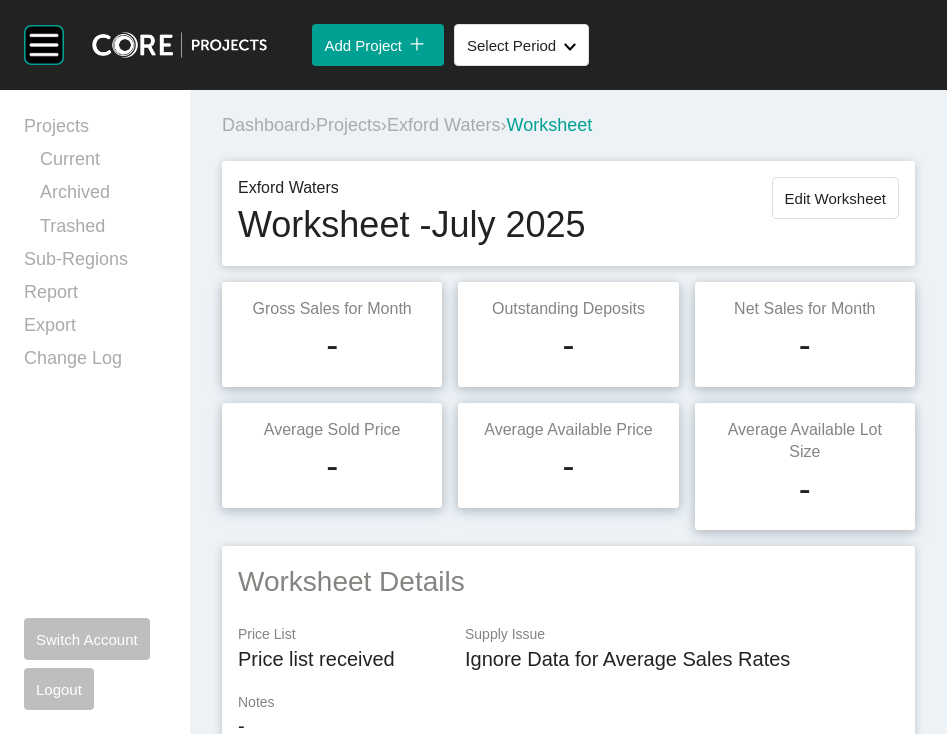 scroll, scrollTop: 0, scrollLeft: 0, axis: both 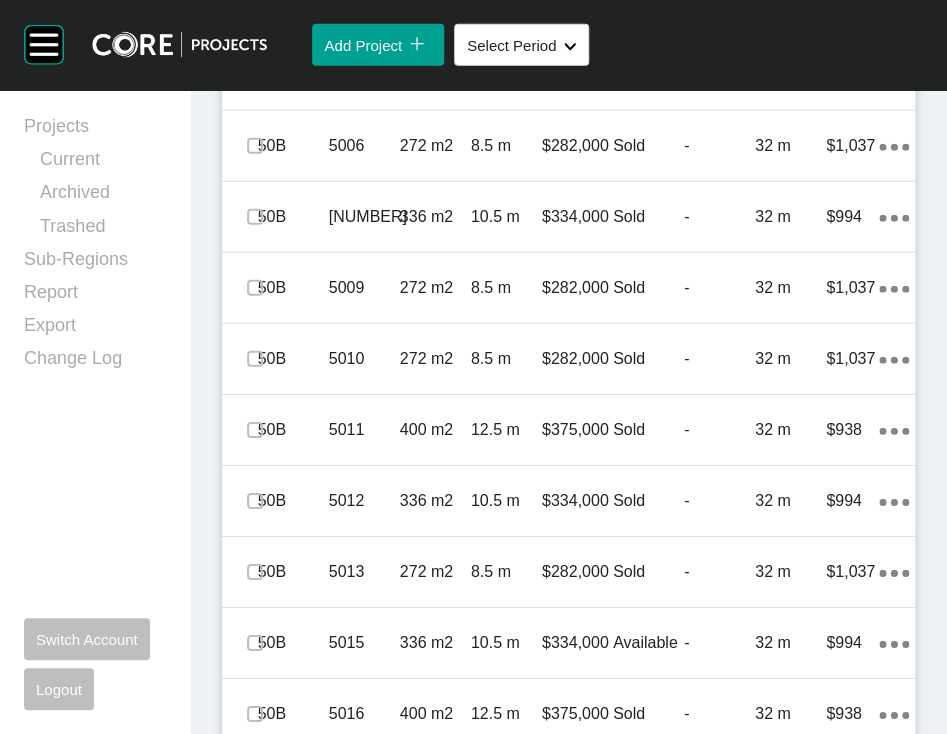 click on "Add Lot icon/tick copy 11 Created with Sketch." at bounding box center [844, -139] 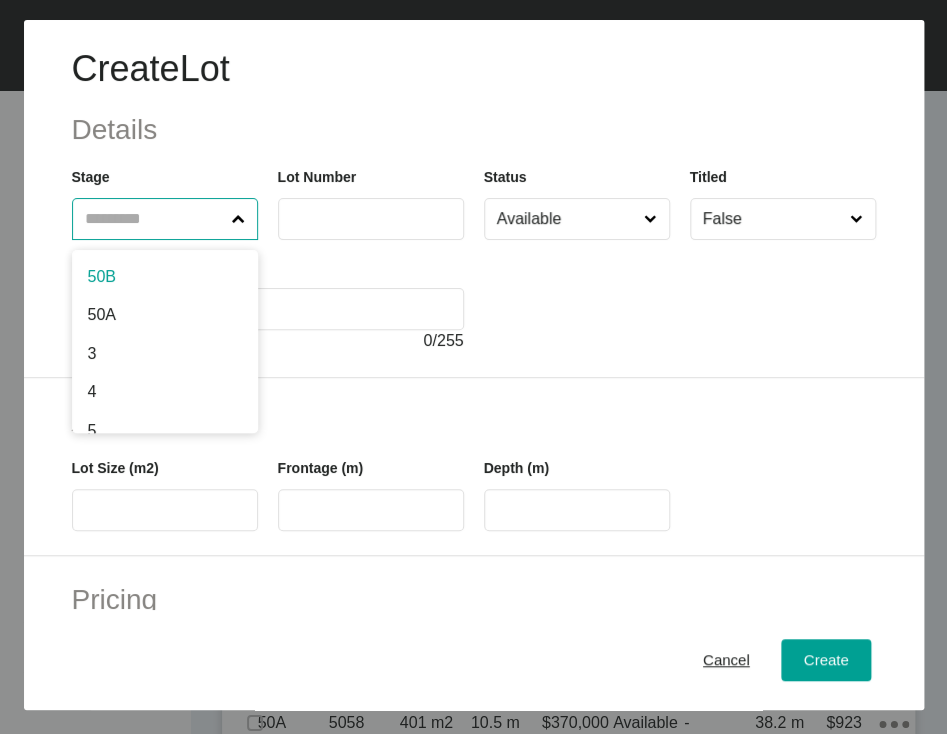 click at bounding box center (155, 219) 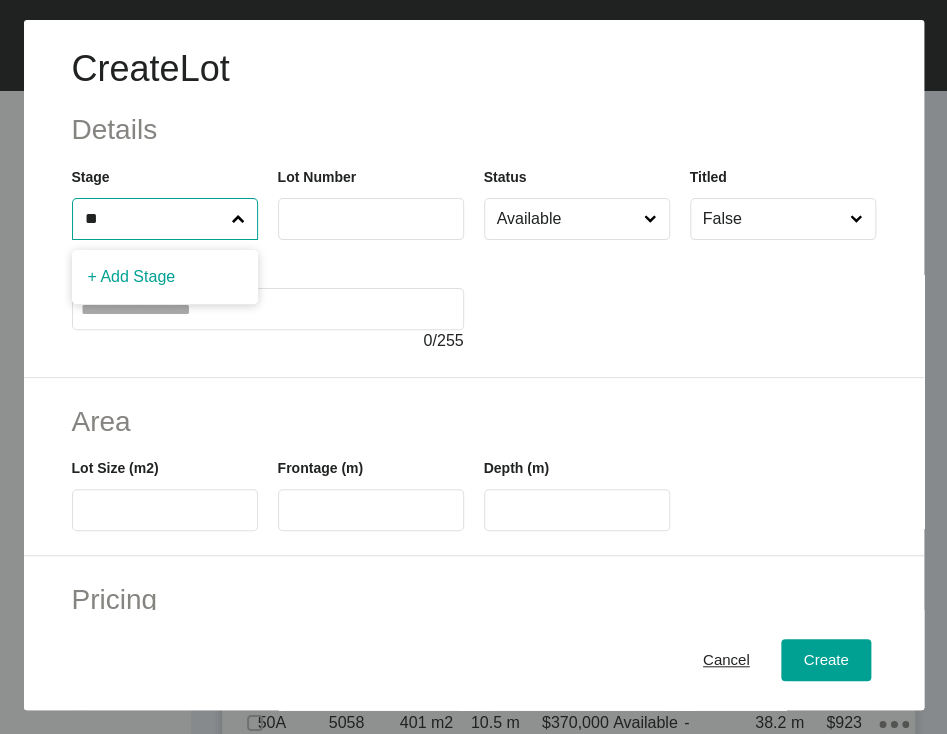type on "**" 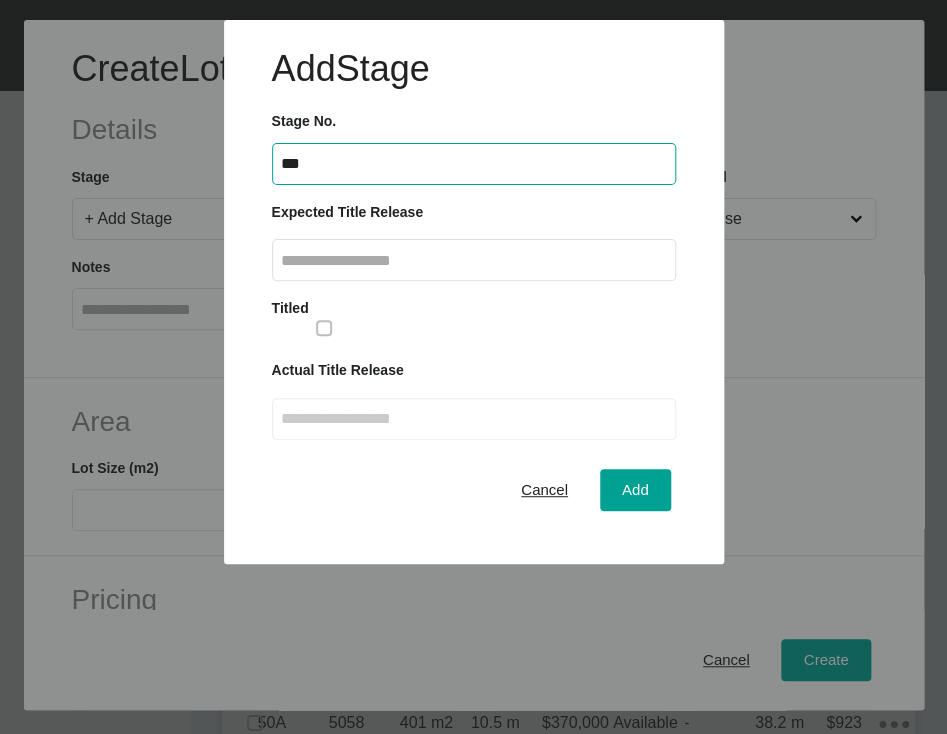 type on "***" 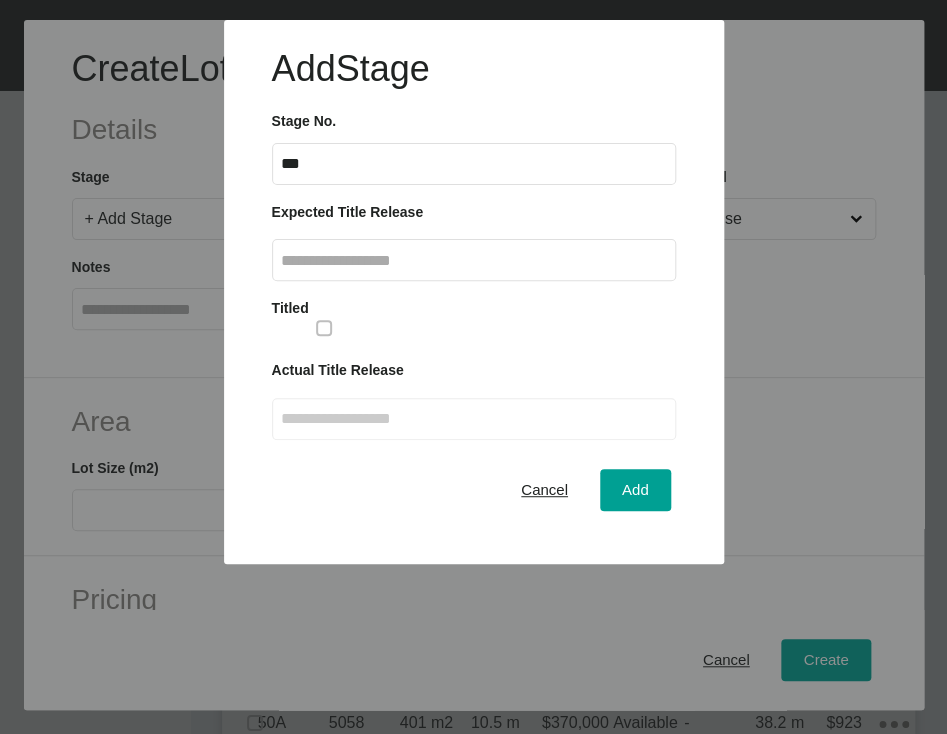 click at bounding box center (474, 260) 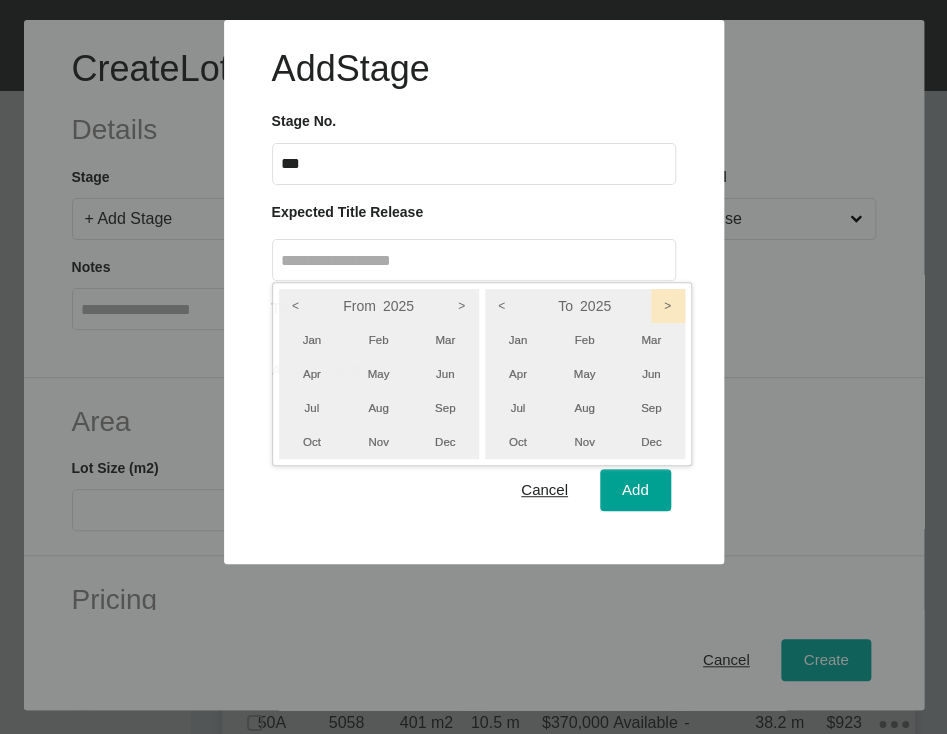 click on ">" at bounding box center (668, 306) 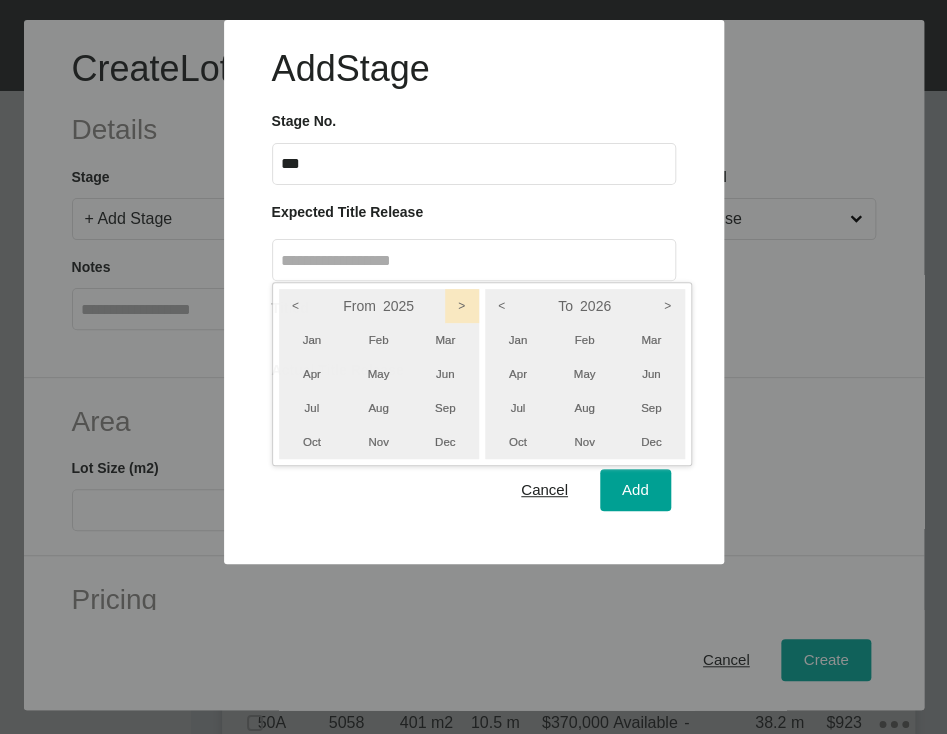 click on ">" at bounding box center [462, 306] 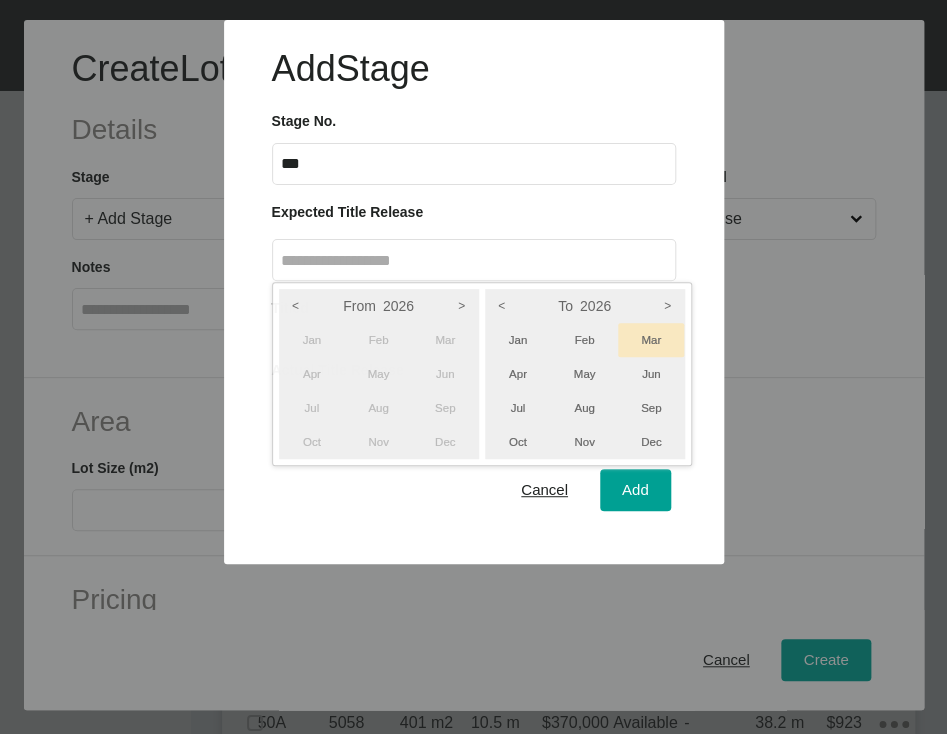 click on "Mar" at bounding box center [651, 340] 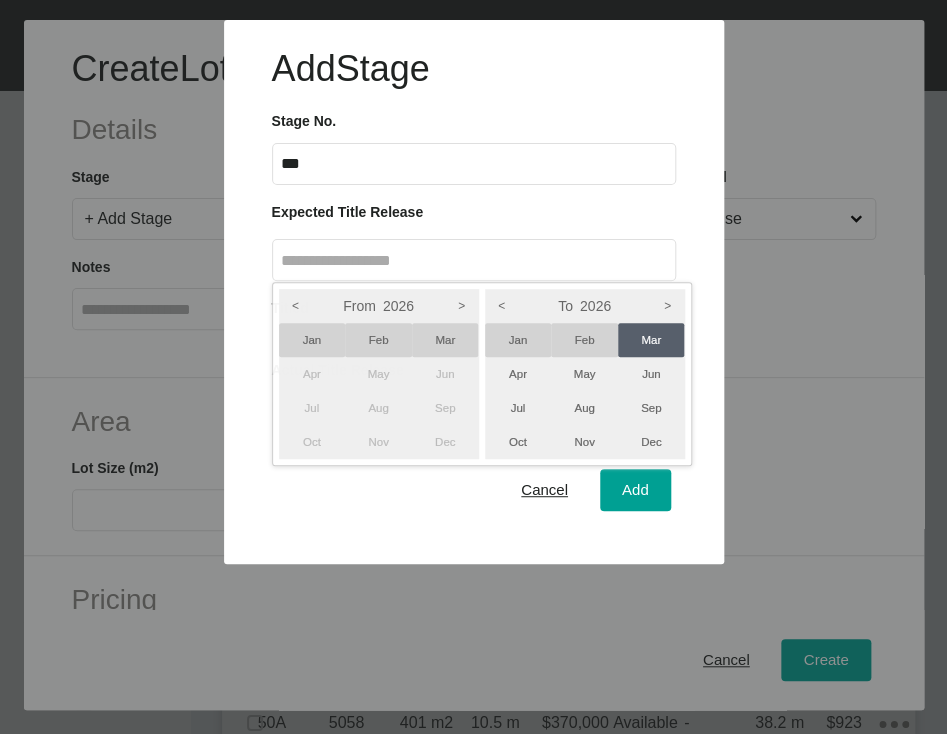 click on "Jan" at bounding box center [312, 340] 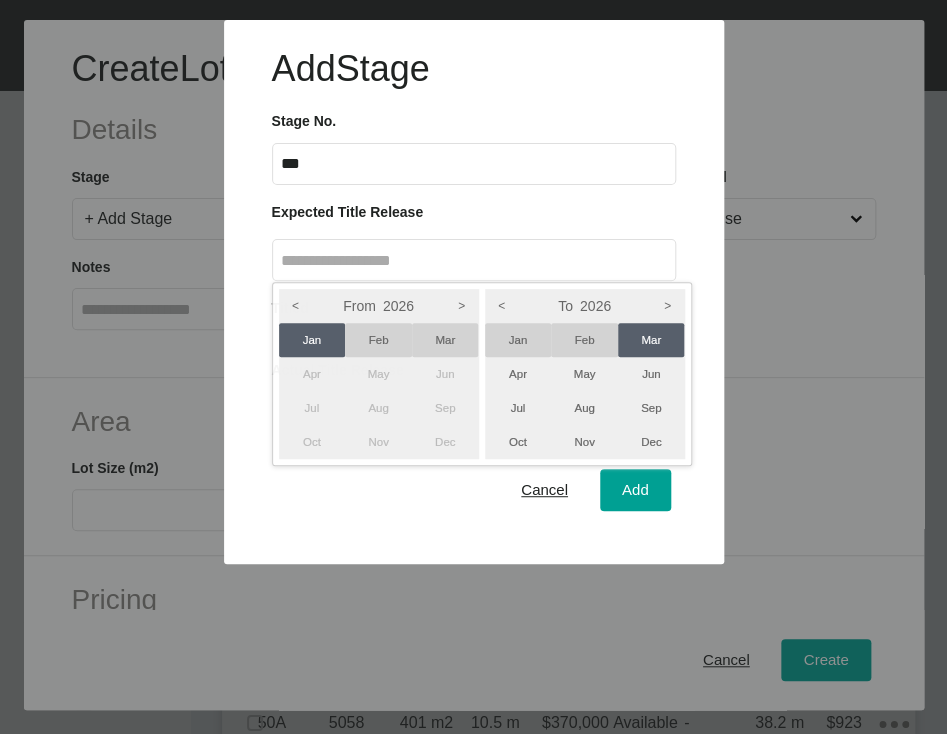 click at bounding box center (473, 282) 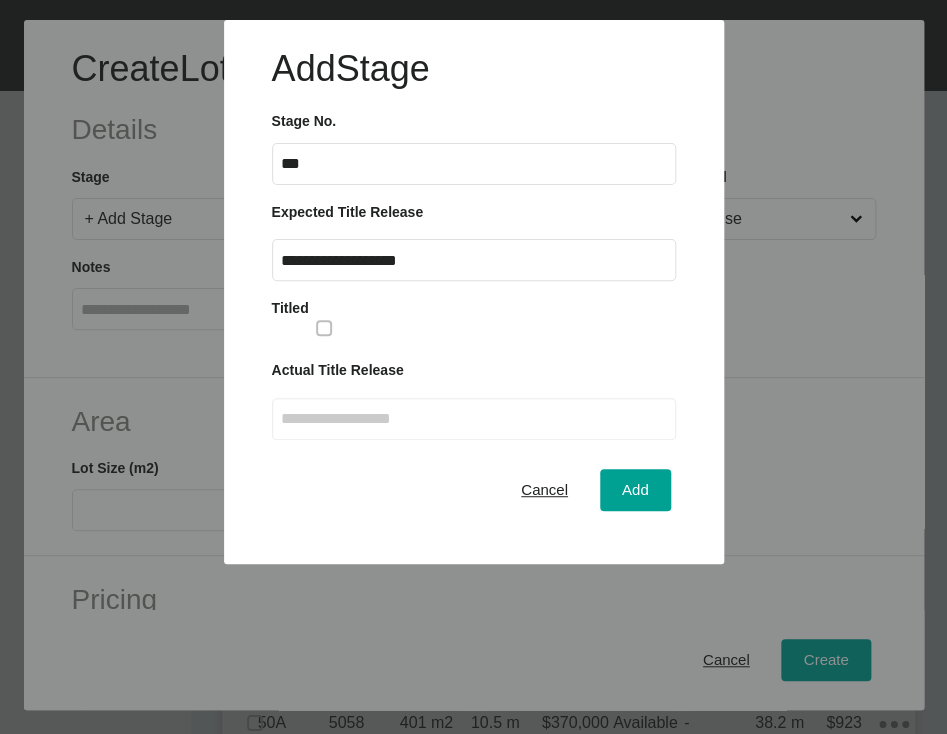 click on "Add" at bounding box center [635, 490] 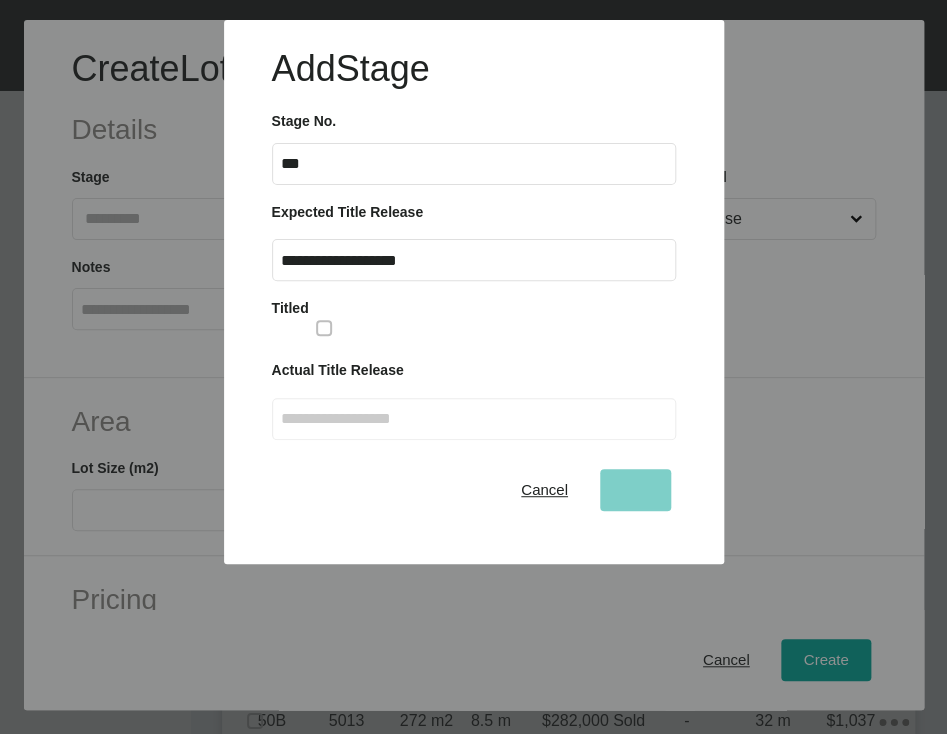 scroll, scrollTop: 112, scrollLeft: 0, axis: vertical 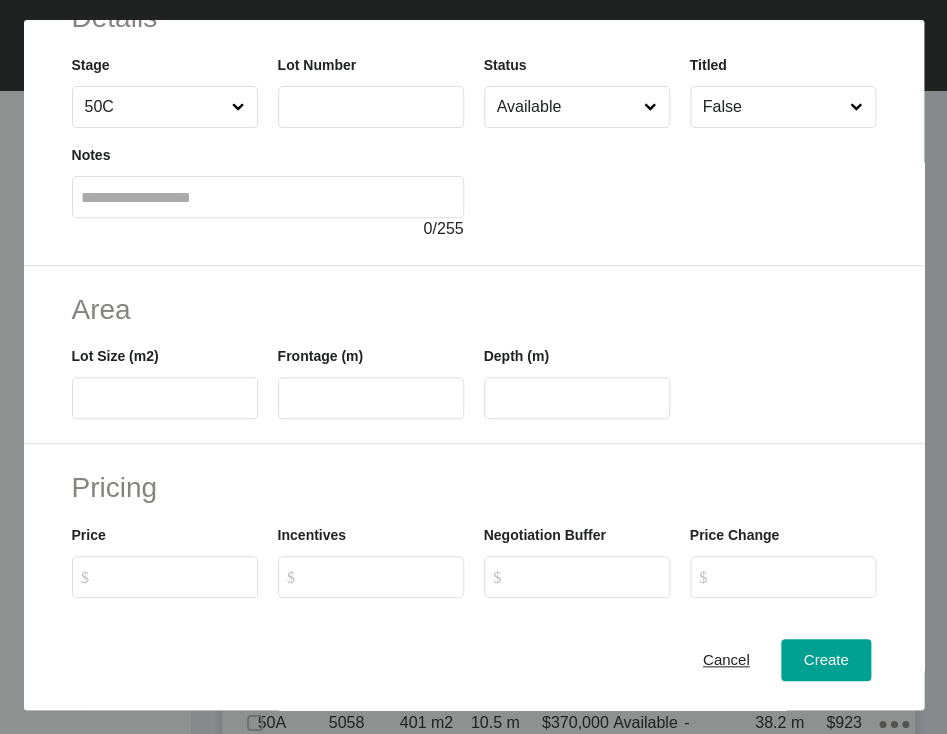 click at bounding box center [371, 107] 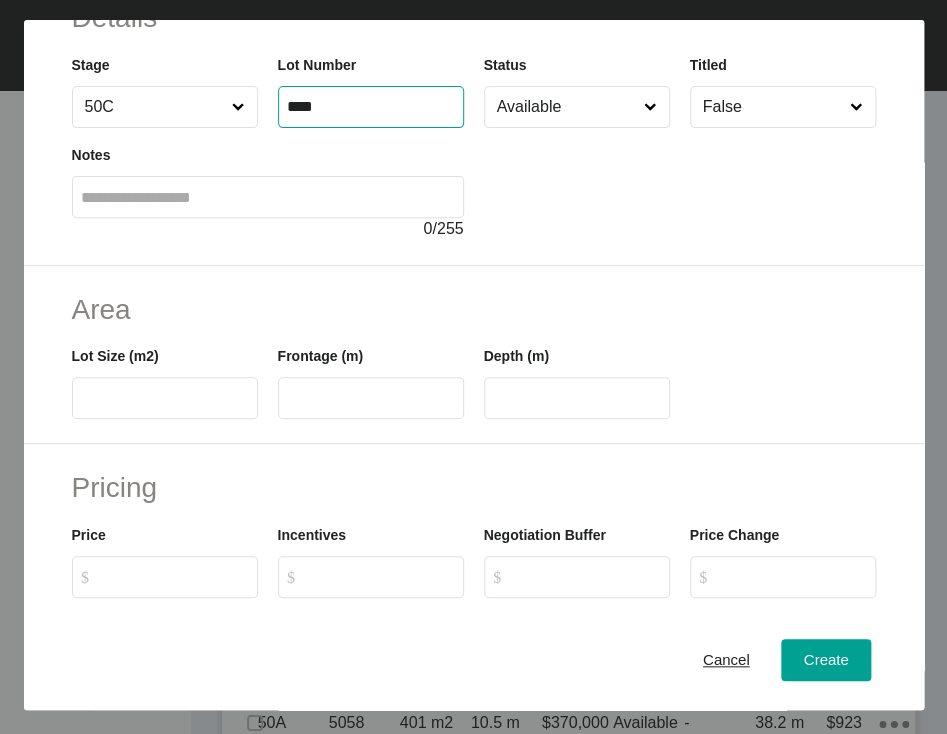 type on "****" 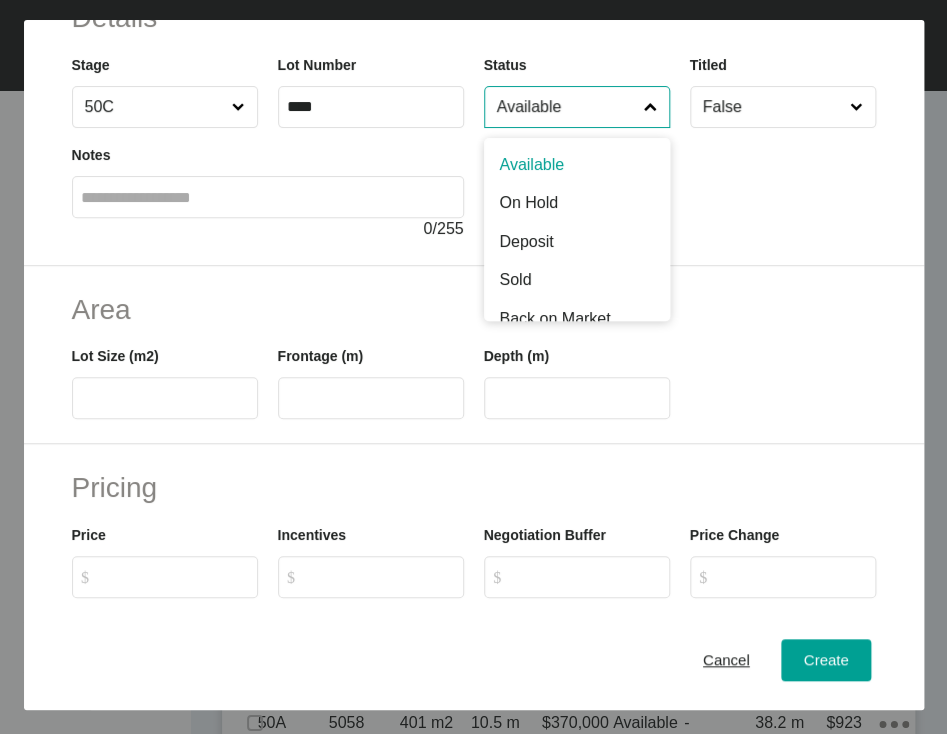 click on "Available" at bounding box center (567, 107) 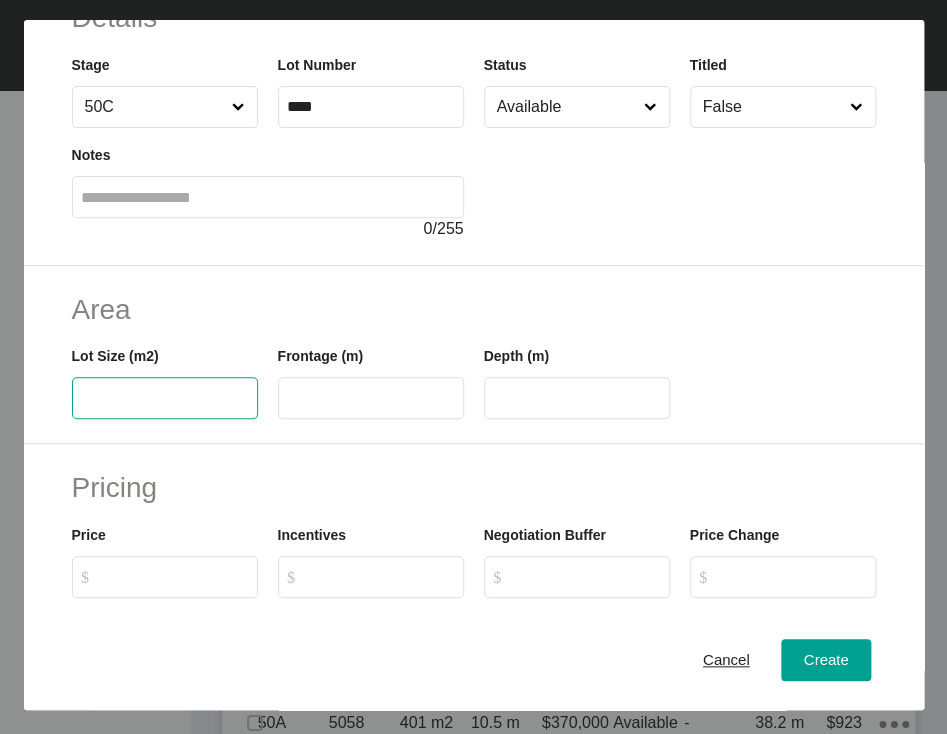 click at bounding box center [165, 398] 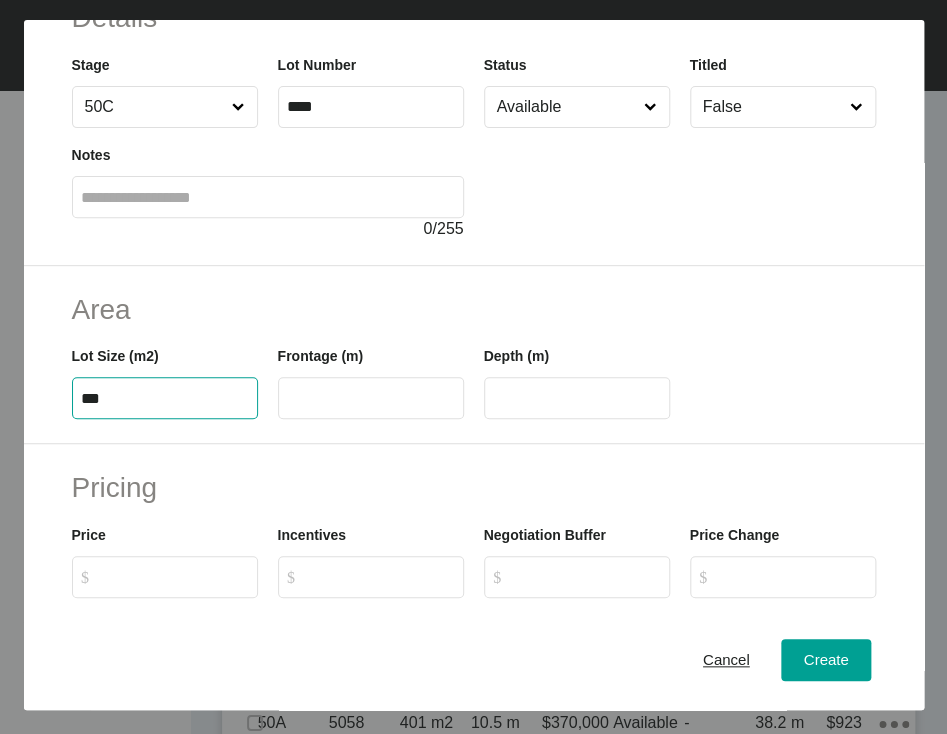 type on "***" 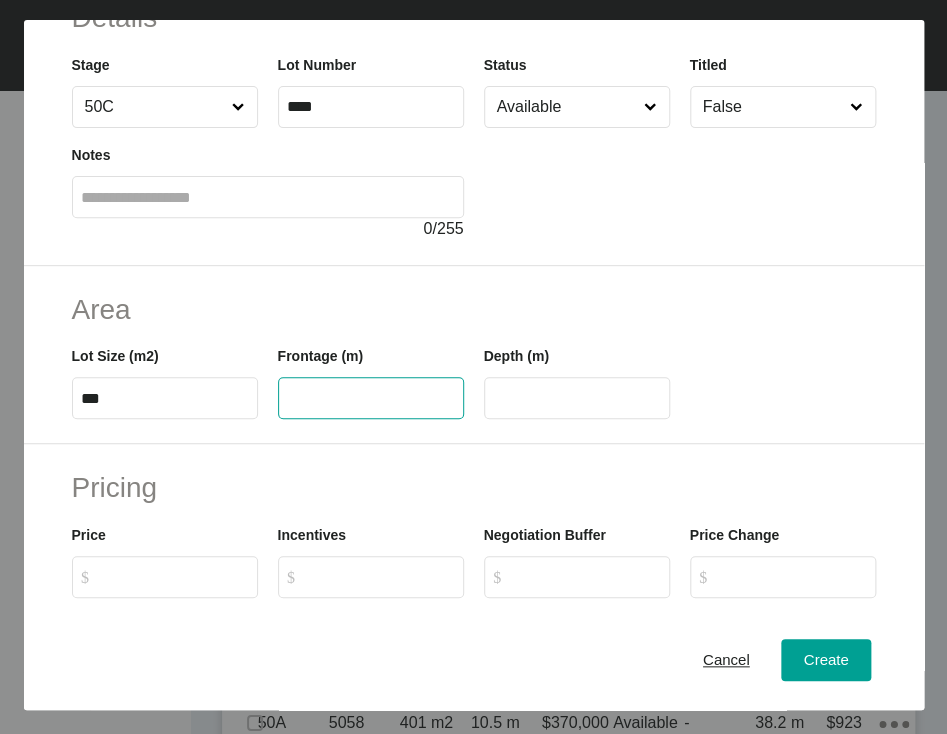 click at bounding box center (371, 398) 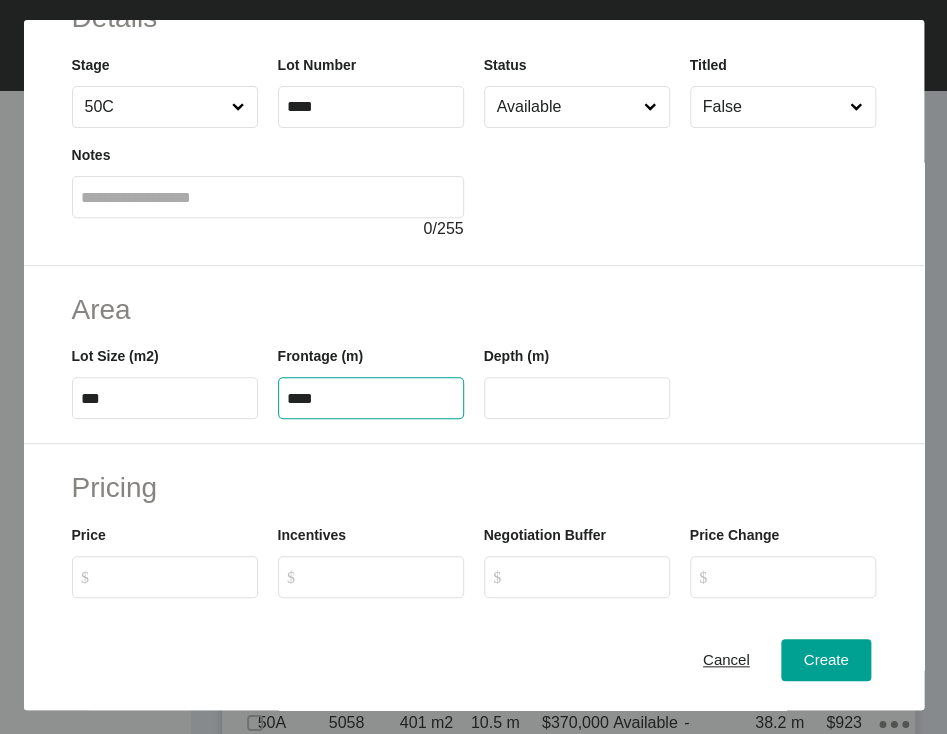 type on "****" 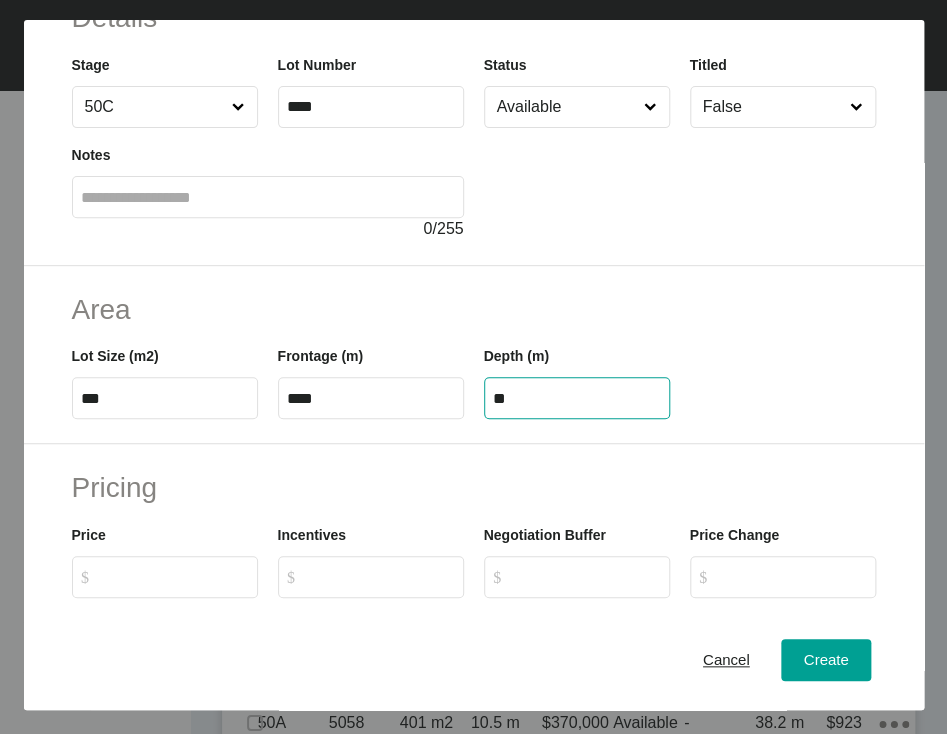drag, startPoint x: 522, startPoint y: 514, endPoint x: 536, endPoint y: 514, distance: 14 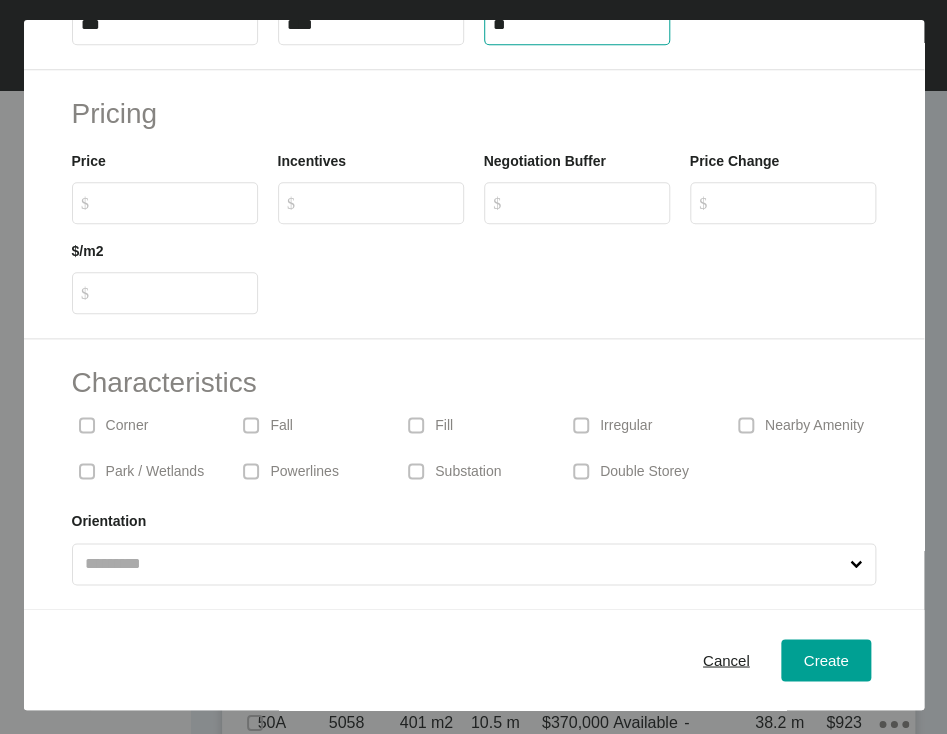 scroll, scrollTop: 546, scrollLeft: 0, axis: vertical 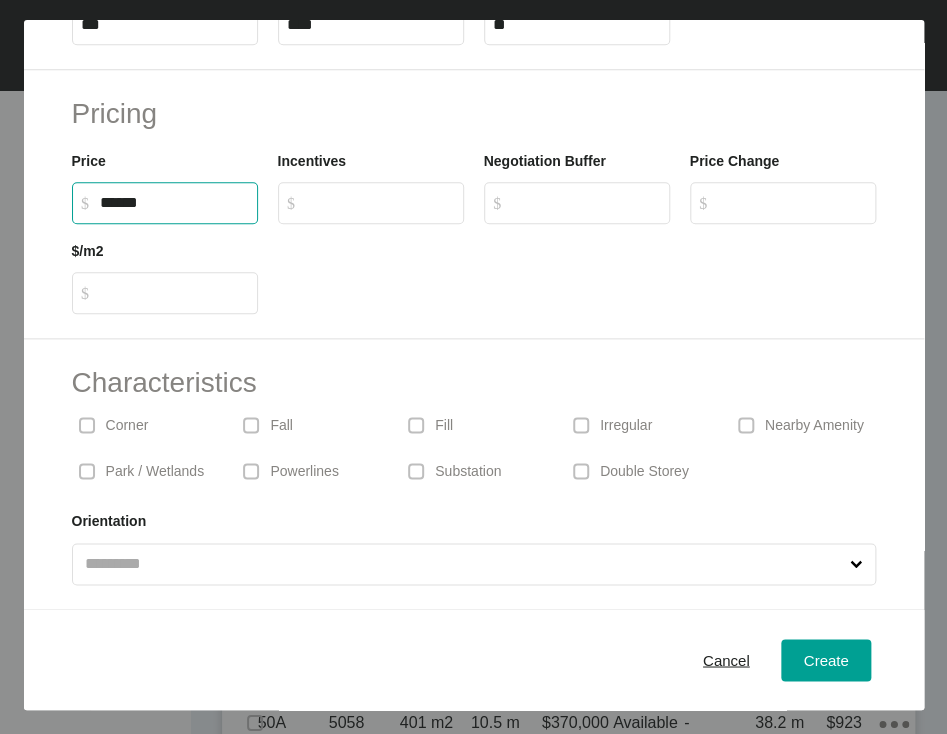 type on "*******" 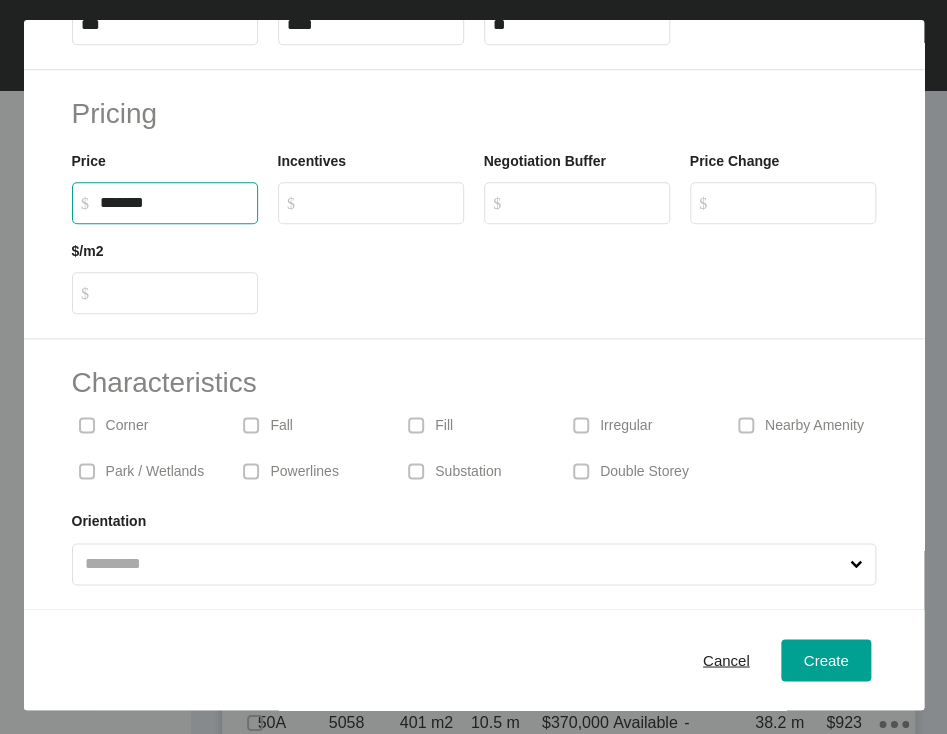 type on "***" 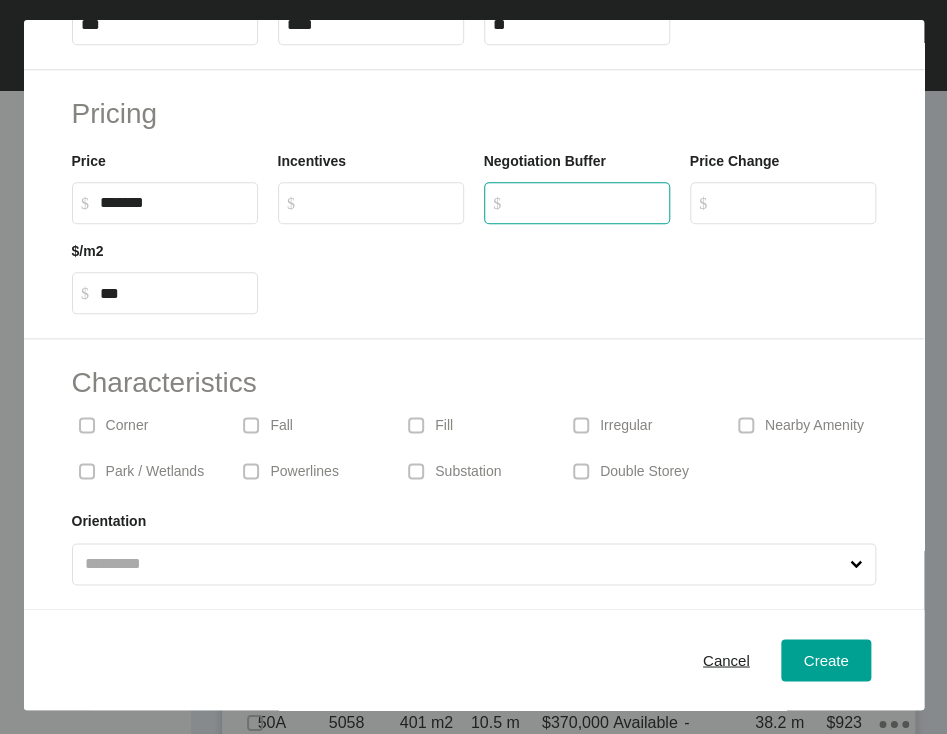 click on "$ Created with Sketch. $" at bounding box center [586, 202] 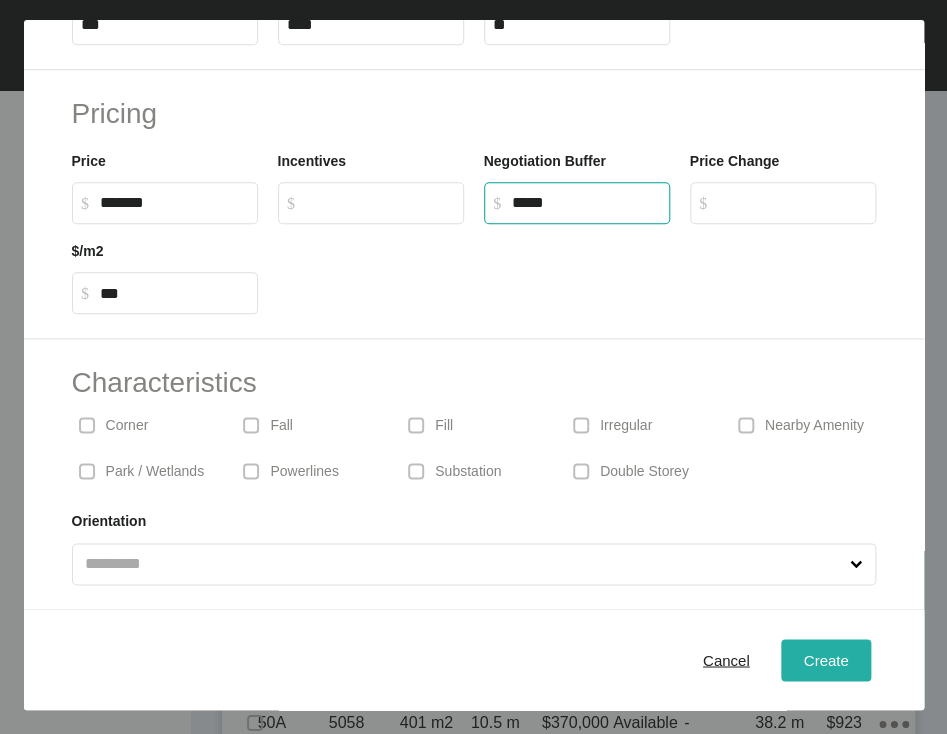 type on "******" 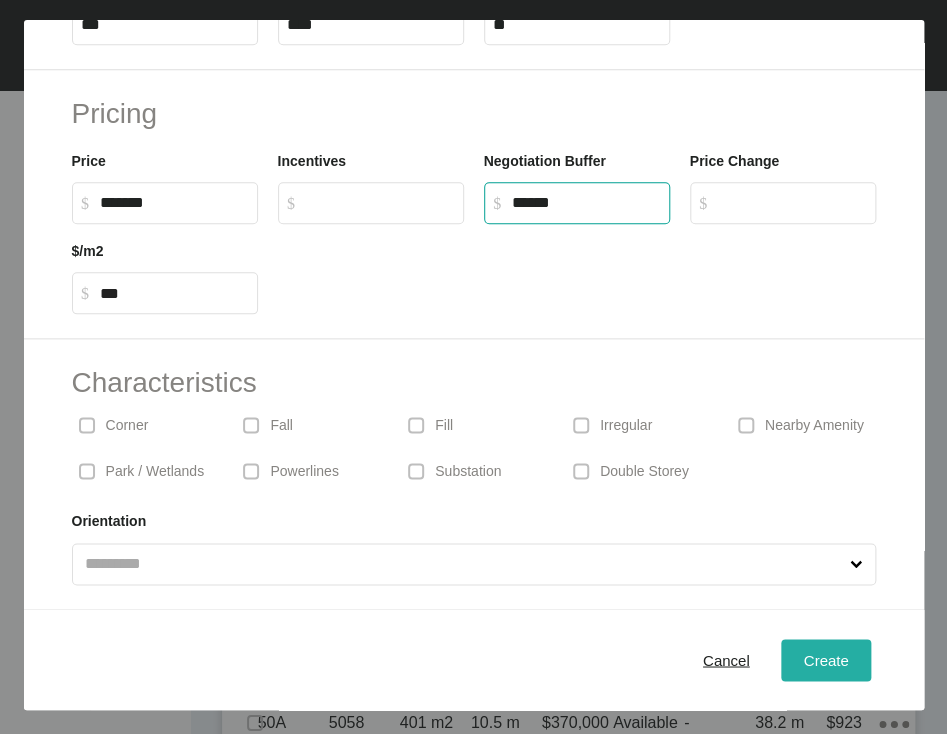 click on "Create" at bounding box center (825, 660) 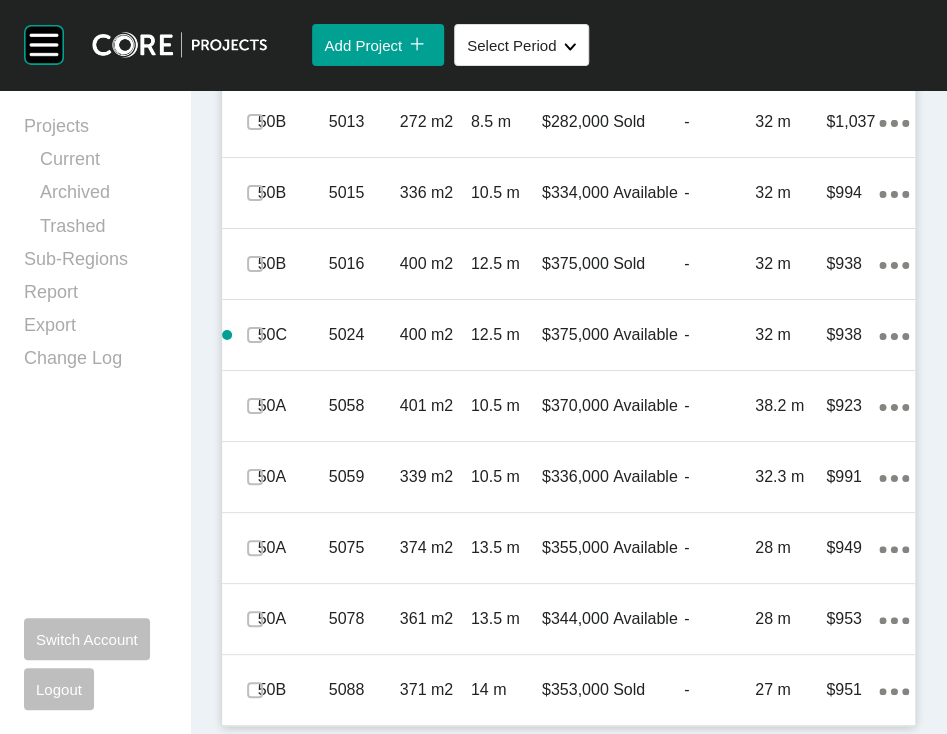 scroll, scrollTop: 2833, scrollLeft: 0, axis: vertical 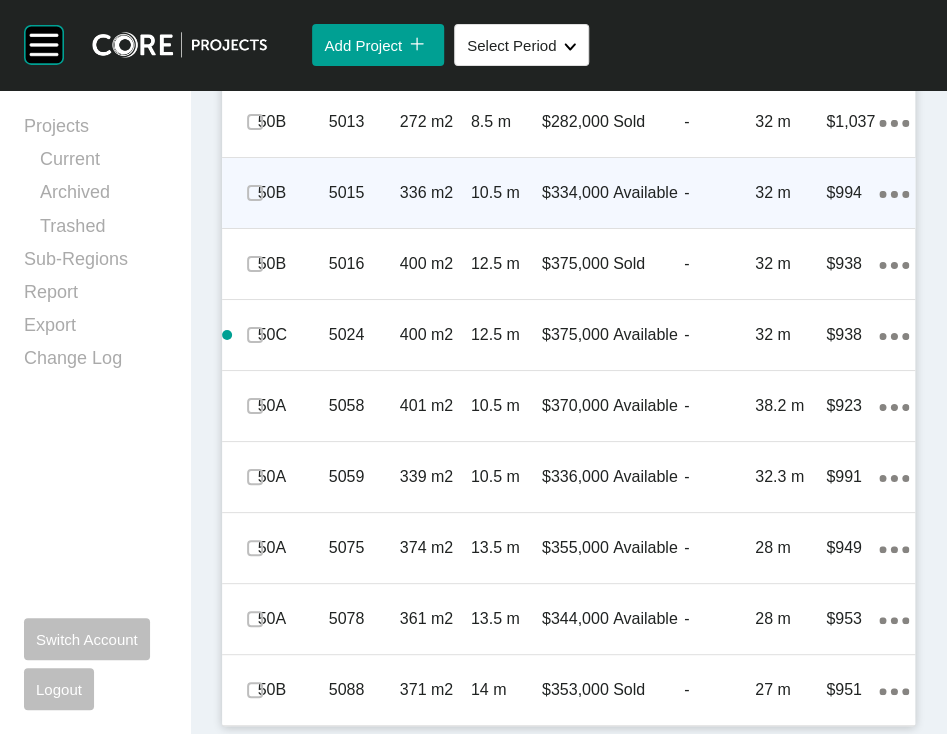 click on "Action Menu Dots Copy 6 Created with Sketch." at bounding box center [894, 193] 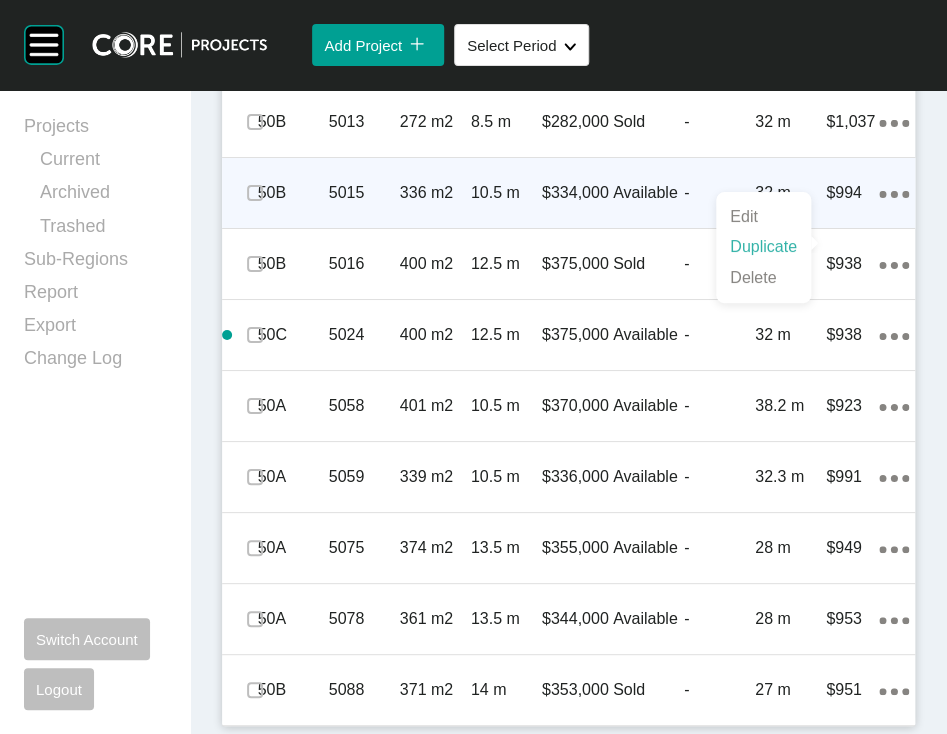 click on "Duplicate" at bounding box center (763, 247) 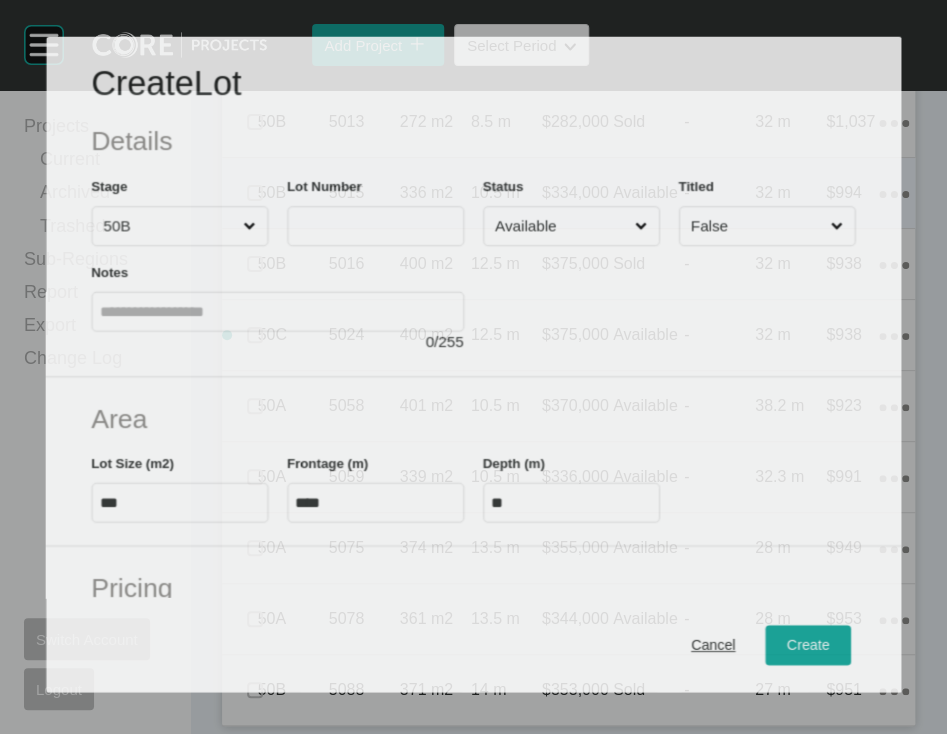 scroll, scrollTop: 2550, scrollLeft: 0, axis: vertical 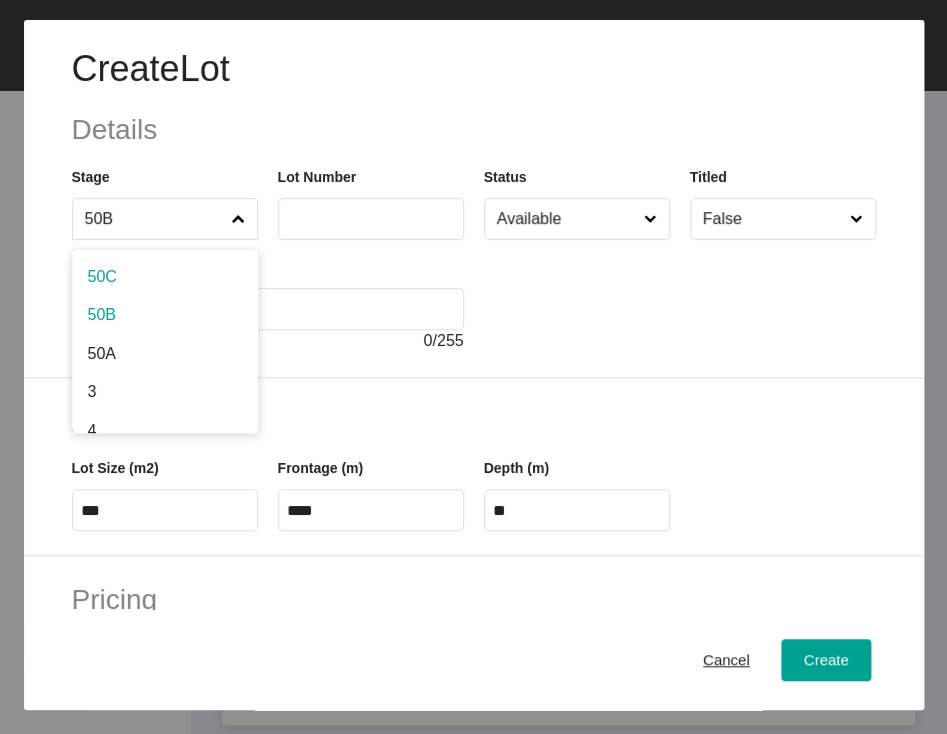 click at bounding box center (238, 219) 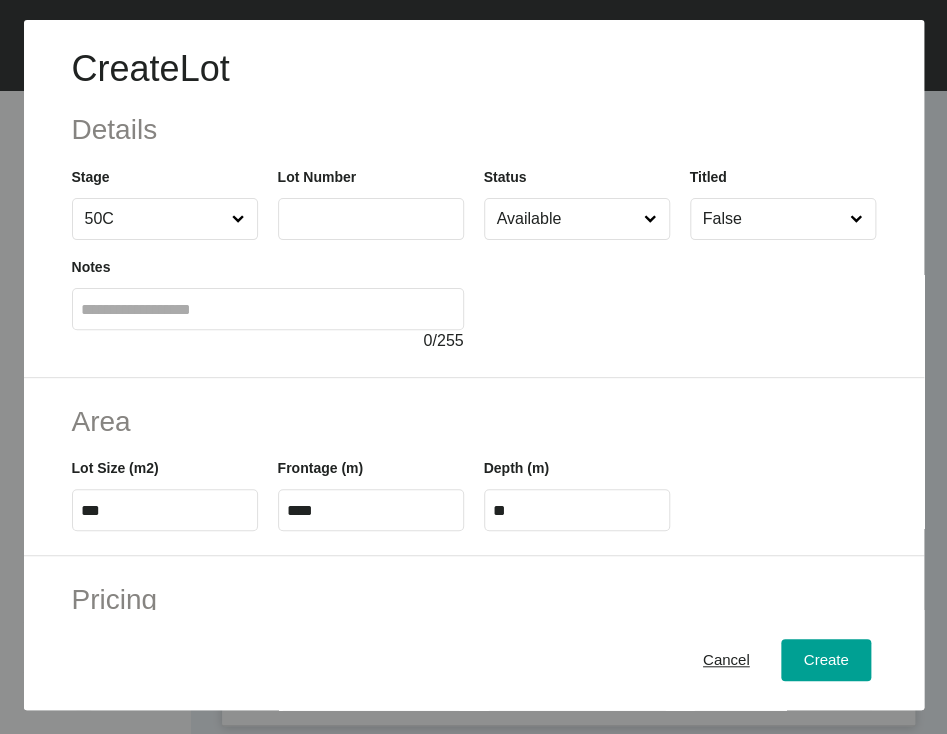 drag, startPoint x: 187, startPoint y: 325, endPoint x: 212, endPoint y: 318, distance: 25.96151 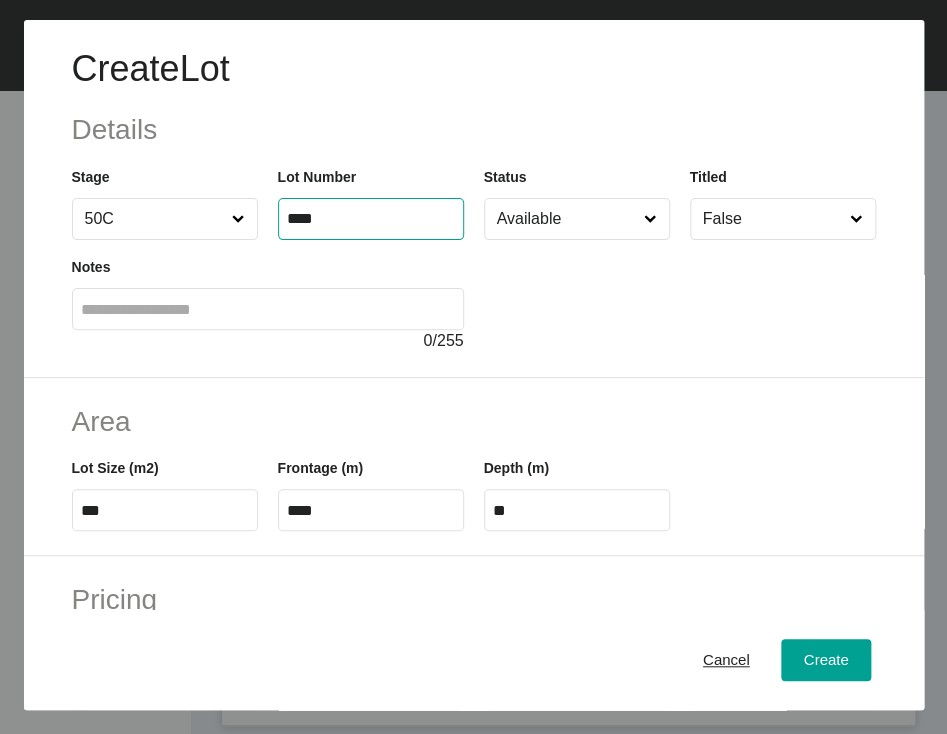 type on "****" 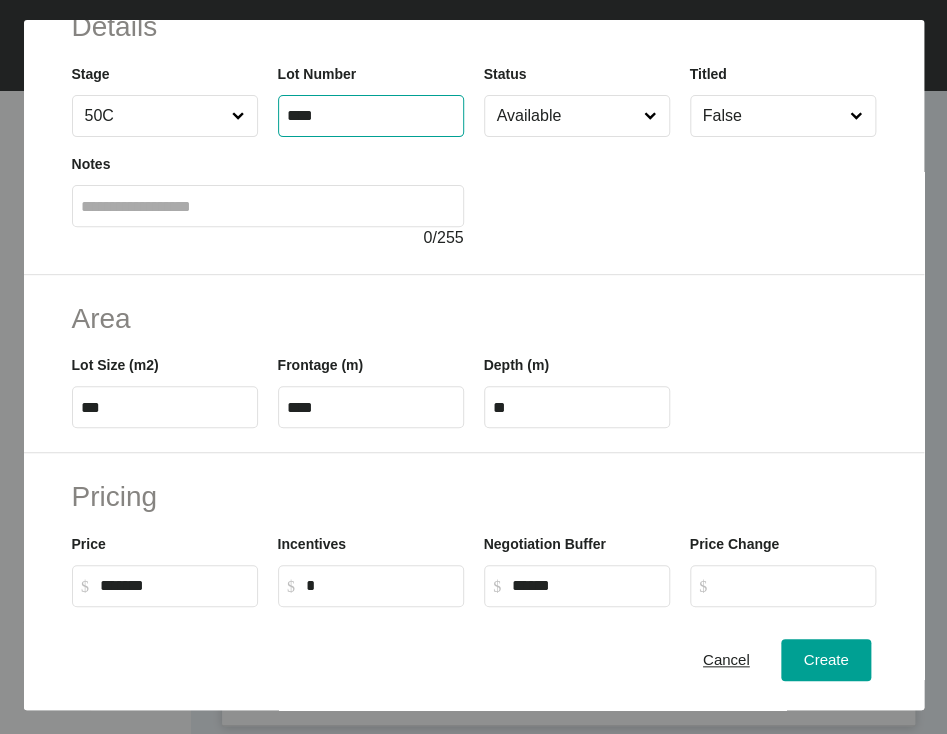 scroll, scrollTop: 57, scrollLeft: 0, axis: vertical 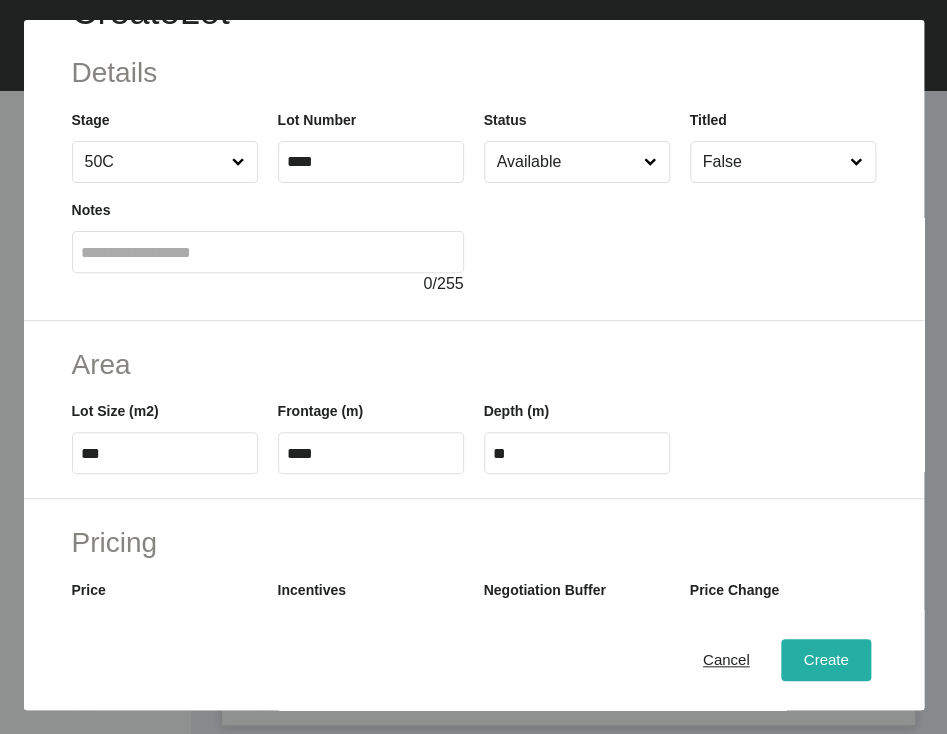click on "Create" at bounding box center [825, 659] 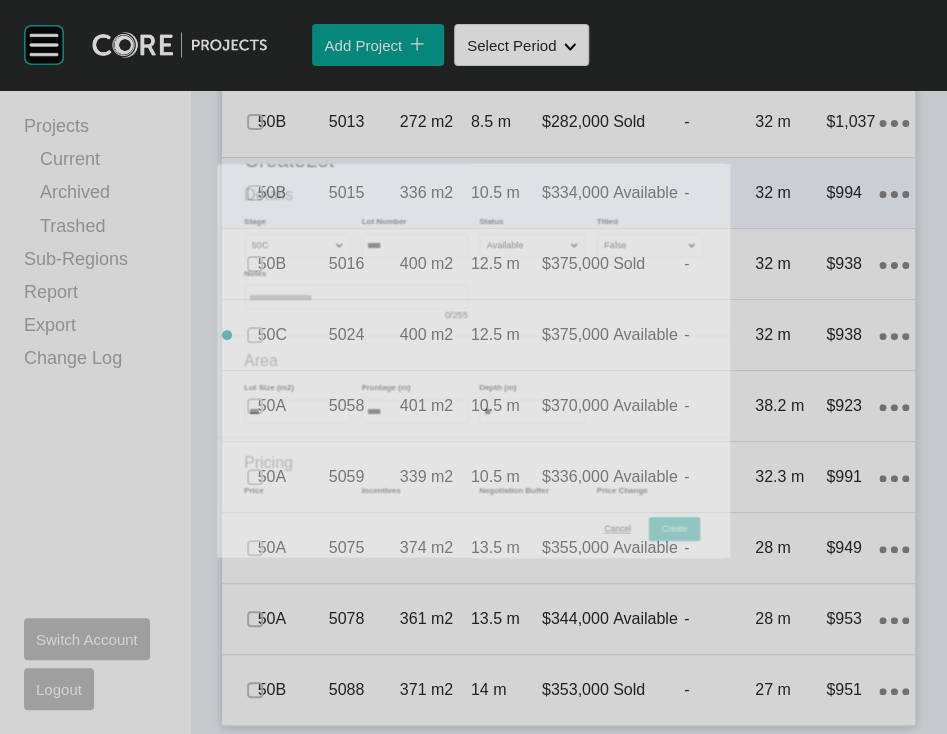 scroll, scrollTop: 2627, scrollLeft: 0, axis: vertical 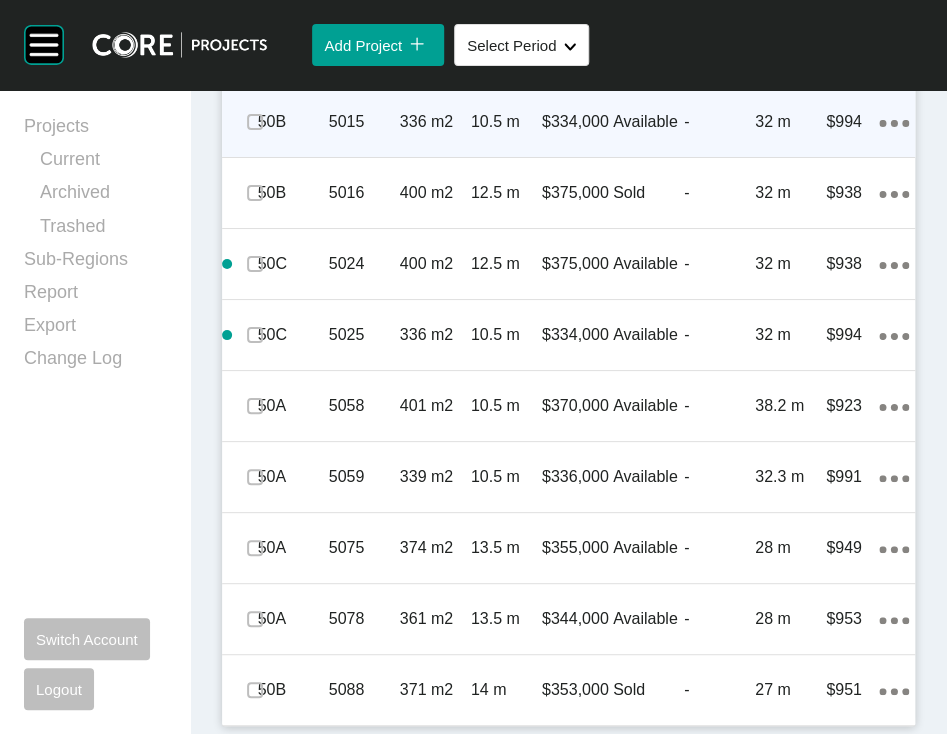 click on "Action Menu Dots Copy 6 Created with Sketch." at bounding box center [894, 51] 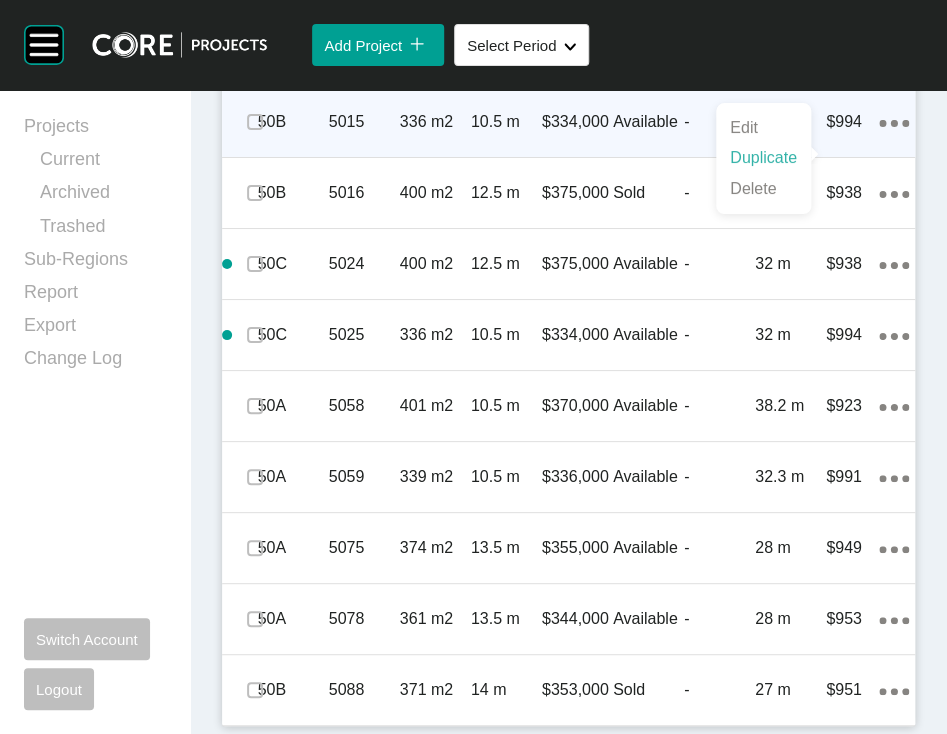 click on "Duplicate" at bounding box center (763, 158) 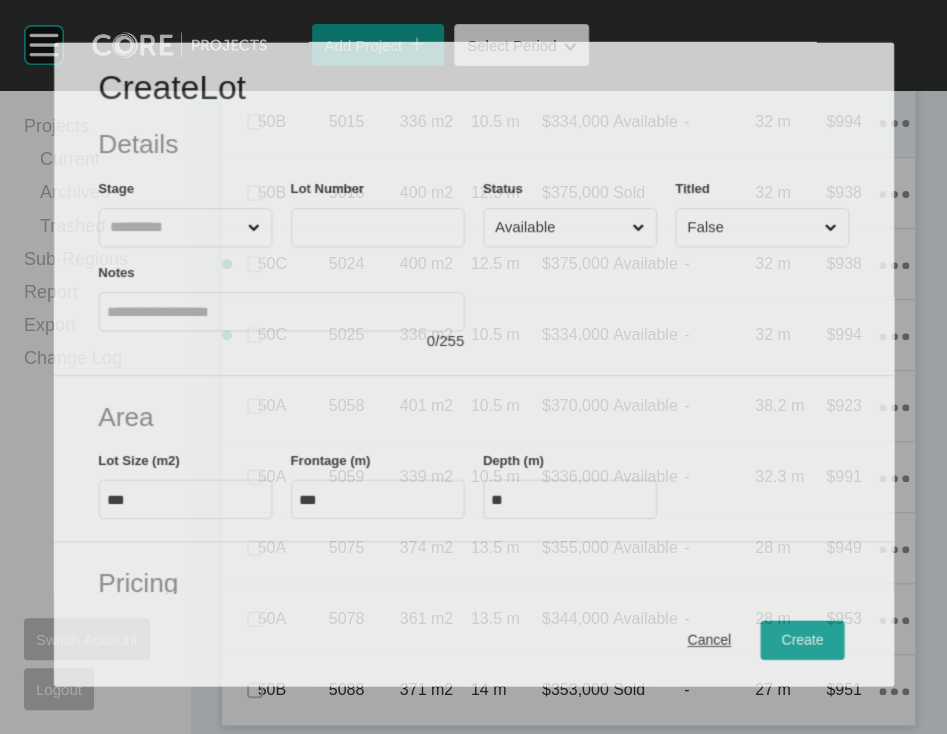 scroll, scrollTop: 2550, scrollLeft: 0, axis: vertical 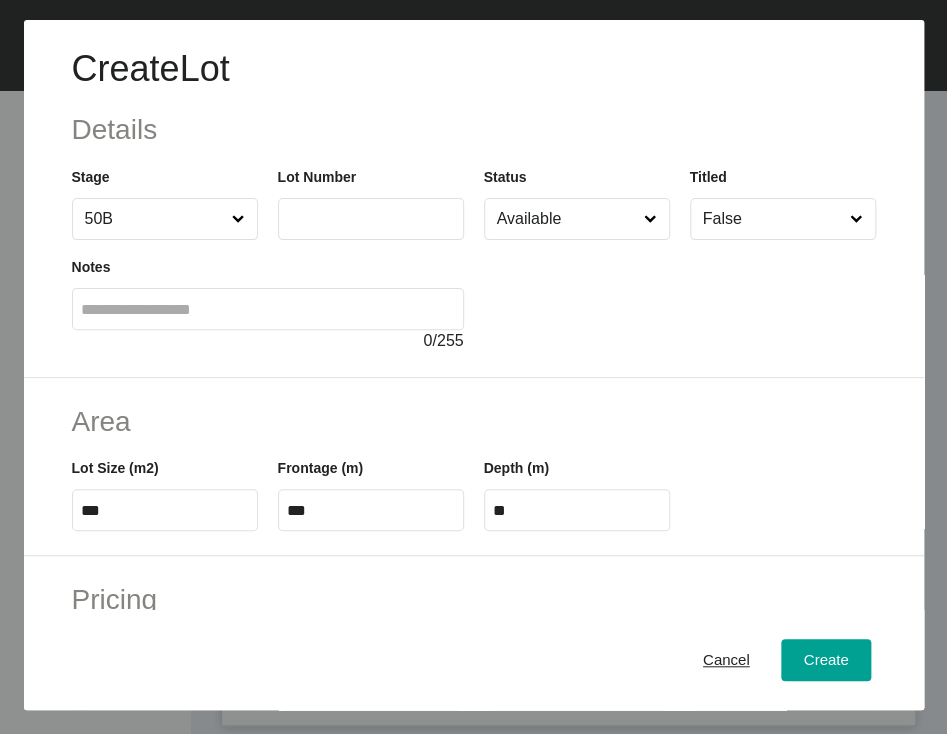 click on "Notes 0 / 255" at bounding box center (268, 296) 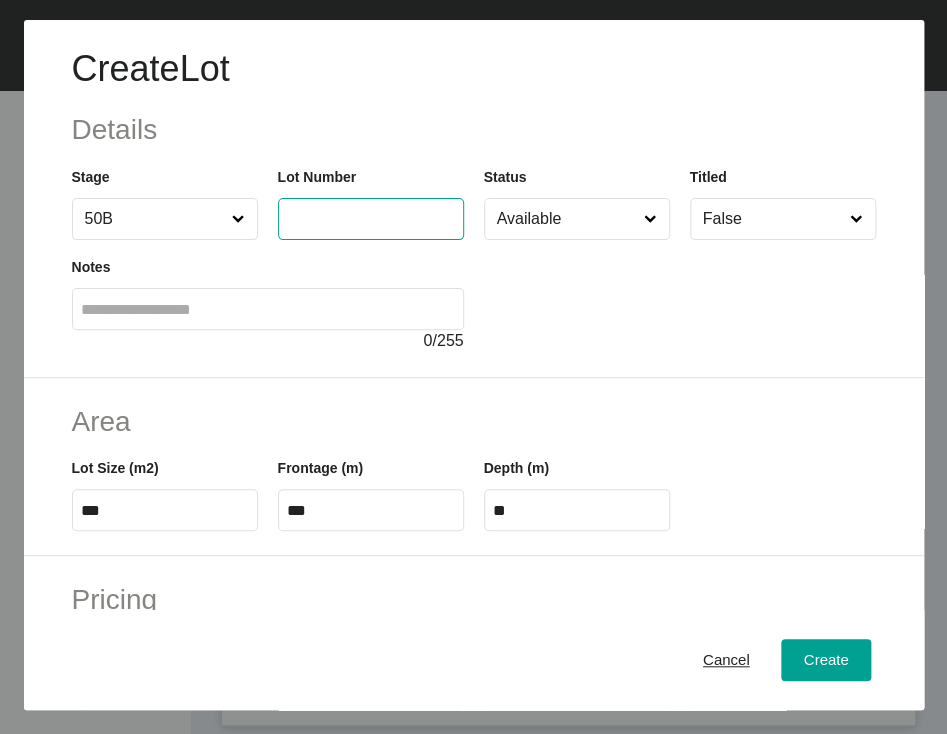 click at bounding box center [371, 218] 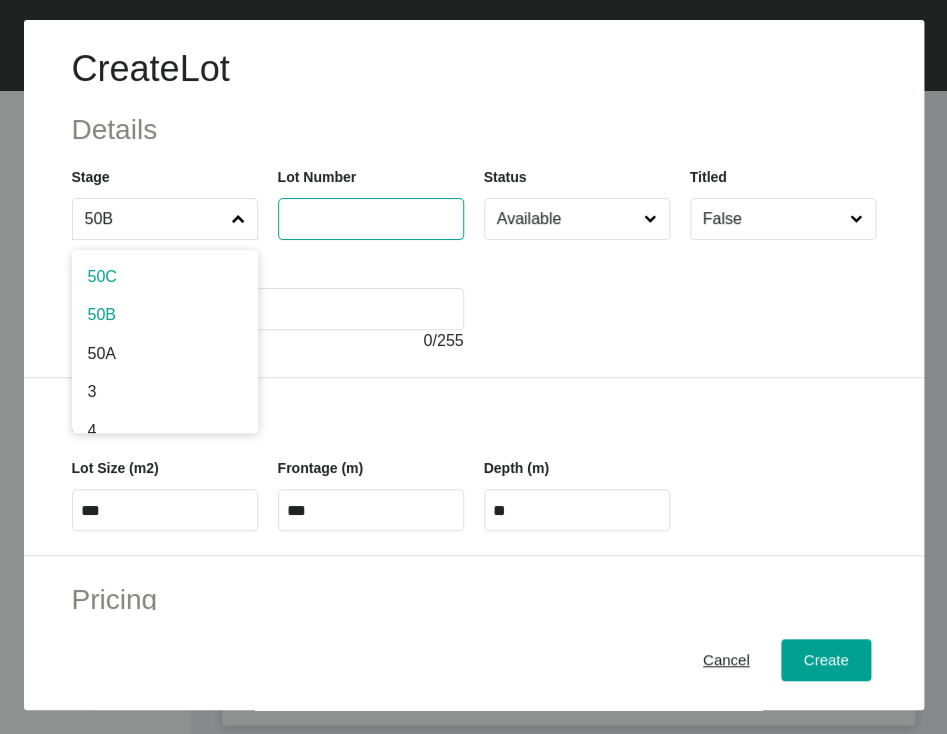 click at bounding box center (238, 219) 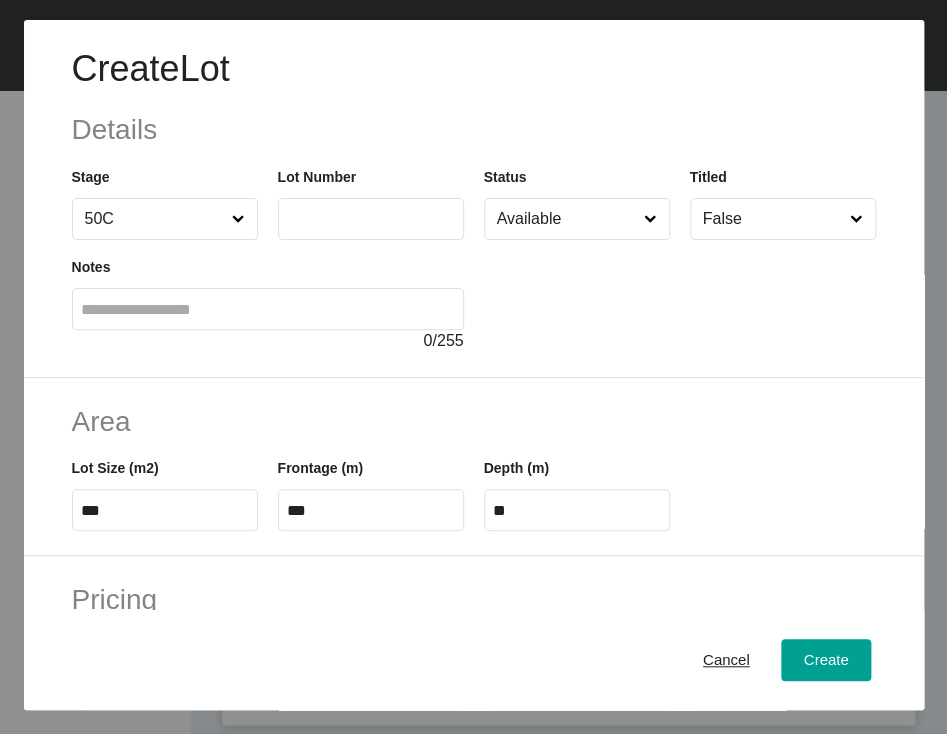 click at bounding box center (371, 219) 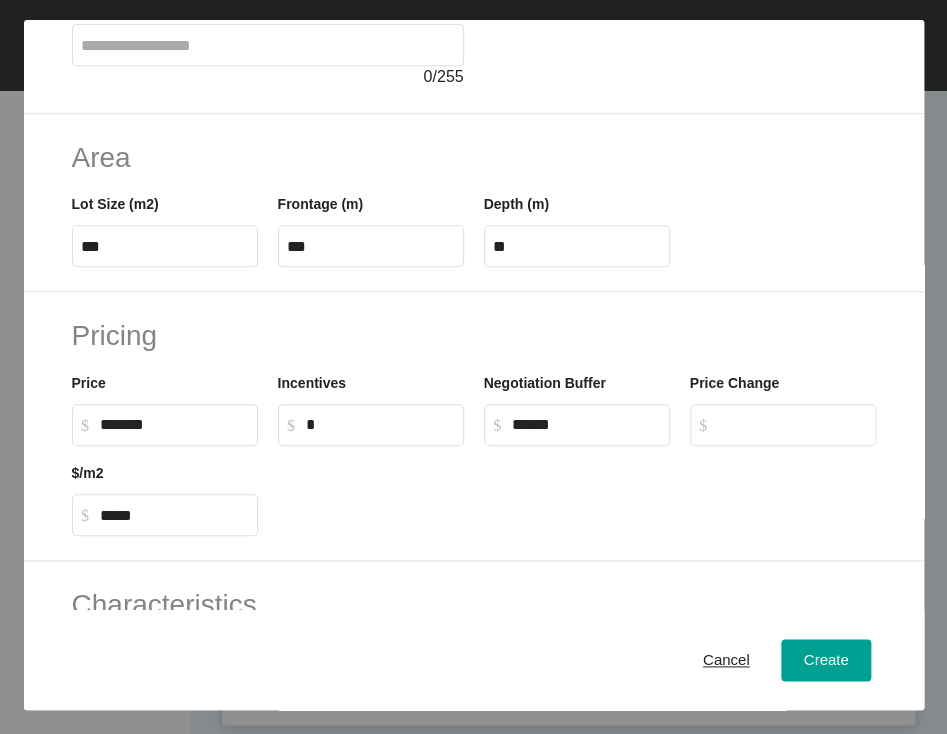 scroll, scrollTop: 272, scrollLeft: 0, axis: vertical 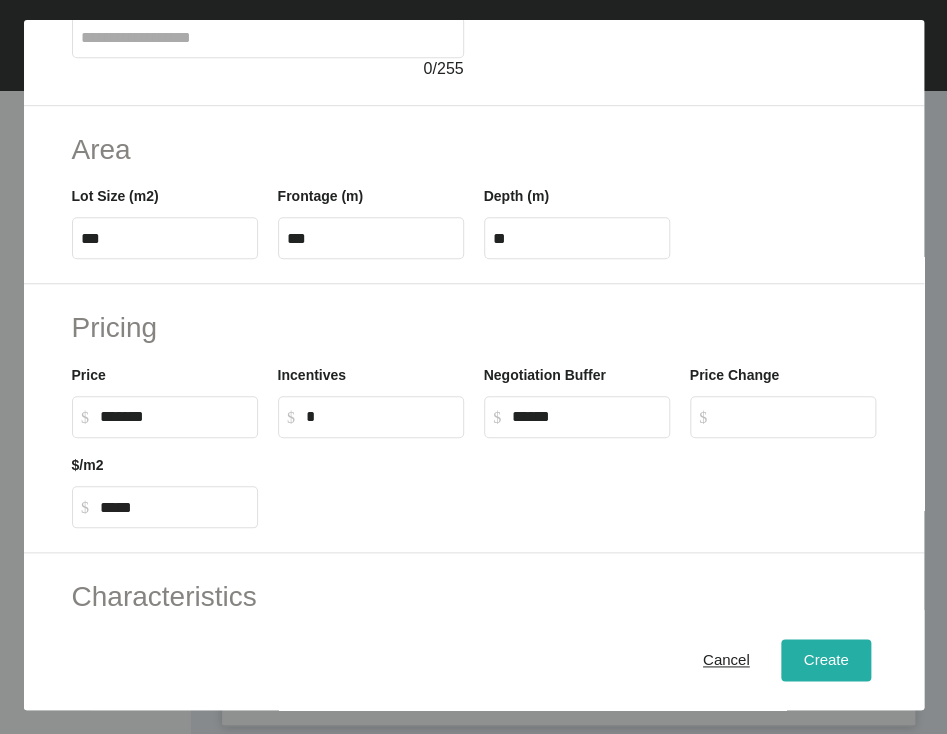 type on "****" 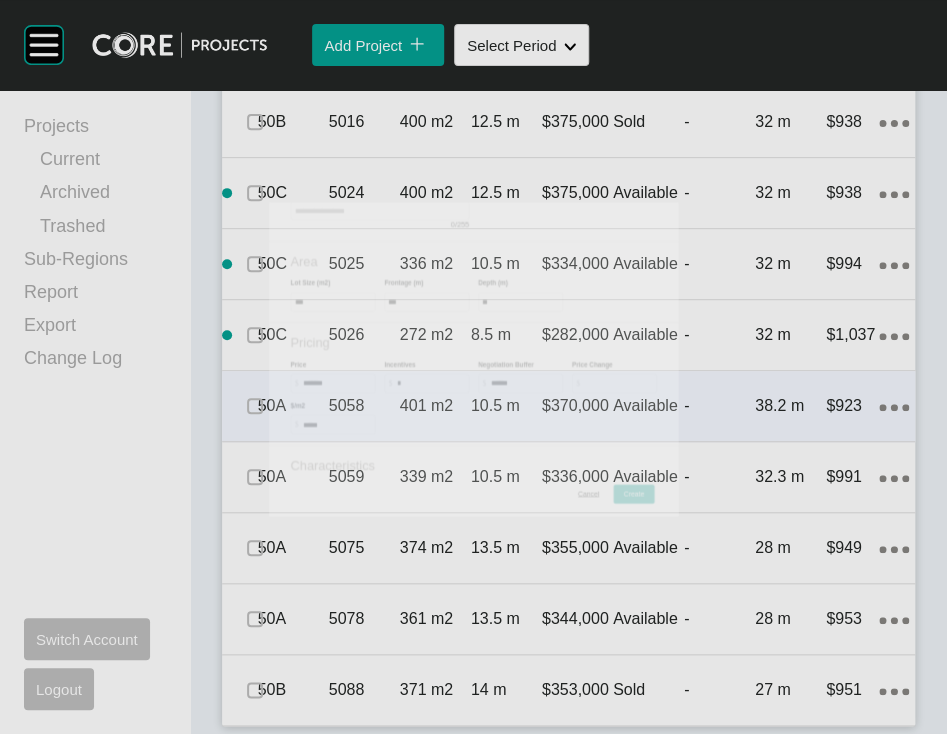 scroll, scrollTop: 2627, scrollLeft: 0, axis: vertical 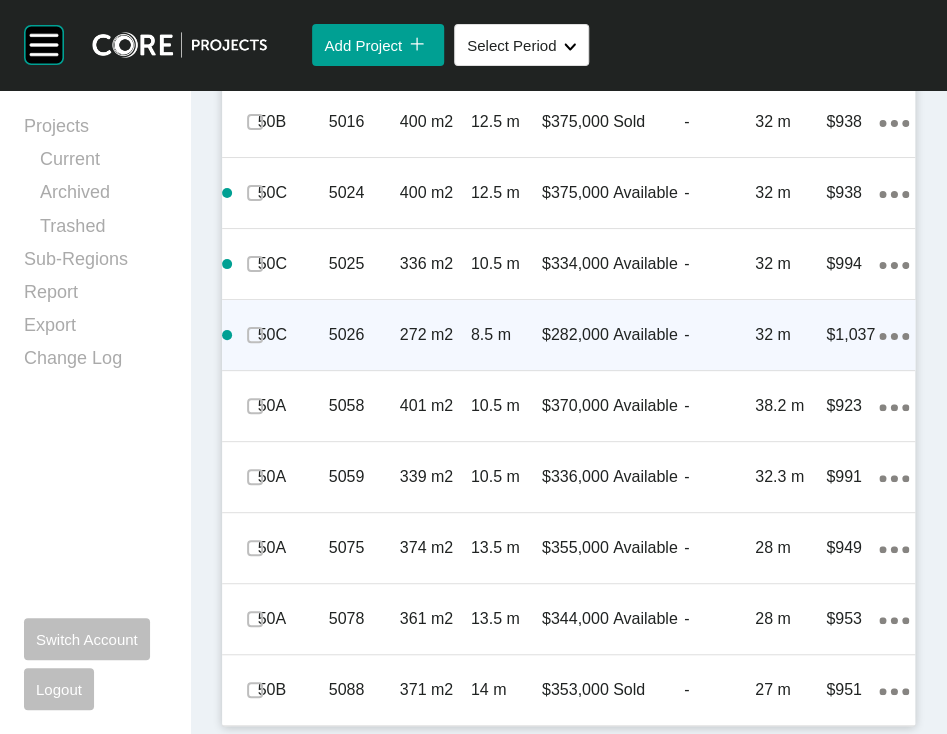 click on "Action Menu Dots Copy 6 Created with Sketch." at bounding box center (894, 335) 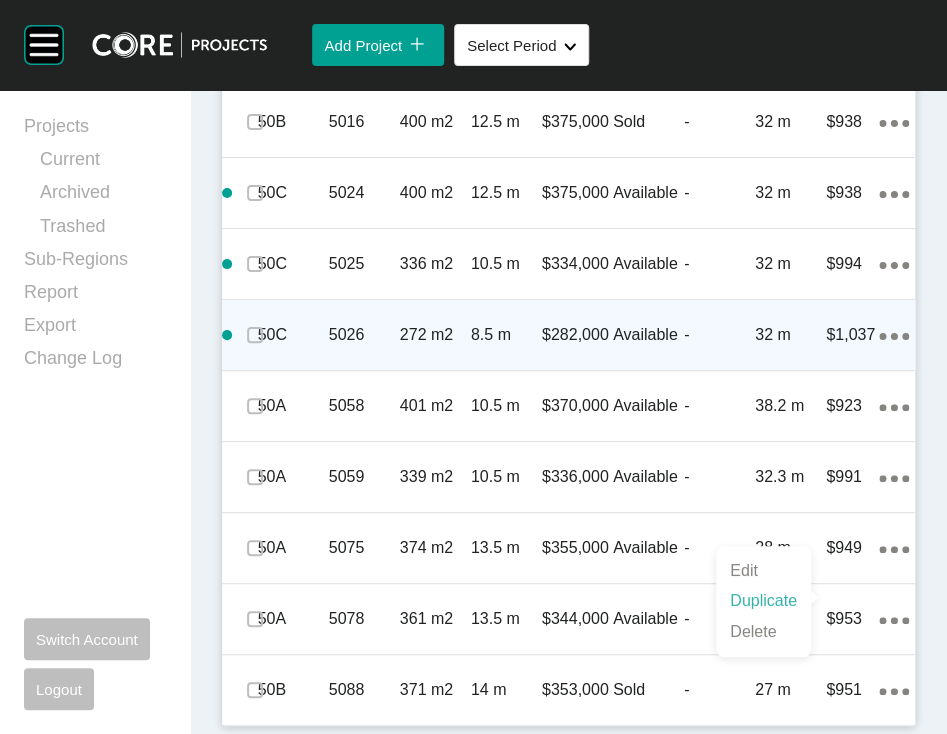 click on "Duplicate" at bounding box center (763, 601) 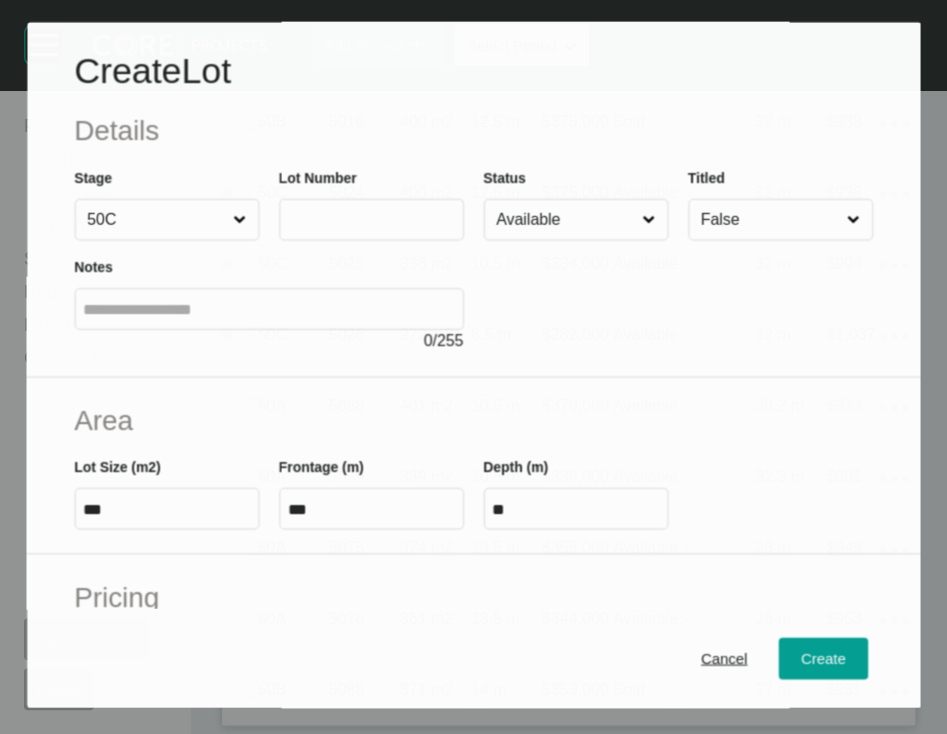 scroll, scrollTop: 2550, scrollLeft: 0, axis: vertical 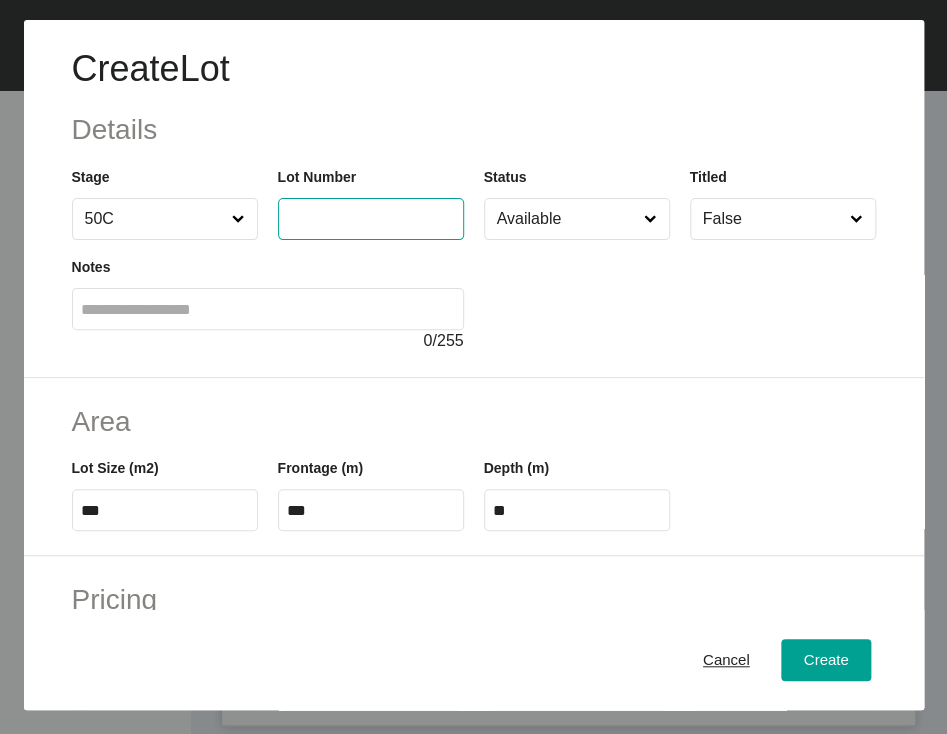 click at bounding box center [371, 218] 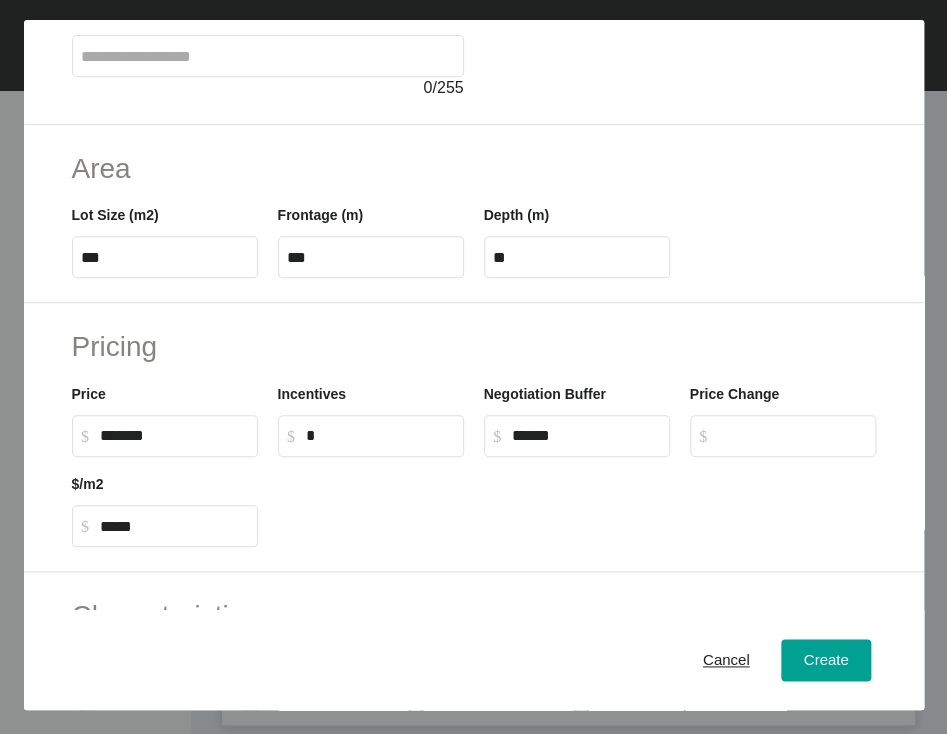 scroll, scrollTop: 277, scrollLeft: 0, axis: vertical 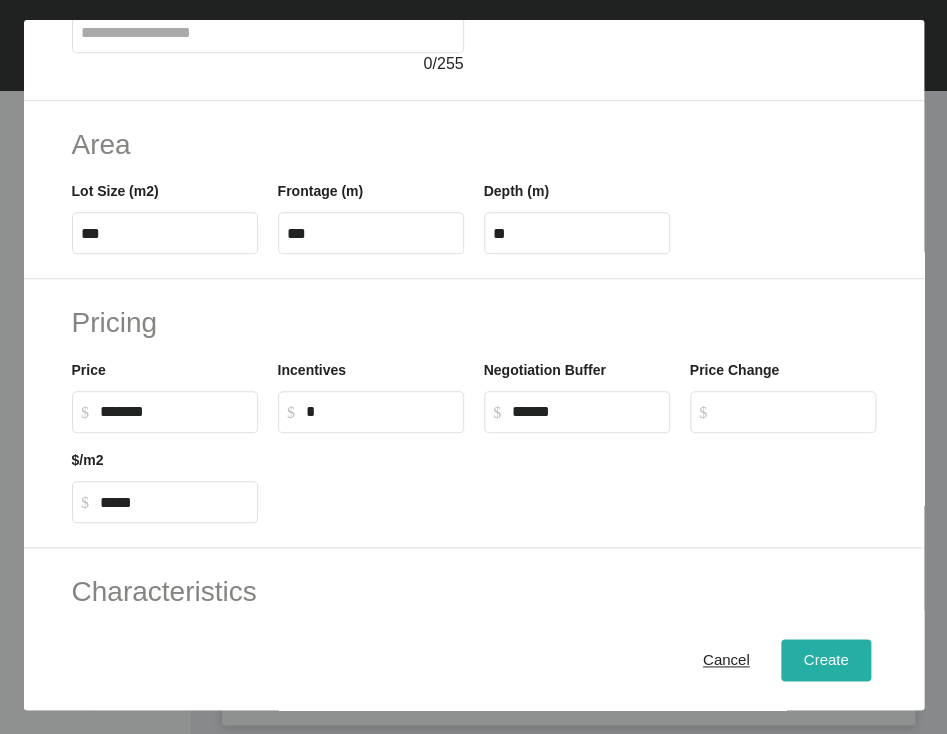 type on "****" 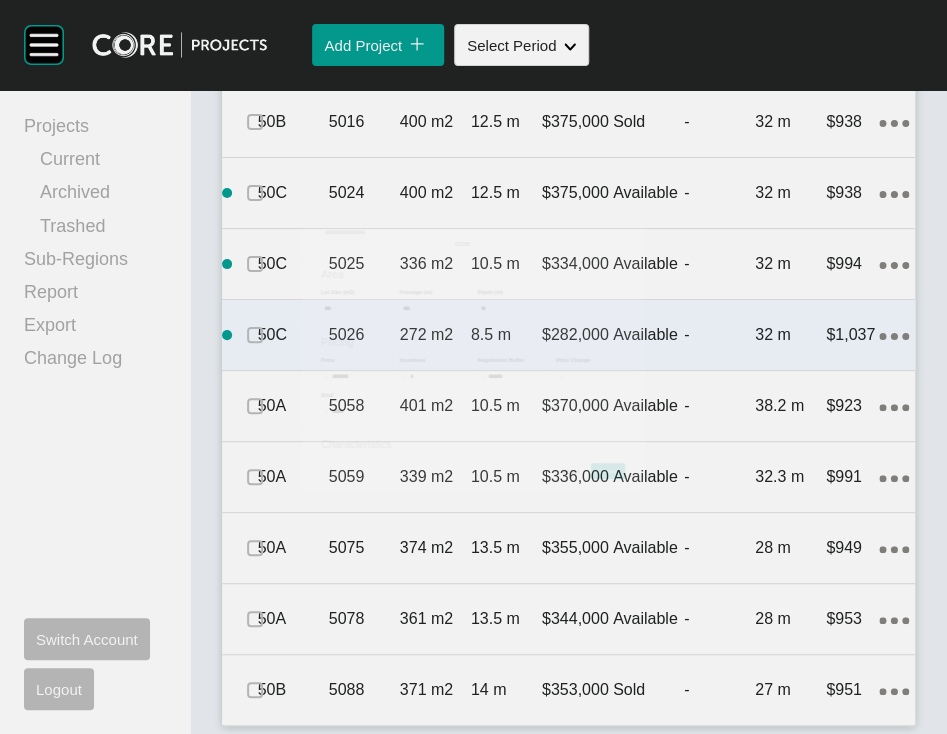 scroll, scrollTop: 2627, scrollLeft: 0, axis: vertical 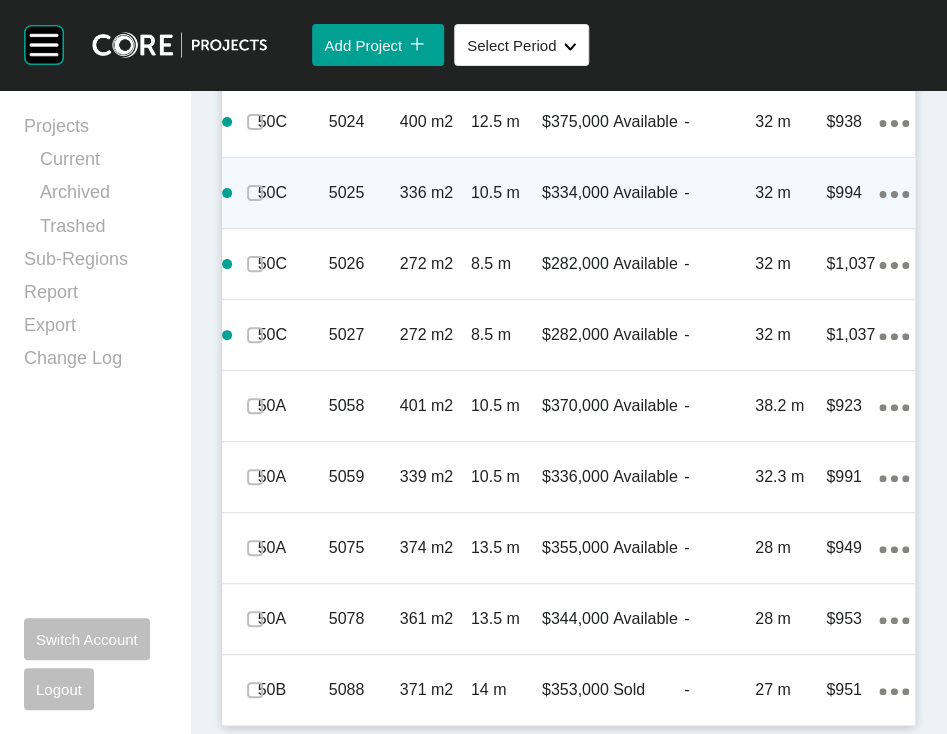 click on "Action Menu Dots Copy 6 Created with Sketch." 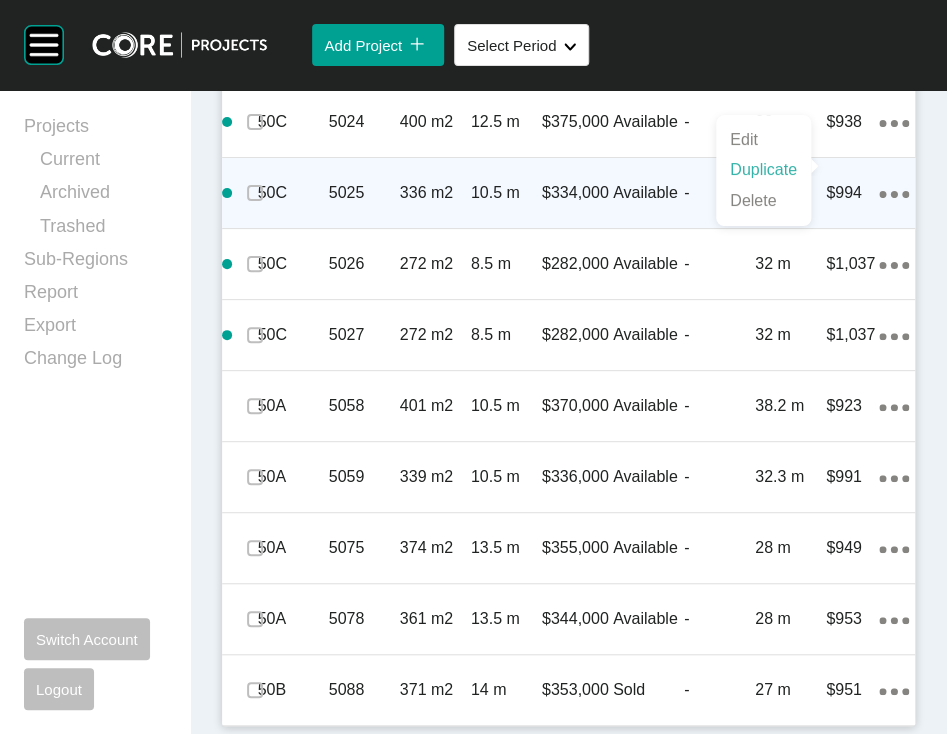 click on "Duplicate" at bounding box center (763, 170) 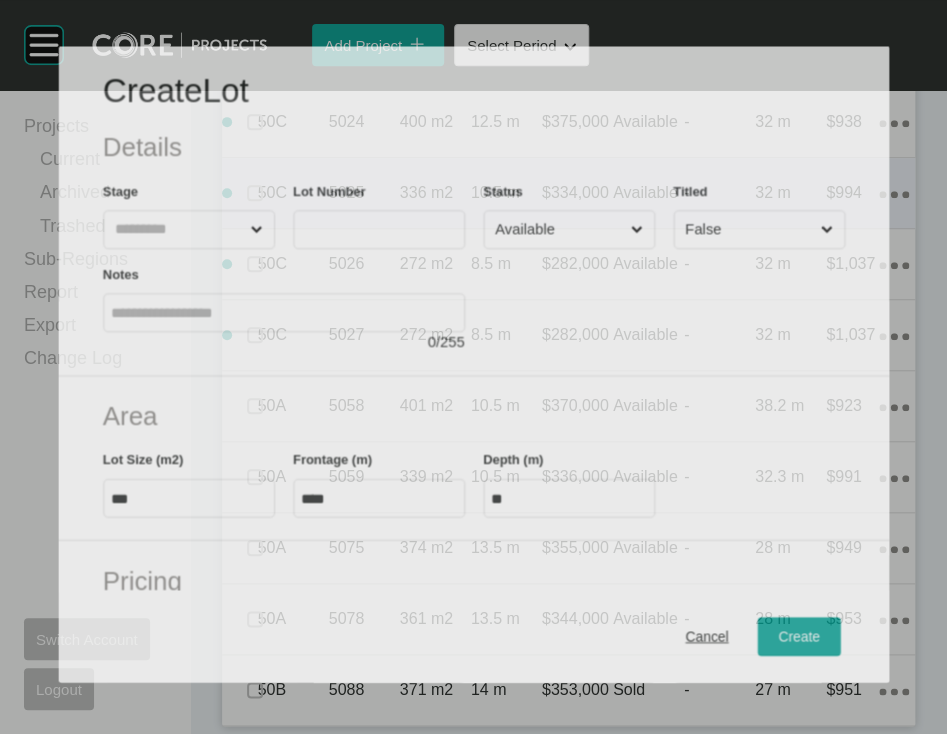 scroll, scrollTop: 2893, scrollLeft: 0, axis: vertical 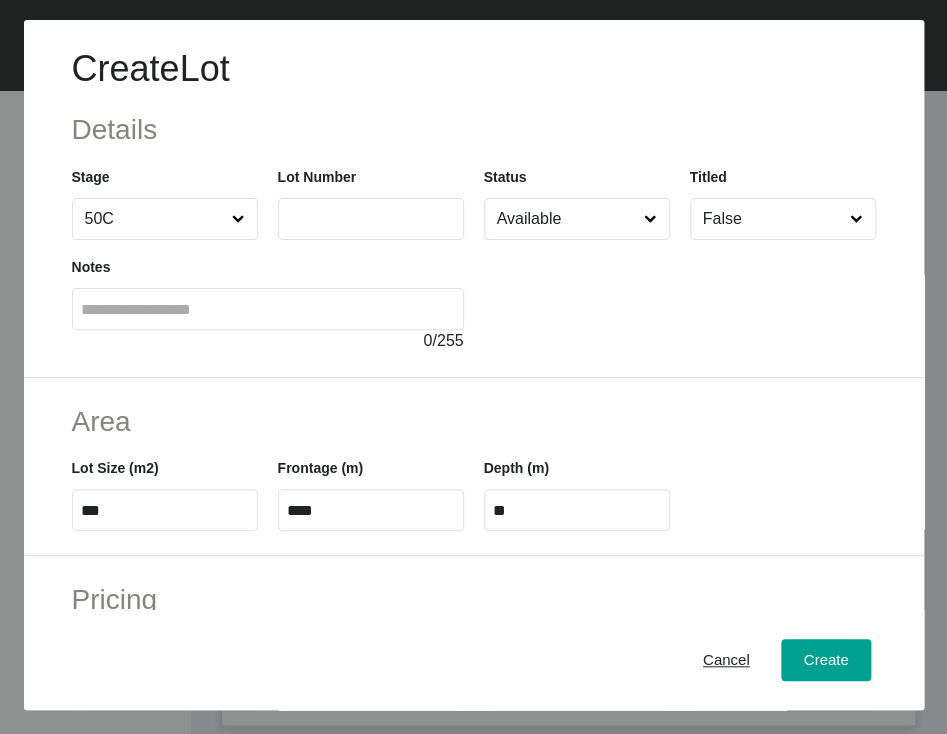 click at bounding box center (371, 218) 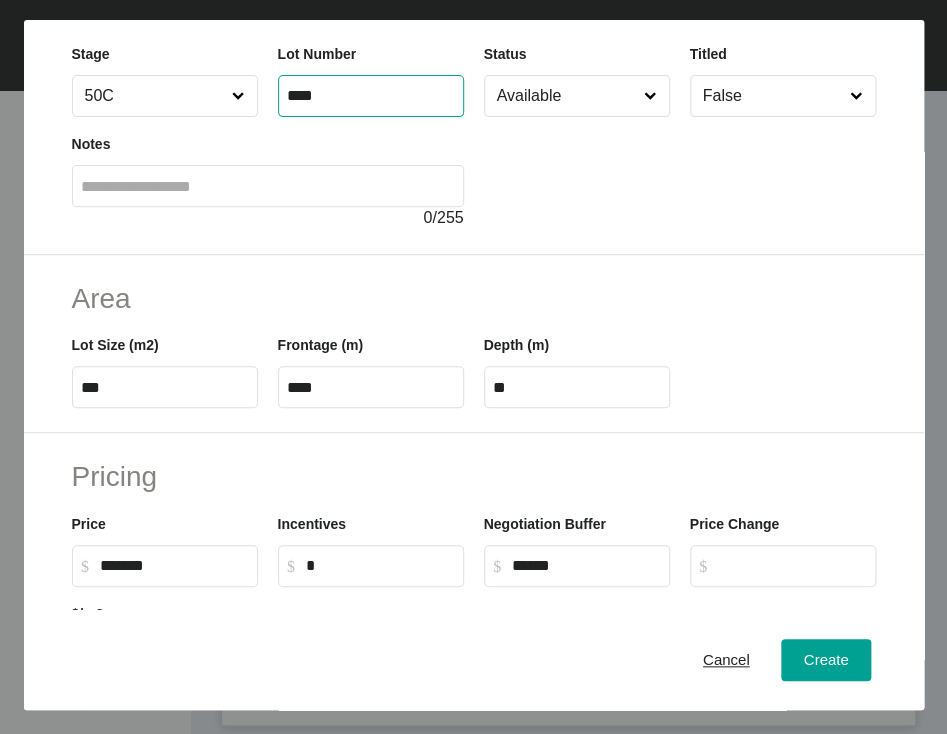 scroll, scrollTop: 127, scrollLeft: 0, axis: vertical 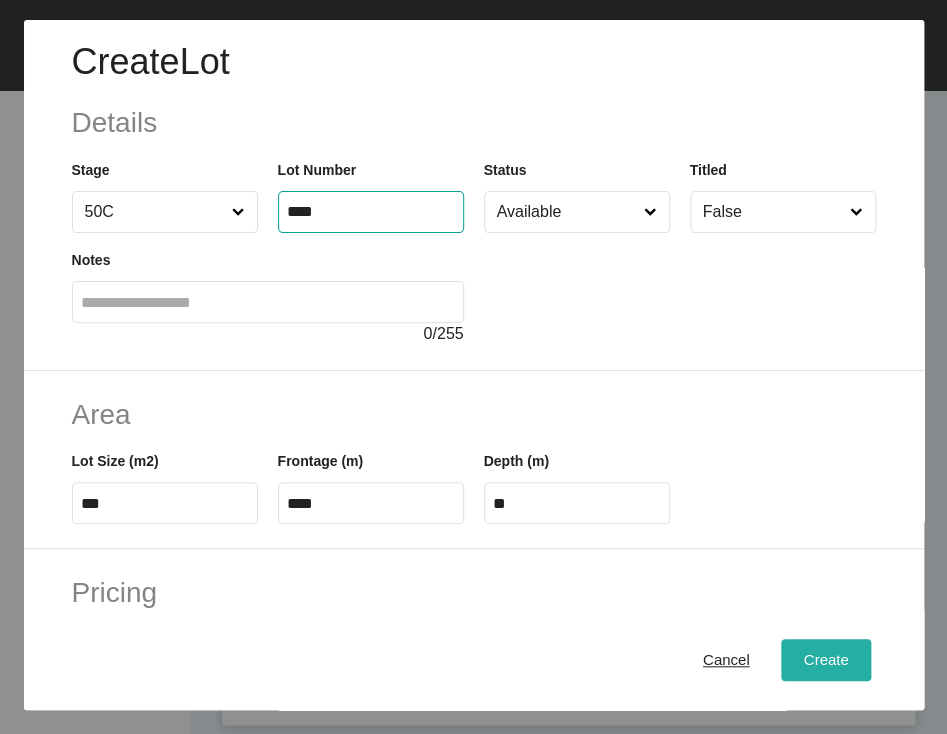 type on "****" 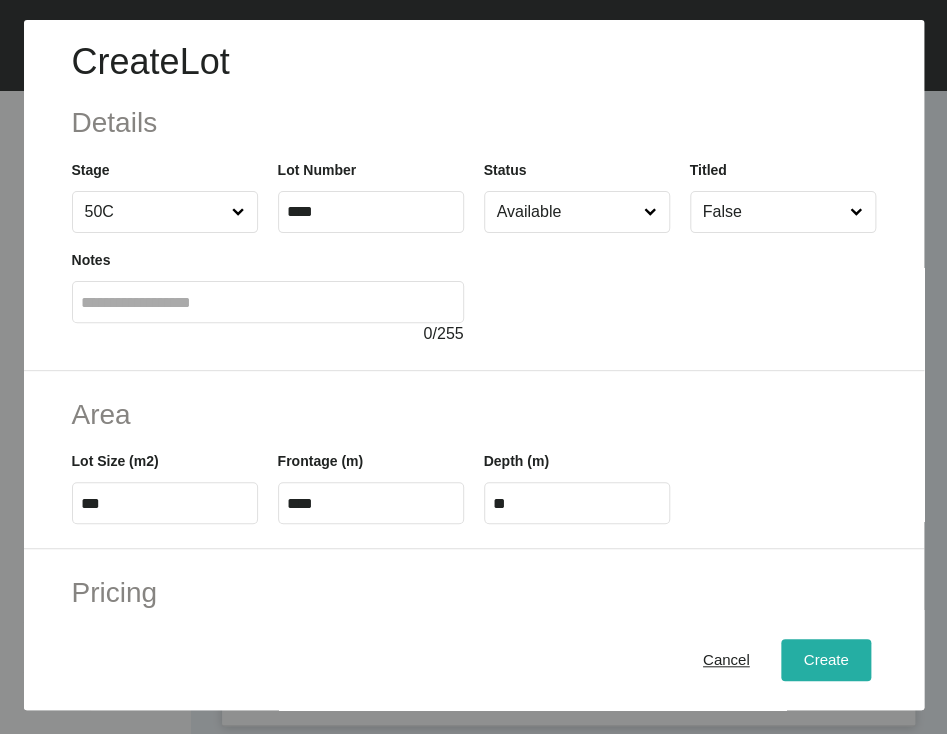 click on "Create" at bounding box center (825, 659) 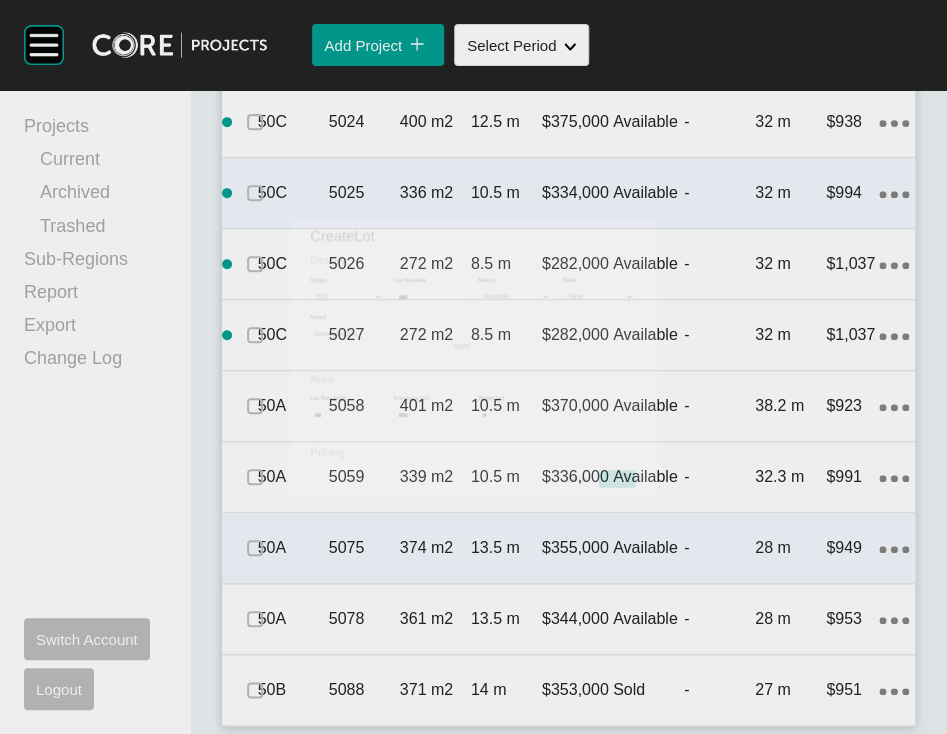 scroll, scrollTop: 2970, scrollLeft: 0, axis: vertical 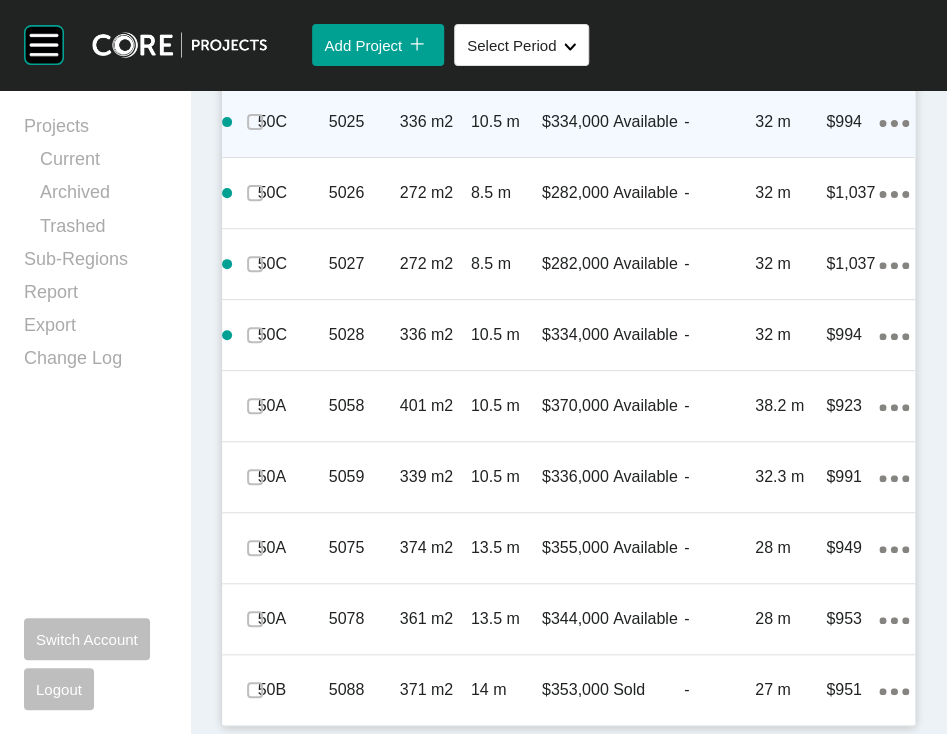 click on "Action Menu Dots Copy 6 Created with Sketch." at bounding box center (894, 51) 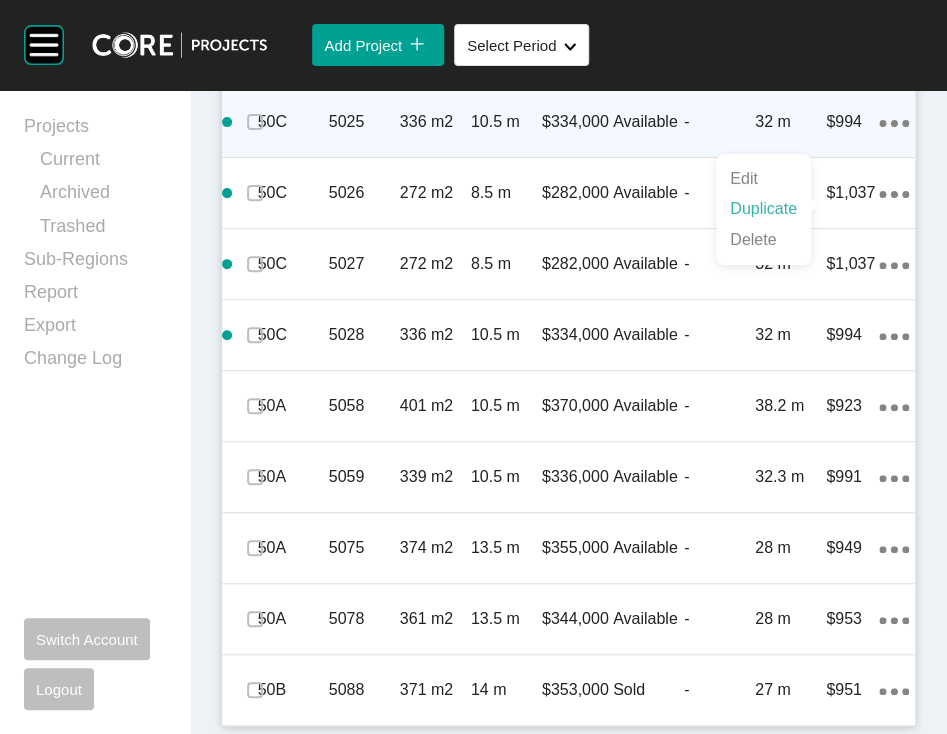 click on "Duplicate" at bounding box center [763, 209] 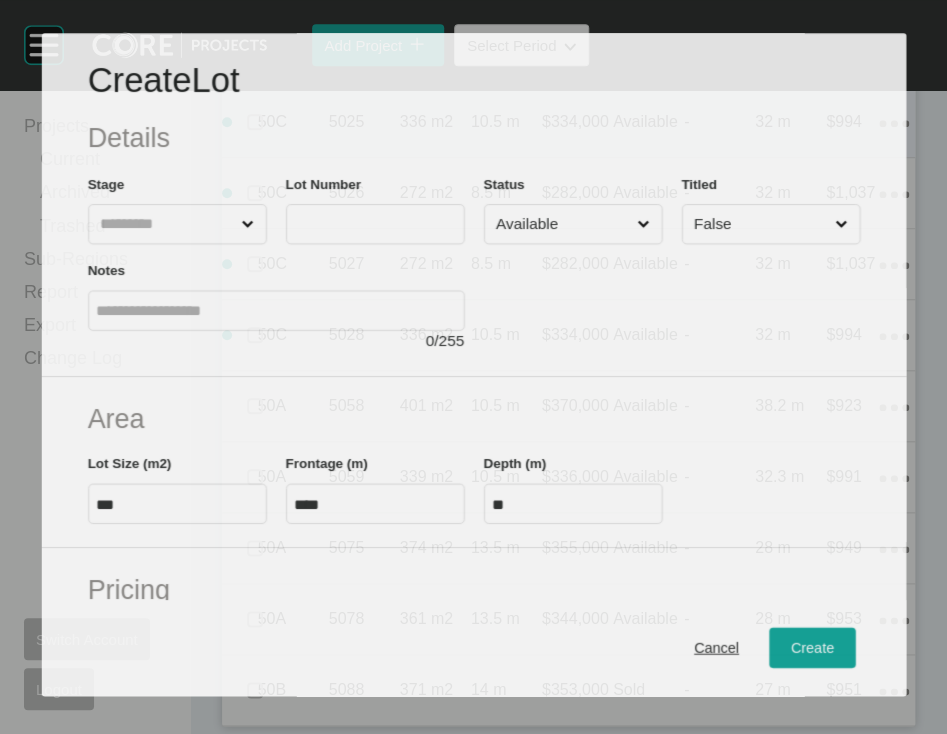 scroll, scrollTop: 2764, scrollLeft: 0, axis: vertical 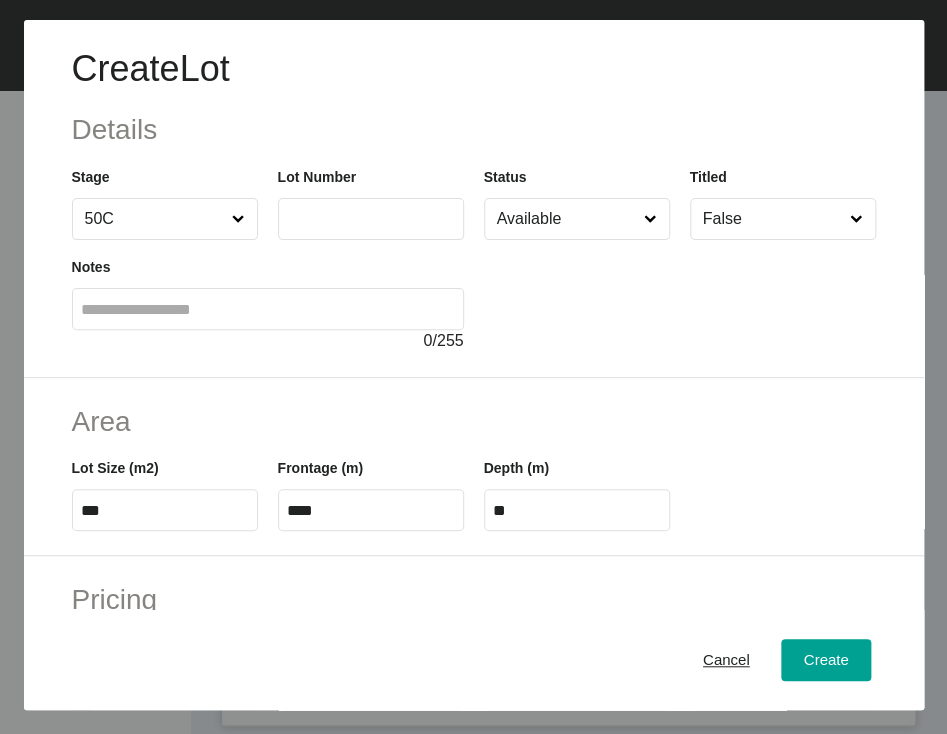 click at bounding box center [371, 219] 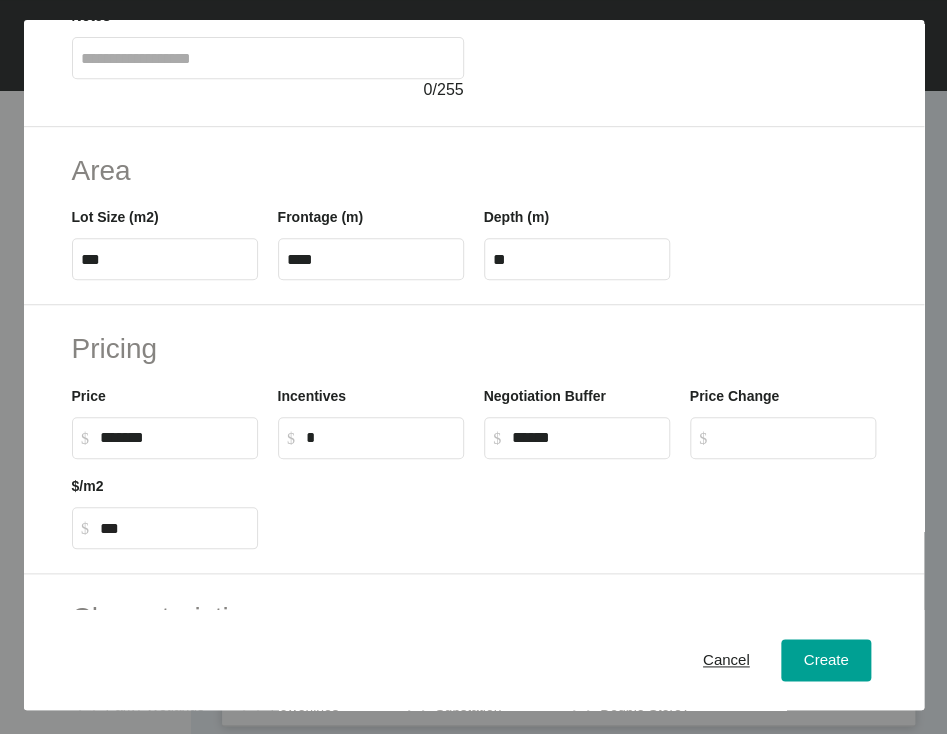 scroll, scrollTop: 197, scrollLeft: 0, axis: vertical 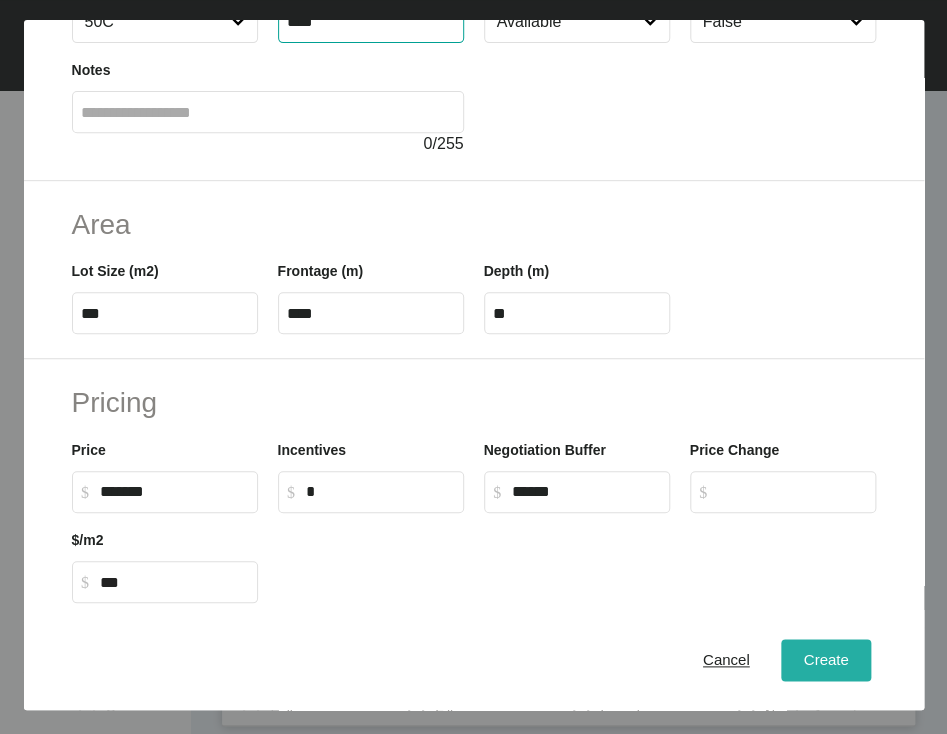 type on "****" 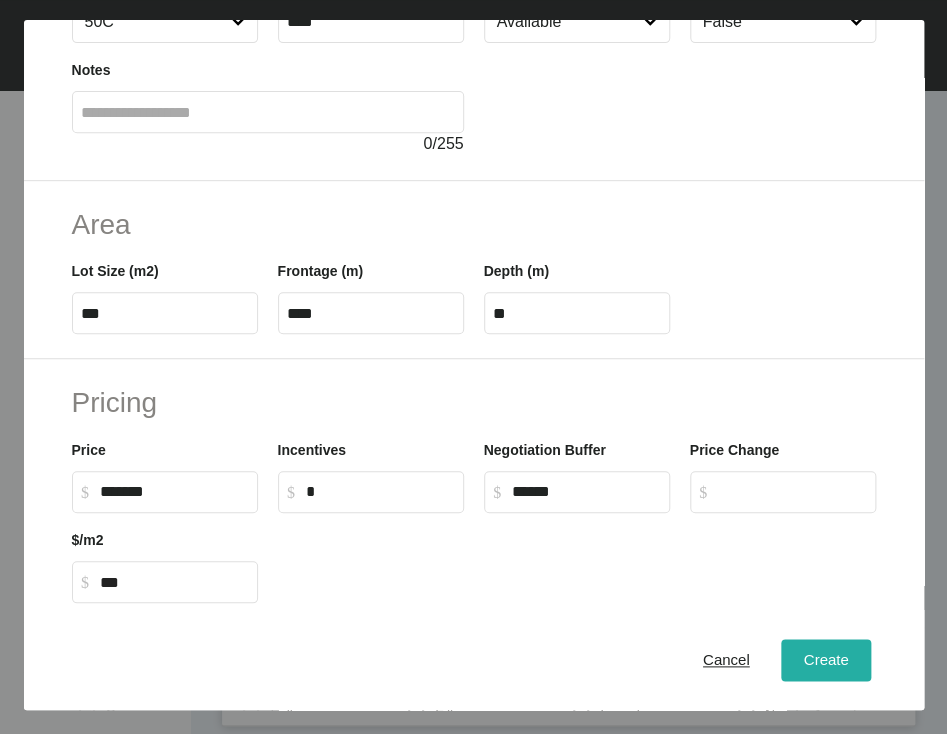 click on "Create" at bounding box center (825, 659) 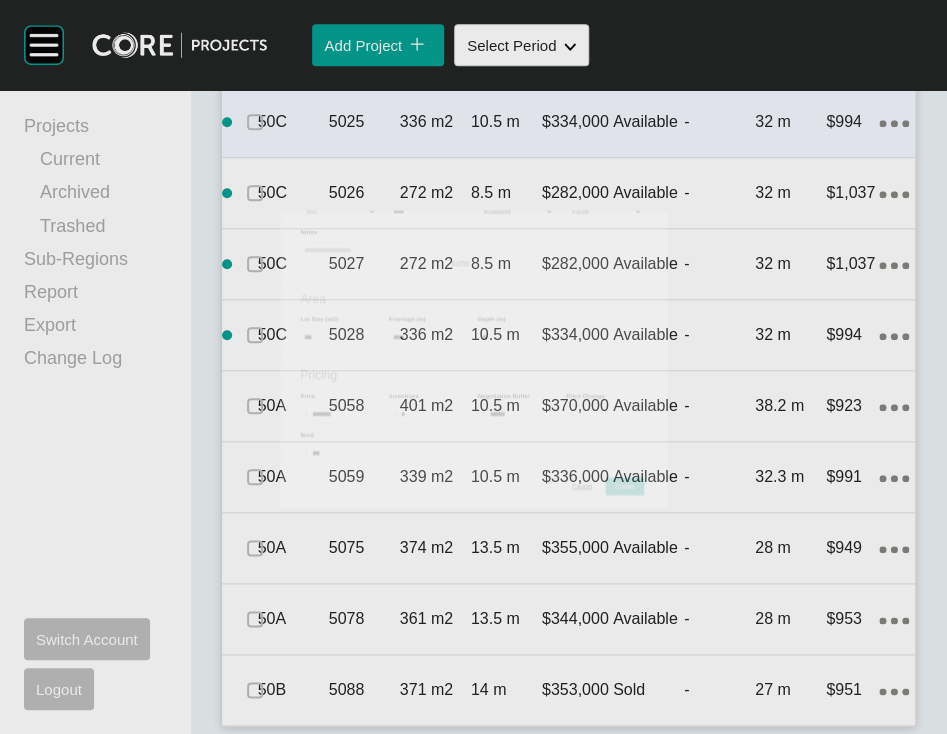 scroll, scrollTop: 2842, scrollLeft: 0, axis: vertical 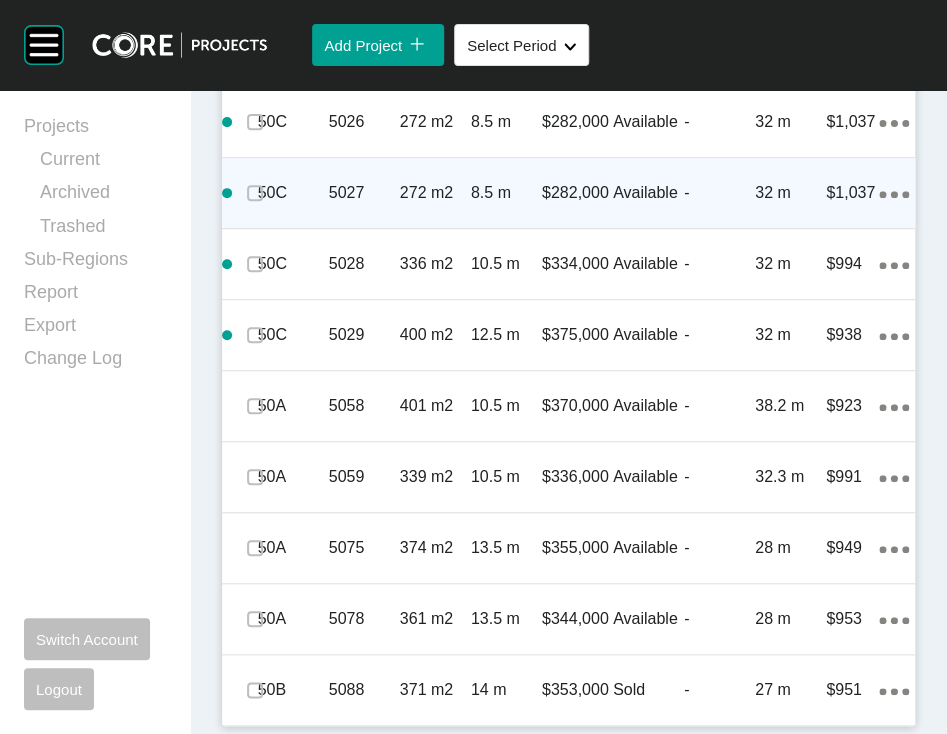 click on "Action Menu Dots Copy 6 Created with Sketch." 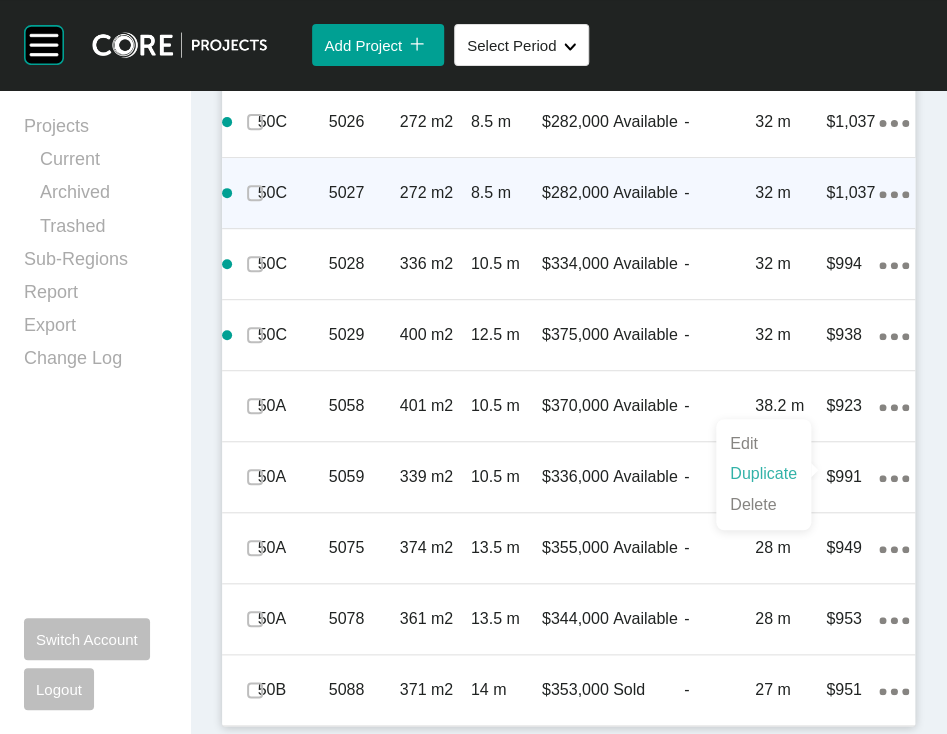 click on "Duplicate" at bounding box center (763, 474) 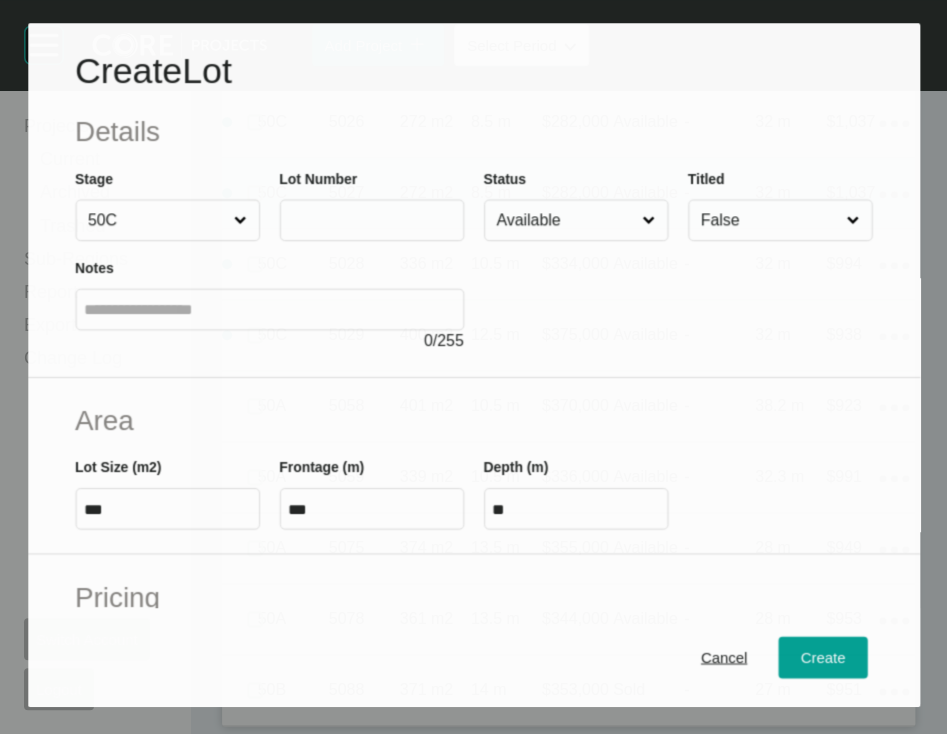 scroll, scrollTop: 2764, scrollLeft: 0, axis: vertical 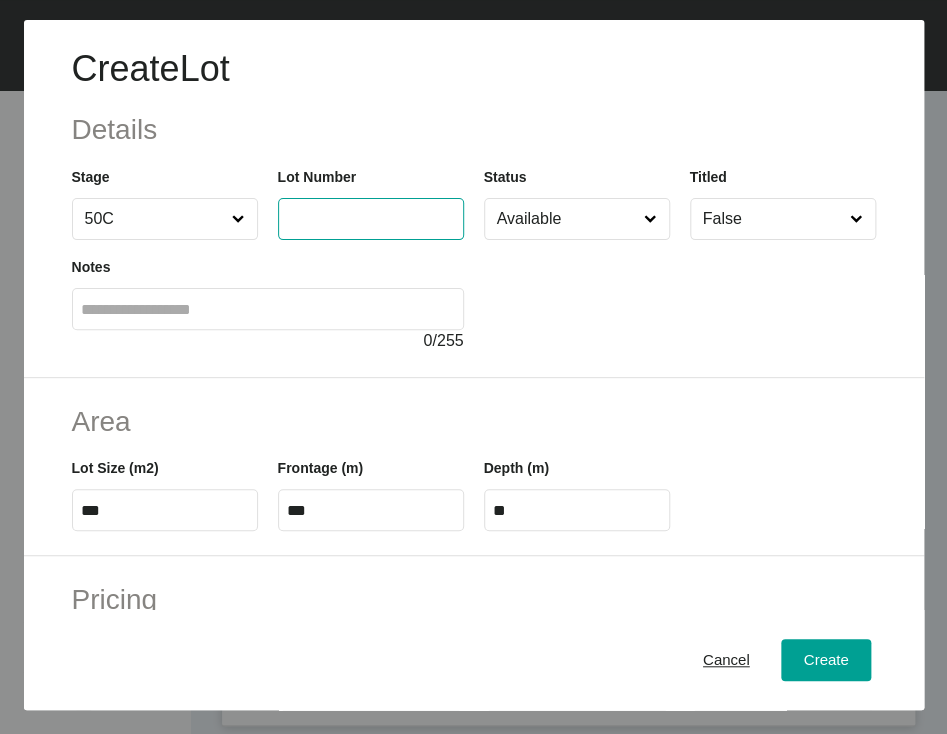 click at bounding box center [371, 218] 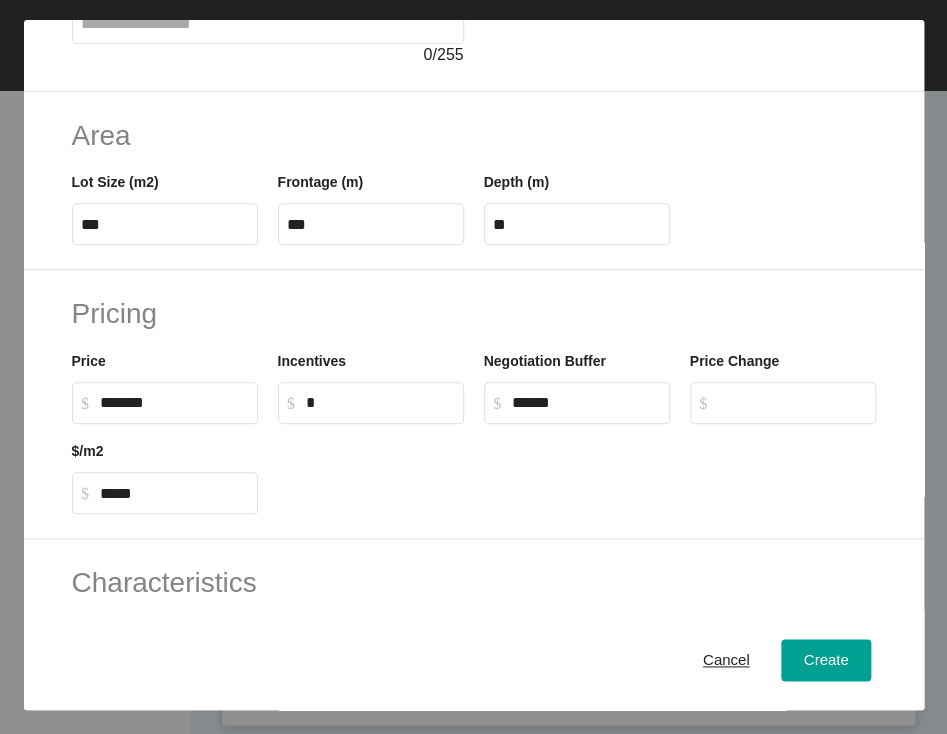 scroll, scrollTop: 338, scrollLeft: 0, axis: vertical 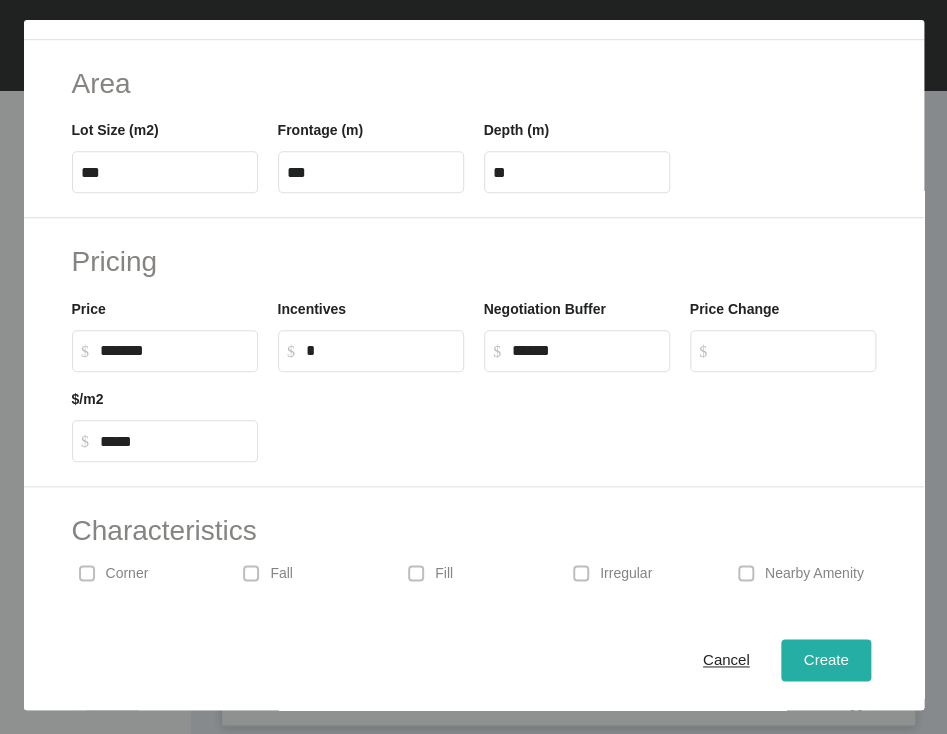 type on "****" 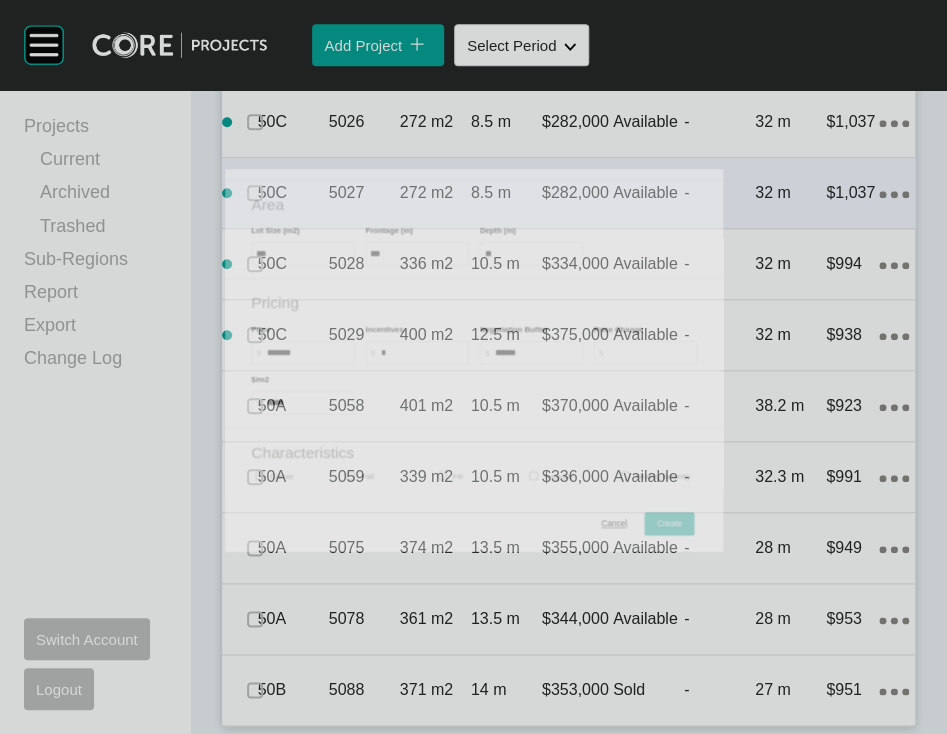 scroll, scrollTop: 2842, scrollLeft: 0, axis: vertical 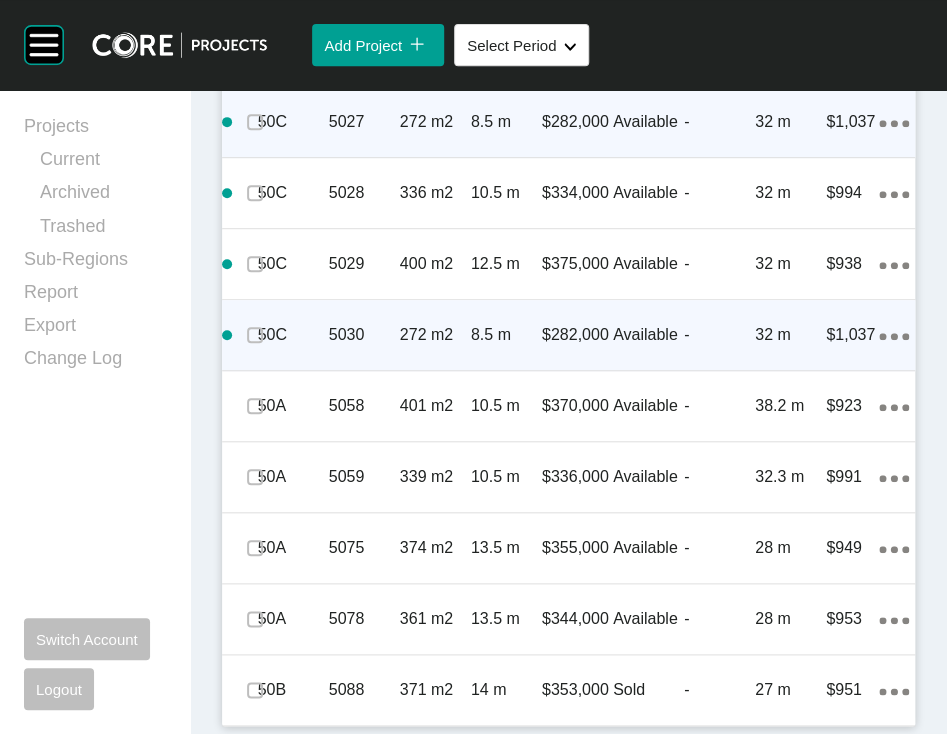 click 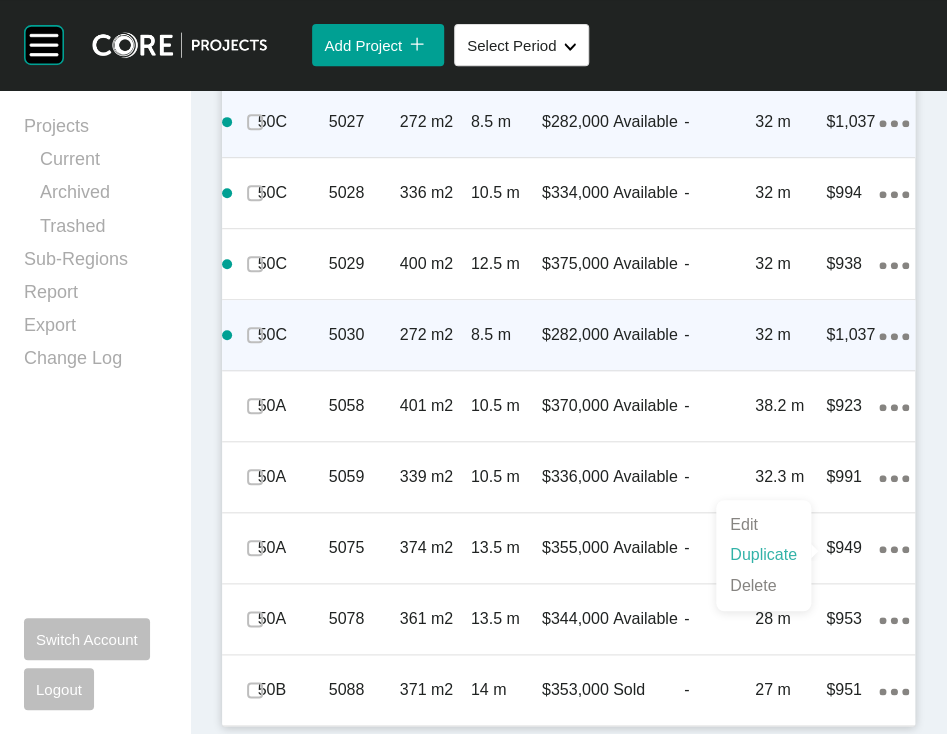 click on "Duplicate" at bounding box center (763, 555) 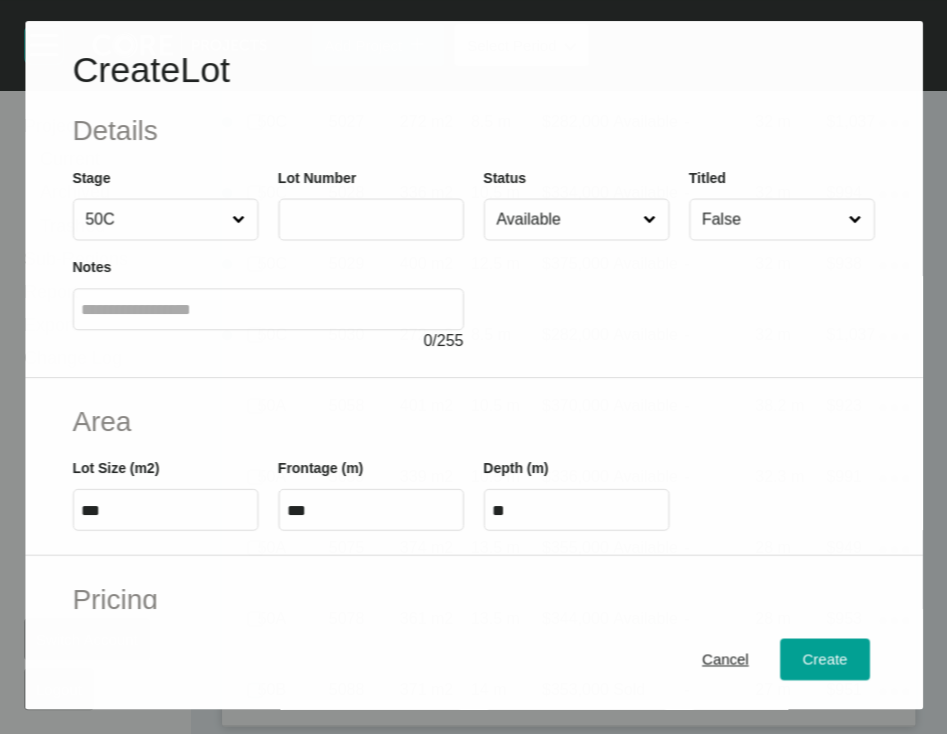 scroll, scrollTop: 2950, scrollLeft: 0, axis: vertical 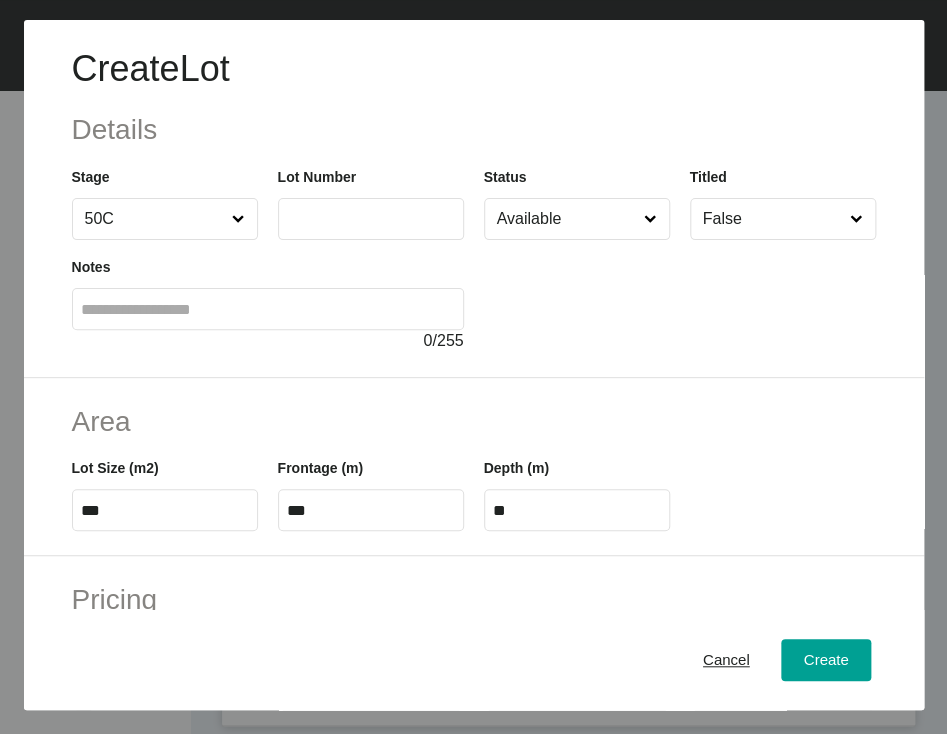 click at bounding box center [371, 218] 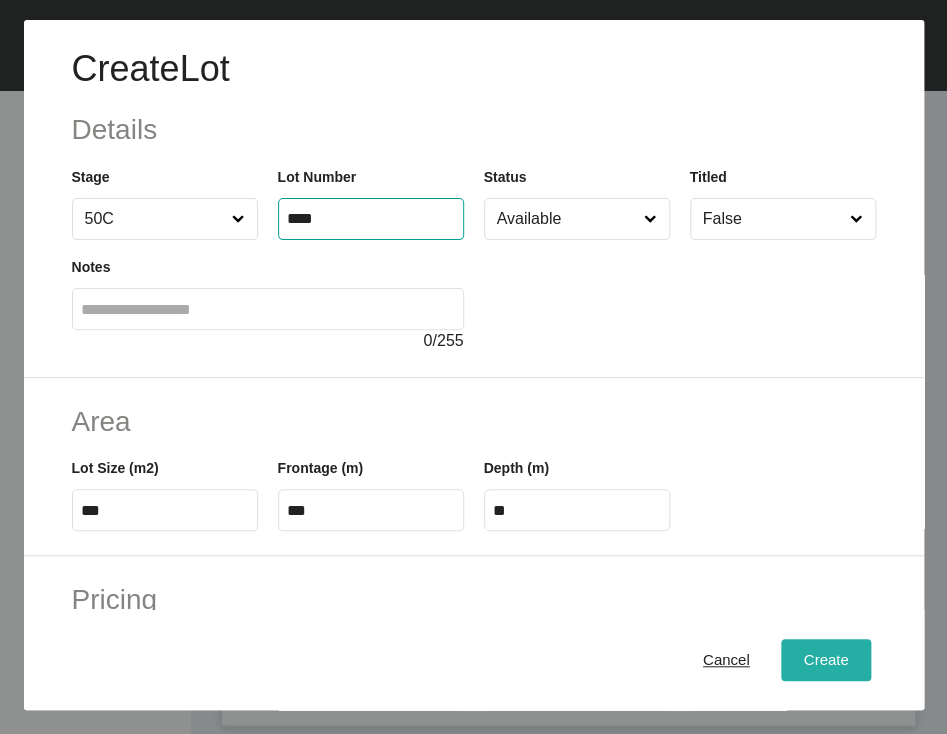 type on "****" 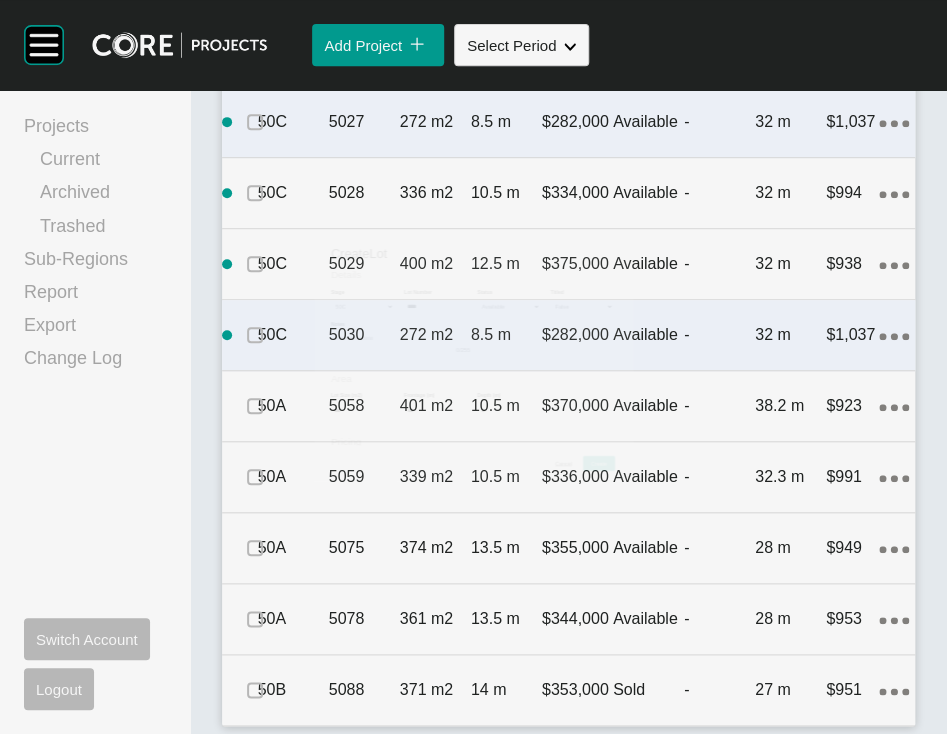 scroll, scrollTop: 3027, scrollLeft: 0, axis: vertical 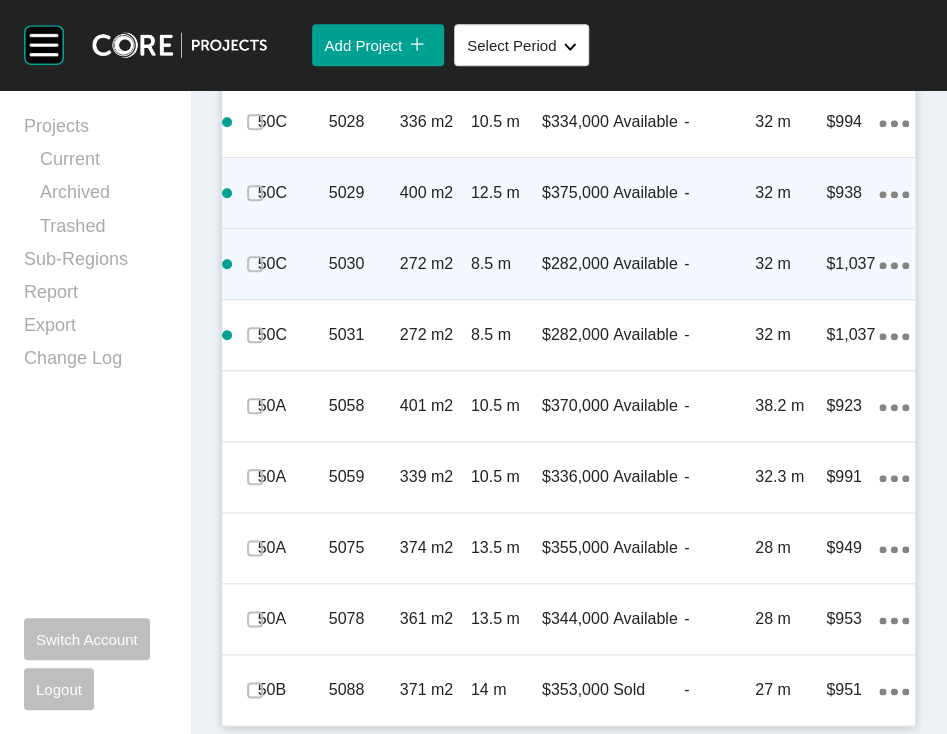 click 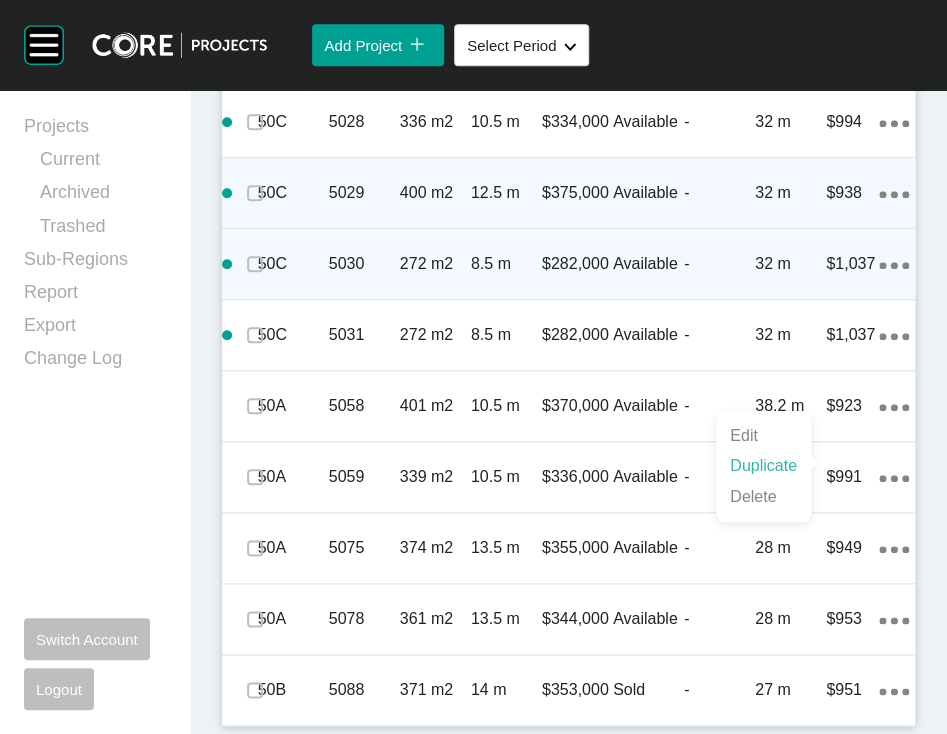 click on "Duplicate" at bounding box center [763, 466] 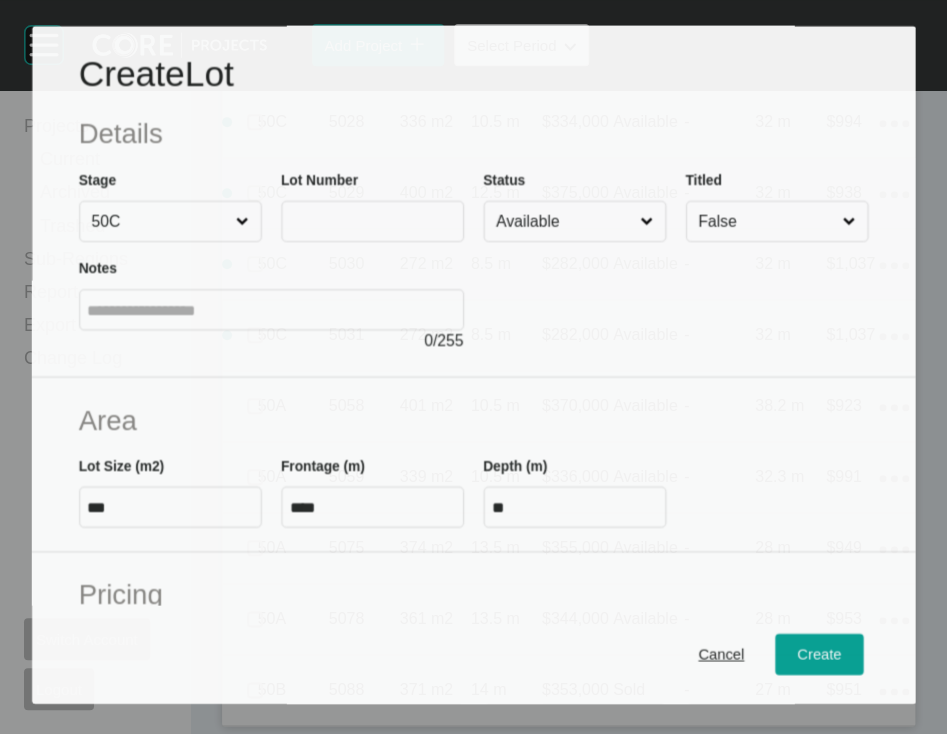 scroll, scrollTop: 2950, scrollLeft: 0, axis: vertical 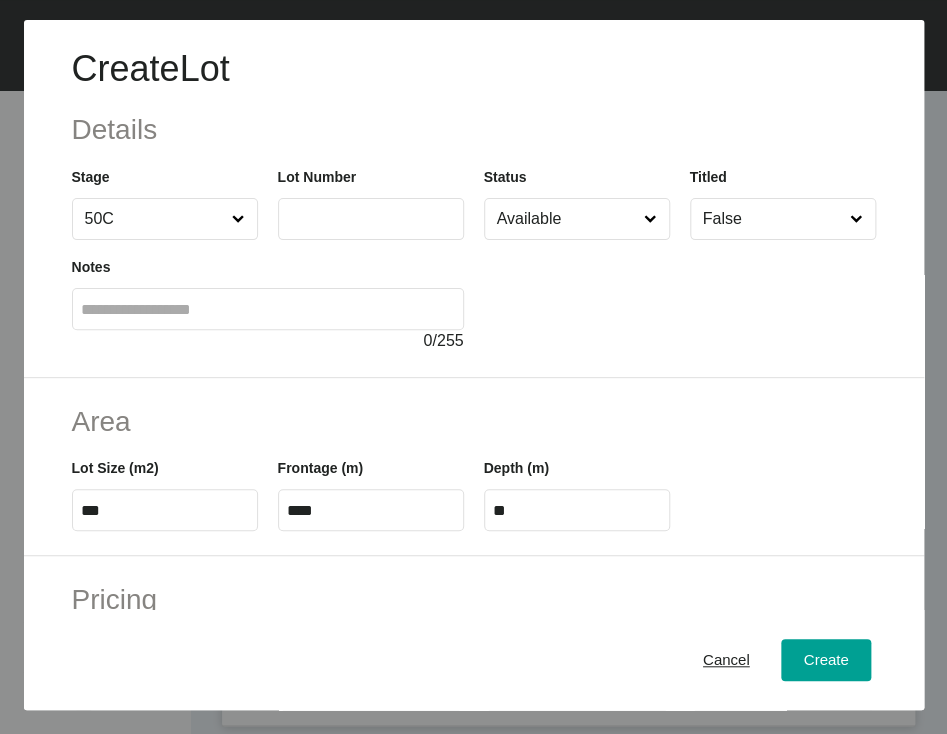 click at bounding box center (371, 219) 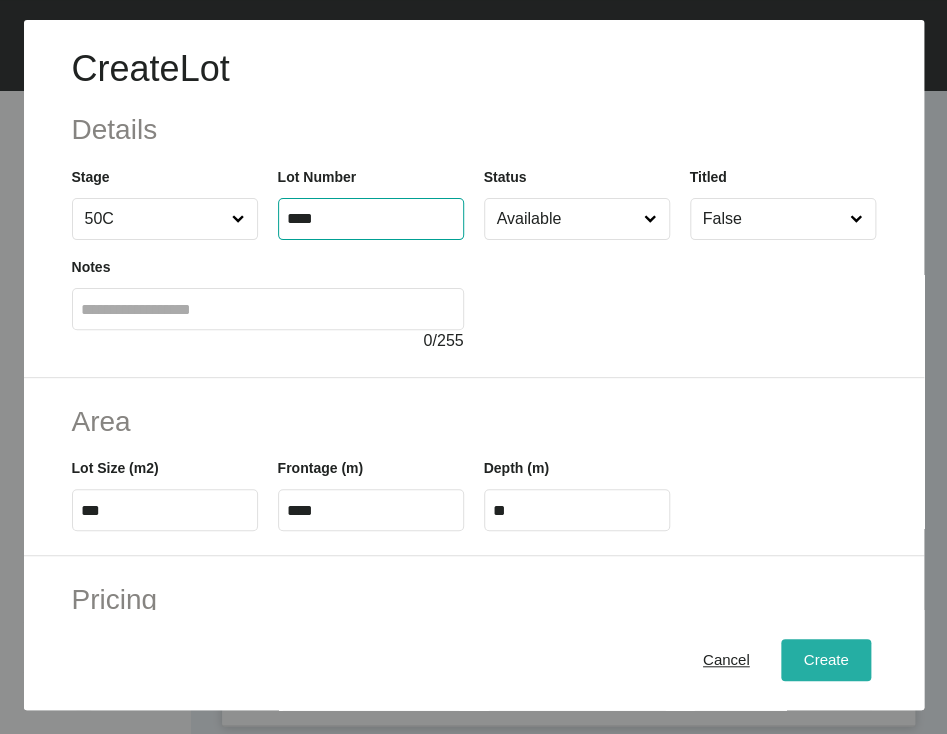 type on "****" 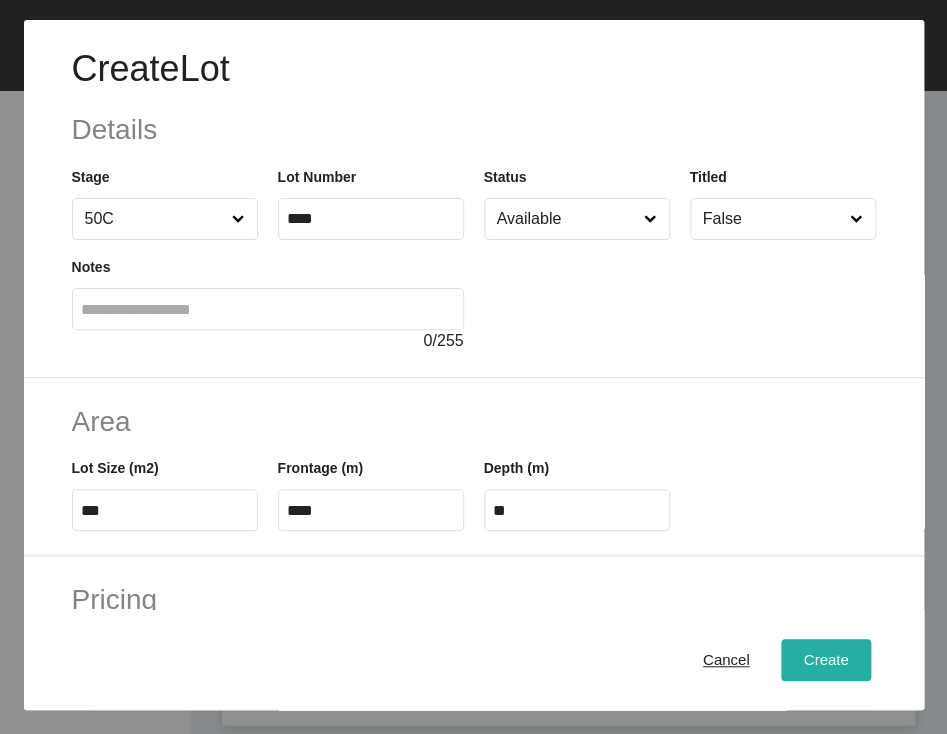 click on "Create" at bounding box center [825, 659] 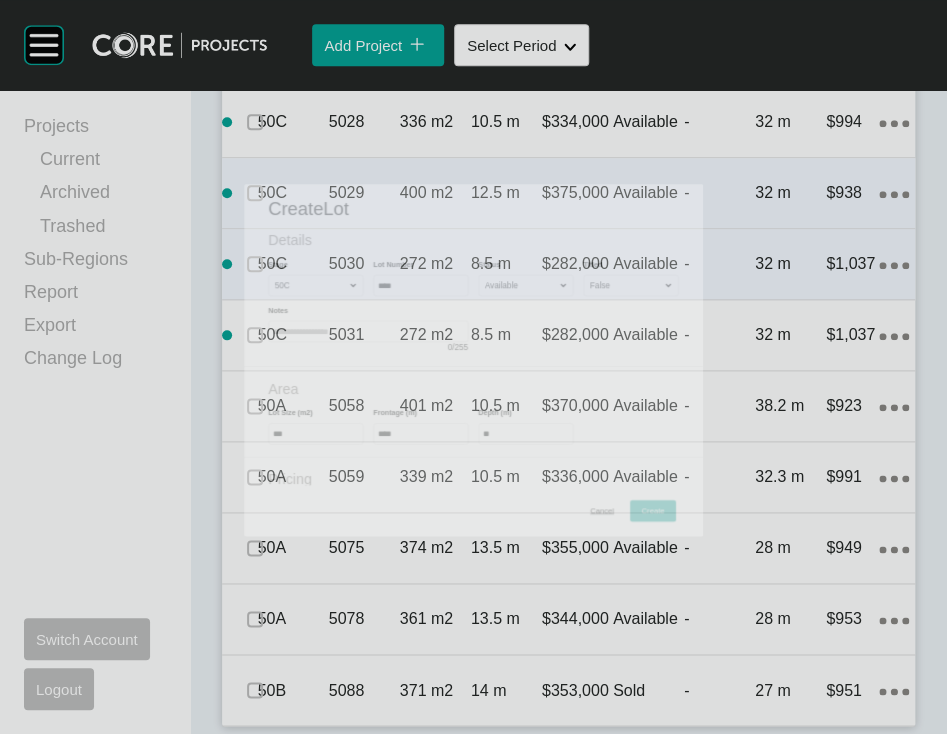 scroll, scrollTop: 3027, scrollLeft: 0, axis: vertical 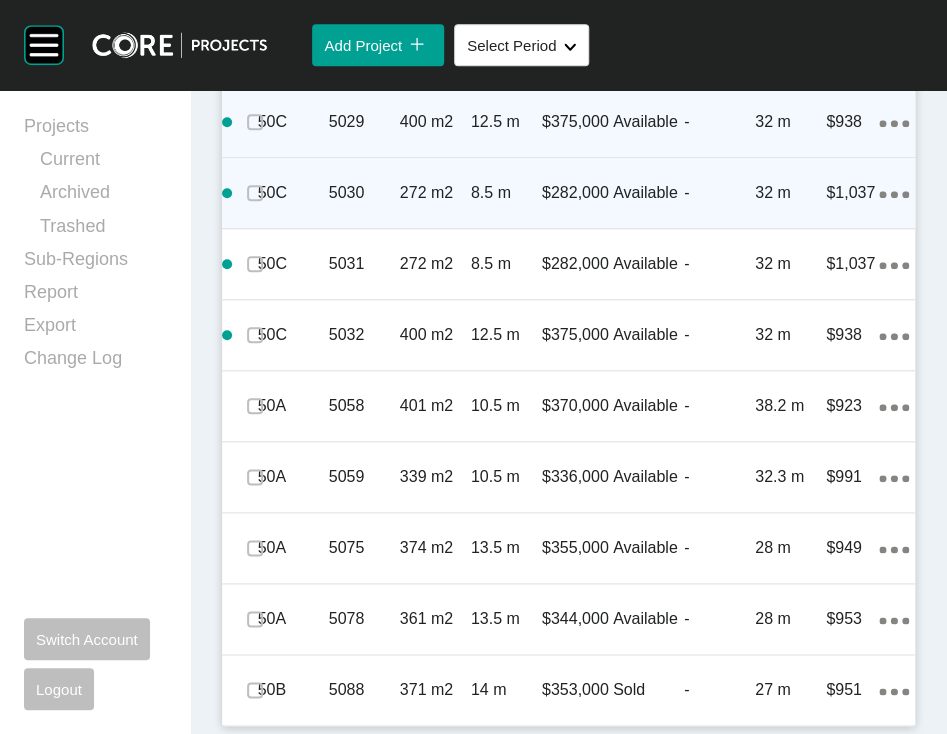 click 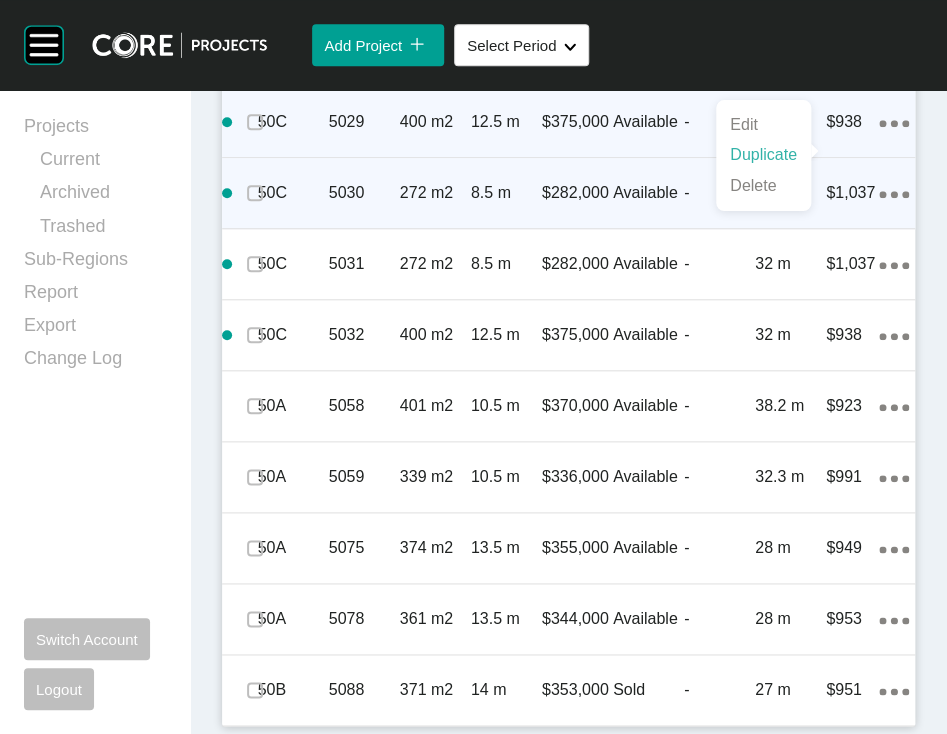 click on "Duplicate" at bounding box center (763, 155) 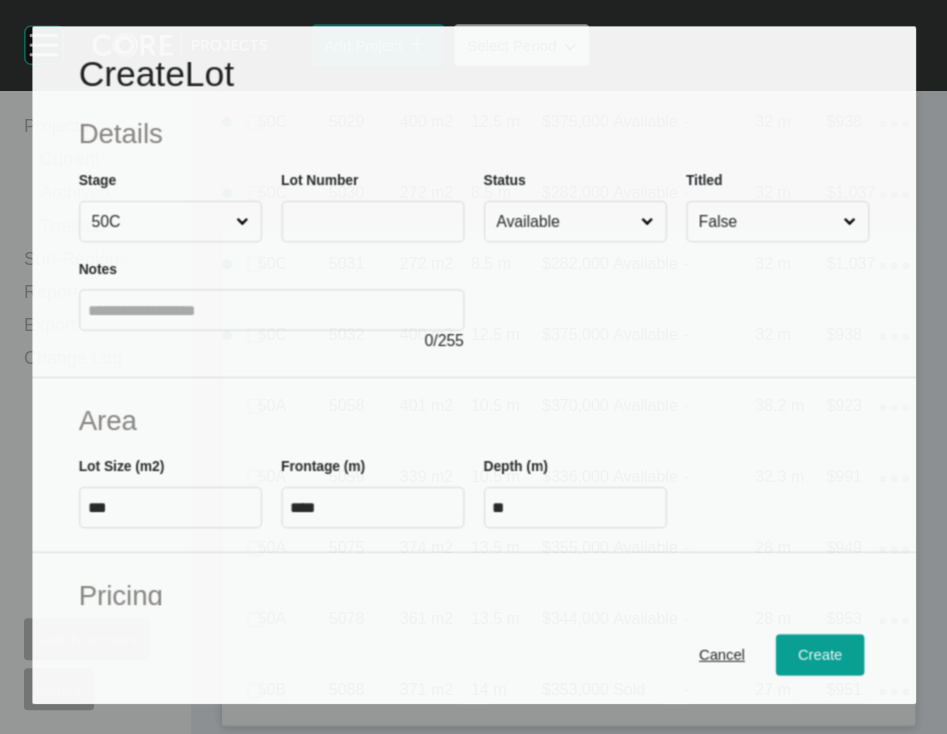 scroll, scrollTop: 3171, scrollLeft: 0, axis: vertical 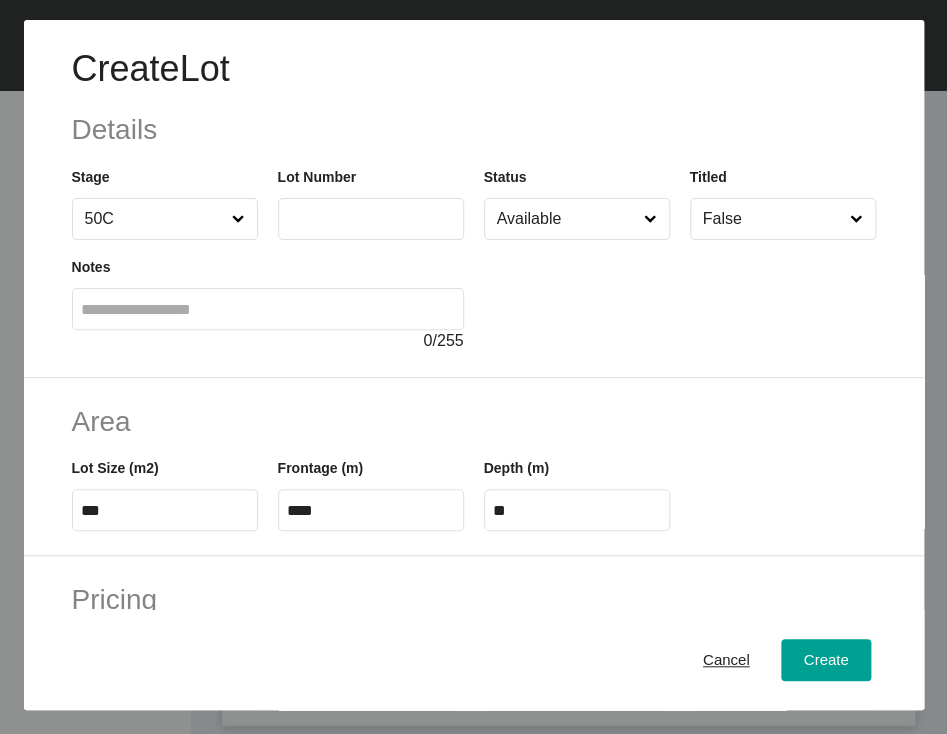 click at bounding box center (371, 219) 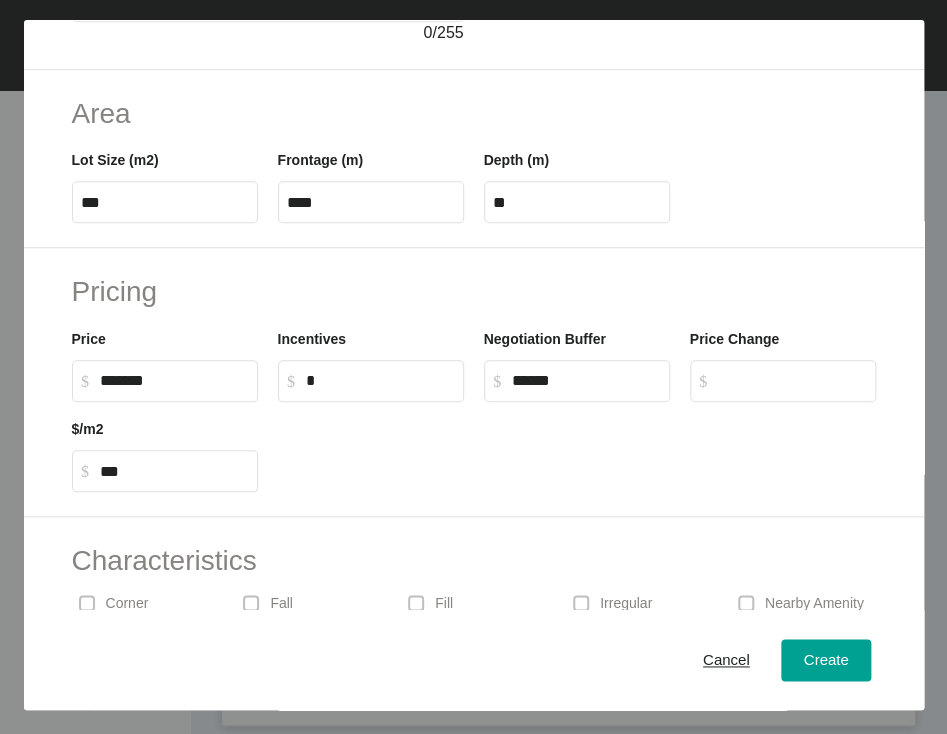 scroll, scrollTop: 327, scrollLeft: 0, axis: vertical 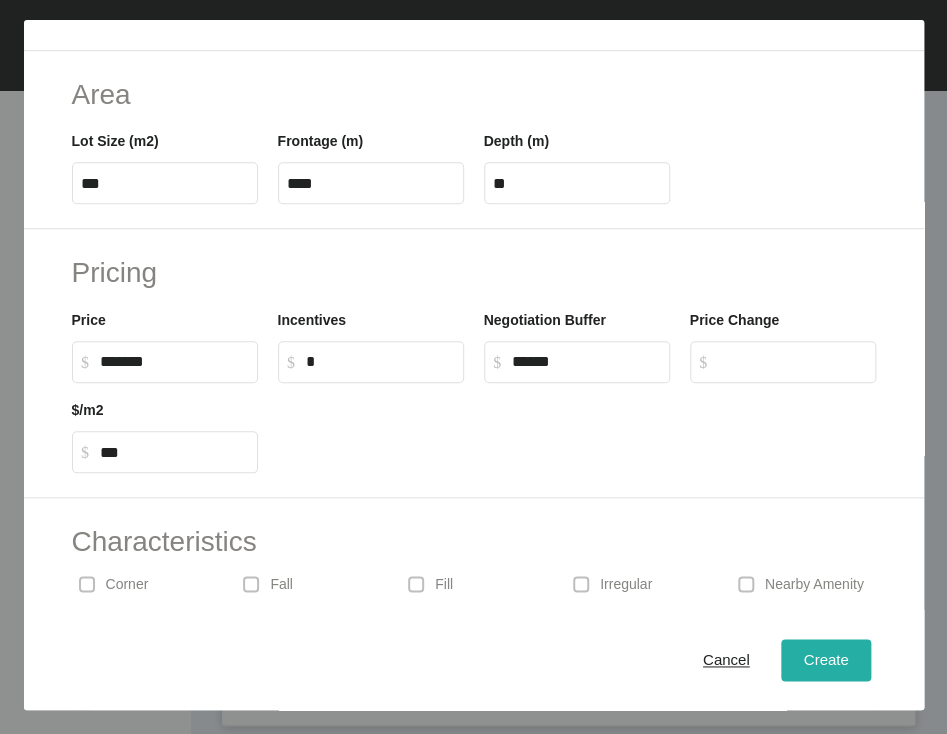 type on "****" 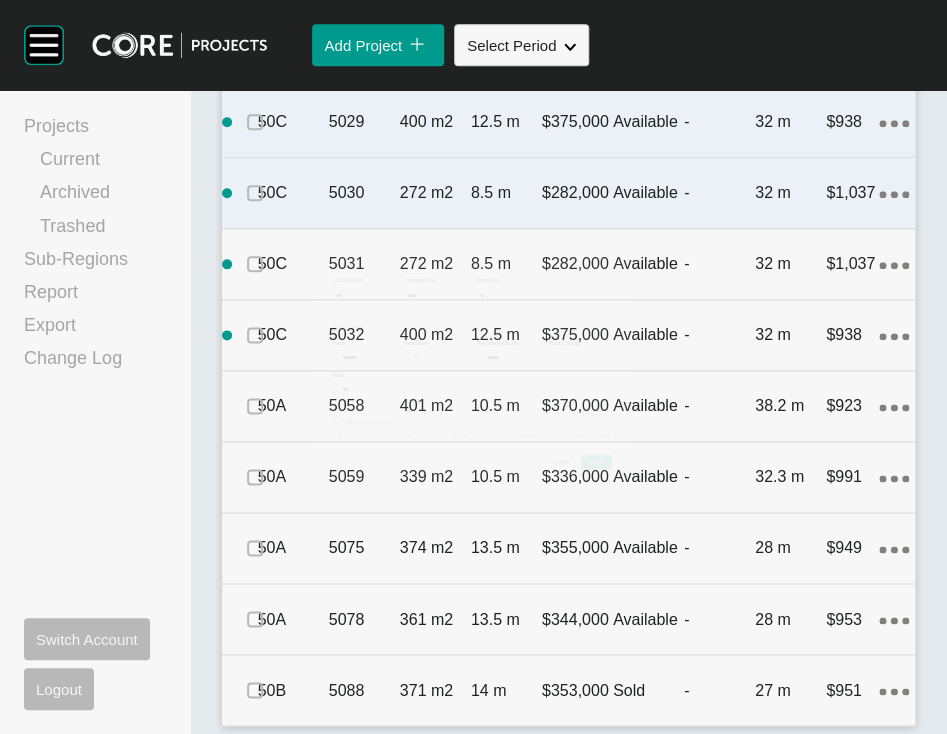 scroll, scrollTop: 3250, scrollLeft: 0, axis: vertical 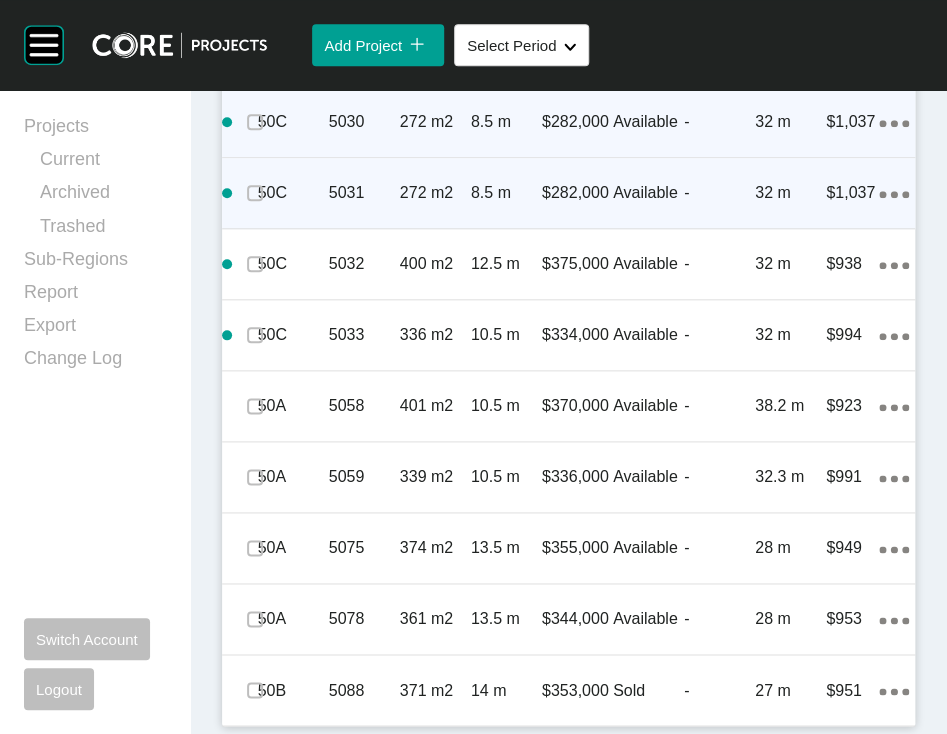 click on "Action Menu Dots Copy 6 Created with Sketch." 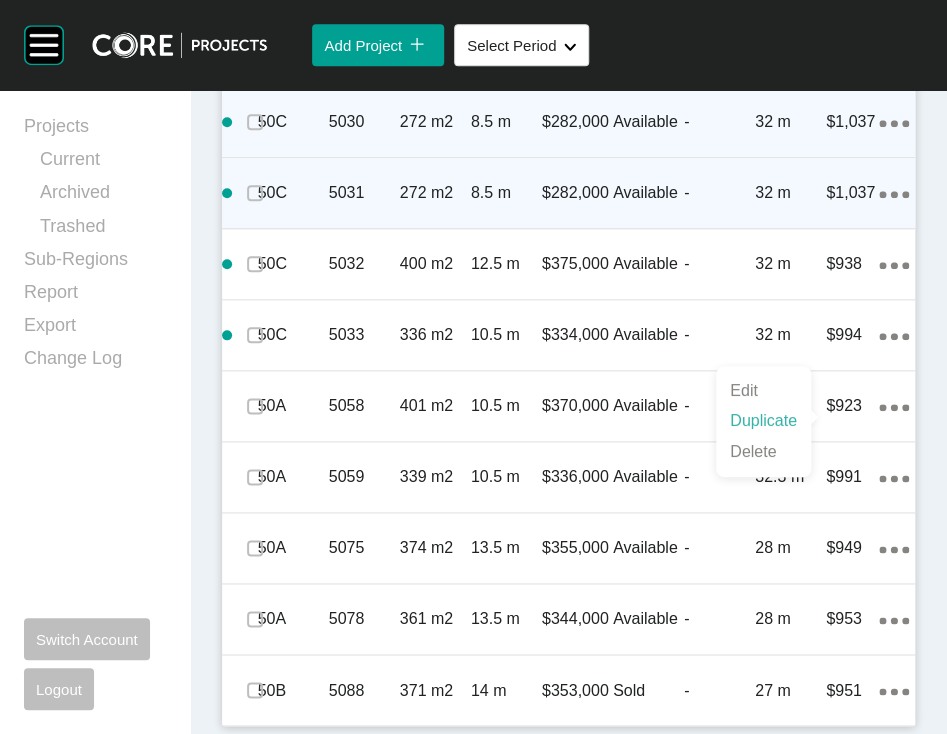 click on "Duplicate" at bounding box center (763, 421) 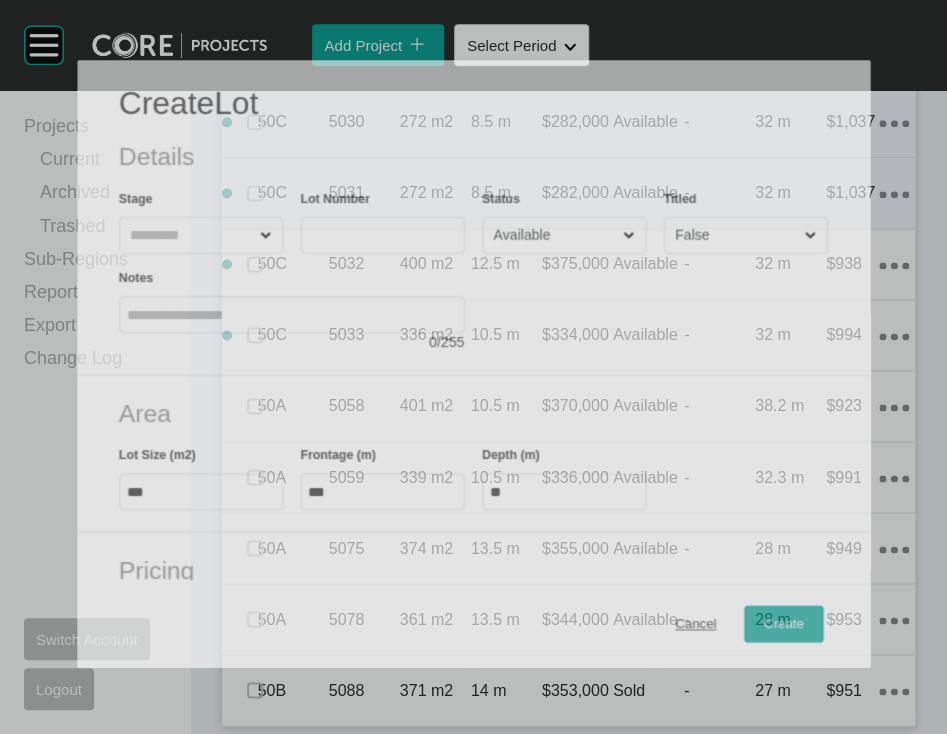 scroll, scrollTop: 3171, scrollLeft: 0, axis: vertical 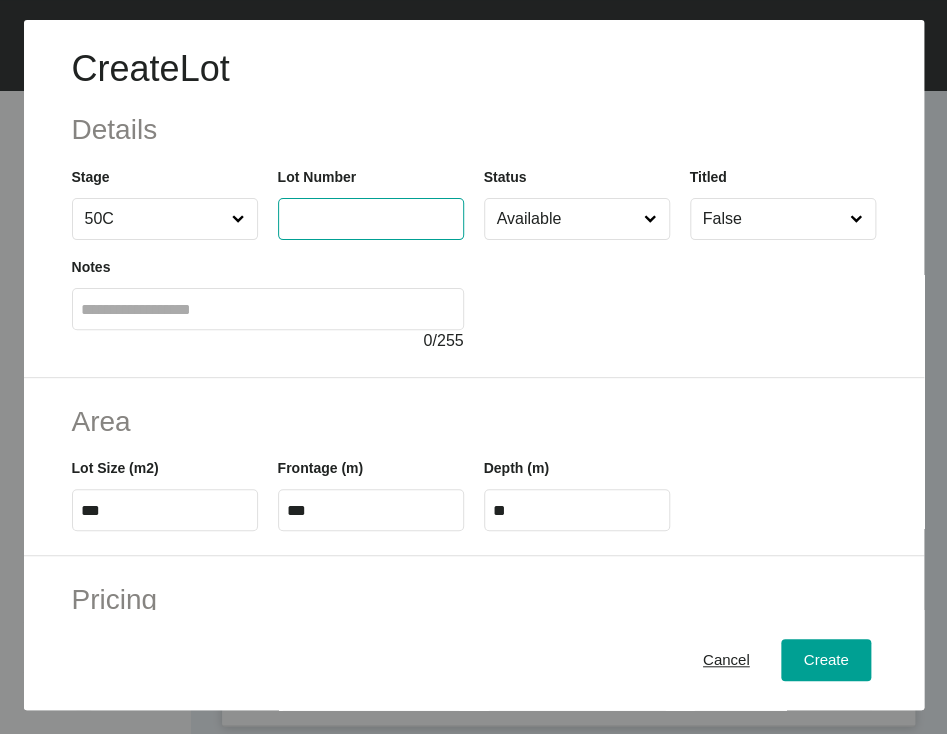click at bounding box center [371, 218] 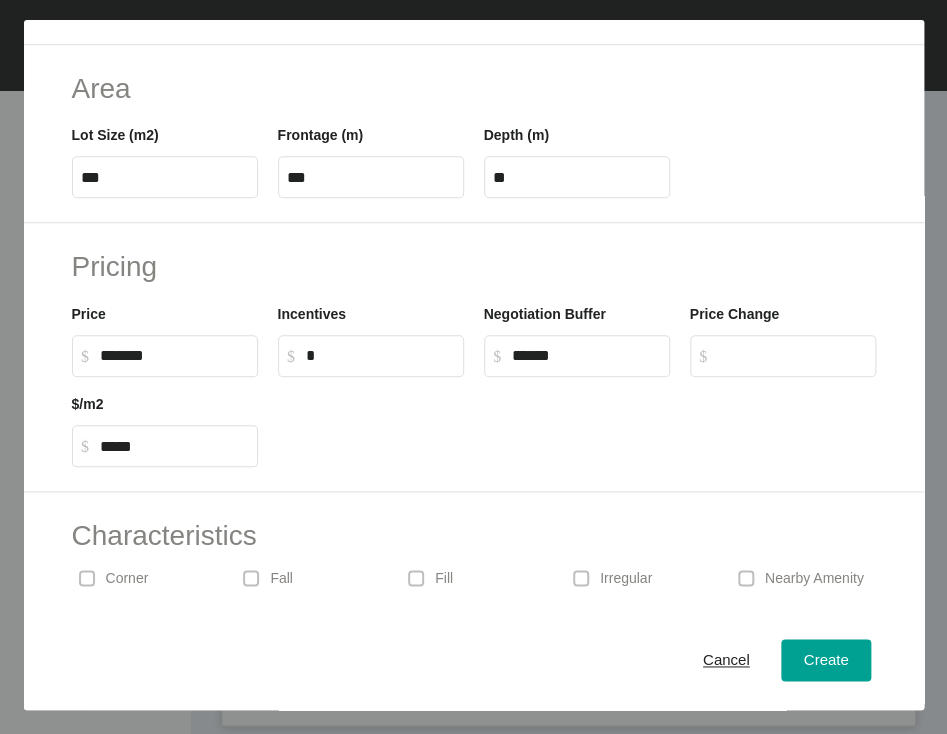 scroll, scrollTop: 369, scrollLeft: 0, axis: vertical 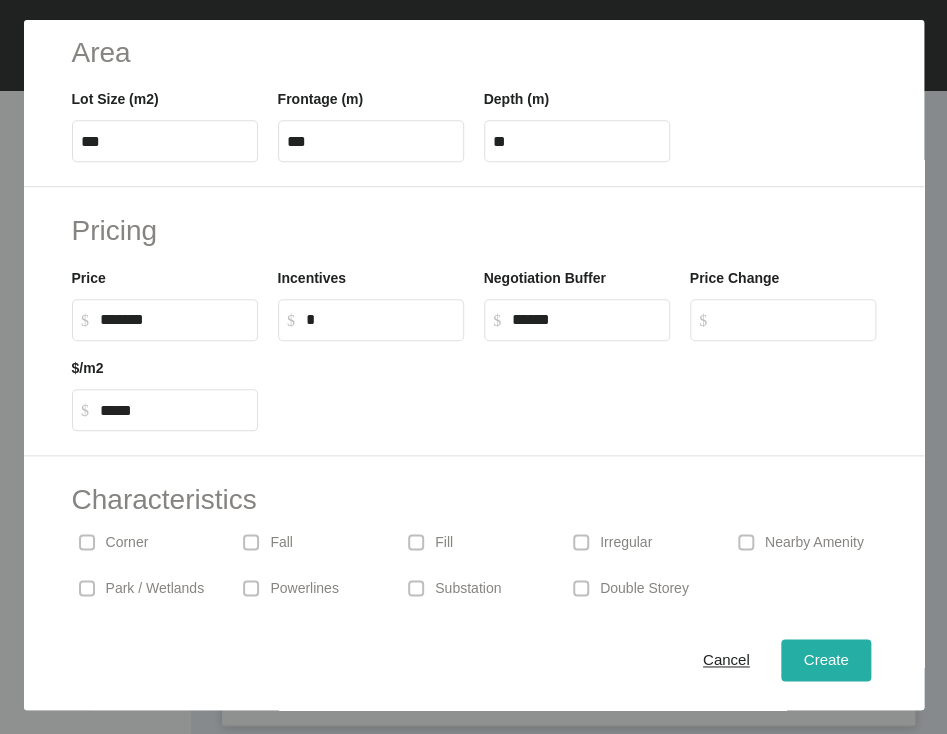 type on "****" 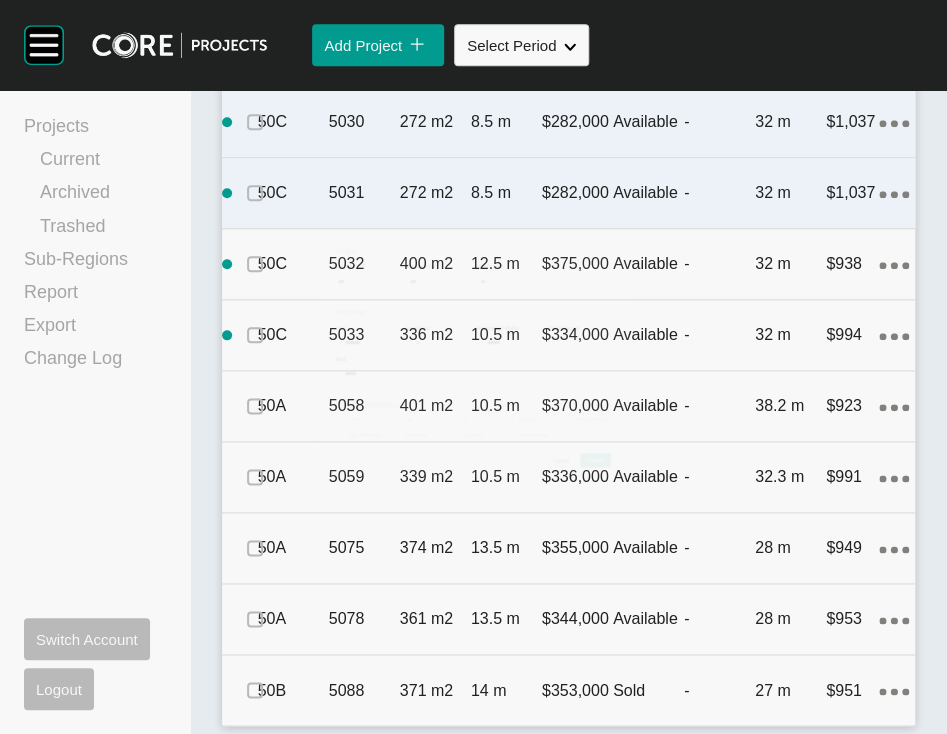 scroll, scrollTop: 3250, scrollLeft: 0, axis: vertical 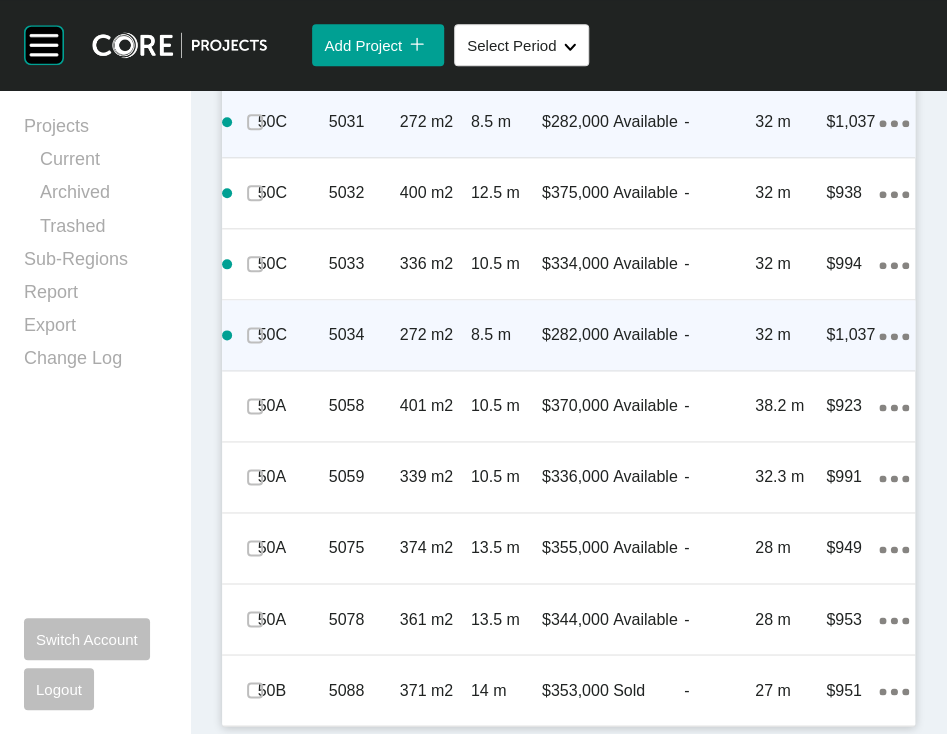 click on "Action Menu Dots Copy 6 Created with Sketch." 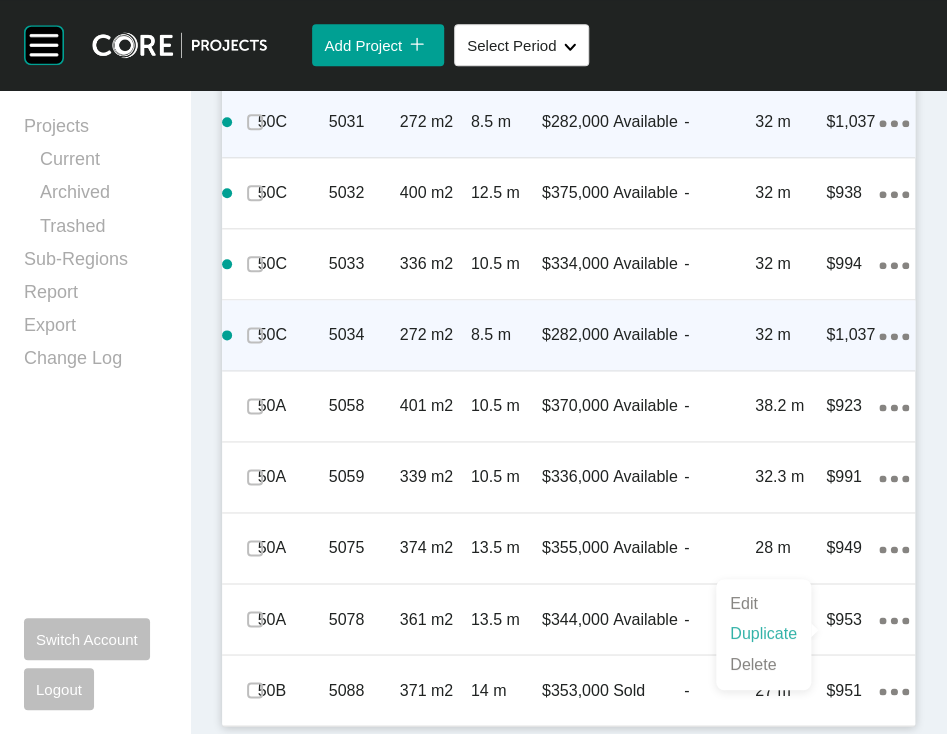 click on "Duplicate" at bounding box center (763, 634) 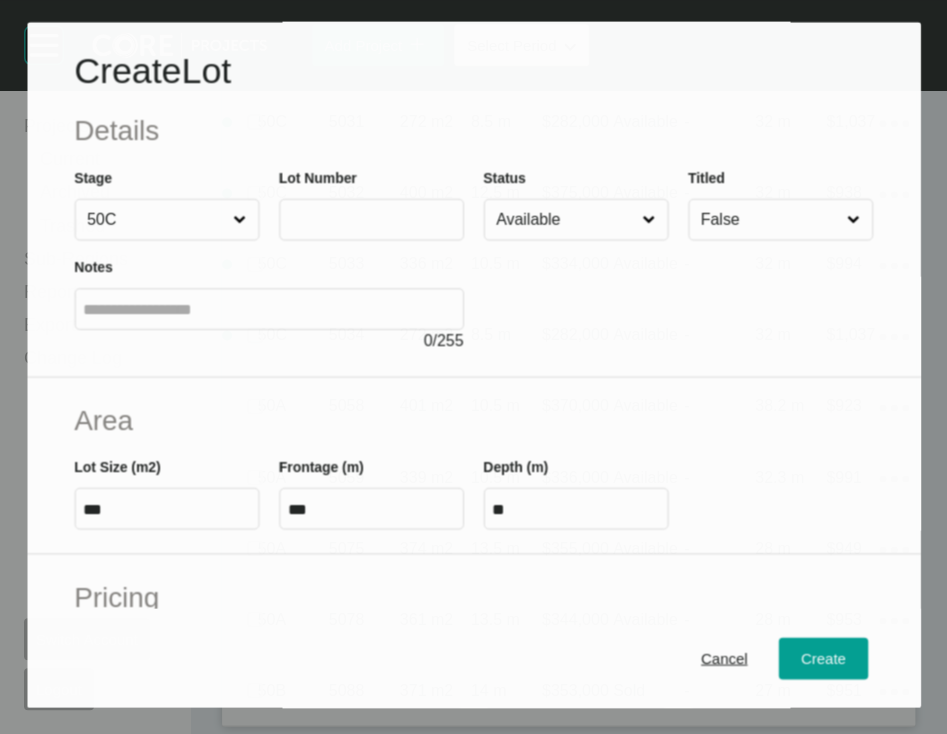 scroll, scrollTop: 3225, scrollLeft: 0, axis: vertical 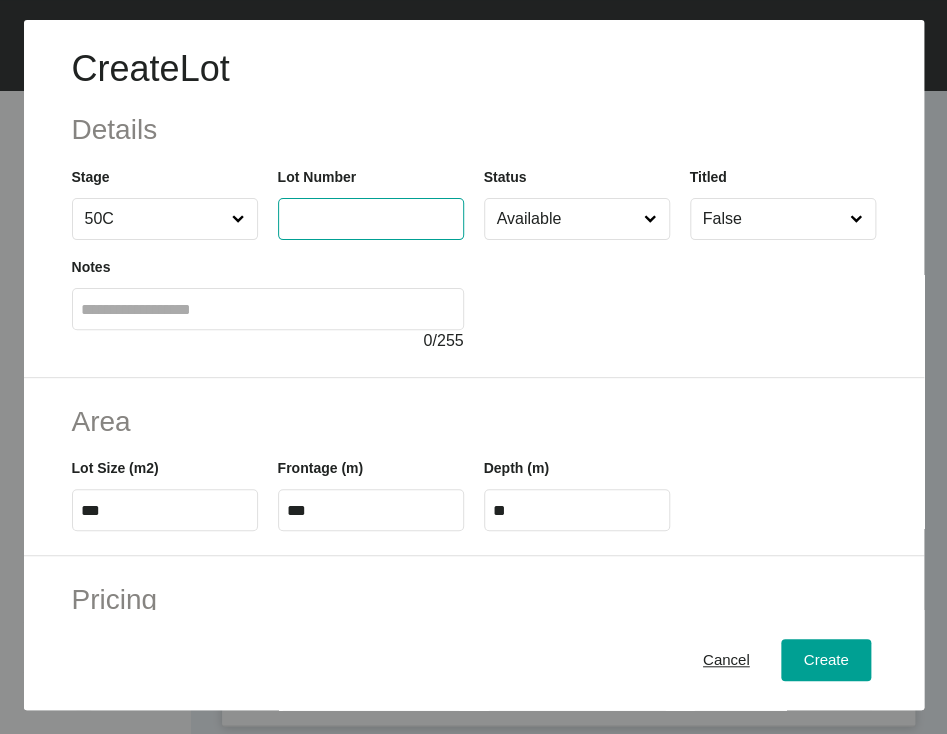 click at bounding box center [371, 218] 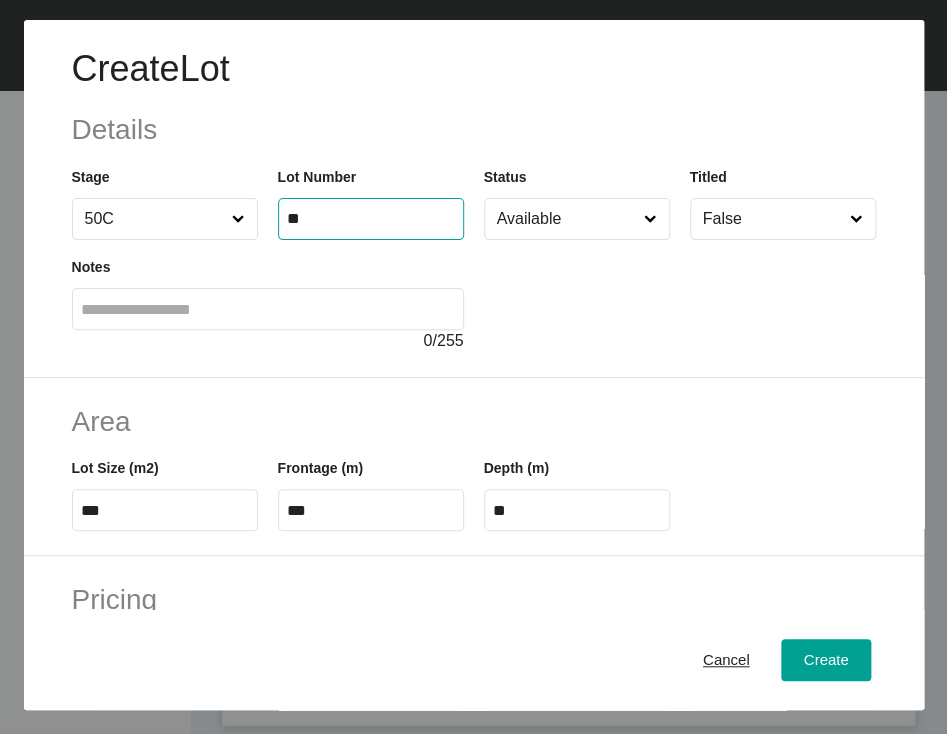 type on "**" 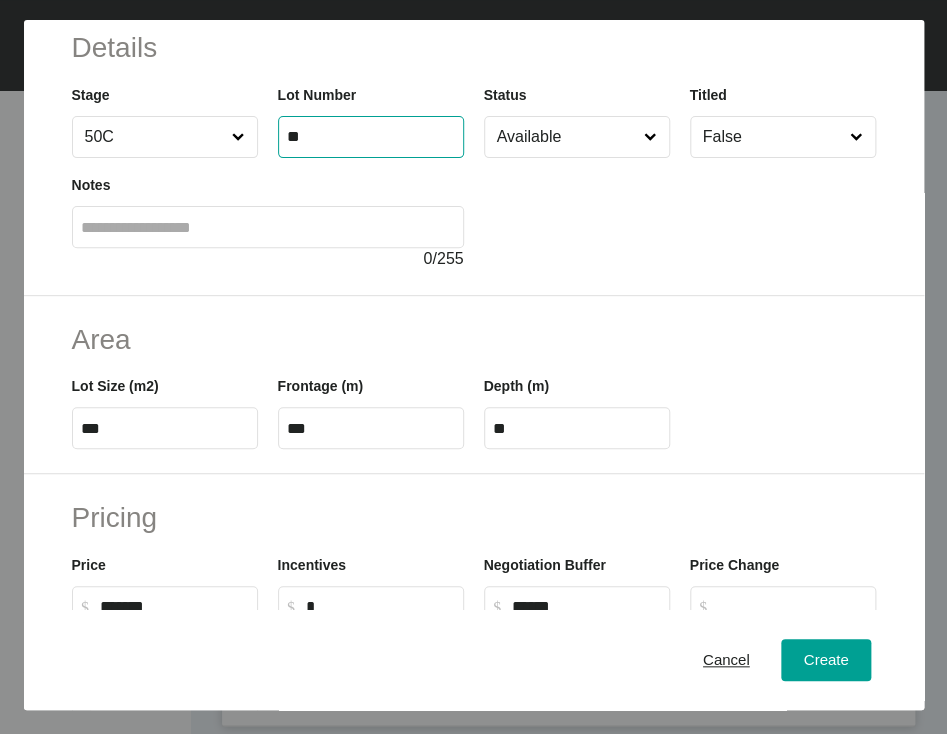 scroll, scrollTop: 83, scrollLeft: 0, axis: vertical 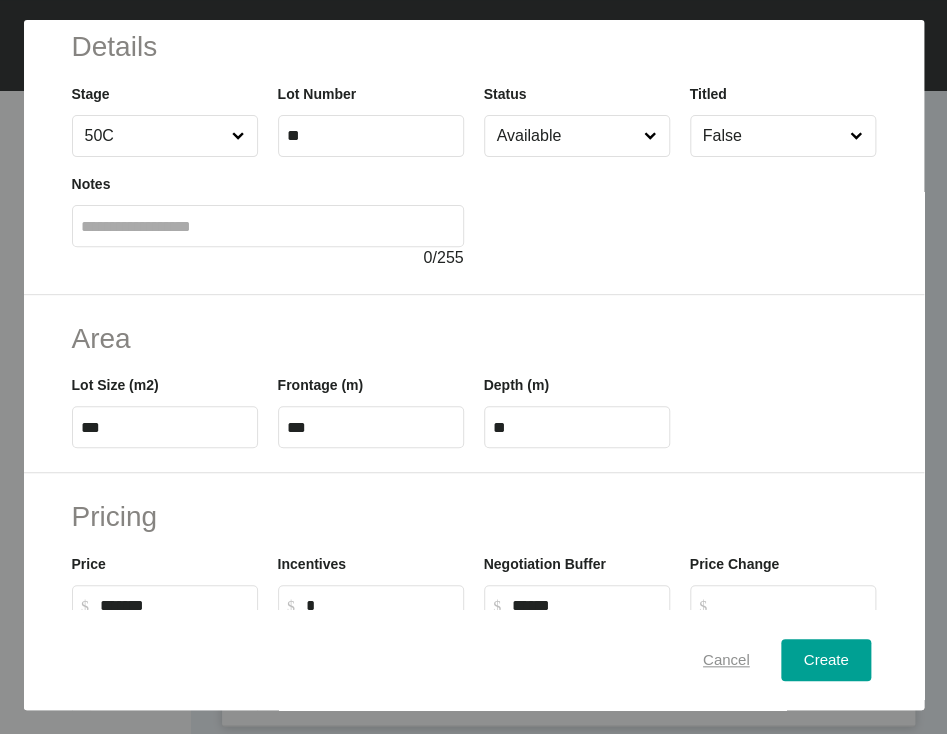 click on "Cancel" at bounding box center (726, 659) 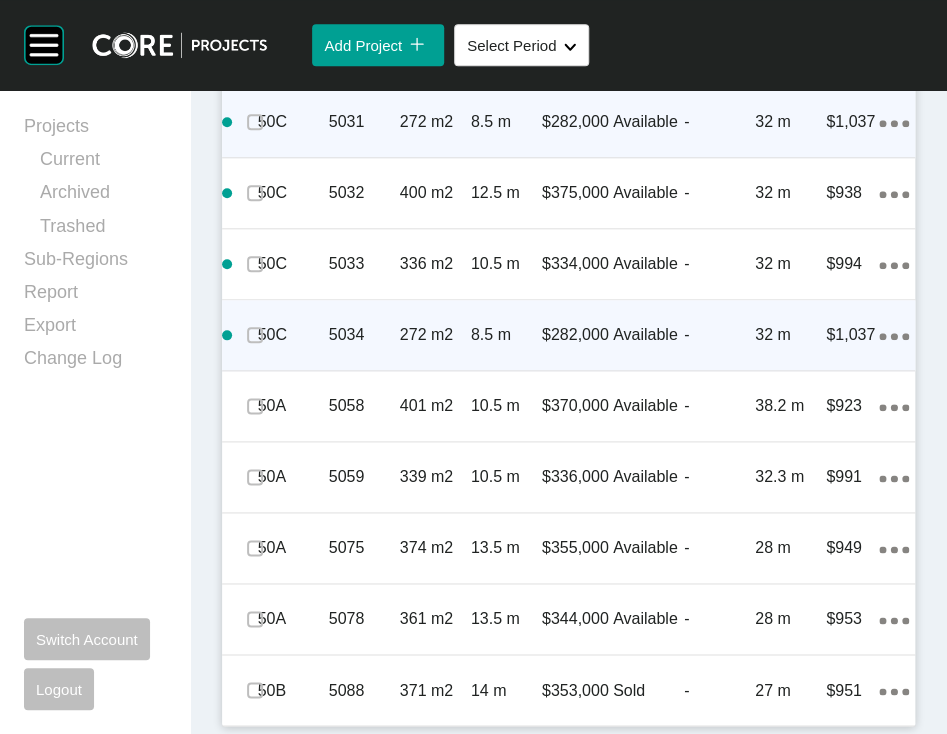 click on "Action Menu Dots Copy 6 Created with Sketch." 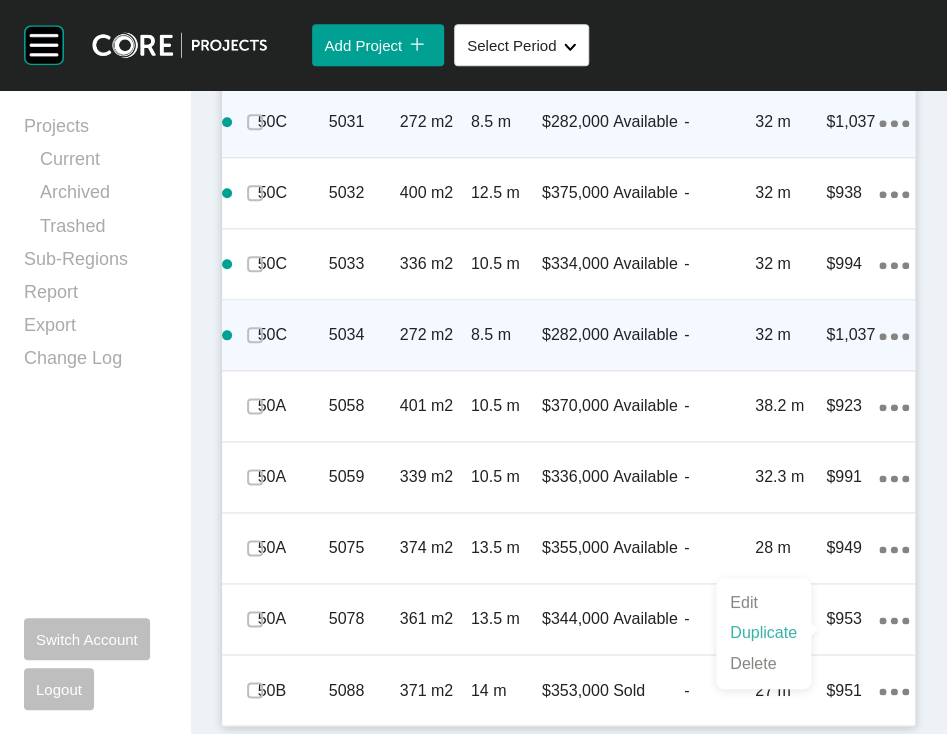 click on "Duplicate" at bounding box center (763, 633) 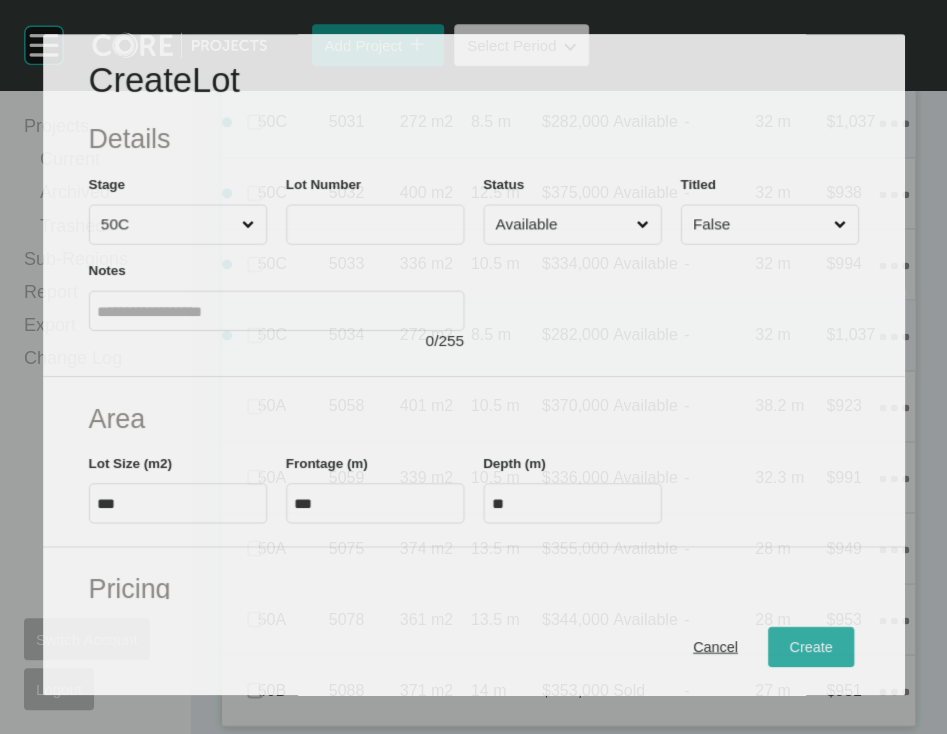 scroll, scrollTop: 3225, scrollLeft: 0, axis: vertical 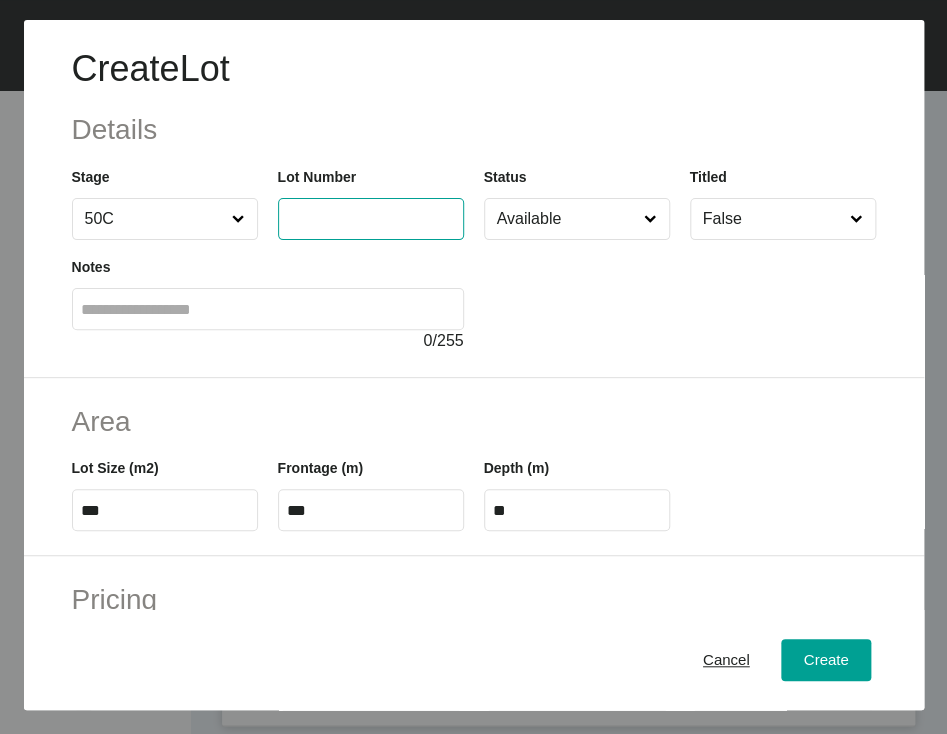 click at bounding box center [371, 218] 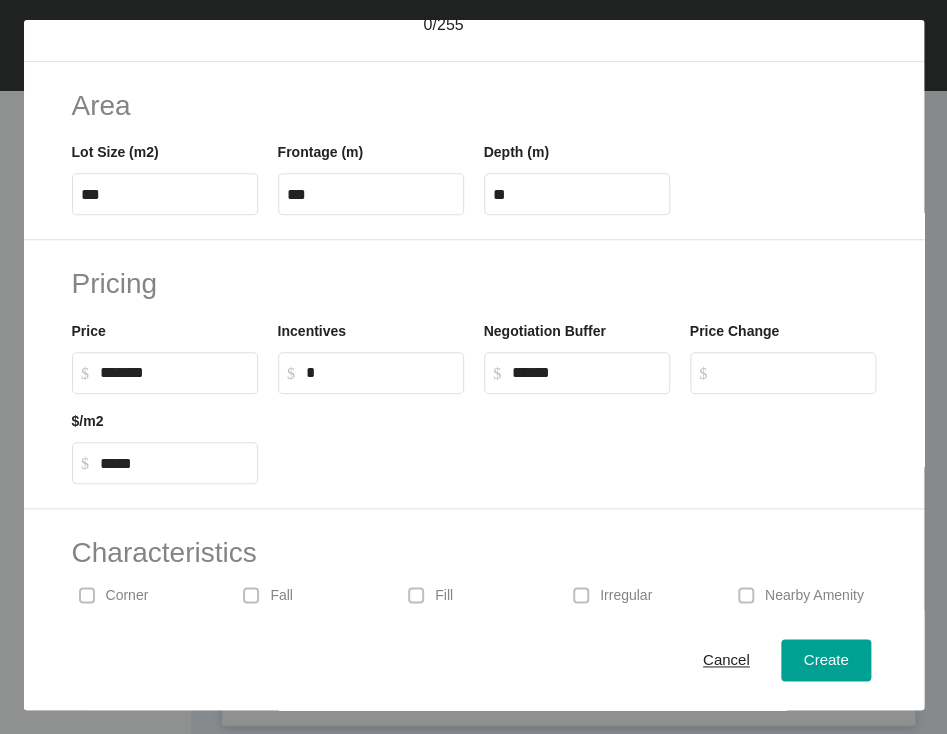scroll, scrollTop: 332, scrollLeft: 0, axis: vertical 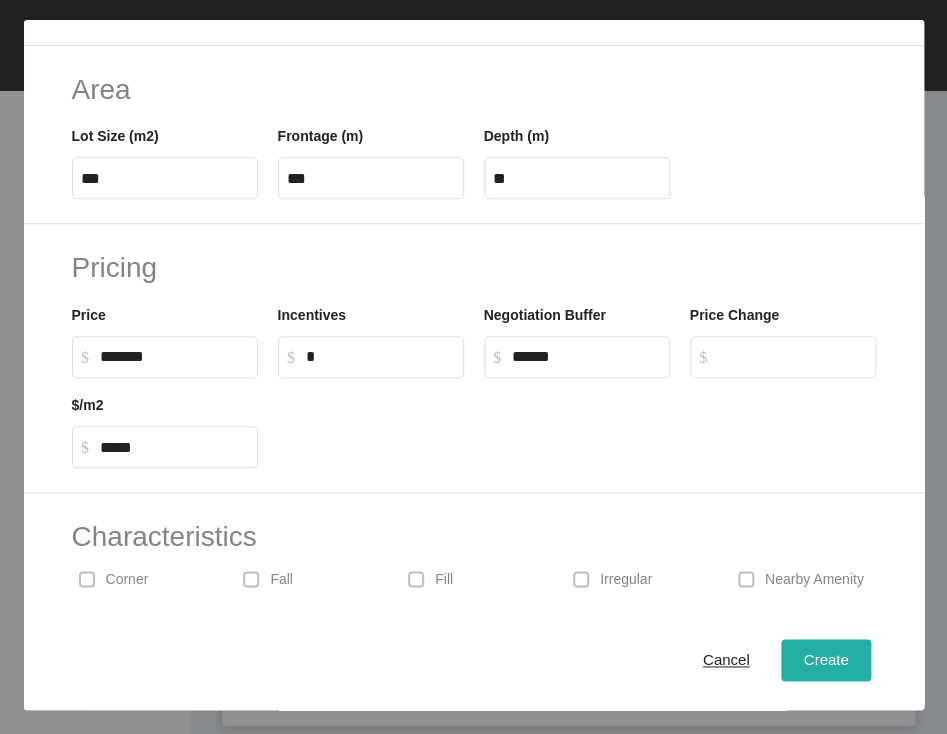 type on "****" 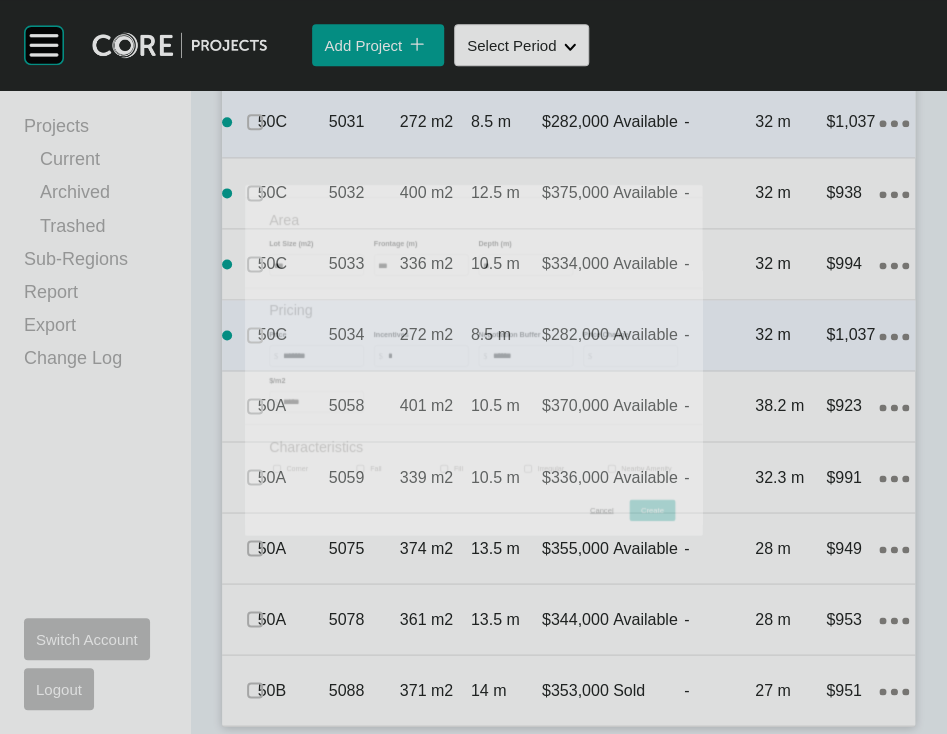 scroll, scrollTop: 3302, scrollLeft: 0, axis: vertical 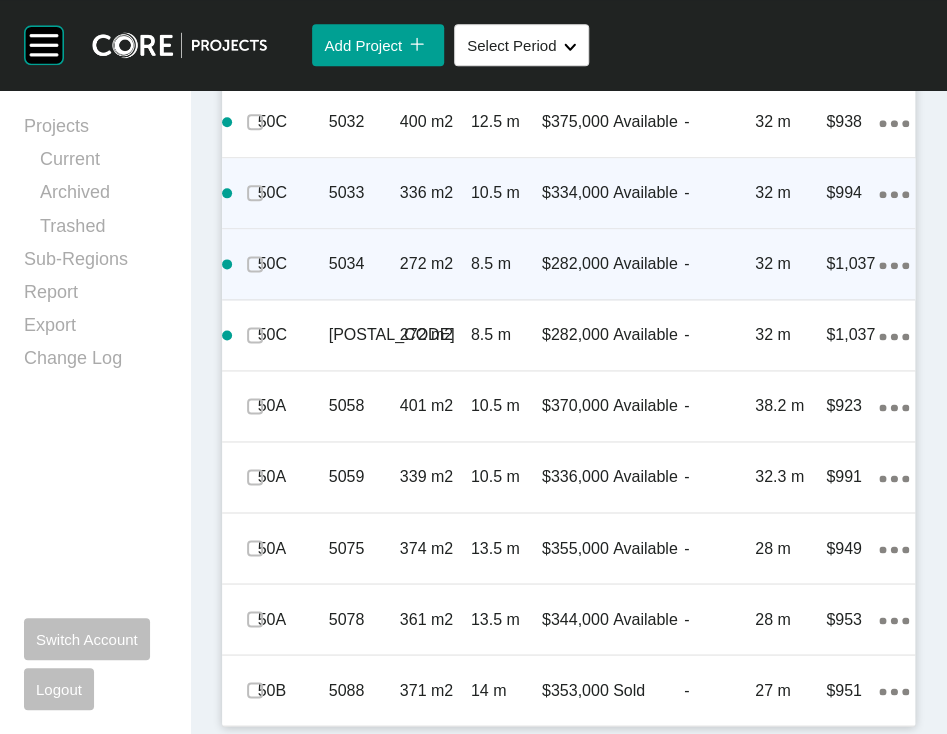 click on "Action Menu Dots Copy 6 Created with Sketch." at bounding box center (894, 193) 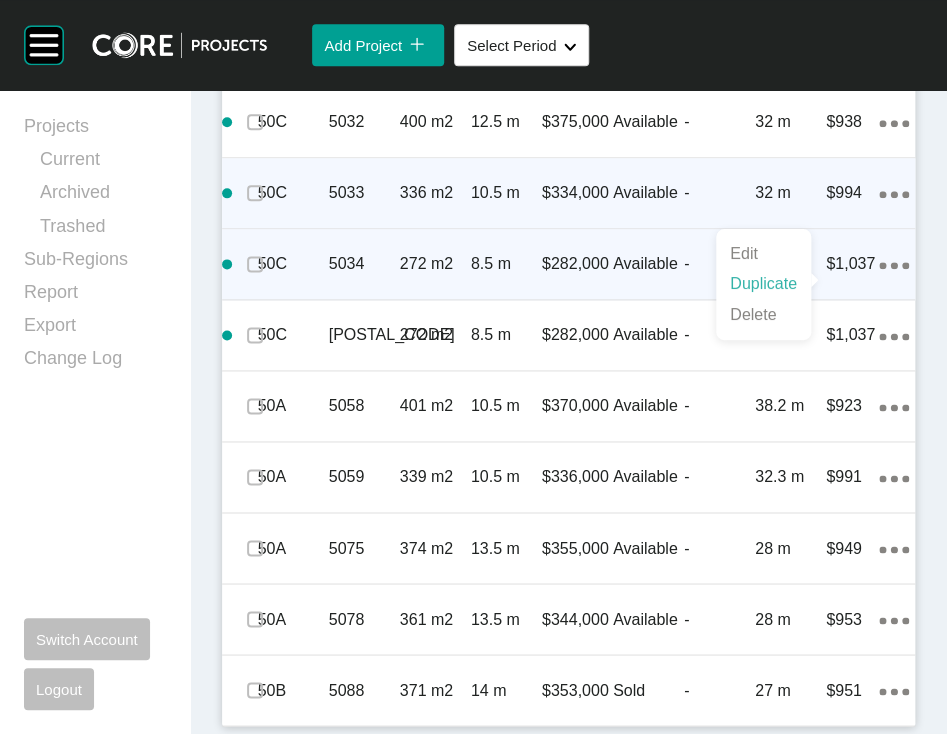click on "Duplicate" at bounding box center (763, 284) 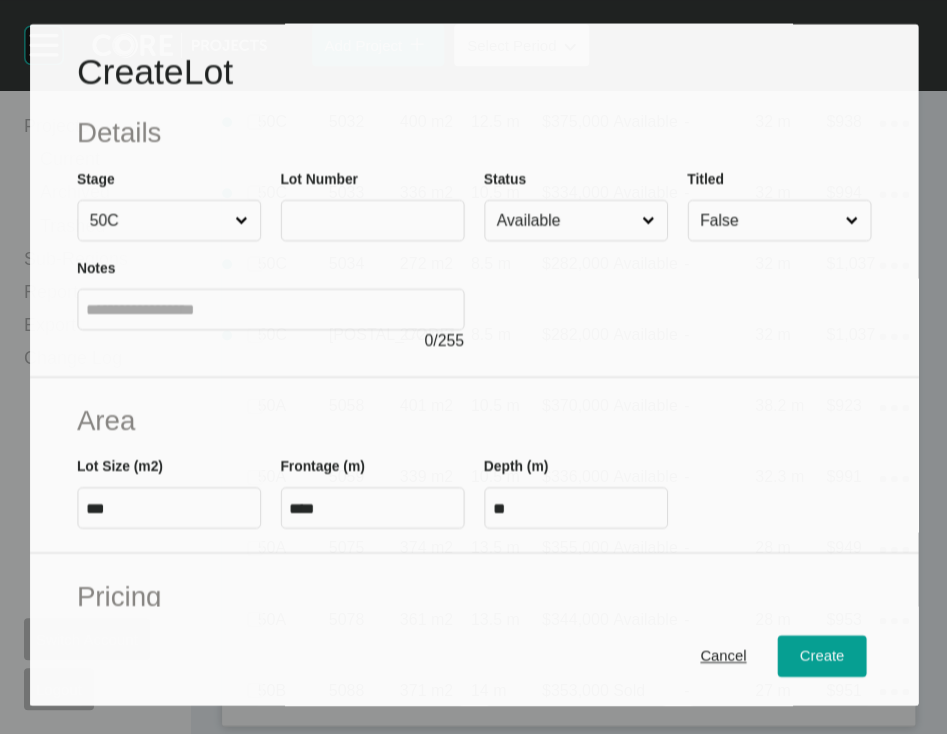scroll, scrollTop: 3485, scrollLeft: 0, axis: vertical 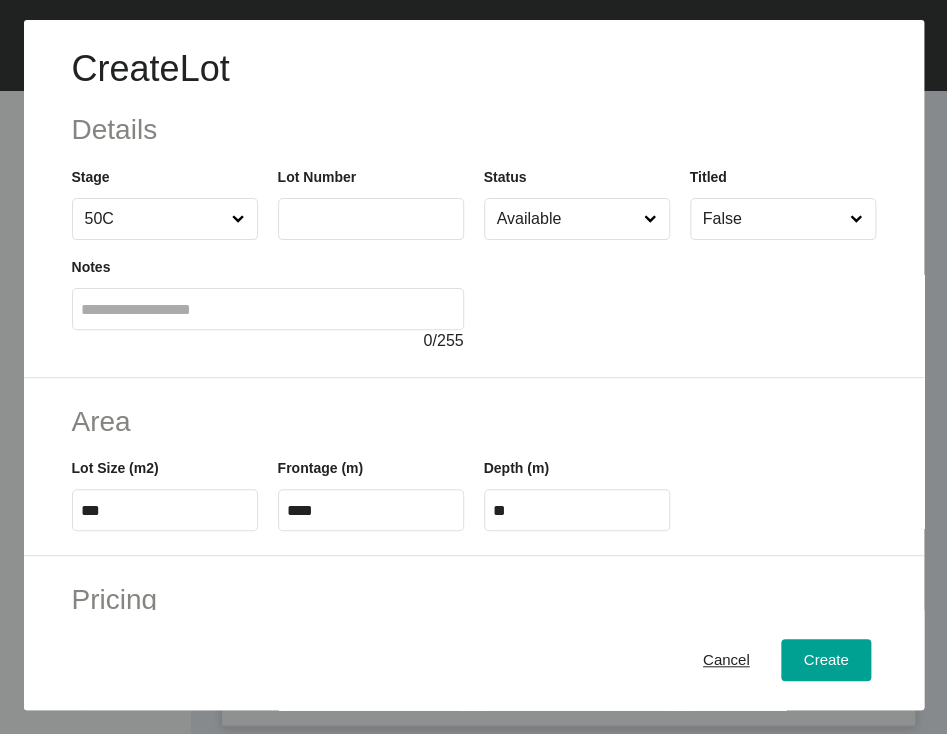 click at bounding box center [371, 218] 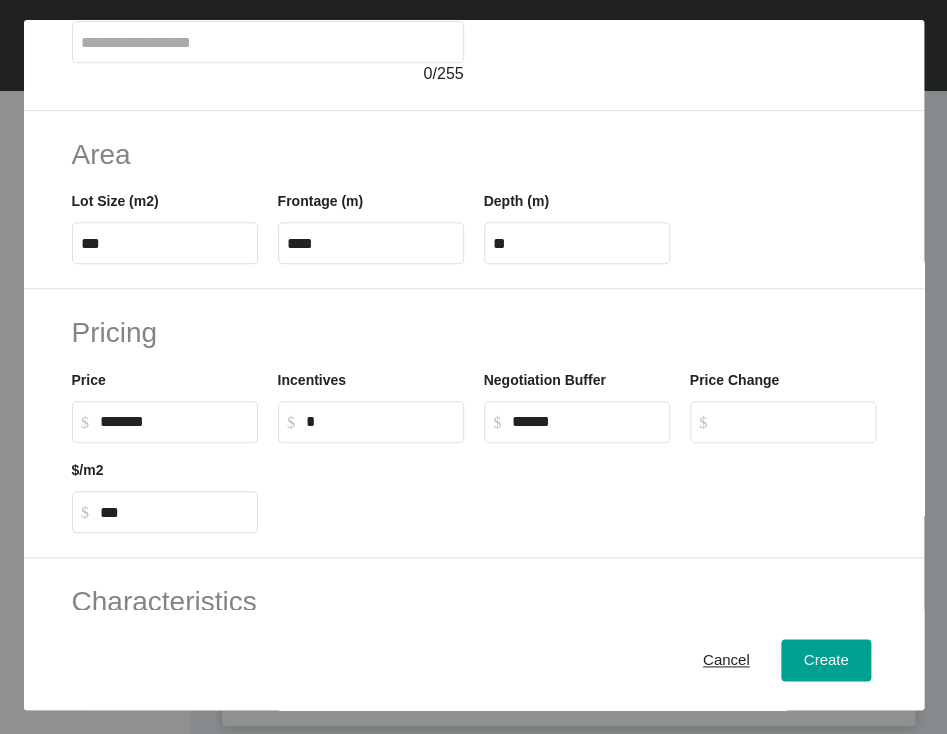 scroll, scrollTop: 269, scrollLeft: 0, axis: vertical 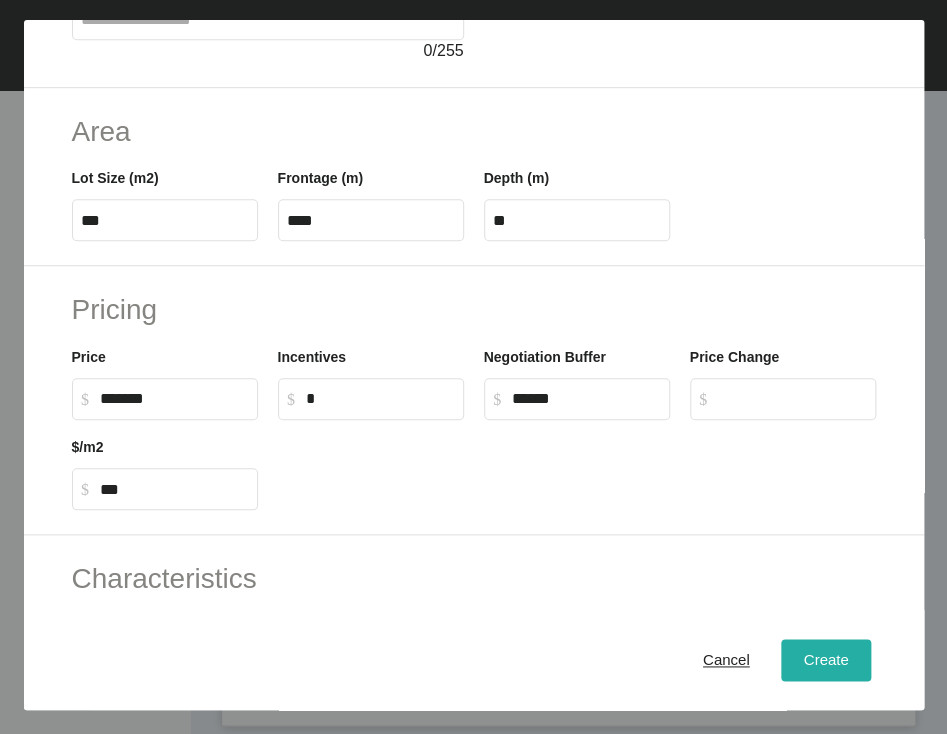 type on "****" 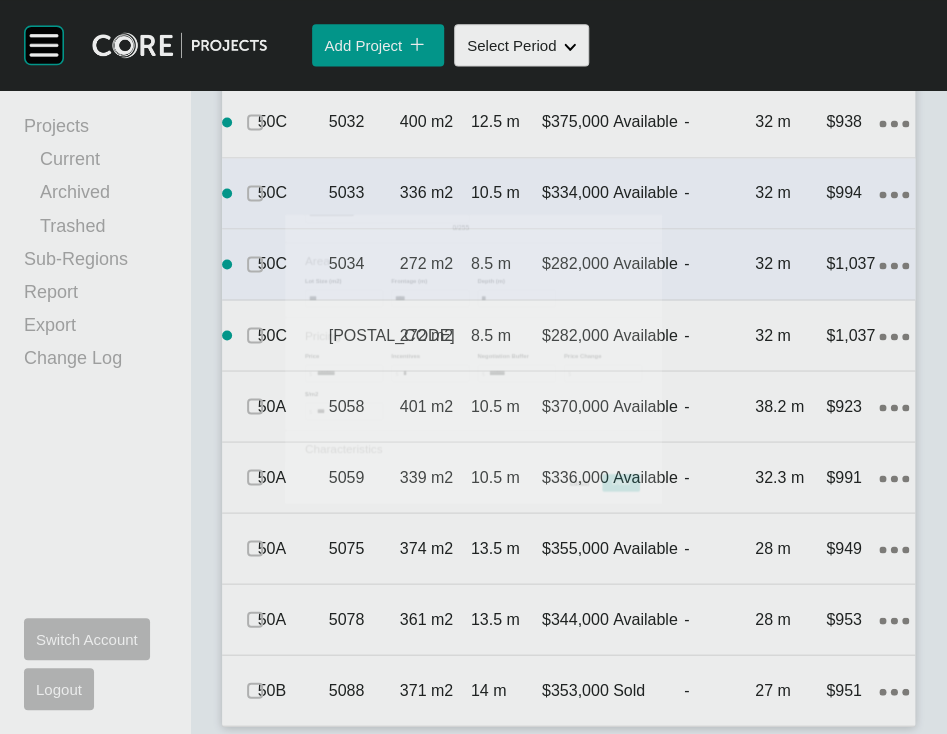 scroll, scrollTop: 3563, scrollLeft: 0, axis: vertical 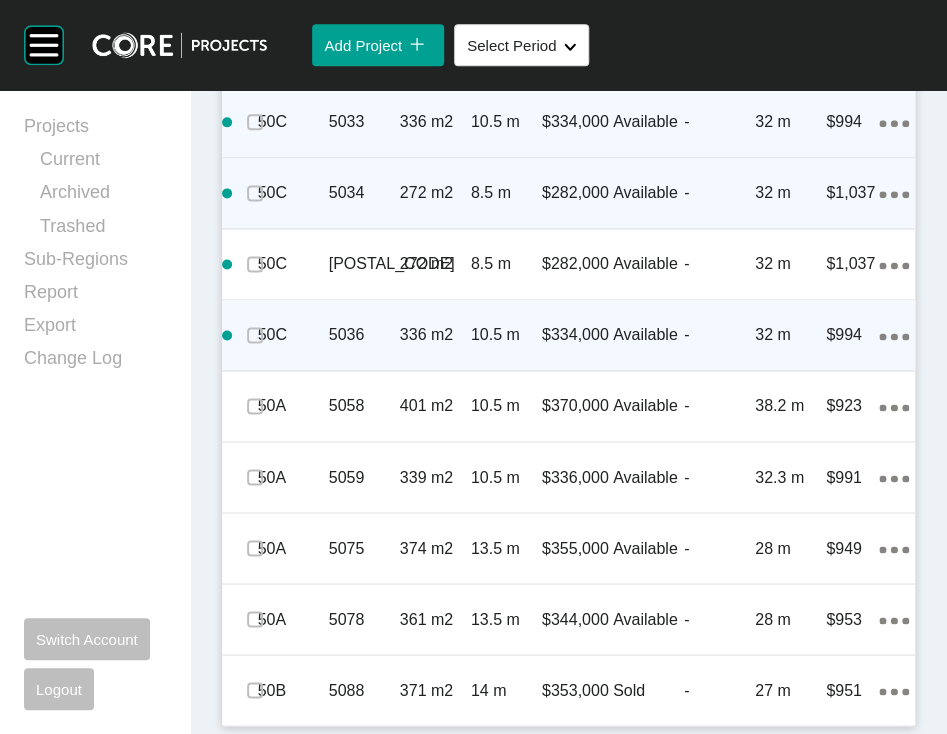 click 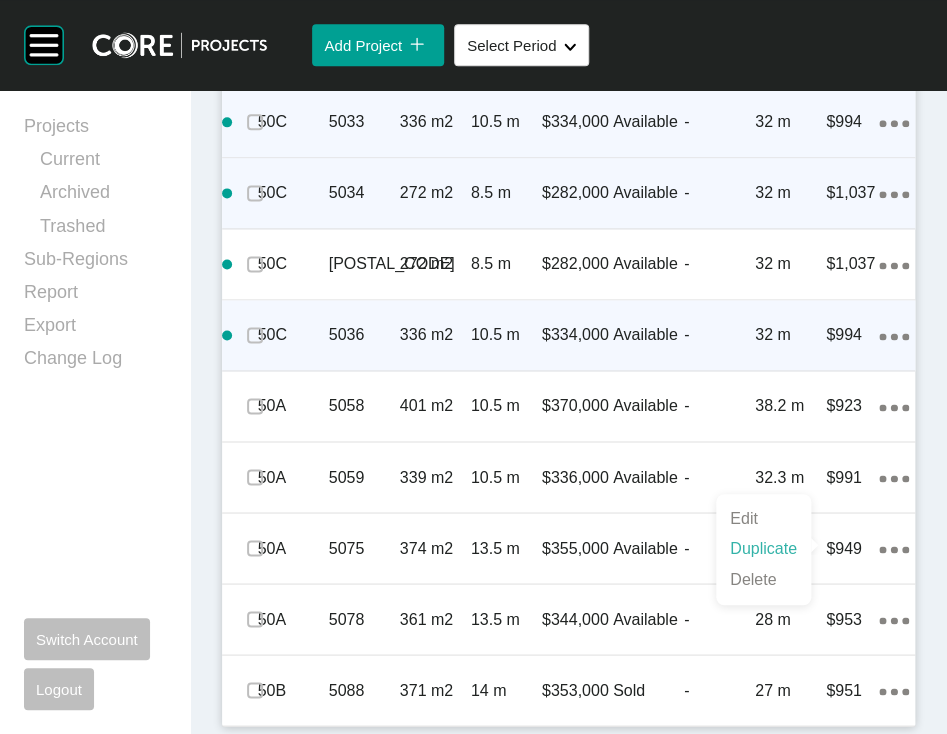 click on "Duplicate" at bounding box center [763, 549] 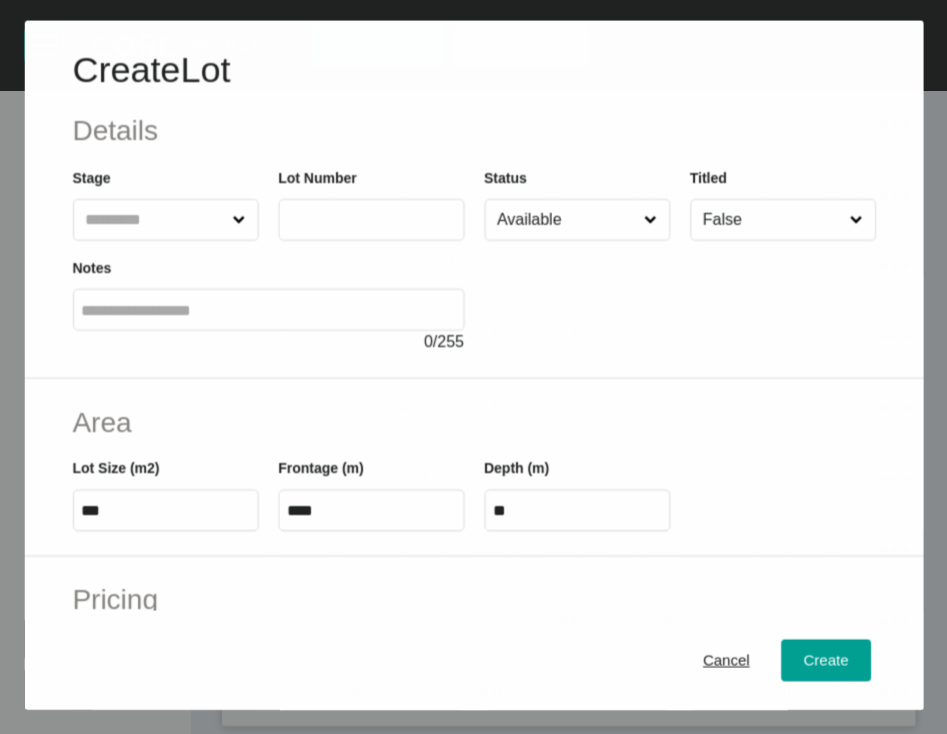 scroll, scrollTop: 3485, scrollLeft: 0, axis: vertical 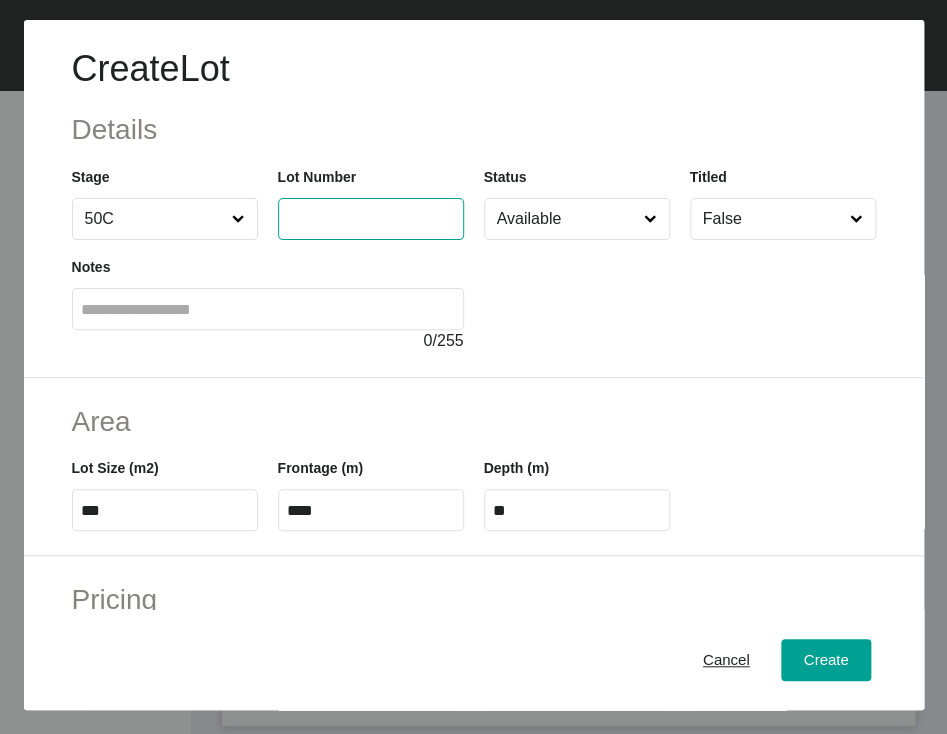 click at bounding box center [371, 218] 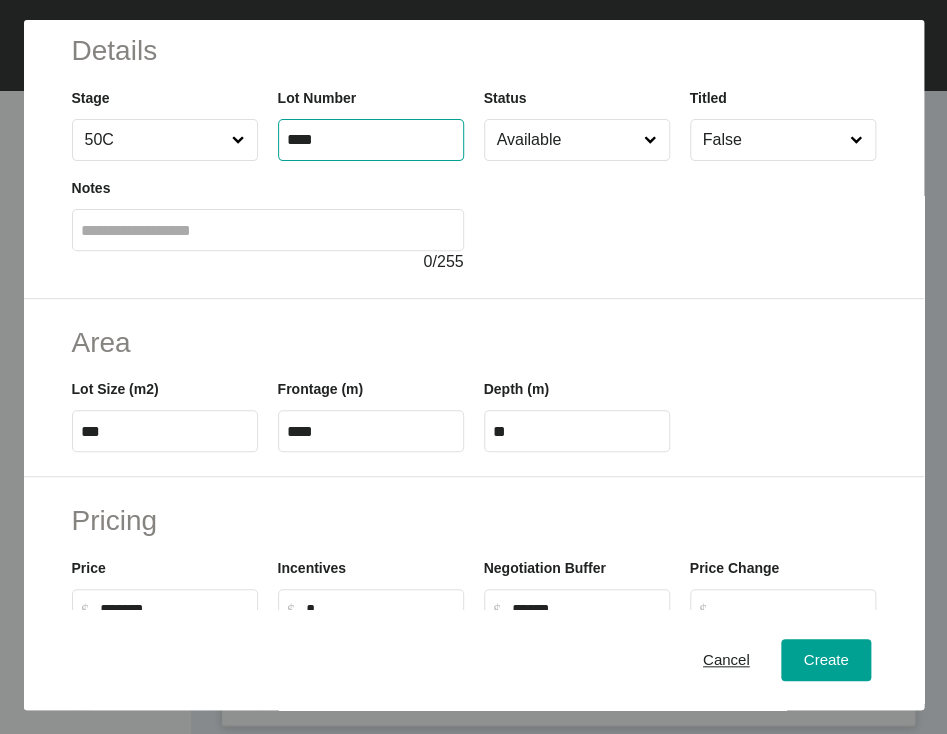 scroll, scrollTop: 87, scrollLeft: 0, axis: vertical 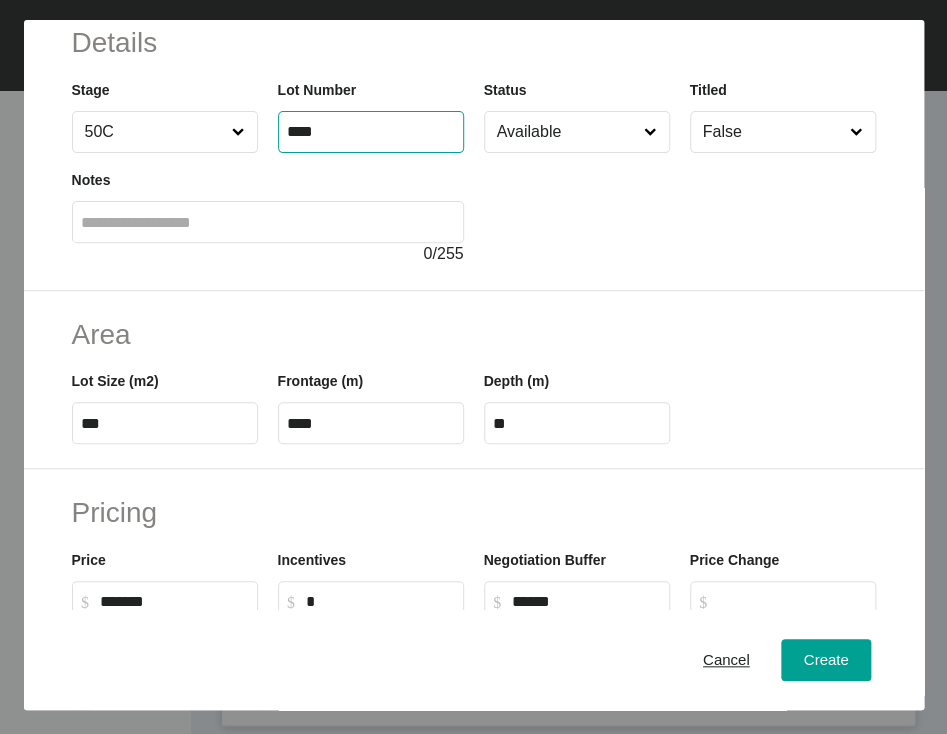 type on "****" 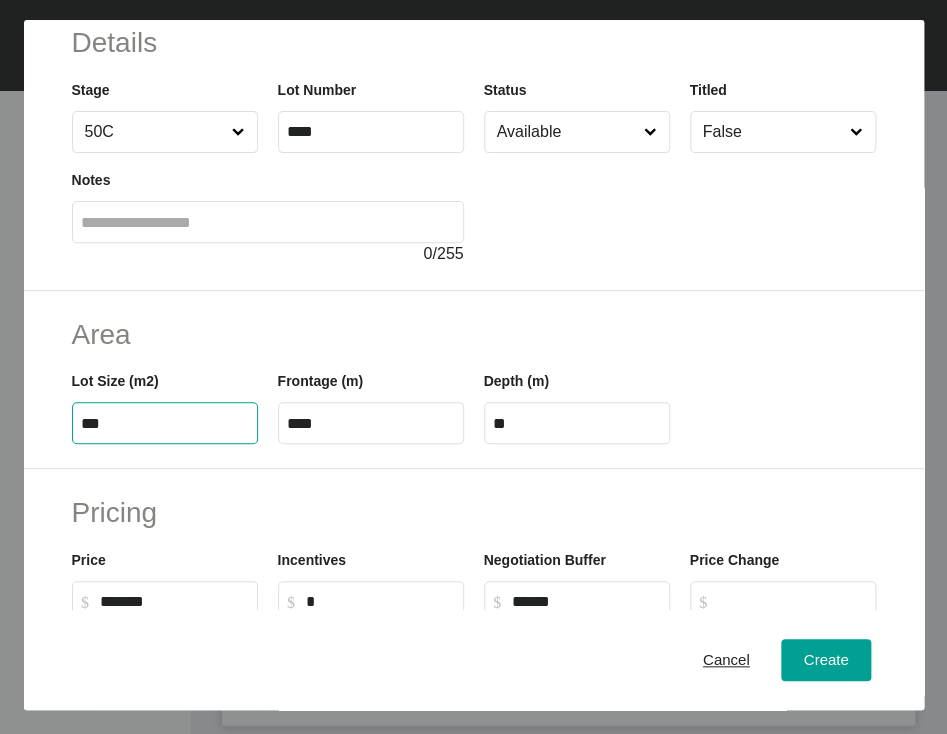 drag, startPoint x: 129, startPoint y: 541, endPoint x: 37, endPoint y: 551, distance: 92.541885 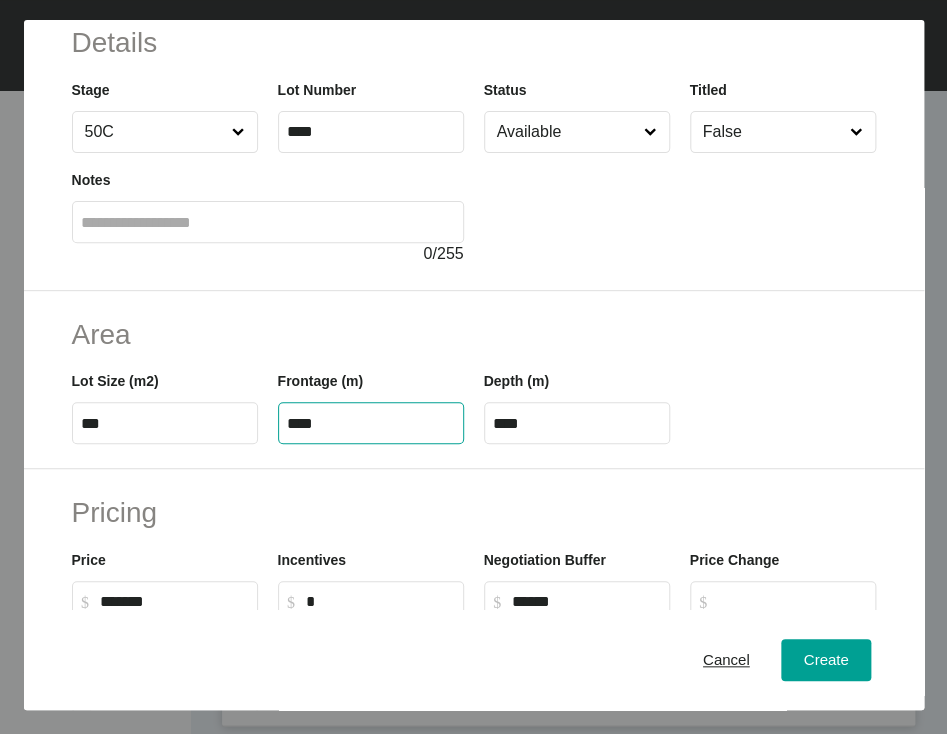 click on "****" at bounding box center [371, 423] 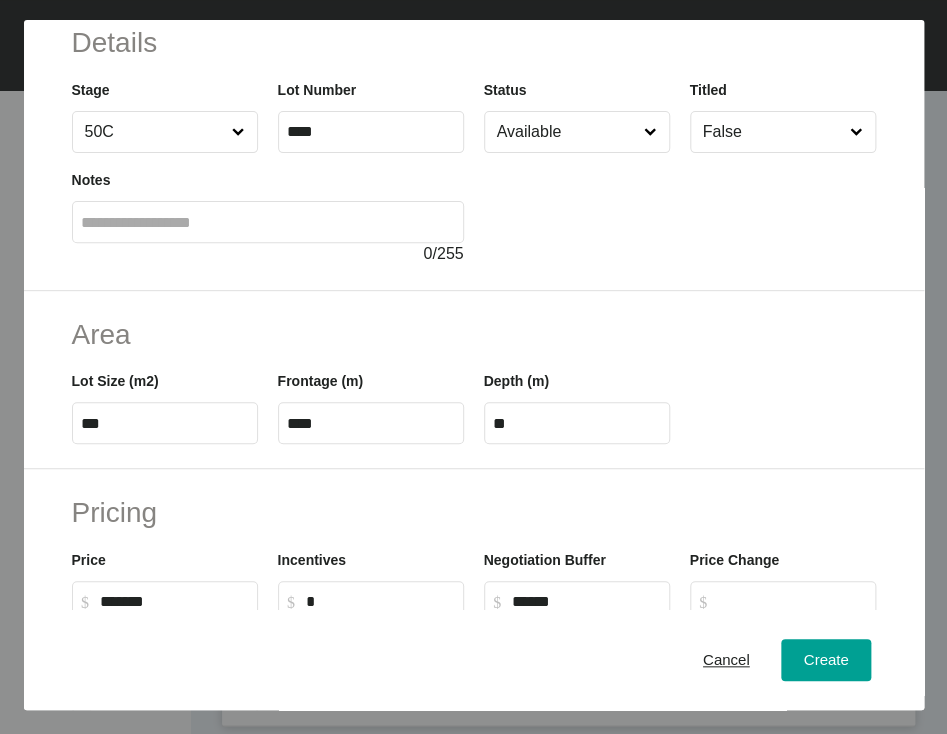 drag, startPoint x: 622, startPoint y: 569, endPoint x: 624, endPoint y: 557, distance: 12.165525 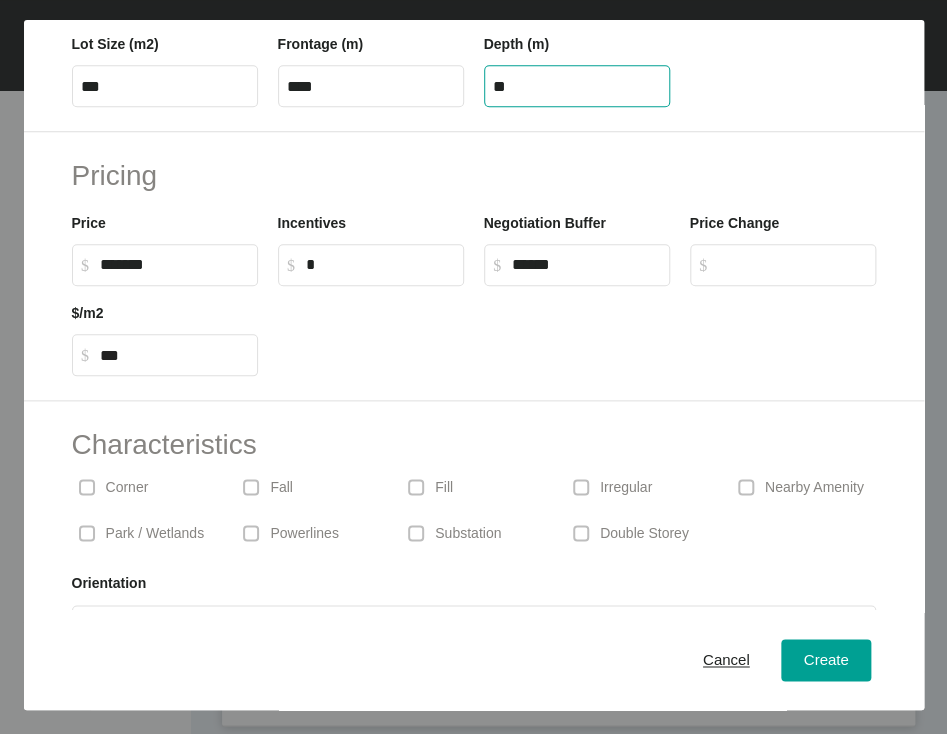 scroll, scrollTop: 448, scrollLeft: 0, axis: vertical 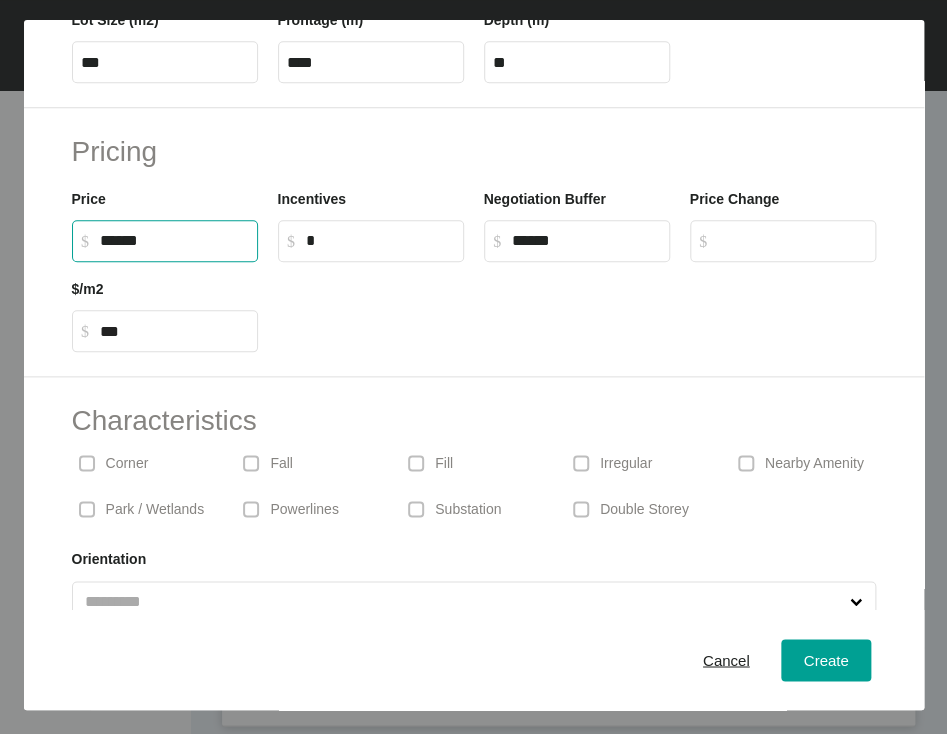 drag, startPoint x: 129, startPoint y: 408, endPoint x: 108, endPoint y: 418, distance: 23.259407 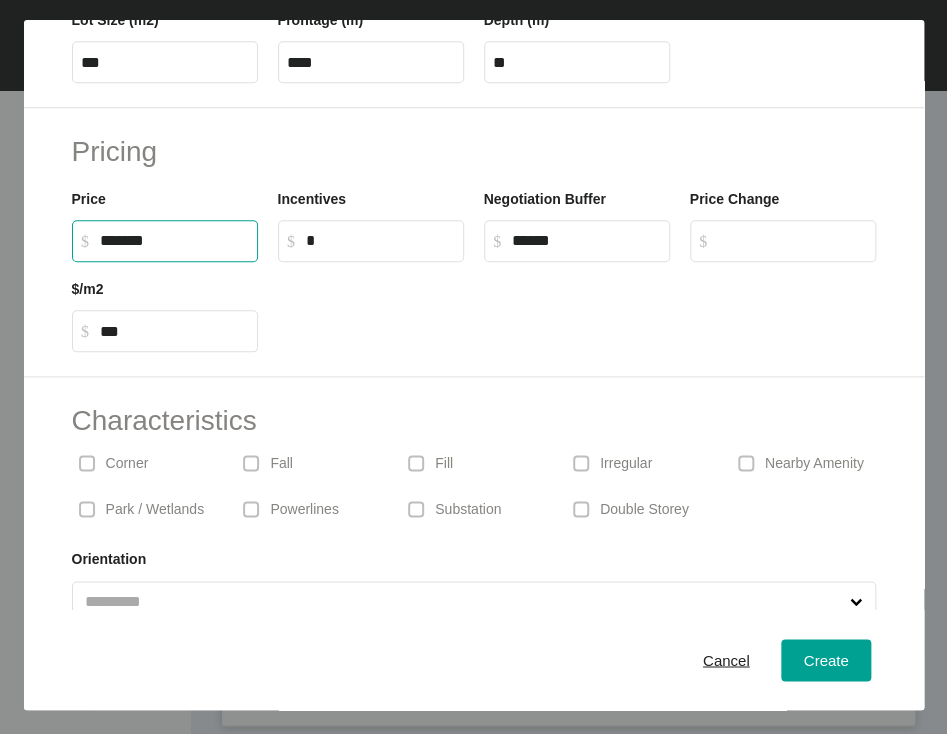 click on "*" at bounding box center [380, 240] 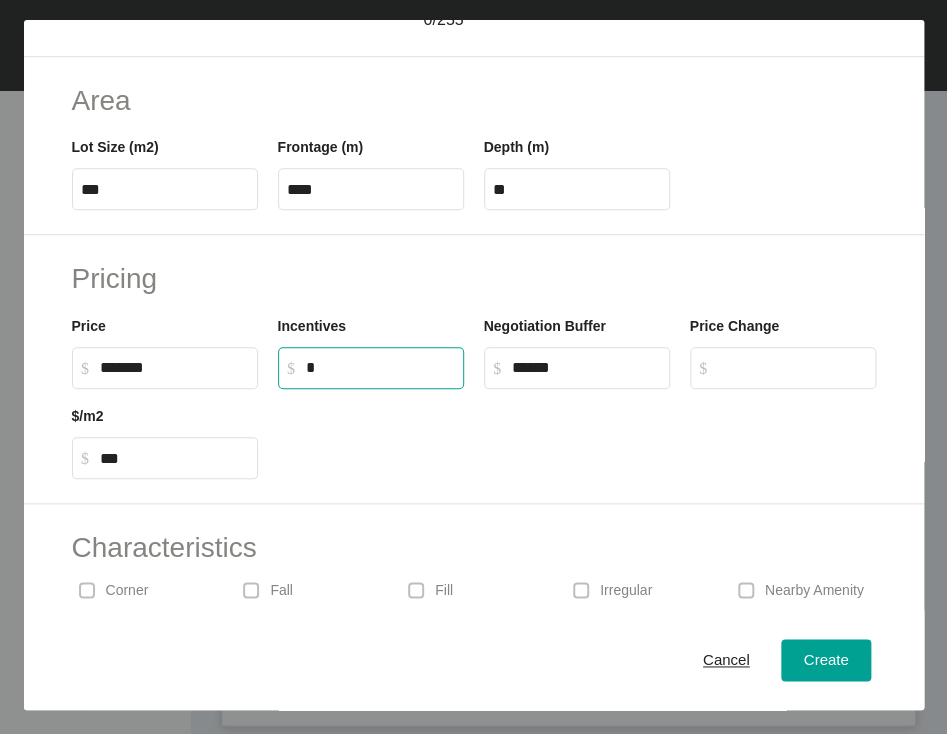scroll, scrollTop: 323, scrollLeft: 0, axis: vertical 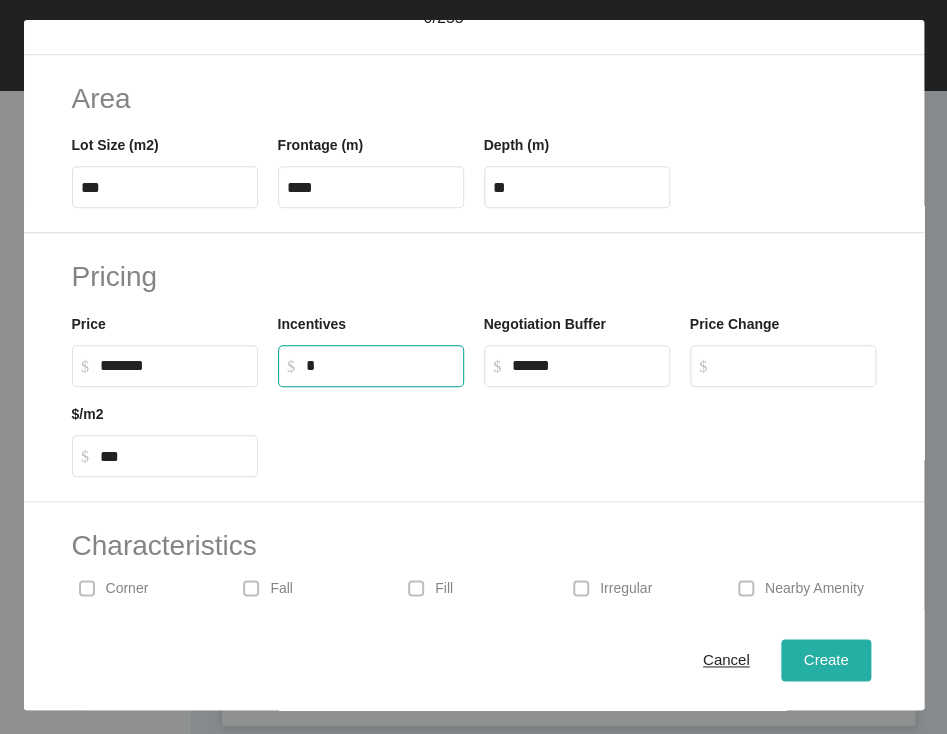 click on "Create" at bounding box center [825, 659] 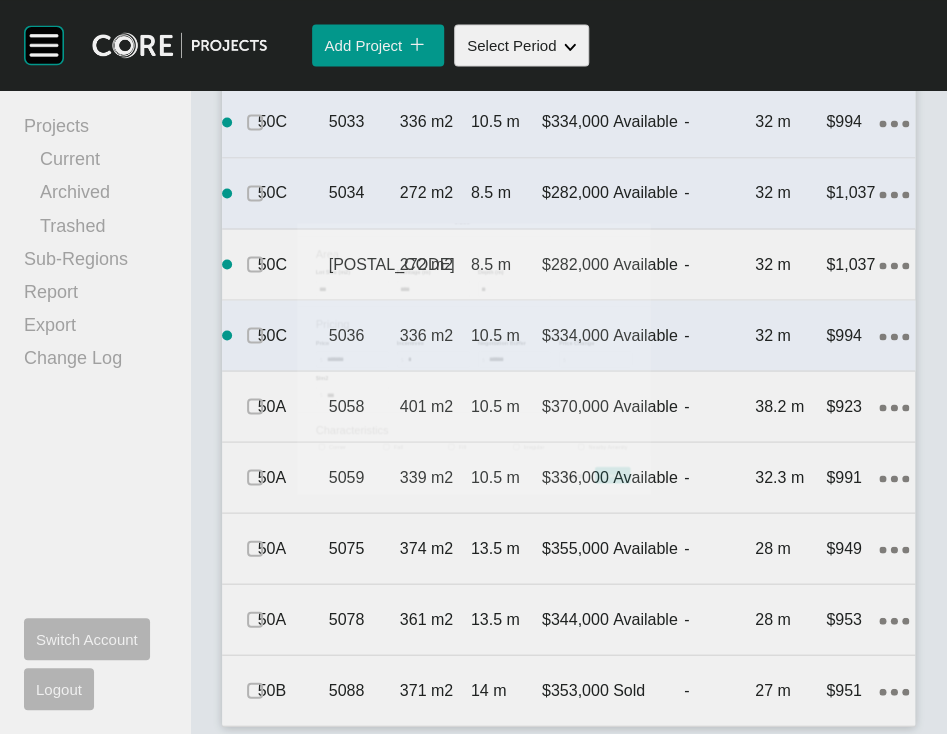 scroll, scrollTop: 3563, scrollLeft: 0, axis: vertical 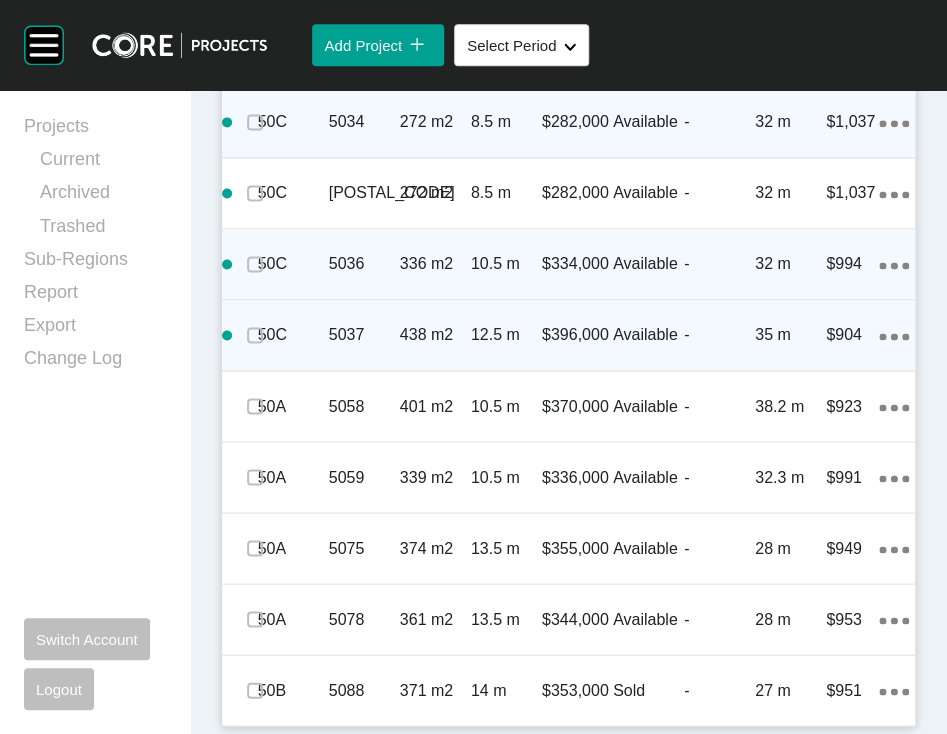 click on "Action Menu Dots Copy 6 Created with Sketch." 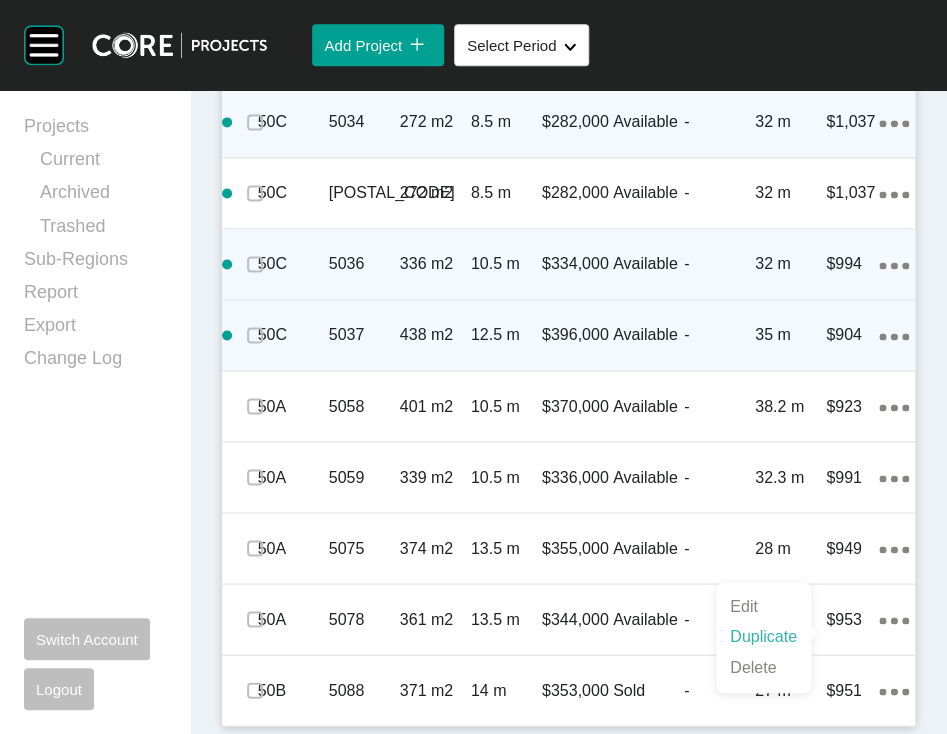 click on "Duplicate" at bounding box center [763, 637] 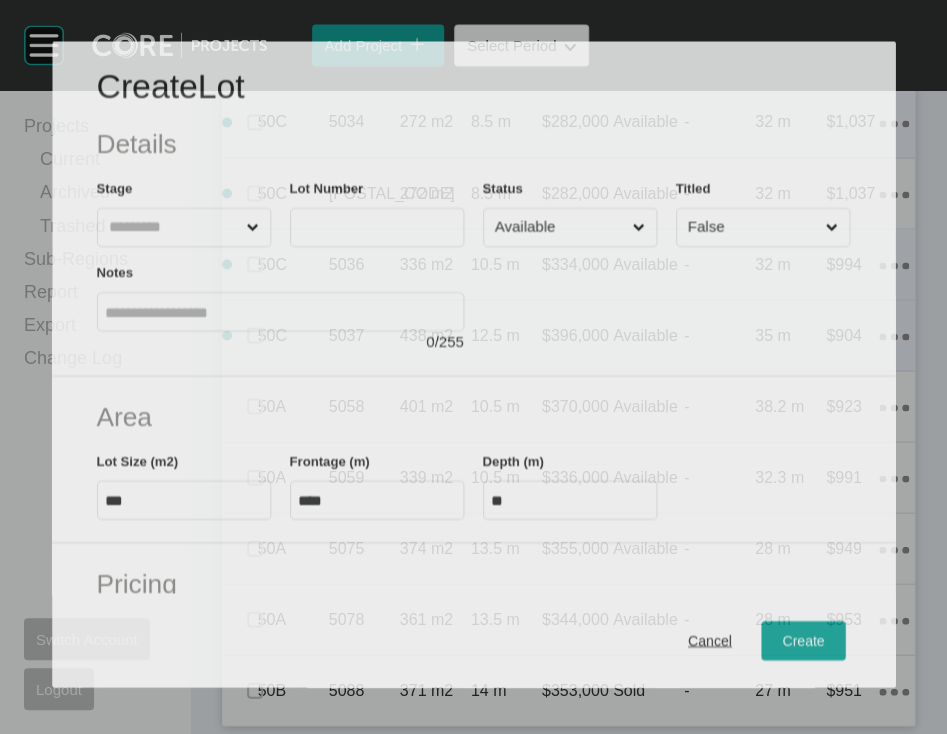 scroll, scrollTop: 3485, scrollLeft: 0, axis: vertical 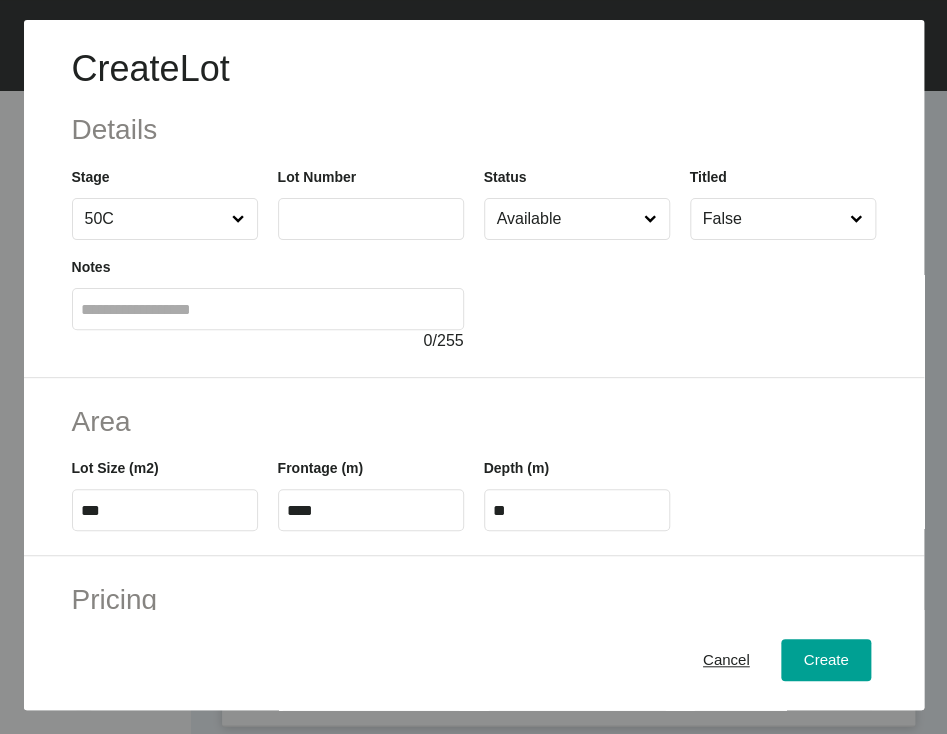click at bounding box center [371, 219] 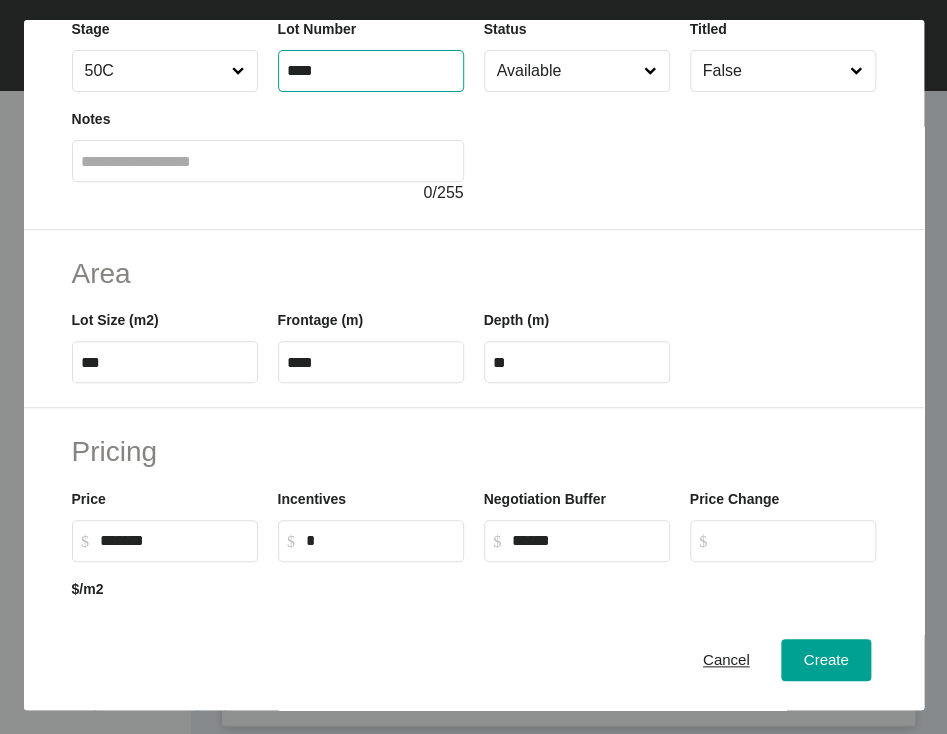 scroll, scrollTop: 107, scrollLeft: 0, axis: vertical 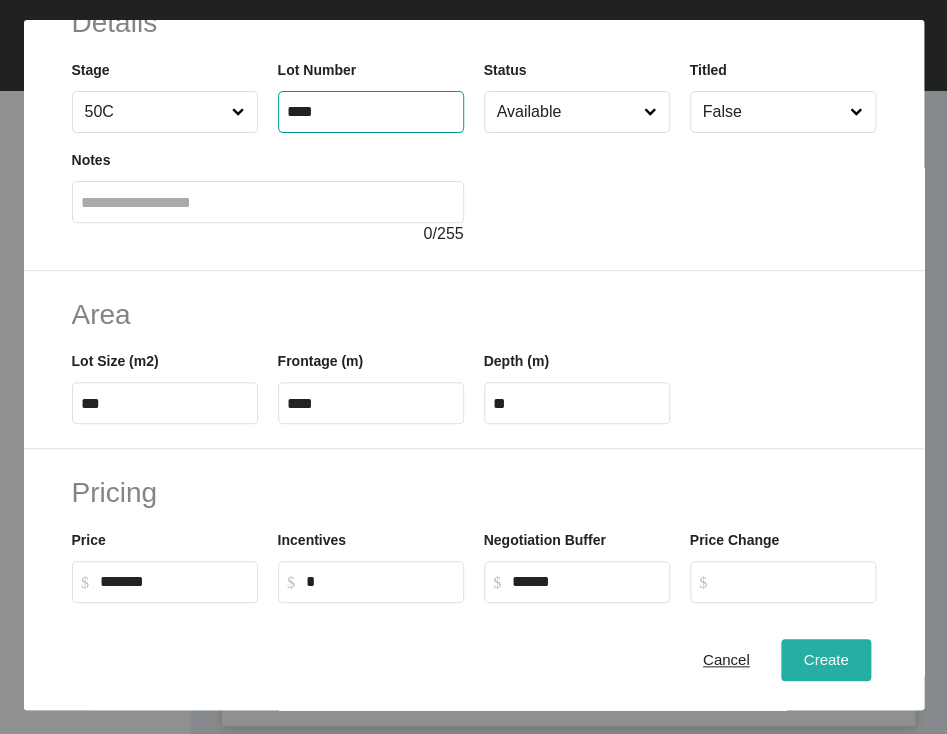 type on "****" 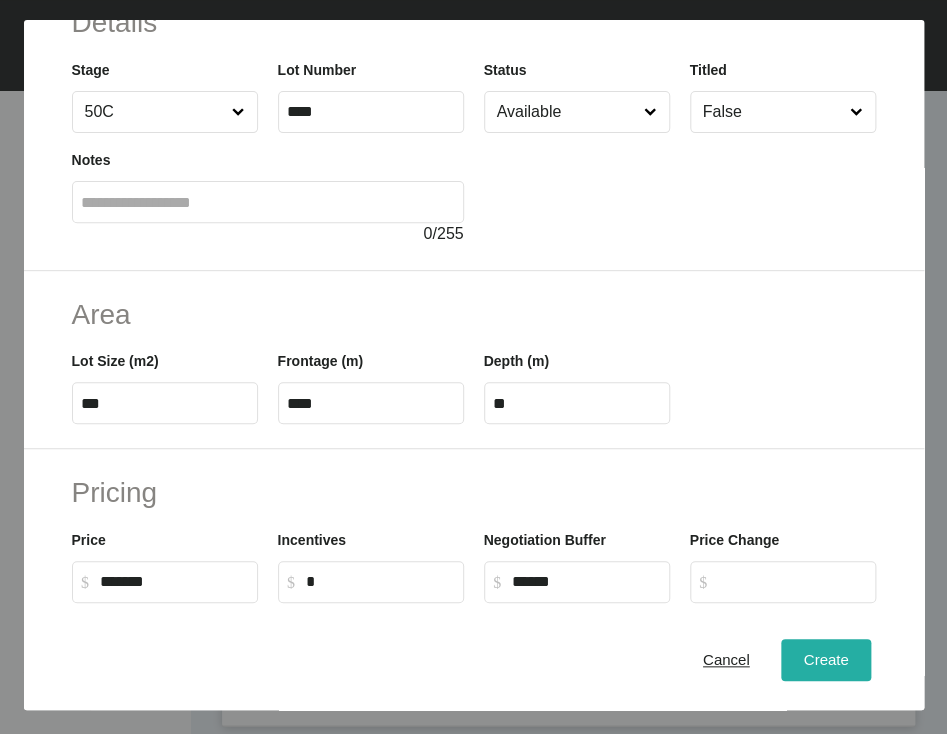 click on "Create" at bounding box center [825, 659] 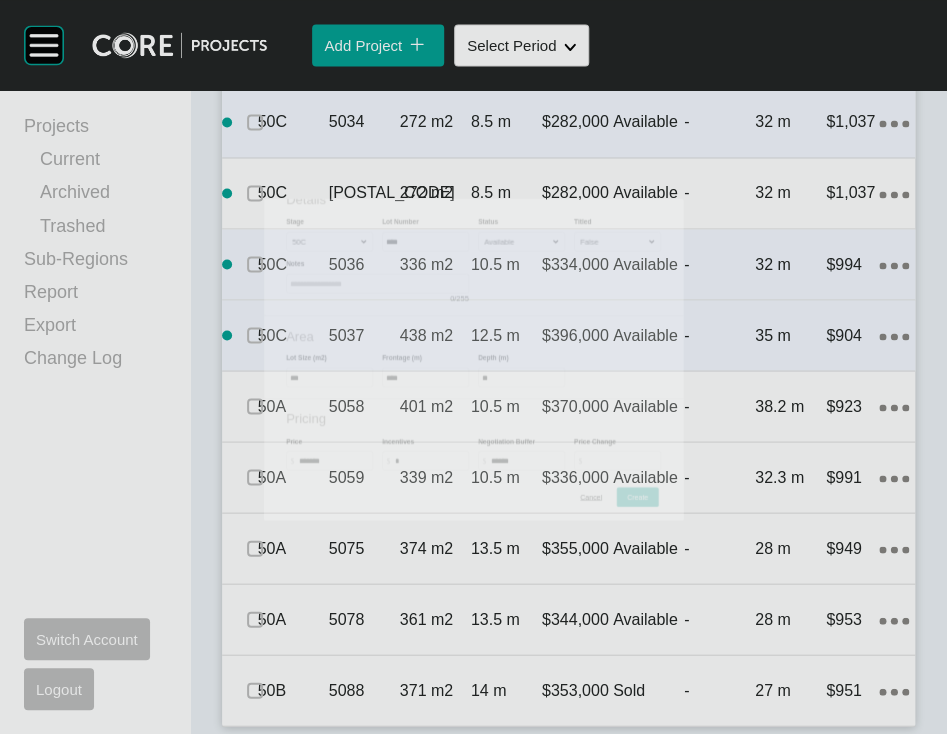 scroll, scrollTop: 3563, scrollLeft: 0, axis: vertical 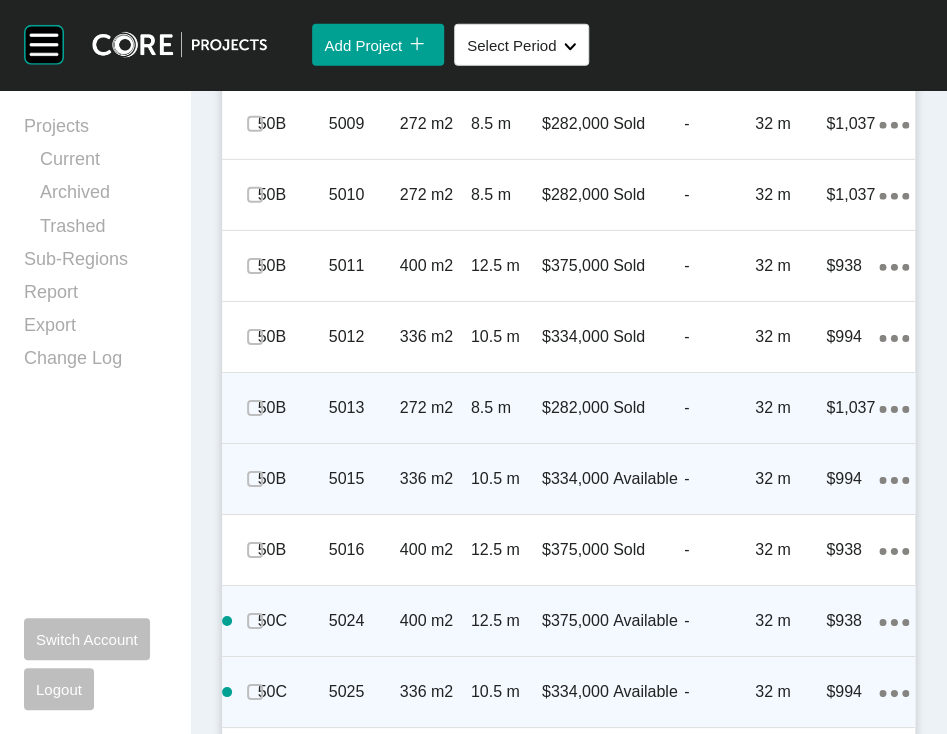 click on "Add Lot" at bounding box center (833, -303) 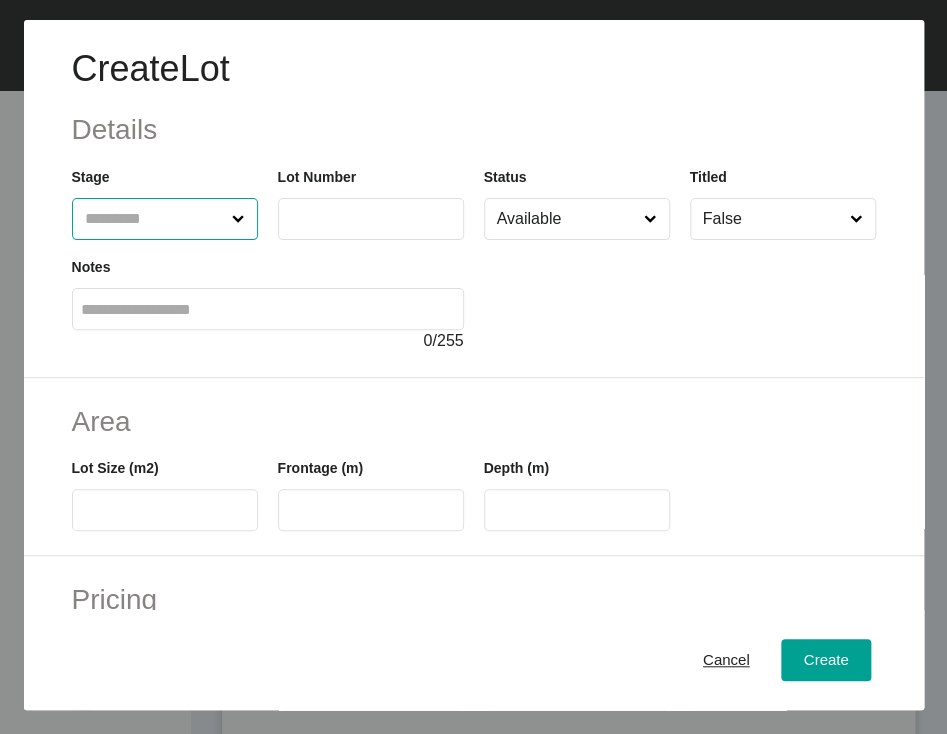 click at bounding box center (155, 219) 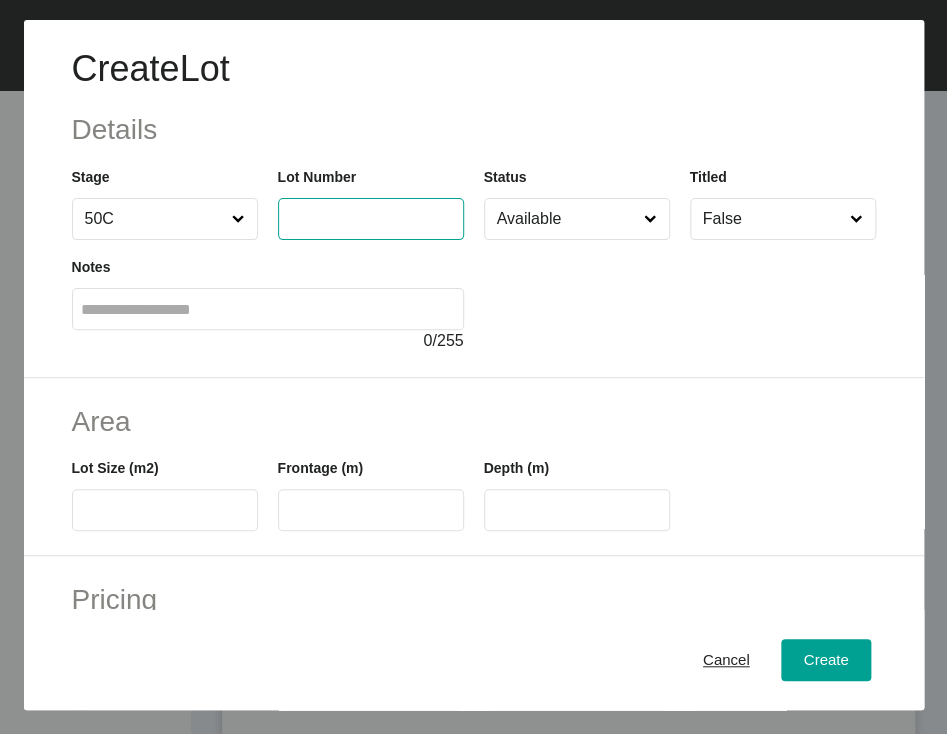 click at bounding box center [371, 218] 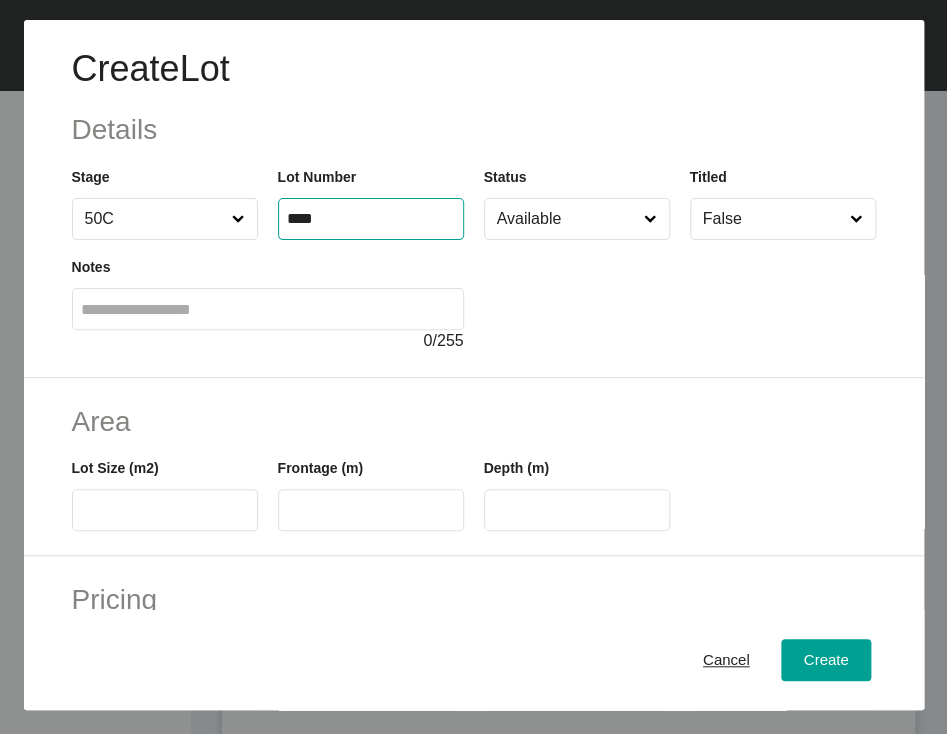 type on "****" 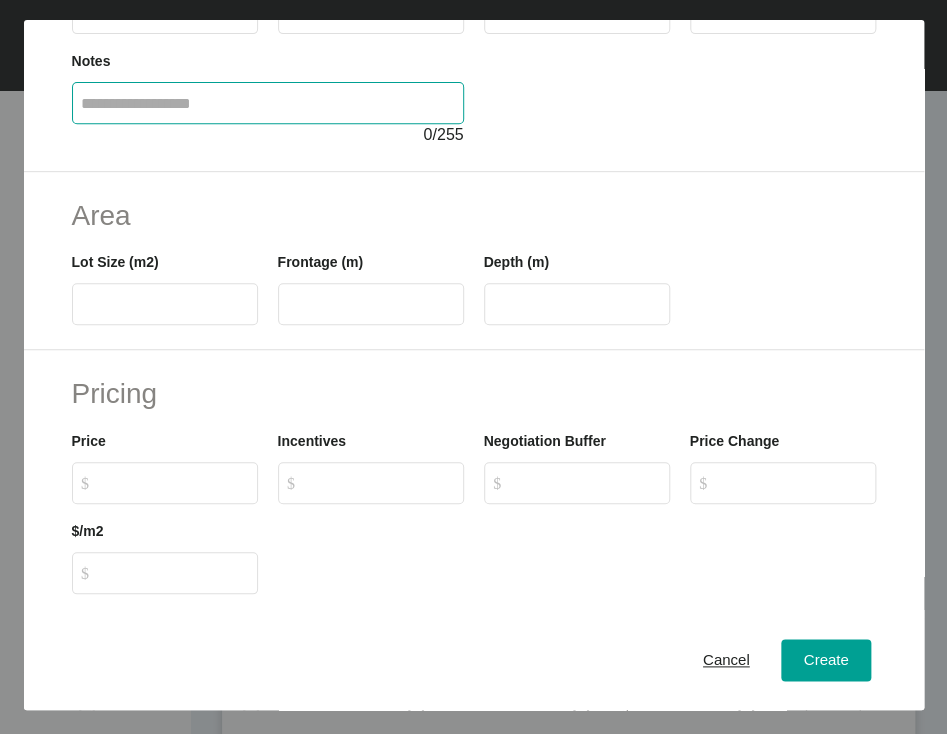 scroll, scrollTop: 212, scrollLeft: 0, axis: vertical 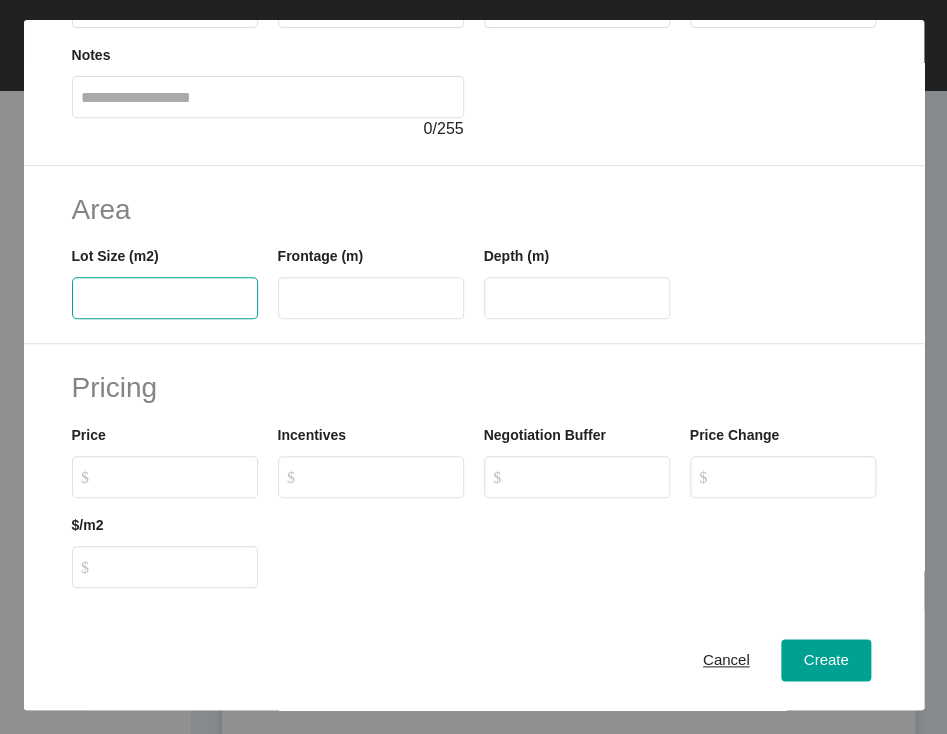 drag, startPoint x: 80, startPoint y: 411, endPoint x: 145, endPoint y: 424, distance: 66.287254 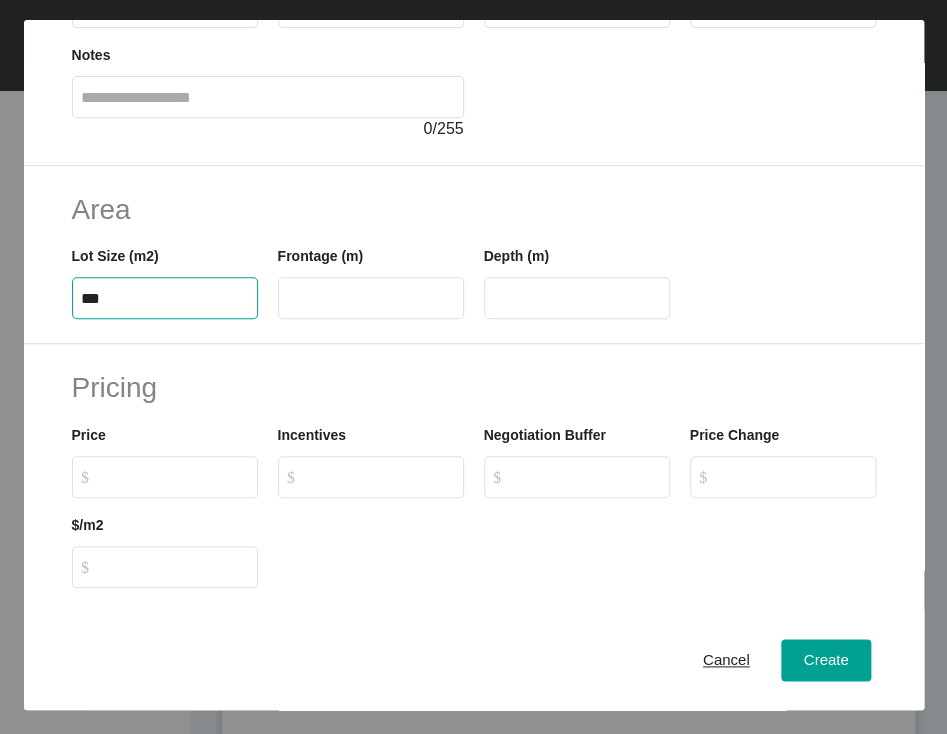 type on "***" 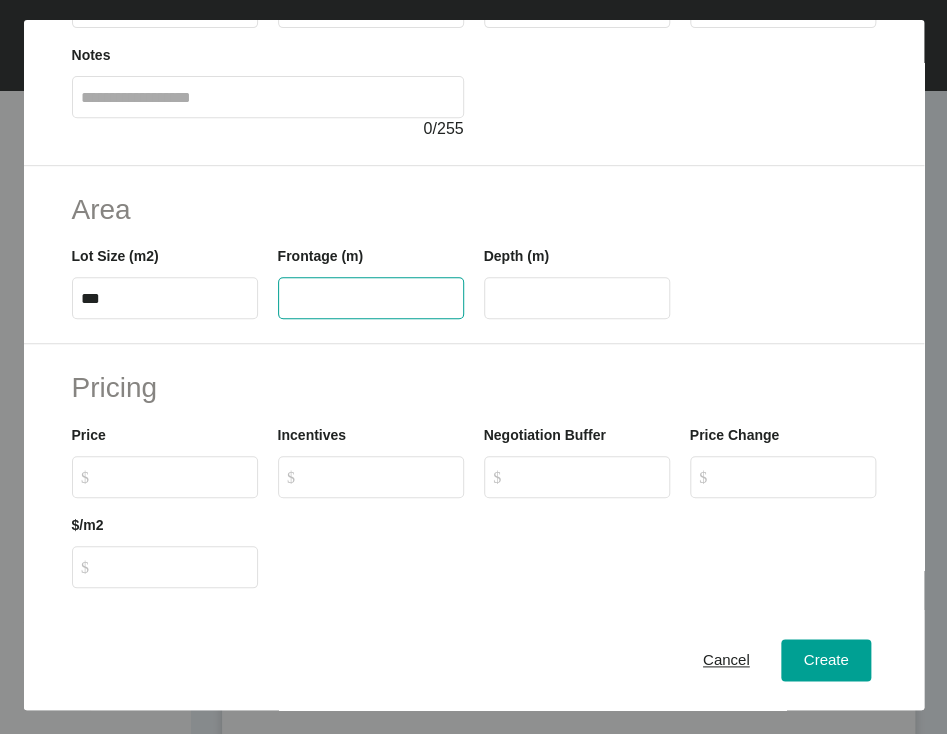 click at bounding box center [371, 298] 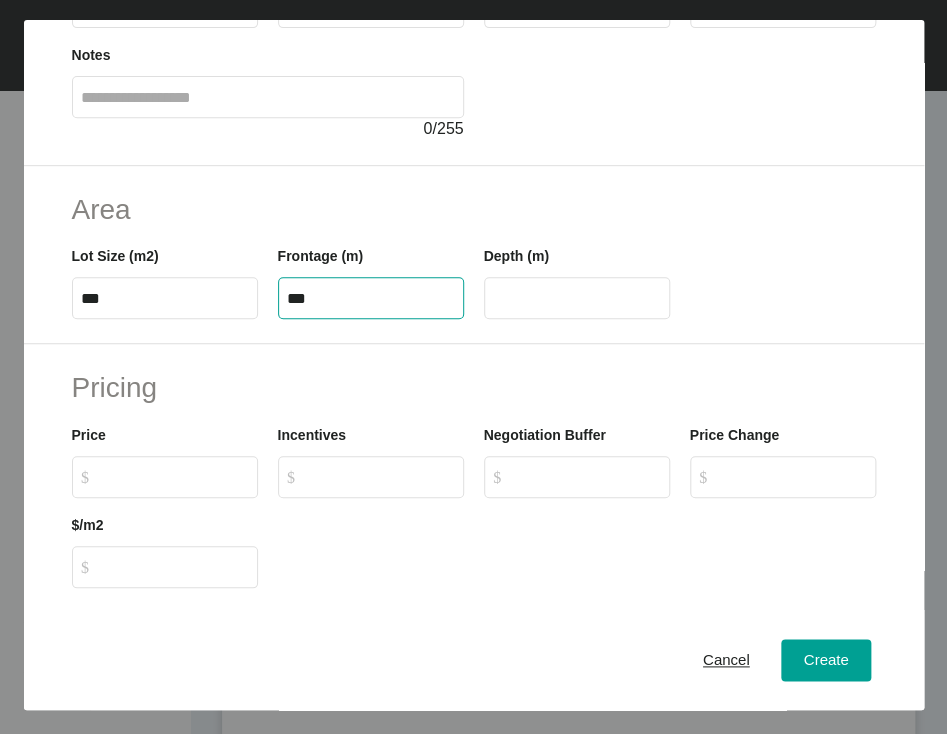 type on "***" 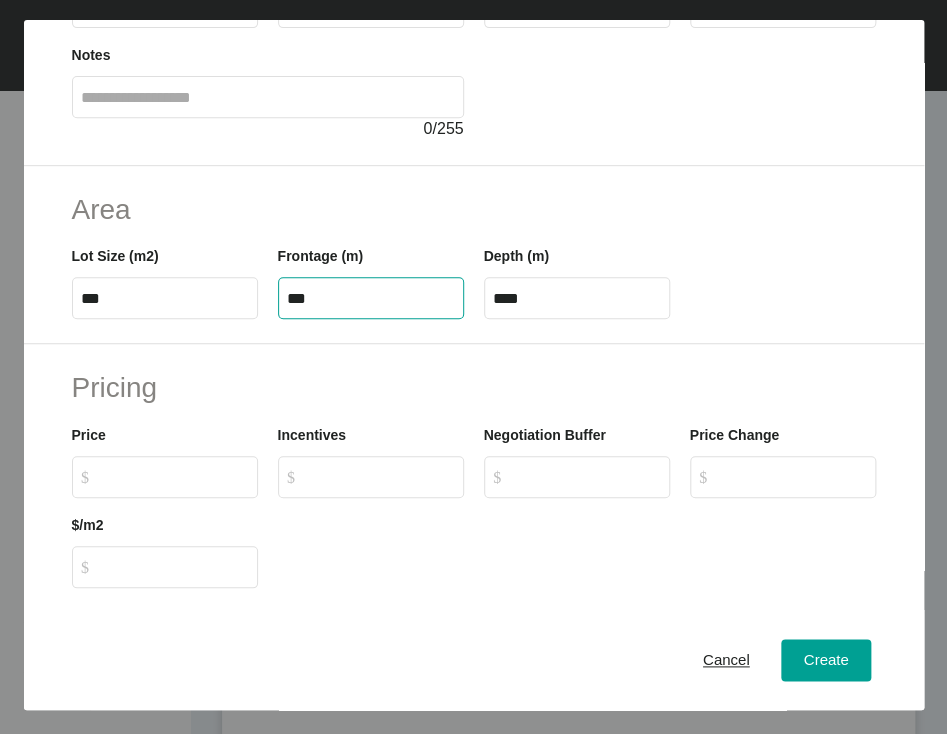 click on "****" at bounding box center (577, 298) 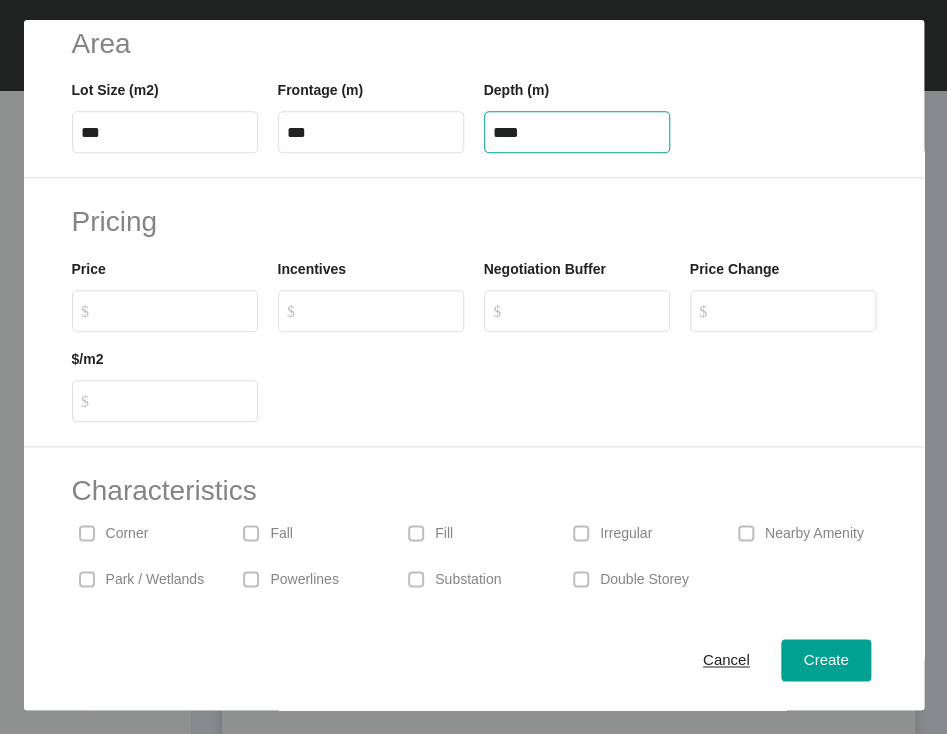 scroll, scrollTop: 380, scrollLeft: 0, axis: vertical 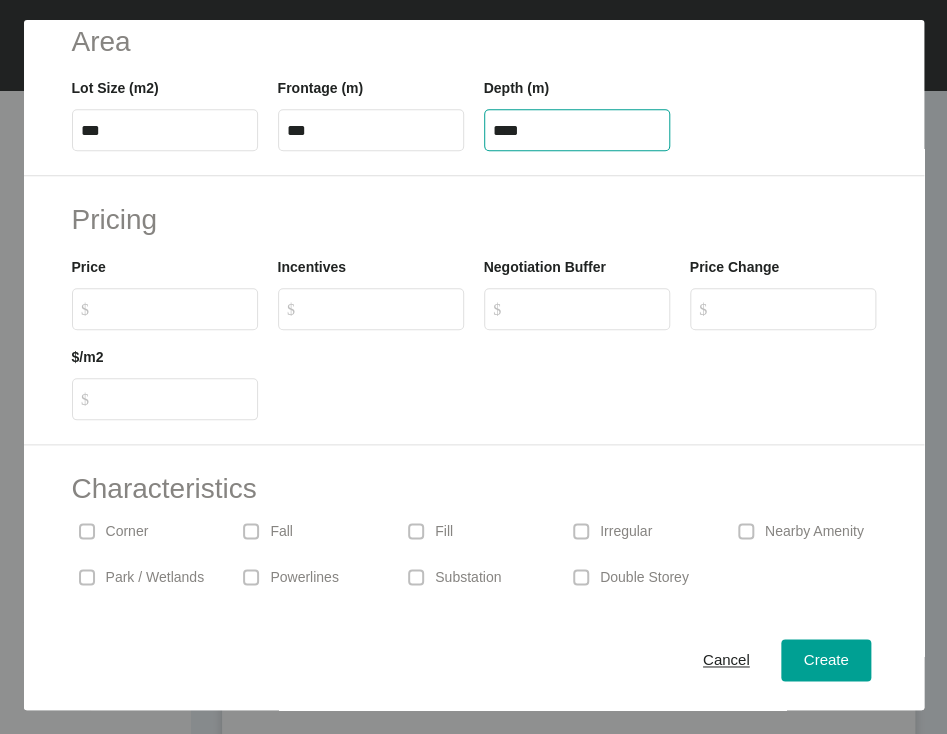 click on "$ Created with Sketch. $" at bounding box center (174, 308) 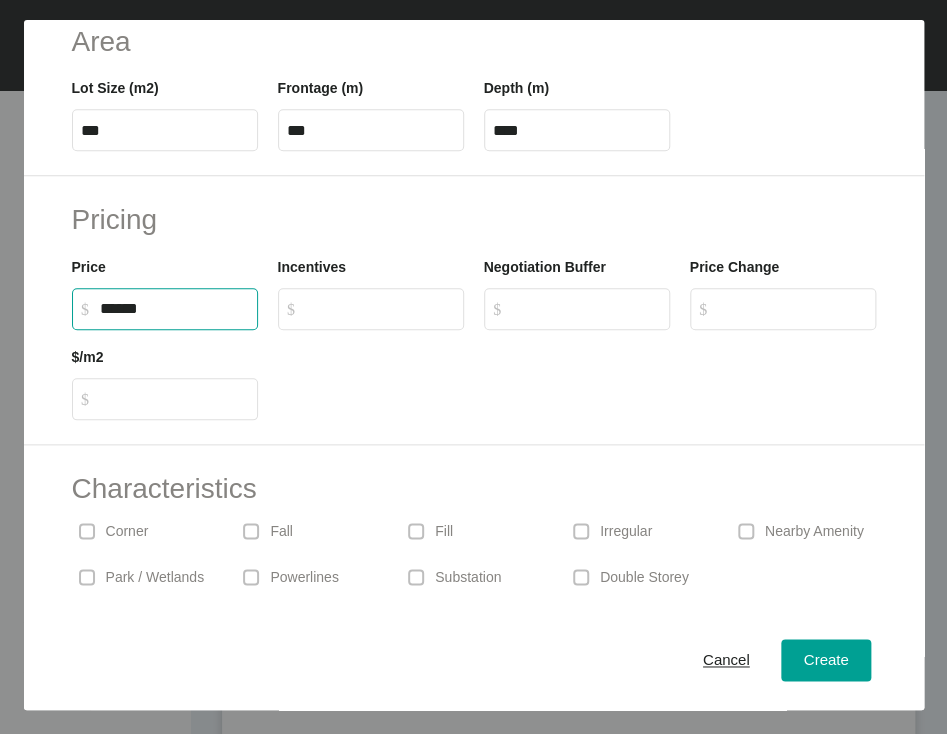 type on "*******" 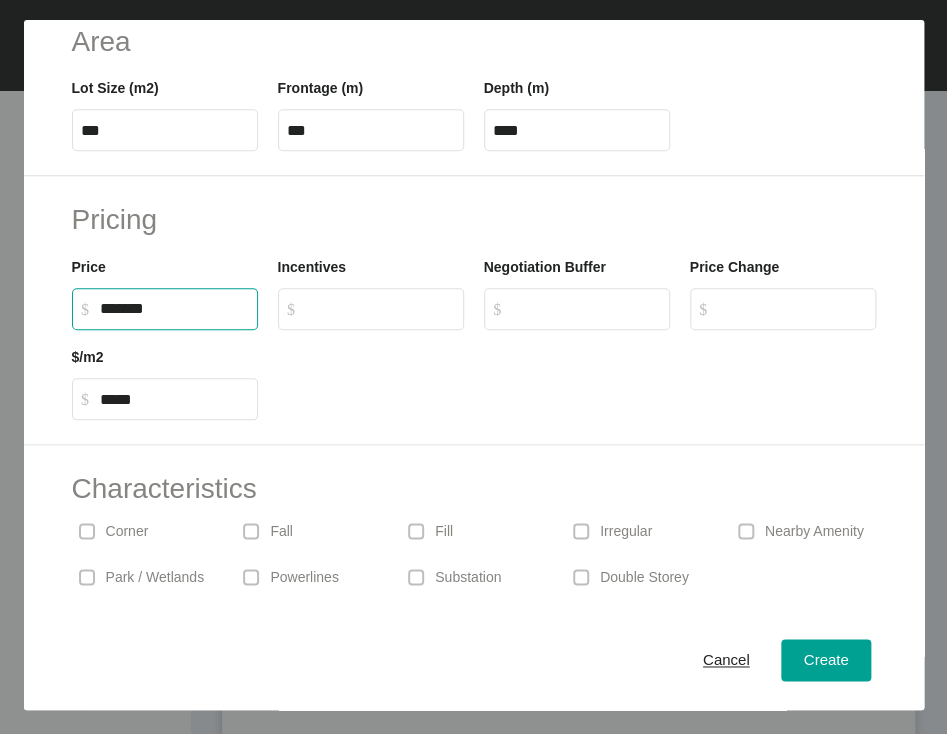 click on "$ Created with Sketch. $" at bounding box center (577, 309) 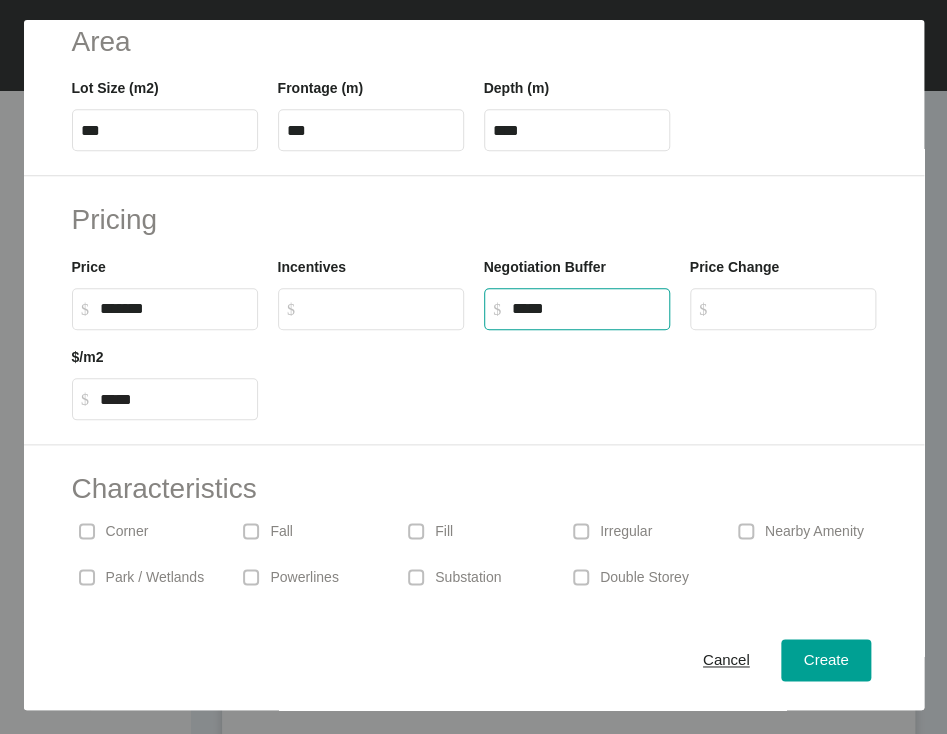 type on "******" 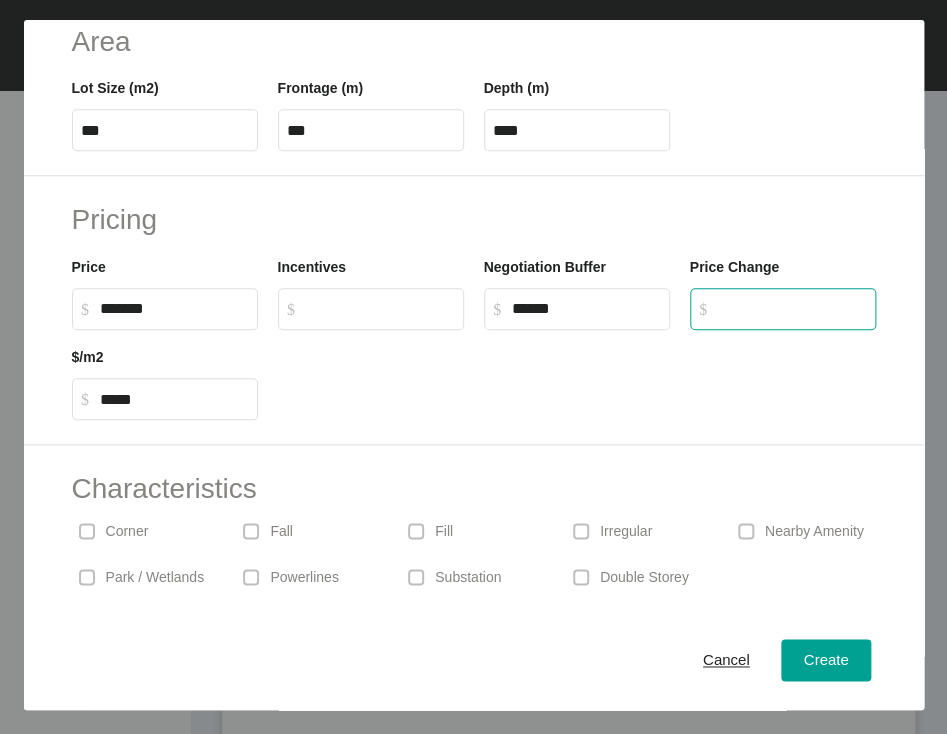 click on "$ Created with Sketch. $" at bounding box center (792, 308) 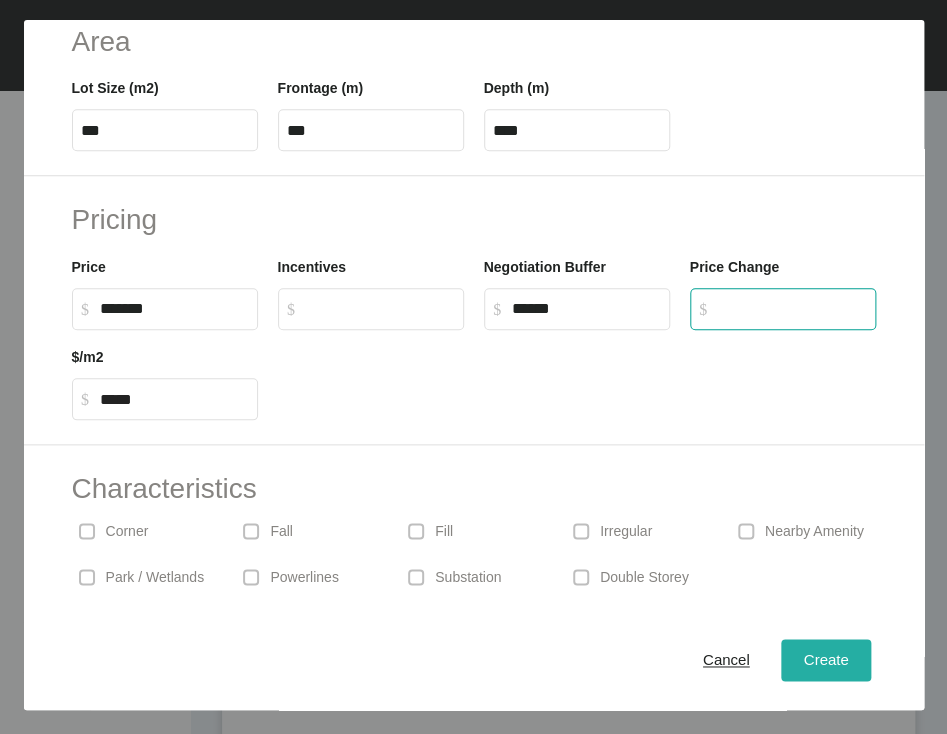 click on "Create" at bounding box center [825, 659] 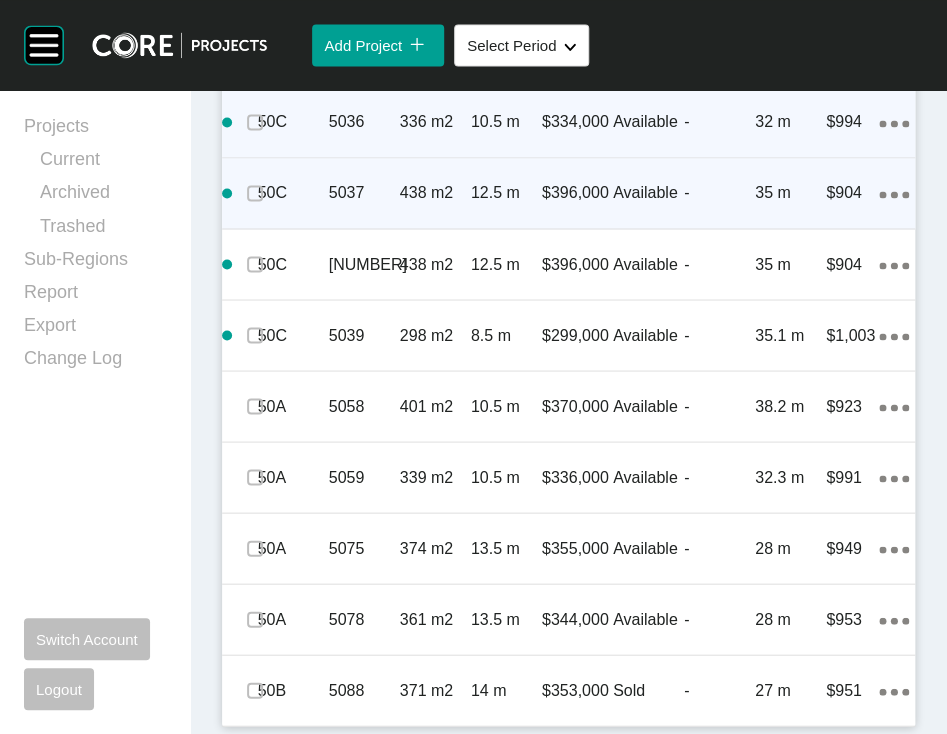 scroll, scrollTop: 3955, scrollLeft: 0, axis: vertical 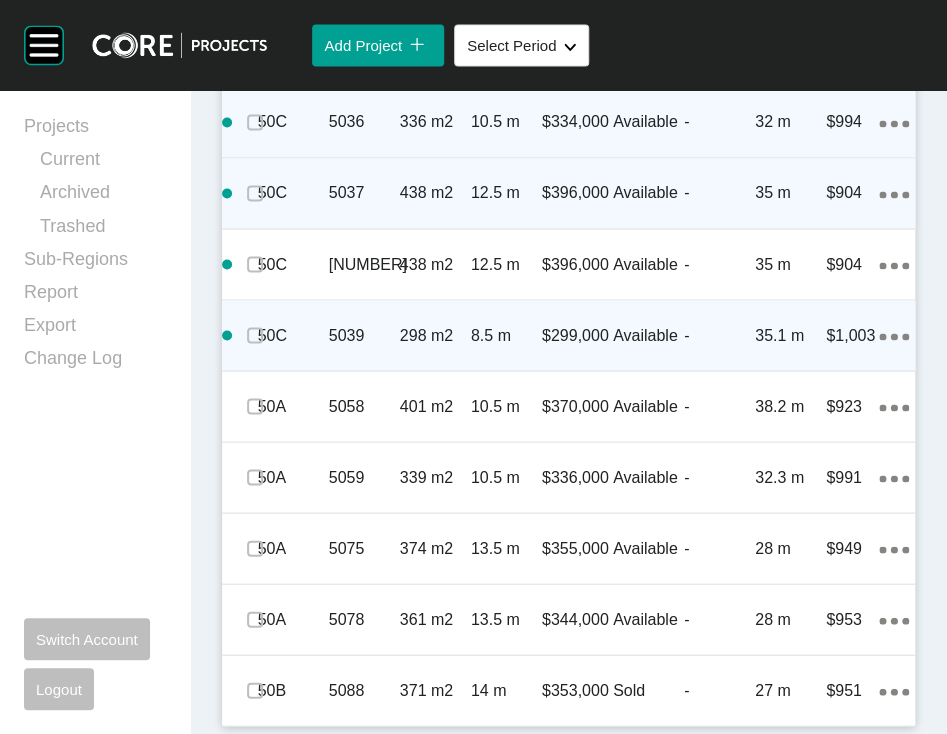 click 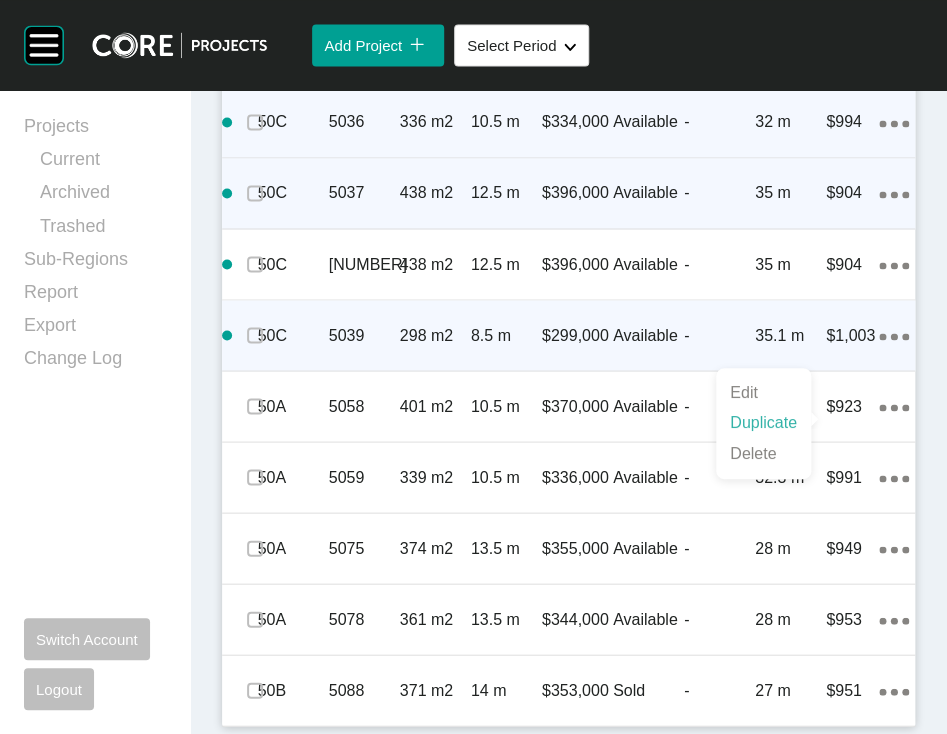 click on "Duplicate" at bounding box center (763, 423) 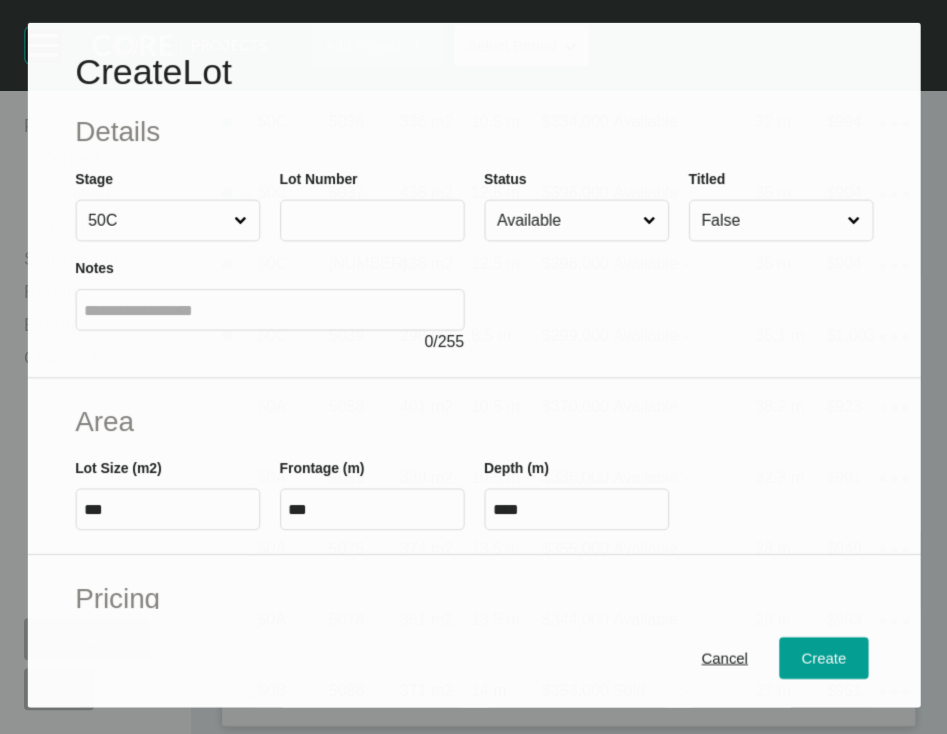 scroll, scrollTop: 3877, scrollLeft: 0, axis: vertical 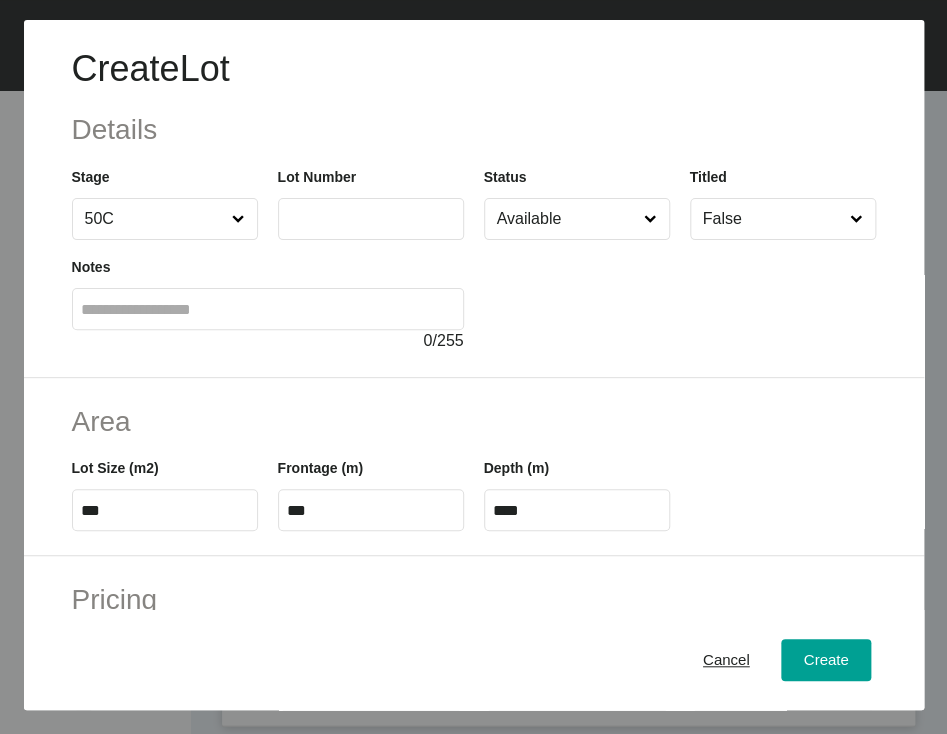 click at bounding box center (371, 219) 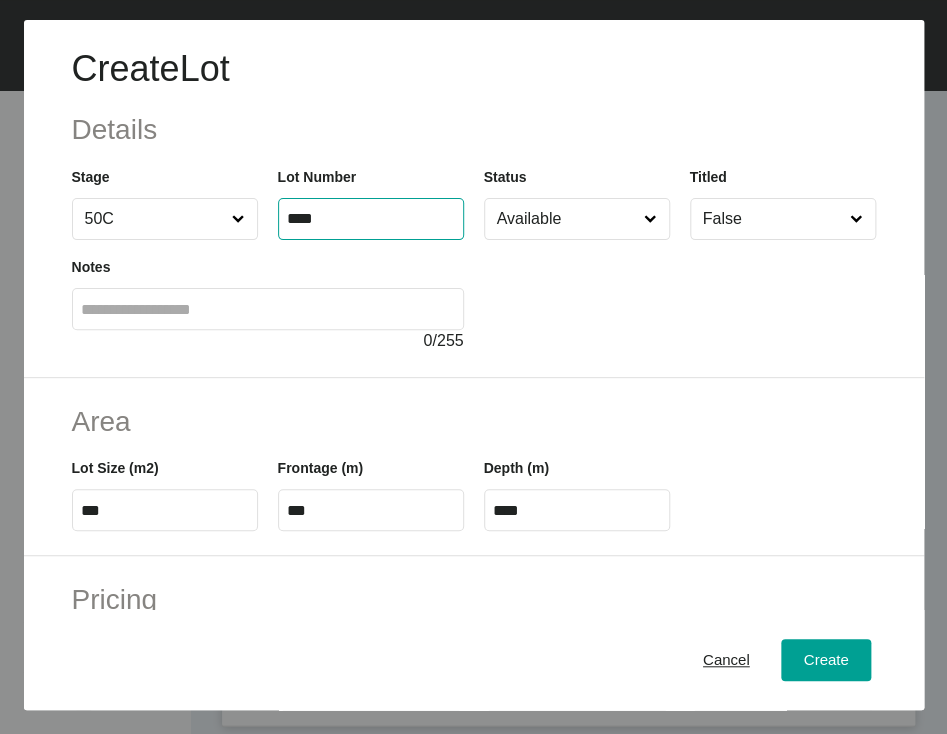 scroll, scrollTop: 619, scrollLeft: 0, axis: vertical 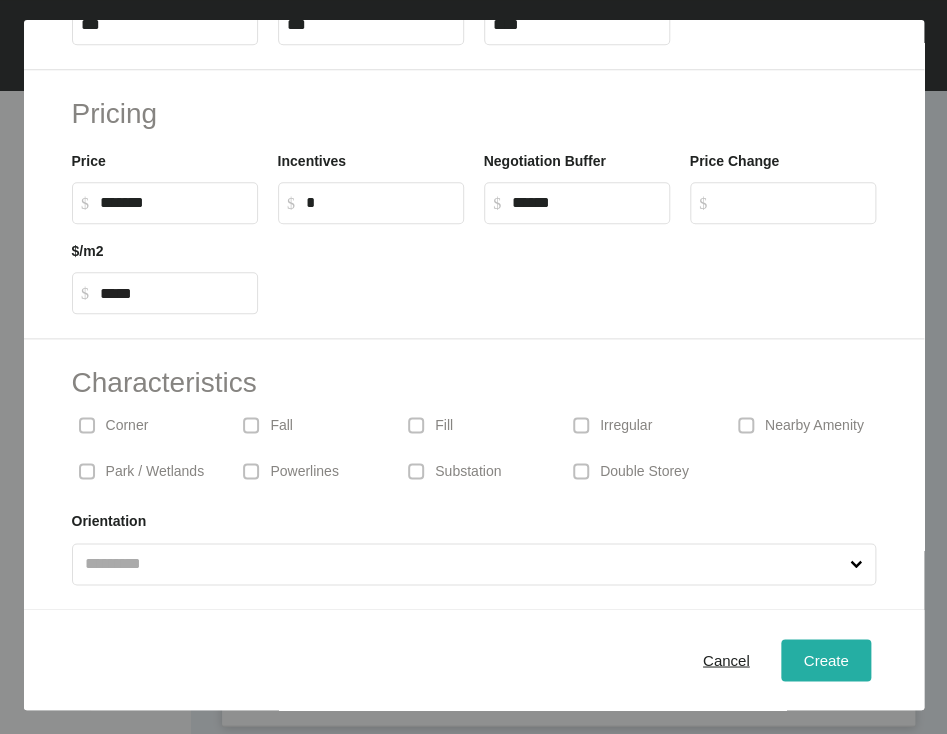 type on "****" 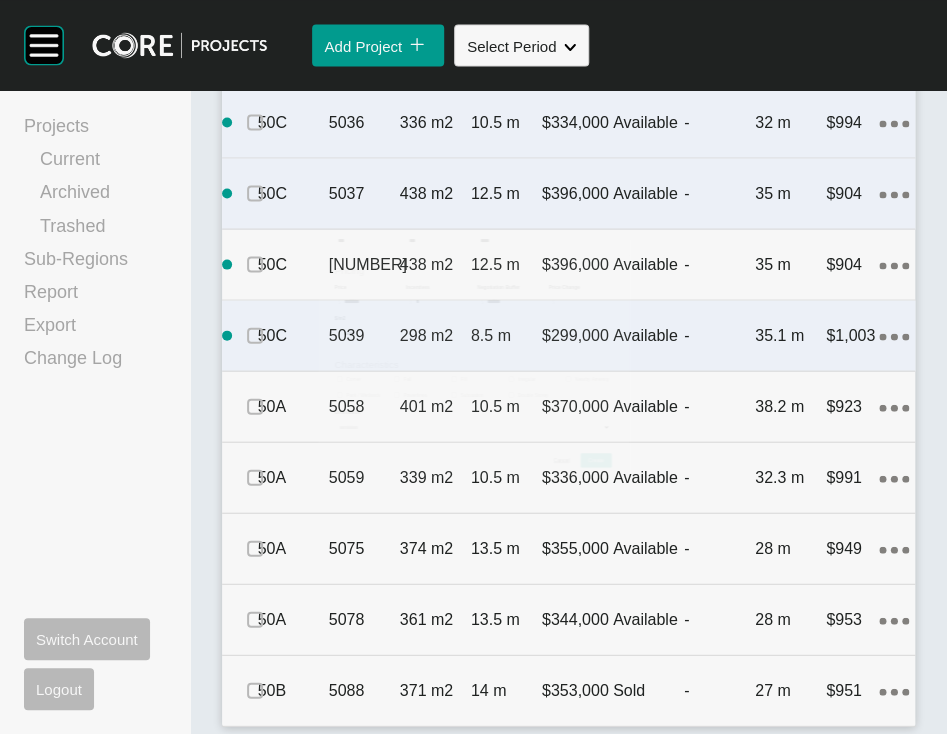 scroll, scrollTop: 3955, scrollLeft: 0, axis: vertical 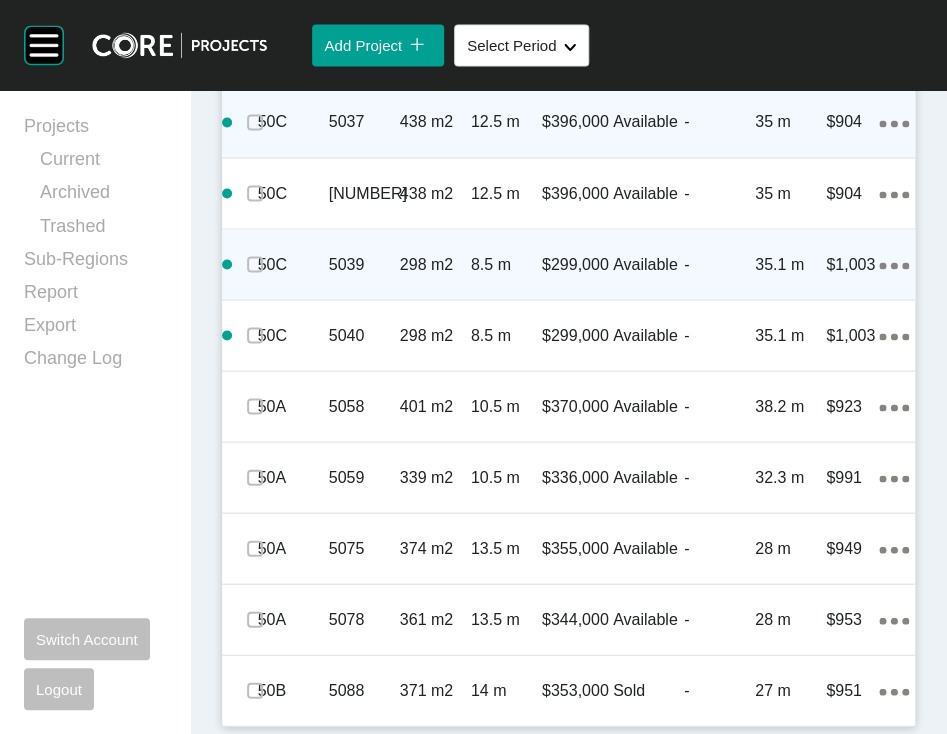 click on "Action Menu Dots Copy 6 Created with Sketch." 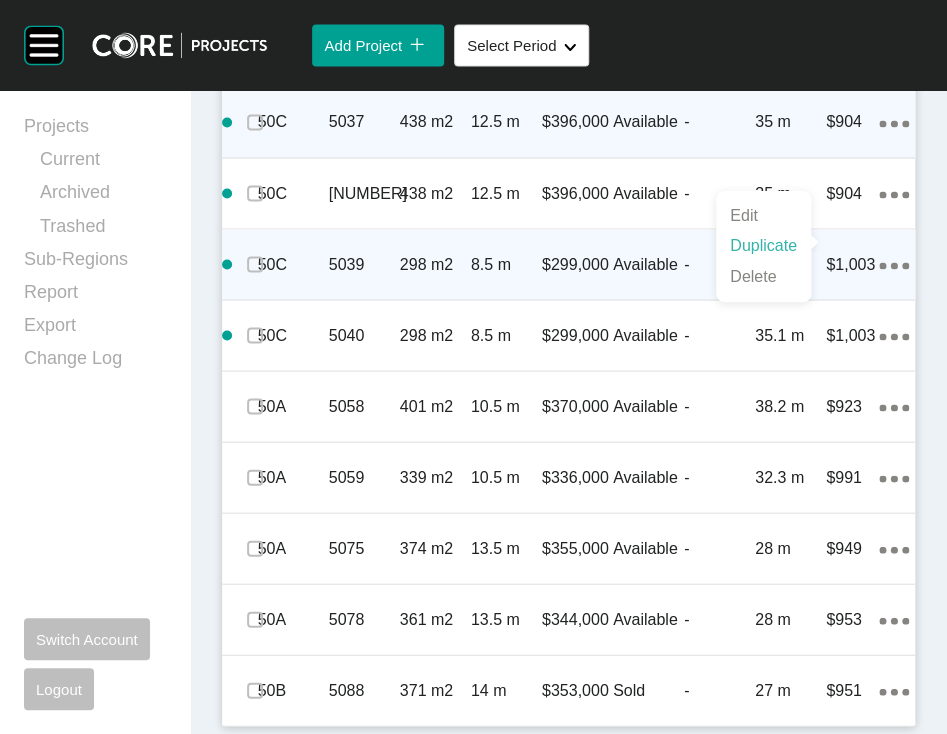 click on "Duplicate" at bounding box center (763, 246) 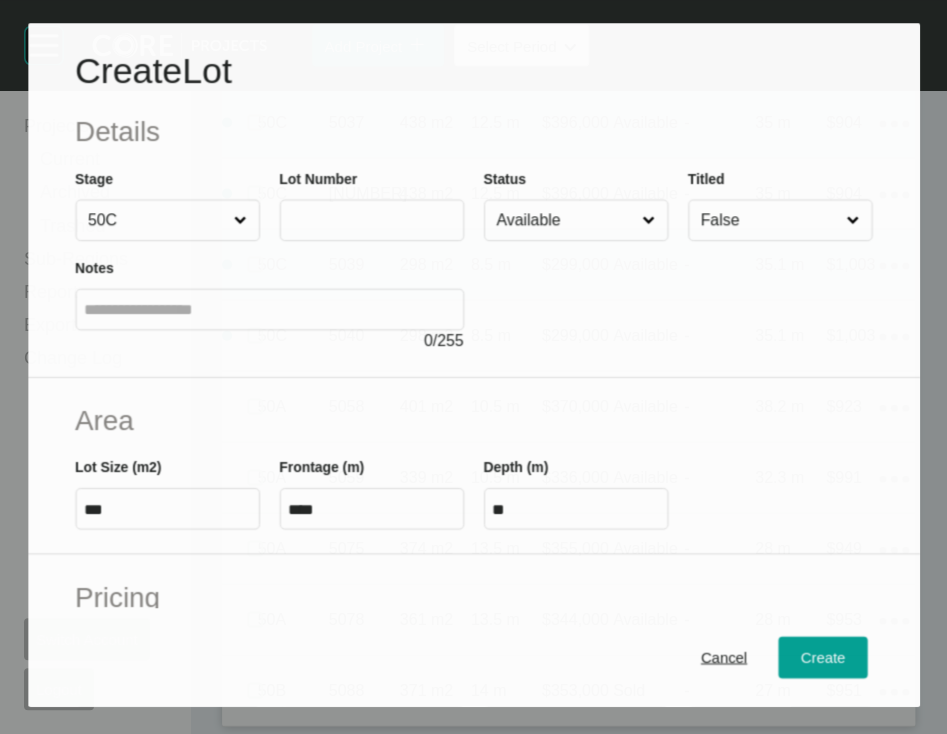 scroll, scrollTop: 3877, scrollLeft: 0, axis: vertical 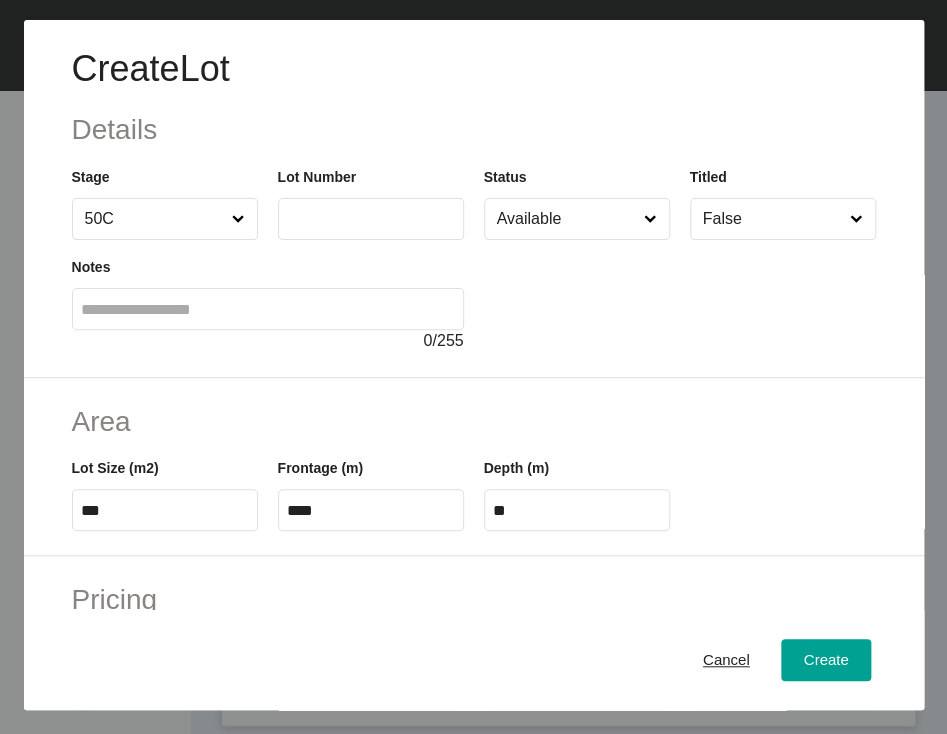 click at bounding box center (371, 219) 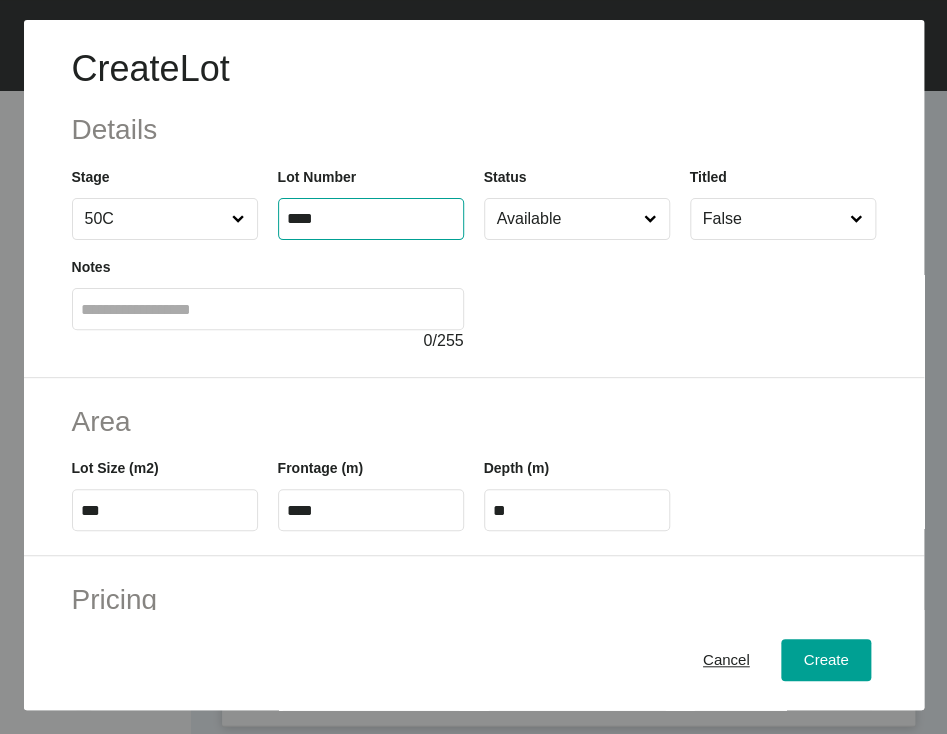 scroll, scrollTop: 619, scrollLeft: 0, axis: vertical 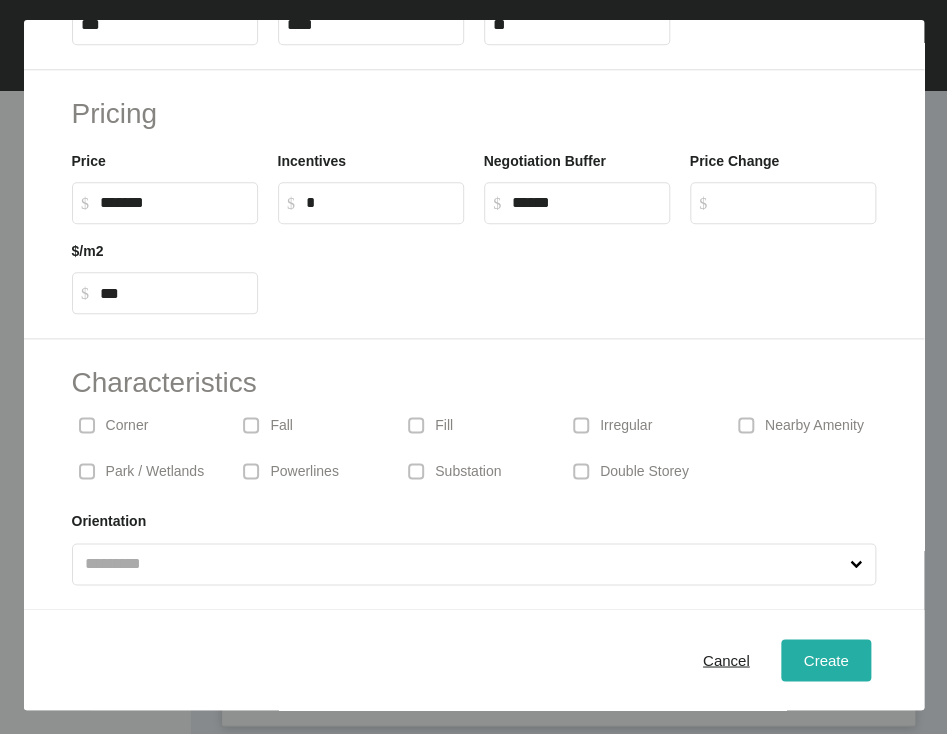 type on "****" 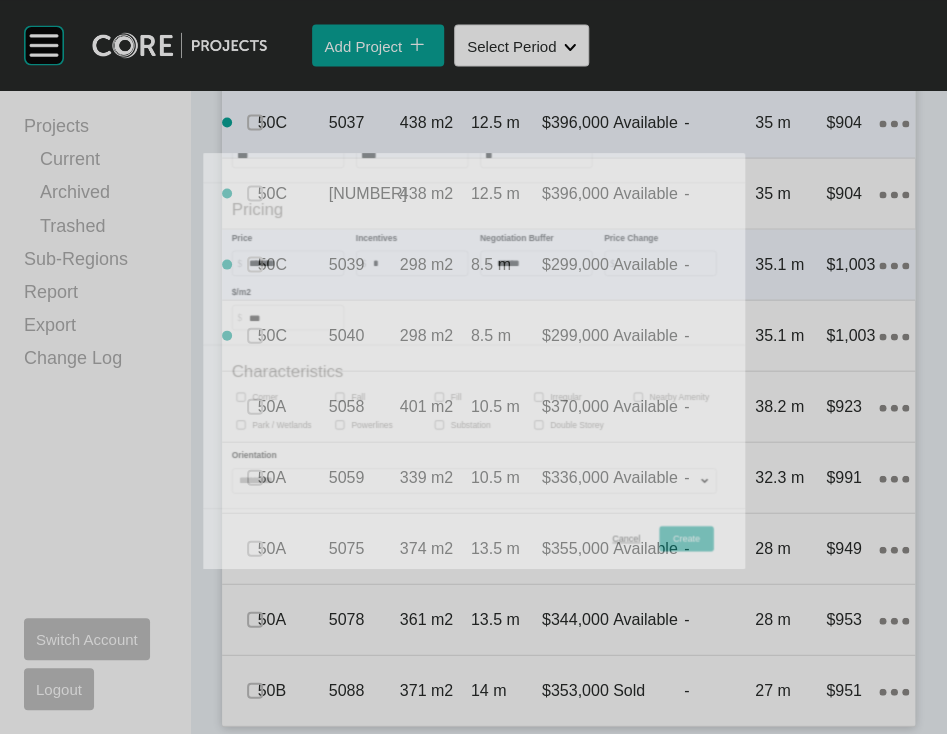 scroll, scrollTop: 3955, scrollLeft: 0, axis: vertical 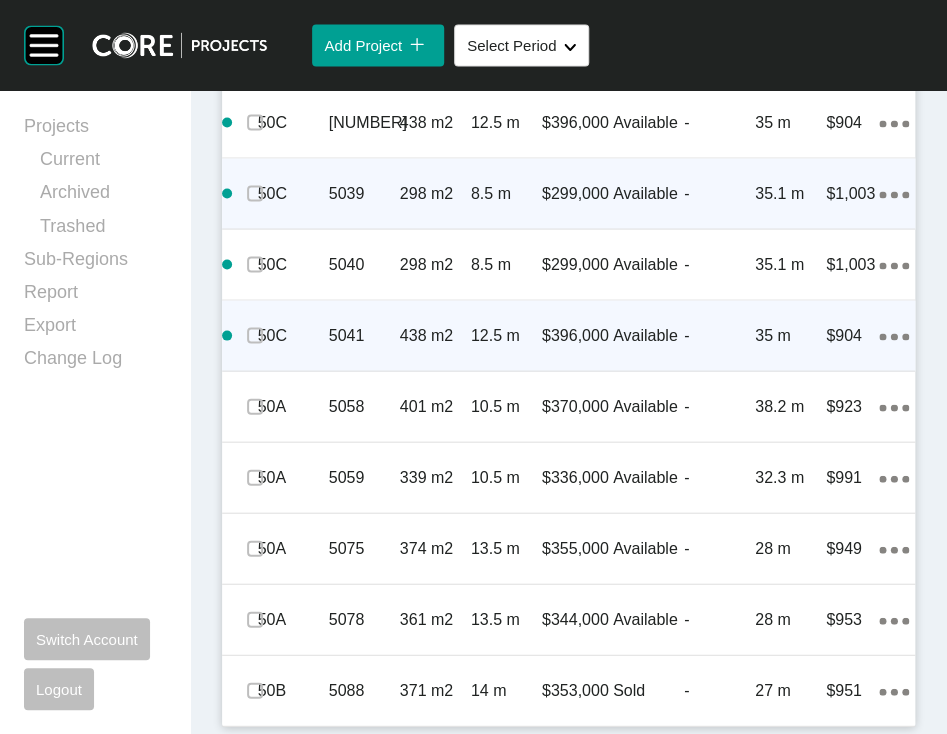 click 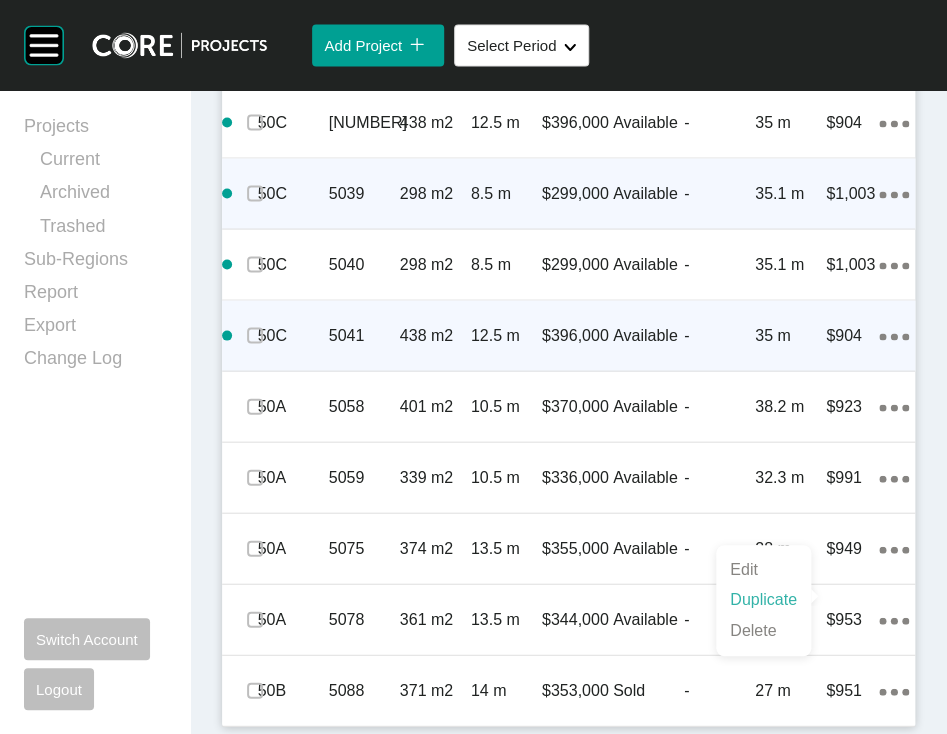 click on "Duplicate" at bounding box center [763, 600] 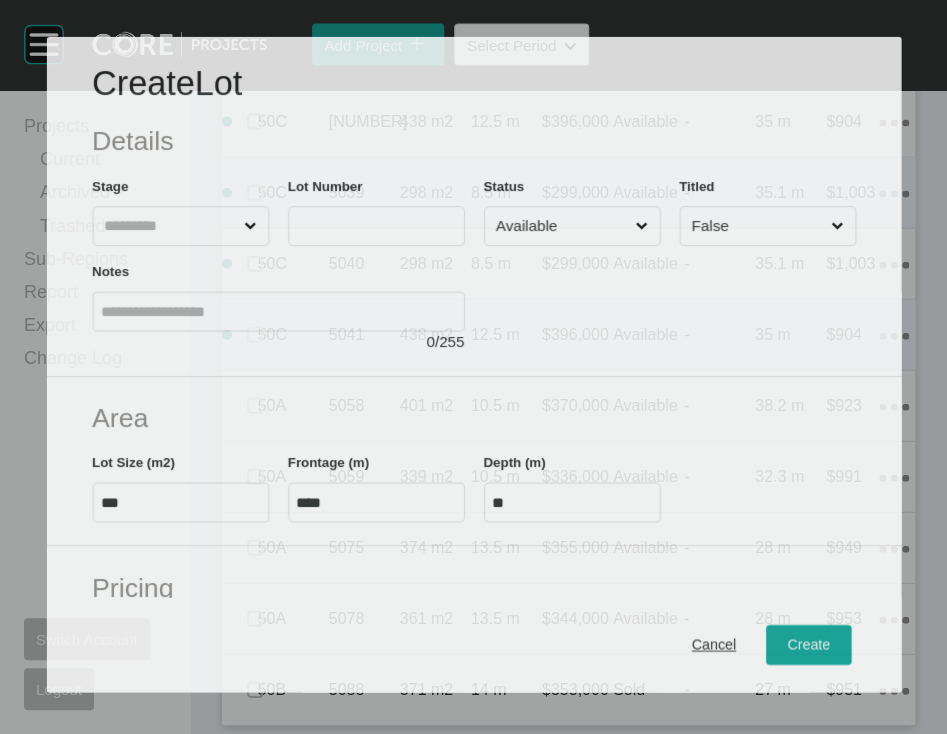 scroll, scrollTop: 3877, scrollLeft: 0, axis: vertical 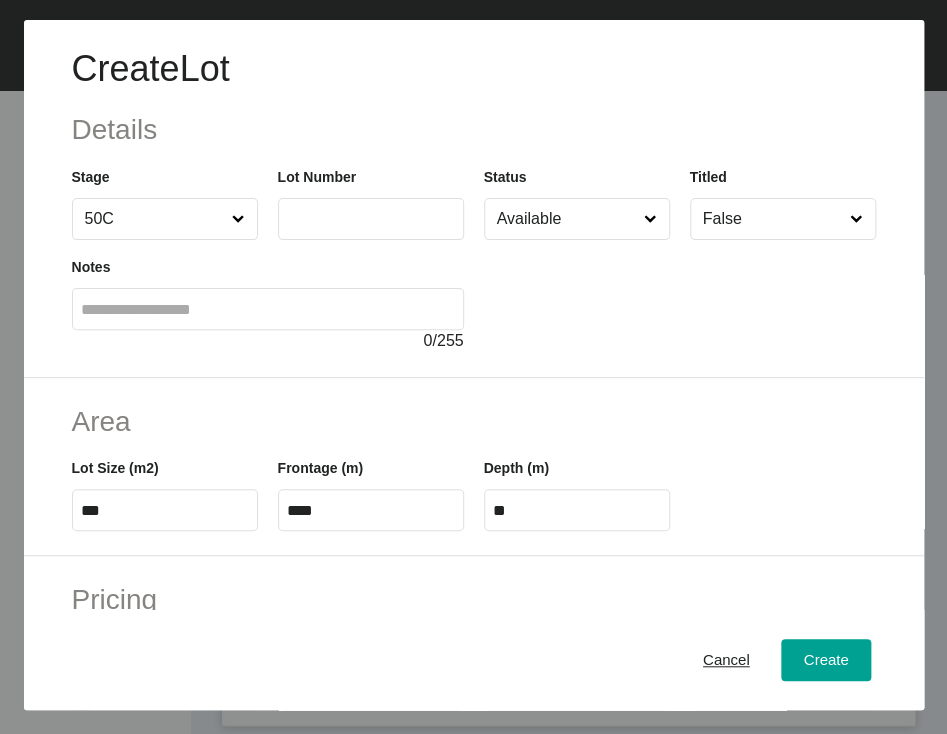 click at bounding box center [371, 218] 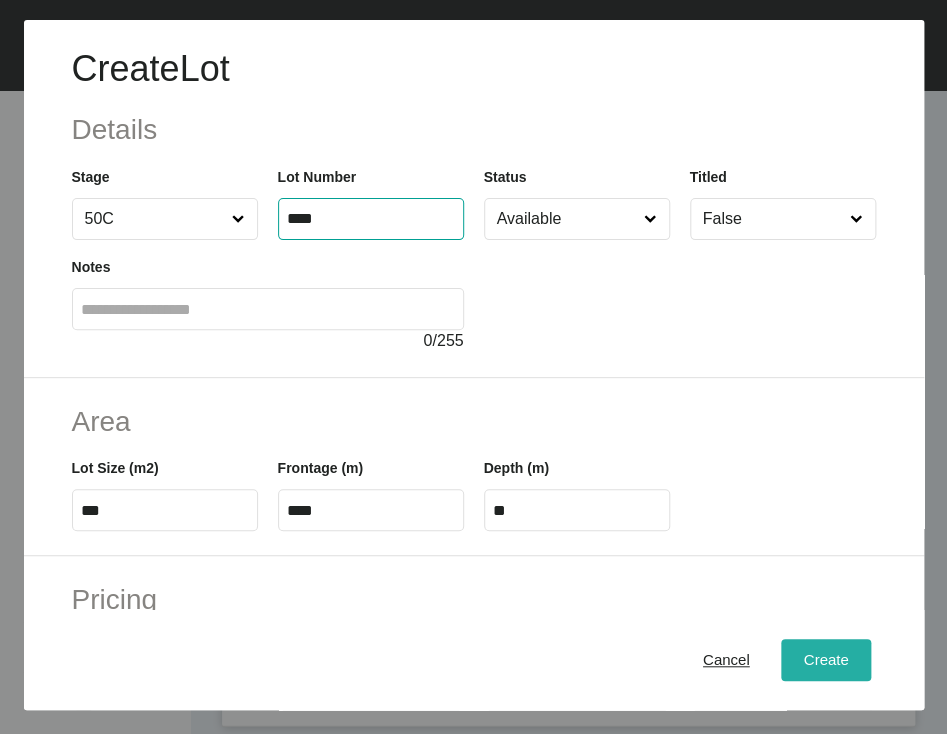 type on "****" 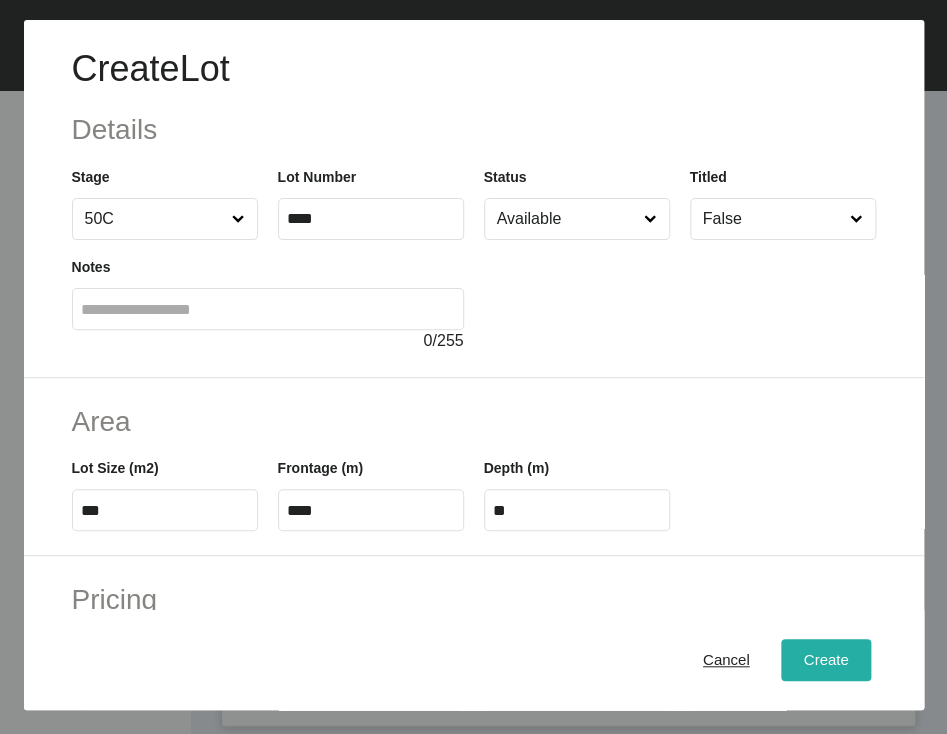 click on "Create" at bounding box center [825, 660] 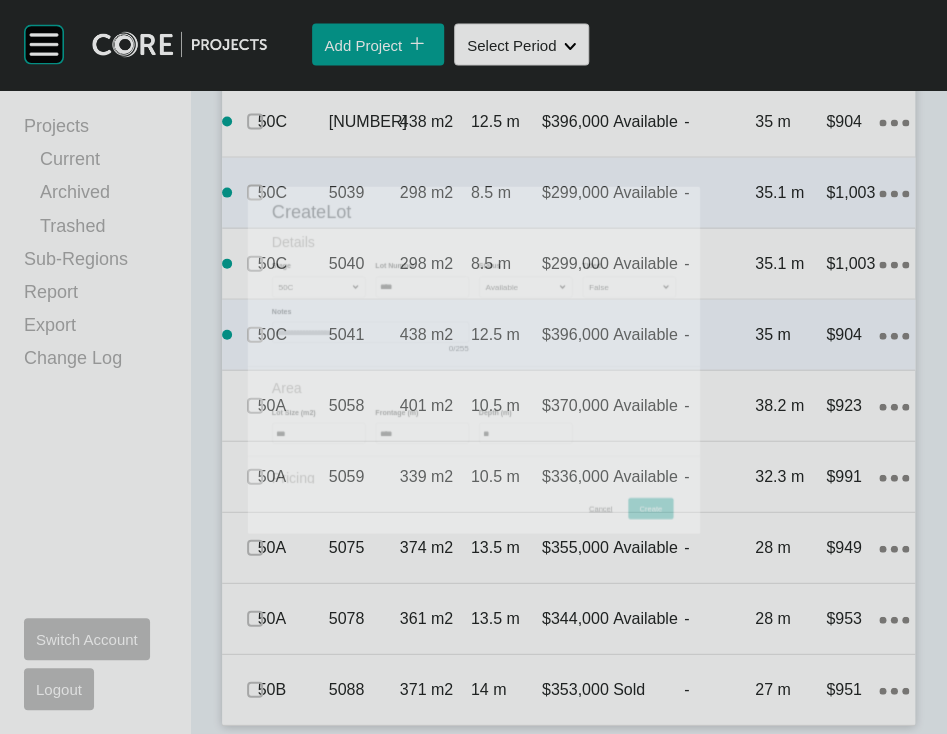 scroll, scrollTop: 3955, scrollLeft: 0, axis: vertical 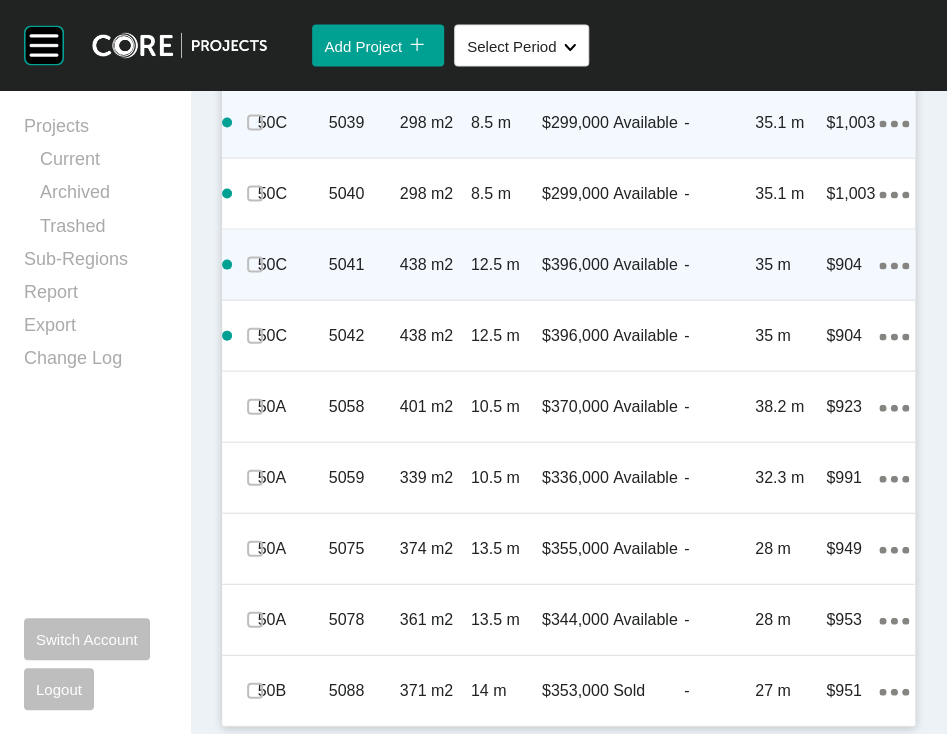 click on "Action Menu Dots Copy 6 Created with Sketch." 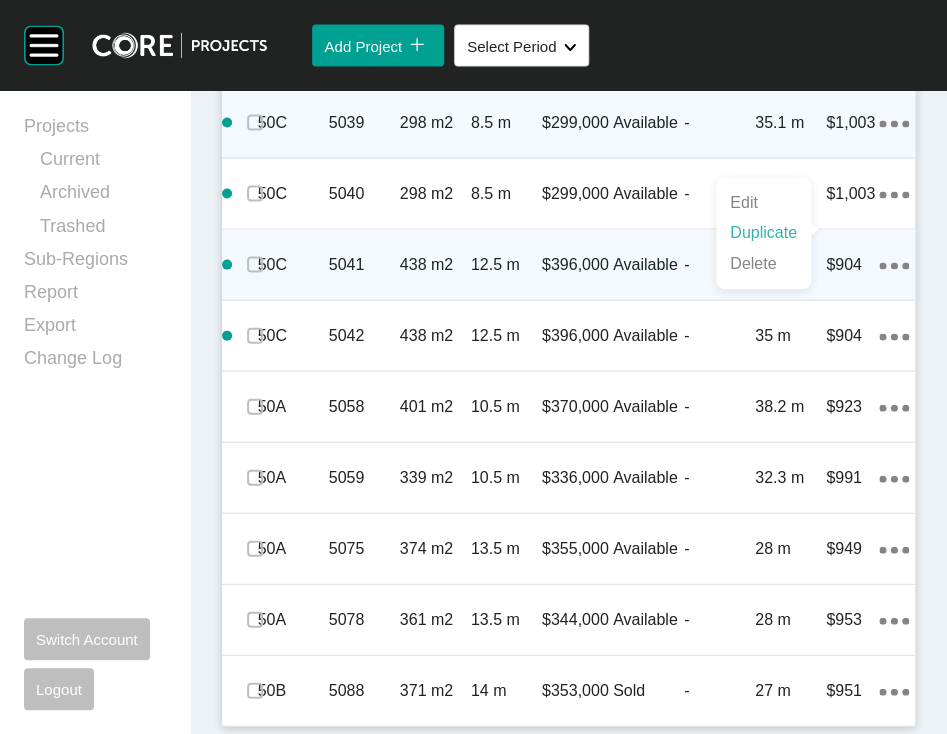 click on "Duplicate" at bounding box center [763, 233] 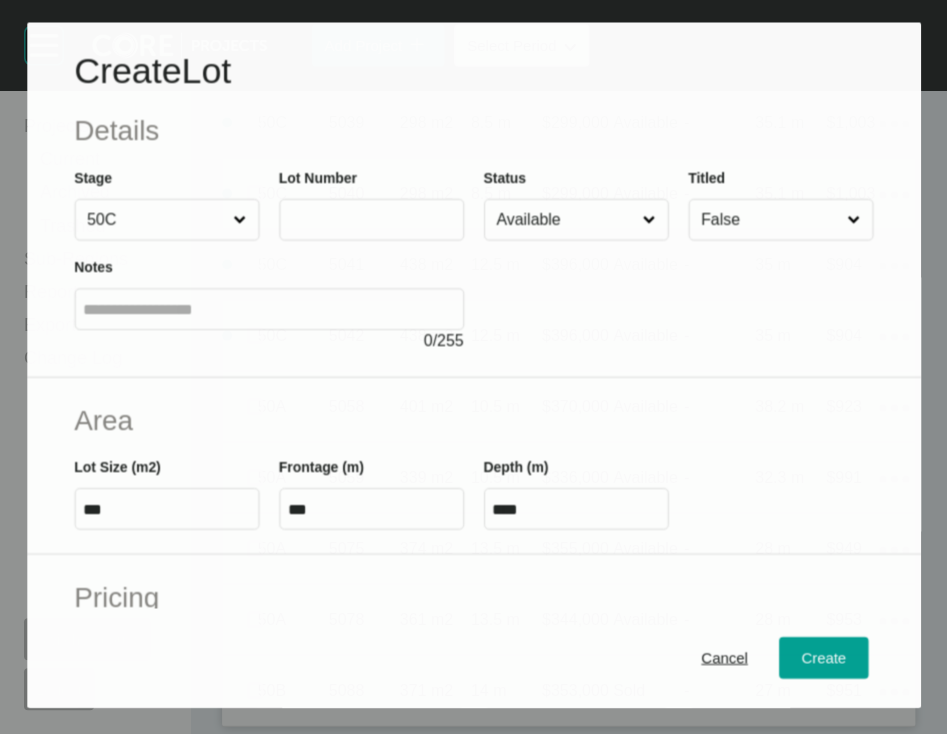 scroll, scrollTop: 4066, scrollLeft: 0, axis: vertical 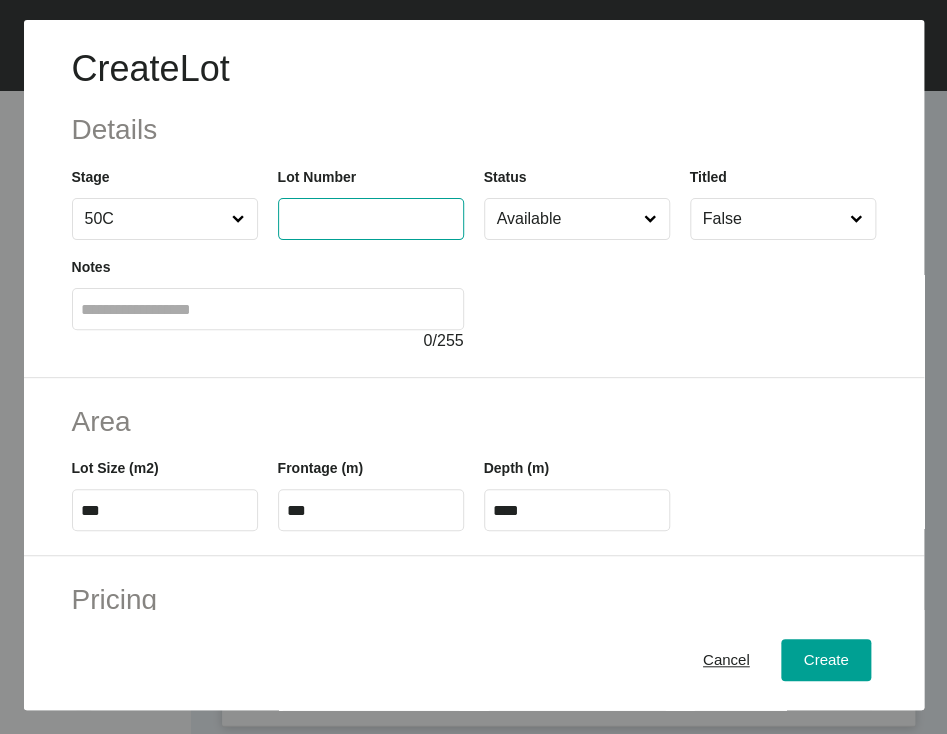 click at bounding box center (371, 218) 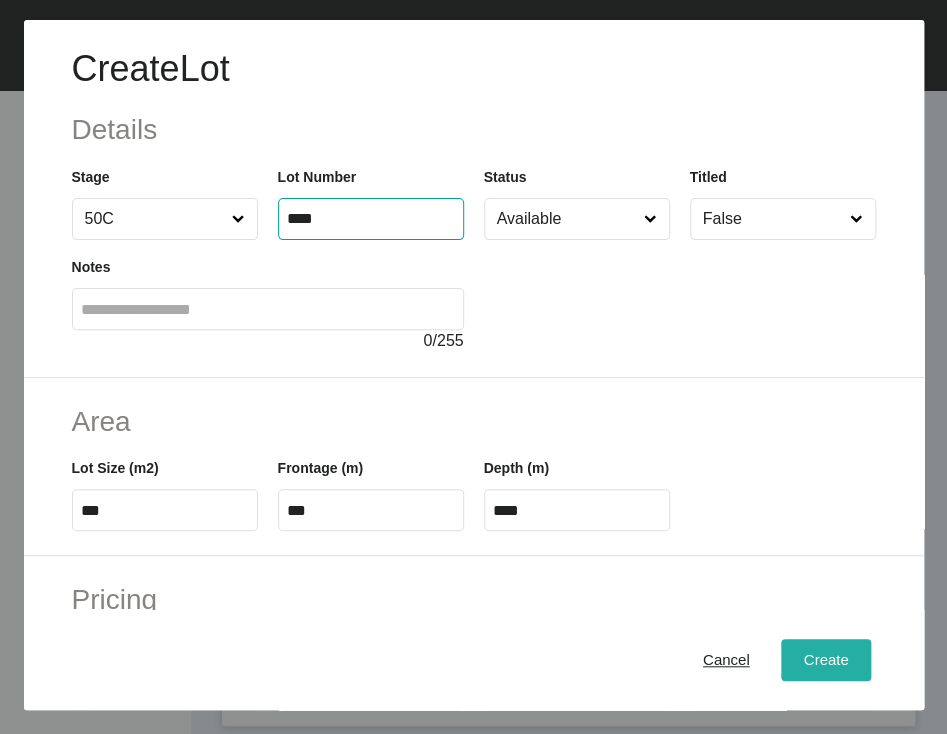type on "****" 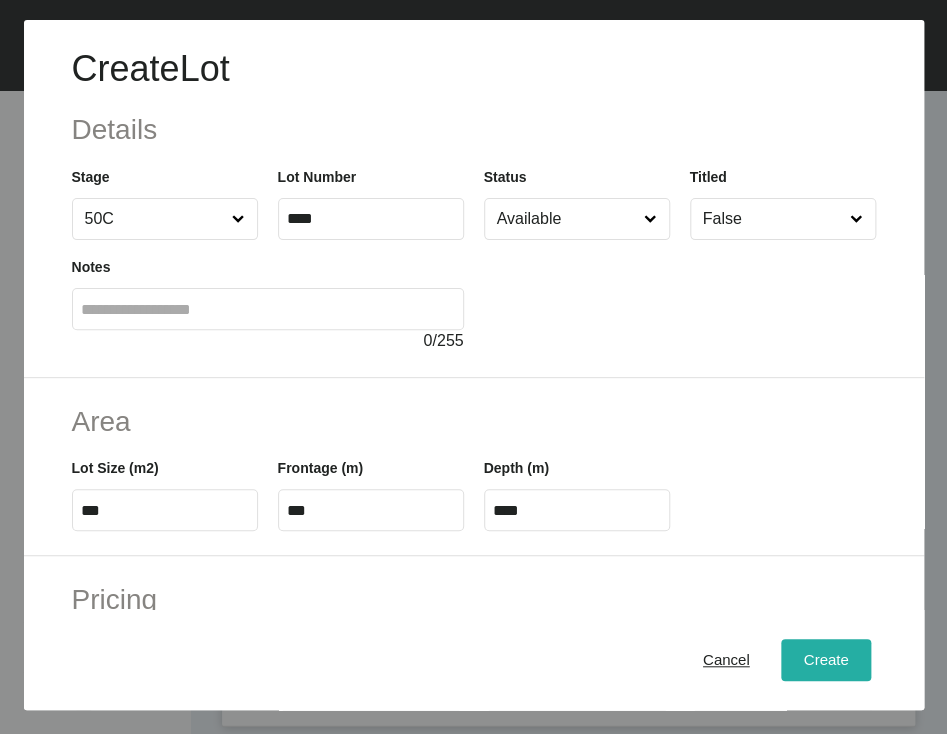 click on "Create" at bounding box center [825, 660] 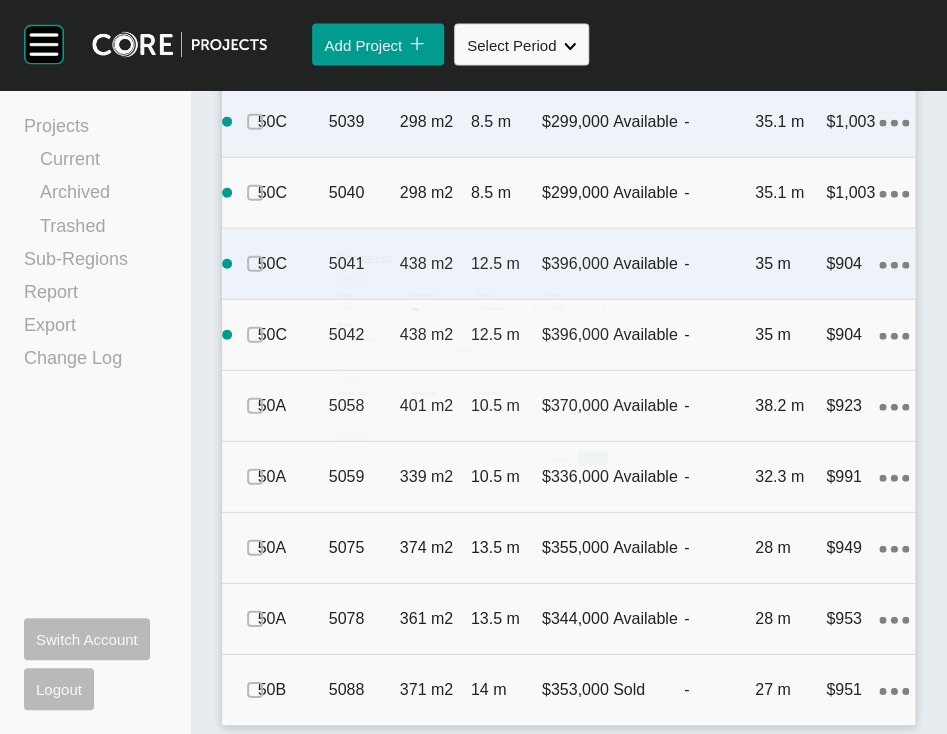 scroll, scrollTop: 4145, scrollLeft: 0, axis: vertical 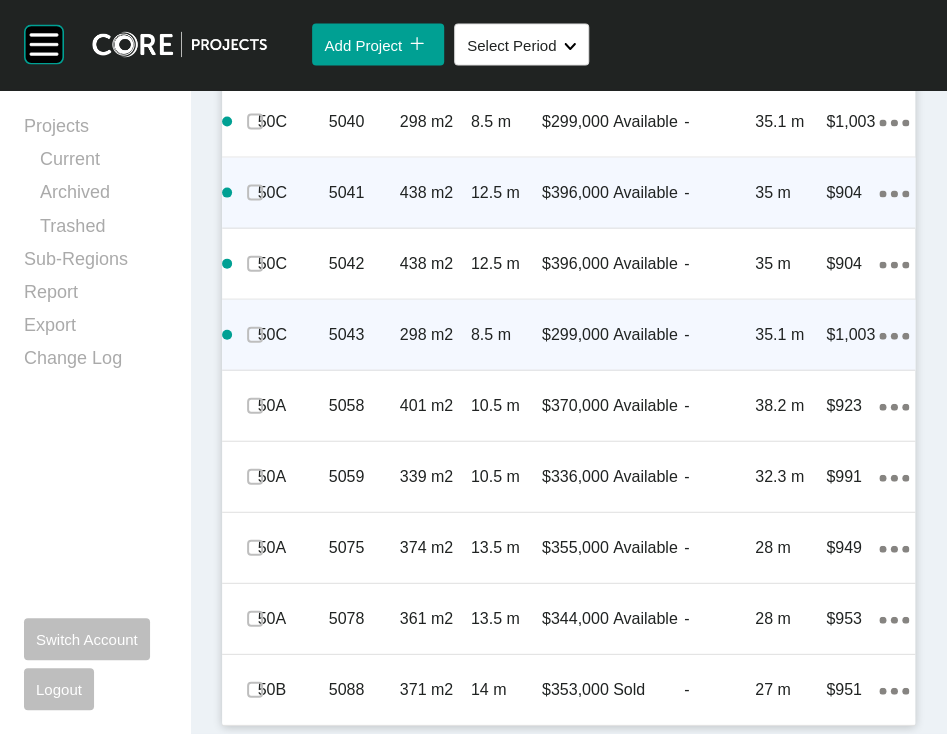 click 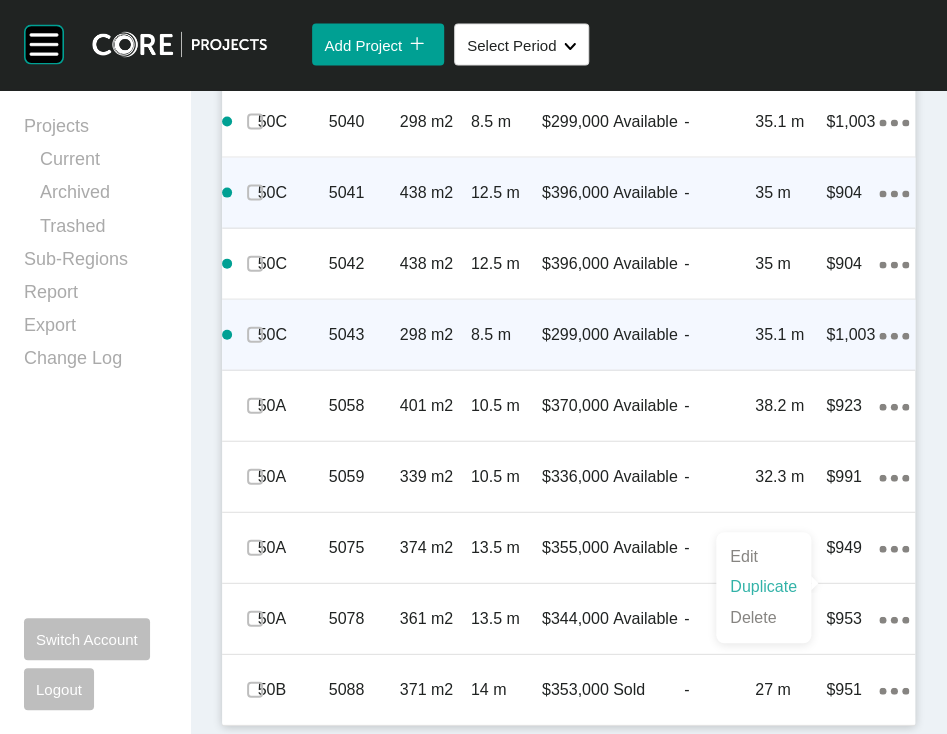 click on "Duplicate" at bounding box center (763, 587) 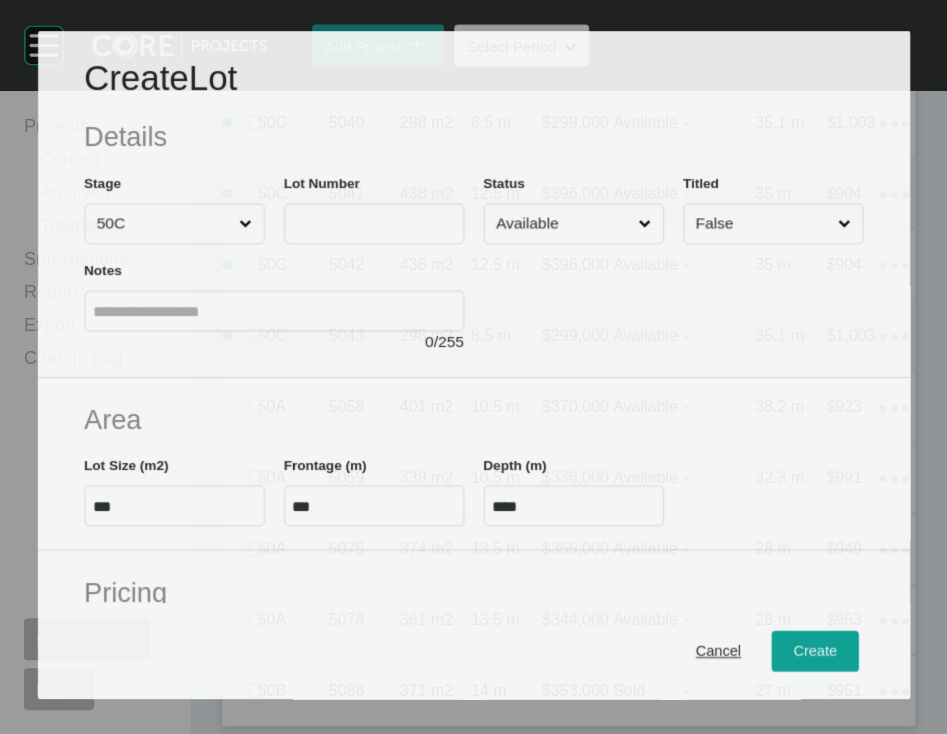 scroll, scrollTop: 4066, scrollLeft: 0, axis: vertical 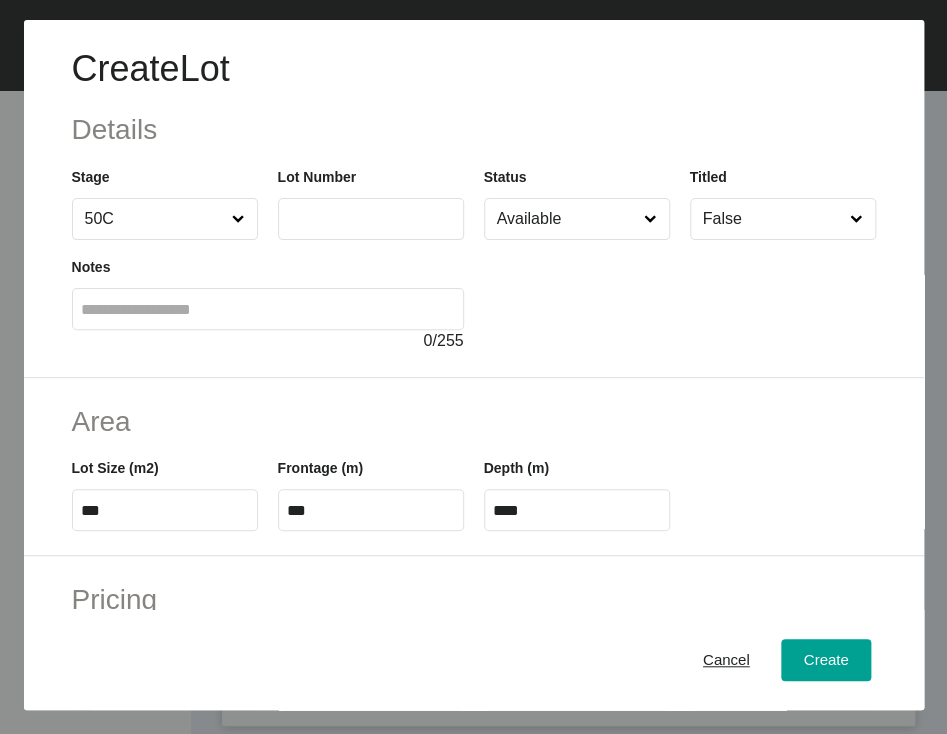 click at bounding box center (371, 219) 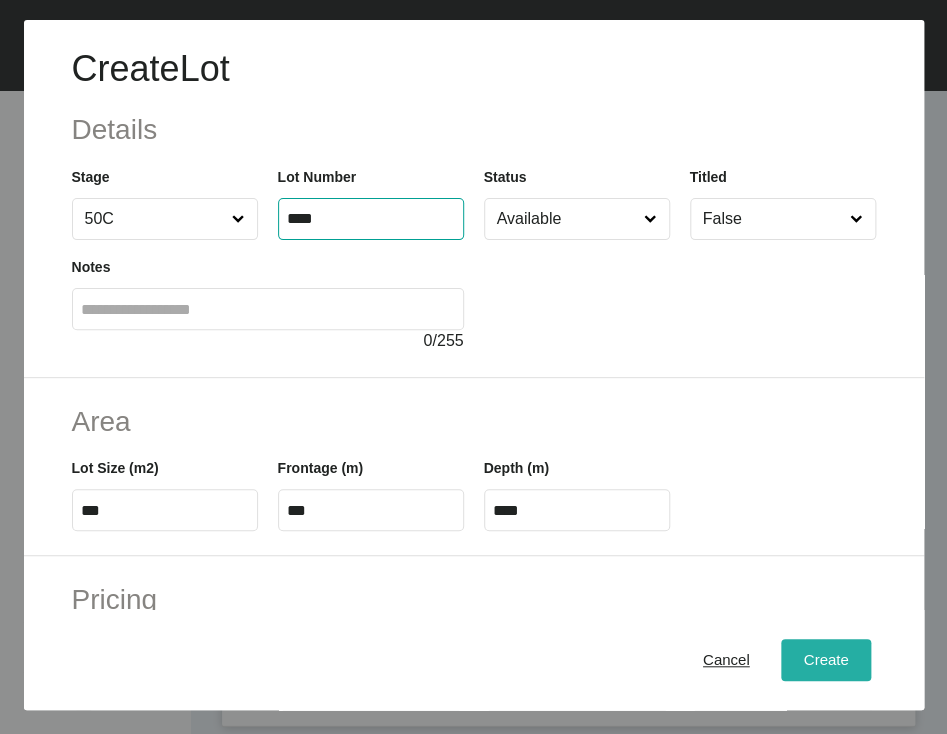 type on "****" 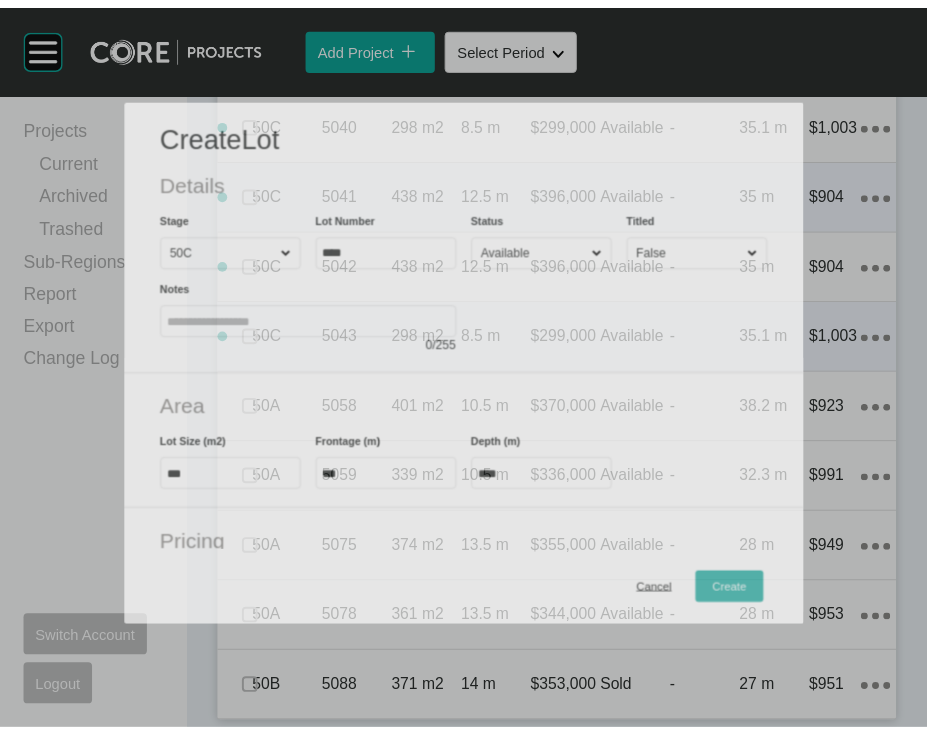 scroll, scrollTop: 4145, scrollLeft: 0, axis: vertical 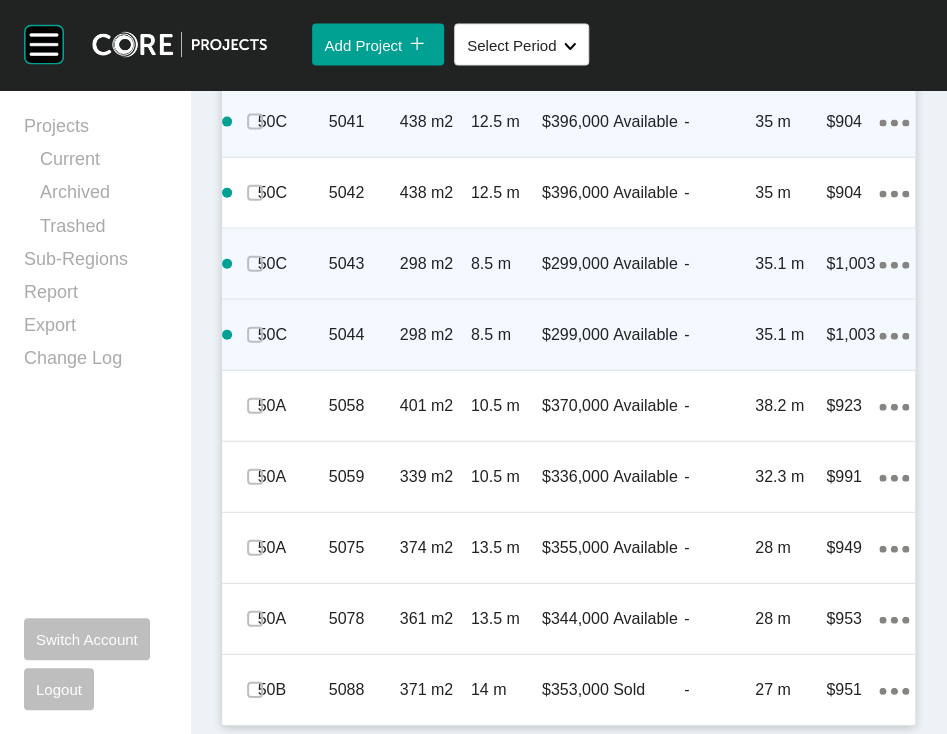 click 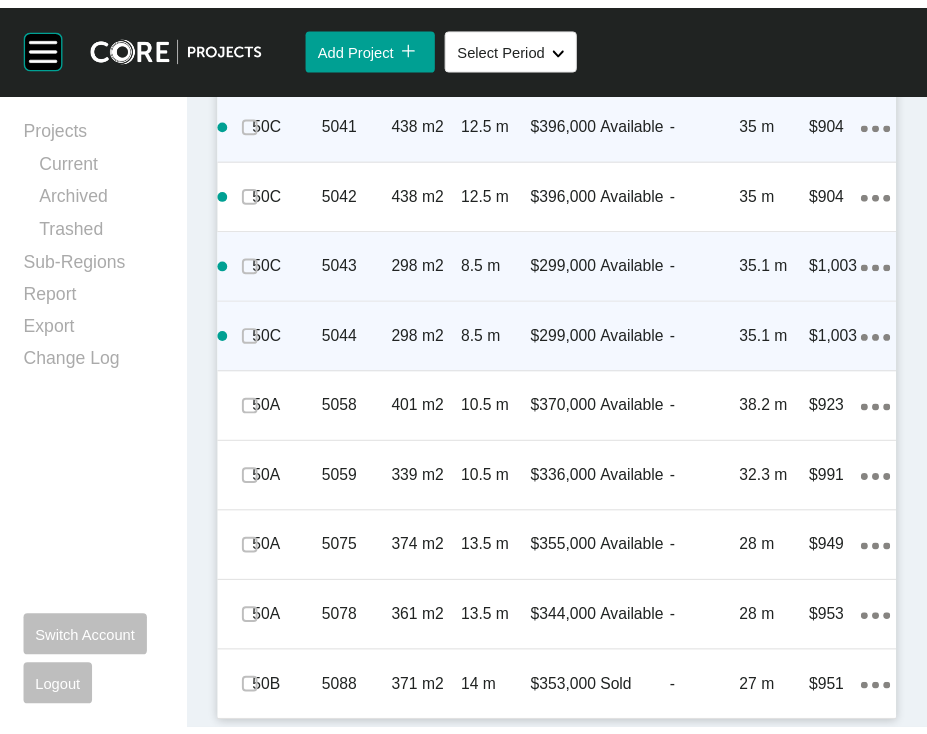 scroll, scrollTop: 4642, scrollLeft: 0, axis: vertical 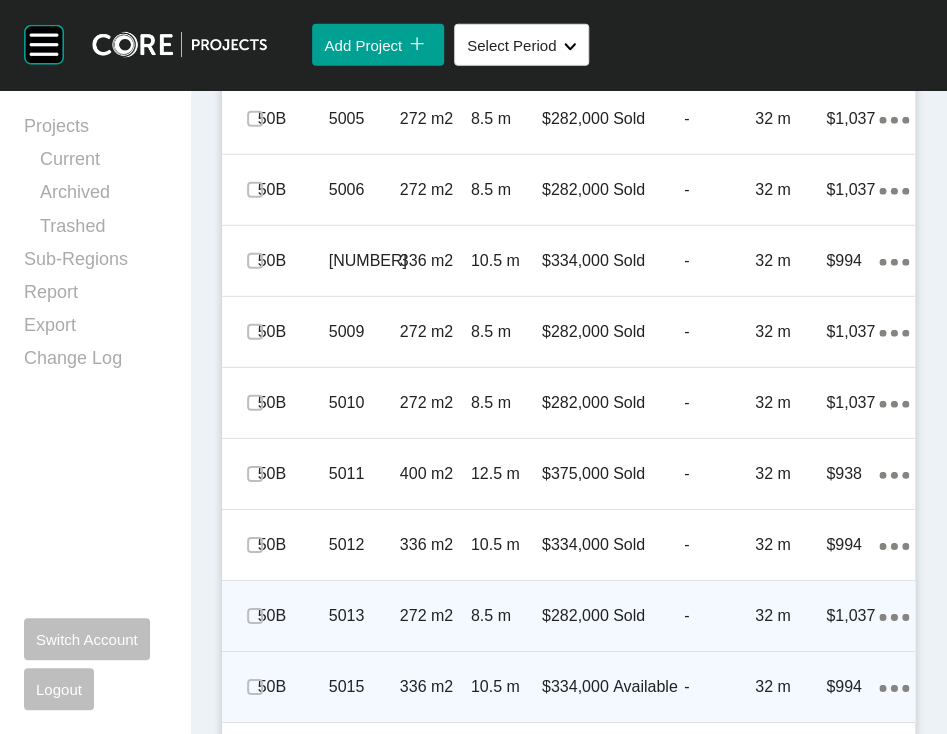 click on "Add Lot" at bounding box center [833, -95] 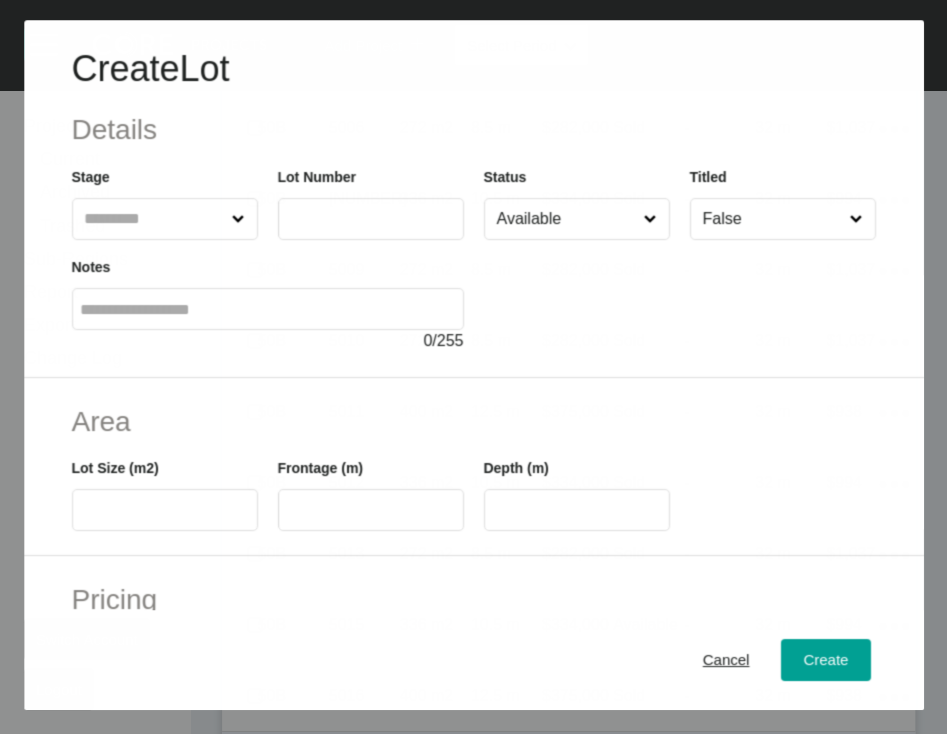 click at bounding box center (154, 219) 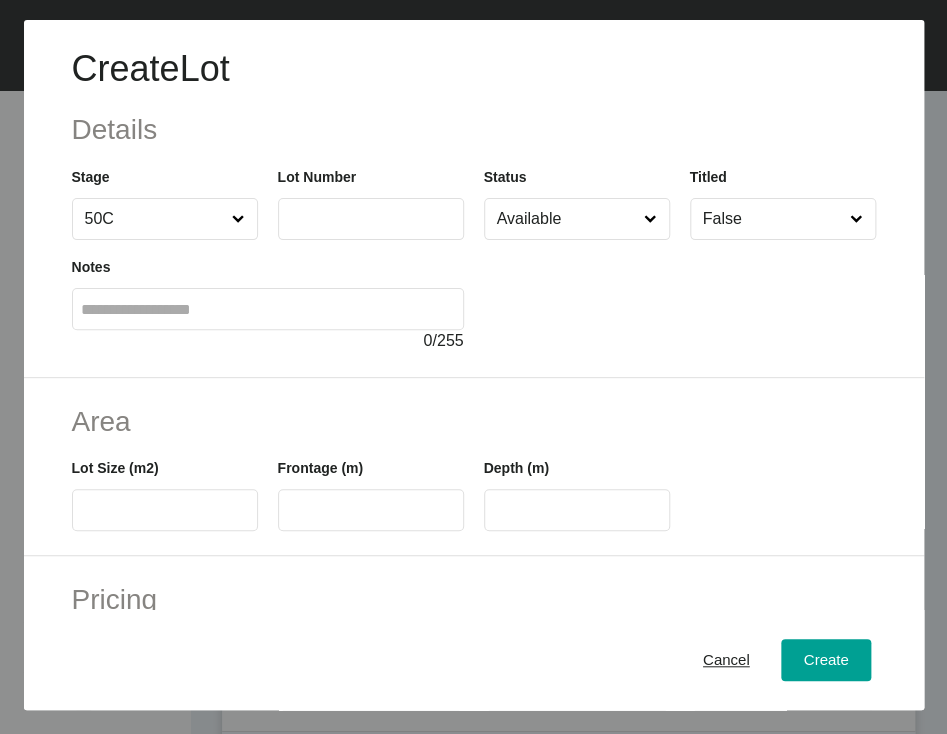 click at bounding box center (371, 219) 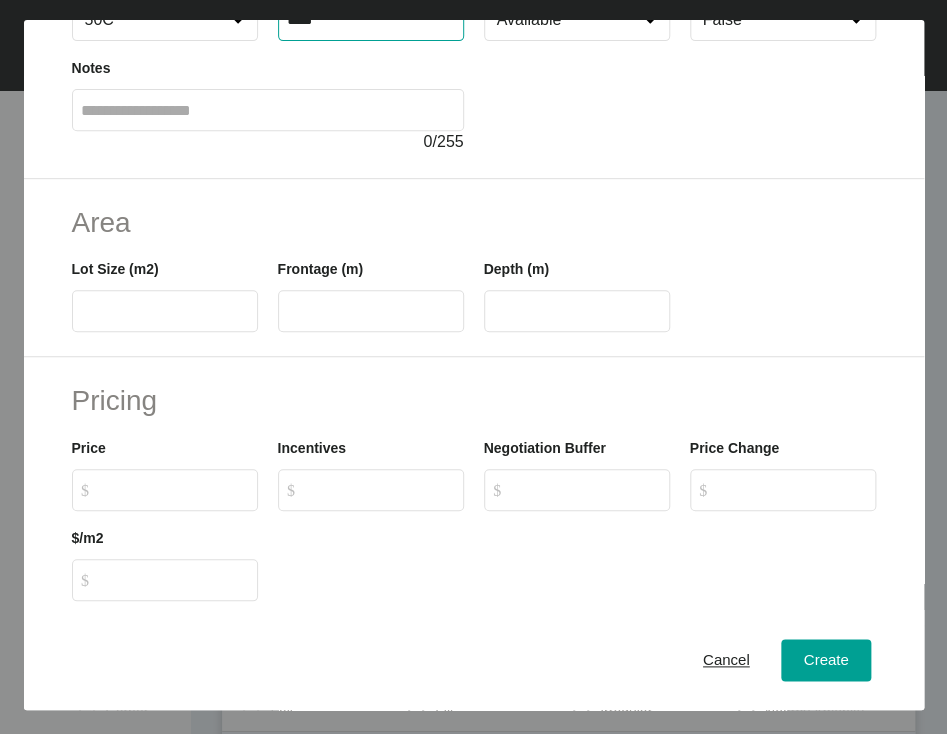 scroll, scrollTop: 214, scrollLeft: 0, axis: vertical 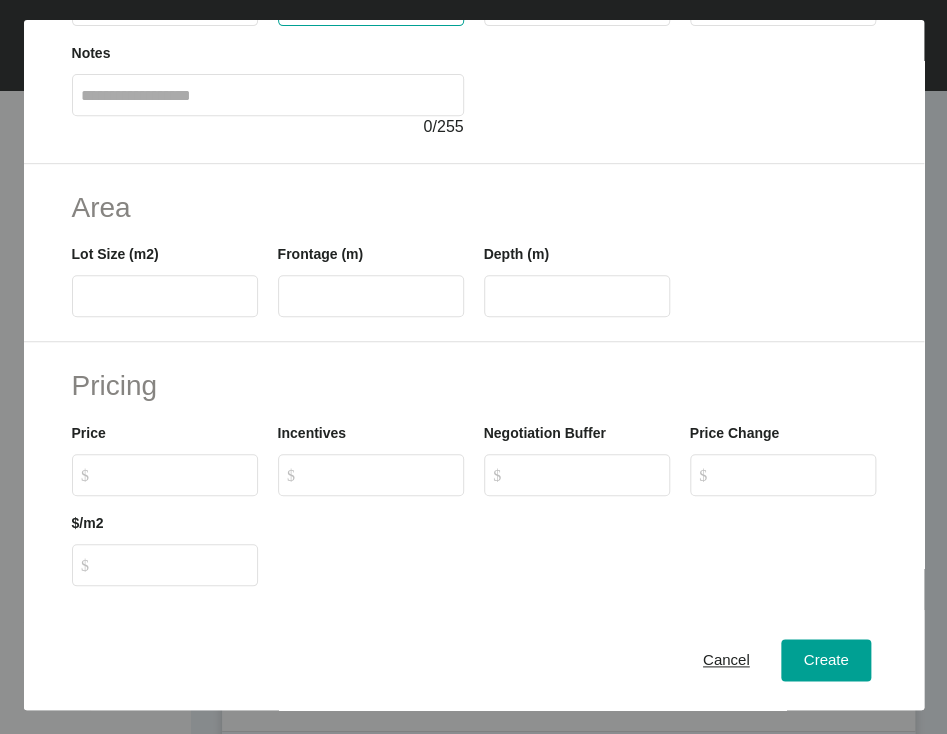 type on "****" 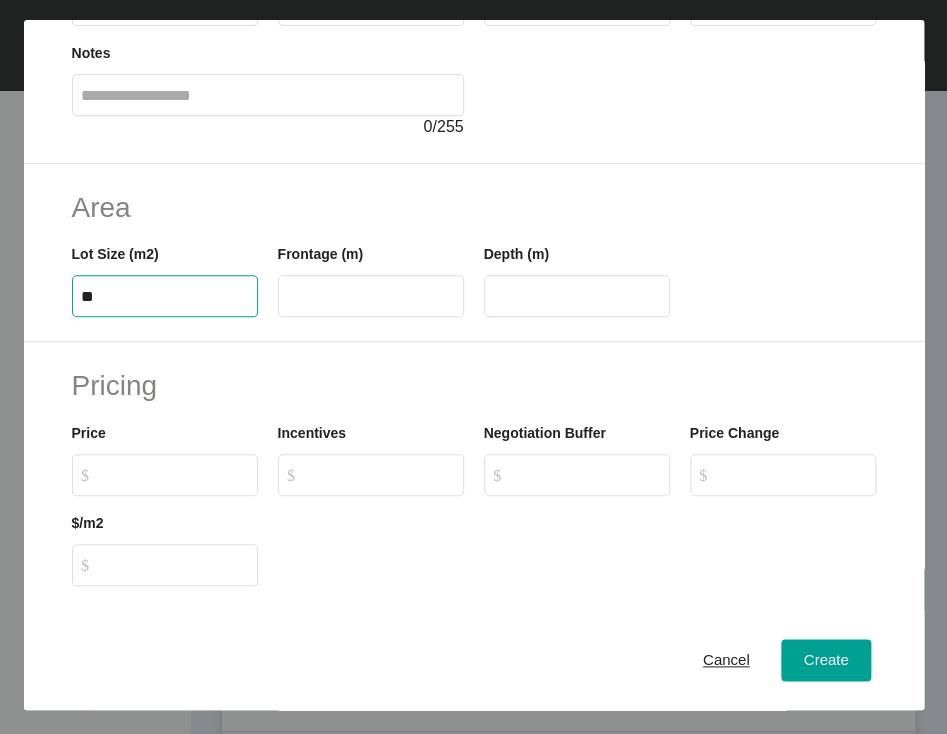 click on "Create  Lot Details Stage 50C Lot Number **** Status Available Titled False Notes 0 / 255 Area Lot Size (m2) ** Frontage (m) Depth (m) Pricing Price $ Created with Sketch. $ Incentives $ Created with Sketch. $ Negotiation Buffer $ Created with Sketch. $ Price Change $ Created with Sketch. $ $/m2 $ Created with Sketch. $ Characteristics Corner Fall Fill Irregular Nearby Amenity Park / Wetlands Powerlines Substation Double Storey Orientation Cancel Create" at bounding box center [473, 367] 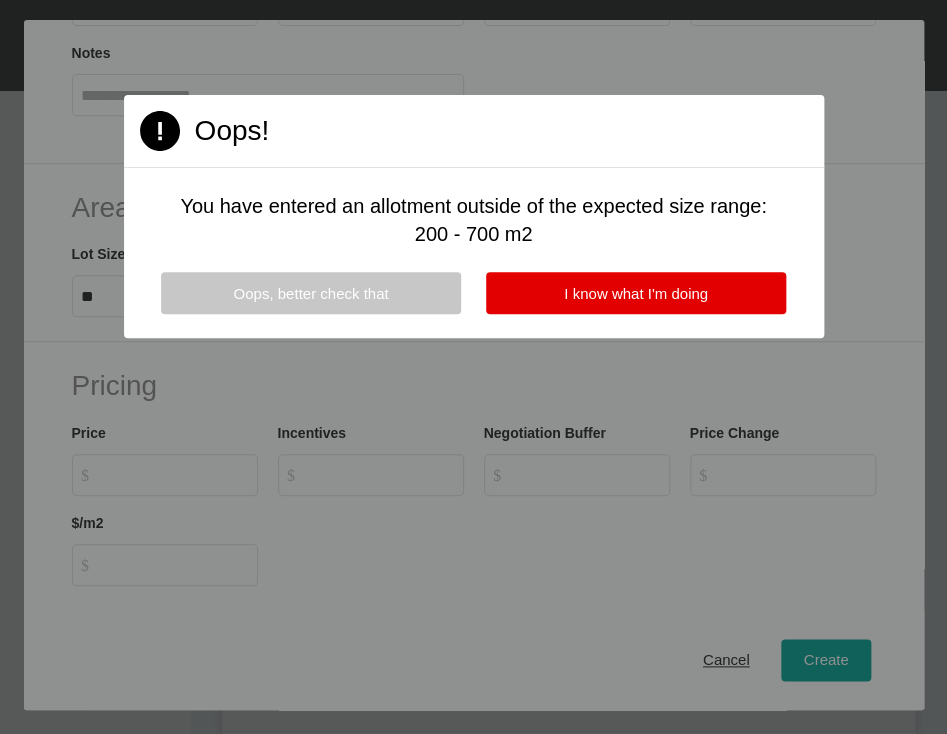 click on "Oops, better check that" at bounding box center (311, 293) 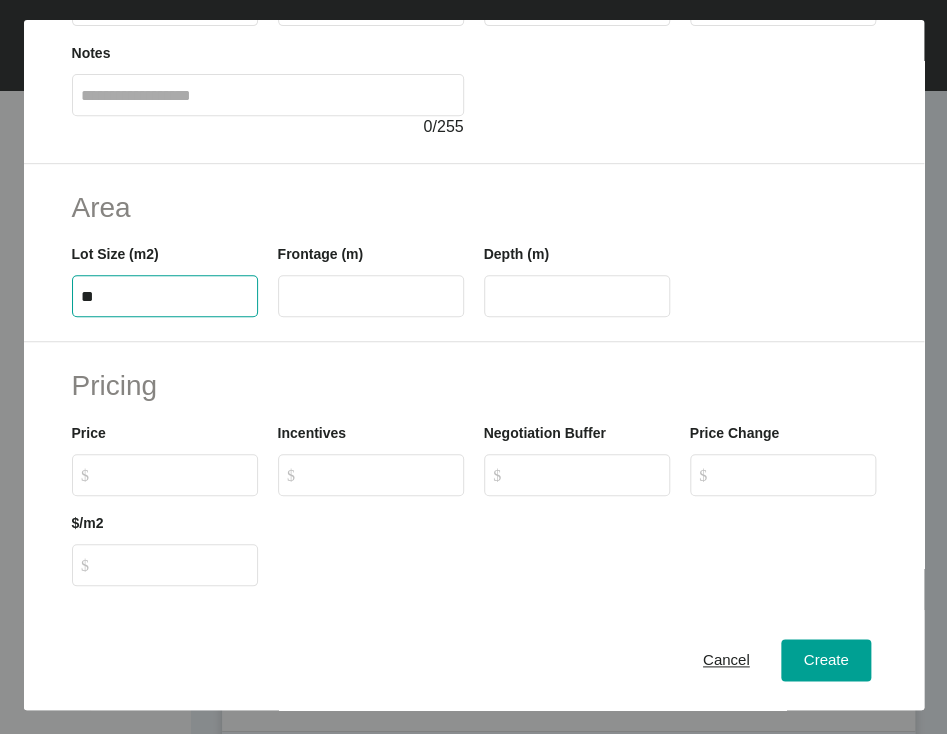 drag, startPoint x: 100, startPoint y: 426, endPoint x: -97, endPoint y: 421, distance: 197.06345 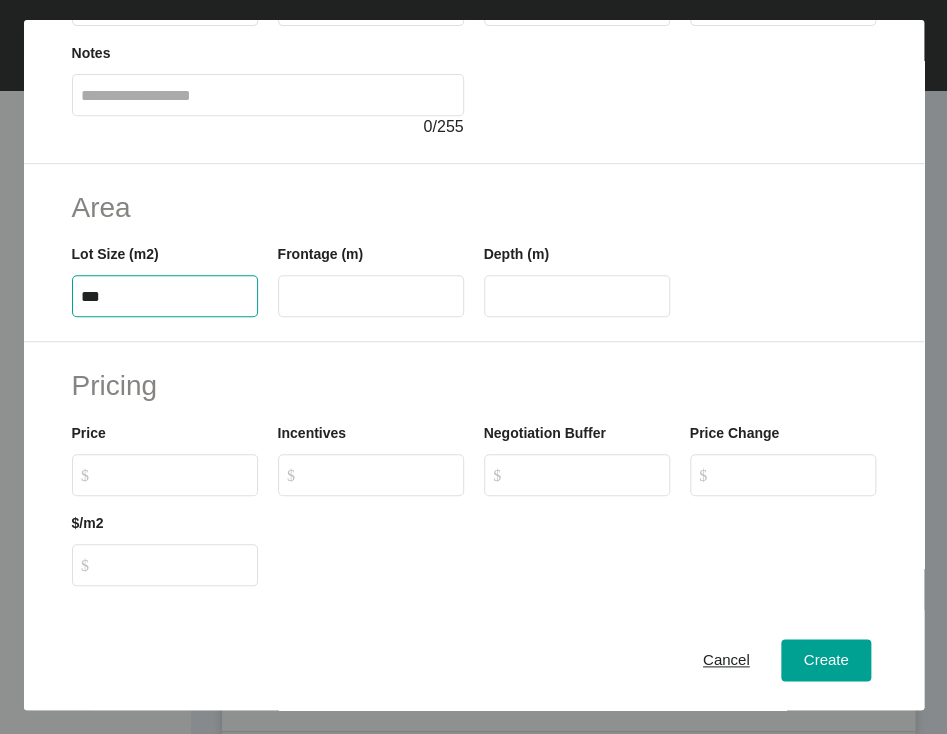 type on "***" 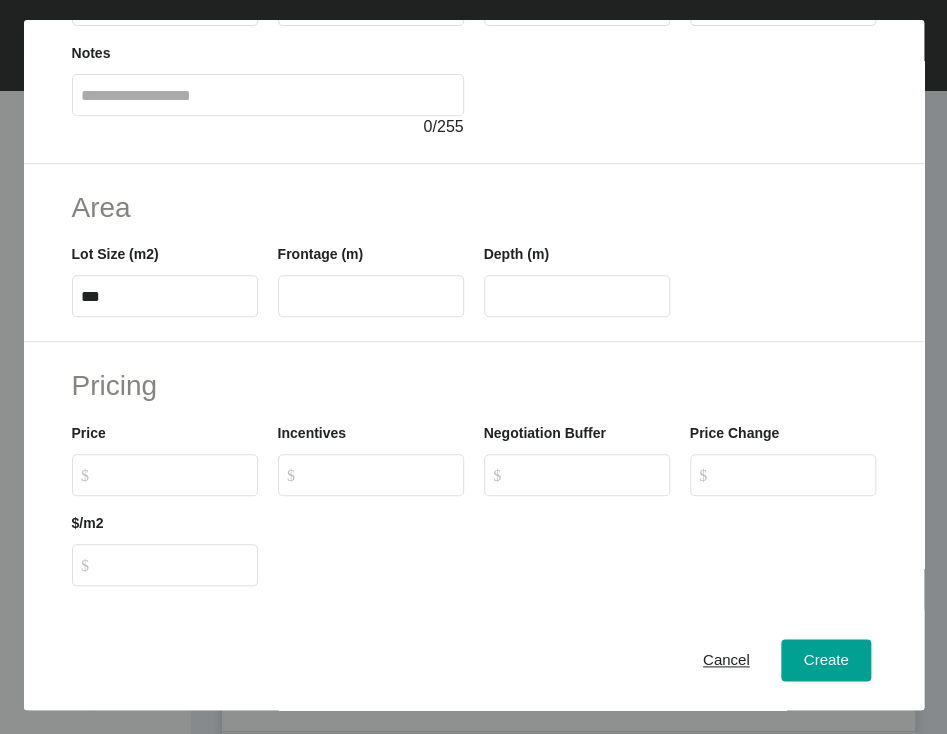 click at bounding box center [371, 296] 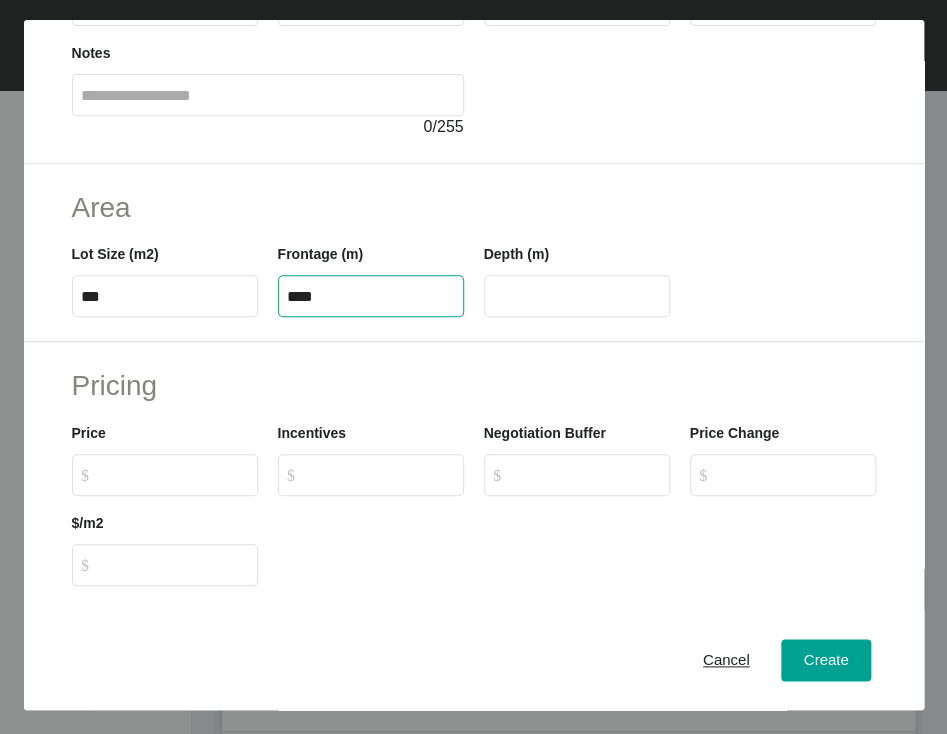 type on "****" 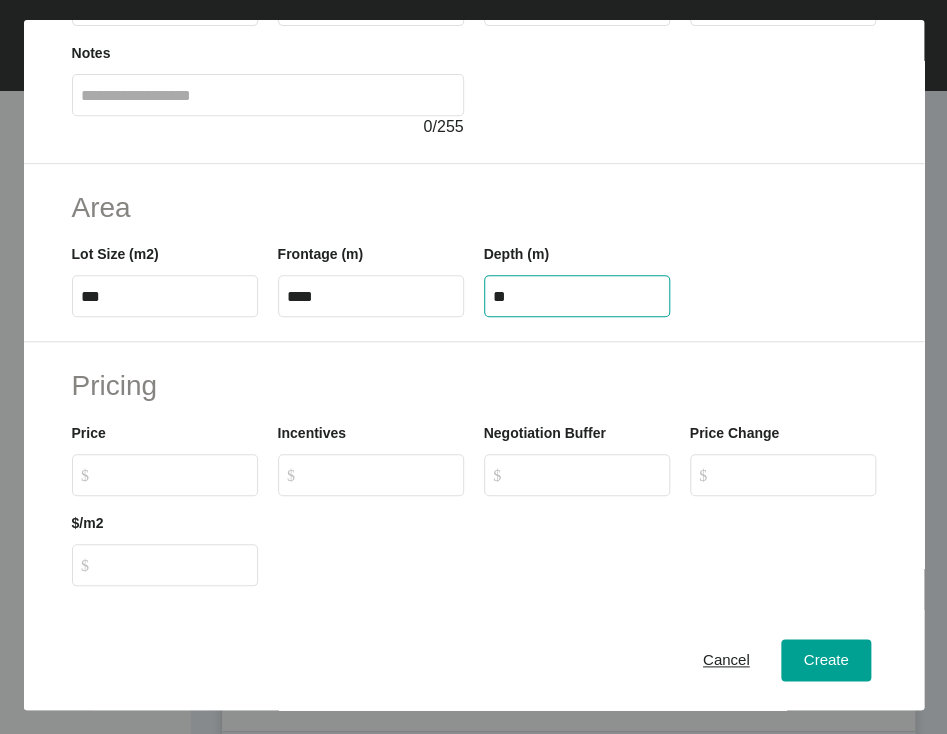 drag, startPoint x: 609, startPoint y: 425, endPoint x: 749, endPoint y: 393, distance: 143.61058 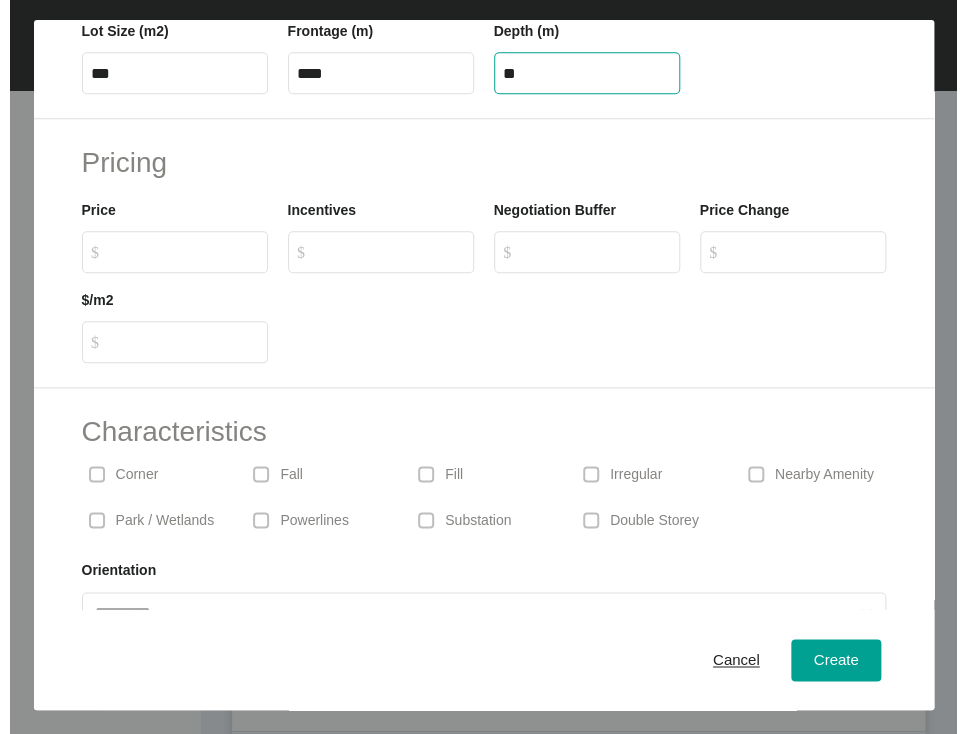 scroll, scrollTop: 540, scrollLeft: 0, axis: vertical 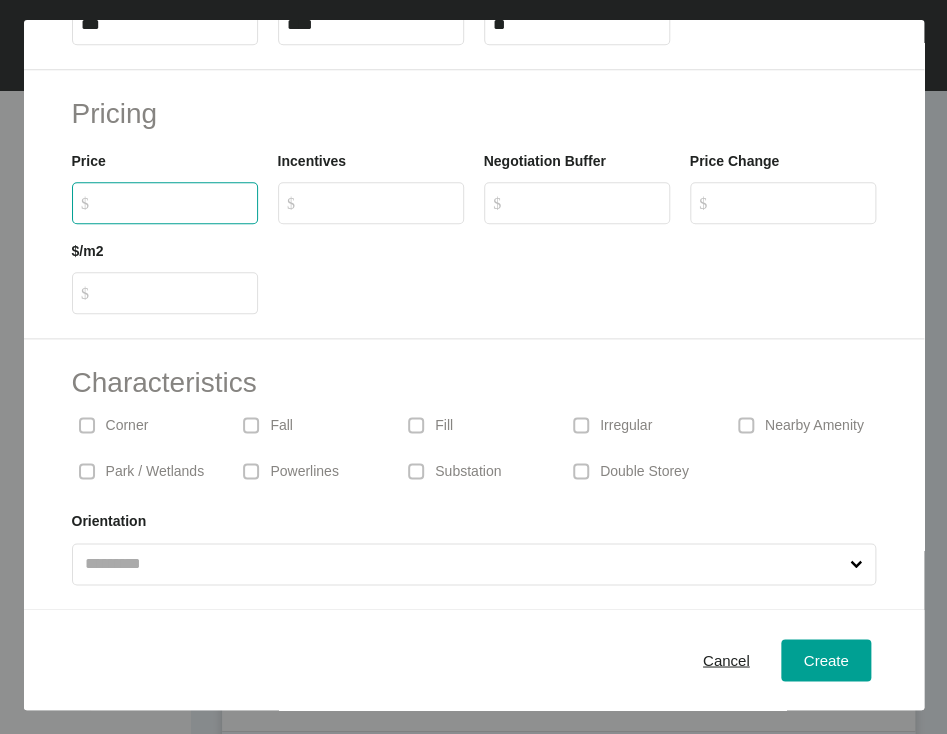 click on "$ Created with Sketch. $" at bounding box center [165, 203] 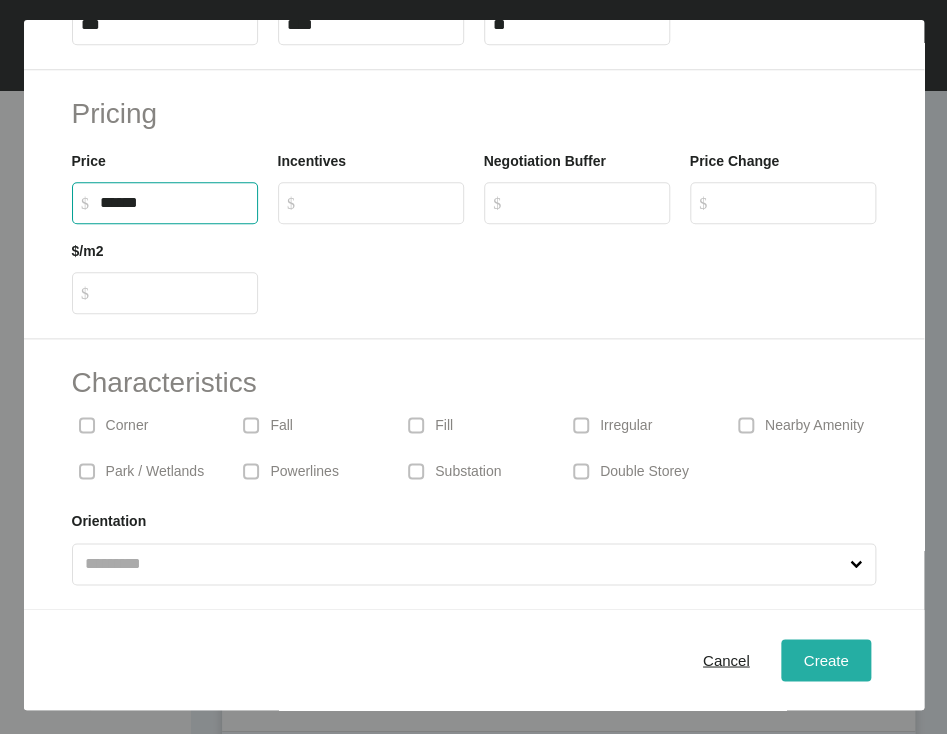 type on "*******" 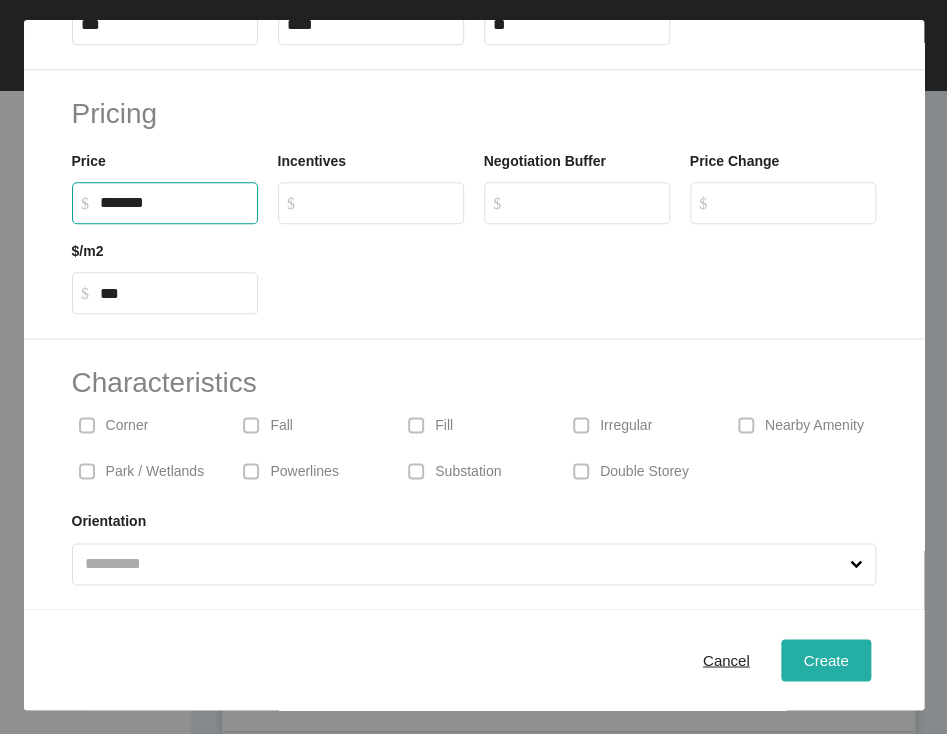 click on "Create" at bounding box center [825, 659] 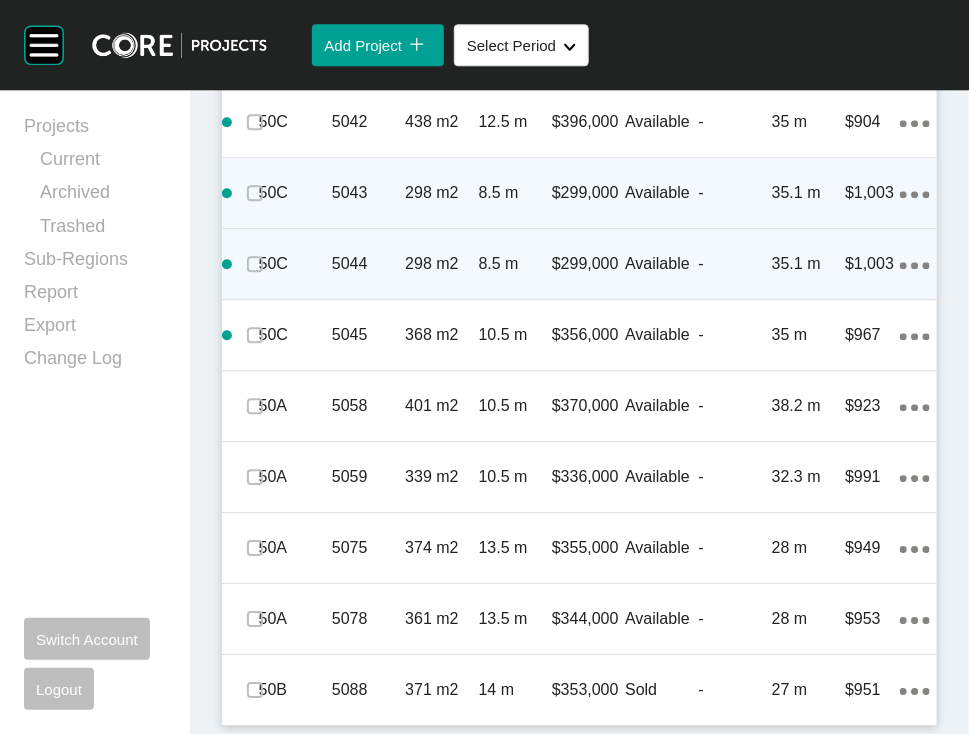 scroll, scrollTop: 4098, scrollLeft: 0, axis: vertical 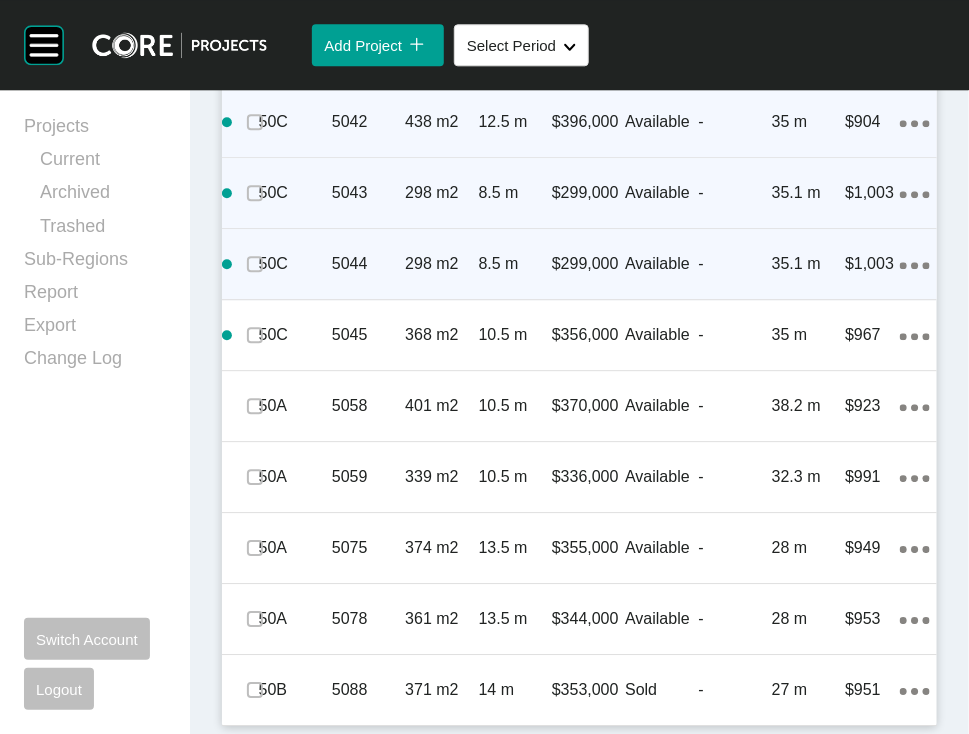 click on "Action Menu Dots Copy 6 Created with Sketch." 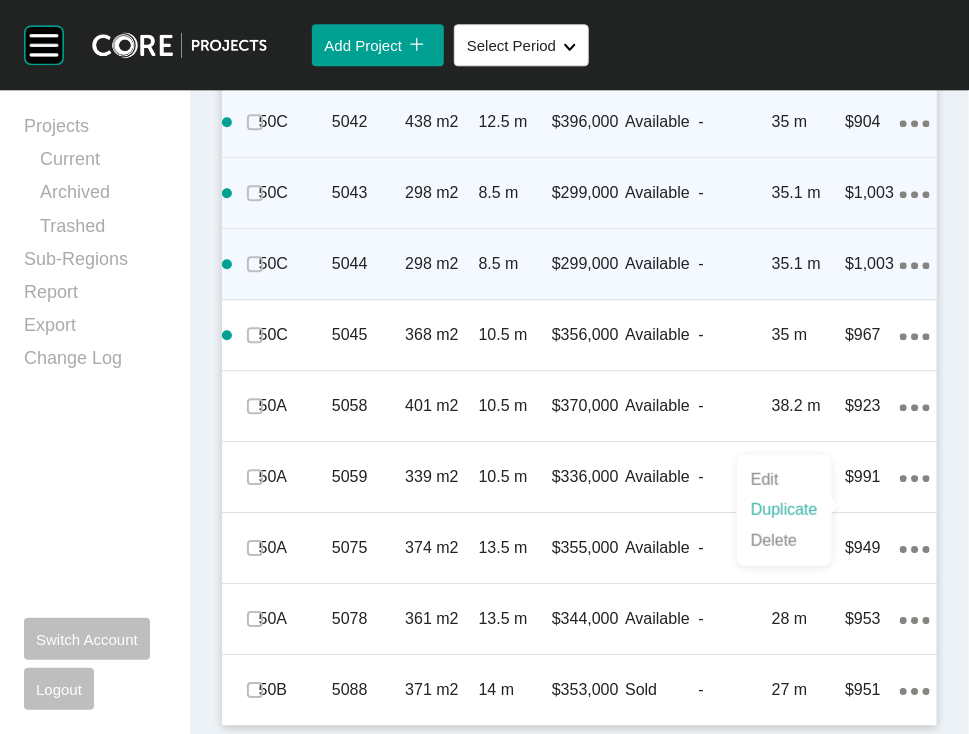 click on "Duplicate" at bounding box center (784, 510) 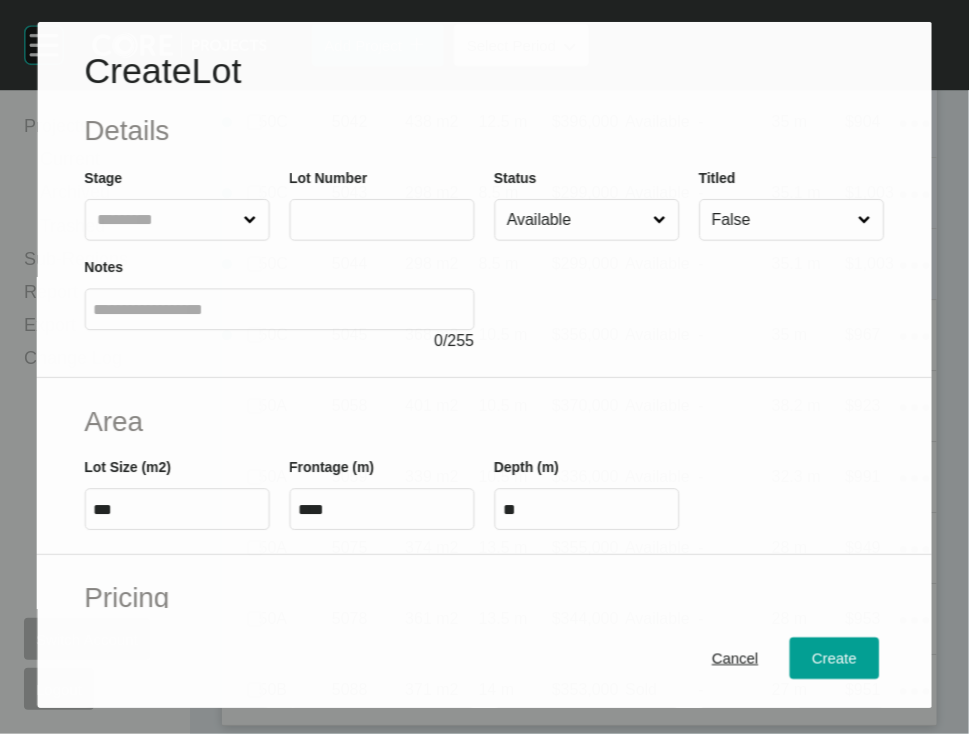 scroll, scrollTop: 4020, scrollLeft: 0, axis: vertical 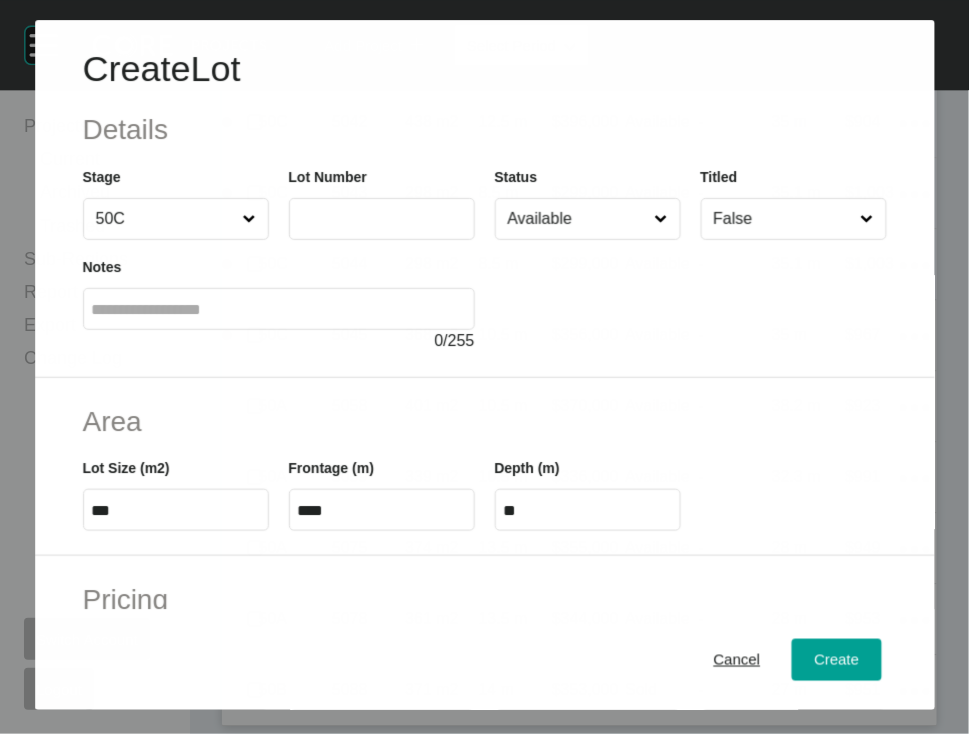 click at bounding box center [382, 219] 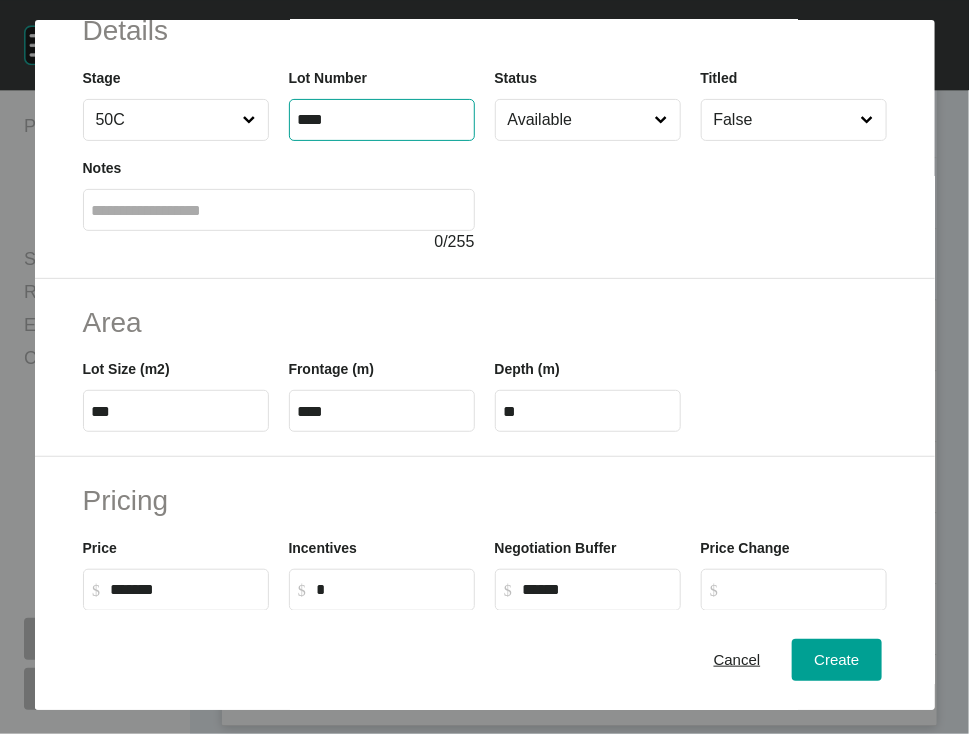 scroll, scrollTop: 182, scrollLeft: 0, axis: vertical 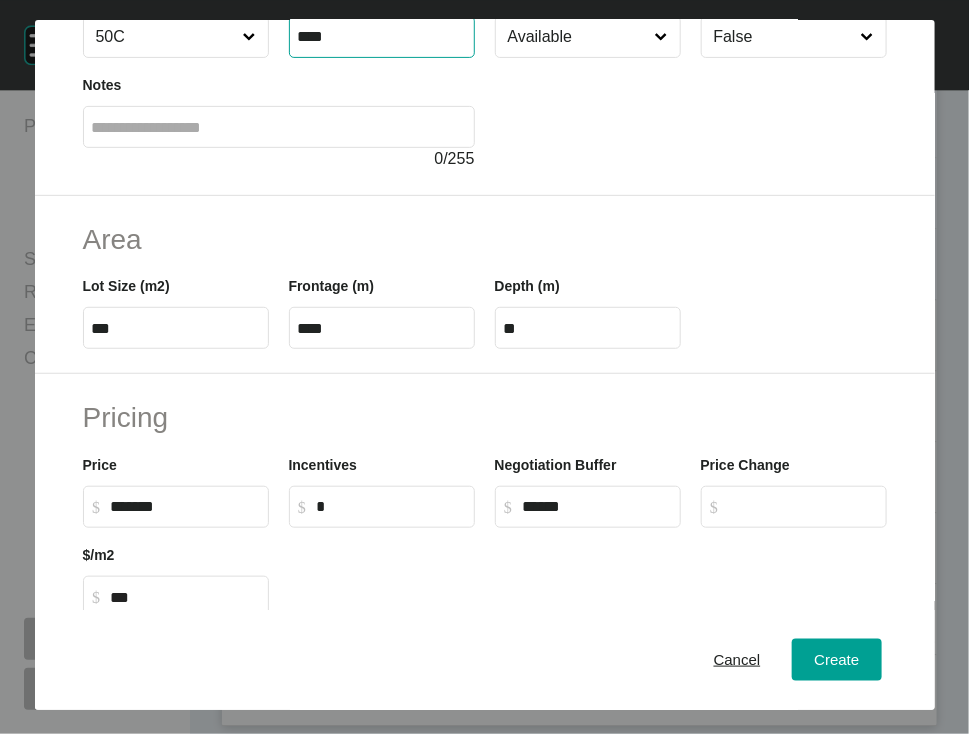 type on "****" 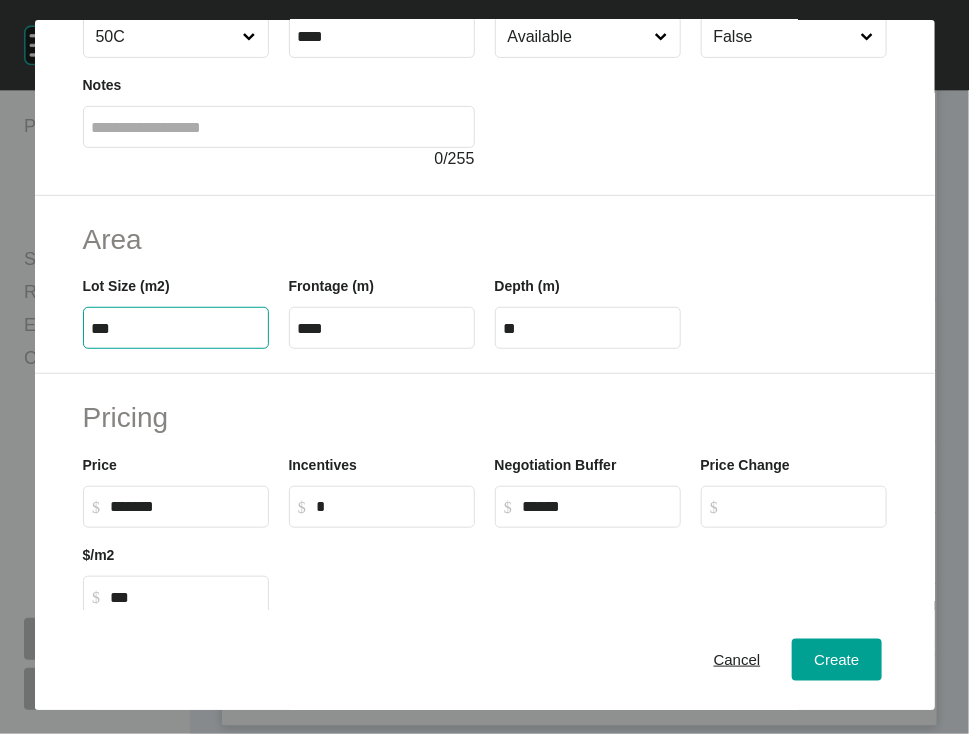 drag, startPoint x: 95, startPoint y: 452, endPoint x: 197, endPoint y: 458, distance: 102.176315 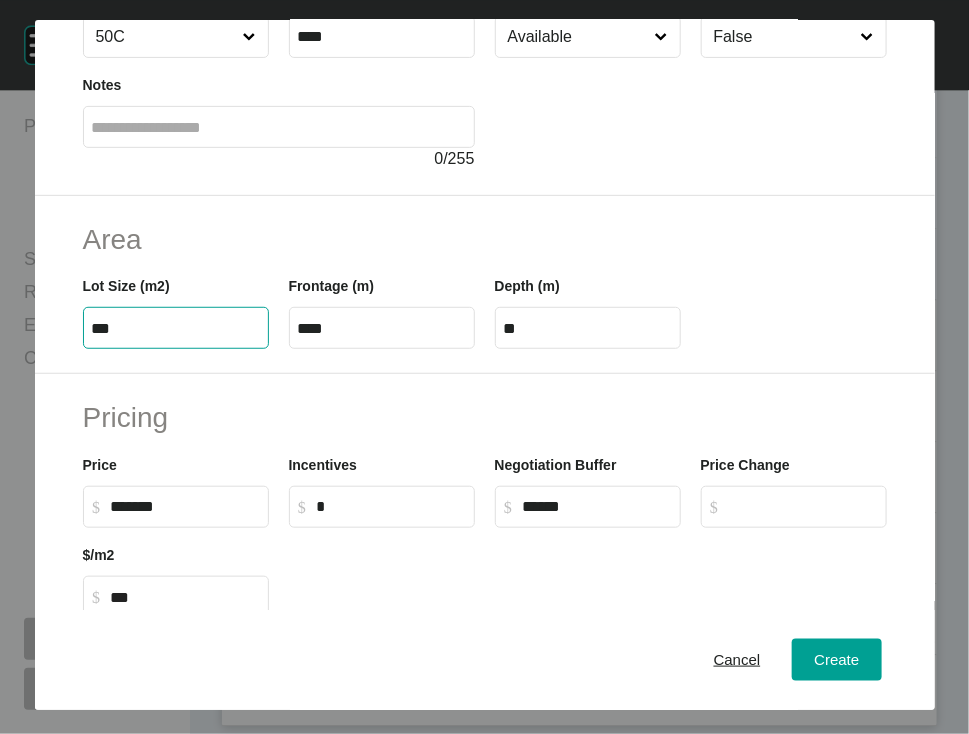 click on "***" at bounding box center (176, 328) 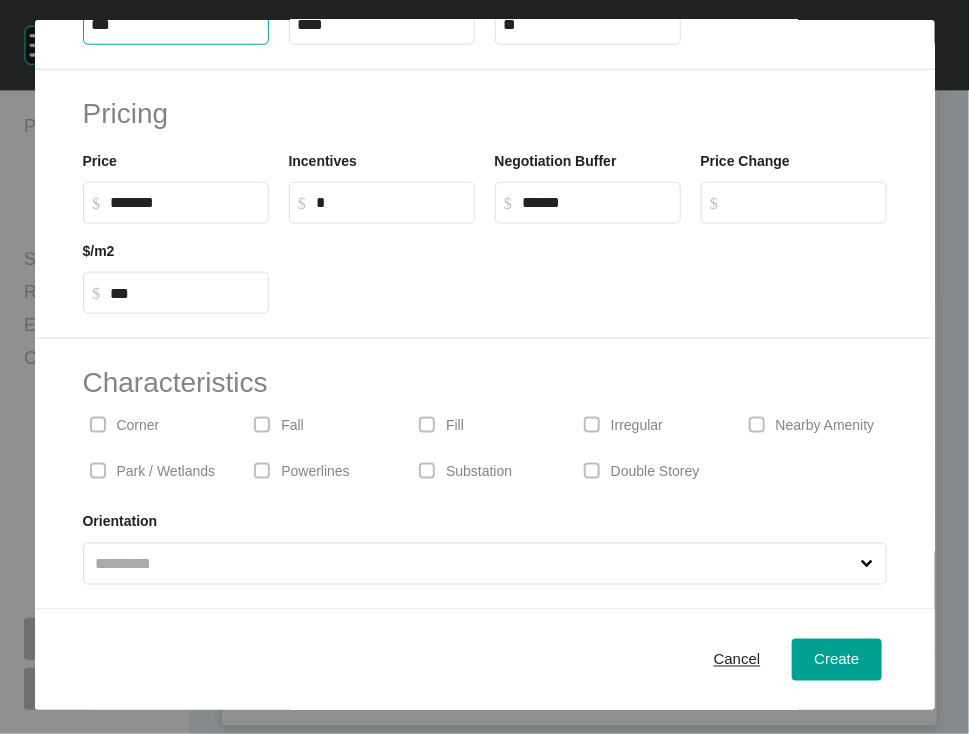 scroll, scrollTop: 531, scrollLeft: 0, axis: vertical 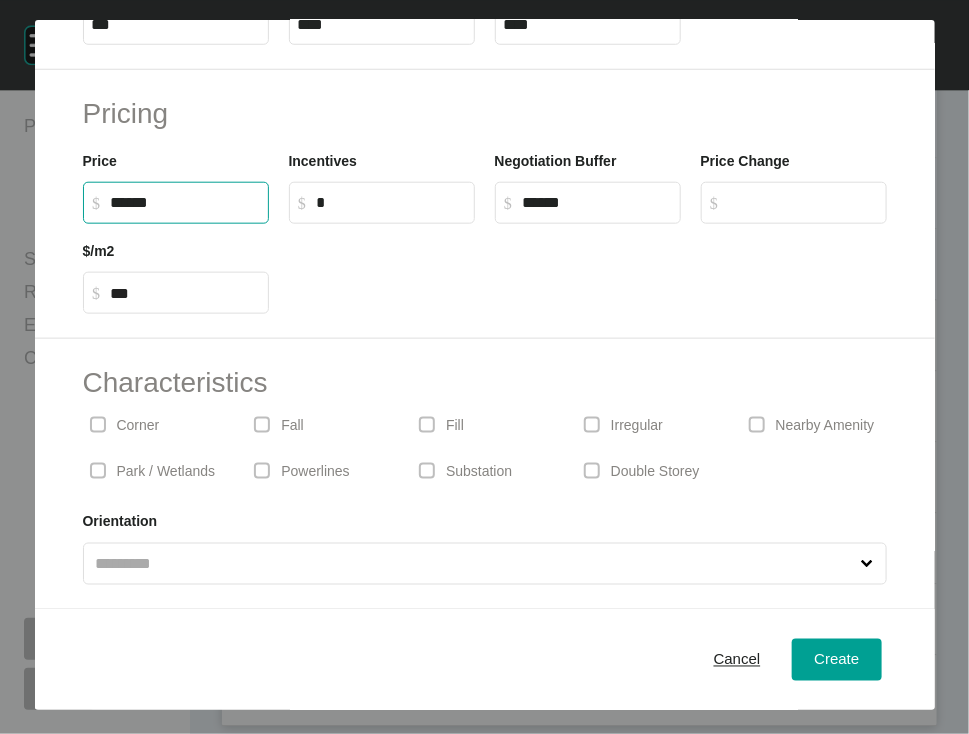 drag, startPoint x: 123, startPoint y: 325, endPoint x: 104, endPoint y: 333, distance: 20.615528 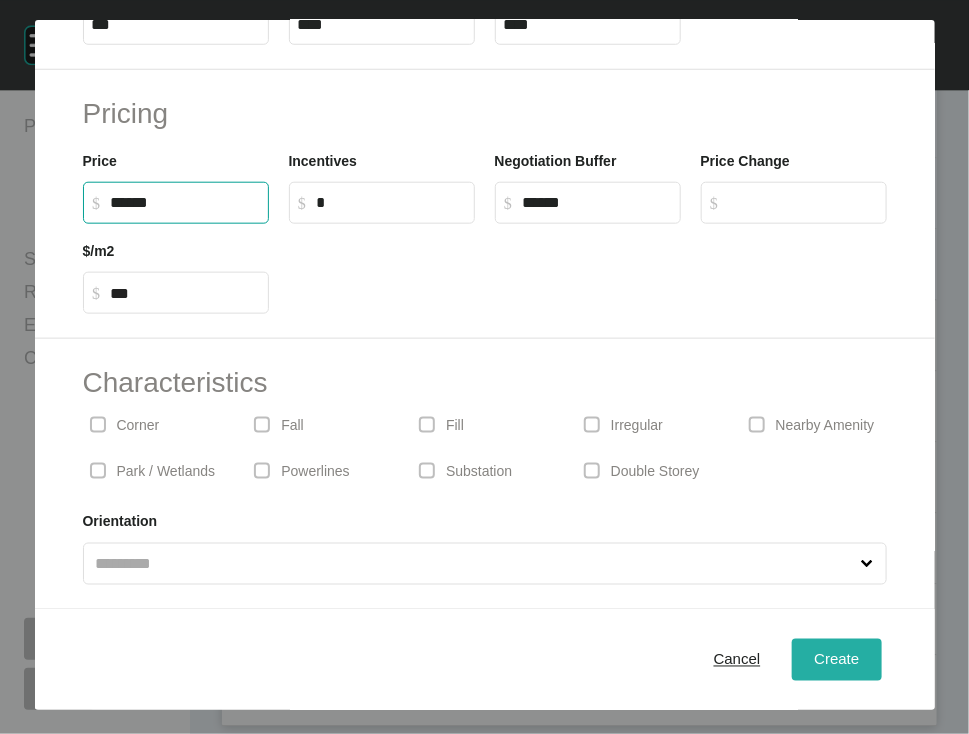 type on "*******" 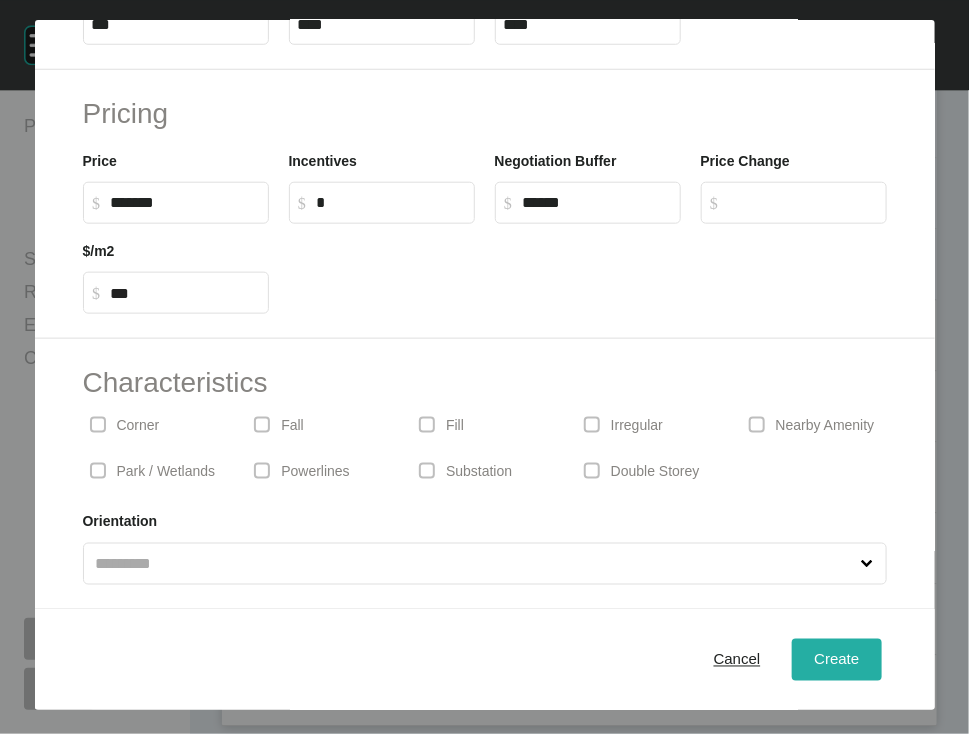 click on "Create" at bounding box center (836, 659) 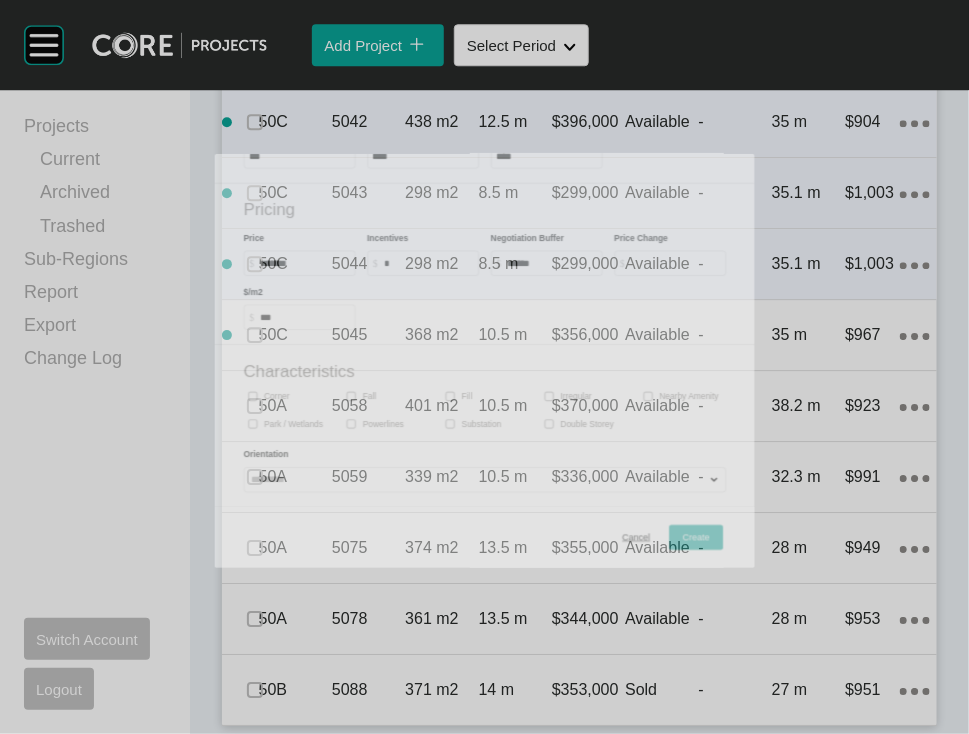 scroll, scrollTop: 4098, scrollLeft: 0, axis: vertical 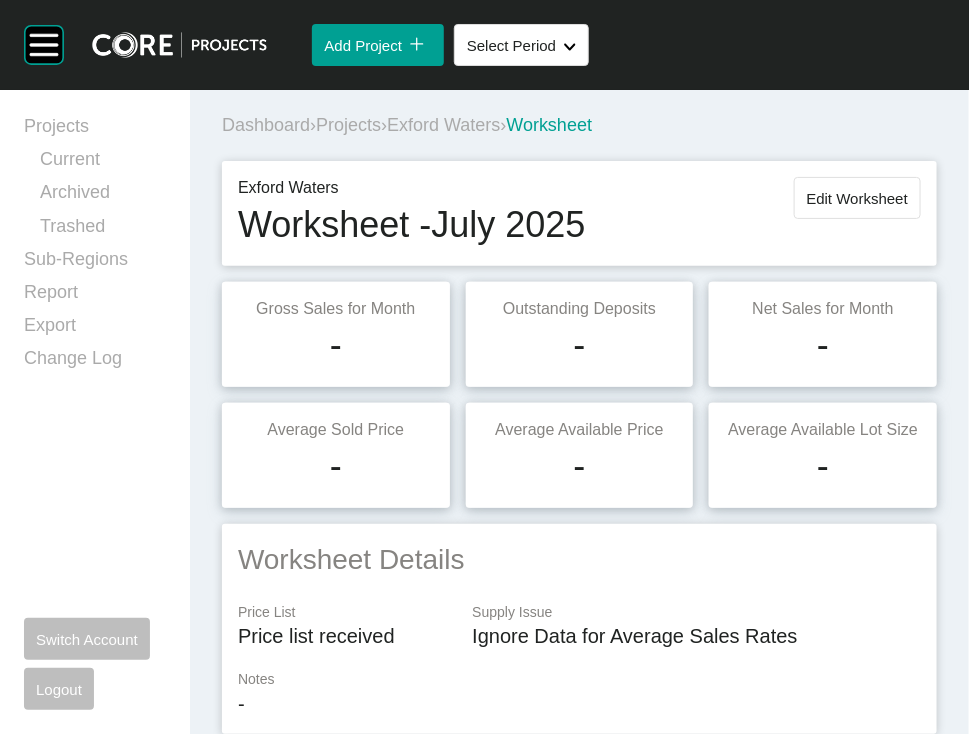 click on "Edit Worksheet" at bounding box center [857, 198] 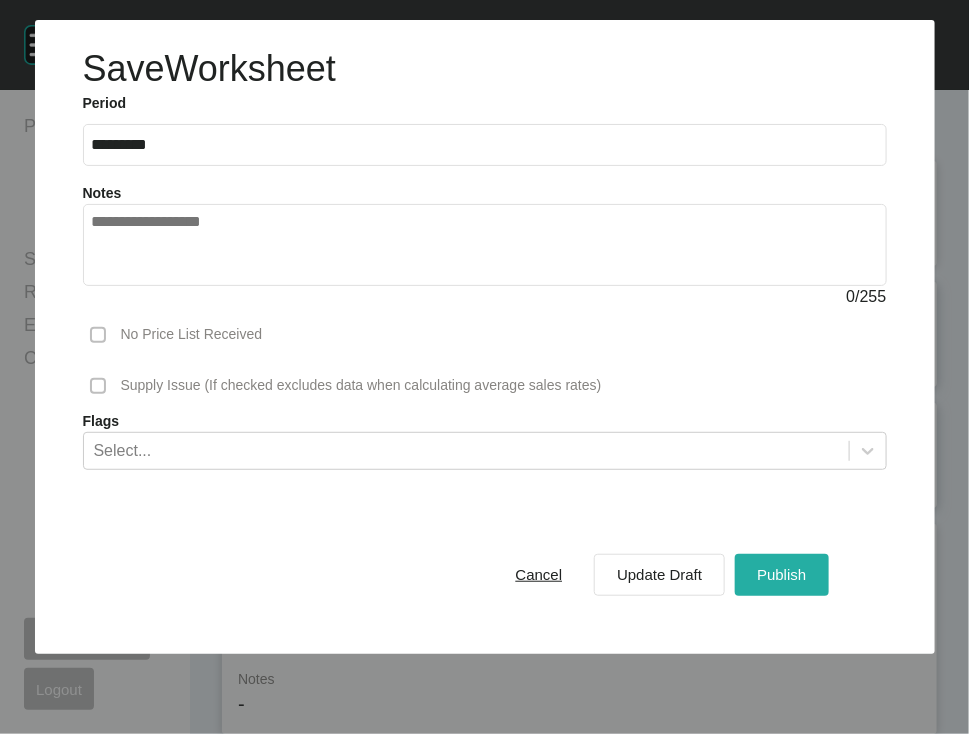 click on "Publish" at bounding box center (781, 574) 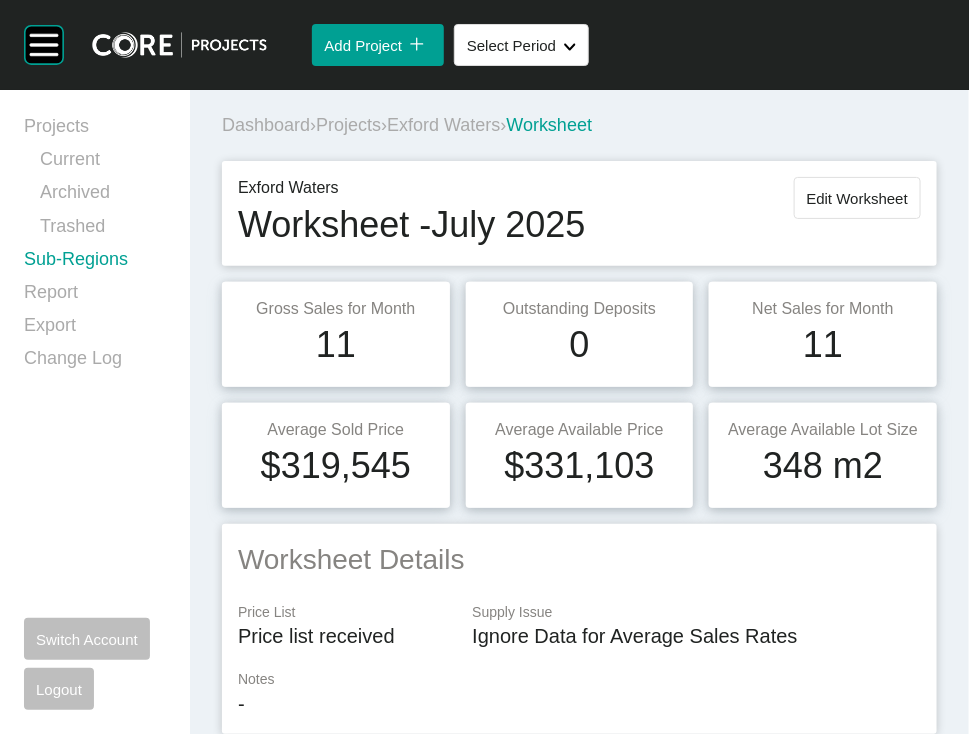 click on "Sub-Regions" at bounding box center (95, 263) 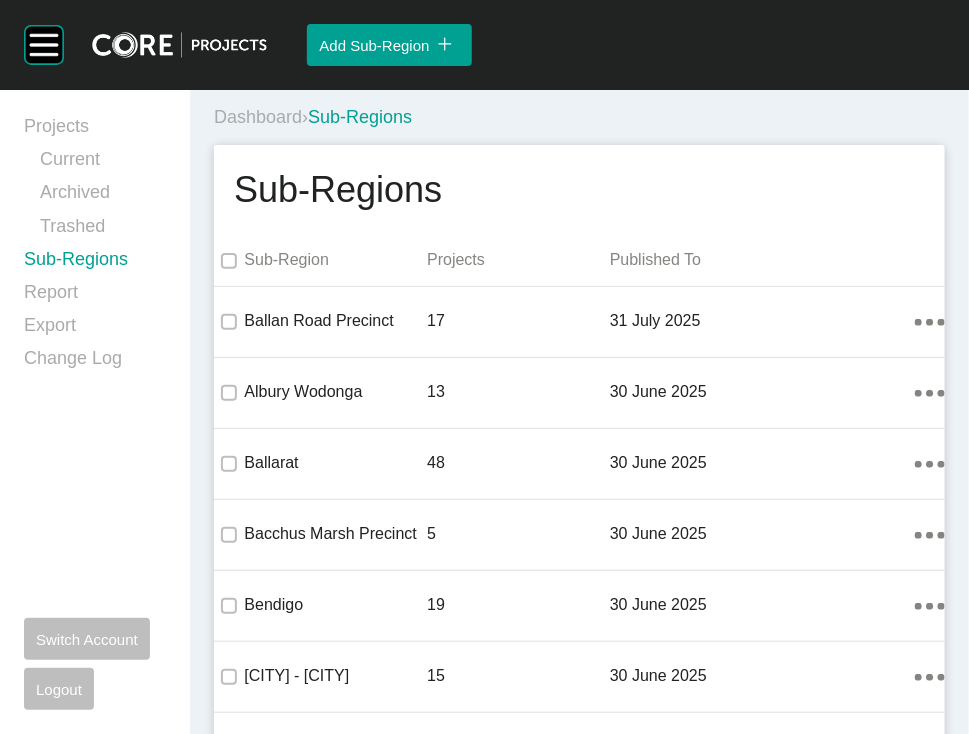scroll, scrollTop: 1347, scrollLeft: 0, axis: vertical 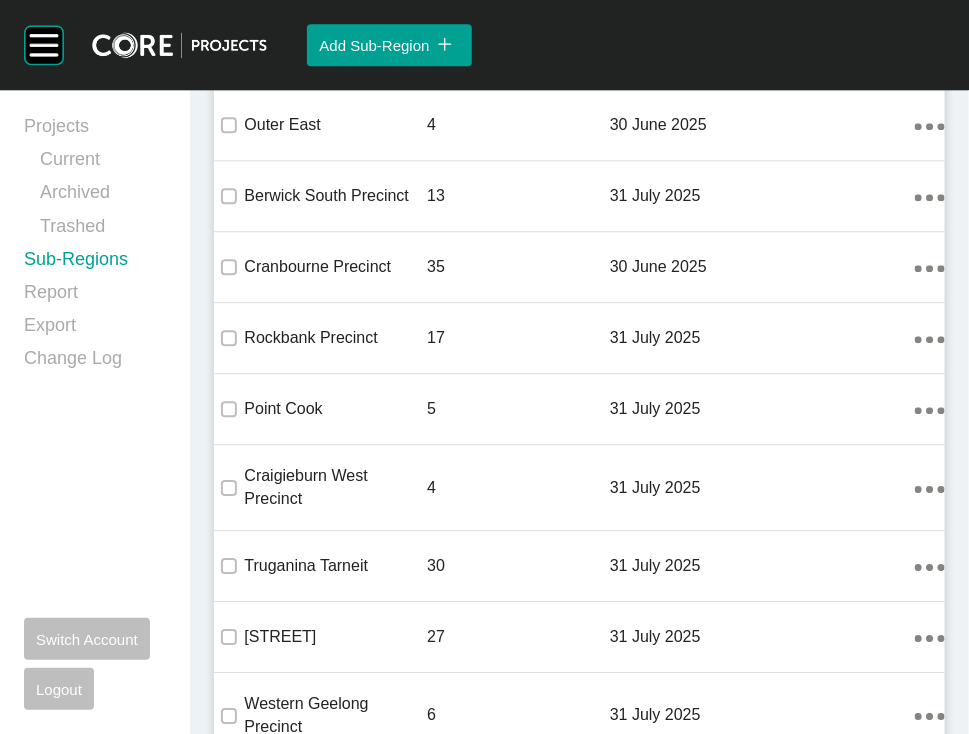 click 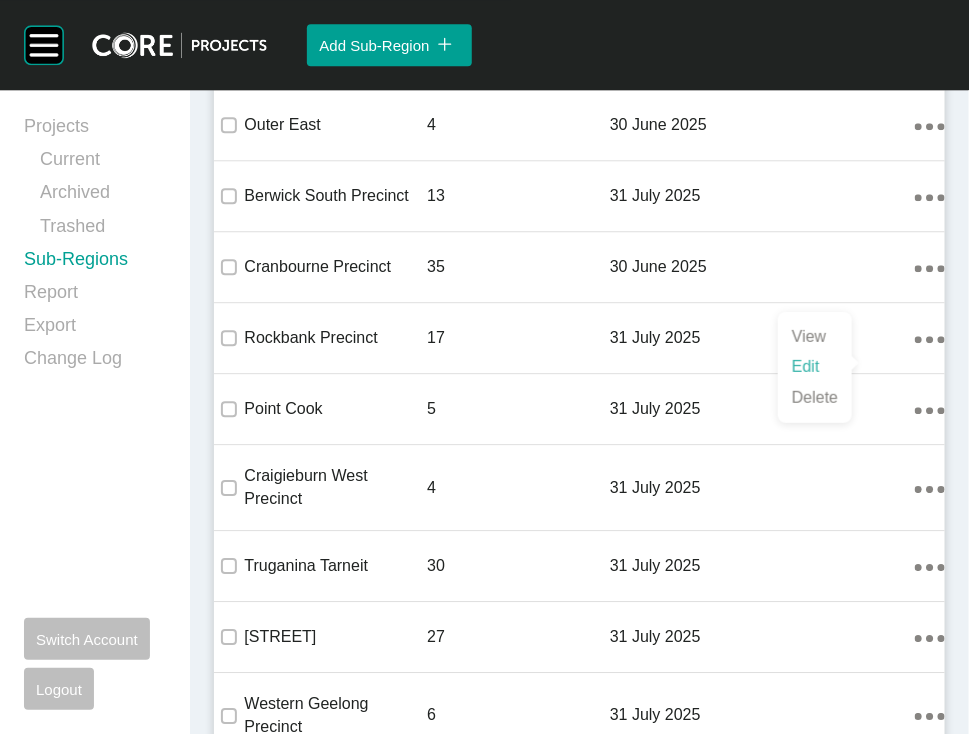 click on "Edit" at bounding box center (815, 367) 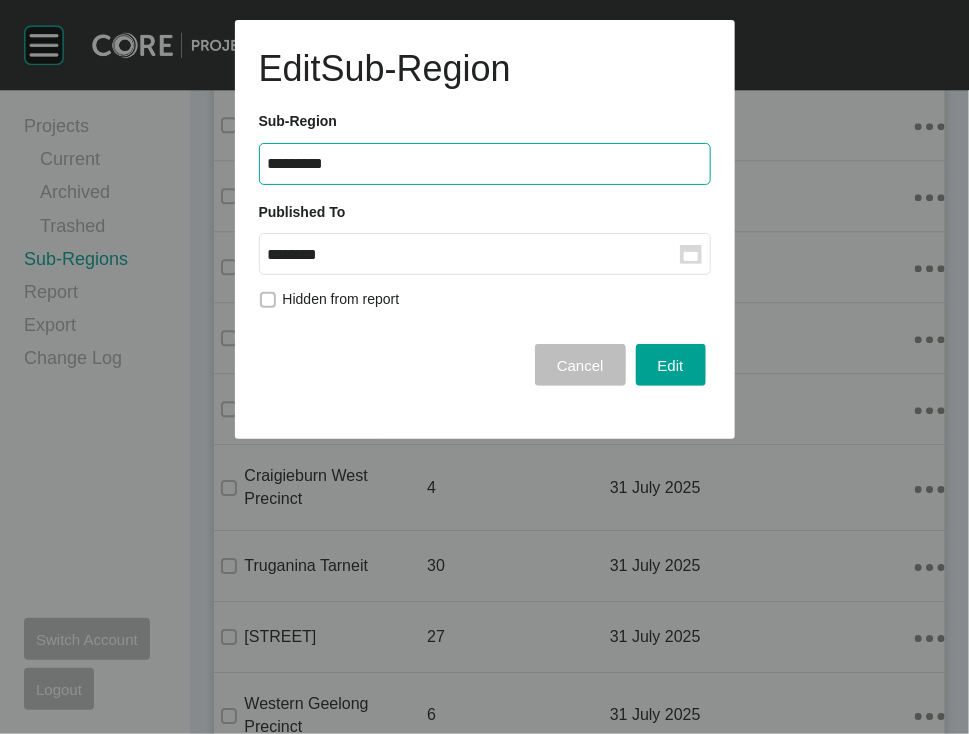 click on "********" at bounding box center [474, 254] 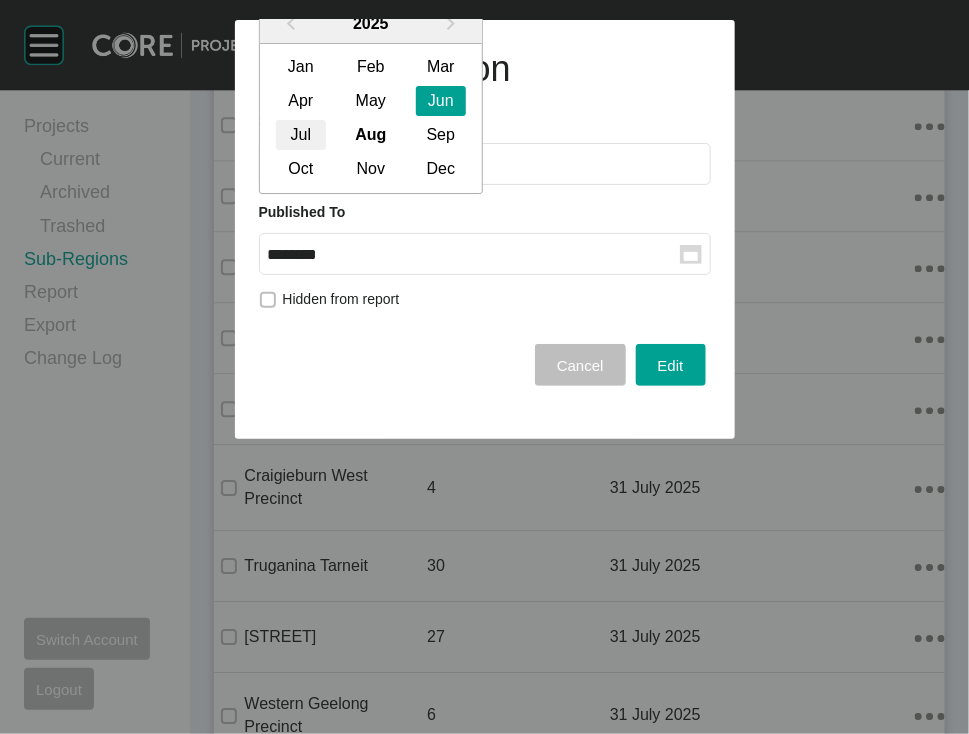 click on "Jul" at bounding box center (301, 136) 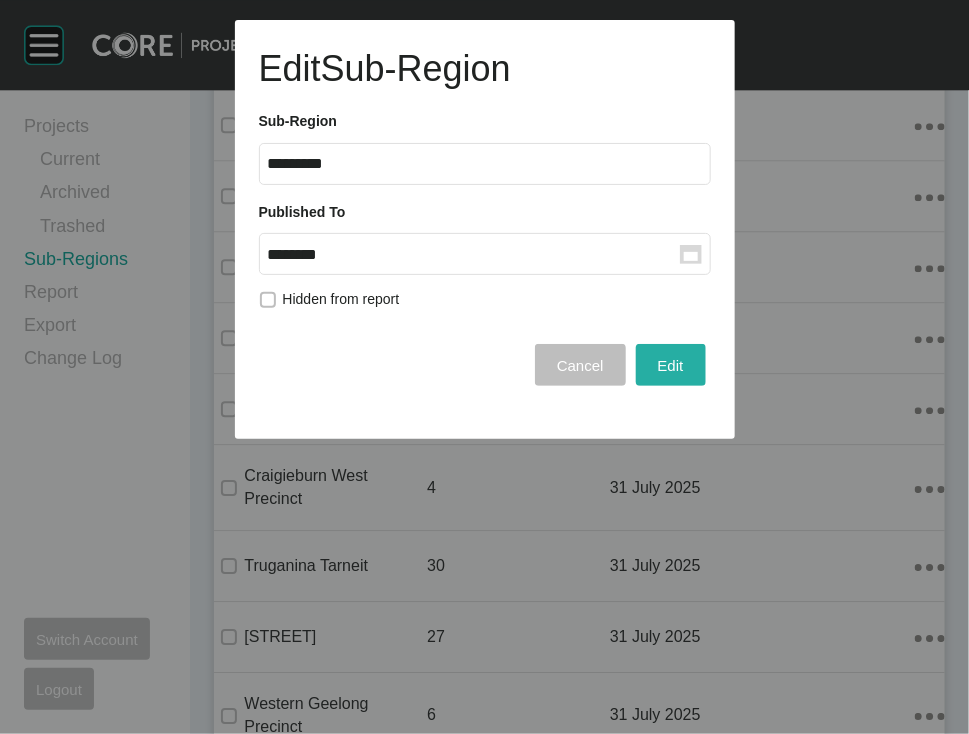 click on "Edit" at bounding box center (671, 365) 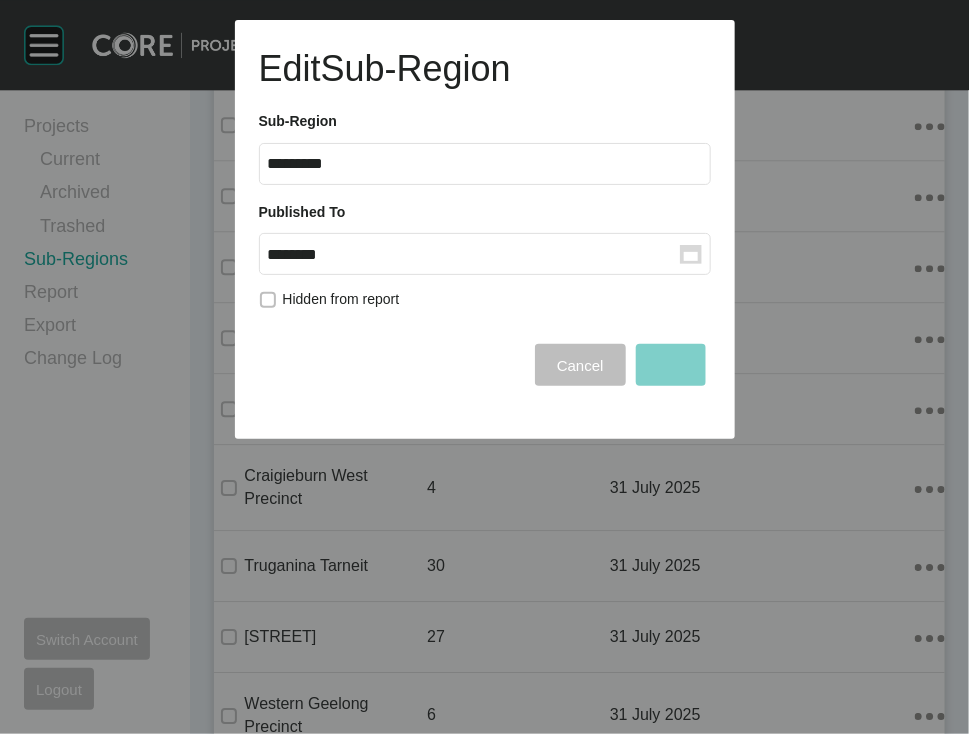 scroll, scrollTop: 1324, scrollLeft: 0, axis: vertical 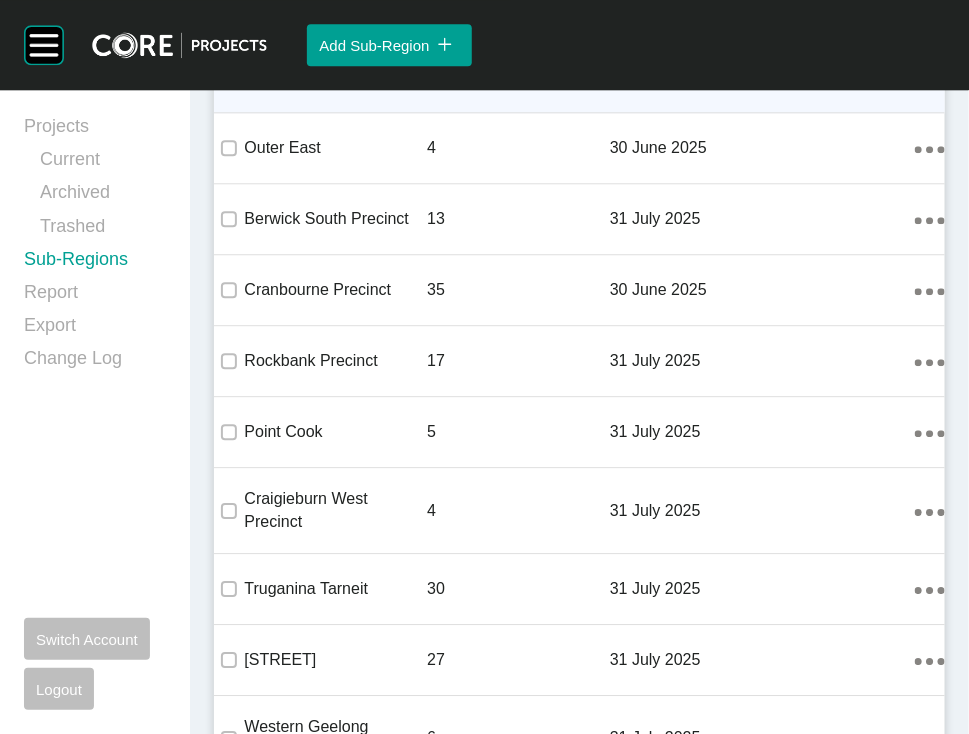 click on "Action Menu Dots Copy 6 Created with Sketch." 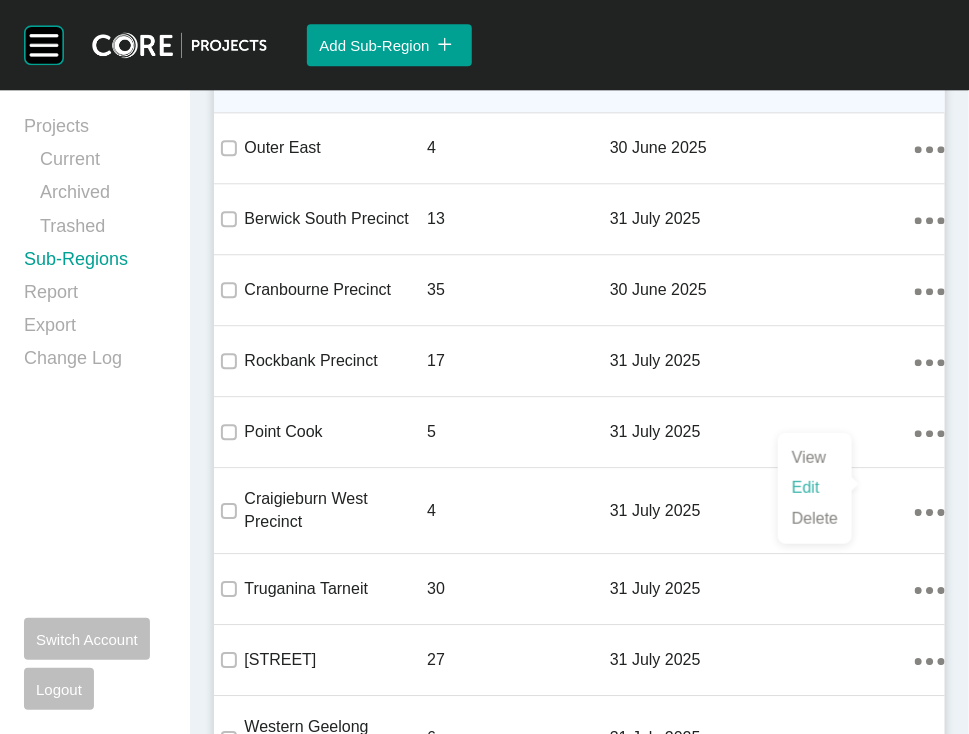 click on "Edit" at bounding box center [815, 488] 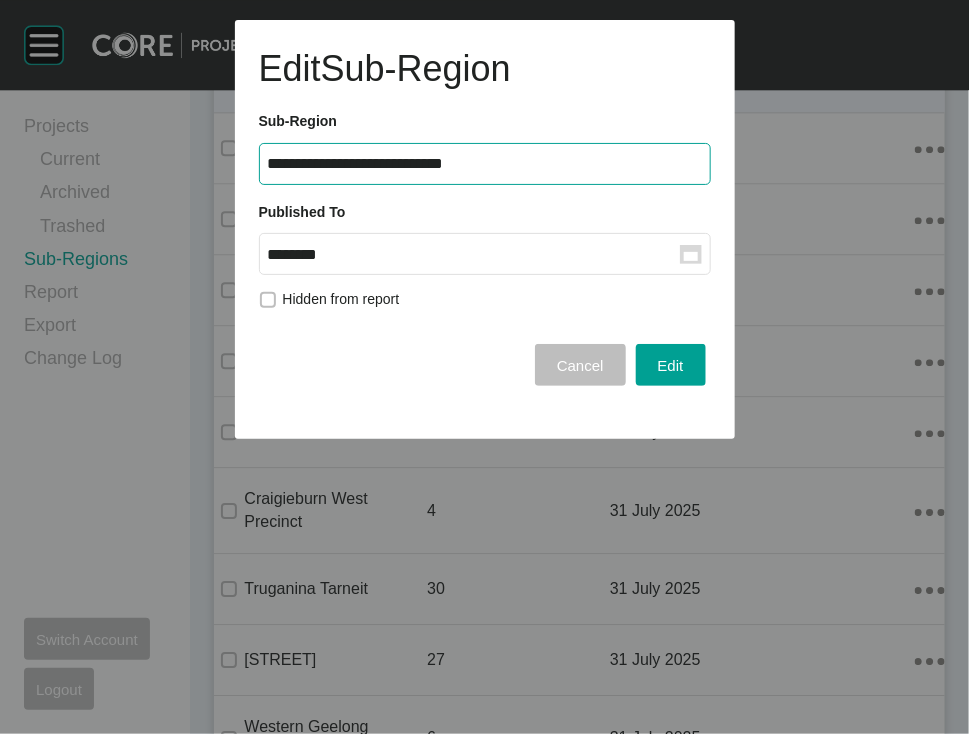click on "********" at bounding box center [474, 254] 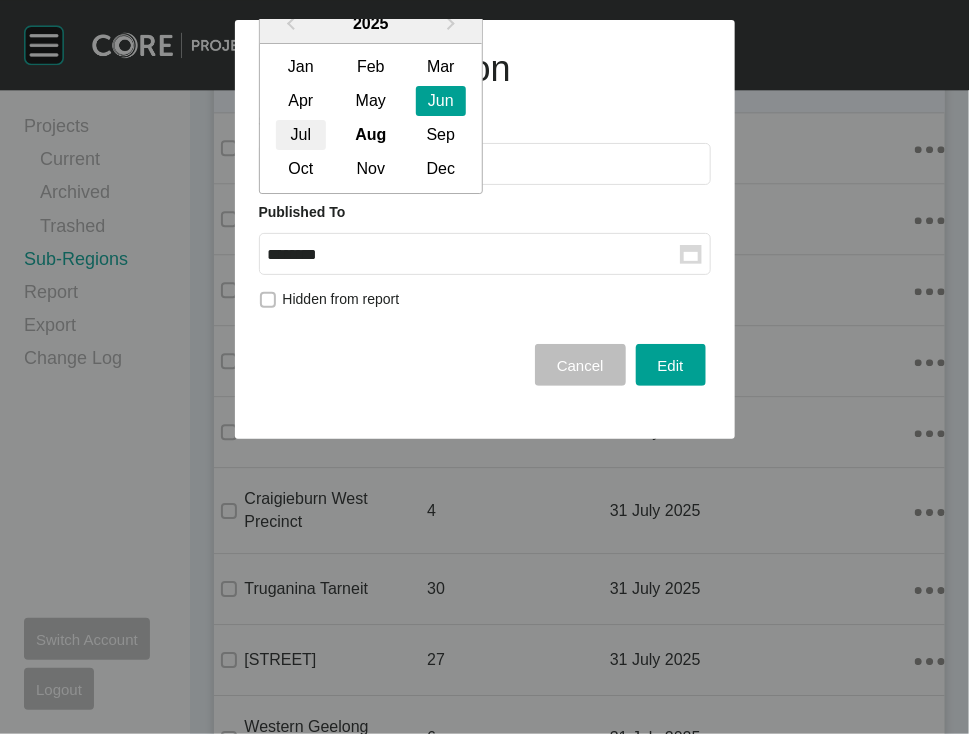 click on "Jul" at bounding box center (301, 136) 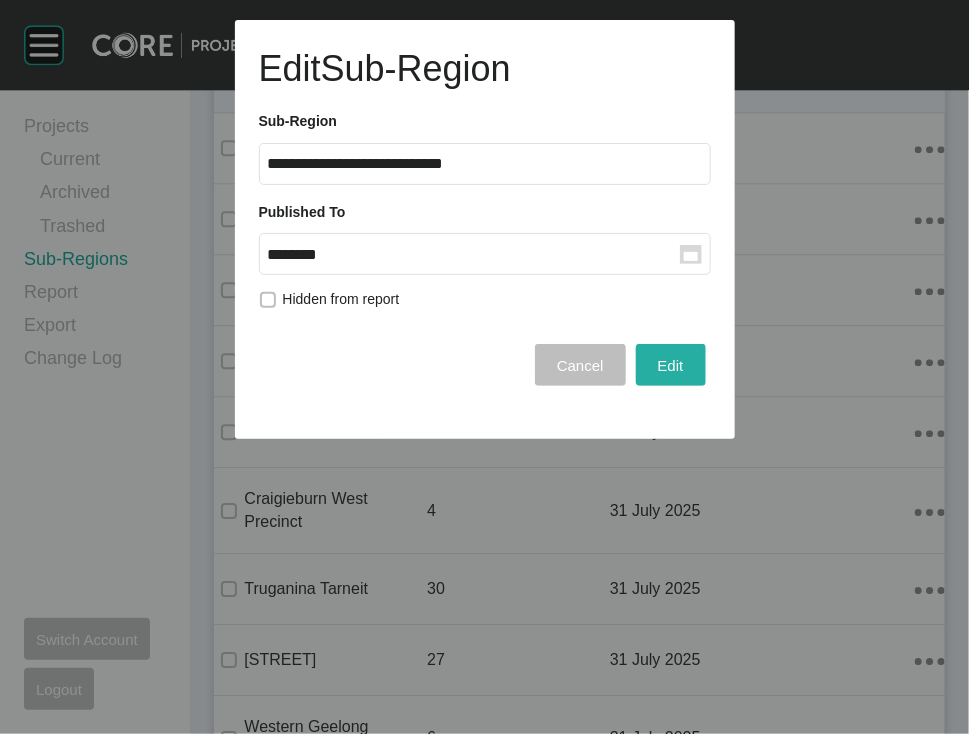 click on "Edit" at bounding box center (671, 365) 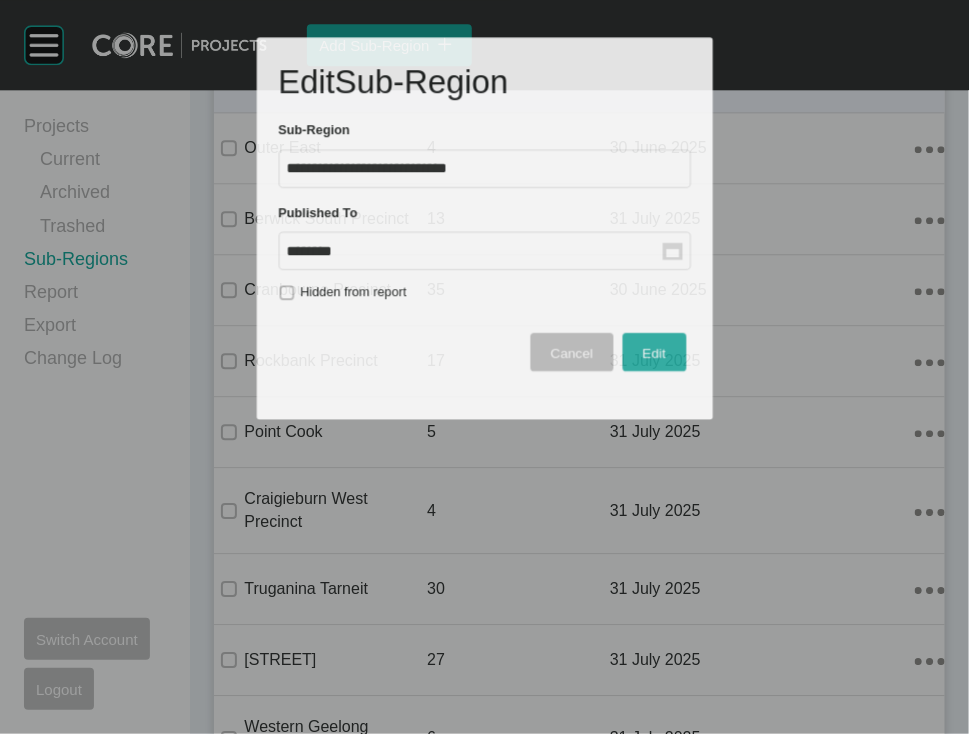 scroll, scrollTop: 1347, scrollLeft: 0, axis: vertical 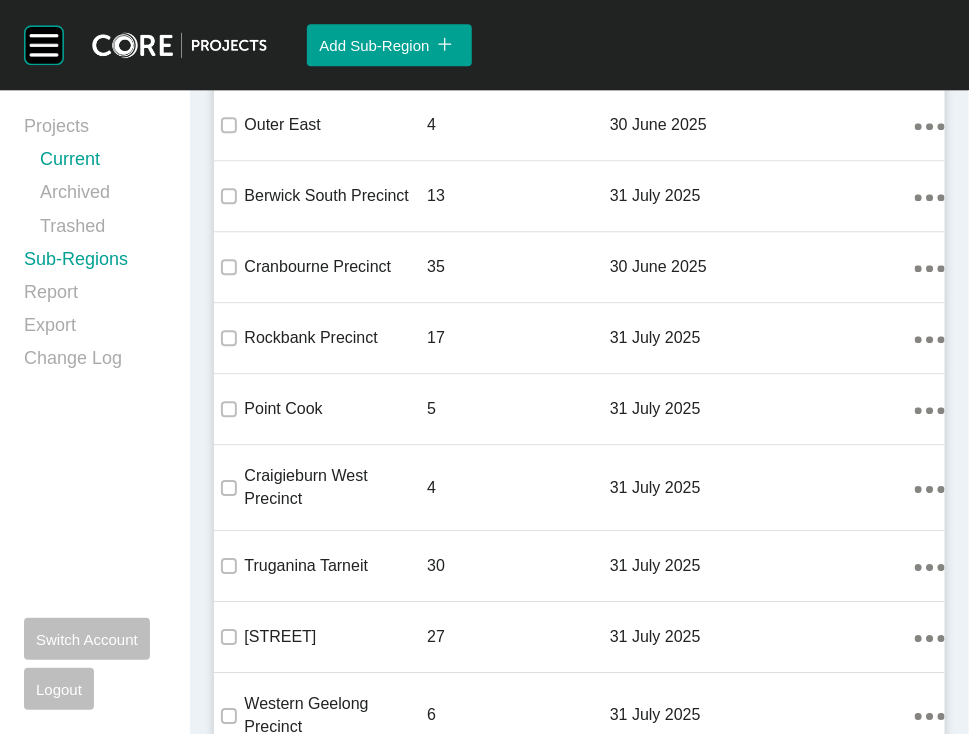 click on "Current" at bounding box center (103, 163) 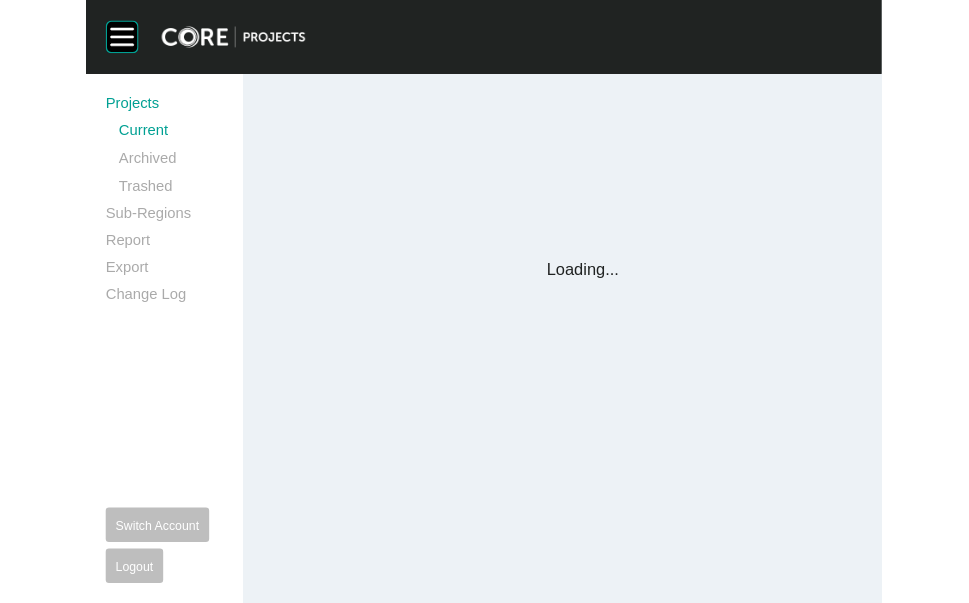 scroll, scrollTop: 0, scrollLeft: 0, axis: both 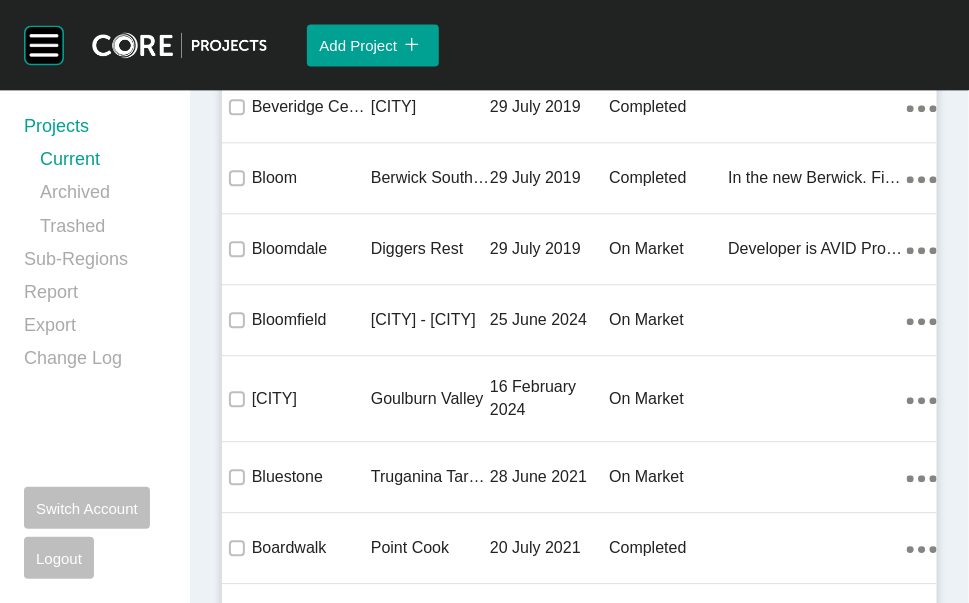 click on "[ATHERSTONE]" at bounding box center [311, -2097] 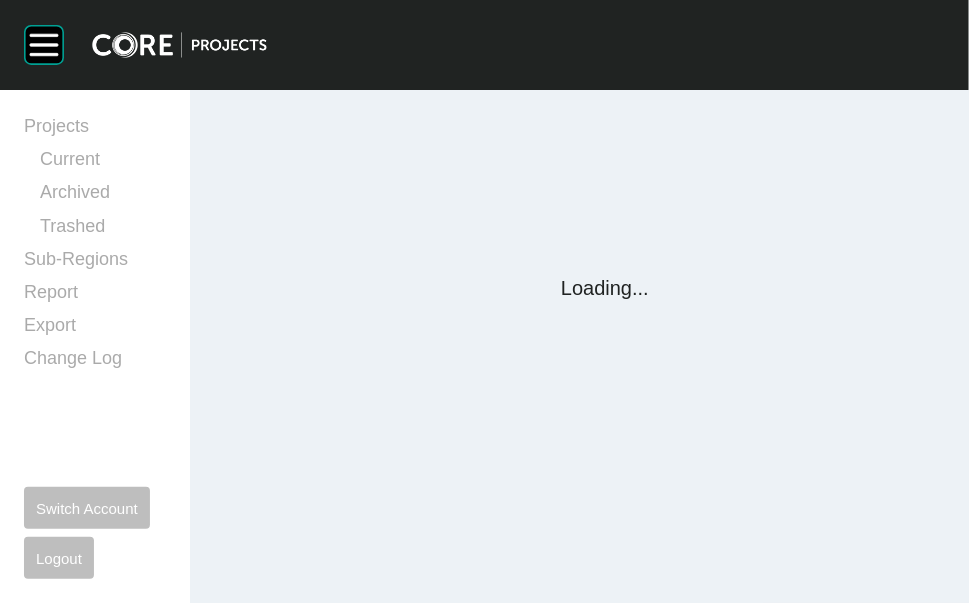 scroll, scrollTop: 0, scrollLeft: 0, axis: both 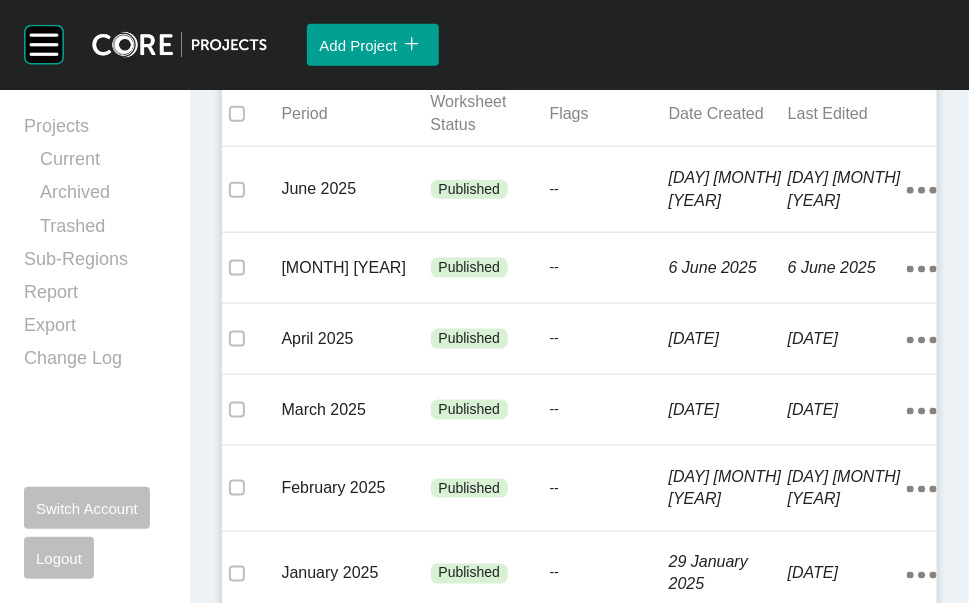 click on "Add Worksheet" at bounding box center [830, 39] 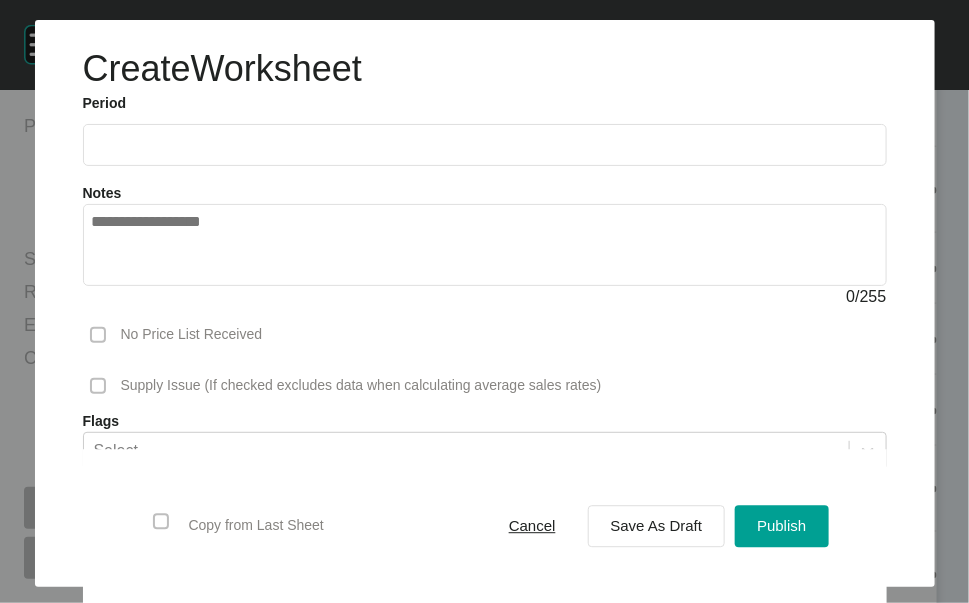 click at bounding box center [485, 144] 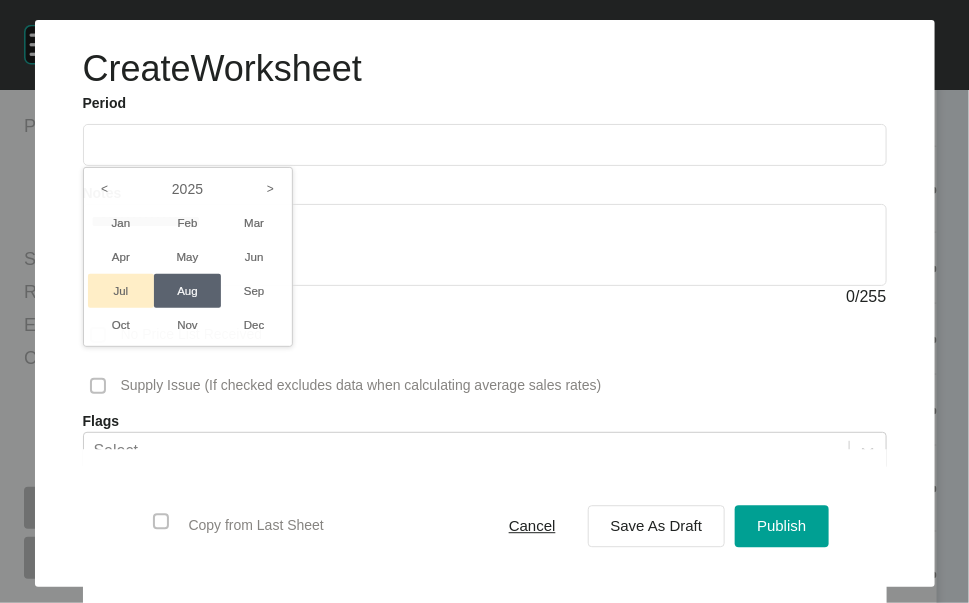 click on "Jul" at bounding box center (121, 291) 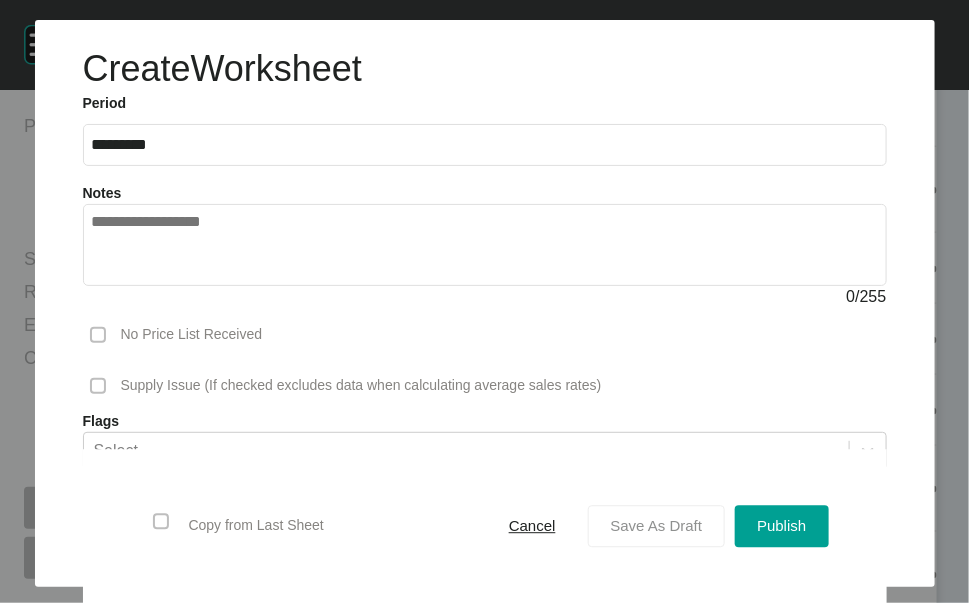 click on "Save As Draft" at bounding box center [657, 526] 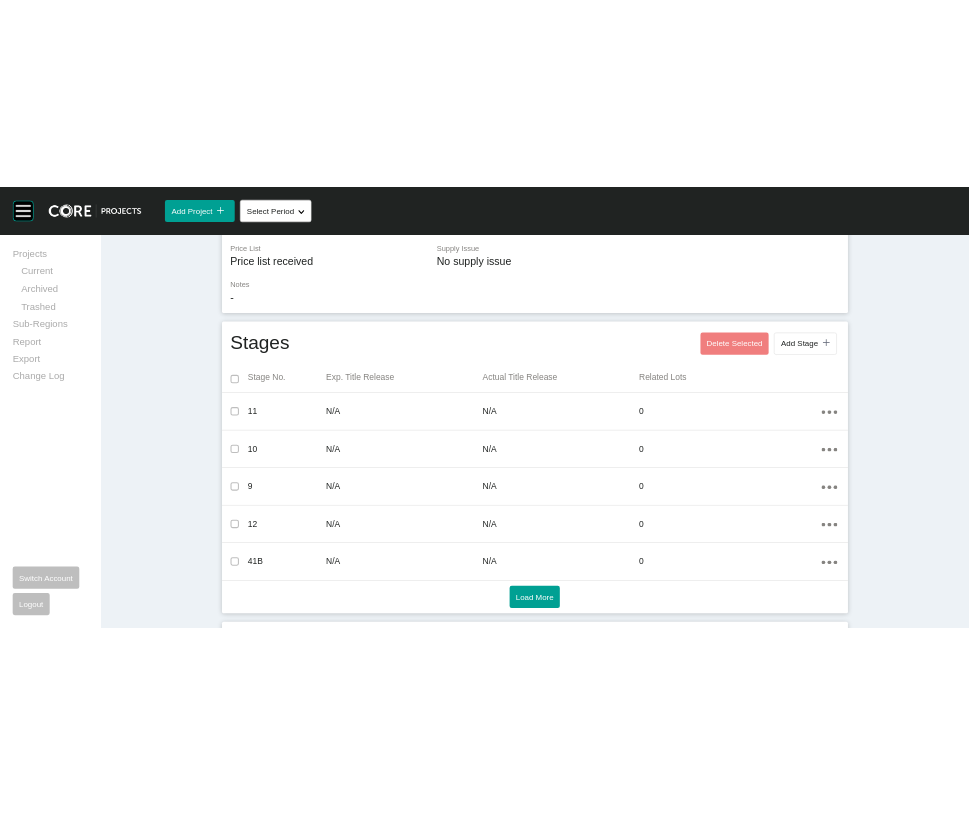 scroll, scrollTop: 524, scrollLeft: 0, axis: vertical 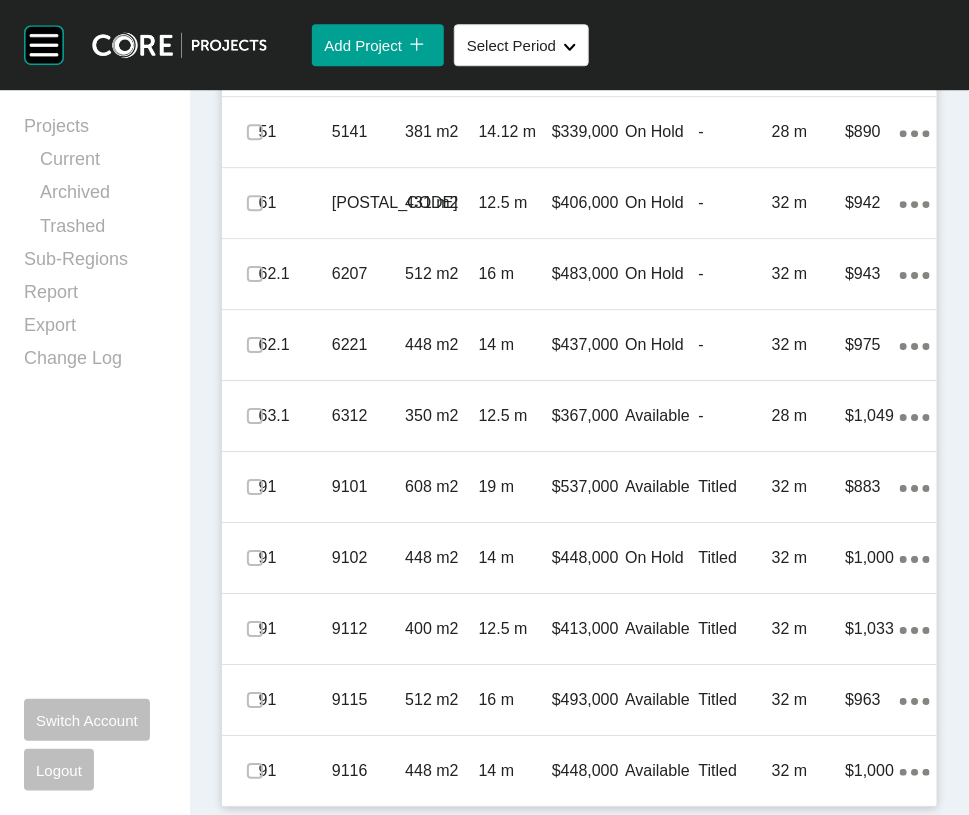 click at bounding box center [255, -142] 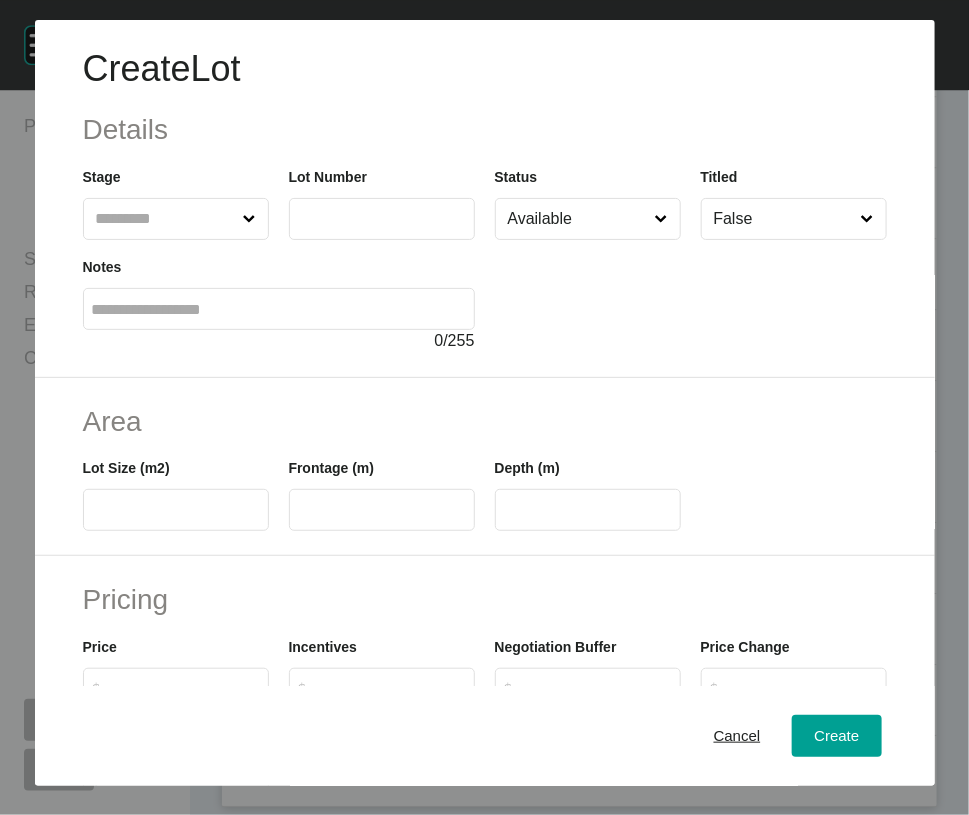 click at bounding box center [166, 219] 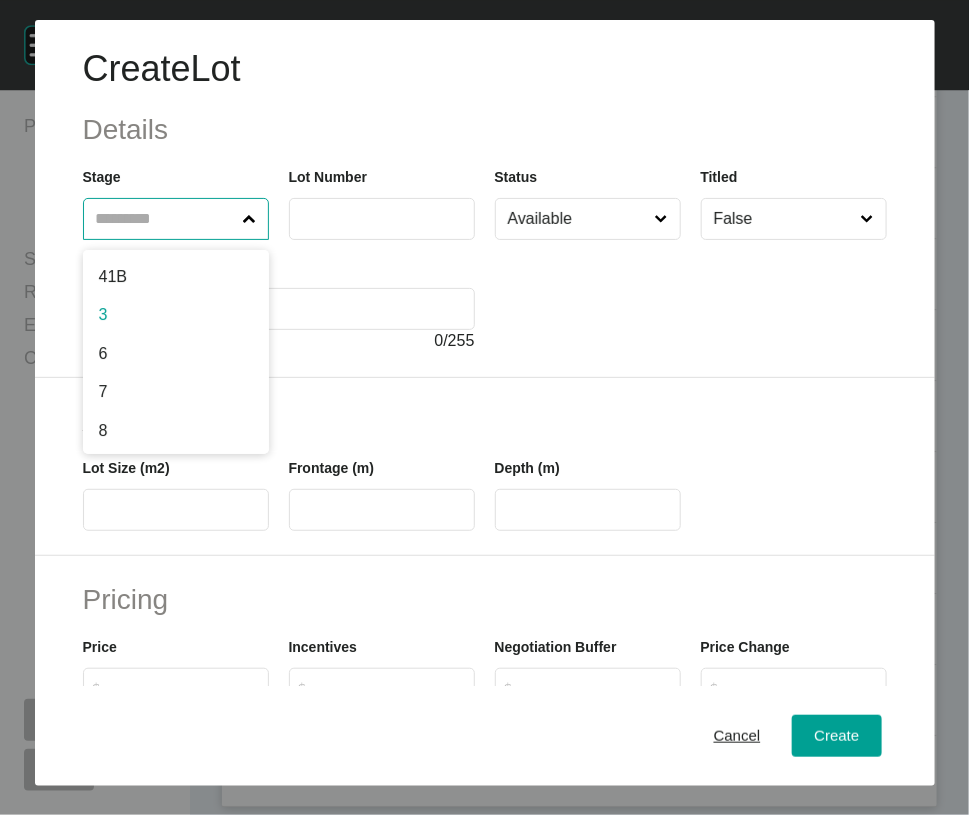 drag, startPoint x: 102, startPoint y: 380, endPoint x: 126, endPoint y: 370, distance: 26 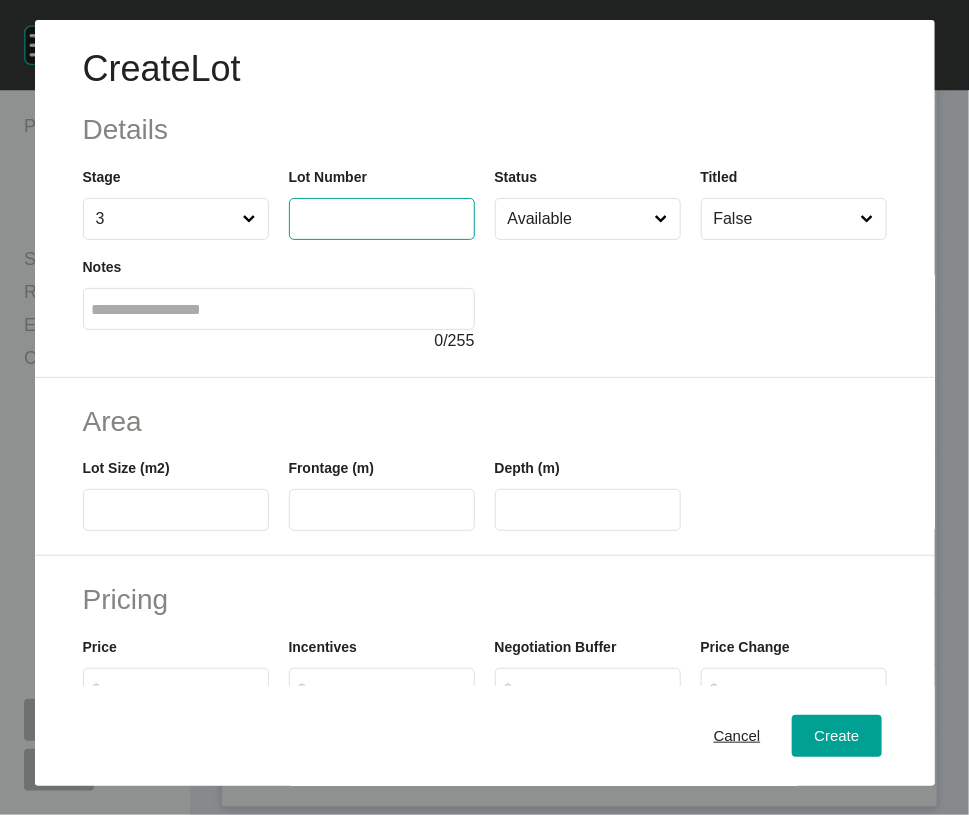 click at bounding box center (382, 218) 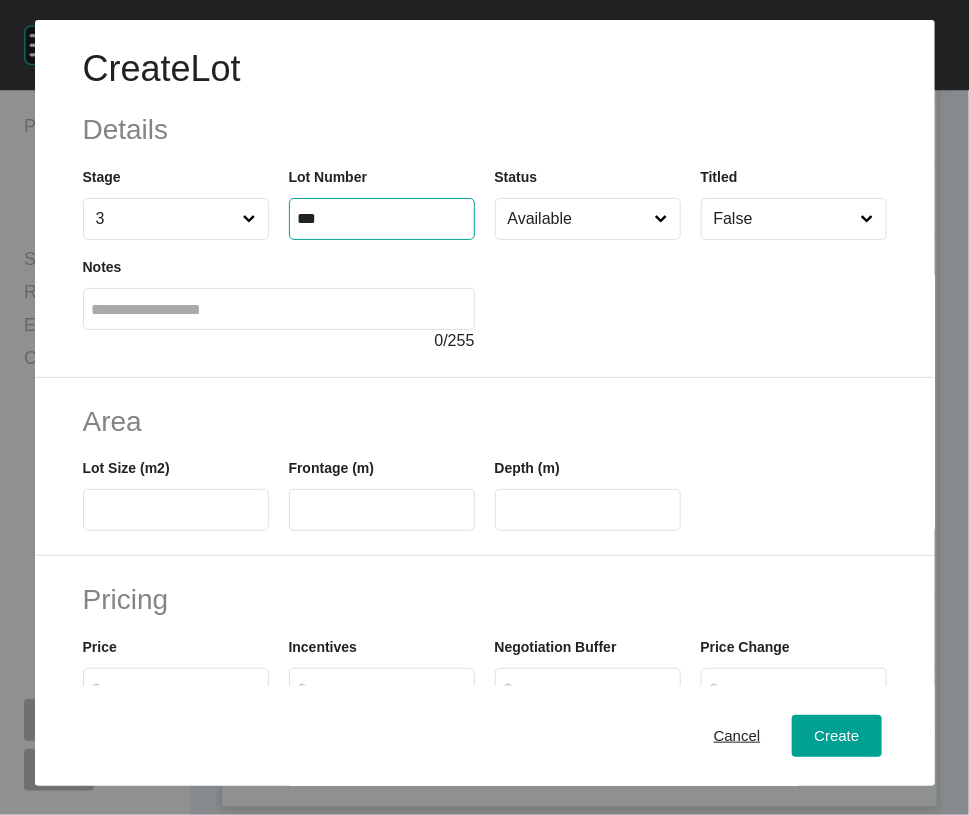 type on "***" 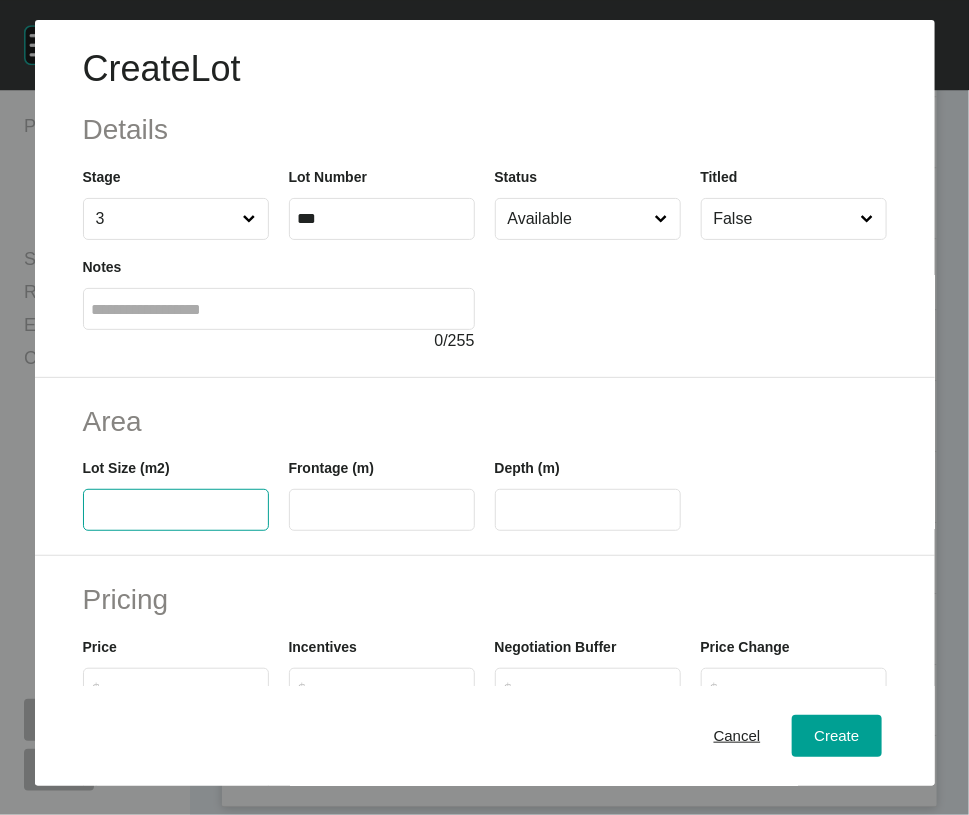 click at bounding box center [176, 510] 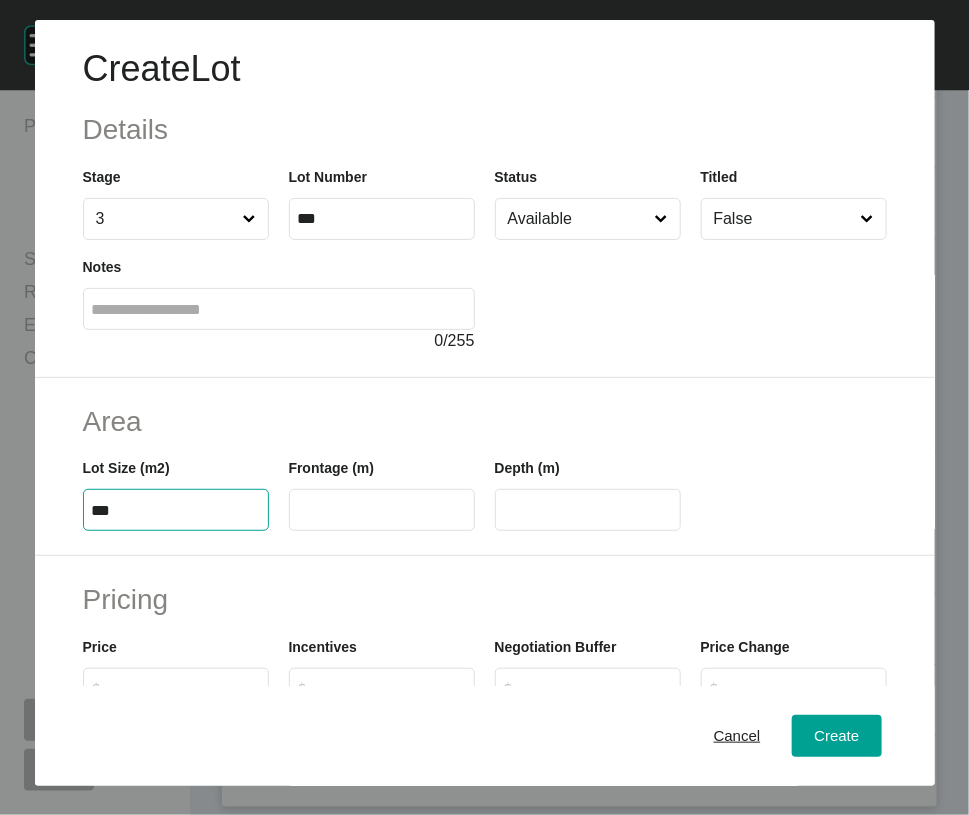 type on "***" 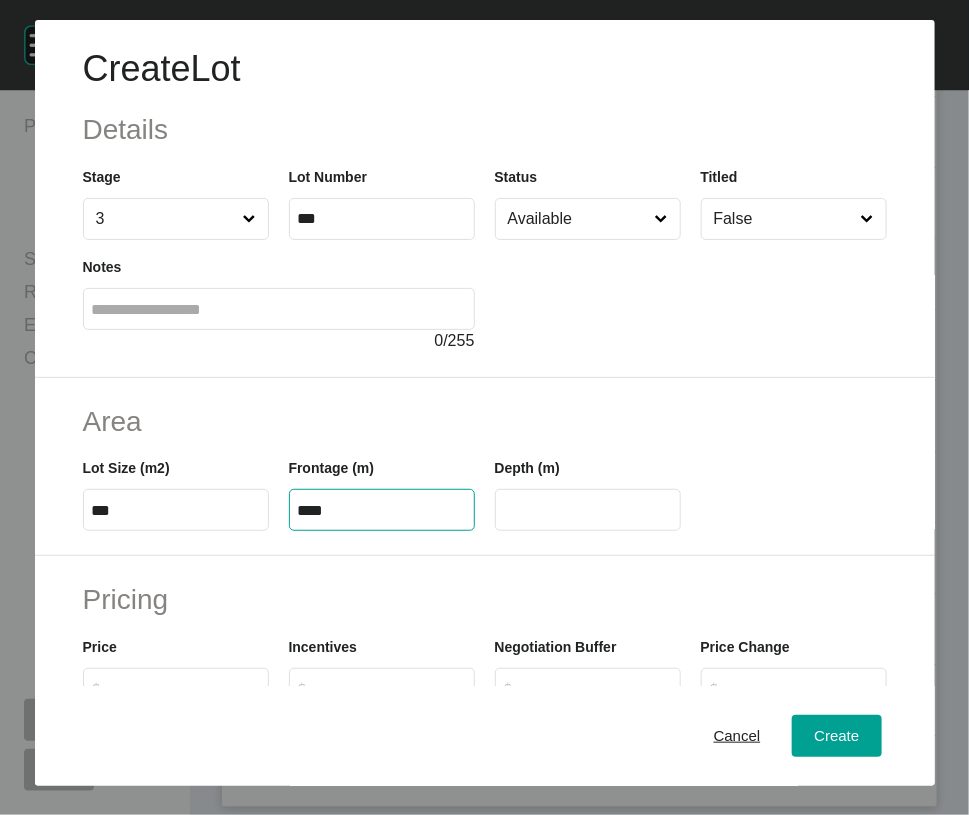 type on "****" 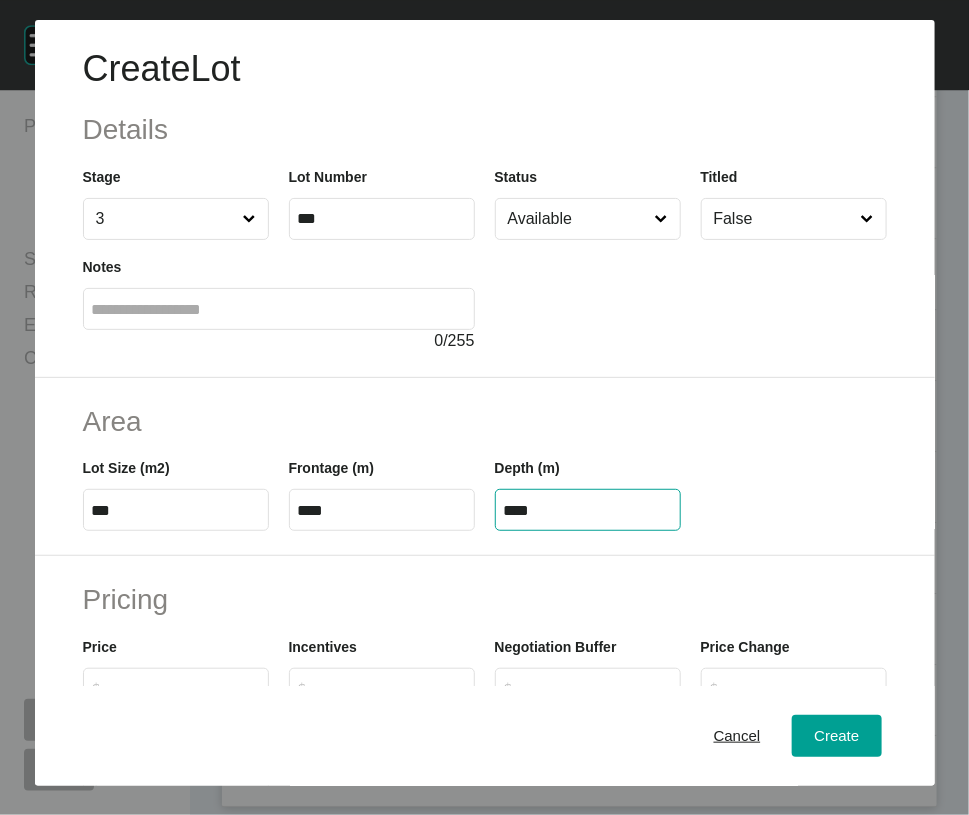 click on "****" at bounding box center [588, 510] 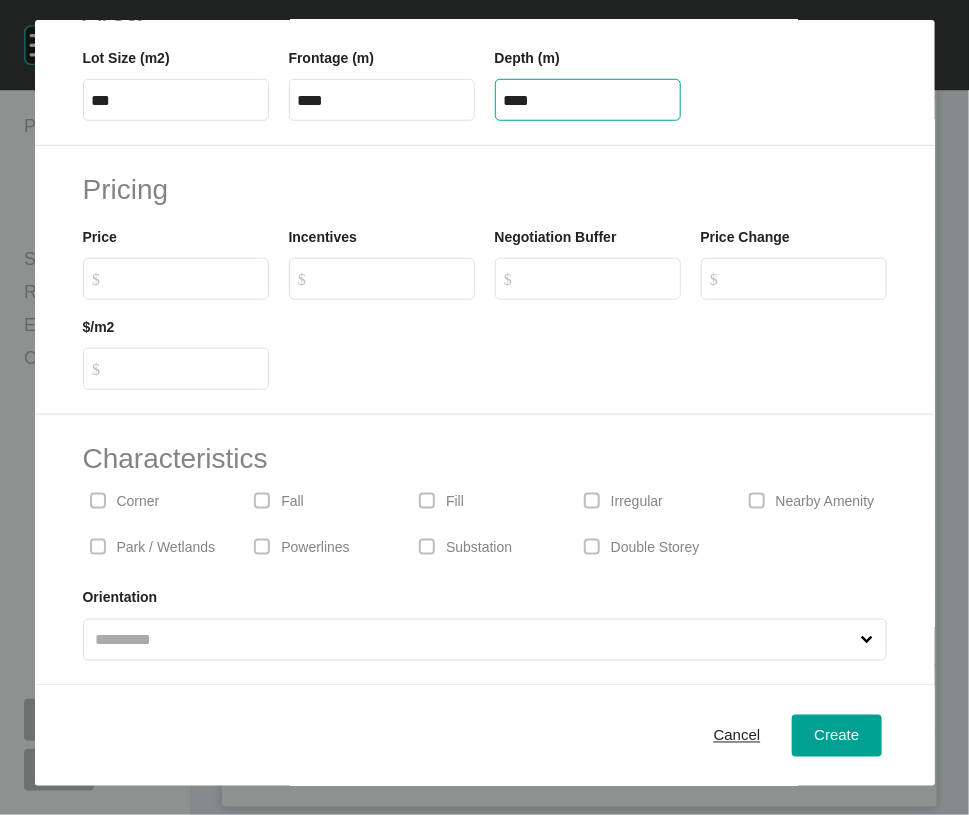 scroll, scrollTop: 690, scrollLeft: 0, axis: vertical 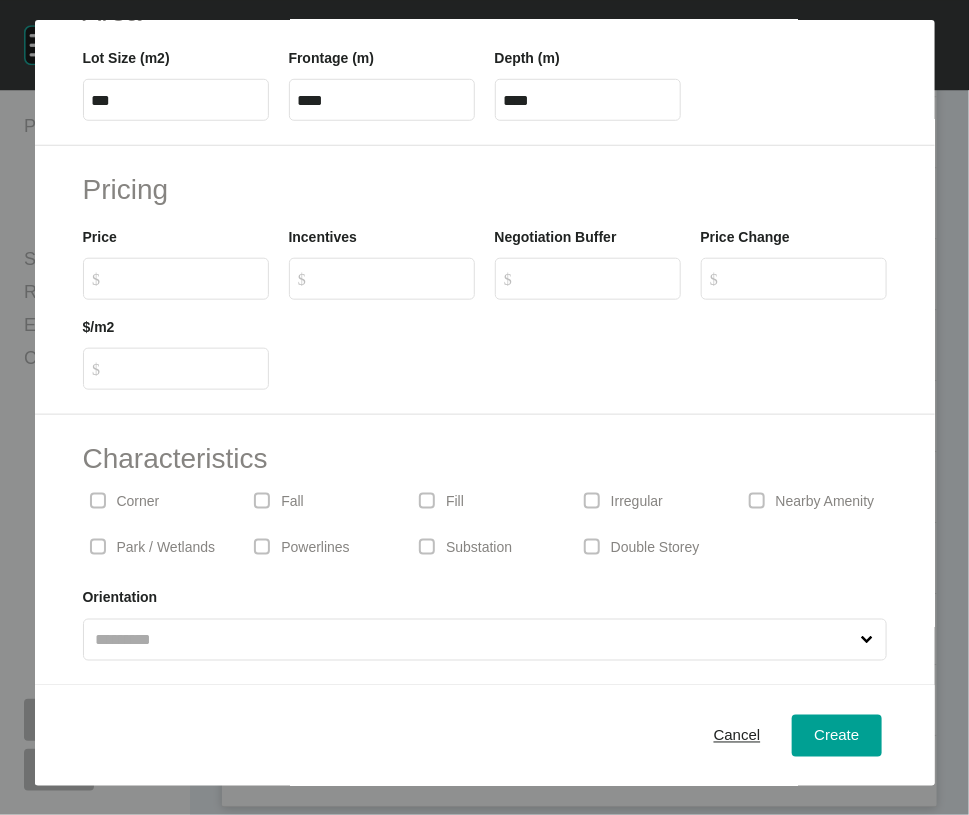 click on "$ Created with Sketch. $" at bounding box center (176, 279) 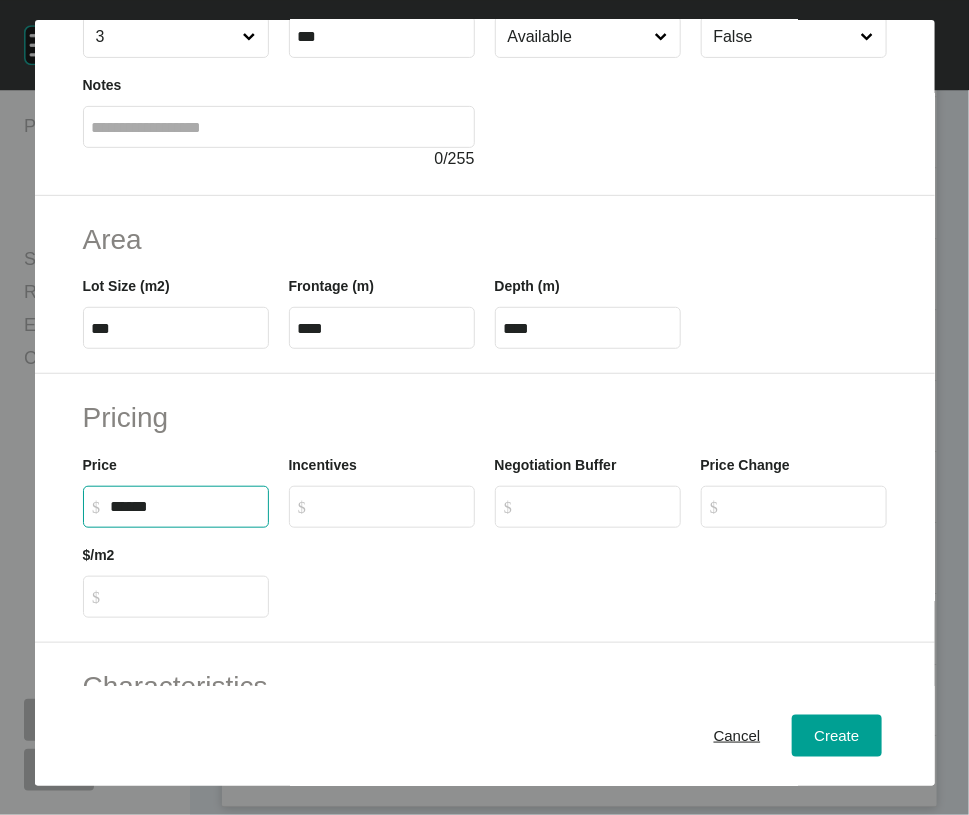 scroll, scrollTop: 91, scrollLeft: 0, axis: vertical 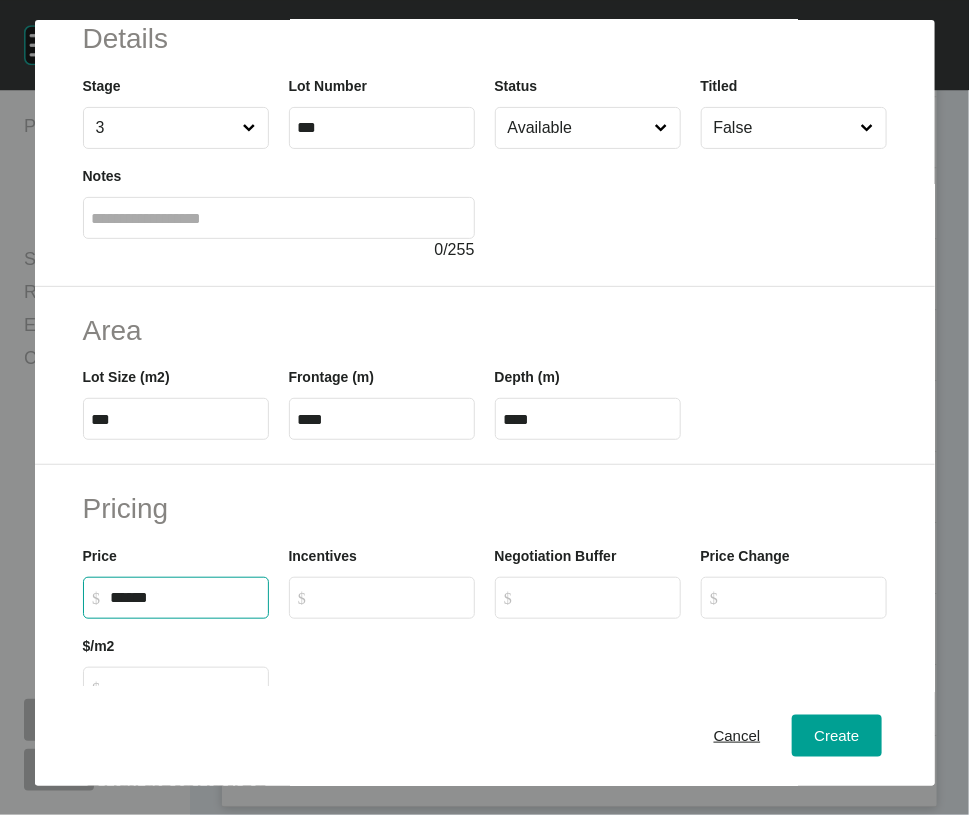 type on "*******" 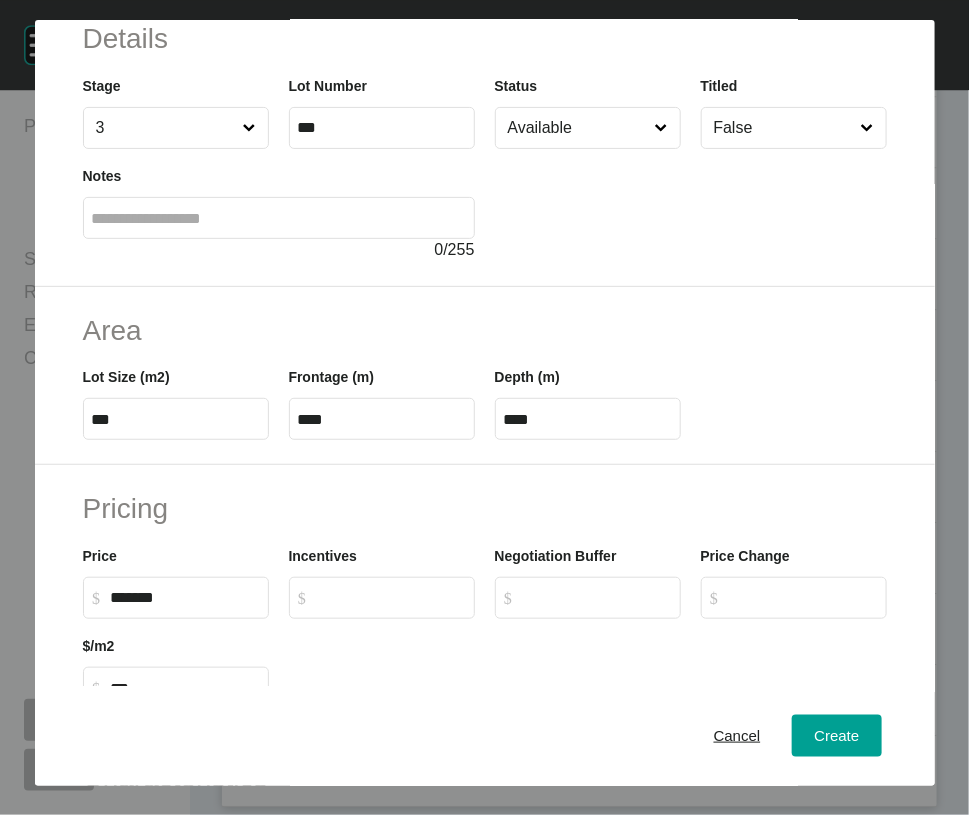 click at bounding box center [691, 205] 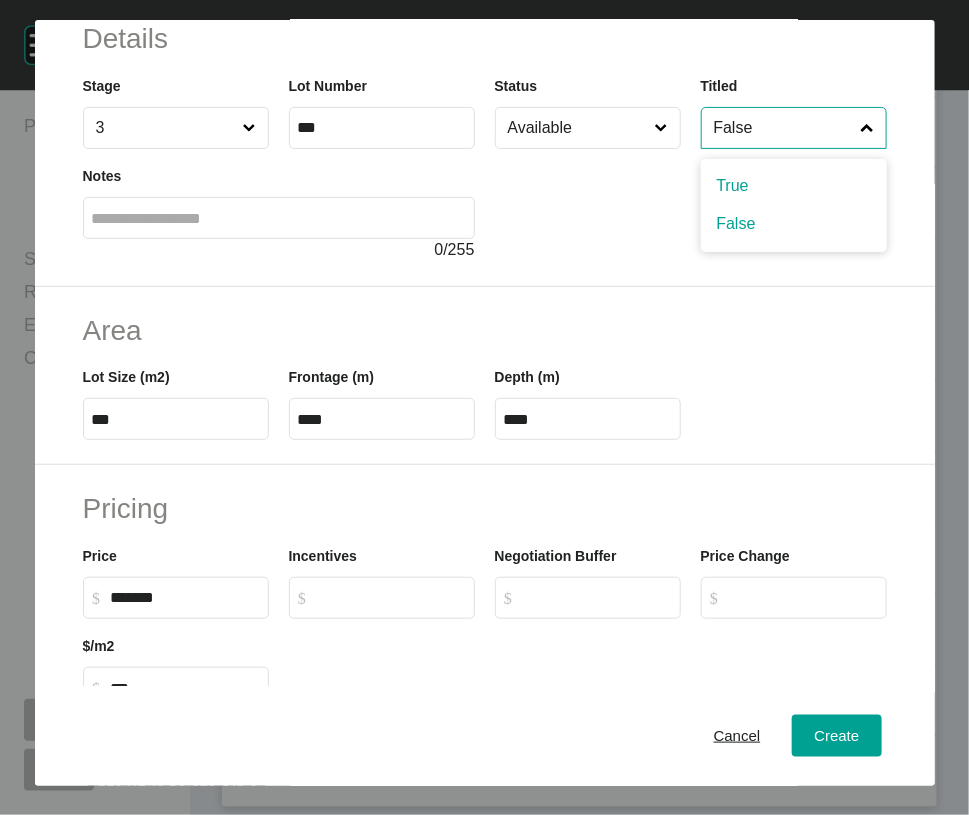 click on "False" at bounding box center (784, 128) 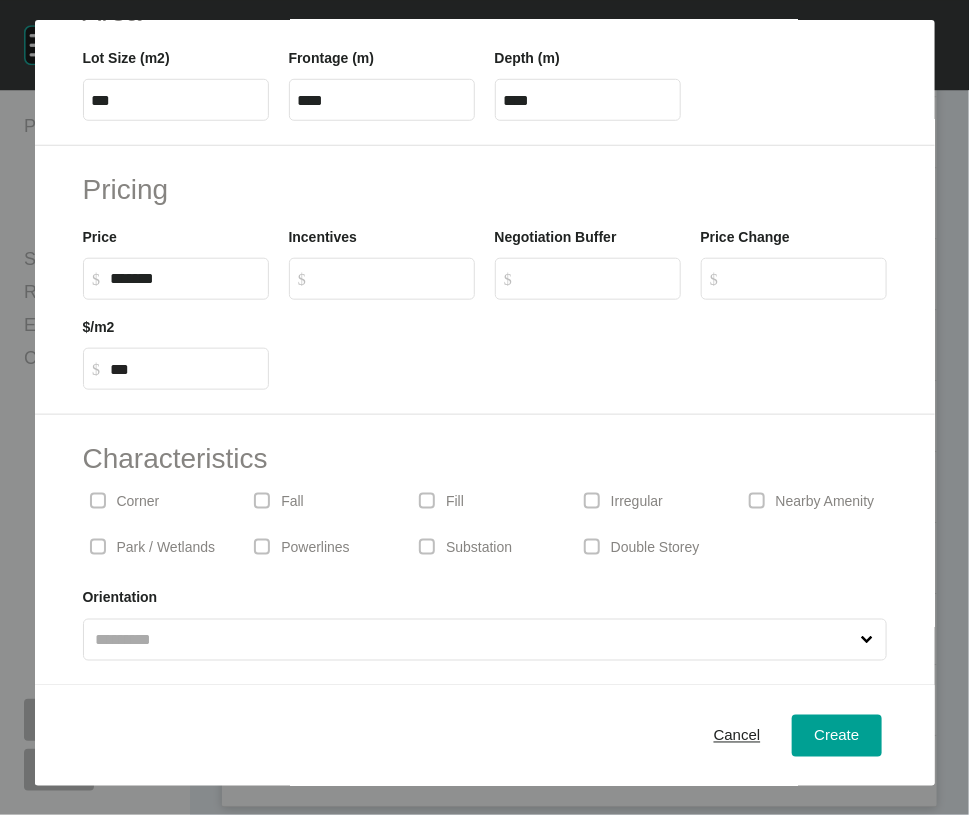 scroll, scrollTop: 636, scrollLeft: 0, axis: vertical 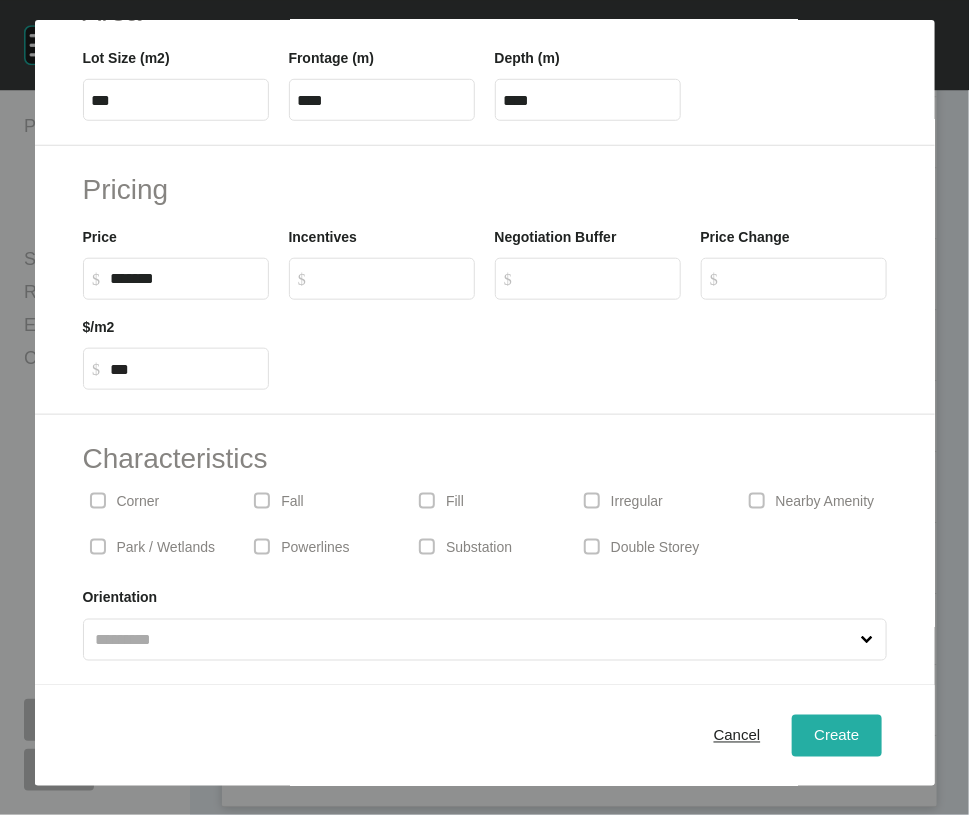 click on "Create" at bounding box center (836, 736) 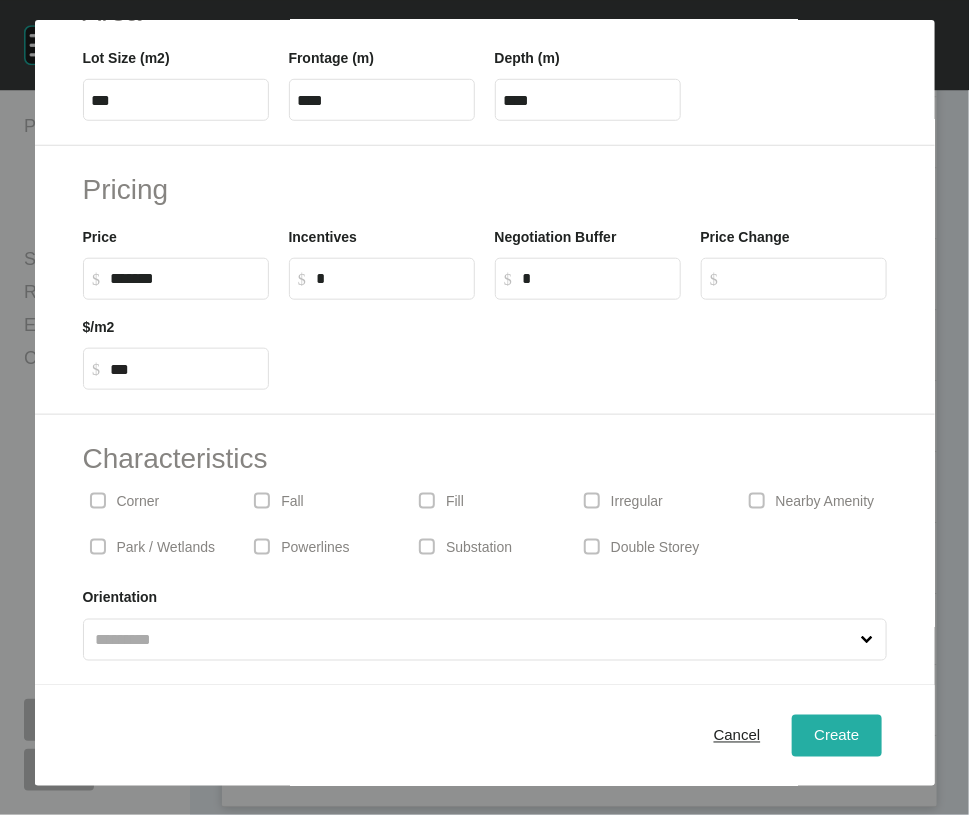 type on "*" 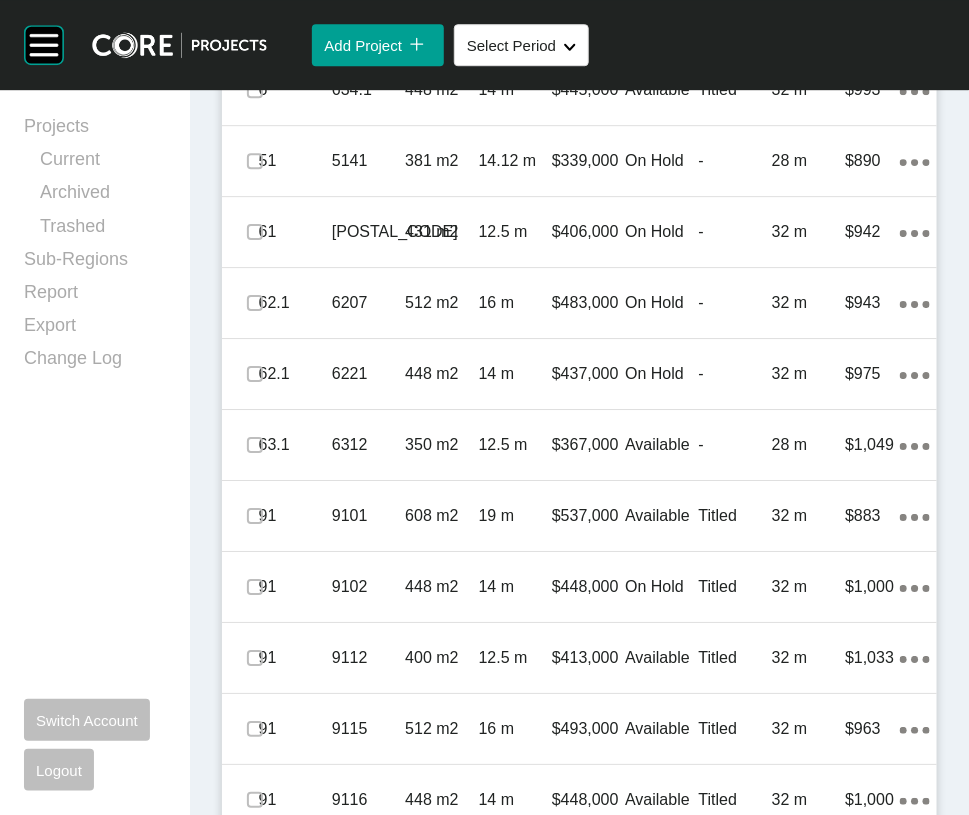 click at bounding box center [255, 19] 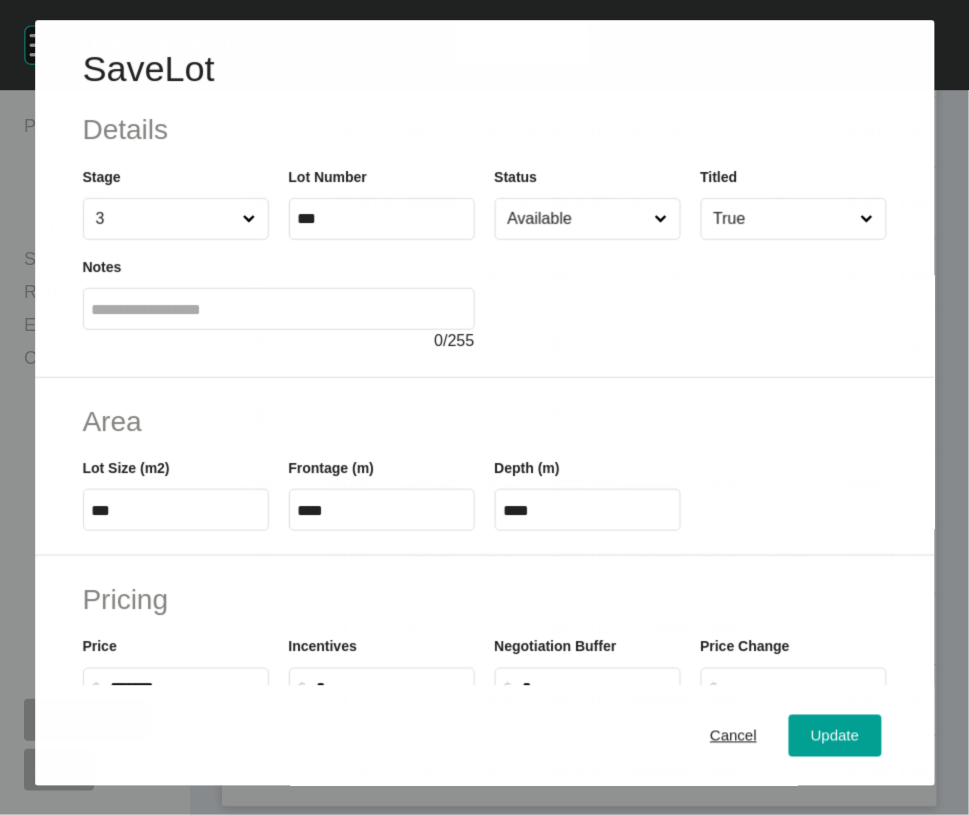 click on "Available" at bounding box center (576, 219) 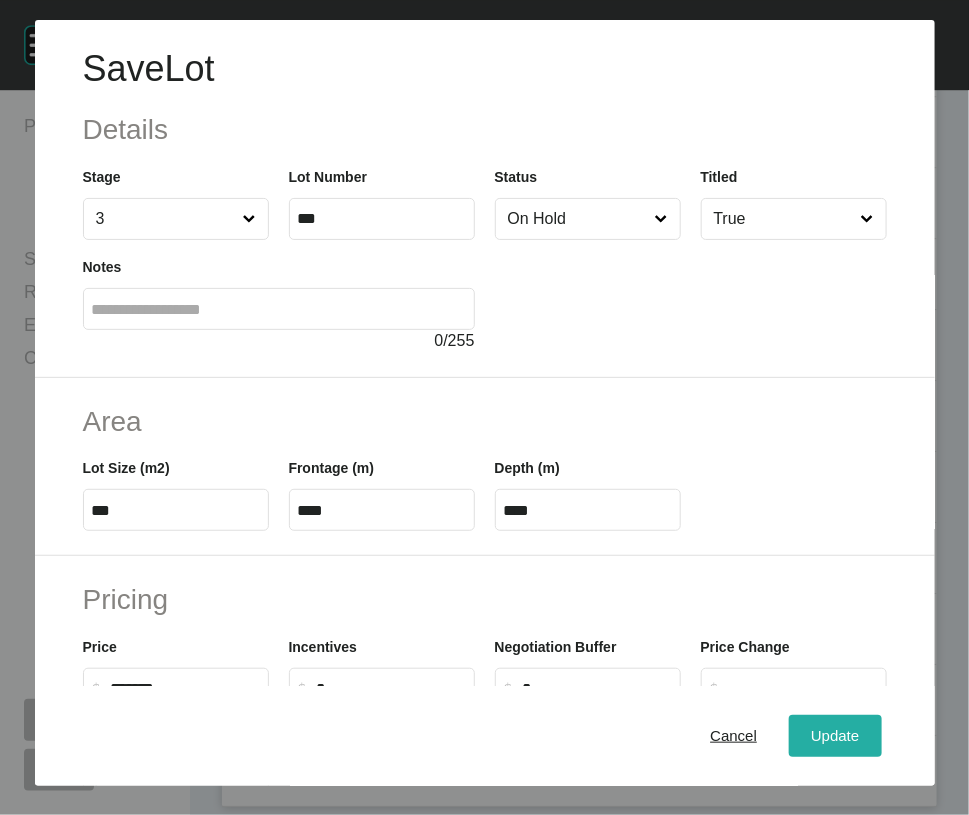 click on "Update" at bounding box center [835, 736] 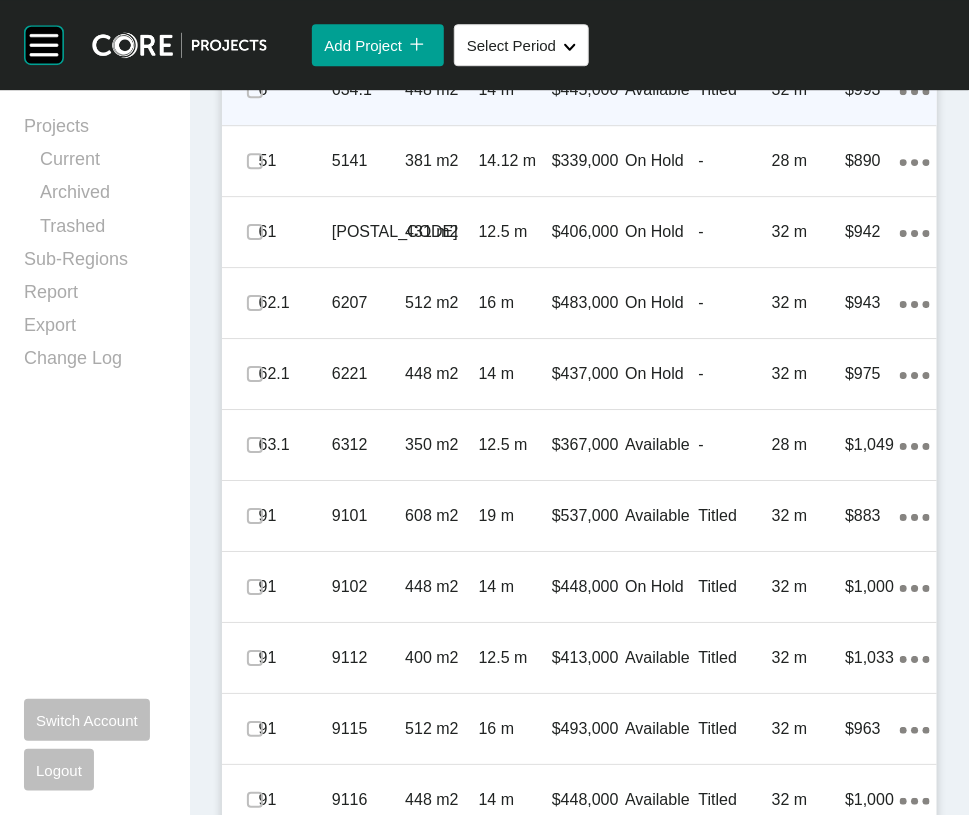 click on "$445,000" at bounding box center [588, 90] 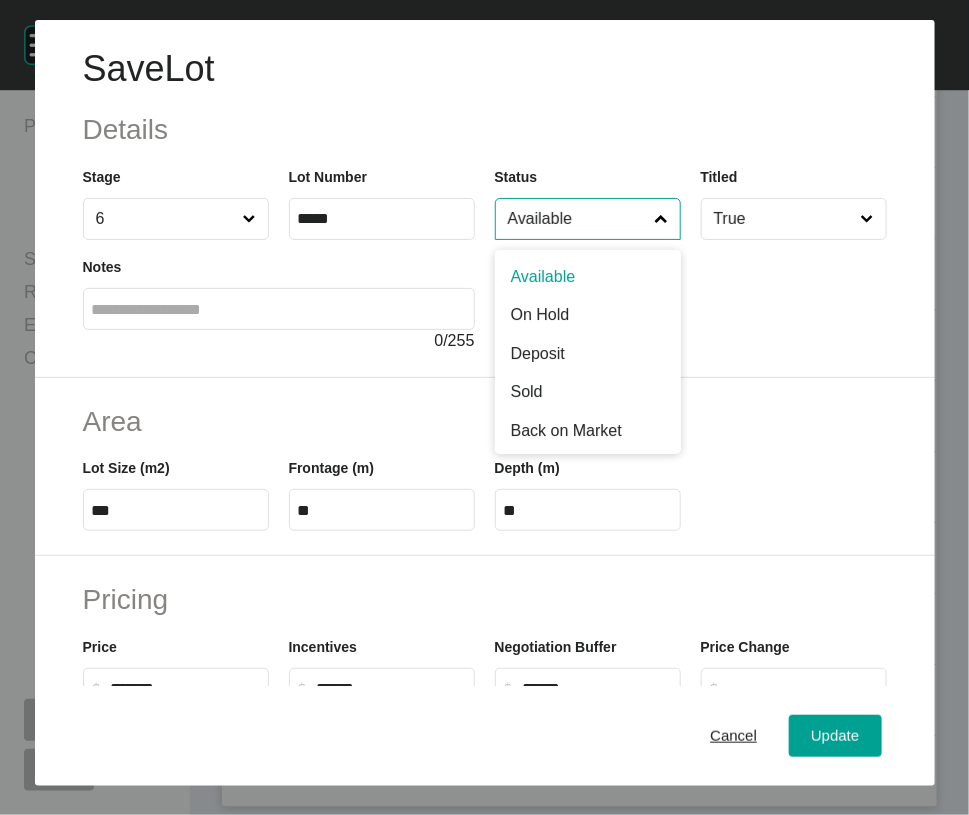 click on "Available" at bounding box center (578, 219) 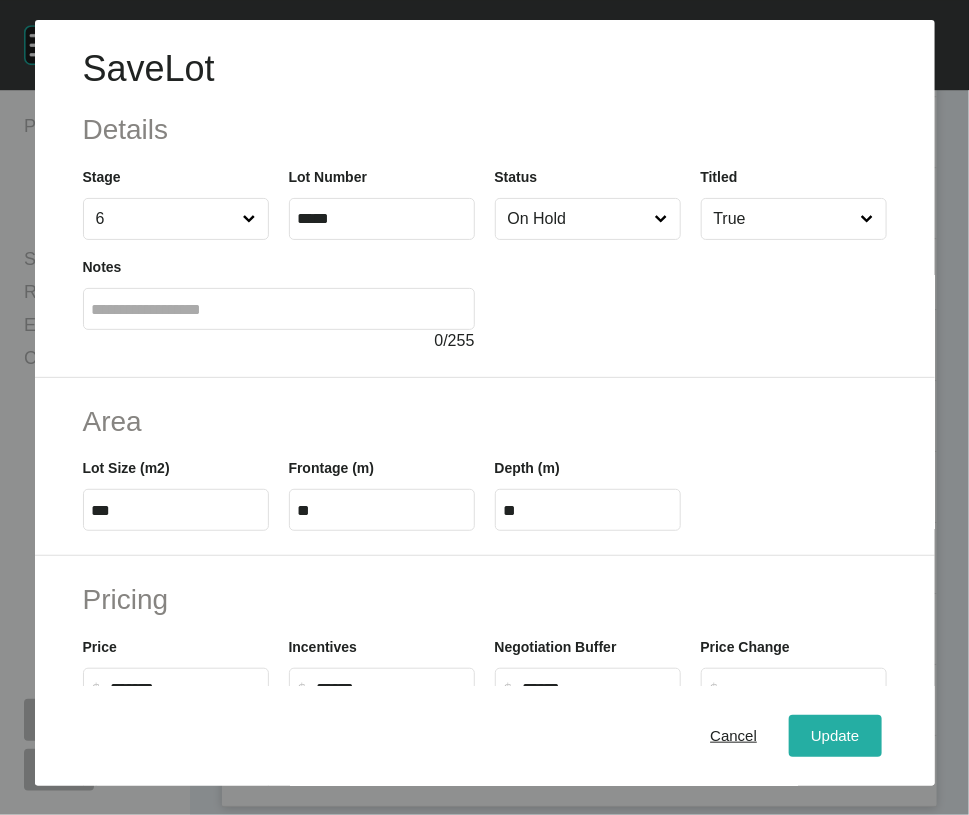 click on "Update" at bounding box center (835, 736) 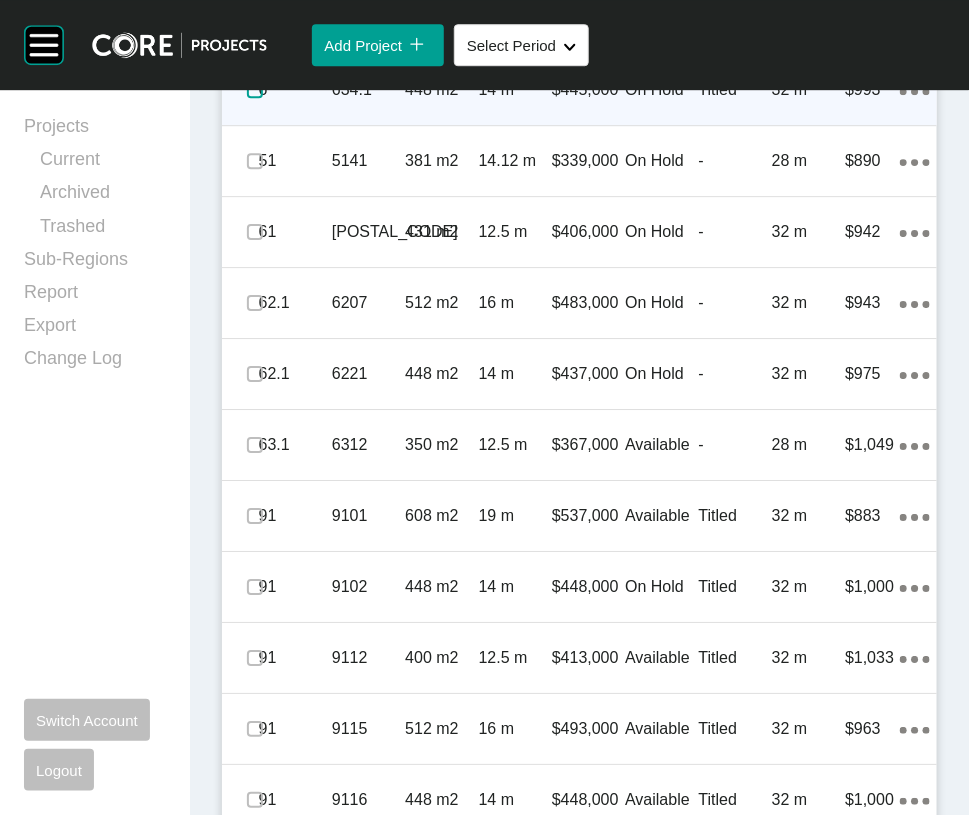 click at bounding box center [255, 90] 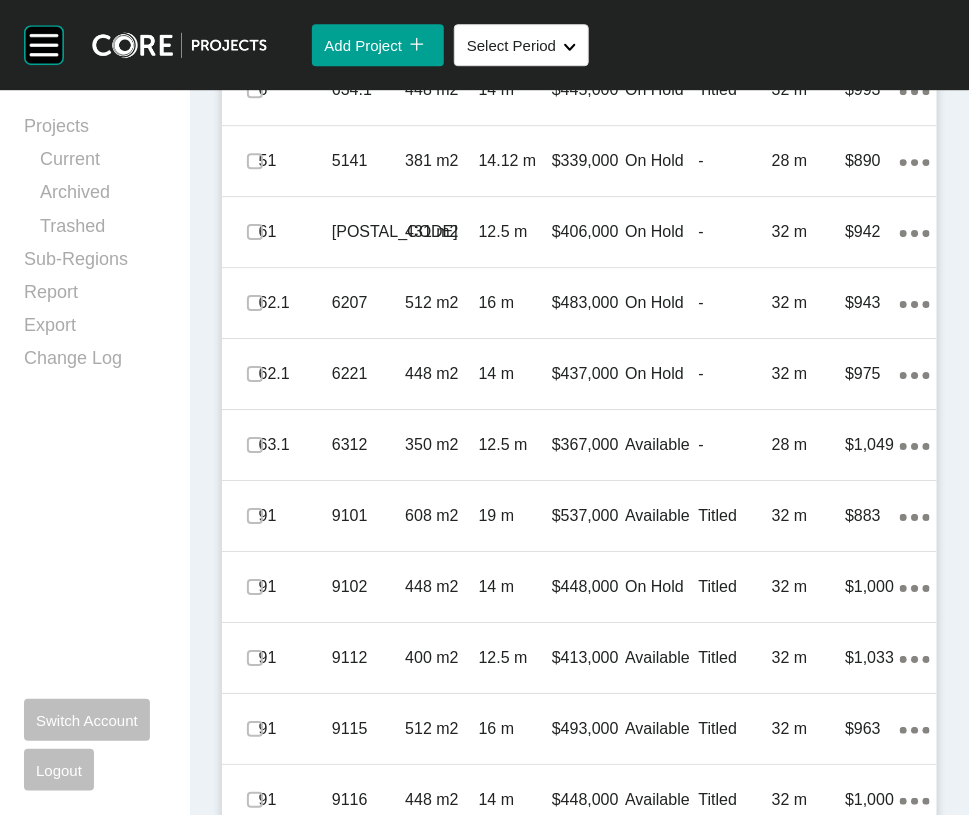 click on "$993" at bounding box center (872, -52) 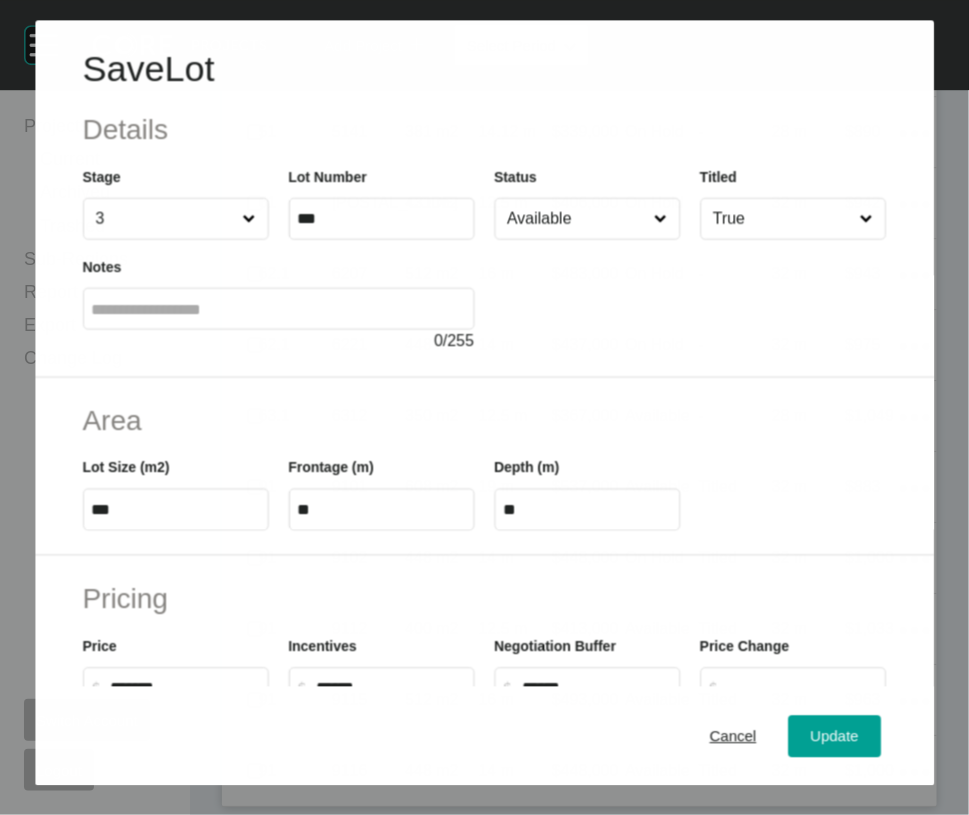 click on "Available" at bounding box center [576, 219] 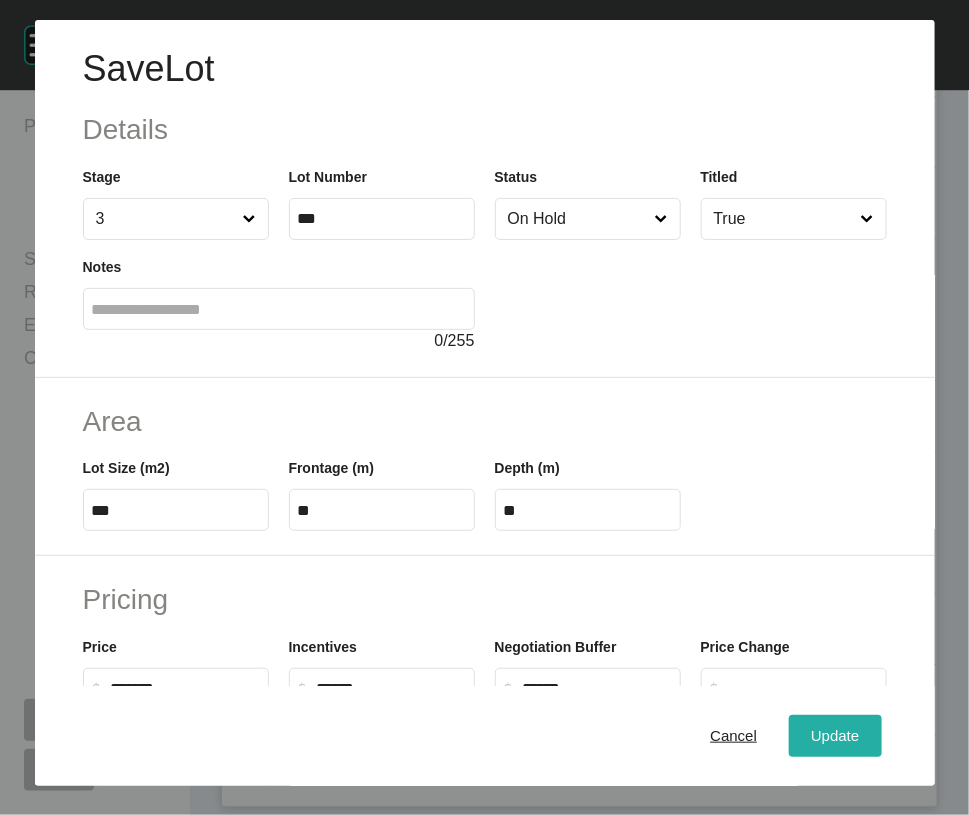click on "Update" at bounding box center [835, 736] 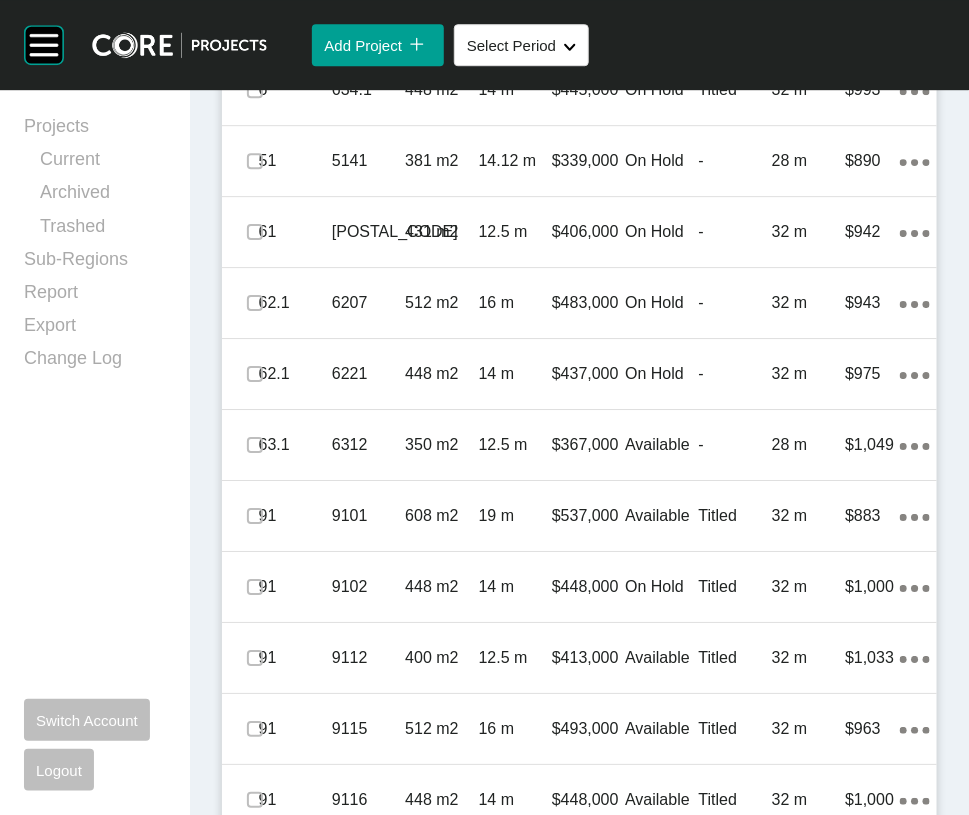 click at bounding box center [255, -52] 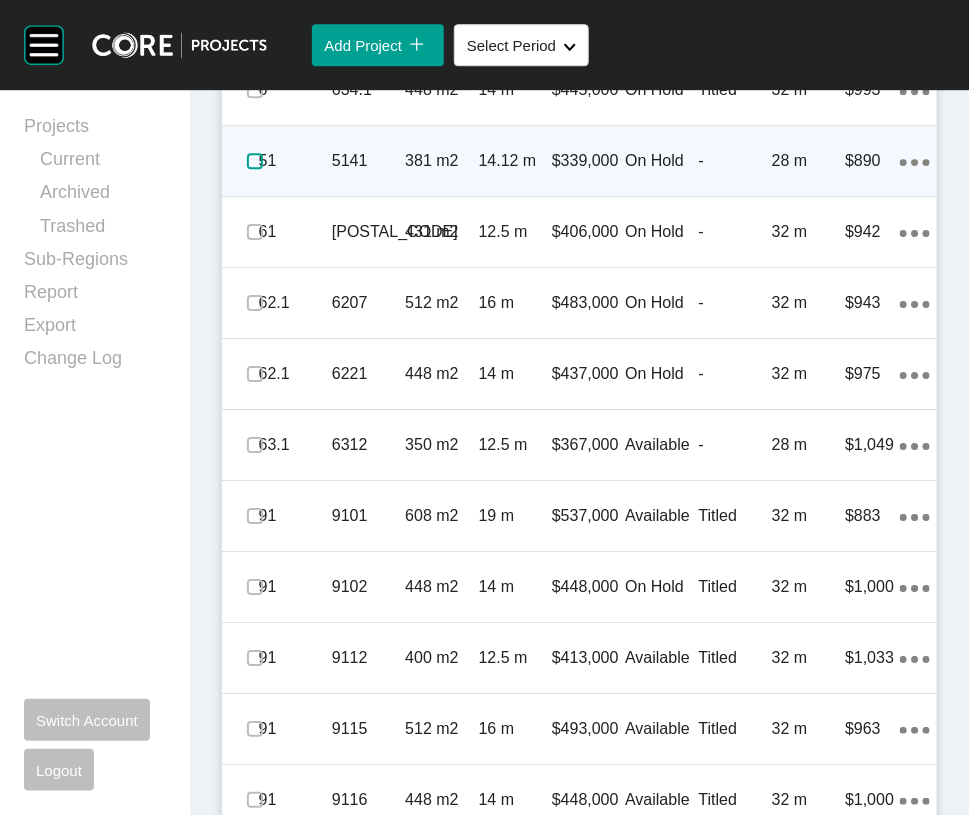 click at bounding box center [255, 161] 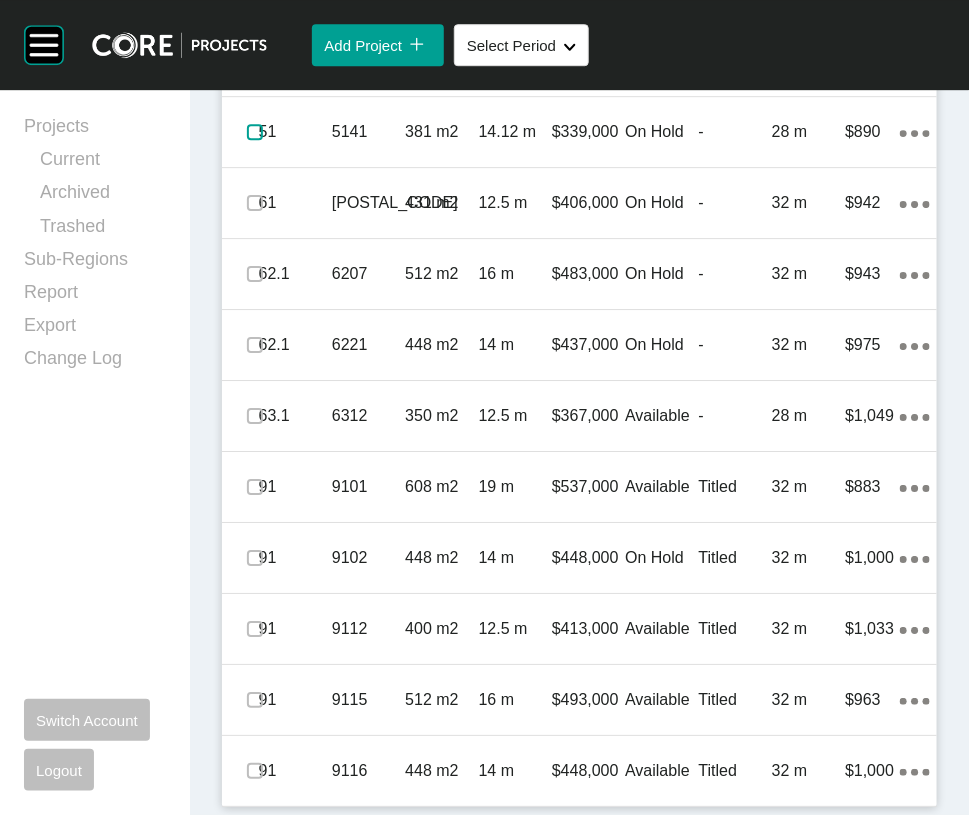 scroll, scrollTop: 2265, scrollLeft: 0, axis: vertical 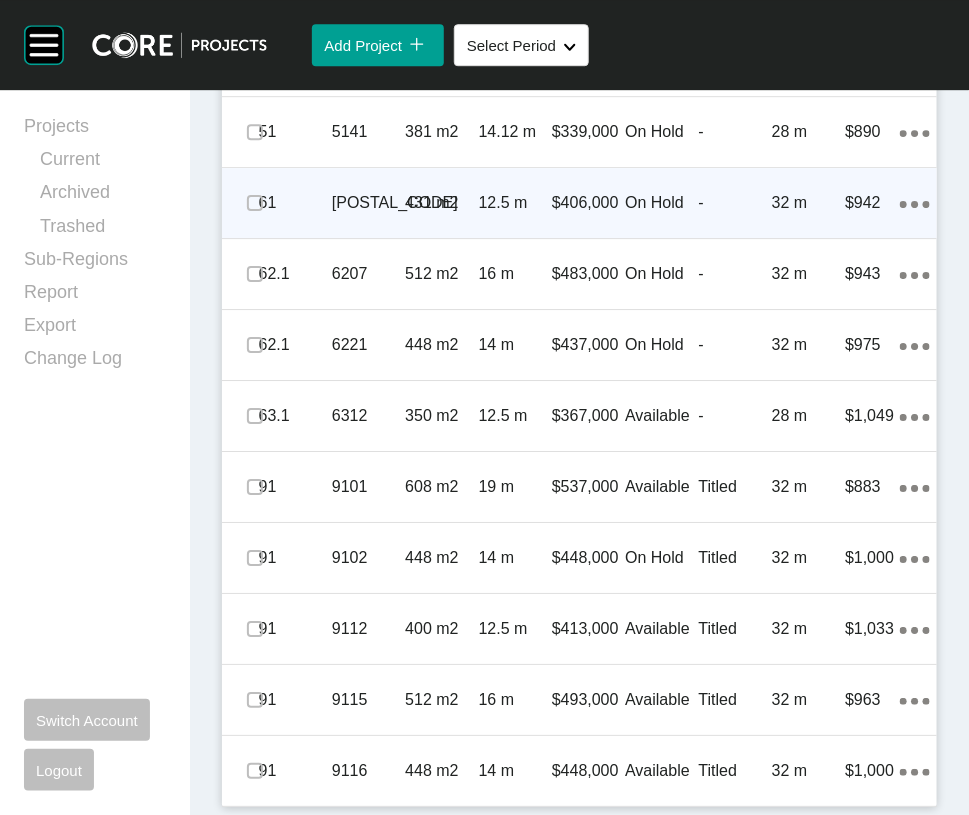 click on "On Hold" at bounding box center [661, 203] 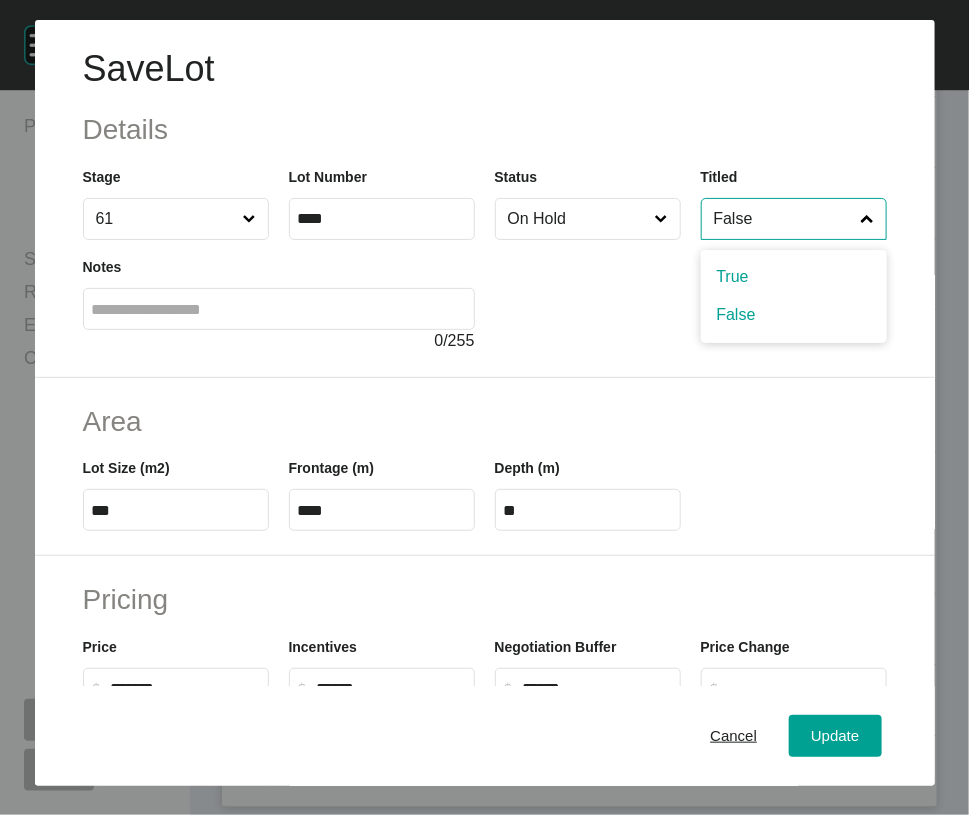 click on "False" at bounding box center (784, 219) 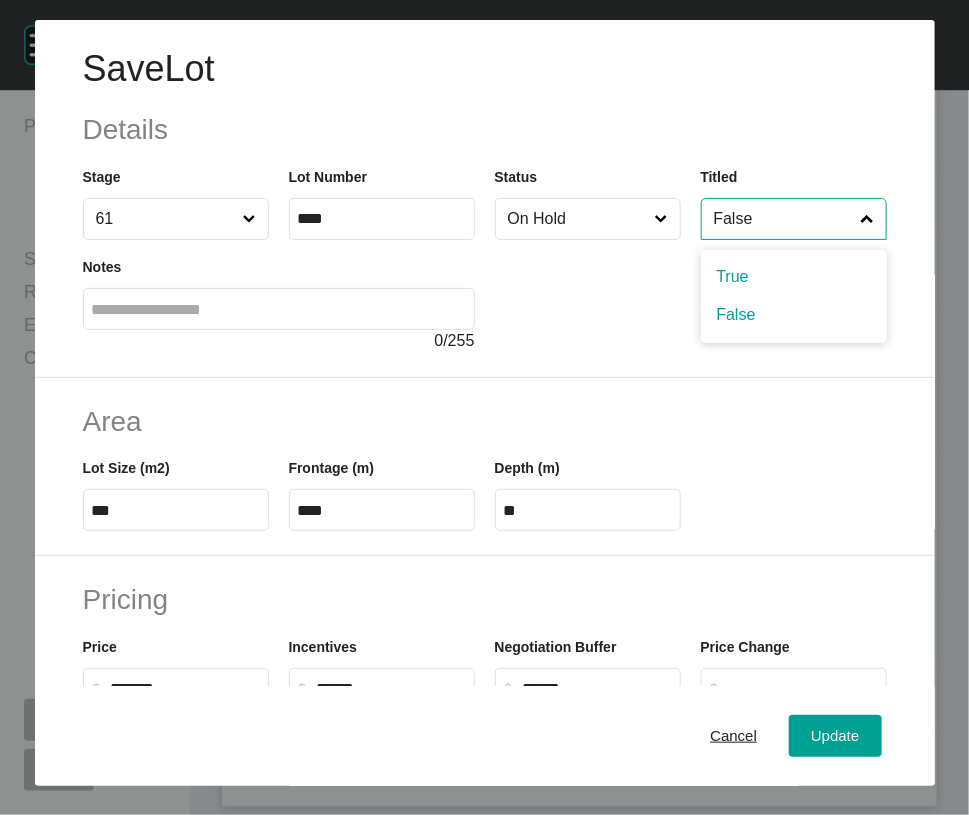 scroll, scrollTop: 1991, scrollLeft: 0, axis: vertical 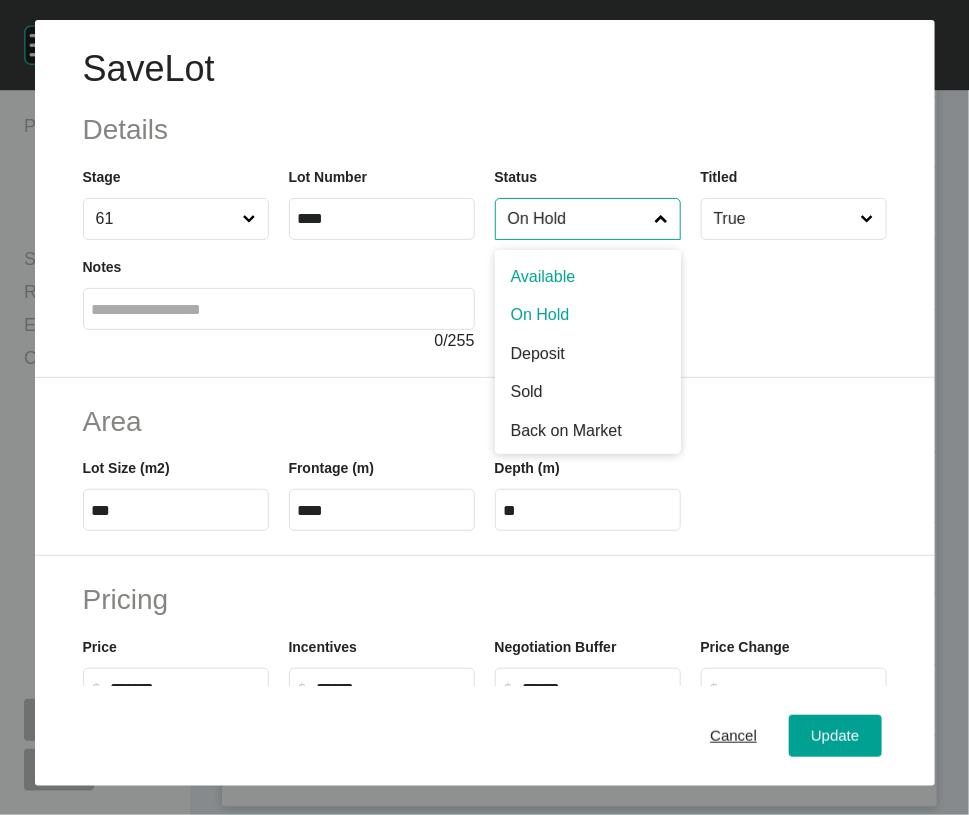 click on "On Hold" at bounding box center (578, 219) 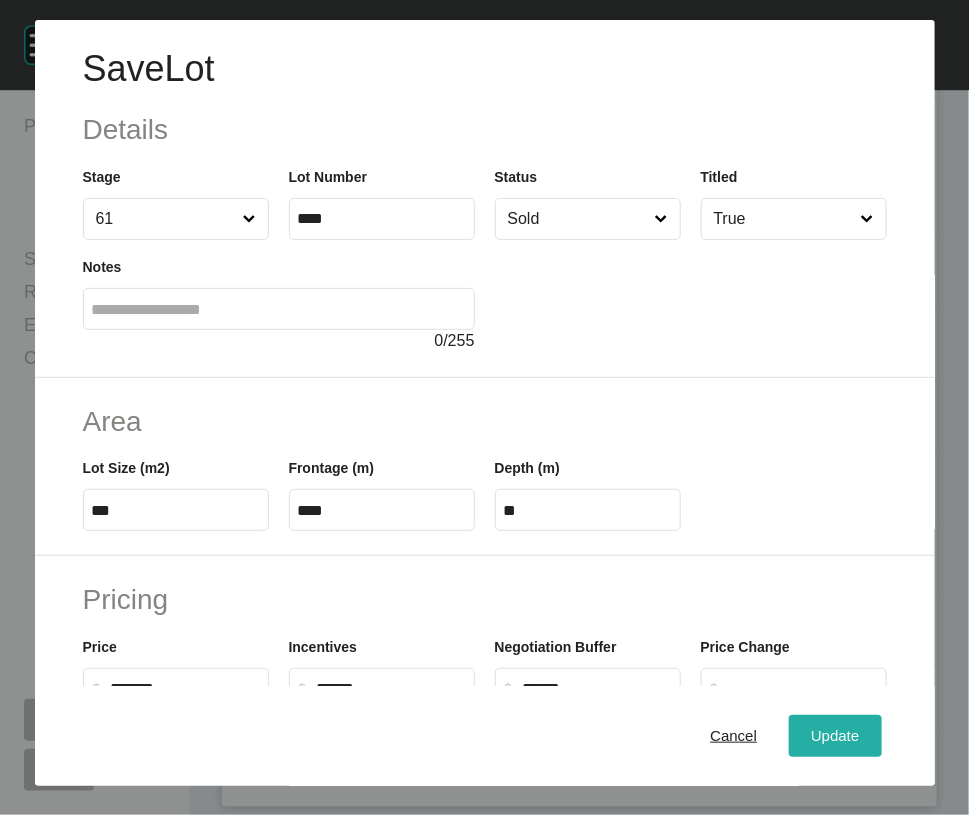 click on "Update" at bounding box center (835, 736) 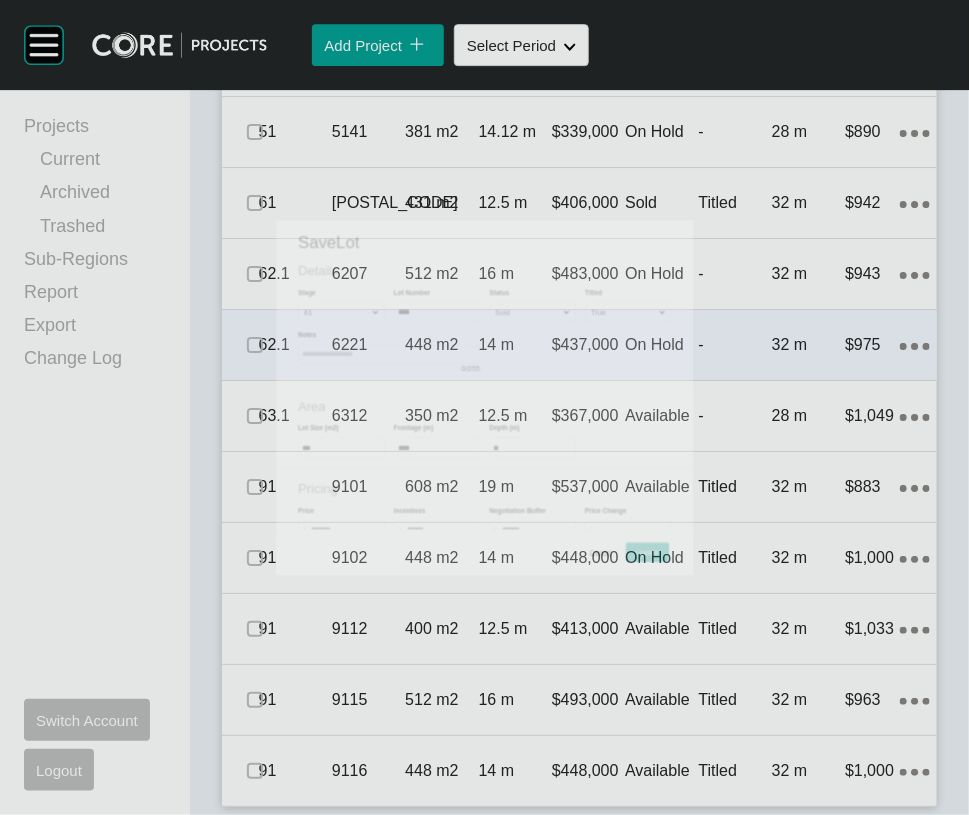 scroll, scrollTop: 2069, scrollLeft: 0, axis: vertical 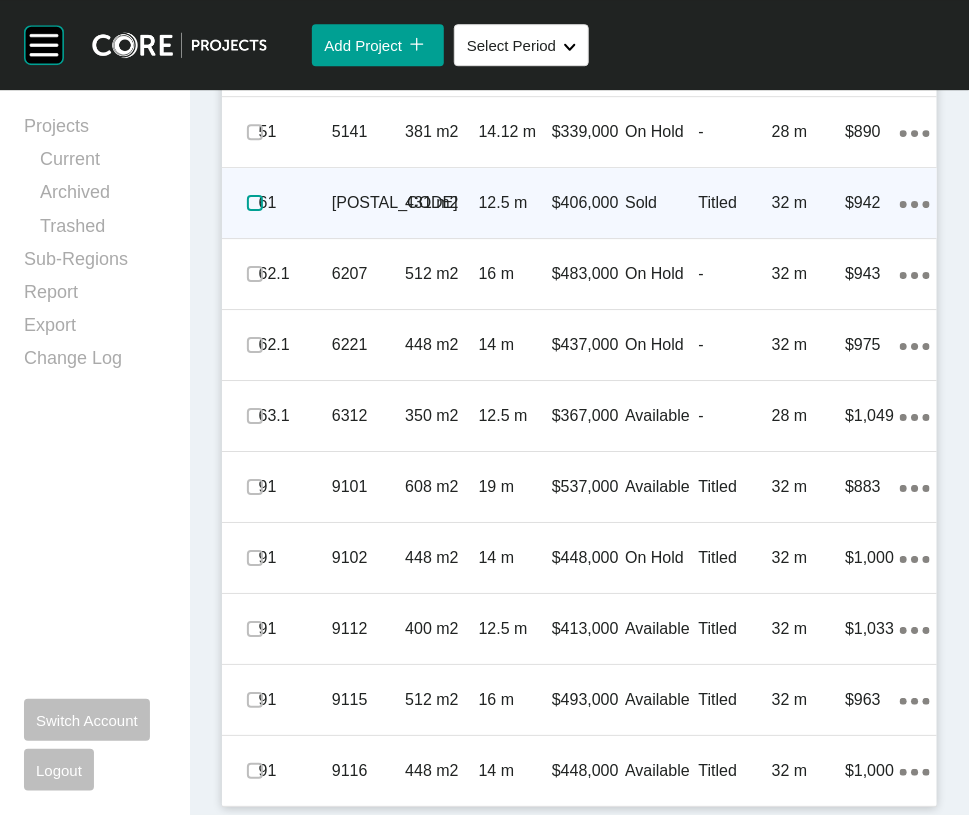 click at bounding box center (255, 203) 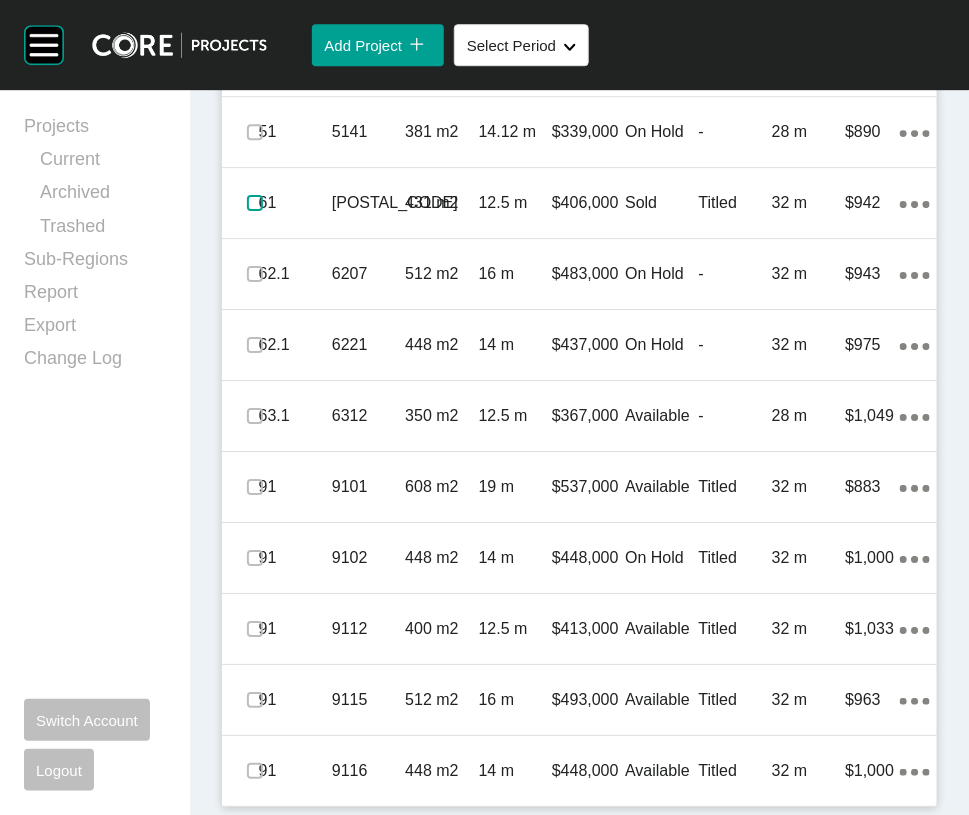 scroll, scrollTop: 1821, scrollLeft: 0, axis: vertical 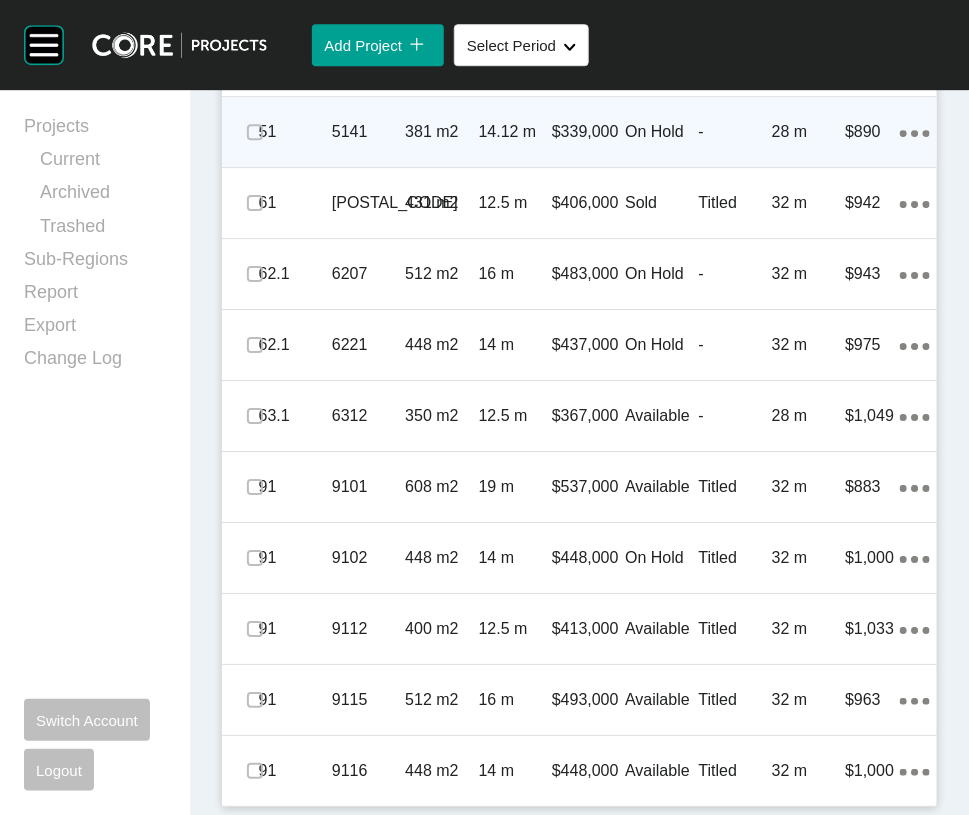 click on "28 m" at bounding box center [808, 132] 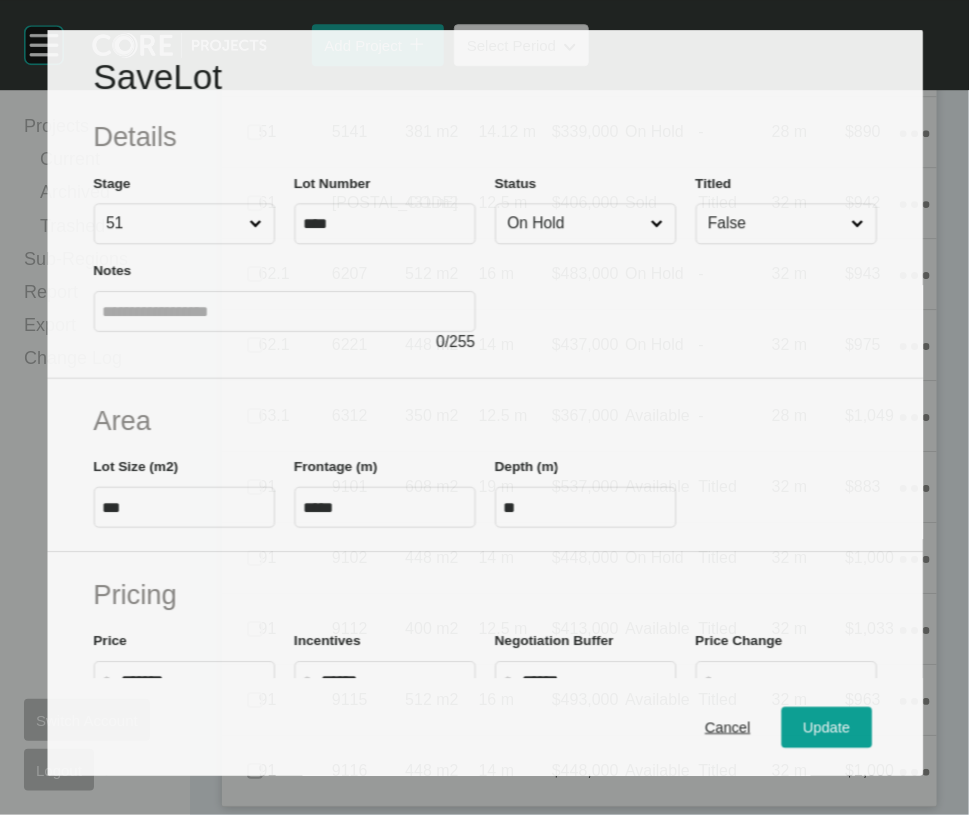 scroll, scrollTop: 1744, scrollLeft: 0, axis: vertical 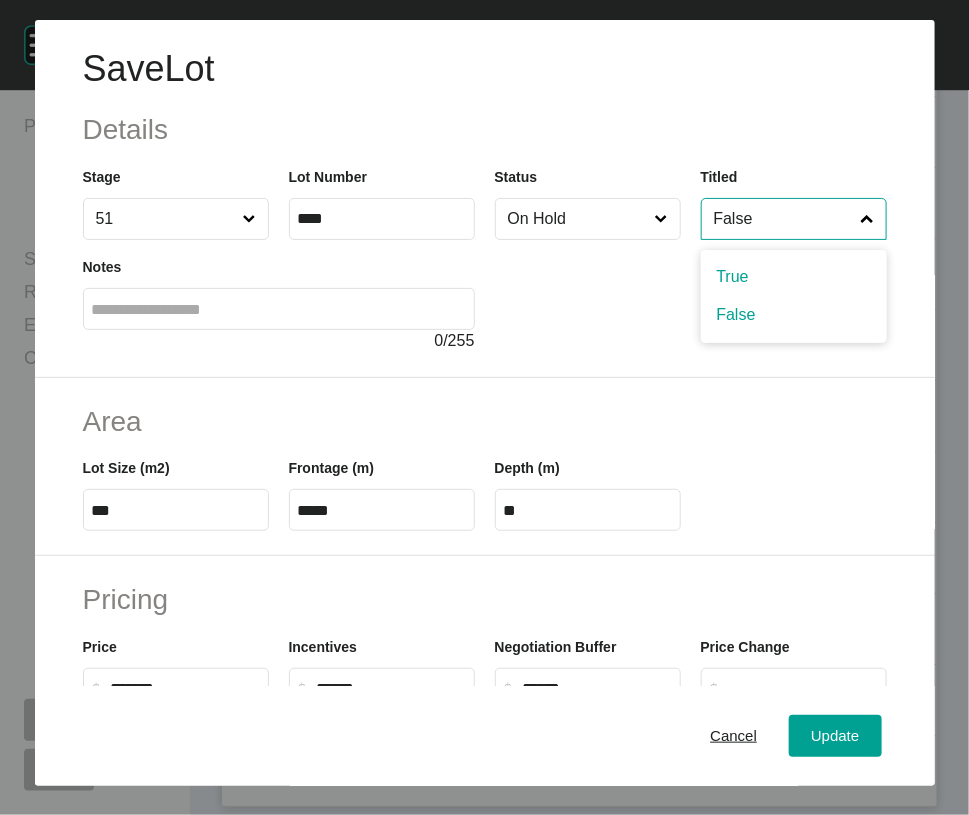 click on "False" at bounding box center (784, 219) 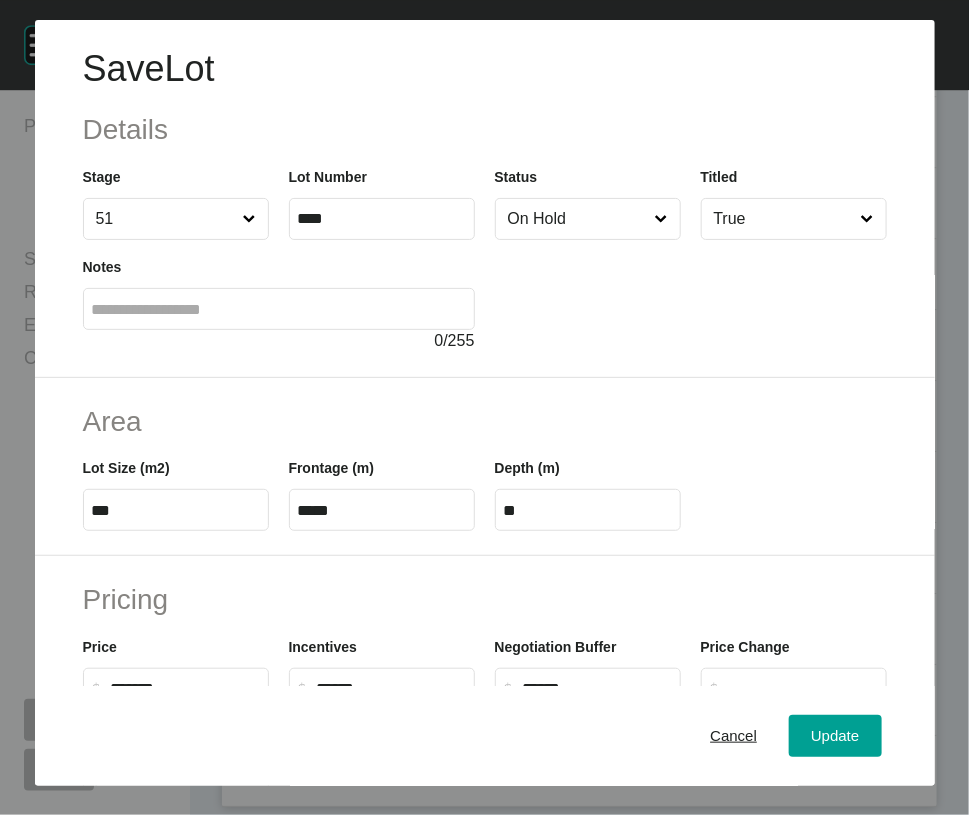 drag, startPoint x: 731, startPoint y: 352, endPoint x: 756, endPoint y: 421, distance: 73.38937 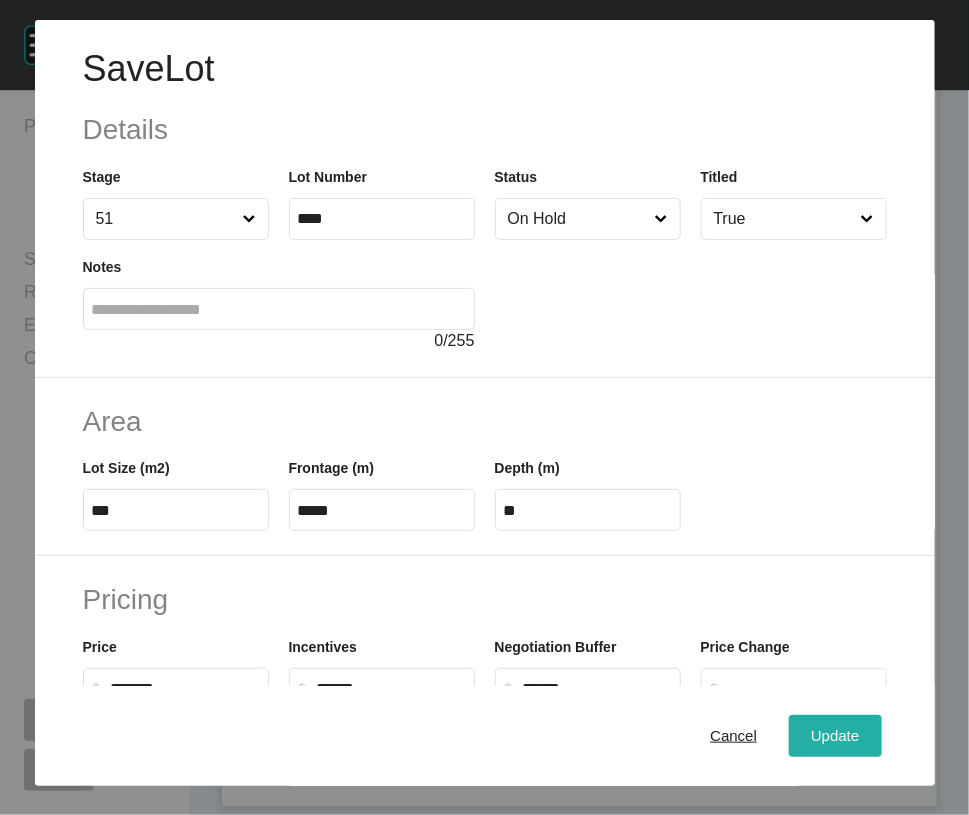 click on "Update" at bounding box center (835, 736) 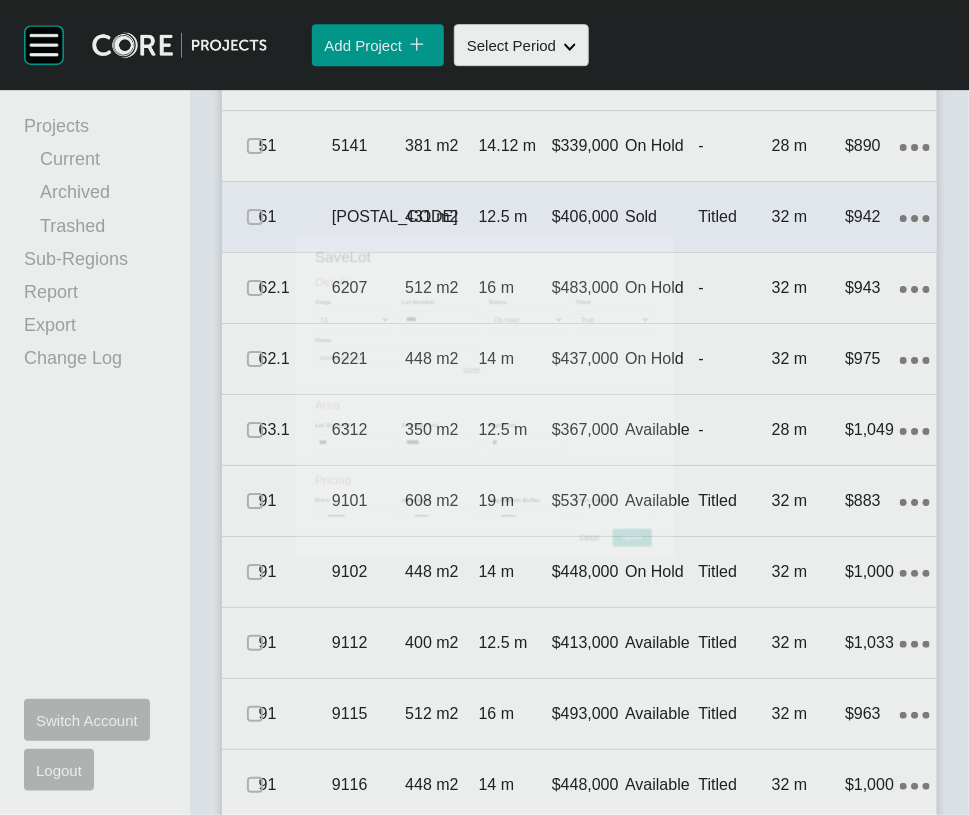 scroll, scrollTop: 1821, scrollLeft: 0, axis: vertical 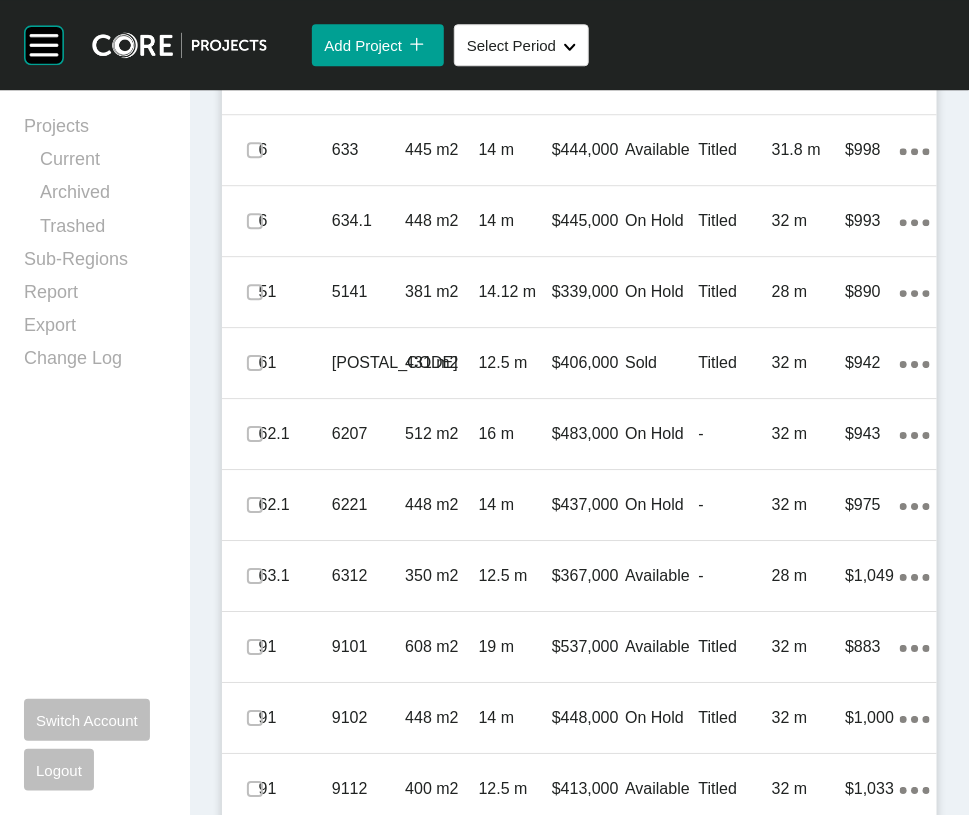 click on "Add Lot" at bounding box center [855, -121] 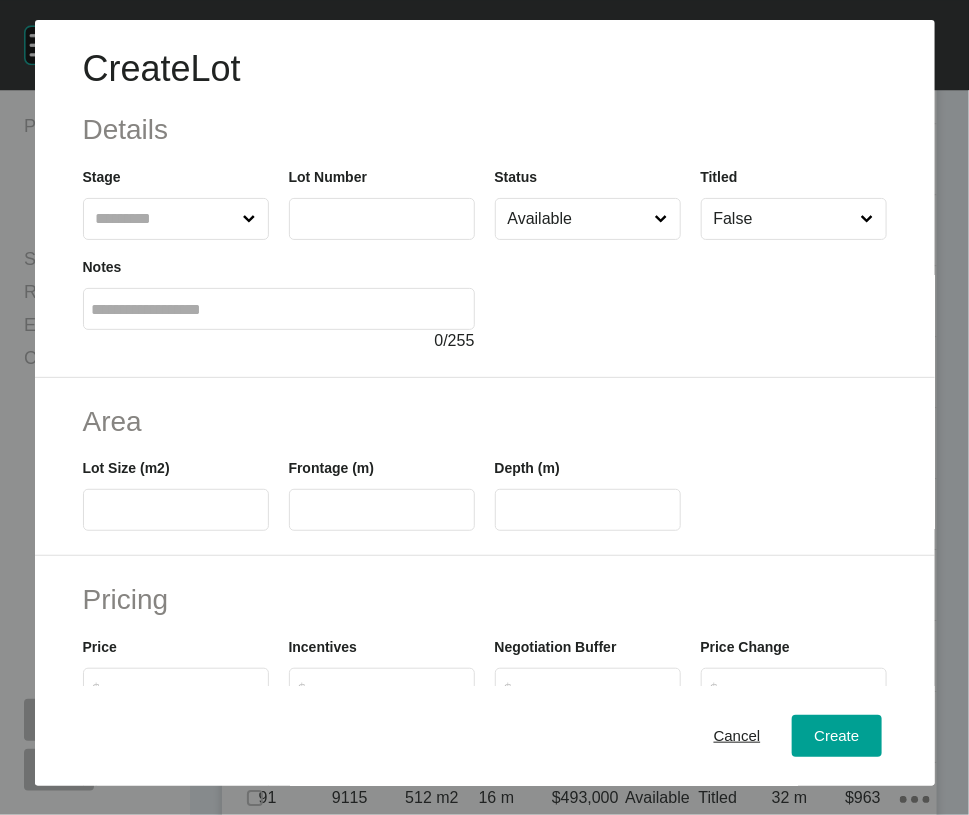click 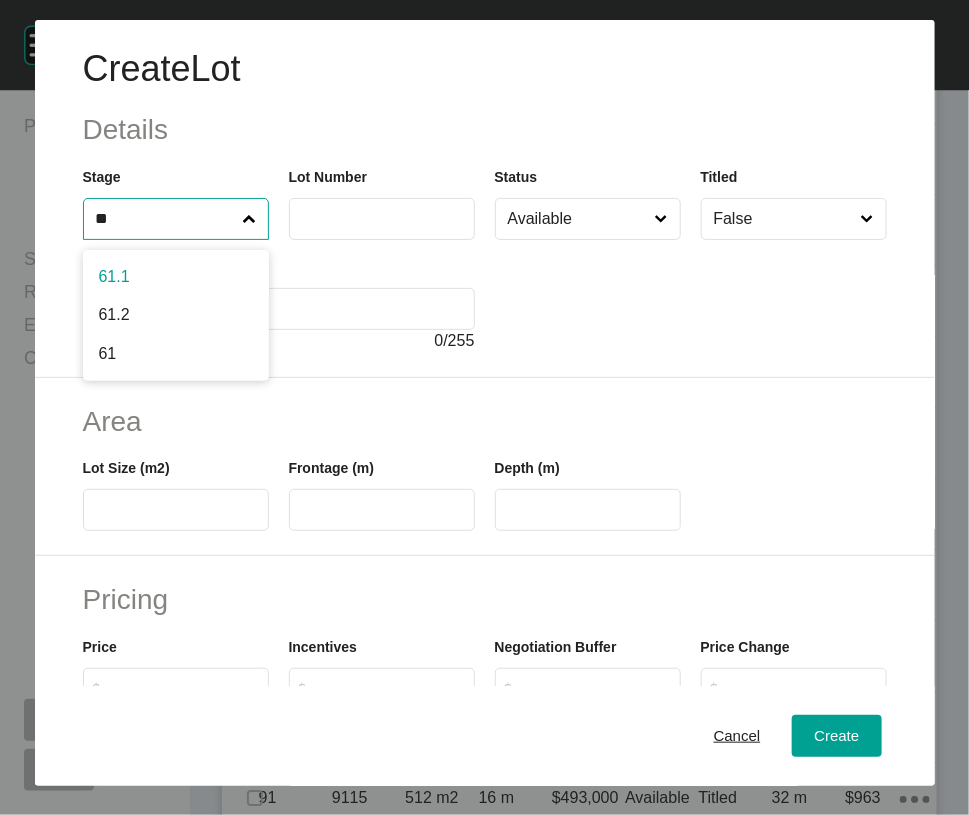 type on "**" 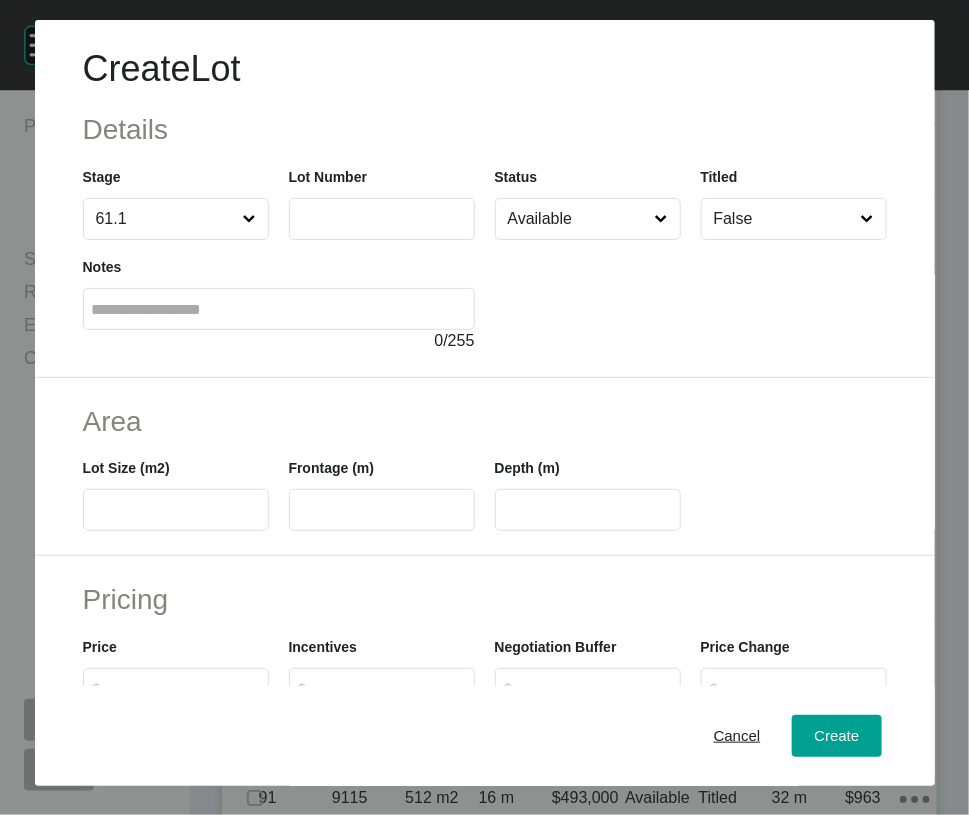 click at bounding box center (382, 219) 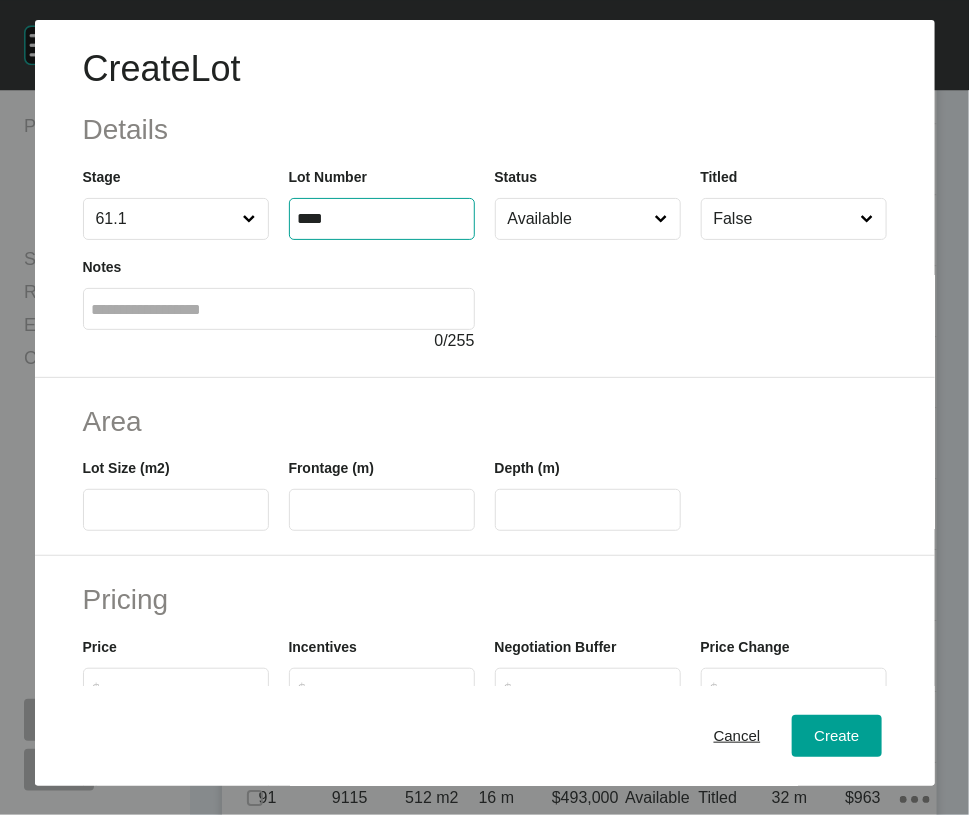 type on "****" 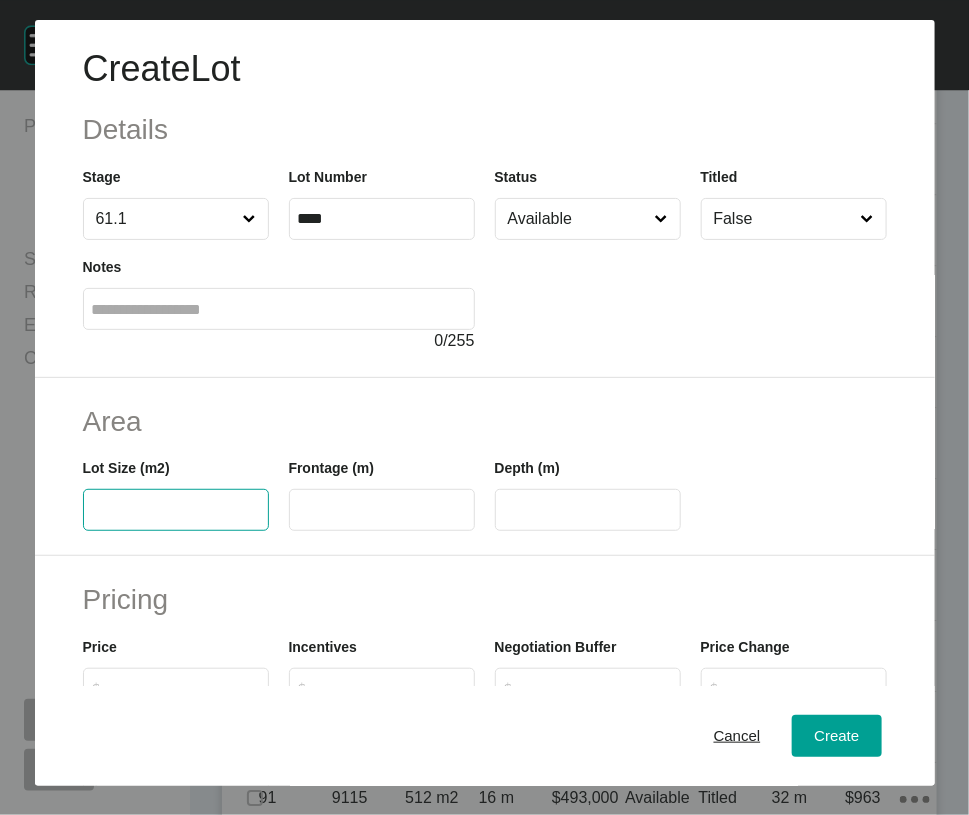 click at bounding box center (176, 510) 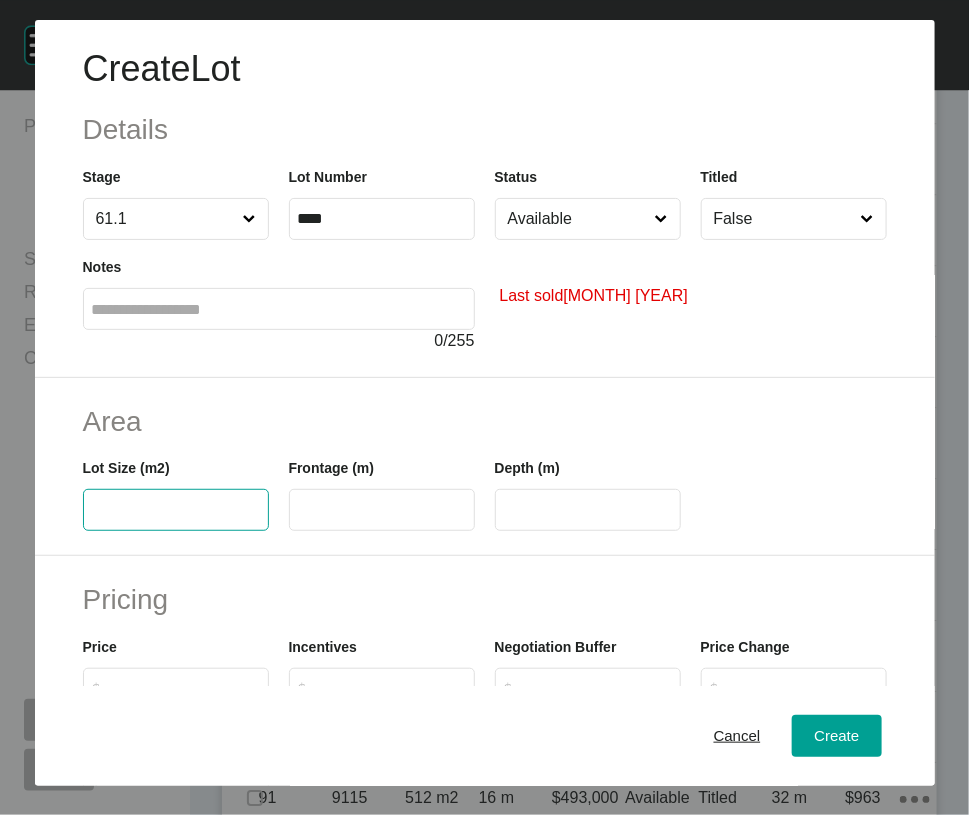 type on "*" 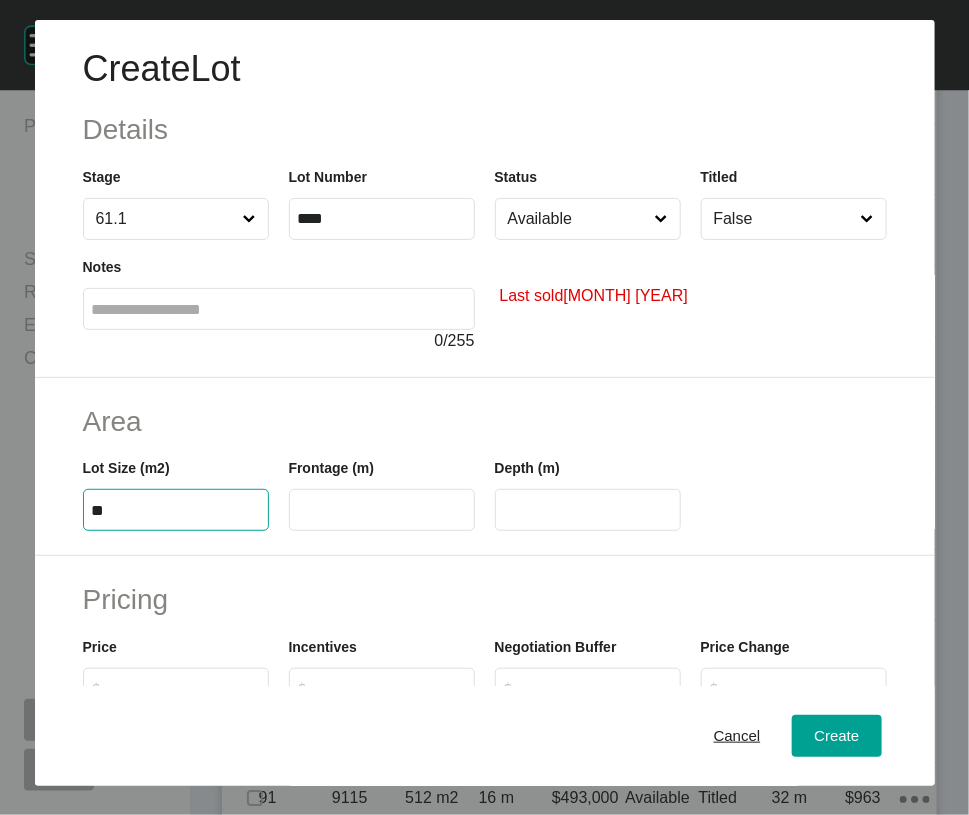 type on "*" 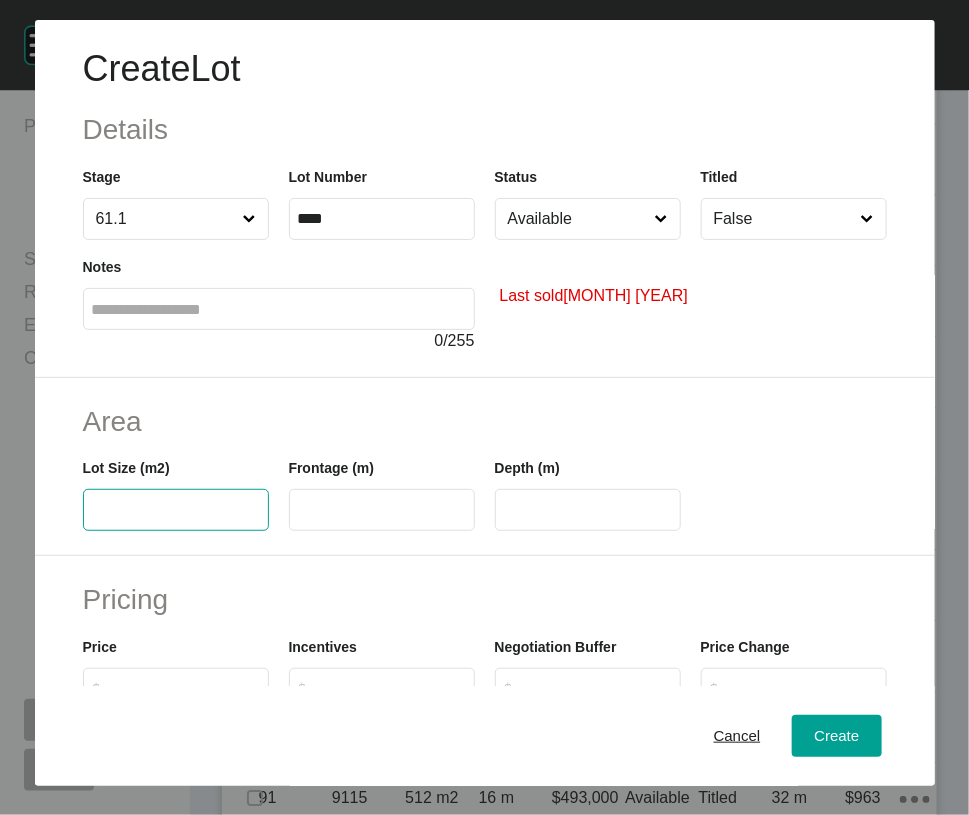type on "*" 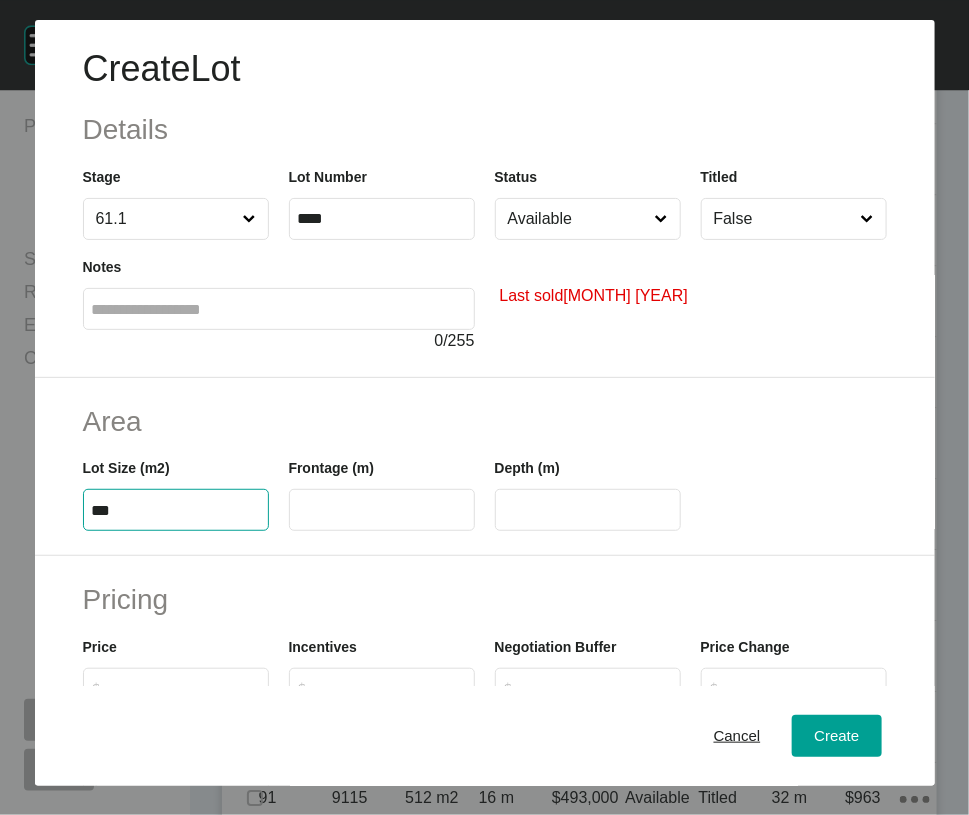 type on "***" 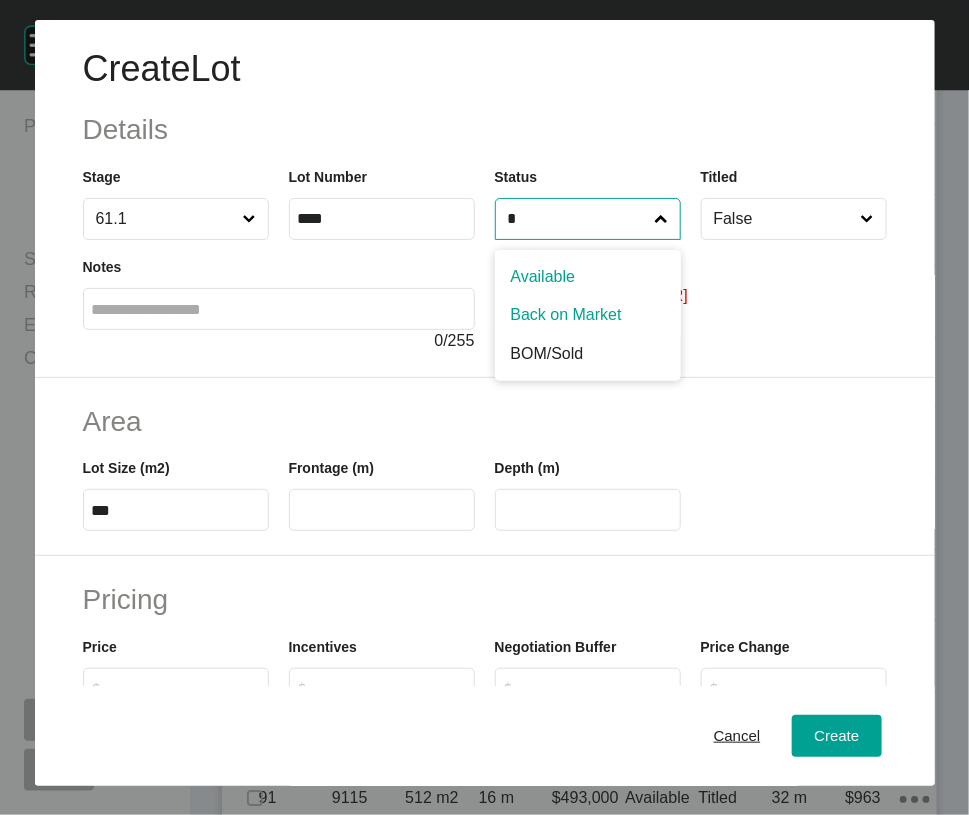 type on "*" 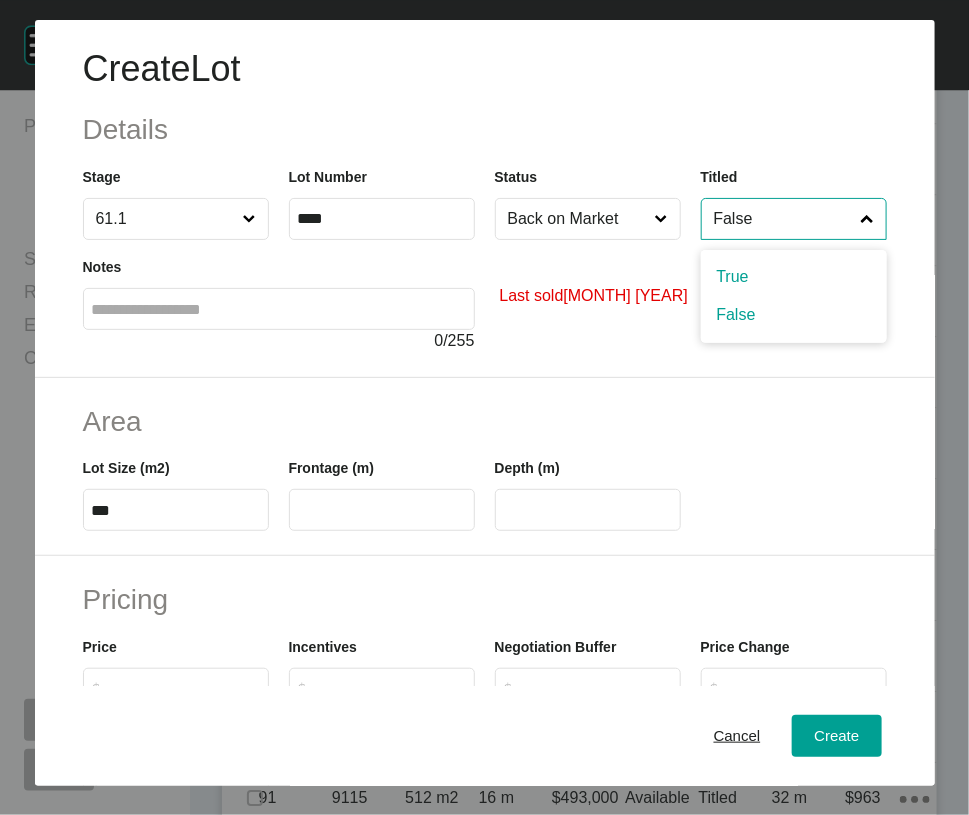 click on "False" at bounding box center [784, 219] 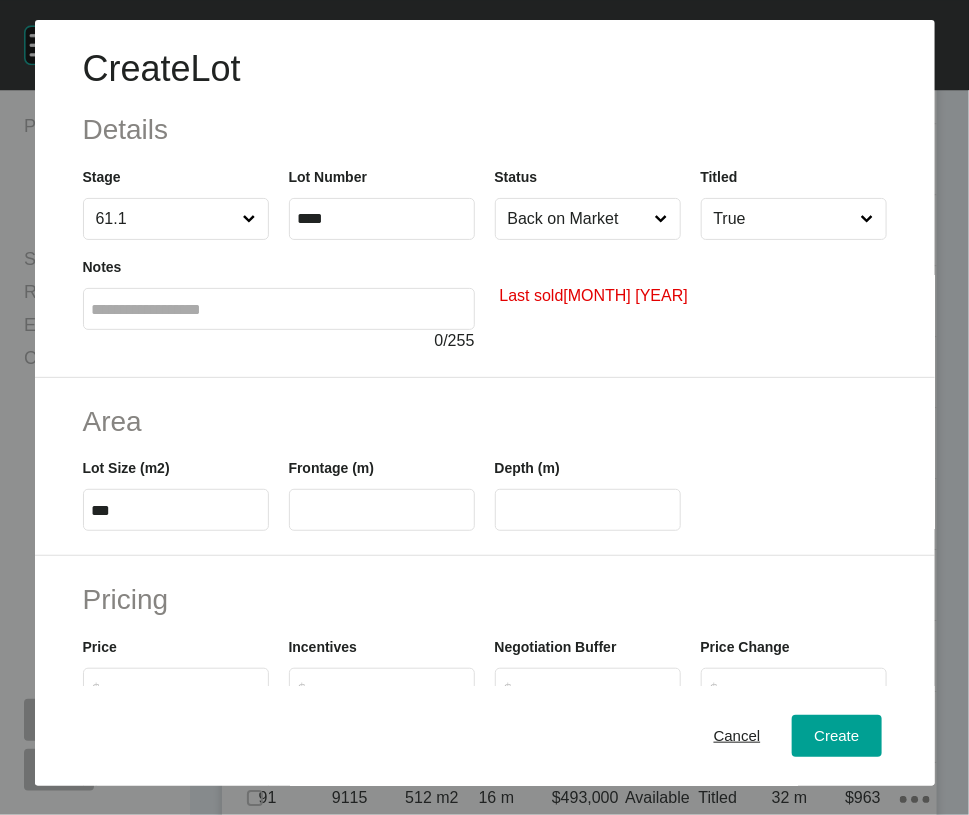 click at bounding box center [382, 510] 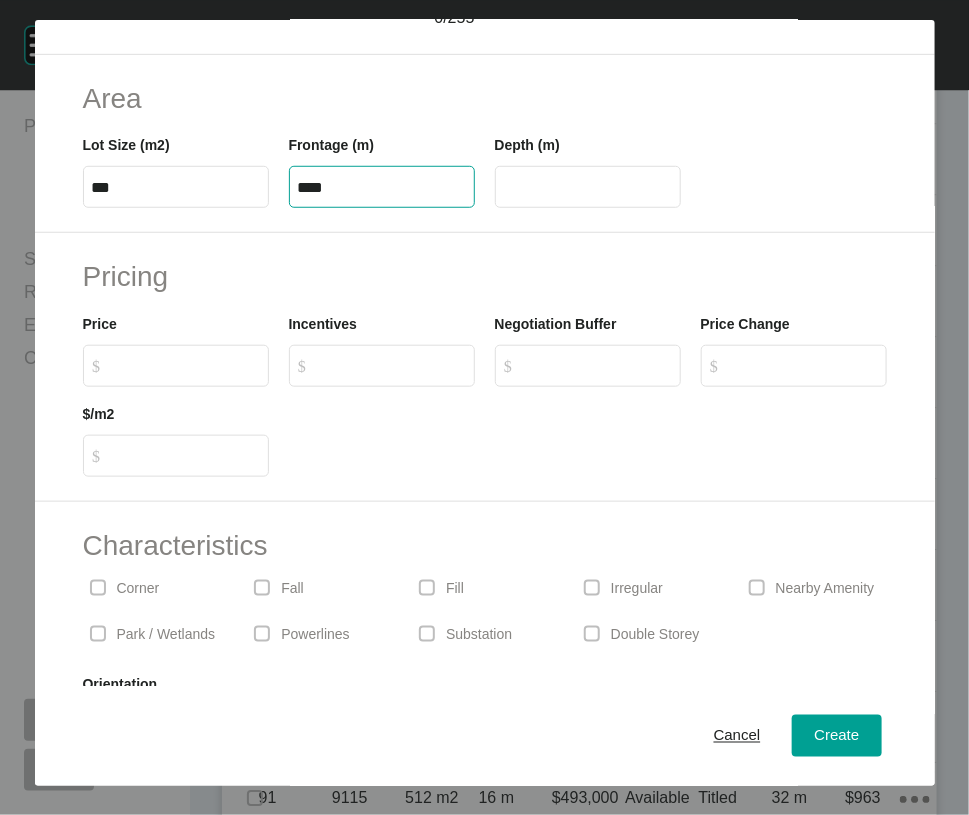 scroll, scrollTop: 327, scrollLeft: 0, axis: vertical 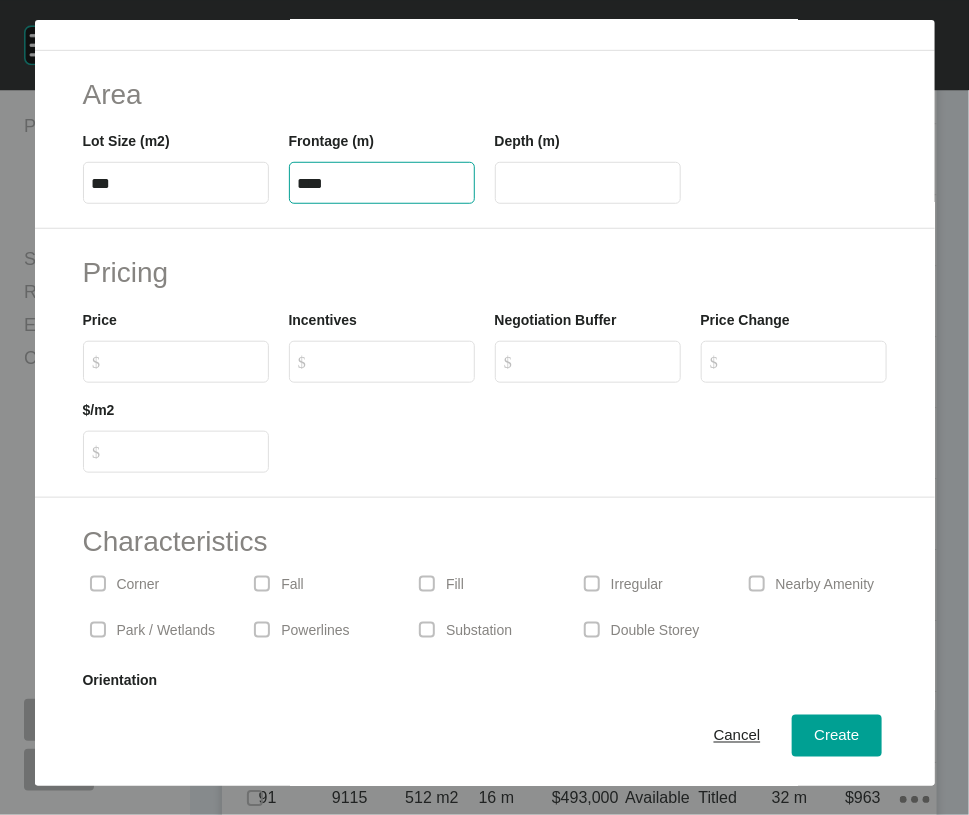 type on "****" 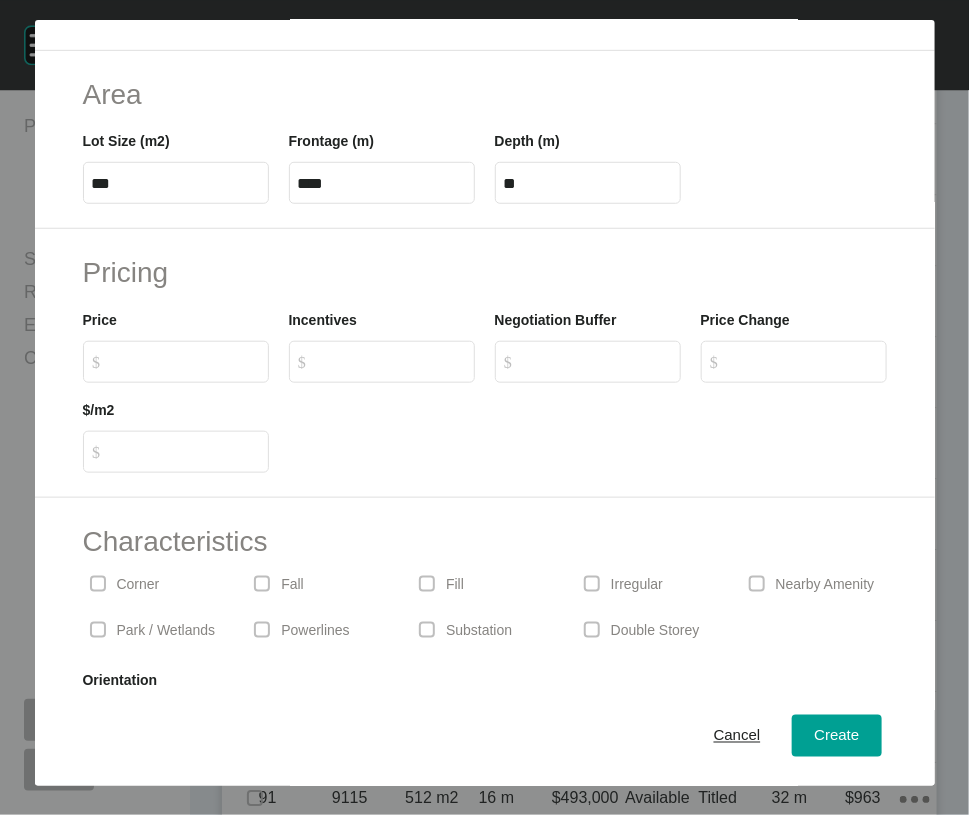 click on "$ Created with Sketch. $" at bounding box center [176, 362] 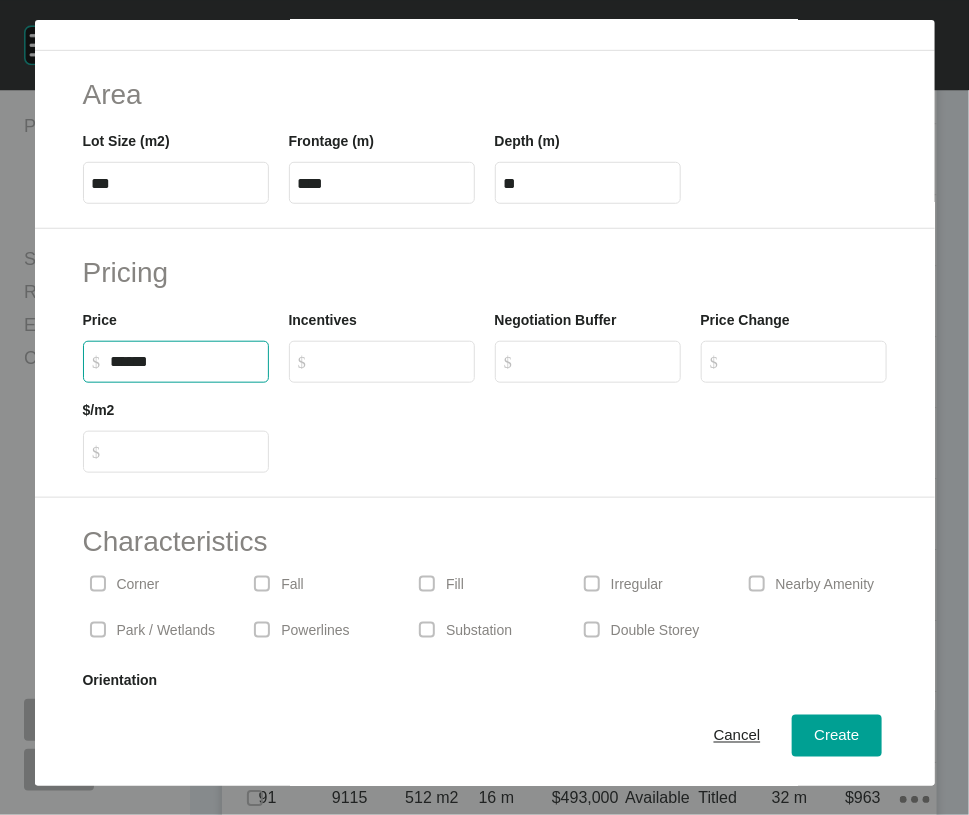type on "*******" 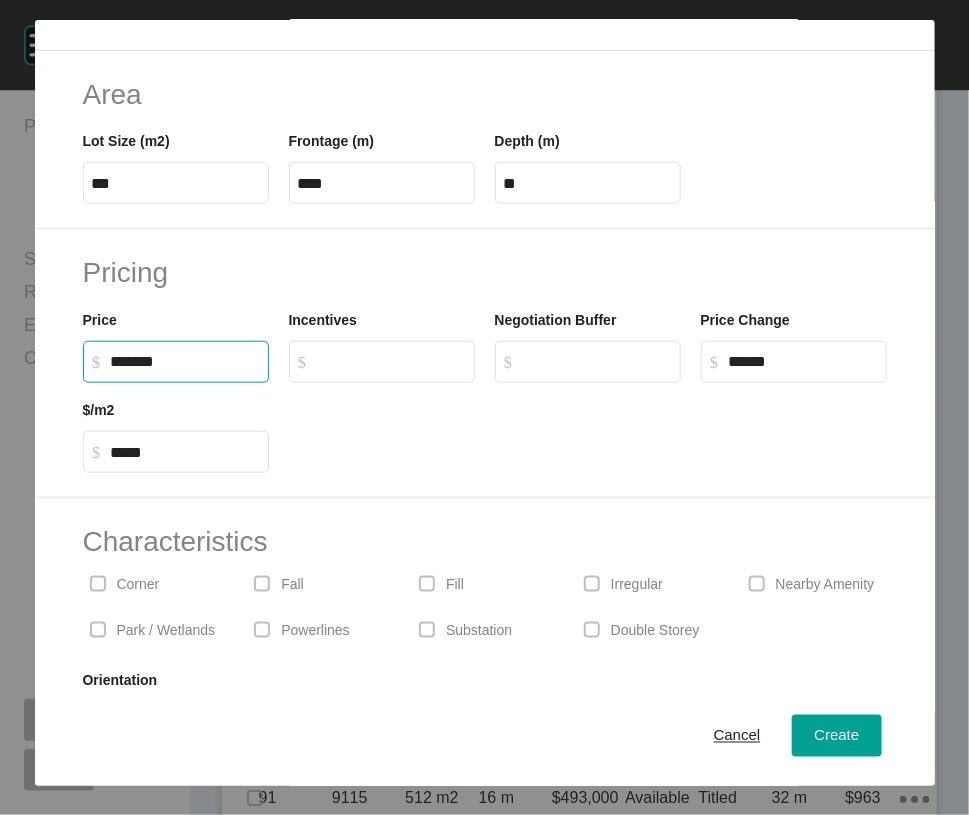 click on "$ Created with Sketch. $" at bounding box center (588, 362) 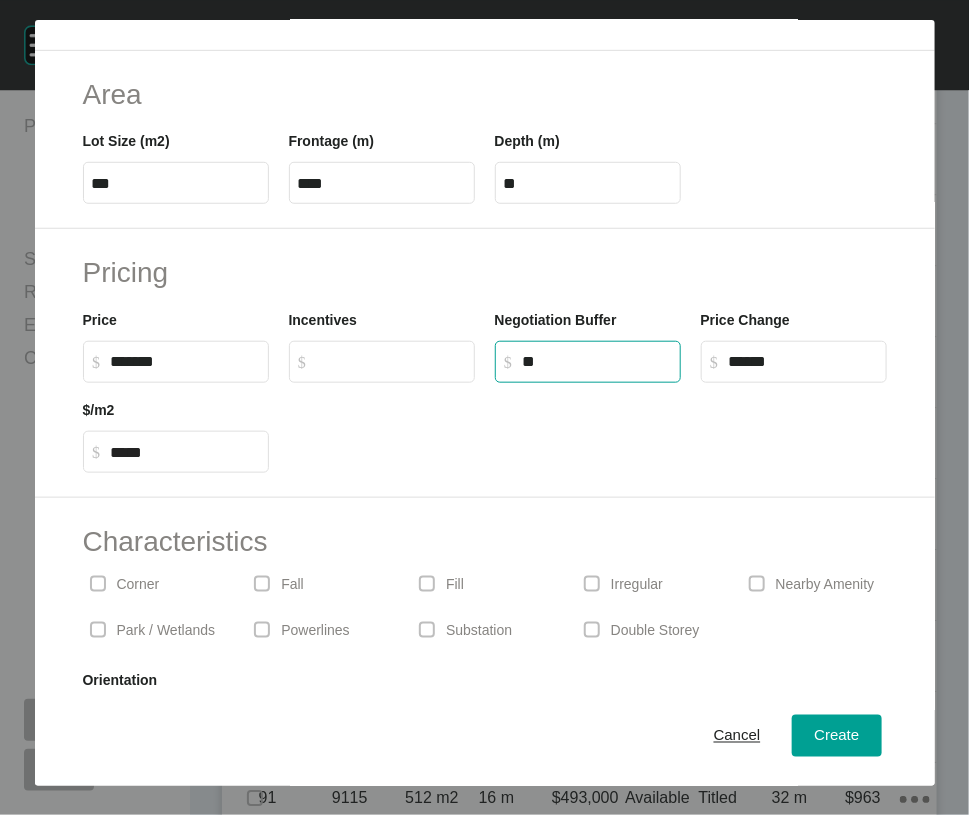 type on "*" 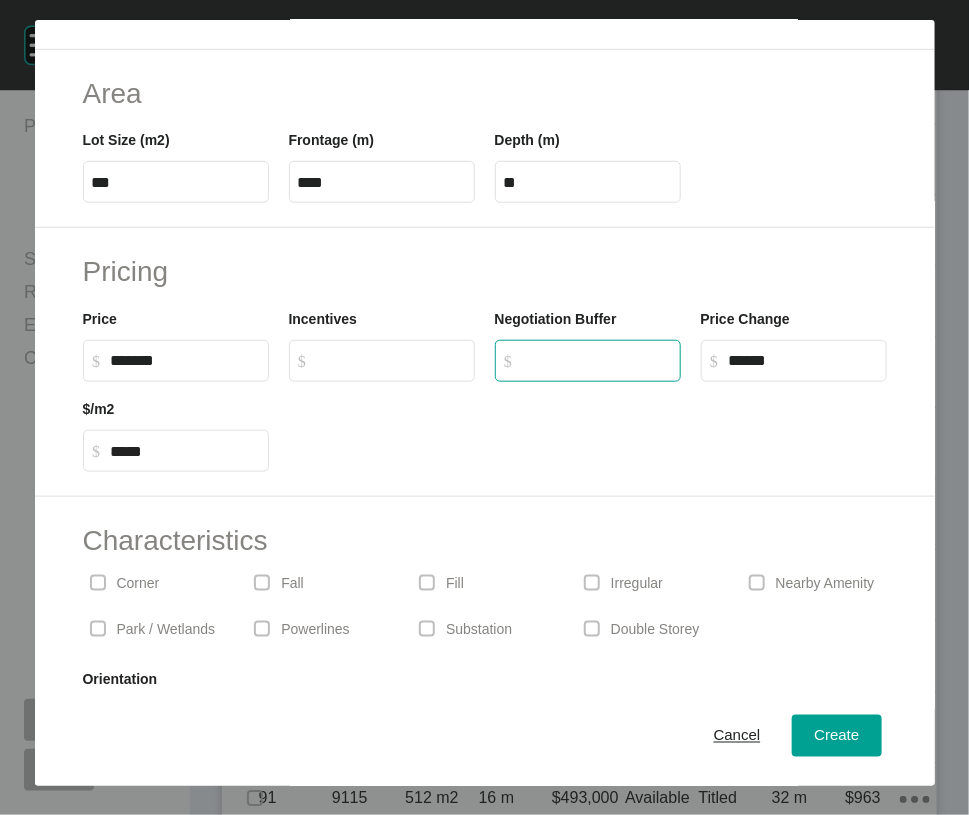 scroll, scrollTop: 333, scrollLeft: 0, axis: vertical 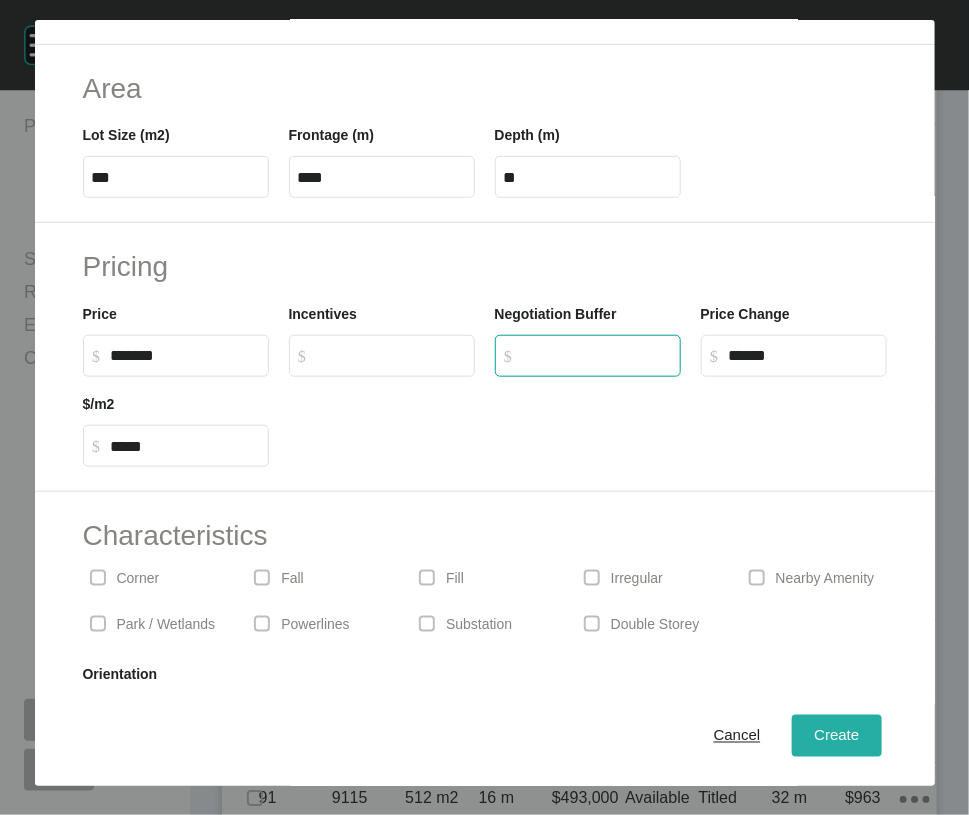 type on "*" 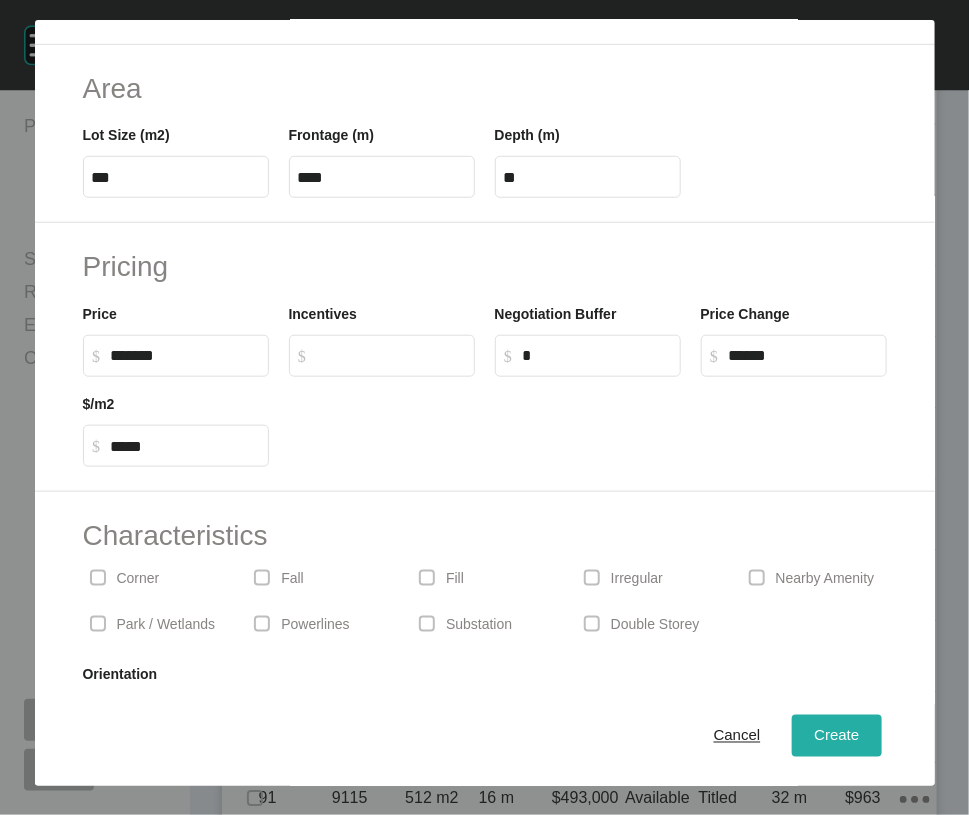 click on "Create" at bounding box center [836, 736] 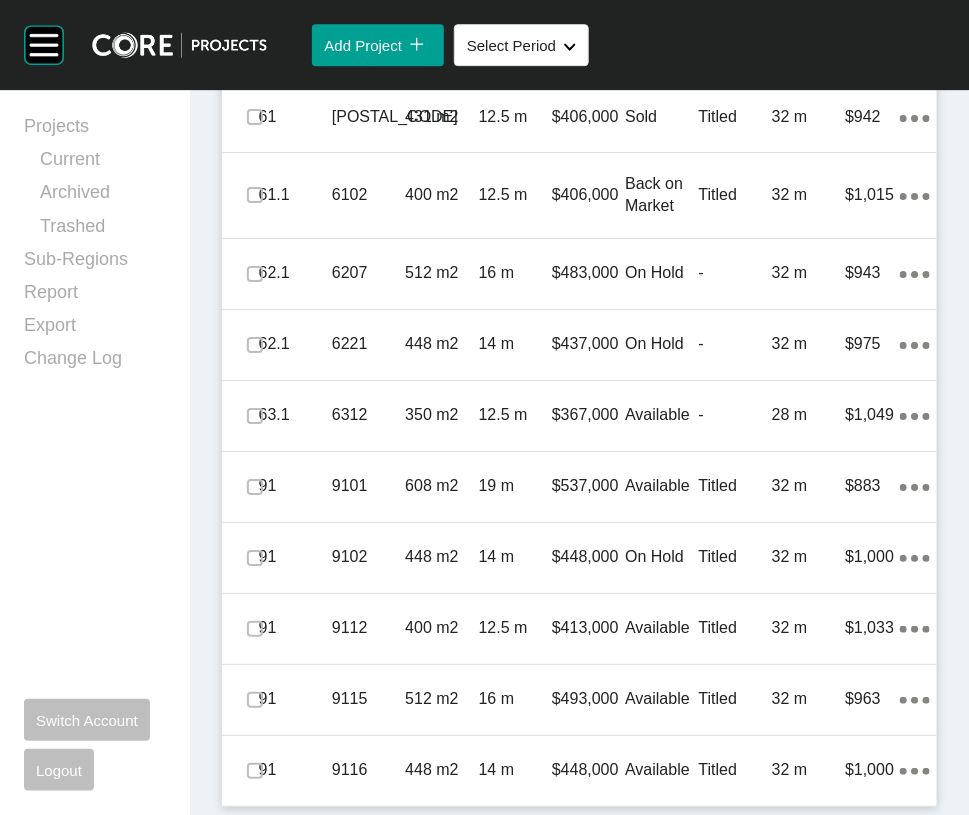 scroll, scrollTop: 2102, scrollLeft: 0, axis: vertical 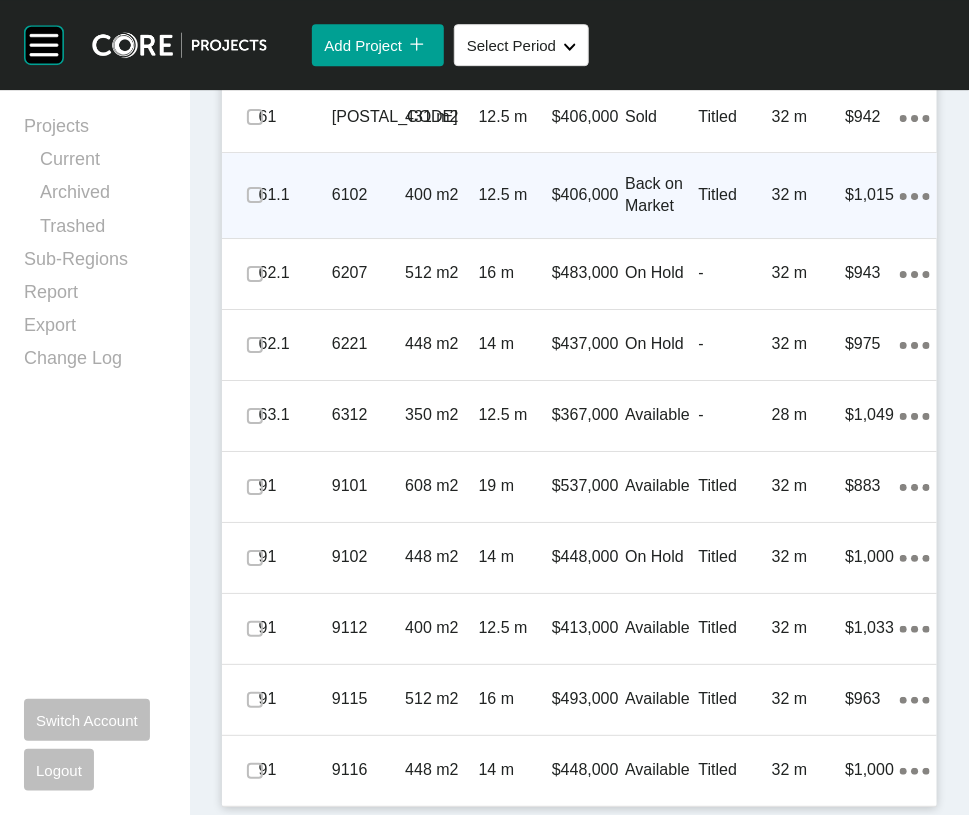 click 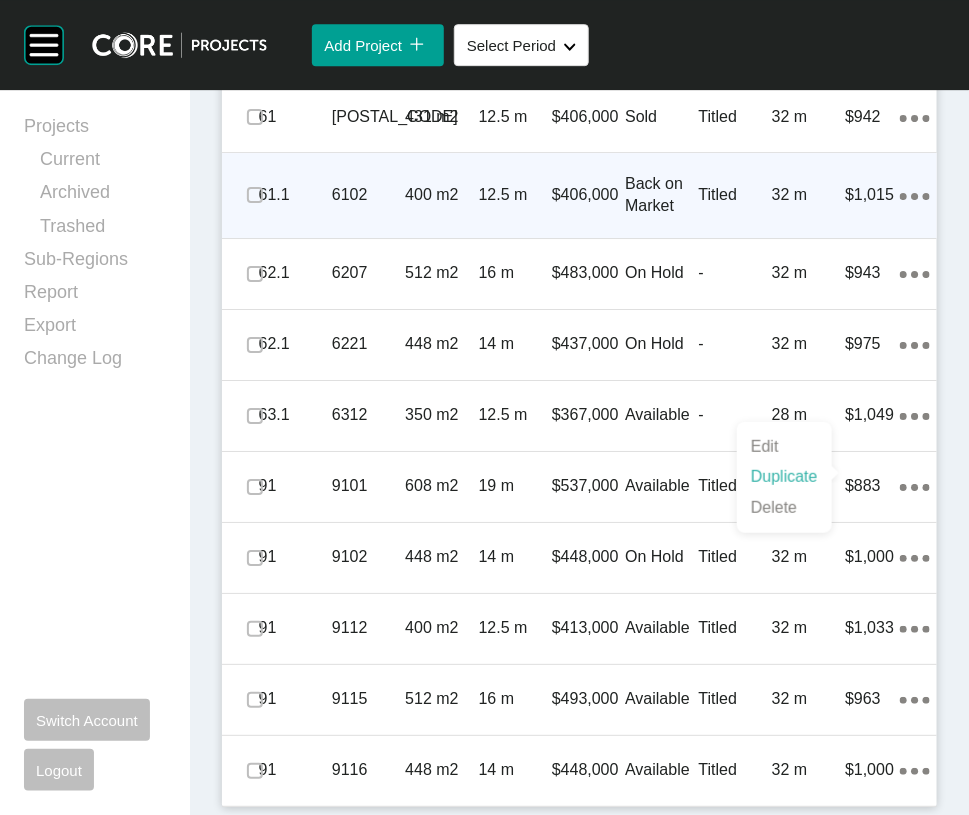 click on "Duplicate" at bounding box center [784, 477] 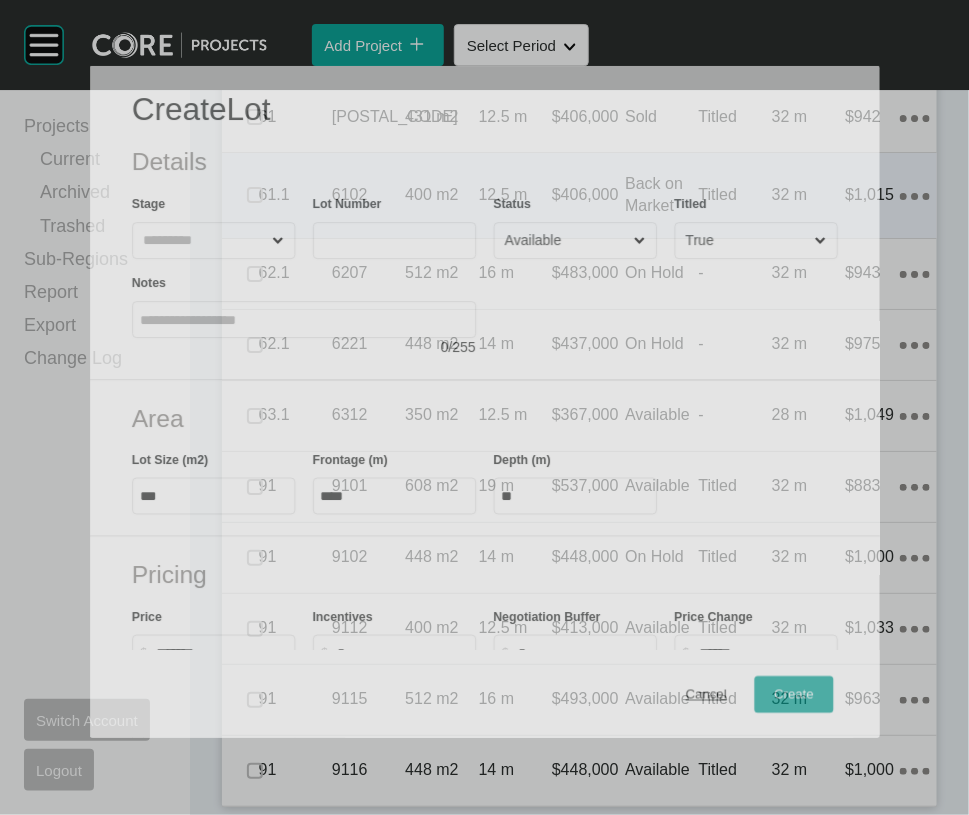 scroll, scrollTop: 2024, scrollLeft: 0, axis: vertical 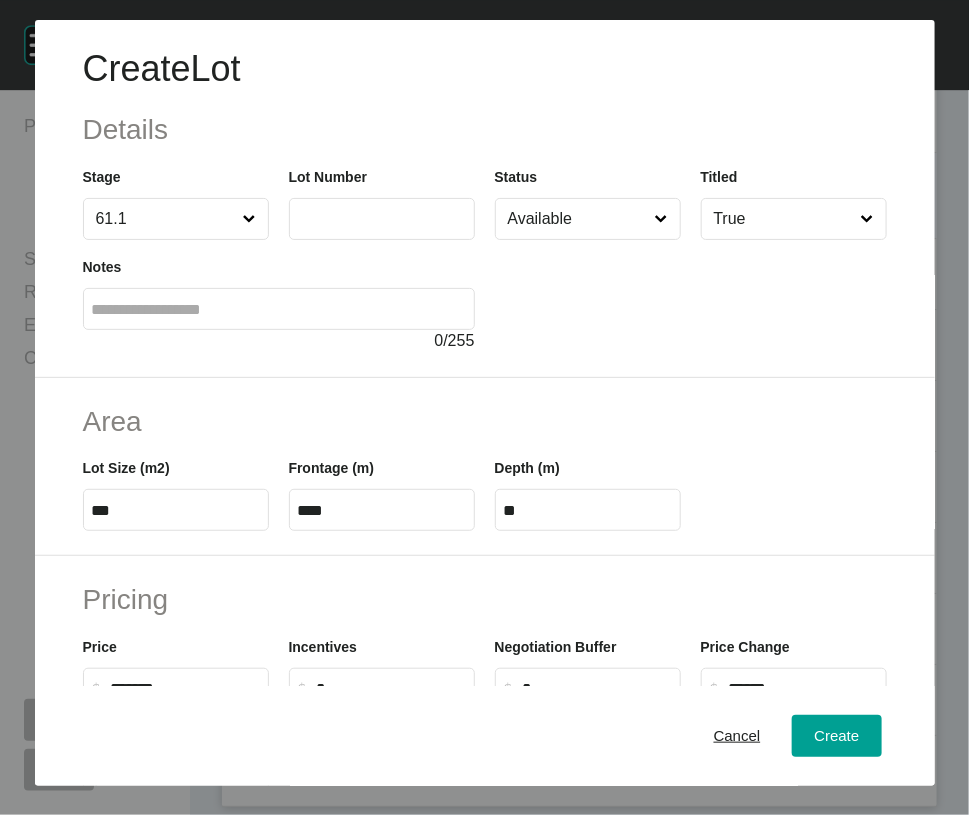 click at bounding box center [382, 219] 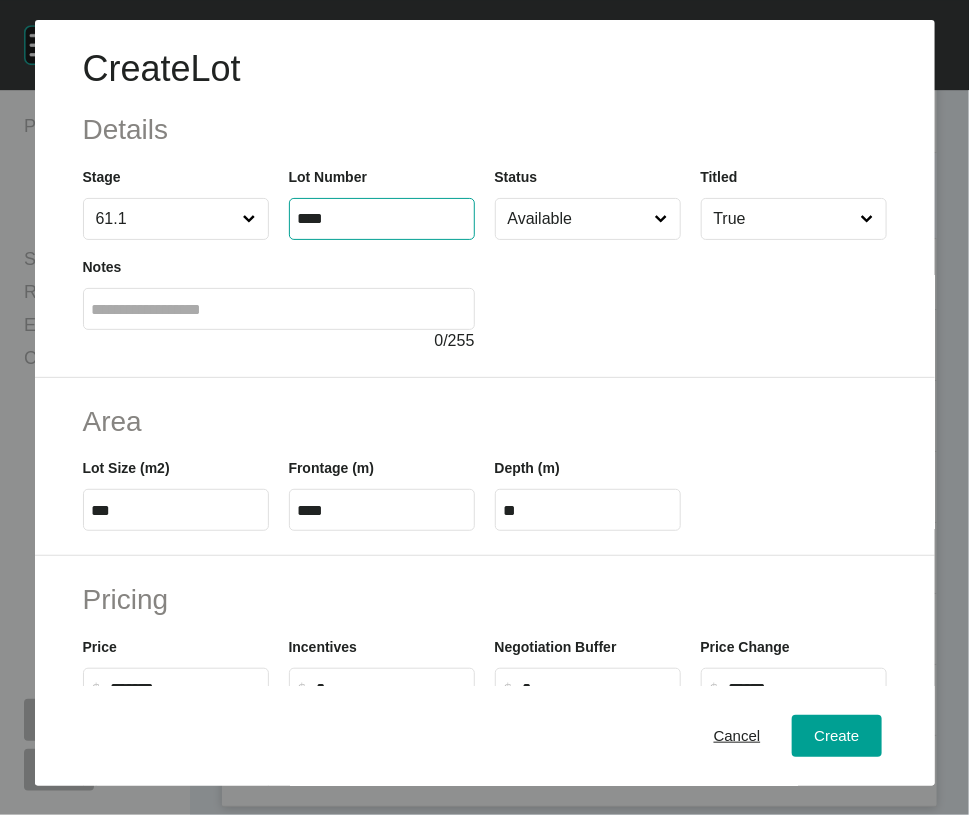 type on "****" 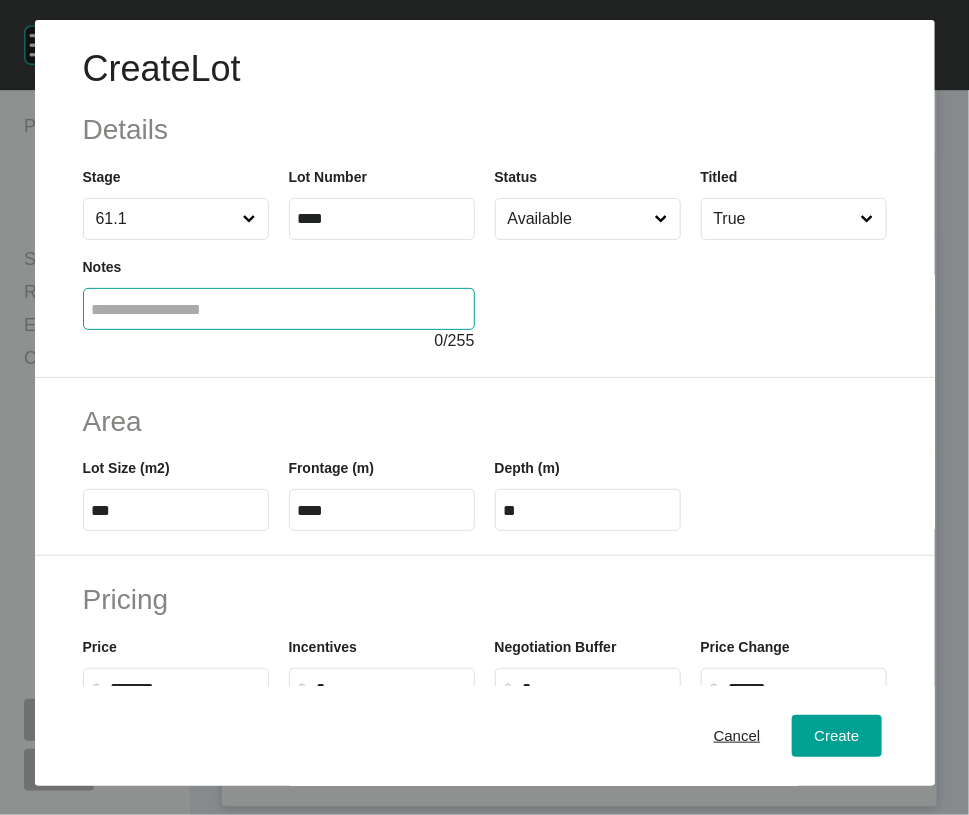 drag, startPoint x: 399, startPoint y: 388, endPoint x: 427, endPoint y: 377, distance: 30.083218 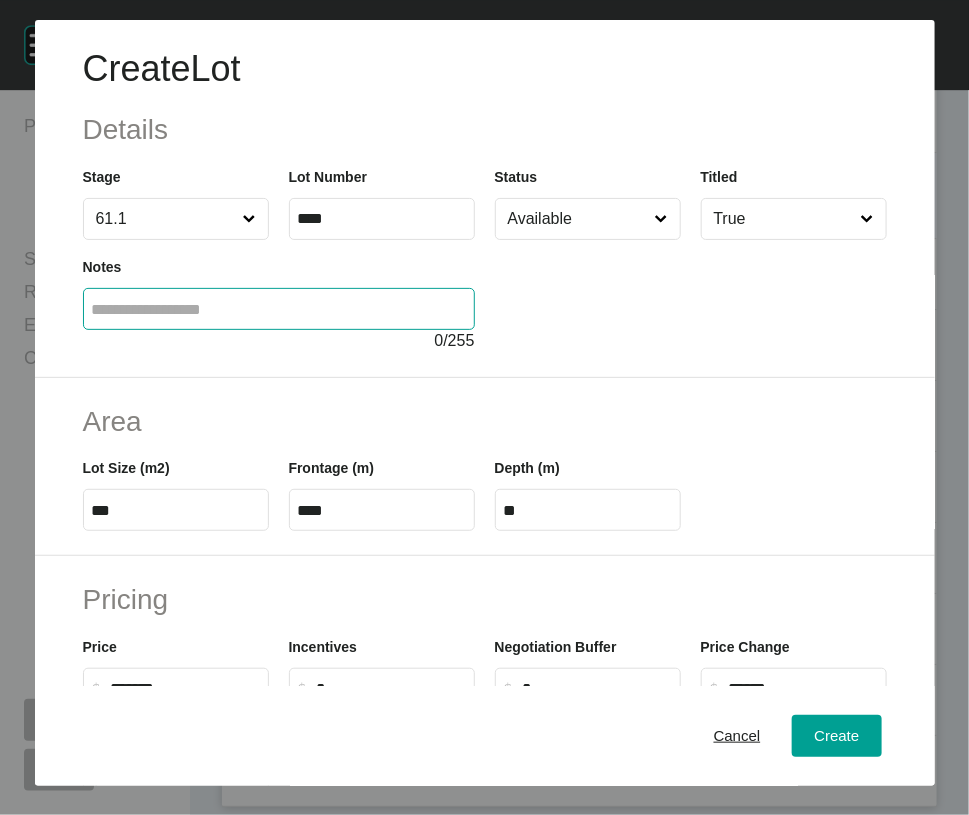 click at bounding box center [279, 309] 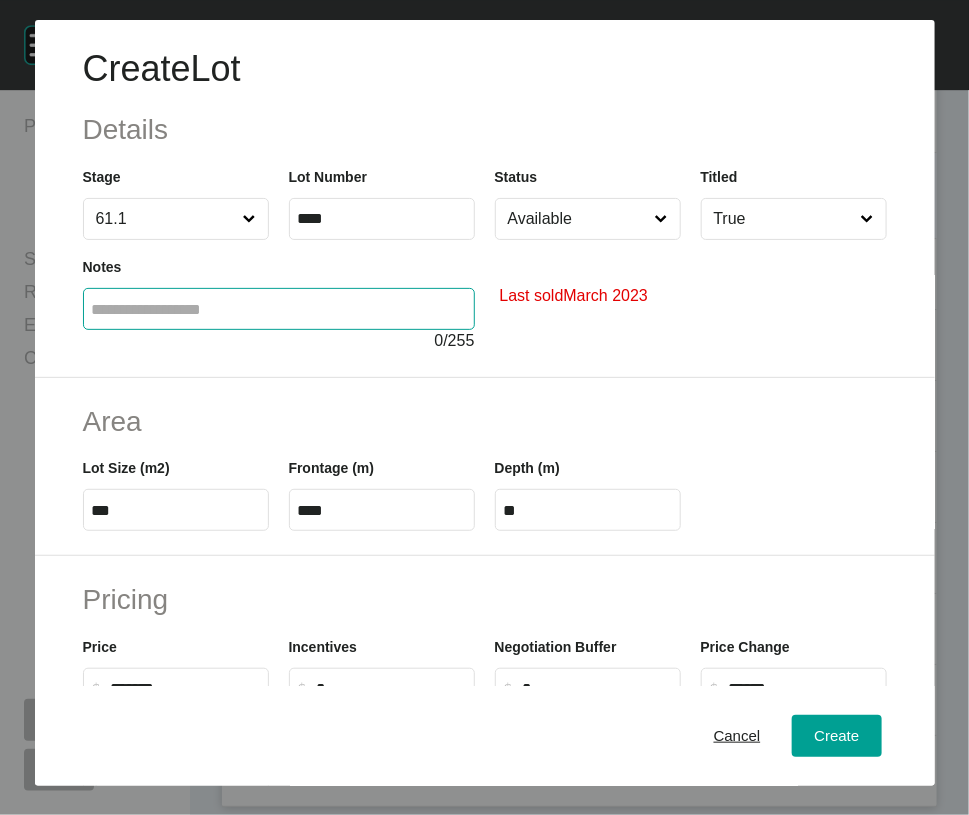 click at bounding box center (661, 219) 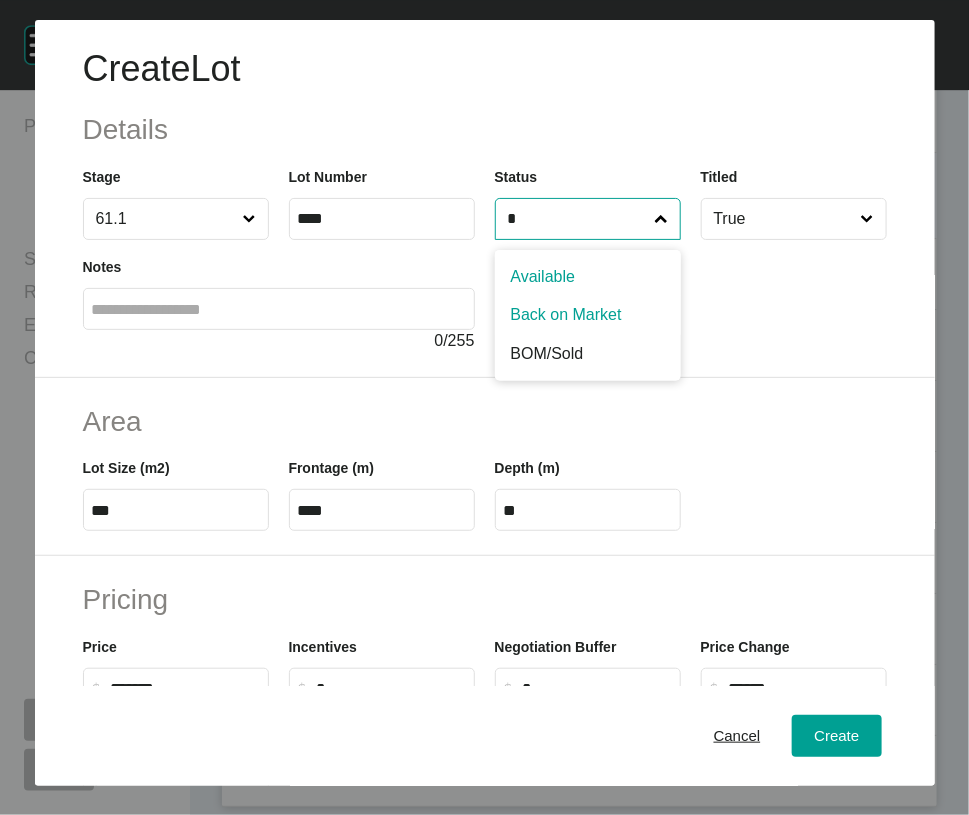 type on "*" 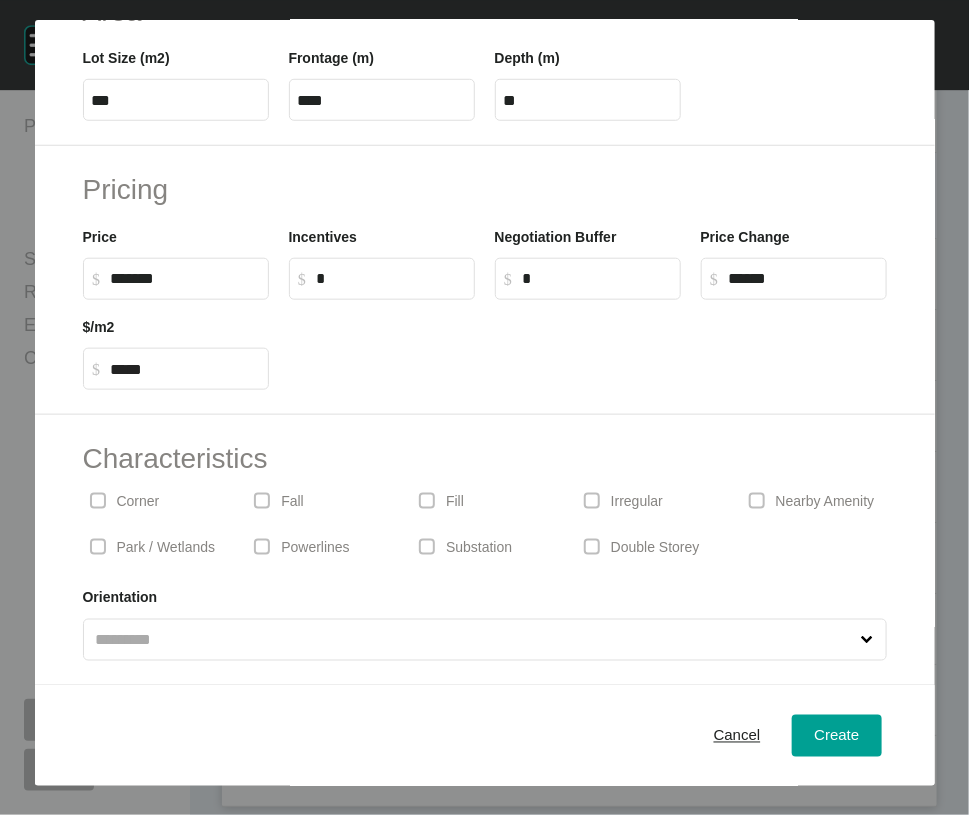 scroll, scrollTop: 0, scrollLeft: 0, axis: both 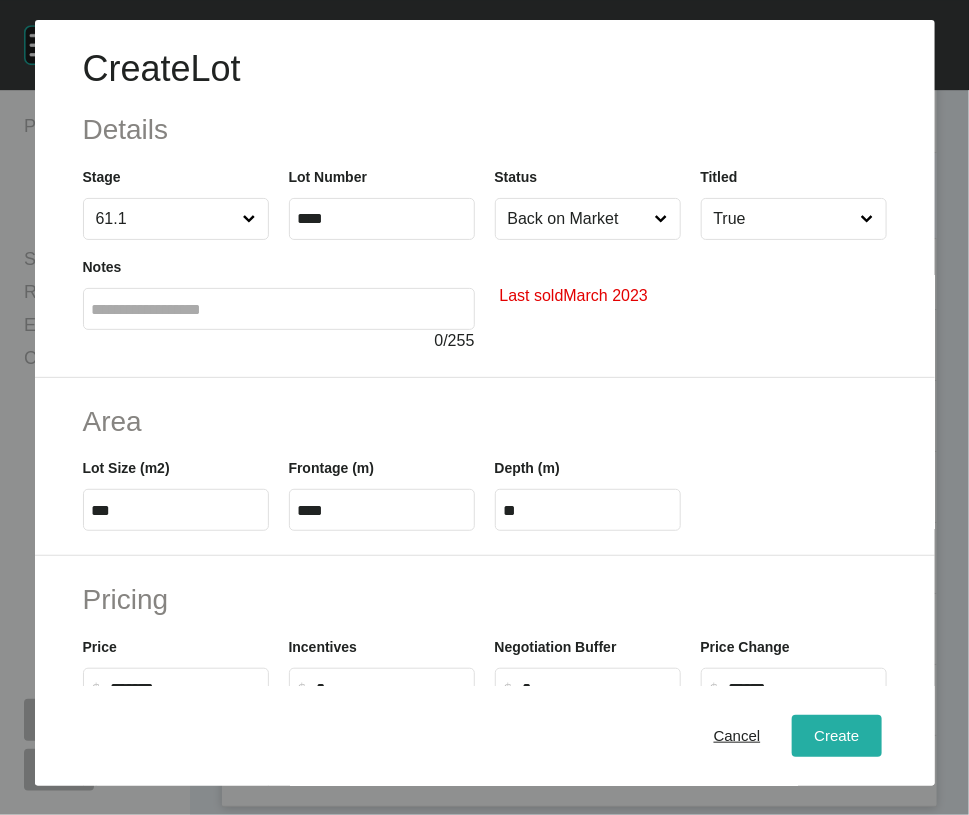 click on "Create" at bounding box center (836, 736) 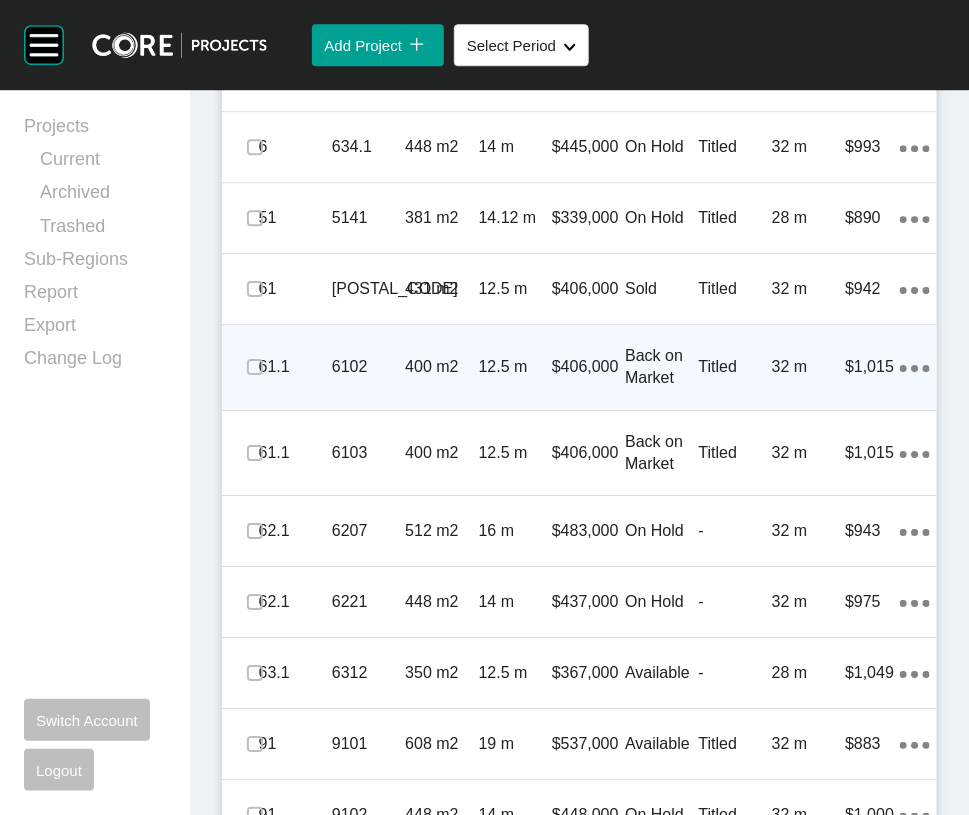 scroll, scrollTop: 1496, scrollLeft: 0, axis: vertical 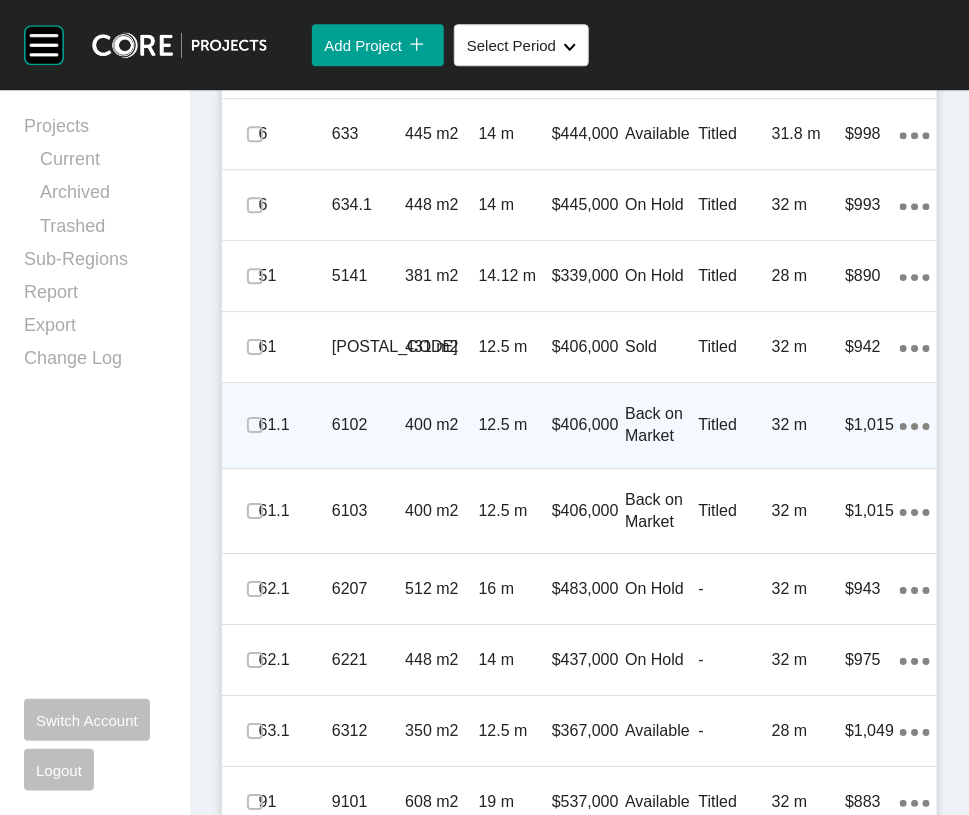 click on "Add Lot icon/tick copy 11 Created with Sketch." at bounding box center (866, -136) 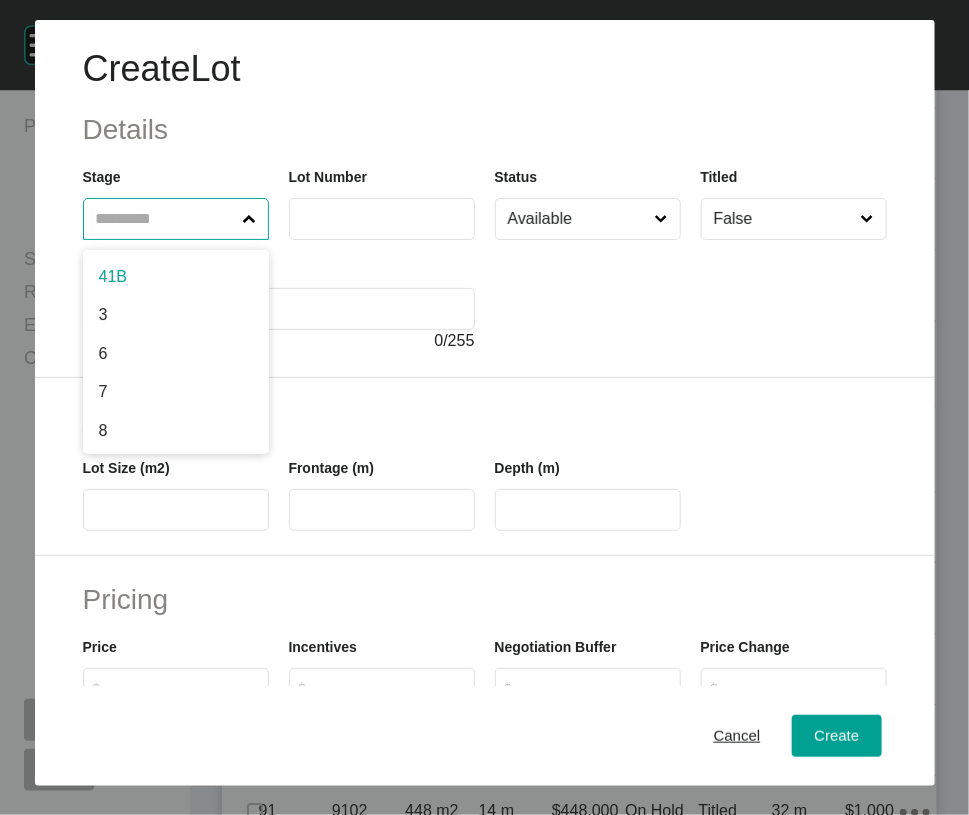 click at bounding box center (166, 219) 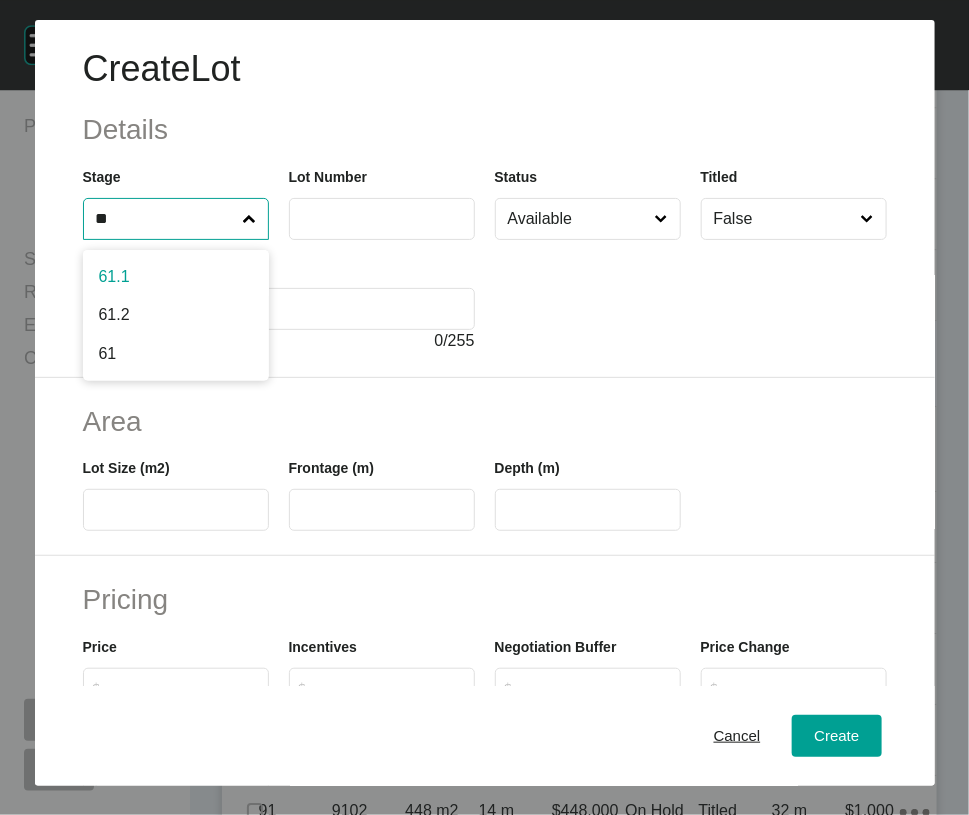 type on "**" 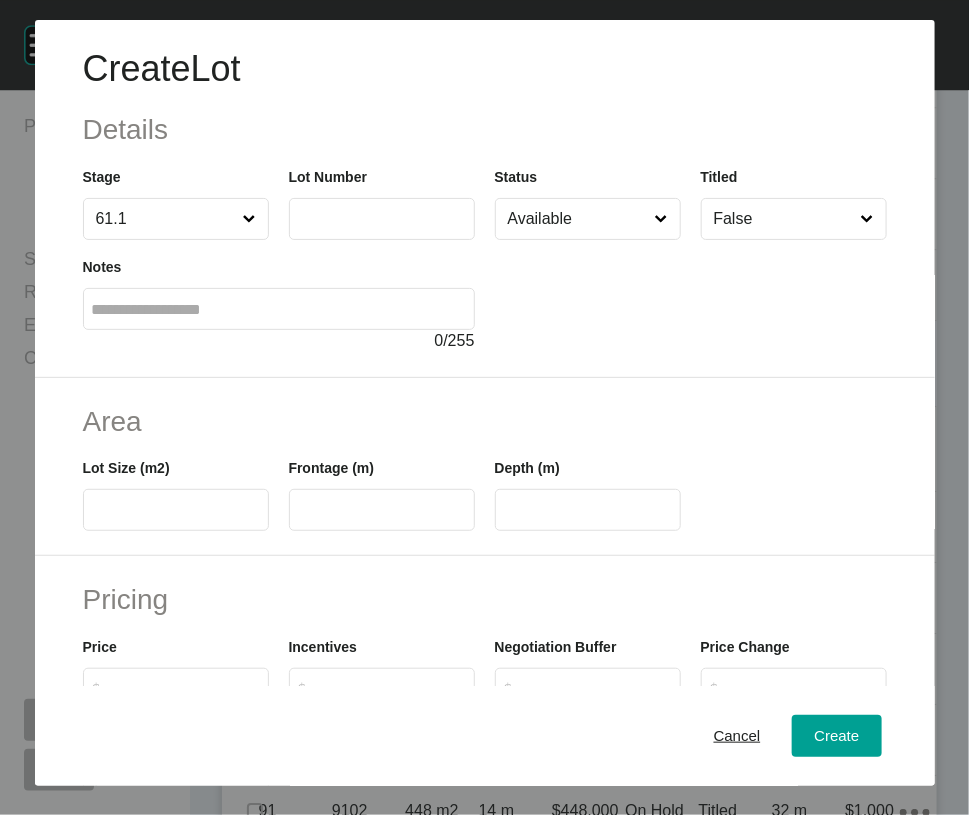 drag, startPoint x: 191, startPoint y: 323, endPoint x: 306, endPoint y: 301, distance: 117.08544 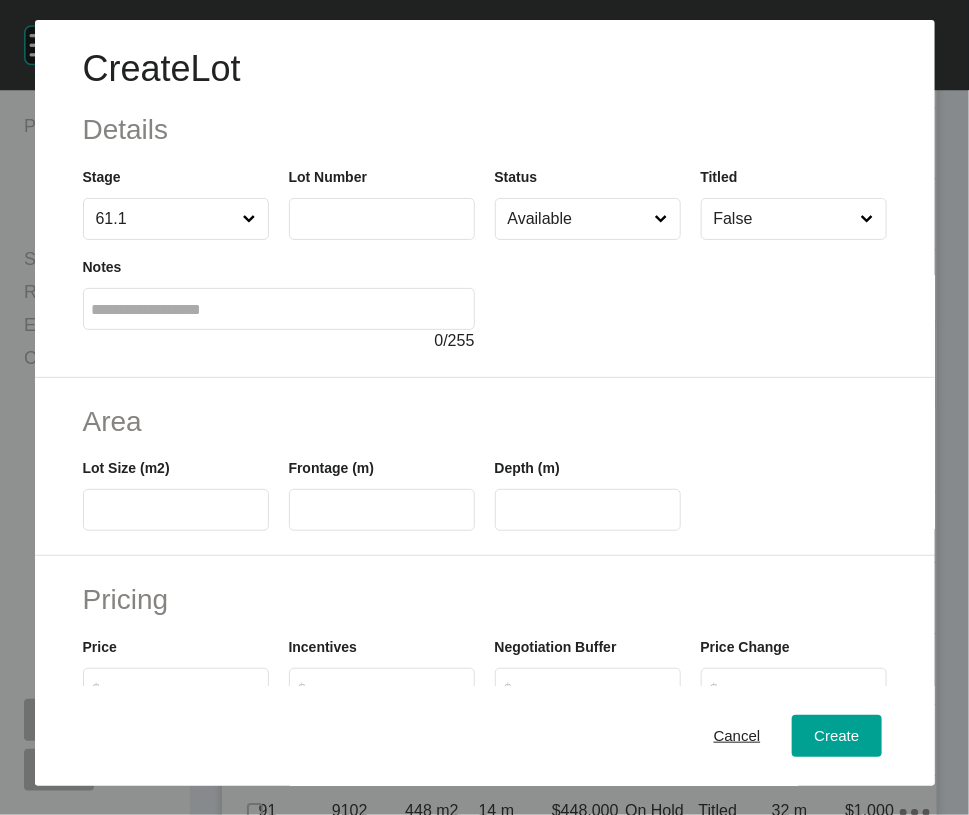 click at bounding box center (382, 219) 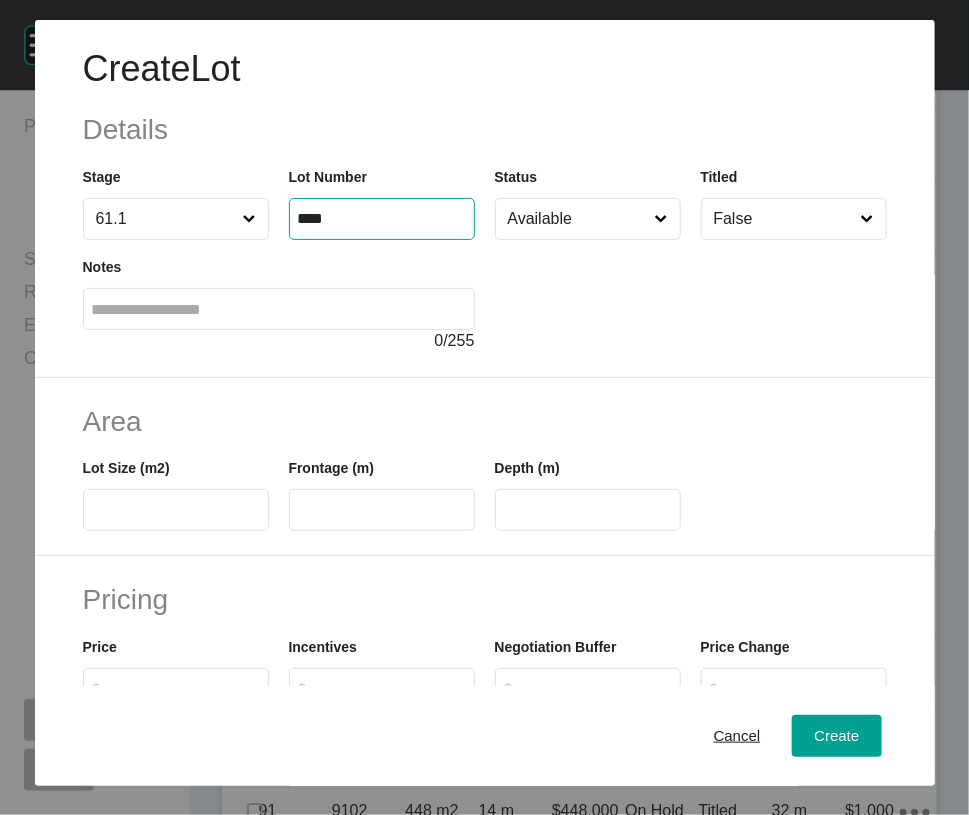 type on "****" 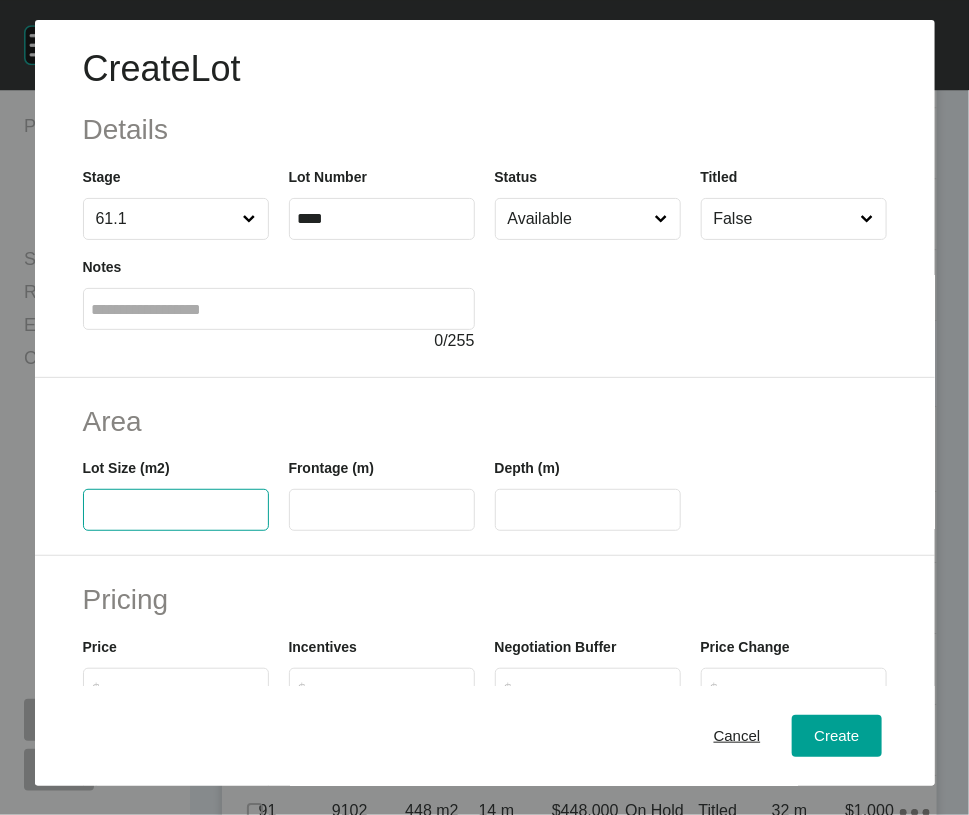 click at bounding box center (176, 510) 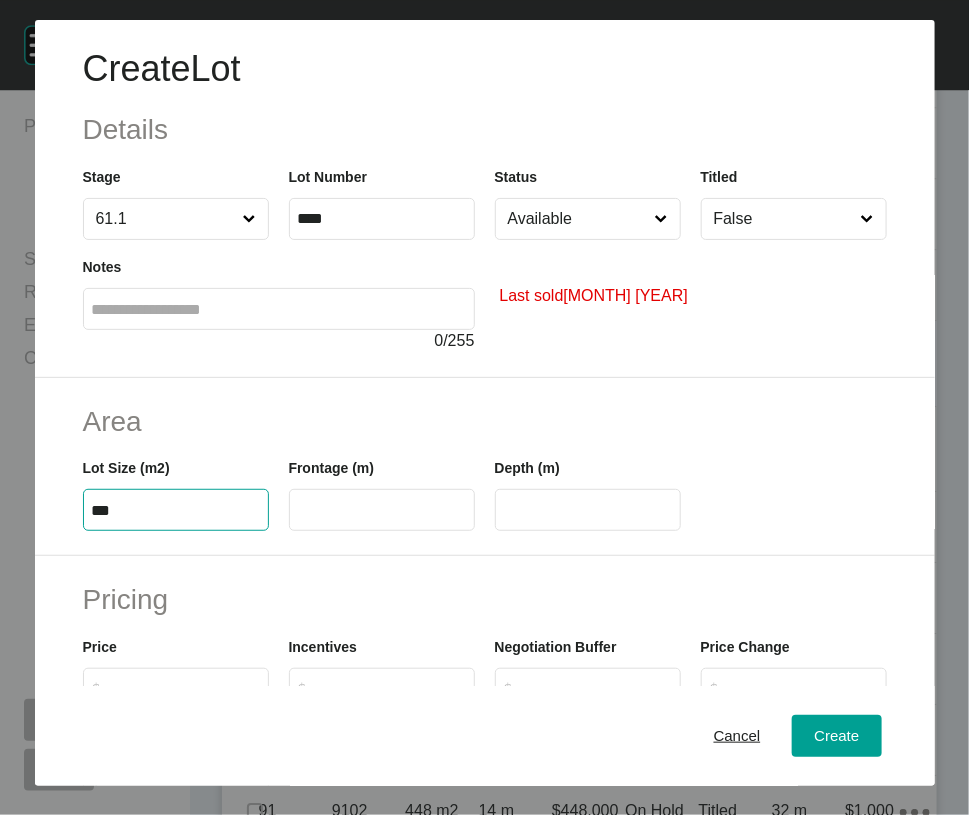 type on "***" 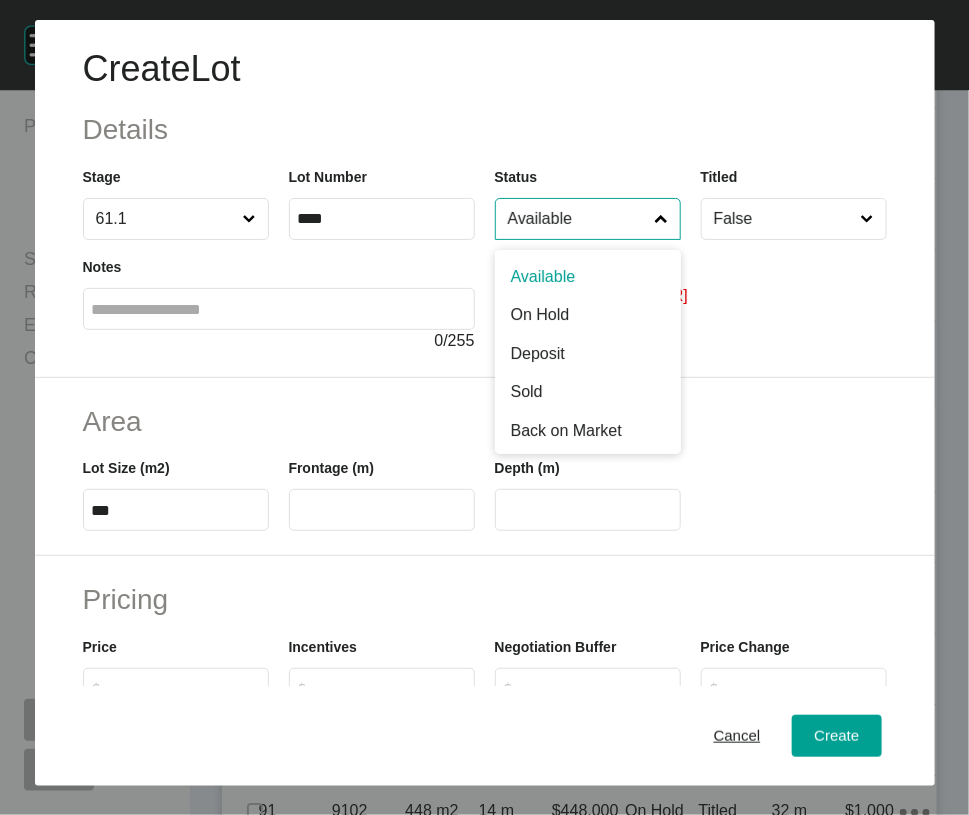 click on "Available" at bounding box center [578, 219] 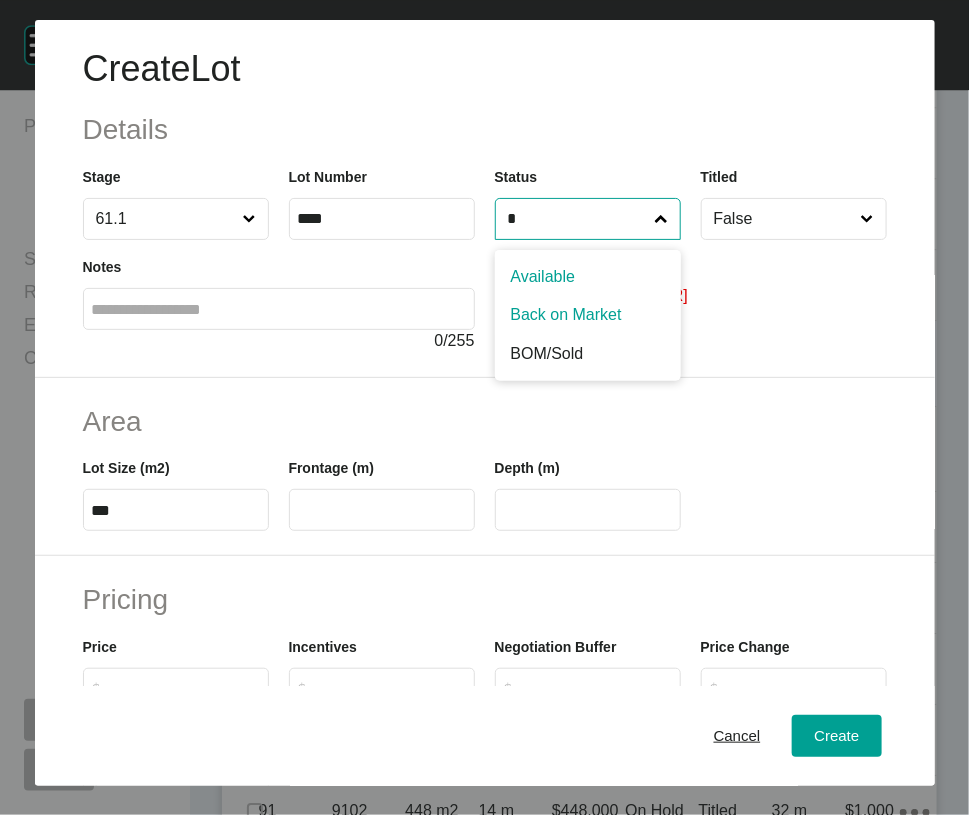 type on "*" 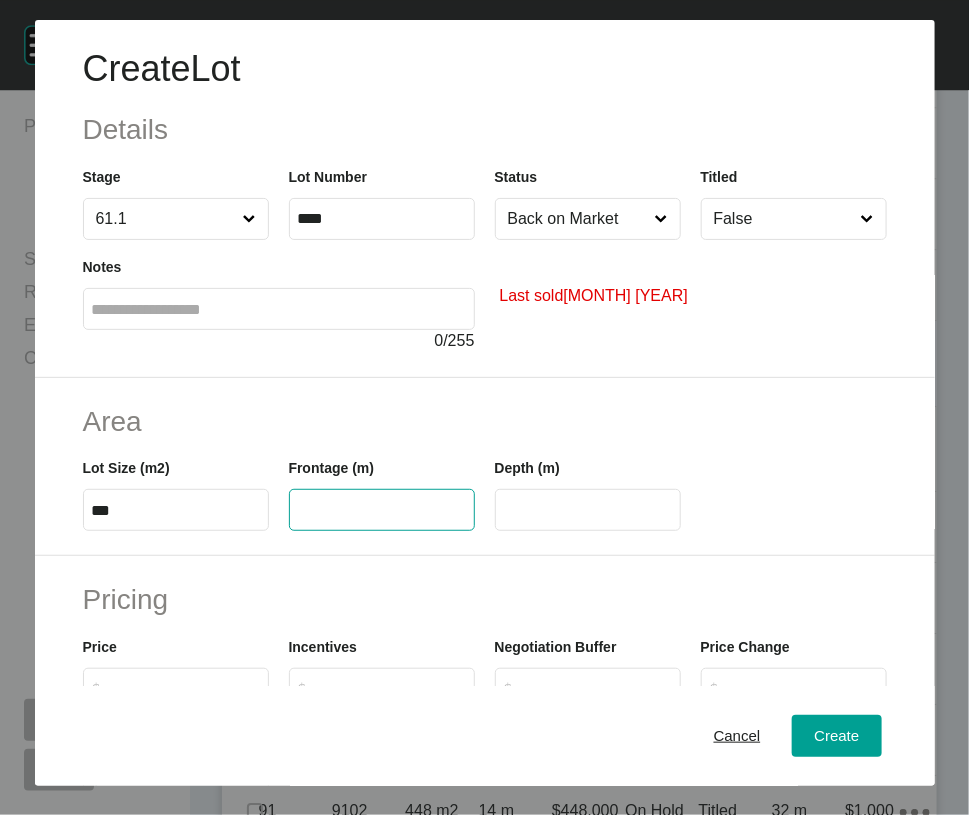 click at bounding box center (382, 510) 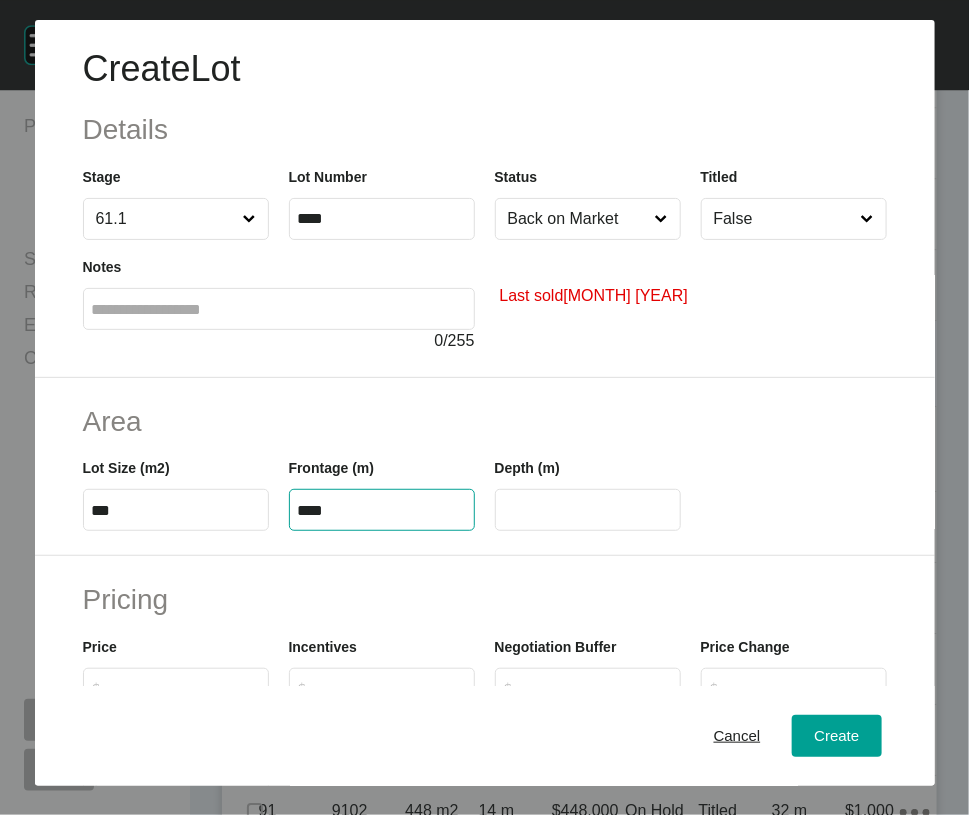 type on "****" 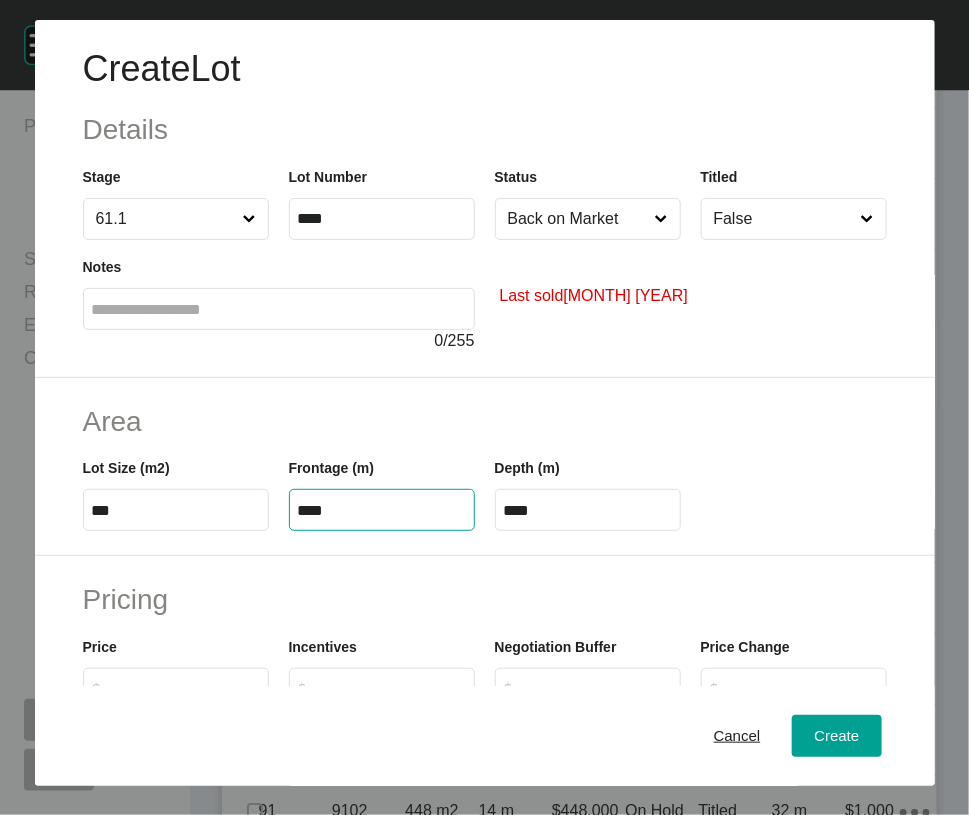 click on "****" at bounding box center [588, 510] 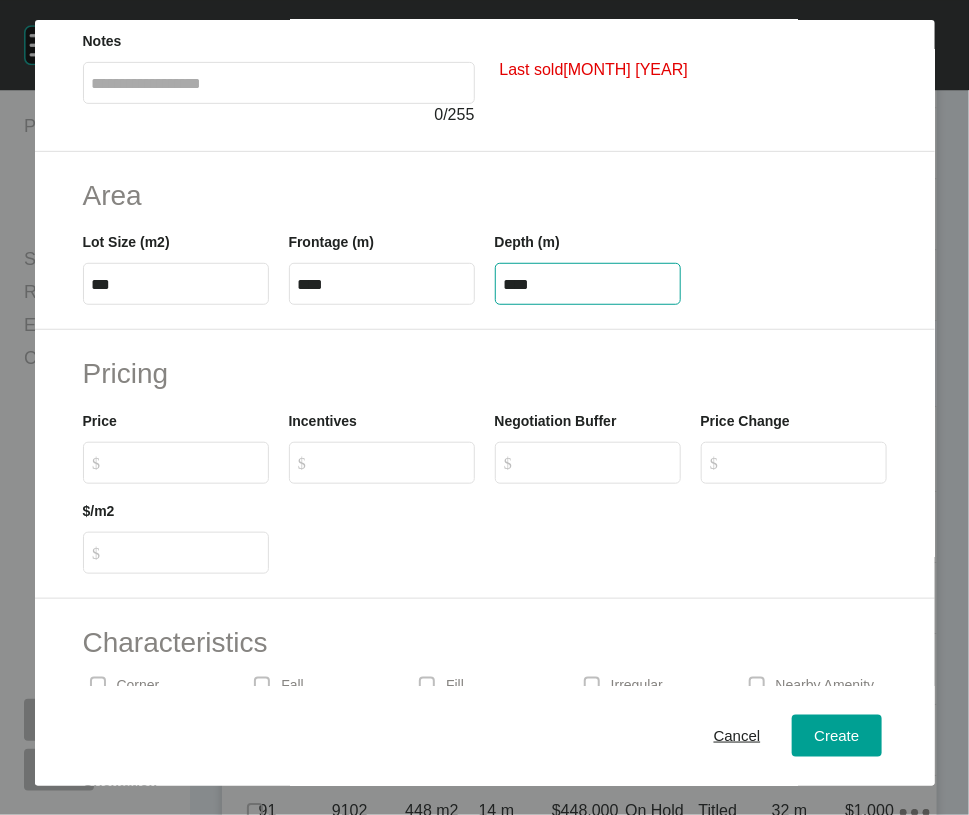 scroll, scrollTop: 233, scrollLeft: 0, axis: vertical 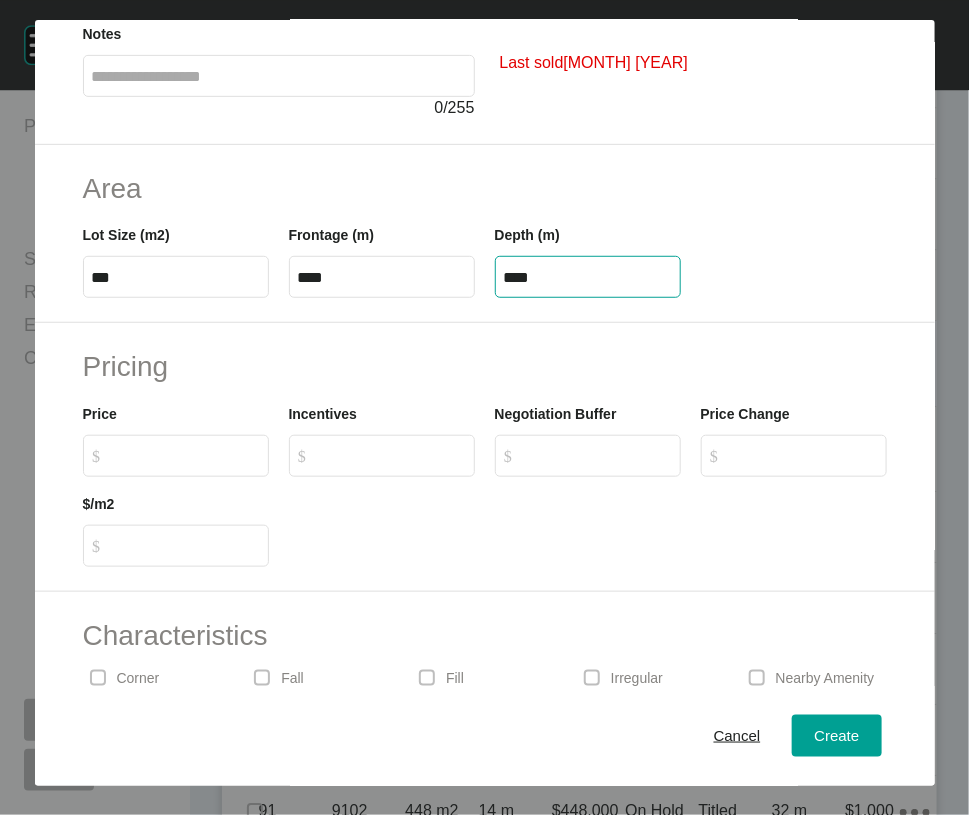 click on "$ Created with Sketch. $" at bounding box center [176, 456] 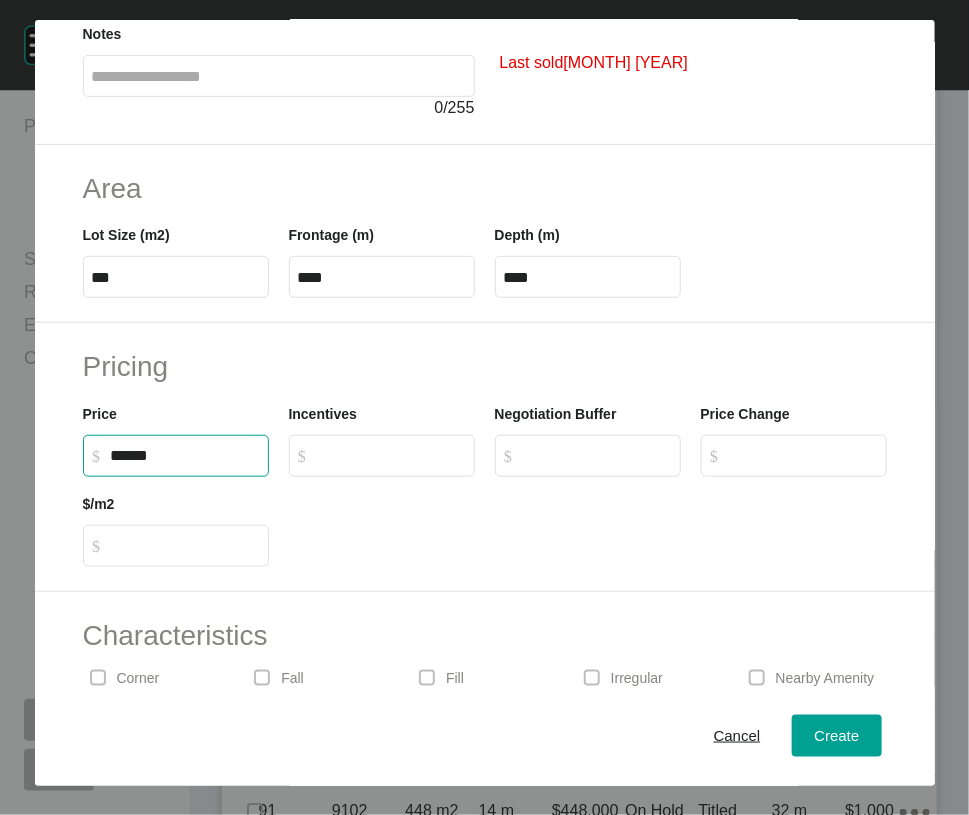 type on "*******" 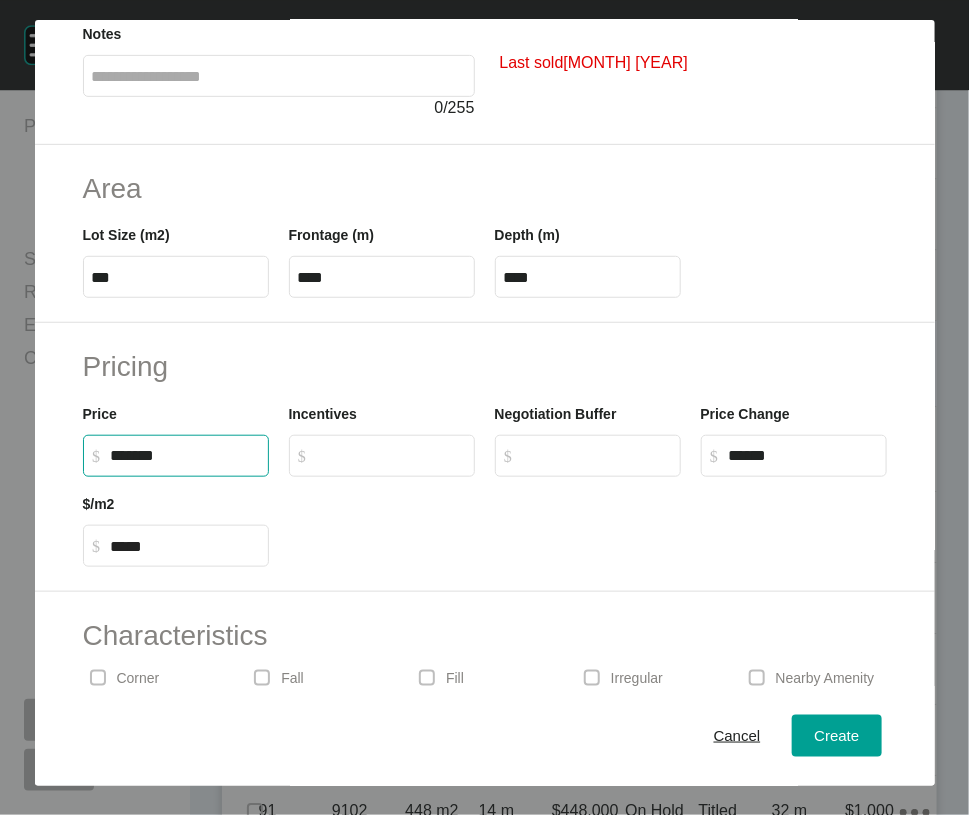 click on "False" at bounding box center (784, -14) 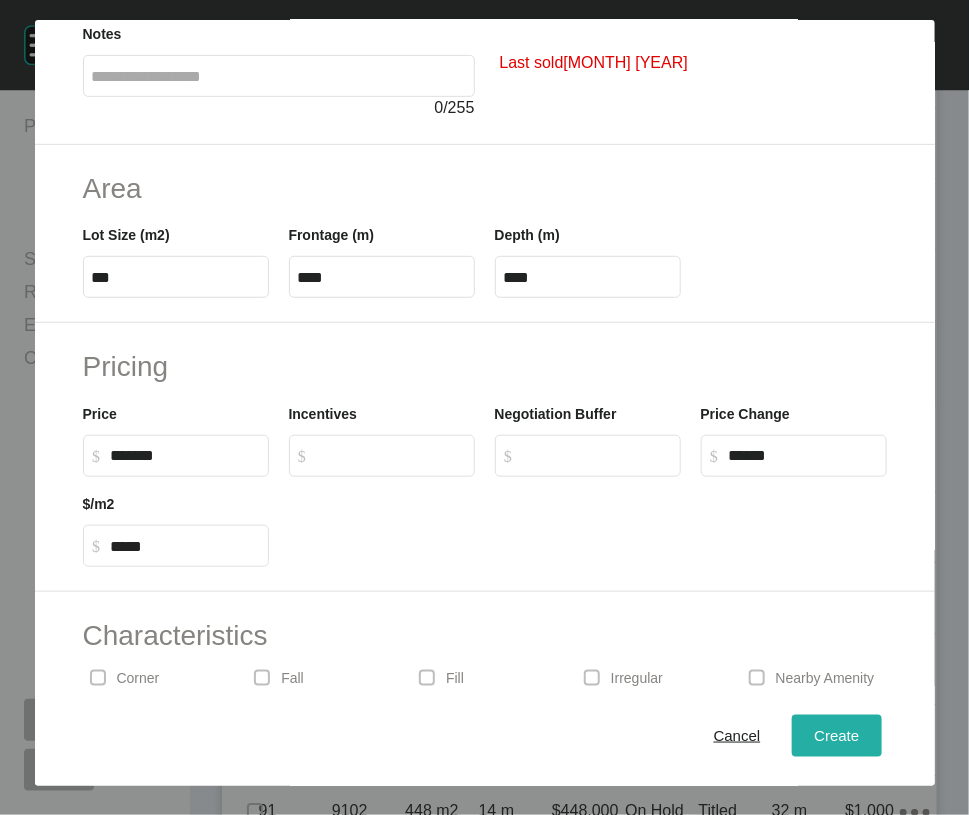 click on "Create" at bounding box center (836, 736) 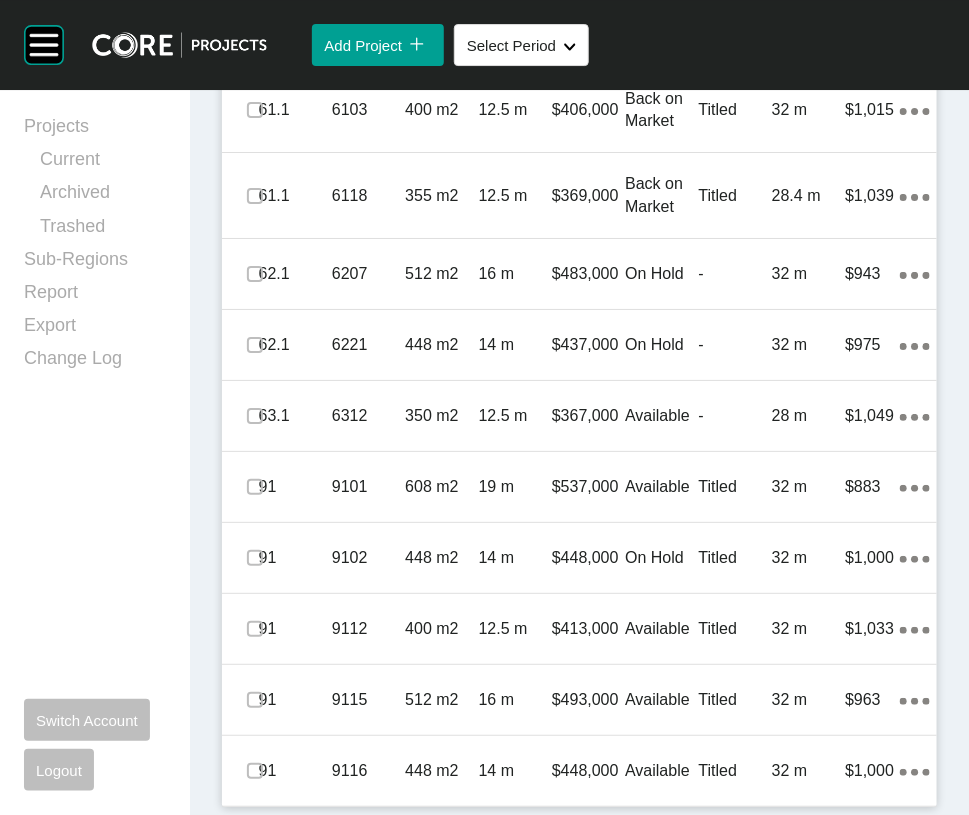 scroll, scrollTop: 2267, scrollLeft: 0, axis: vertical 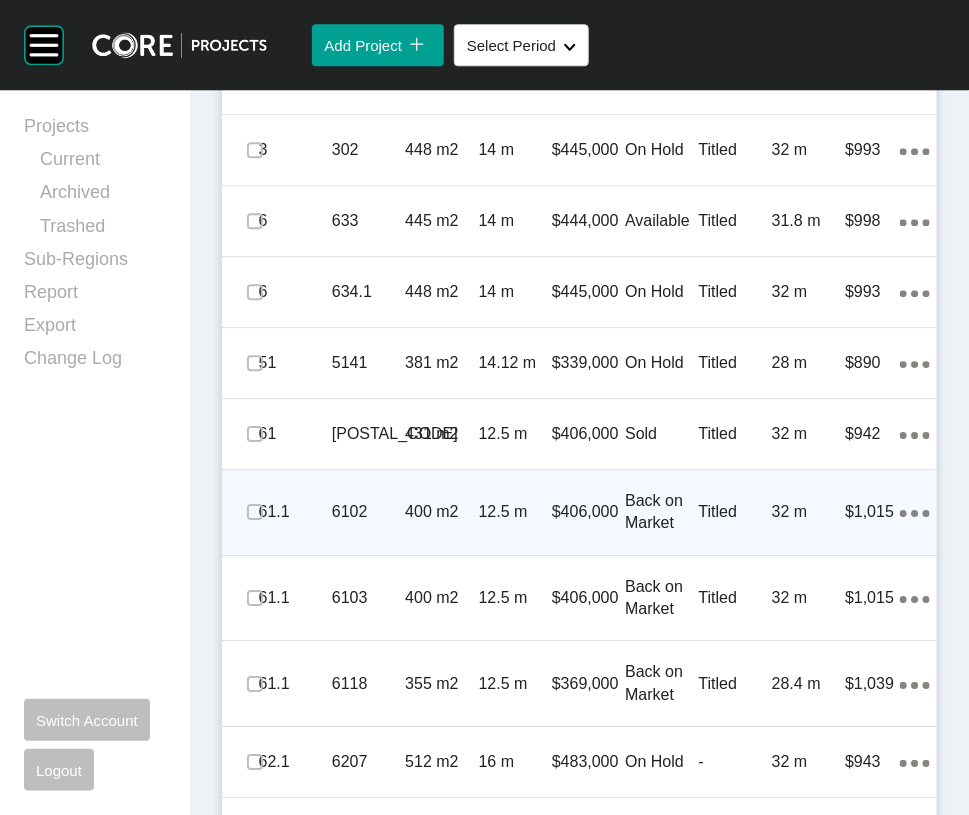 click on "Add Lot" at bounding box center (855, -50) 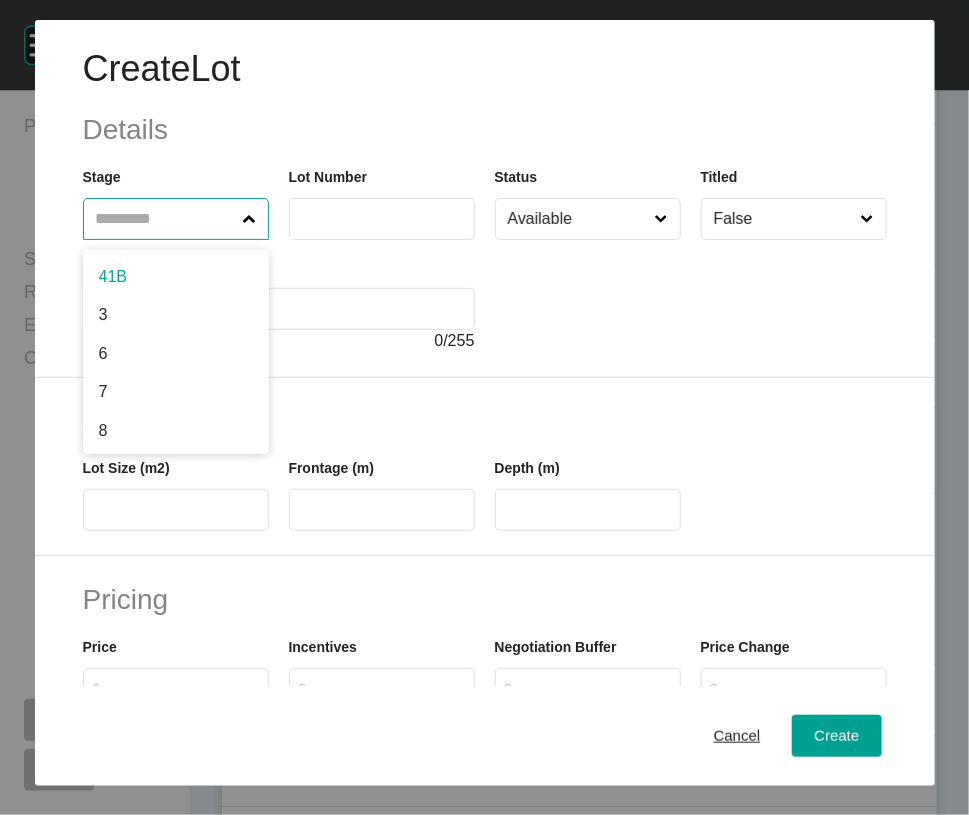 click at bounding box center (166, 219) 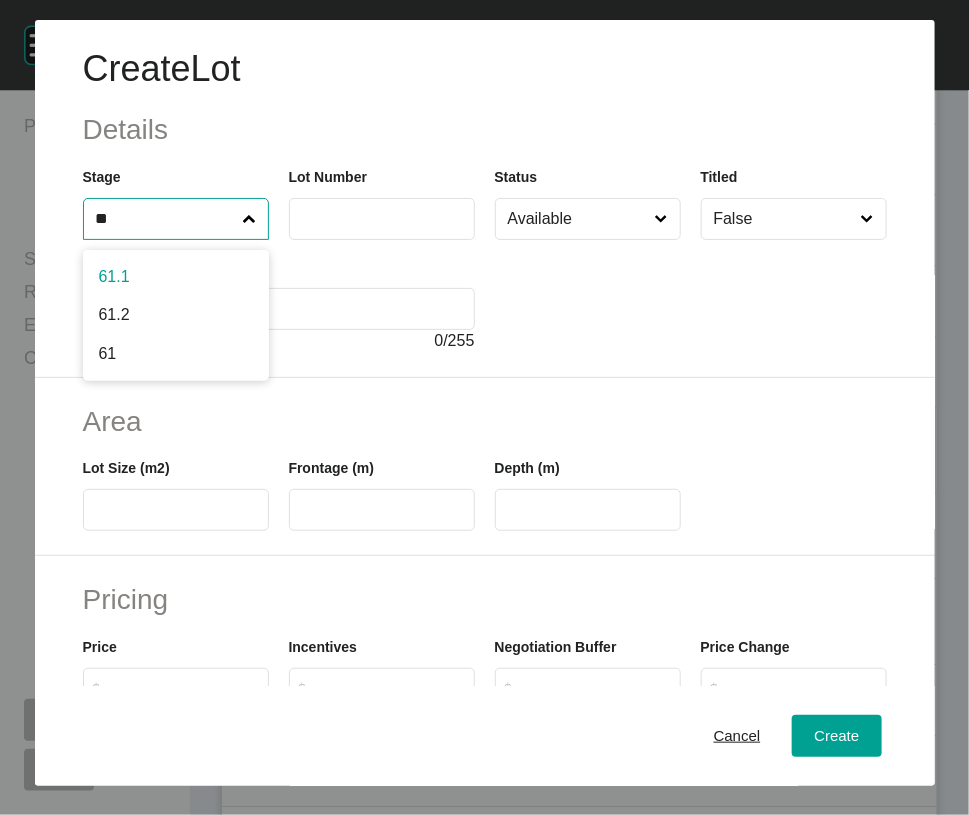 type on "**" 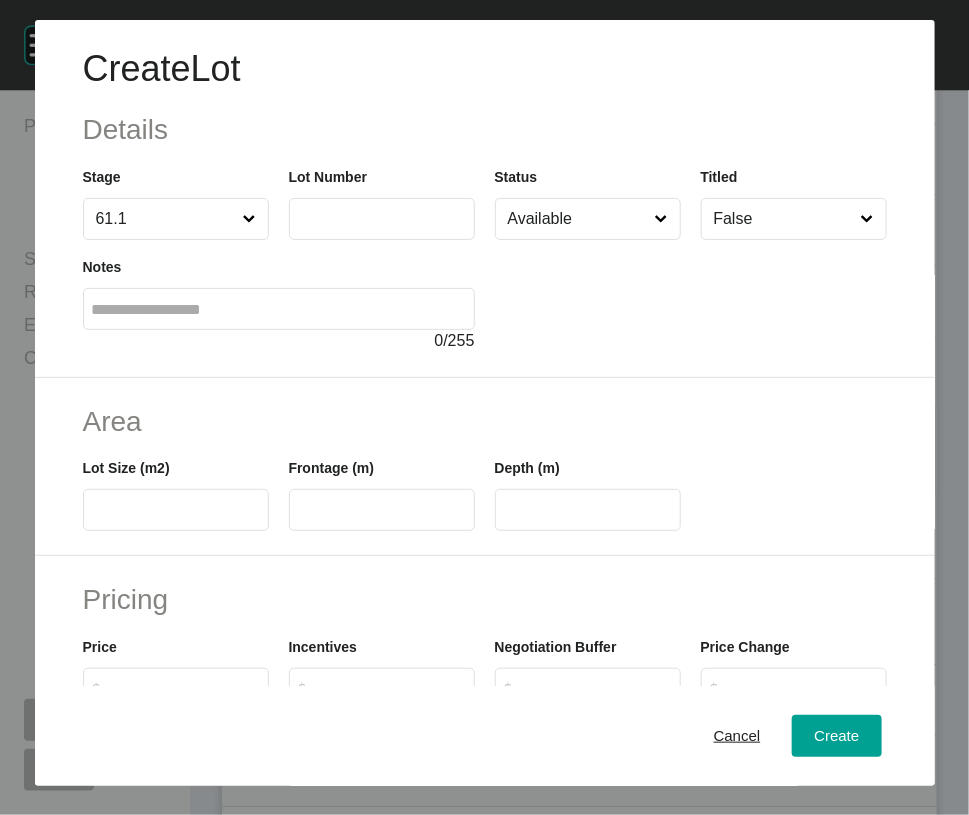 drag, startPoint x: 123, startPoint y: 332, endPoint x: 182, endPoint y: 290, distance: 72.42237 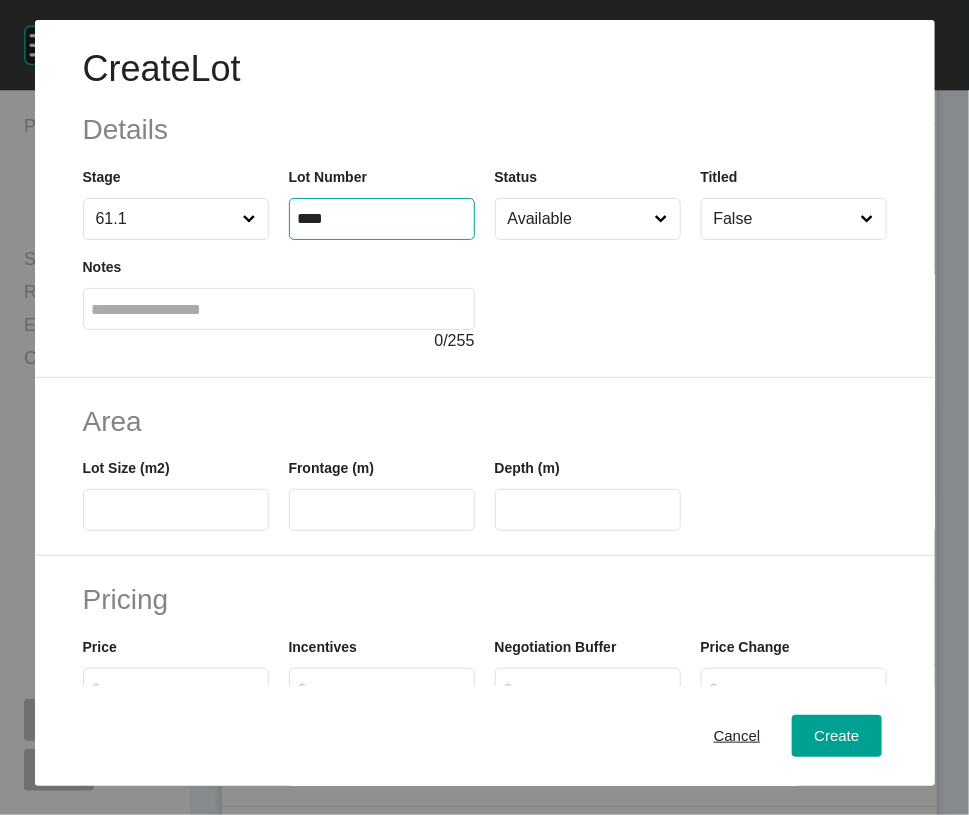 type on "****" 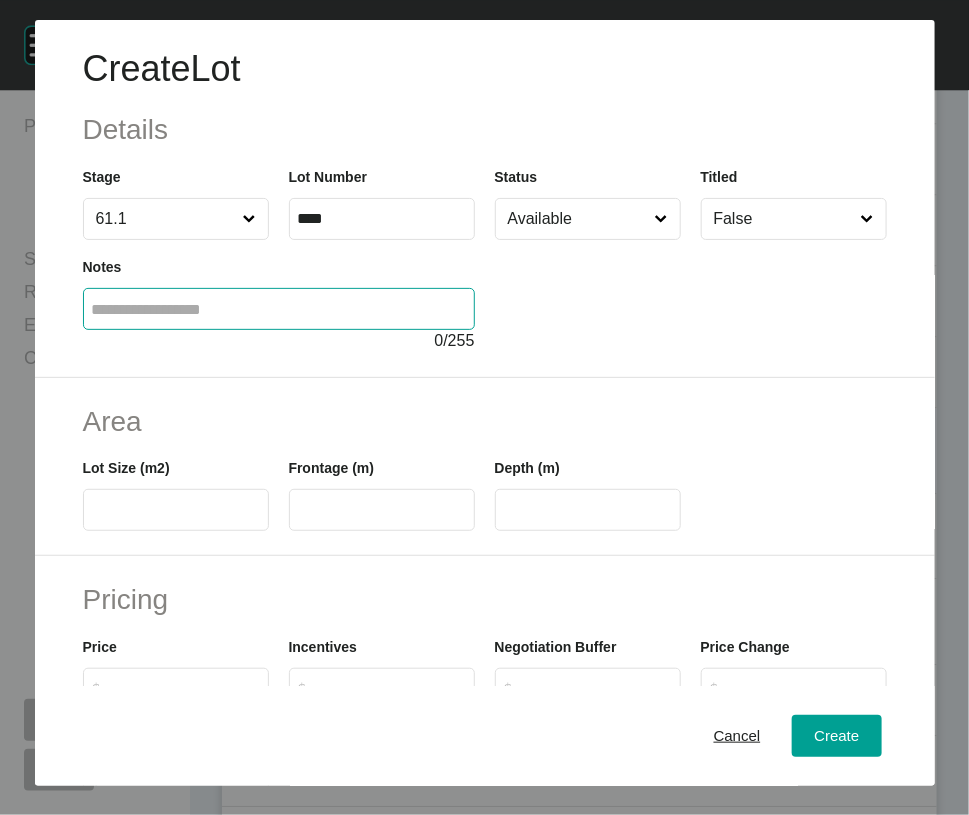 click on "False" at bounding box center [784, 219] 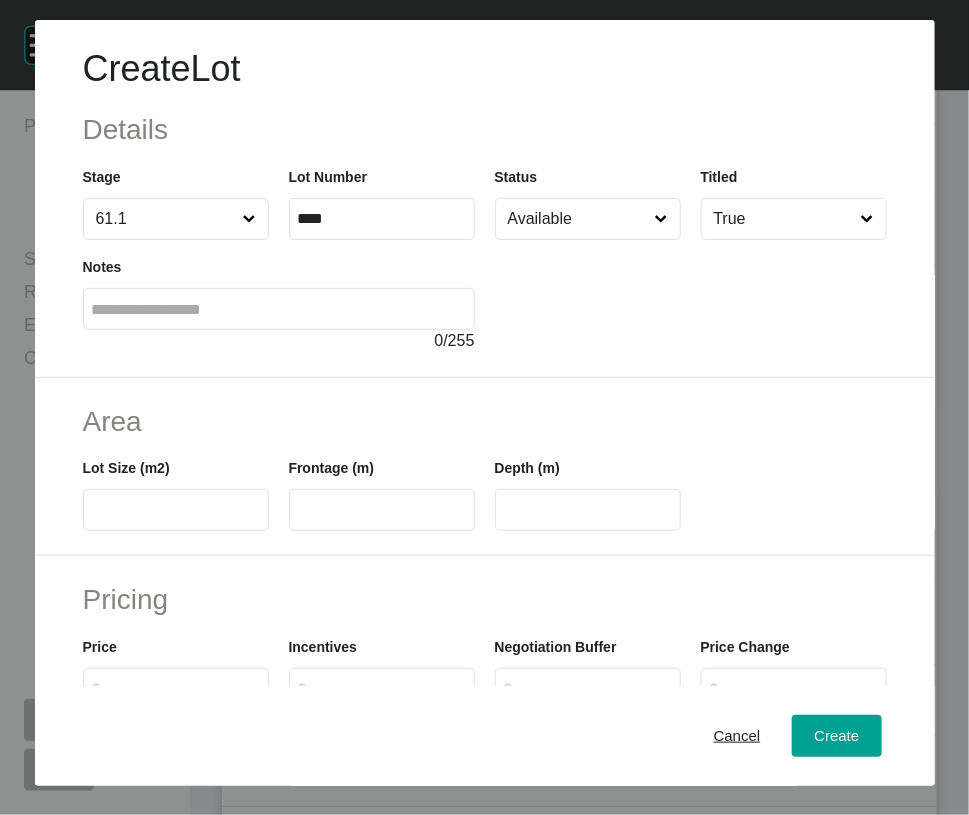 click at bounding box center [176, 510] 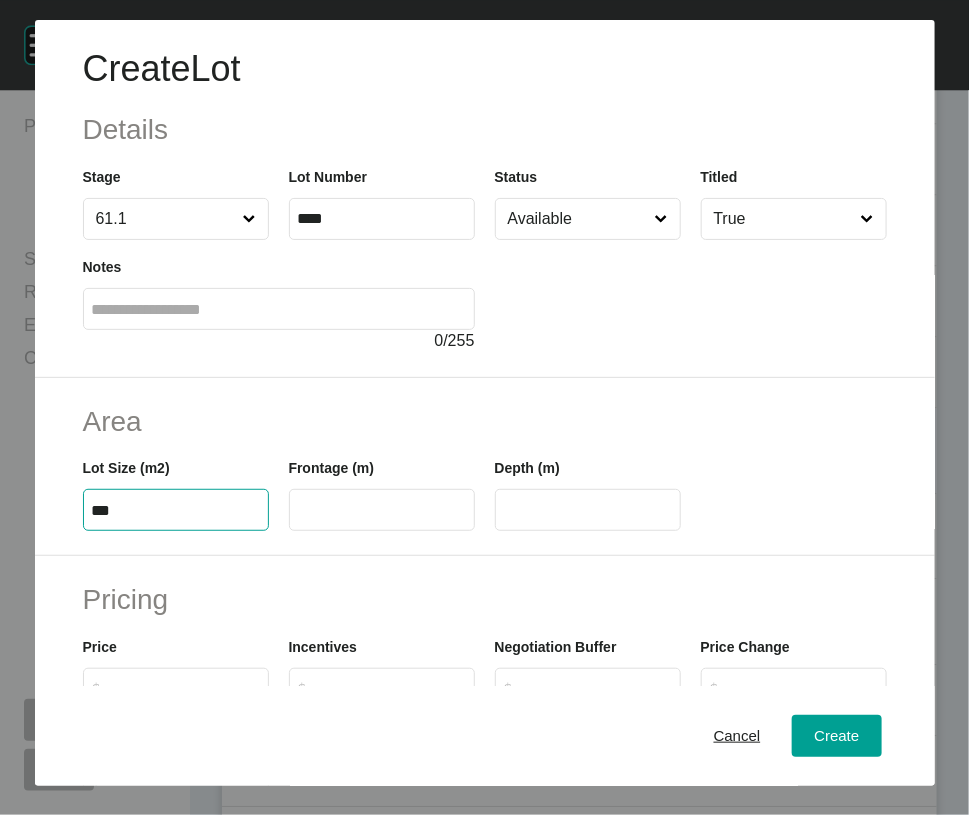type on "***" 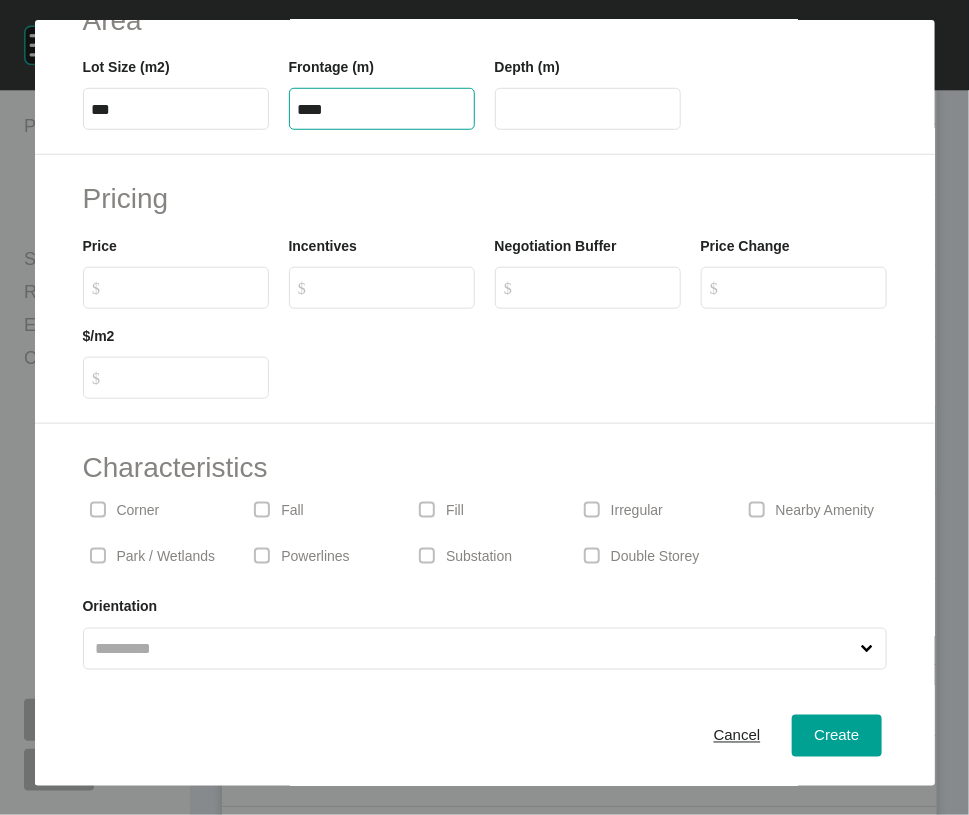 scroll, scrollTop: 403, scrollLeft: 0, axis: vertical 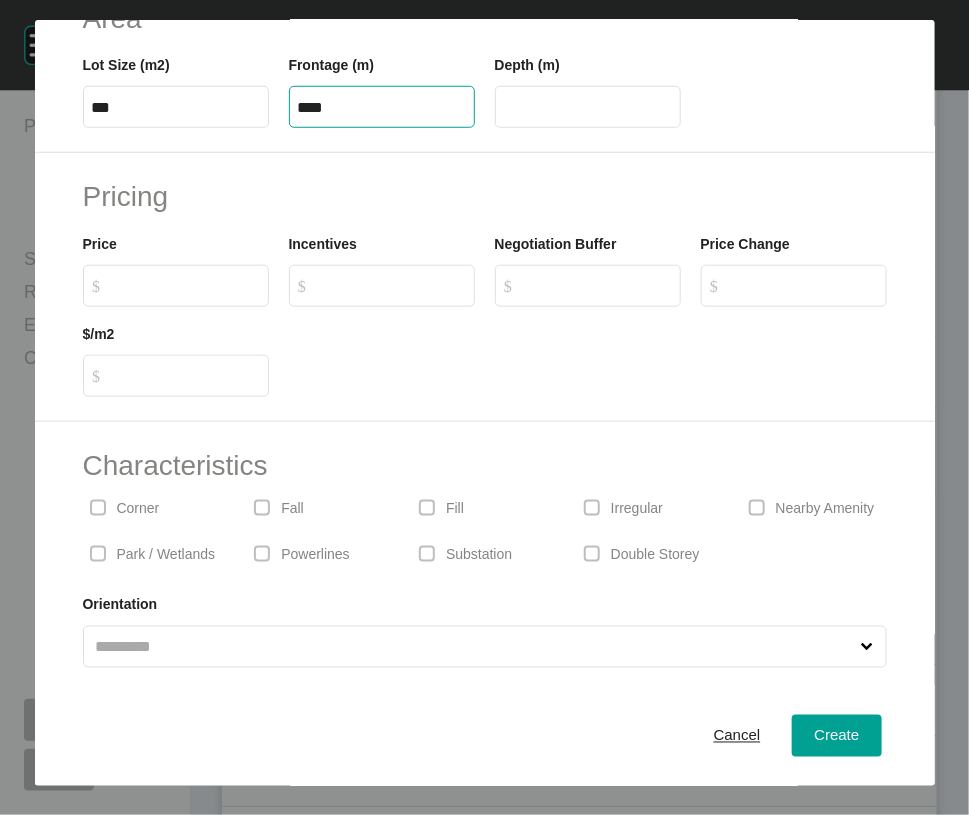 type on "****" 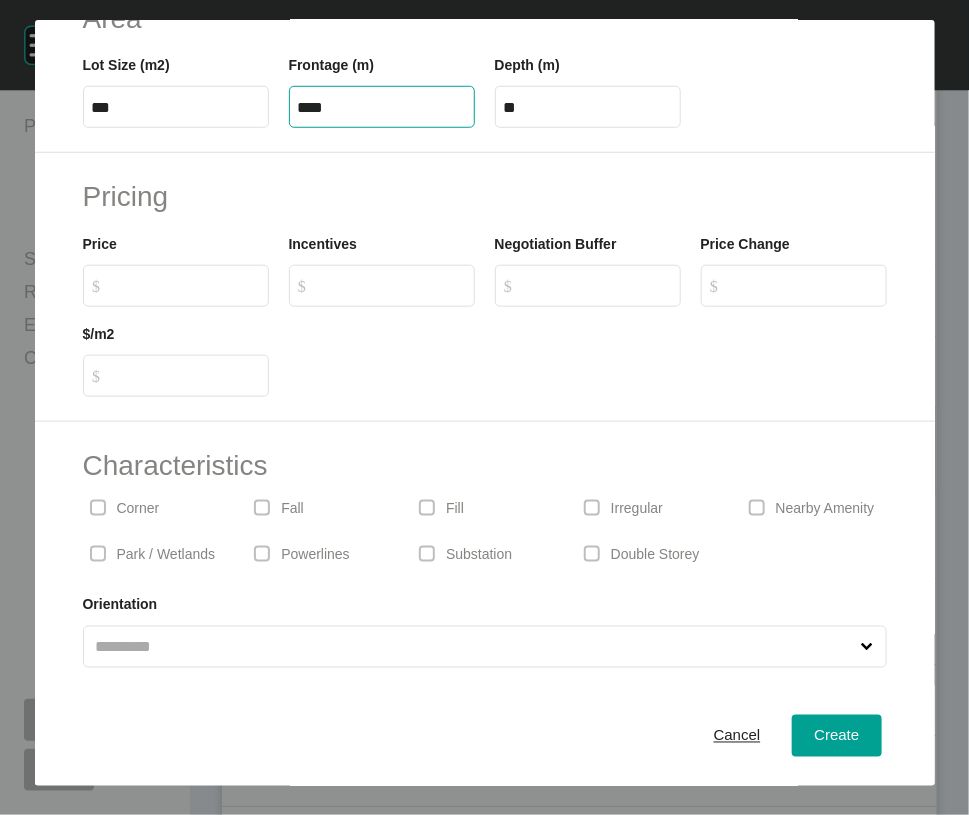 click on "$ Created with Sketch. $" at bounding box center [185, 285] 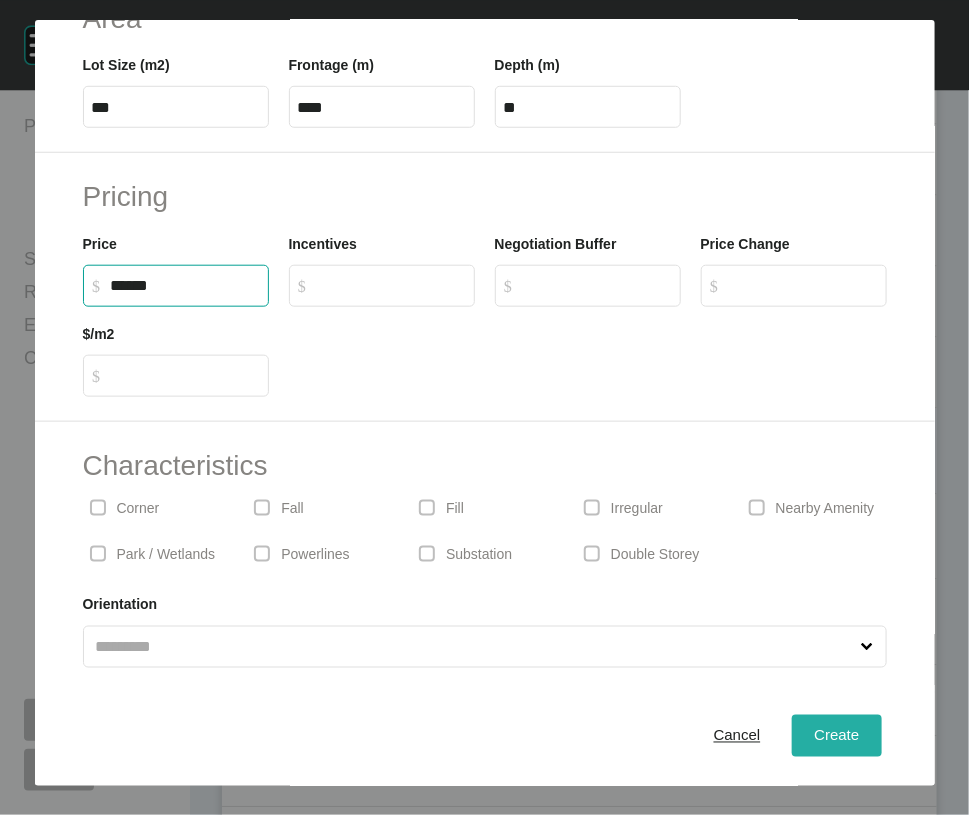 type on "*******" 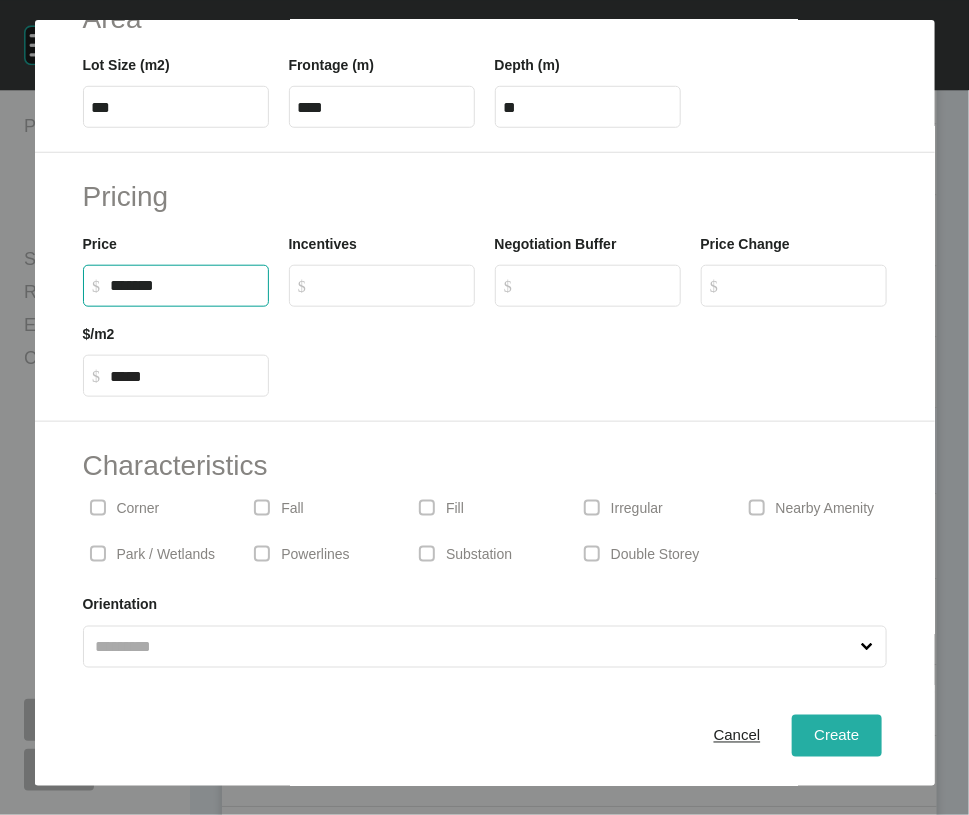 click on "Create" at bounding box center (836, 736) 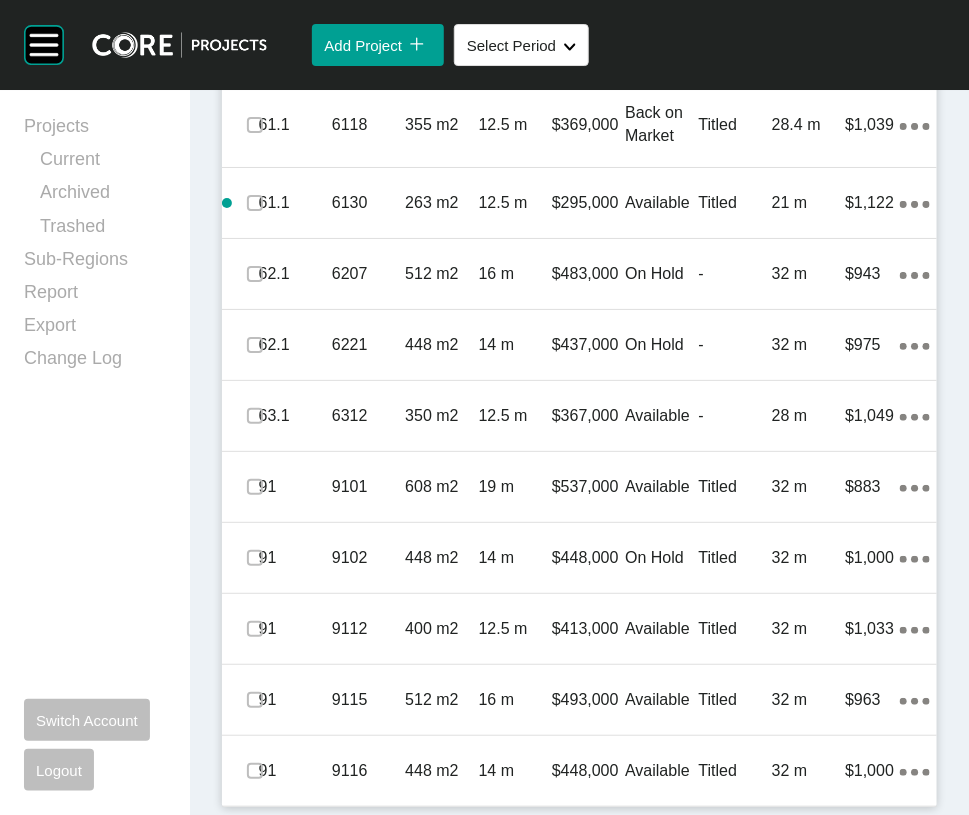 scroll, scrollTop: 2437, scrollLeft: 0, axis: vertical 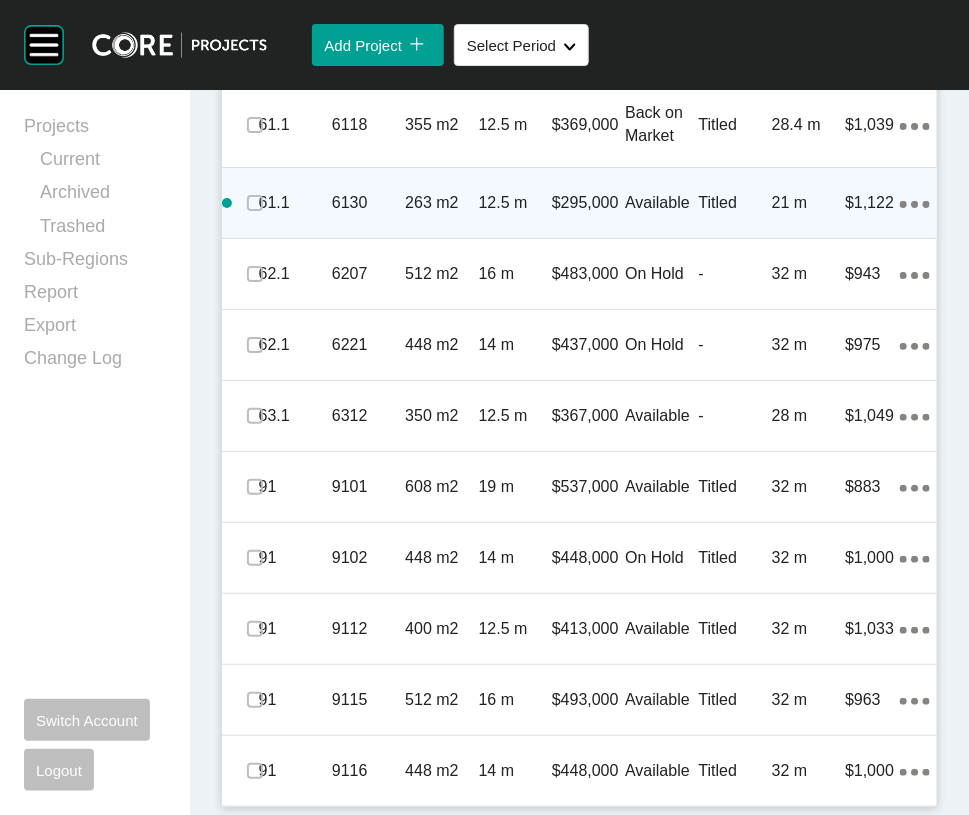 click 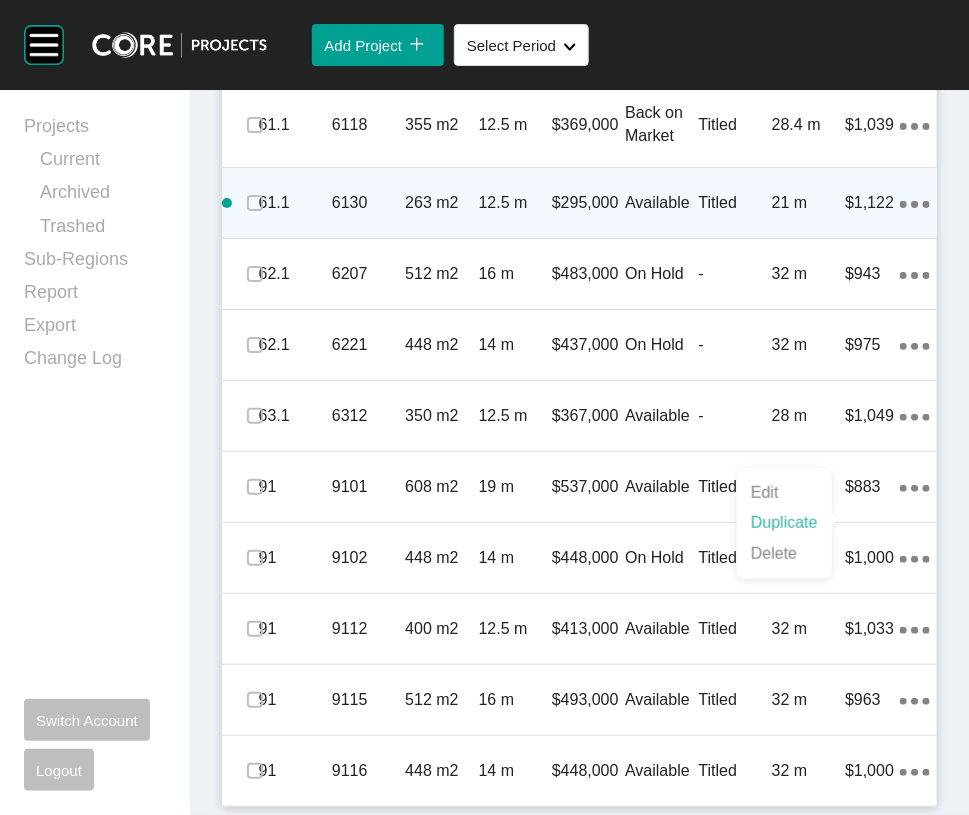 click on "Duplicate" at bounding box center [784, 523] 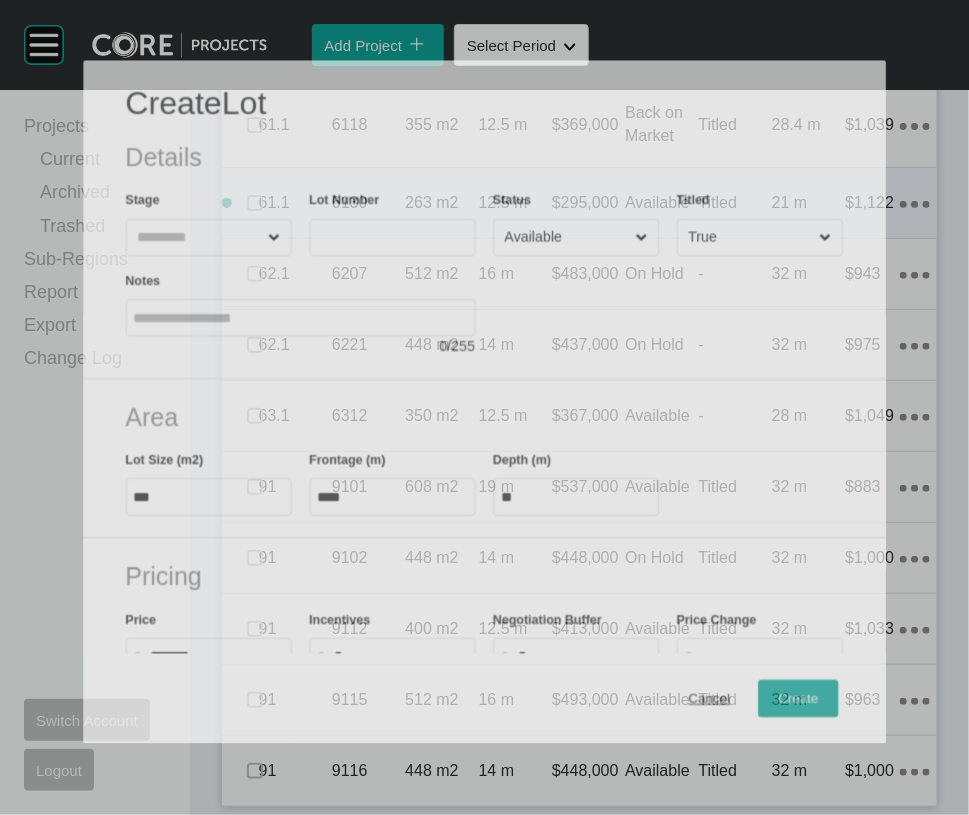 scroll, scrollTop: 2360, scrollLeft: 0, axis: vertical 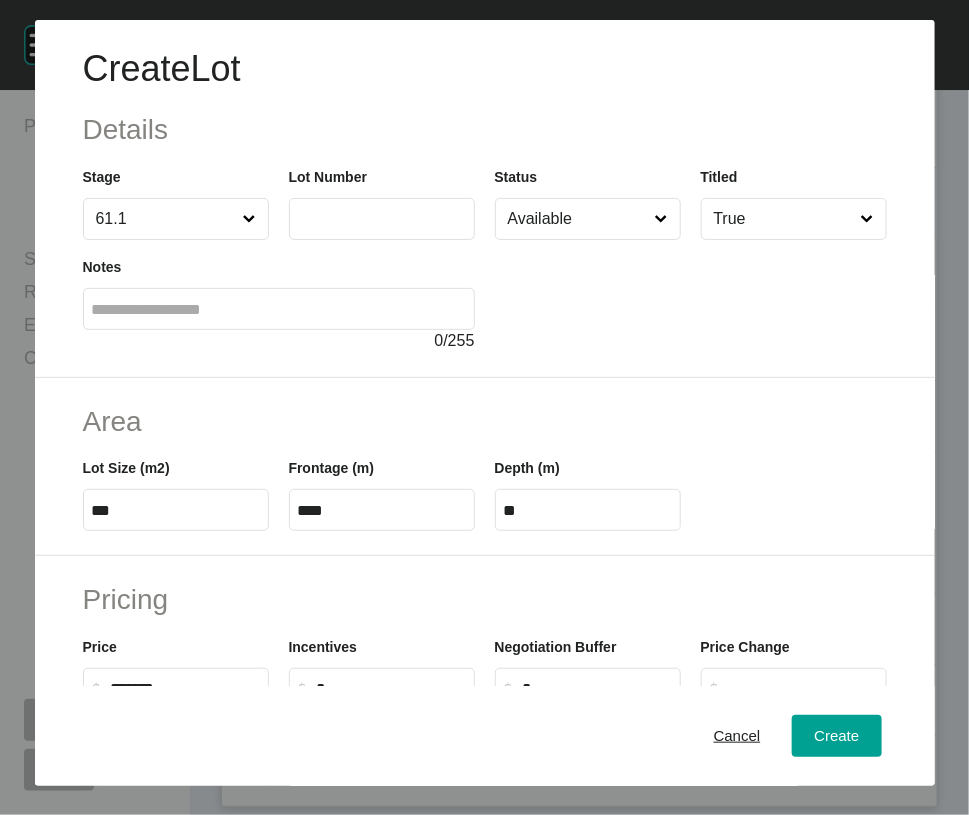 click at bounding box center [382, 218] 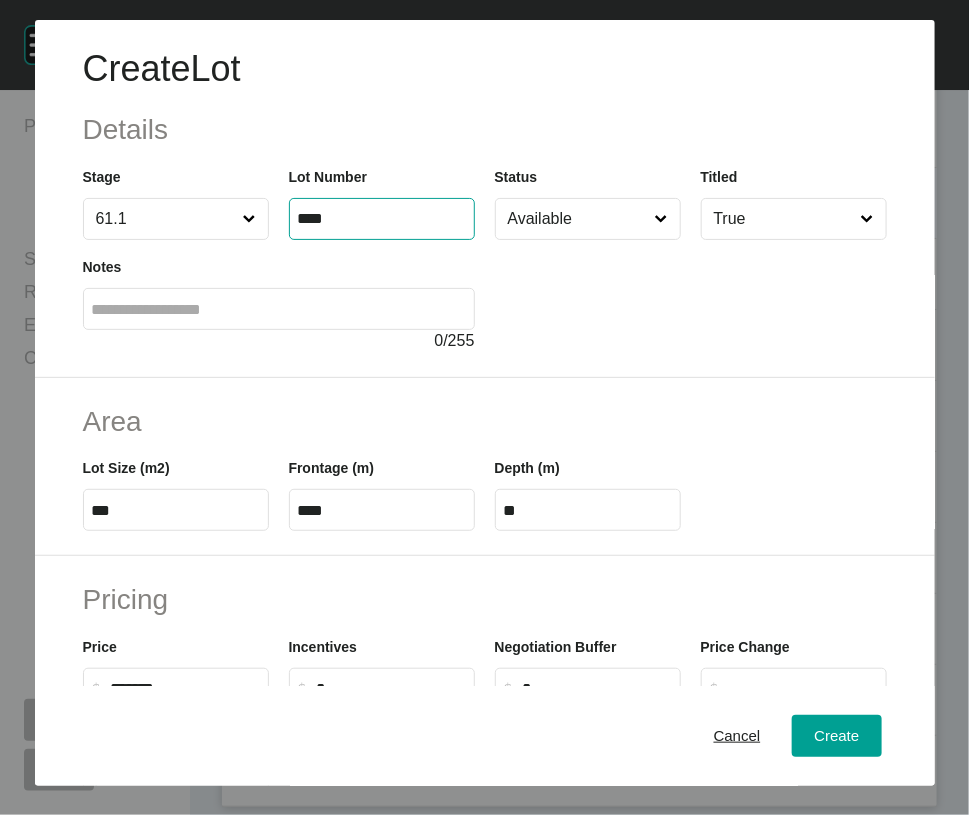 type on "****" 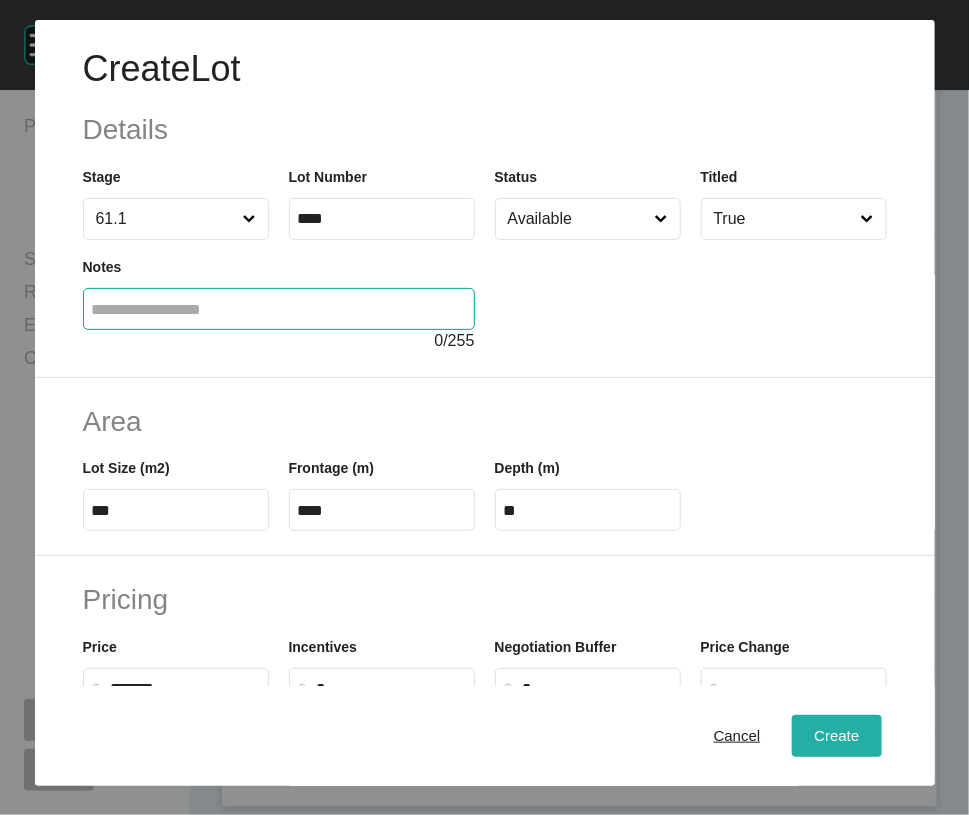 click on "Create" at bounding box center [836, 736] 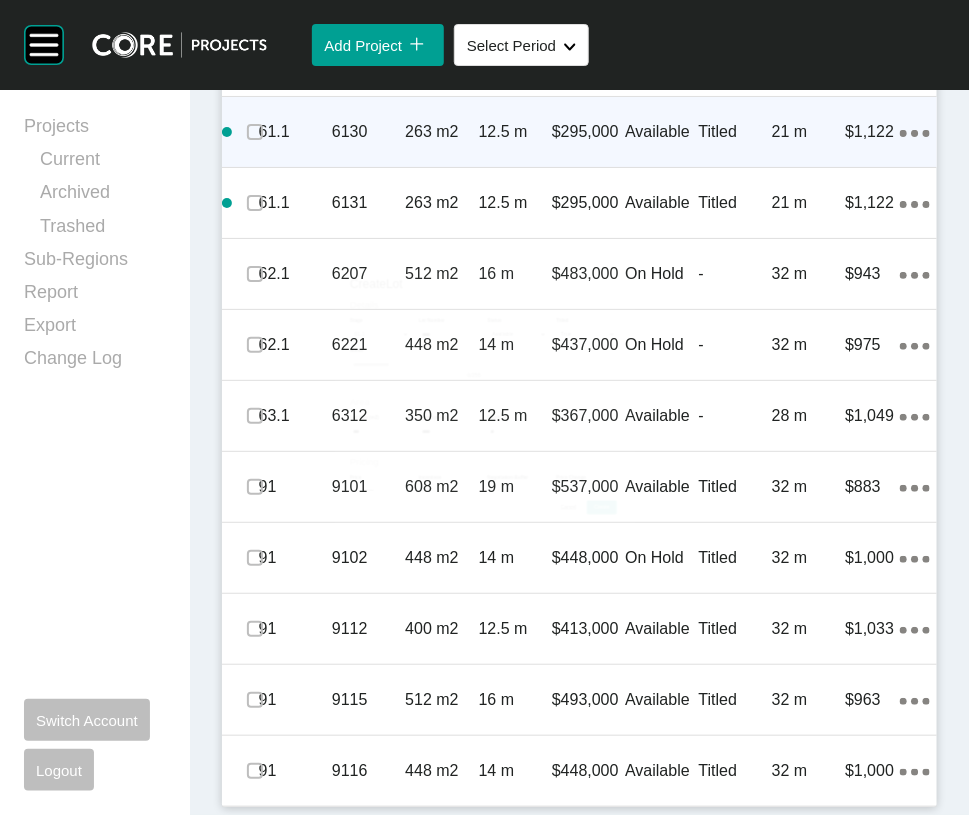 scroll, scrollTop: 2437, scrollLeft: 0, axis: vertical 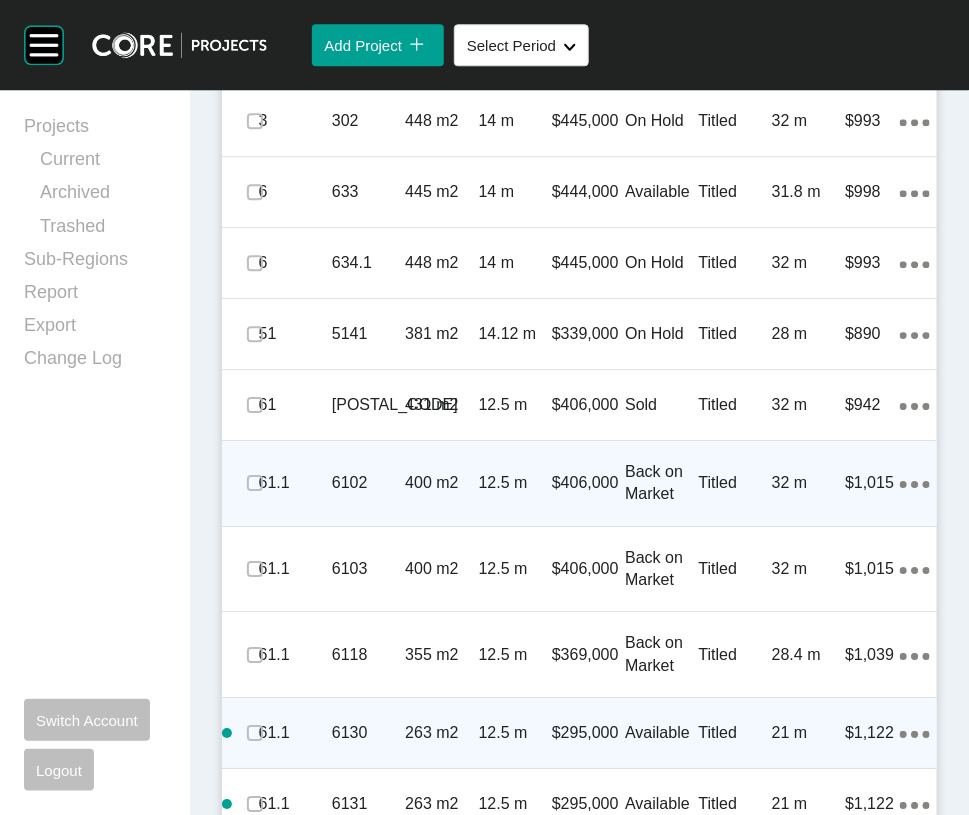click on "Add Lot icon/tick copy 11 Created with Sketch." at bounding box center (866, -78) 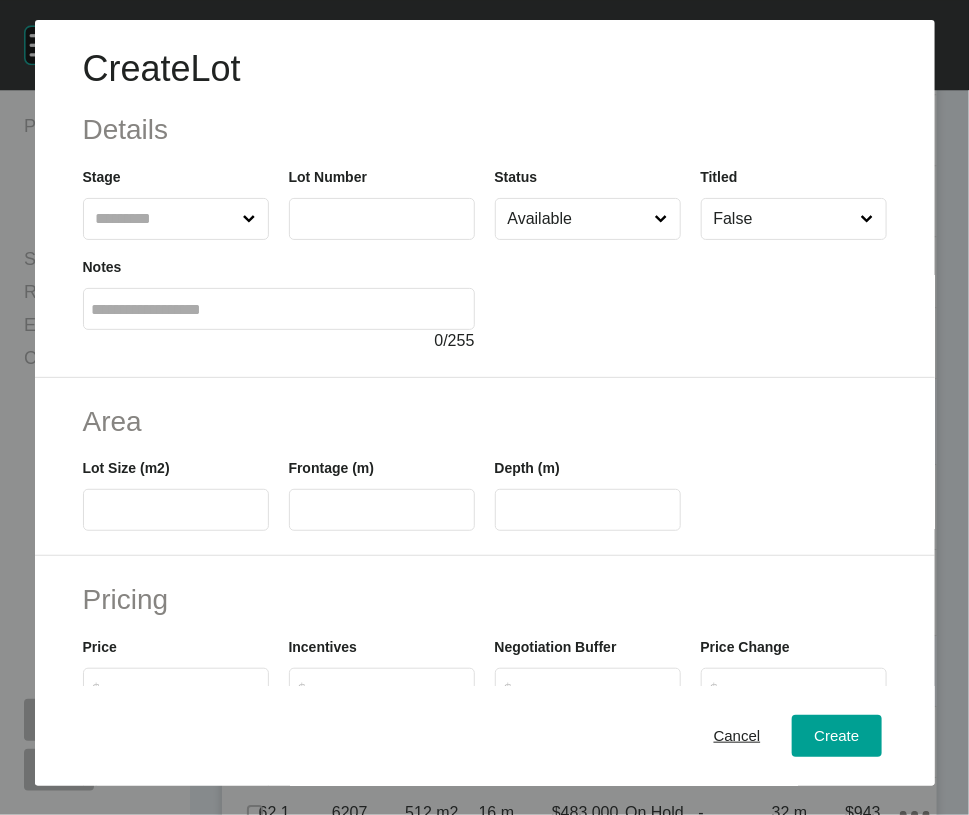 click at bounding box center [166, 219] 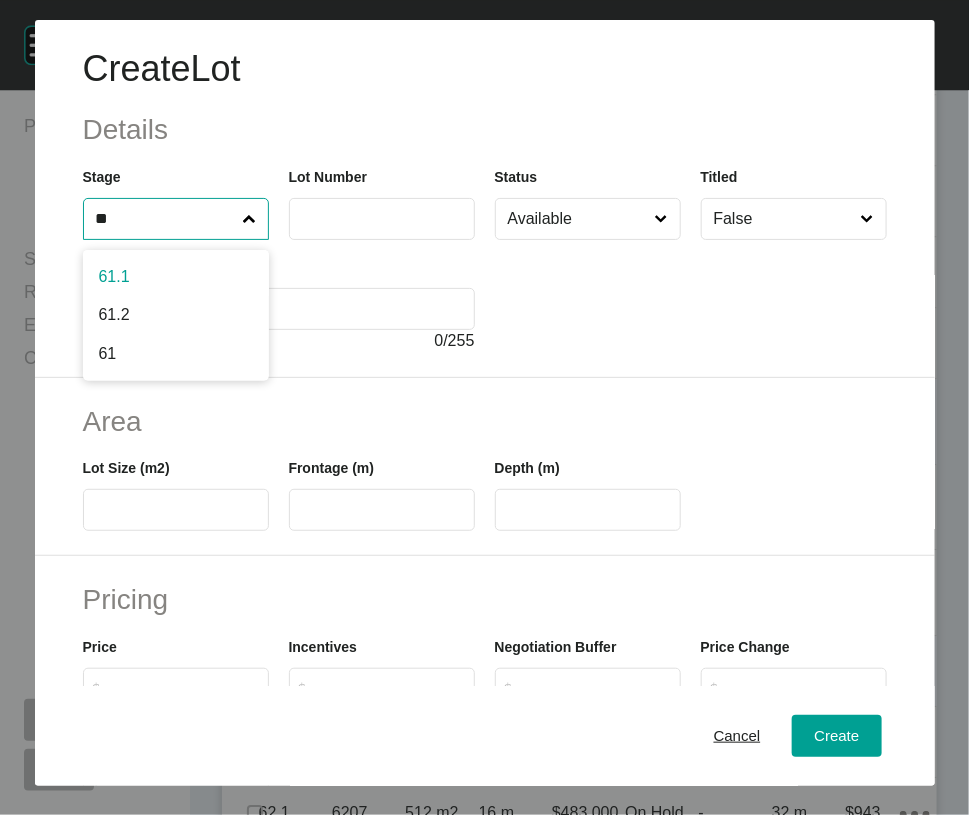 type on "**" 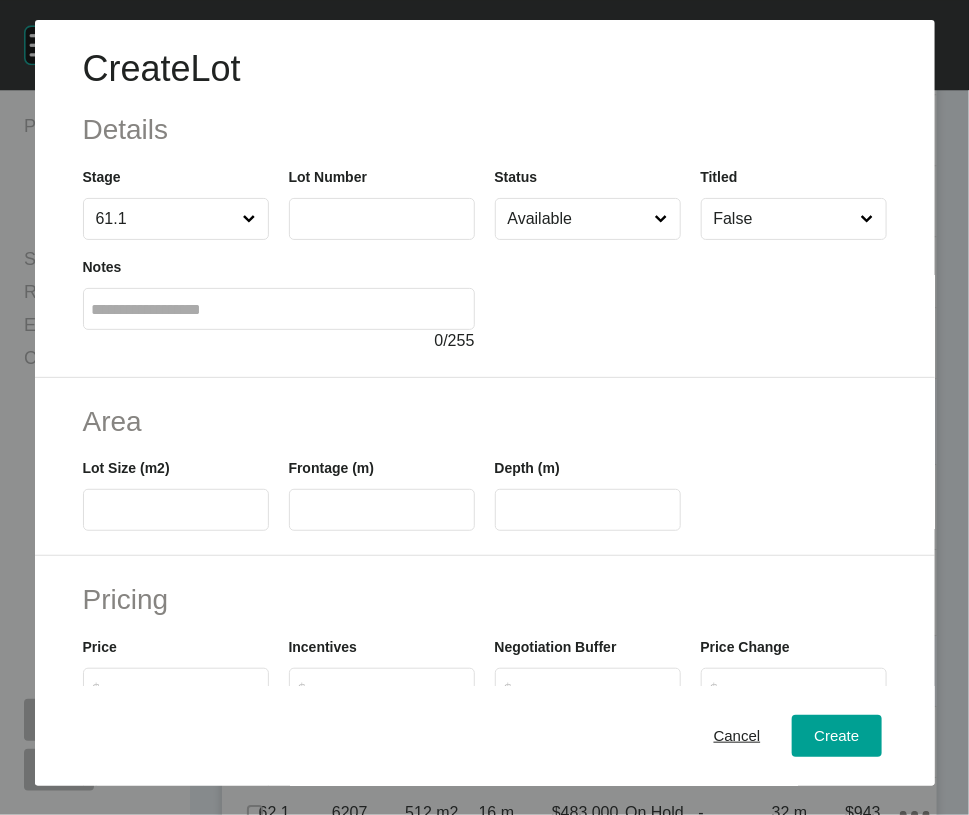 click at bounding box center [382, 219] 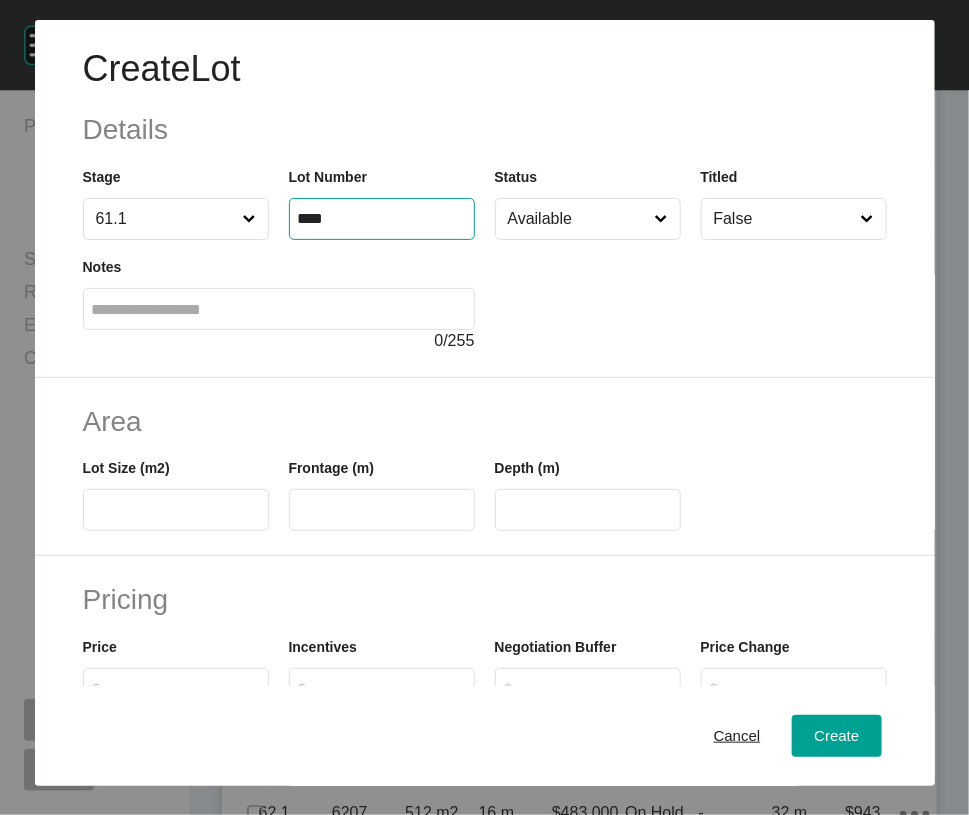 type on "****" 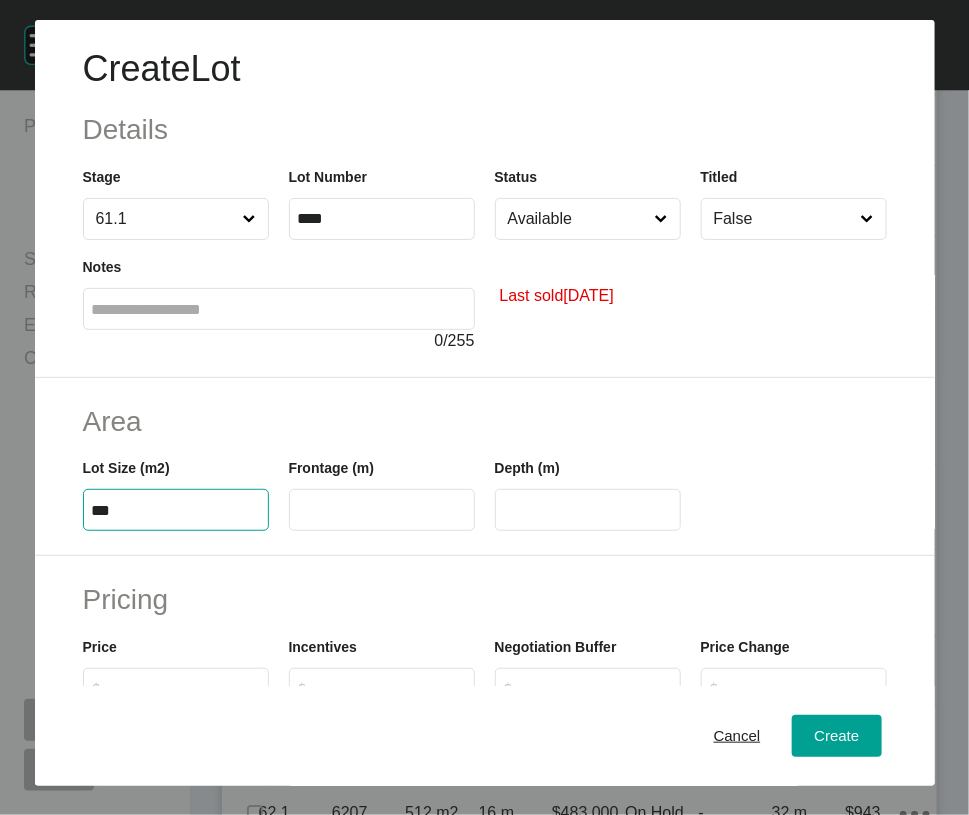 type on "***" 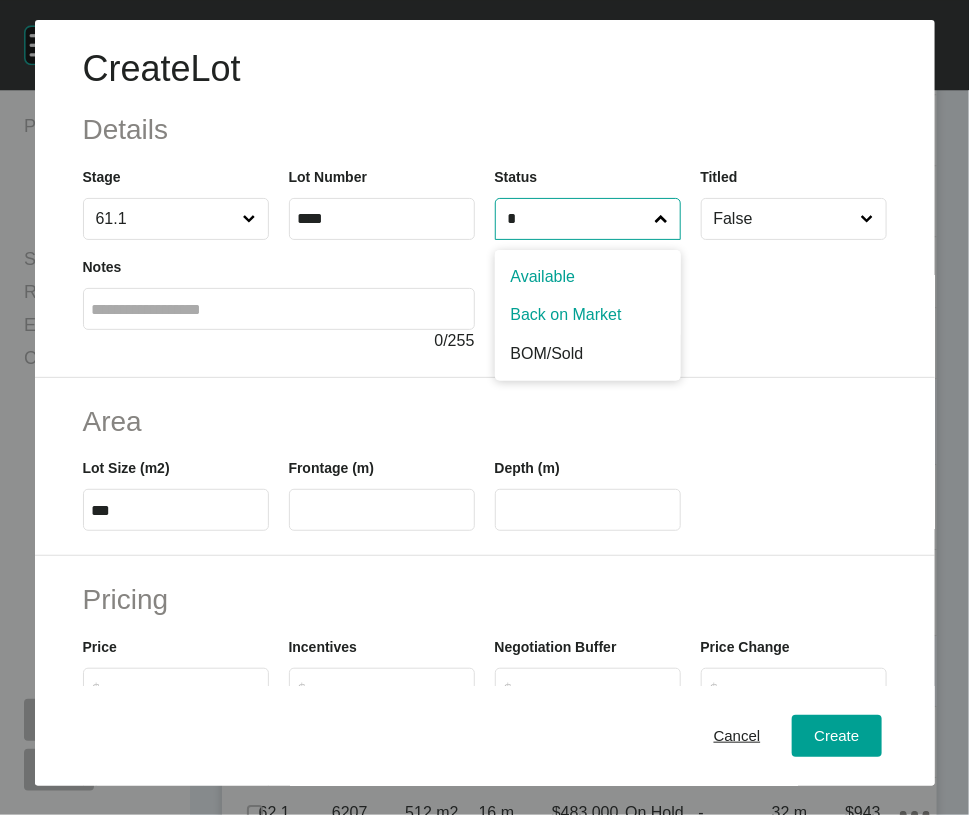 type on "*" 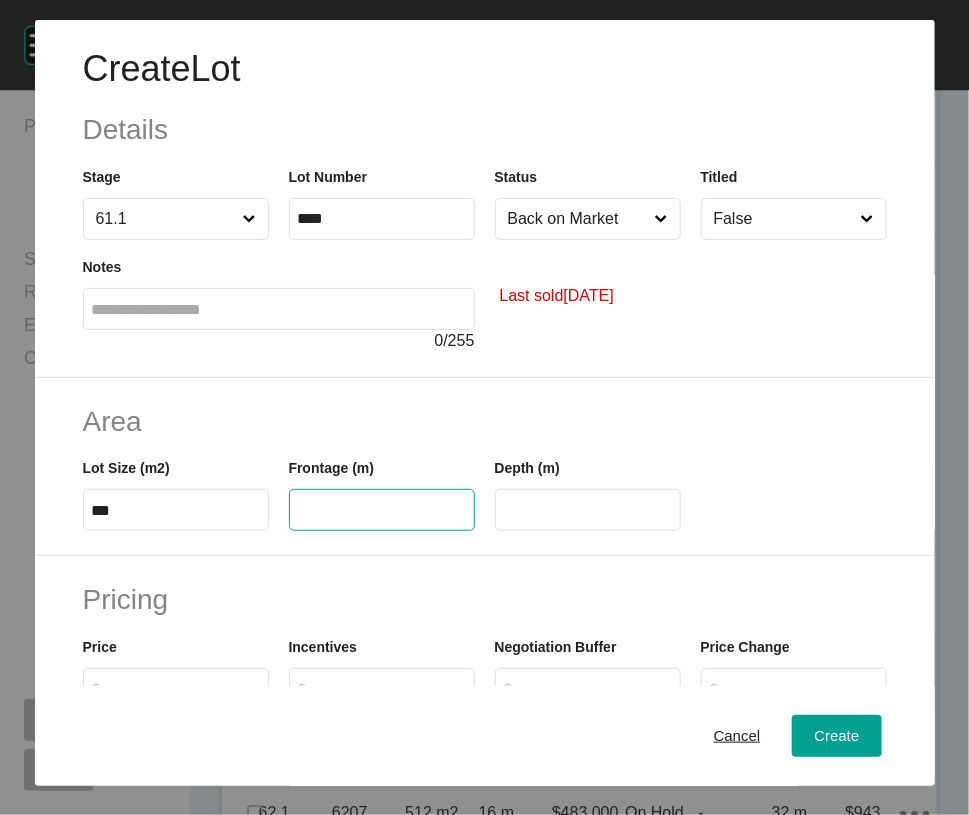 drag, startPoint x: 398, startPoint y: 629, endPoint x: 389, endPoint y: 635, distance: 10.816654 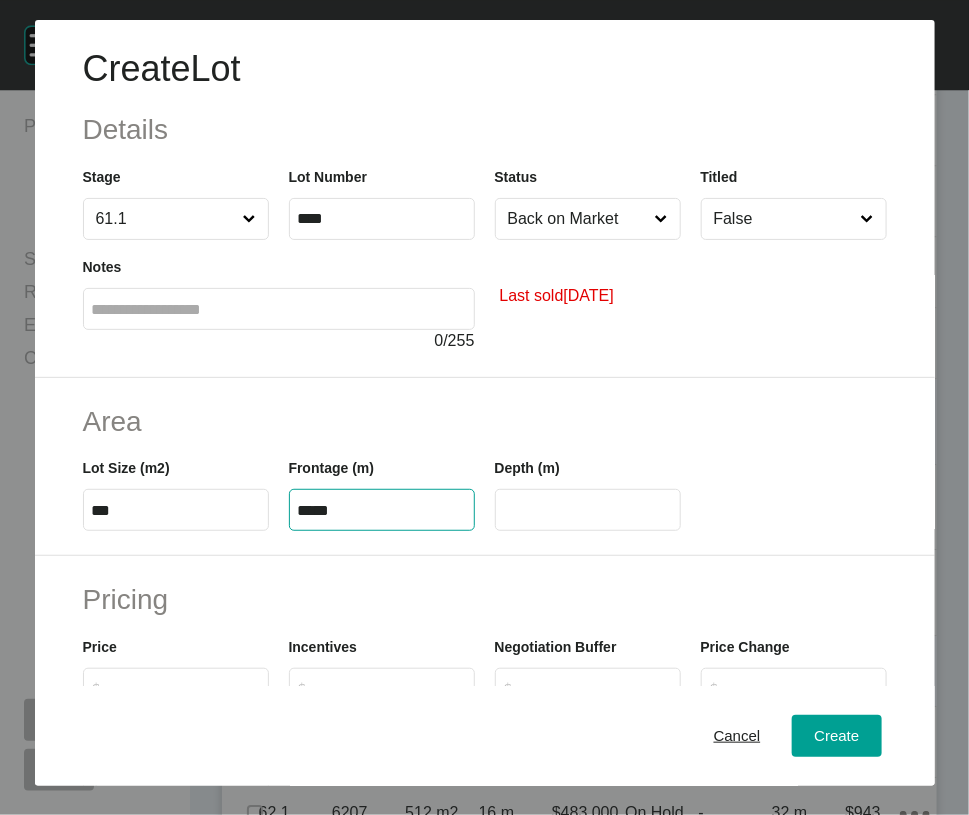 type on "*****" 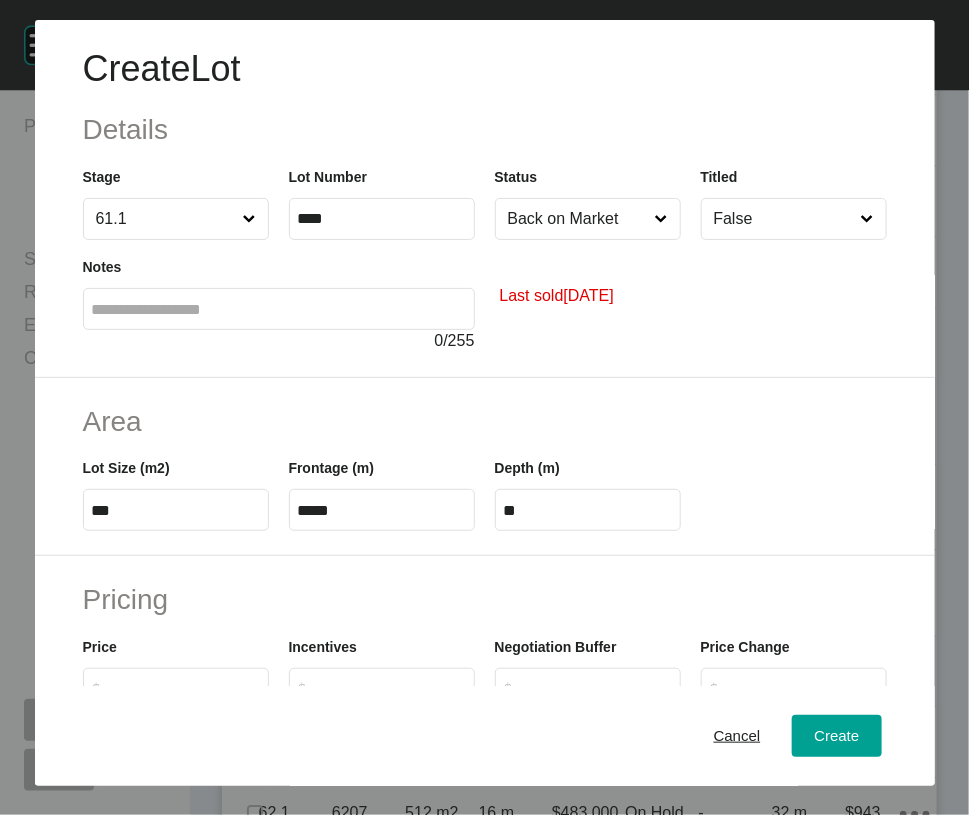 click on "**" at bounding box center (588, 510) 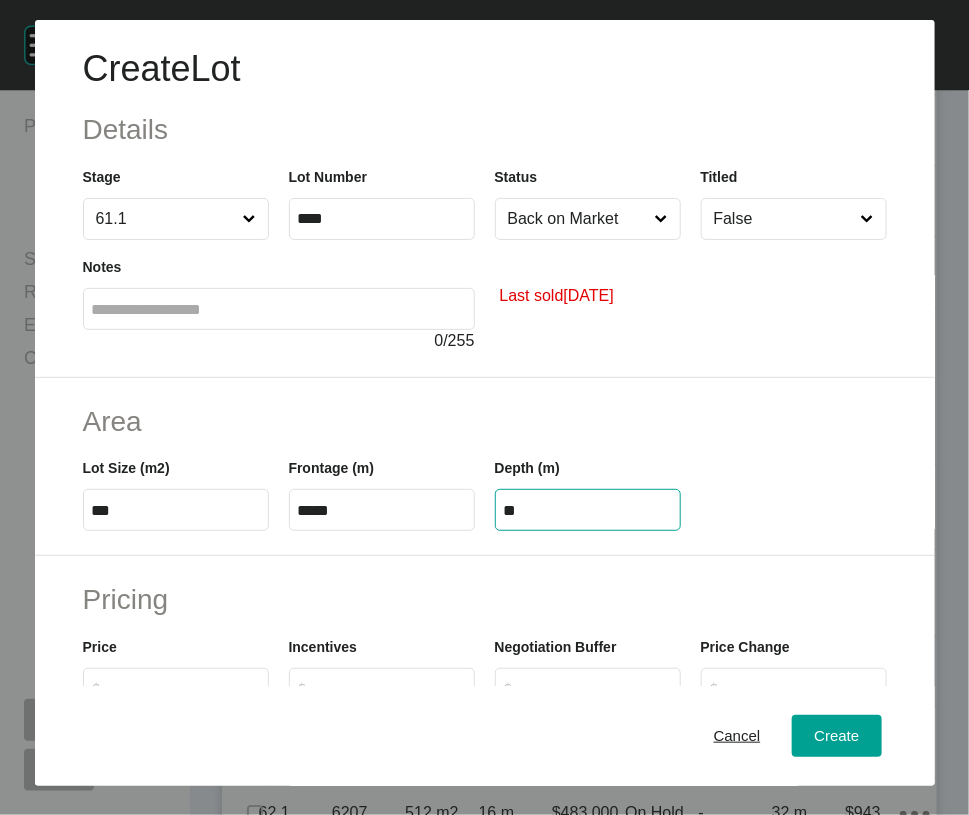 click on "**" at bounding box center (588, 510) 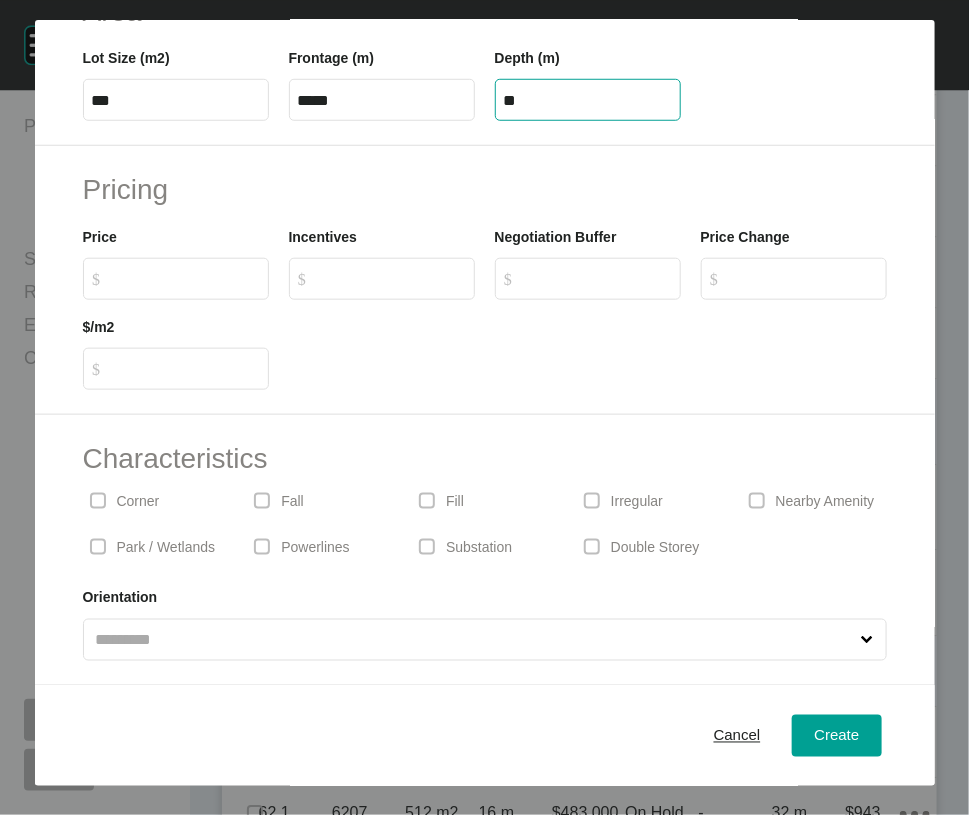 scroll, scrollTop: 493, scrollLeft: 0, axis: vertical 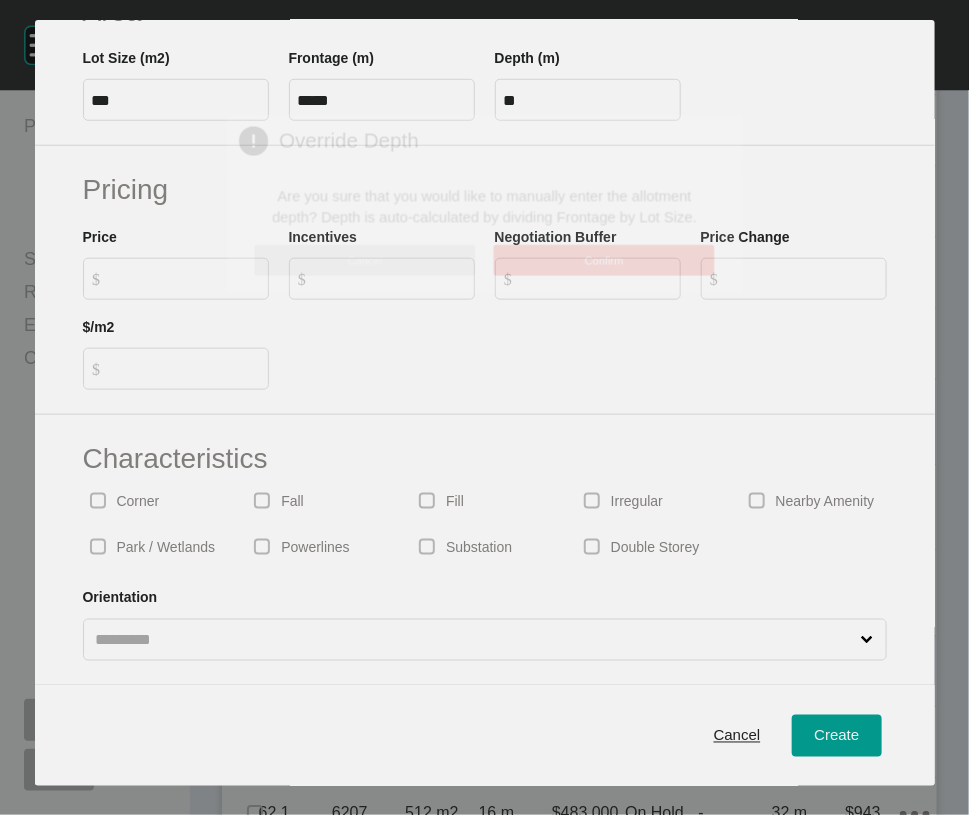 click on "Create  Lot Details Stage 61.1 Lot Number **** Status Back on Market Titled False Notes 0 / 255 Last sold  February 2023 Area Lot Size (m2) *** Frontage (m) ***** Depth (m) ** Pricing Price $ Created with Sketch. $ Incentives $ Created with Sketch. $ Negotiation Buffer $ Created with Sketch. $ Price Change $ Created with Sketch. $ $/m2 $ Created with Sketch. $ Characteristics Corner Fall Fill Irregular Nearby Amenity Park / Wetlands Powerlines Substation Double Storey Orientation Cancel Create Page 1 Created with Sketch.   Override Depth Are you sure that you would like to manually enter the allotment depth? Depth is auto-calculated by dividing Frontage by Lot Size. Cancel Confirm" at bounding box center [484, 407] 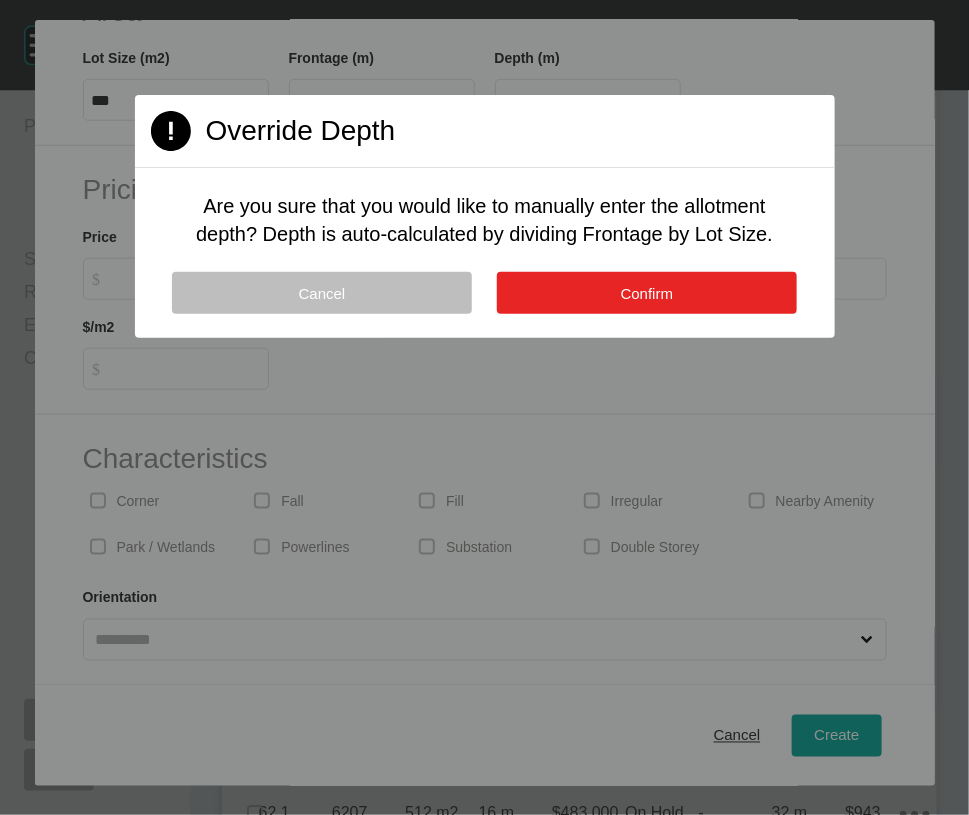 click on "Confirm" at bounding box center [647, 293] 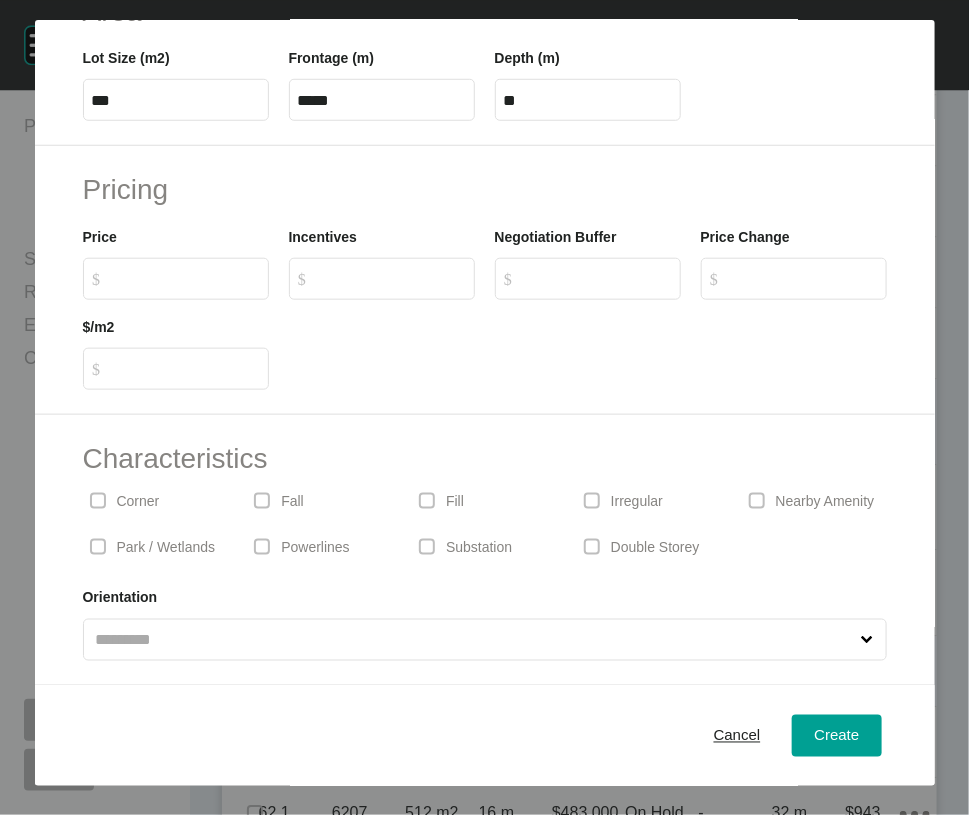 click at bounding box center (98, 501) 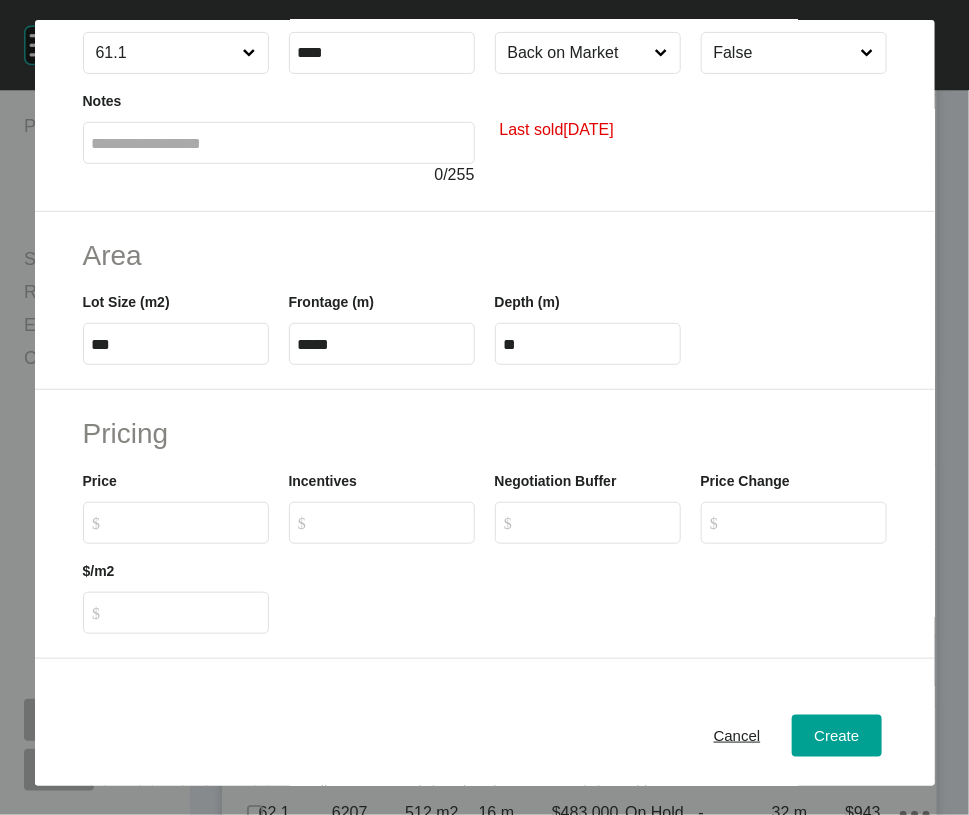 scroll, scrollTop: 236, scrollLeft: 0, axis: vertical 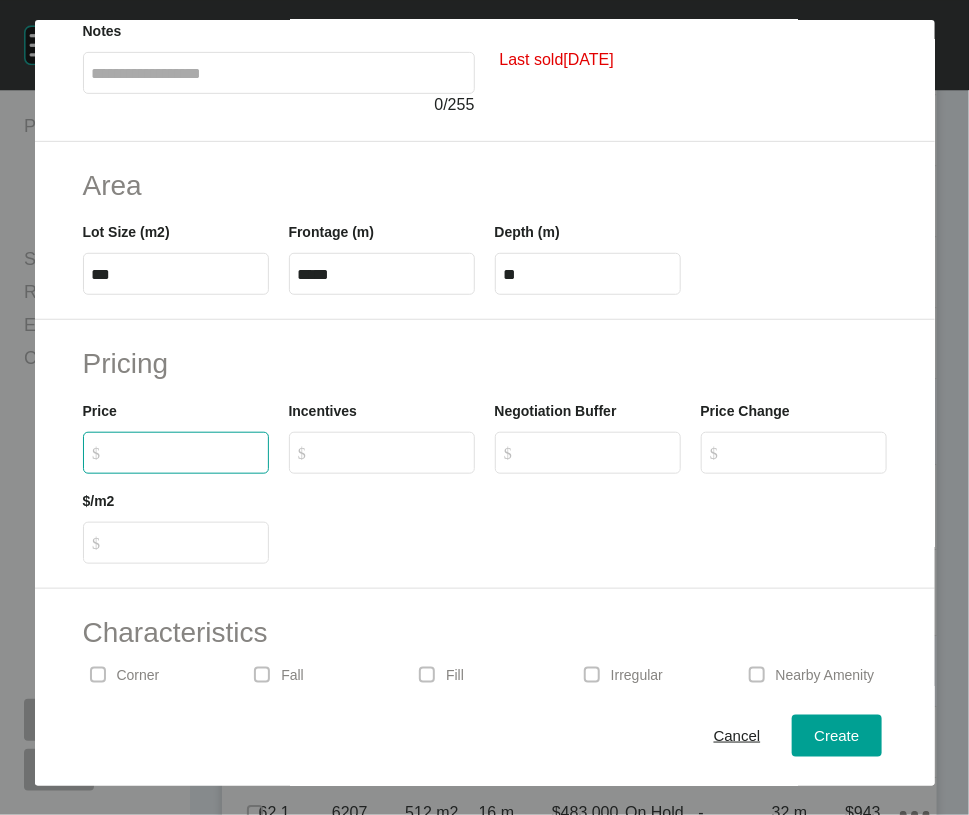 click on "$ Created with Sketch. $" at bounding box center (185, 452) 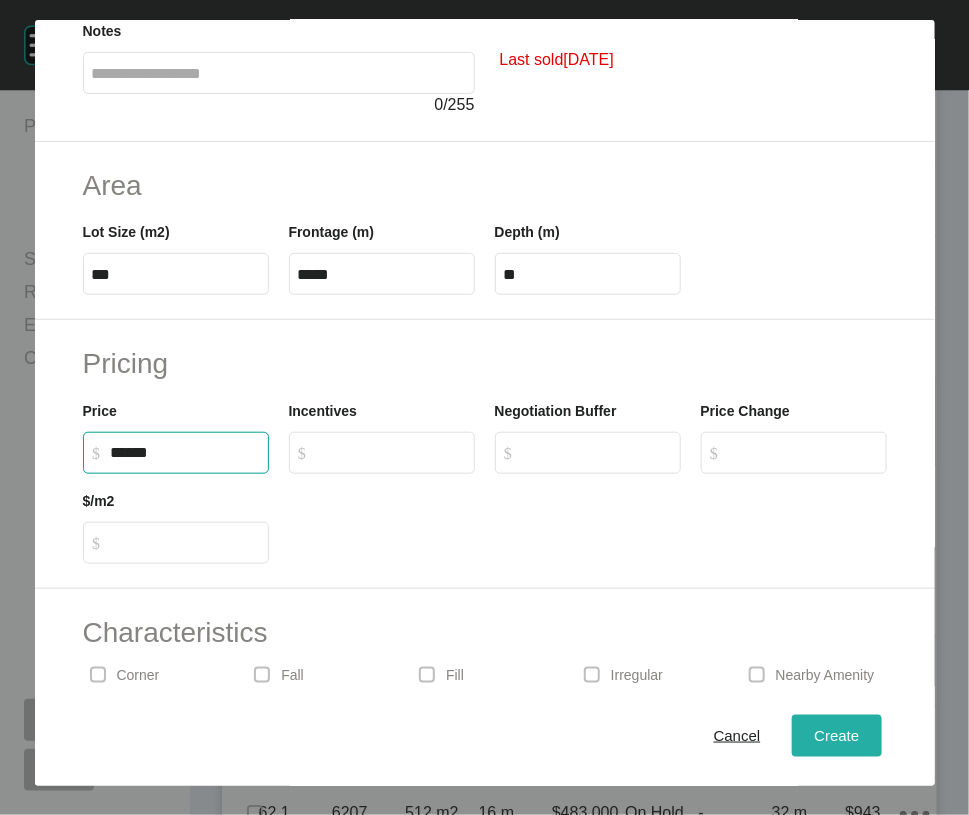 type on "*******" 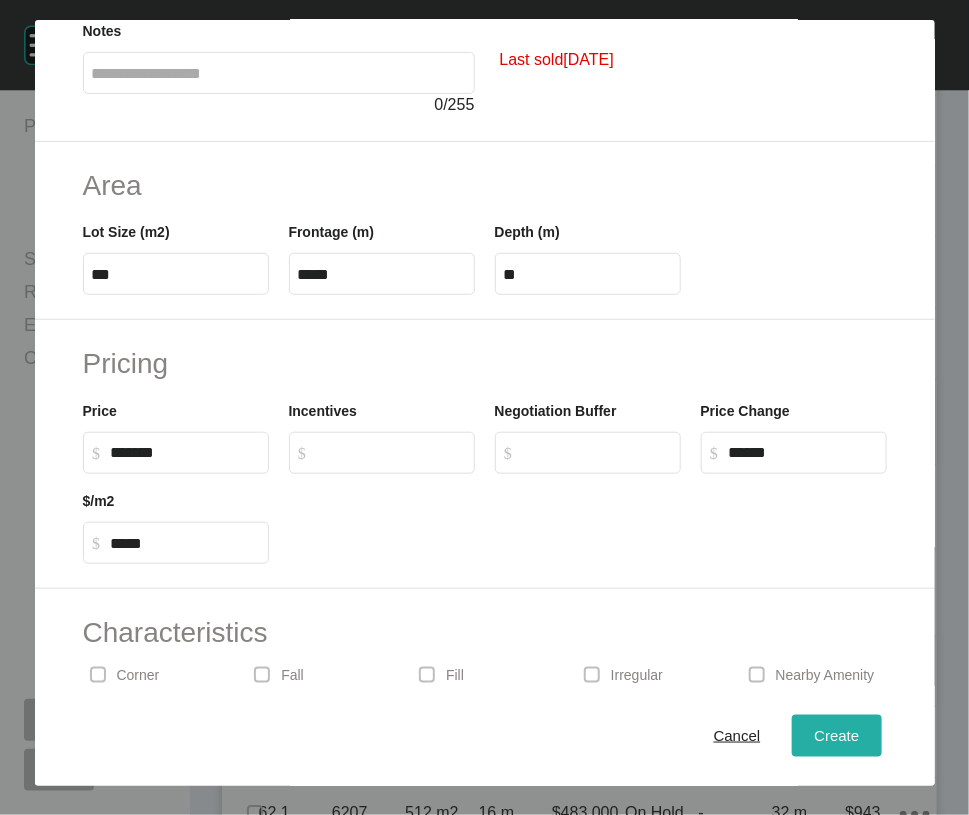 click on "Create" at bounding box center [836, 736] 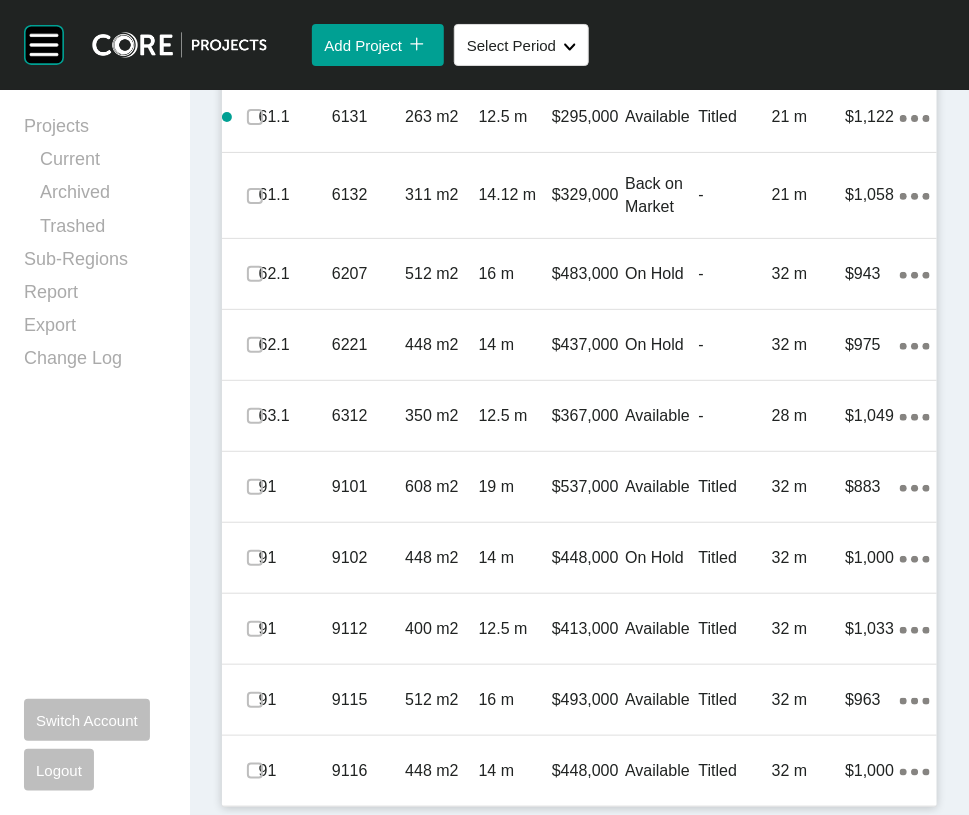 scroll, scrollTop: 2393, scrollLeft: 0, axis: vertical 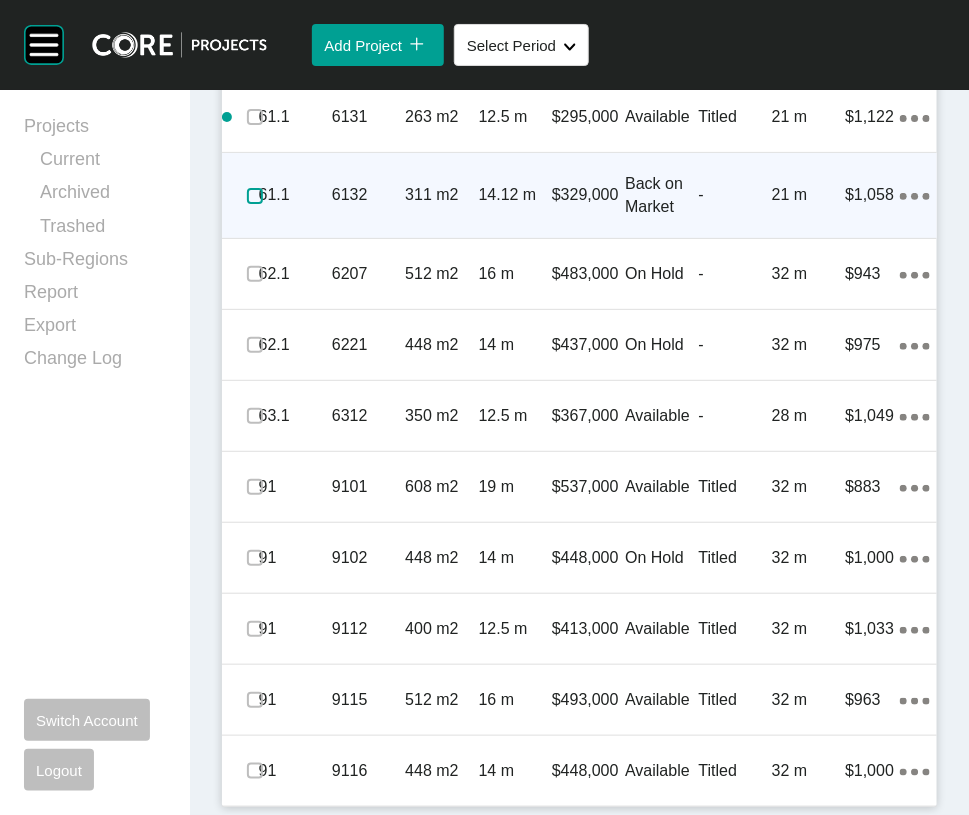 click at bounding box center (255, 196) 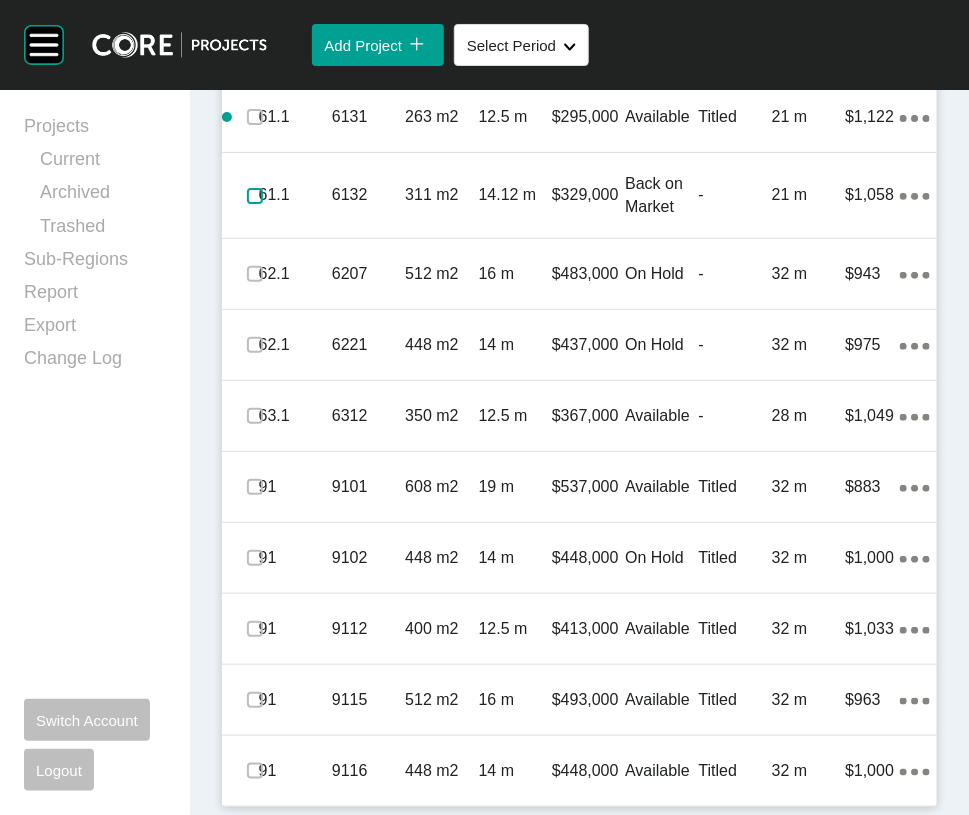 scroll, scrollTop: 2625, scrollLeft: 0, axis: vertical 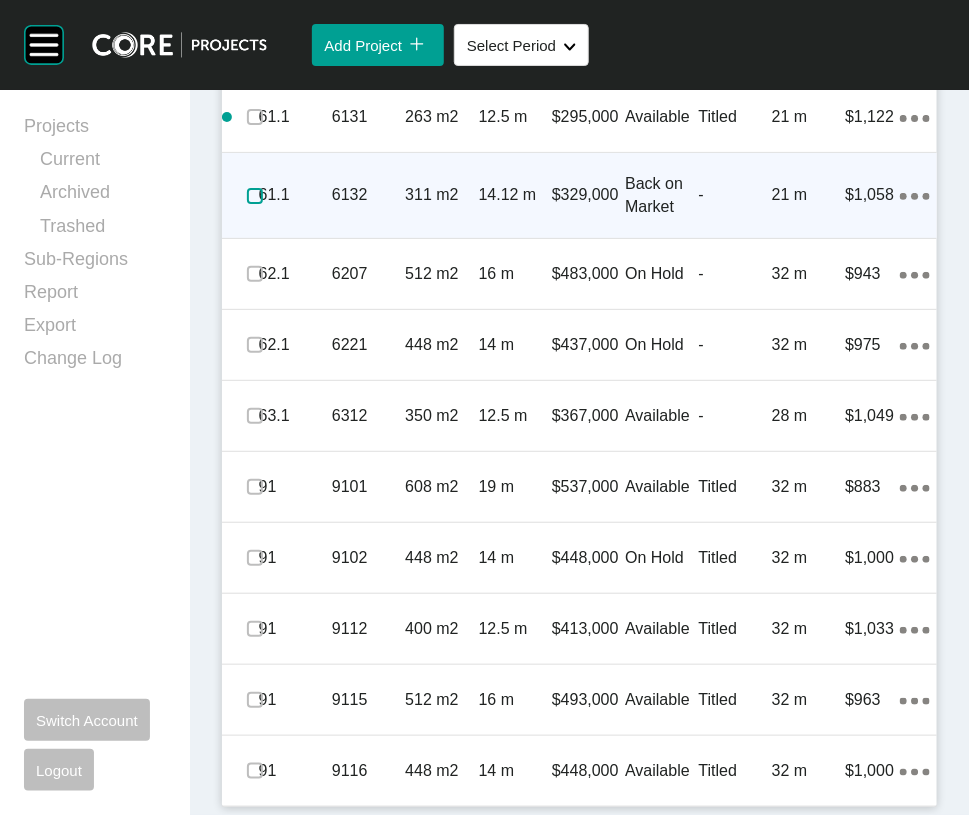 click at bounding box center (255, 196) 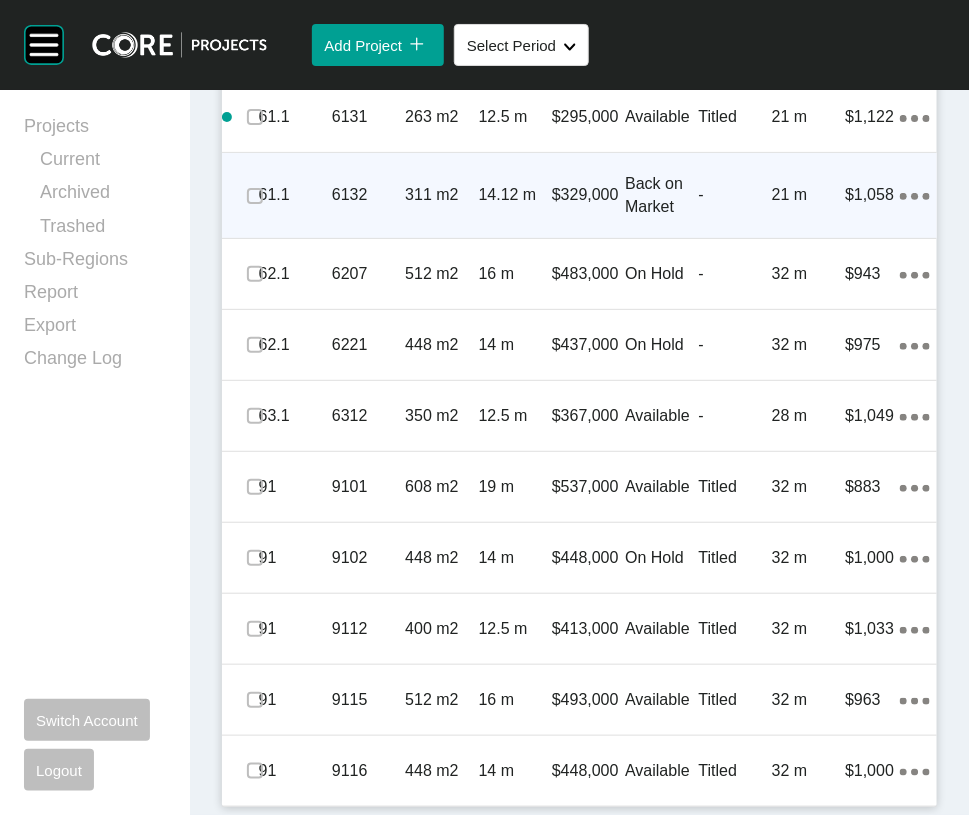 click on "Action Menu Dots Copy 6 Created with Sketch." at bounding box center [915, 195] 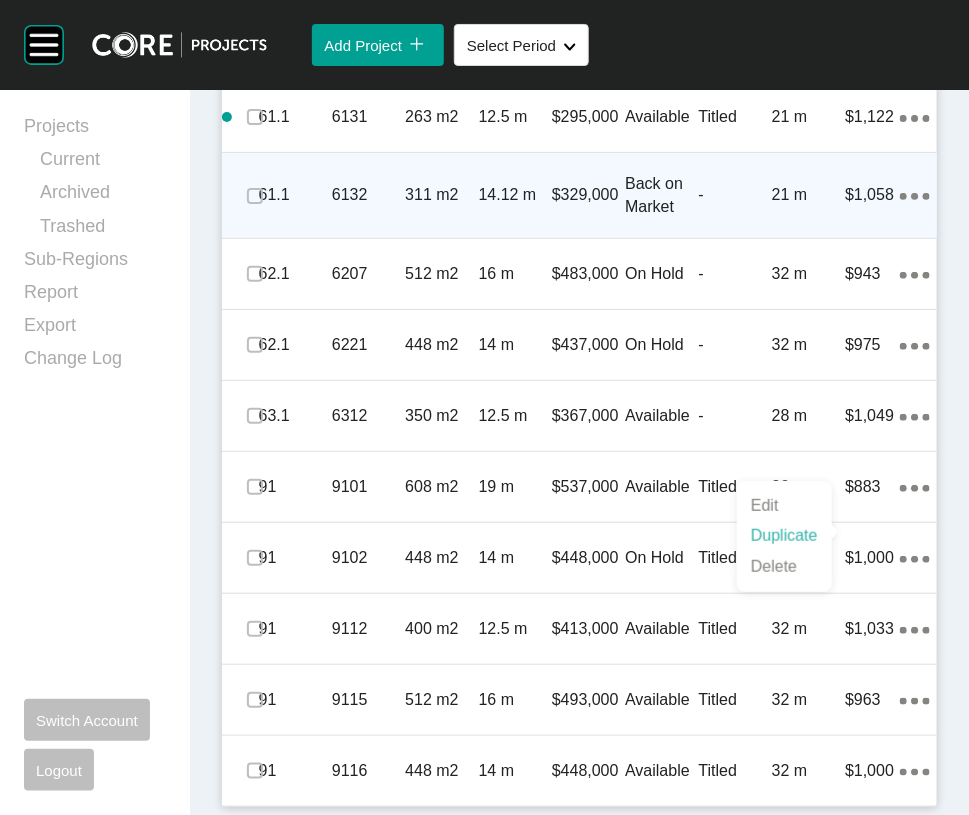 click on "Duplicate" at bounding box center [784, 536] 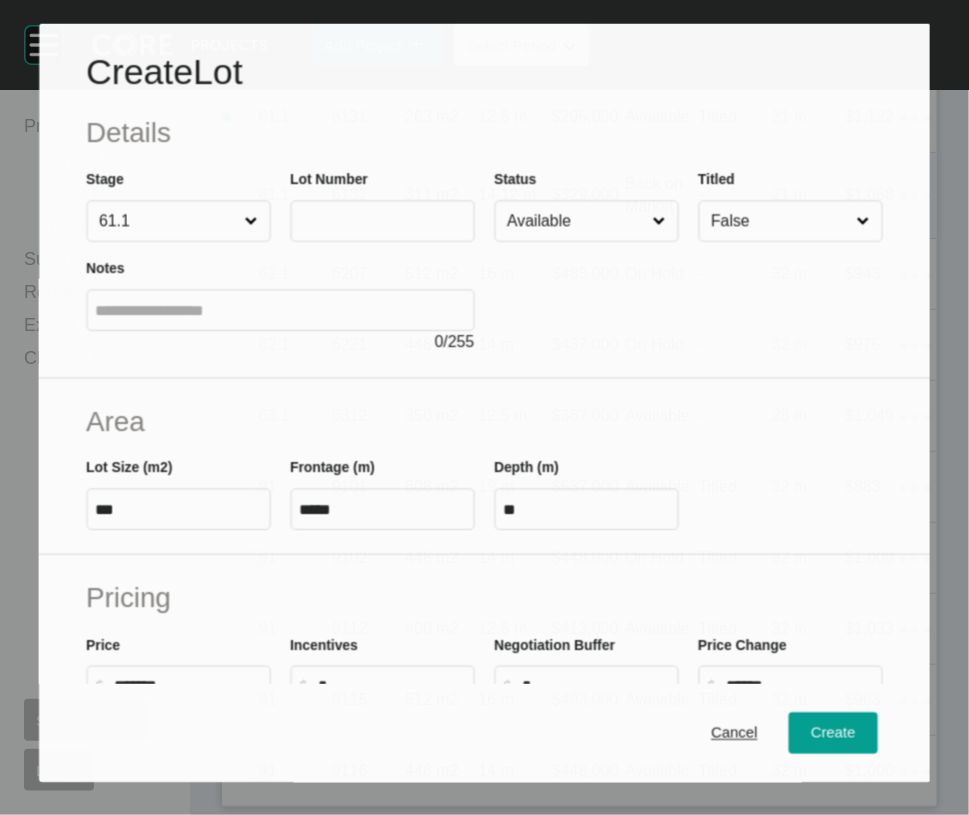 scroll, scrollTop: 2547, scrollLeft: 0, axis: vertical 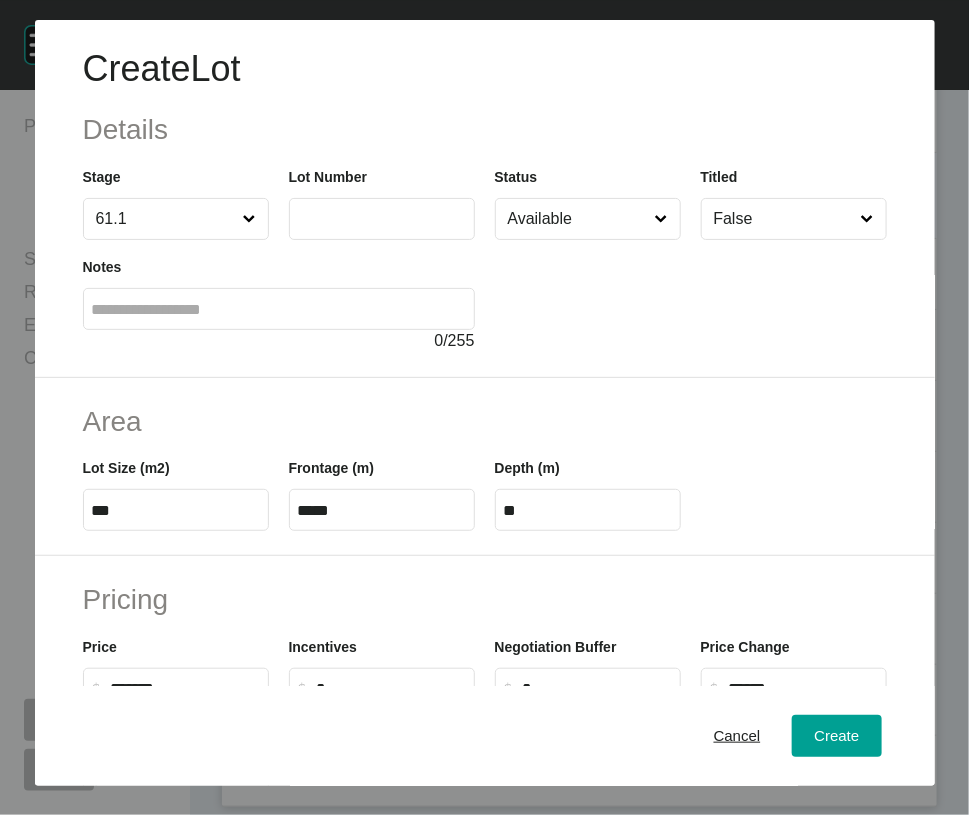 click at bounding box center (382, 219) 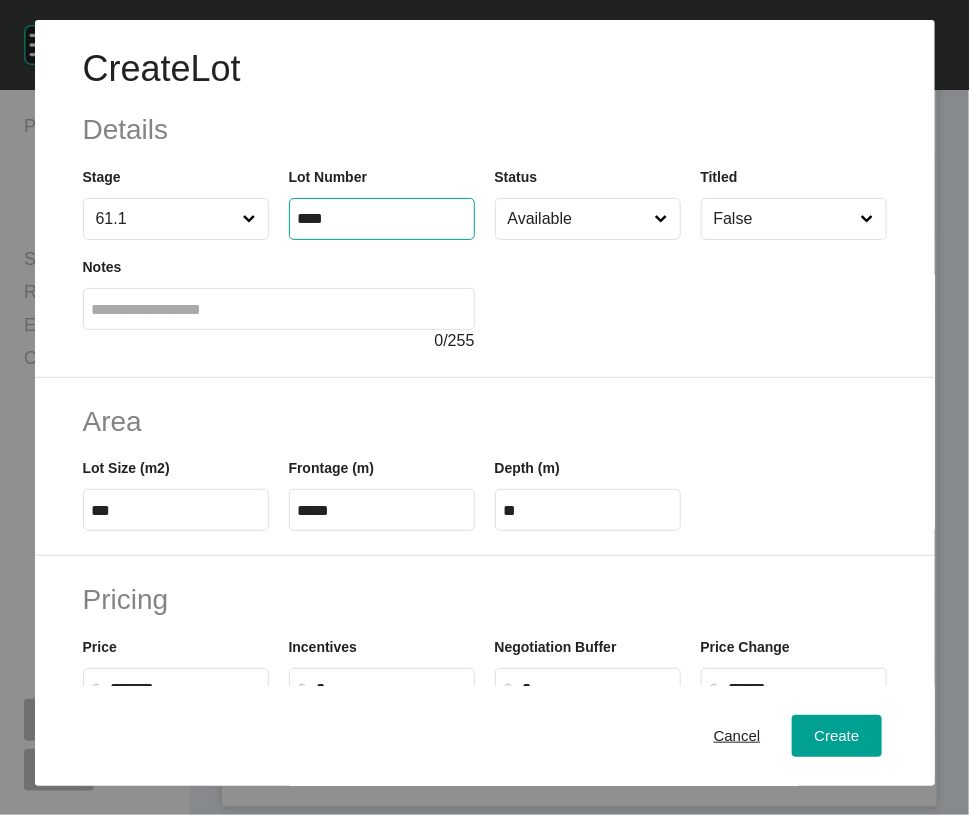 type on "****" 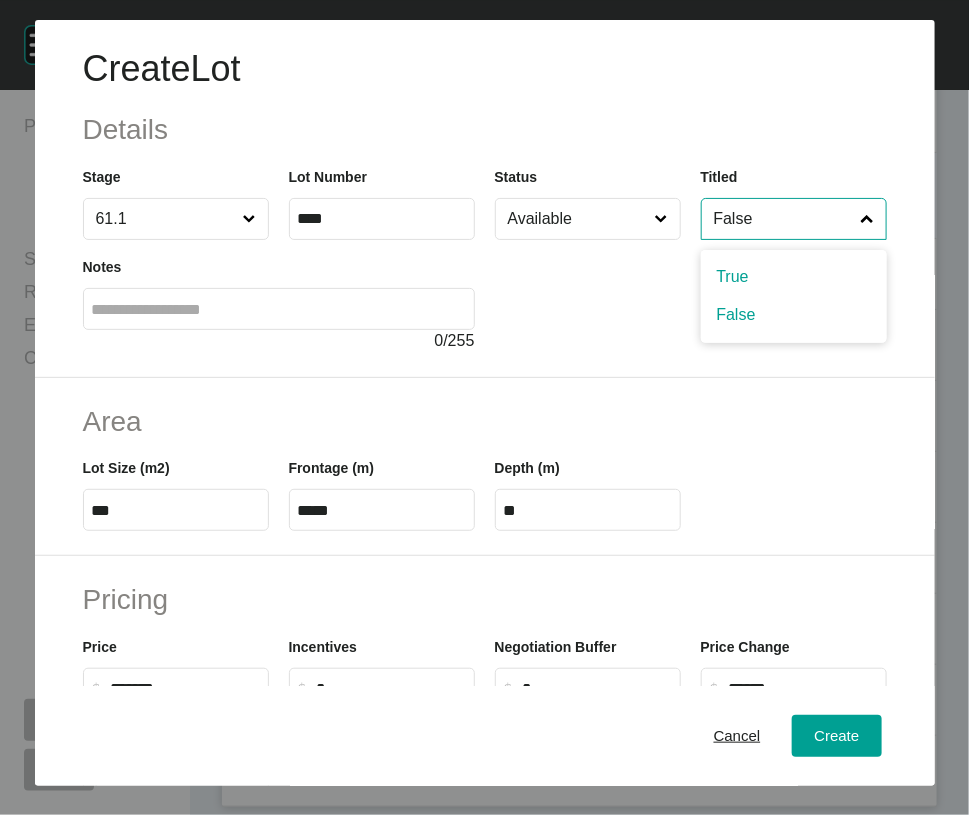 type on "*******" 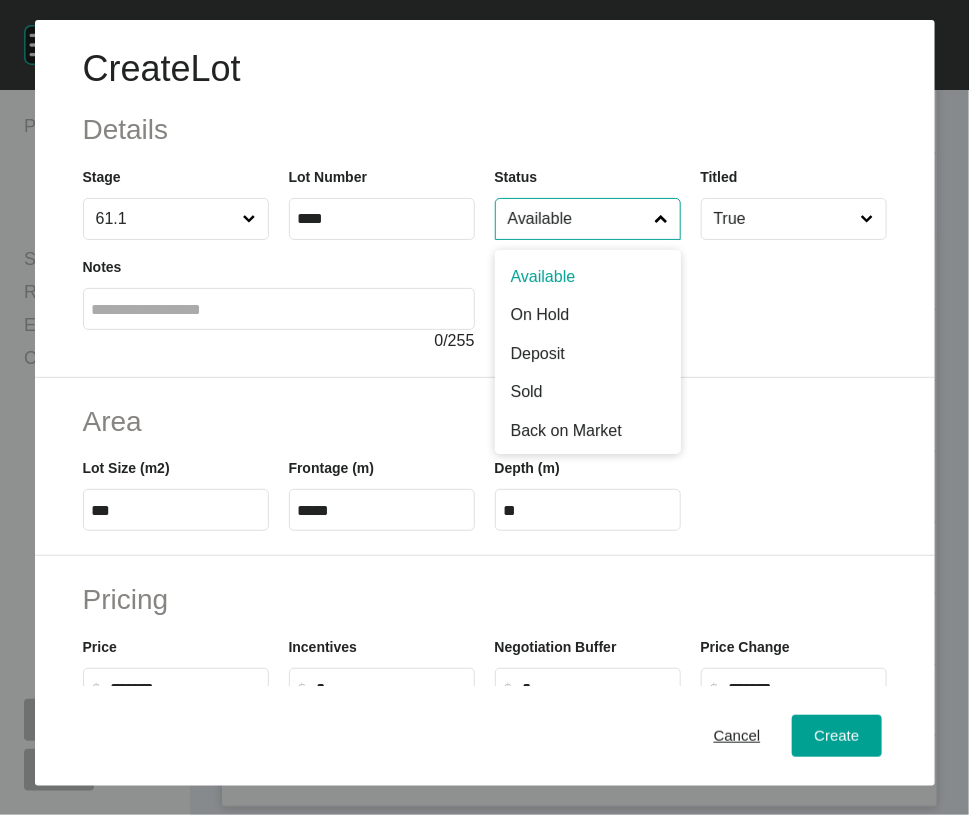 click on "Available" at bounding box center [578, 219] 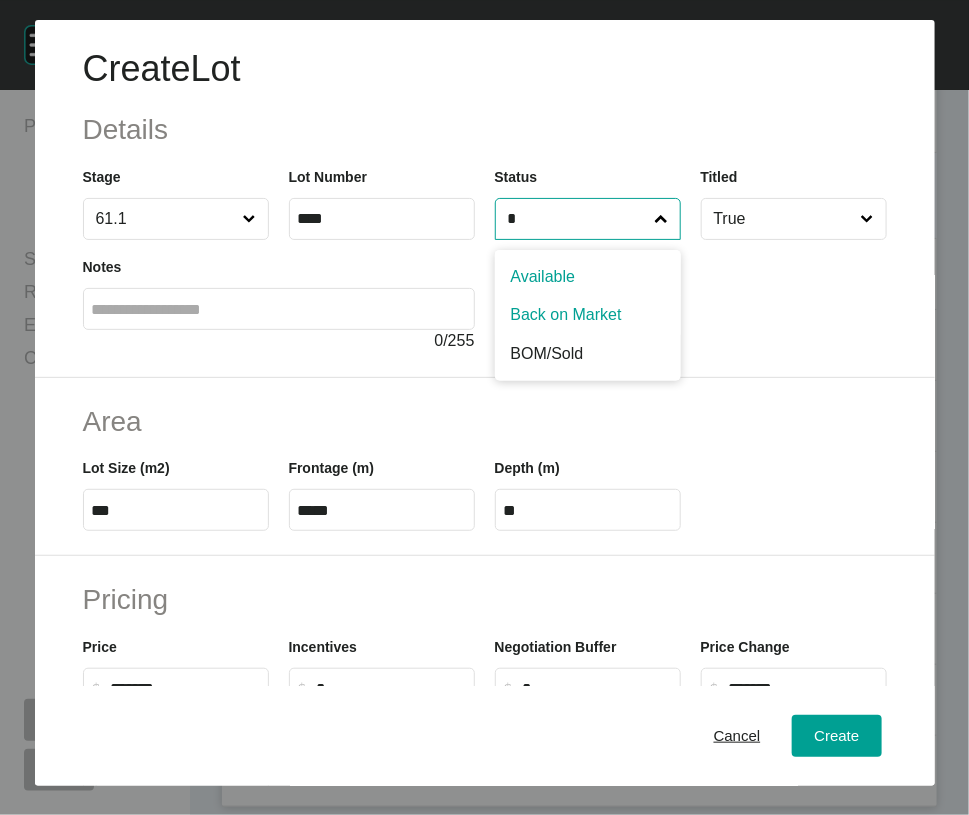 type on "*" 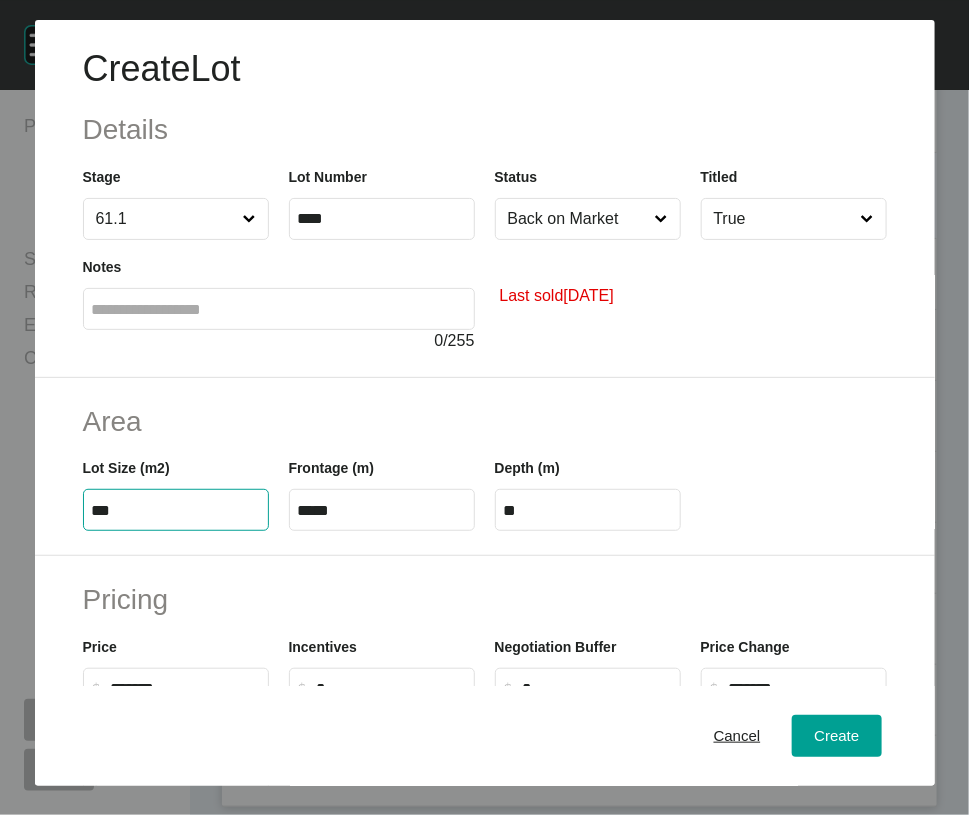 drag, startPoint x: 79, startPoint y: 630, endPoint x: 372, endPoint y: 674, distance: 296.28534 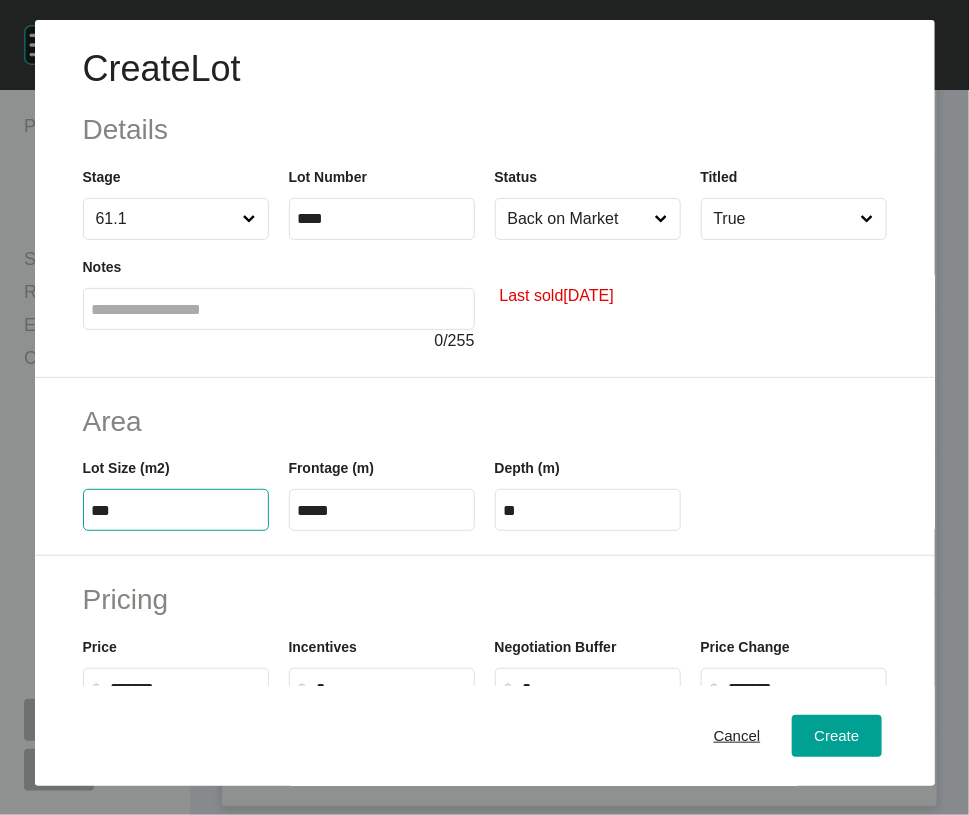 type on "***" 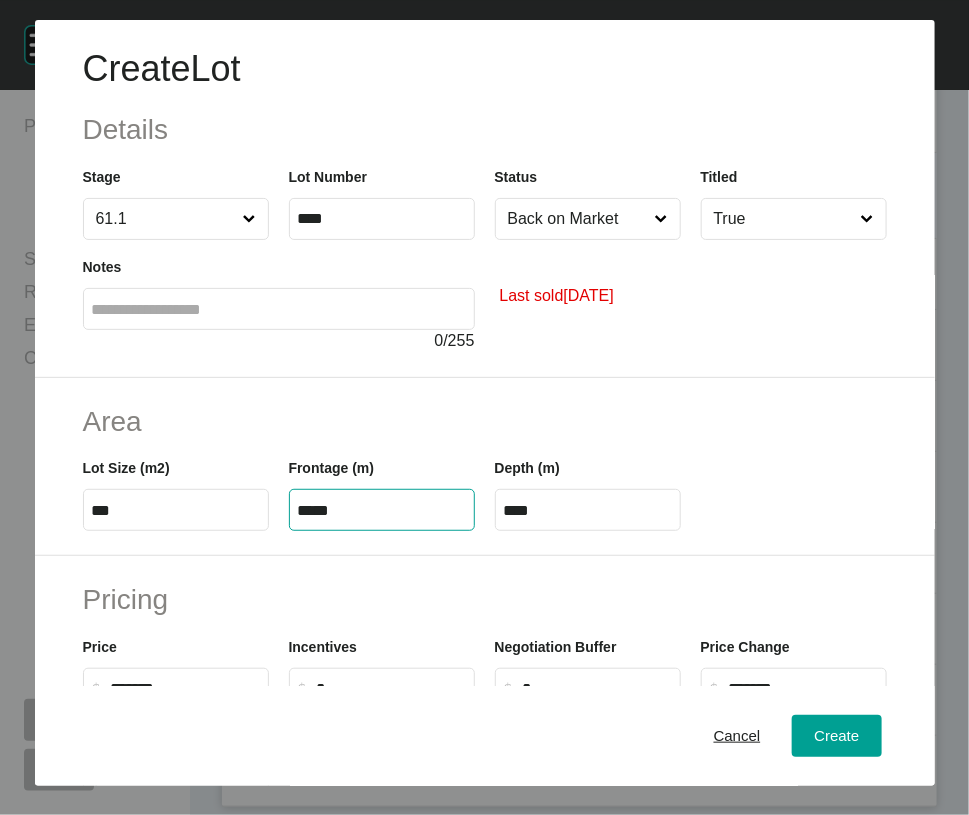 drag, startPoint x: 250, startPoint y: 644, endPoint x: 203, endPoint y: 644, distance: 47 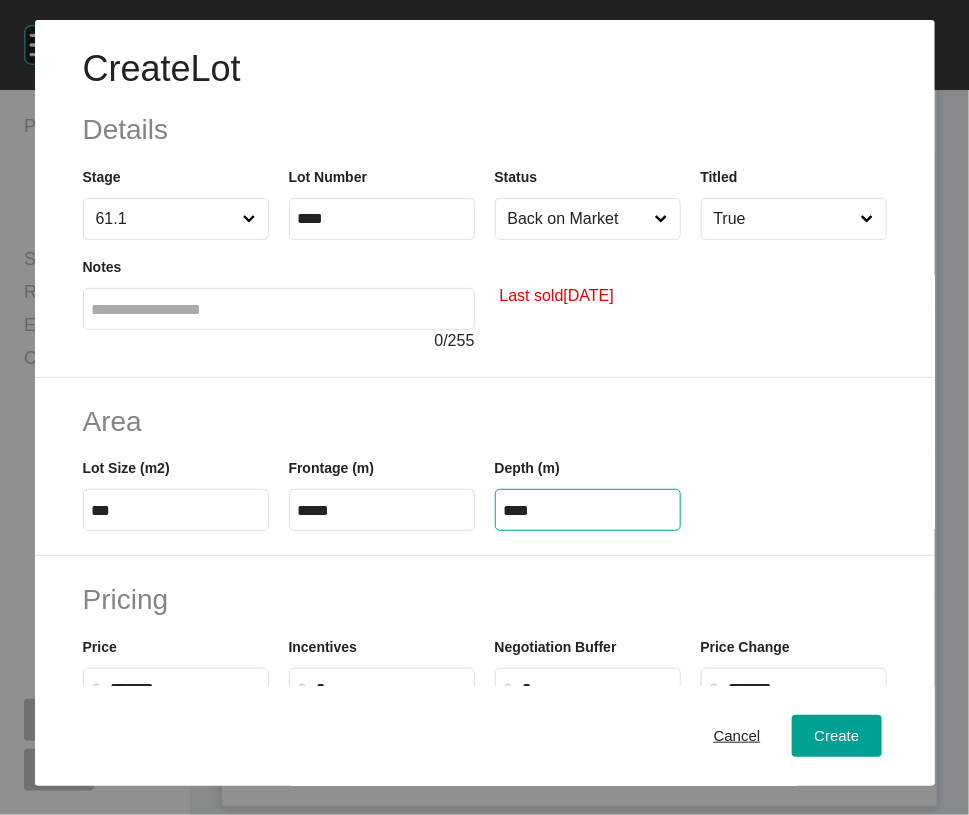 drag, startPoint x: 509, startPoint y: 640, endPoint x: 599, endPoint y: 636, distance: 90.088844 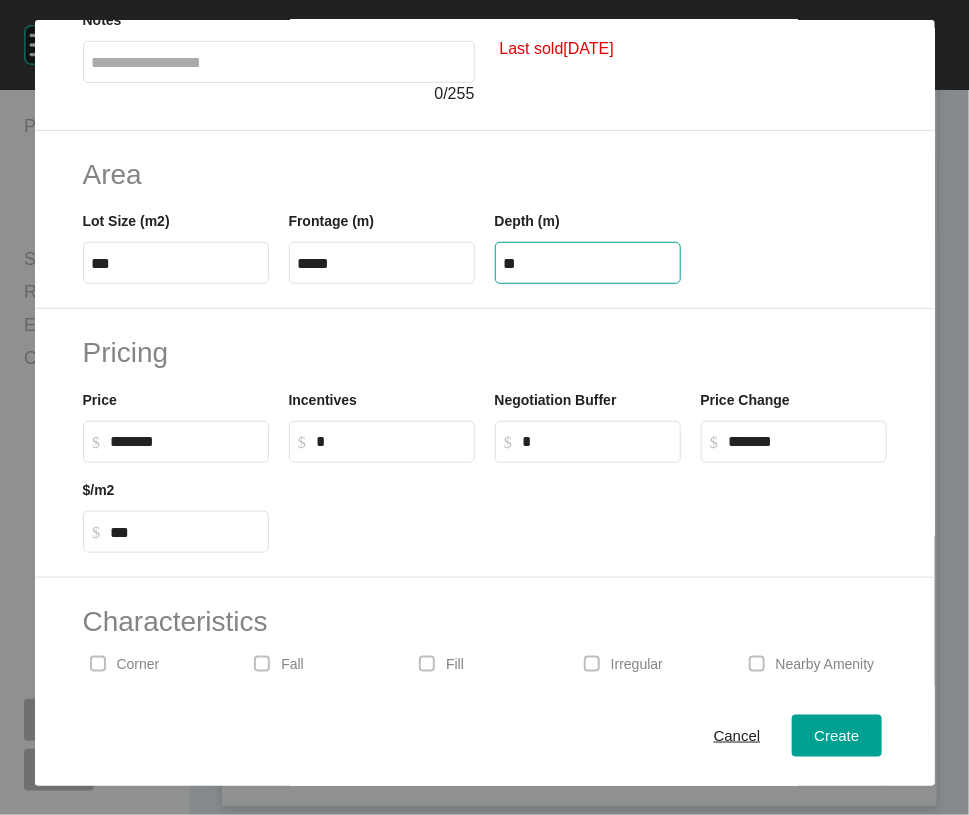 scroll, scrollTop: 258, scrollLeft: 0, axis: vertical 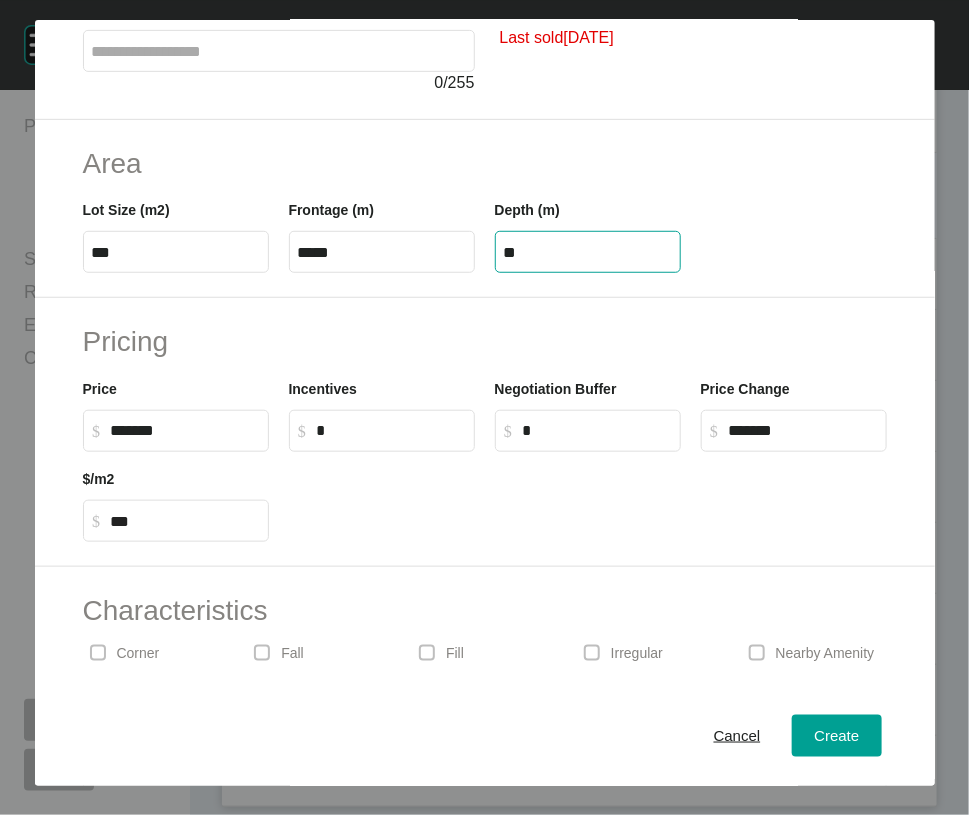 type on "**" 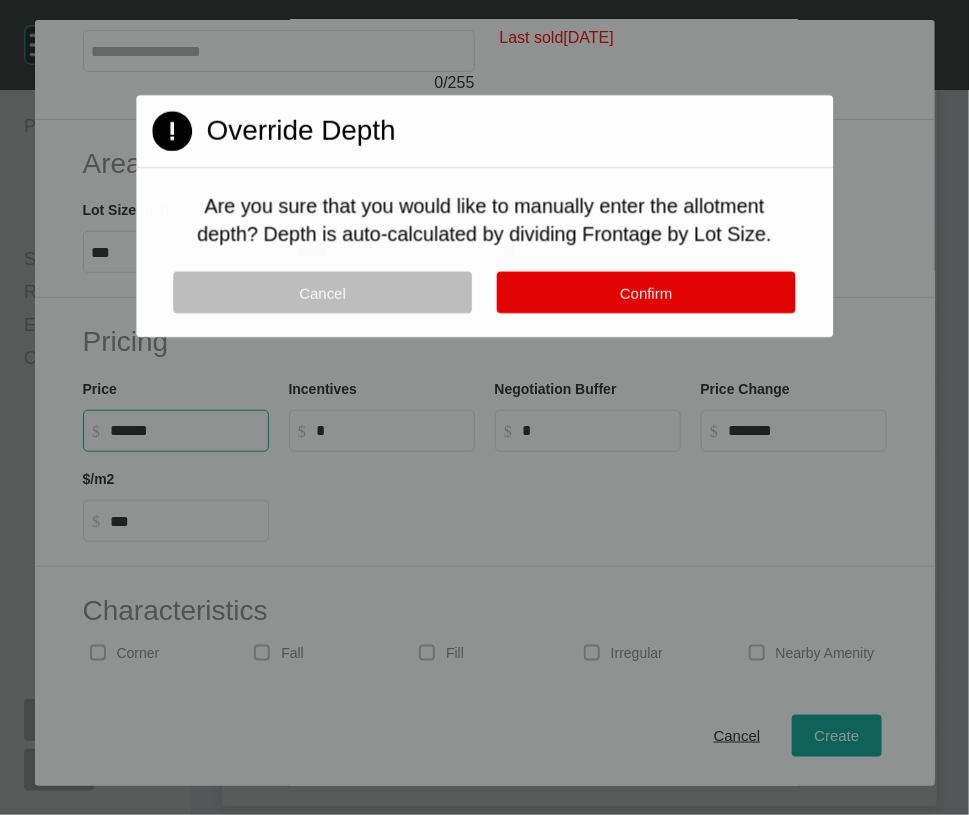 drag, startPoint x: 125, startPoint y: 598, endPoint x: 114, endPoint y: 615, distance: 20.248457 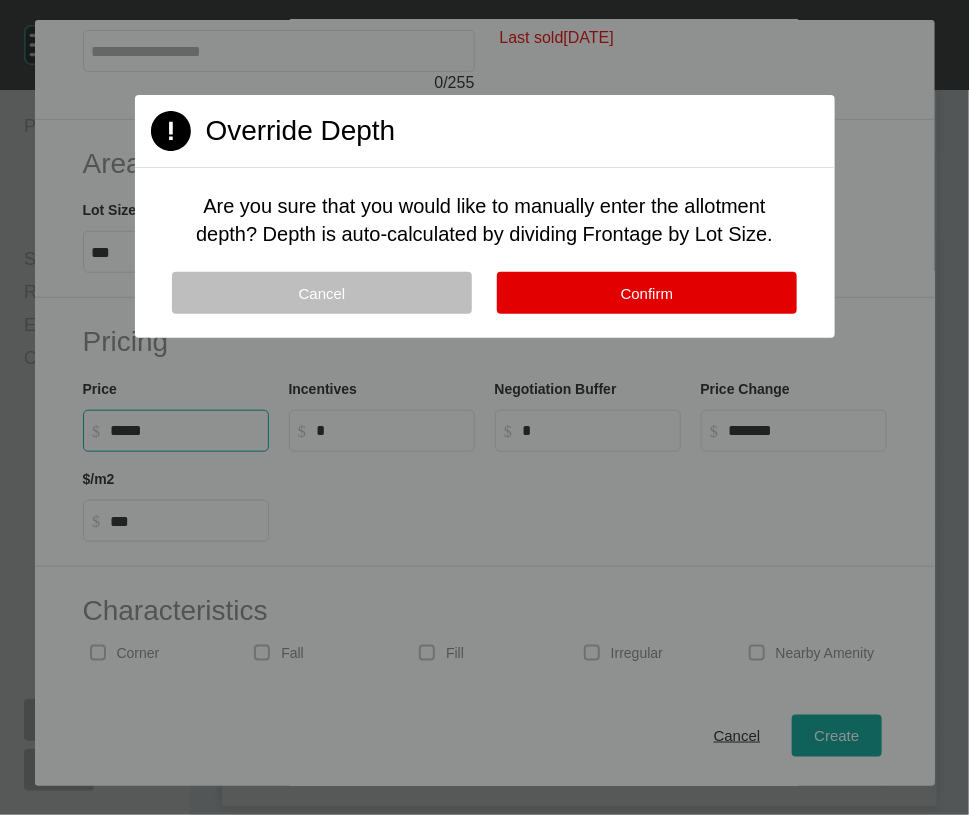 click at bounding box center (484, 407) 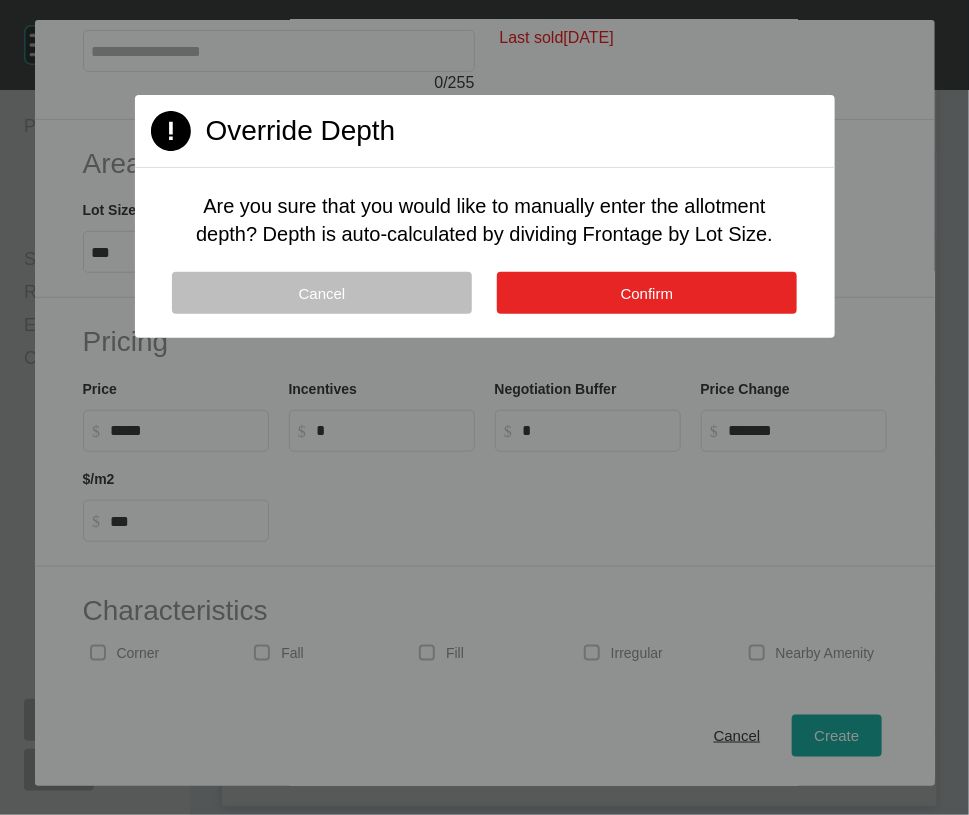 click on "Confirm" at bounding box center (647, 293) 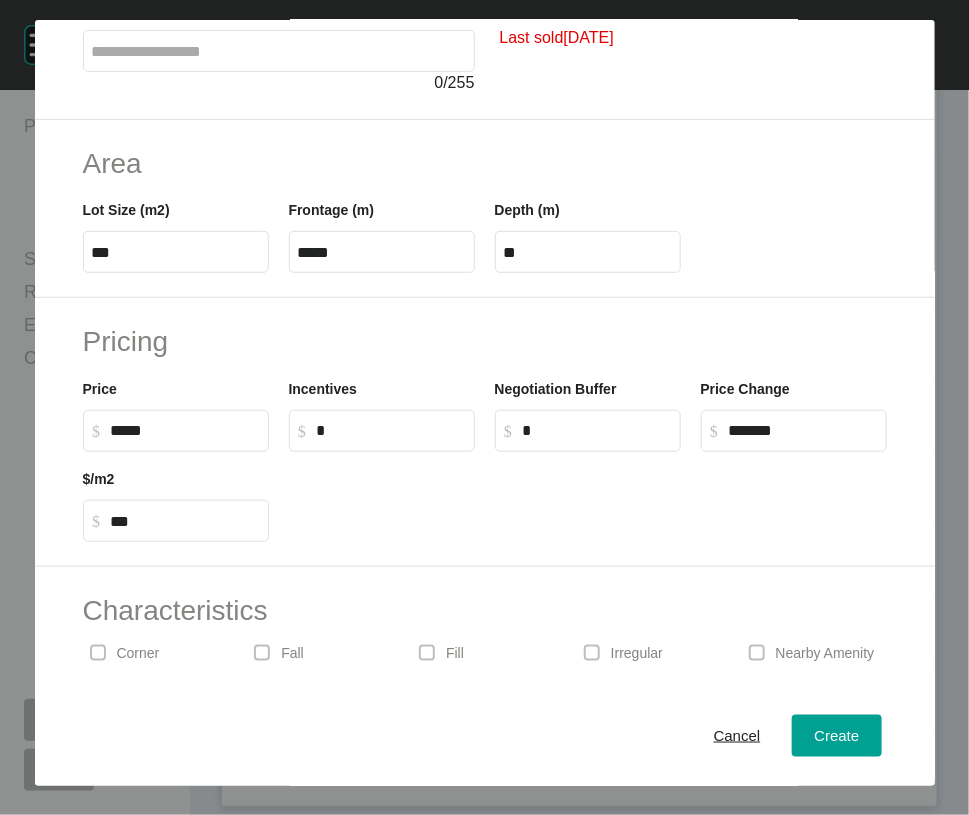 click on "$ Created with Sketch. $ *****" at bounding box center [176, 431] 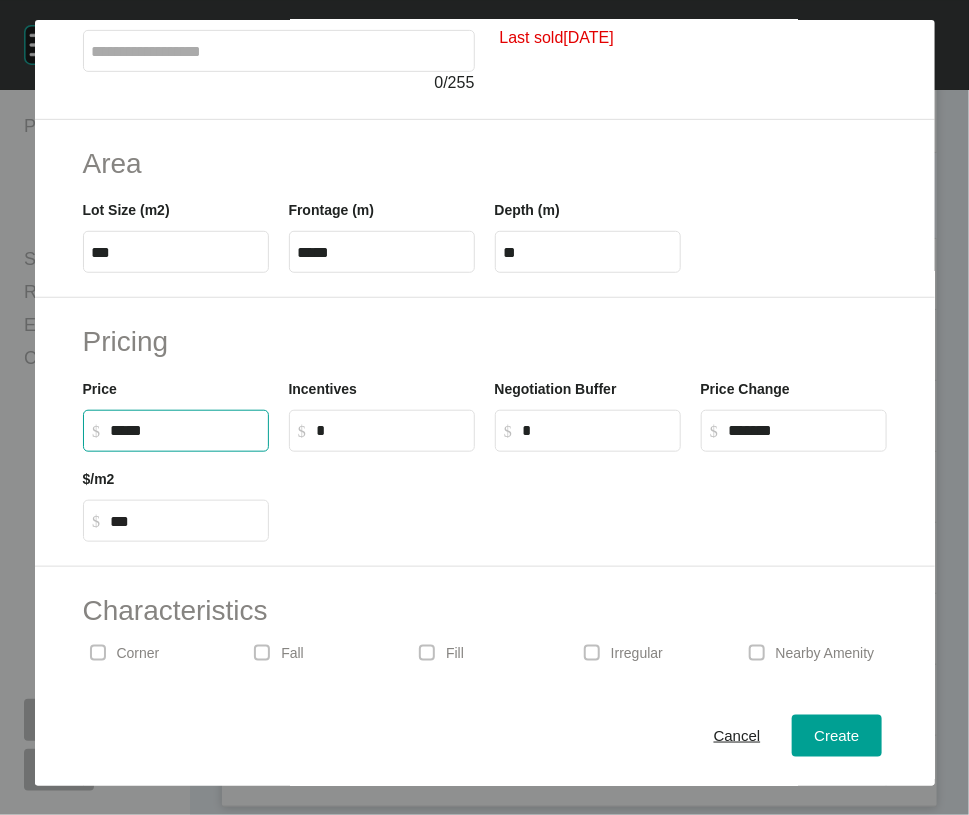 click on "*****" at bounding box center [185, 430] 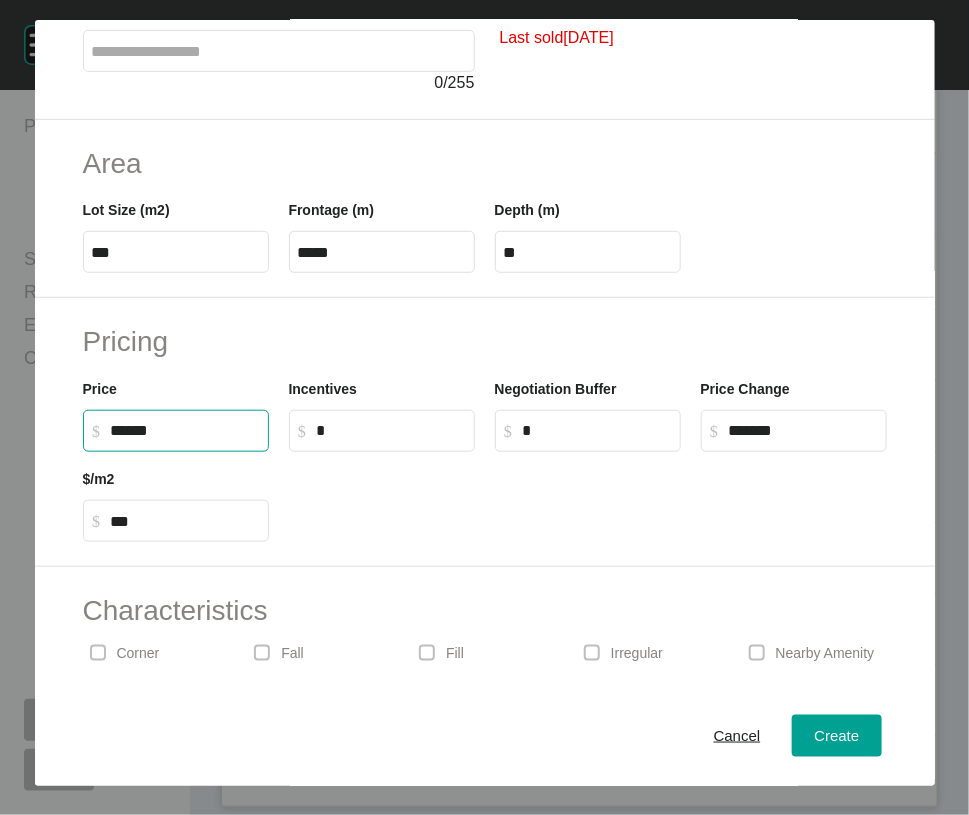type on "*******" 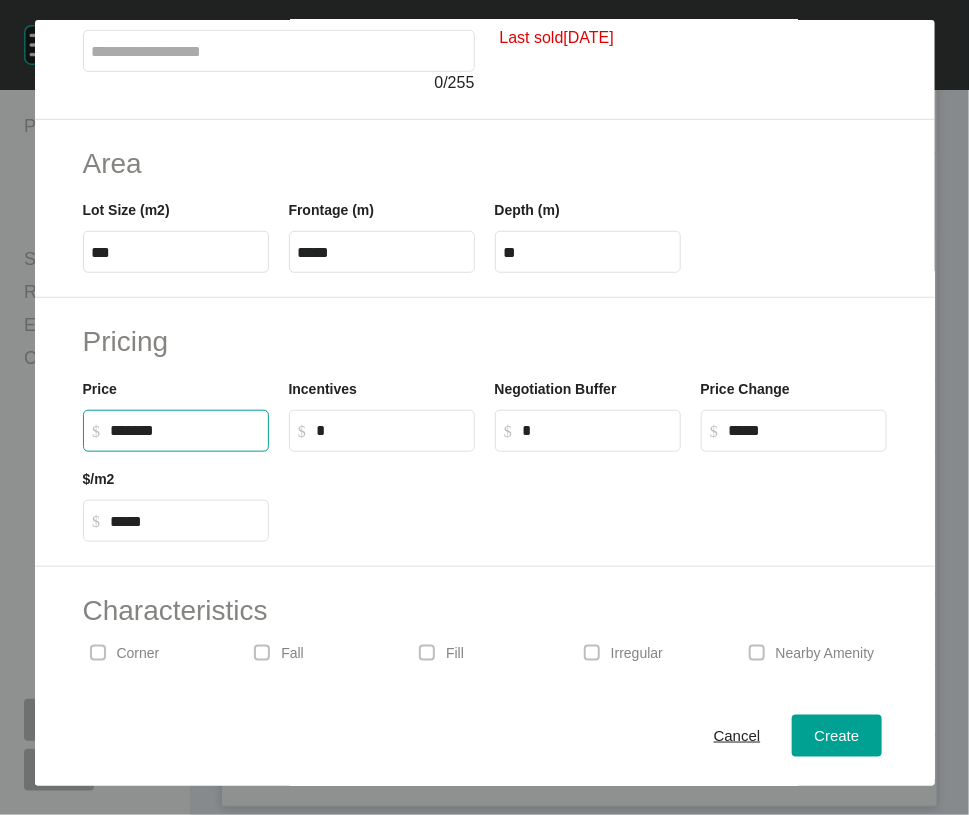 click on "*" at bounding box center [391, 430] 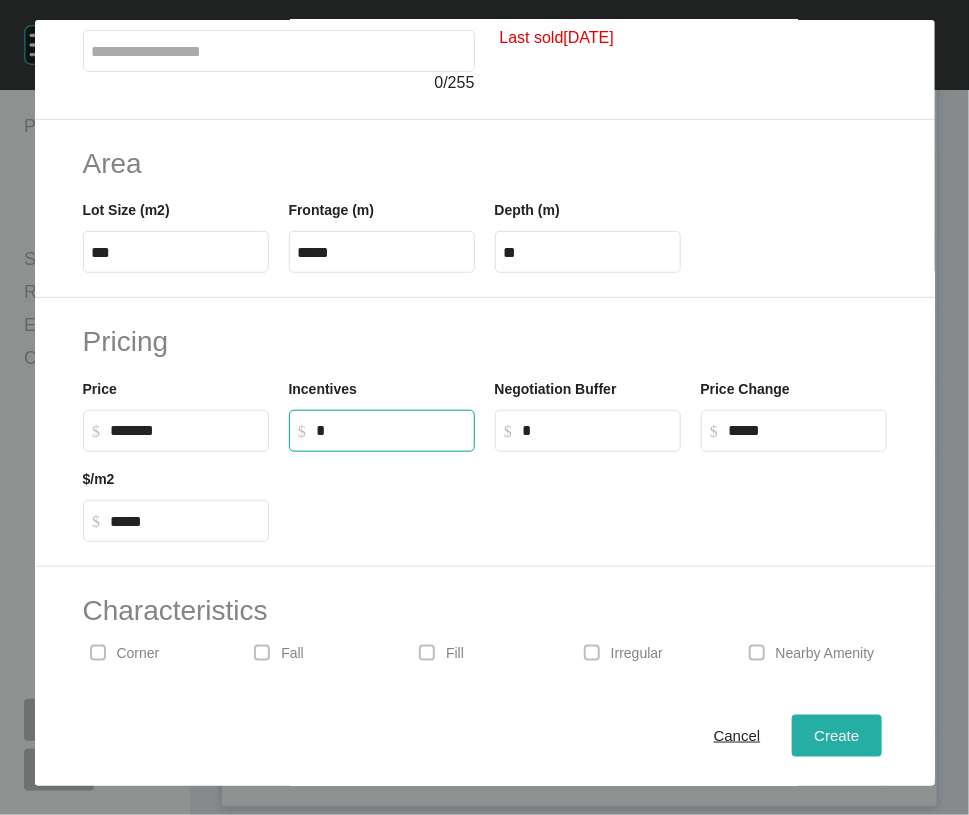 click on "Create" at bounding box center [836, 736] 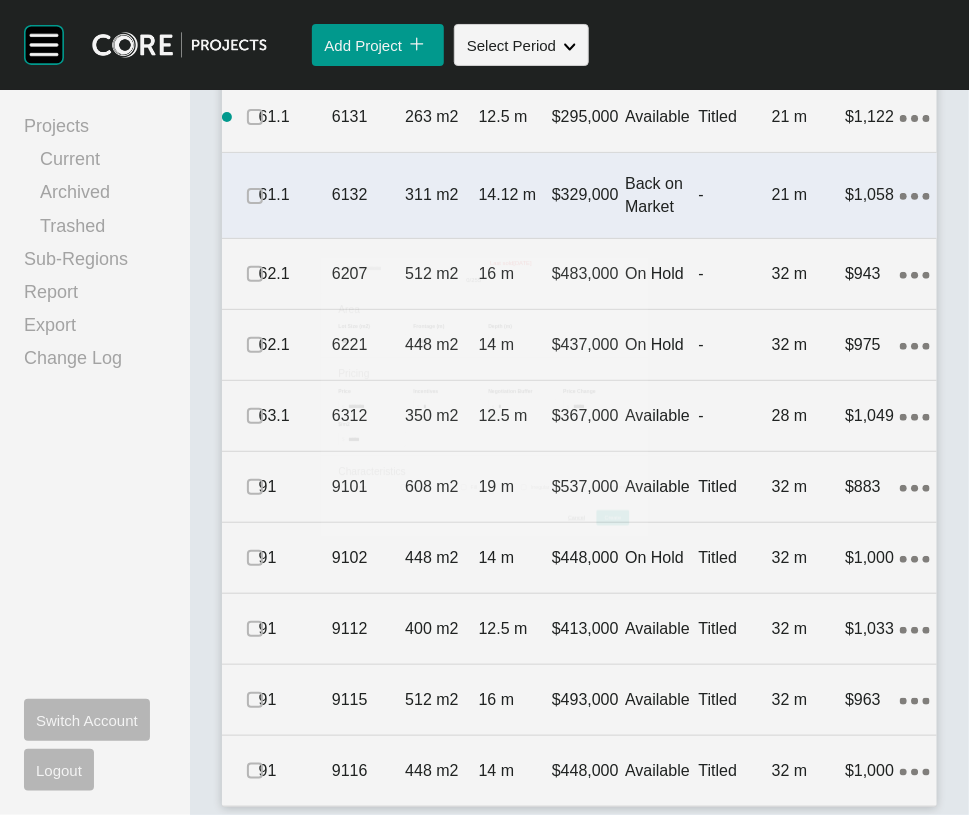scroll, scrollTop: 2625, scrollLeft: 0, axis: vertical 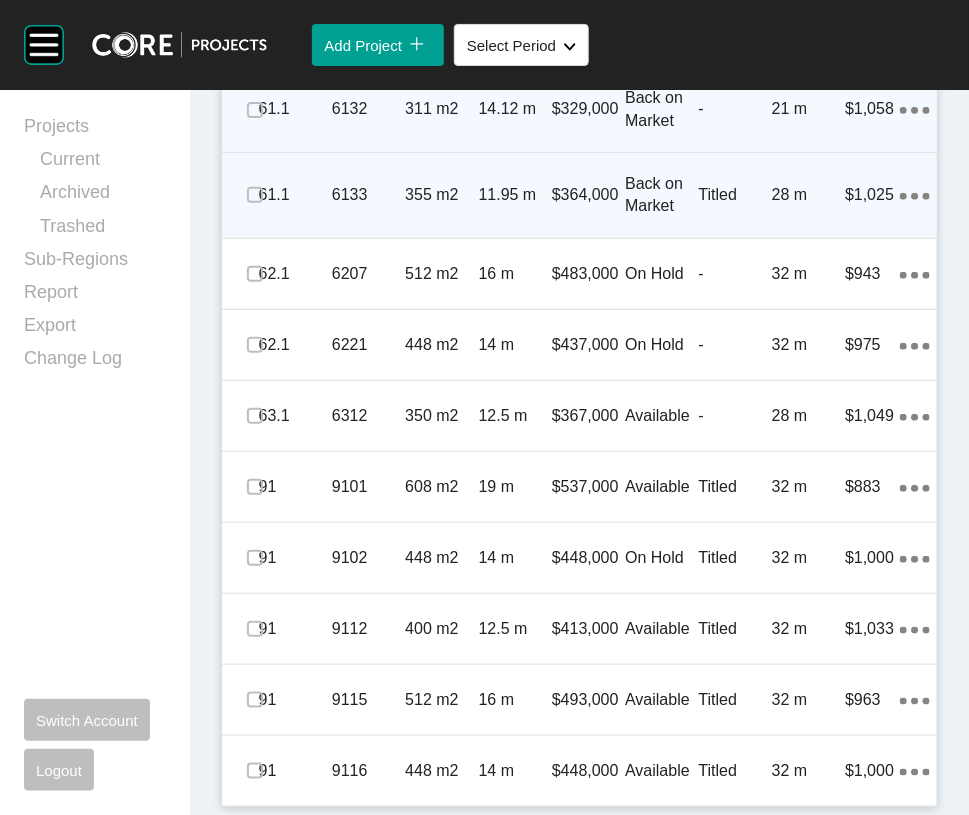 click 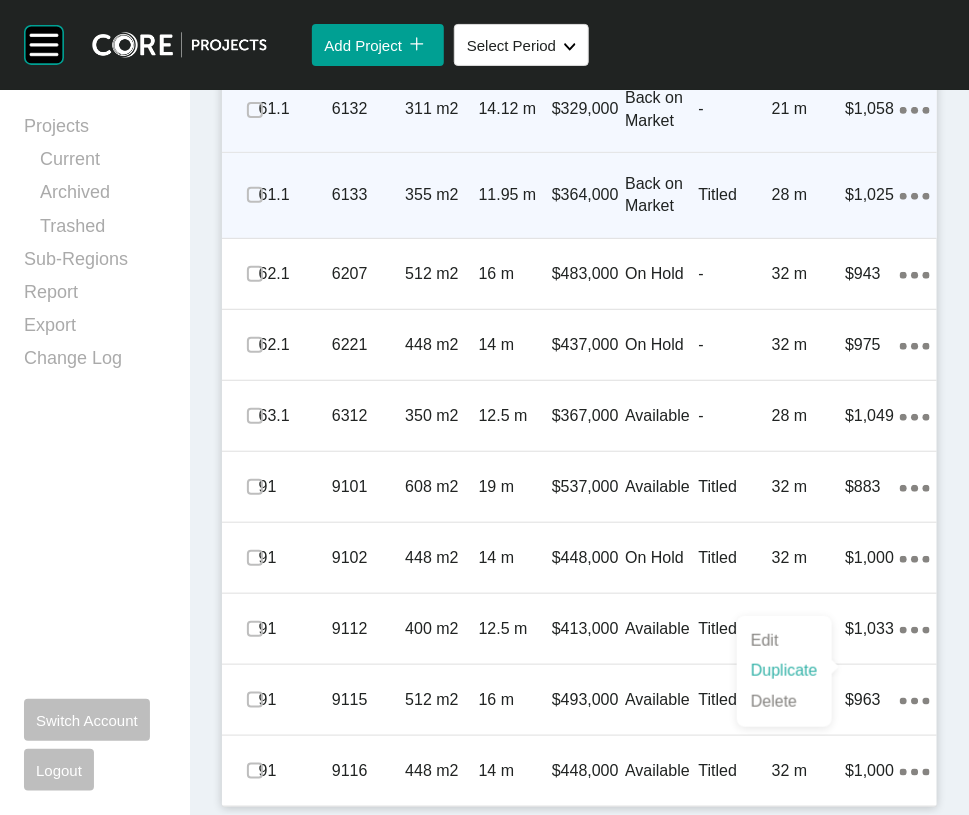 click on "Duplicate" at bounding box center [784, 671] 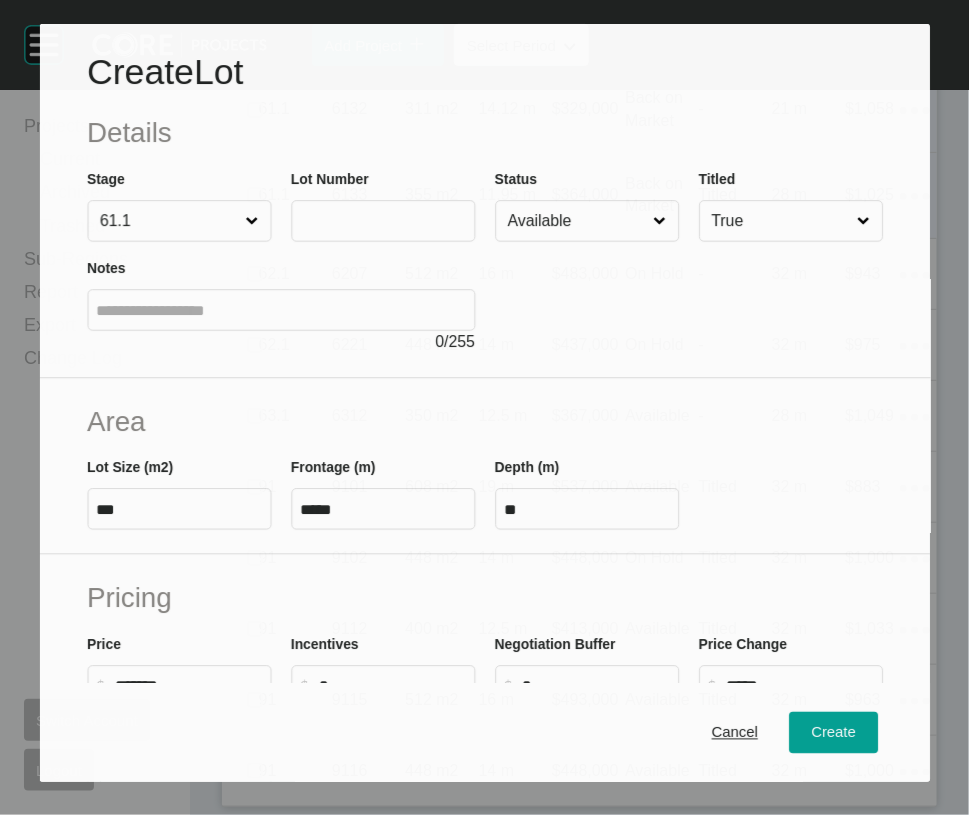 scroll, scrollTop: 2547, scrollLeft: 0, axis: vertical 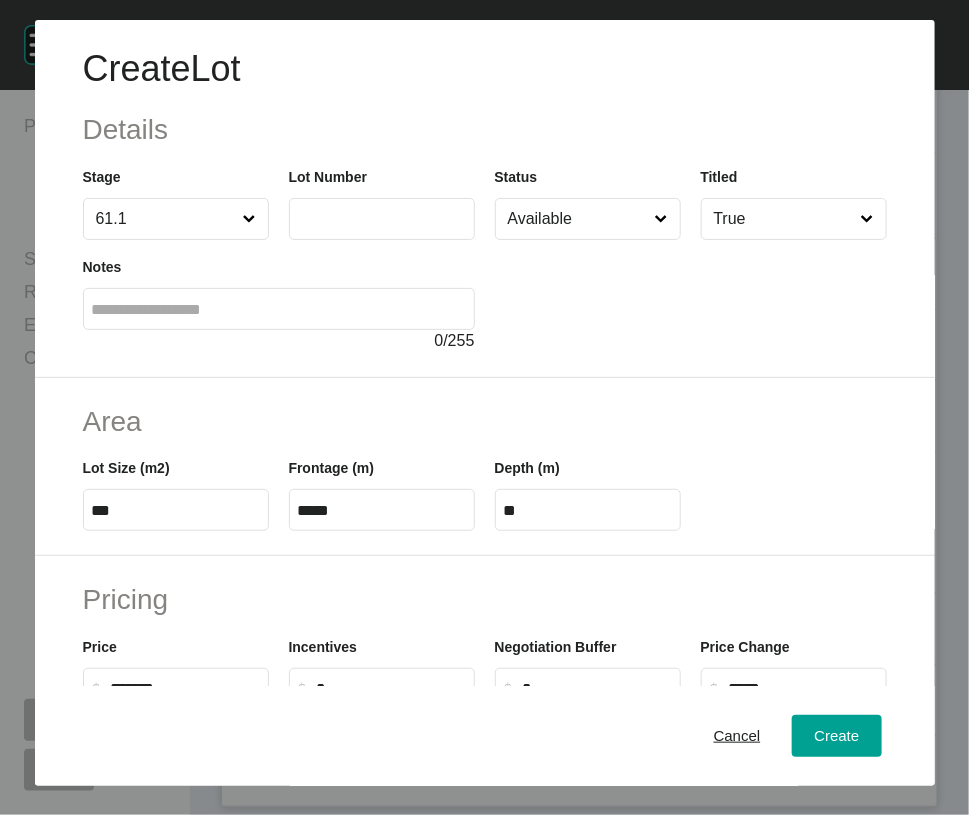 click at bounding box center (382, 219) 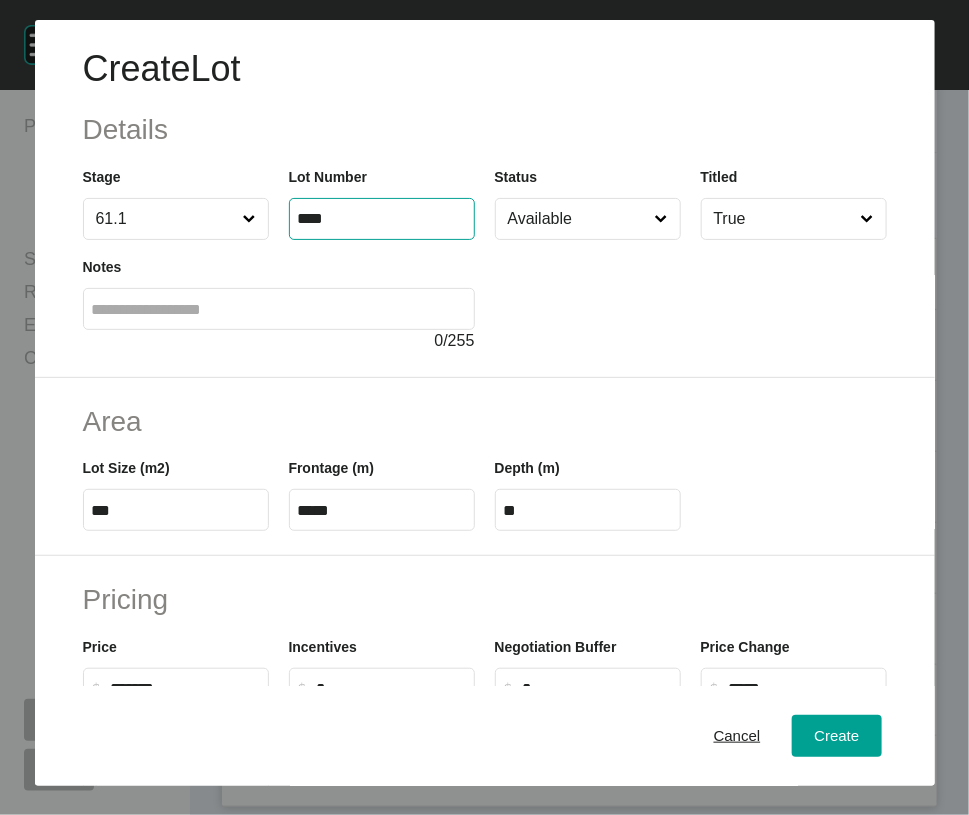 type on "****" 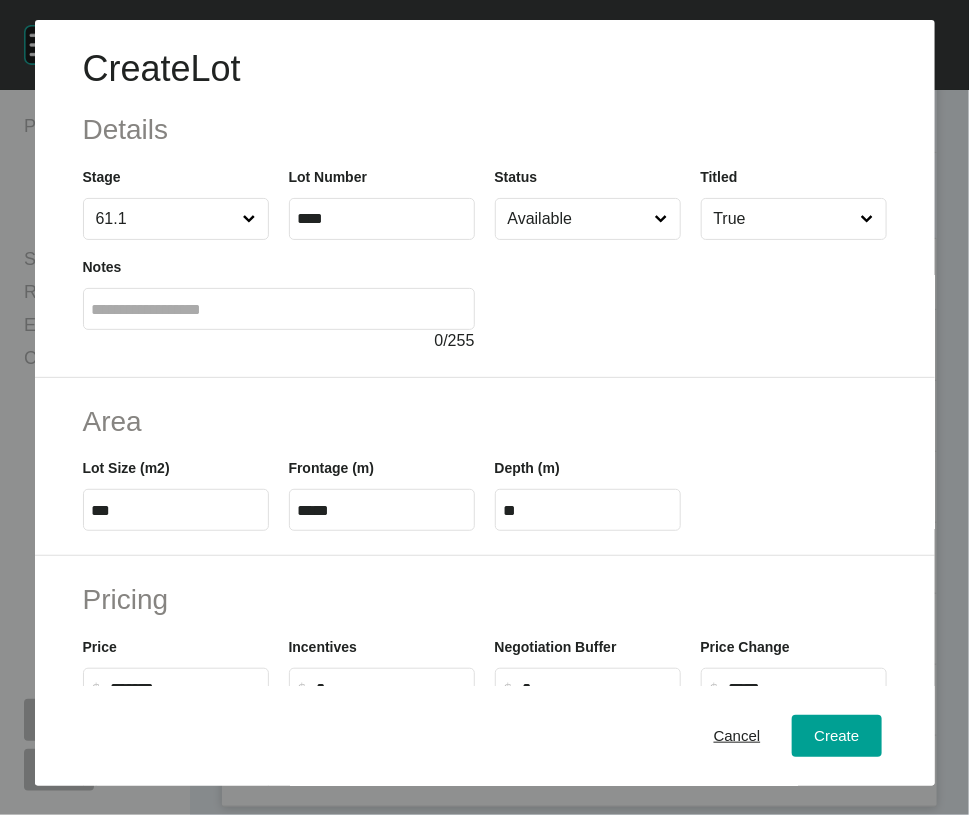 click at bounding box center [279, 309] 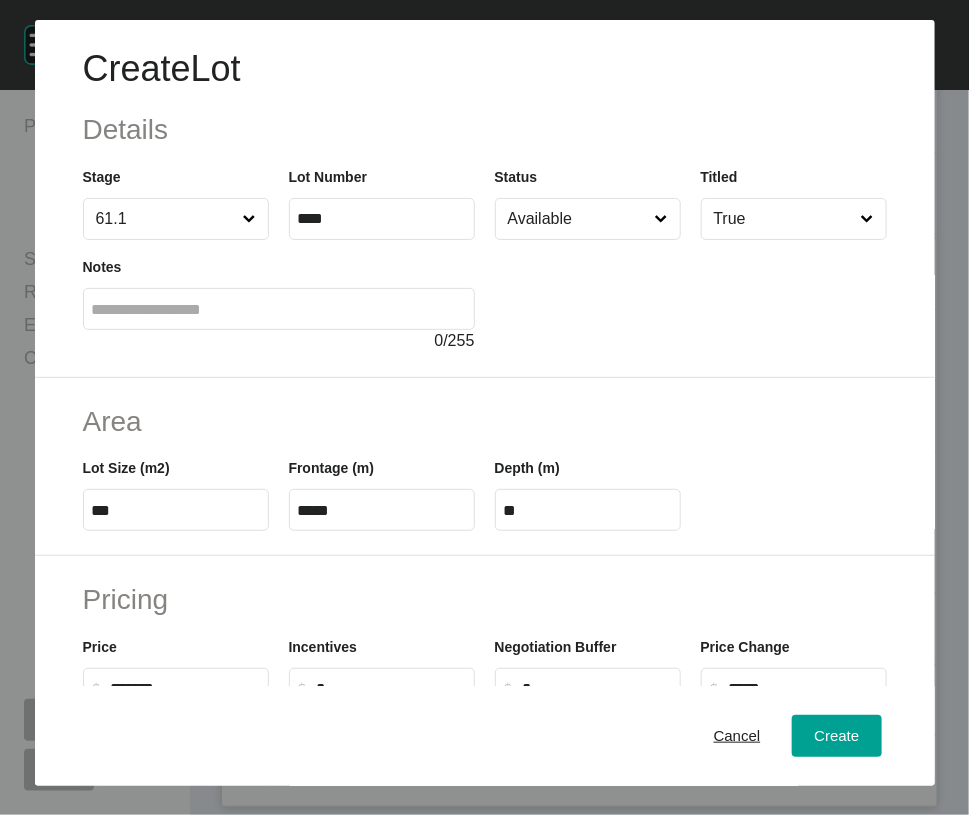 type on "******" 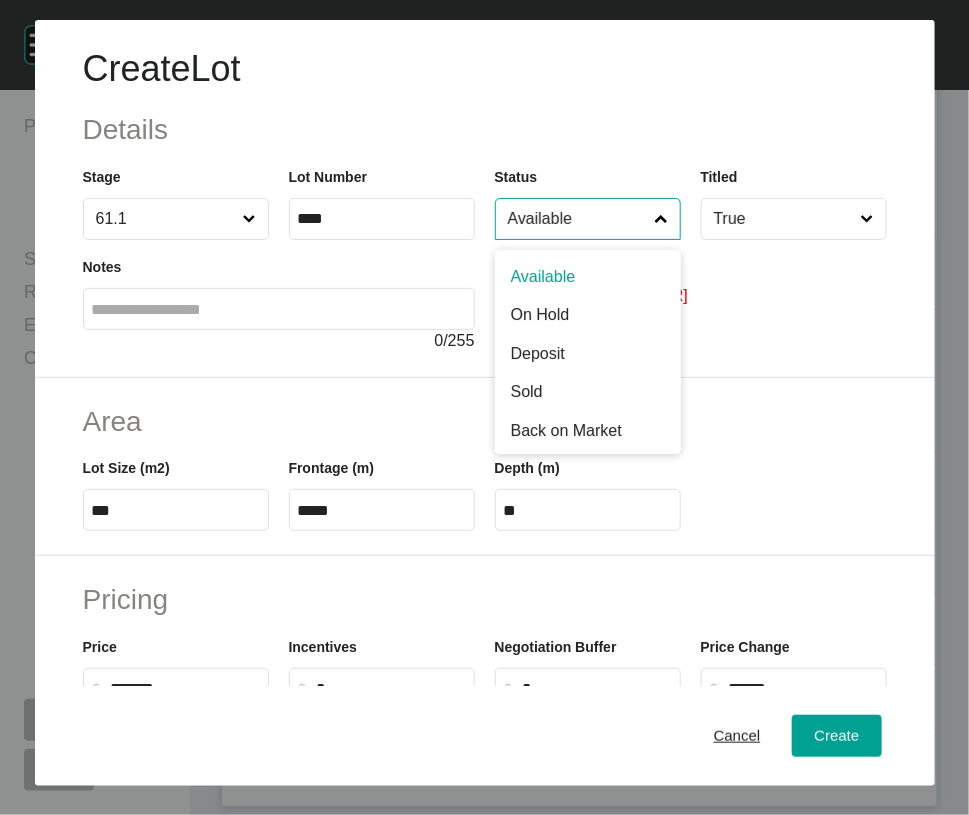click on "Available" at bounding box center (578, 219) 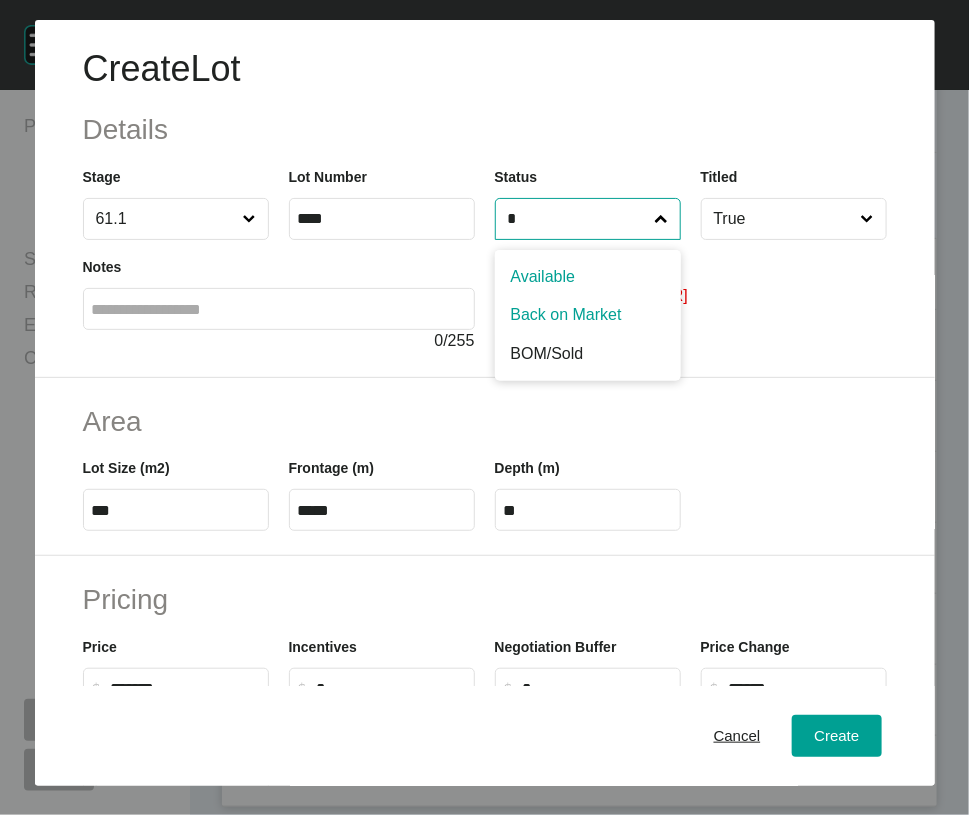type on "*" 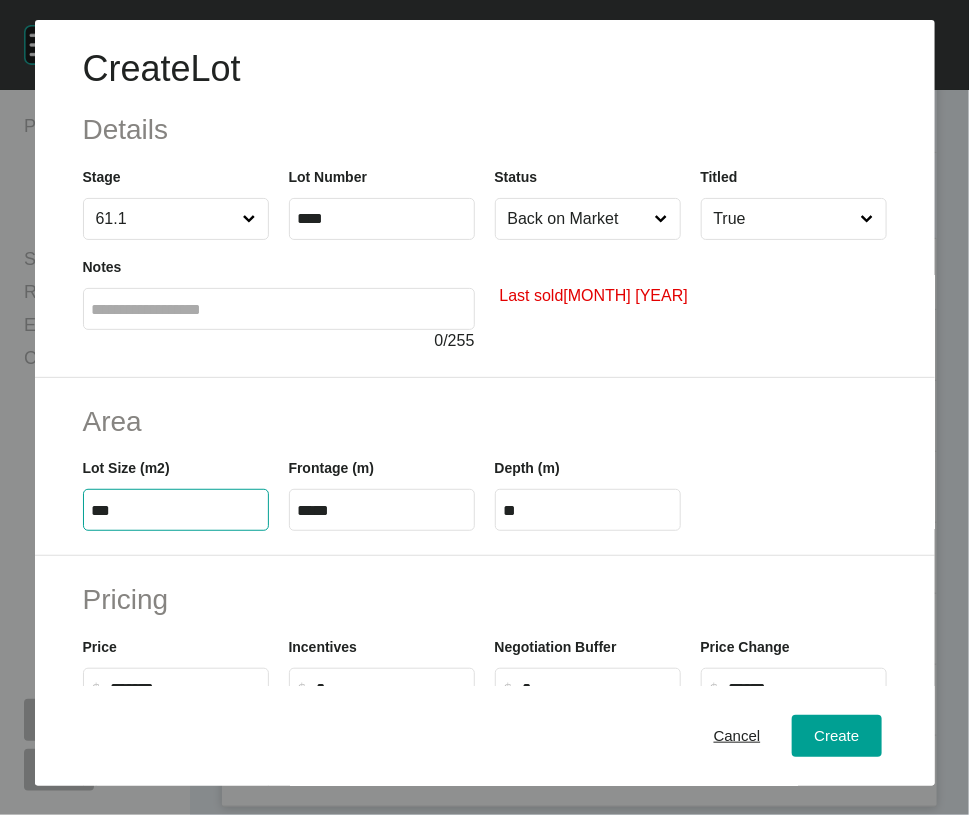 drag, startPoint x: 123, startPoint y: 635, endPoint x: -32, endPoint y: 634, distance: 155.00322 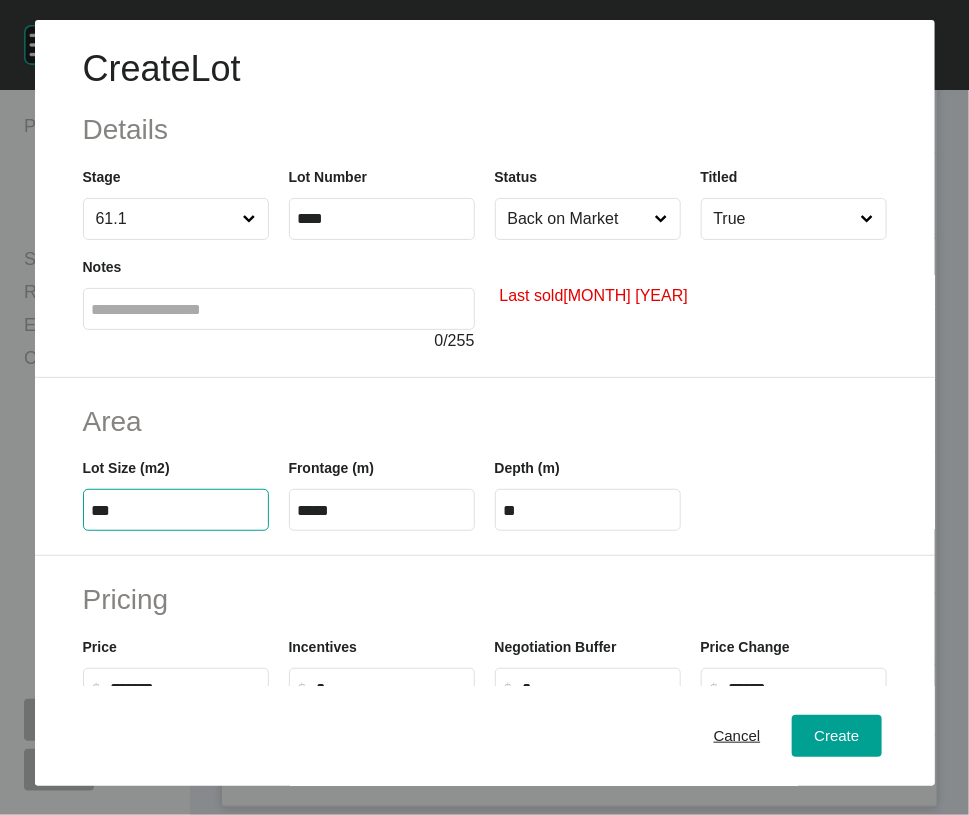 type on "***" 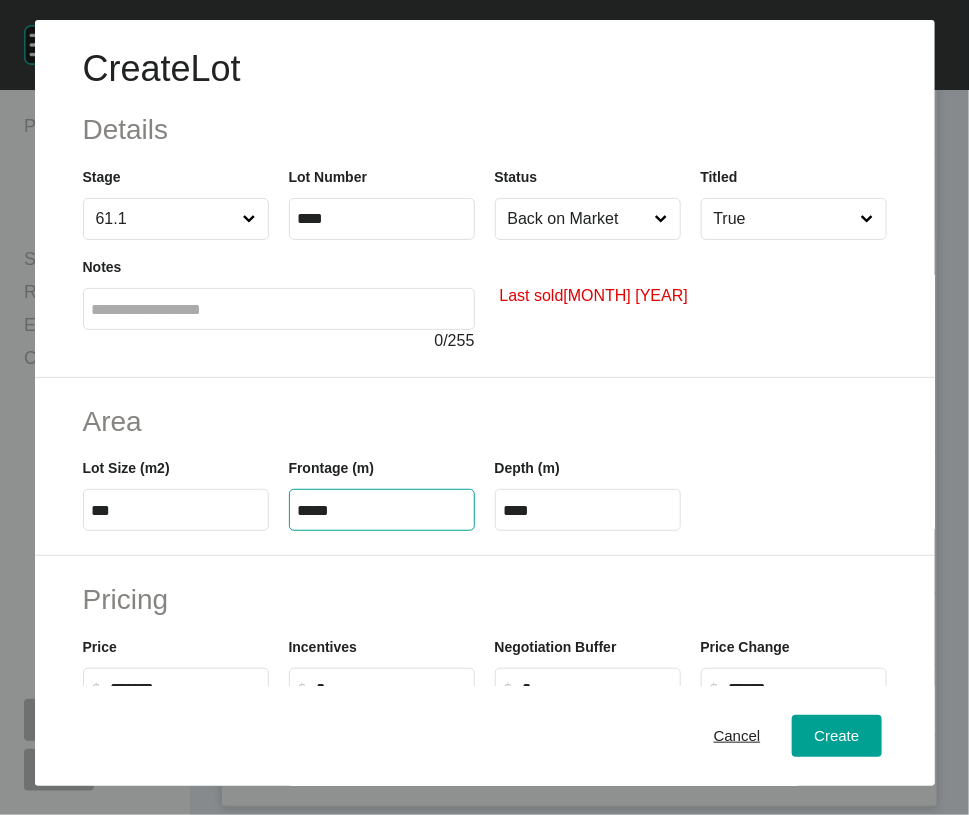 drag, startPoint x: 333, startPoint y: 632, endPoint x: 187, endPoint y: 659, distance: 148.47559 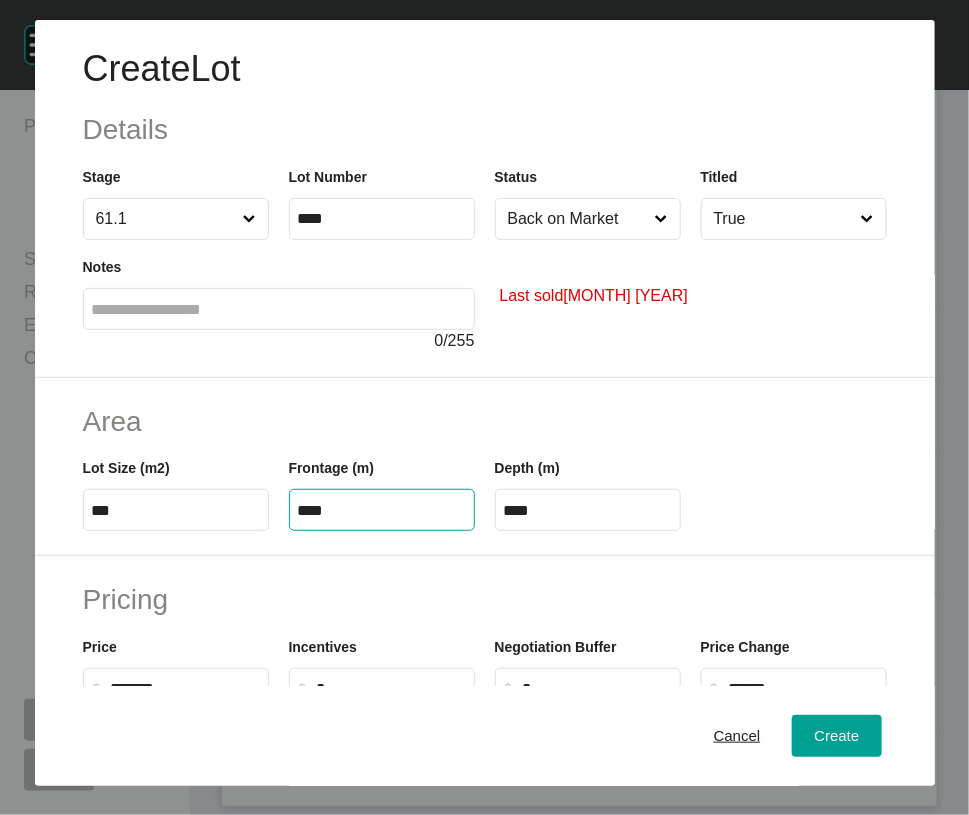 type on "****" 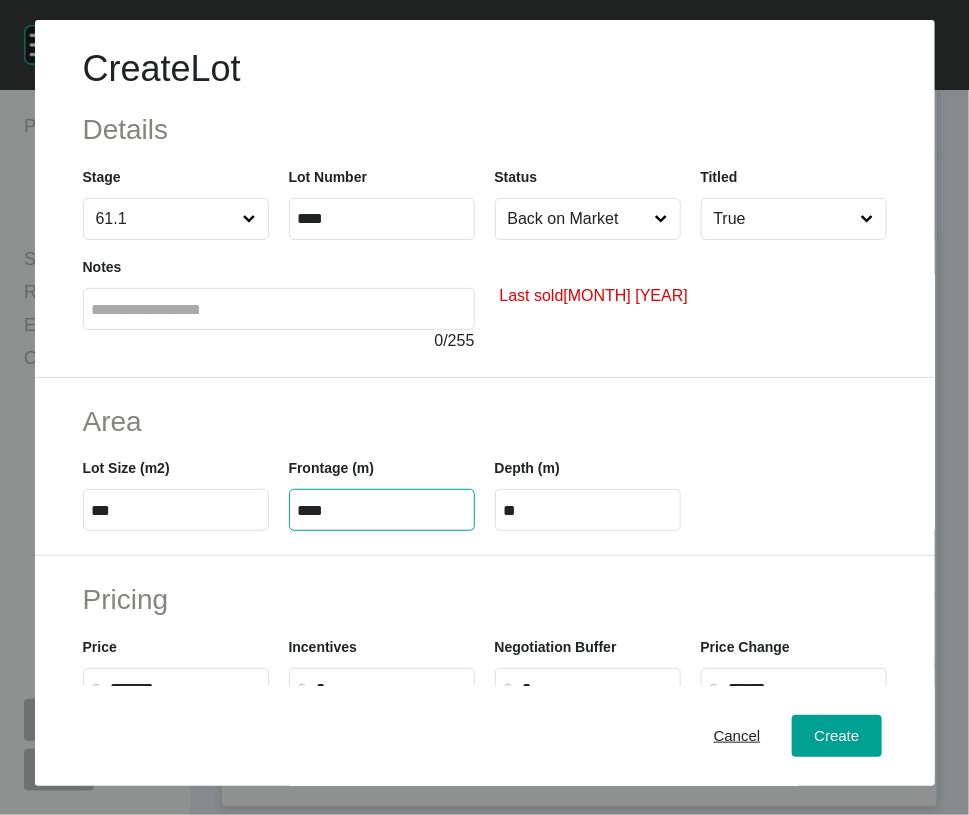 click on "**" at bounding box center (588, 510) 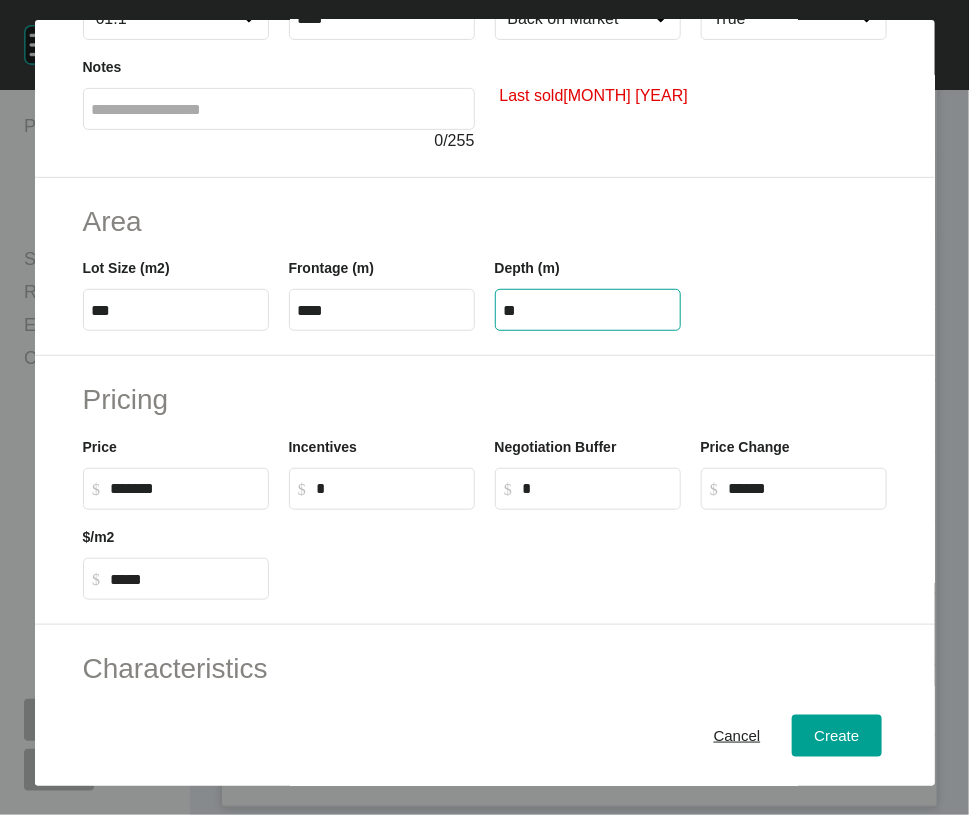 scroll, scrollTop: 284, scrollLeft: 0, axis: vertical 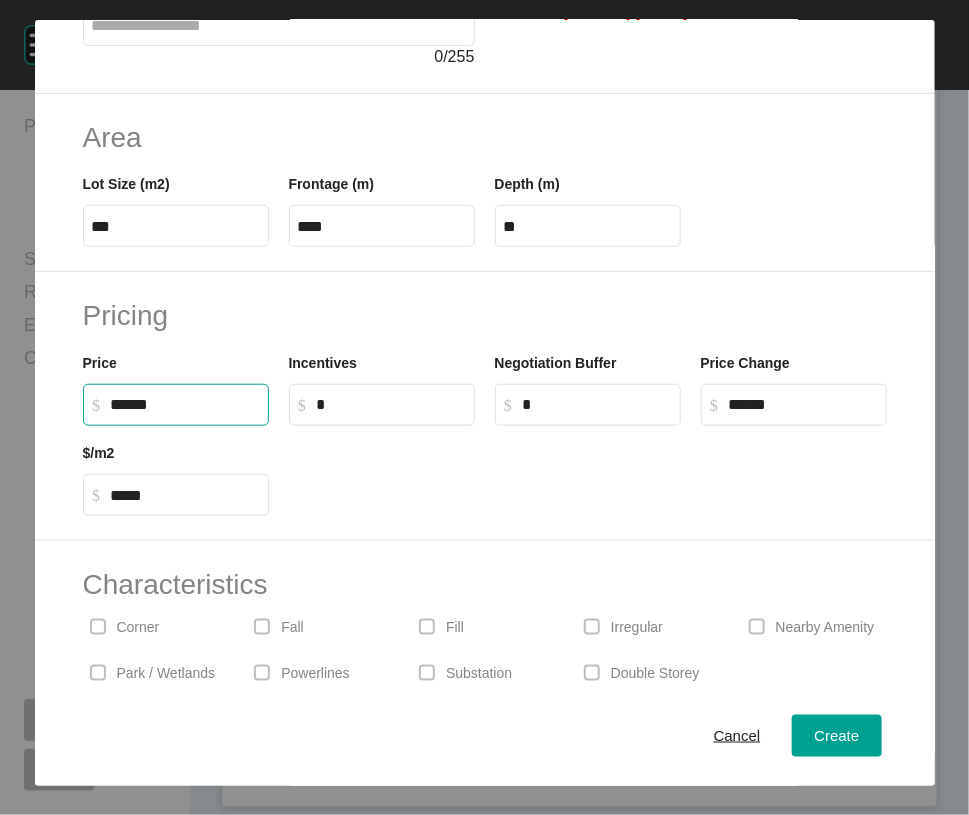 drag, startPoint x: 115, startPoint y: 566, endPoint x: 104, endPoint y: 580, distance: 17.804493 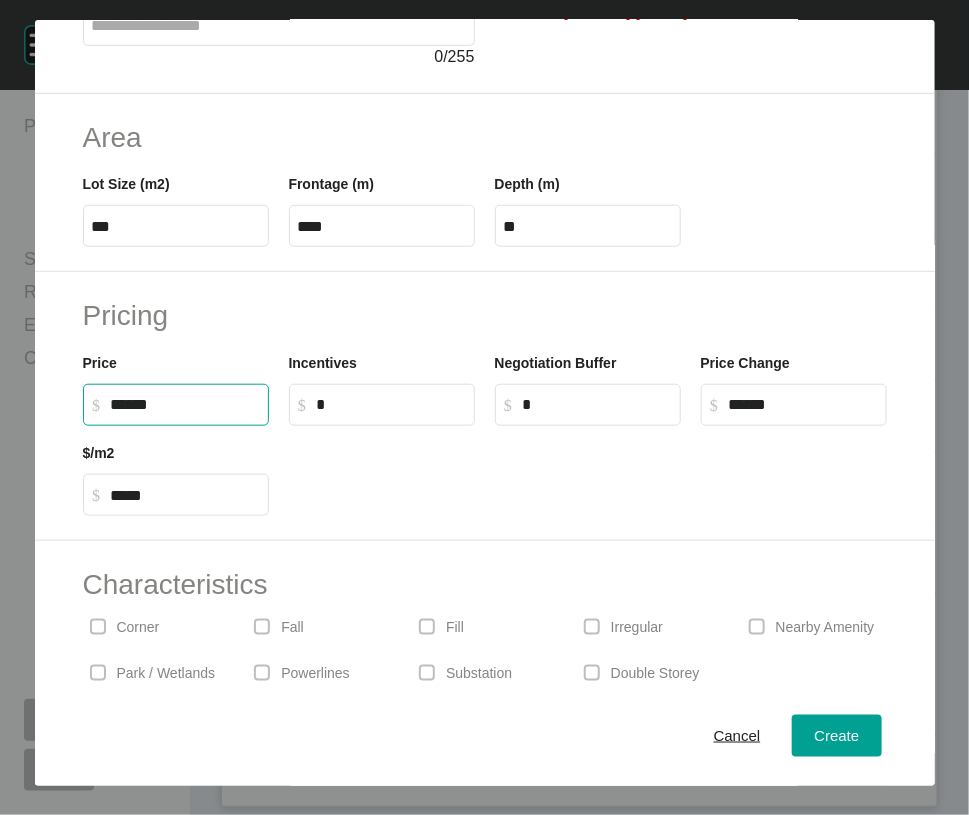 type on "*******" 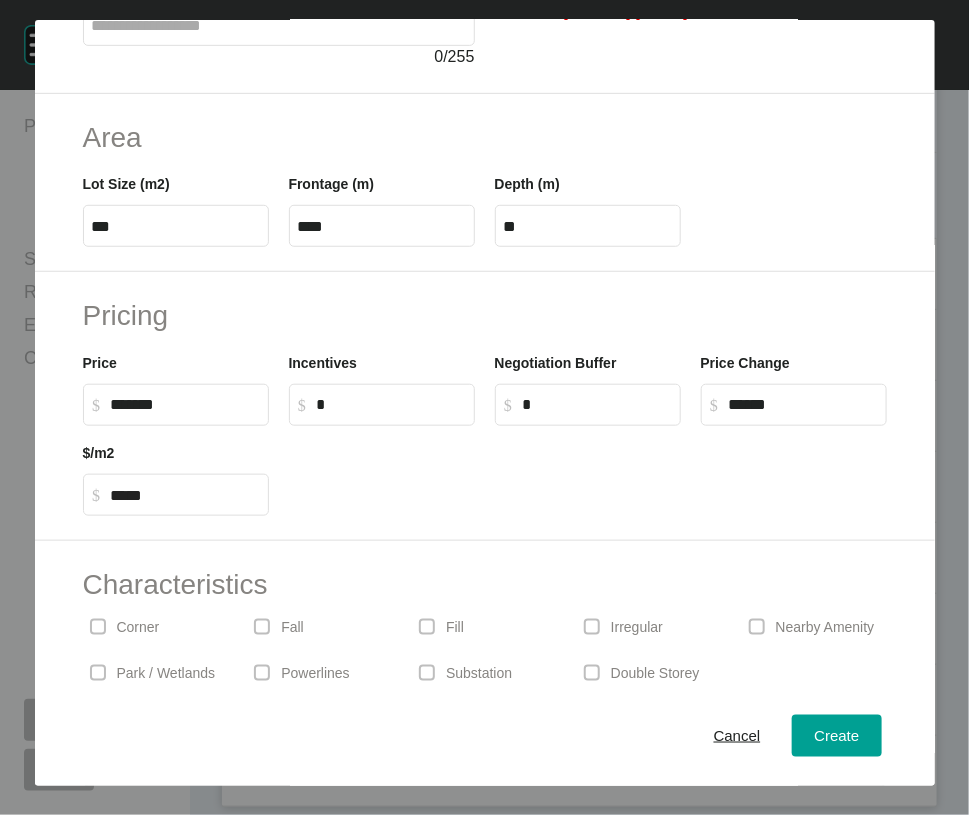 click on "$ Created with Sketch. $ *" at bounding box center (382, 405) 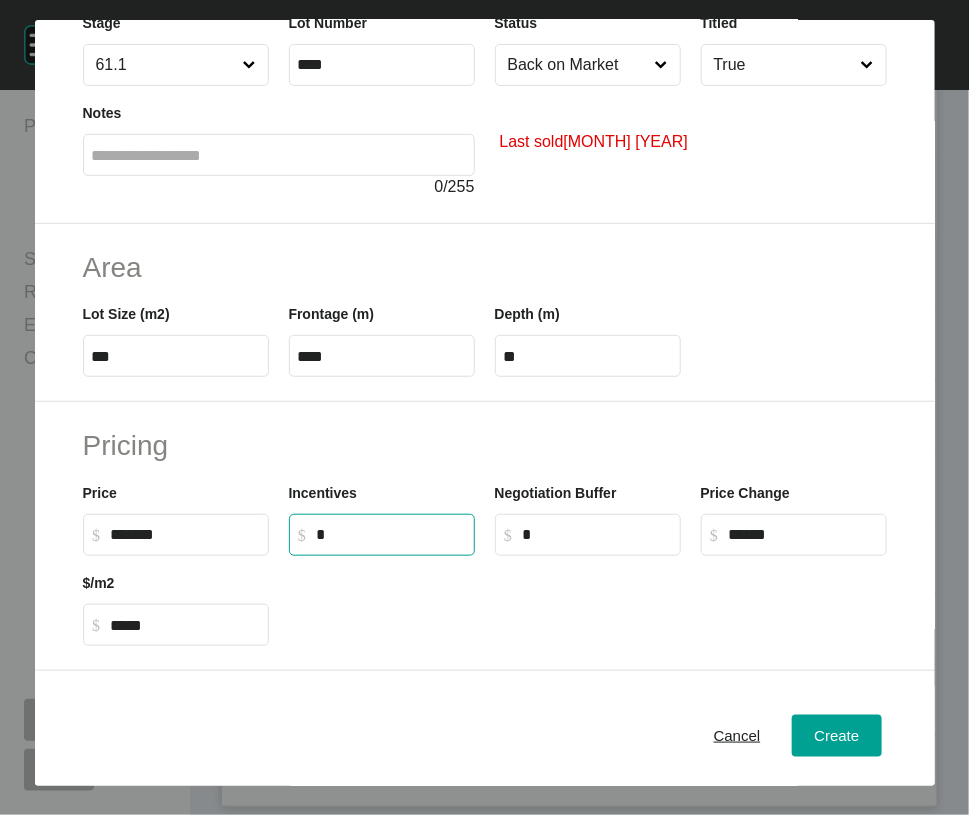 scroll, scrollTop: 146, scrollLeft: 0, axis: vertical 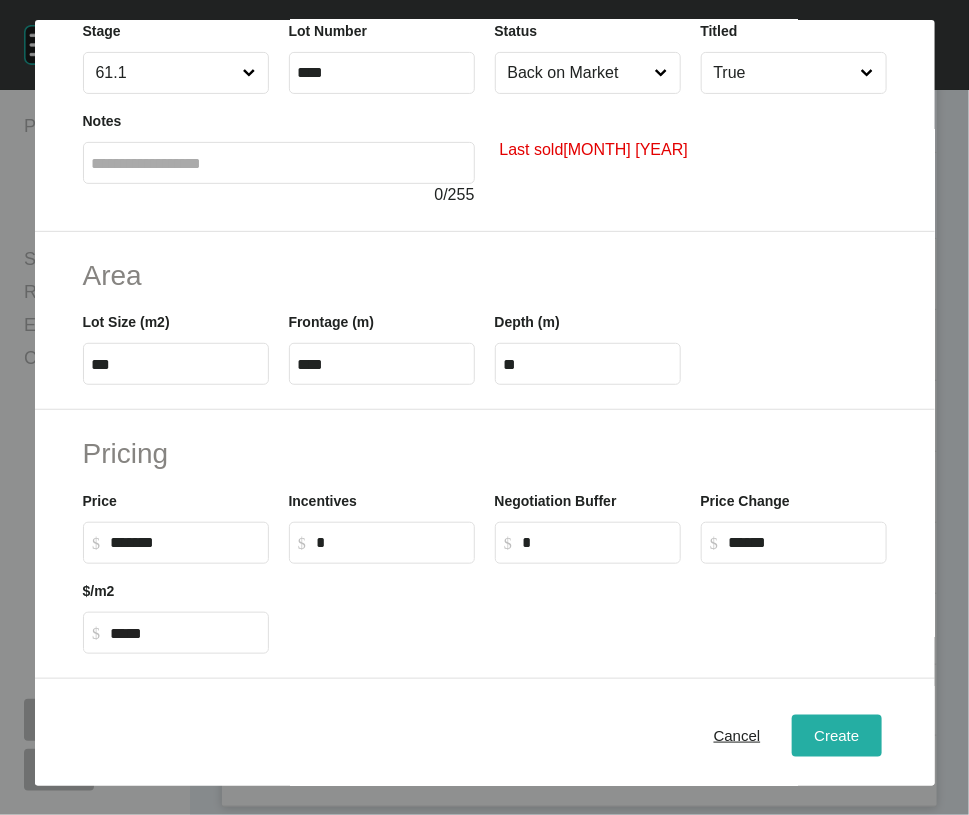click on "Create" at bounding box center [836, 736] 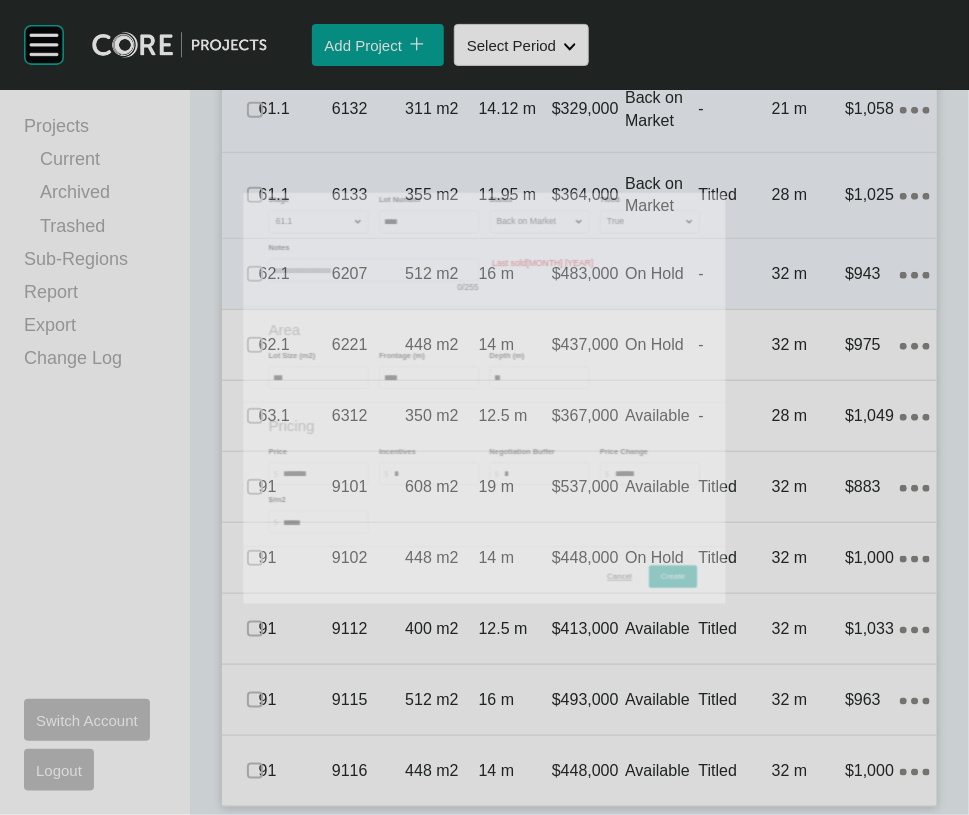 scroll, scrollTop: 2625, scrollLeft: 0, axis: vertical 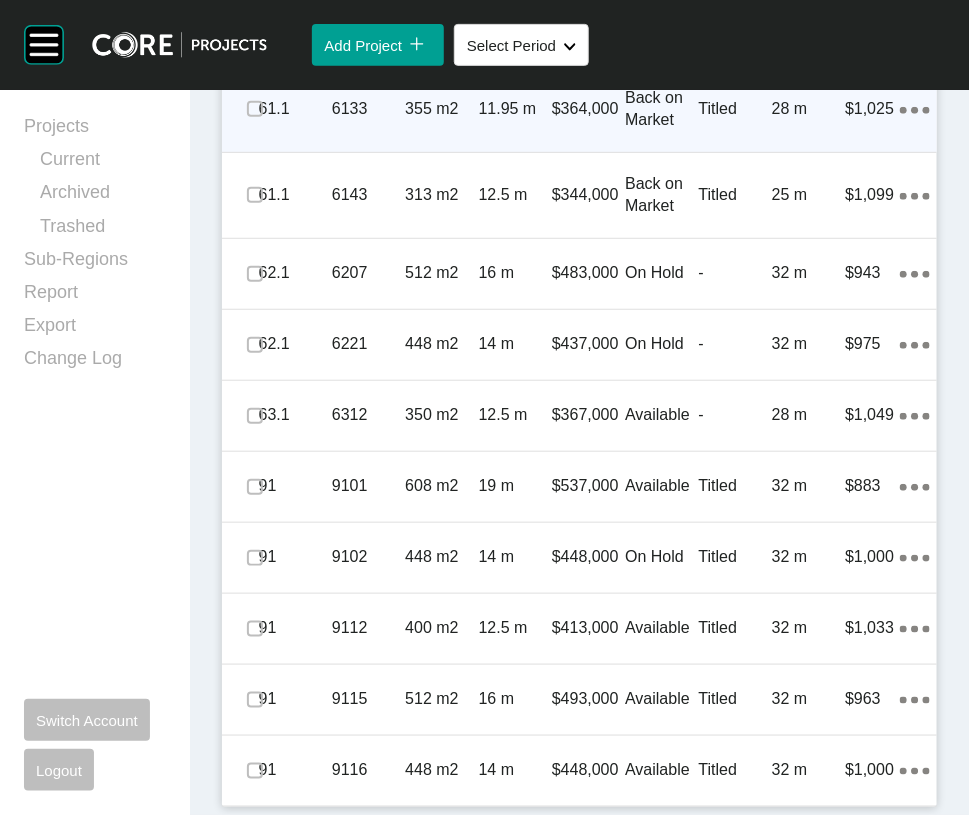 click on "-" at bounding box center (735, 23) 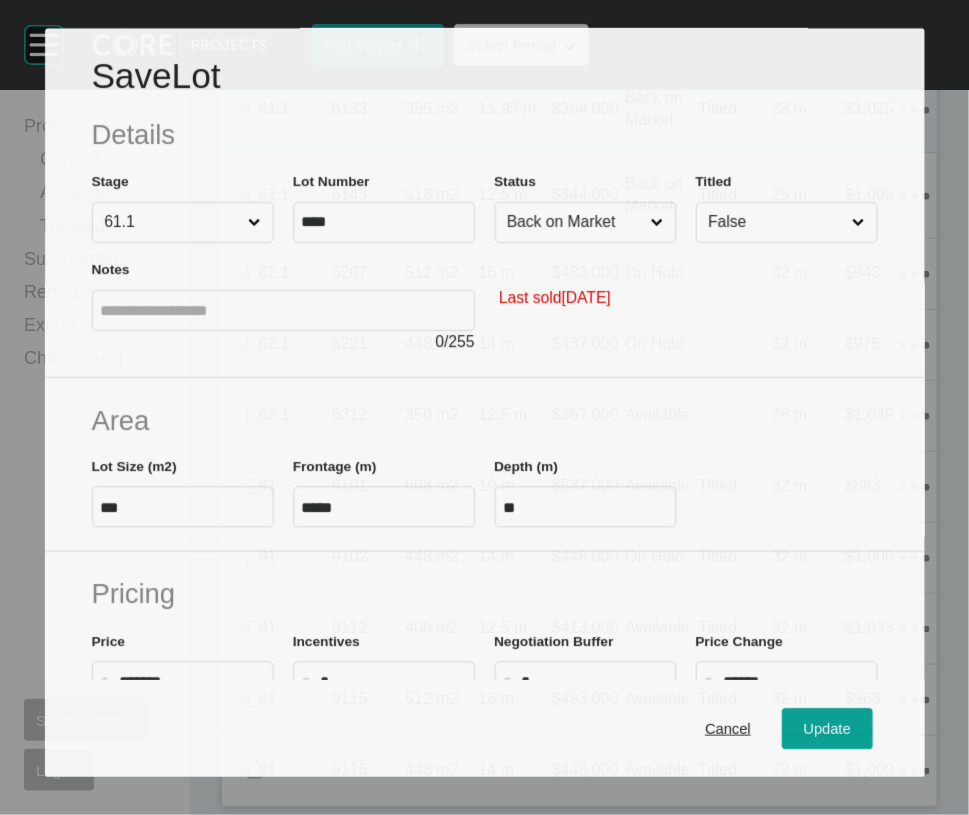 scroll, scrollTop: 2789, scrollLeft: 0, axis: vertical 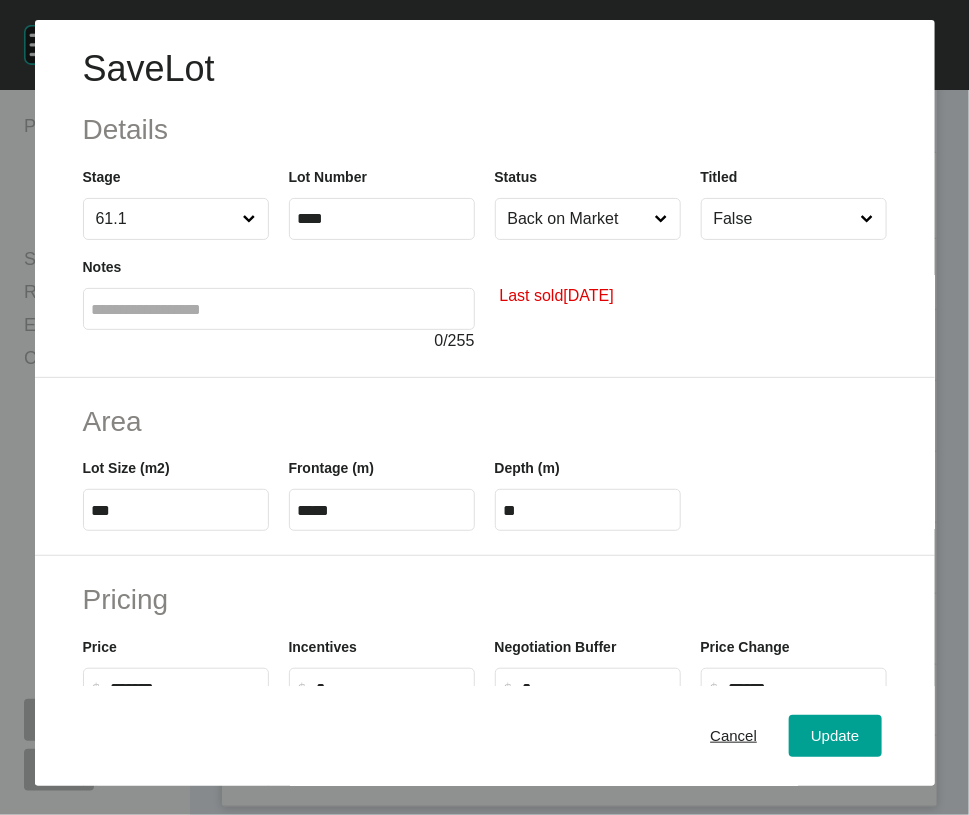 click on "False" at bounding box center [784, 219] 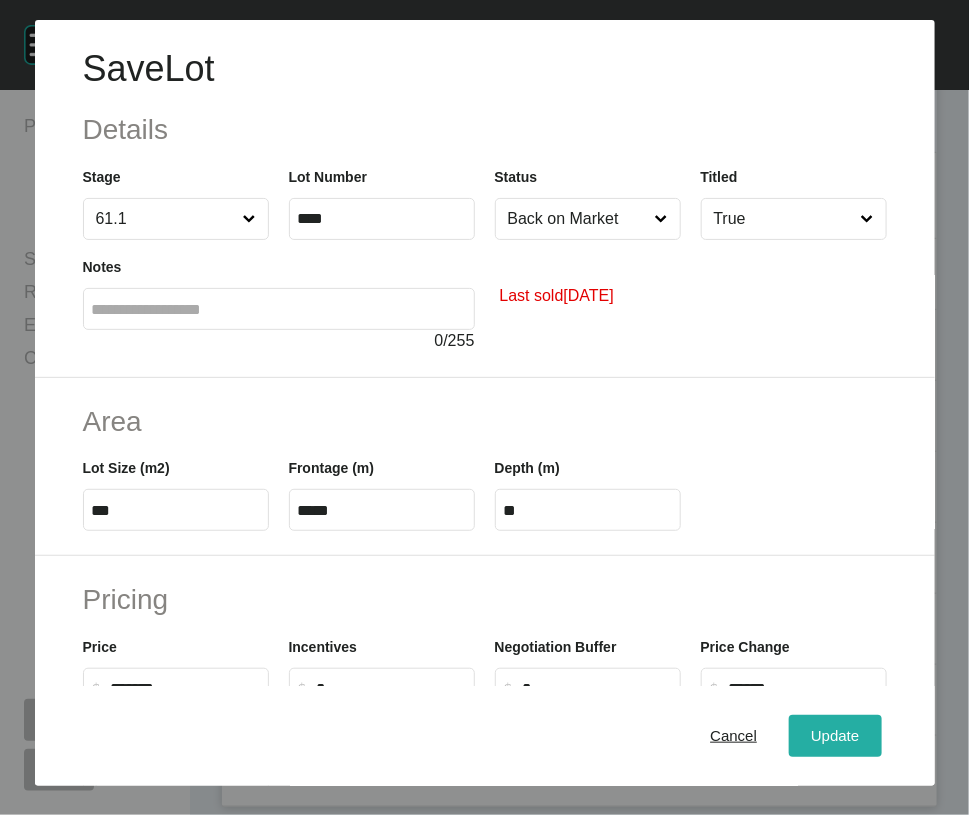 click on "Update" at bounding box center (835, 736) 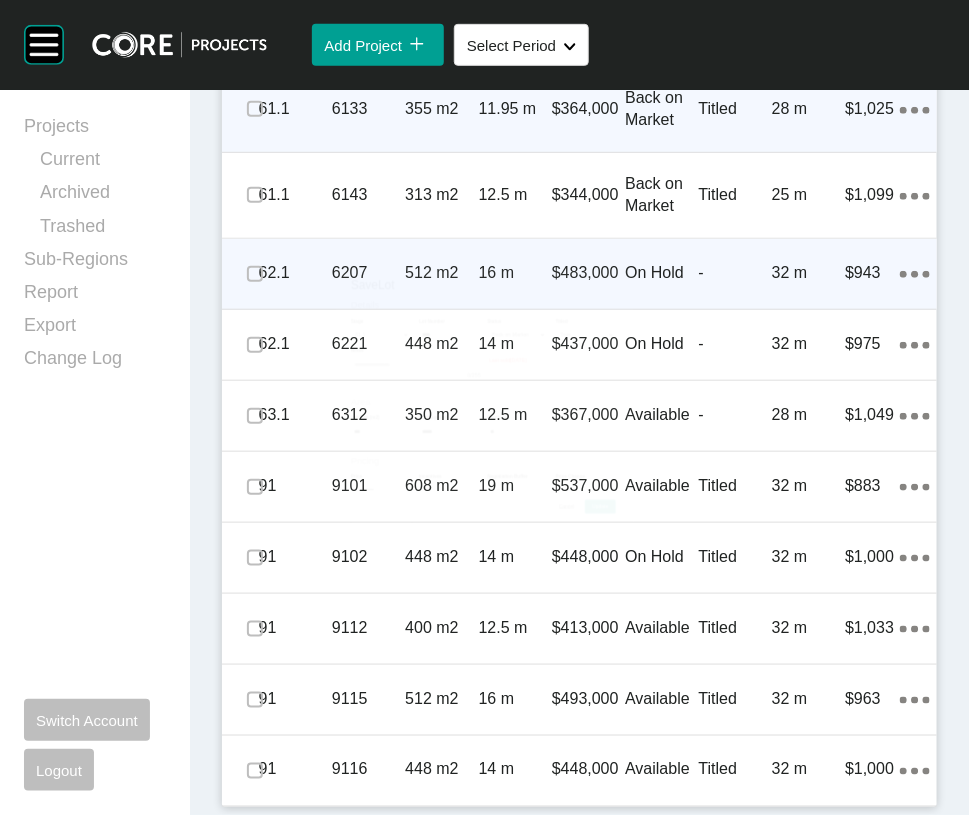 scroll, scrollTop: 2867, scrollLeft: 0, axis: vertical 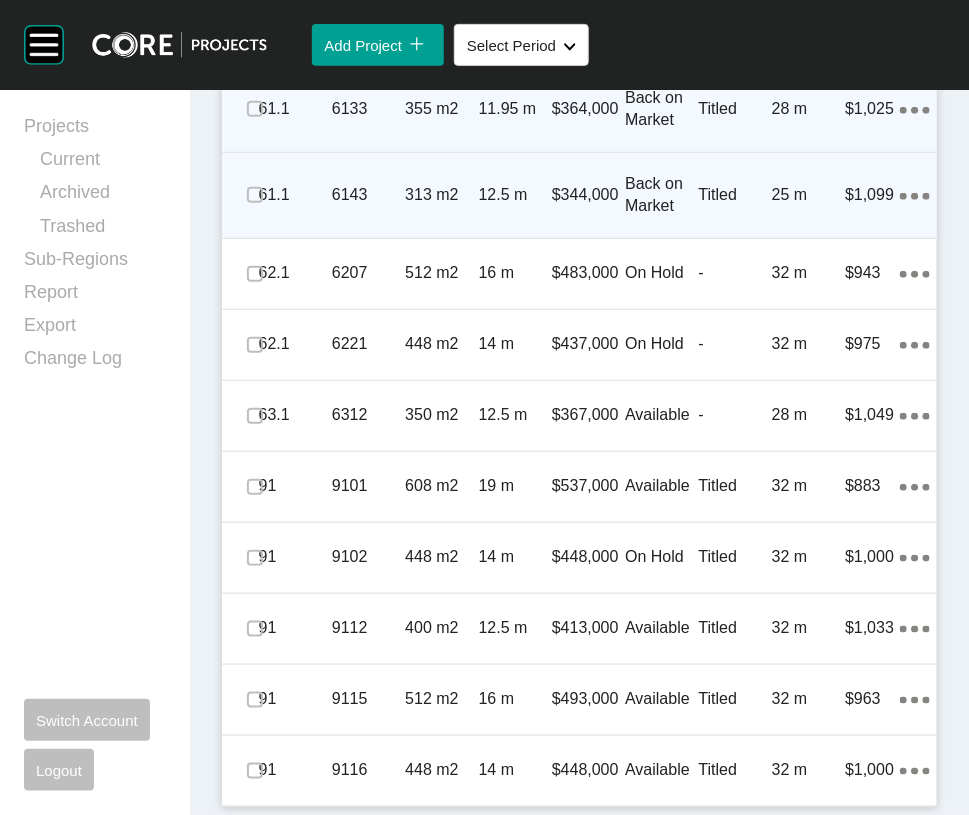 click on "Action Menu Dots Copy 6 Created with Sketch." 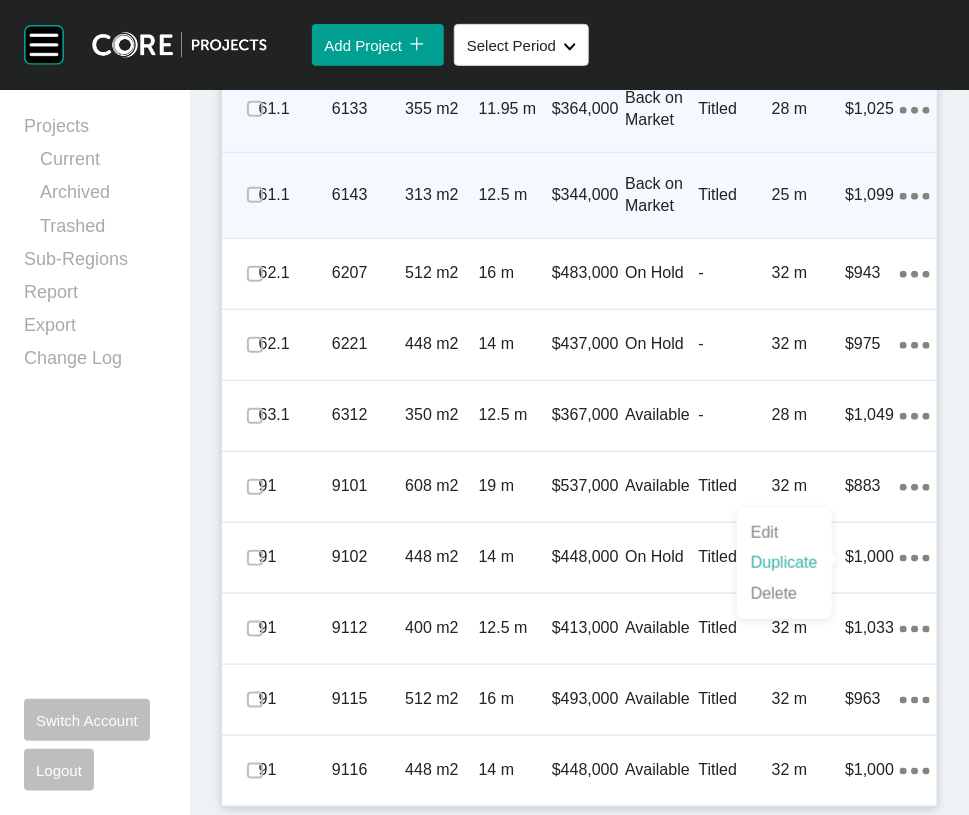 click on "Duplicate" at bounding box center [784, 563] 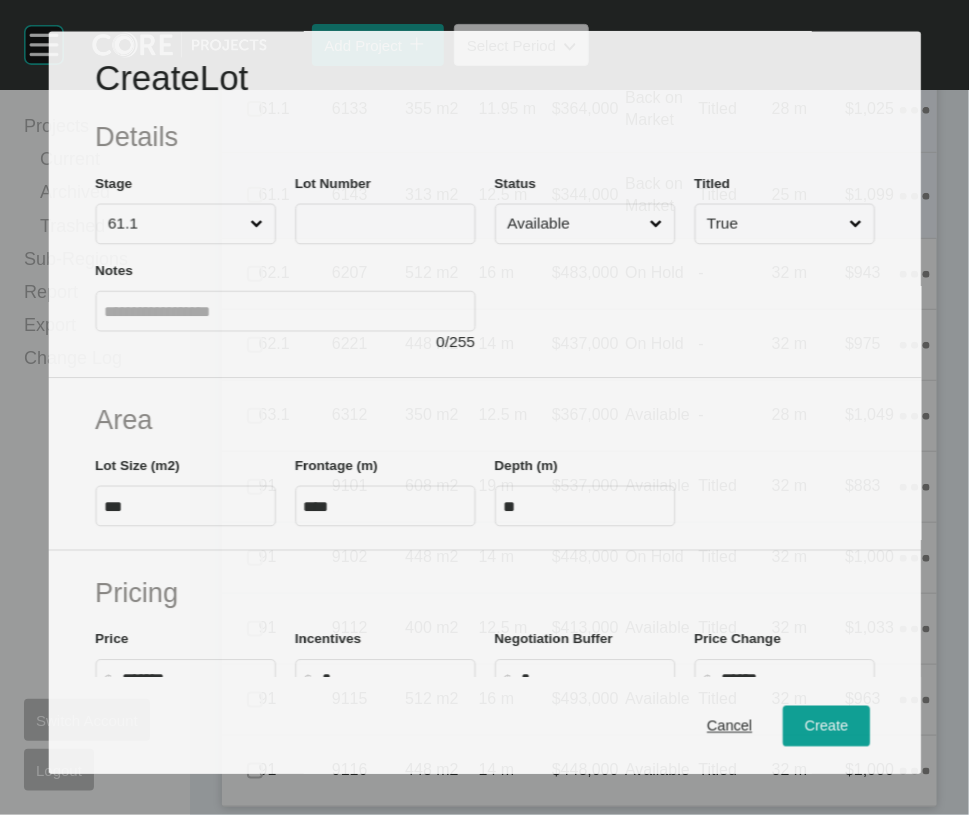 scroll, scrollTop: 2789, scrollLeft: 0, axis: vertical 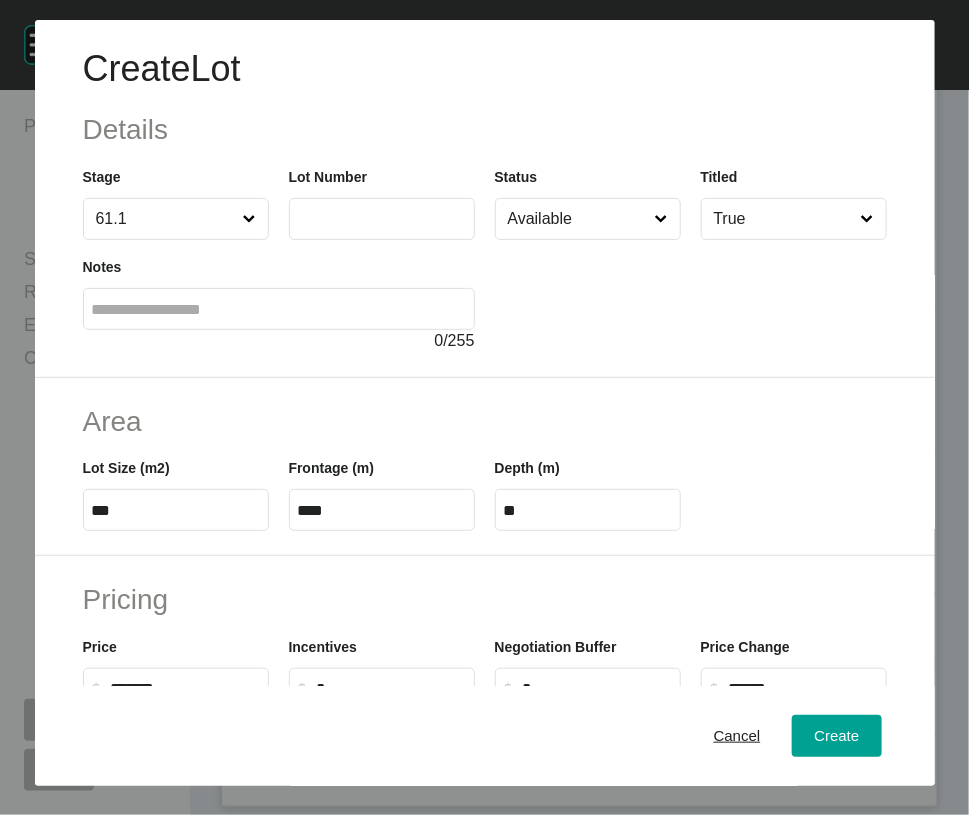 click at bounding box center [382, 218] 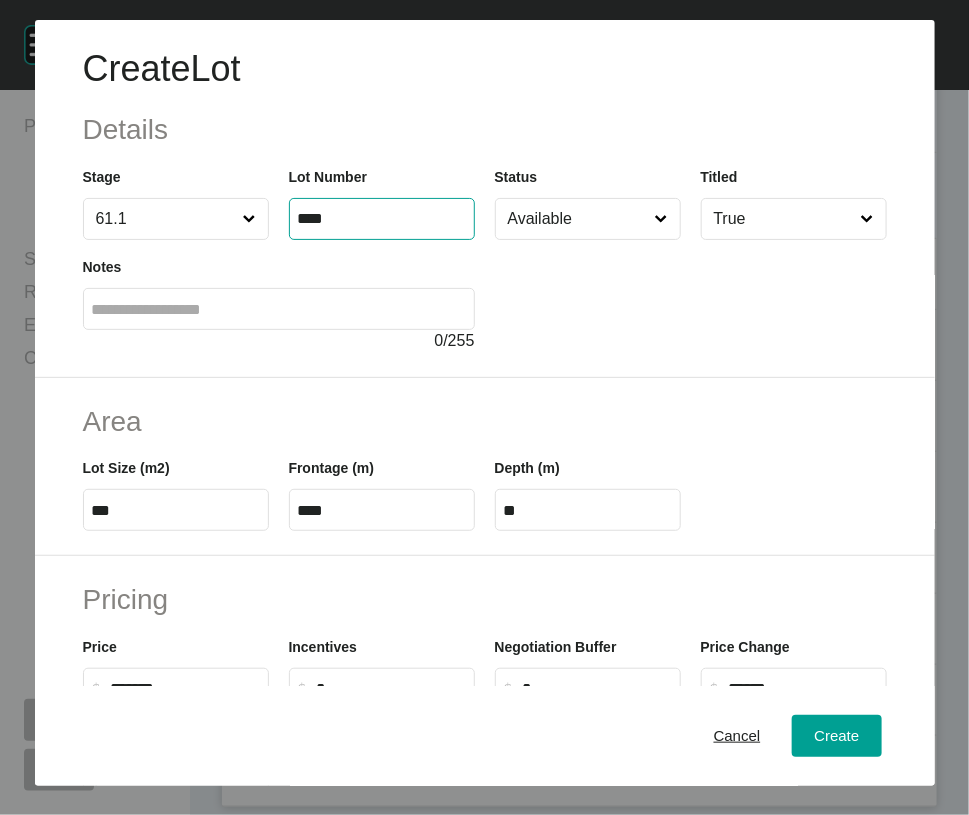type on "****" 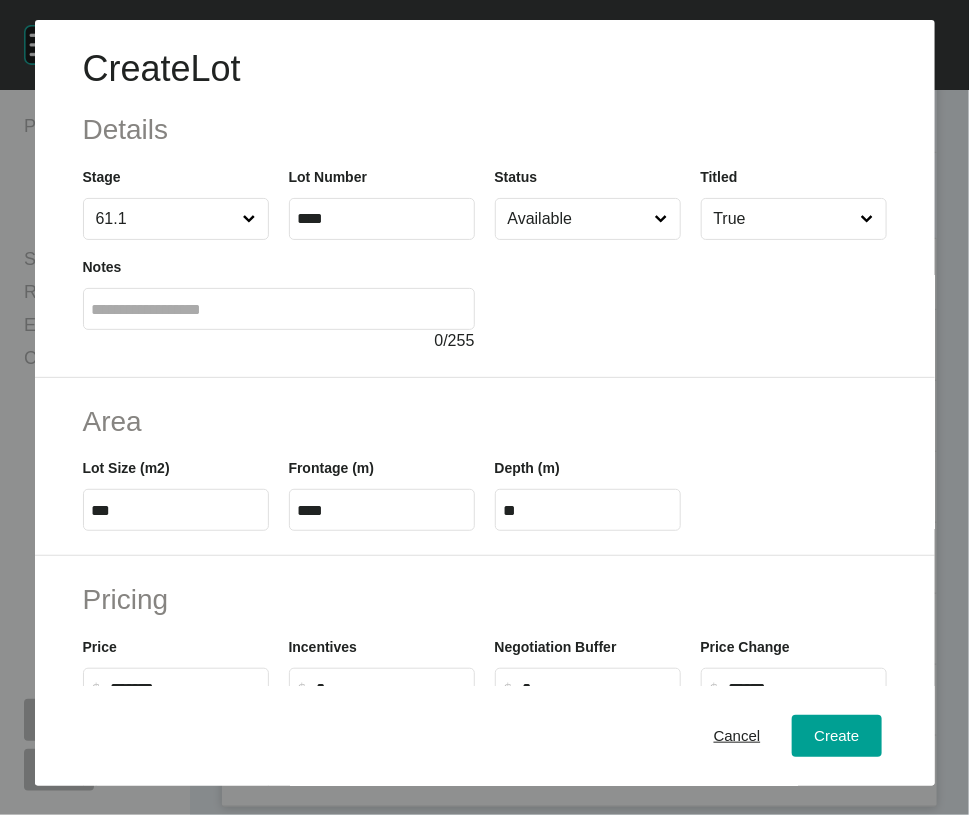 click at bounding box center (279, 309) 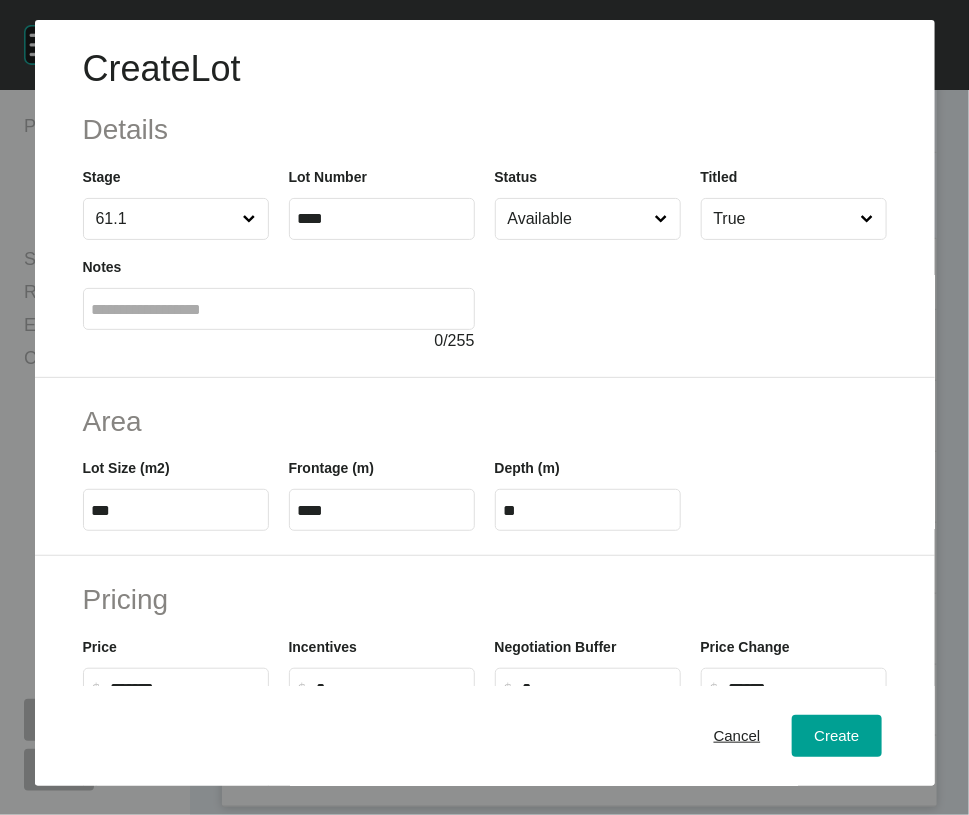 click at bounding box center [279, 309] 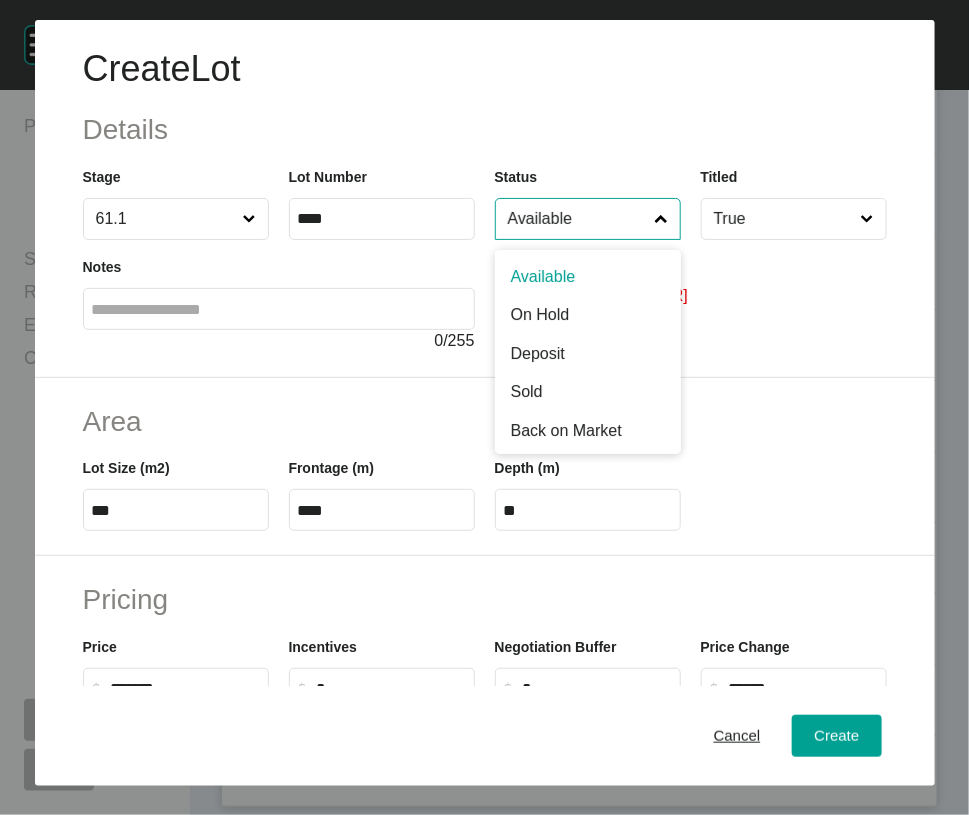 click on "Available" at bounding box center (578, 219) 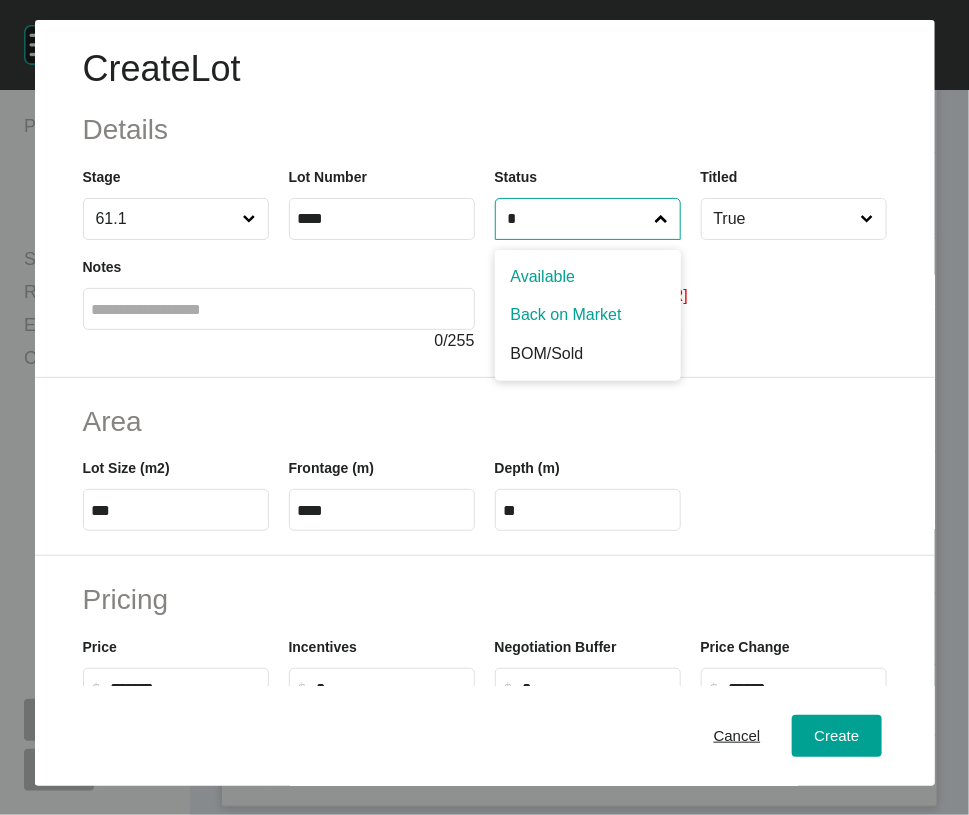 type on "*" 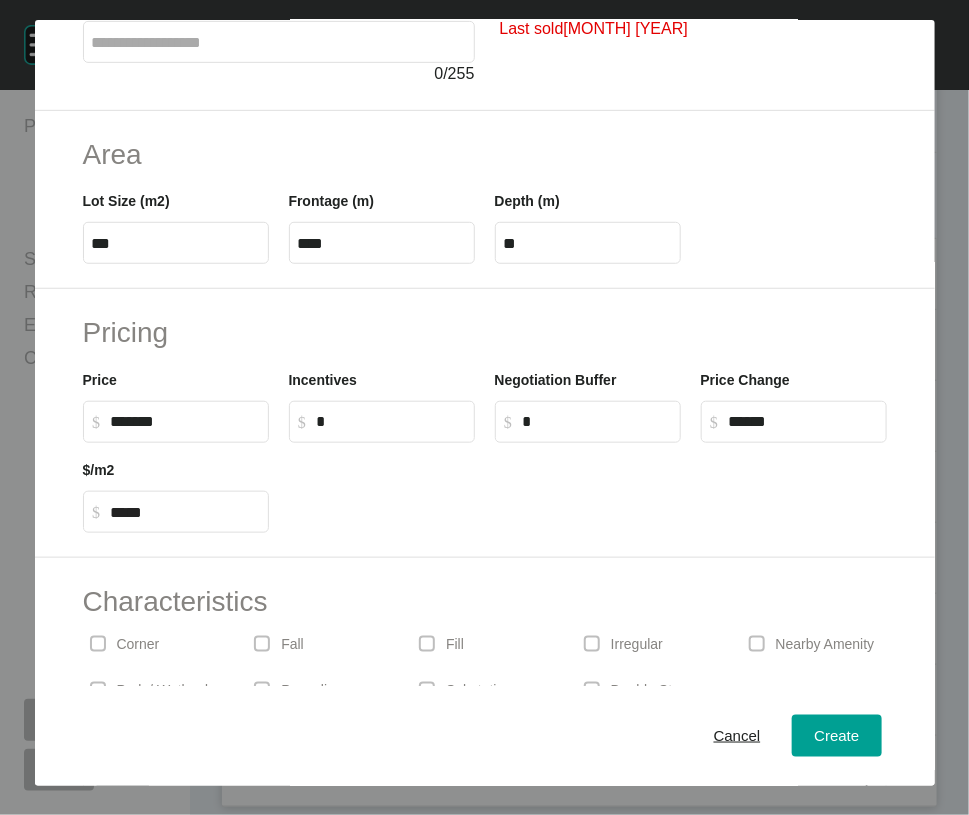 scroll, scrollTop: 271, scrollLeft: 0, axis: vertical 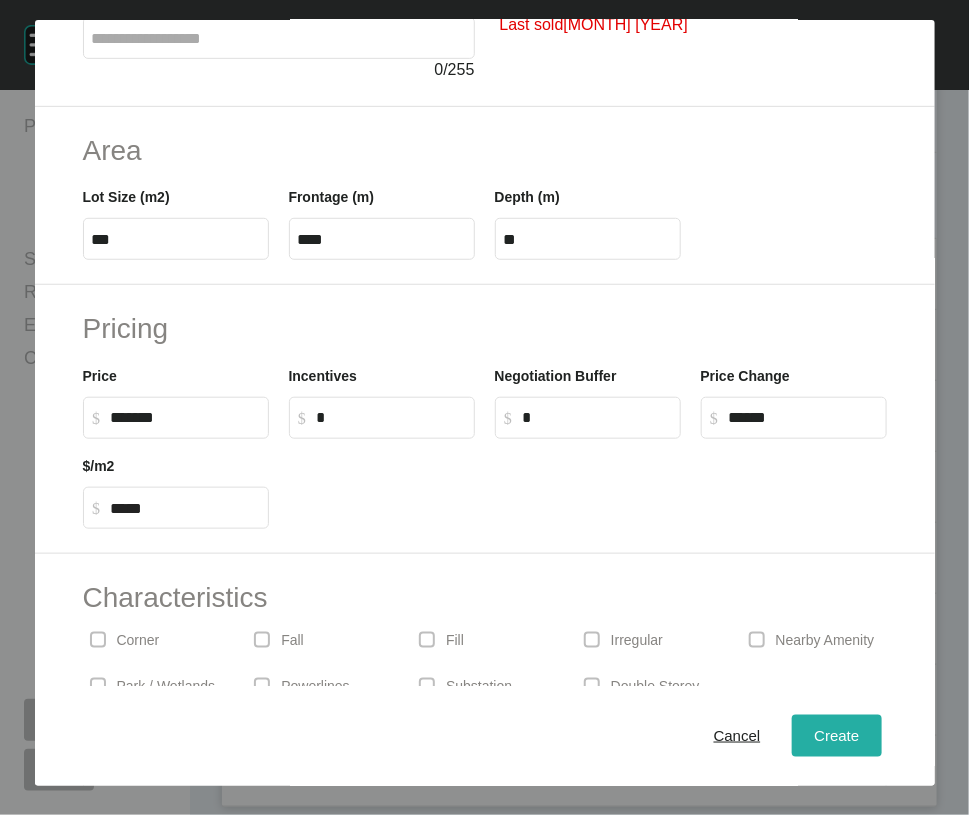 click on "Create" at bounding box center [836, 736] 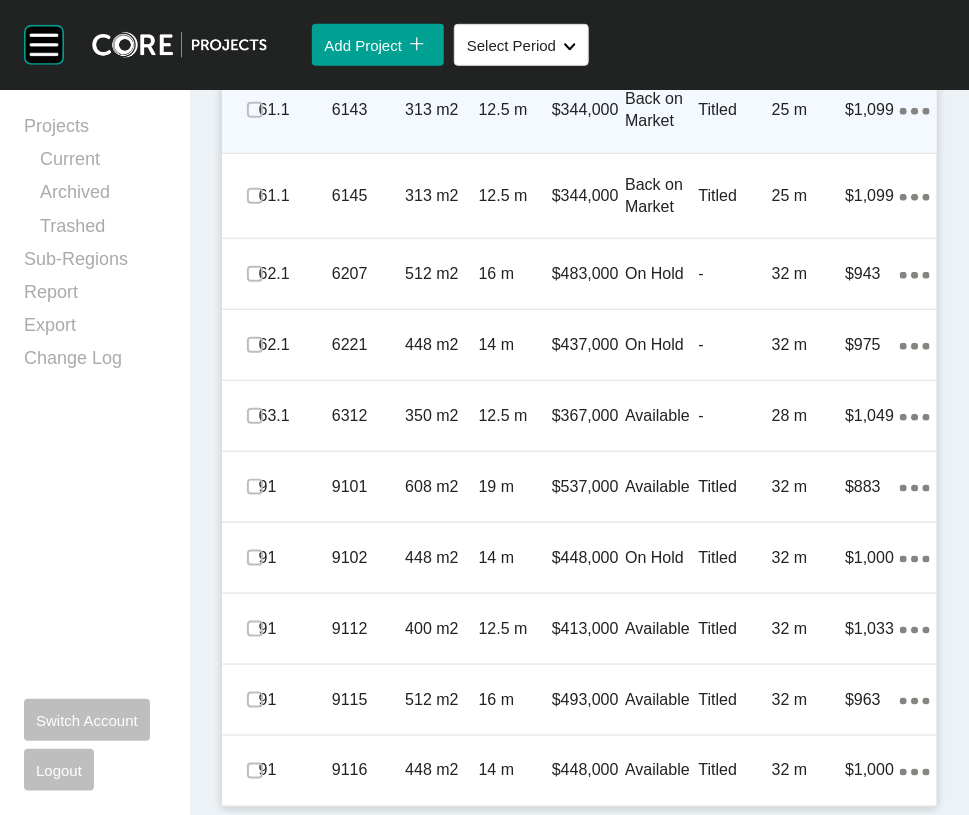 scroll, scrollTop: 3268, scrollLeft: 0, axis: vertical 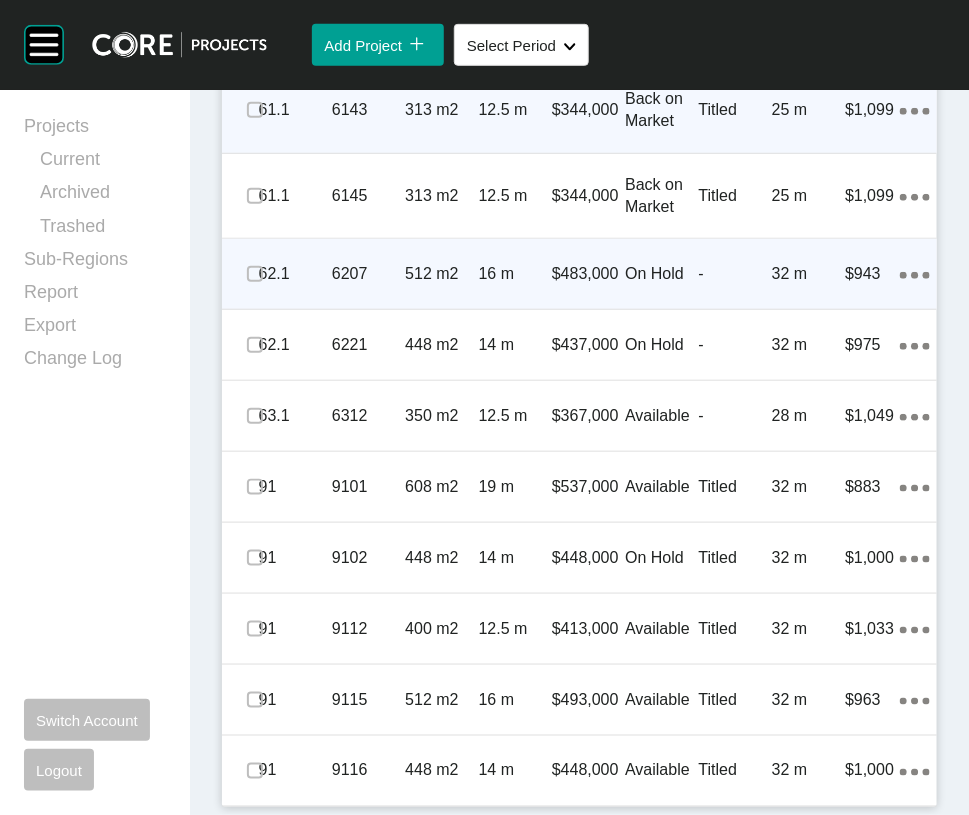 click at bounding box center (255, 274) 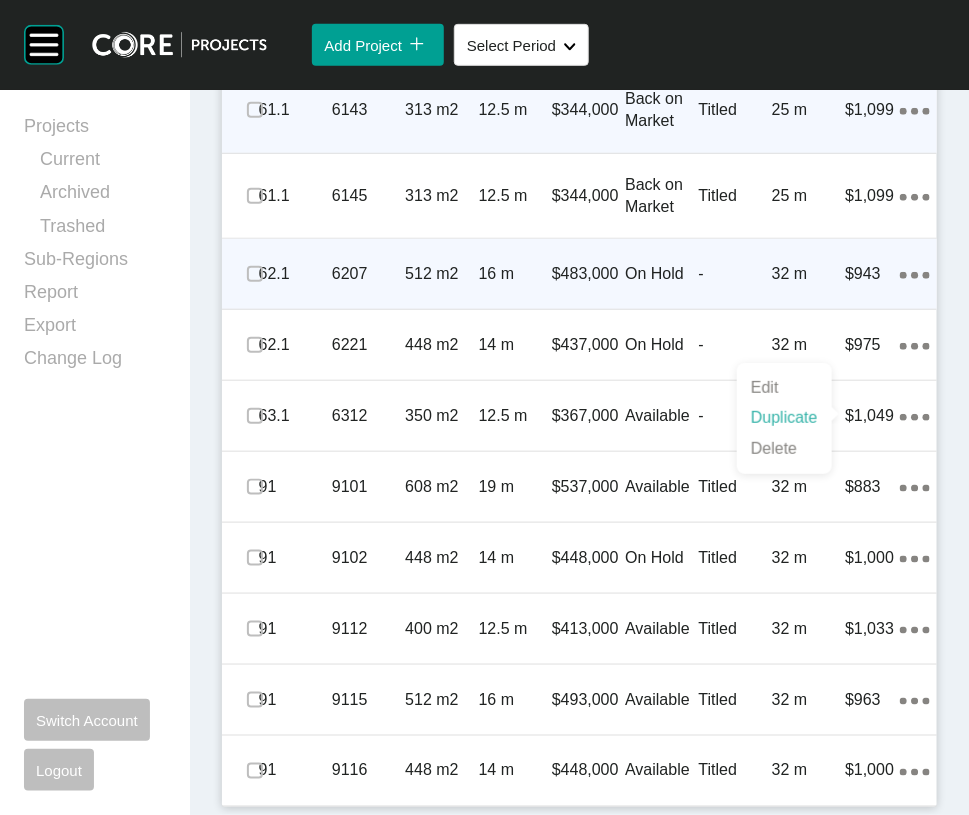 click on "Duplicate" at bounding box center (784, 418) 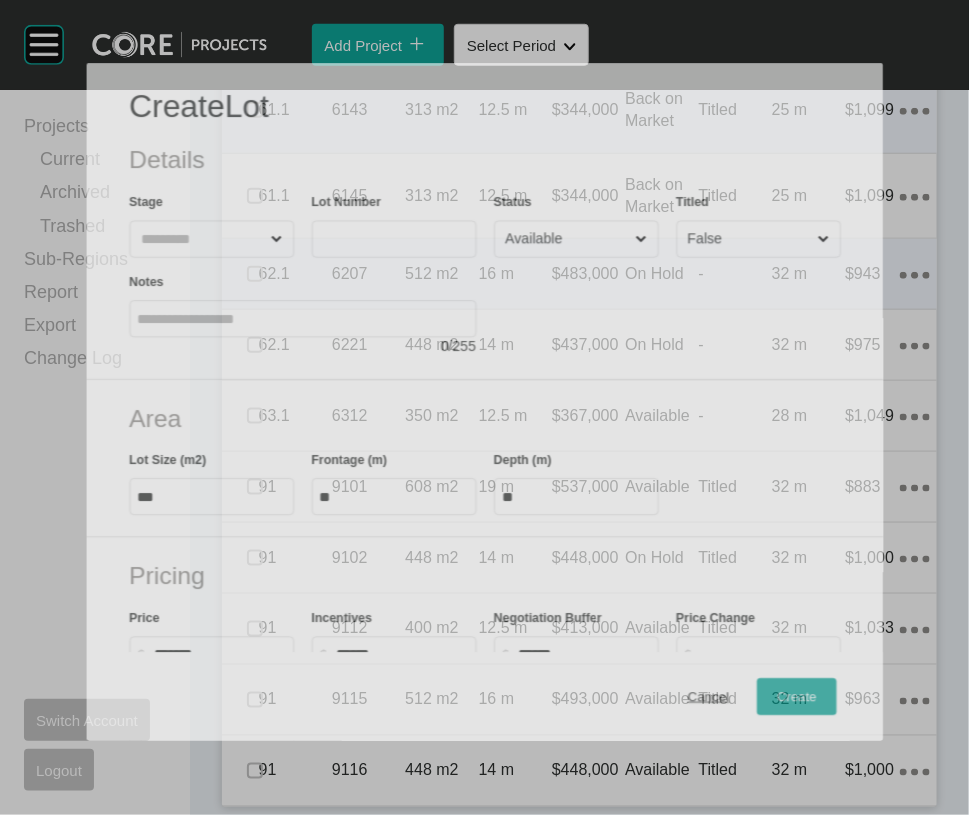 scroll, scrollTop: 3190, scrollLeft: 0, axis: vertical 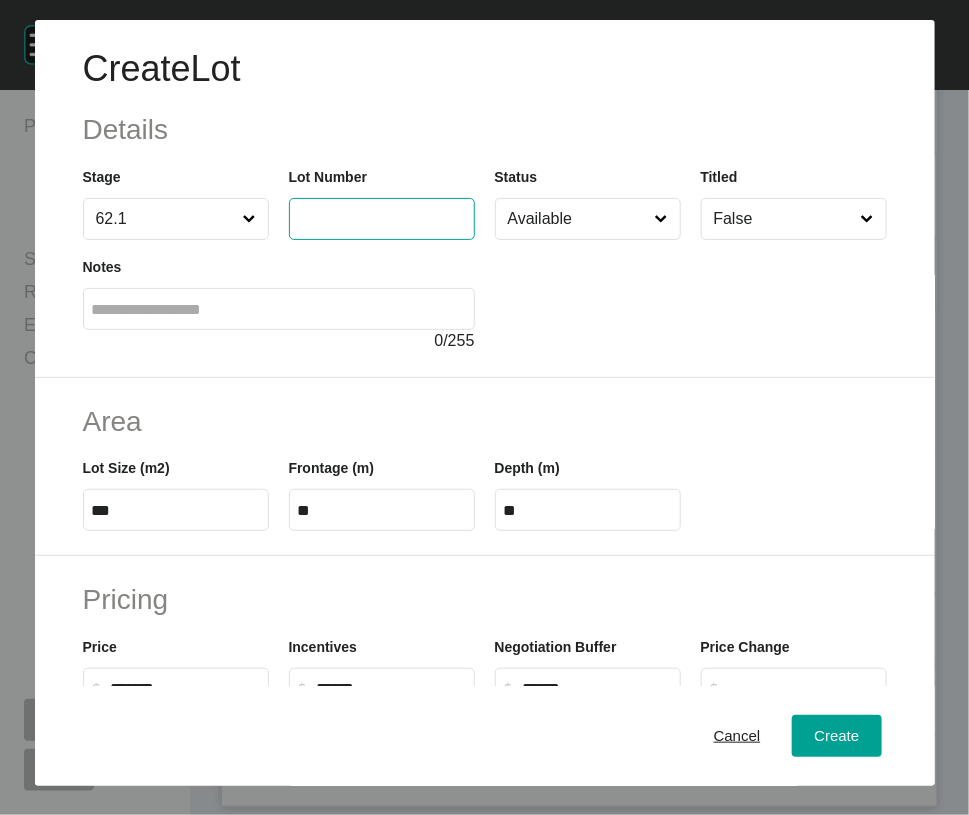 click at bounding box center [382, 218] 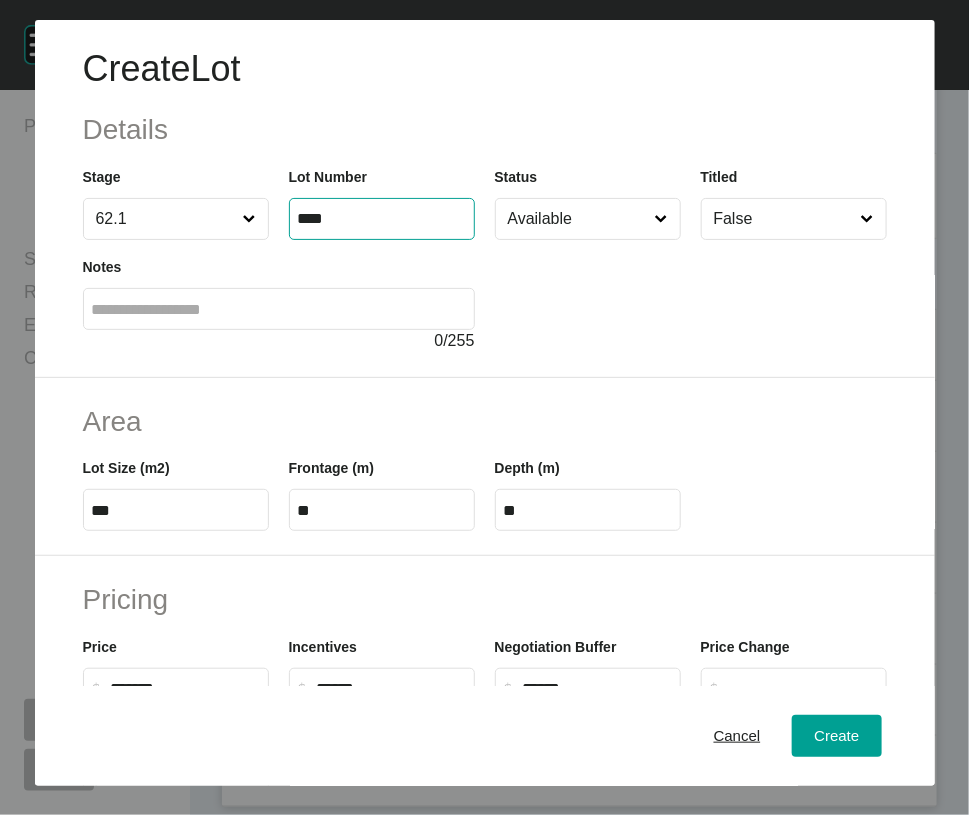 type on "****" 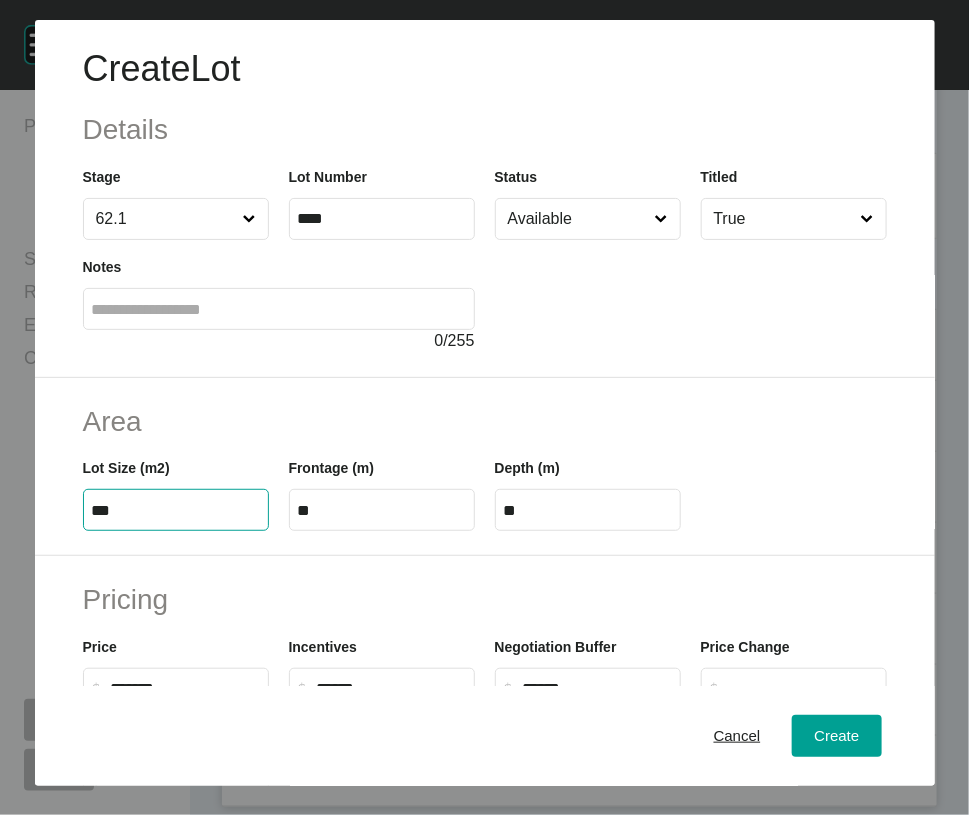 drag, startPoint x: 94, startPoint y: 637, endPoint x: 136, endPoint y: 632, distance: 42.296574 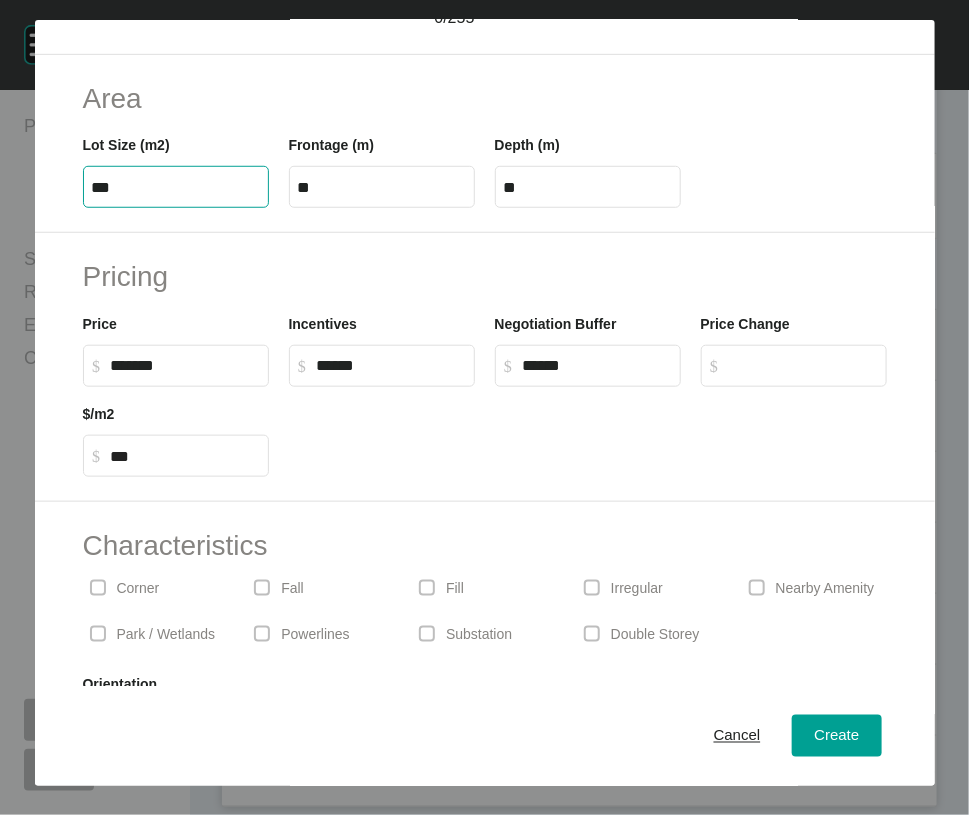scroll, scrollTop: 334, scrollLeft: 0, axis: vertical 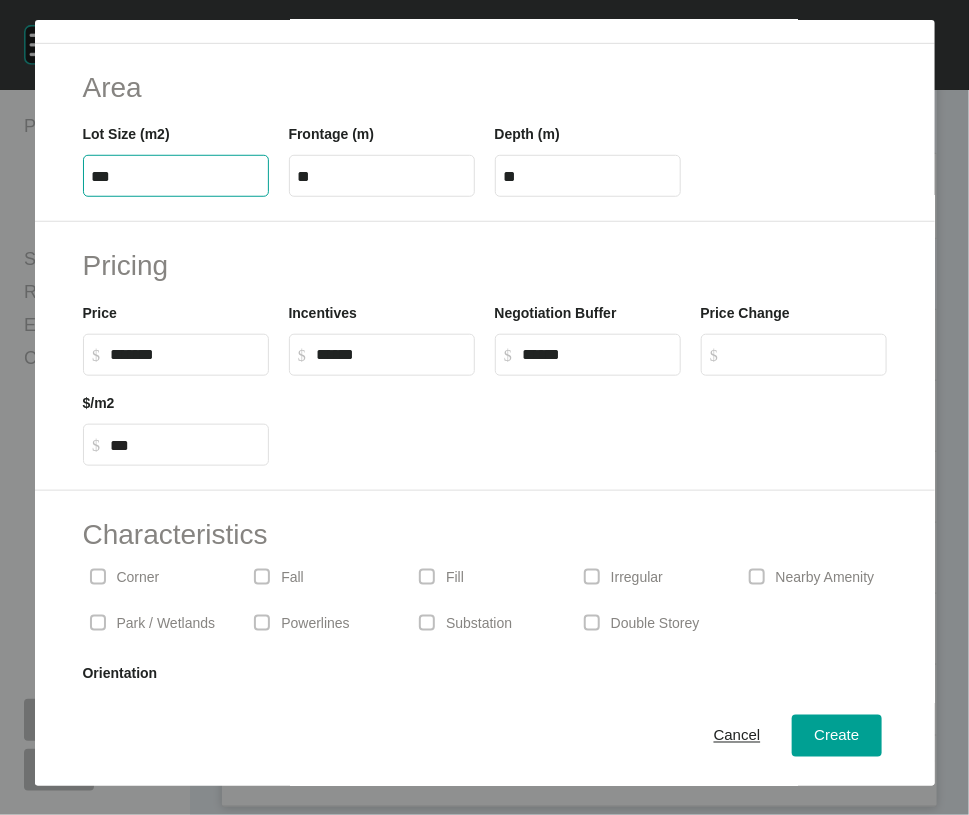 type on "***" 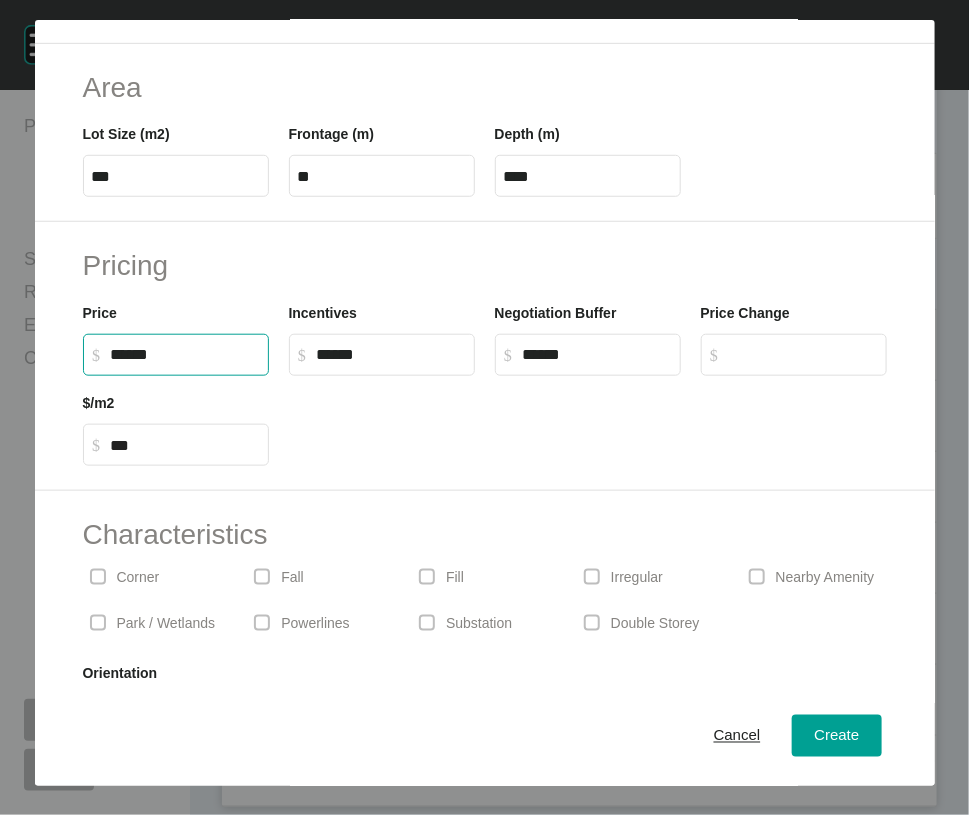 drag, startPoint x: 122, startPoint y: 520, endPoint x: 107, endPoint y: 520, distance: 15 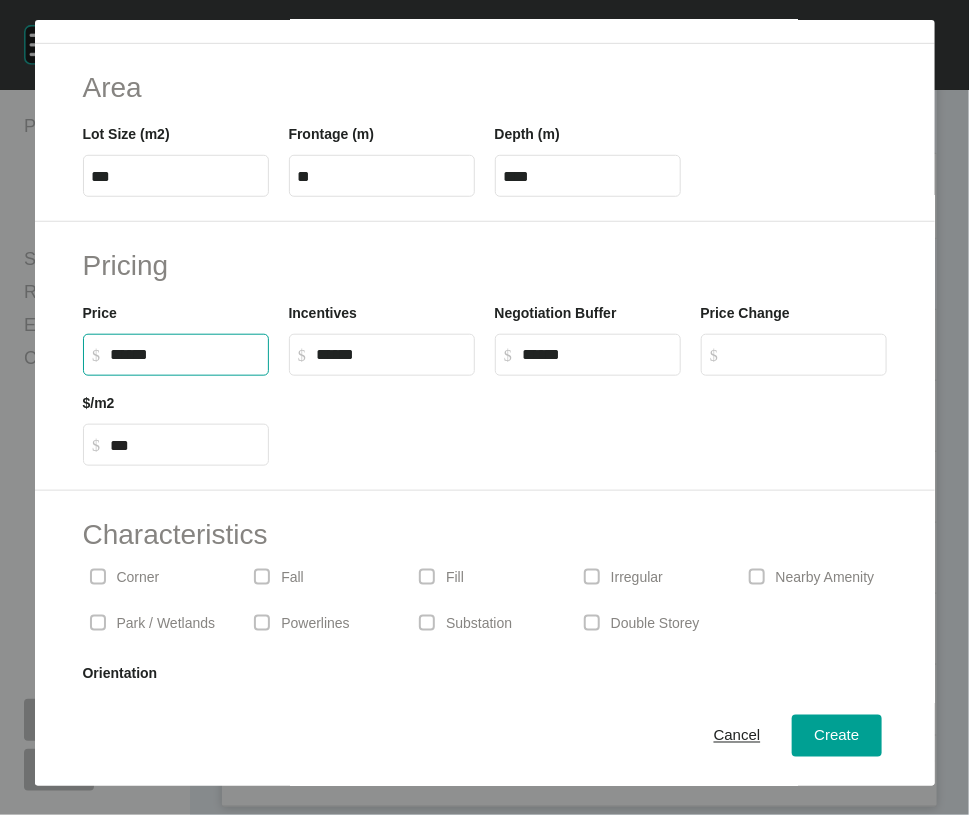 click on "******" at bounding box center [185, 354] 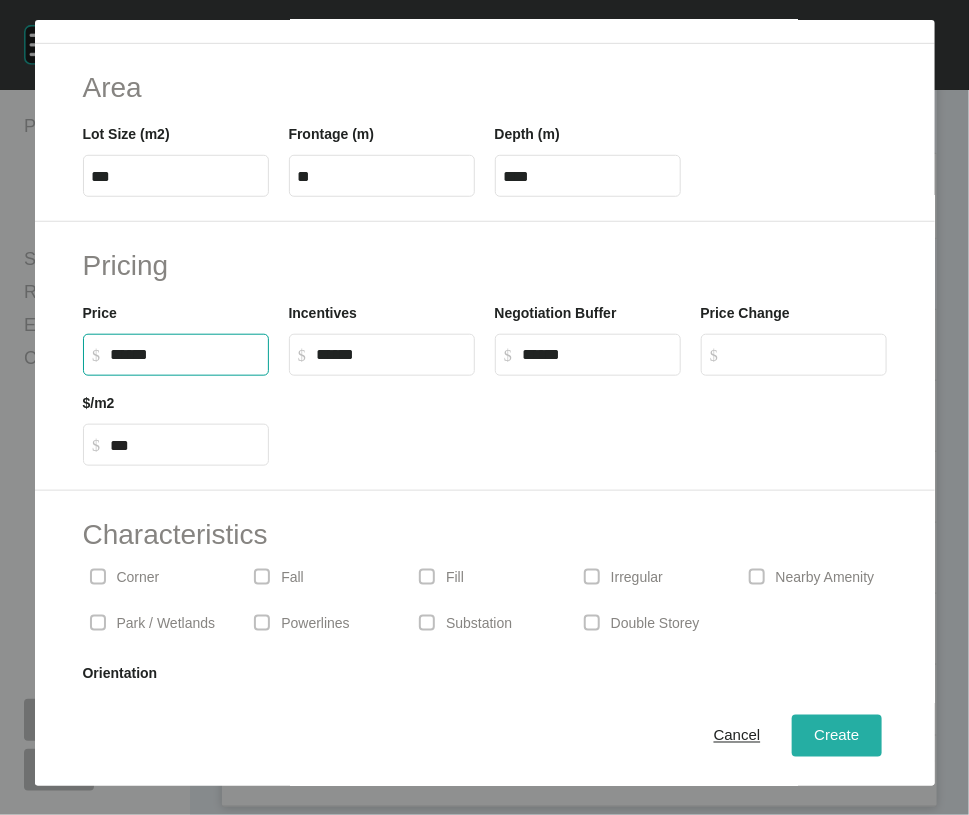type on "*******" 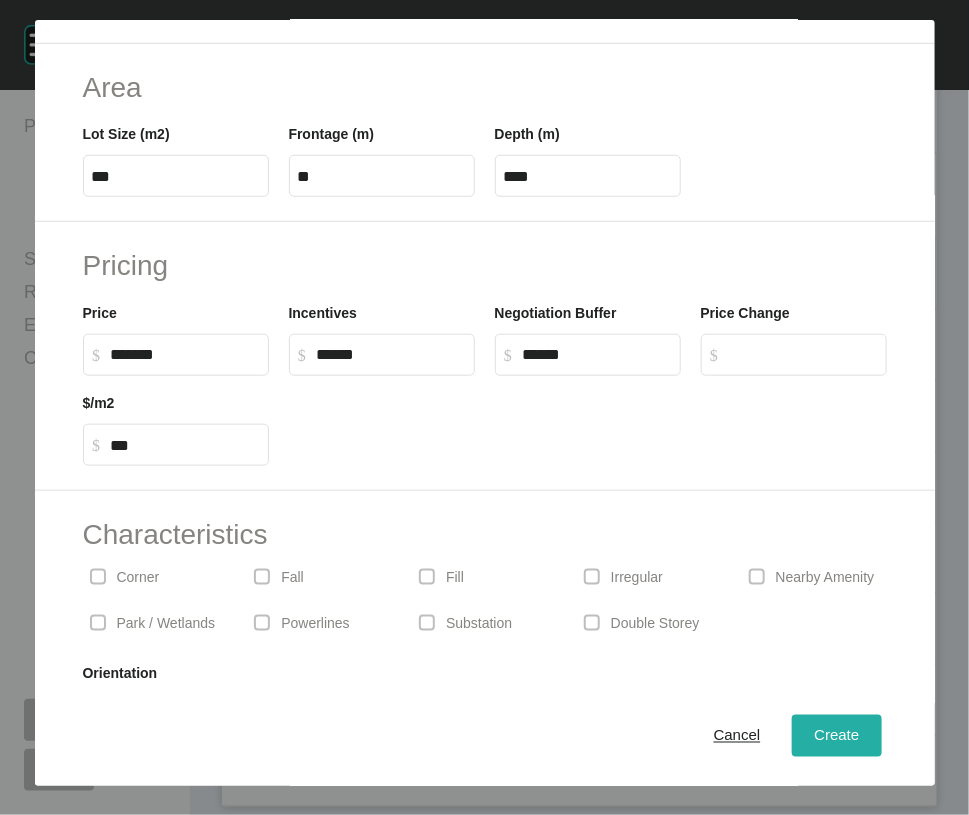 click on "Create" at bounding box center (836, 736) 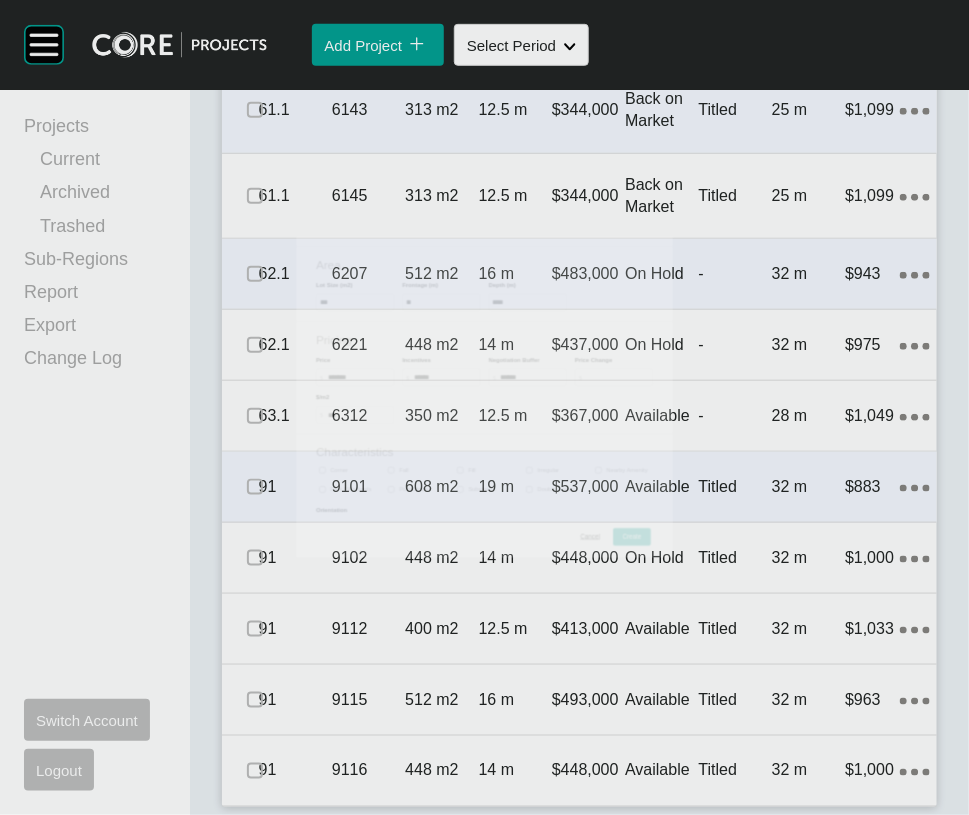 scroll, scrollTop: 3268, scrollLeft: 0, axis: vertical 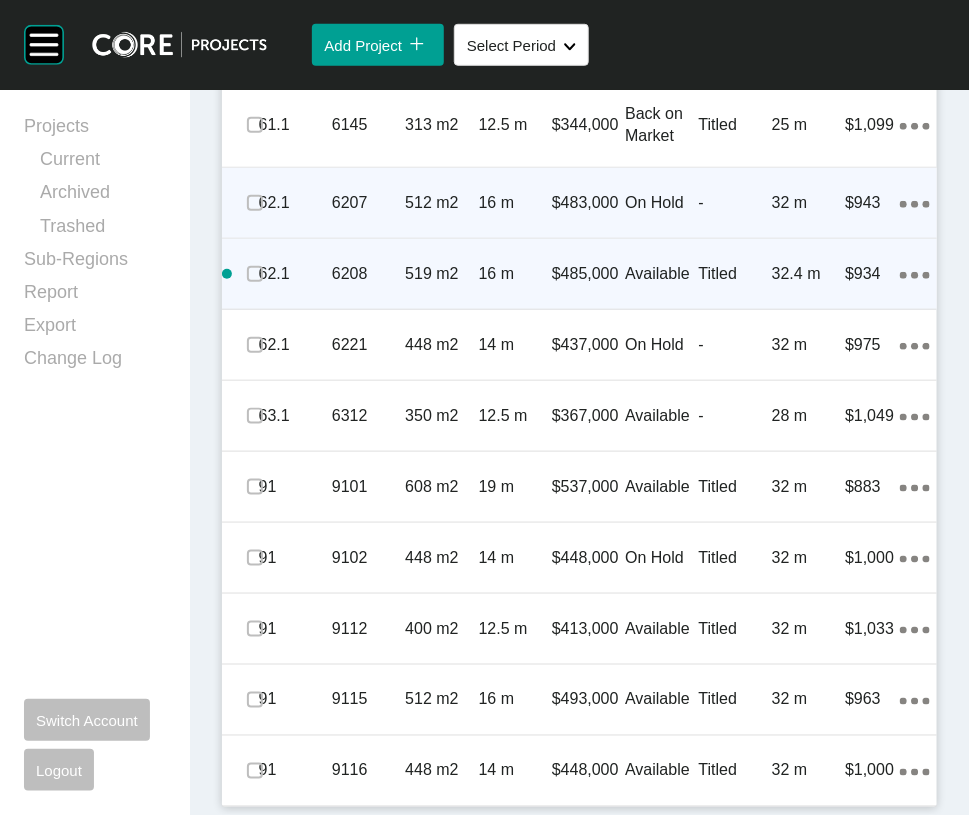 click on "Action Menu Dots Copy 6 Created with Sketch." 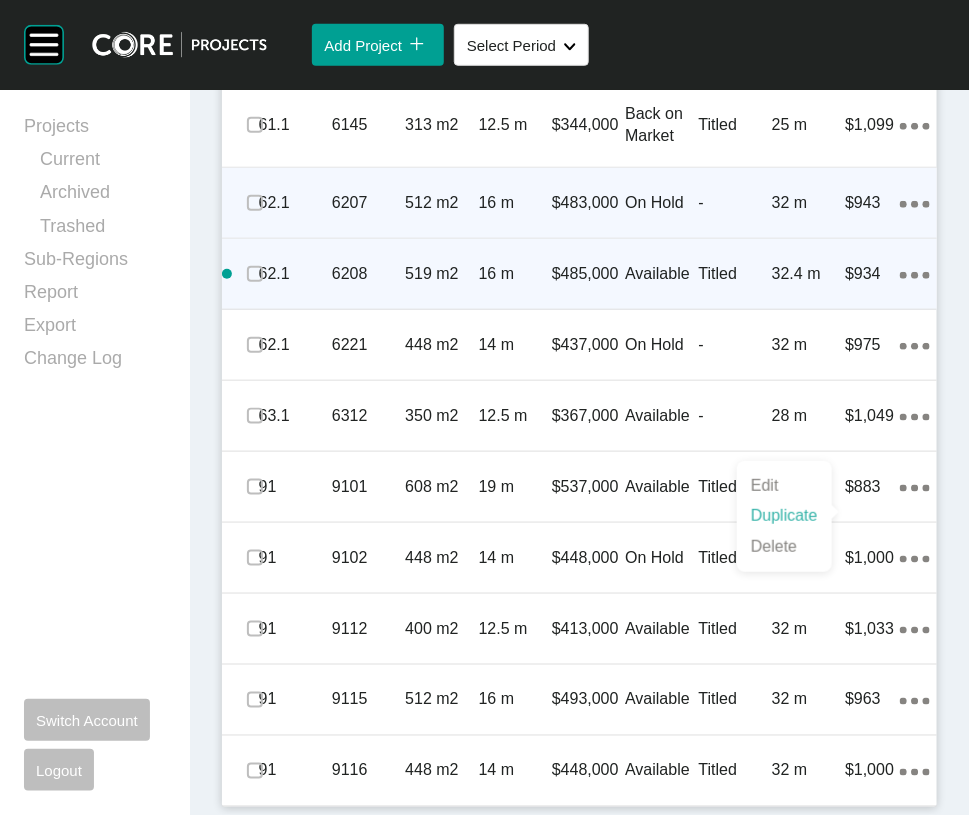 click on "Duplicate" at bounding box center [784, 516] 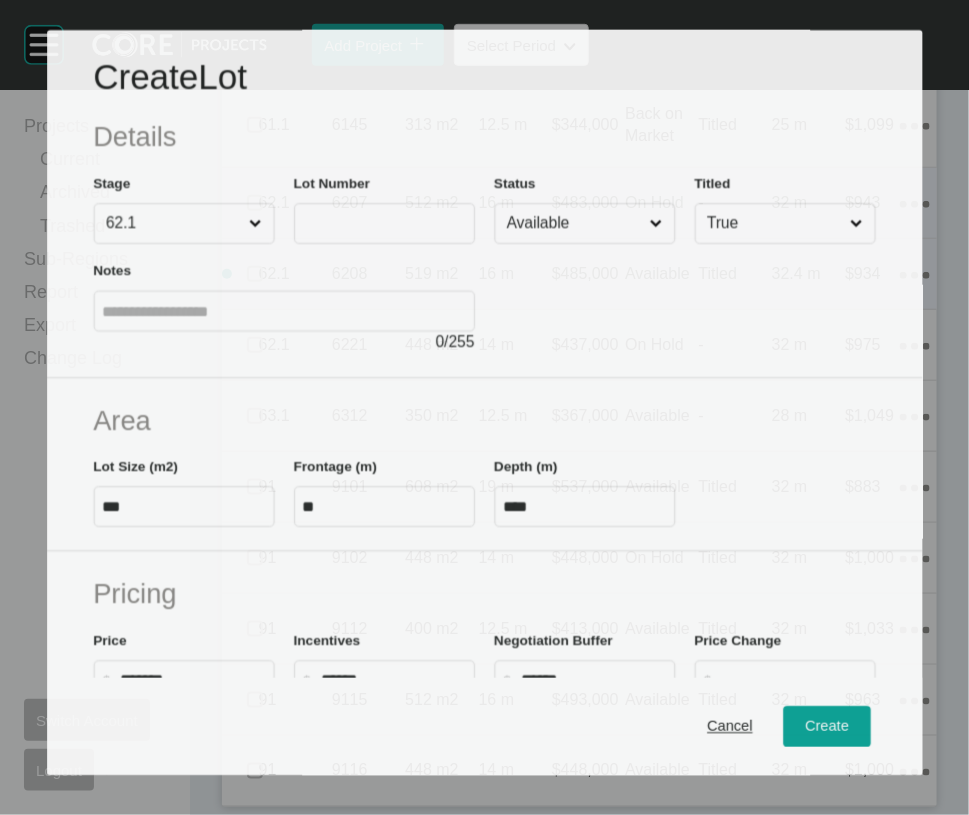 scroll, scrollTop: 3190, scrollLeft: 0, axis: vertical 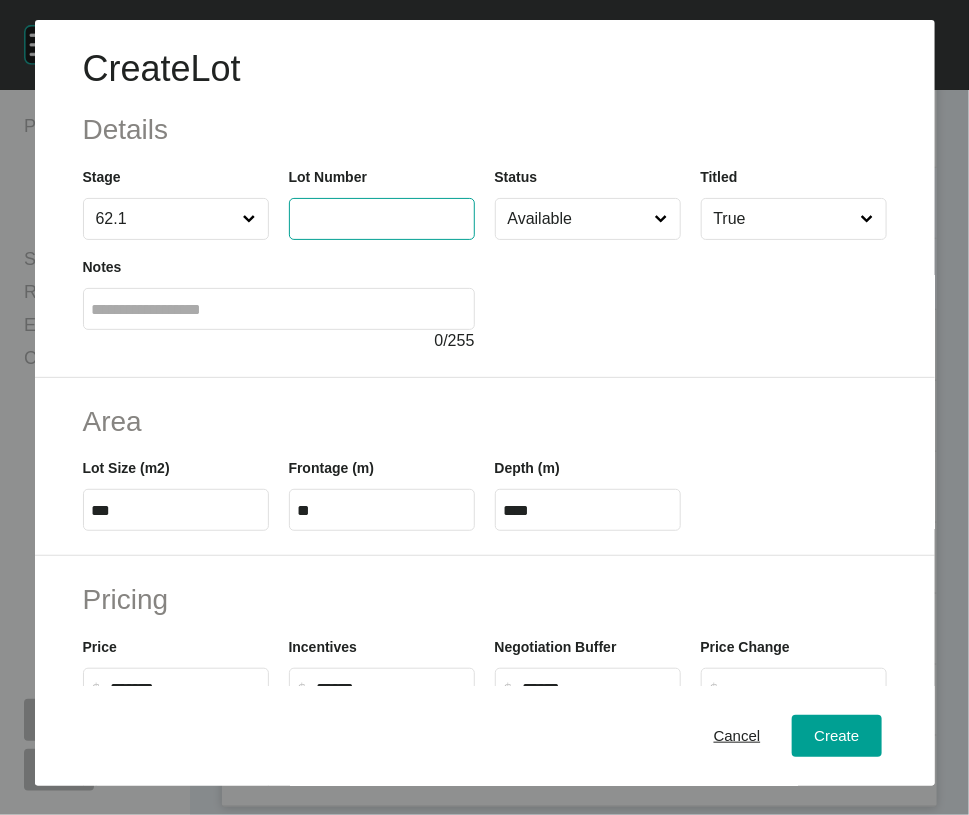 click at bounding box center (382, 218) 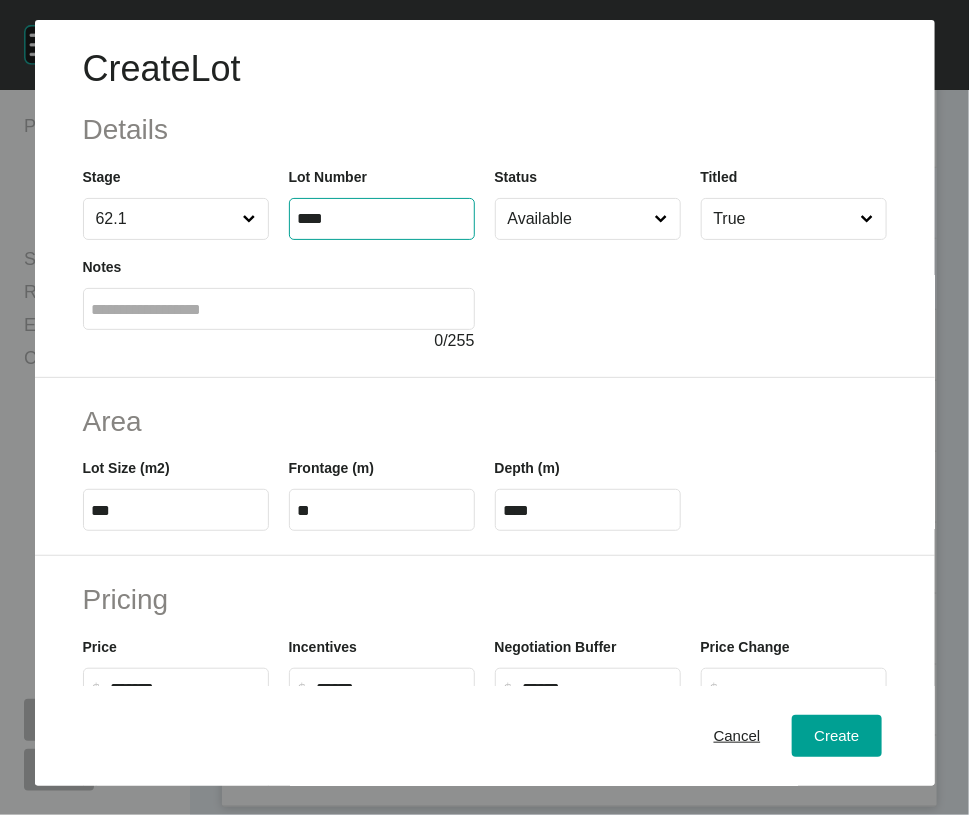 type on "****" 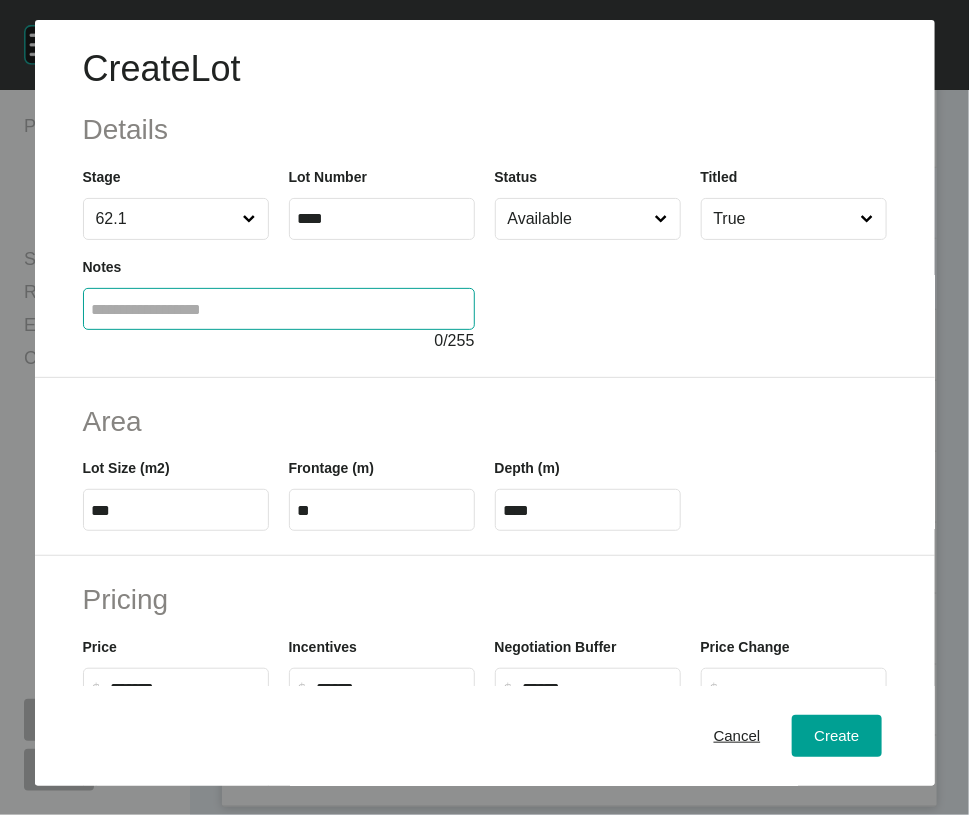 type on "******" 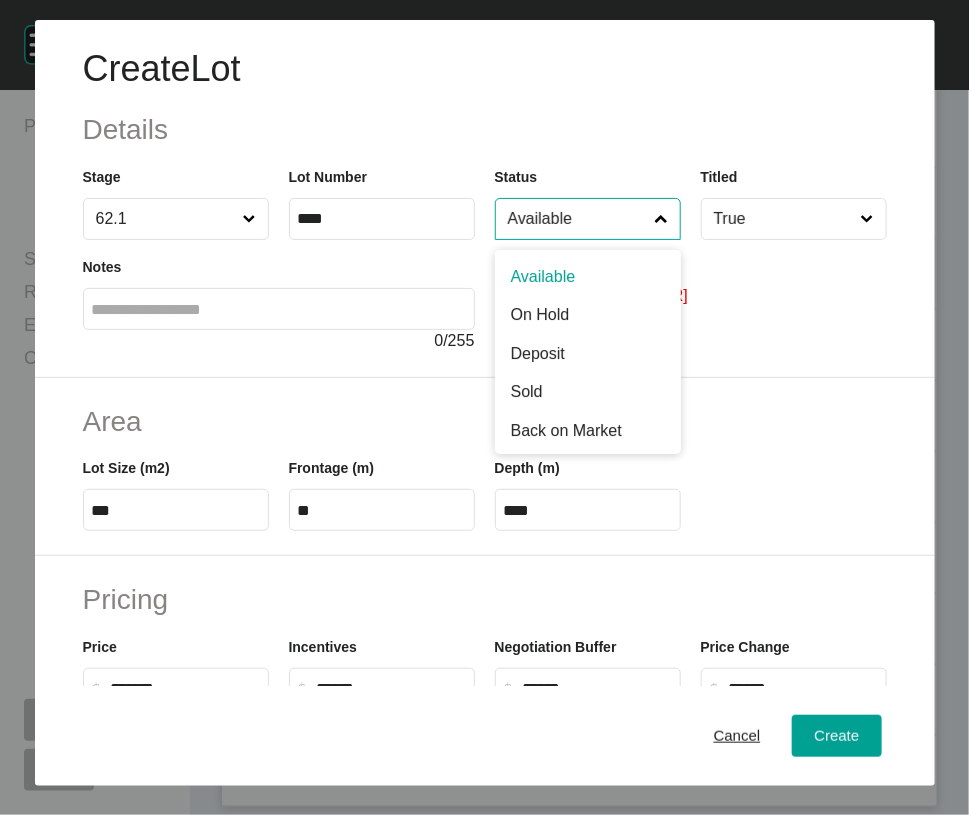 click on "Available" at bounding box center (578, 219) 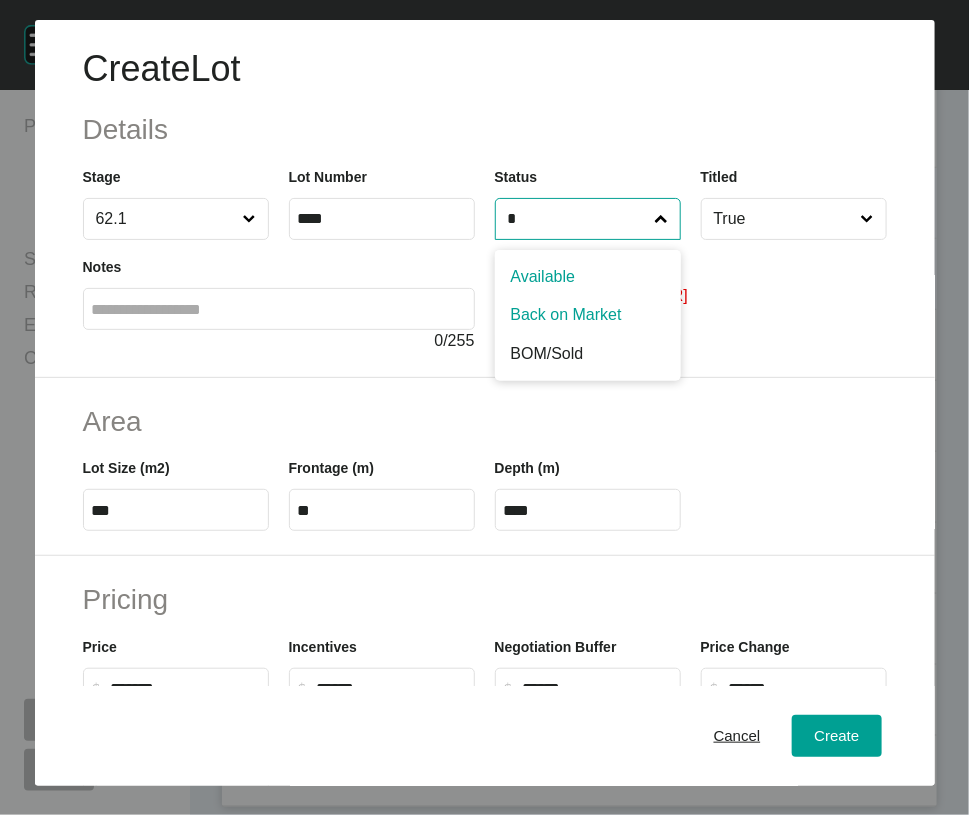 type on "*" 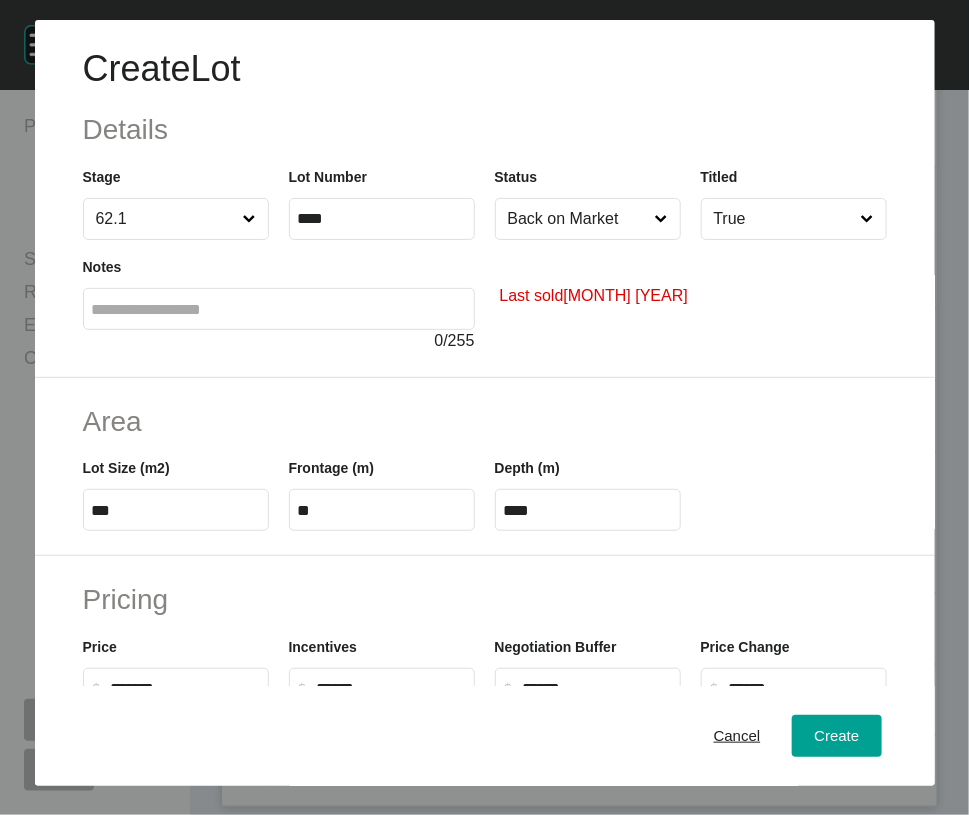 drag, startPoint x: 108, startPoint y: 650, endPoint x: 89, endPoint y: 623, distance: 33.01515 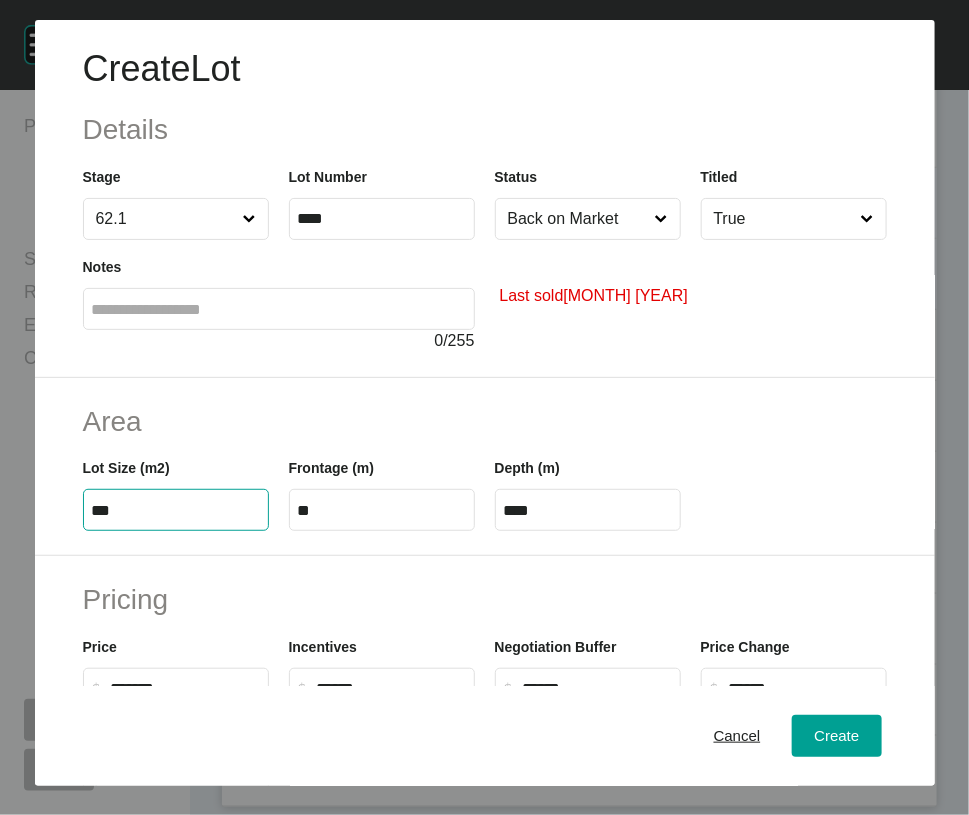 drag, startPoint x: 110, startPoint y: 634, endPoint x: -53, endPoint y: 635, distance: 163.00307 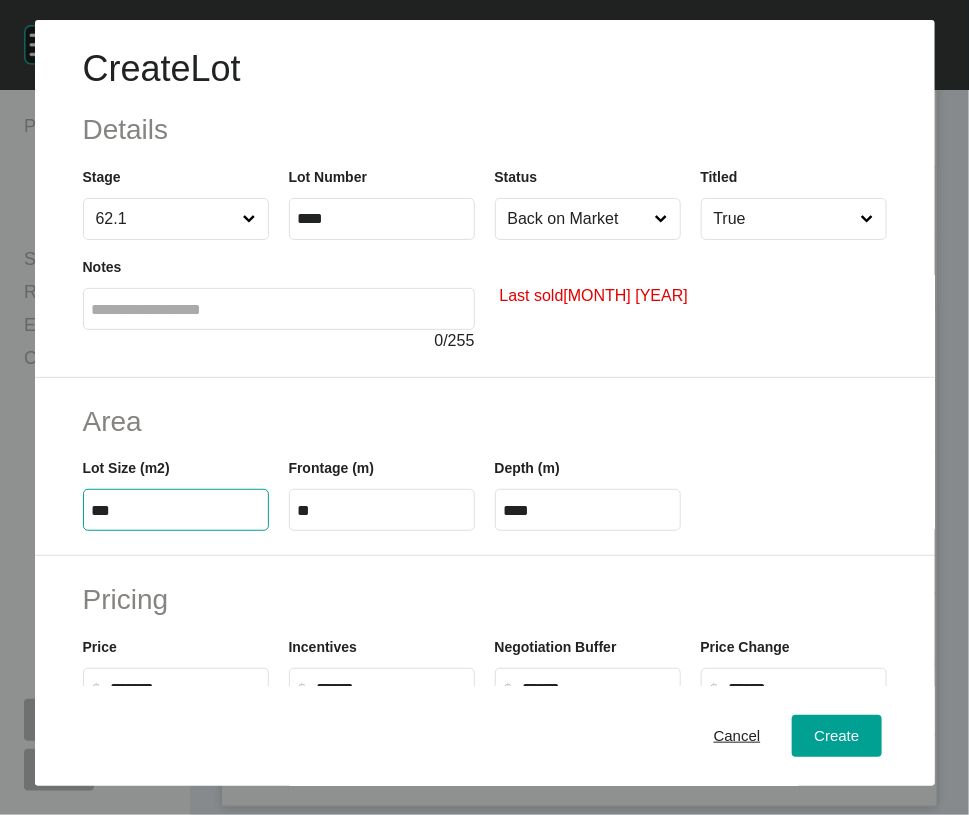 type on "***" 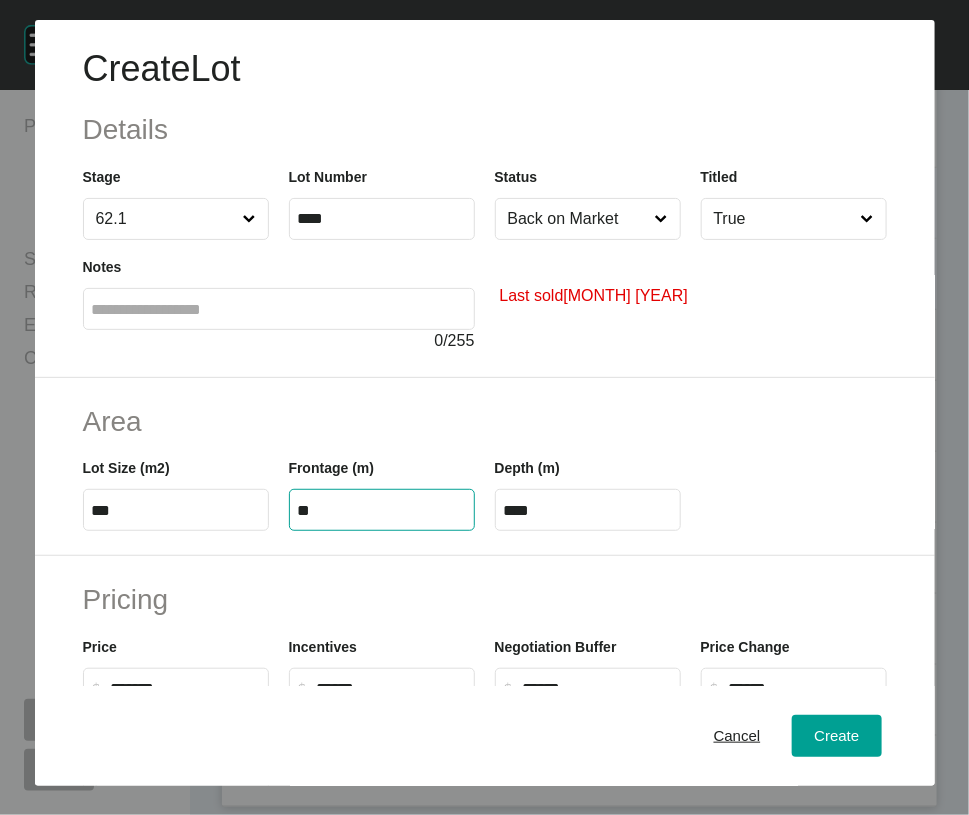 drag, startPoint x: 298, startPoint y: 636, endPoint x: 312, endPoint y: 636, distance: 14 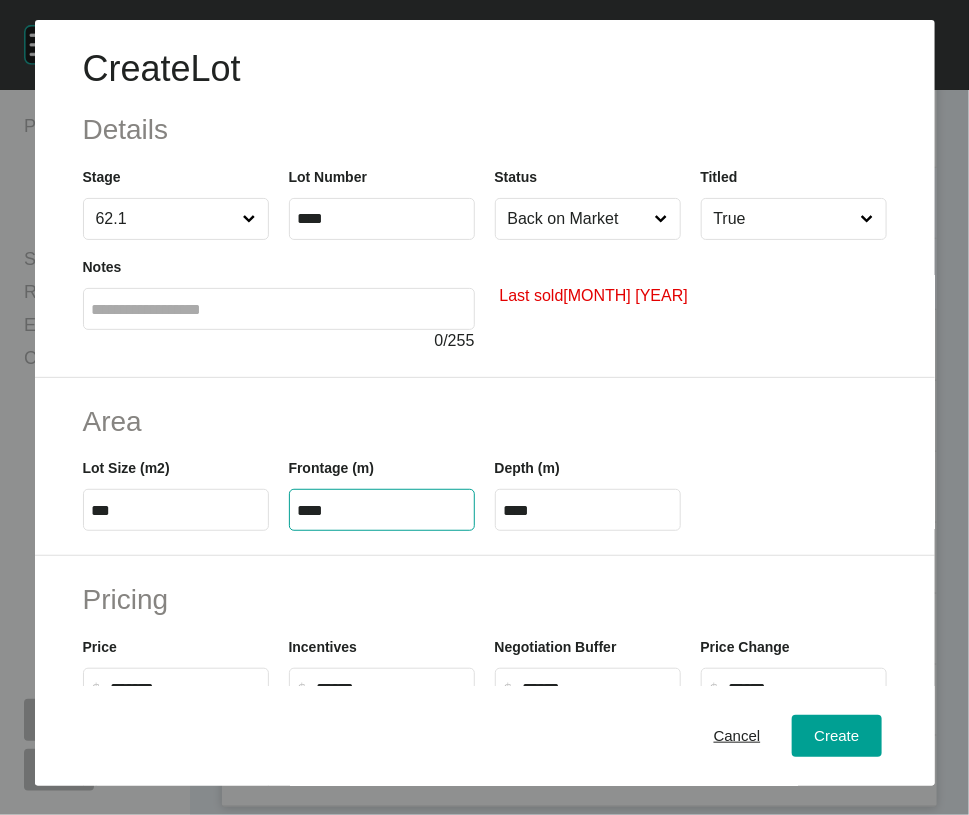 type on "****" 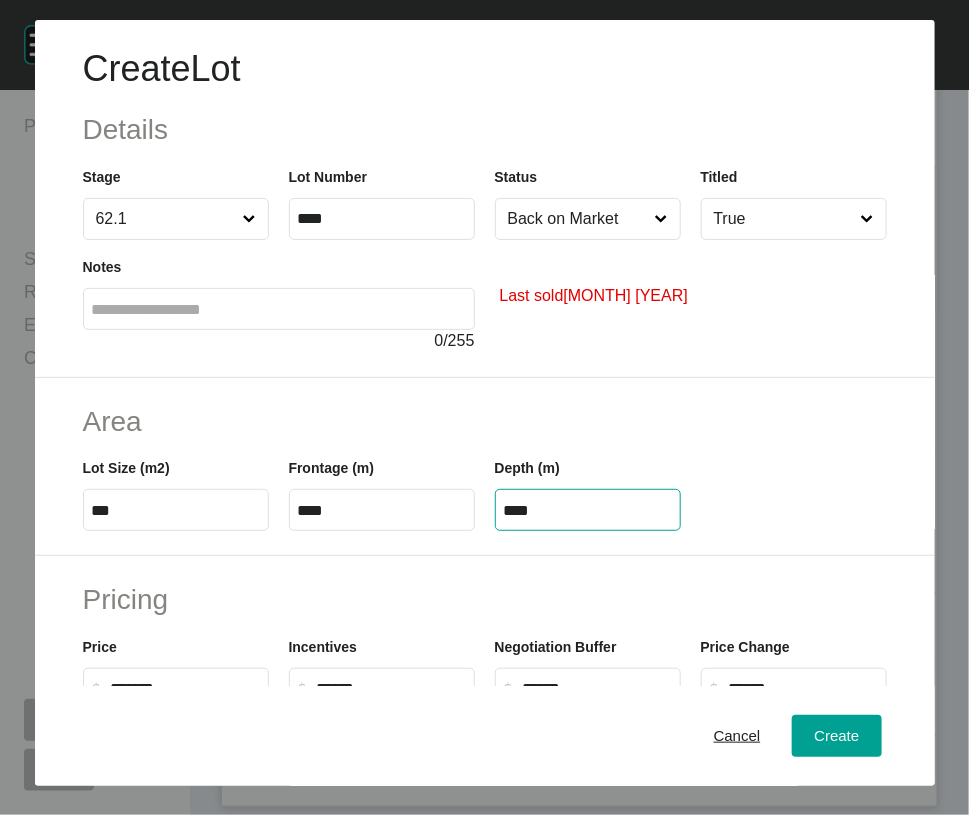 click on "****" at bounding box center (588, 510) 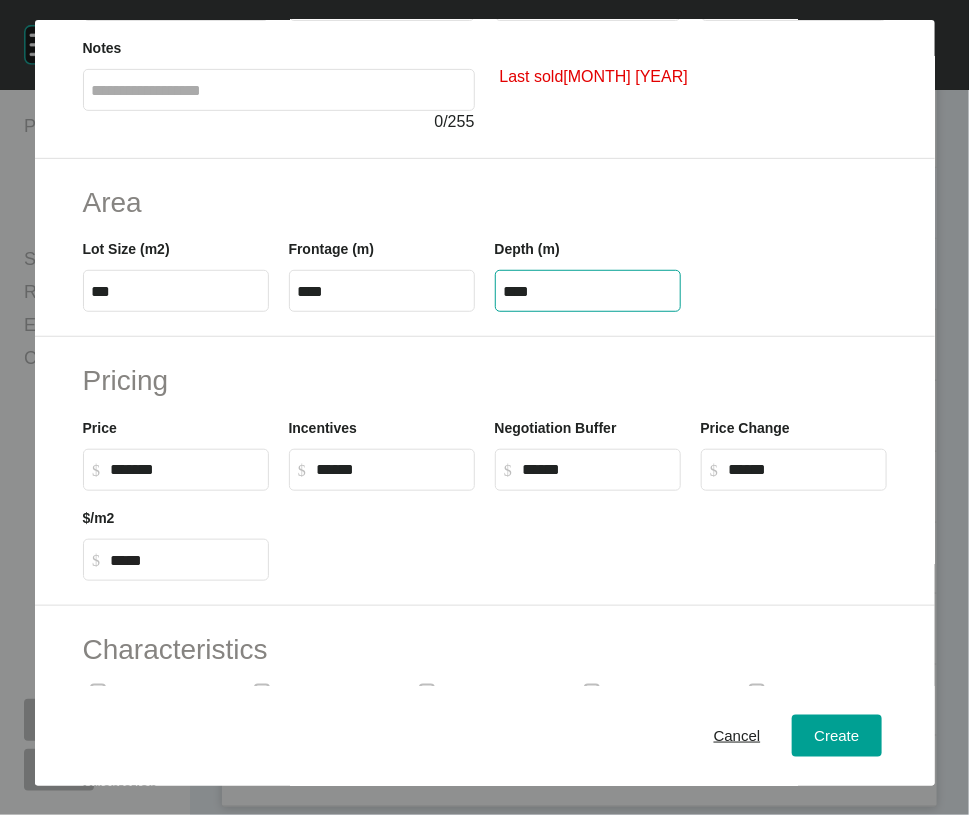scroll, scrollTop: 241, scrollLeft: 0, axis: vertical 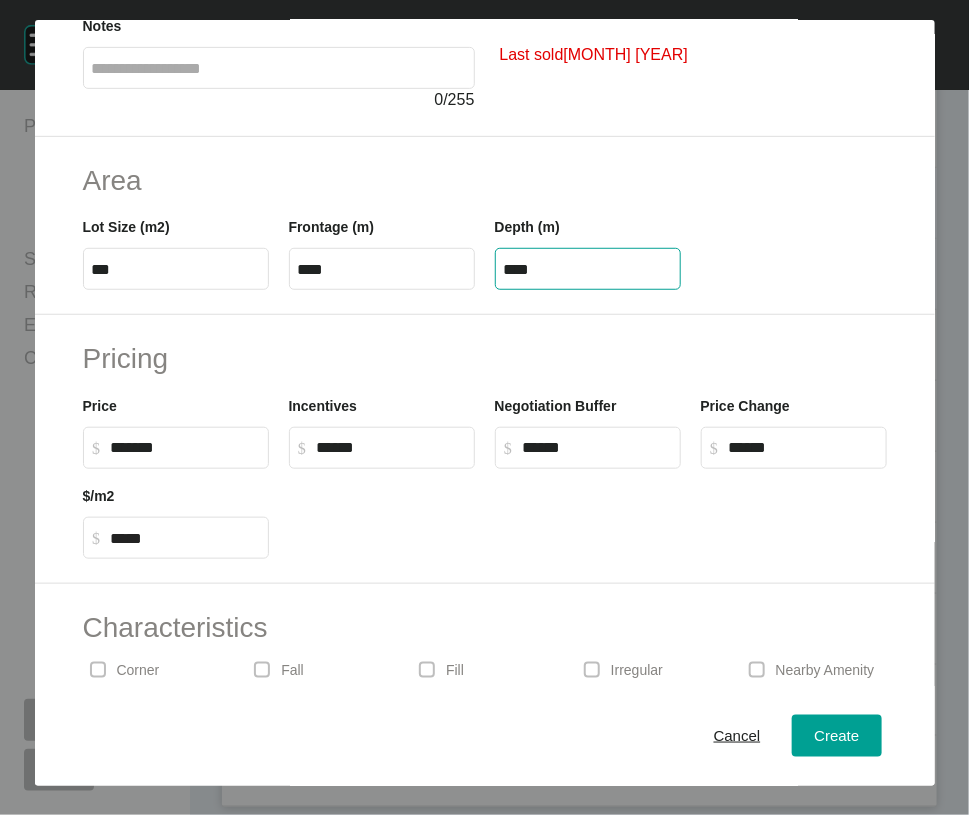 type on "****" 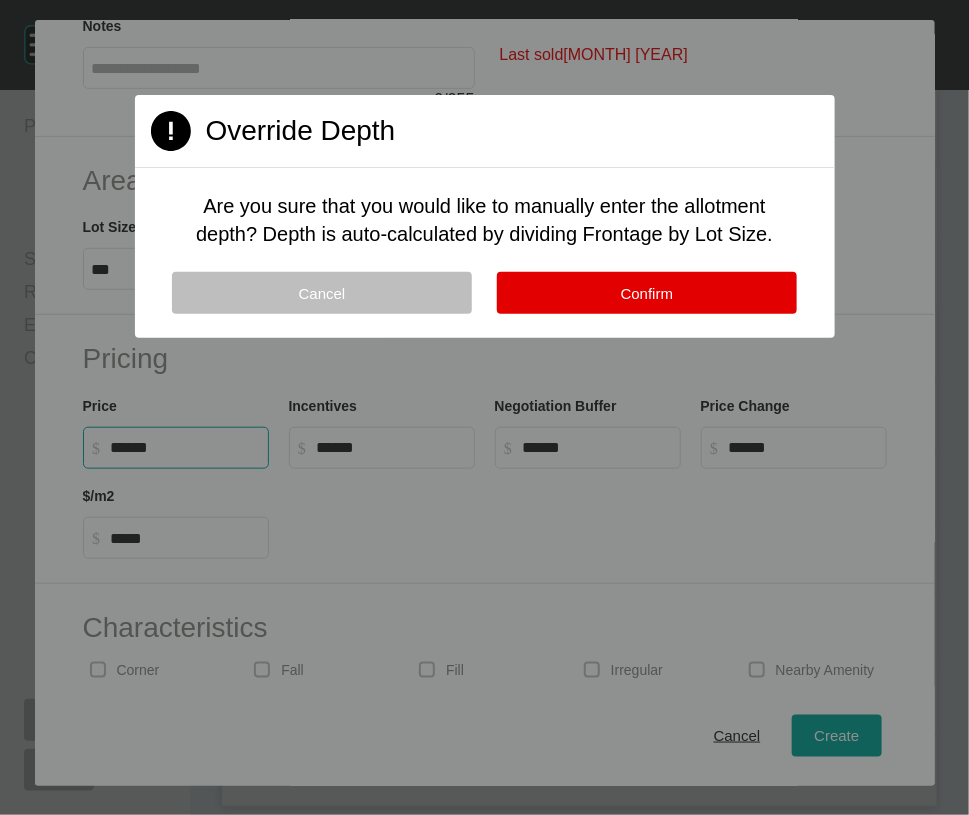 drag, startPoint x: 120, startPoint y: 612, endPoint x: 107, endPoint y: 618, distance: 14.3178215 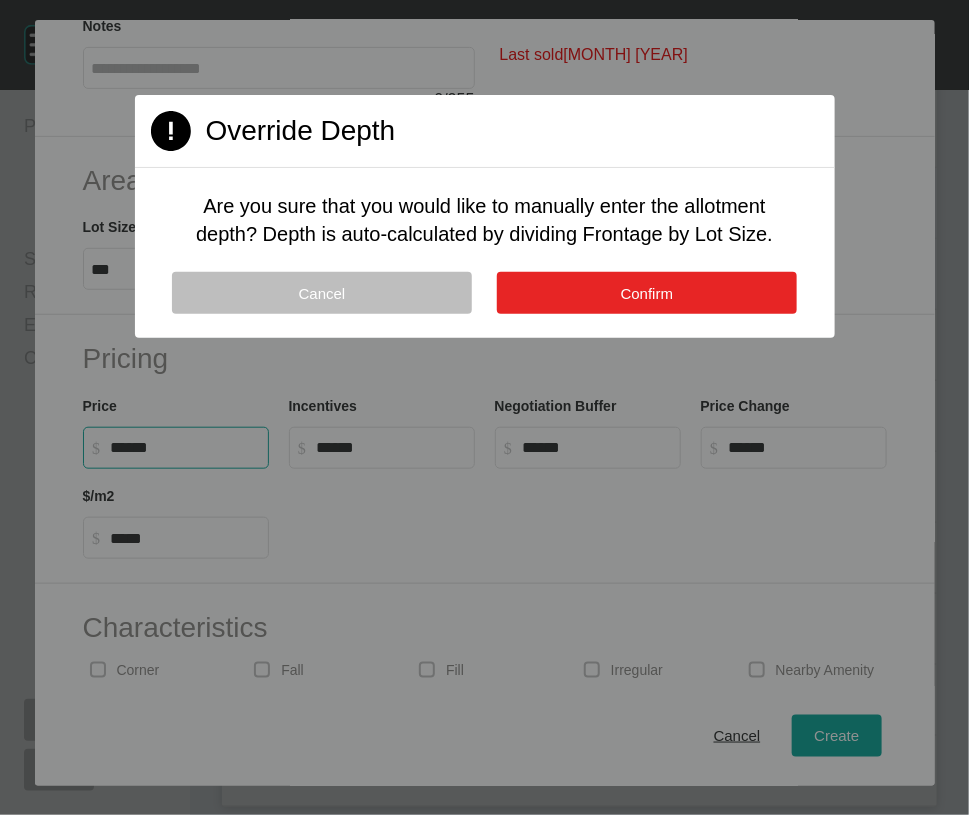 type on "*******" 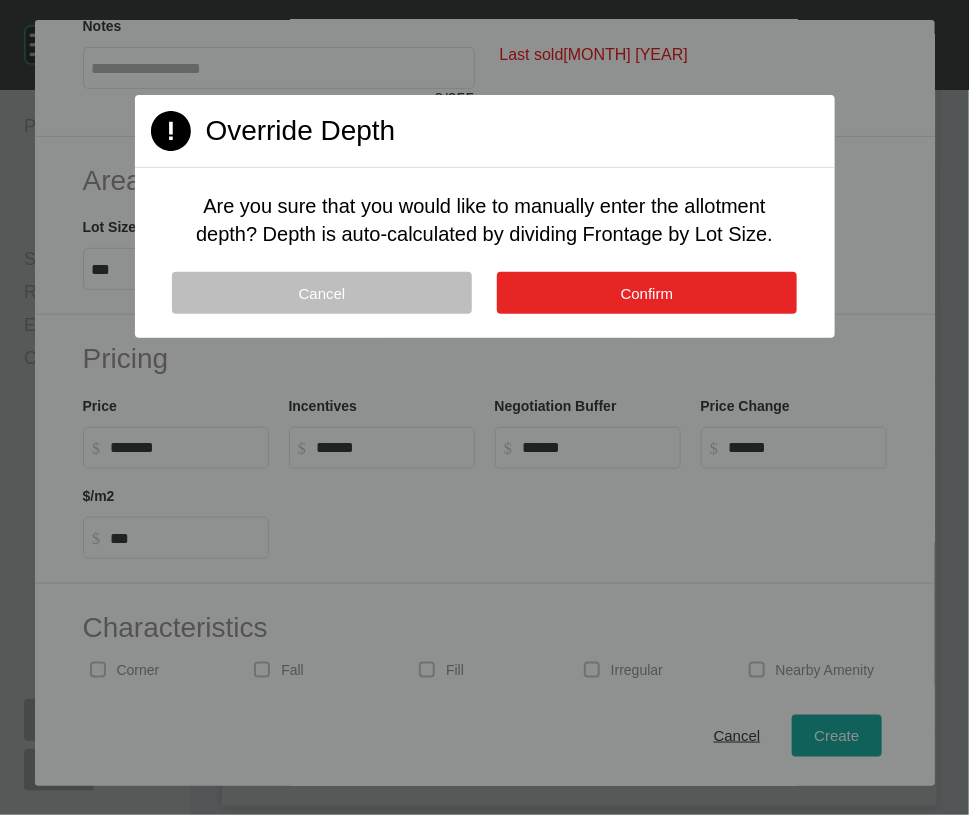 click on "Confirm" at bounding box center (647, 293) 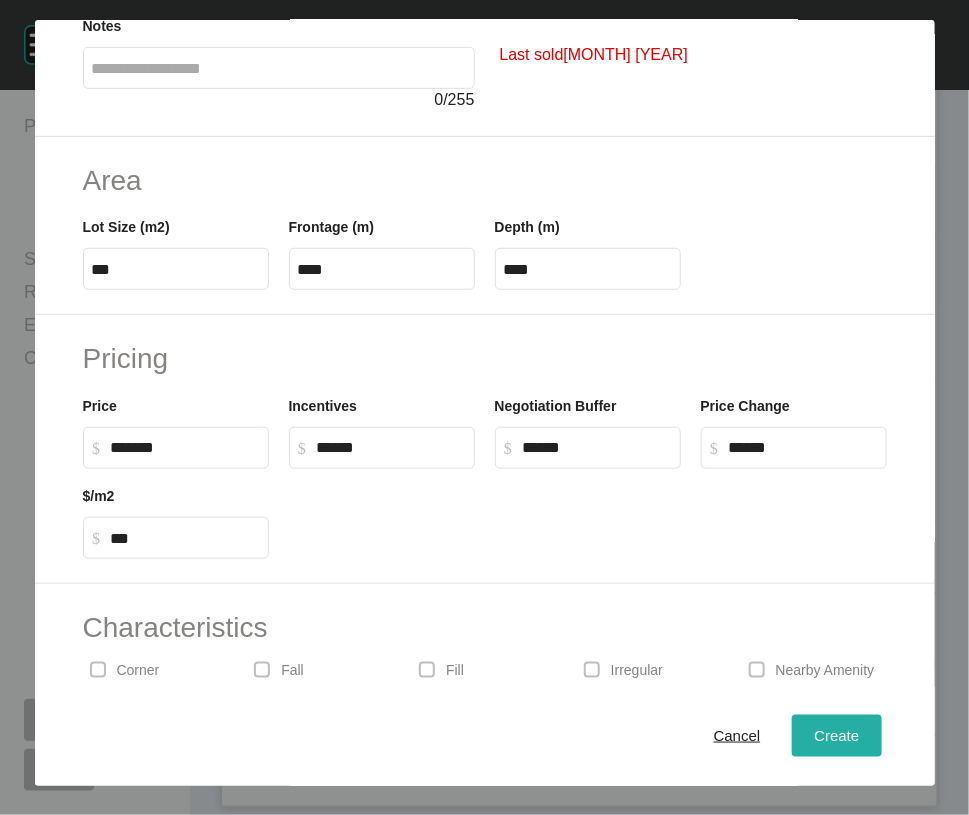 click on "Create" at bounding box center [836, 736] 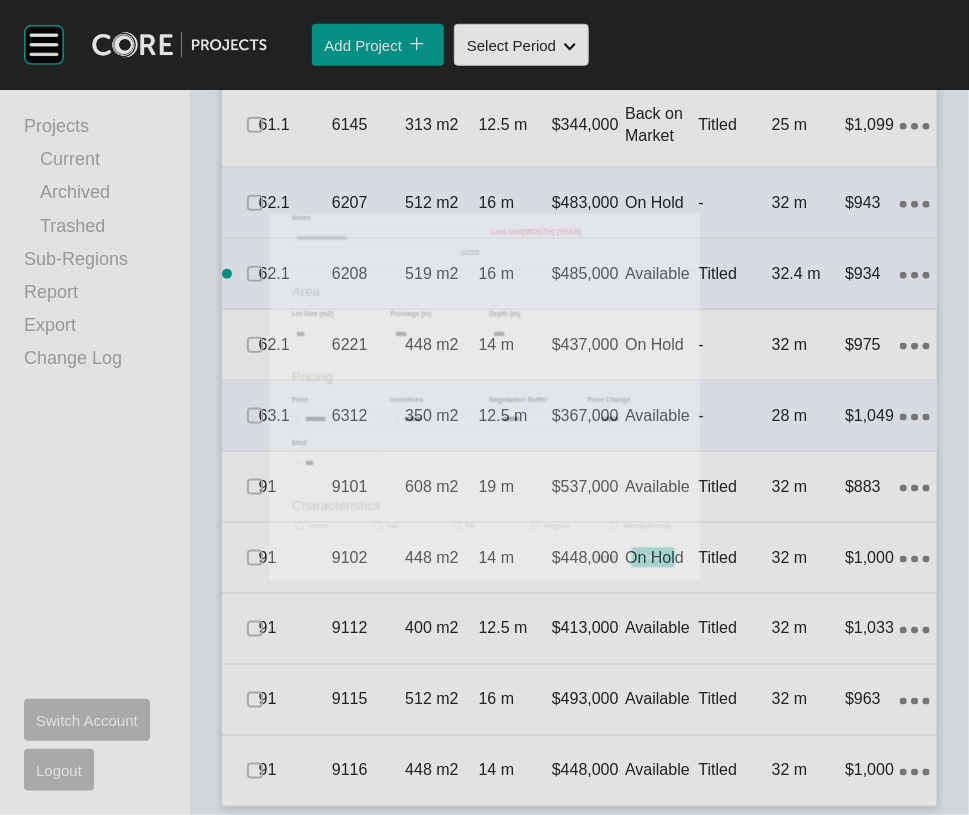 scroll, scrollTop: 3268, scrollLeft: 0, axis: vertical 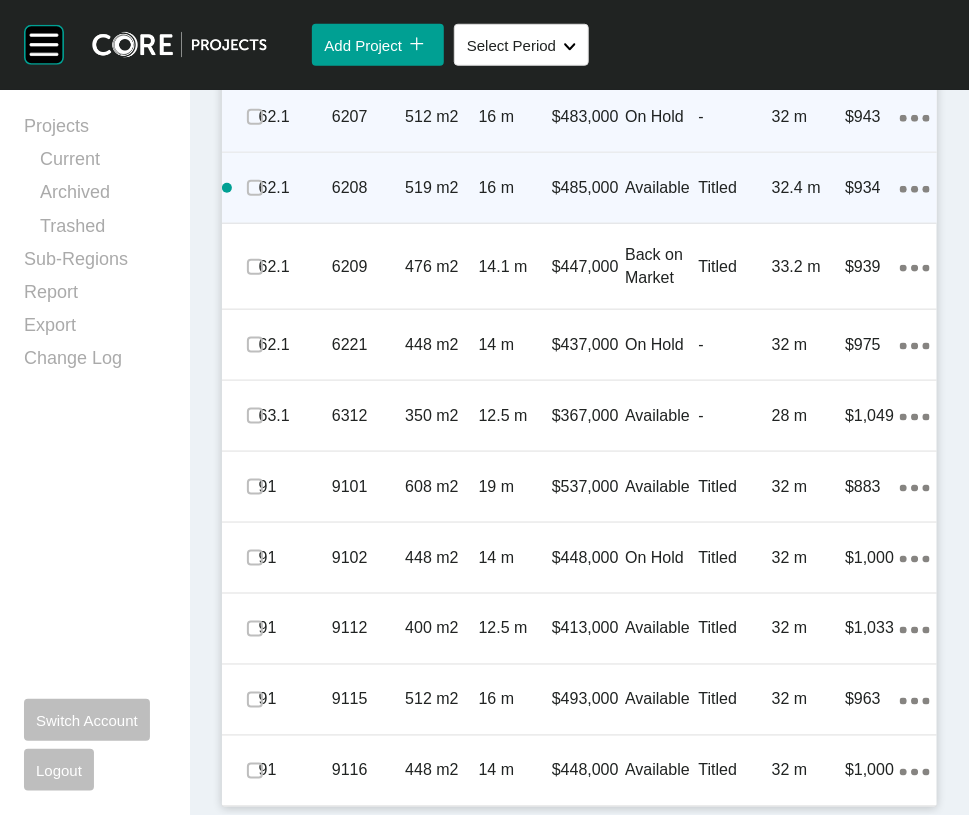 click on "-" at bounding box center (735, 117) 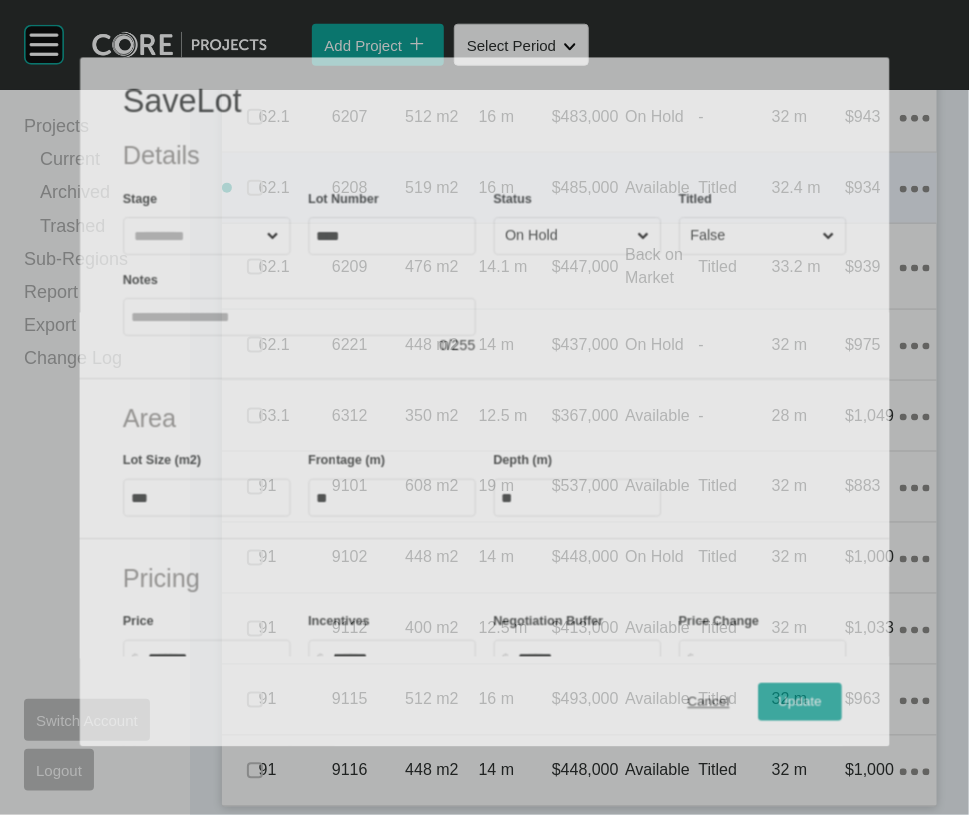 scroll, scrollTop: 3190, scrollLeft: 0, axis: vertical 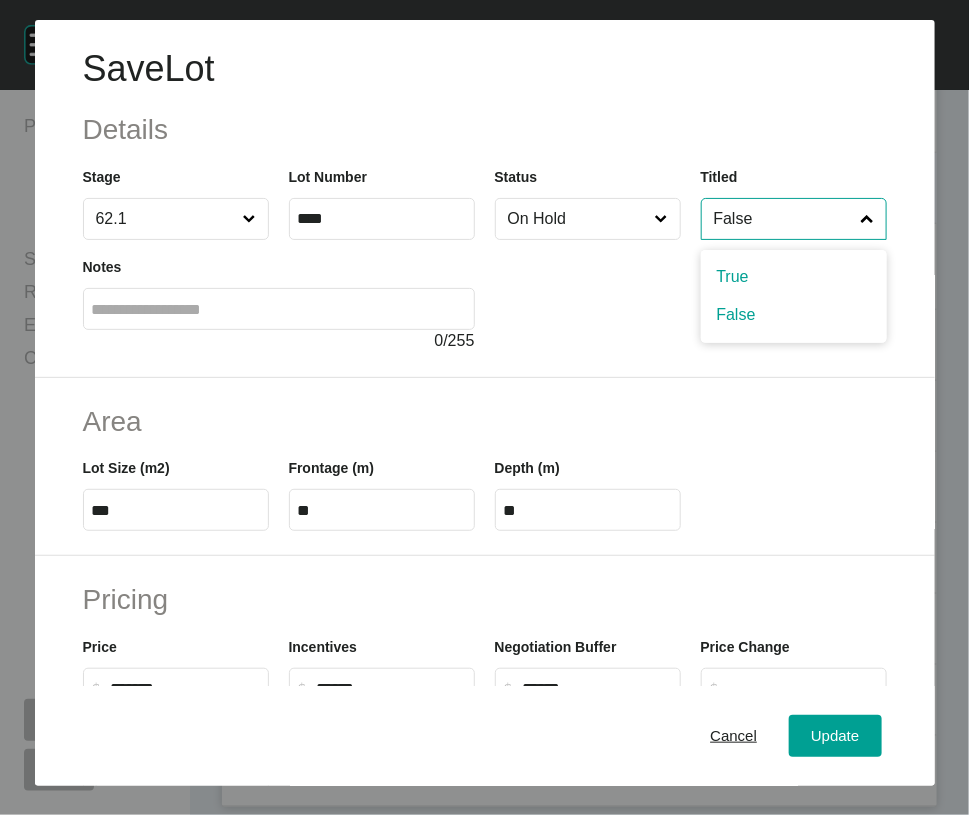 drag, startPoint x: 760, startPoint y: 281, endPoint x: 764, endPoint y: 304, distance: 23.345236 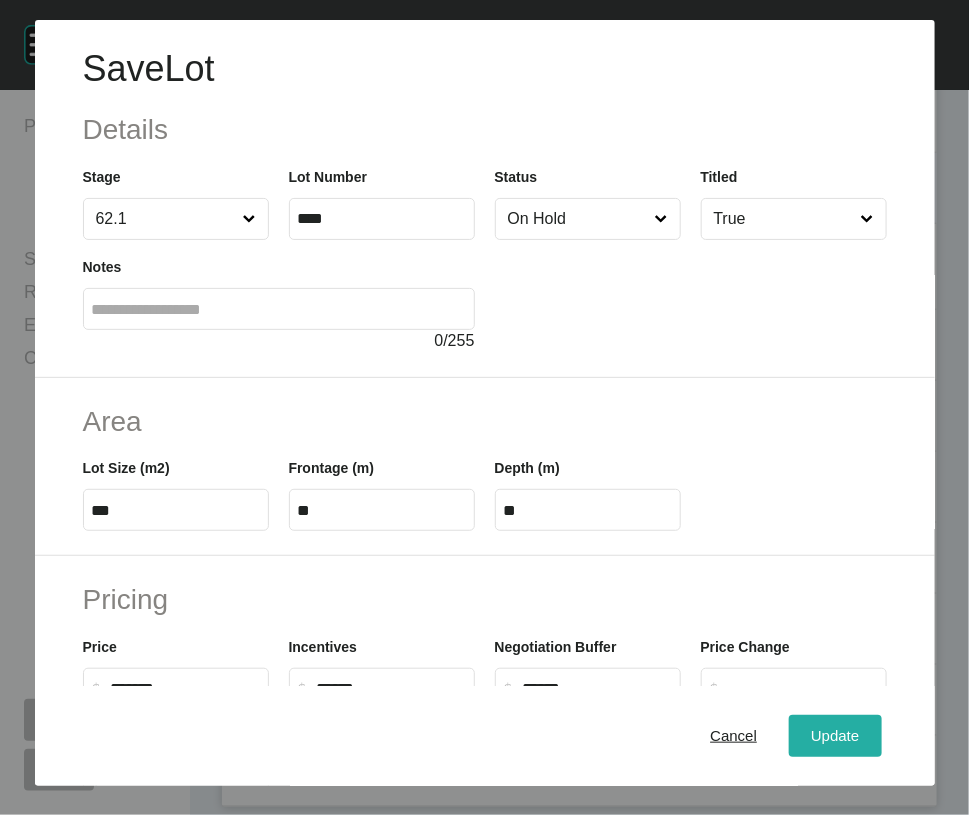 click on "Update" at bounding box center [835, 736] 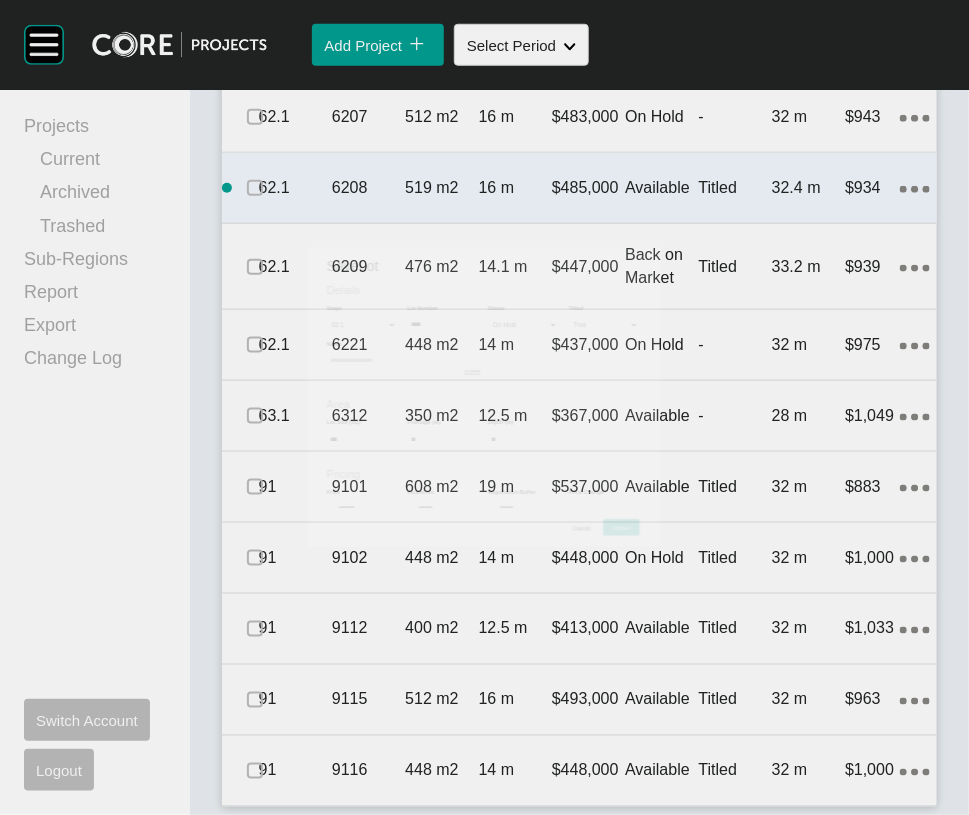 scroll, scrollTop: 3268, scrollLeft: 0, axis: vertical 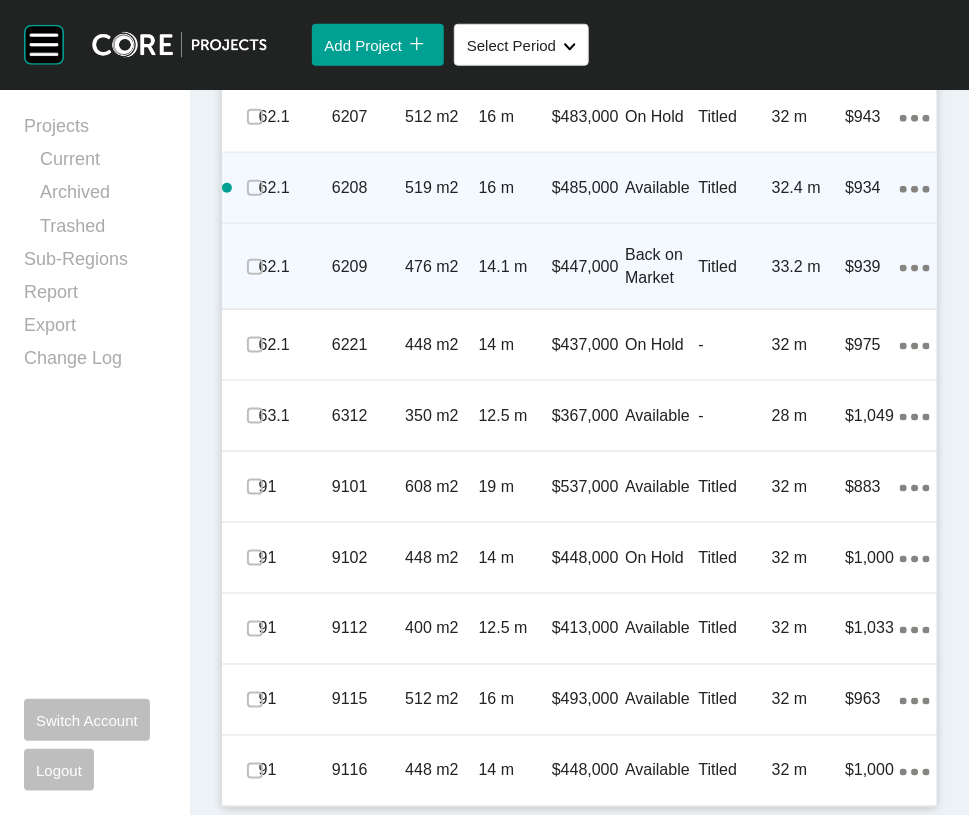 click 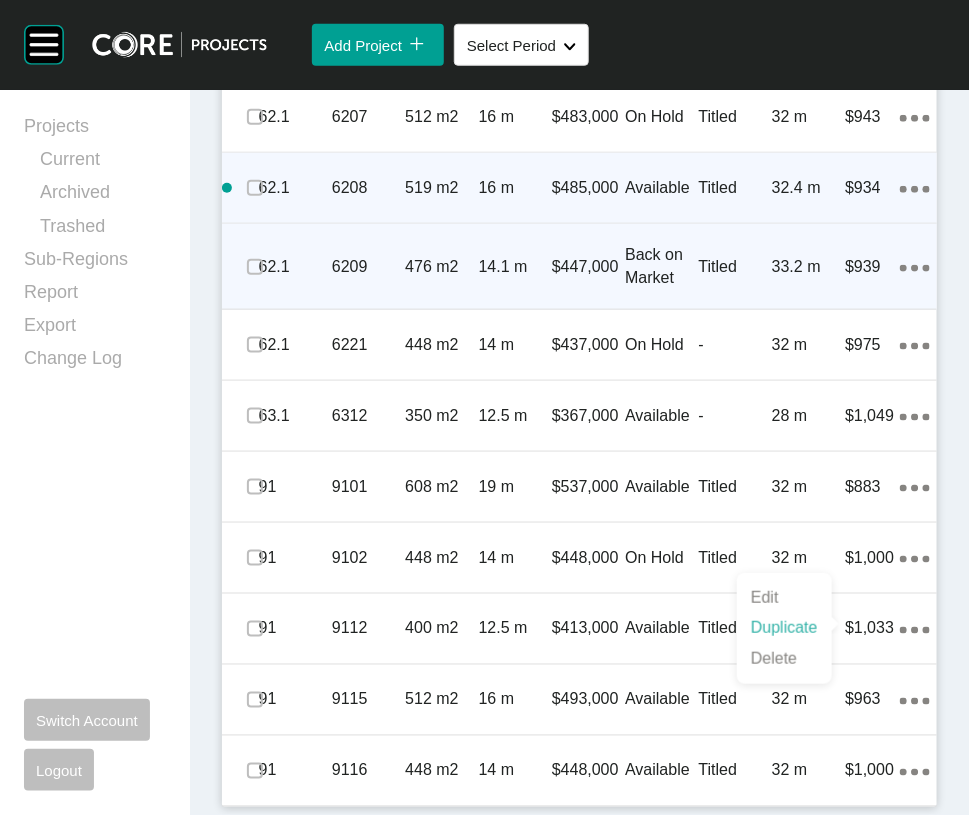 click on "Duplicate" at bounding box center [784, 628] 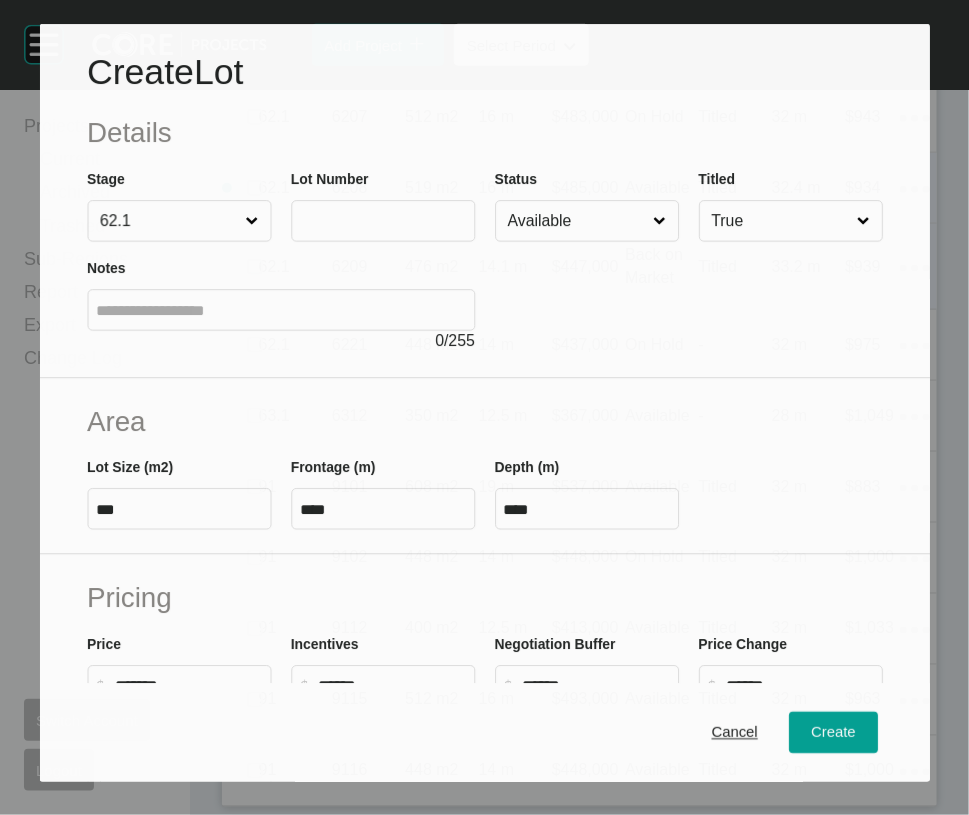 scroll, scrollTop: 3190, scrollLeft: 0, axis: vertical 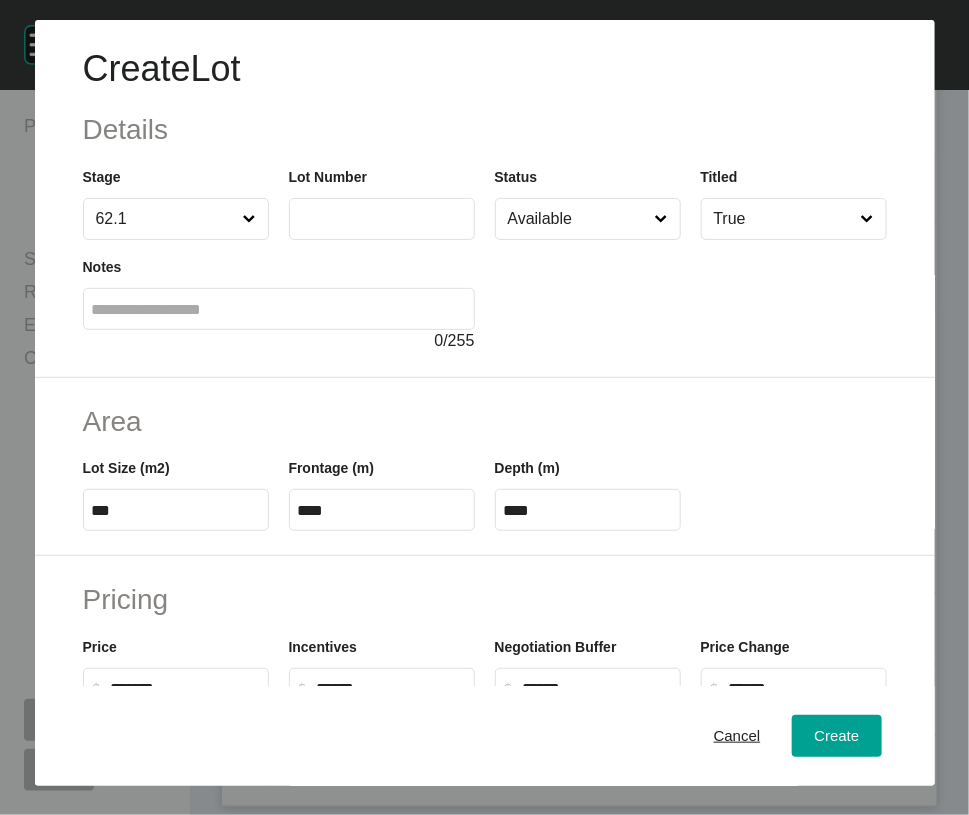 click at bounding box center [382, 218] 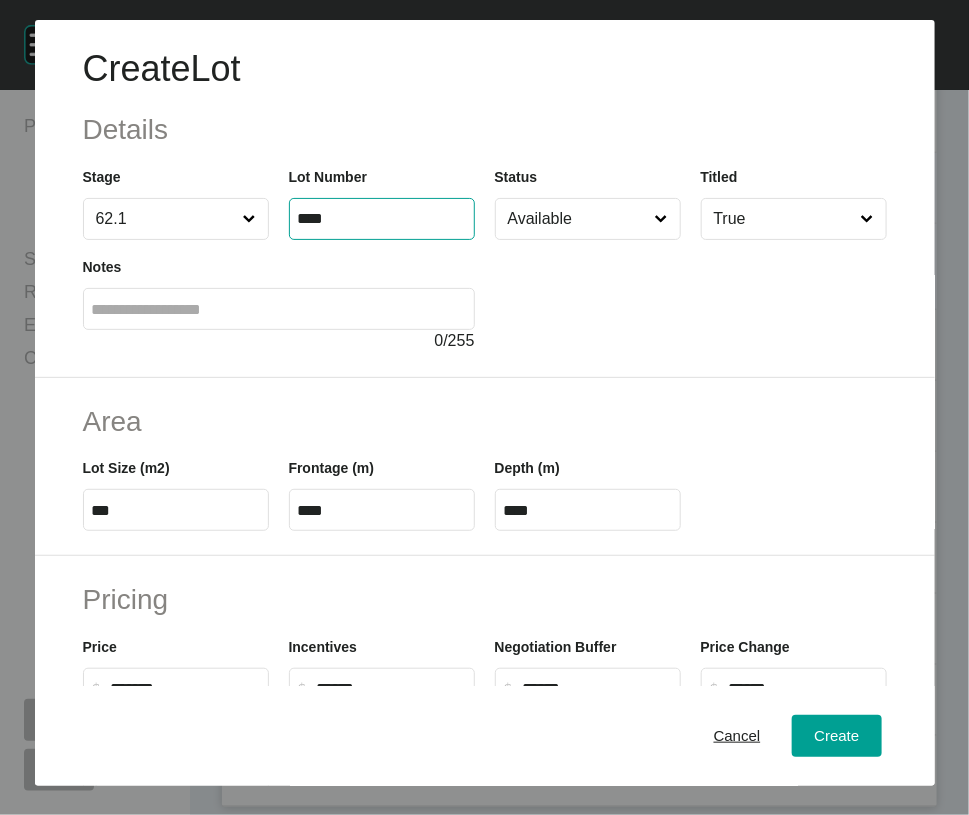 type on "****" 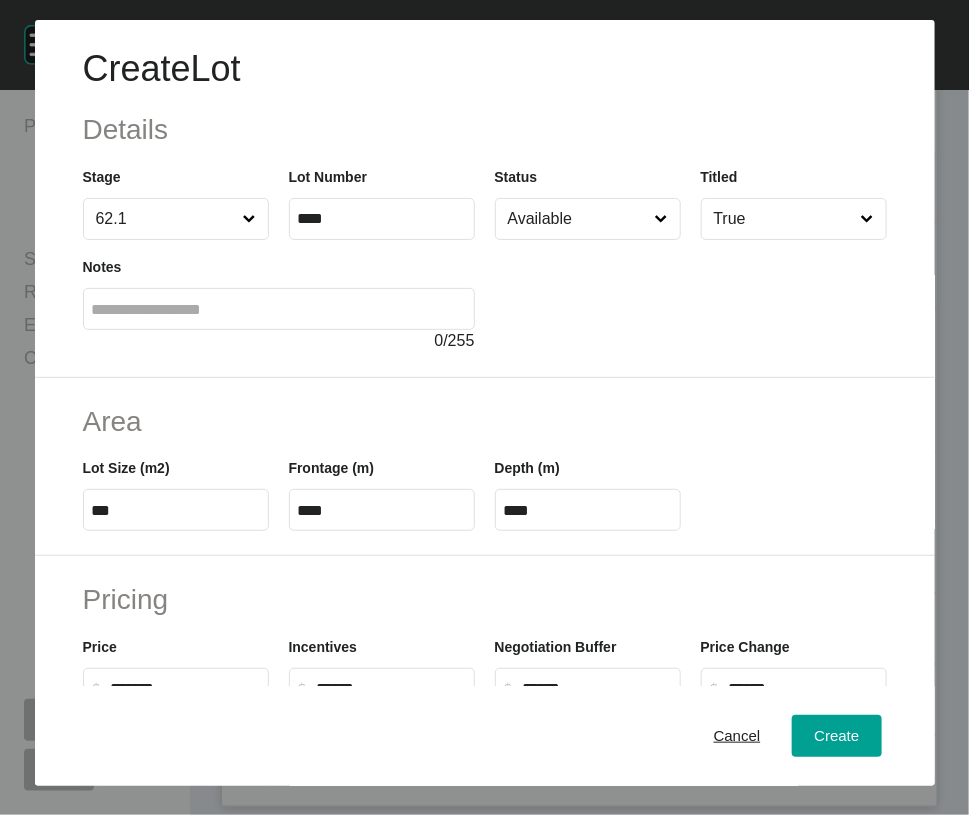 type on "*******" 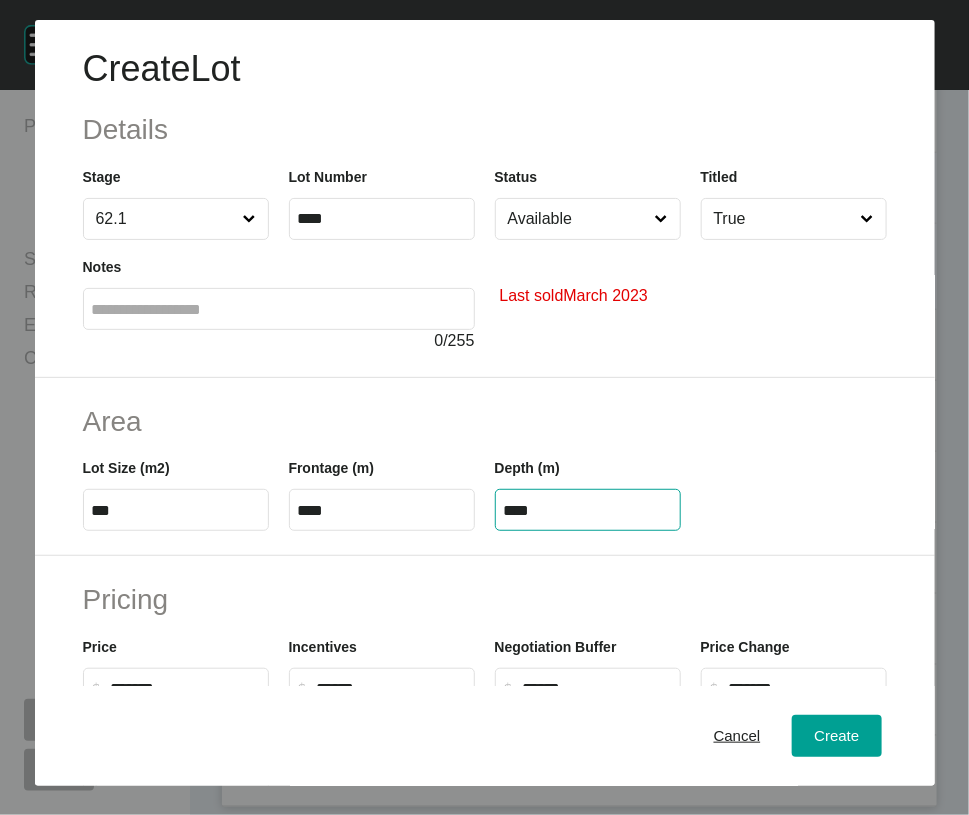 drag, startPoint x: 508, startPoint y: 632, endPoint x: 596, endPoint y: 630, distance: 88.02273 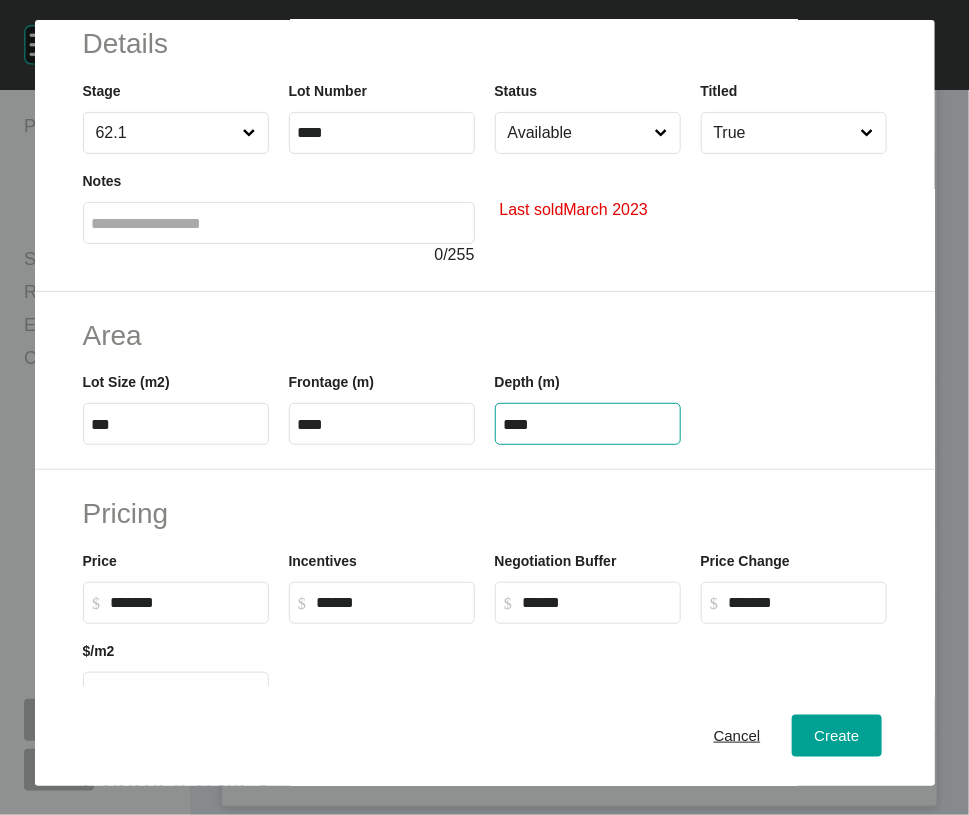 scroll, scrollTop: 108, scrollLeft: 0, axis: vertical 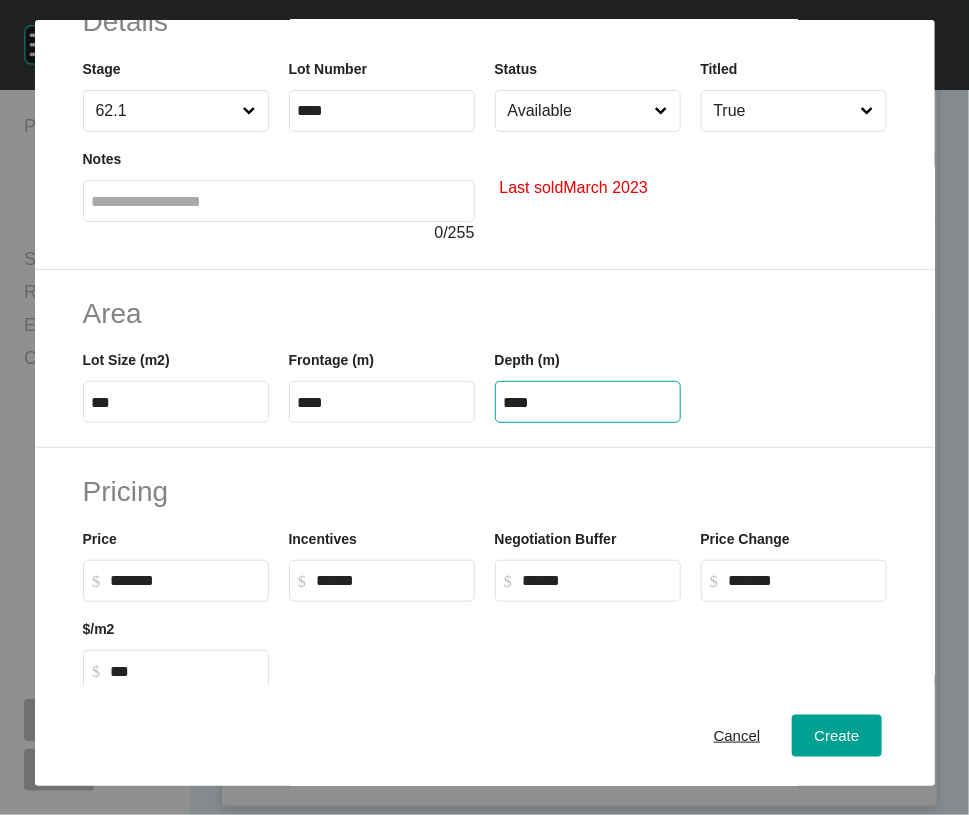 type on "****" 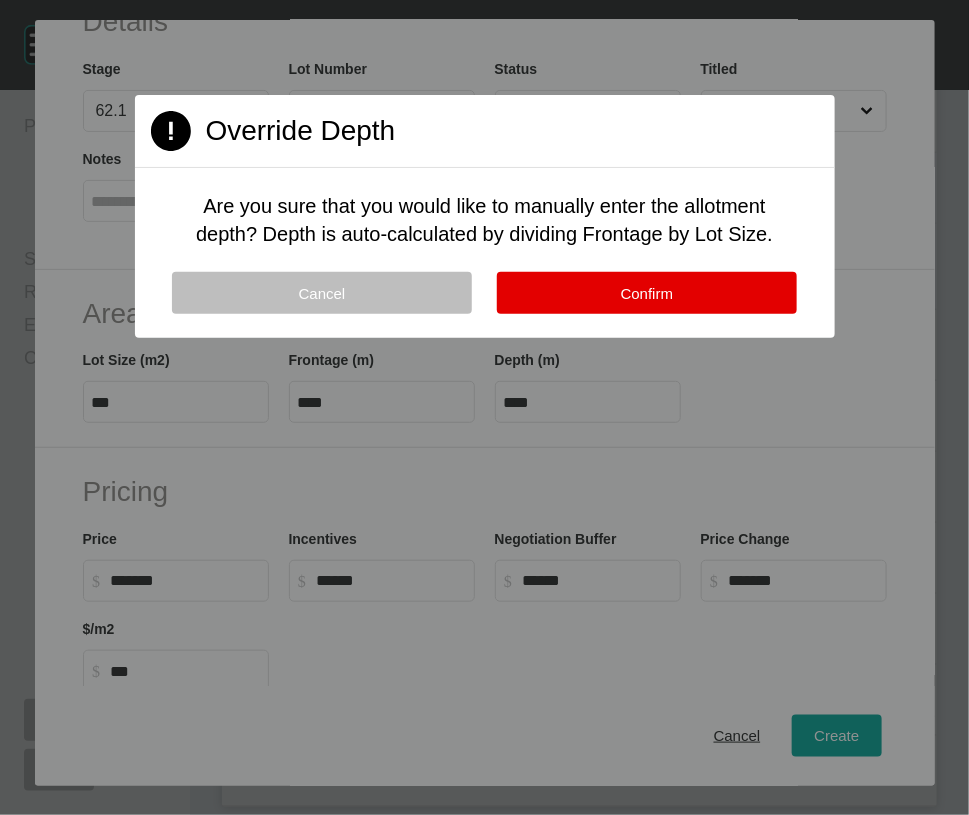 drag, startPoint x: 585, startPoint y: 368, endPoint x: 591, endPoint y: 227, distance: 141.12761 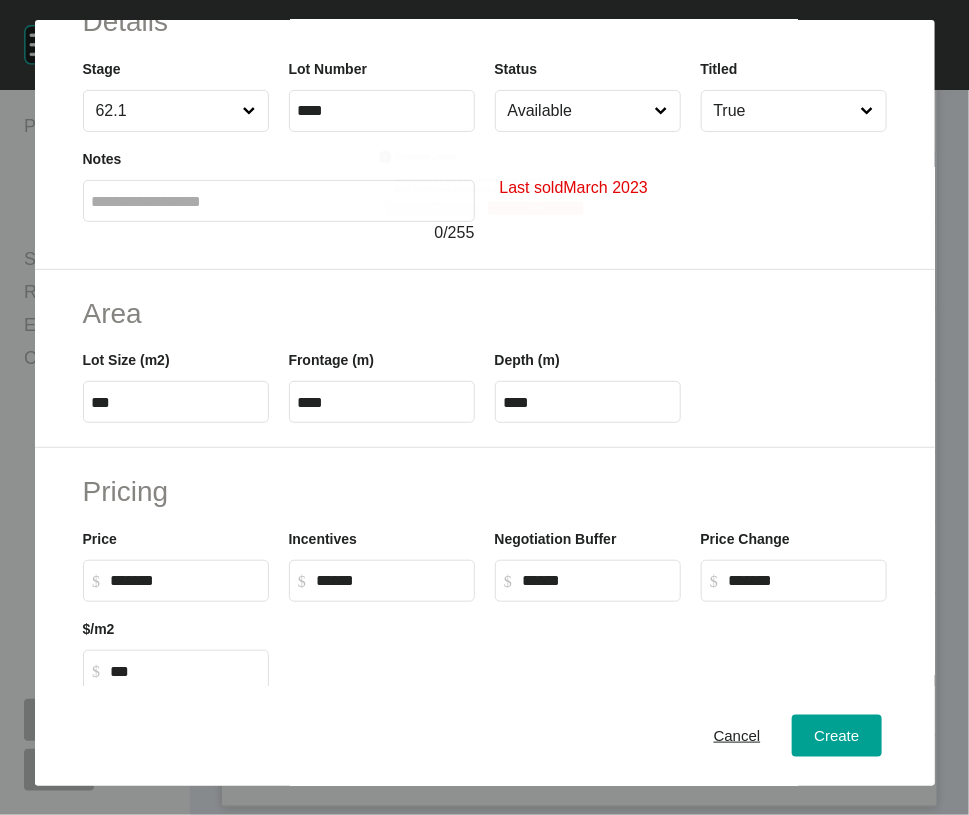 click on "Page 1 Created with Sketch.   Override Depth Are you sure that you would like to manually enter the allotment depth? Depth is auto-calculated by dividing Frontage by Lot Size. Cancel Confirm" at bounding box center (484, 169) 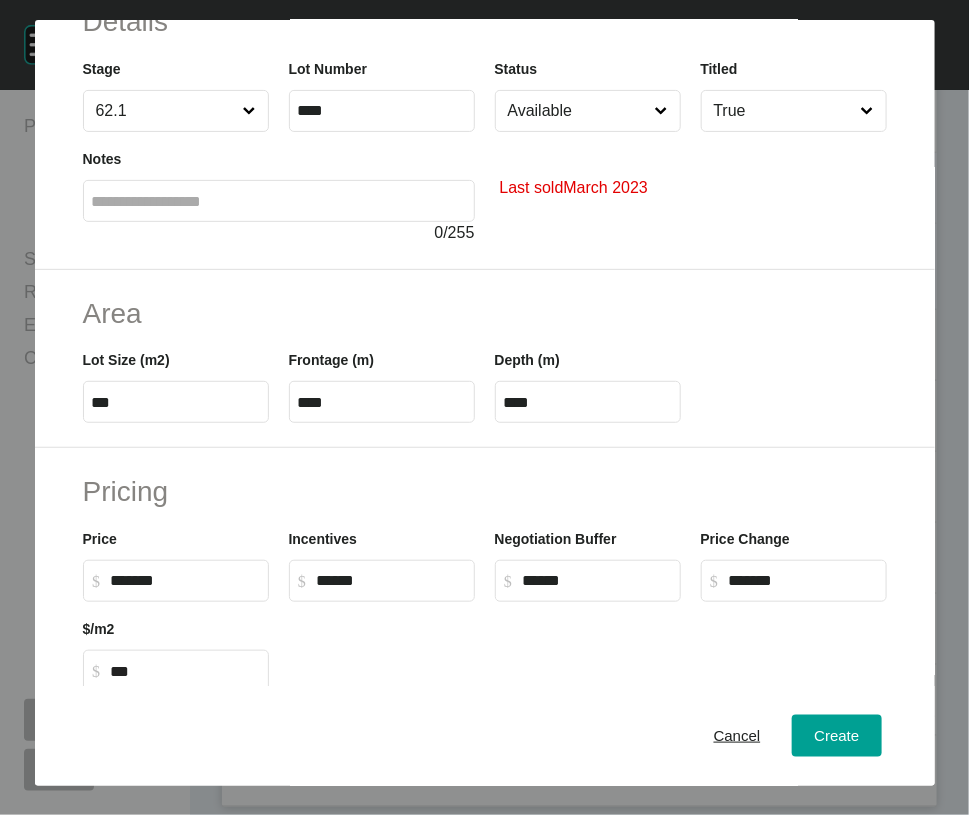 click on "Available" at bounding box center (578, 111) 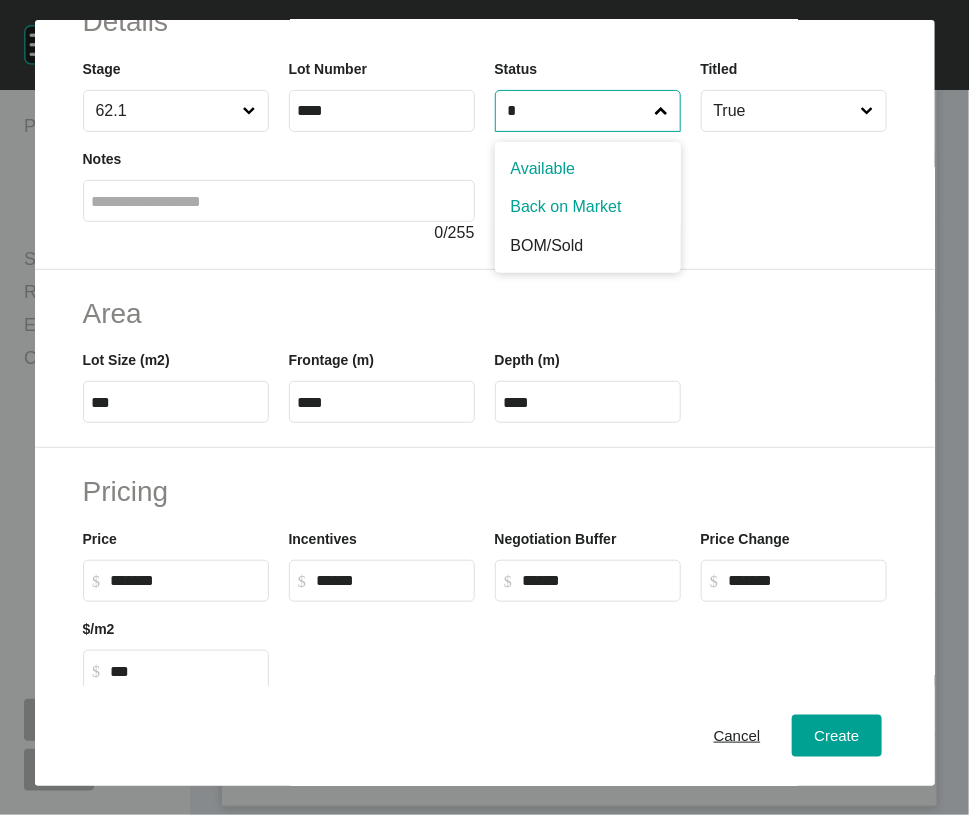 type on "*" 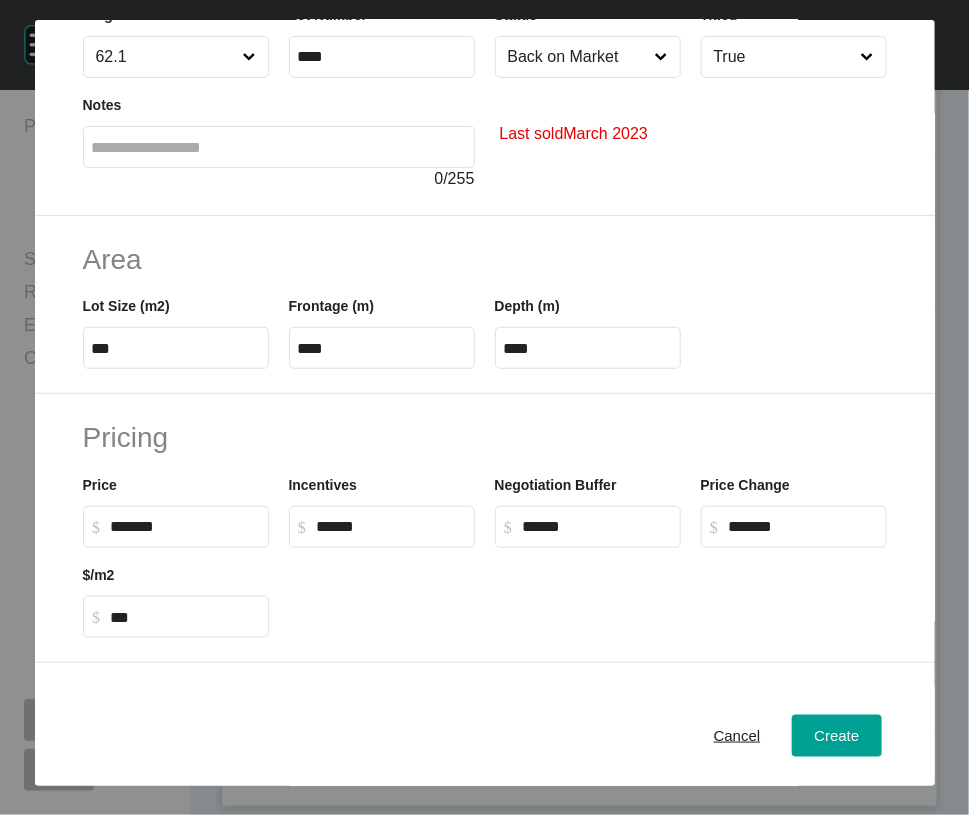 scroll, scrollTop: 279, scrollLeft: 0, axis: vertical 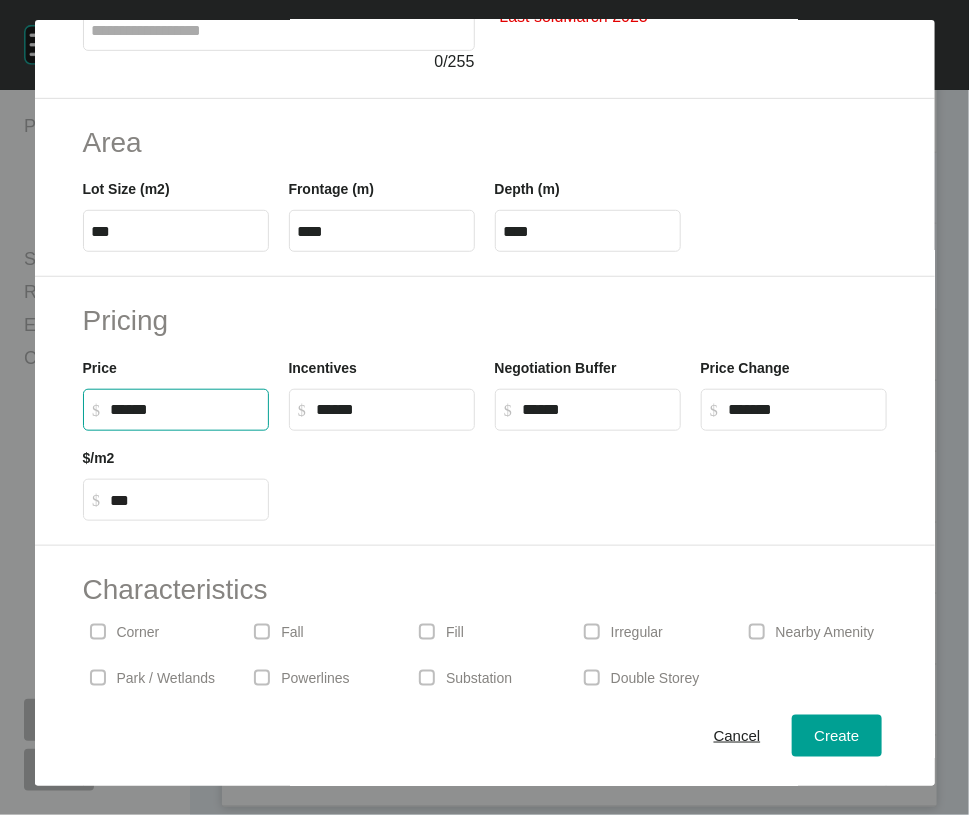 drag, startPoint x: 126, startPoint y: 569, endPoint x: 103, endPoint y: 575, distance: 23.769728 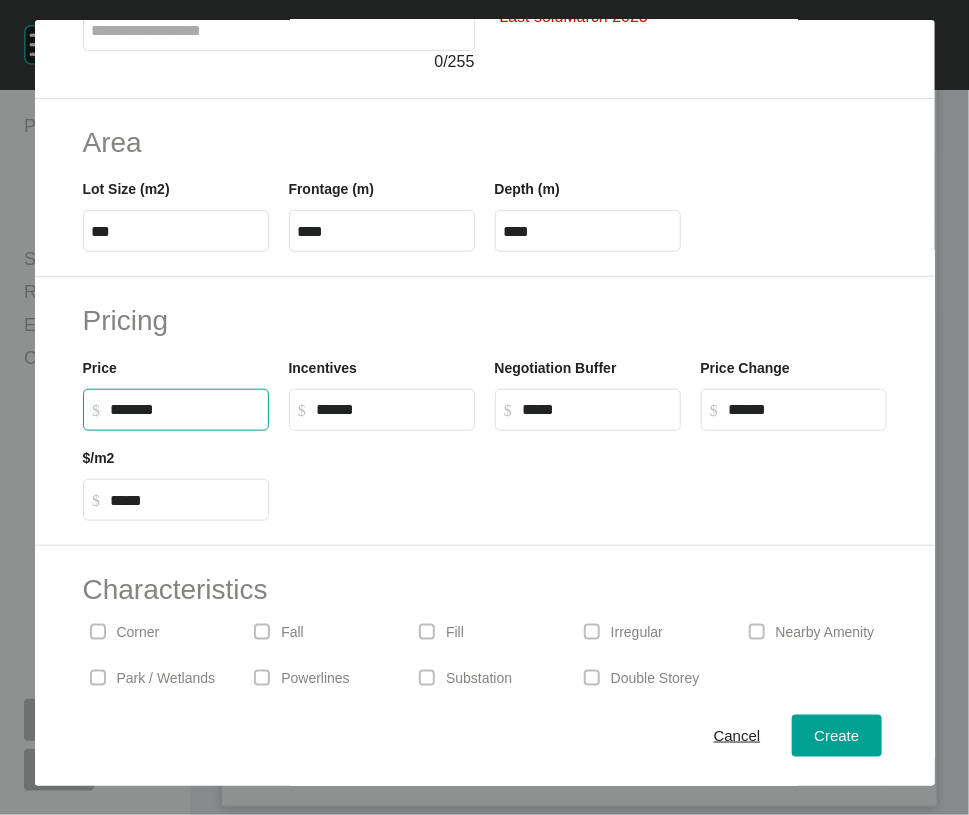 click on "*****" at bounding box center (597, 409) 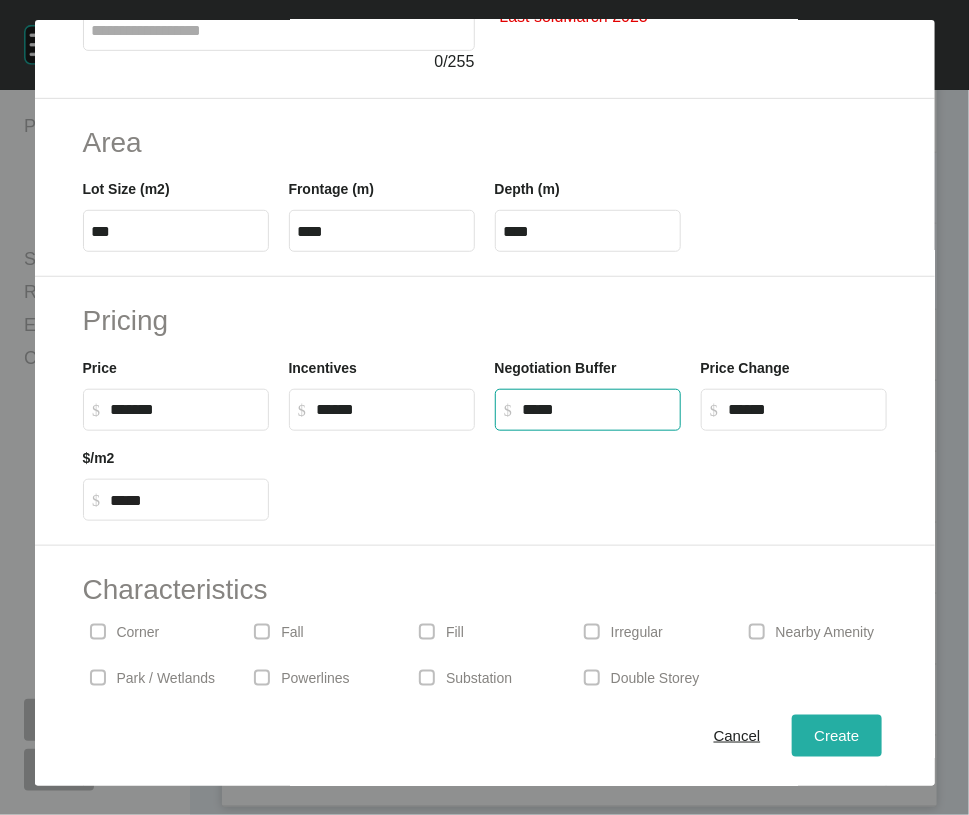 type on "******" 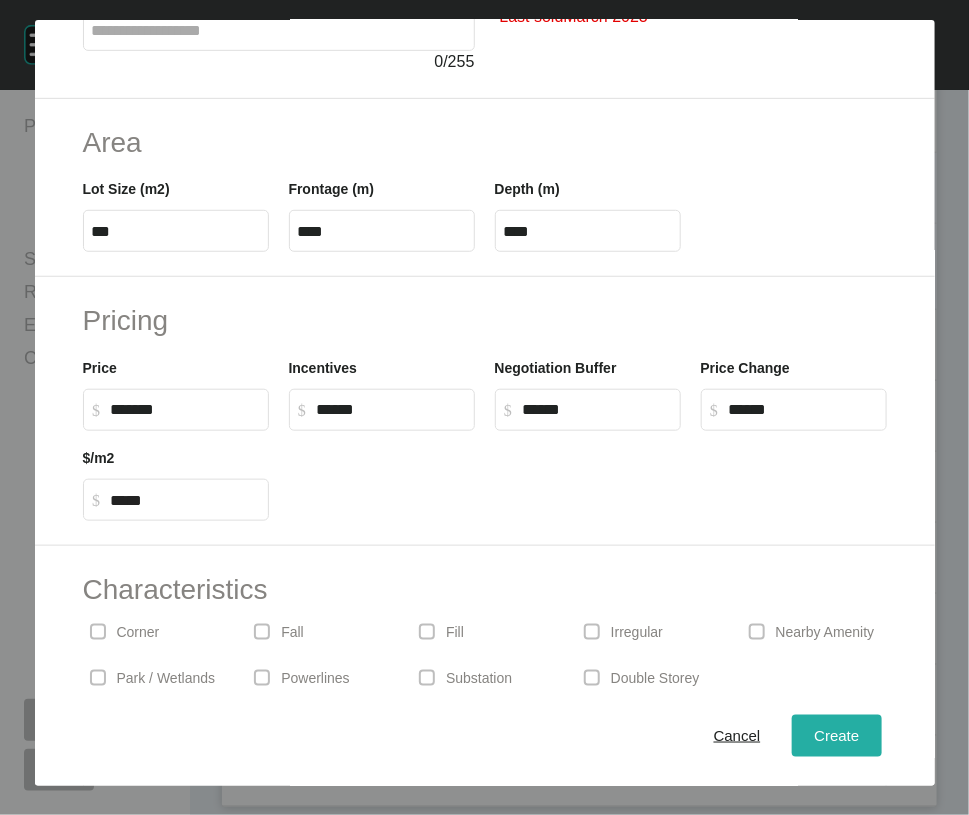 click on "Create" at bounding box center (836, 736) 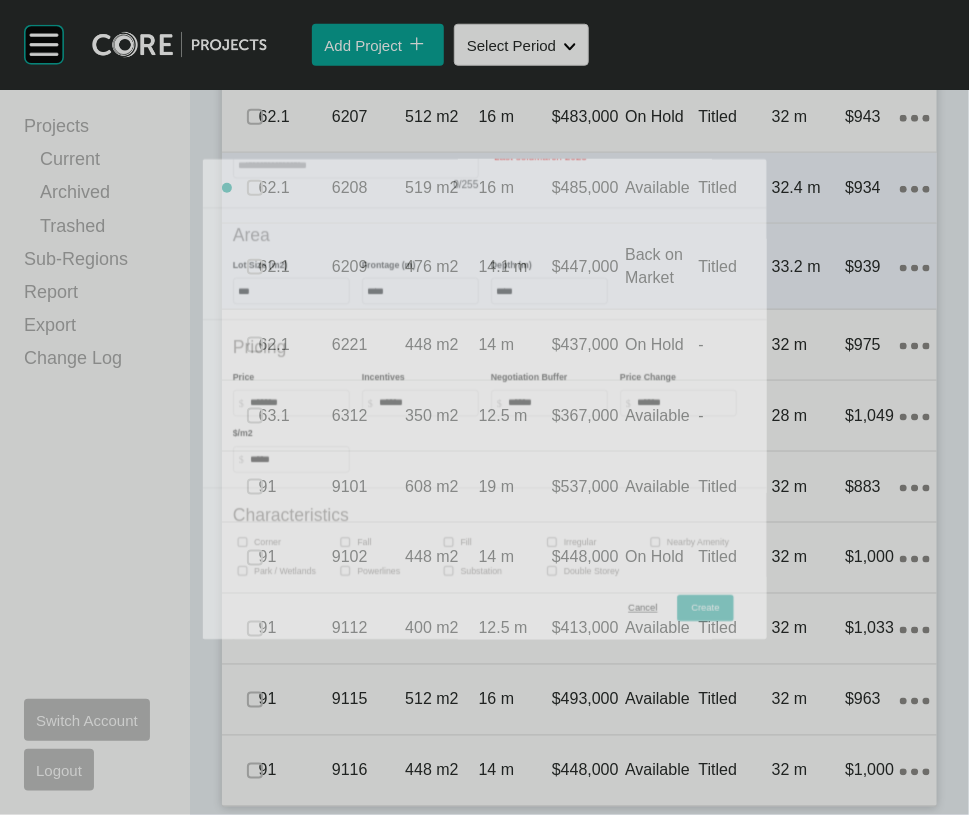 scroll, scrollTop: 3268, scrollLeft: 0, axis: vertical 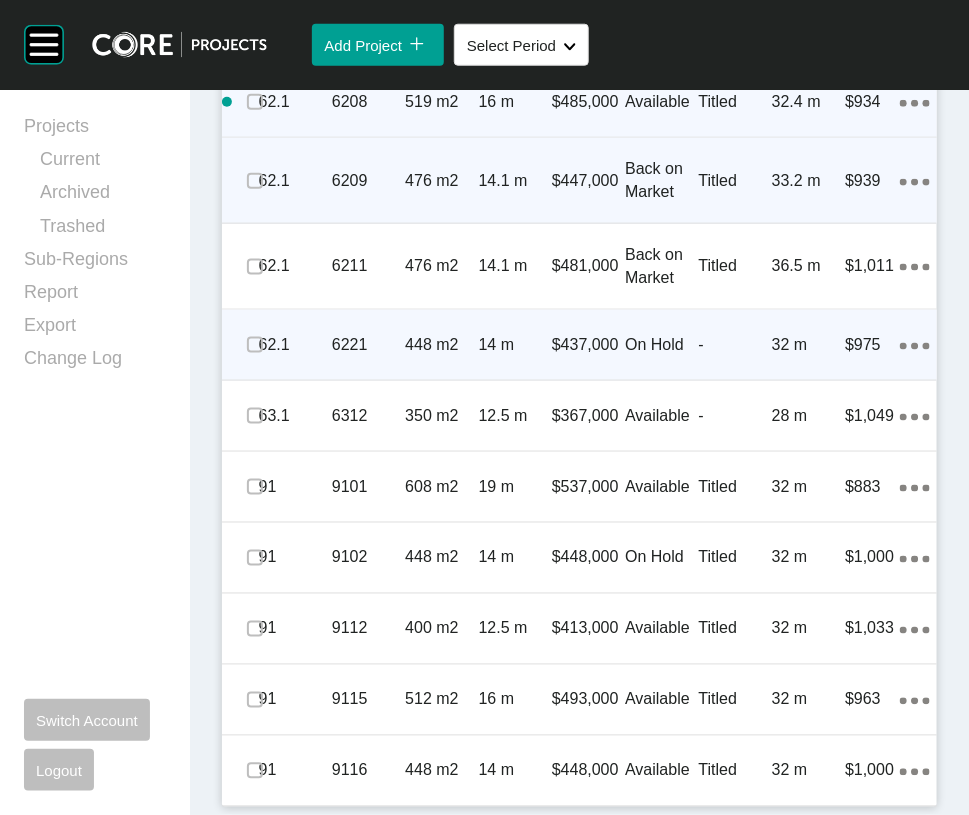 click on "-" at bounding box center [735, 345] 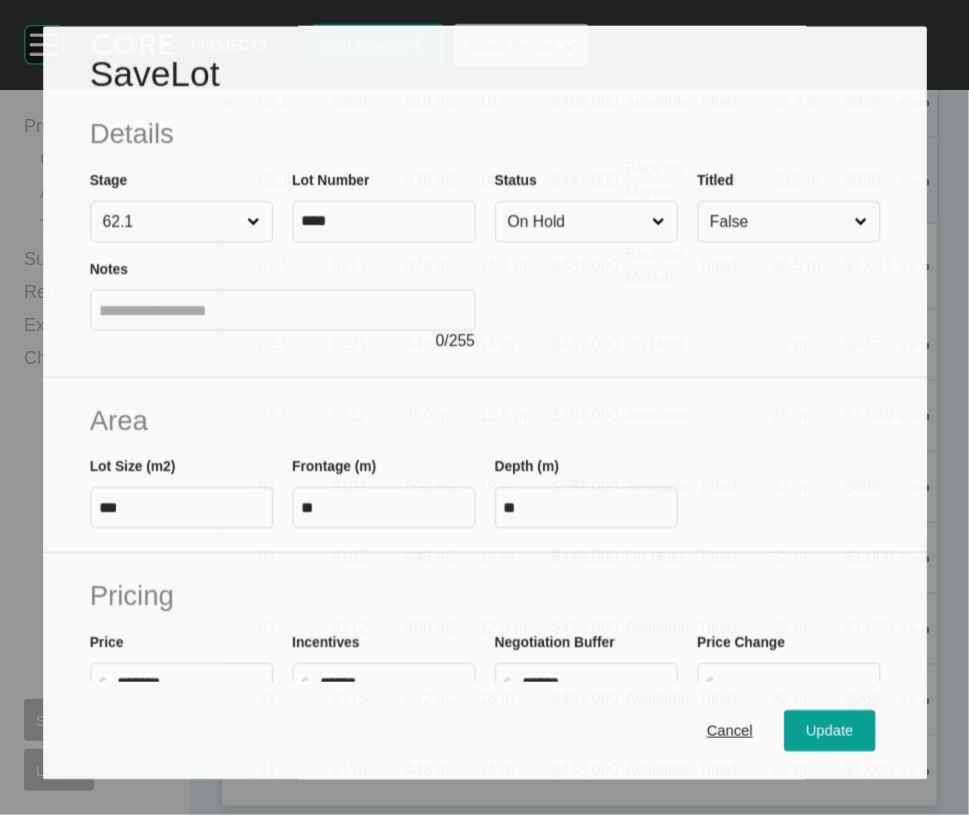 scroll, scrollTop: 3703, scrollLeft: 0, axis: vertical 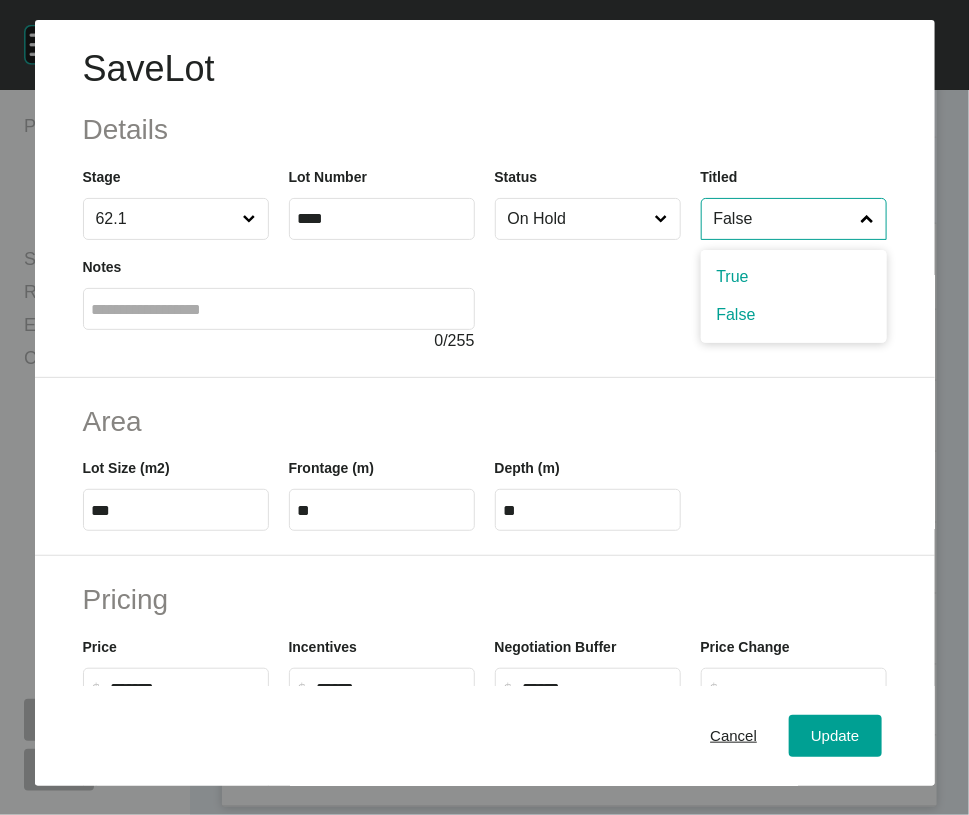 click on "False" at bounding box center (784, 219) 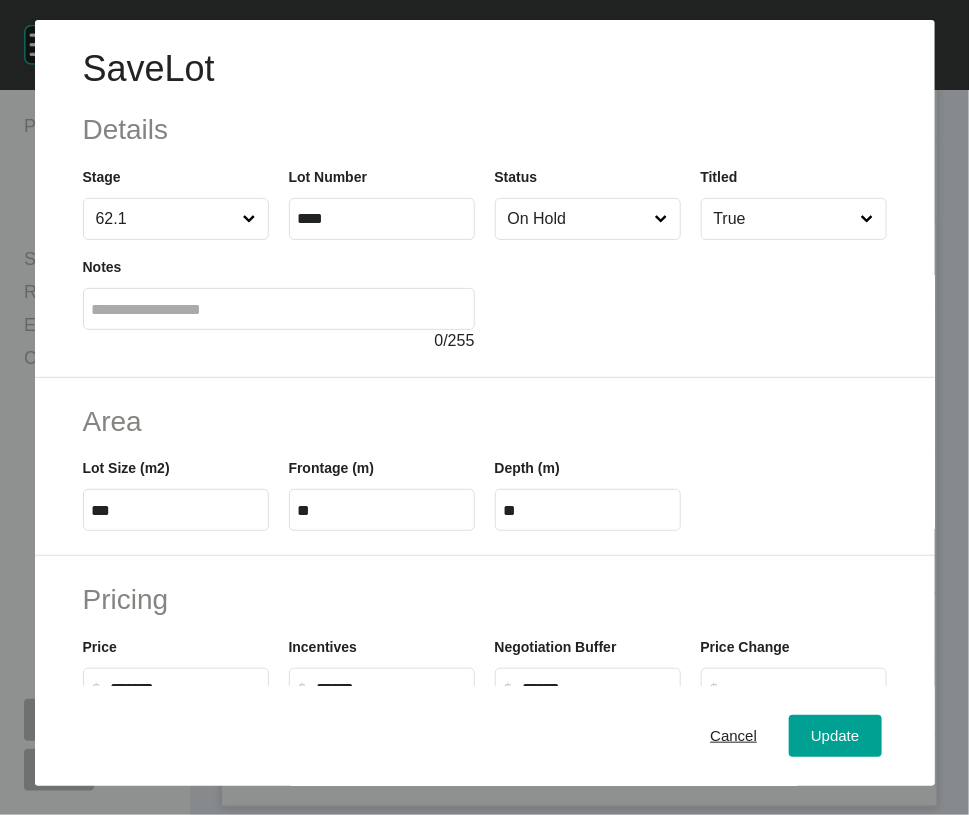 click on "On Hold" at bounding box center [578, 219] 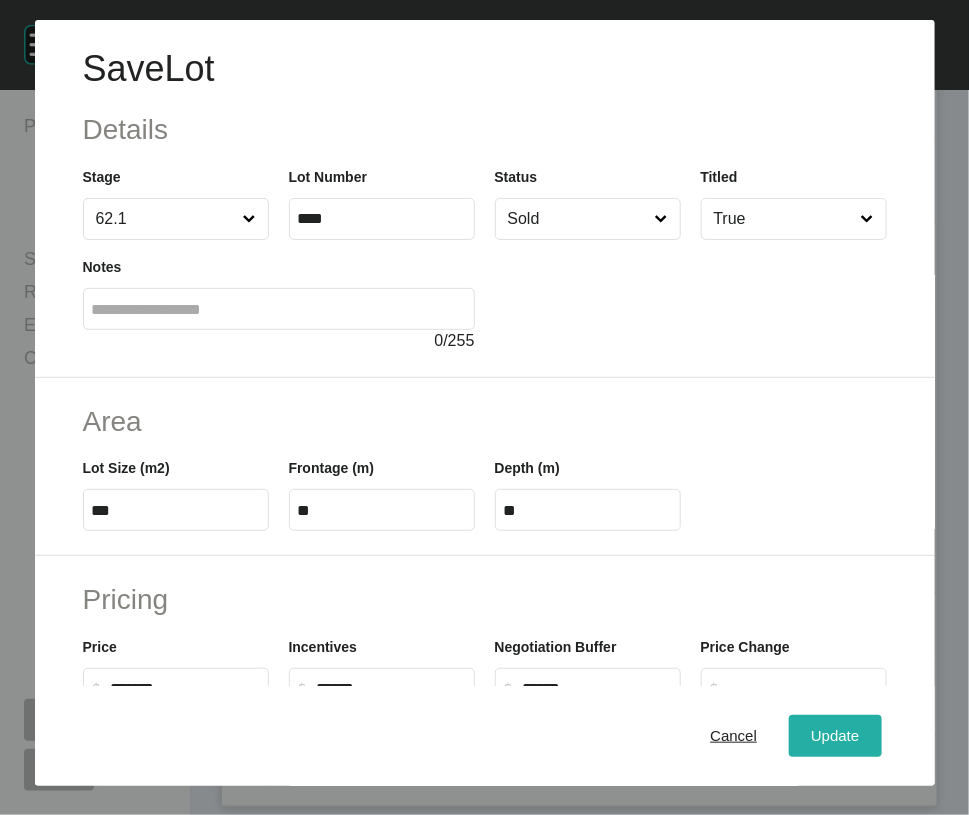 click on "Update" at bounding box center [835, 736] 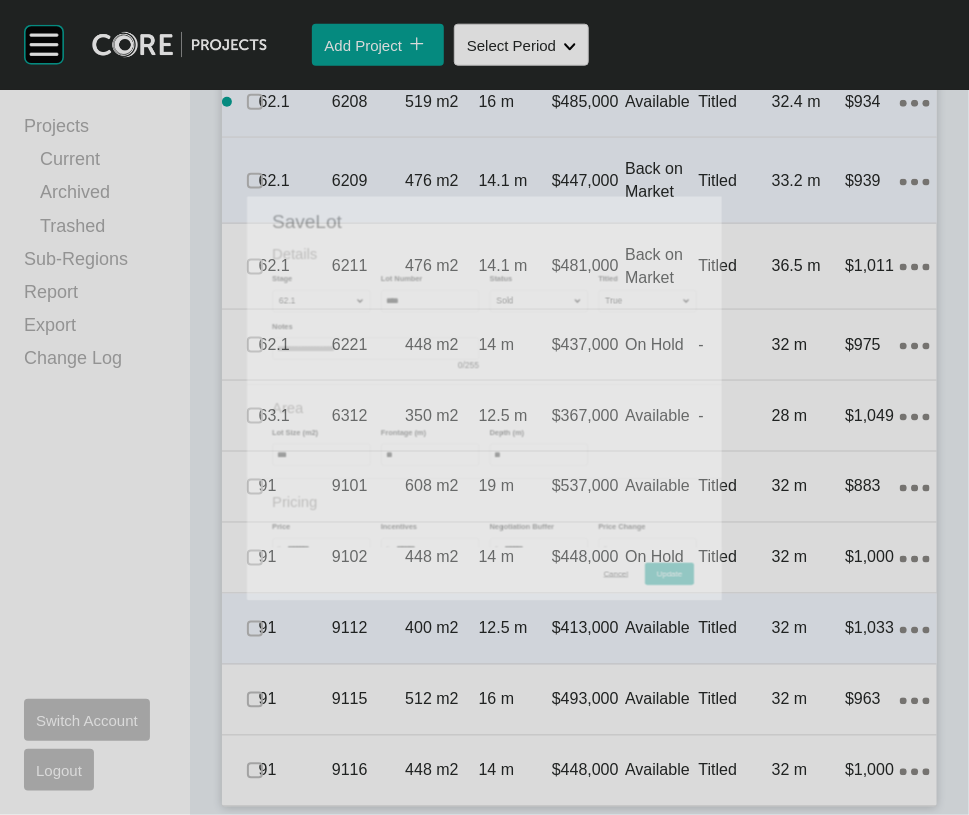 scroll, scrollTop: 3780, scrollLeft: 0, axis: vertical 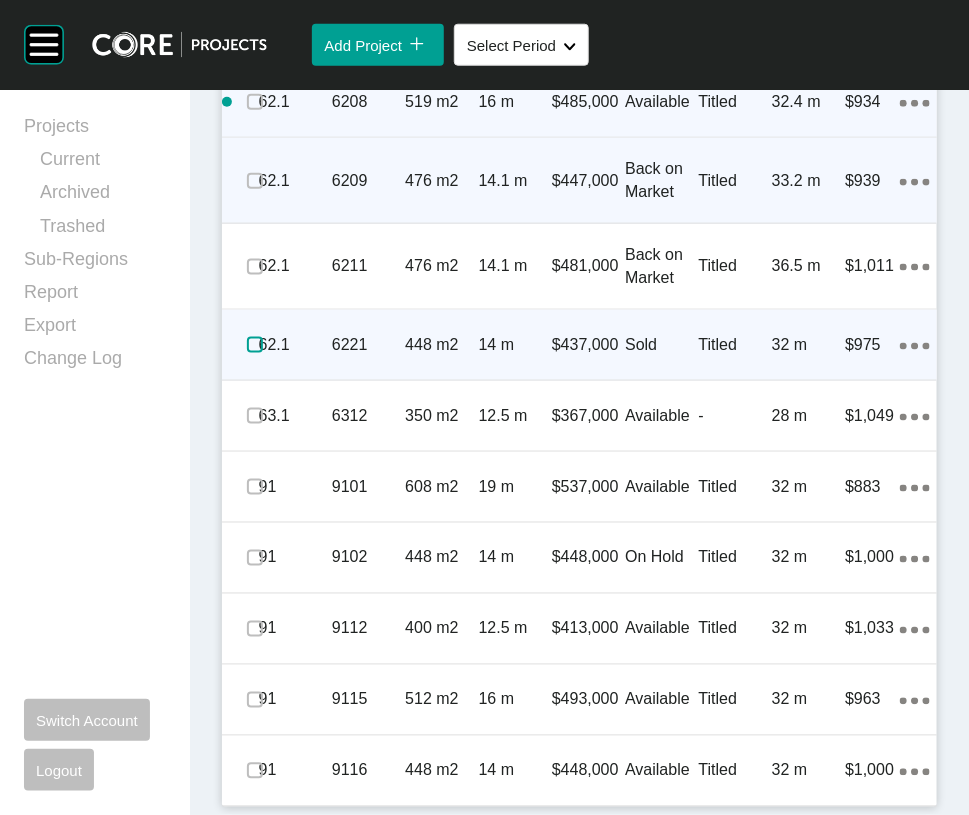 click at bounding box center [255, 345] 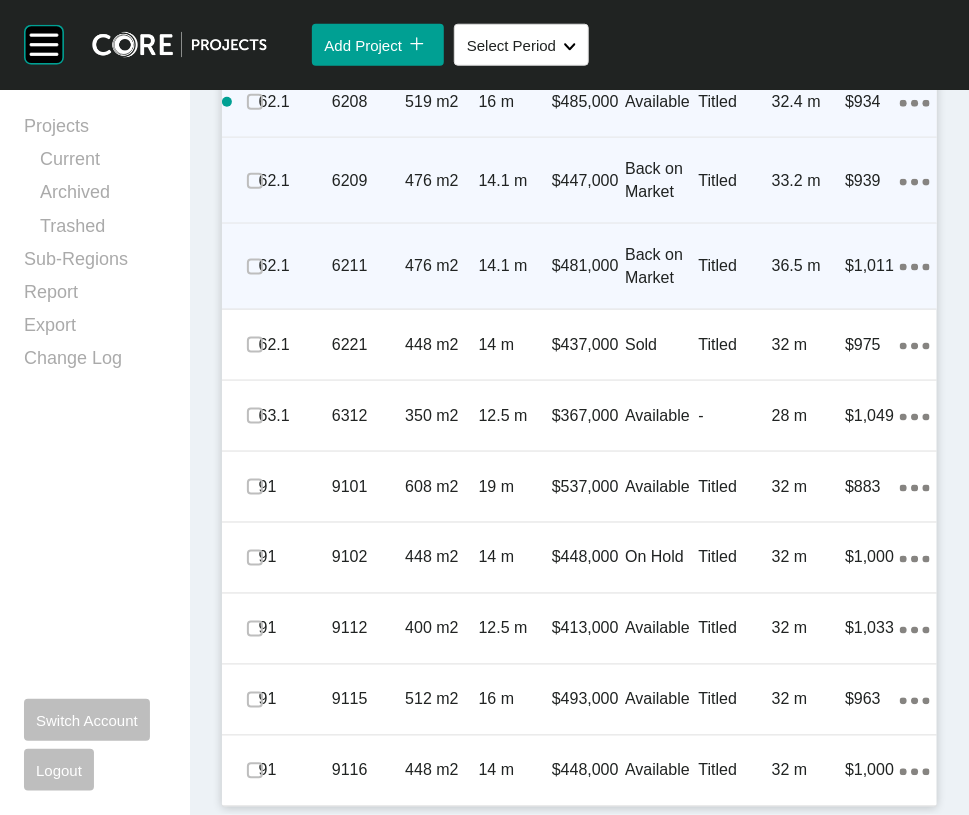 click 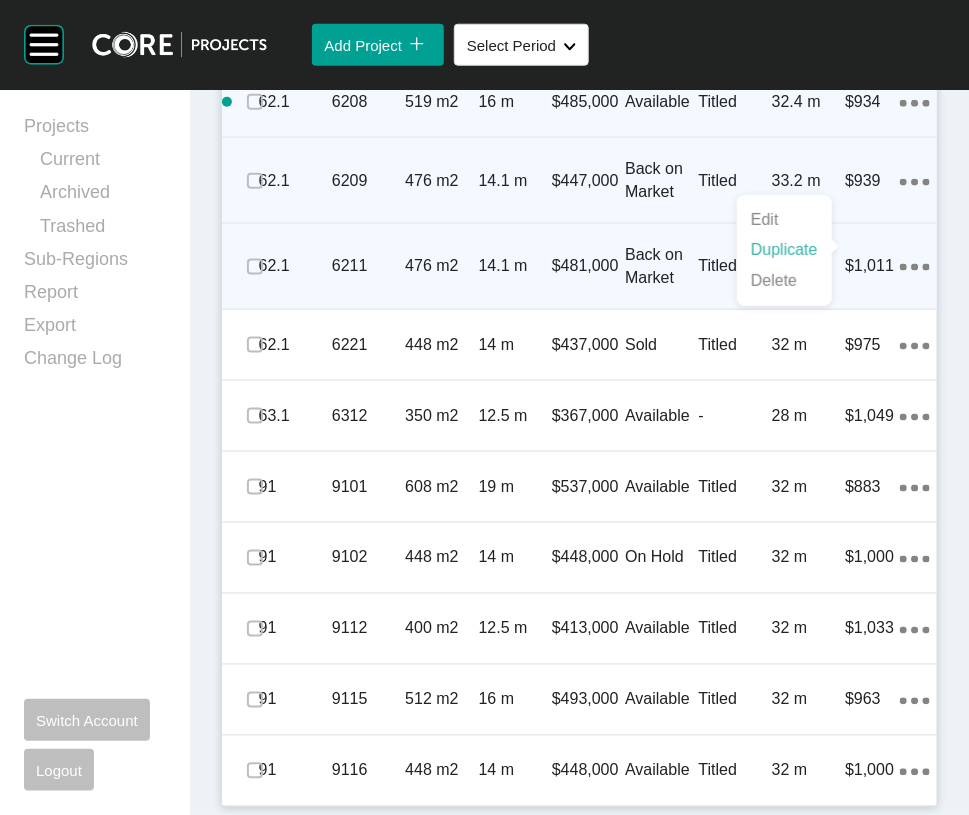 click on "Duplicate" at bounding box center (784, 250) 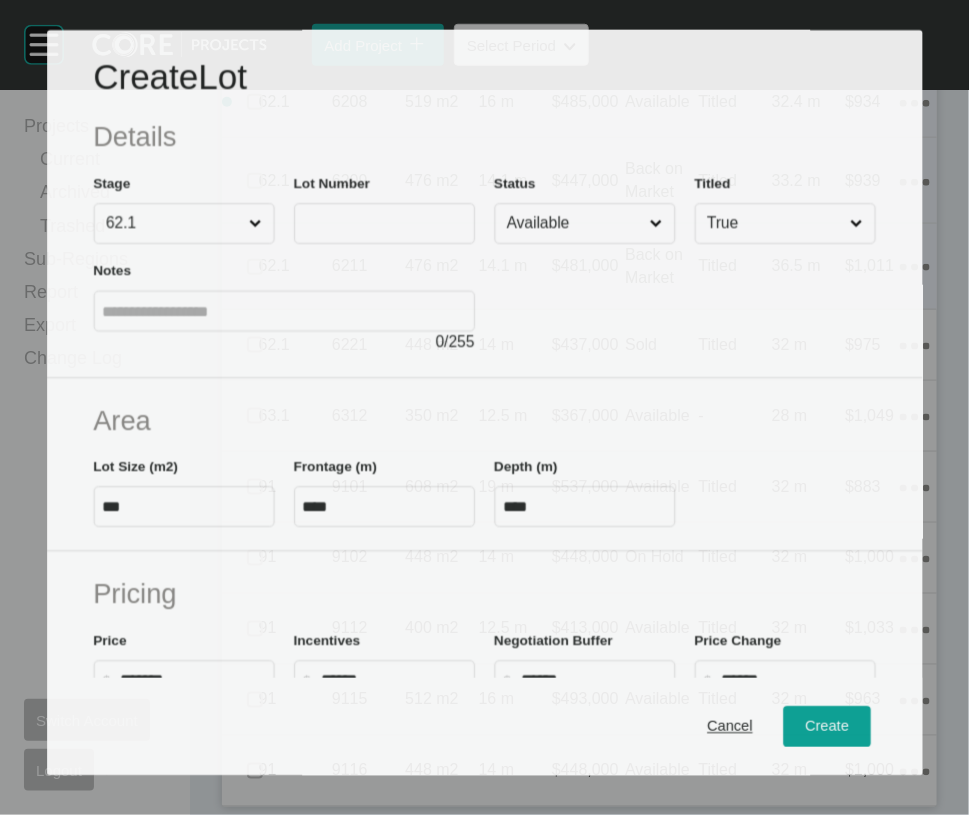 scroll, scrollTop: 3703, scrollLeft: 0, axis: vertical 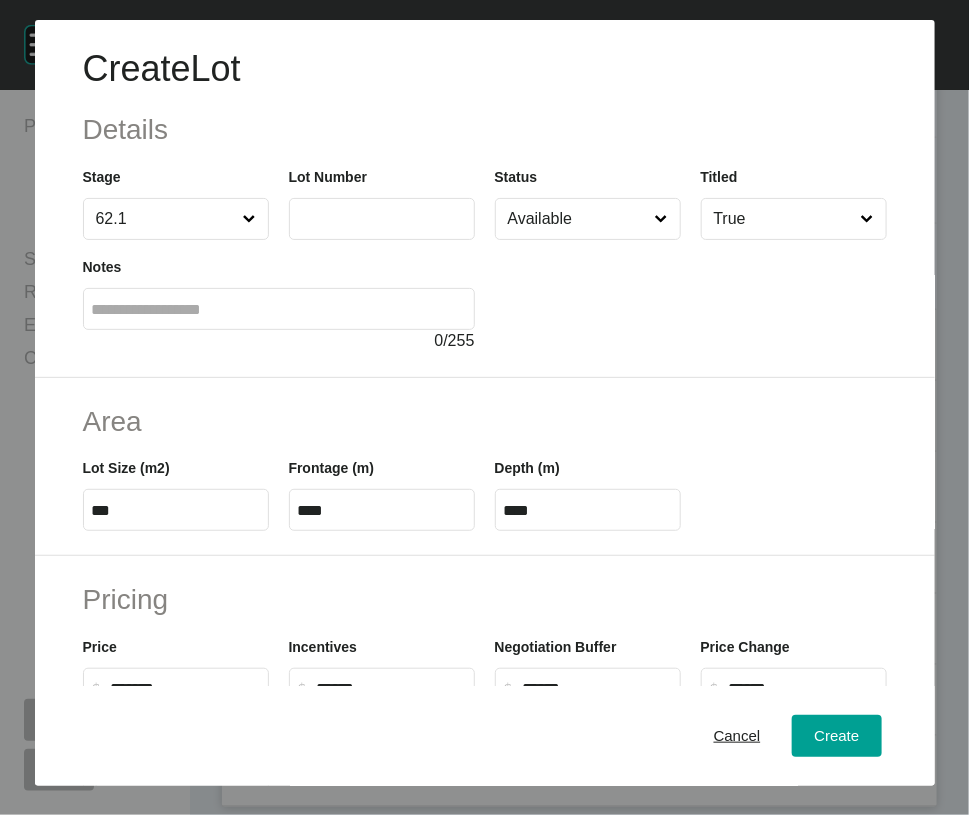 click at bounding box center [382, 219] 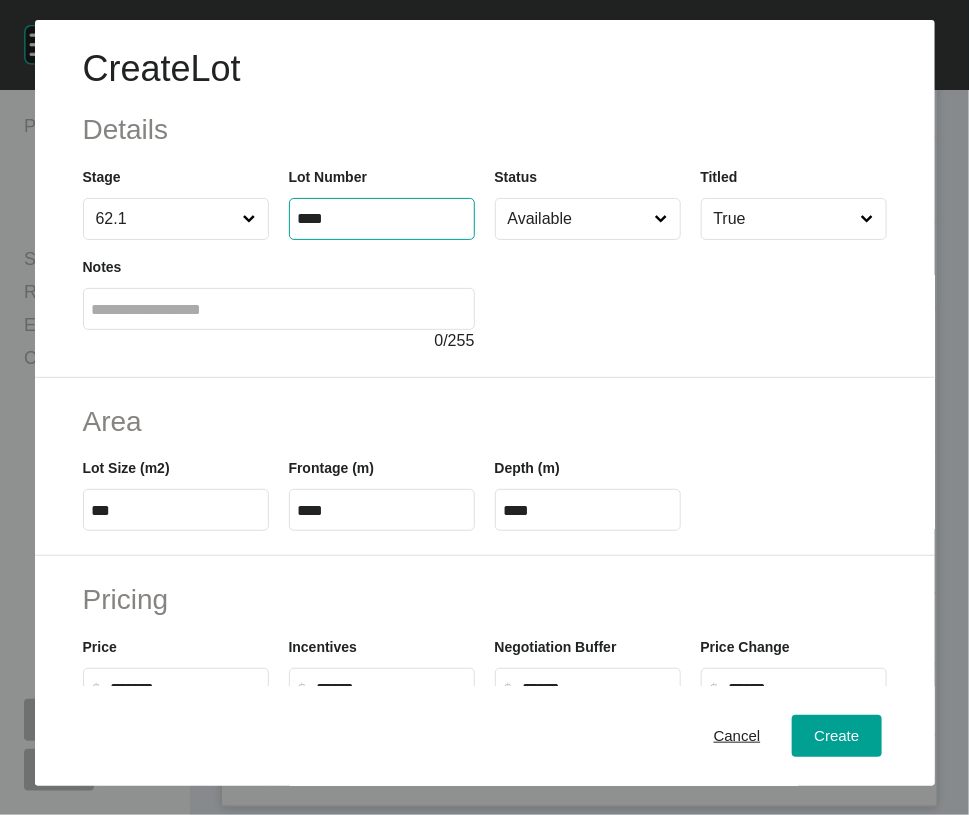 type on "****" 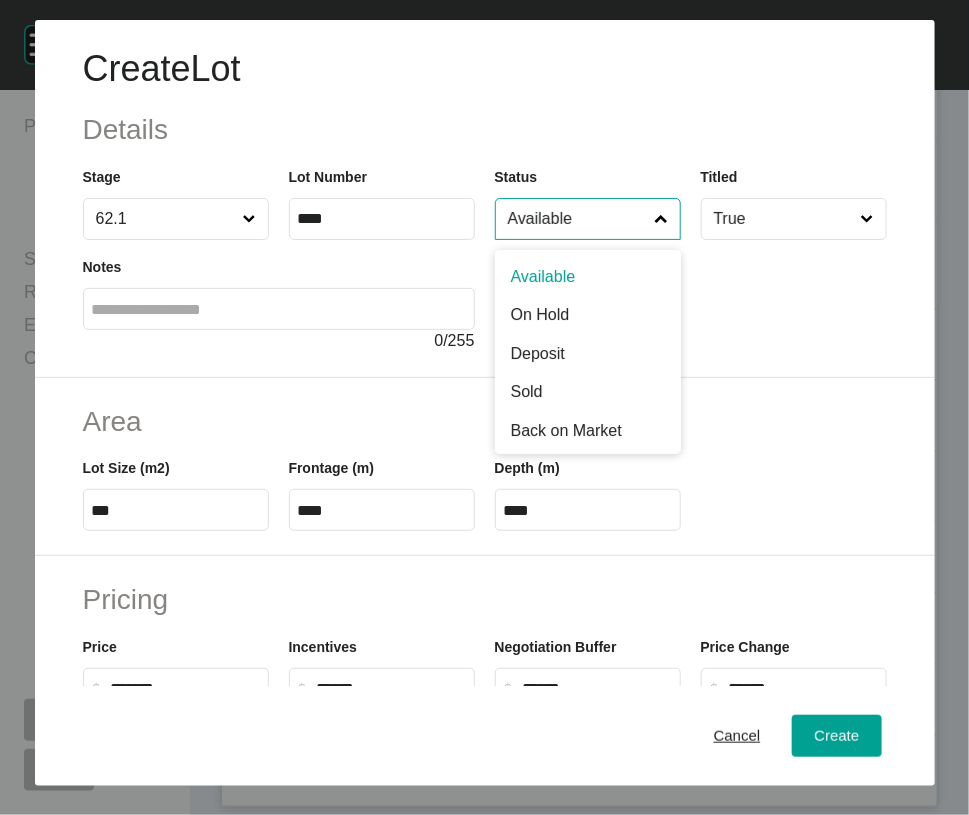 type on "******" 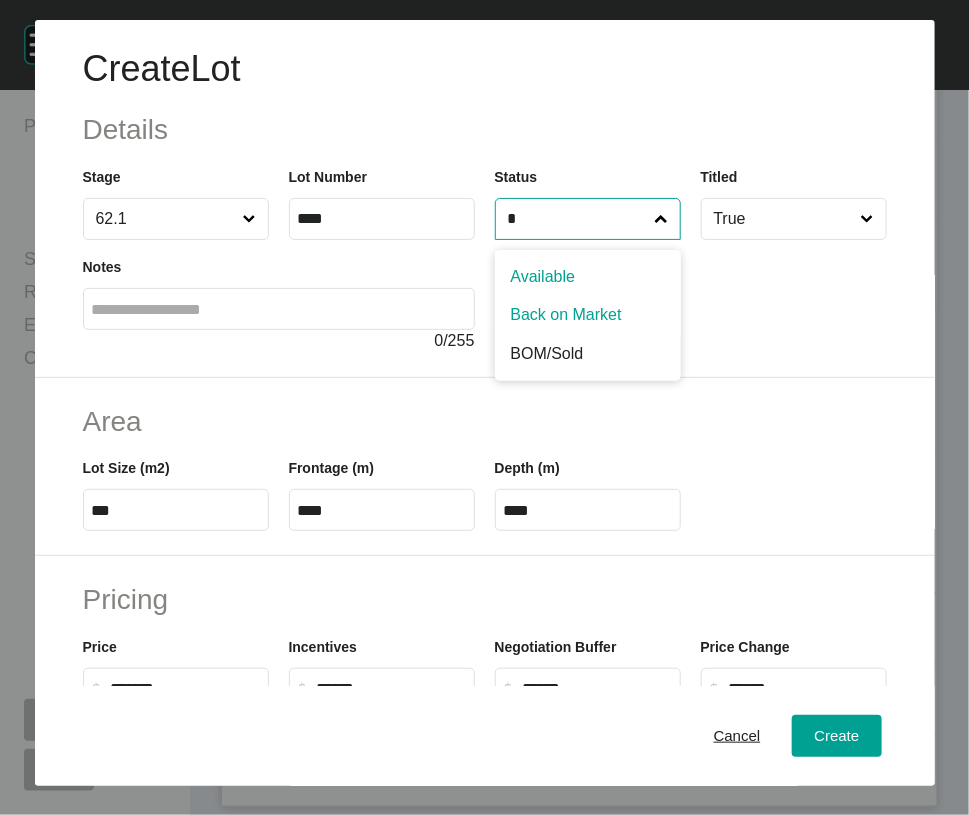 type on "*" 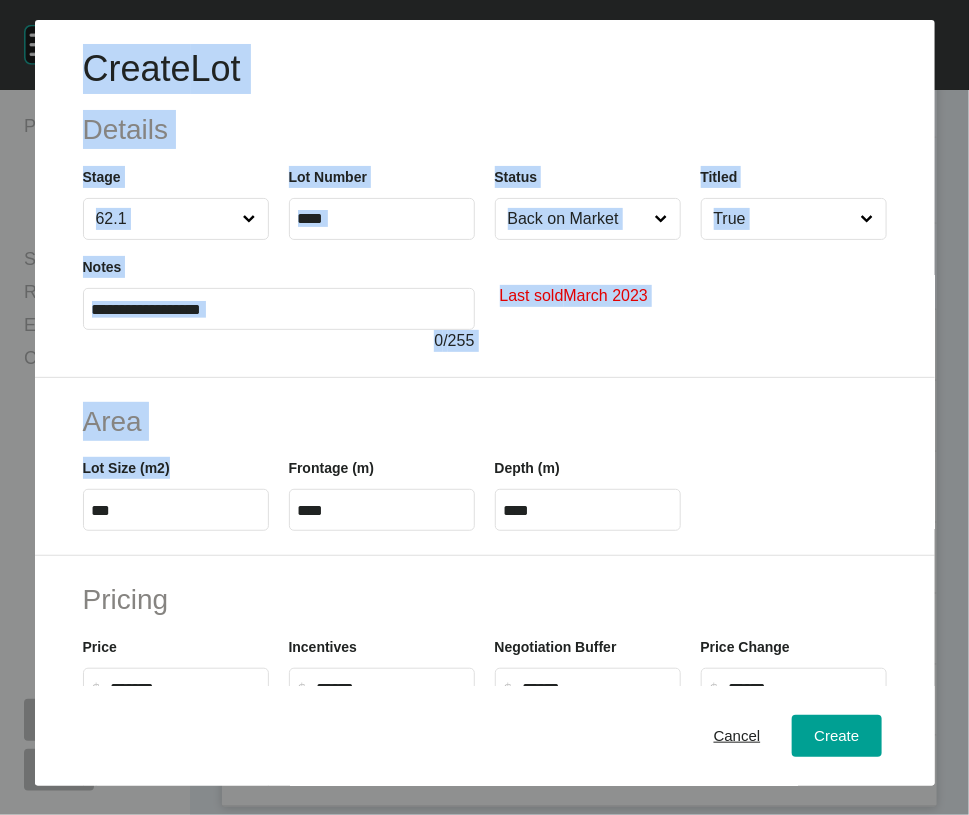 drag, startPoint x: 130, startPoint y: 646, endPoint x: -24, endPoint y: 644, distance: 154.01299 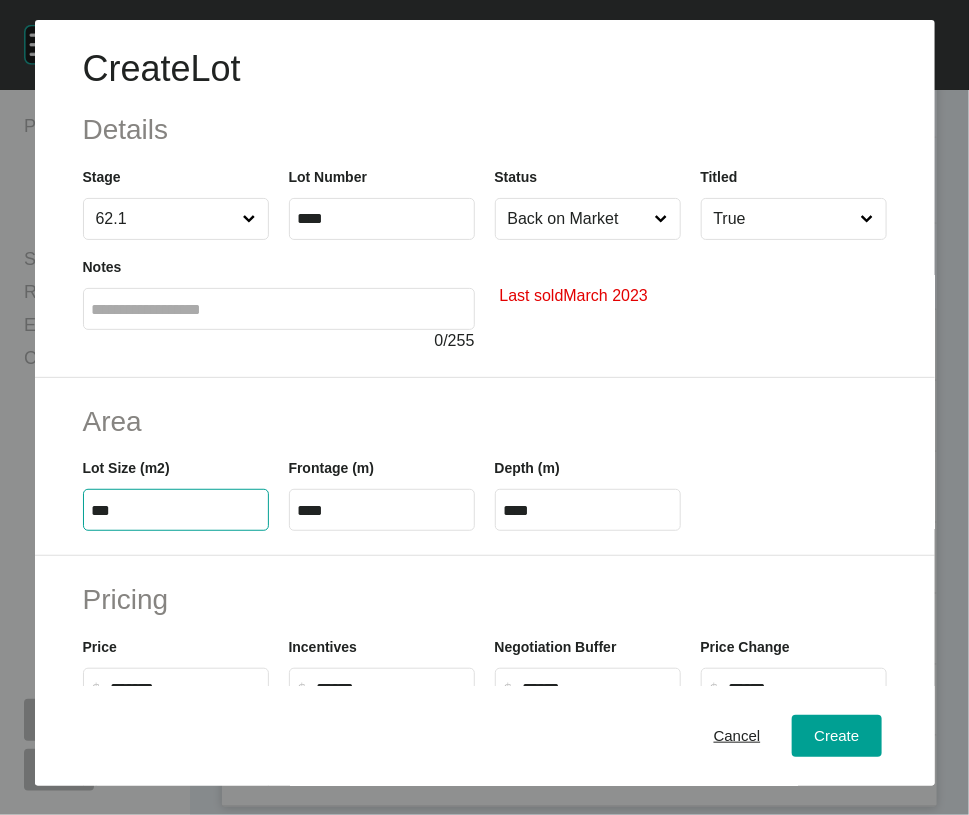 drag, startPoint x: 117, startPoint y: 635, endPoint x: -67, endPoint y: 619, distance: 184.69434 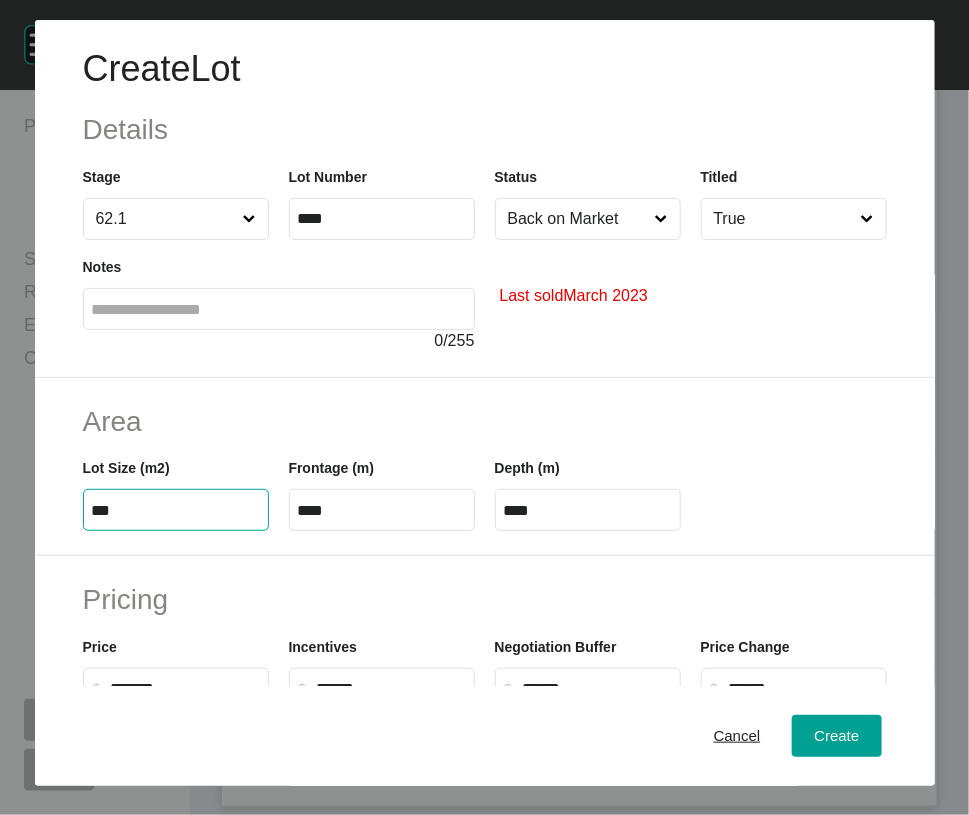 type on "***" 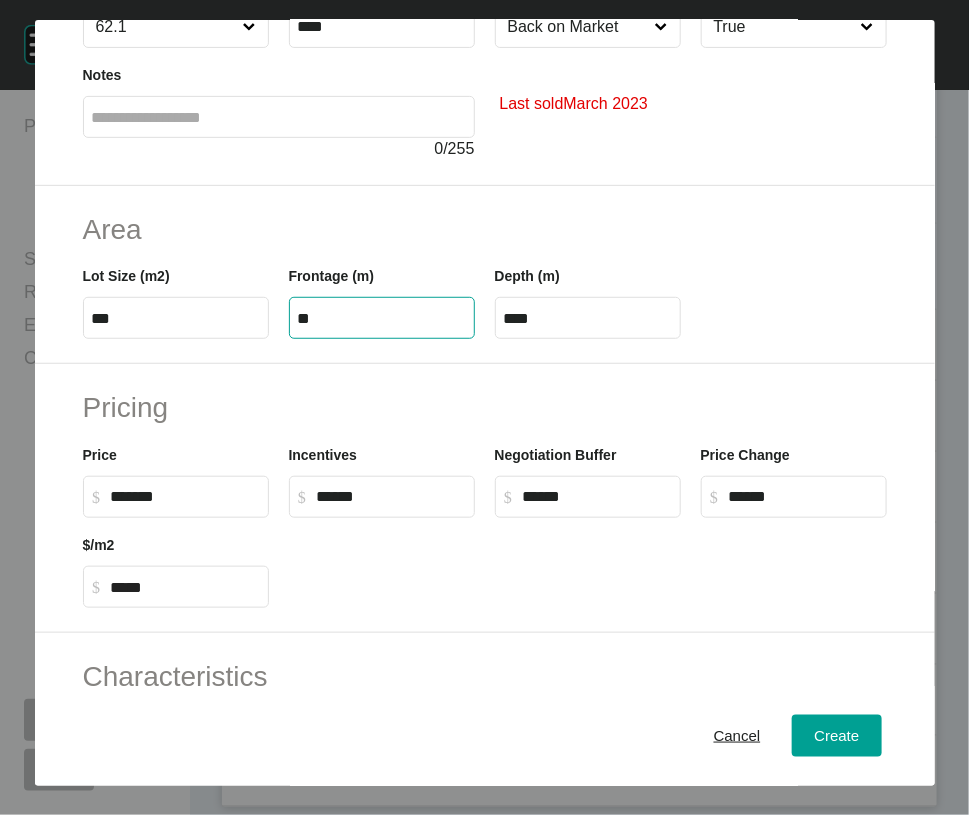 scroll, scrollTop: 403, scrollLeft: 0, axis: vertical 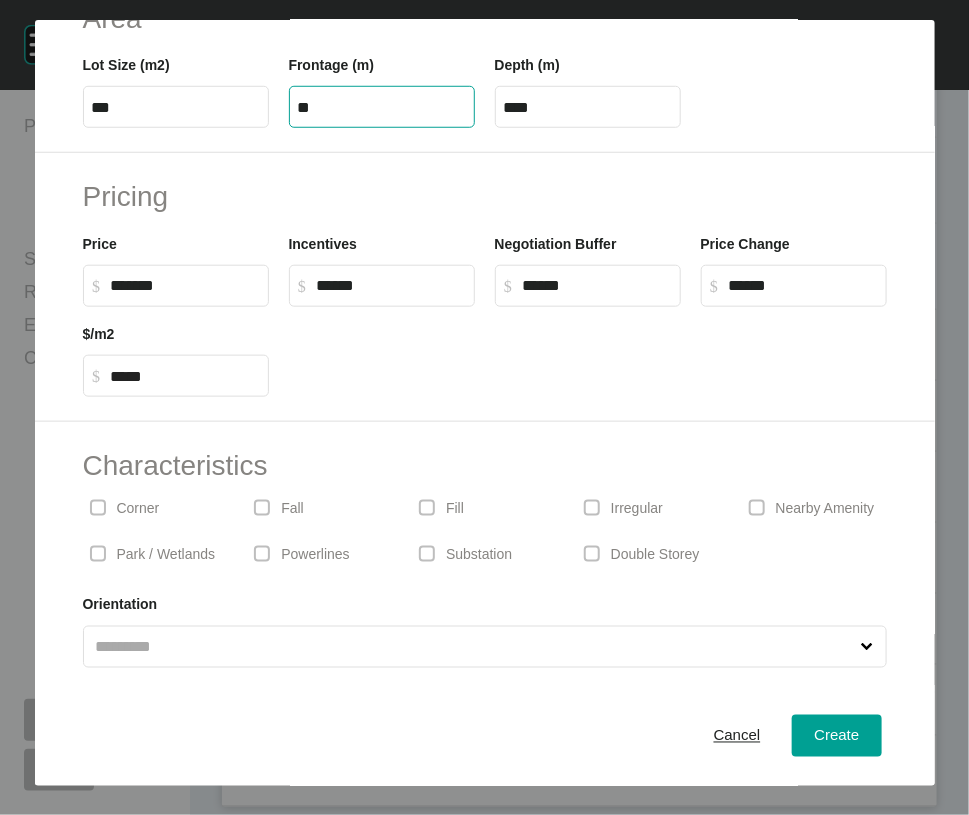 type on "**" 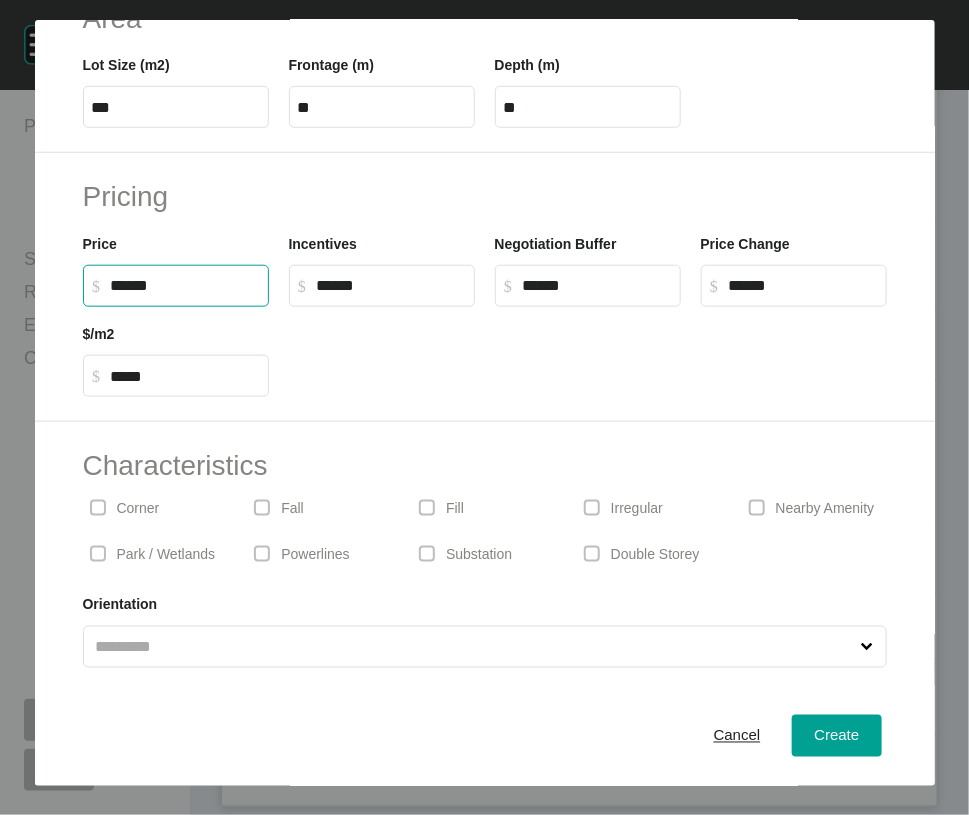 drag, startPoint x: 126, startPoint y: 459, endPoint x: 101, endPoint y: 460, distance: 25.019993 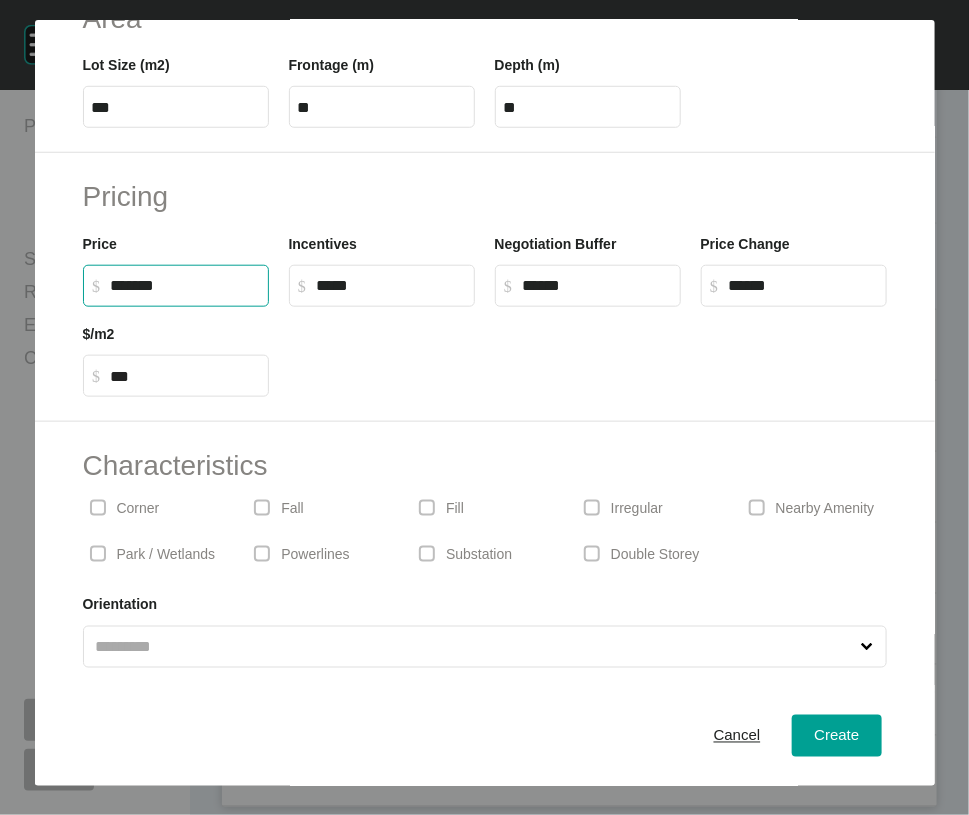 click on "*****" at bounding box center (391, 285) 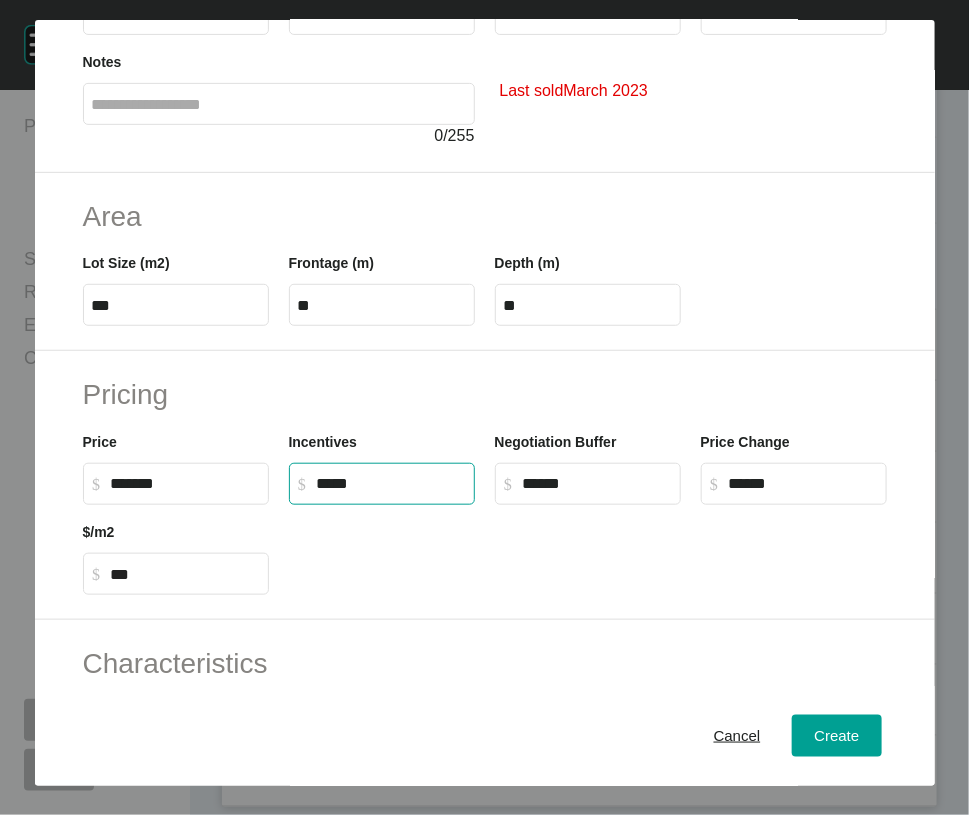scroll, scrollTop: 158, scrollLeft: 0, axis: vertical 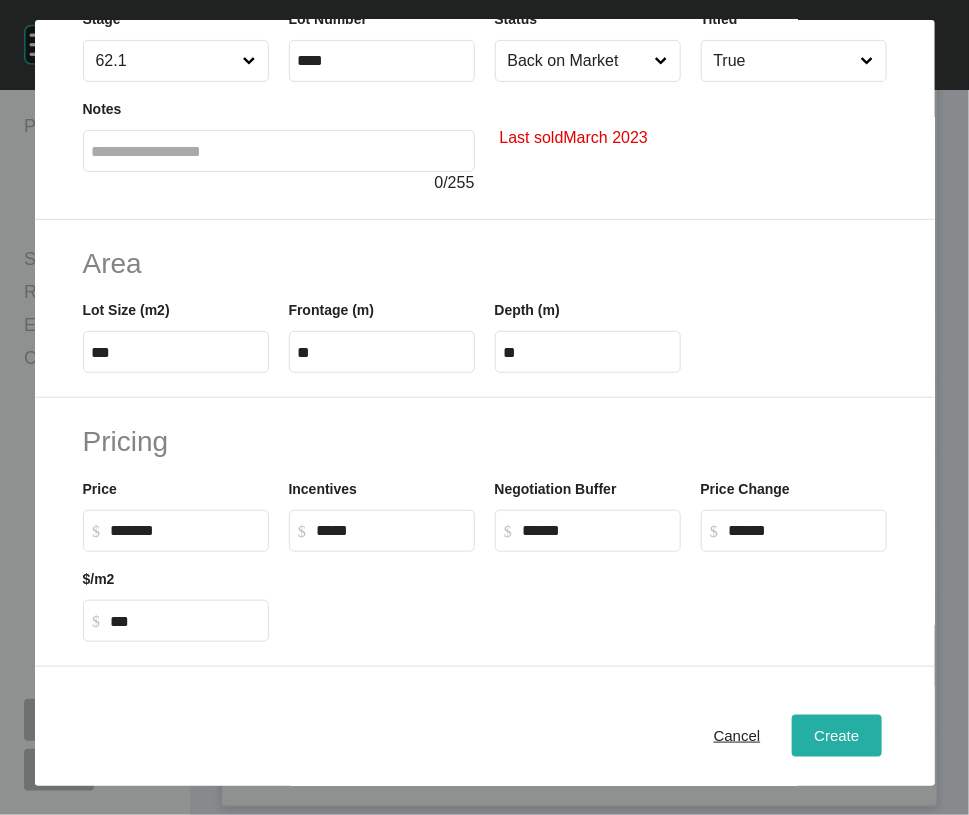 type on "******" 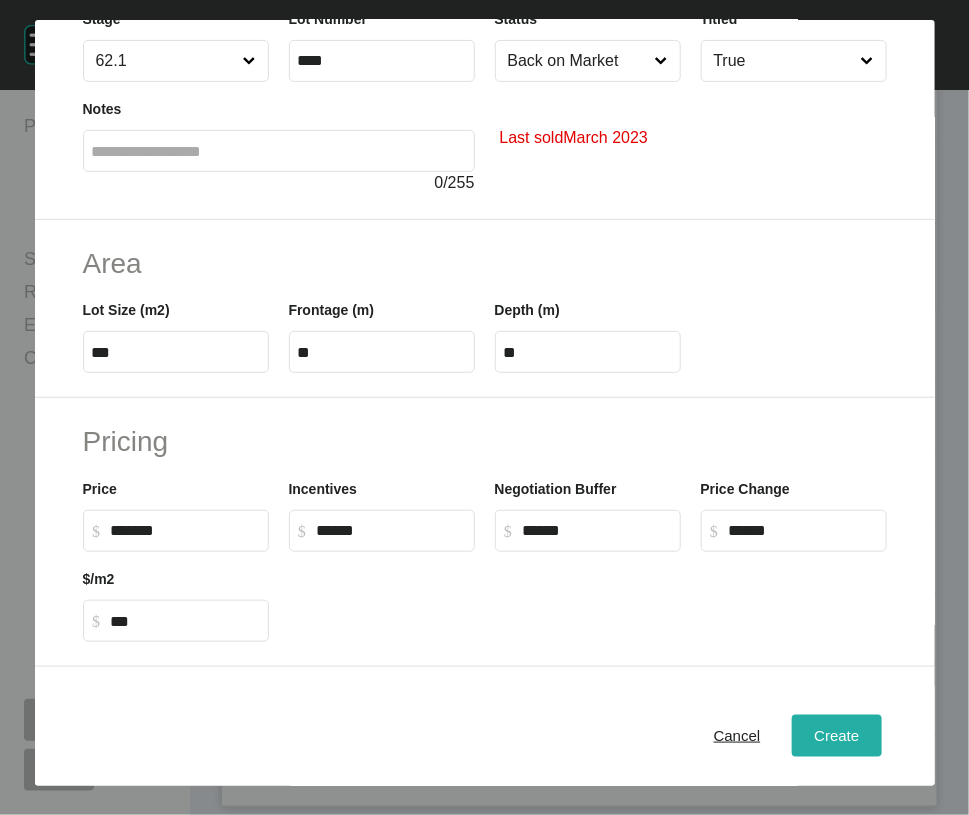 click on "Create" at bounding box center (836, 736) 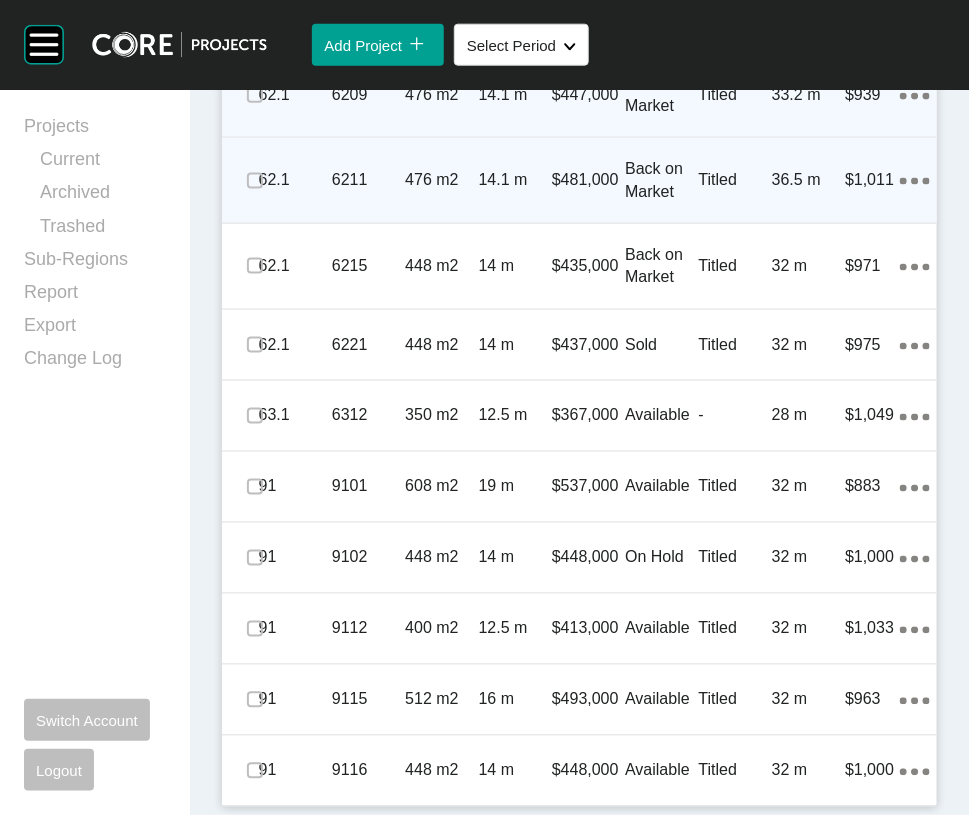 scroll, scrollTop: 3395, scrollLeft: 0, axis: vertical 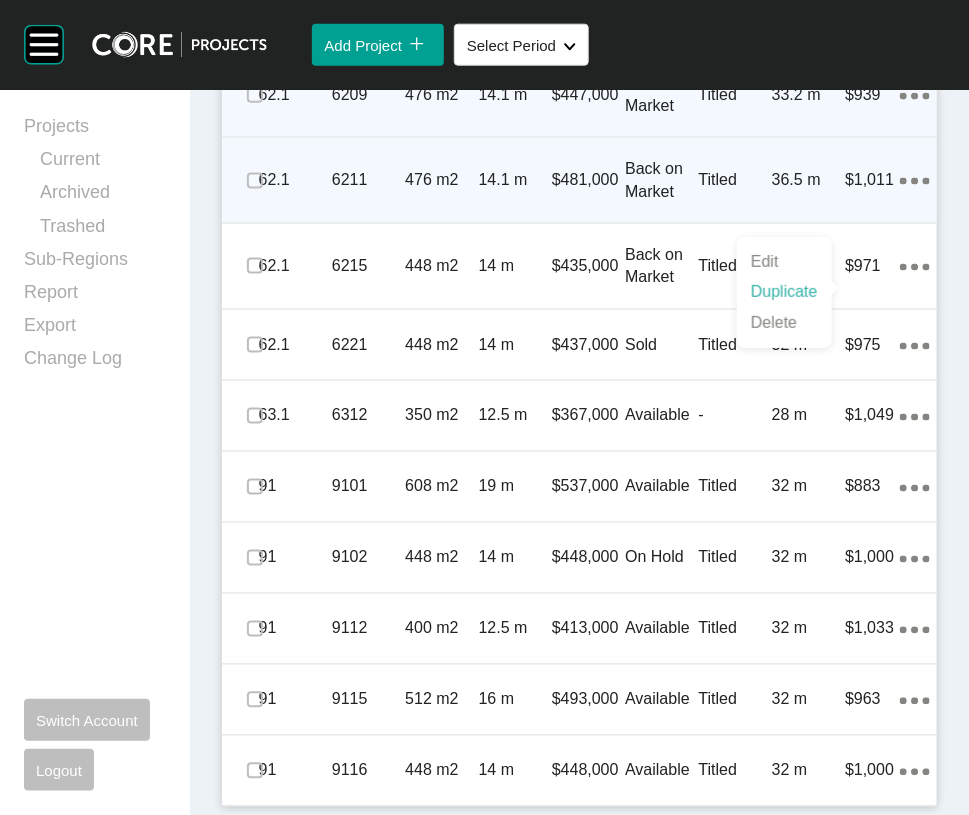 click on "Duplicate" at bounding box center (784, 292) 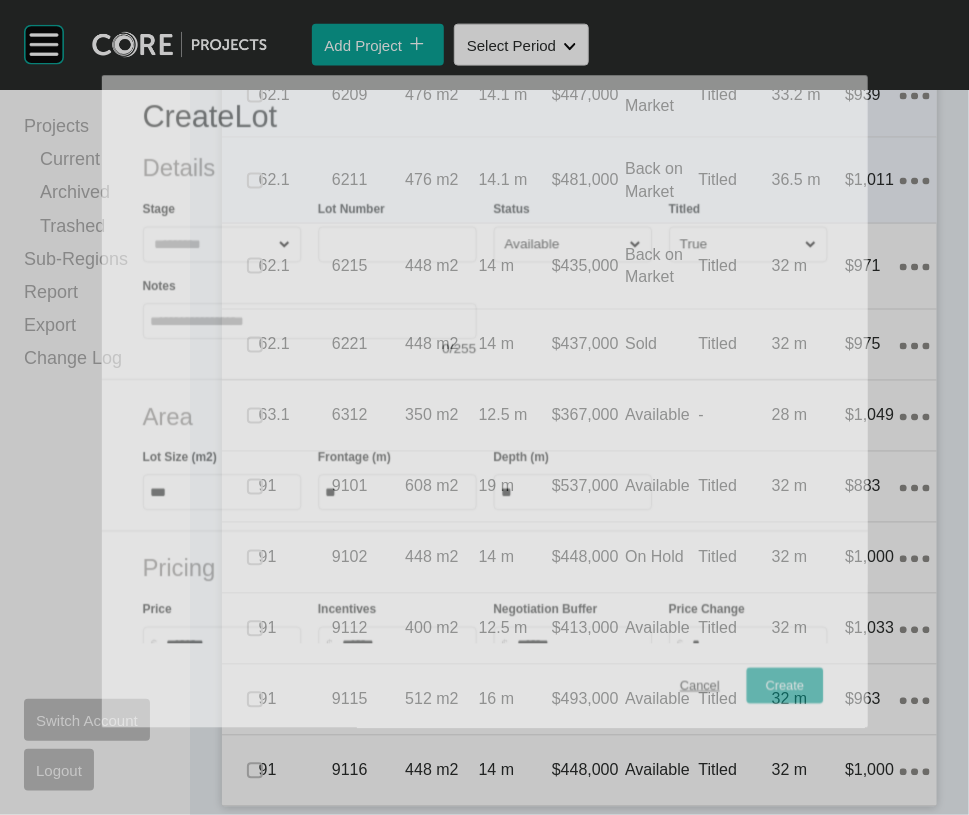 scroll, scrollTop: 3317, scrollLeft: 0, axis: vertical 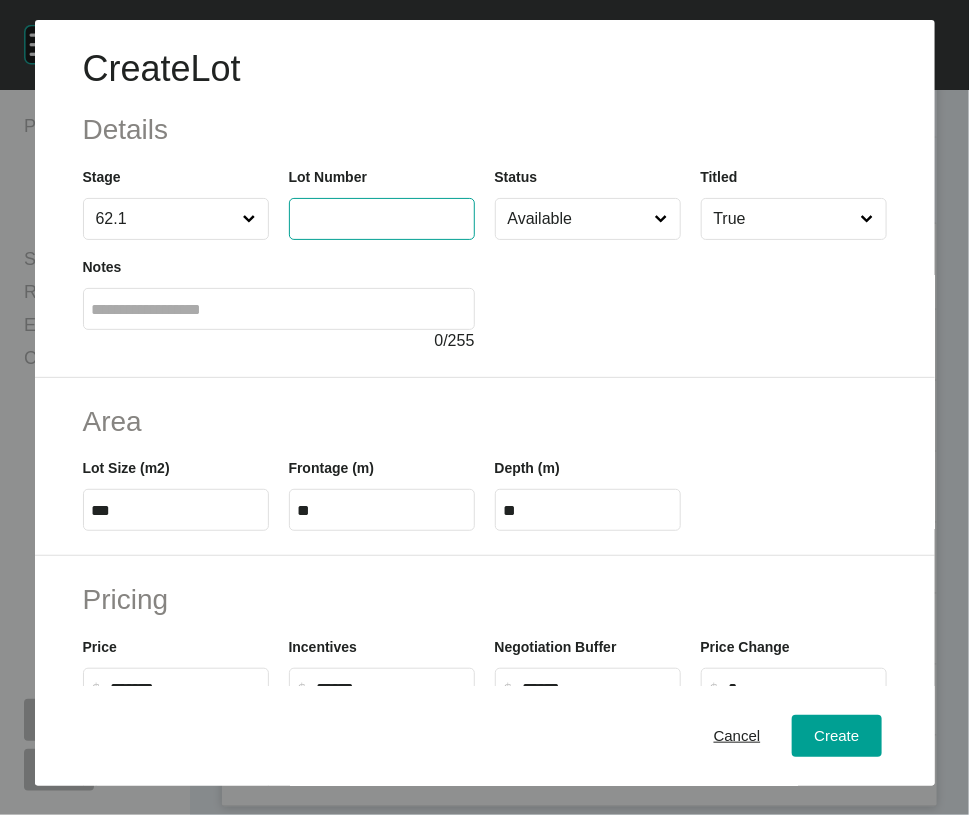 click at bounding box center (382, 218) 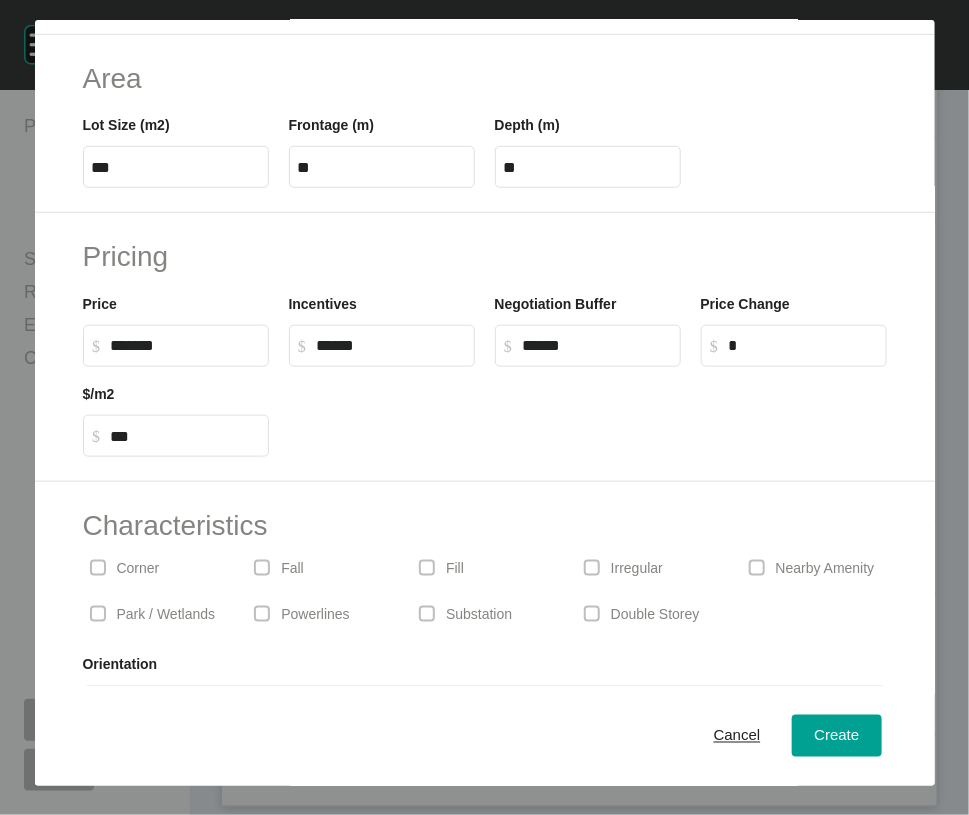 scroll, scrollTop: 379, scrollLeft: 0, axis: vertical 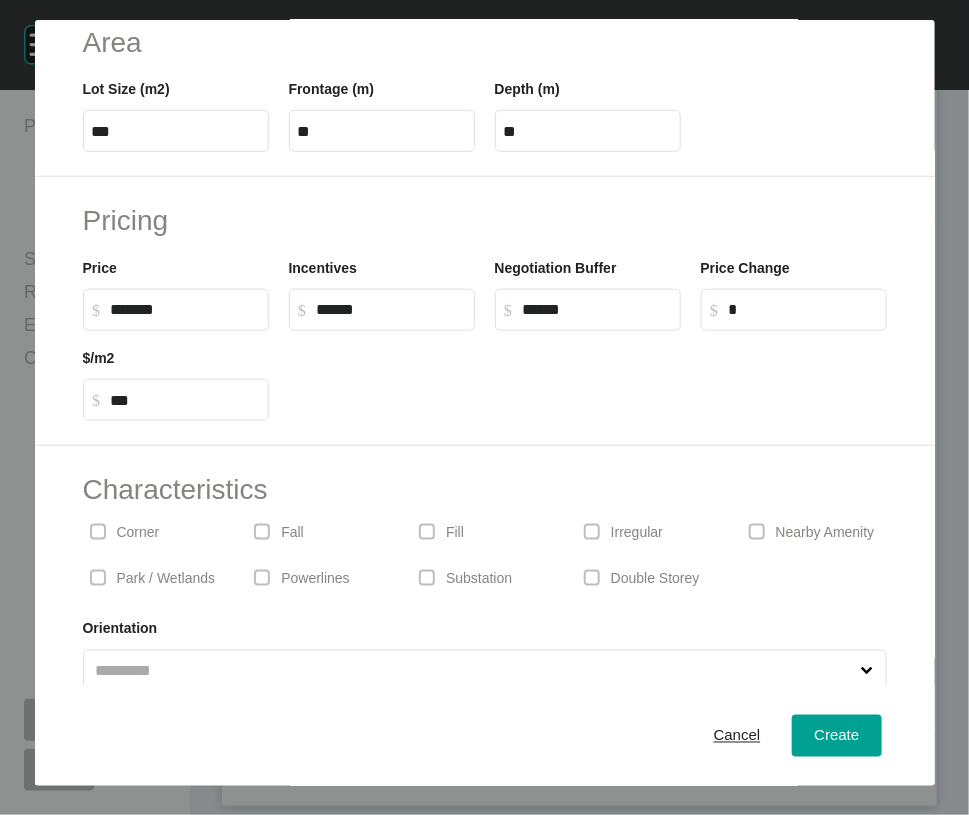type on "****" 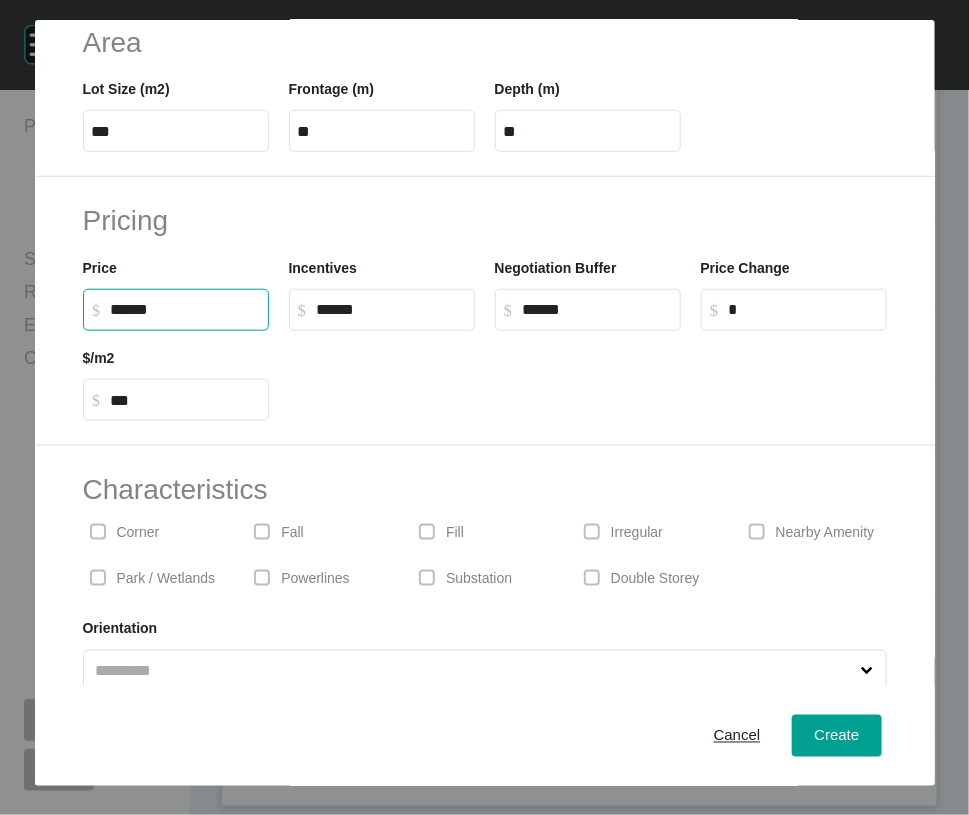 click on "******" at bounding box center (185, 309) 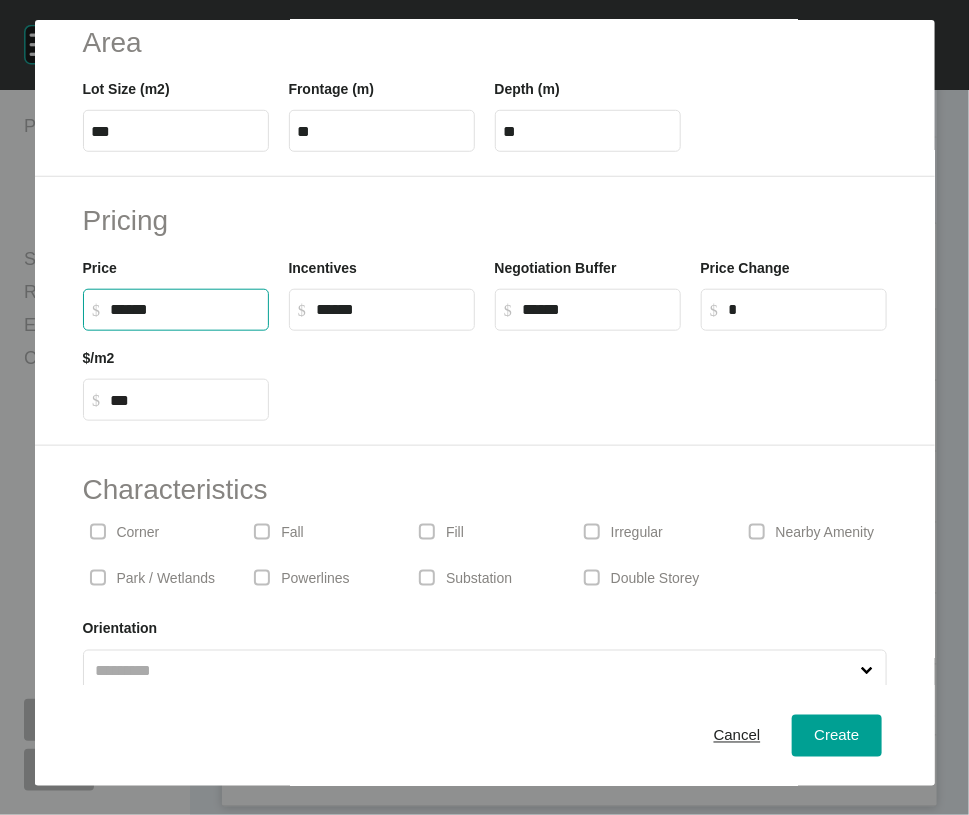 drag, startPoint x: 106, startPoint y: 477, endPoint x: 122, endPoint y: 476, distance: 16.03122 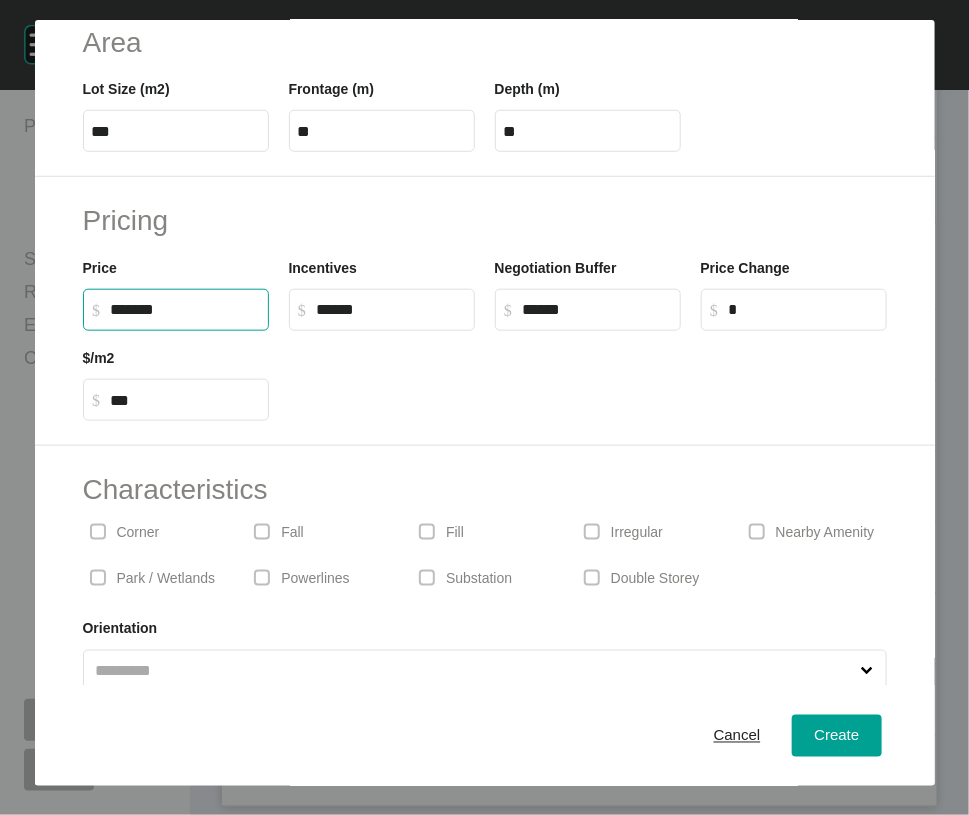 drag, startPoint x: 862, startPoint y: 483, endPoint x: 860, endPoint y: 519, distance: 36.05551 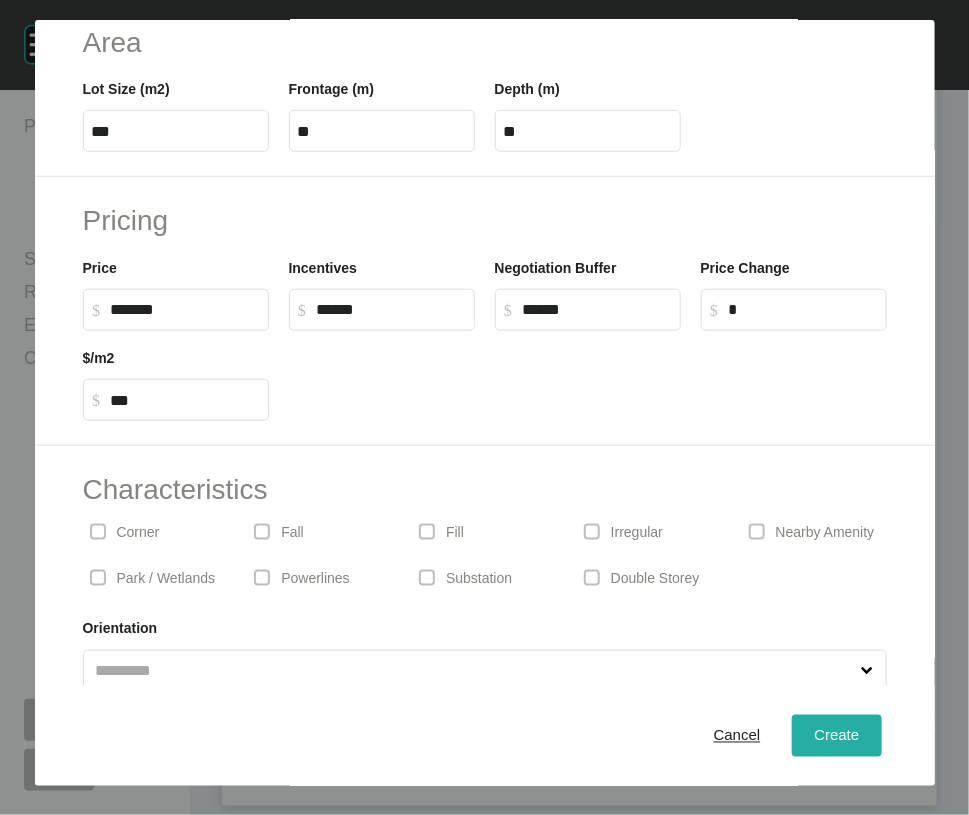 click on "Create" at bounding box center [836, 736] 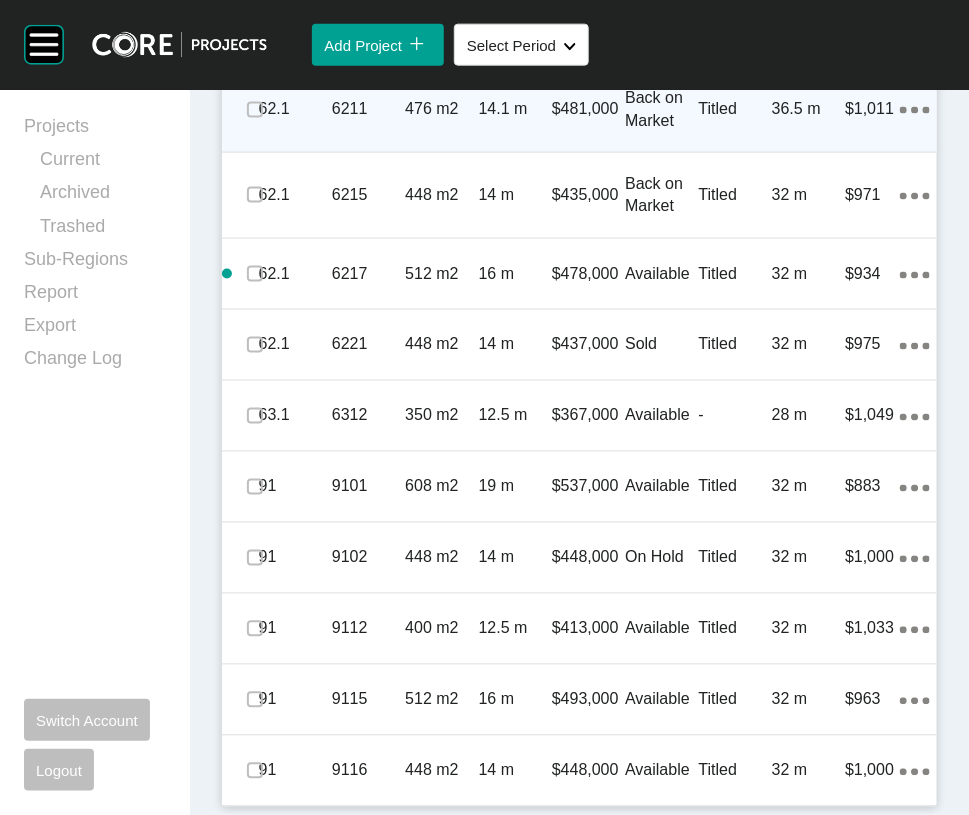 scroll, scrollTop: 3589, scrollLeft: 0, axis: vertical 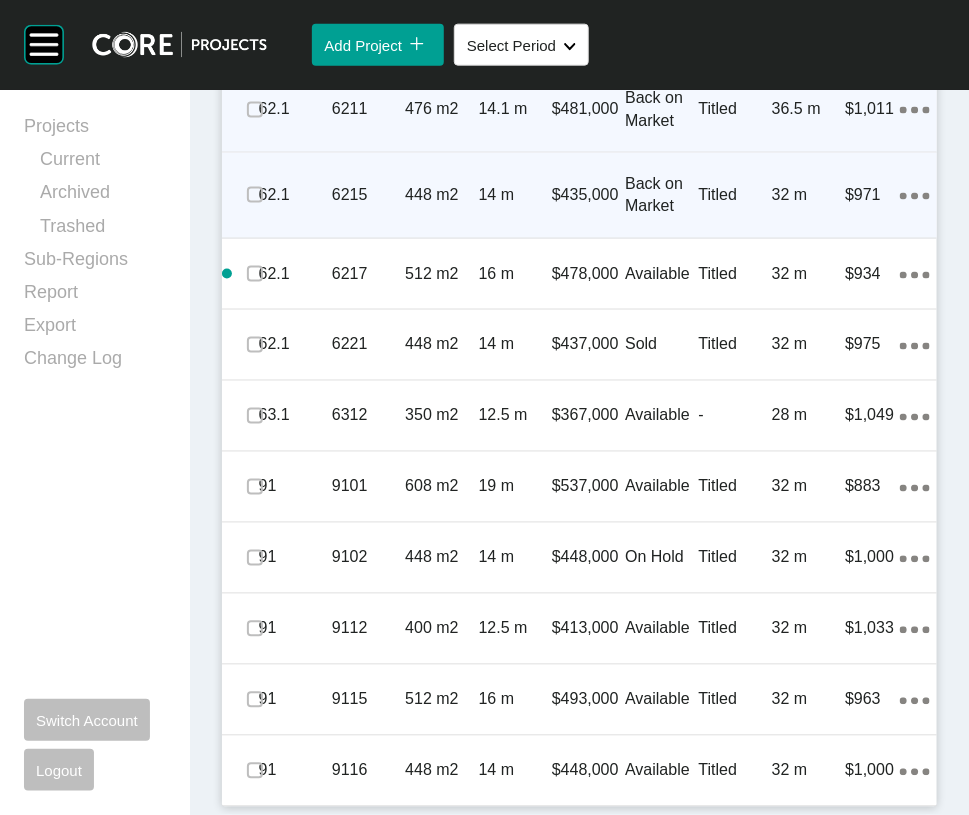 click 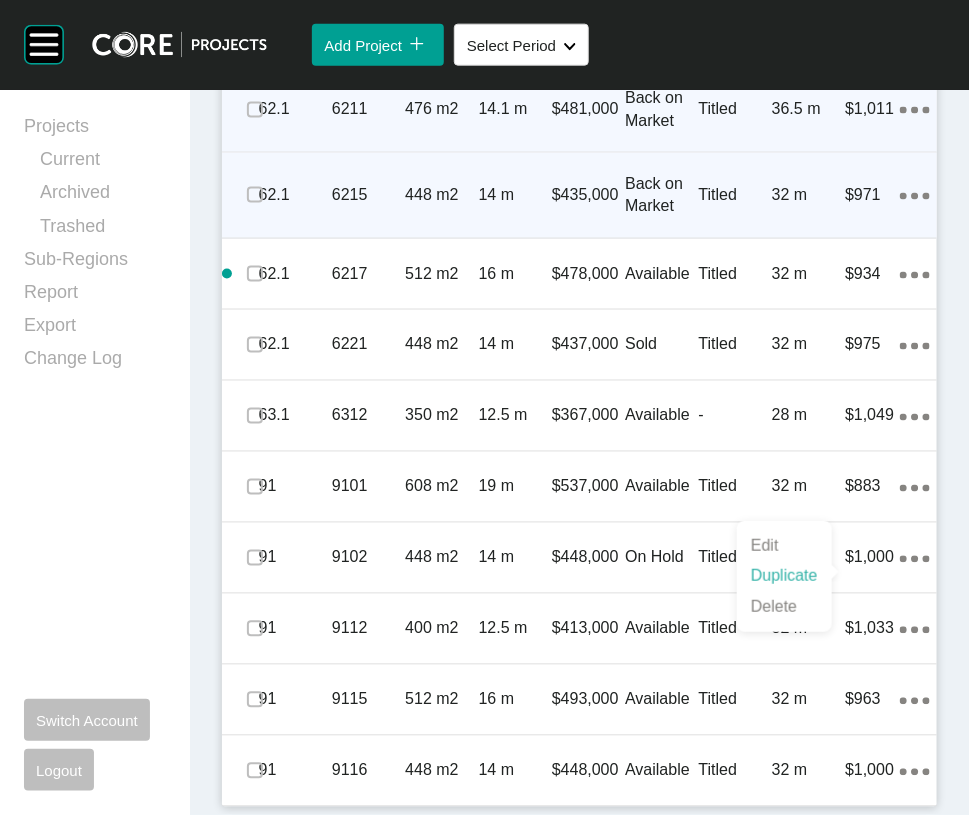click on "Duplicate" at bounding box center [784, 576] 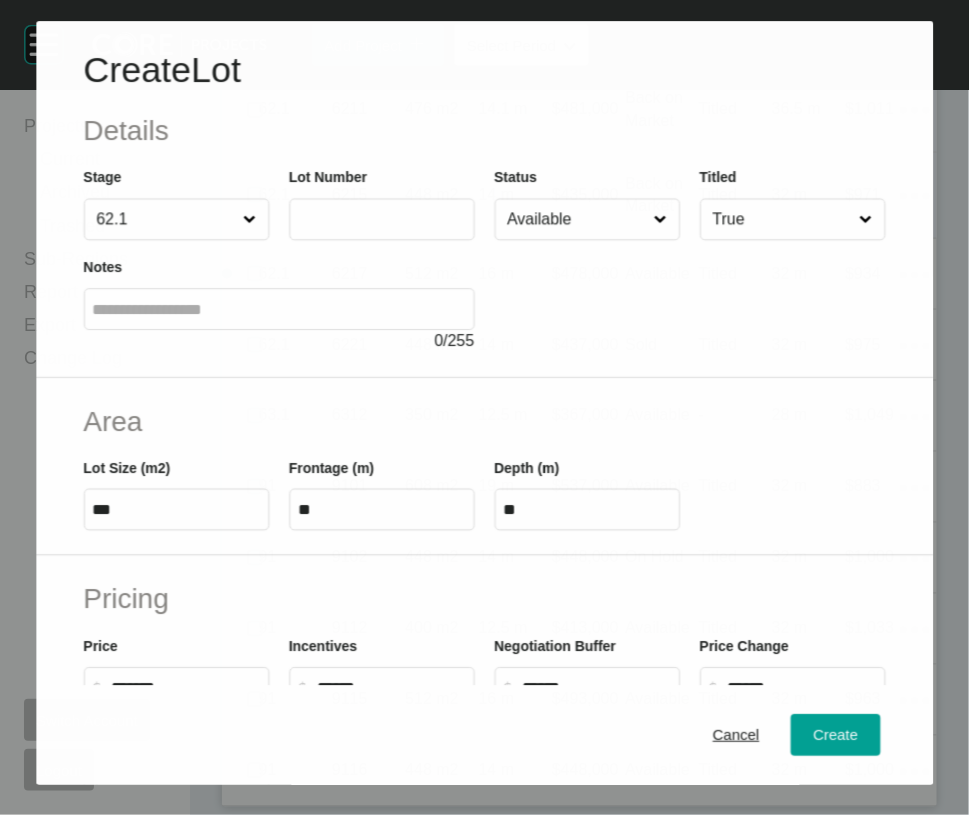 scroll, scrollTop: 3512, scrollLeft: 0, axis: vertical 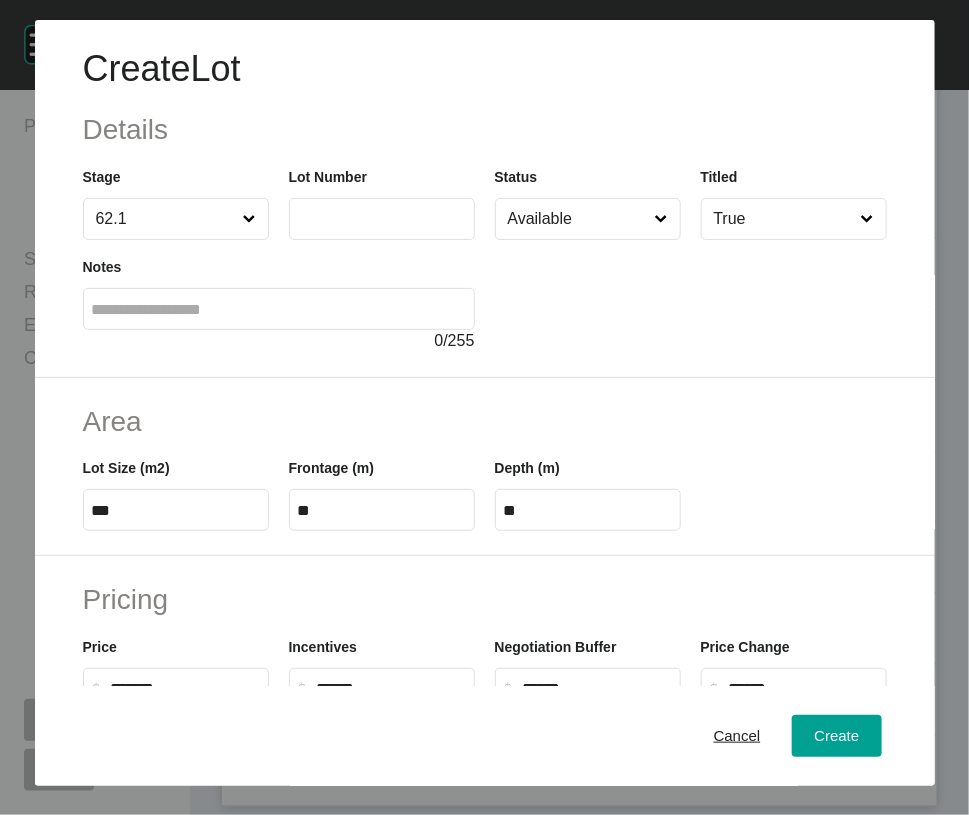 click at bounding box center [382, 219] 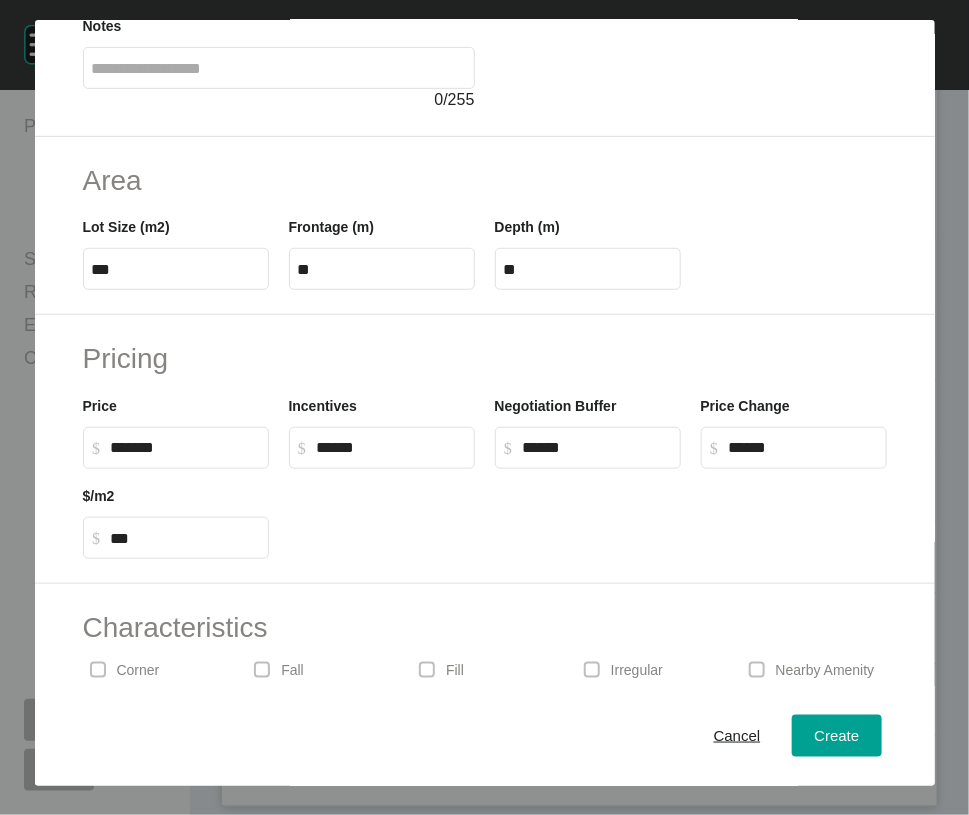 scroll, scrollTop: 258, scrollLeft: 0, axis: vertical 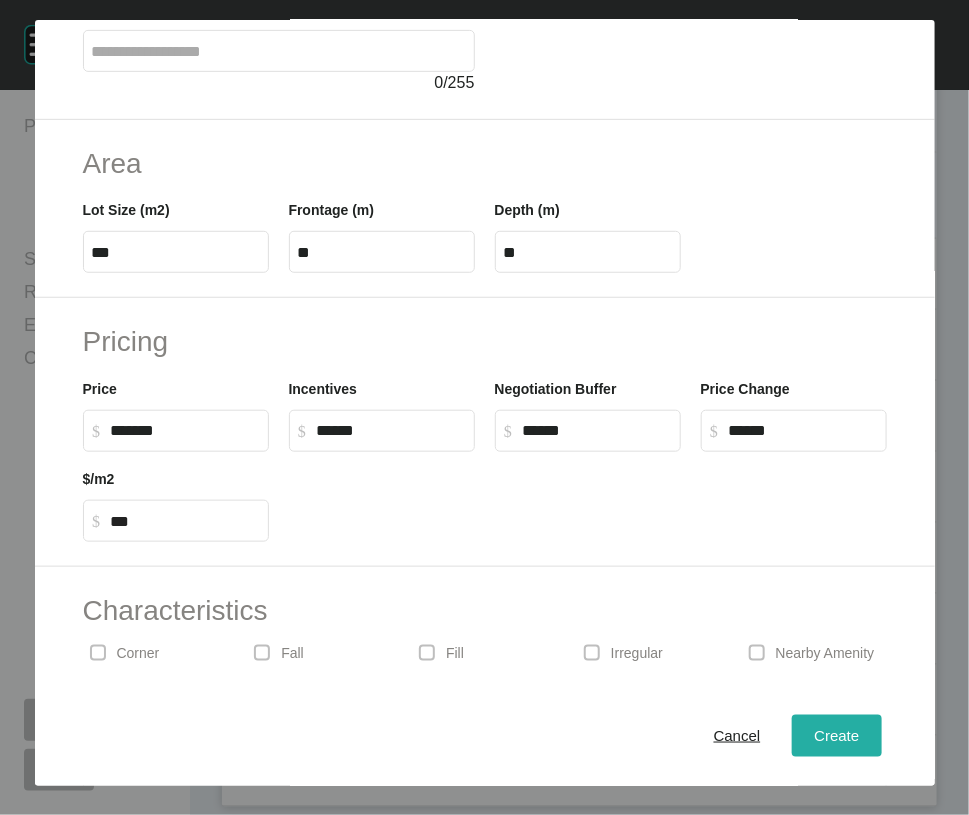 click on "Create" at bounding box center (836, 736) 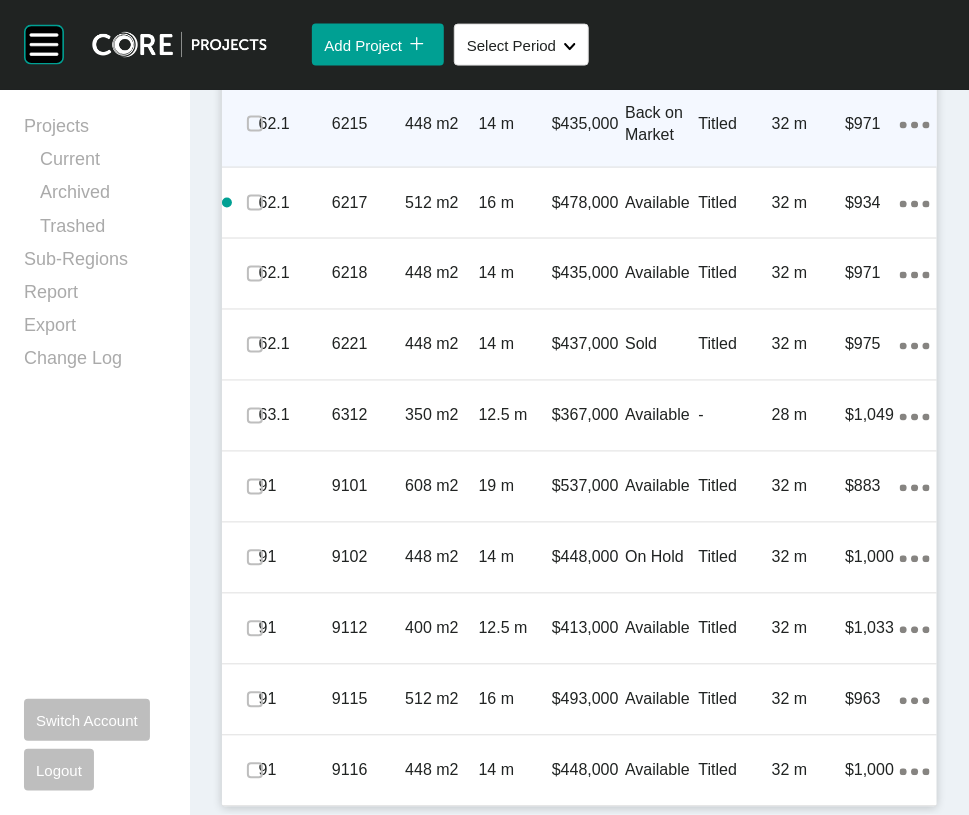 scroll, scrollTop: 3763, scrollLeft: 0, axis: vertical 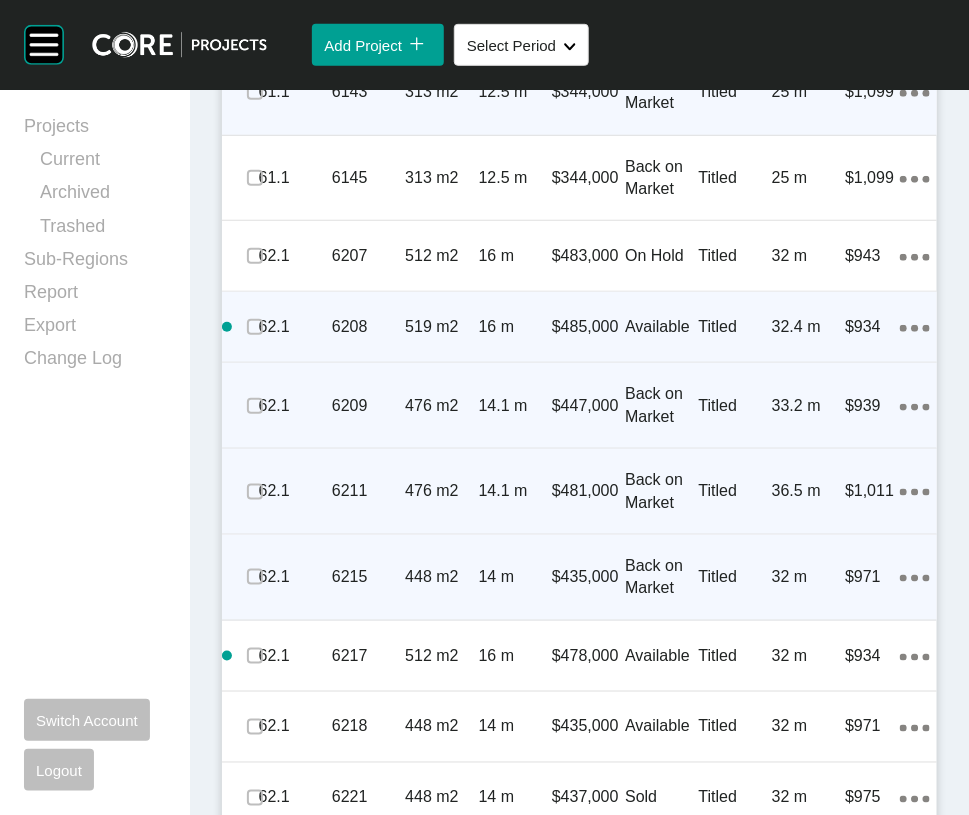 click on "Action Menu Dots Copy 6 Created with Sketch." 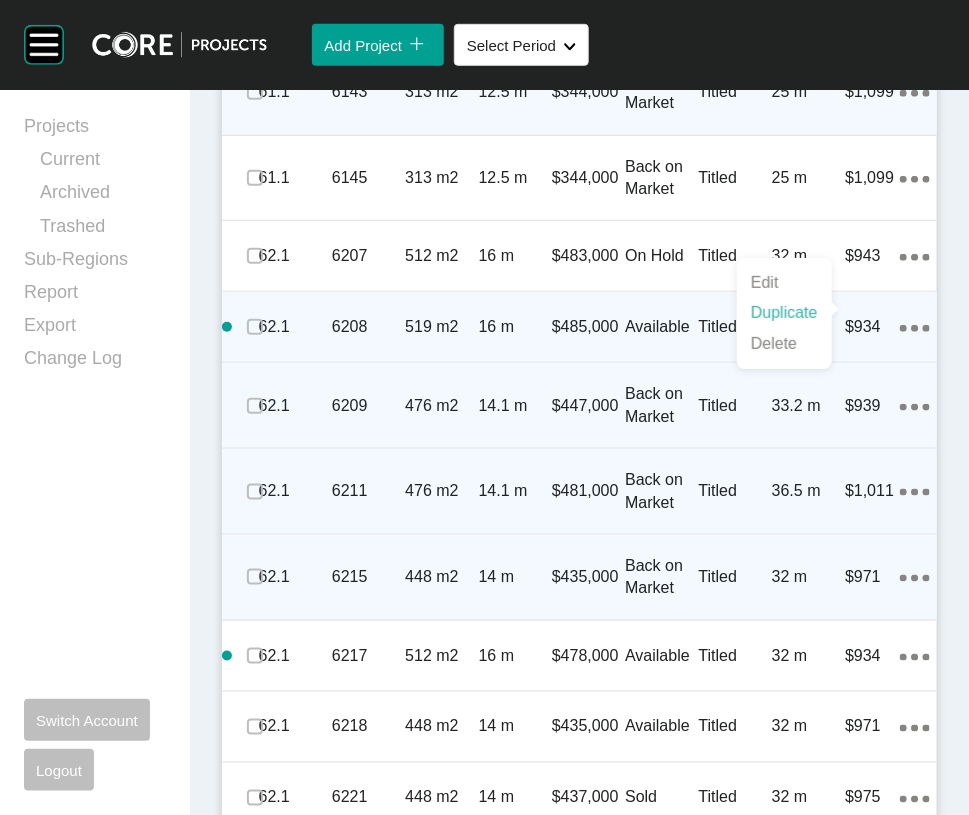 click on "Duplicate" at bounding box center (784, 313) 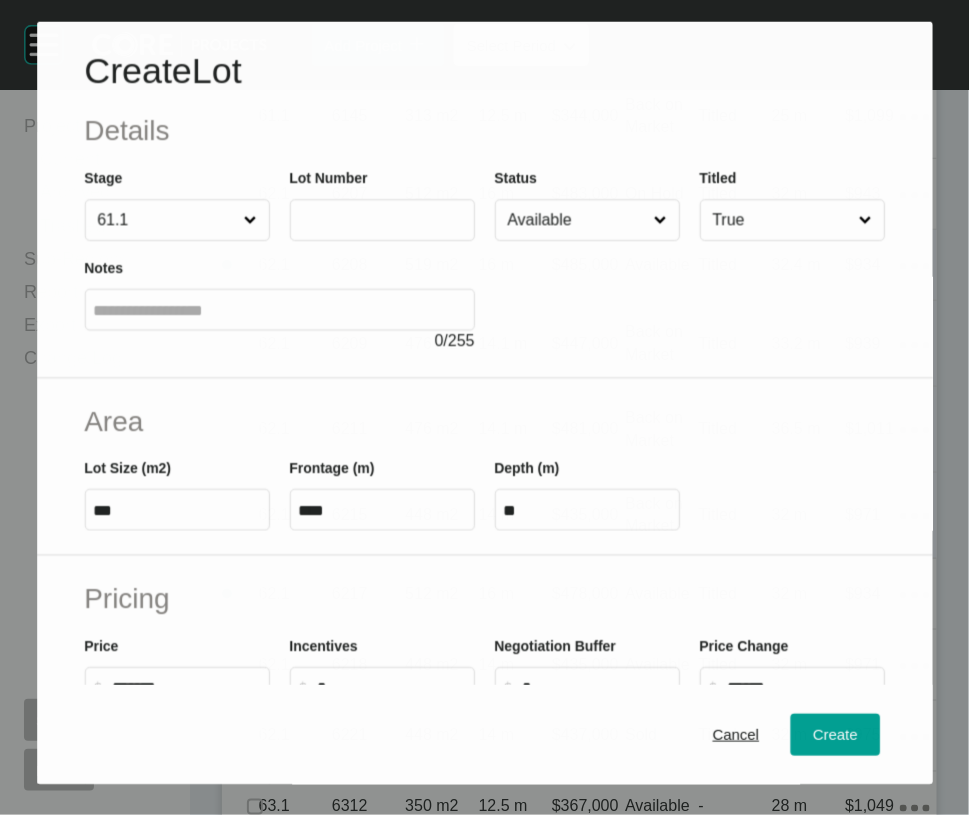 scroll, scrollTop: 2323, scrollLeft: 0, axis: vertical 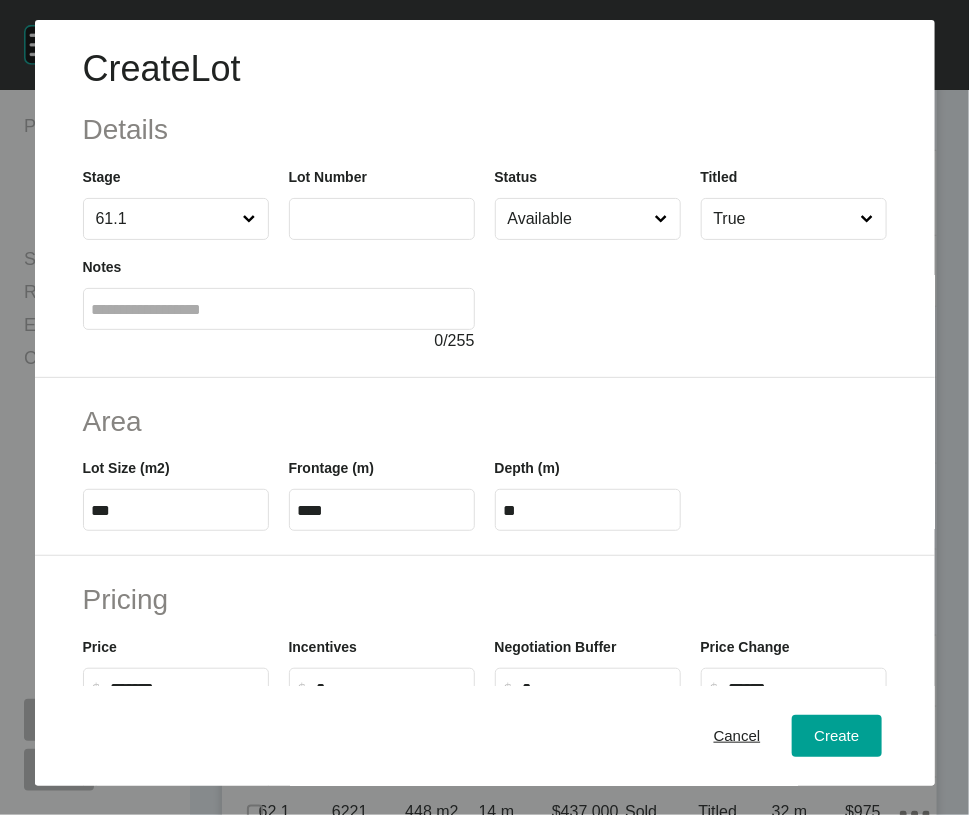 click on "Stage 61.1" at bounding box center [176, 195] 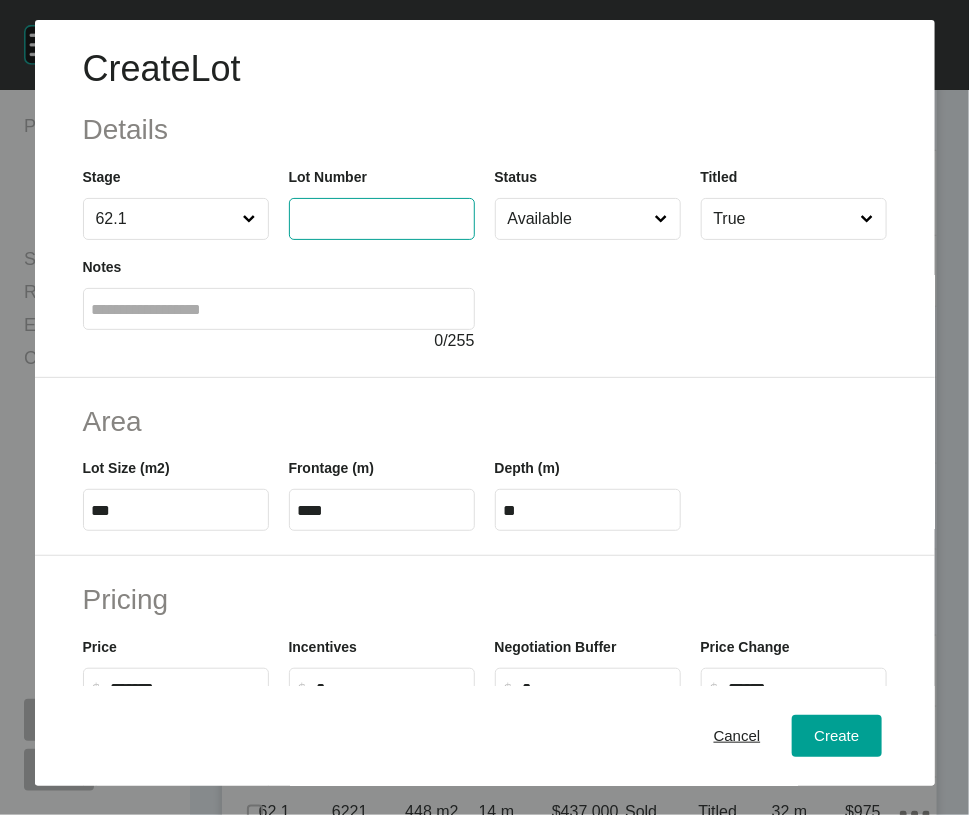 click at bounding box center [382, 218] 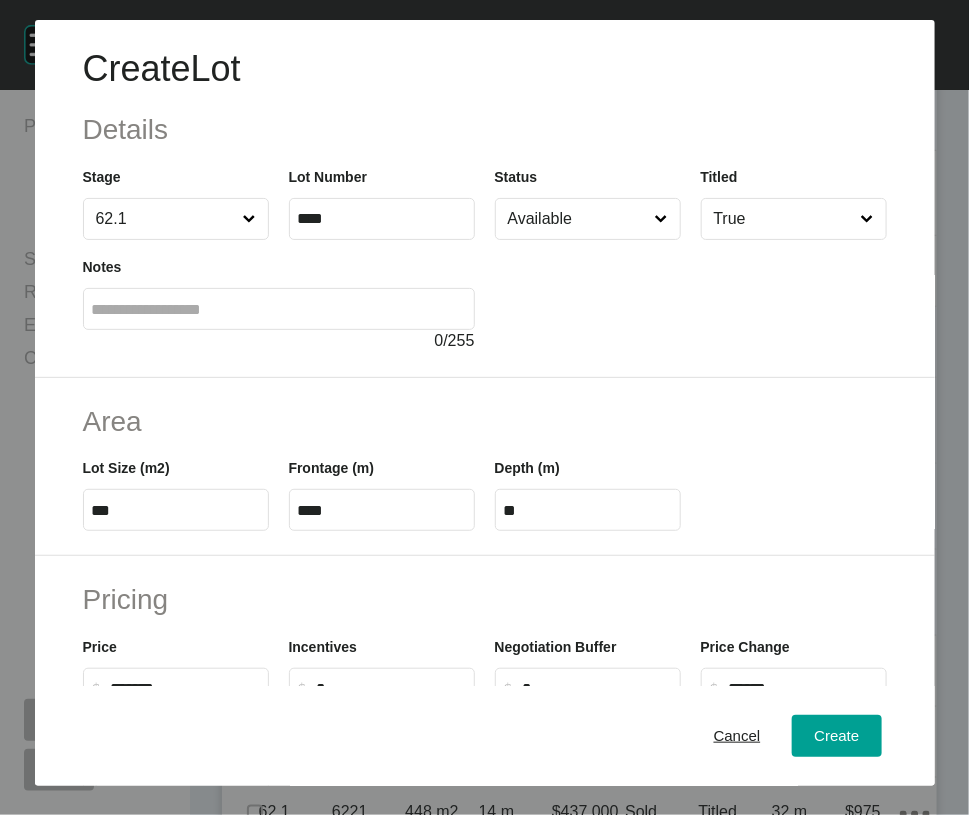 click at bounding box center [279, 309] 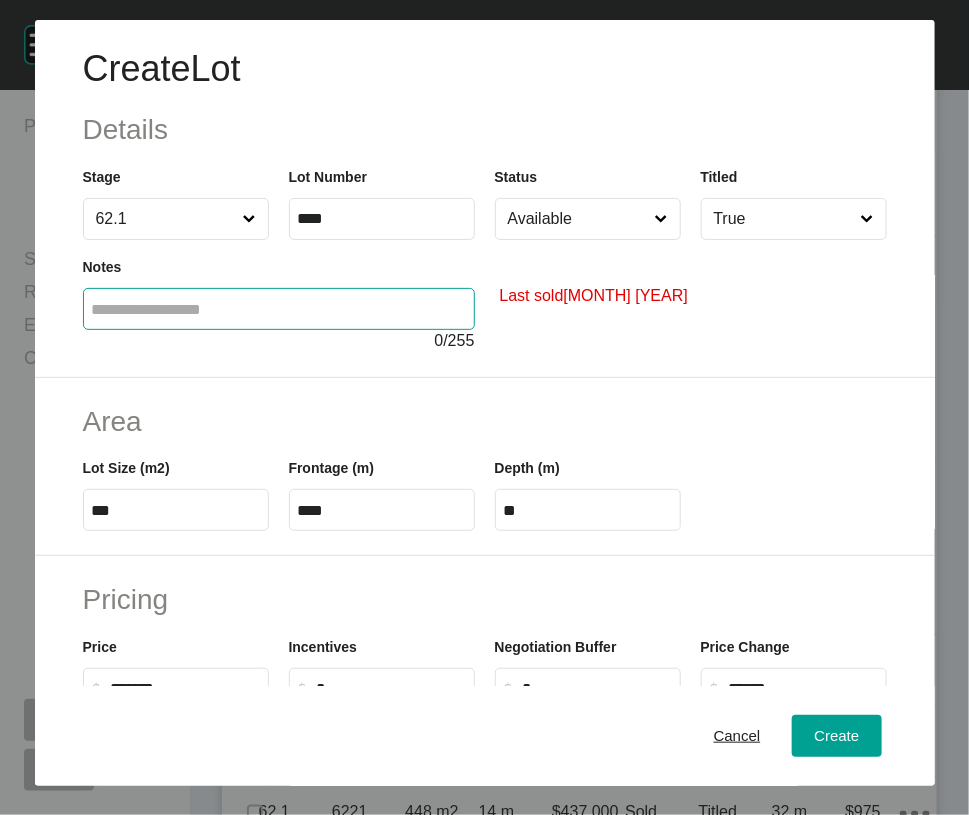 click on "Available" at bounding box center [578, 219] 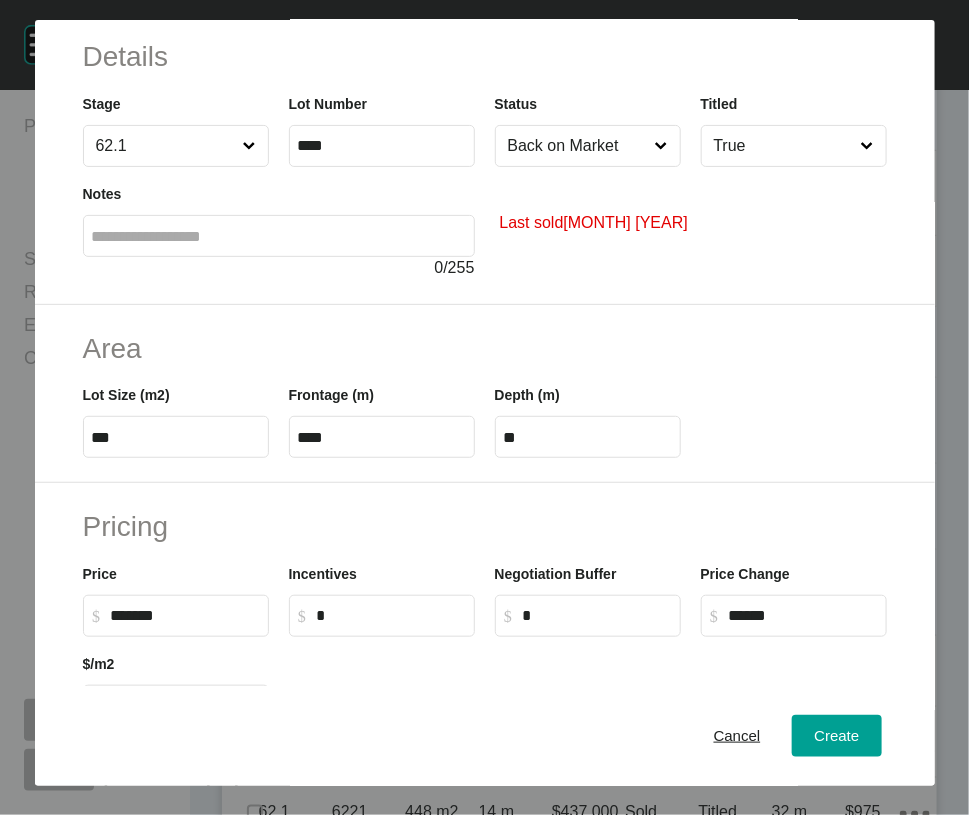 scroll, scrollTop: 69, scrollLeft: 0, axis: vertical 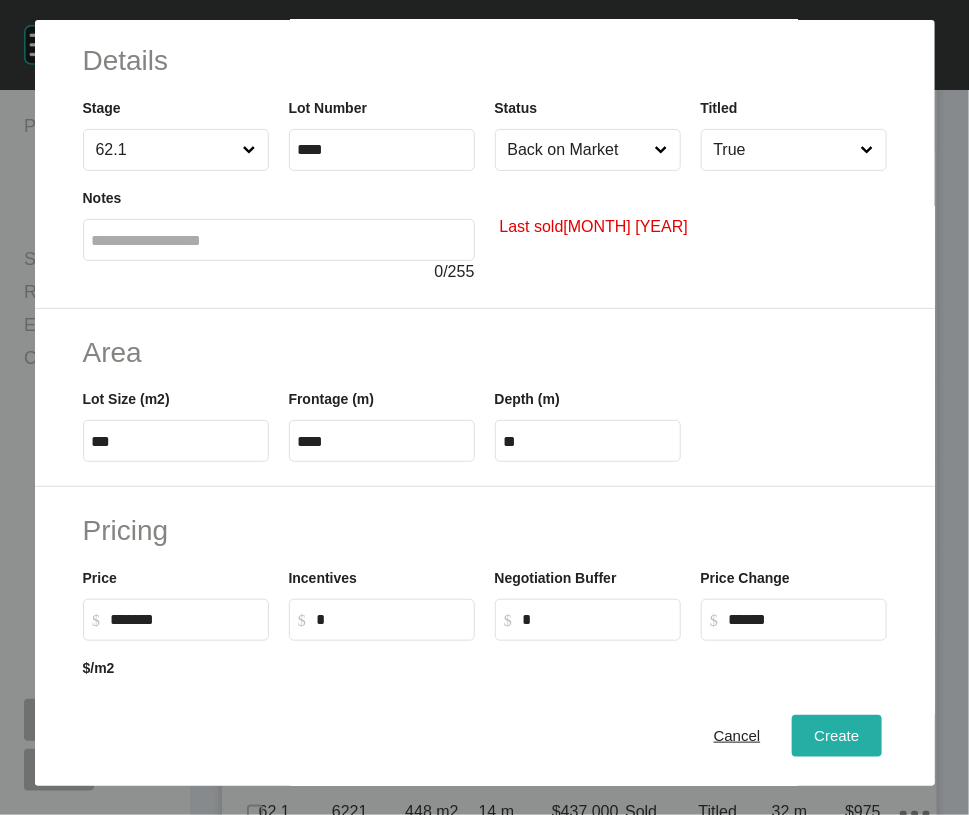 click on "Create" at bounding box center [836, 736] 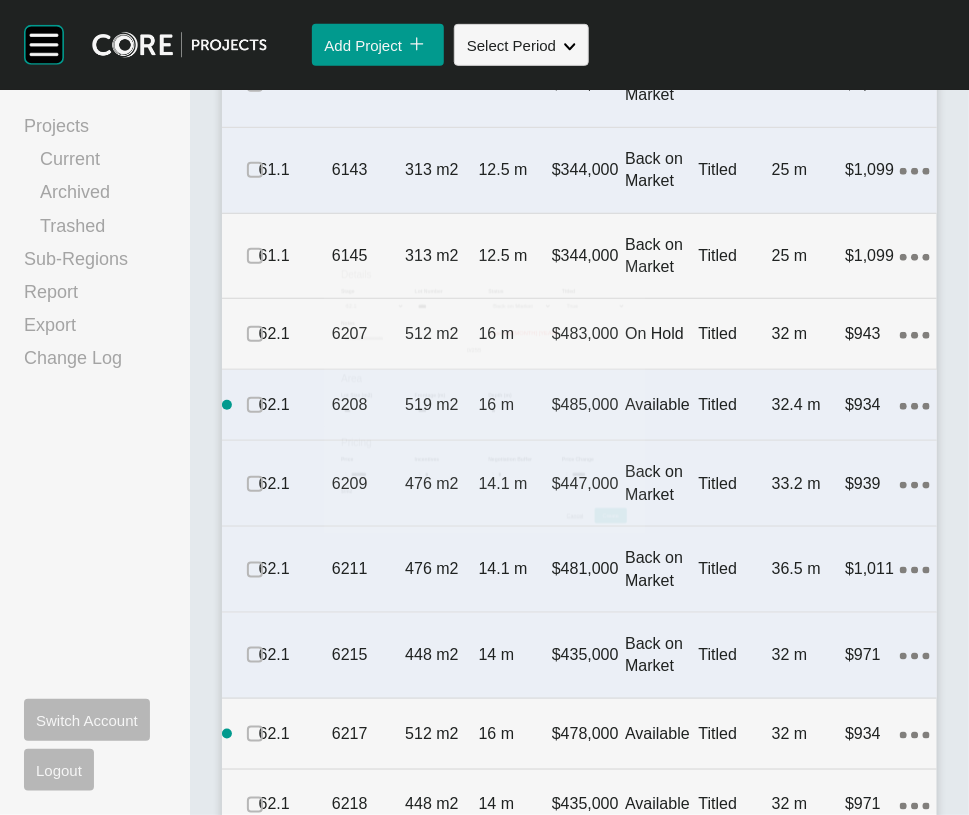 scroll, scrollTop: 2400, scrollLeft: 0, axis: vertical 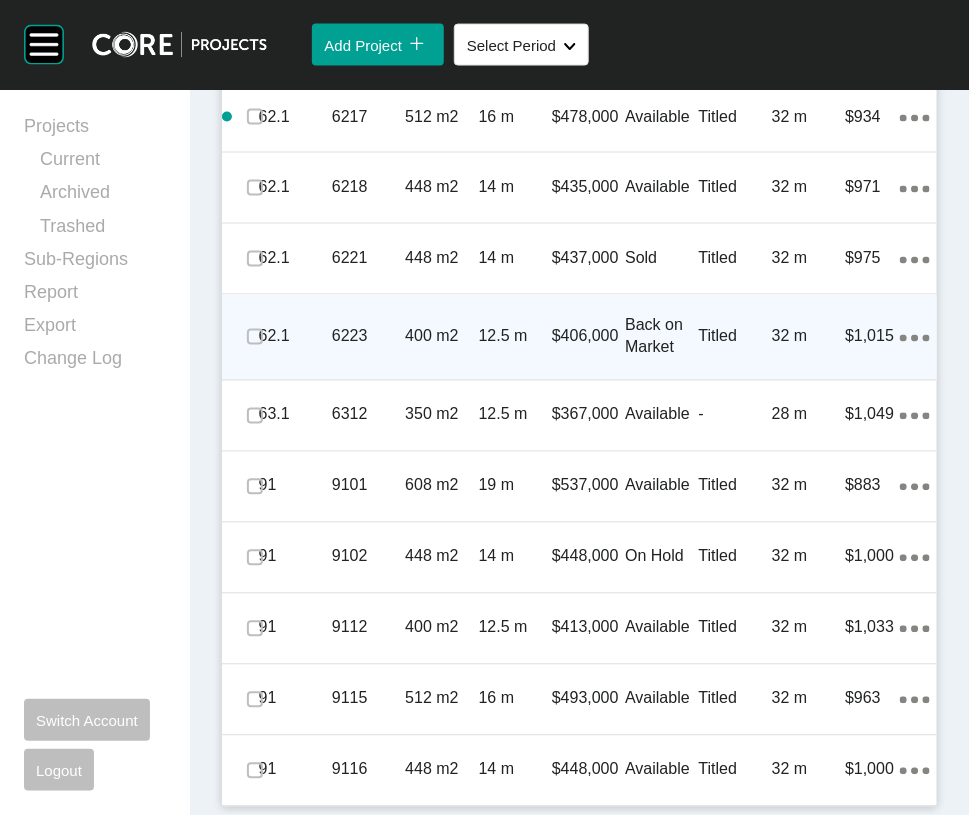 click on "Action Menu Dots Copy 6 Created with Sketch." 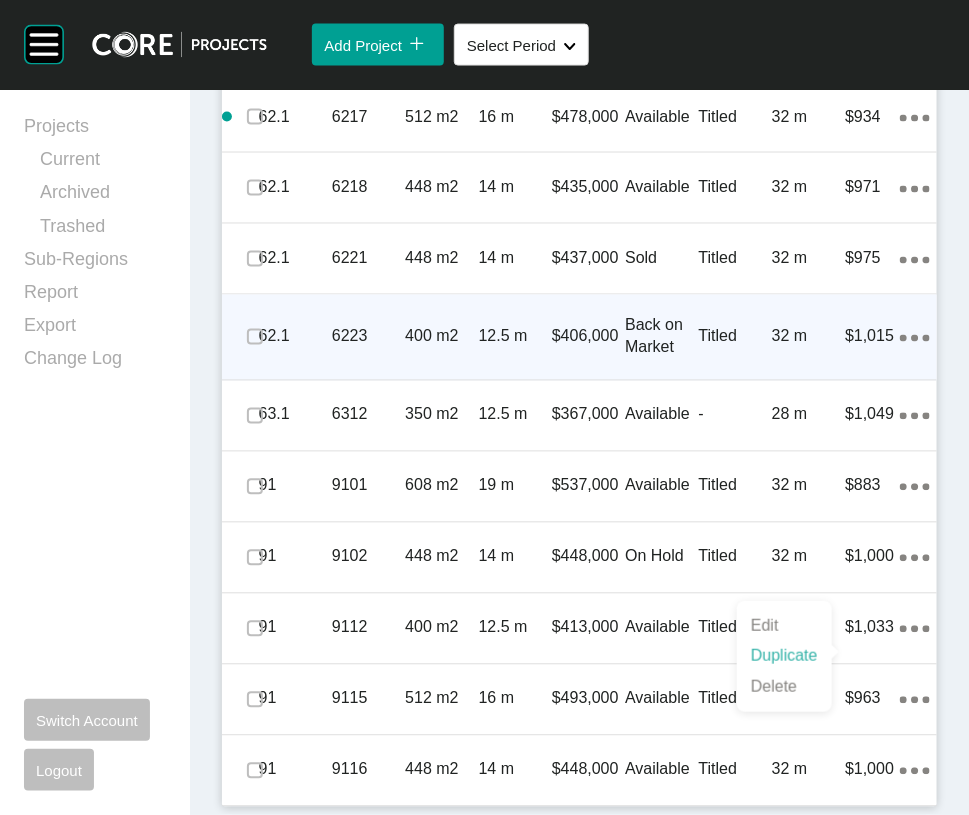 click on "Duplicate" at bounding box center (784, 656) 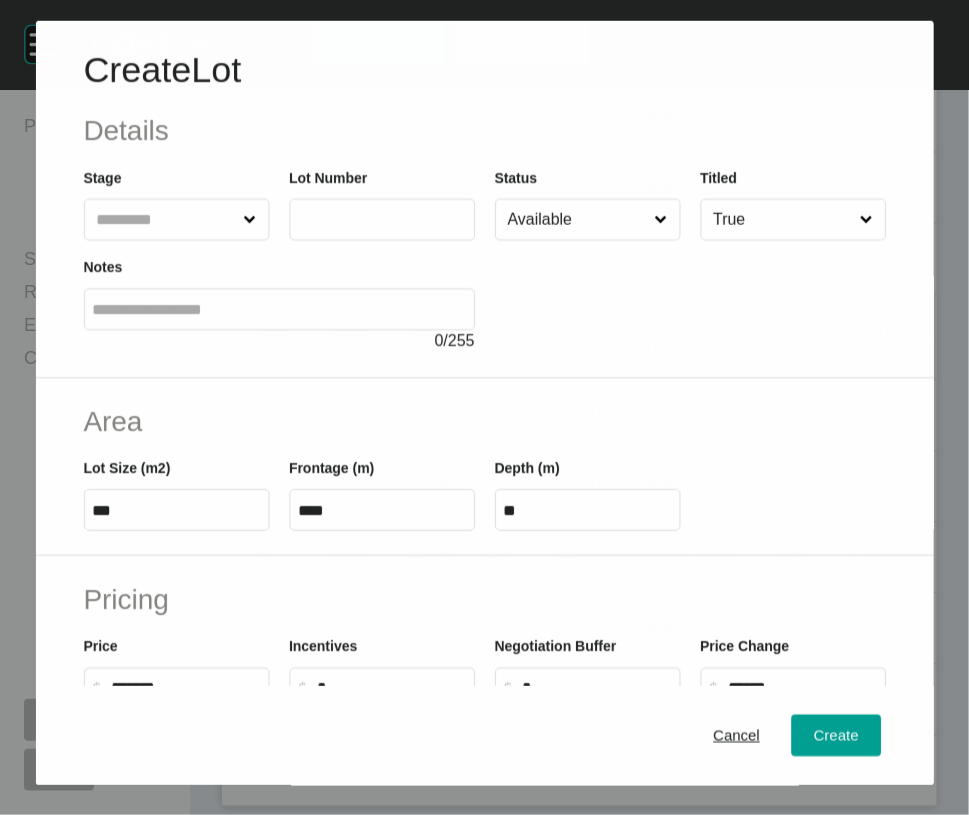 scroll, scrollTop: 3833, scrollLeft: 0, axis: vertical 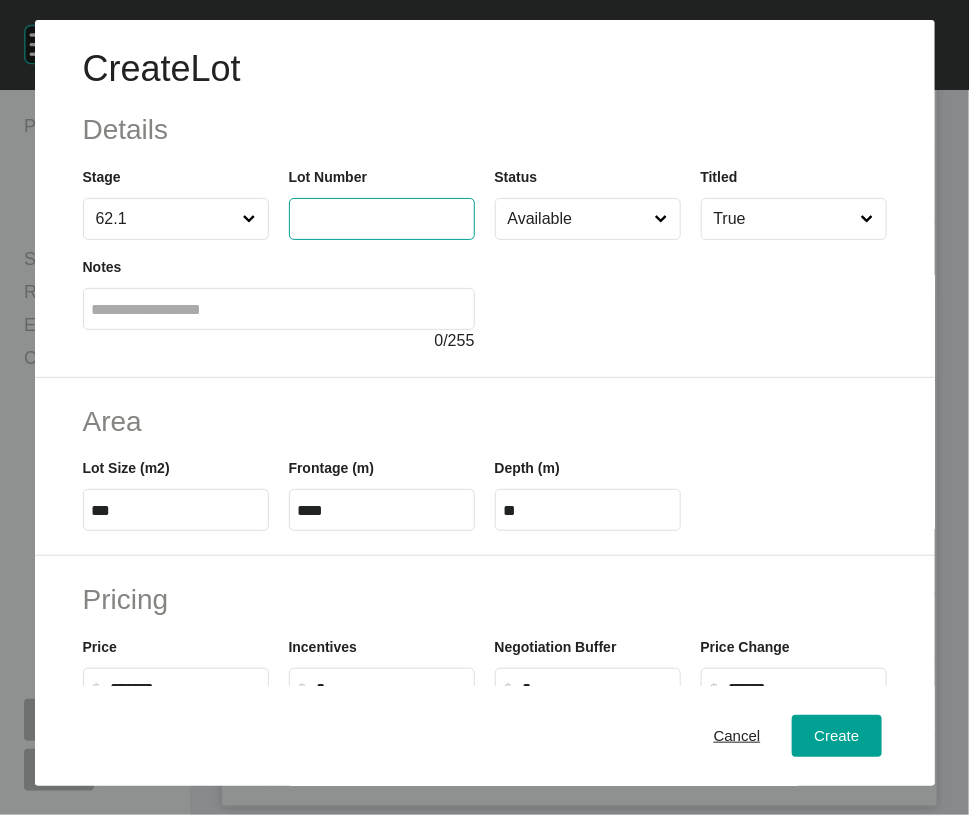 click at bounding box center [382, 218] 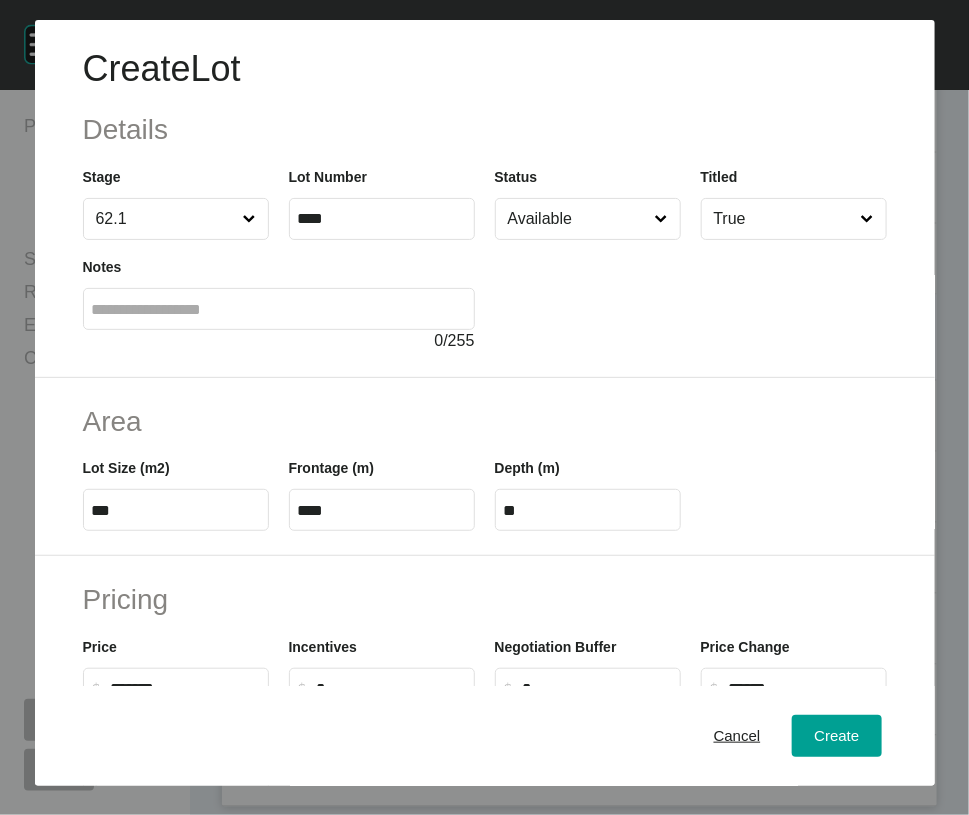 click at bounding box center [279, 309] 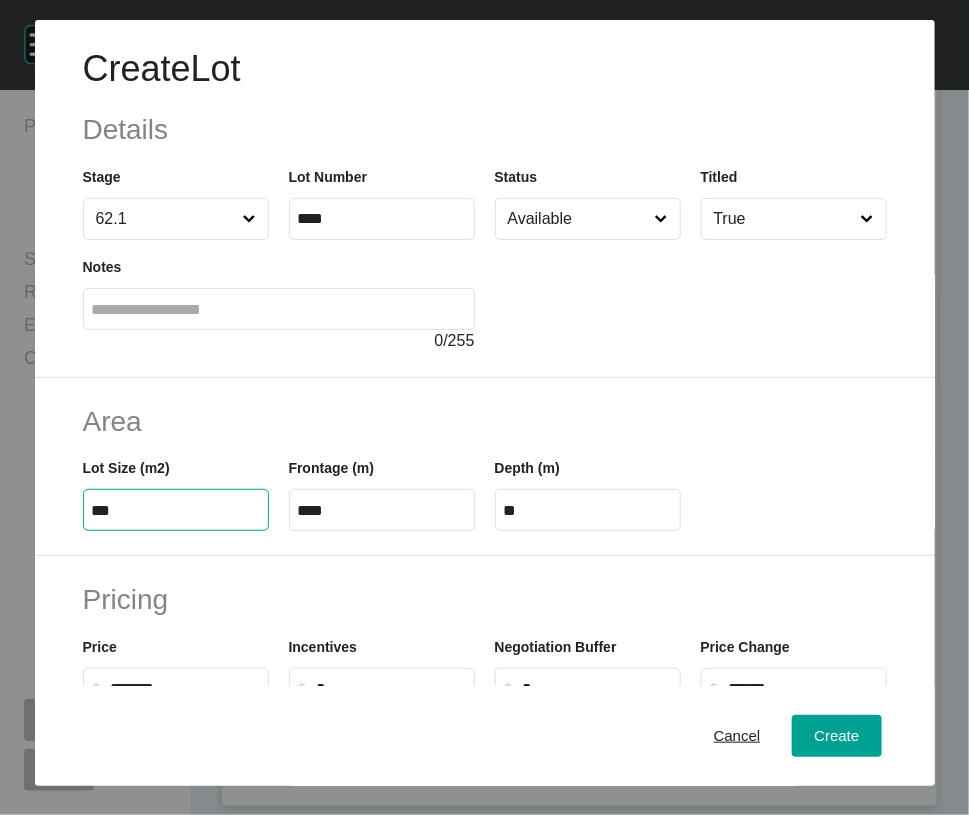drag, startPoint x: 111, startPoint y: 635, endPoint x: 20, endPoint y: 627, distance: 91.350975 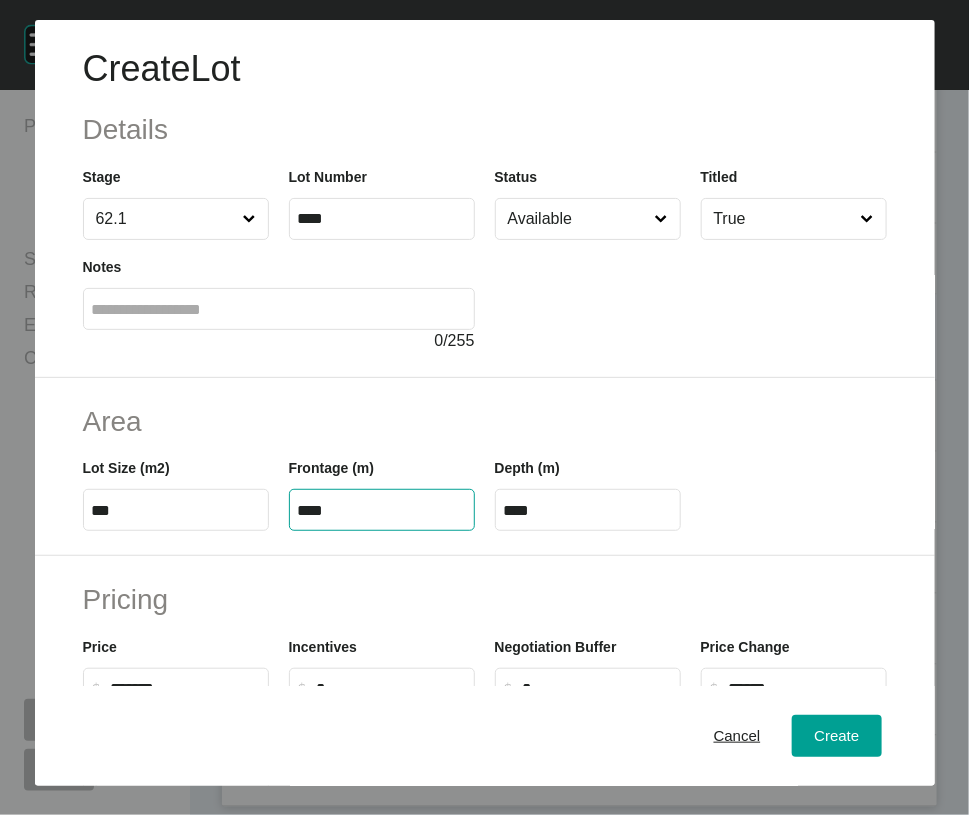drag, startPoint x: 333, startPoint y: 635, endPoint x: 177, endPoint y: 647, distance: 156.46086 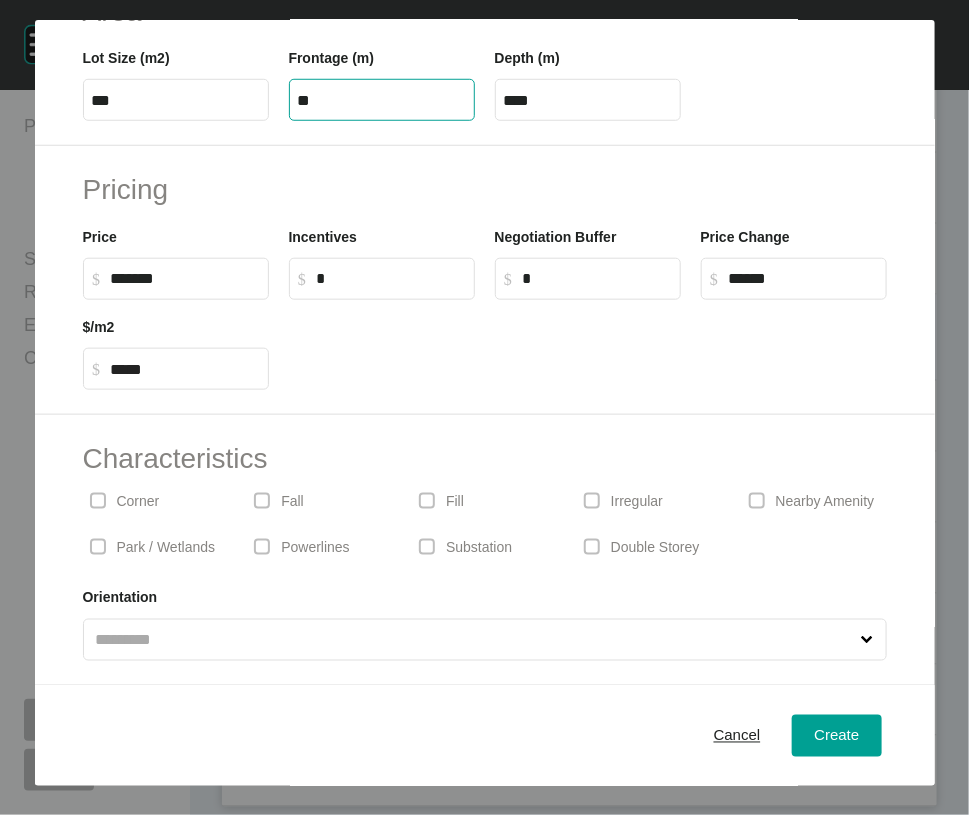 scroll, scrollTop: 575, scrollLeft: 0, axis: vertical 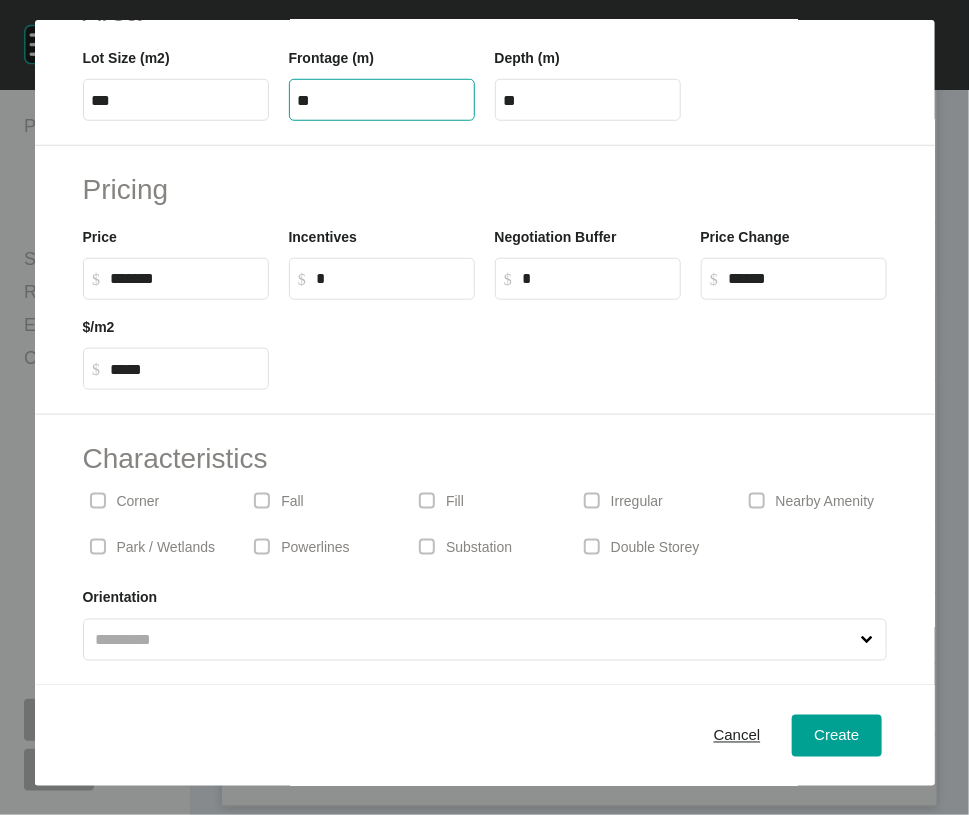 click on "Corner" at bounding box center [155, 501] 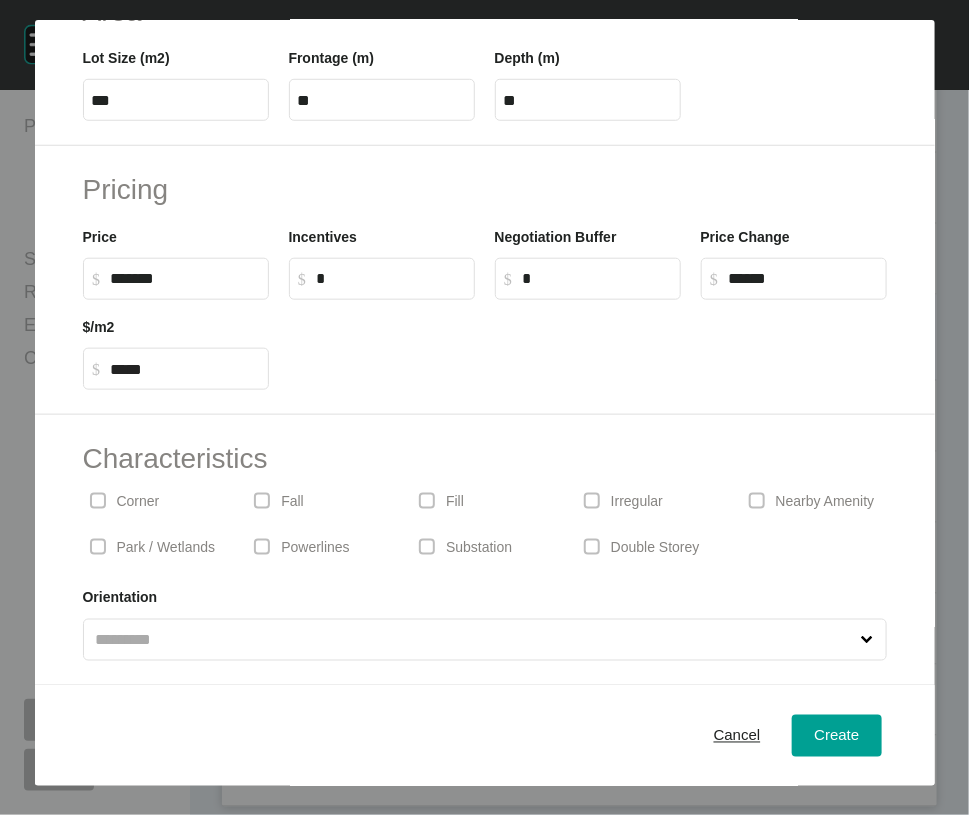 click on "Double Storey" at bounding box center [655, 548] 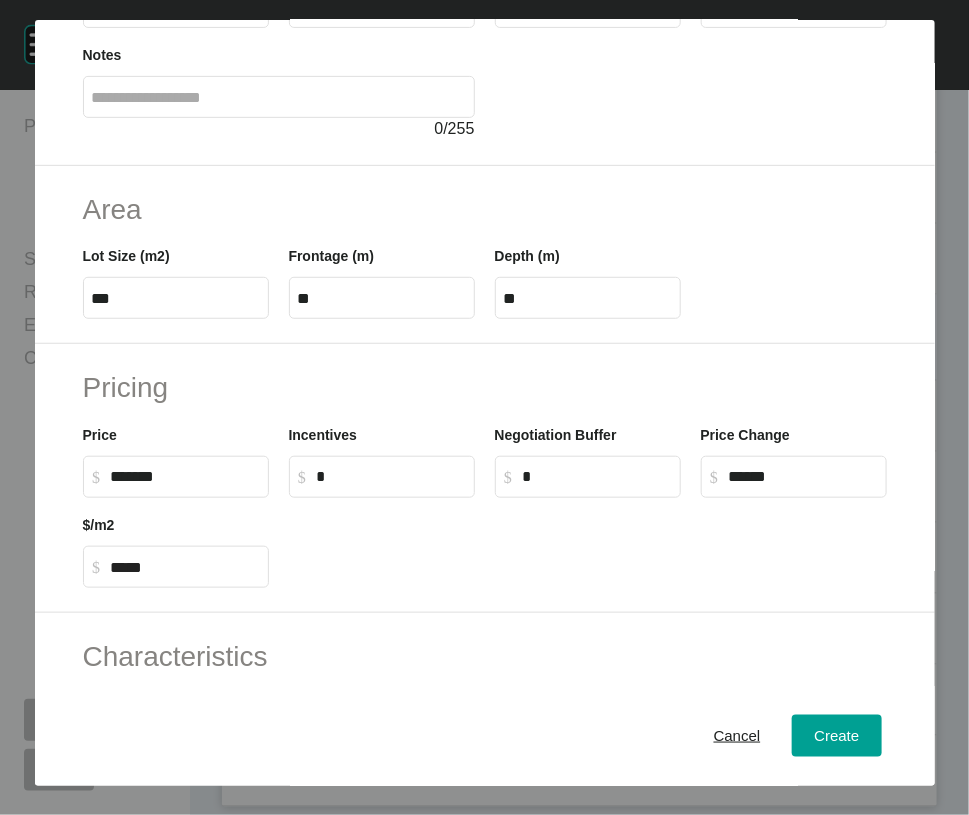 scroll, scrollTop: 218, scrollLeft: 0, axis: vertical 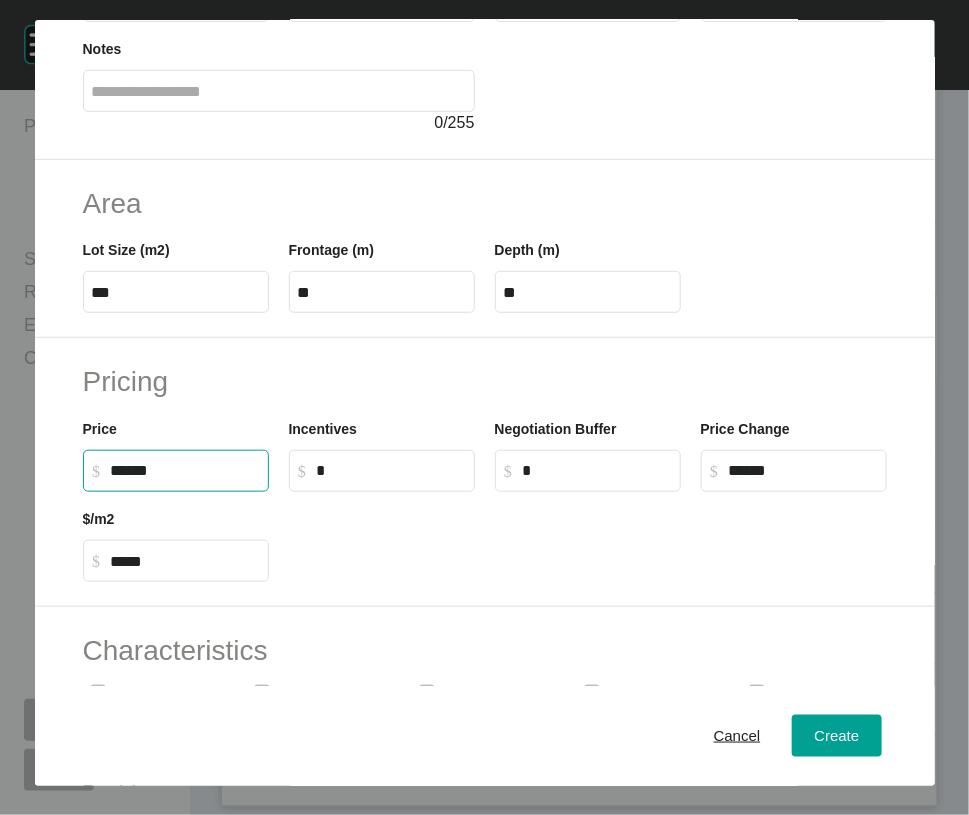 drag, startPoint x: 123, startPoint y: 644, endPoint x: 80, endPoint y: 646, distance: 43.046486 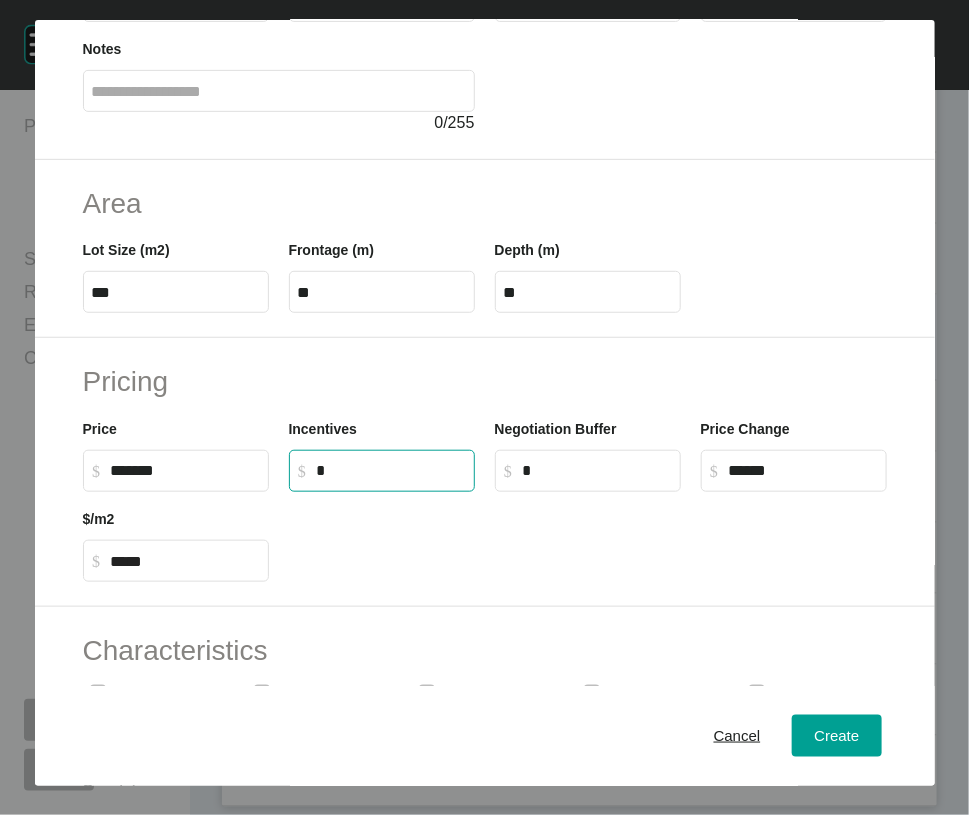 click on "*" at bounding box center [391, 470] 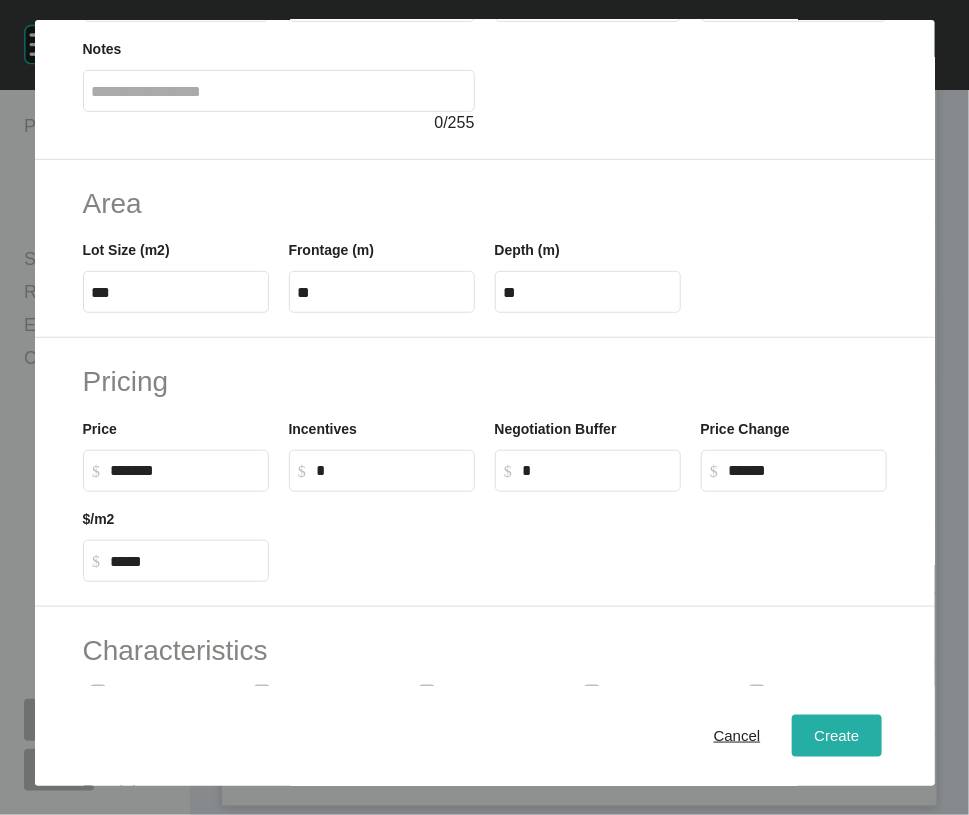 click on "Create" at bounding box center (836, 736) 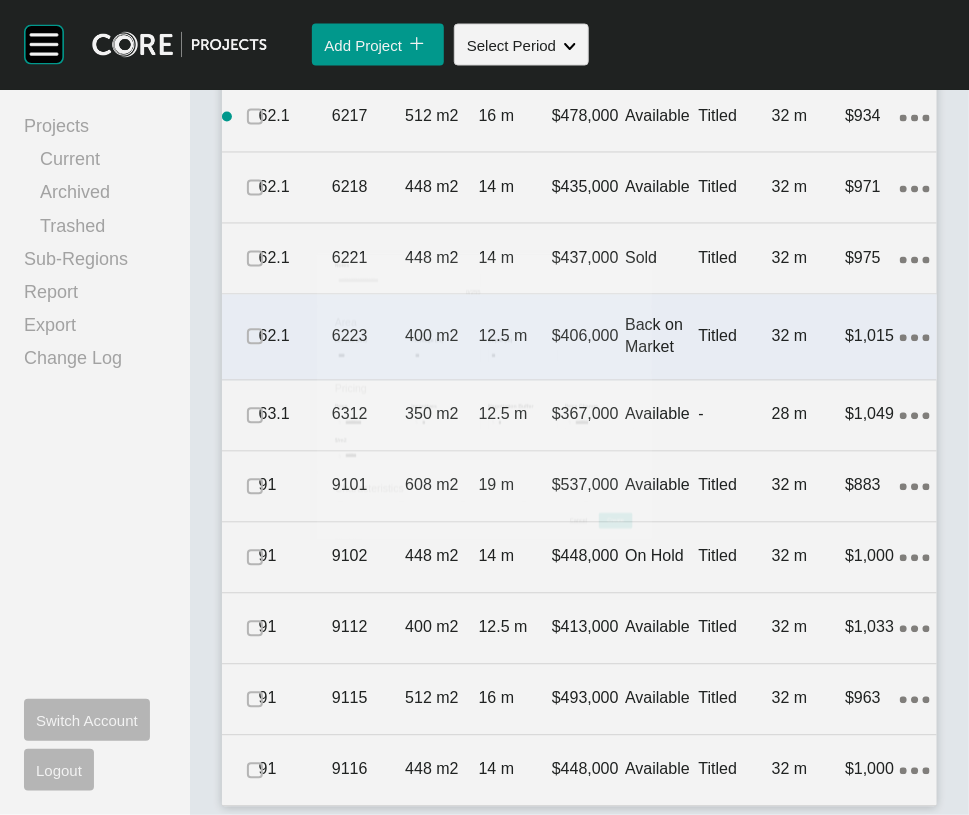 scroll, scrollTop: 3910, scrollLeft: 0, axis: vertical 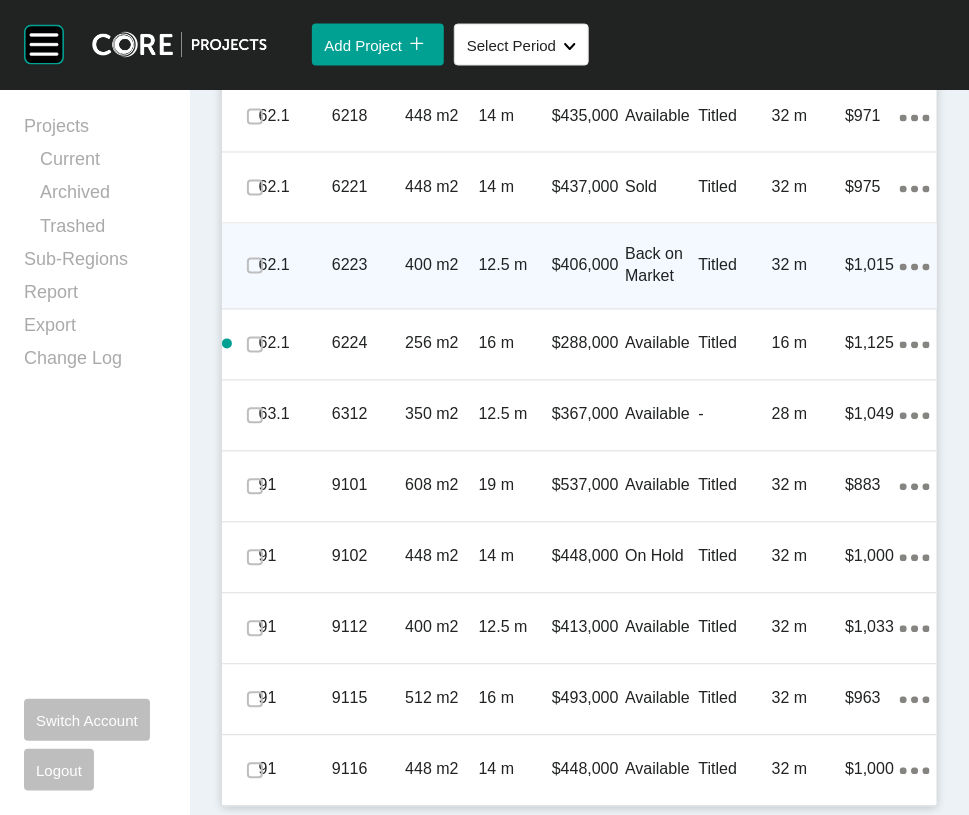 click on "Action Menu Dots Copy 6 Created with Sketch." 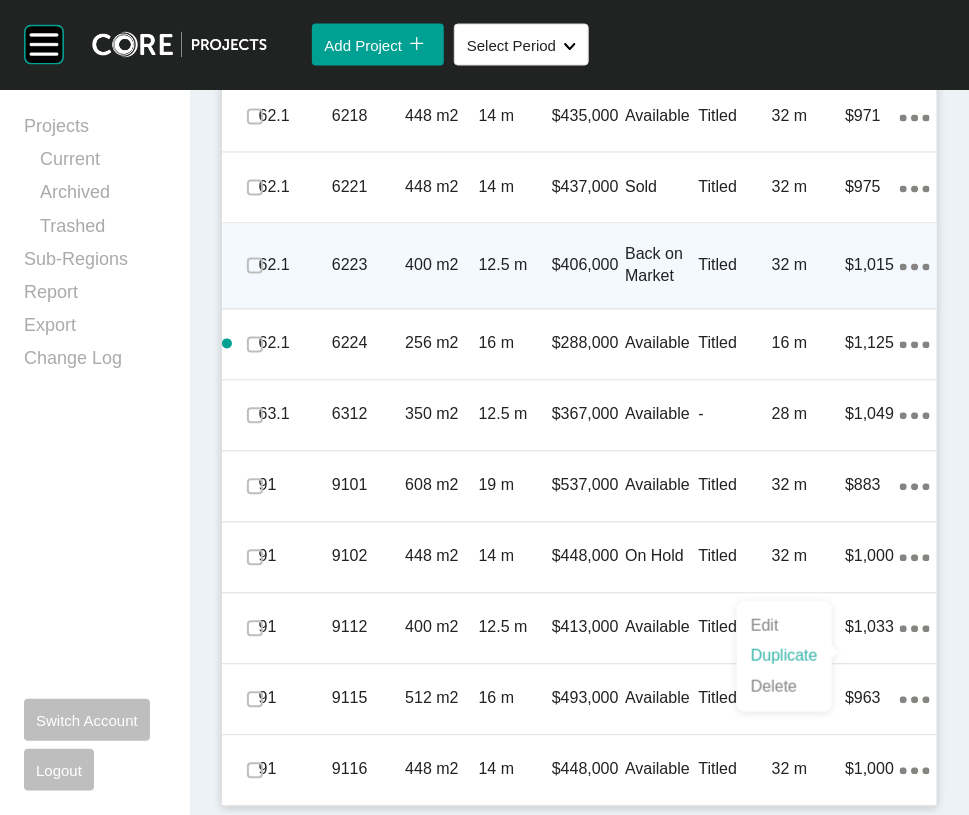 click on "Duplicate" at bounding box center [784, 656] 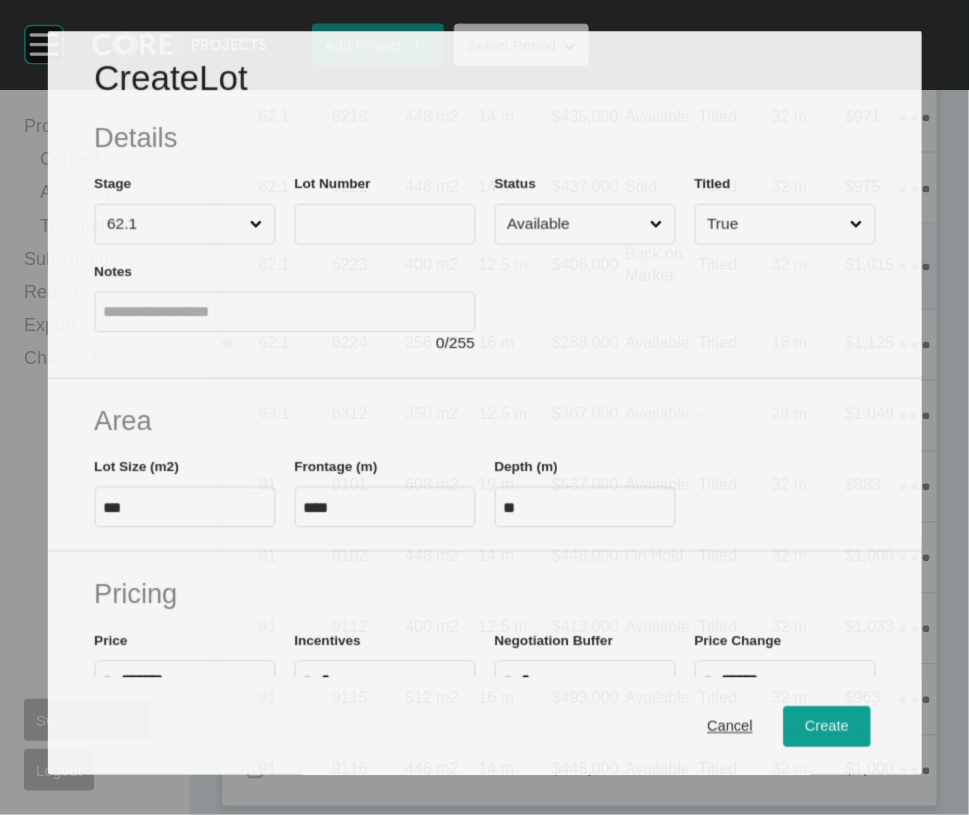 scroll, scrollTop: 3833, scrollLeft: 0, axis: vertical 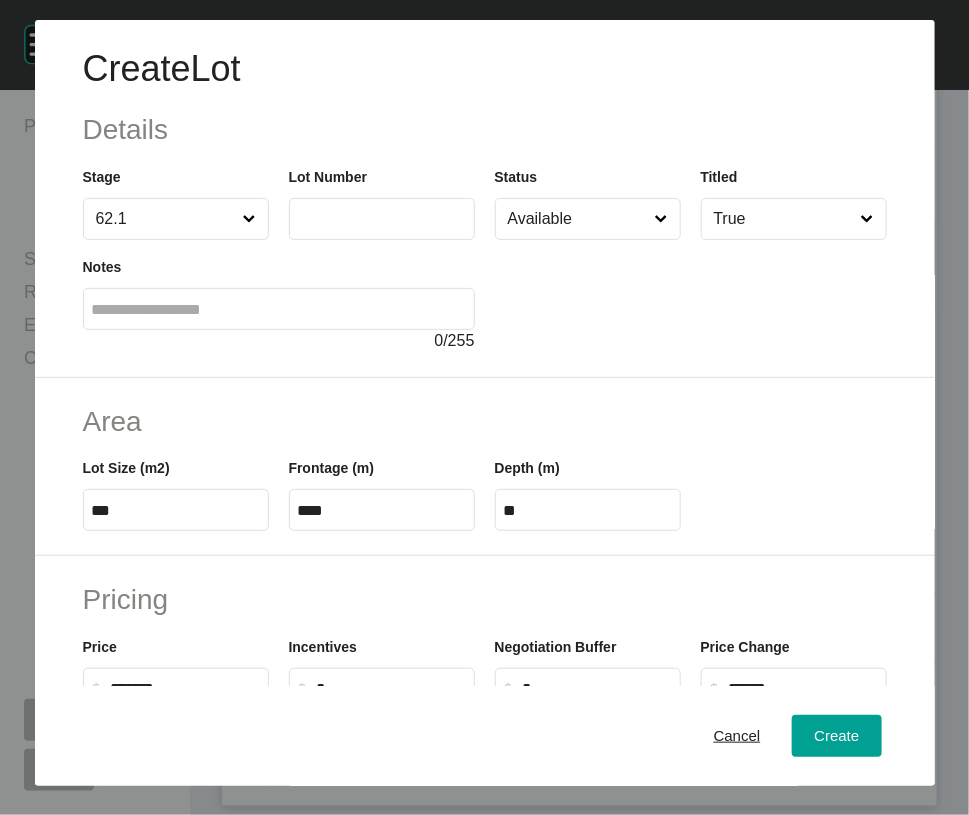 click at bounding box center [382, 219] 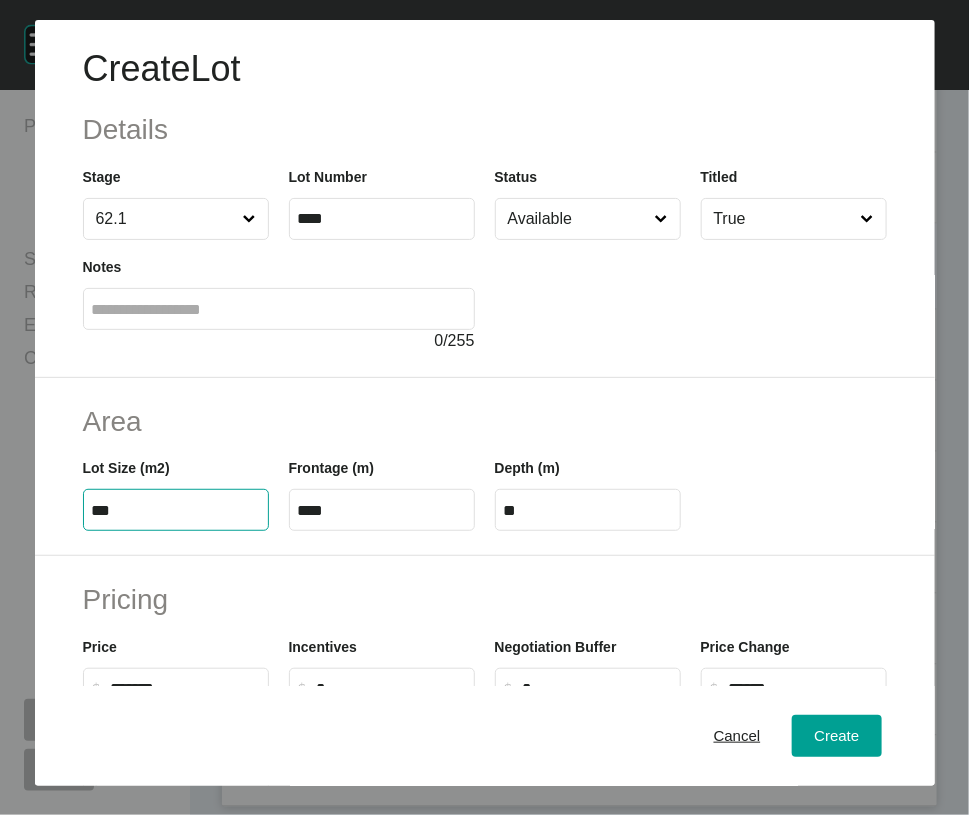 drag, startPoint x: 77, startPoint y: 629, endPoint x: 197, endPoint y: 627, distance: 120.01666 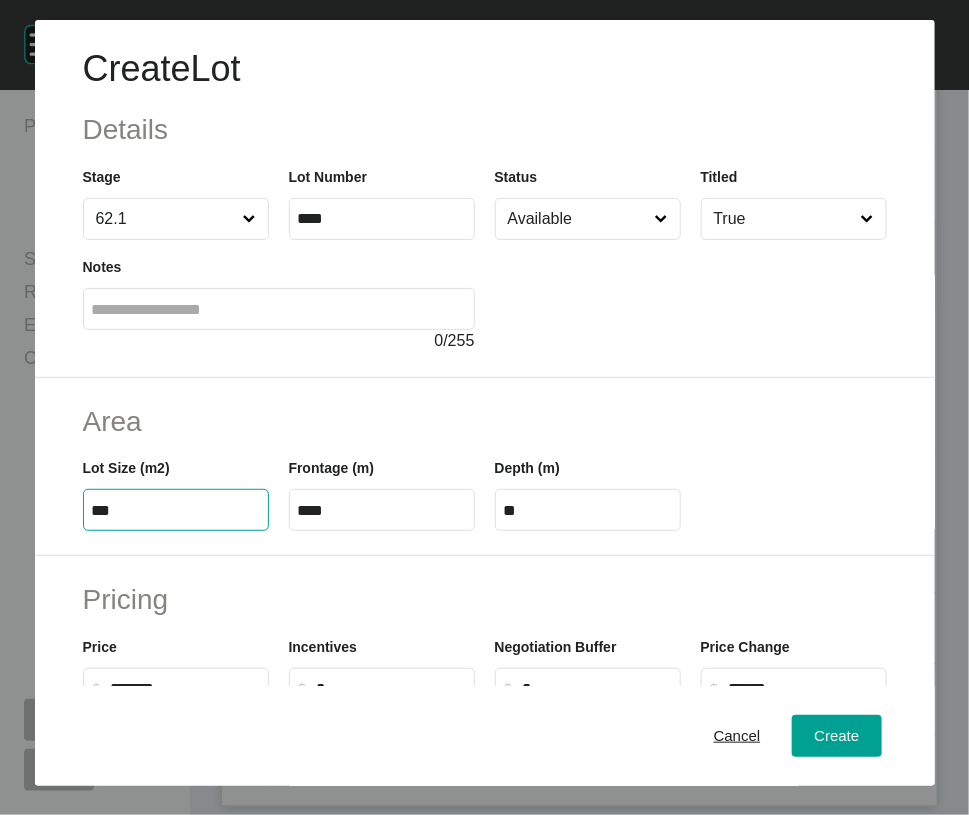 click on "***" at bounding box center (176, 510) 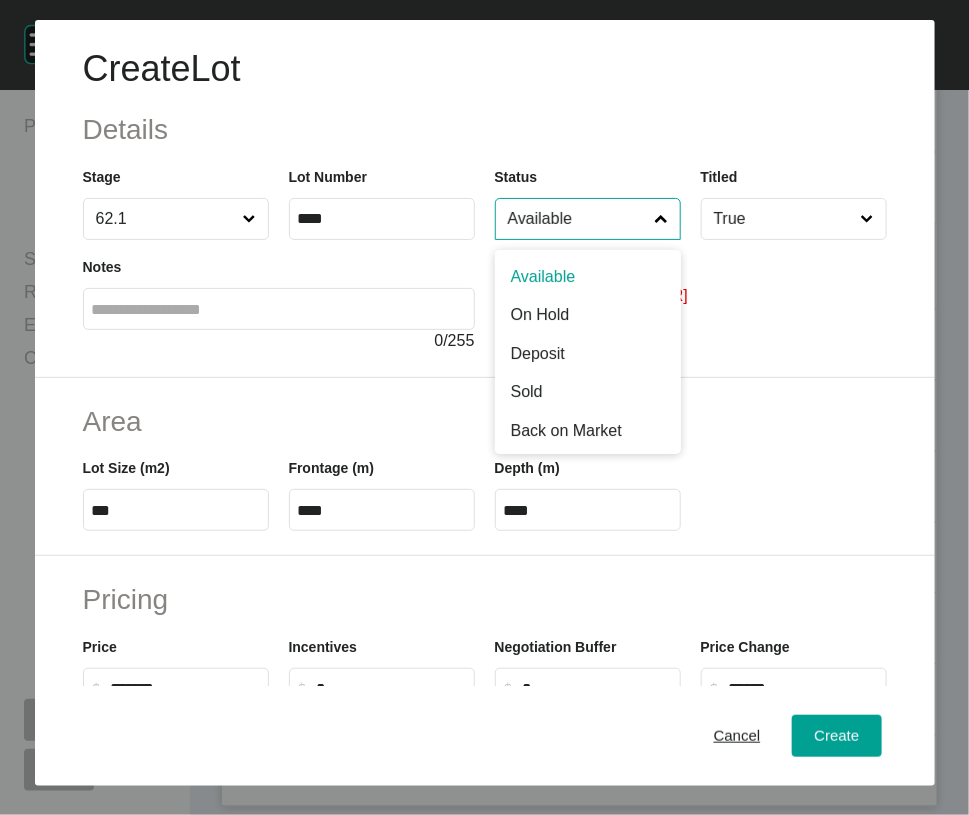 click on "Available" at bounding box center (578, 219) 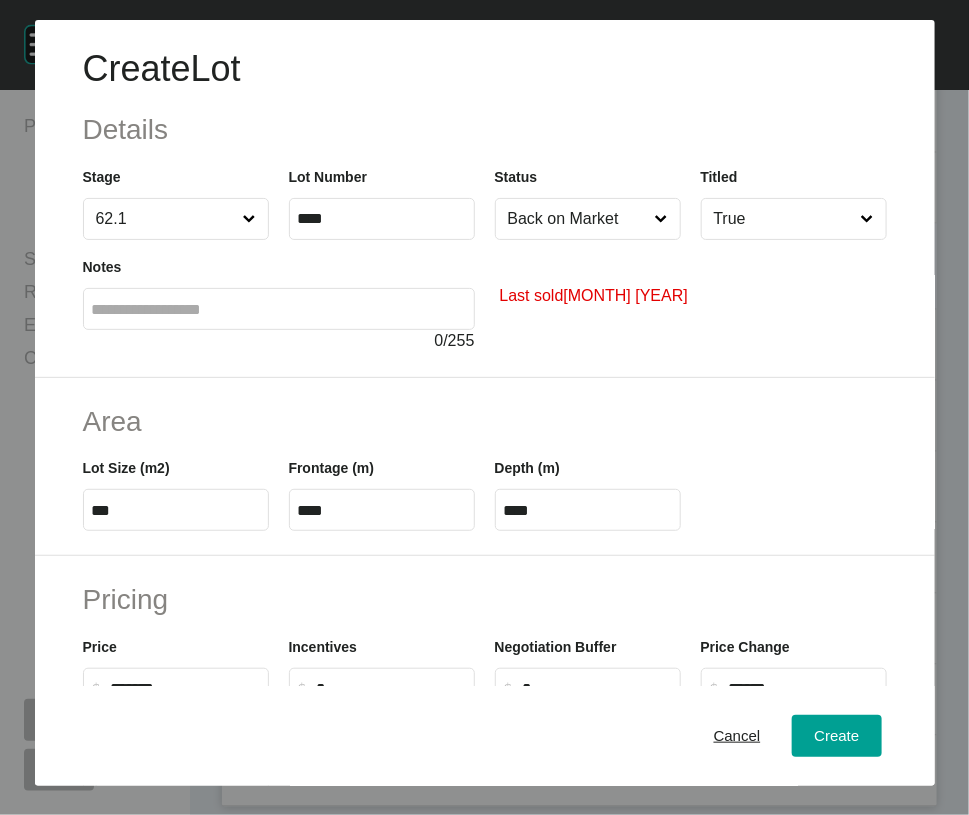 drag, startPoint x: 366, startPoint y: 639, endPoint x: 240, endPoint y: 638, distance: 126.00397 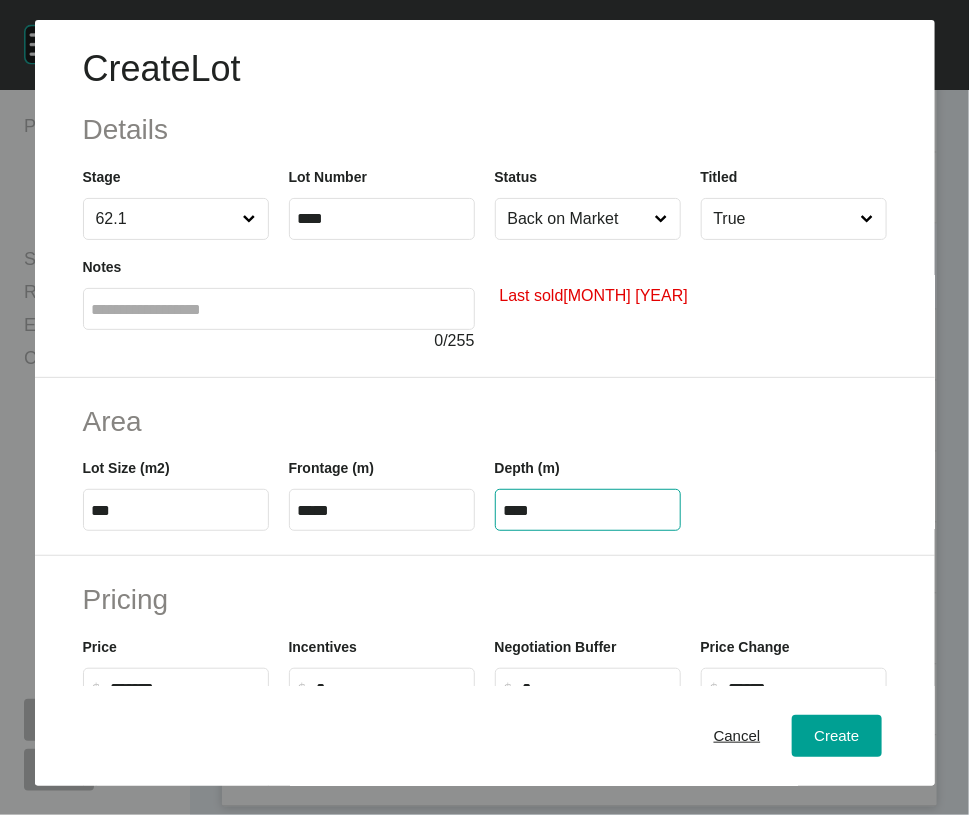 drag, startPoint x: 568, startPoint y: 626, endPoint x: 588, endPoint y: 625, distance: 20.024984 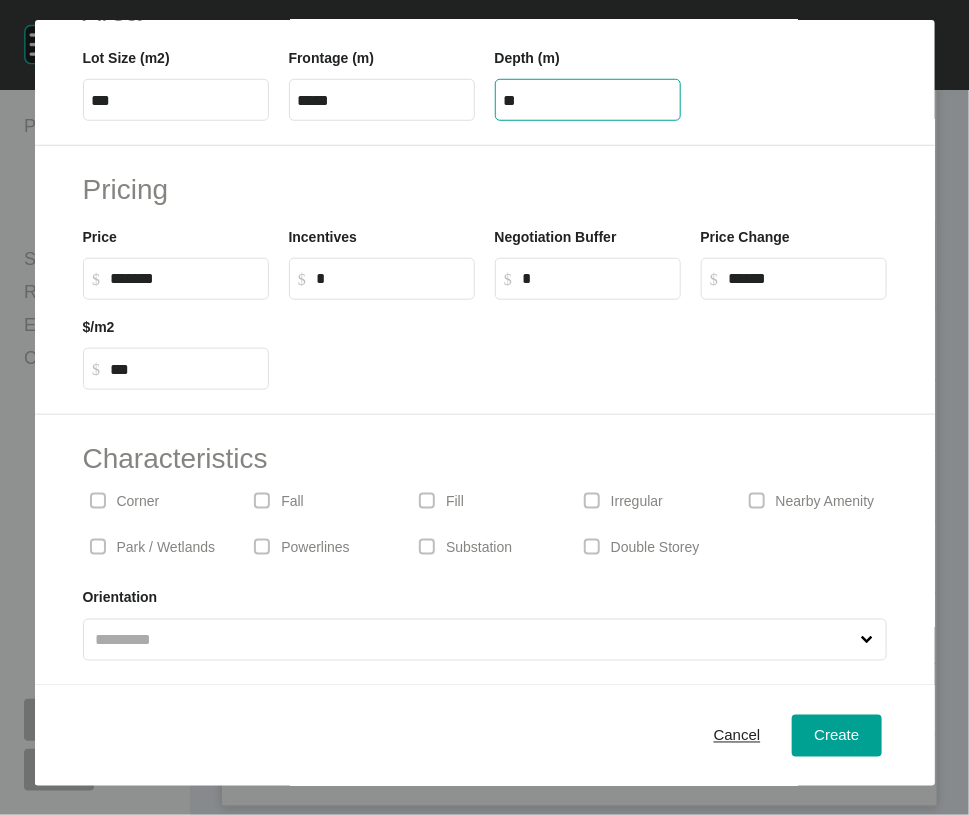 scroll, scrollTop: 540, scrollLeft: 0, axis: vertical 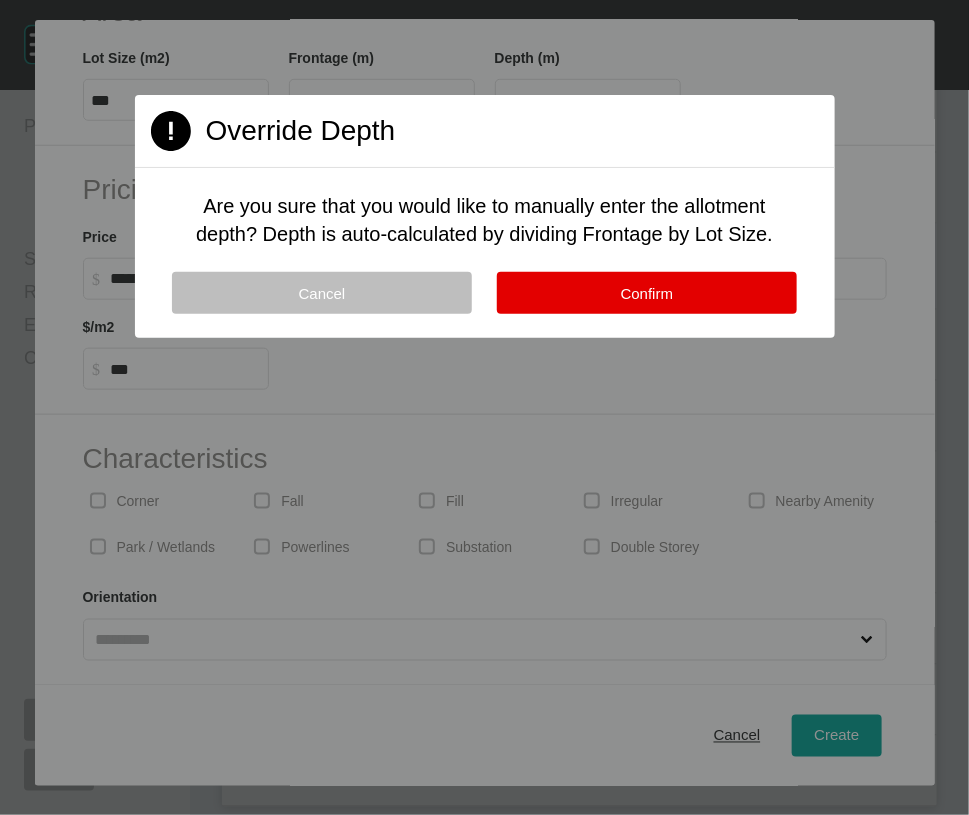 drag, startPoint x: 588, startPoint y: 343, endPoint x: 521, endPoint y: 407, distance: 92.65527 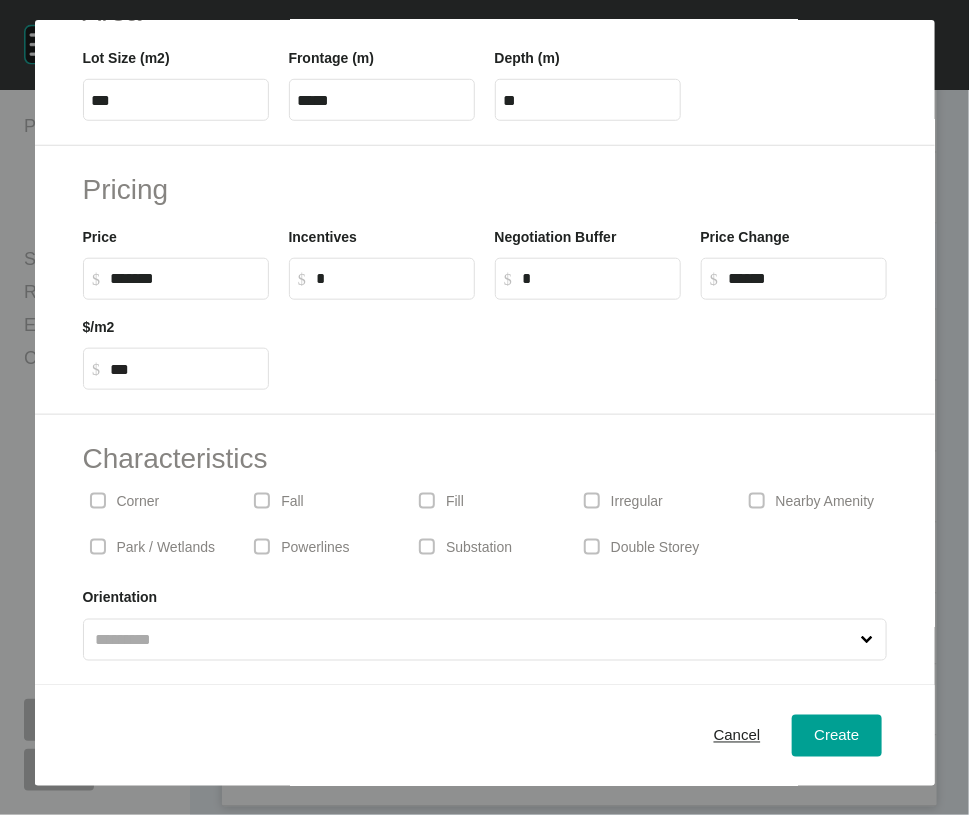 click on "Corner" at bounding box center [155, 501] 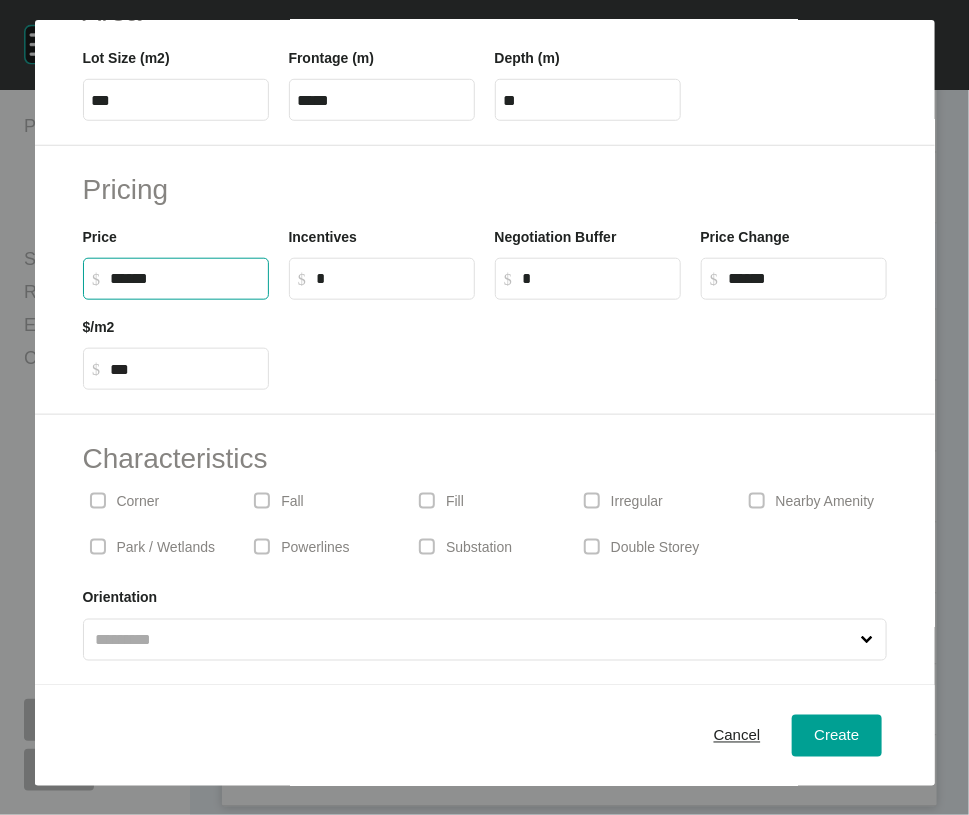 drag, startPoint x: 121, startPoint y: 321, endPoint x: 105, endPoint y: 322, distance: 16.03122 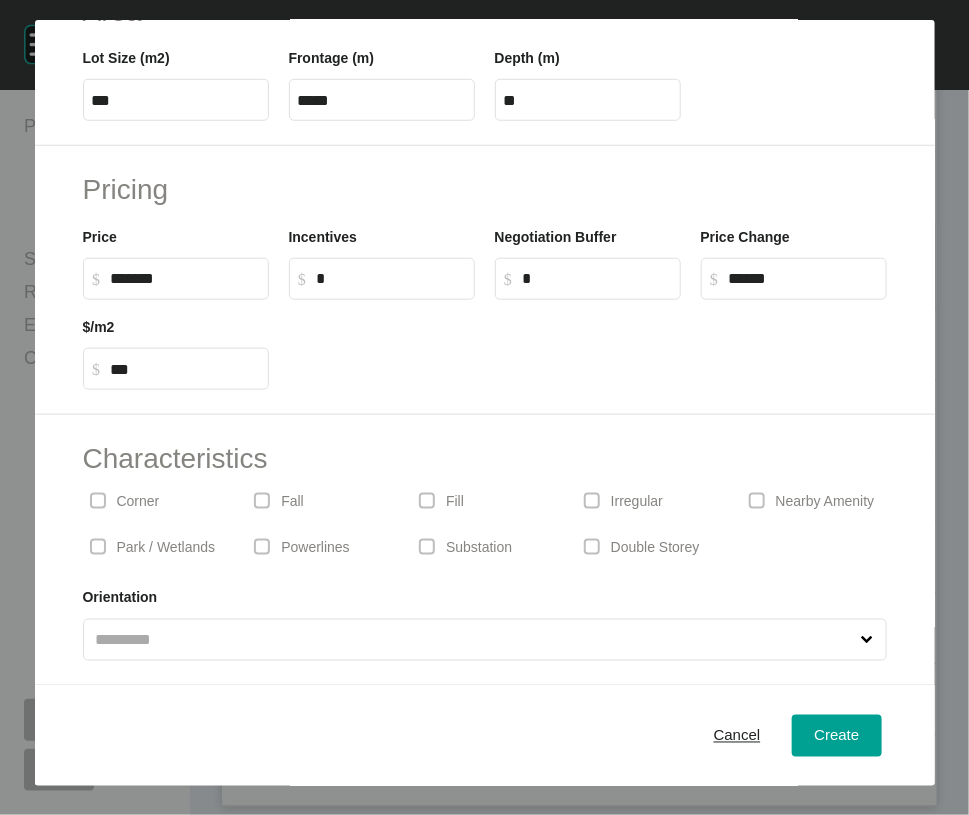 click on "$ Created with Sketch. $ *" at bounding box center [382, 279] 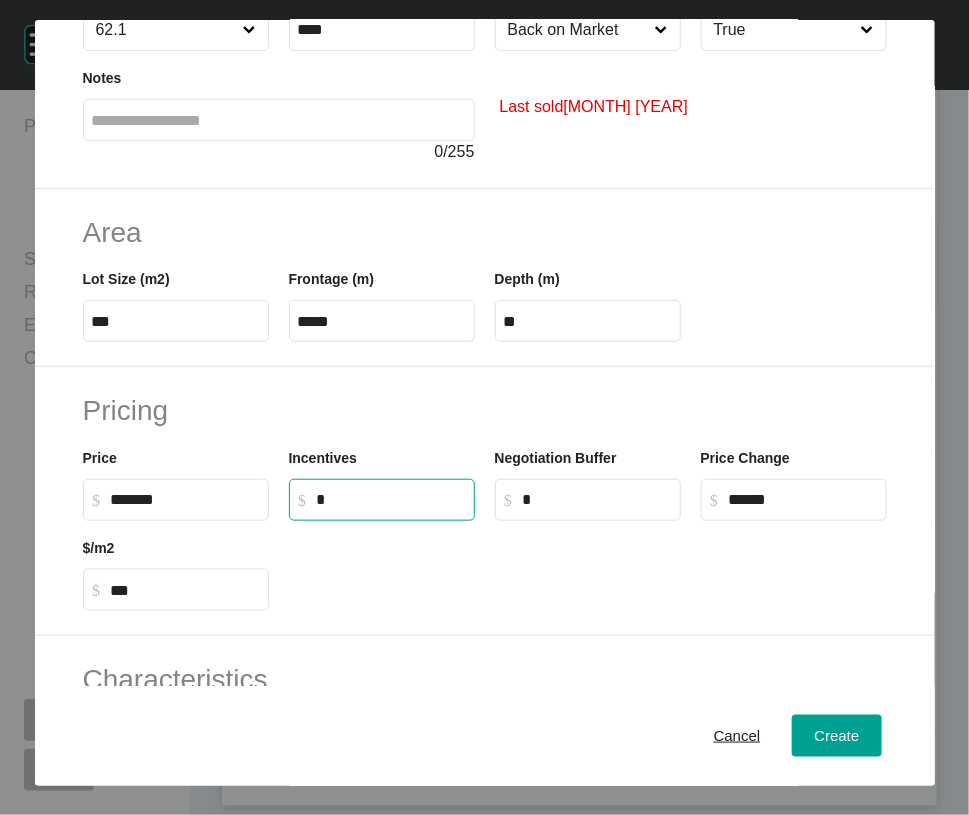 scroll, scrollTop: 199, scrollLeft: 0, axis: vertical 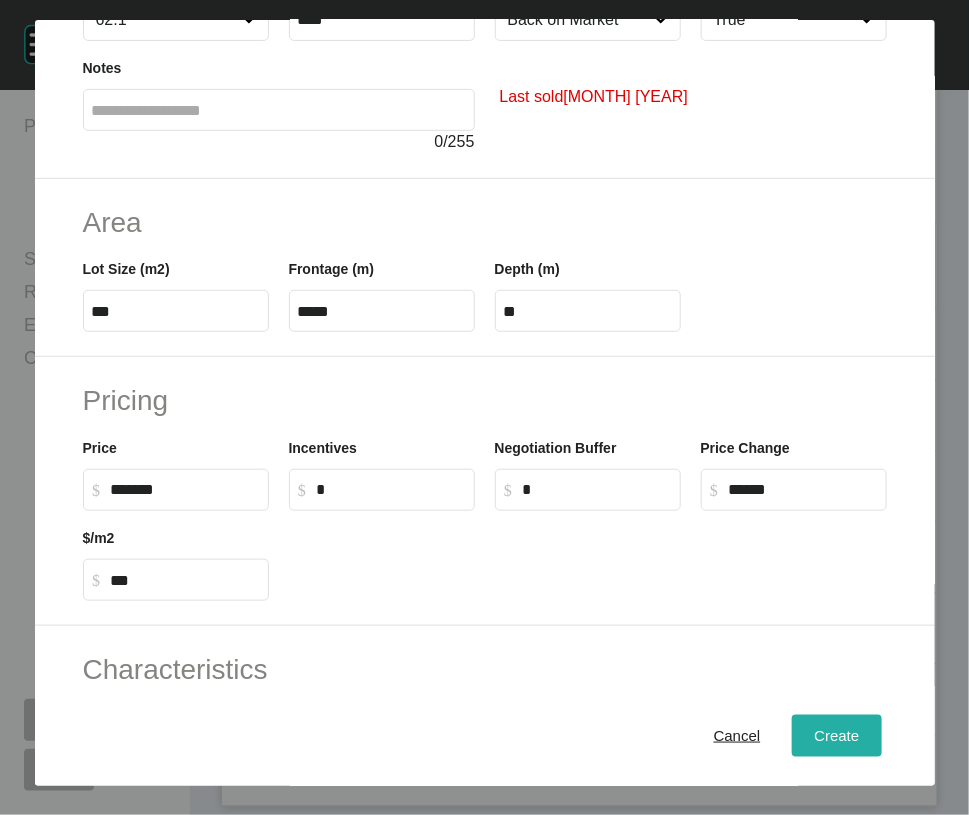 click on "Create" at bounding box center (836, 736) 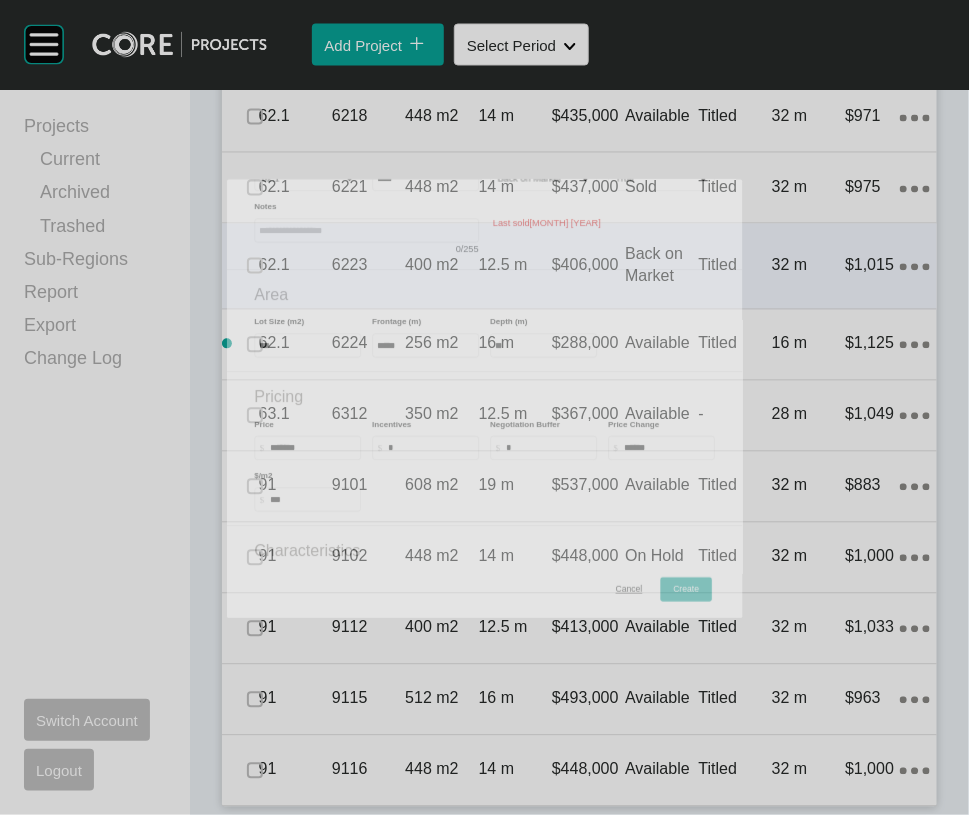 scroll, scrollTop: 3910, scrollLeft: 0, axis: vertical 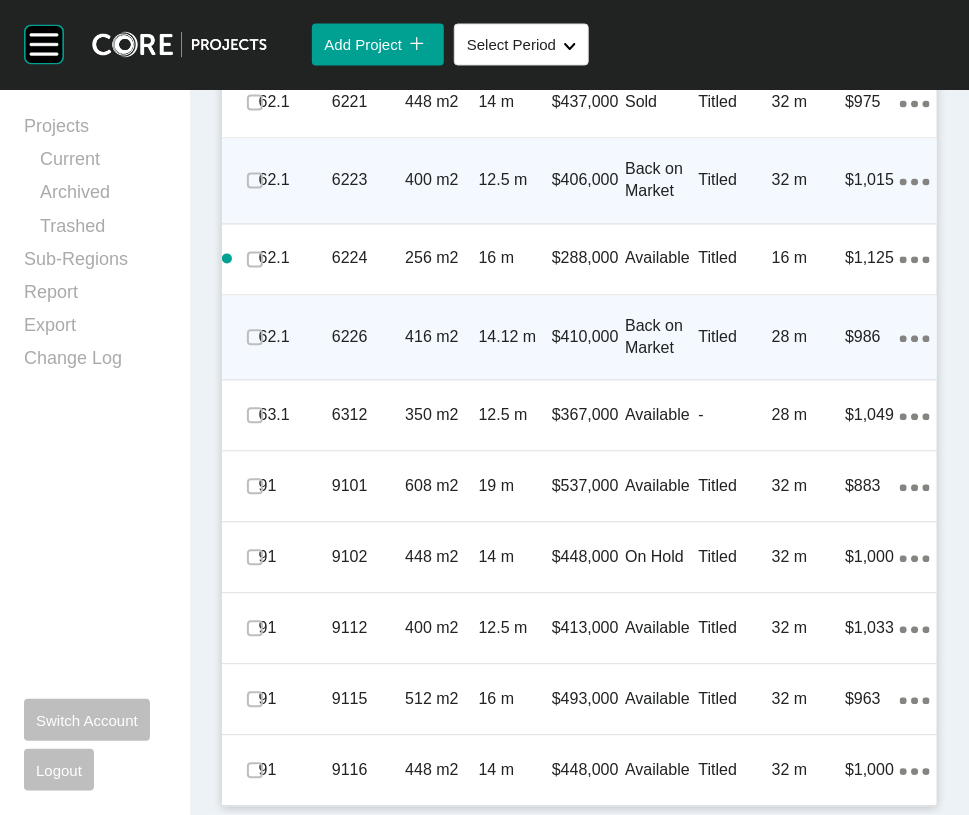 click 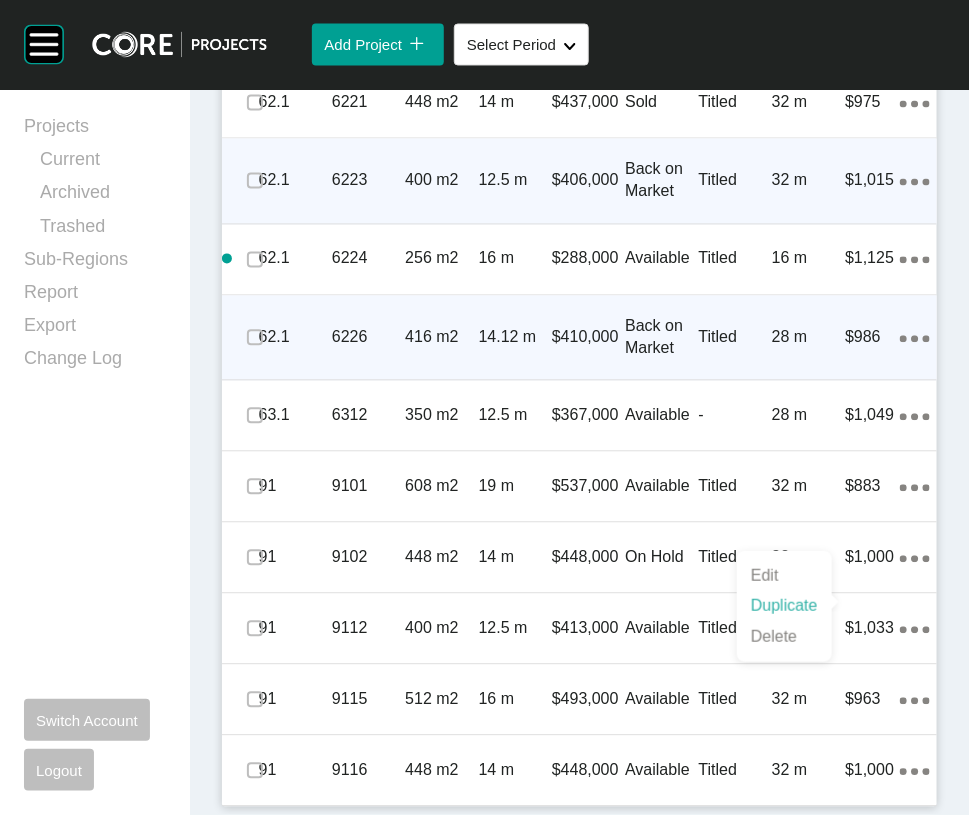 click on "Duplicate" at bounding box center (784, 606) 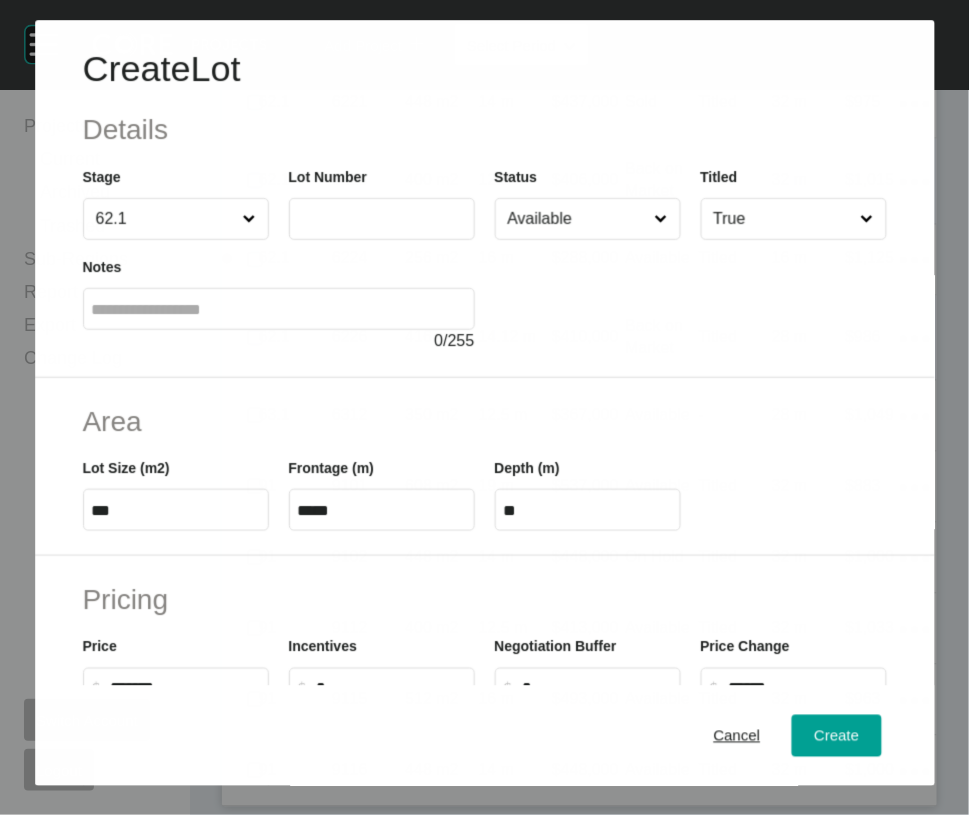 scroll, scrollTop: 4104, scrollLeft: 0, axis: vertical 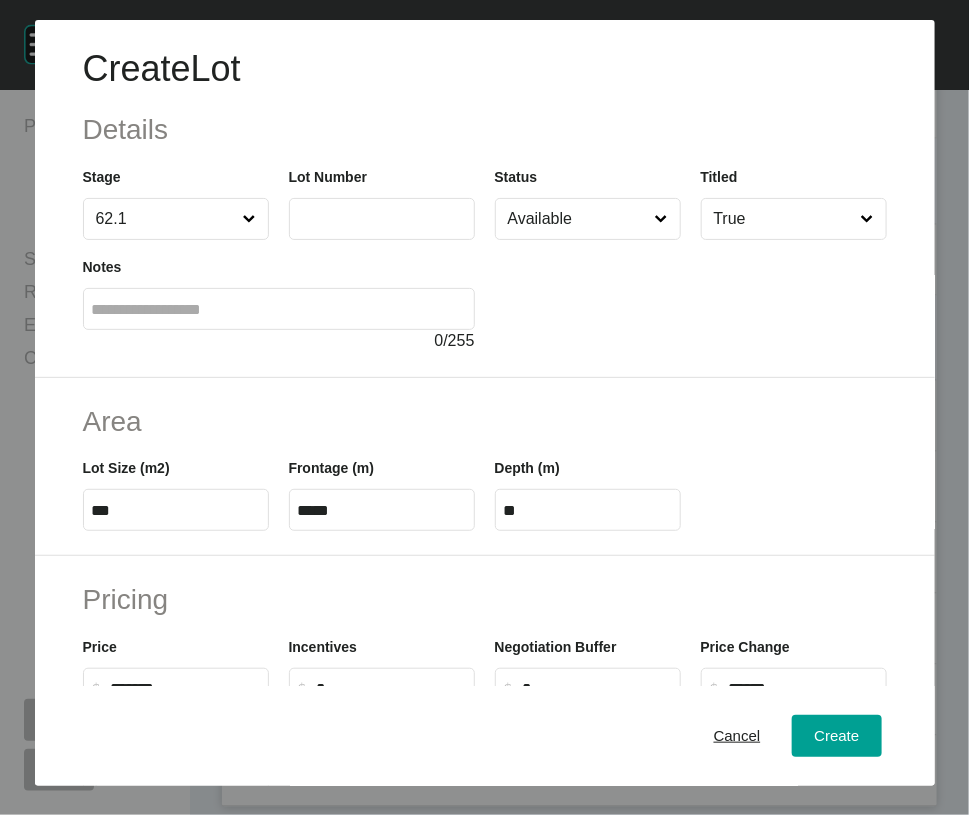 click at bounding box center (382, 218) 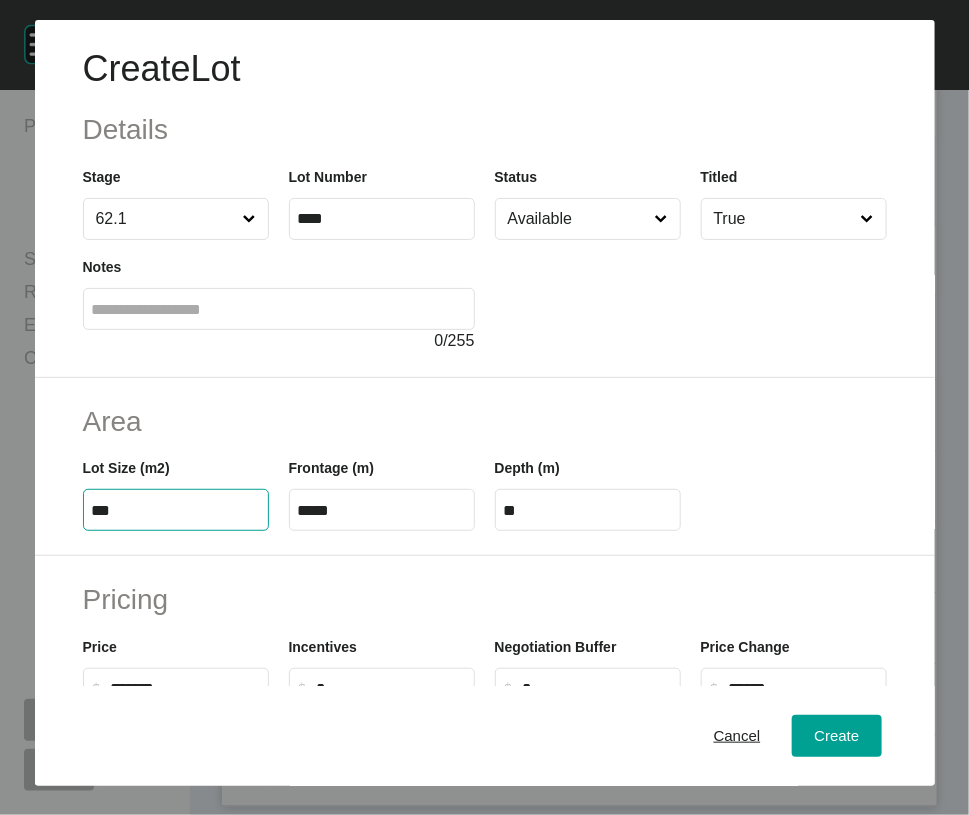 drag, startPoint x: 115, startPoint y: 639, endPoint x: -127, endPoint y: 643, distance: 242.03305 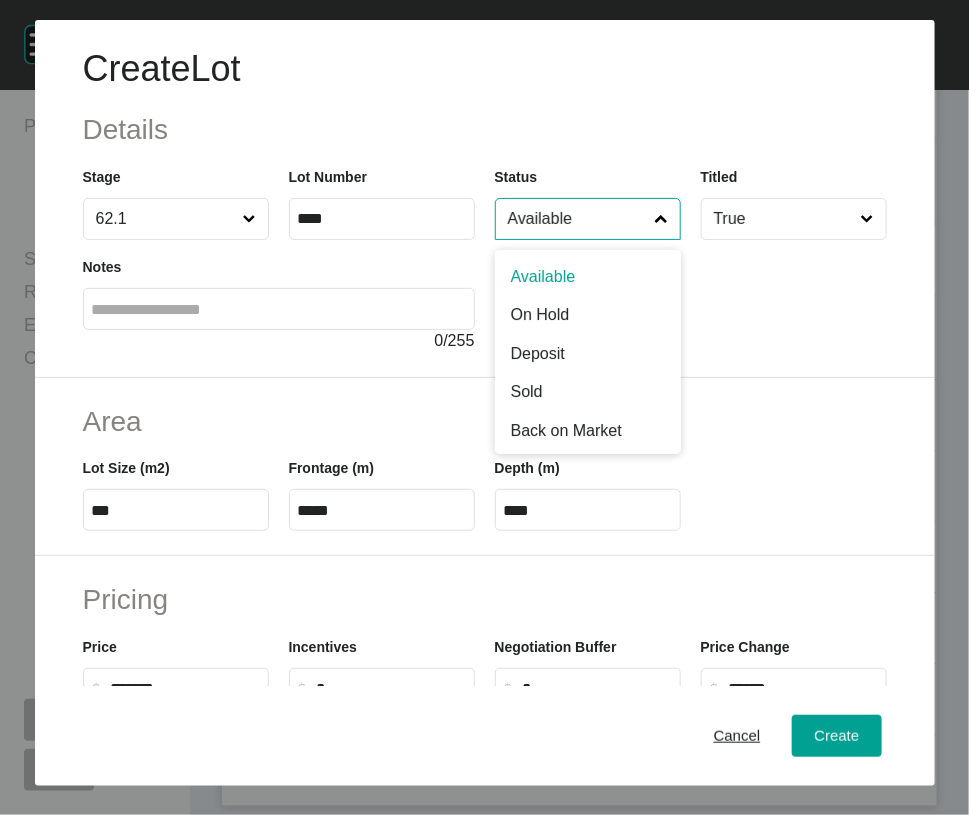 click on "Available" at bounding box center (578, 219) 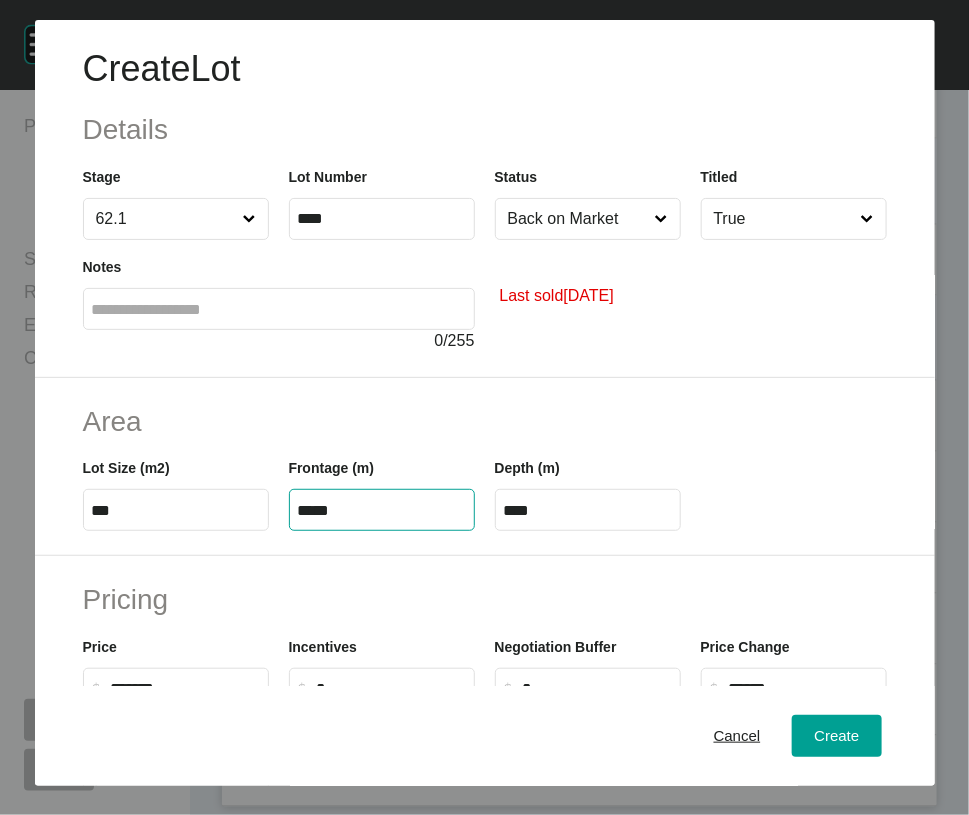 drag, startPoint x: 312, startPoint y: 633, endPoint x: 350, endPoint y: 636, distance: 38.118237 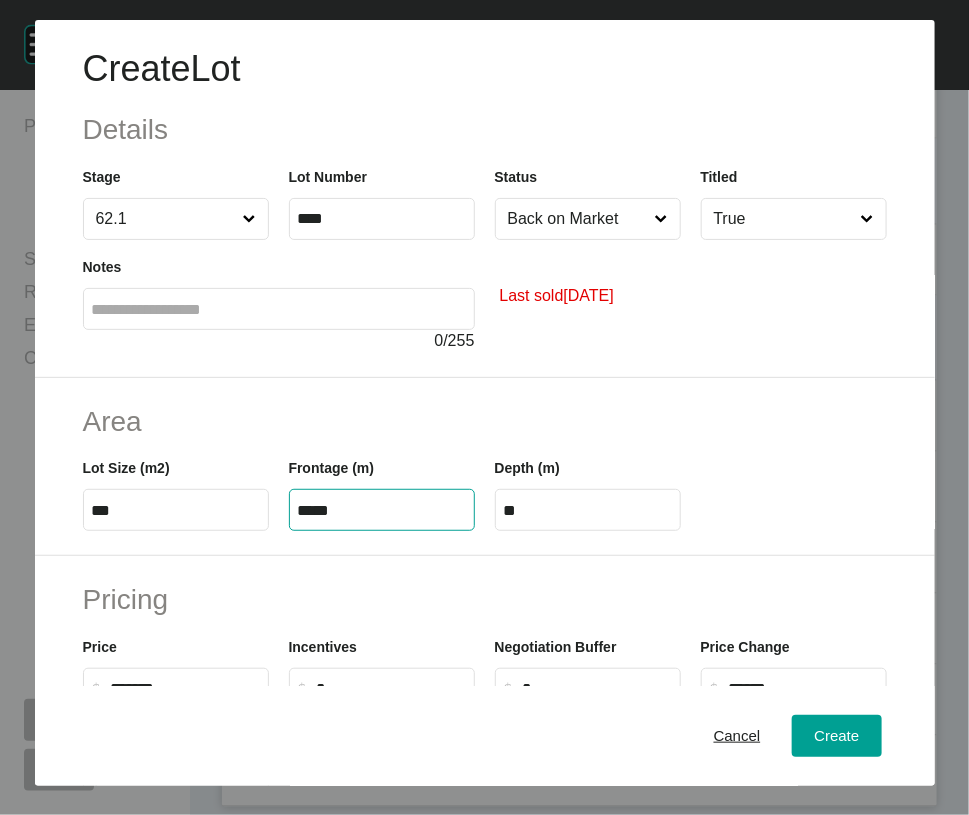 click on "**" at bounding box center [588, 510] 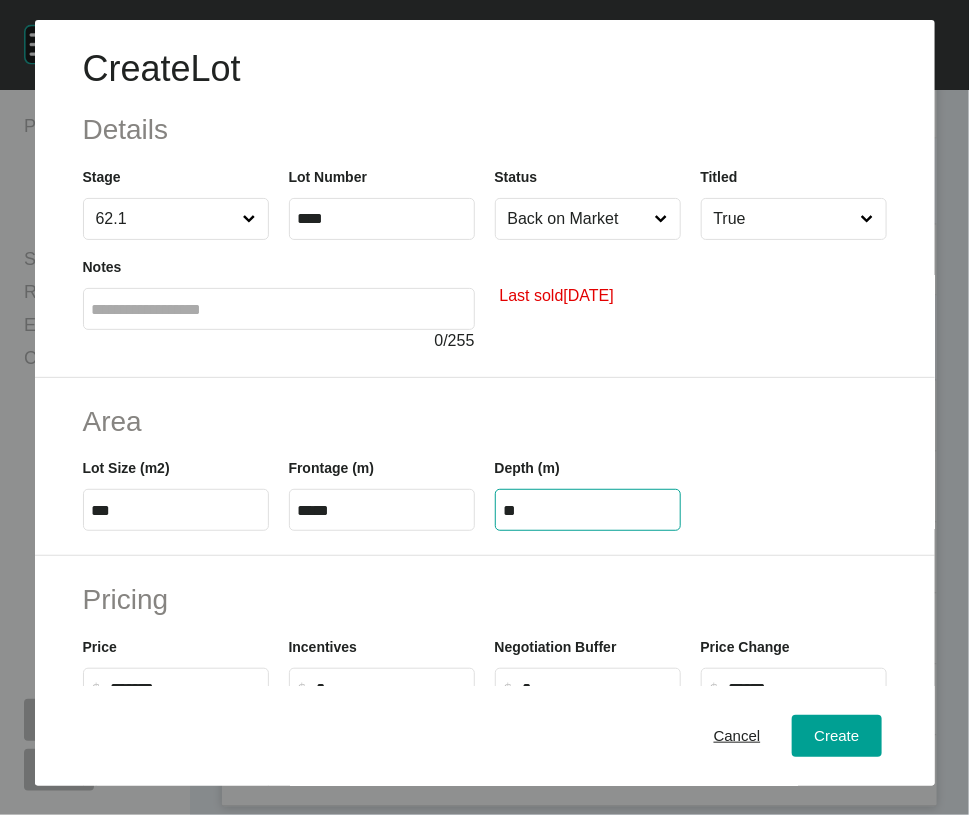 drag, startPoint x: 511, startPoint y: 631, endPoint x: 575, endPoint y: 631, distance: 64 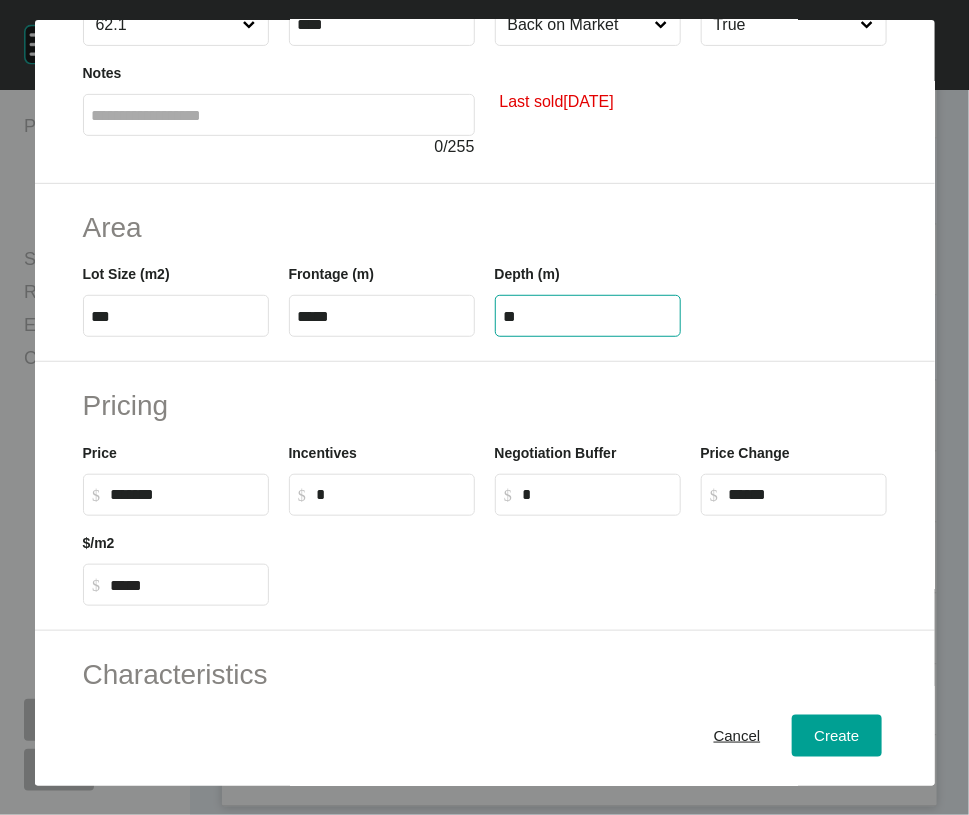 scroll, scrollTop: 239, scrollLeft: 0, axis: vertical 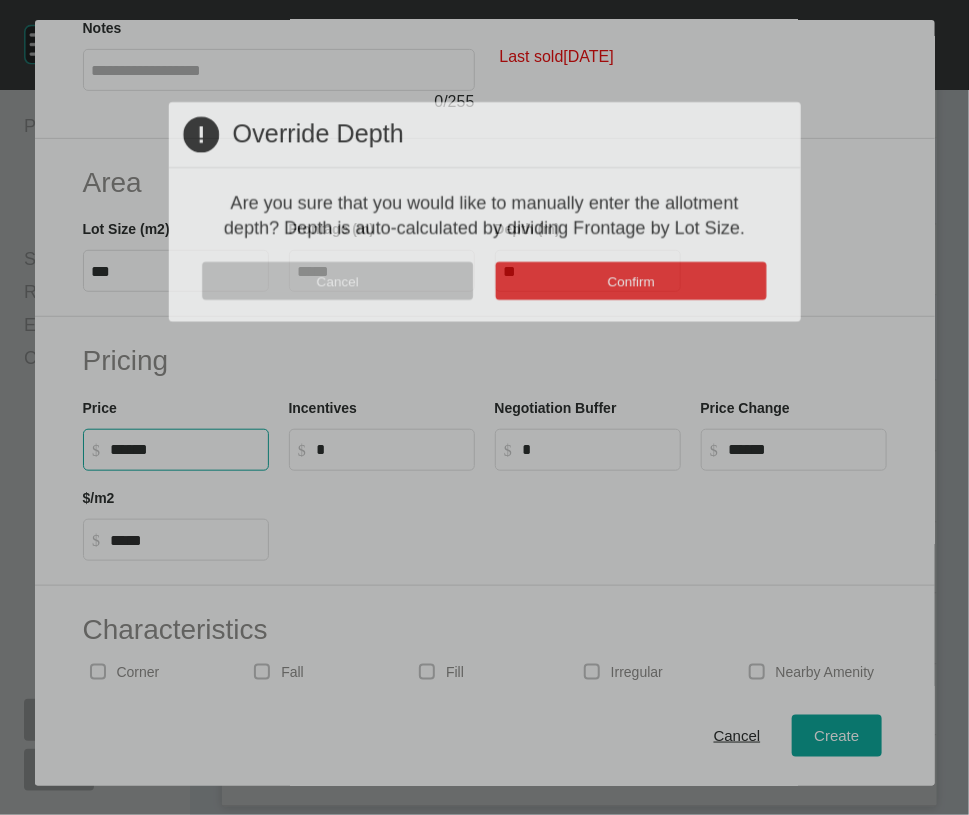 drag, startPoint x: 125, startPoint y: 621, endPoint x: 54, endPoint y: 618, distance: 71.063354 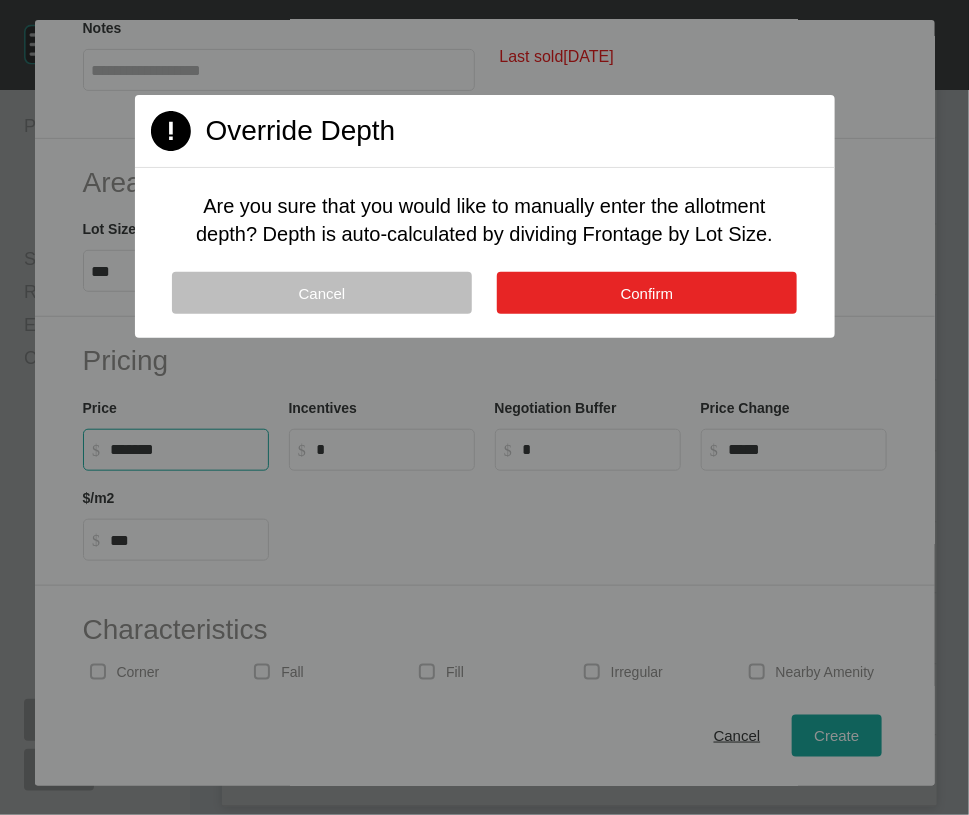 click on "Confirm" at bounding box center [647, 293] 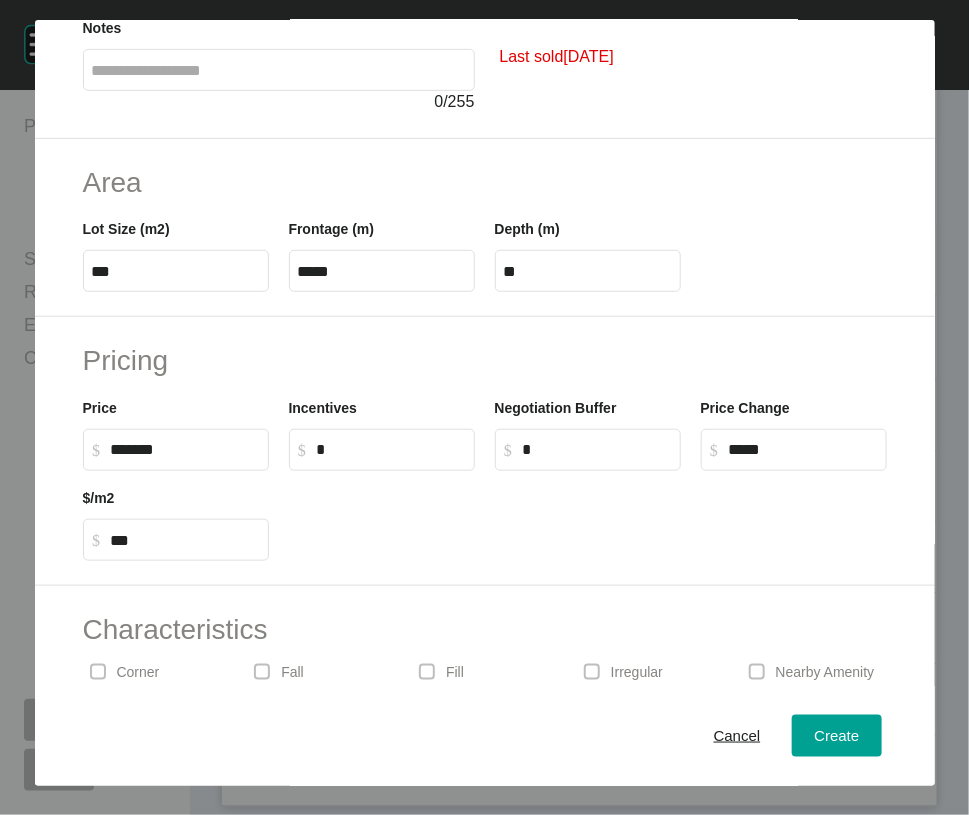 scroll, scrollTop: 727, scrollLeft: 0, axis: vertical 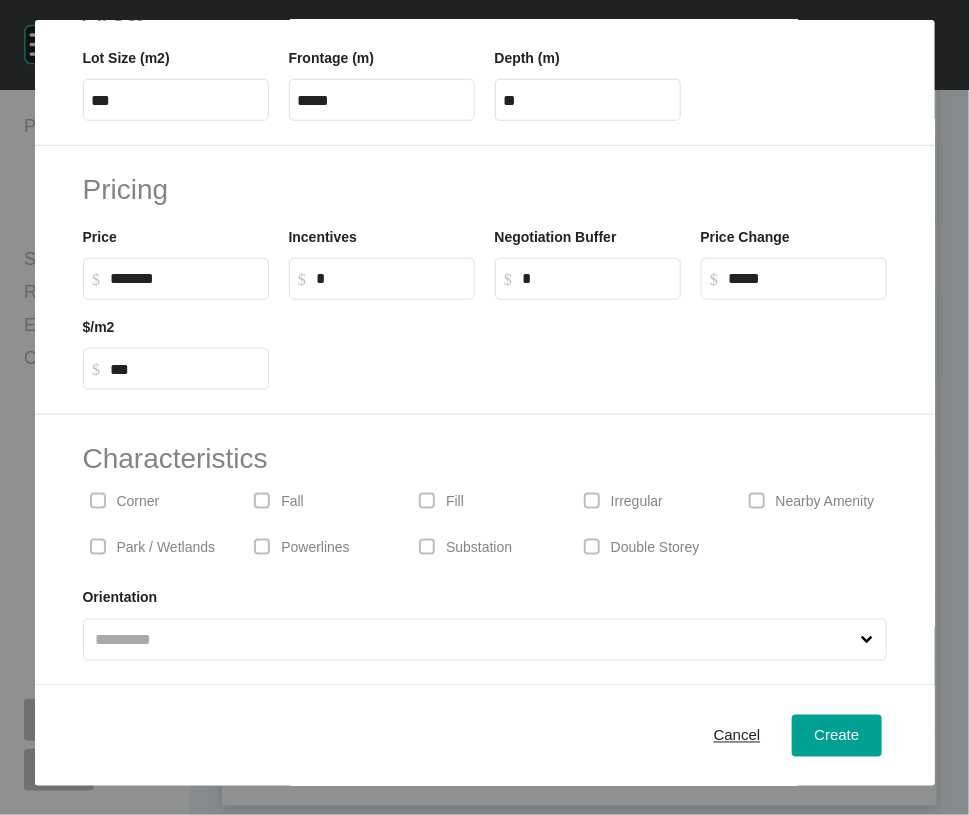 click on "Substation" at bounding box center (479, 548) 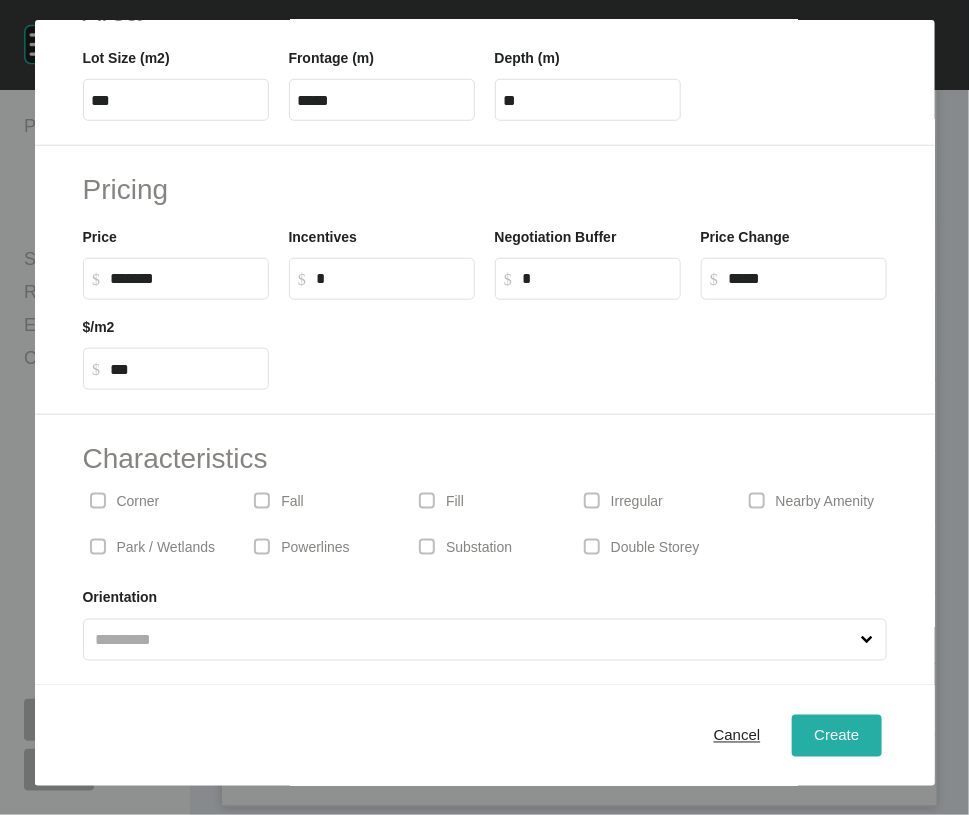click on "Create" at bounding box center (836, 735) 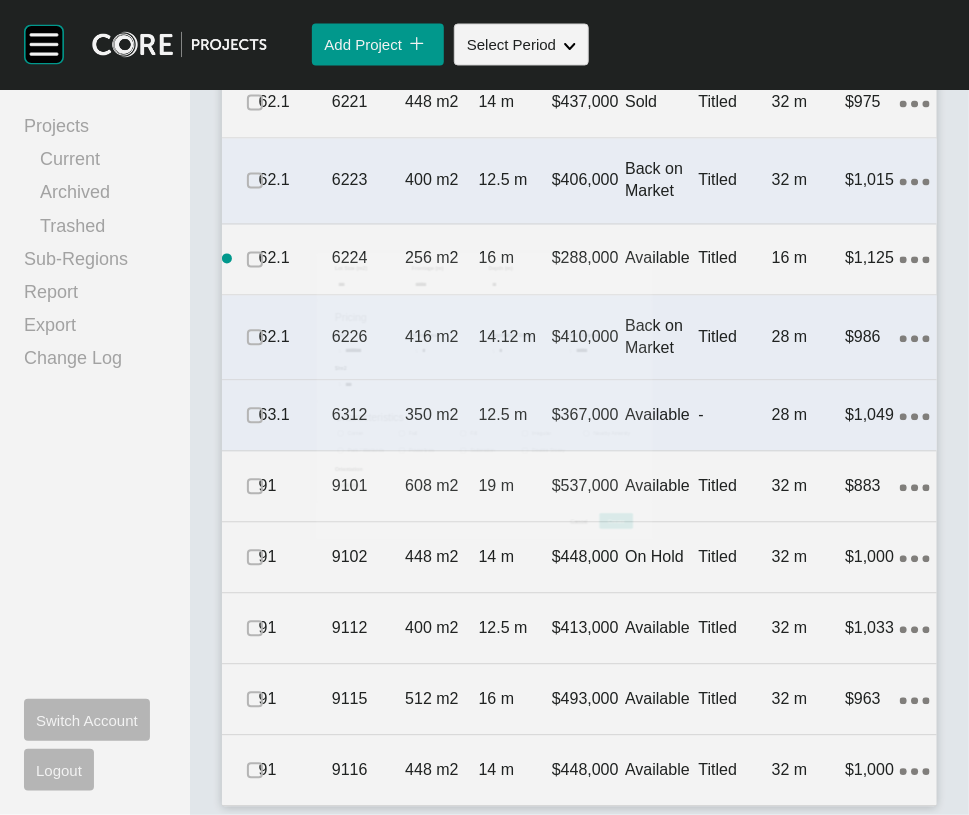 scroll, scrollTop: 4183, scrollLeft: 0, axis: vertical 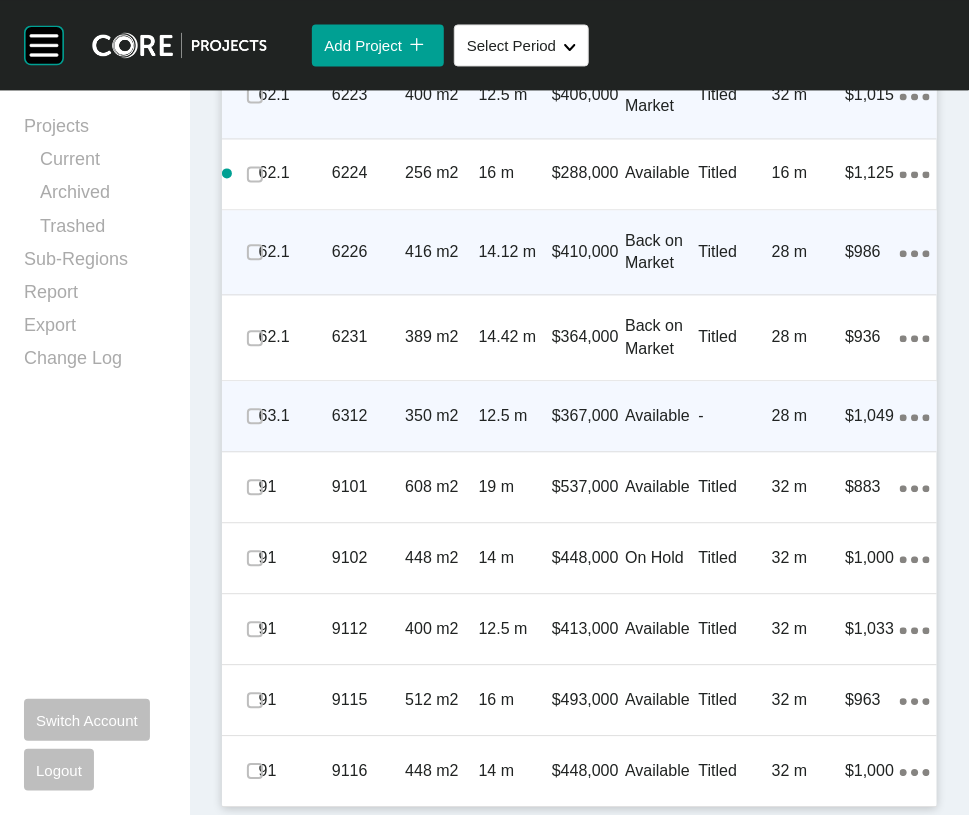 click on "$367,000" at bounding box center (588, 416) 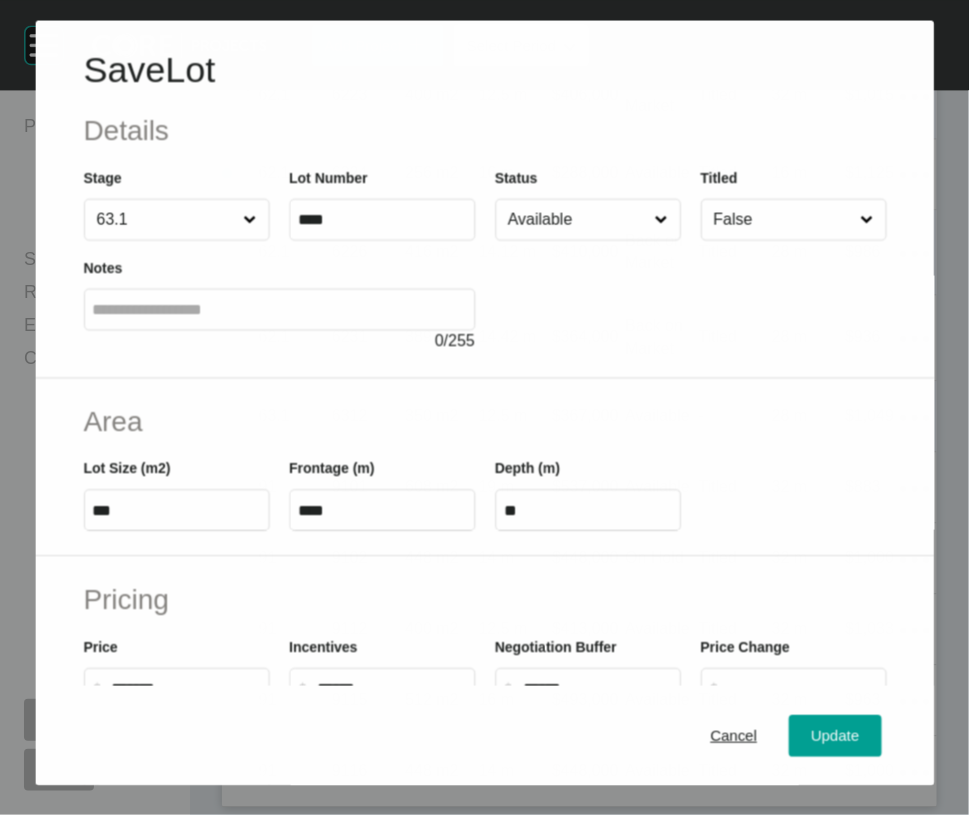 scroll, scrollTop: 4315, scrollLeft: 0, axis: vertical 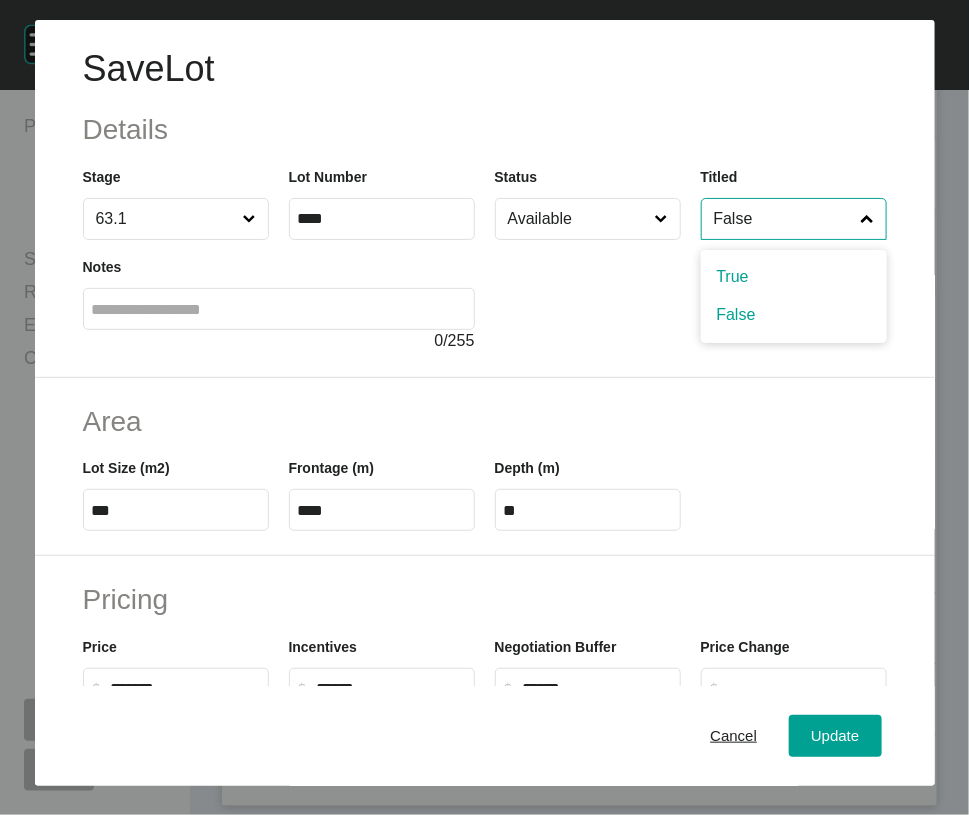 click on "False" at bounding box center [784, 219] 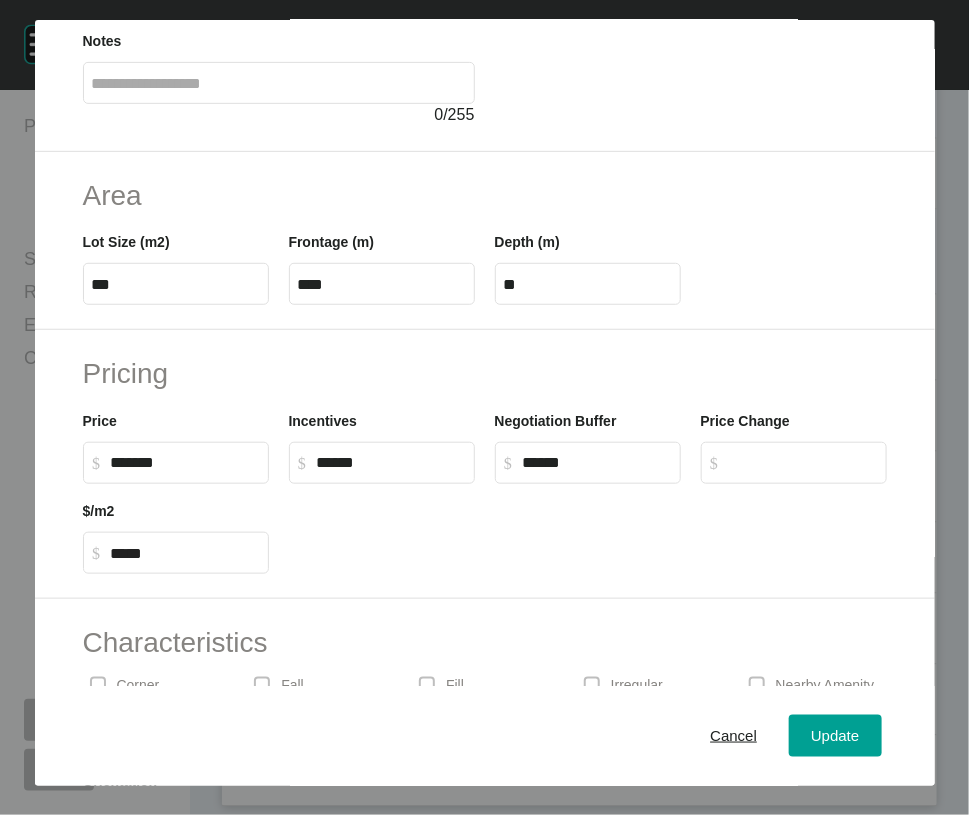 scroll, scrollTop: 228, scrollLeft: 0, axis: vertical 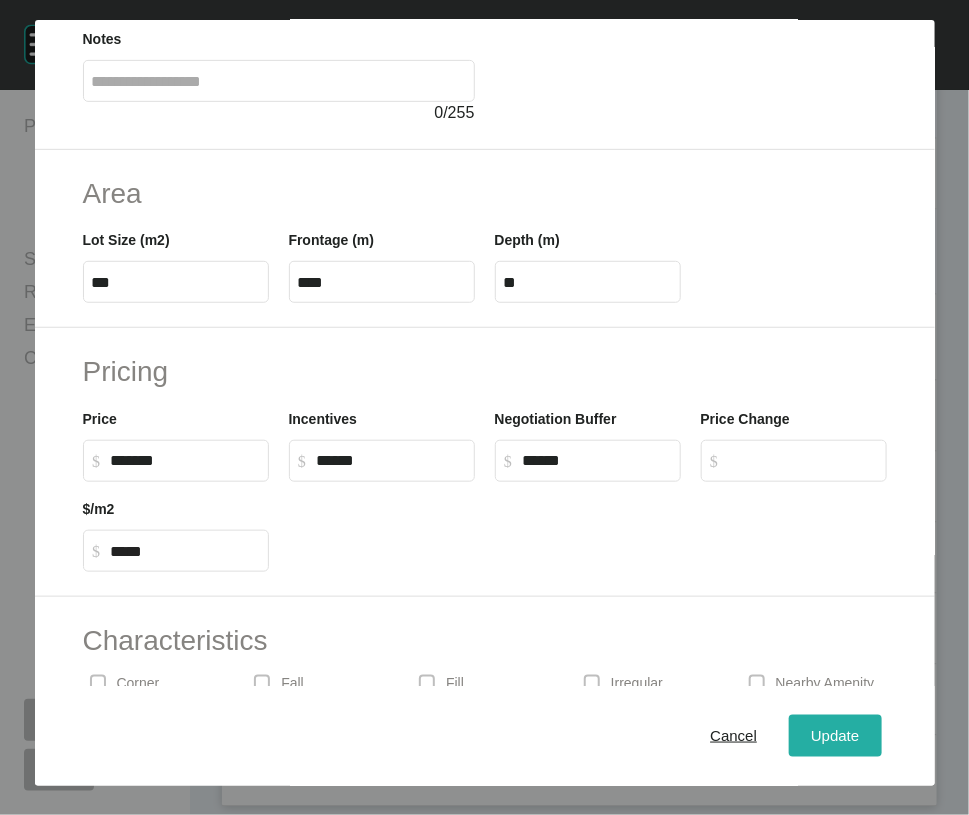 click on "Update" at bounding box center (835, 736) 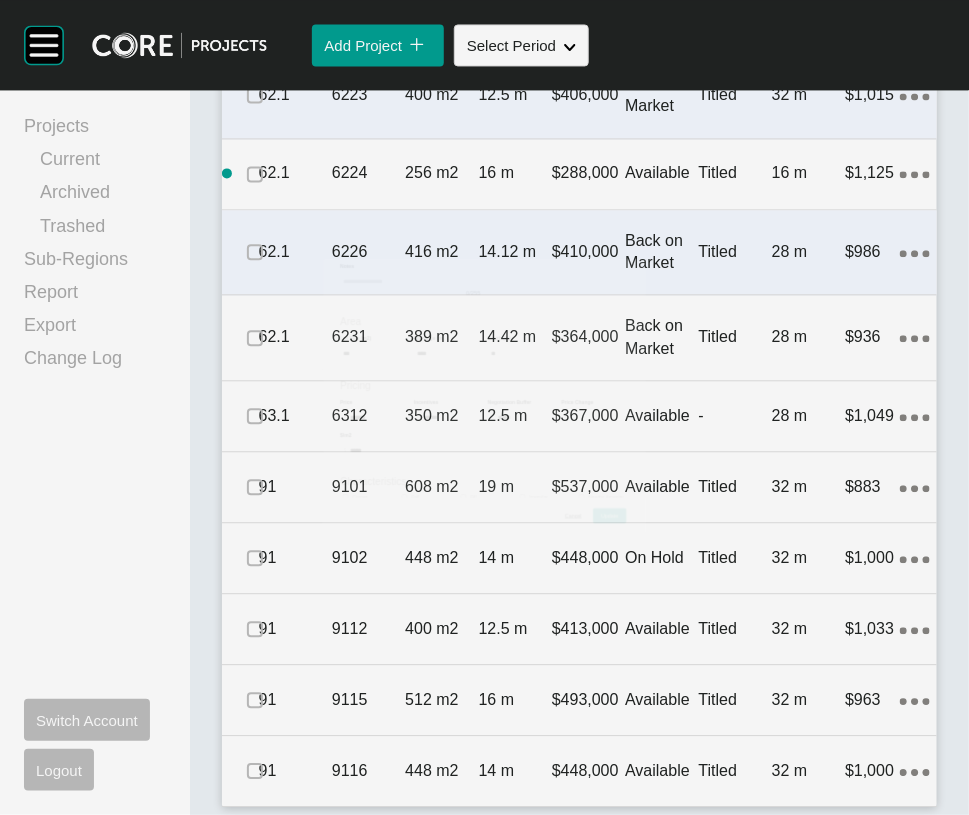 scroll, scrollTop: 4394, scrollLeft: 0, axis: vertical 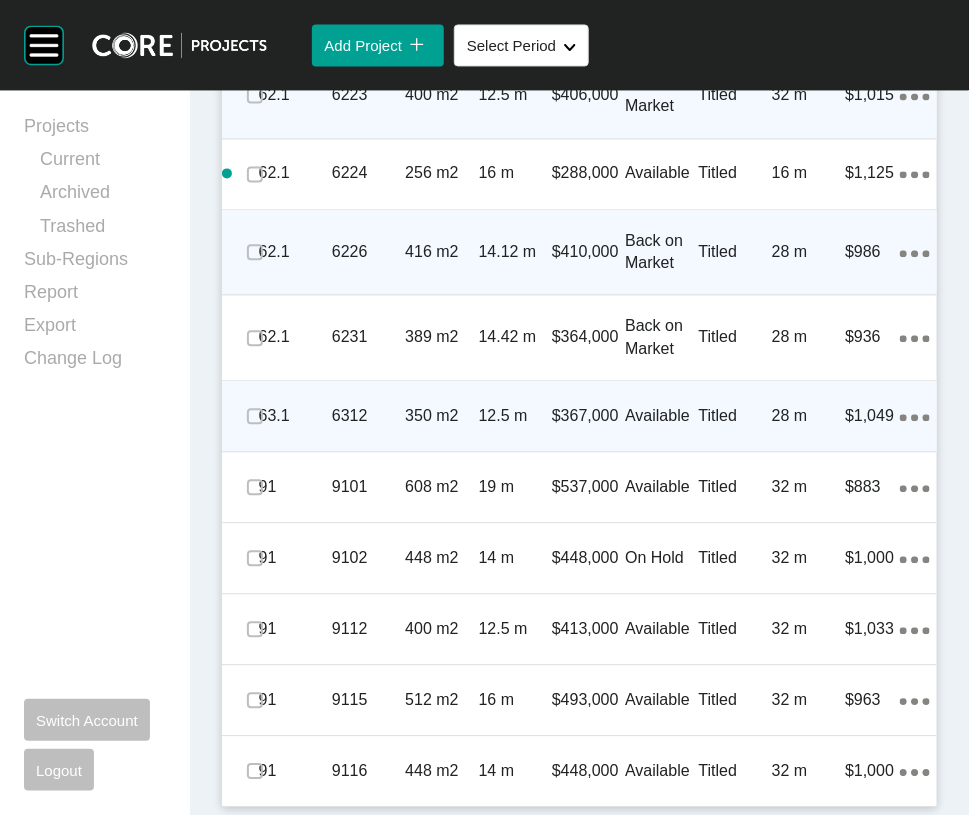 click on "Action Menu Dots Copy 6 Created with Sketch." 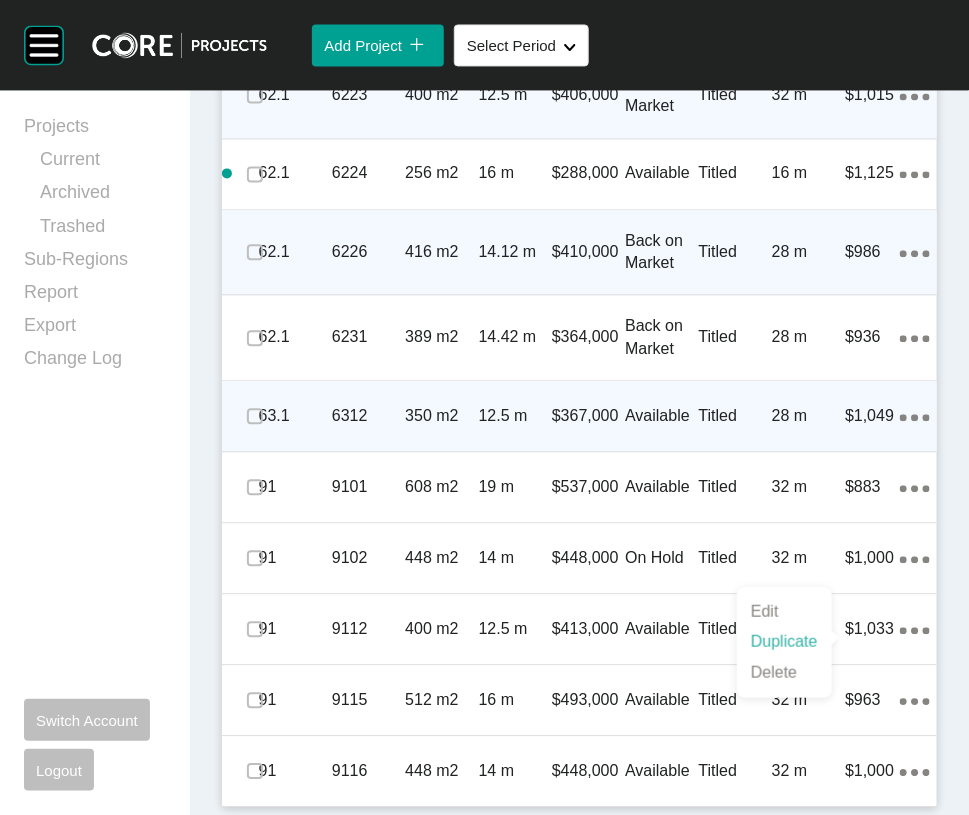 click on "Duplicate" at bounding box center [784, 642] 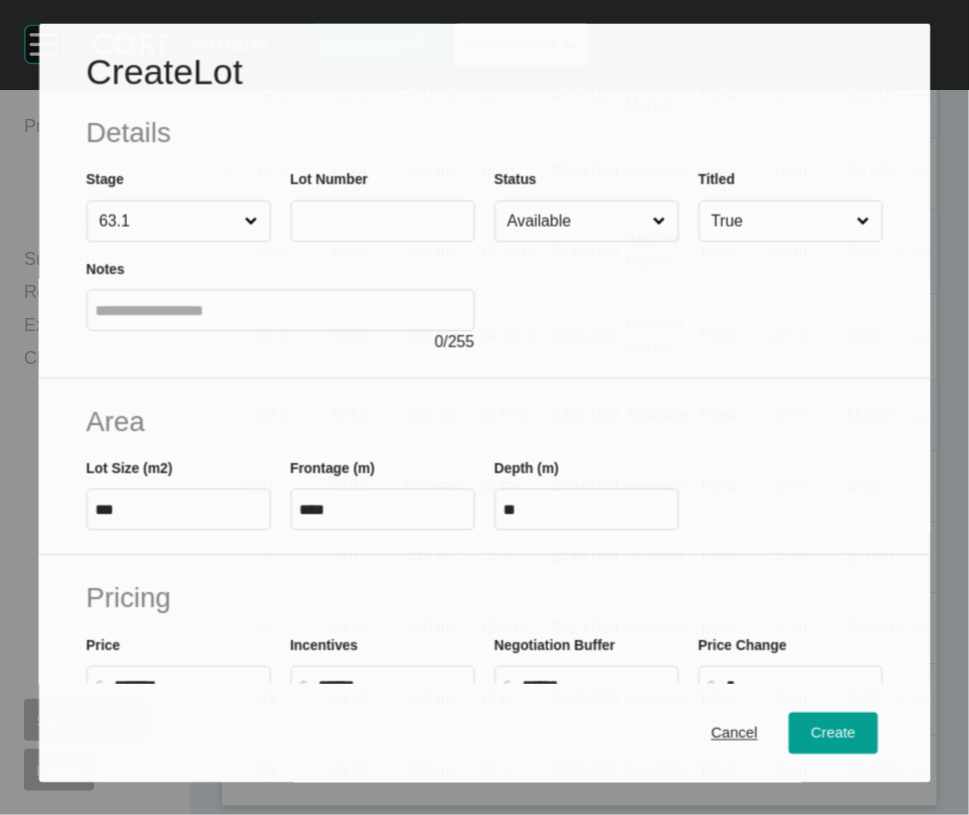 scroll, scrollTop: 4315, scrollLeft: 0, axis: vertical 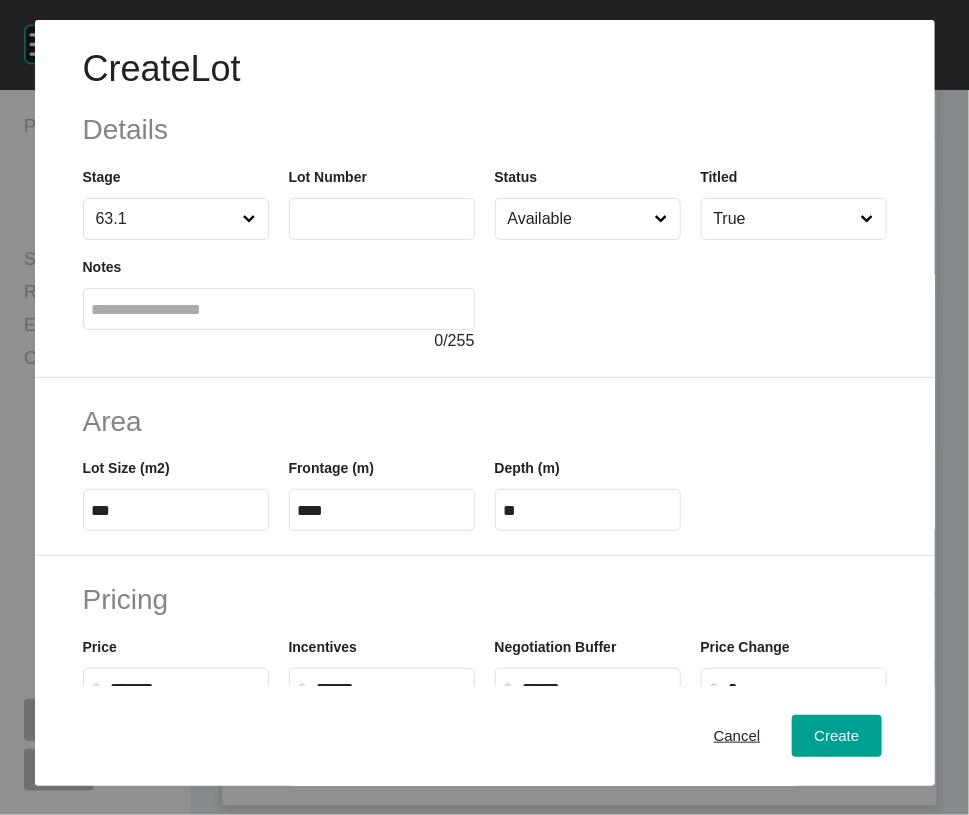 click at bounding box center [382, 218] 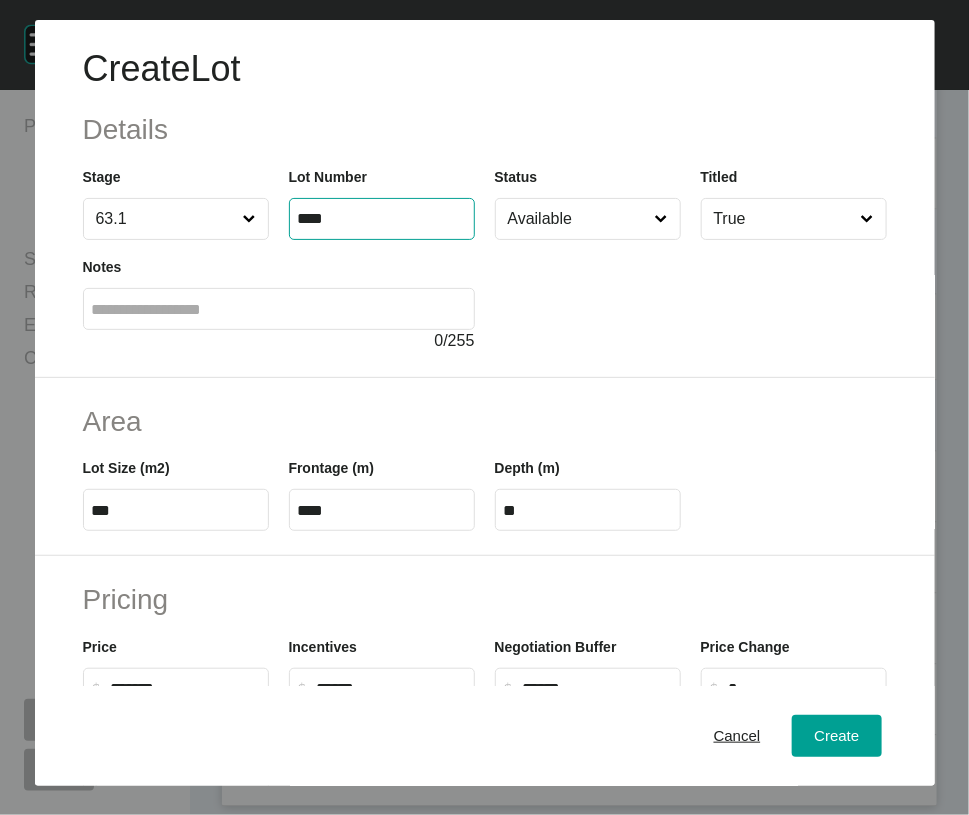 click at bounding box center (279, 309) 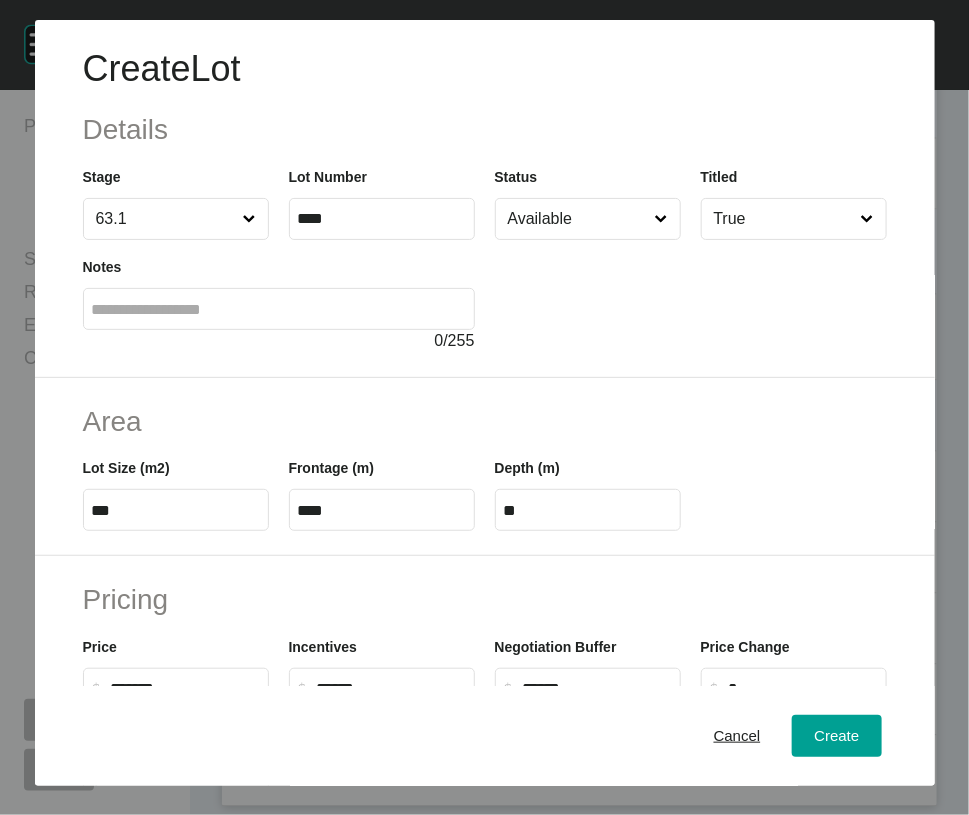 click on "Available" at bounding box center [578, 219] 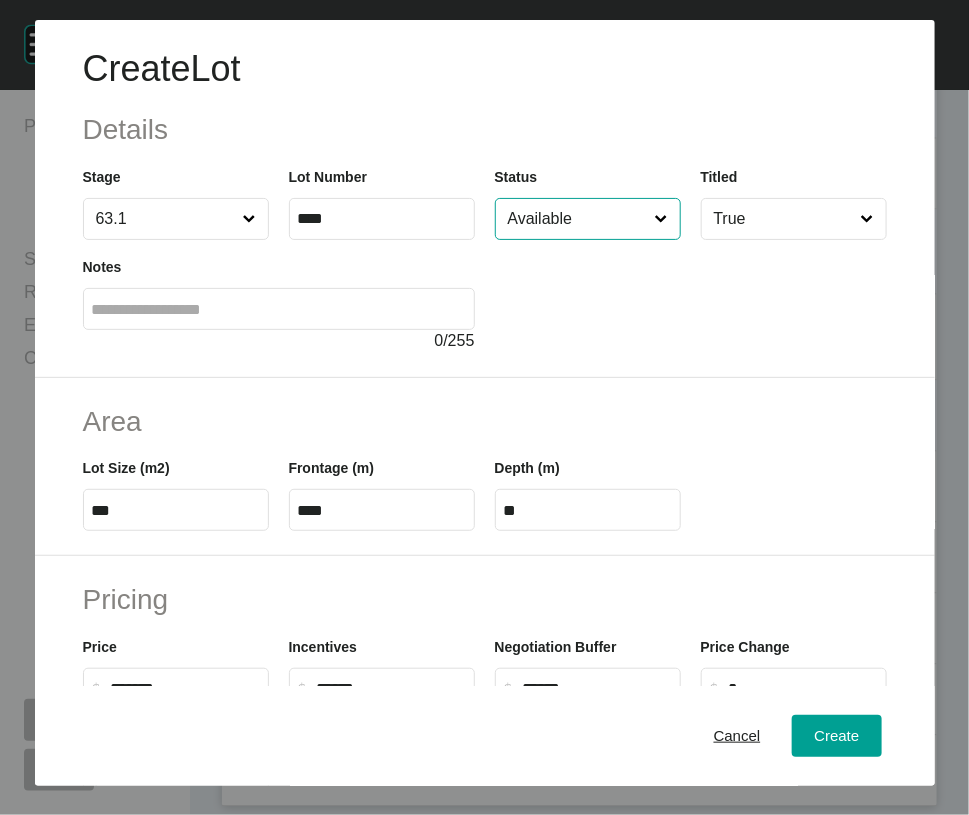click on "Available" at bounding box center (578, 219) 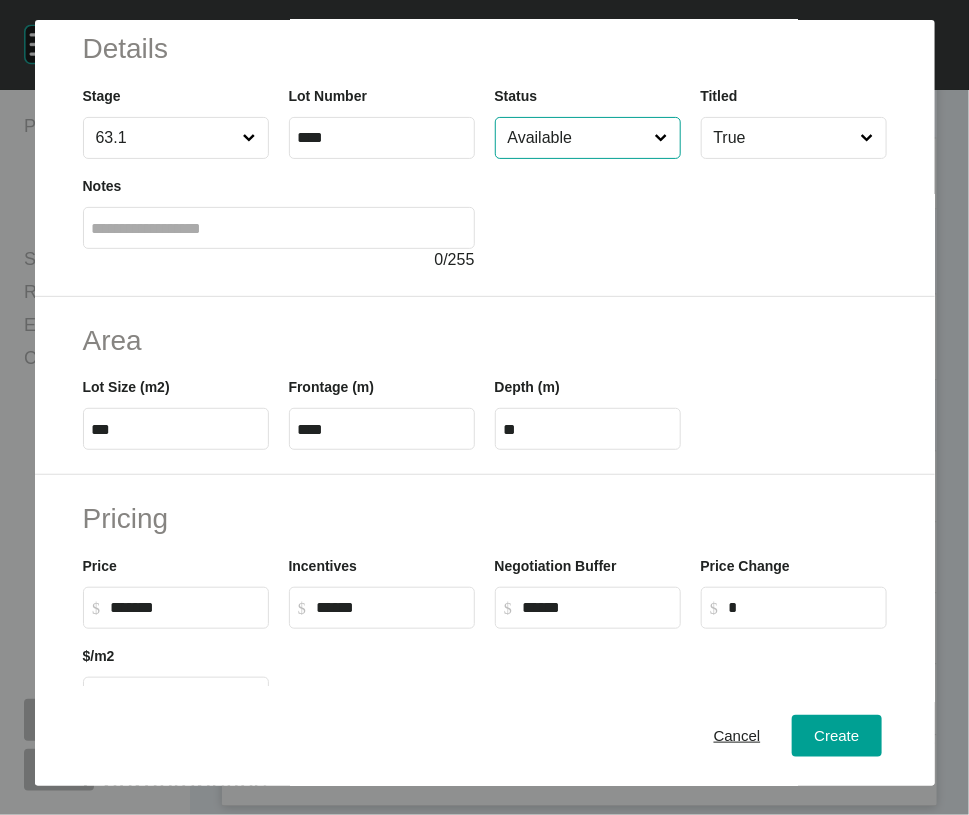 scroll, scrollTop: 90, scrollLeft: 0, axis: vertical 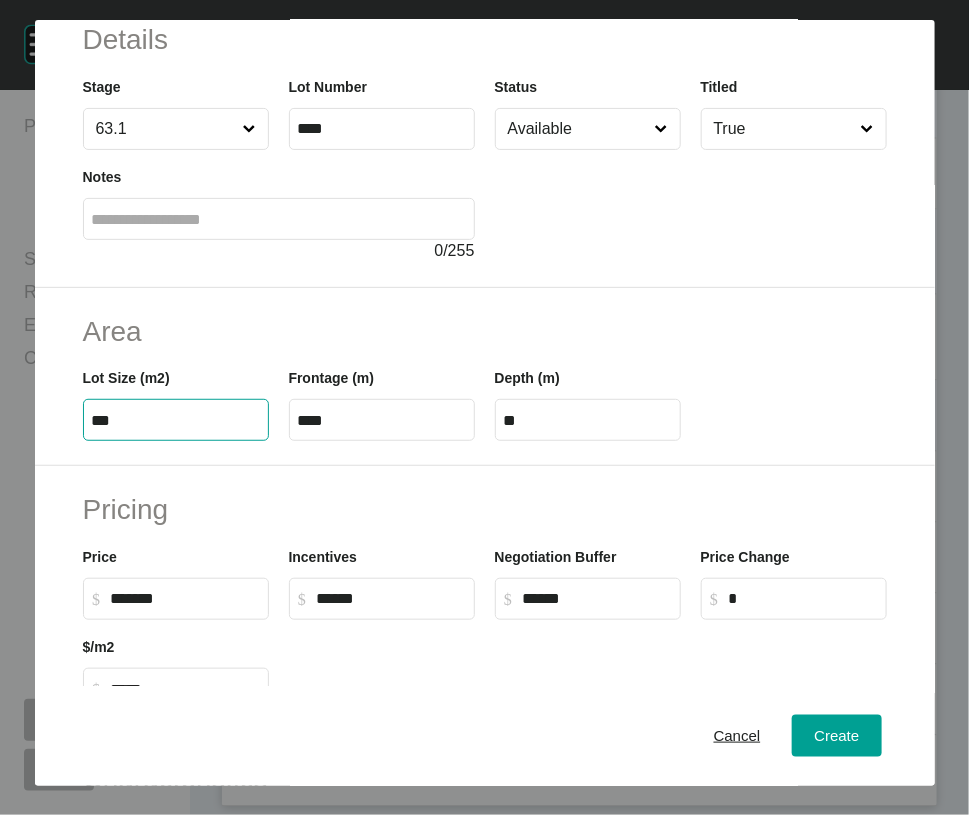 drag, startPoint x: 87, startPoint y: 539, endPoint x: 216, endPoint y: 552, distance: 129.65338 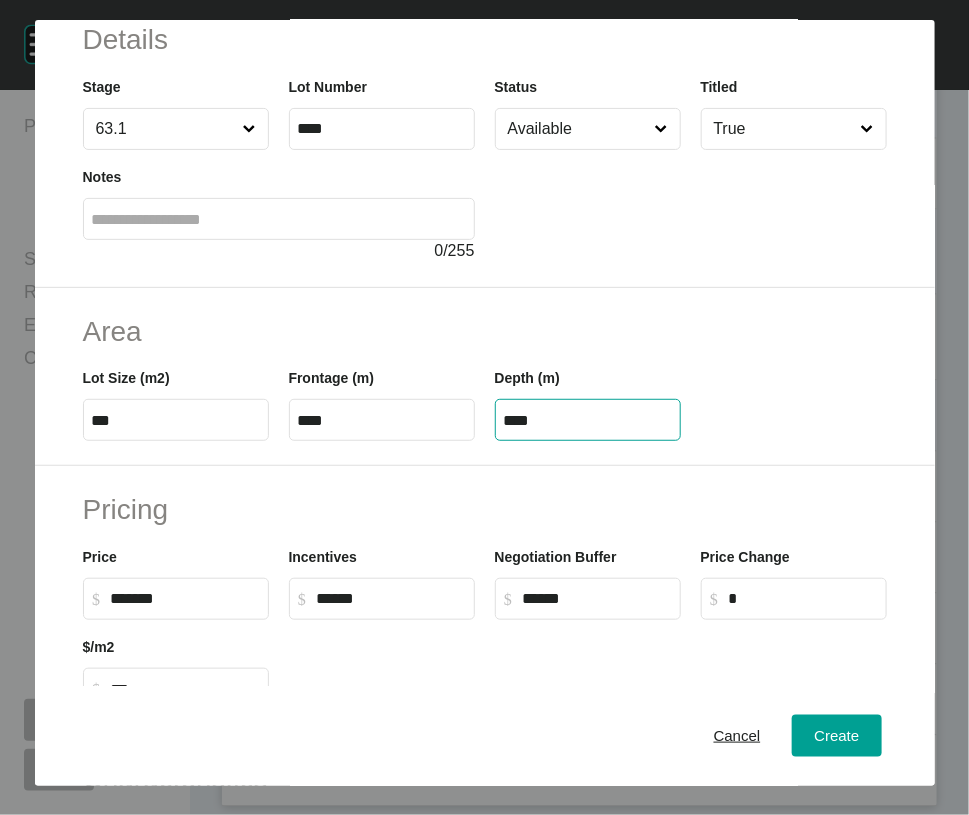 click on "****" at bounding box center [588, 420] 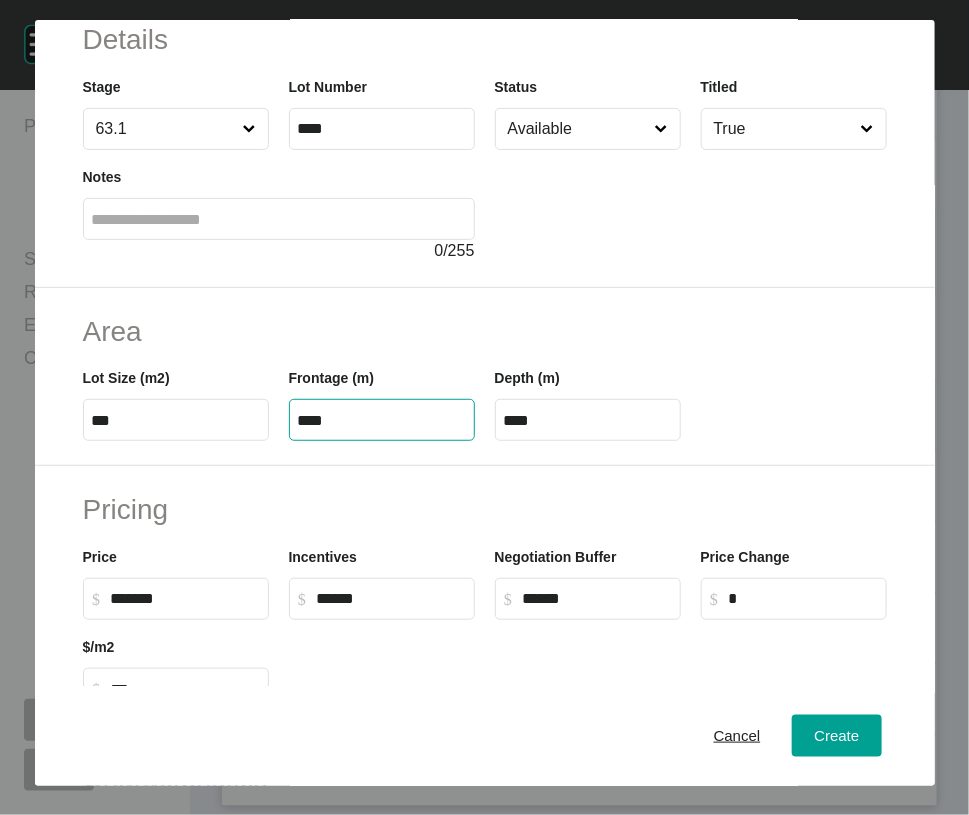 drag, startPoint x: 313, startPoint y: 544, endPoint x: 324, endPoint y: 540, distance: 11.7046995 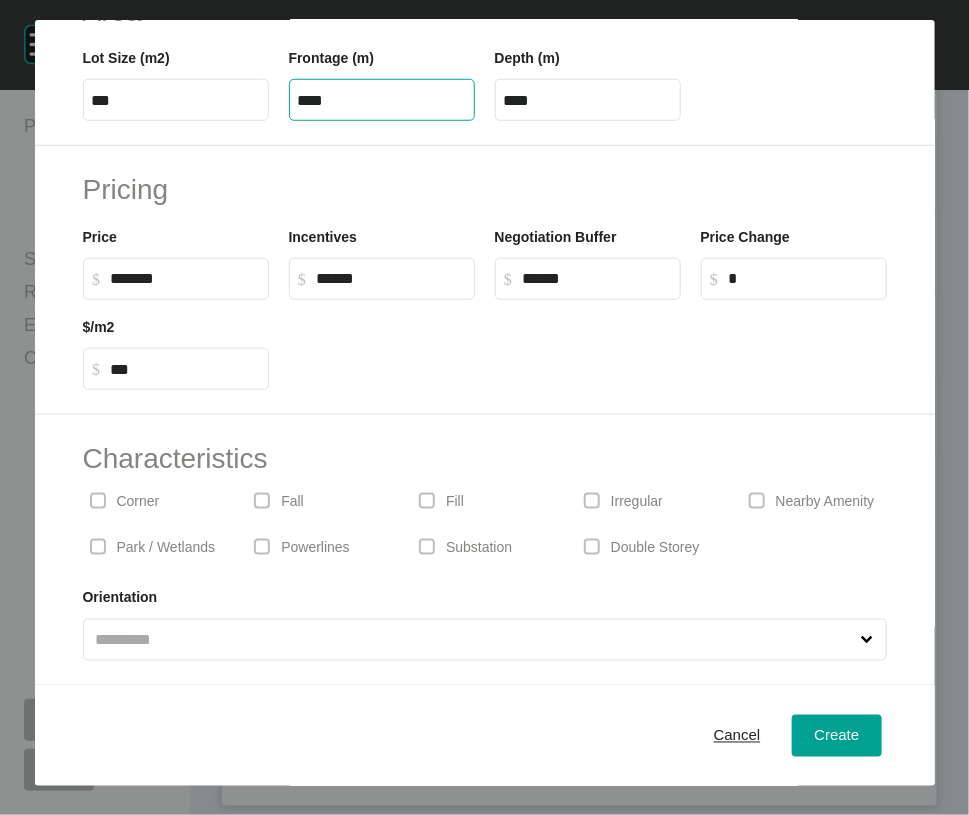 scroll, scrollTop: 619, scrollLeft: 0, axis: vertical 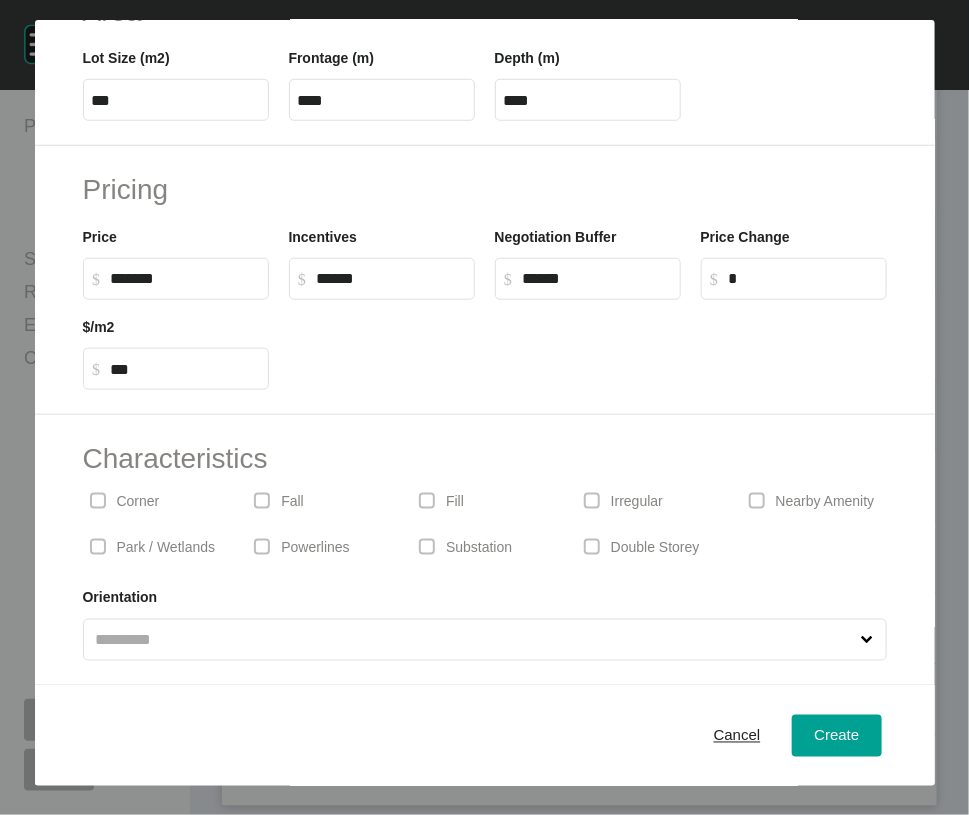click at bounding box center [98, 501] 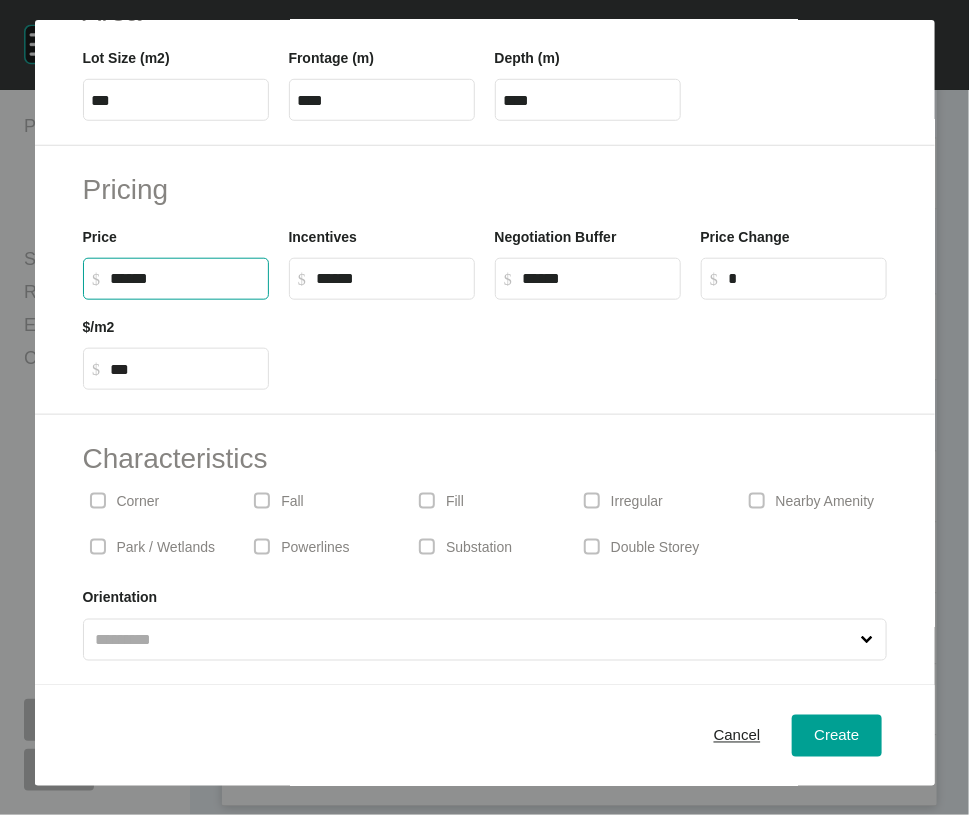 drag, startPoint x: 122, startPoint y: 239, endPoint x: 97, endPoint y: 246, distance: 25.96151 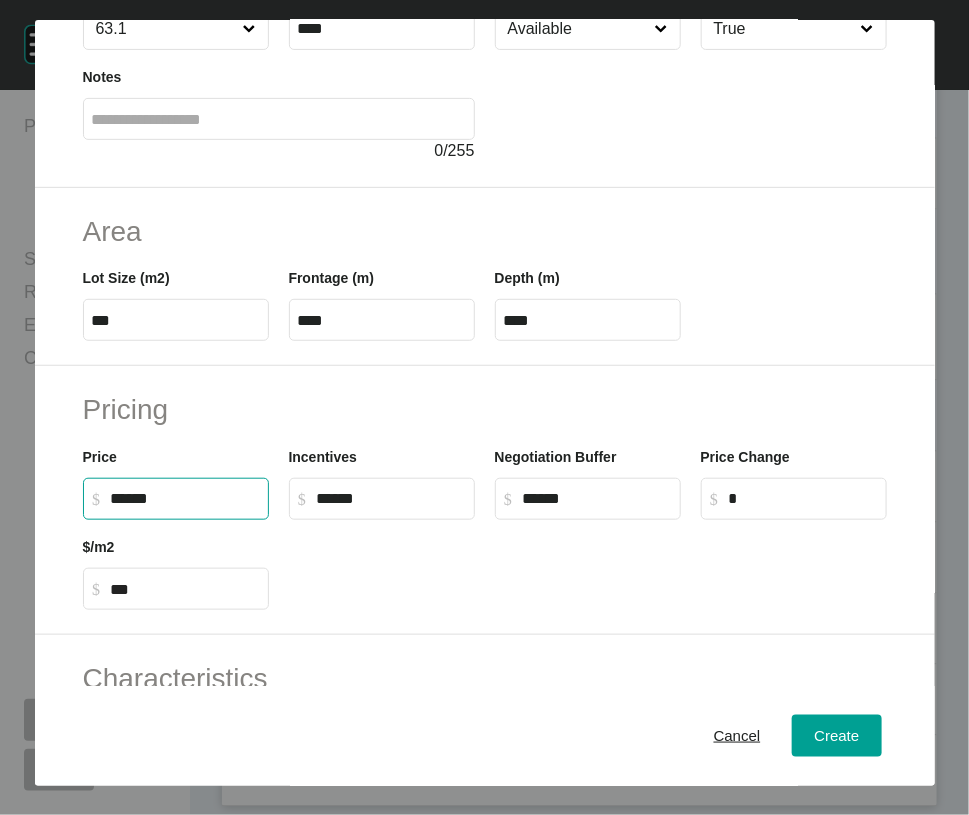scroll, scrollTop: 188, scrollLeft: 0, axis: vertical 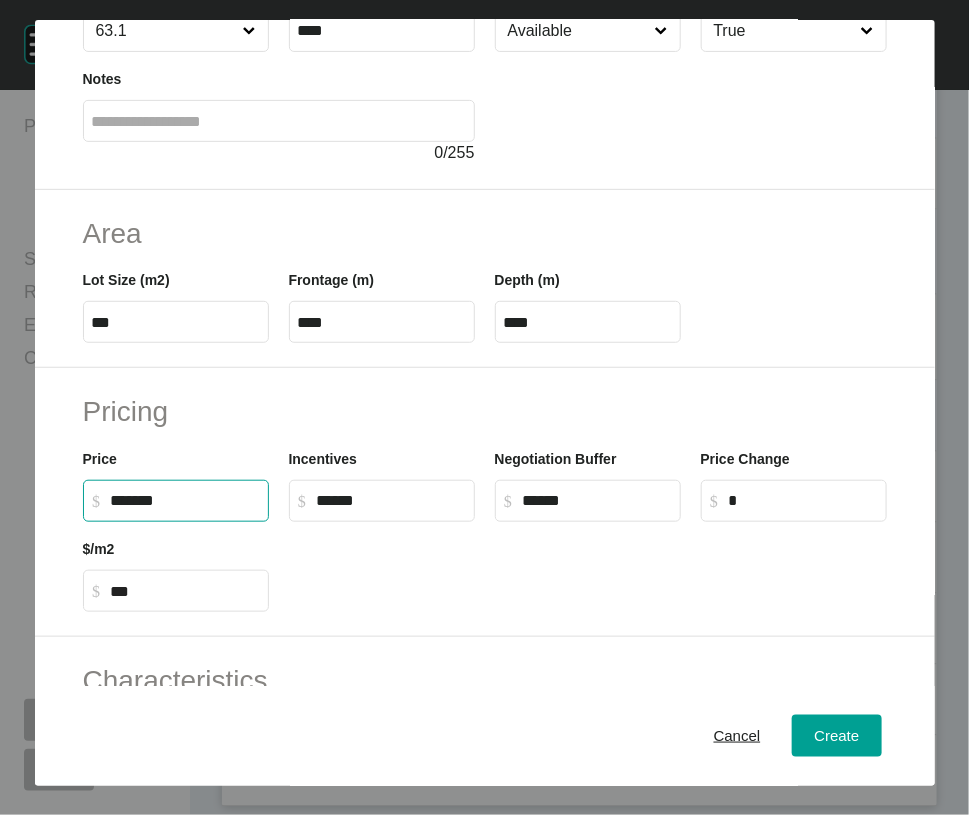 click on "Available" at bounding box center (578, 31) 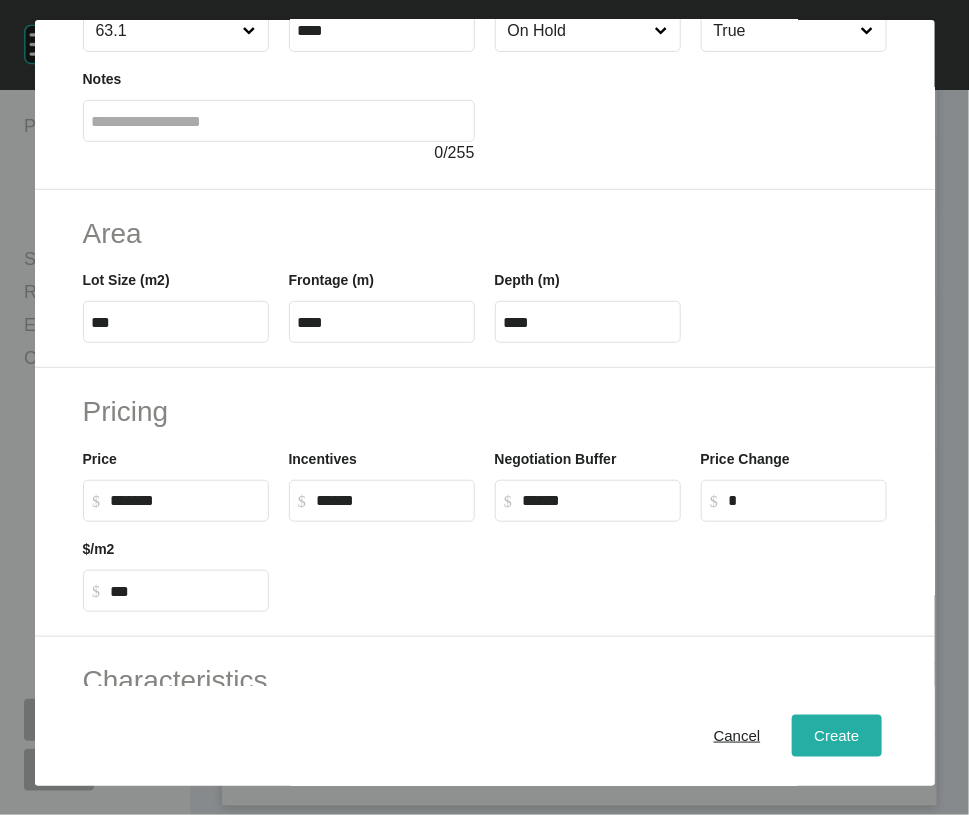 click on "Create" at bounding box center [836, 736] 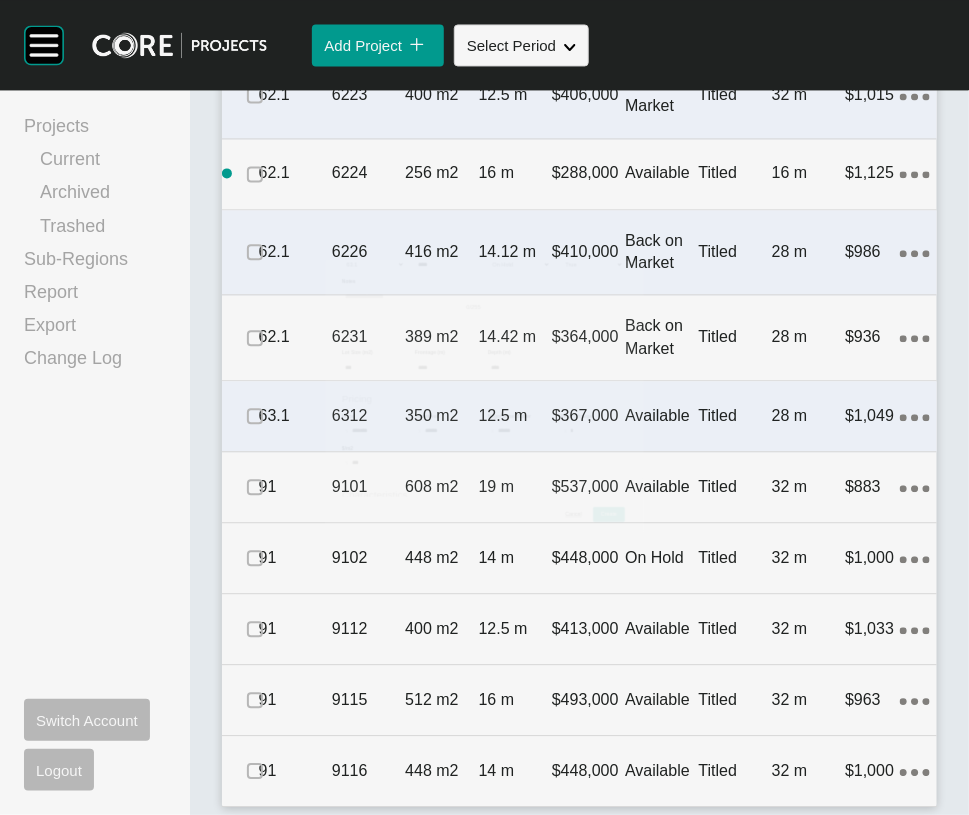 scroll, scrollTop: 4394, scrollLeft: 0, axis: vertical 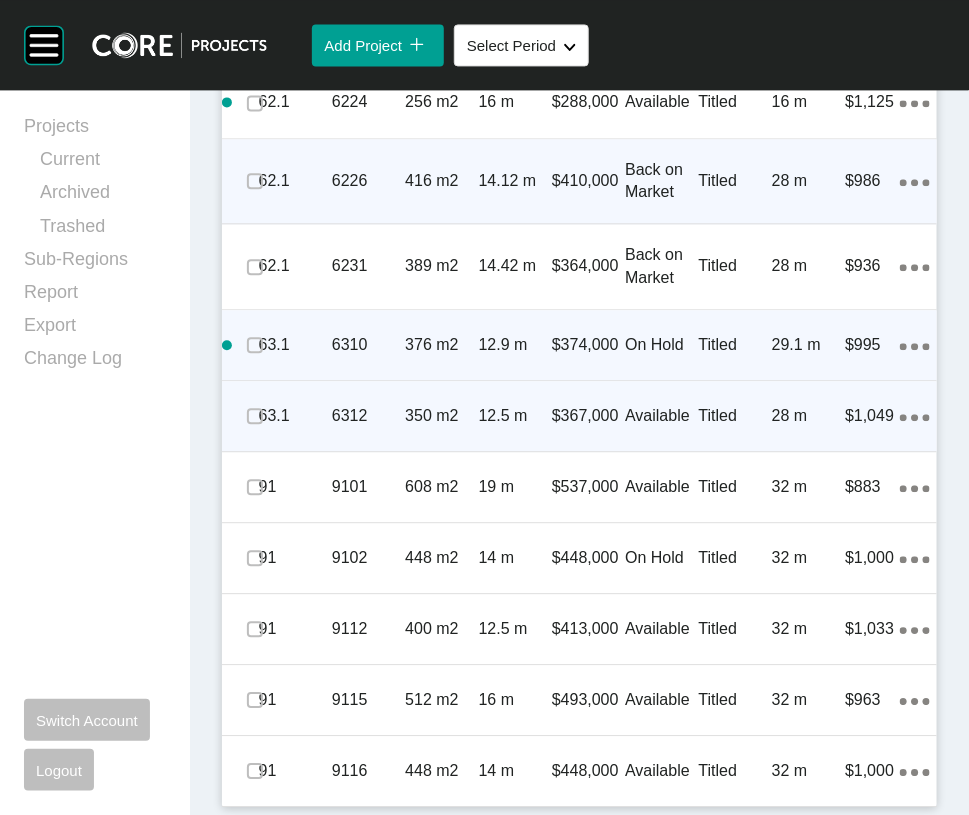 click on "12.5 m" at bounding box center [515, 416] 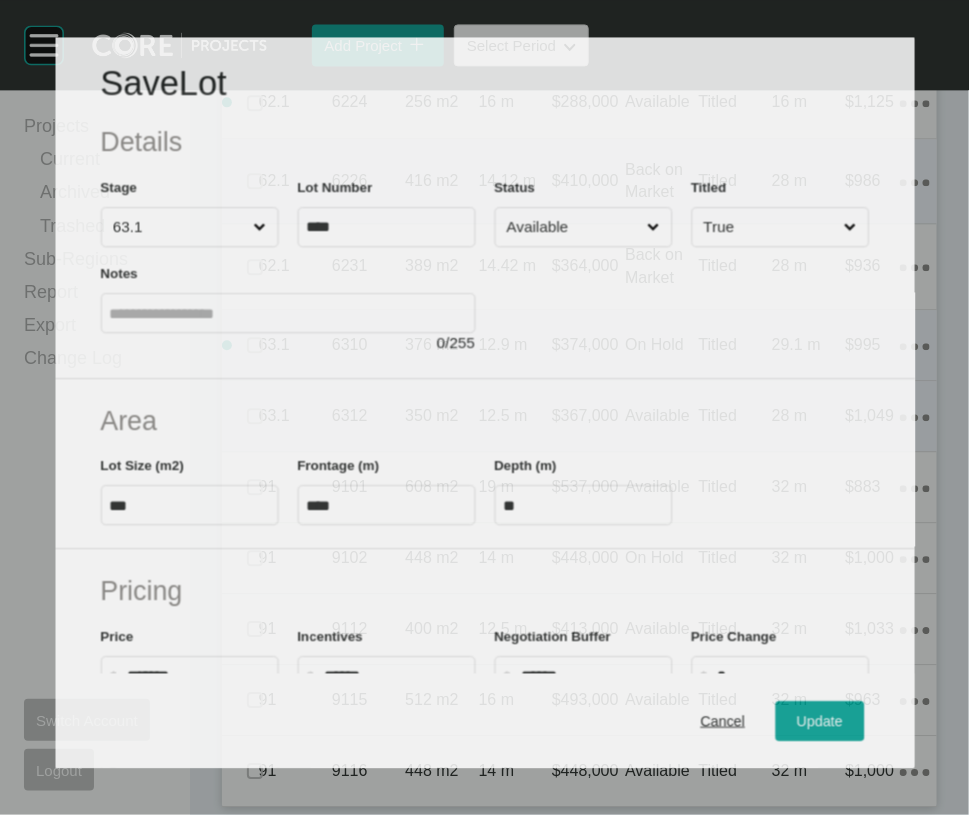 scroll, scrollTop: 4315, scrollLeft: 0, axis: vertical 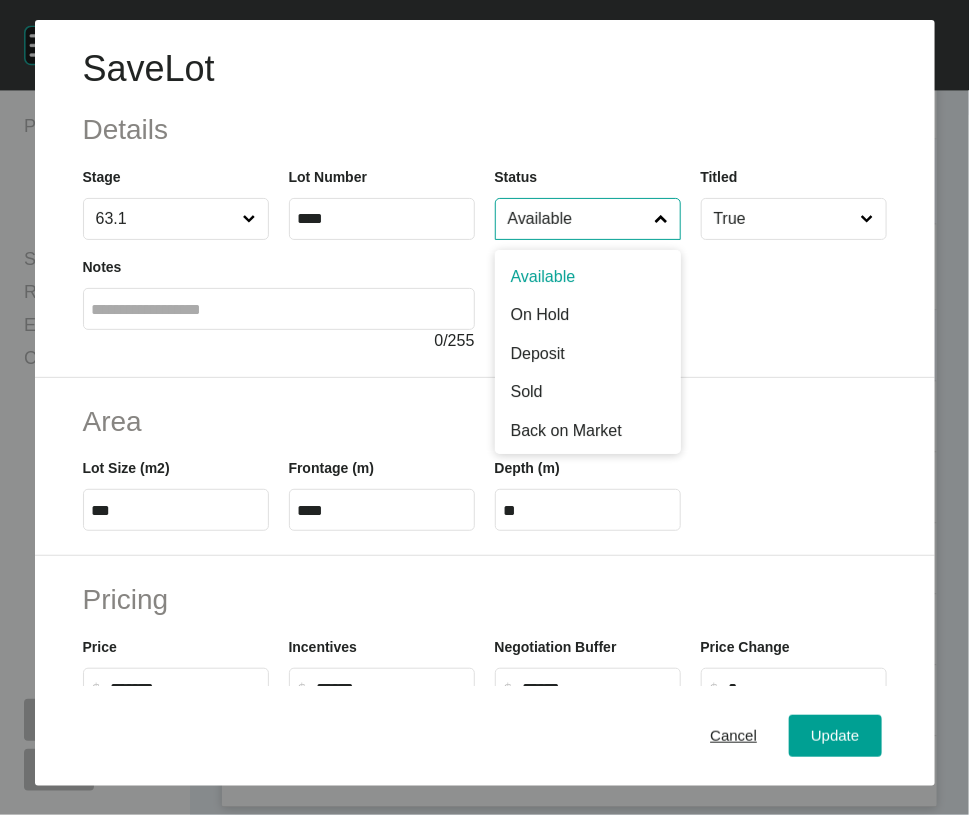 click on "Available" at bounding box center [578, 219] 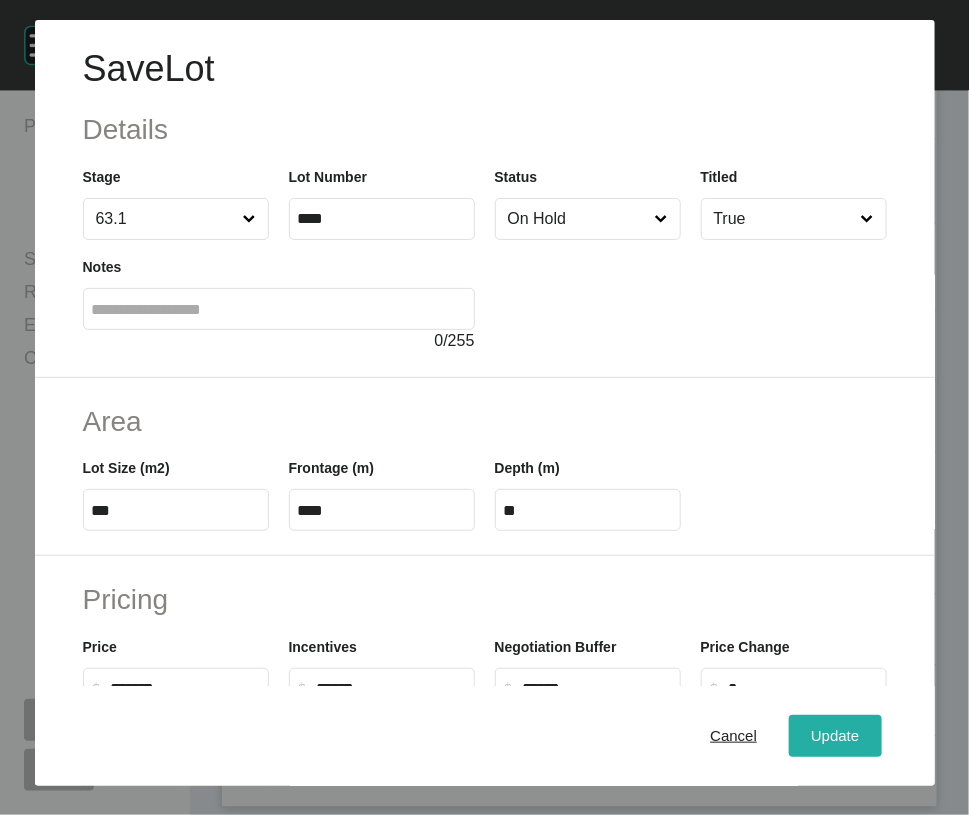 click on "Update" at bounding box center [835, 736] 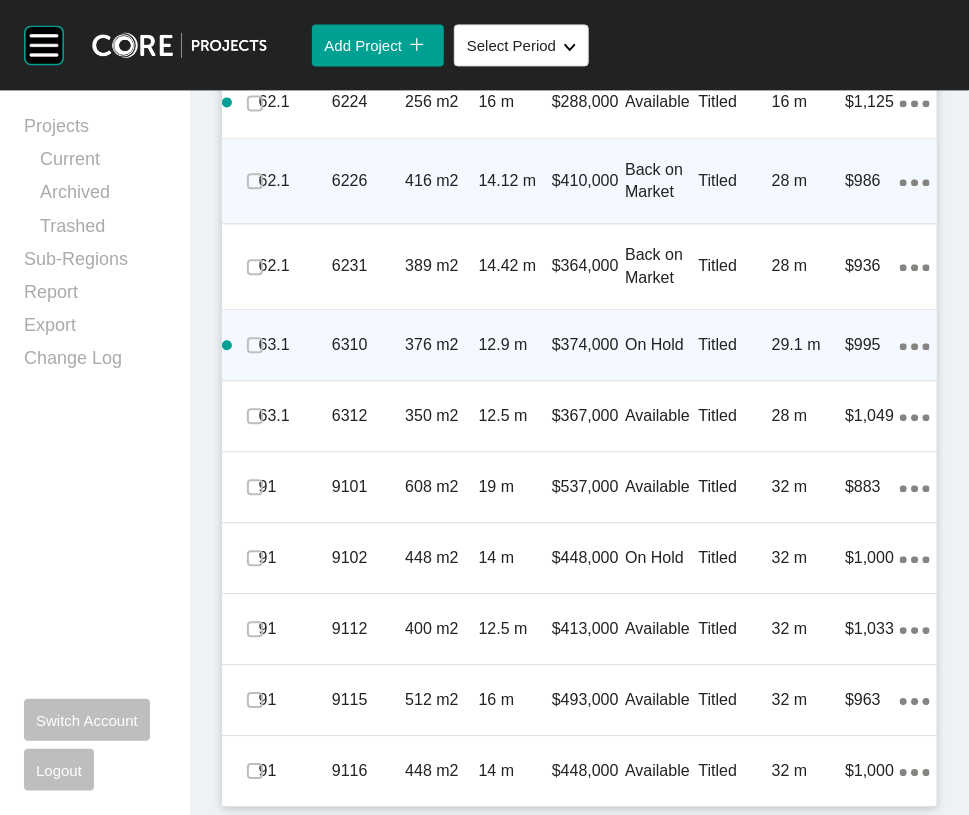 scroll, scrollTop: 4394, scrollLeft: 0, axis: vertical 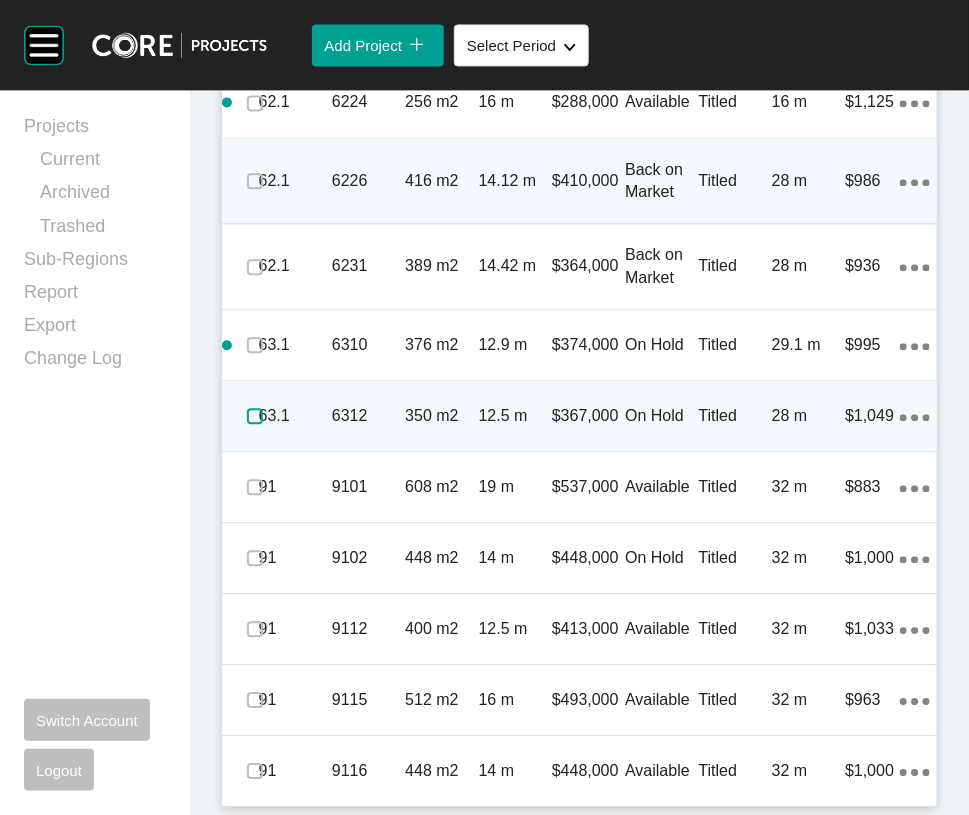 click at bounding box center (255, 416) 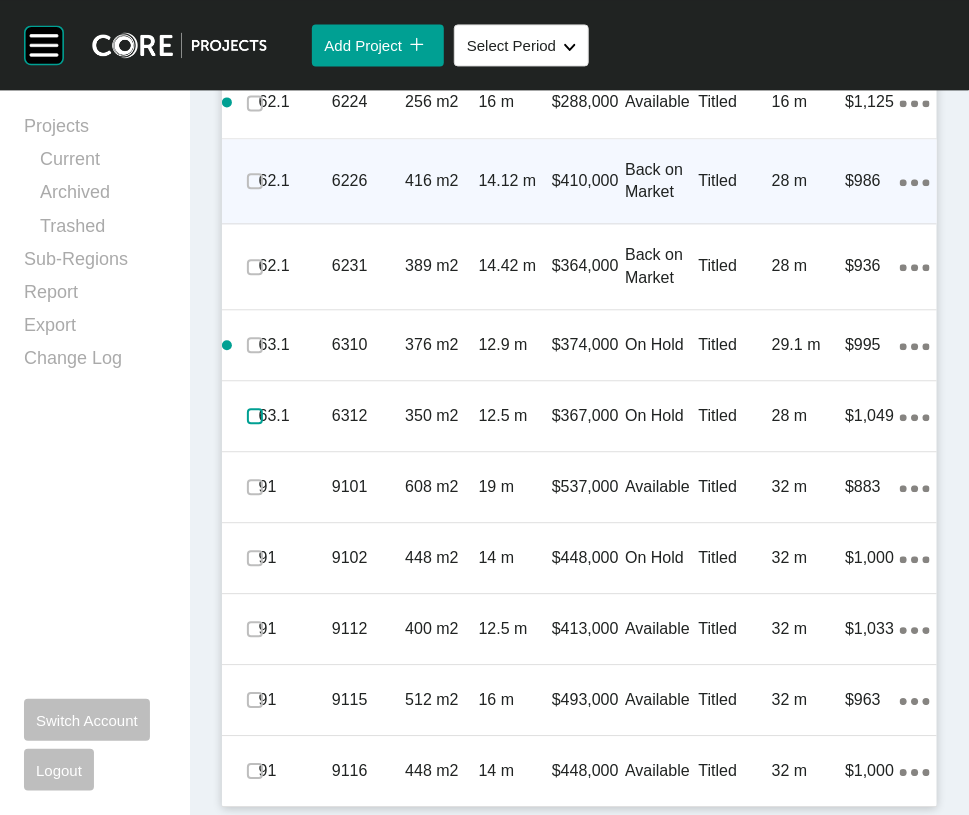 scroll, scrollTop: 4651, scrollLeft: 0, axis: vertical 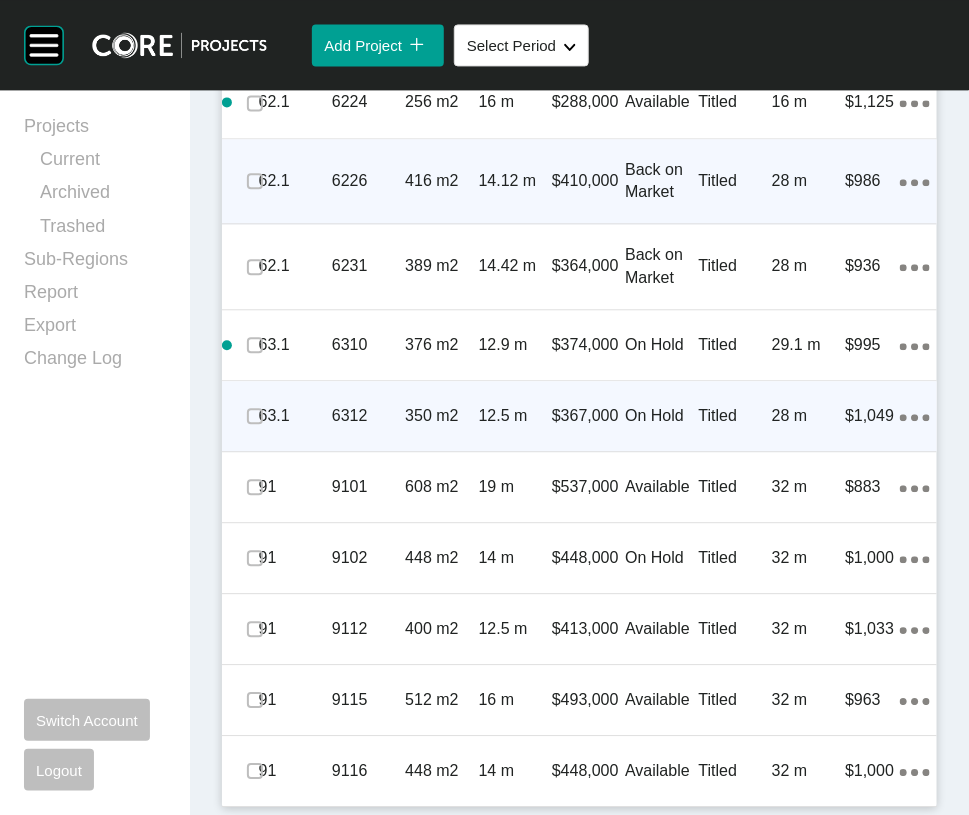 click 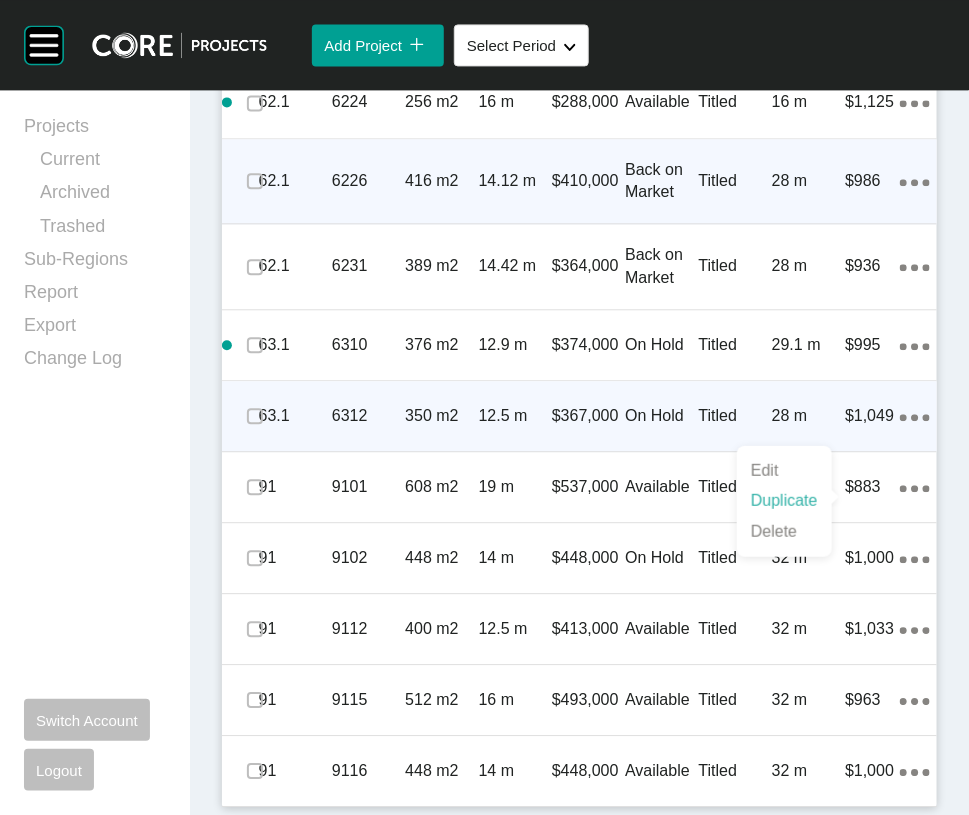 click on "Duplicate" at bounding box center [784, 501] 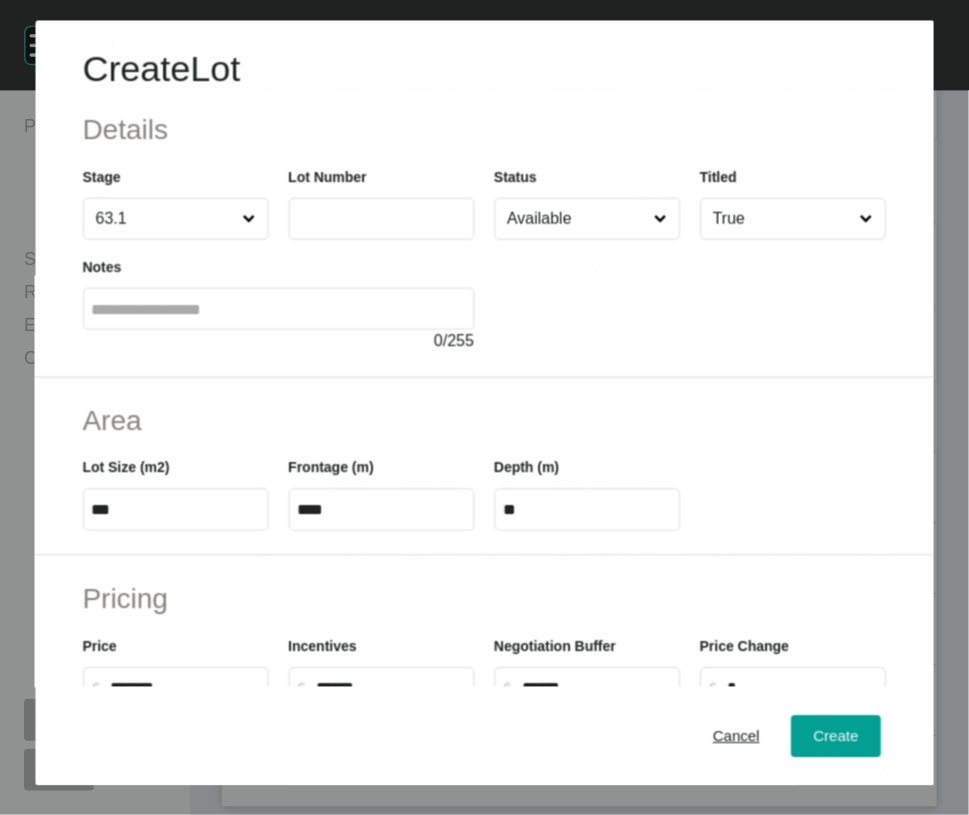 scroll, scrollTop: 4573, scrollLeft: 0, axis: vertical 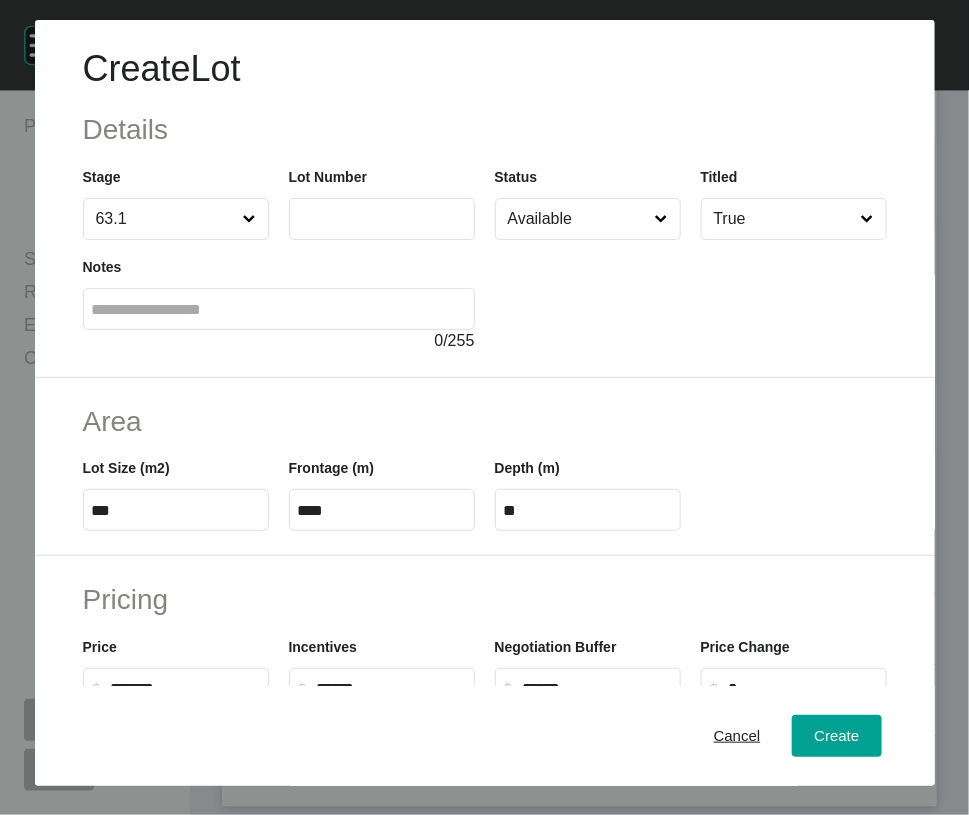 click at bounding box center [382, 219] 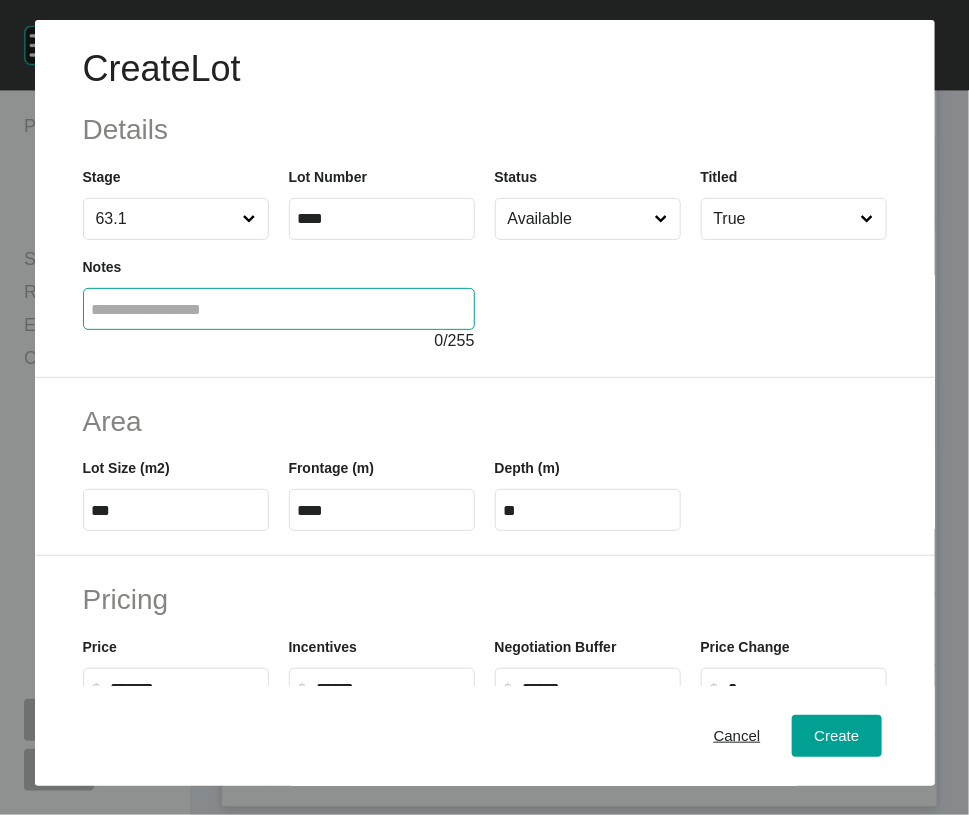 click at bounding box center [279, 309] 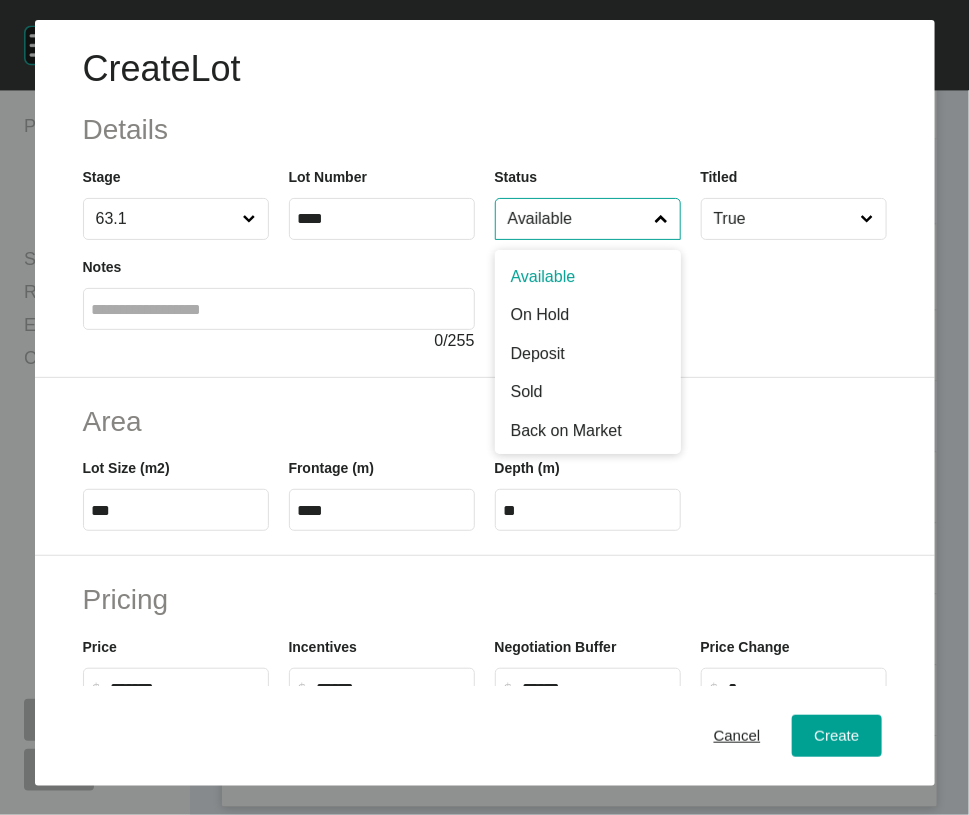 click on "Available" at bounding box center [578, 219] 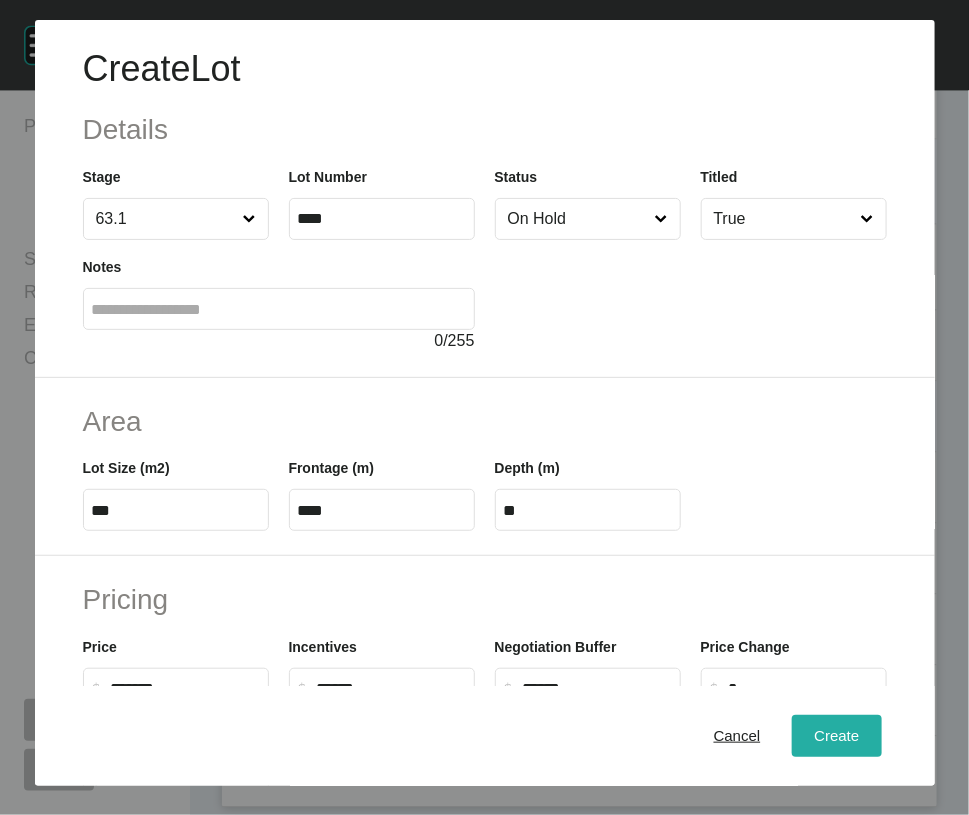 click on "Create" at bounding box center [836, 736] 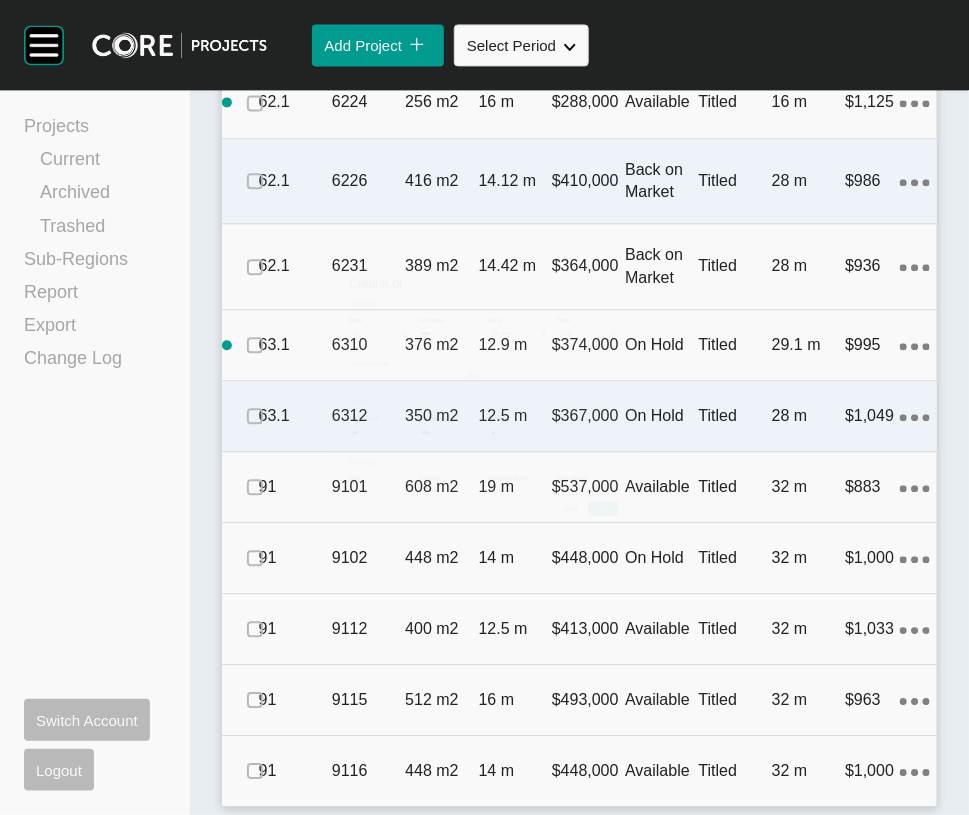 scroll, scrollTop: 4651, scrollLeft: 0, axis: vertical 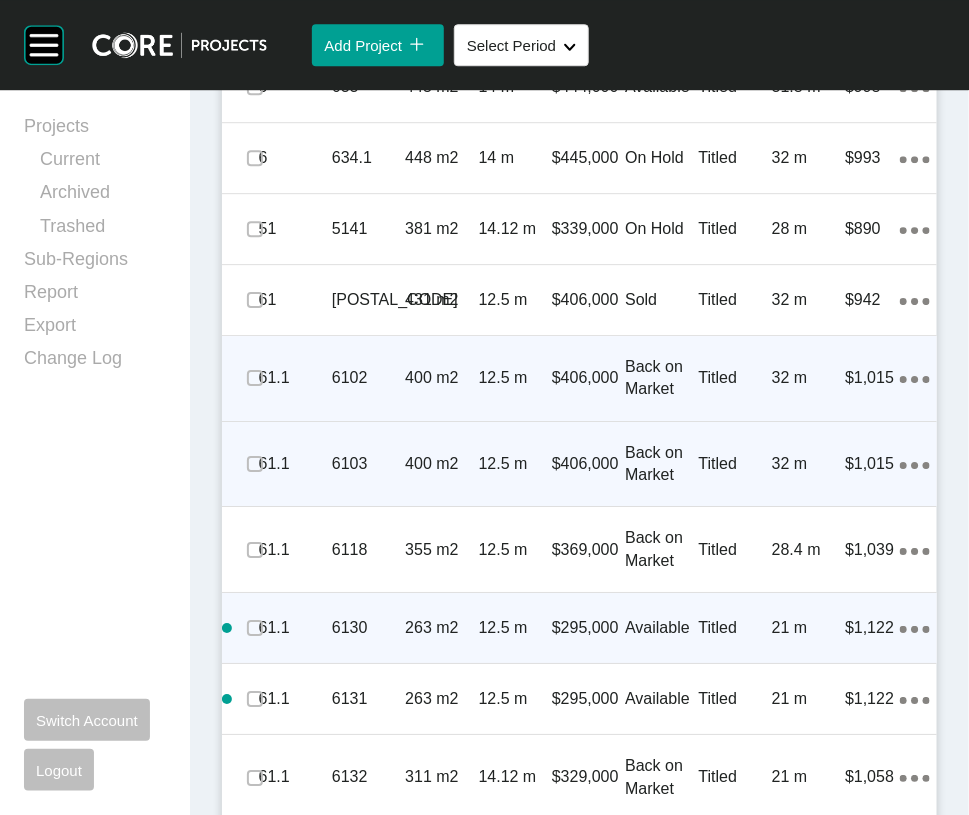 click on "Add Lot" at bounding box center [855, -184] 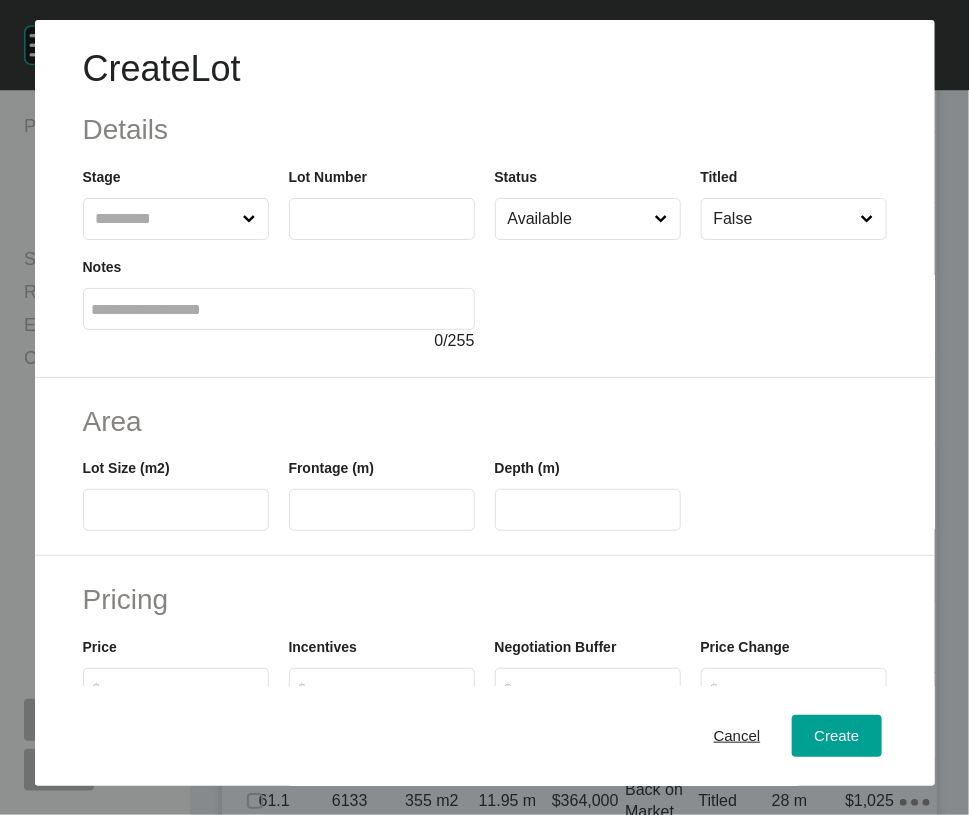 click at bounding box center [166, 219] 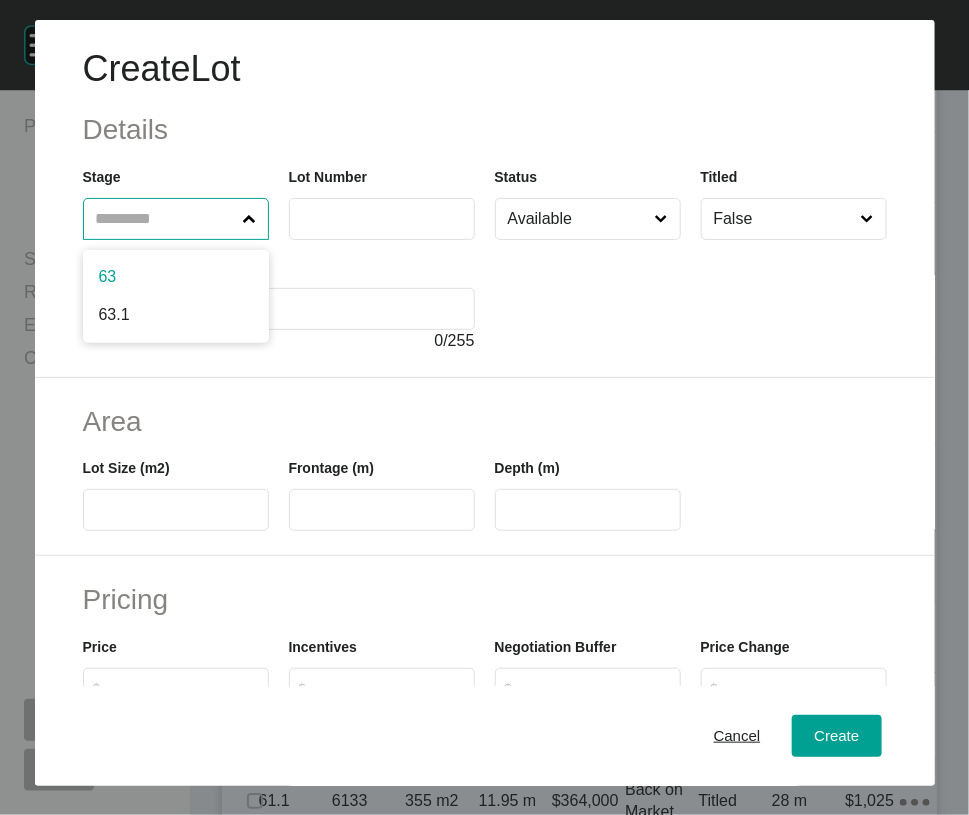 drag, startPoint x: 178, startPoint y: 319, endPoint x: 216, endPoint y: 320, distance: 38.013157 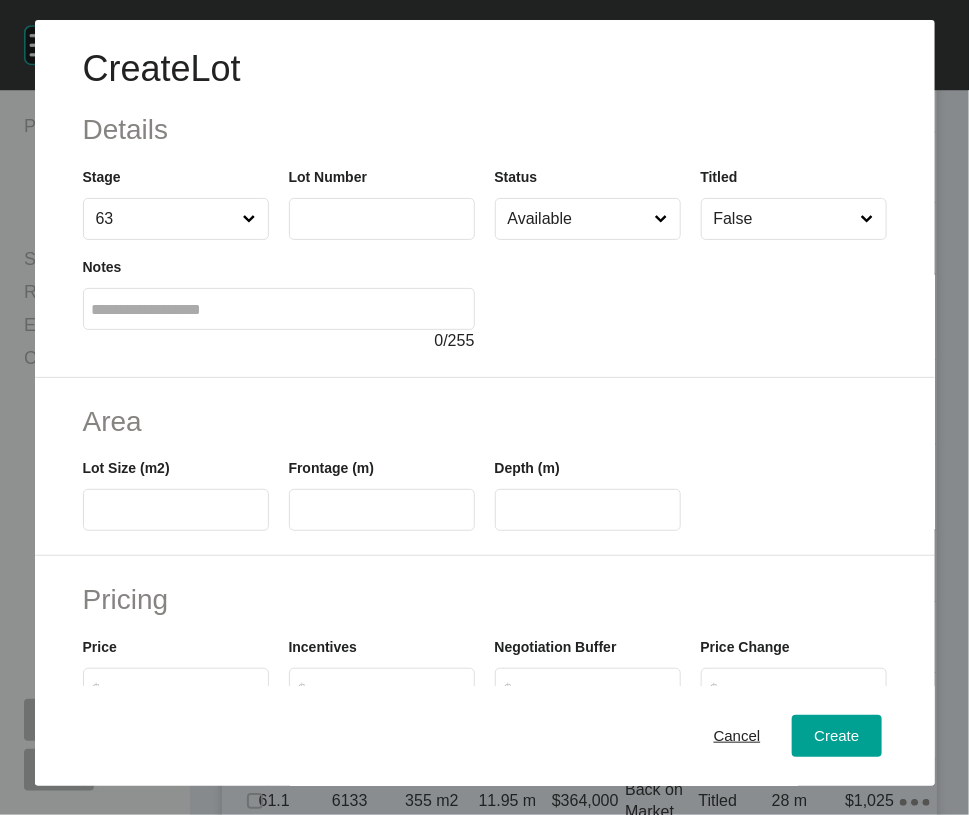 click at bounding box center (382, 219) 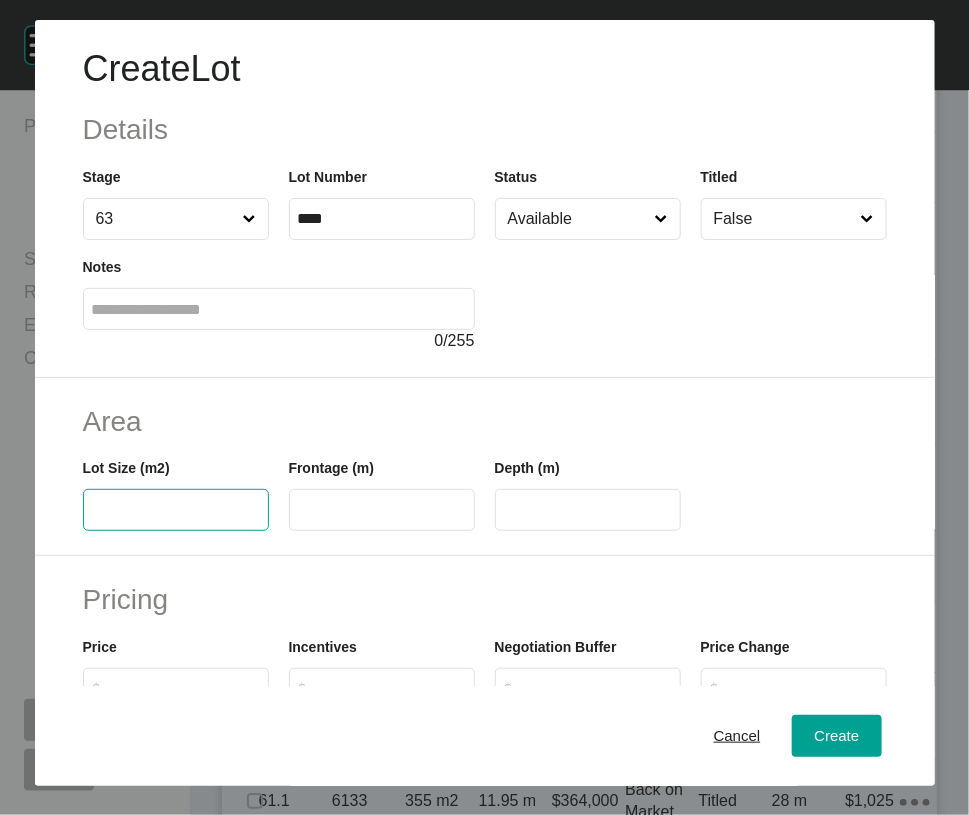 click at bounding box center [176, 510] 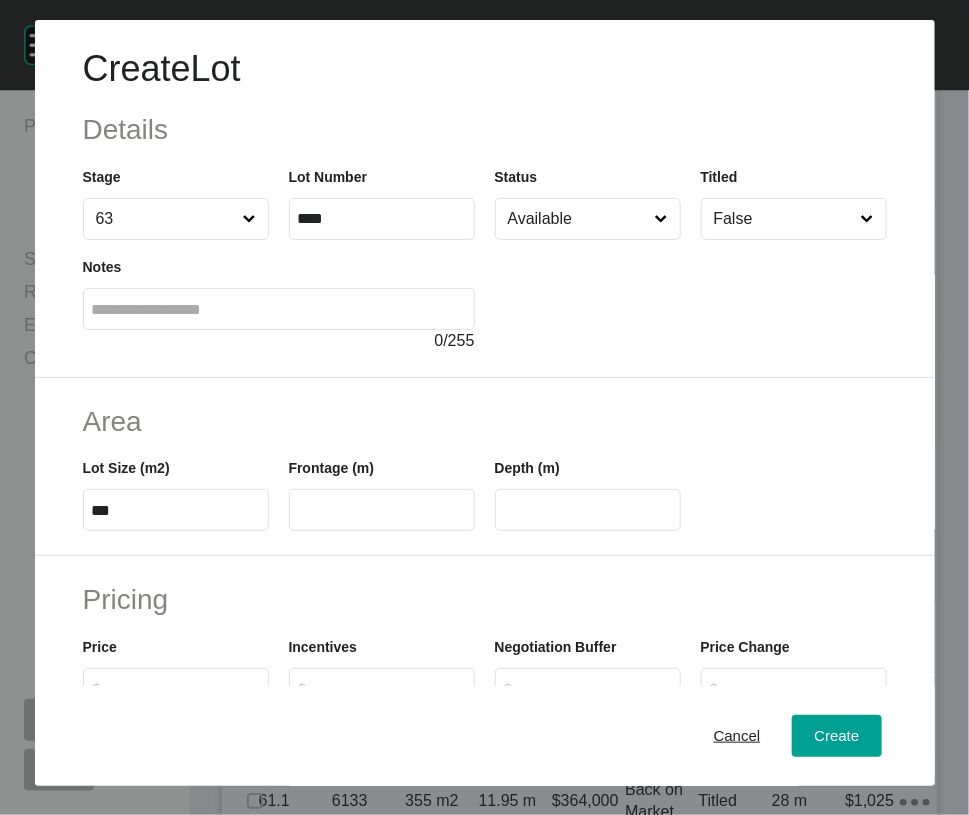 click at bounding box center [382, 510] 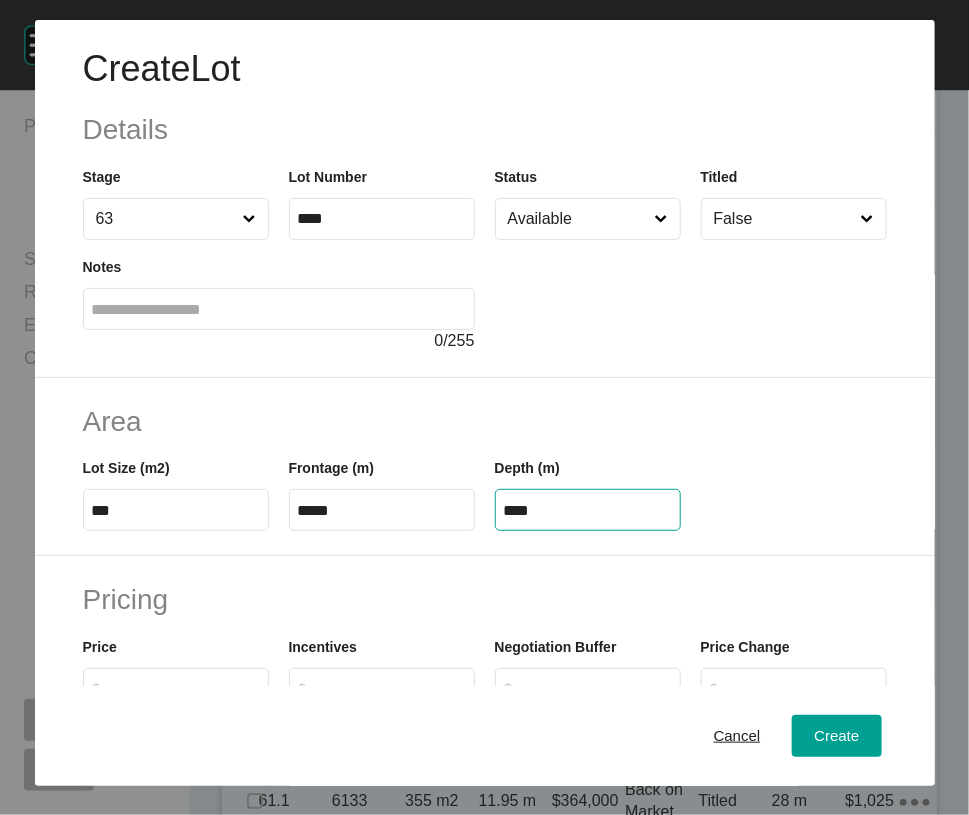click on "****" at bounding box center (588, 510) 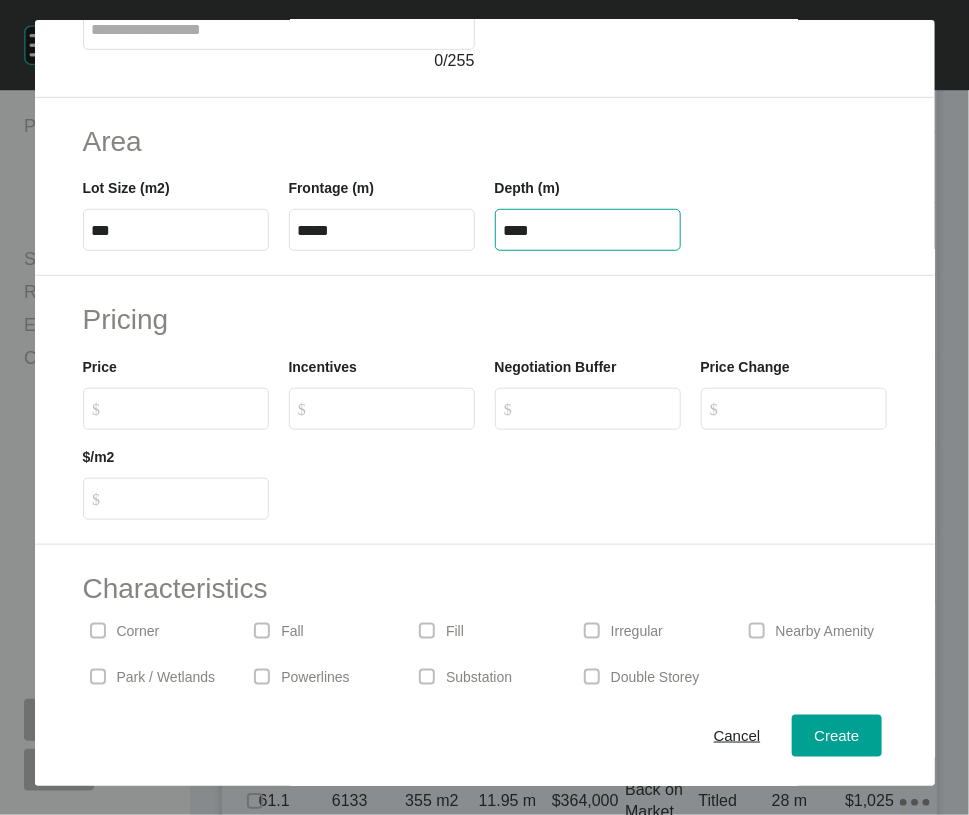 scroll, scrollTop: 286, scrollLeft: 0, axis: vertical 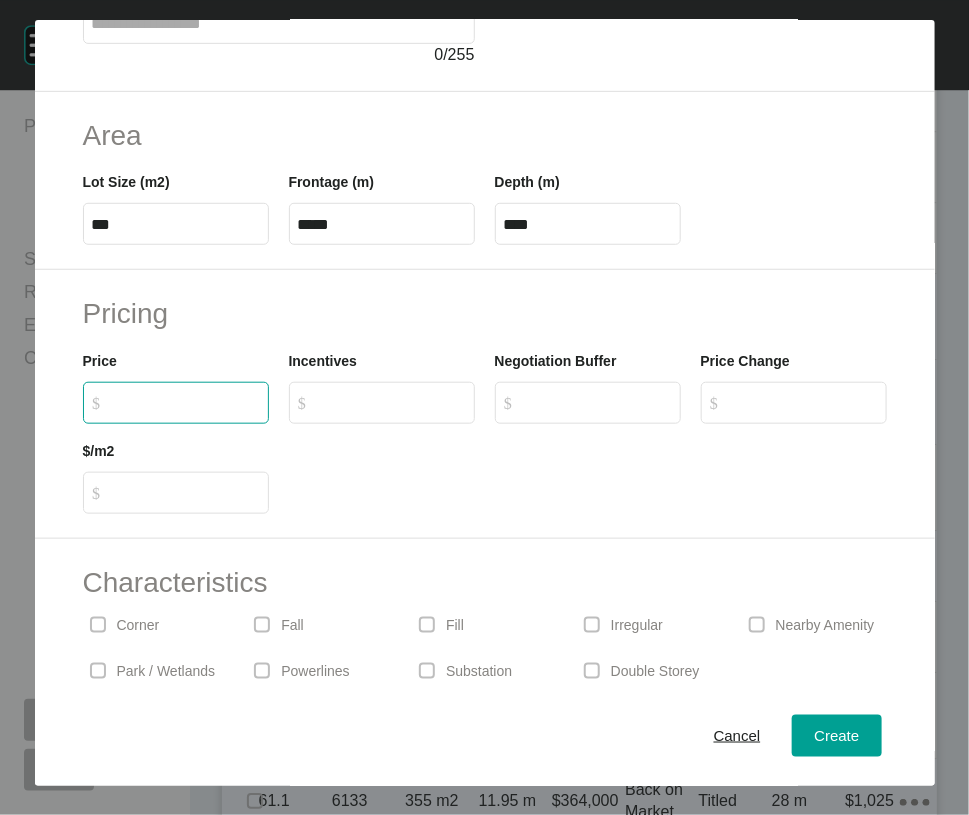 click on "$ Created with Sketch. $" at bounding box center [185, 402] 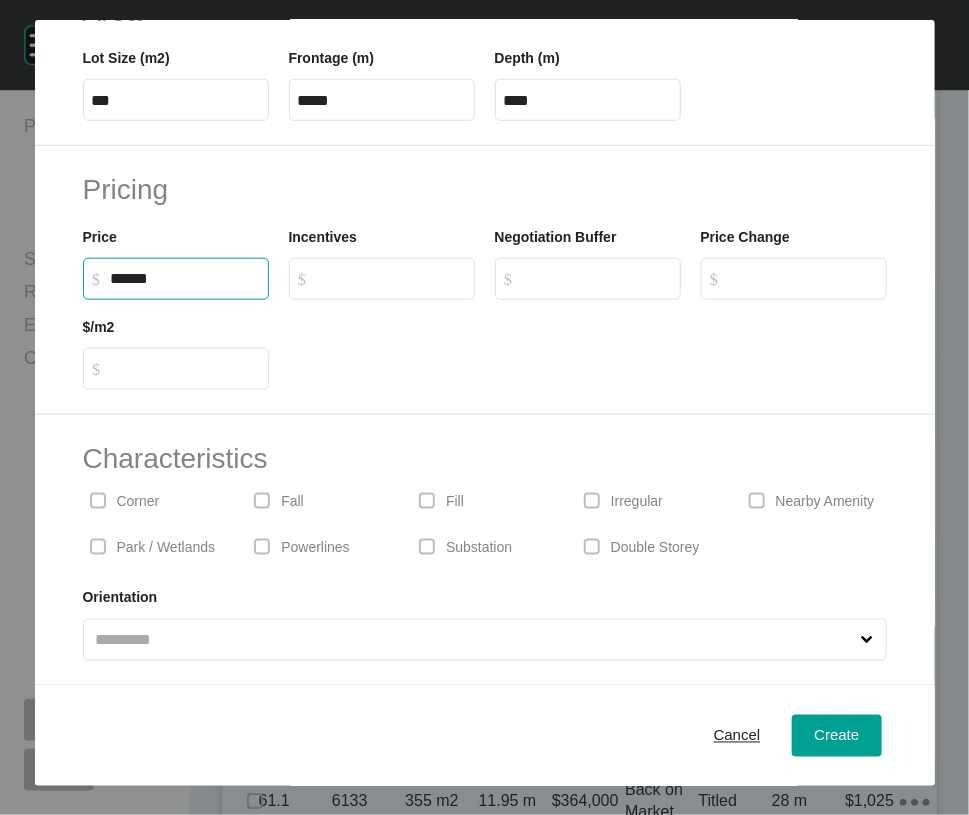 scroll, scrollTop: 588, scrollLeft: 0, axis: vertical 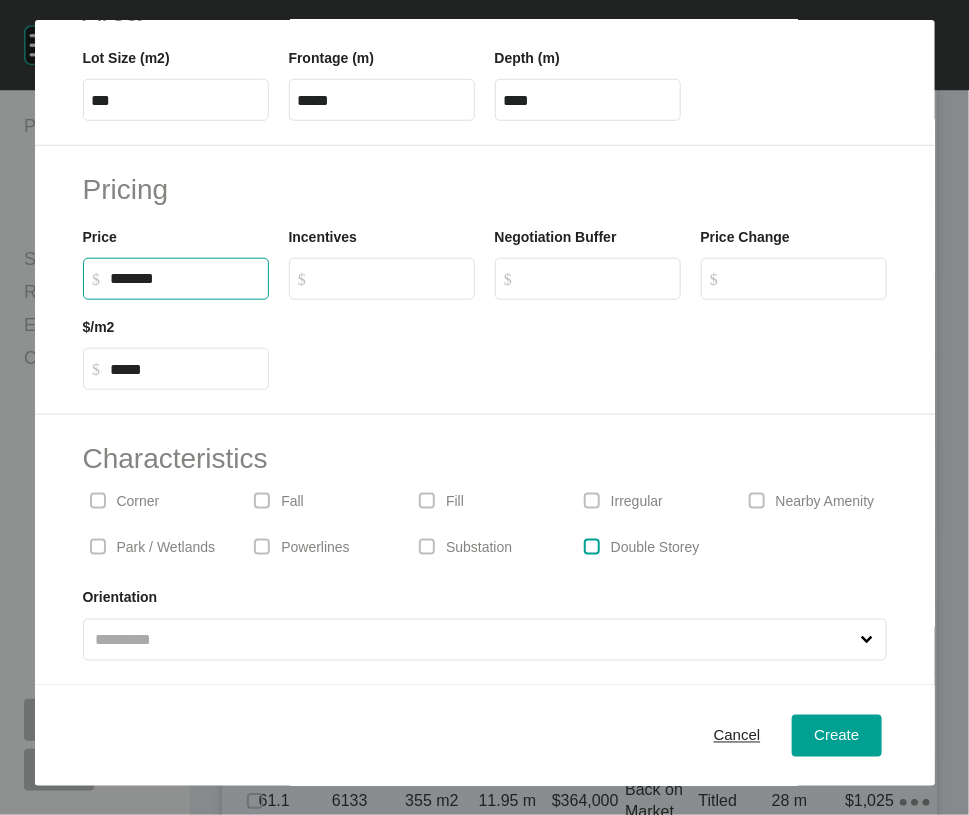 click at bounding box center (592, 547) 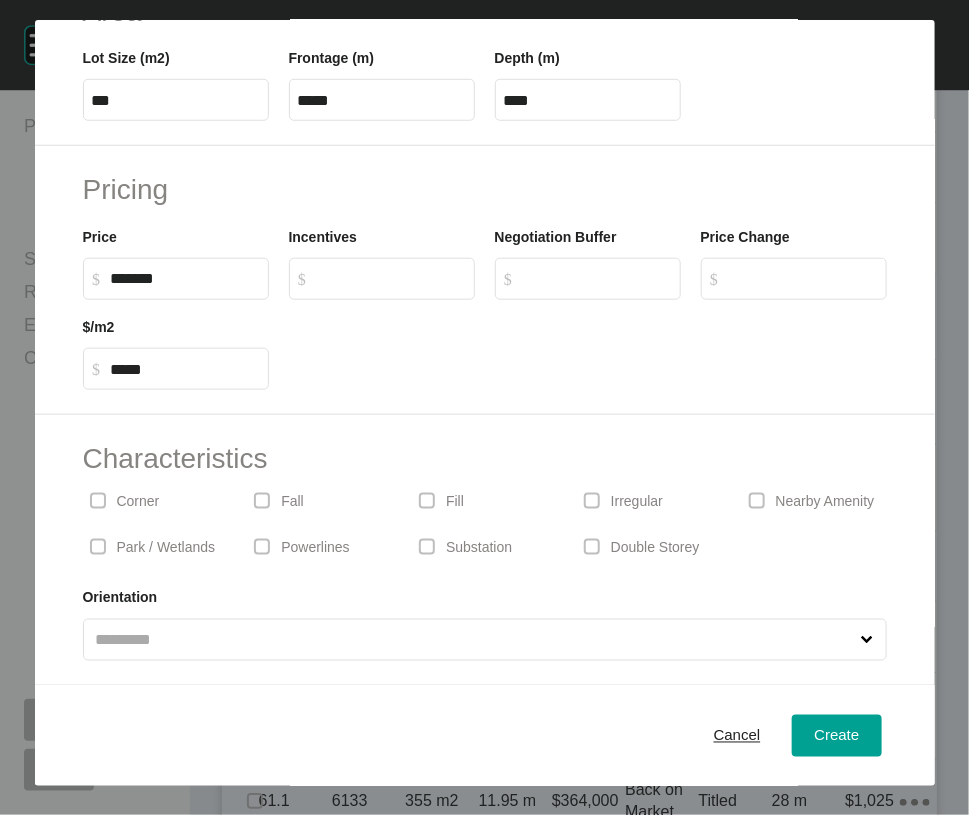 click on "Corner" at bounding box center [155, 501] 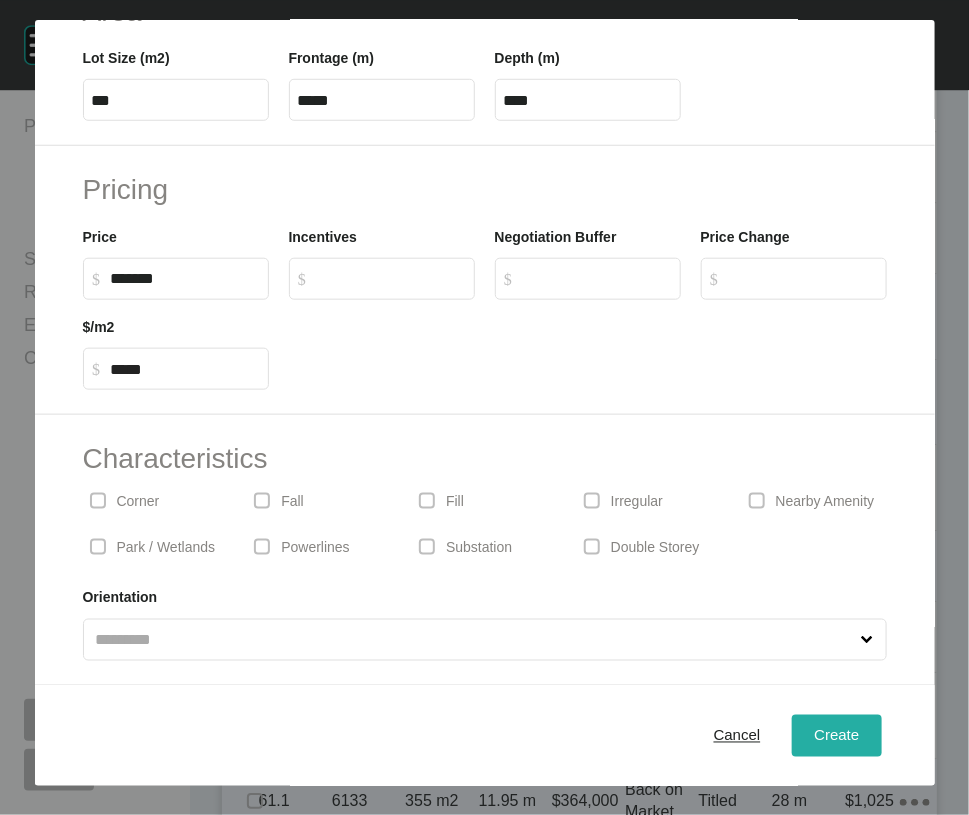 click on "Create" at bounding box center (836, 735) 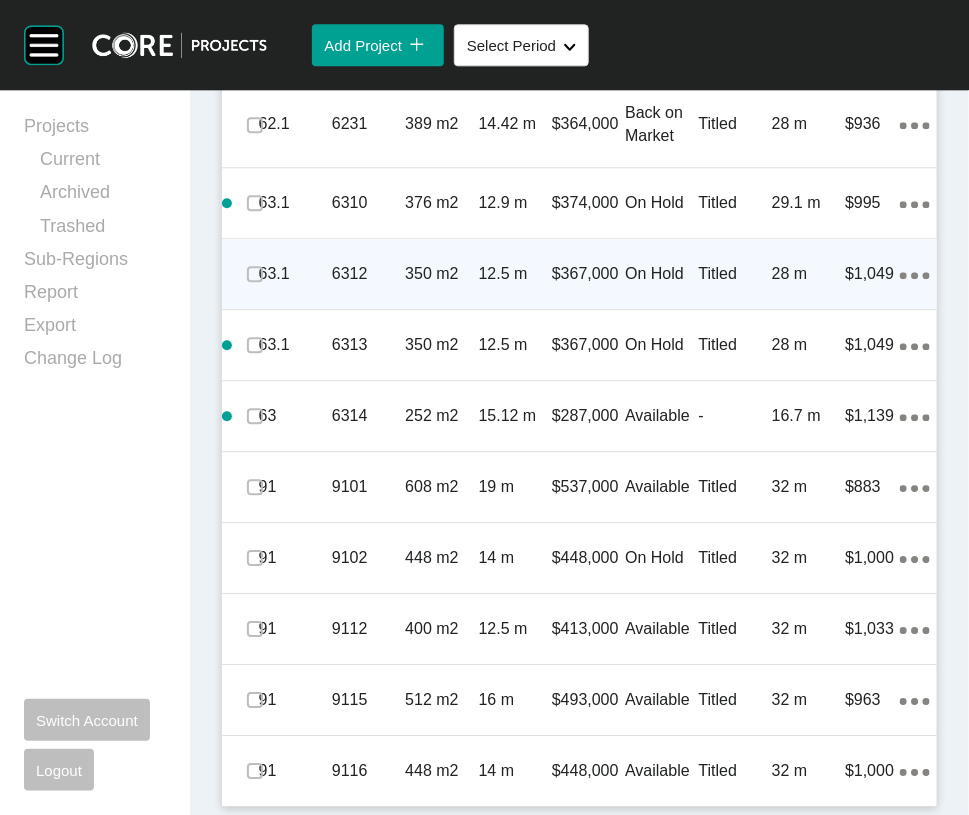 scroll, scrollTop: 4978, scrollLeft: 0, axis: vertical 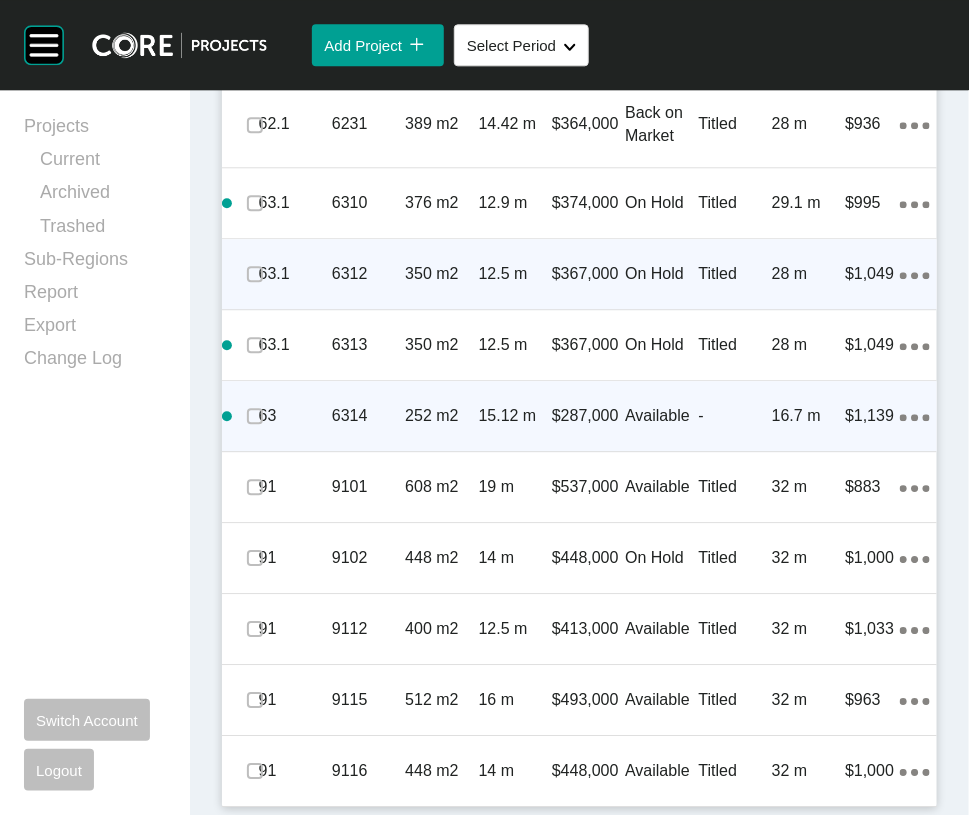 click on "Action Menu Dots Copy 6 Created with Sketch." 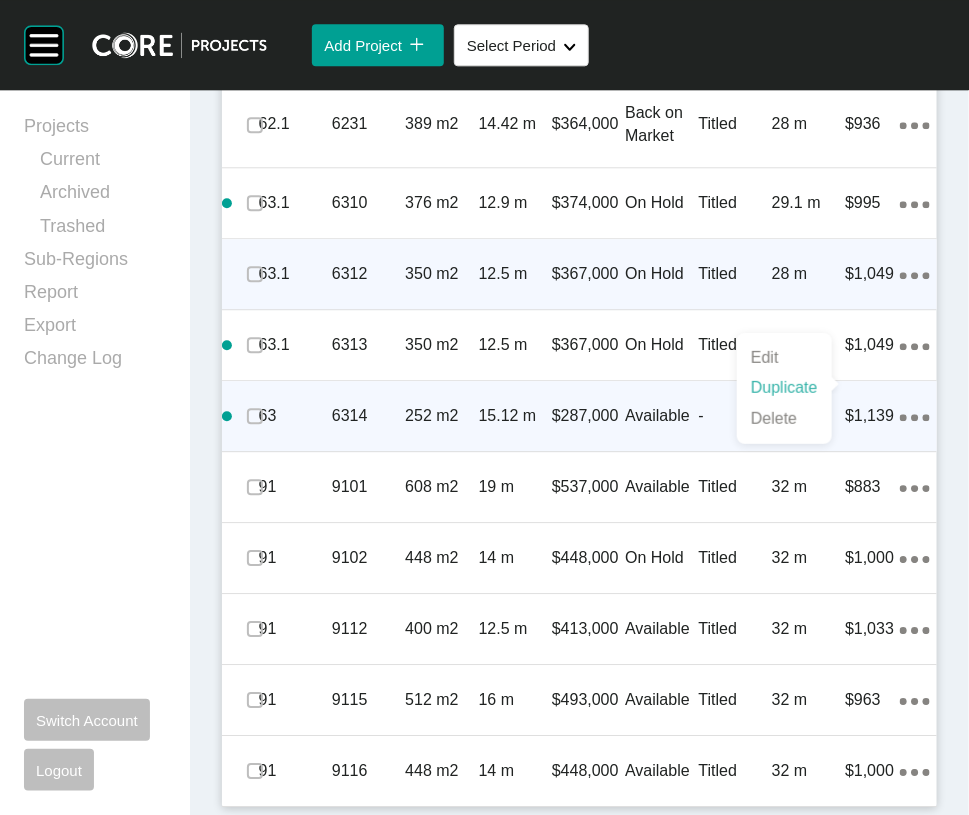 click on "Duplicate" at bounding box center [784, 388] 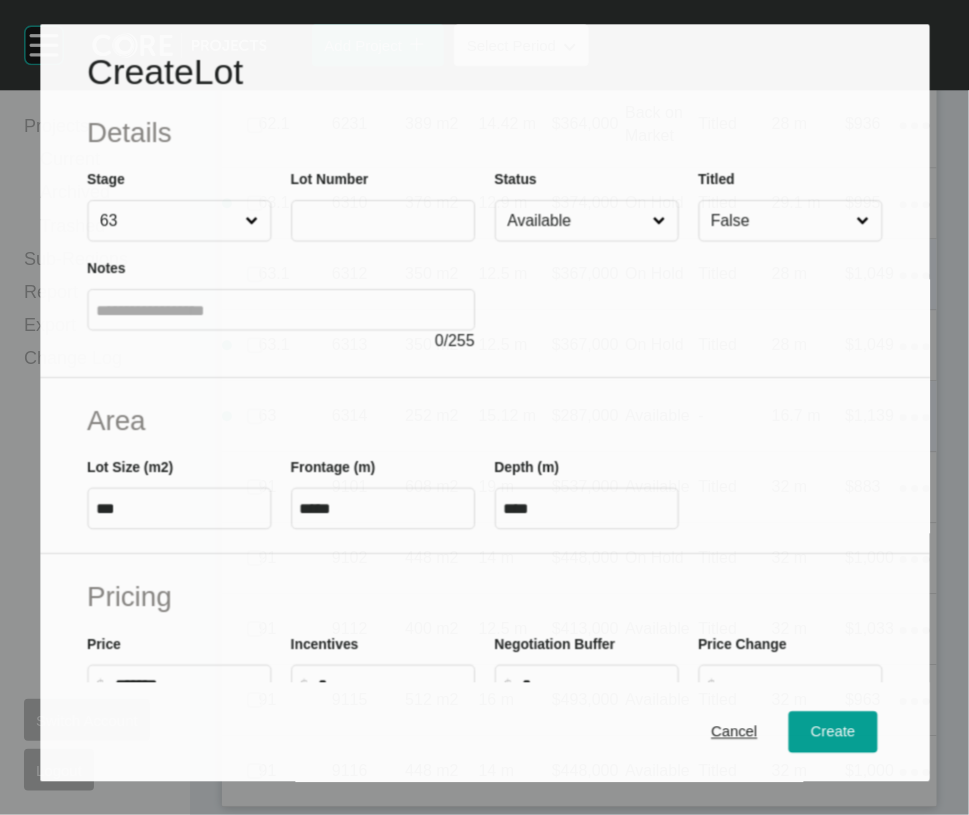 scroll, scrollTop: 4899, scrollLeft: 0, axis: vertical 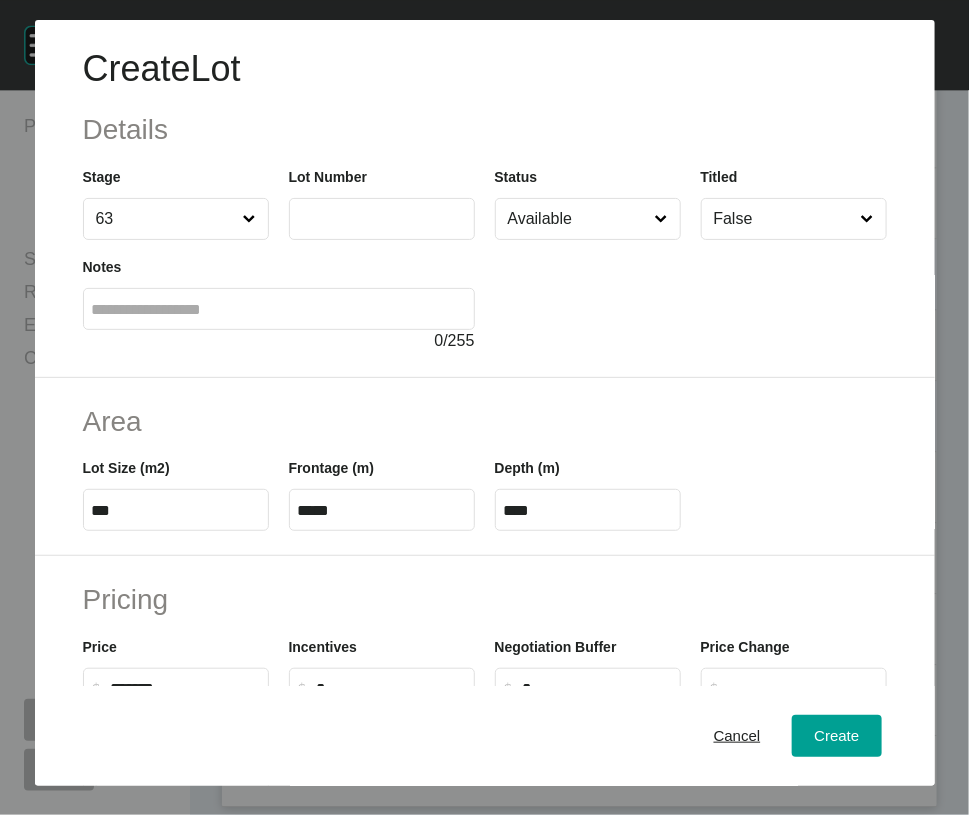 click at bounding box center (382, 219) 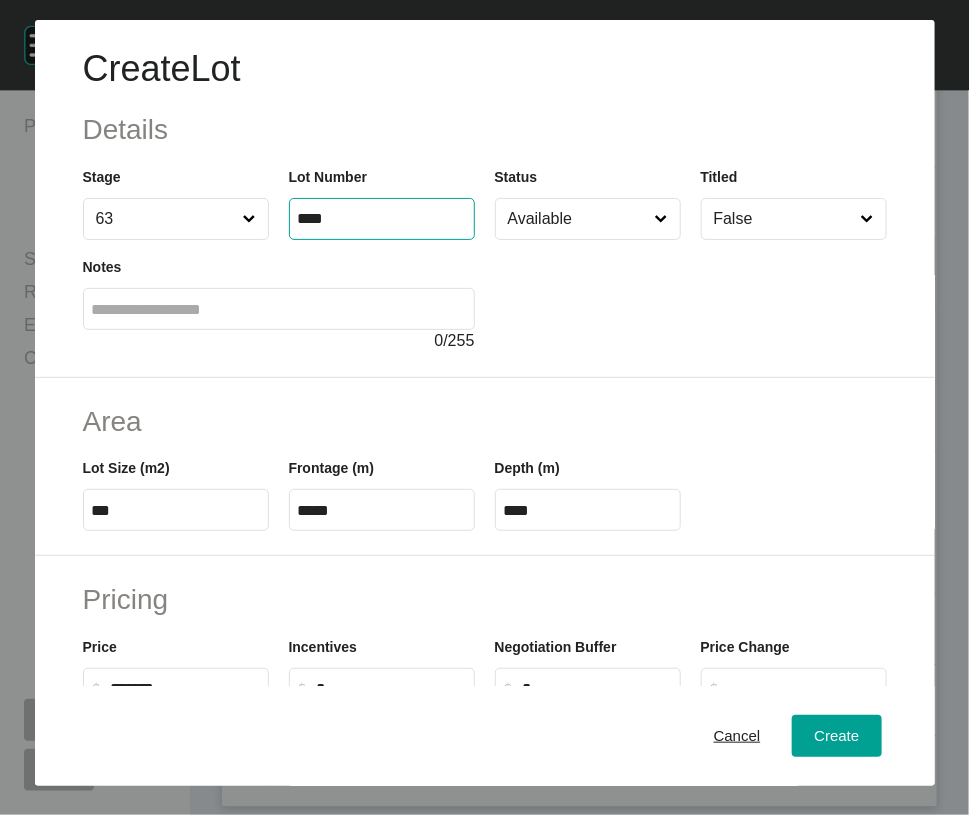 click at bounding box center (279, 309) 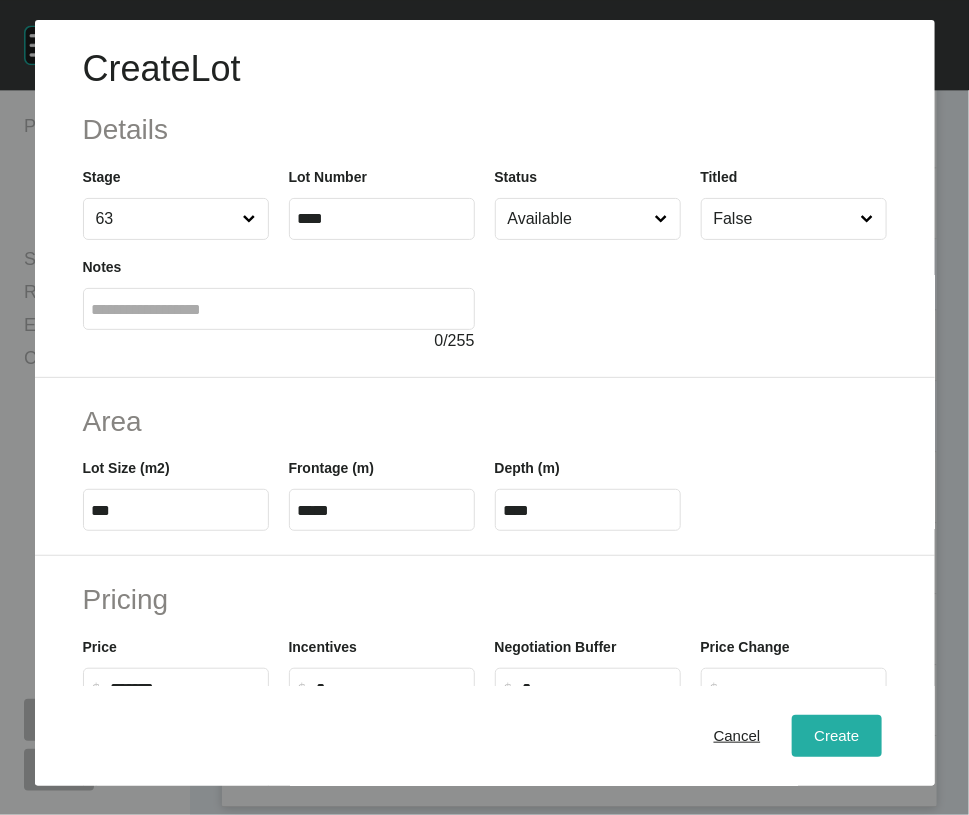 click on "Create" at bounding box center [836, 736] 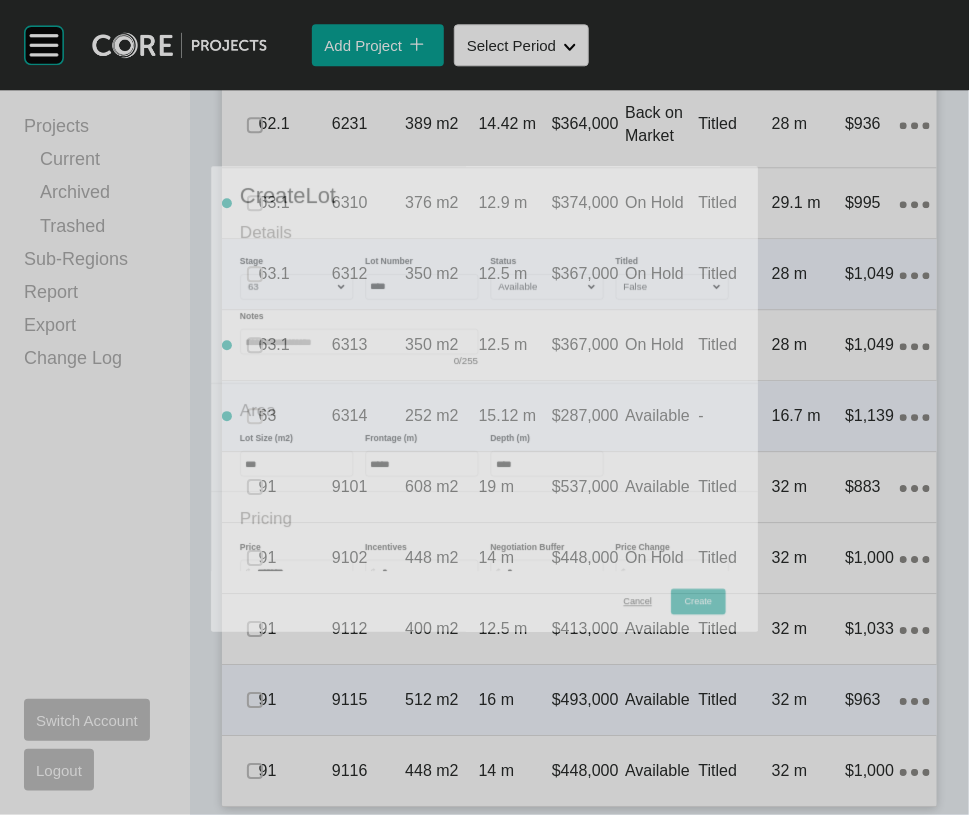 scroll, scrollTop: 4978, scrollLeft: 0, axis: vertical 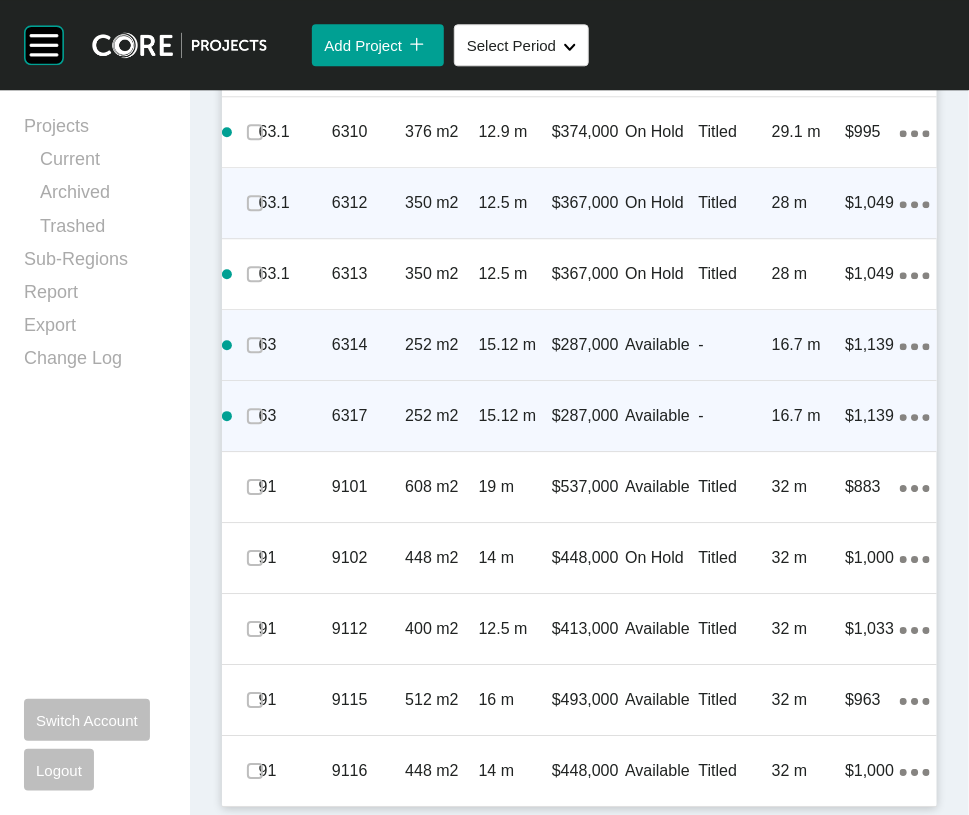 click 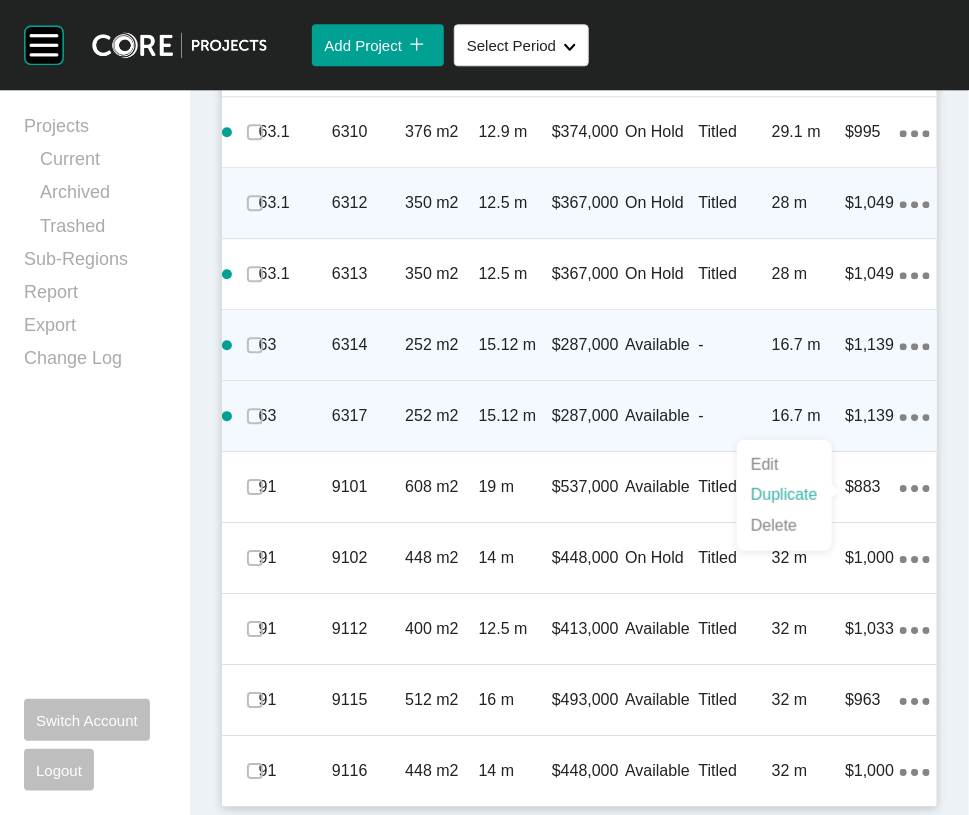 click on "Duplicate" at bounding box center [784, 495] 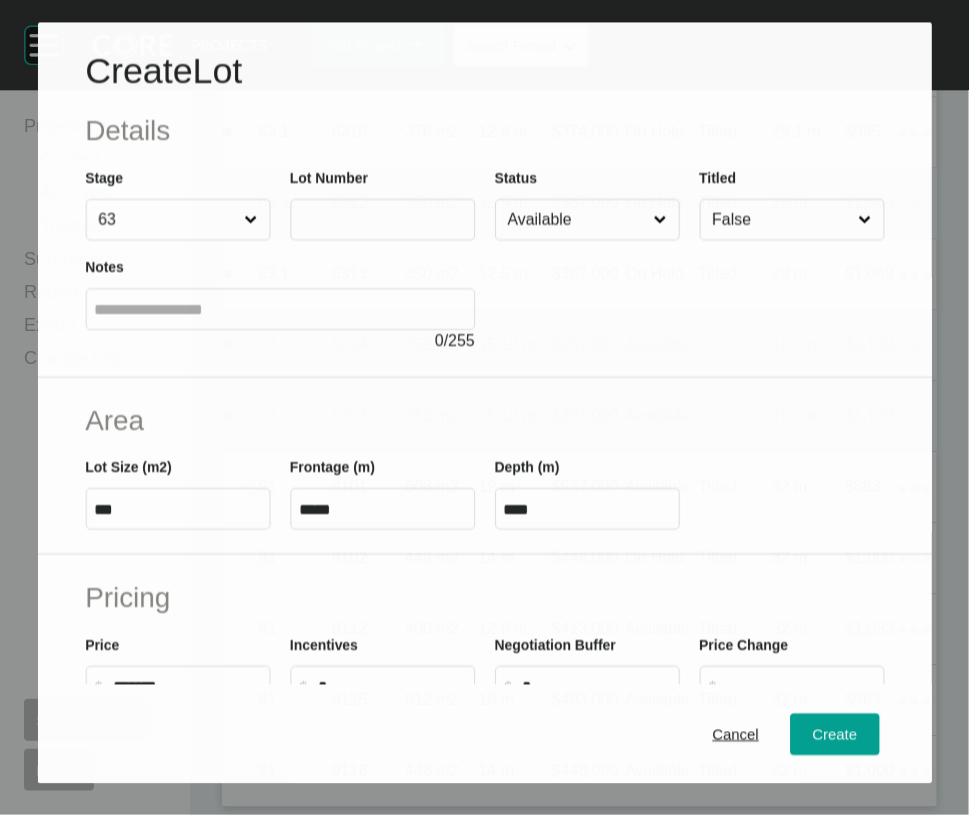 scroll, scrollTop: 4899, scrollLeft: 0, axis: vertical 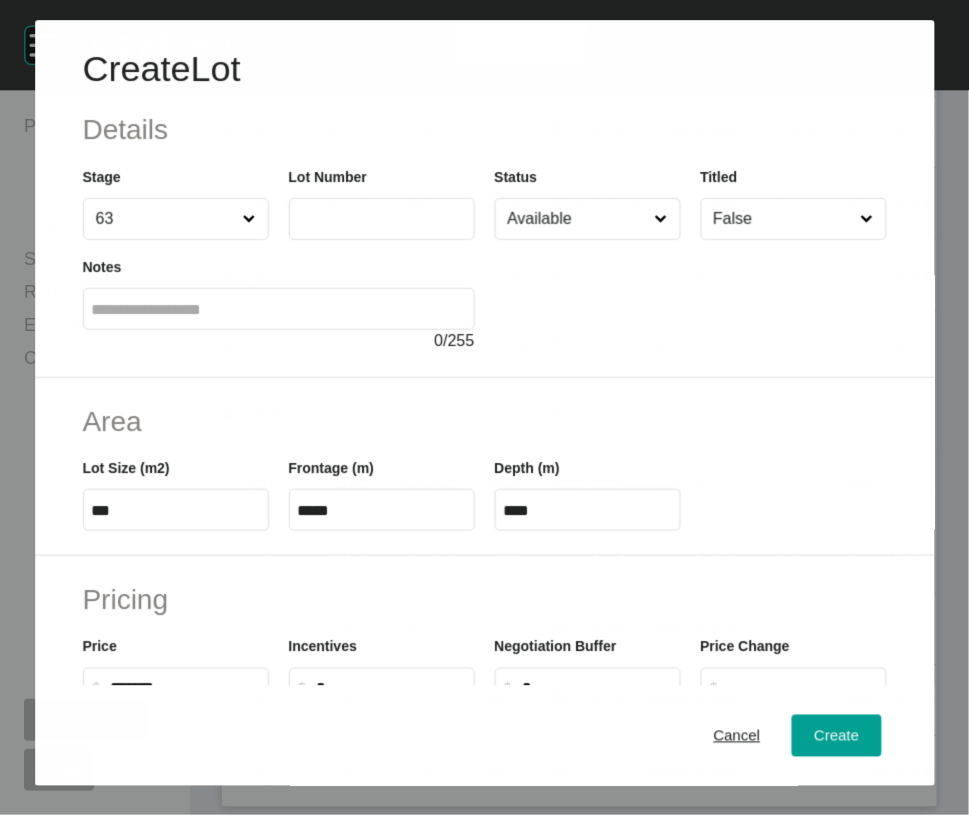click at bounding box center [382, 219] 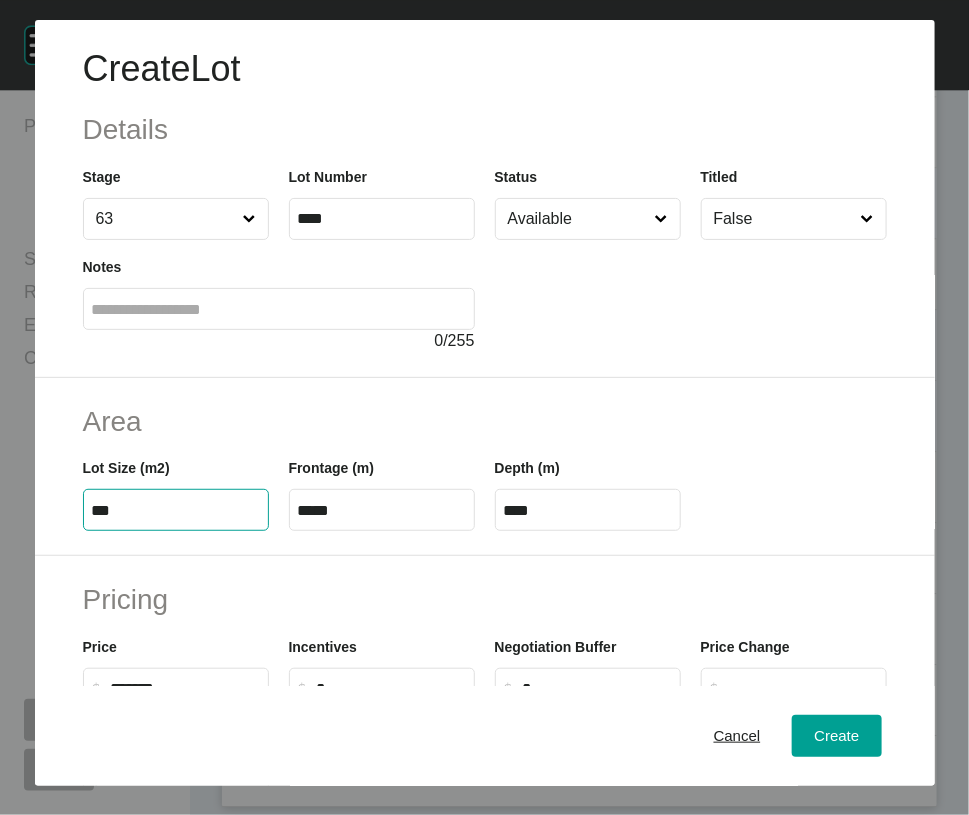 drag, startPoint x: 84, startPoint y: 632, endPoint x: 156, endPoint y: 627, distance: 72.1734 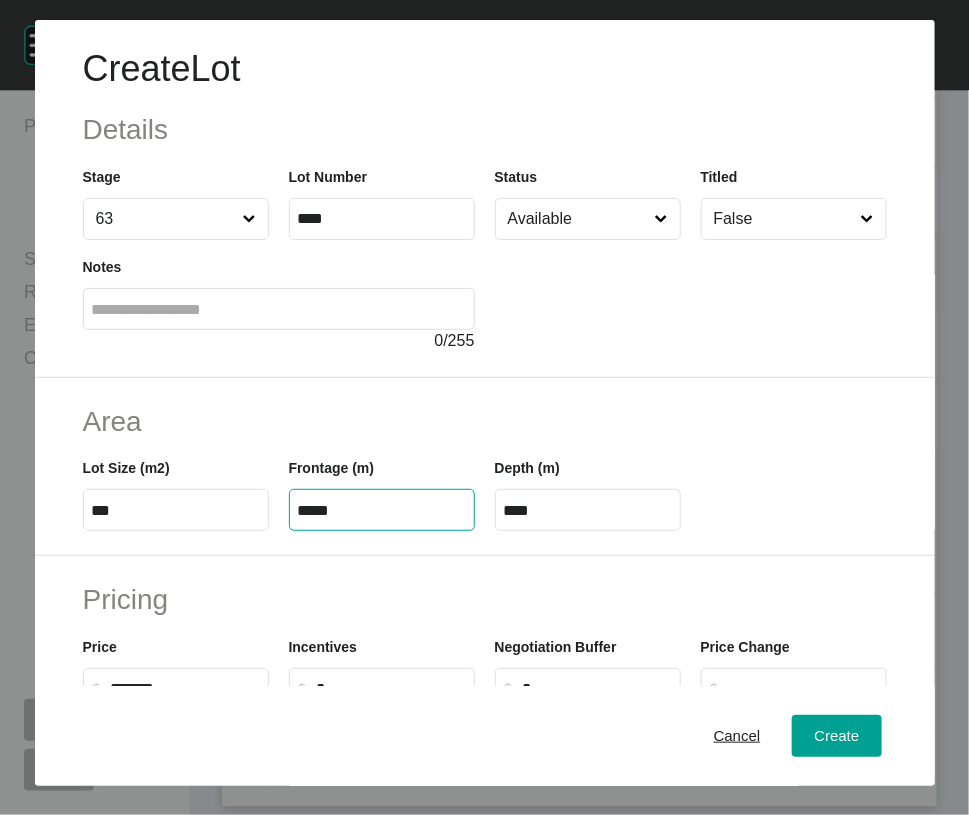drag, startPoint x: 400, startPoint y: 636, endPoint x: 274, endPoint y: 642, distance: 126.14278 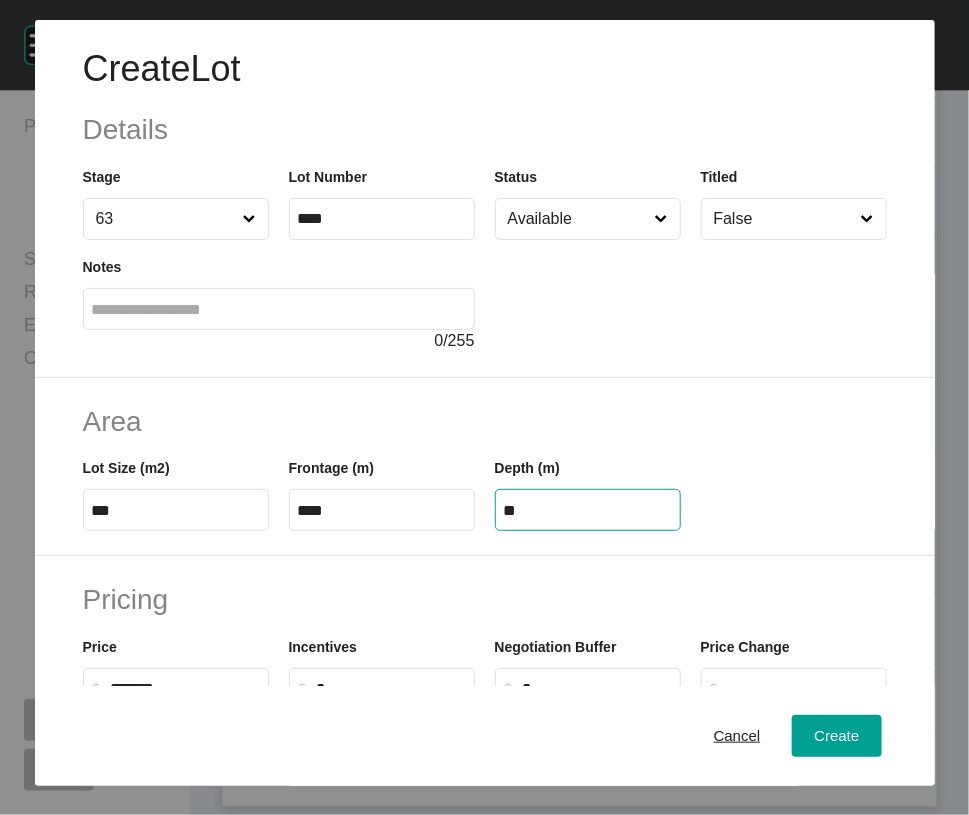 click on "**" at bounding box center [588, 510] 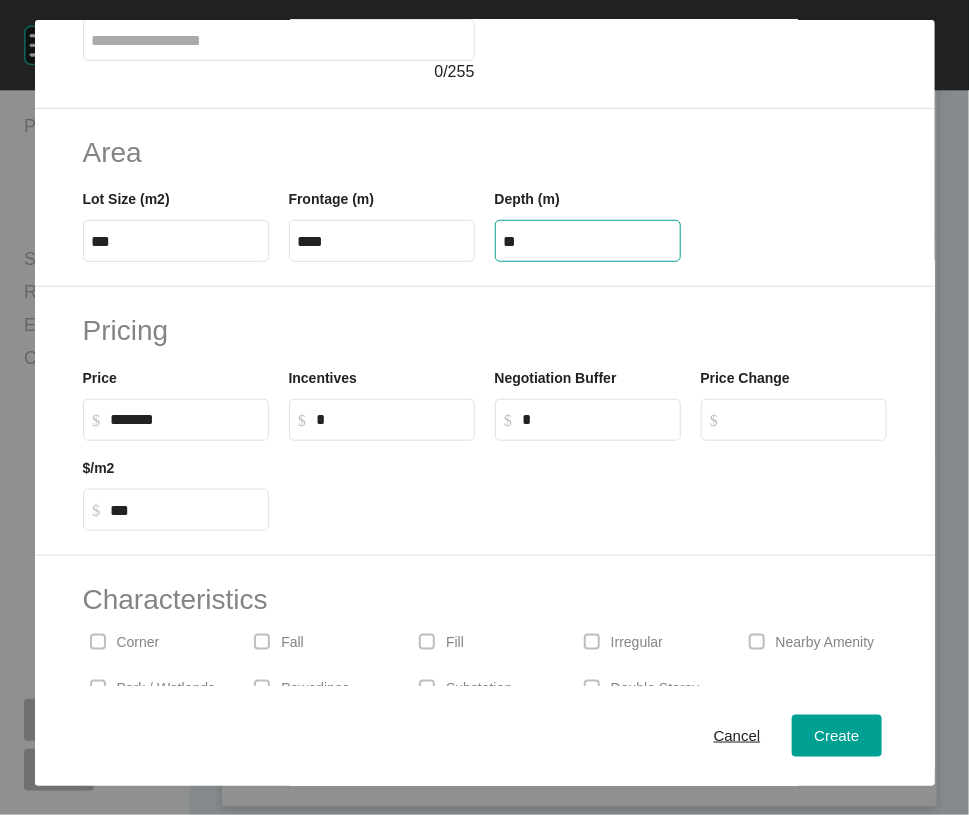 scroll, scrollTop: 272, scrollLeft: 0, axis: vertical 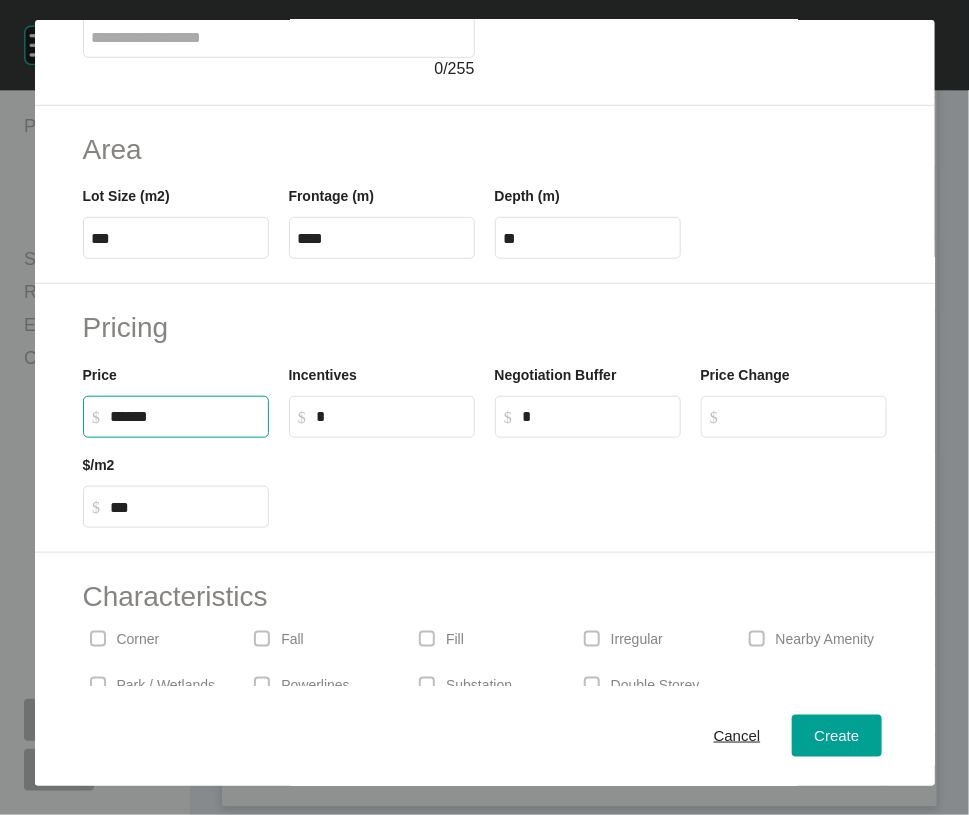 drag, startPoint x: 125, startPoint y: 577, endPoint x: -77, endPoint y: 562, distance: 202.55617 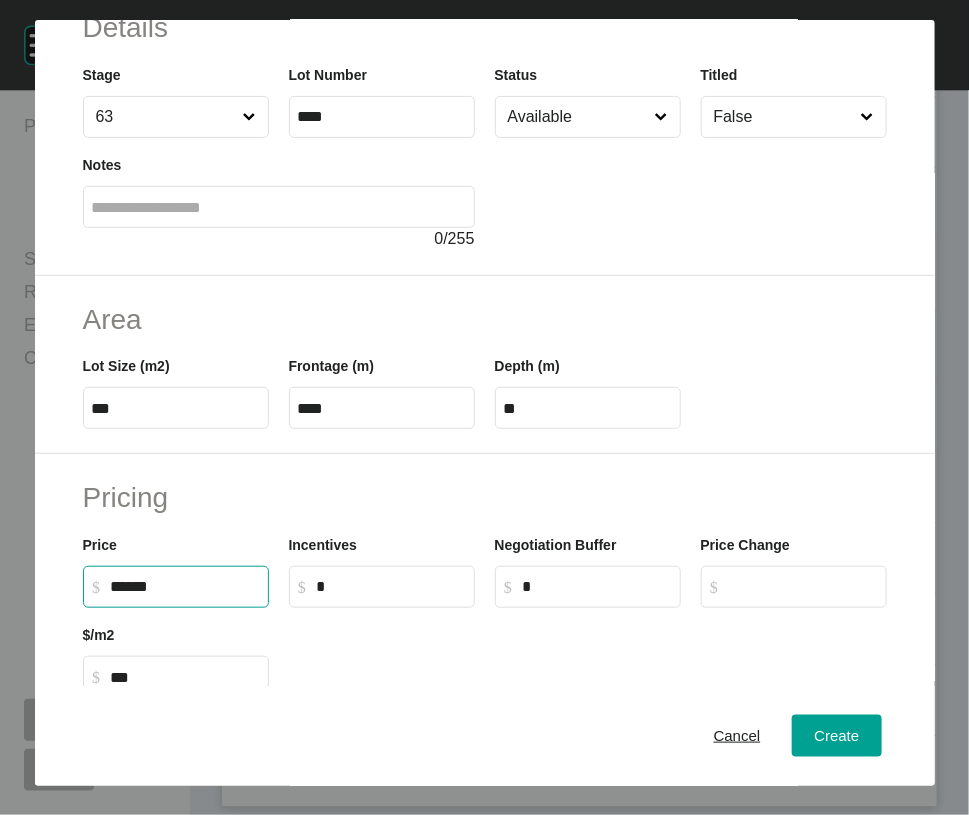 scroll, scrollTop: 104, scrollLeft: 0, axis: vertical 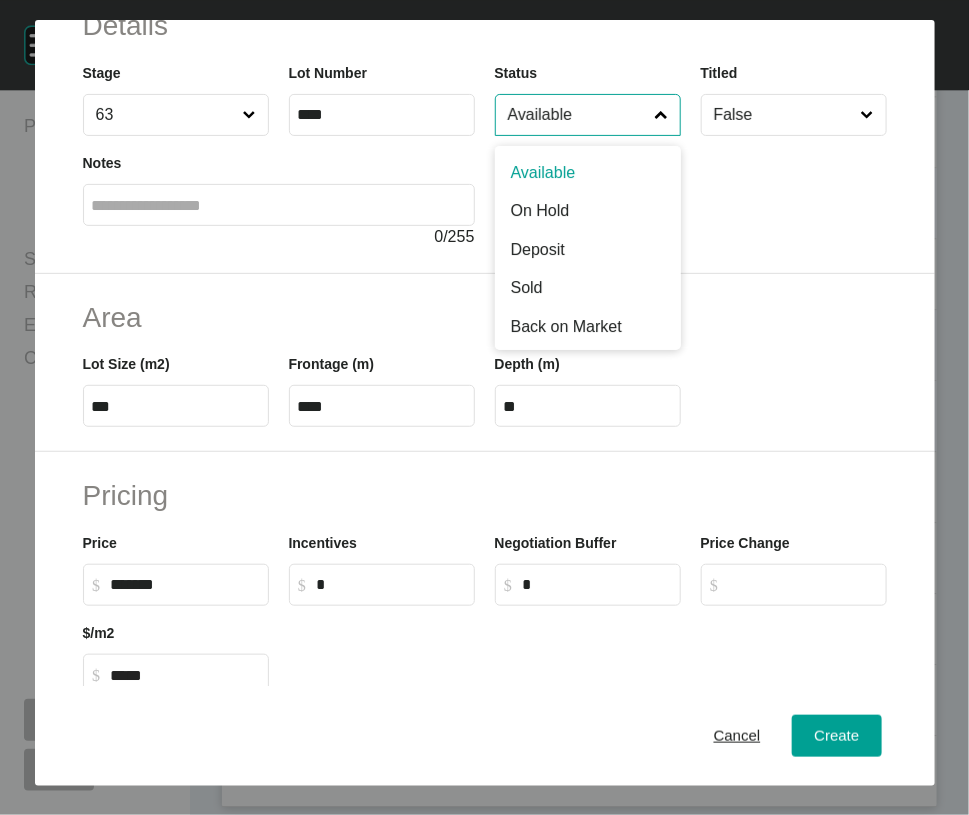 click on "Available" at bounding box center (578, 115) 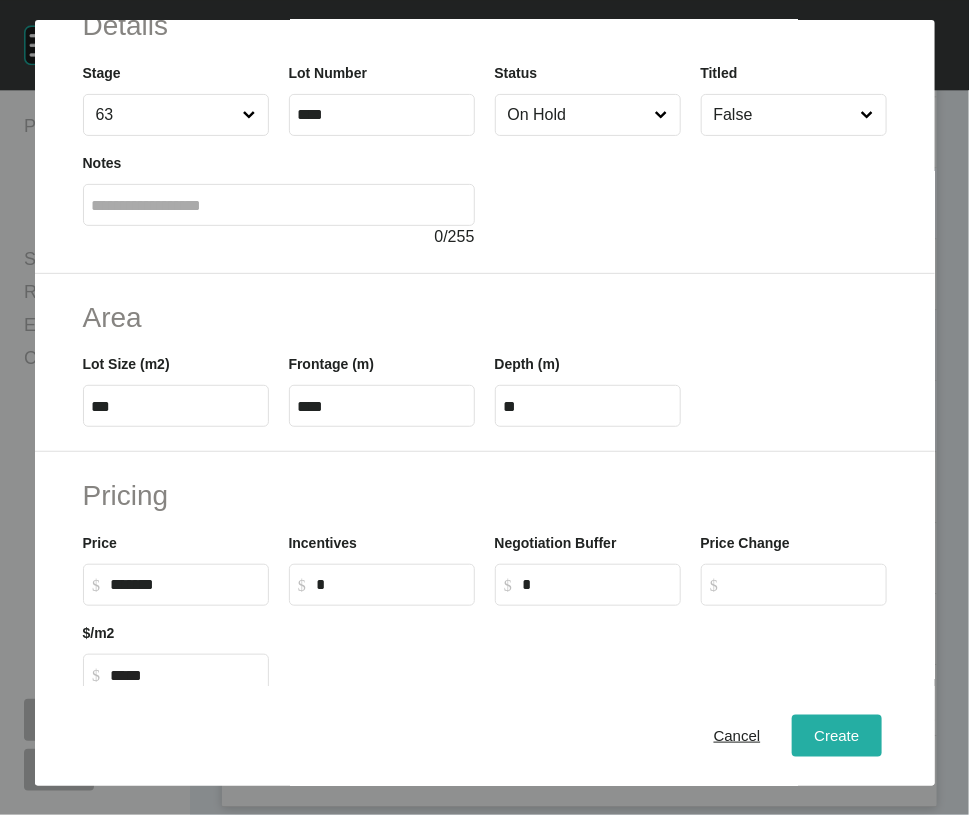 click on "Create" at bounding box center [836, 736] 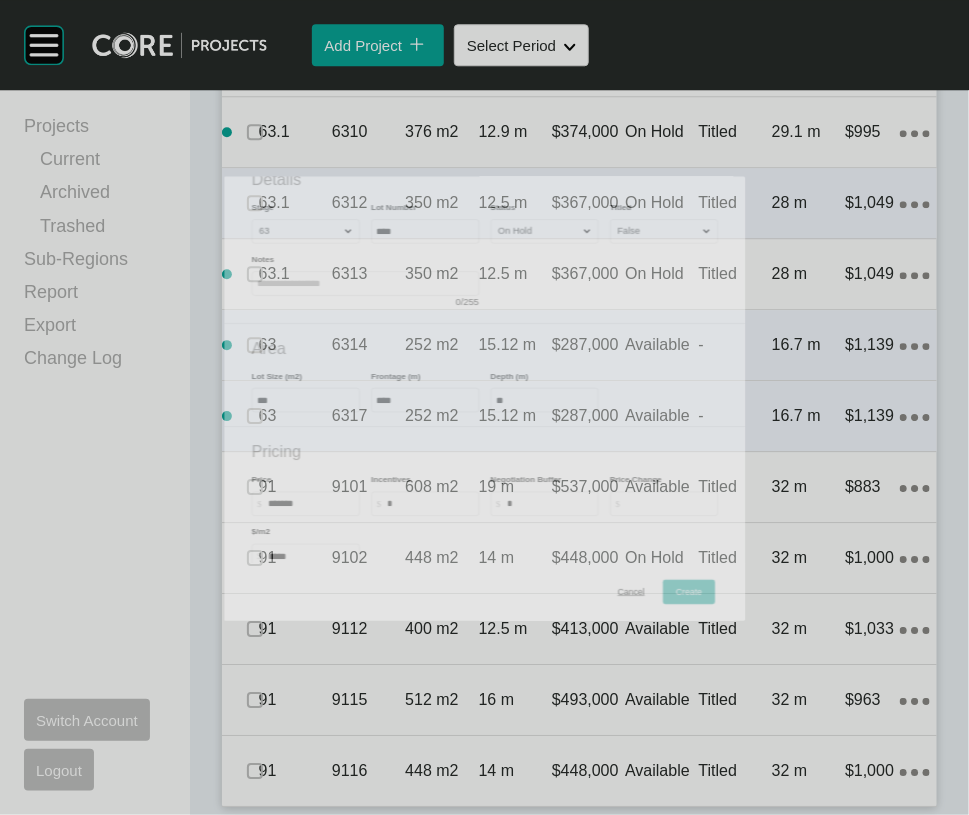 scroll, scrollTop: 4978, scrollLeft: 0, axis: vertical 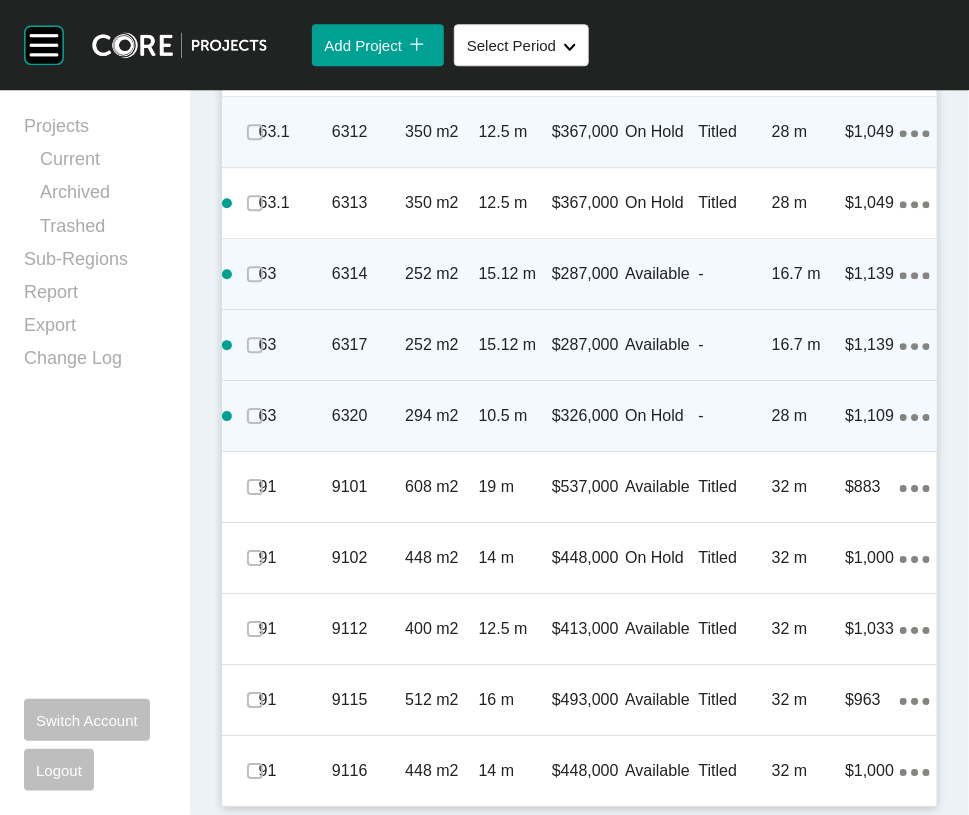 click on "Action Menu Dots Copy 6 Created with Sketch." 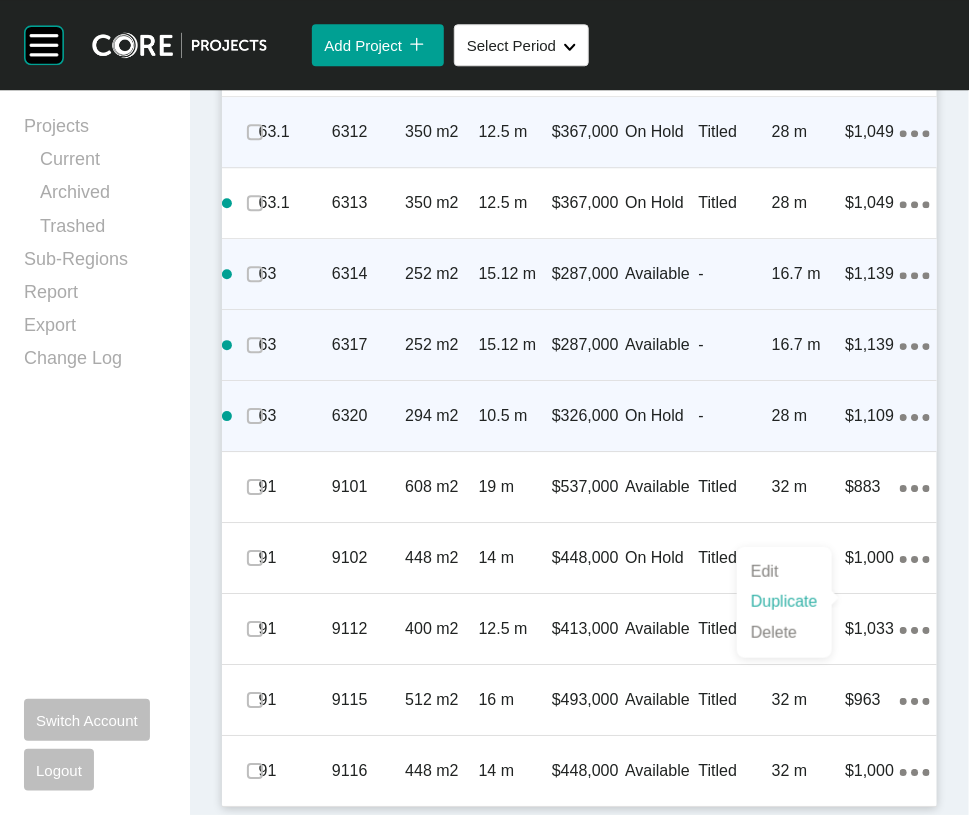 click on "Duplicate" at bounding box center [784, 602] 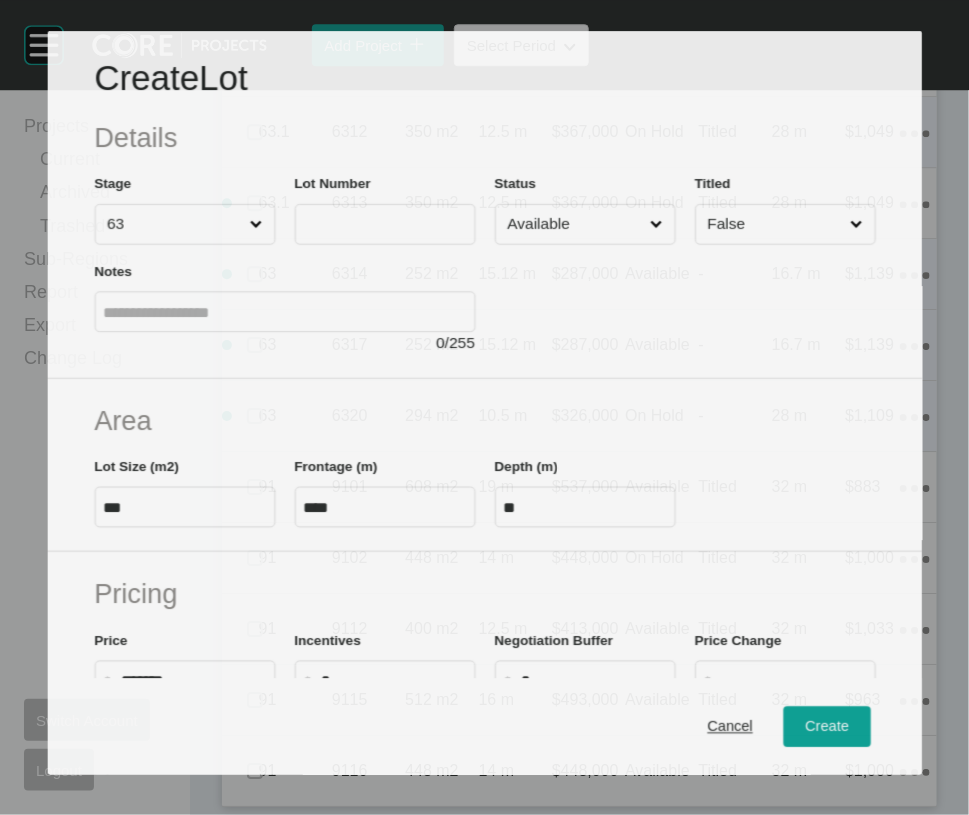 scroll, scrollTop: 4899, scrollLeft: 0, axis: vertical 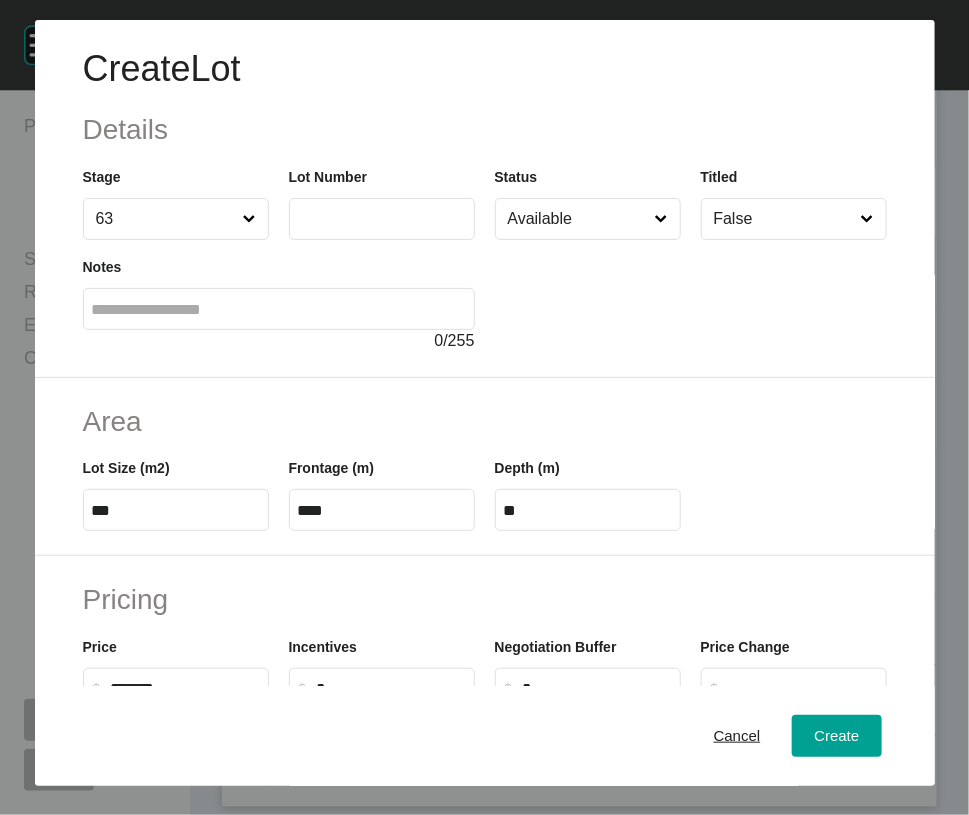 click at bounding box center [382, 218] 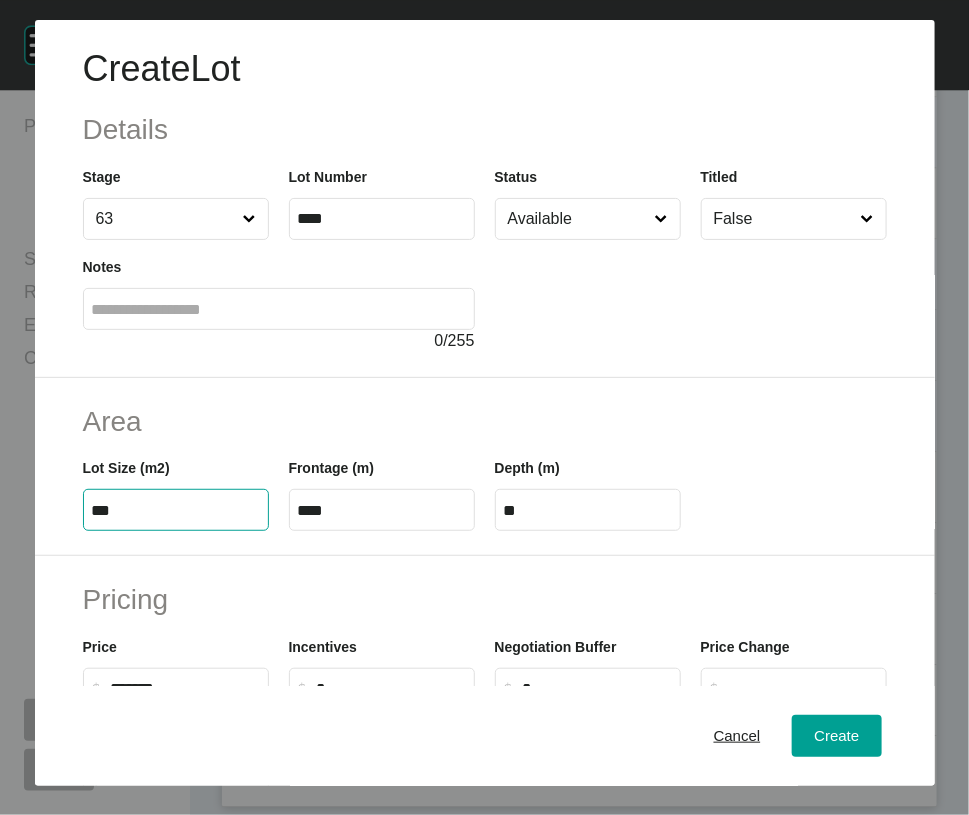 drag, startPoint x: 132, startPoint y: 639, endPoint x: -48, endPoint y: 635, distance: 180.04443 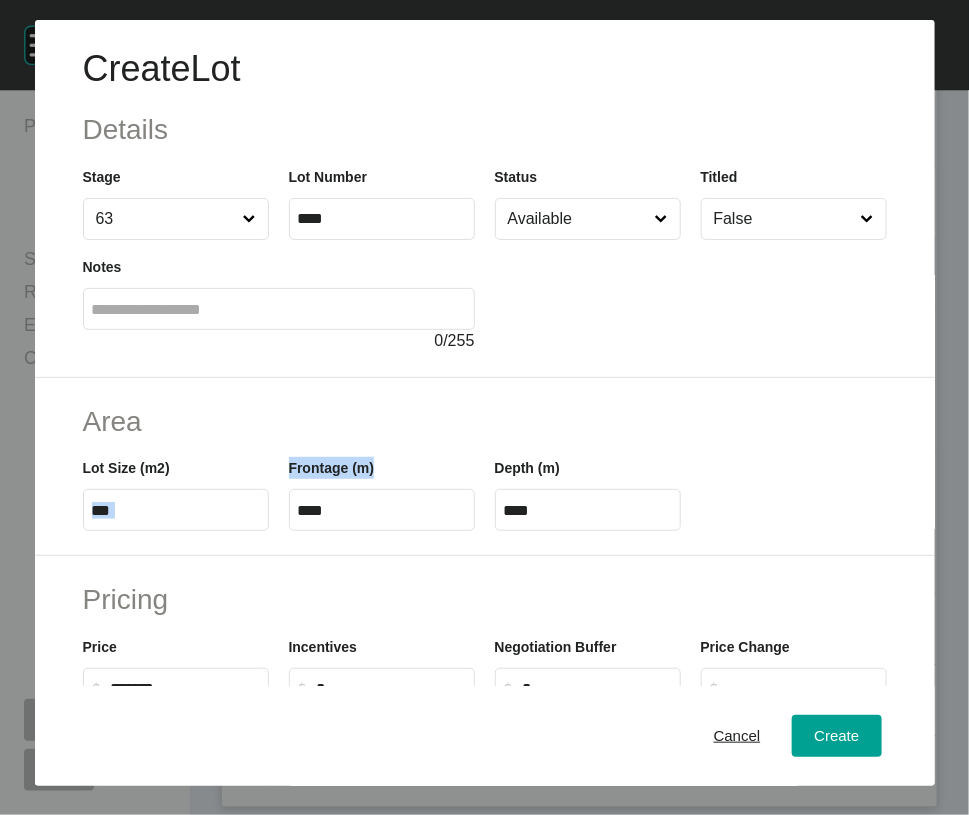drag, startPoint x: 354, startPoint y: 630, endPoint x: 159, endPoint y: 648, distance: 195.82901 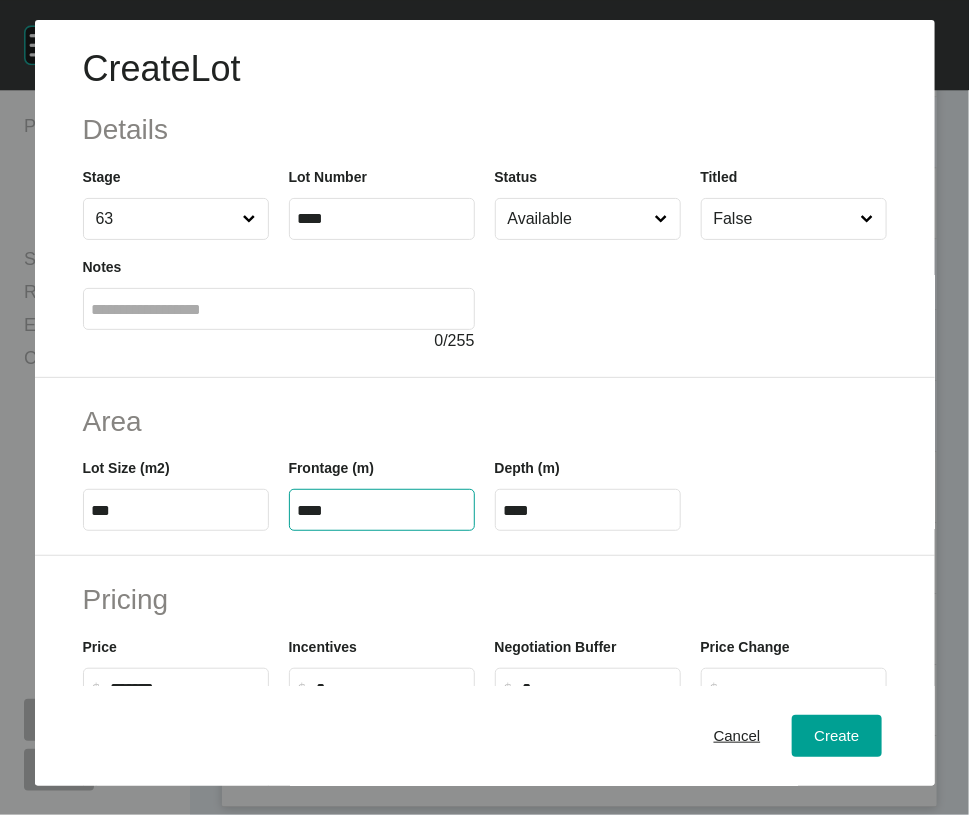 drag, startPoint x: 328, startPoint y: 635, endPoint x: 199, endPoint y: 629, distance: 129.13947 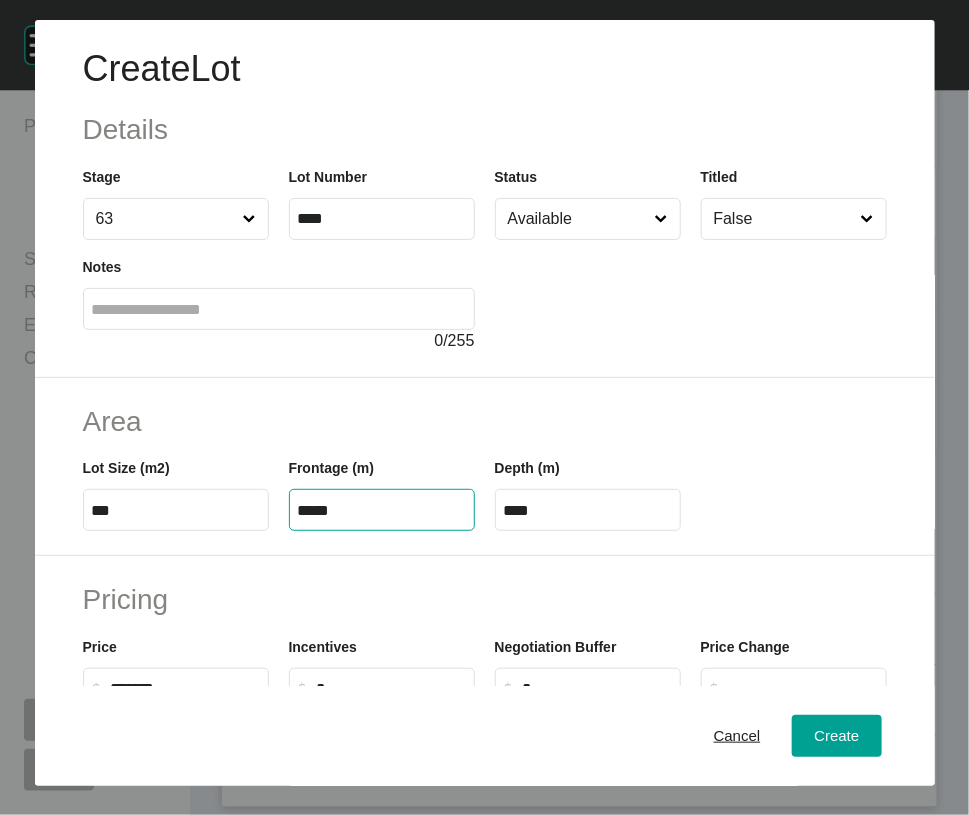 click on "****" at bounding box center (588, 510) 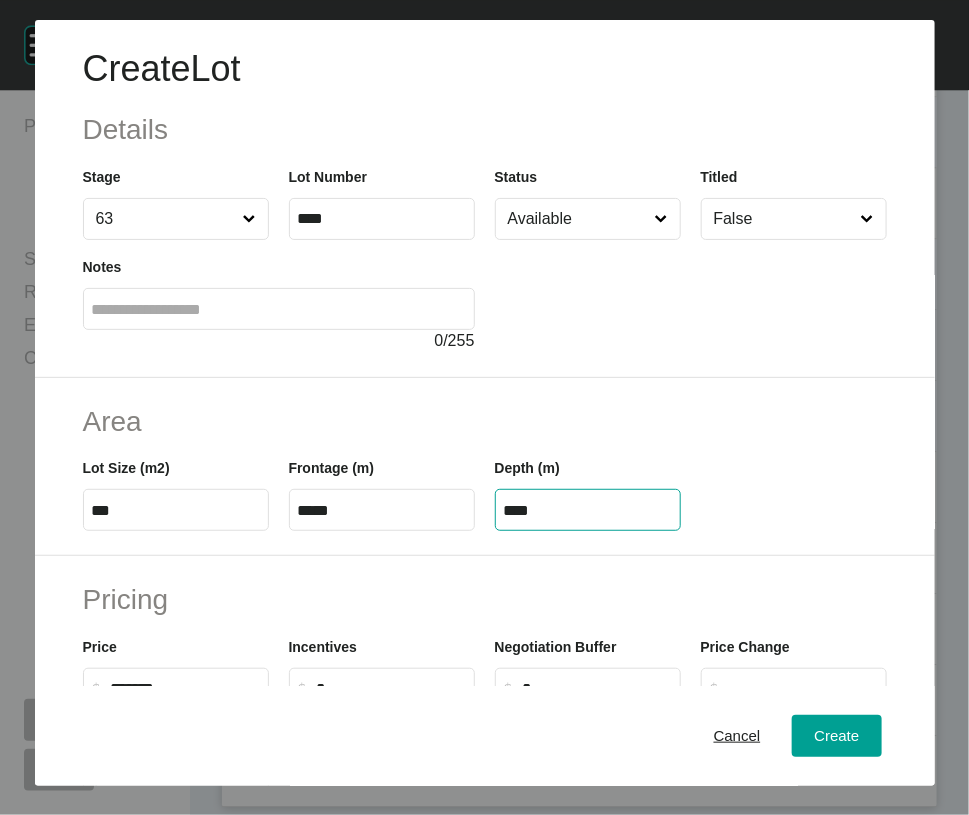 drag, startPoint x: 505, startPoint y: 637, endPoint x: 639, endPoint y: 622, distance: 134.83694 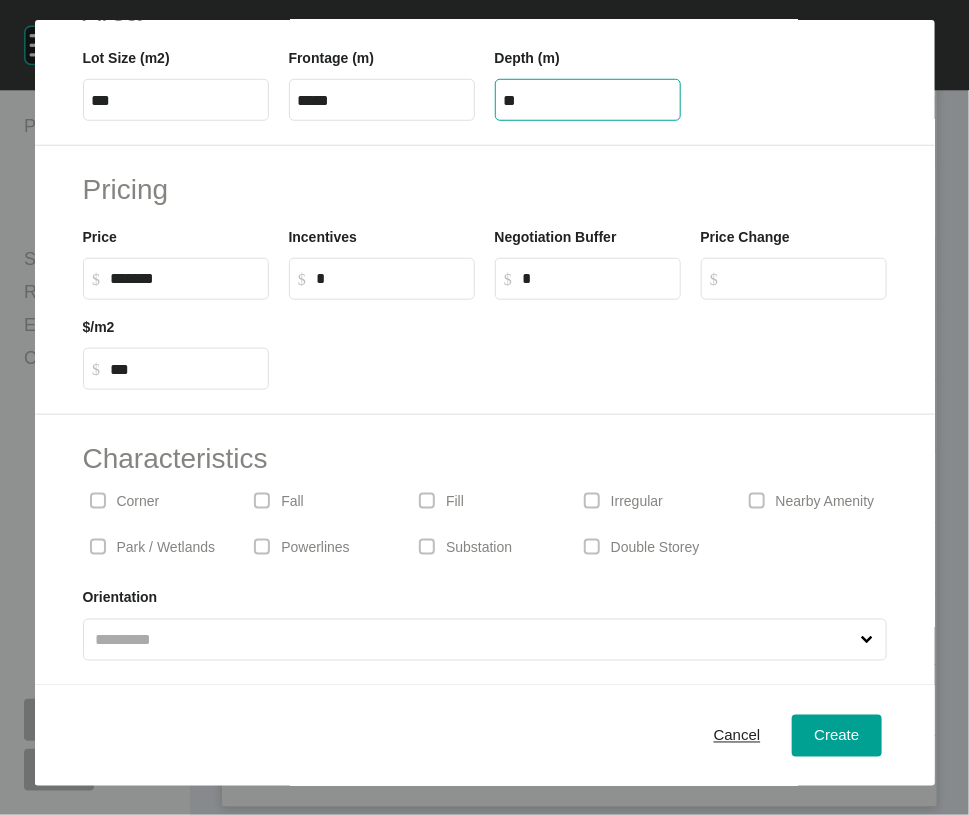 scroll, scrollTop: 630, scrollLeft: 0, axis: vertical 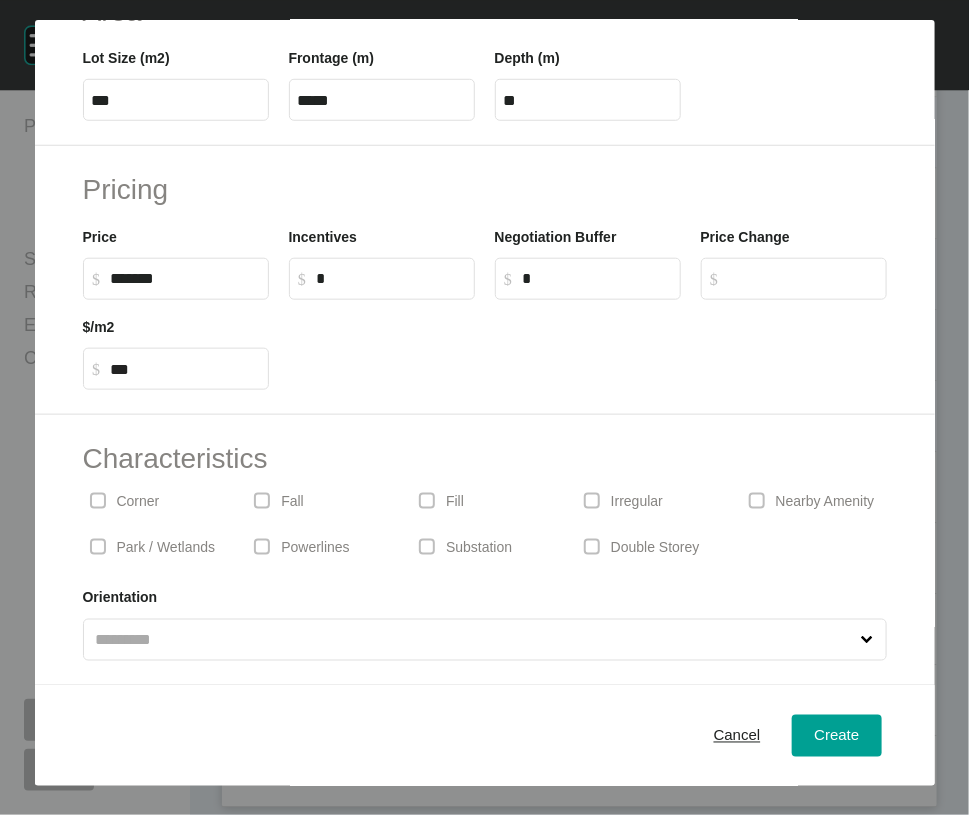 click on "Create  Lot Details Stage 63 Lot Number **** Status Available Titled False Notes 0 / 255 Area Lot Size (m2) *** Frontage (m) ***** Depth (m) ** Pricing Price $ Created with Sketch. $ ******* Incentives $ Created with Sketch. $ * Negotiation Buffer $ Created with Sketch. $ * Price Change $ Created with Sketch. $ $/m2 $ Created with Sketch. $ *** Characteristics Corner Fall Fill Irregular Nearby Amenity Park / Wetlands Powerlines Substation Double Storey Orientation Cancel Create Page 1 Created with Sketch.   Override Depth Are you sure that you would like to manually enter the allotment depth? Depth is auto-calculated by dividing Frontage by Lot Size. Cancel Confirm" at bounding box center (484, 407) 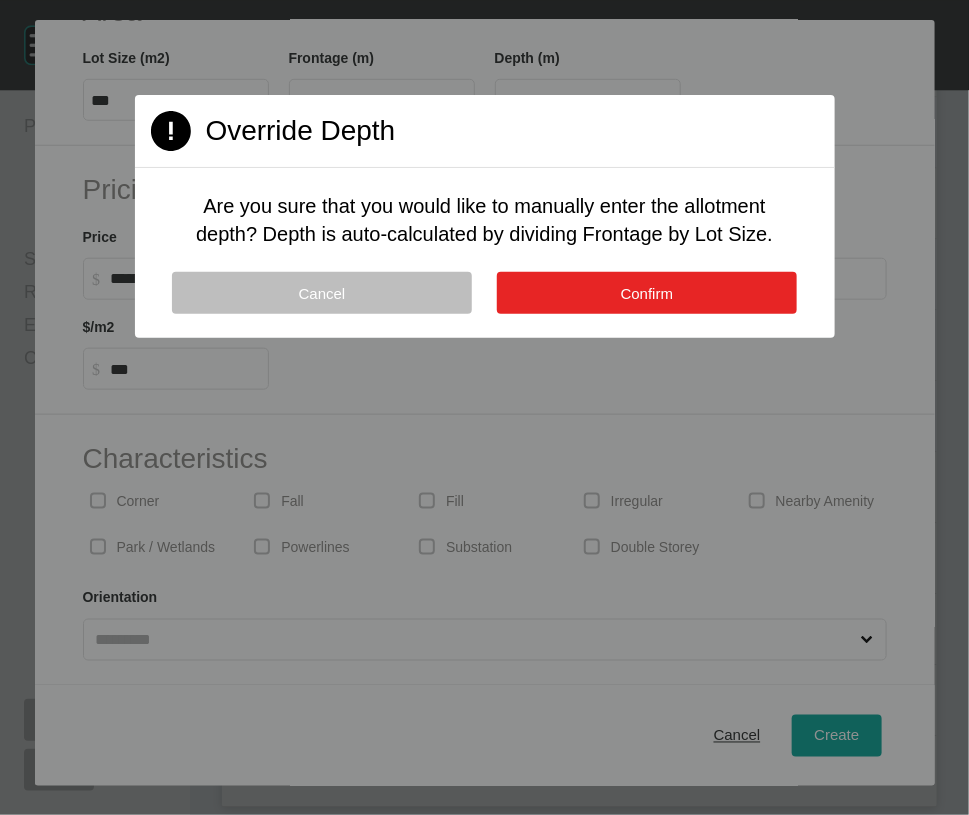 click on "Confirm" at bounding box center [647, 293] 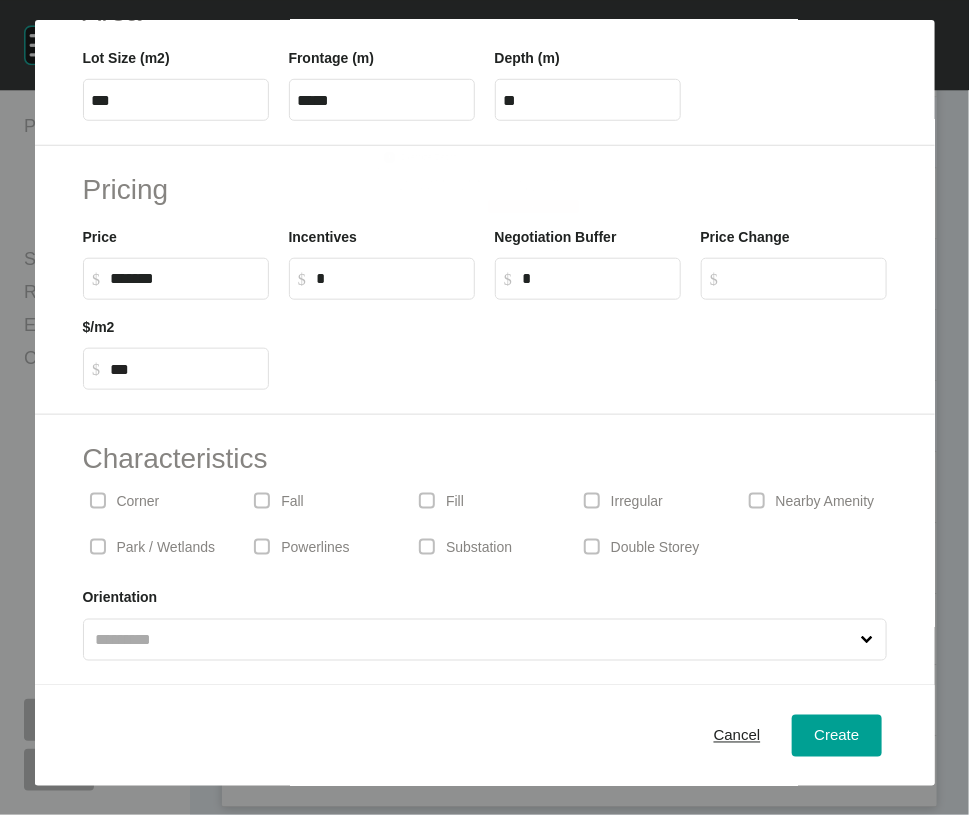 click on "Double Storey" at bounding box center (649, 547) 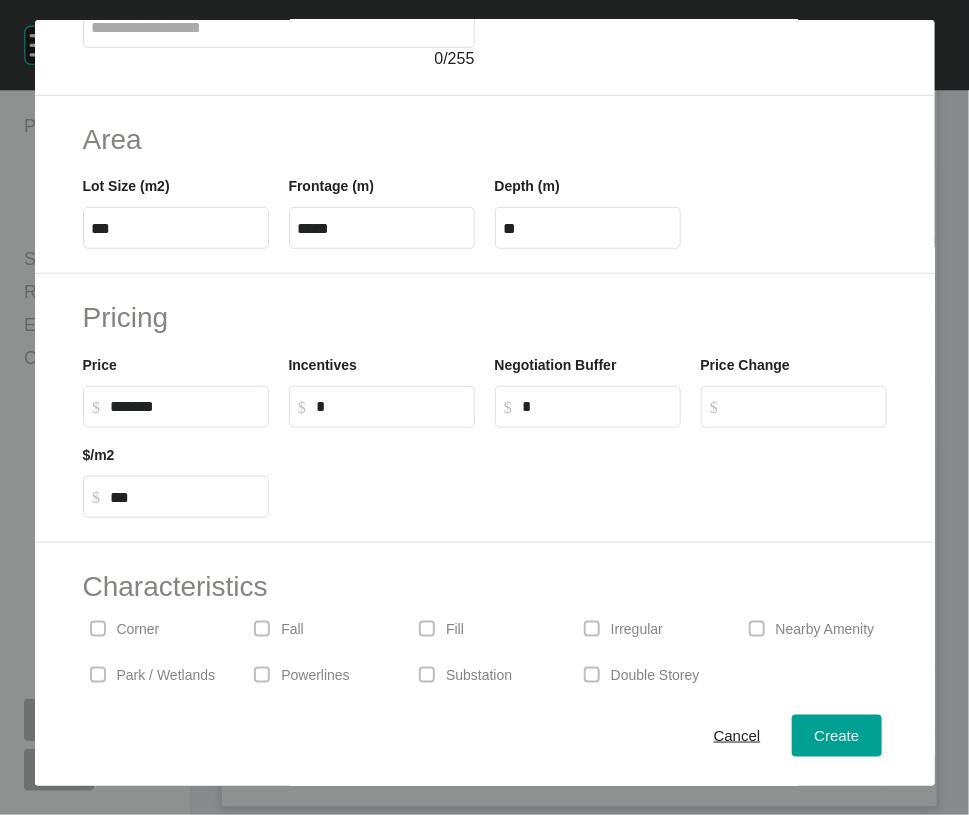 scroll, scrollTop: 338, scrollLeft: 0, axis: vertical 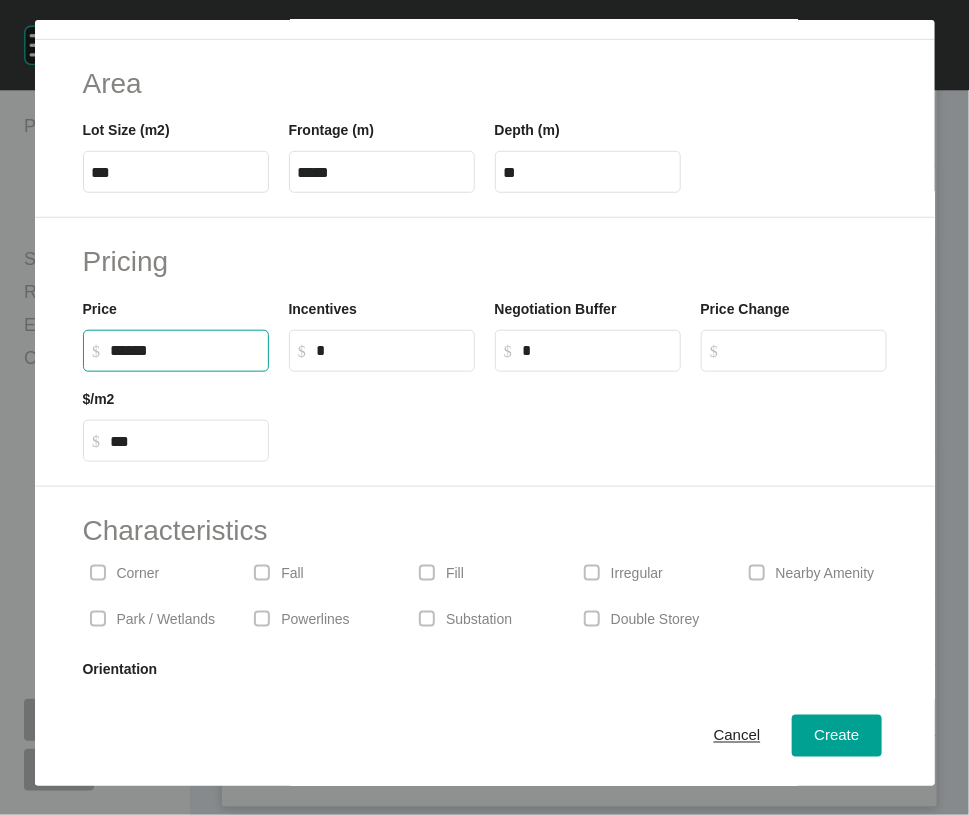 drag, startPoint x: 122, startPoint y: 523, endPoint x: 104, endPoint y: 531, distance: 19.697716 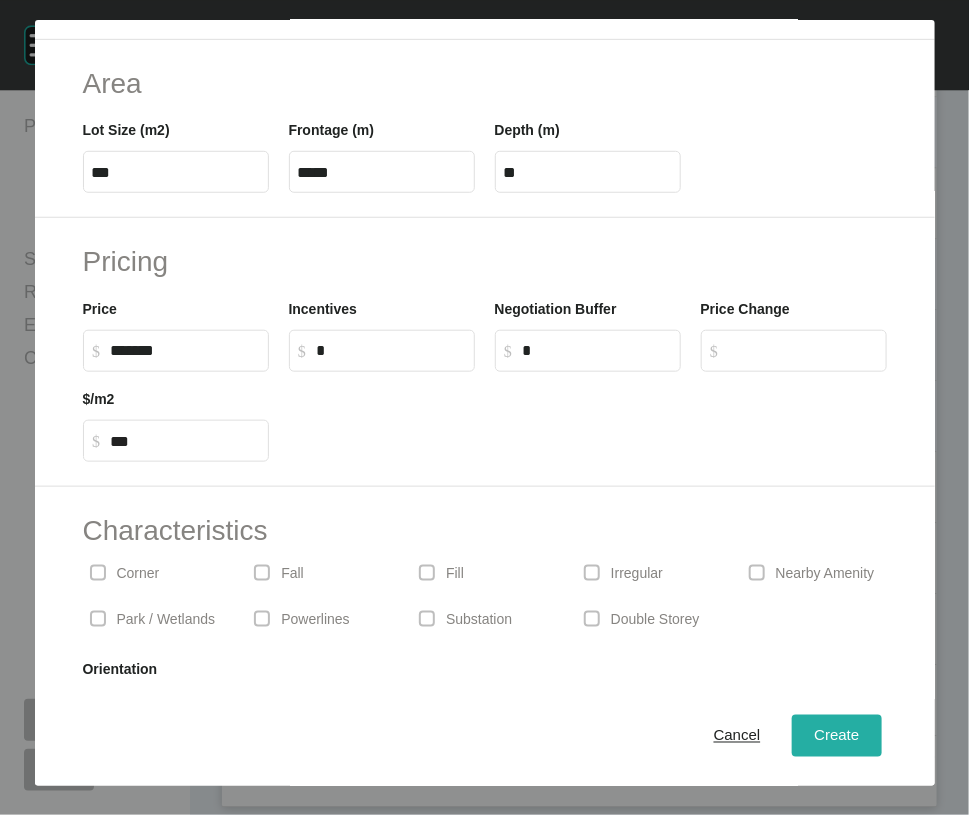 click on "Create" at bounding box center [836, 736] 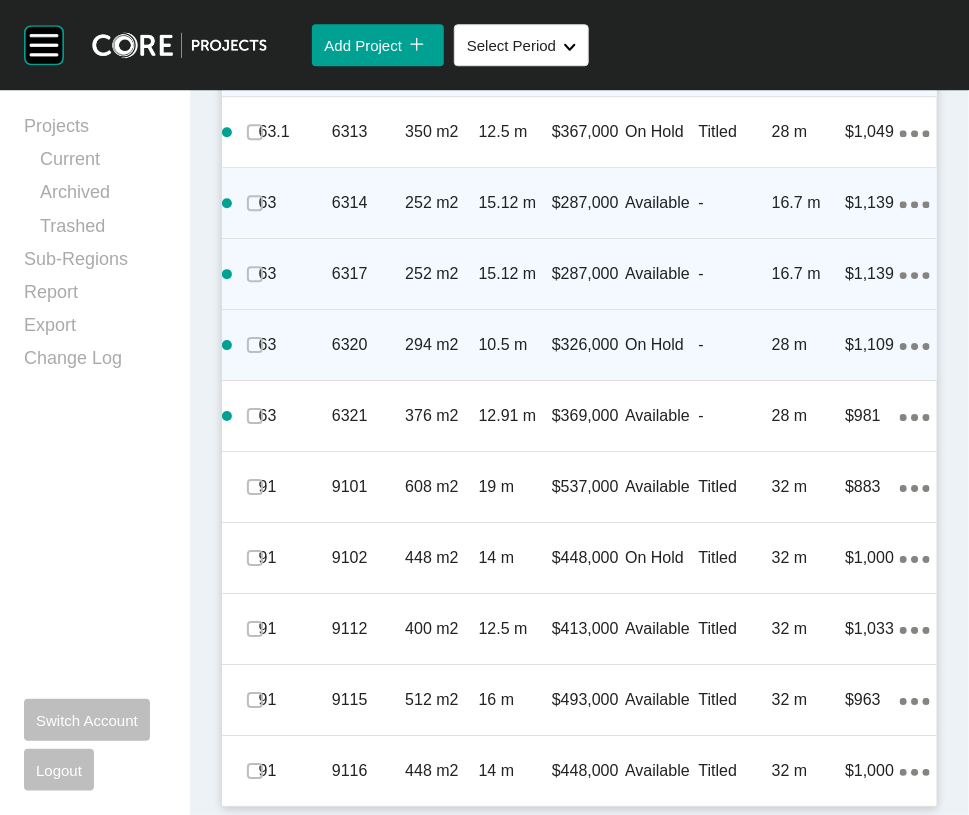 scroll, scrollTop: 5415, scrollLeft: 0, axis: vertical 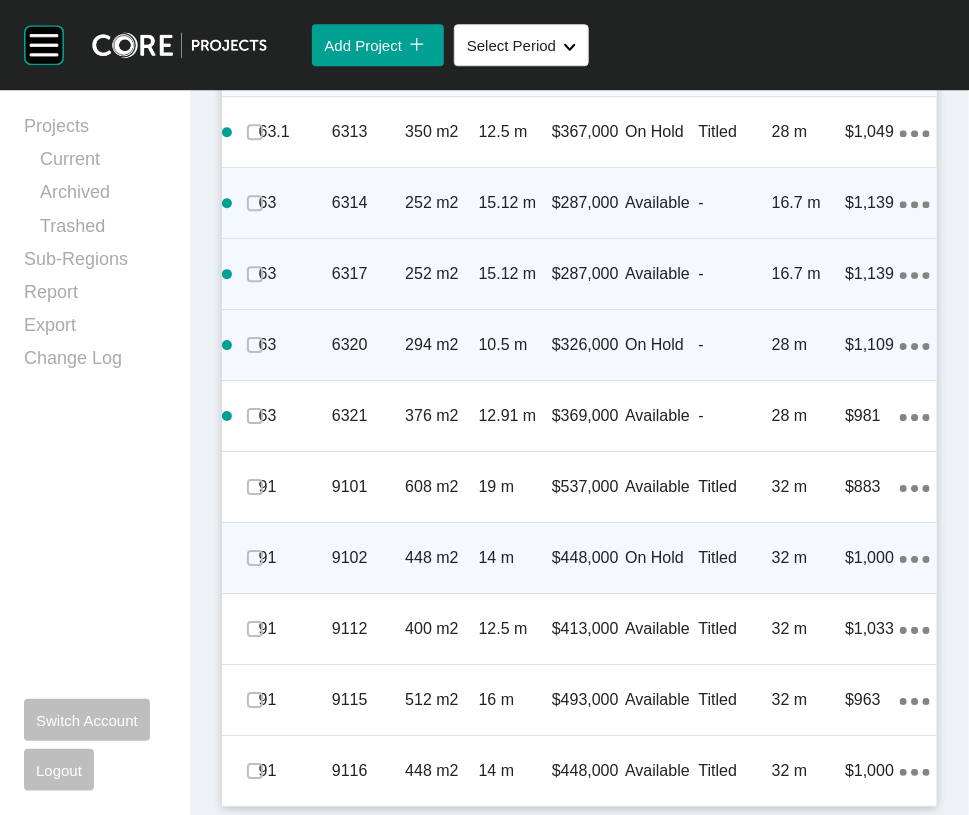 click on "448 m2" at bounding box center [441, 558] 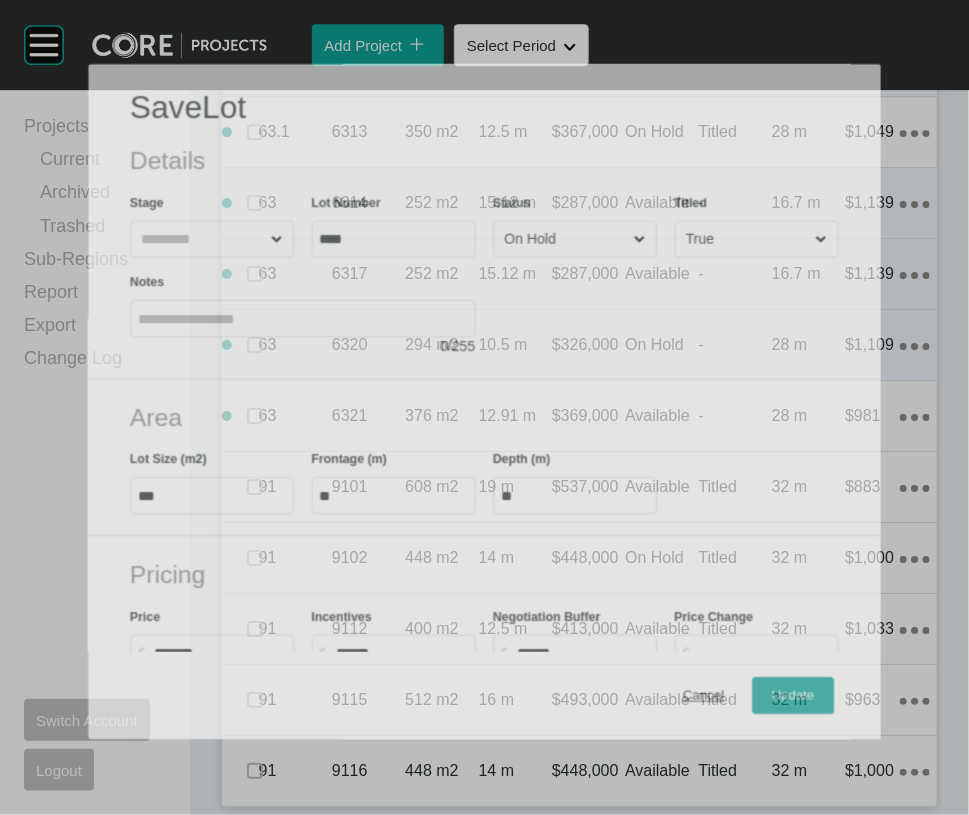 scroll, scrollTop: 5337, scrollLeft: 0, axis: vertical 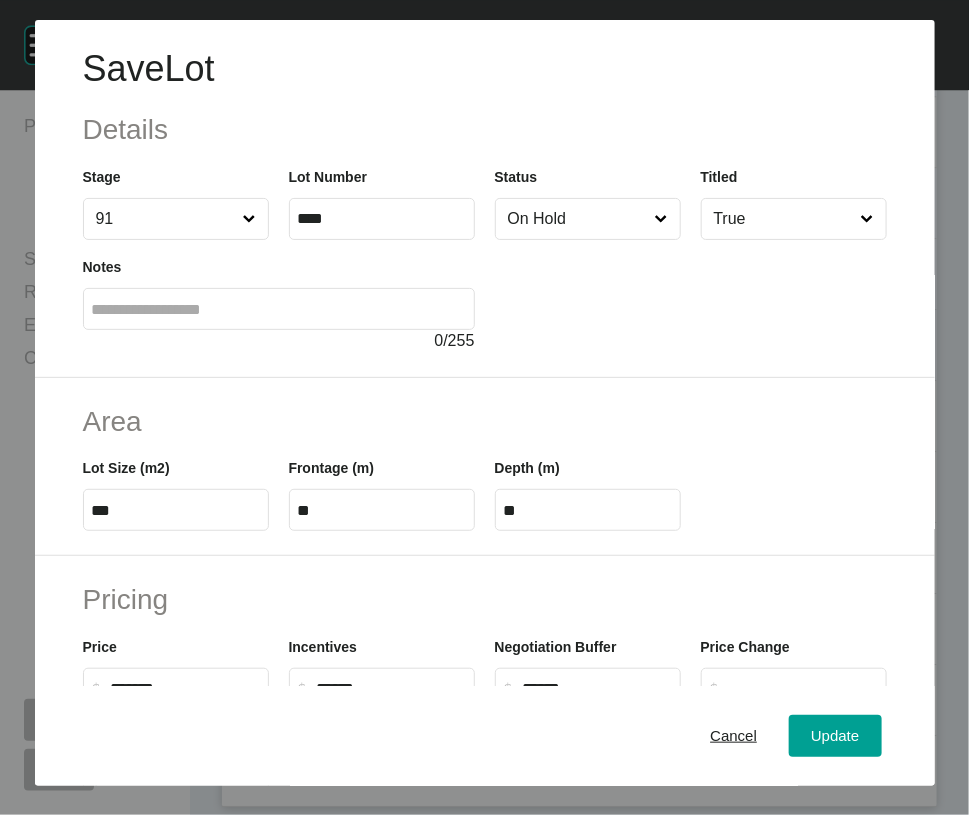 click on "On Hold" at bounding box center (578, 219) 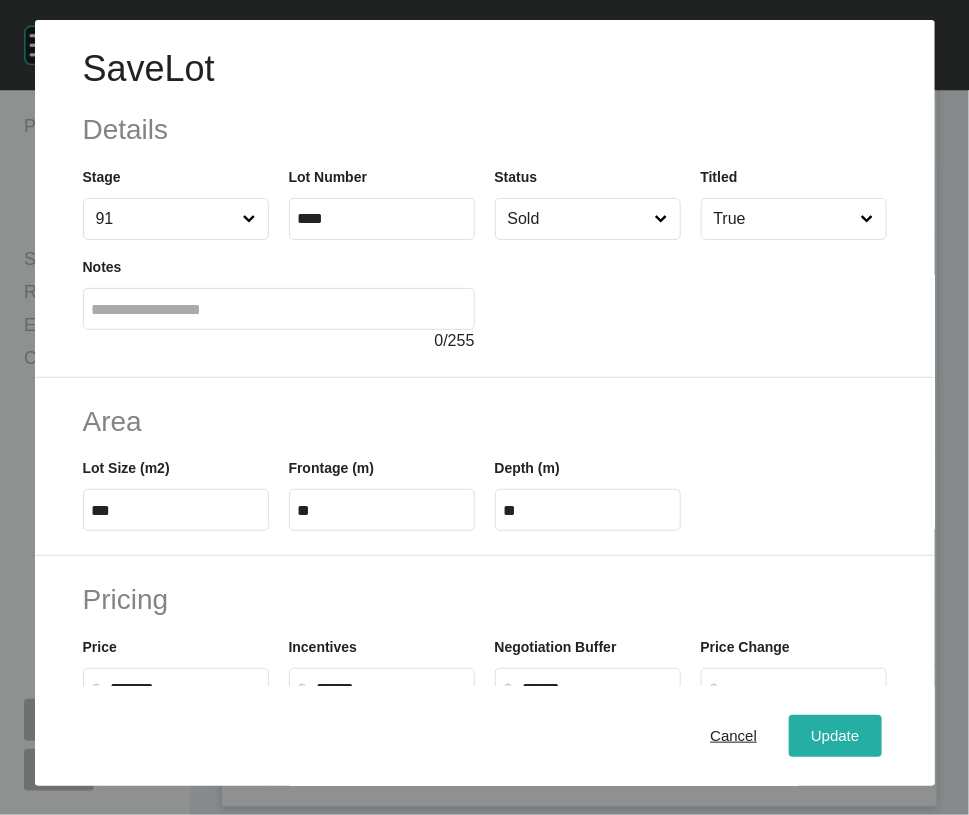 click on "Update" at bounding box center [835, 736] 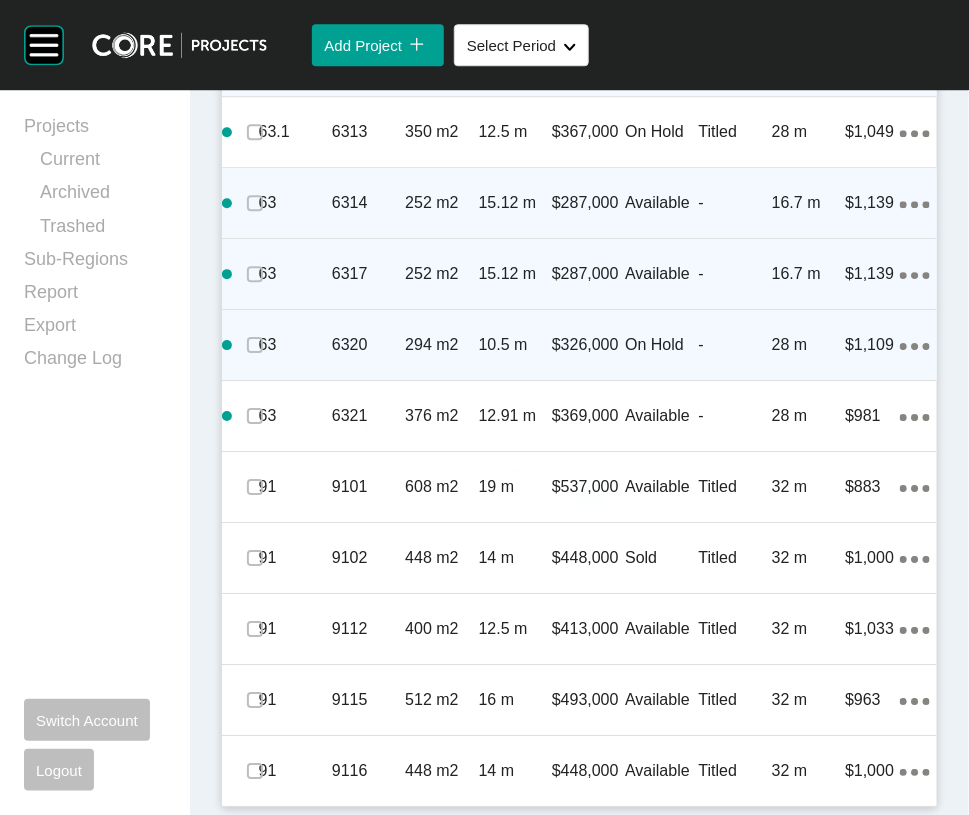 scroll, scrollTop: 5395, scrollLeft: 0, axis: vertical 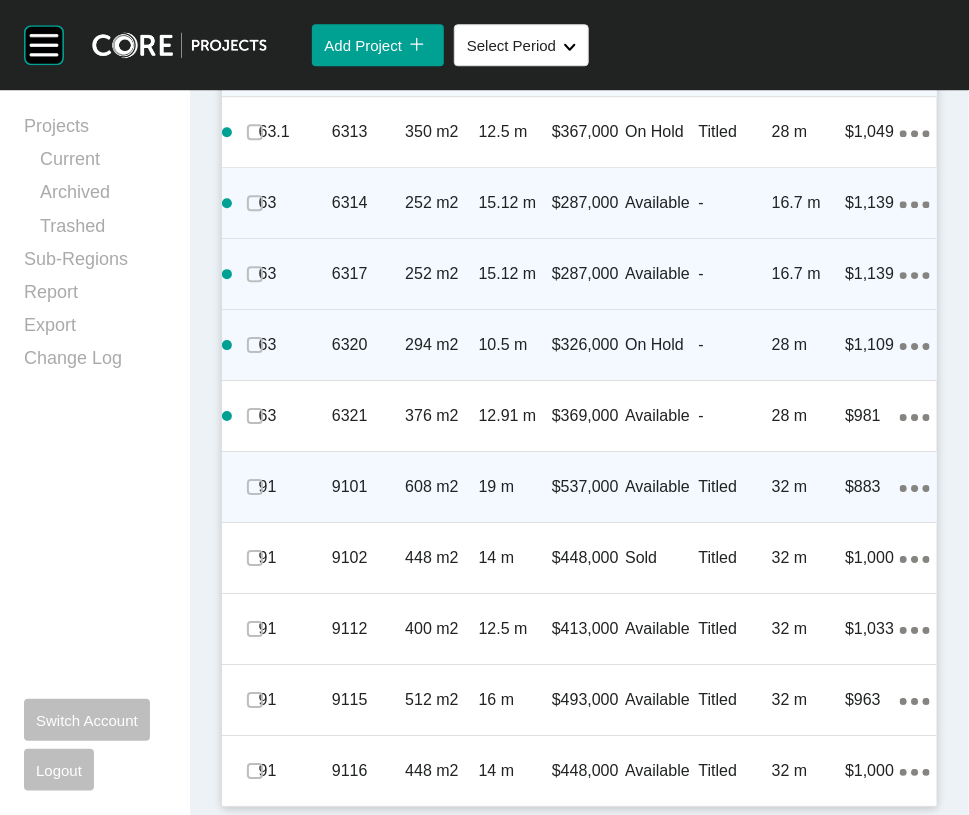 click on "Titled" at bounding box center (735, 487) 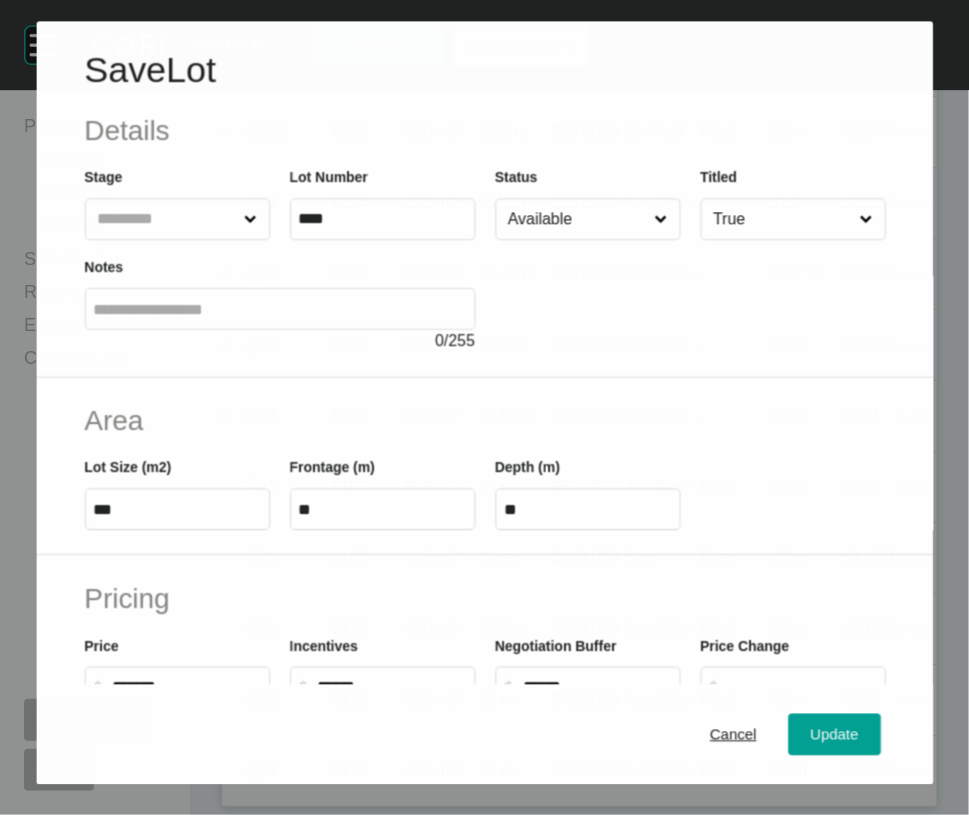 scroll, scrollTop: 5318, scrollLeft: 0, axis: vertical 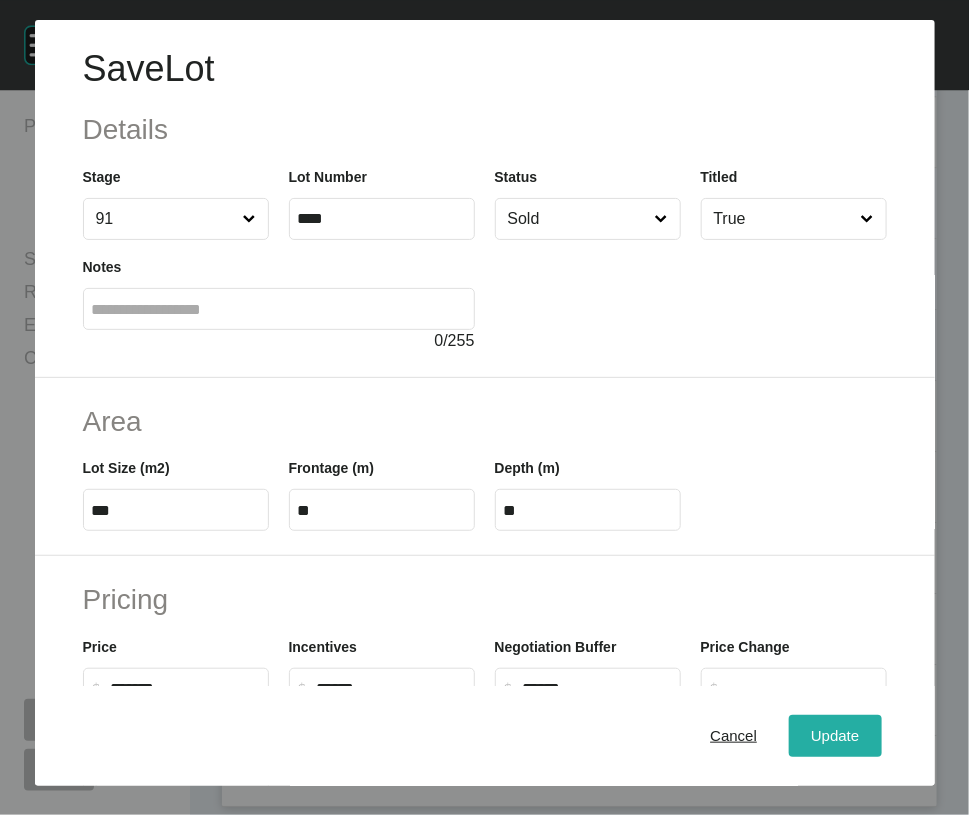 click on "Update" at bounding box center (835, 736) 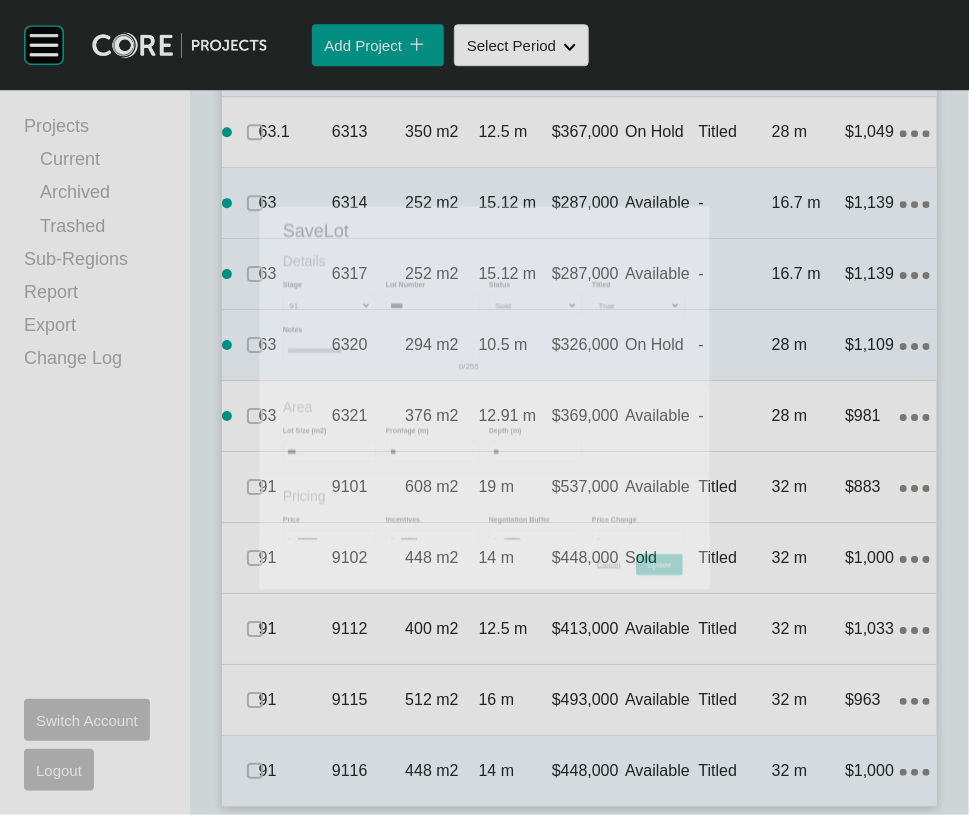 scroll, scrollTop: 5395, scrollLeft: 0, axis: vertical 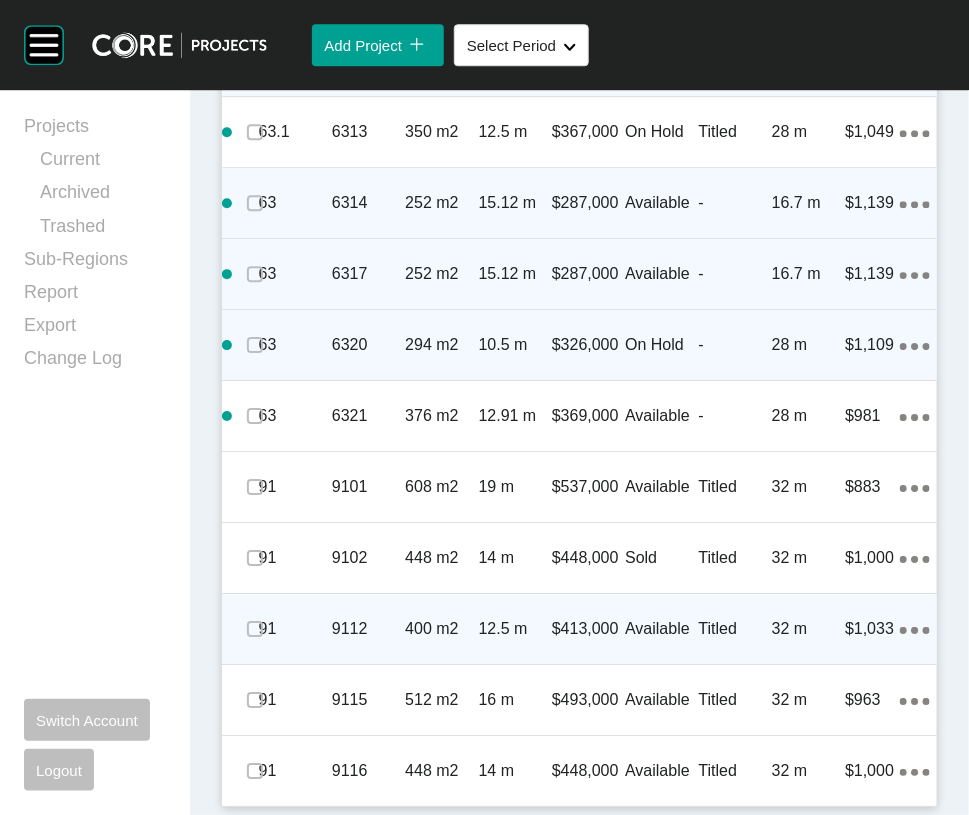 click on "Titled" at bounding box center [735, 629] 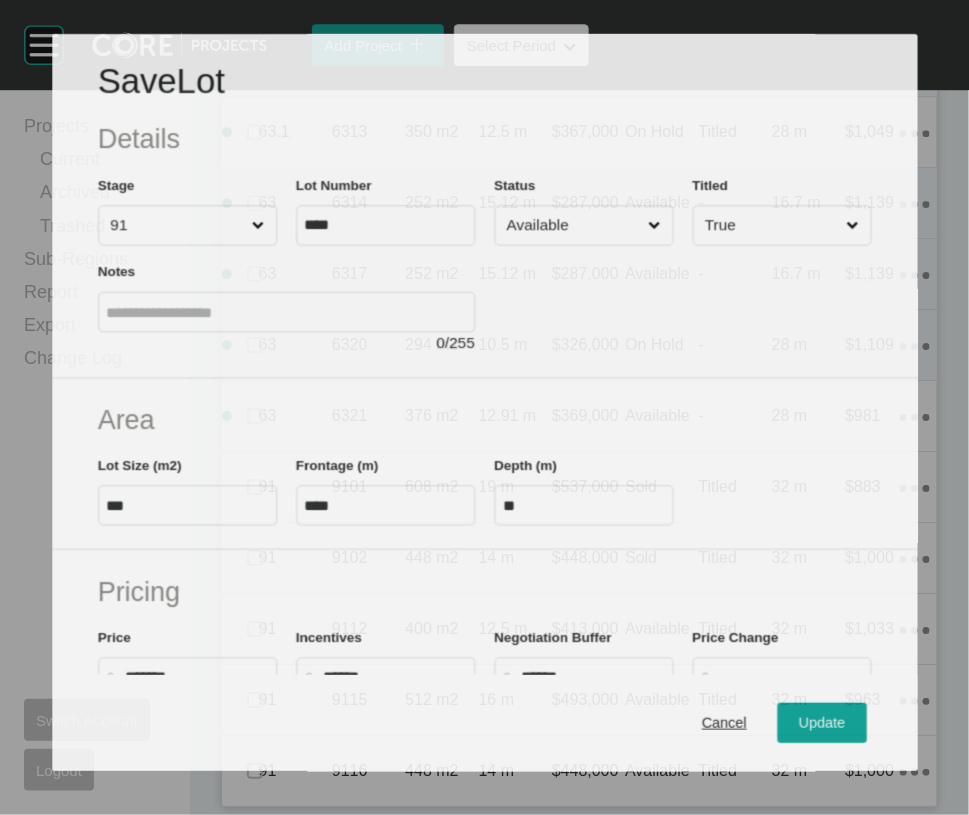 scroll, scrollTop: 5318, scrollLeft: 0, axis: vertical 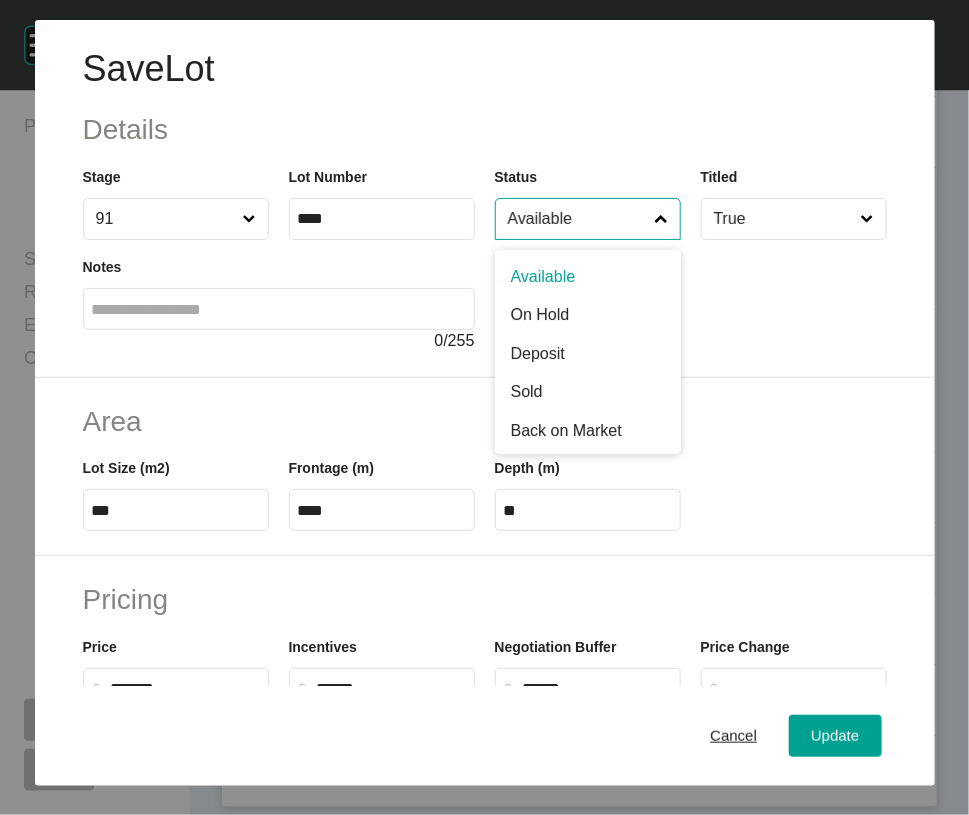 click on "Available" at bounding box center [578, 219] 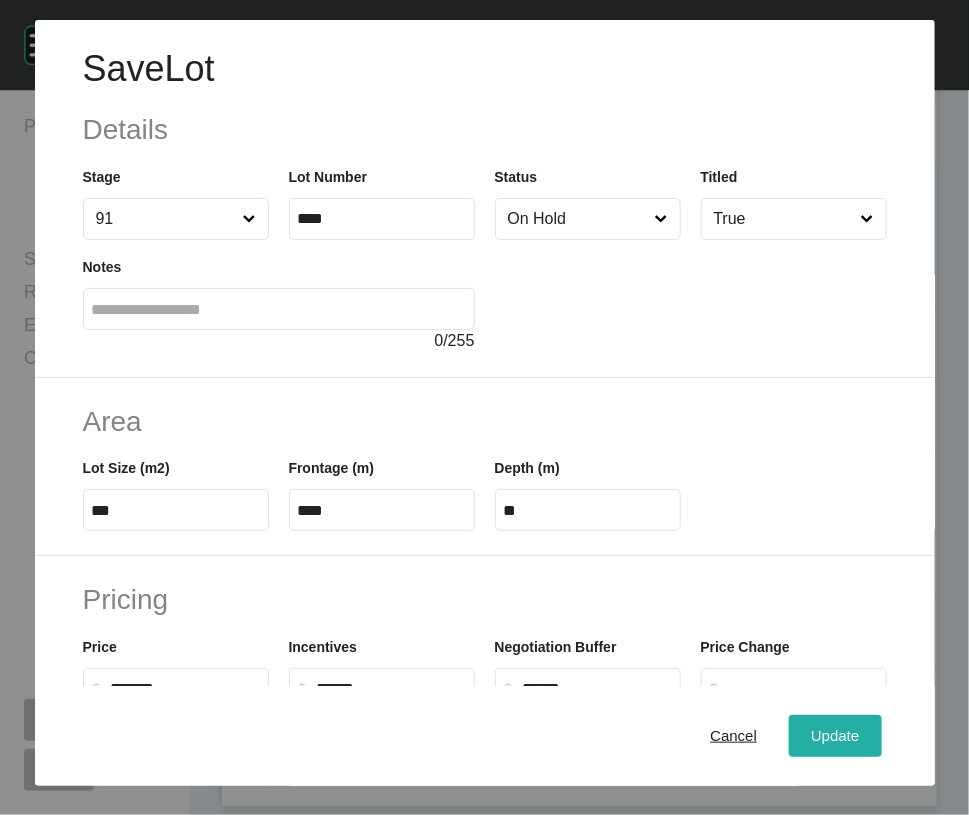 click on "Update" at bounding box center (835, 736) 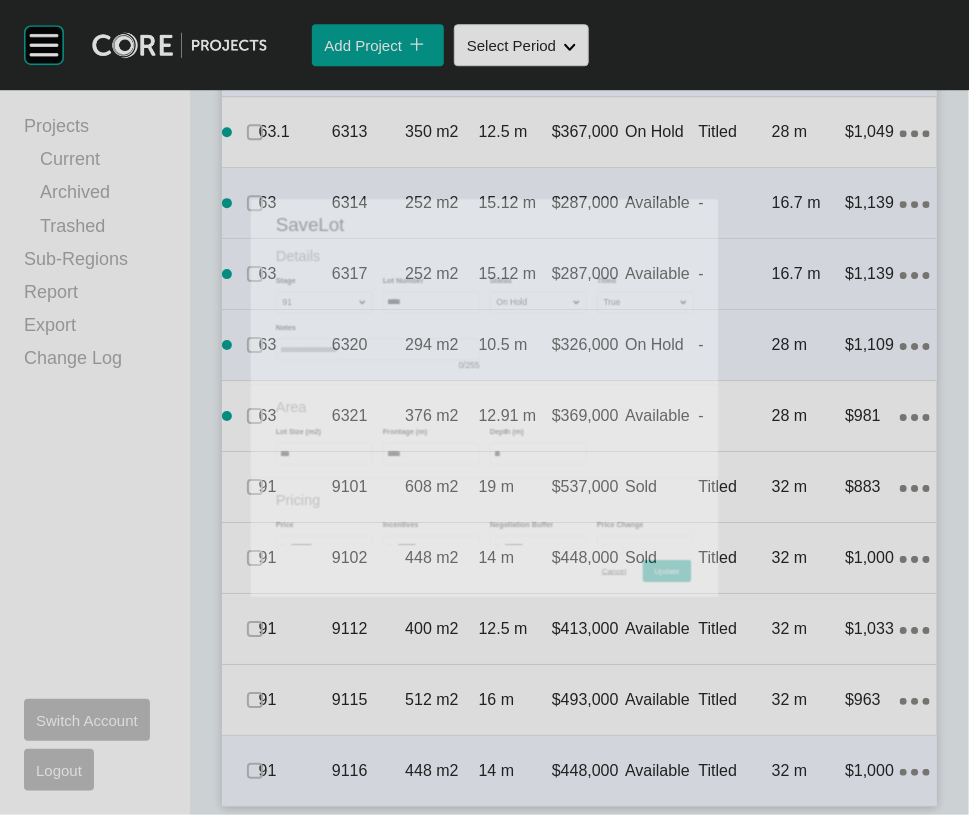 scroll, scrollTop: 5395, scrollLeft: 0, axis: vertical 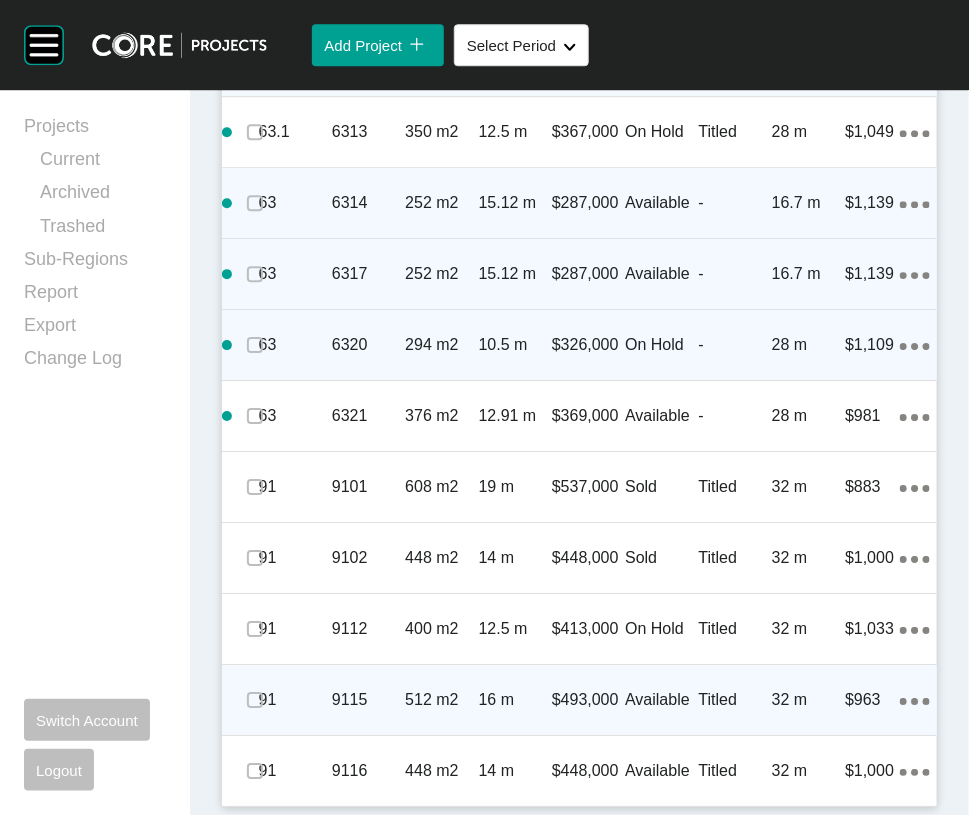 click on "Titled" at bounding box center [735, 700] 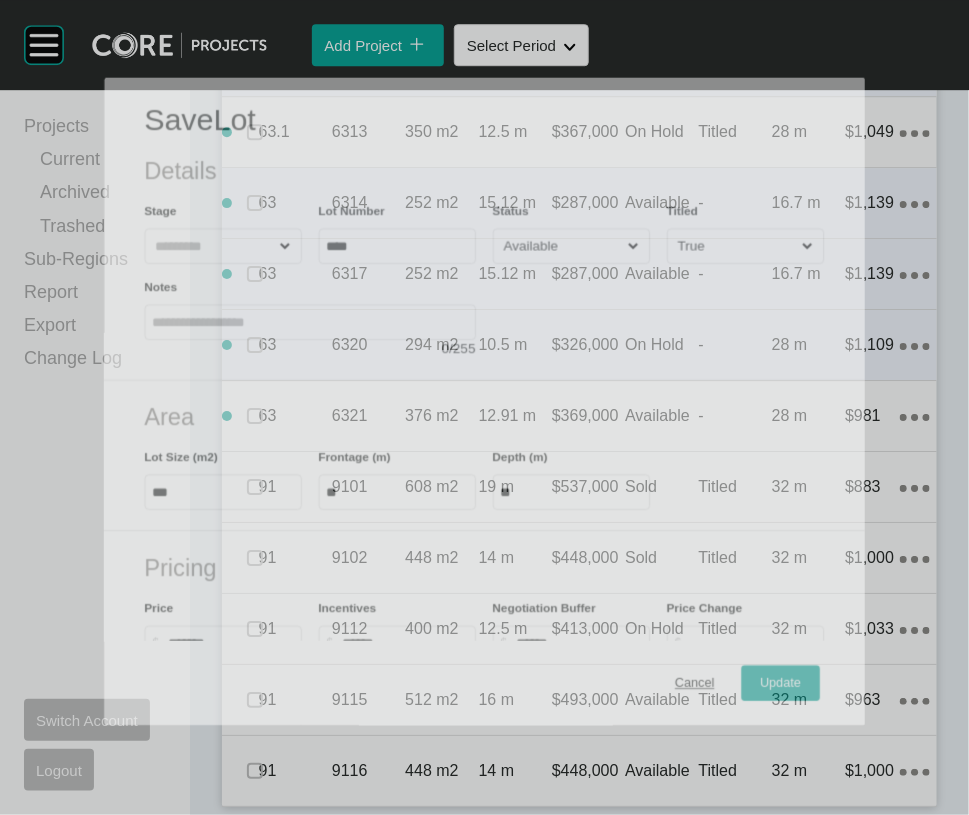 scroll, scrollTop: 5318, scrollLeft: 0, axis: vertical 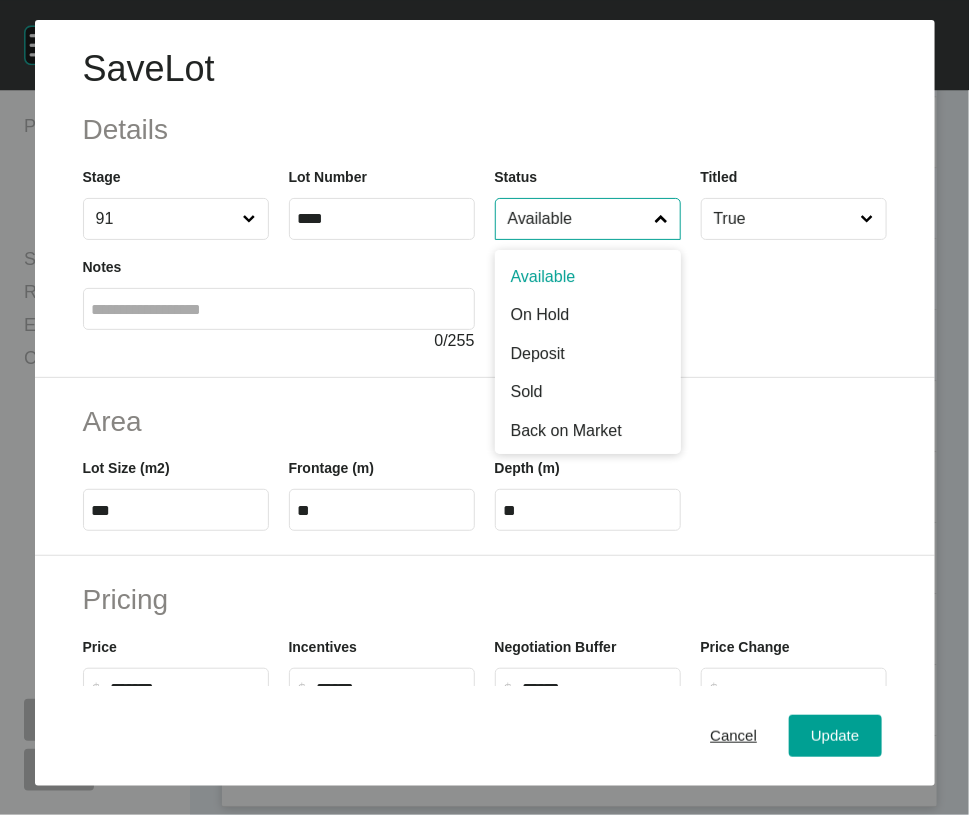 click on "Available" at bounding box center (578, 219) 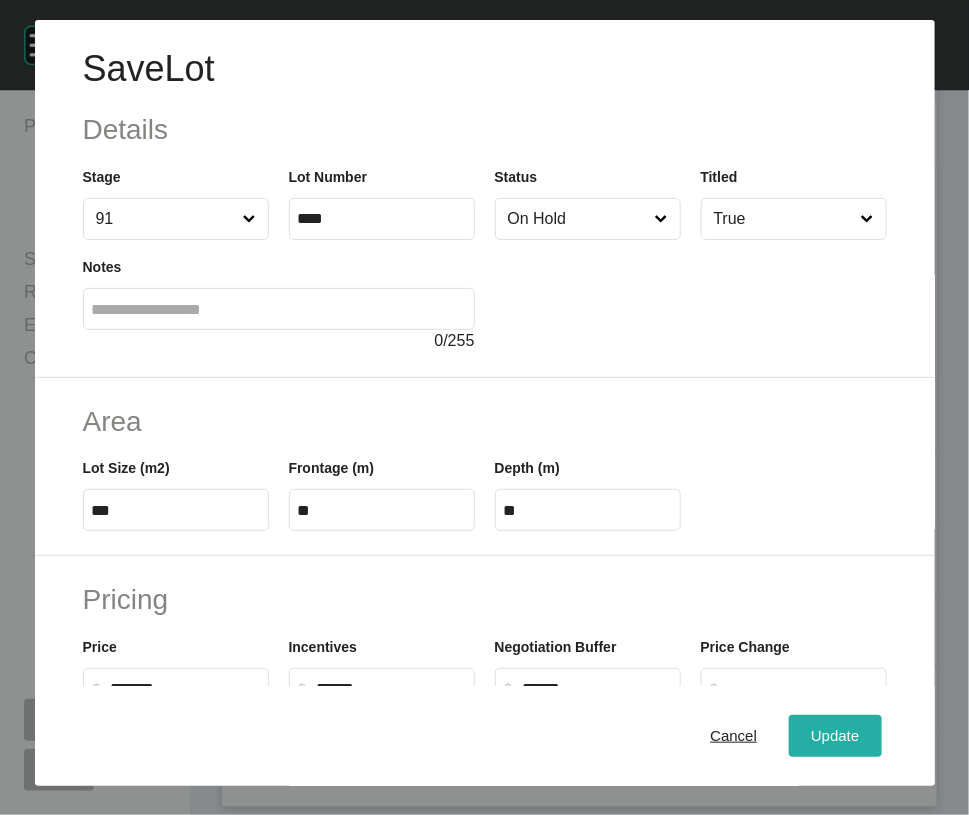 click on "Update" at bounding box center (835, 736) 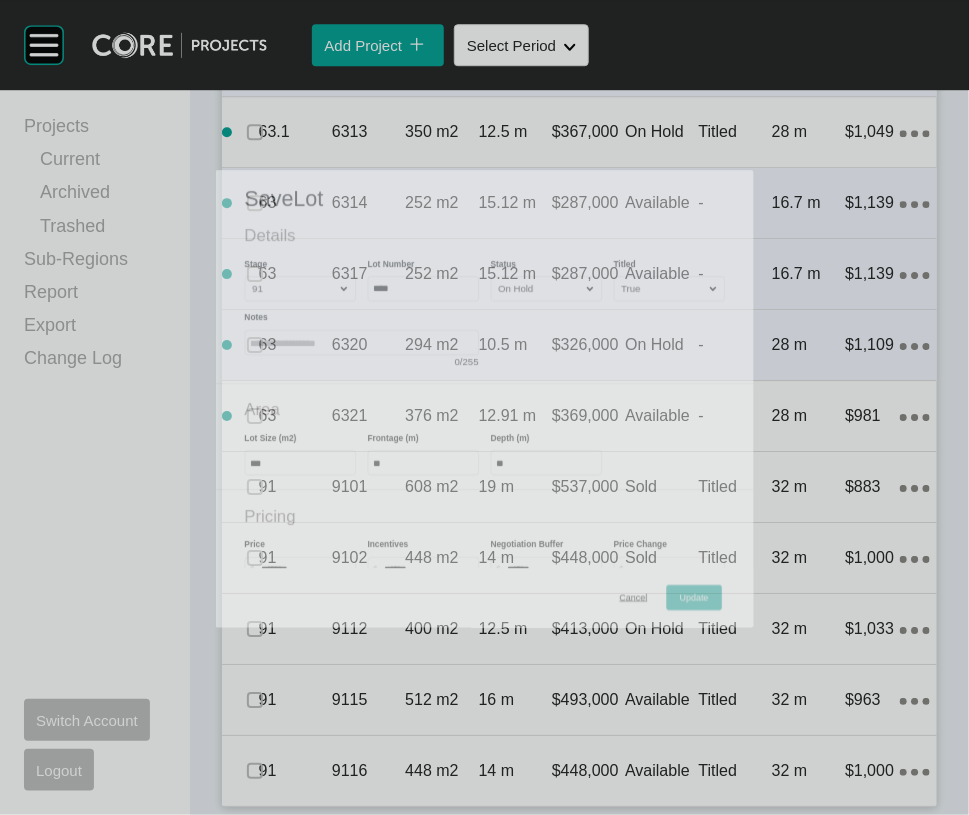 scroll, scrollTop: 5395, scrollLeft: 0, axis: vertical 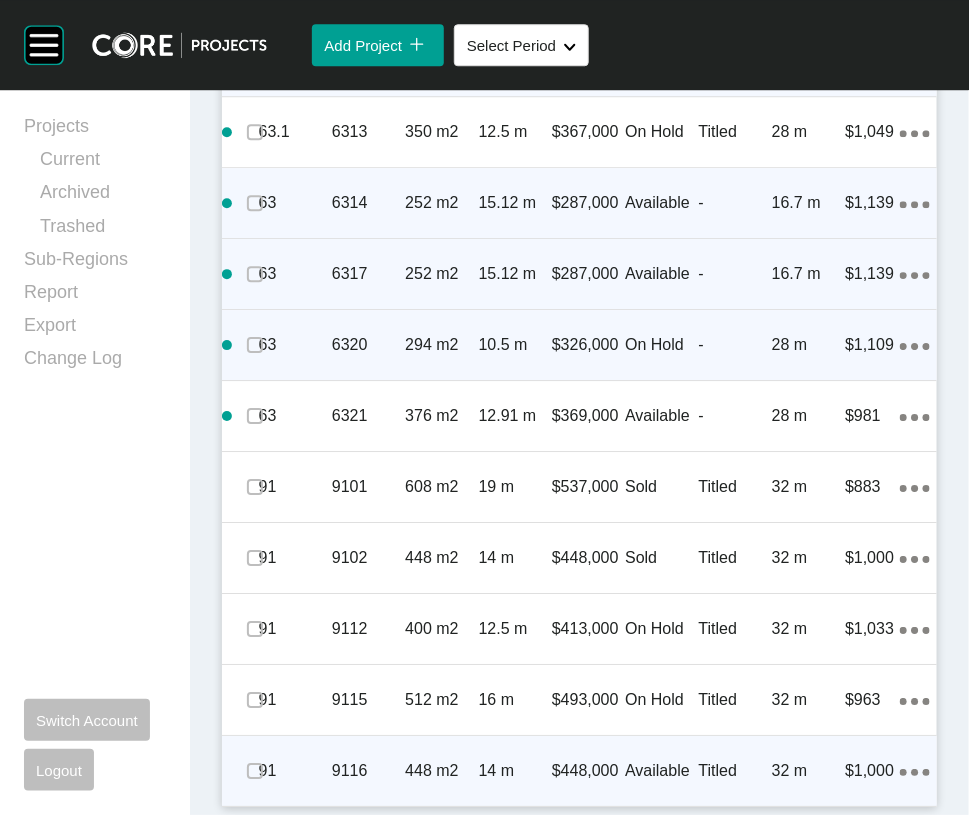 click on "Titled" at bounding box center [735, 771] 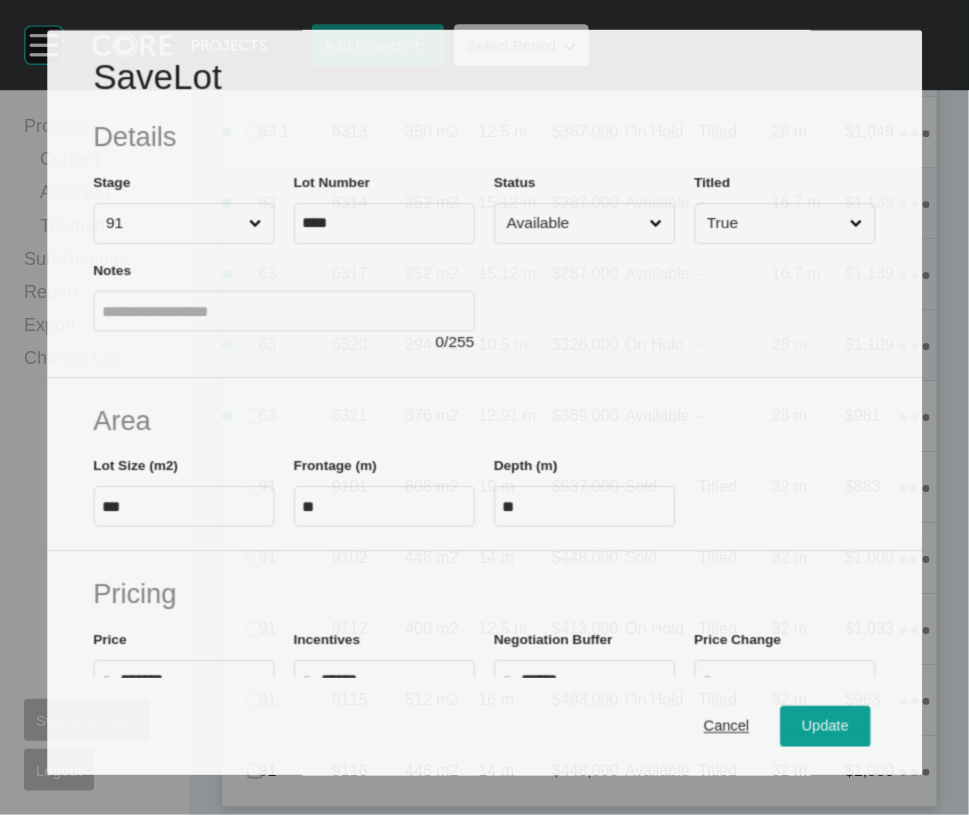 scroll, scrollTop: 5318, scrollLeft: 0, axis: vertical 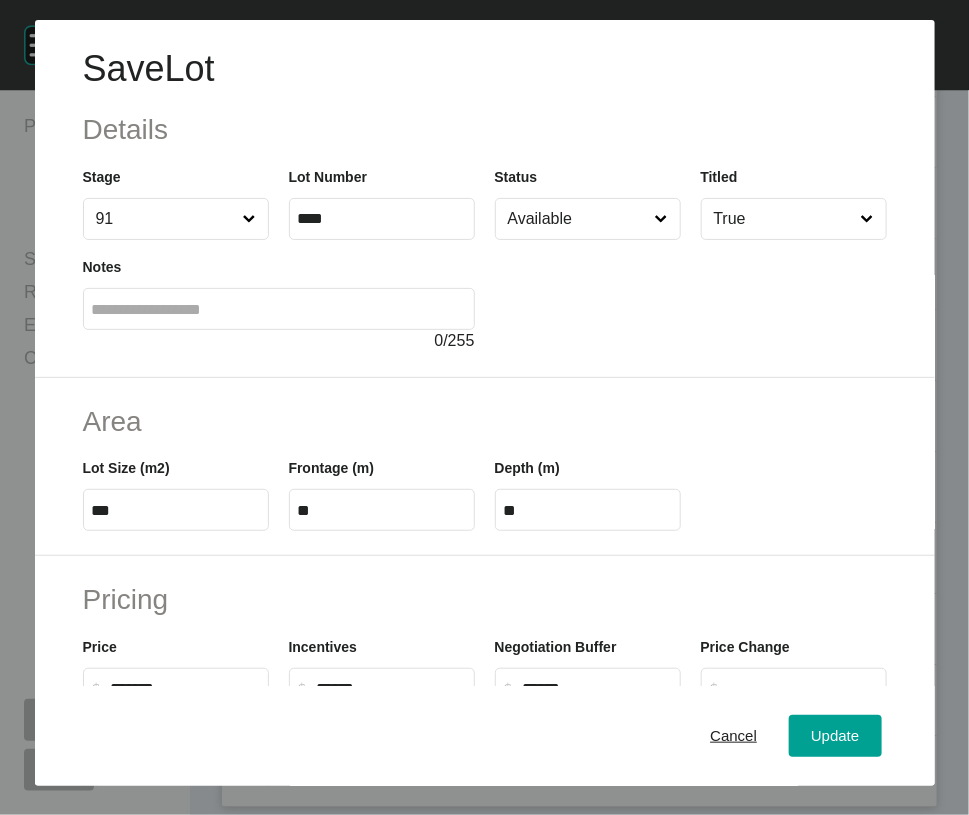 click on "Available" at bounding box center (578, 219) 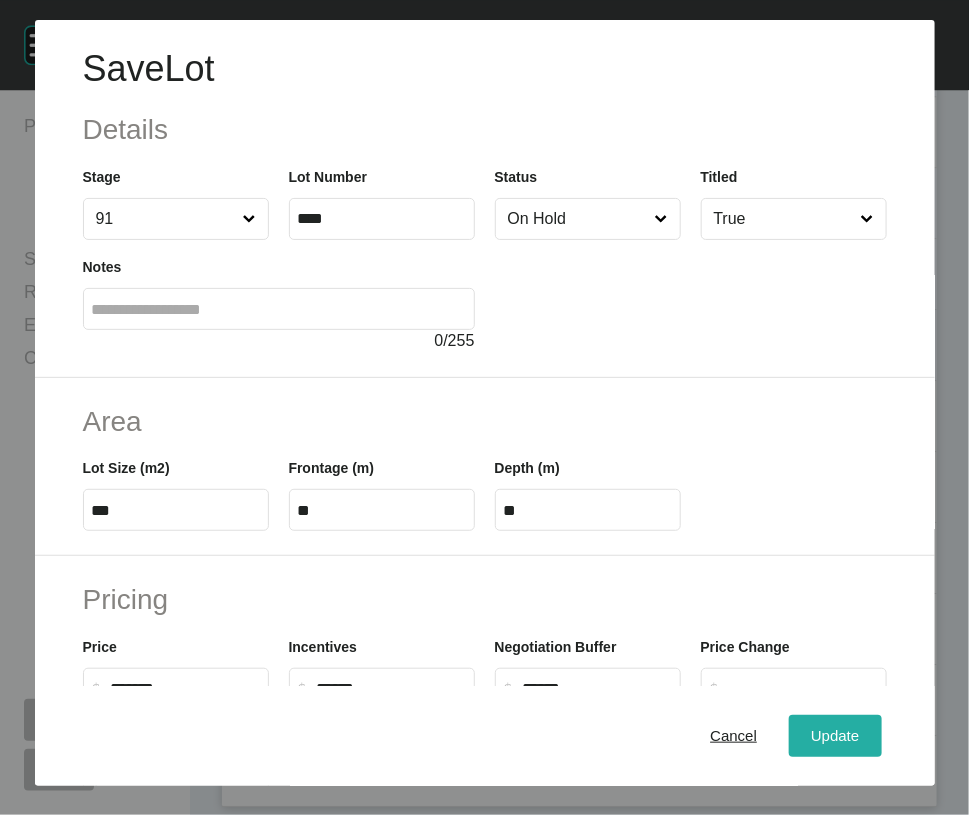 click on "Update" at bounding box center (835, 736) 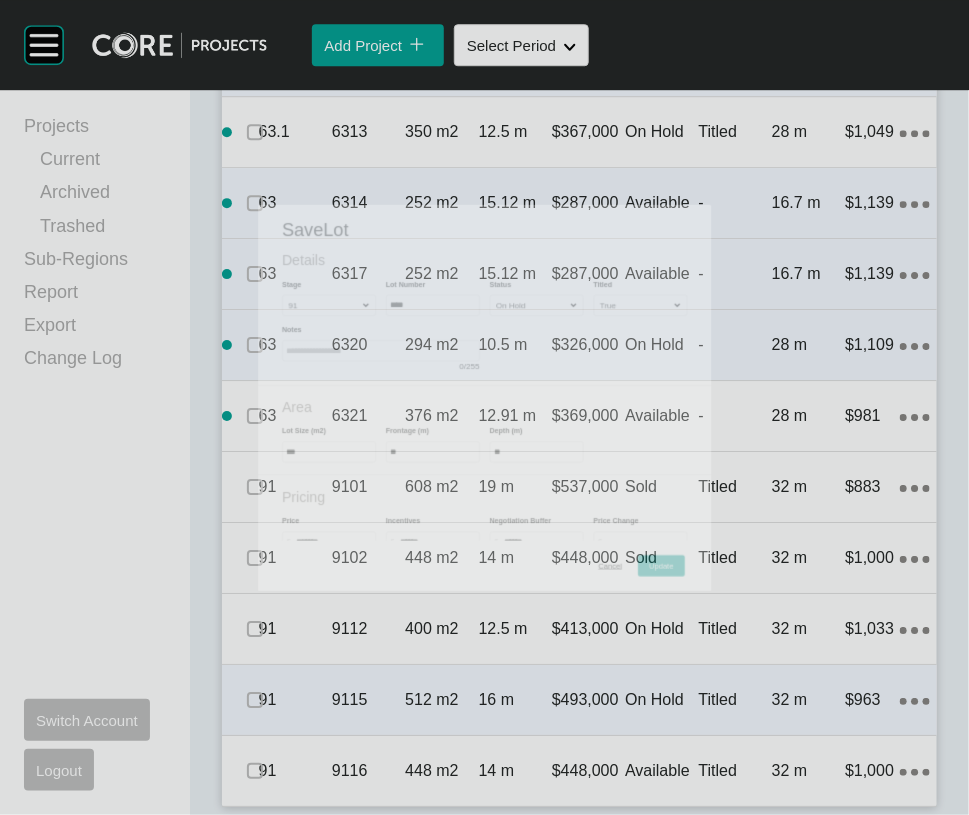 scroll, scrollTop: 5395, scrollLeft: 0, axis: vertical 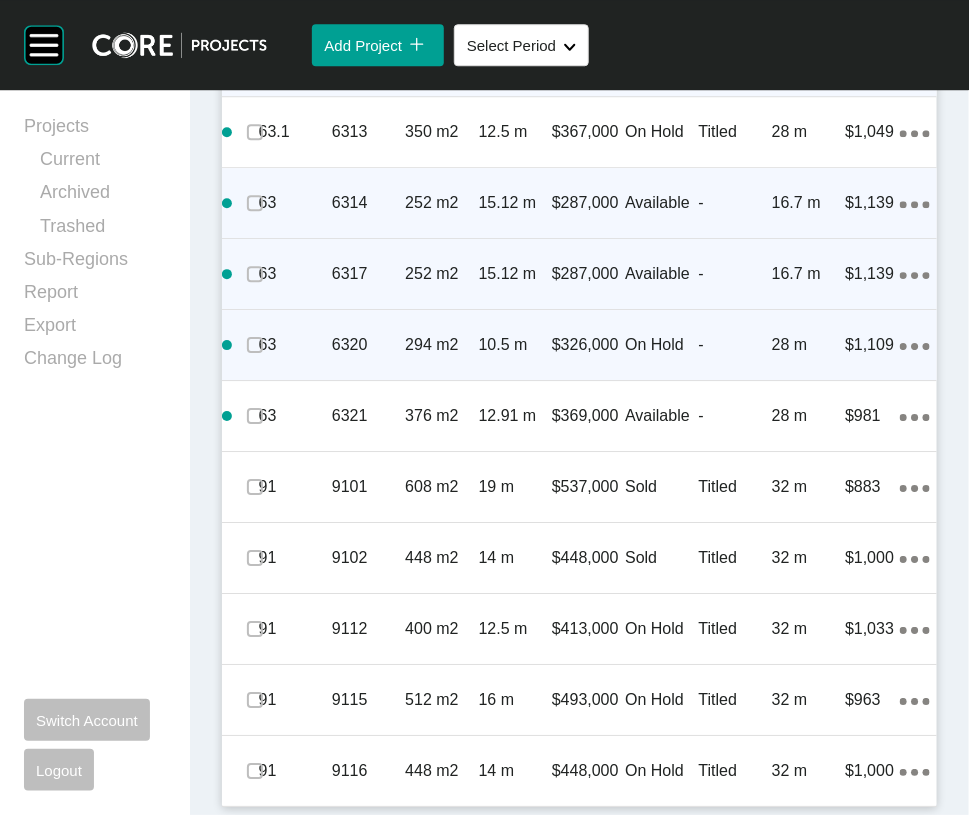click on "Projects Current Archived Trashed Sub-Regions Report Export Change Log Switch Account Logout" at bounding box center (95, 452) 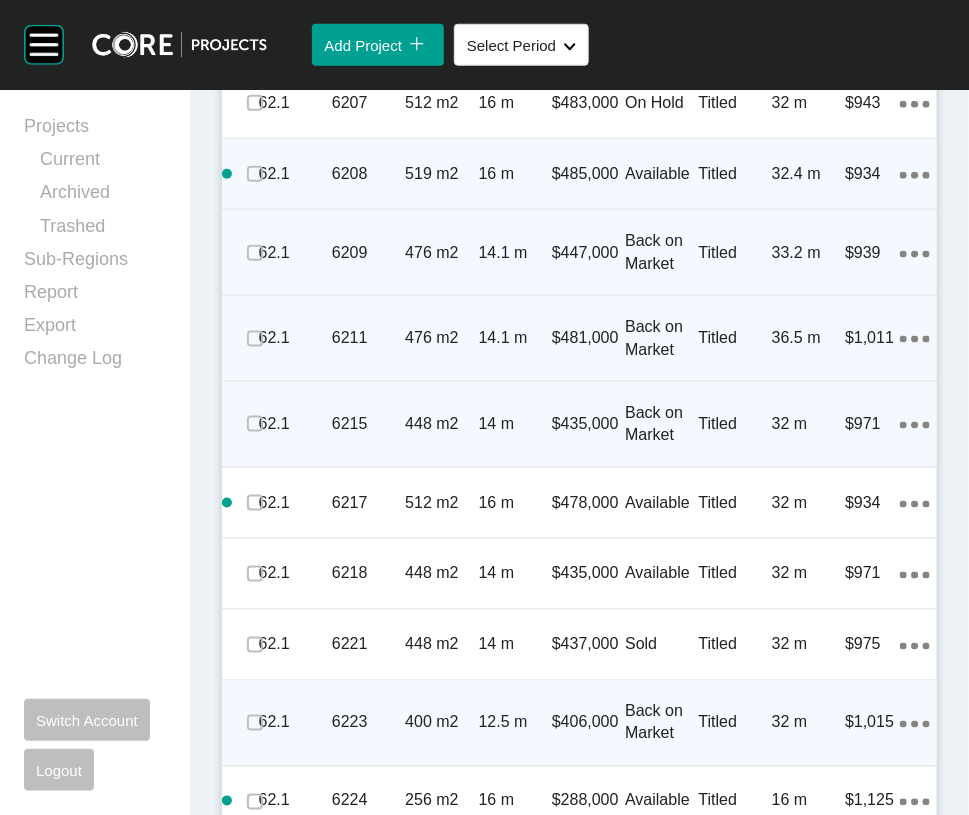 scroll, scrollTop: 2545, scrollLeft: 0, axis: vertical 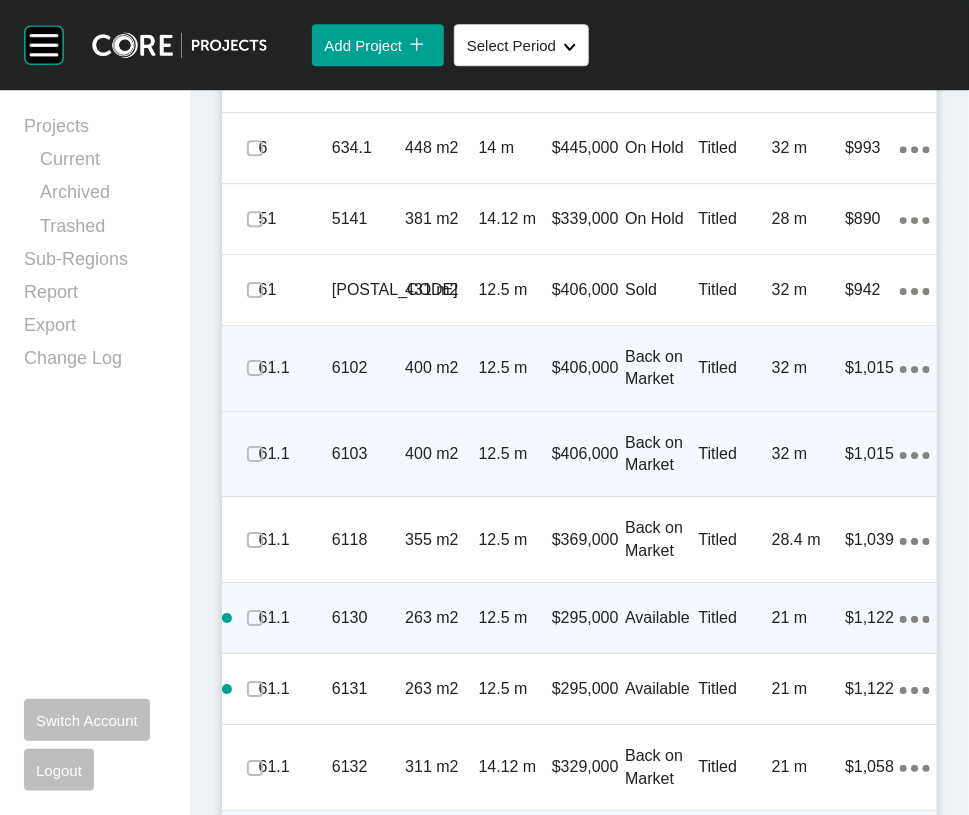 click at bounding box center (255, -126) 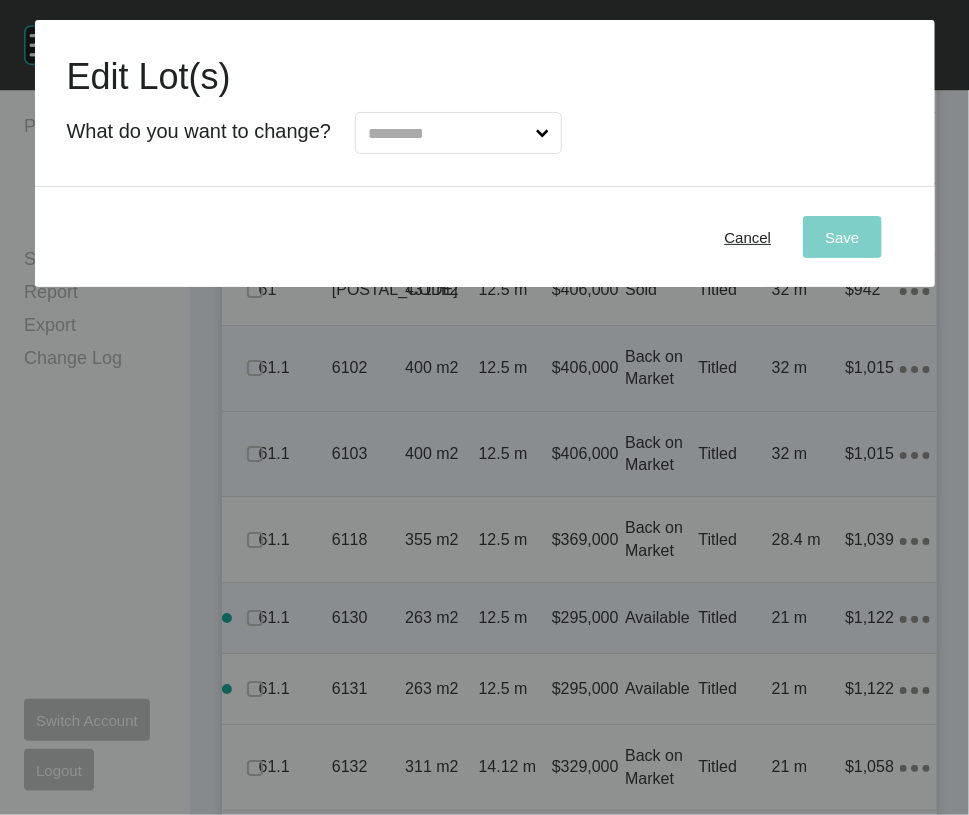 click at bounding box center (448, 133) 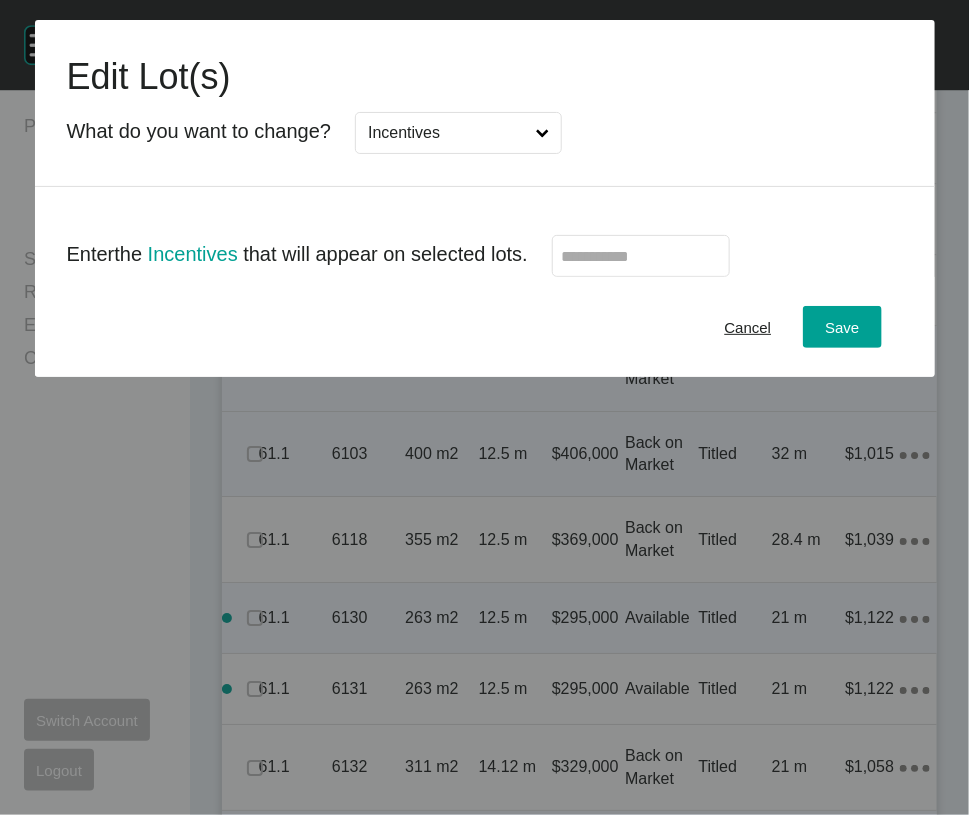 drag, startPoint x: 487, startPoint y: 243, endPoint x: 507, endPoint y: 244, distance: 20.024984 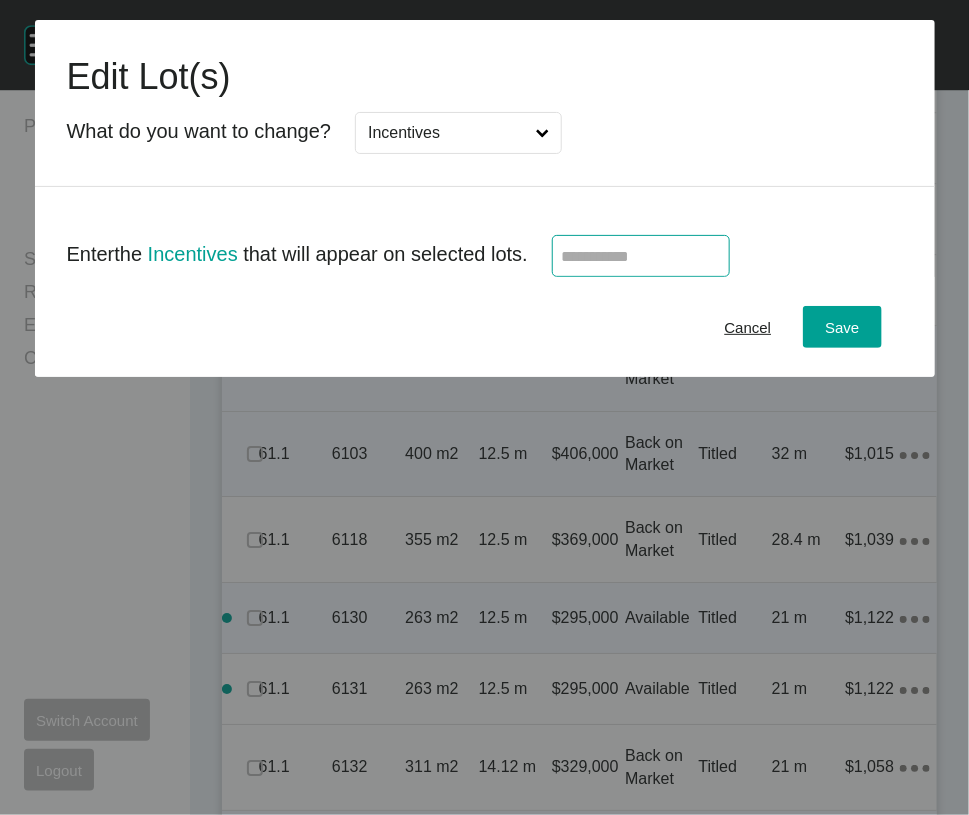 click at bounding box center (641, 256) 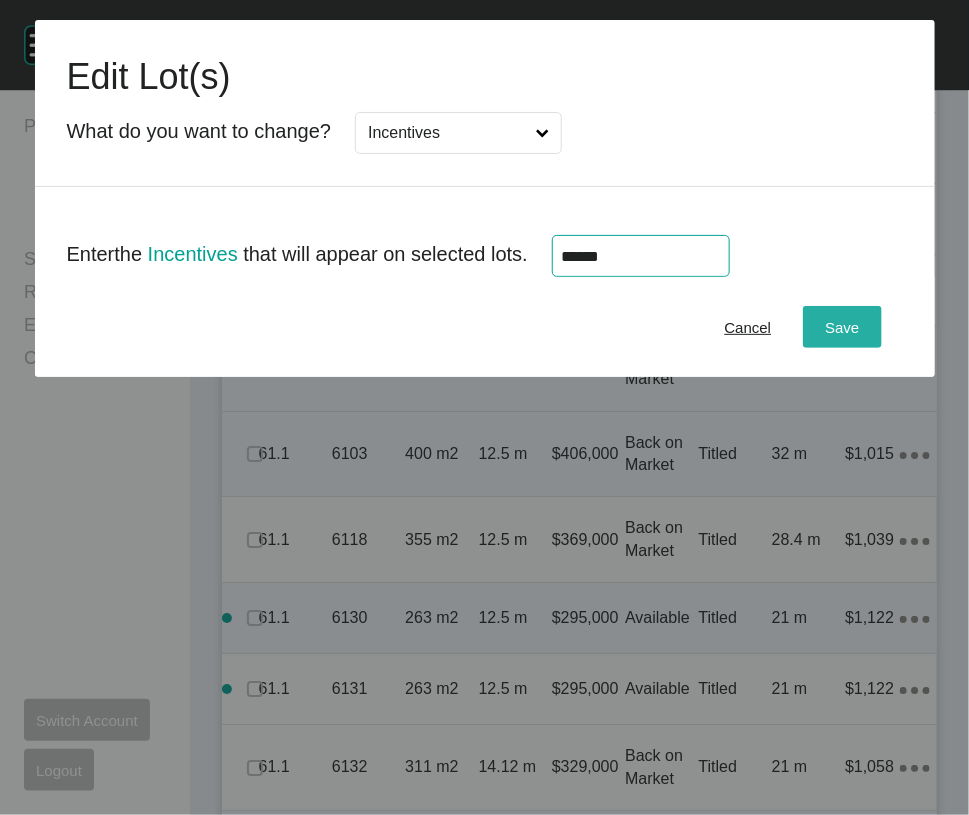 click on "Save" at bounding box center (842, 327) 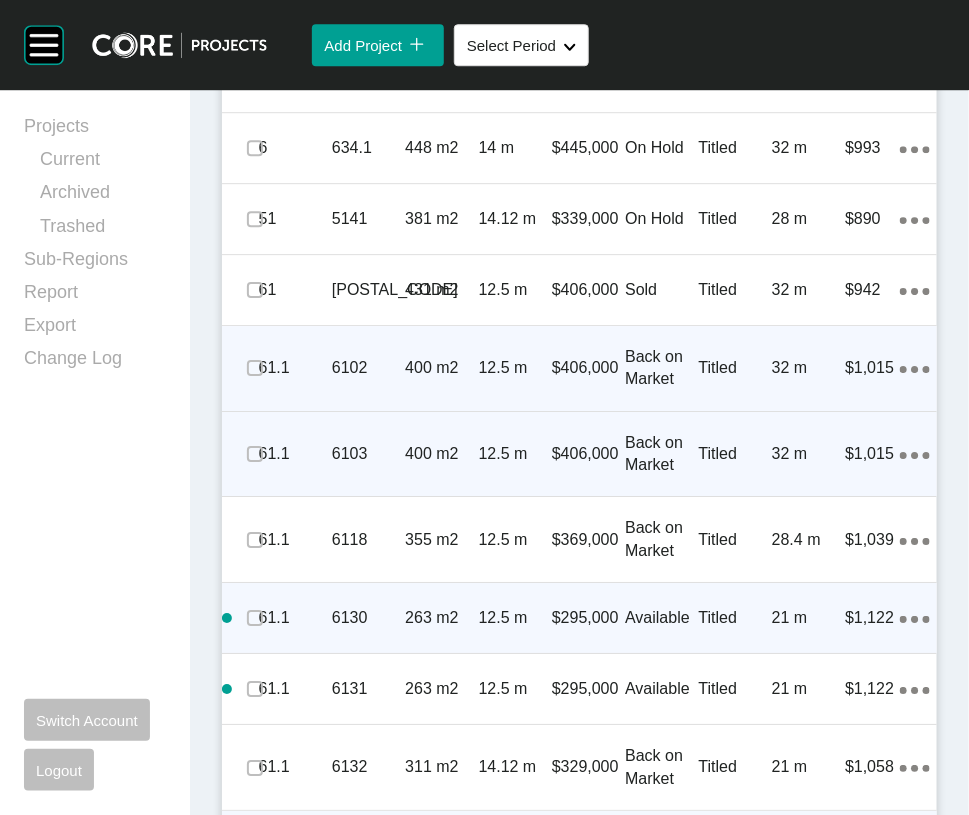 click at bounding box center [255, -126] 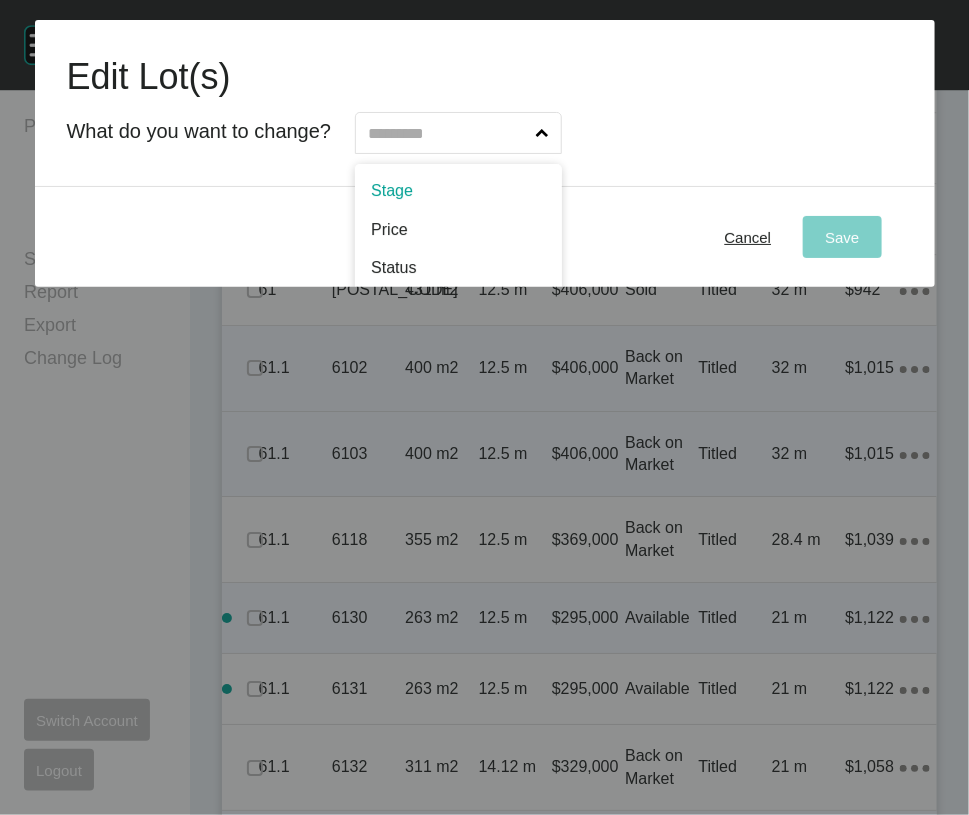 click at bounding box center [448, 133] 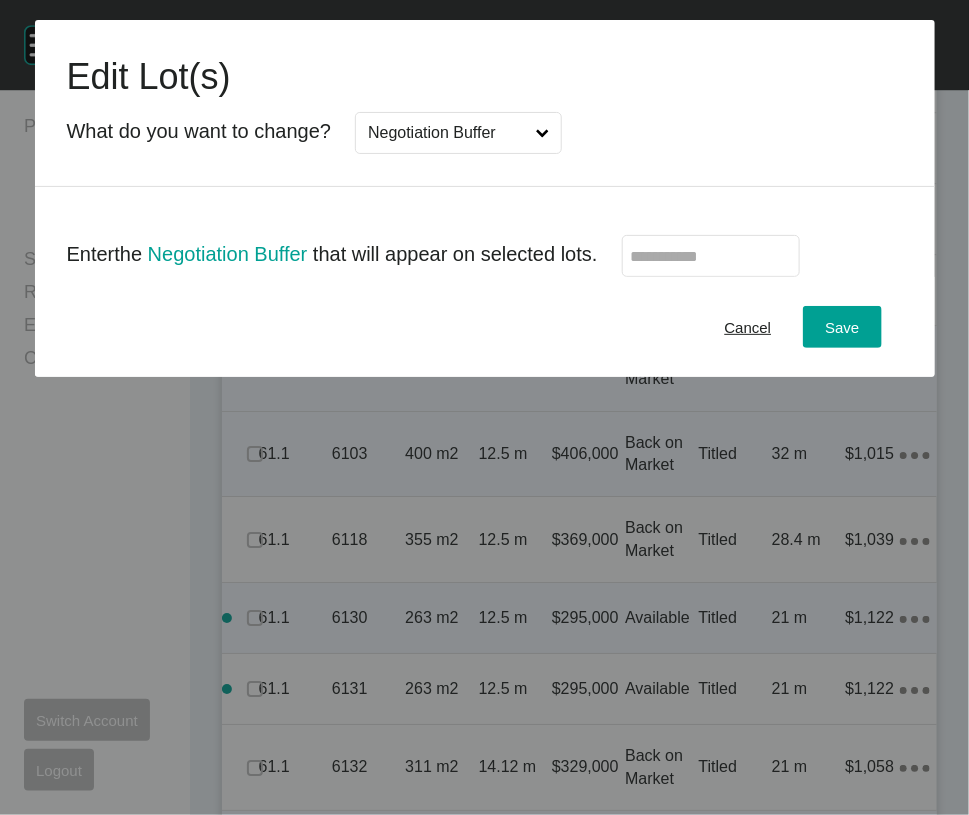 click at bounding box center [711, 256] 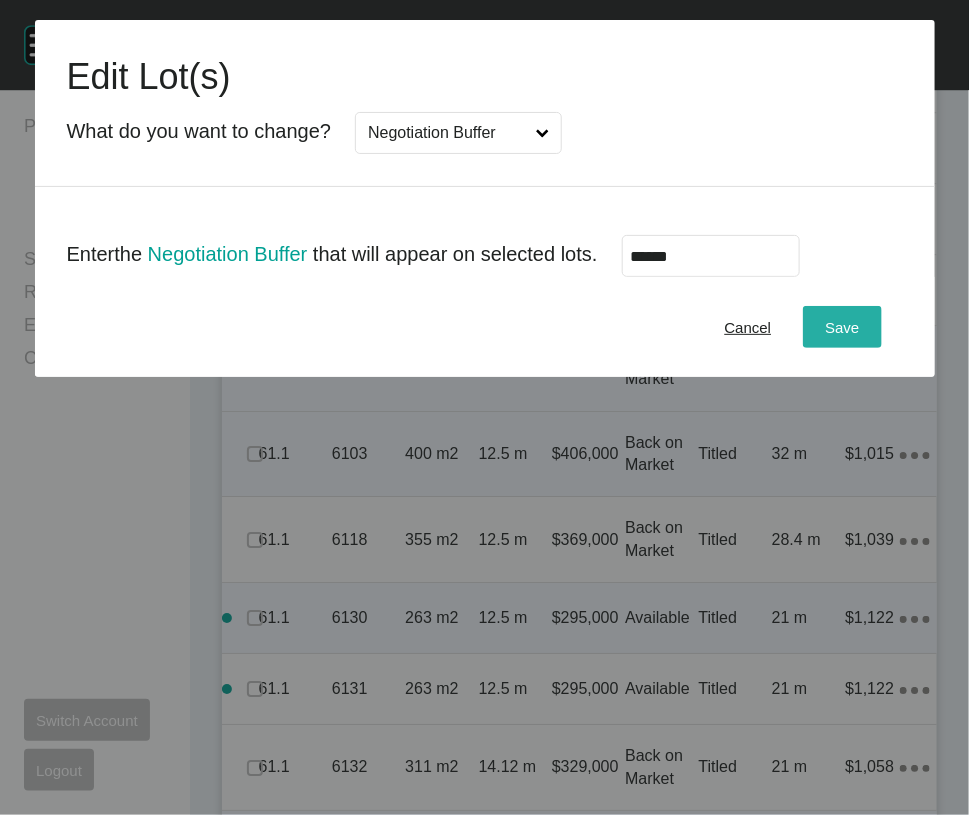 click on "Save" at bounding box center [842, 327] 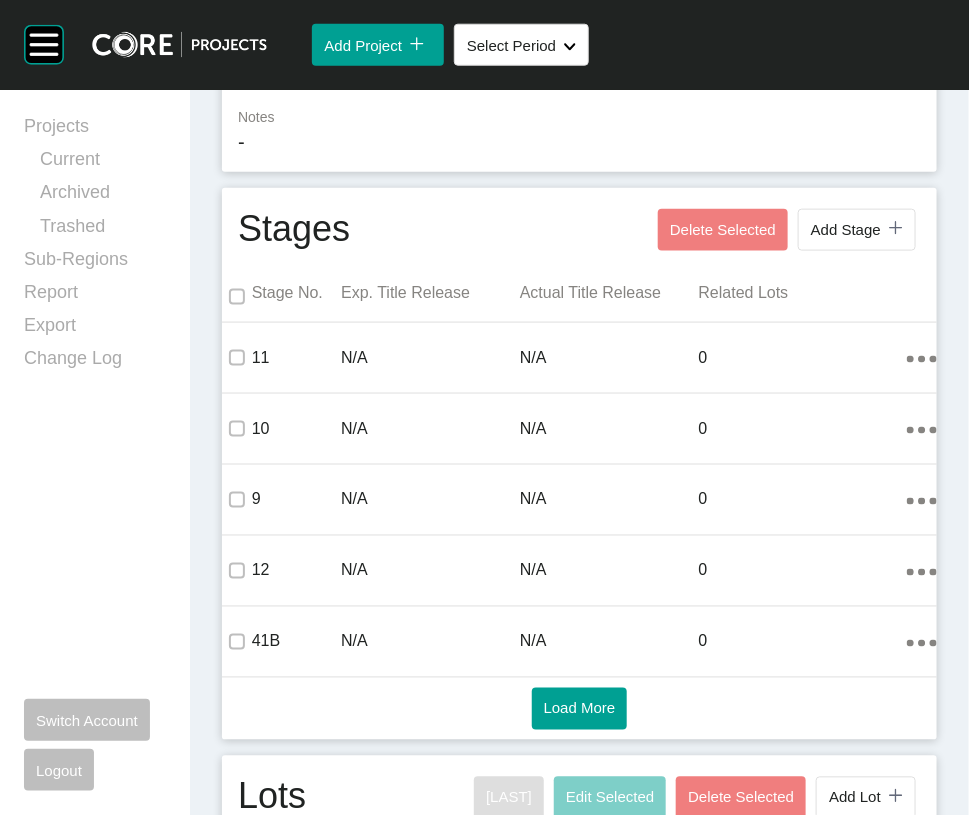 scroll, scrollTop: 391, scrollLeft: 0, axis: vertical 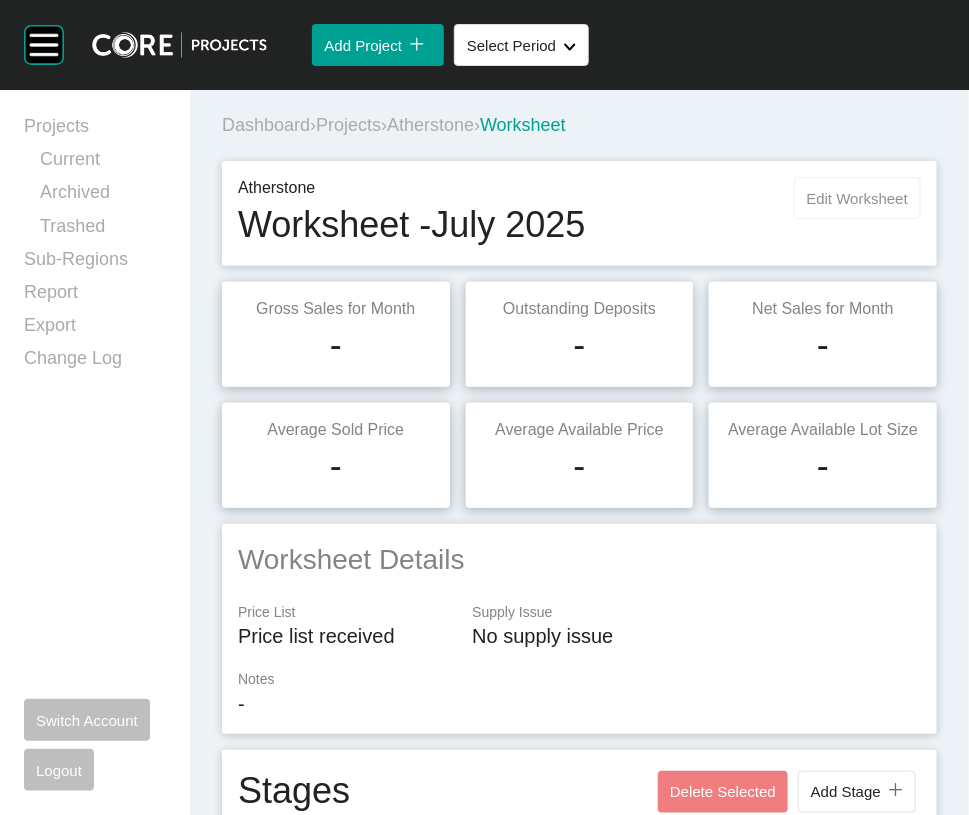 click on "Edit Worksheet" at bounding box center (857, 198) 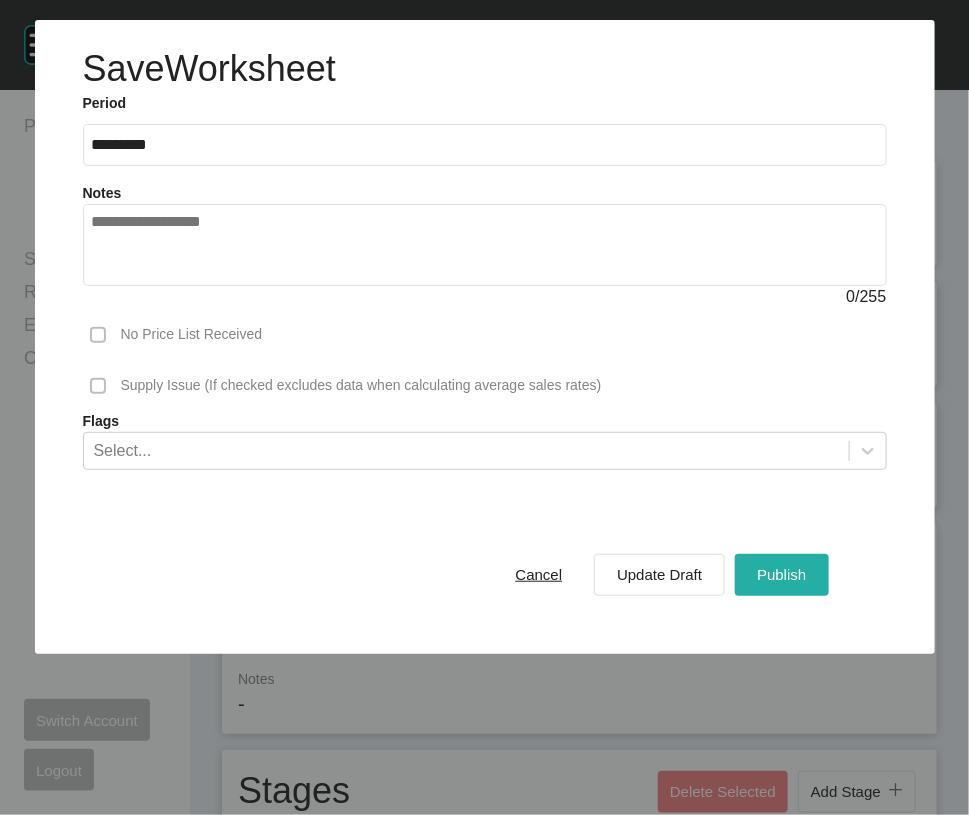 click on "Publish" at bounding box center (781, 574) 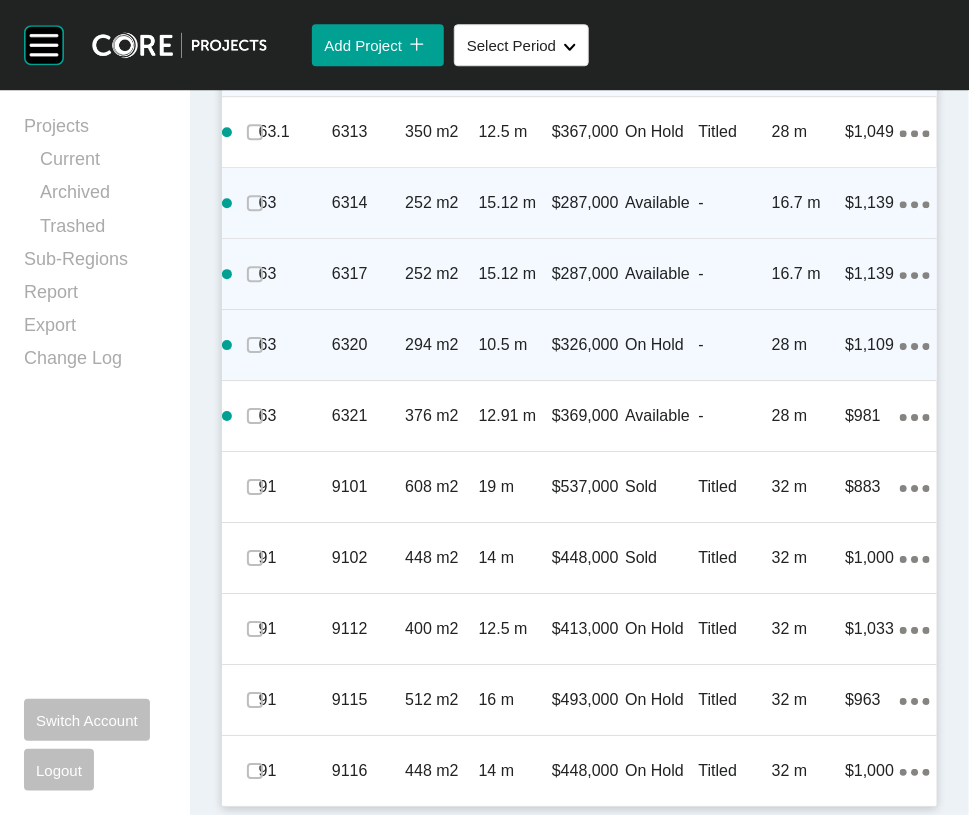scroll, scrollTop: 5076, scrollLeft: 0, axis: vertical 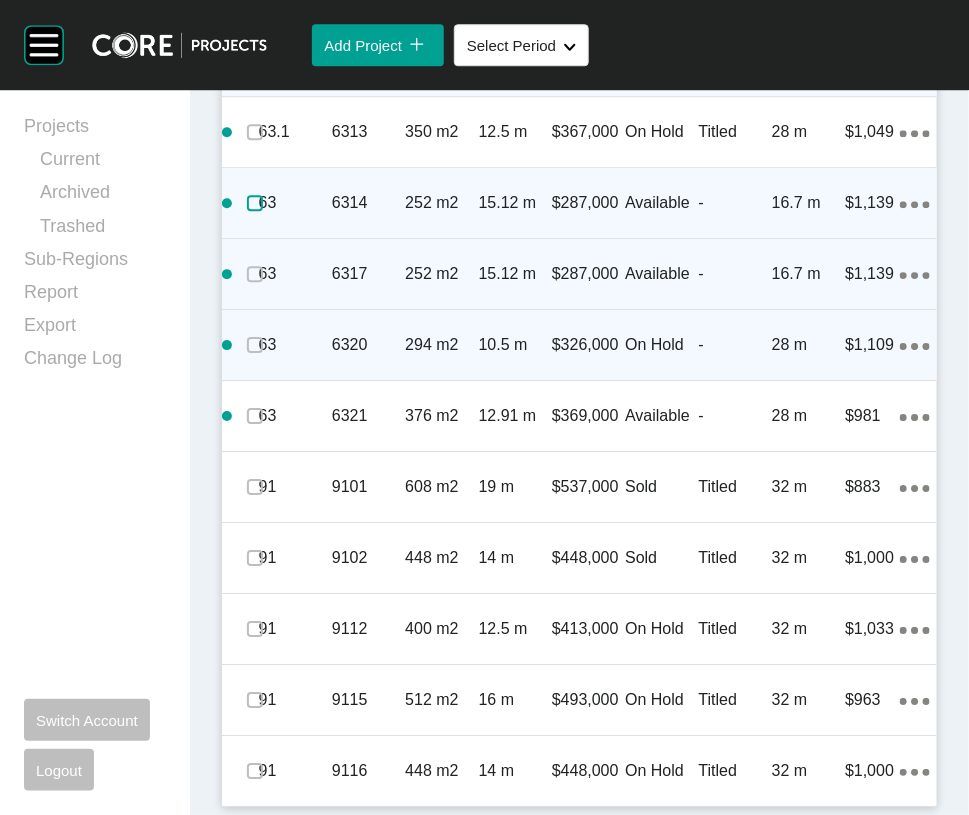 click at bounding box center (255, 203) 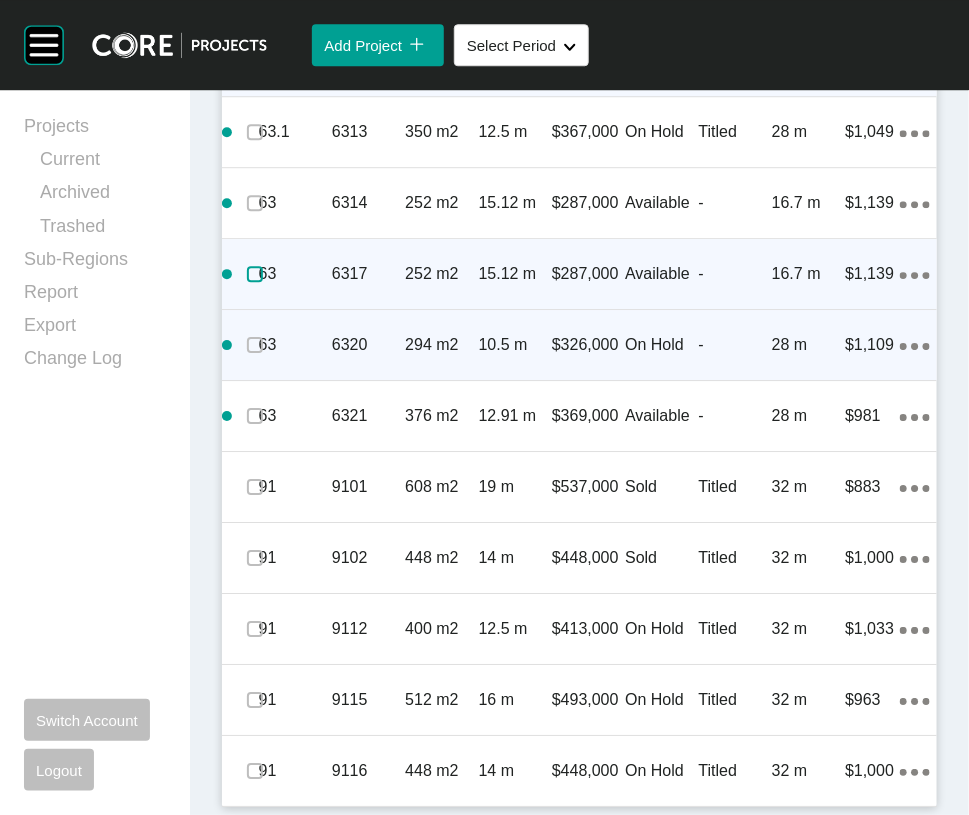 click at bounding box center [255, 274] 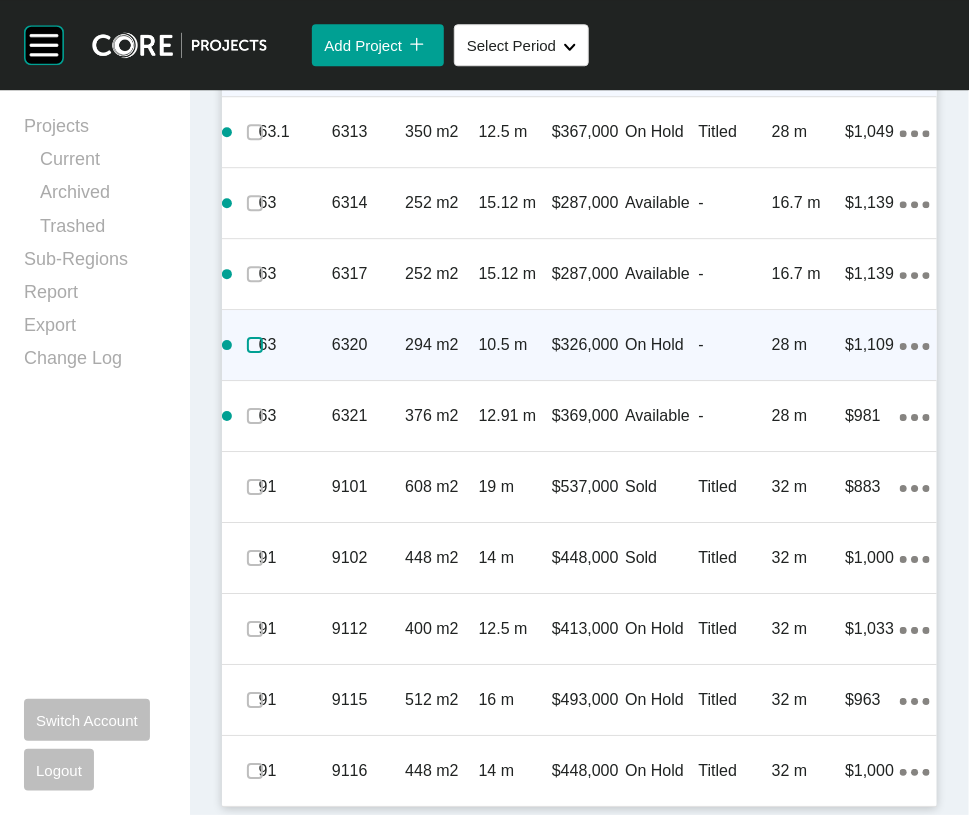 click at bounding box center (255, 345) 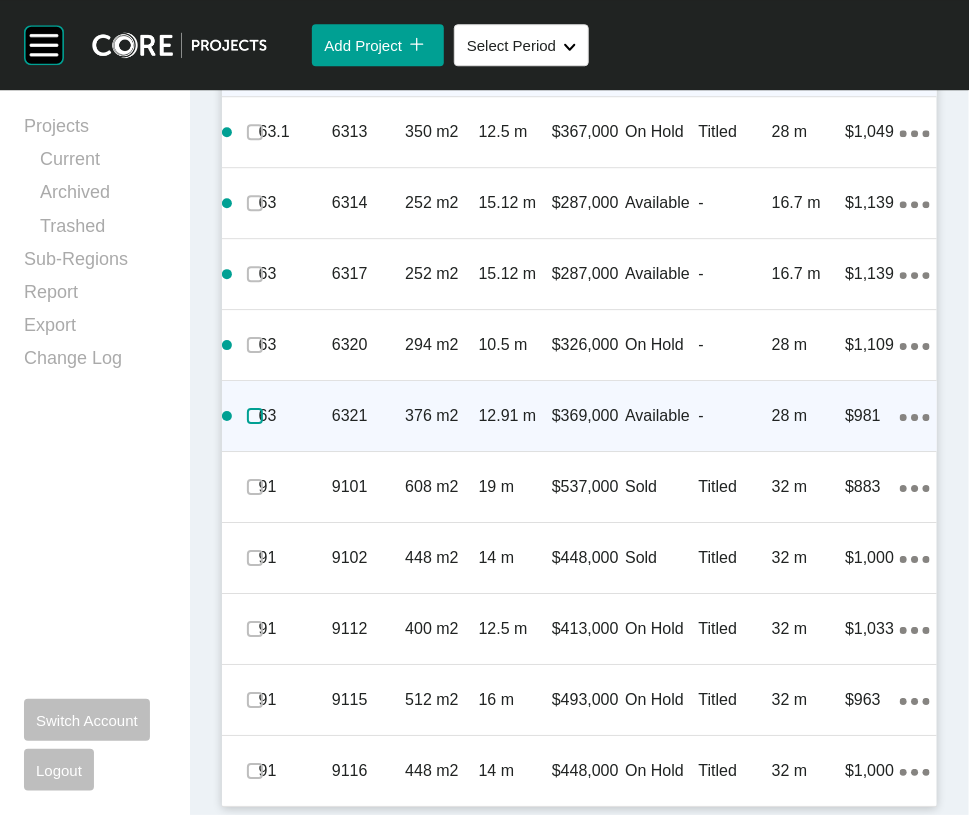click at bounding box center [255, 416] 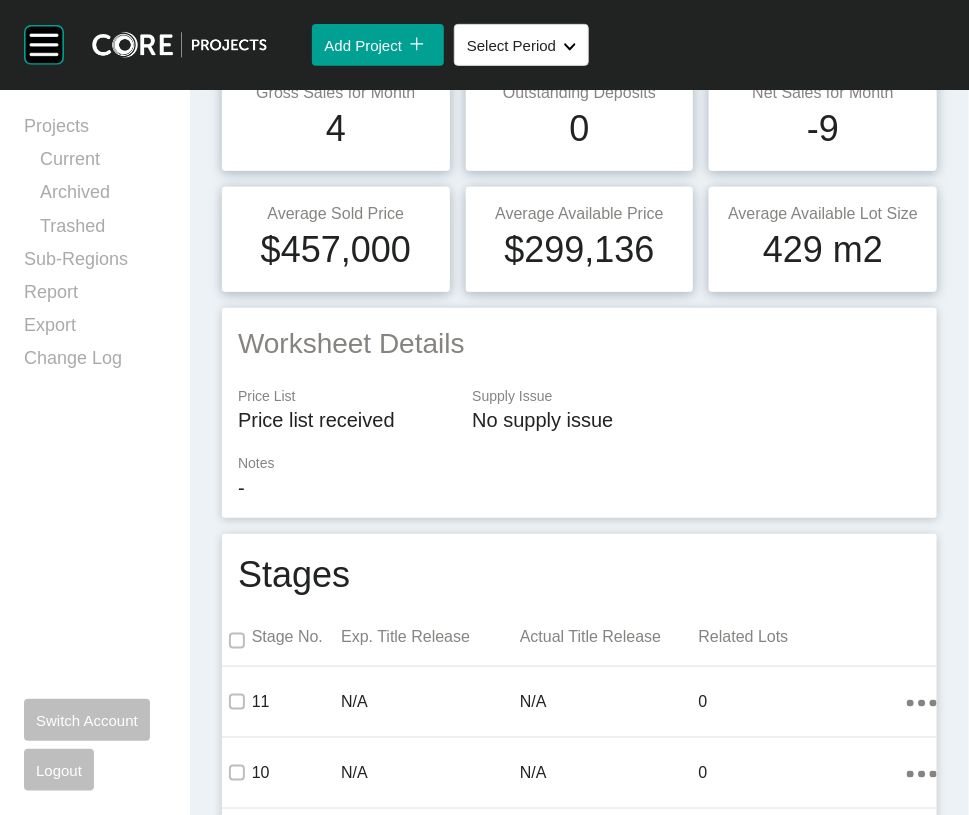 scroll, scrollTop: 0, scrollLeft: 0, axis: both 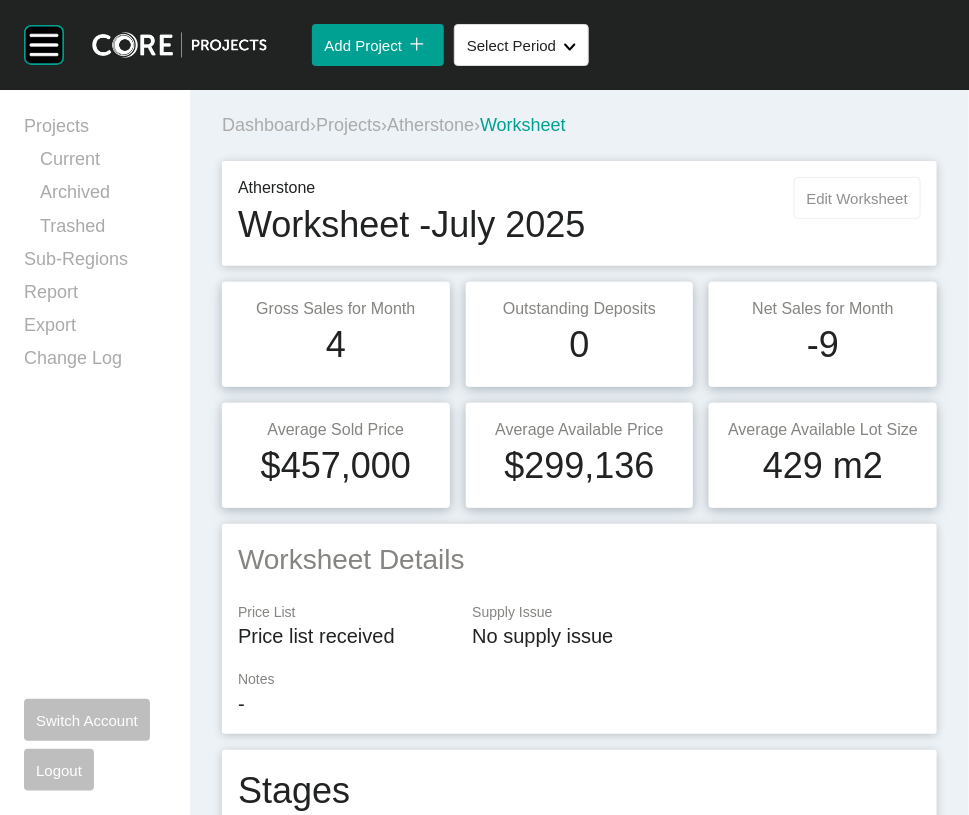 click on "Atherstone Worksheet -  July 2025 Edit Worksheet" at bounding box center [579, 213] 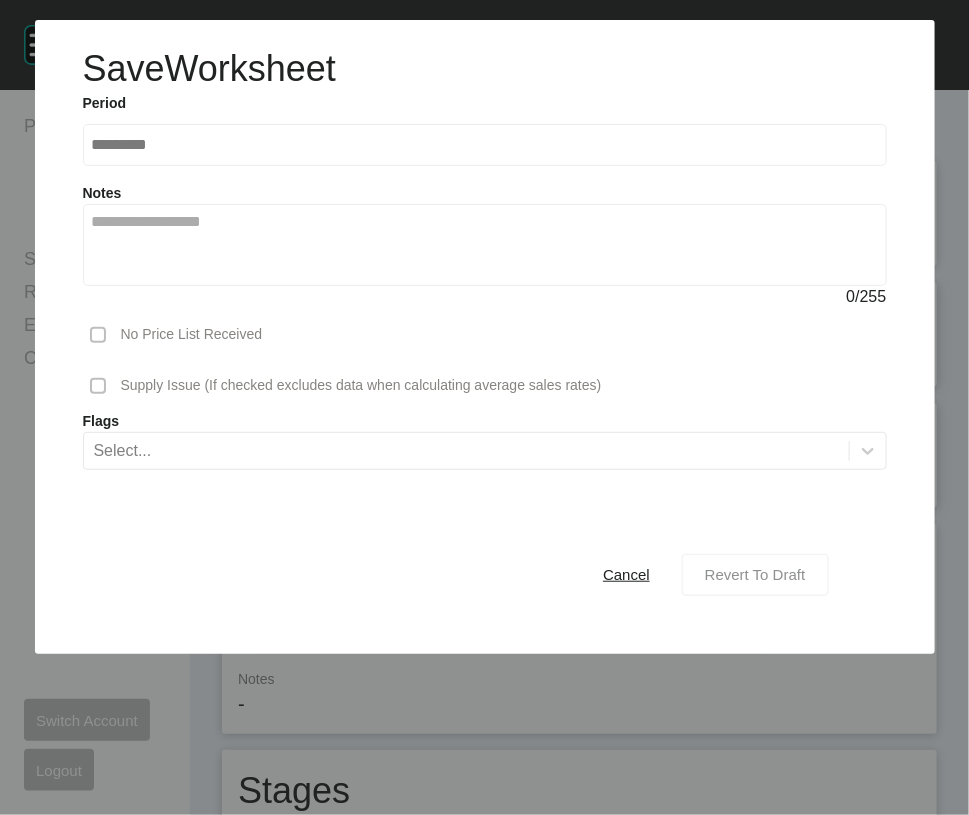 click on "Revert To Draft" at bounding box center [755, 574] 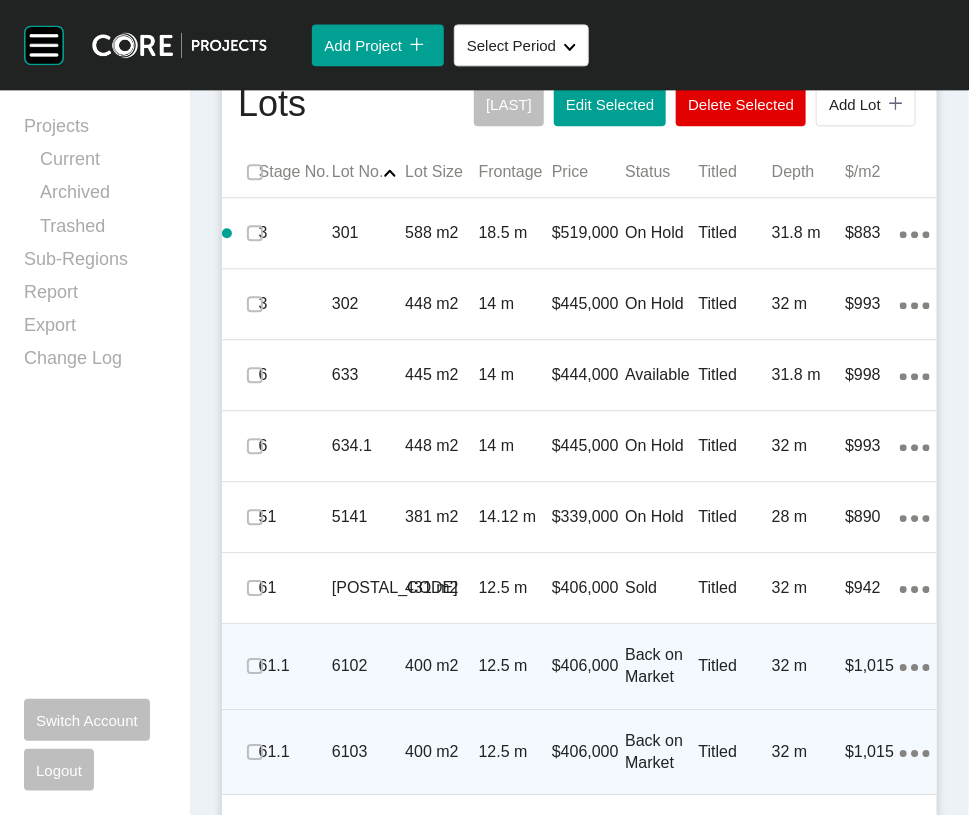 scroll, scrollTop: 1208, scrollLeft: 0, axis: vertical 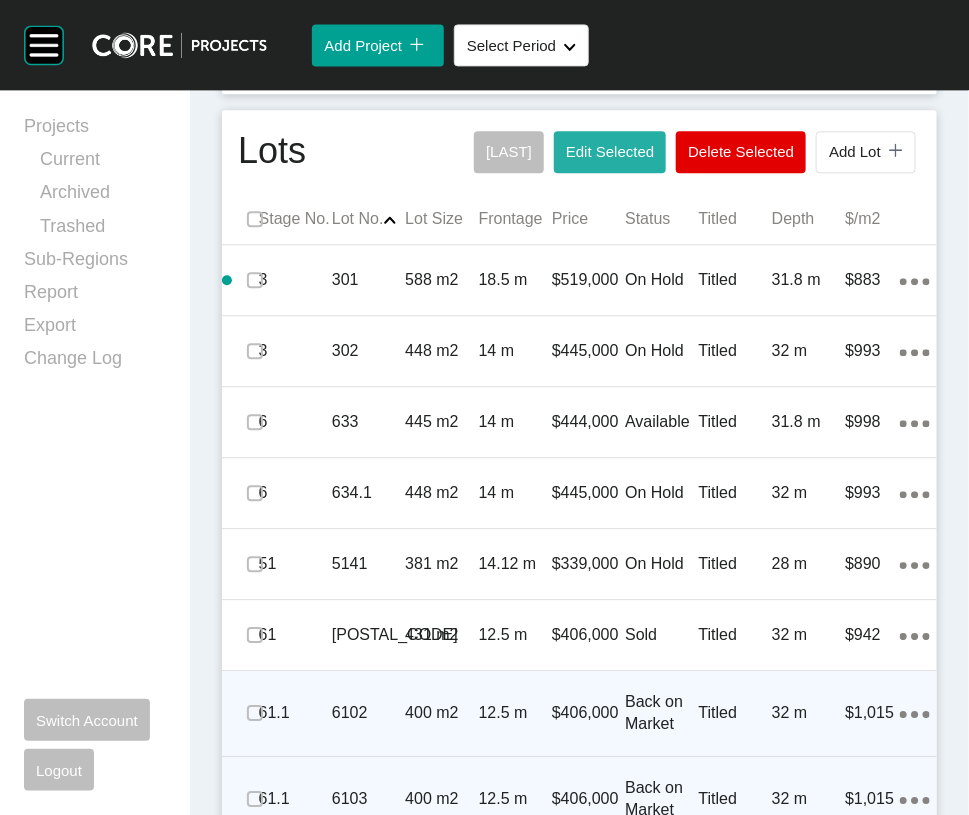 click on "Edit Selected" at bounding box center [610, 151] 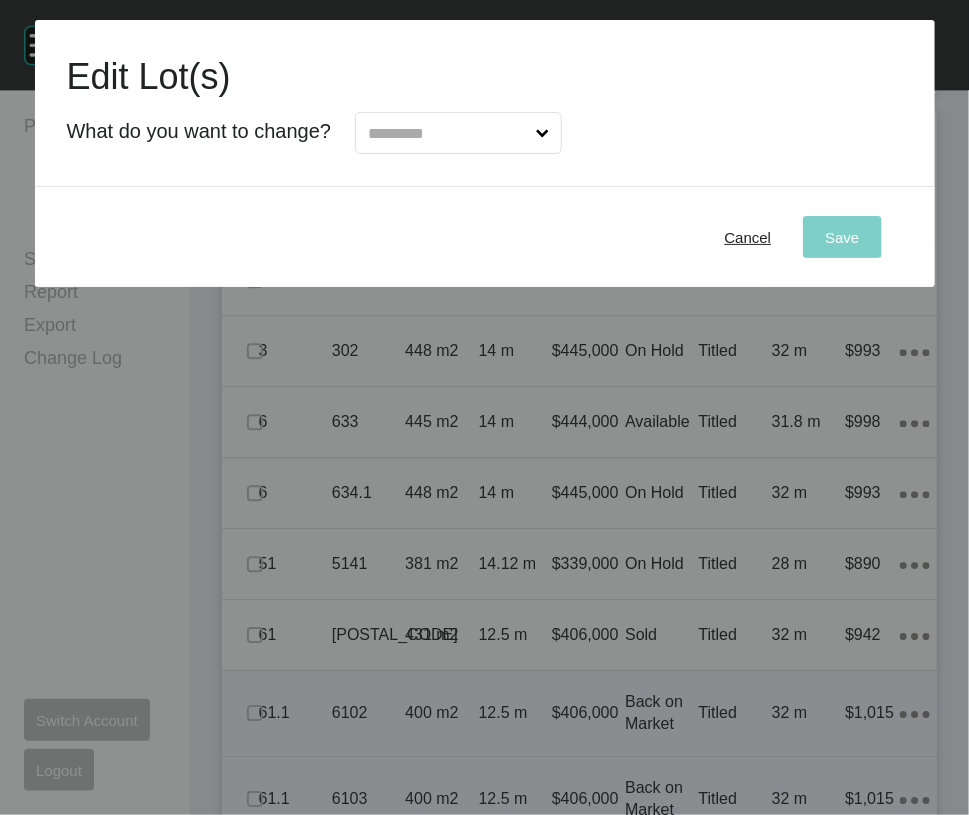click at bounding box center (448, 133) 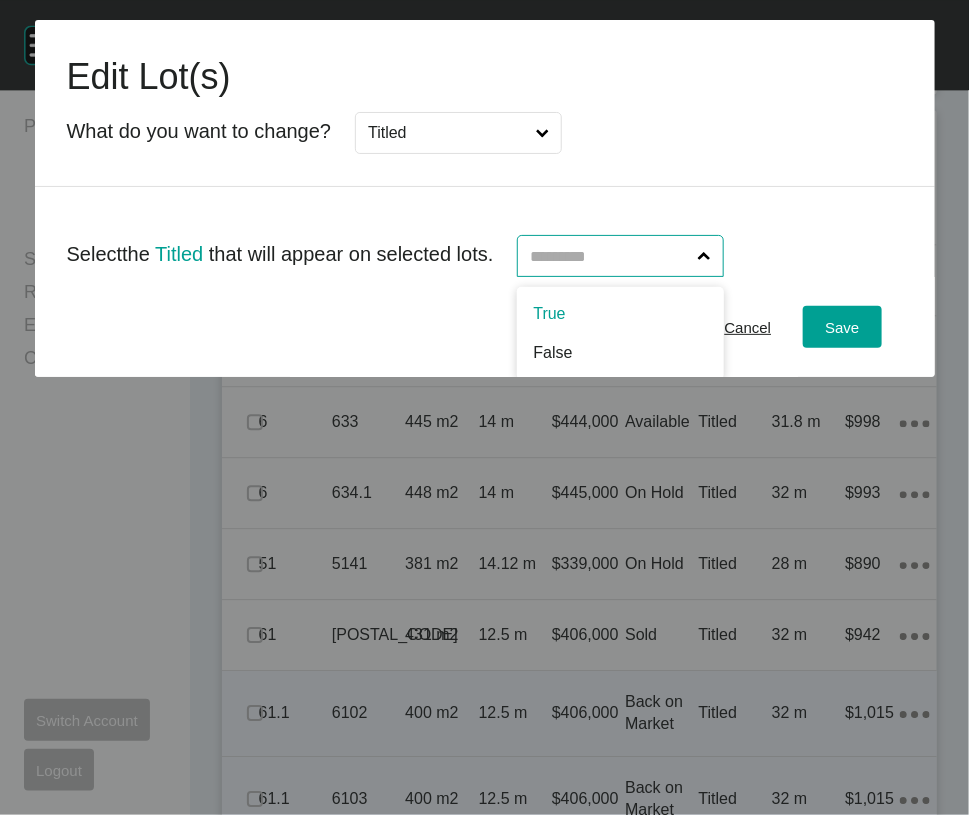 click at bounding box center (610, 256) 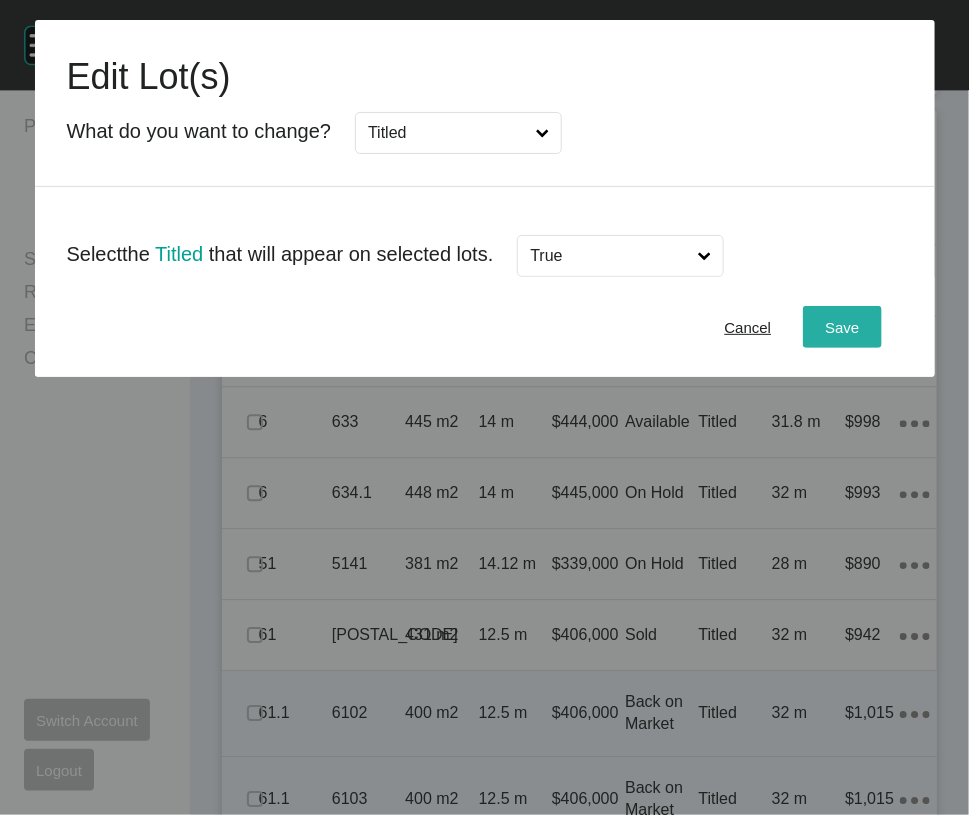 click on "Save" at bounding box center [842, 327] 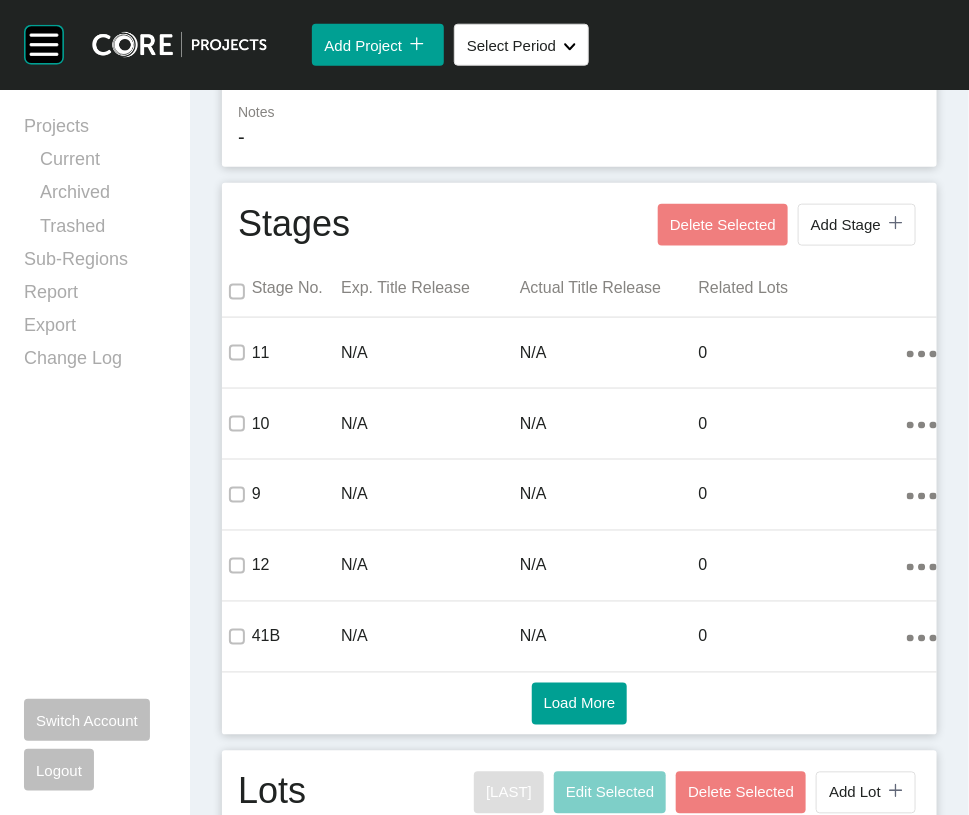 scroll, scrollTop: 0, scrollLeft: 0, axis: both 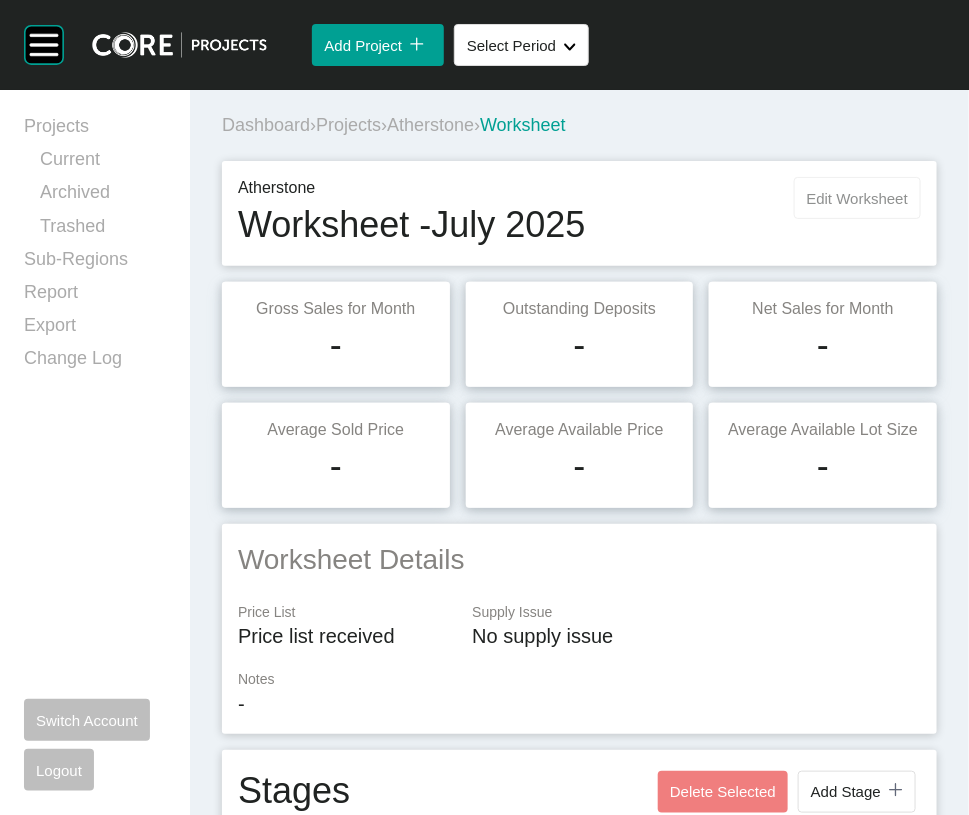 click on "Edit Worksheet" at bounding box center (857, 198) 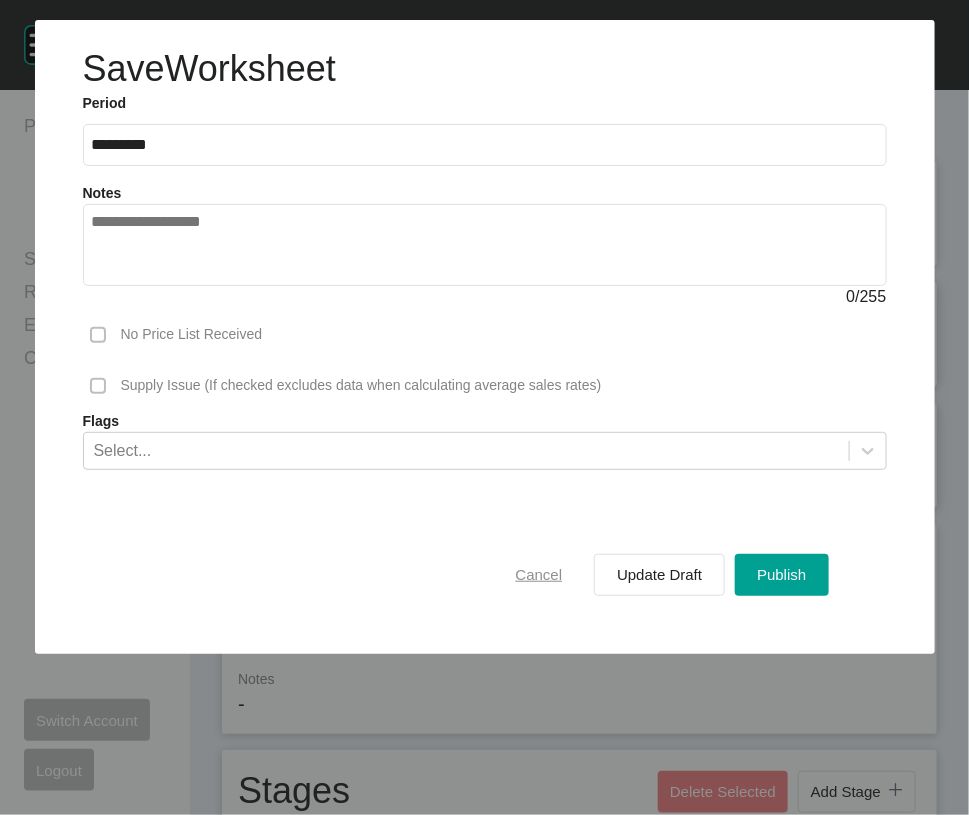click on "Cancel" at bounding box center [539, 574] 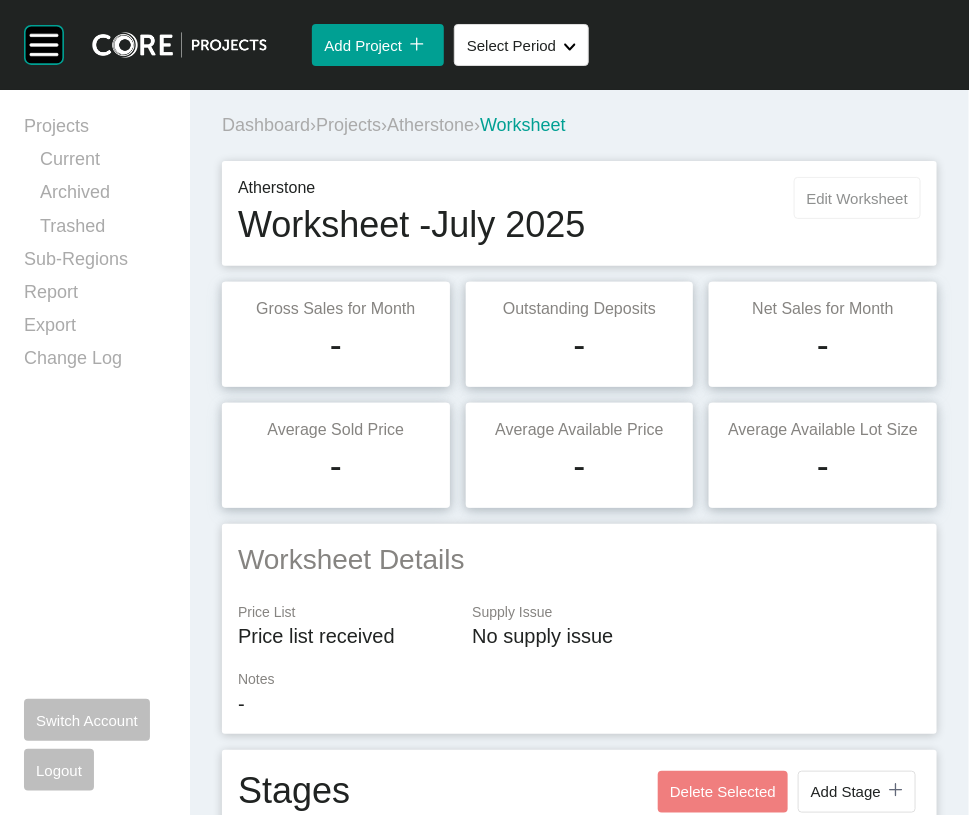 click on "Edit Worksheet" at bounding box center [857, 198] 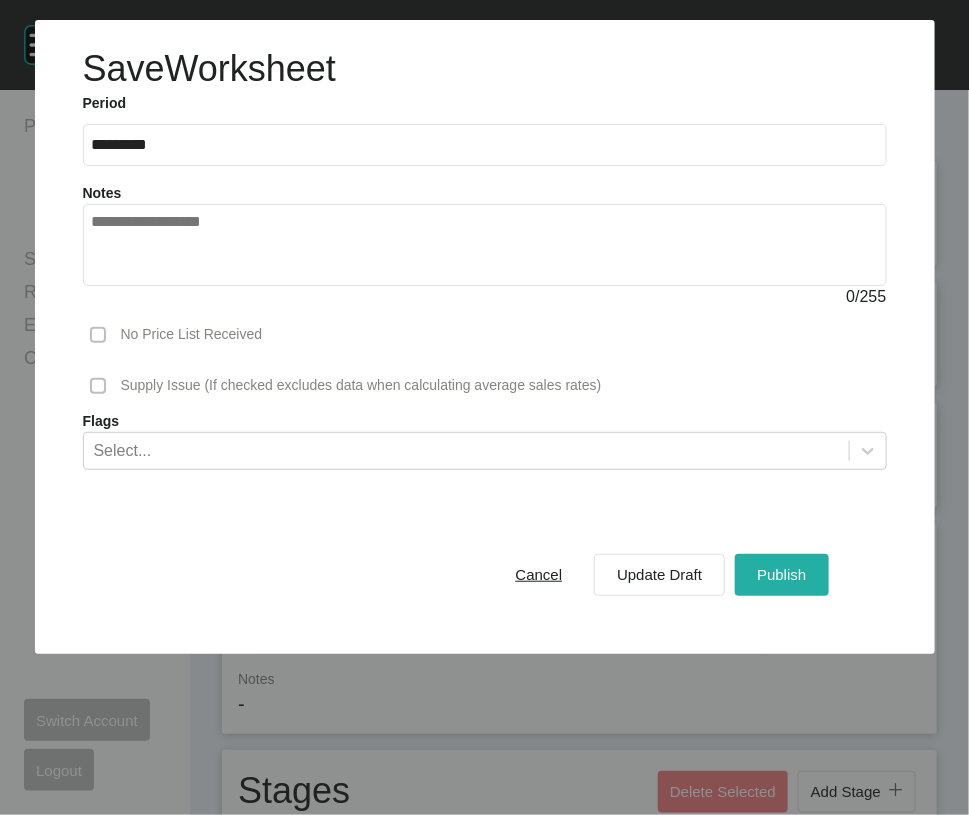 click on "Publish" at bounding box center [781, 574] 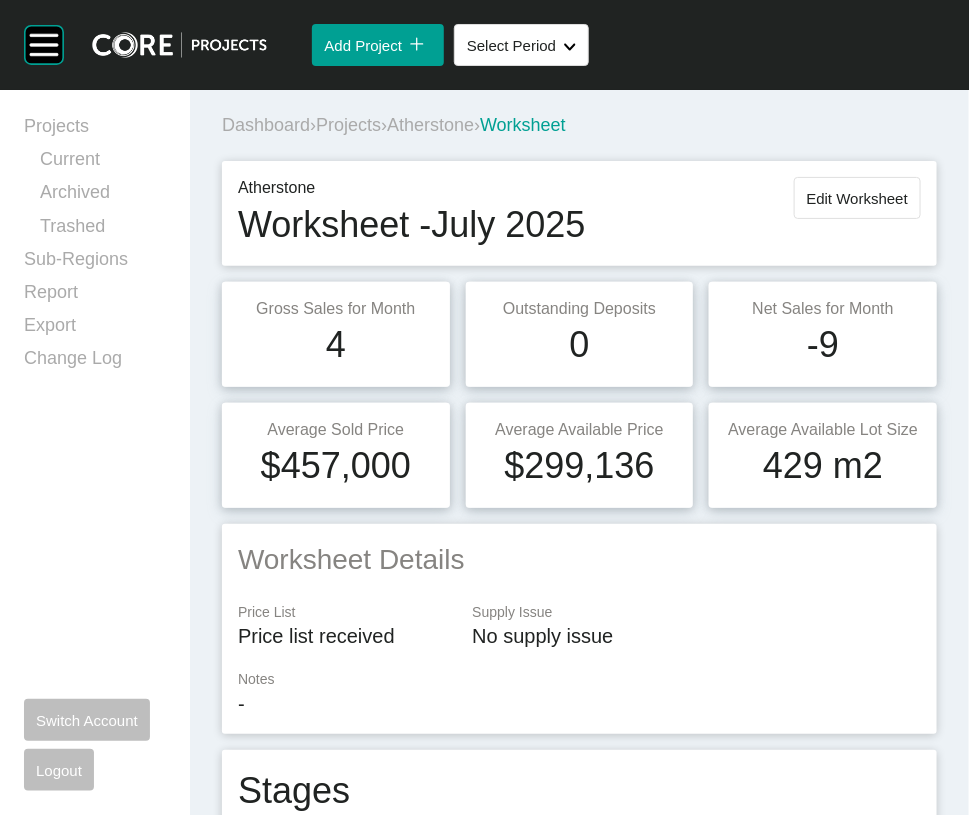 drag, startPoint x: 373, startPoint y: 151, endPoint x: 346, endPoint y: 45, distance: 109.38464 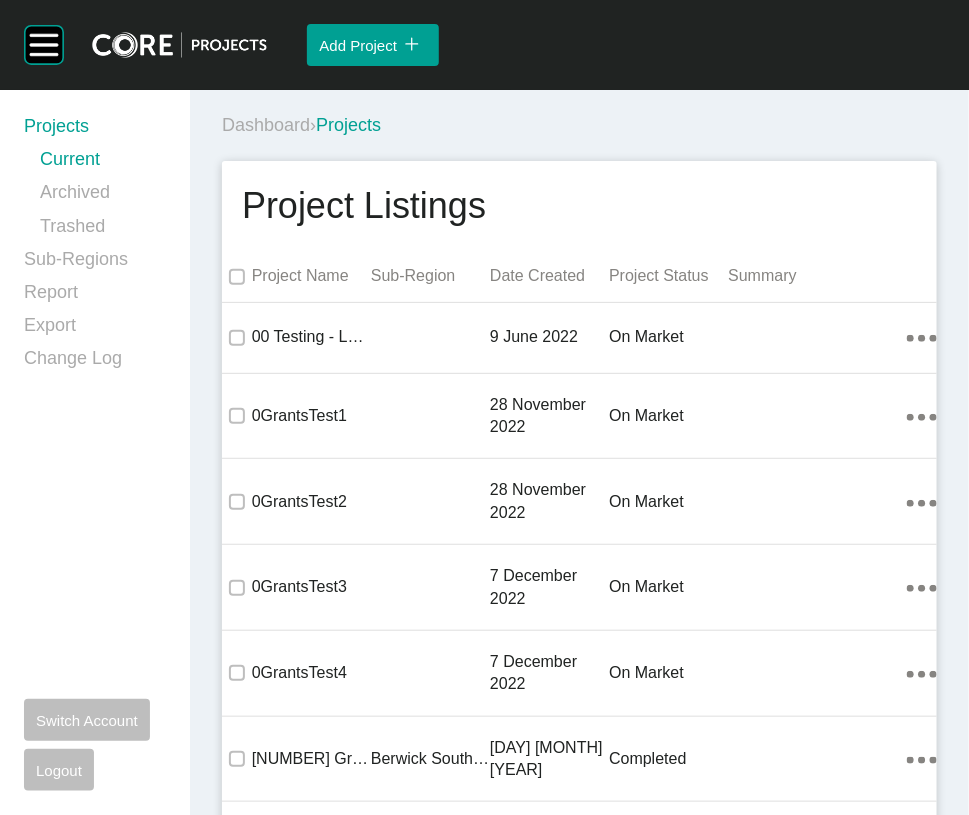 scroll, scrollTop: 8630, scrollLeft: 0, axis: vertical 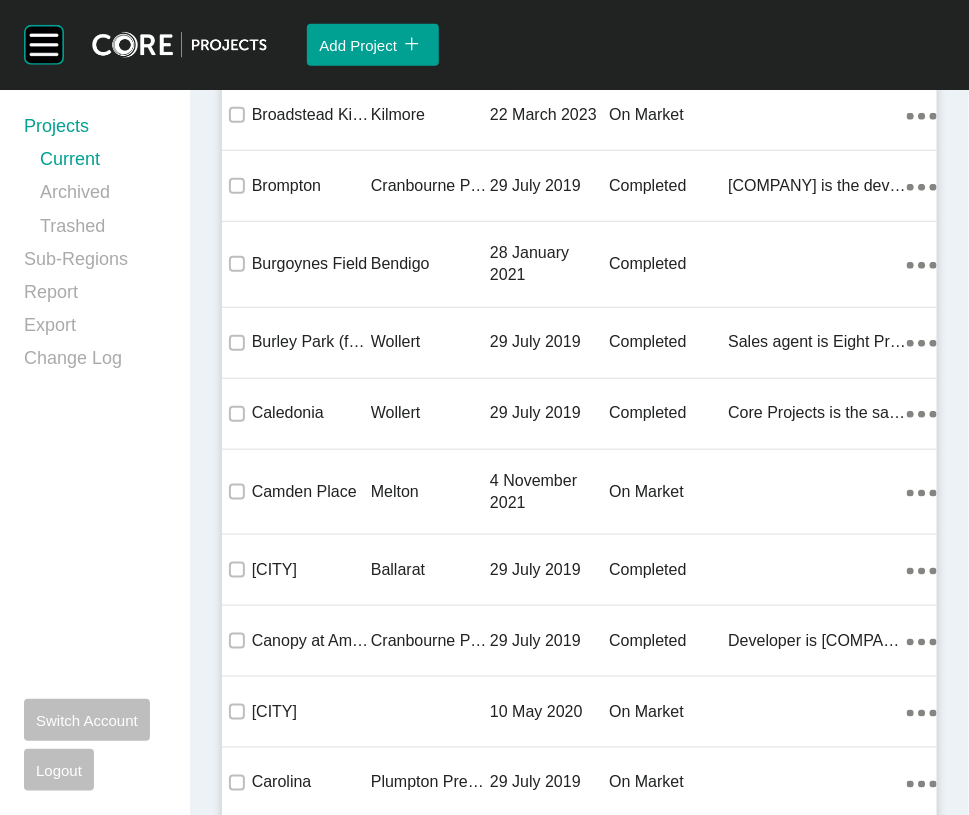 click on "Balmoral" at bounding box center (311, -2332) 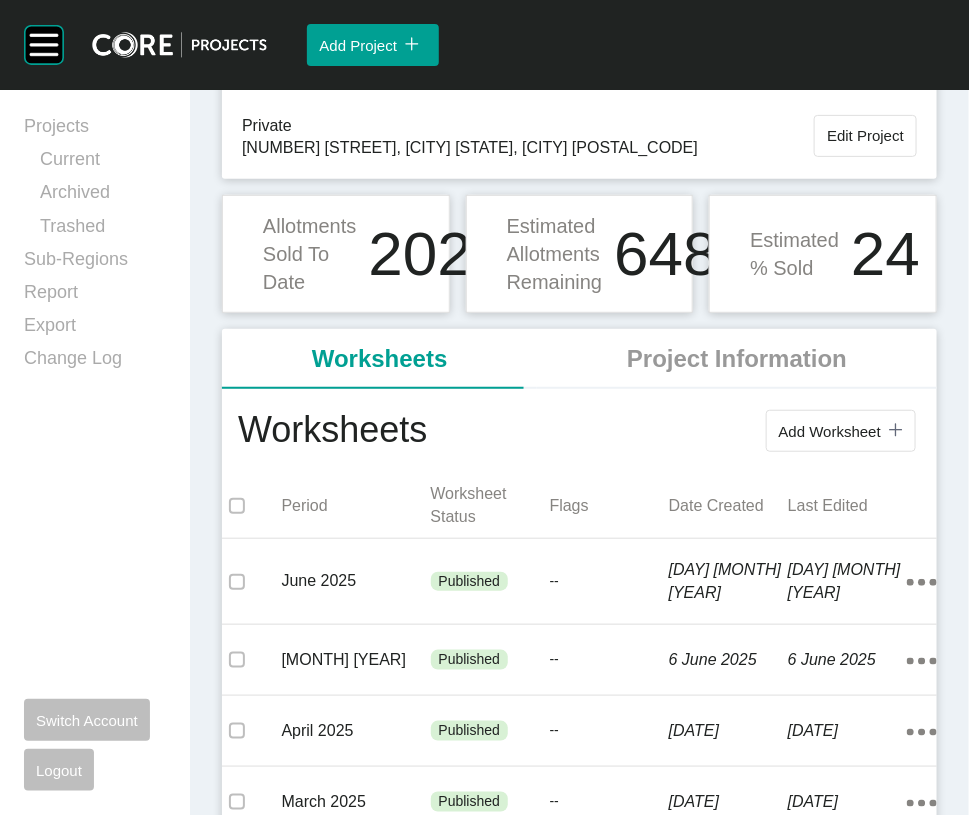 scroll, scrollTop: 185, scrollLeft: 0, axis: vertical 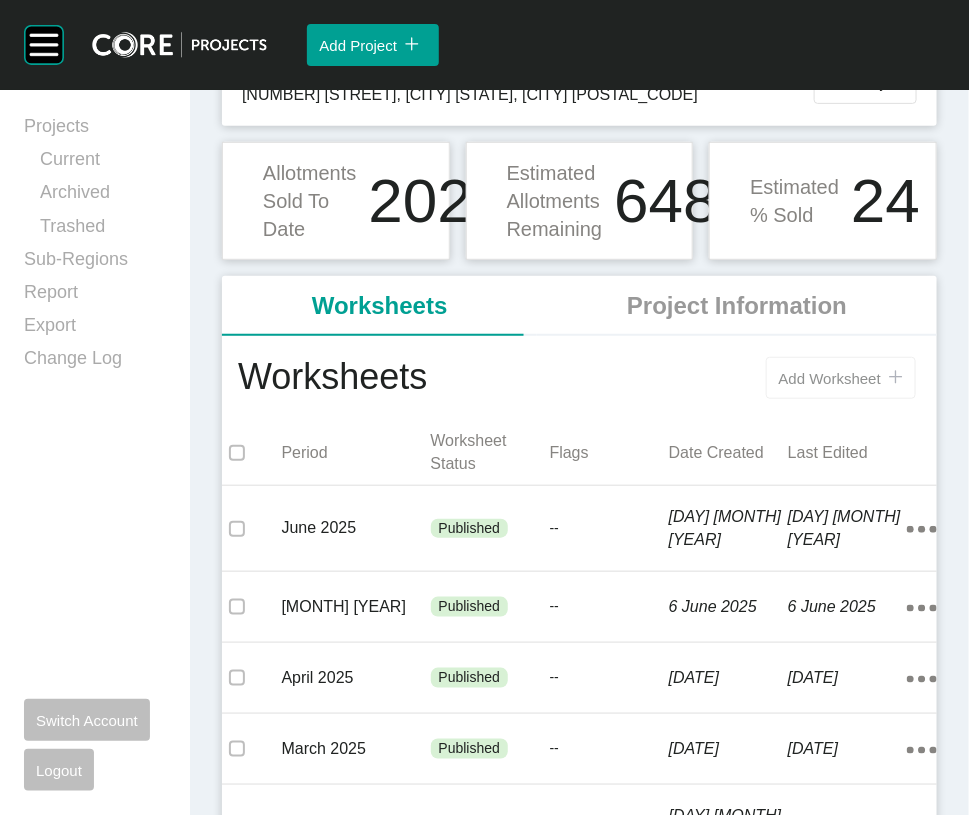 click on "Add Worksheet icon/tick copy 11 Created with Sketch." at bounding box center [841, 378] 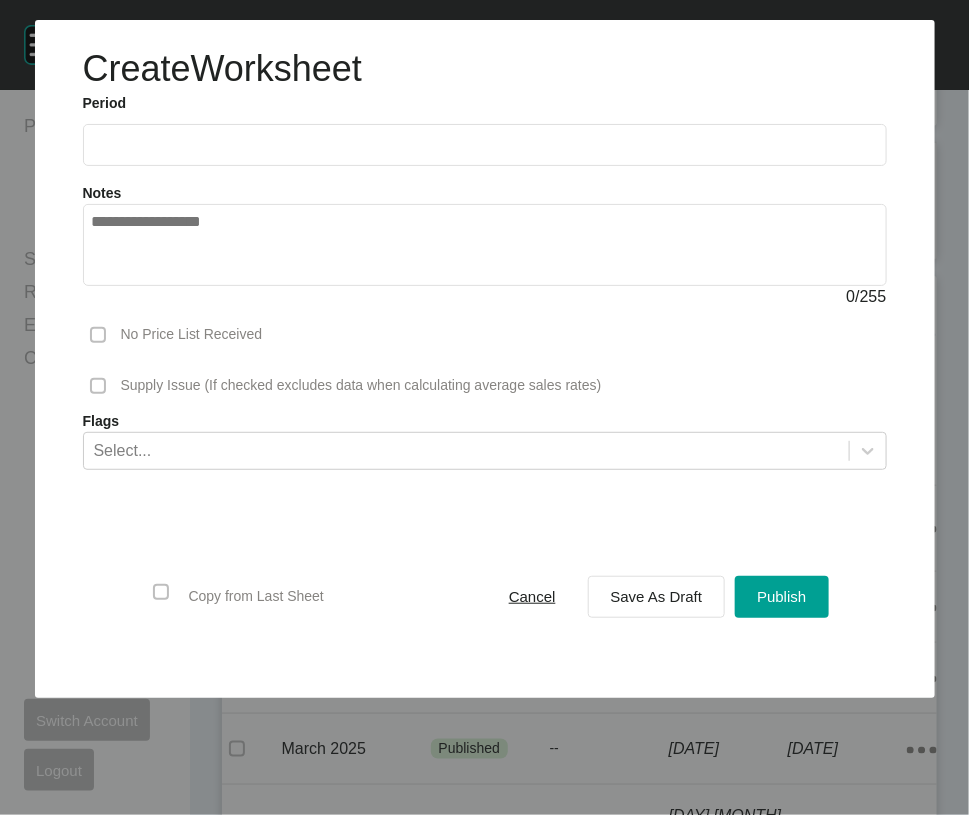 click on "Notes
0 / 255" at bounding box center [485, 237] 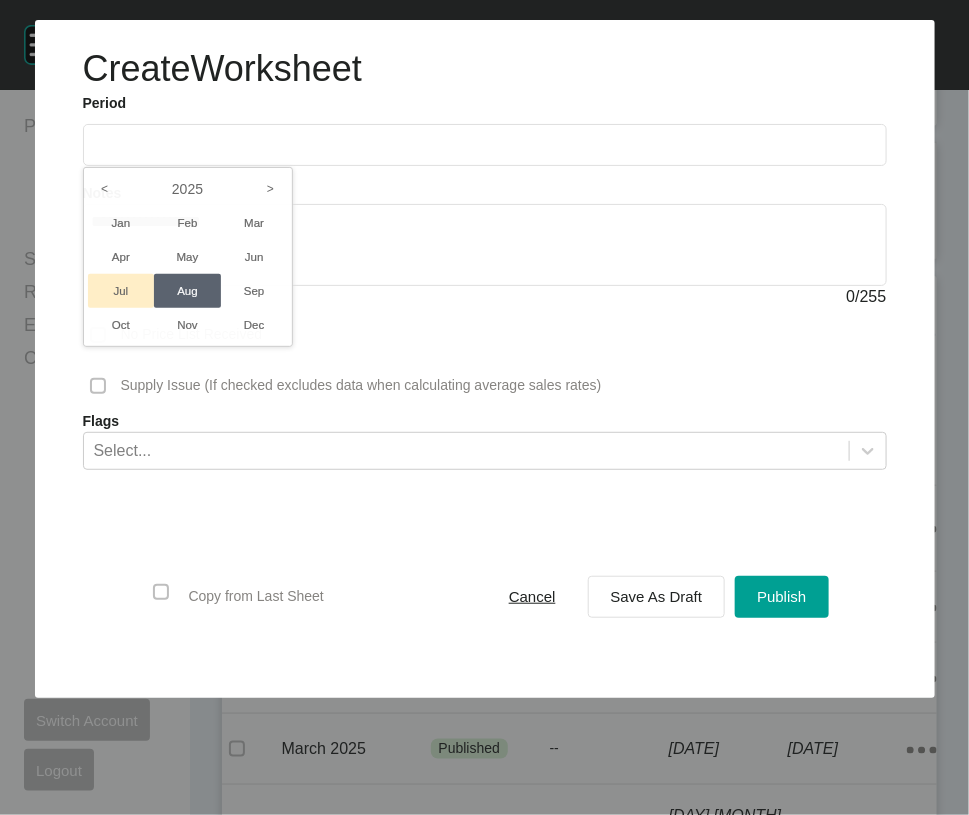 click on "Jul" at bounding box center (121, 291) 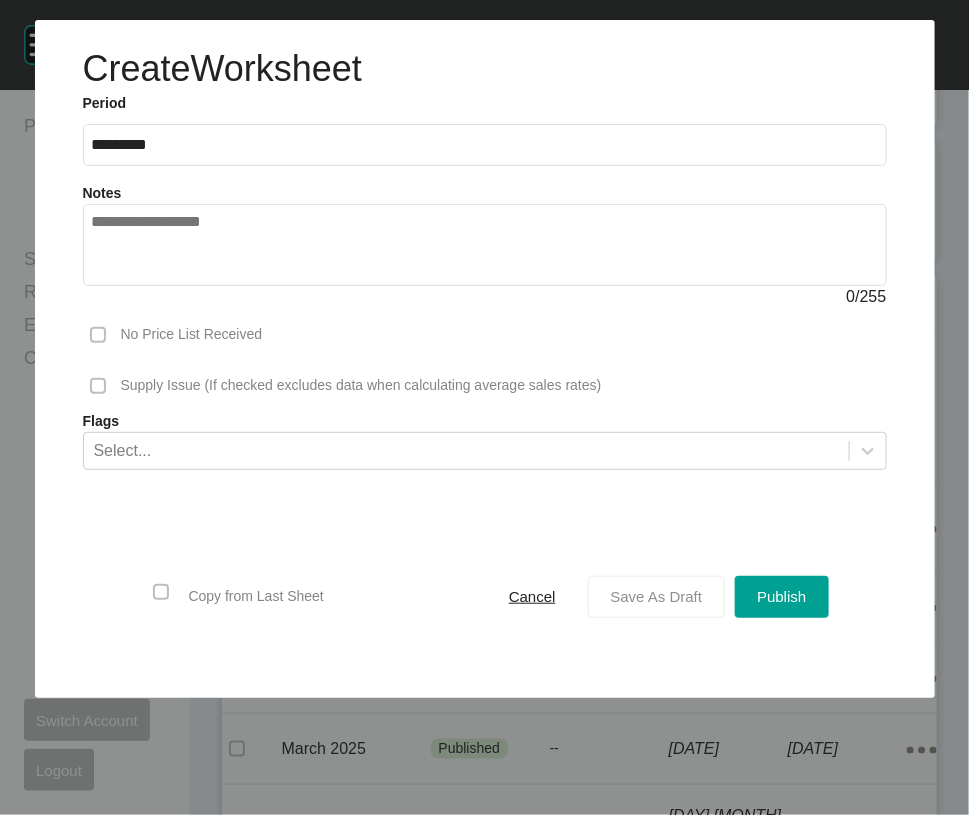 click on "Save As Draft" at bounding box center (657, 596) 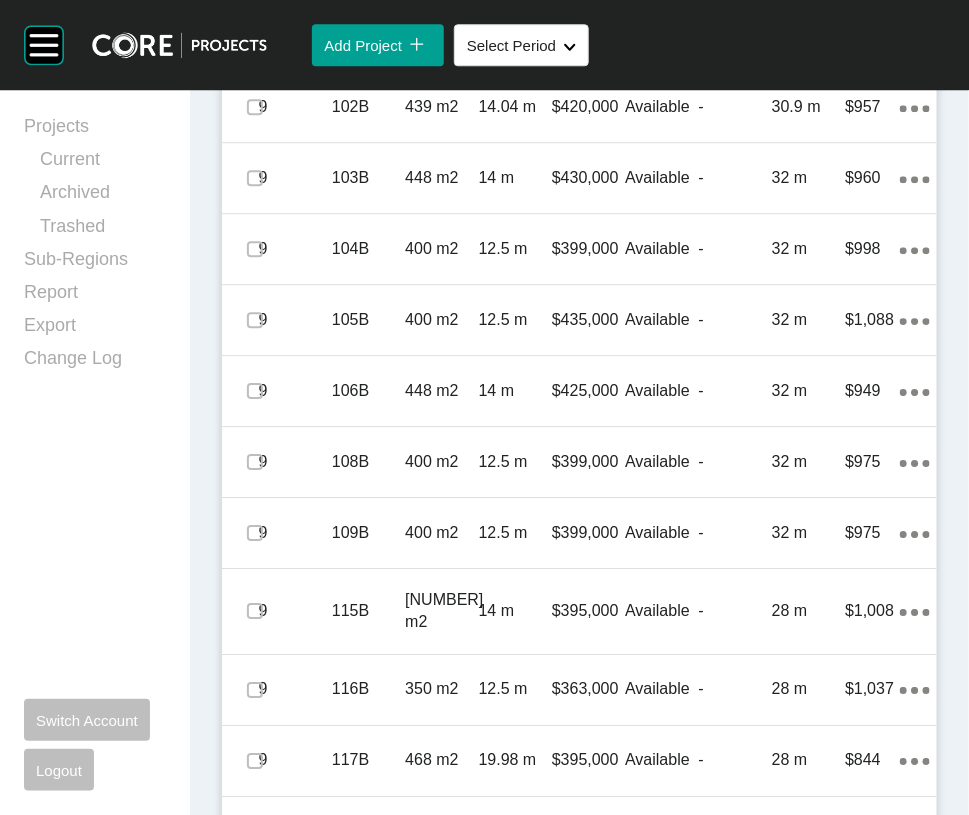 scroll, scrollTop: 1462, scrollLeft: 0, axis: vertical 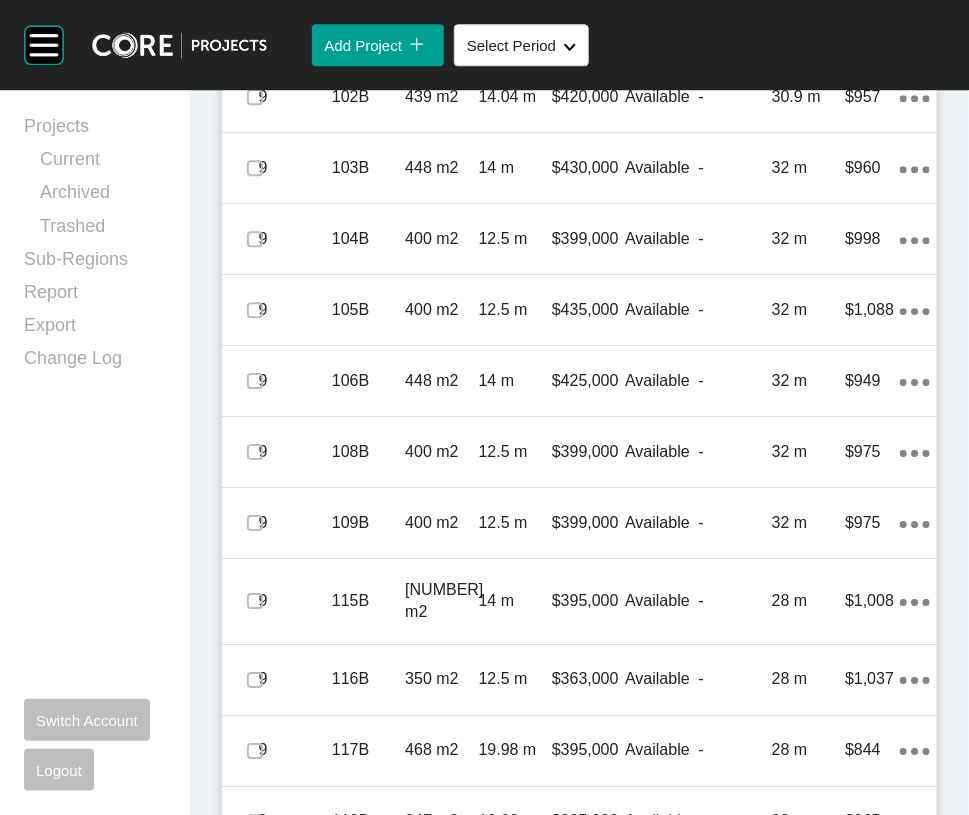 click at bounding box center [255, -35] 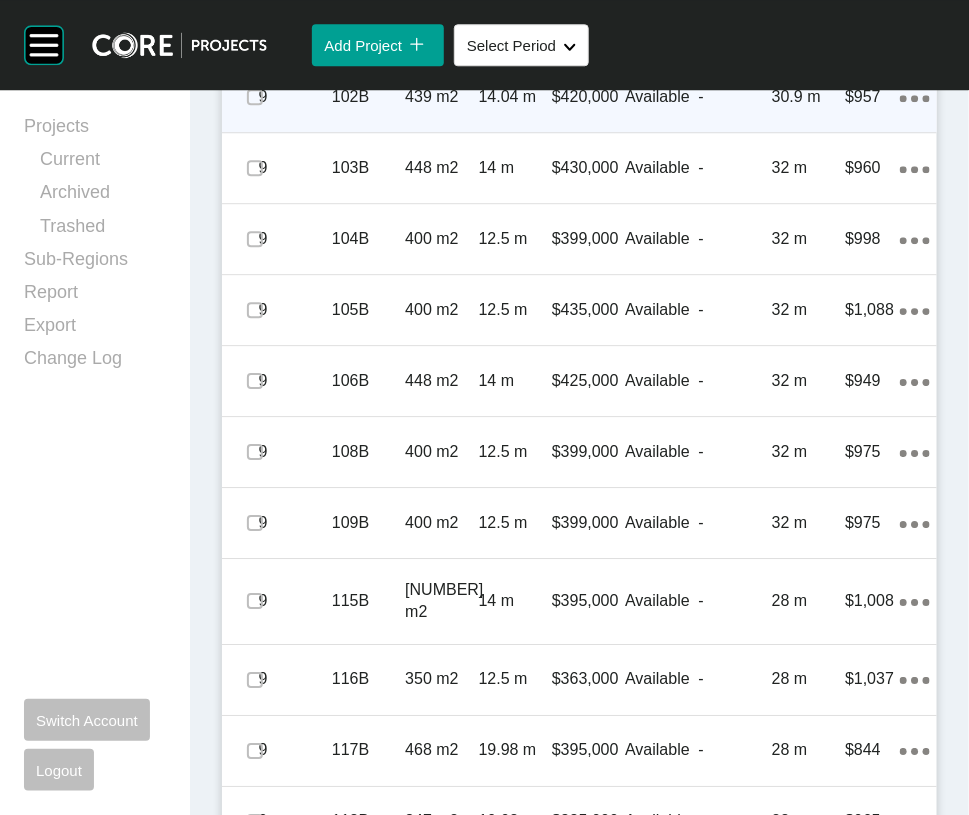 click at bounding box center (255, 97) 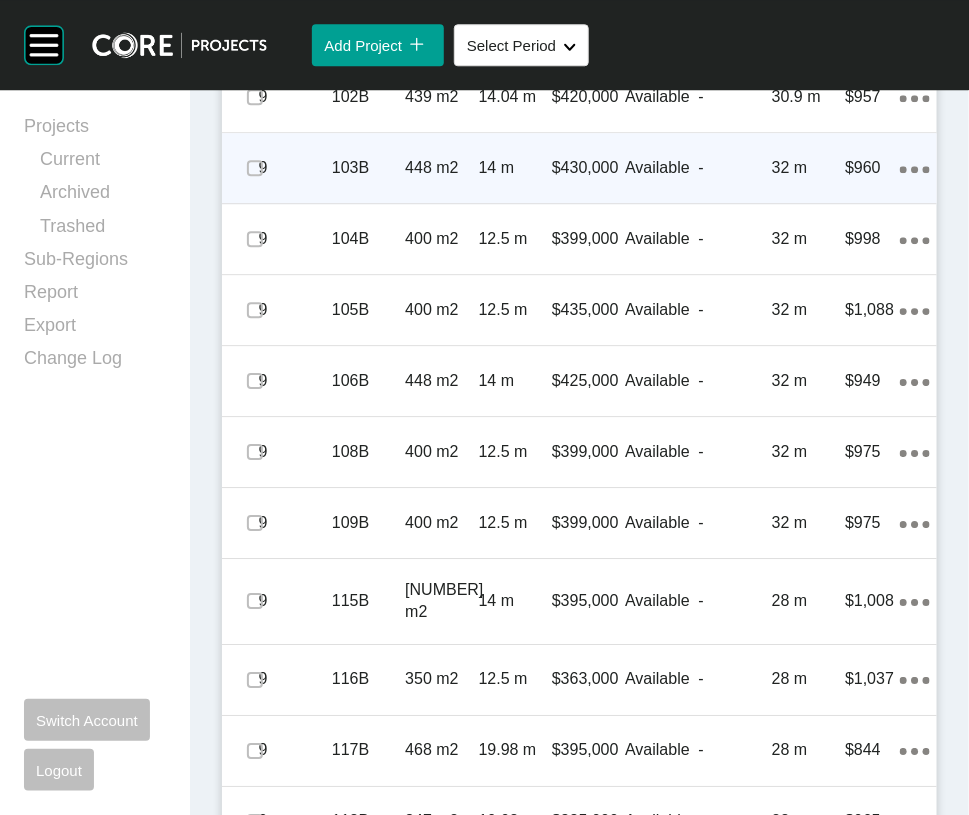 click on "448 m2" at bounding box center [441, 168] 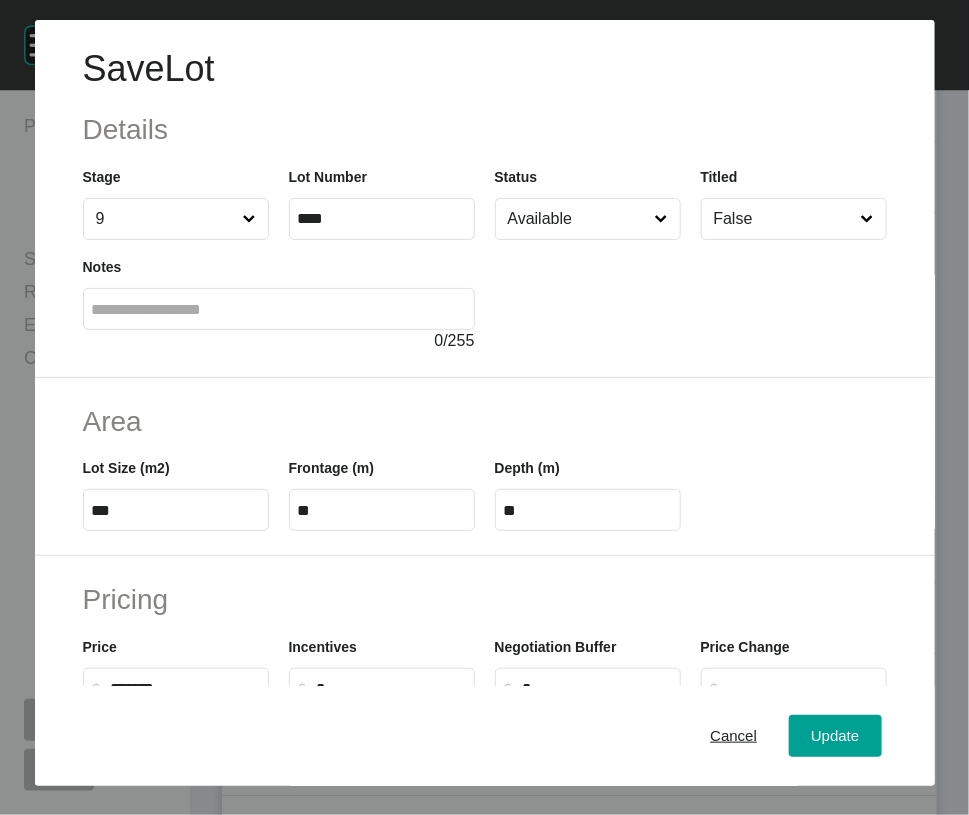 scroll, scrollTop: 686, scrollLeft: 0, axis: vertical 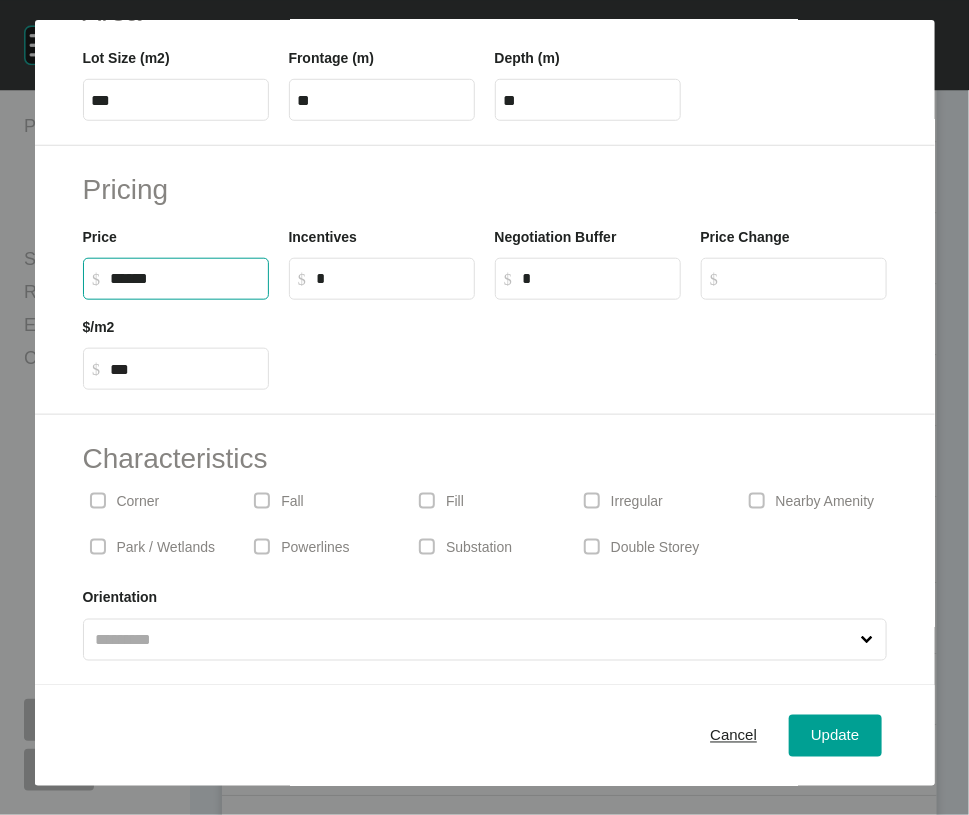 click on "******" at bounding box center (185, 278) 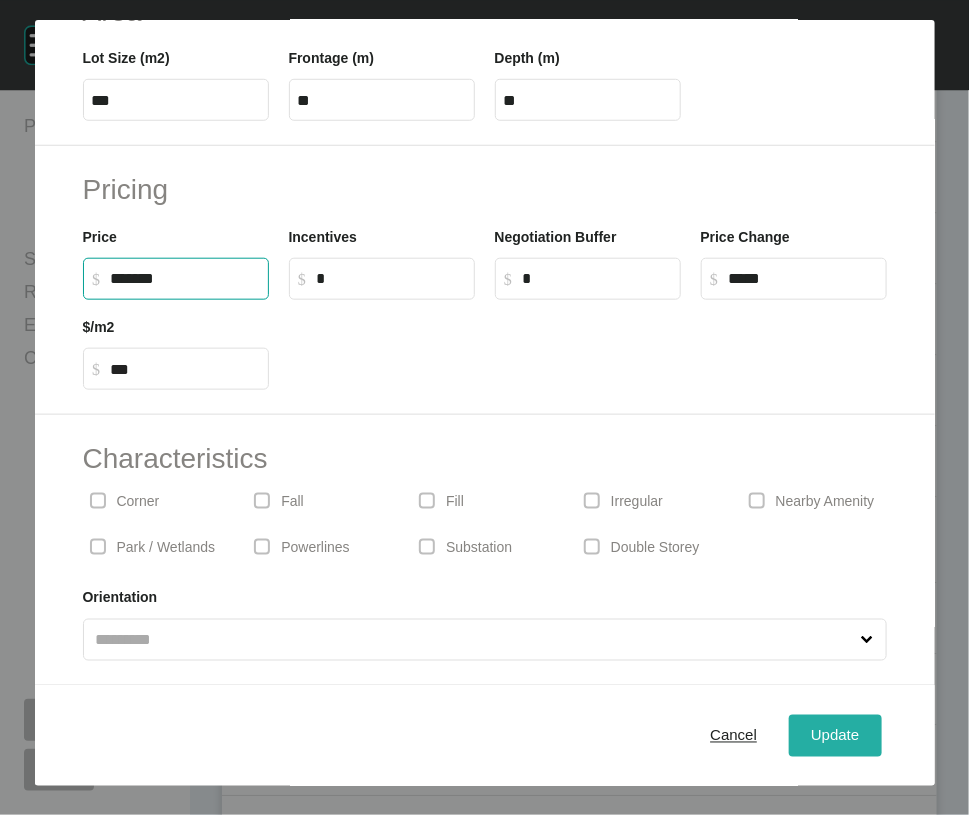 click on "Update" at bounding box center [835, 735] 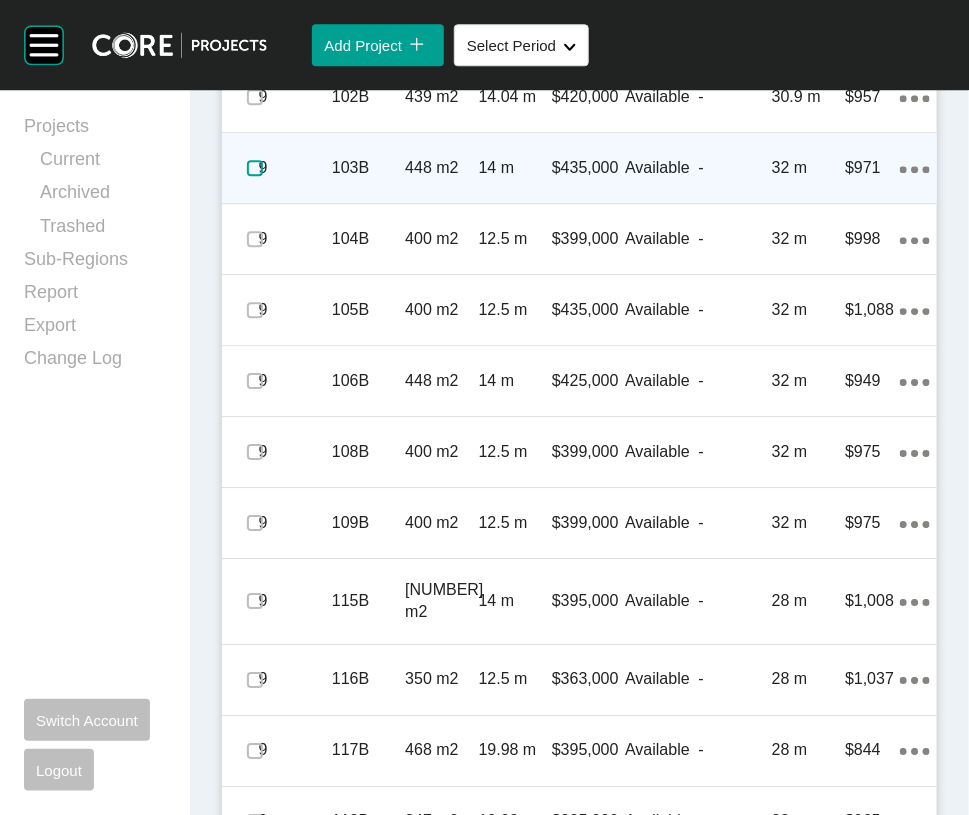 click at bounding box center [255, 168] 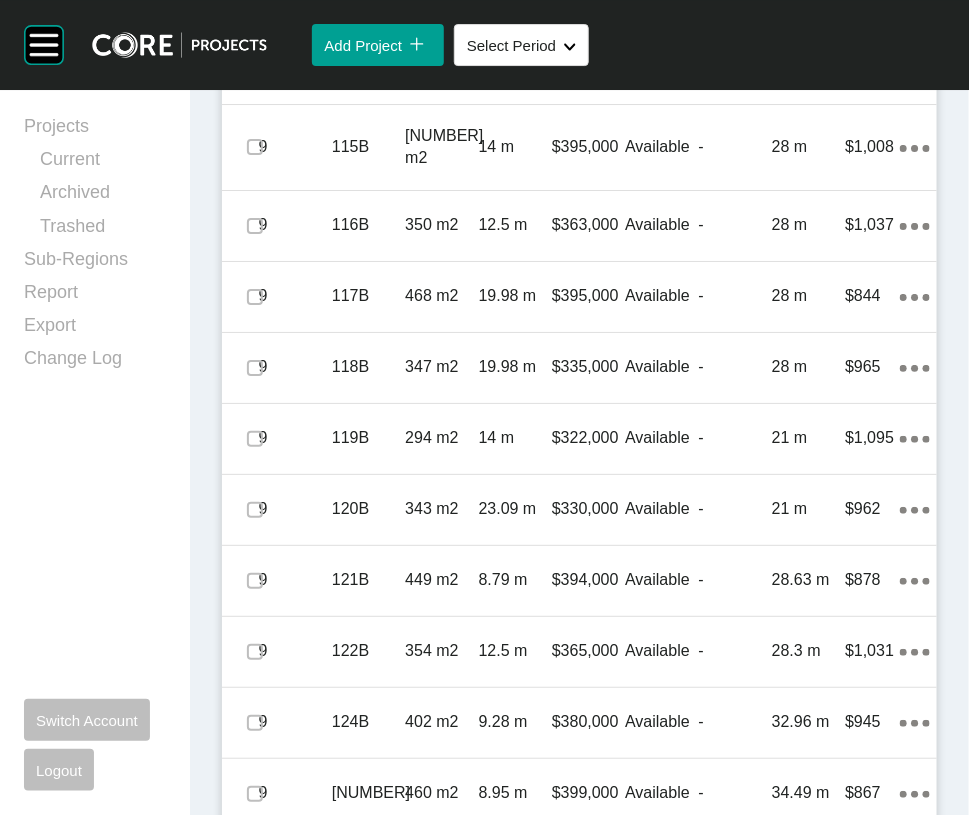 scroll, scrollTop: 1949, scrollLeft: 0, axis: vertical 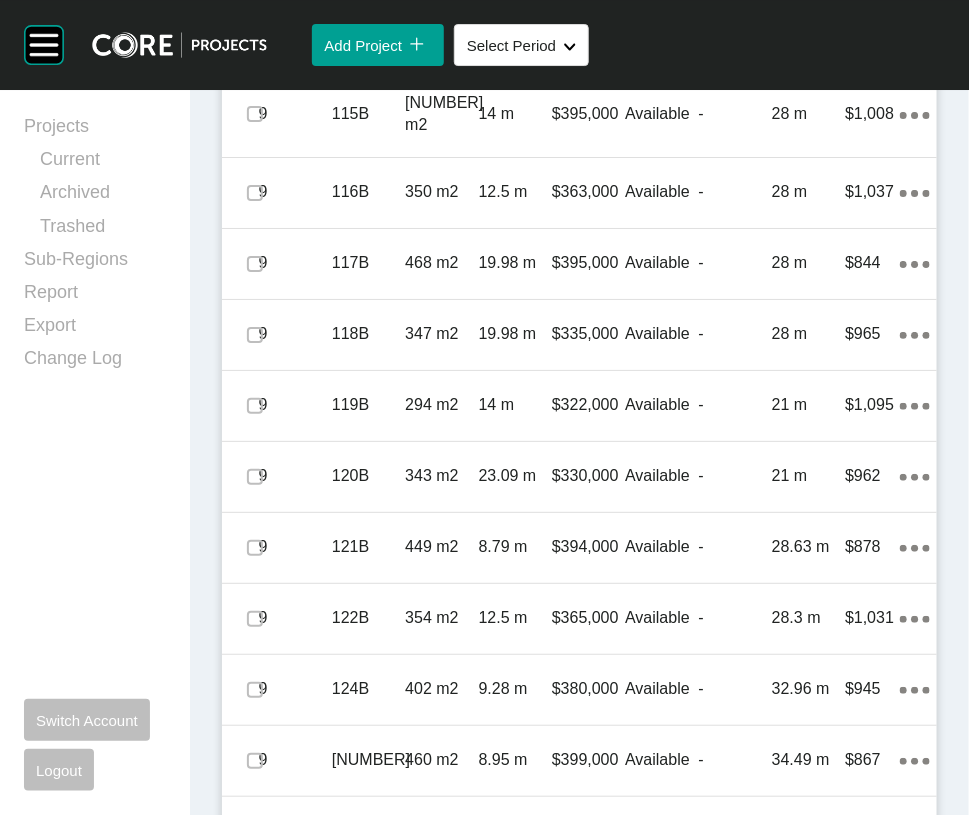 click at bounding box center [255, -248] 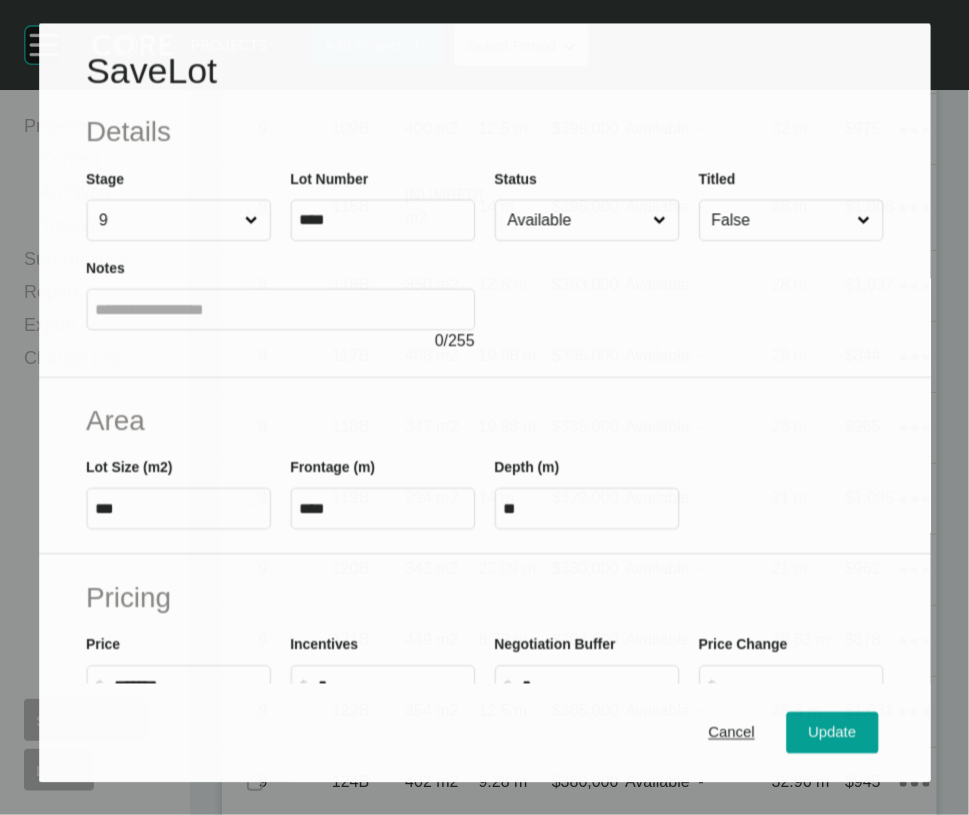 scroll, scrollTop: 1872, scrollLeft: 0, axis: vertical 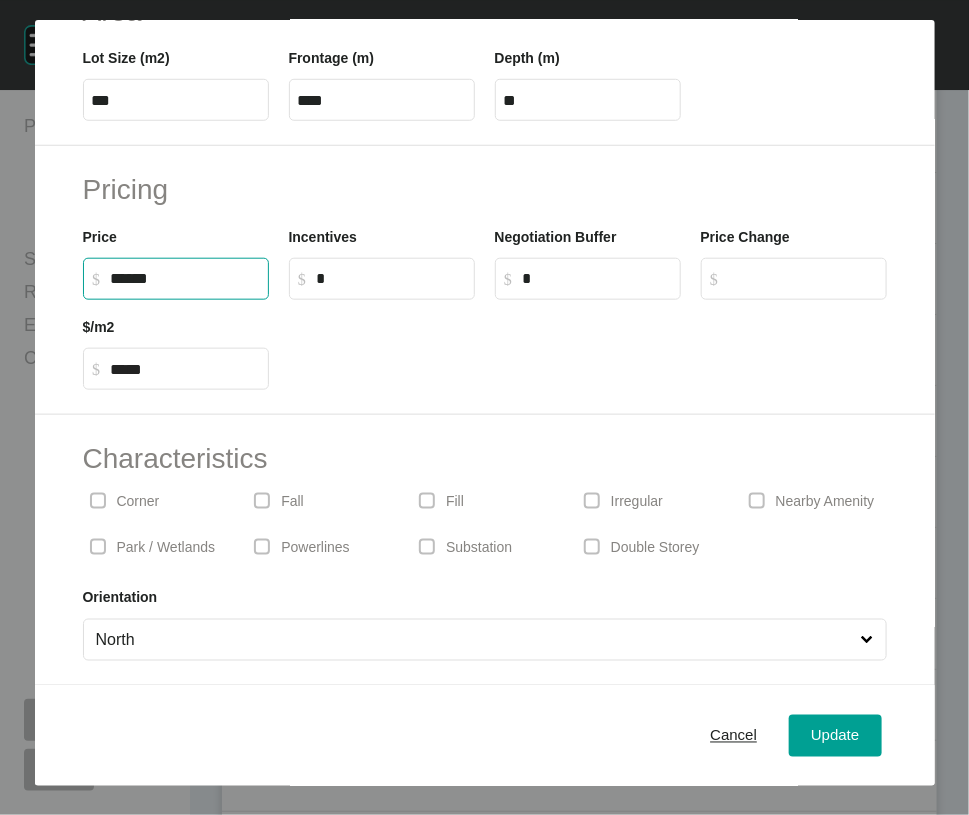 drag, startPoint x: 124, startPoint y: 162, endPoint x: -42, endPoint y: 165, distance: 166.0271 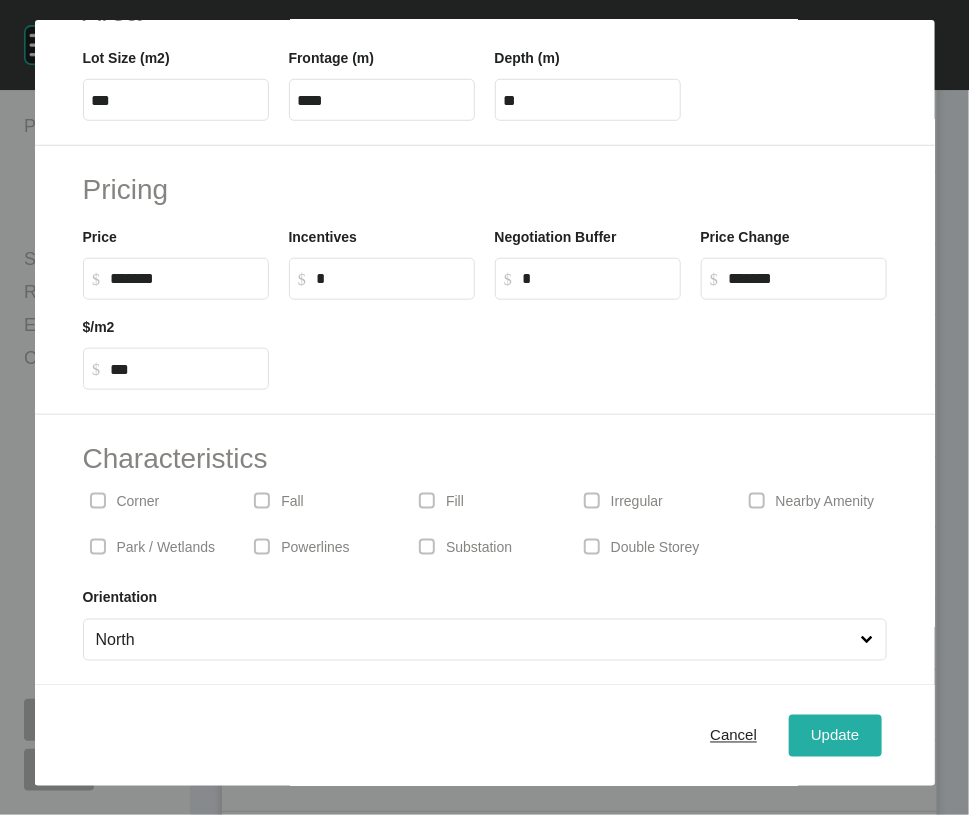 click on "Update" at bounding box center (835, 736) 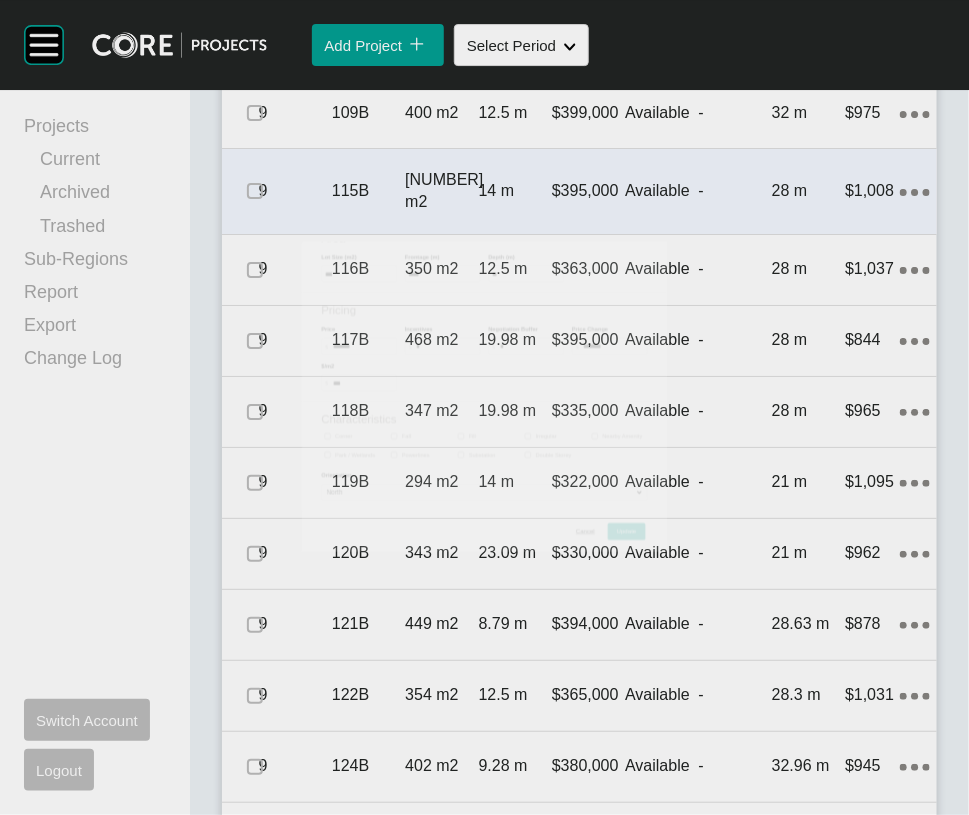 scroll, scrollTop: 1949, scrollLeft: 0, axis: vertical 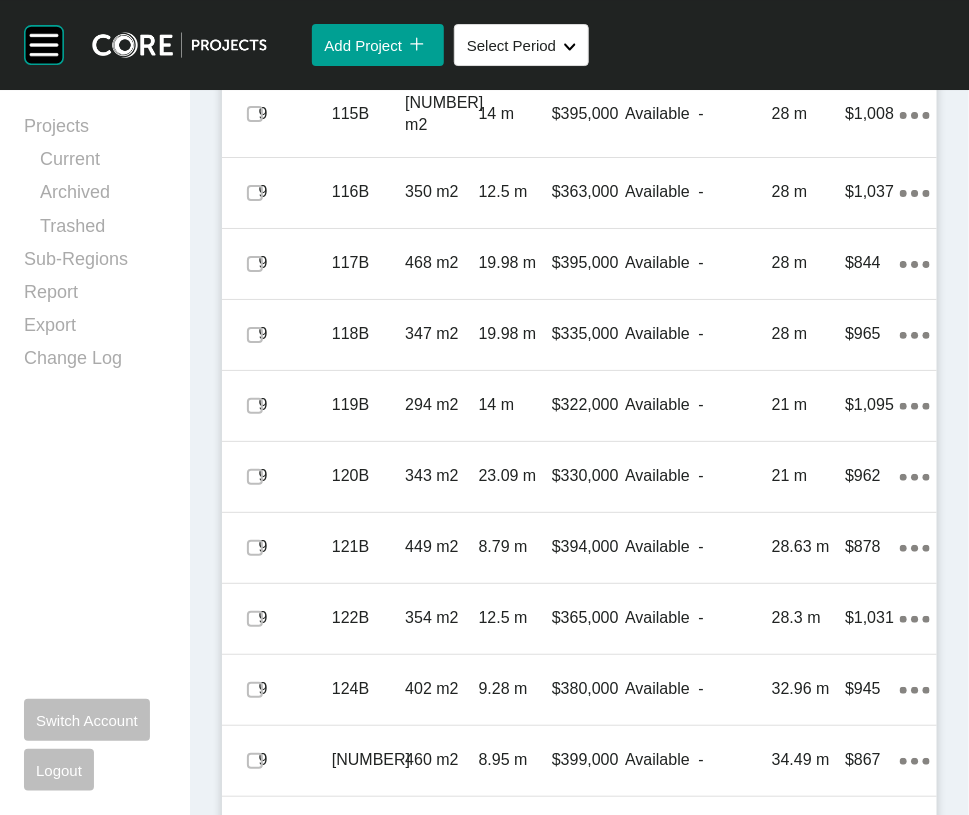 click at bounding box center (255, -177) 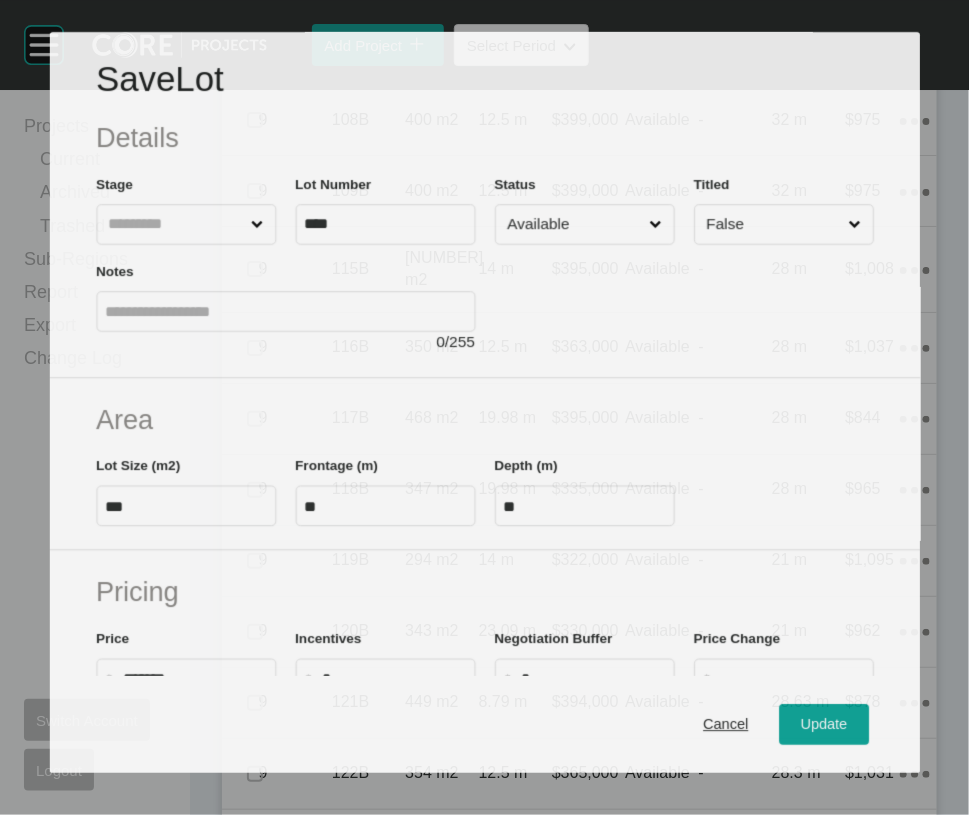 scroll, scrollTop: 1872, scrollLeft: 0, axis: vertical 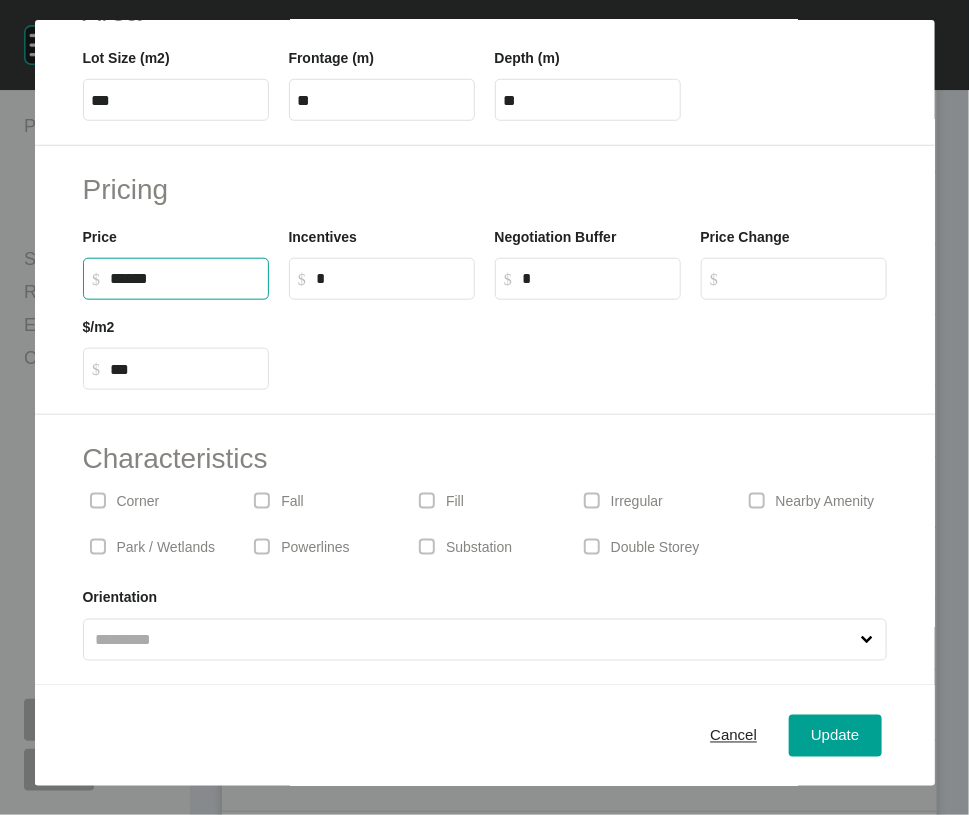 drag, startPoint x: 117, startPoint y: 169, endPoint x: 103, endPoint y: 177, distance: 16.124516 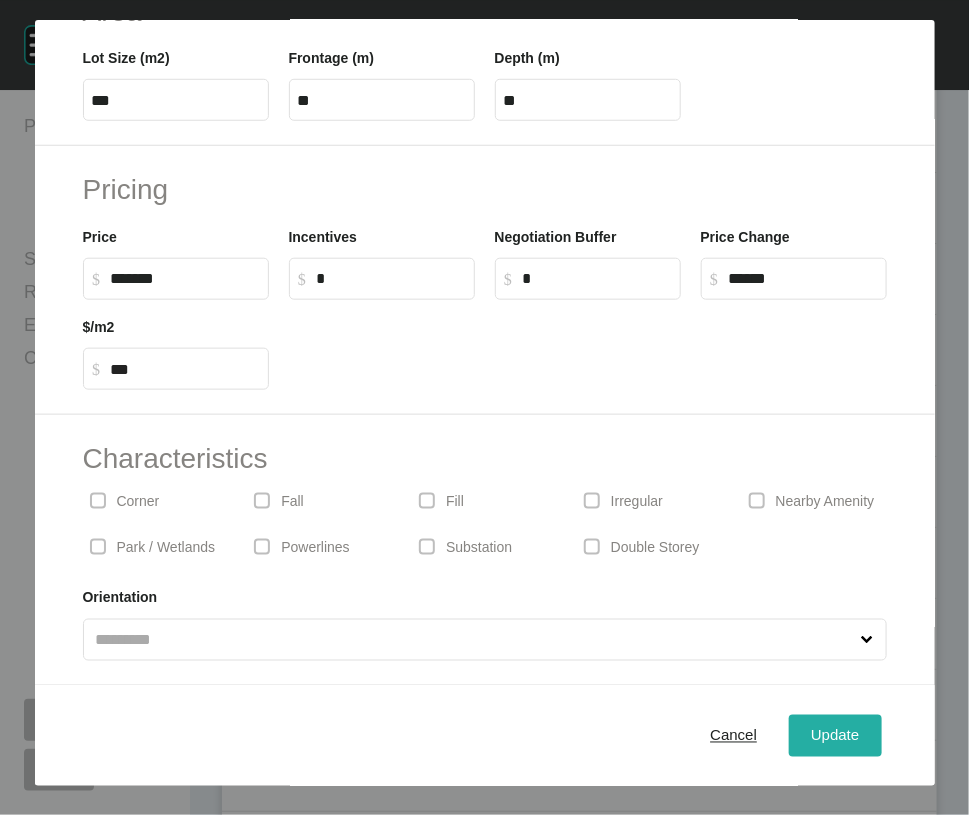 click on "Update" at bounding box center (835, 736) 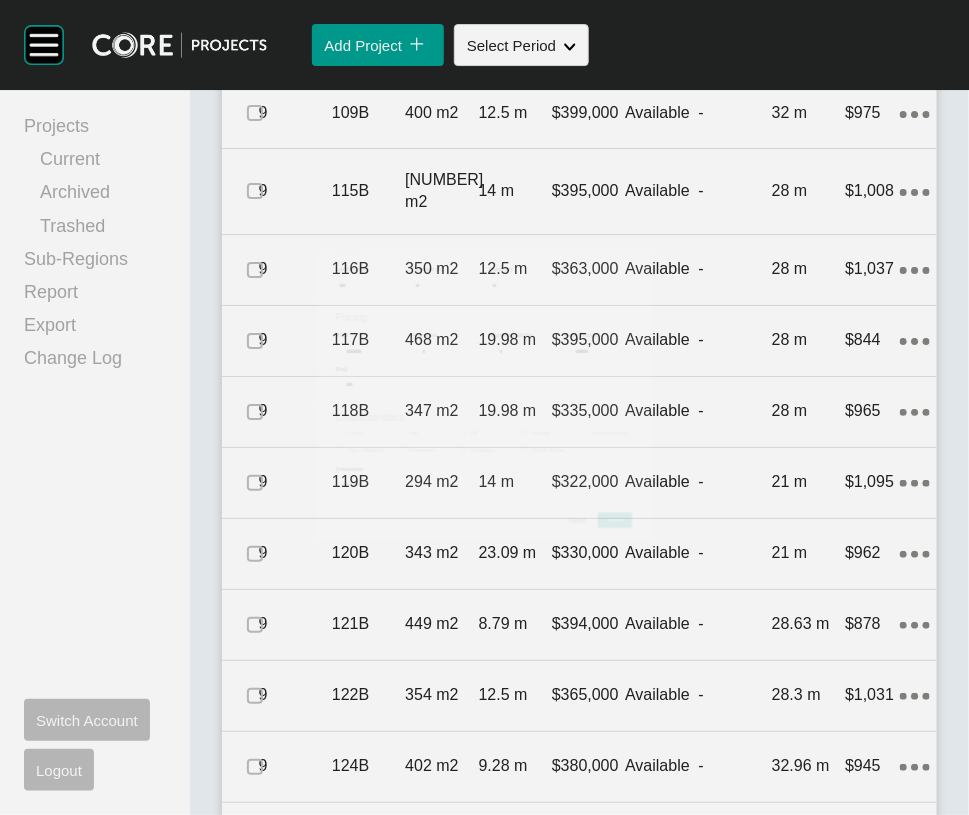 scroll, scrollTop: 1949, scrollLeft: 0, axis: vertical 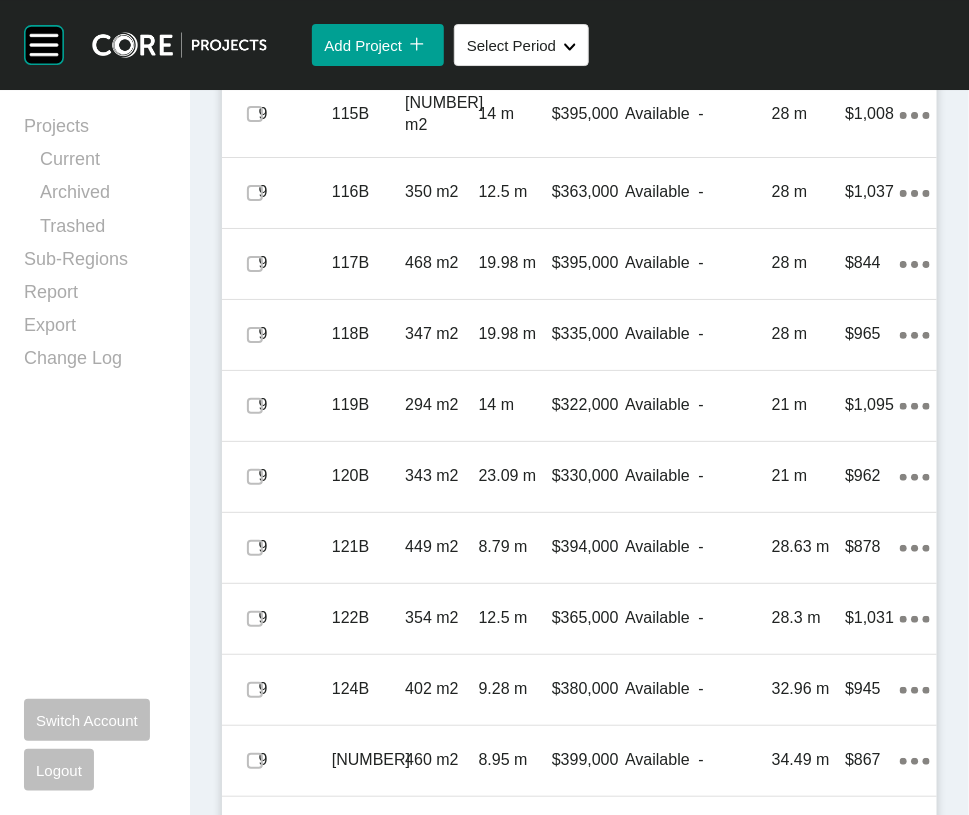 click at bounding box center [255, -106] 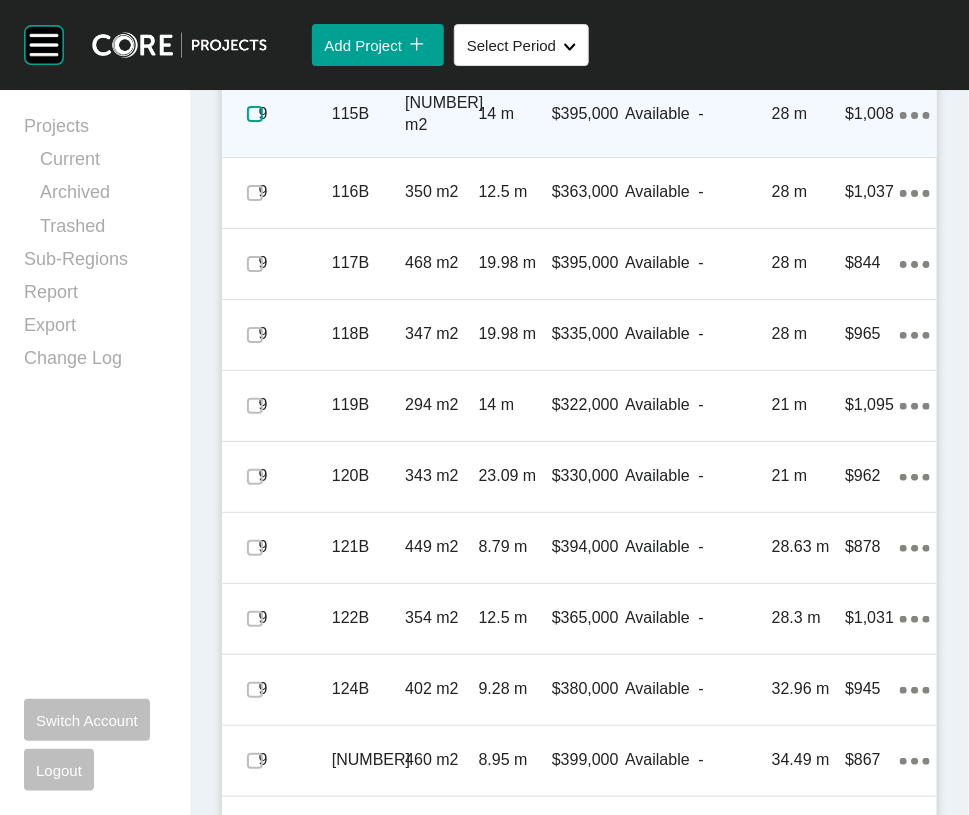 click at bounding box center (255, 114) 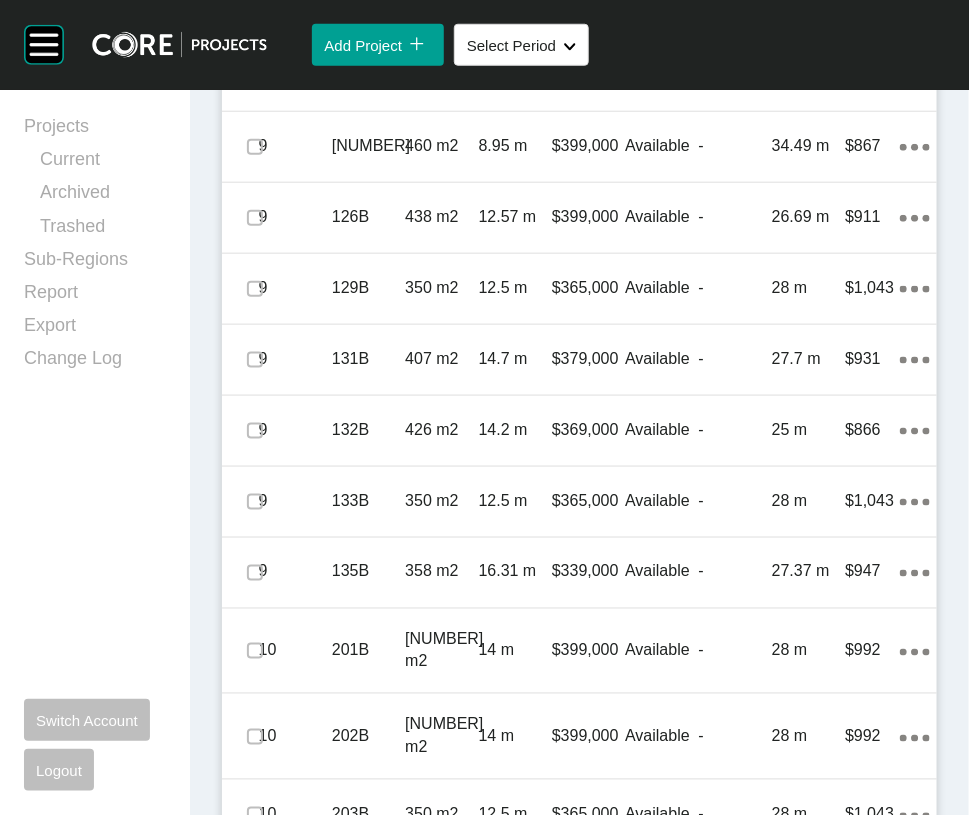 scroll, scrollTop: 2596, scrollLeft: 0, axis: vertical 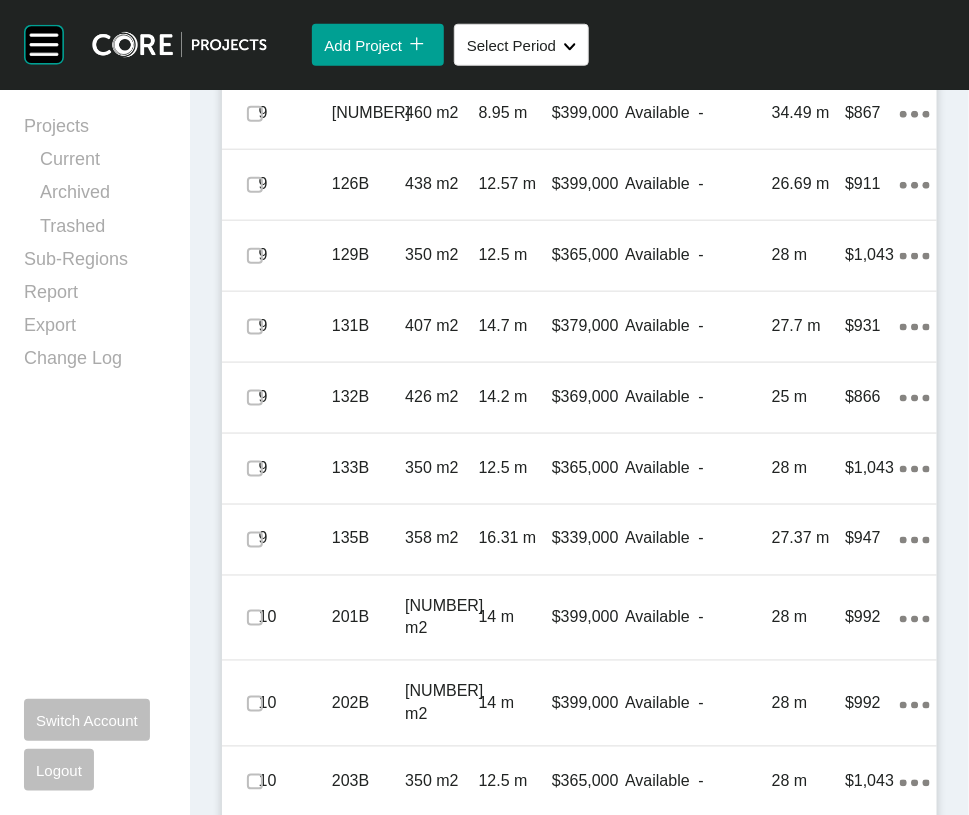 click at bounding box center (255, -454) 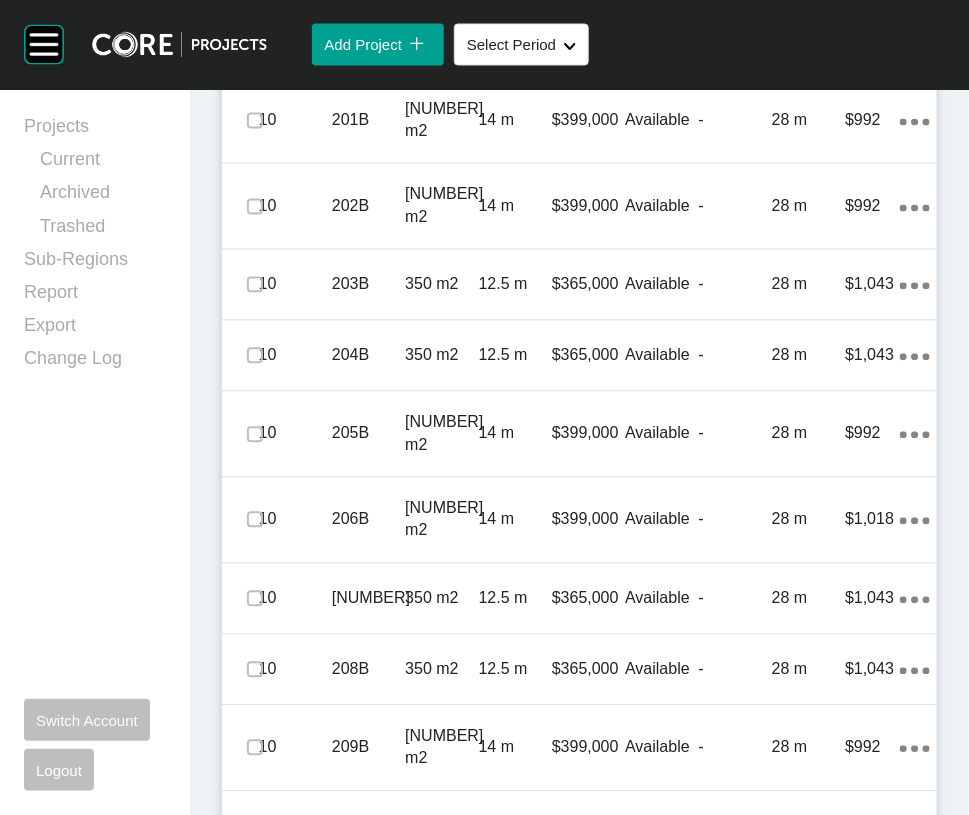 scroll, scrollTop: 3136, scrollLeft: 0, axis: vertical 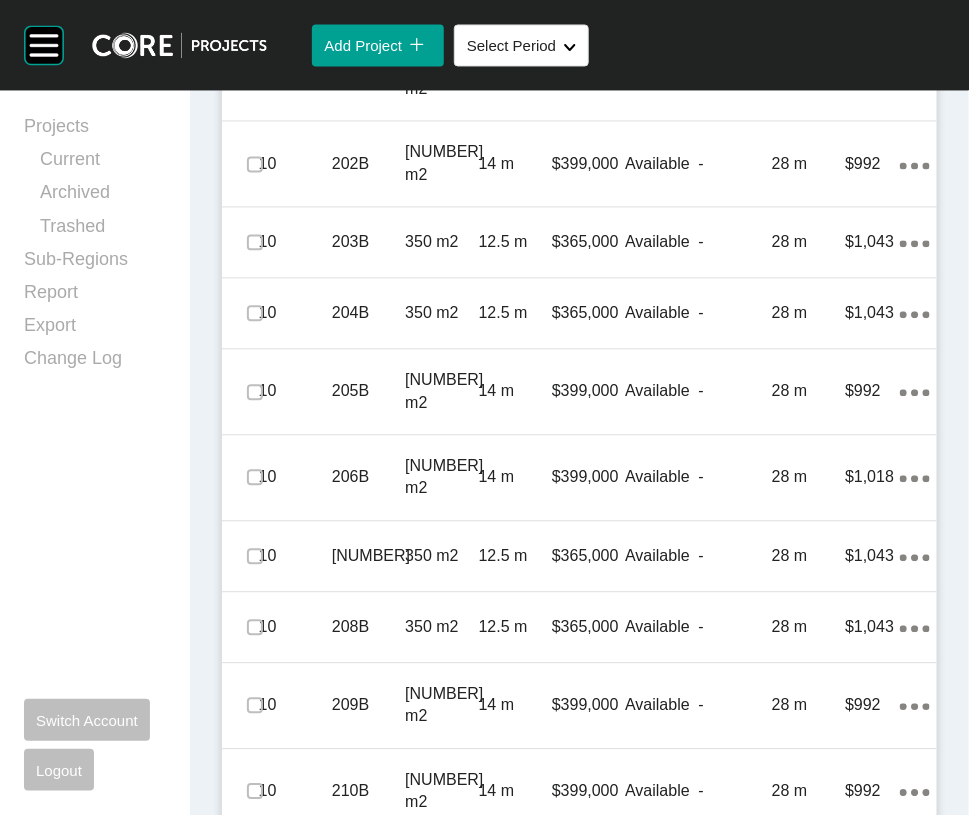 click at bounding box center (255, -568) 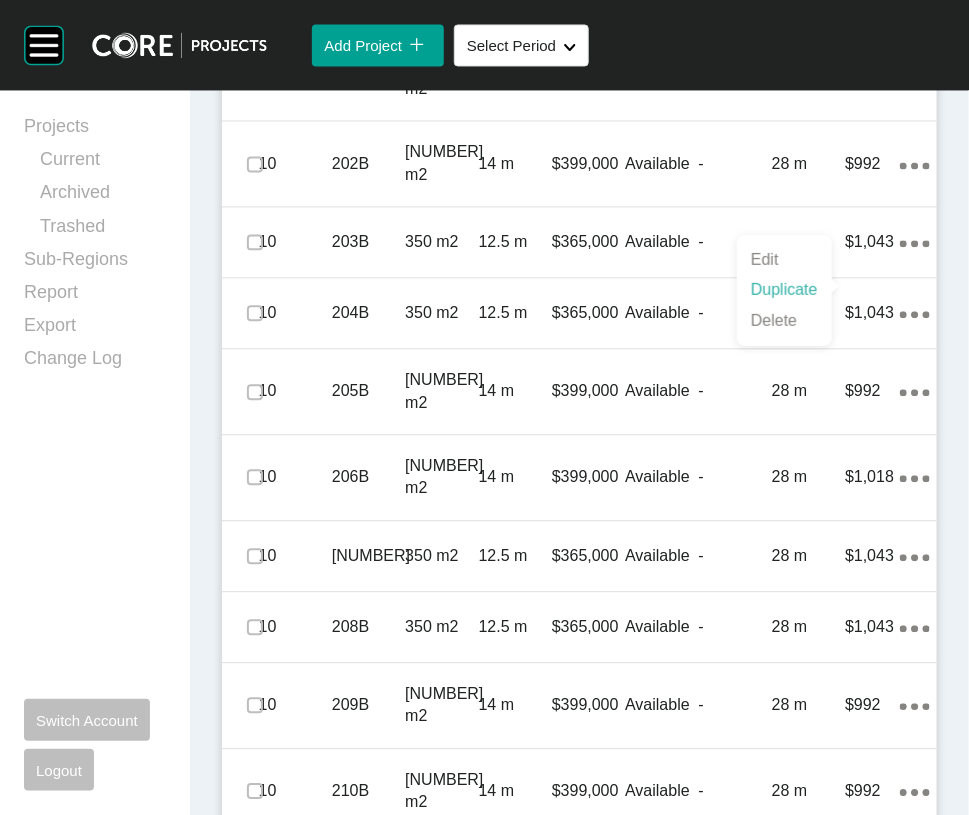 click on "Duplicate" at bounding box center [784, 290] 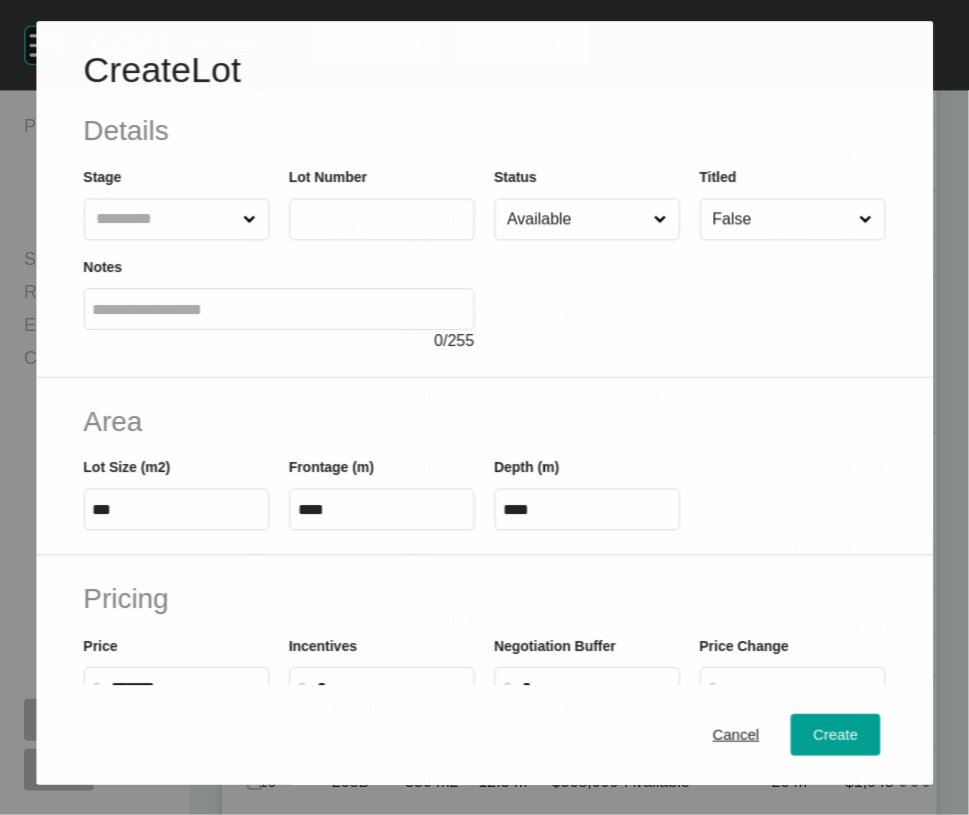 scroll, scrollTop: 3059, scrollLeft: 0, axis: vertical 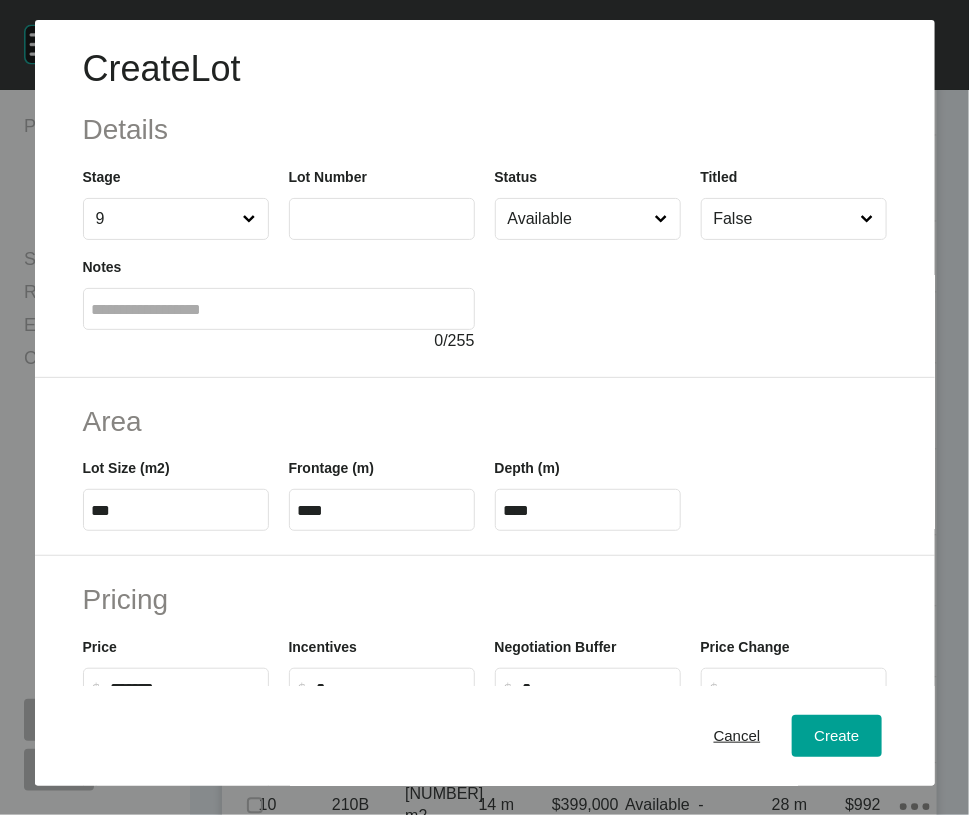 click at bounding box center (382, 219) 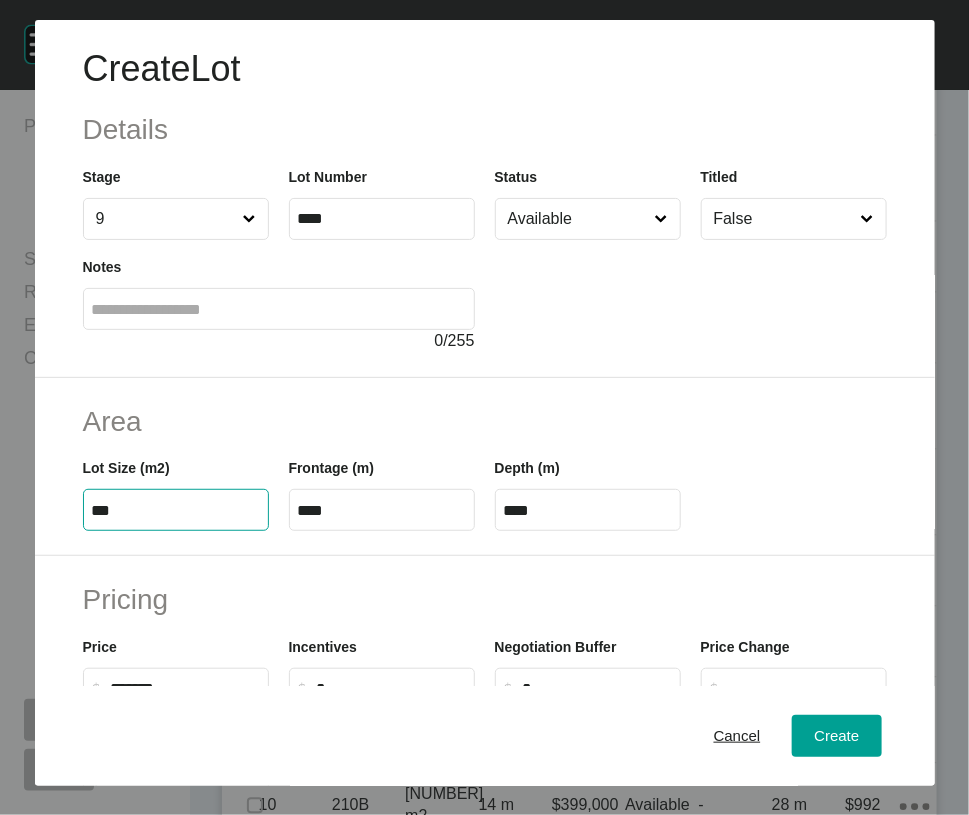 drag, startPoint x: 91, startPoint y: 635, endPoint x: 127, endPoint y: 633, distance: 36.05551 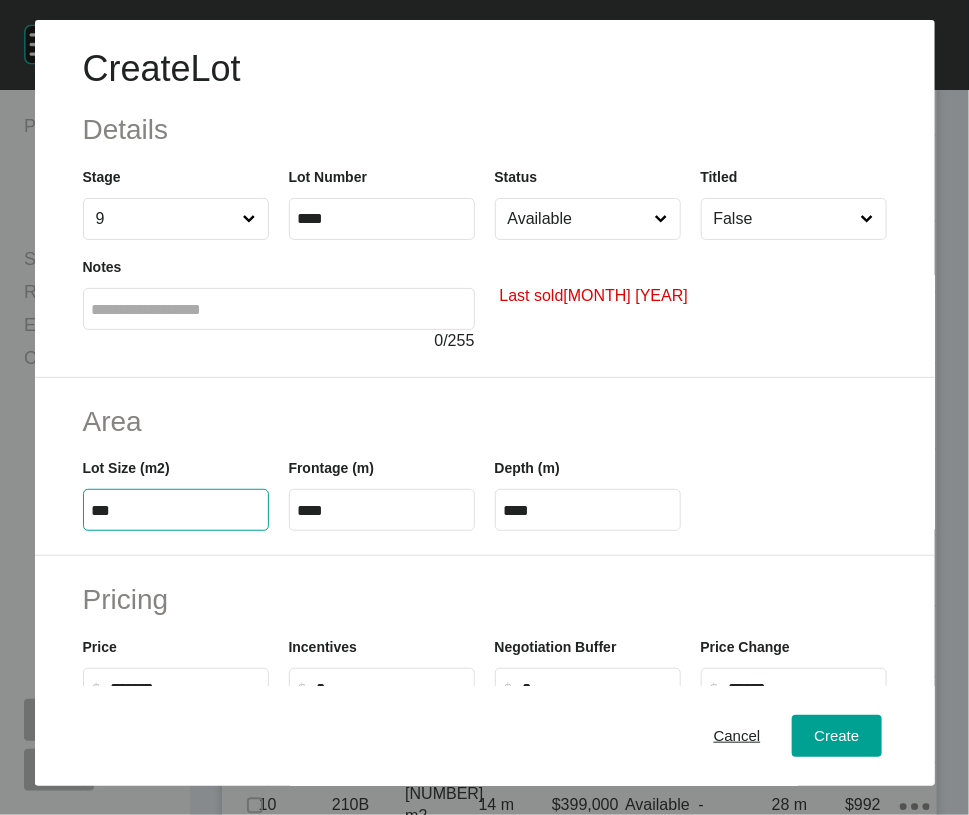 click on "Available" at bounding box center (578, 219) 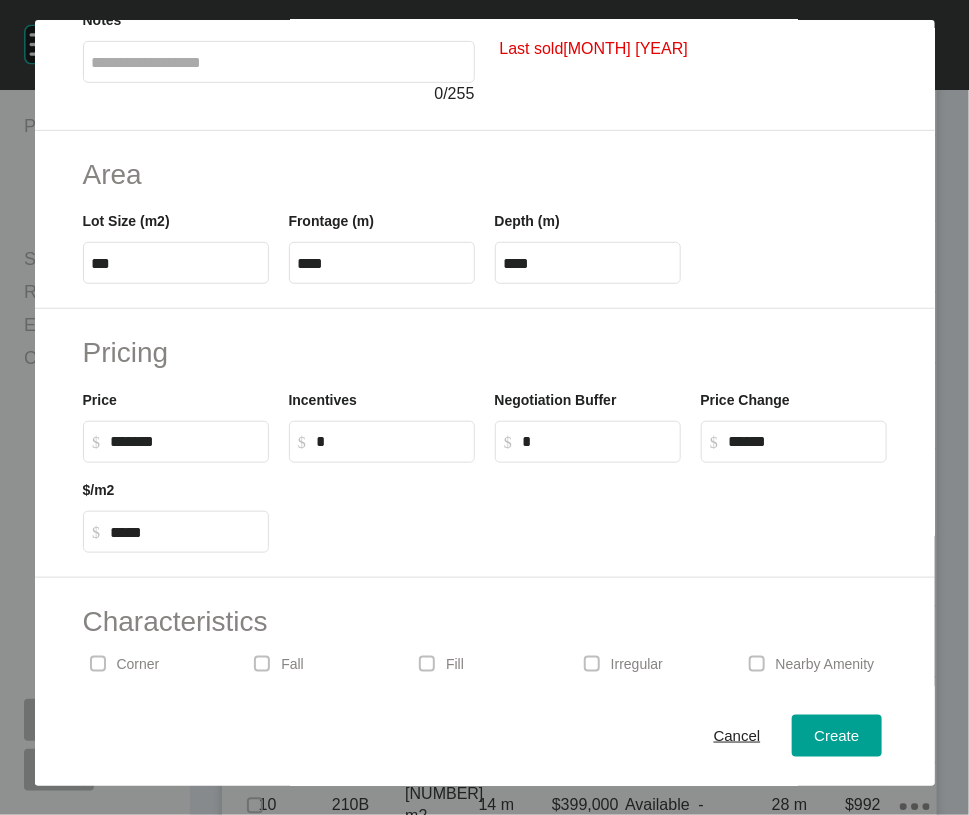 scroll, scrollTop: 249, scrollLeft: 0, axis: vertical 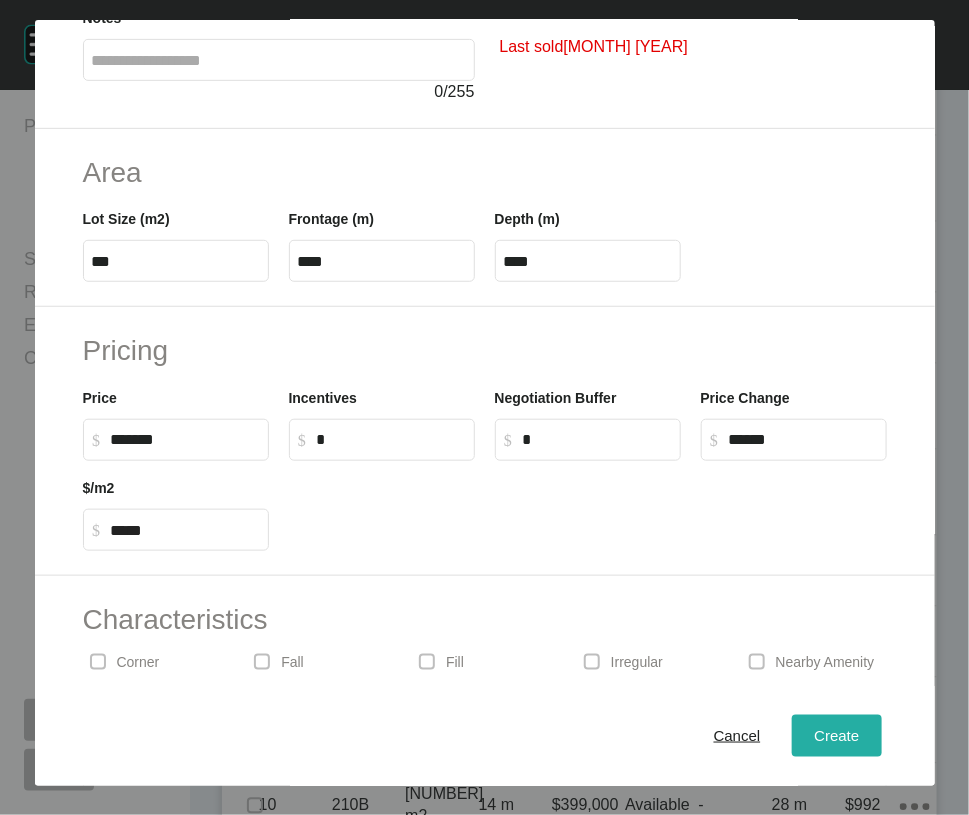 click on "Create" at bounding box center (836, 736) 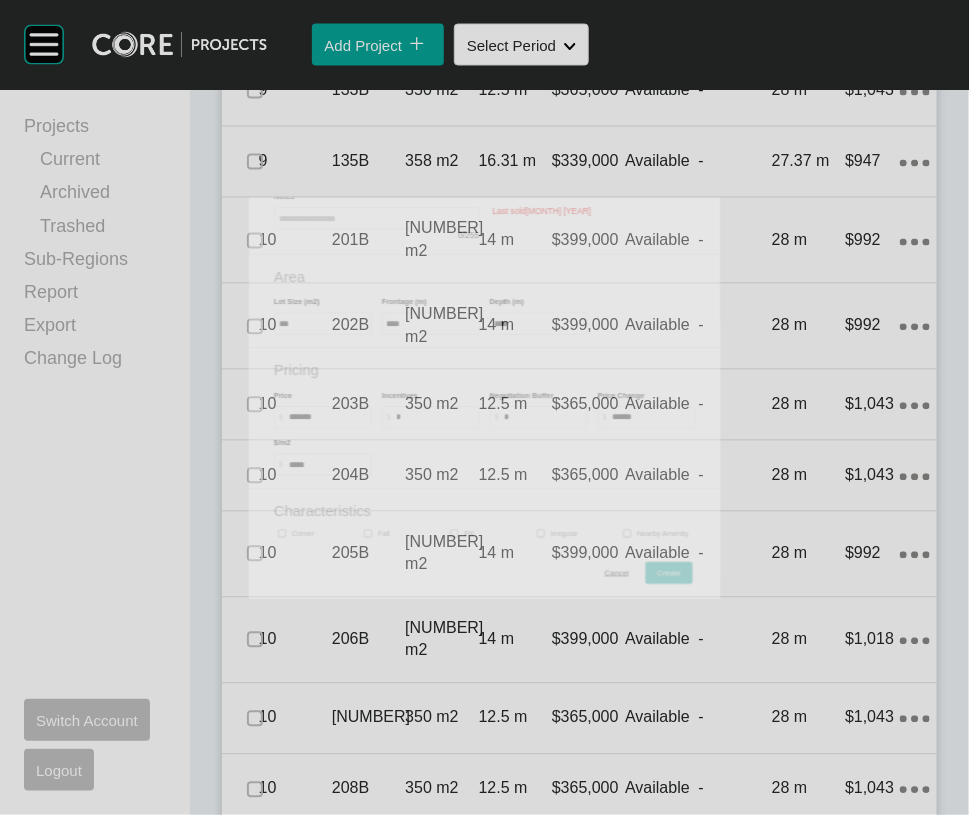 scroll, scrollTop: 3136, scrollLeft: 0, axis: vertical 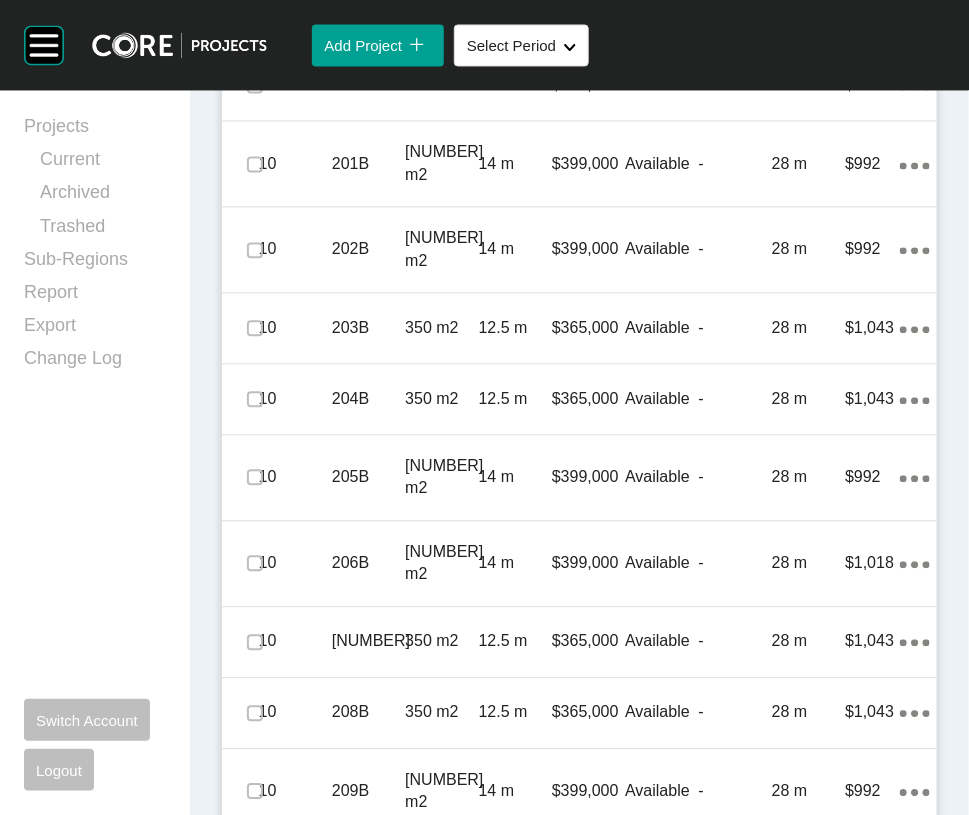 click at bounding box center (255, -412) 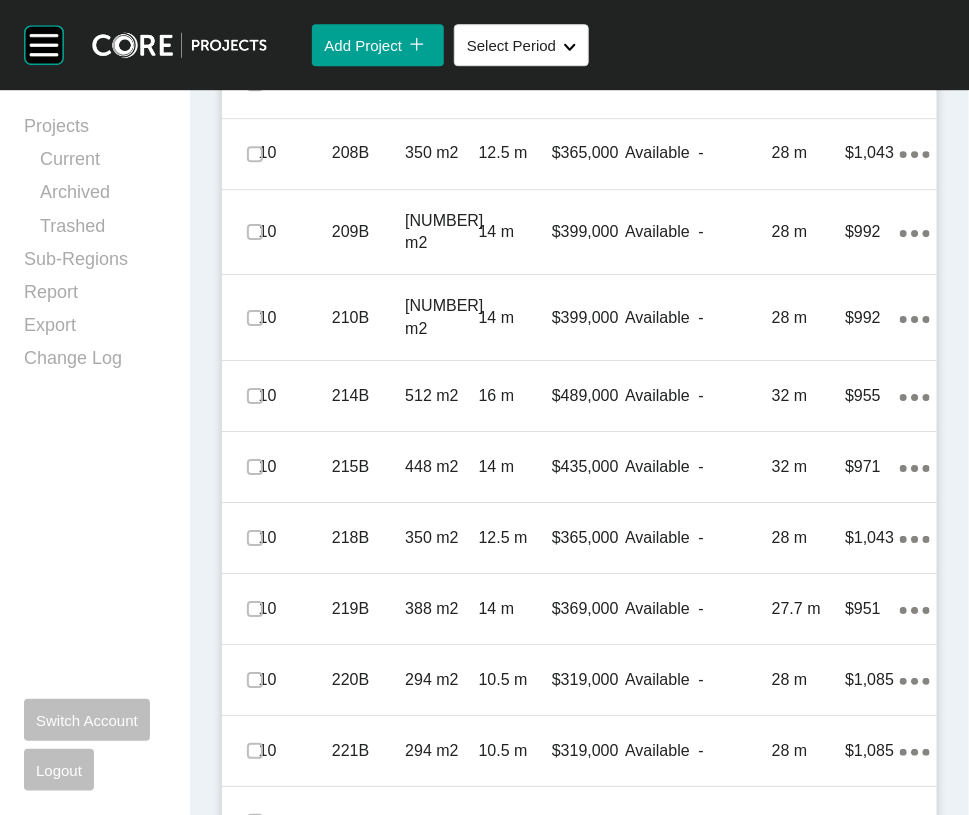 scroll, scrollTop: 3750, scrollLeft: 0, axis: vertical 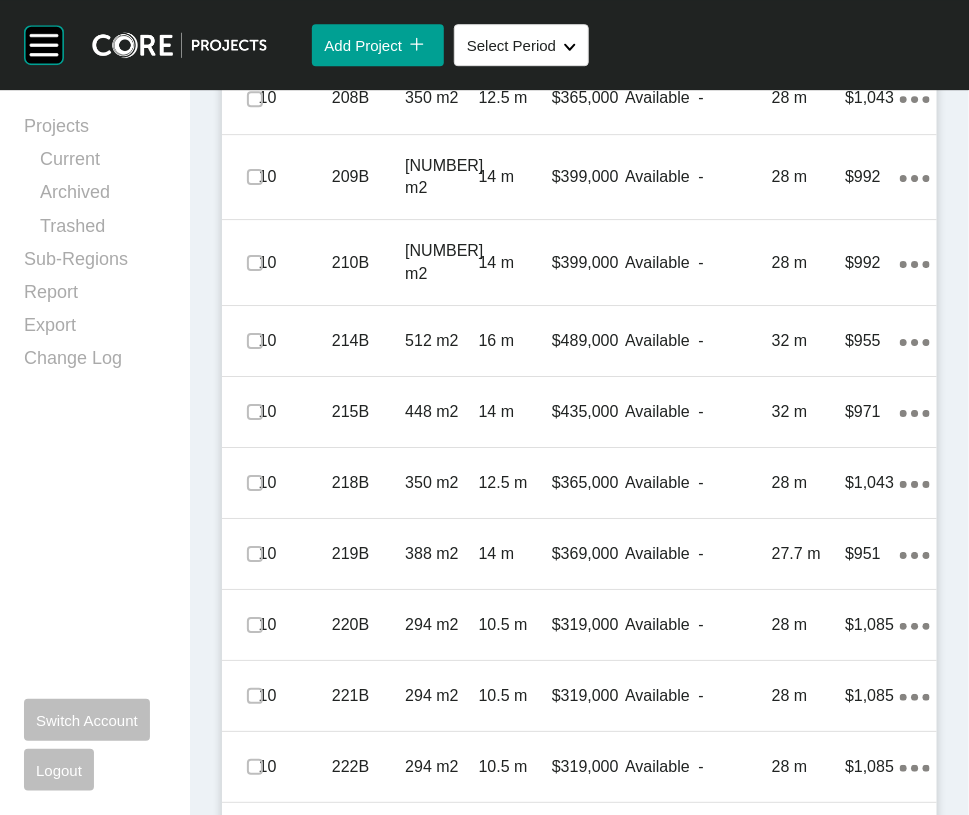 click at bounding box center (255, -813) 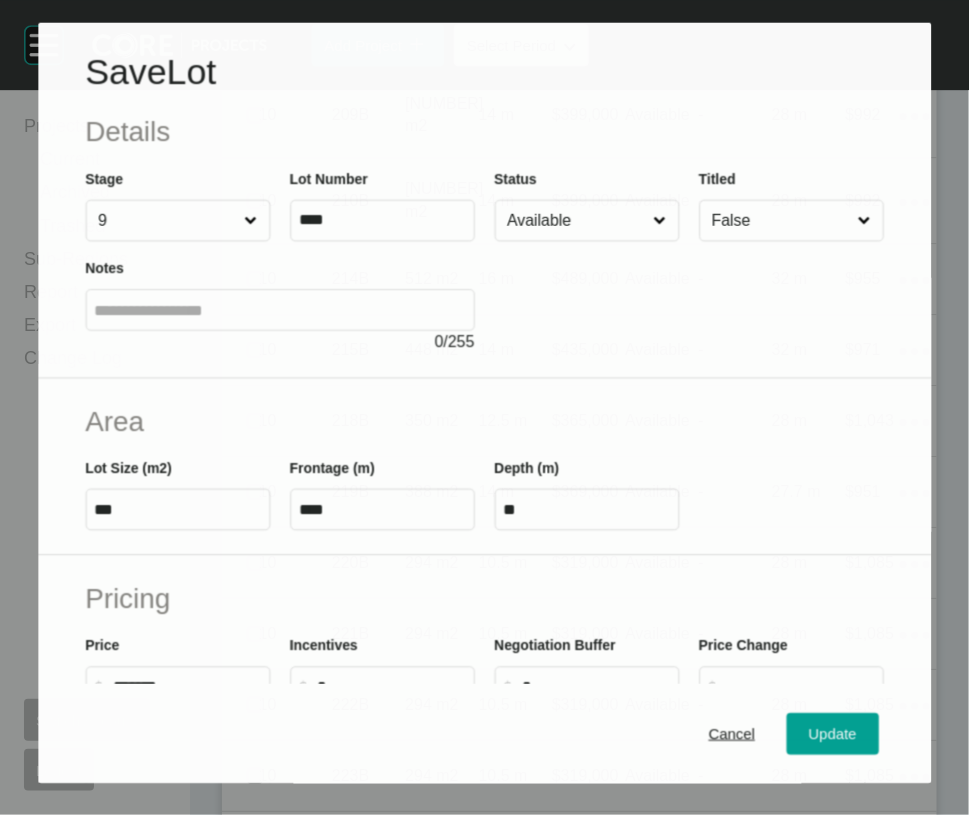 scroll, scrollTop: 3672, scrollLeft: 0, axis: vertical 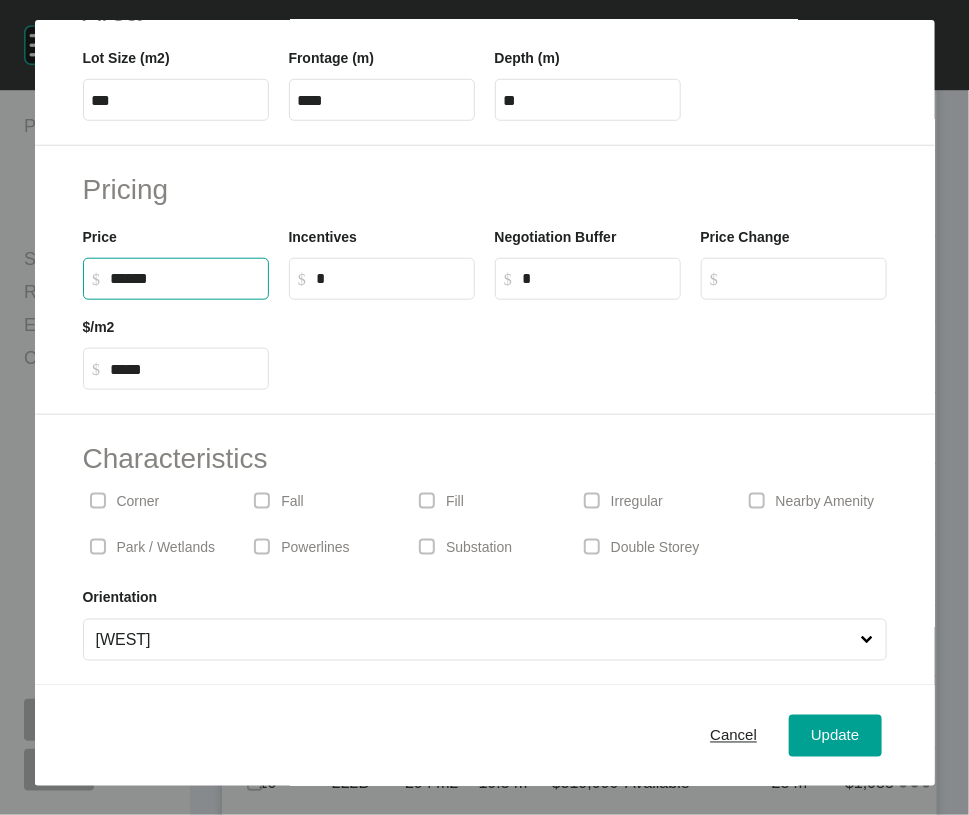 drag, startPoint x: 125, startPoint y: 172, endPoint x: 116, endPoint y: 177, distance: 10.29563 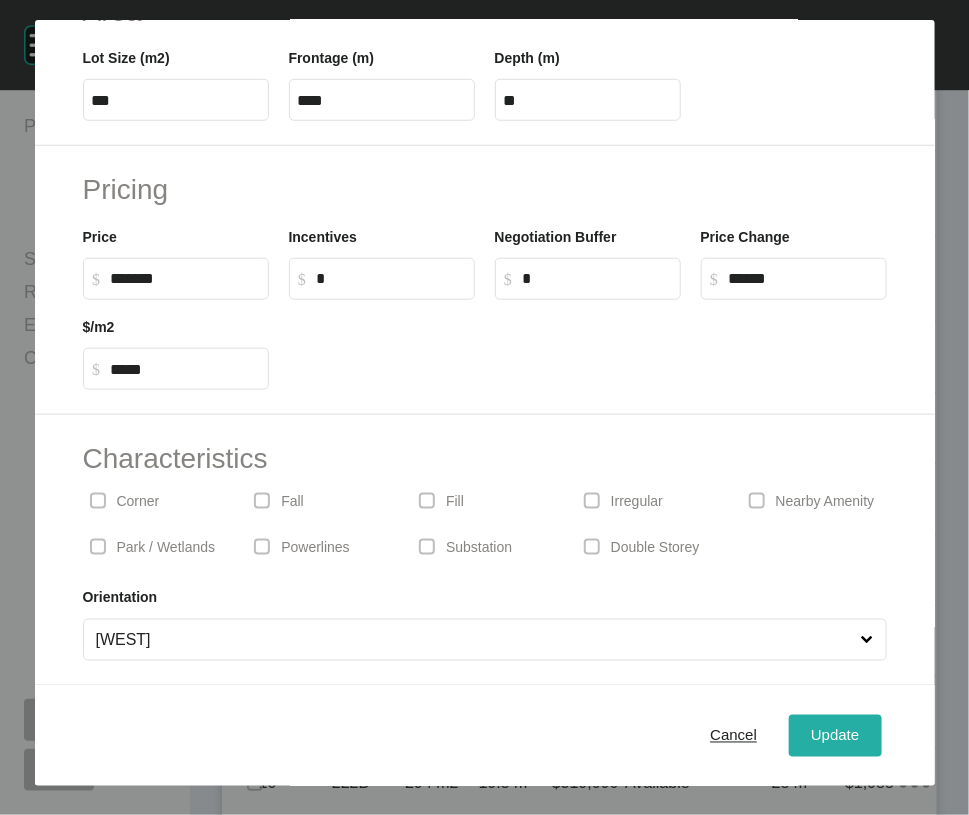 click on "Update" at bounding box center [835, 736] 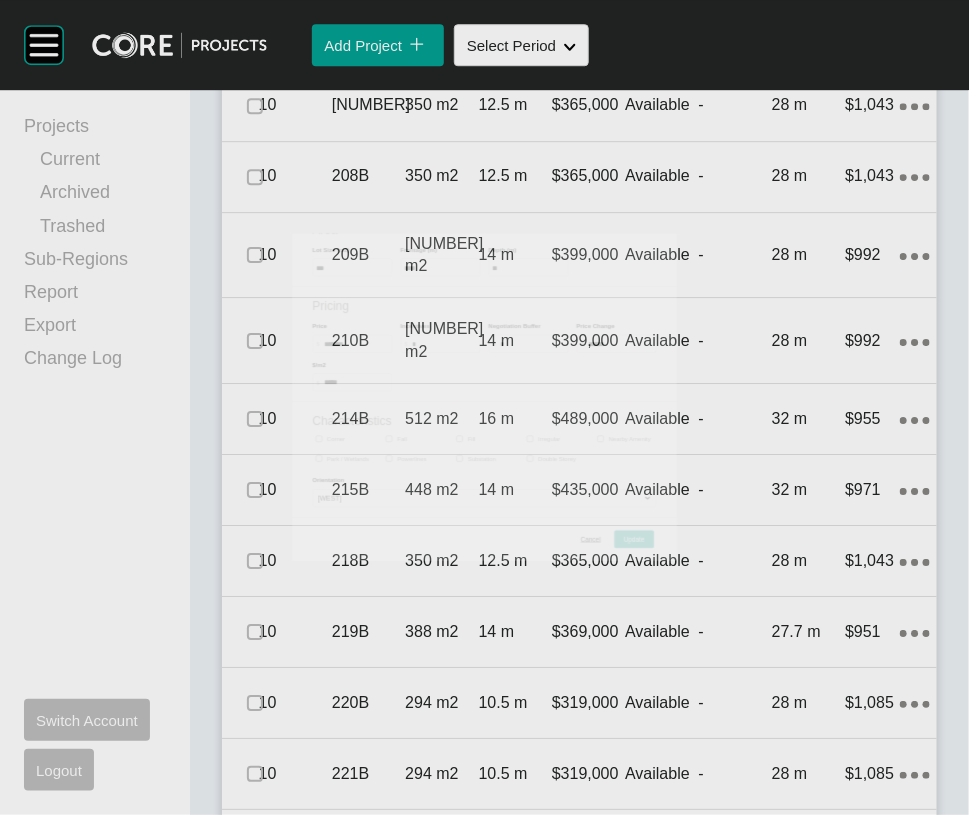 scroll, scrollTop: 3750, scrollLeft: 0, axis: vertical 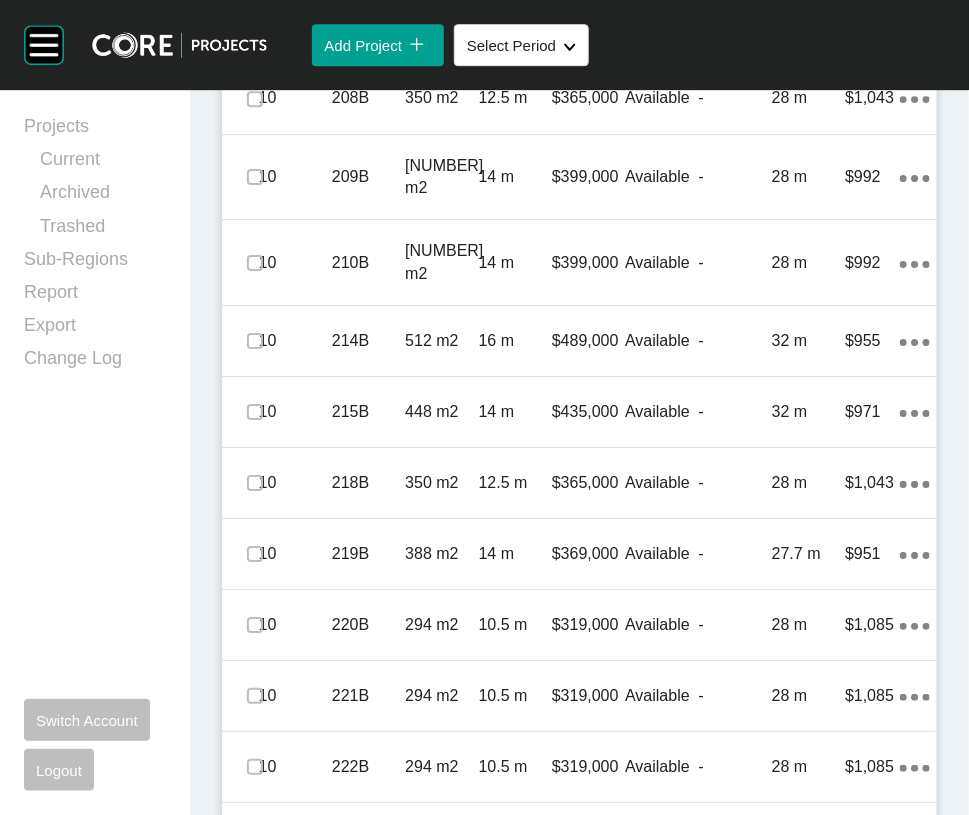 click at bounding box center [255, -600] 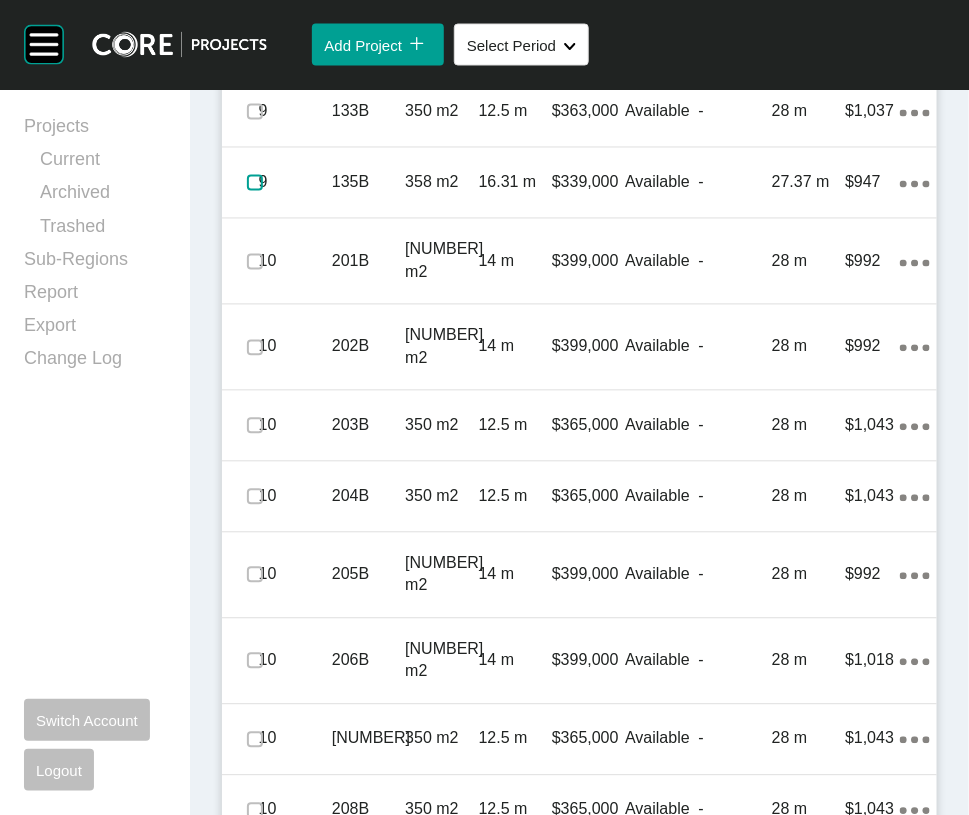 scroll, scrollTop: 2973, scrollLeft: 0, axis: vertical 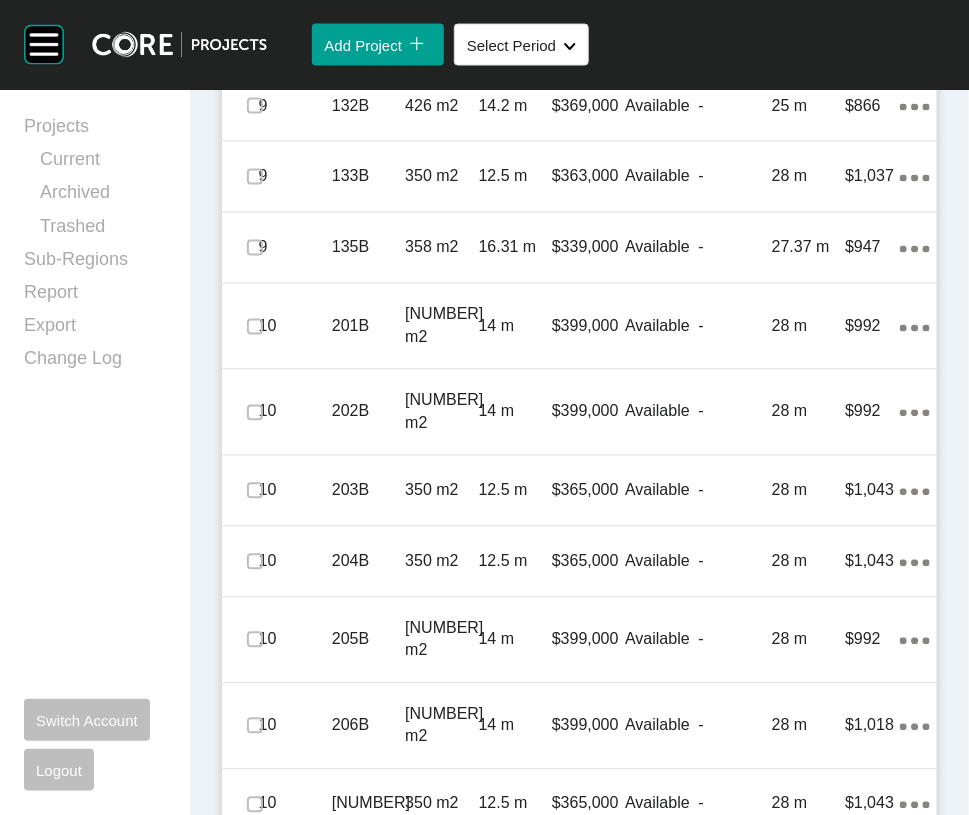 click on "28.63 m" at bounding box center [808, -477] 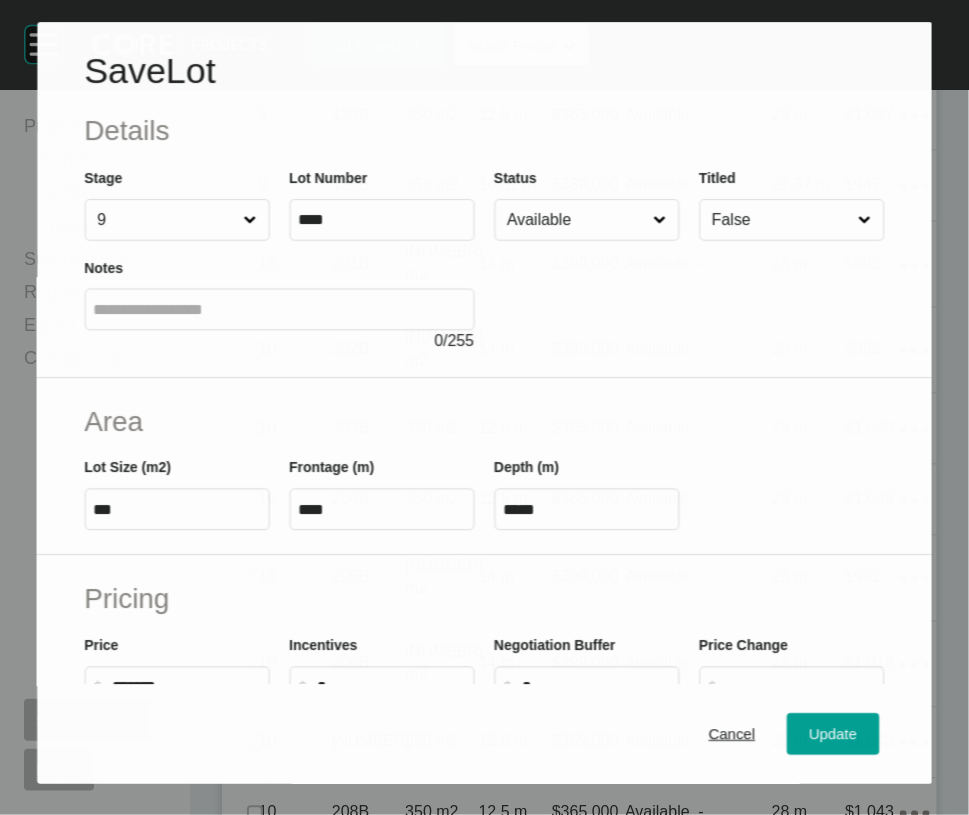 scroll, scrollTop: 2895, scrollLeft: 0, axis: vertical 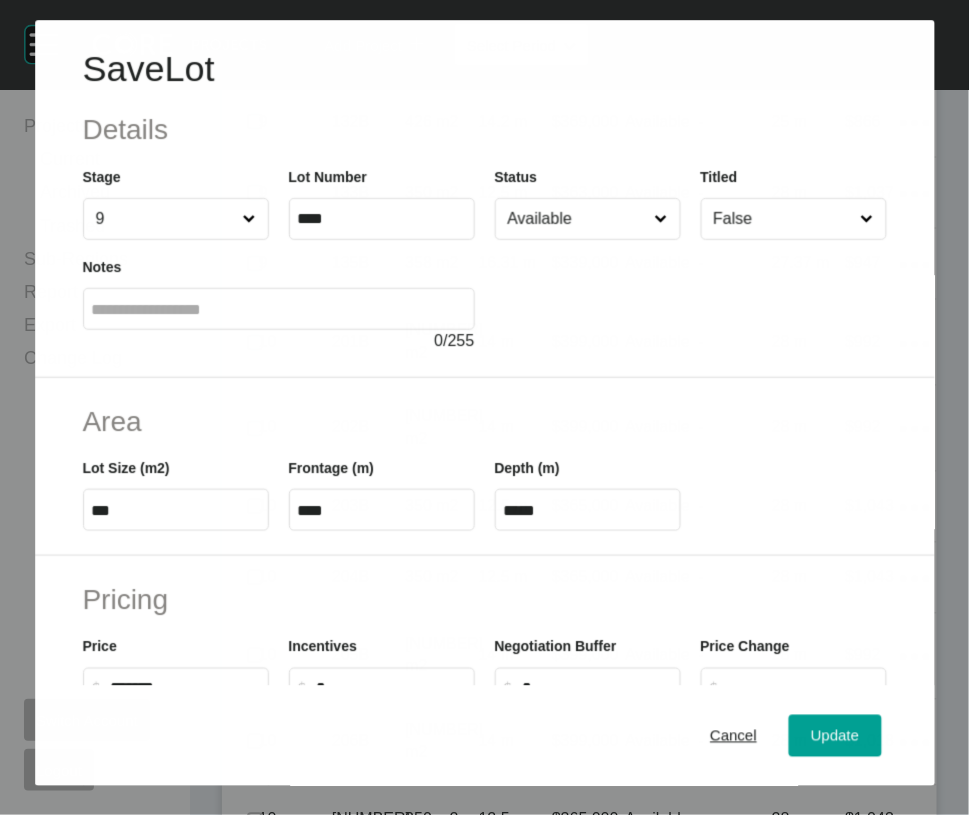 click on "False" at bounding box center (782, 219) 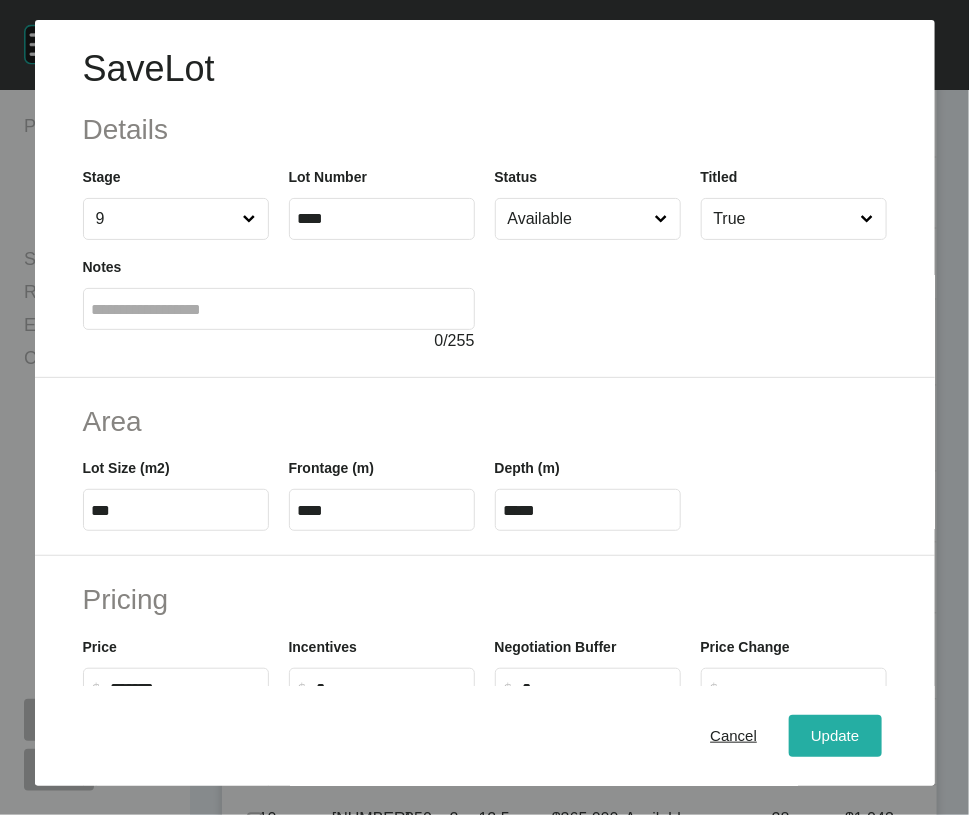 click on "Update" at bounding box center (835, 736) 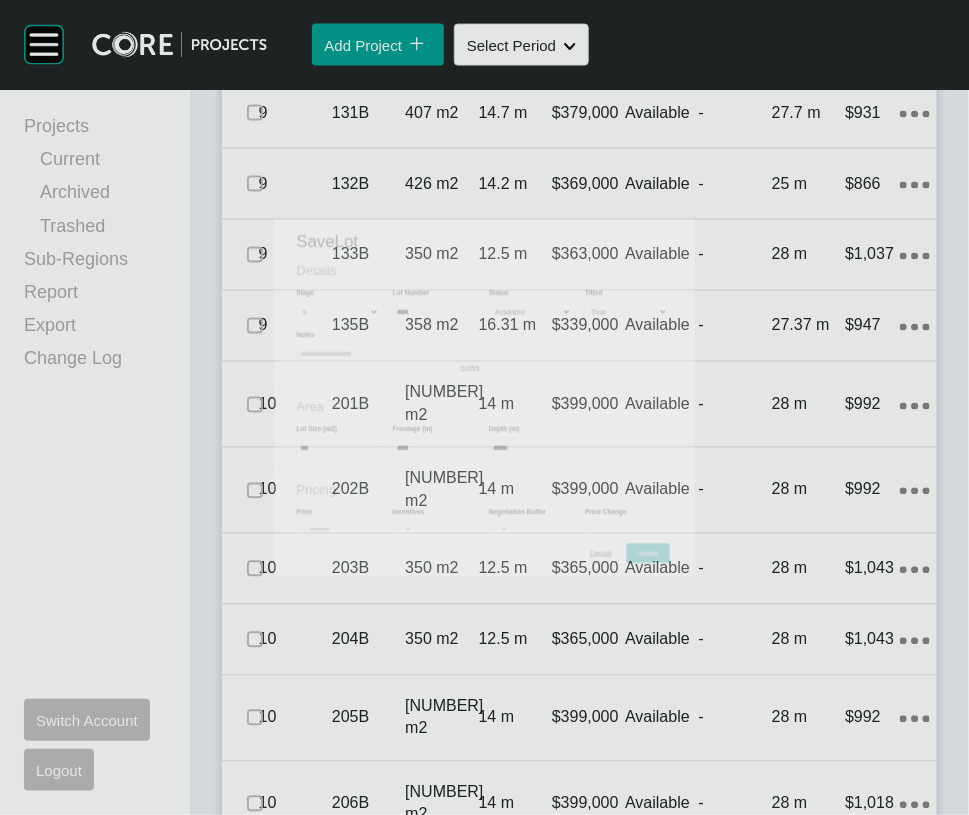 scroll, scrollTop: 2973, scrollLeft: 0, axis: vertical 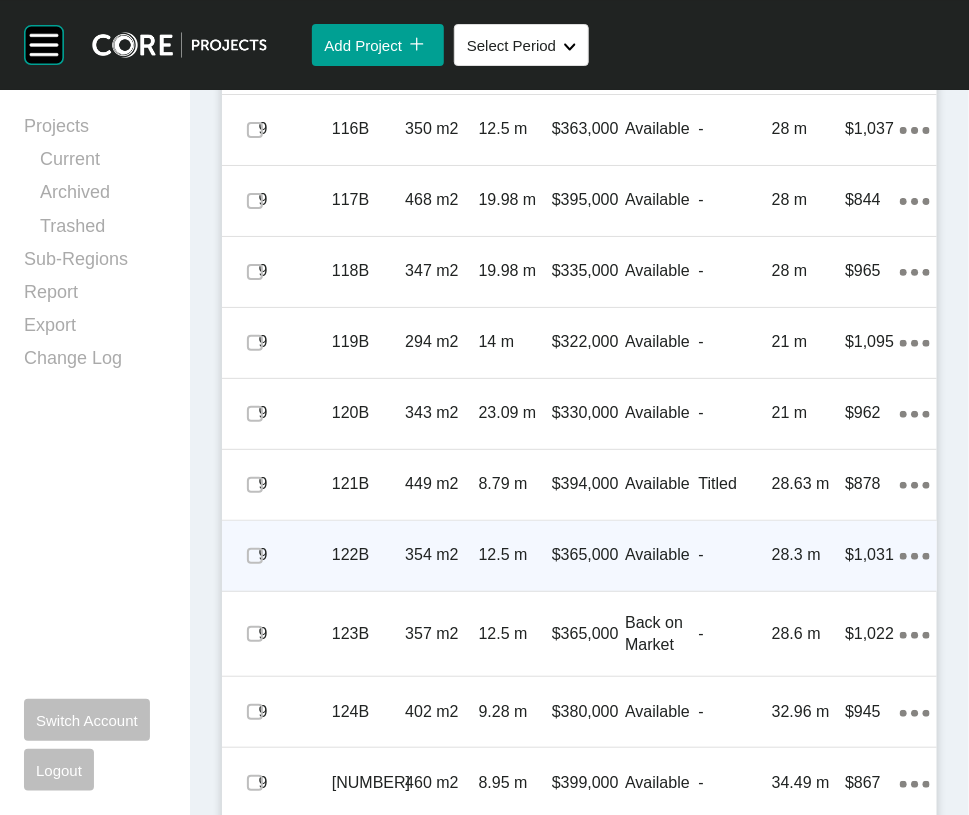 click on "32 m" at bounding box center [808, -240] 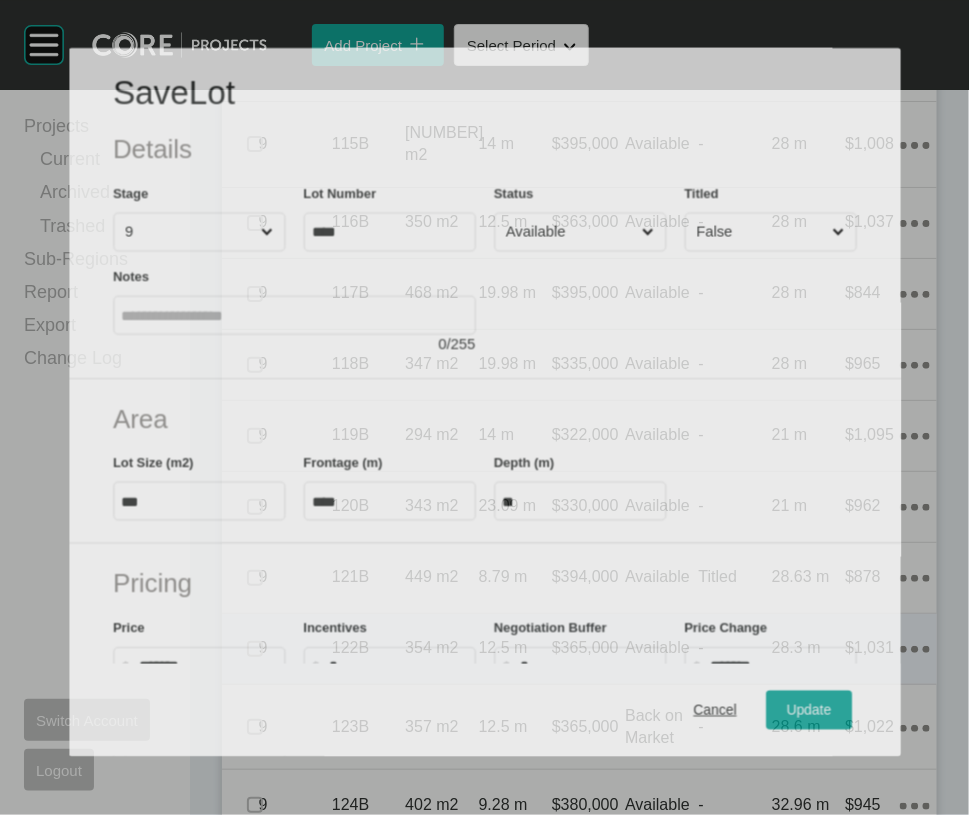 scroll, scrollTop: 1935, scrollLeft: 0, axis: vertical 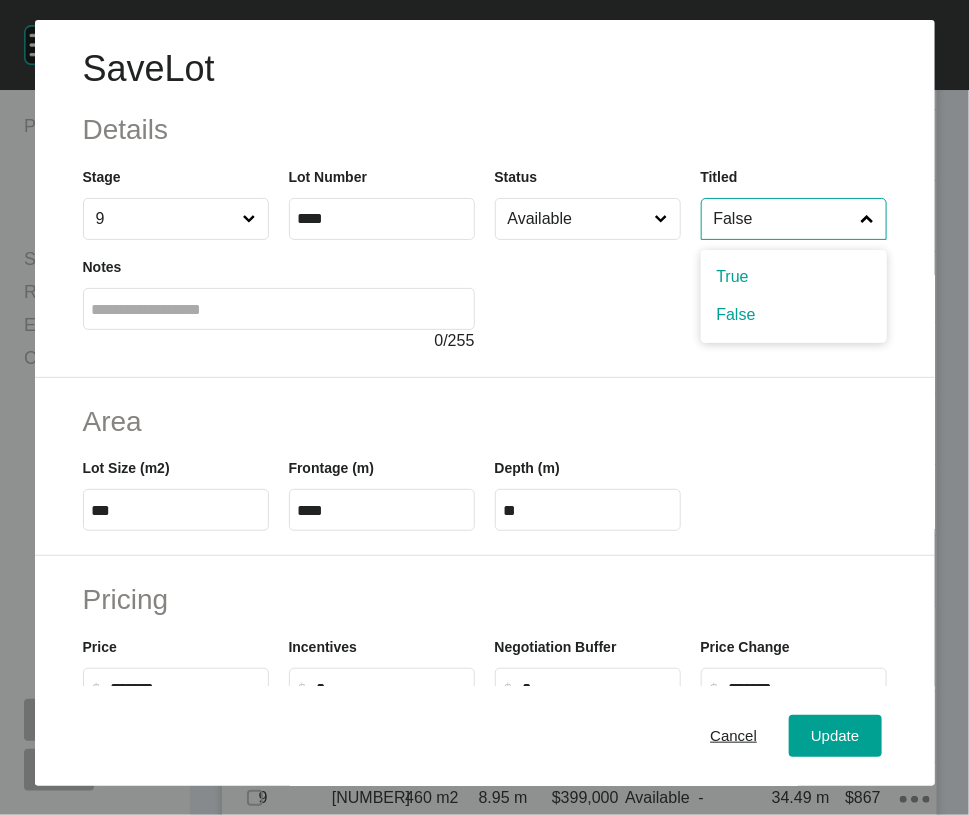 click on "False" at bounding box center [784, 219] 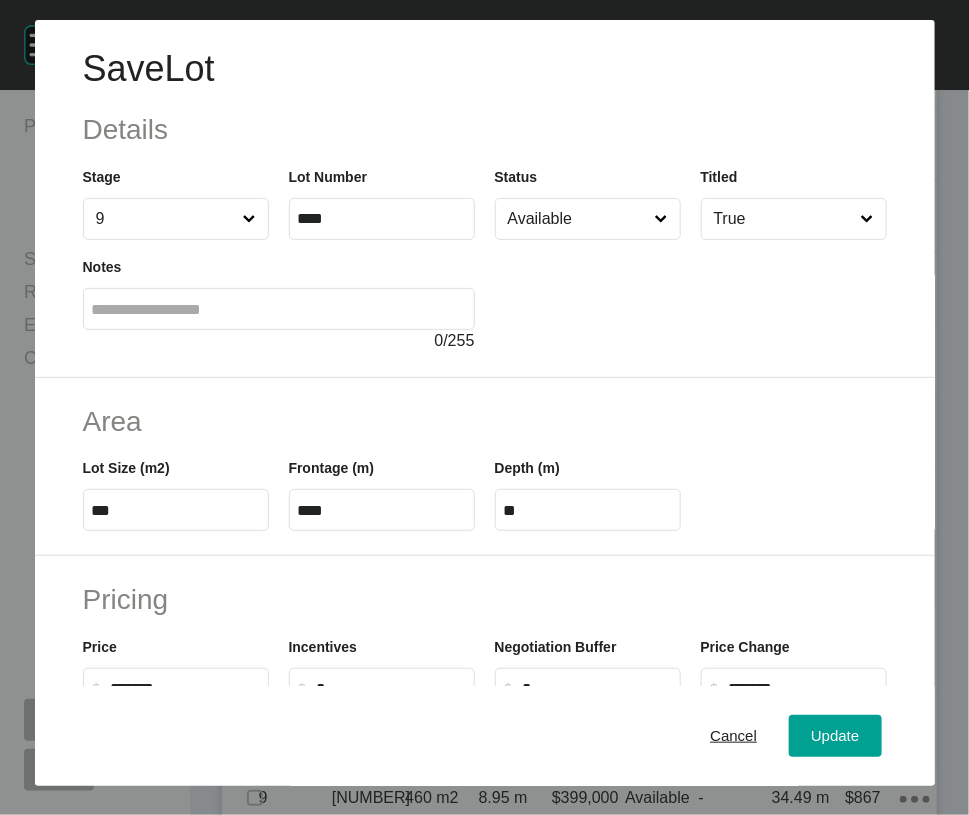 drag, startPoint x: 787, startPoint y: 346, endPoint x: 787, endPoint y: 401, distance: 55 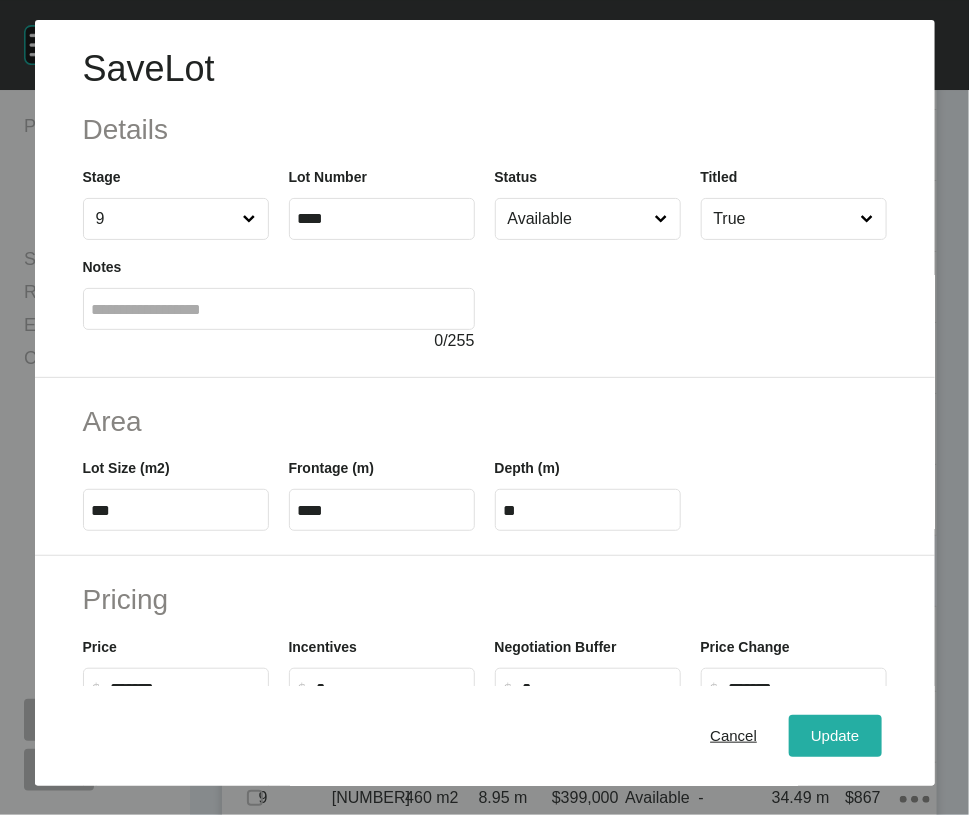 click on "Update" at bounding box center (835, 736) 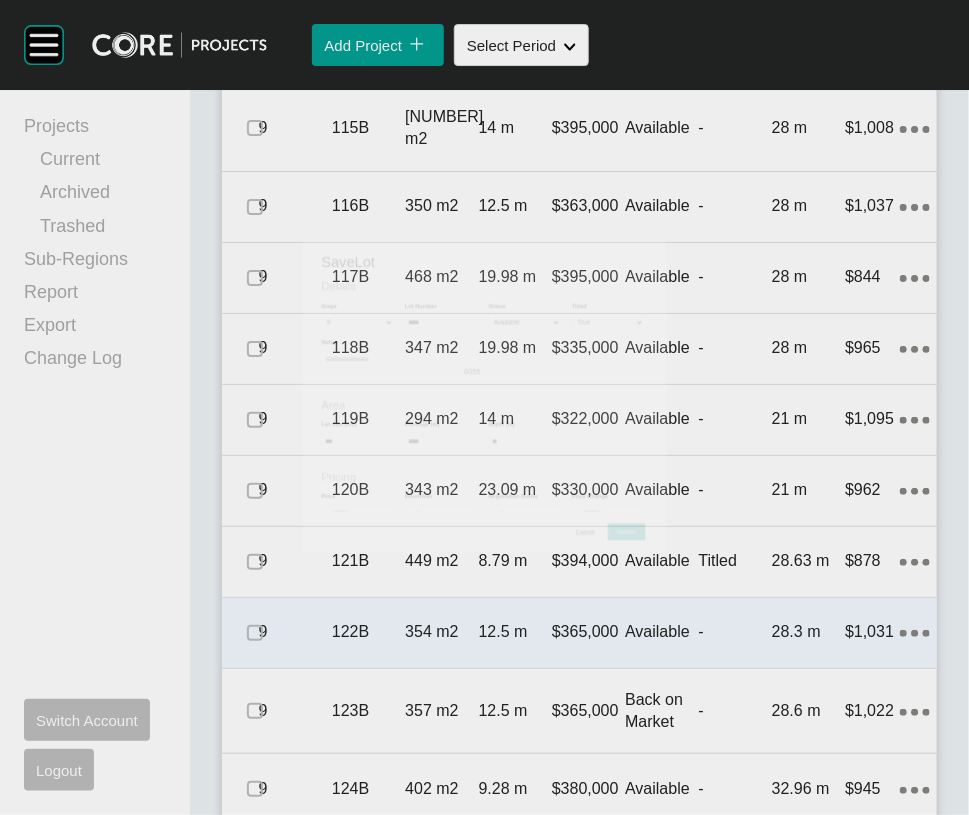 scroll, scrollTop: 2012, scrollLeft: 0, axis: vertical 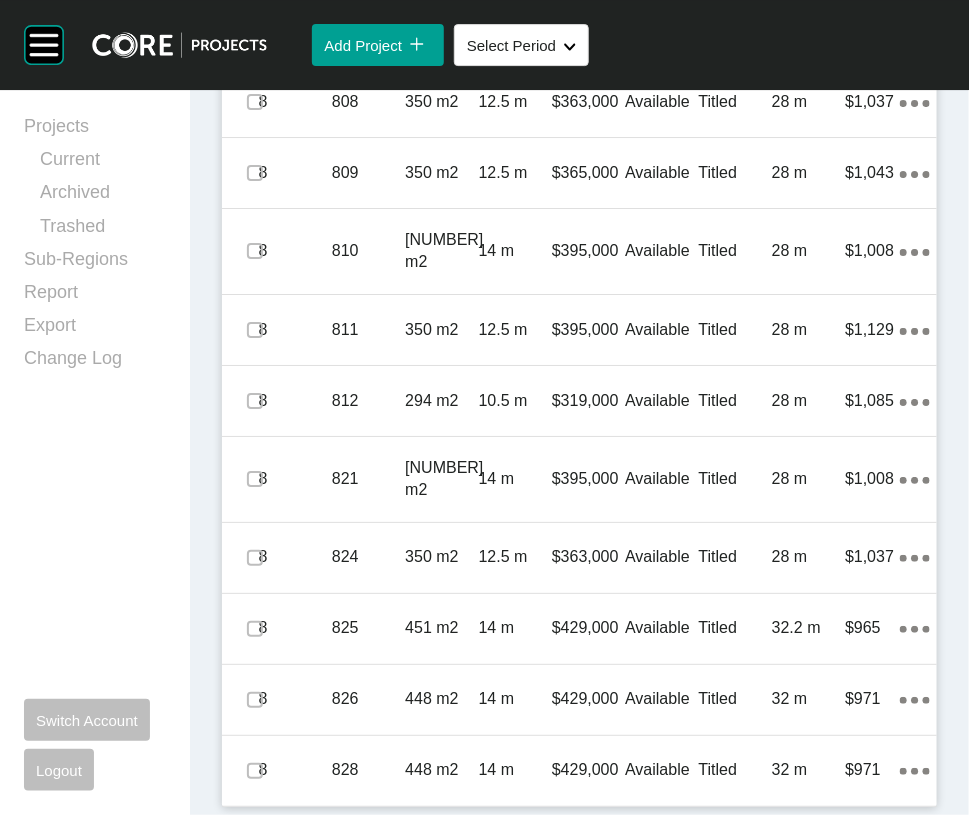 click on "Available" at bounding box center (661, -907) 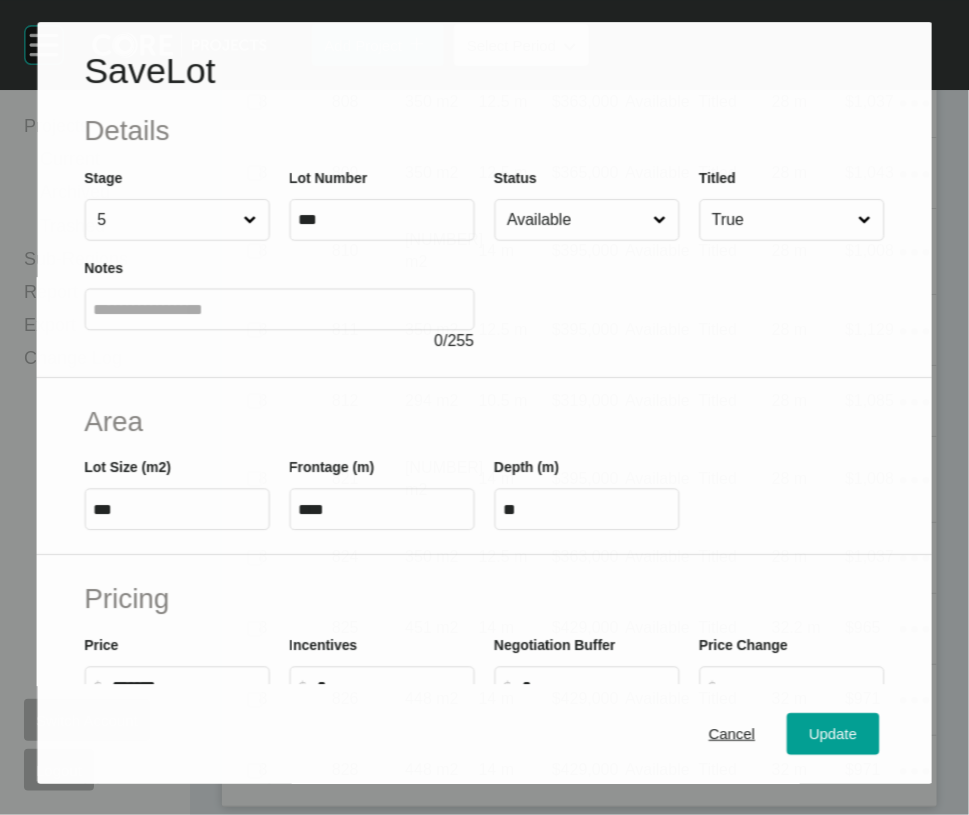 scroll, scrollTop: 6153, scrollLeft: 0, axis: vertical 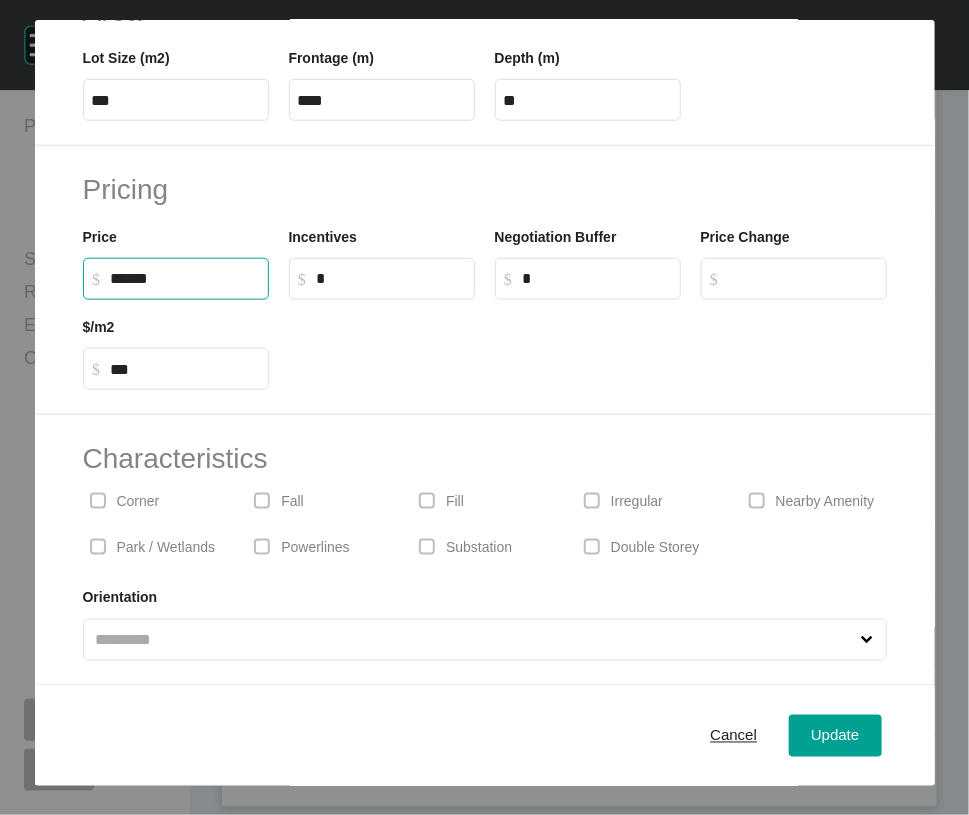 drag, startPoint x: 121, startPoint y: 173, endPoint x: 104, endPoint y: 170, distance: 17.262676 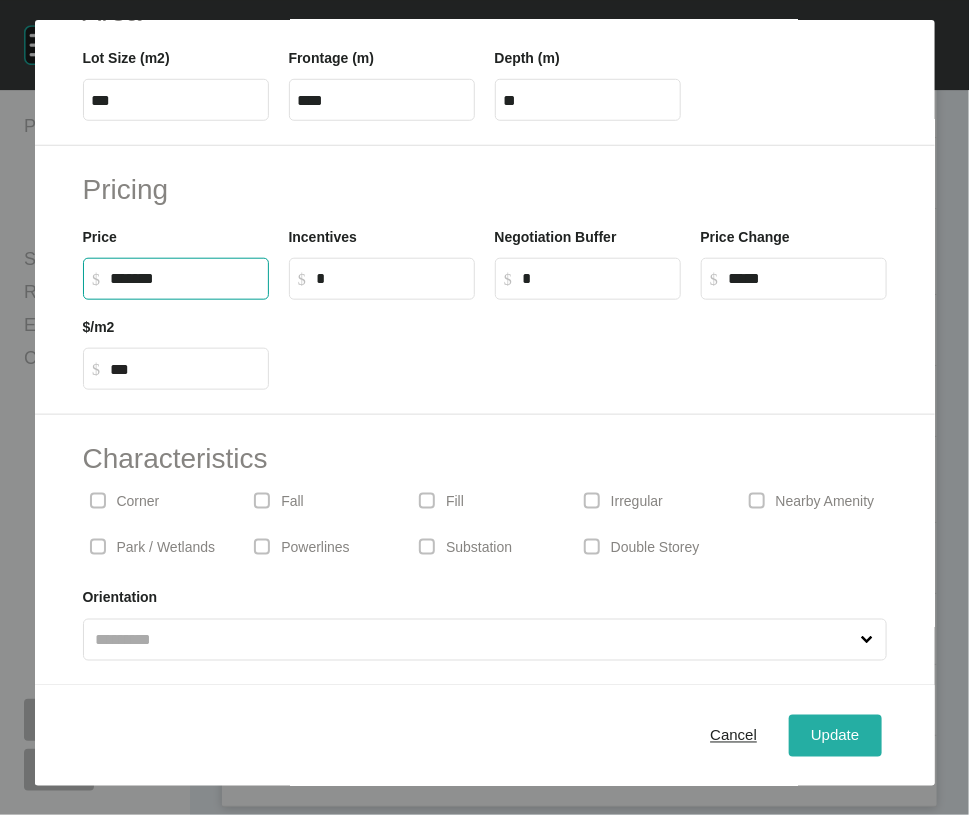 click on "Update" at bounding box center (835, 735) 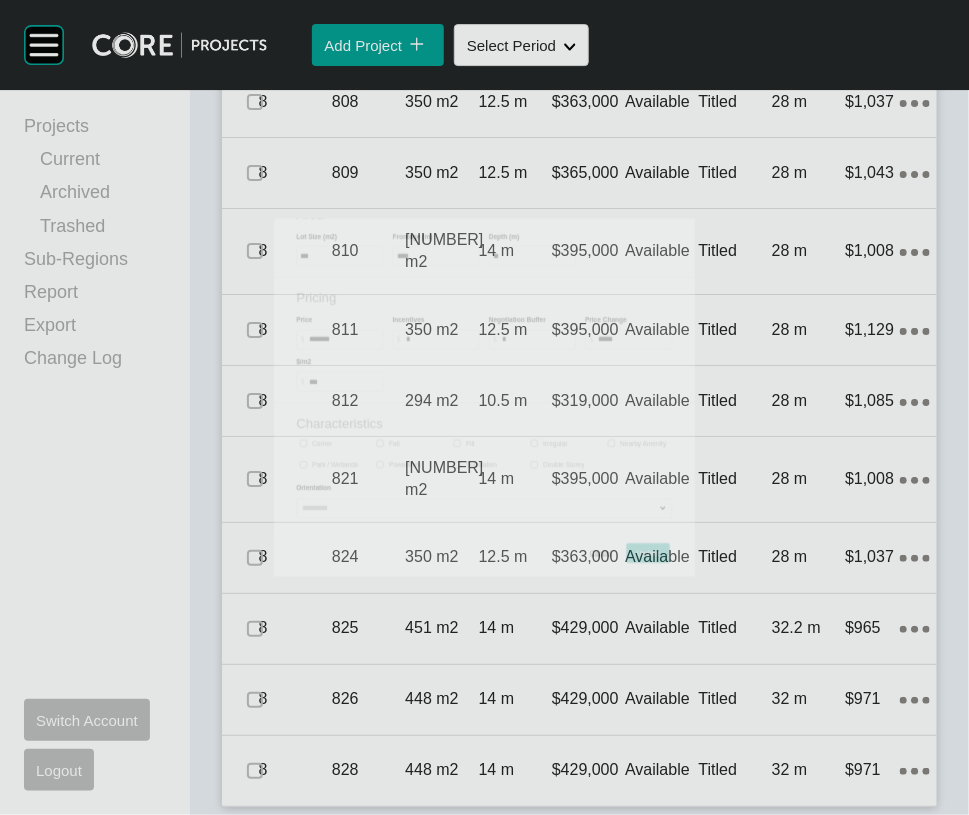 scroll, scrollTop: 6230, scrollLeft: 0, axis: vertical 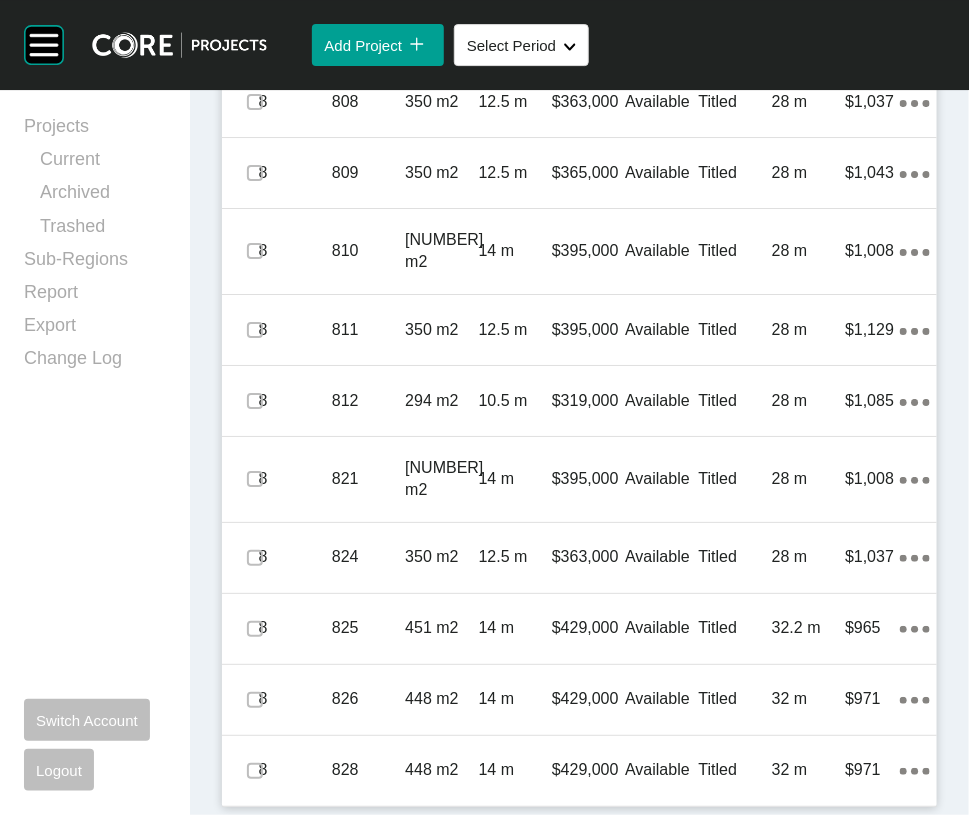 click at bounding box center (255, -907) 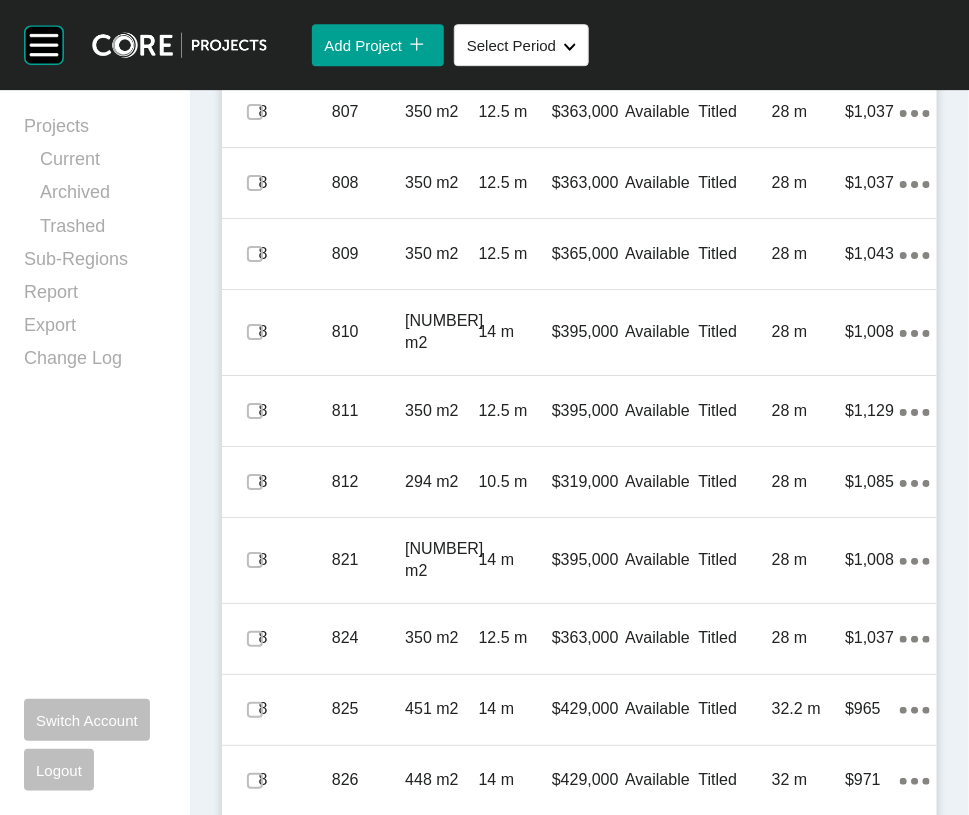drag, startPoint x: 270, startPoint y: 602, endPoint x: 265, endPoint y: 530, distance: 72.1734 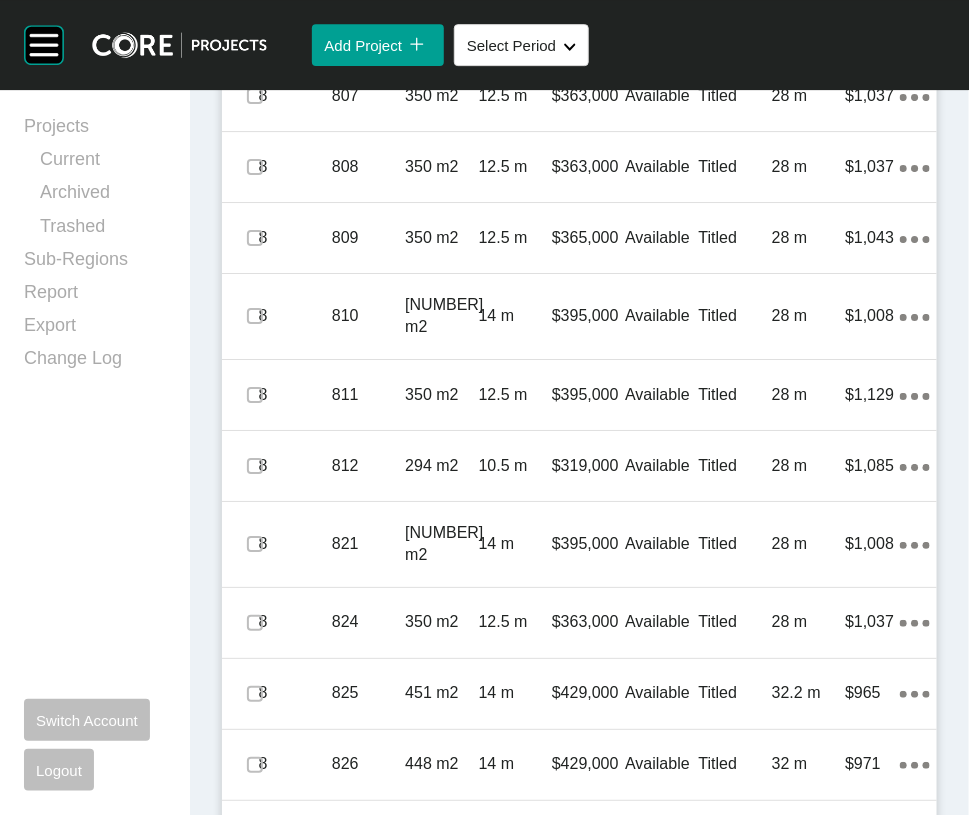 scroll, scrollTop: 5949, scrollLeft: 0, axis: vertical 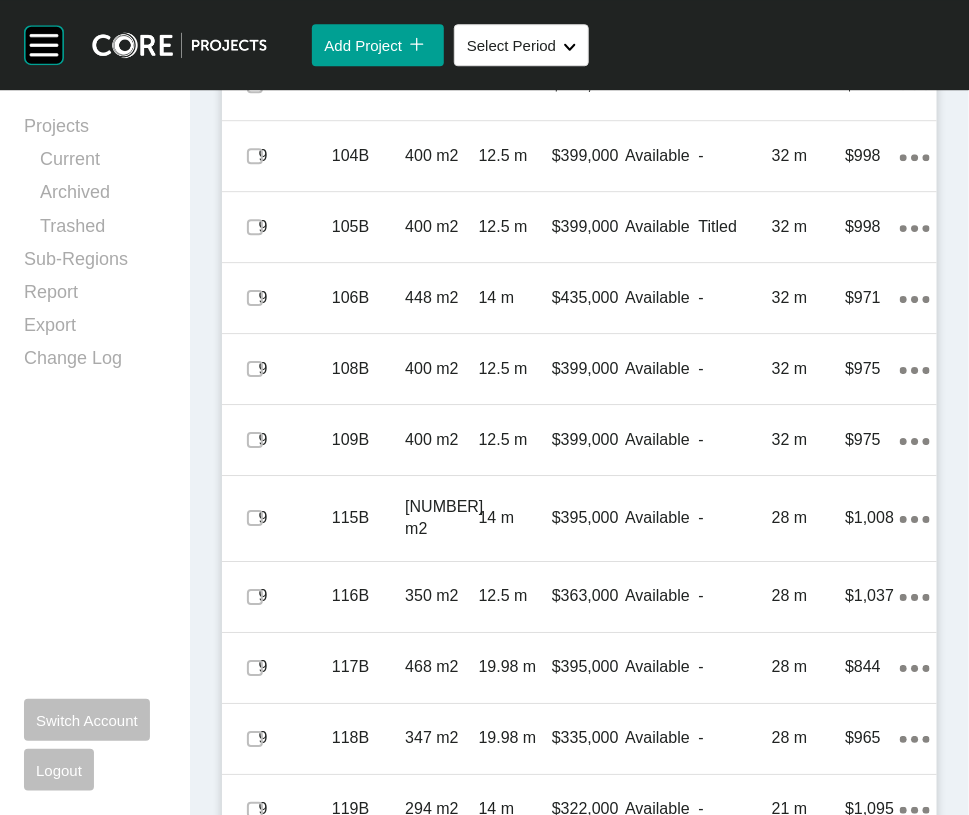click on "Add Lot" at bounding box center [855, -186] 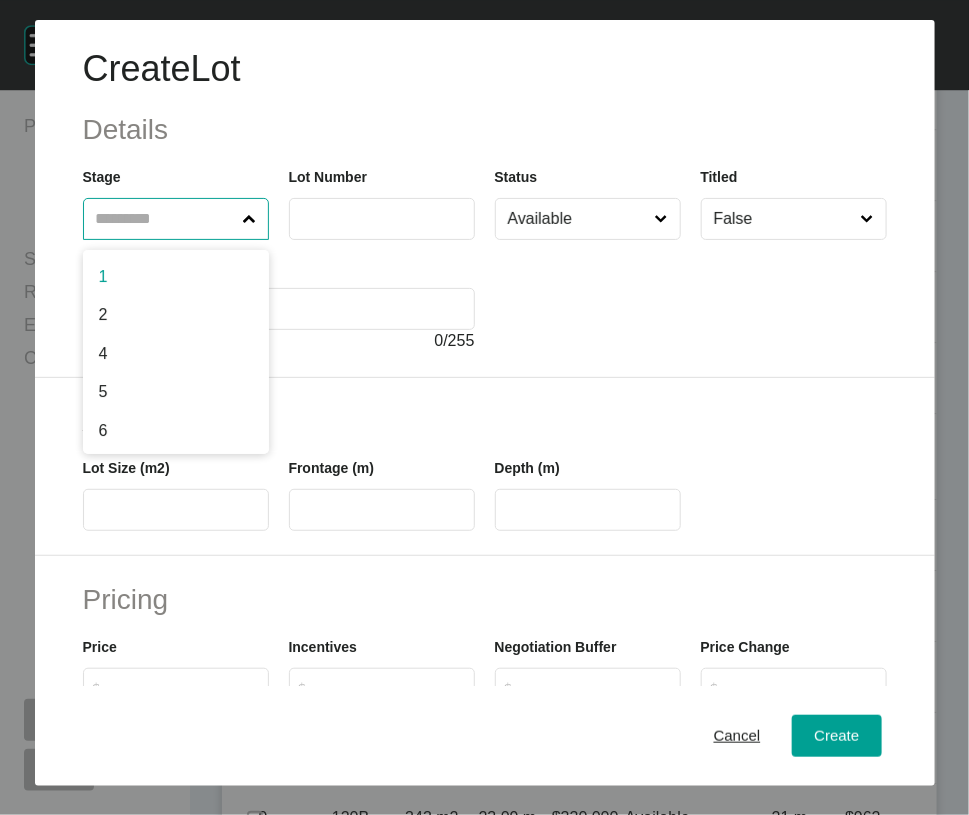 click at bounding box center [166, 219] 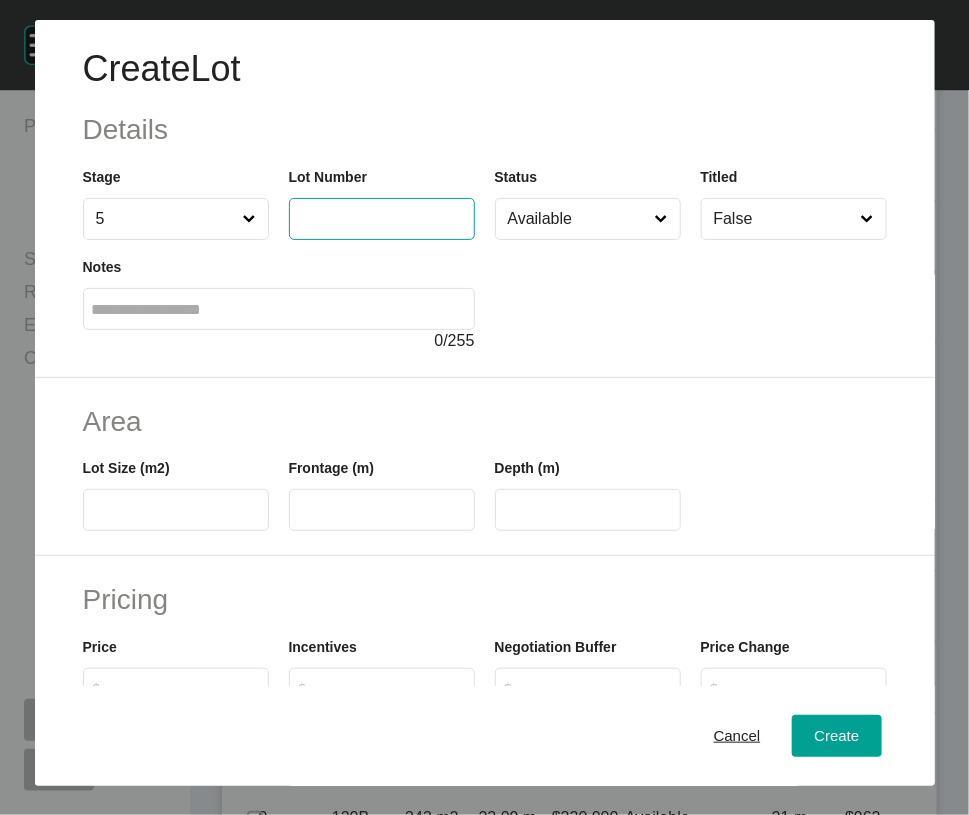 click at bounding box center (382, 218) 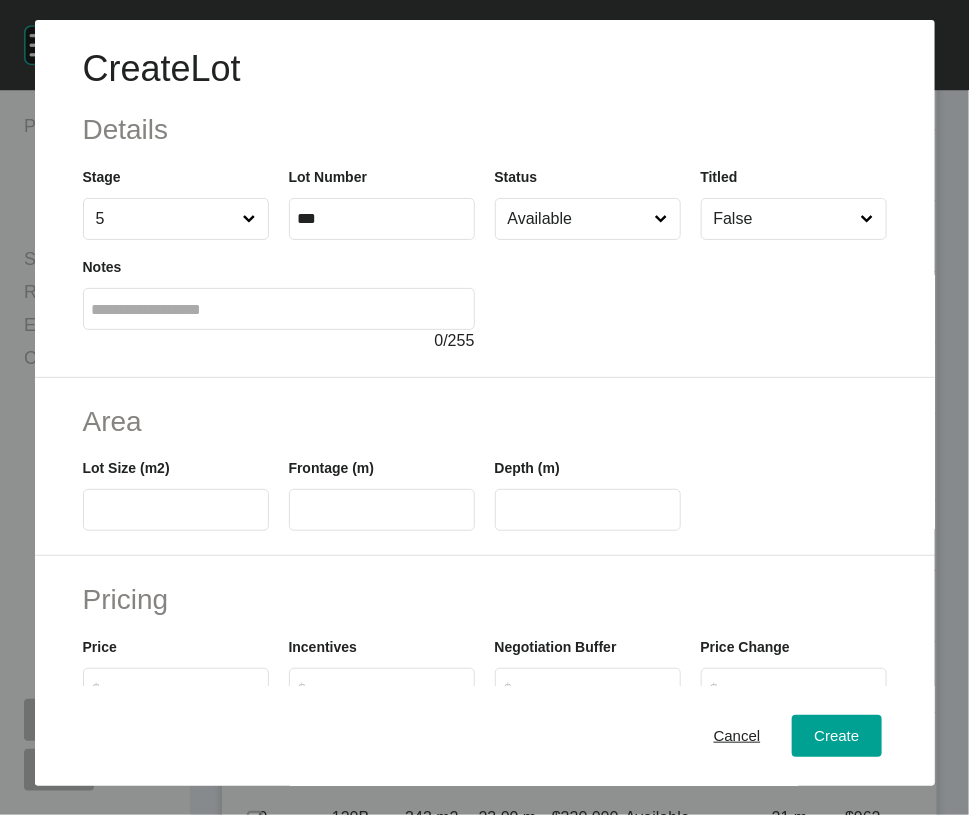click at bounding box center [176, 510] 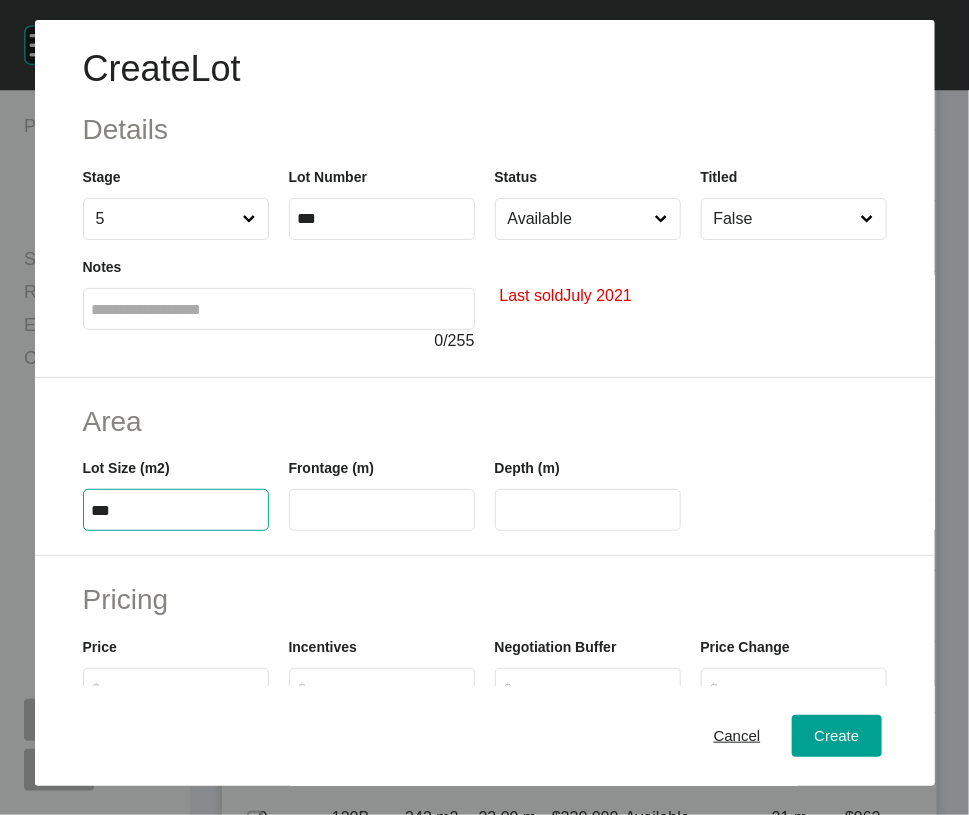 click on "Available" at bounding box center [578, 219] 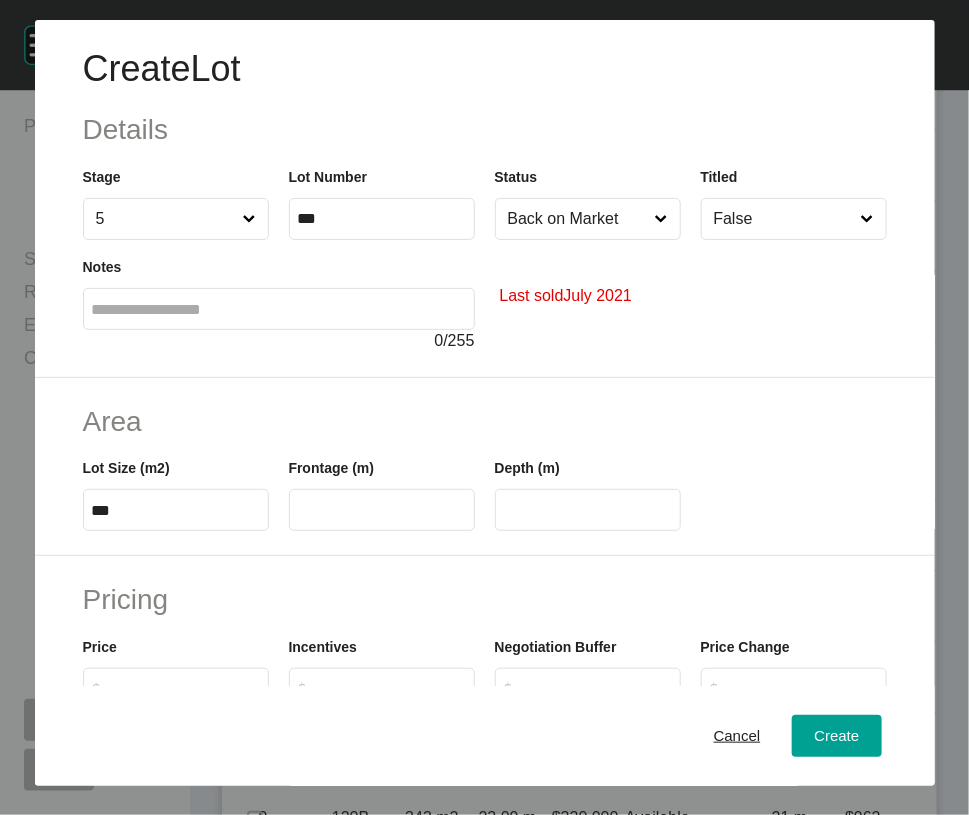 click at bounding box center [382, 510] 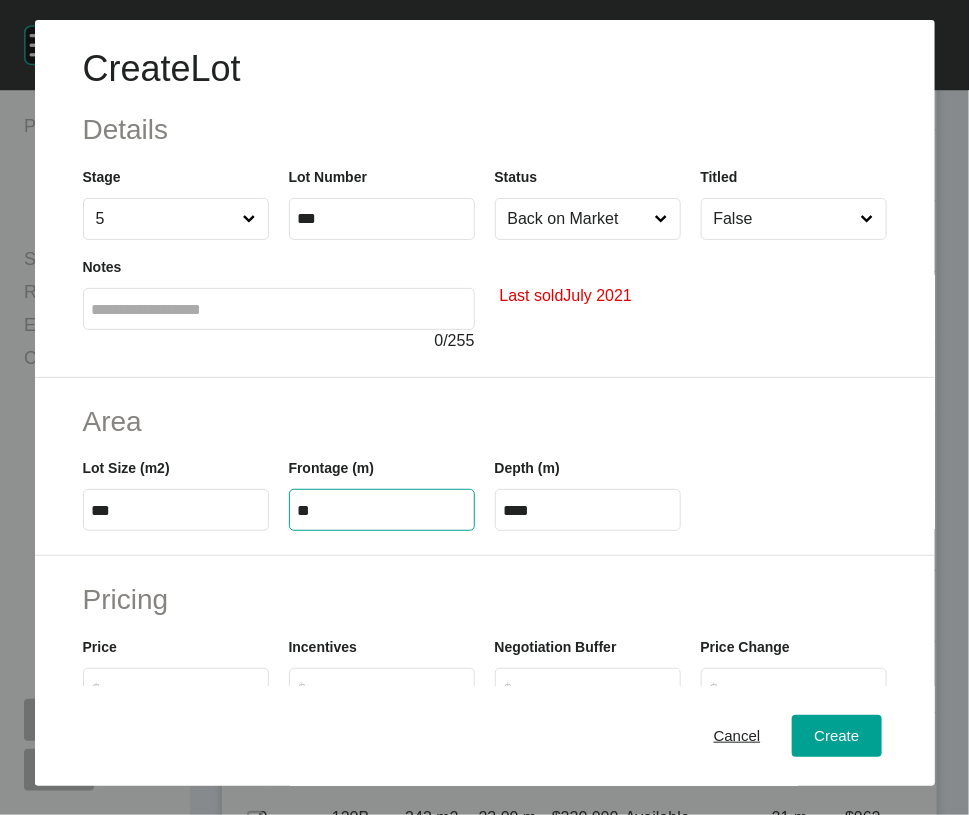 click on "****" at bounding box center (588, 510) 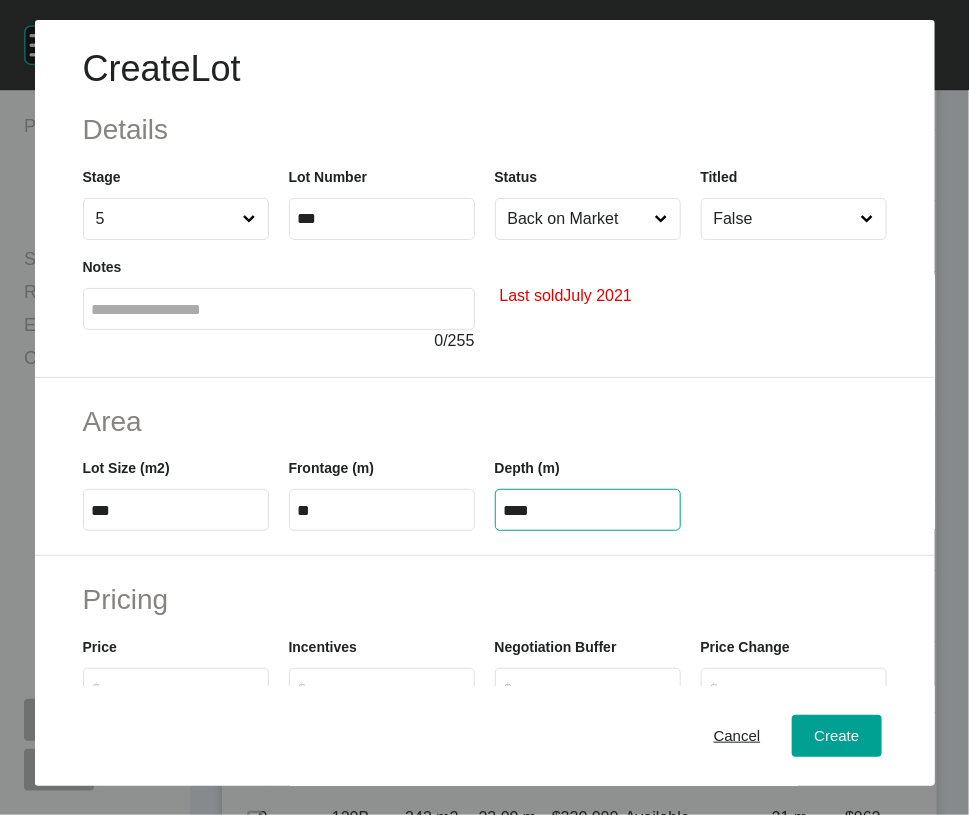 drag, startPoint x: 576, startPoint y: 634, endPoint x: 254, endPoint y: 612, distance: 322.75067 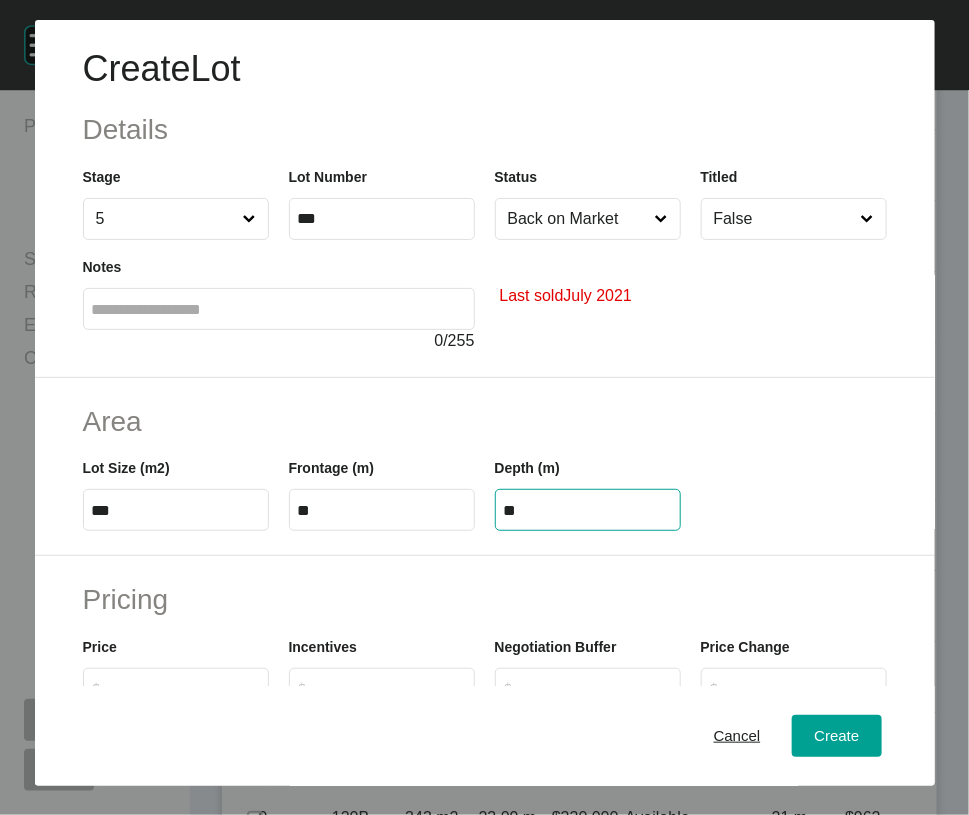 click on "Create  Lot Details Stage 5 Lot Number *** Status Back on Market Titled False Notes 0 / 255 Last sold  July 2021 Area Lot Size (m2) *** Frontage (m) ** Depth (m) ** Pricing Price $ Created with Sketch. $ Incentives $ Created with Sketch. $ Negotiation Buffer $ Created with Sketch. $ Price Change $ Created with Sketch. $ $/m2 $ Created with Sketch. $ Characteristics Corner Fall Fill Irregular Nearby Amenity Park / Wetlands Powerlines Substation Double Storey Orientation Cancel Create" at bounding box center (484, 407) 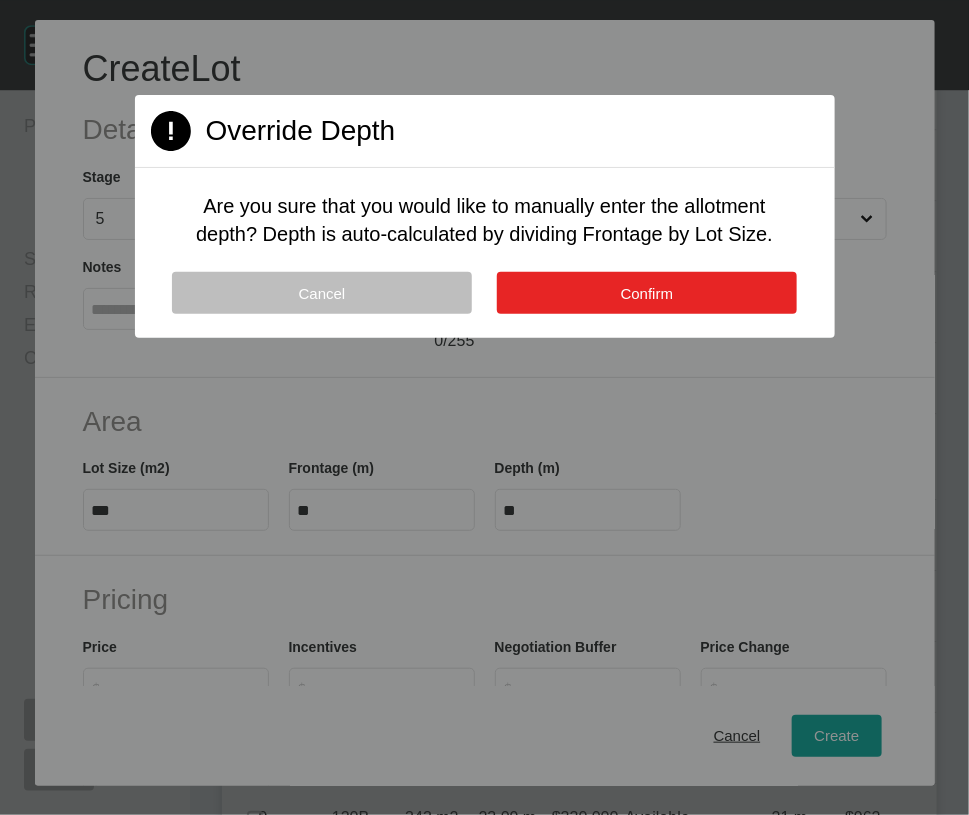 click on "Confirm" at bounding box center (647, 293) 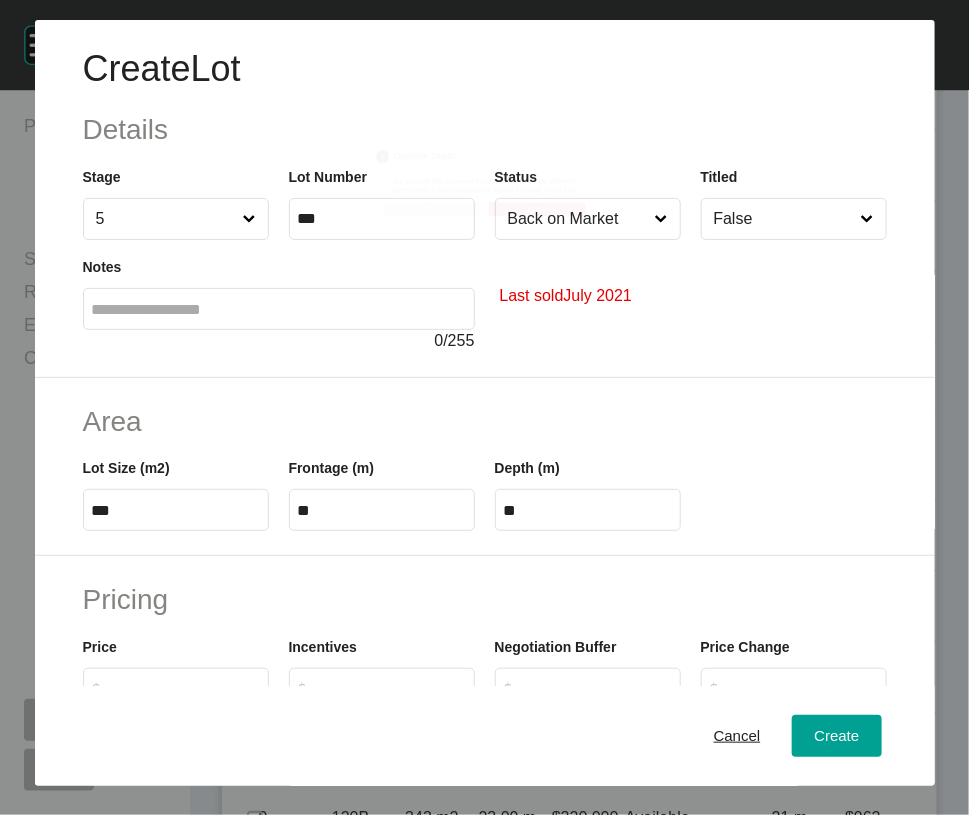 drag, startPoint x: 779, startPoint y: 272, endPoint x: 776, endPoint y: 298, distance: 26.172504 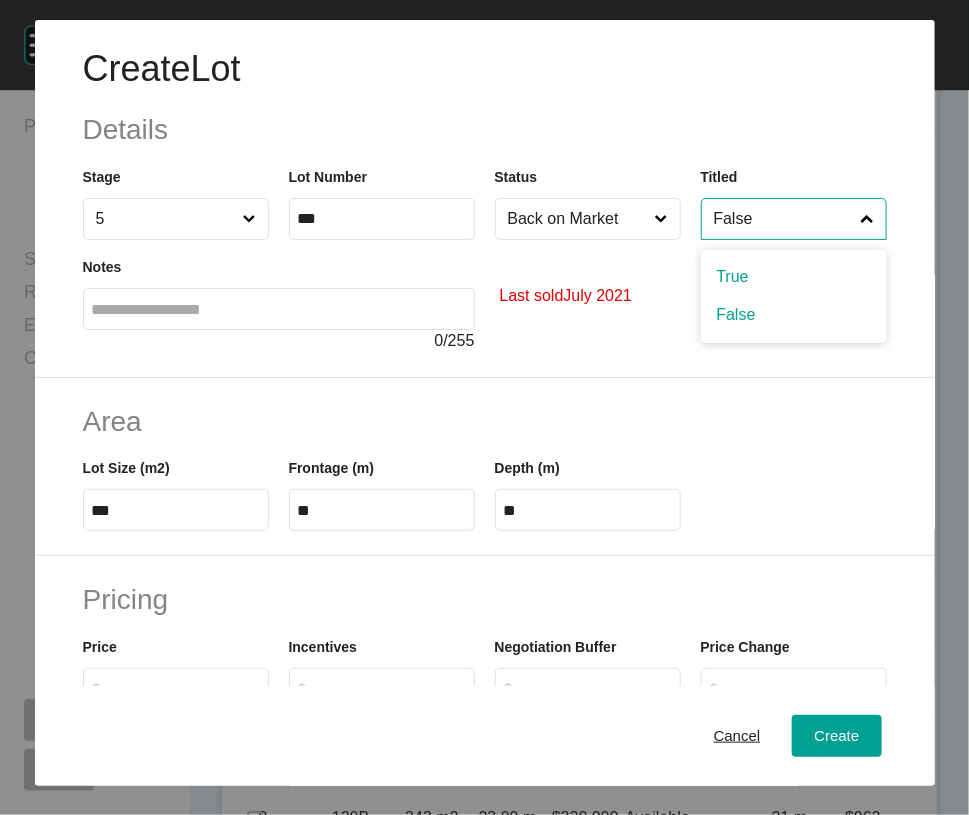 drag, startPoint x: 772, startPoint y: 326, endPoint x: 854, endPoint y: 342, distance: 83.546394 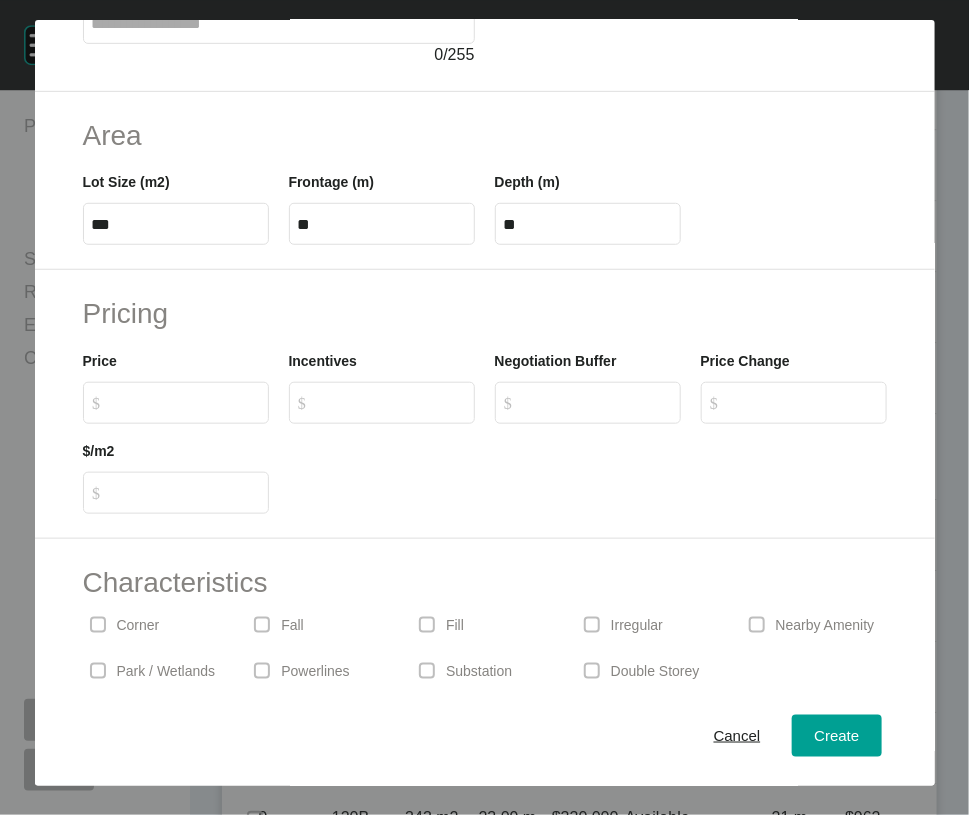 scroll, scrollTop: 291, scrollLeft: 0, axis: vertical 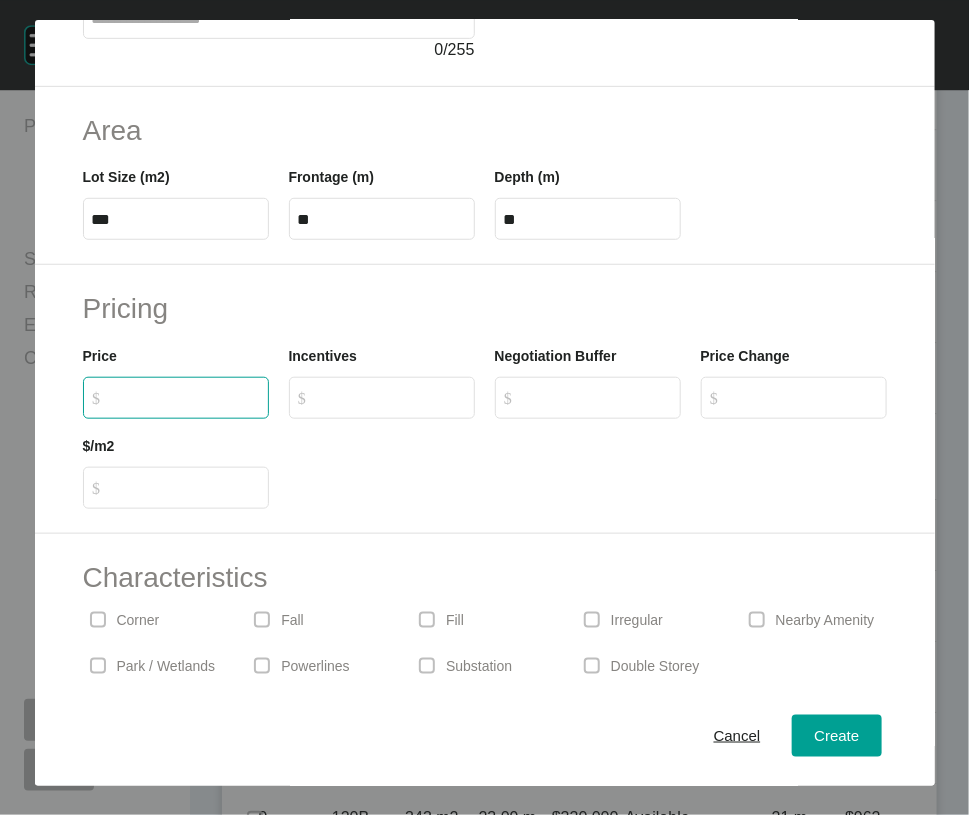 click on "$ Created with Sketch. $" at bounding box center (185, 397) 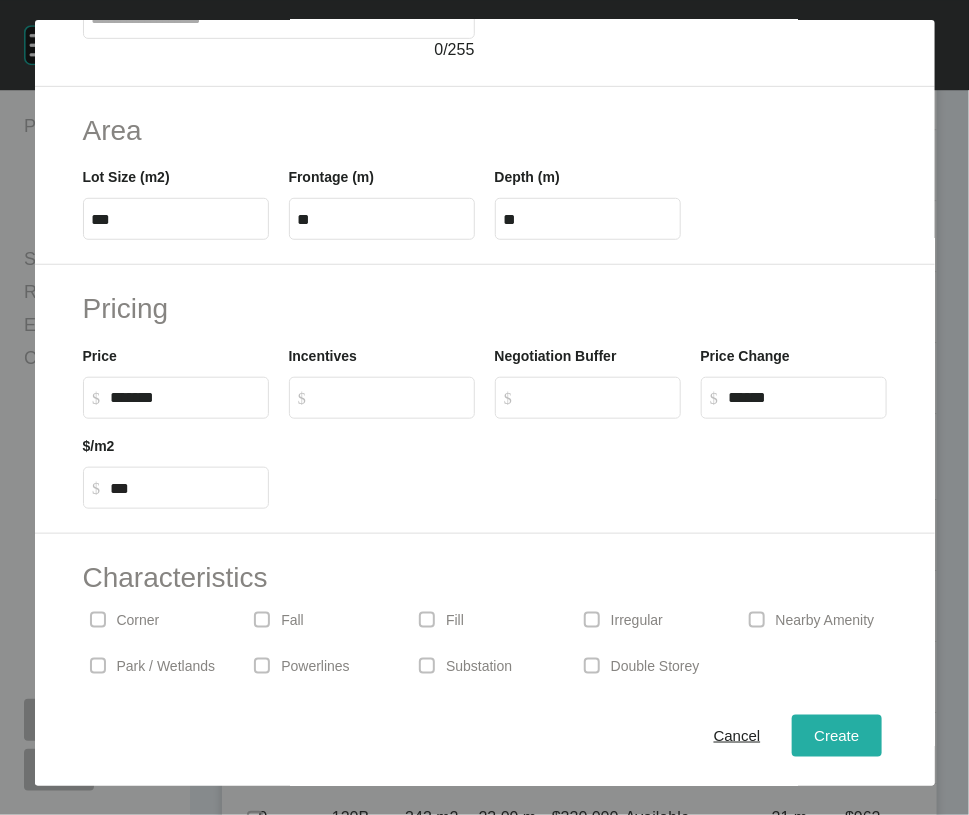 click on "Create" at bounding box center [836, 736] 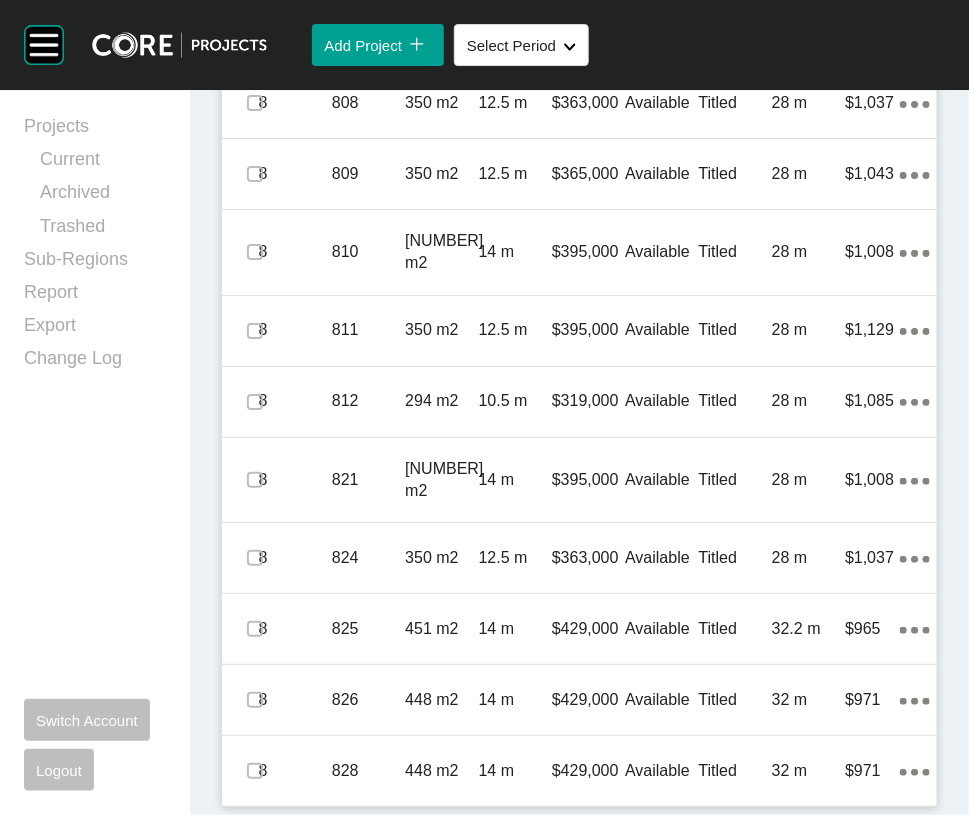 scroll, scrollTop: 6117, scrollLeft: 0, axis: vertical 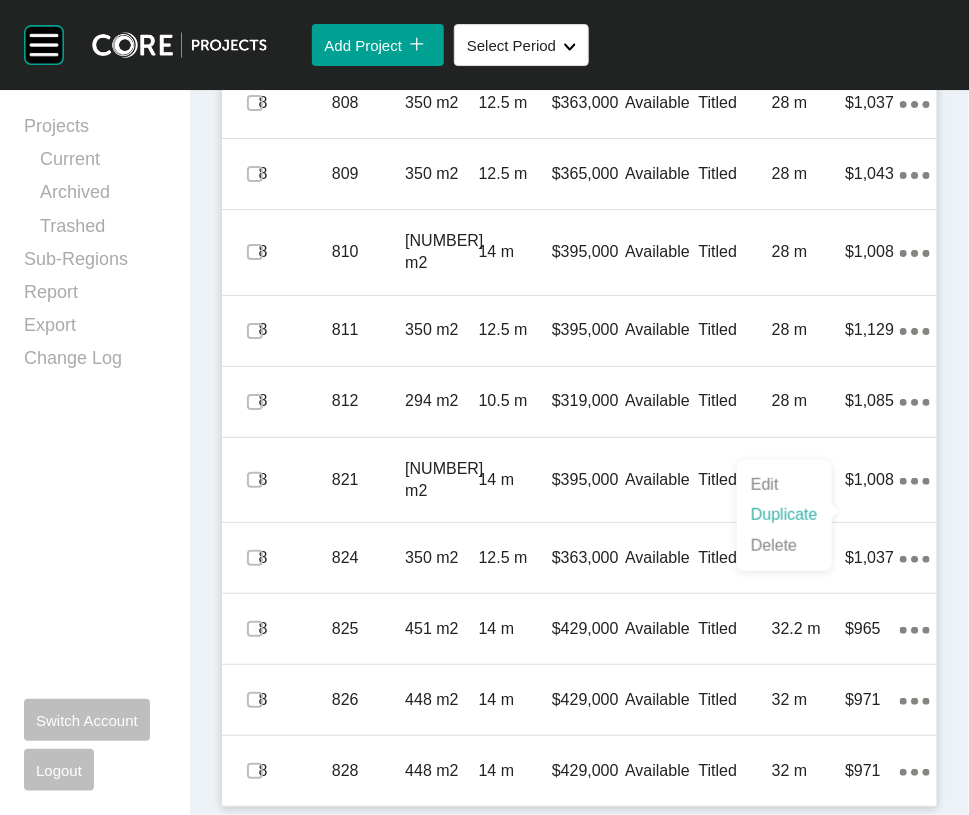 click on "Duplicate" at bounding box center [784, 515] 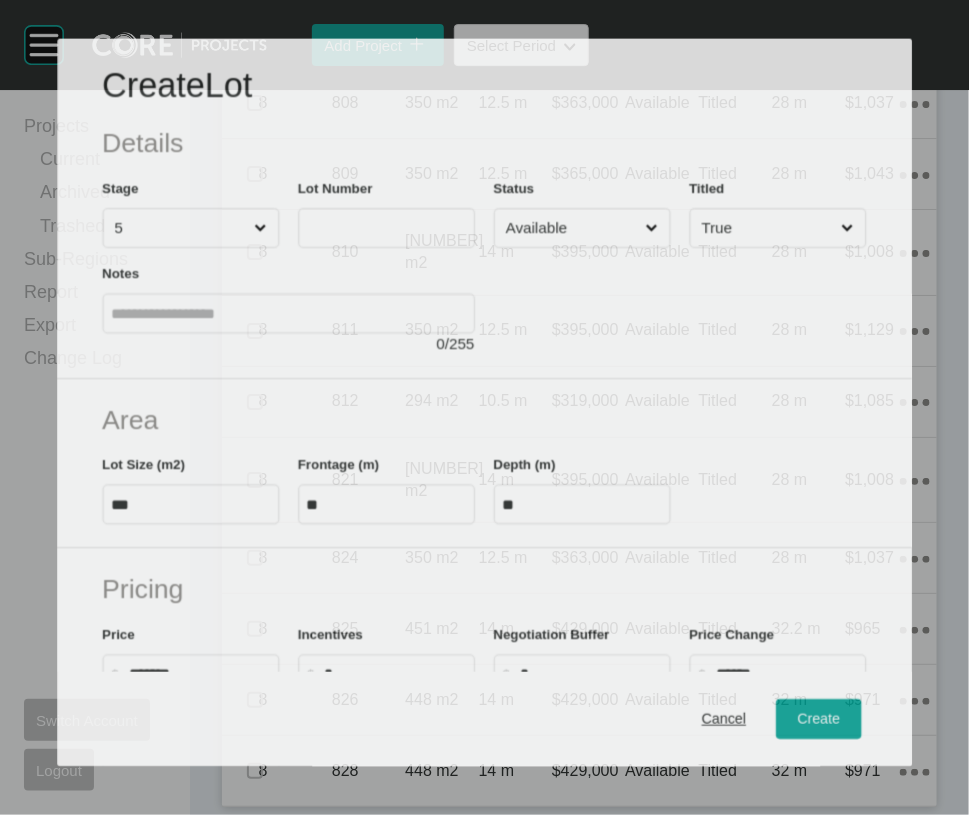 scroll, scrollTop: 6040, scrollLeft: 0, axis: vertical 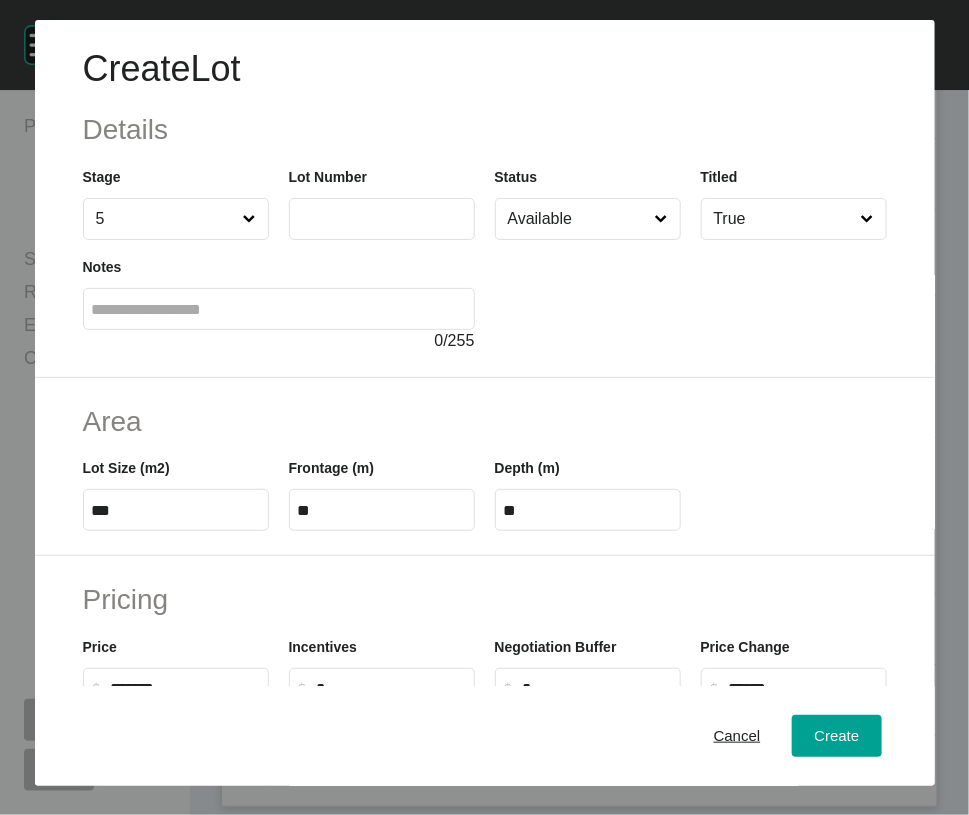click at bounding box center [382, 219] 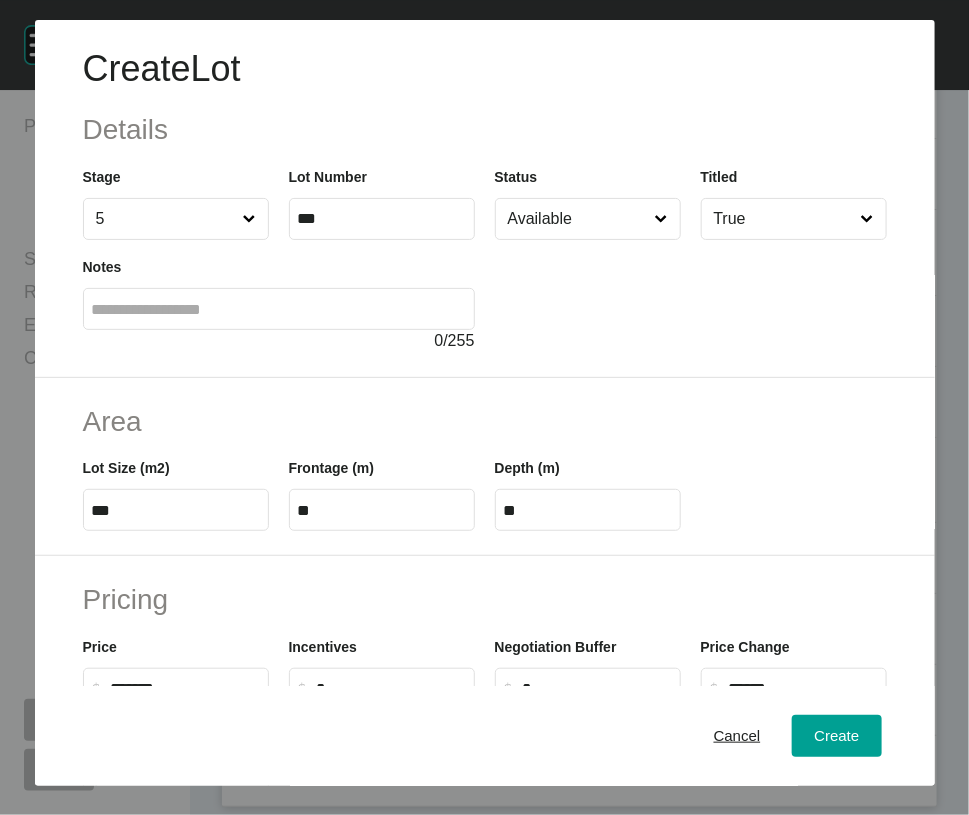 drag, startPoint x: 75, startPoint y: 648, endPoint x: 136, endPoint y: 649, distance: 61.008198 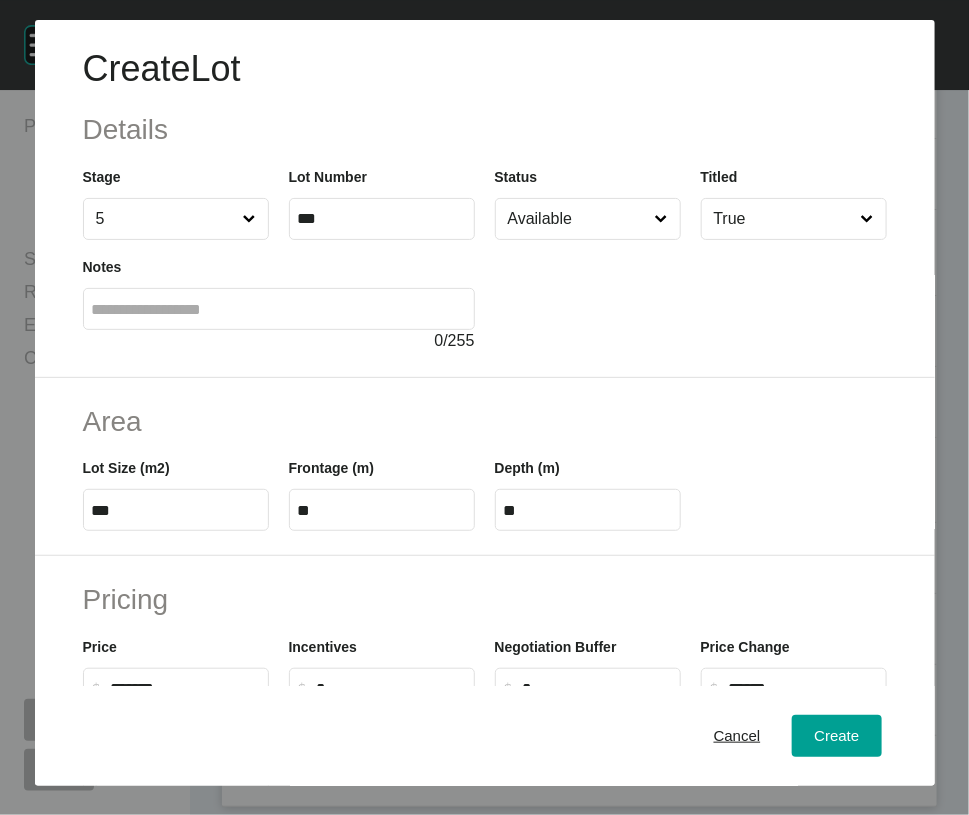 click on "***" at bounding box center [176, 510] 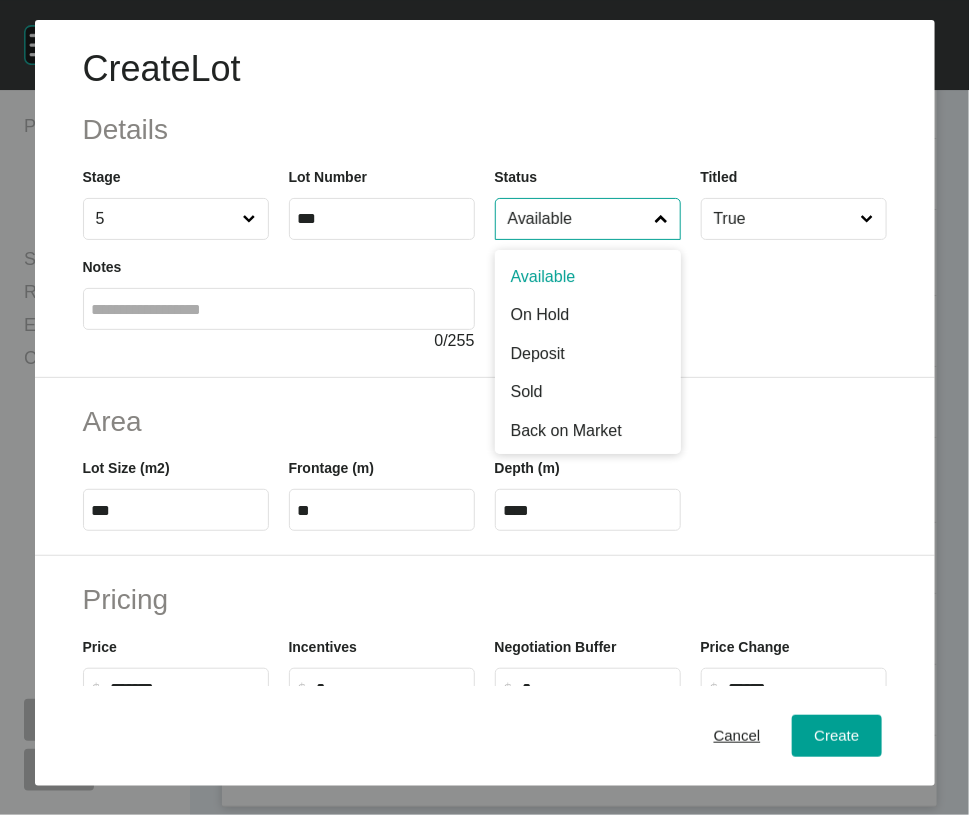 click on "Available" at bounding box center (578, 219) 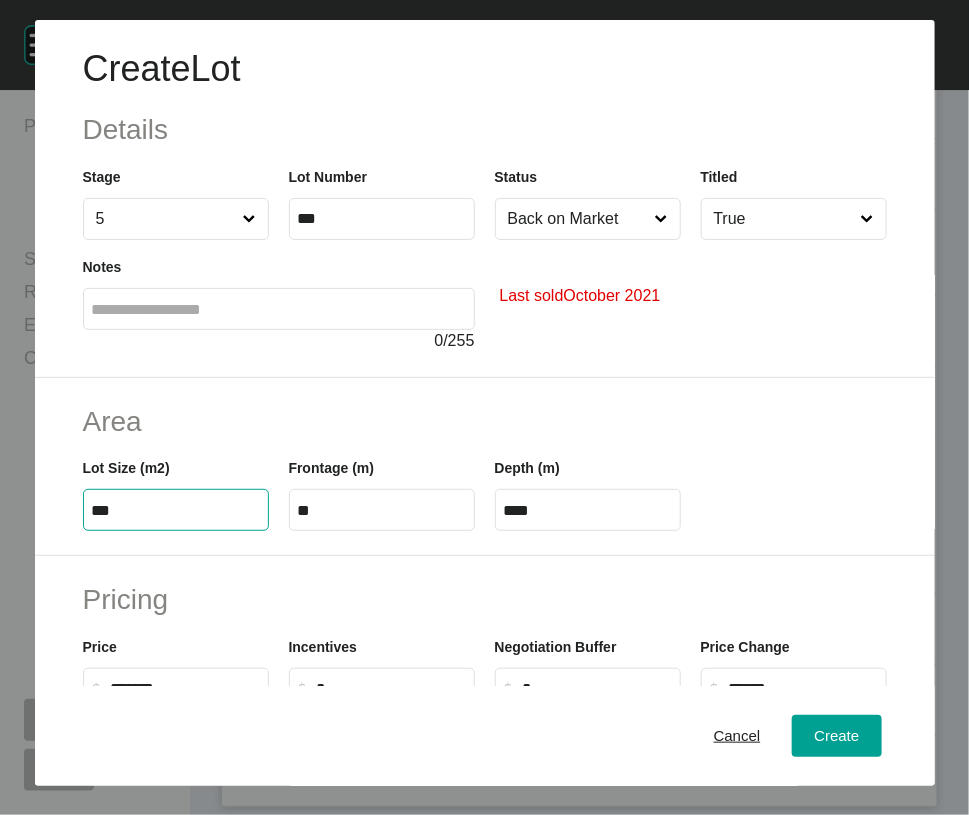 drag, startPoint x: 79, startPoint y: 640, endPoint x: 213, endPoint y: 632, distance: 134.23859 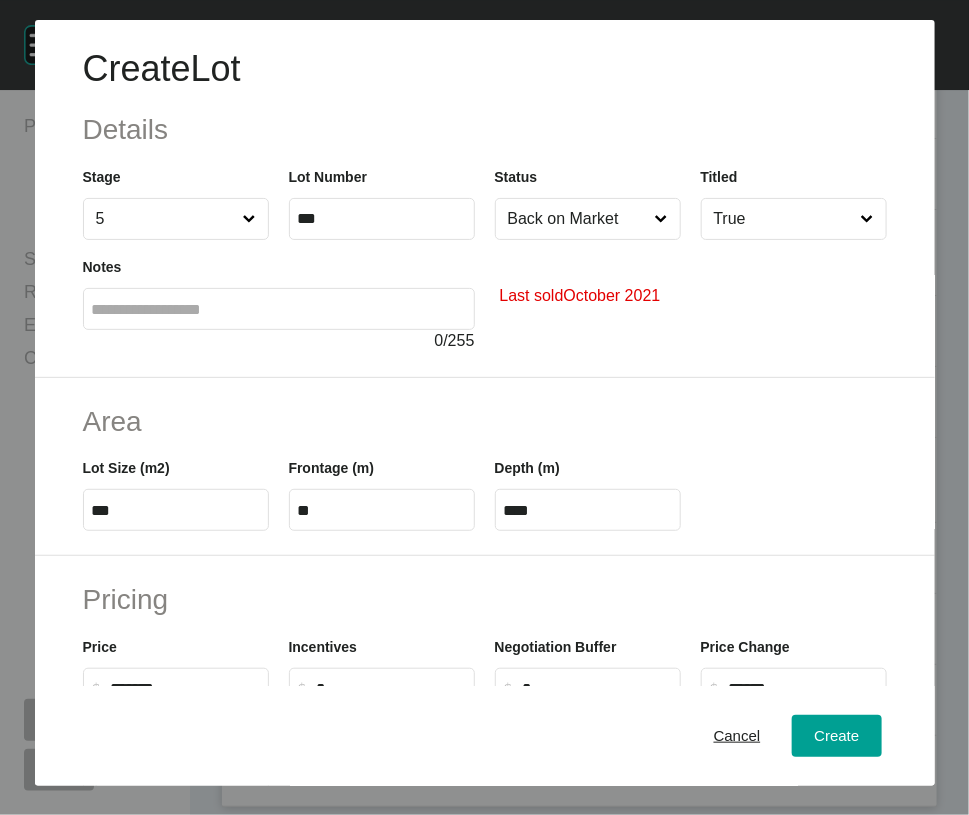 click on "**" at bounding box center [382, 510] 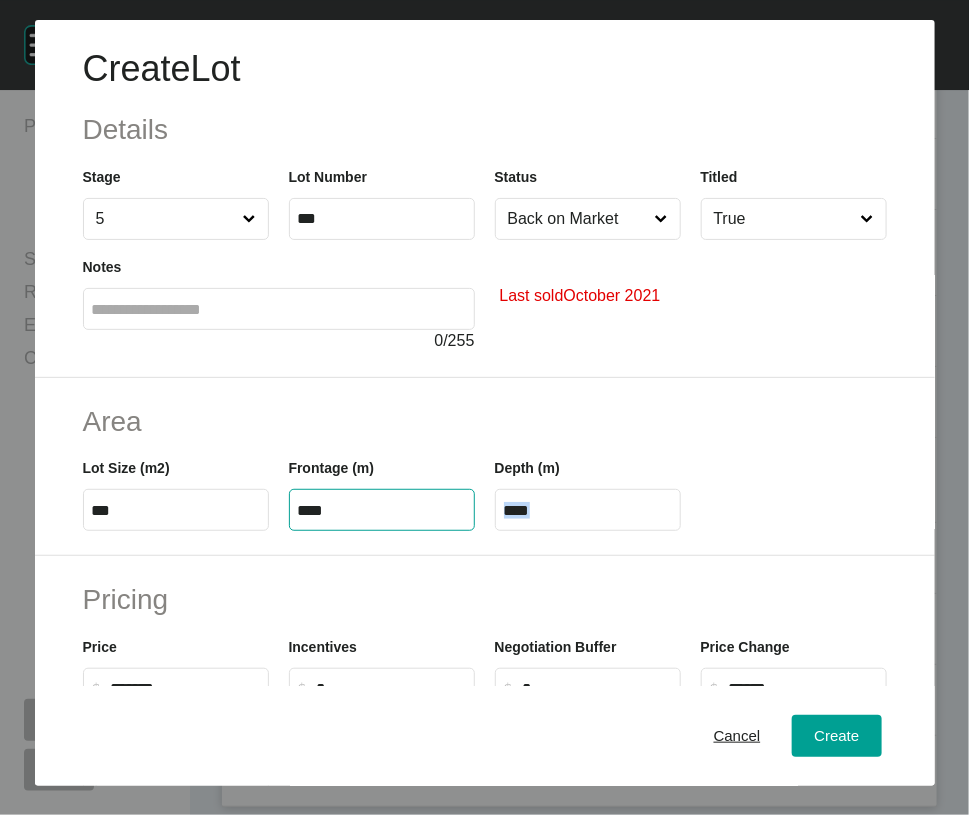 drag, startPoint x: 677, startPoint y: 615, endPoint x: 659, endPoint y: 617, distance: 18.110771 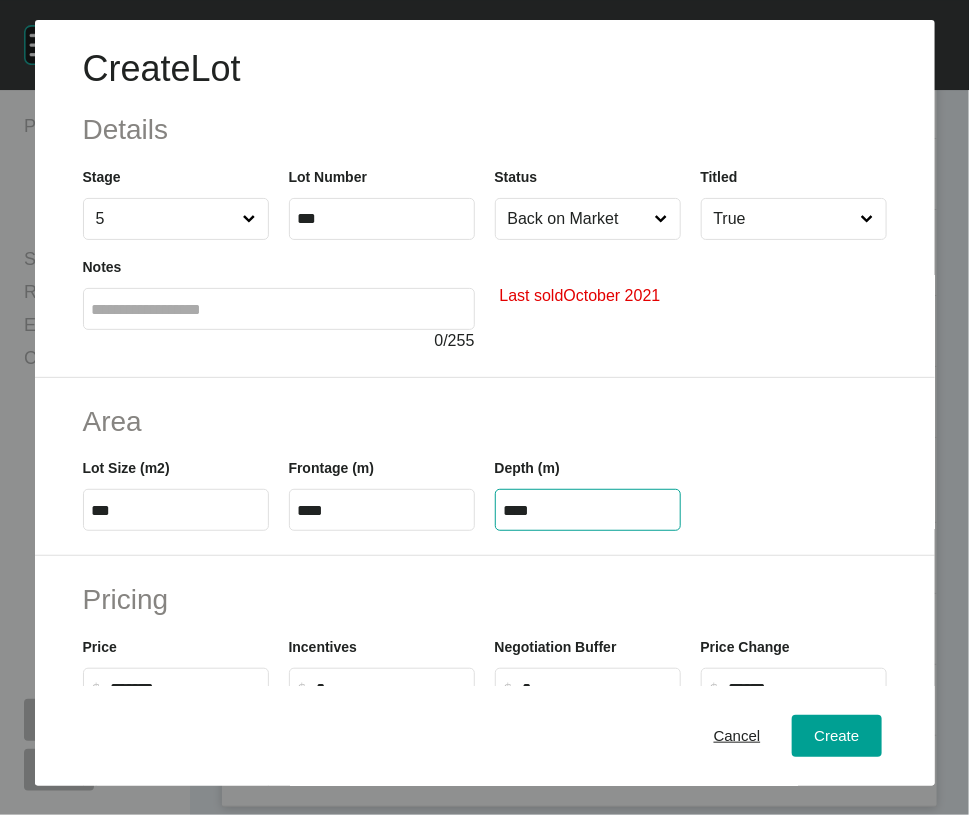 drag, startPoint x: 580, startPoint y: 639, endPoint x: 458, endPoint y: 635, distance: 122.06556 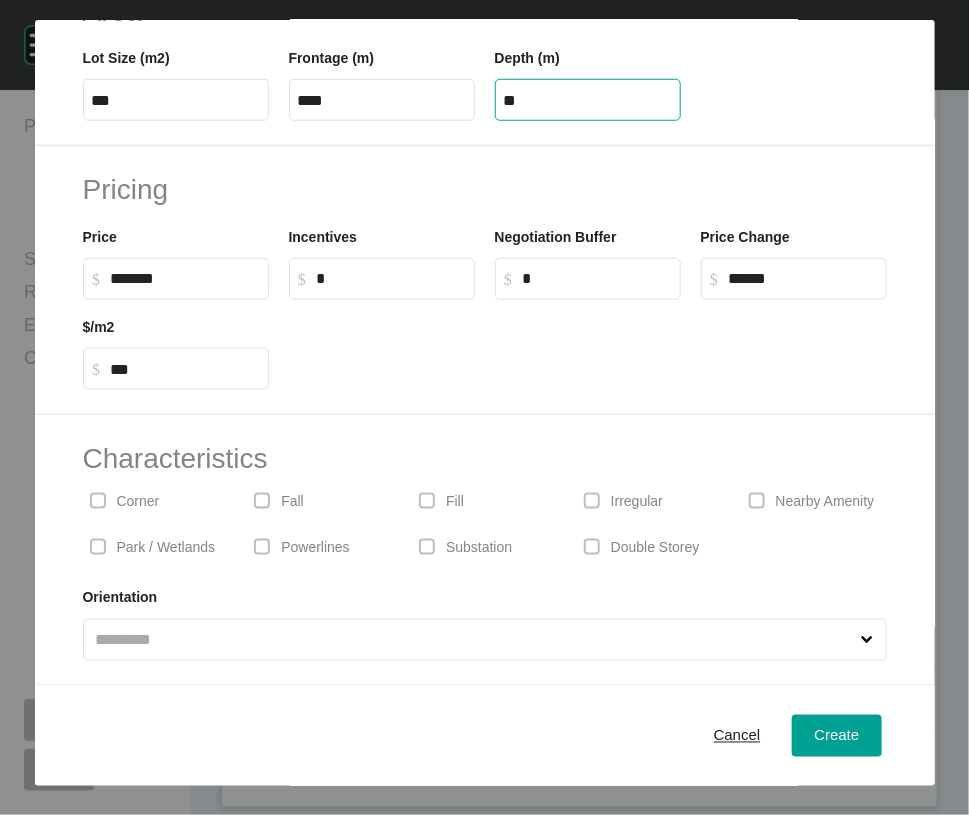 scroll, scrollTop: 466, scrollLeft: 0, axis: vertical 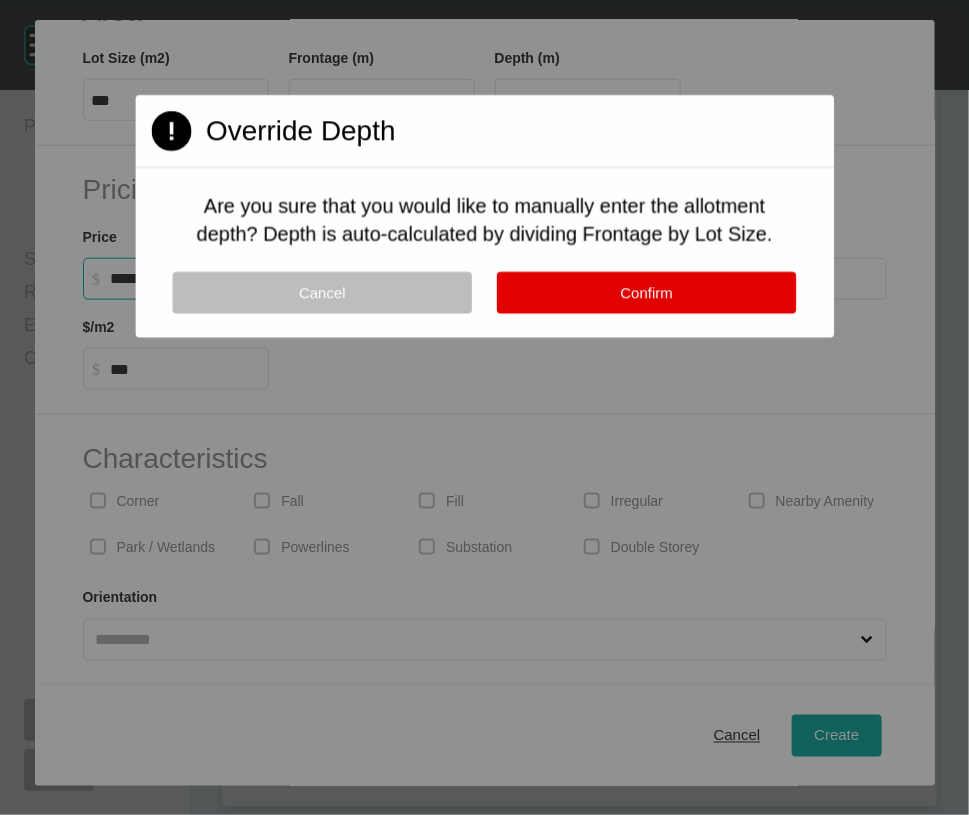 drag, startPoint x: 124, startPoint y: 388, endPoint x: 112, endPoint y: 392, distance: 12.649111 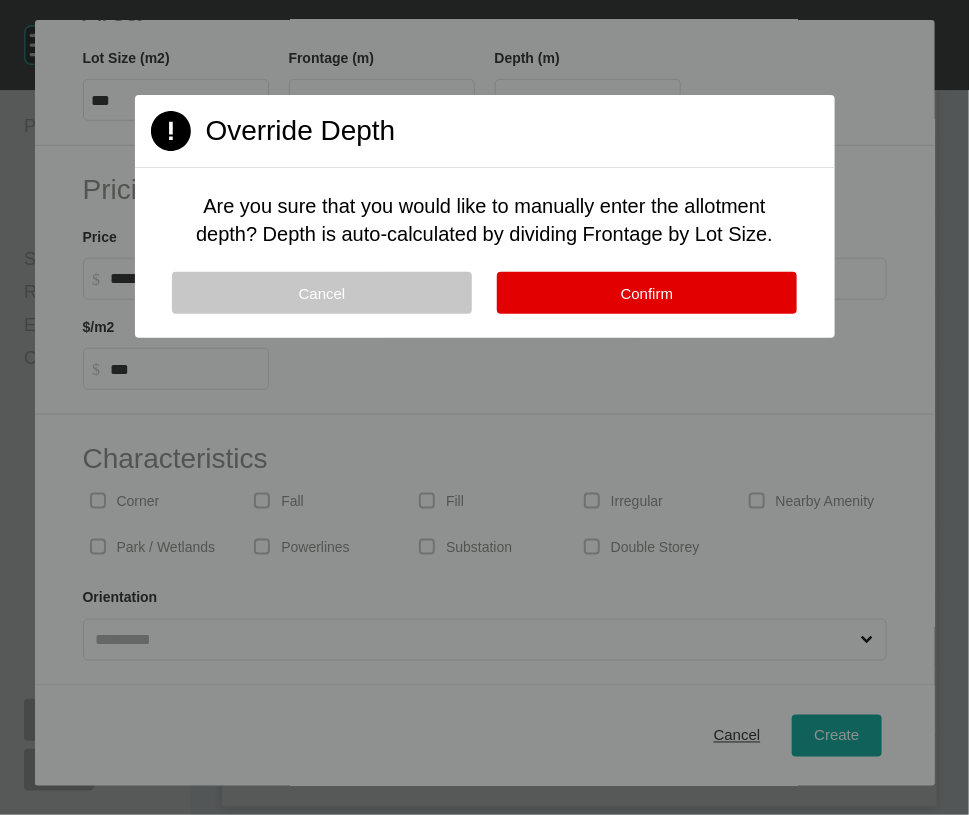 click on "Cancel" at bounding box center (322, 293) 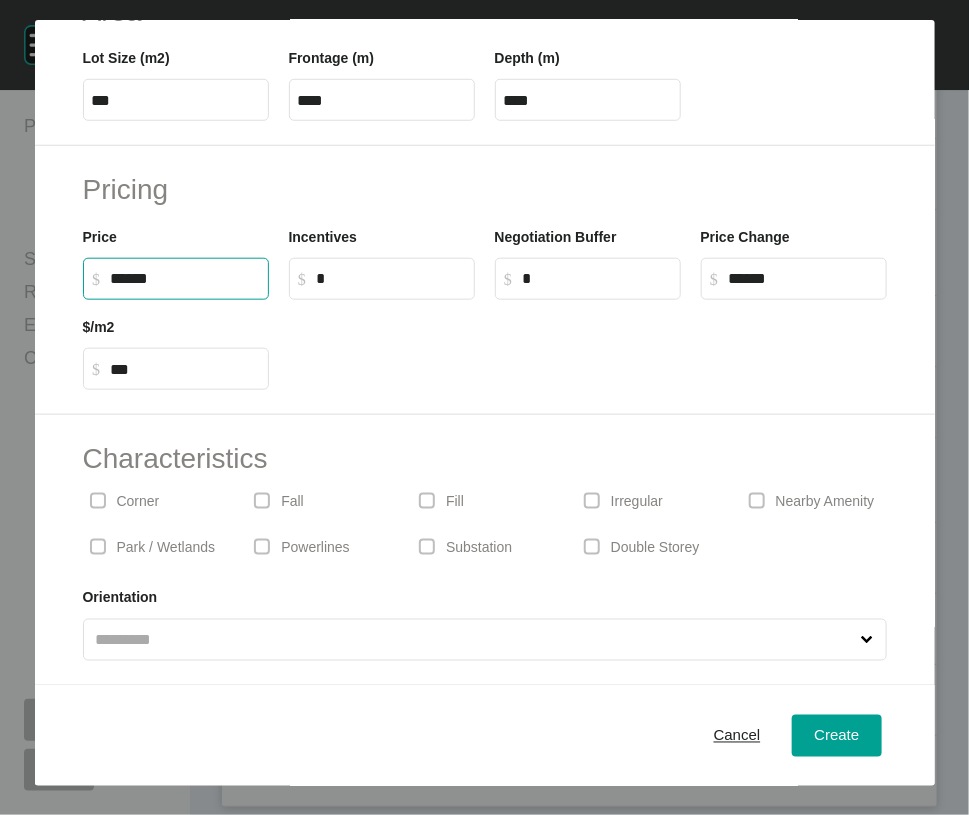 drag, startPoint x: 122, startPoint y: 383, endPoint x: 105, endPoint y: 383, distance: 17 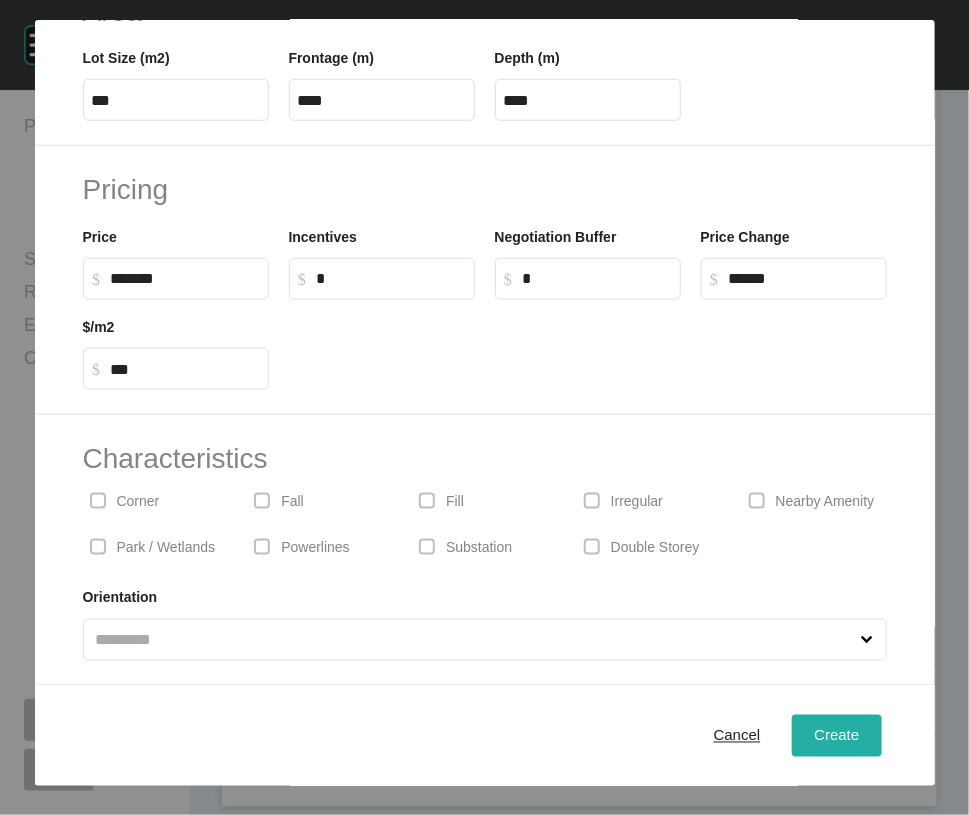 click on "Create" at bounding box center [836, 735] 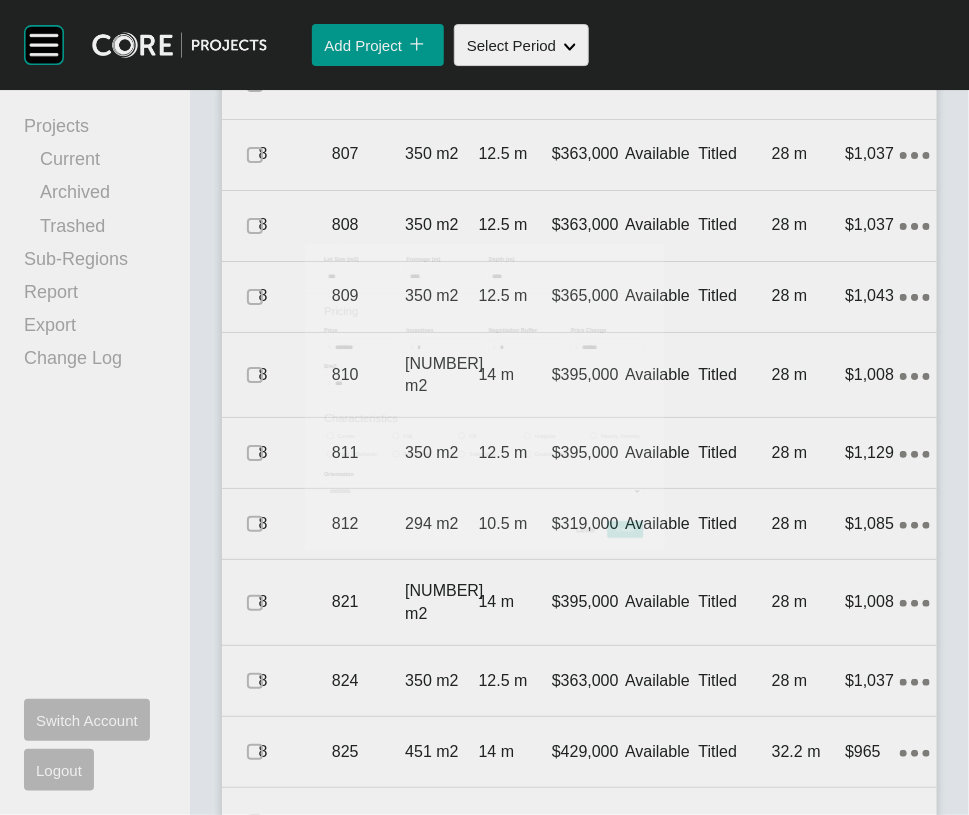 scroll, scrollTop: 6117, scrollLeft: 0, axis: vertical 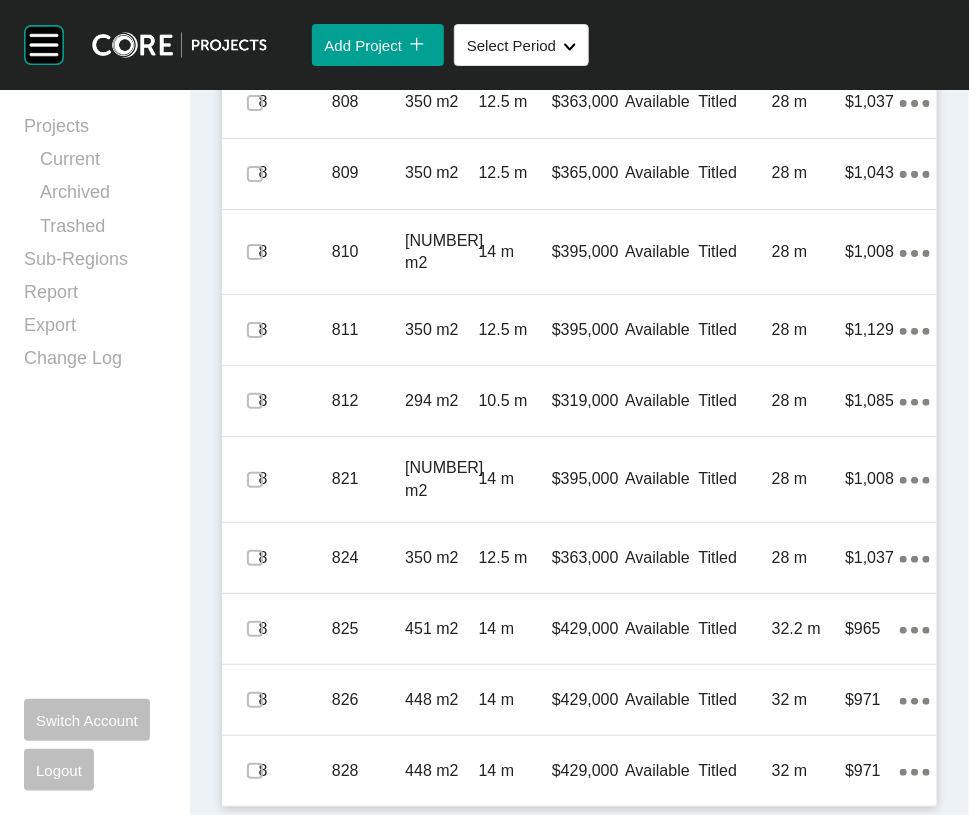click at bounding box center [255, -835] 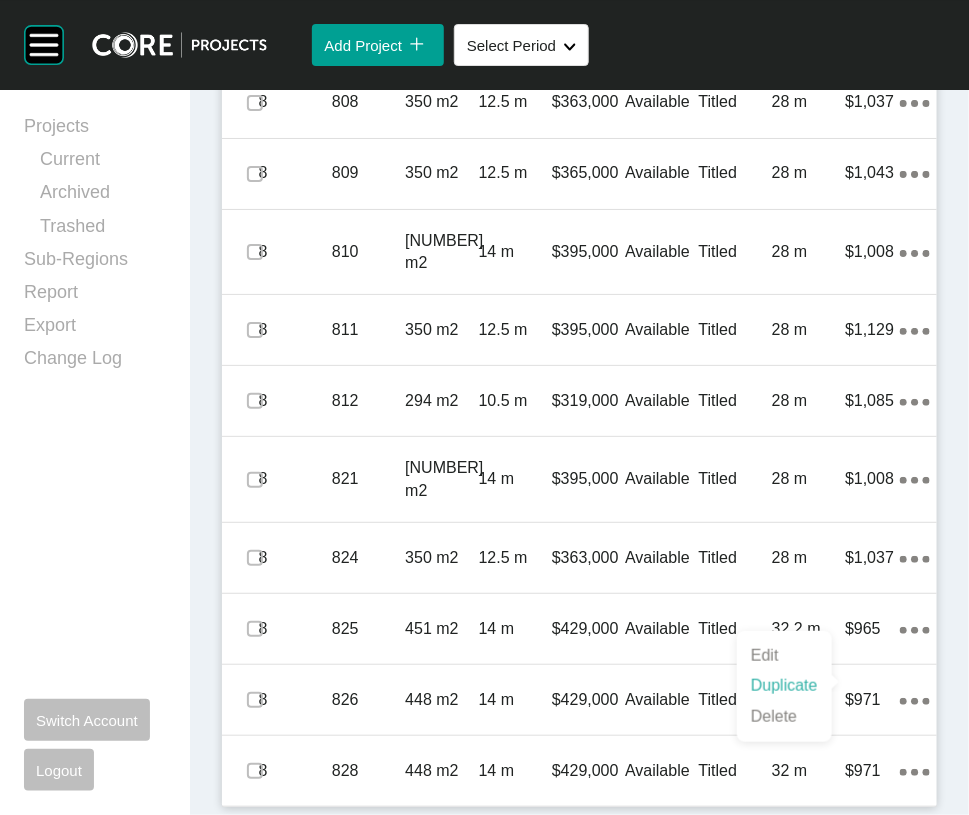 click on "Duplicate" at bounding box center [784, 686] 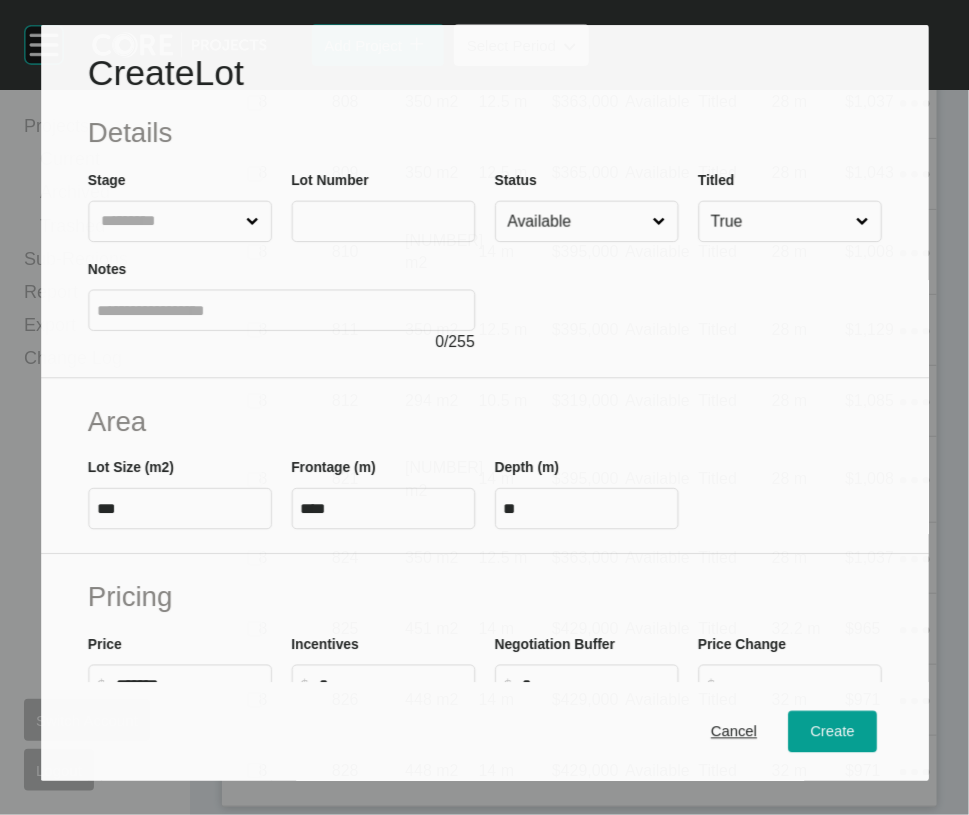 scroll, scrollTop: 6594, scrollLeft: 0, axis: vertical 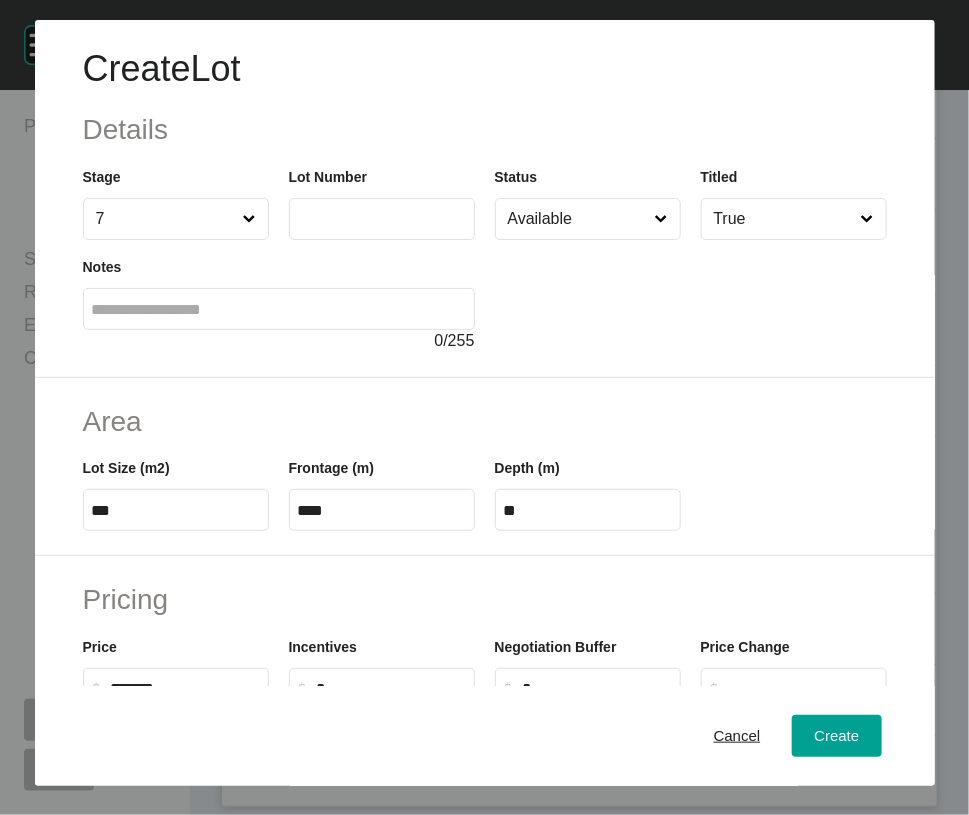 click at bounding box center [382, 218] 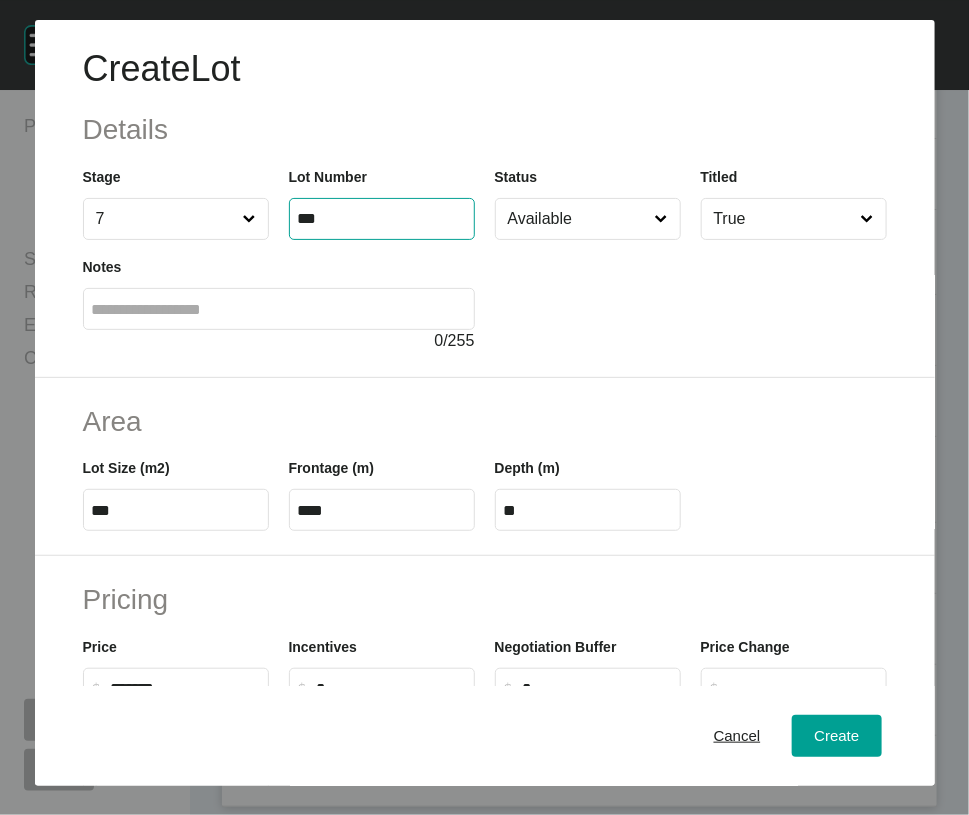 click at bounding box center (279, 309) 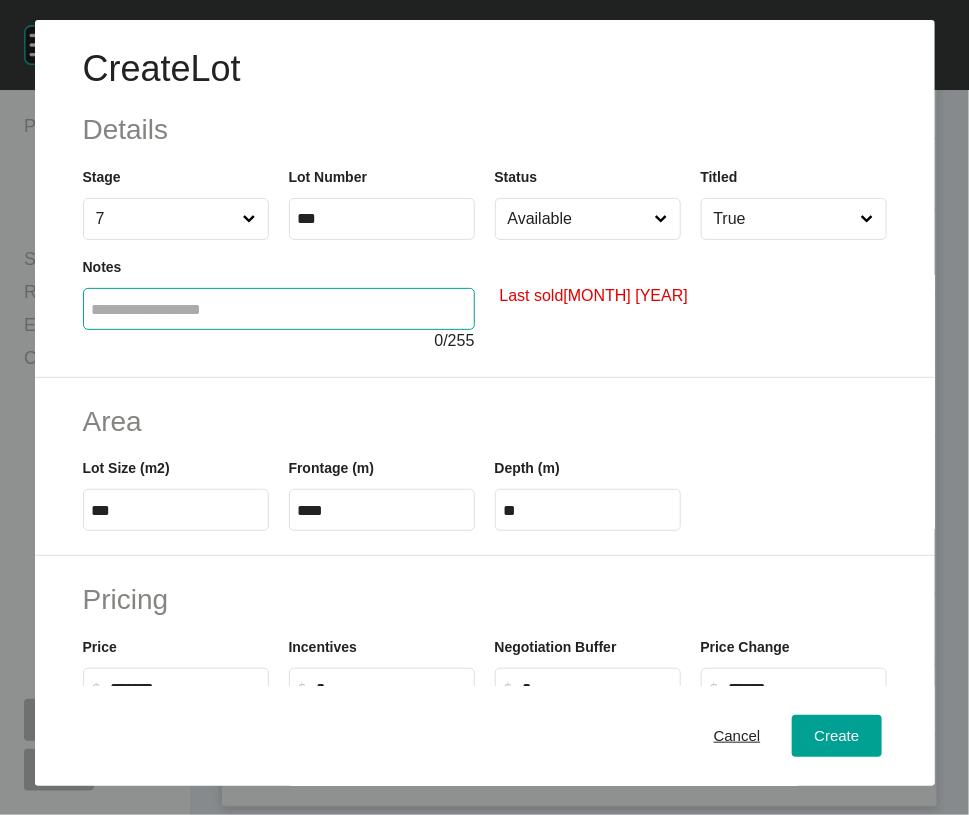 click on "Available" at bounding box center (578, 219) 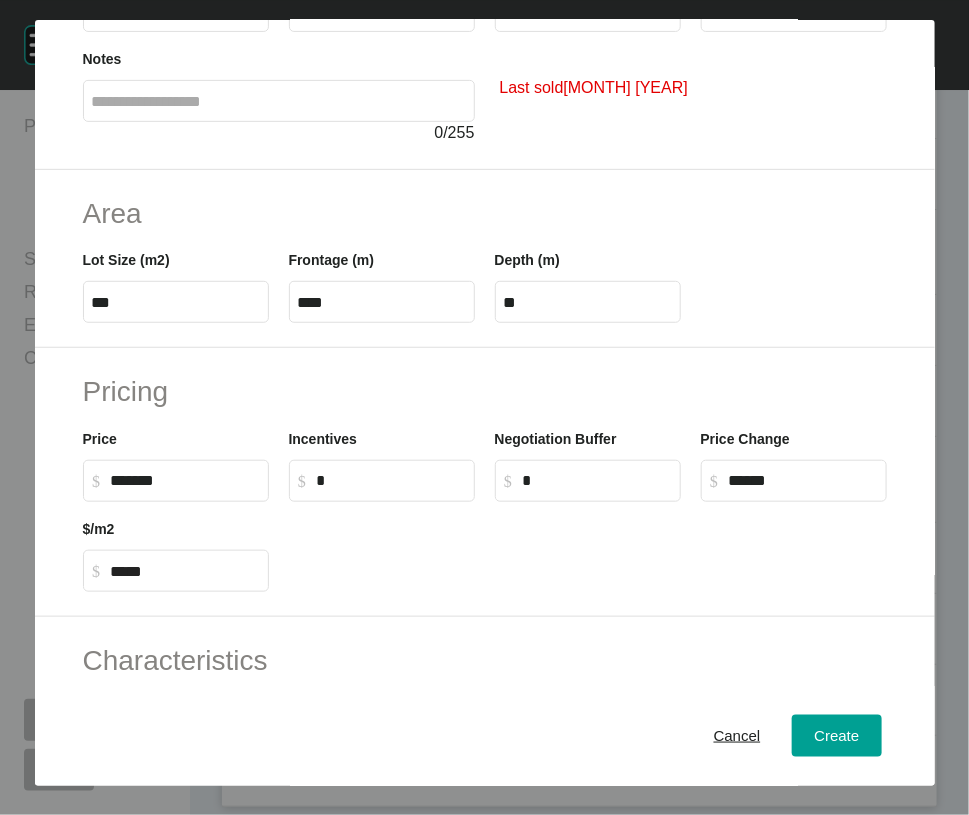 scroll, scrollTop: 213, scrollLeft: 0, axis: vertical 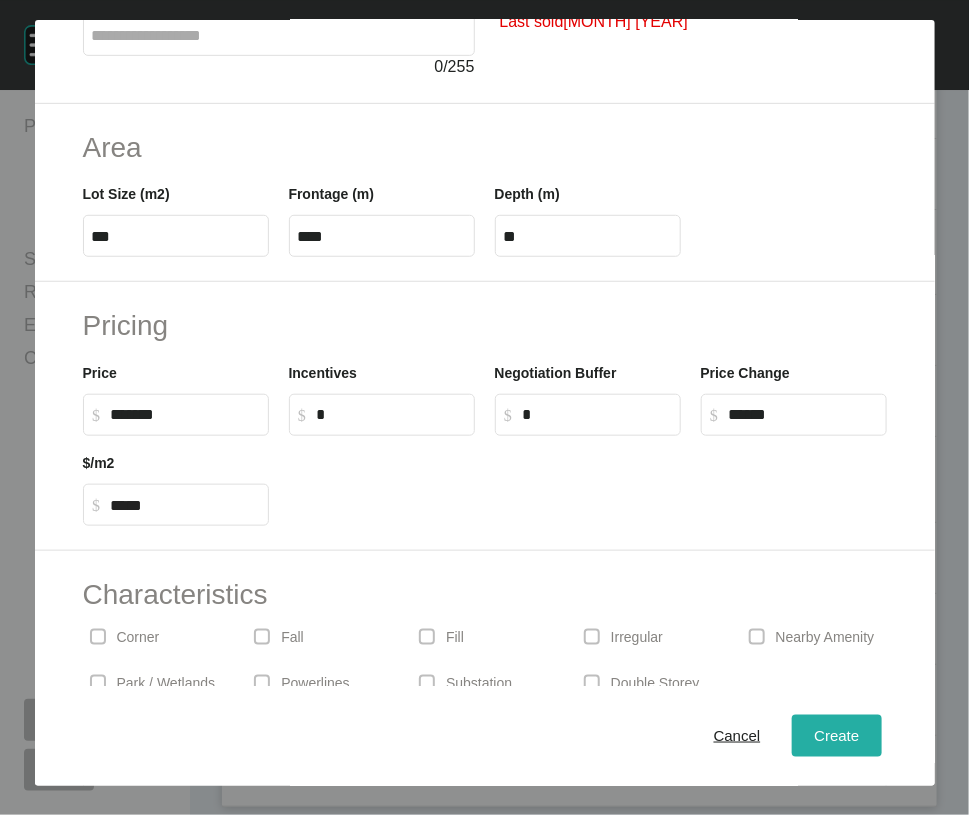 click on "Create" at bounding box center (836, 736) 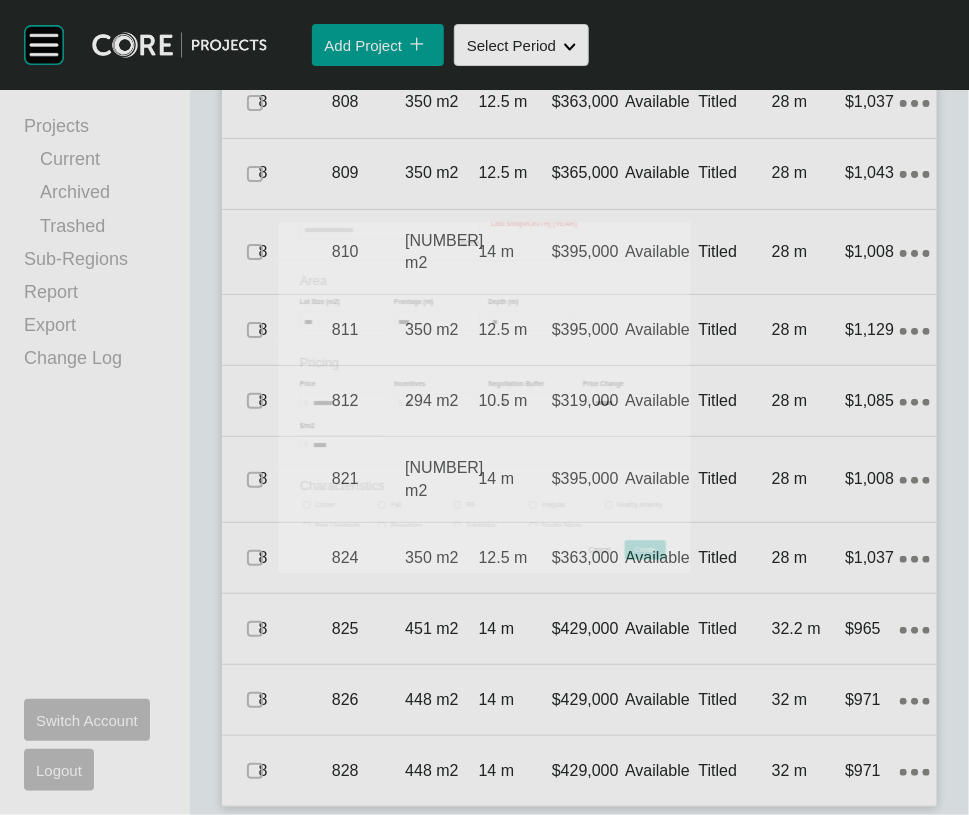 scroll, scrollTop: 6671, scrollLeft: 0, axis: vertical 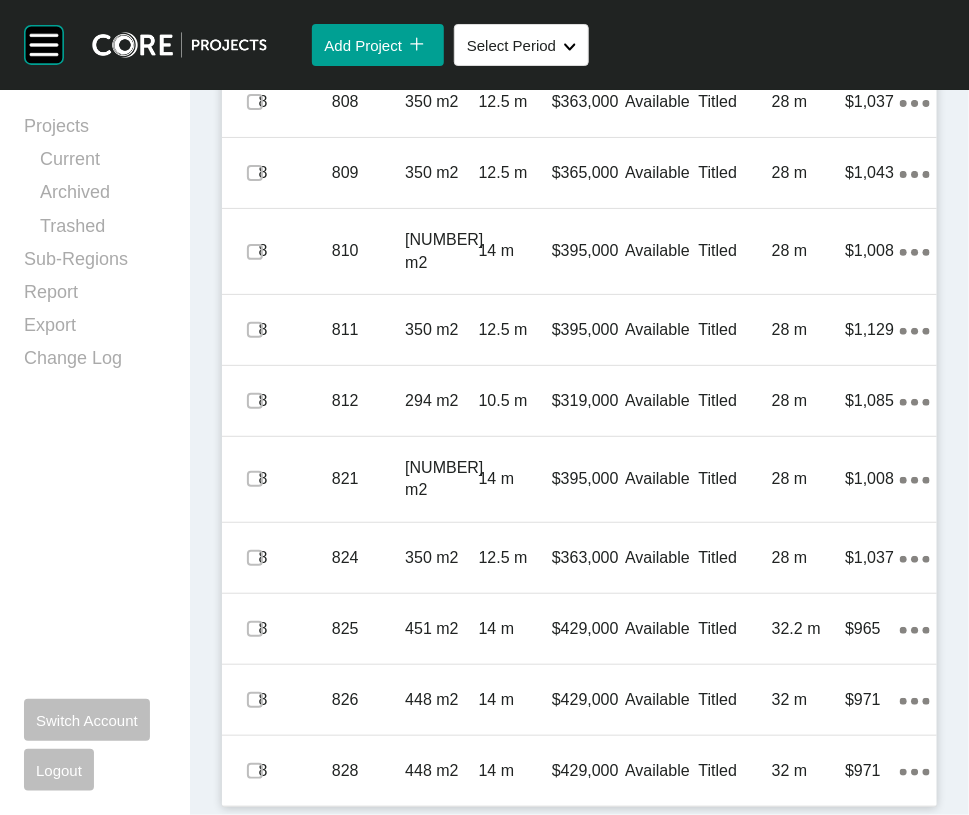 click 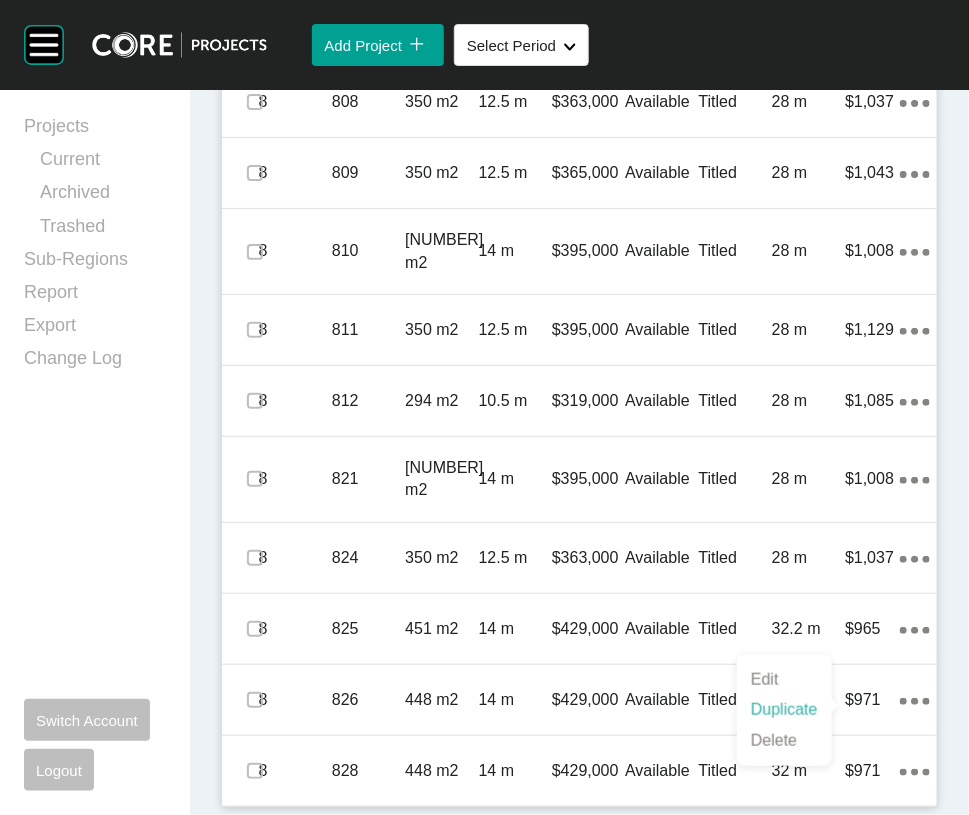 click on "Duplicate" at bounding box center (784, 710) 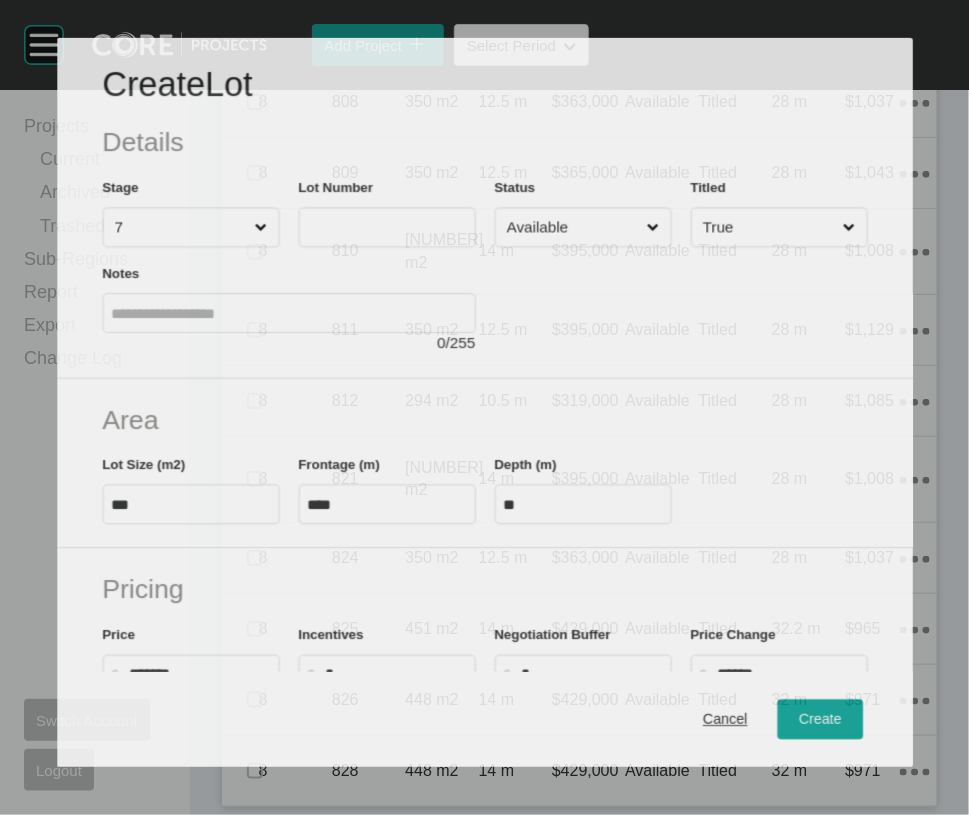 scroll, scrollTop: 6594, scrollLeft: 0, axis: vertical 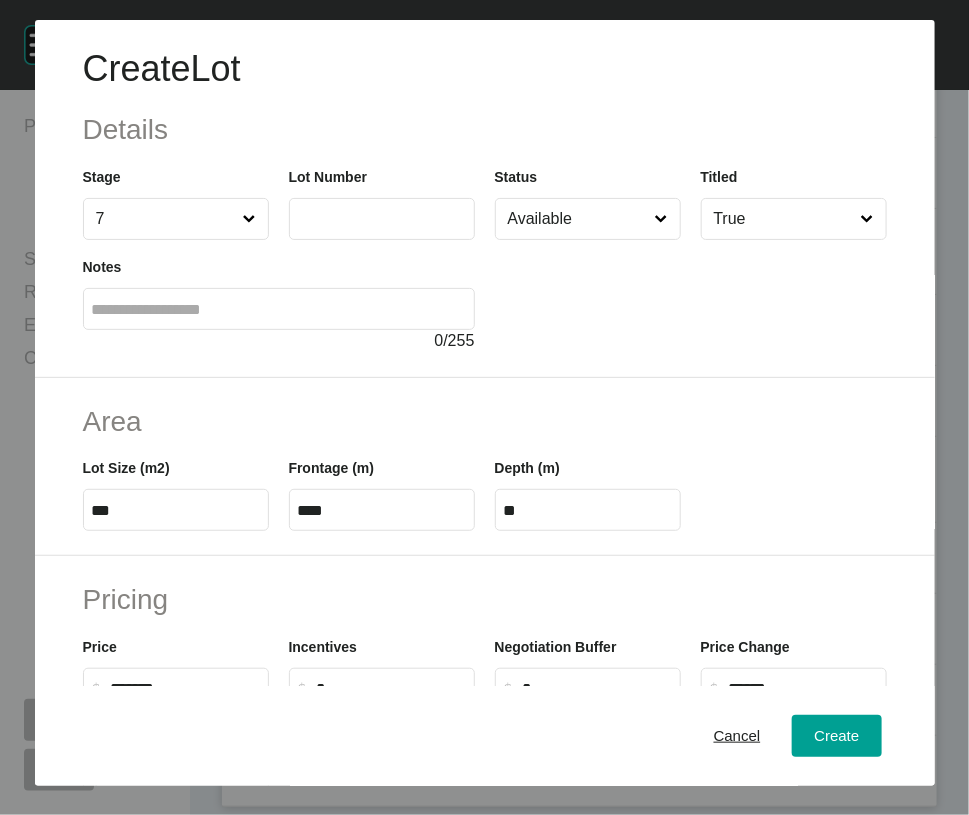 click at bounding box center [382, 219] 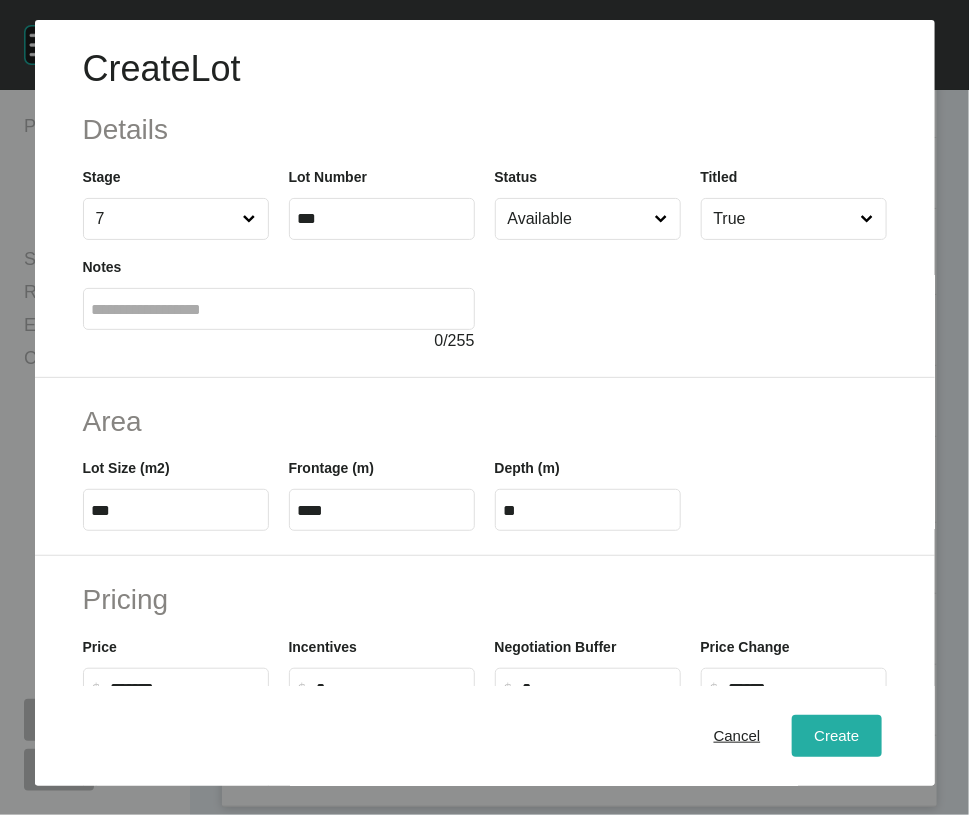 click on "Create" at bounding box center [836, 736] 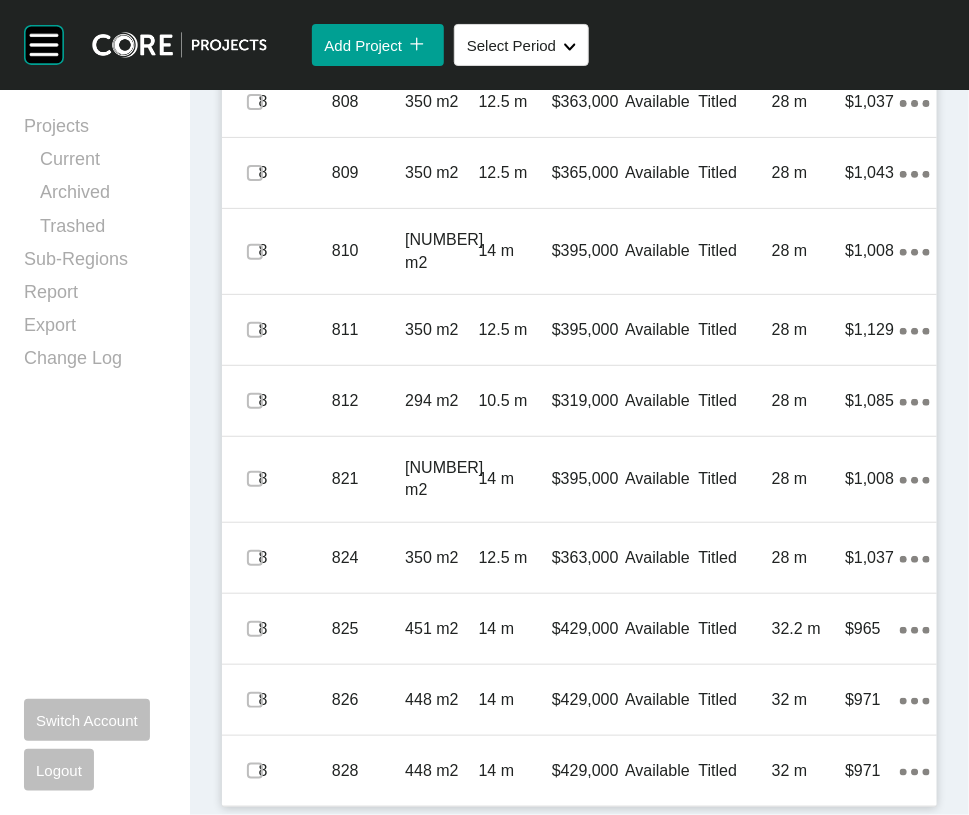 scroll, scrollTop: 7021, scrollLeft: 0, axis: vertical 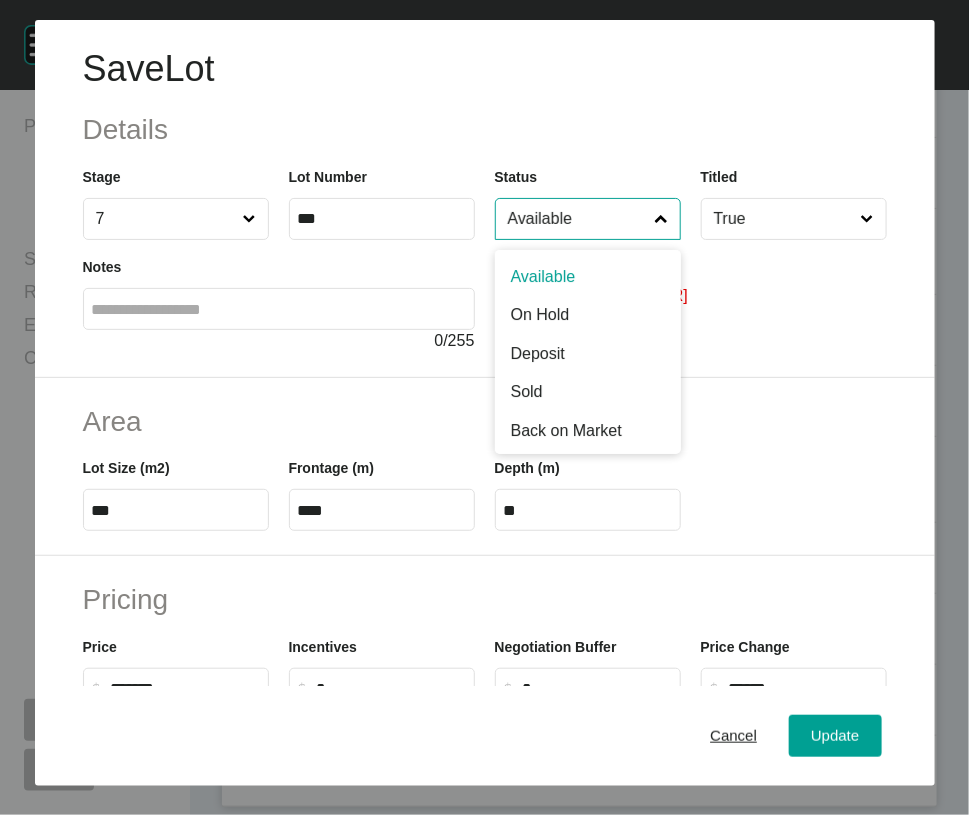 click on "Available" at bounding box center [578, 219] 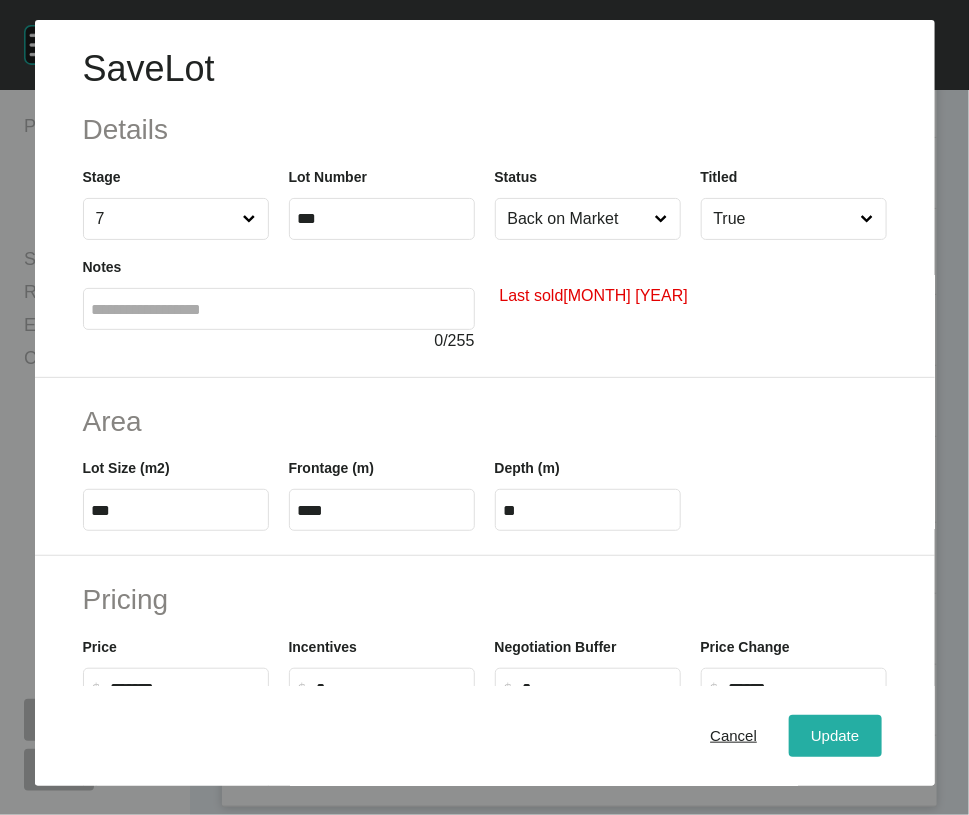 click on "Update" at bounding box center [835, 736] 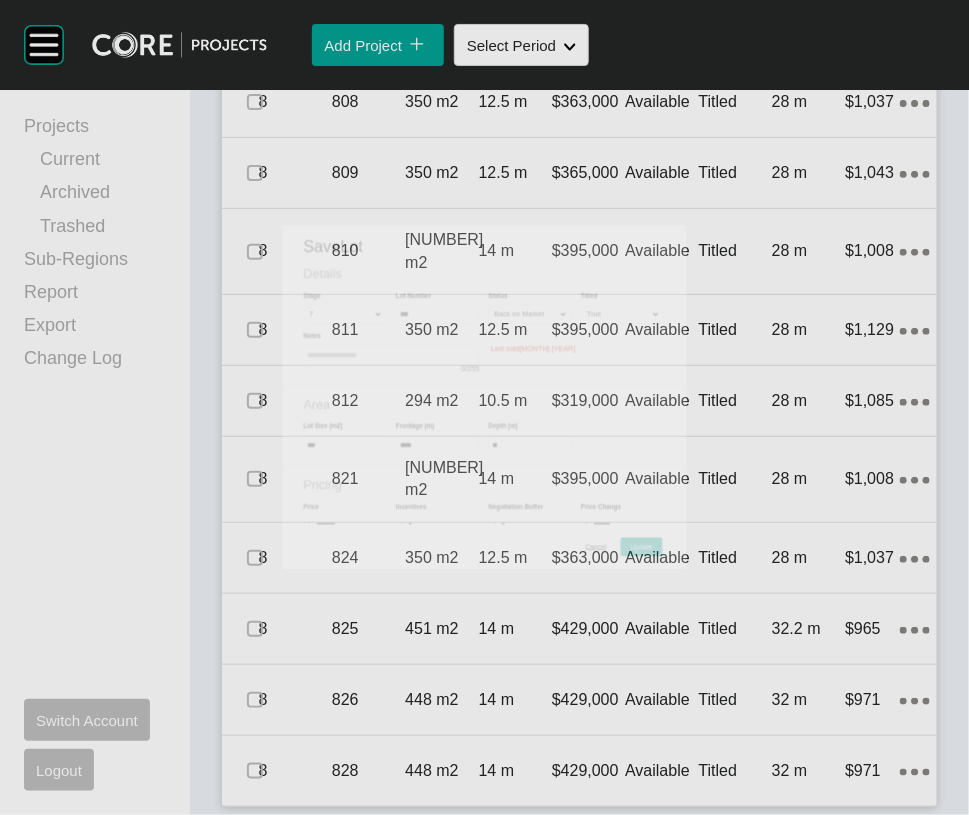 scroll, scrollTop: 7021, scrollLeft: 0, axis: vertical 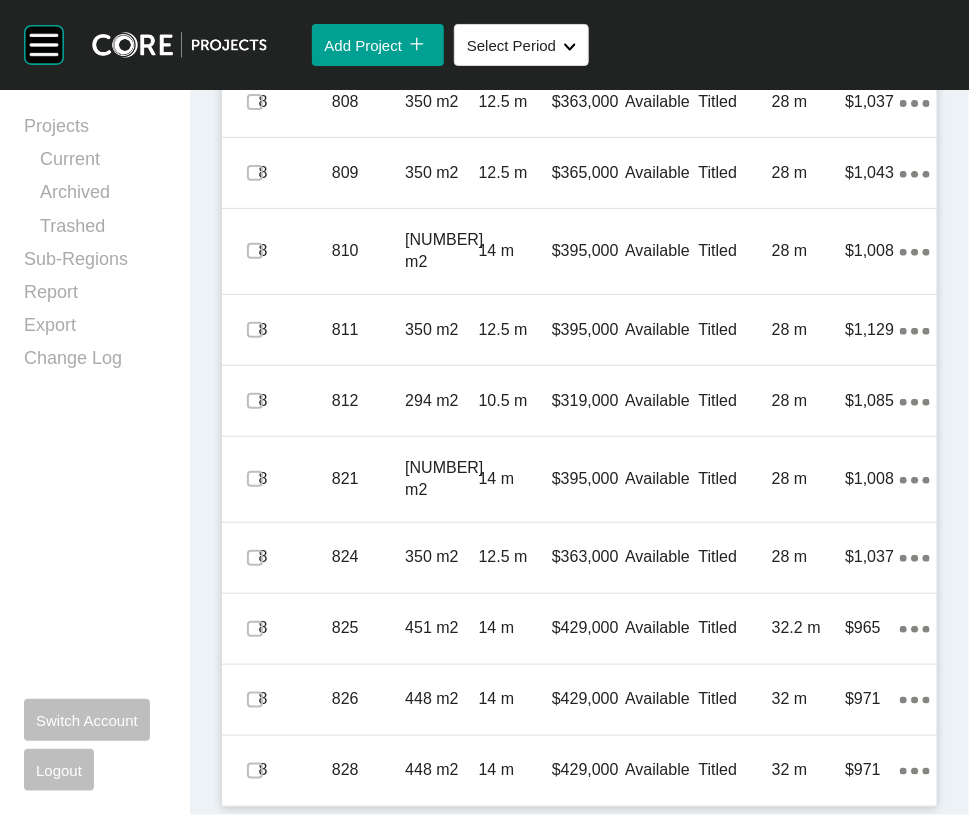 click 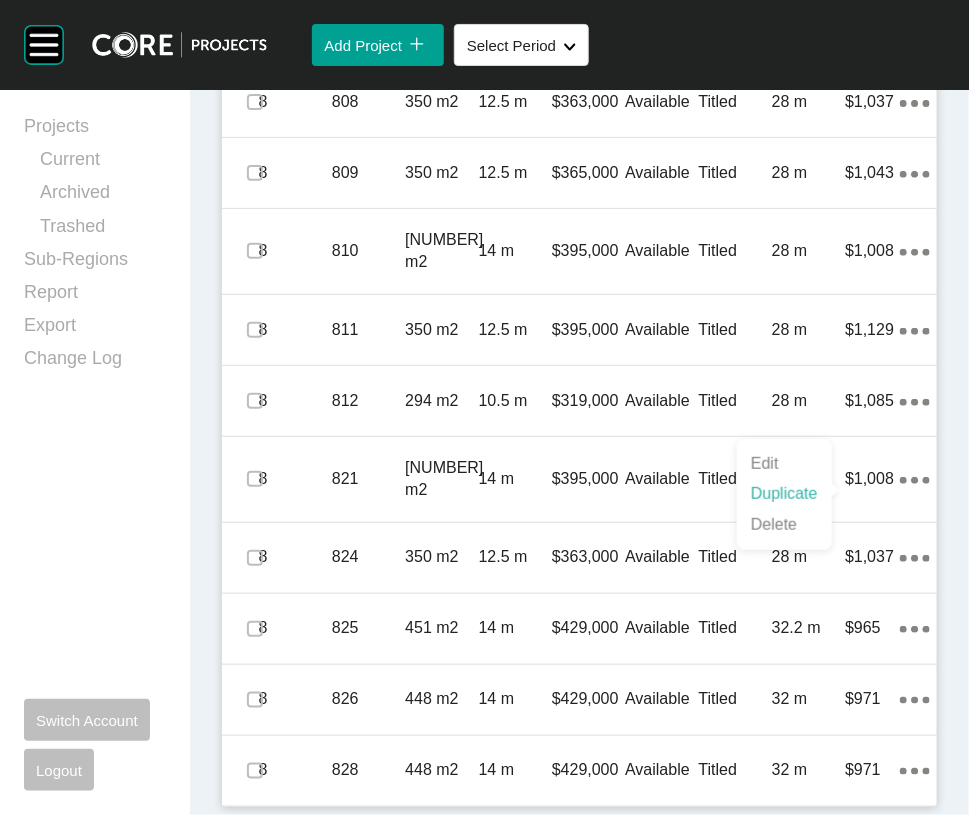 click on "Duplicate" at bounding box center (784, 494) 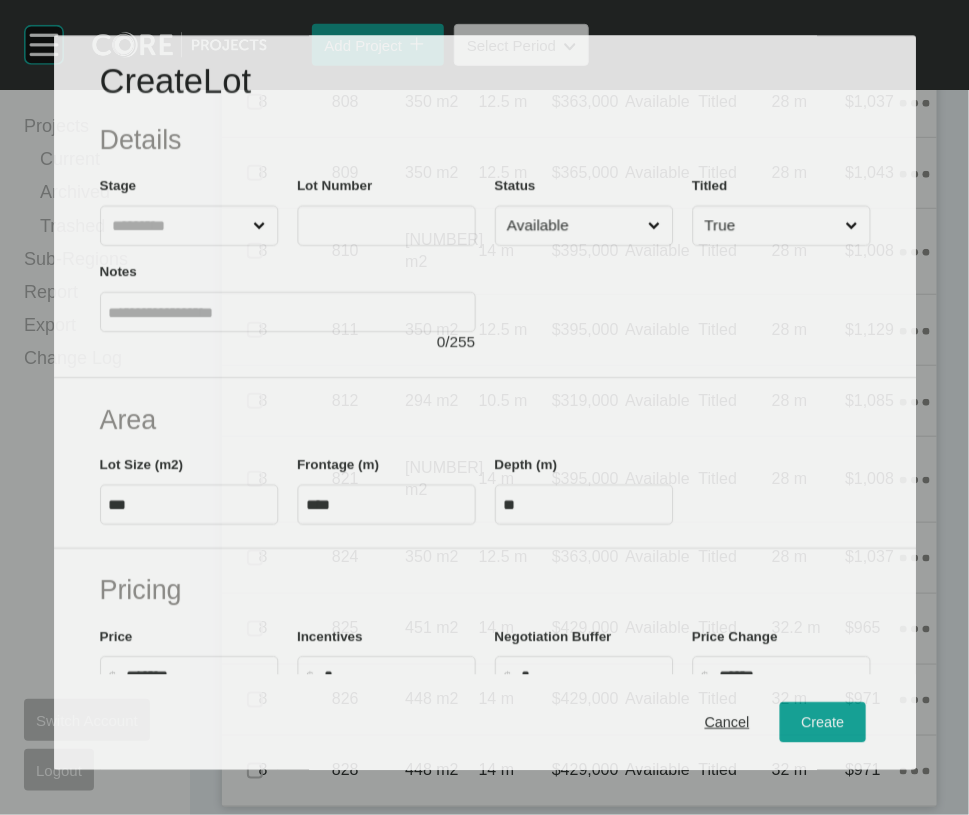 scroll, scrollTop: 6944, scrollLeft: 0, axis: vertical 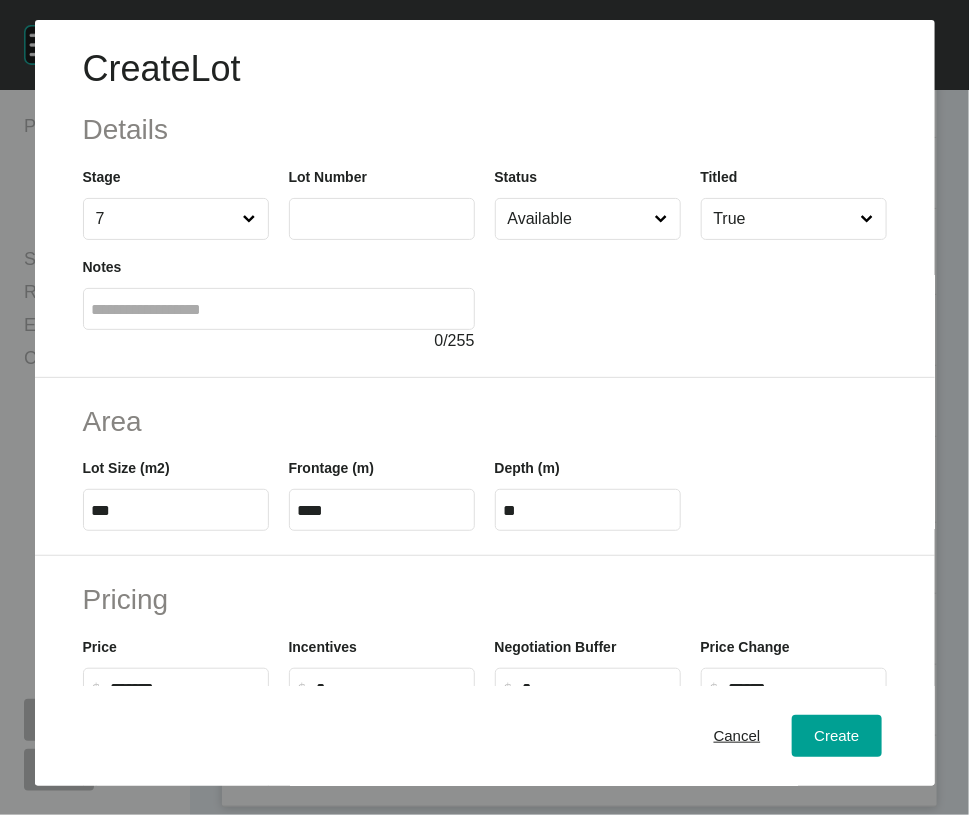 click at bounding box center (382, 219) 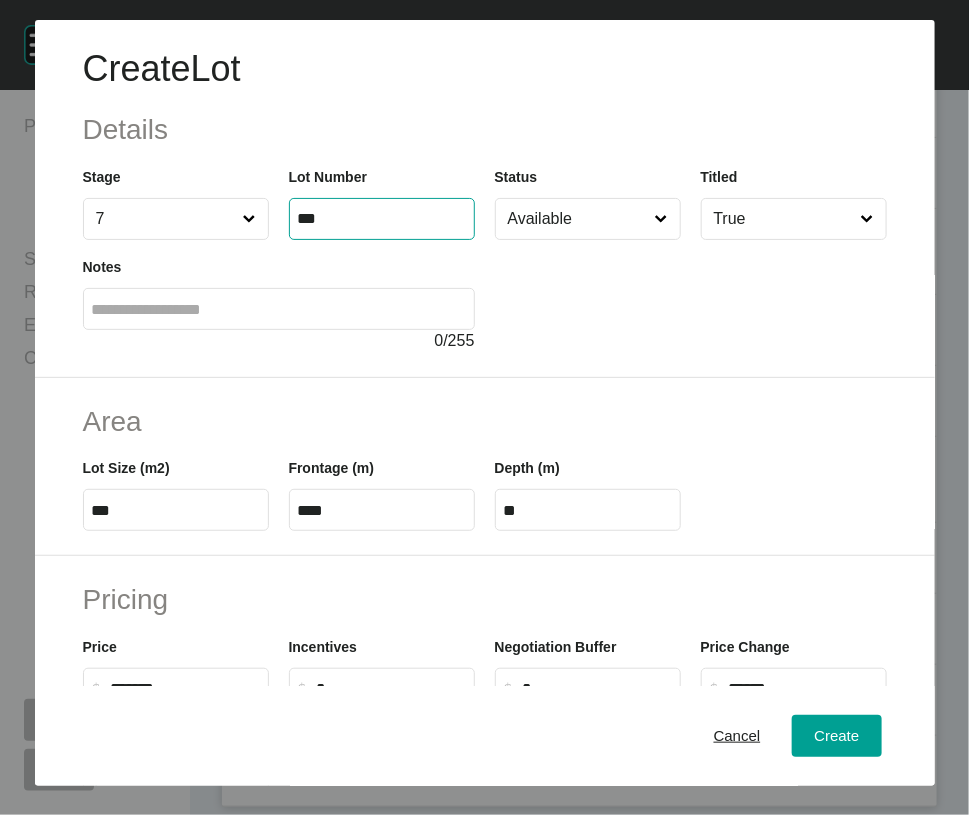 click on "Available" at bounding box center [578, 219] 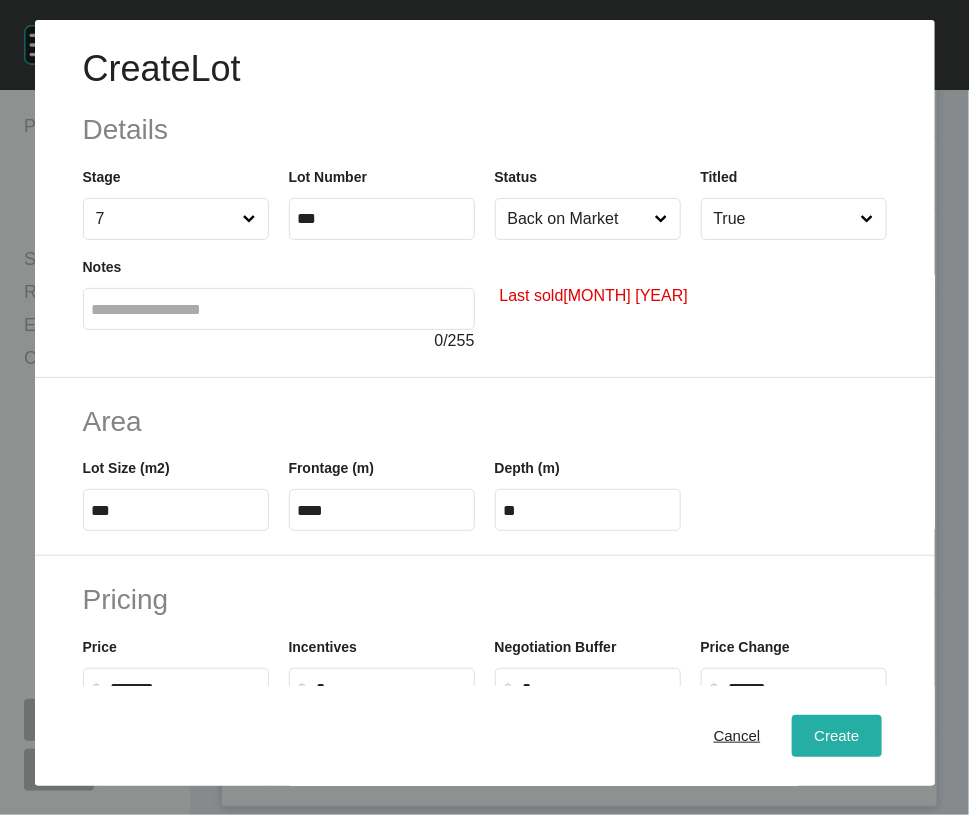 click on "Create" at bounding box center (836, 736) 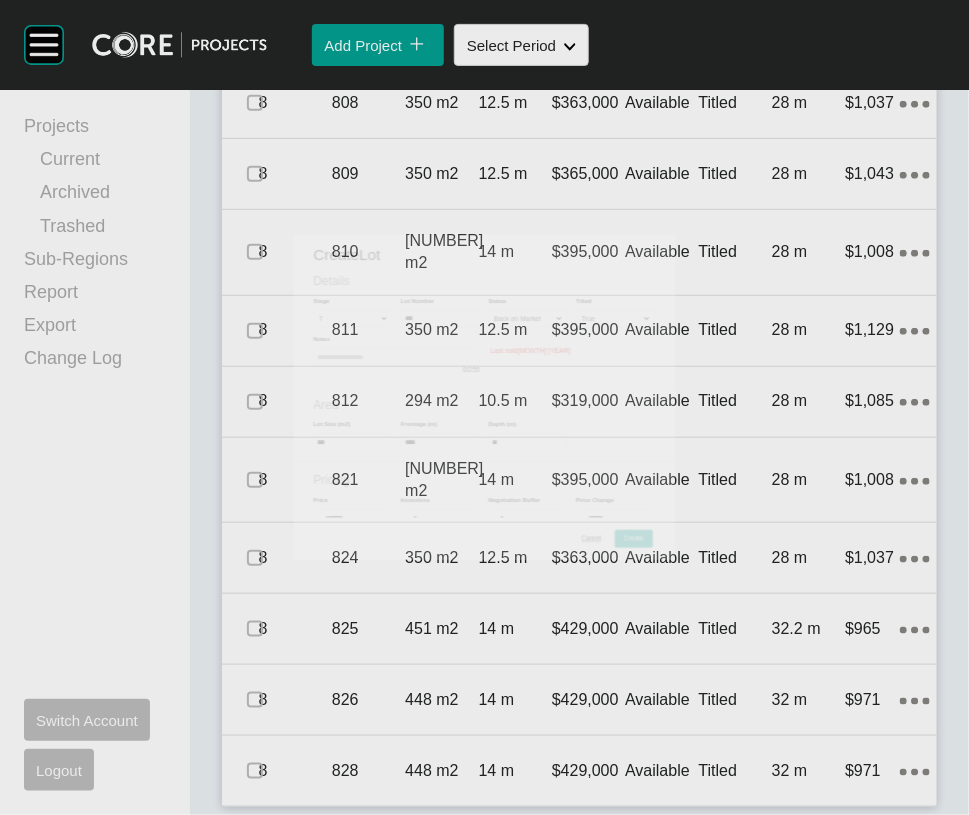 scroll, scrollTop: 7021, scrollLeft: 0, axis: vertical 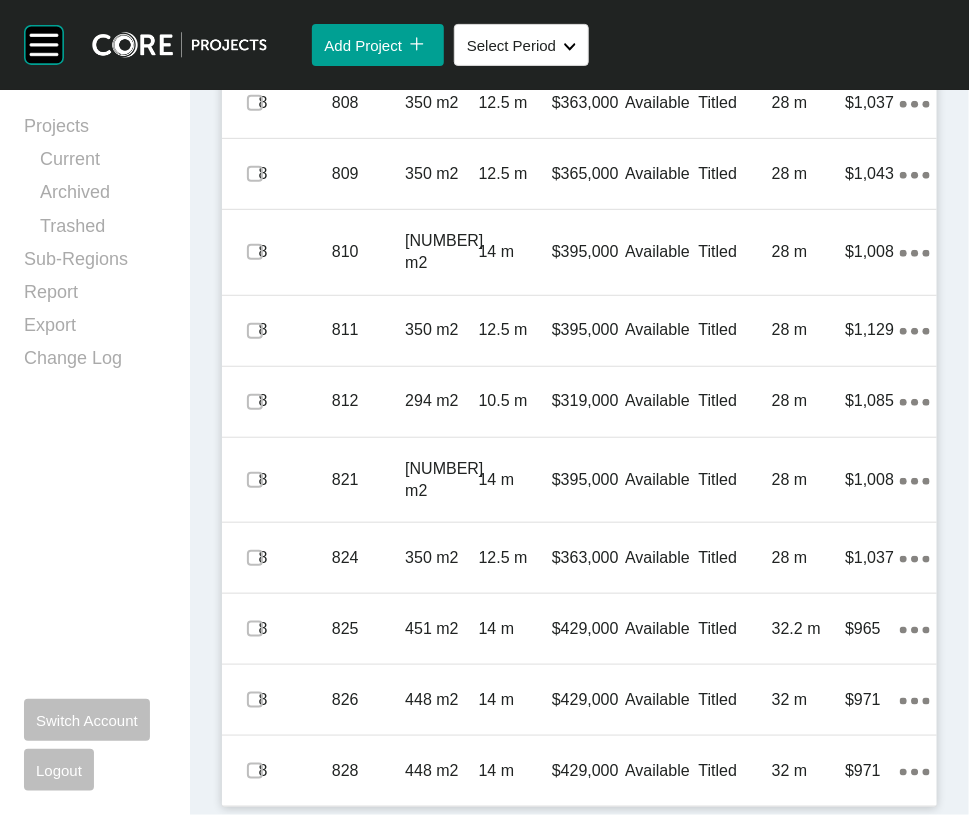 click on "Action Menu Dots Copy 6 Created with Sketch." 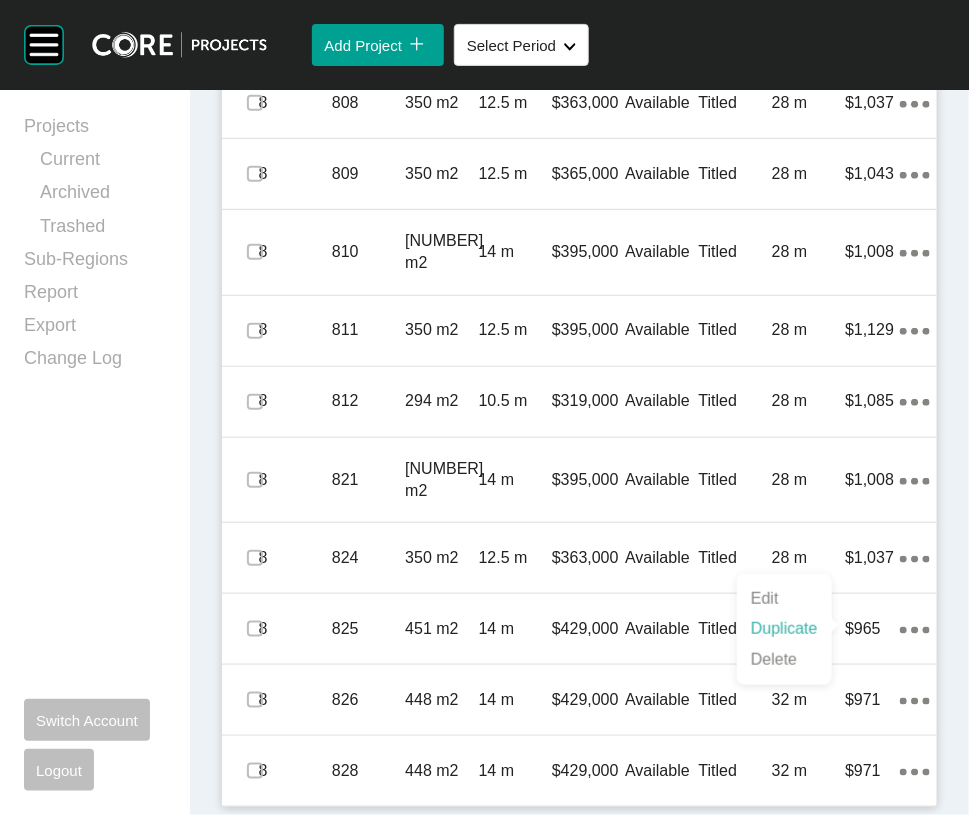 click on "Duplicate" at bounding box center [784, 629] 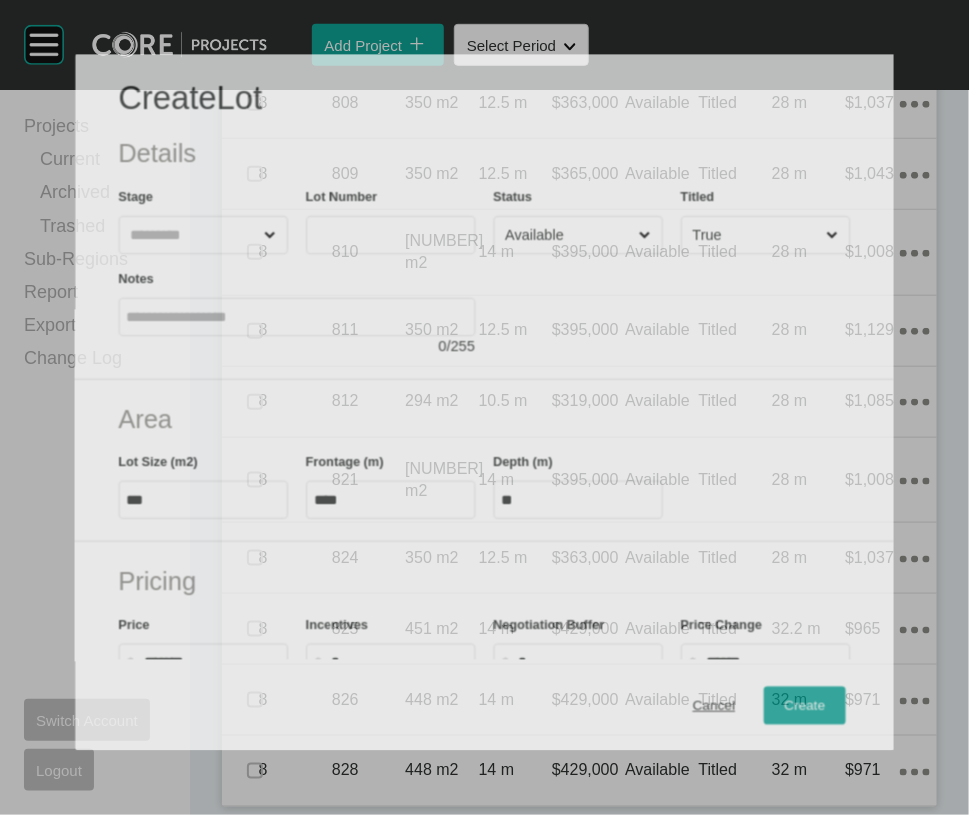 scroll, scrollTop: 6944, scrollLeft: 0, axis: vertical 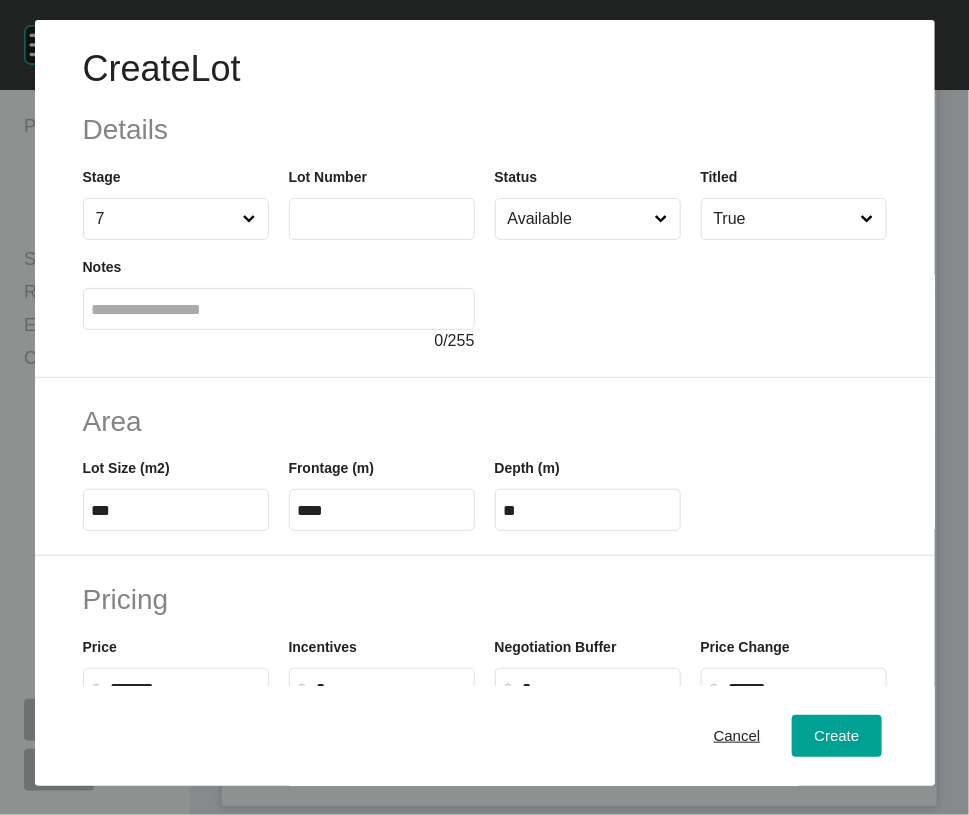 click at bounding box center [382, 218] 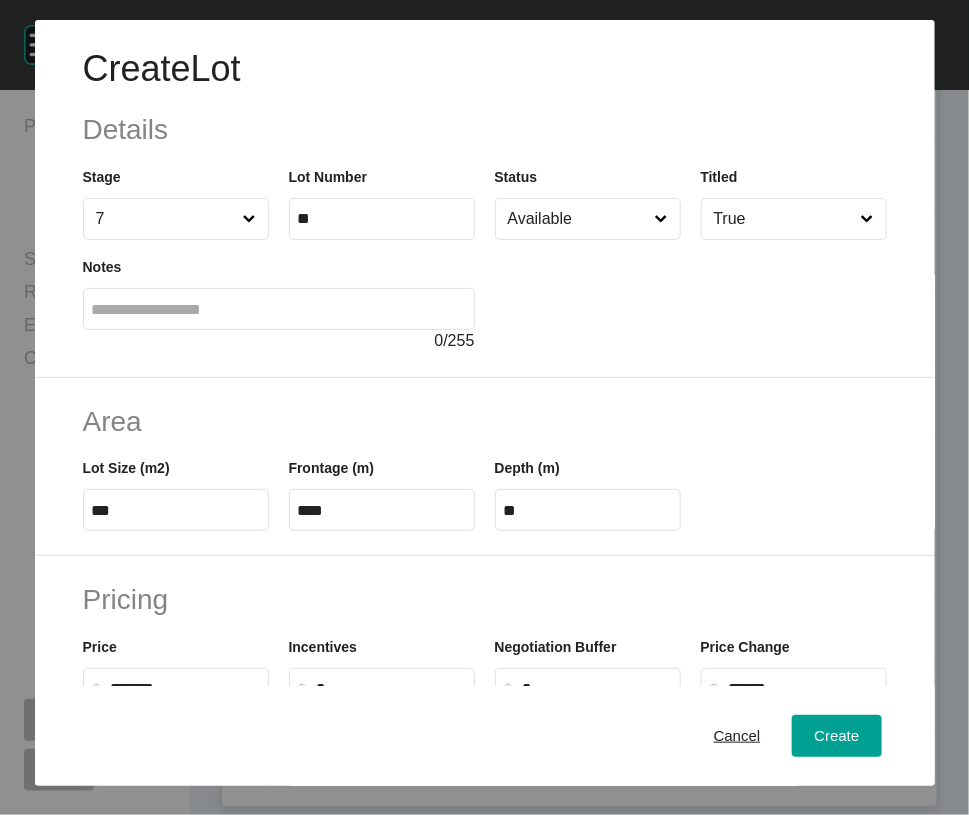 click on "**" at bounding box center (382, 219) 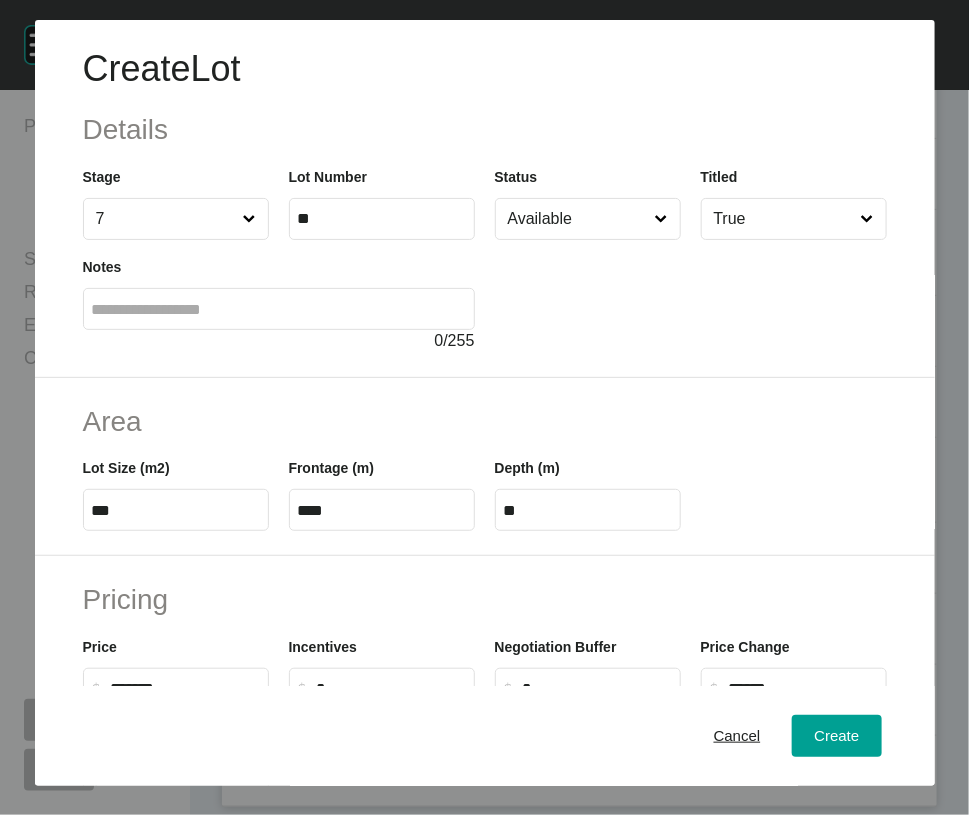 click on "**" at bounding box center [364, 218] 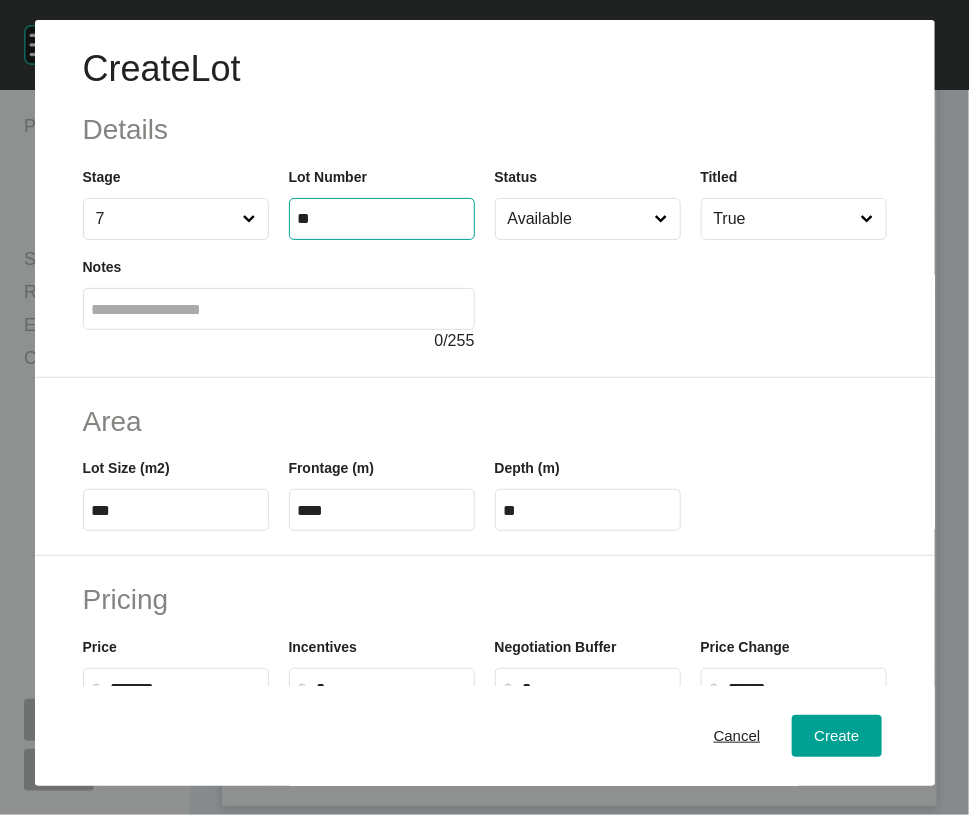 click on "**" at bounding box center [382, 219] 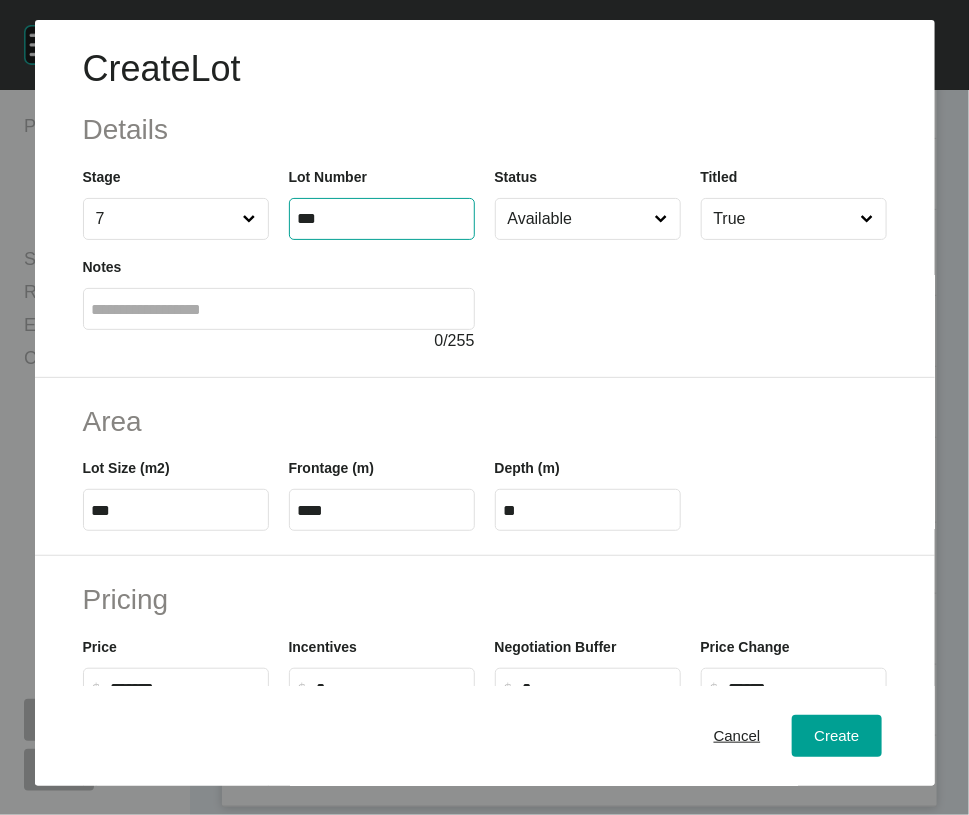 click at bounding box center [279, 309] 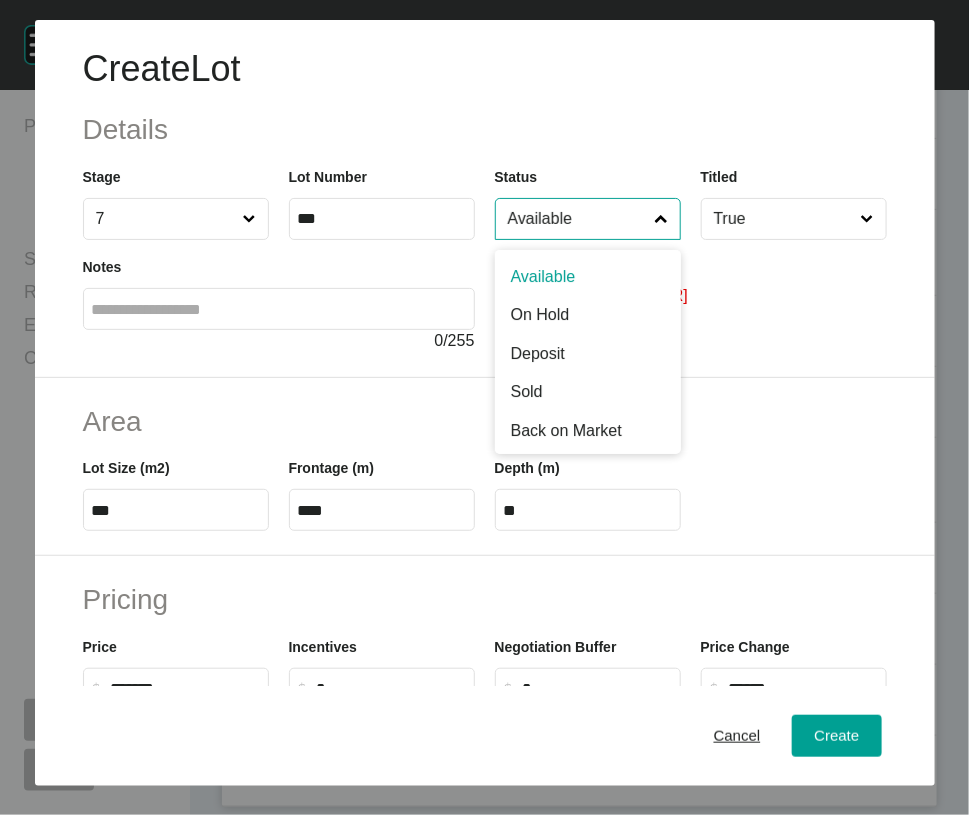 click on "Available" at bounding box center [578, 219] 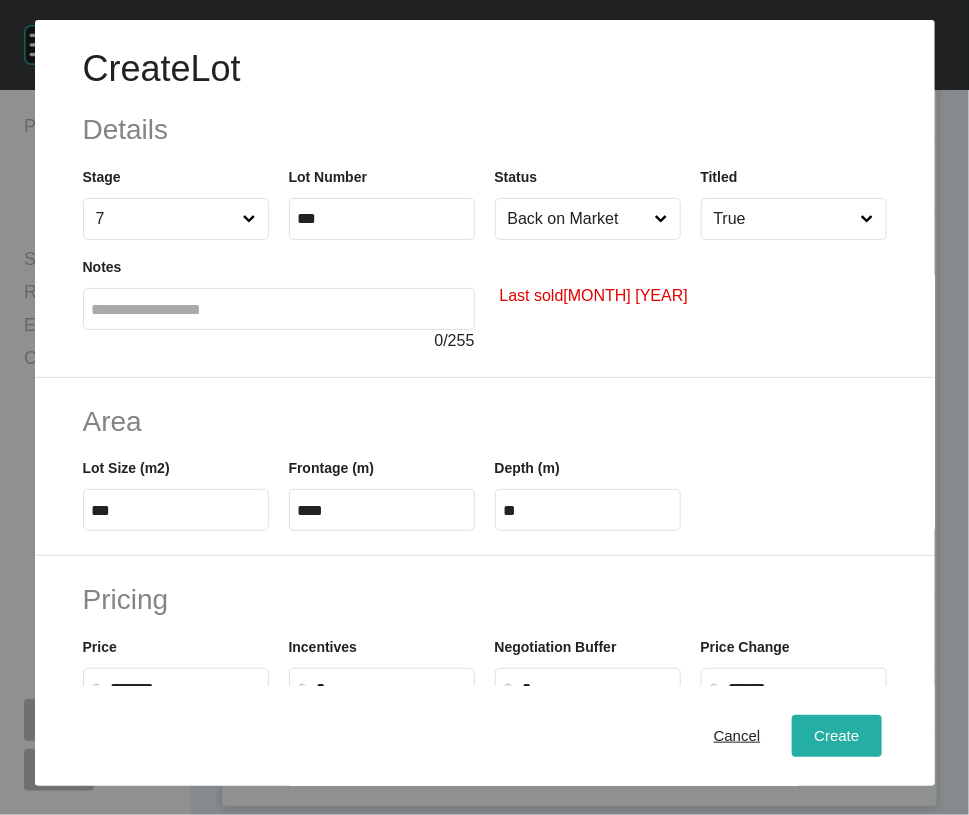 click on "Create" at bounding box center [836, 736] 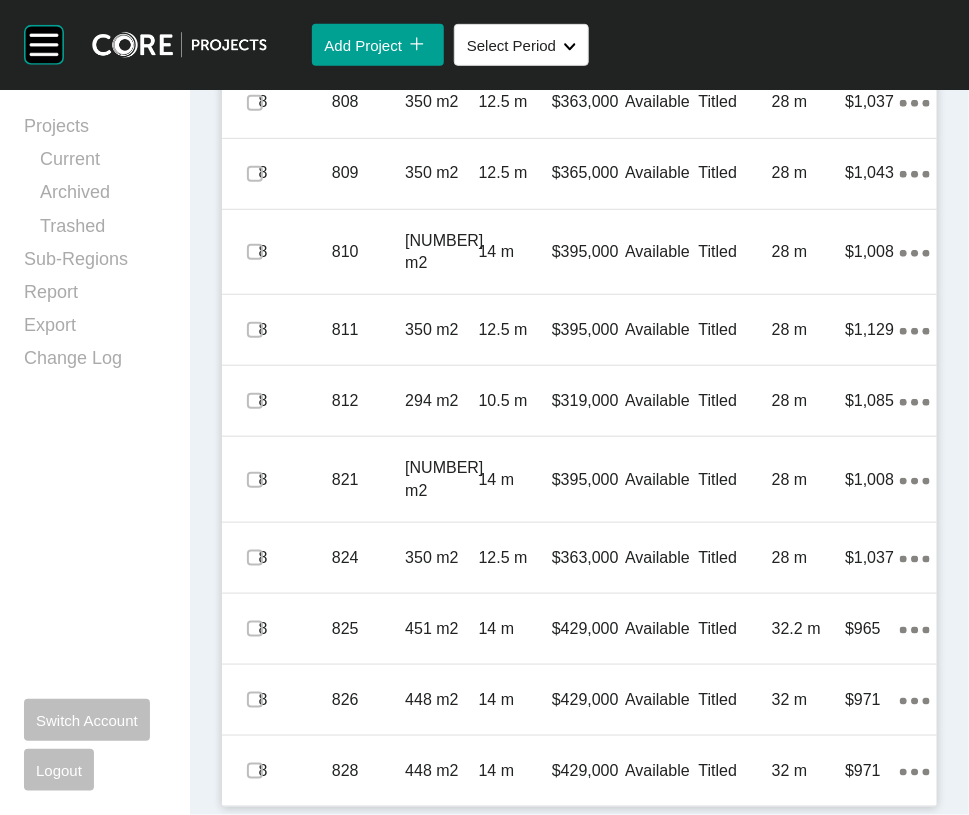 scroll, scrollTop: 7442, scrollLeft: 0, axis: vertical 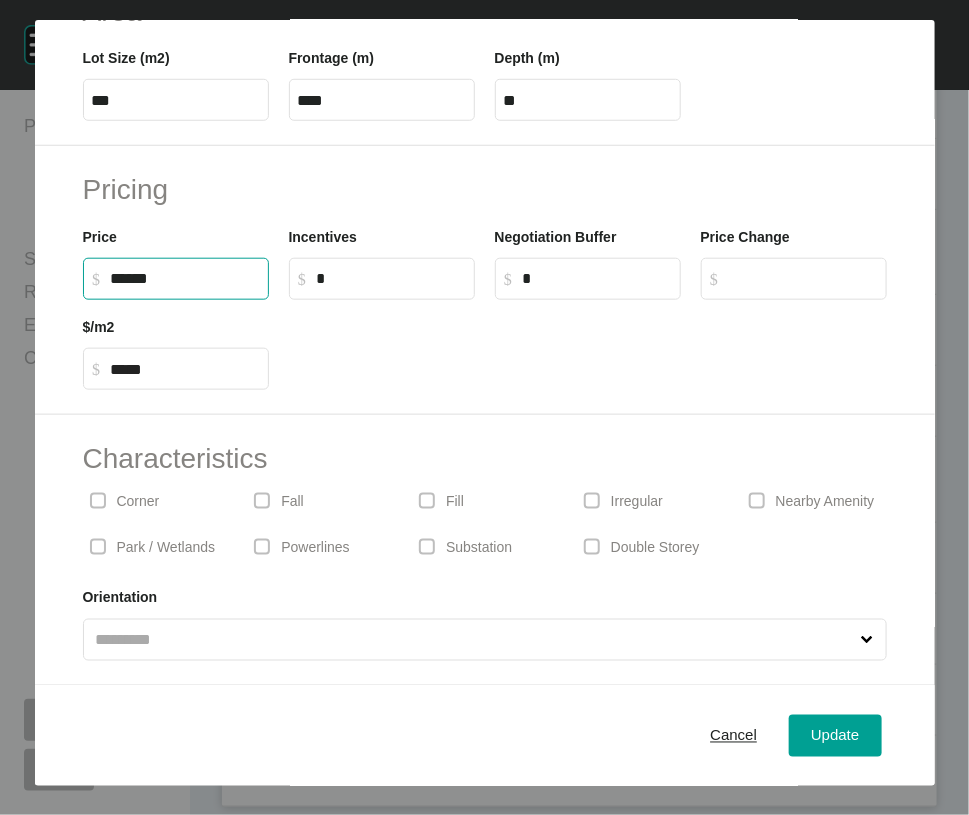 drag, startPoint x: 124, startPoint y: 165, endPoint x: 103, endPoint y: 166, distance: 21.023796 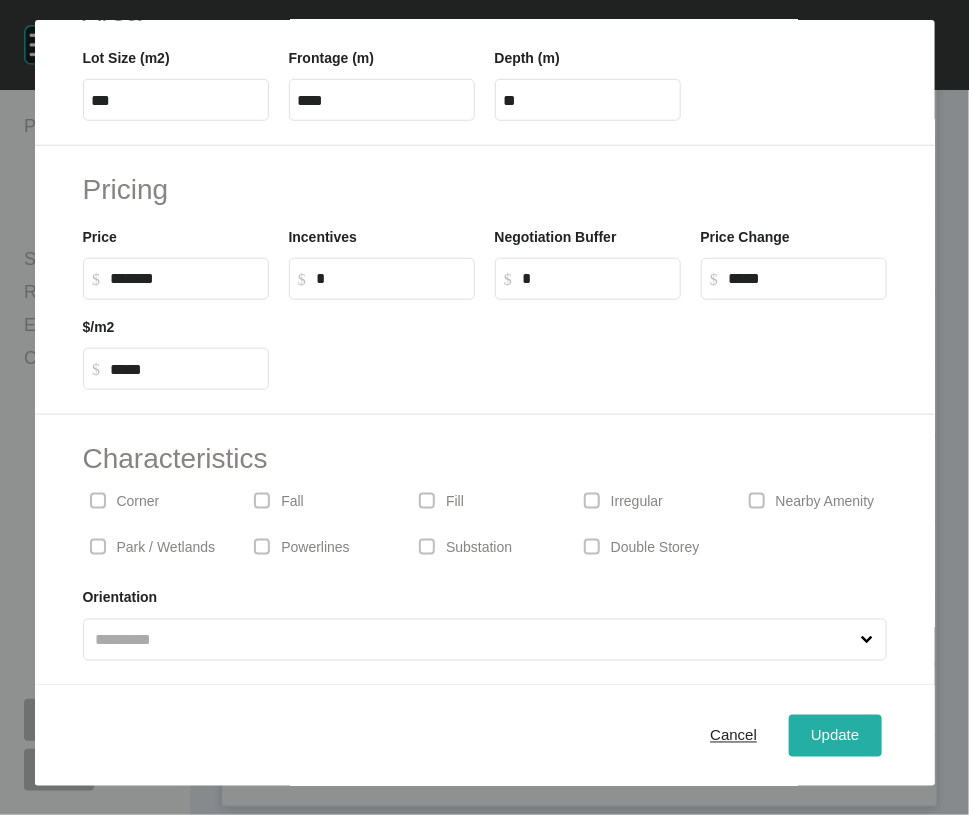click on "Update" at bounding box center [835, 735] 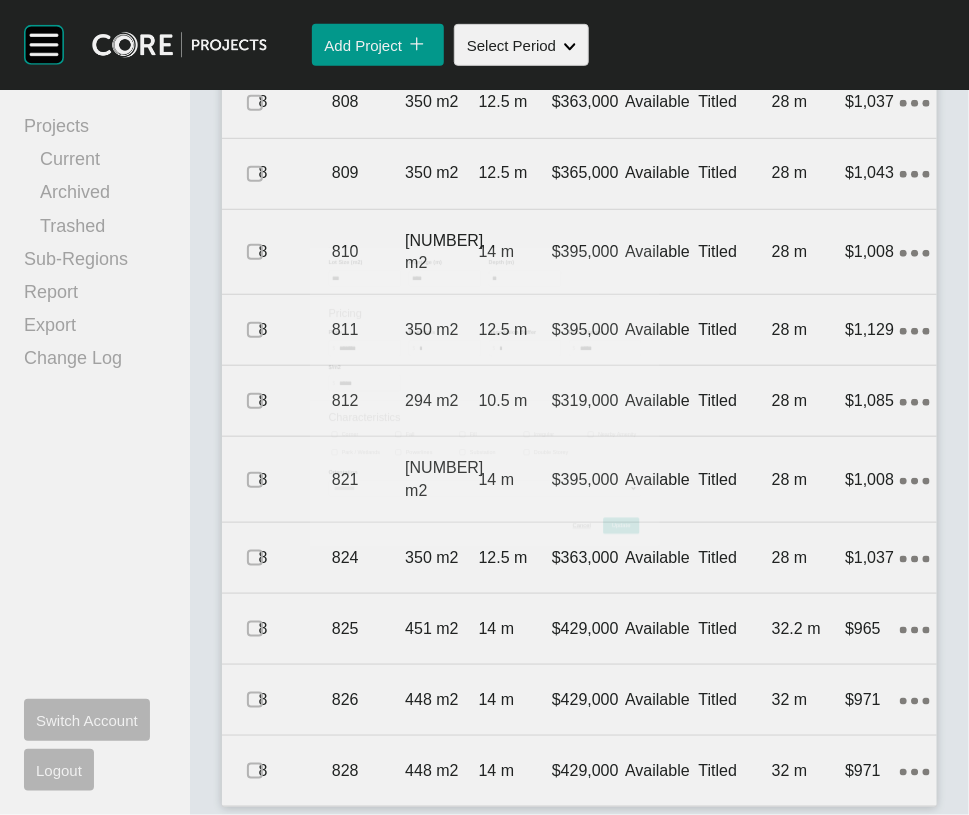 scroll, scrollTop: 7442, scrollLeft: 0, axis: vertical 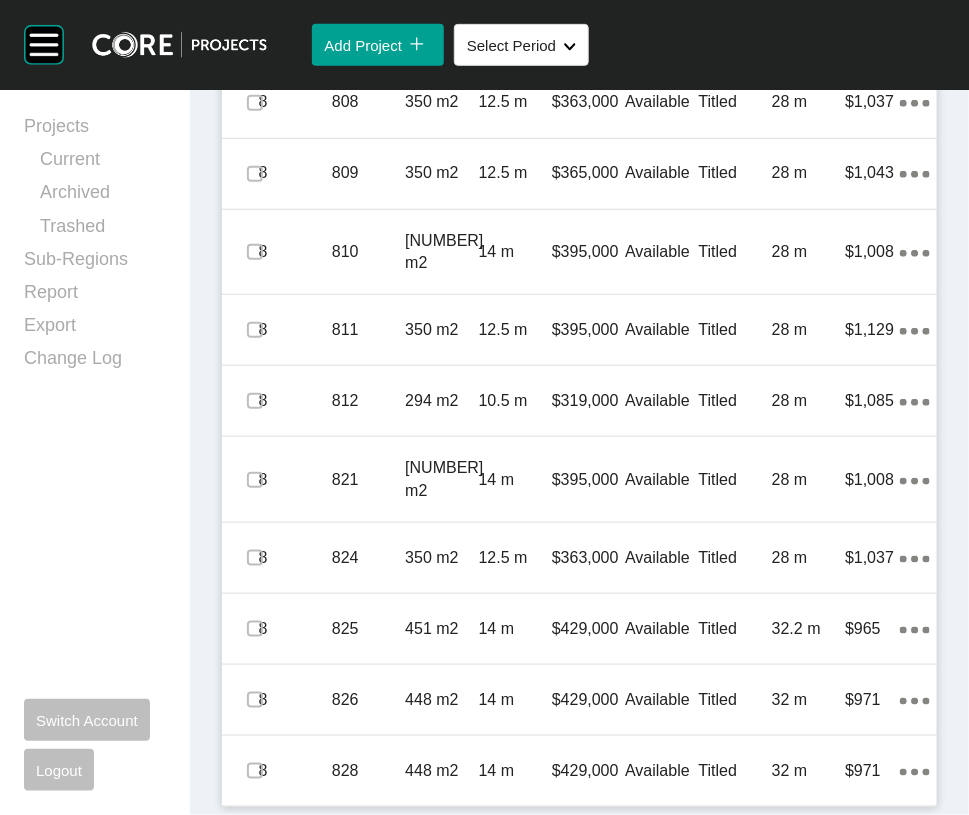 click on "7" at bounding box center [295, -551] 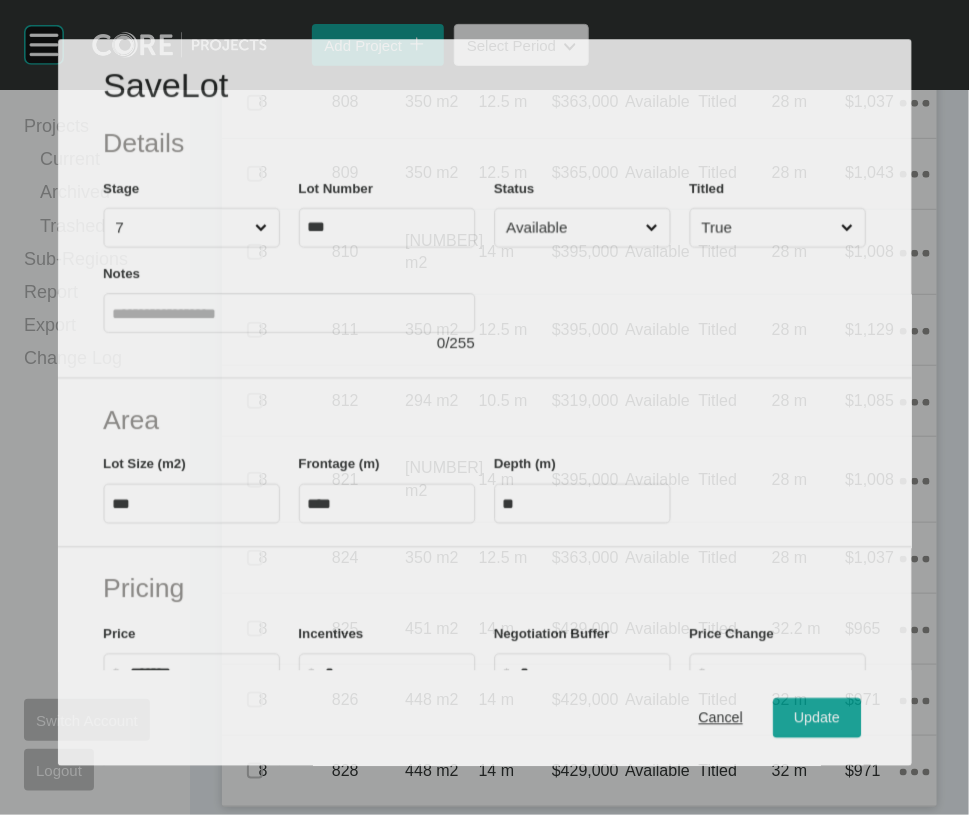 scroll, scrollTop: 7365, scrollLeft: 0, axis: vertical 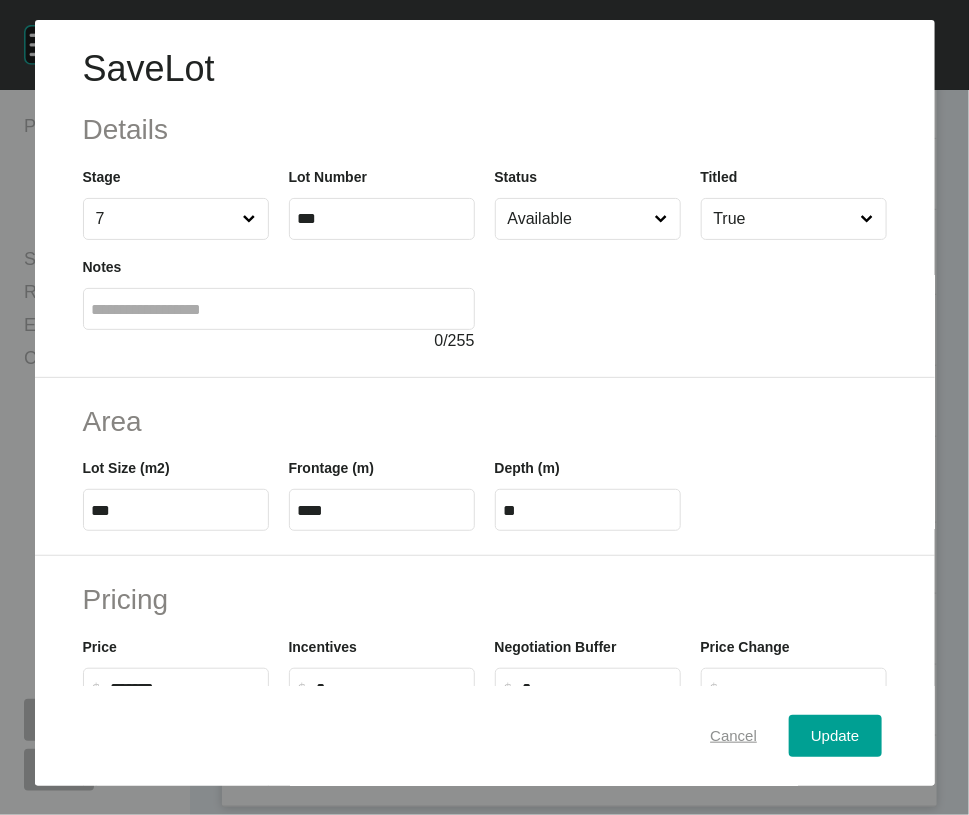 click on "Cancel" at bounding box center (733, 736) 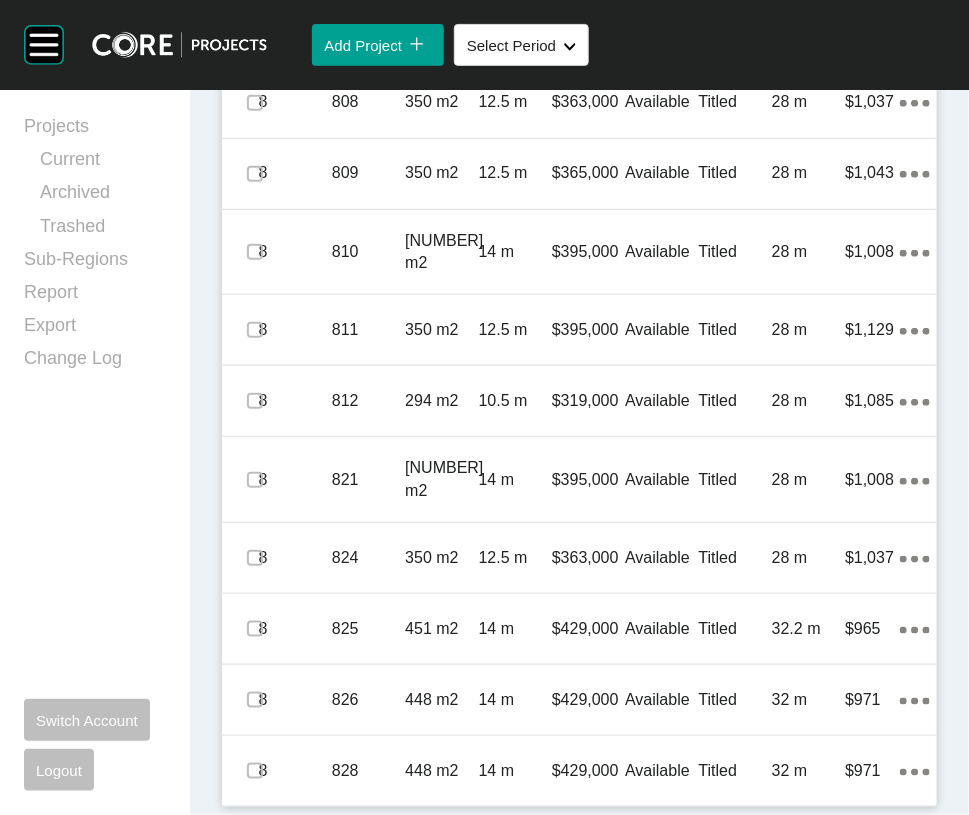 click at bounding box center (255, -409) 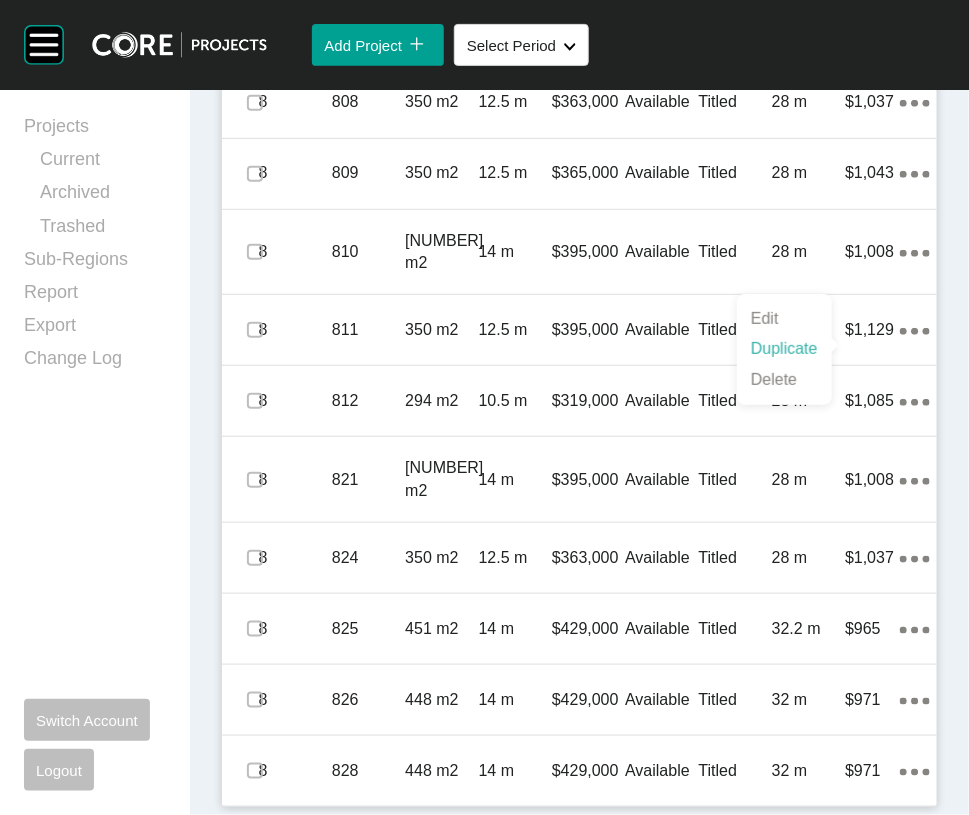 click on "Duplicate" at bounding box center [784, 349] 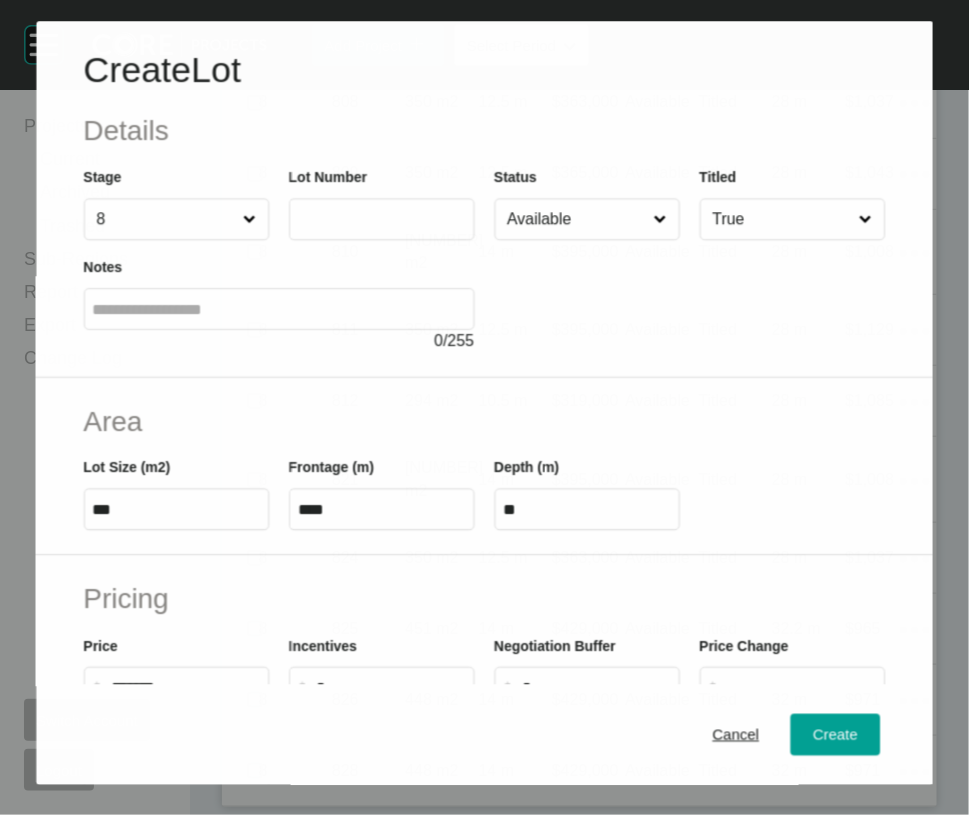 click at bounding box center [689, 296] 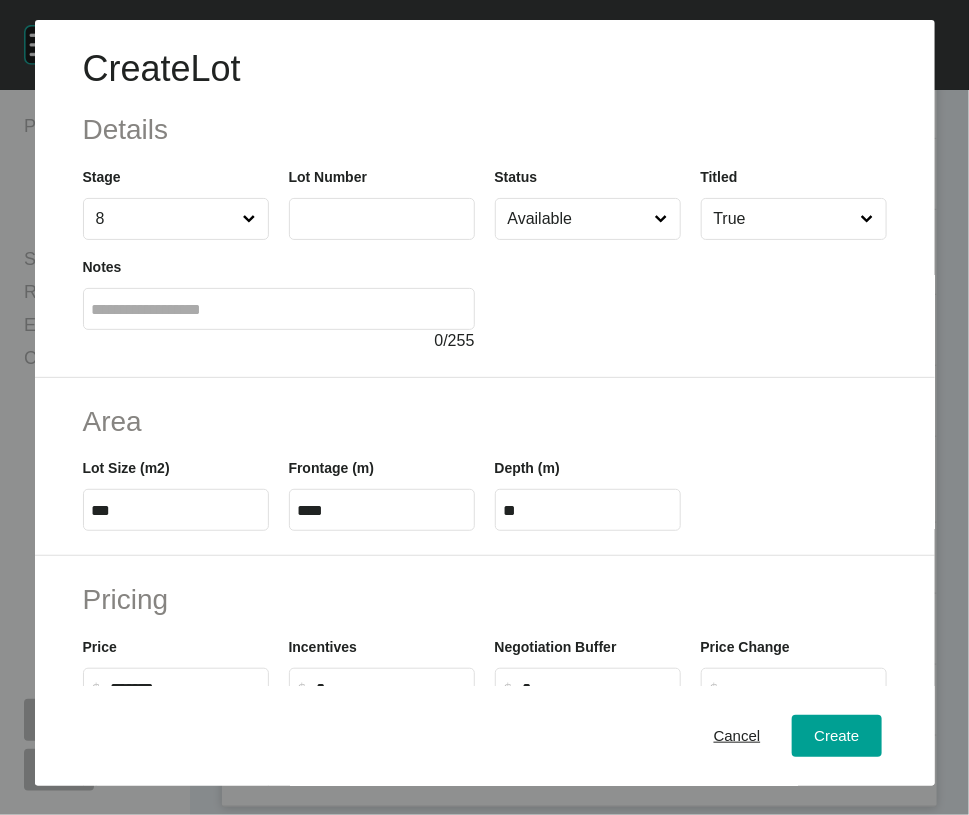 click at bounding box center [382, 219] 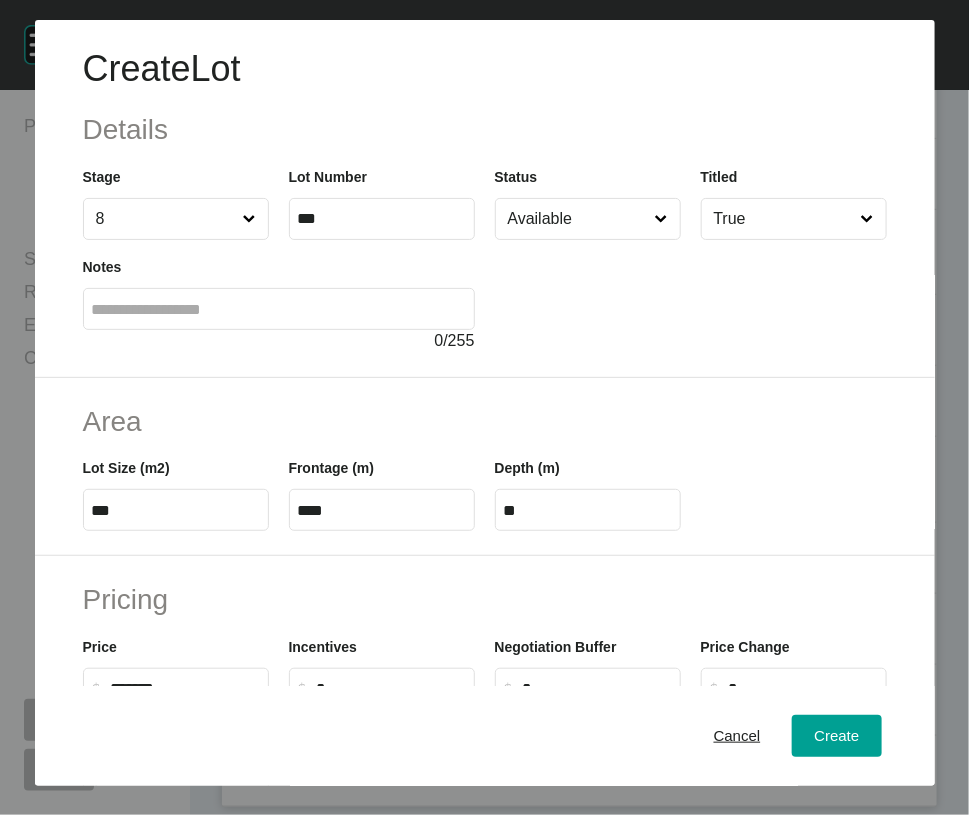 click on "Notes 0 / 255" at bounding box center [279, 304] 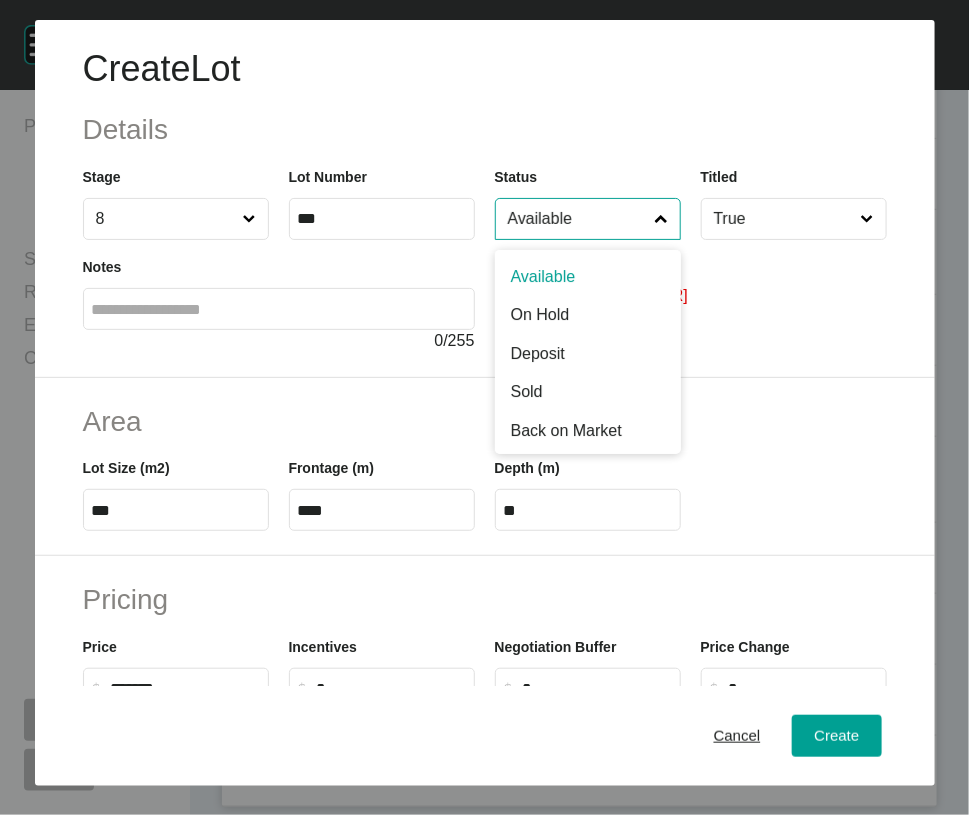 click on "Available" at bounding box center [578, 219] 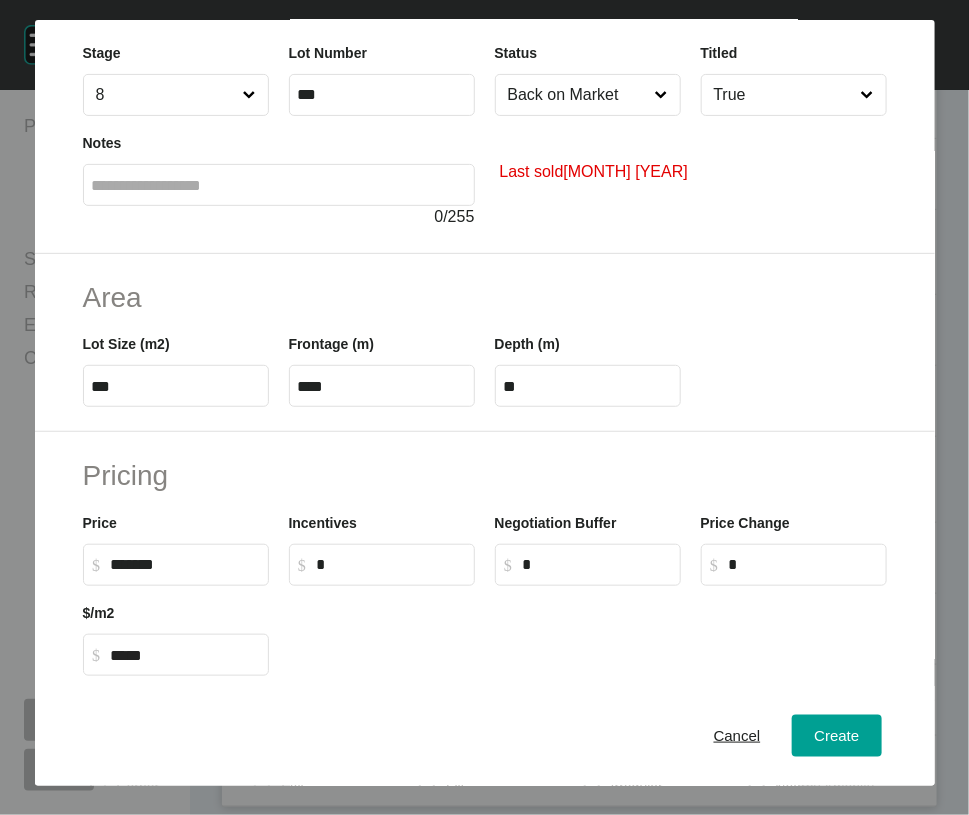 scroll, scrollTop: 144, scrollLeft: 0, axis: vertical 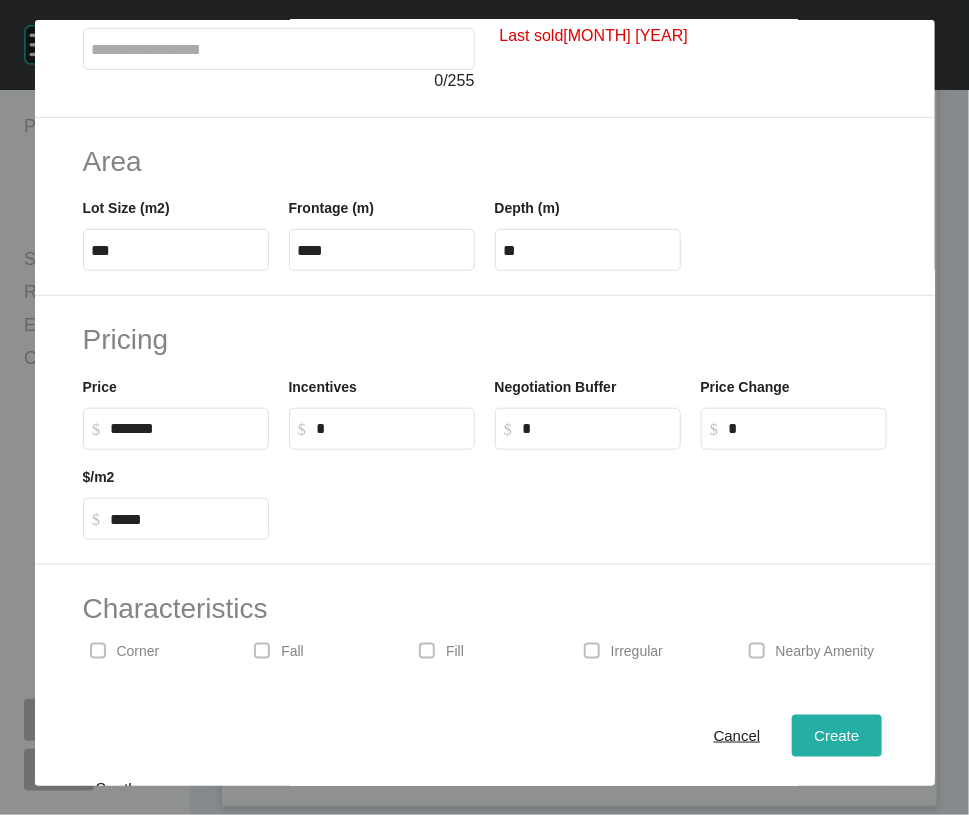 click on "Create" at bounding box center [836, 736] 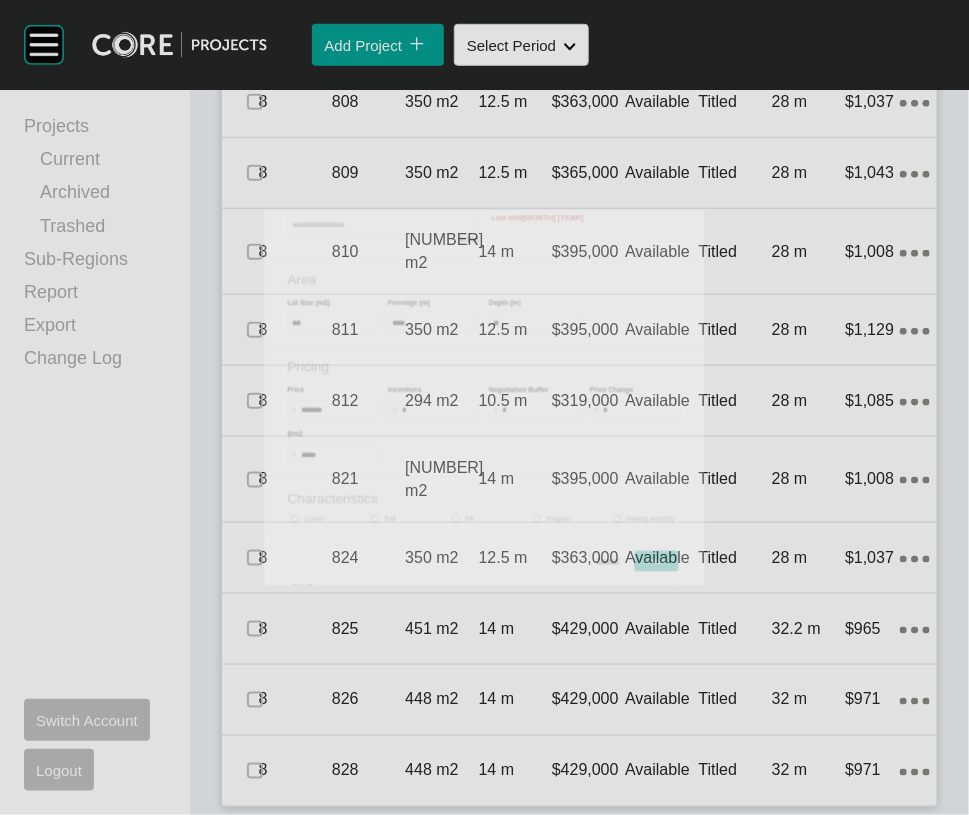scroll, scrollTop: 7990, scrollLeft: 0, axis: vertical 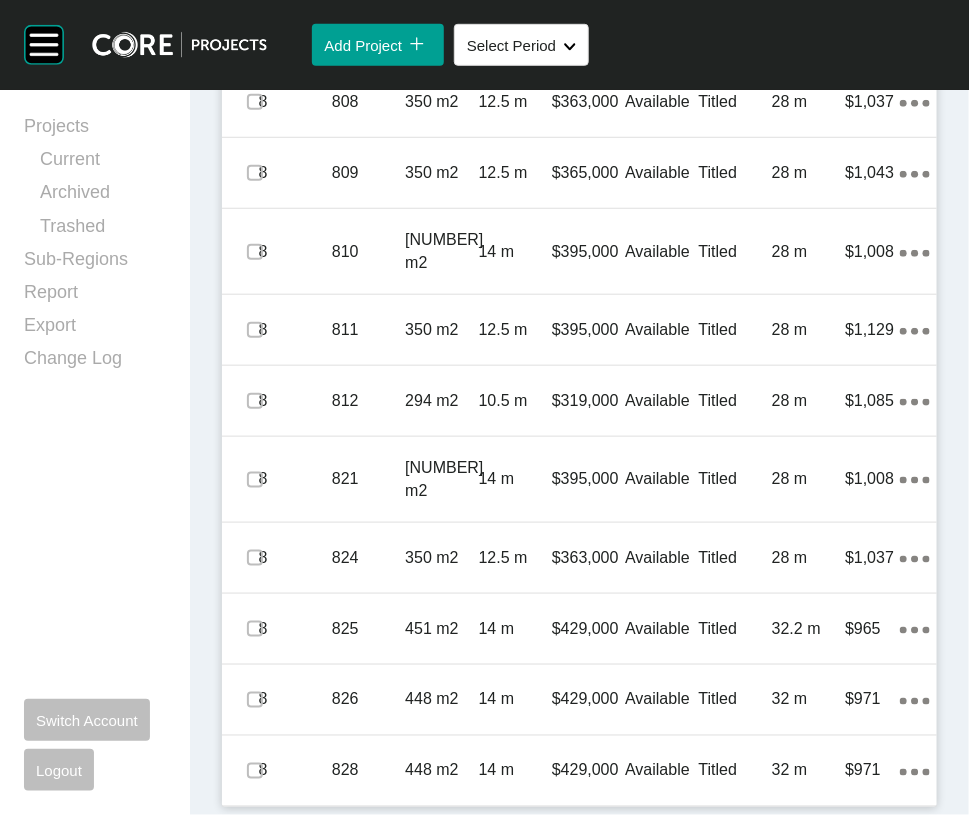 click at bounding box center (255, -353) 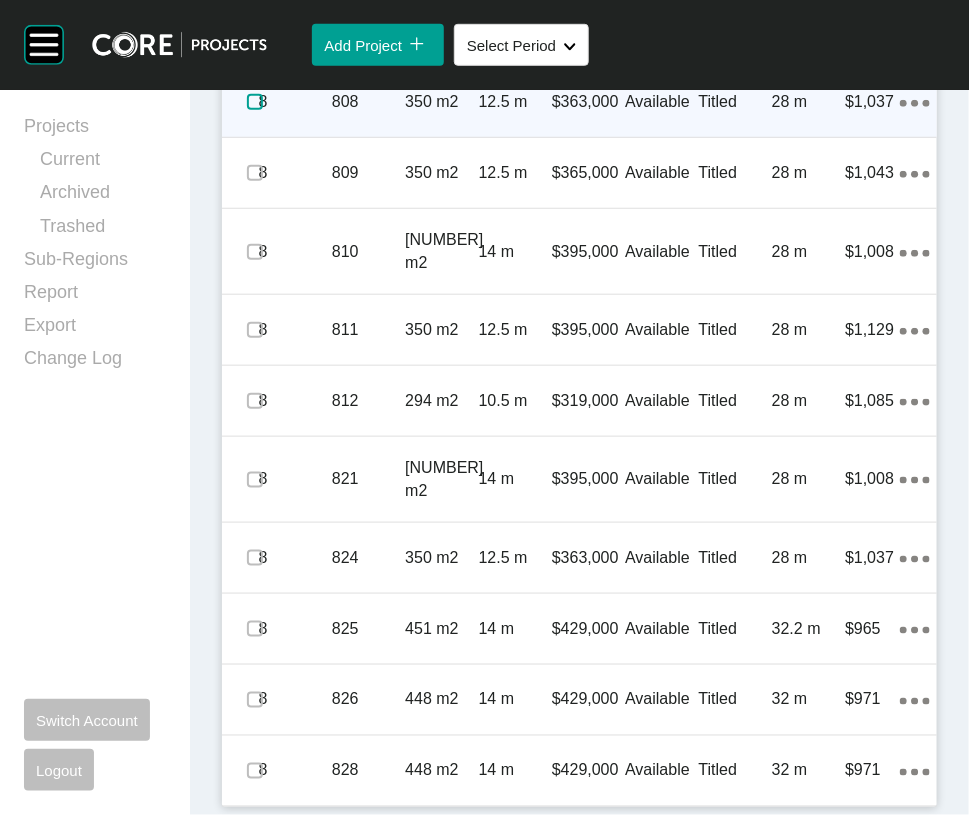 drag, startPoint x: 272, startPoint y: 382, endPoint x: 269, endPoint y: 415, distance: 33.13608 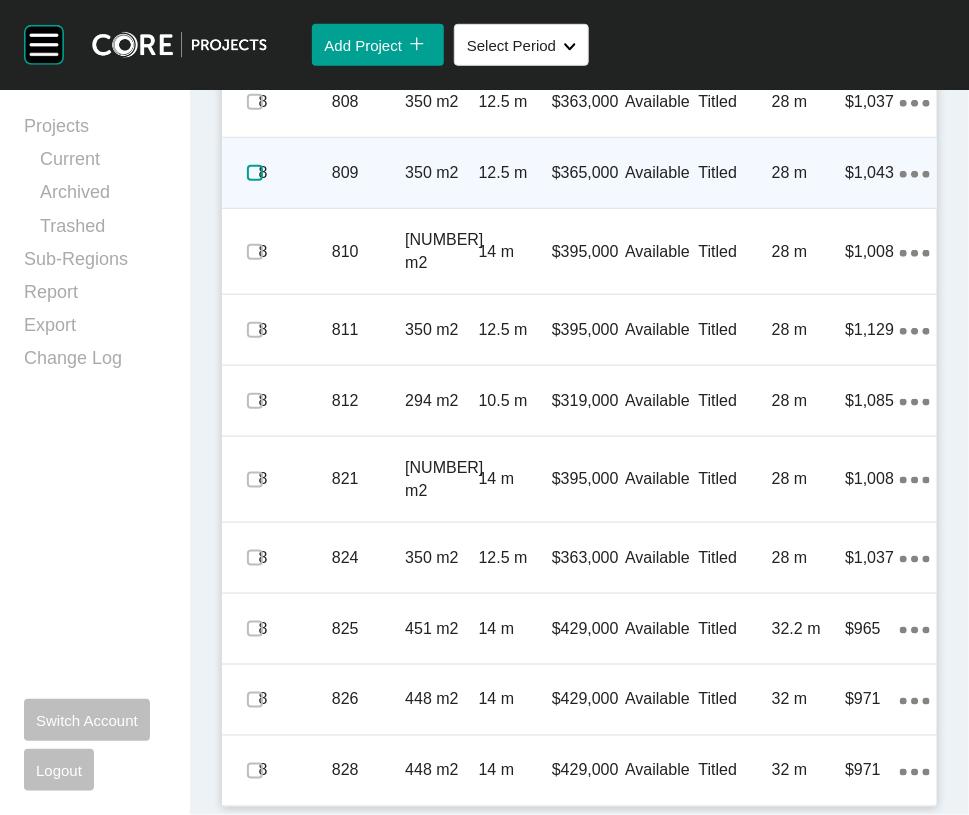 click at bounding box center [255, 173] 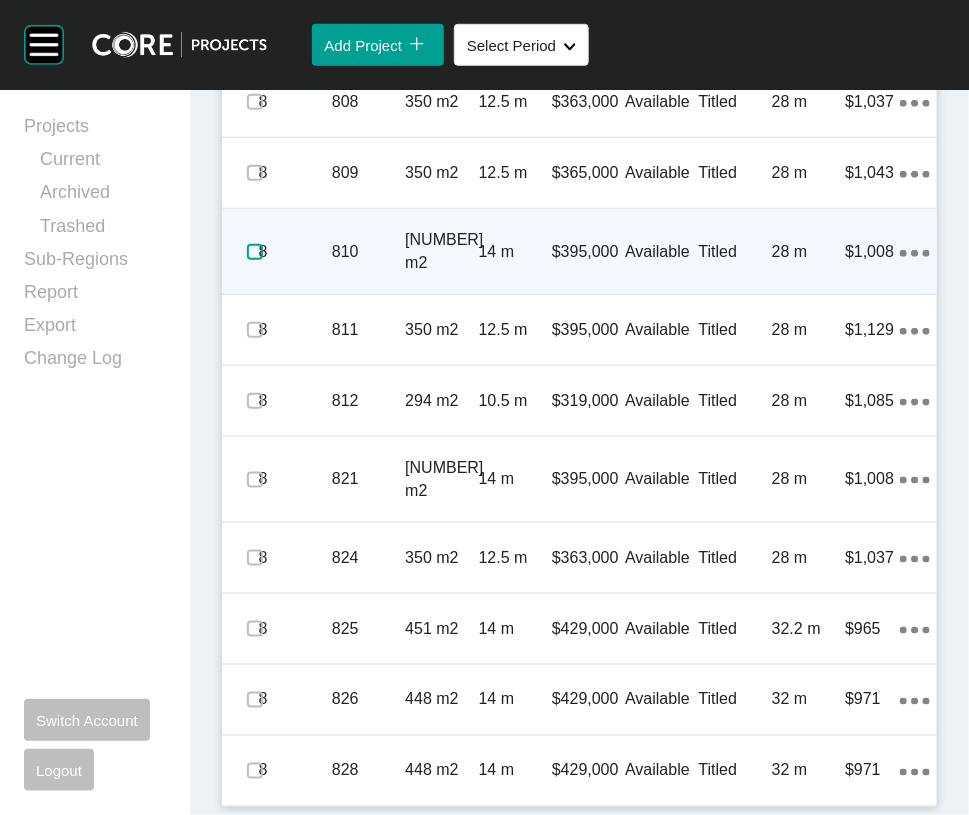 click at bounding box center (255, 252) 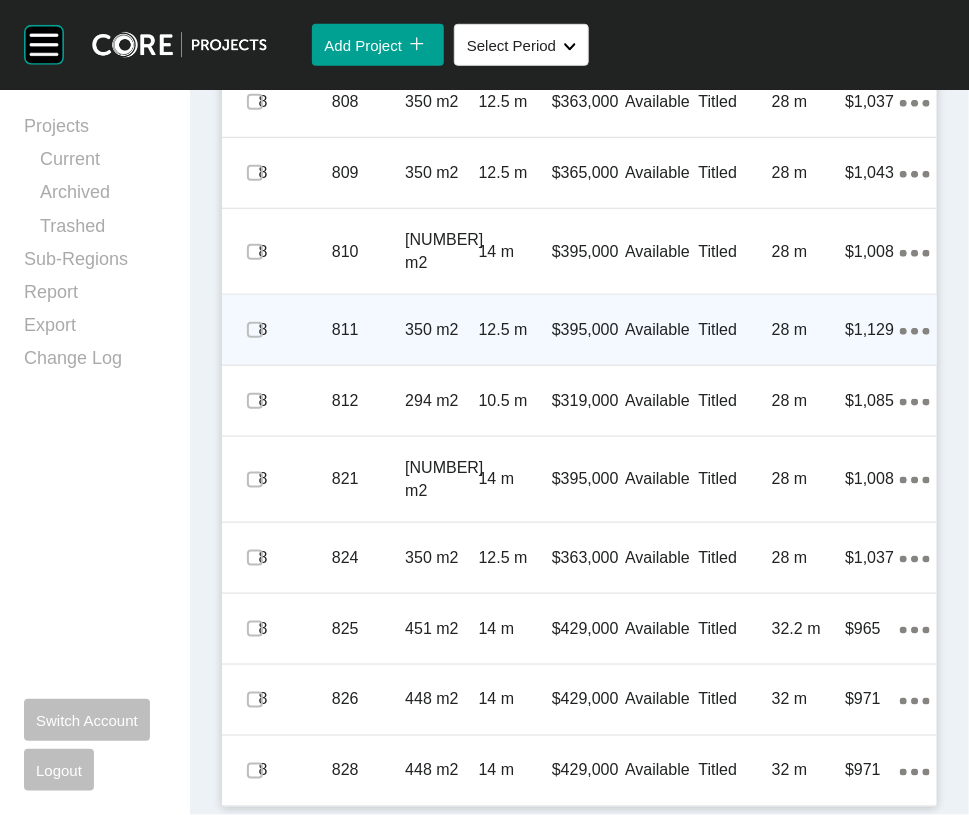 click on "8" at bounding box center (295, 330) 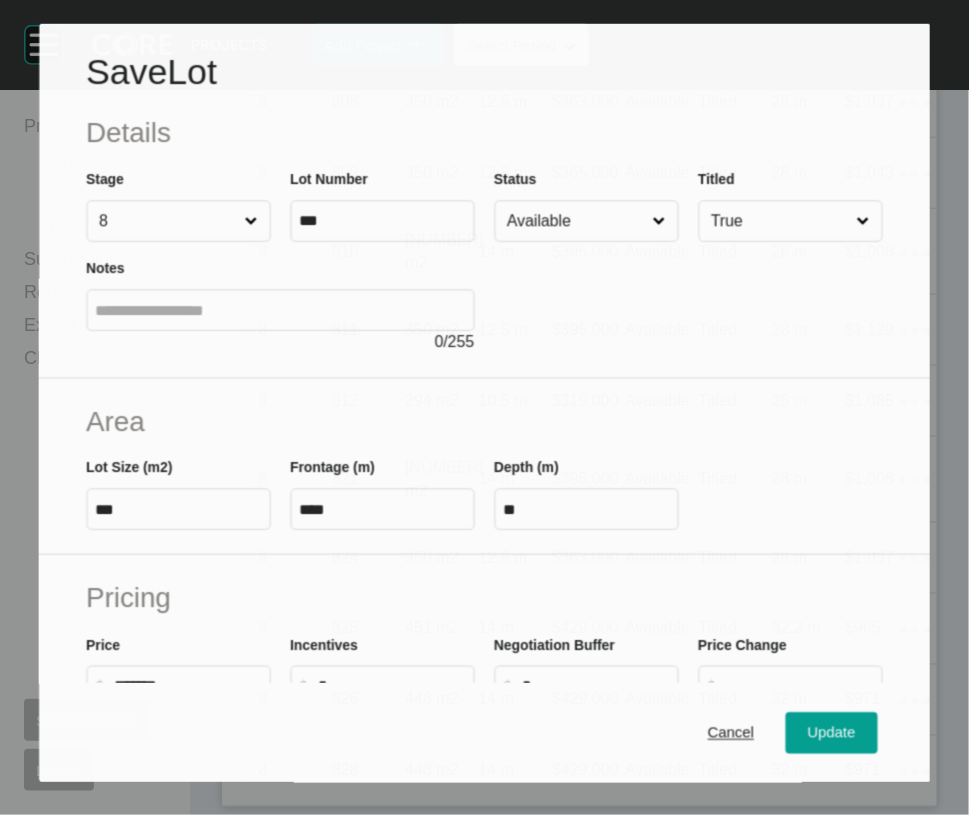 scroll, scrollTop: 8376, scrollLeft: 0, axis: vertical 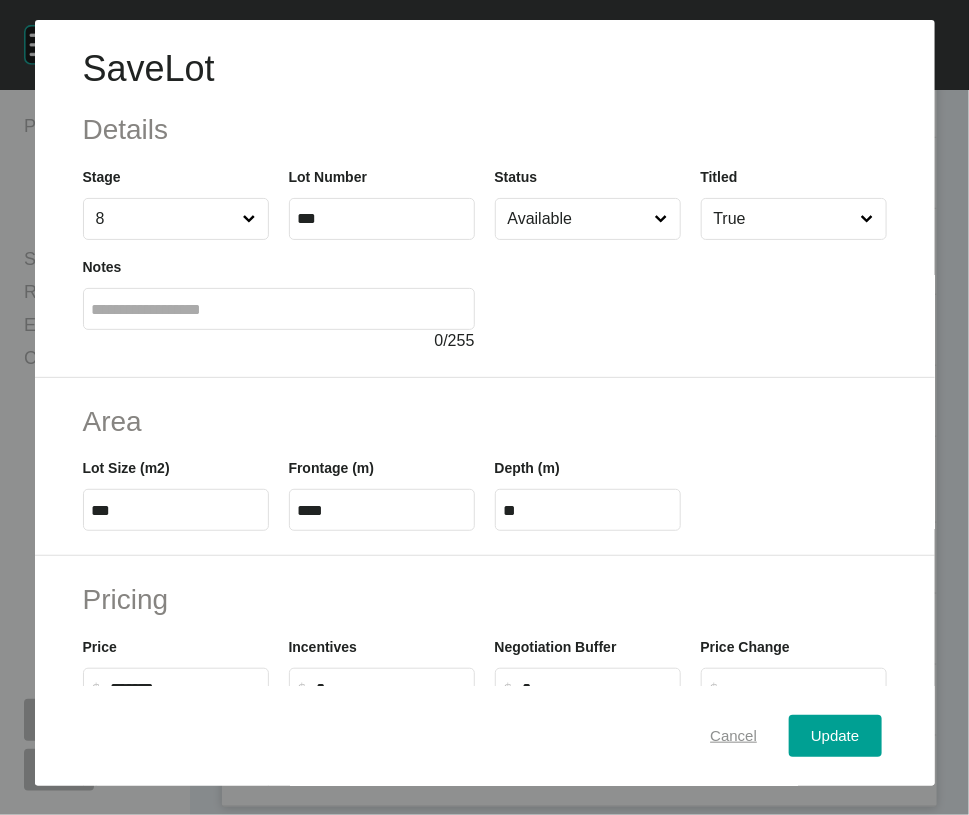 click on "Cancel" at bounding box center (733, 736) 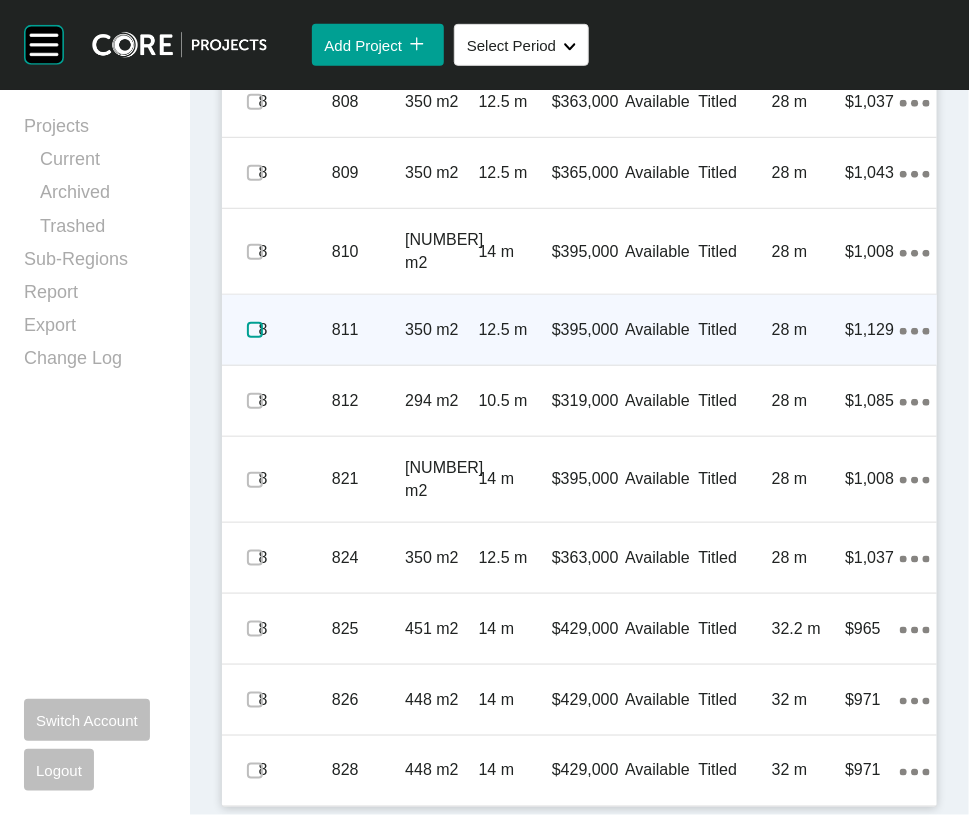 drag, startPoint x: 270, startPoint y: 642, endPoint x: 270, endPoint y: 660, distance: 18 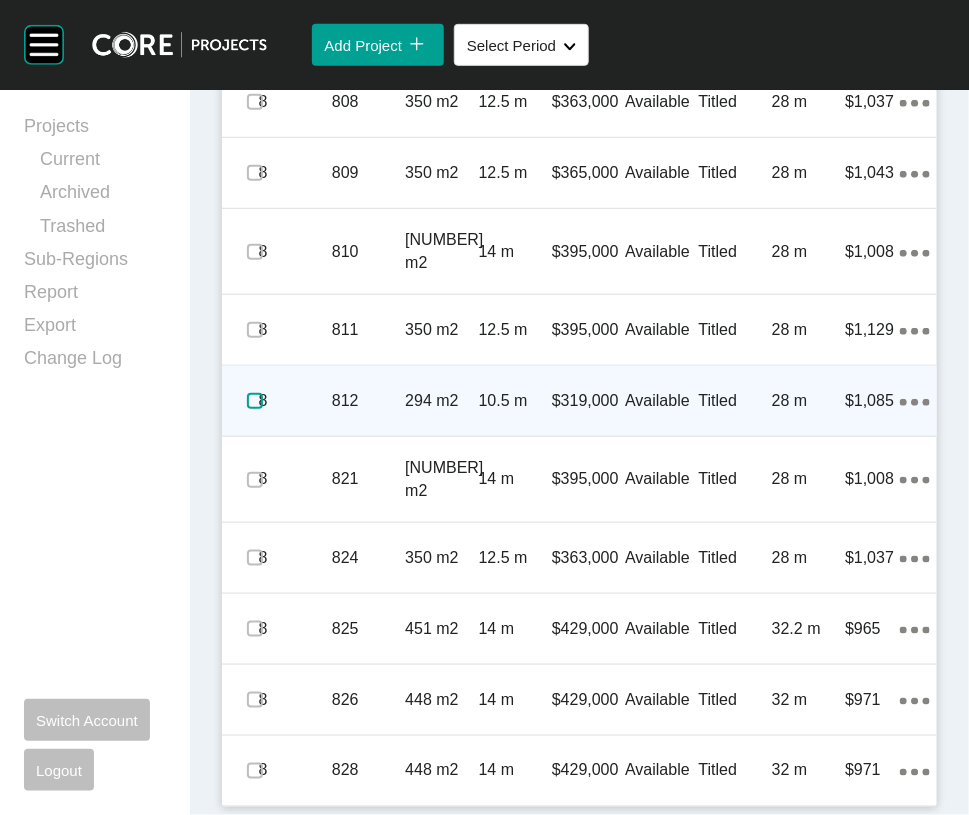 click at bounding box center (255, 401) 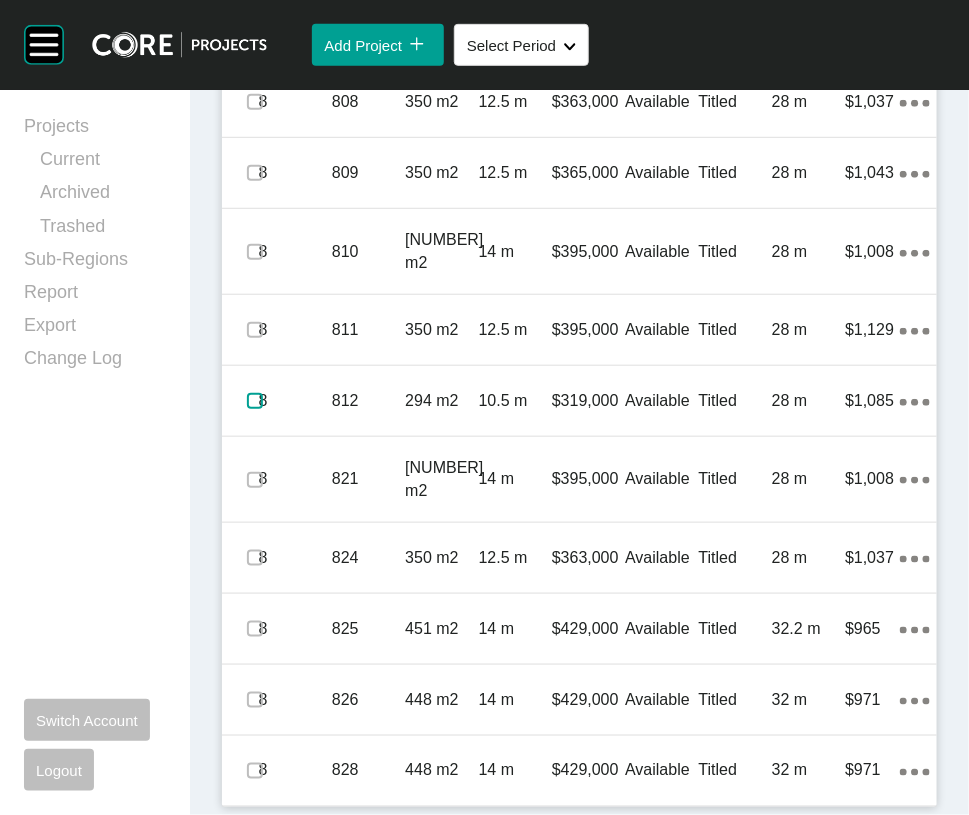 scroll, scrollTop: 8764, scrollLeft: 0, axis: vertical 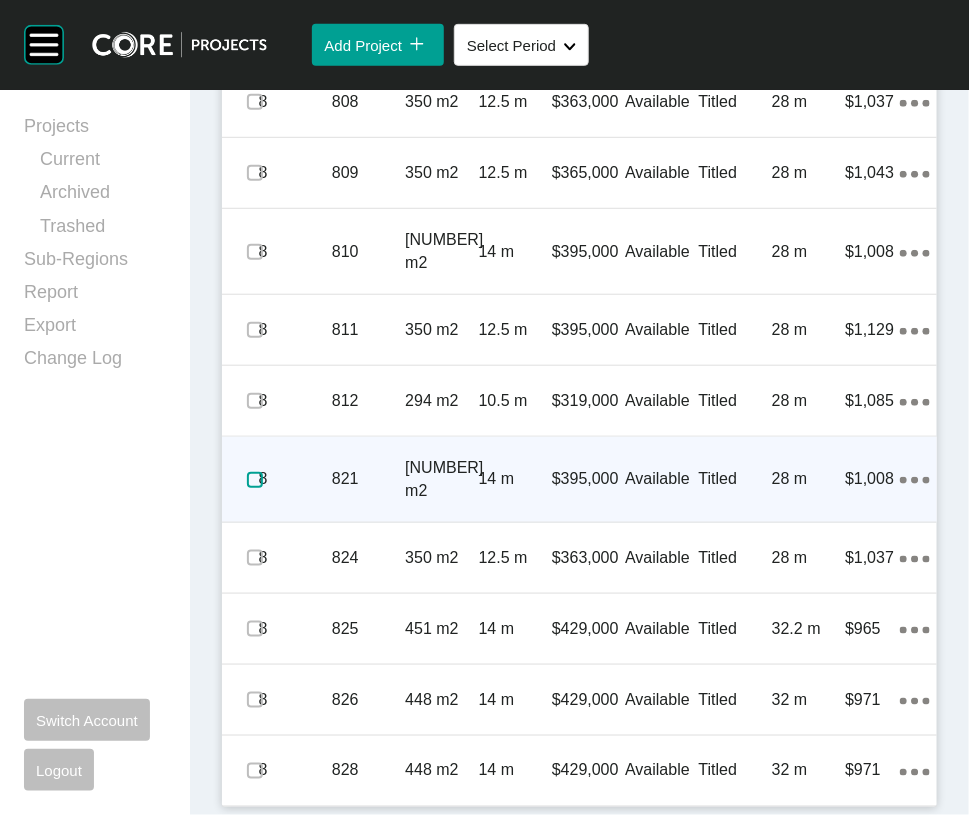 click at bounding box center (255, 480) 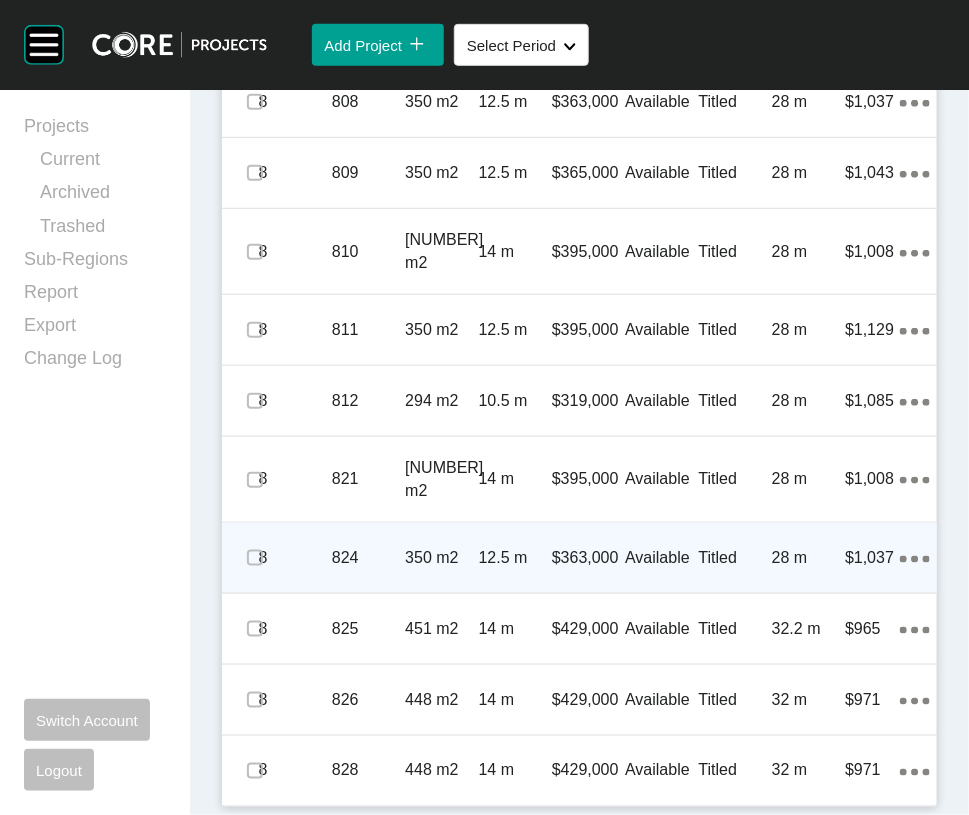 click at bounding box center (255, 558) 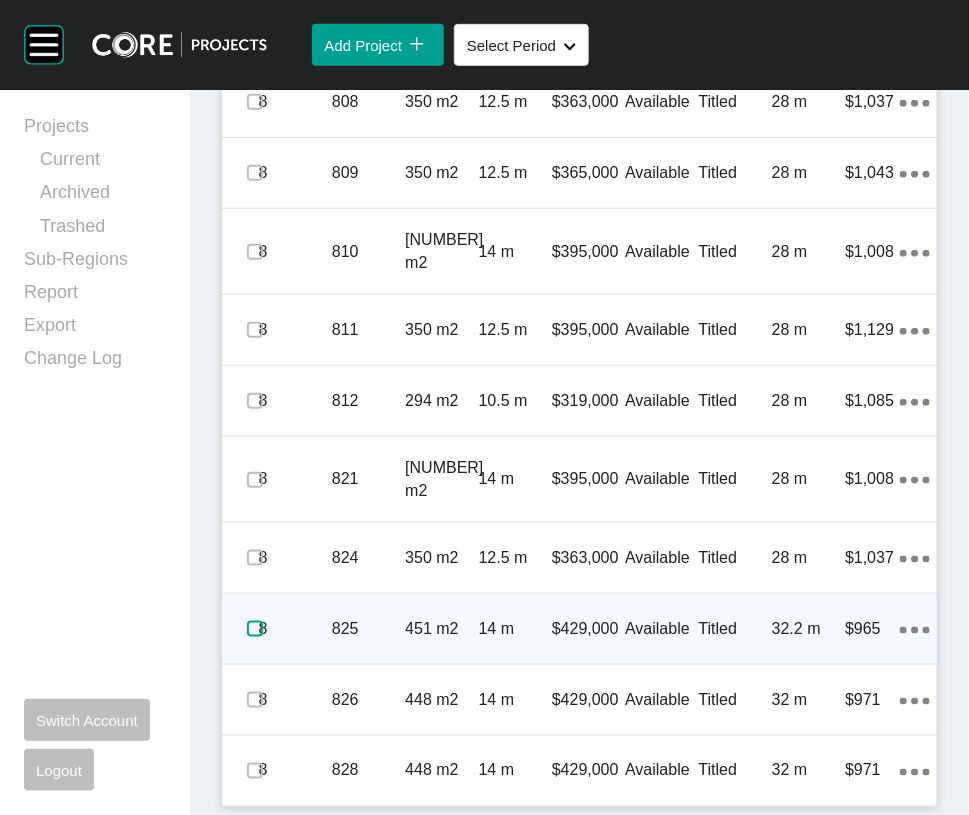 click at bounding box center [255, 629] 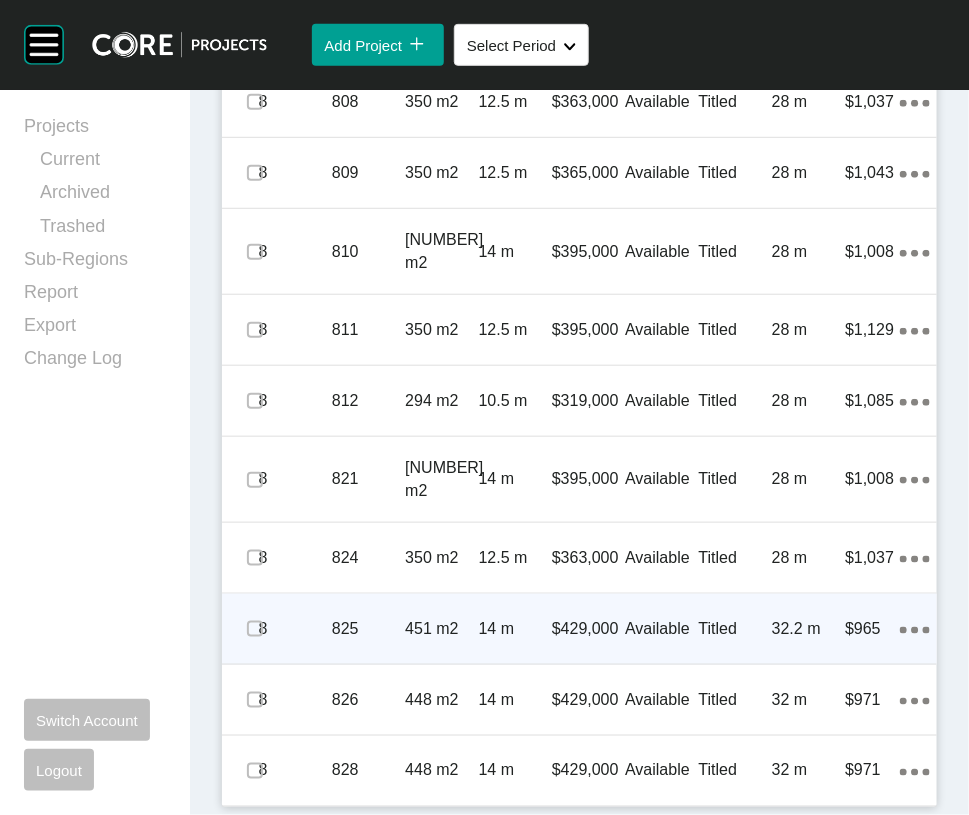click on "$429,000" at bounding box center (588, 629) 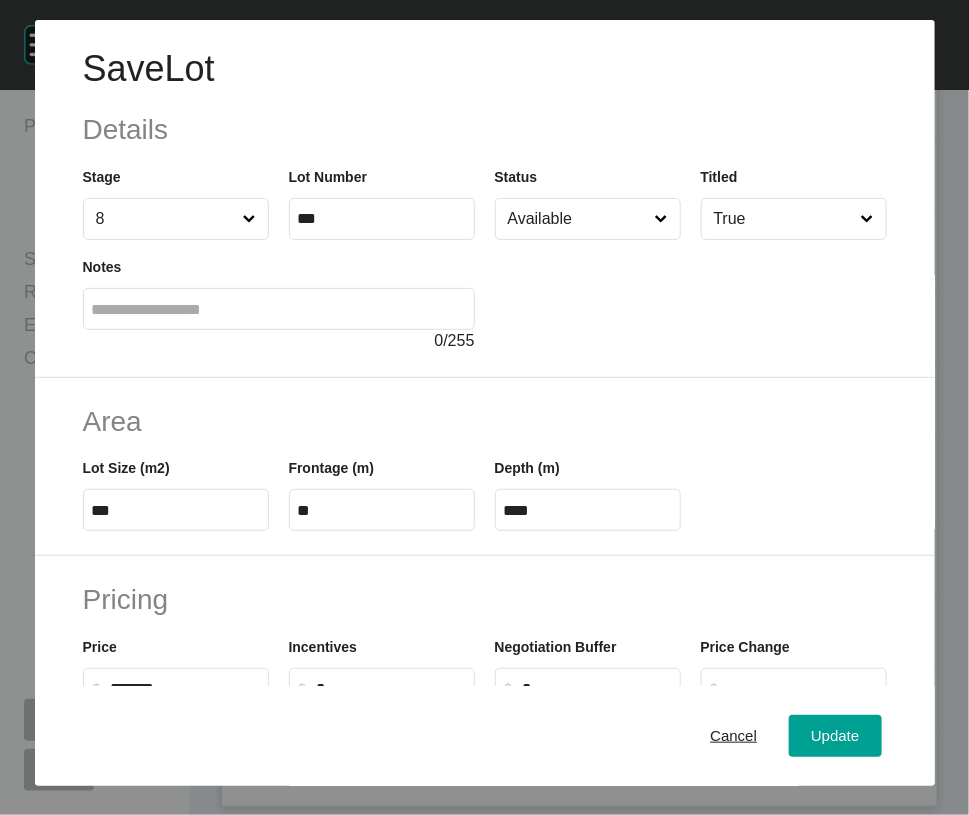 scroll, scrollTop: 686, scrollLeft: 0, axis: vertical 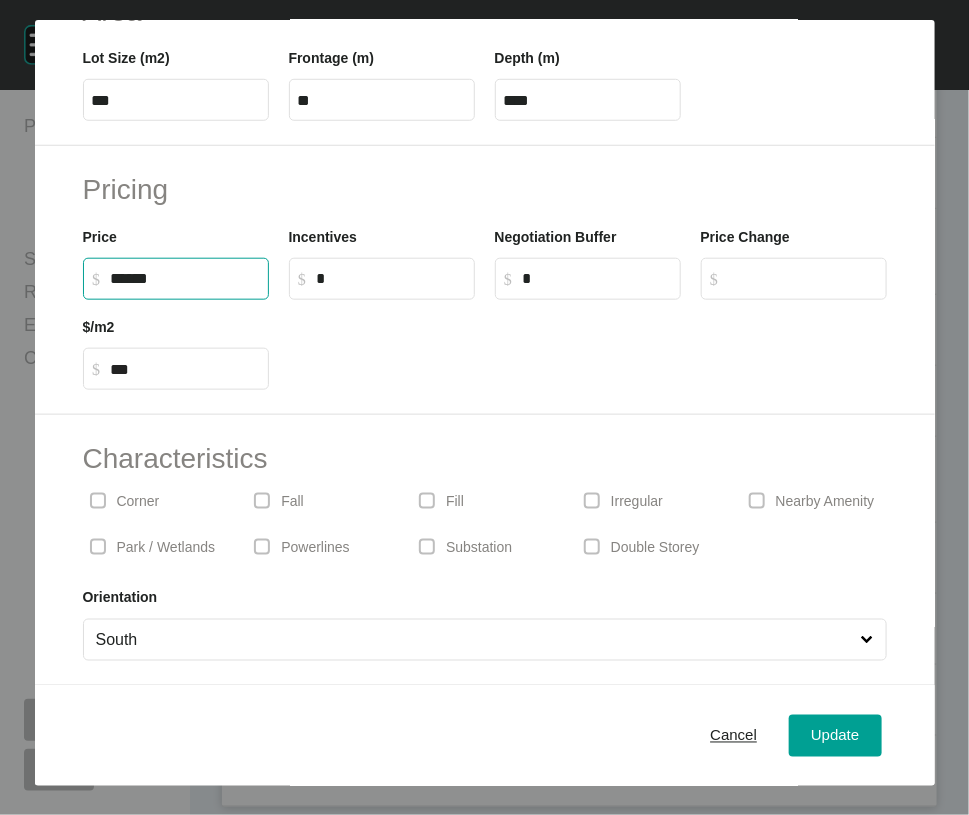 drag, startPoint x: 124, startPoint y: 171, endPoint x: 112, endPoint y: 180, distance: 15 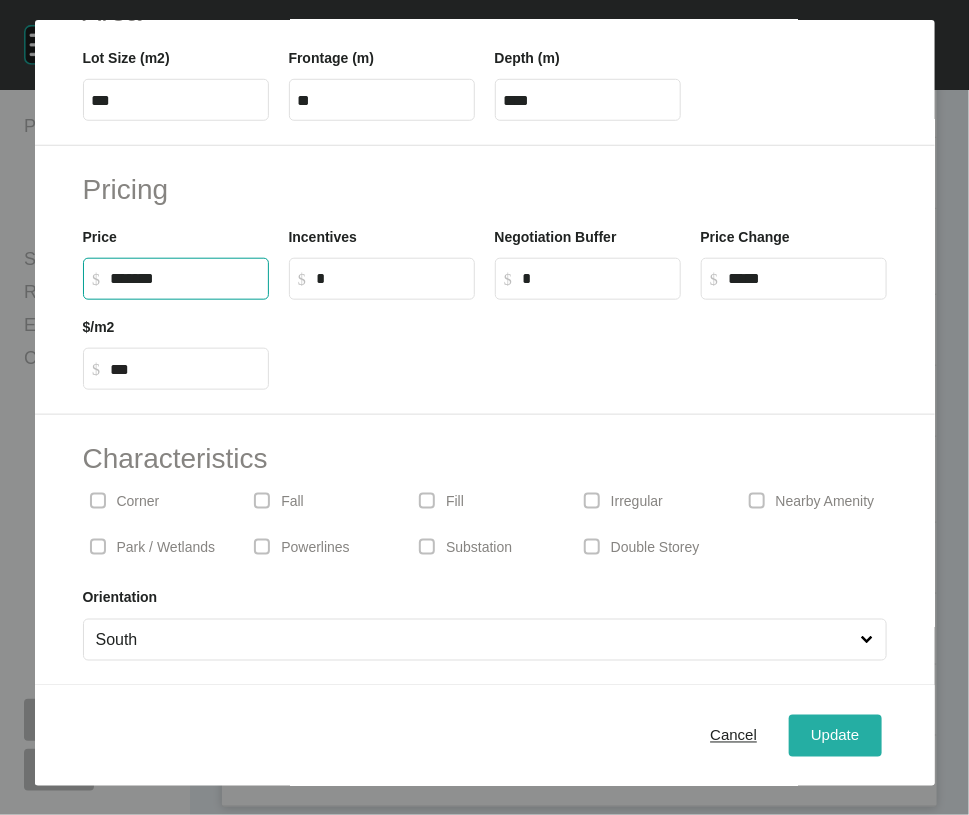 click on "Update" at bounding box center (835, 735) 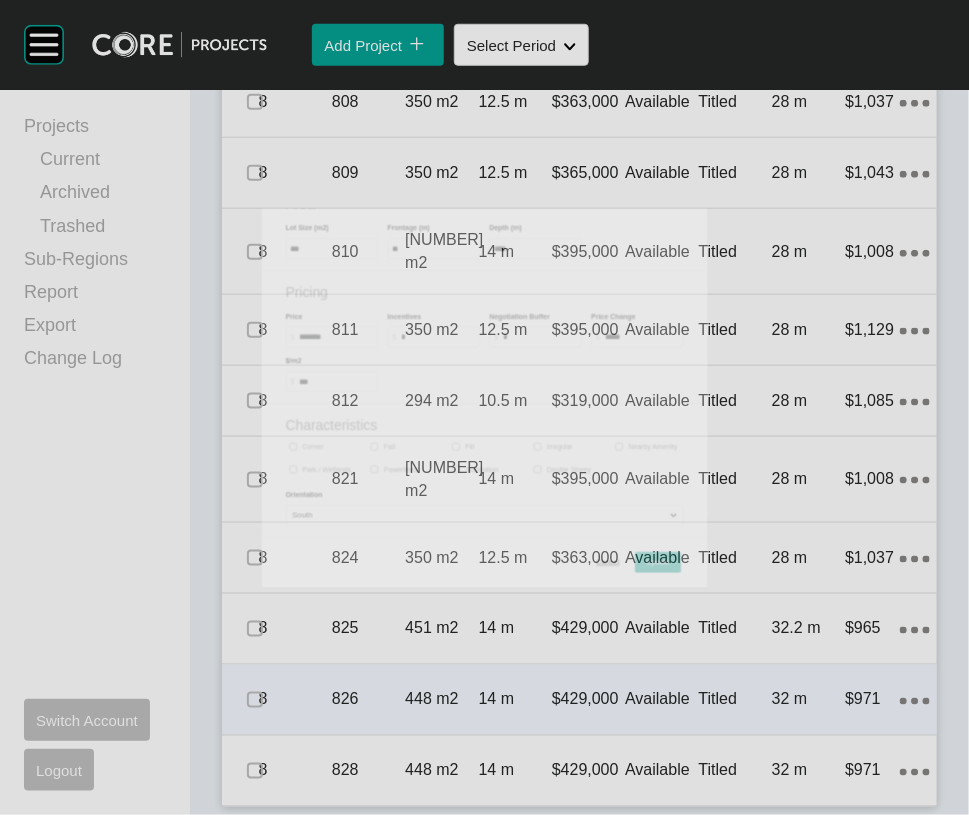 scroll, scrollTop: 8841, scrollLeft: 0, axis: vertical 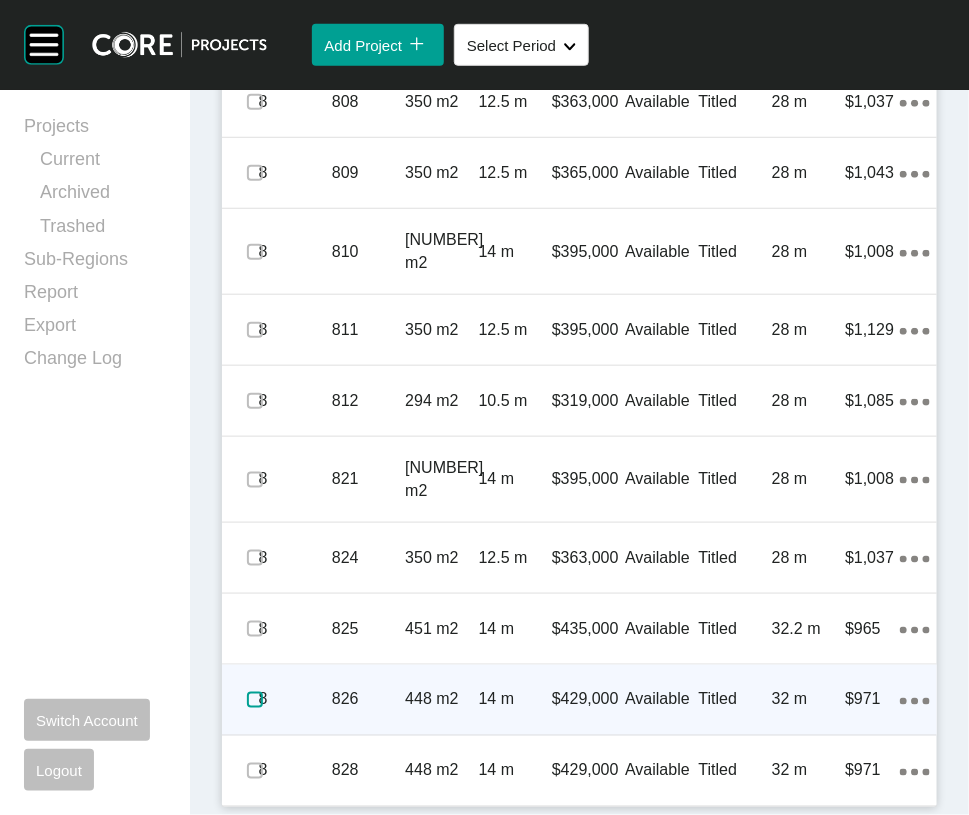 click at bounding box center (255, 700) 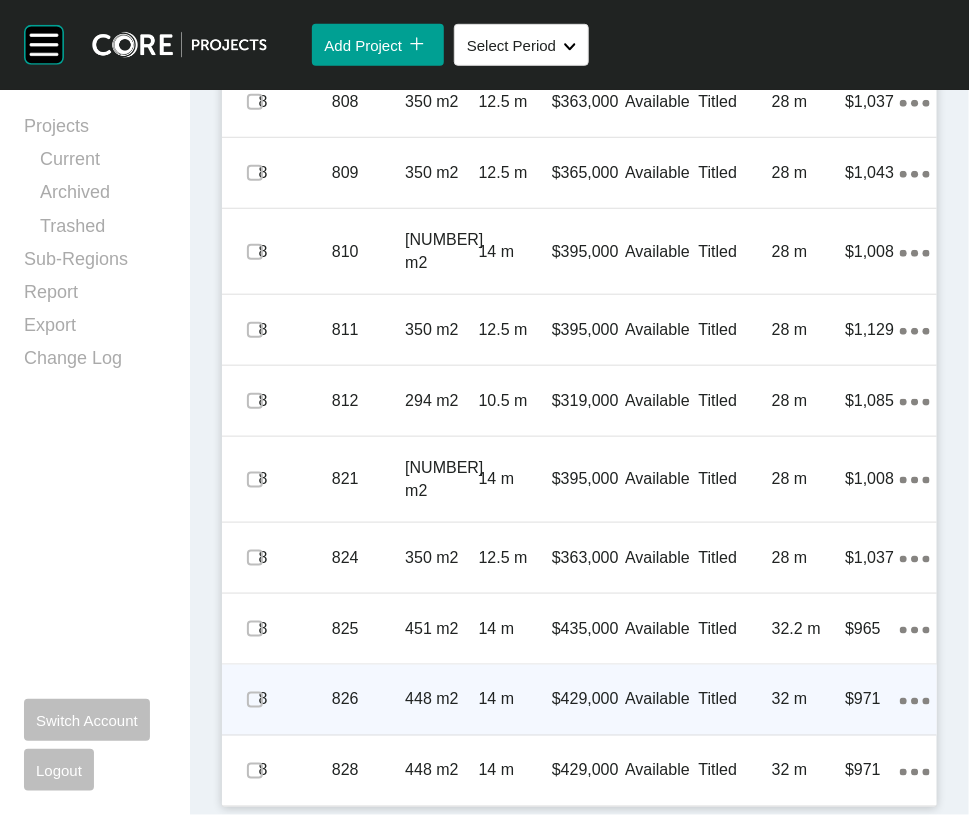 click on "Titled" at bounding box center (735, 700) 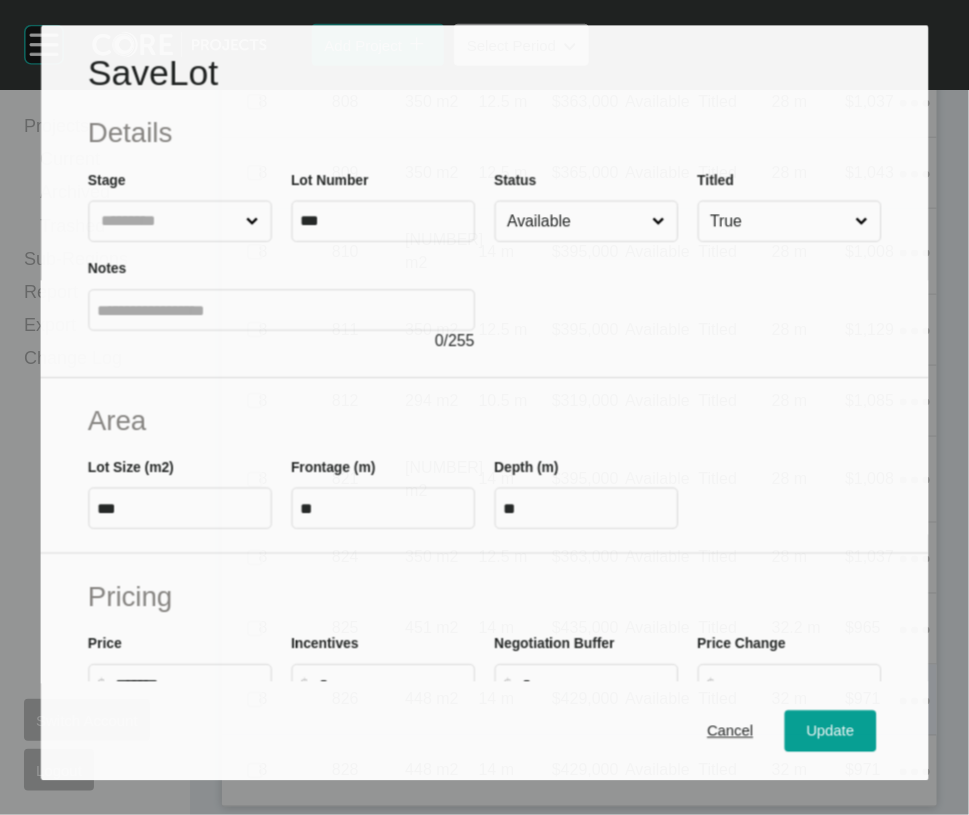 scroll, scrollTop: 8764, scrollLeft: 0, axis: vertical 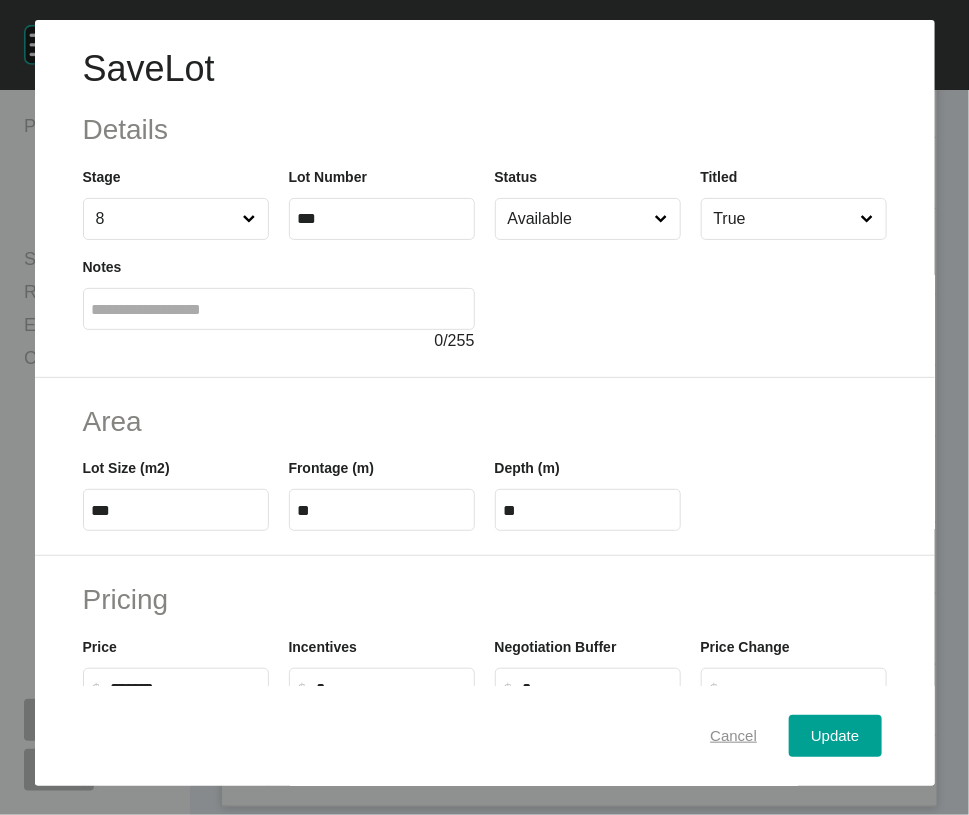 click on "Cancel" at bounding box center [733, 736] 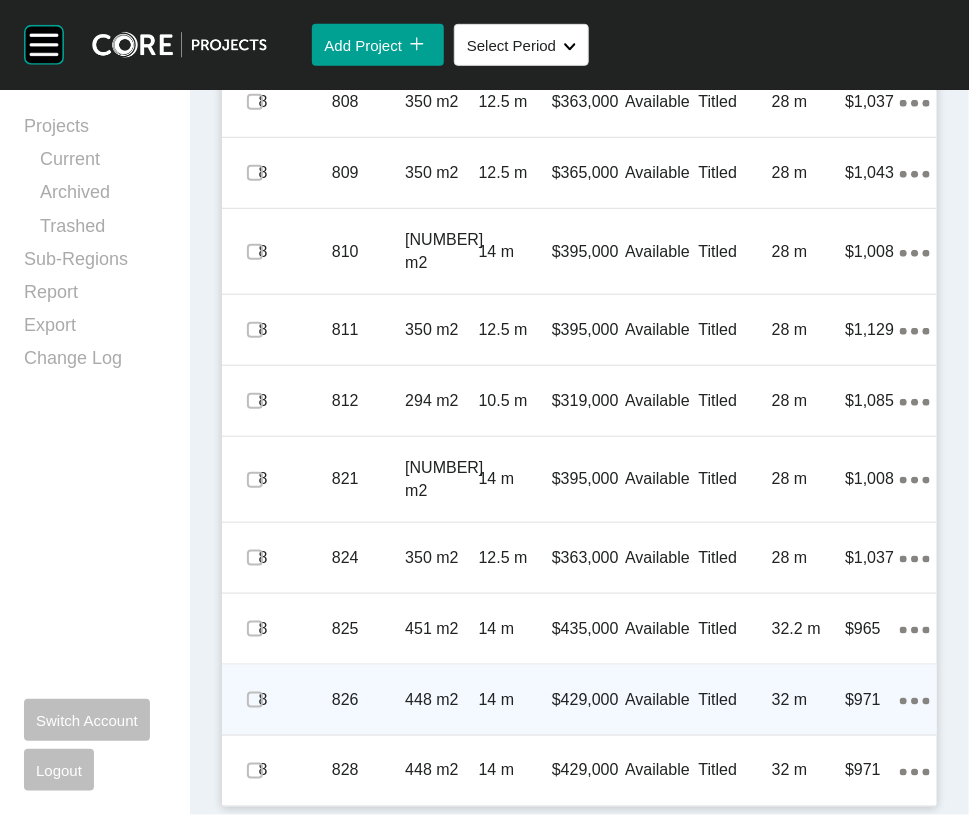 click on "Titled" at bounding box center [735, 700] 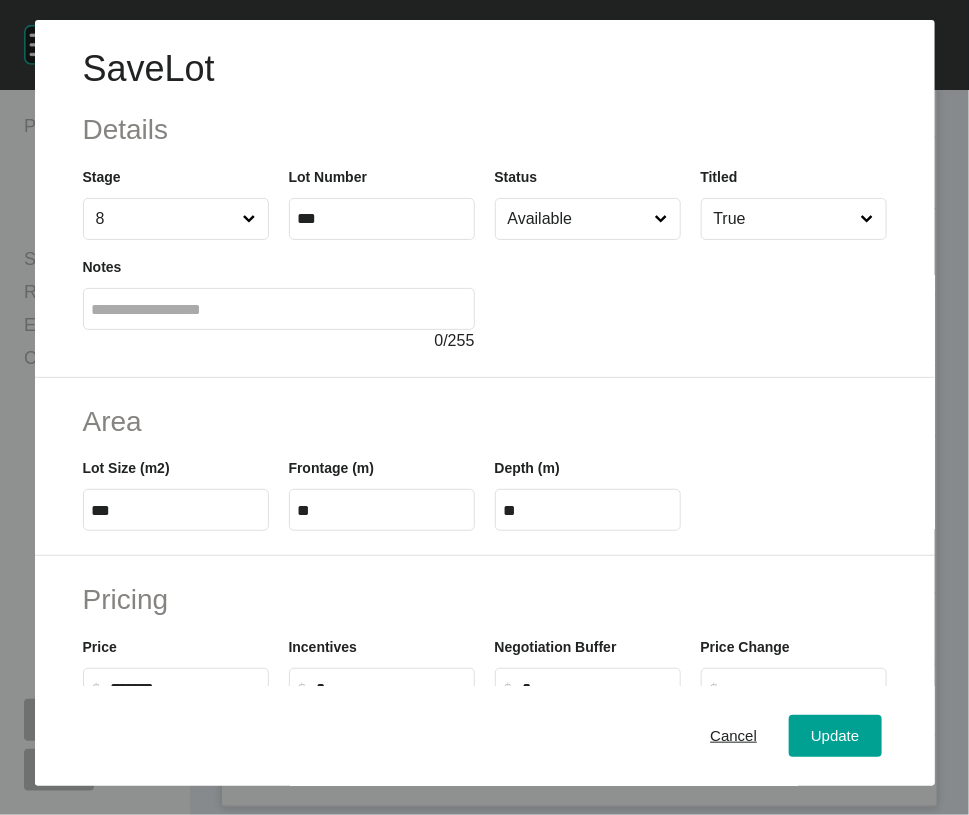 scroll, scrollTop: 686, scrollLeft: 0, axis: vertical 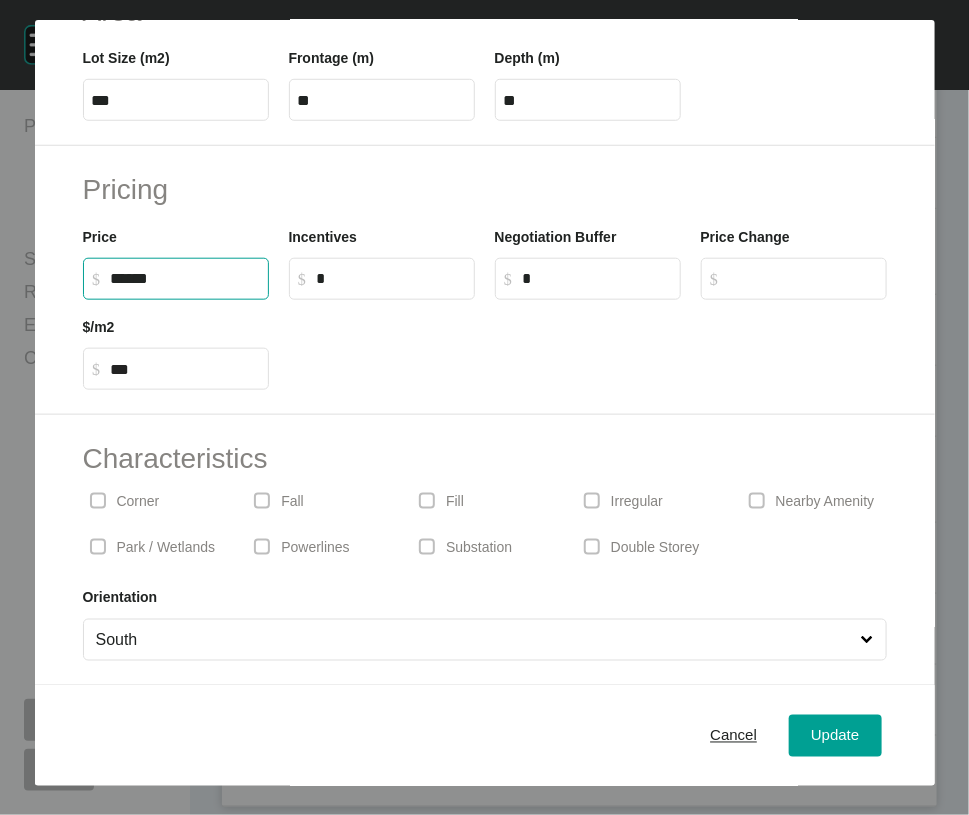 drag, startPoint x: 122, startPoint y: 176, endPoint x: 107, endPoint y: 176, distance: 15 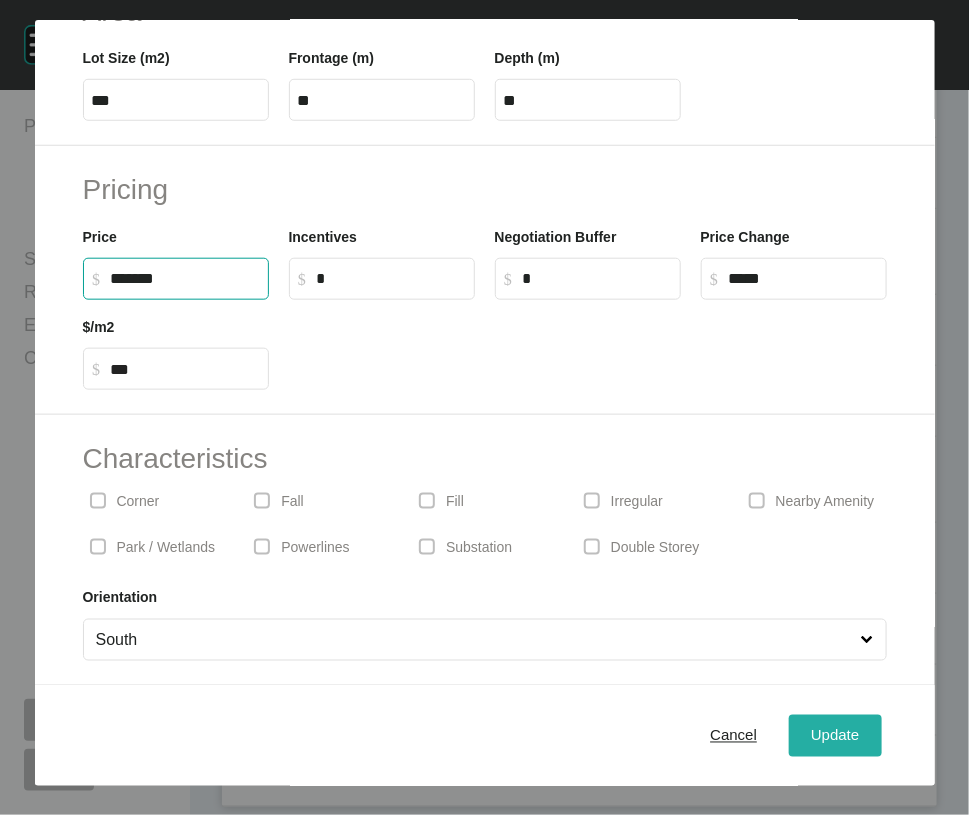 click on "Update" at bounding box center [835, 735] 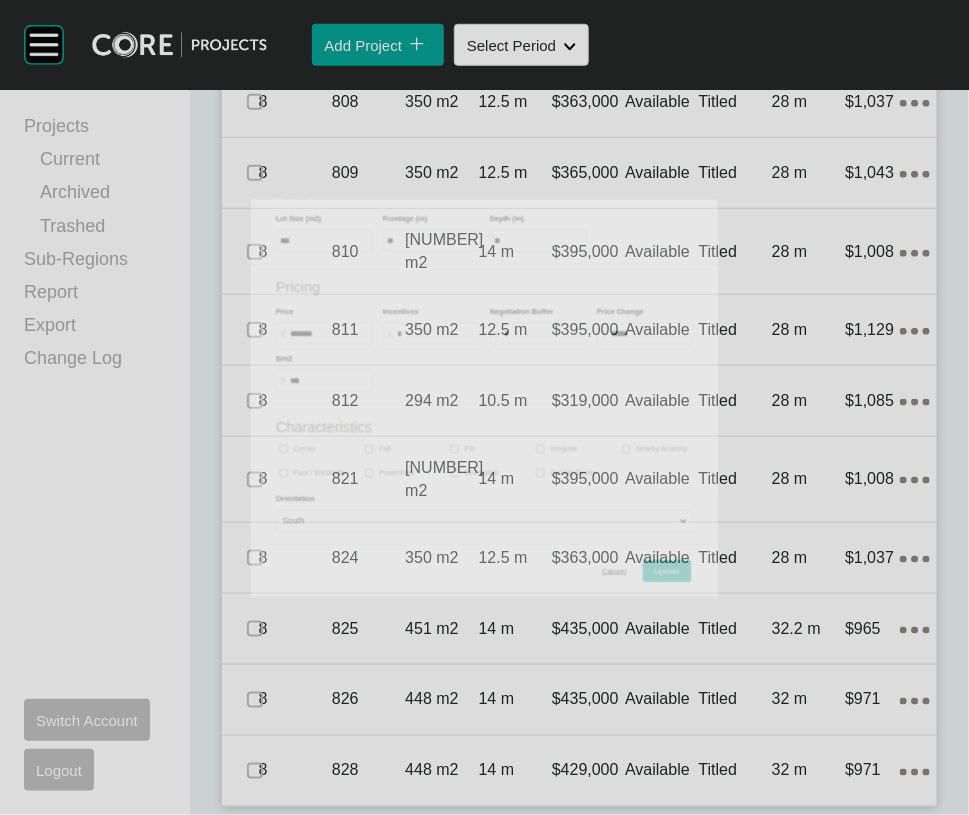 scroll, scrollTop: 8841, scrollLeft: 0, axis: vertical 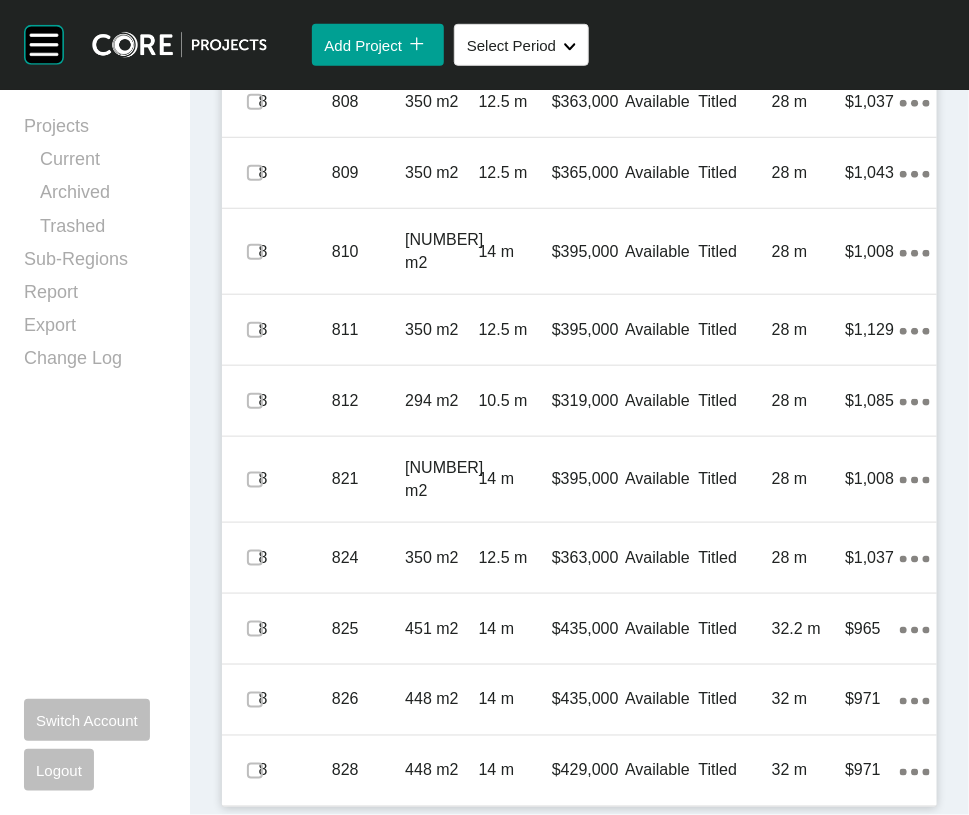 click on "Projects Current Archived Trashed Sub-Regions Report Export Change Log Switch Account Logout" at bounding box center [95, 452] 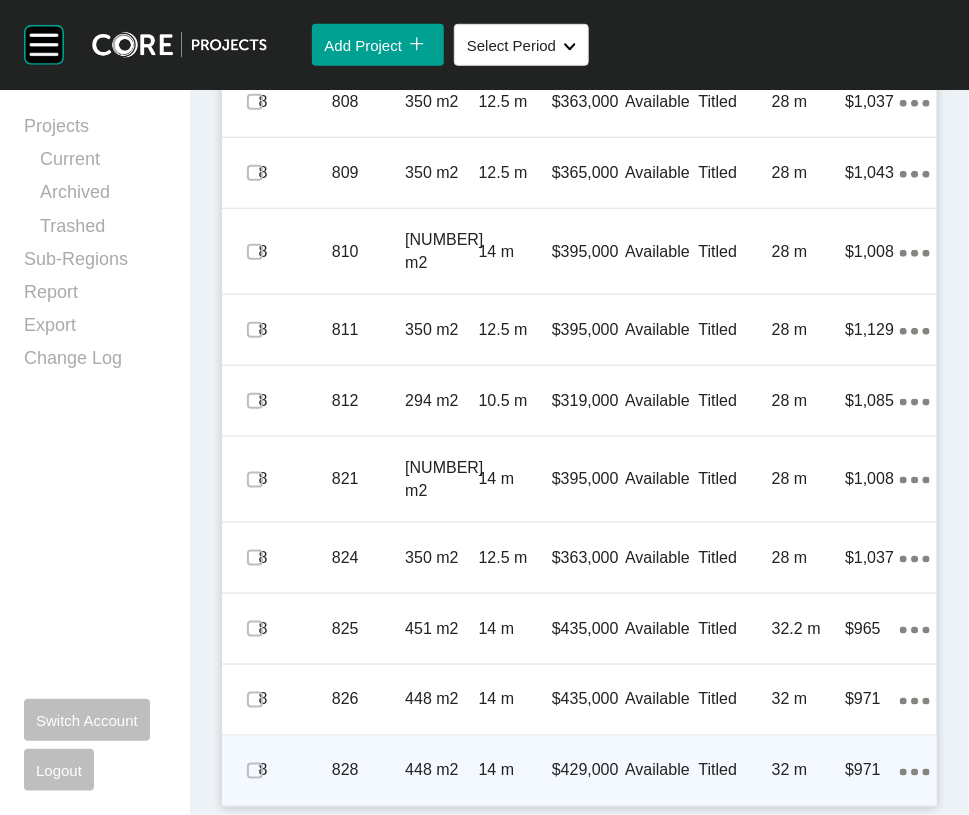 click on "32 m" at bounding box center [808, 771] 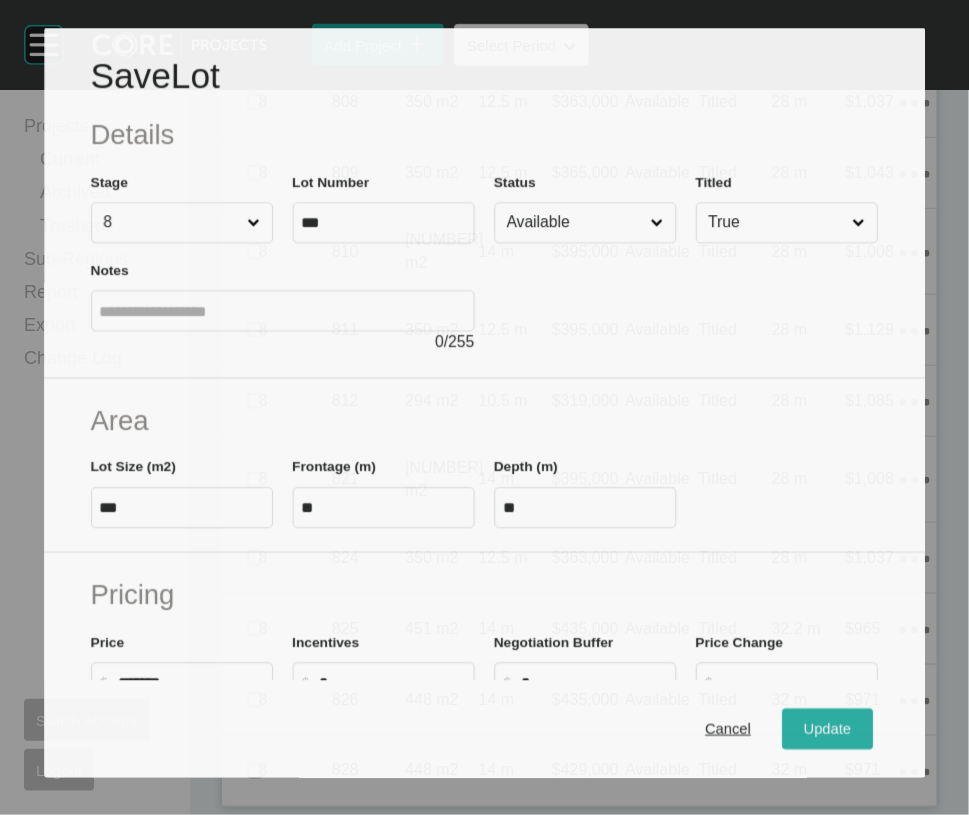 scroll, scrollTop: 8805, scrollLeft: 0, axis: vertical 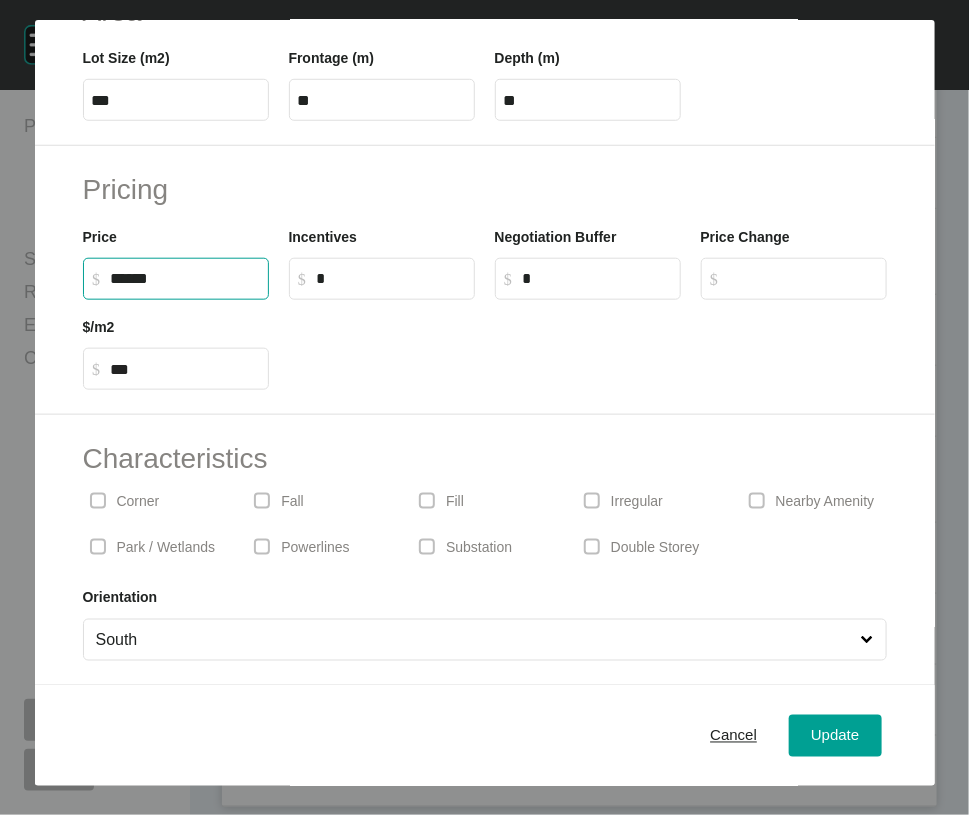 drag, startPoint x: 123, startPoint y: 166, endPoint x: 104, endPoint y: 160, distance: 19.924858 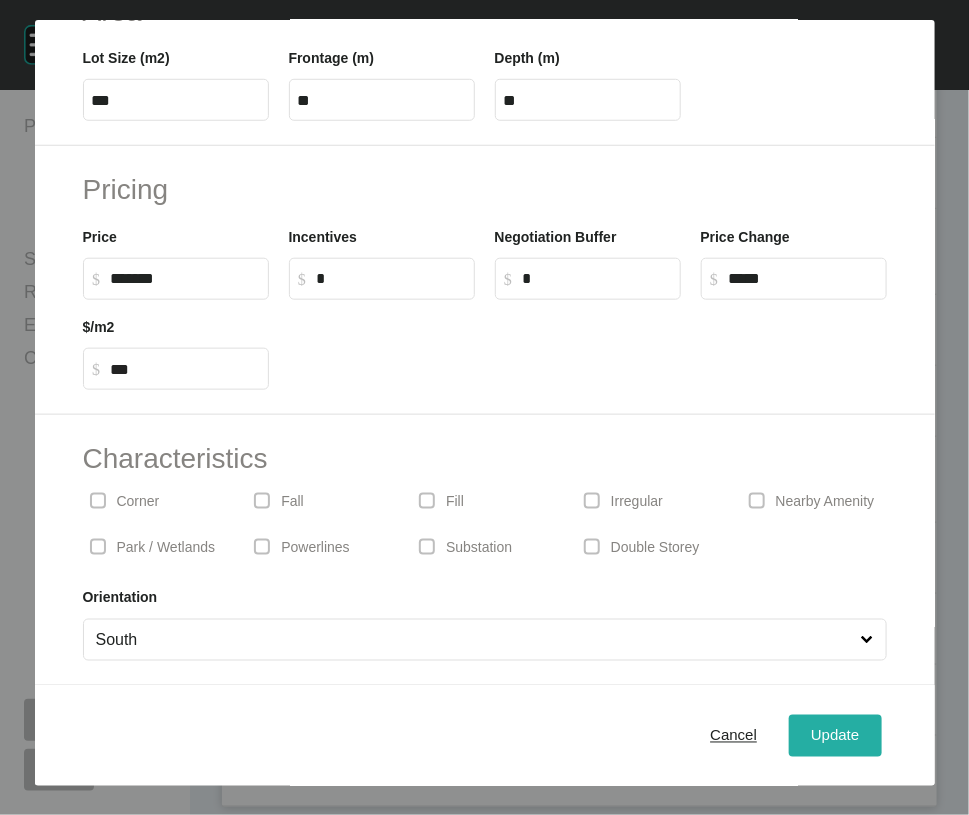 click on "Update" at bounding box center [835, 735] 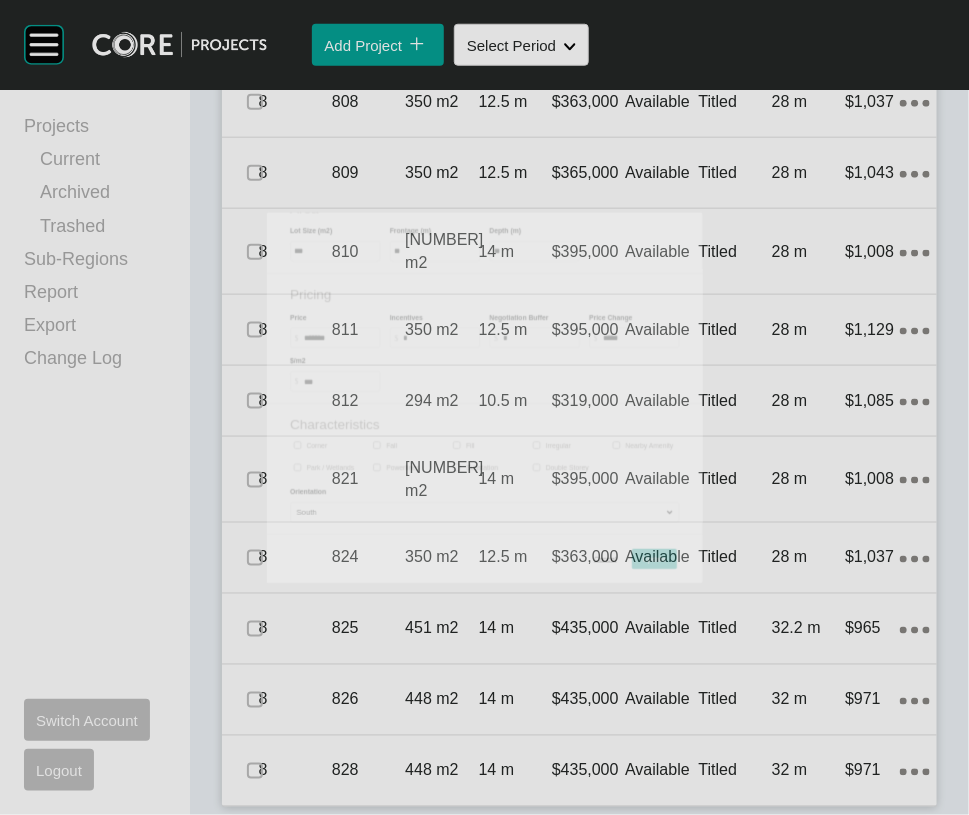 scroll, scrollTop: 8882, scrollLeft: 0, axis: vertical 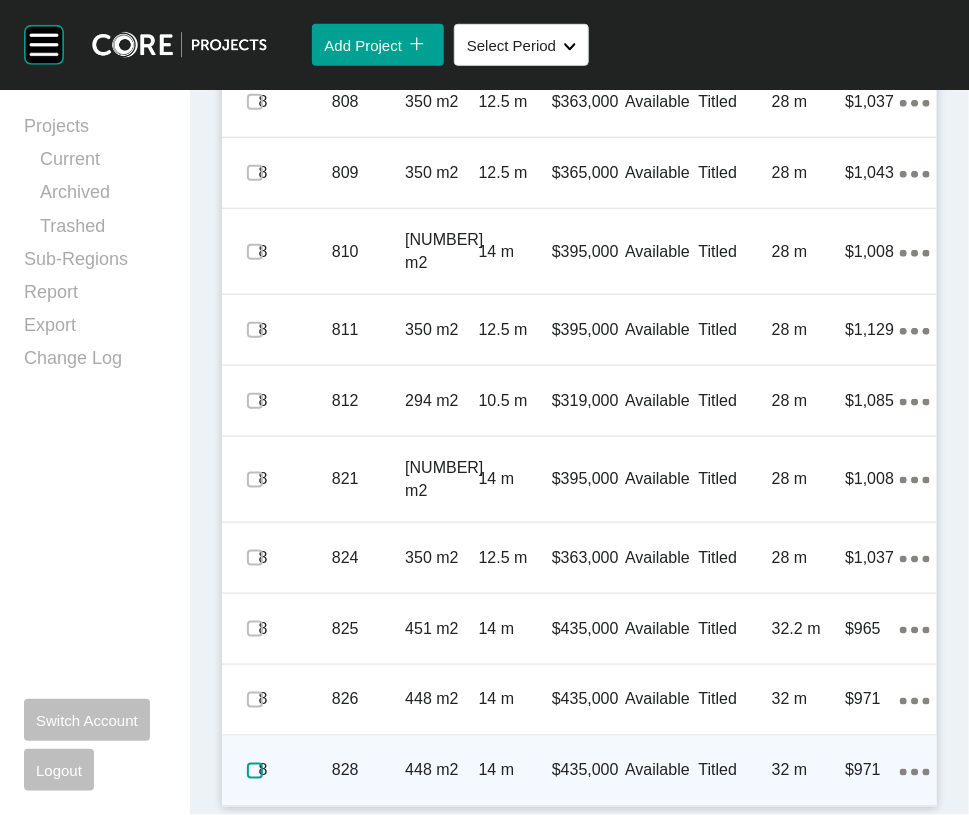 click at bounding box center (255, 771) 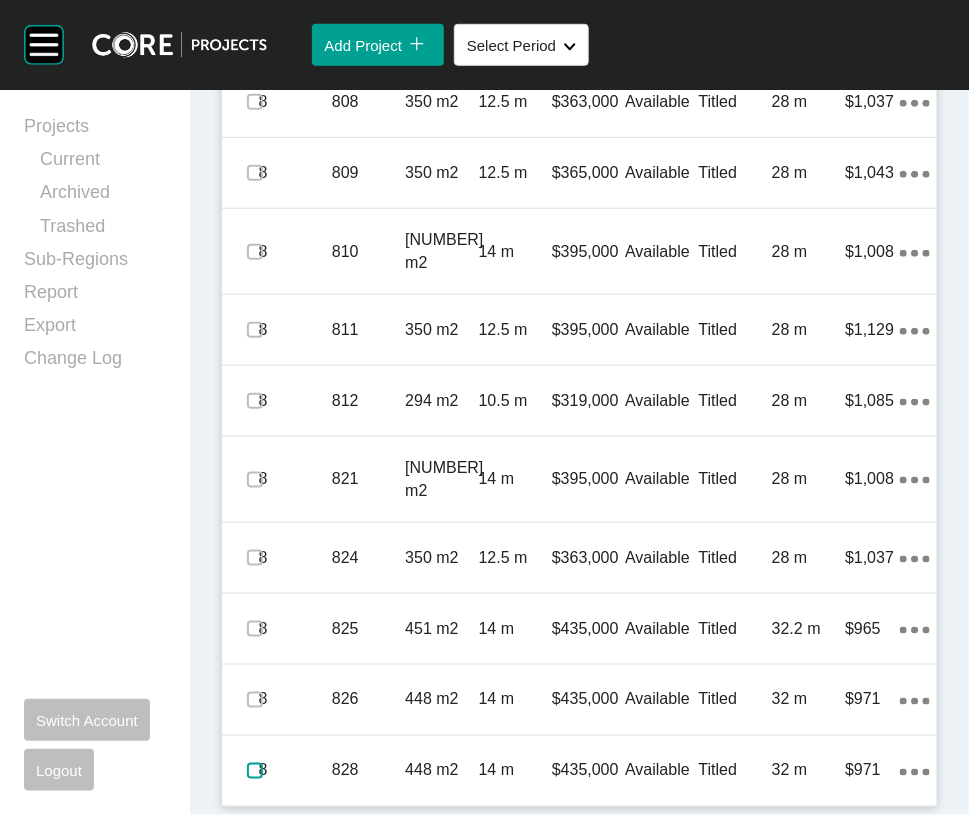 scroll, scrollTop: 7348, scrollLeft: 0, axis: vertical 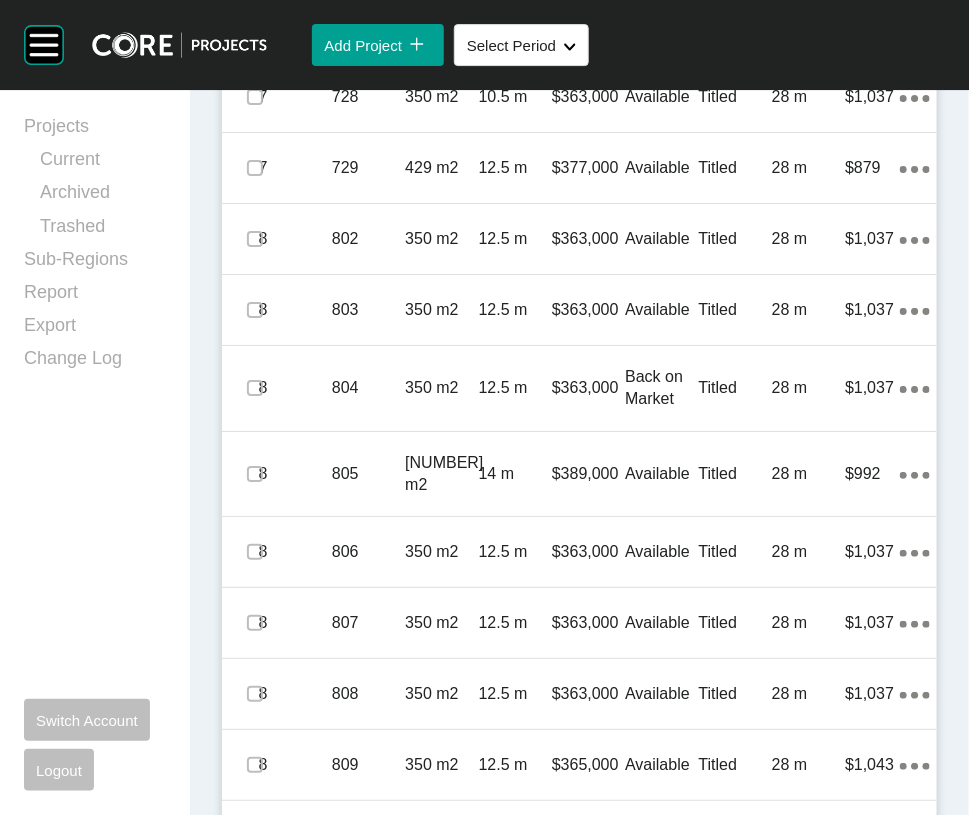 drag, startPoint x: 263, startPoint y: 293, endPoint x: 254, endPoint y: 300, distance: 11.401754 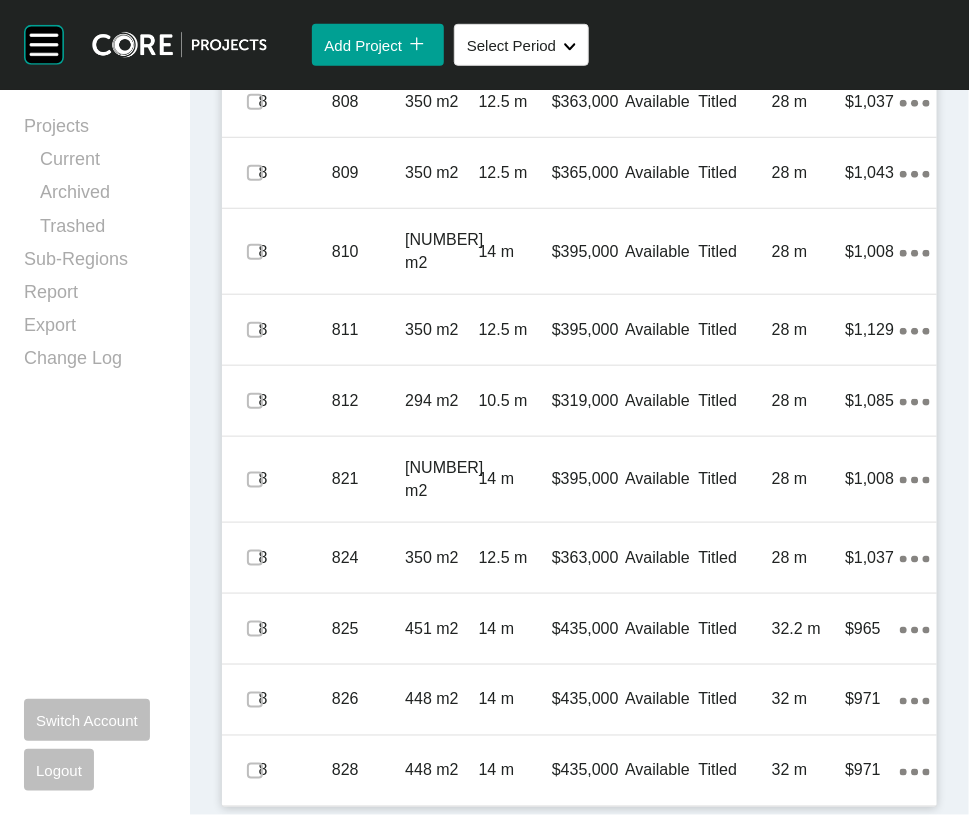 scroll, scrollTop: 7391, scrollLeft: 0, axis: vertical 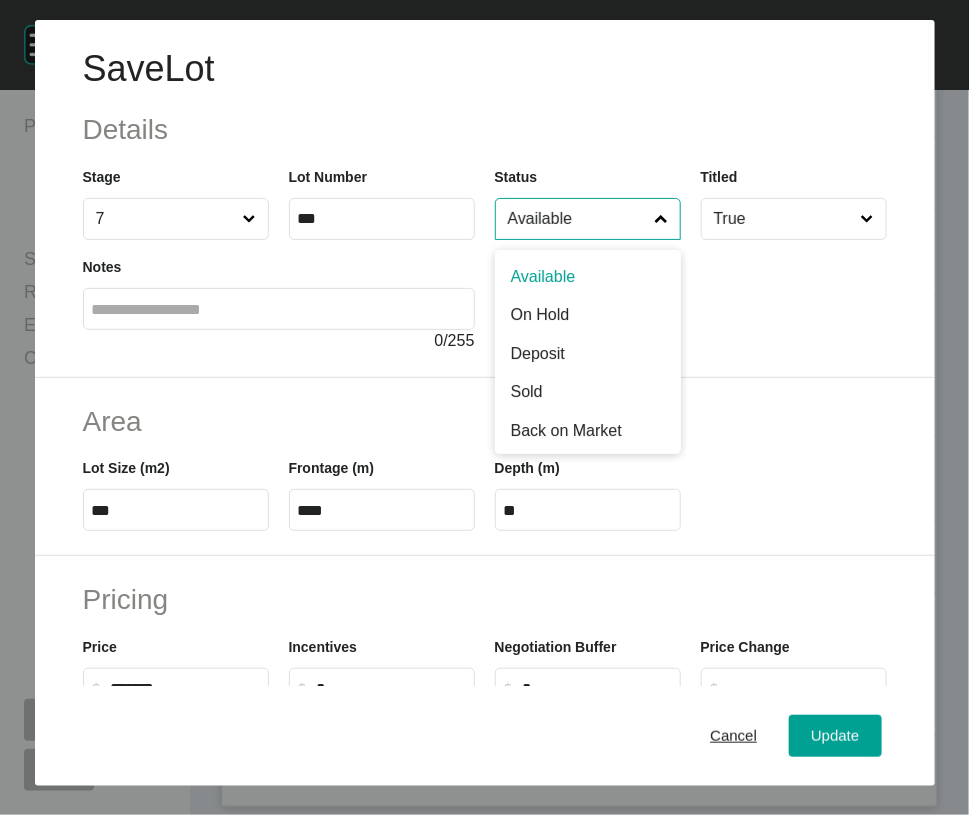 click on "Available" at bounding box center [578, 219] 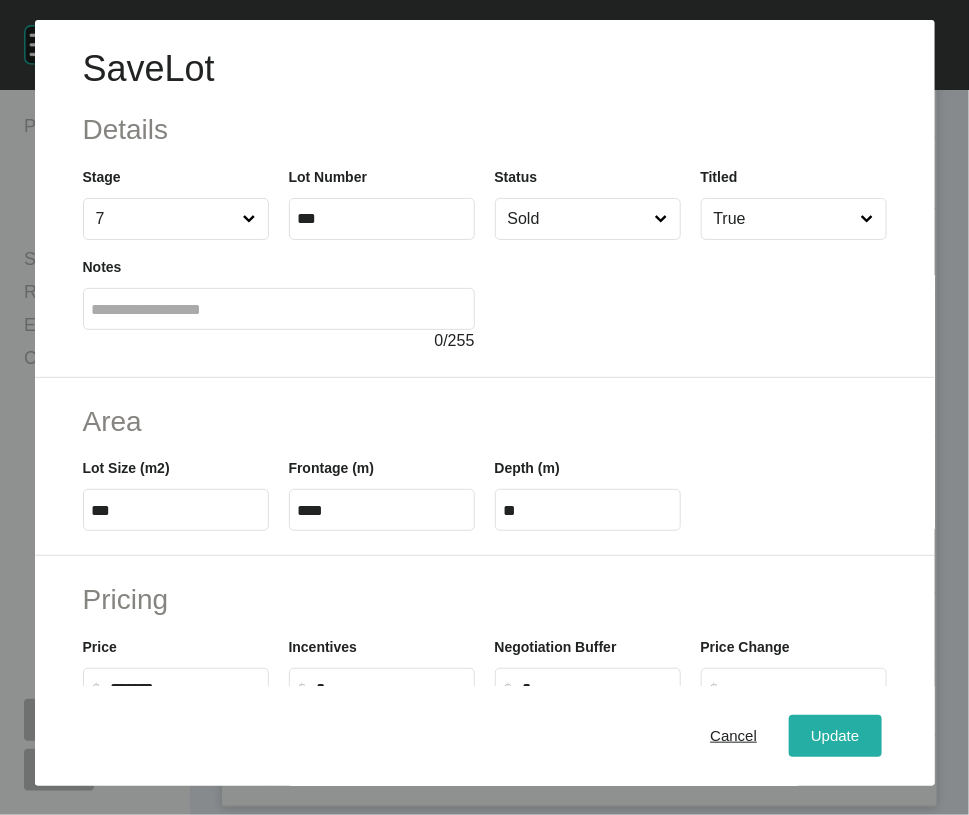 click on "Update" at bounding box center [835, 736] 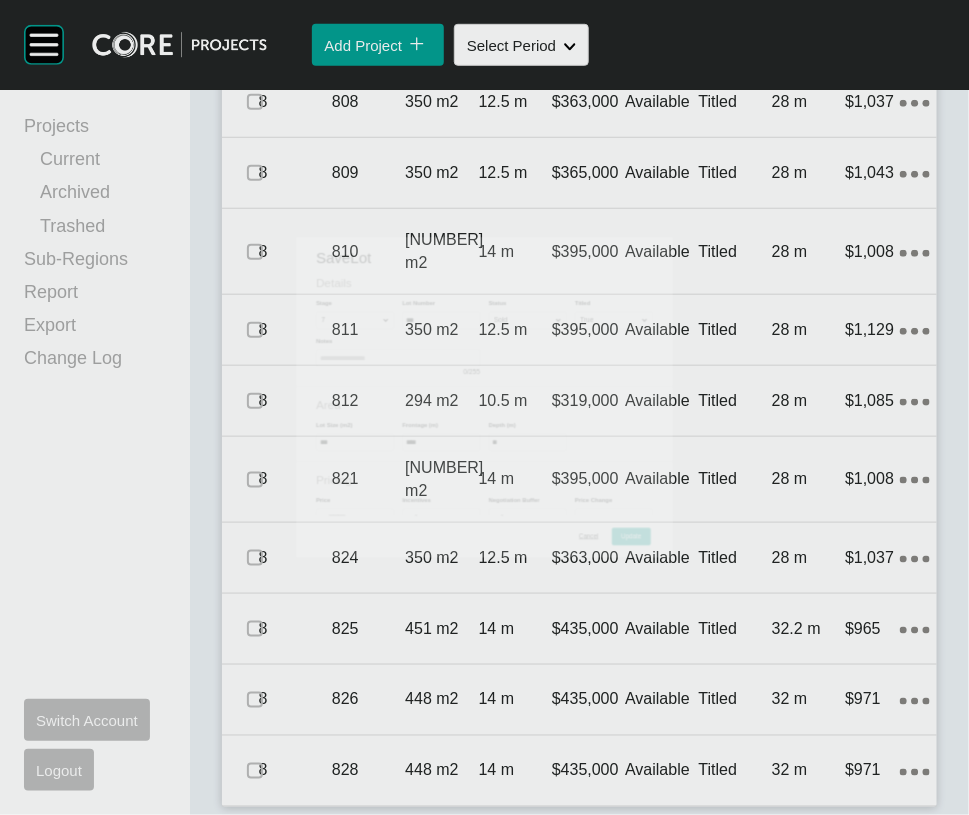 scroll, scrollTop: 7391, scrollLeft: 0, axis: vertical 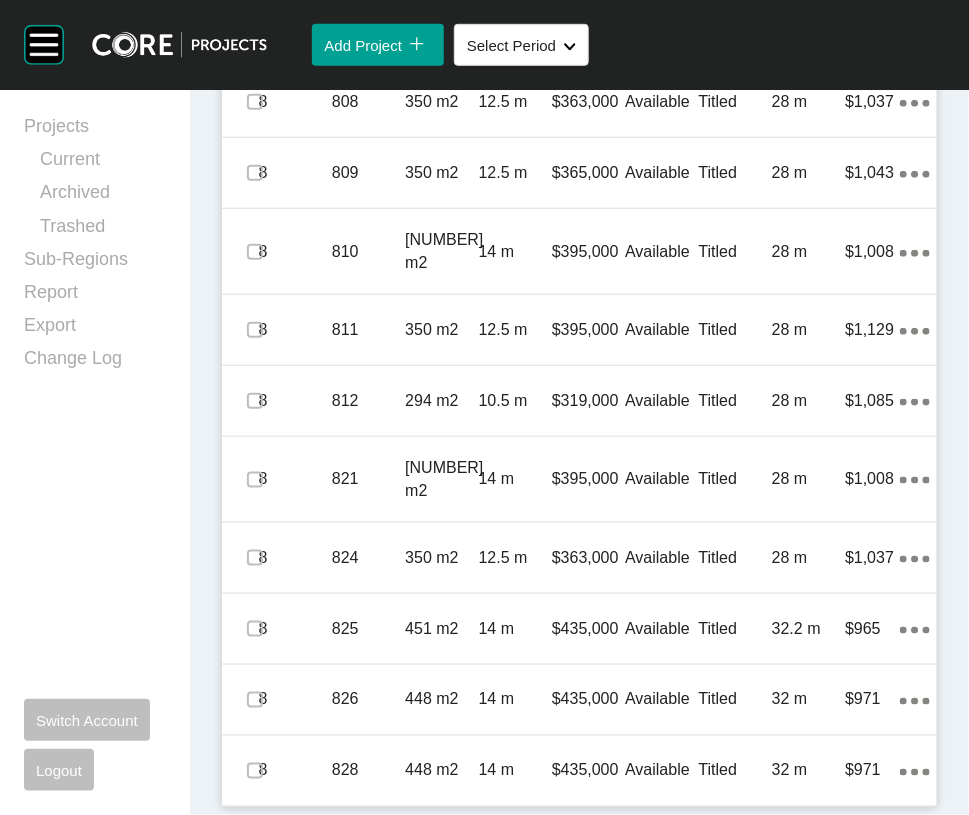 click on "Titled" at bounding box center (735, -566) 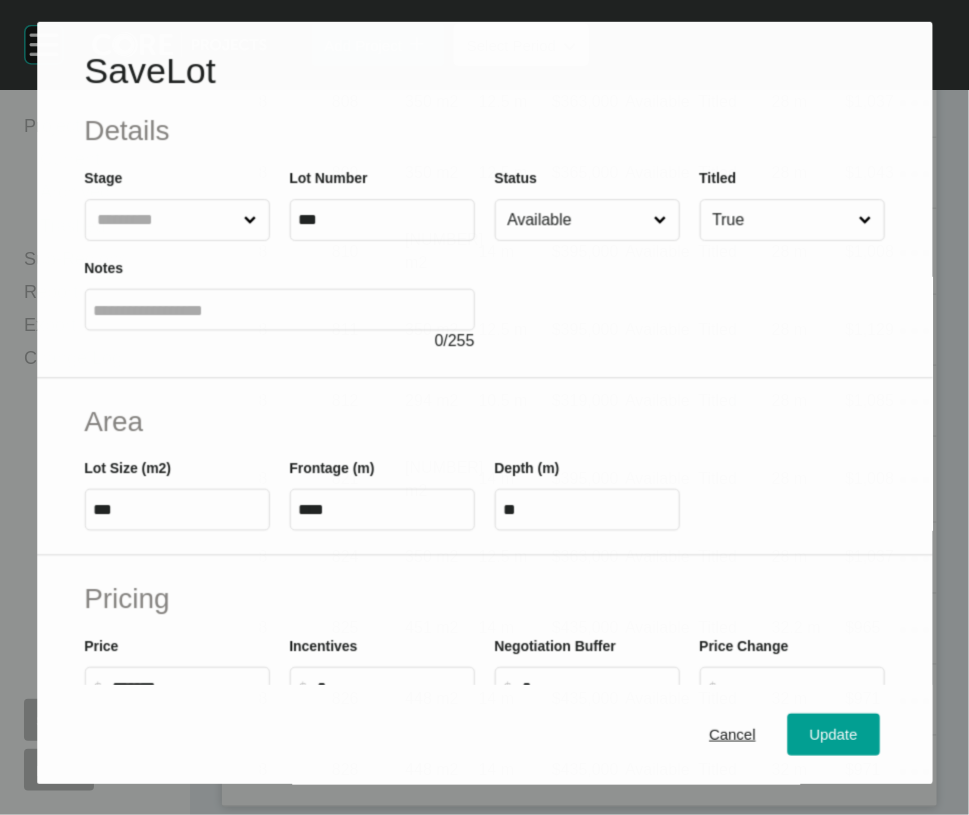 scroll, scrollTop: 7313, scrollLeft: 0, axis: vertical 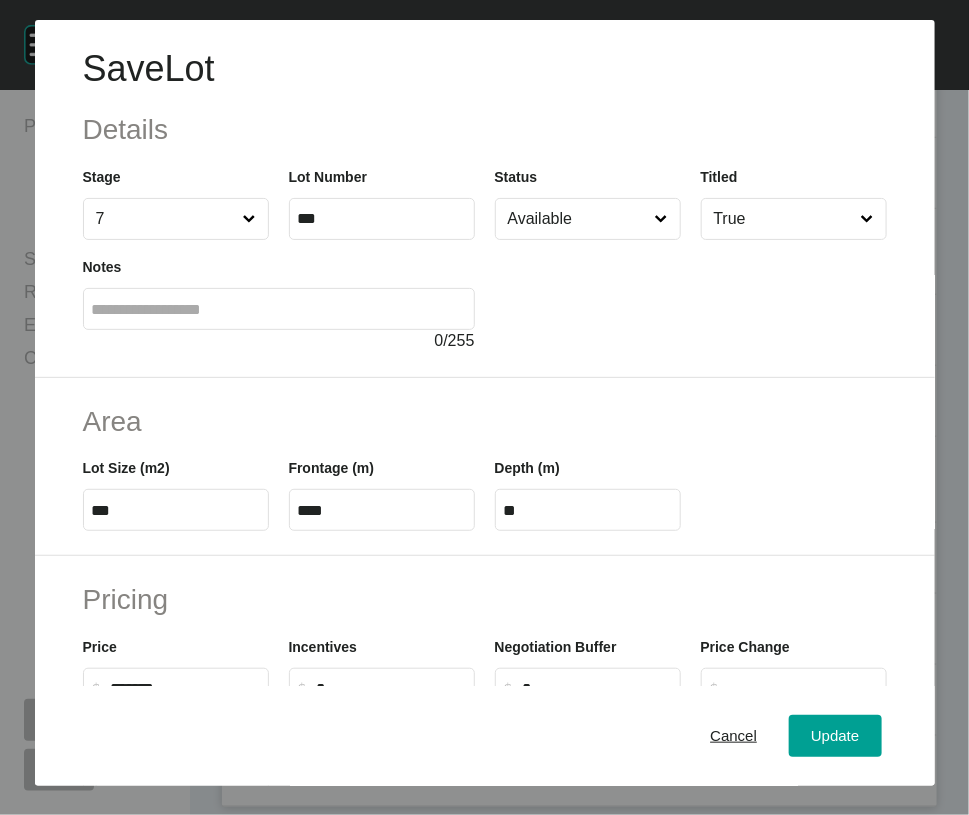 click on "Available" at bounding box center (578, 219) 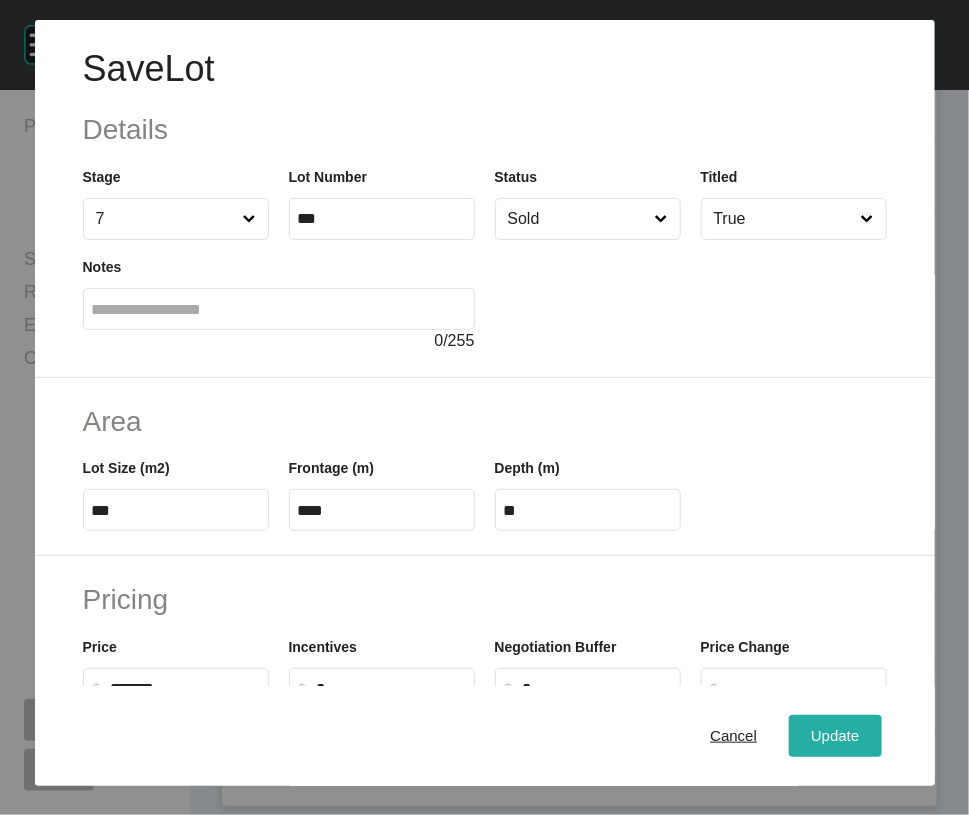 click on "Update" at bounding box center [835, 736] 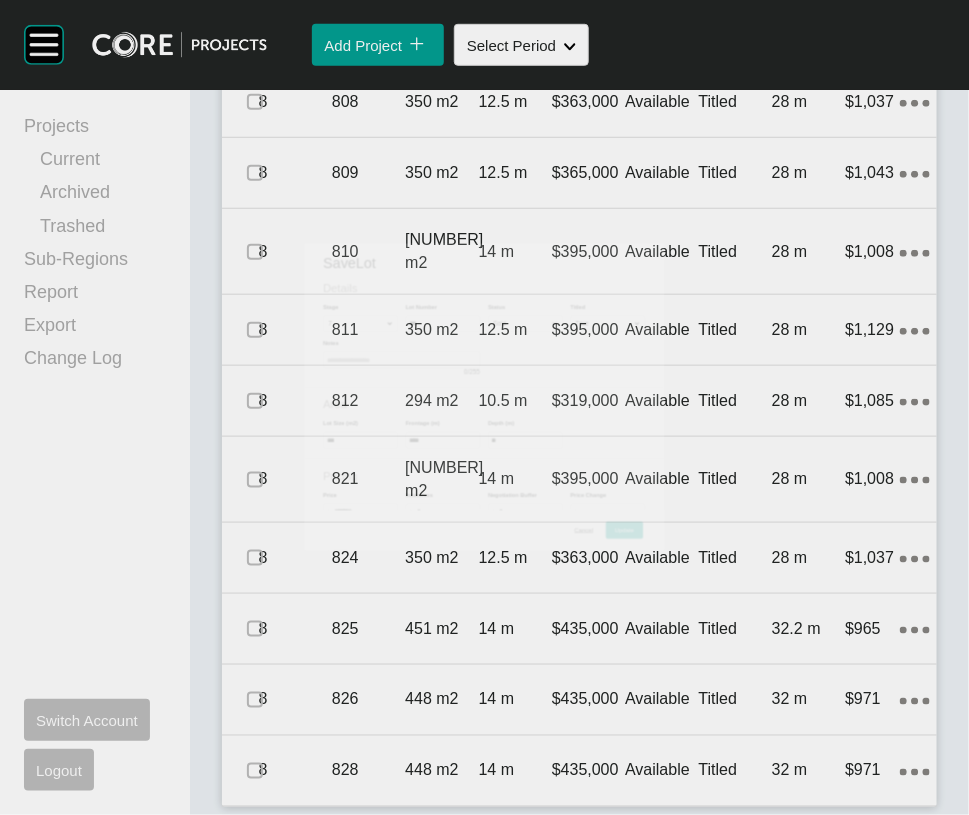 scroll, scrollTop: 7391, scrollLeft: 0, axis: vertical 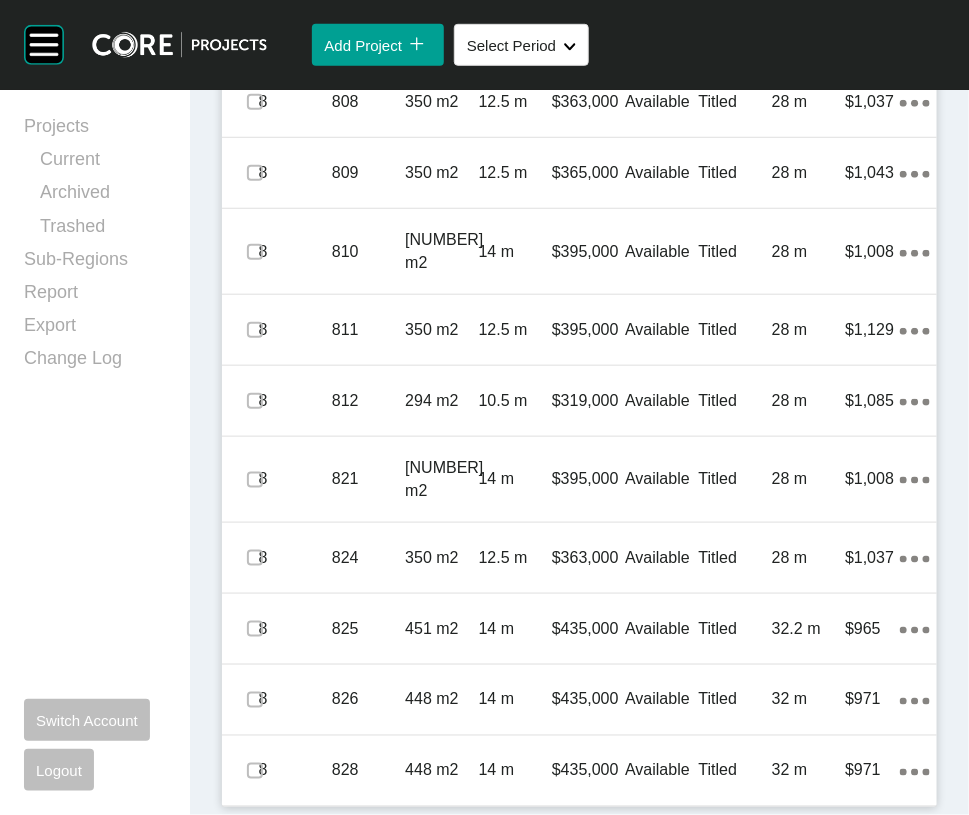 click at bounding box center (255, -637) 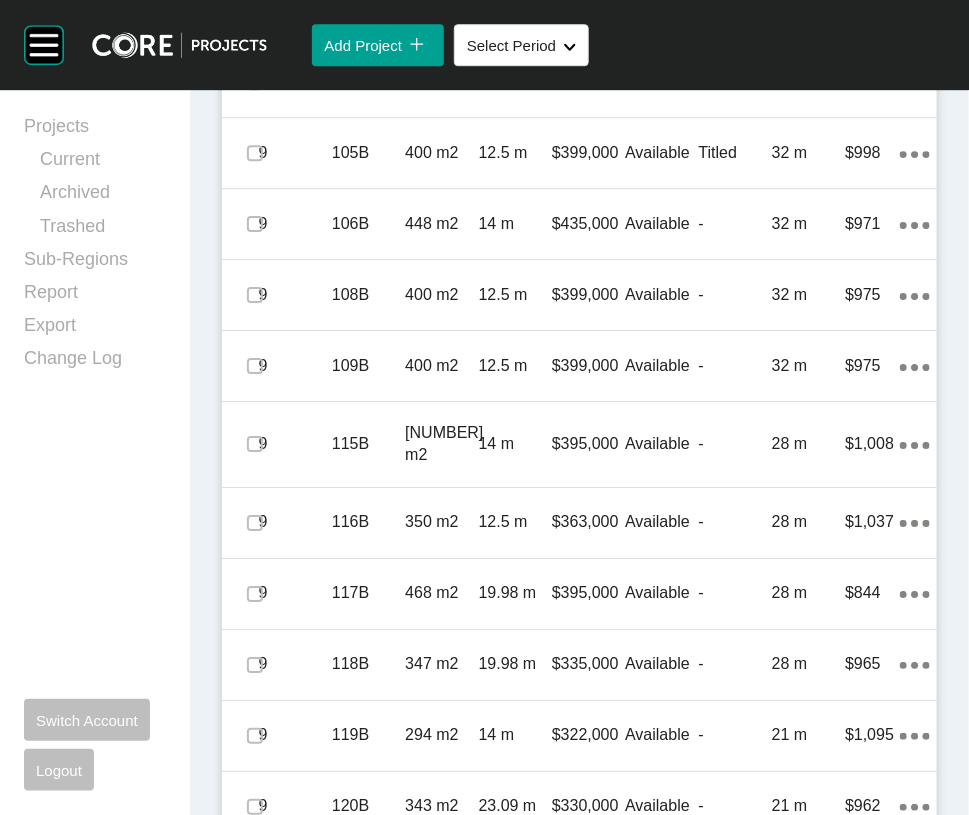 scroll, scrollTop: 1535, scrollLeft: 0, axis: vertical 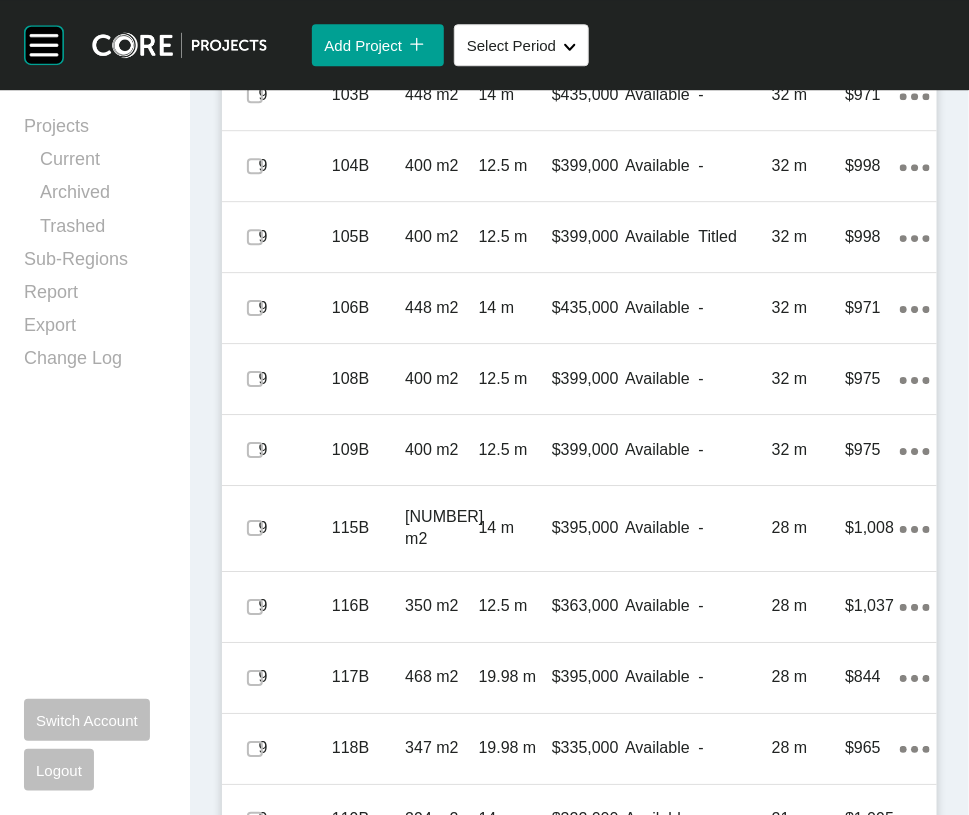click on "Edit Selected" at bounding box center (610, -176) 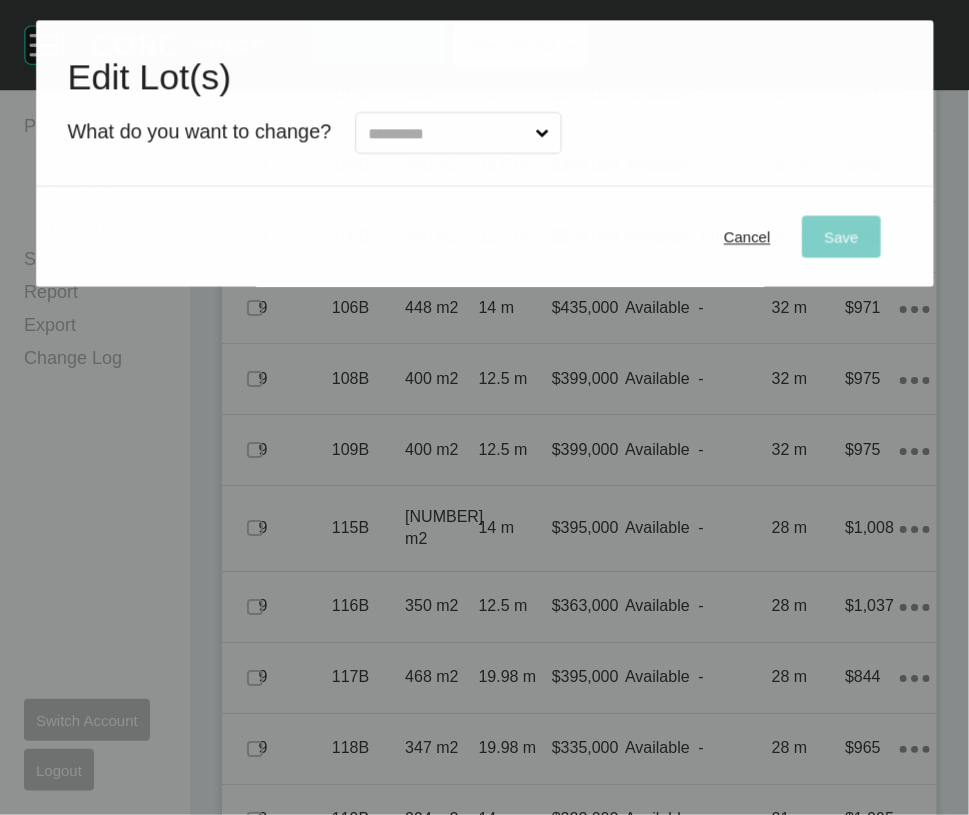 click at bounding box center (448, 133) 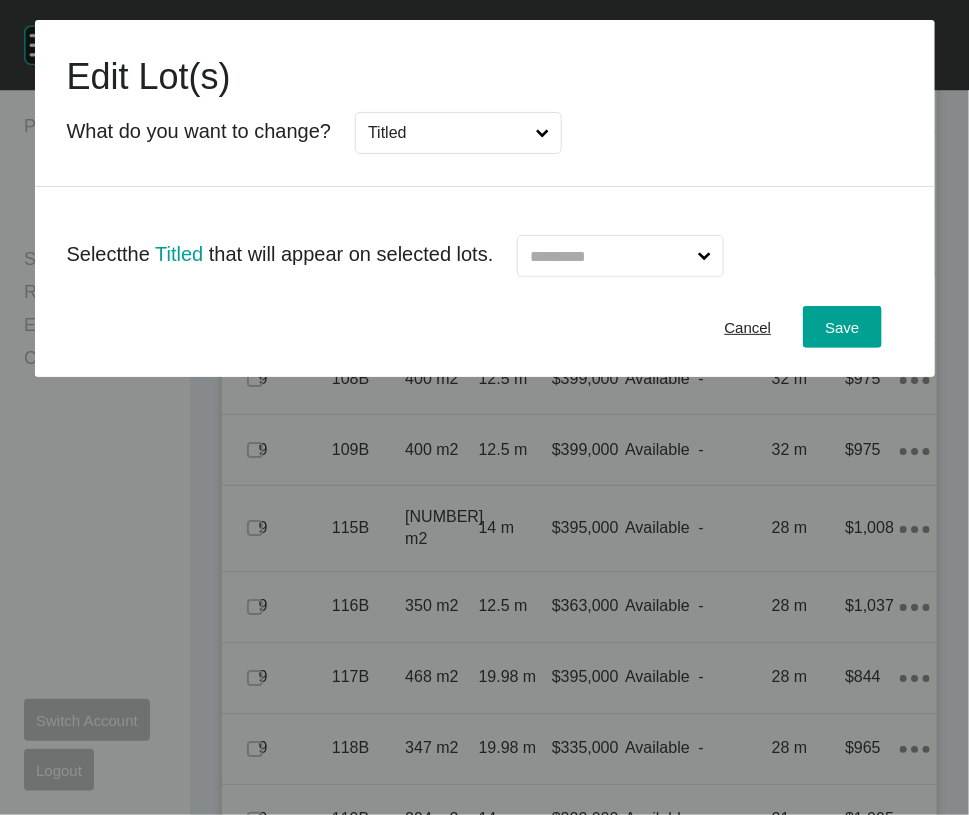 drag, startPoint x: 482, startPoint y: 315, endPoint x: 601, endPoint y: 317, distance: 119.01681 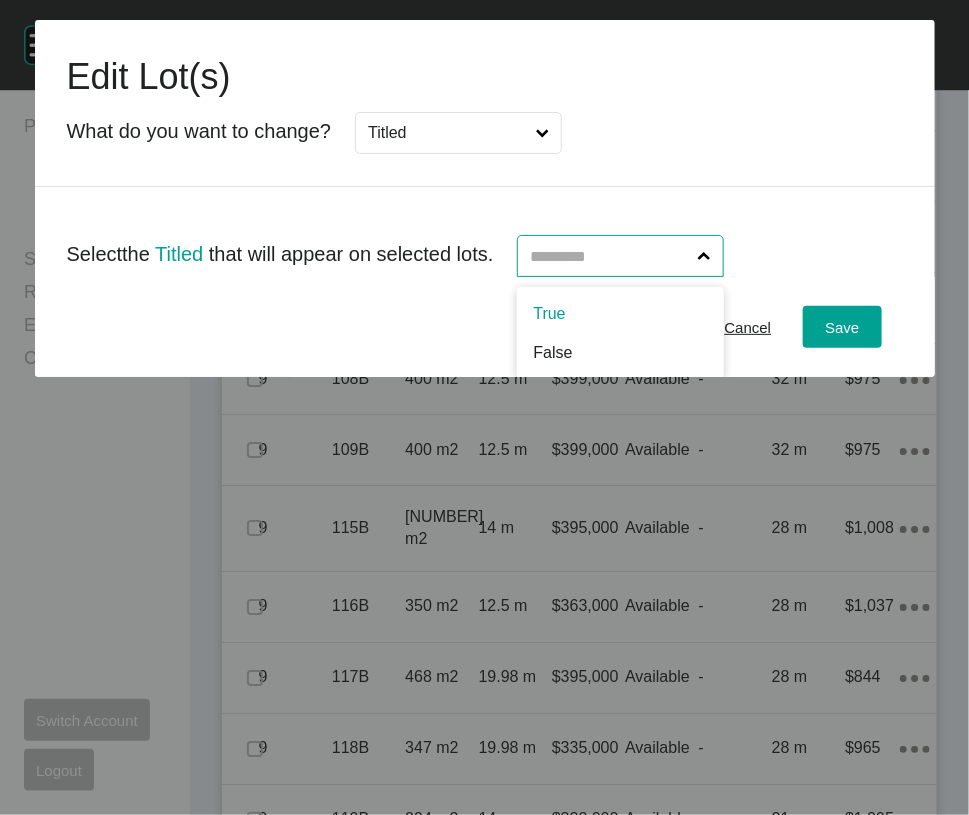 click at bounding box center [610, 256] 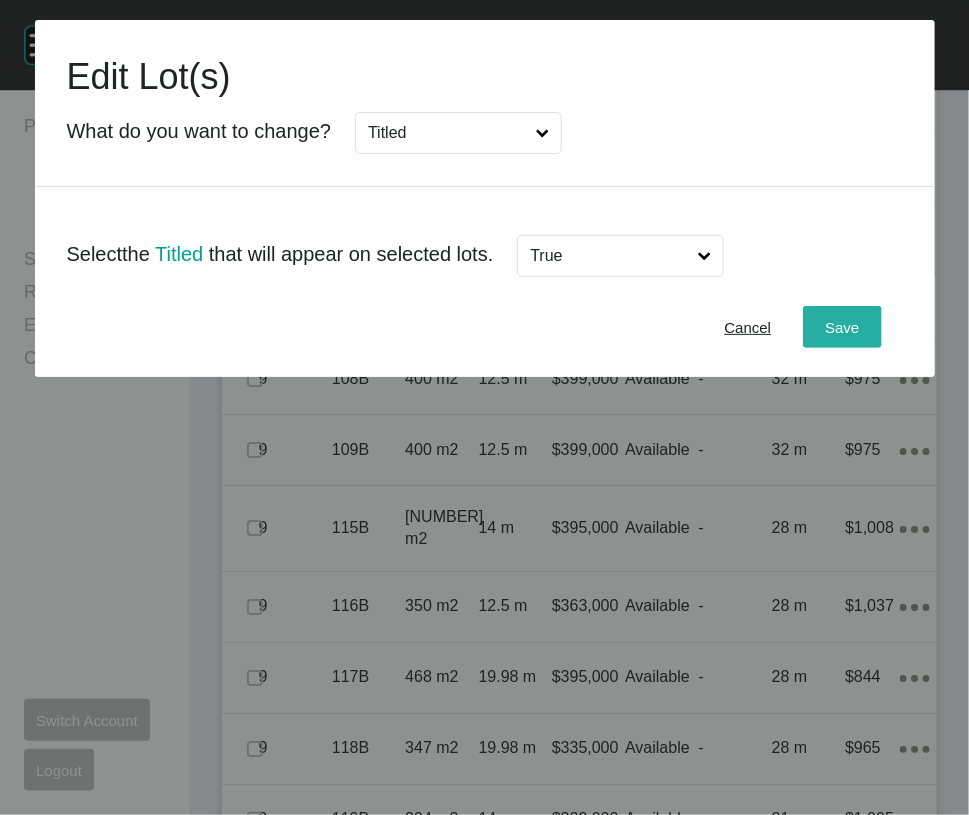 click on "Save" at bounding box center (842, 327) 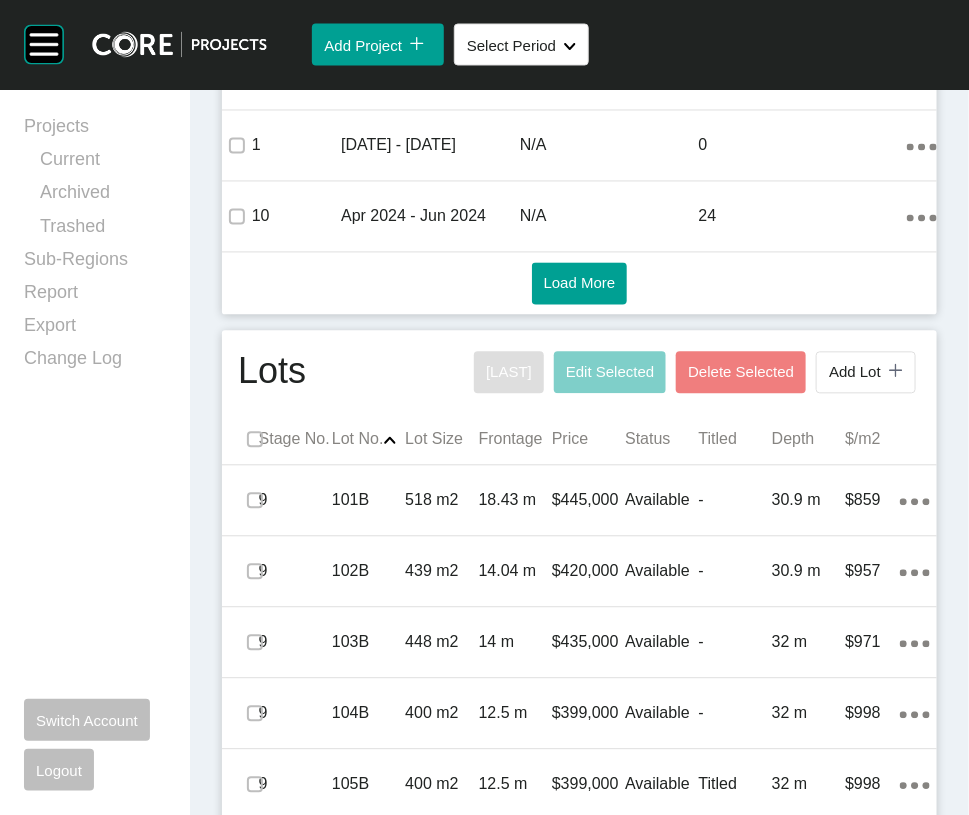 scroll, scrollTop: 0, scrollLeft: 0, axis: both 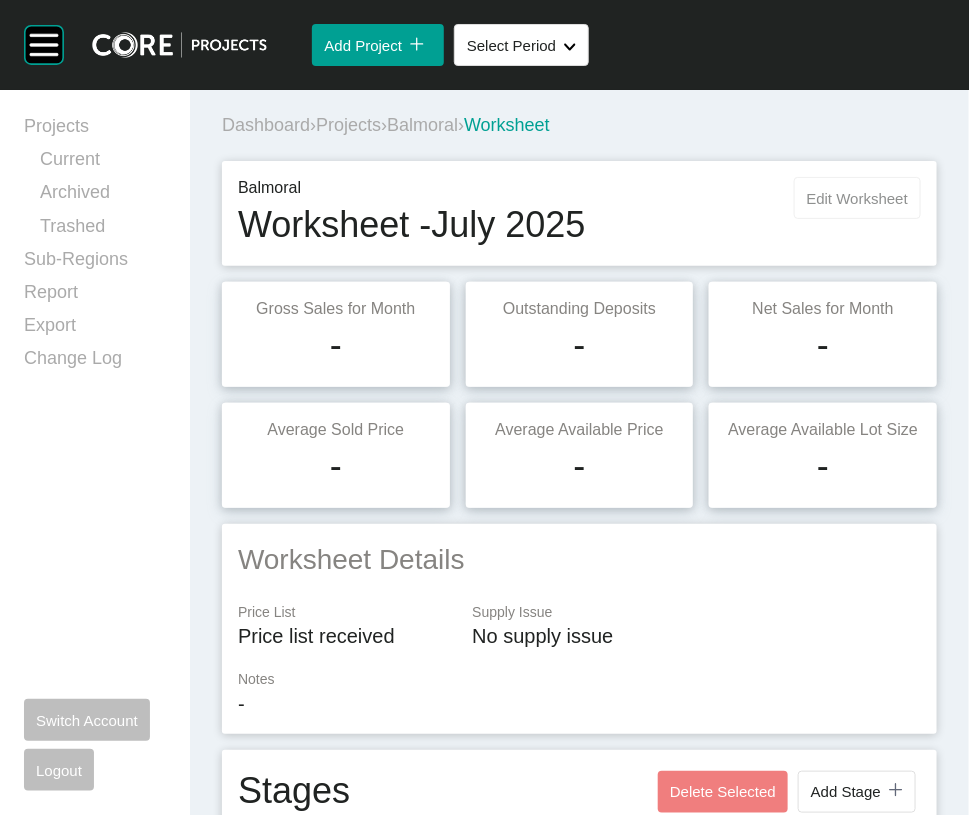 click on "Edit Worksheet" at bounding box center (857, 198) 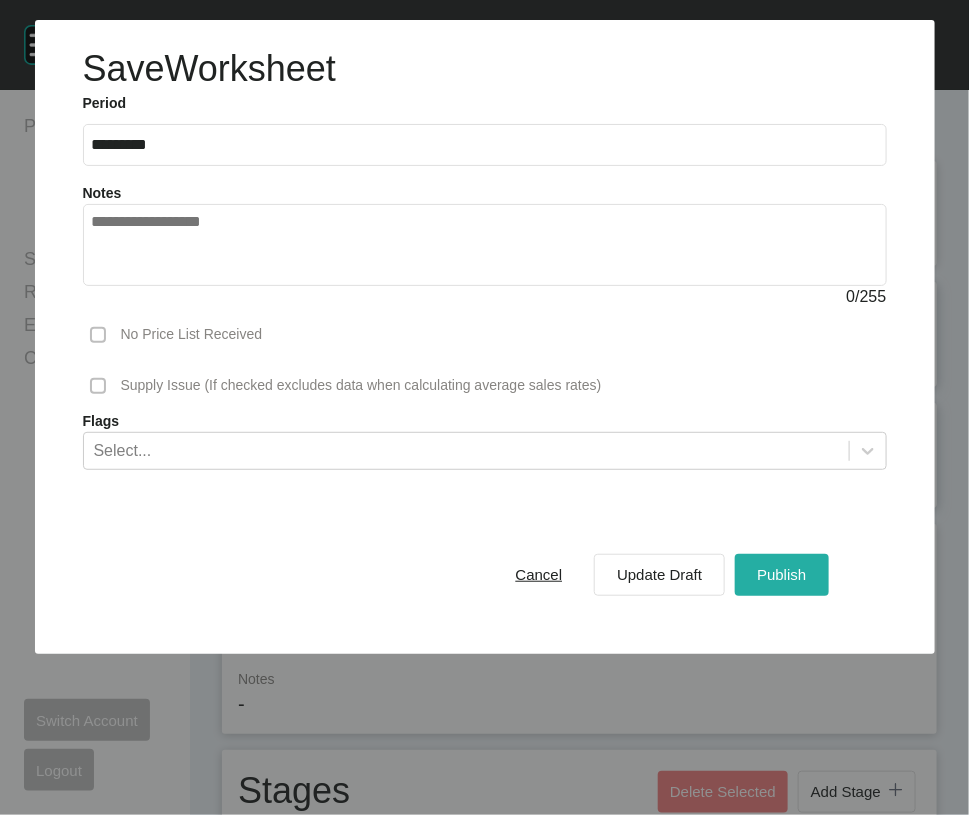 click on "Publish" at bounding box center [781, 574] 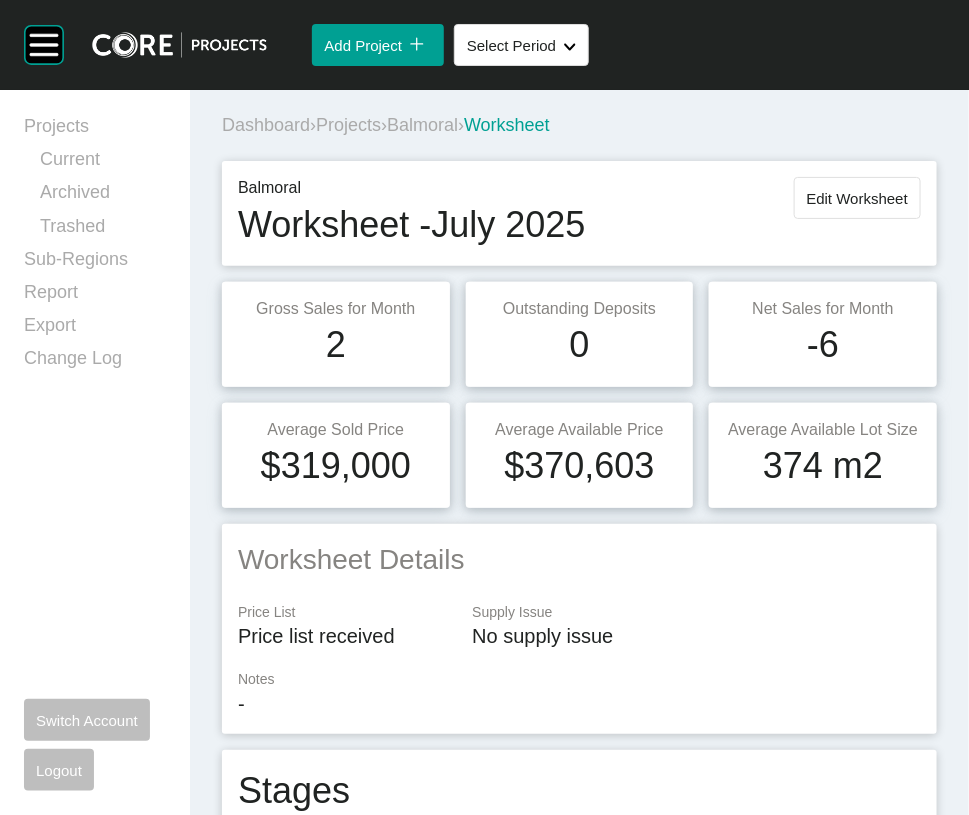 click on "Projects" at bounding box center (348, 125) 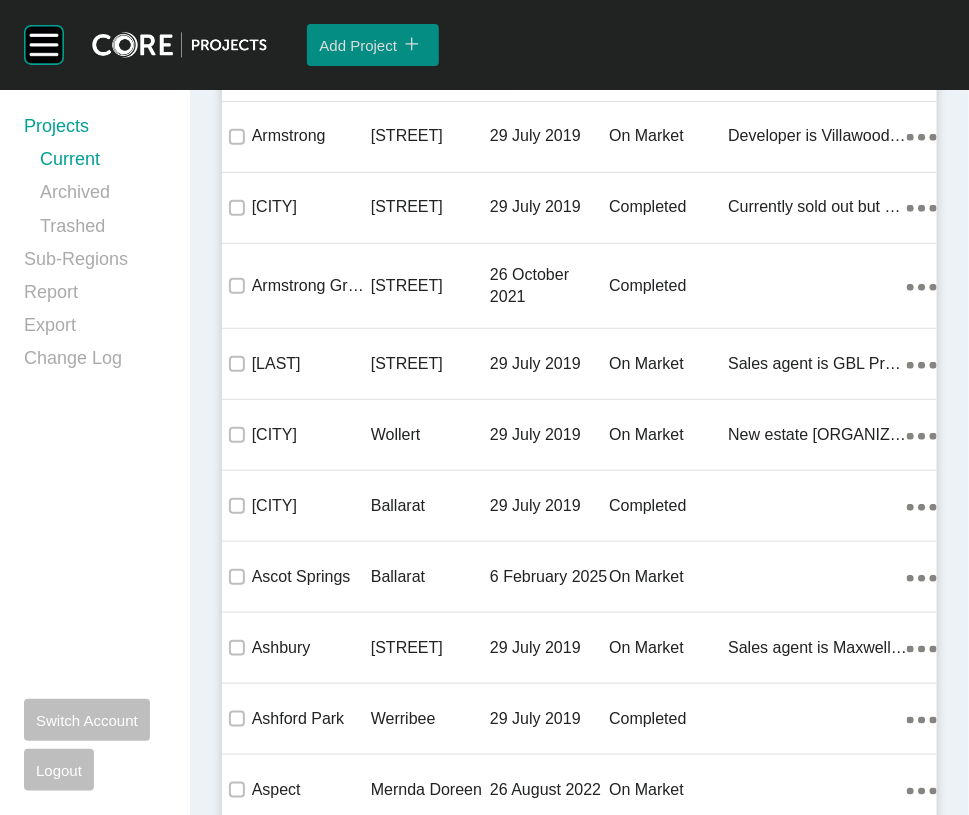 scroll, scrollTop: 10254, scrollLeft: 0, axis: vertical 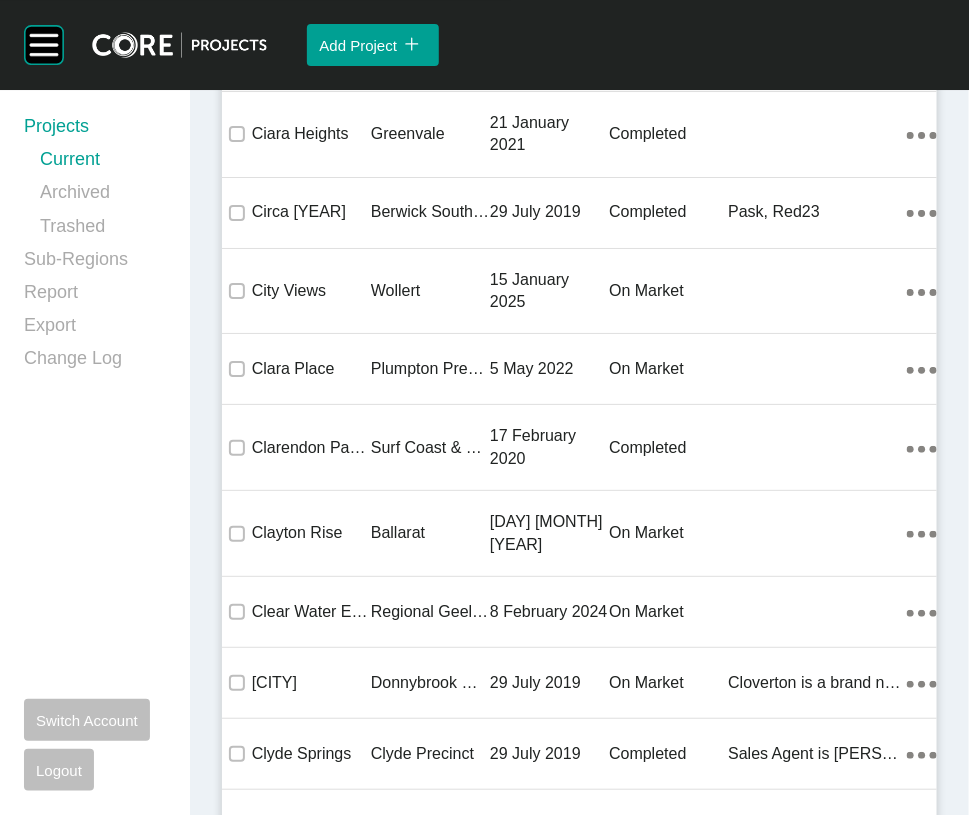 click on "[MELTON]" at bounding box center [430, -2888] 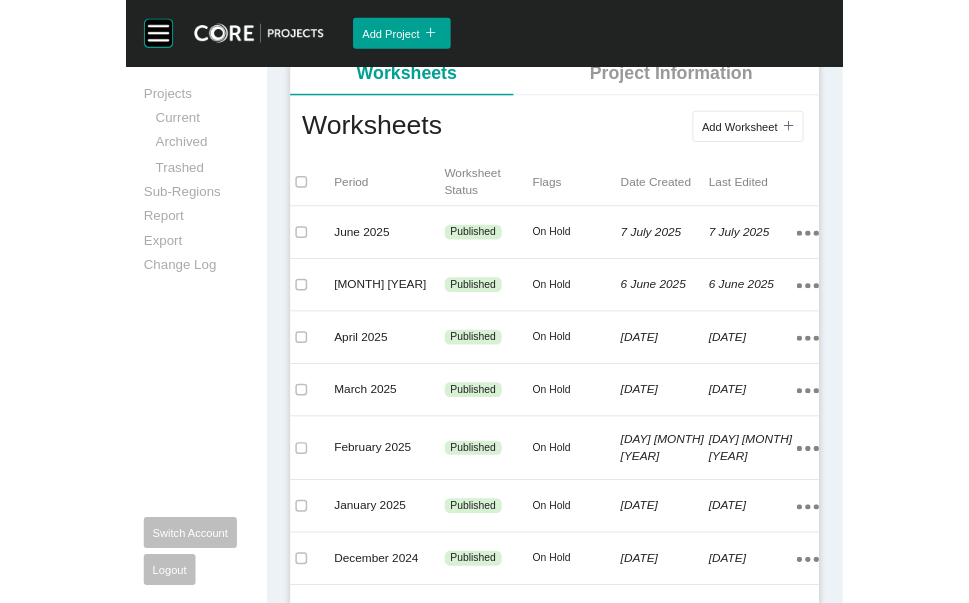 scroll, scrollTop: 351, scrollLeft: 0, axis: vertical 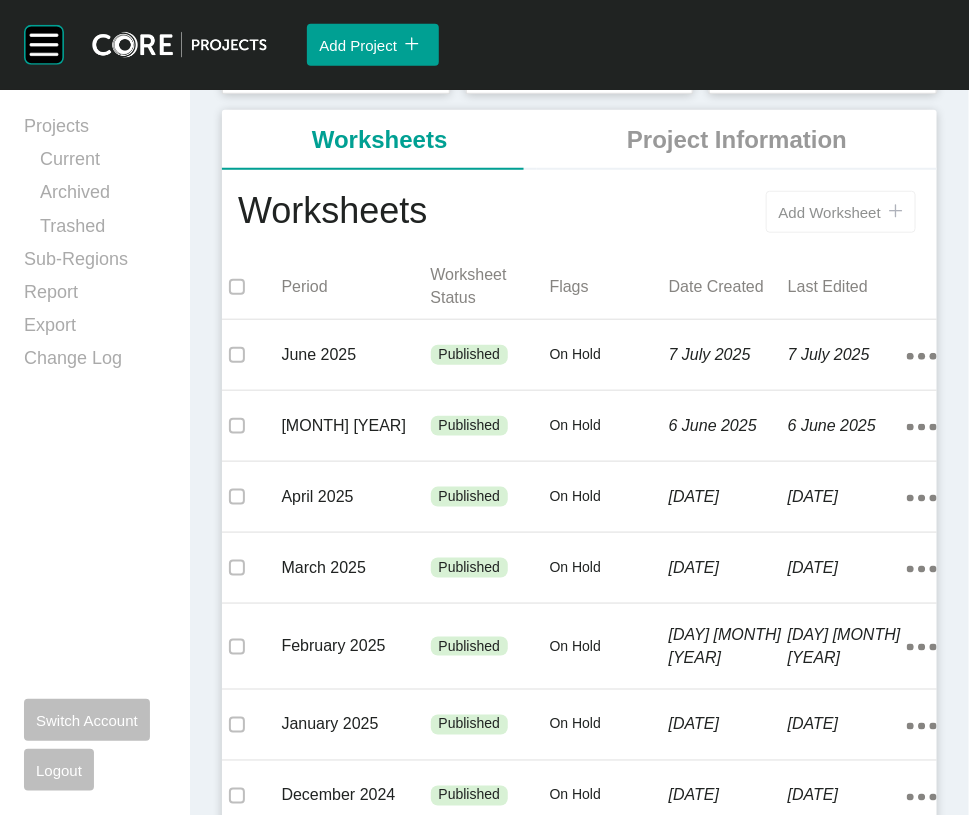click on "Add Worksheet icon/tick copy 11 Created with Sketch." at bounding box center (841, 212) 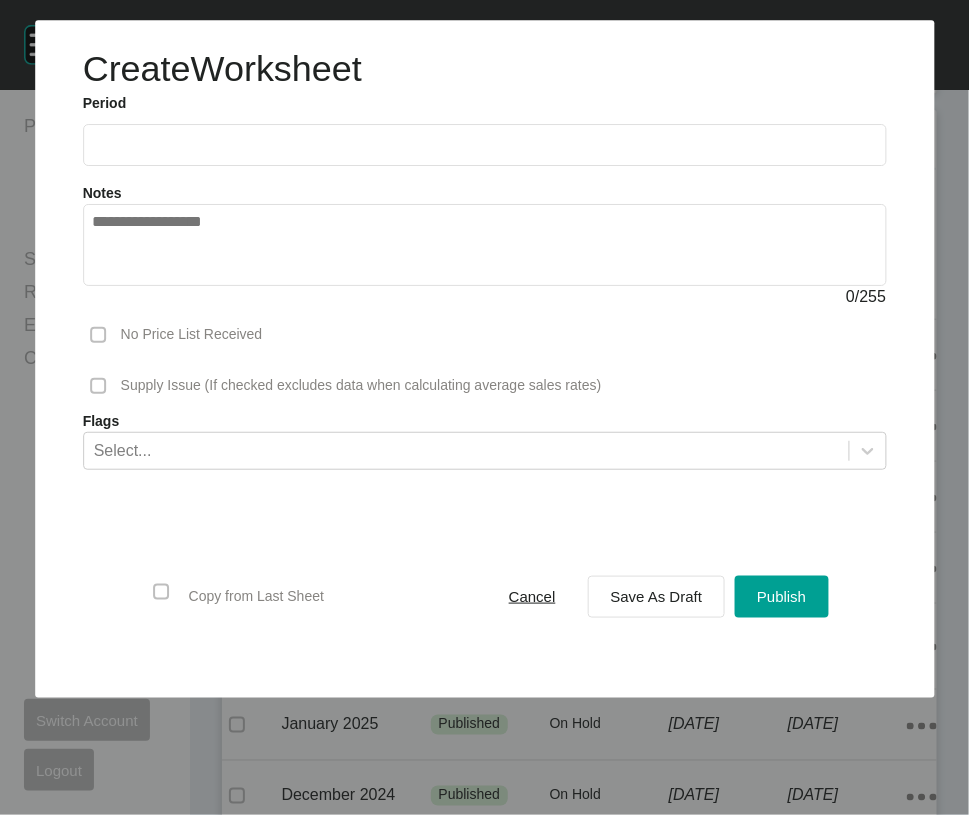 click at bounding box center [485, 145] 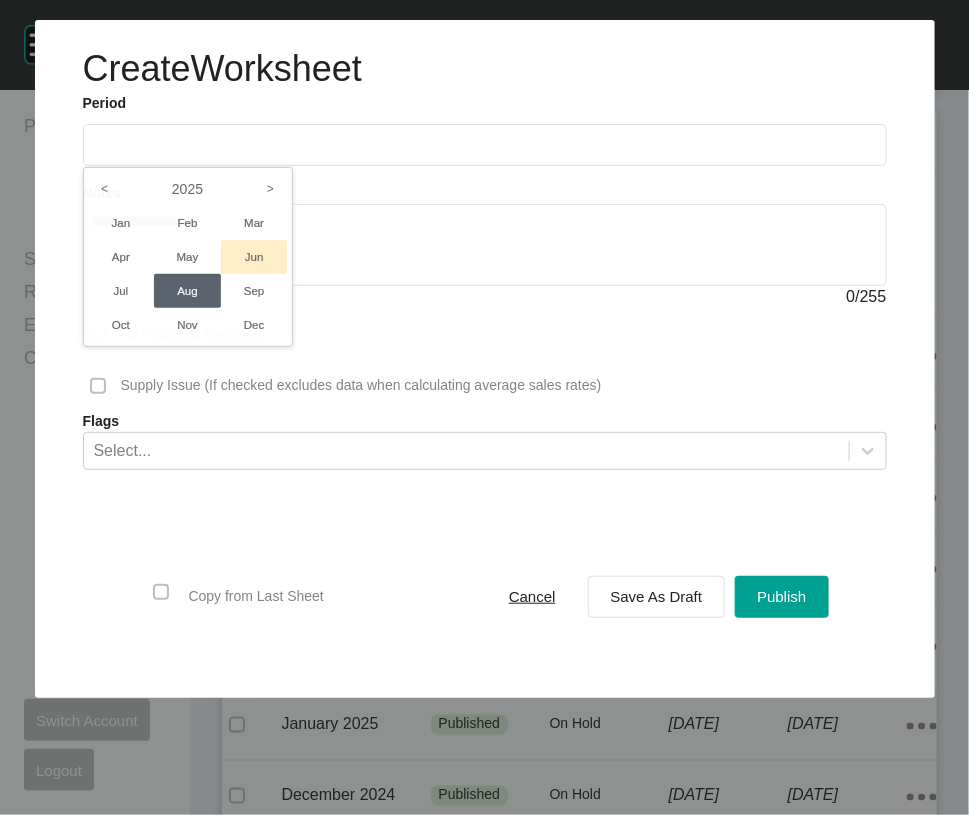 click on "Jun" at bounding box center (254, 257) 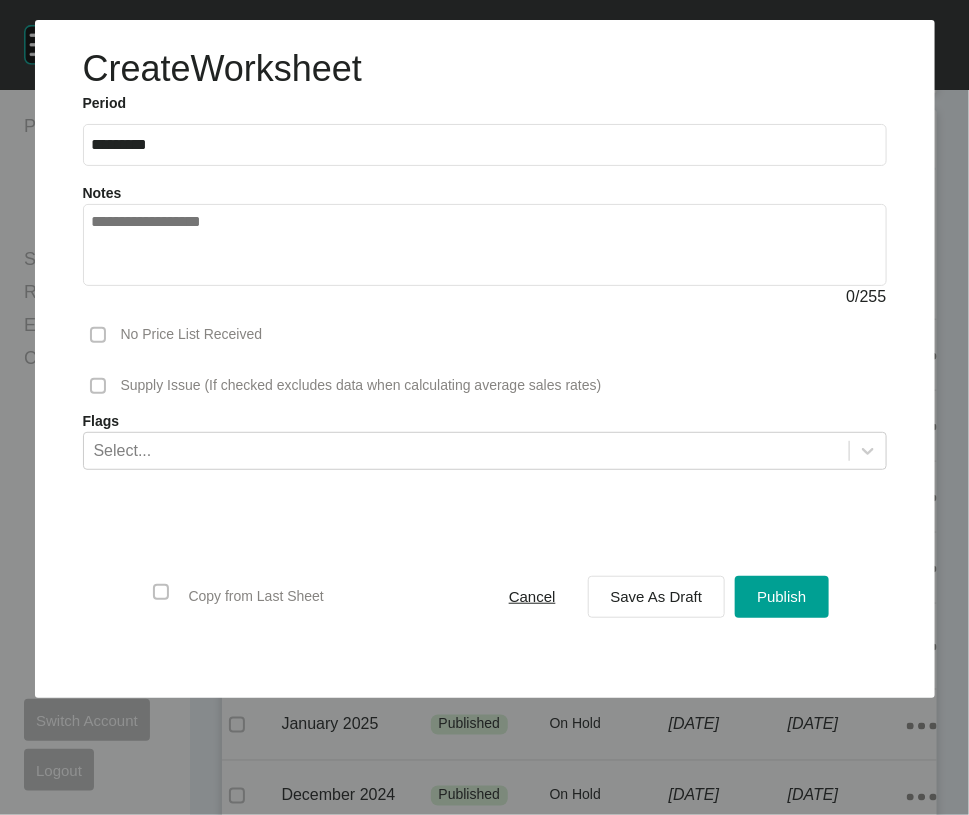 click on "*********" at bounding box center [485, 144] 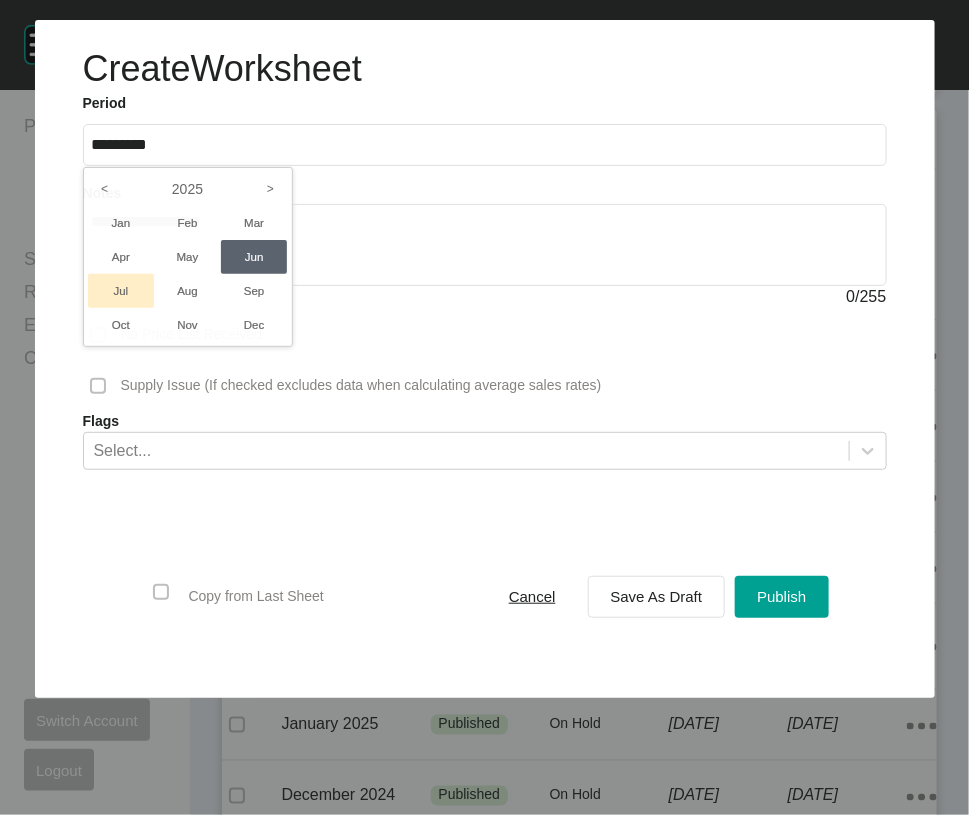 click on "Jul" at bounding box center (121, 291) 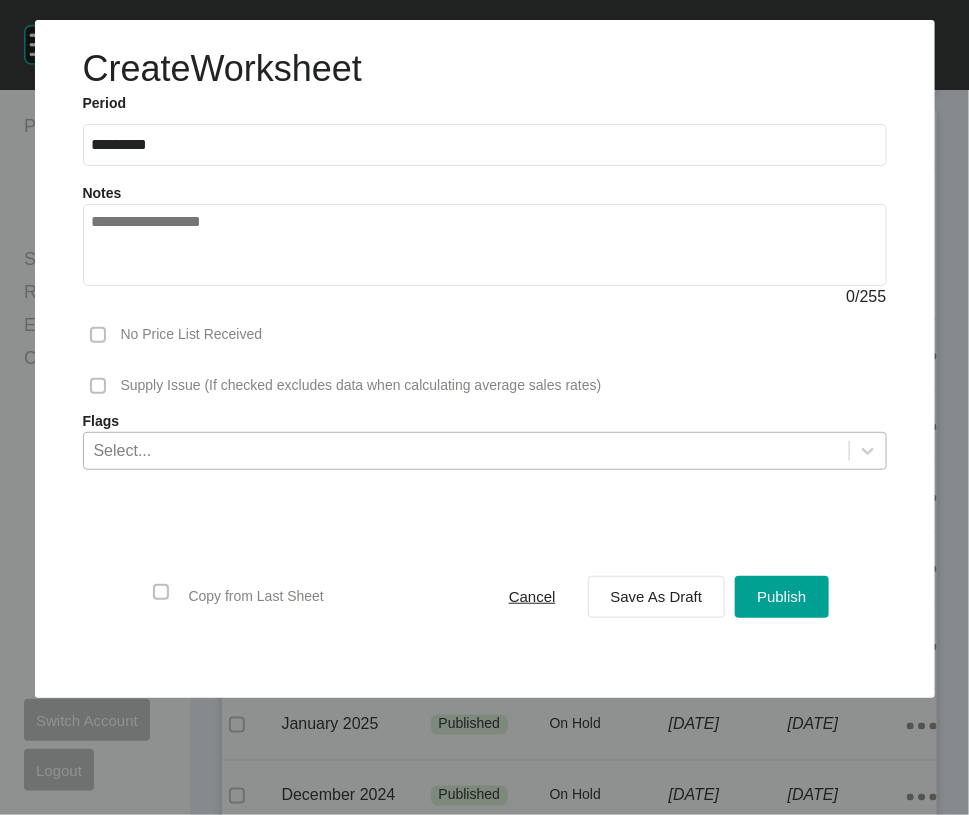 click on "Select..." at bounding box center [466, 450] 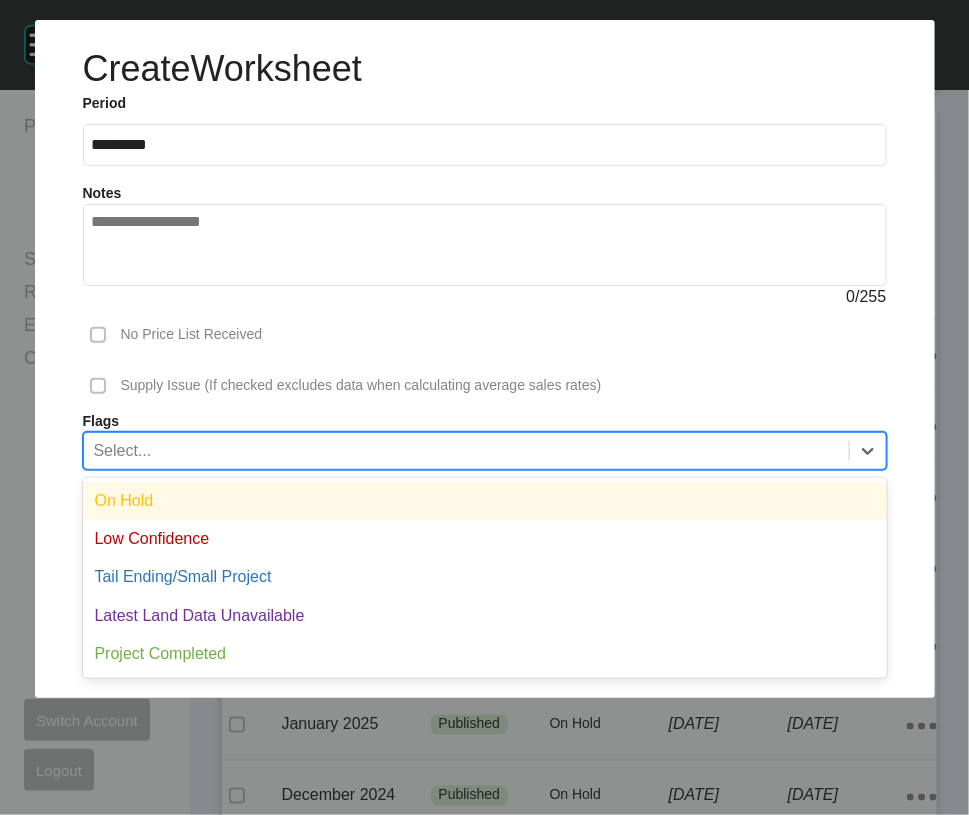 drag, startPoint x: 318, startPoint y: 608, endPoint x: 482, endPoint y: 660, distance: 172.04651 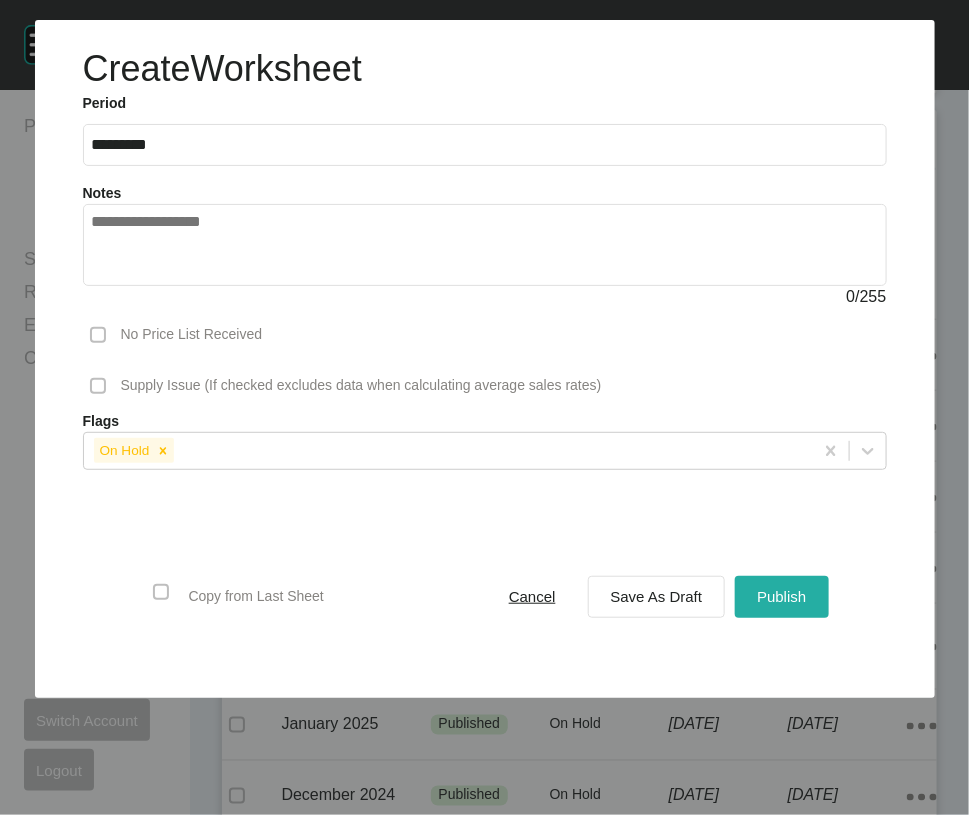click on "Publish" at bounding box center (781, 597) 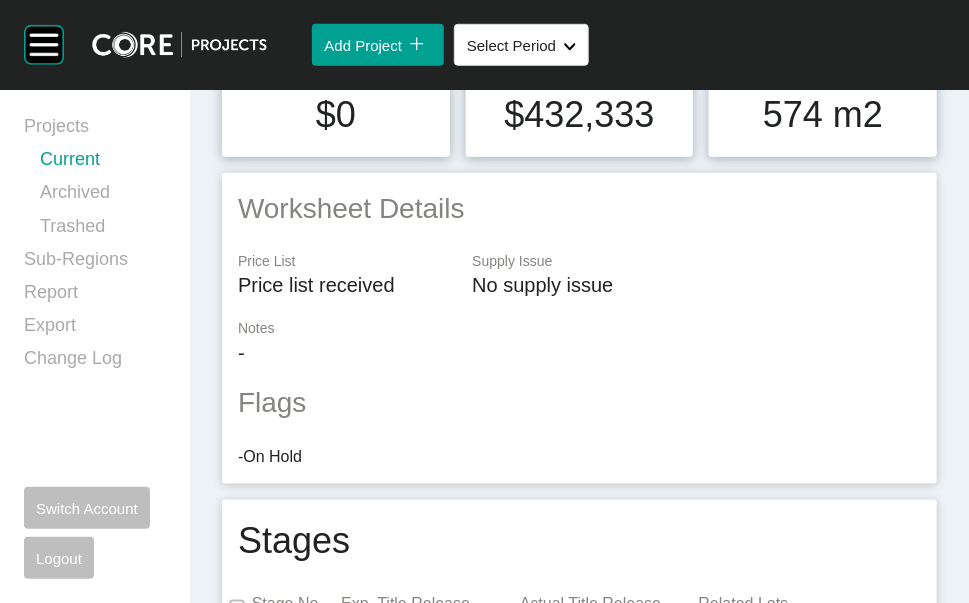 click on "Current" at bounding box center [103, 163] 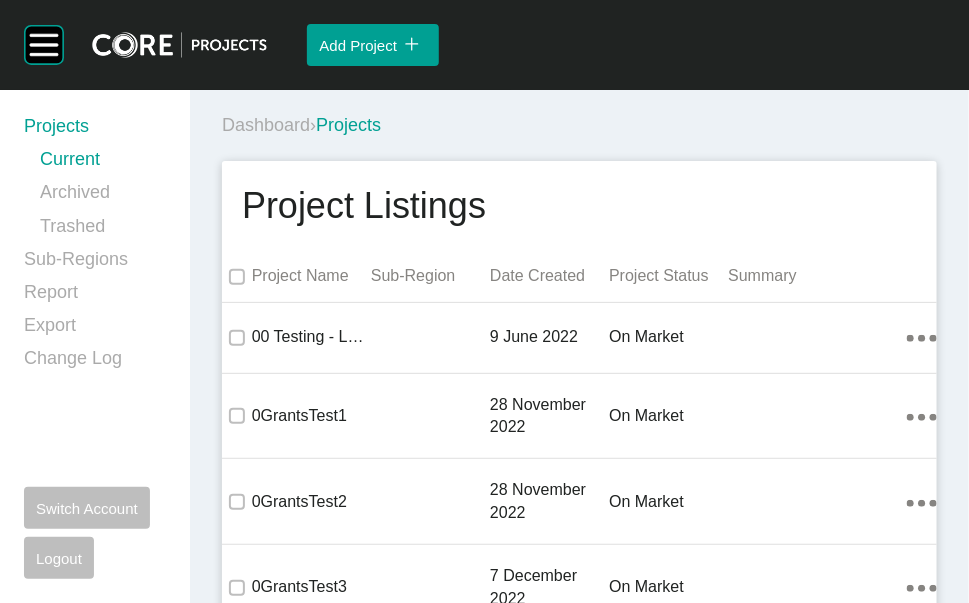 scroll, scrollTop: 12908, scrollLeft: 0, axis: vertical 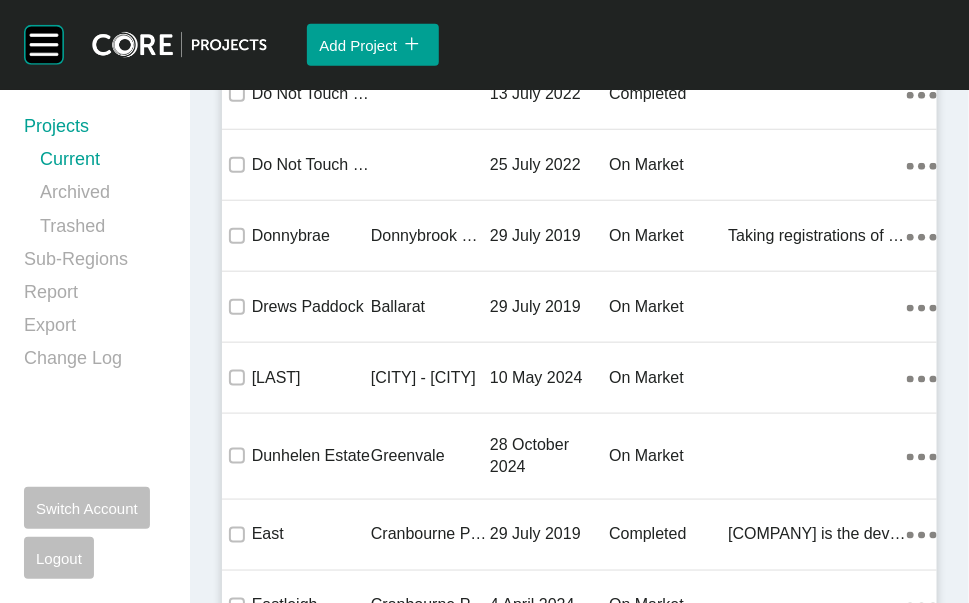 click on "[MELTON]" at bounding box center (430, -3786) 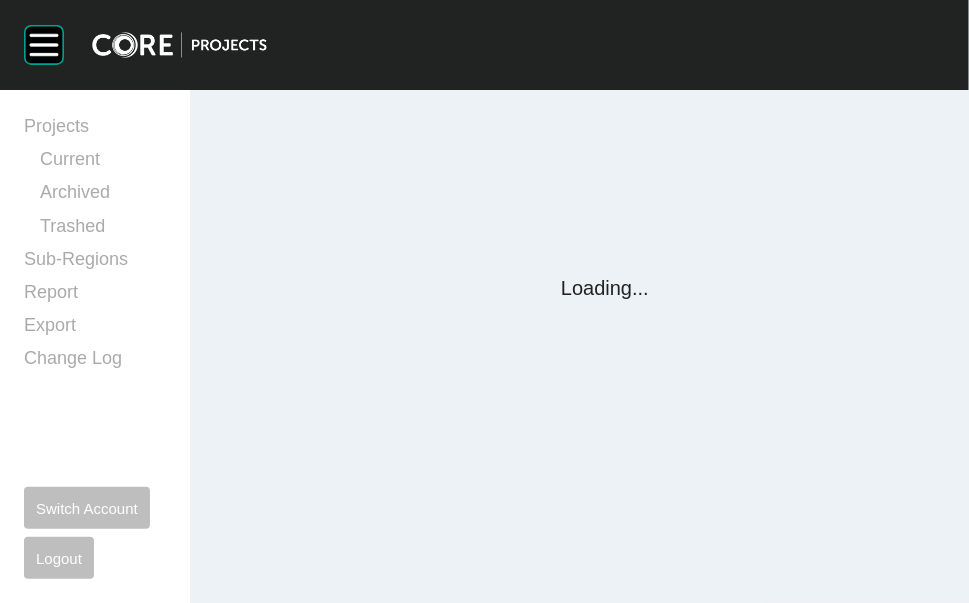 scroll, scrollTop: 0, scrollLeft: 0, axis: both 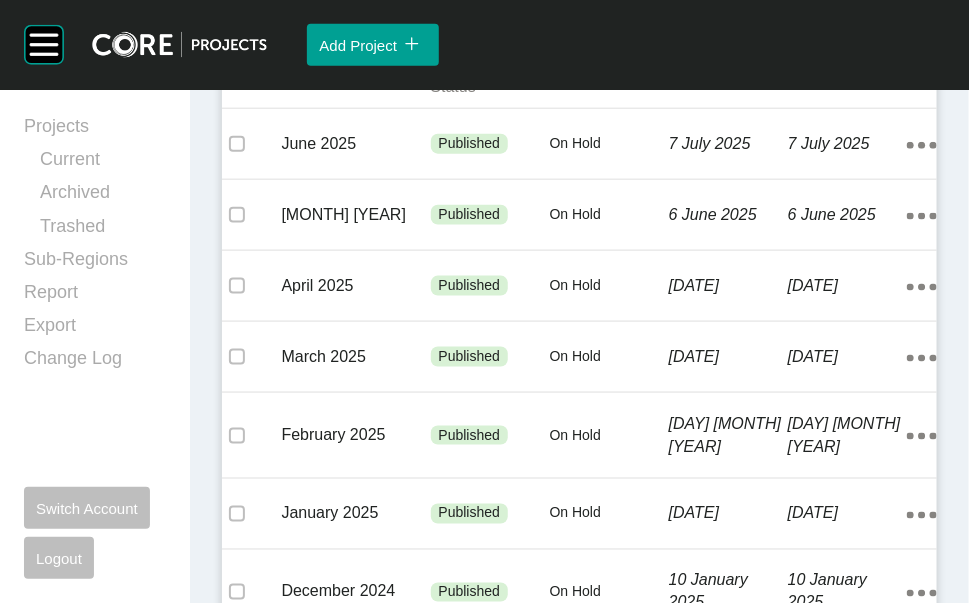 click on "Add Worksheet icon/tick copy 11 Created with Sketch." at bounding box center (841, 1) 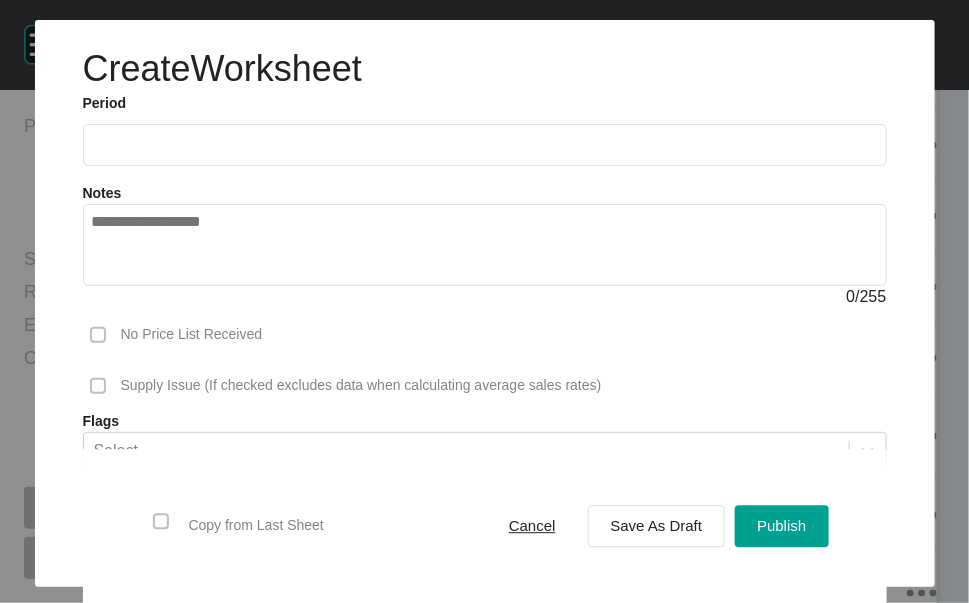 click at bounding box center (485, 145) 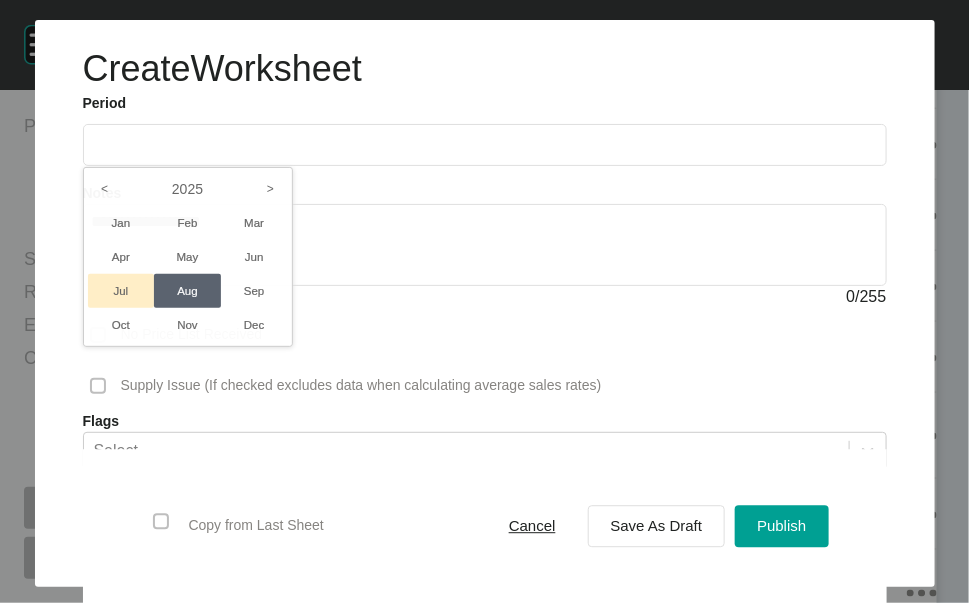 click on "Jul" at bounding box center [121, 291] 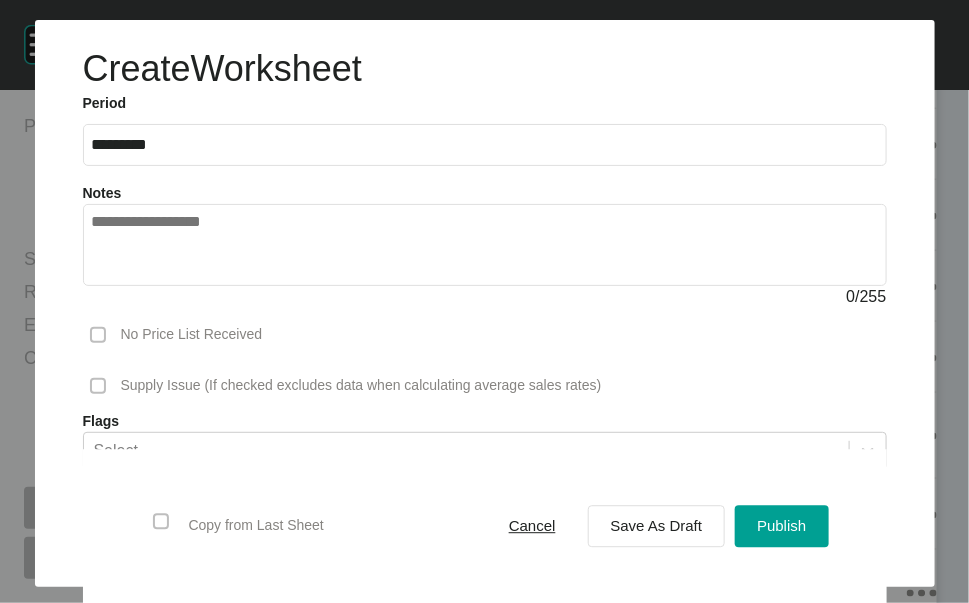 click on "0 / 255" at bounding box center [485, 297] 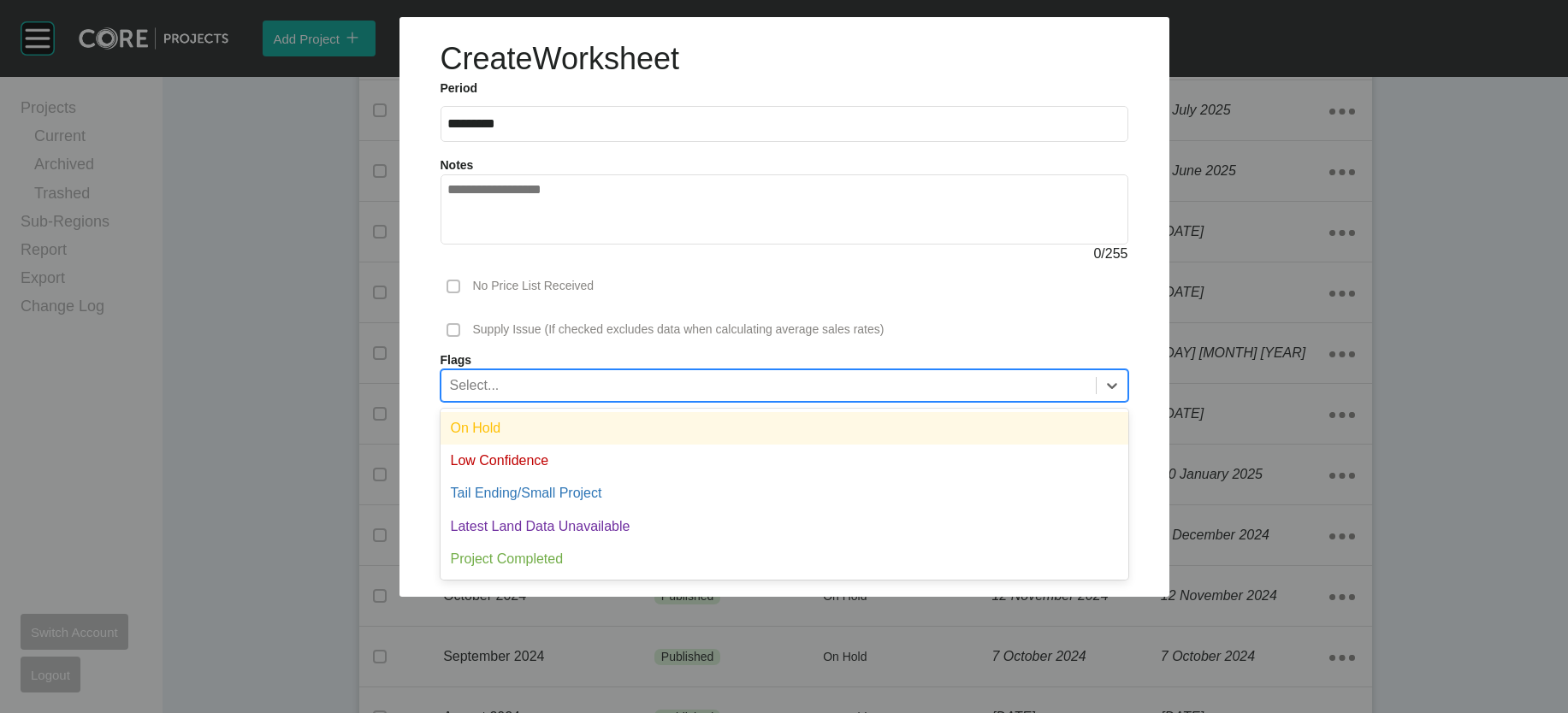 click on "Select..." at bounding box center [768, 385] 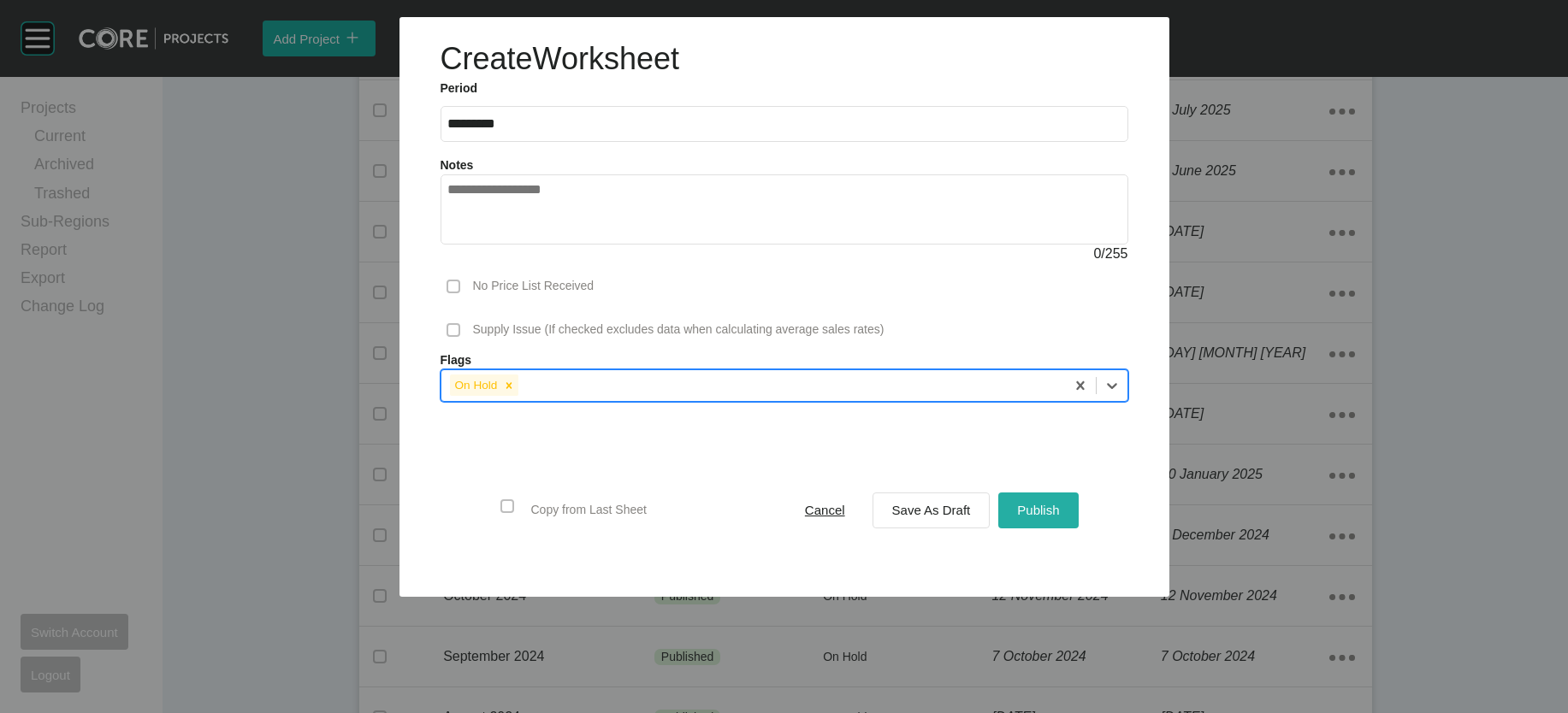 click on "Publish" at bounding box center (1038, 510) 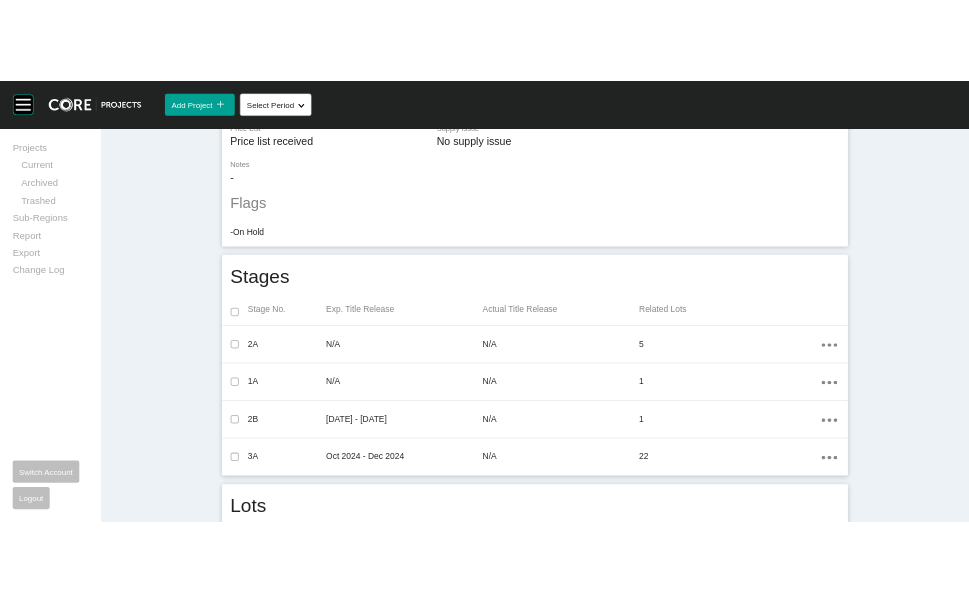 scroll, scrollTop: 0, scrollLeft: 0, axis: both 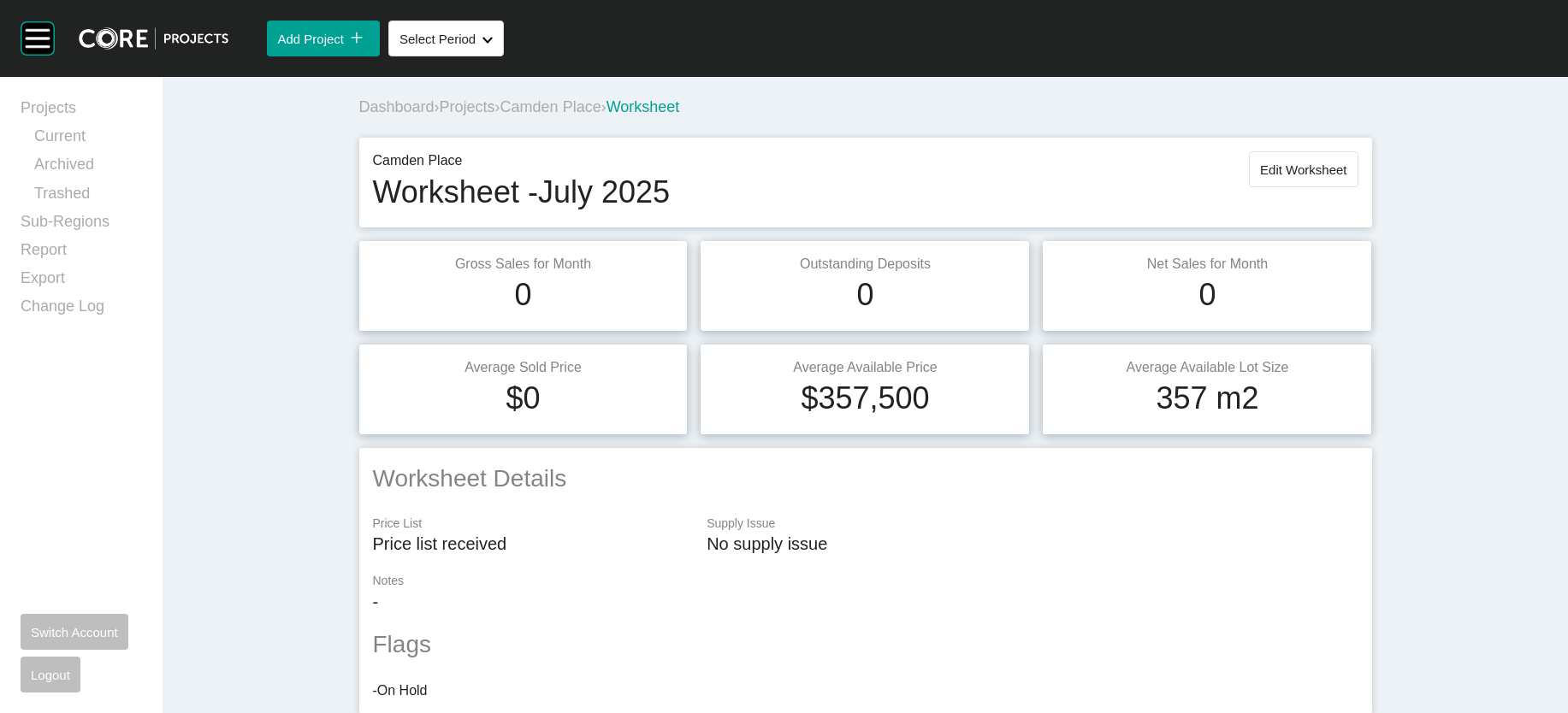 click on "Projects" at bounding box center (467, 107) 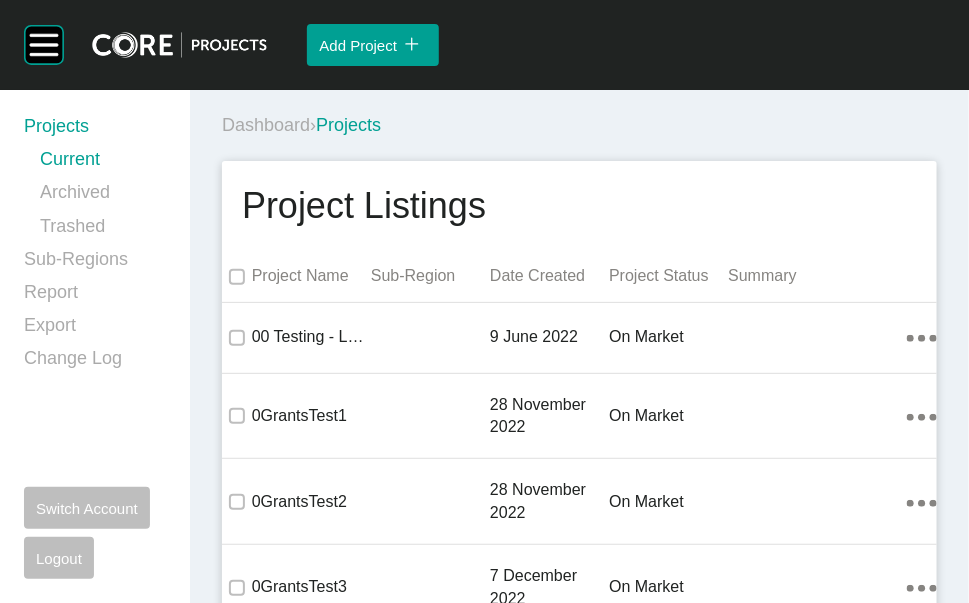 scroll, scrollTop: 15950, scrollLeft: 0, axis: vertical 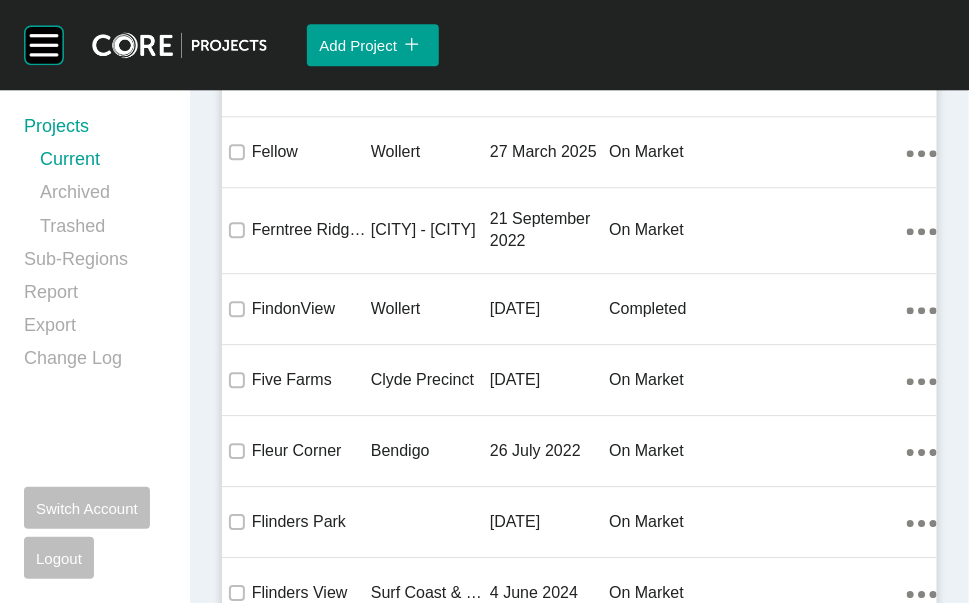 click on "[DD] [MONTH] [YYYY]" at bounding box center [549, -4707] 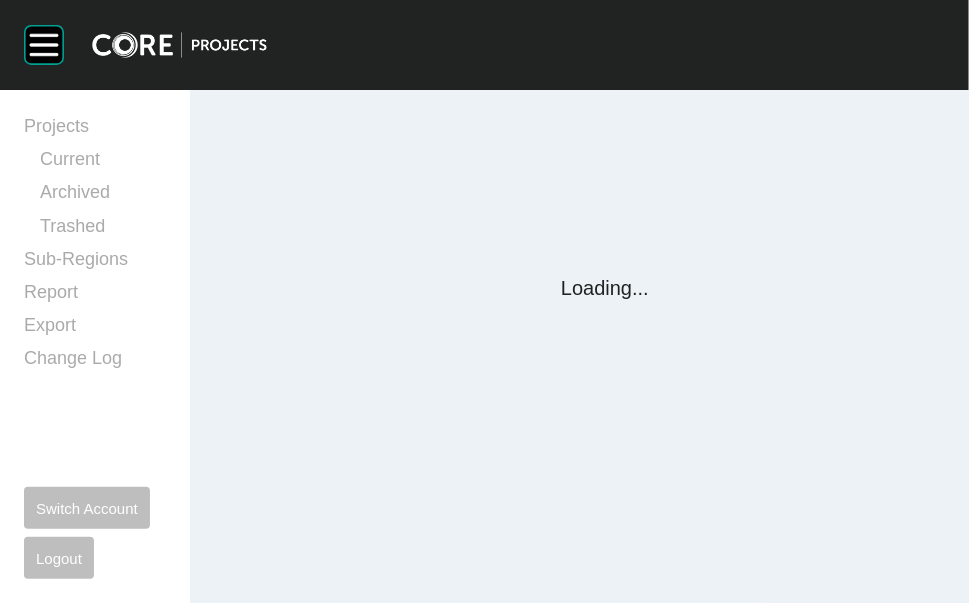 scroll, scrollTop: 0, scrollLeft: 0, axis: both 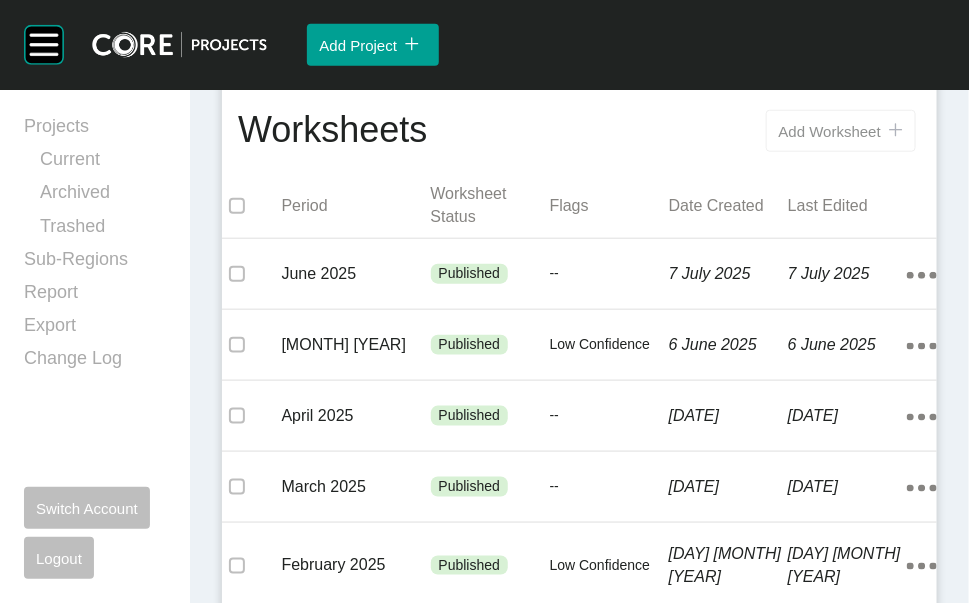 click on "Add Worksheet" at bounding box center (830, 131) 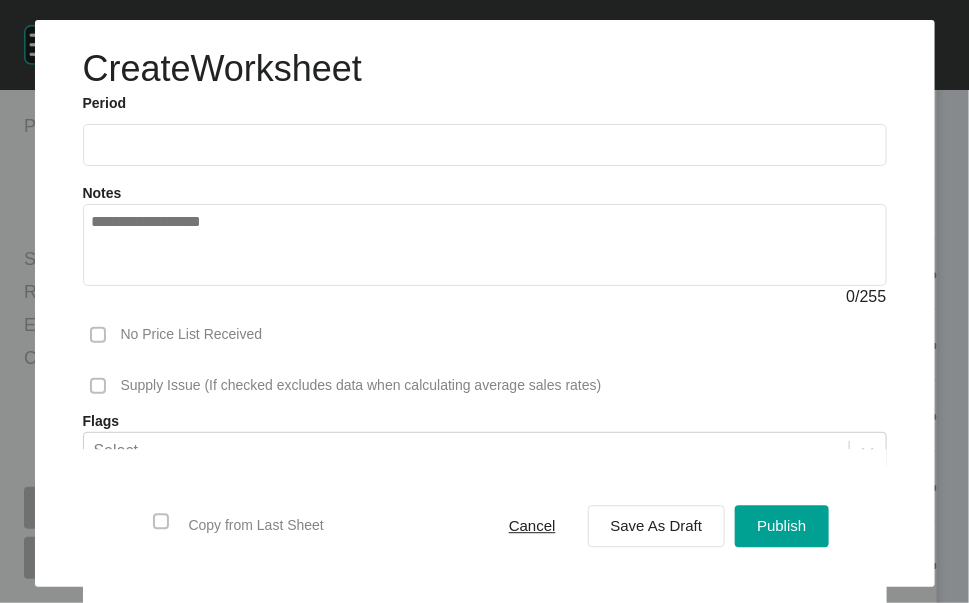 click at bounding box center [485, 144] 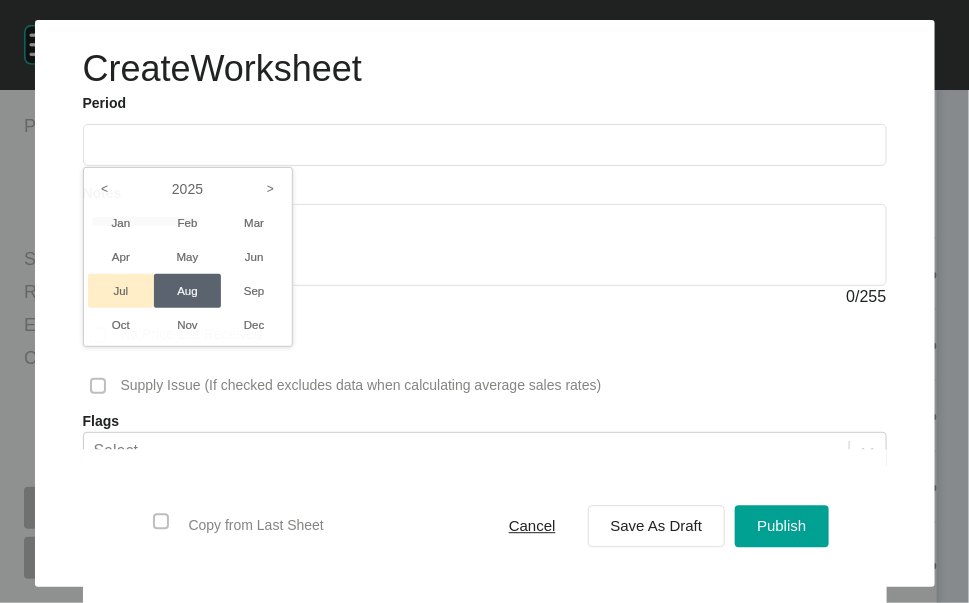 click on "Jul" at bounding box center [121, 291] 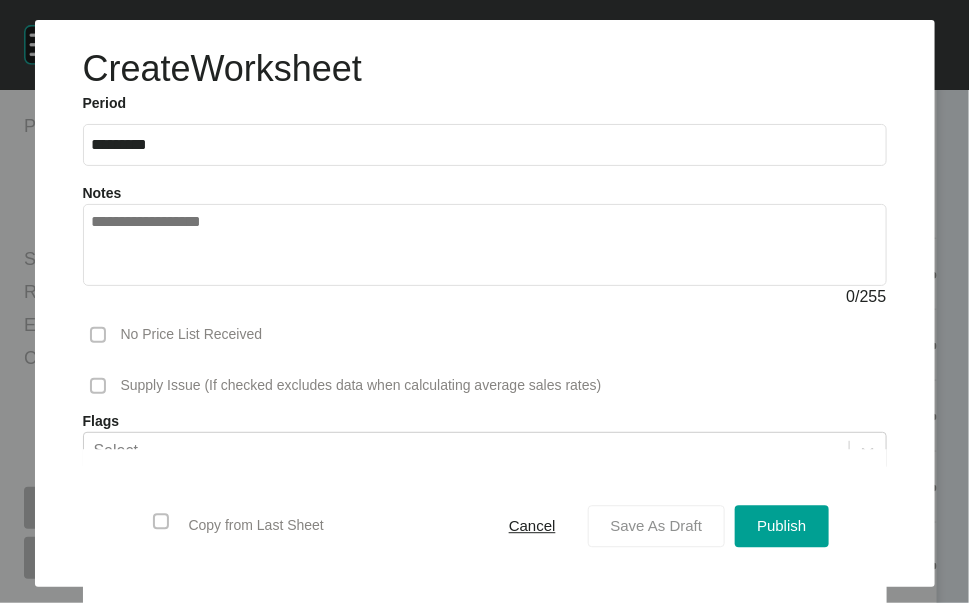 click on "Save As Draft" at bounding box center (657, 526) 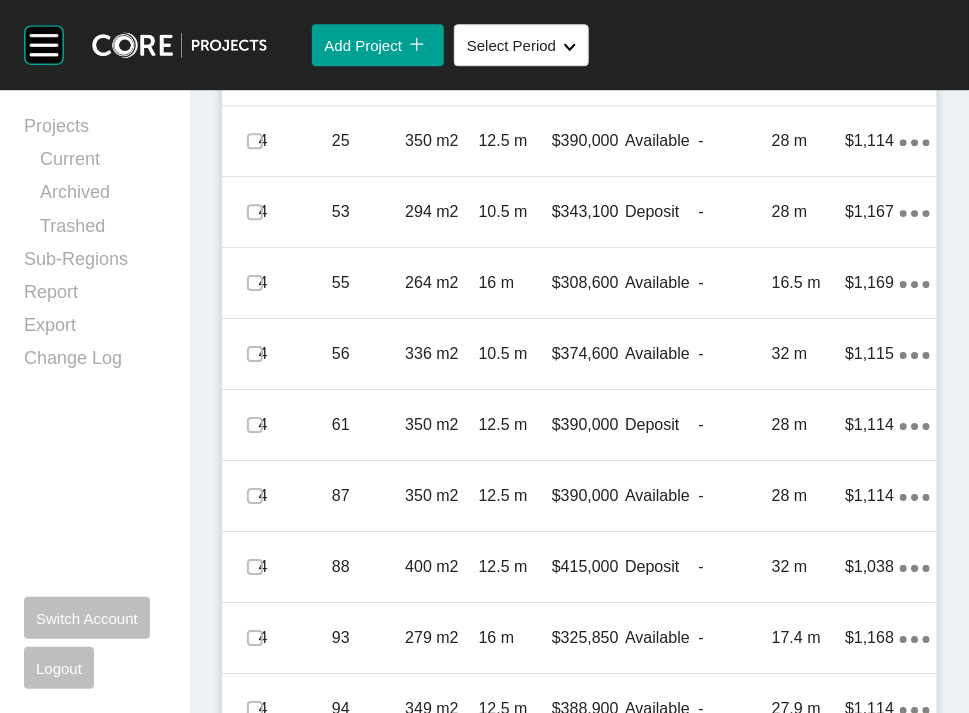 scroll, scrollTop: 1707, scrollLeft: 0, axis: vertical 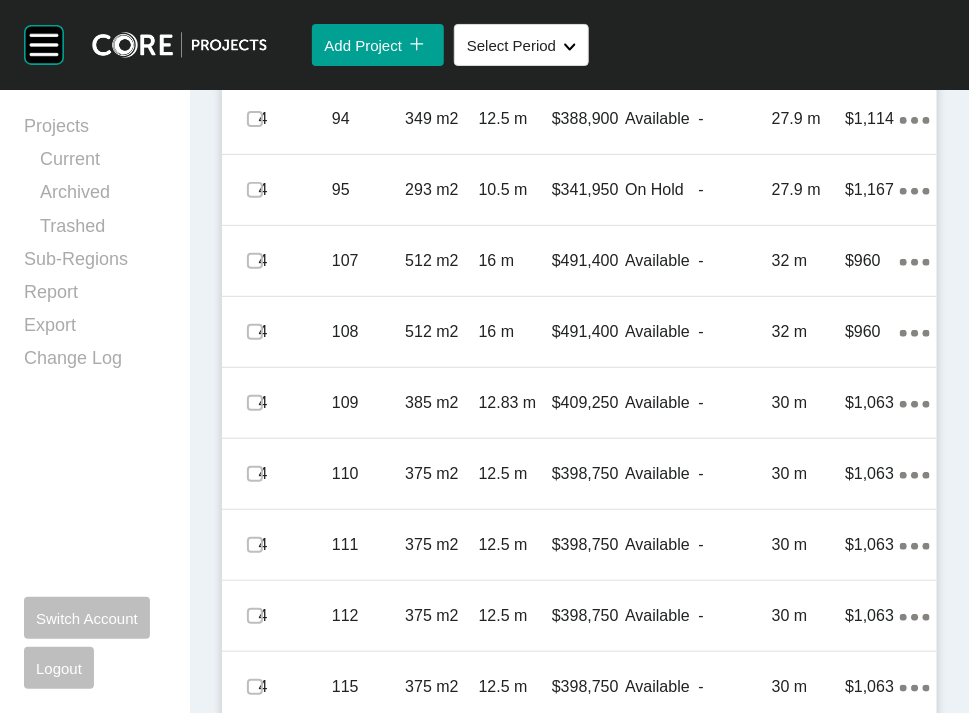 click on "Action Menu Dots Copy 6 Created with Sketch." 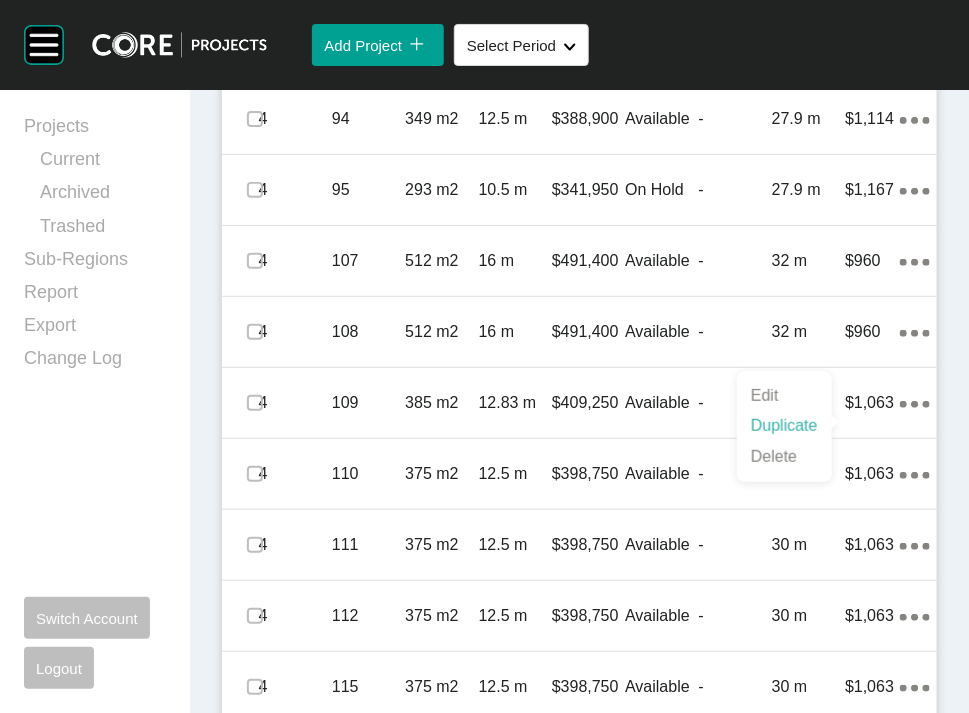 click on "Duplicate" at bounding box center (784, 426) 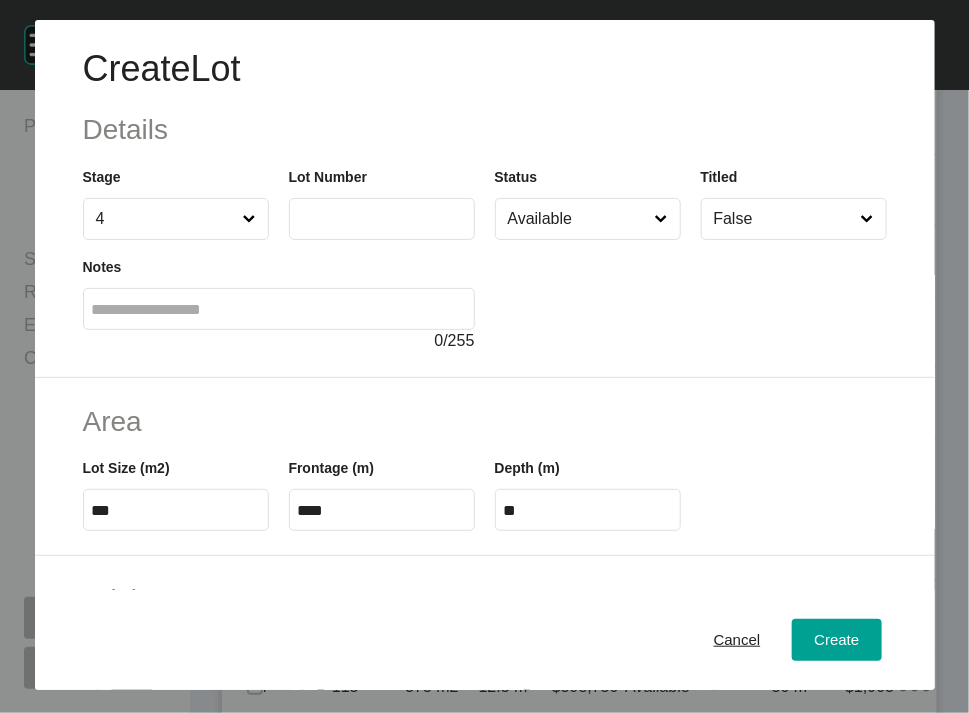 click at bounding box center (382, 219) 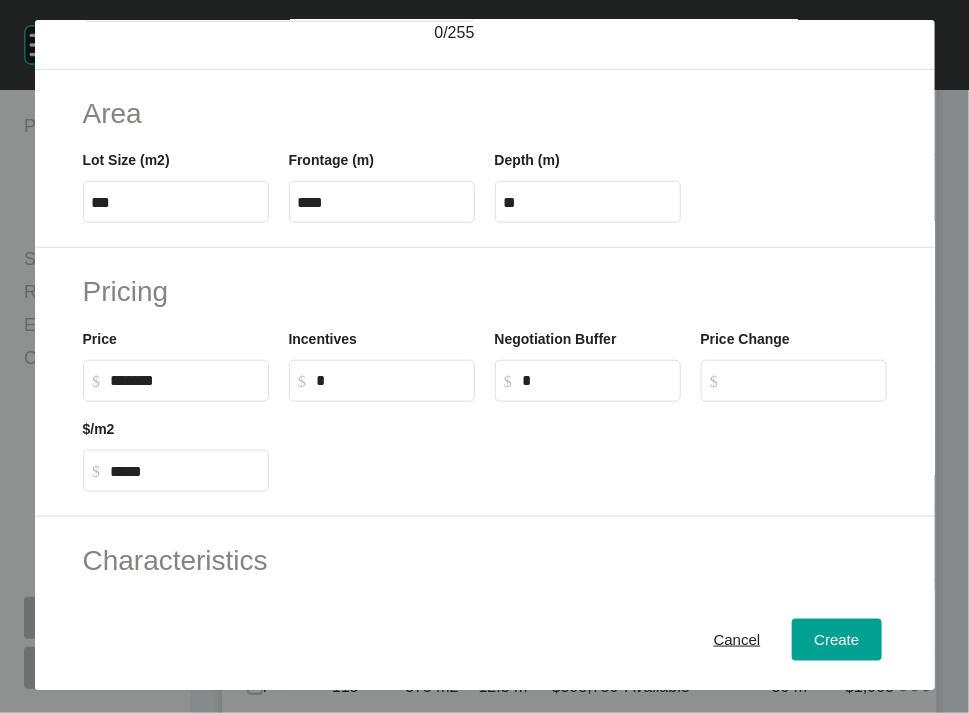 scroll, scrollTop: 362, scrollLeft: 0, axis: vertical 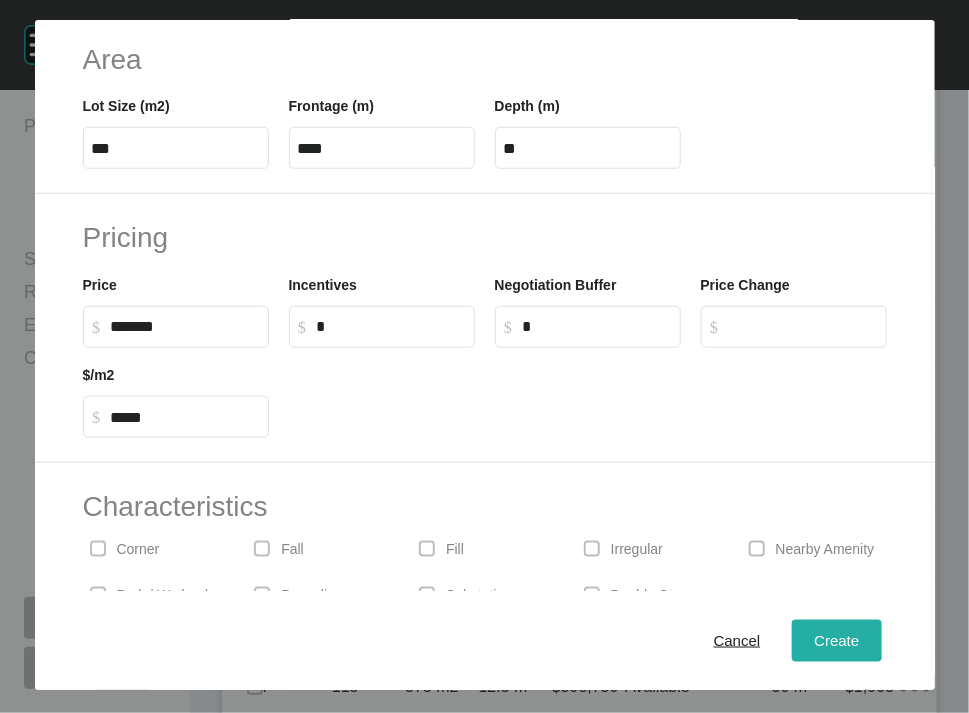 click on "Create" at bounding box center (836, 640) 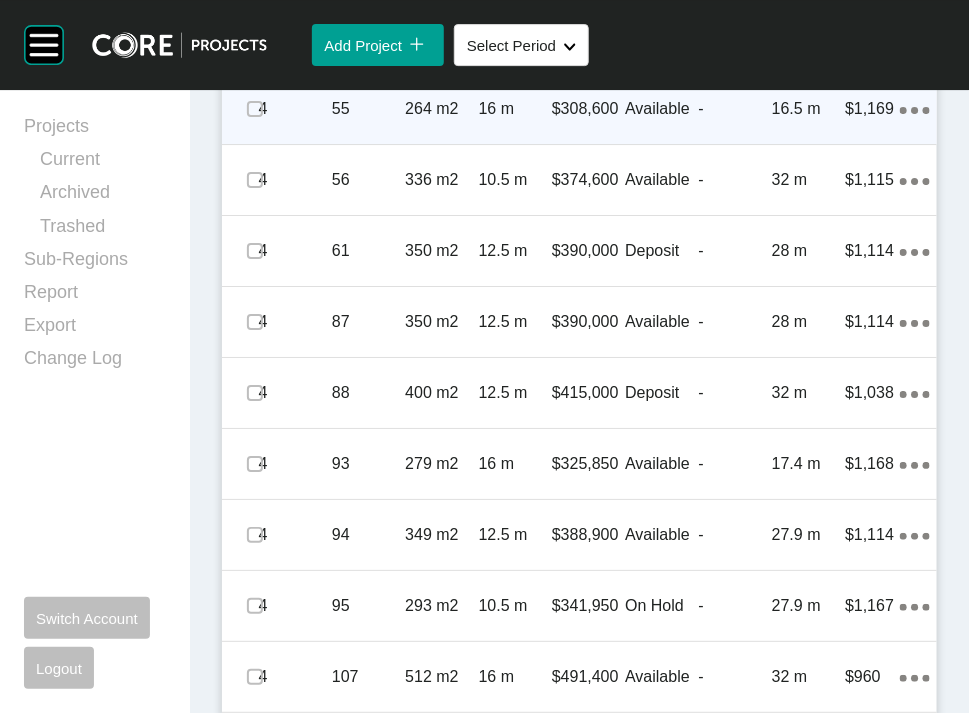 scroll, scrollTop: 1786, scrollLeft: 0, axis: vertical 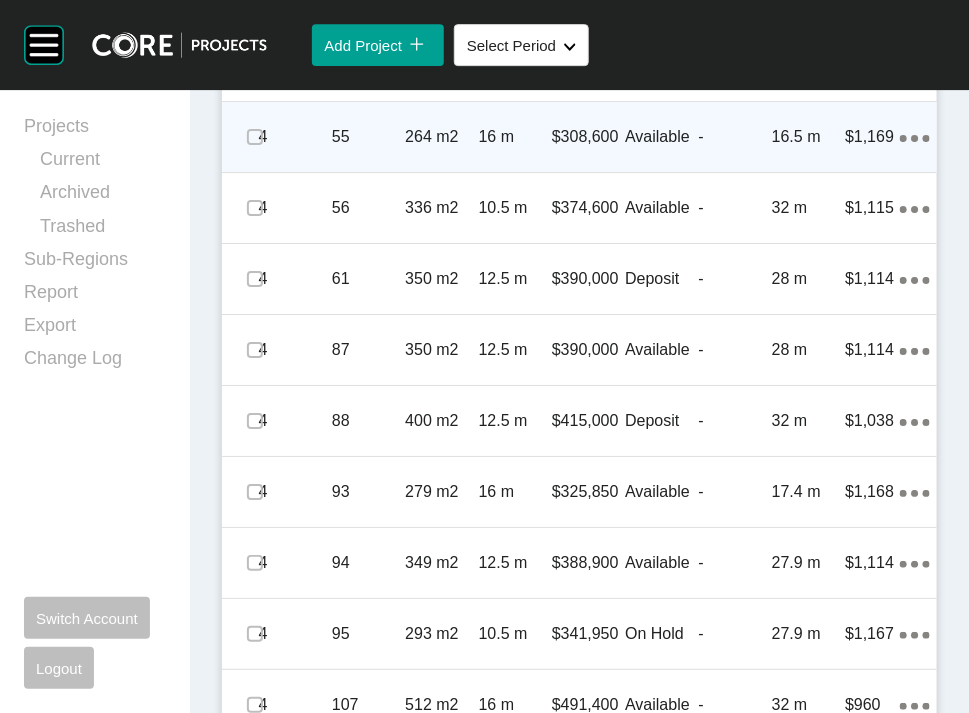 click at bounding box center [255, -76] 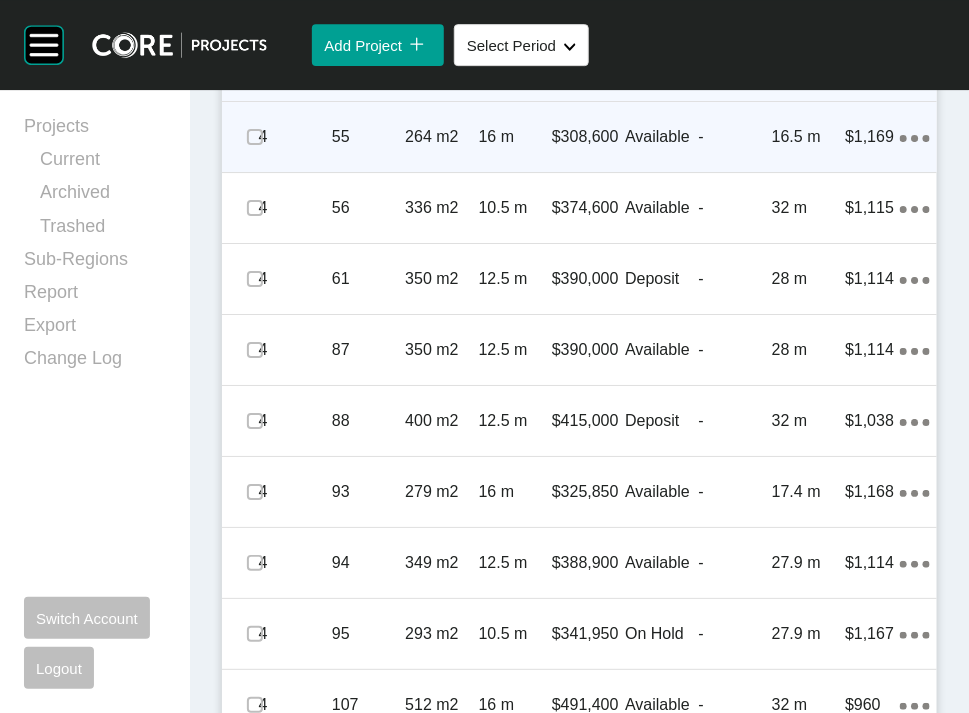 click at bounding box center [255, 66] 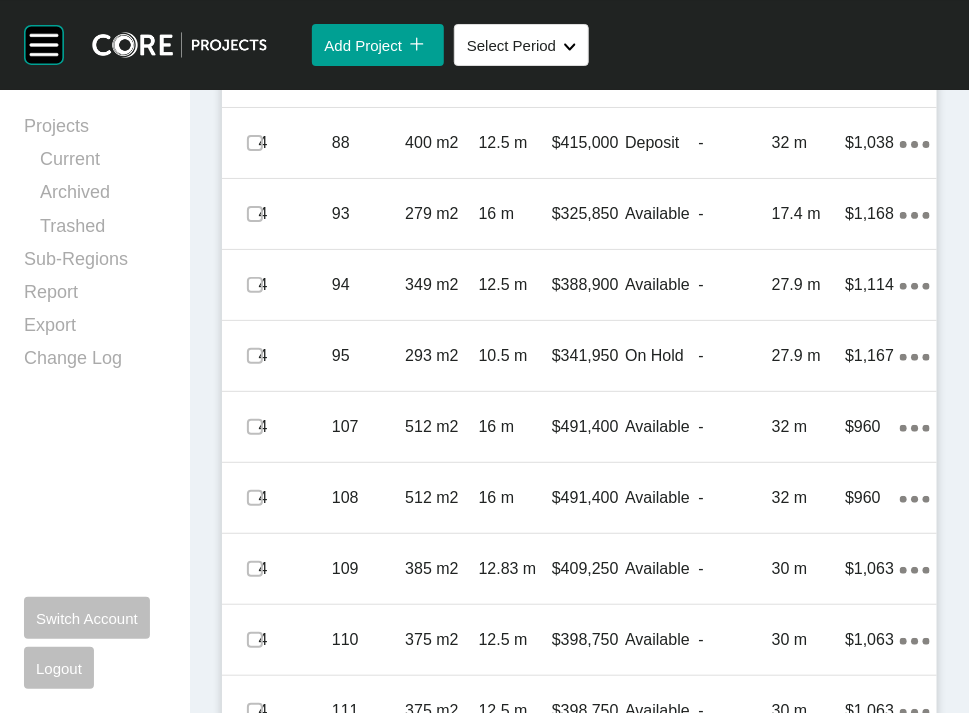 scroll, scrollTop: 2071, scrollLeft: 0, axis: vertical 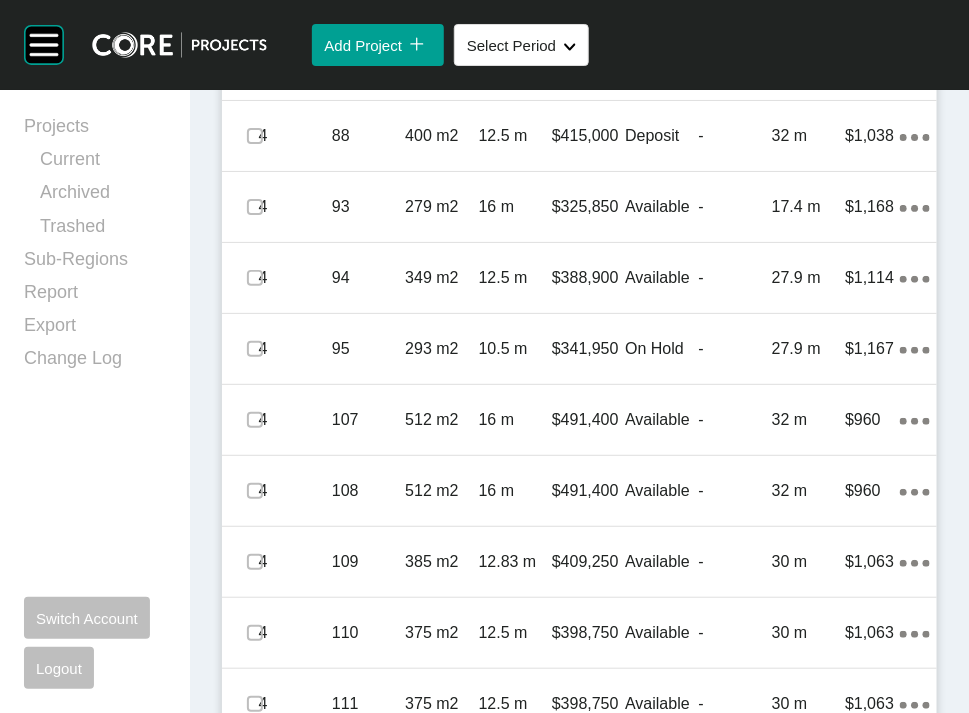 click on "-" at bounding box center [735, -6] 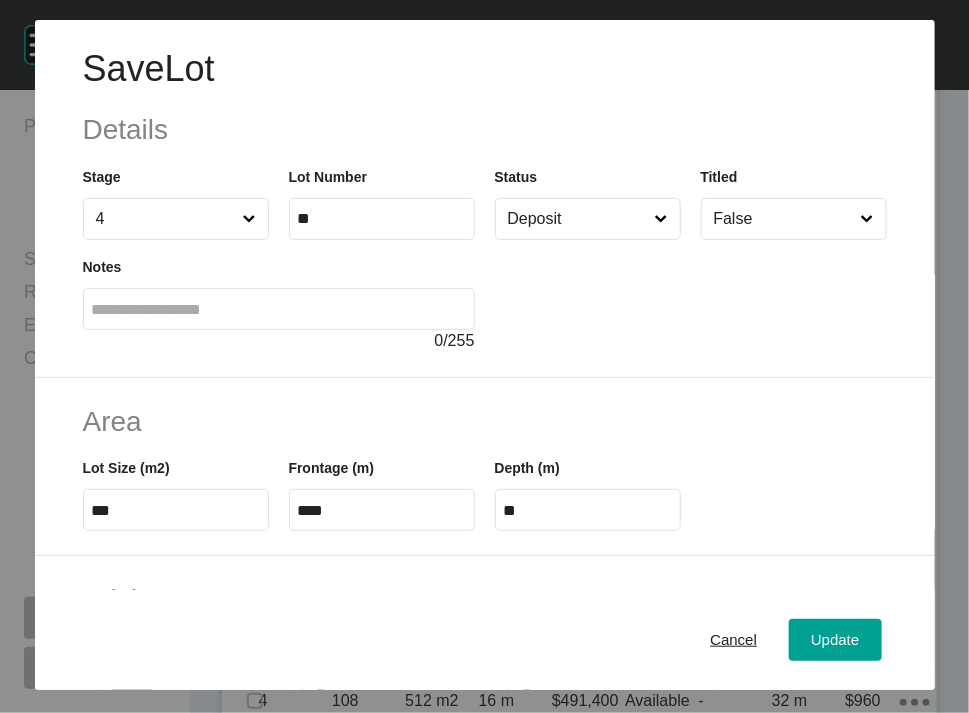 scroll, scrollTop: 2071, scrollLeft: 0, axis: vertical 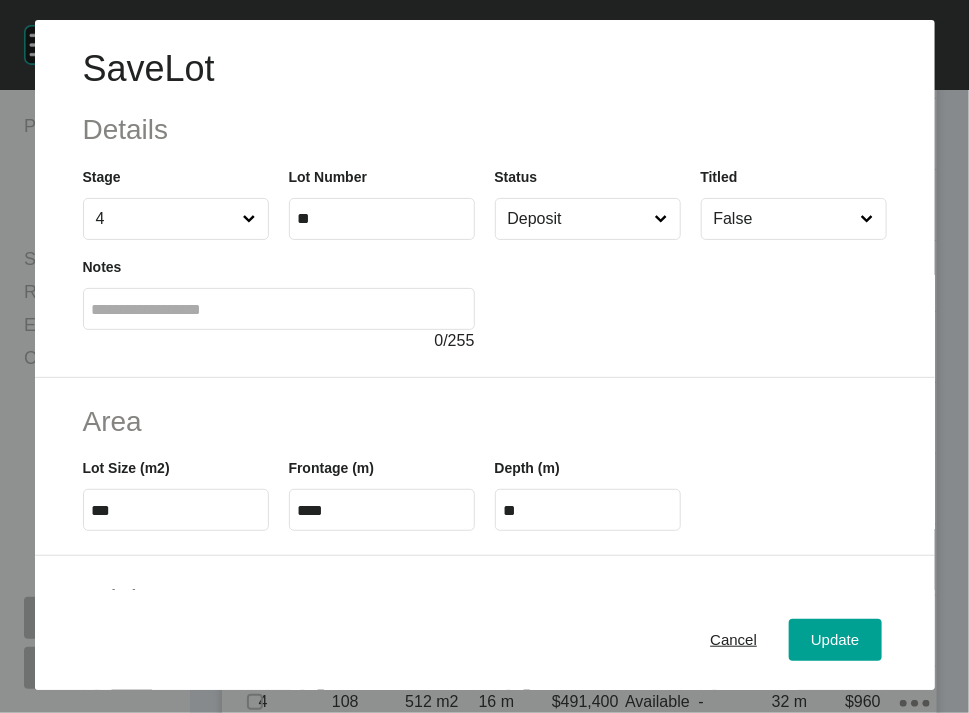 click on "Deposit" at bounding box center (578, 219) 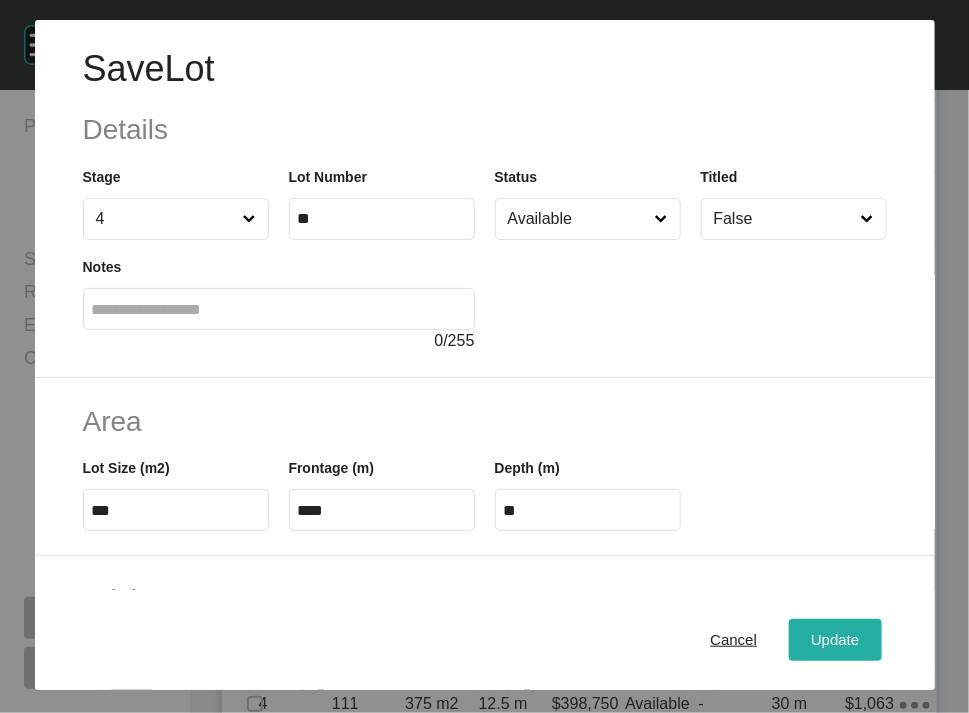 click on "Update" at bounding box center (835, 640) 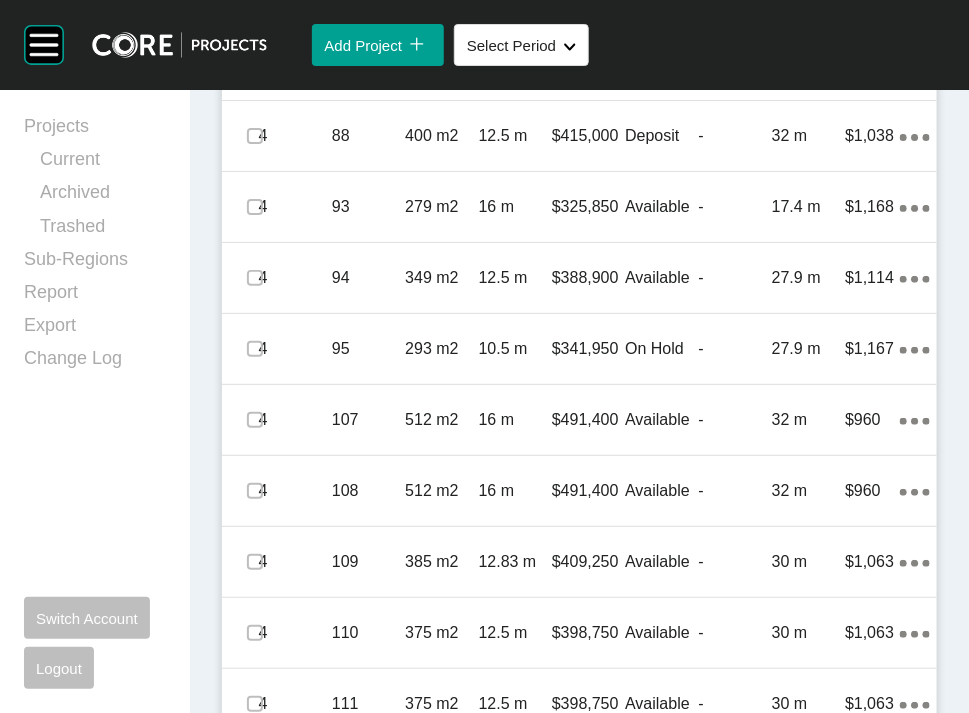 click on "-" at bounding box center [735, -361] 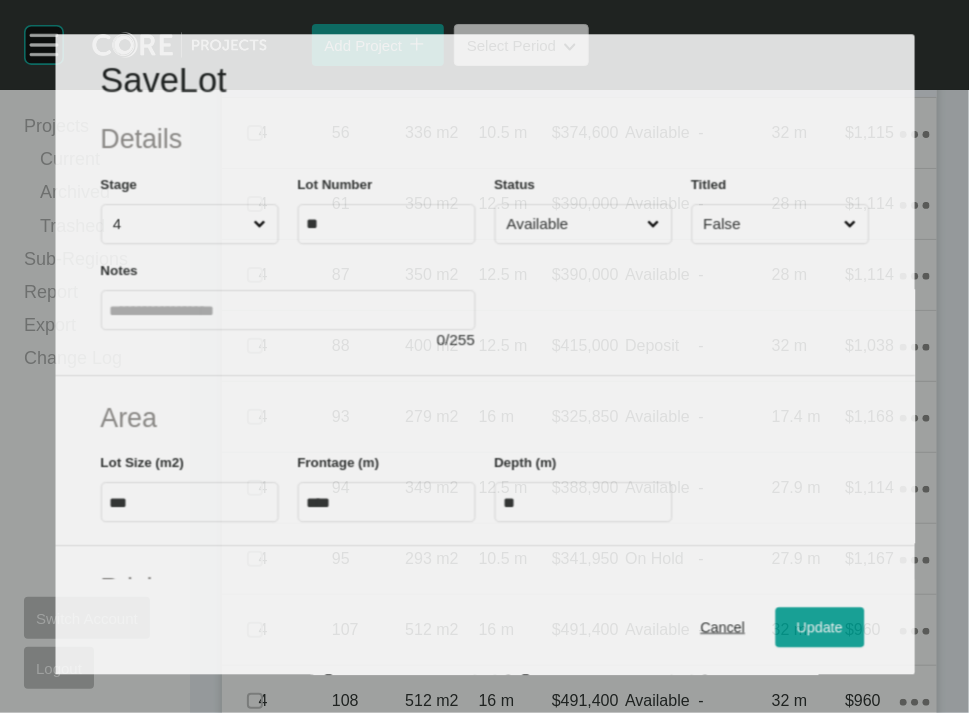 scroll, scrollTop: 2071, scrollLeft: 0, axis: vertical 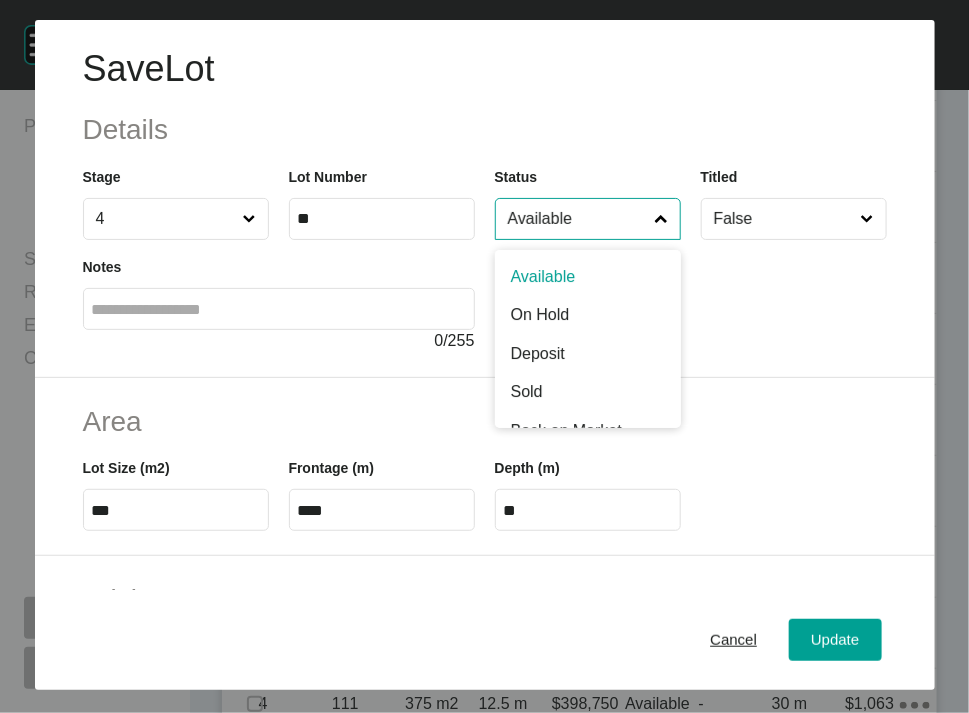 click on "Available" at bounding box center [578, 219] 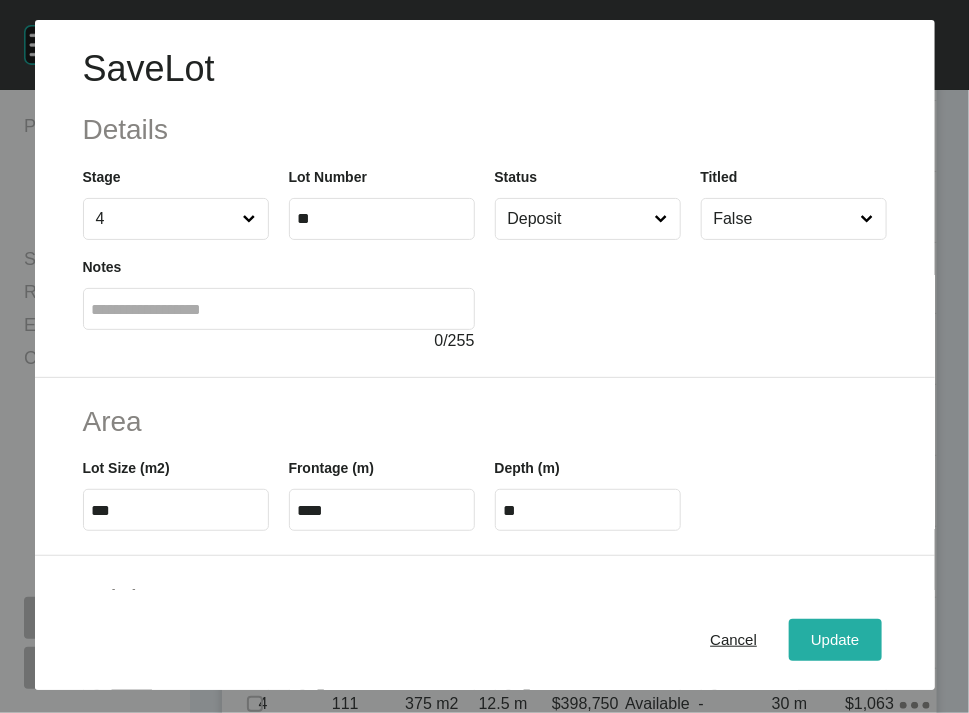 click on "Update" at bounding box center (835, 640) 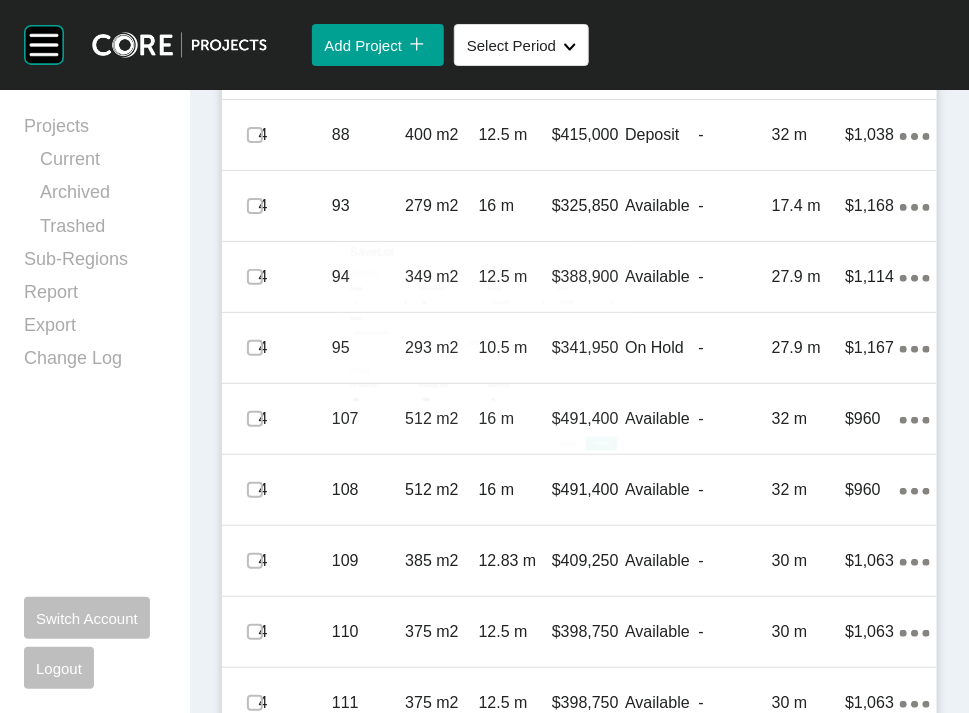 scroll, scrollTop: 2071, scrollLeft: 0, axis: vertical 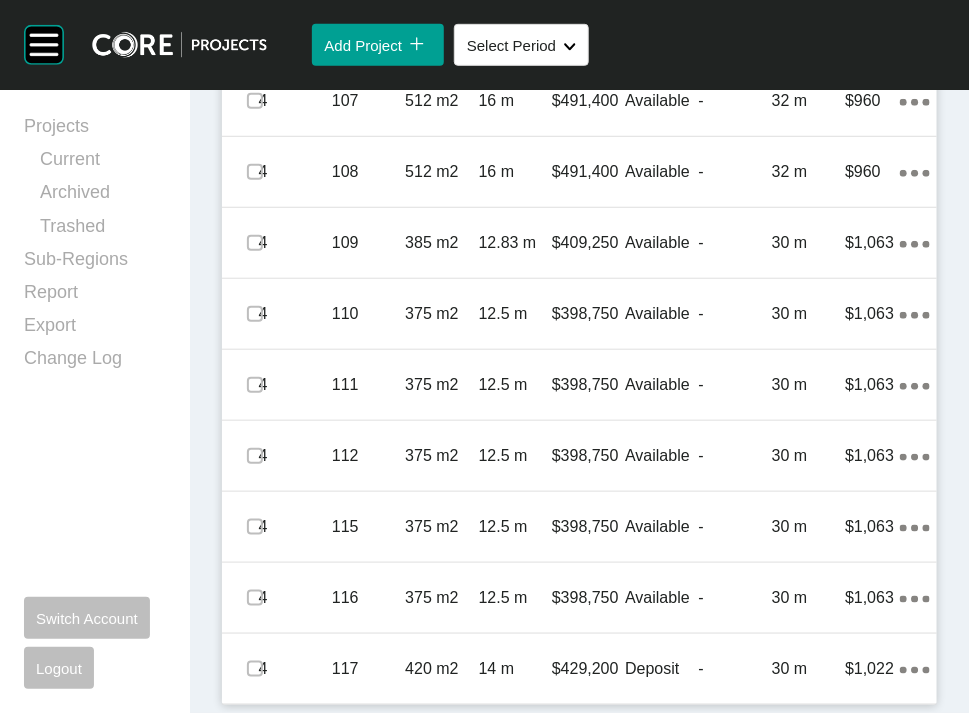 click on "Action Menu Dots Copy 6 Created with Sketch." 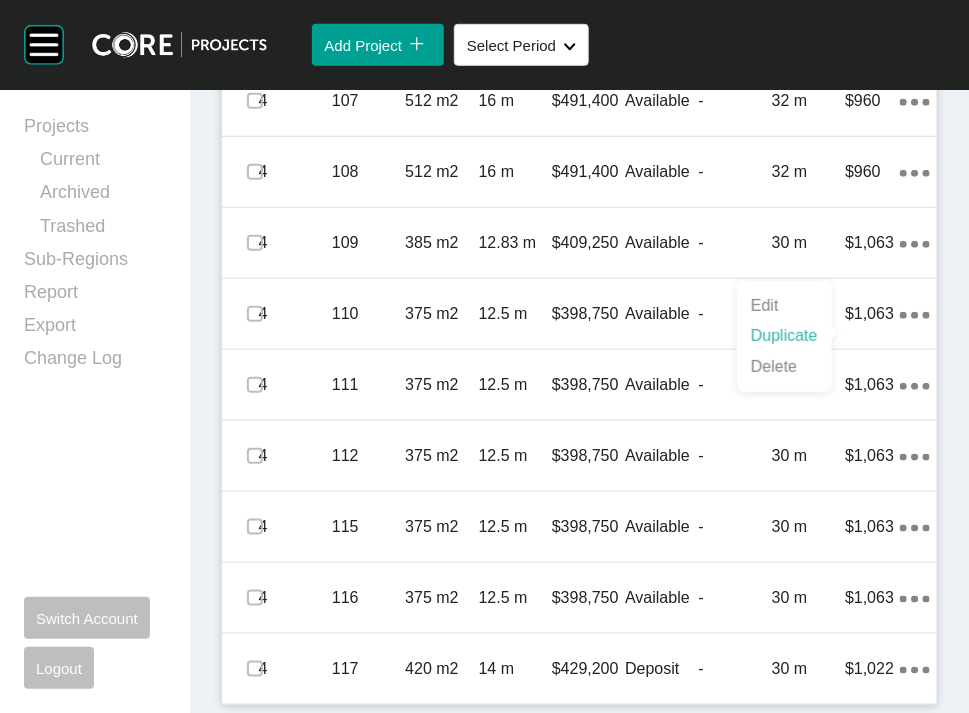 click on "Duplicate" at bounding box center (784, 336) 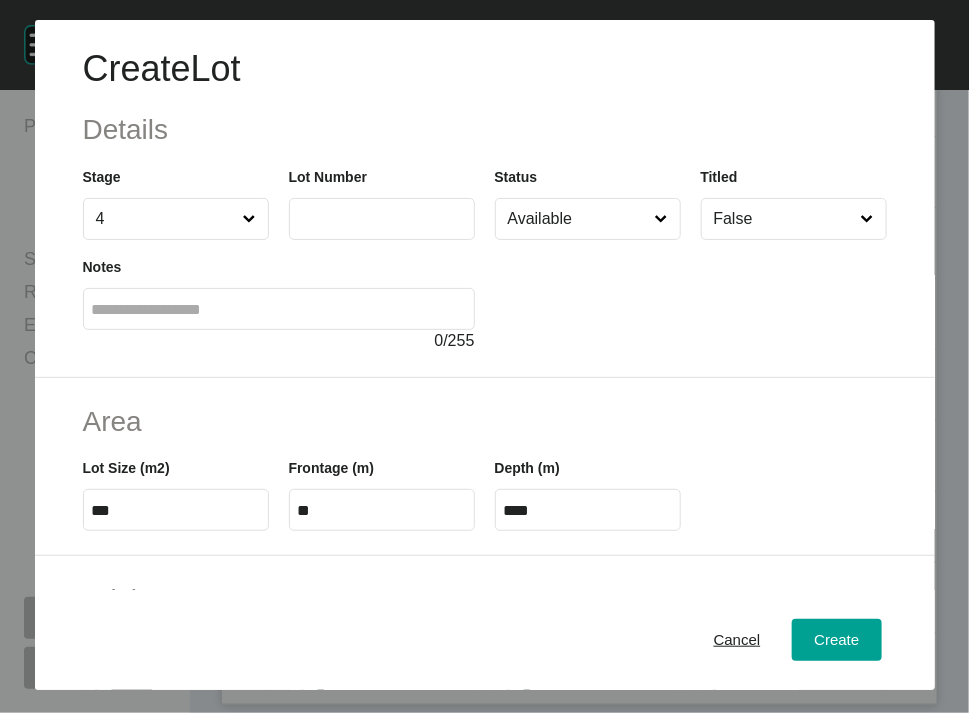 click at bounding box center [382, 218] 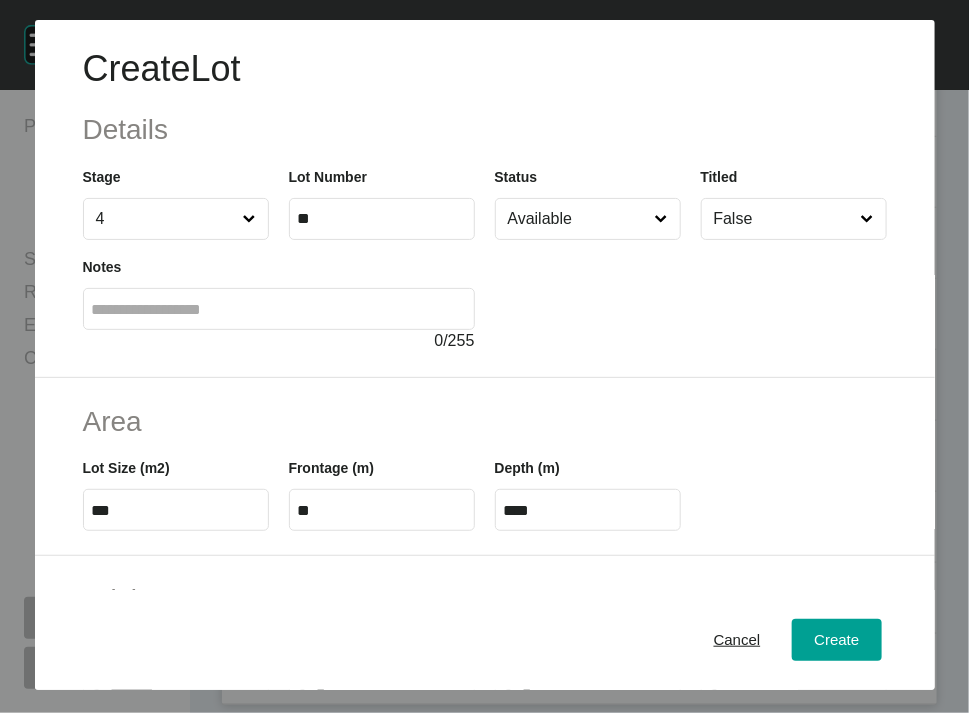 click at bounding box center (279, 309) 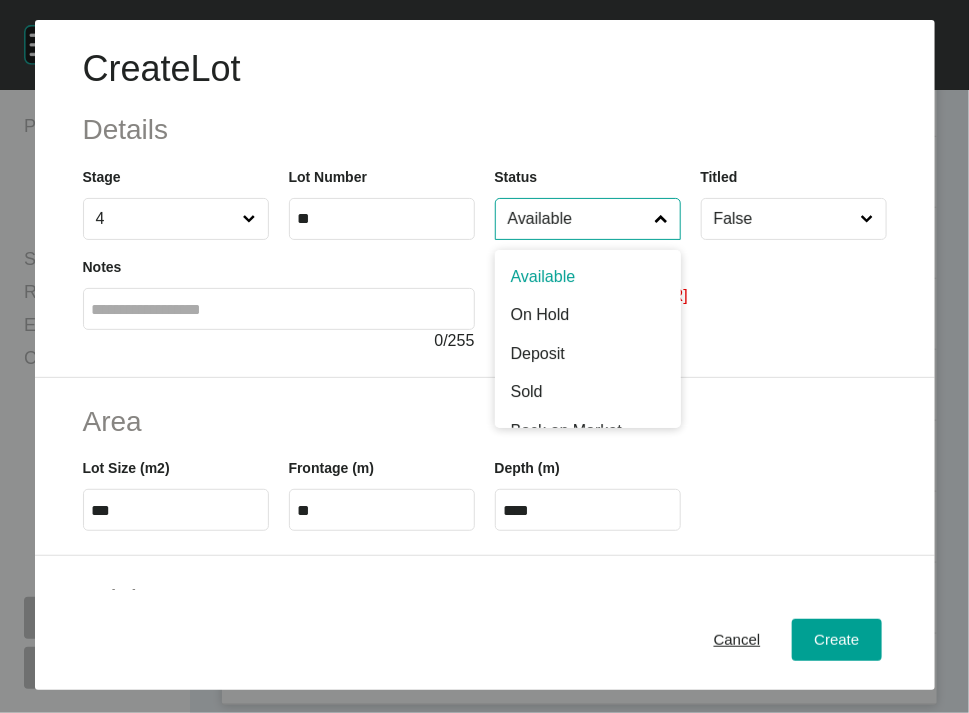 click on "Available" at bounding box center (578, 219) 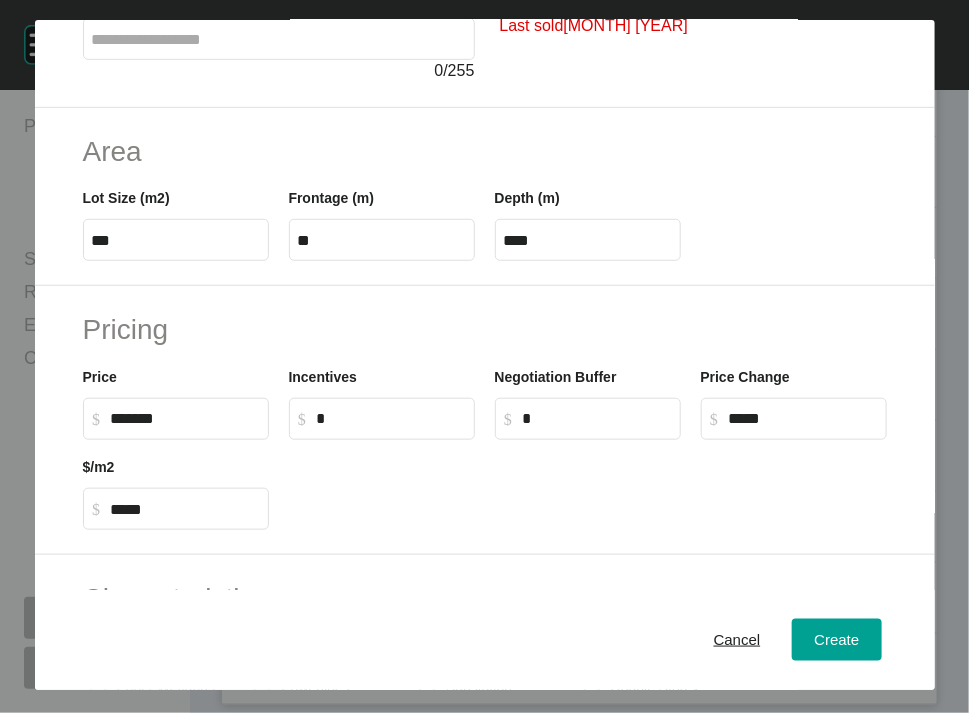 scroll, scrollTop: 163, scrollLeft: 0, axis: vertical 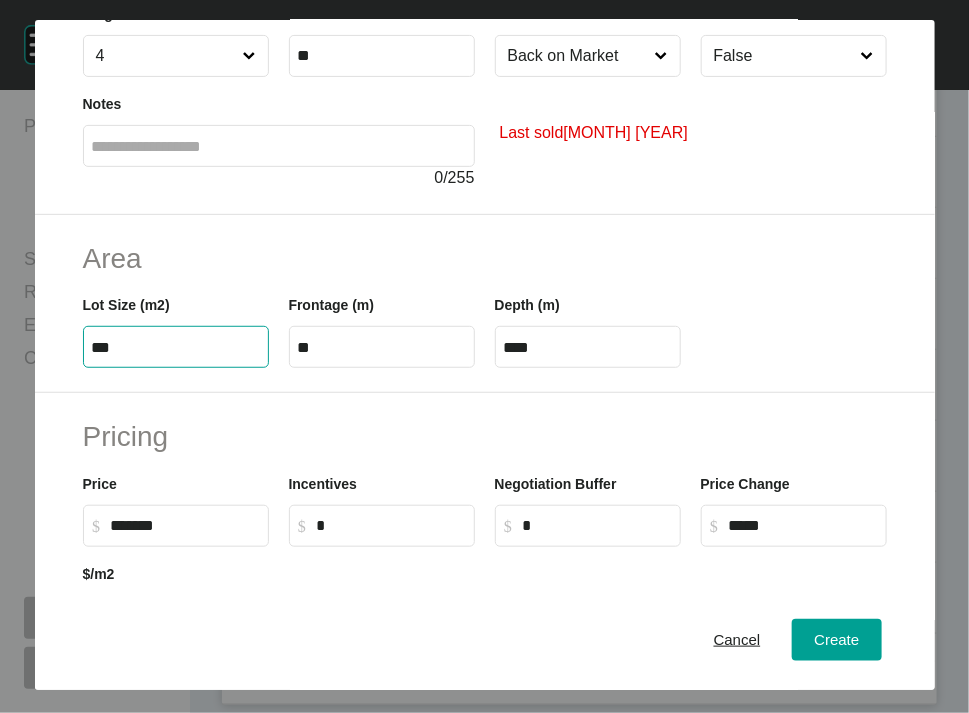 drag, startPoint x: 83, startPoint y: 471, endPoint x: 143, endPoint y: 471, distance: 60 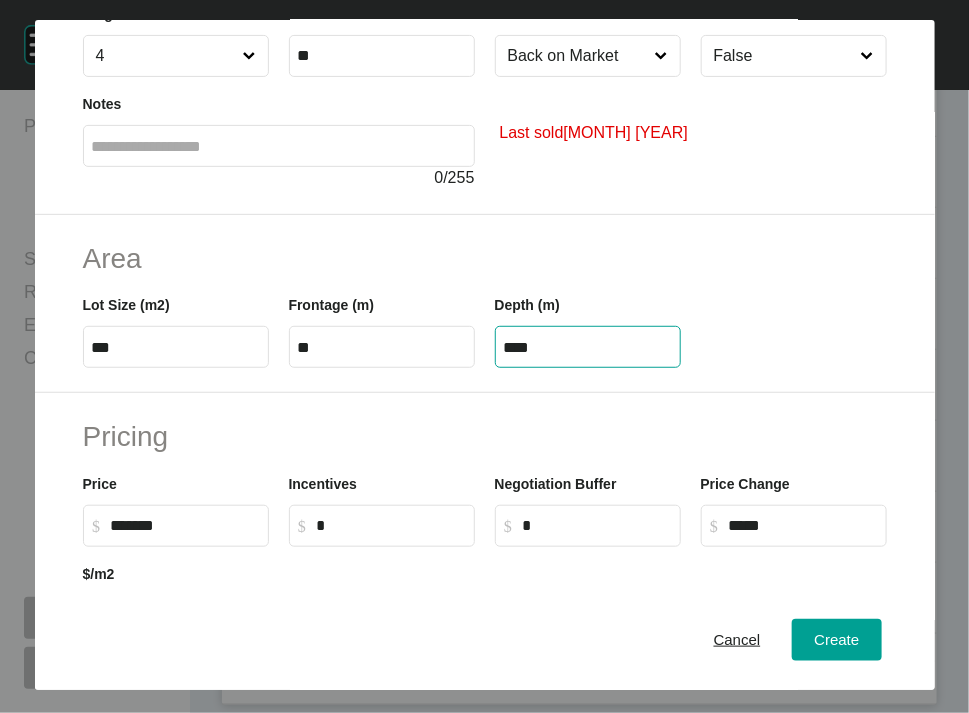 click on "****" at bounding box center [588, 347] 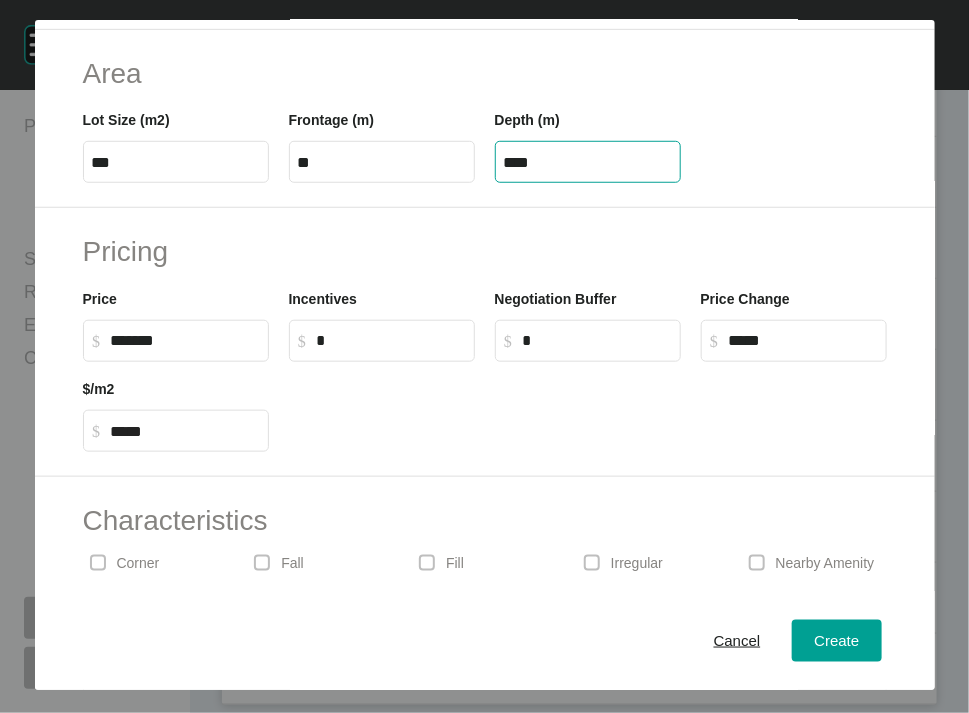 scroll, scrollTop: 383, scrollLeft: 0, axis: vertical 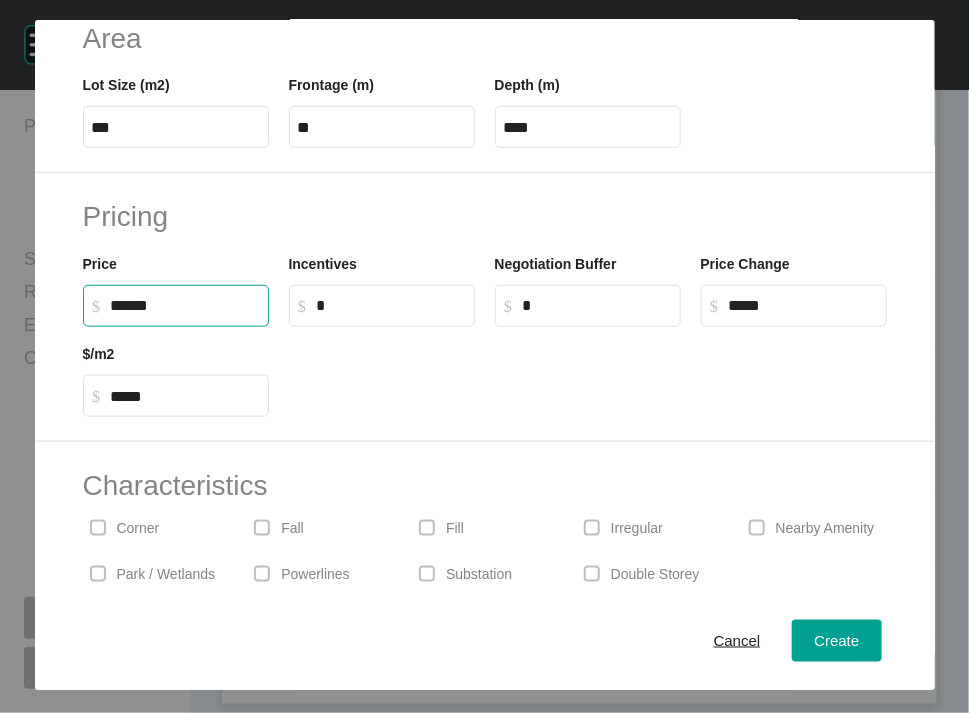 click on "******" at bounding box center [185, 305] 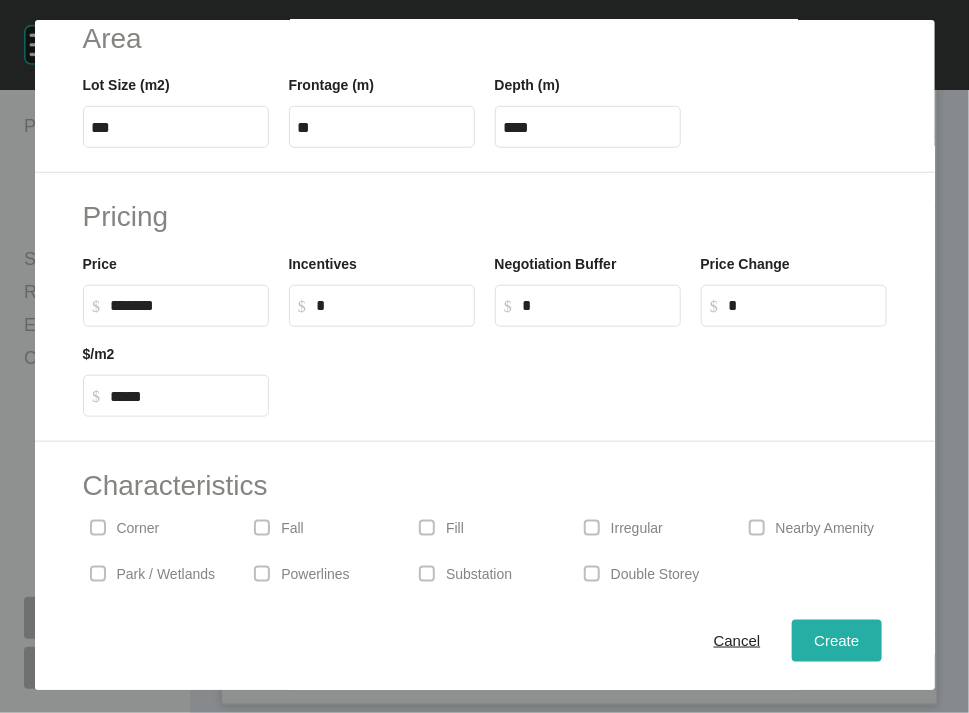 click on "Create" at bounding box center (836, 640) 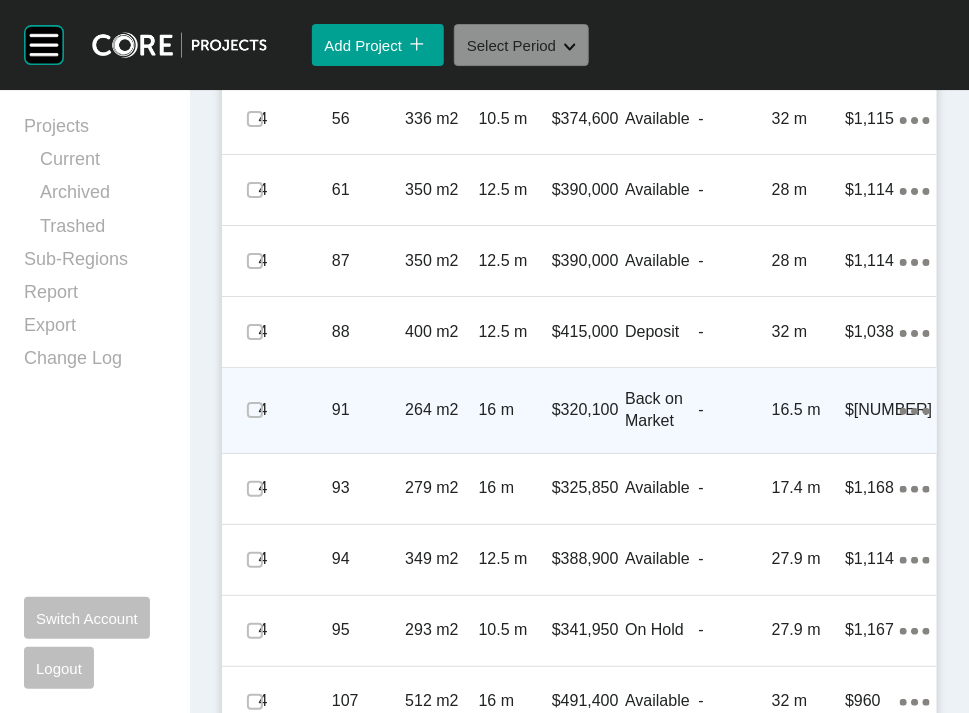 scroll, scrollTop: 2316, scrollLeft: 0, axis: vertical 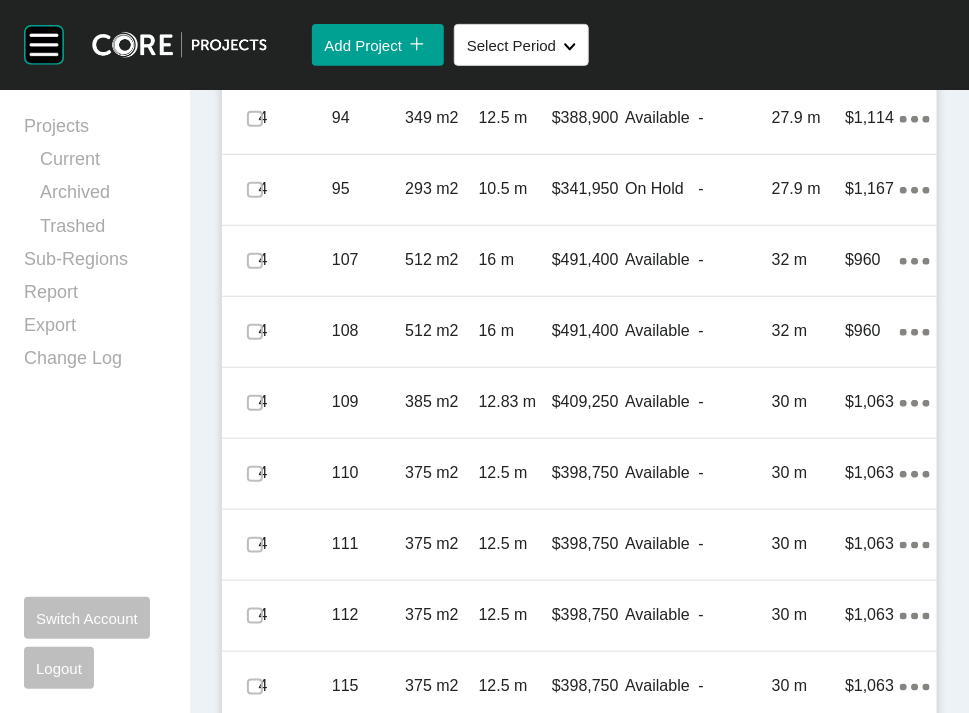 click on "Action Menu Dots Copy 6 Created with Sketch." at bounding box center [915, -322] 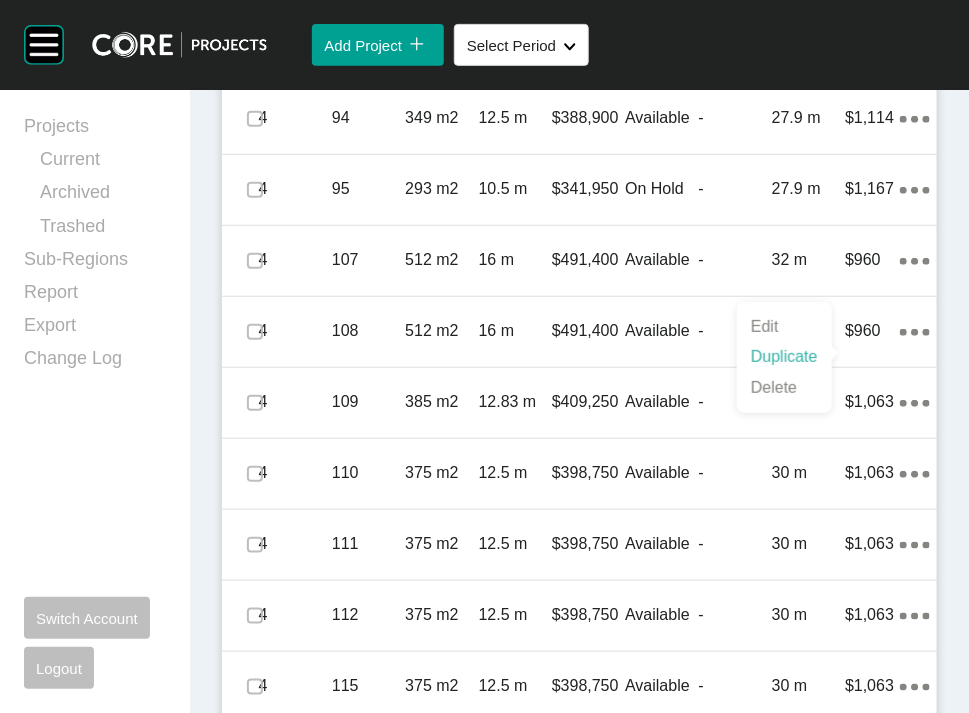 click on "Duplicate" at bounding box center [784, 357] 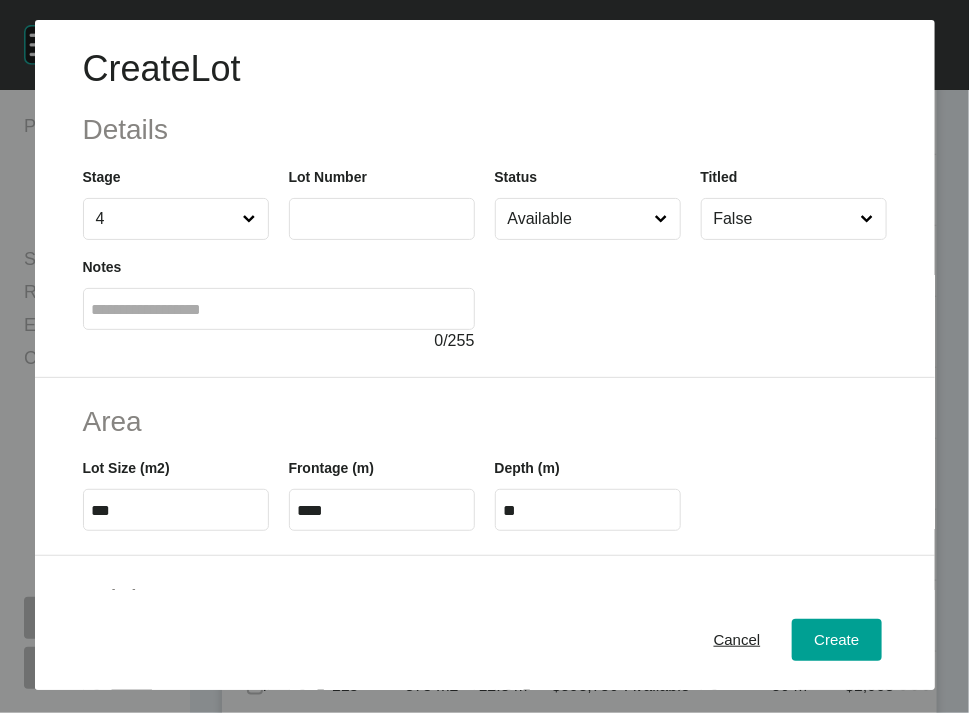 click at bounding box center [382, 218] 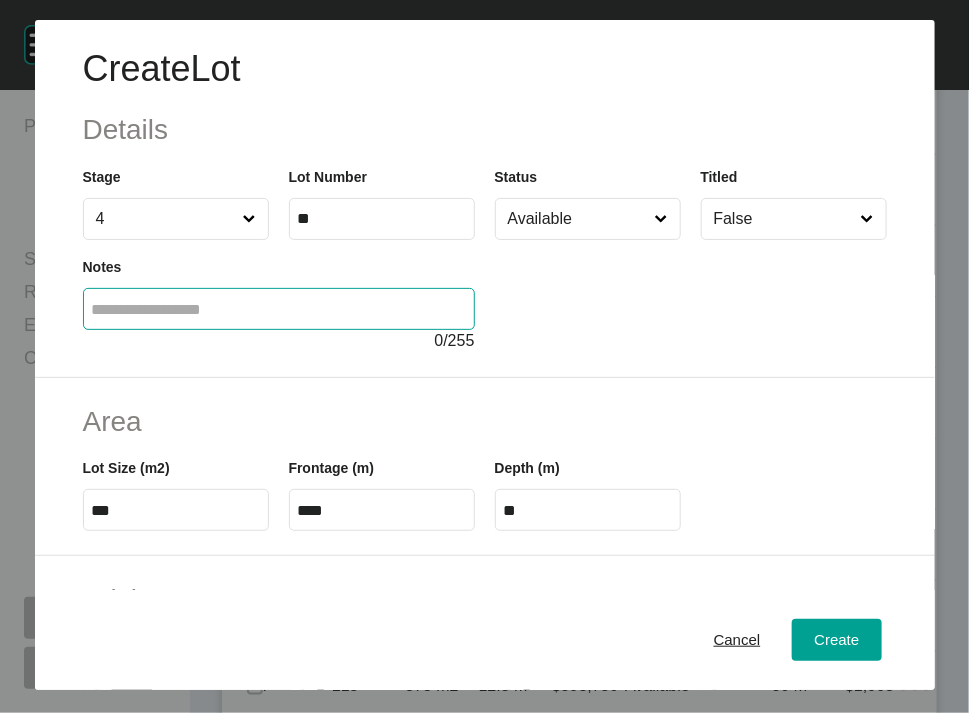 click at bounding box center [279, 309] 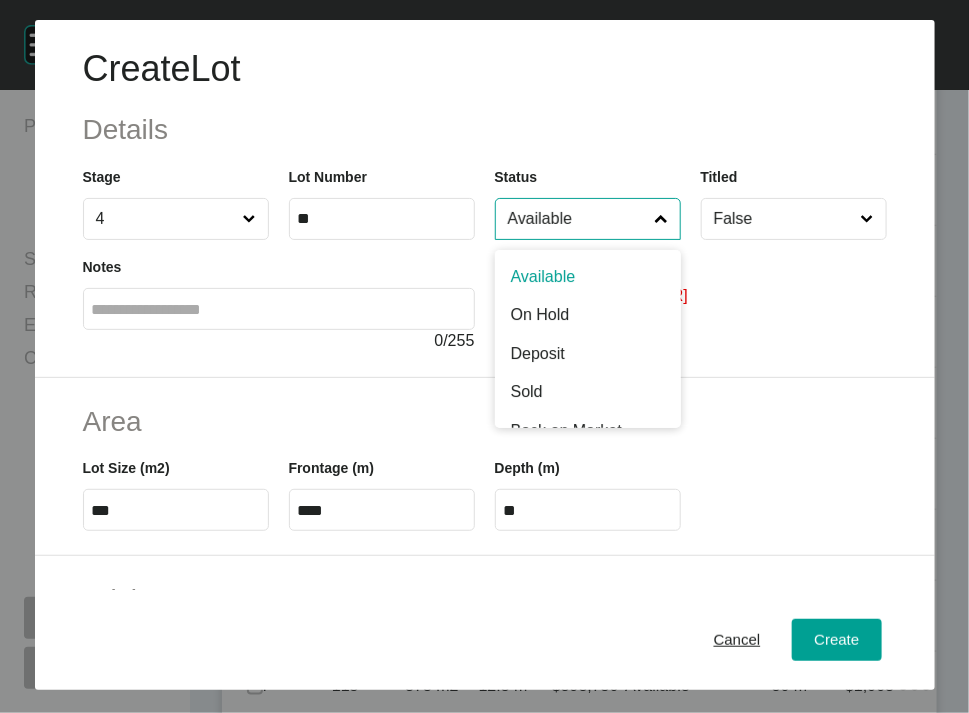 click on "Available" at bounding box center [578, 219] 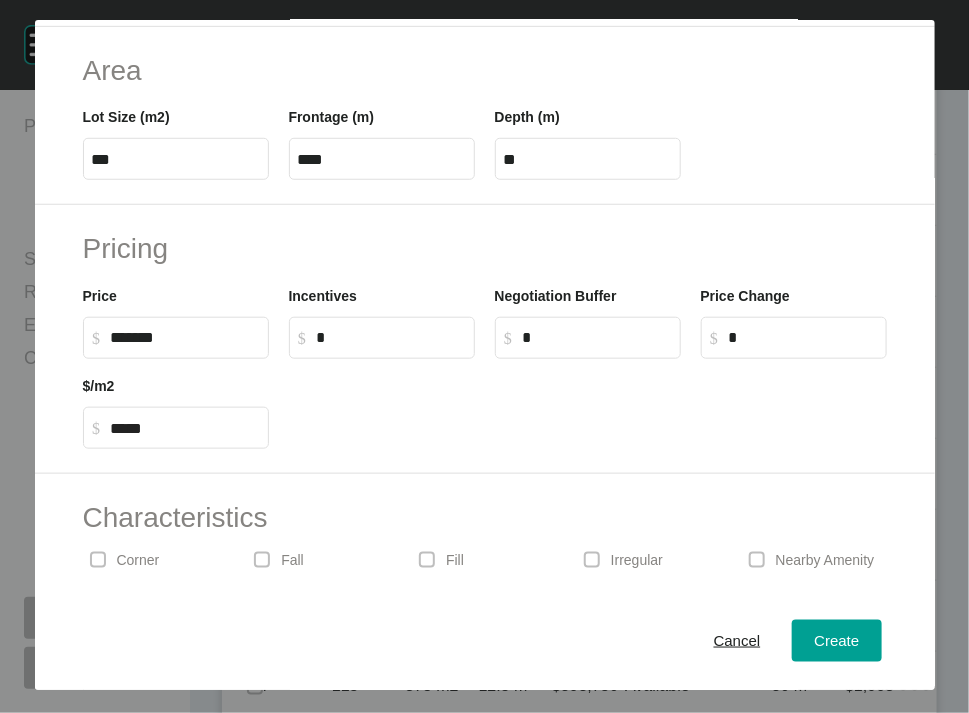 scroll, scrollTop: 416, scrollLeft: 0, axis: vertical 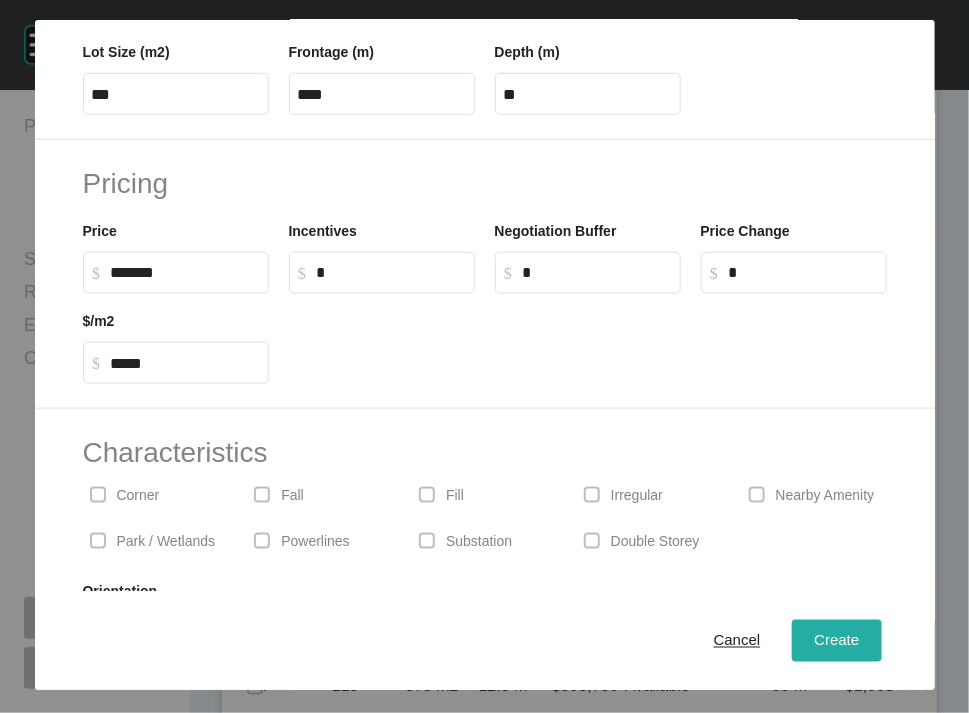 click on "Create" at bounding box center [836, 640] 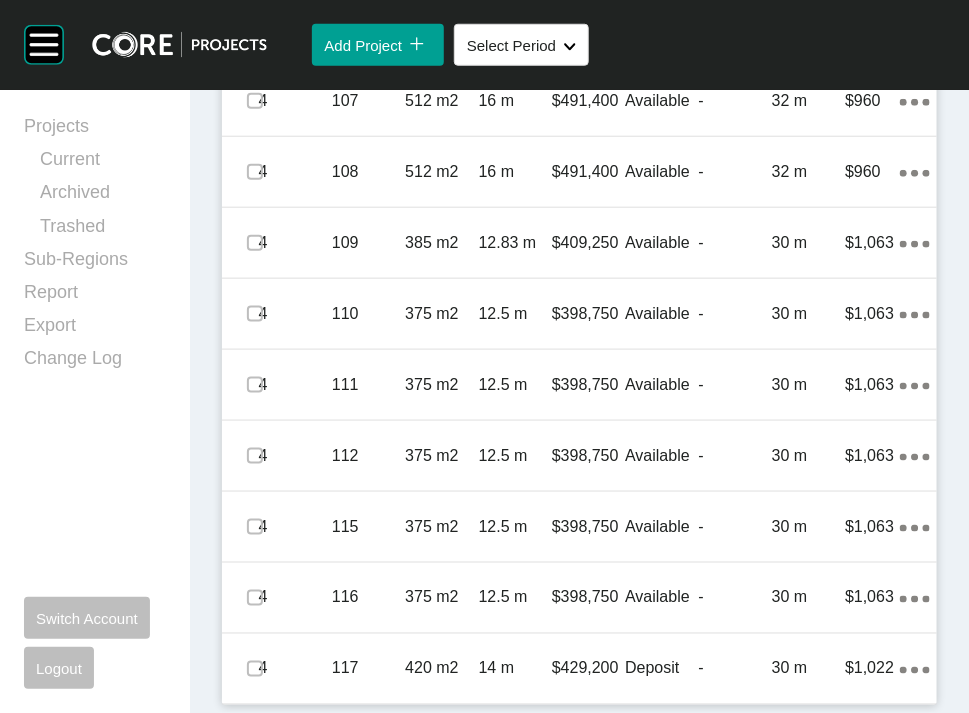 scroll, scrollTop: 3310, scrollLeft: 0, axis: vertical 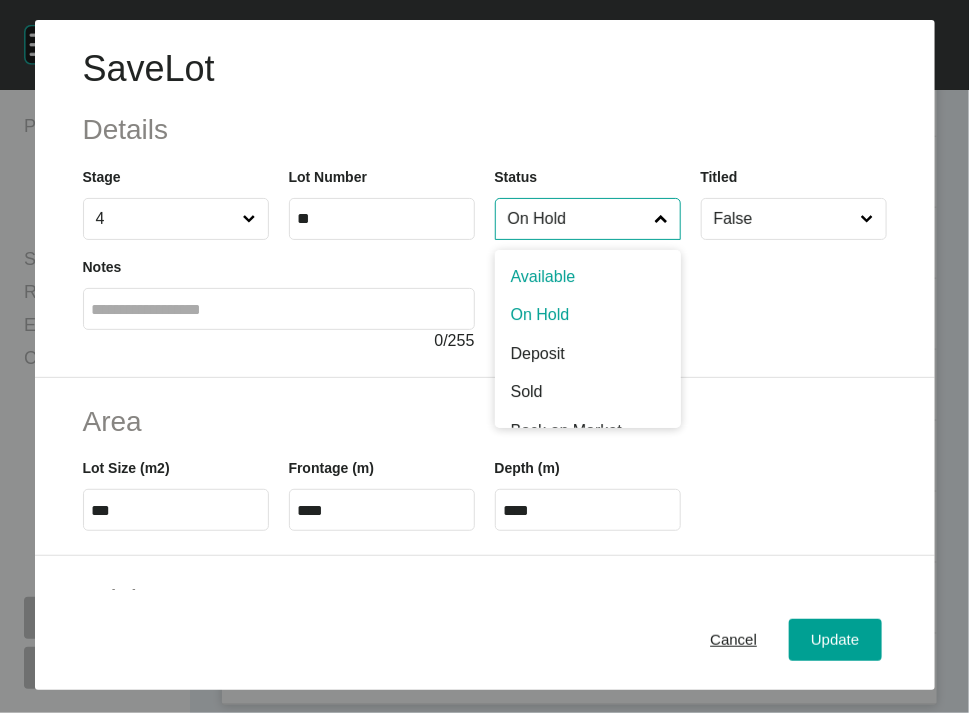 drag, startPoint x: 606, startPoint y: 261, endPoint x: 606, endPoint y: 279, distance: 18 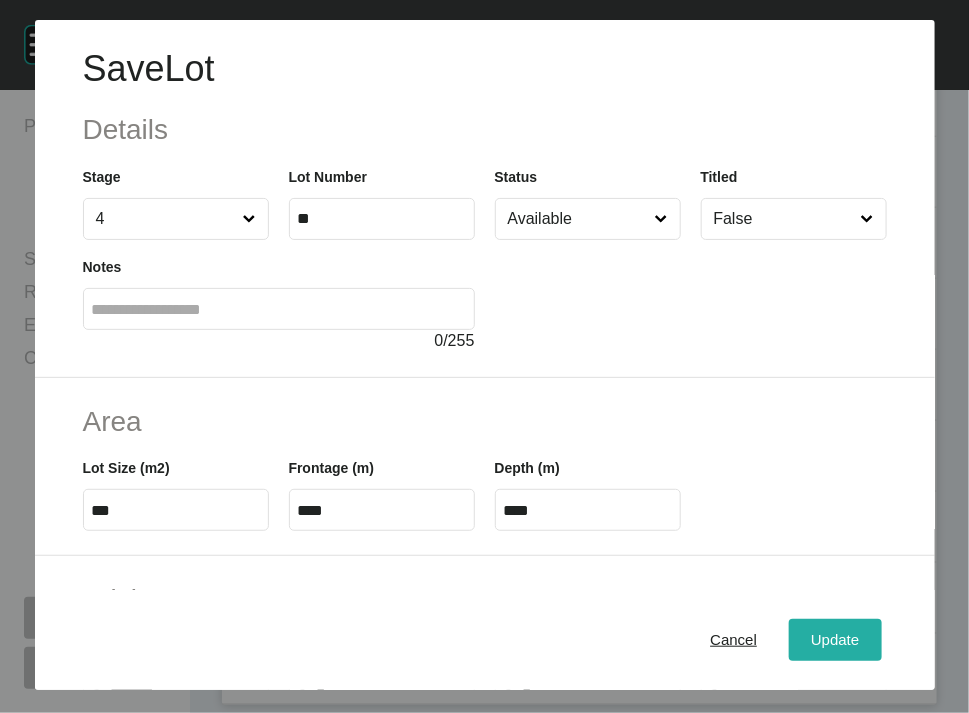 click on "Update" at bounding box center [835, 640] 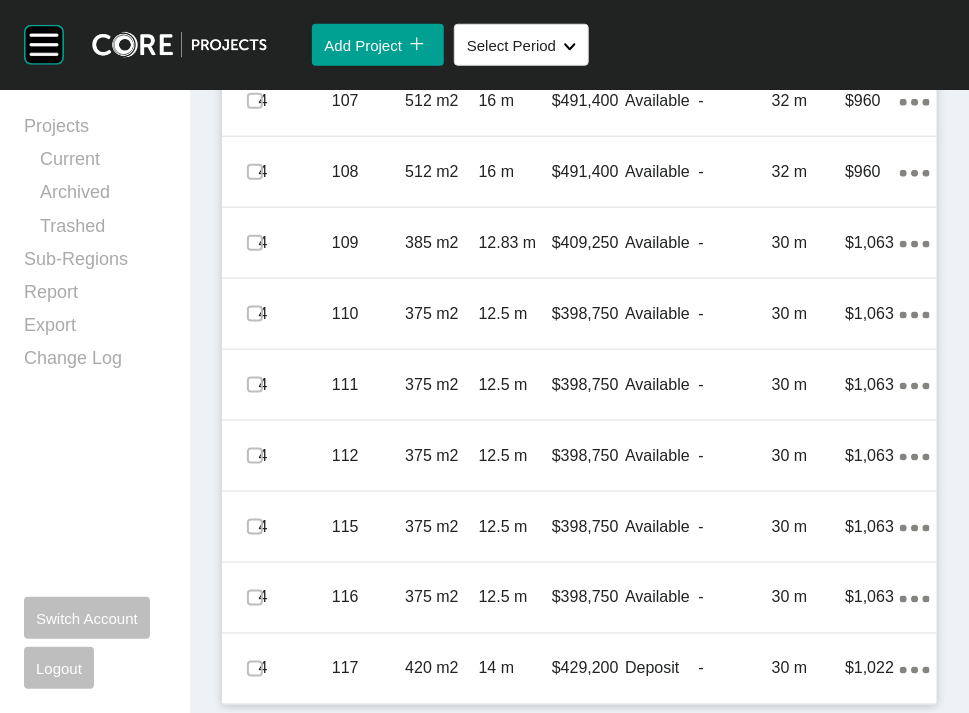 click on "-" at bounding box center [735, 385] 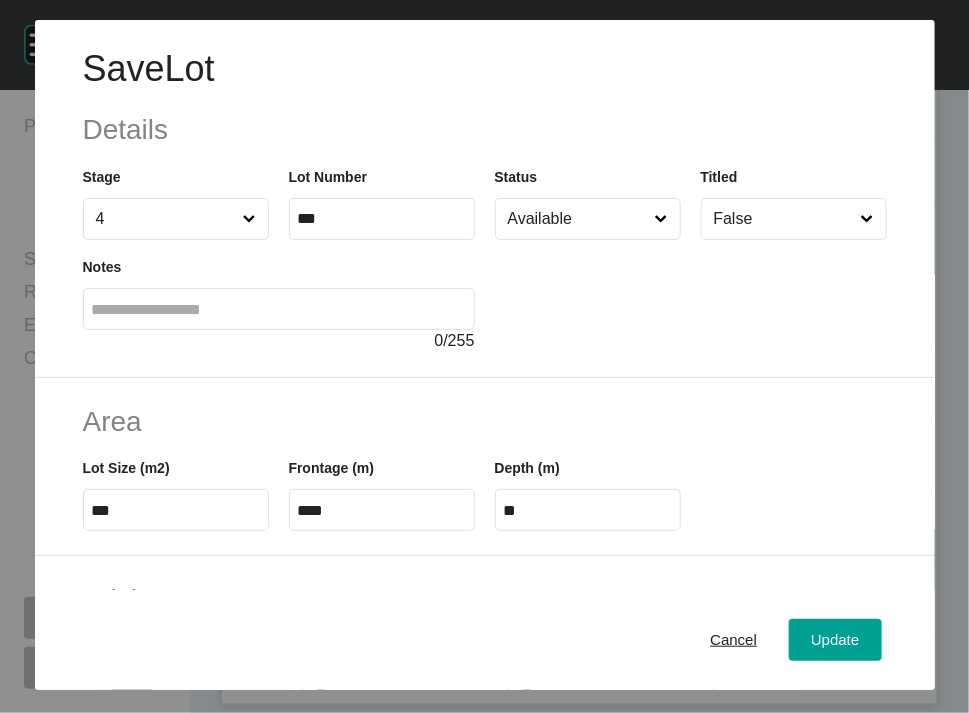 click on "Available" at bounding box center (578, 219) 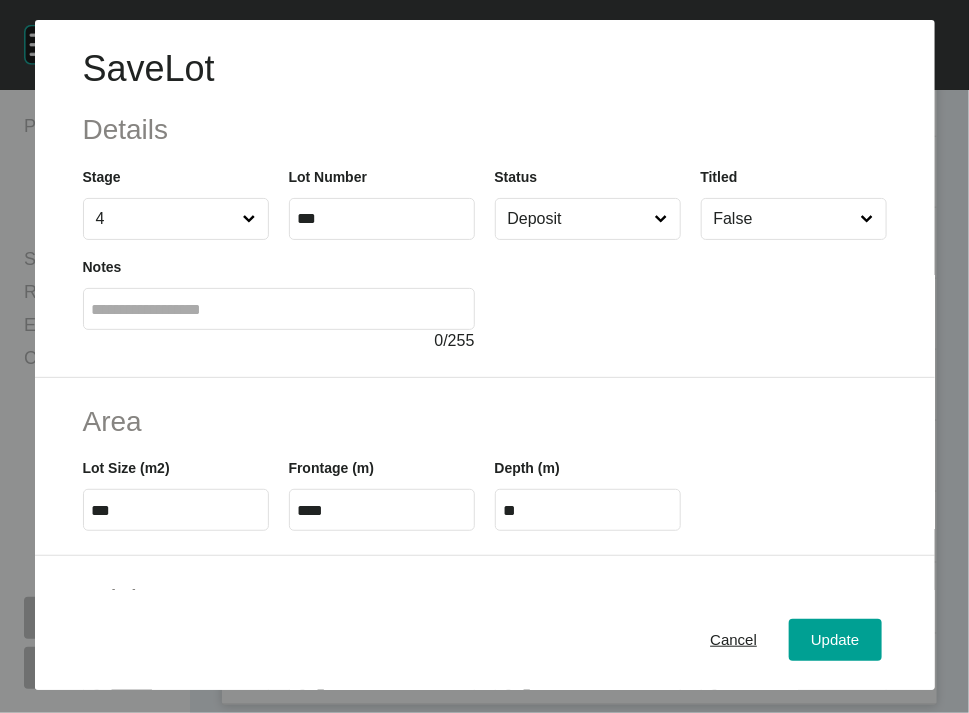 drag, startPoint x: 569, startPoint y: 426, endPoint x: 579, endPoint y: 441, distance: 18.027756 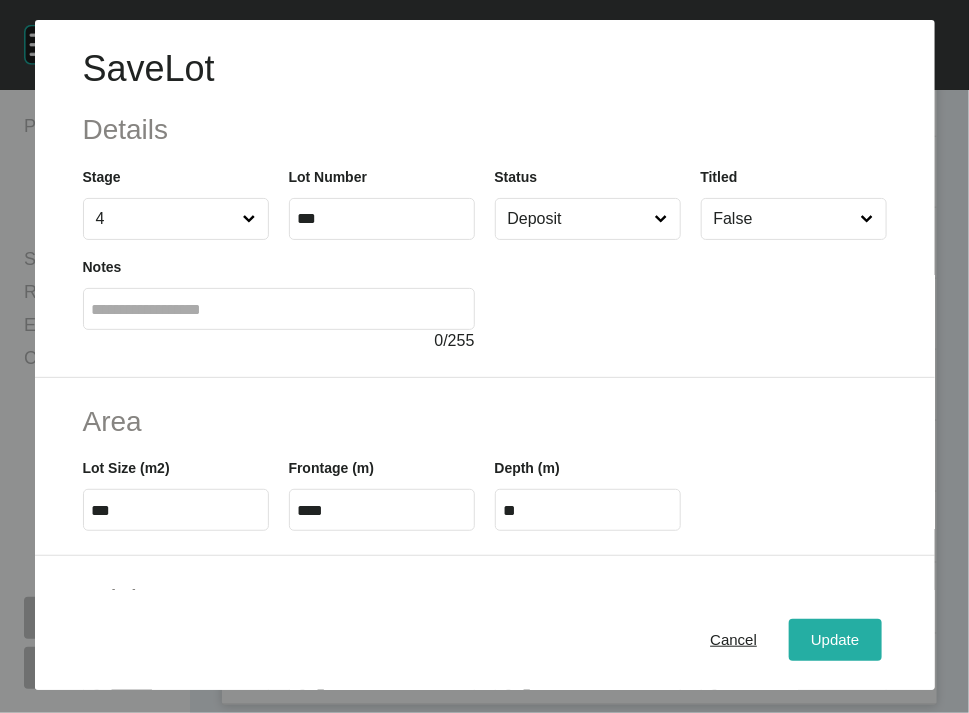 click on "Update" at bounding box center [835, 640] 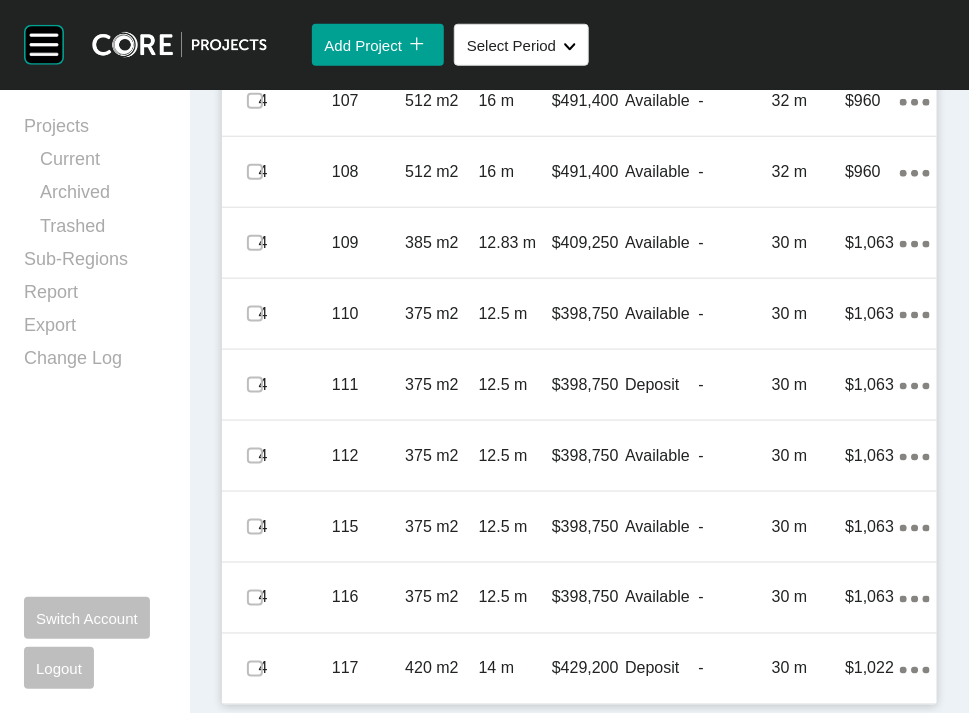 scroll, scrollTop: 3648, scrollLeft: 0, axis: vertical 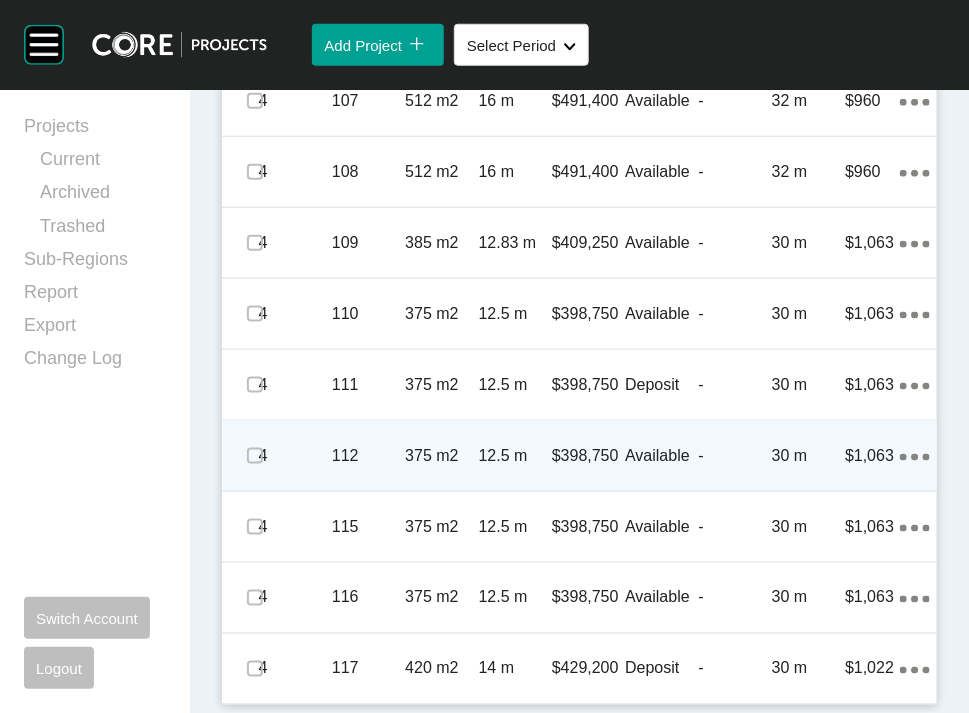 click on "Action Menu Dots Copy 6 Created with Sketch." 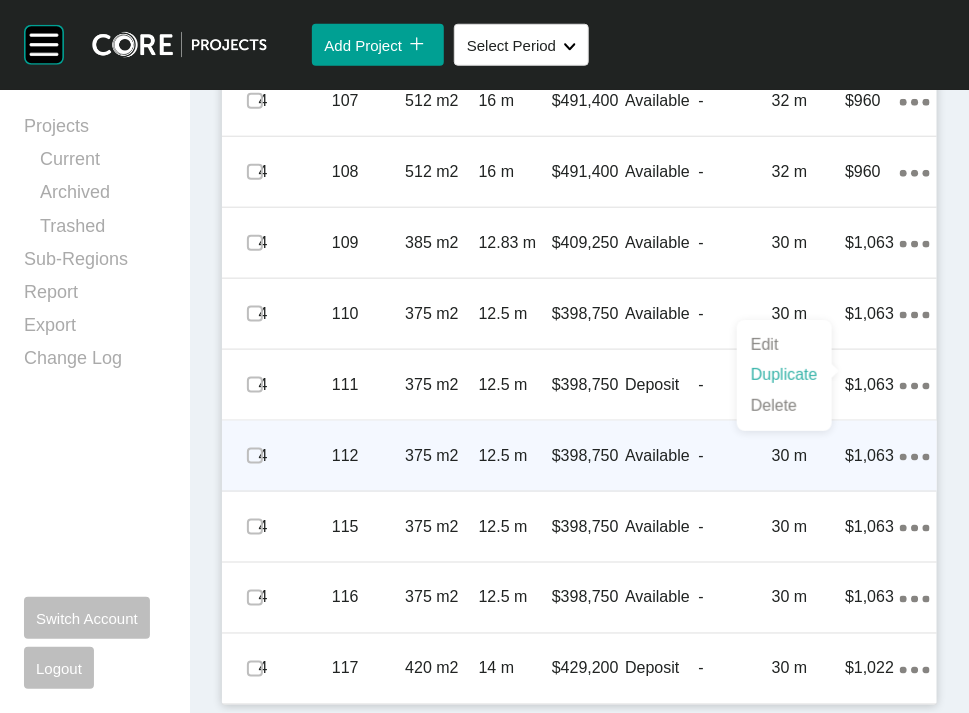 click on "Duplicate" at bounding box center [784, 375] 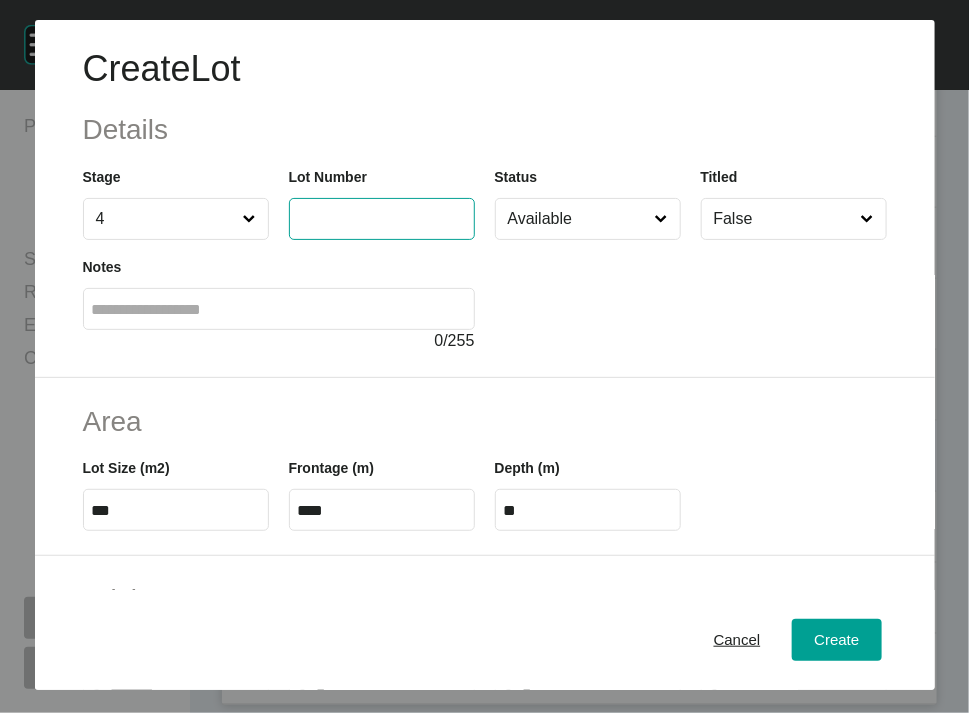 click at bounding box center [382, 218] 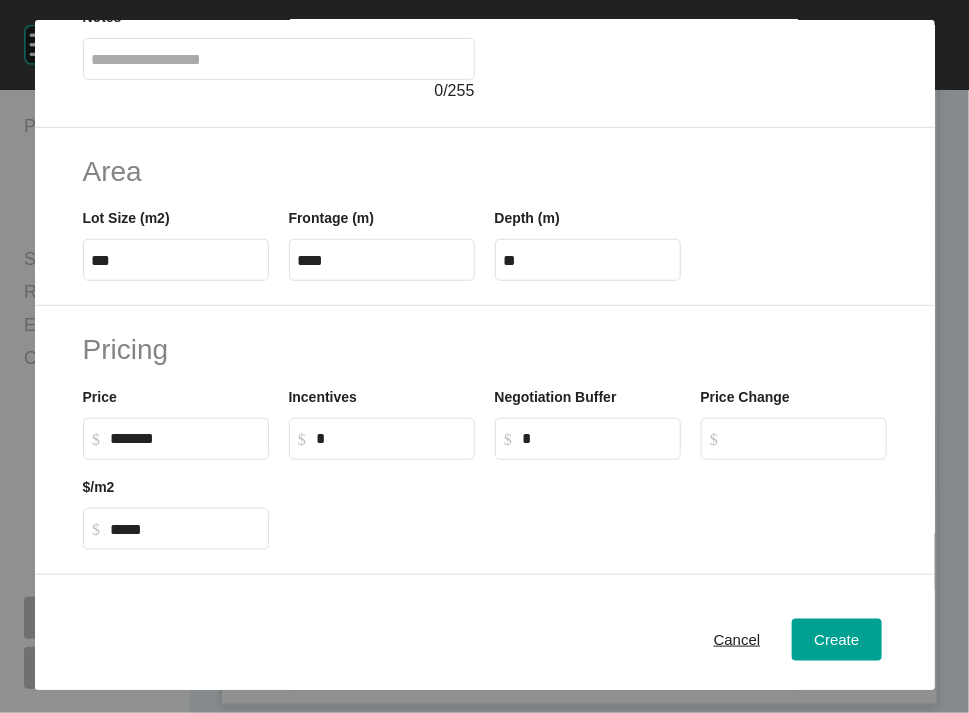 scroll, scrollTop: 261, scrollLeft: 0, axis: vertical 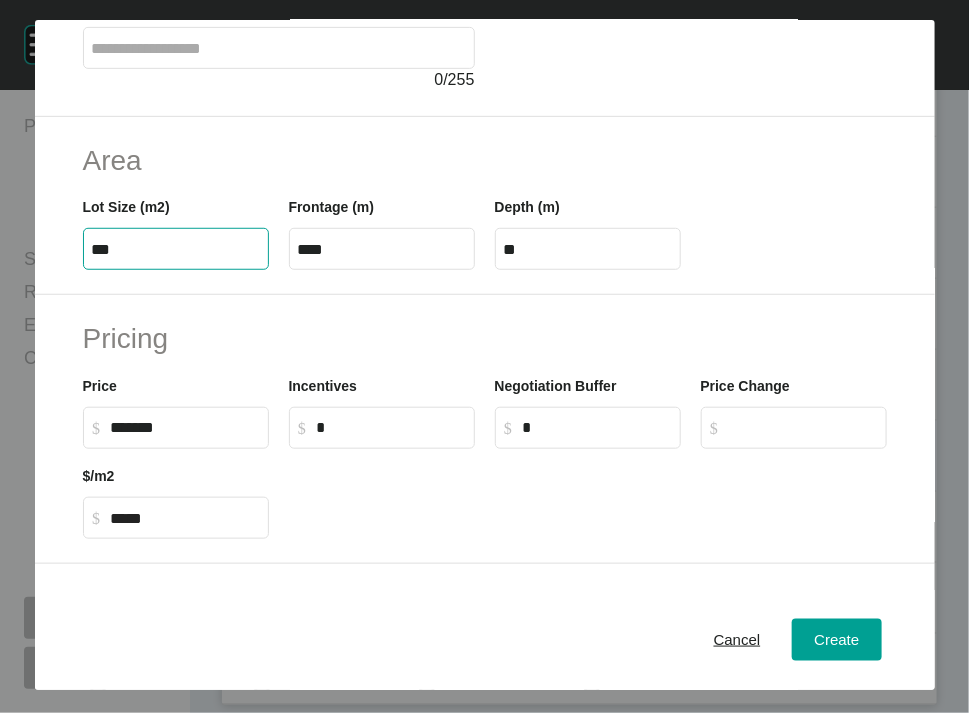 drag, startPoint x: 145, startPoint y: 377, endPoint x: -21, endPoint y: 365, distance: 166.43317 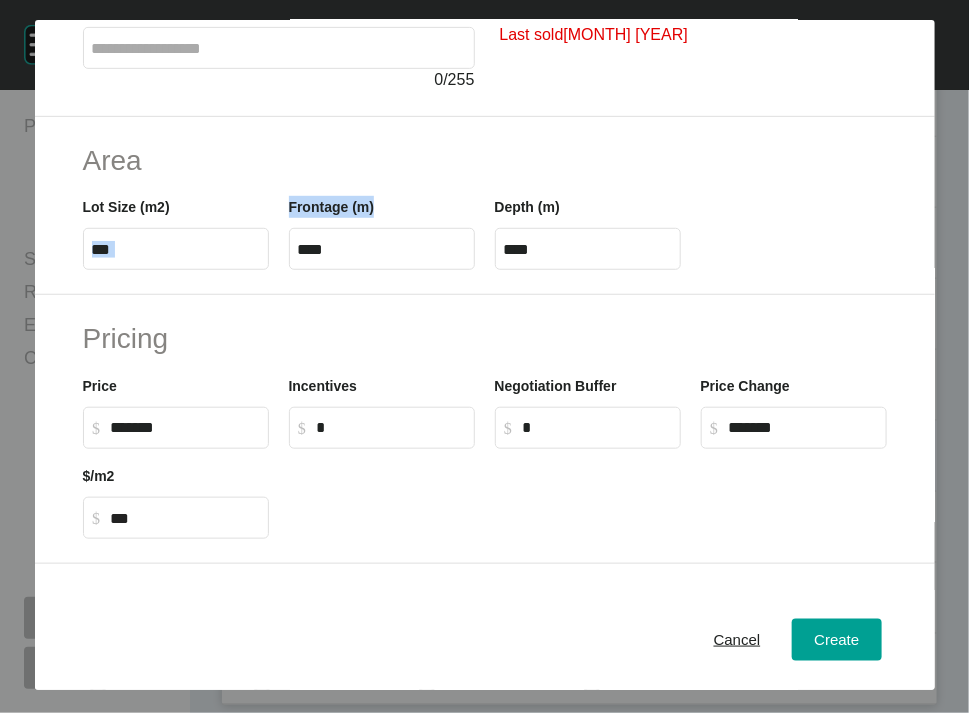 drag, startPoint x: 378, startPoint y: 383, endPoint x: 249, endPoint y: 385, distance: 129.0155 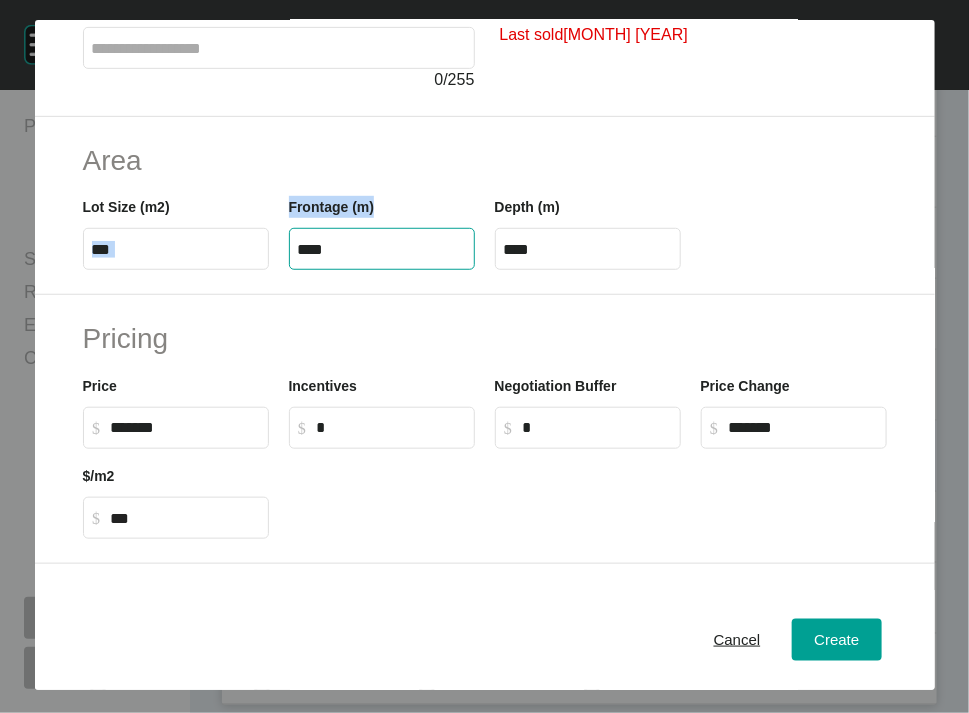 click on "****" at bounding box center [382, 249] 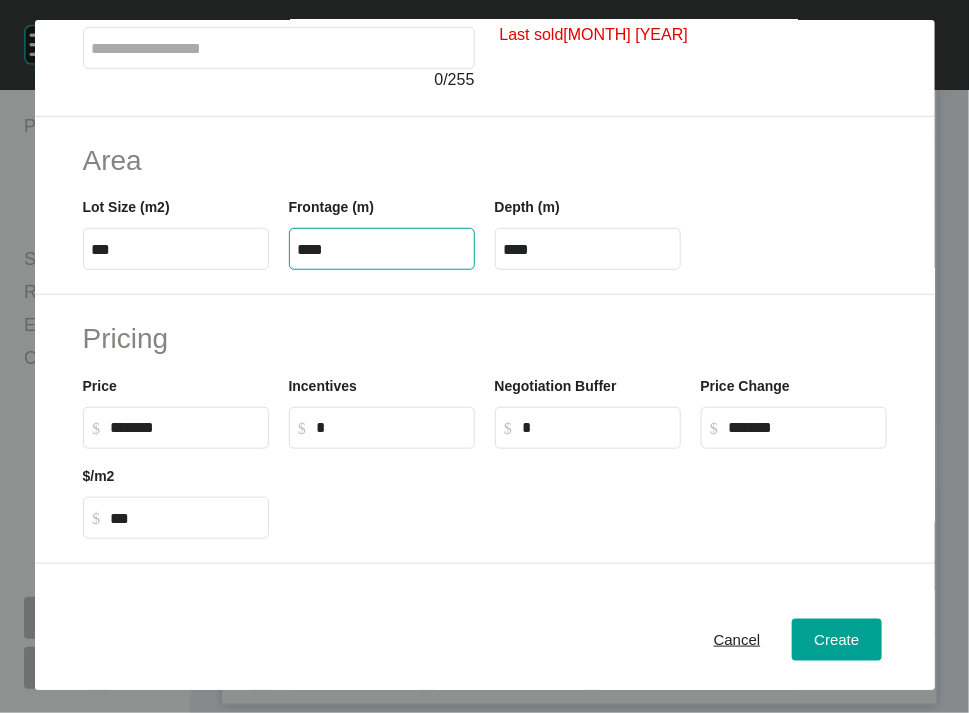 drag, startPoint x: 323, startPoint y: 370, endPoint x: 153, endPoint y: 362, distance: 170.18813 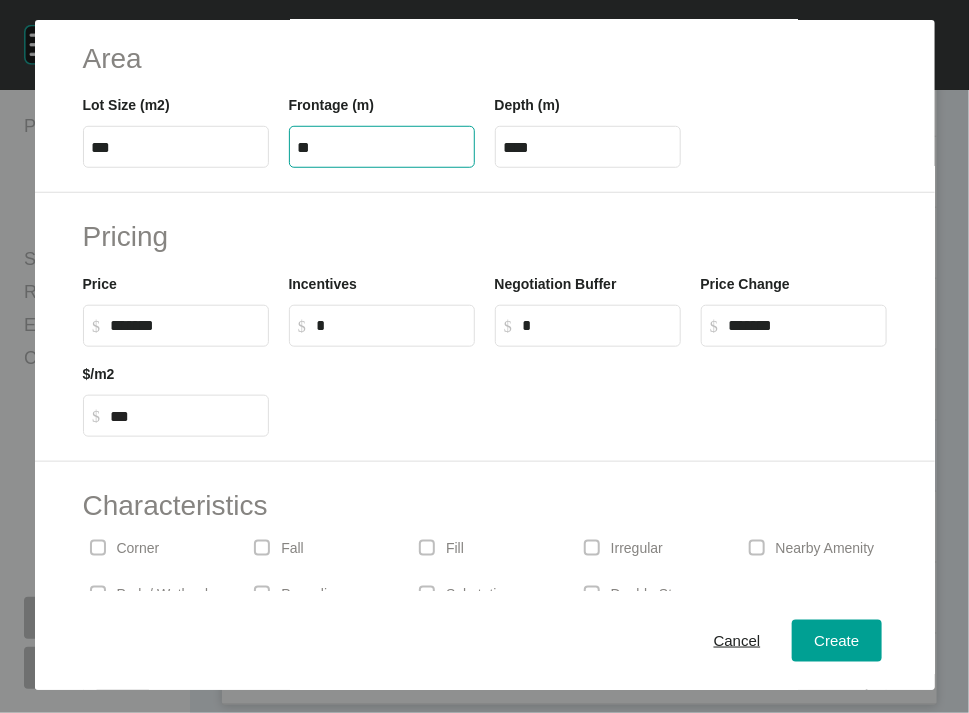 scroll, scrollTop: 375, scrollLeft: 0, axis: vertical 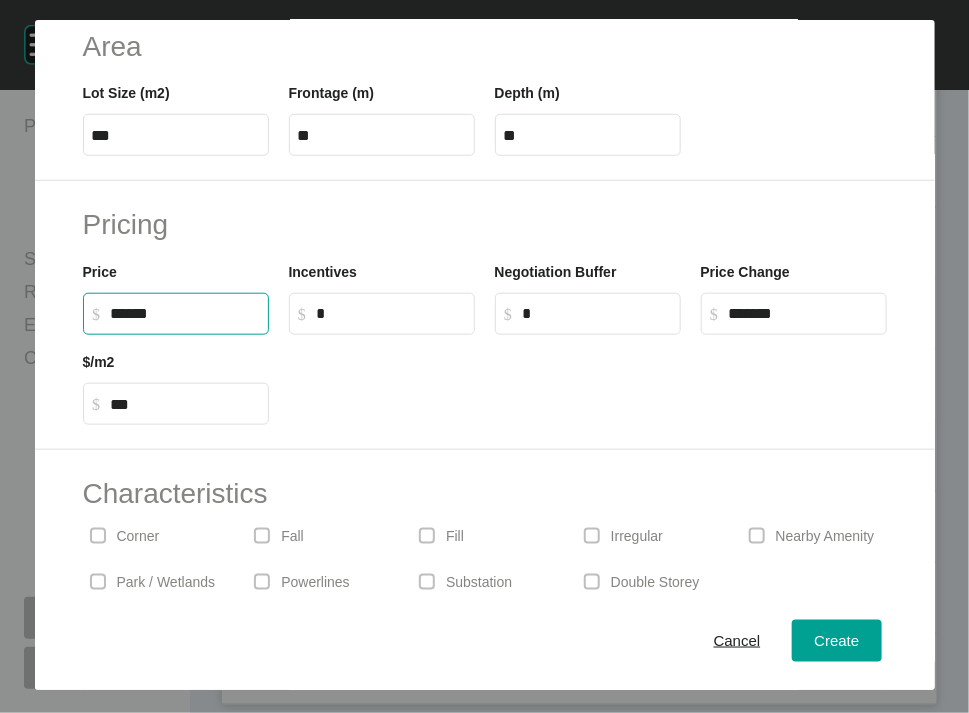 drag, startPoint x: 124, startPoint y: 477, endPoint x: -1, endPoint y: 437, distance: 131.24405 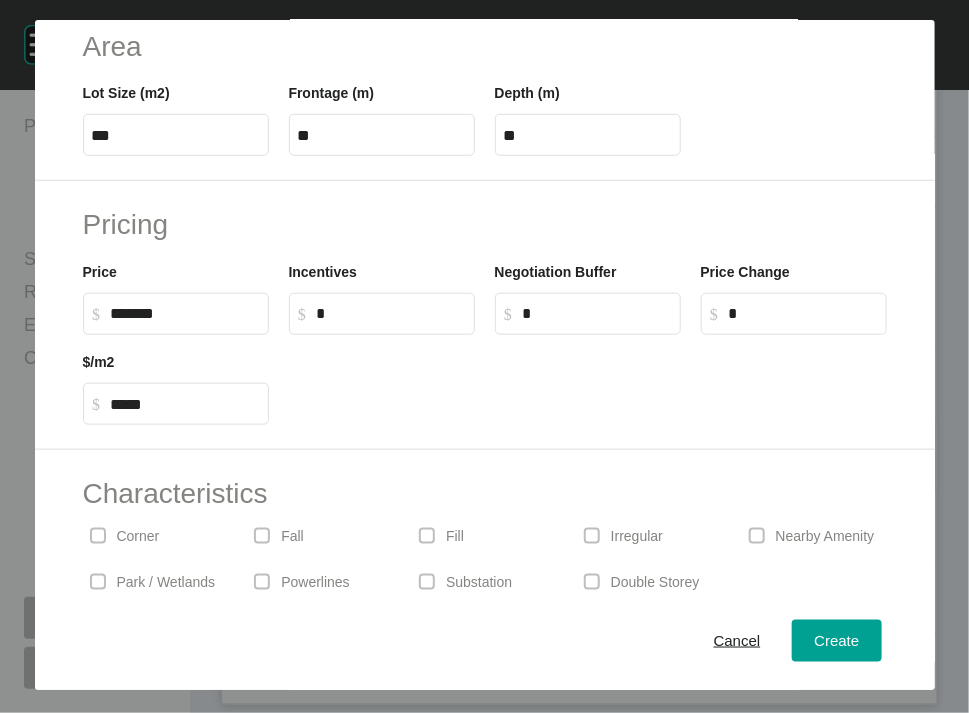 click on "$ Created with Sketch. $ *" at bounding box center [382, 314] 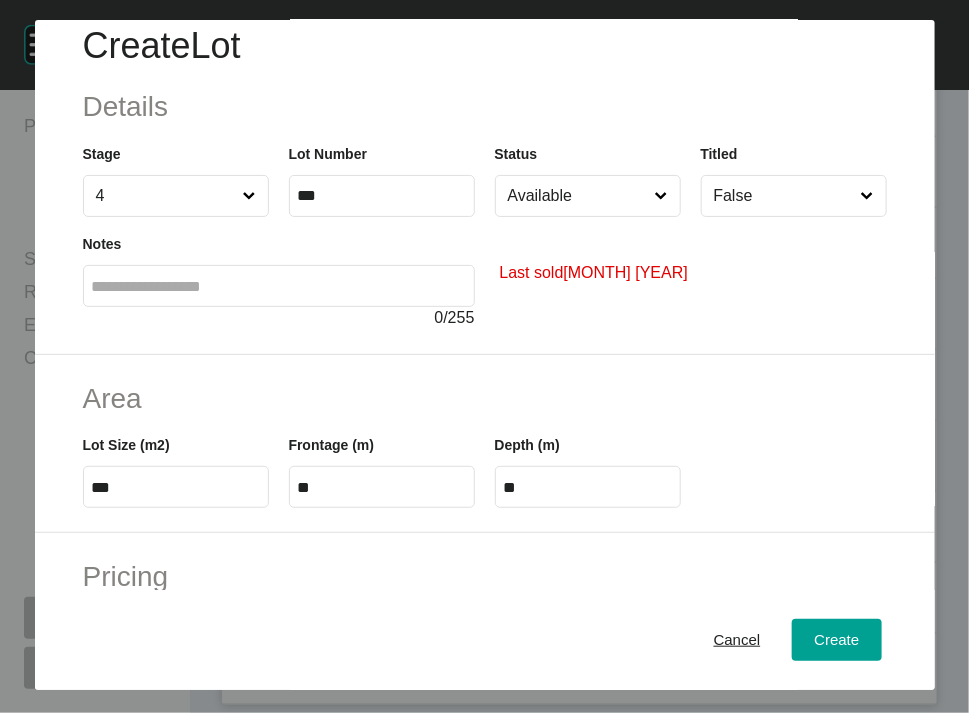 scroll, scrollTop: 14, scrollLeft: 0, axis: vertical 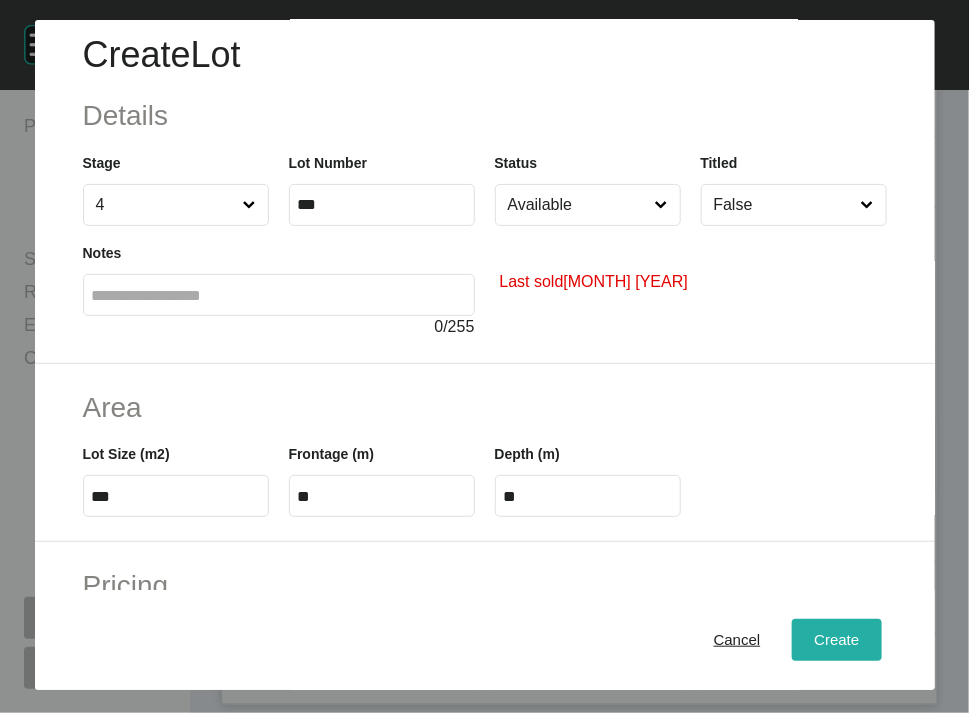 click on "Create" at bounding box center [836, 640] 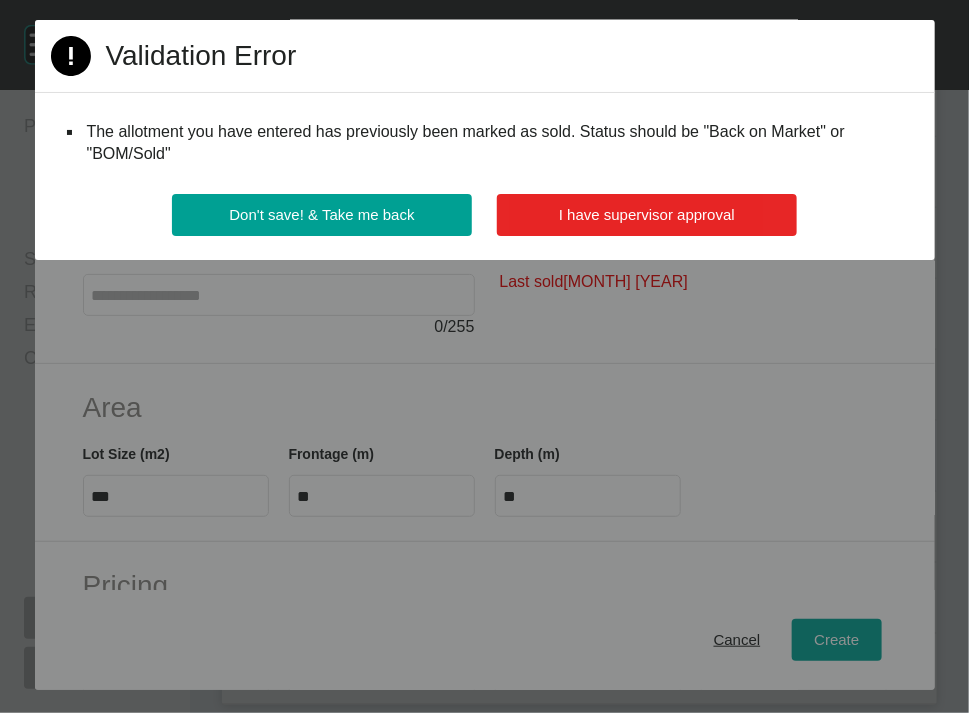 click on "I have supervisor approval" at bounding box center [647, 215] 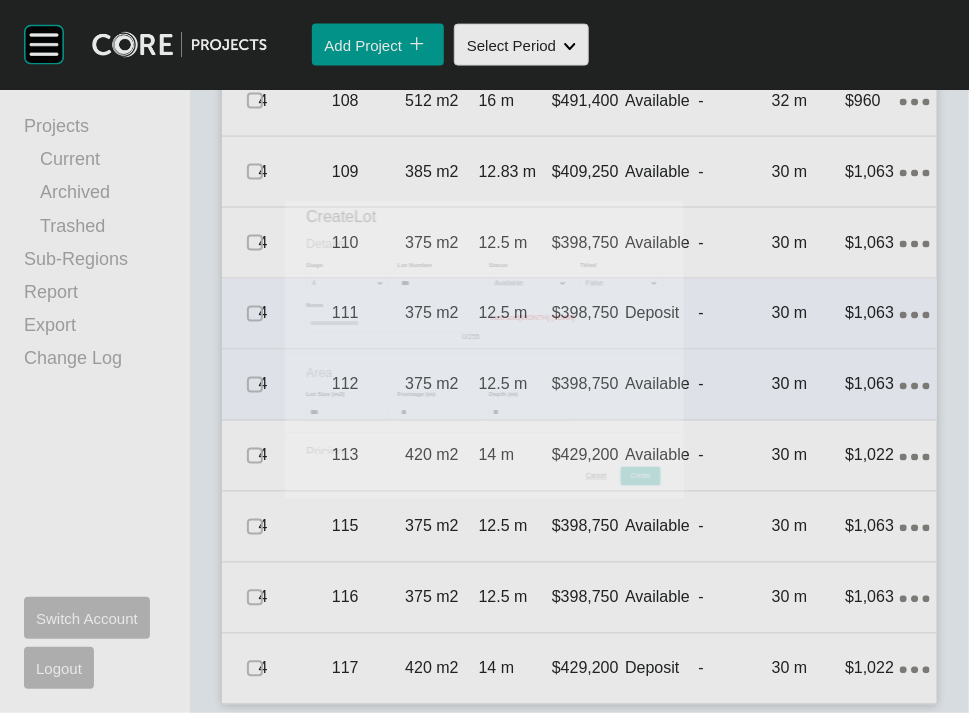 scroll, scrollTop: 3648, scrollLeft: 0, axis: vertical 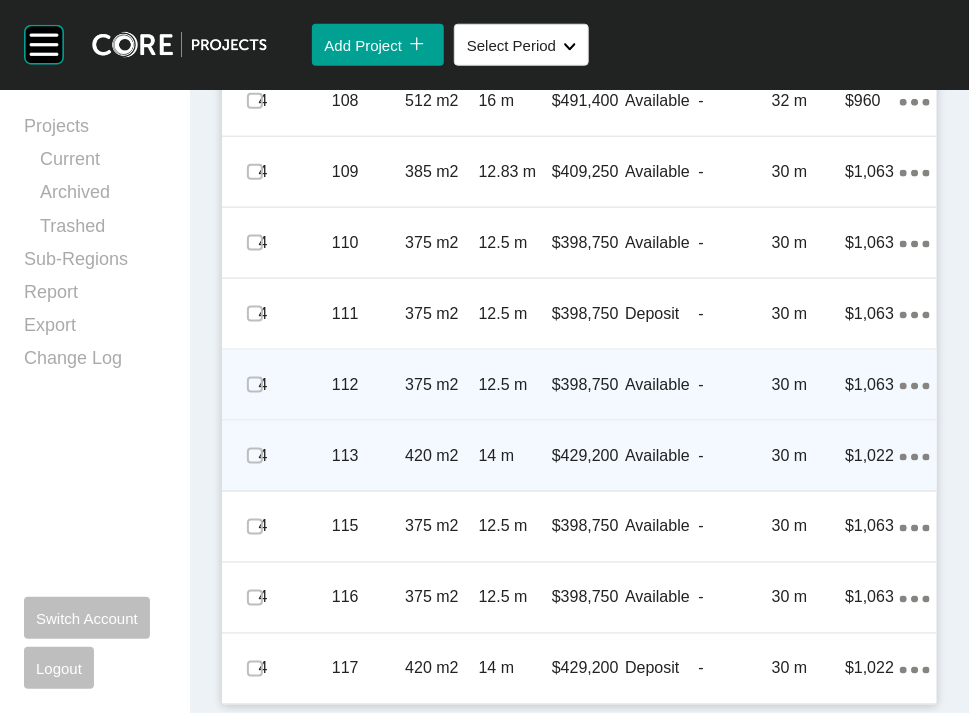 click on "30 m" at bounding box center [808, 456] 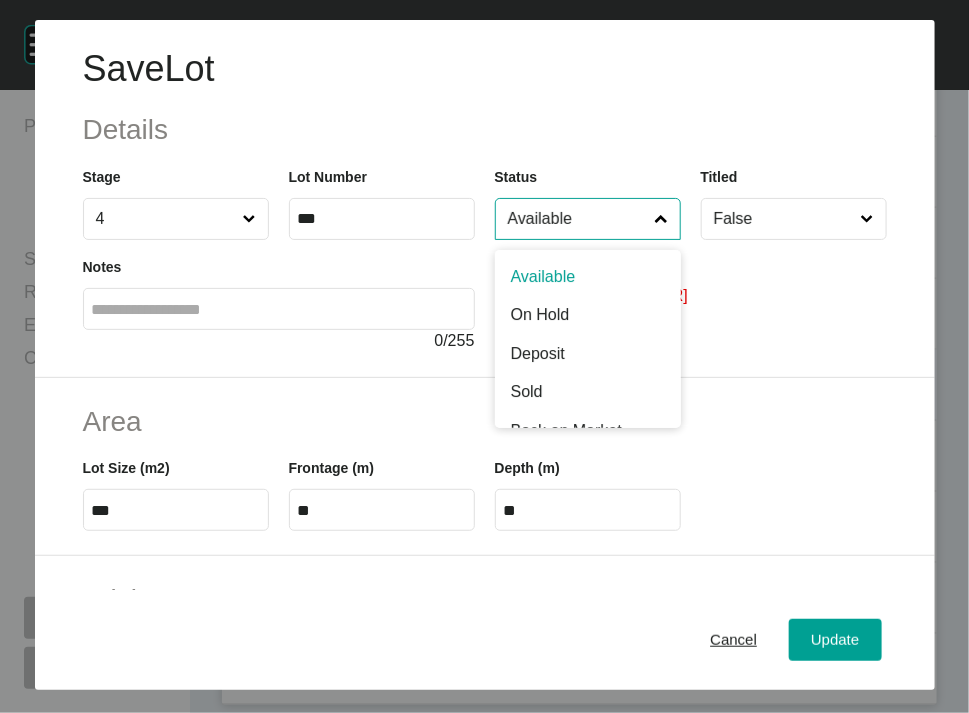 click on "Available" at bounding box center (578, 219) 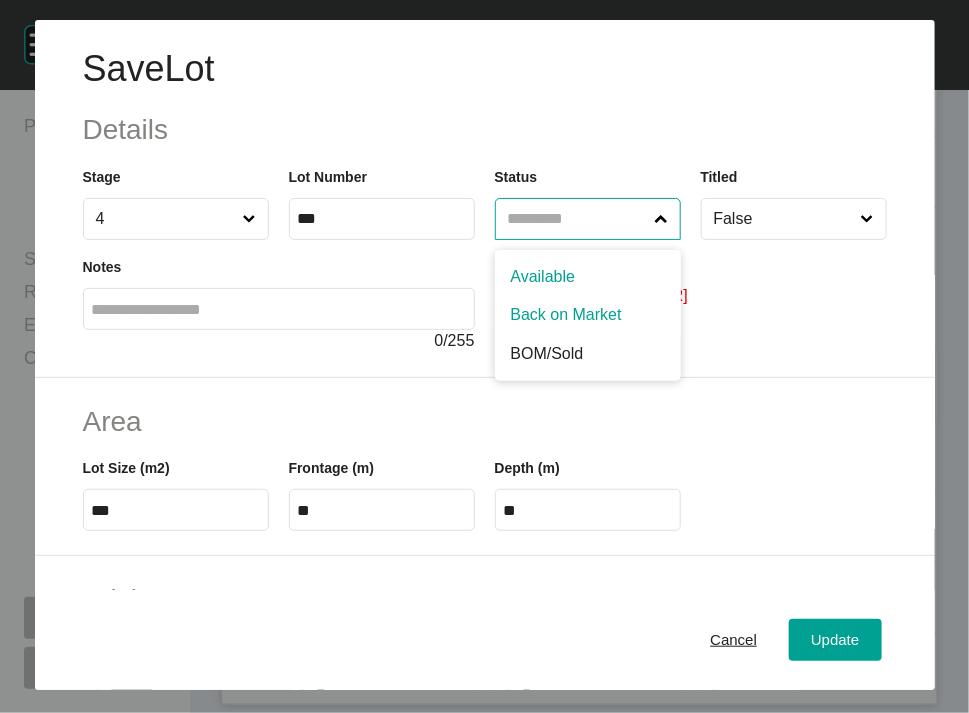 drag, startPoint x: 510, startPoint y: 396, endPoint x: 614, endPoint y: 450, distance: 117.18362 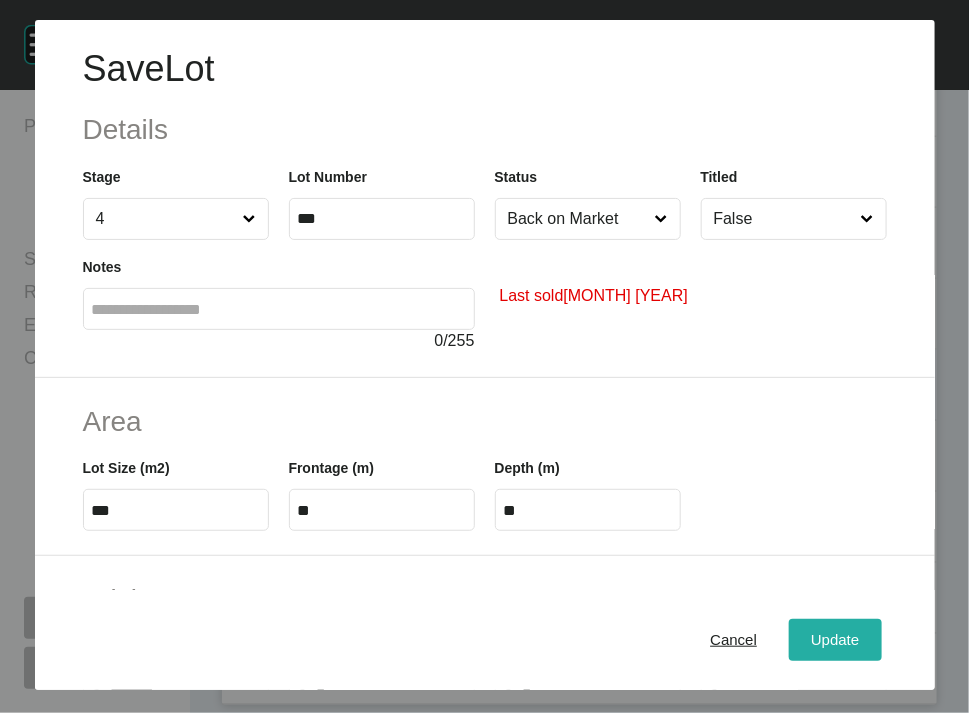 click on "Update" at bounding box center (835, 640) 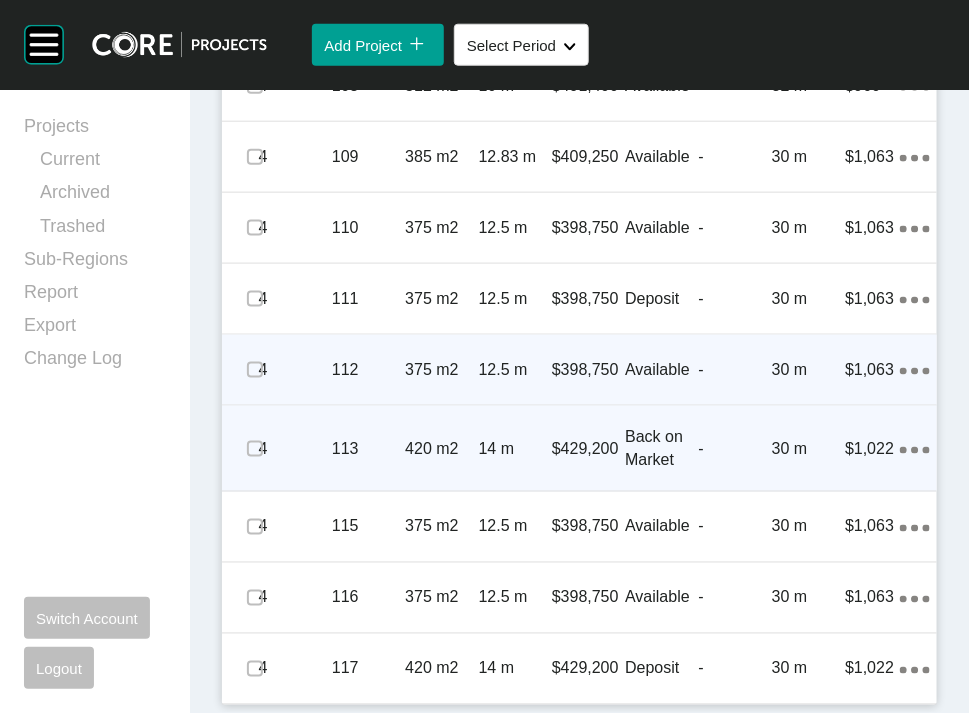 click 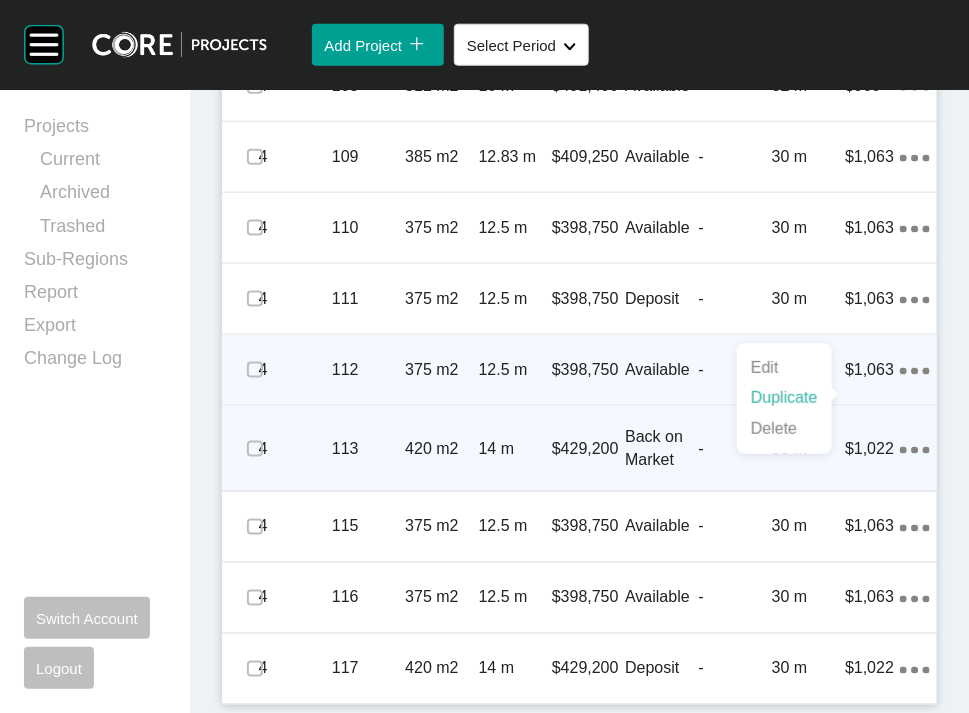 click on "Duplicate" at bounding box center [784, 398] 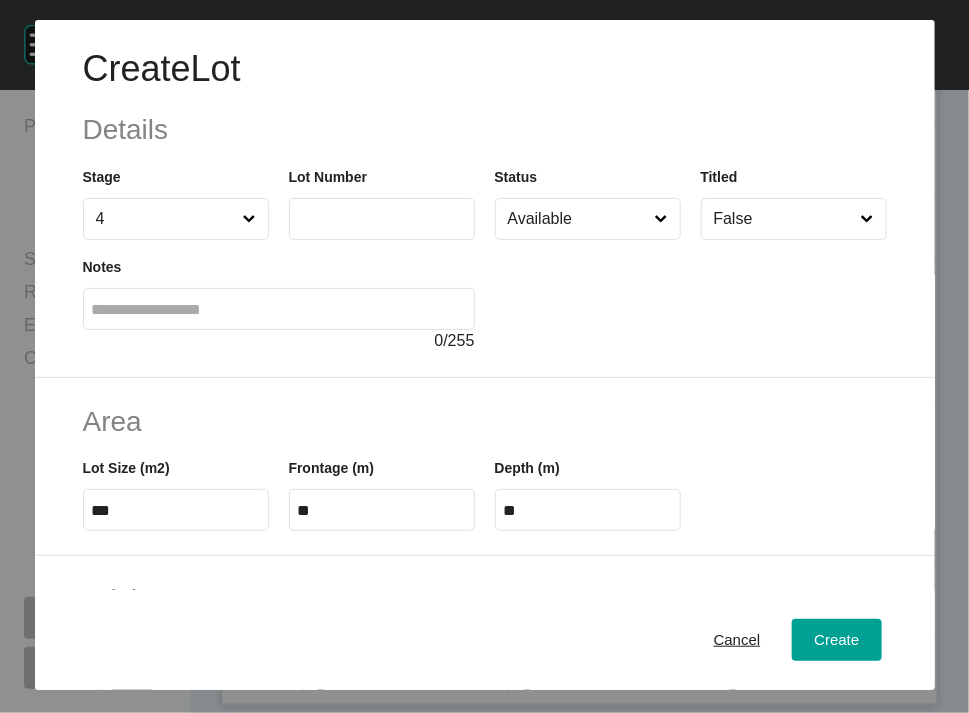 click at bounding box center [382, 218] 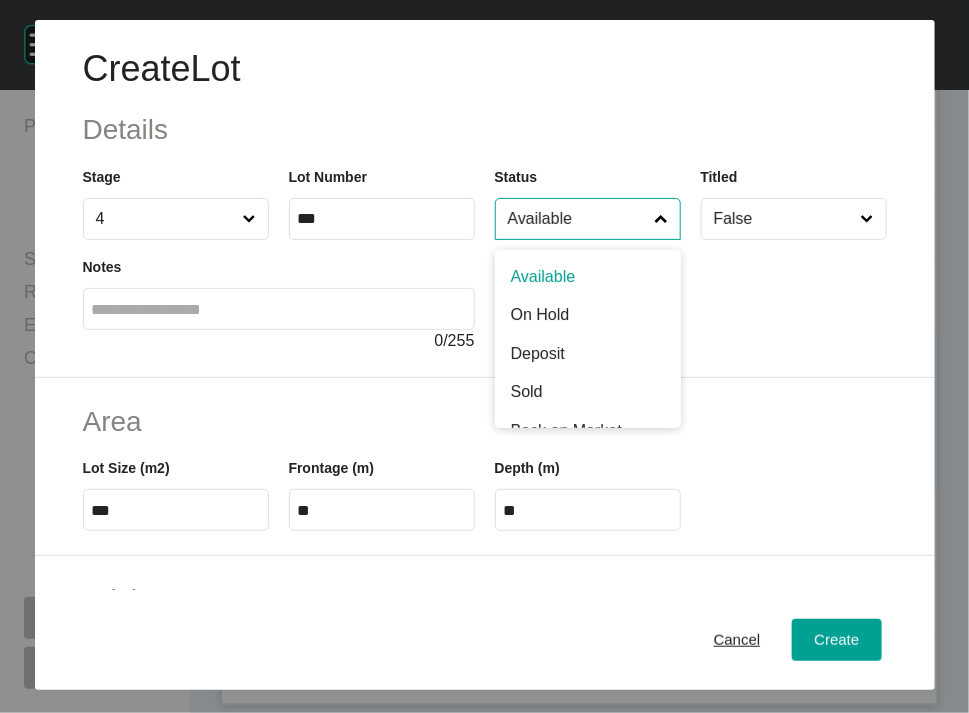click on "Available" at bounding box center [578, 219] 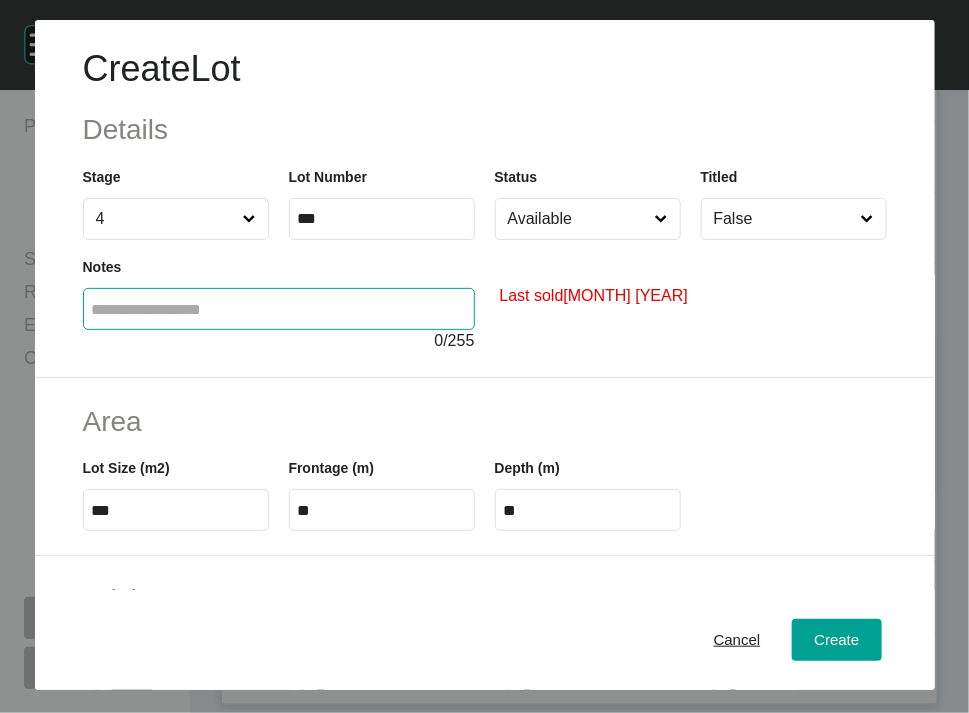 click at bounding box center [279, 309] 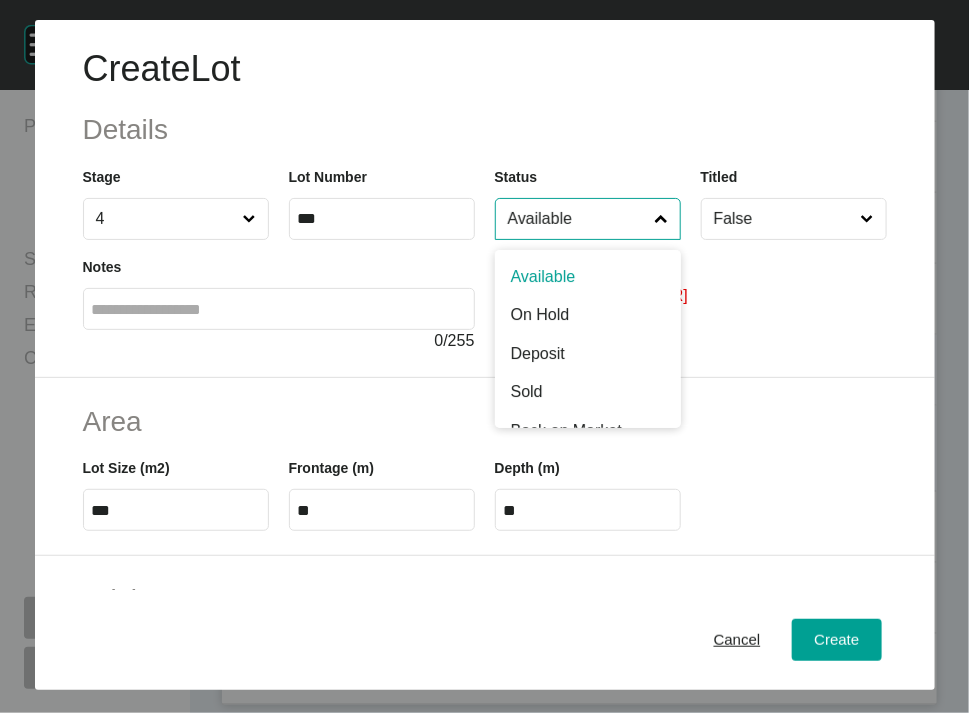 click on "Available" at bounding box center [578, 219] 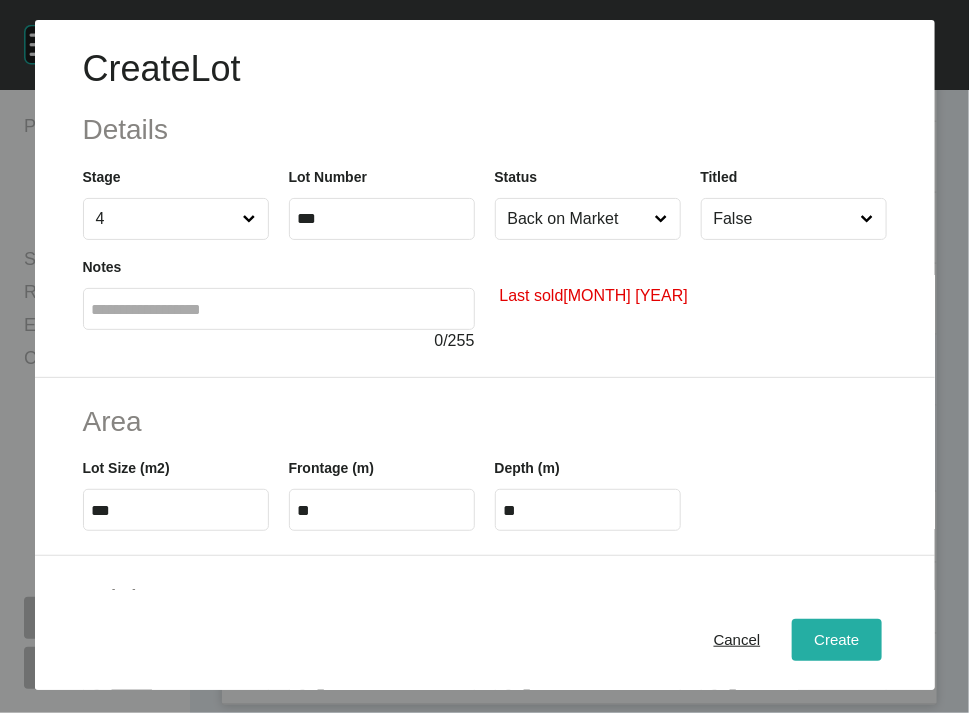 click on "Create" at bounding box center (836, 640) 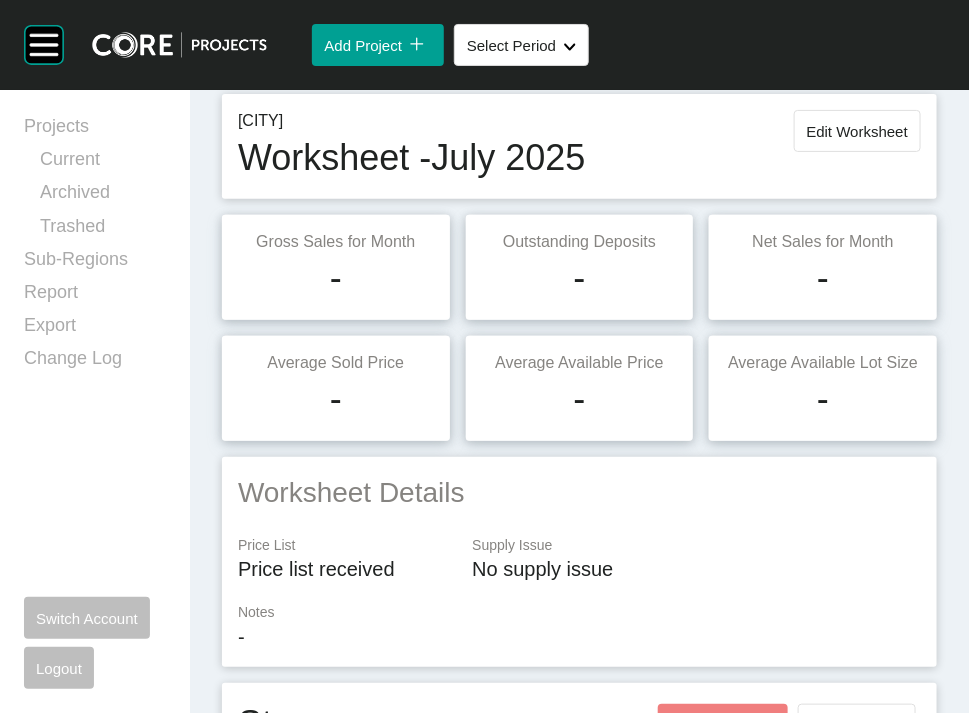 scroll, scrollTop: 0, scrollLeft: 0, axis: both 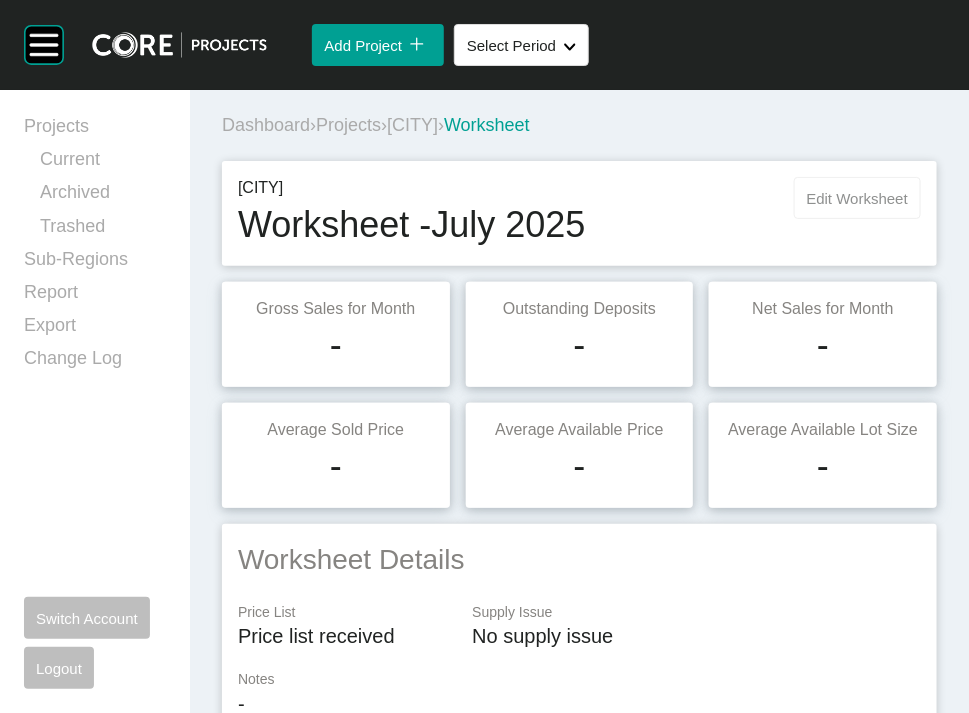 click on "Edit Worksheet" at bounding box center (857, 198) 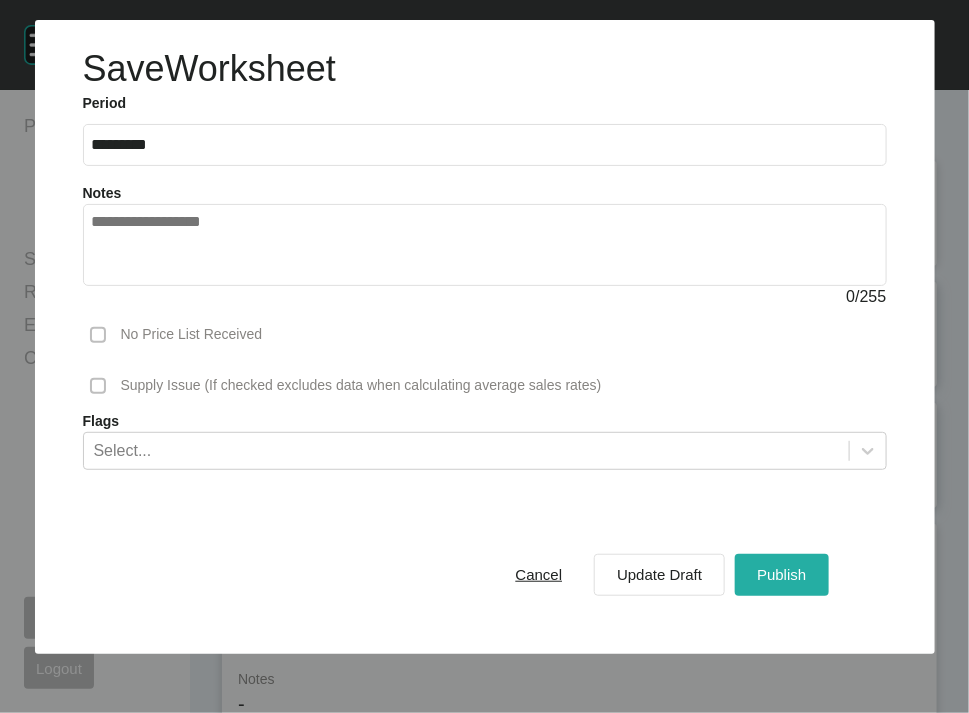 click on "Publish" at bounding box center [781, 575] 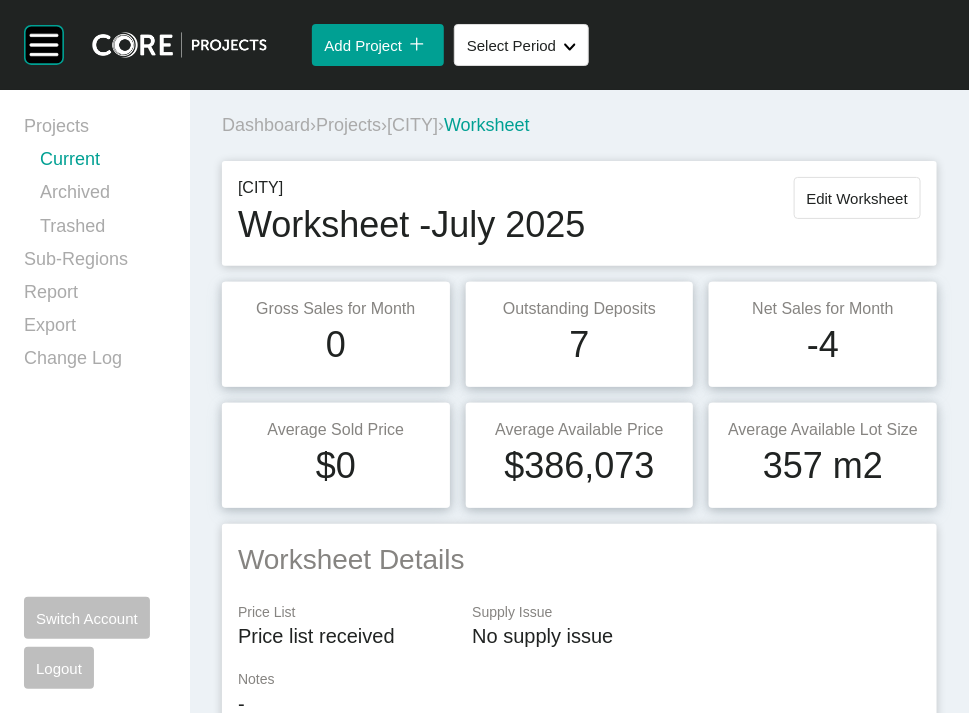 click on "Current" at bounding box center (103, 163) 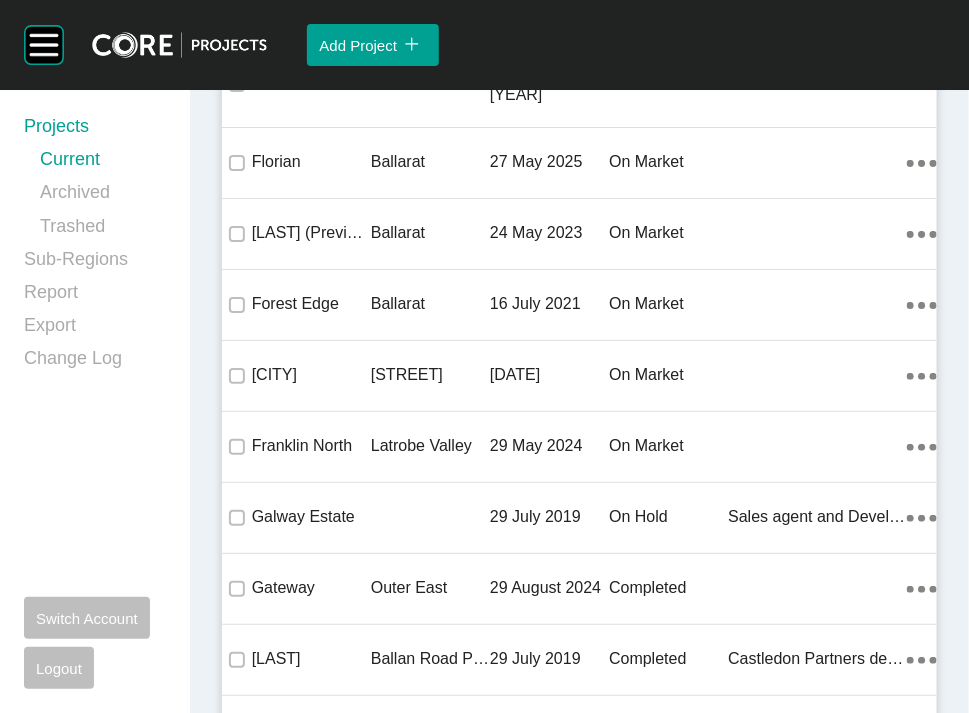 scroll, scrollTop: 20541, scrollLeft: 0, axis: vertical 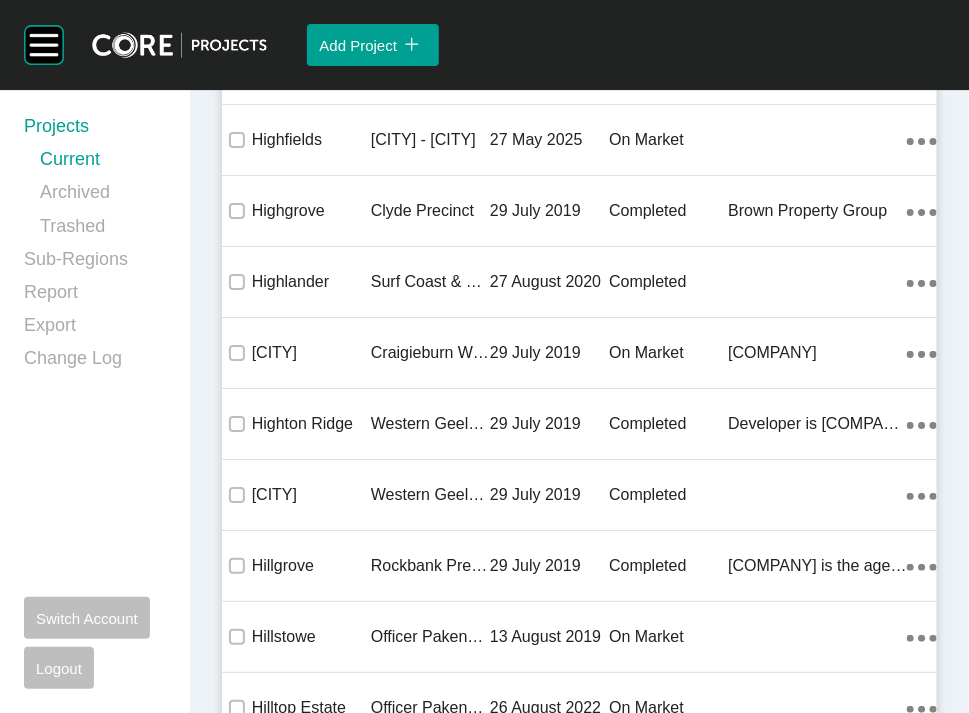 click on "on market" at bounding box center (668, -6060) 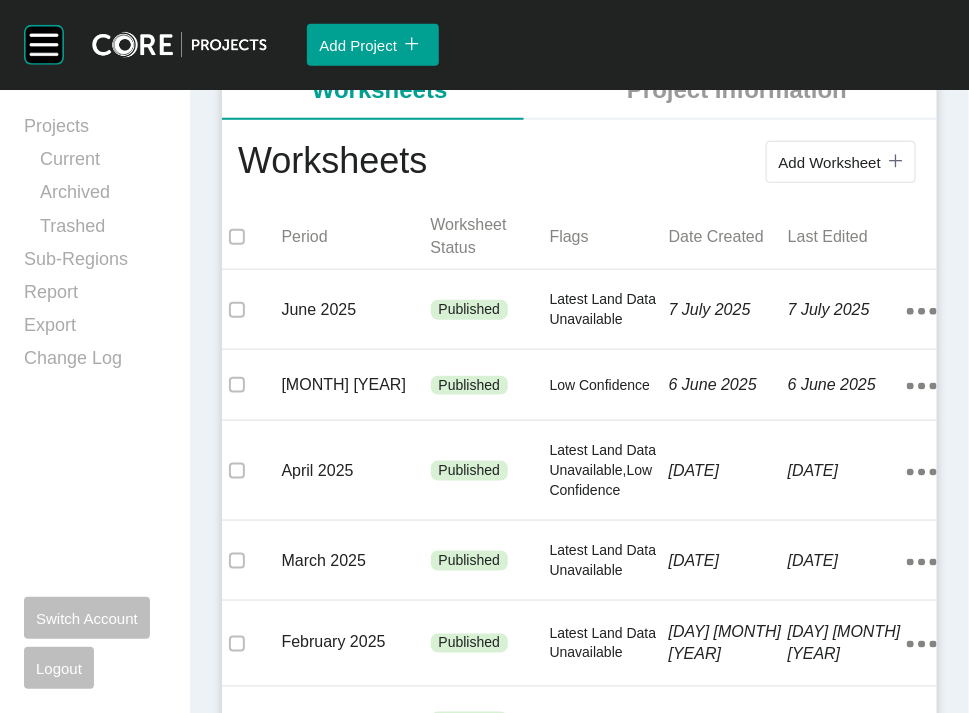 scroll, scrollTop: 406, scrollLeft: 0, axis: vertical 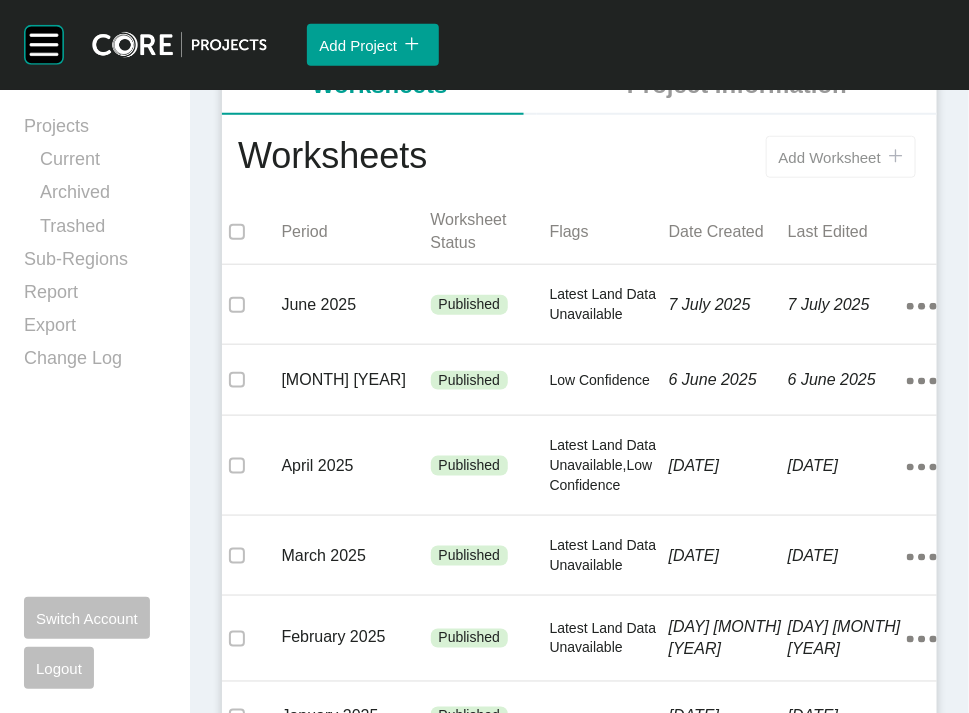 click on "Add Worksheet" at bounding box center (830, 157) 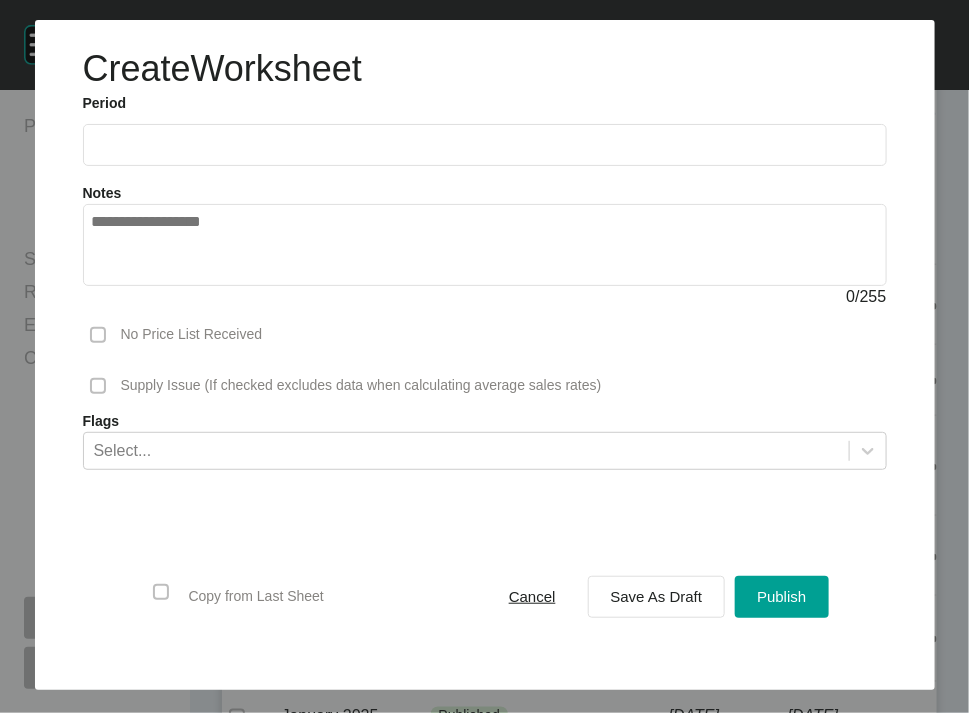 click at bounding box center [485, 144] 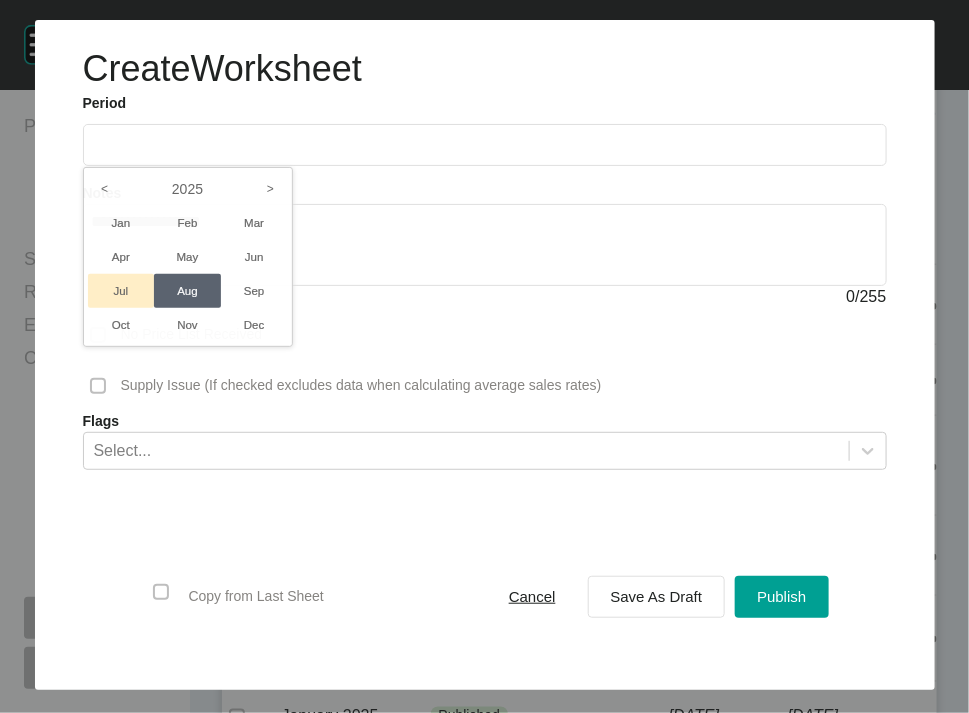 click on "Jul" at bounding box center [121, 291] 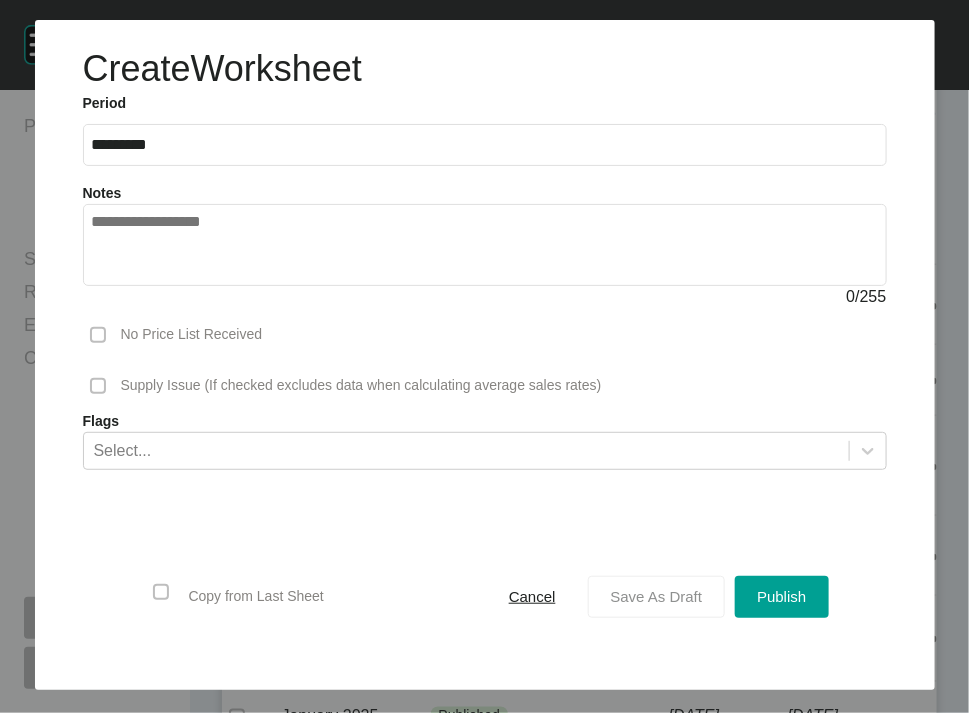 click on "Save As Draft" at bounding box center (657, 596) 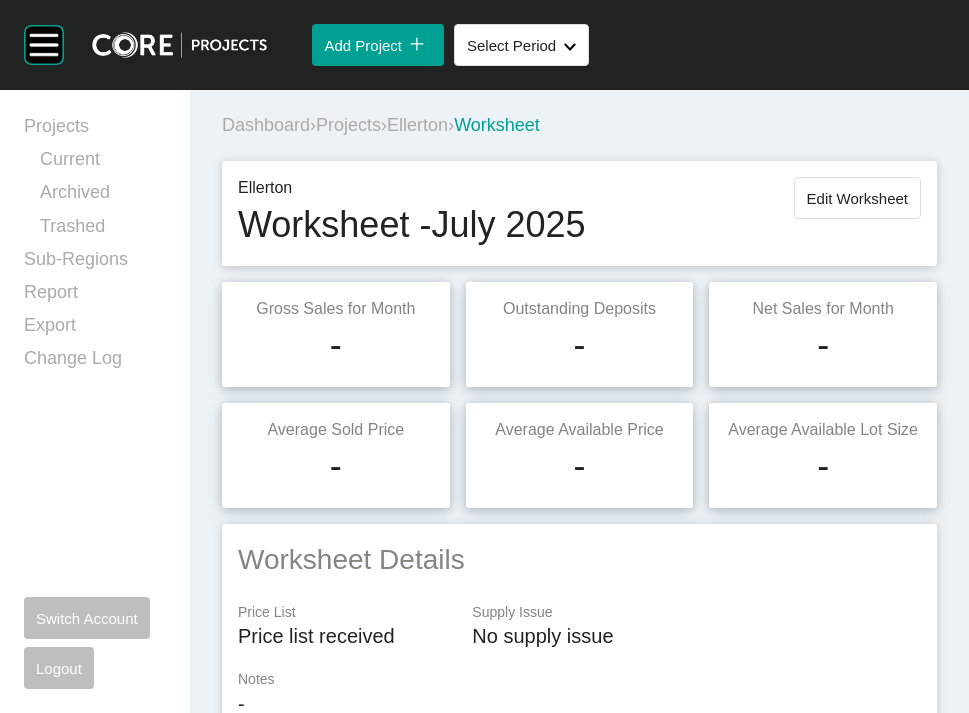 scroll, scrollTop: 0, scrollLeft: 0, axis: both 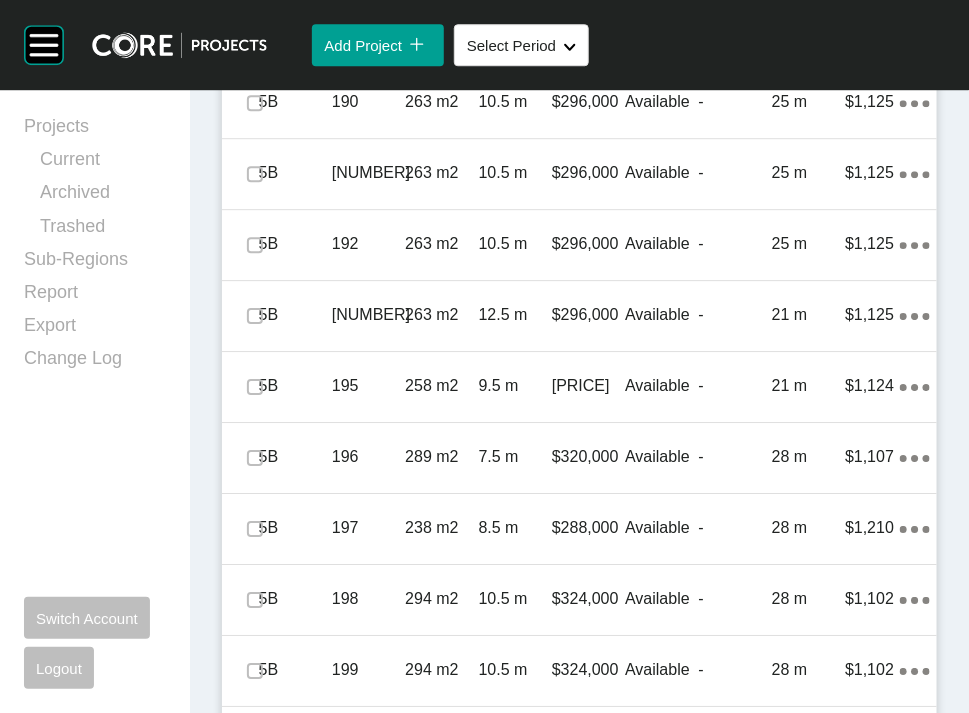 click at bounding box center (255, -181) 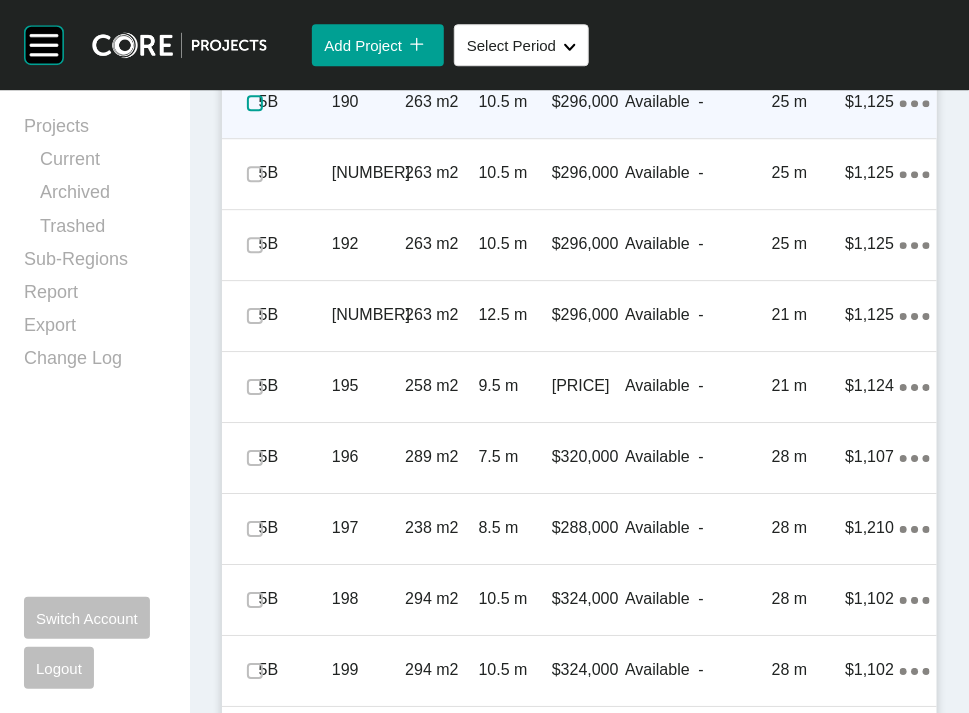 click at bounding box center [255, 103] 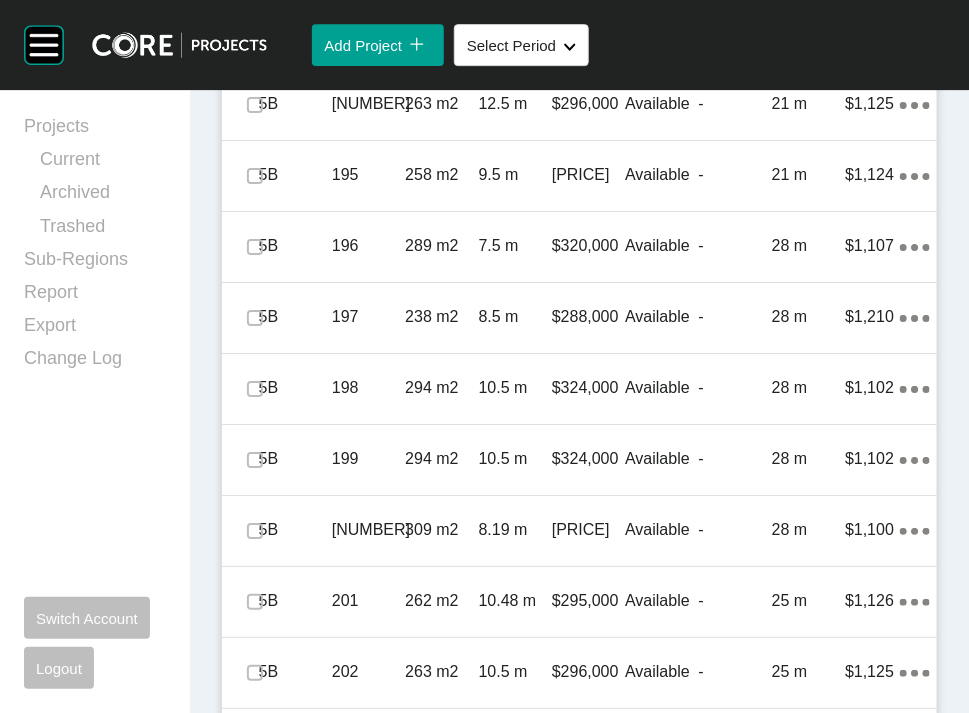 scroll, scrollTop: 1769, scrollLeft: 0, axis: vertical 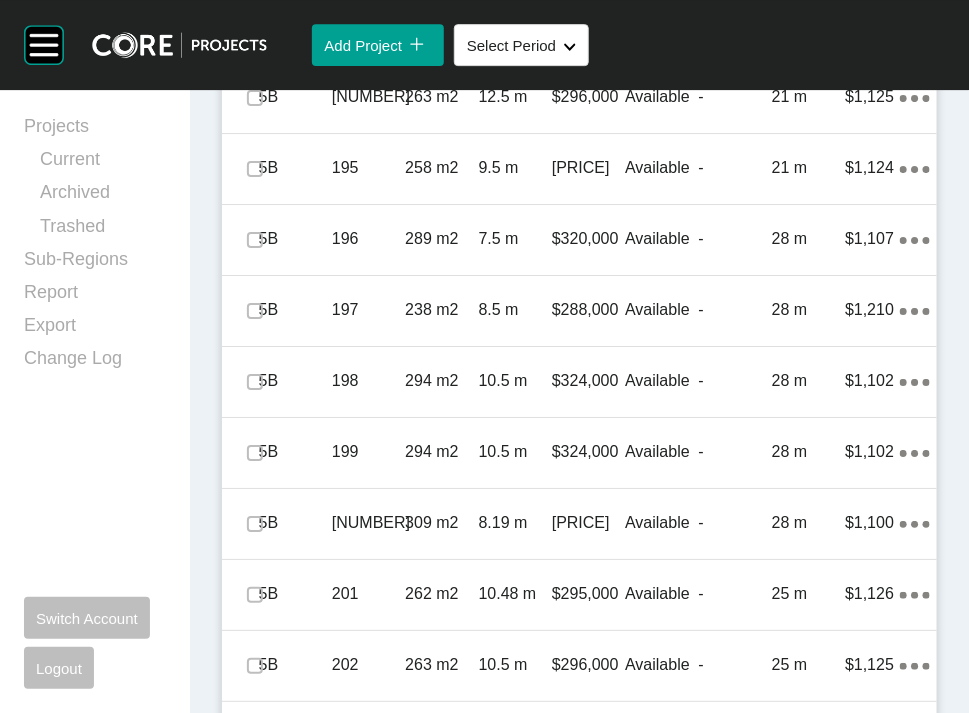 click at bounding box center [255, -44] 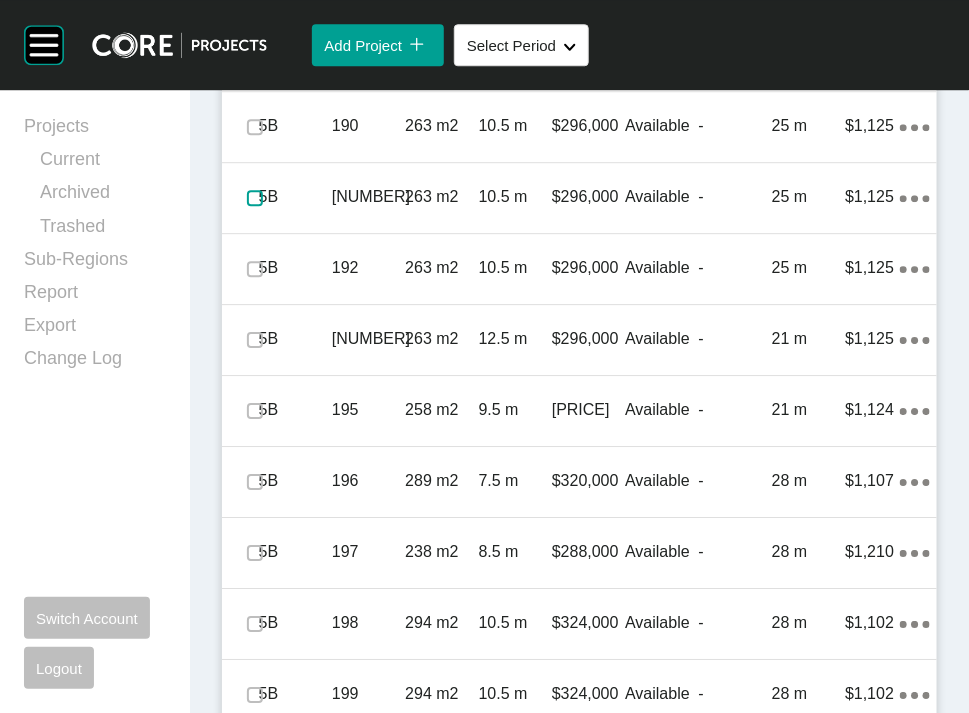 scroll, scrollTop: 1515, scrollLeft: 0, axis: vertical 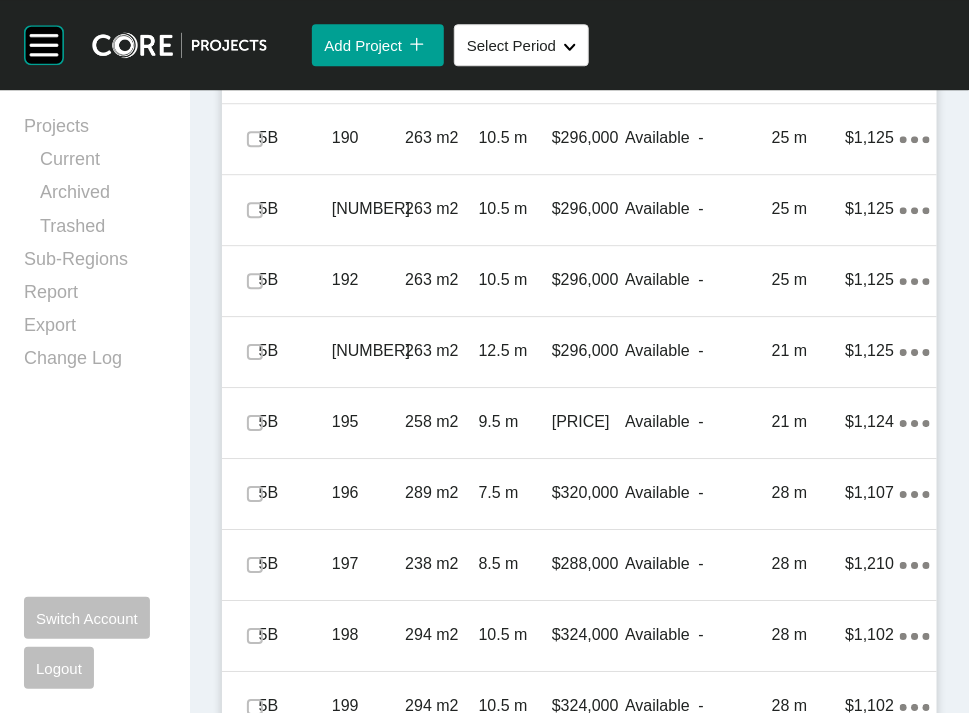 click on "Edit Selected" at bounding box center [610, -273] 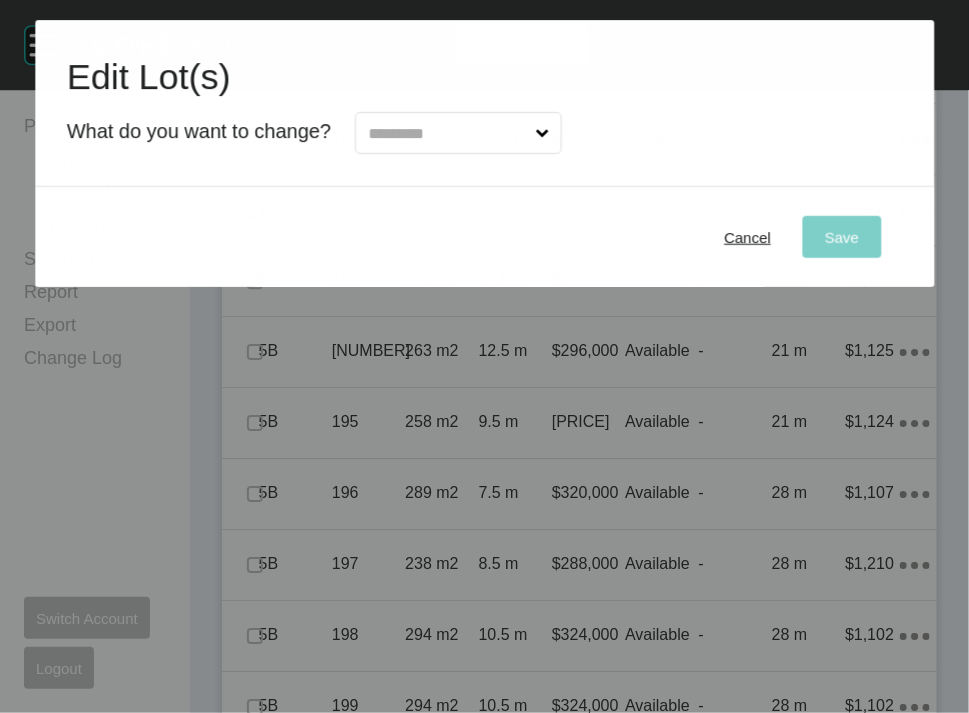 click at bounding box center (448, 133) 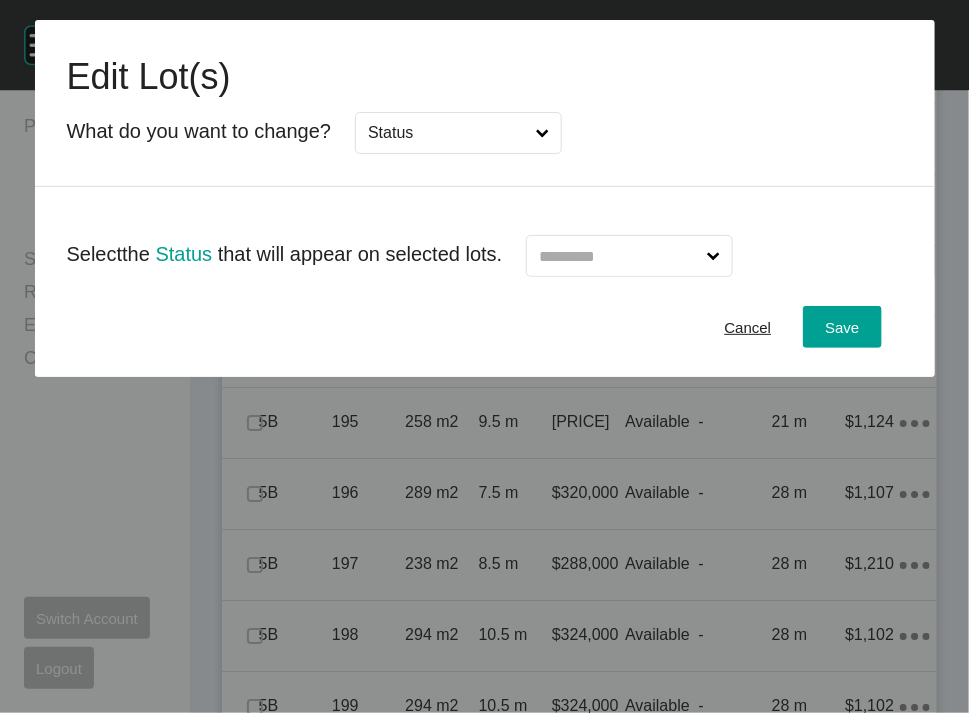 click at bounding box center (617, 248) 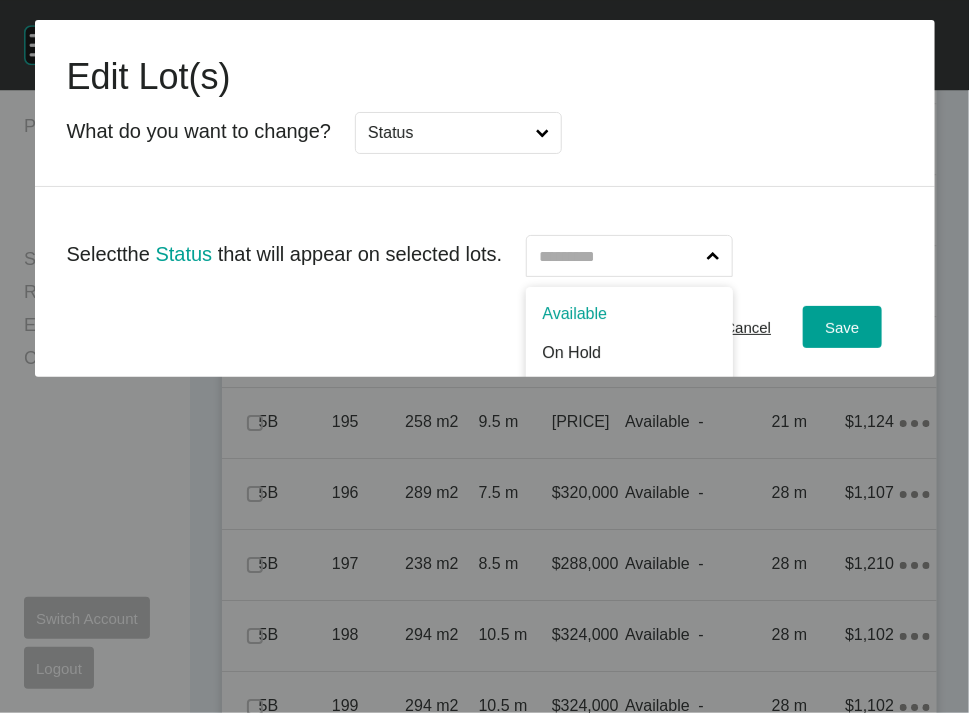 click at bounding box center (629, 256) 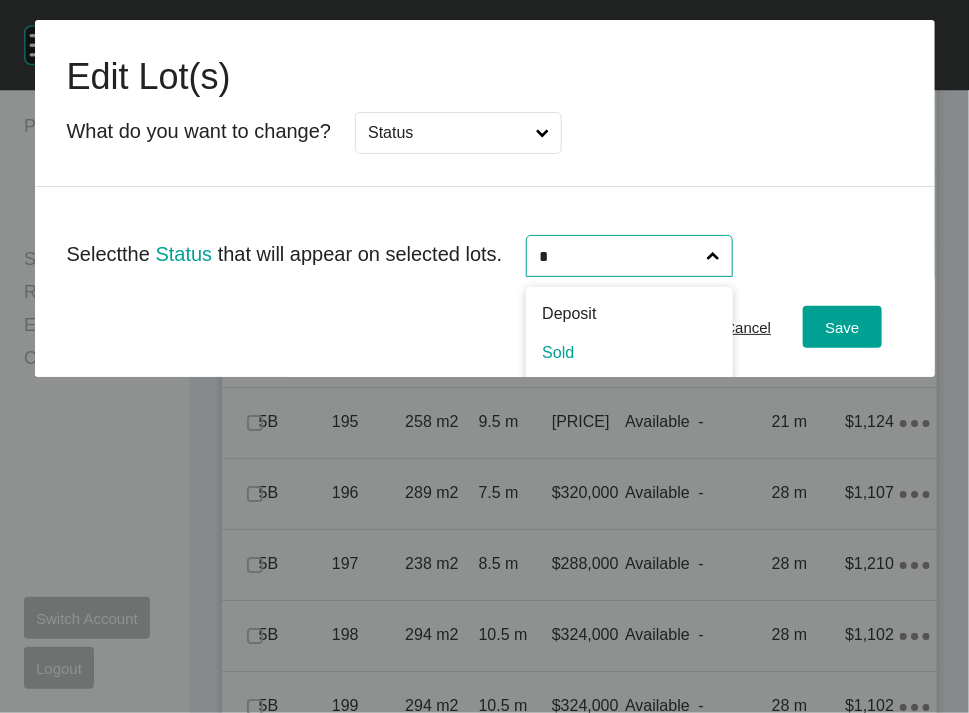 type on "*" 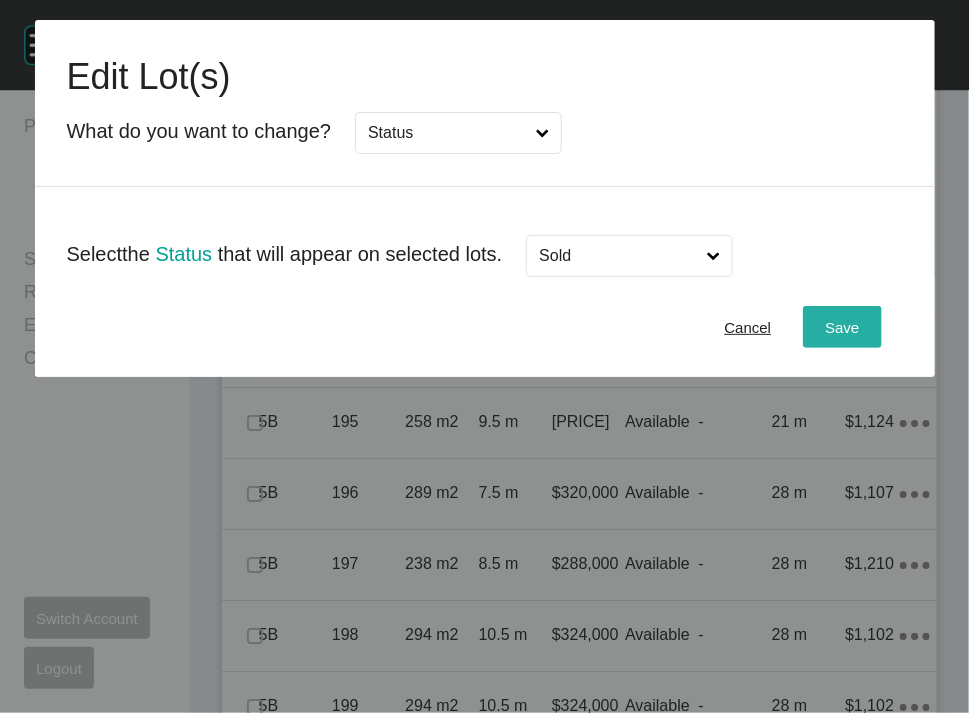 click on "Save" at bounding box center [842, 327] 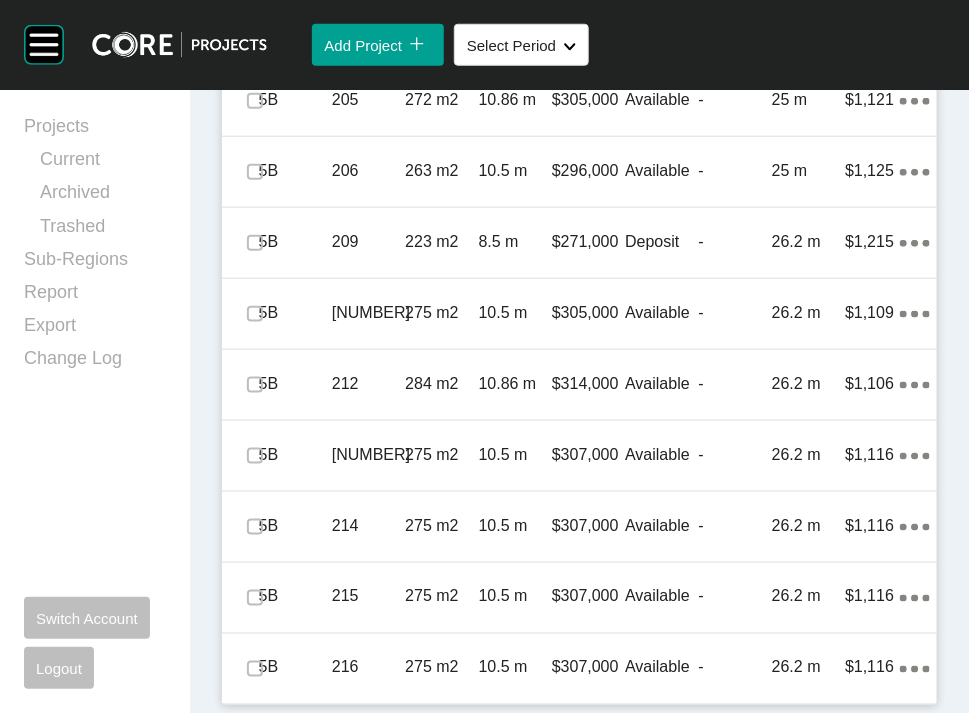 scroll, scrollTop: 3125, scrollLeft: 0, axis: vertical 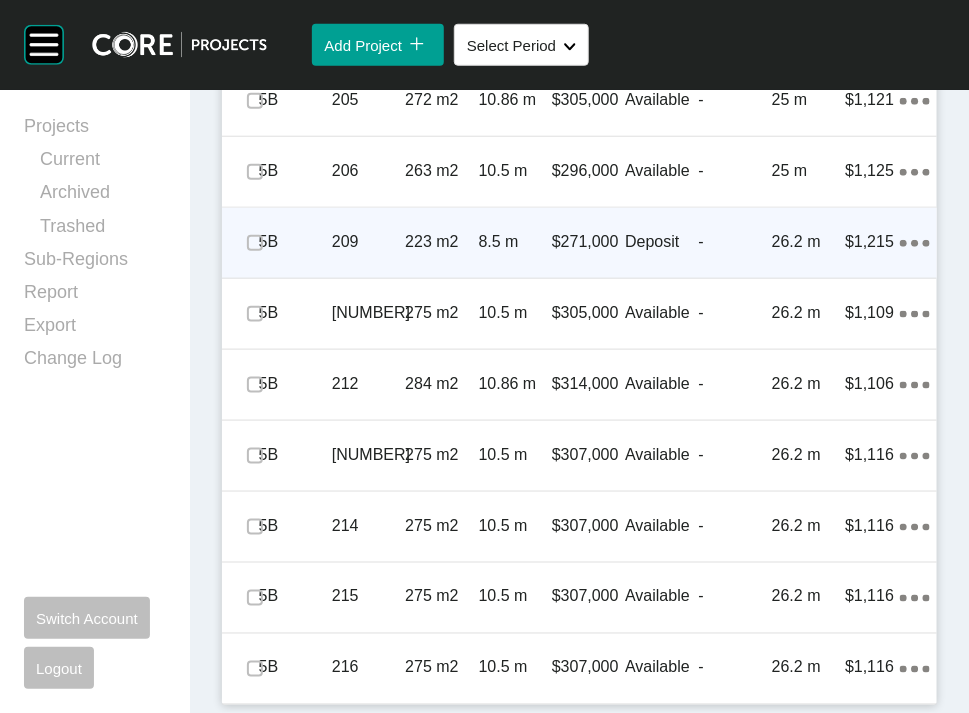 click on "$271,000" at bounding box center (588, 242) 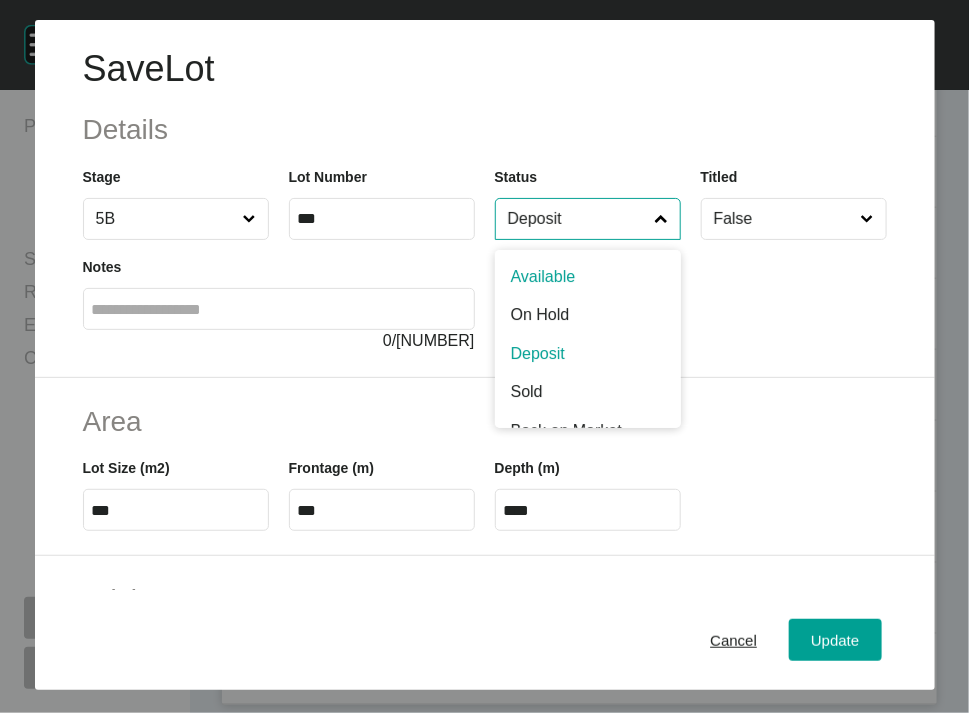 drag, startPoint x: 575, startPoint y: 281, endPoint x: 538, endPoint y: 306, distance: 44.65423 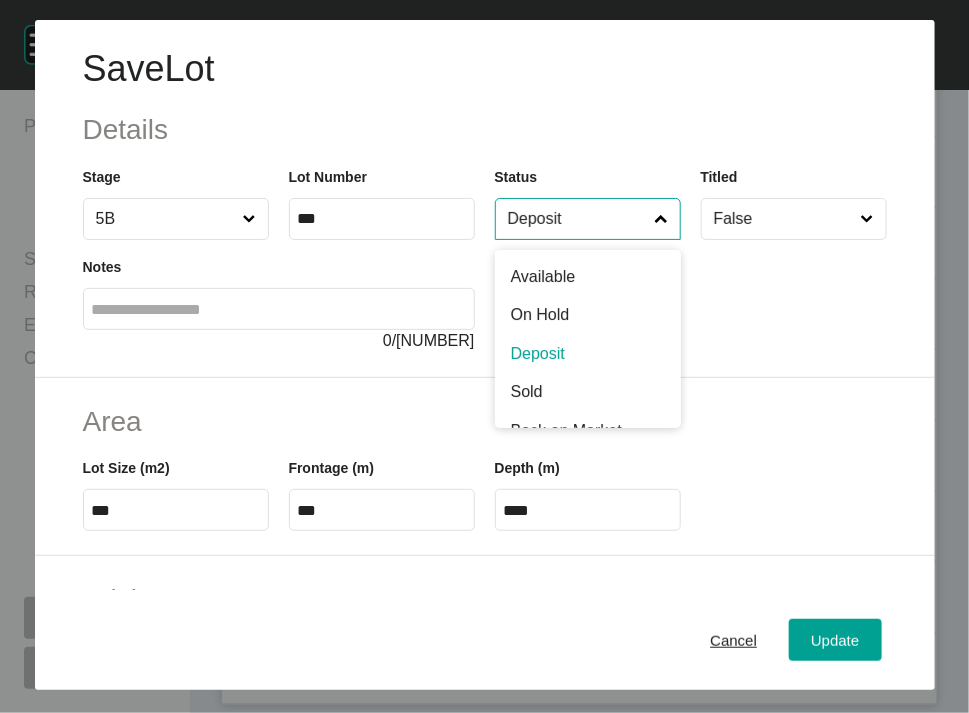scroll, scrollTop: 19, scrollLeft: 0, axis: vertical 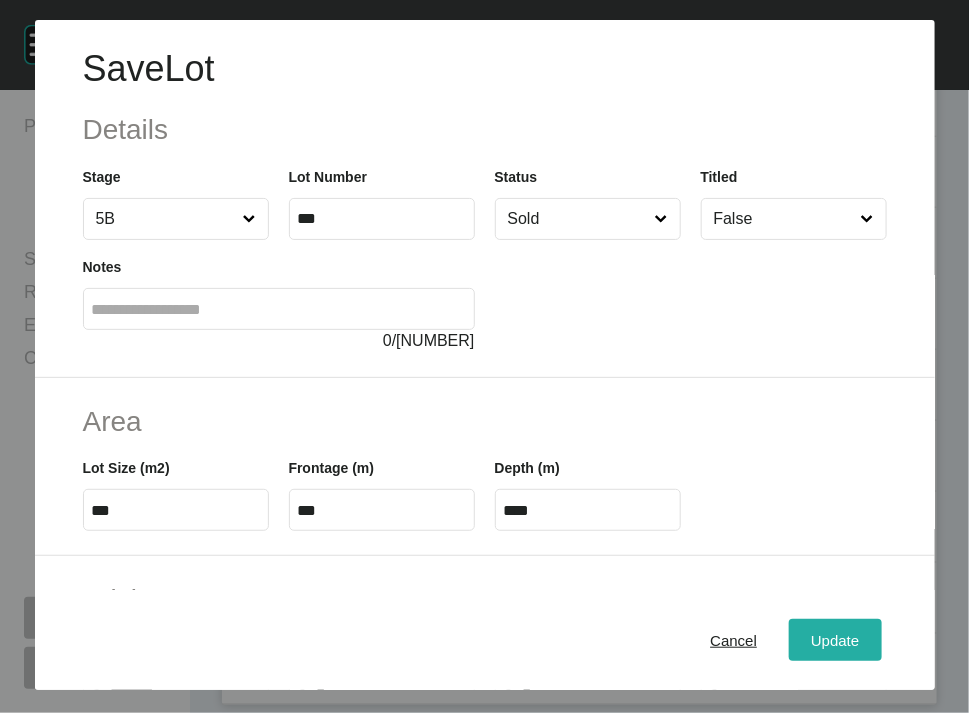click on "Update" at bounding box center [835, 640] 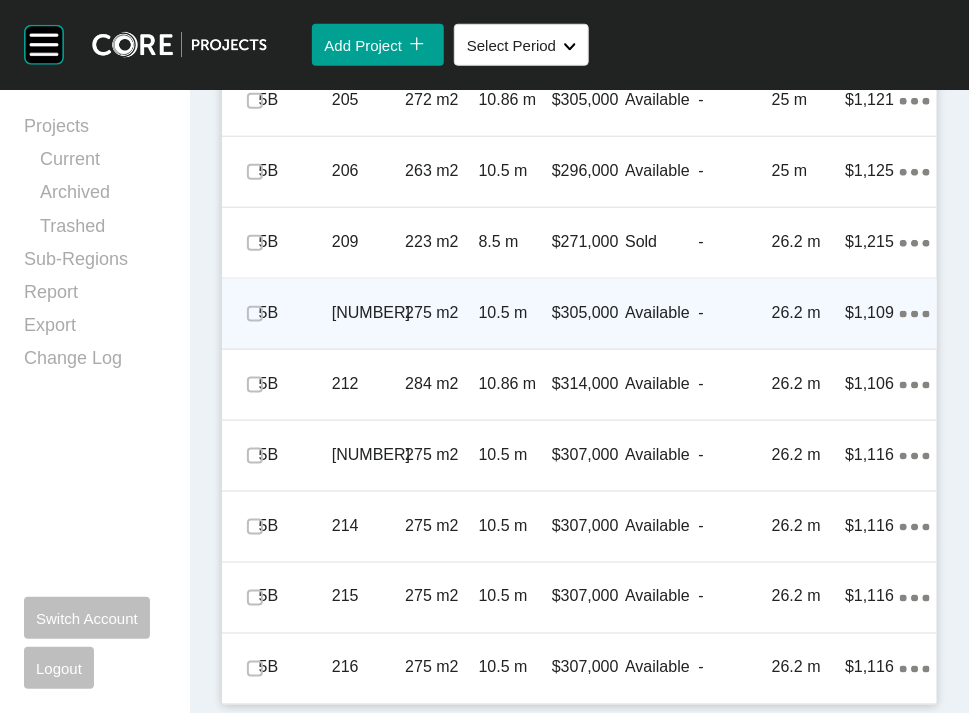 click on "26.2 m" at bounding box center (808, 313) 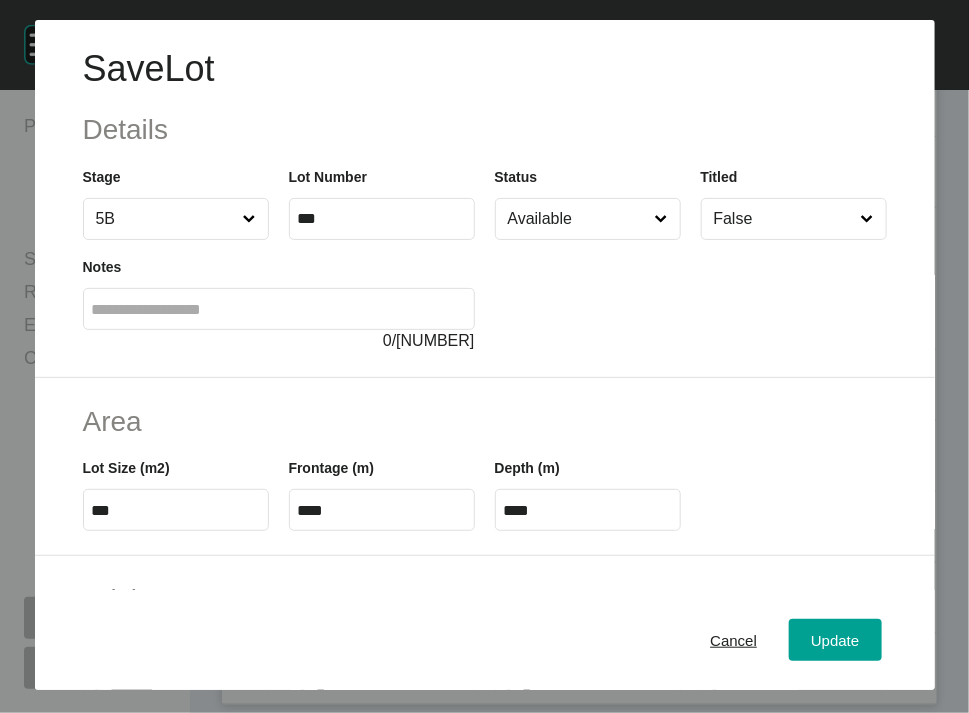 click on "Available" at bounding box center [578, 219] 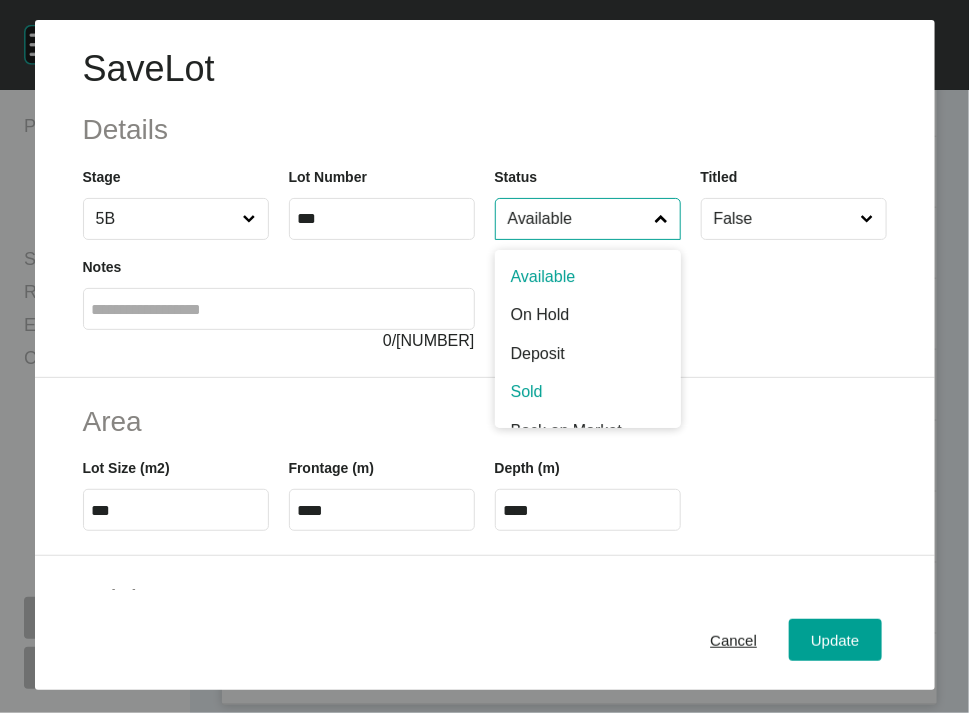 scroll, scrollTop: 19, scrollLeft: 0, axis: vertical 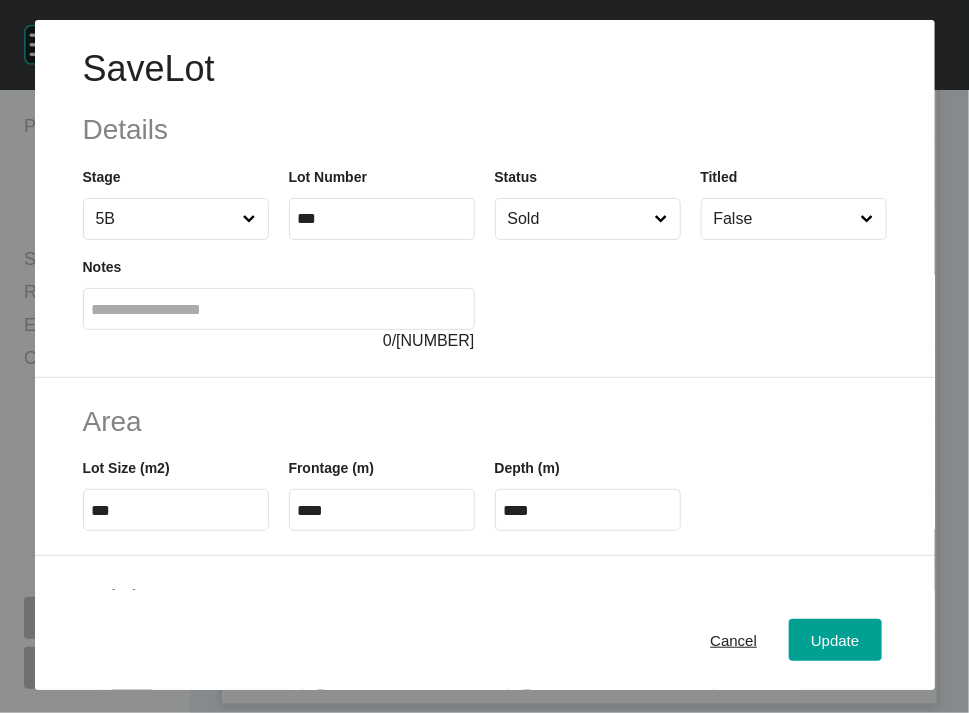 drag, startPoint x: 540, startPoint y: 466, endPoint x: 640, endPoint y: 523, distance: 115.1043 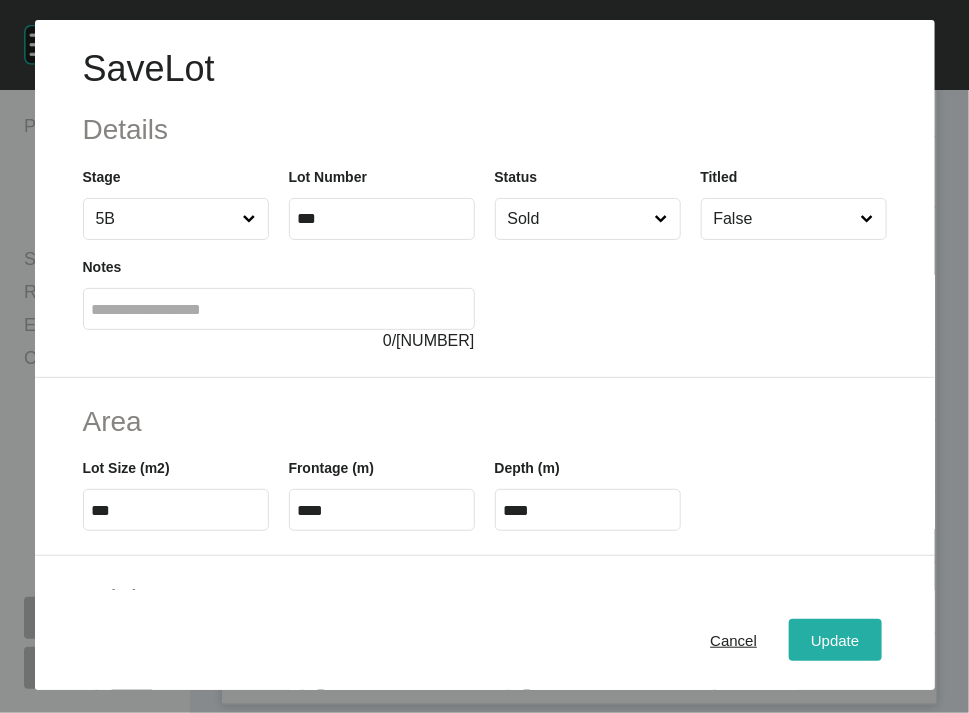 click on "Update" at bounding box center (835, 640) 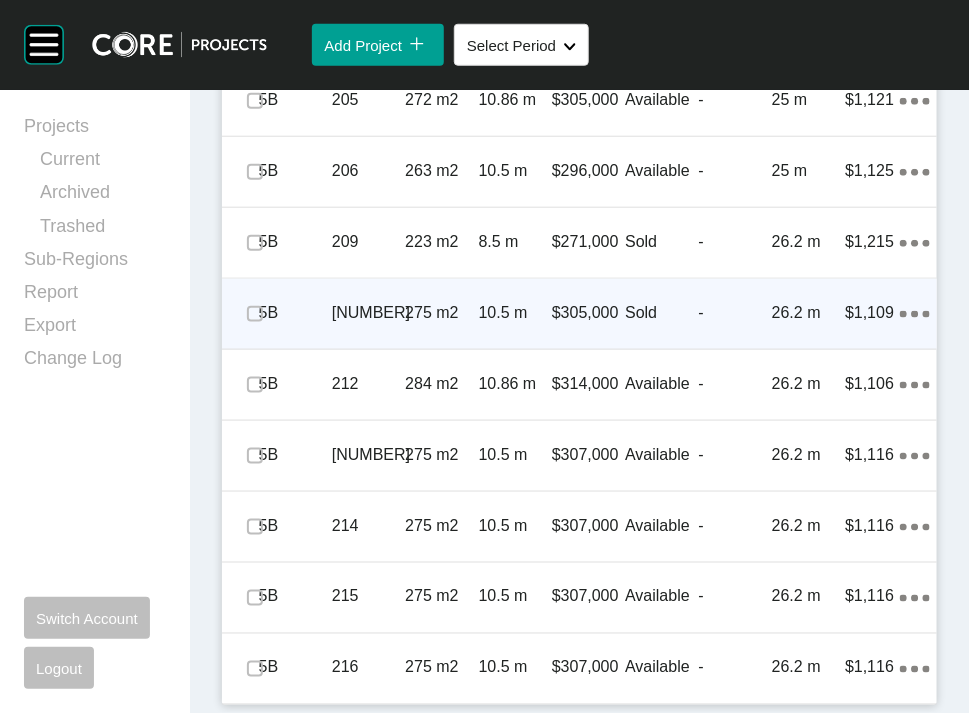 click on "-" at bounding box center (735, 313) 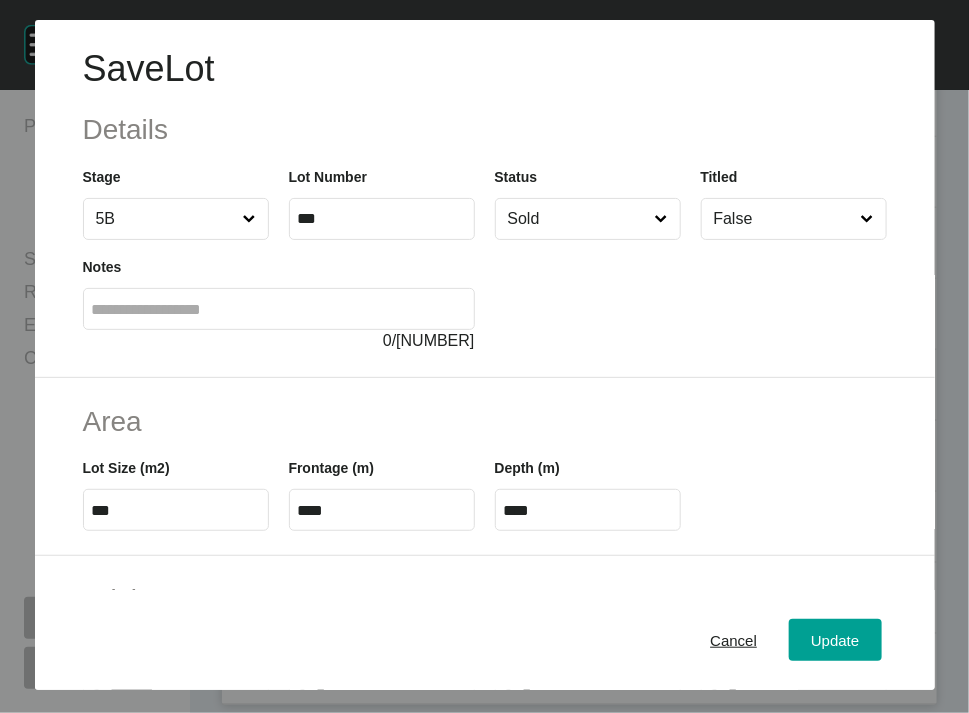 click at bounding box center [661, 219] 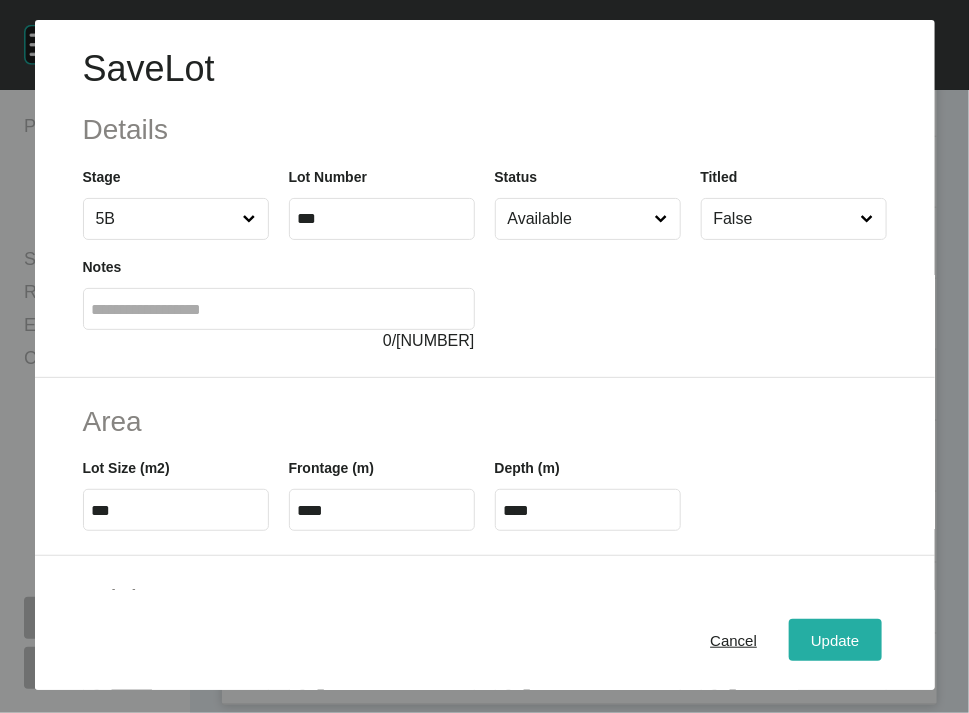 click on "Update" at bounding box center [835, 640] 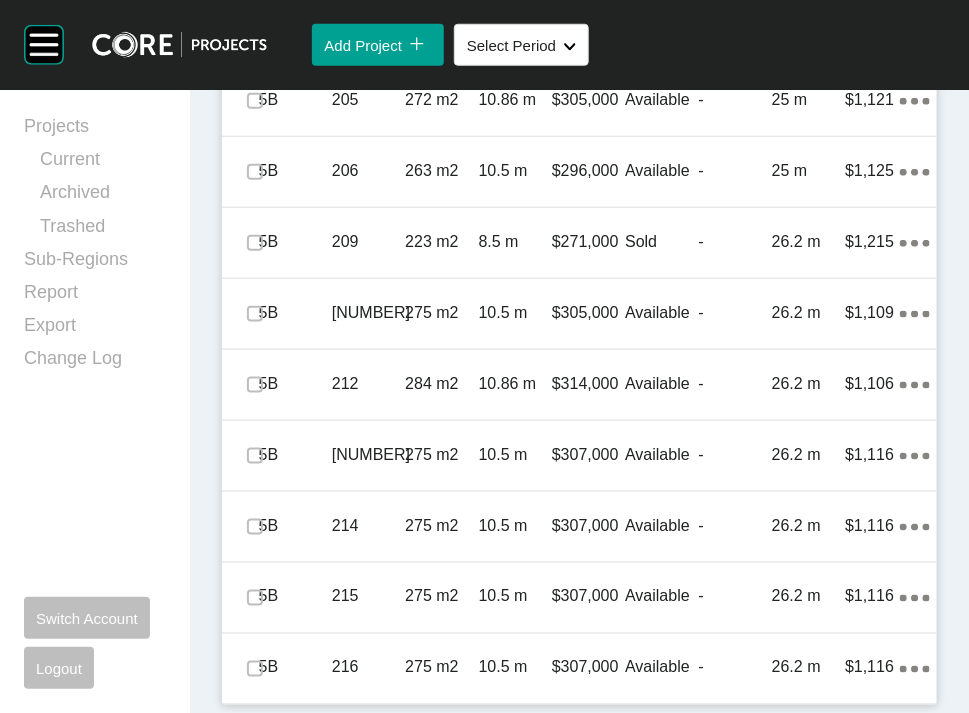 scroll, scrollTop: 3317, scrollLeft: 0, axis: vertical 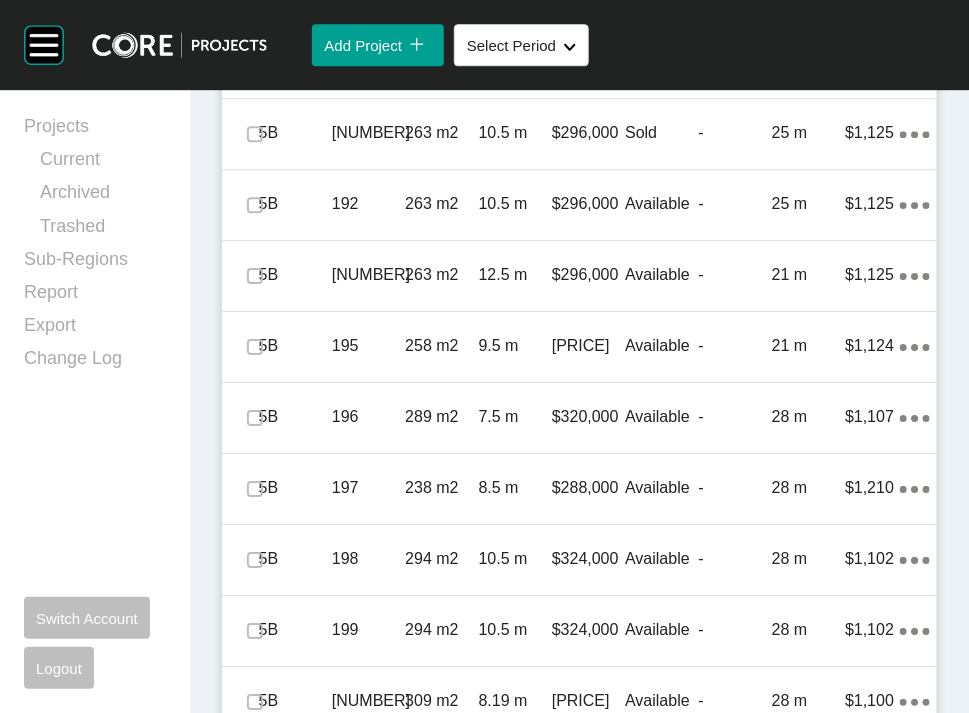 click at bounding box center [255, -8] 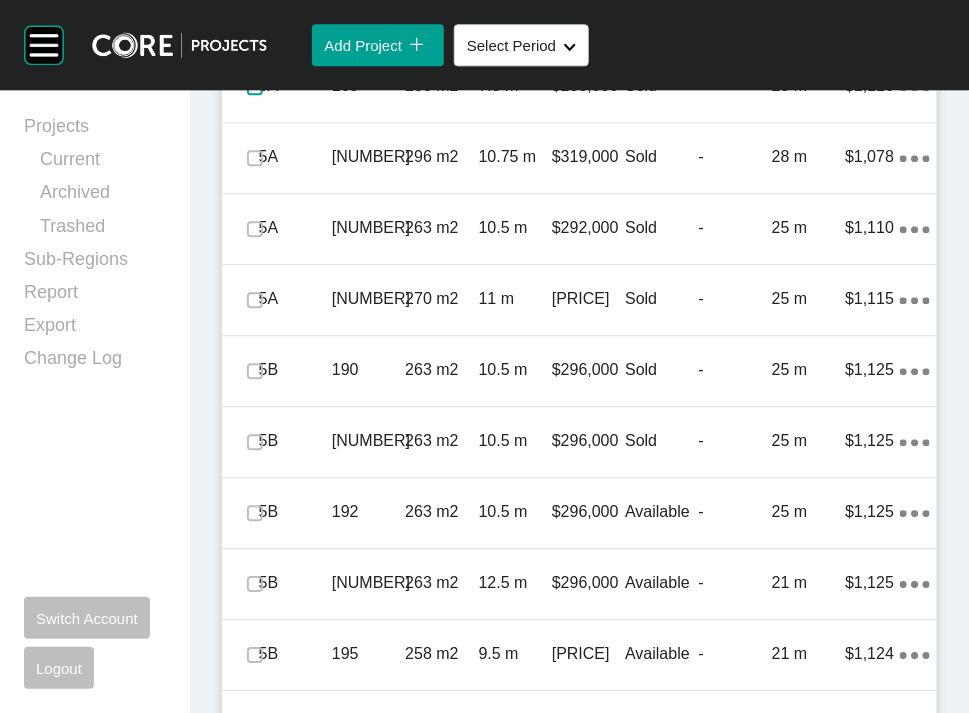 scroll, scrollTop: 1234, scrollLeft: 0, axis: vertical 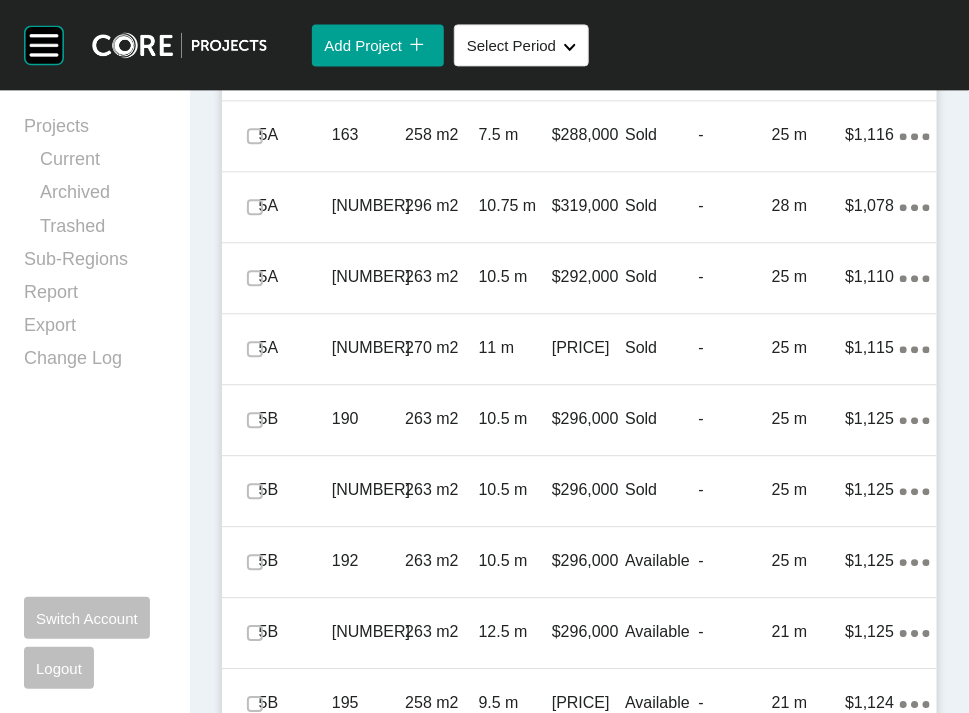 click on "Edit Selected" at bounding box center (610, 7) 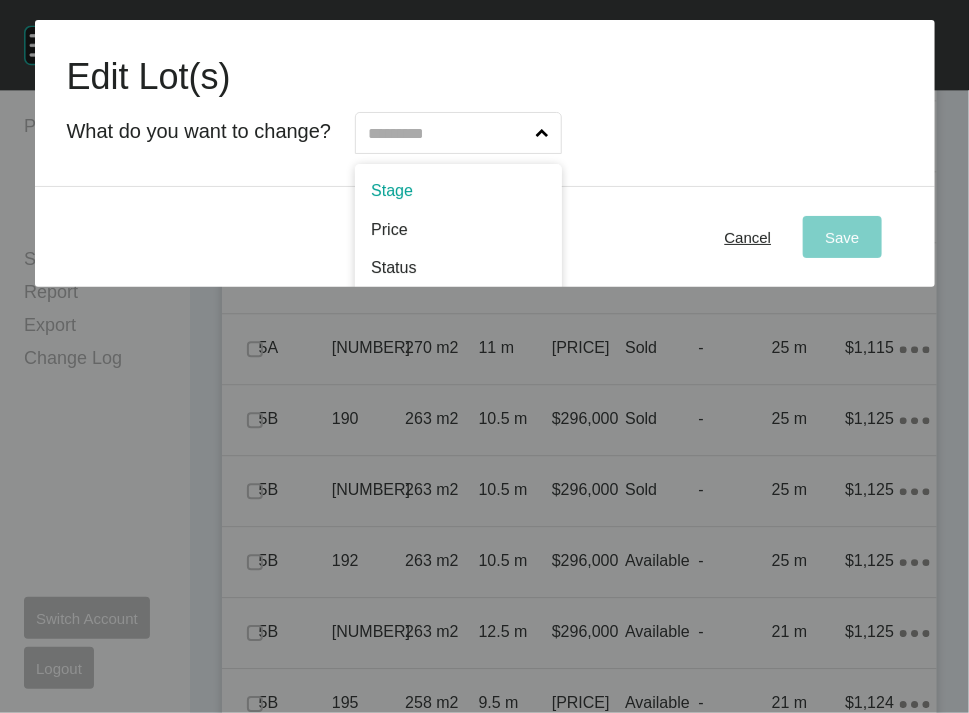 click at bounding box center [448, 133] 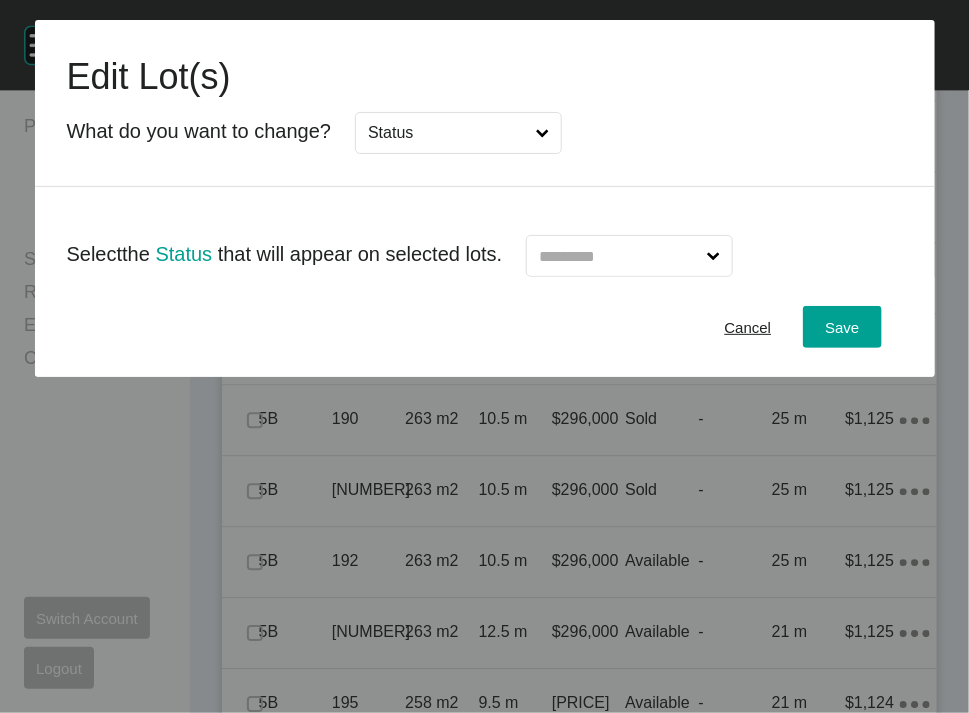 drag, startPoint x: 477, startPoint y: 320, endPoint x: 538, endPoint y: 306, distance: 62.58594 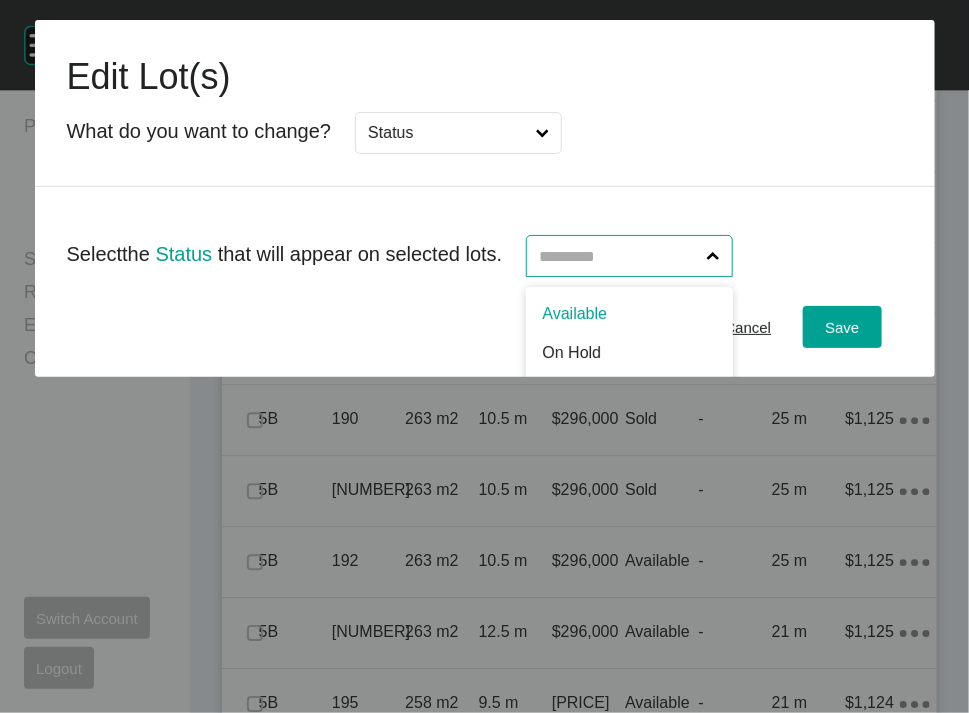click at bounding box center (619, 256) 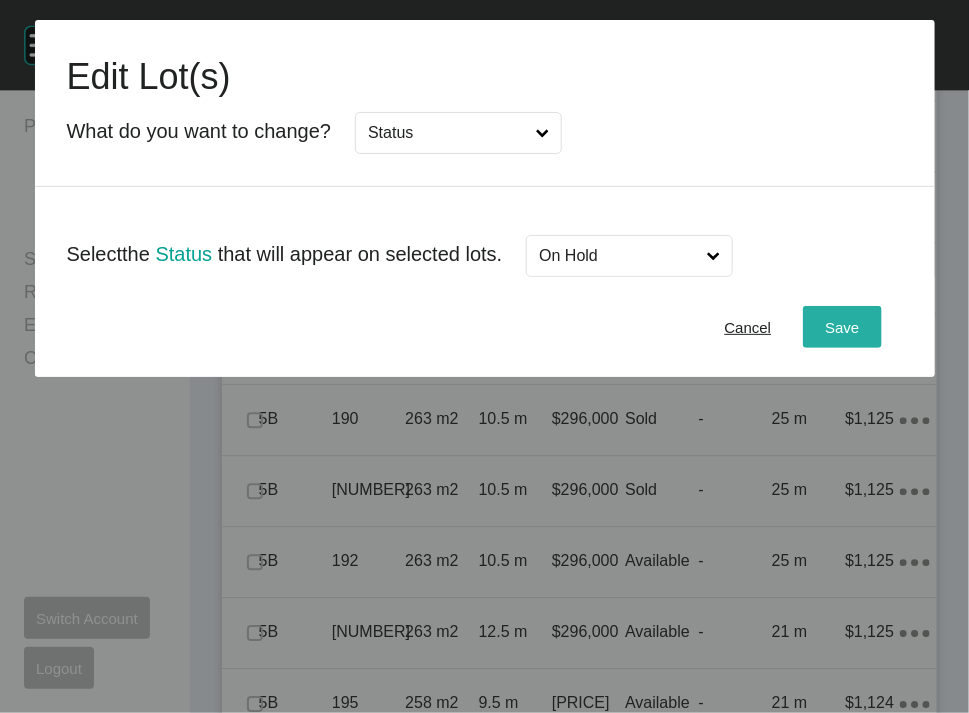click on "Save" at bounding box center (842, 327) 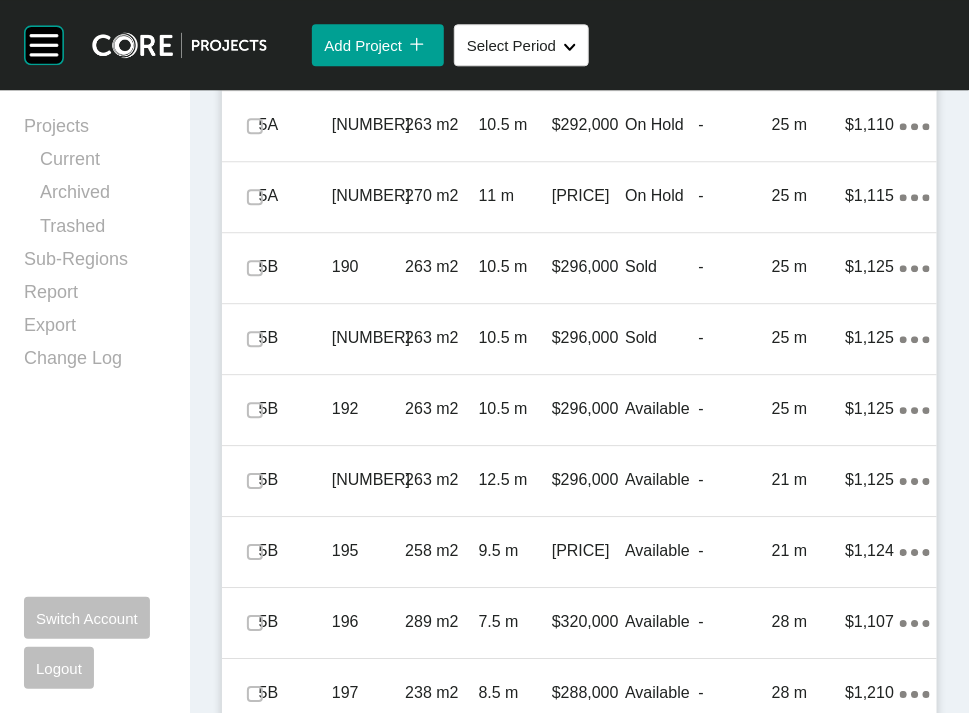 scroll, scrollTop: 0, scrollLeft: 0, axis: both 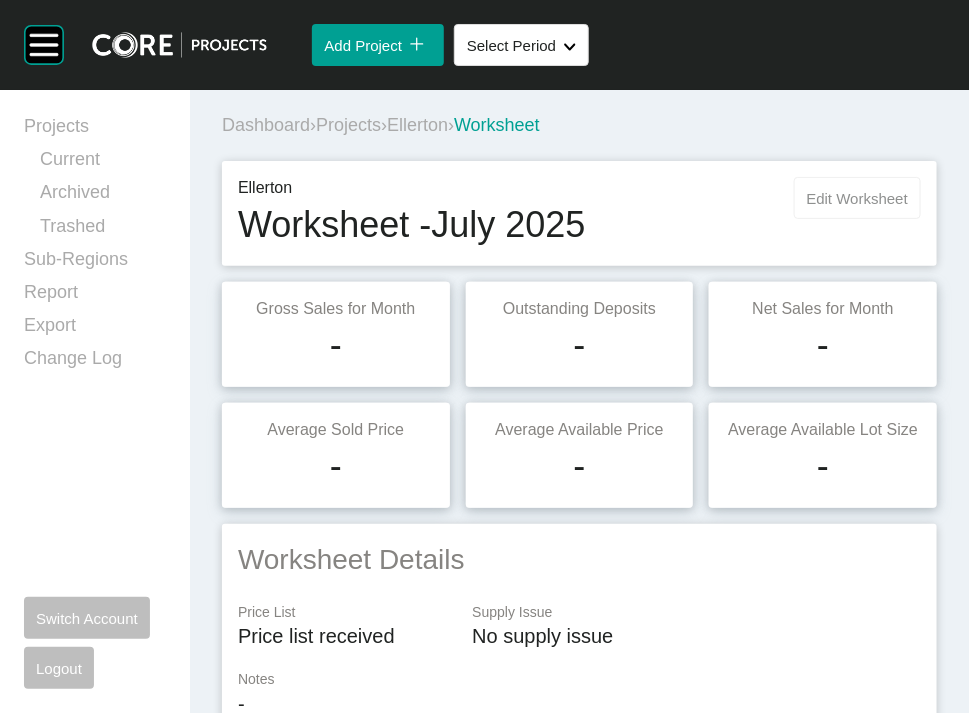 click on "Edit Worksheet" at bounding box center (857, 198) 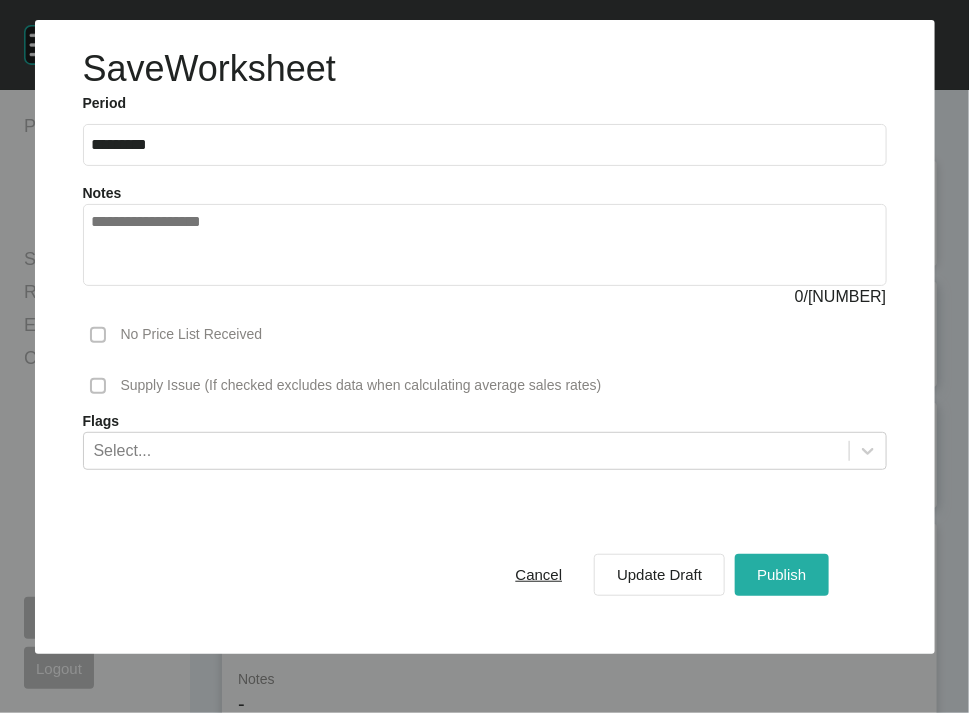 click on "Publish" at bounding box center [781, 574] 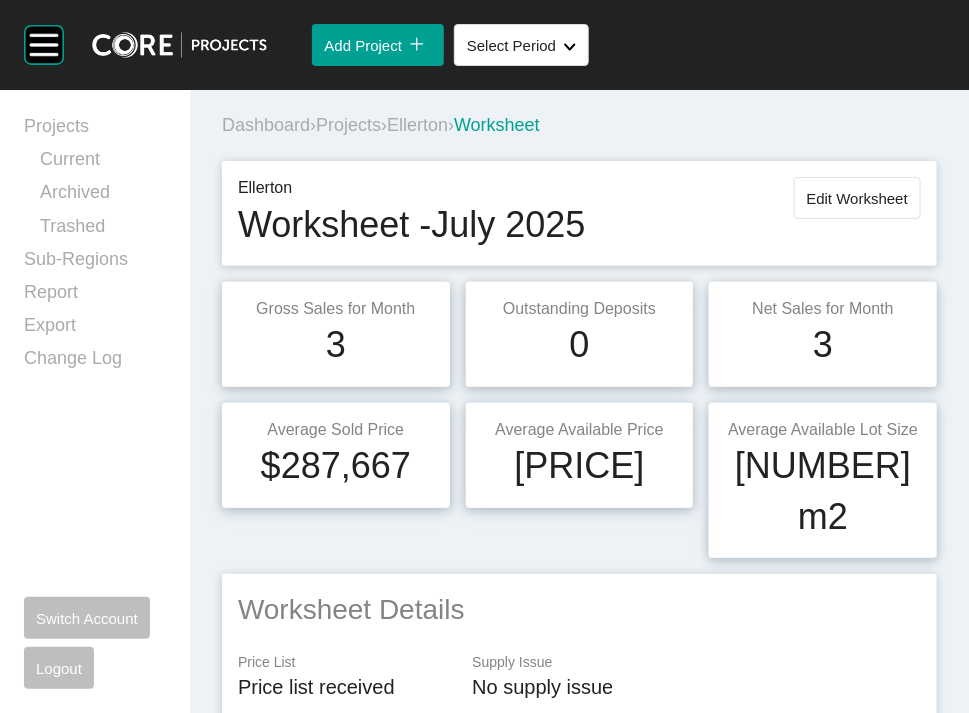 click on "Projects" at bounding box center [348, 125] 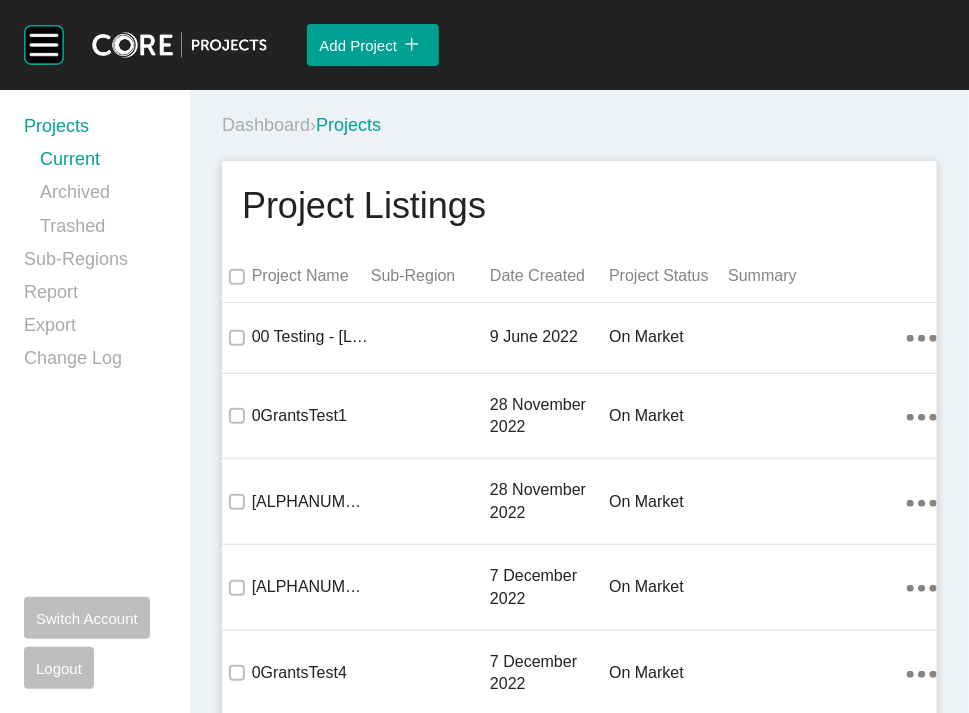 scroll, scrollTop: 15895, scrollLeft: 0, axis: vertical 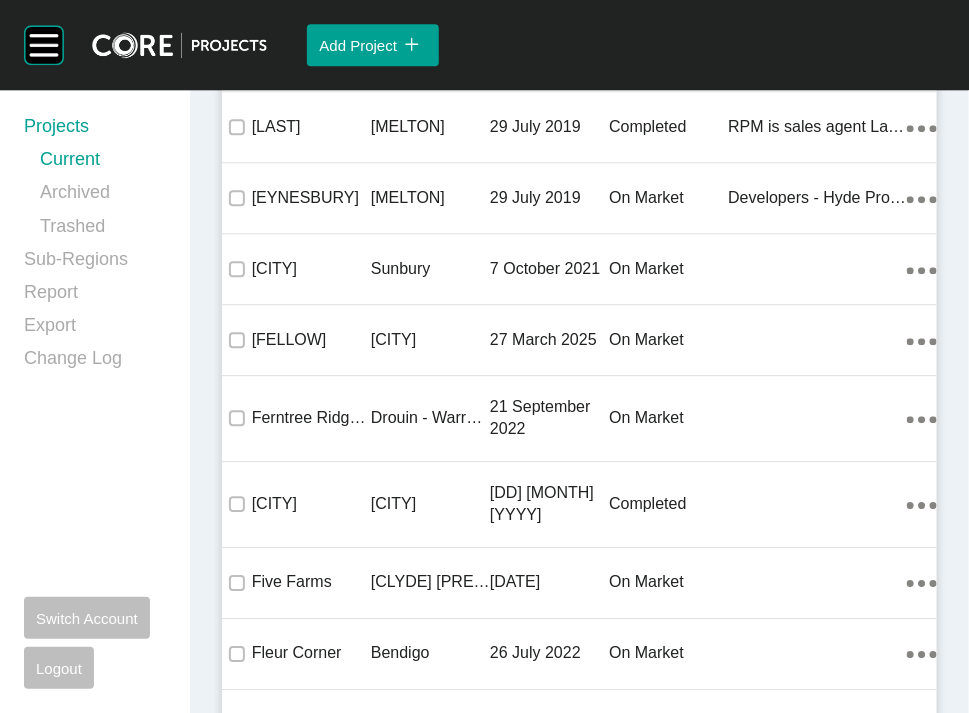 click on "[DD] [MONTH] [YYYY]" at bounding box center (549, -4578) 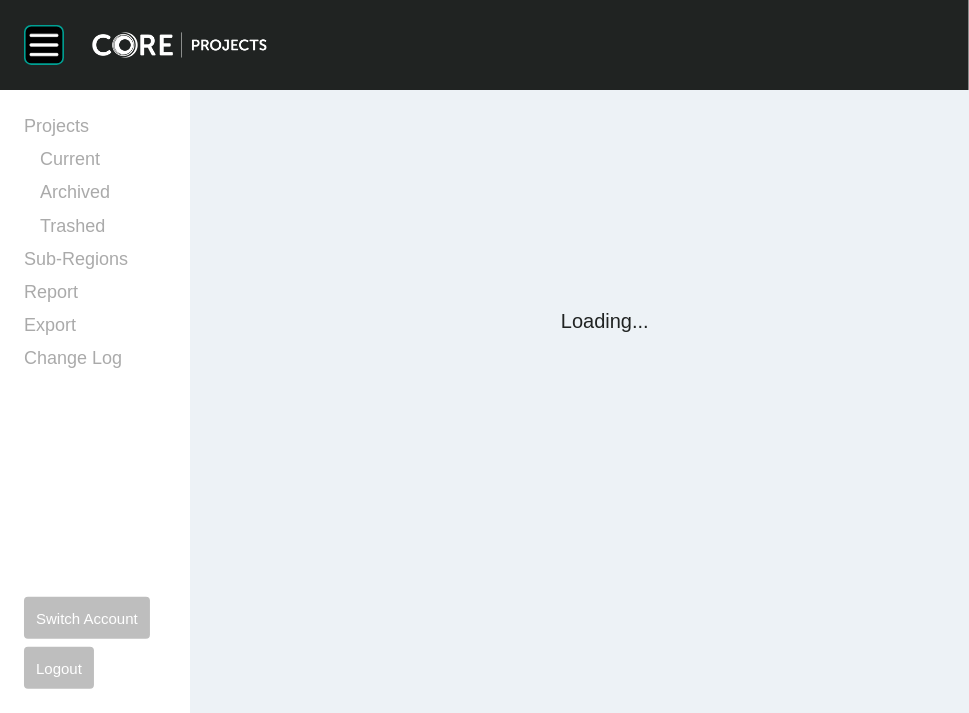 scroll, scrollTop: 0, scrollLeft: 0, axis: both 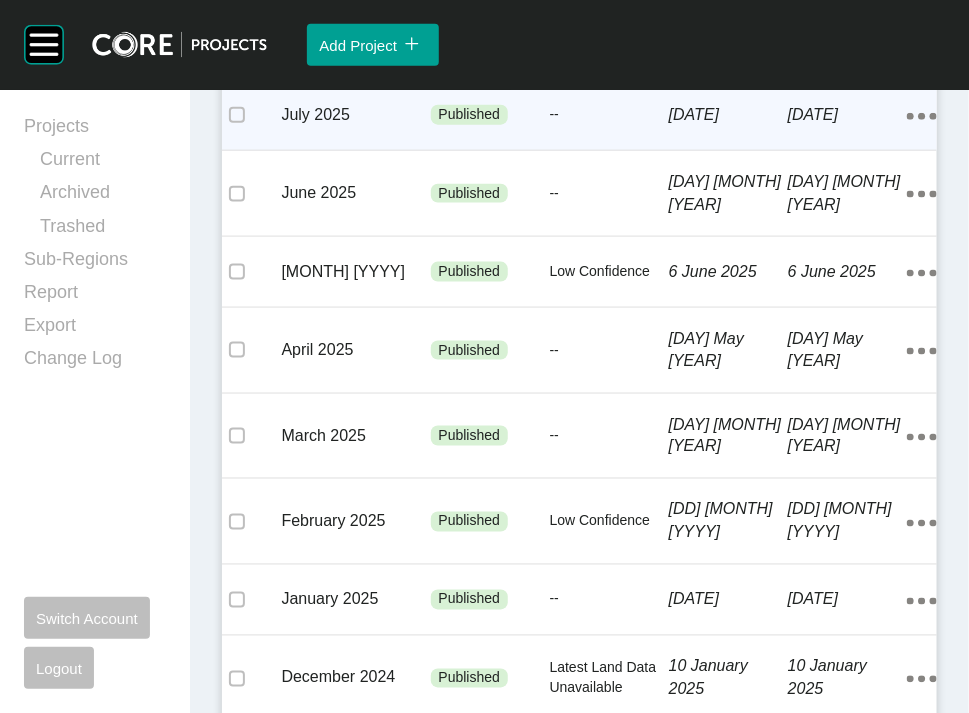 click on "[DATE]" at bounding box center [847, 115] 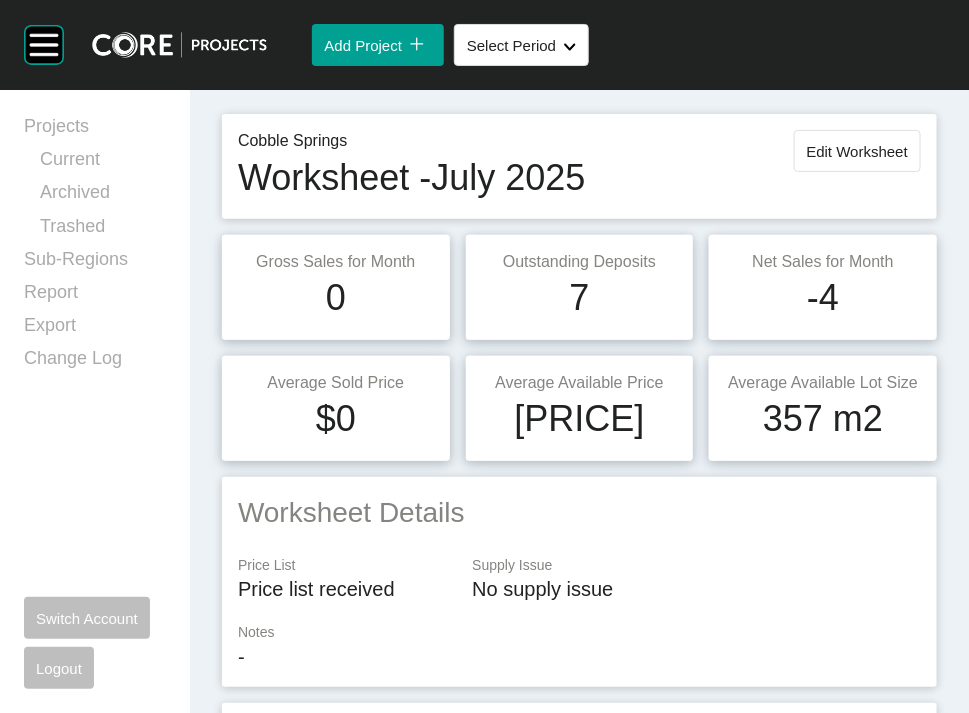 scroll, scrollTop: 0, scrollLeft: 0, axis: both 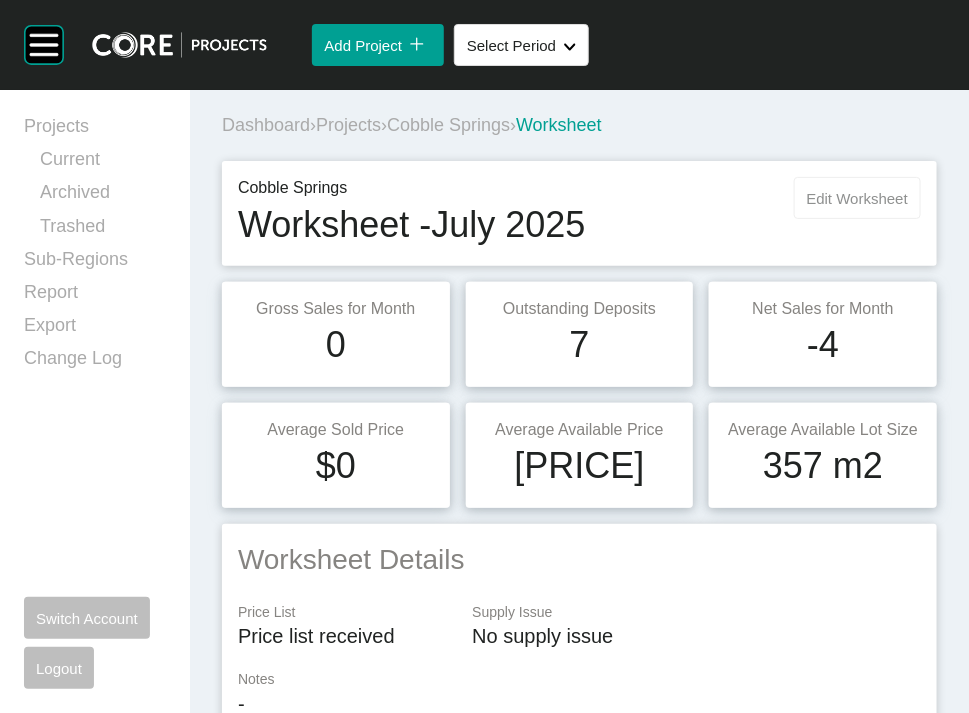click on "Edit Worksheet" at bounding box center (857, 198) 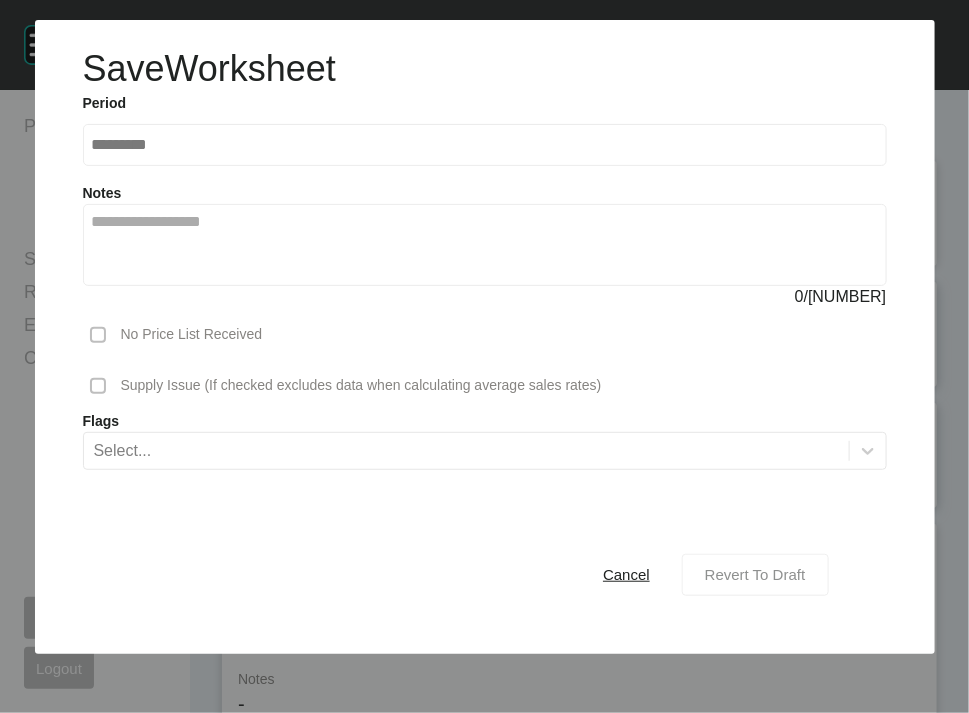 click on "Revert To Draft" at bounding box center [755, 574] 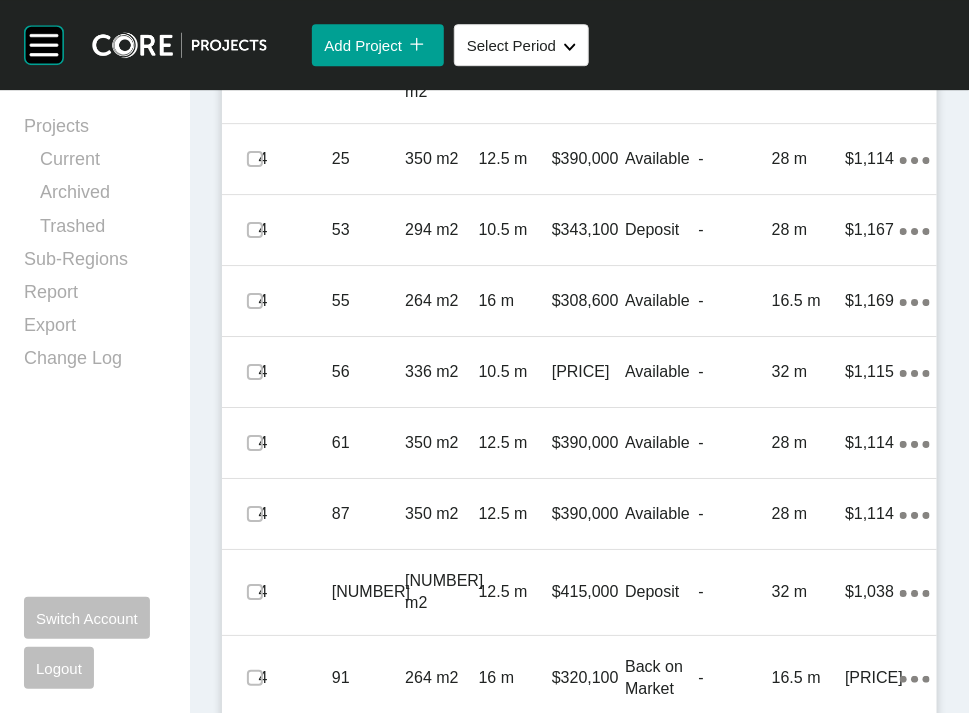 scroll, scrollTop: 1621, scrollLeft: 0, axis: vertical 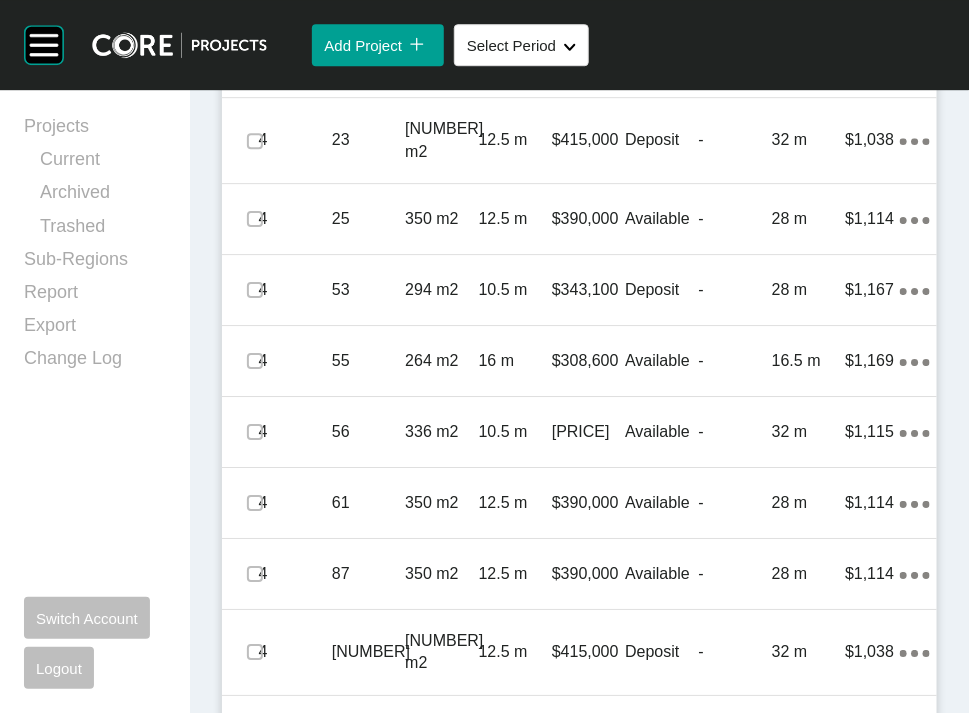 click at bounding box center (255, -227) 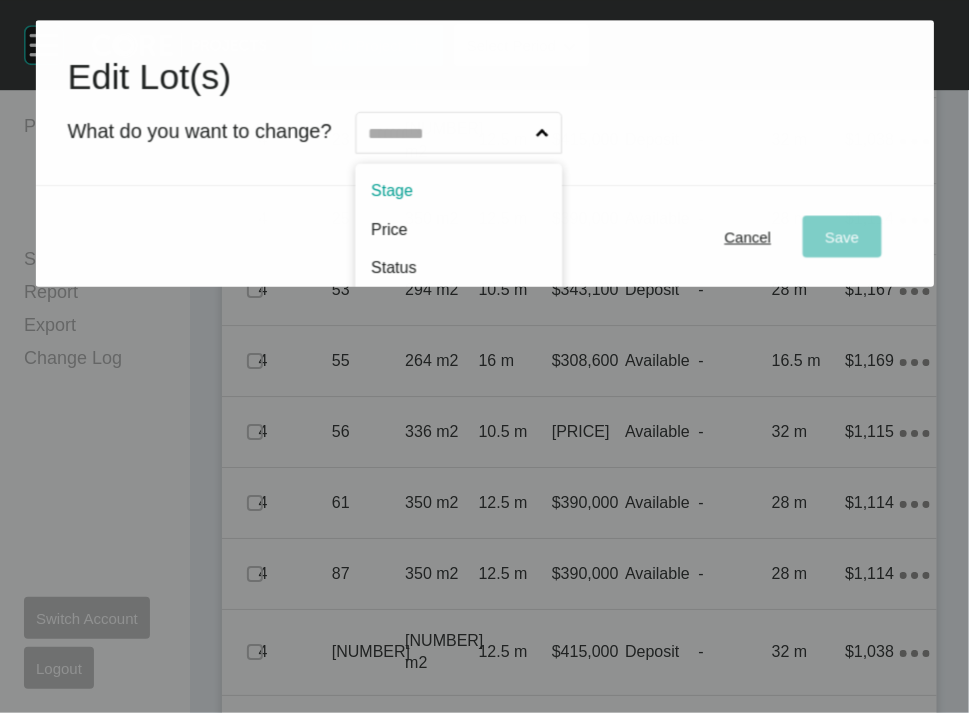click at bounding box center (448, 133) 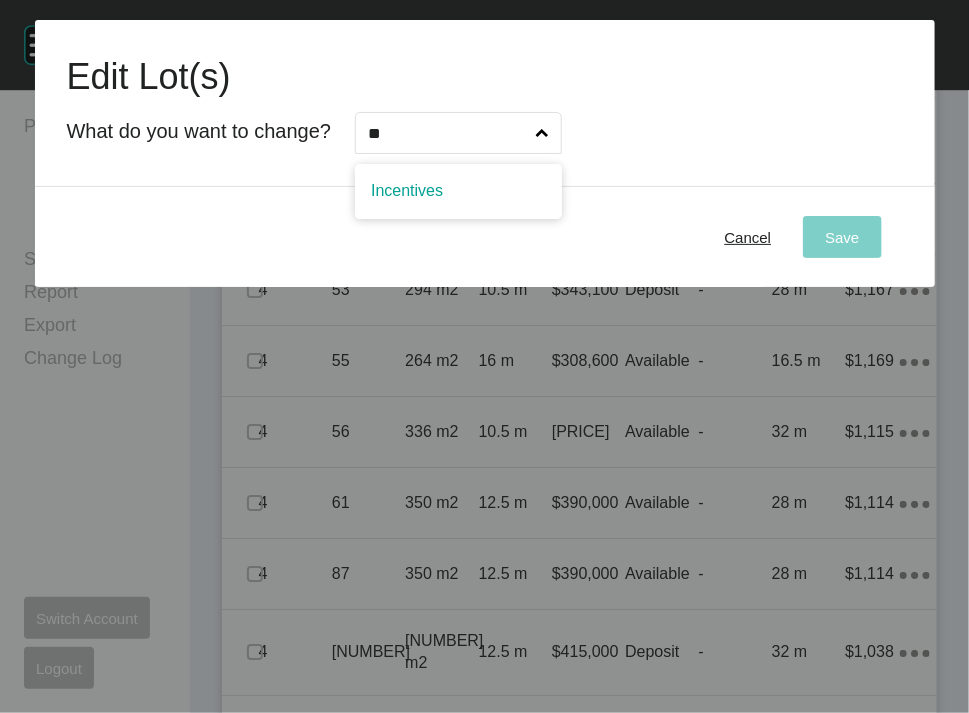 type on "**" 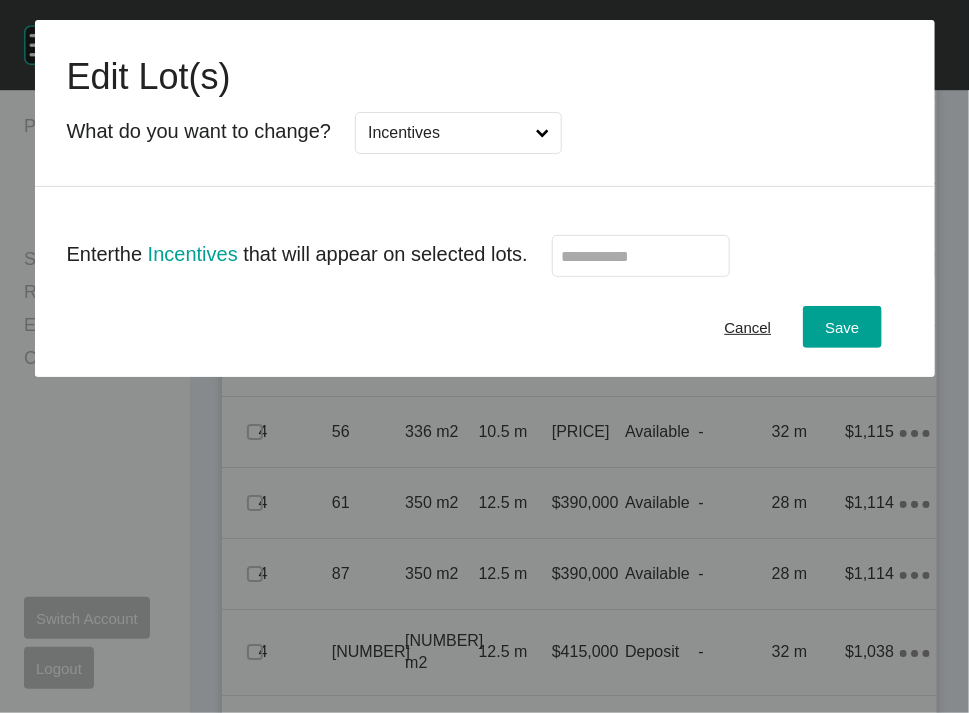 click at bounding box center [641, 256] 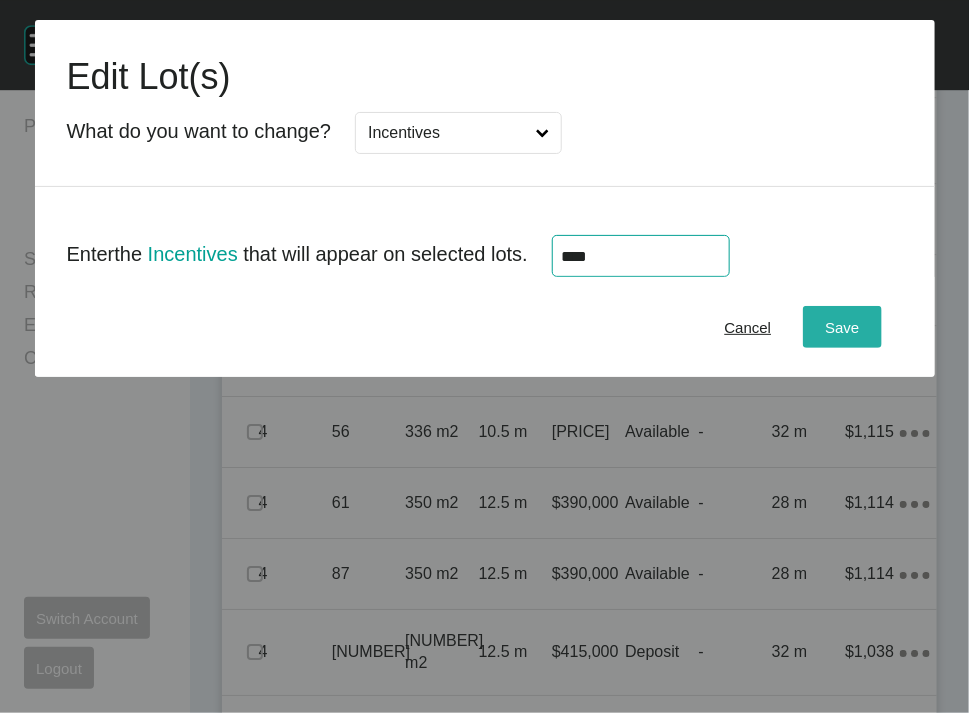 type on "*****" 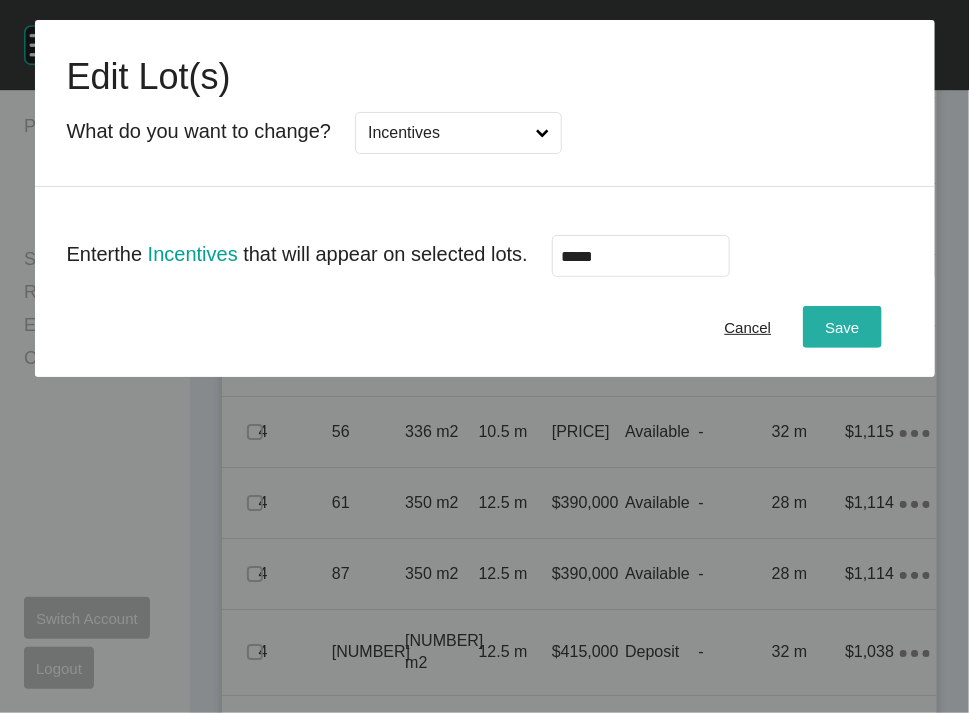 click on "Save" at bounding box center [842, 327] 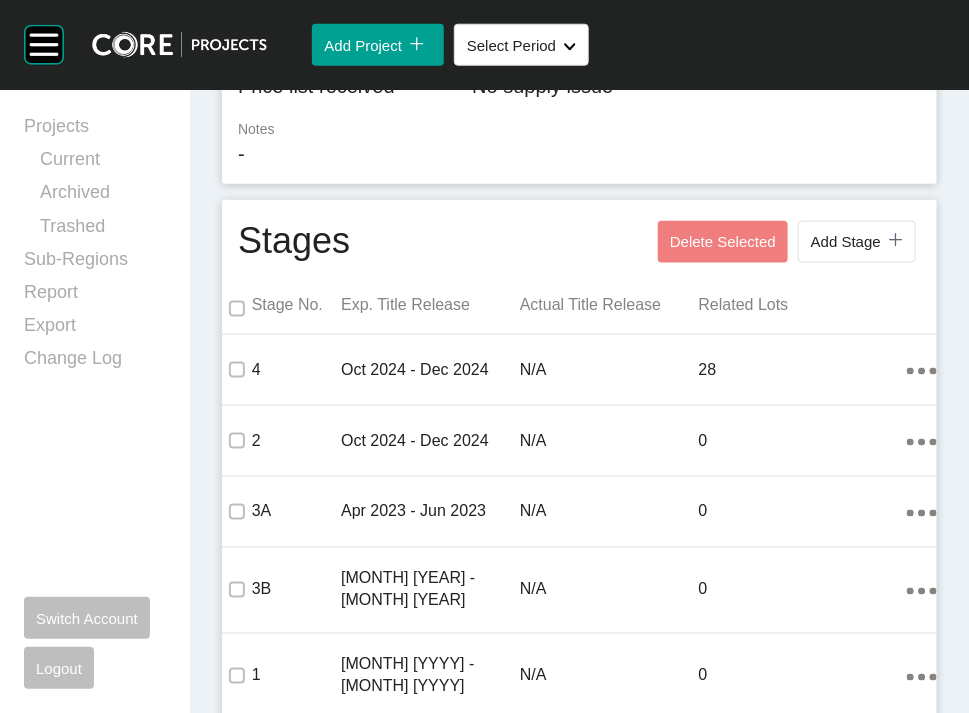 scroll, scrollTop: 0, scrollLeft: 0, axis: both 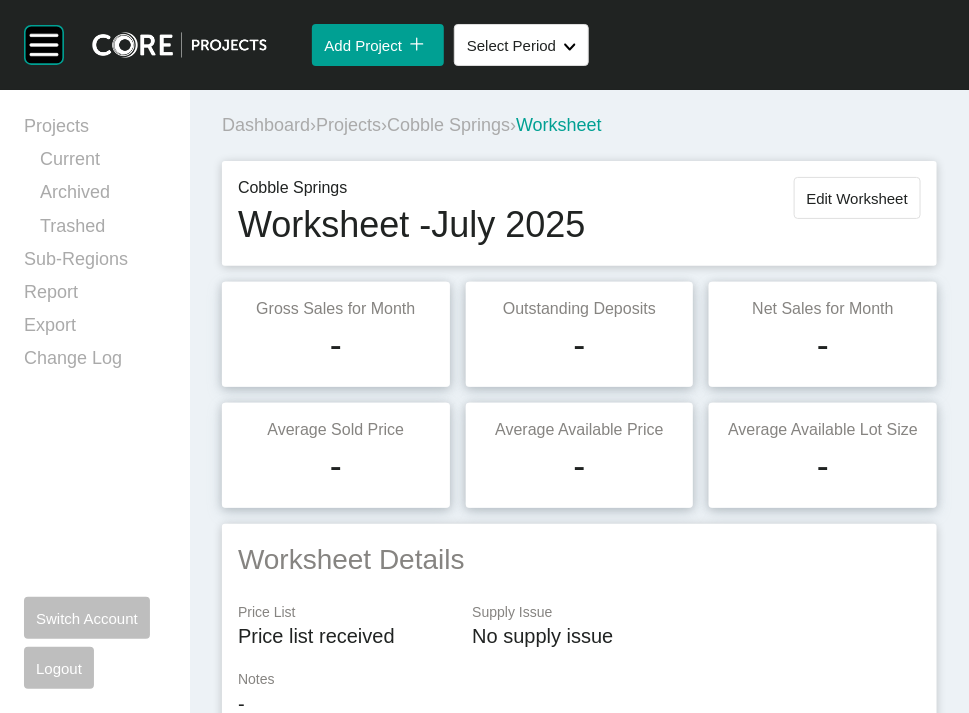 click on "Edit Worksheet" at bounding box center (857, 198) 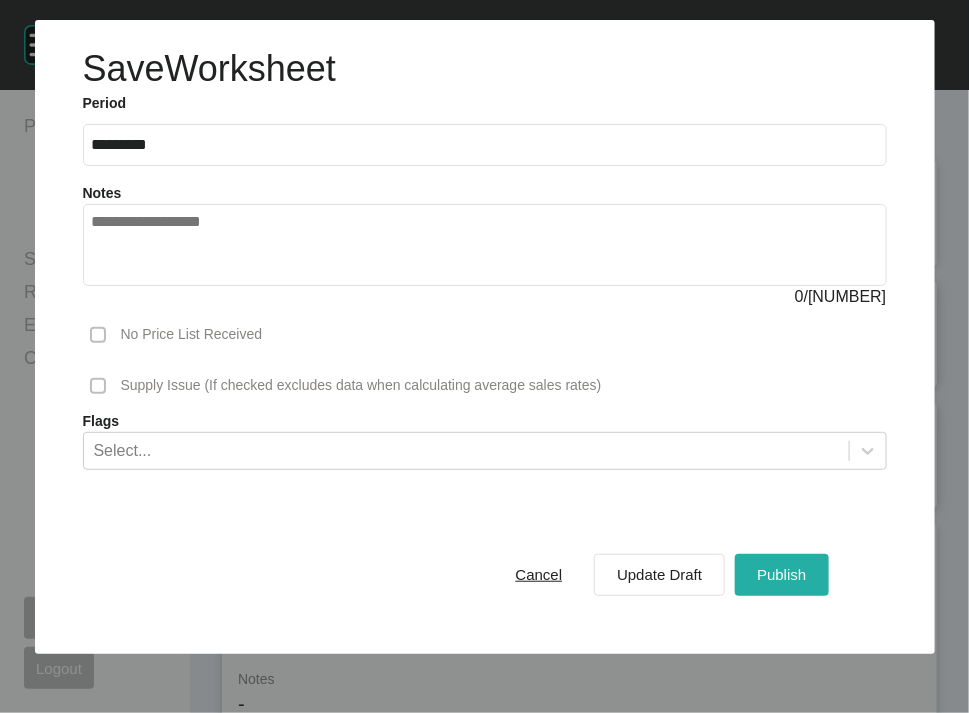 click on "Publish" at bounding box center [781, 574] 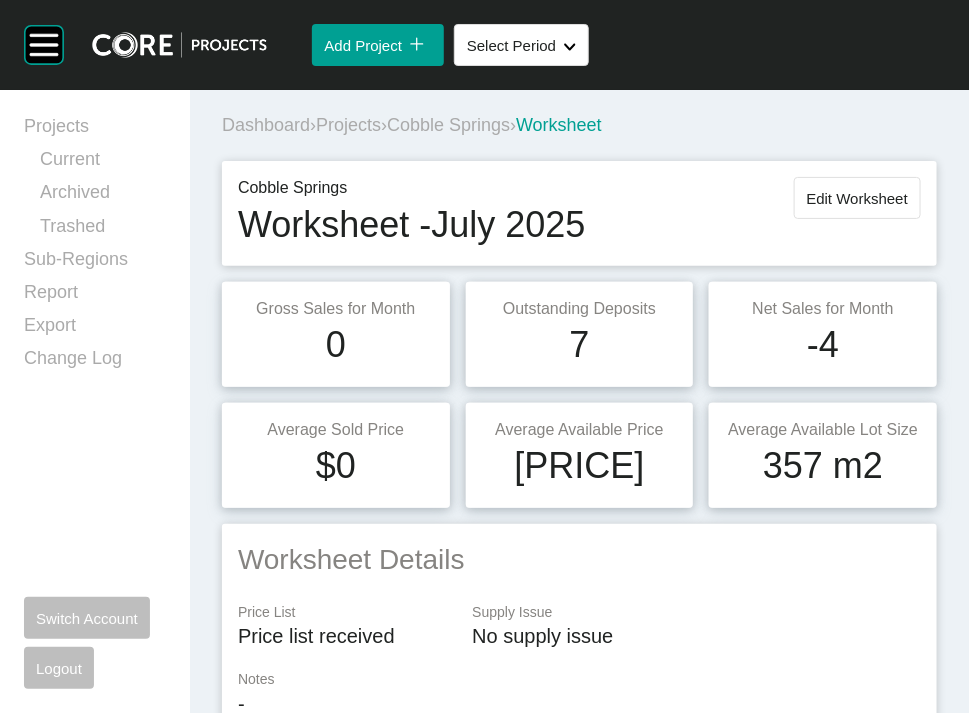 click on "Projects" at bounding box center (348, 125) 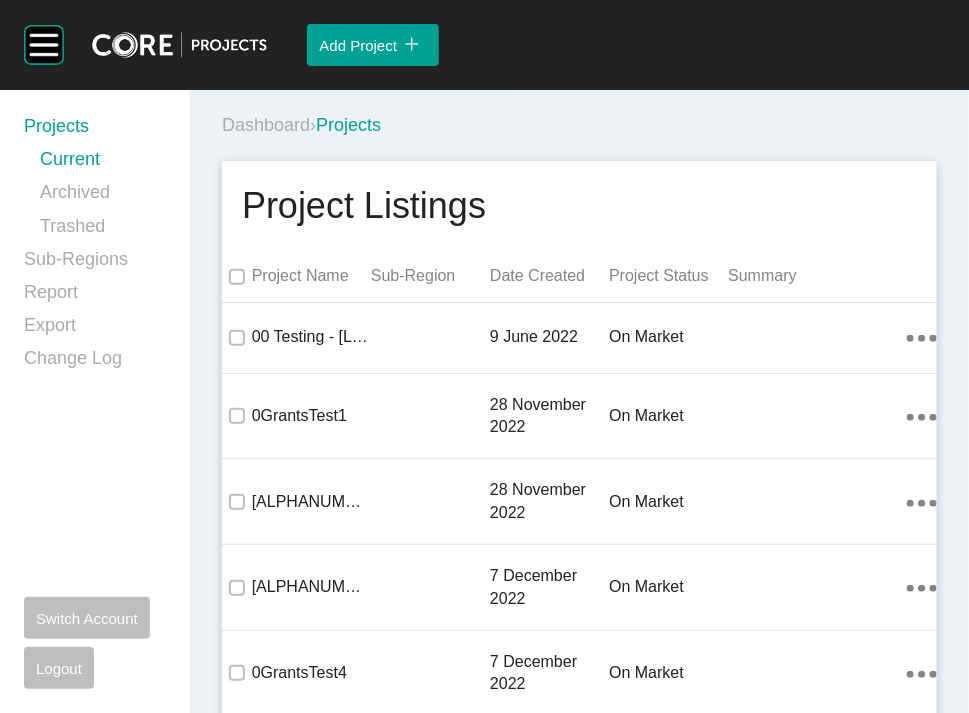 scroll, scrollTop: 0, scrollLeft: 54, axis: horizontal 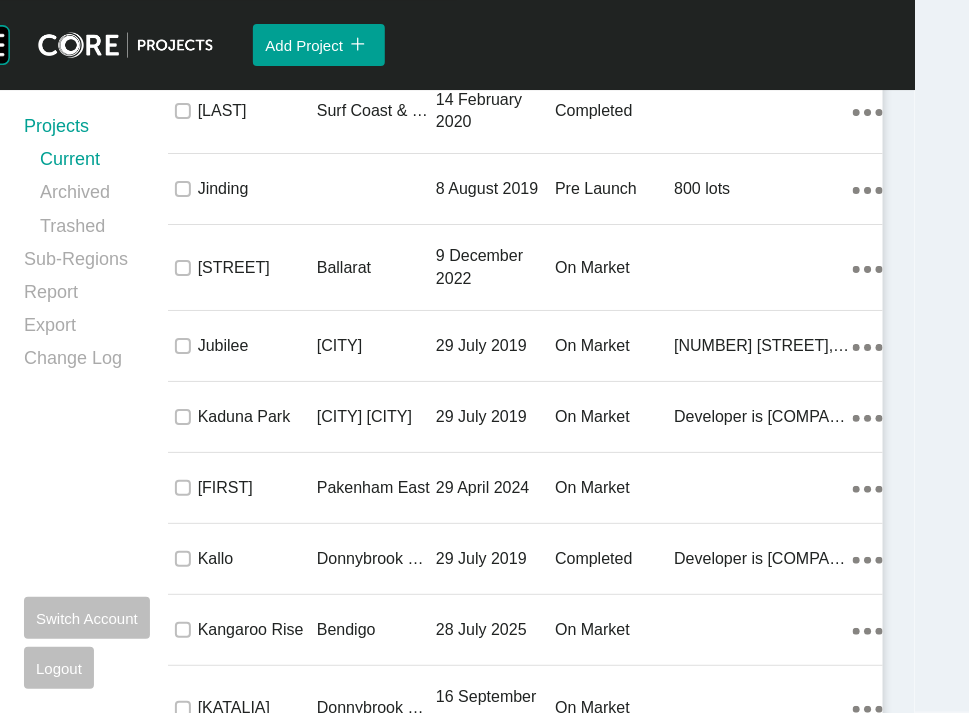 click on "on market" at bounding box center [614, -6615] 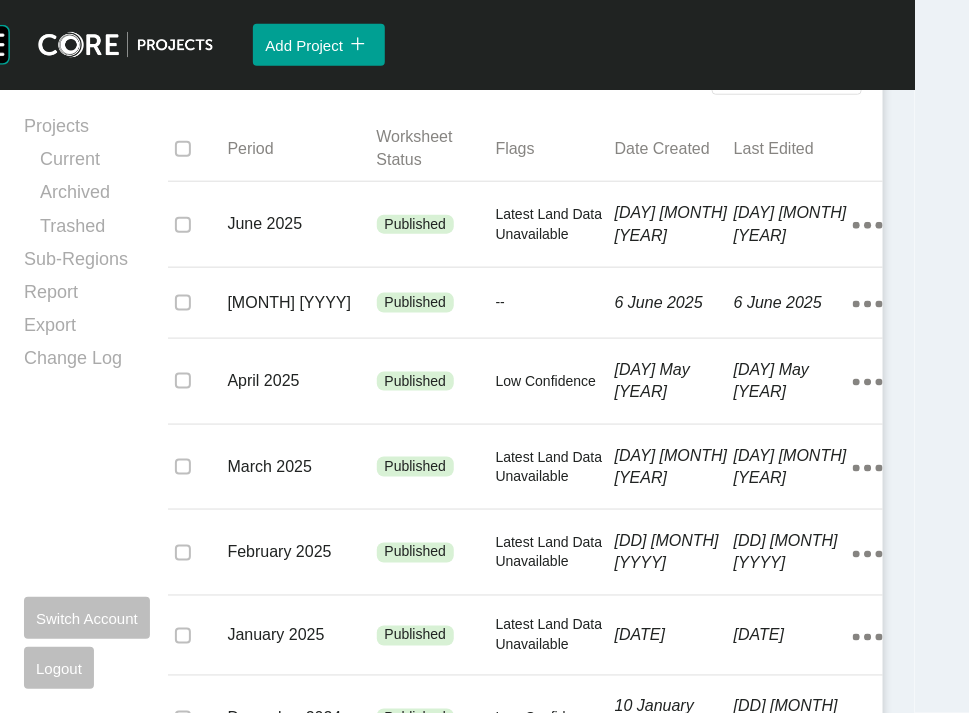 scroll, scrollTop: 513, scrollLeft: 0, axis: vertical 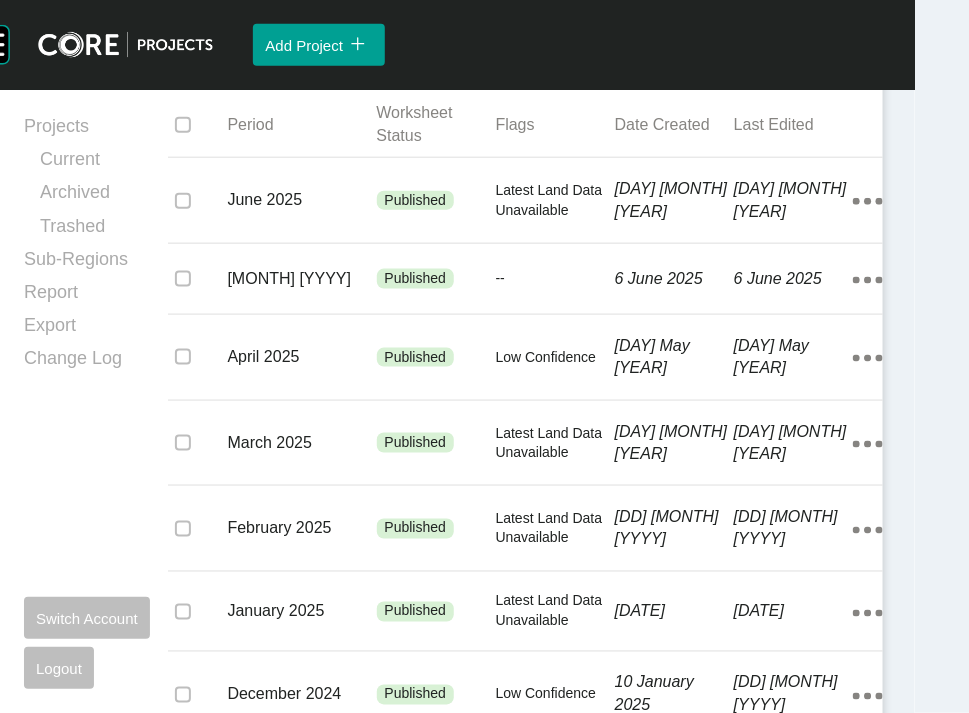 click on "Add Worksheet icon/tick copy 11 Created with Sketch." at bounding box center [787, 50] 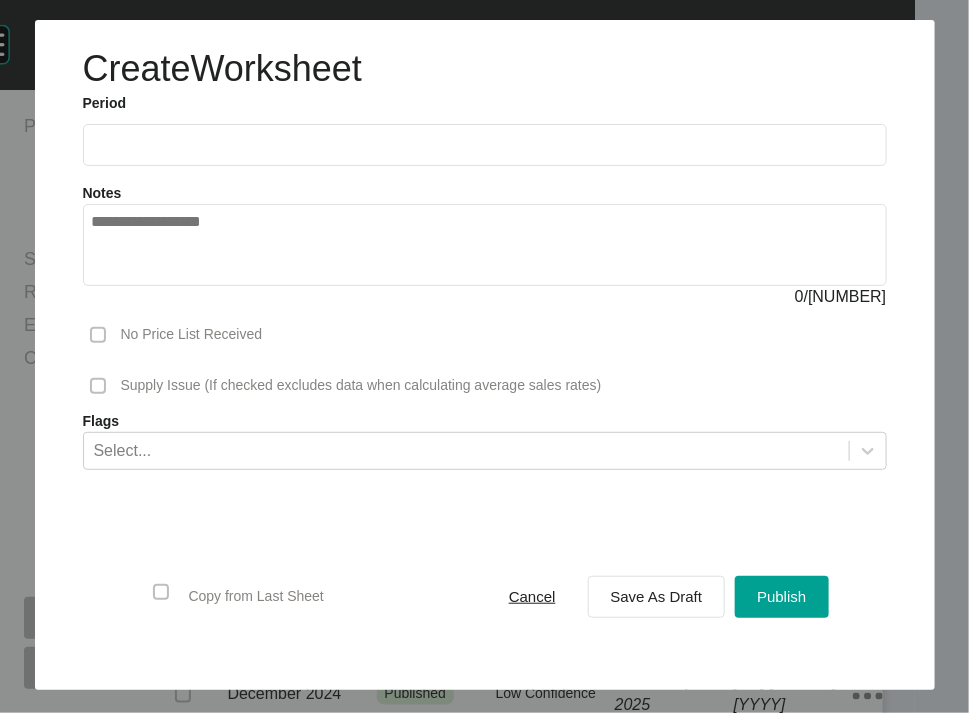 click at bounding box center (485, 144) 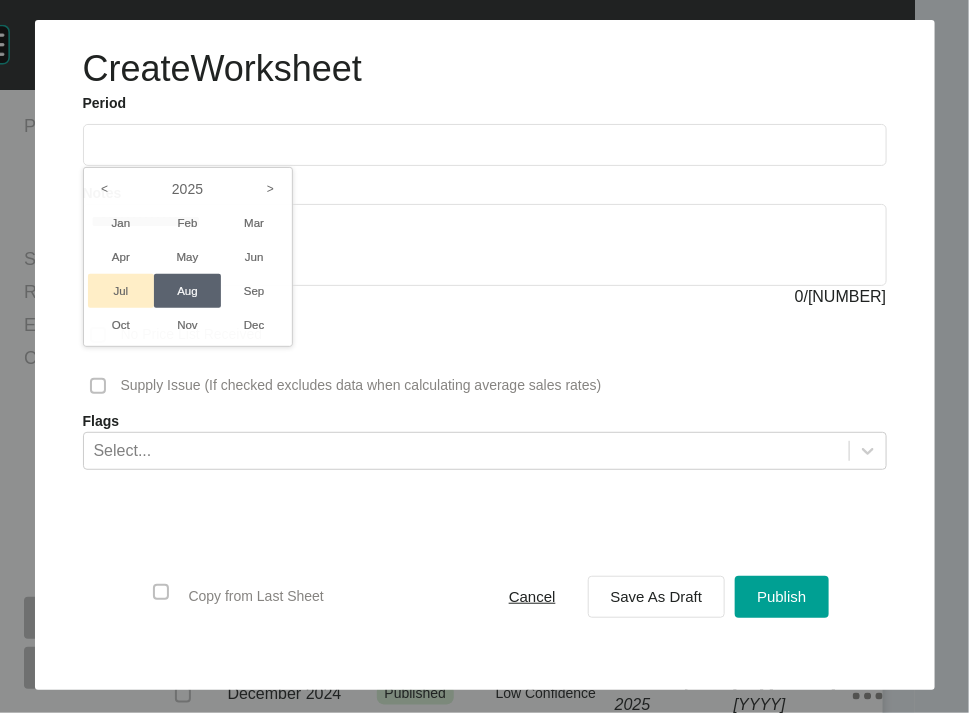 click on "Jul" at bounding box center (121, 291) 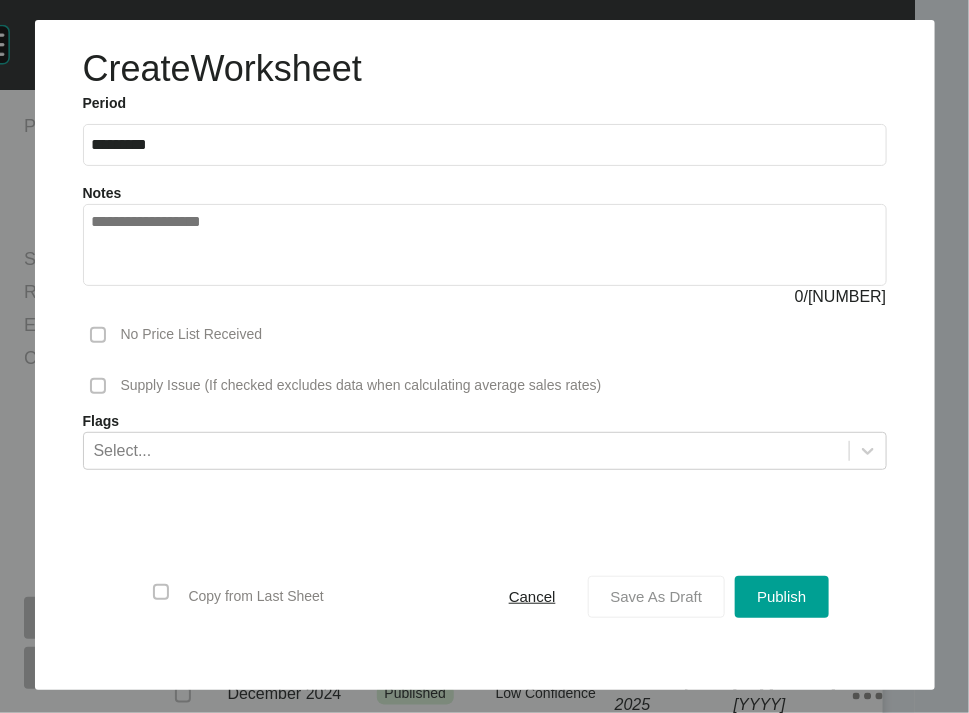 click on "Save As Draft" at bounding box center (657, 596) 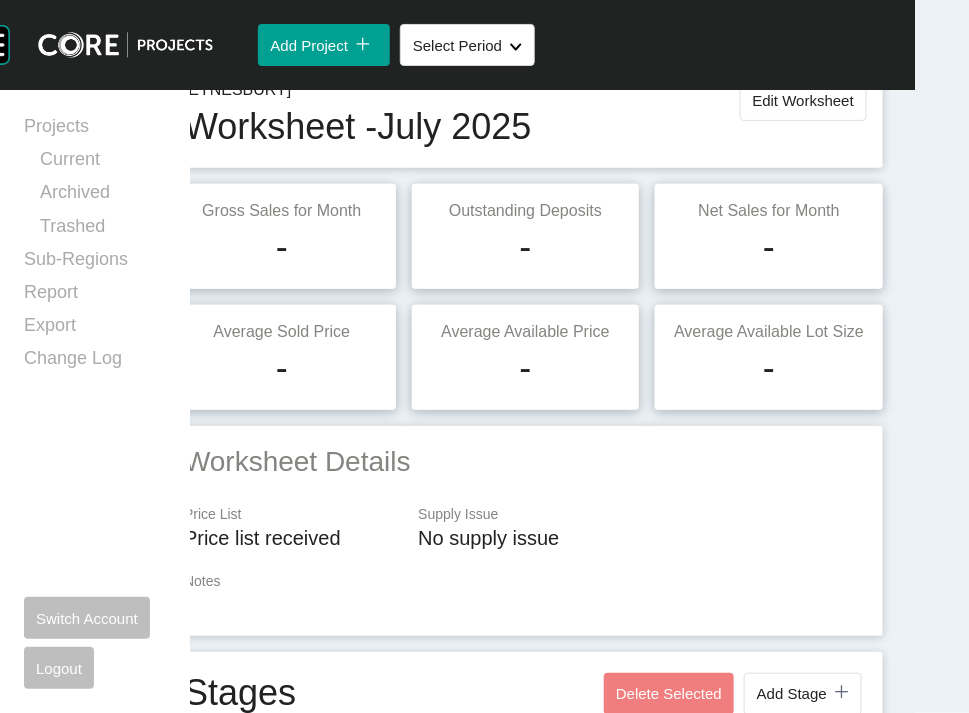 scroll, scrollTop: 0, scrollLeft: 0, axis: both 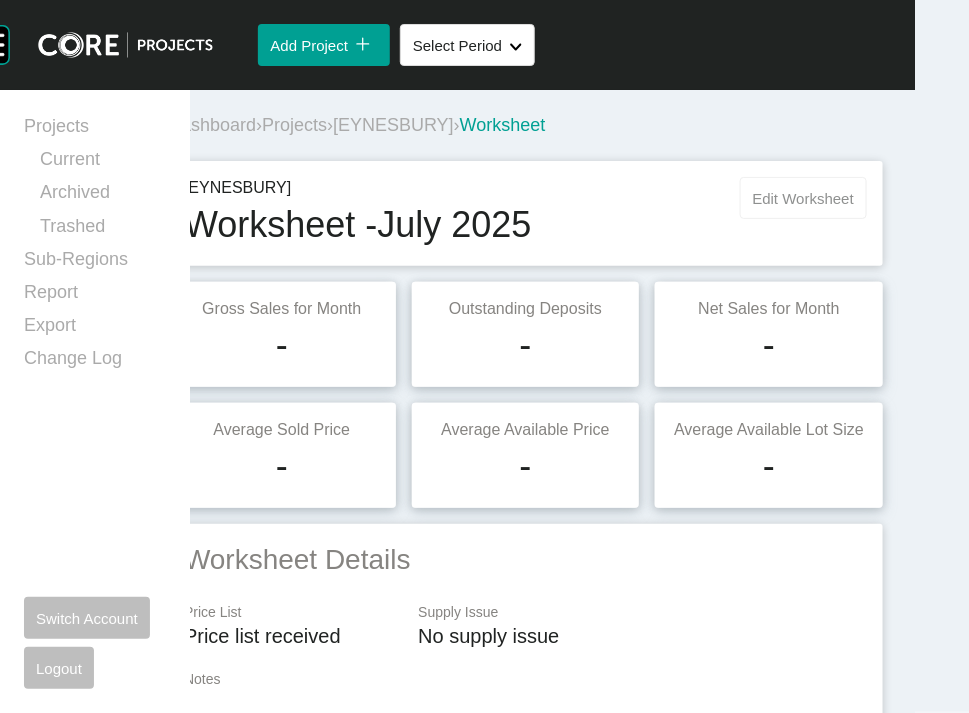 click on "Edit Worksheet" at bounding box center [803, 198] 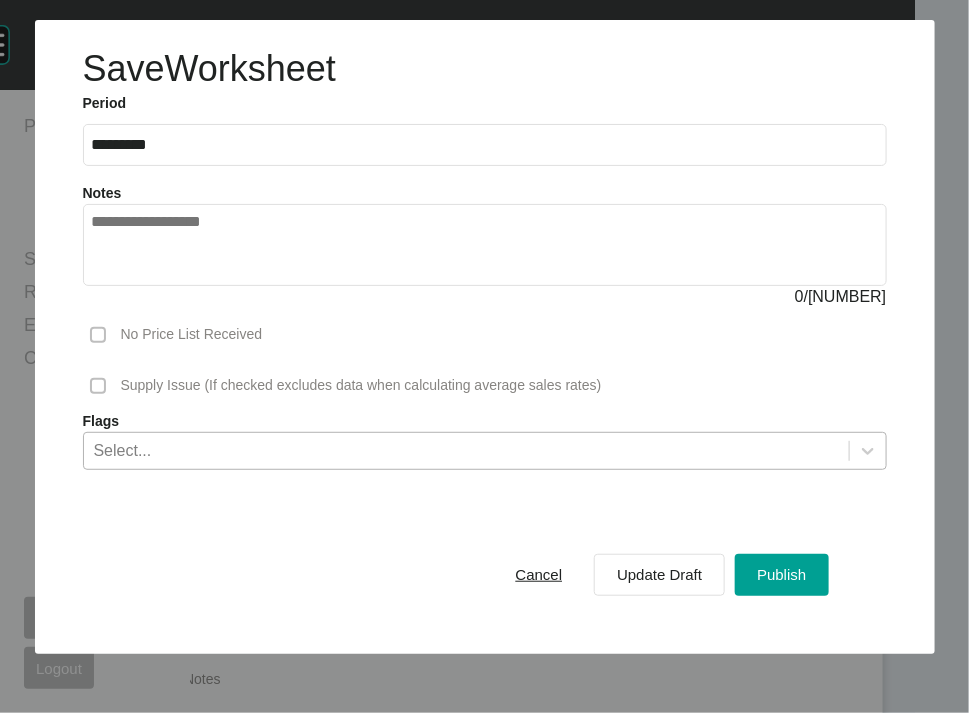 scroll, scrollTop: 87, scrollLeft: 0, axis: vertical 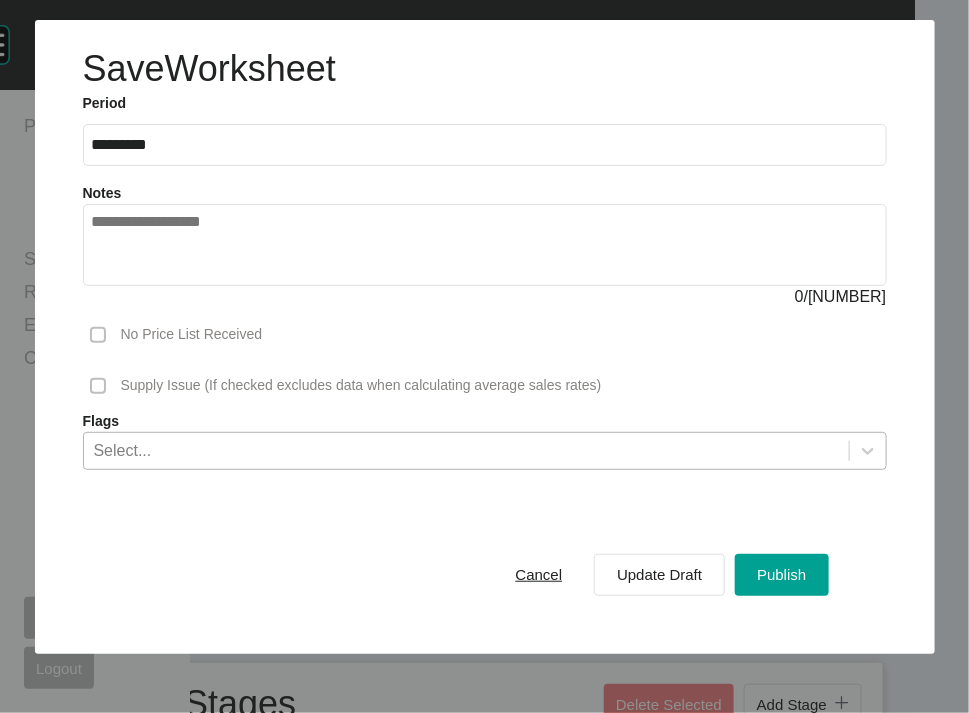 click on "Select..." at bounding box center (466, 450) 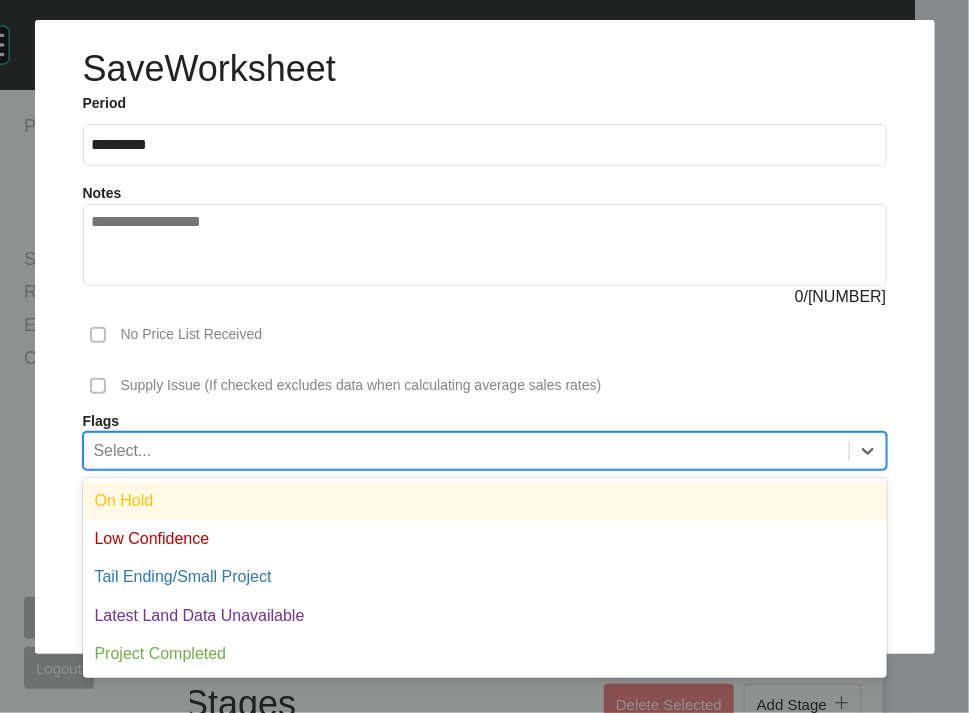 click on "On Hold" at bounding box center (485, 501) 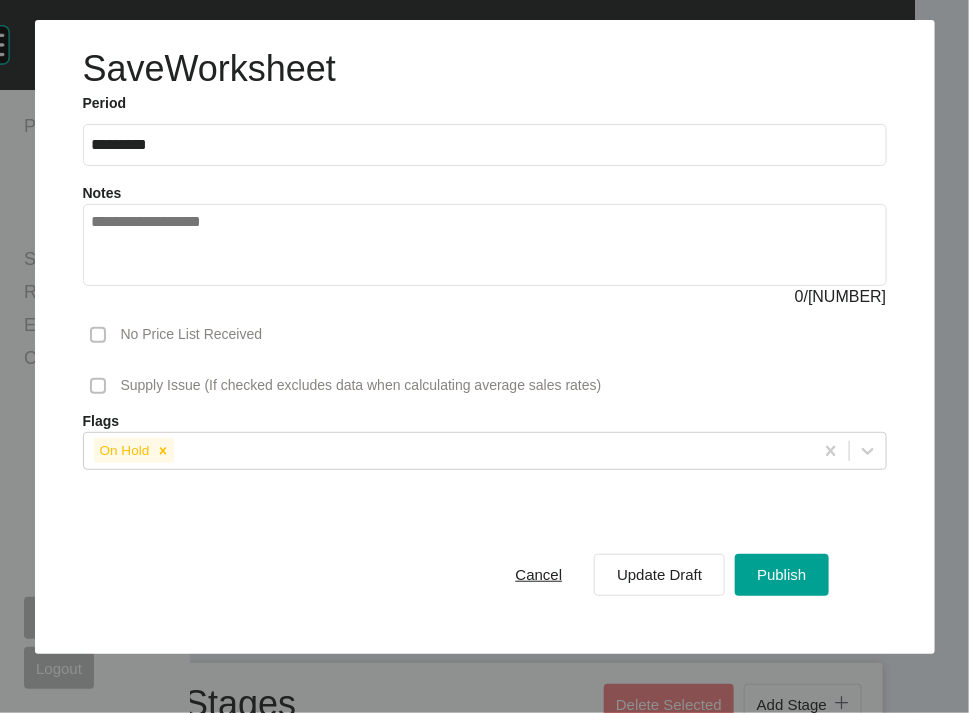 drag, startPoint x: 728, startPoint y: 648, endPoint x: 666, endPoint y: 607, distance: 74.330345 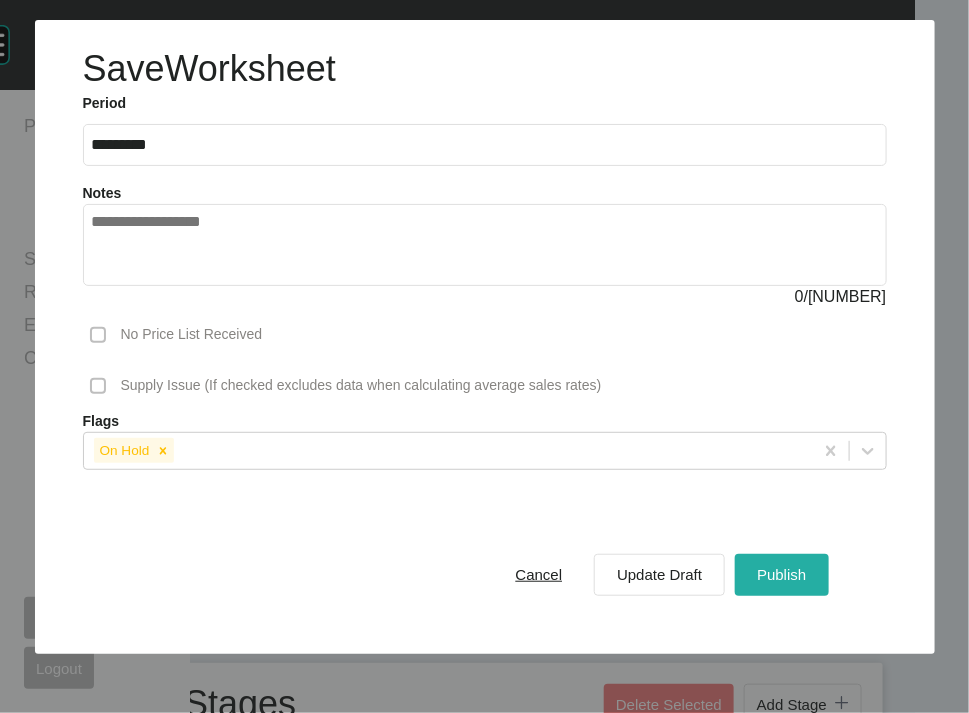 click on "Publish" at bounding box center (781, 574) 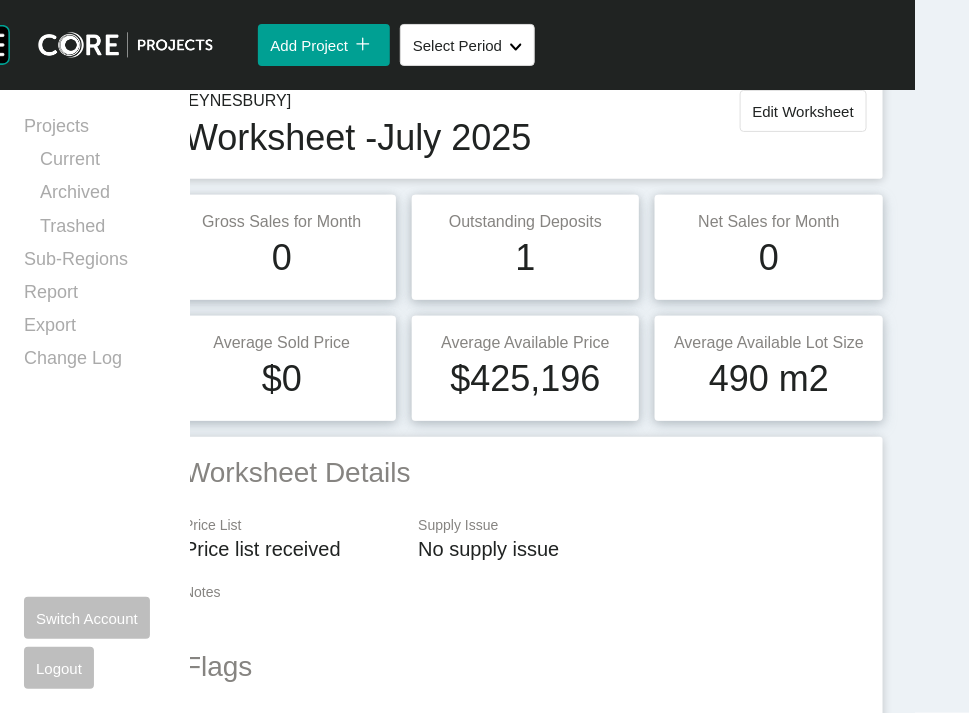 scroll, scrollTop: 0, scrollLeft: 0, axis: both 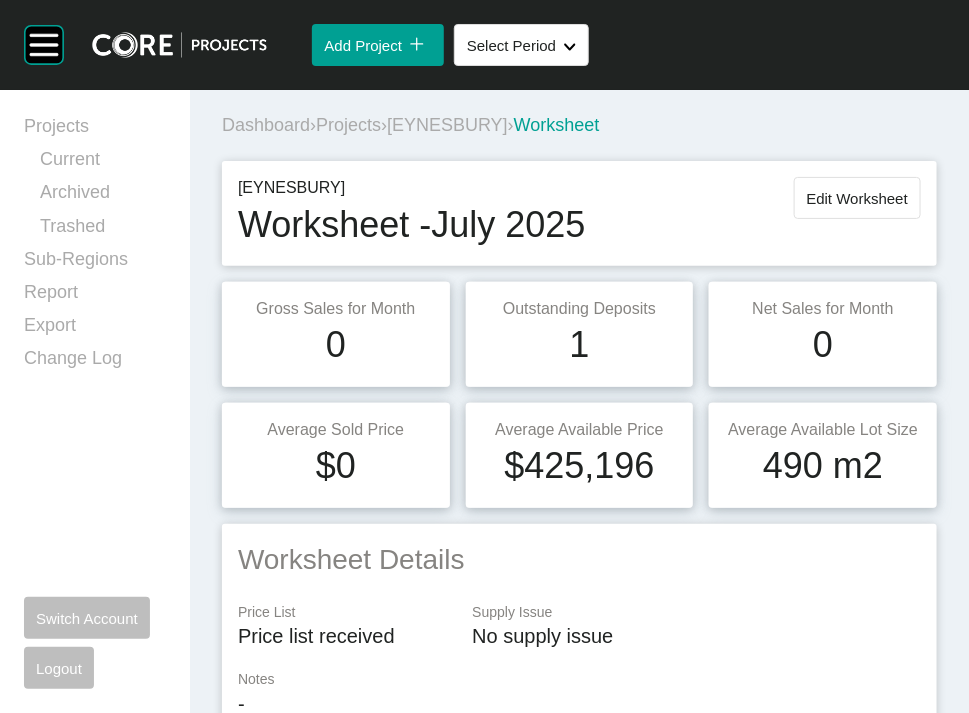 click on "Dashboard  ›  Projects  ›  [PROJECT NAME]  ›  Worksheet" at bounding box center (583, 125) 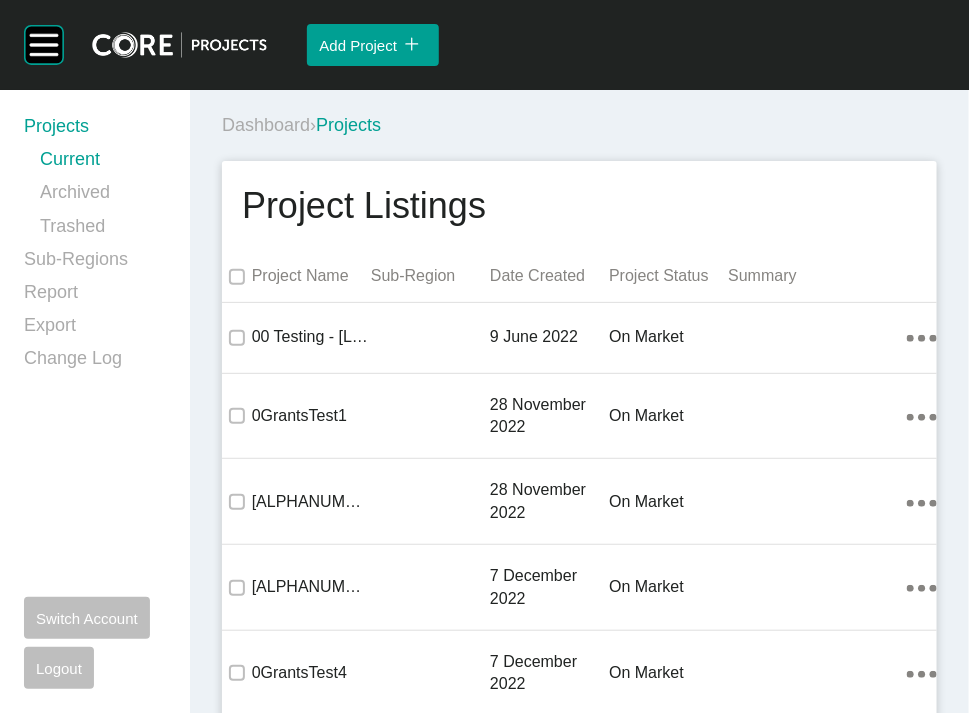 scroll, scrollTop: 39157, scrollLeft: 0, axis: vertical 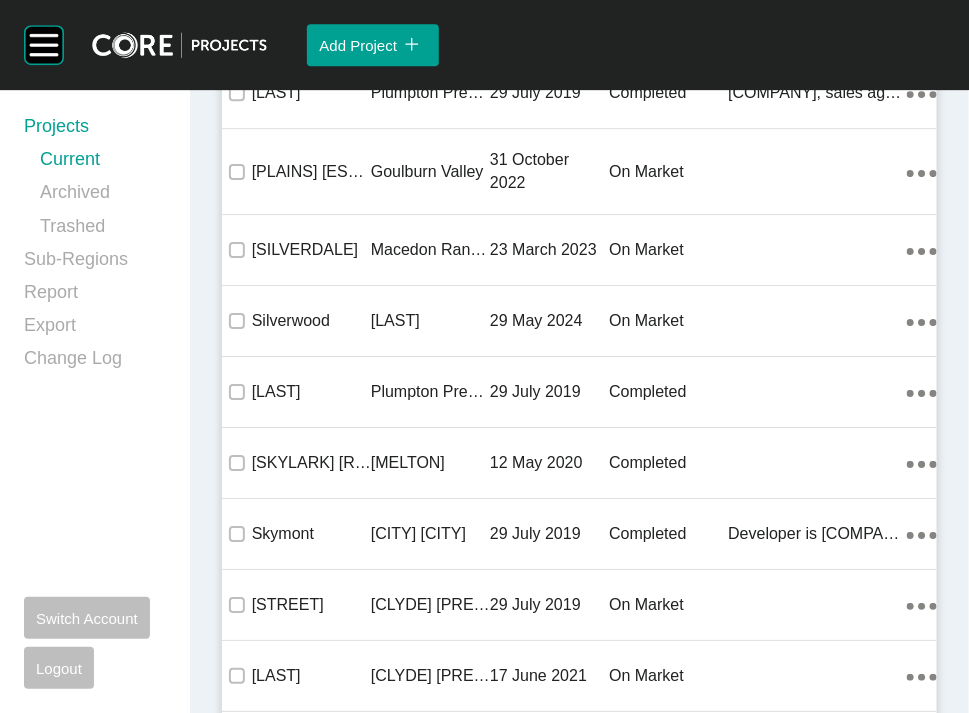 click on "[MELTON]" at bounding box center [430, -11633] 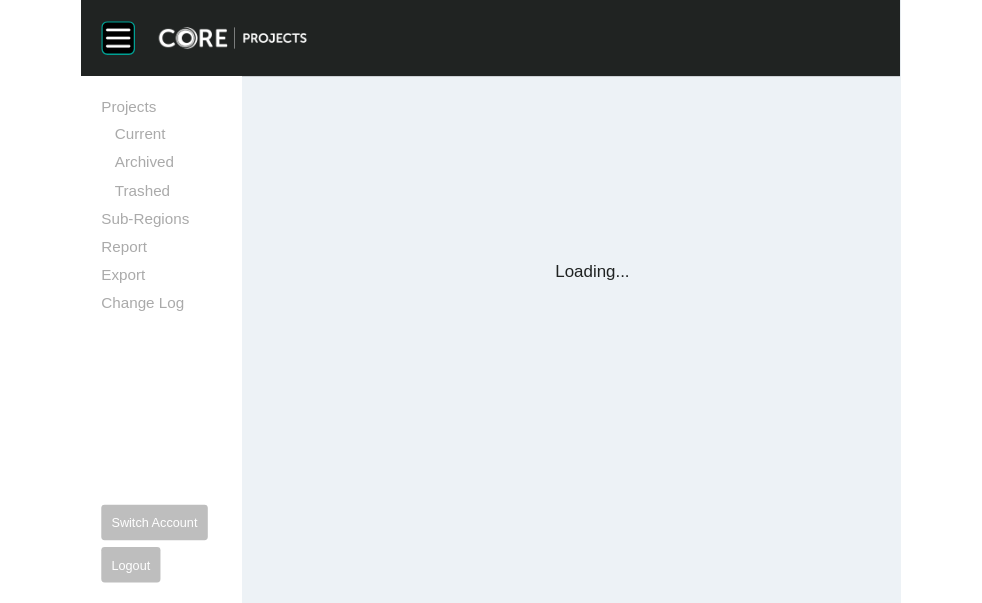 scroll, scrollTop: 0, scrollLeft: 0, axis: both 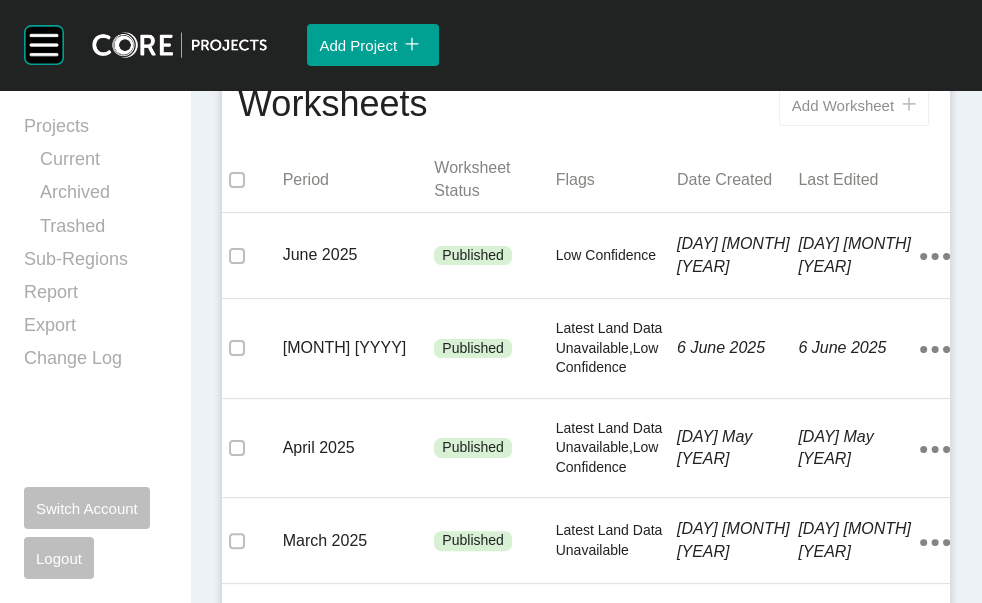 click on "Add Worksheet" at bounding box center [843, 105] 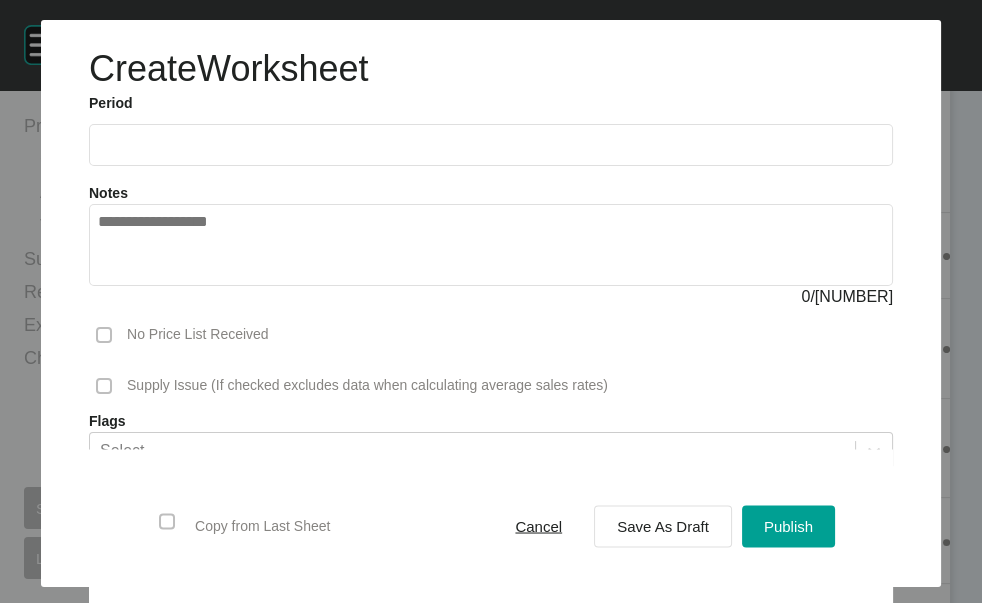 click at bounding box center (491, 145) 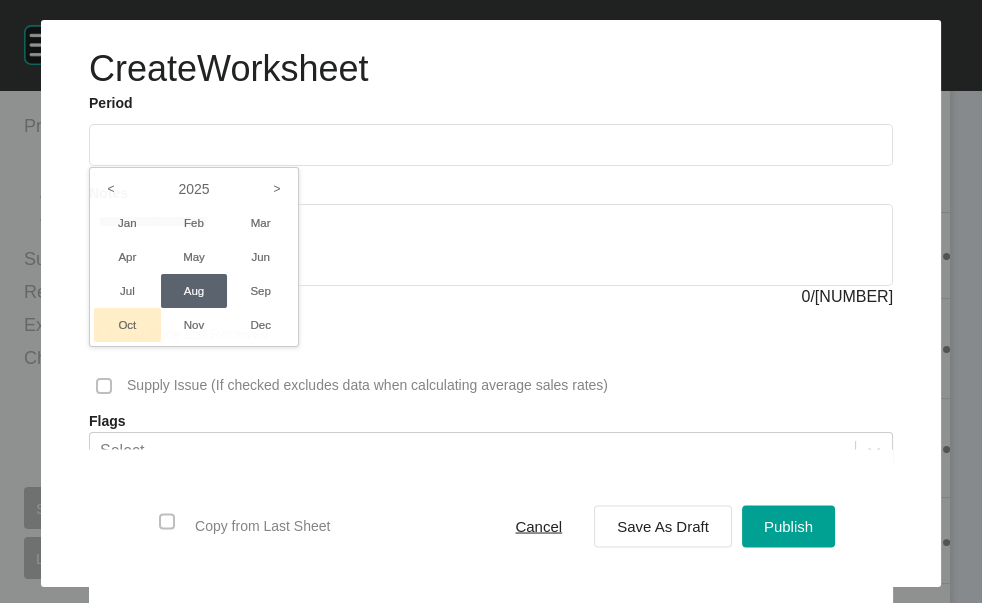 click on "Jul" at bounding box center (127, 291) 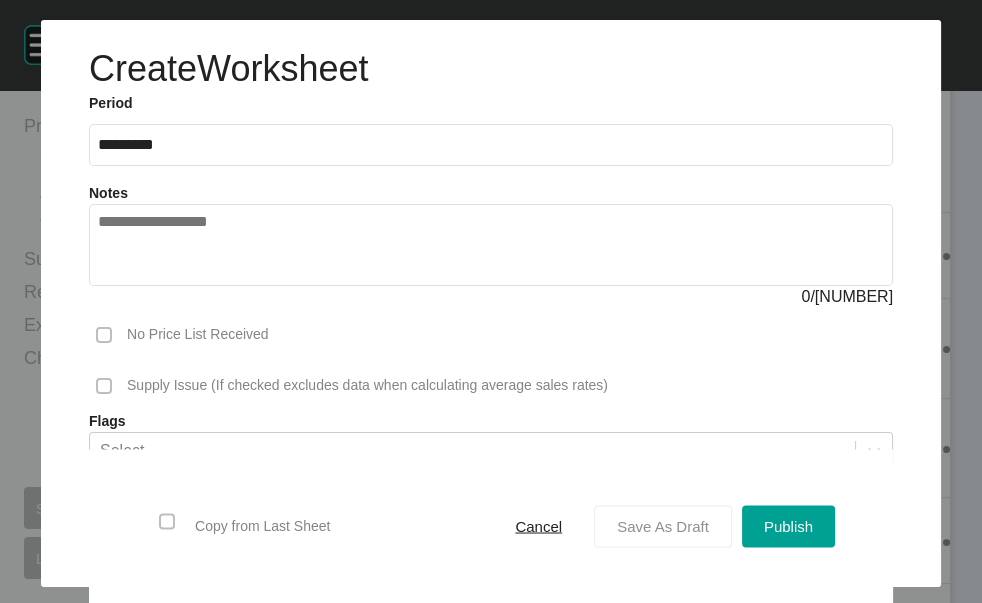 click on "Save As Draft" at bounding box center (663, 526) 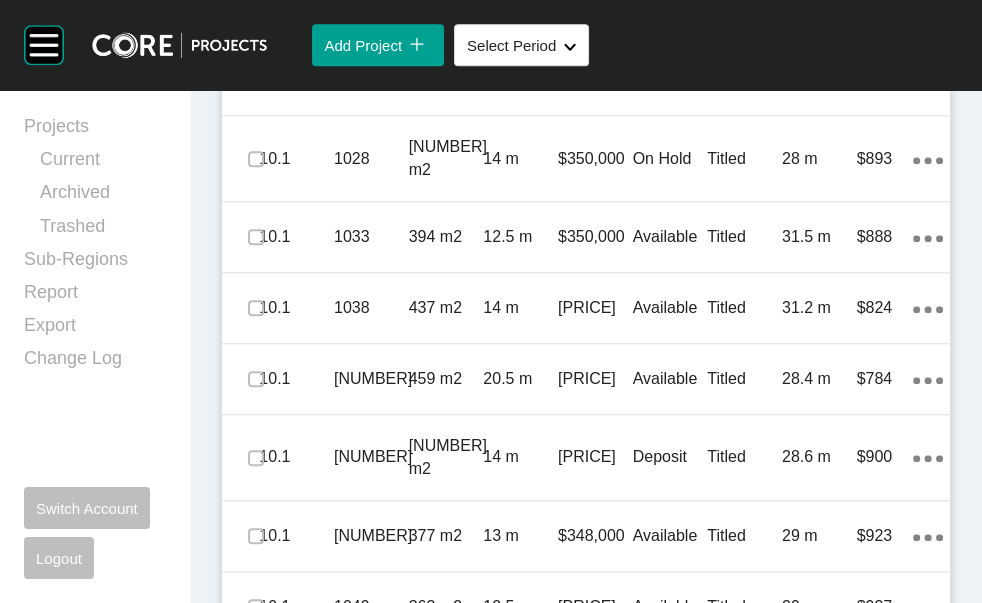 scroll, scrollTop: 2013, scrollLeft: 0, axis: vertical 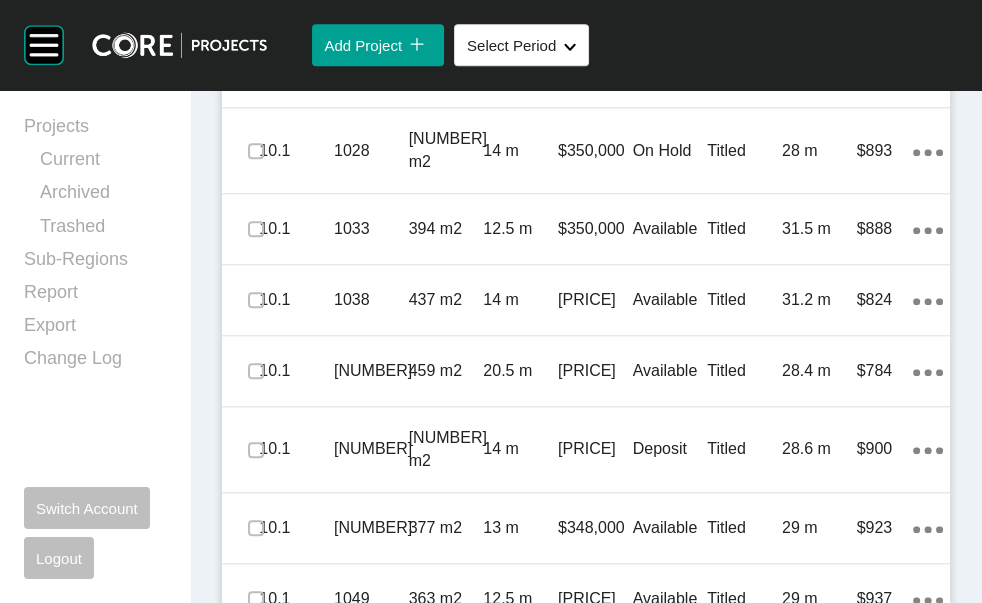 click on "Titled" at bounding box center (744, -70) 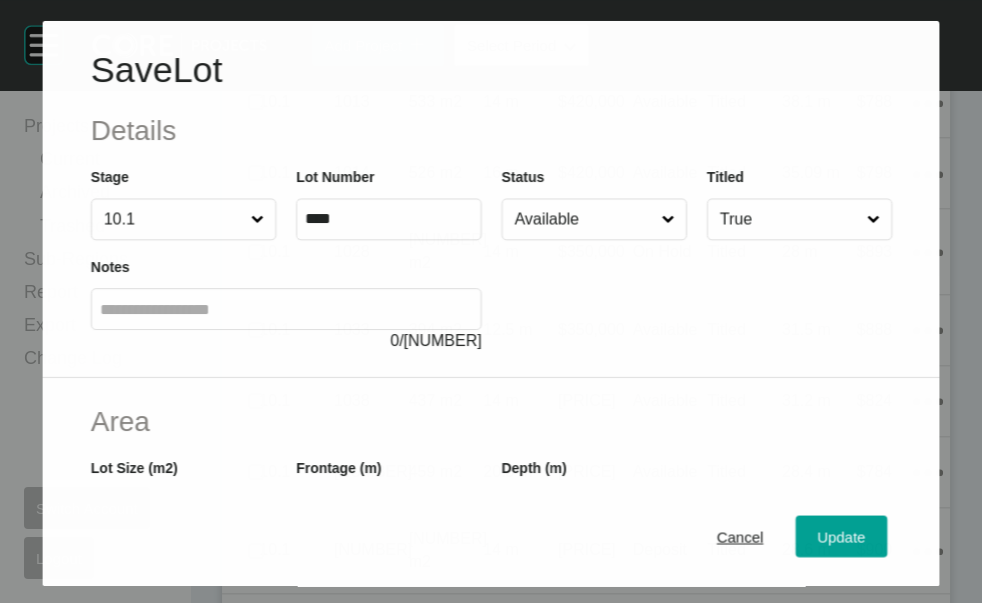 scroll, scrollTop: 1936, scrollLeft: 0, axis: vertical 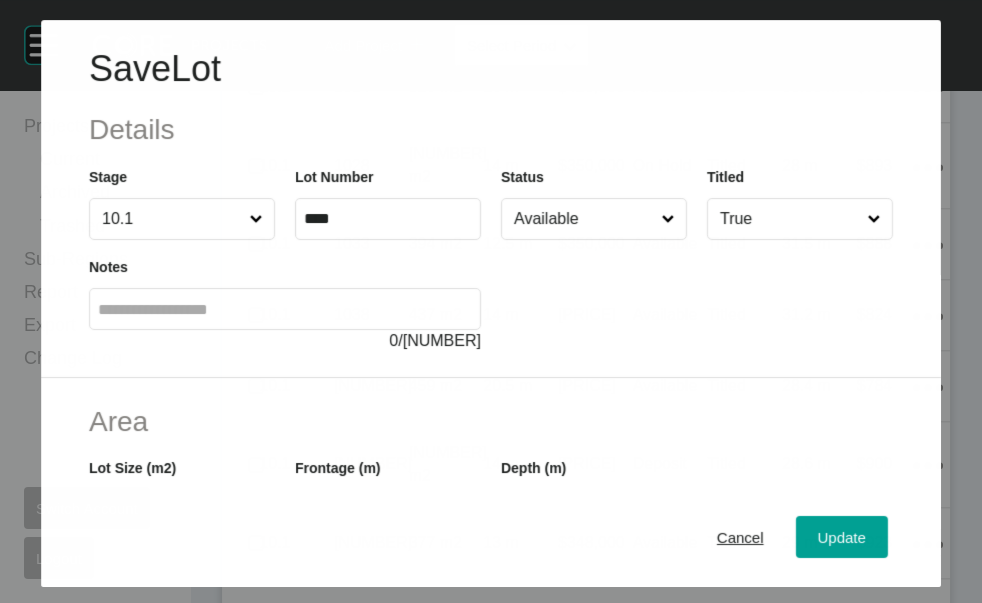 click at bounding box center (667, 219) 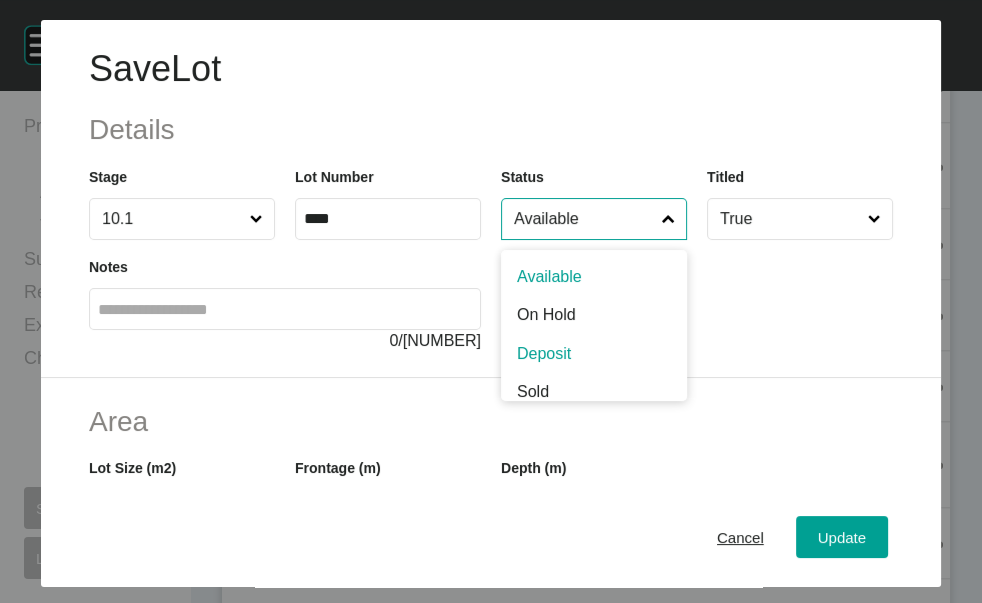 drag, startPoint x: 575, startPoint y: 422, endPoint x: 586, endPoint y: 426, distance: 11.7046995 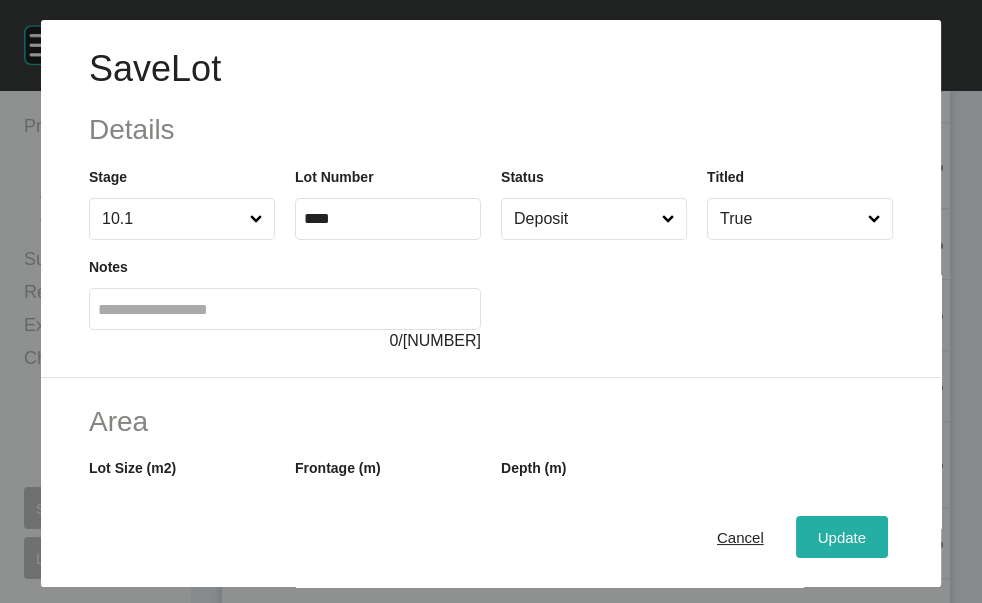 click on "Update" at bounding box center (842, 536) 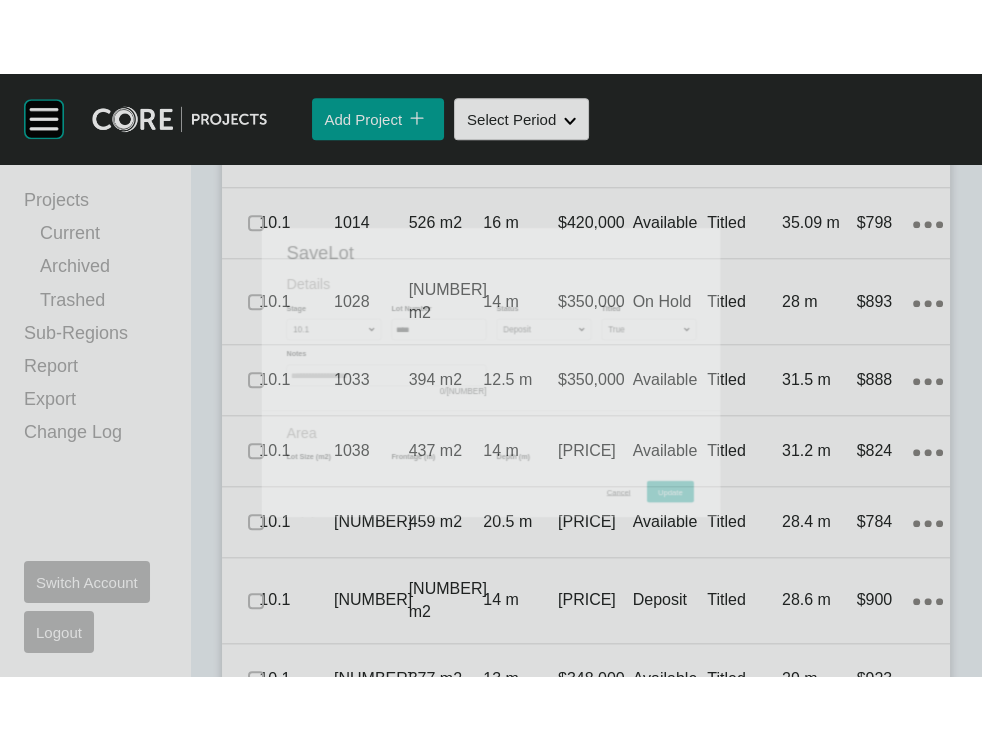 scroll, scrollTop: 2013, scrollLeft: 0, axis: vertical 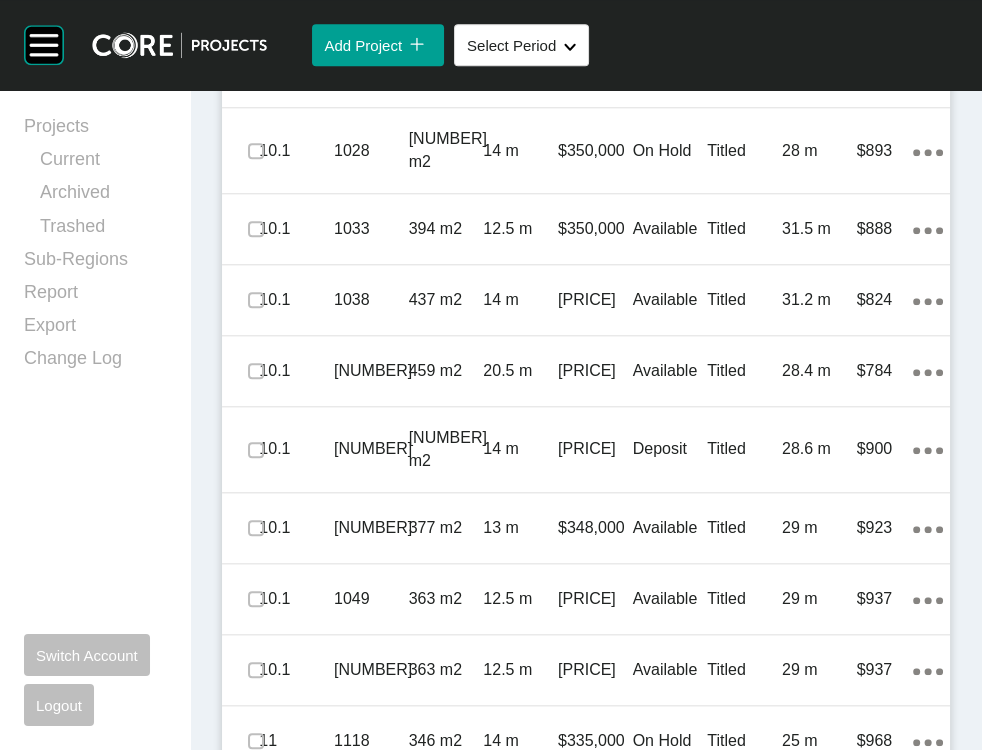 click on "Available" at bounding box center [670, 1] 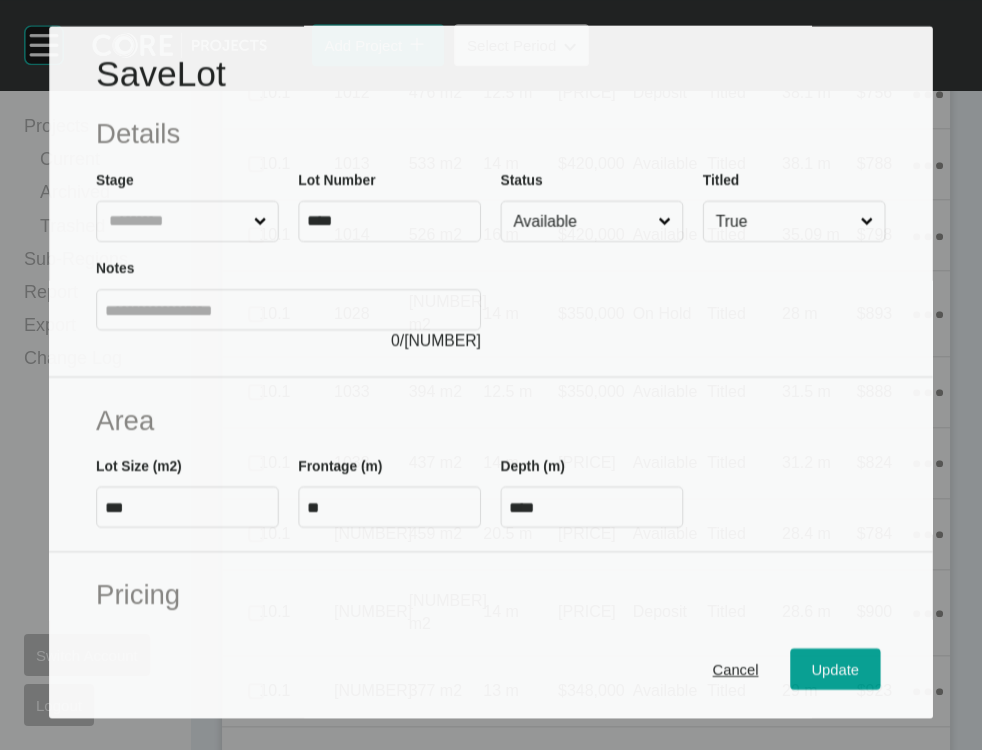 scroll, scrollTop: 1936, scrollLeft: 0, axis: vertical 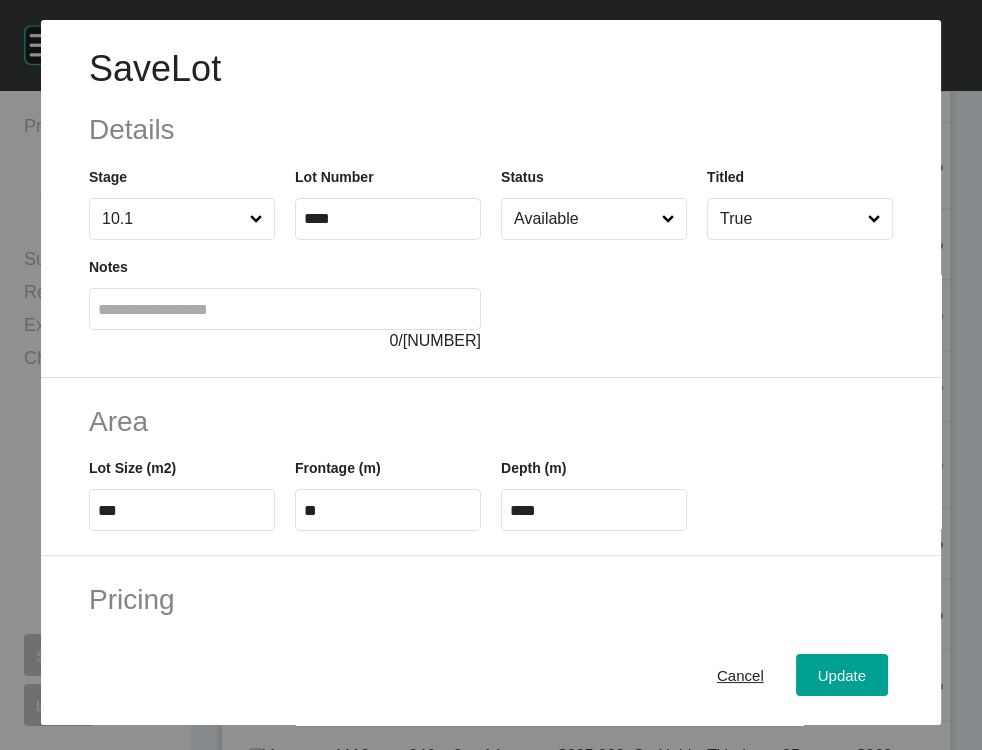 click at bounding box center (697, 296) 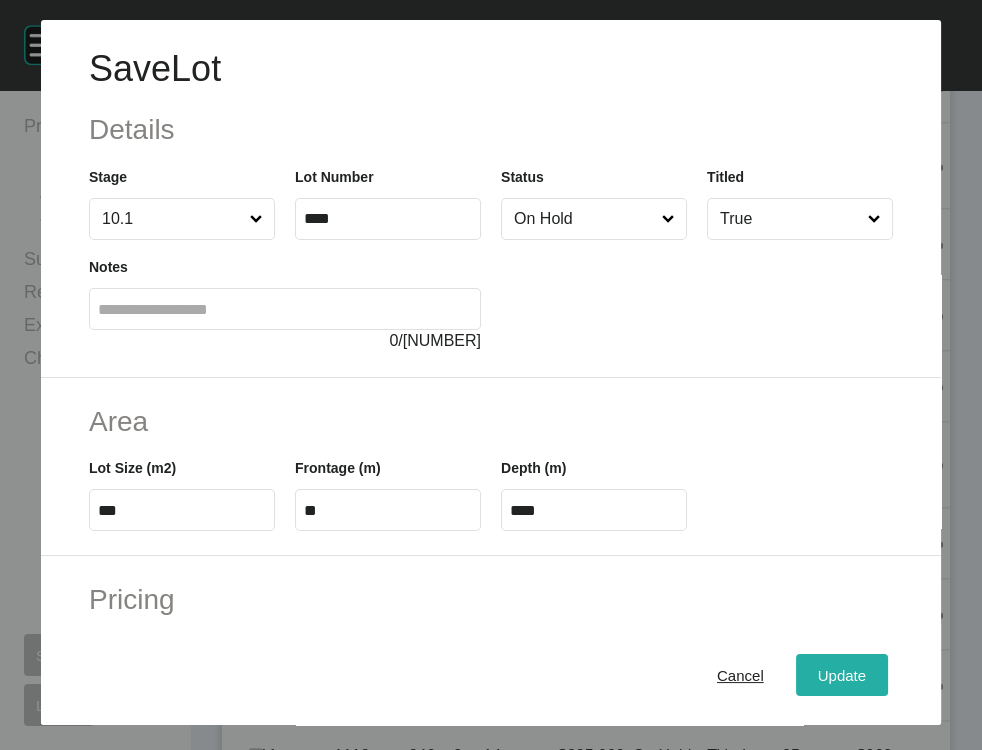 click on "Update" at bounding box center [842, 675] 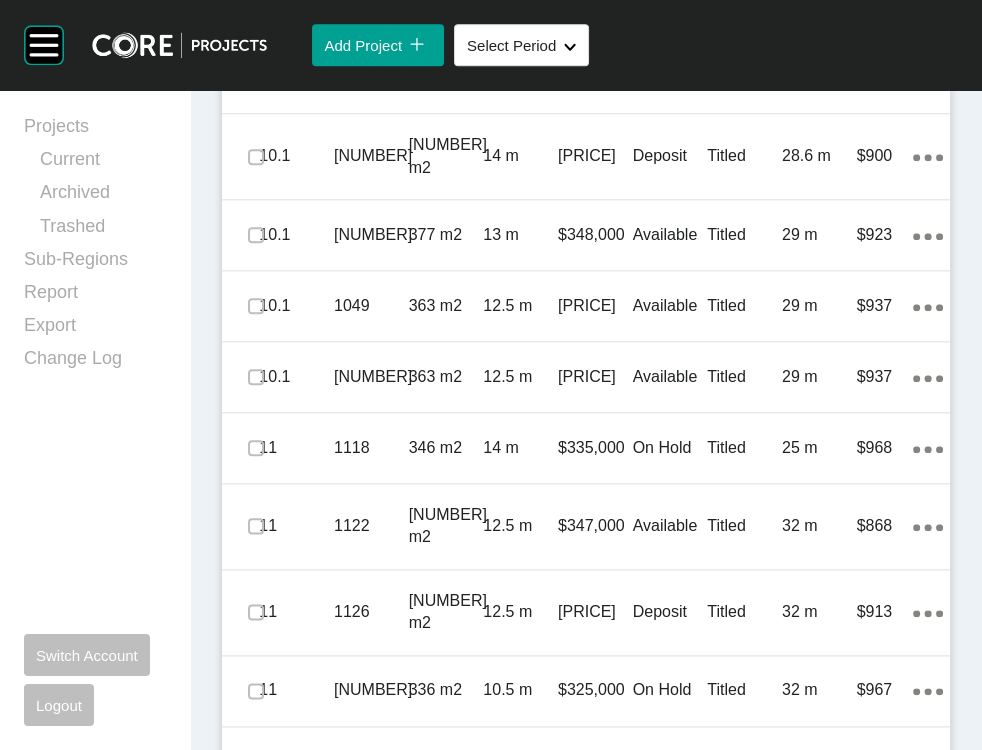 scroll, scrollTop: 2331, scrollLeft: 0, axis: vertical 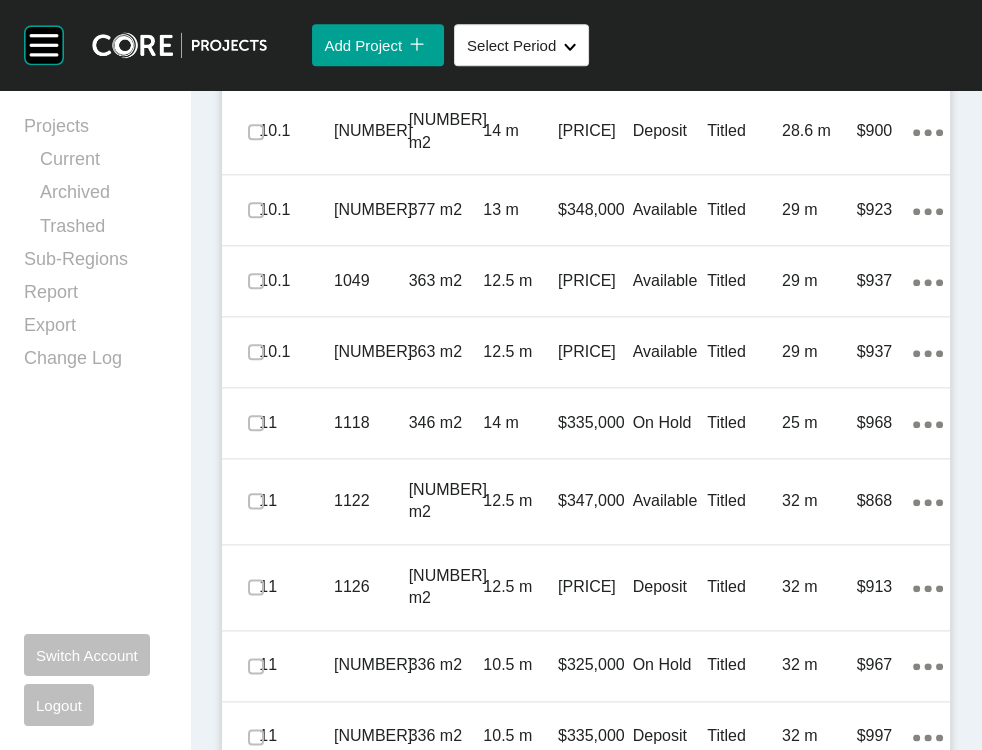 click on "Available" at bounding box center (670, -89) 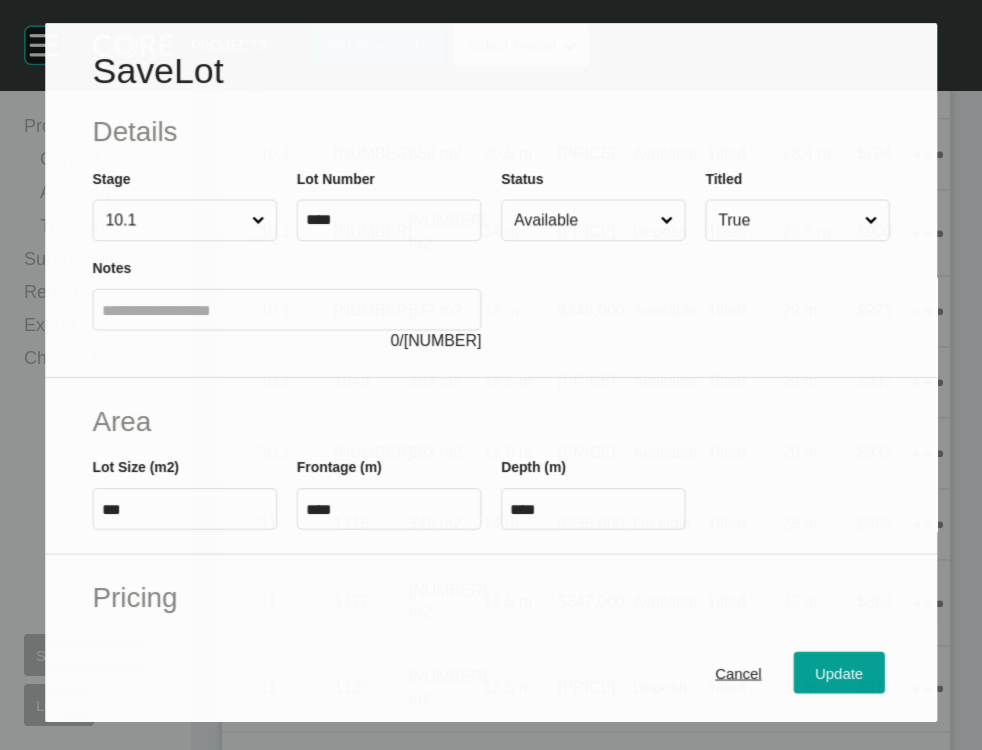 scroll, scrollTop: 2253, scrollLeft: 0, axis: vertical 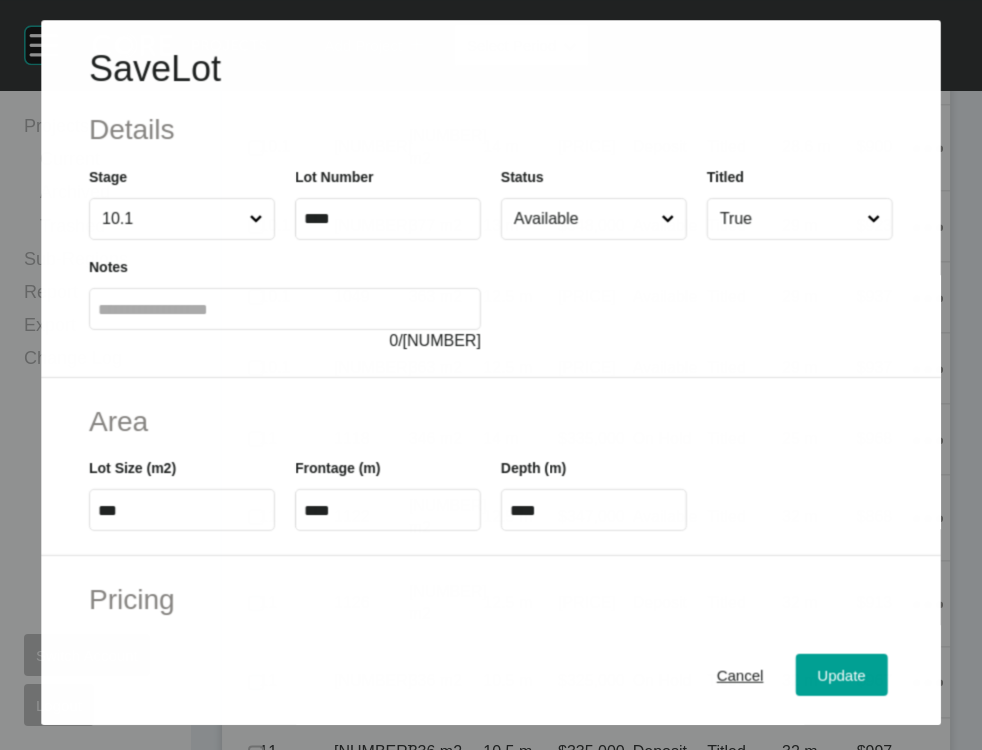 click on "Available" at bounding box center [583, 219] 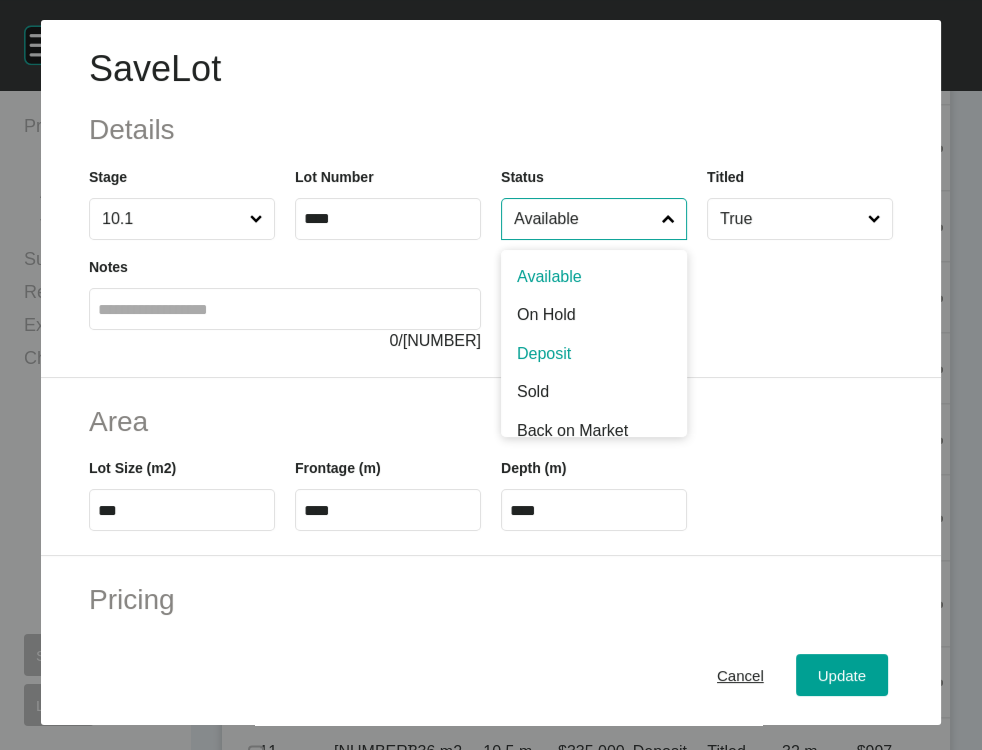 scroll, scrollTop: 9, scrollLeft: 0, axis: vertical 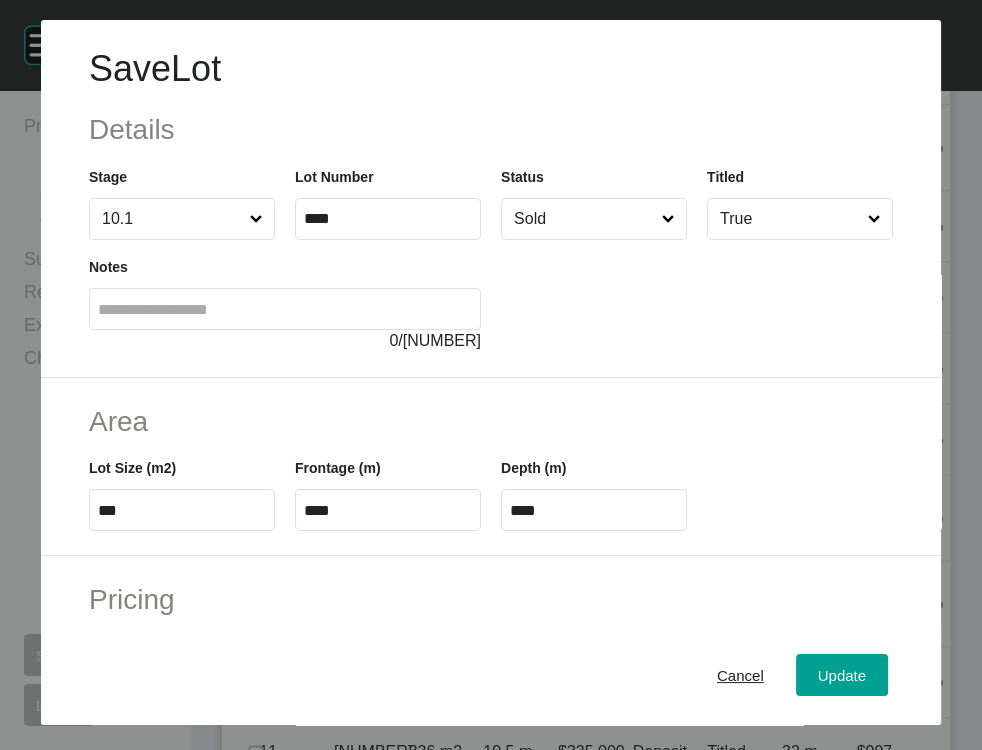 drag, startPoint x: 523, startPoint y: 481, endPoint x: 564, endPoint y: 490, distance: 41.976185 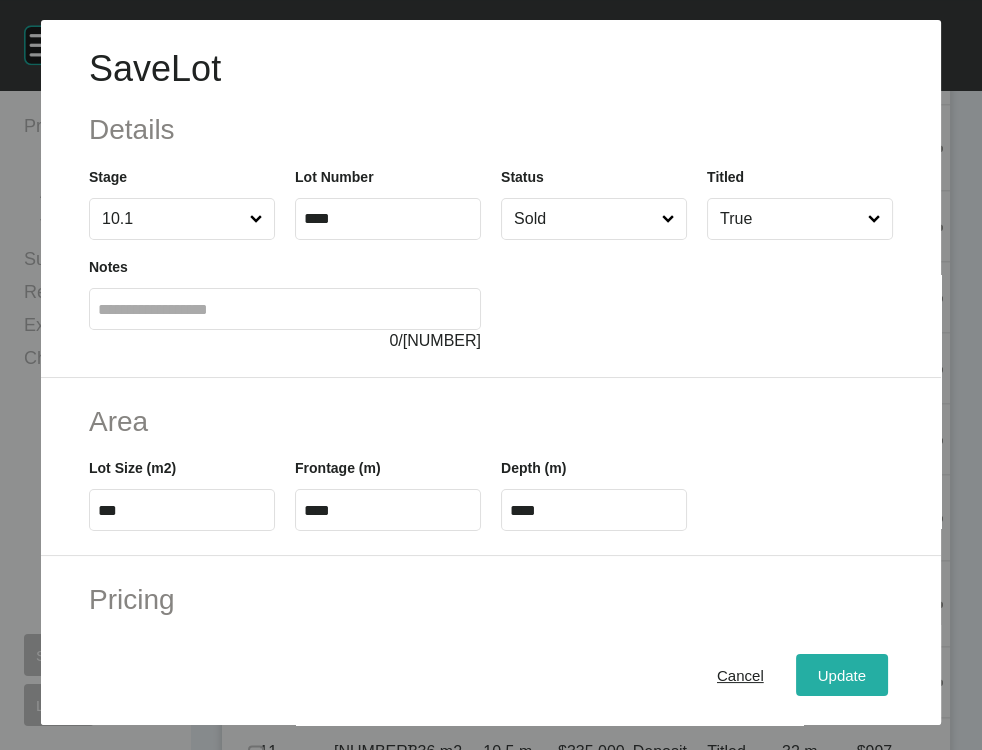 click on "Update" at bounding box center (842, 675) 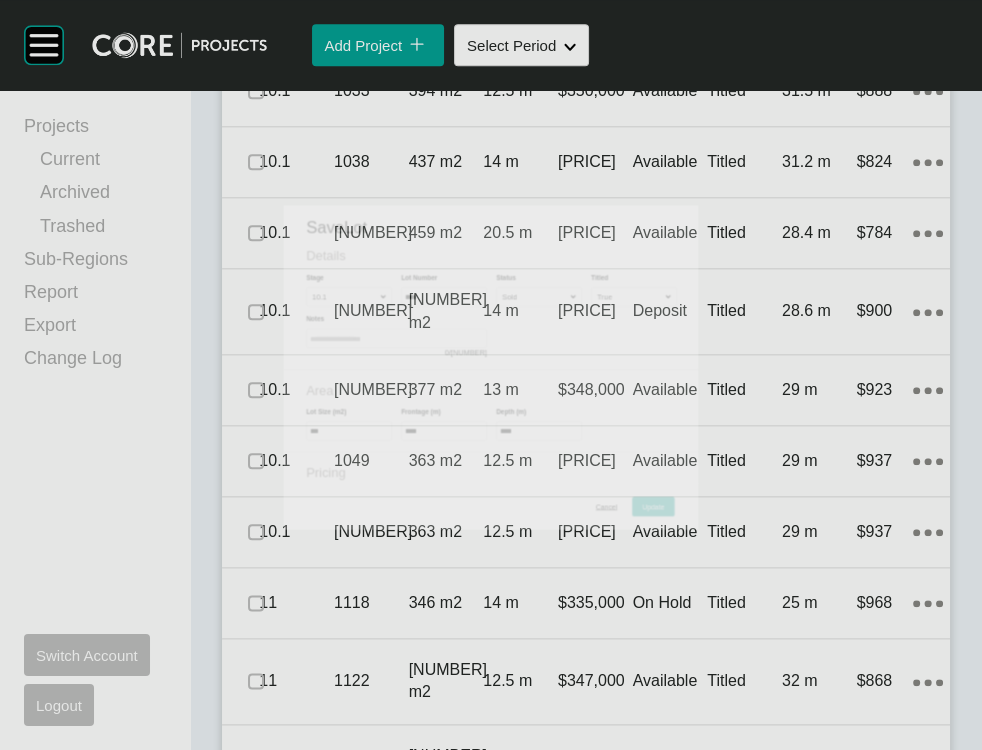 scroll, scrollTop: 2331, scrollLeft: 0, axis: vertical 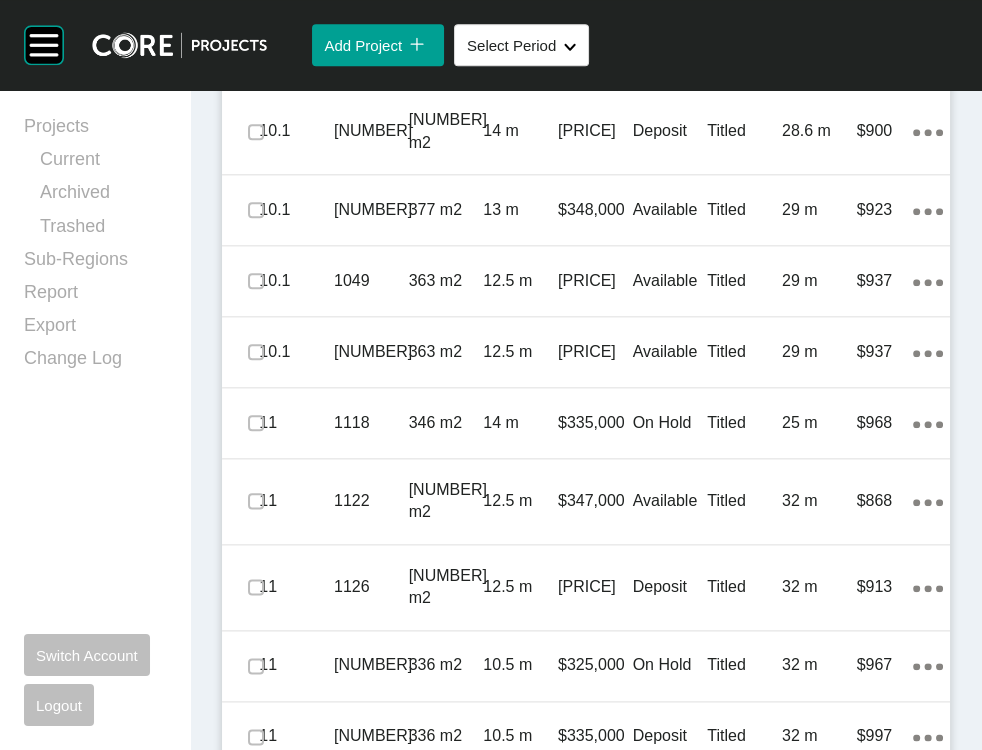 click on "Titled" at bounding box center (744, -18) 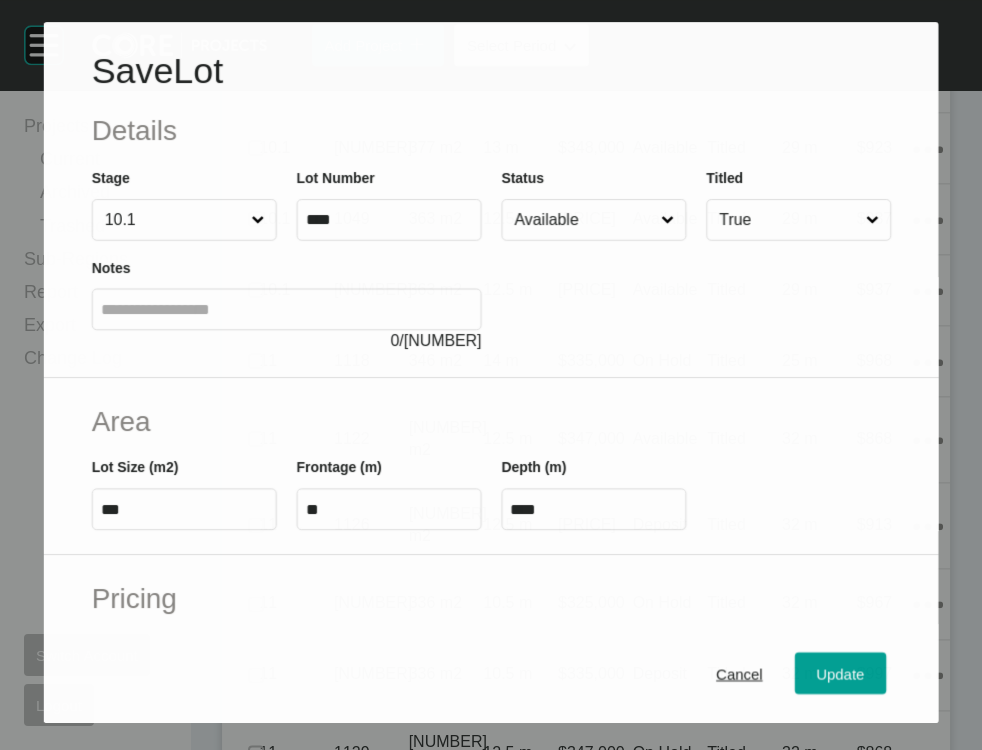 scroll, scrollTop: 2253, scrollLeft: 0, axis: vertical 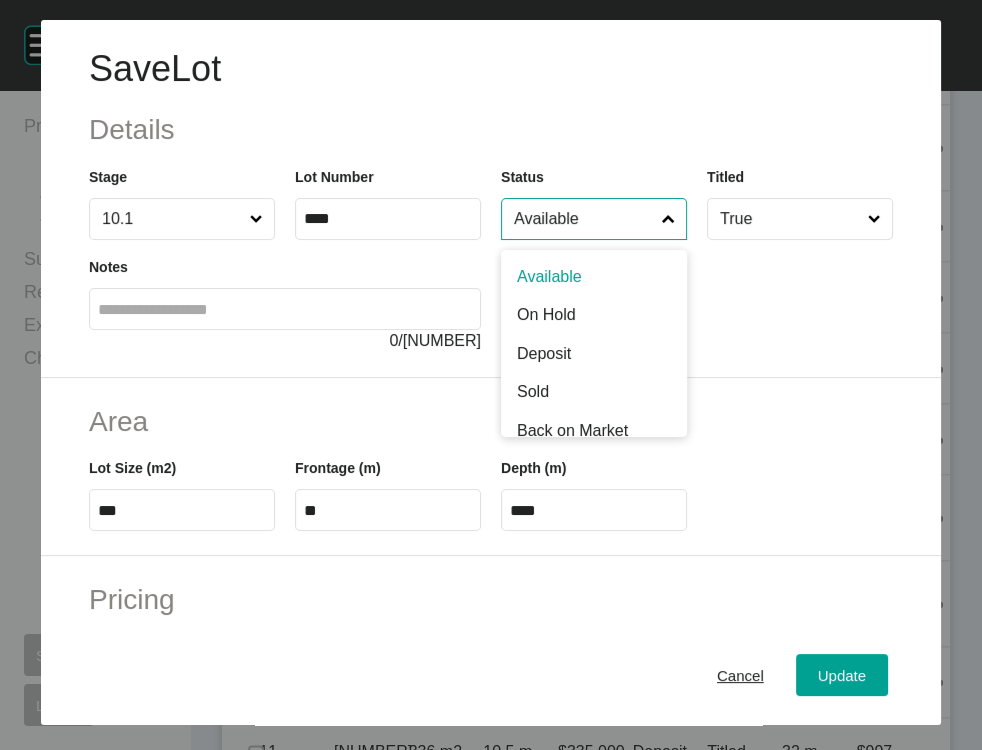 click on "Available" at bounding box center [584, 219] 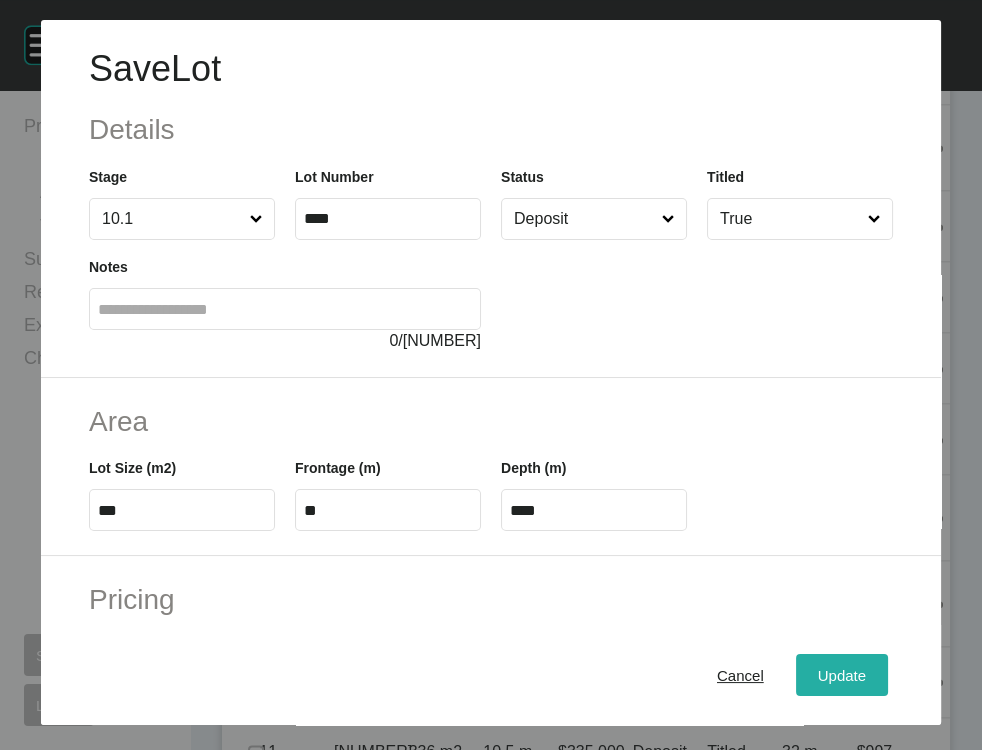 click on "Update" at bounding box center [842, 675] 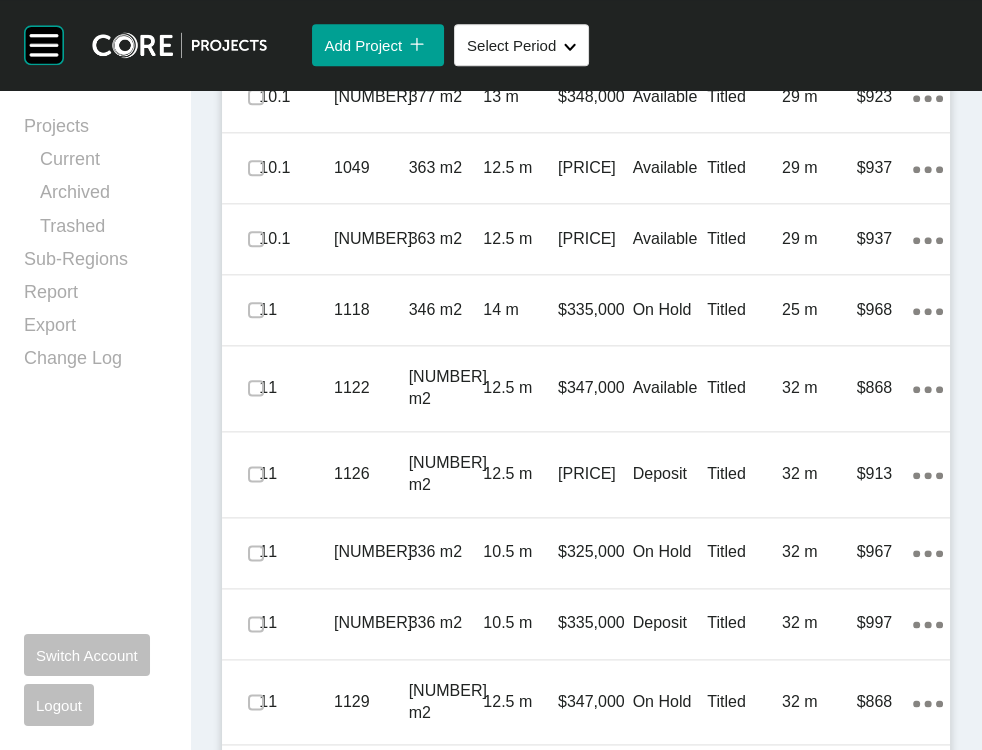 scroll, scrollTop: 2457, scrollLeft: 0, axis: vertical 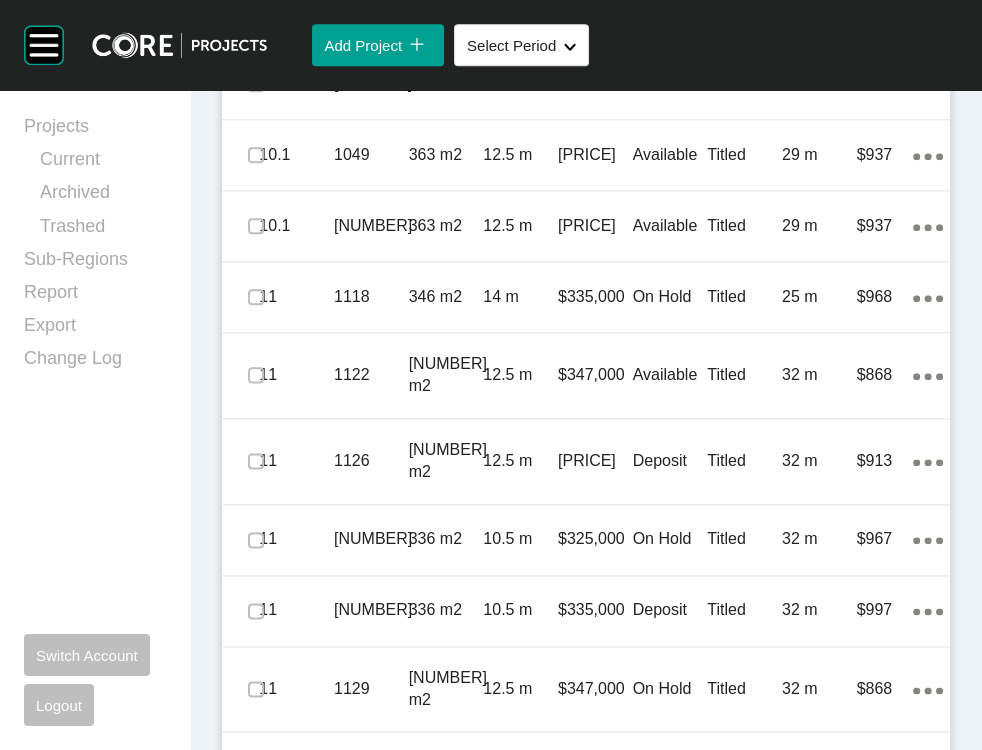 click on "28.4 m" at bounding box center (819, -73) 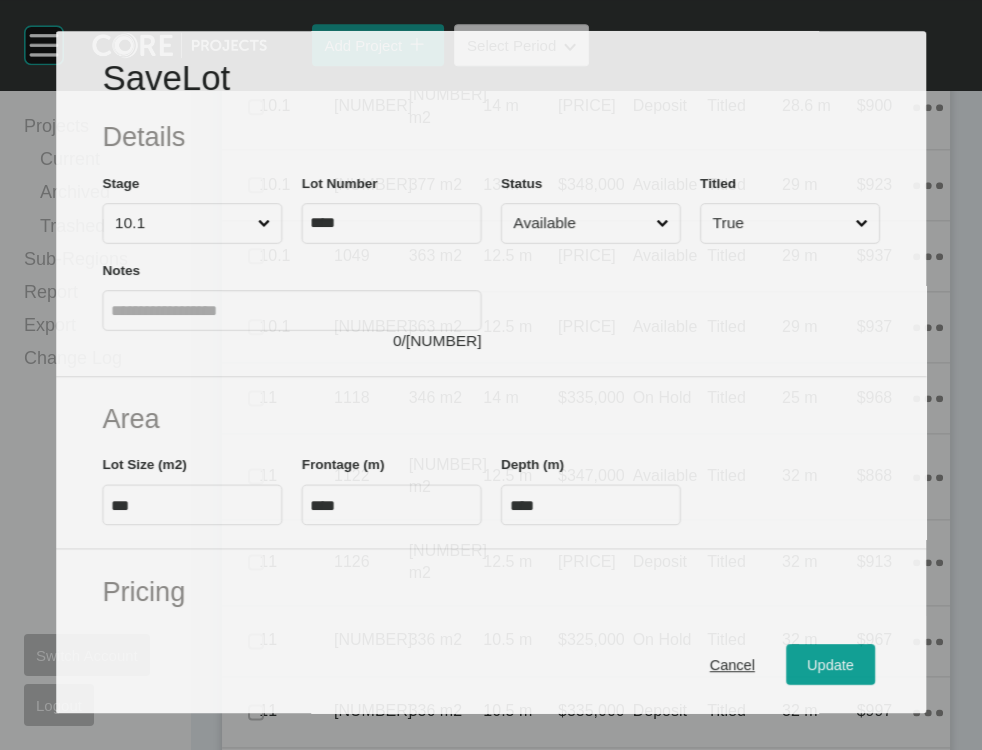 scroll, scrollTop: 2379, scrollLeft: 0, axis: vertical 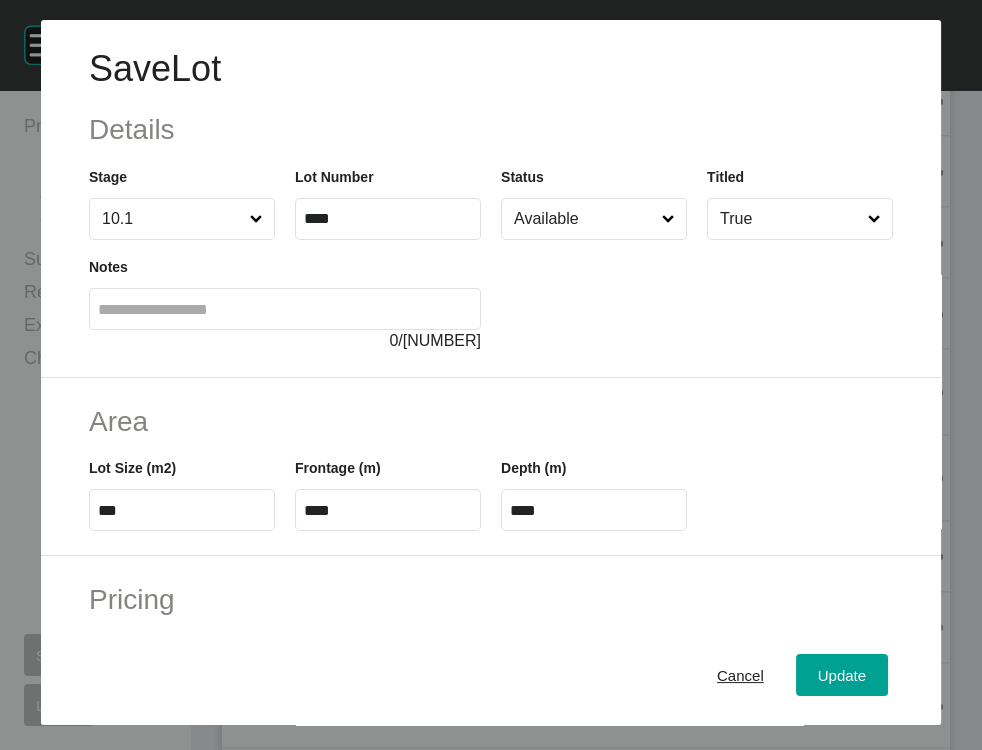 click on "Available" at bounding box center (584, 219) 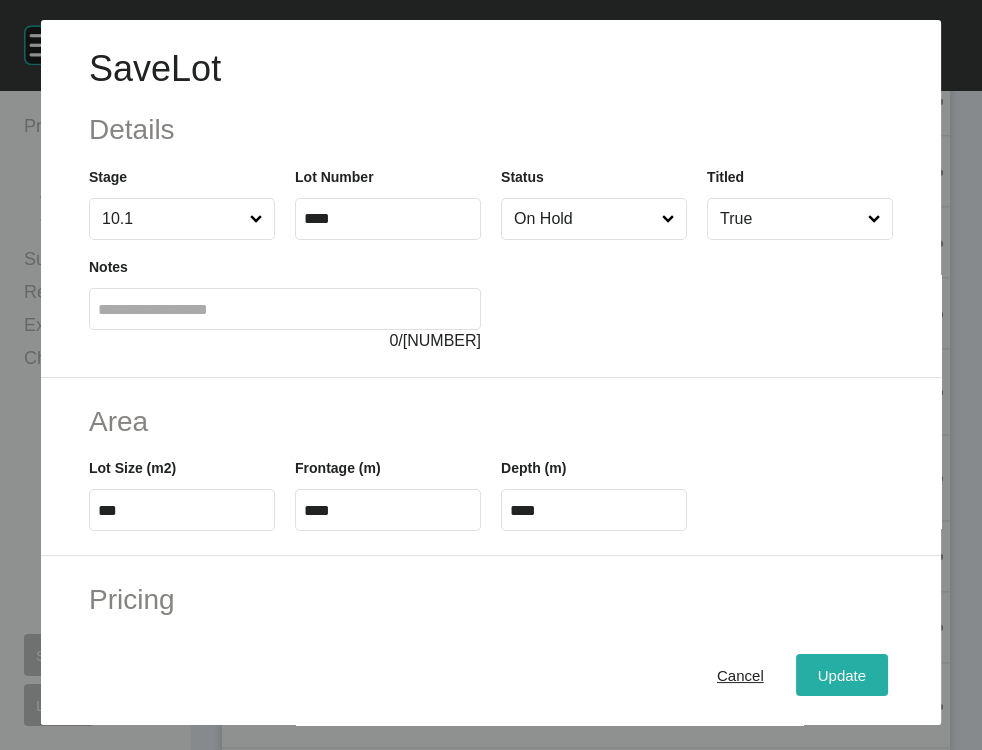 click on "Update" at bounding box center [842, 675] 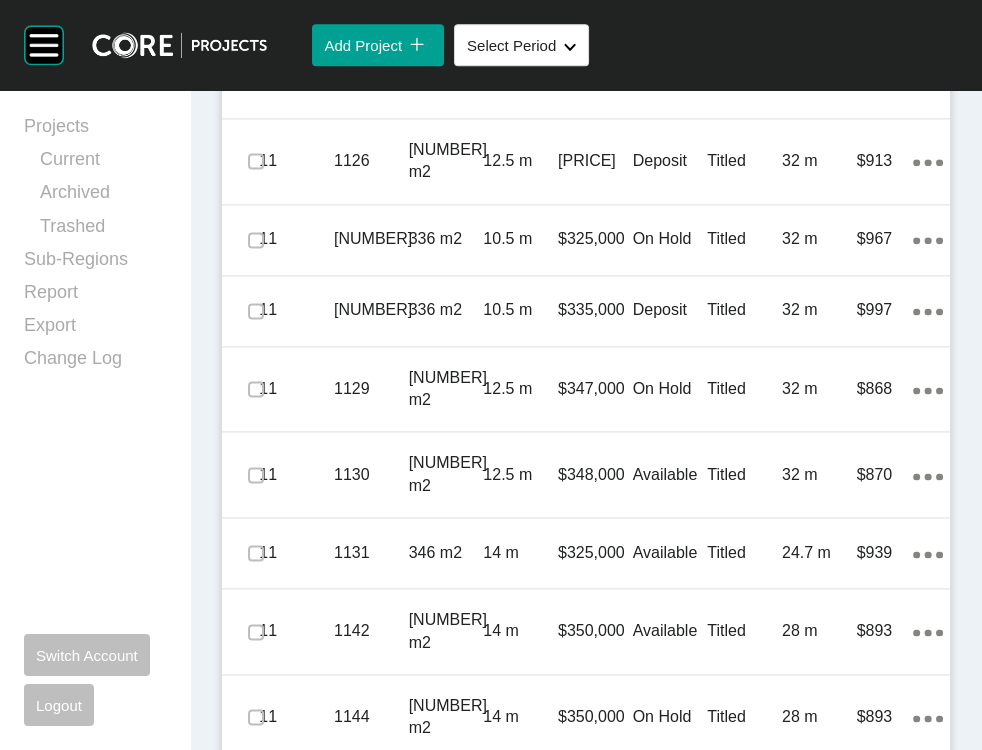 scroll, scrollTop: 2781, scrollLeft: 0, axis: vertical 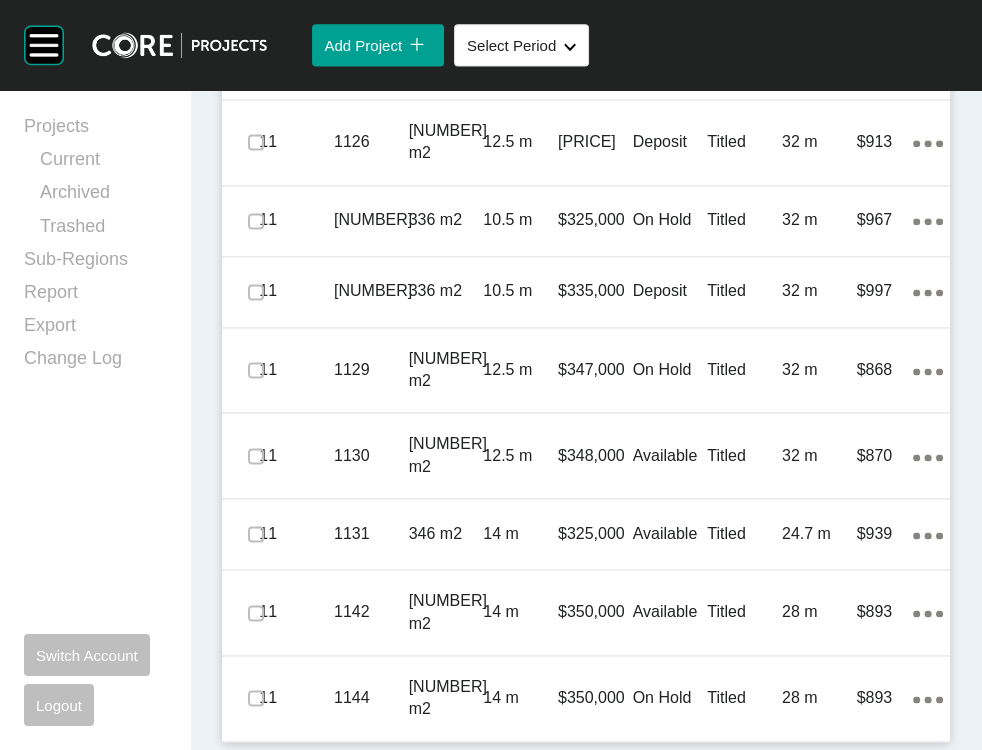 click on "29 m" at bounding box center [819, -164] 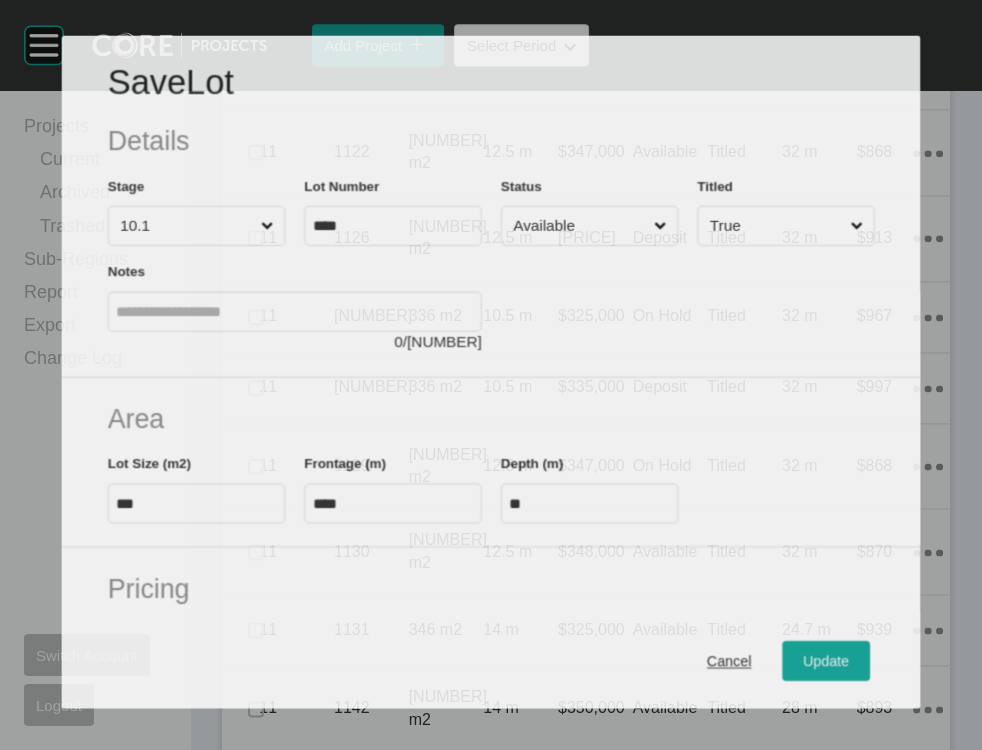 scroll, scrollTop: 2704, scrollLeft: 0, axis: vertical 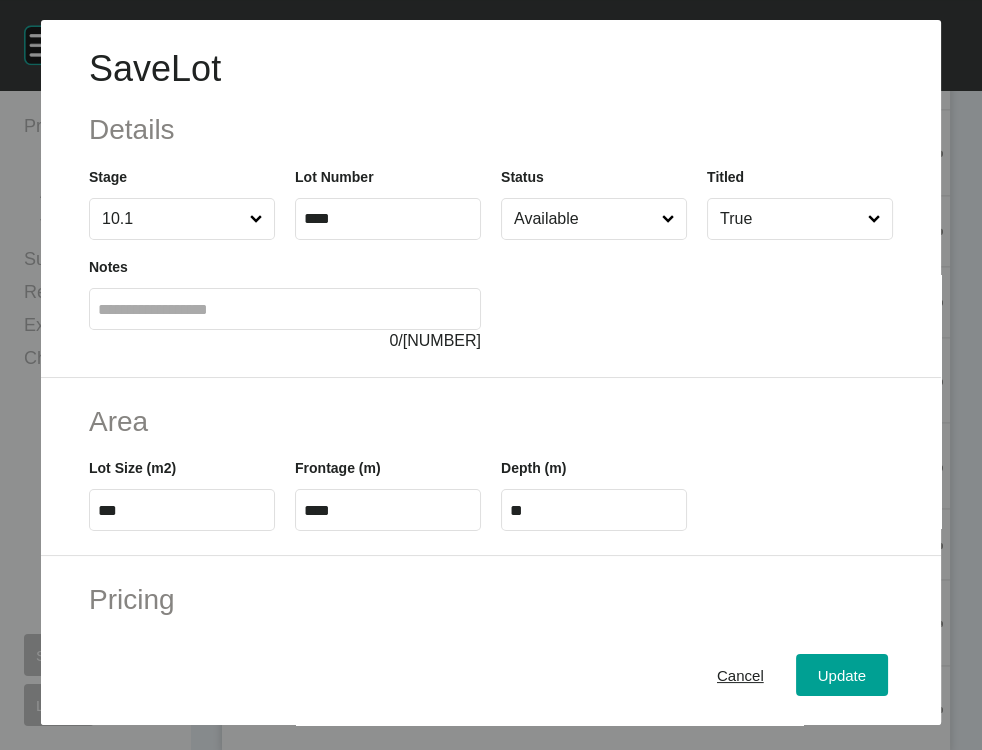click at bounding box center [668, 219] 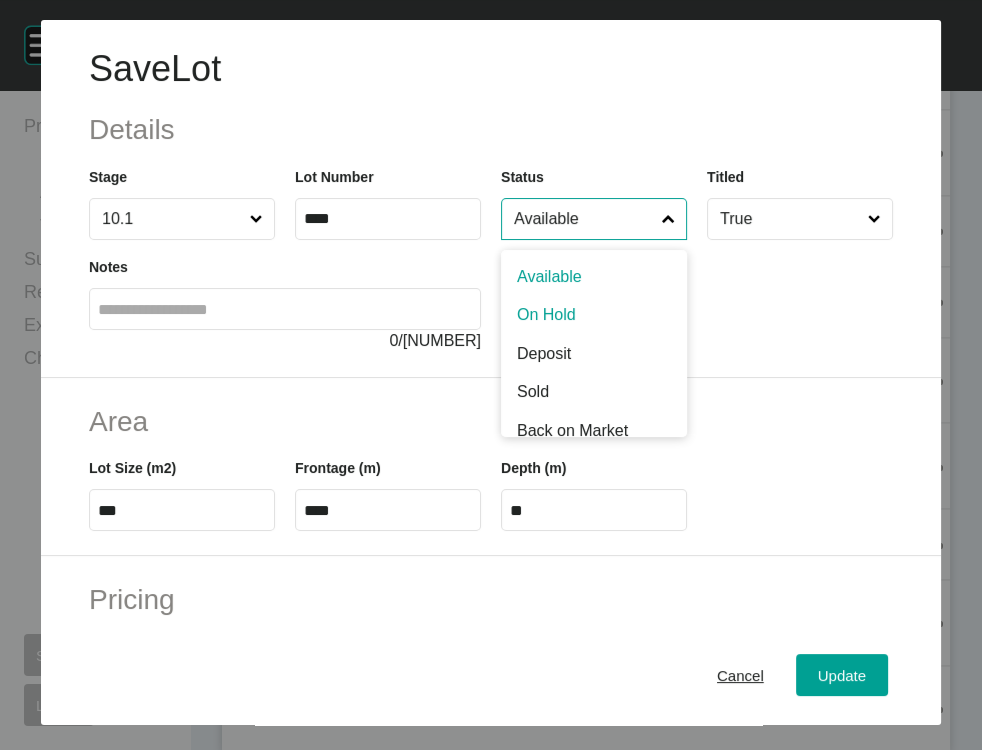 drag, startPoint x: 614, startPoint y: 386, endPoint x: 626, endPoint y: 390, distance: 12.649111 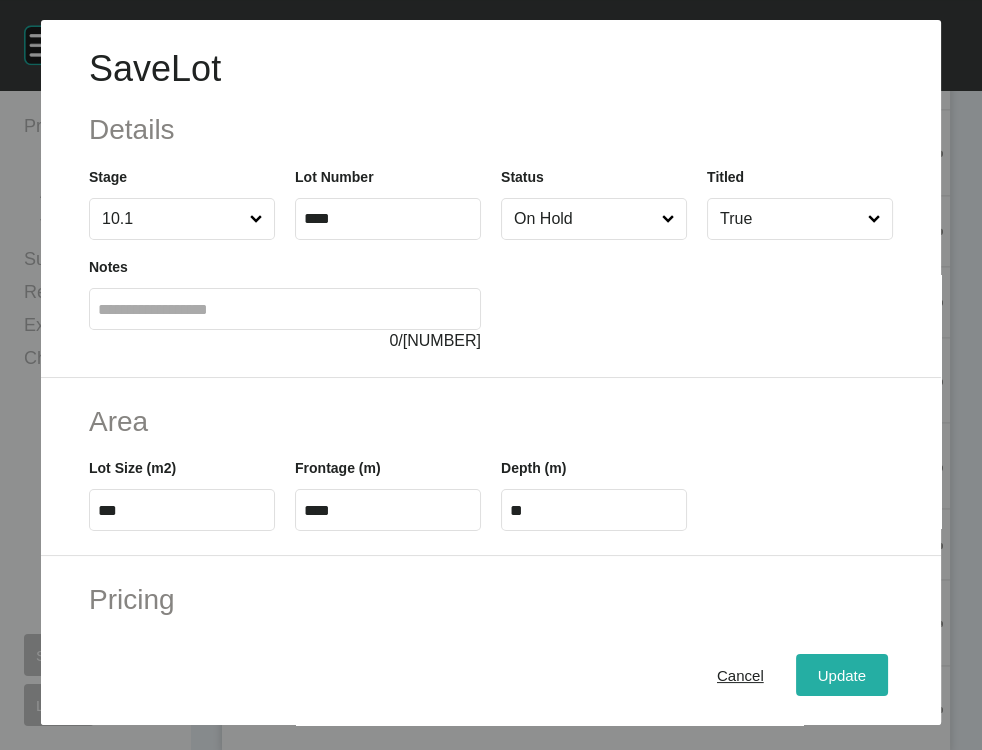 click on "Update" at bounding box center [842, 675] 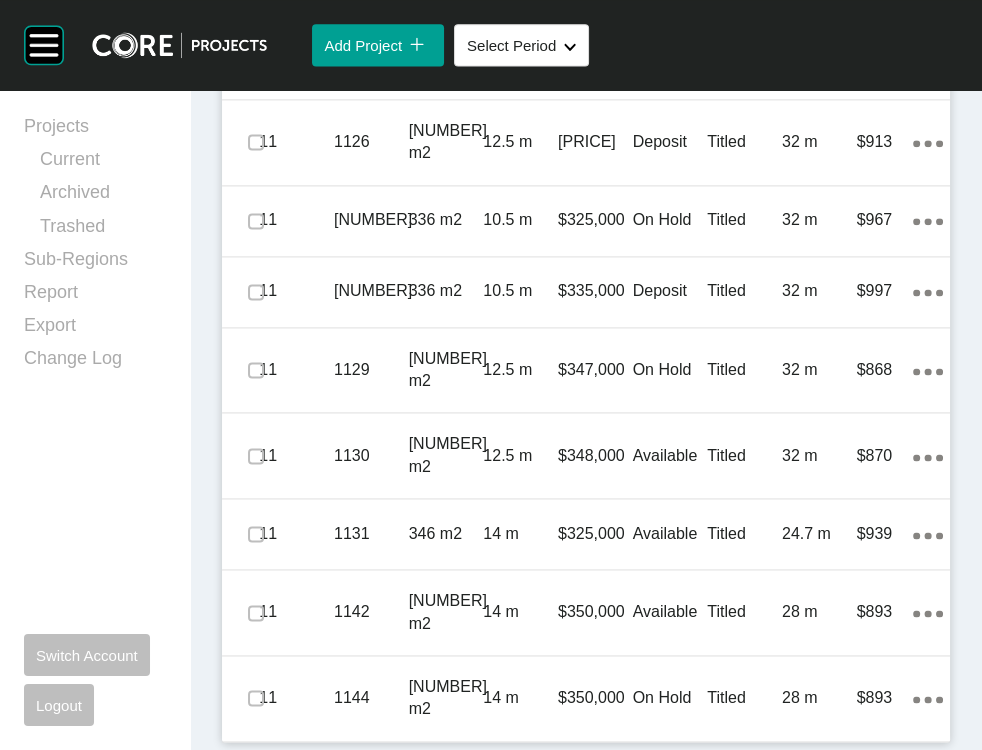 scroll, scrollTop: 2884, scrollLeft: 0, axis: vertical 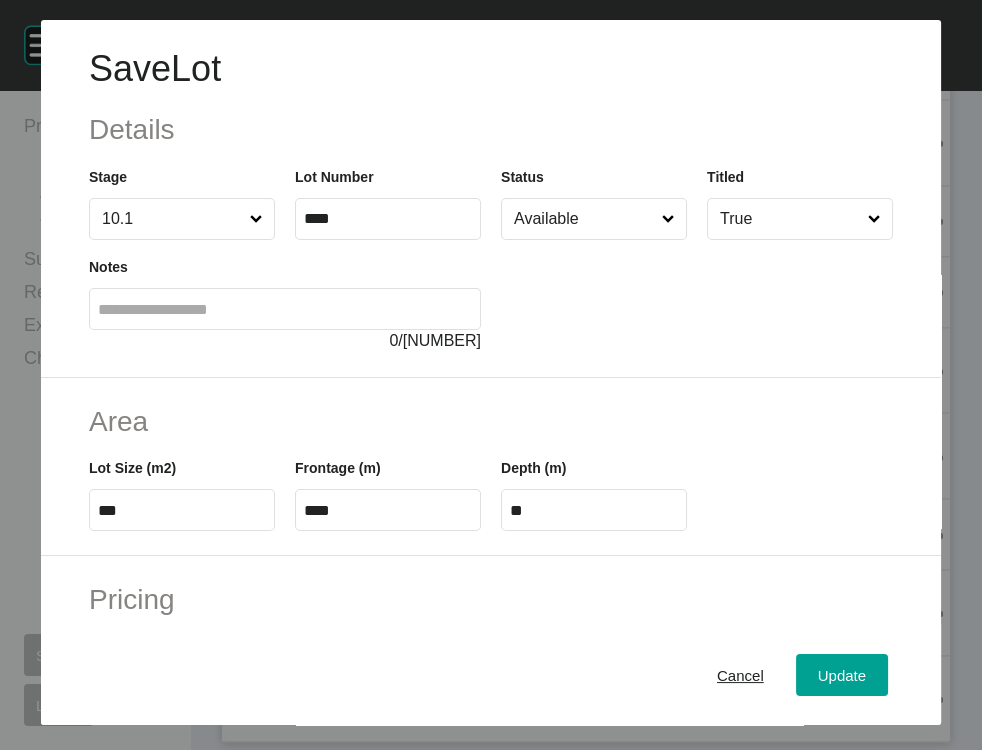 click on "Available" at bounding box center (584, 219) 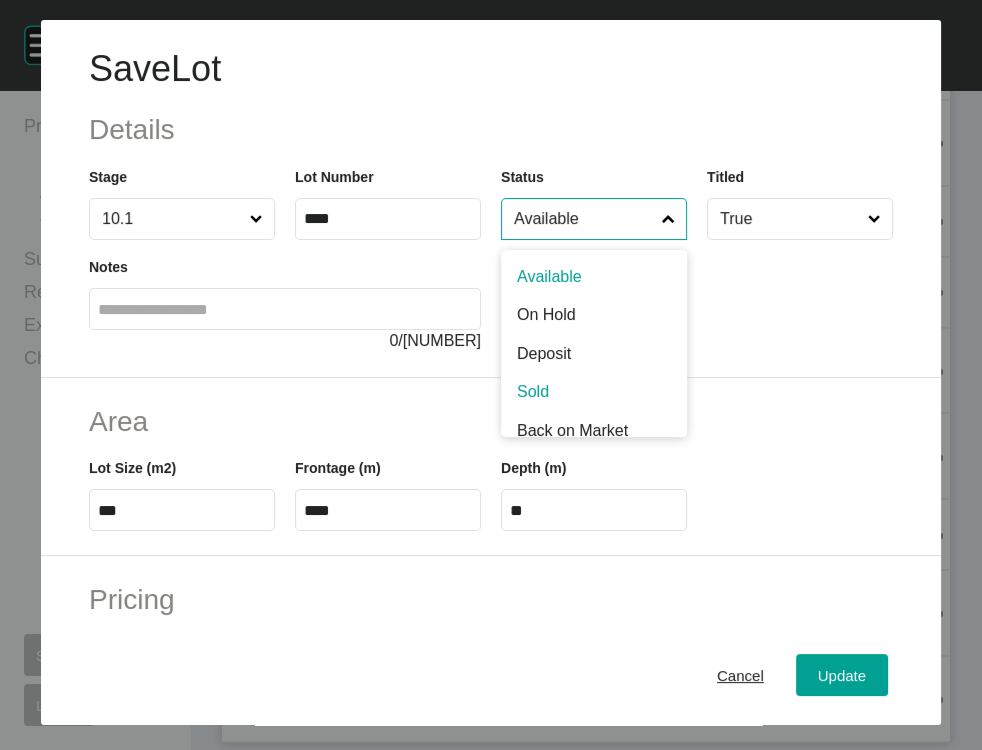 scroll, scrollTop: 9, scrollLeft: 0, axis: vertical 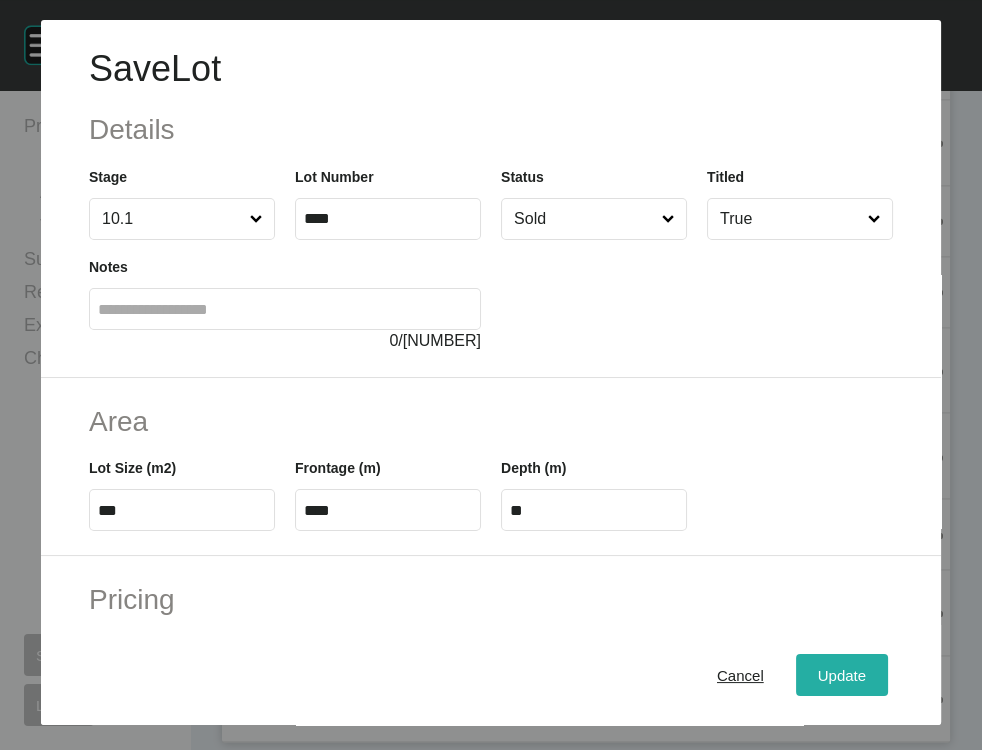 click on "Update" at bounding box center [842, 675] 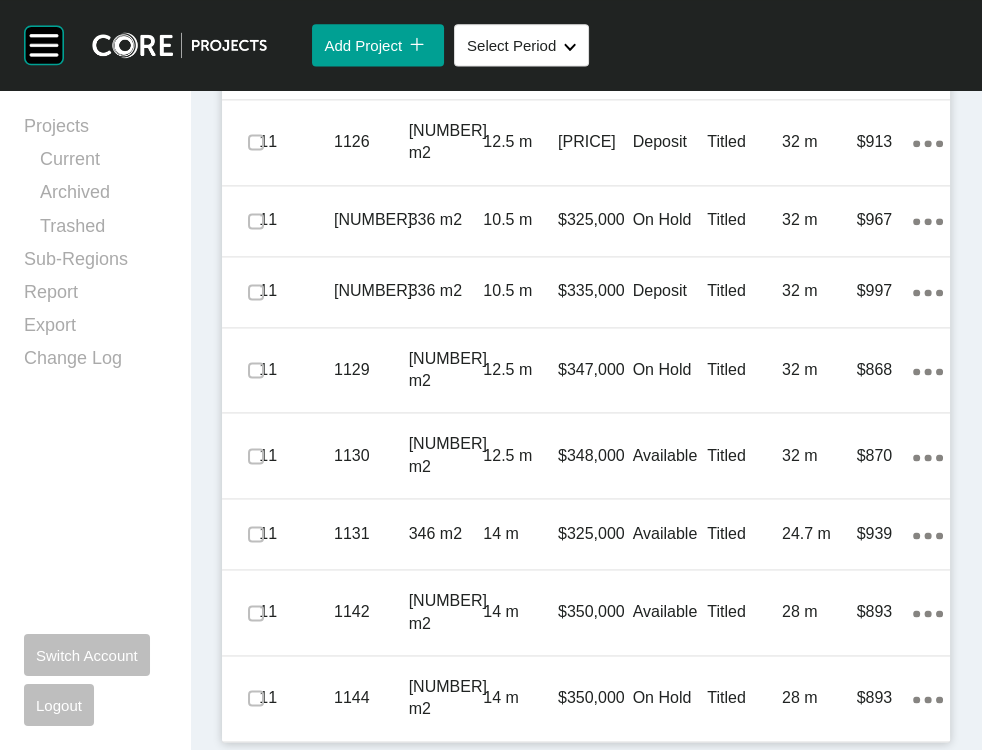 scroll, scrollTop: 3018, scrollLeft: 0, axis: vertical 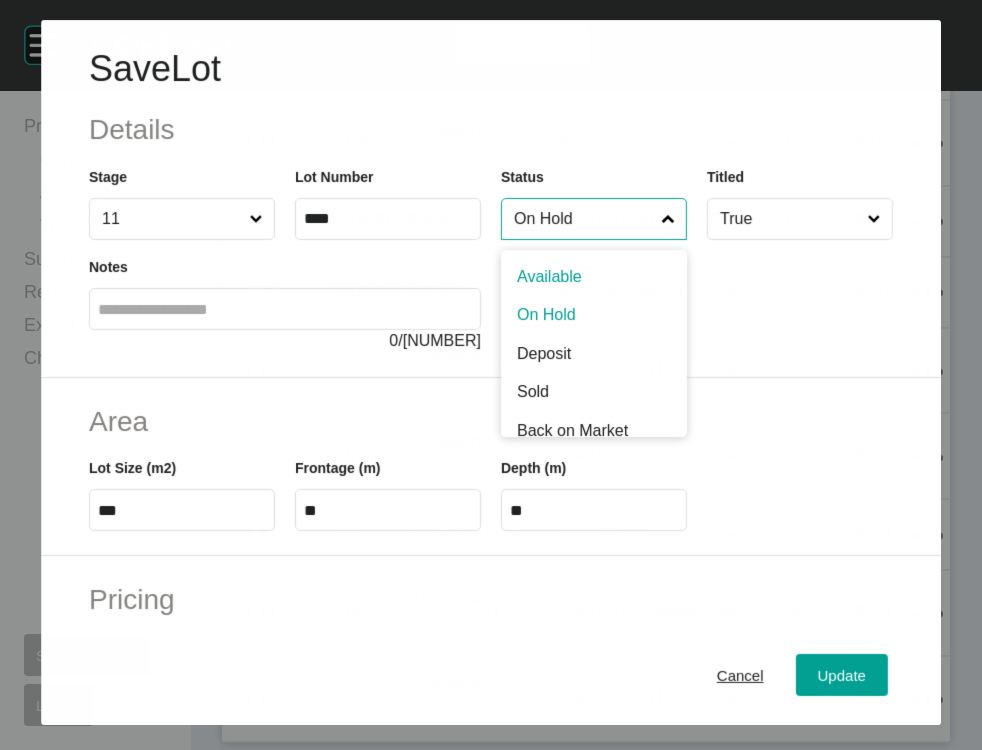 click on "On Hold" at bounding box center (583, 219) 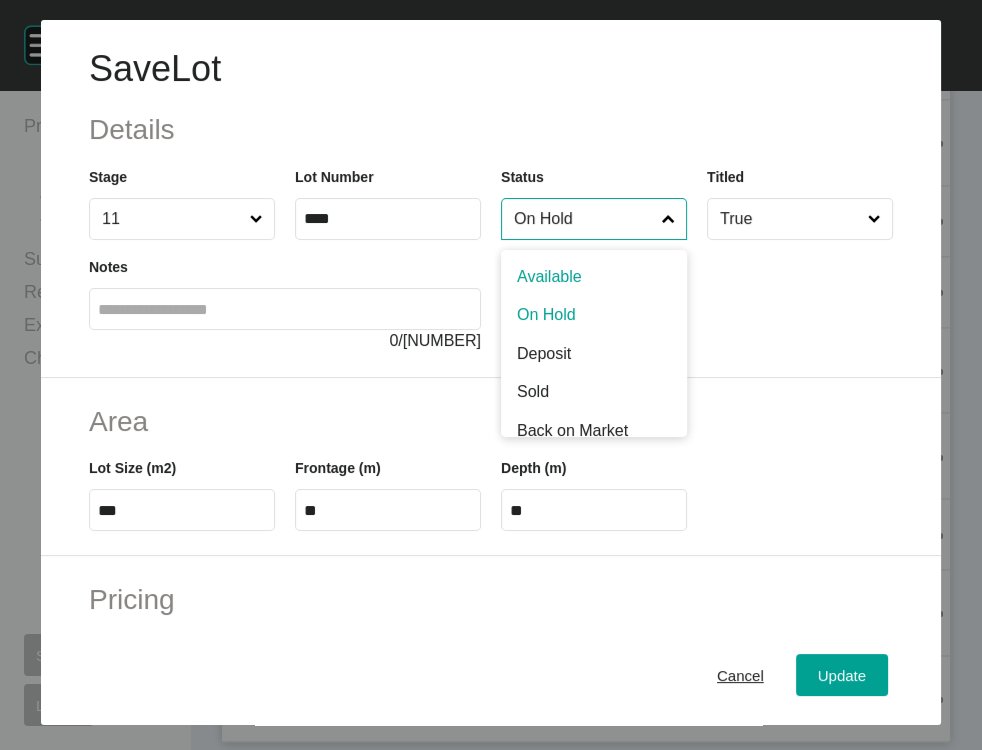 drag, startPoint x: 554, startPoint y: 323, endPoint x: 560, endPoint y: 333, distance: 11.661903 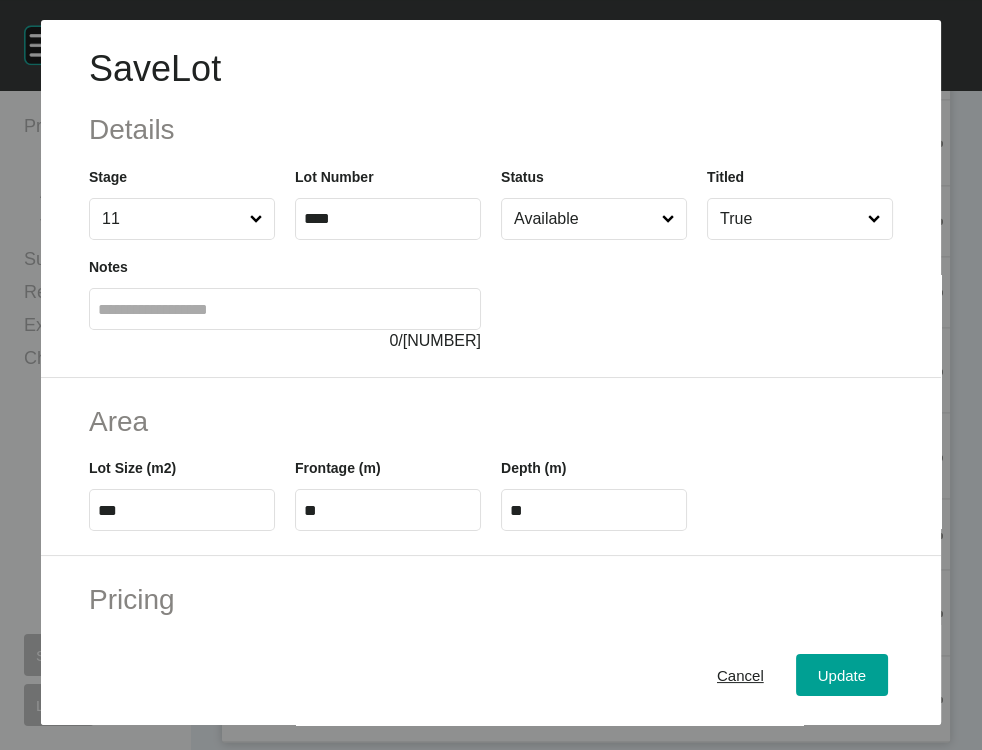 scroll, scrollTop: 632, scrollLeft: 0, axis: vertical 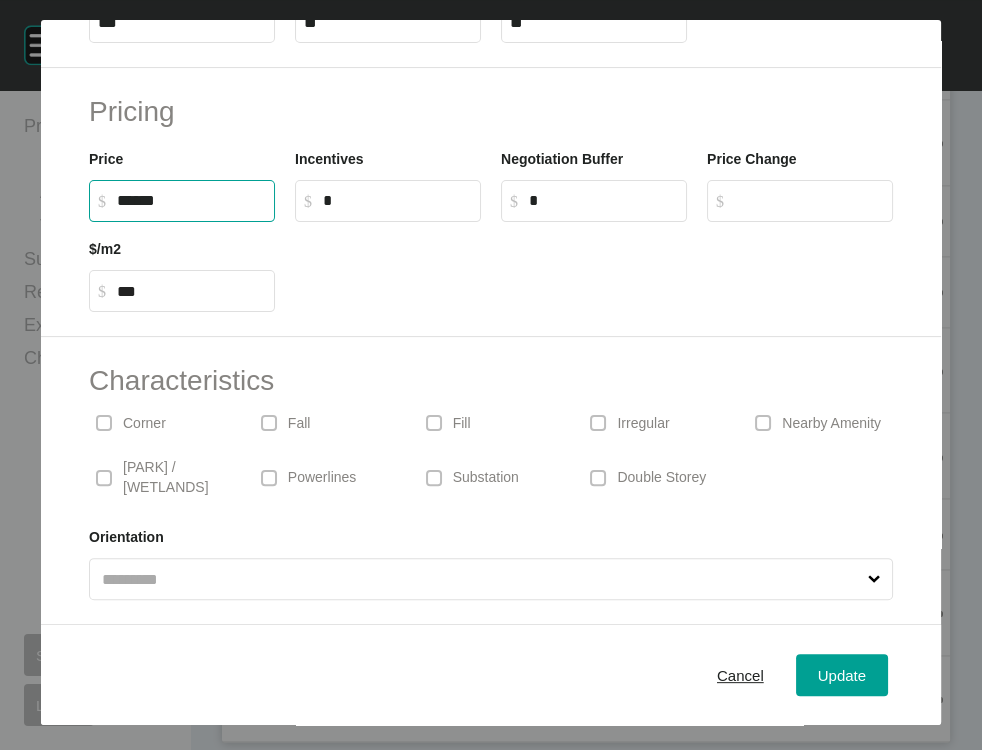 click on "******" at bounding box center (191, 200) 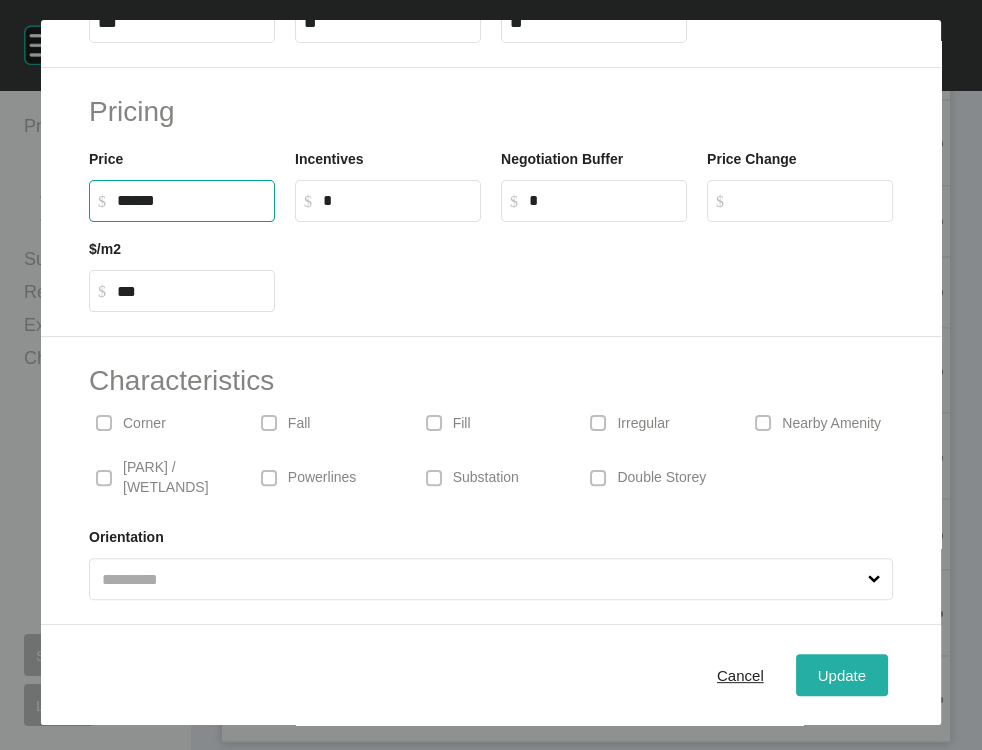 type on "*******" 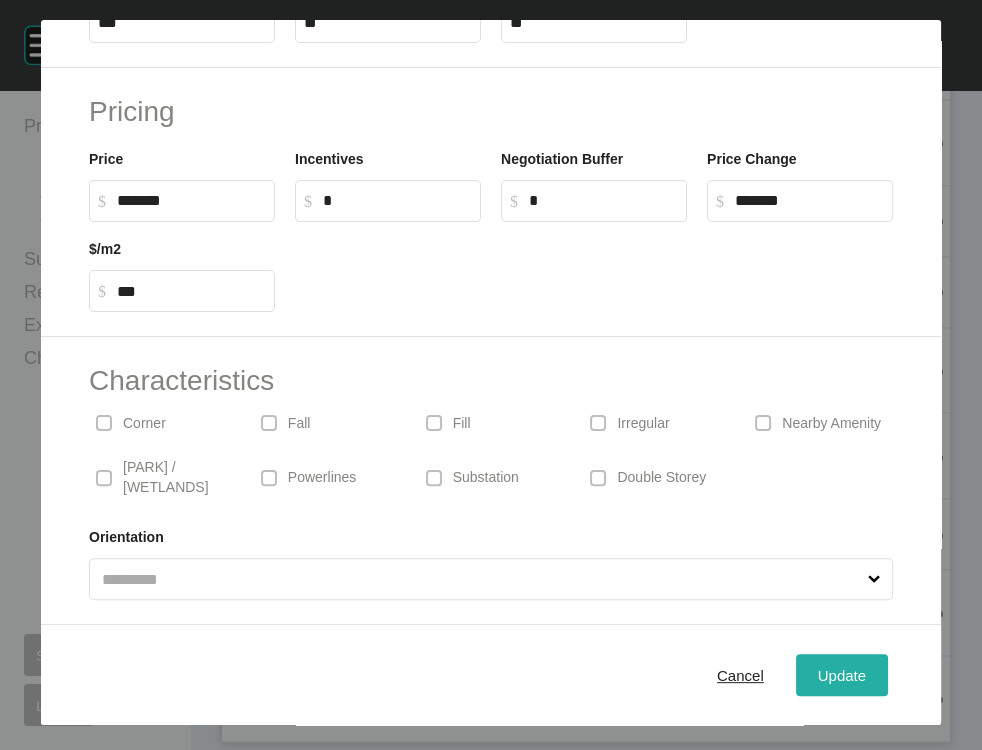 click on "Update" at bounding box center [842, 675] 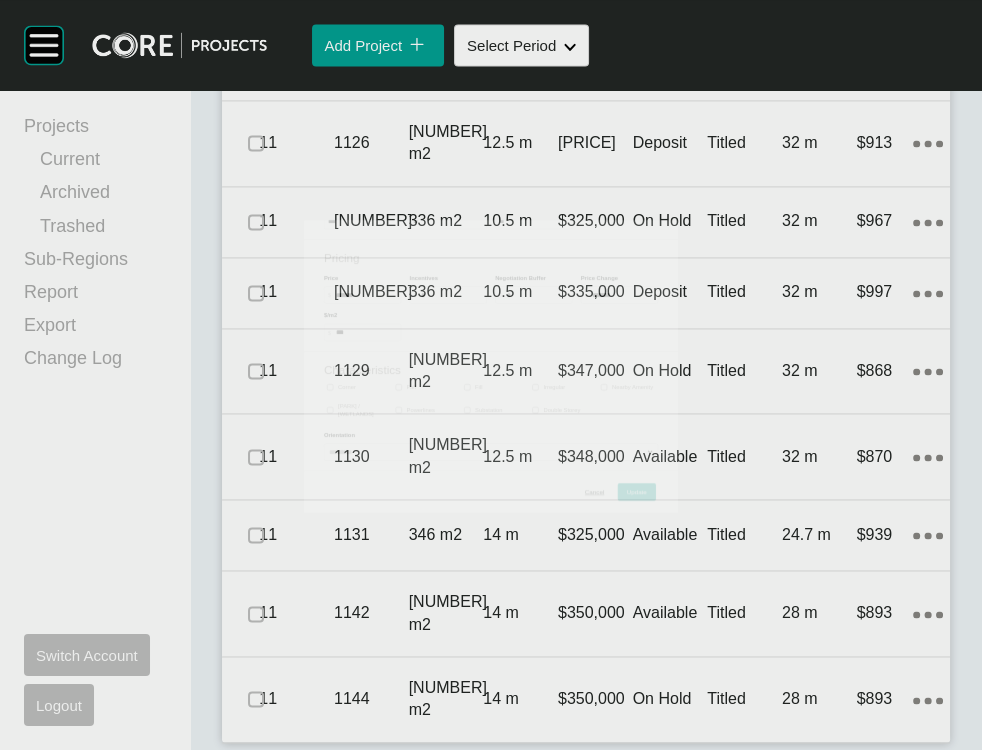 scroll, scrollTop: 3018, scrollLeft: 0, axis: vertical 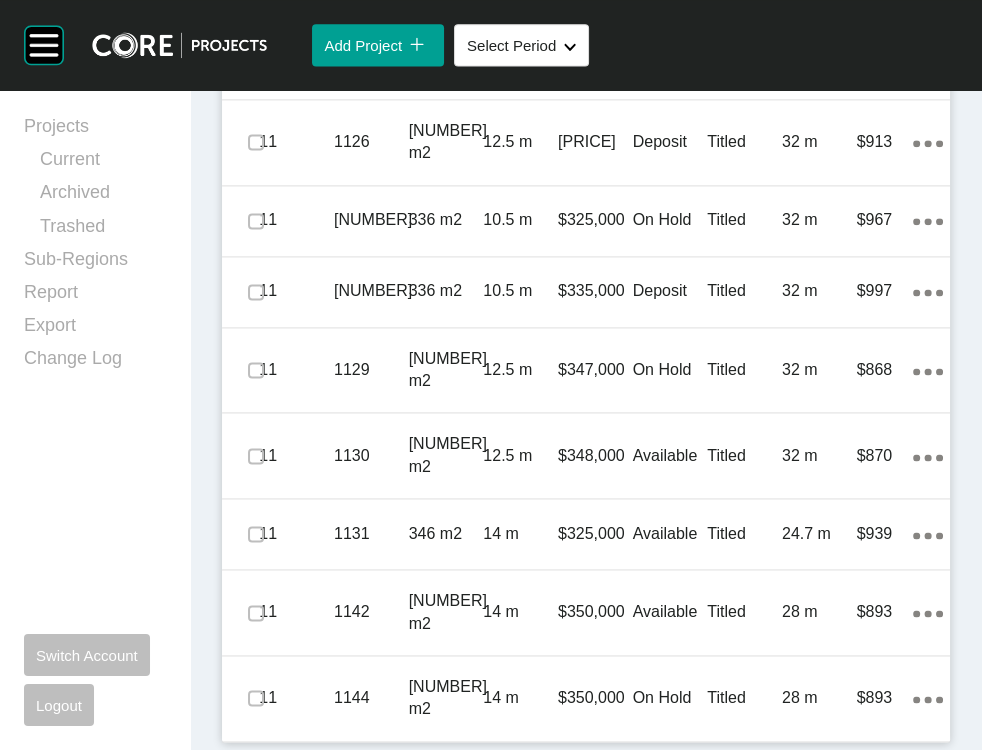 click on "Titled" at bounding box center [744, -314] 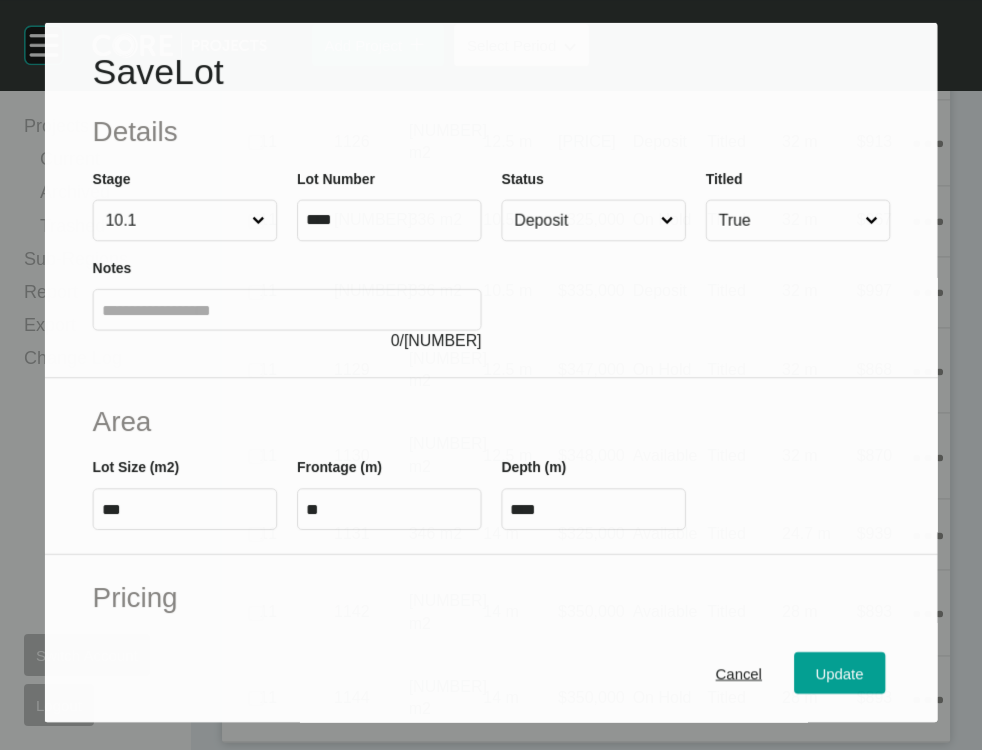 scroll, scrollTop: 2940, scrollLeft: 0, axis: vertical 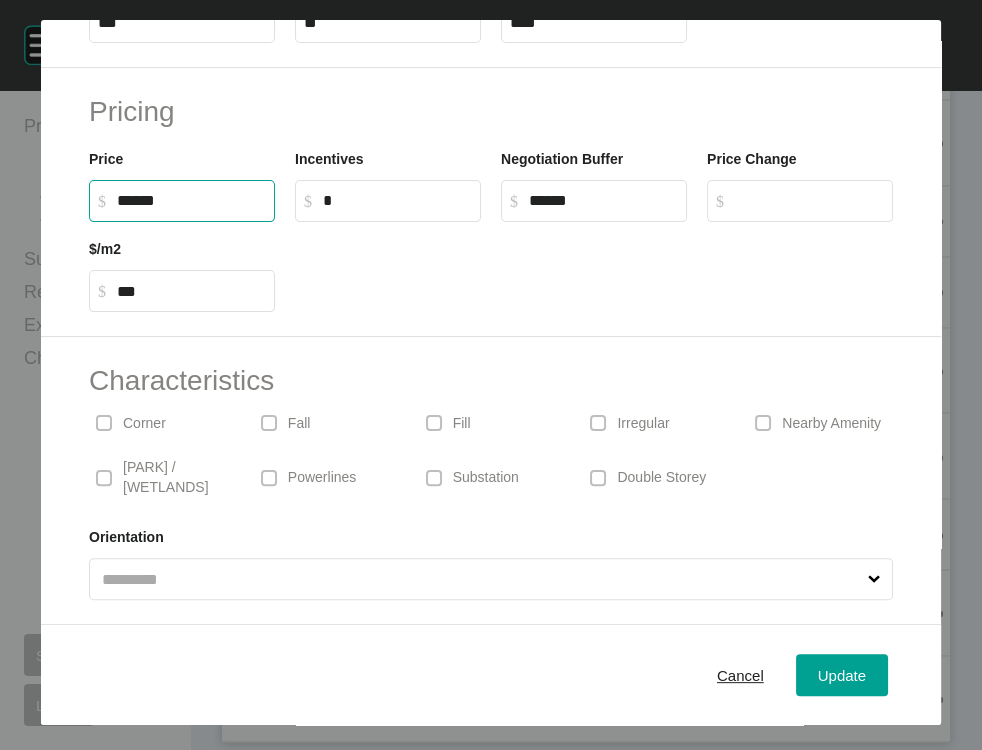 click on "******" at bounding box center (191, 200) 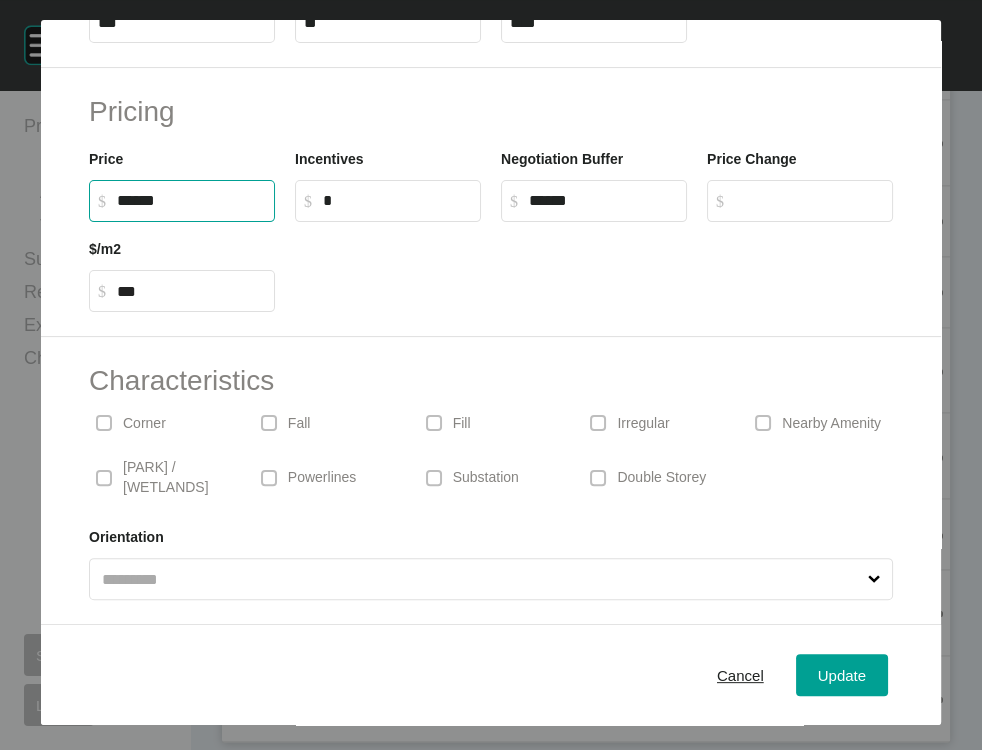 type on "*******" 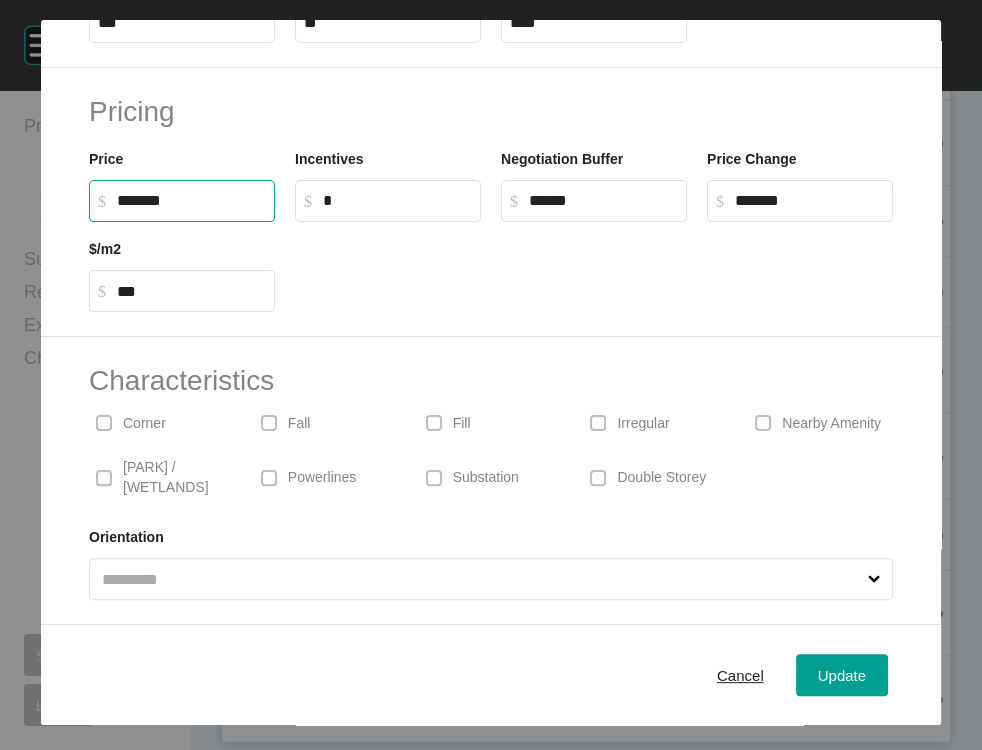 click on "*" at bounding box center [397, 200] 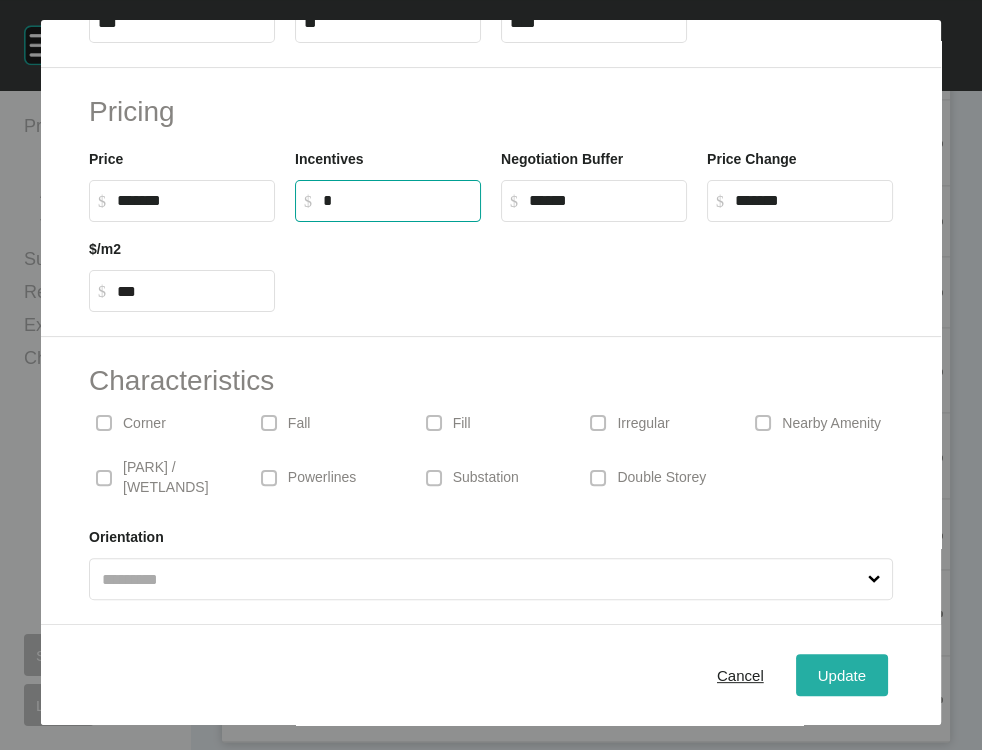 click on "Update" at bounding box center [842, 675] 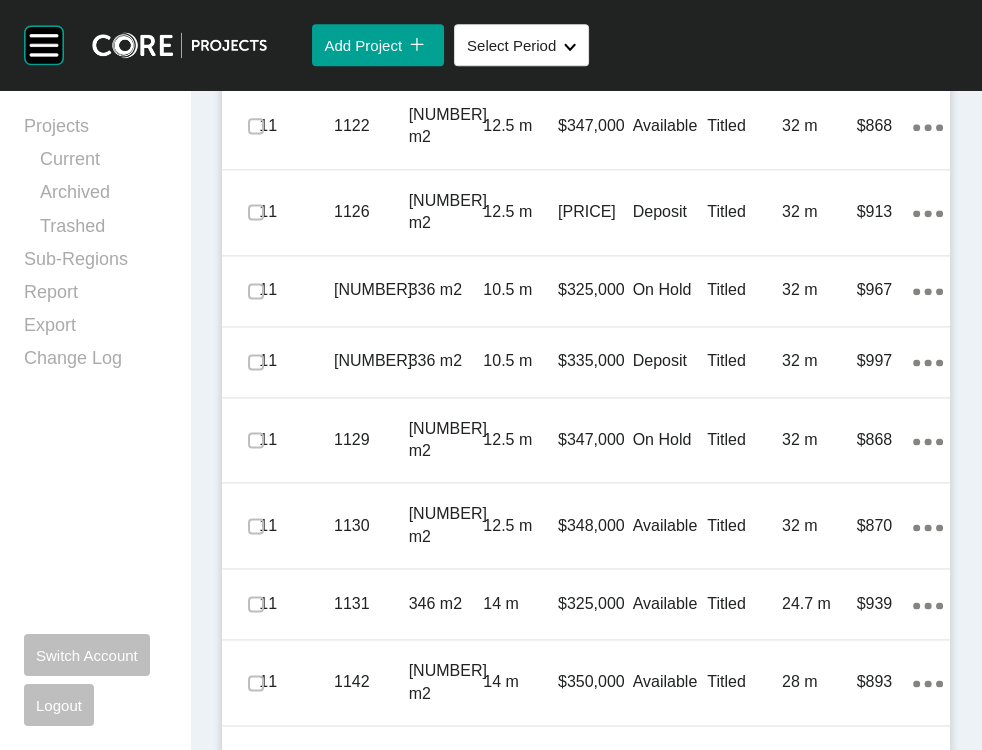 scroll, scrollTop: 2638, scrollLeft: 0, axis: vertical 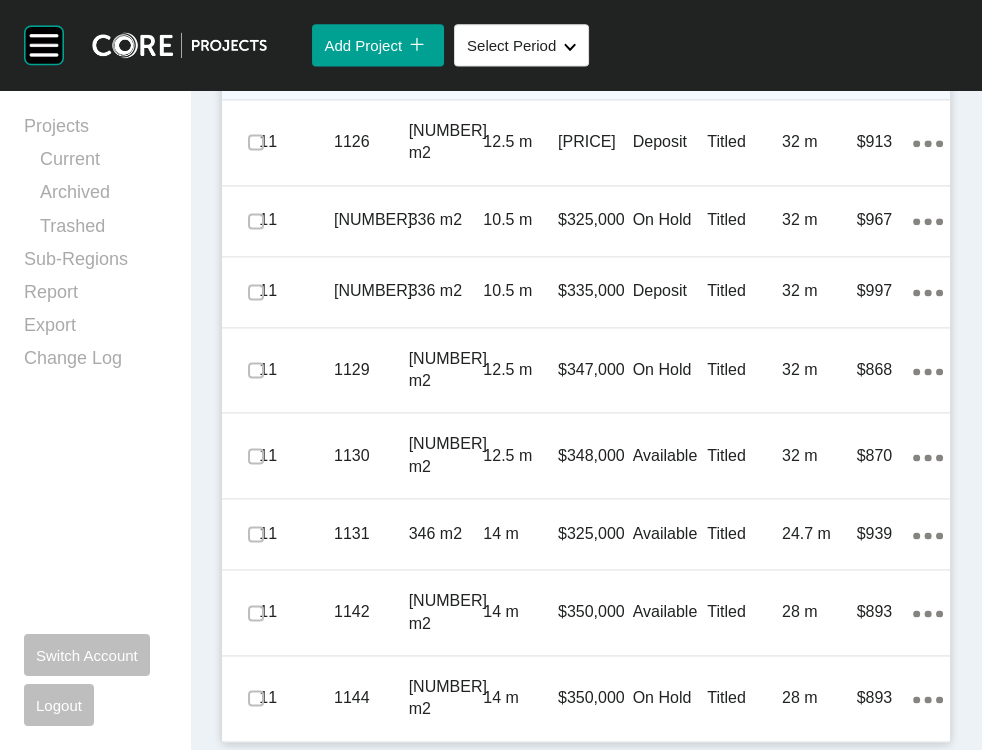 click on "Titled" at bounding box center (744, 56) 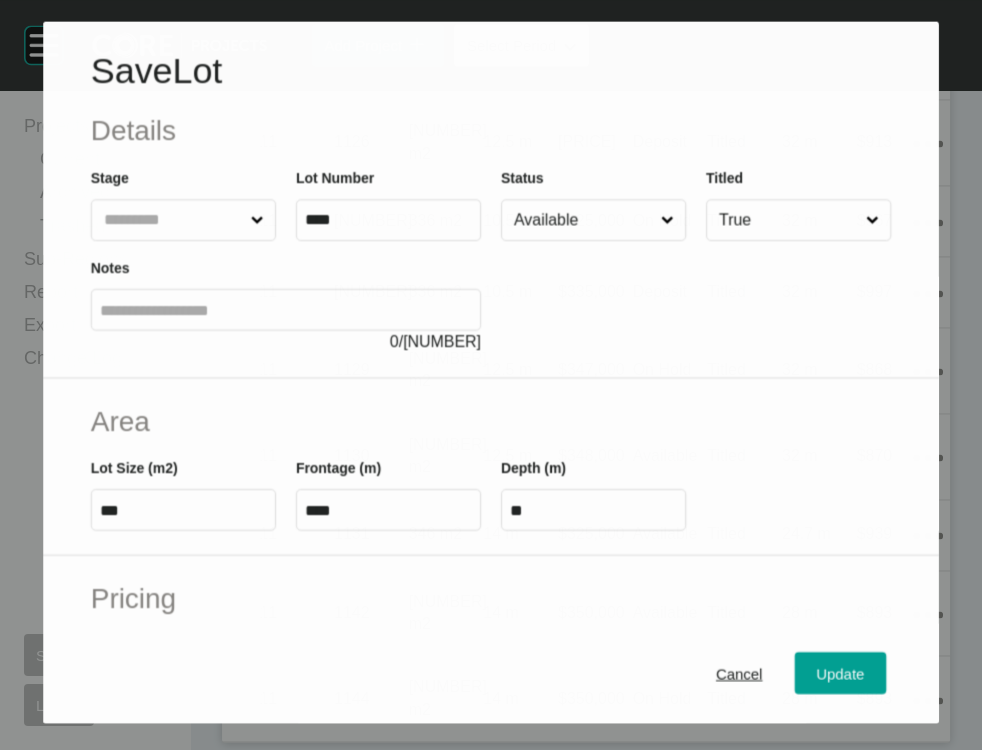 click on "Available" at bounding box center [583, 220] 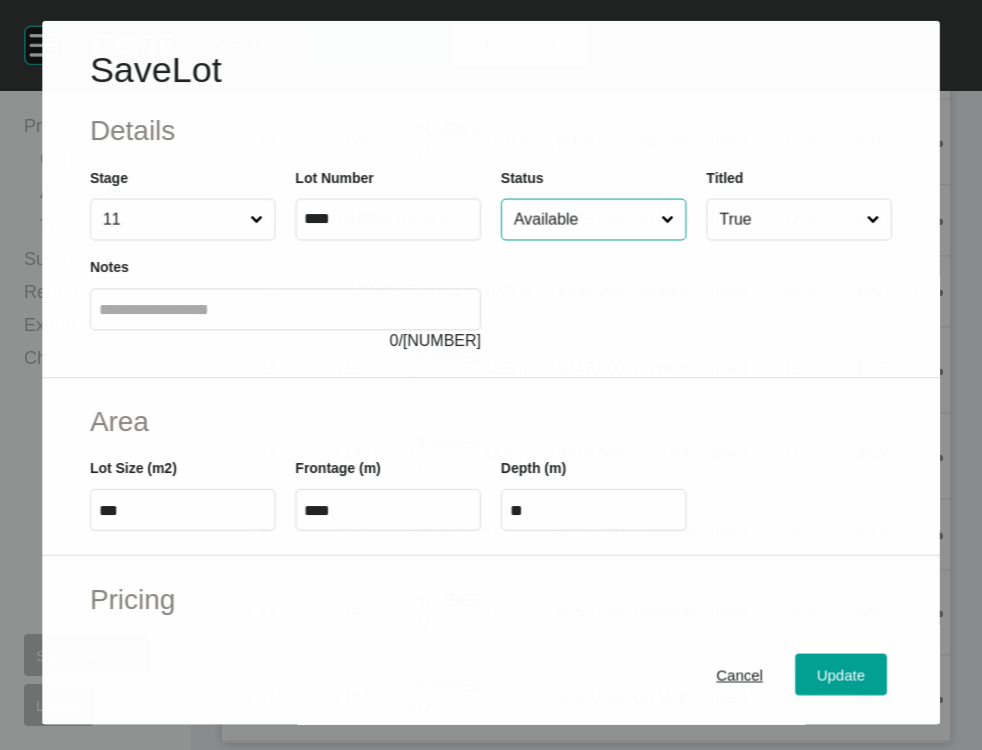 scroll, scrollTop: 3120, scrollLeft: 0, axis: vertical 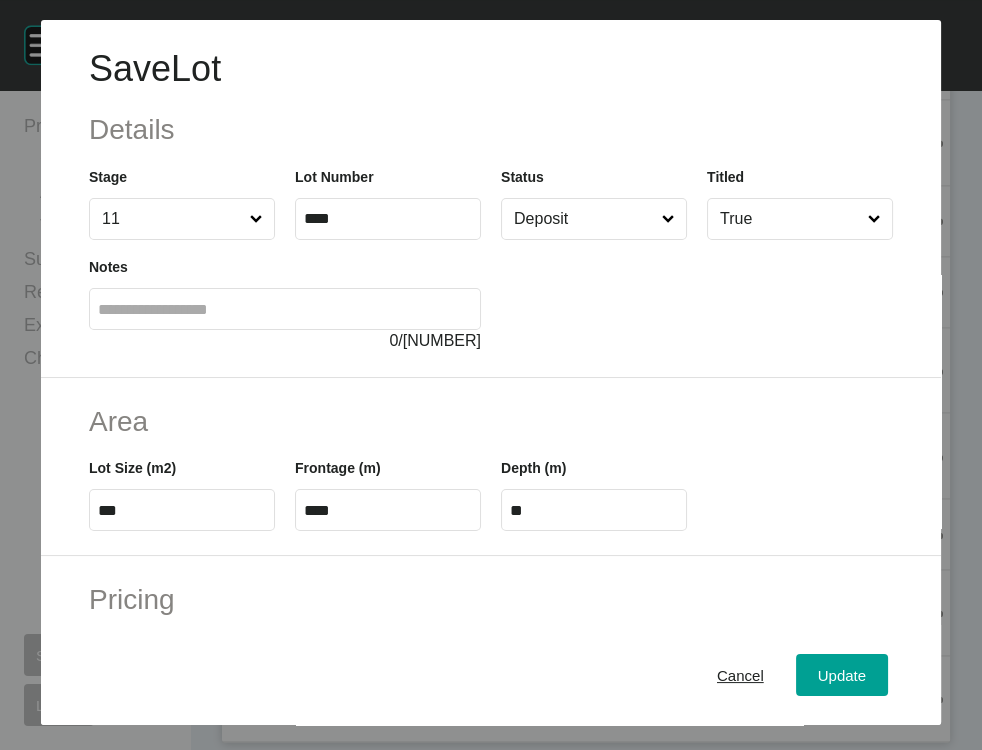 drag, startPoint x: 561, startPoint y: 425, endPoint x: 659, endPoint y: 511, distance: 130.38405 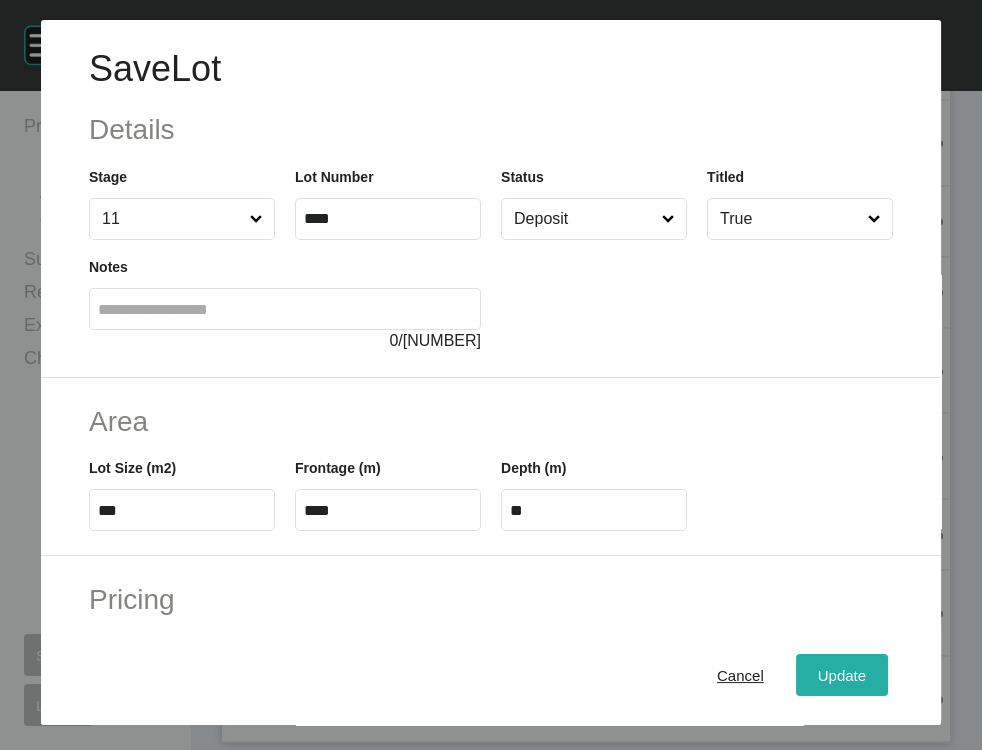 click on "Update" at bounding box center (842, 675) 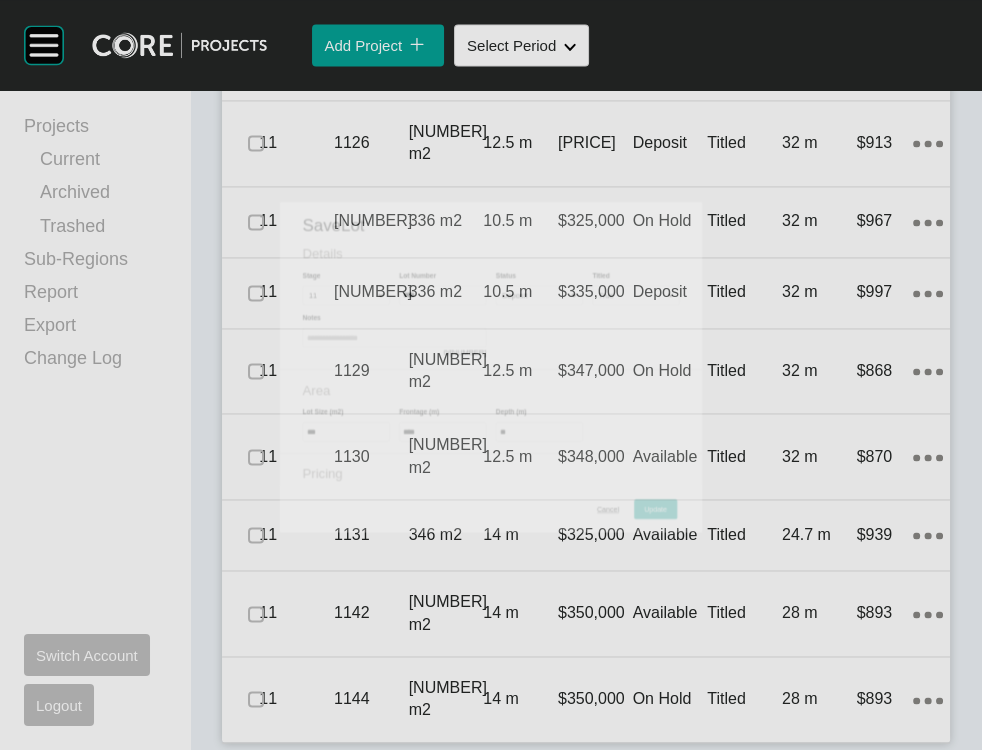 scroll, scrollTop: 3197, scrollLeft: 0, axis: vertical 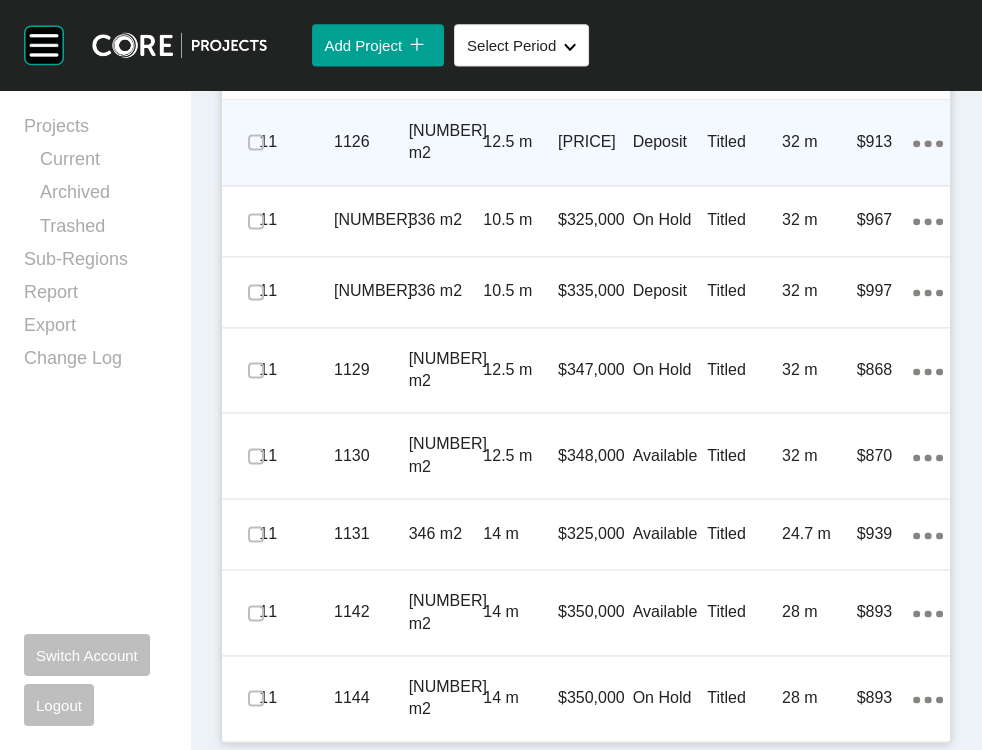 click on "[PRICE]" at bounding box center (595, 142) 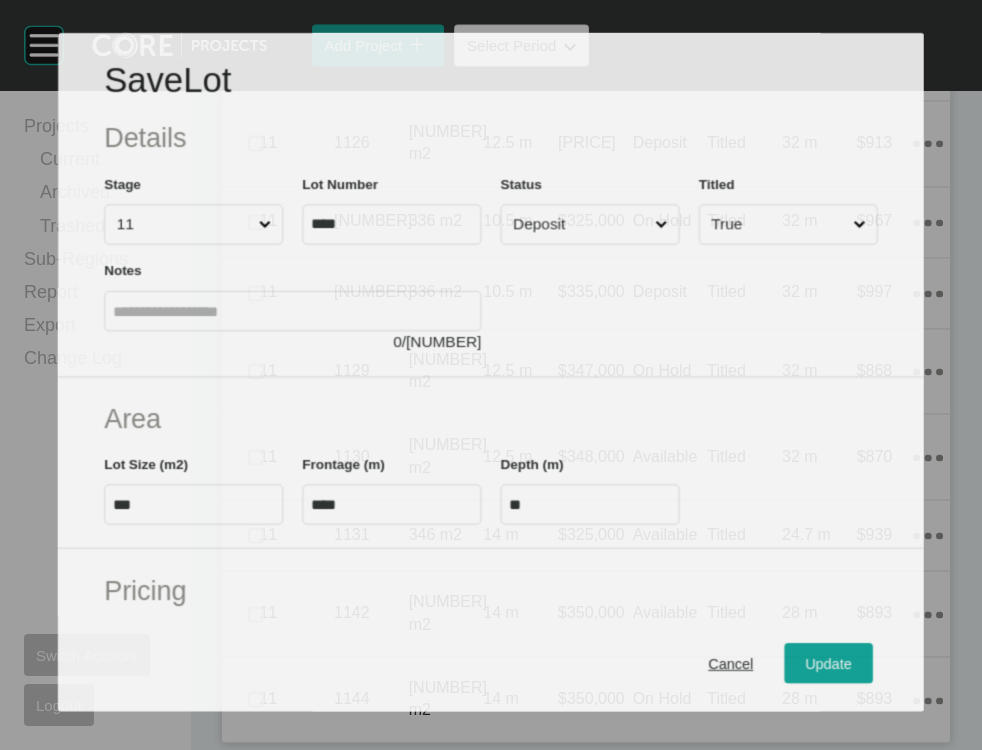 scroll, scrollTop: 3120, scrollLeft: 0, axis: vertical 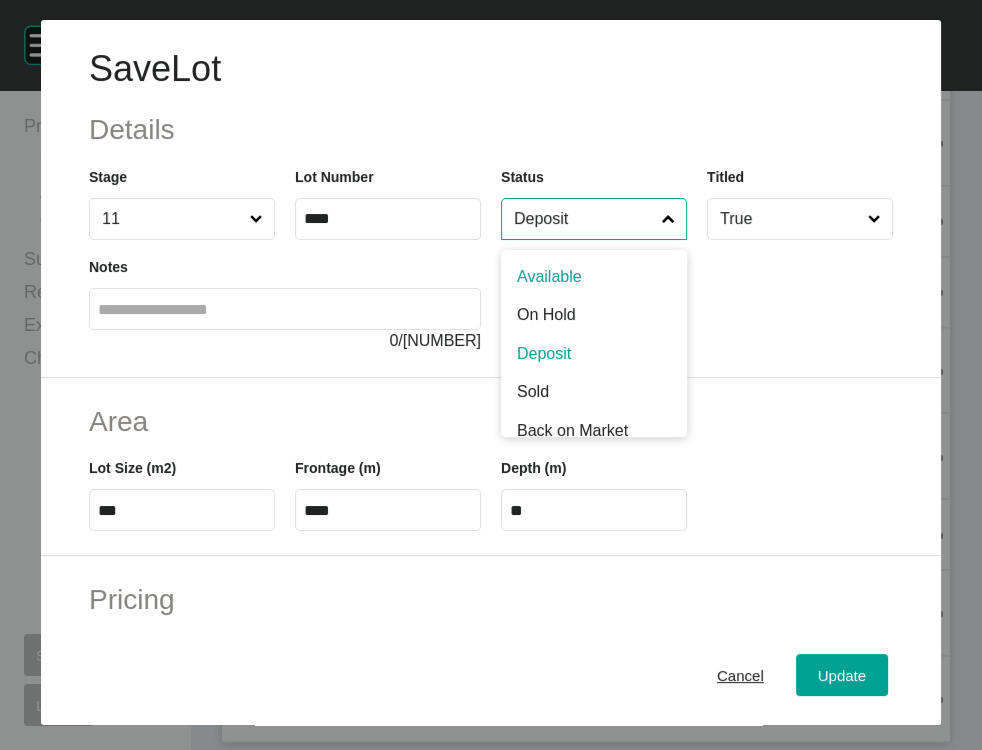 click on "Deposit" at bounding box center [584, 219] 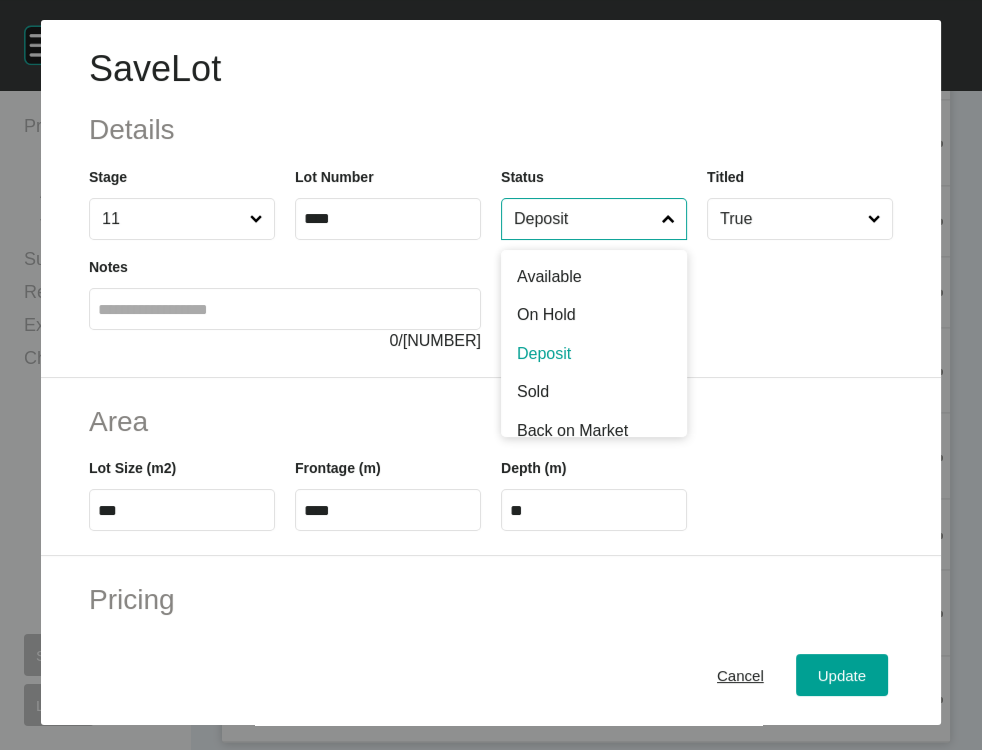 scroll, scrollTop: 9, scrollLeft: 0, axis: vertical 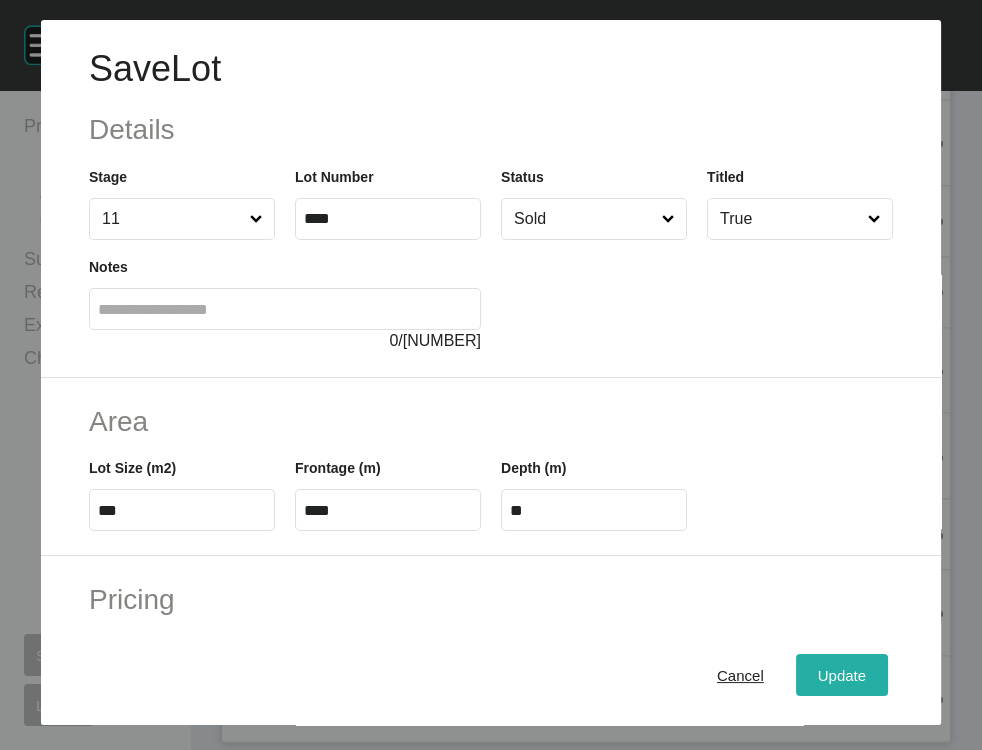 click on "Update" at bounding box center (842, 675) 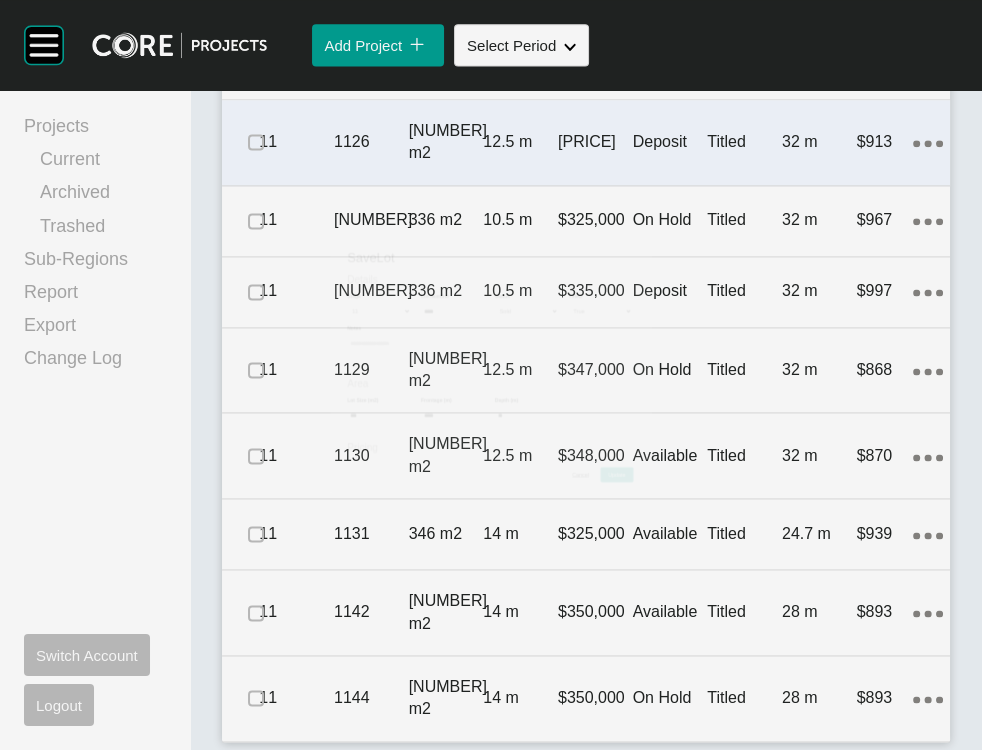 scroll, scrollTop: 3197, scrollLeft: 0, axis: vertical 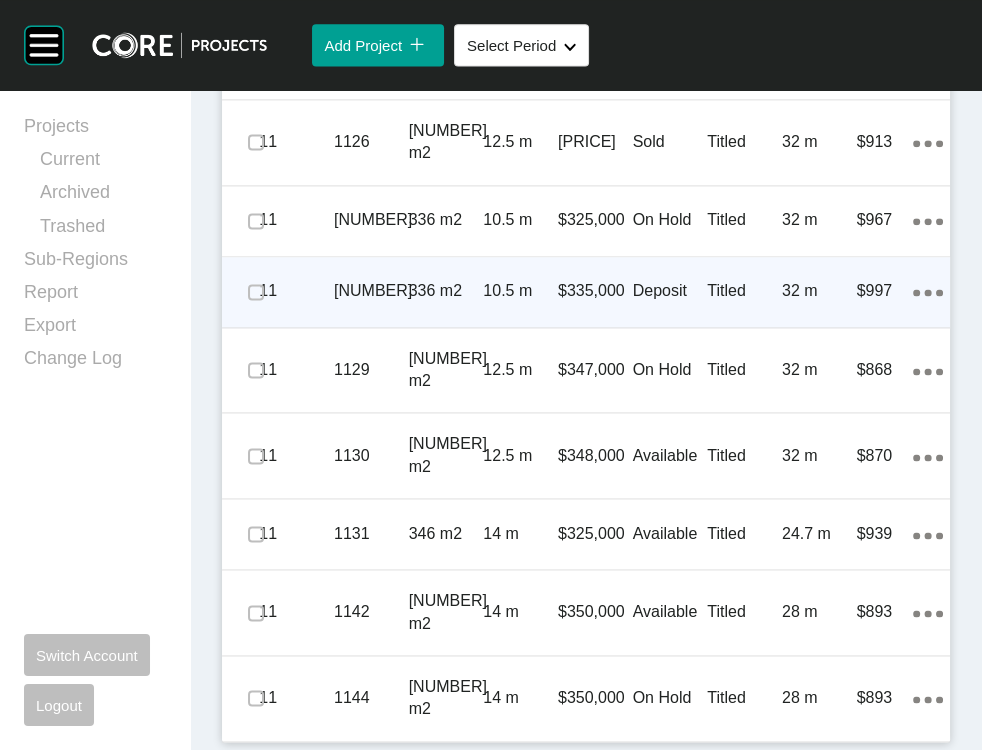 click on "Titled" at bounding box center [744, 291] 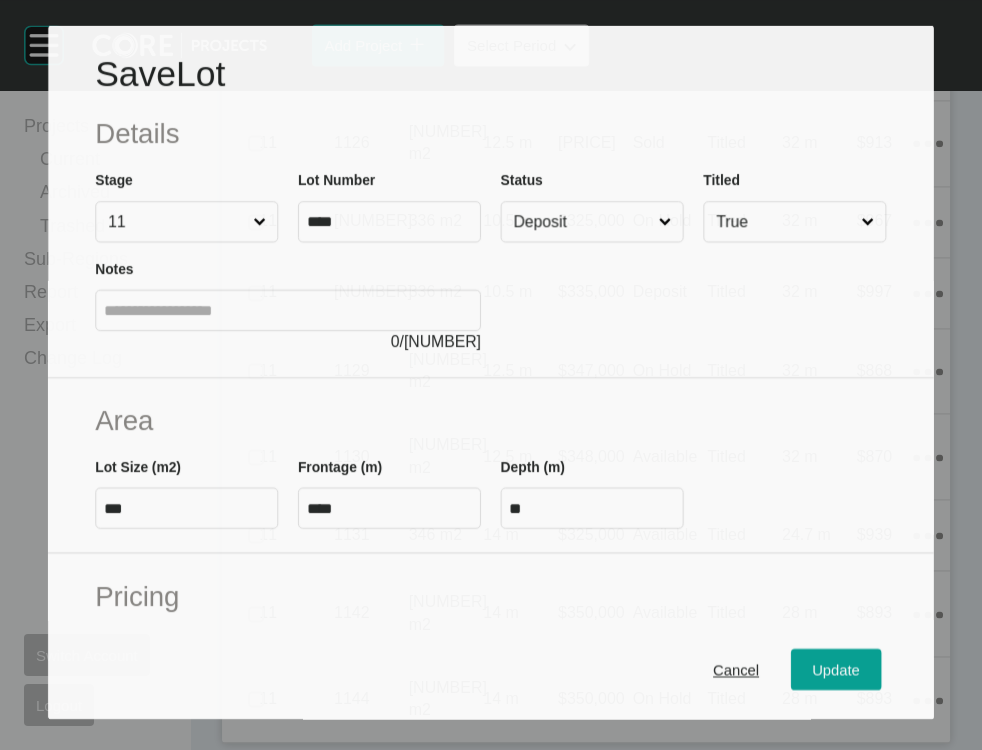 scroll, scrollTop: 3221, scrollLeft: 0, axis: vertical 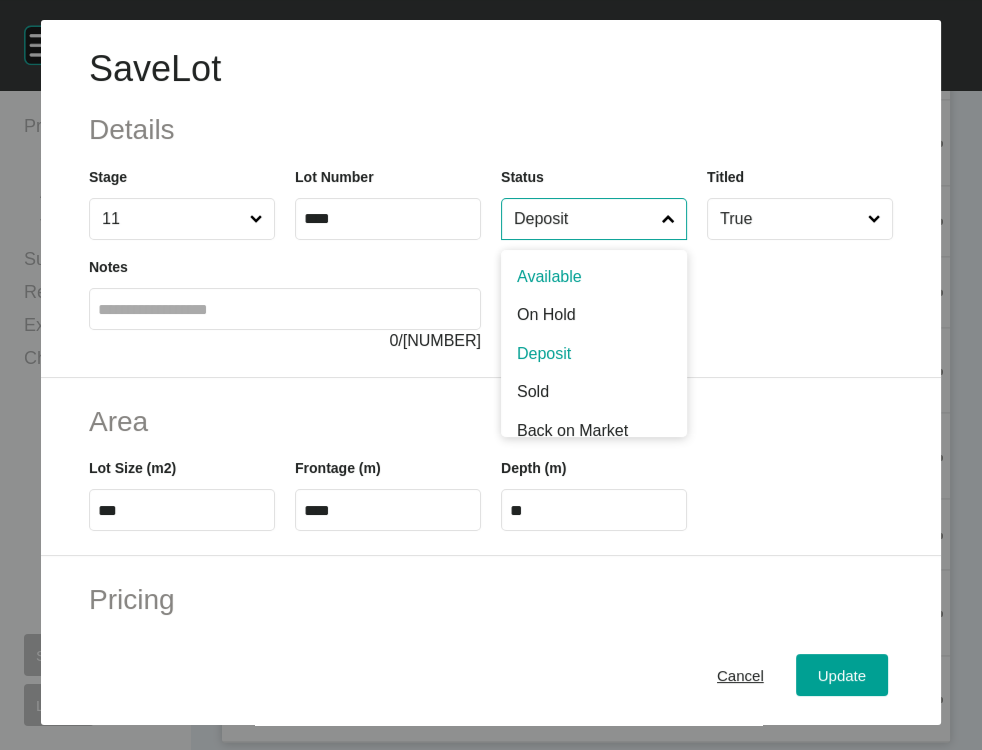 click on "Deposit" at bounding box center [584, 219] 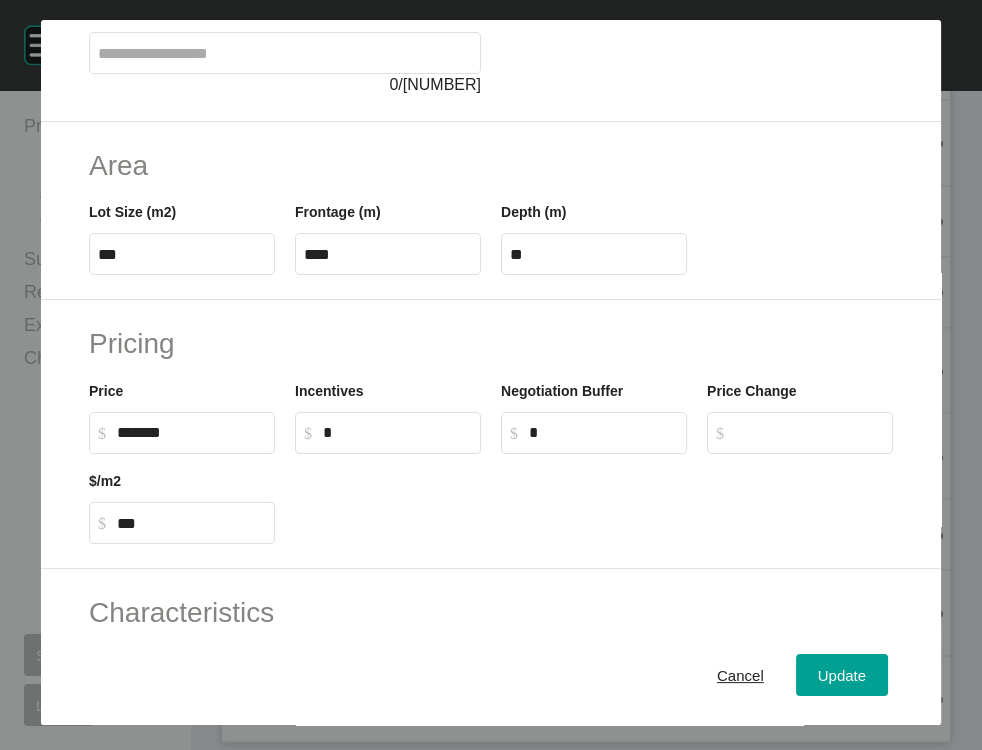 scroll, scrollTop: 258, scrollLeft: 0, axis: vertical 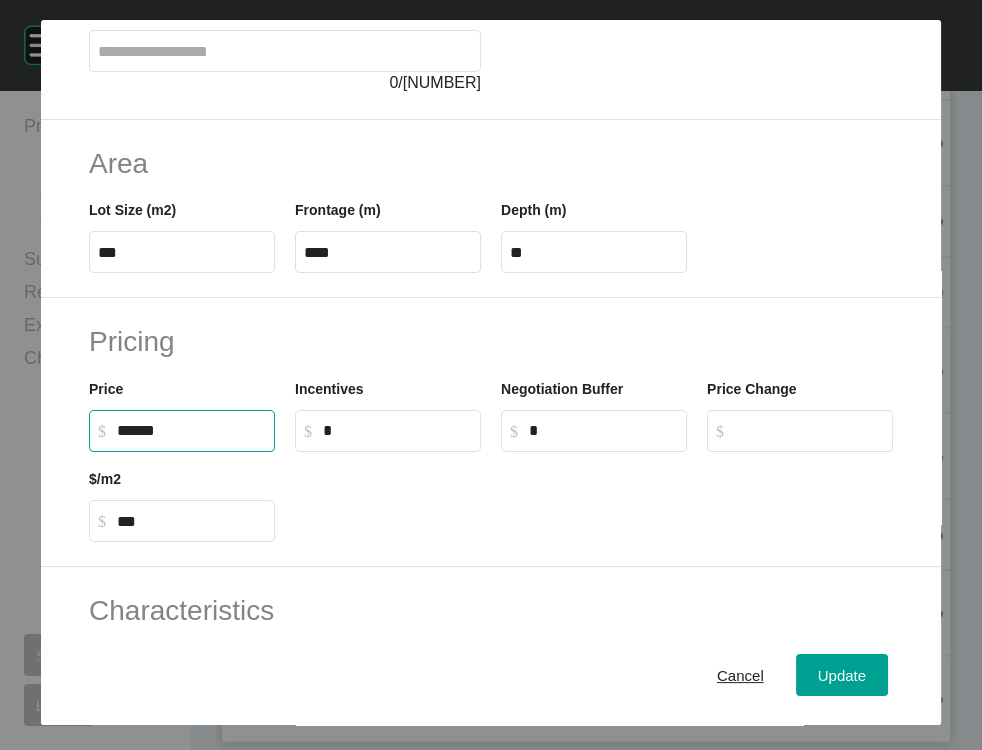 drag, startPoint x: 115, startPoint y: 599, endPoint x: 90, endPoint y: 596, distance: 25.179358 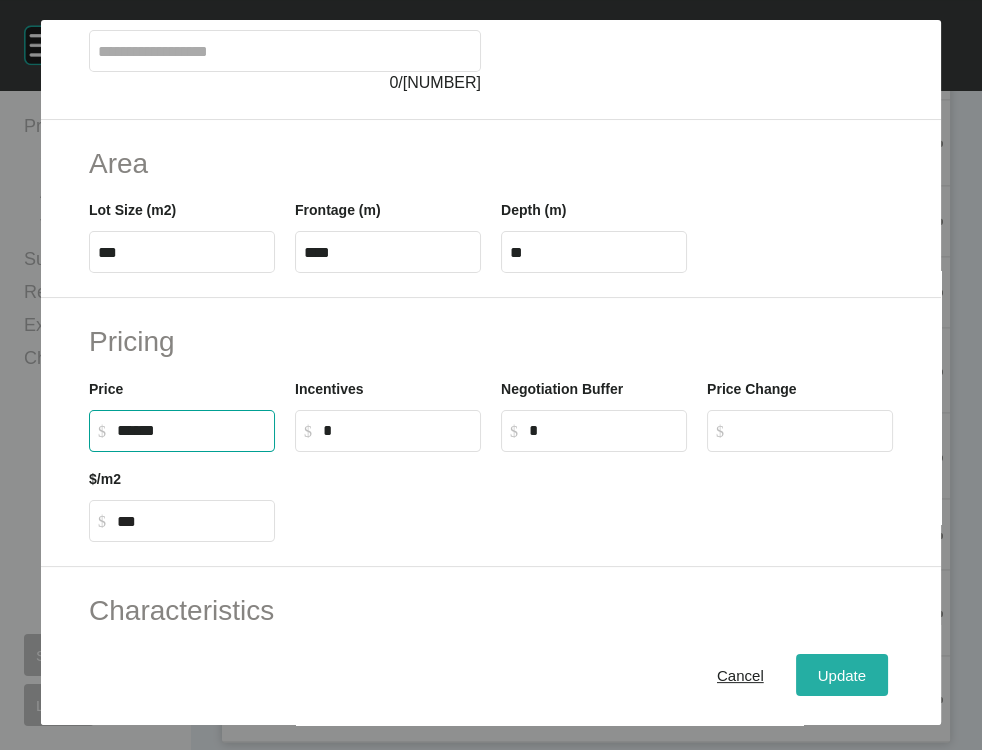 type on "*******" 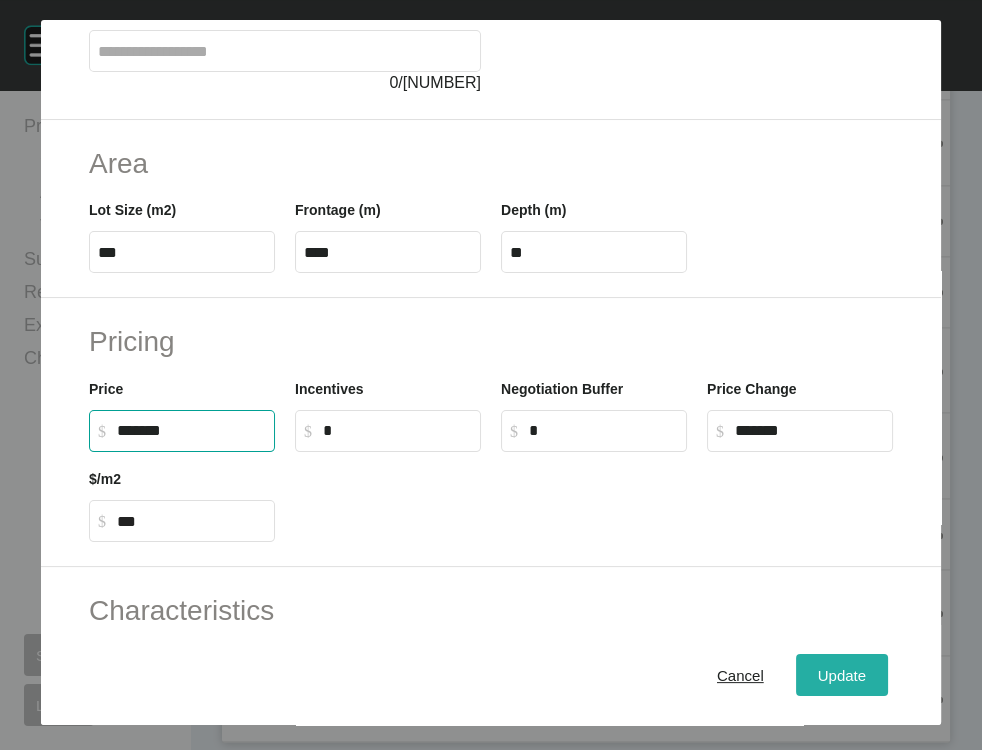 click on "Update" at bounding box center (842, 675) 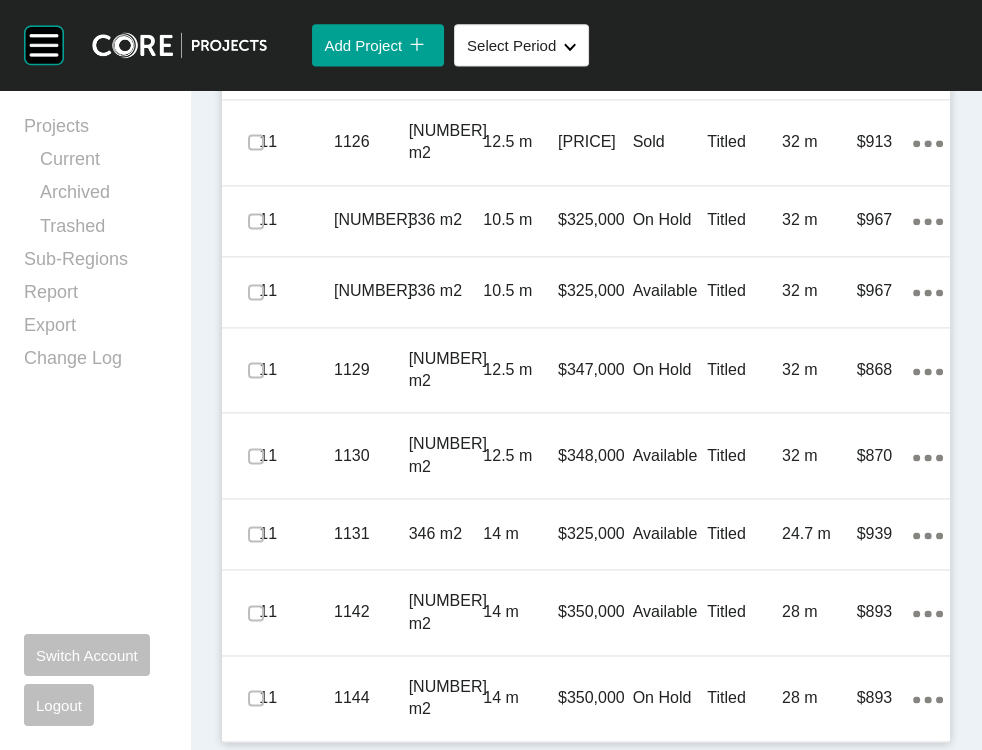 scroll, scrollTop: 3401, scrollLeft: 0, axis: vertical 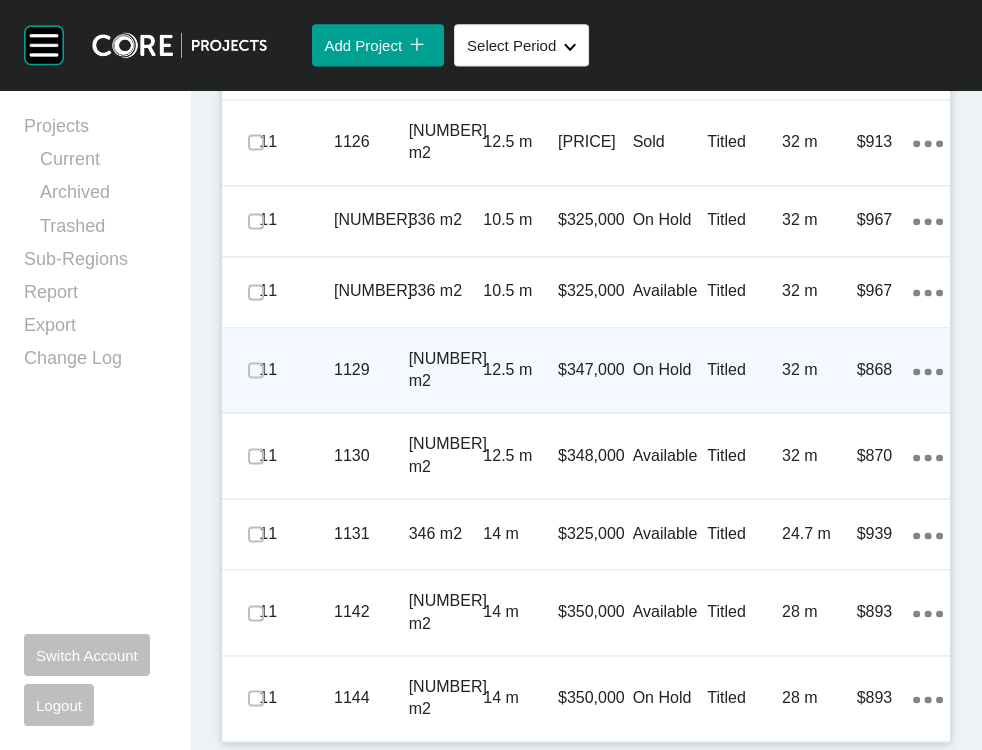click on "$868" at bounding box center (885, 370) 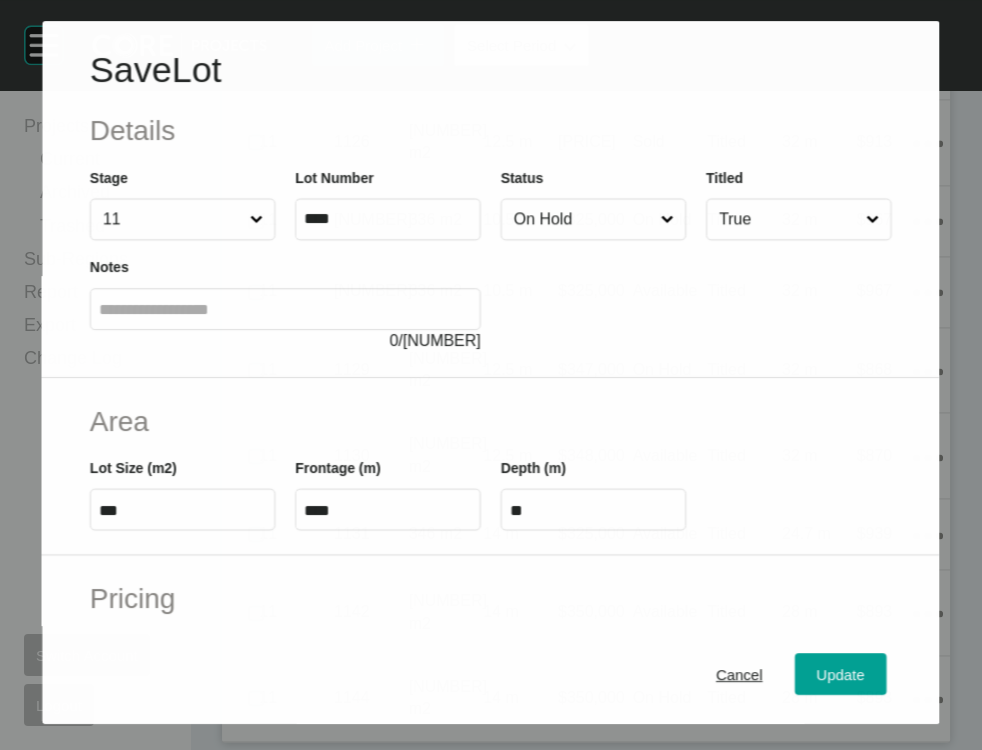 scroll, scrollTop: 3324, scrollLeft: 0, axis: vertical 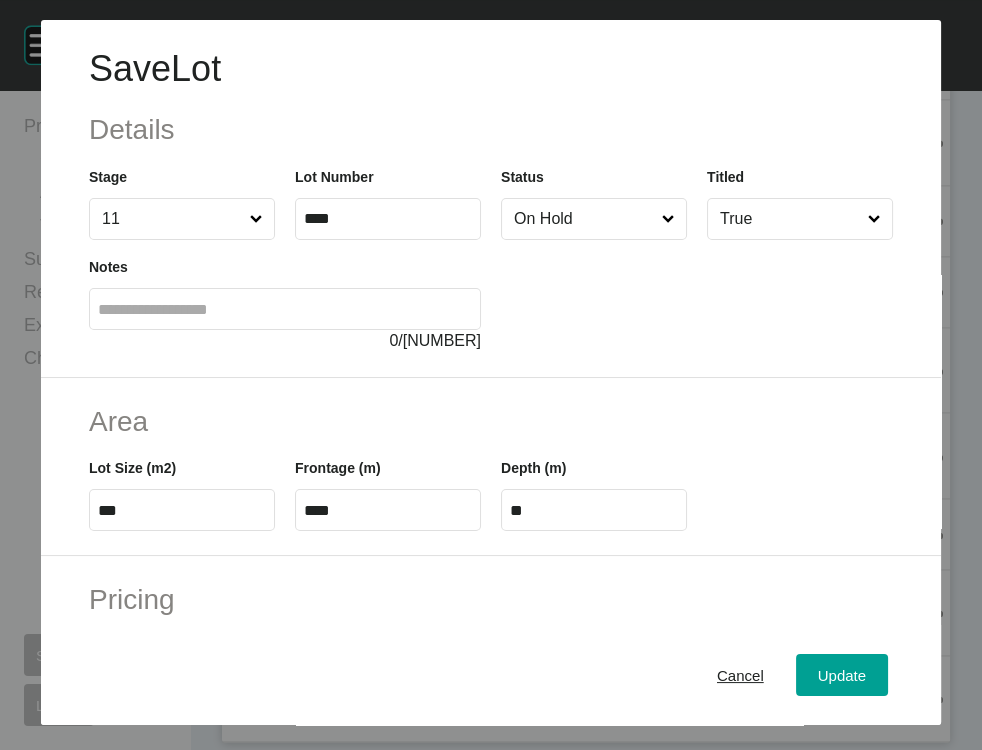 click on "On Hold" at bounding box center (584, 219) 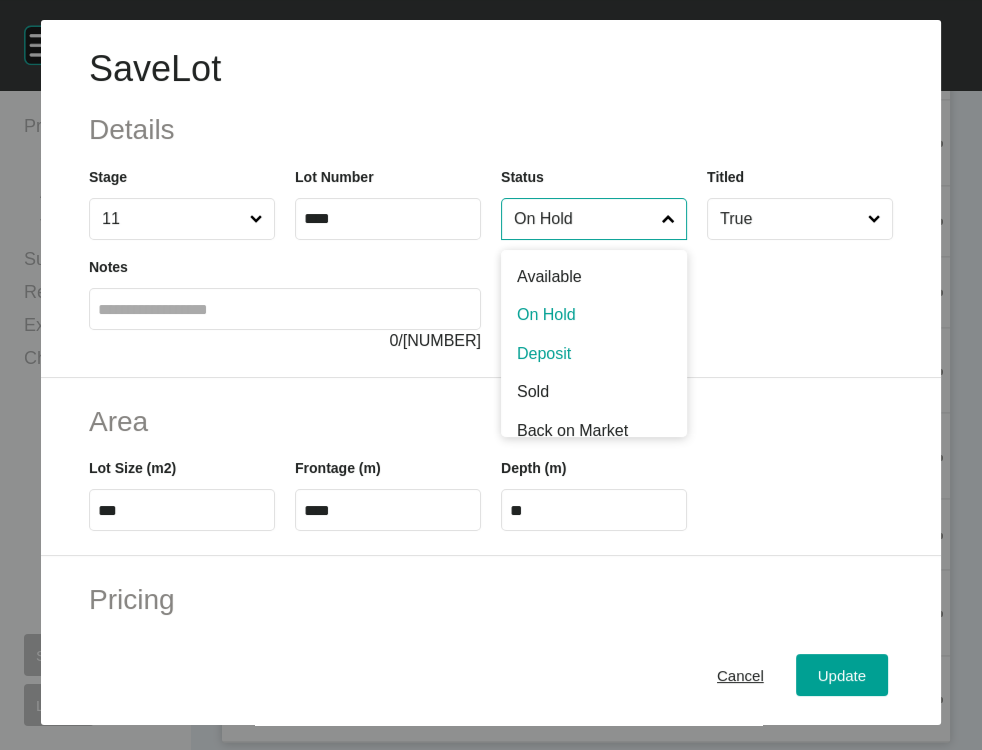 scroll, scrollTop: 9, scrollLeft: 0, axis: vertical 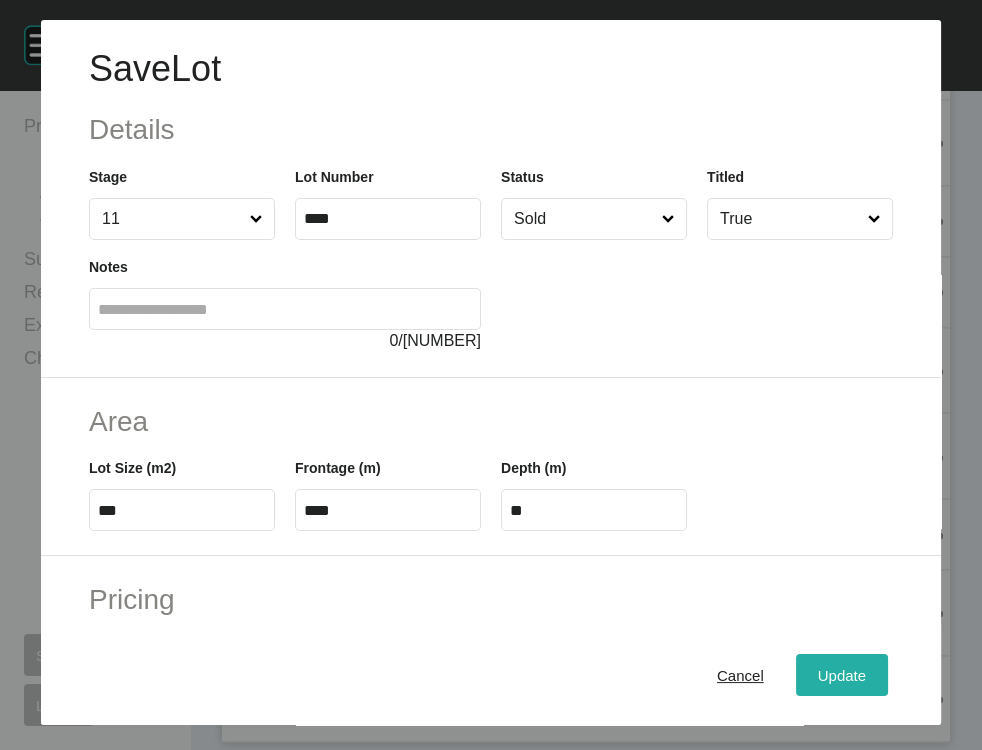 click on "Update" at bounding box center [842, 675] 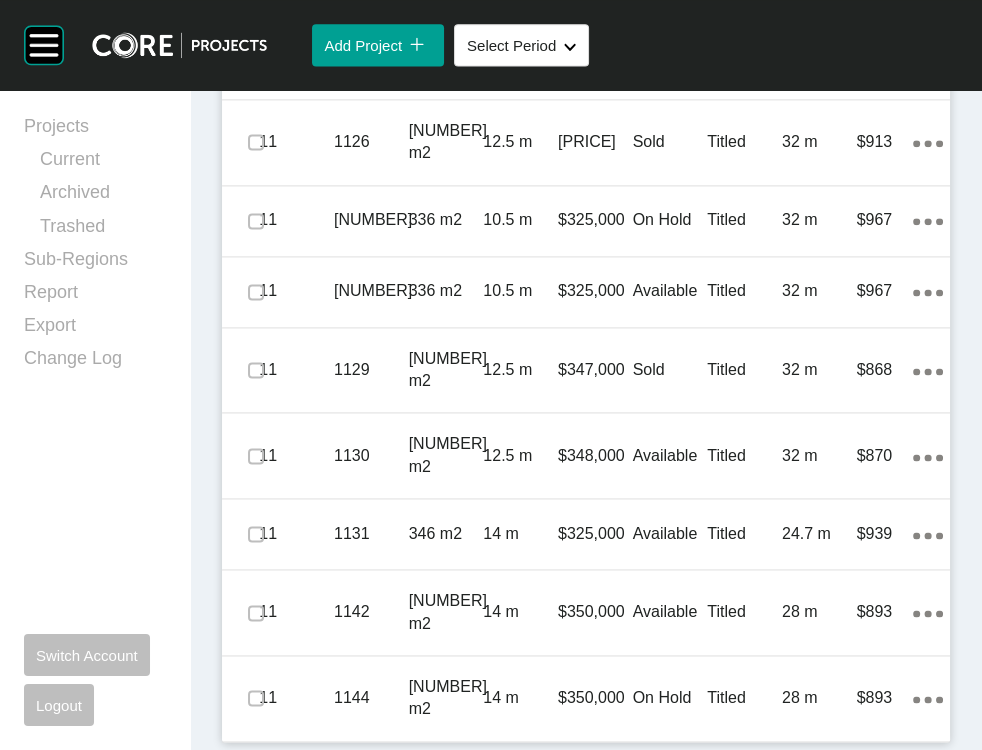 scroll, scrollTop: 3632, scrollLeft: 0, axis: vertical 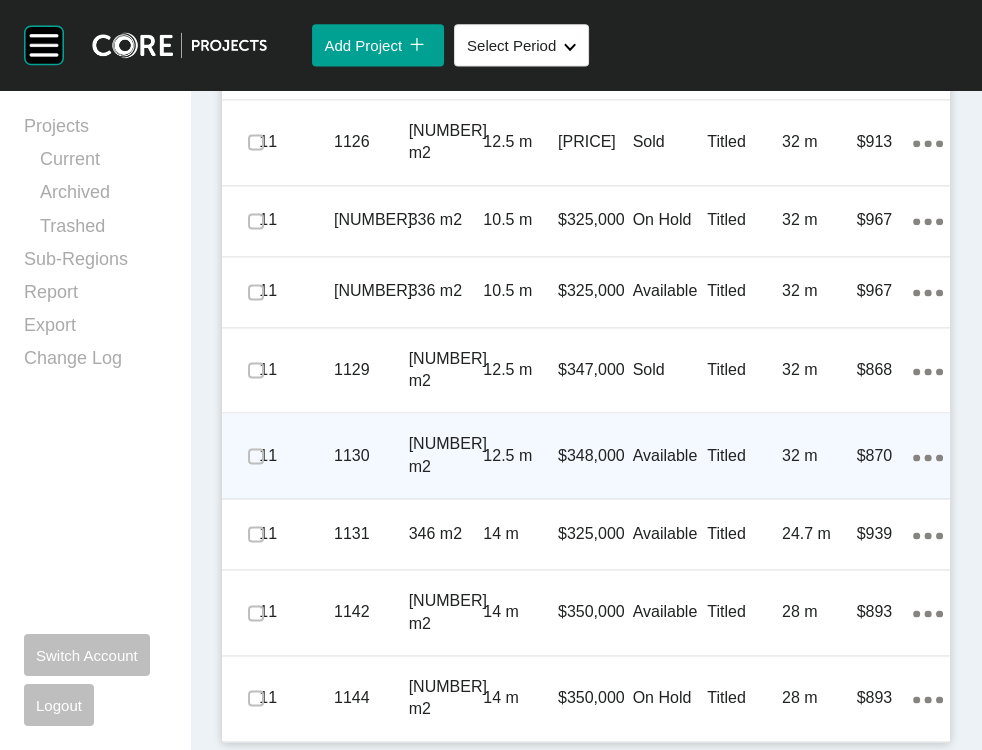 click on "32 m" at bounding box center [819, 456] 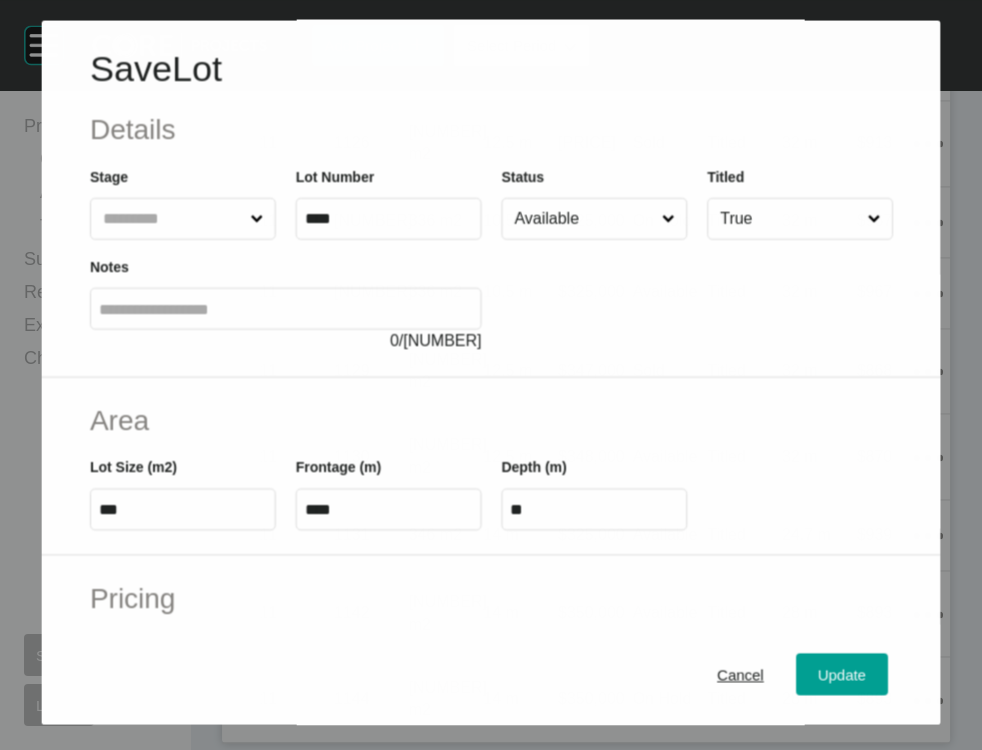scroll, scrollTop: 3555, scrollLeft: 0, axis: vertical 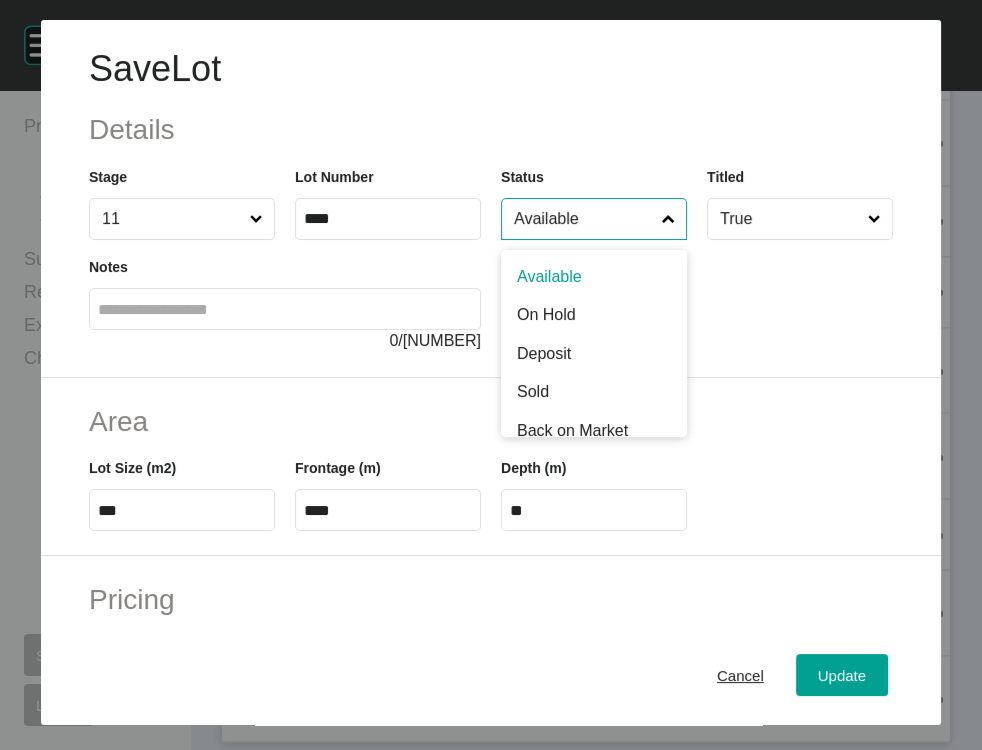drag, startPoint x: 563, startPoint y: 286, endPoint x: 571, endPoint y: 322, distance: 36.878178 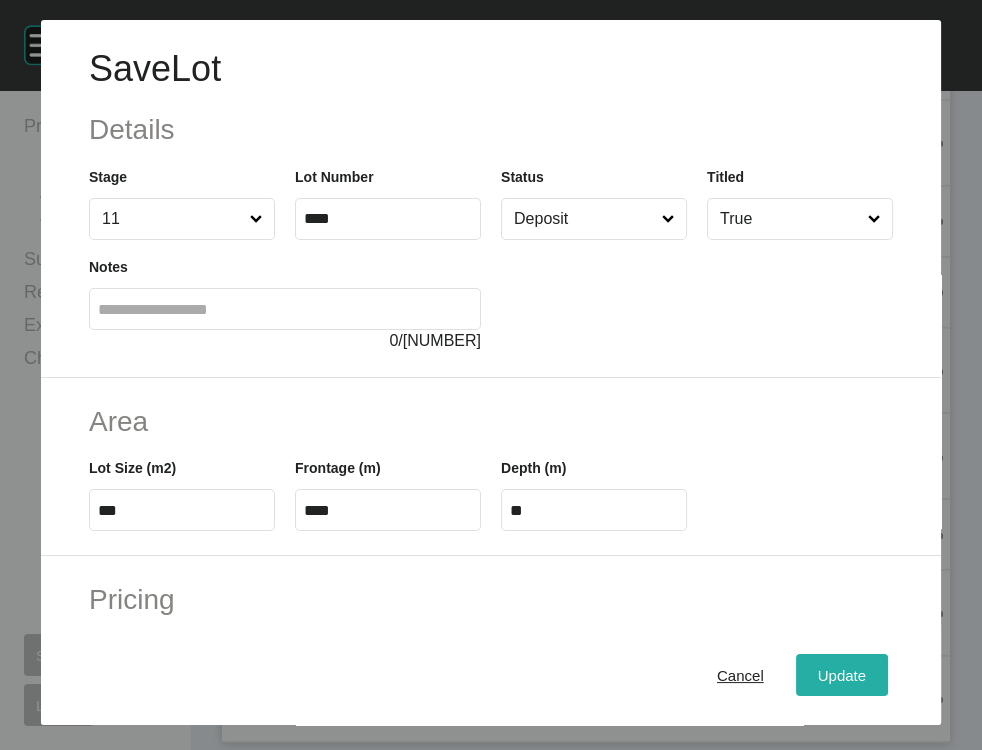 click on "Update" at bounding box center [842, 675] 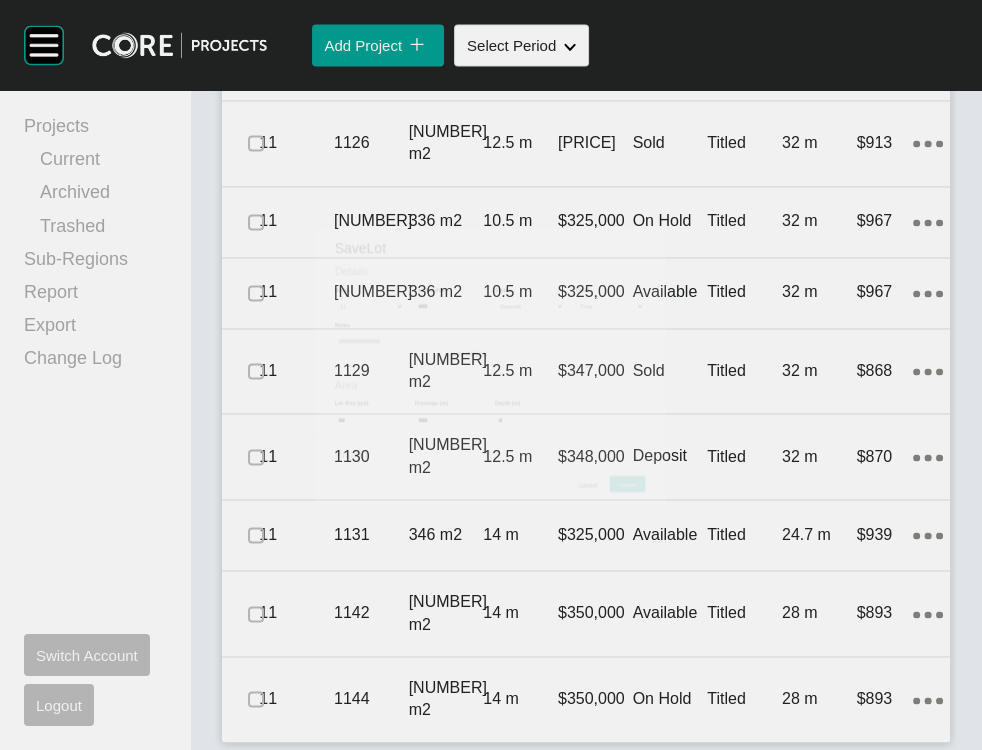 scroll, scrollTop: 3632, scrollLeft: 0, axis: vertical 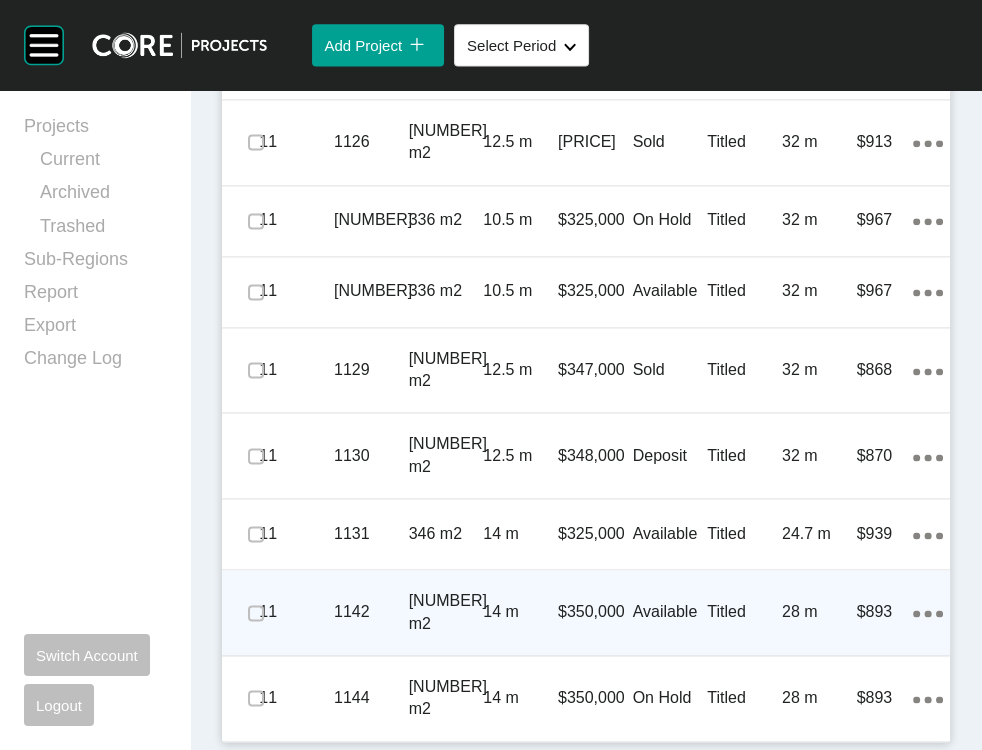 click on "28 m" at bounding box center [819, 612] 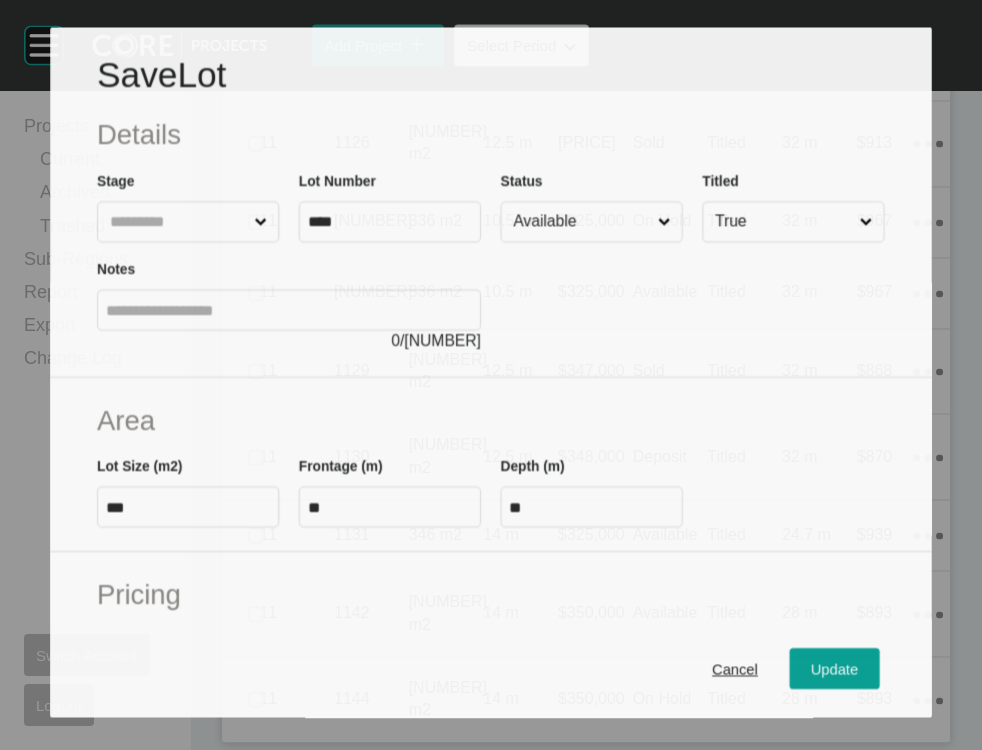 scroll, scrollTop: 3555, scrollLeft: 0, axis: vertical 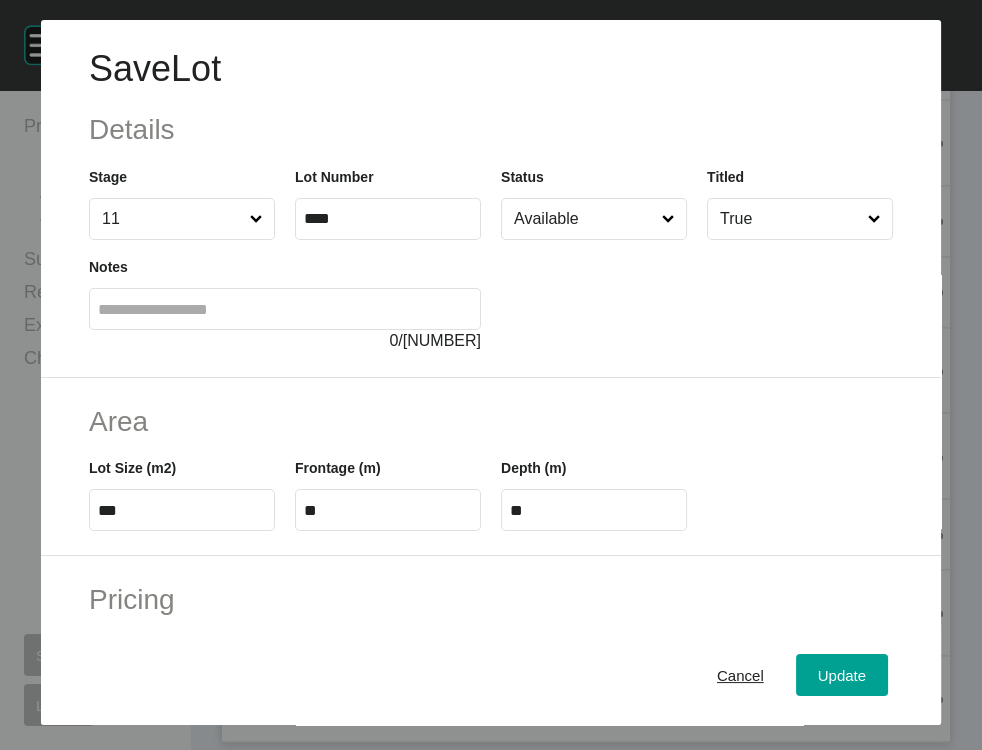 click on "Available" at bounding box center [584, 219] 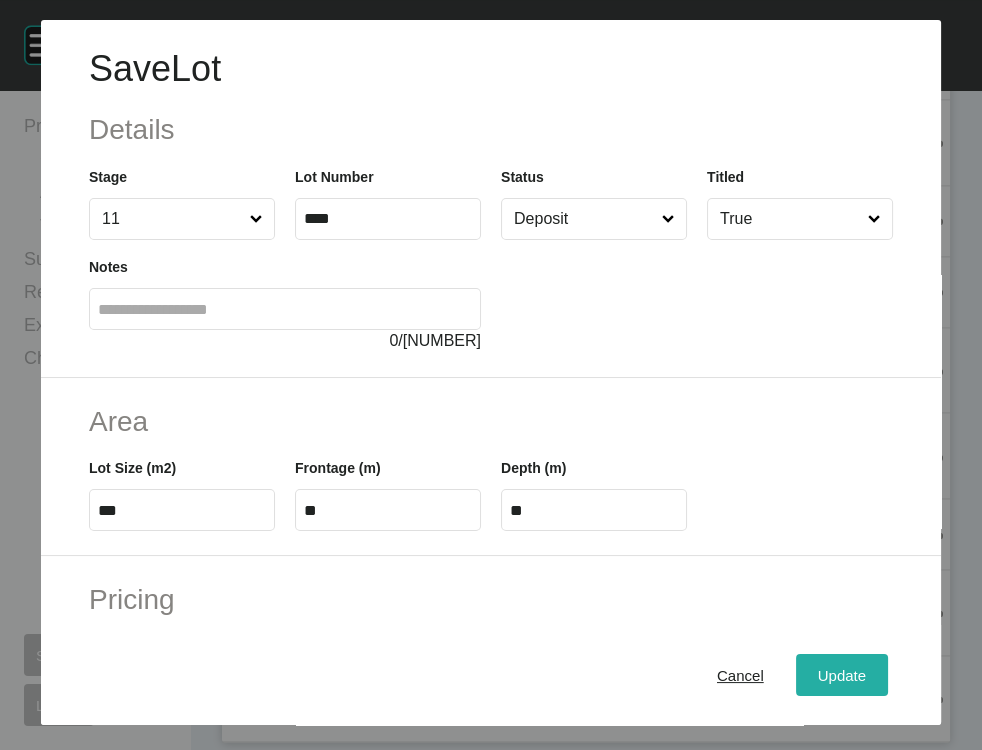 click on "Update" at bounding box center (842, 675) 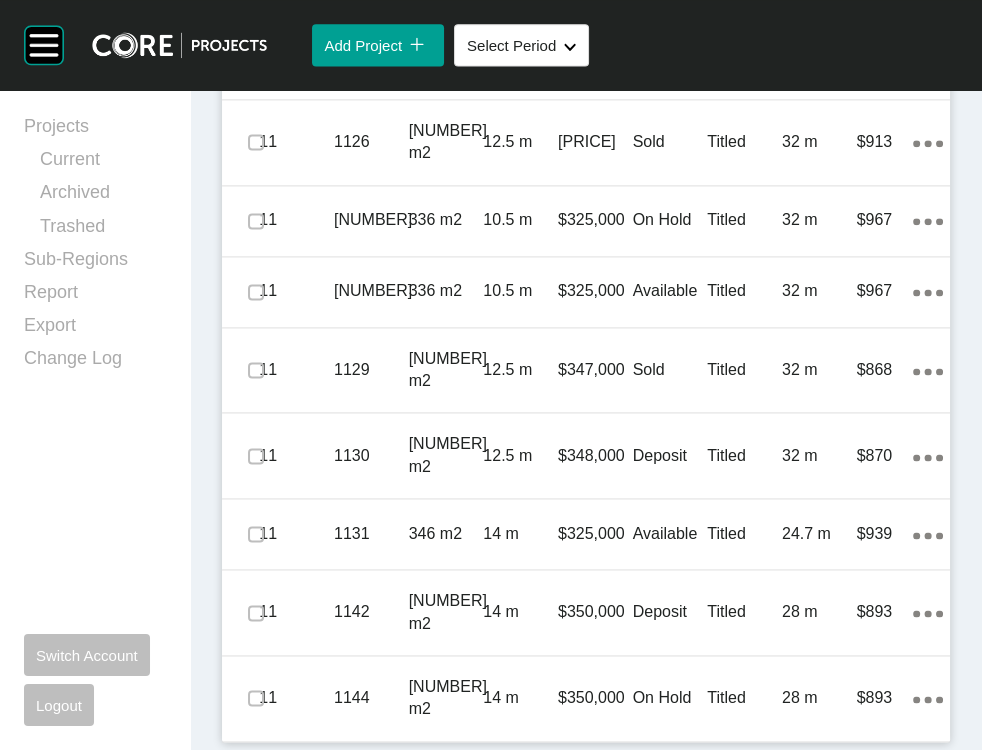 scroll, scrollTop: 3795, scrollLeft: 0, axis: vertical 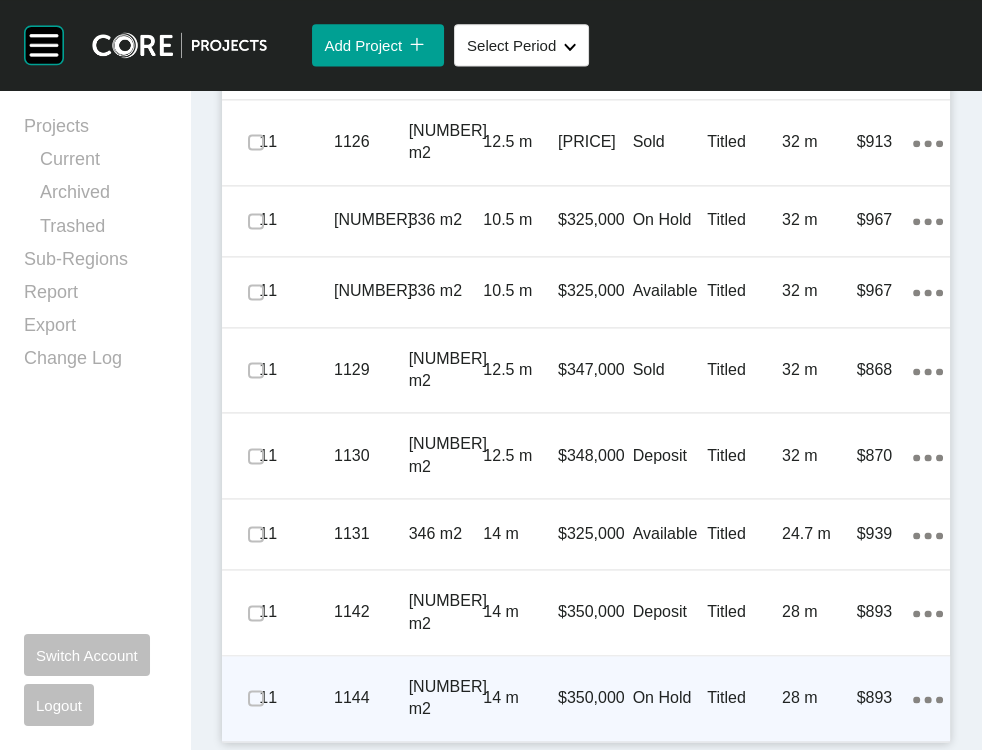 click on "[NUMBER] [NUMBER] [NUMBER] m [NUMBER] m $[PRICE] On Hold Titled [NUMBER] m $[PRICE] Action Menu Dots Copy 6 Created with Sketch." at bounding box center [586, 698] 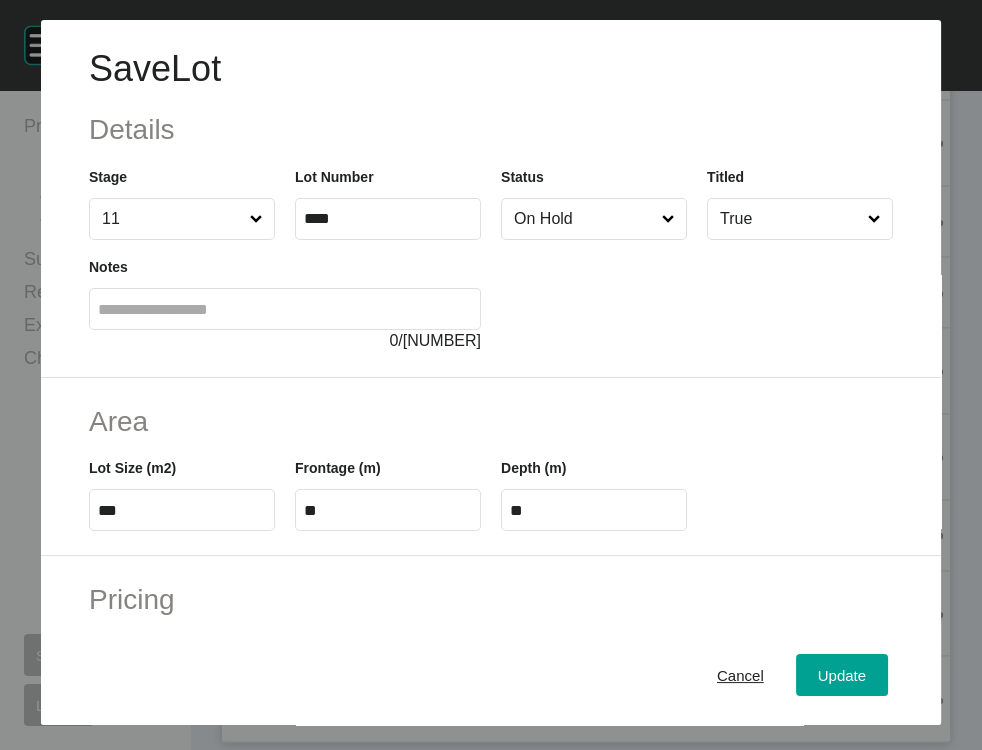 scroll, scrollTop: 3717, scrollLeft: 0, axis: vertical 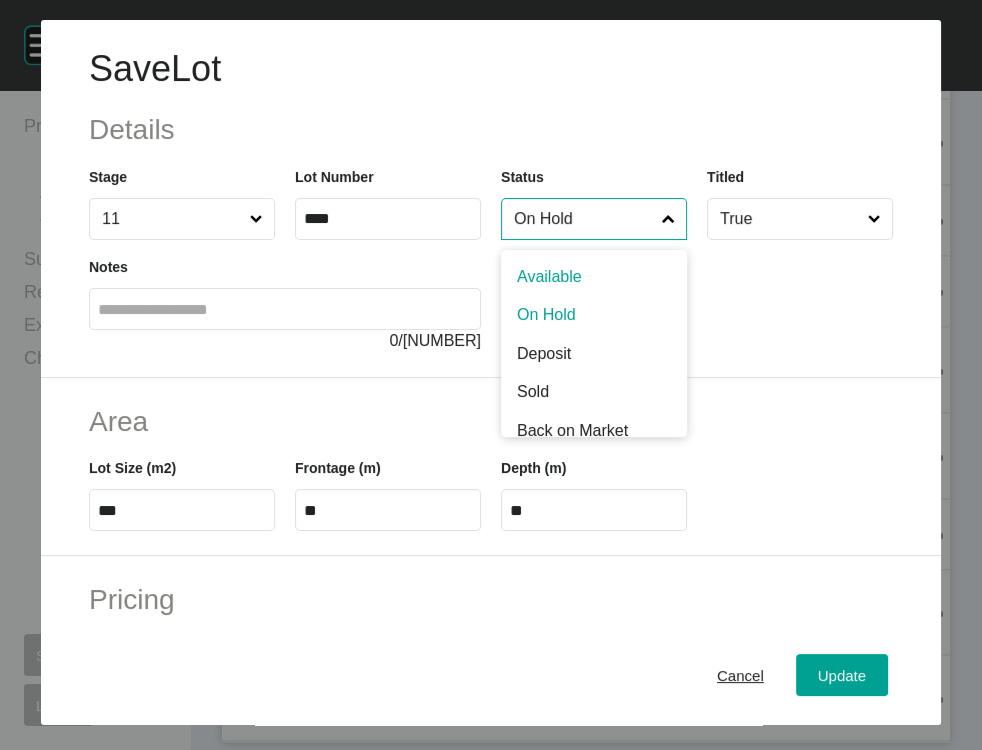 click on "On Hold" at bounding box center (584, 219) 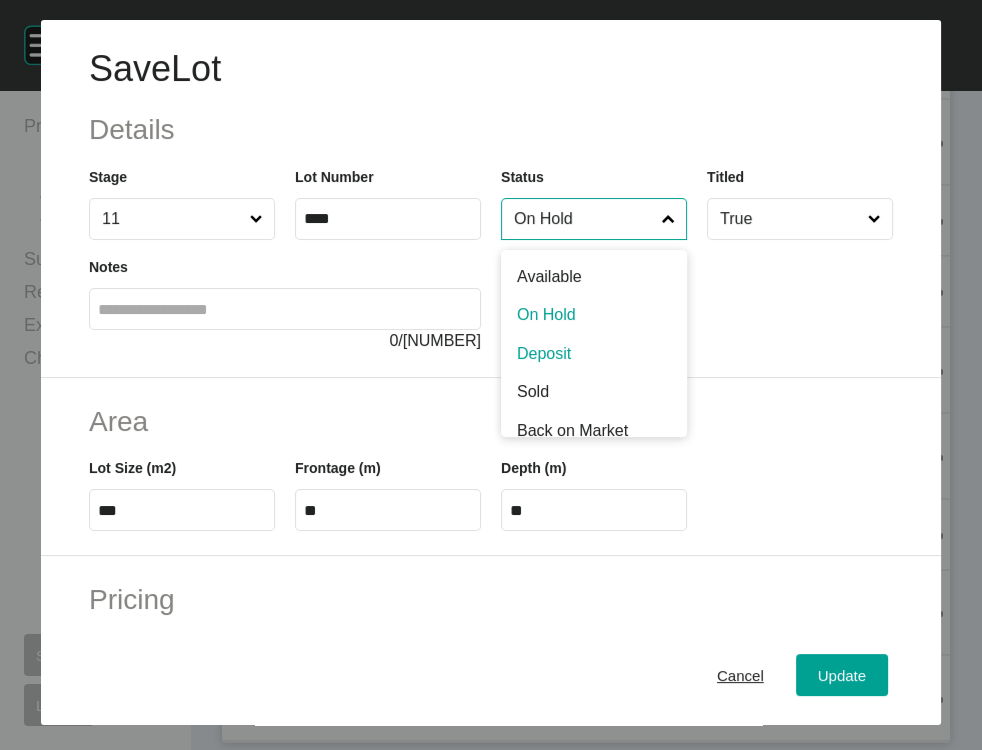 scroll, scrollTop: 9, scrollLeft: 0, axis: vertical 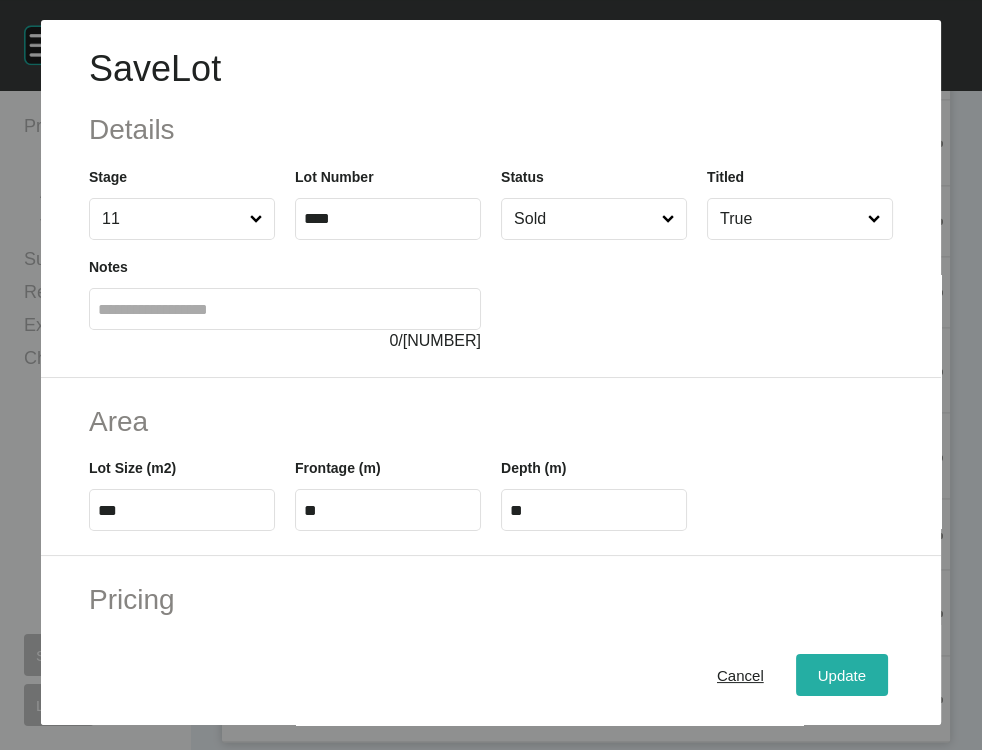 click on "Update" at bounding box center [842, 675] 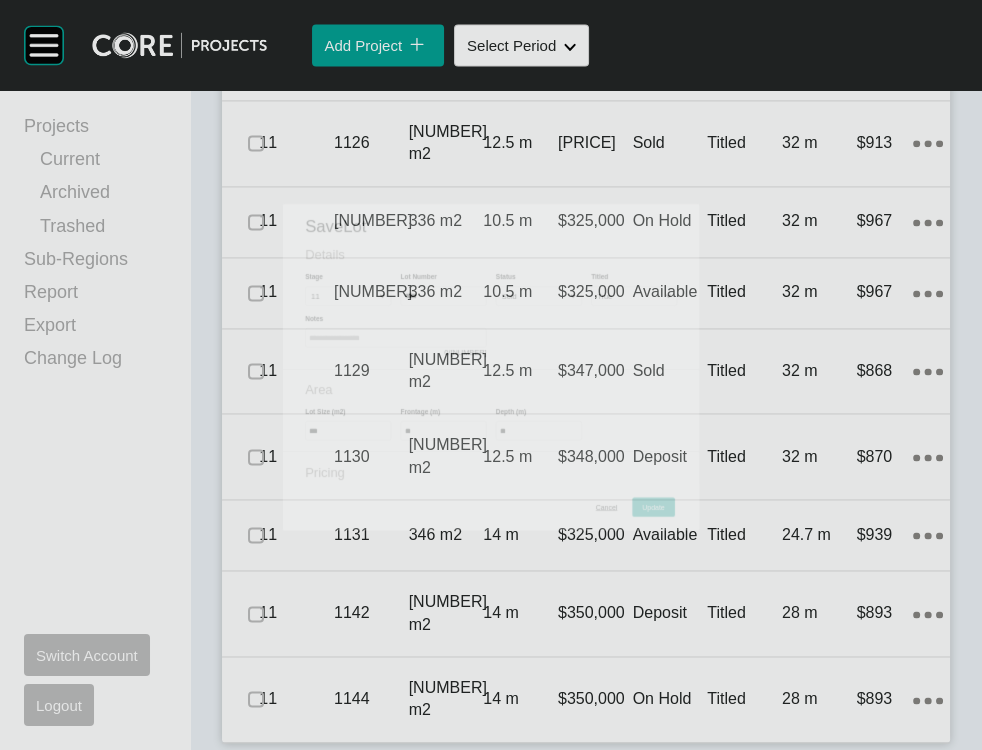 scroll, scrollTop: 3776, scrollLeft: 0, axis: vertical 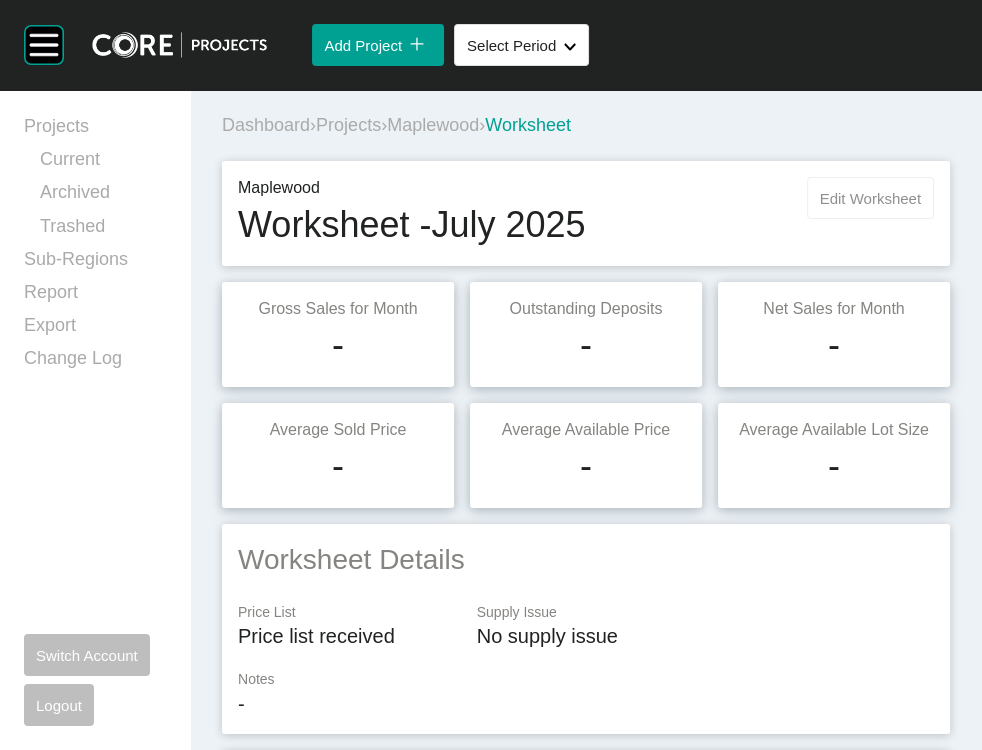 click on "Edit Worksheet" at bounding box center [870, 198] 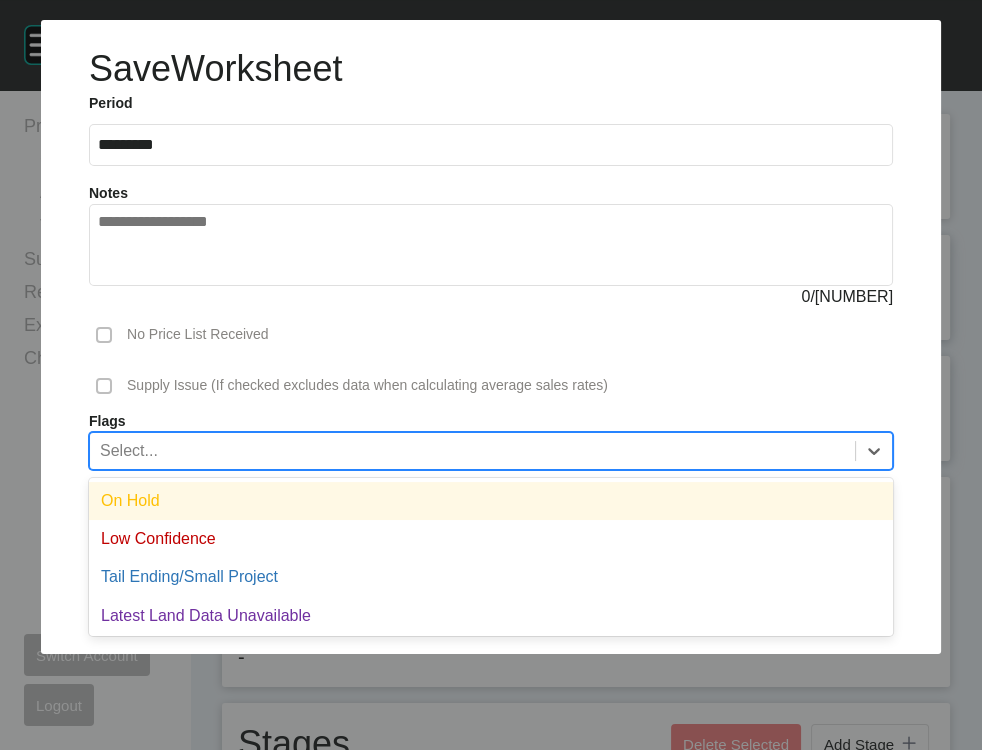 click on "Select..." at bounding box center (472, 450) 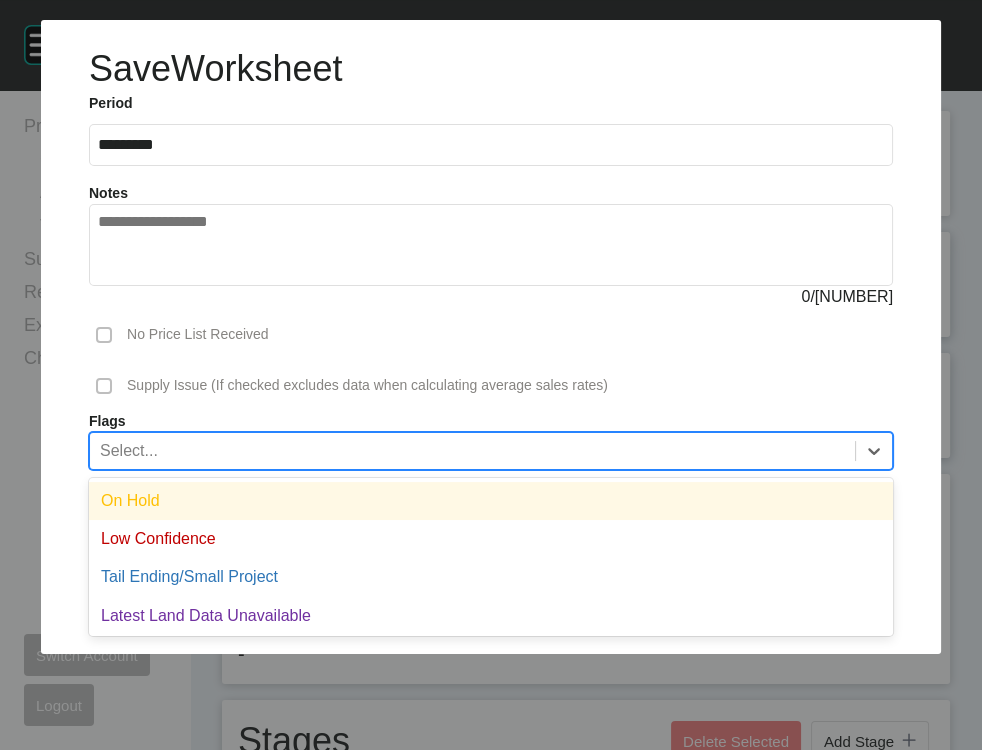 scroll, scrollTop: 50, scrollLeft: 0, axis: vertical 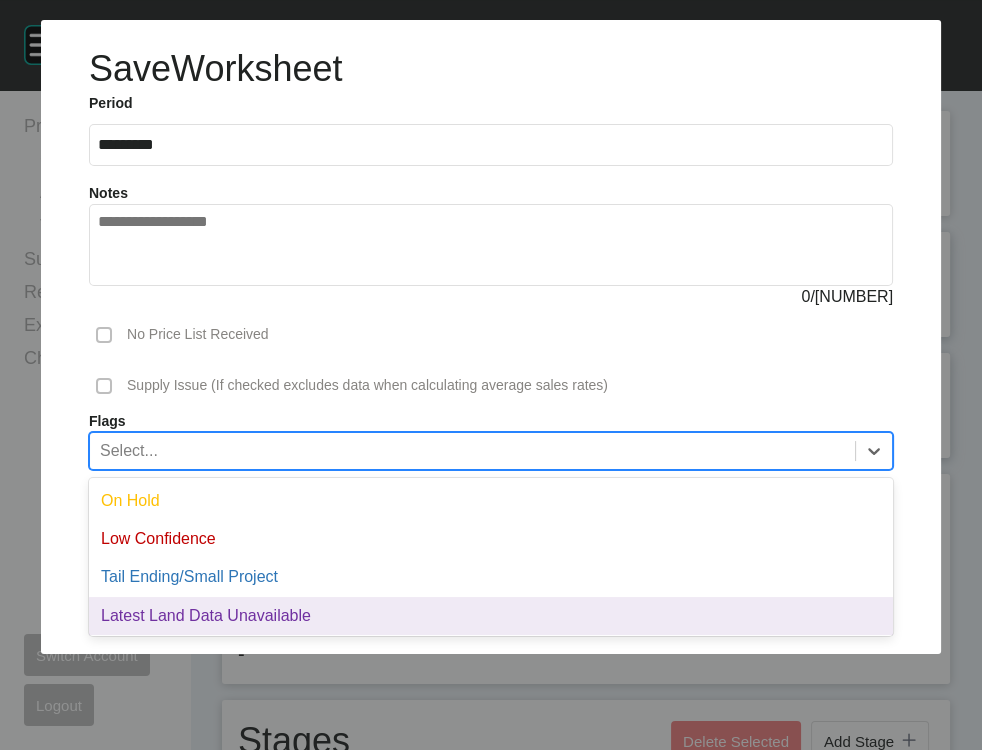click on "Latest Land Data Unavailable" at bounding box center [491, 616] 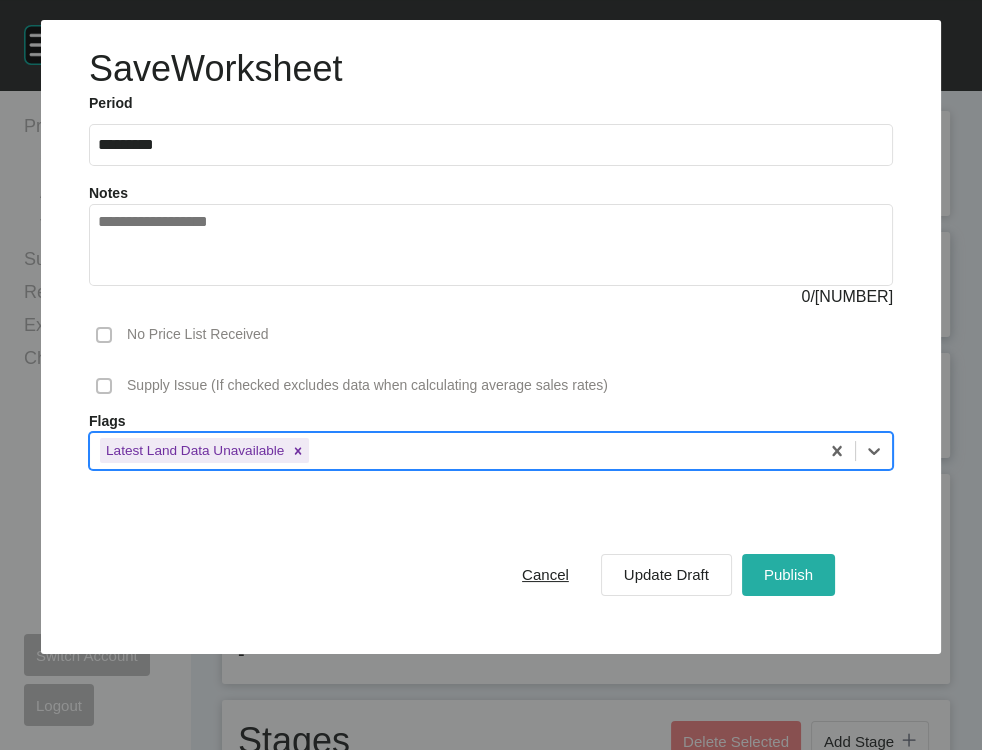 click on "Publish" at bounding box center (788, 574) 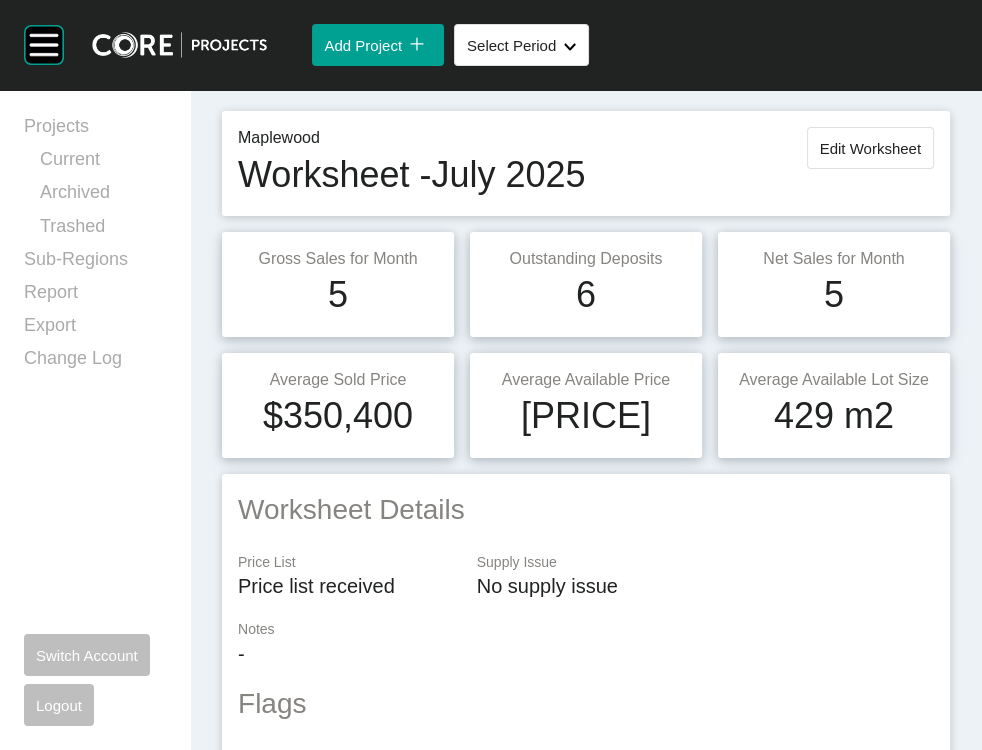 scroll, scrollTop: 0, scrollLeft: 0, axis: both 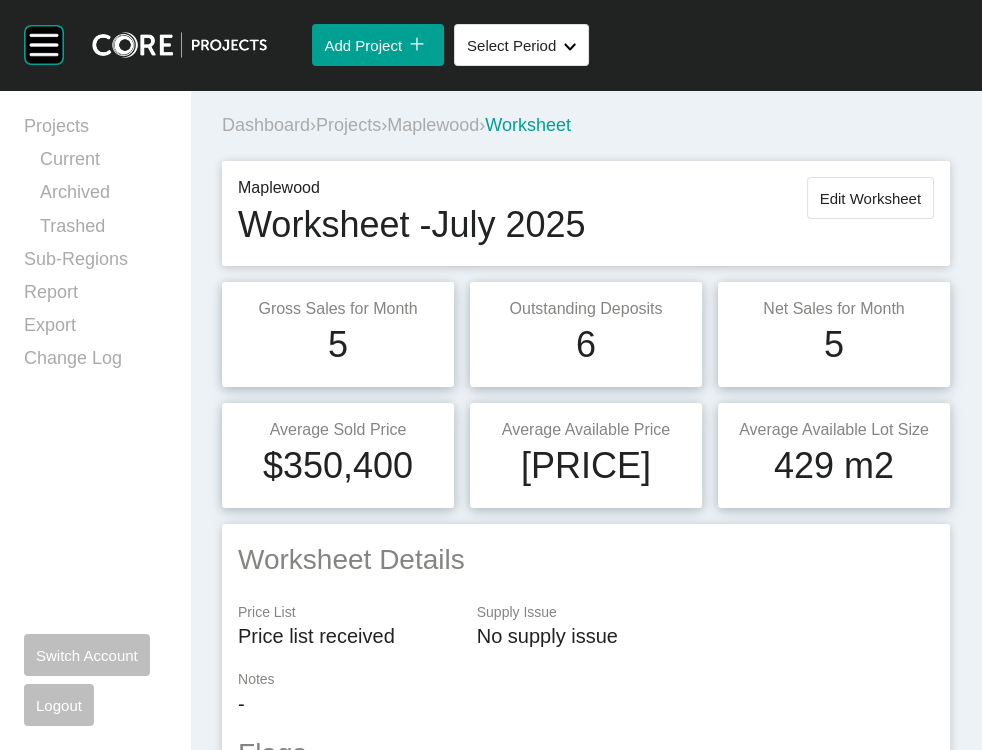 click on "Projects" at bounding box center [348, 125] 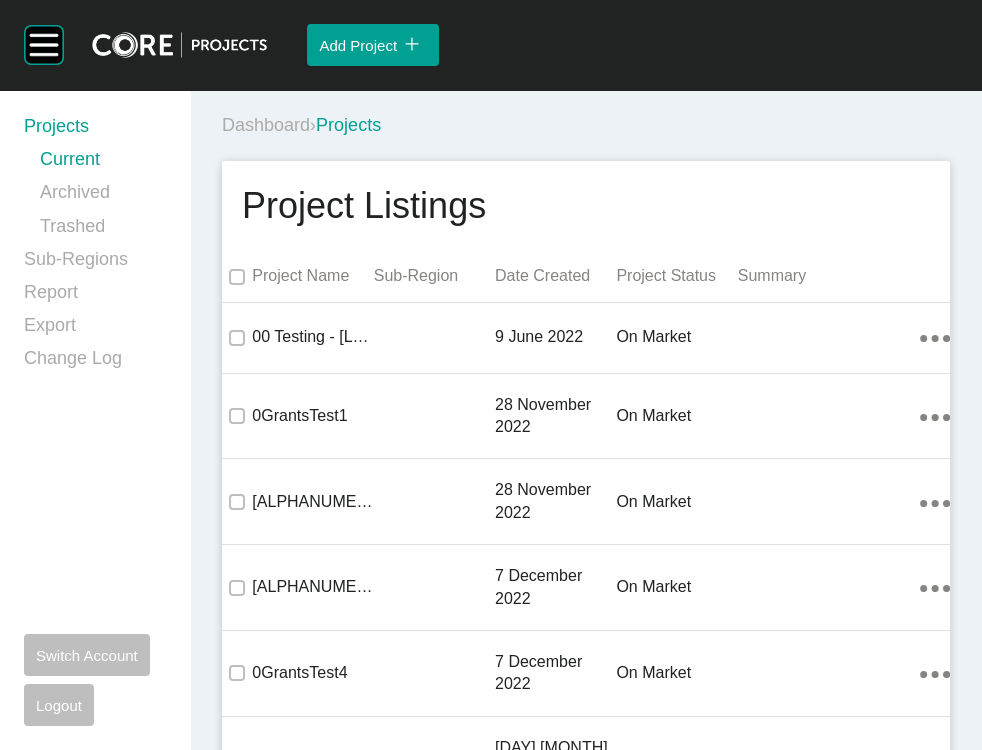 scroll, scrollTop: 43291, scrollLeft: 0, axis: vertical 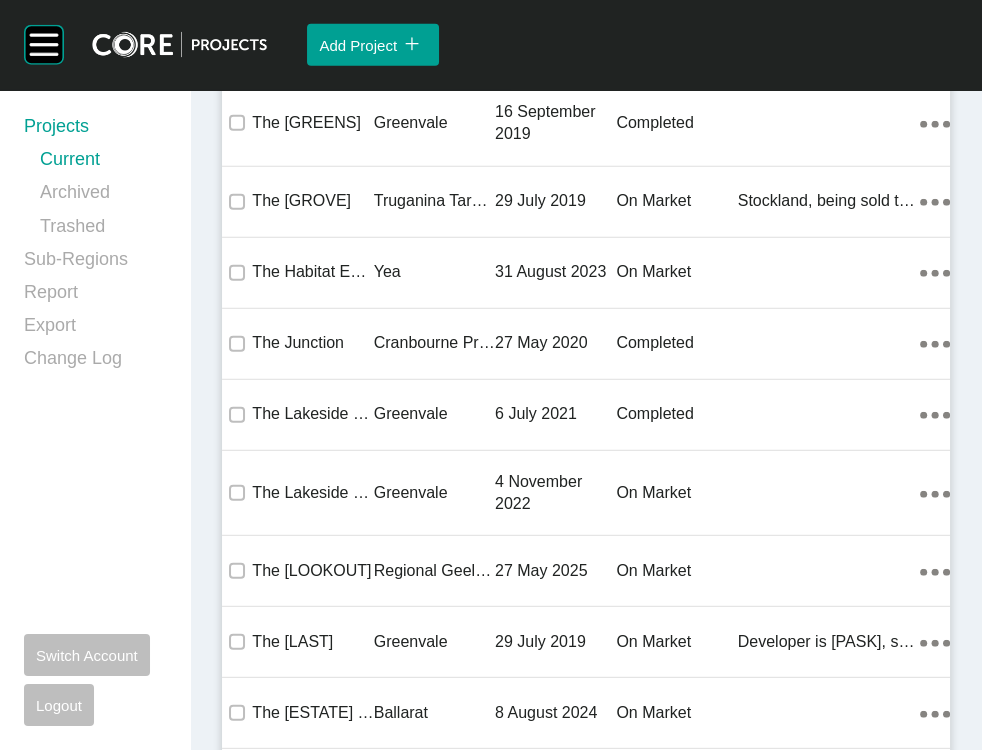click on "29 July 2019" at bounding box center [555, -11055] 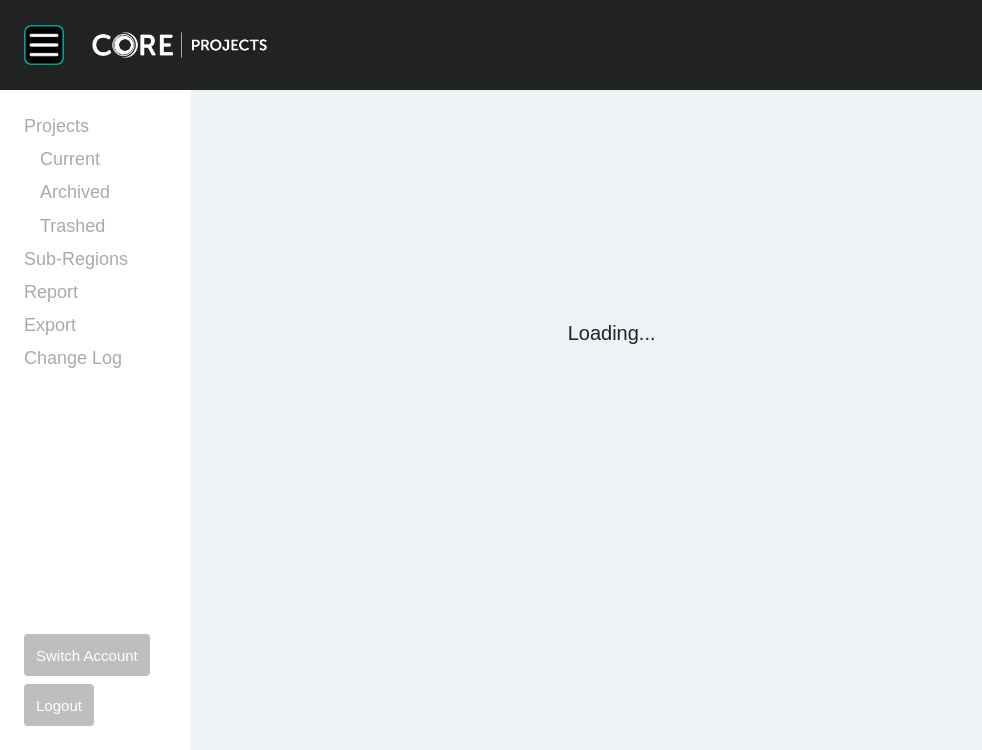 scroll, scrollTop: 0, scrollLeft: 0, axis: both 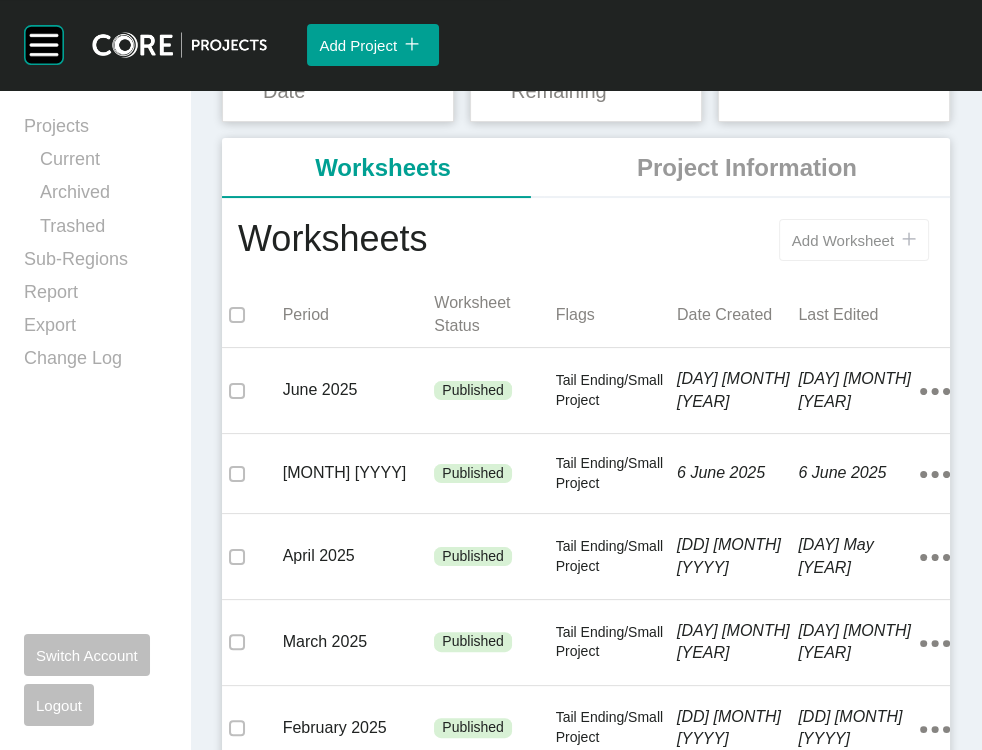 click on "Add Worksheet" at bounding box center (843, 240) 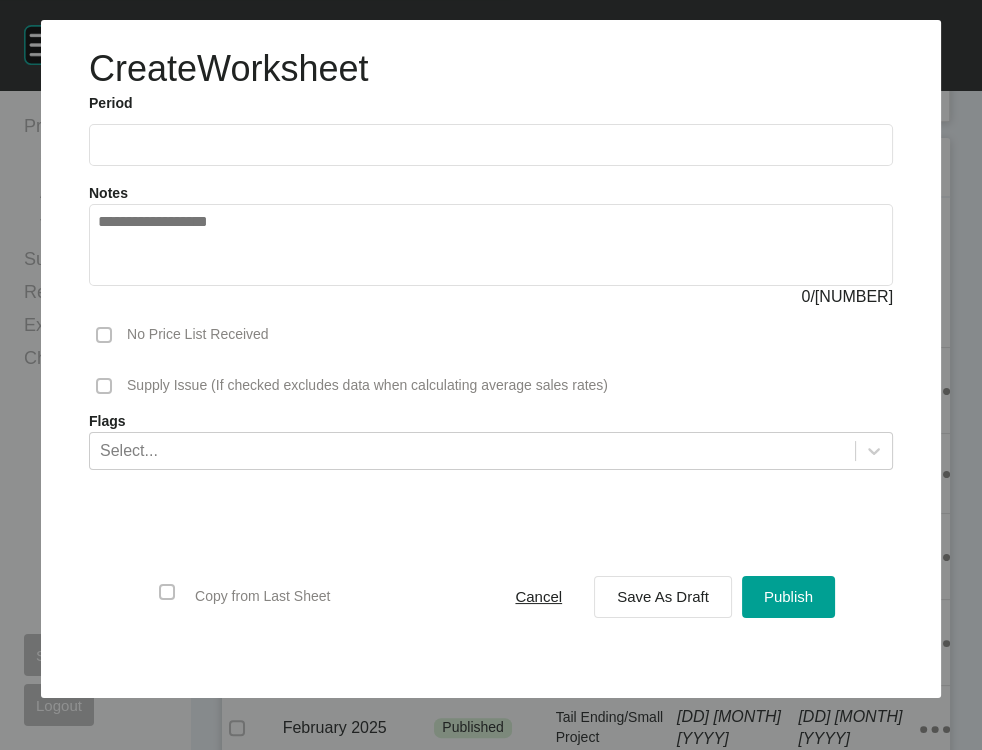 click at bounding box center [491, 144] 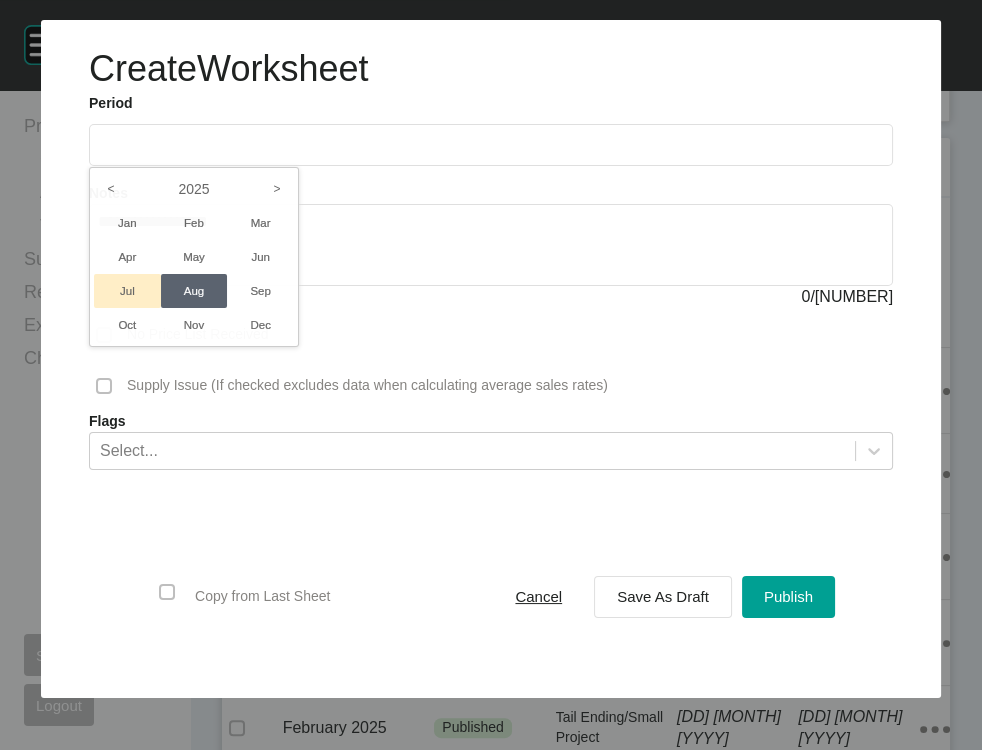 click on "Jul" at bounding box center (127, 291) 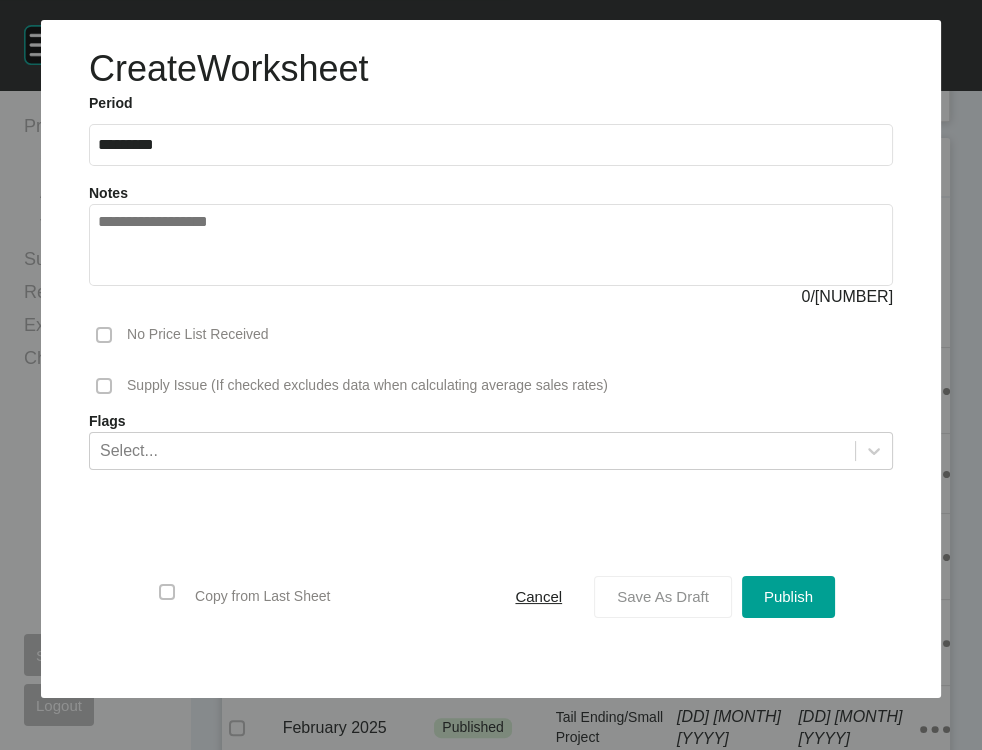 click on "Save As Draft" at bounding box center [663, 597] 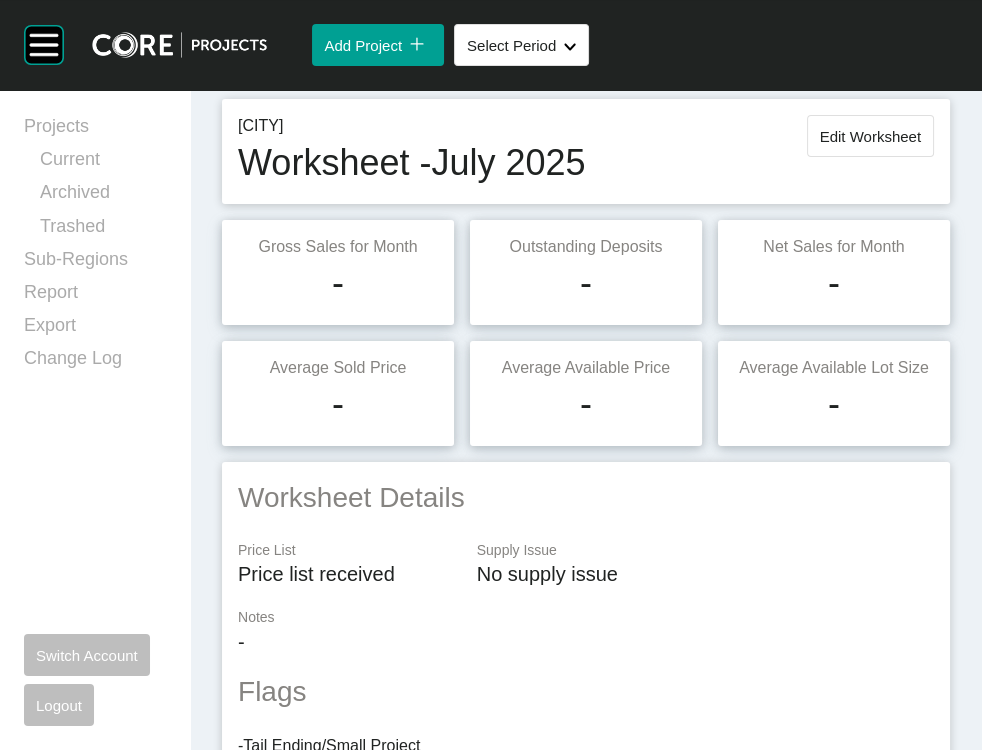 scroll, scrollTop: 0, scrollLeft: 0, axis: both 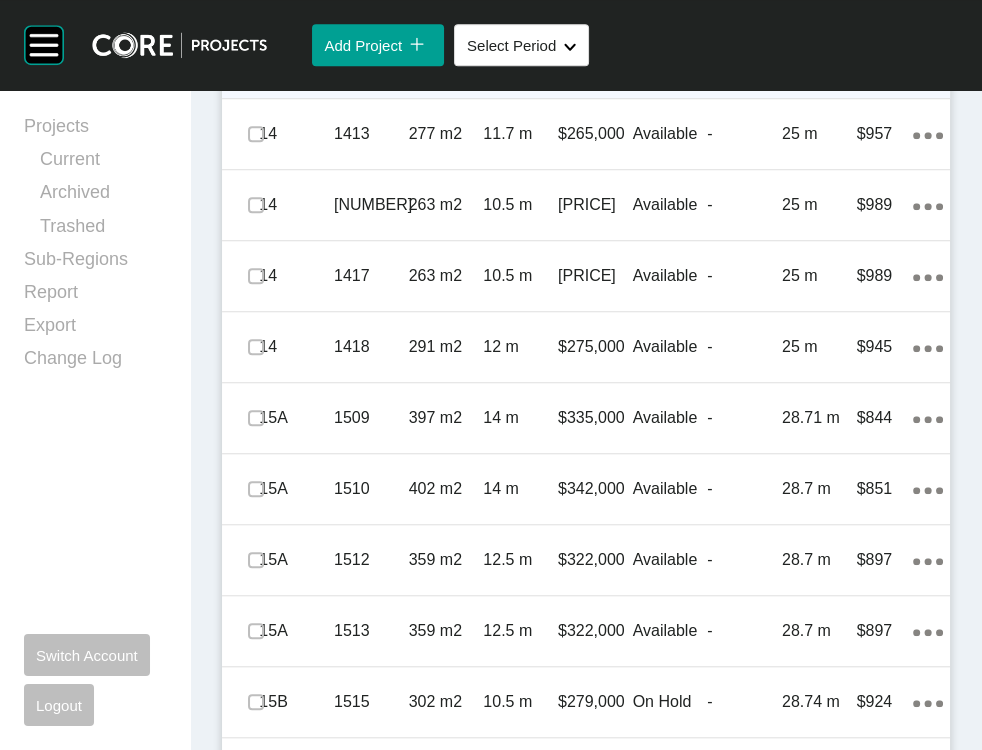 click on "32 m" at bounding box center [819, 63] 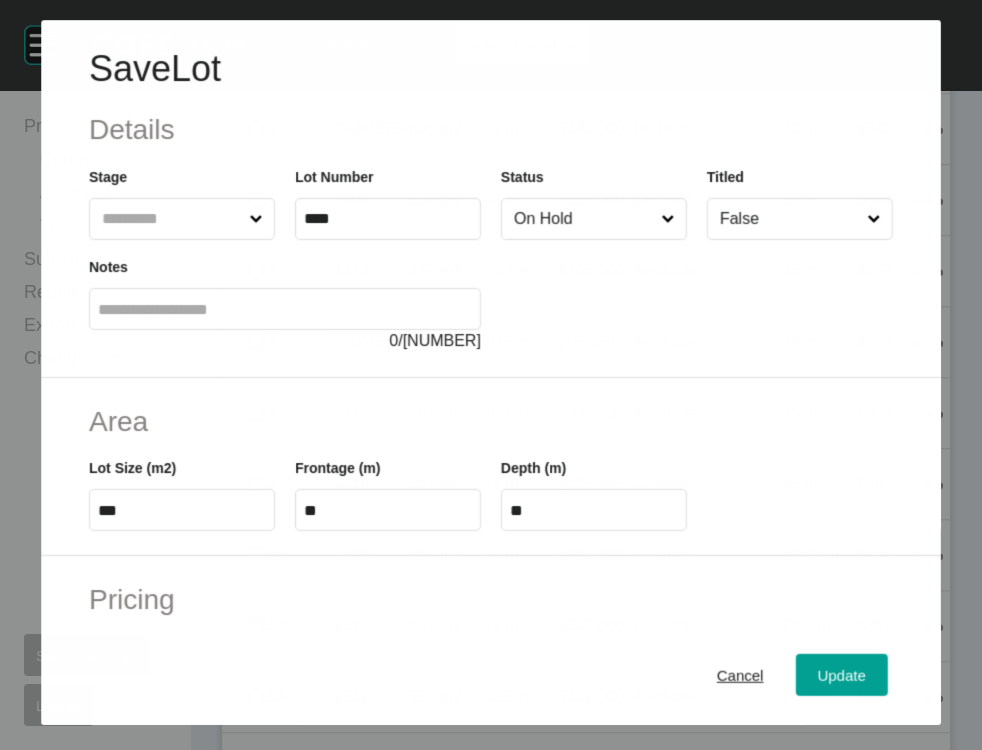 click on "On Hold" at bounding box center [583, 219] 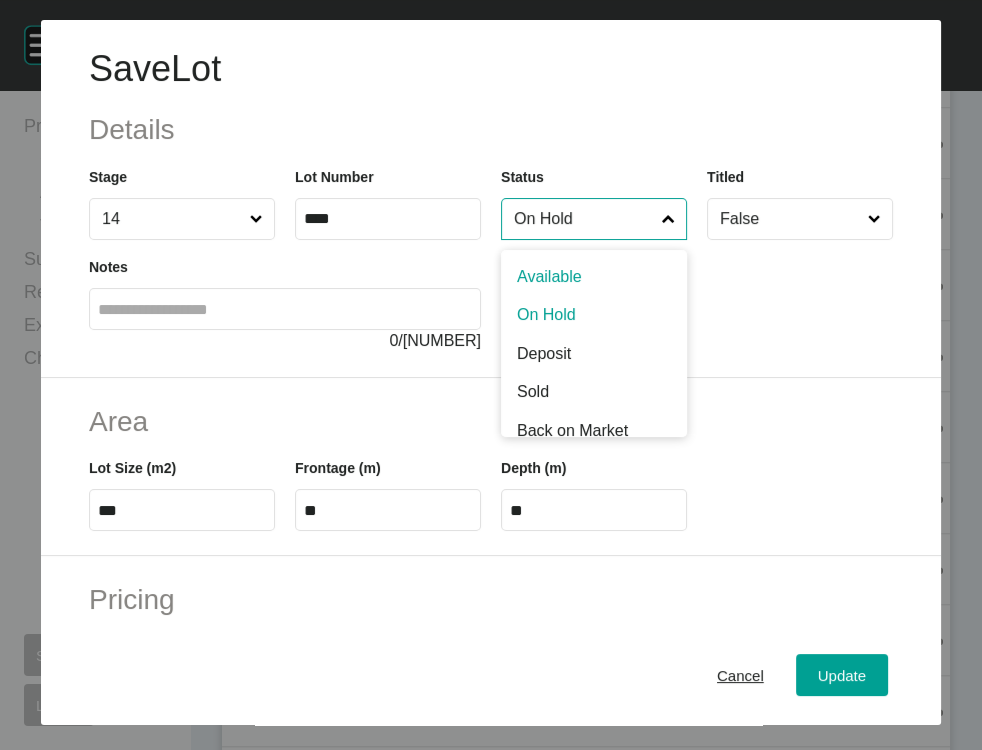 drag, startPoint x: 591, startPoint y: 316, endPoint x: 601, endPoint y: 324, distance: 12.806249 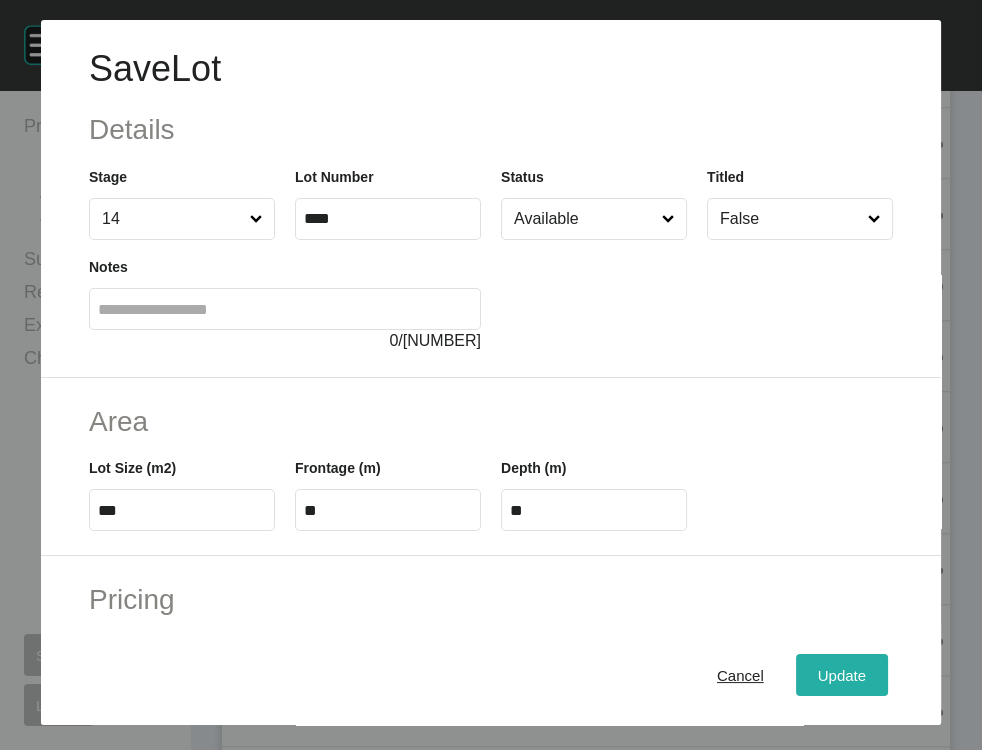 click on "Update" at bounding box center [842, 675] 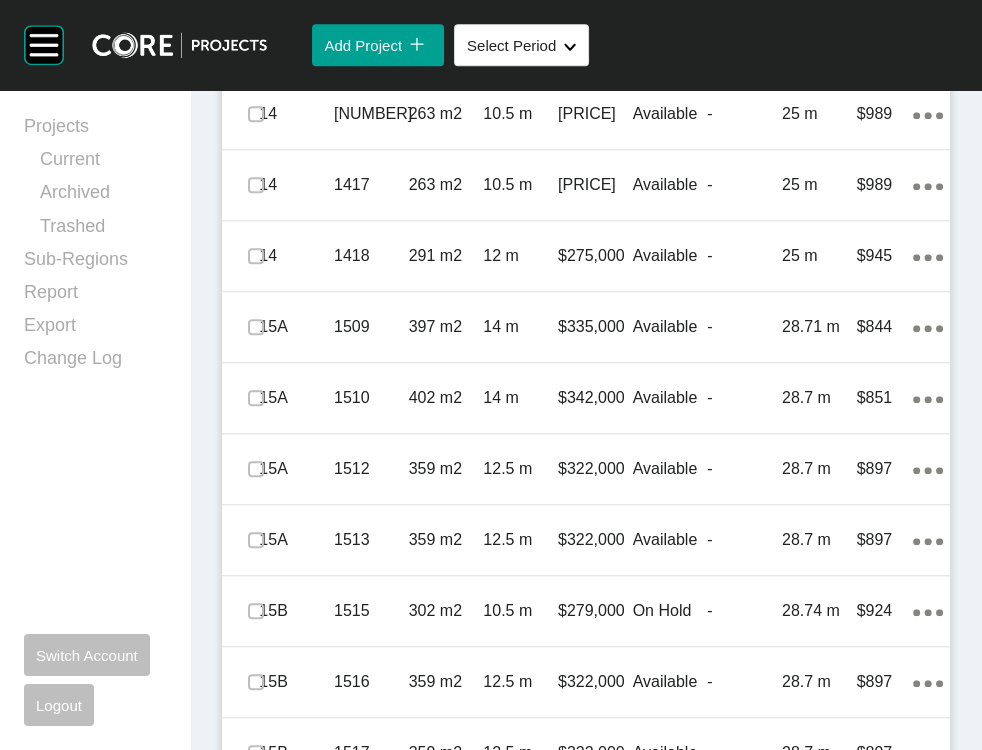 scroll, scrollTop: 1730, scrollLeft: 0, axis: vertical 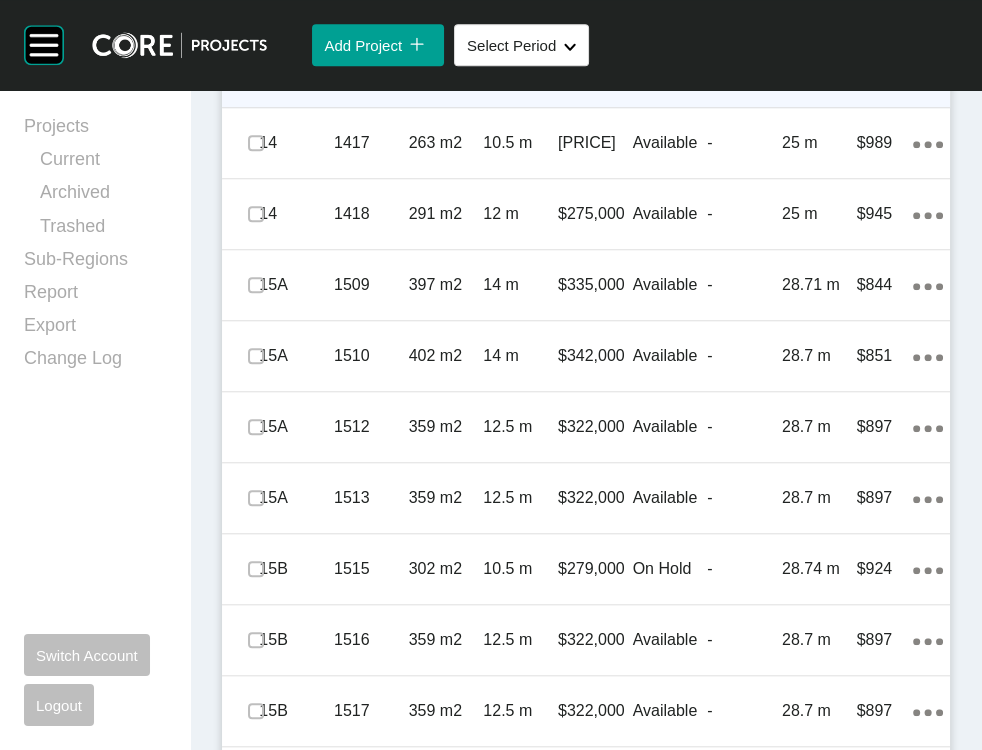 click on "-" at bounding box center [744, 72] 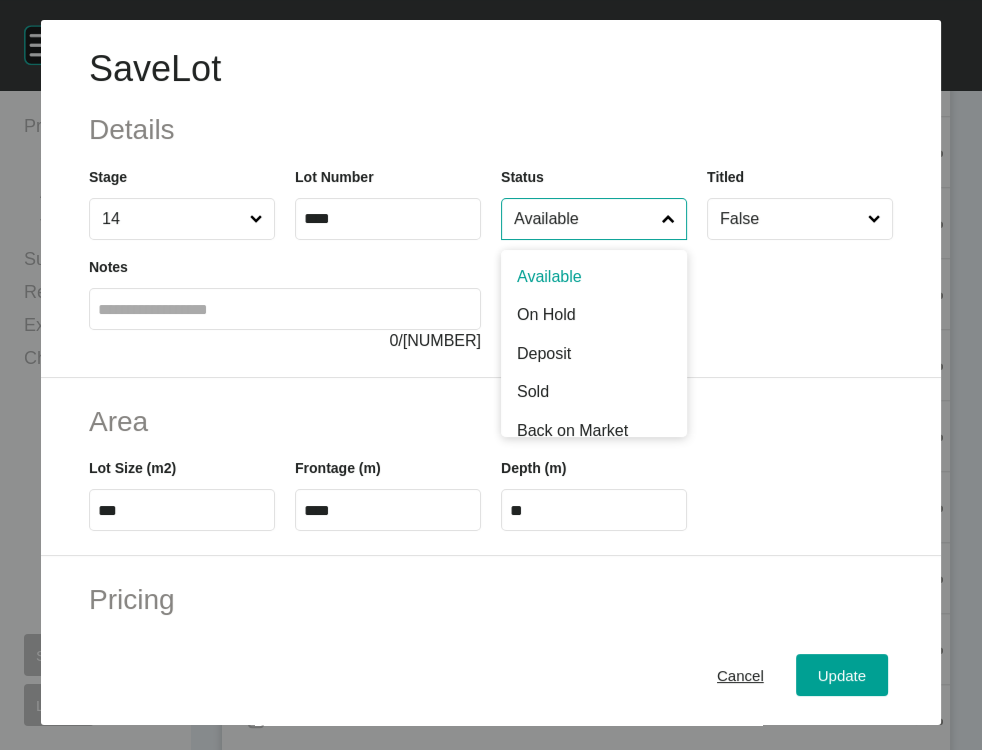 click on "Available" at bounding box center [584, 219] 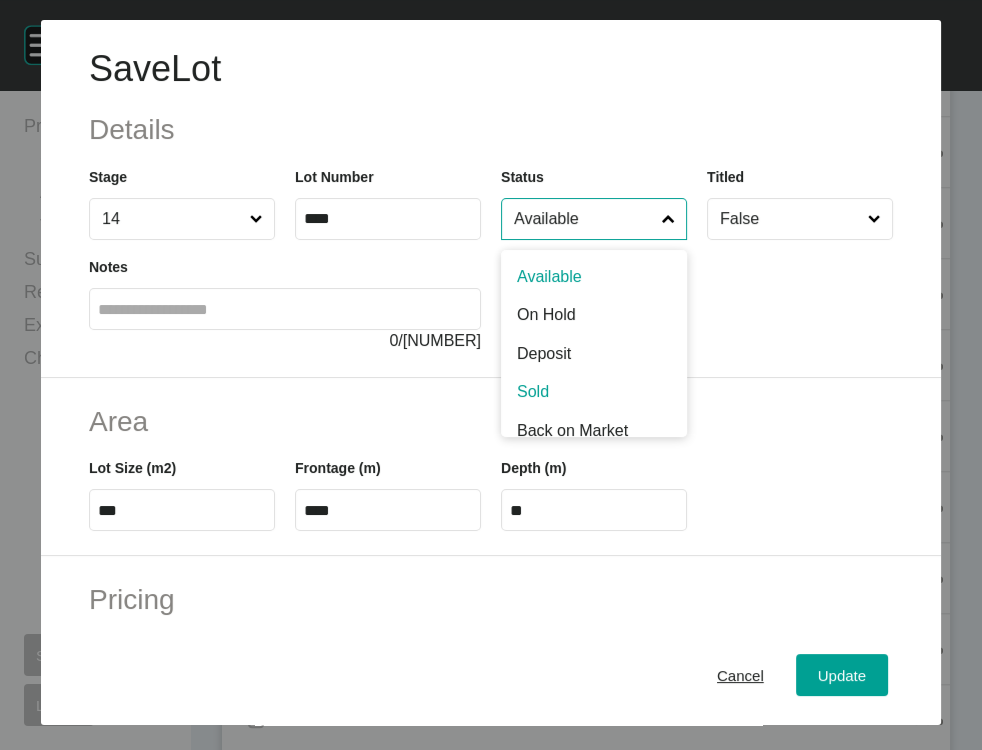 scroll, scrollTop: 9, scrollLeft: 0, axis: vertical 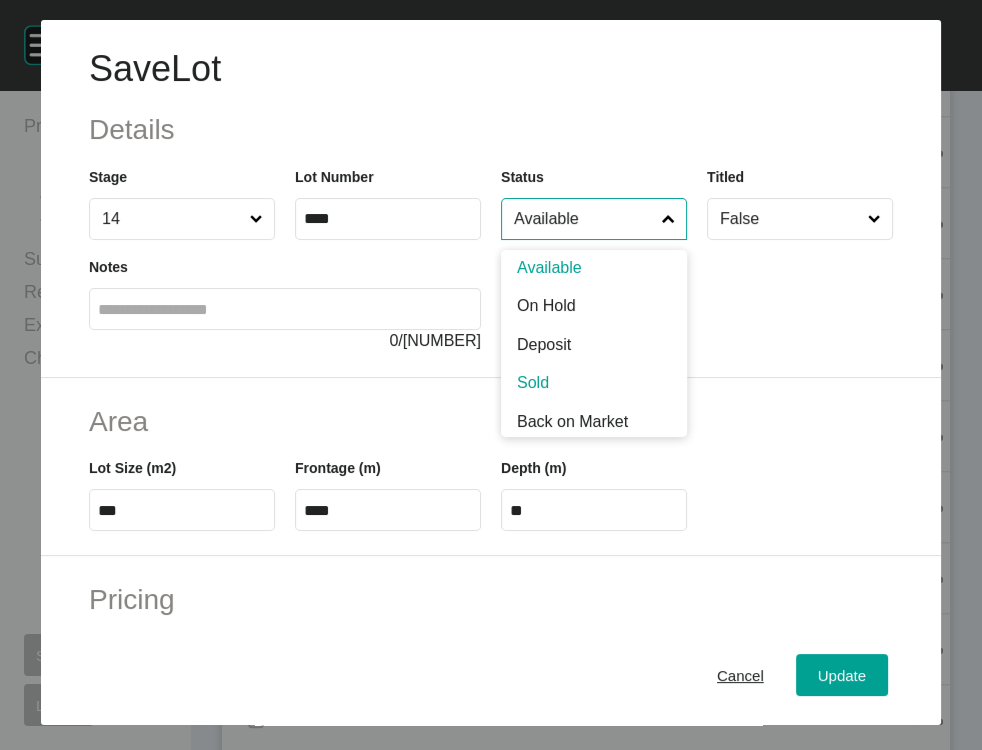 drag, startPoint x: 532, startPoint y: 467, endPoint x: 594, endPoint y: 510, distance: 75.45197 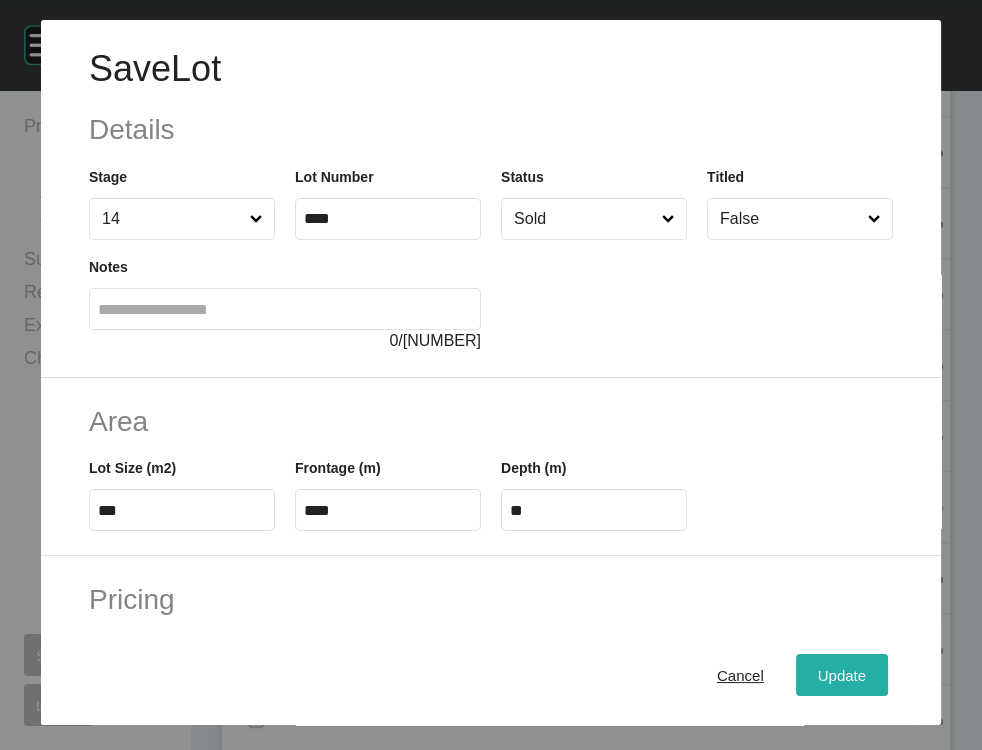 click on "Update" at bounding box center (842, 675) 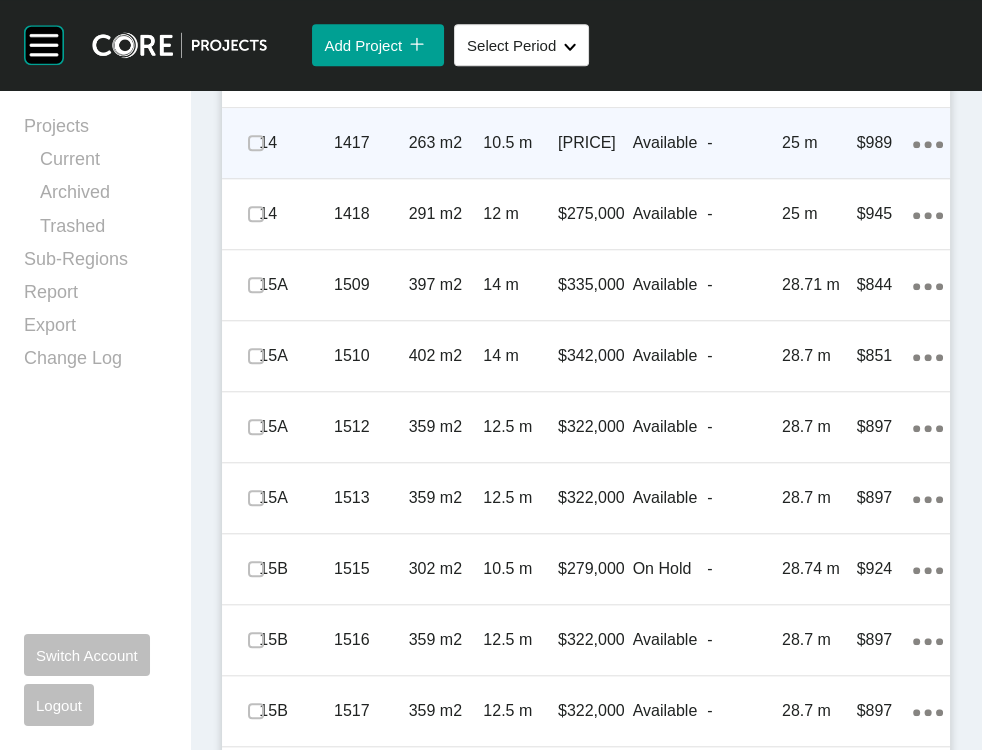 click on "-" at bounding box center [744, 143] 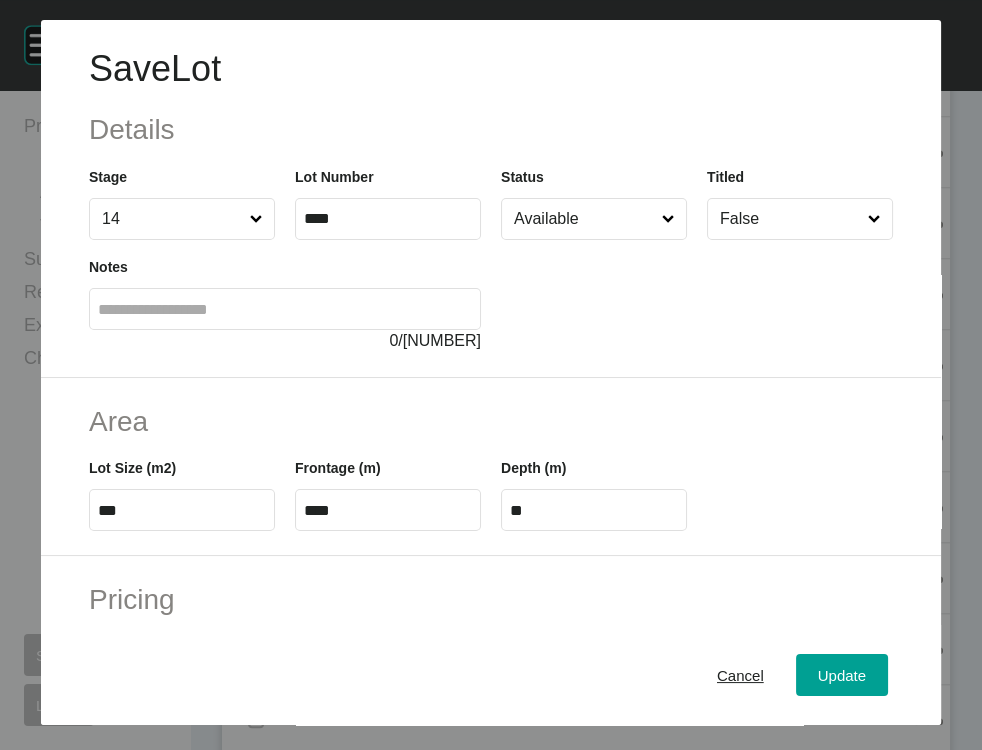 click on "Available" at bounding box center (584, 219) 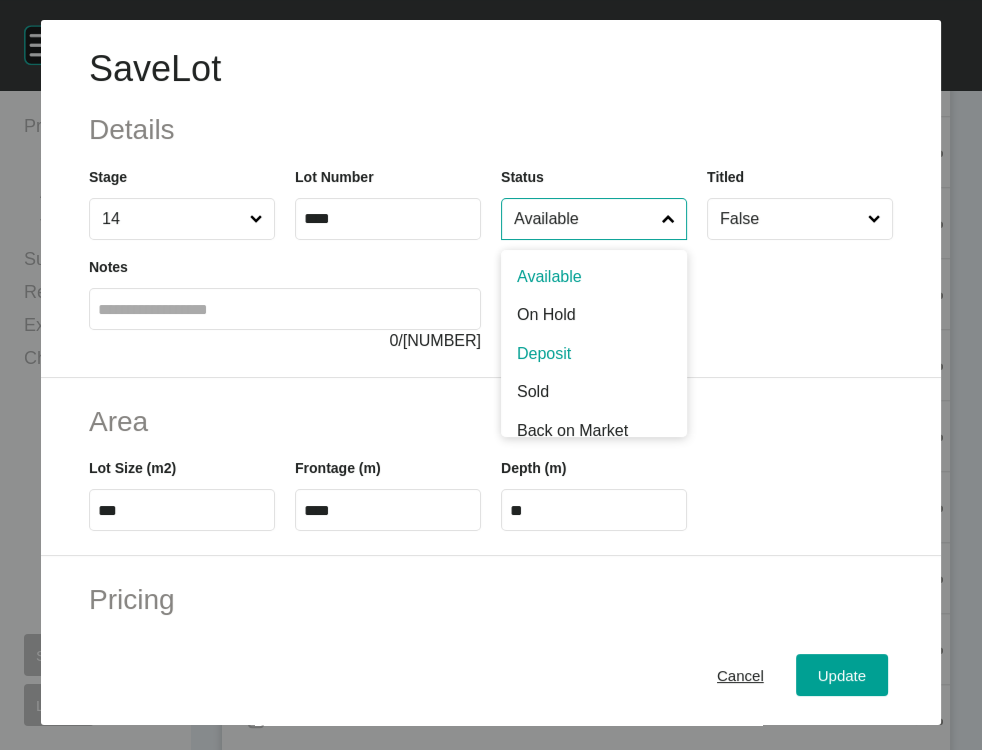scroll, scrollTop: 9, scrollLeft: 0, axis: vertical 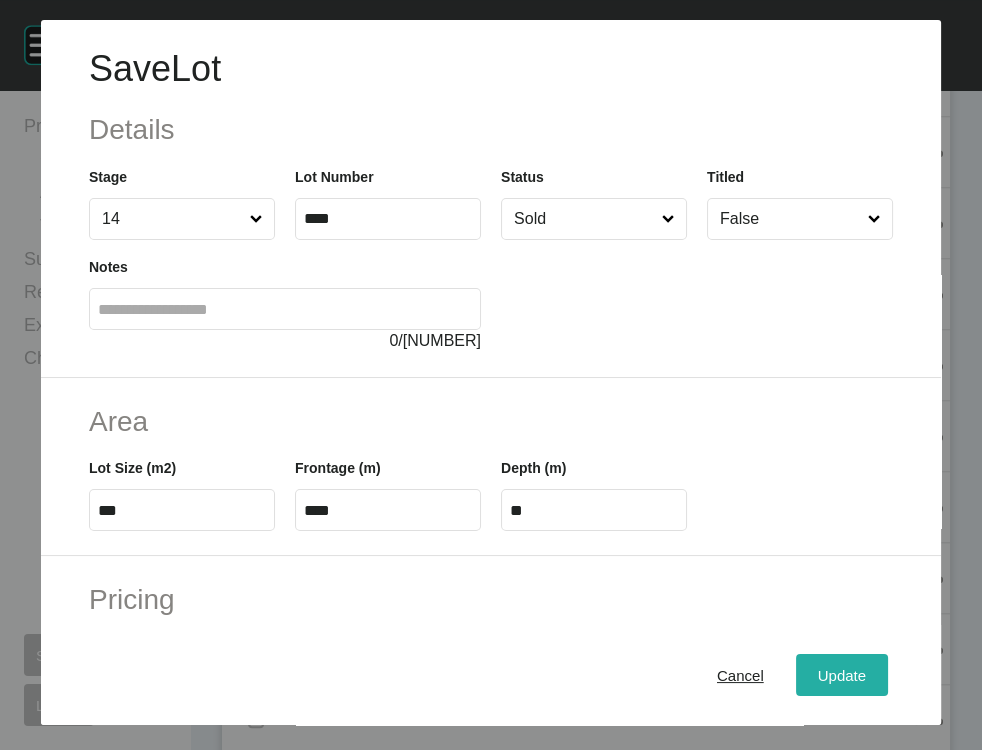 click on "Update" at bounding box center [842, 675] 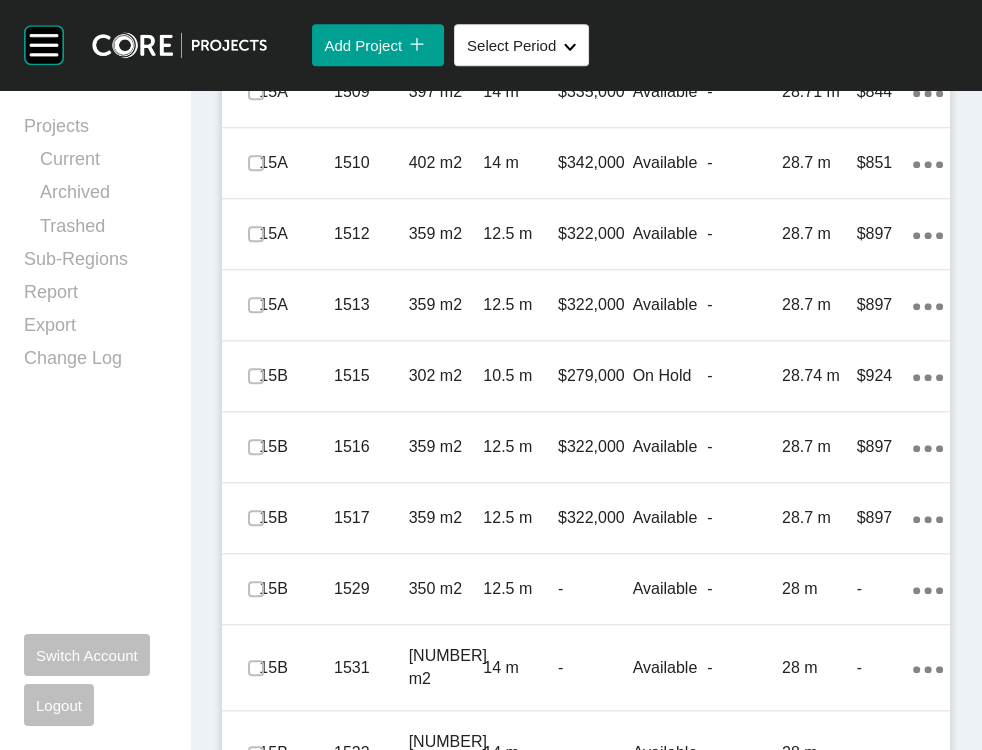 scroll, scrollTop: 1936, scrollLeft: 0, axis: vertical 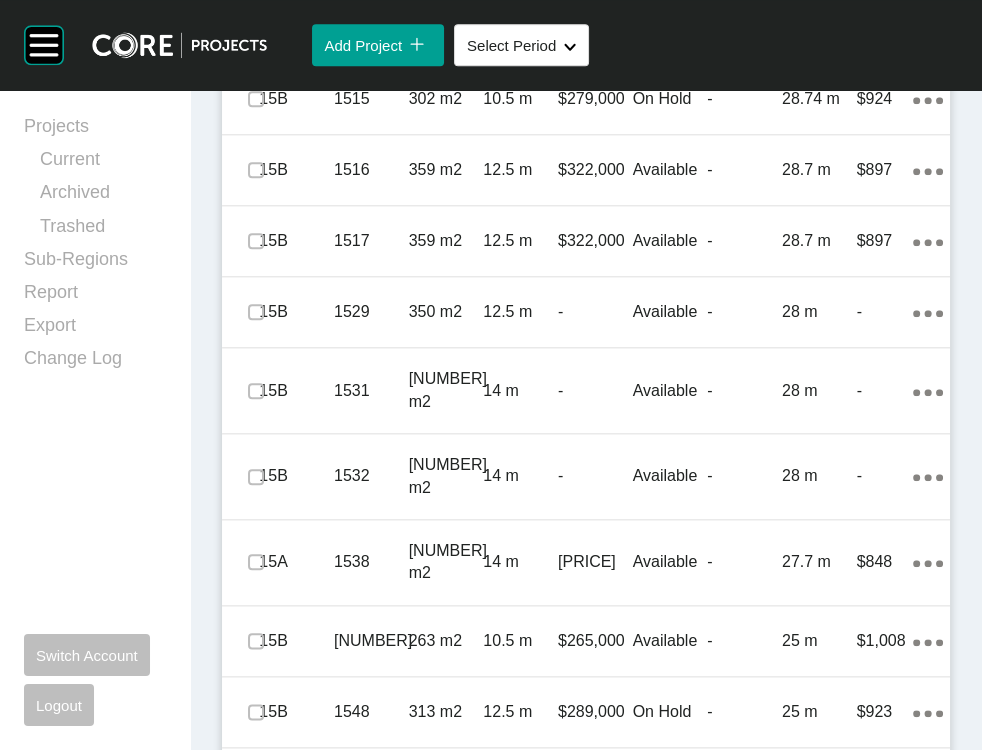 click at bounding box center [256, -185] 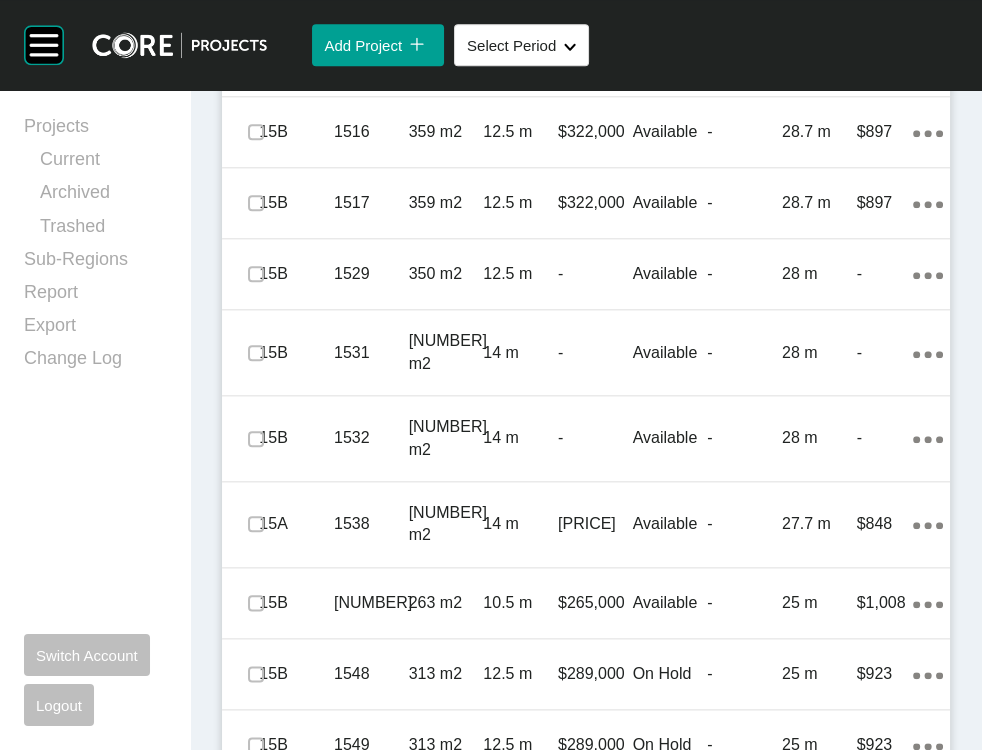 scroll, scrollTop: 2351, scrollLeft: 0, axis: vertical 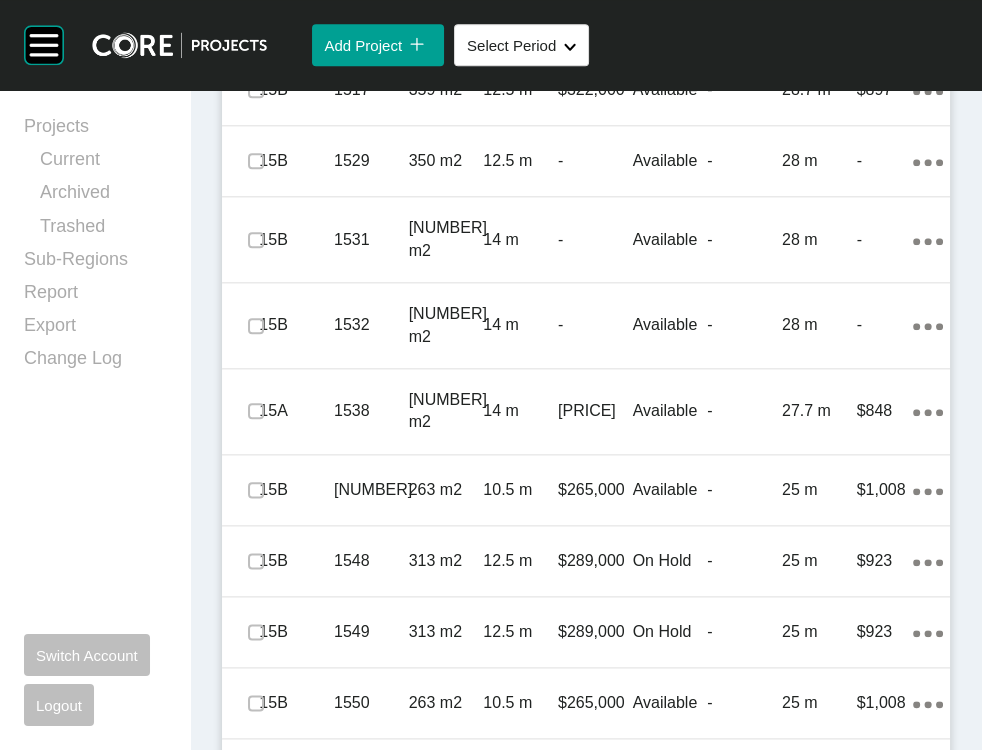 click at bounding box center (256, -52) 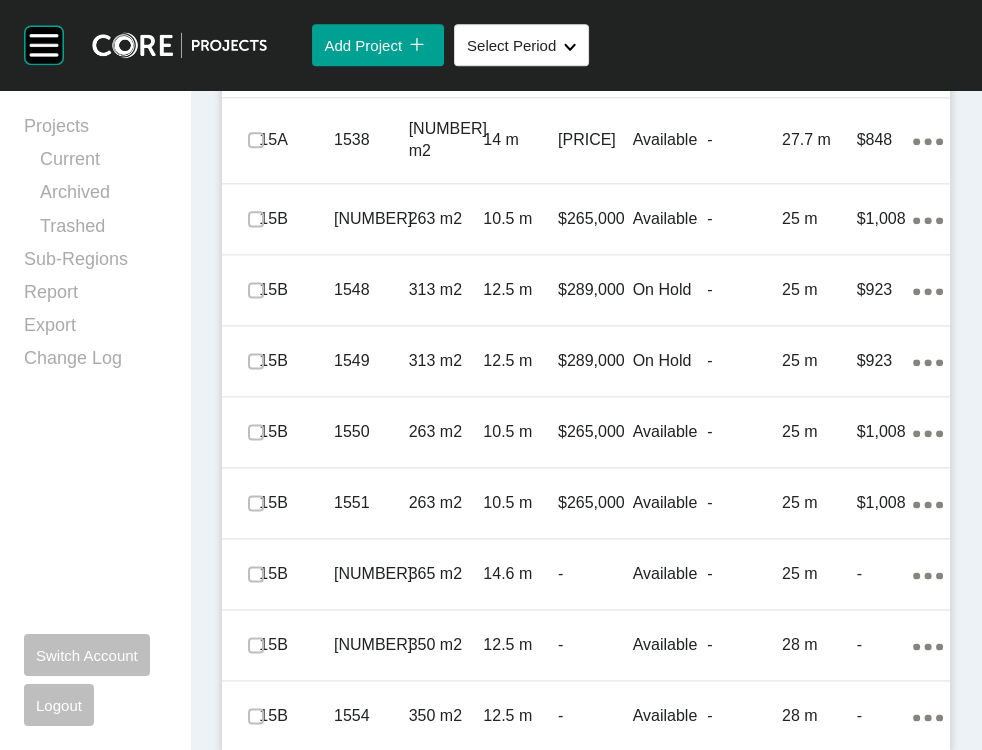 scroll, scrollTop: 2633, scrollLeft: 0, axis: vertical 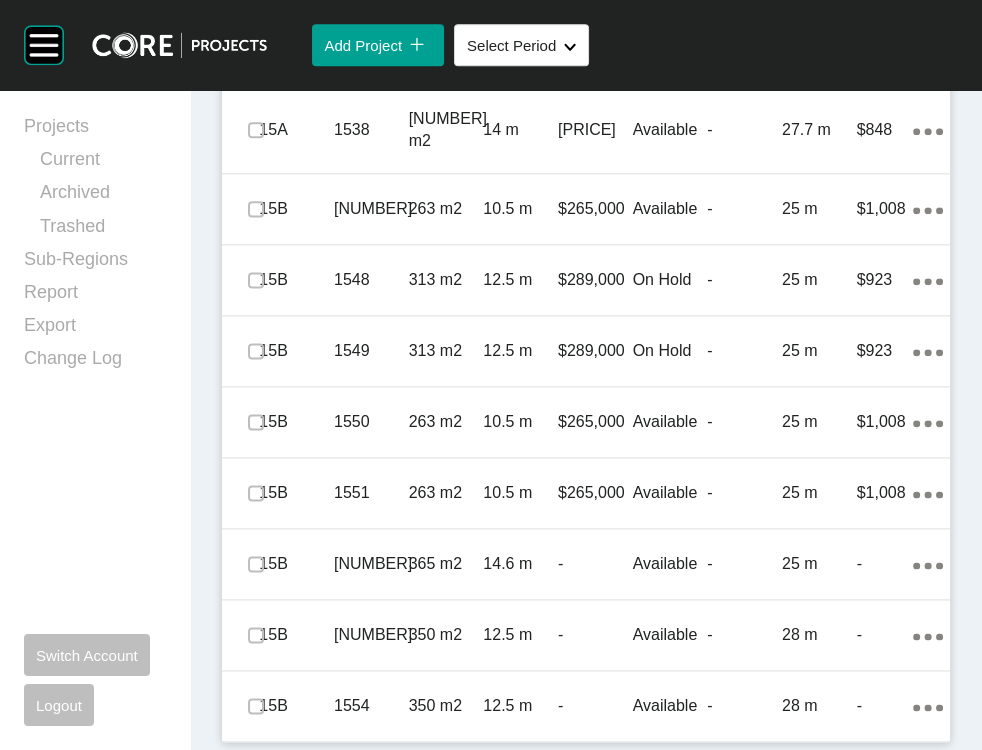 click on "Available" at bounding box center (670, -120) 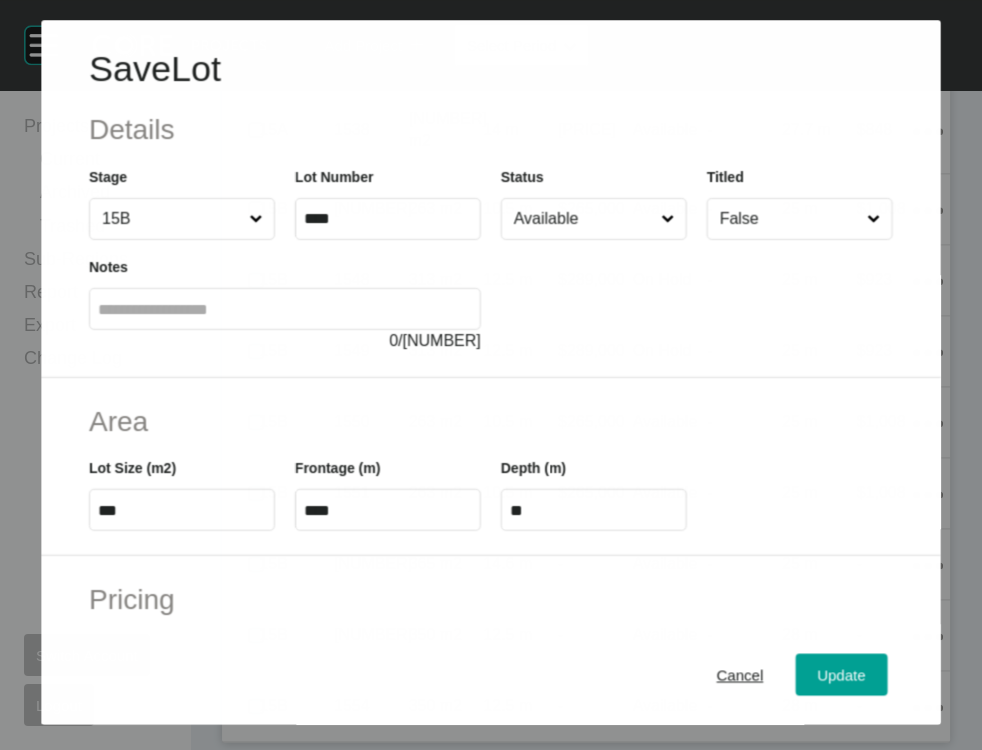 scroll, scrollTop: 2556, scrollLeft: 0, axis: vertical 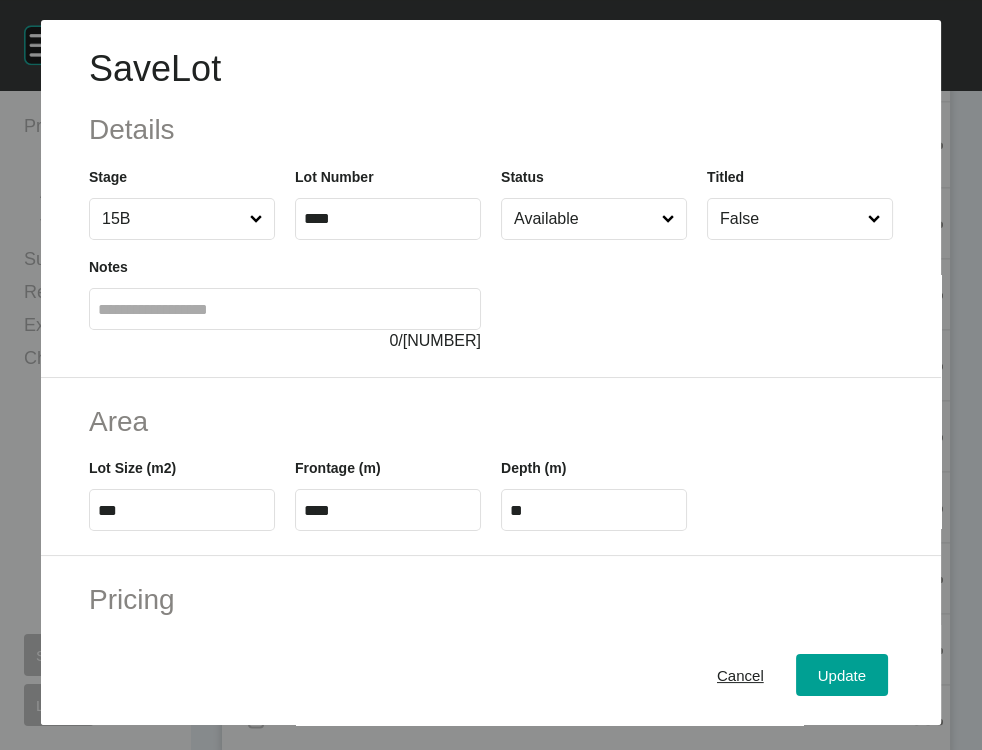click on "Available" at bounding box center [584, 219] 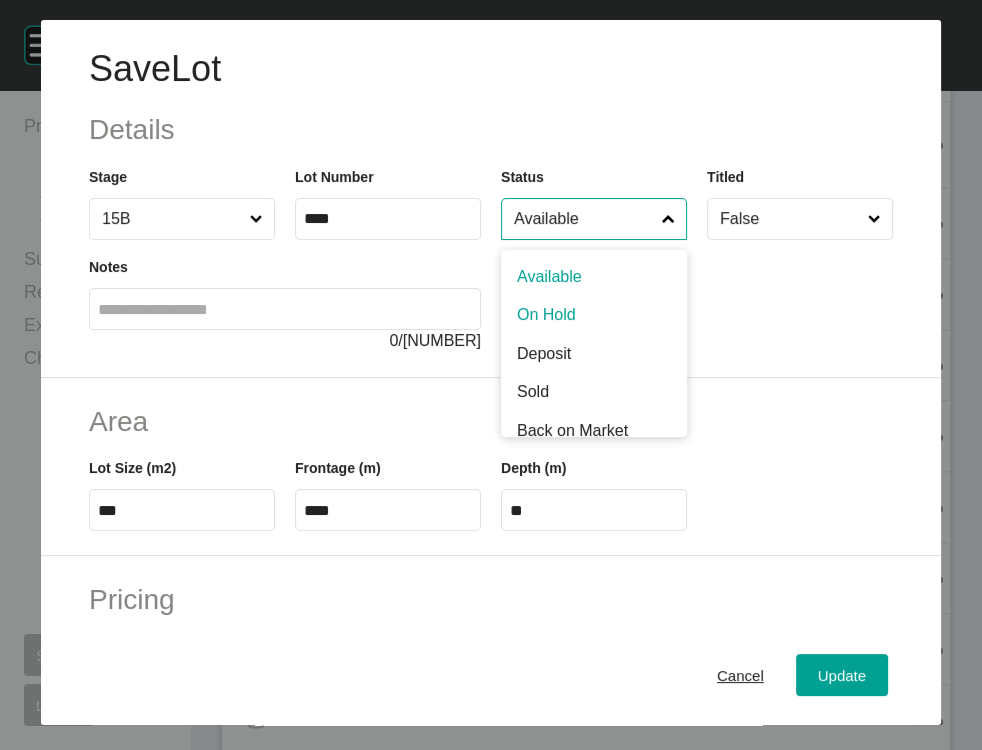 drag, startPoint x: 553, startPoint y: 376, endPoint x: 693, endPoint y: 498, distance: 185.69868 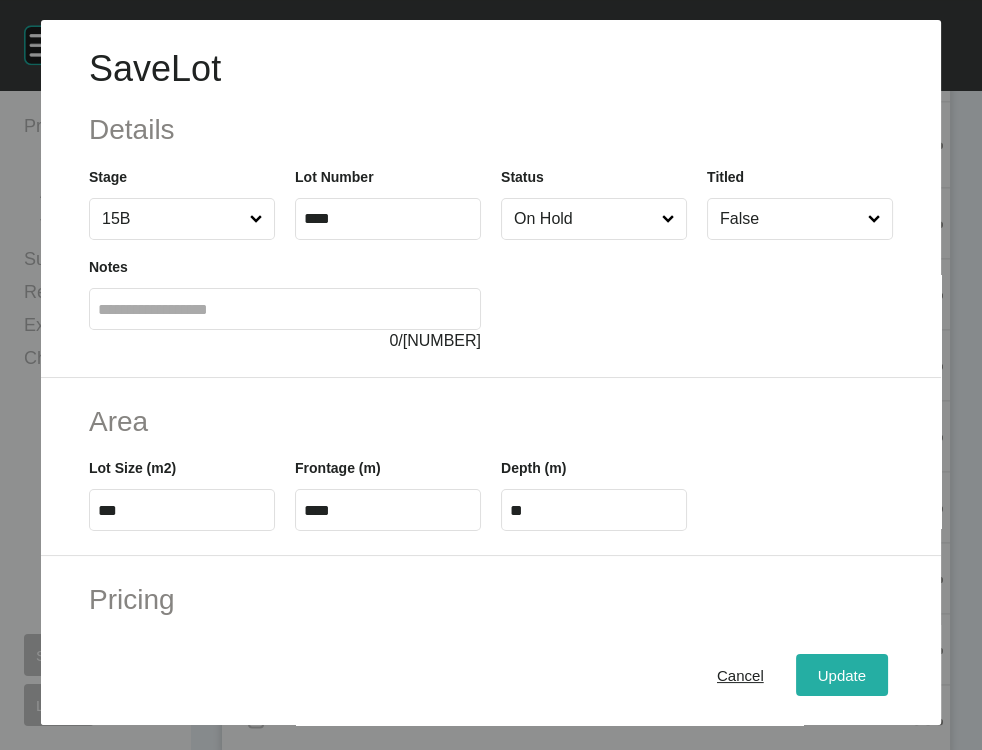 click on "Update" at bounding box center [842, 675] 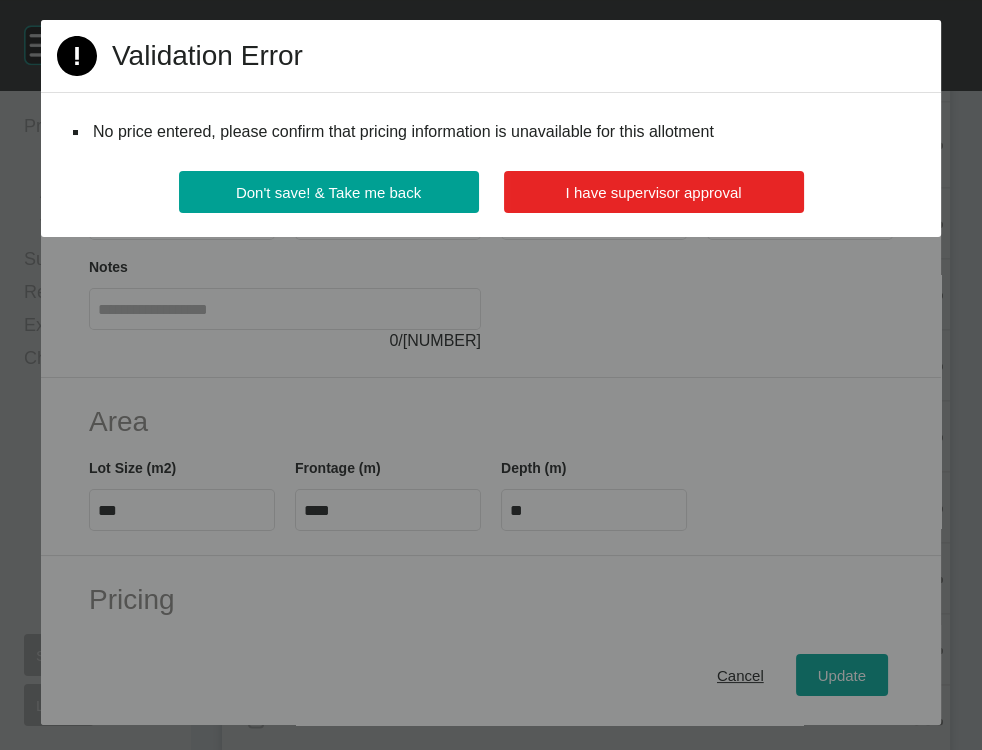 click on "I have supervisor approval" at bounding box center (654, 192) 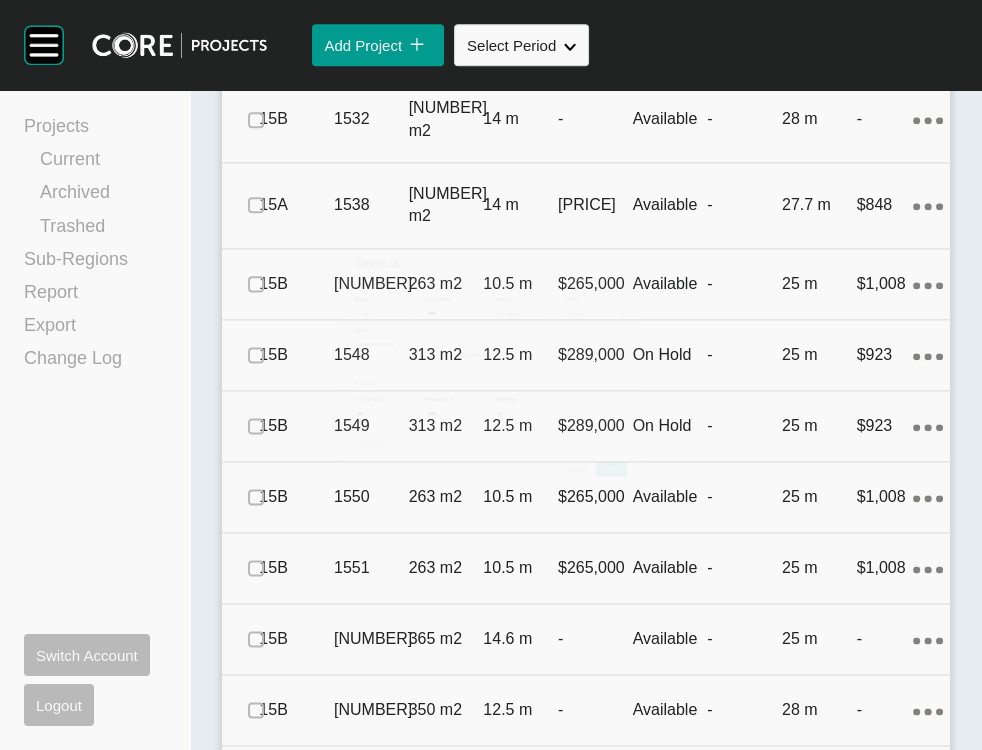 scroll, scrollTop: 2633, scrollLeft: 0, axis: vertical 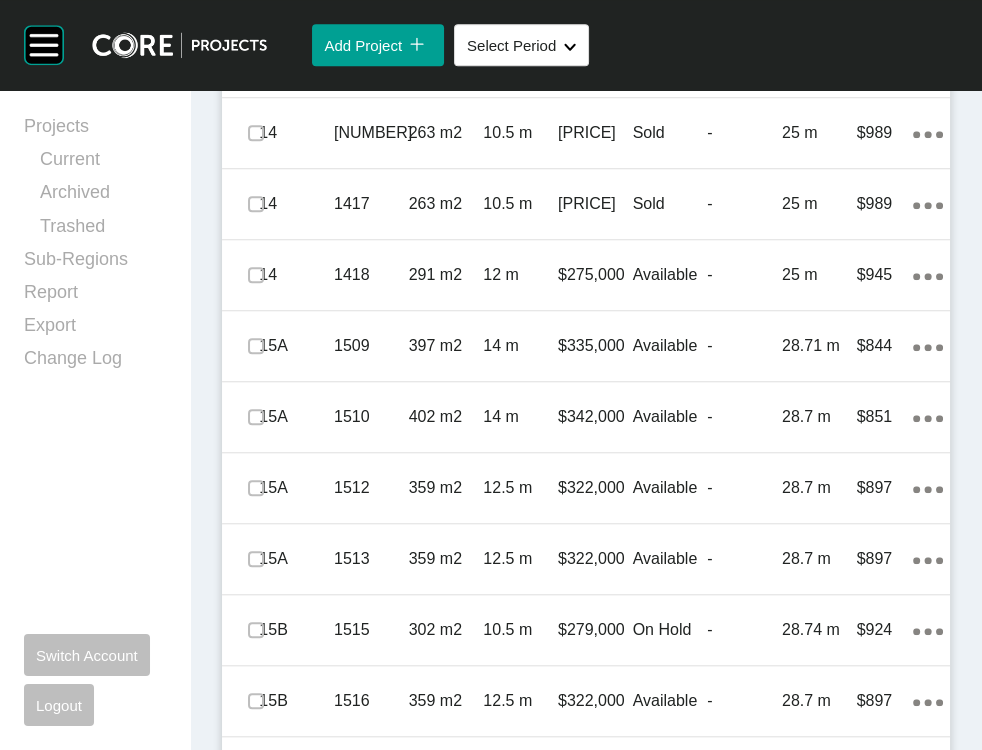 click on "Edit Selected" at bounding box center [623, -208] 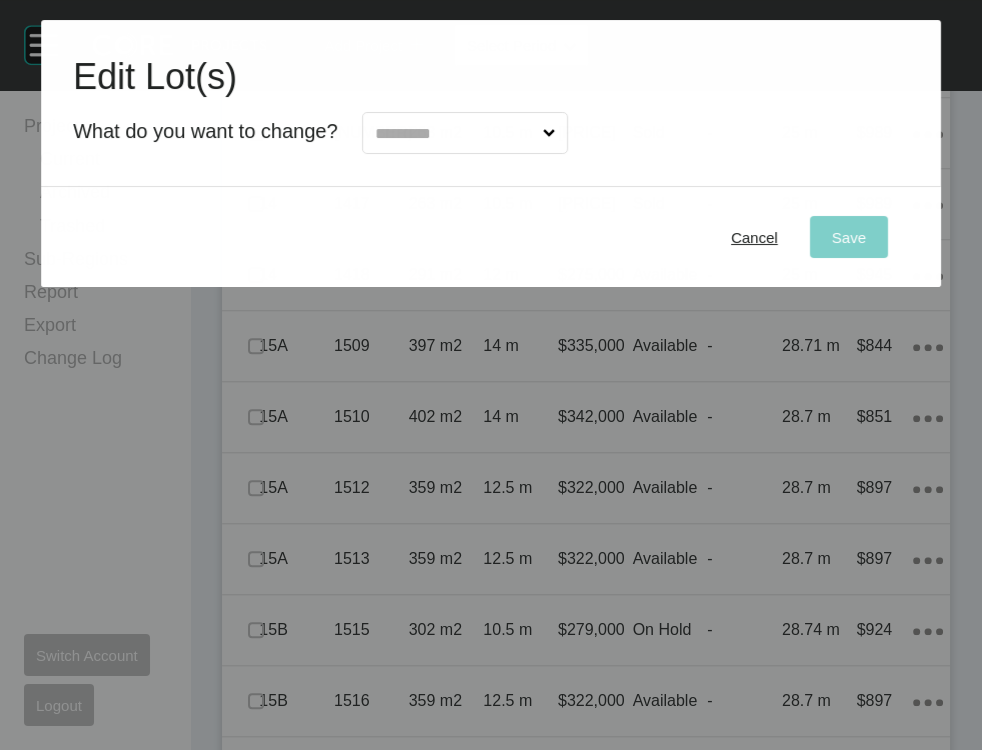 drag, startPoint x: 461, startPoint y: 163, endPoint x: 472, endPoint y: 193, distance: 31.95309 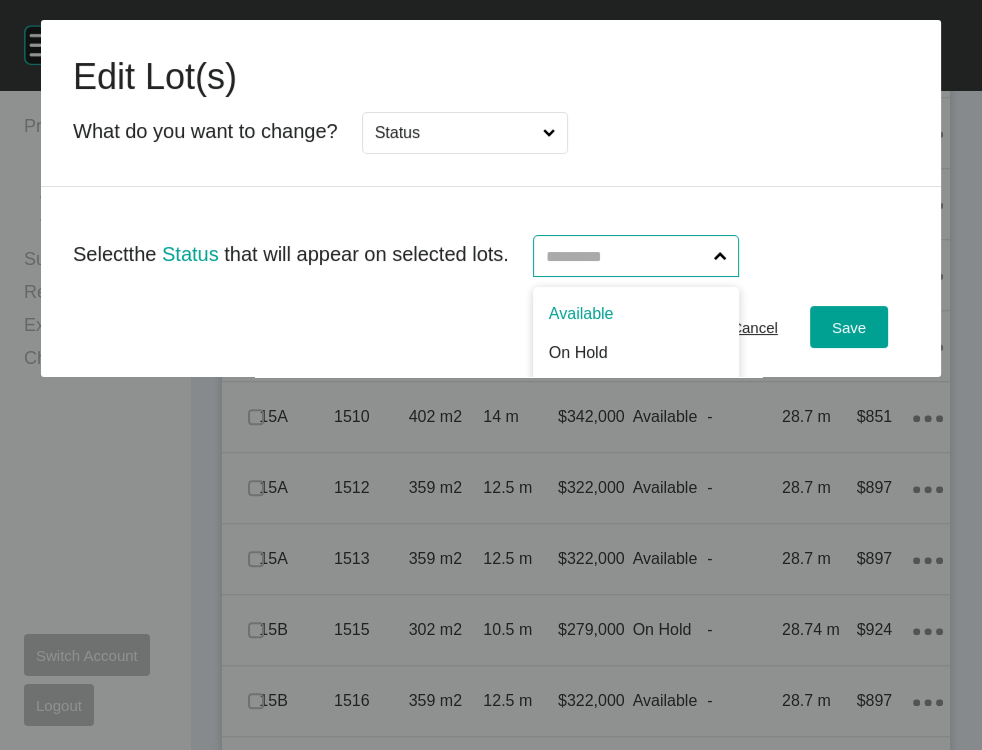click at bounding box center (626, 256) 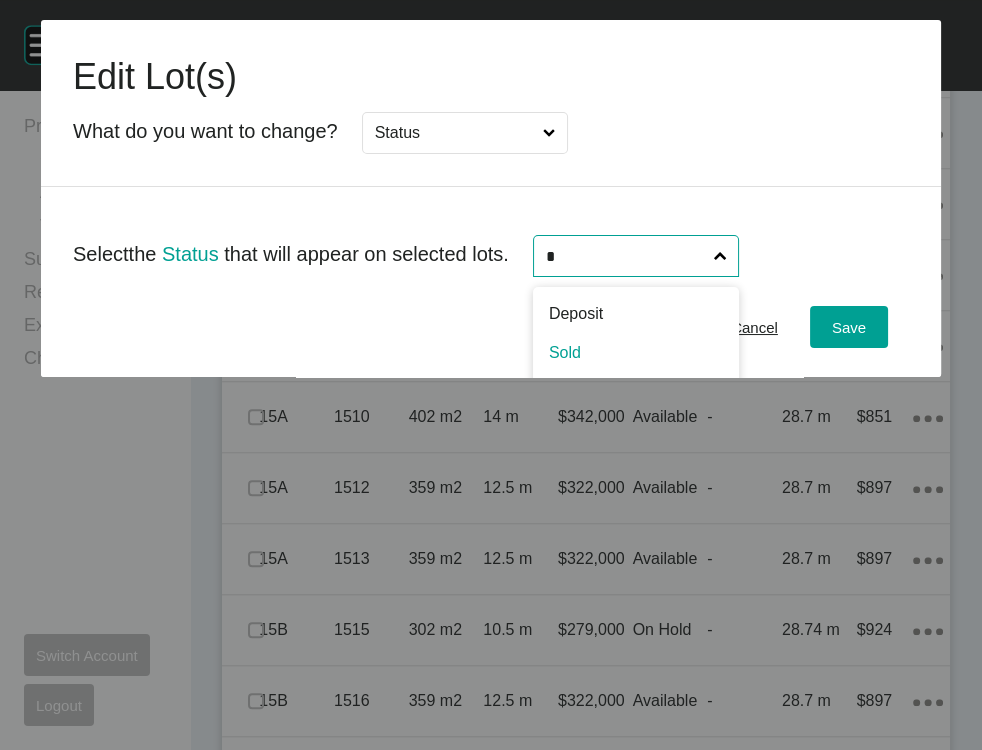 type on "*" 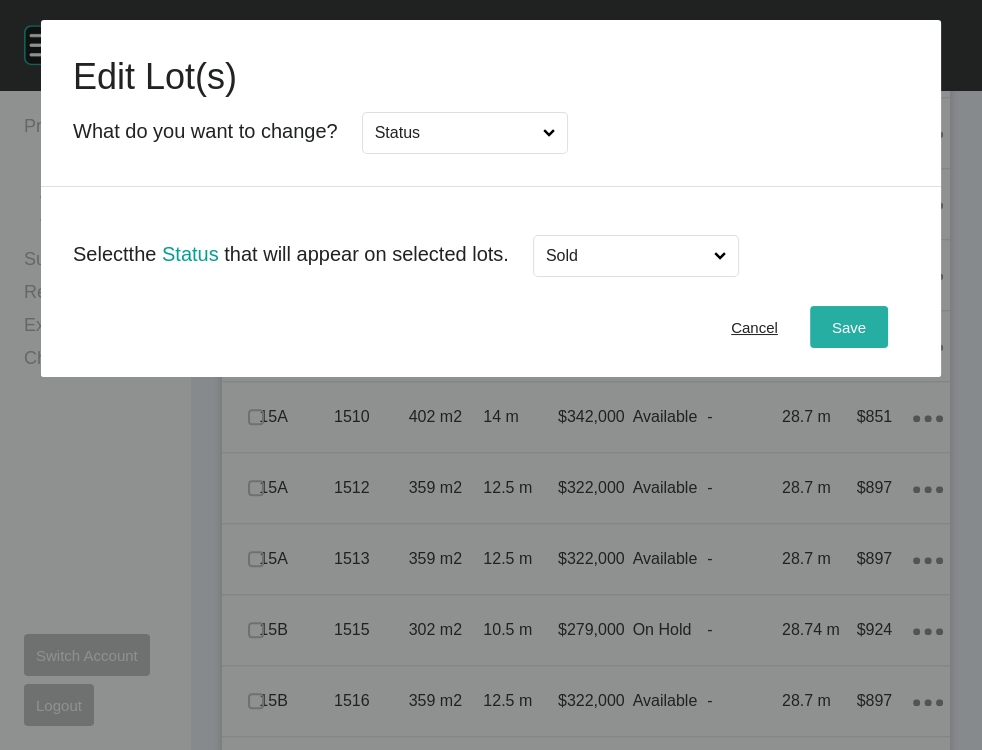 click on "Save" at bounding box center [849, 327] 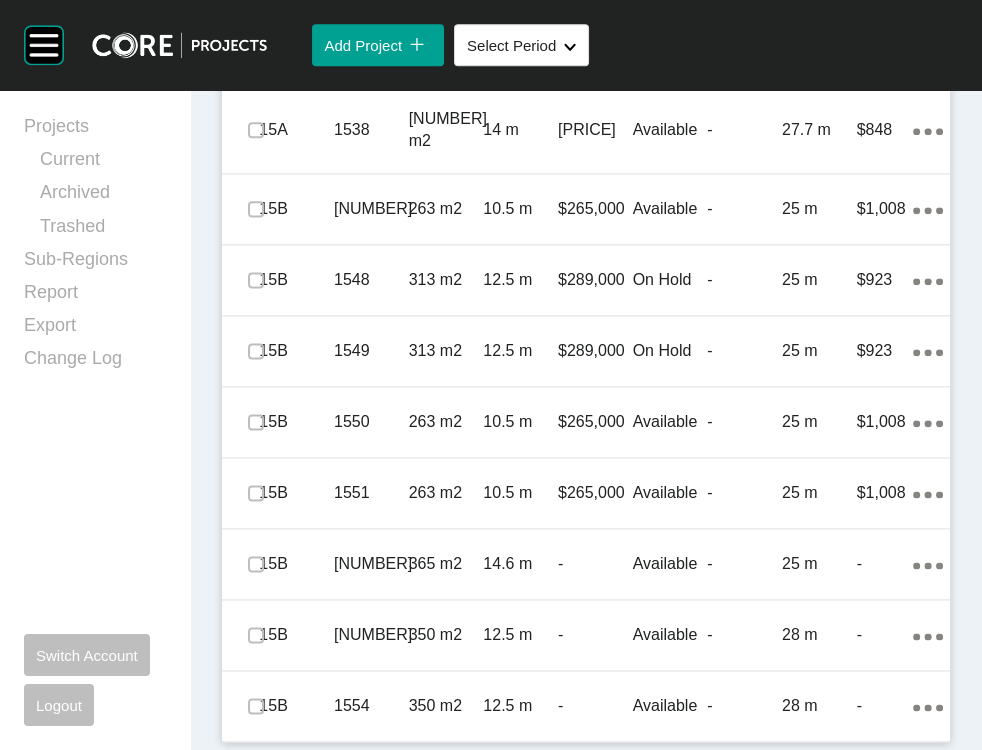 scroll, scrollTop: 2848, scrollLeft: 0, axis: vertical 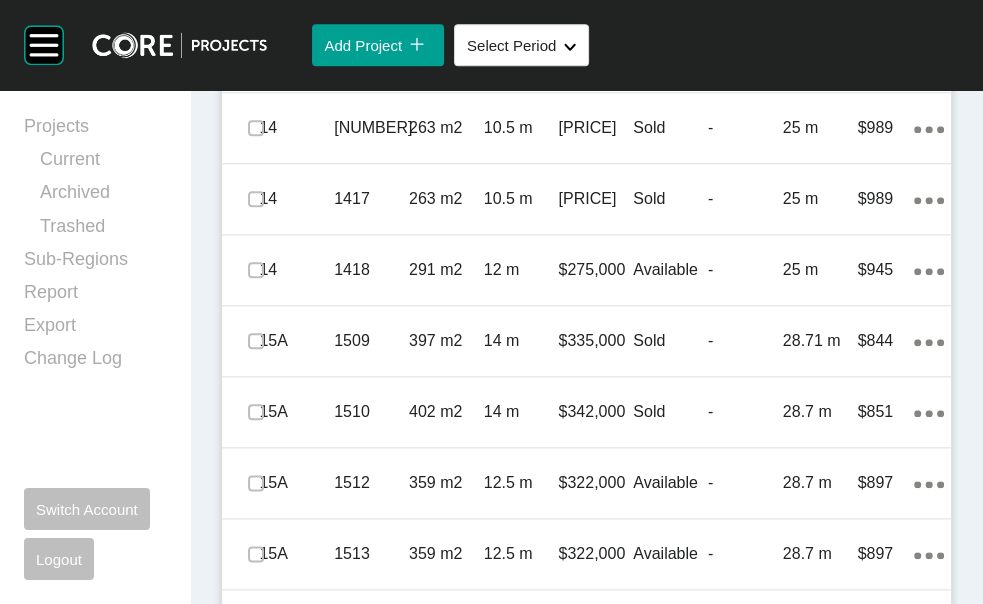click on "Add Lot icon/tick copy 11 Created with Sketch." at bounding box center (880, -213) 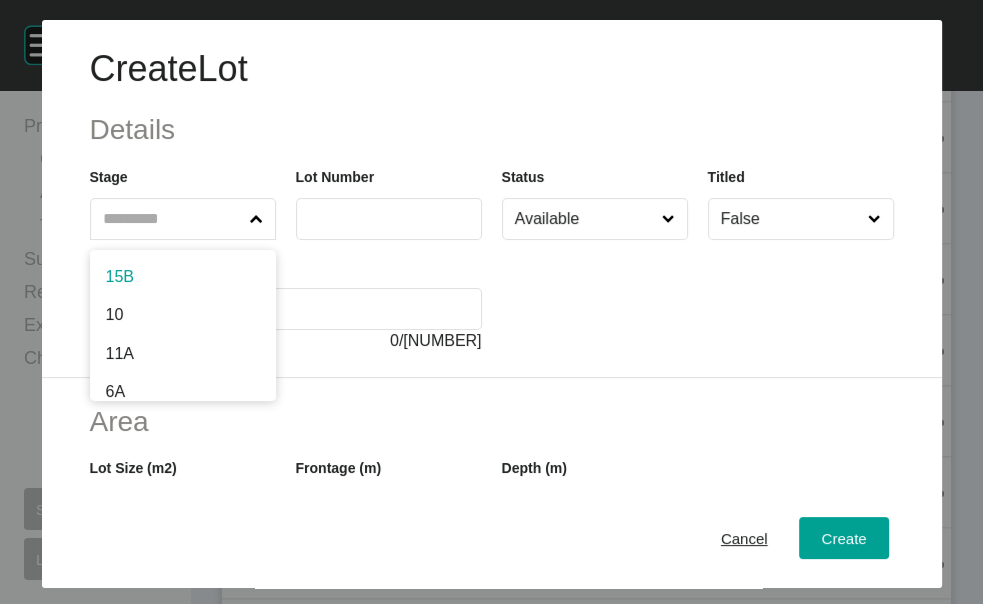click 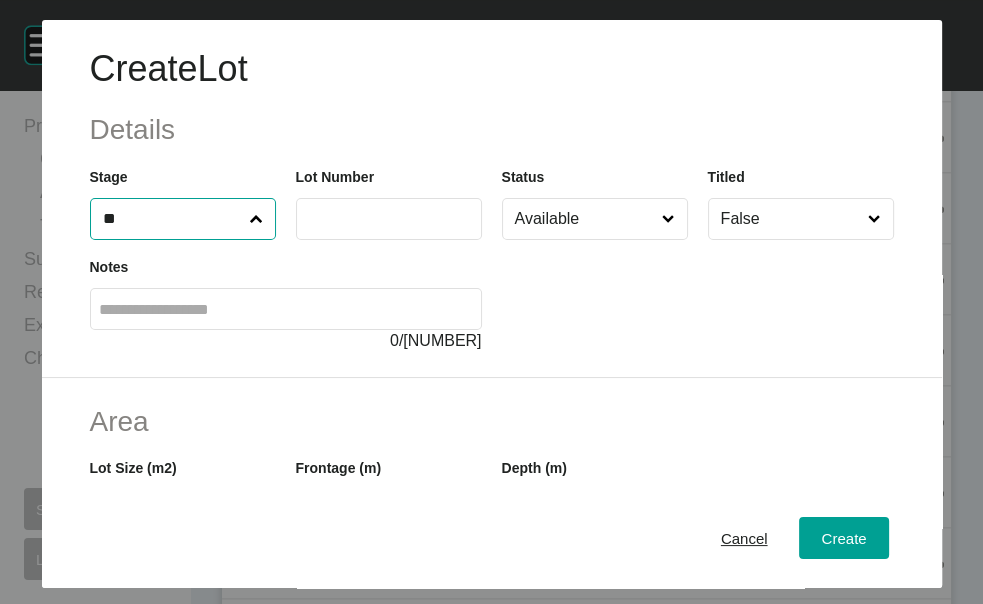 drag, startPoint x: 154, startPoint y: 272, endPoint x: 67, endPoint y: 281, distance: 87.46428 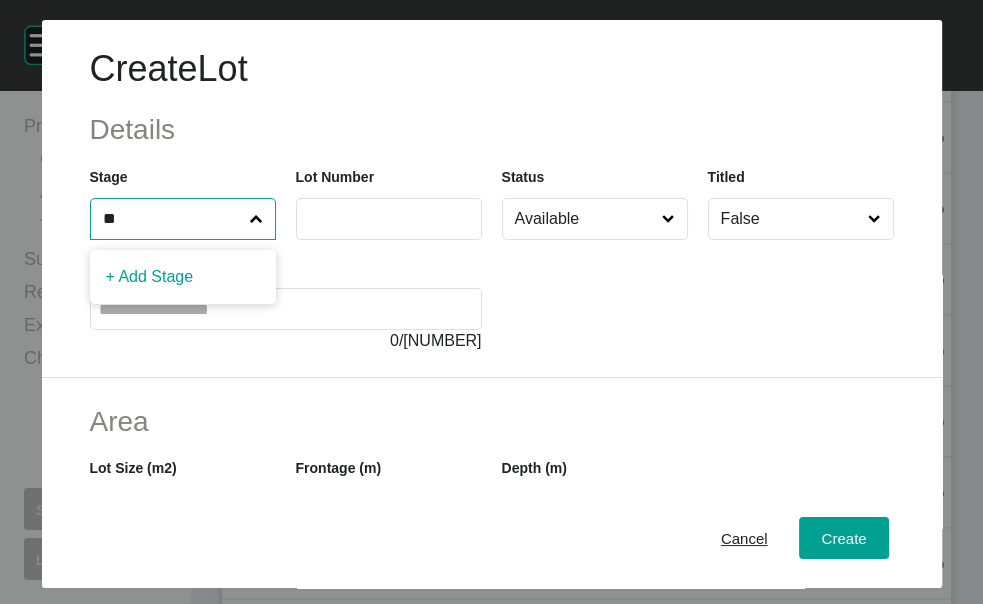 type on "**" 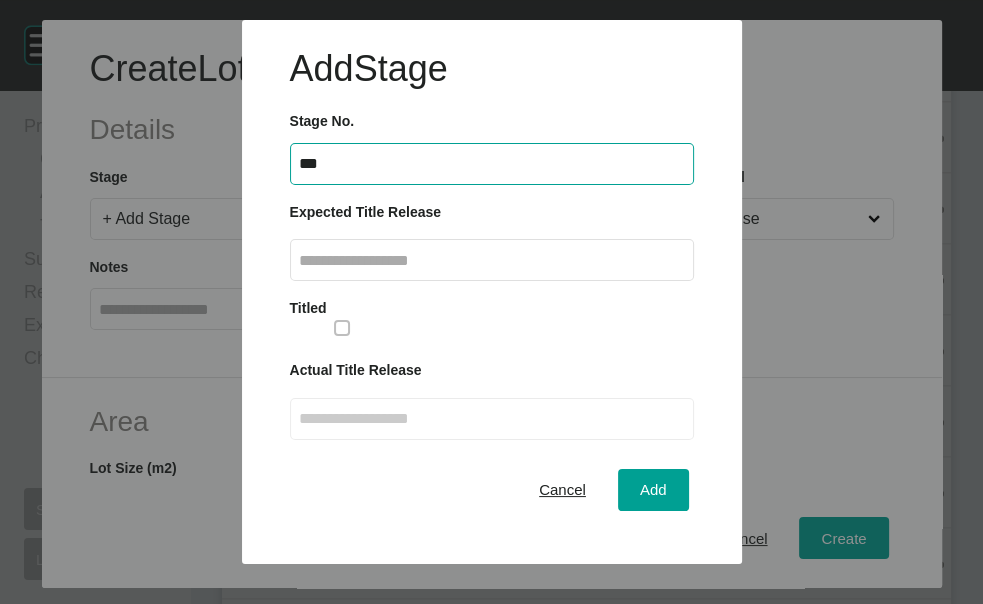 type on "***" 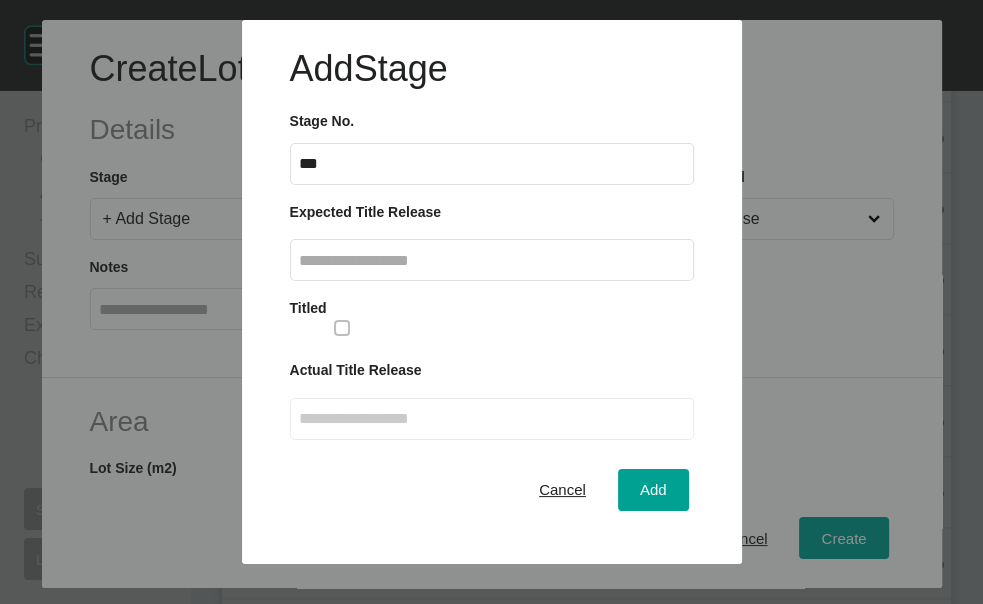 click at bounding box center (492, 260) 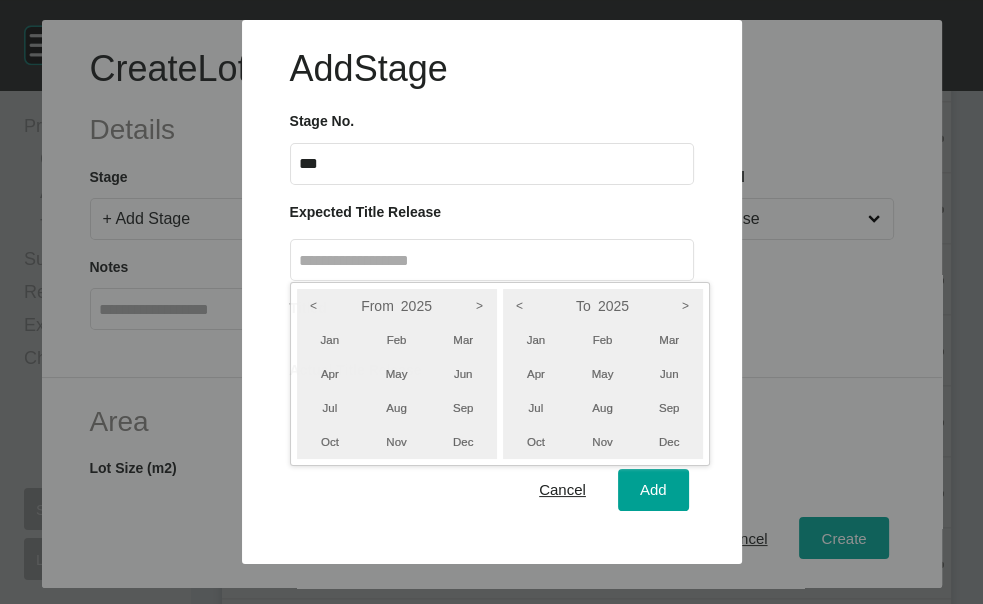 drag, startPoint x: 972, startPoint y: 224, endPoint x: 978, endPoint y: 270, distance: 46.389652 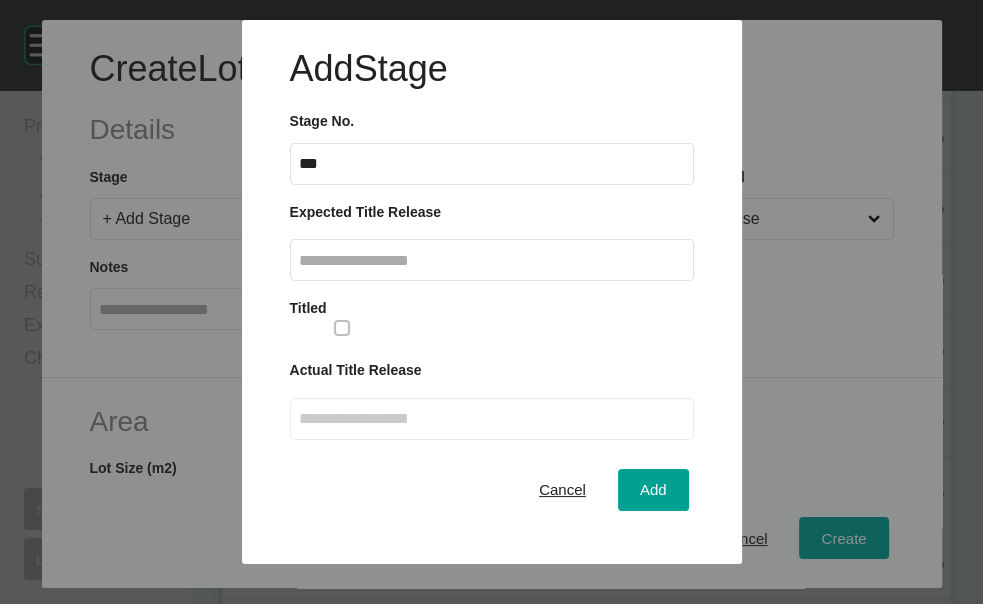 click at bounding box center [492, 260] 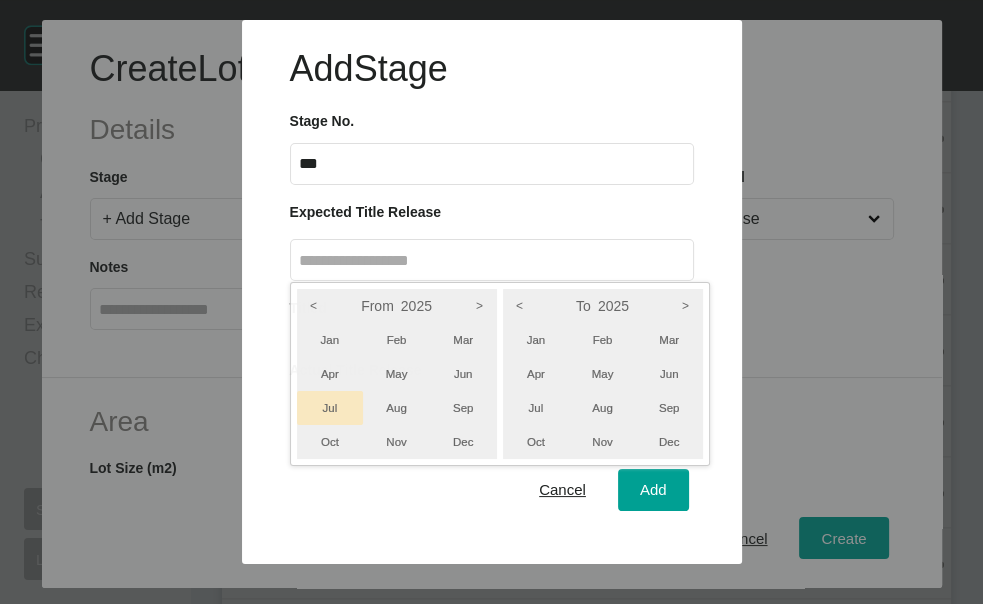click on "Jul" at bounding box center (330, 408) 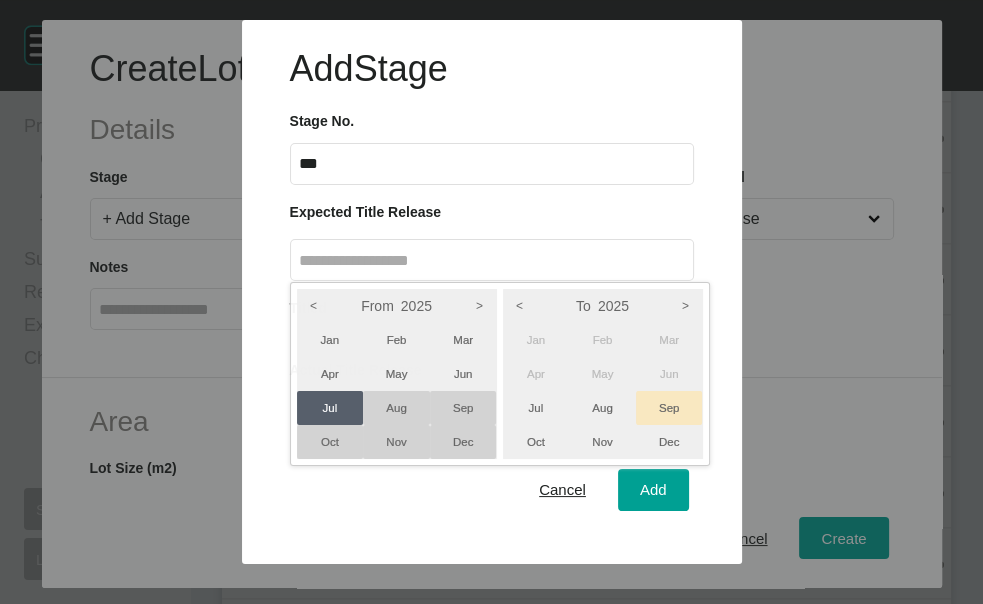 click on "Sep" at bounding box center [669, 408] 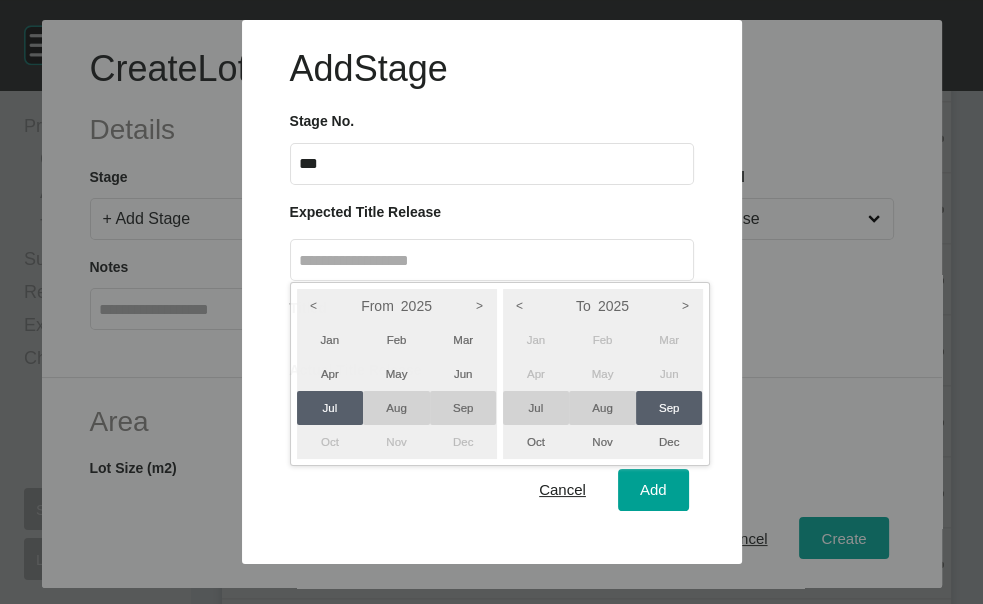drag, startPoint x: 971, startPoint y: 154, endPoint x: 991, endPoint y: 229, distance: 77.62087 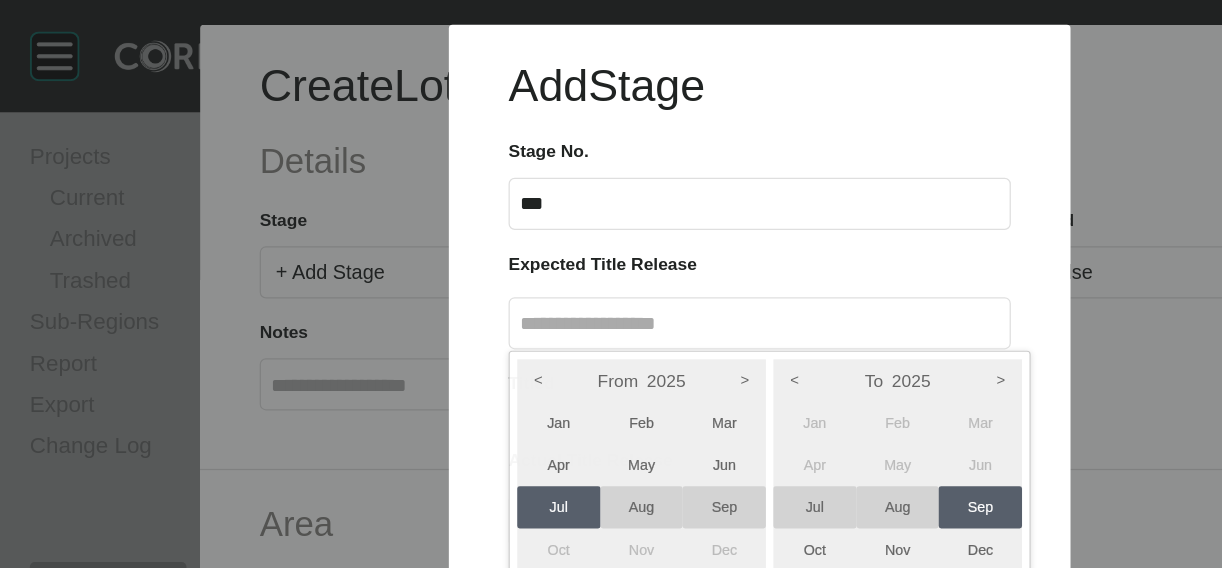 scroll, scrollTop: 1590, scrollLeft: 0, axis: vertical 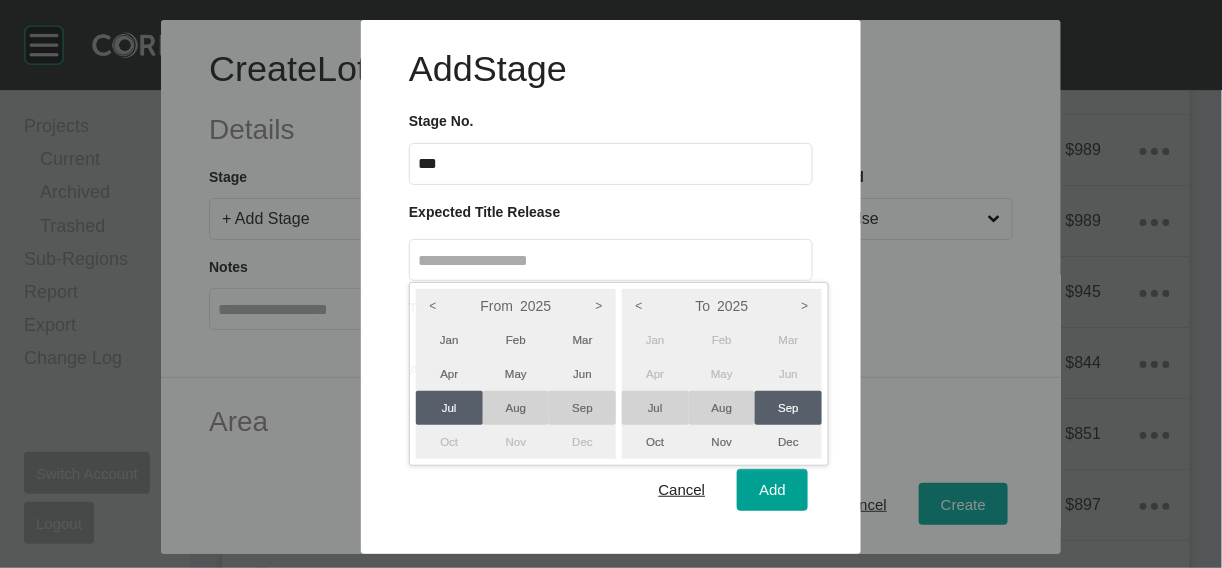 click on "Sep" at bounding box center (788, 408) 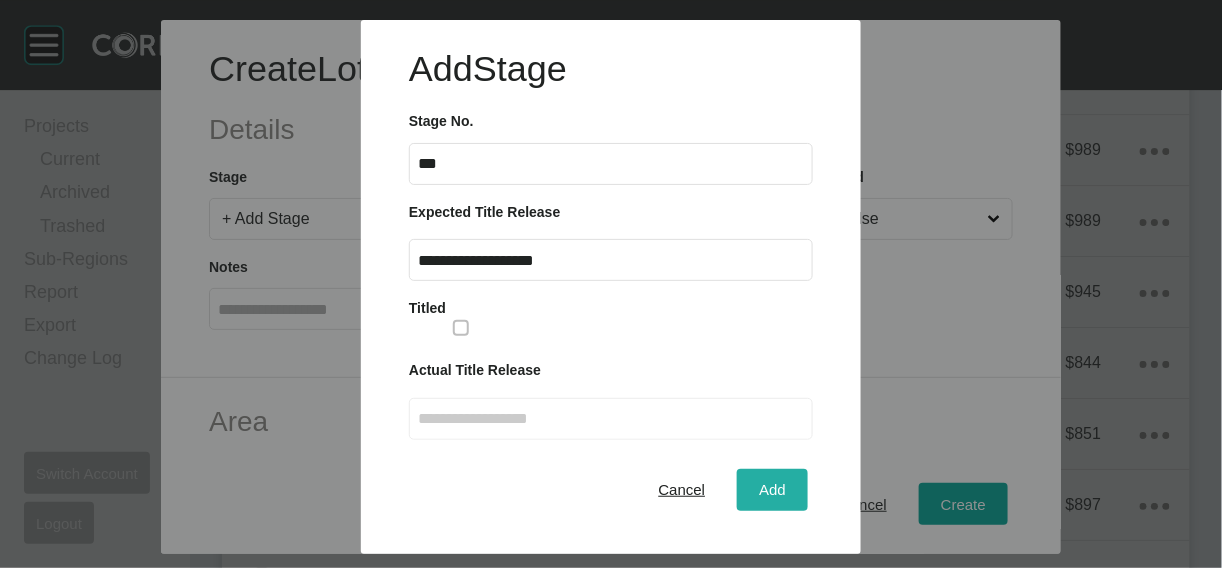click on "Add" at bounding box center (772, 489) 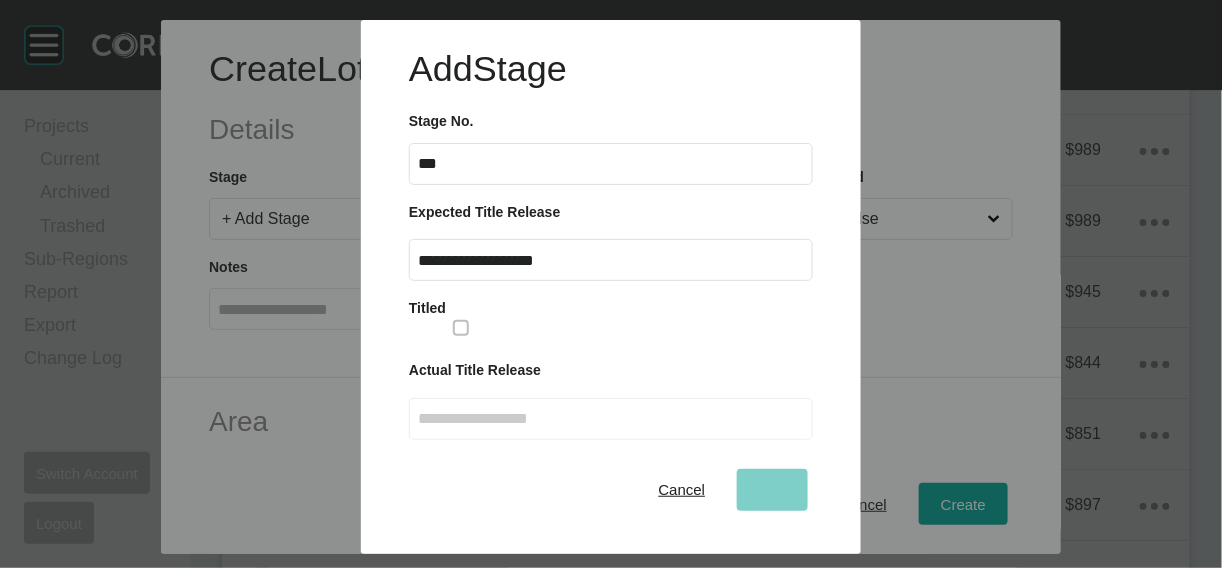 scroll, scrollTop: 113, scrollLeft: 0, axis: vertical 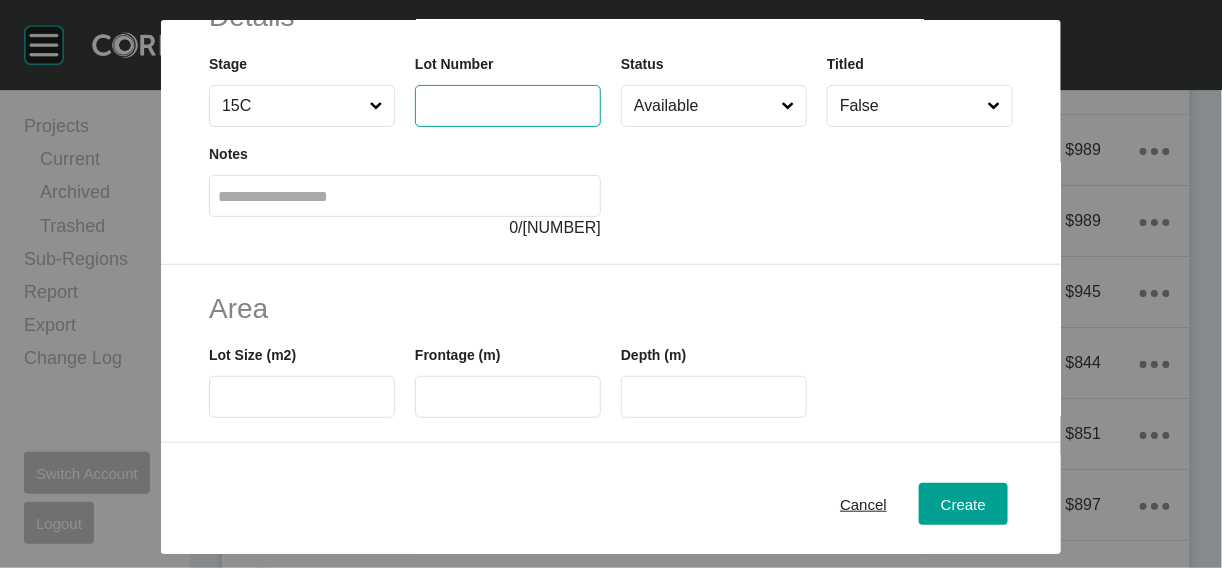 click at bounding box center [508, 105] 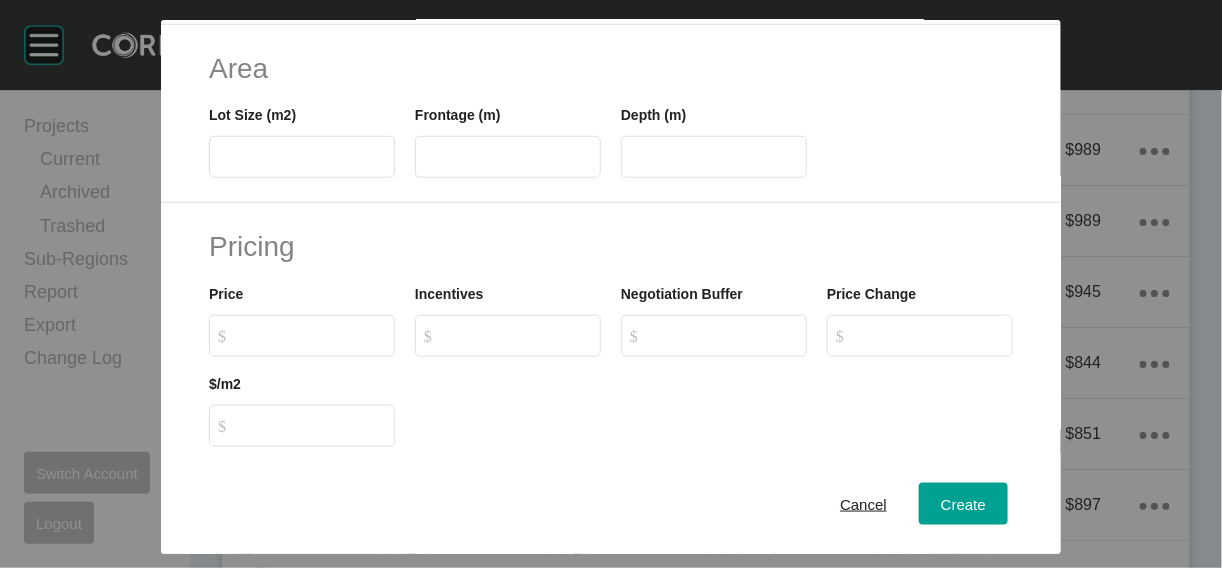 scroll, scrollTop: 363, scrollLeft: 0, axis: vertical 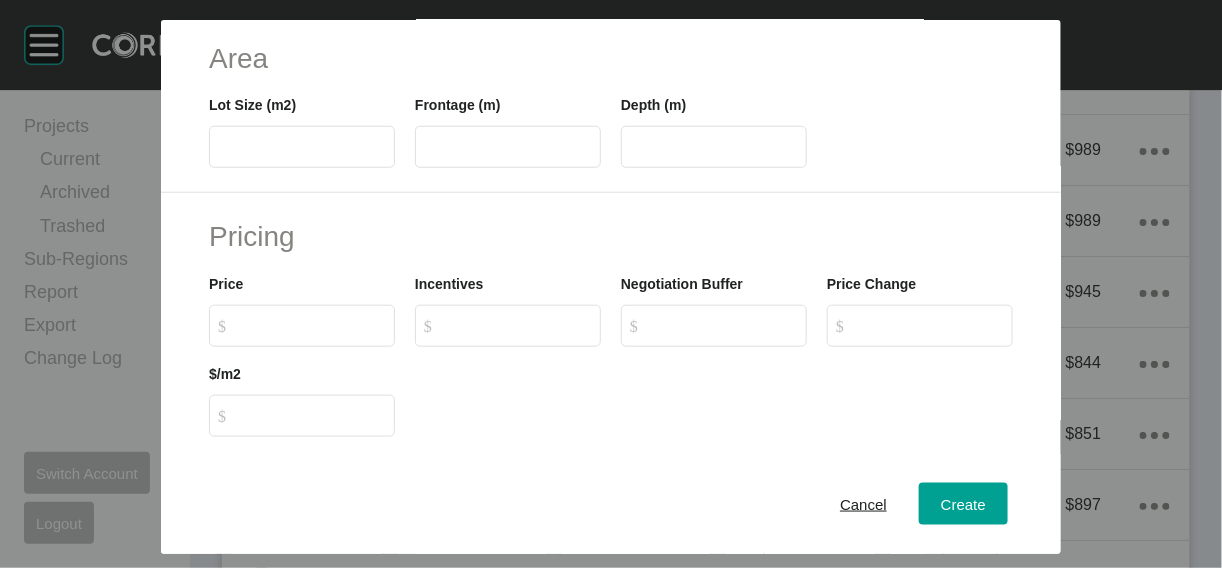 type on "****" 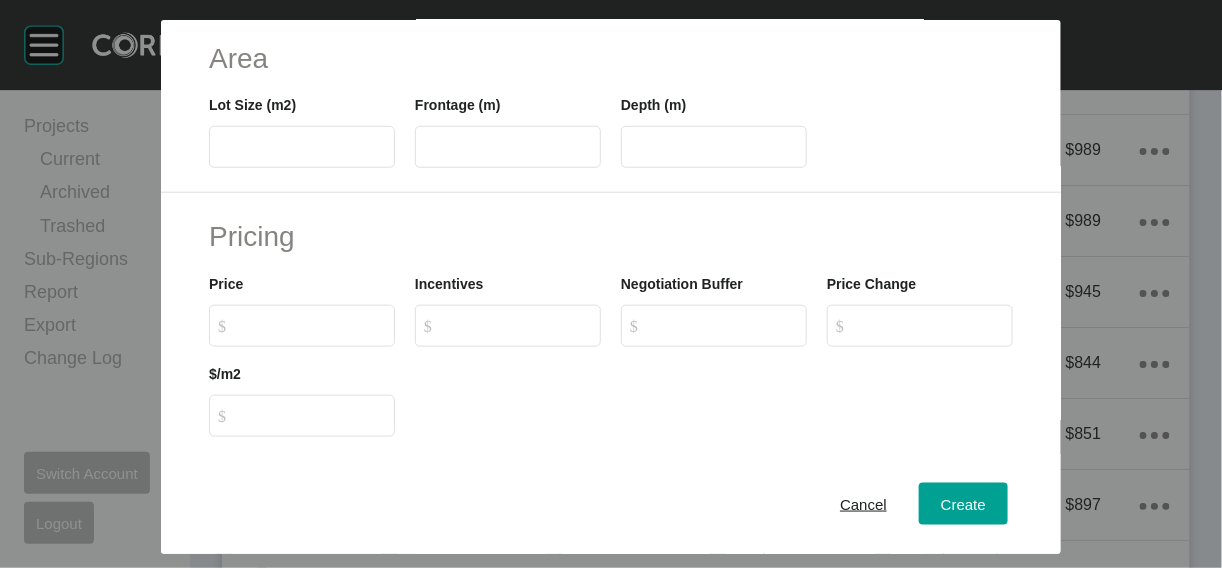 click at bounding box center (302, 147) 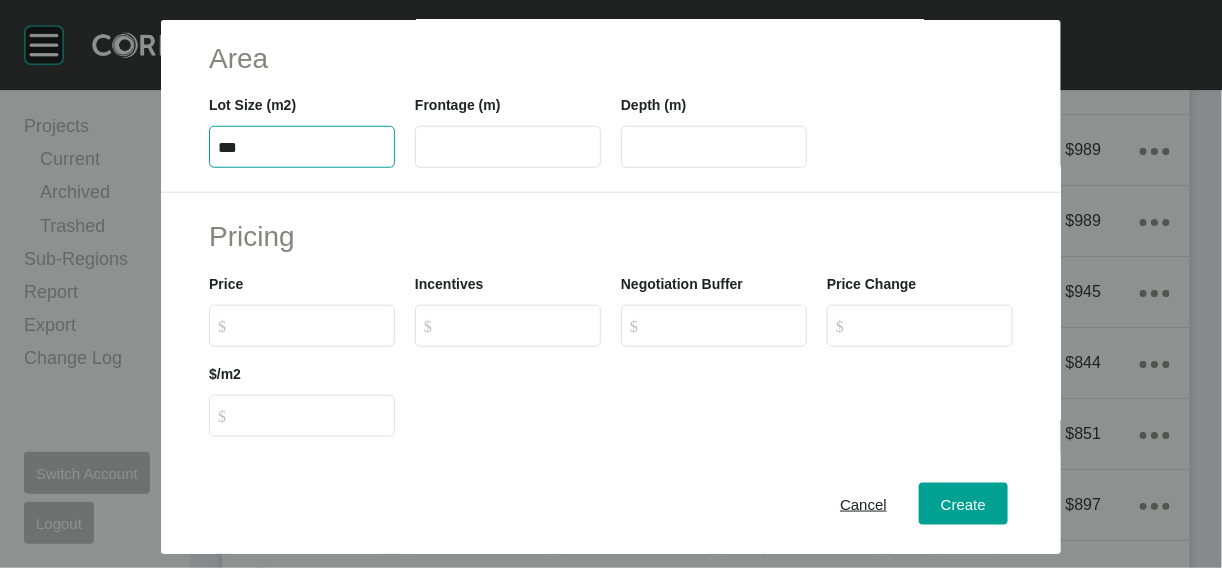 scroll, scrollTop: 207, scrollLeft: 0, axis: vertical 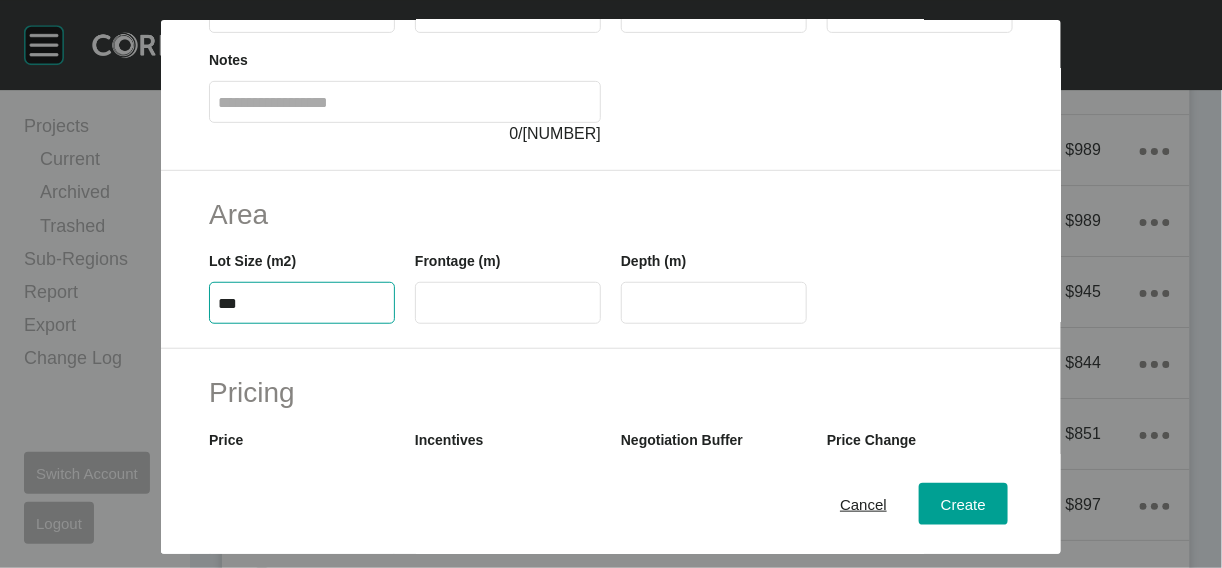 type on "***" 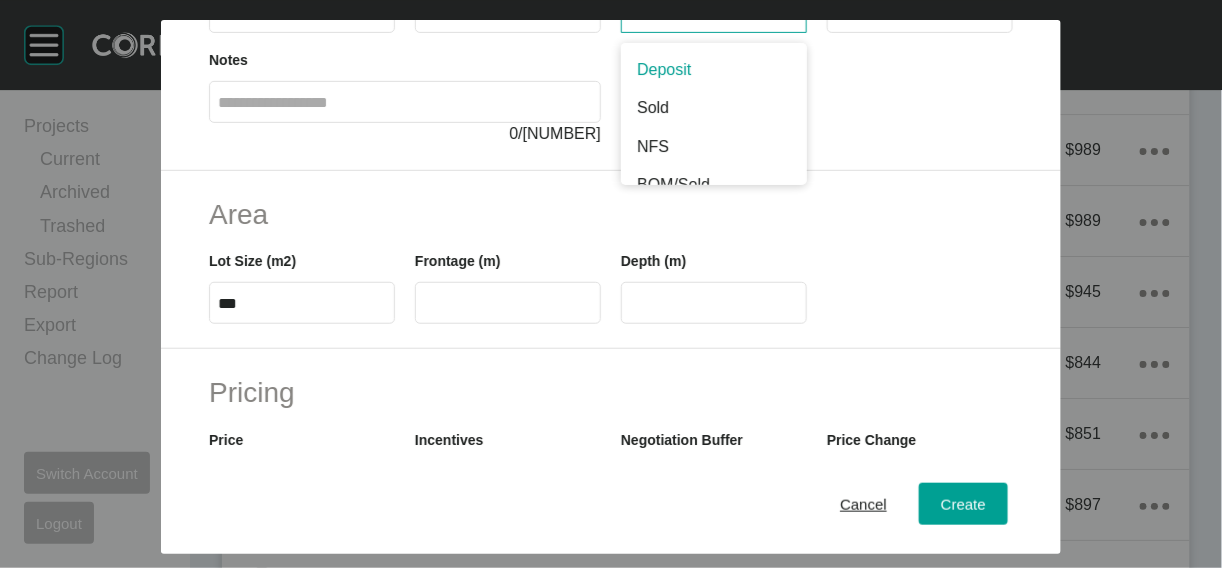 type on "*" 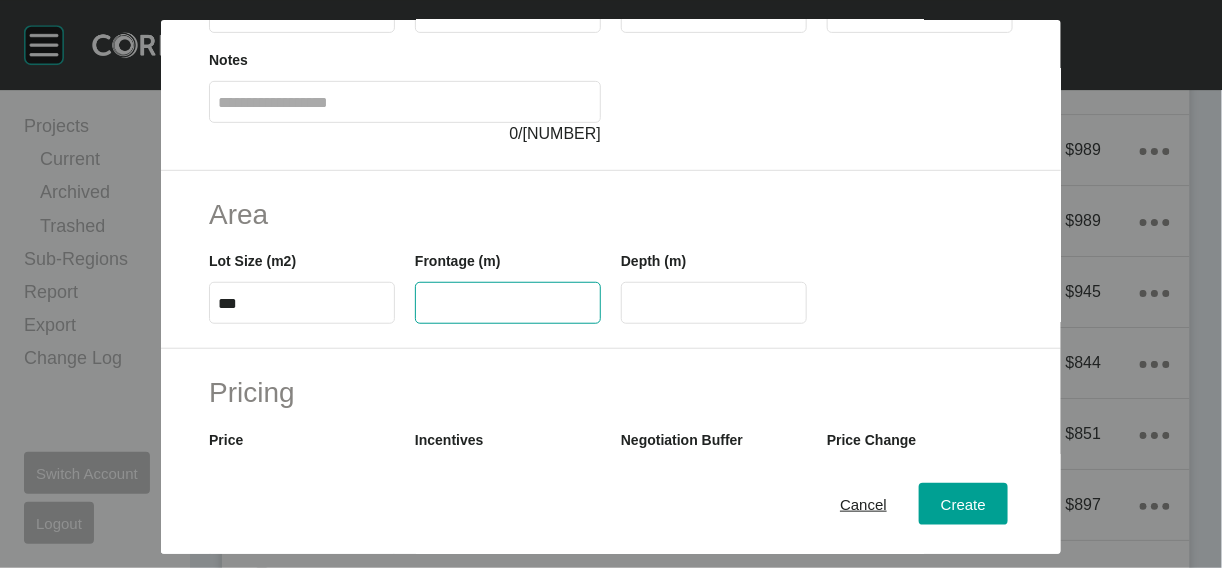 click at bounding box center (508, 303) 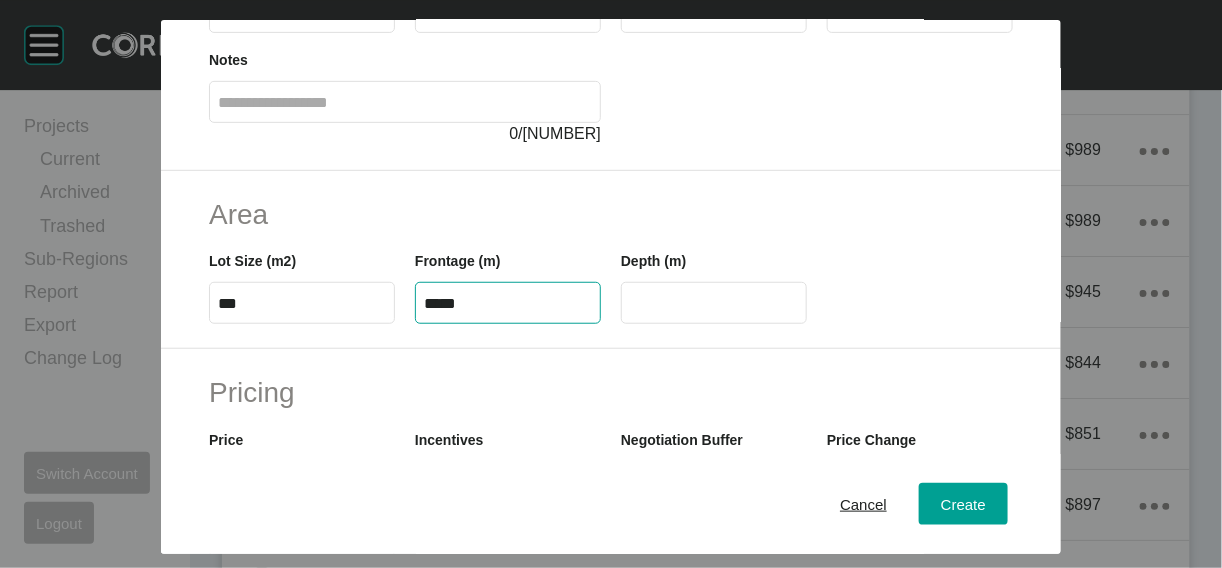 type on "*****" 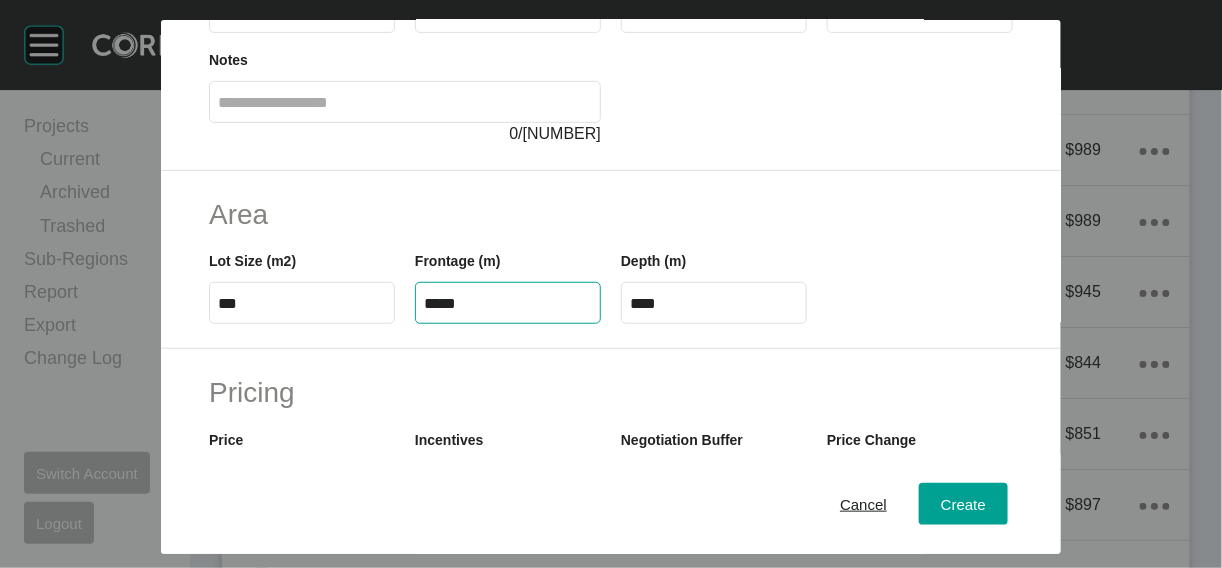 click on "****" at bounding box center [714, 303] 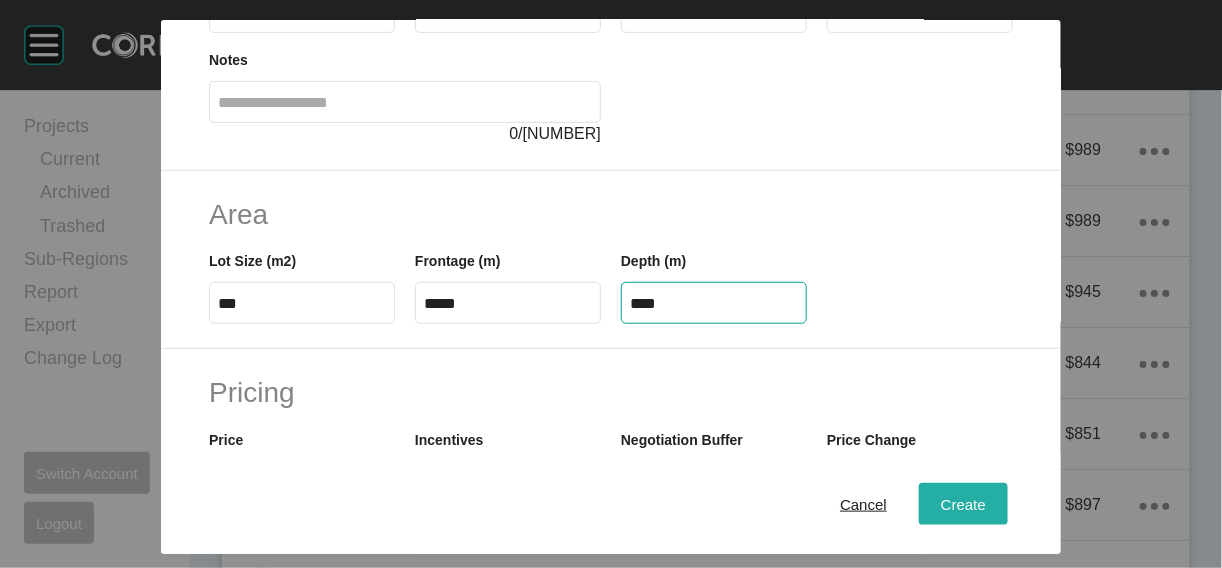 click on "Create" at bounding box center (963, 503) 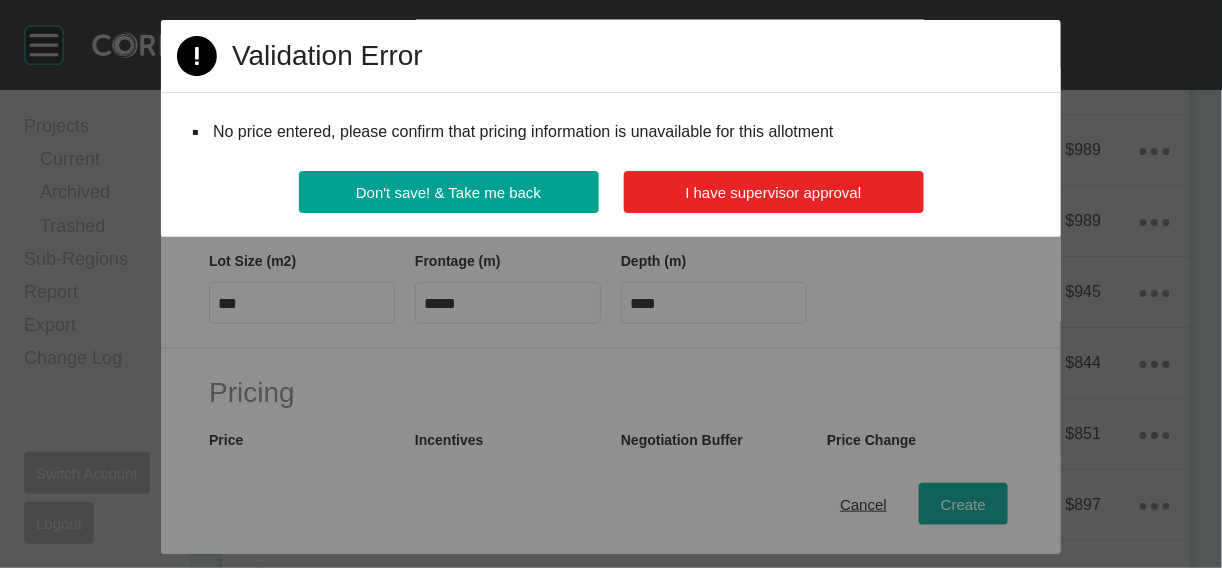 click on "I have supervisor approval" at bounding box center [774, 192] 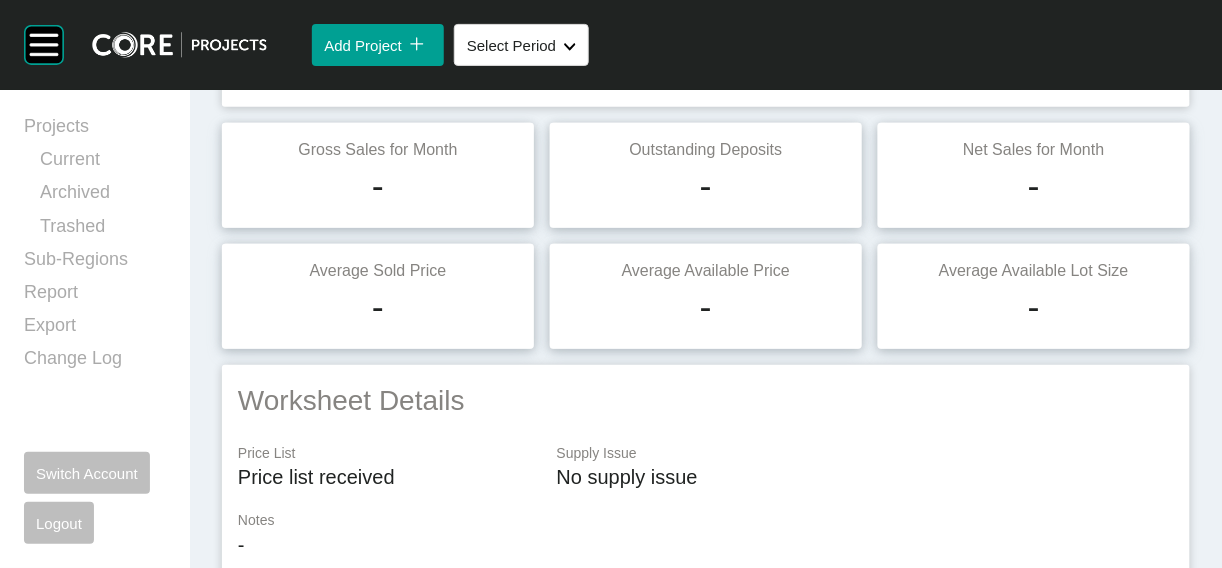 scroll, scrollTop: 0, scrollLeft: 0, axis: both 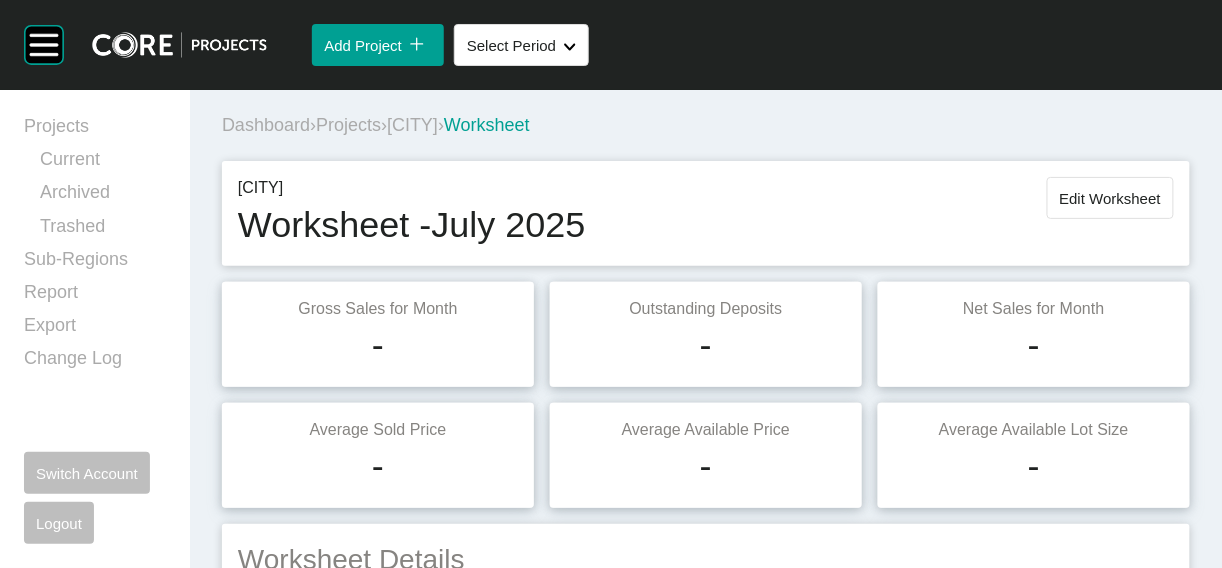 click on "[CITY]" at bounding box center [412, 125] 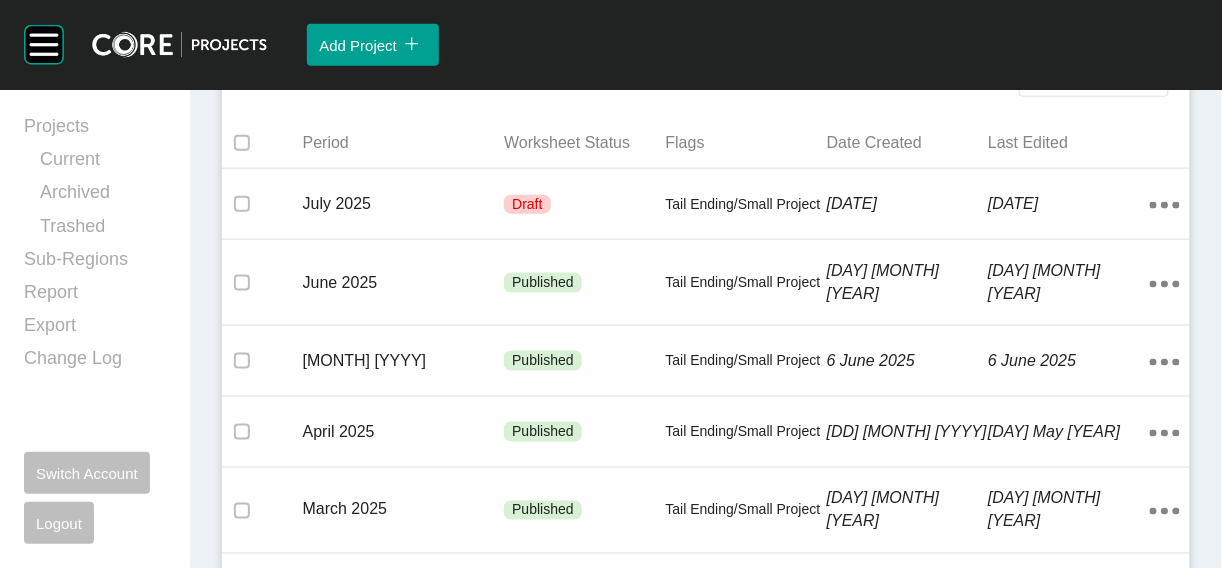 scroll, scrollTop: 586, scrollLeft: 0, axis: vertical 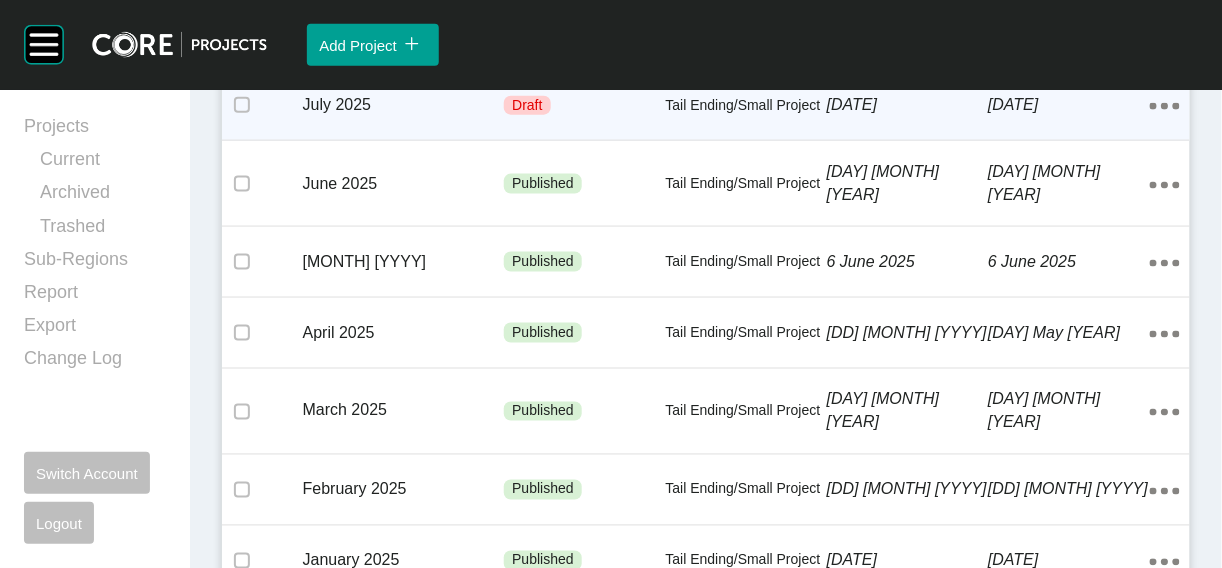 click on "Tail Ending/Small Project" at bounding box center (746, 106) 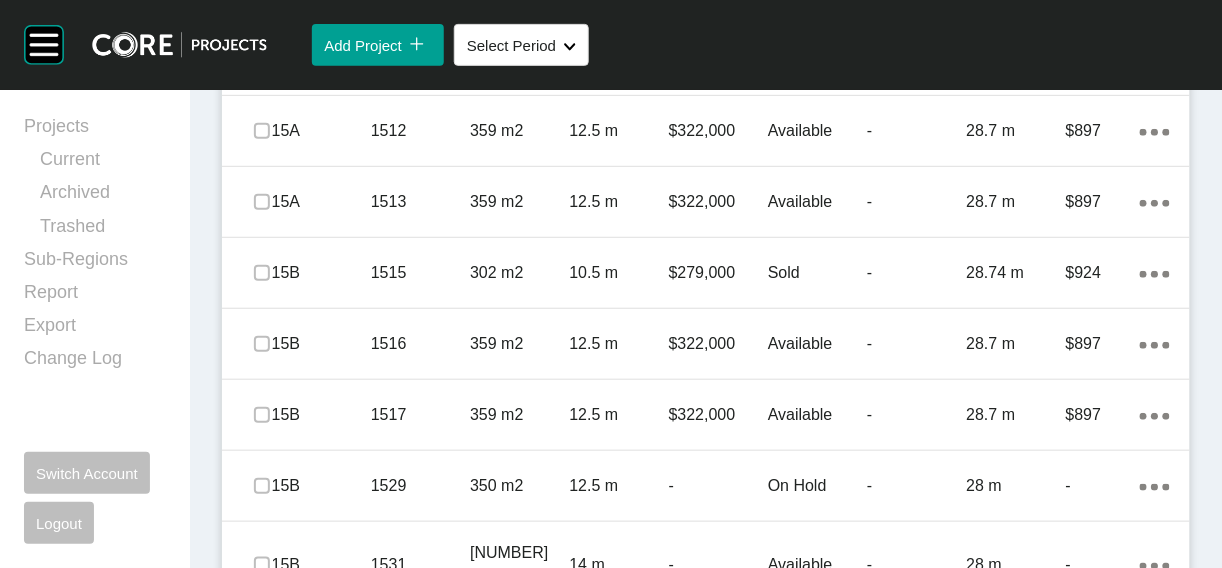 scroll, scrollTop: 2185, scrollLeft: 0, axis: vertical 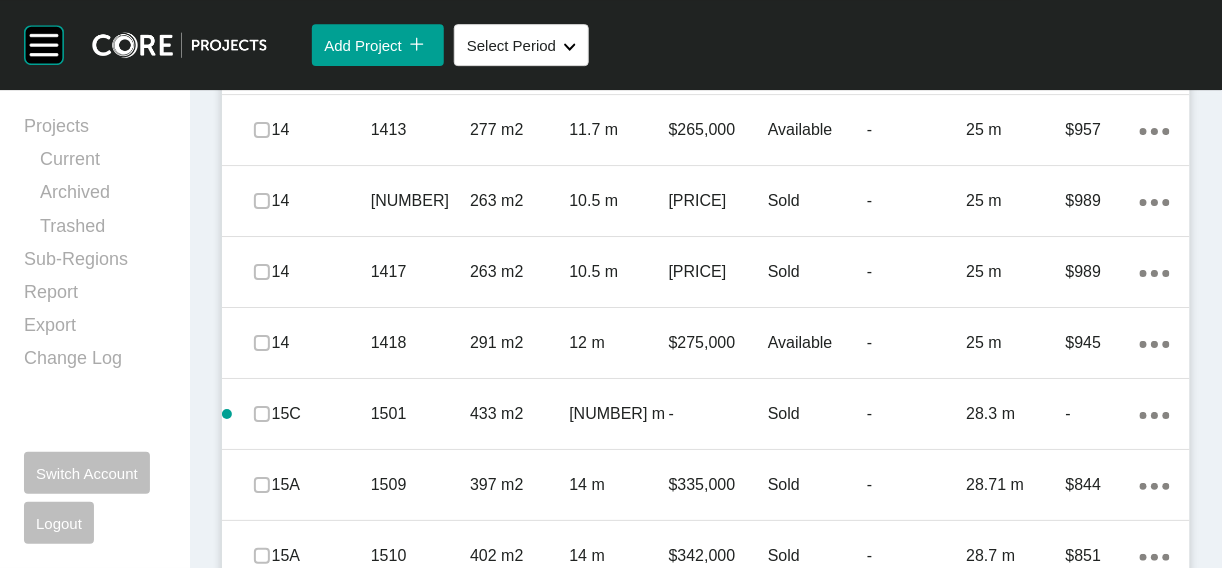 click on "Add Lot" at bounding box center (1108, -140) 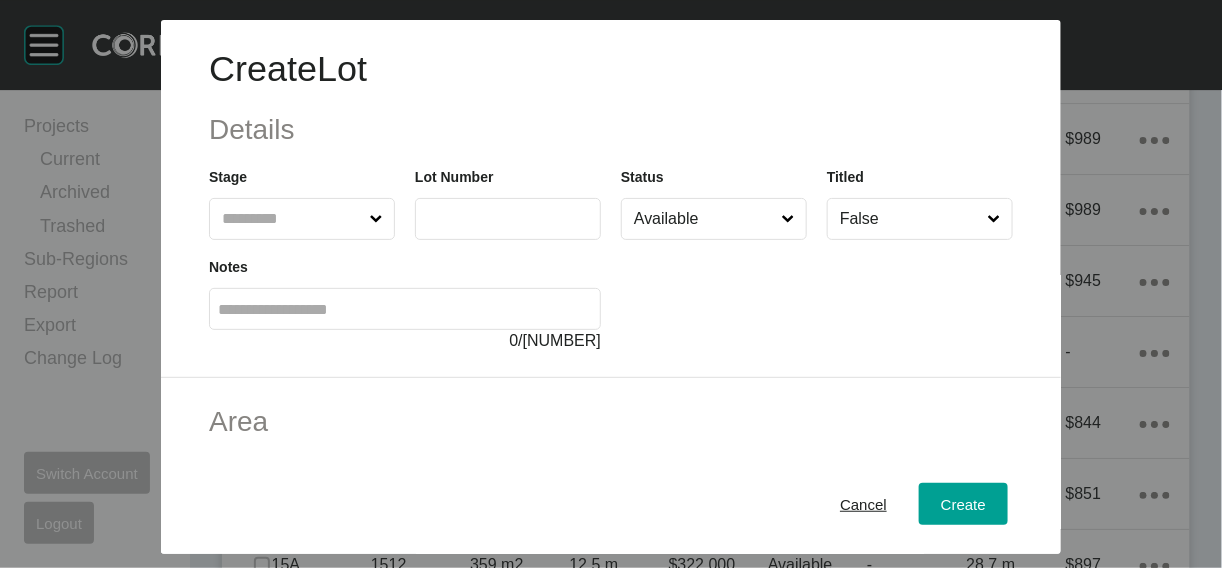 click at bounding box center (292, 219) 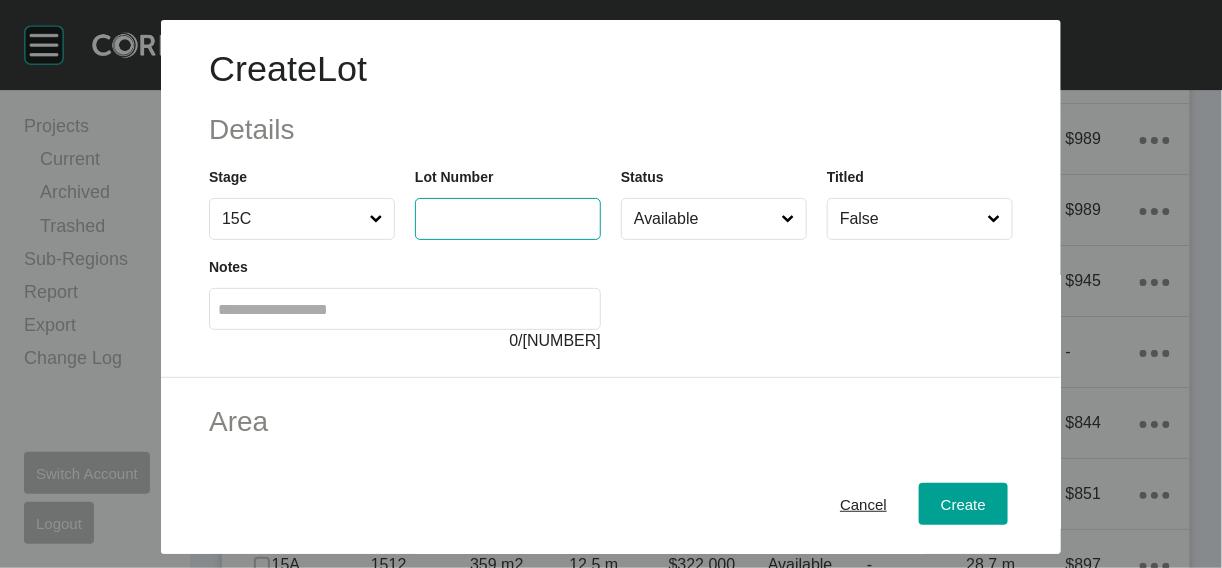 click at bounding box center [508, 218] 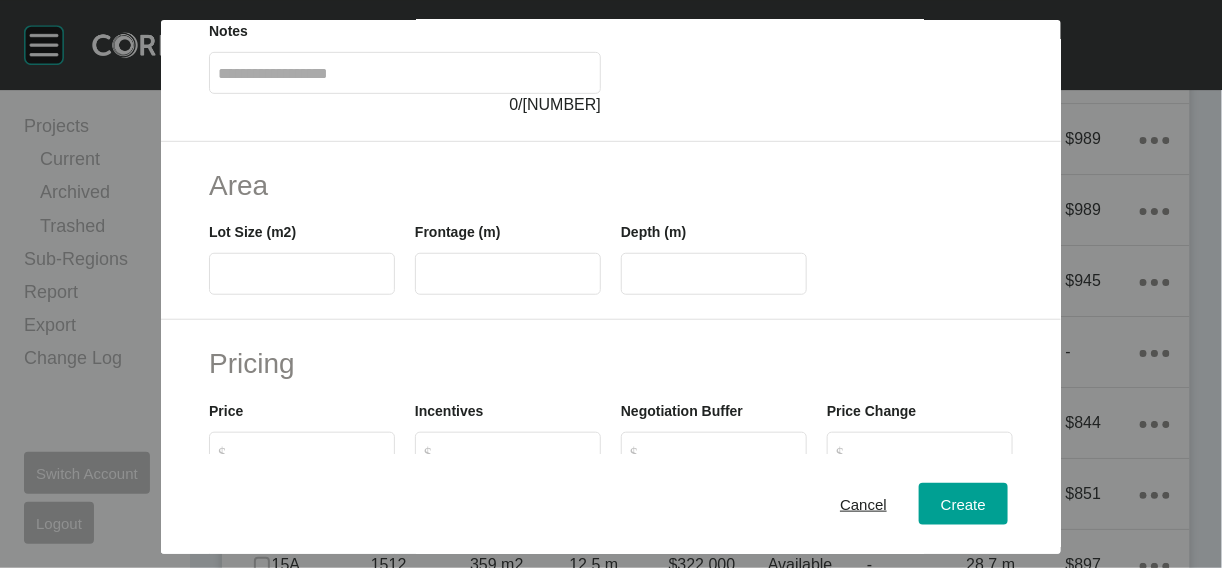 scroll, scrollTop: 256, scrollLeft: 0, axis: vertical 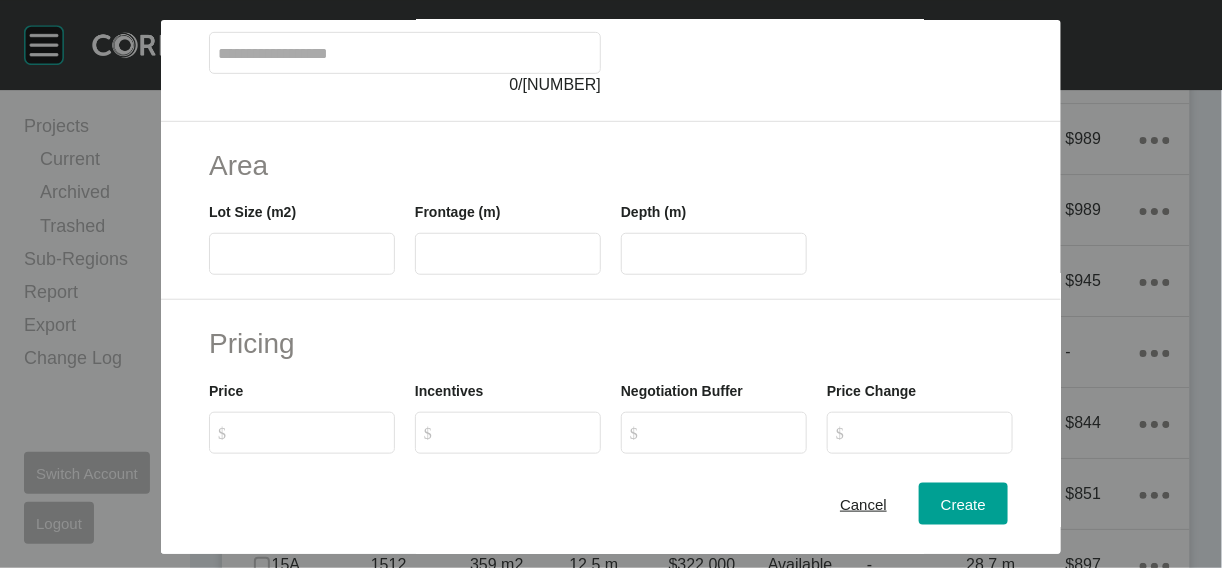 type on "****" 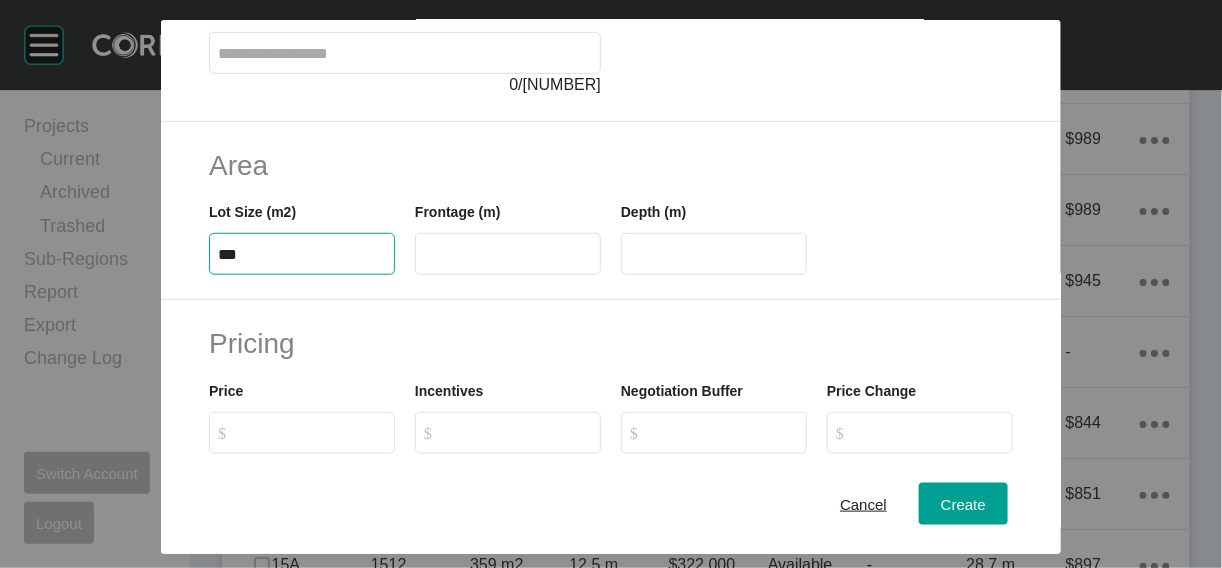 type on "***" 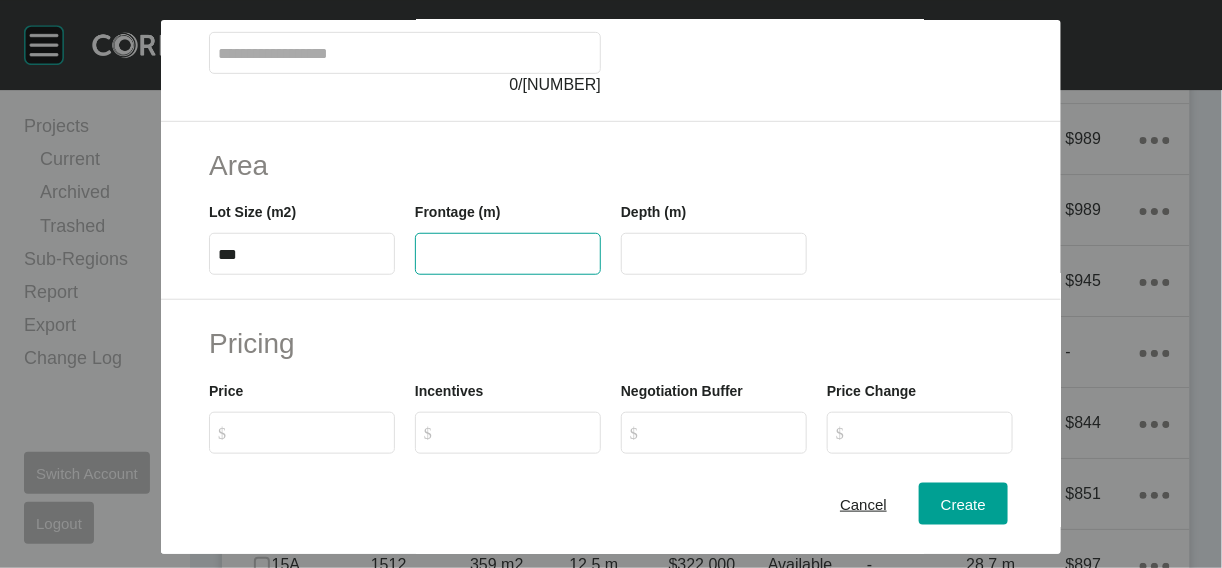 click at bounding box center [508, 254] 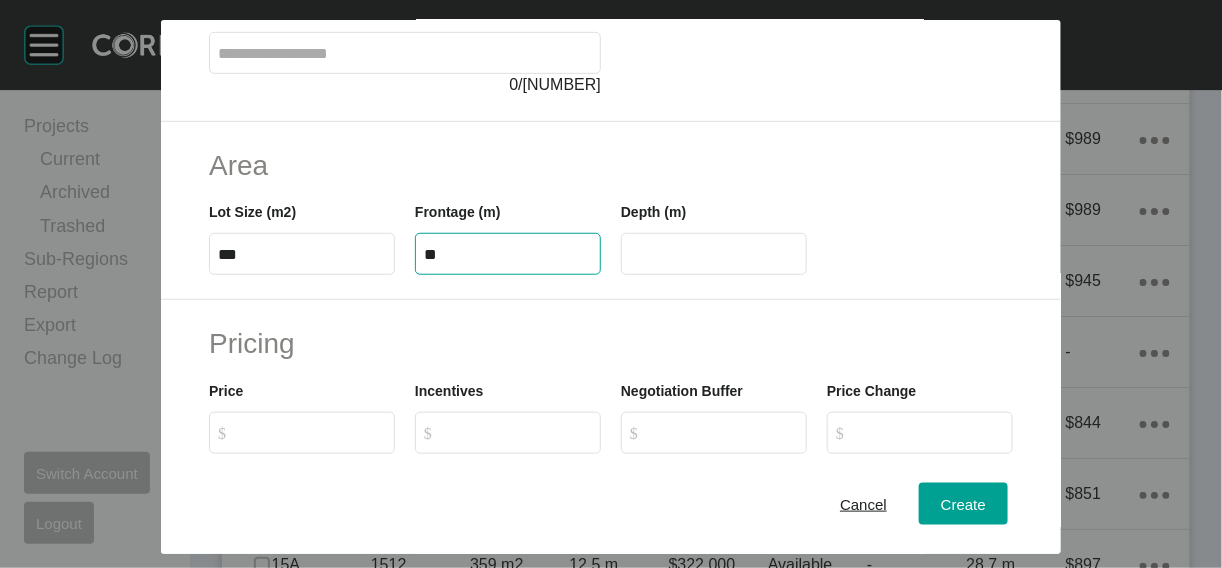 type on "**" 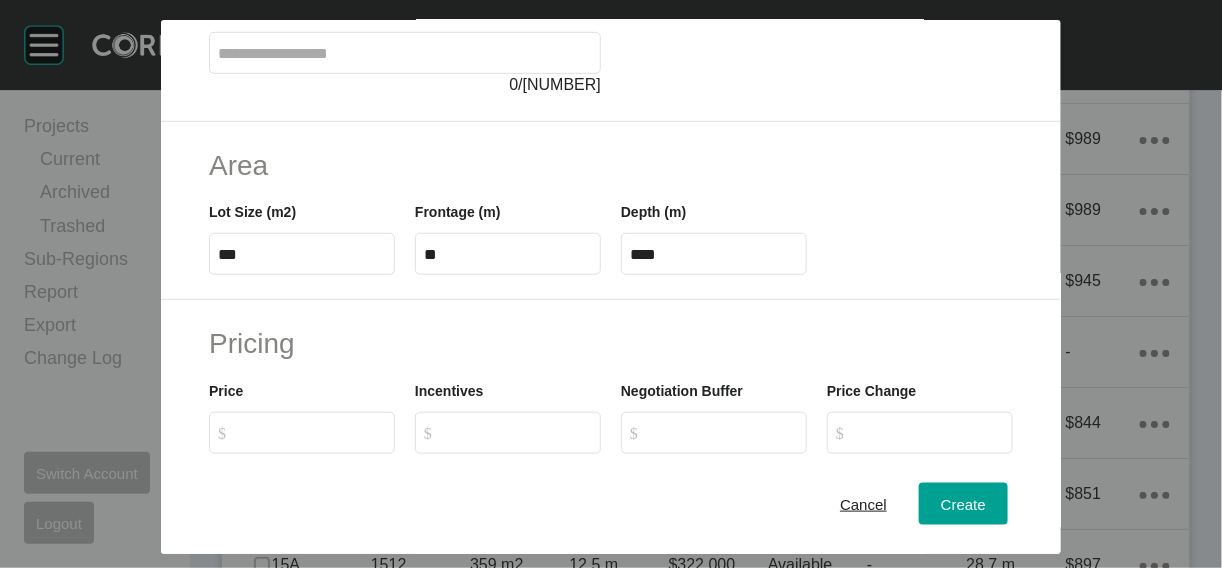 click on "****" at bounding box center [714, 254] 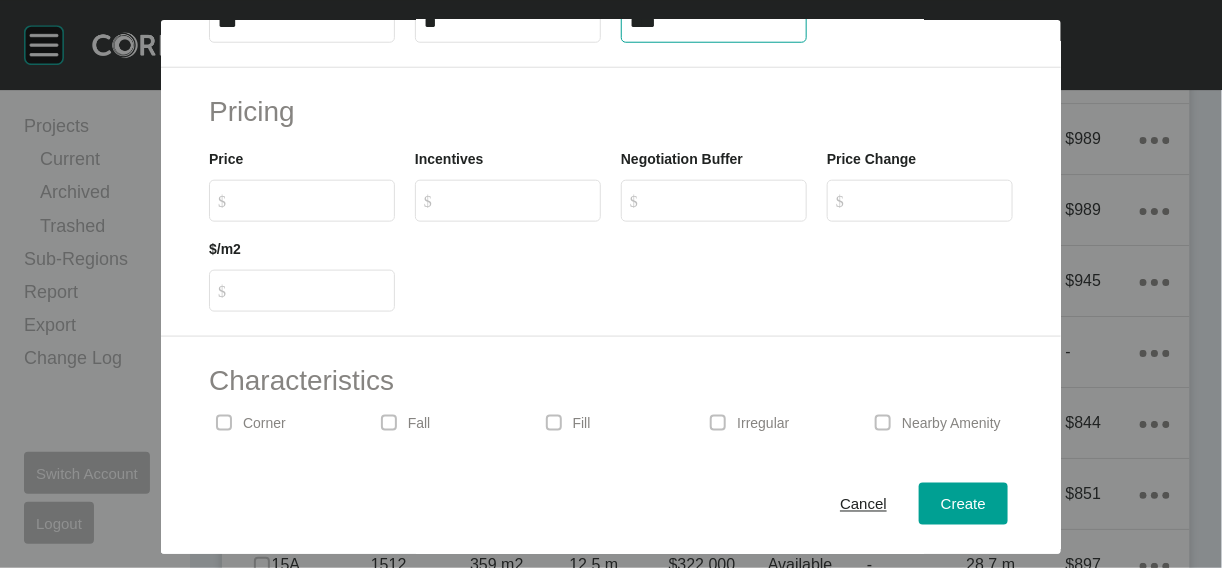 scroll, scrollTop: 492, scrollLeft: 0, axis: vertical 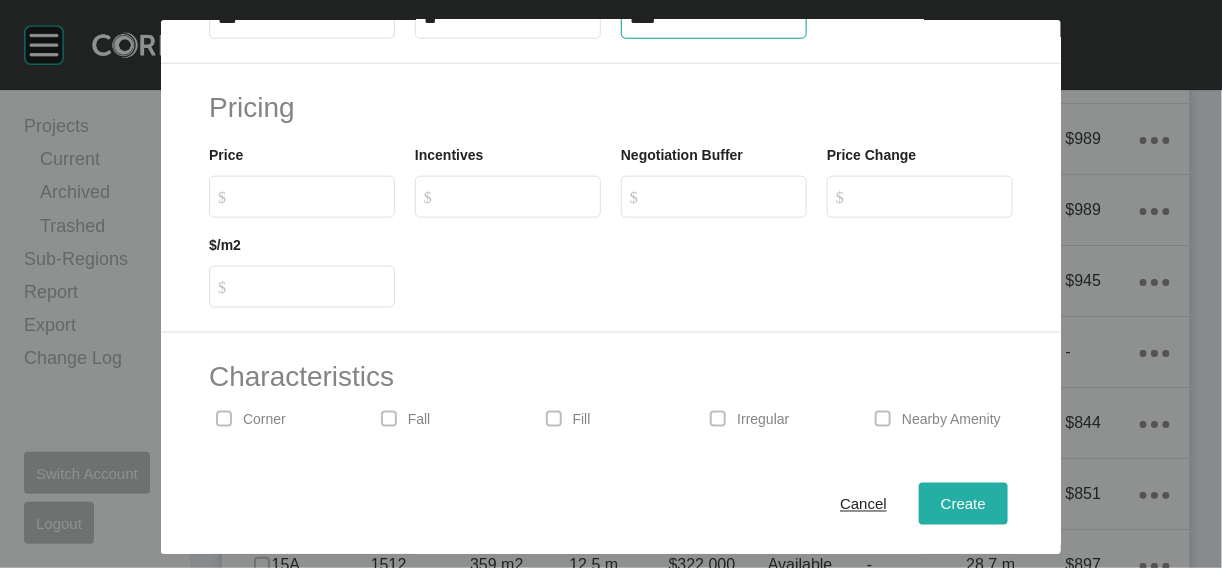 click on "Create" at bounding box center (963, 503) 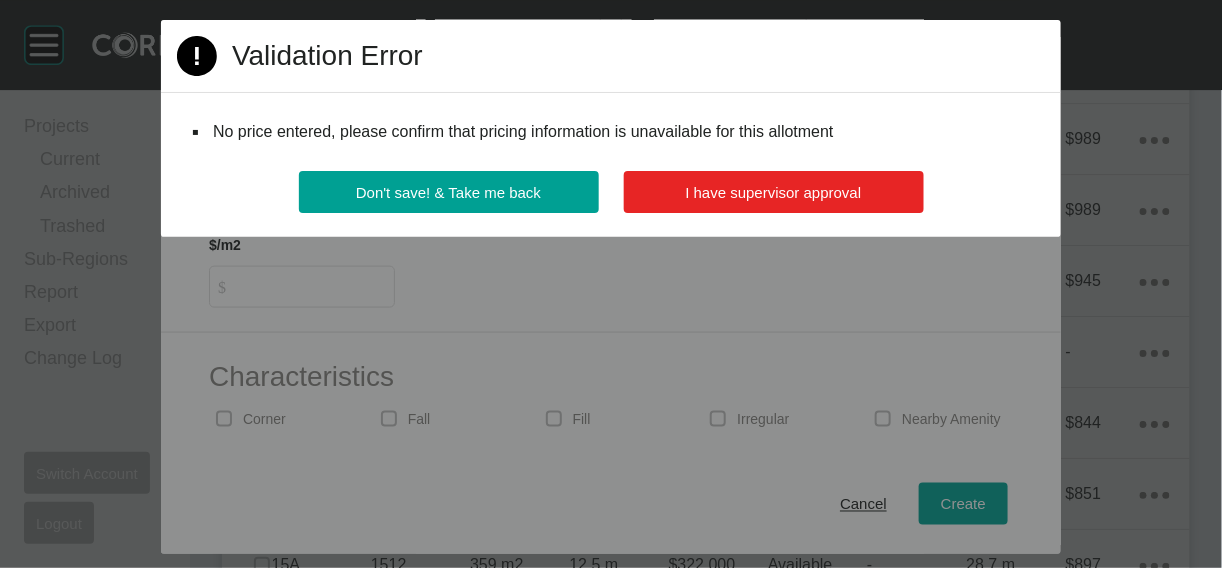 click on "I have supervisor approval" at bounding box center [774, 192] 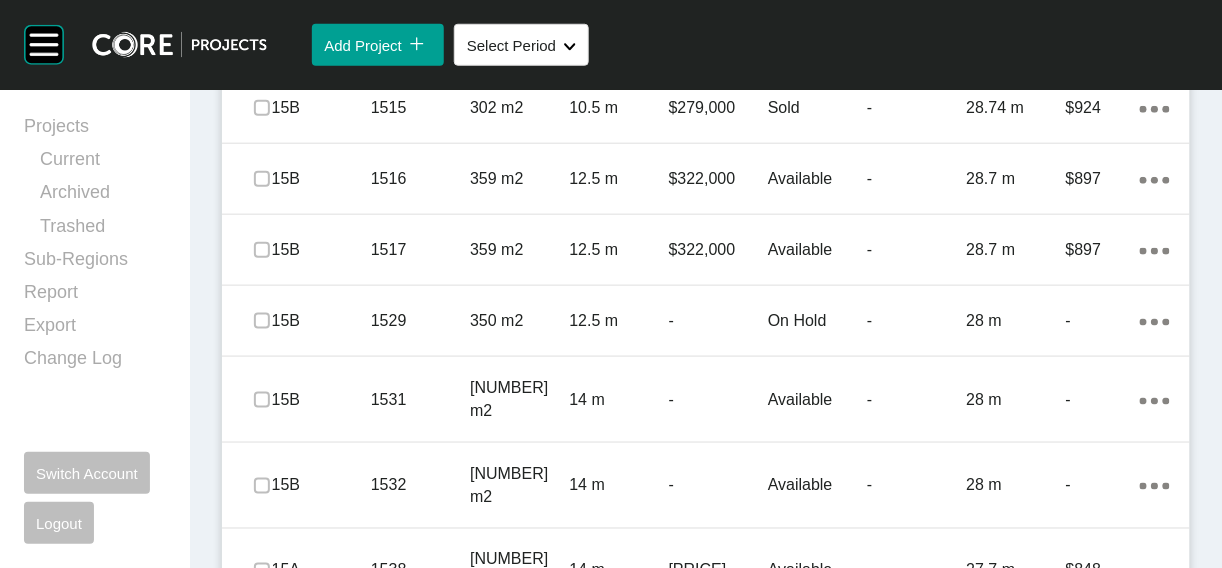 scroll, scrollTop: 2354, scrollLeft: 0, axis: vertical 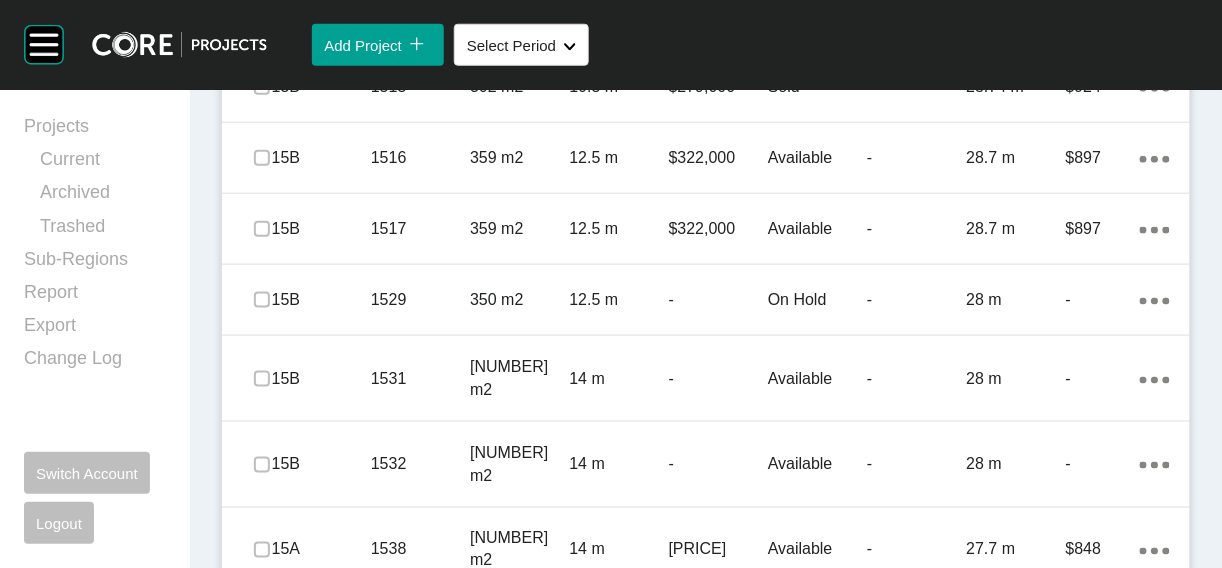 click 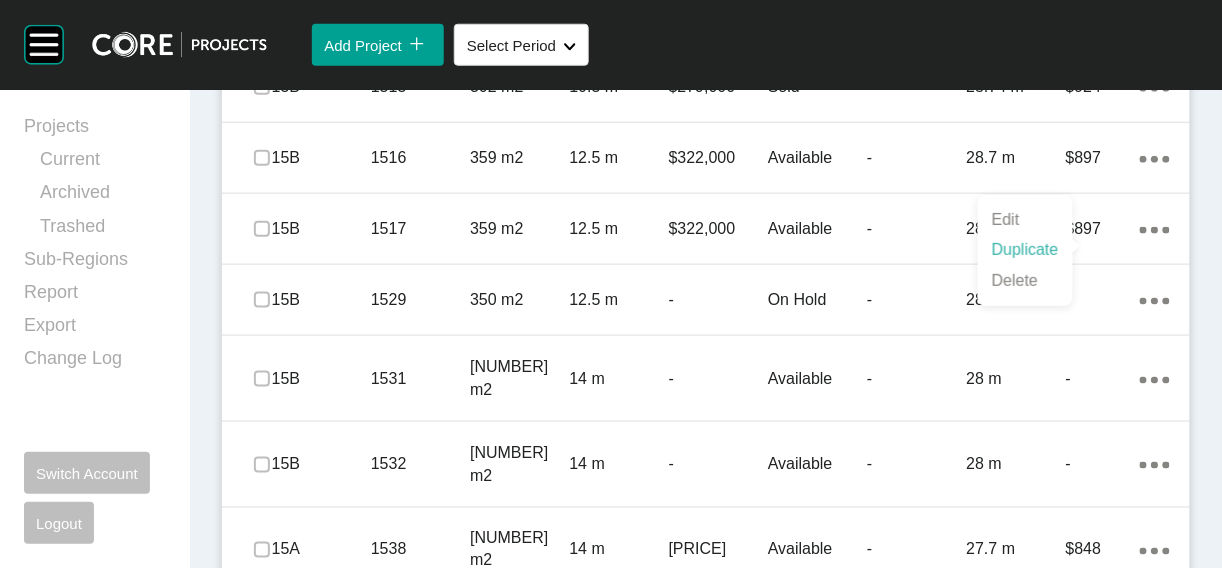 click on "Duplicate" at bounding box center [1025, 250] 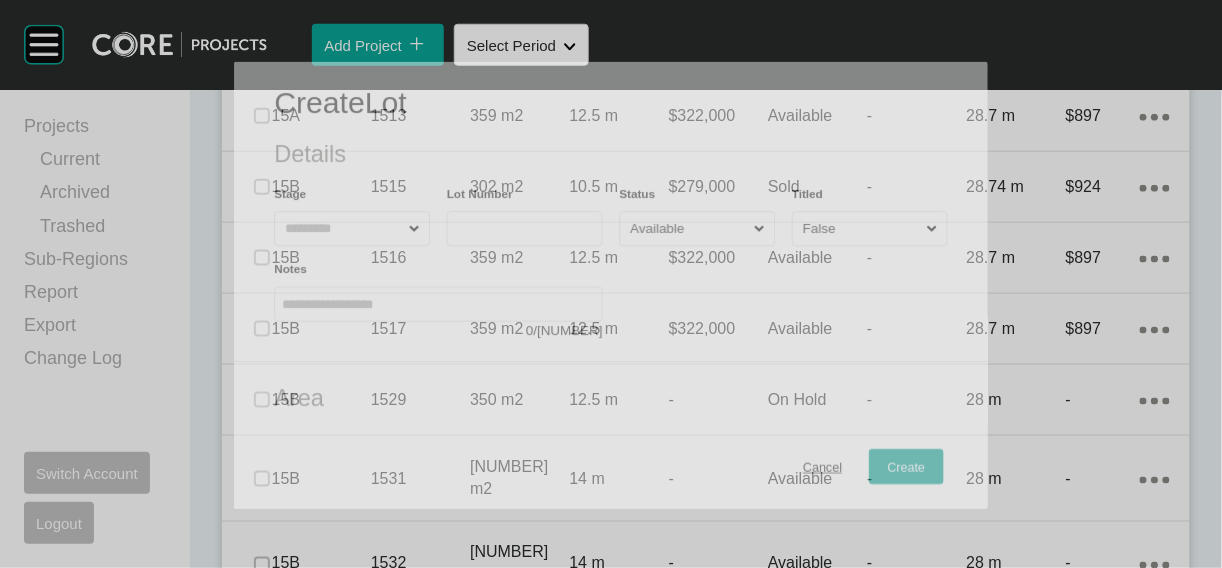 scroll, scrollTop: 2276, scrollLeft: 0, axis: vertical 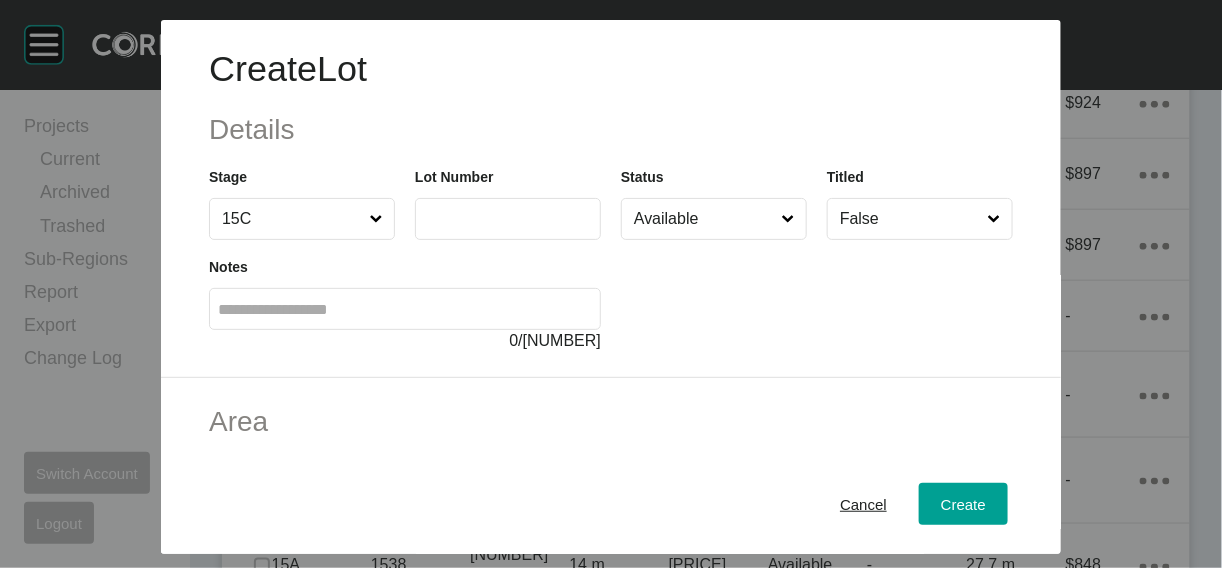 click at bounding box center (508, 218) 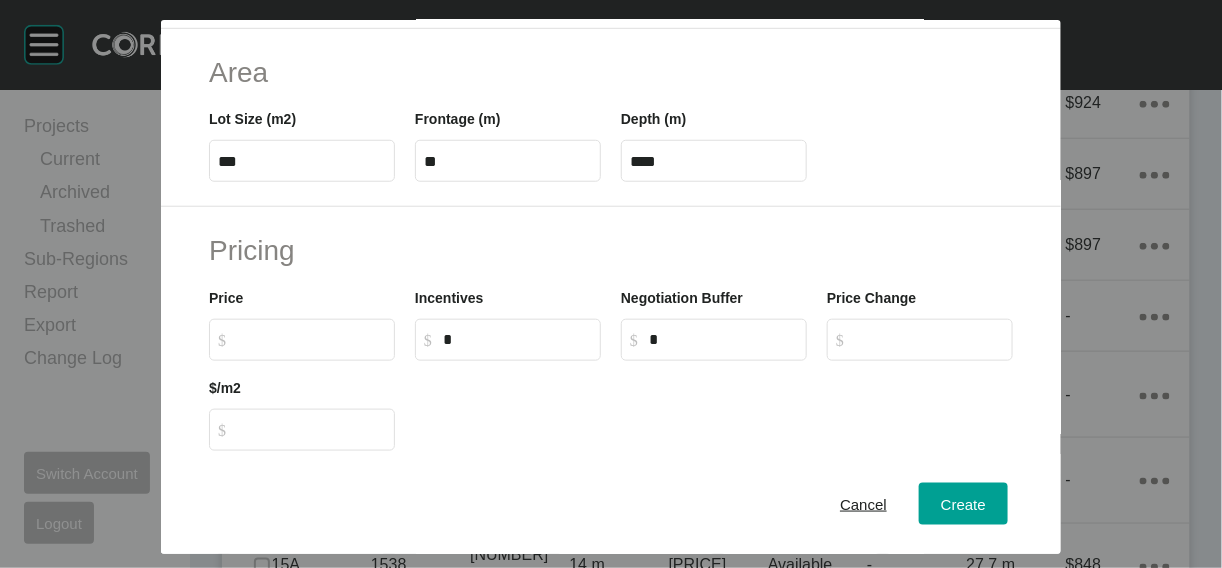 scroll, scrollTop: 351, scrollLeft: 0, axis: vertical 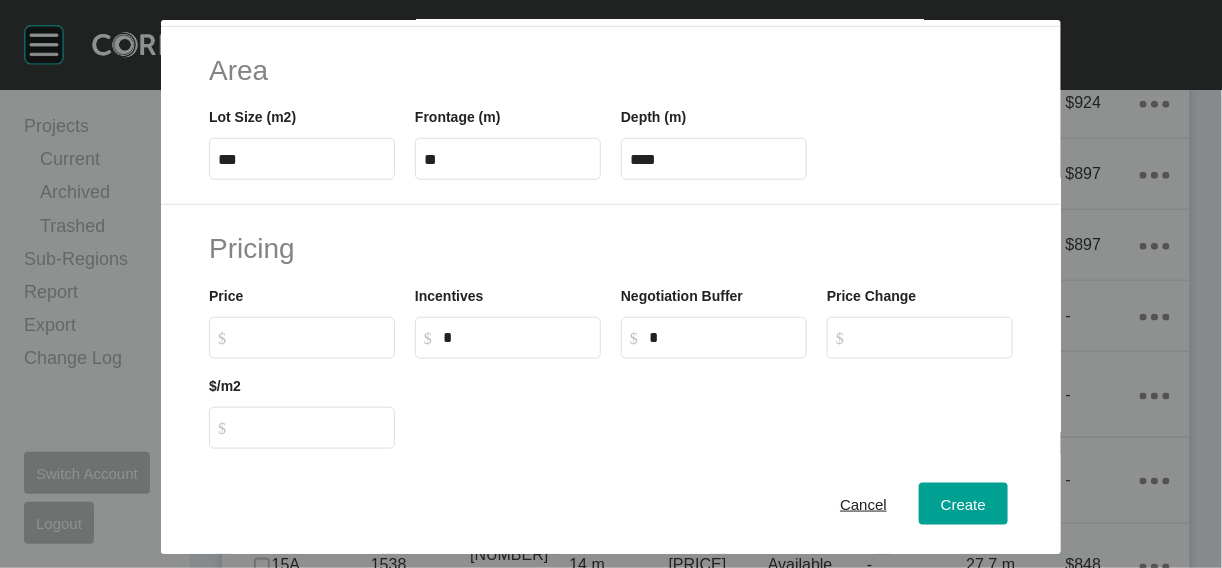 type on "****" 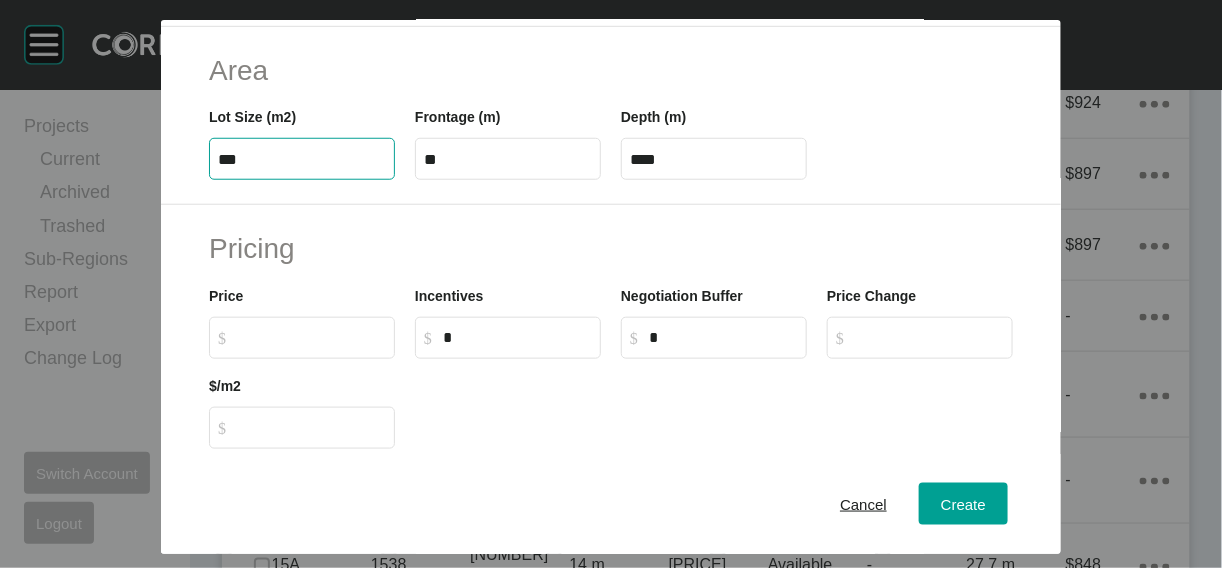 drag, startPoint x: 152, startPoint y: 281, endPoint x: 192, endPoint y: 287, distance: 40.4475 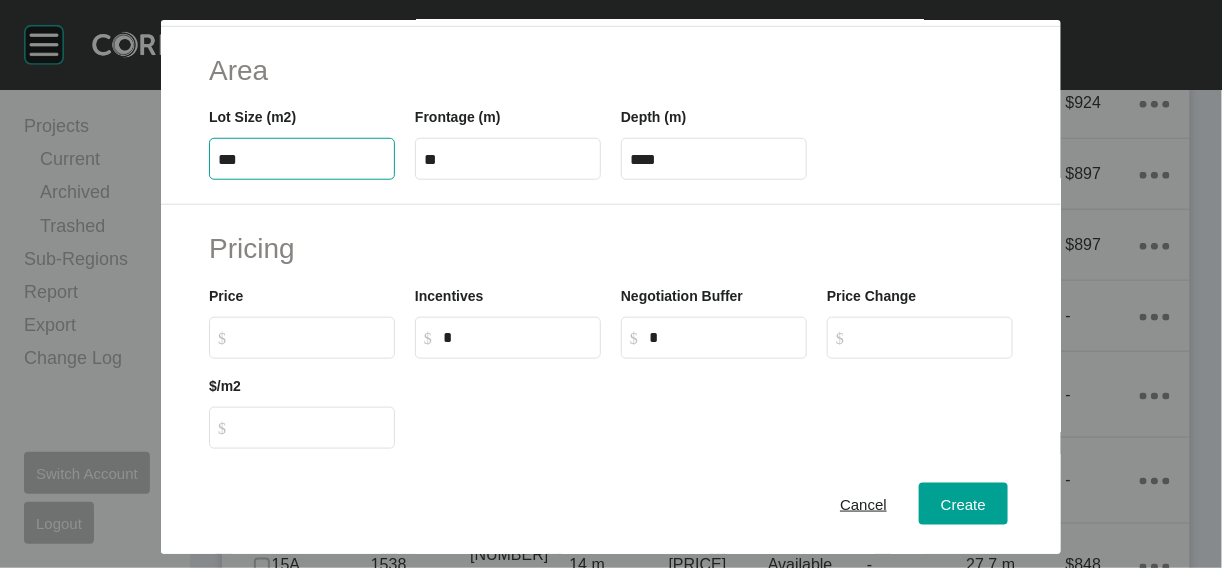 click on "***" at bounding box center (302, 159) 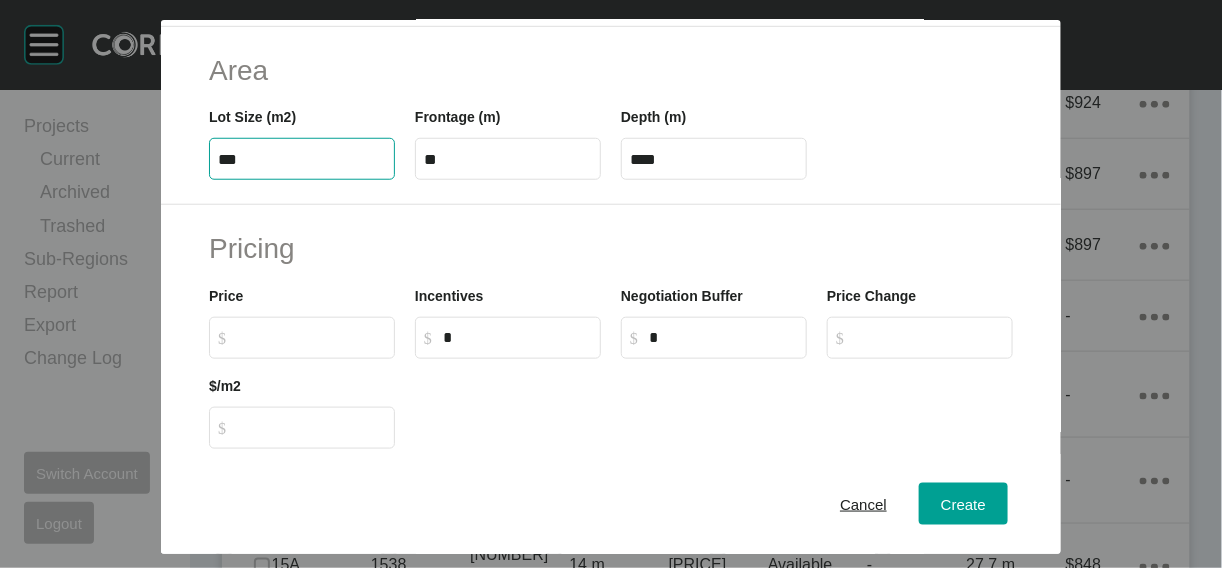 drag, startPoint x: 147, startPoint y: 277, endPoint x: 180, endPoint y: 281, distance: 33.24154 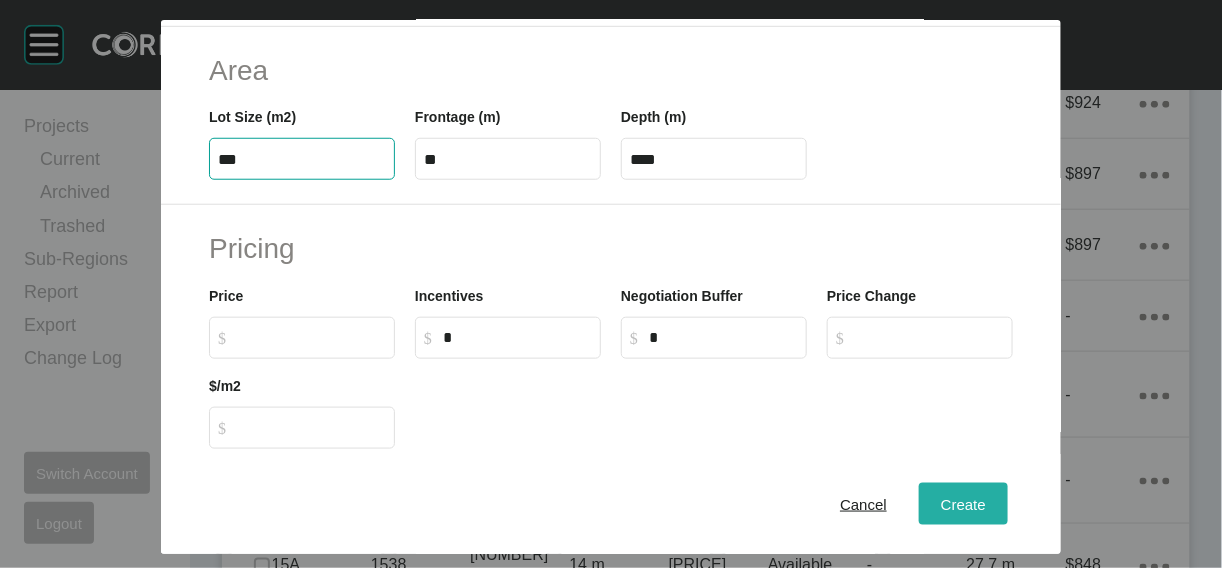 type on "***" 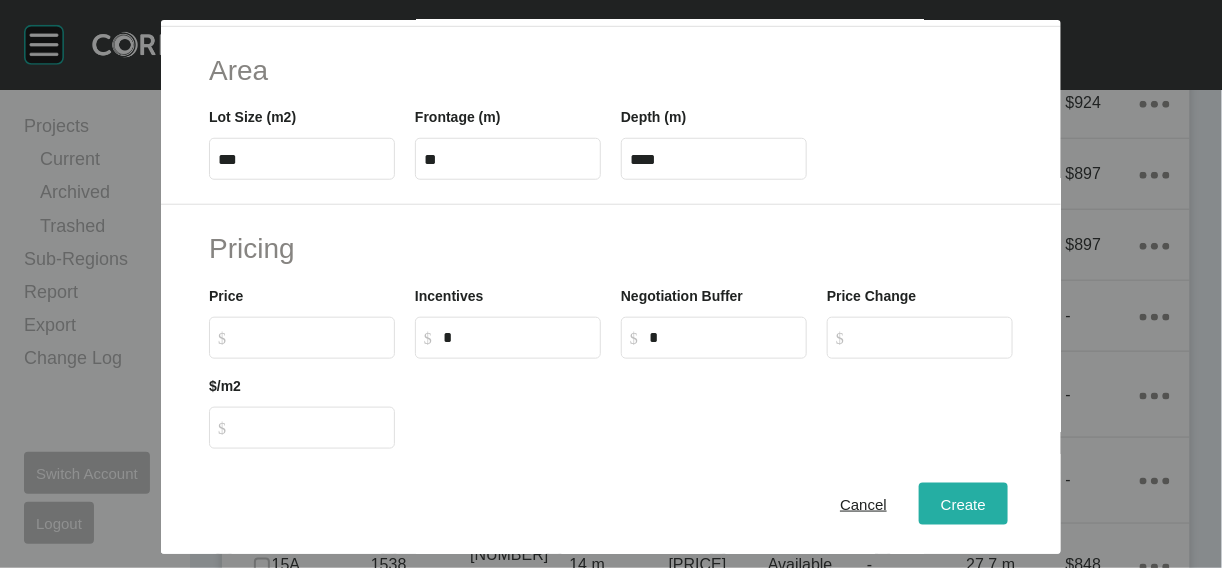 click on "Create" at bounding box center [963, 503] 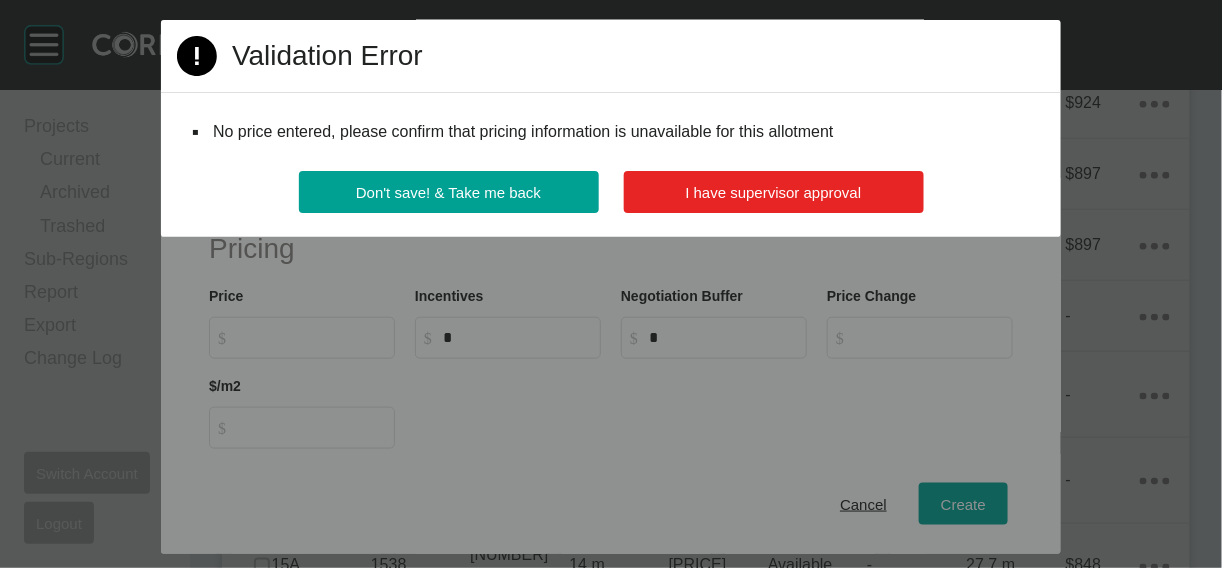 click on "I have supervisor approval" at bounding box center (774, 192) 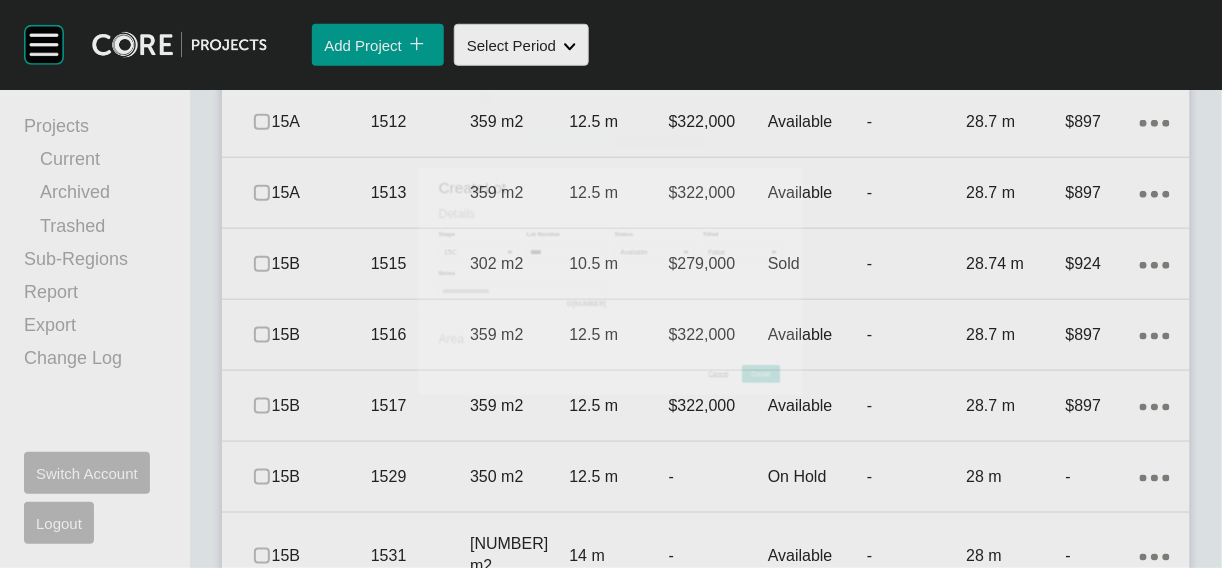 scroll, scrollTop: 2354, scrollLeft: 0, axis: vertical 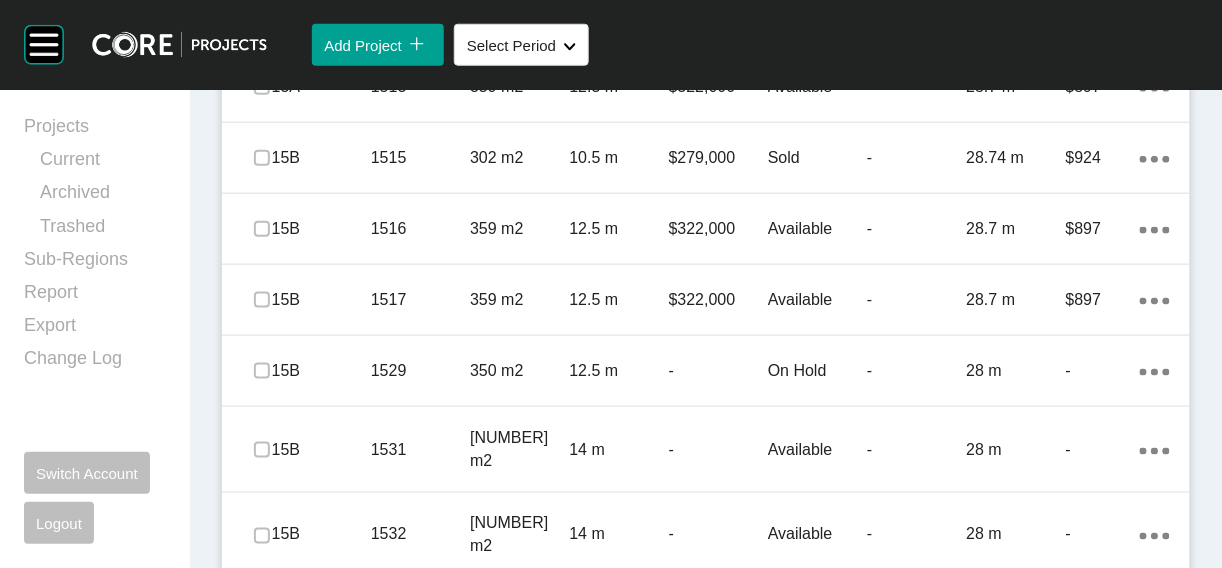 click on "Action Menu Dots Copy 6 Created with Sketch." at bounding box center (1165, -197) 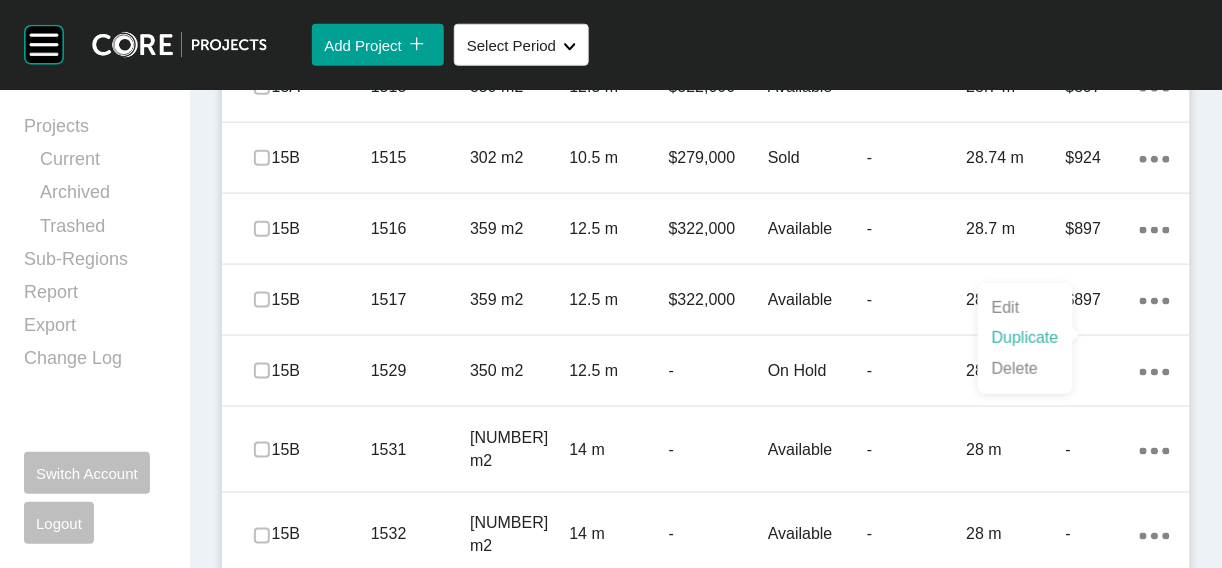 click on "Duplicate" at bounding box center [1025, 338] 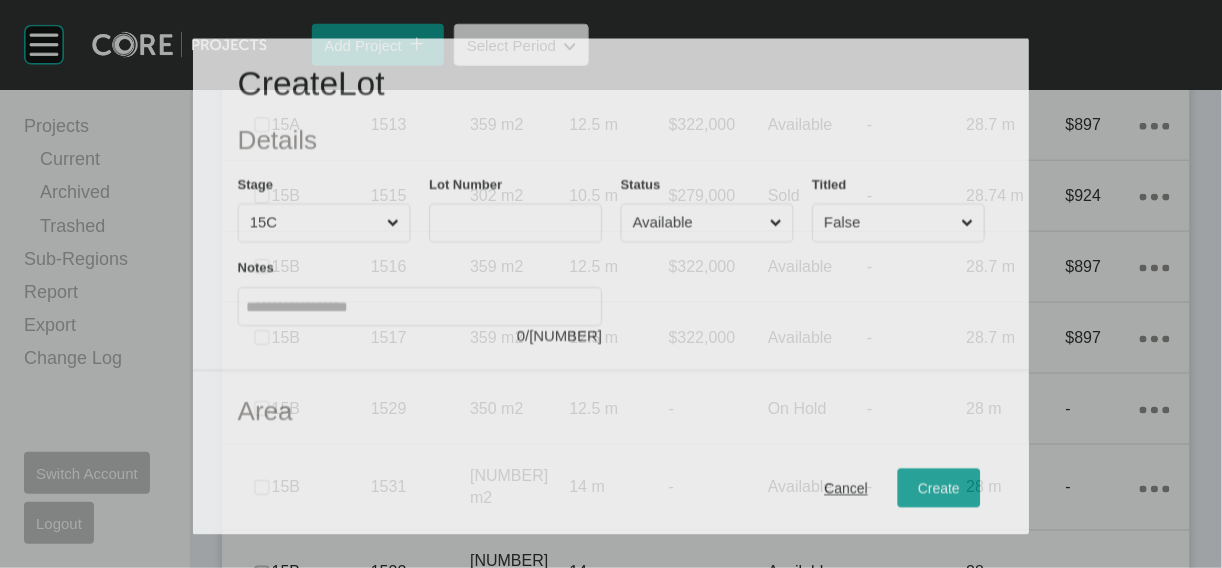 scroll, scrollTop: 2276, scrollLeft: 0, axis: vertical 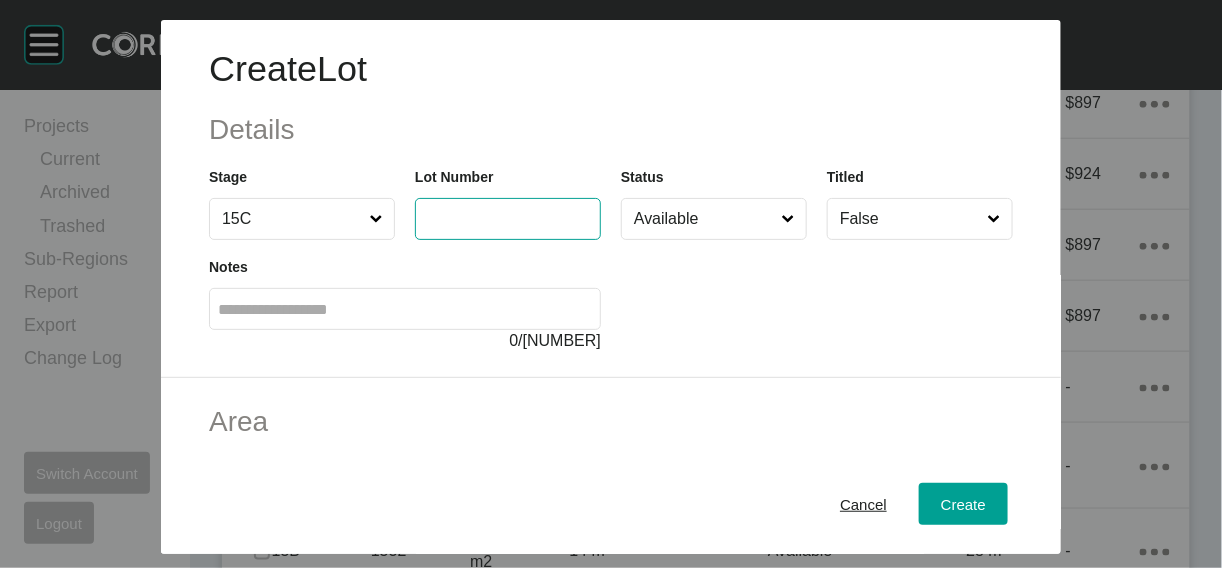 click at bounding box center [508, 218] 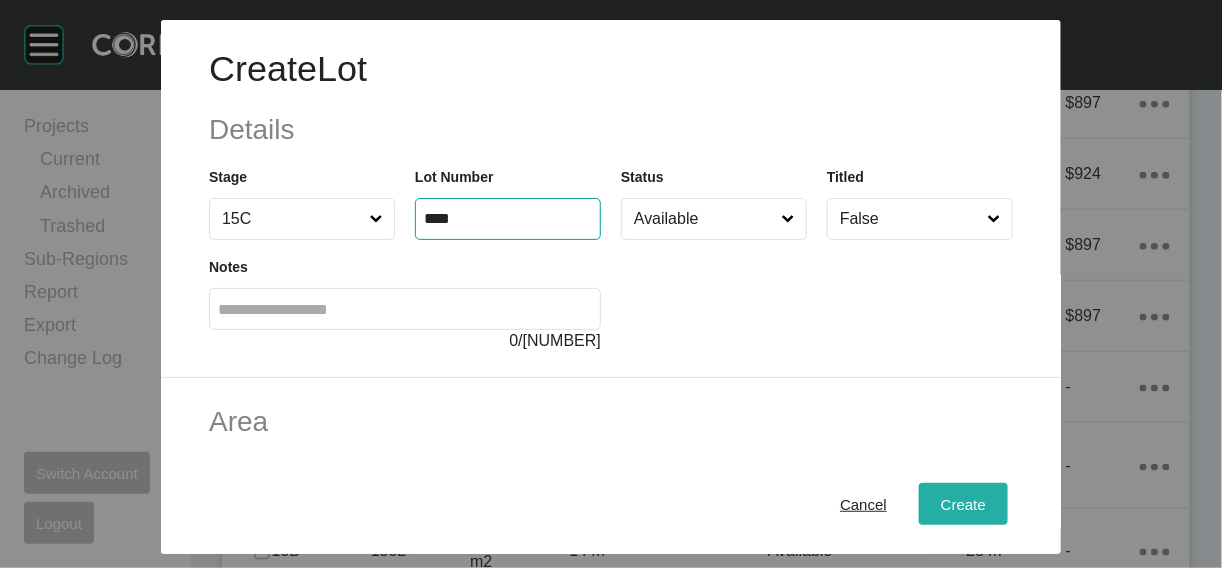 type on "****" 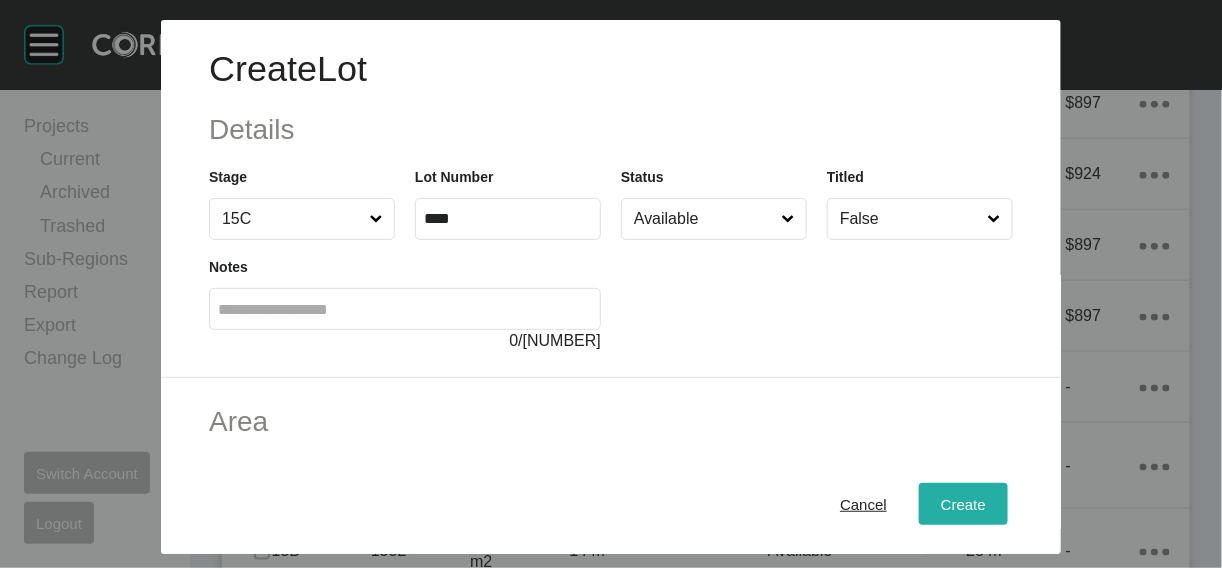 click on "Create" at bounding box center (963, 503) 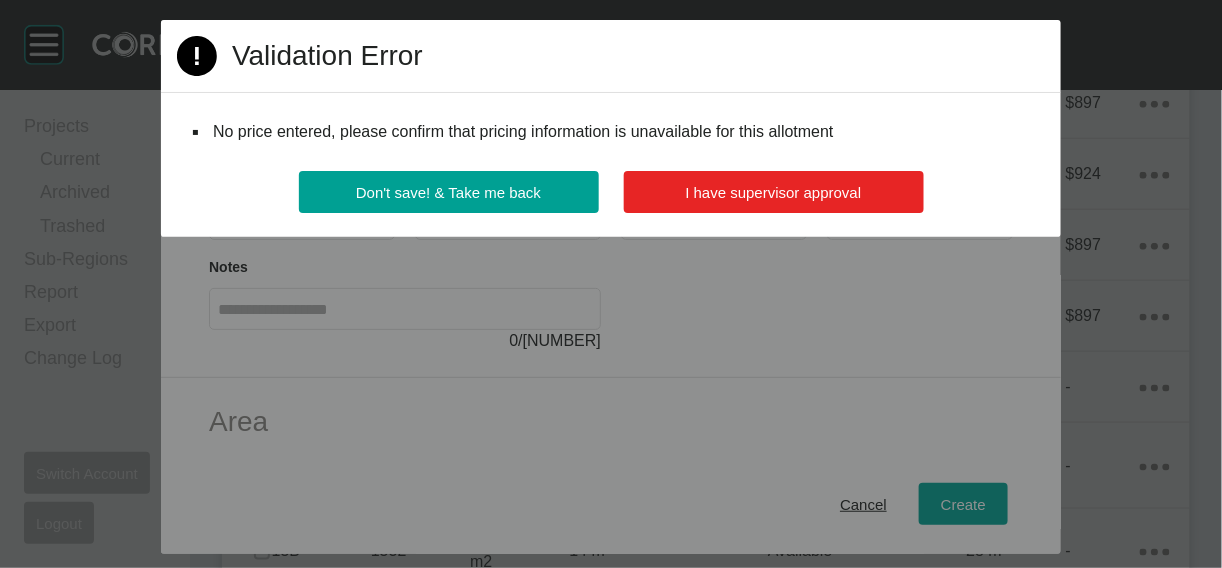 click on "I have supervisor approval" at bounding box center [774, 192] 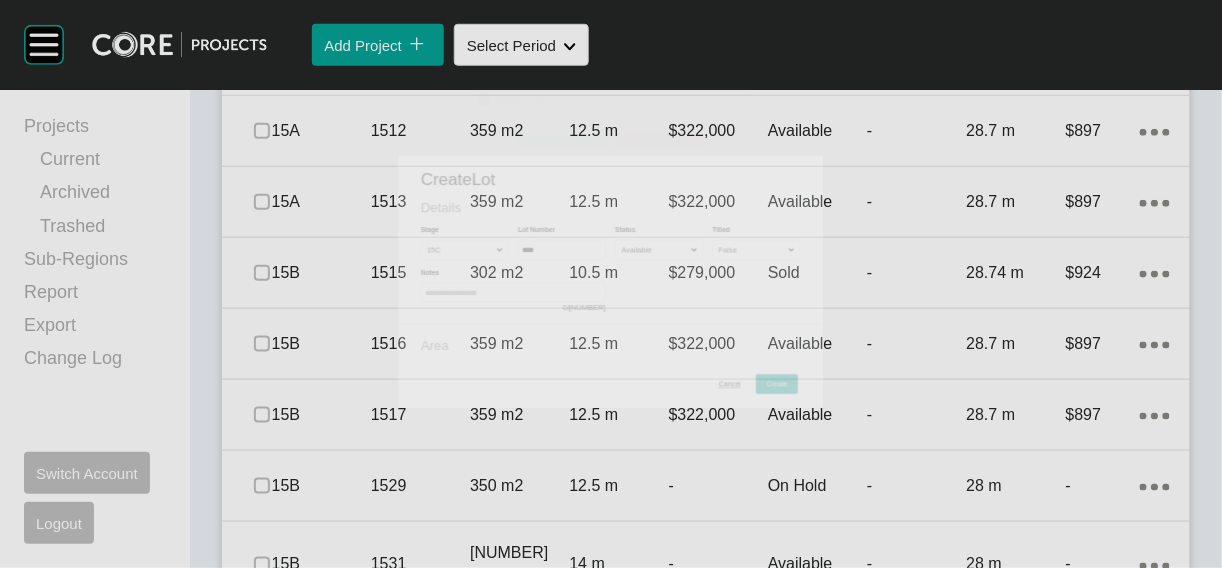 scroll, scrollTop: 2354, scrollLeft: 0, axis: vertical 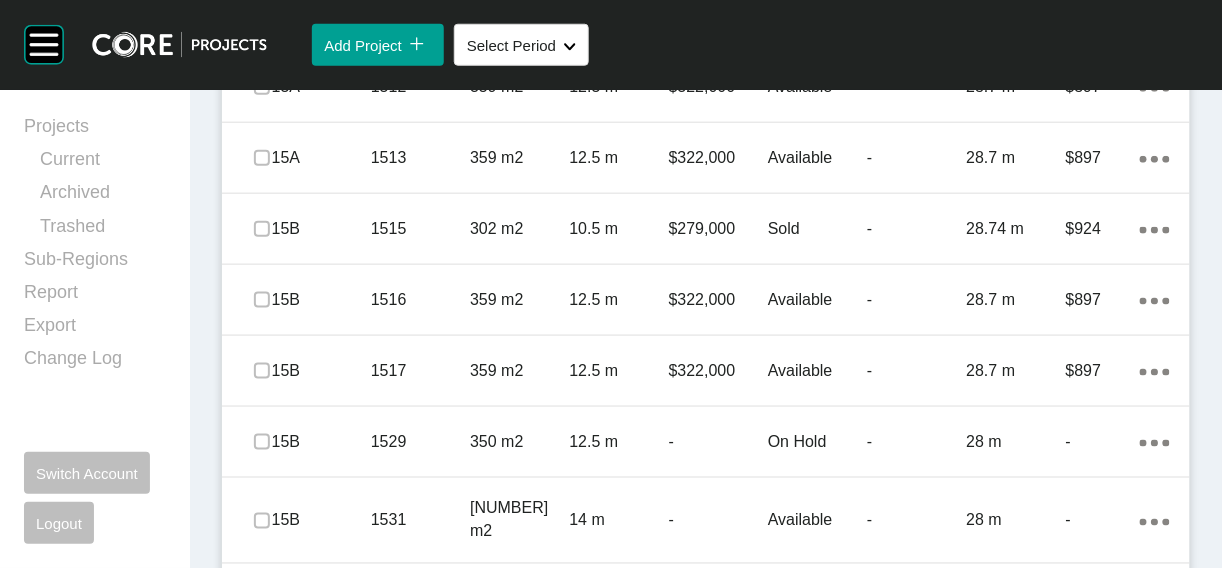 click 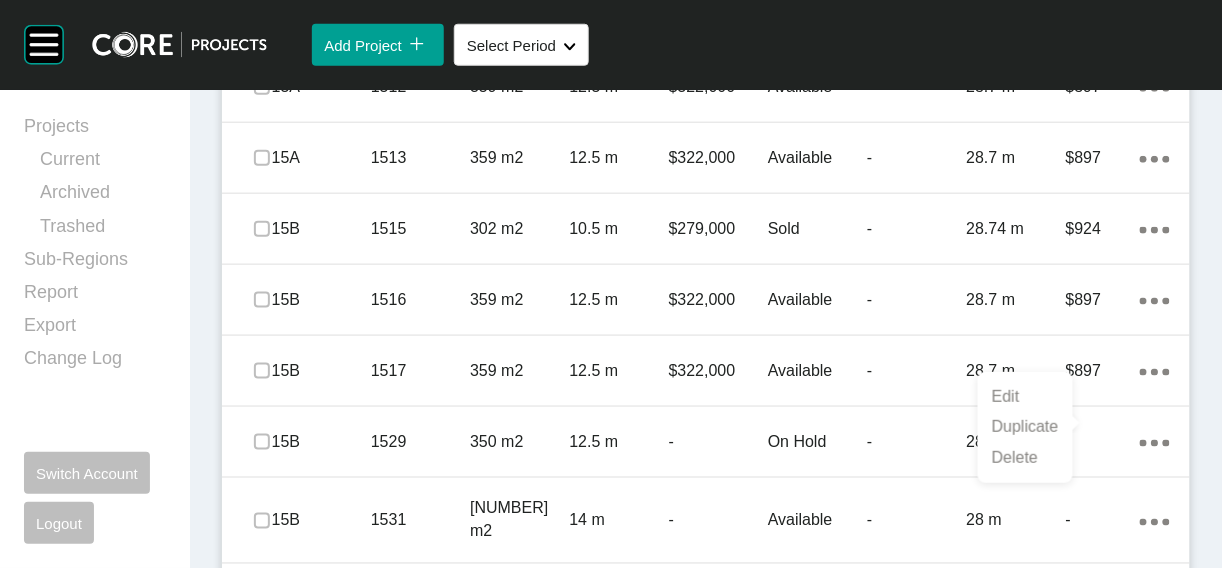 click on "Duplicate" at bounding box center (1025, 427) 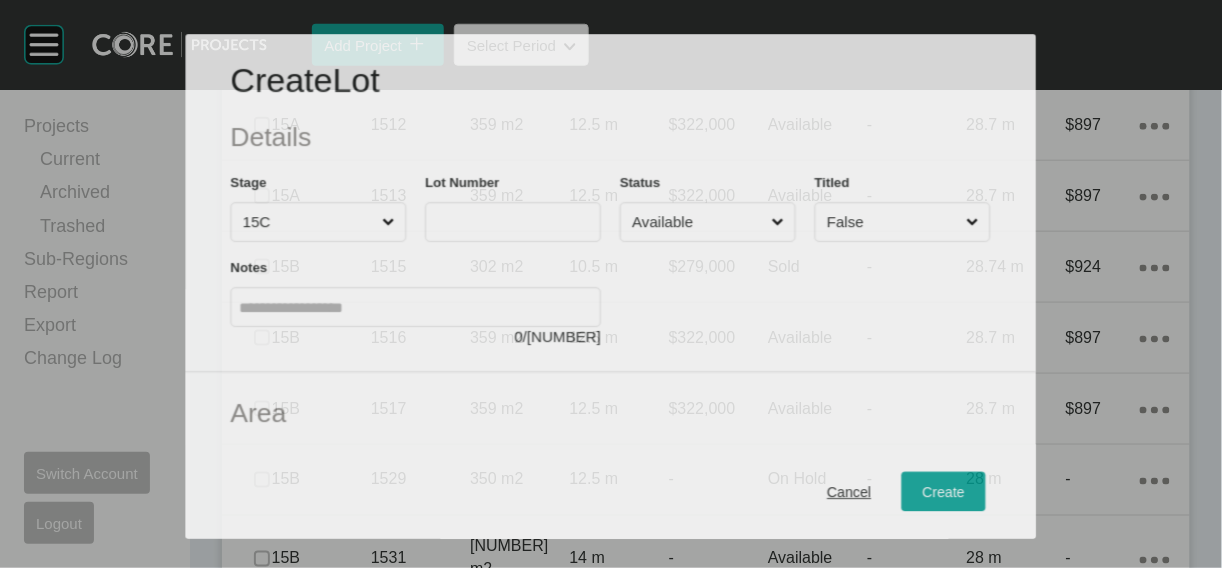 scroll, scrollTop: 2276, scrollLeft: 0, axis: vertical 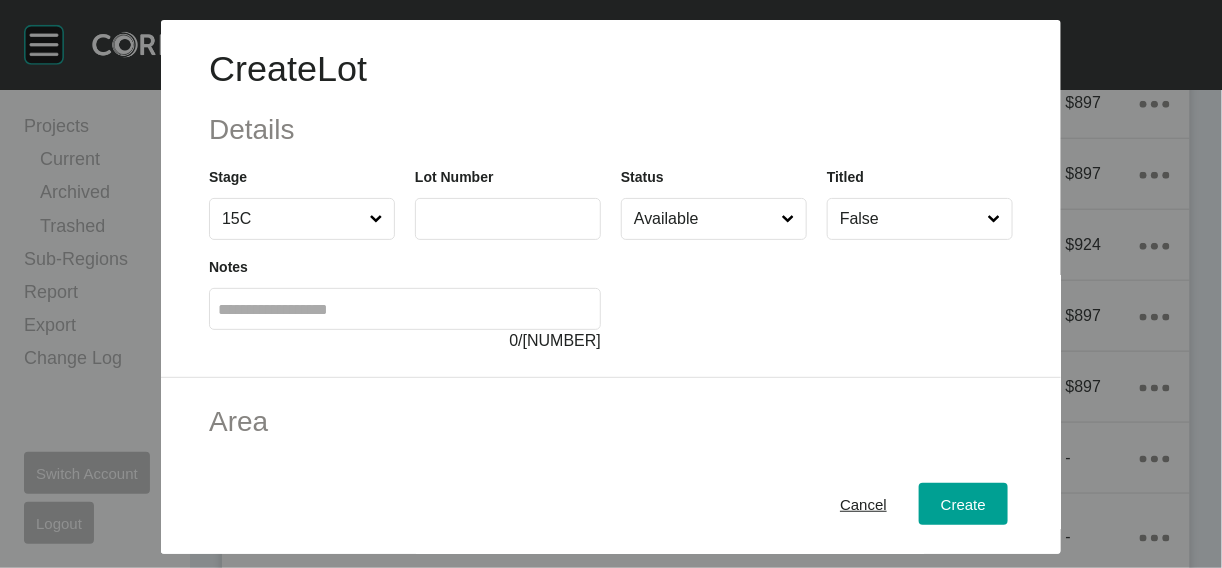 click at bounding box center [508, 219] 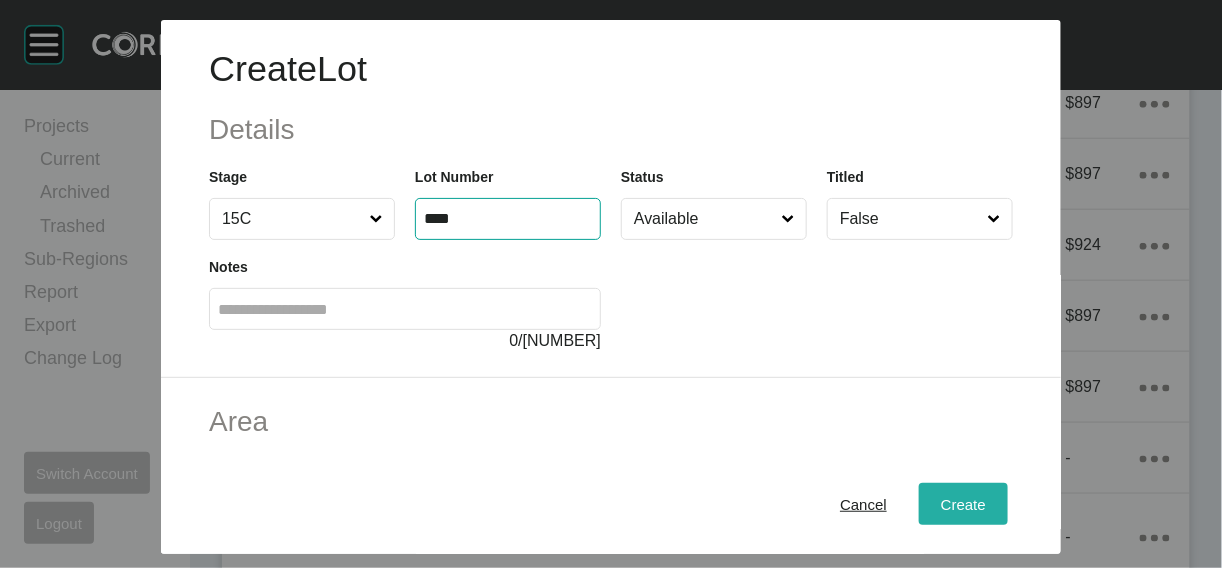 type on "****" 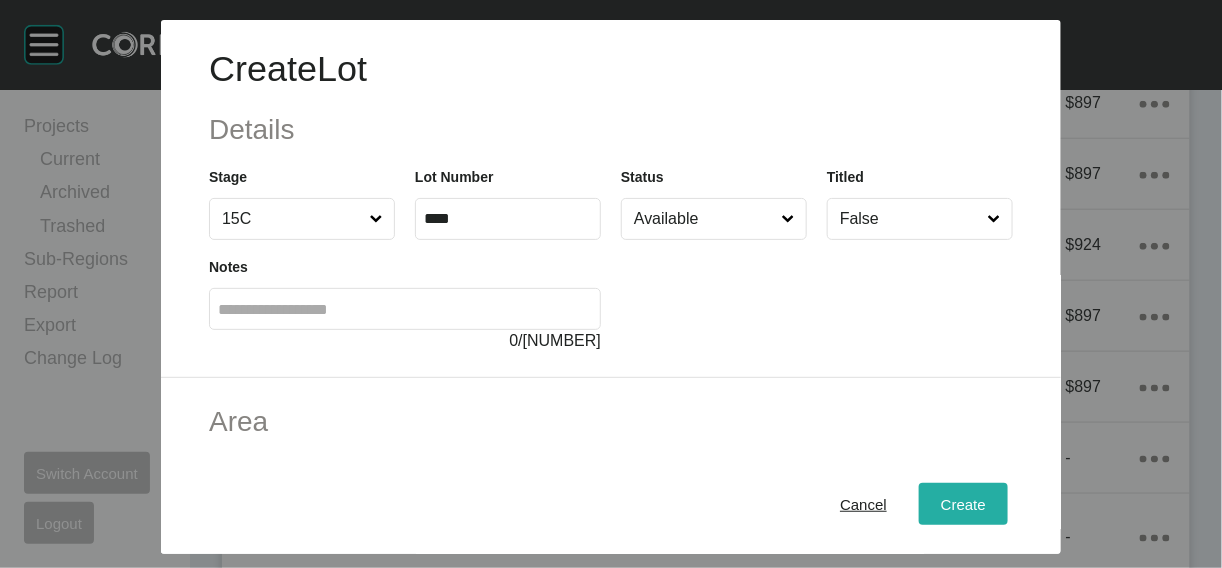 click on "Create" at bounding box center (963, 503) 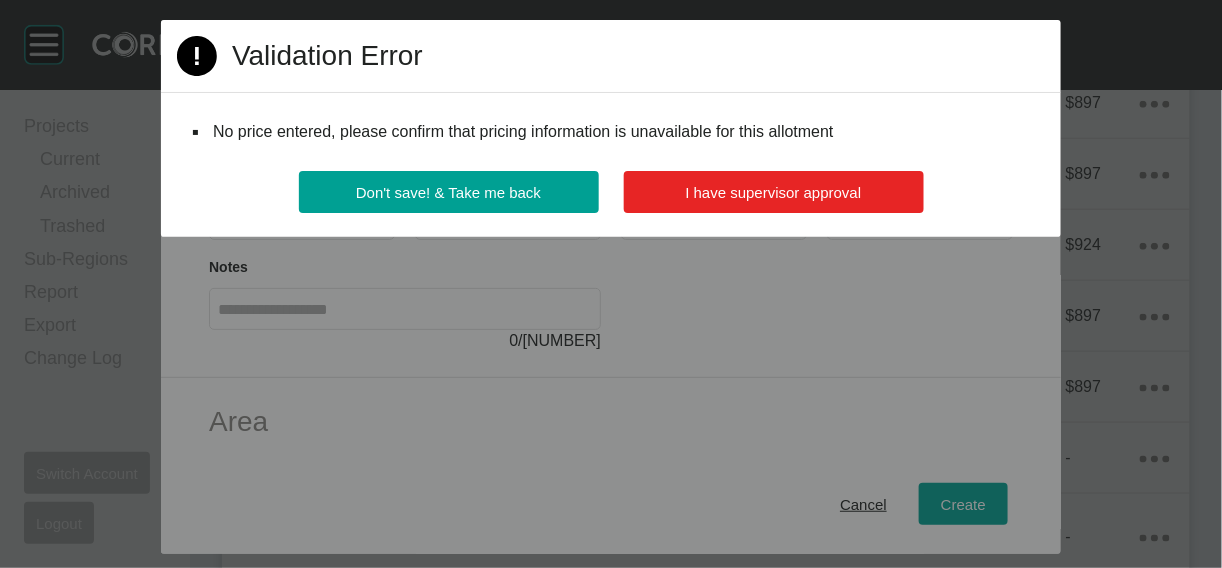 click on "I have supervisor approval" at bounding box center [774, 192] 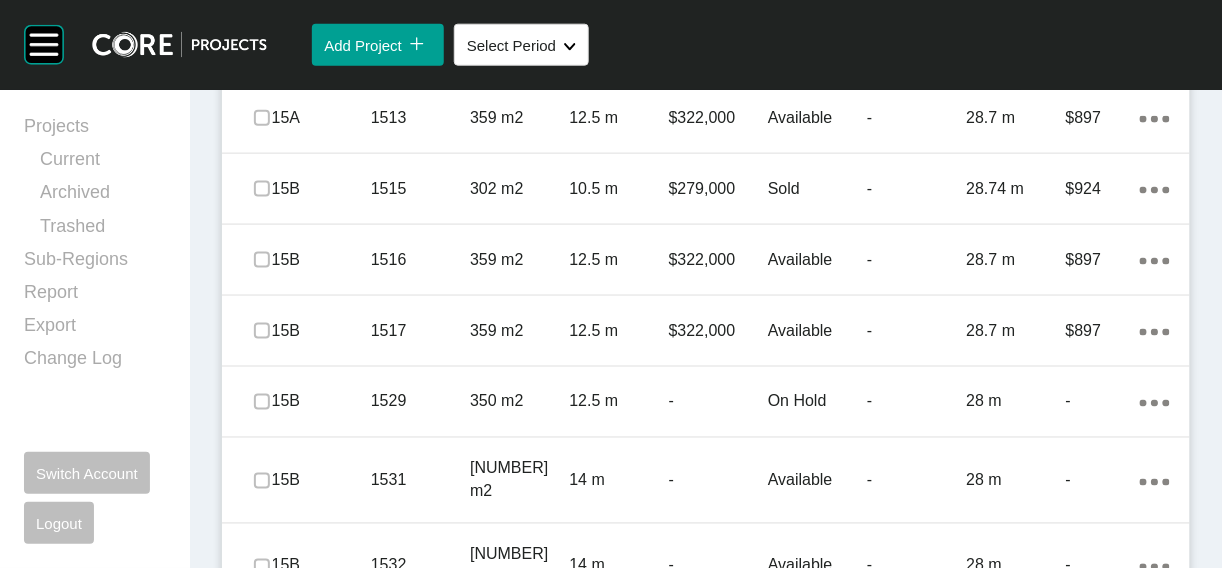 scroll, scrollTop: 2498, scrollLeft: 0, axis: vertical 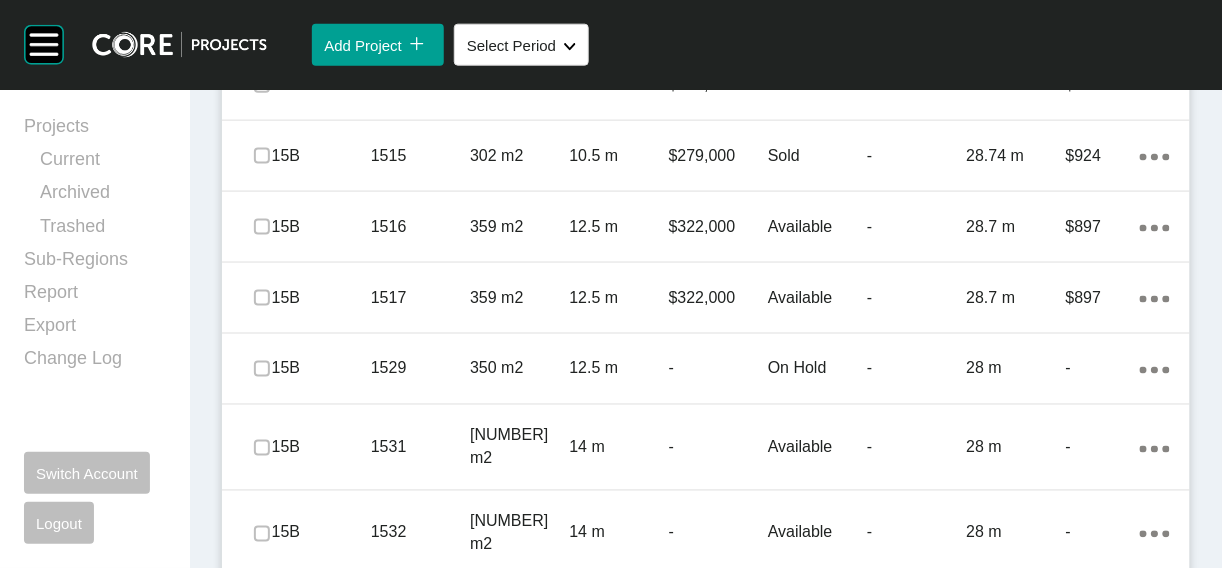 click on "Action Menu Dots Copy 6 Created with Sketch." 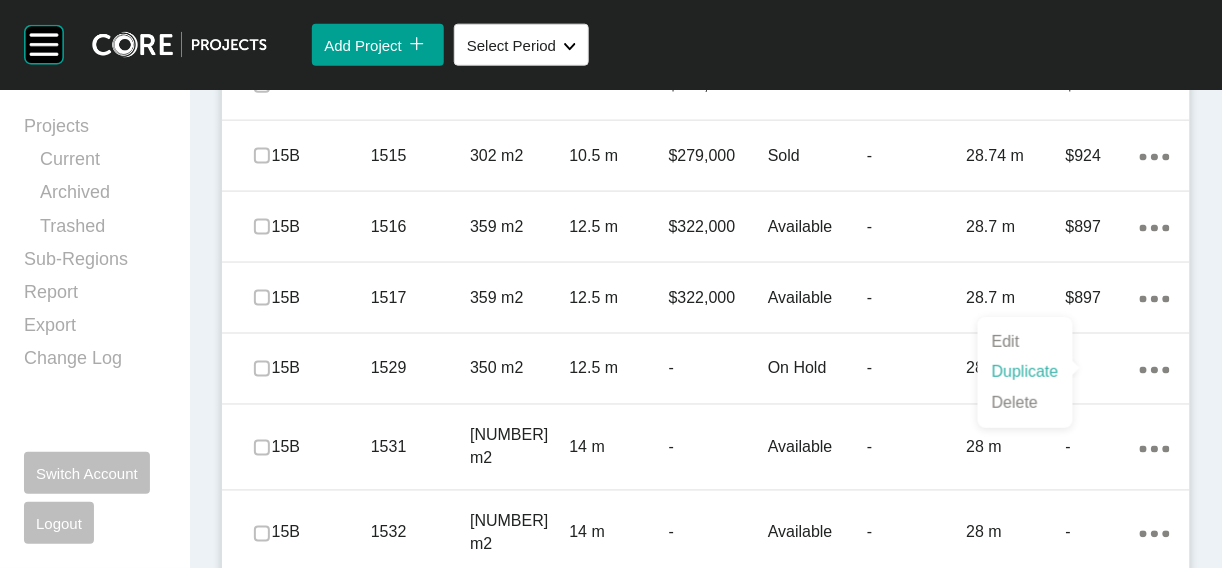 click on "Duplicate" at bounding box center [1025, 372] 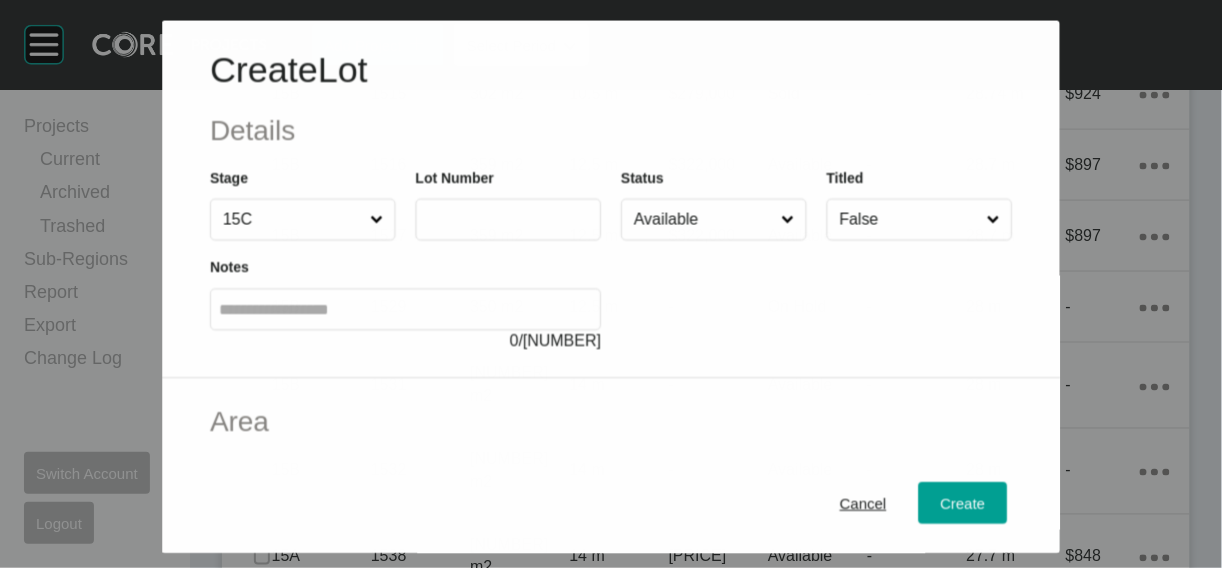 scroll, scrollTop: 2420, scrollLeft: 0, axis: vertical 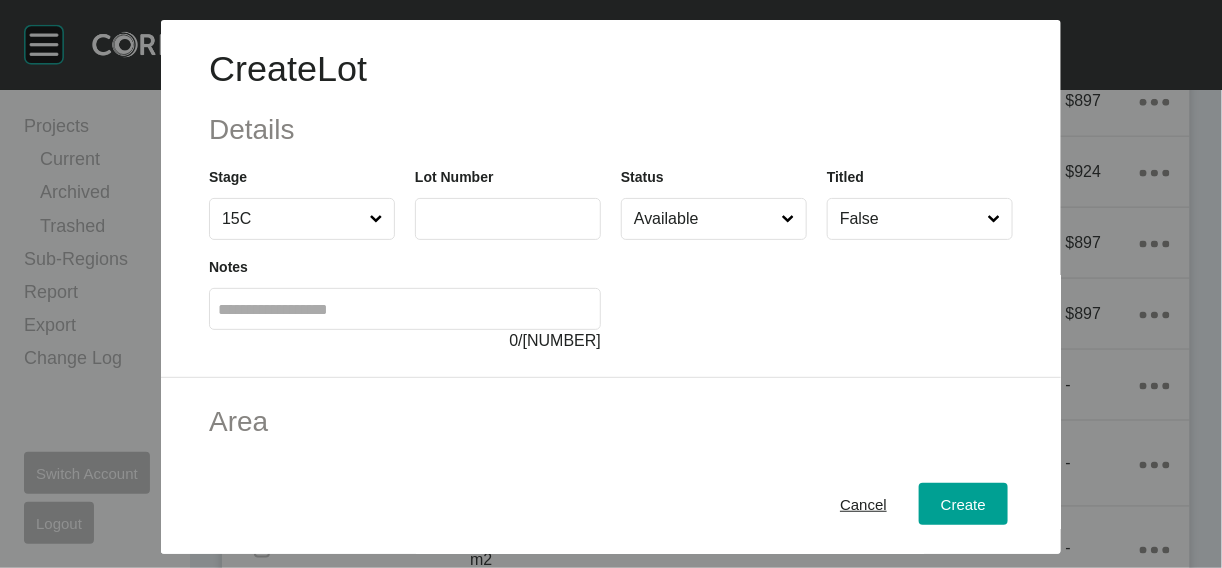 click at bounding box center [508, 219] 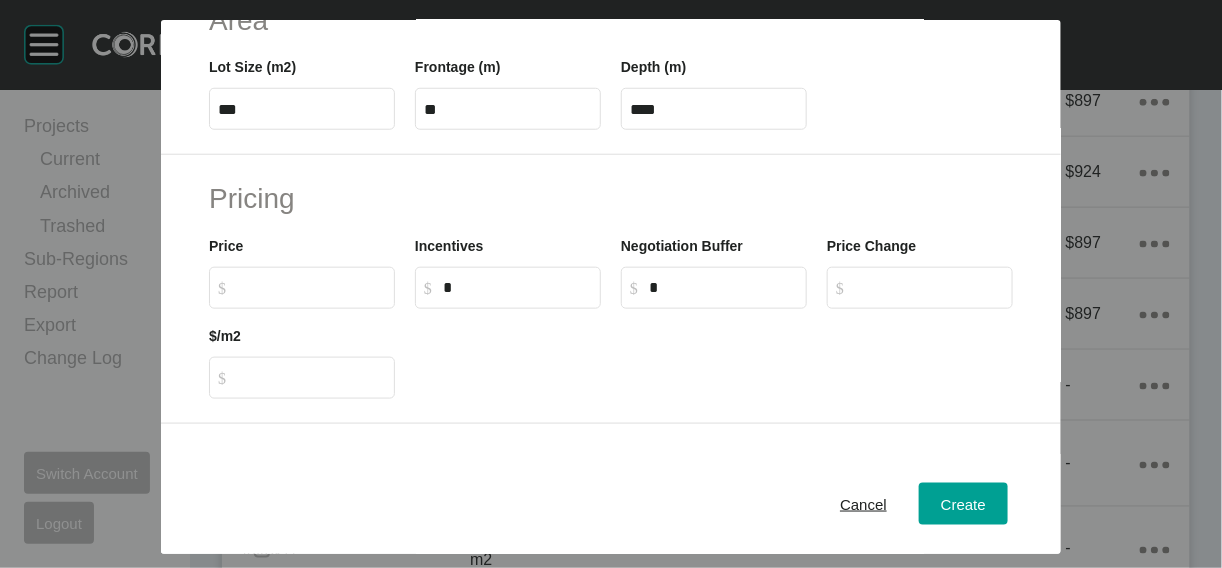 scroll, scrollTop: 405, scrollLeft: 0, axis: vertical 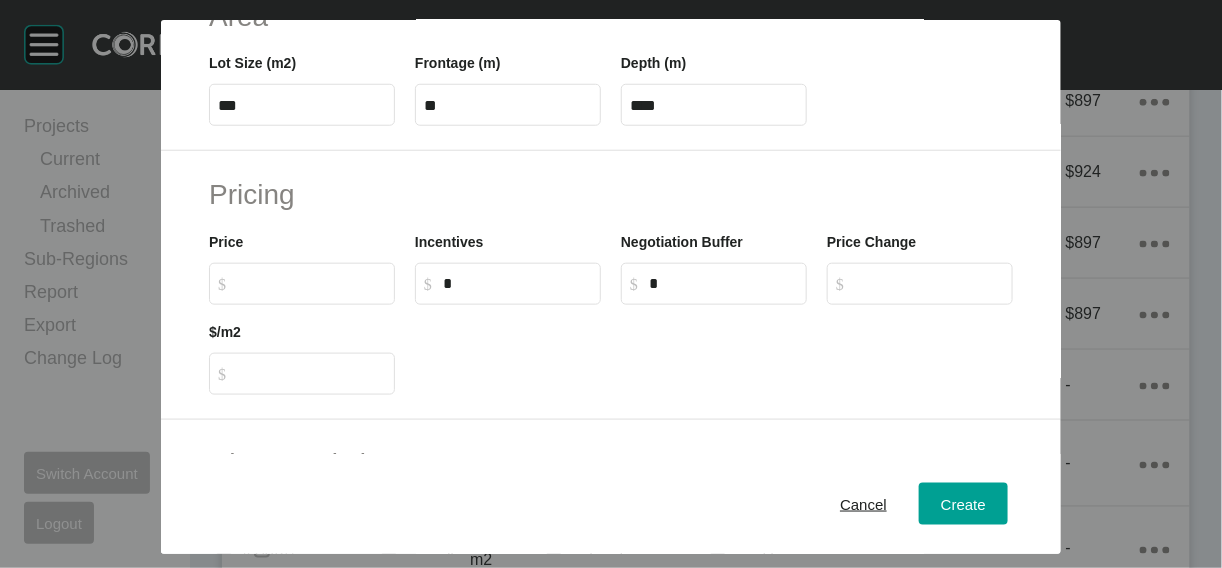 type on "****" 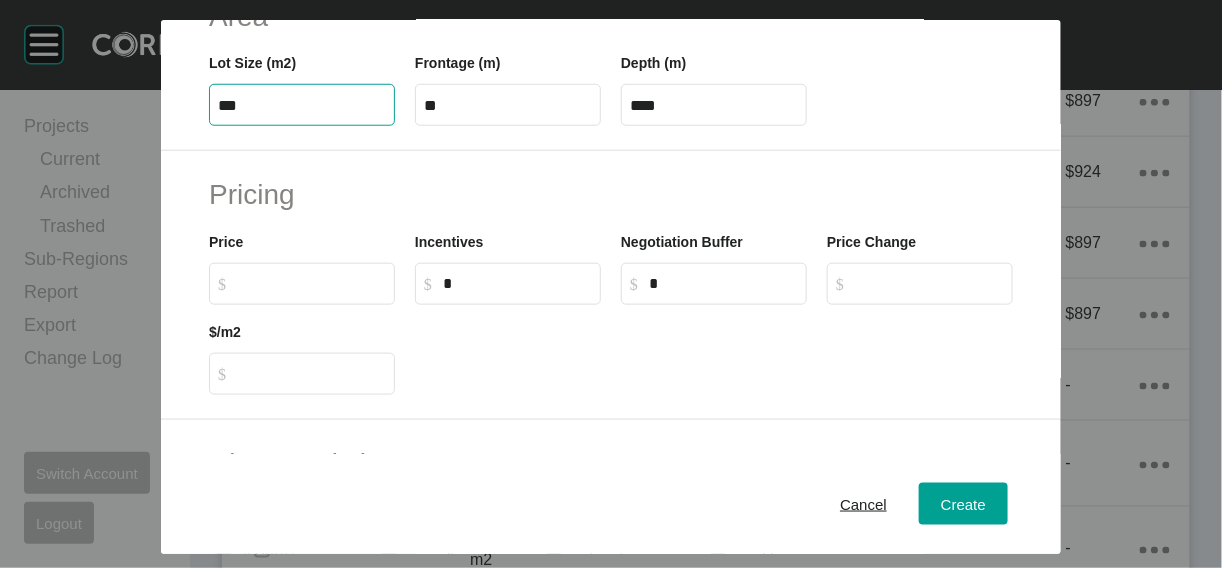drag, startPoint x: 132, startPoint y: 230, endPoint x: 171, endPoint y: 232, distance: 39.051247 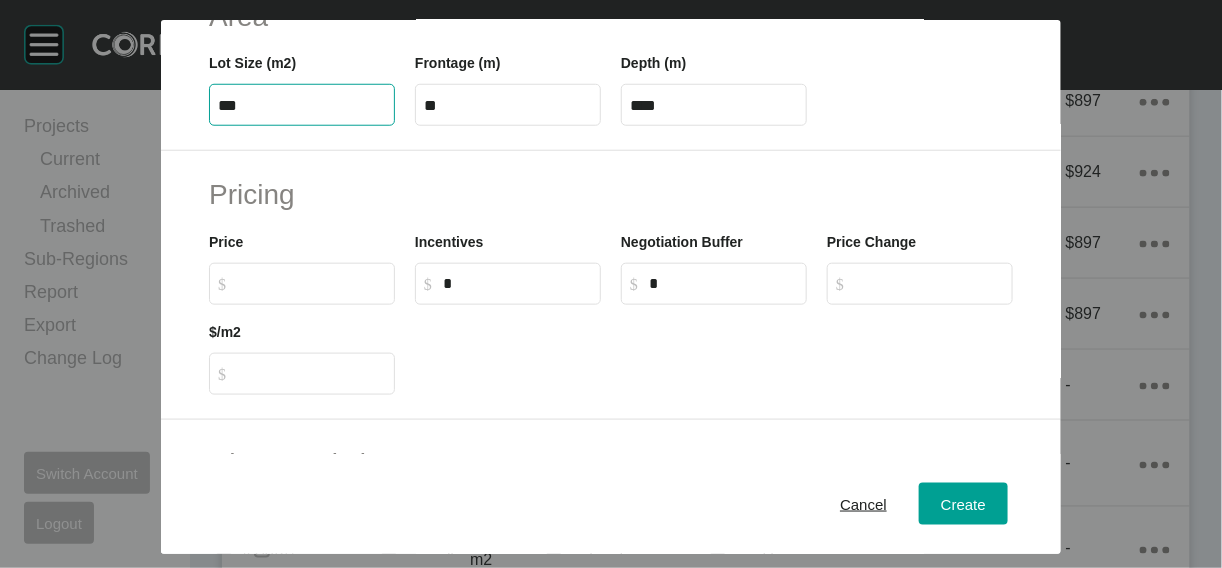 click on "***" at bounding box center [302, 105] 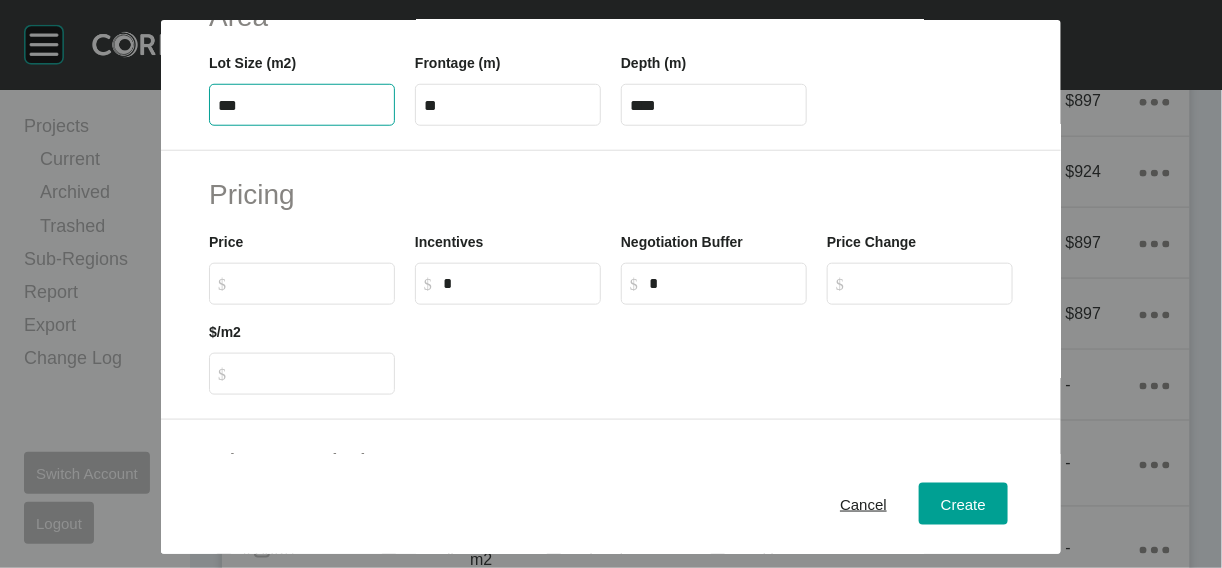 type on "***" 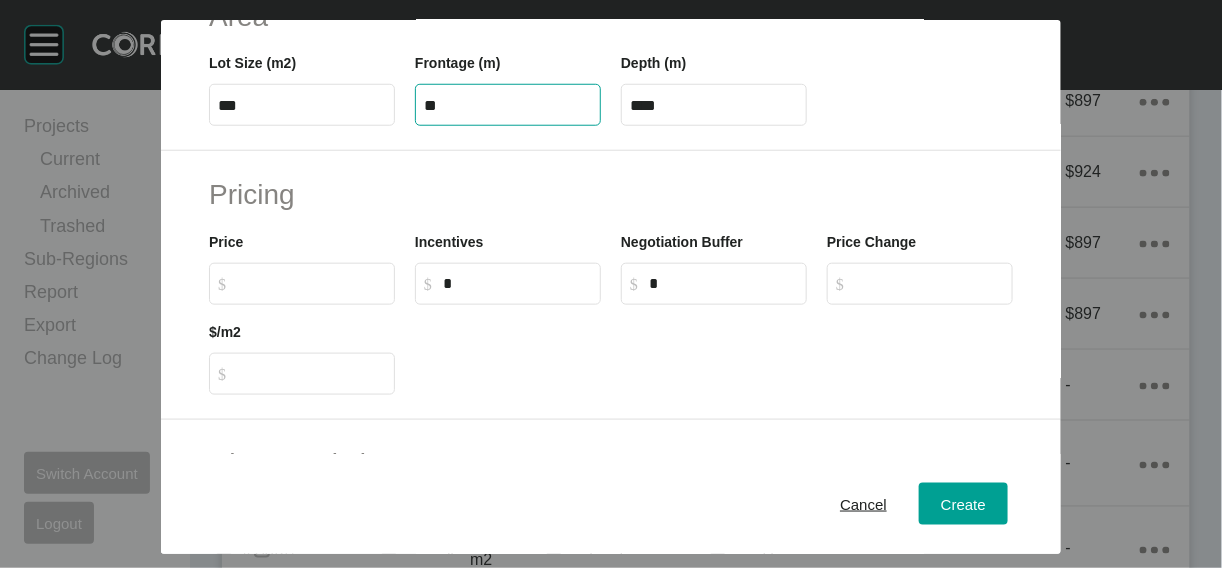 drag, startPoint x: 527, startPoint y: 222, endPoint x: 342, endPoint y: 220, distance: 185.0108 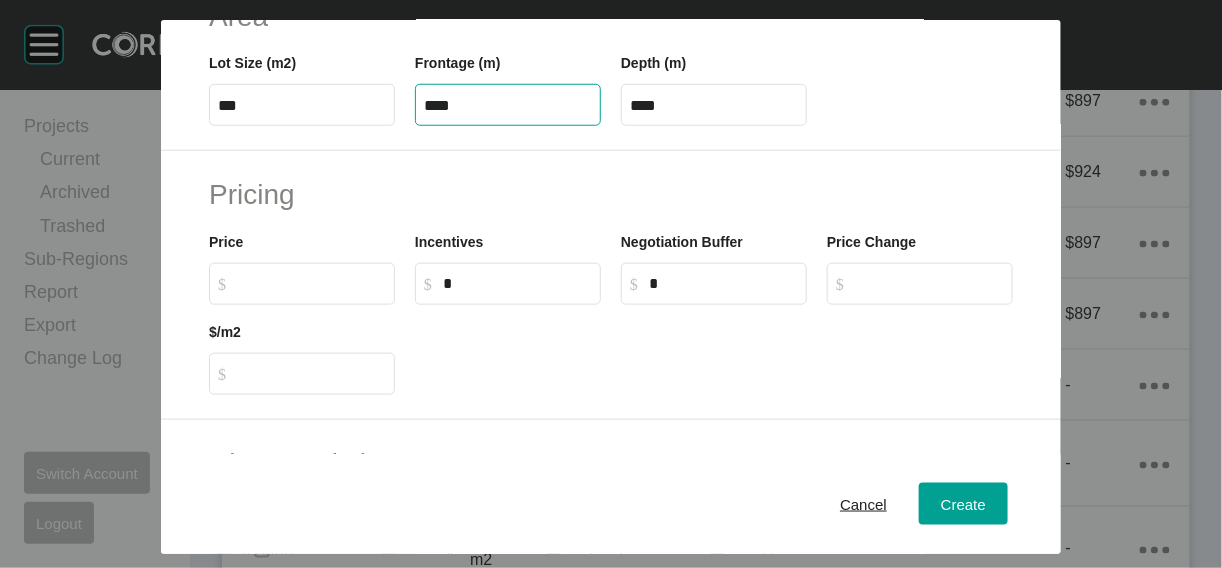 type on "****" 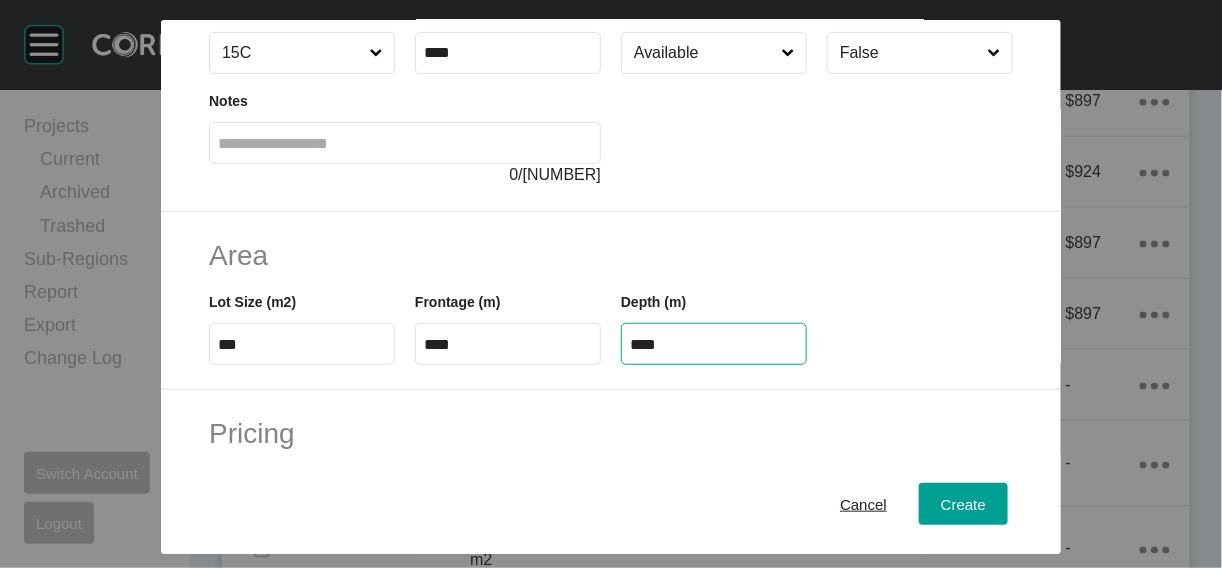 scroll, scrollTop: 157, scrollLeft: 0, axis: vertical 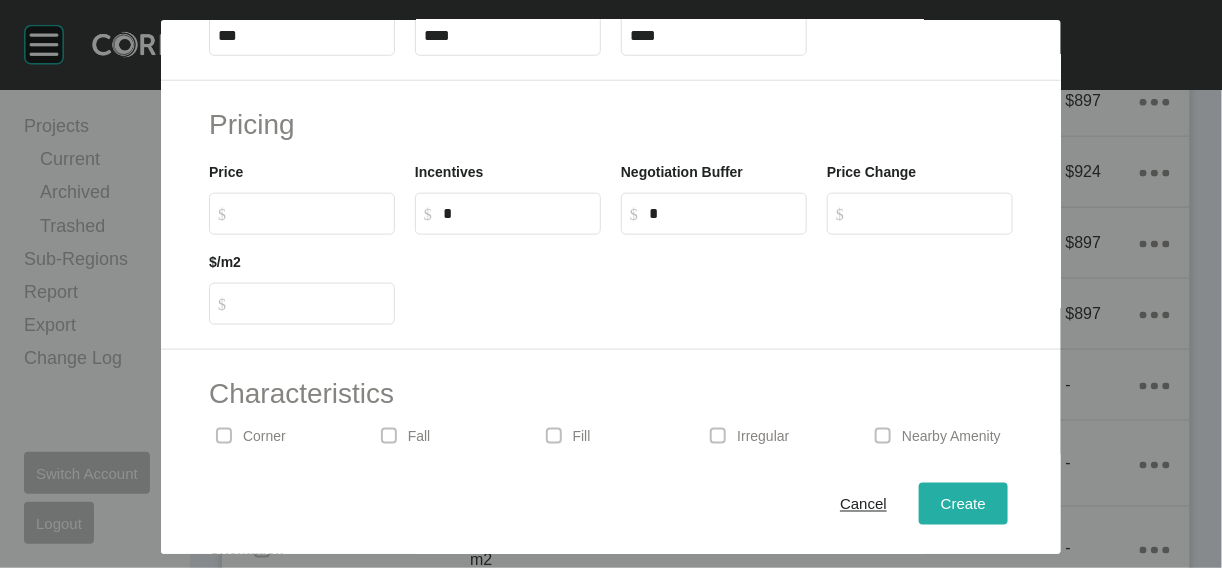 click on "Create" at bounding box center [963, 503] 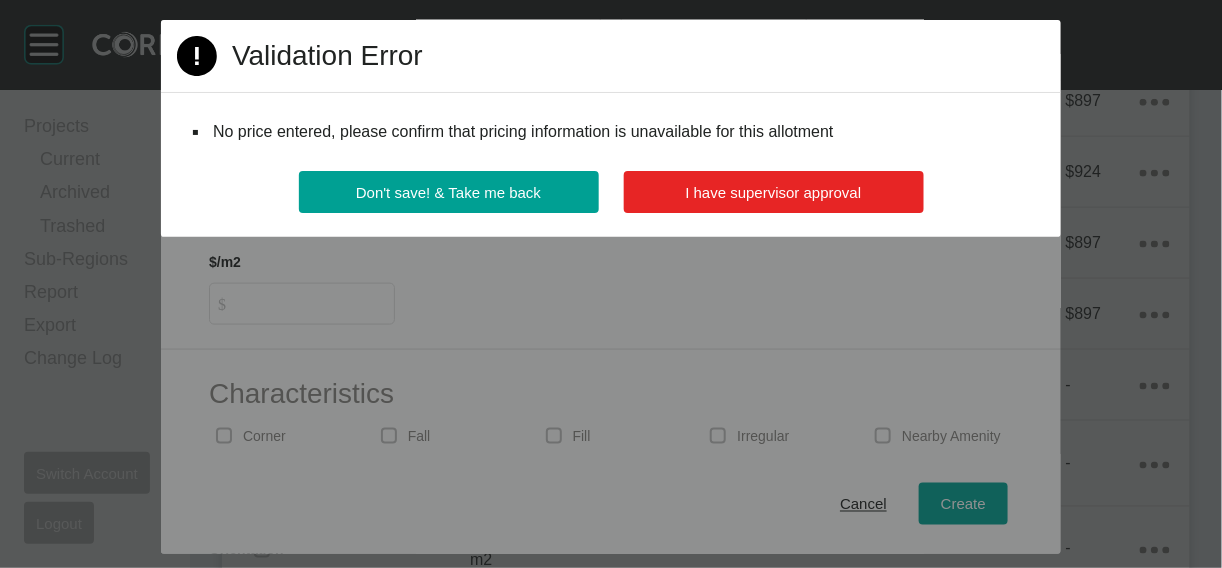 click on "I have supervisor approval" at bounding box center (774, 192) 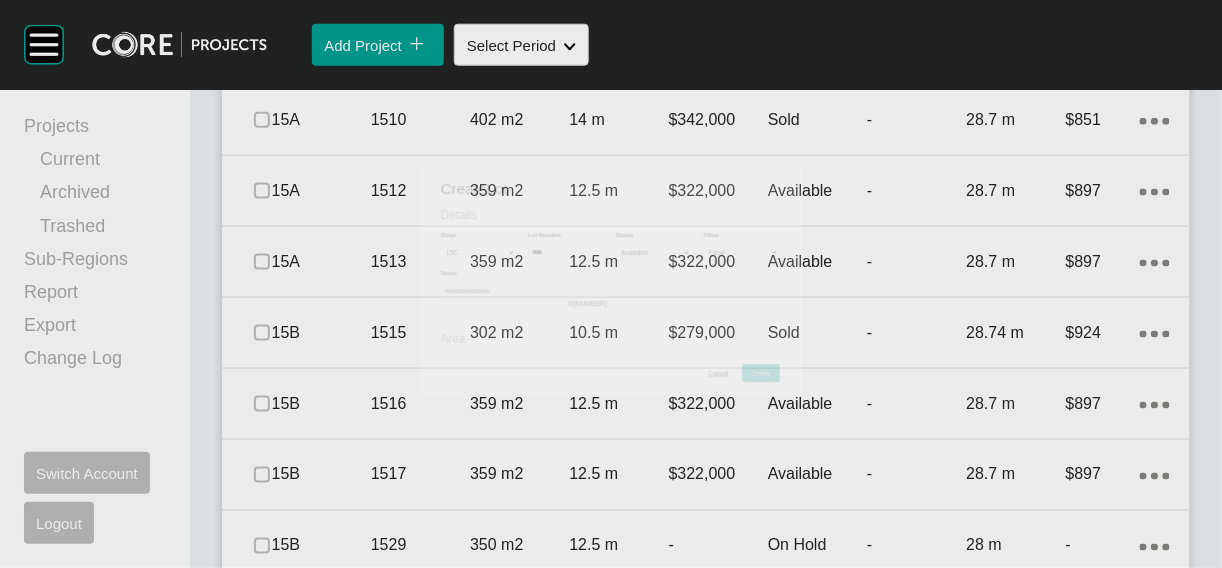 scroll, scrollTop: 2498, scrollLeft: 0, axis: vertical 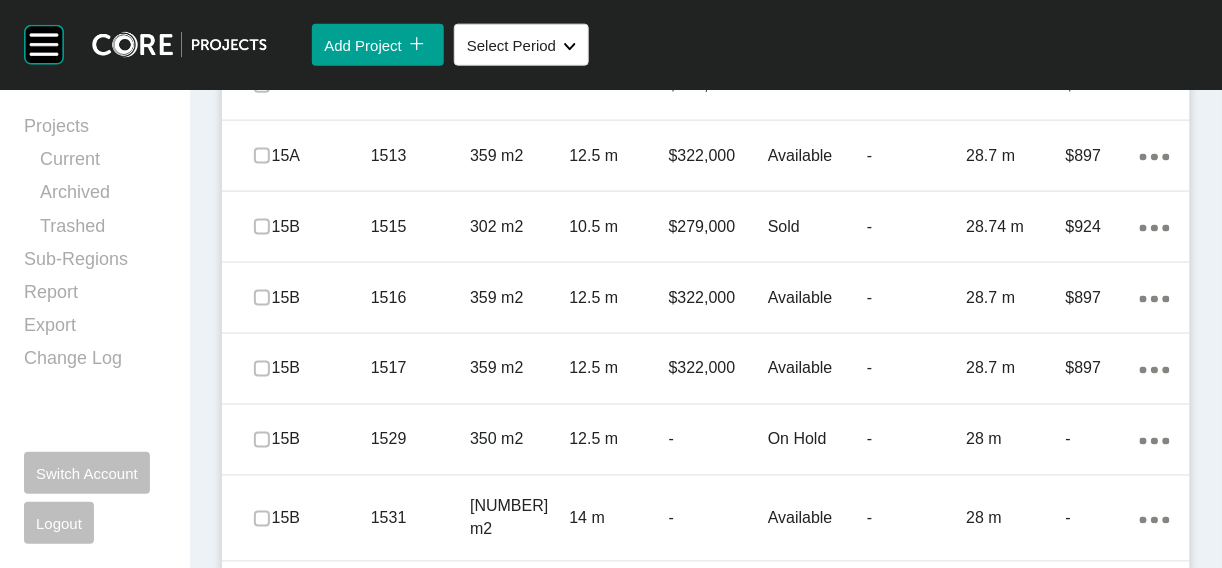 click 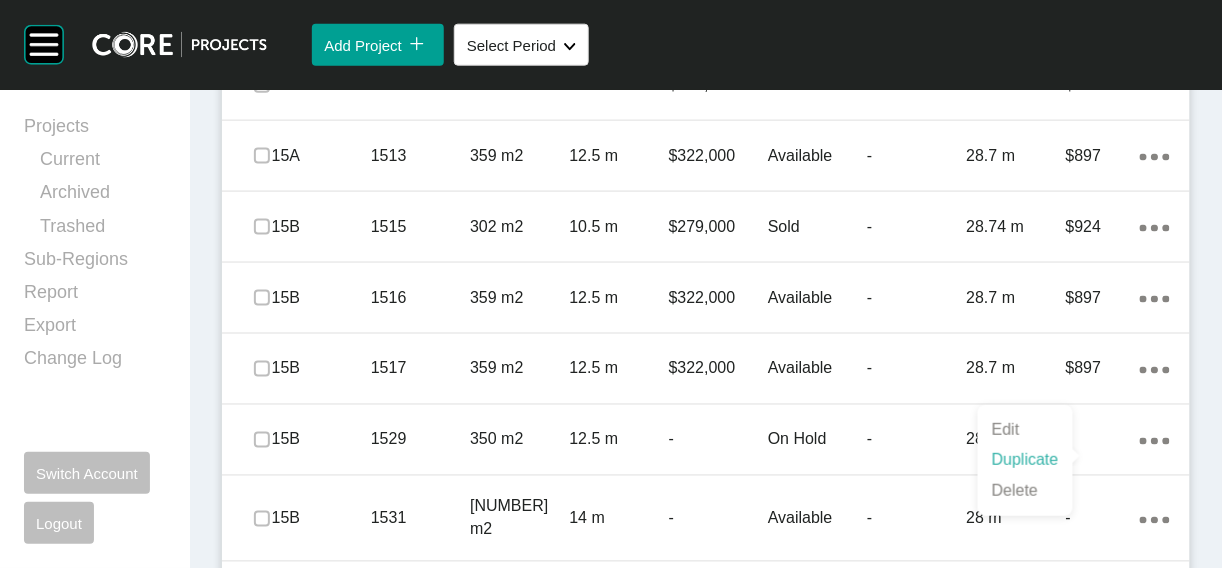 click on "Duplicate" at bounding box center (1025, 460) 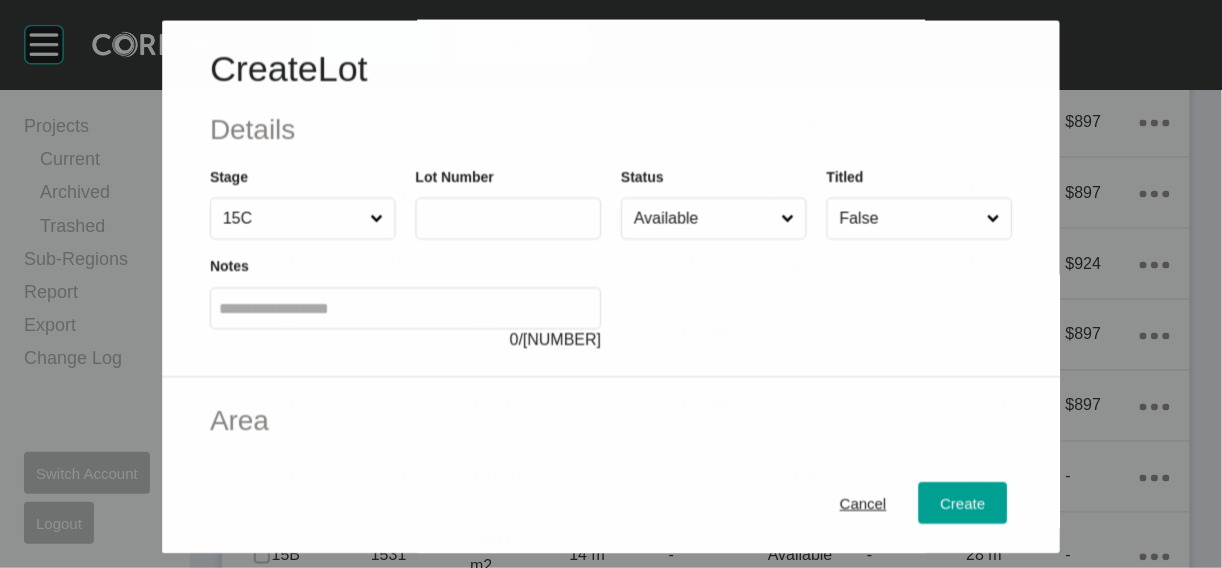 scroll, scrollTop: 2420, scrollLeft: 0, axis: vertical 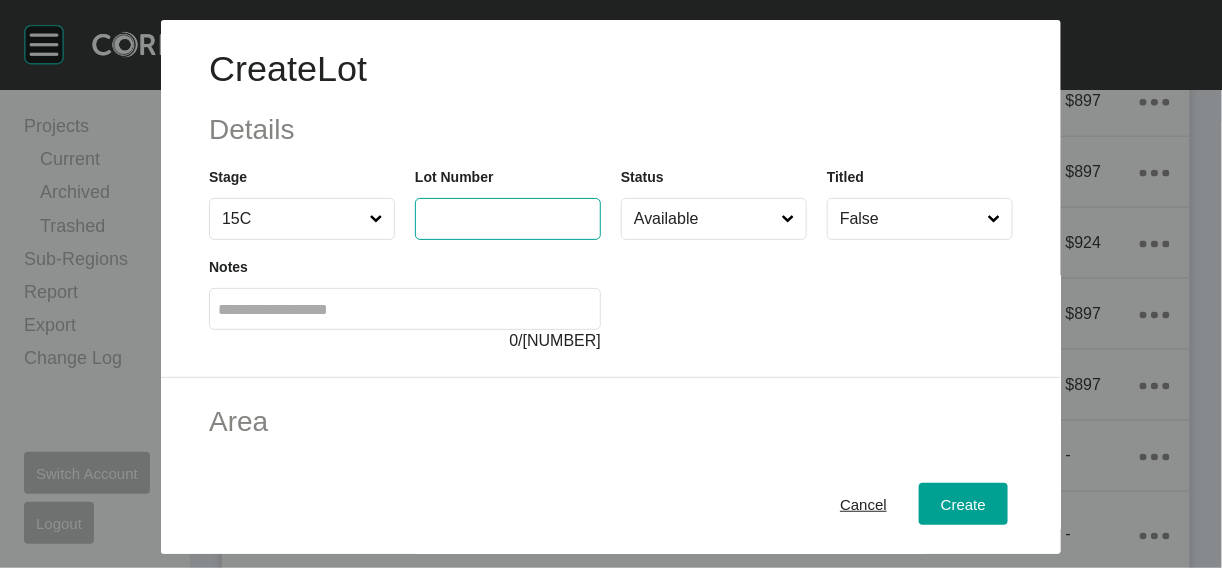 click at bounding box center (508, 218) 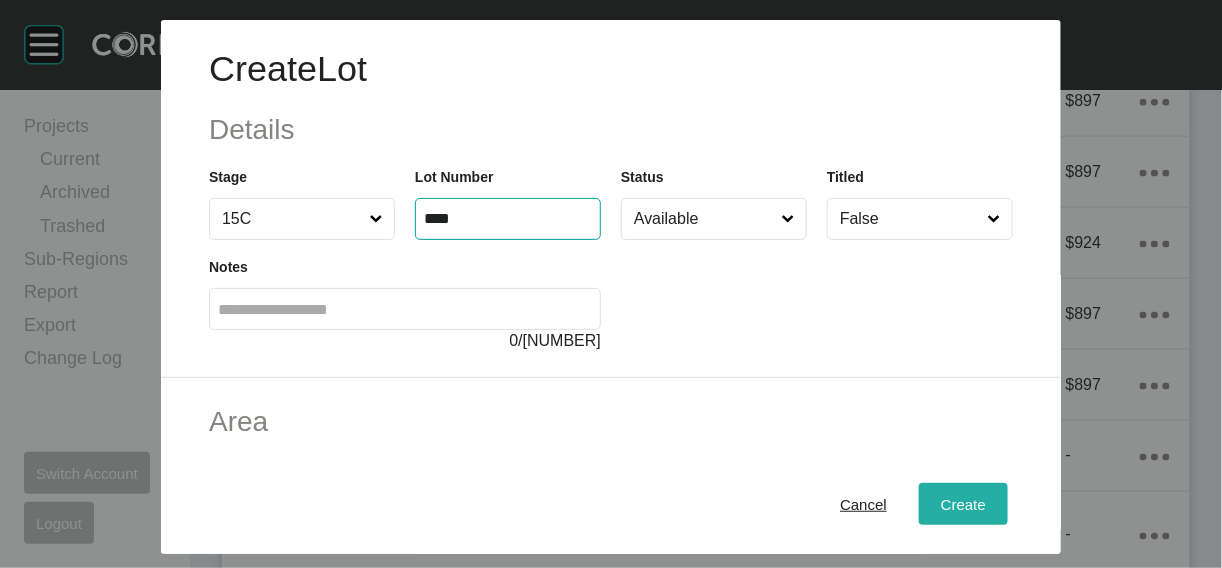 type on "****" 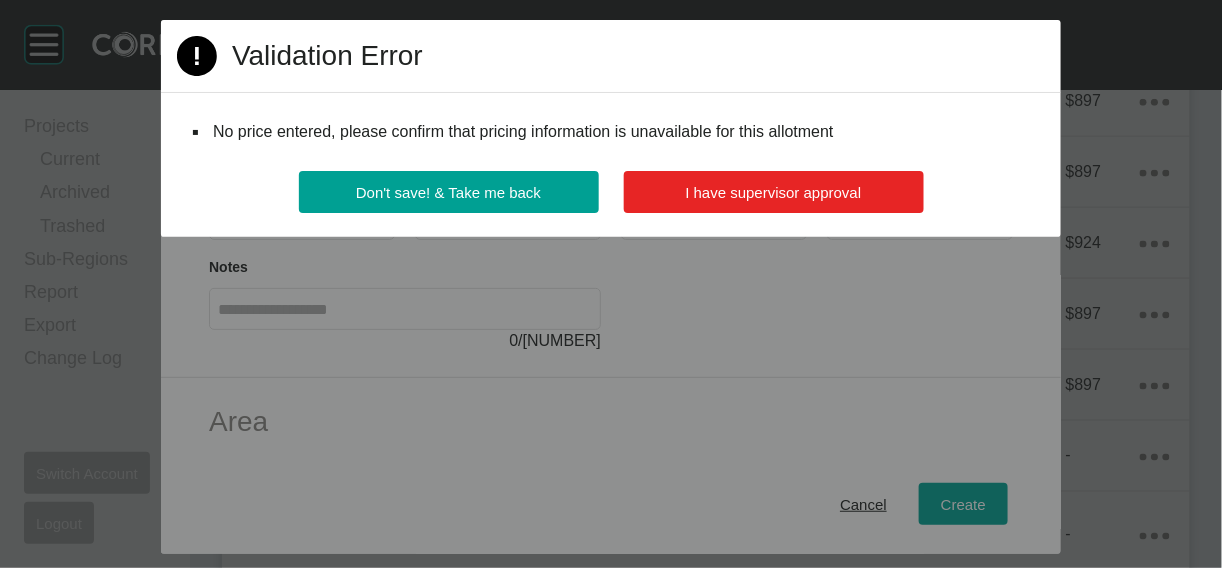 click on "I have supervisor approval" at bounding box center [774, 192] 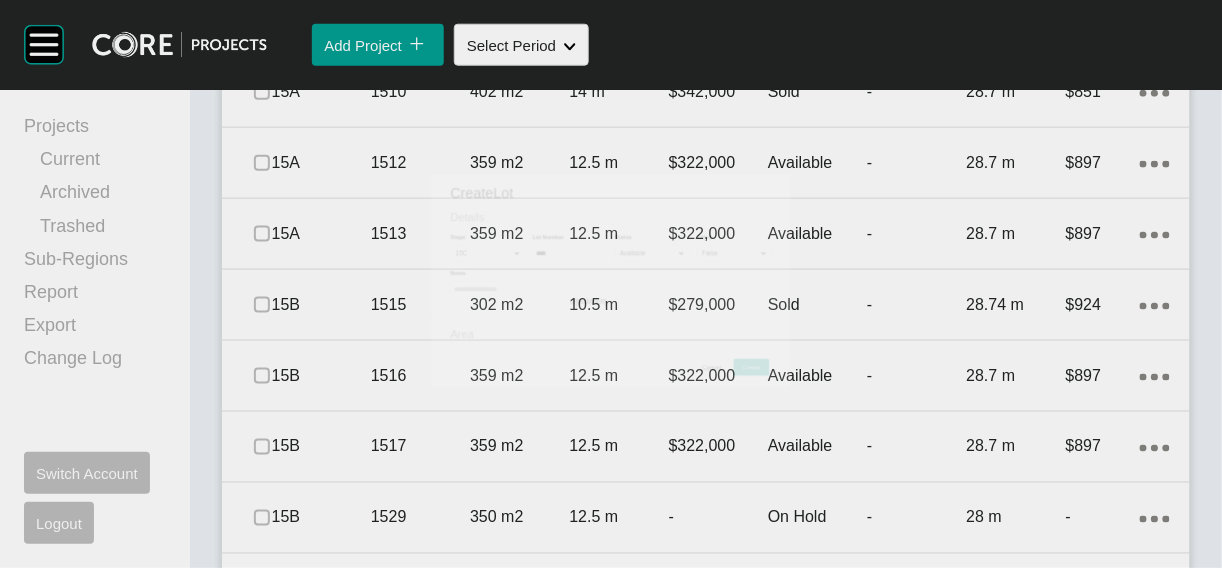 scroll, scrollTop: 2498, scrollLeft: 0, axis: vertical 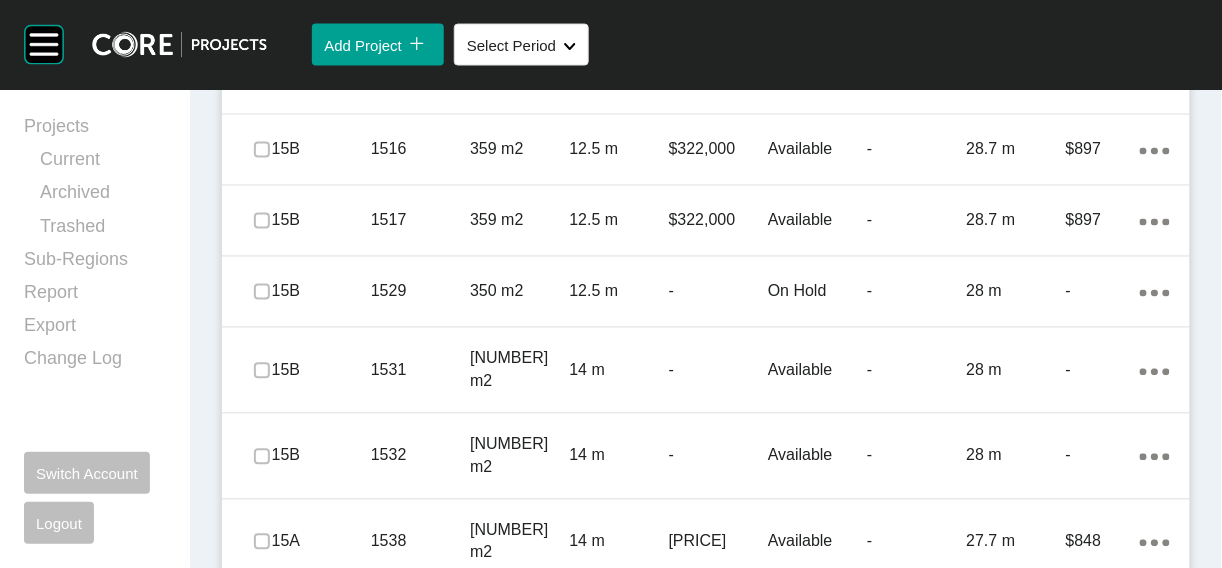 click on "Action Menu Dots Copy 6 Created with Sketch." 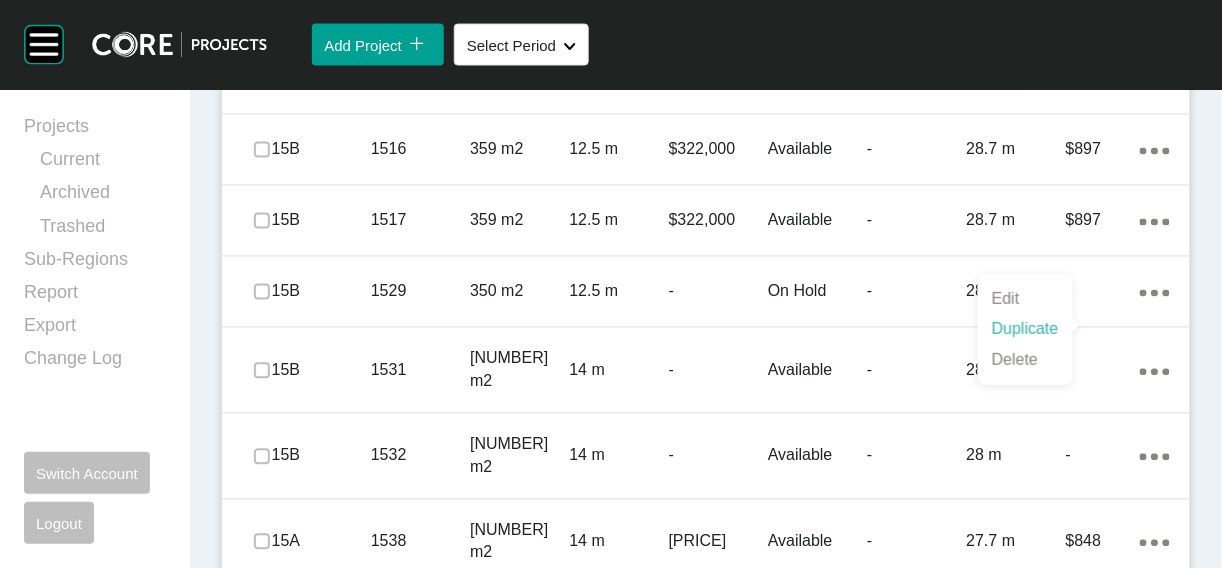 click on "Duplicate" at bounding box center (1025, 329) 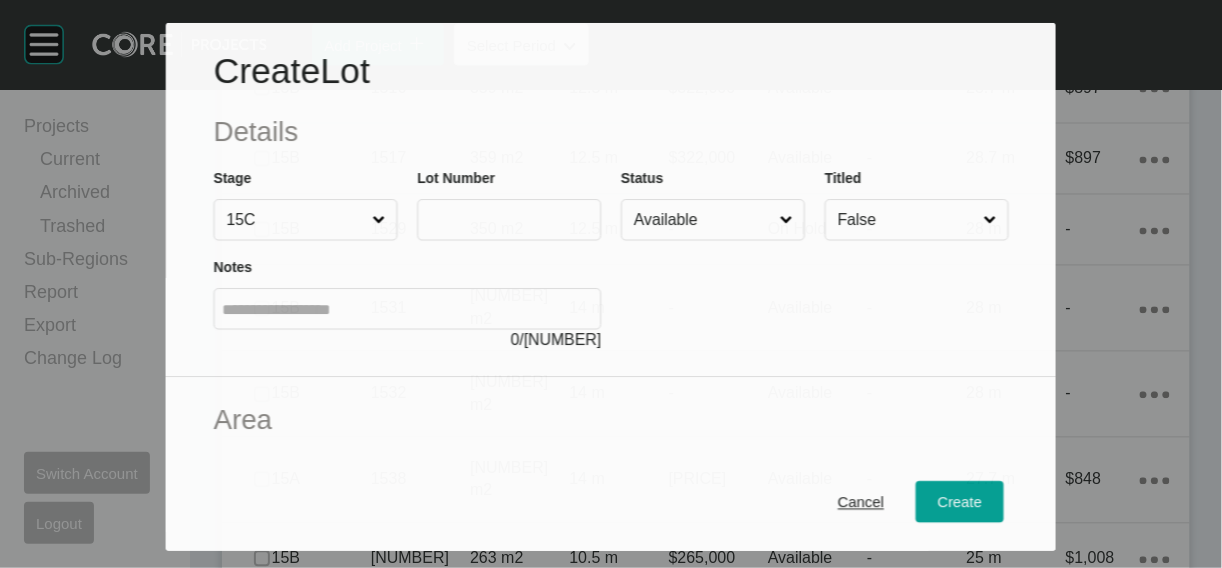 scroll, scrollTop: 2639, scrollLeft: 0, axis: vertical 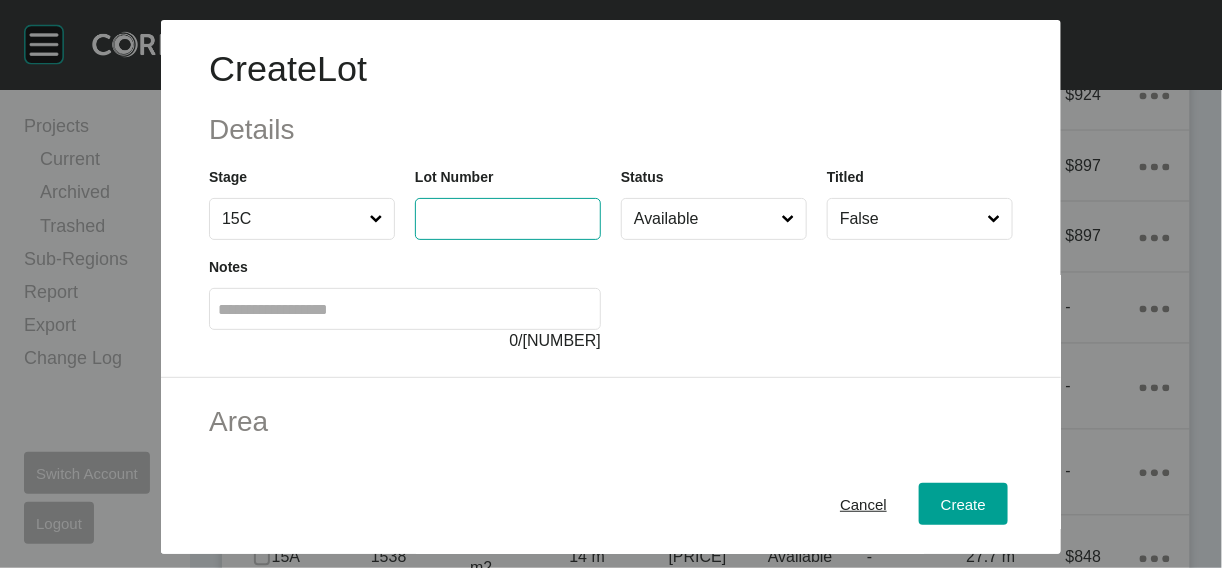 click at bounding box center (508, 218) 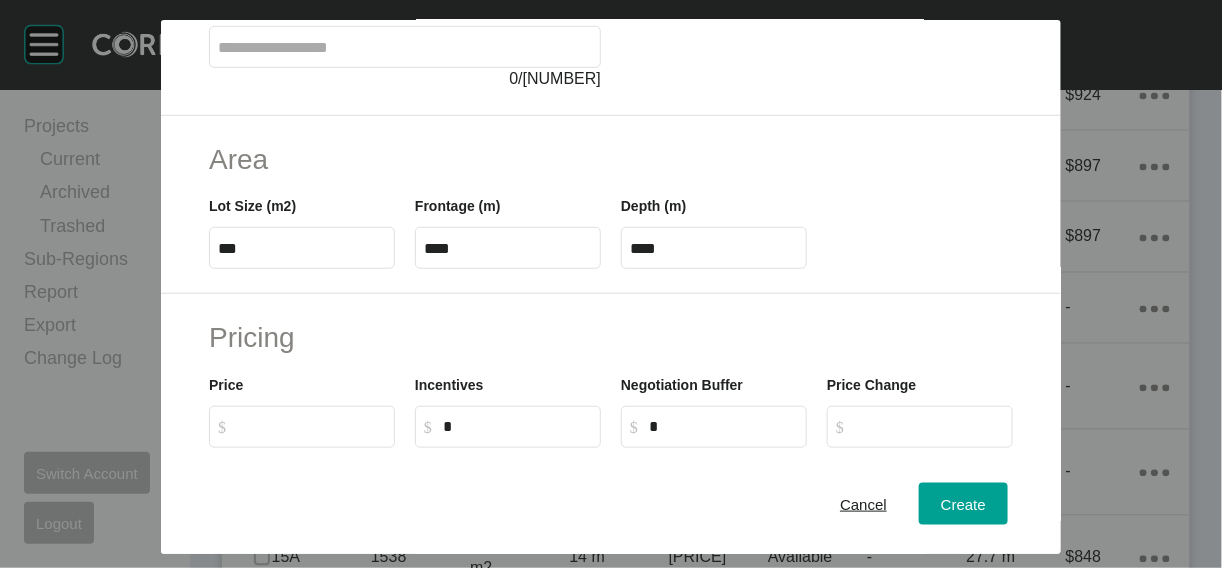 scroll, scrollTop: 269, scrollLeft: 0, axis: vertical 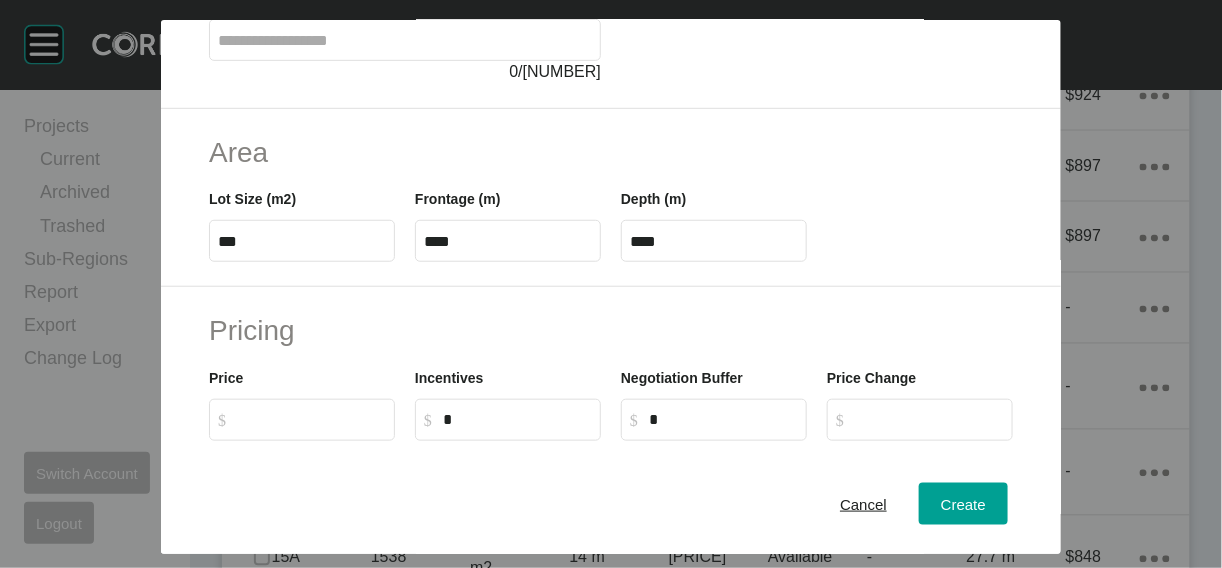 type on "****" 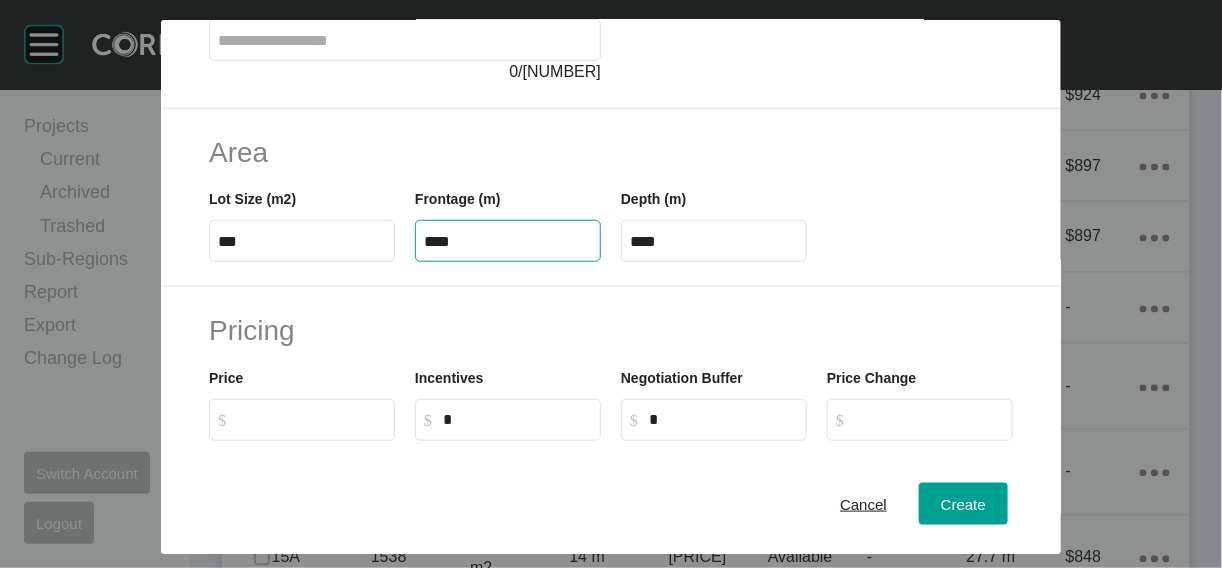 drag, startPoint x: 477, startPoint y: 367, endPoint x: 256, endPoint y: 367, distance: 221 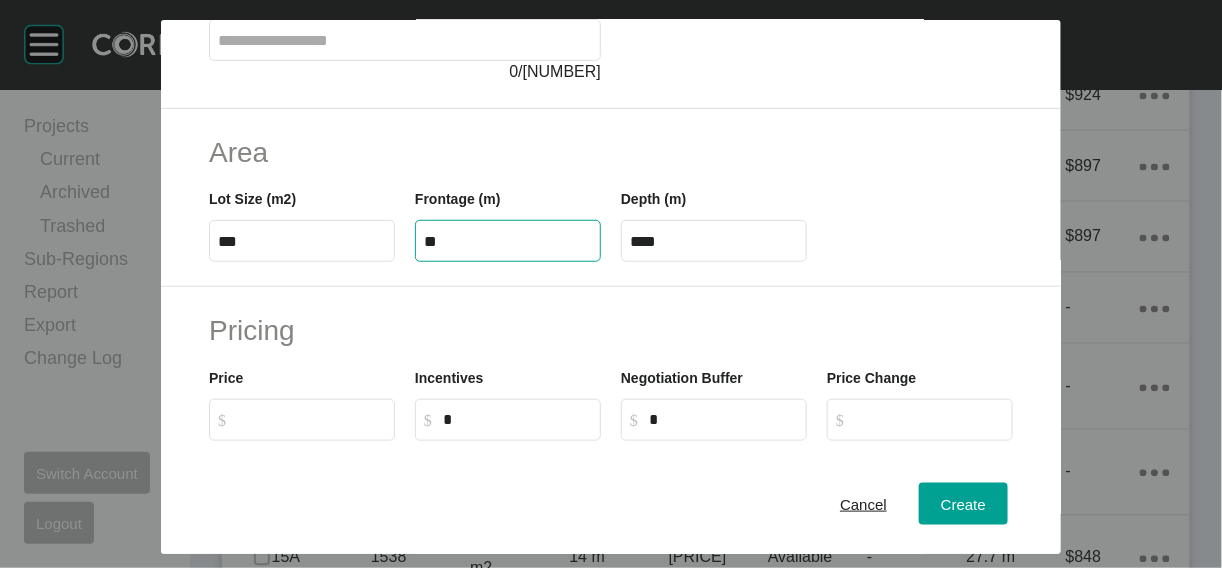 type on "**" 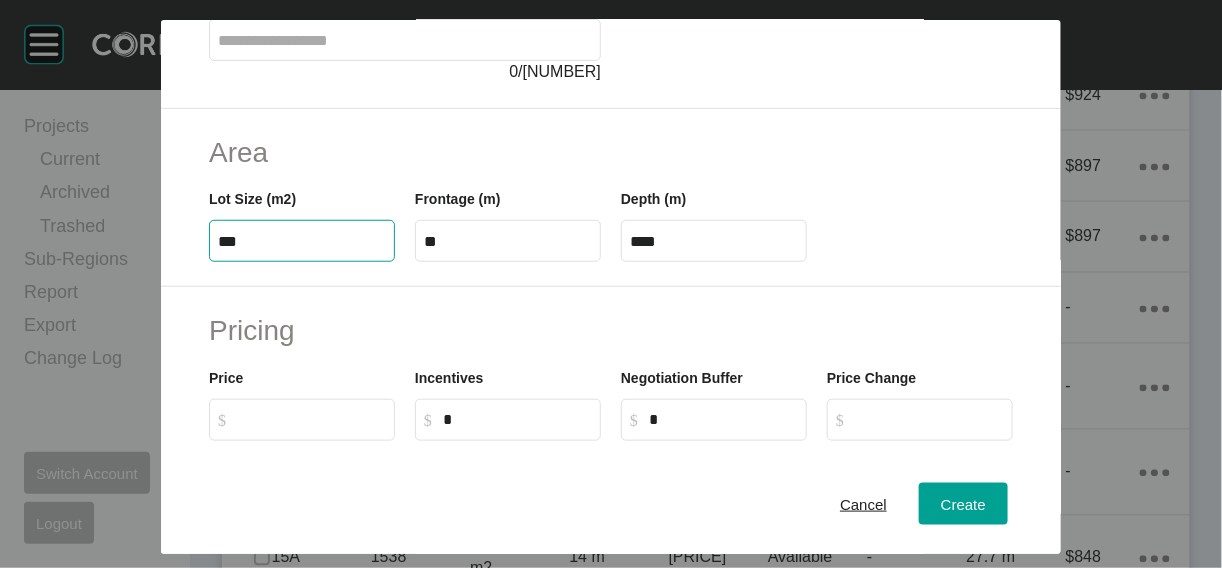 drag, startPoint x: 128, startPoint y: 364, endPoint x: 166, endPoint y: 364, distance: 38 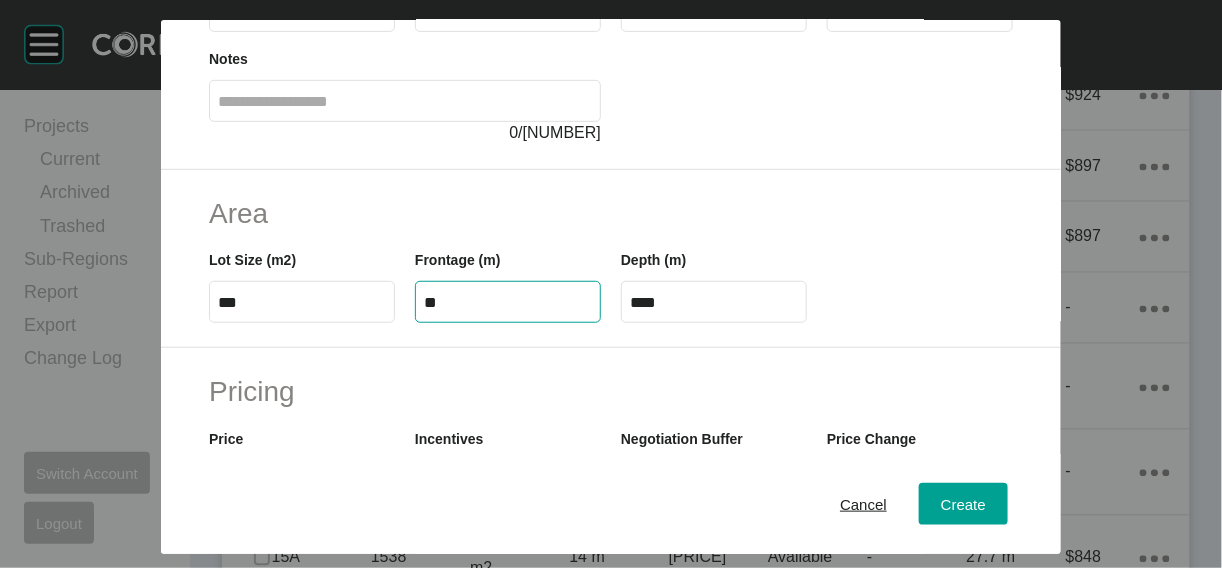 scroll, scrollTop: 206, scrollLeft: 0, axis: vertical 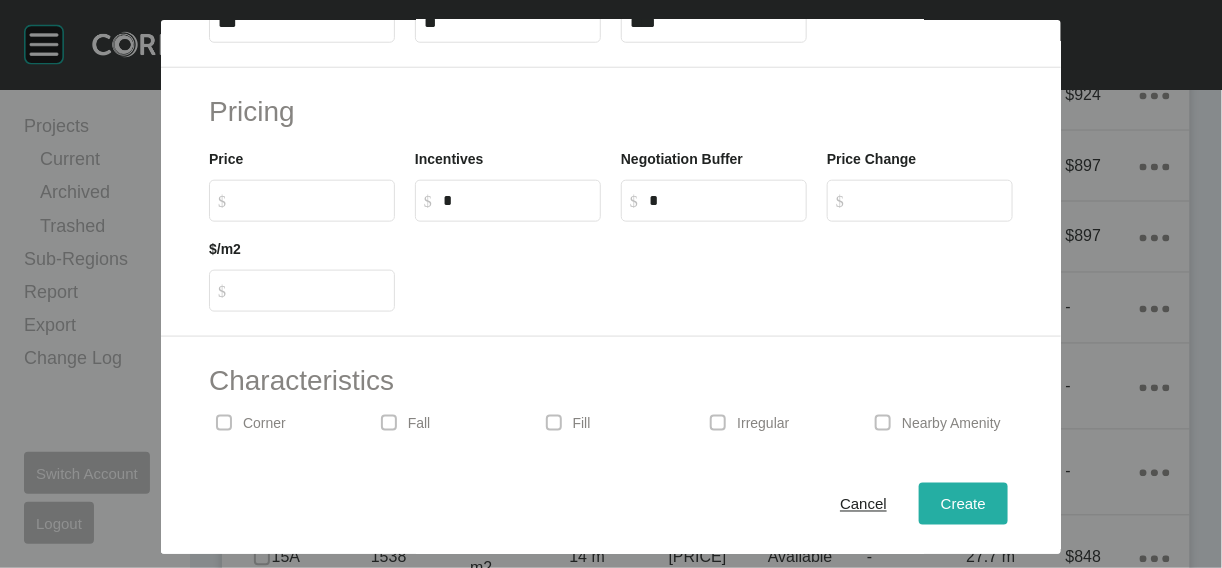 click on "Create" at bounding box center [963, 503] 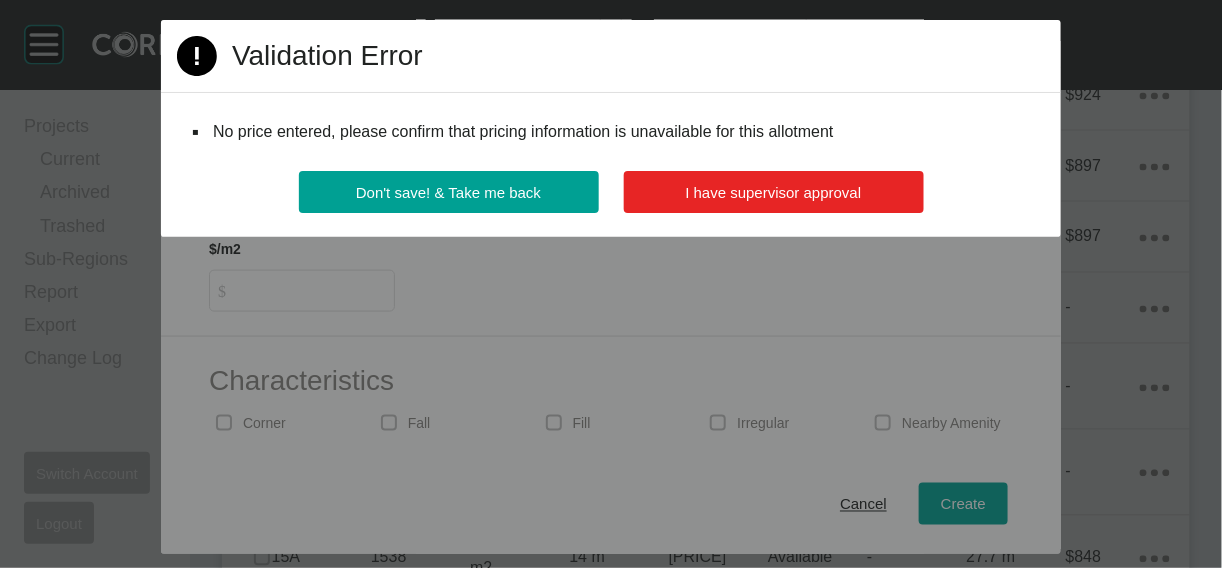 click on "I have supervisor approval" at bounding box center (774, 192) 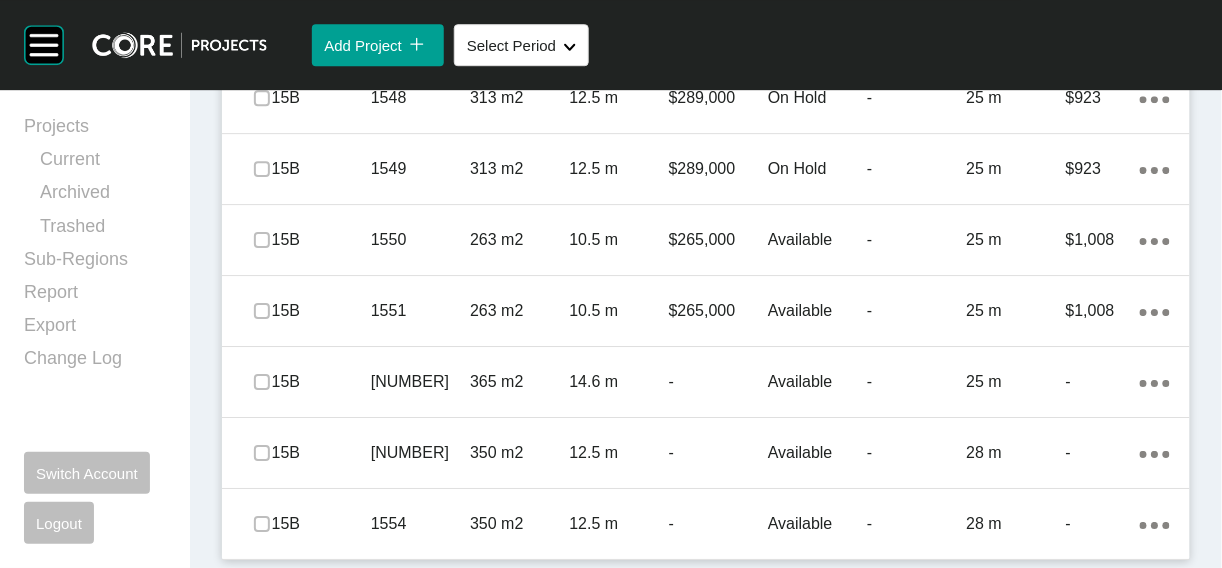 scroll, scrollTop: 3586, scrollLeft: 0, axis: vertical 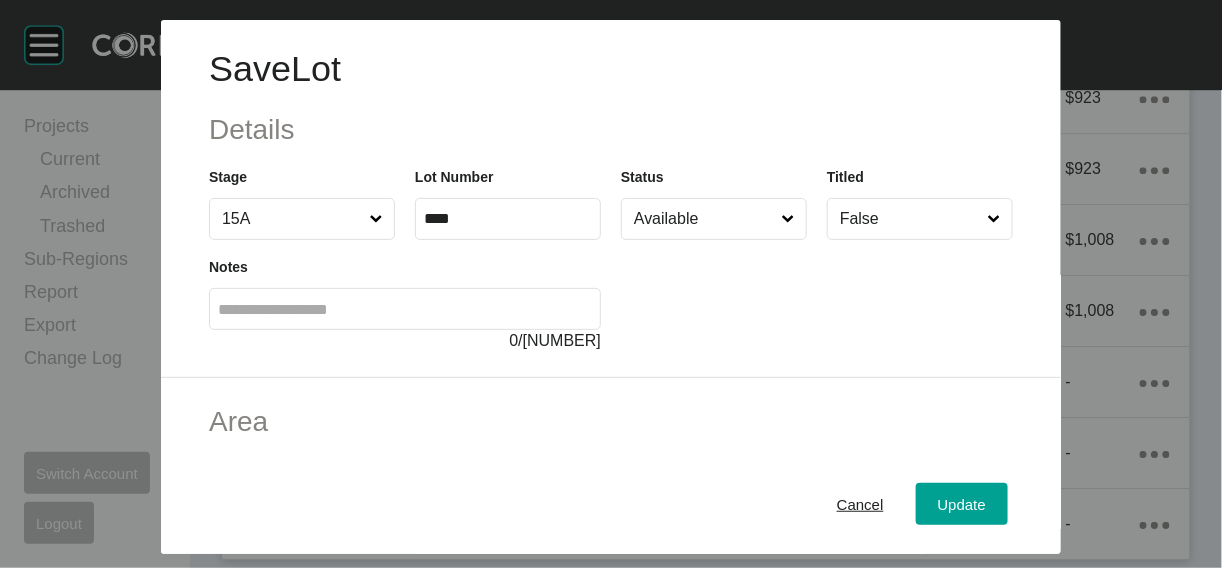 click on "Available" at bounding box center [704, 219] 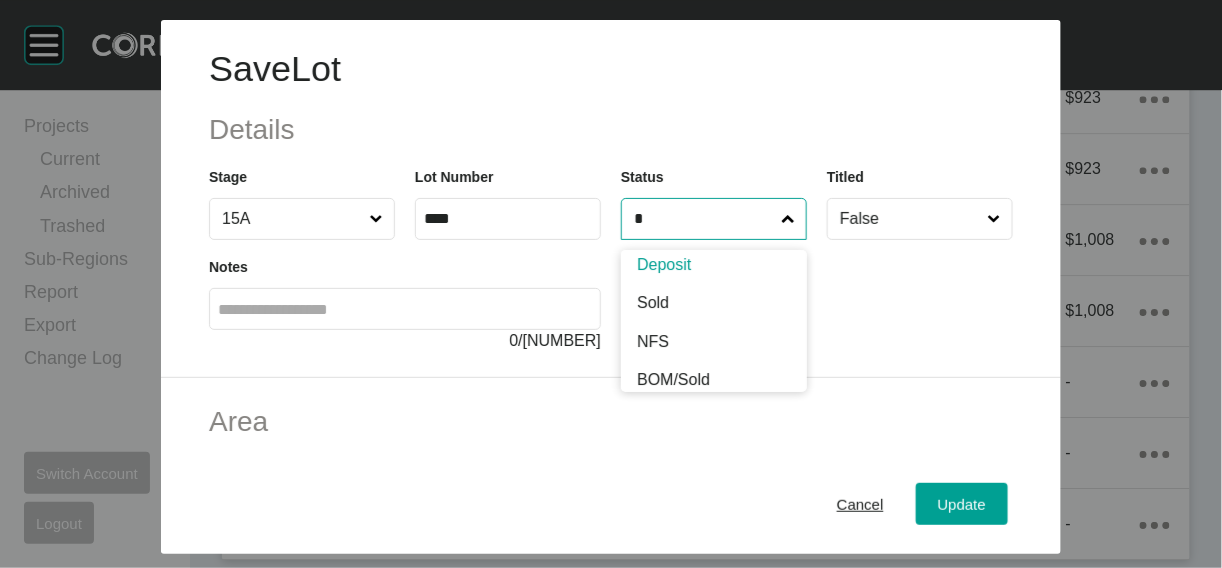 scroll, scrollTop: 0, scrollLeft: 0, axis: both 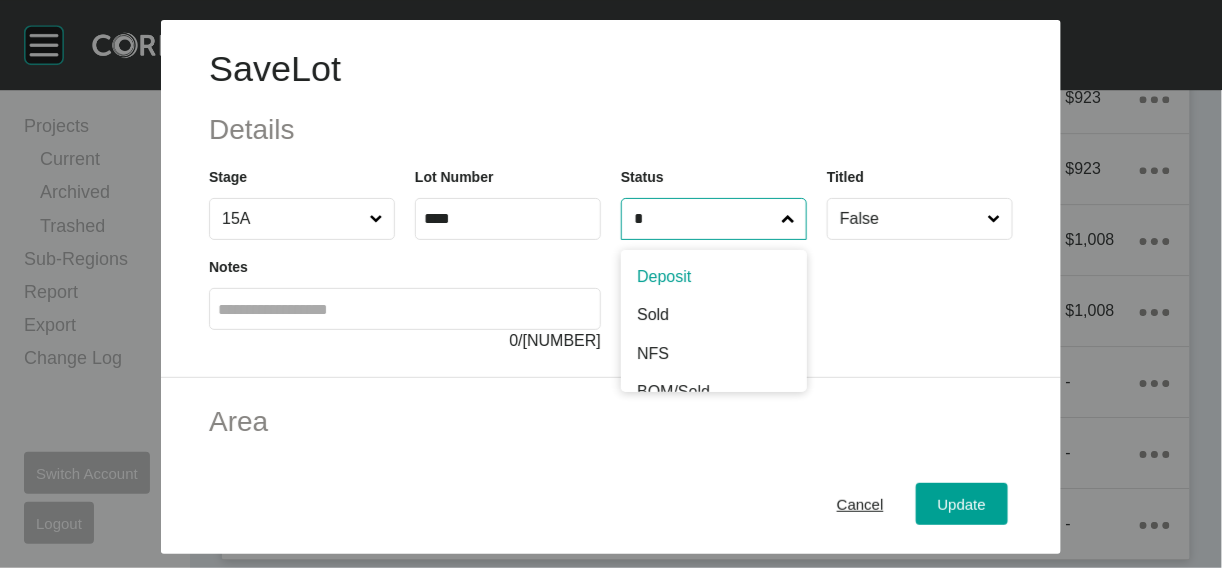 type on "*" 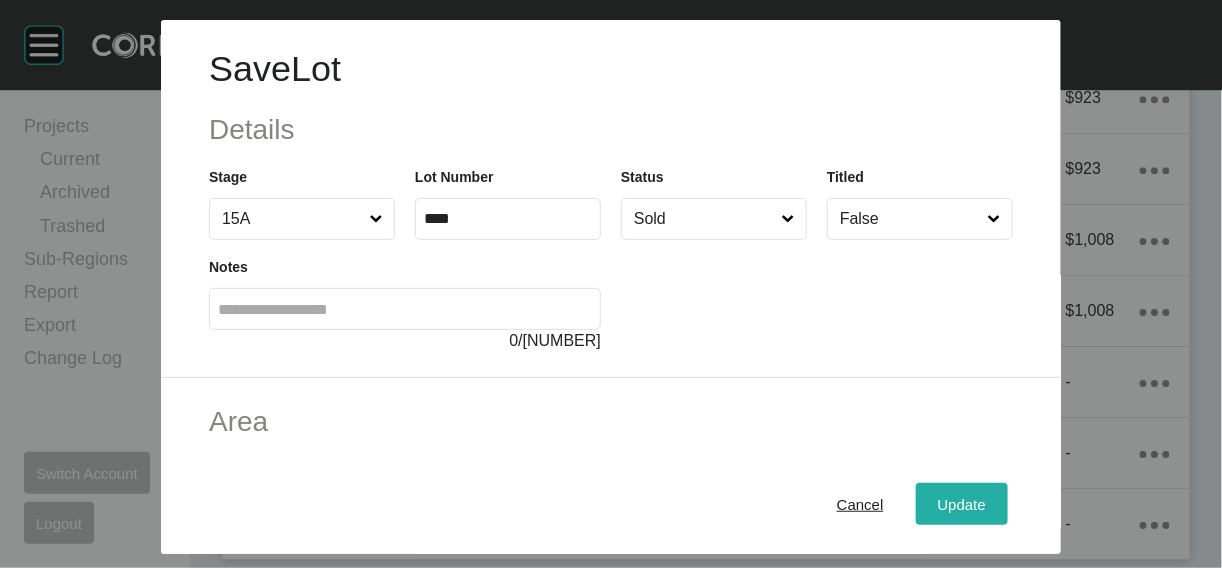 click on "Update" at bounding box center (962, 504) 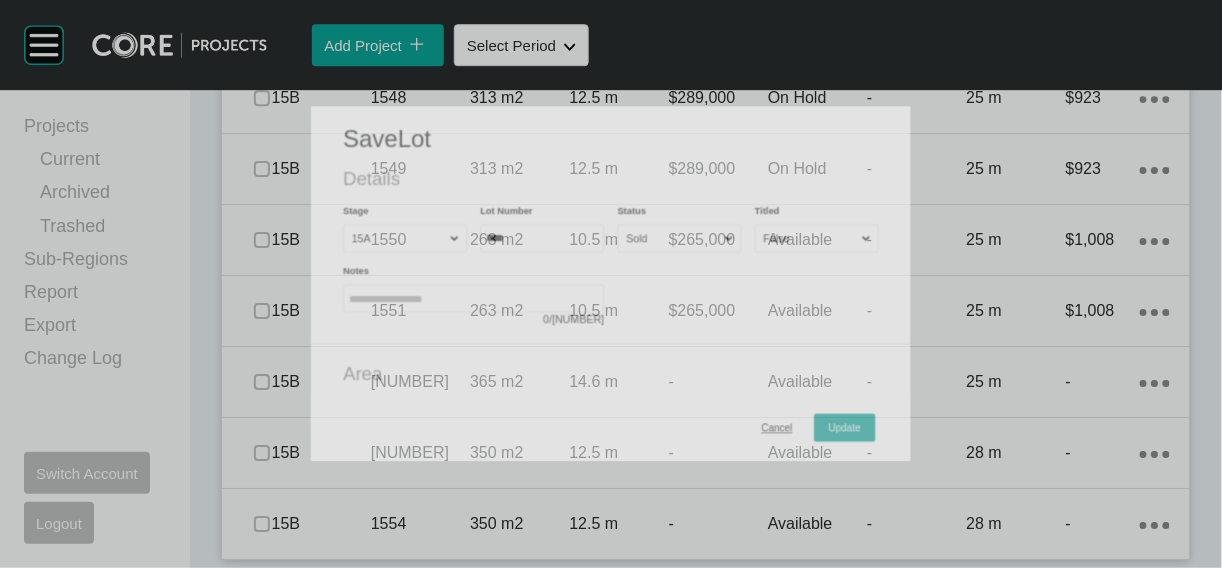 scroll, scrollTop: 3586, scrollLeft: 0, axis: vertical 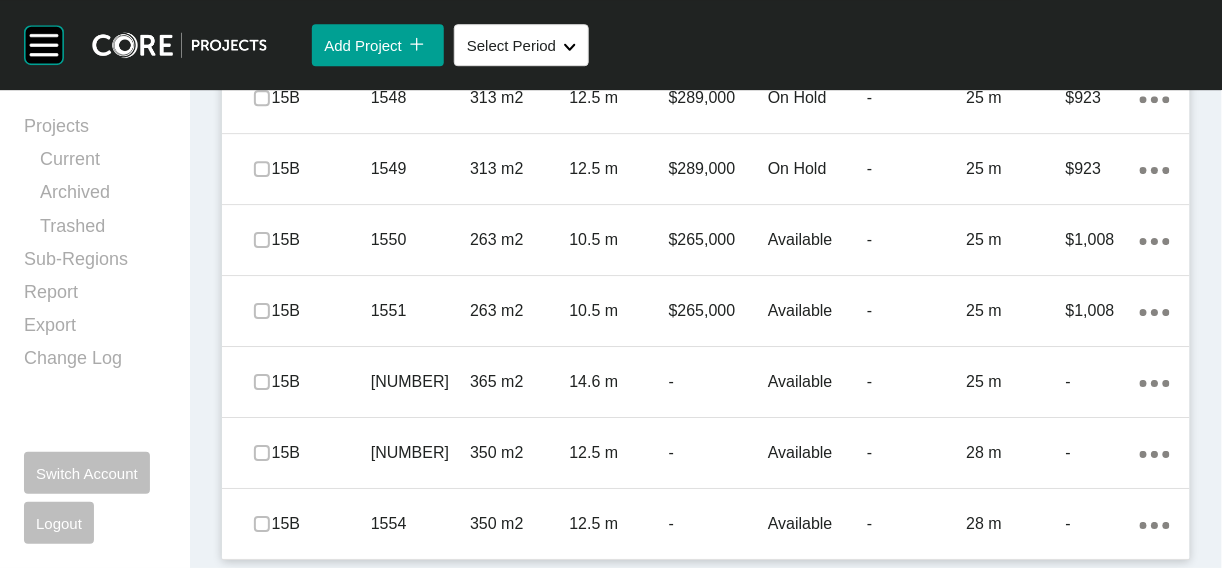 click on "25 m" at bounding box center (1016, 27) 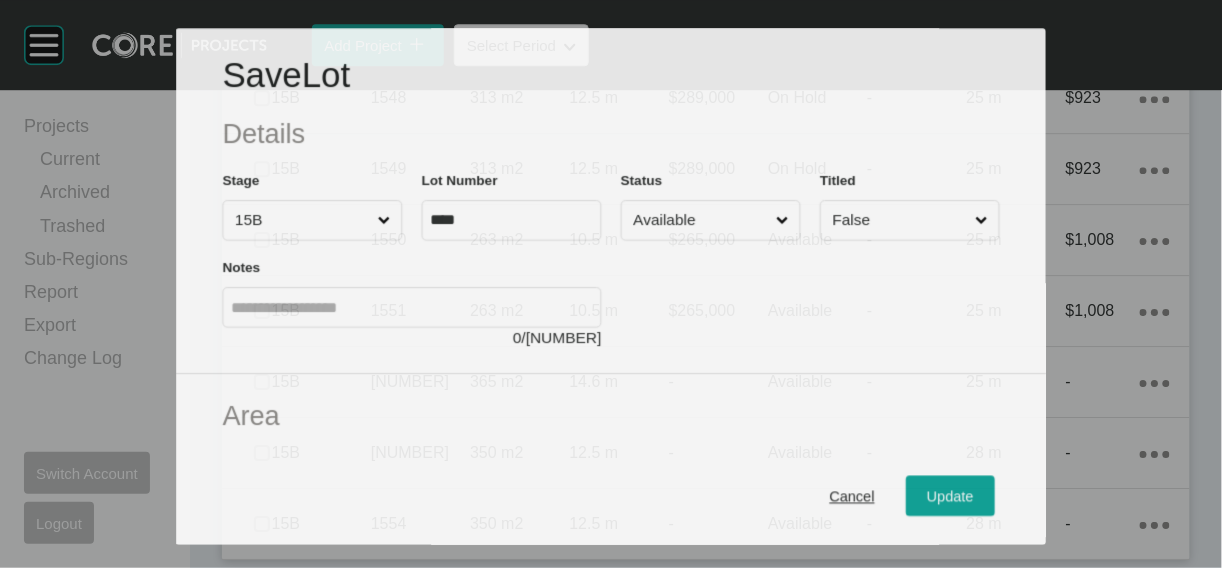 scroll, scrollTop: 3742, scrollLeft: 0, axis: vertical 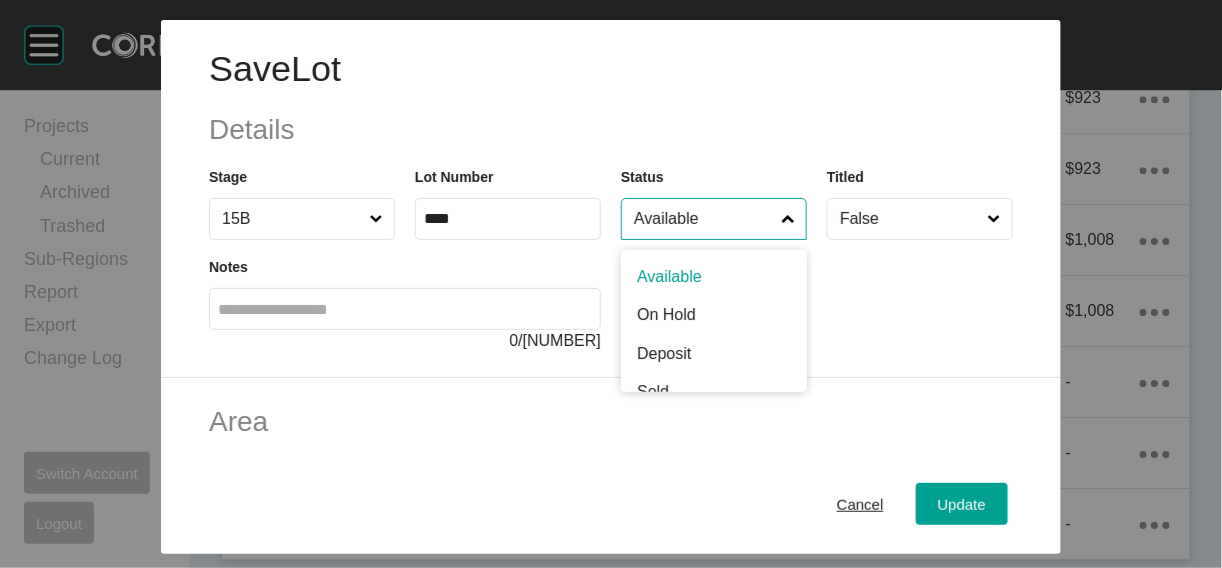 click on "Available" at bounding box center [704, 219] 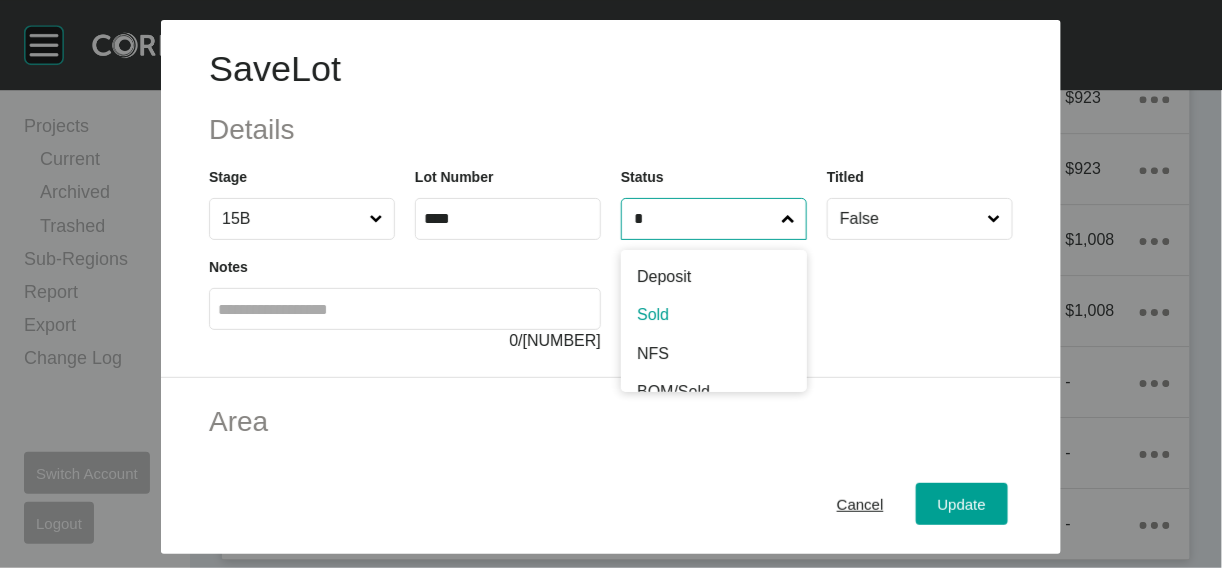 type on "*" 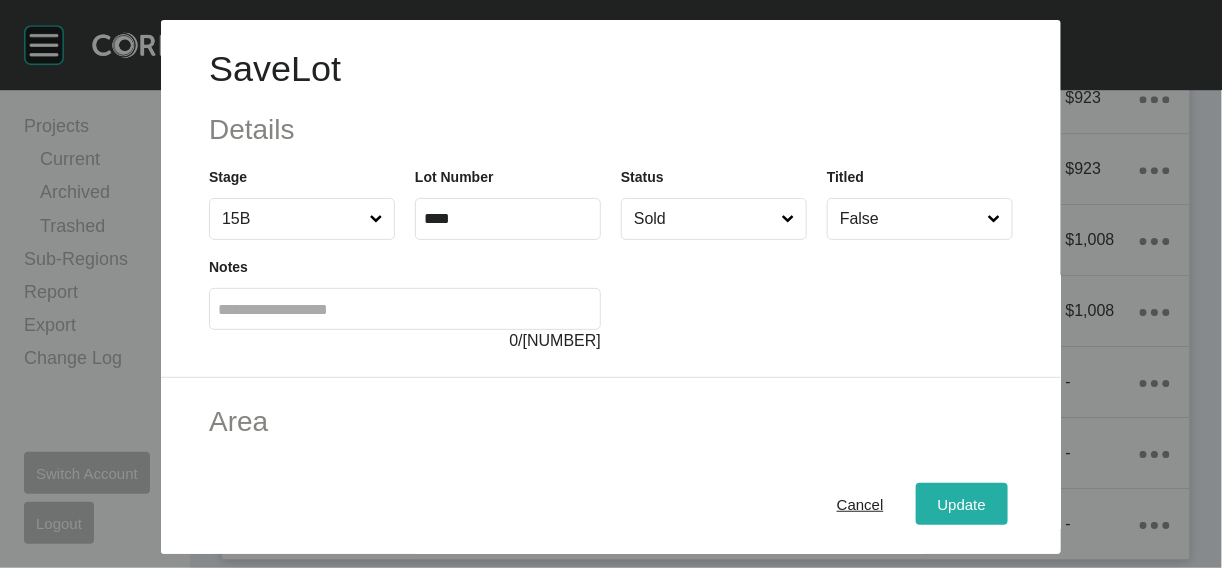 click on "Update" at bounding box center [962, 503] 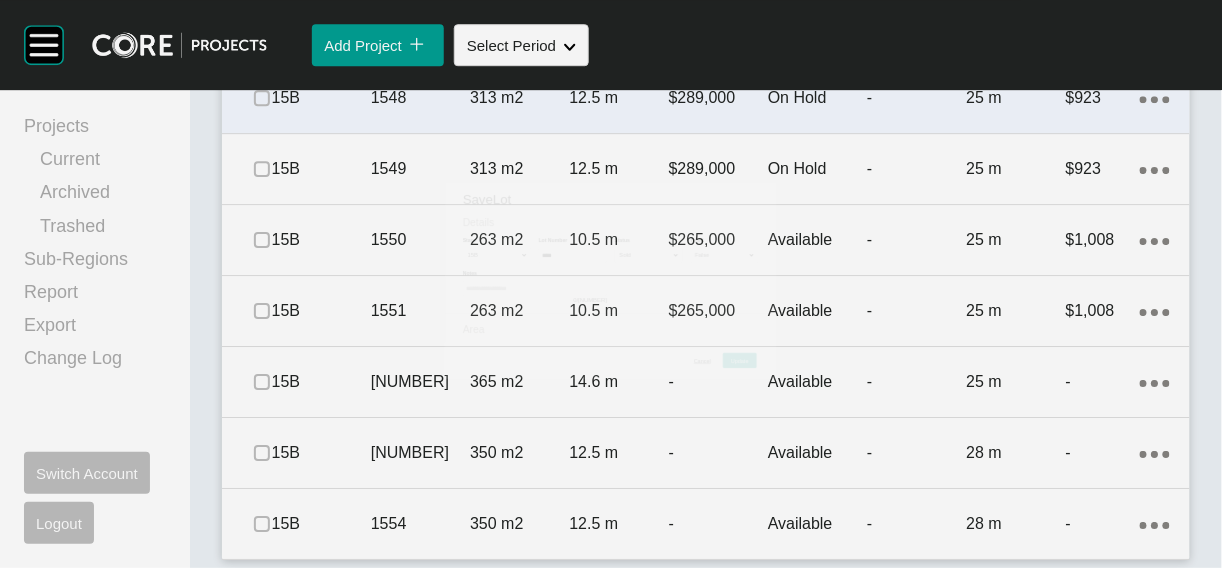 scroll, scrollTop: 3819, scrollLeft: 0, axis: vertical 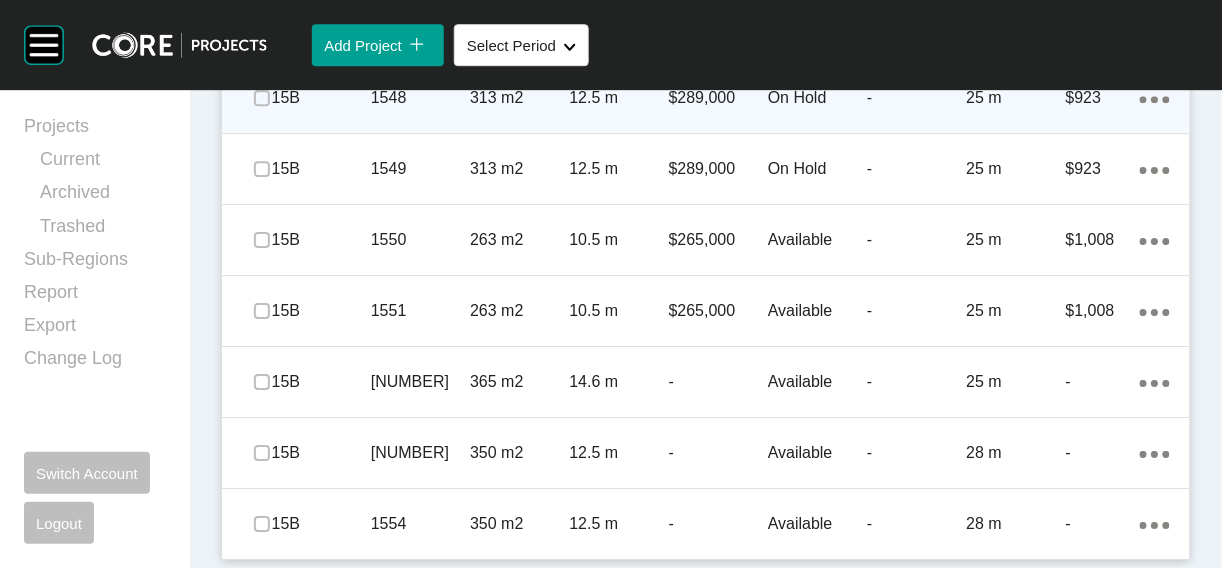 click on "On Hold" at bounding box center (817, 98) 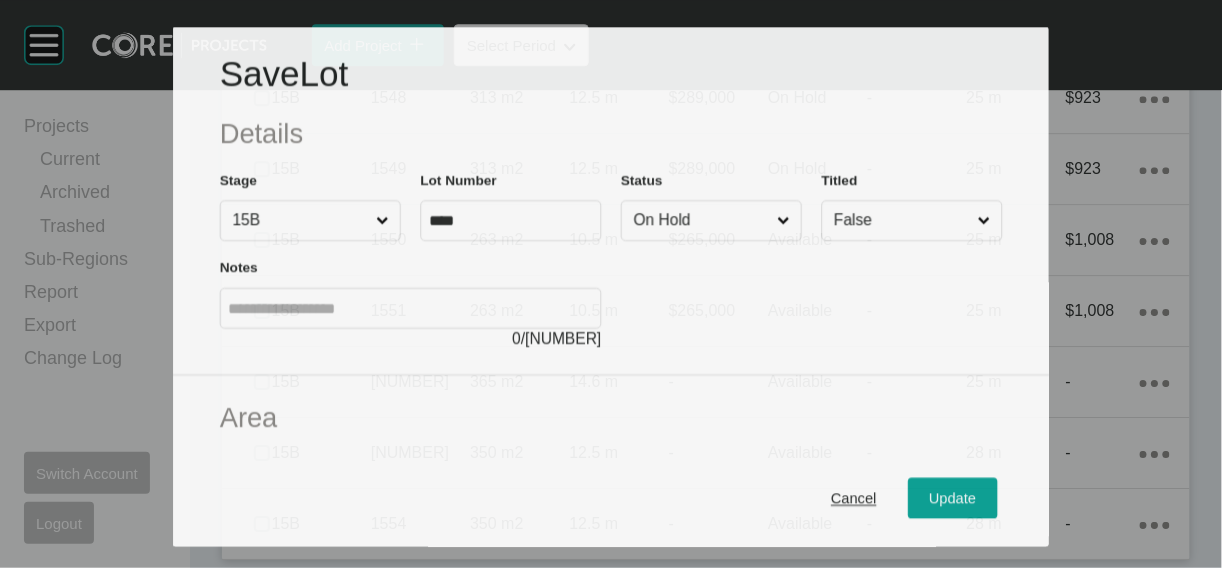 scroll, scrollTop: 3742, scrollLeft: 0, axis: vertical 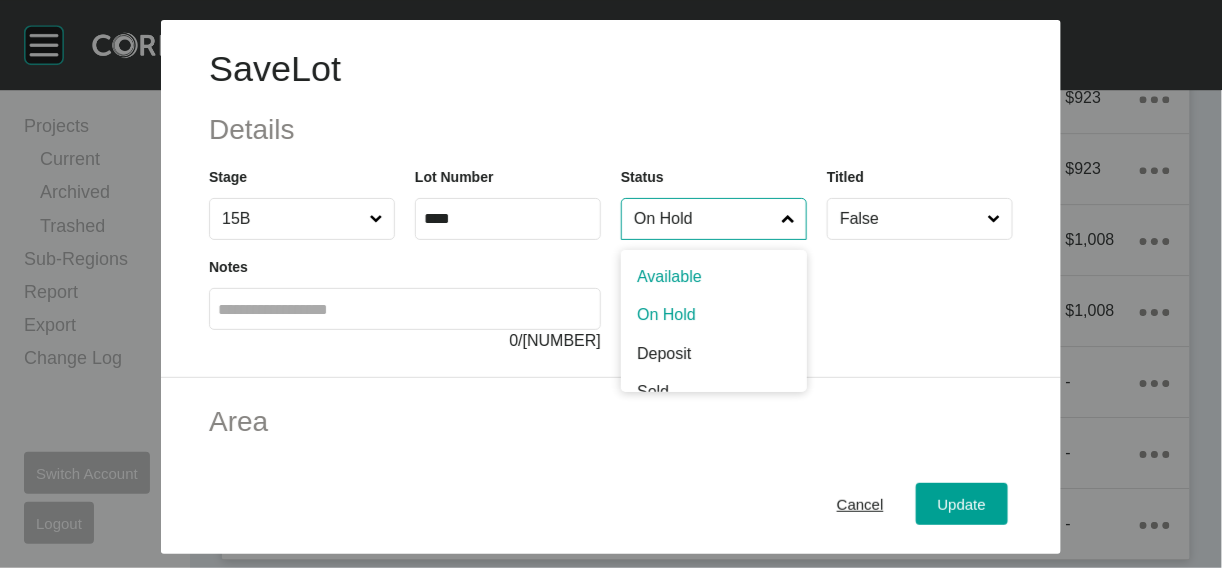 click on "On Hold" at bounding box center [704, 219] 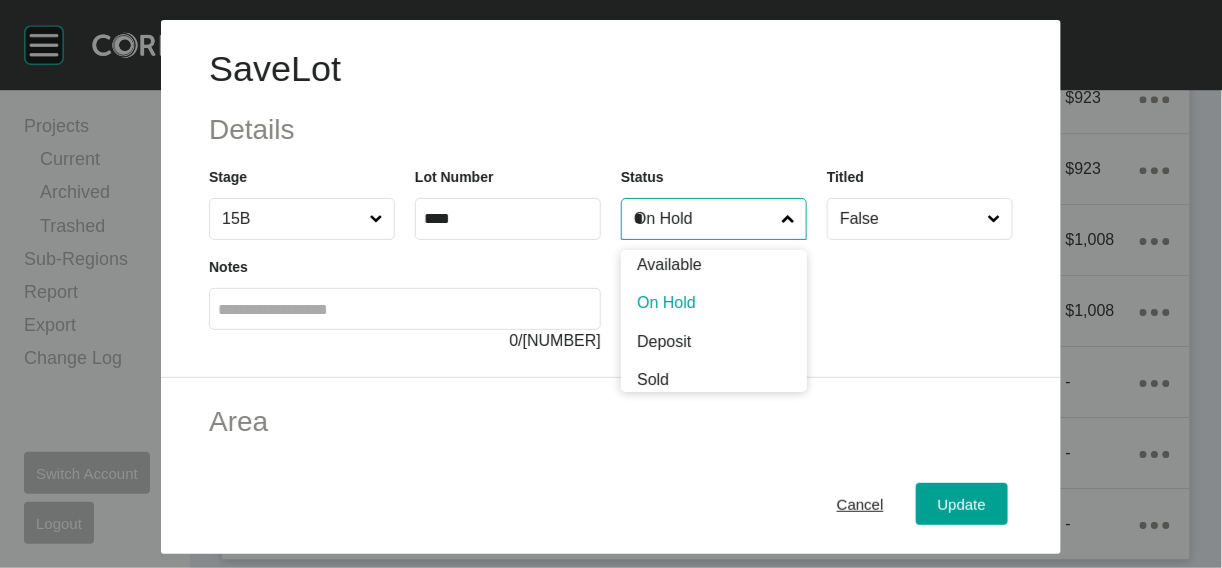 scroll, scrollTop: 0, scrollLeft: 0, axis: both 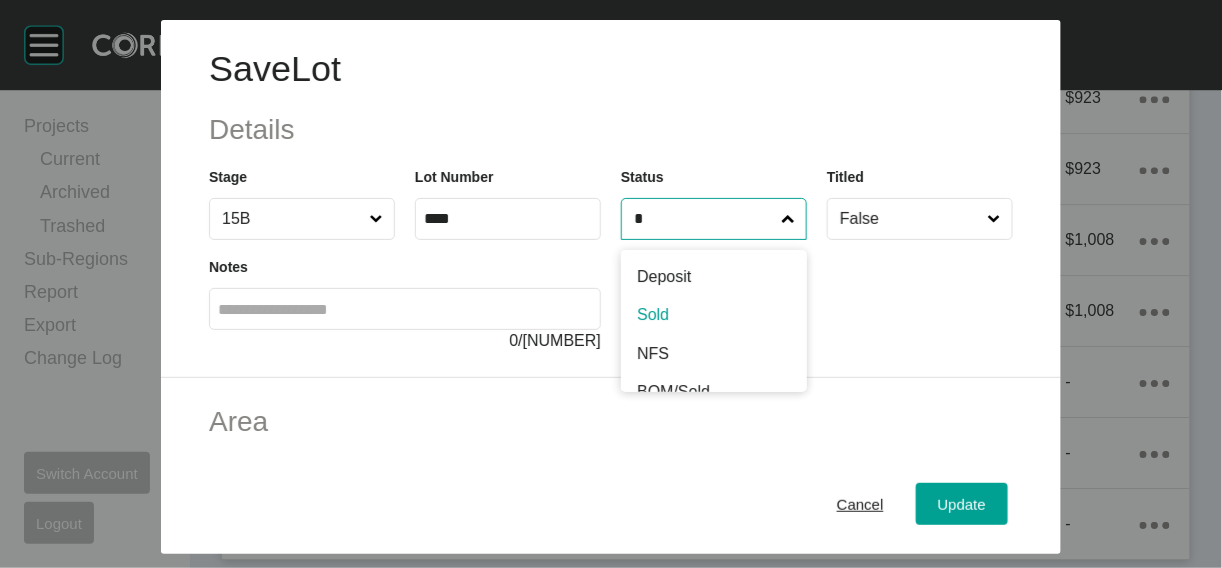 type on "*" 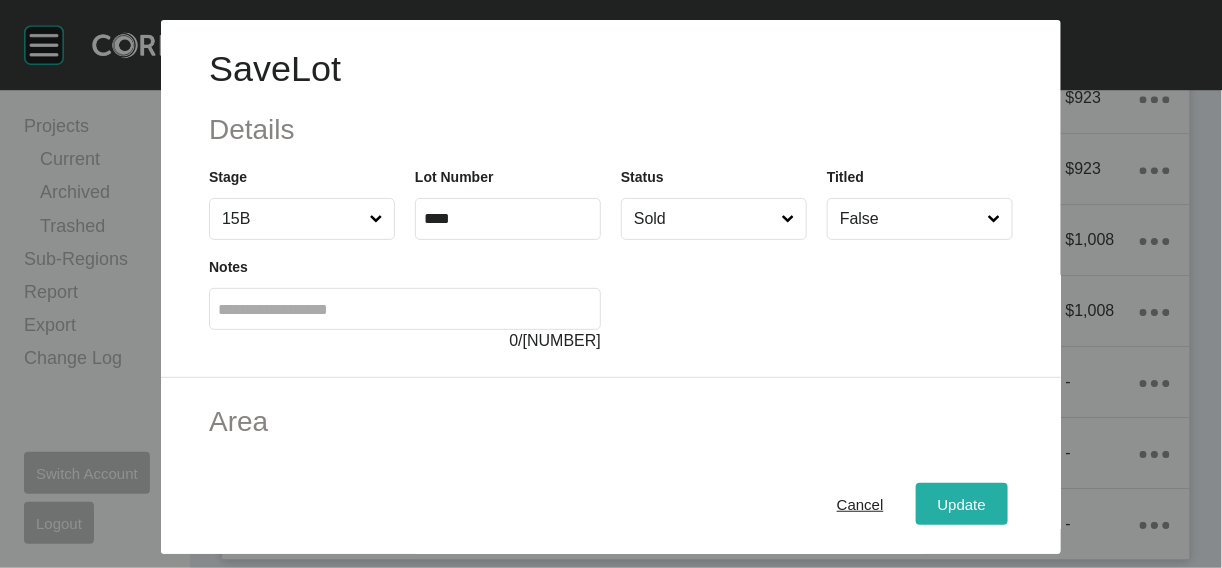 click on "Update" at bounding box center (962, 504) 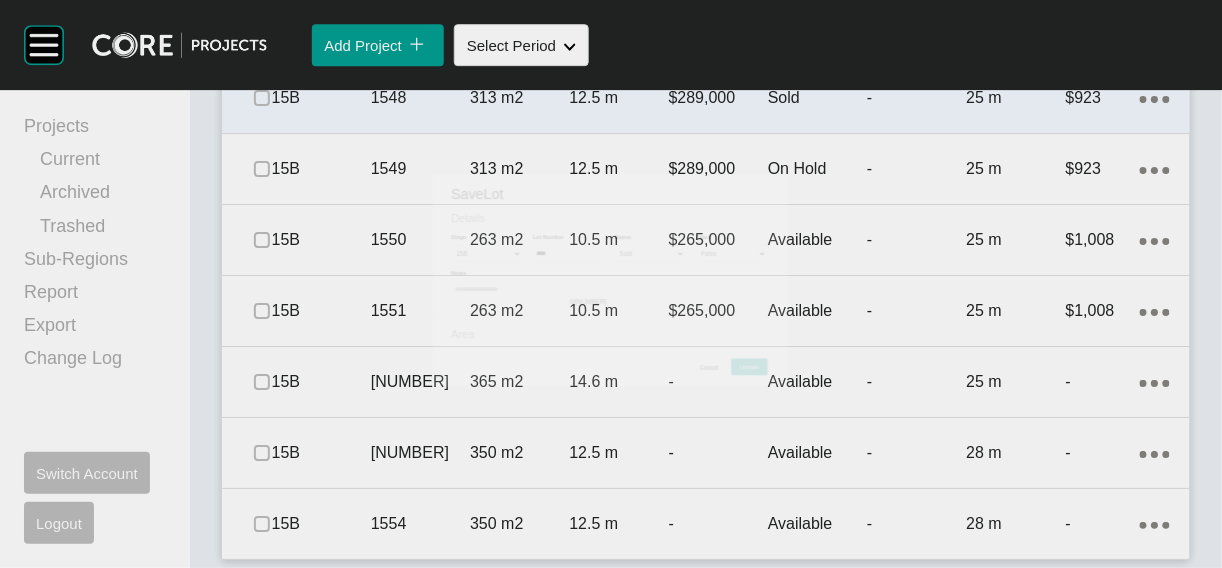 scroll, scrollTop: 3819, scrollLeft: 0, axis: vertical 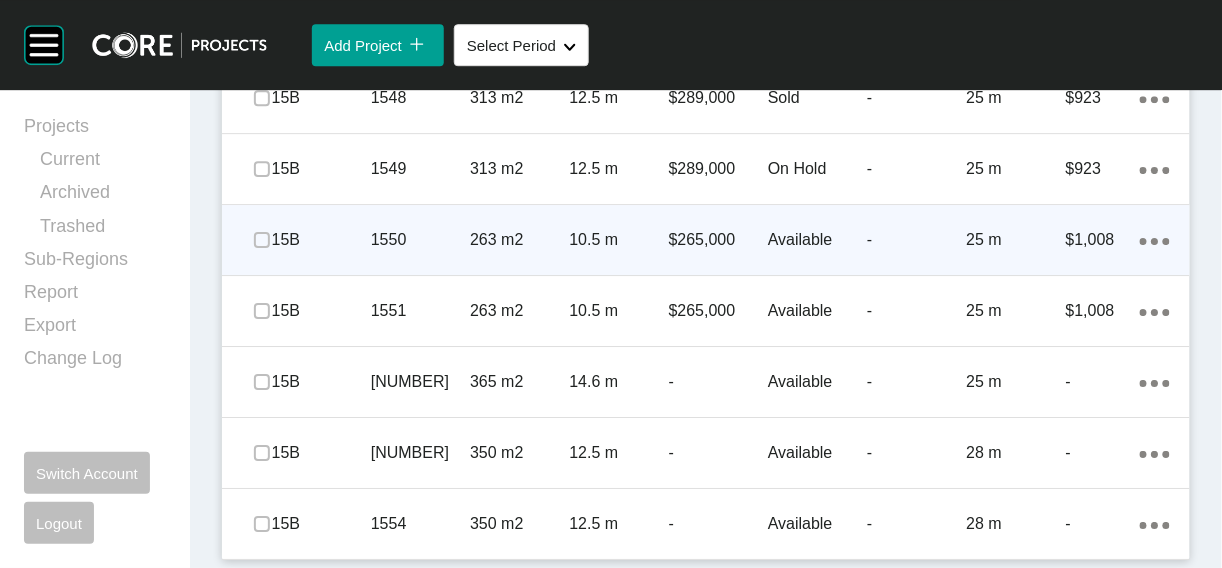 click on "$265,000" at bounding box center [718, 240] 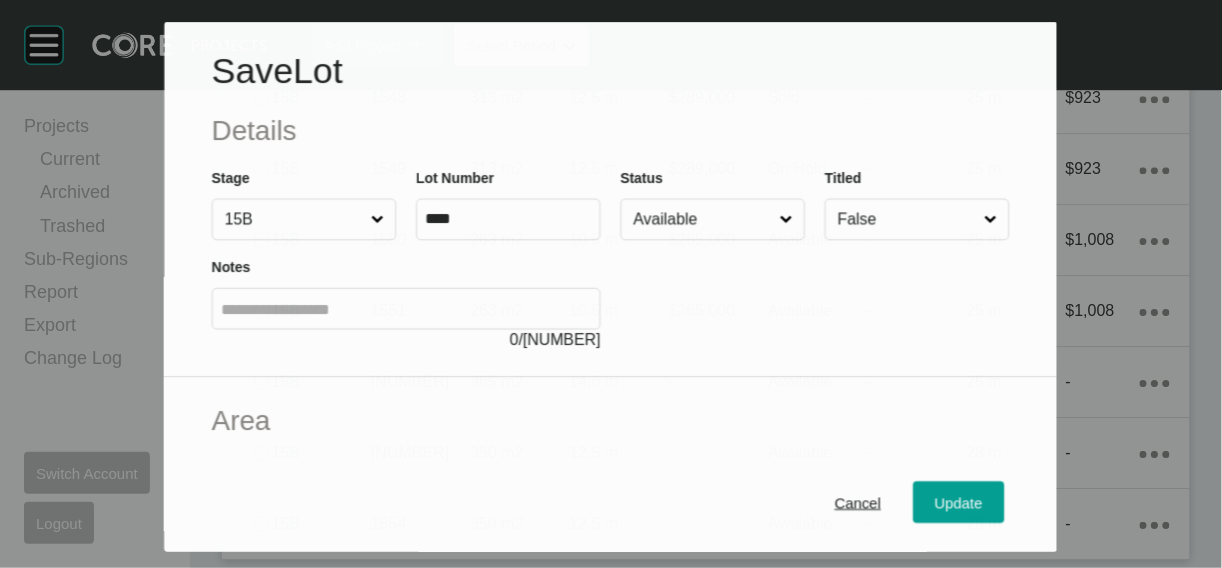 scroll, scrollTop: 4087, scrollLeft: 0, axis: vertical 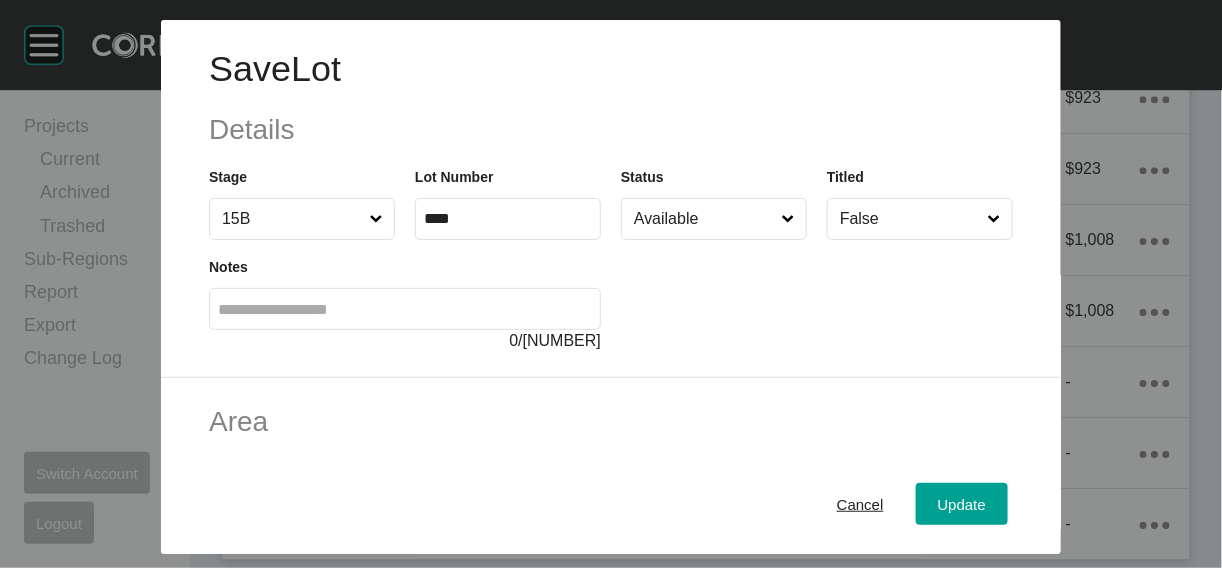 click on "Available" at bounding box center [704, 219] 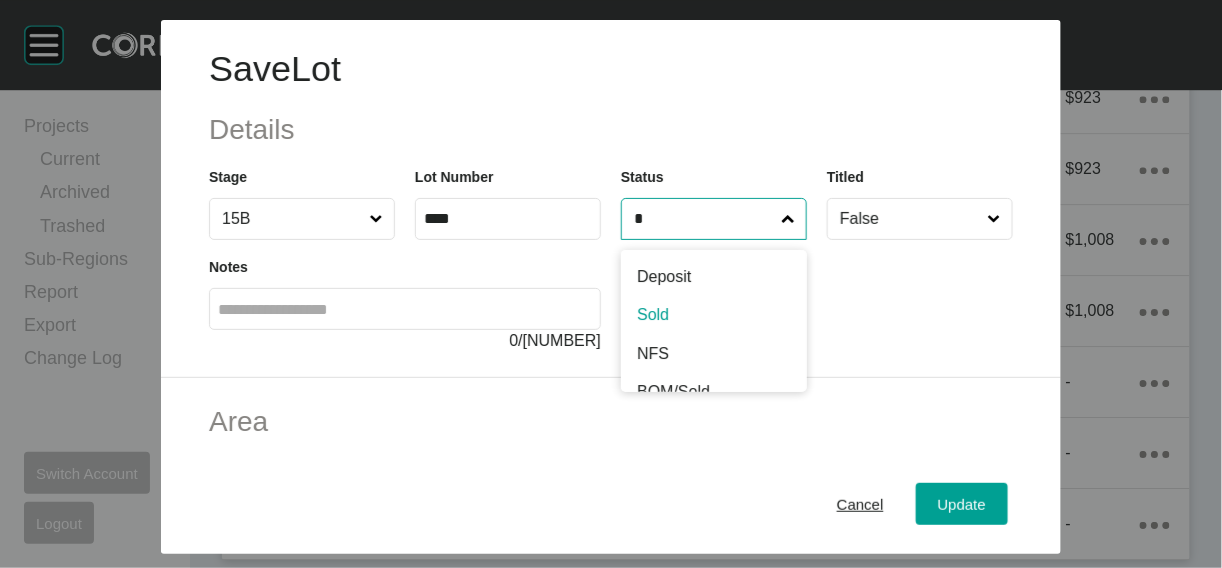 type on "*" 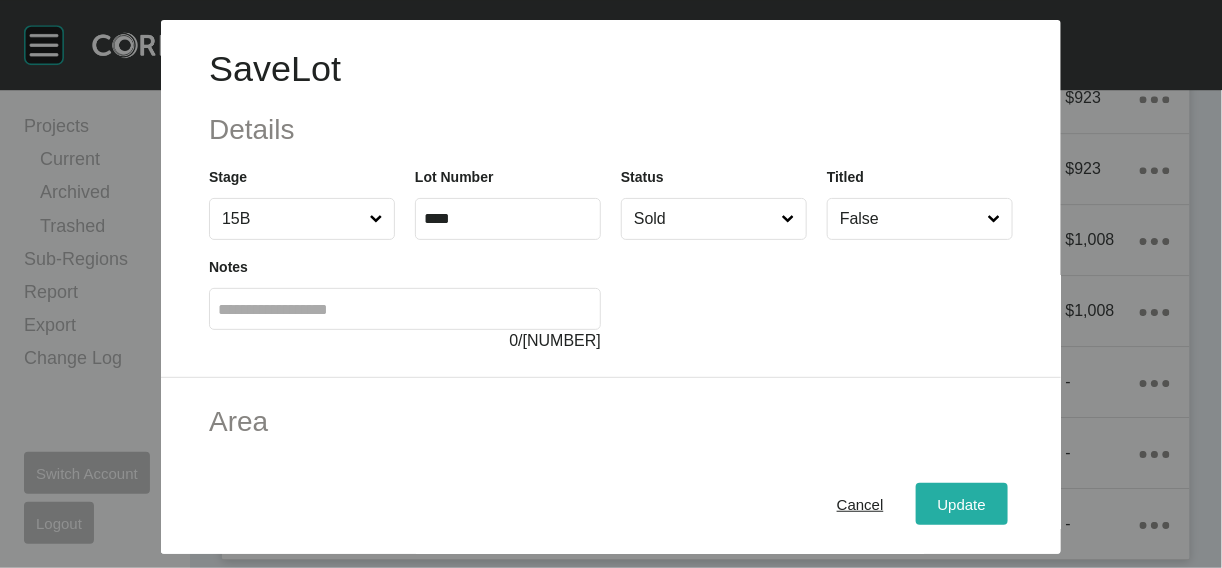 click on "Update" at bounding box center [962, 503] 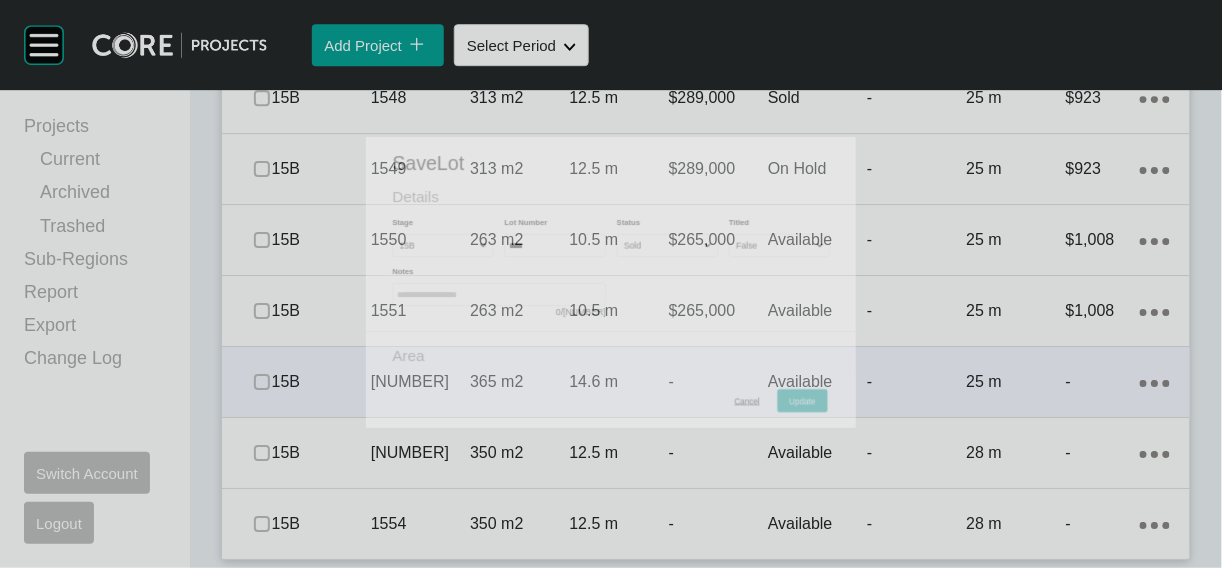 scroll, scrollTop: 4164, scrollLeft: 0, axis: vertical 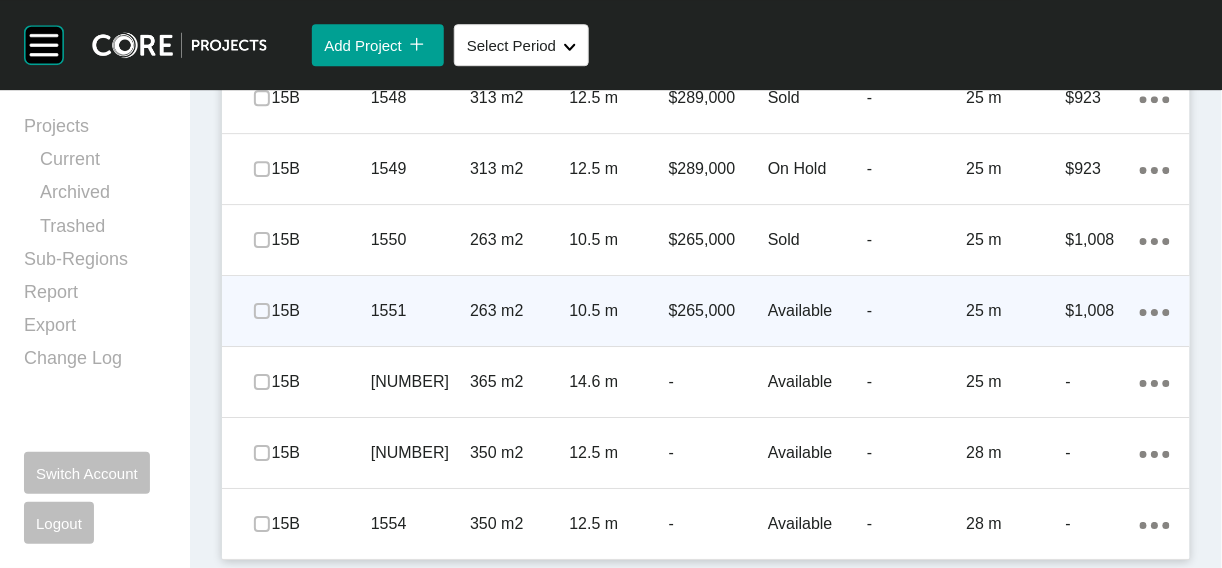 click on "Available" at bounding box center [817, 311] 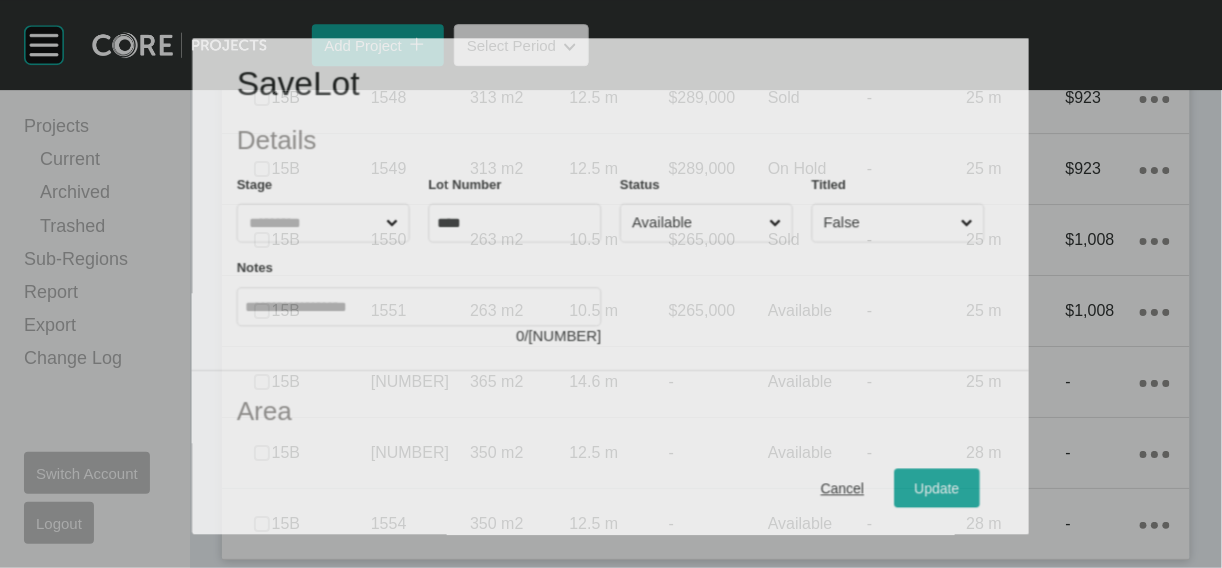 scroll, scrollTop: 4087, scrollLeft: 0, axis: vertical 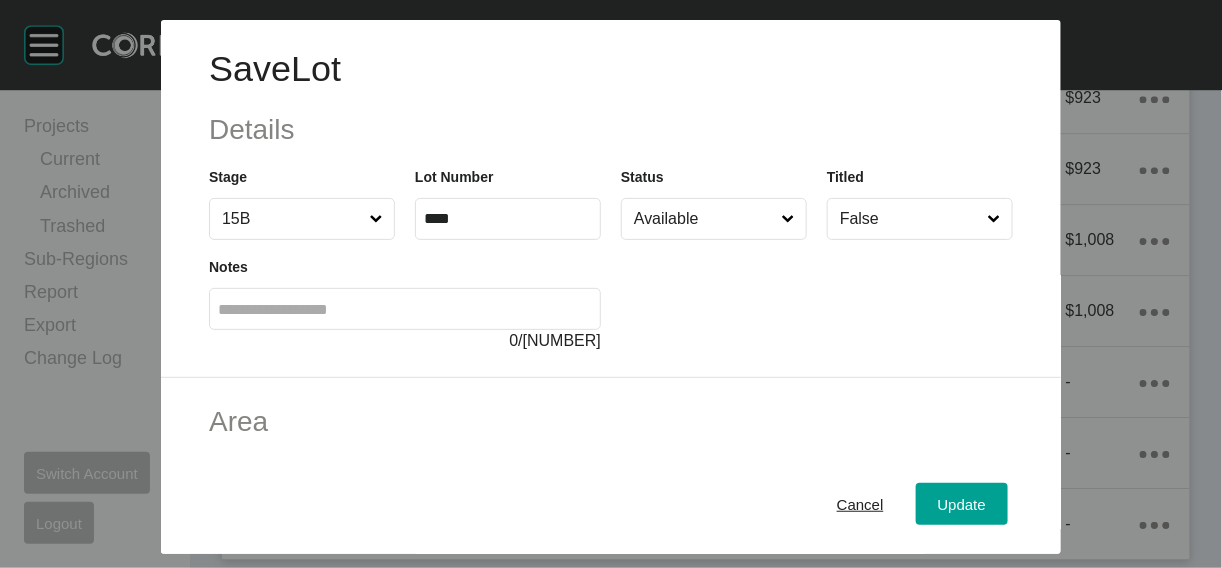 click on "Available" at bounding box center [704, 219] 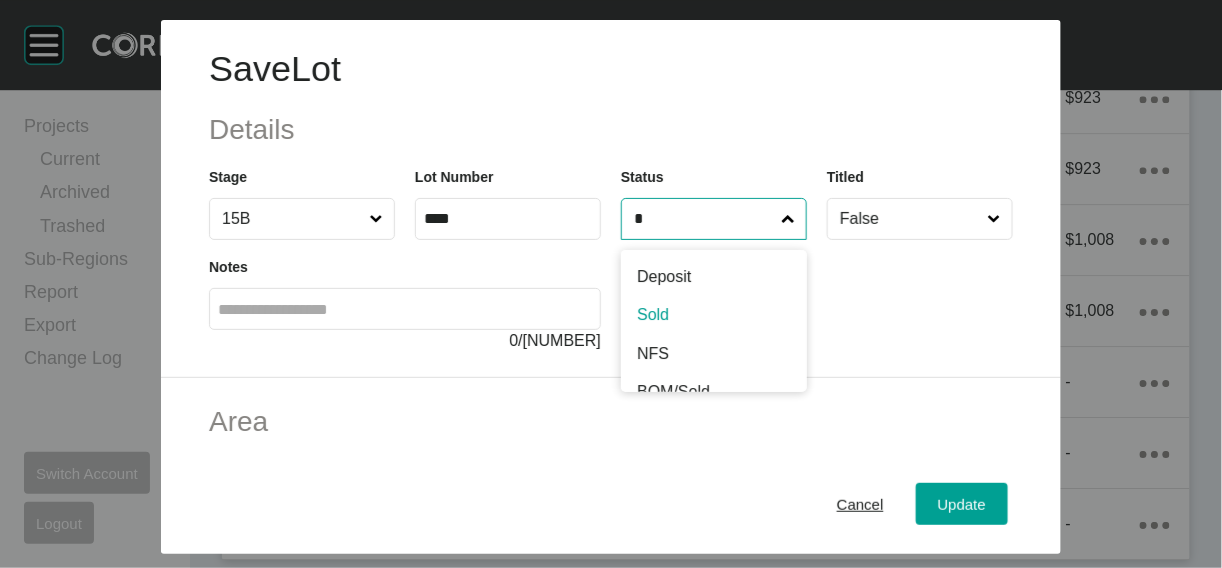 type on "*" 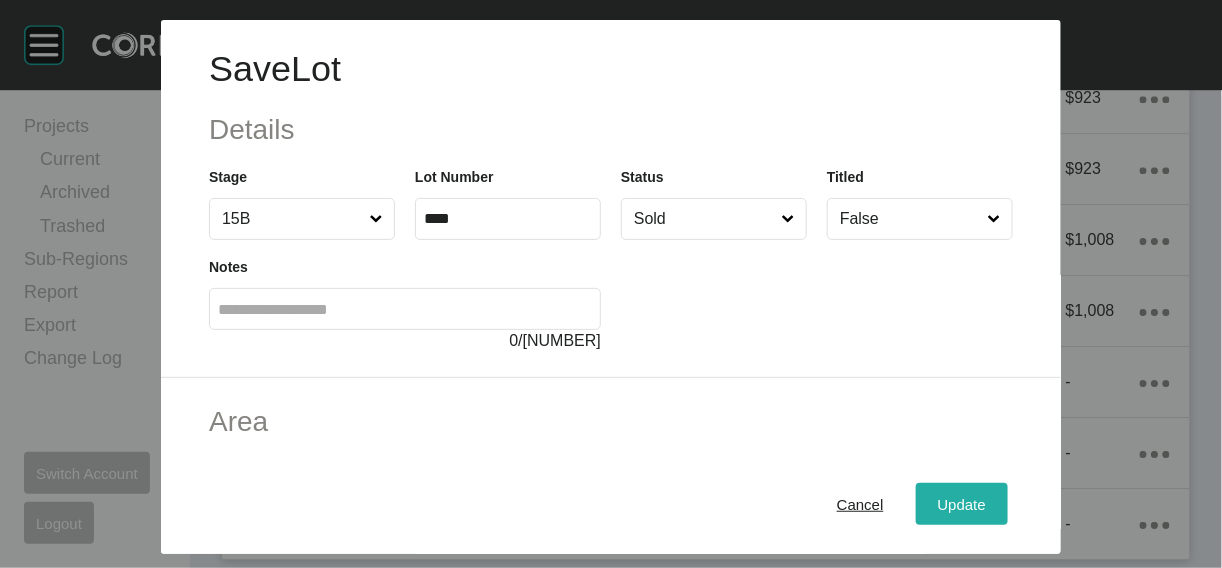 click on "Update" at bounding box center [962, 503] 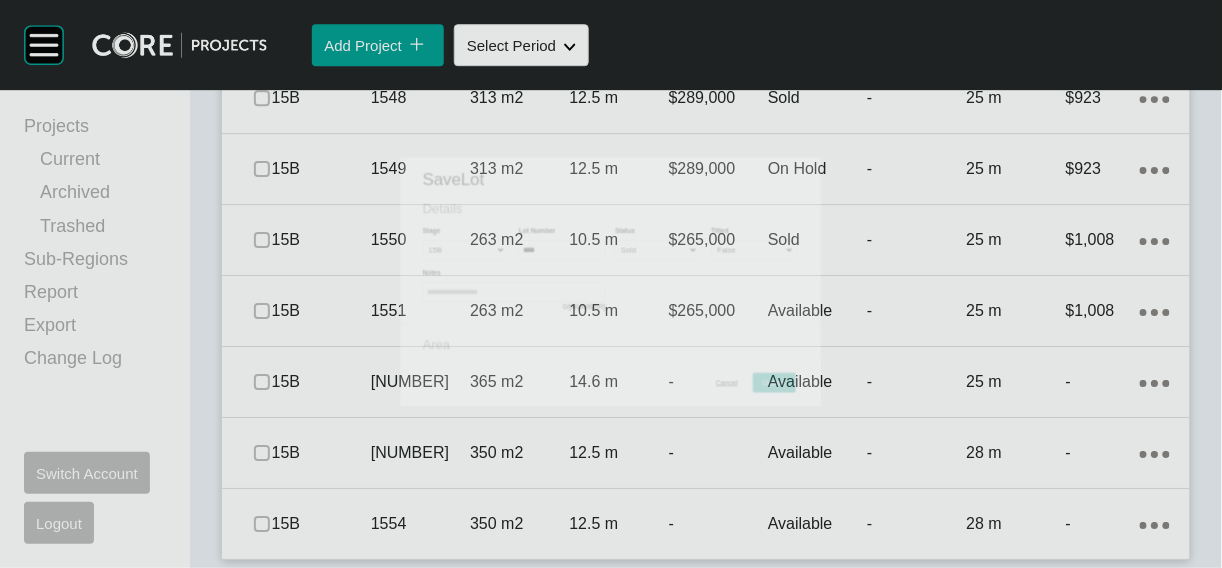 scroll, scrollTop: 4164, scrollLeft: 0, axis: vertical 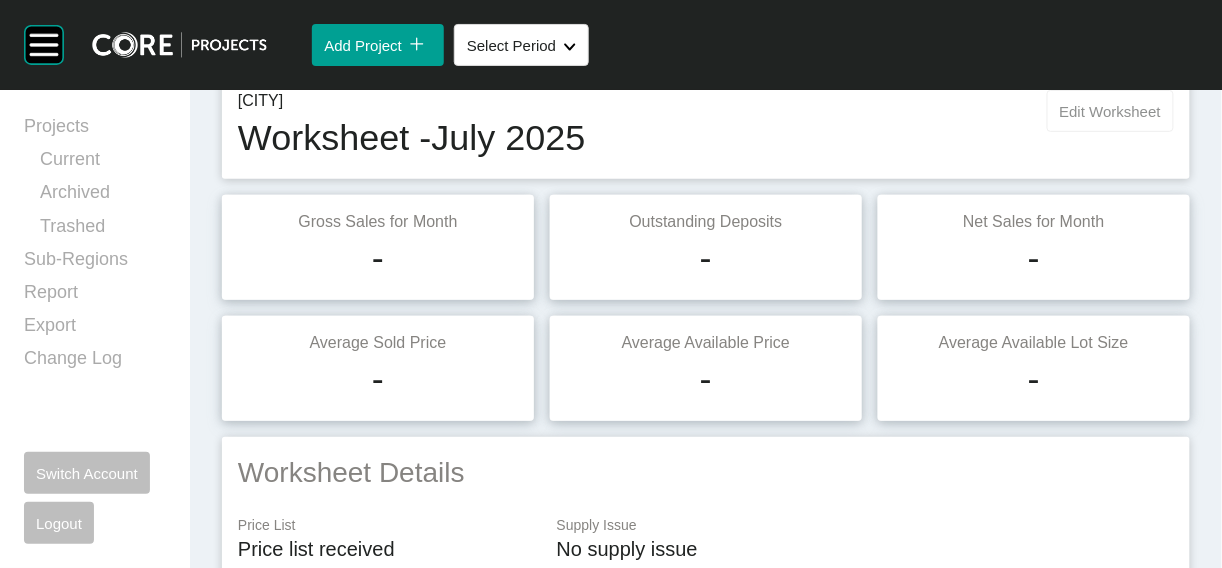 click on "Edit Worksheet" at bounding box center [1110, 111] 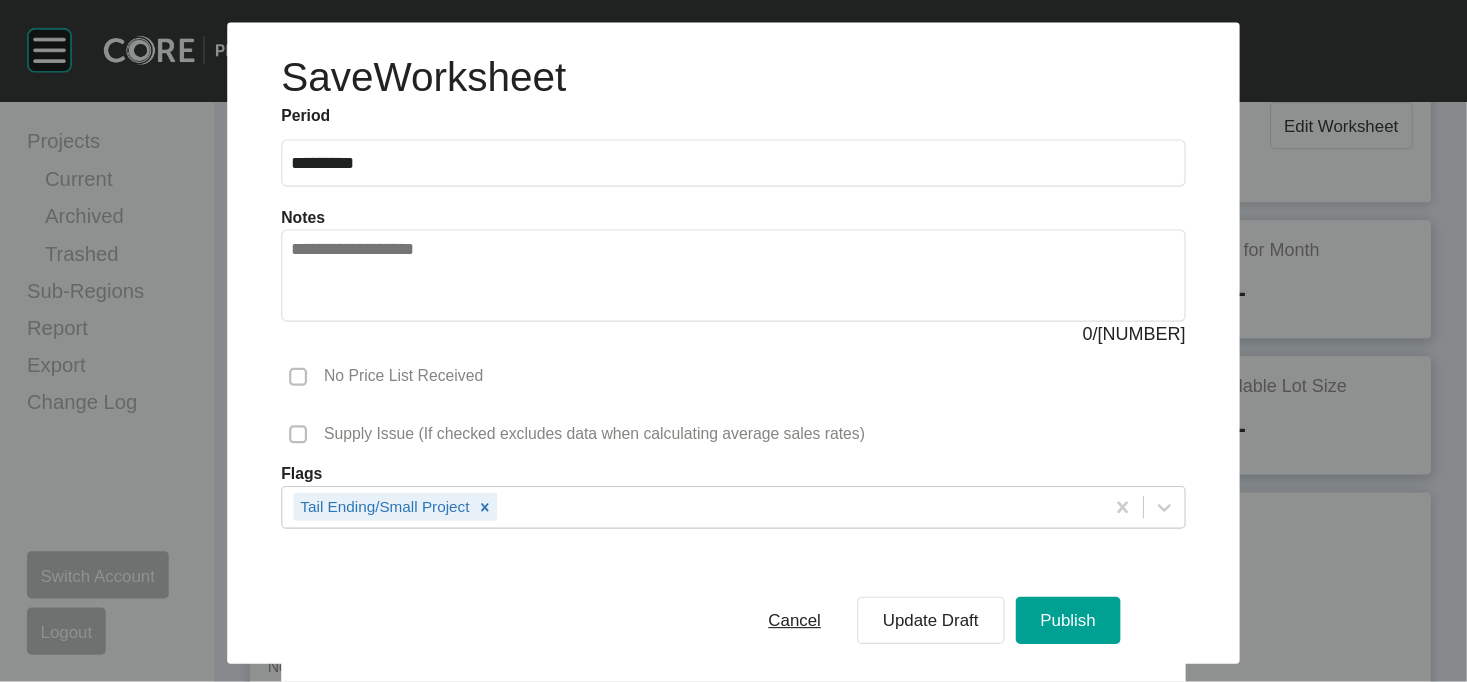 scroll, scrollTop: 87, scrollLeft: 0, axis: vertical 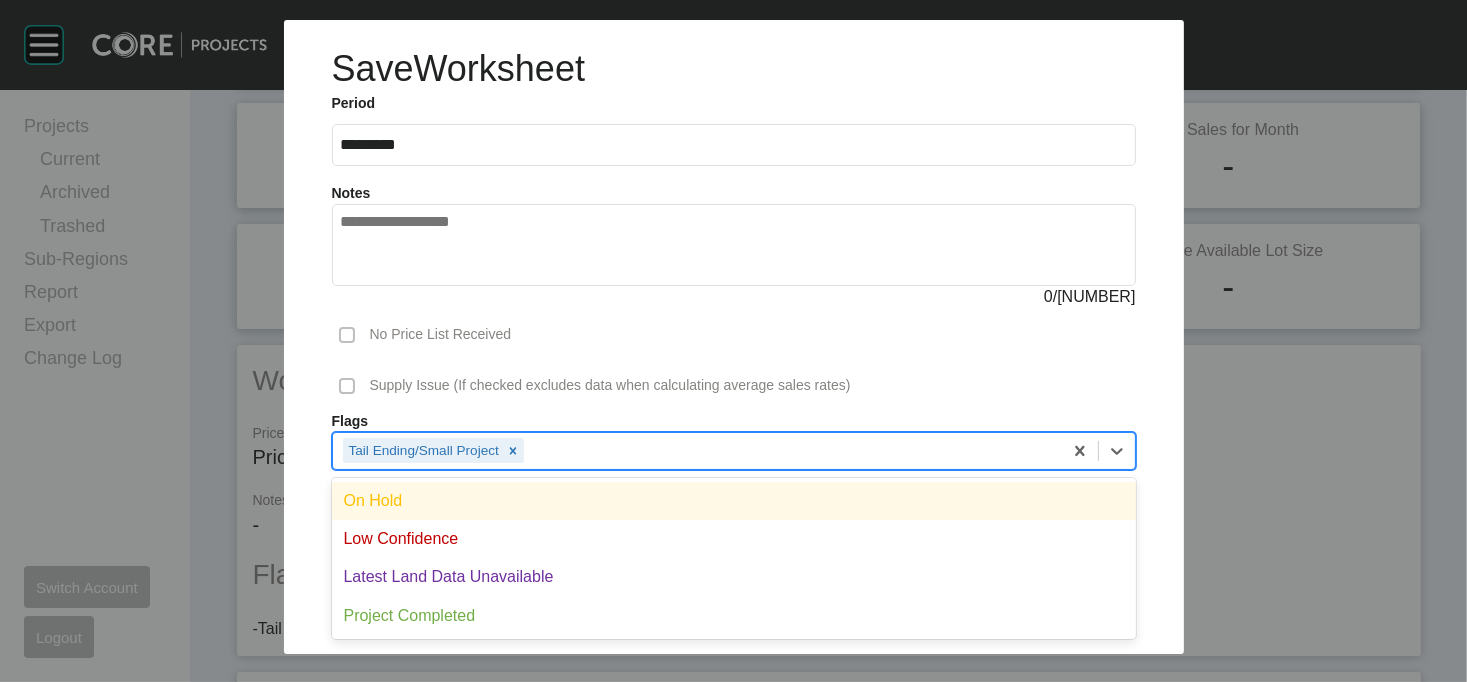 click on "Tail Ending/Small Project" at bounding box center [697, 450] 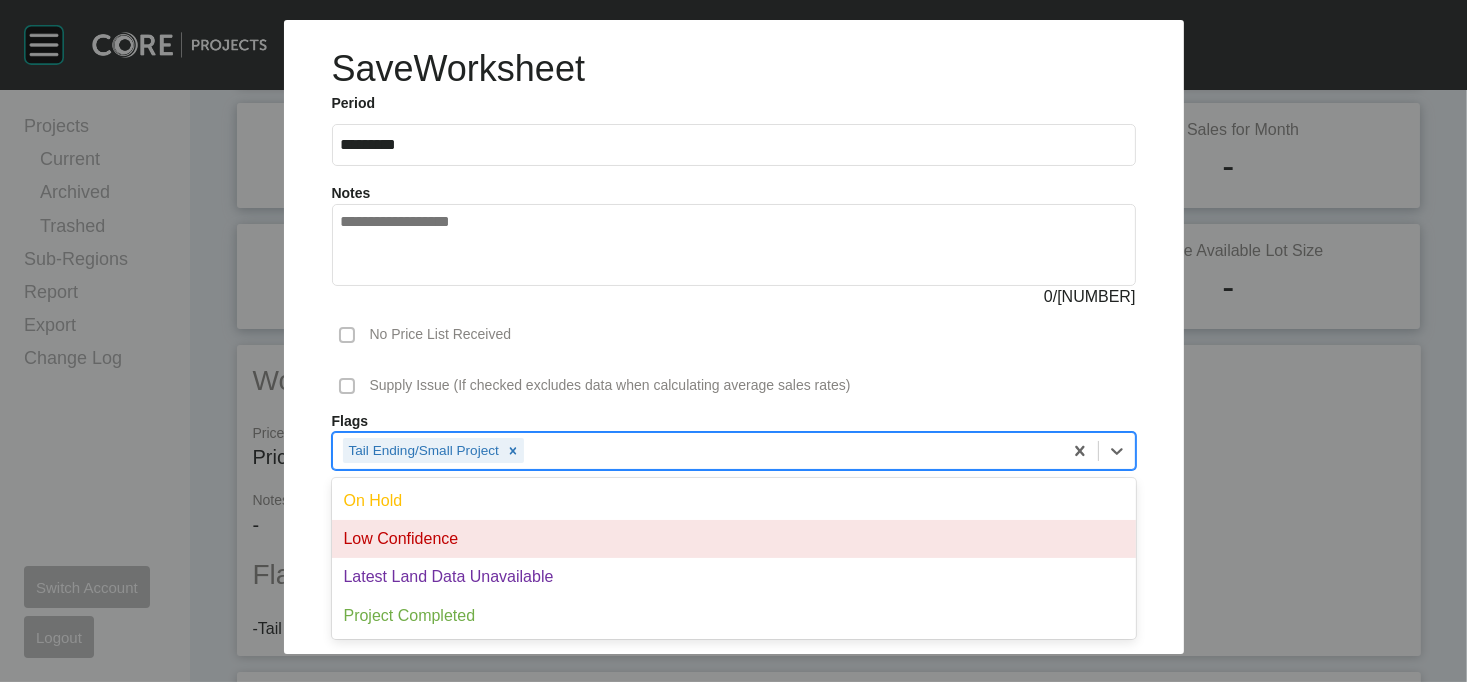 click on "Low Confidence" at bounding box center (734, 539) 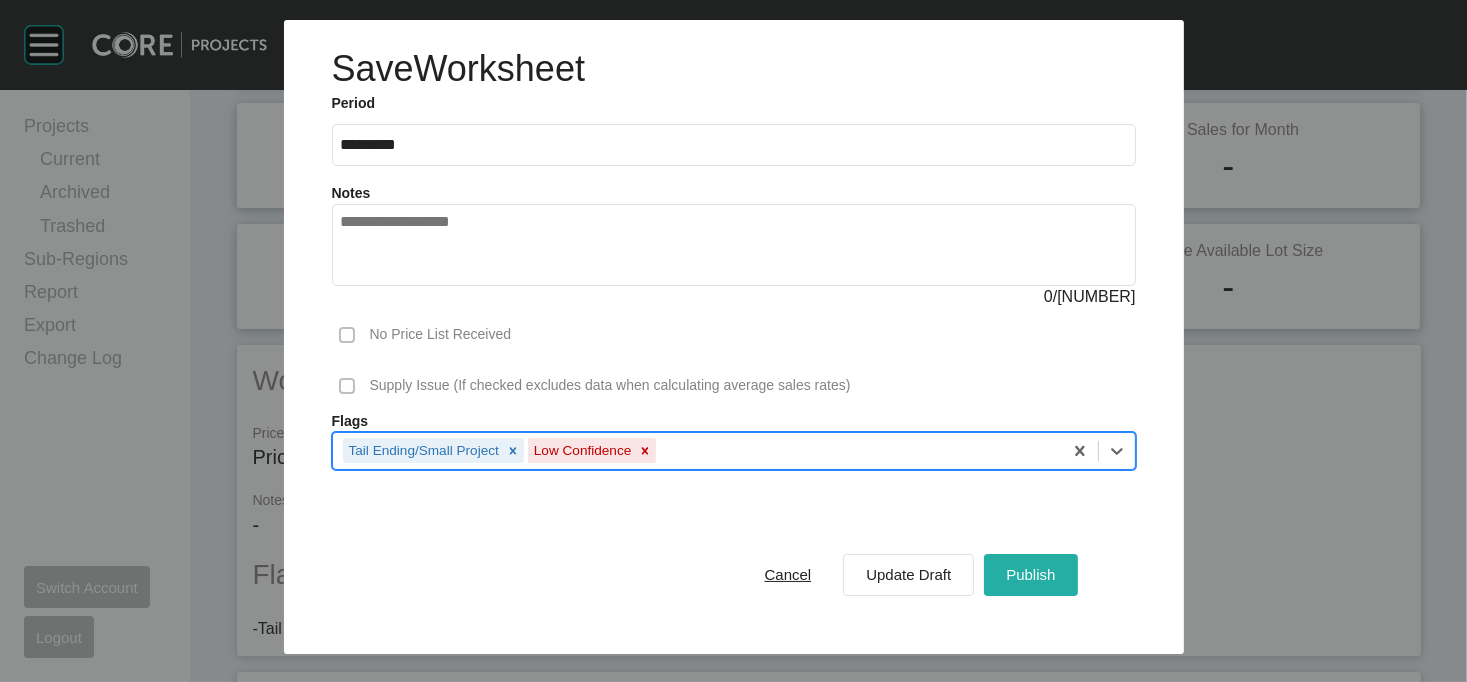 click on "Publish" at bounding box center (1030, 574) 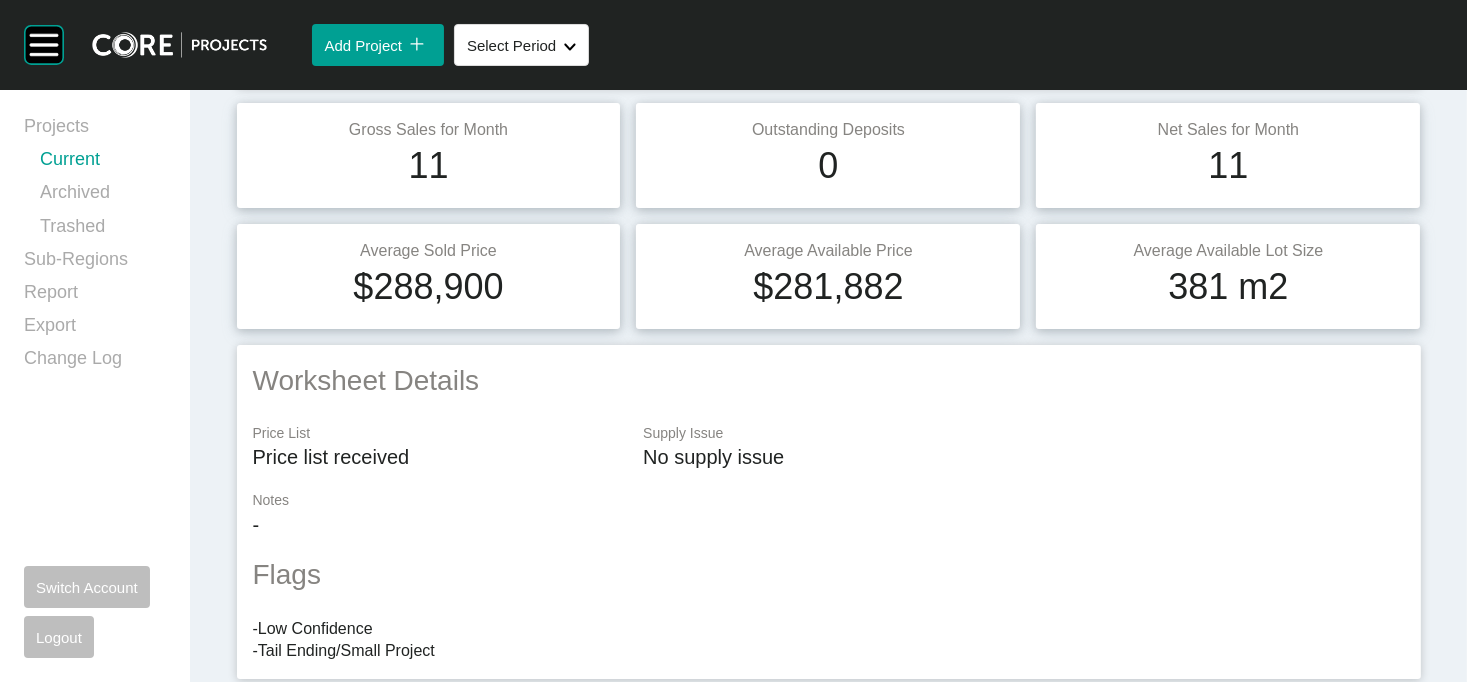 click on "Current" at bounding box center [103, 163] 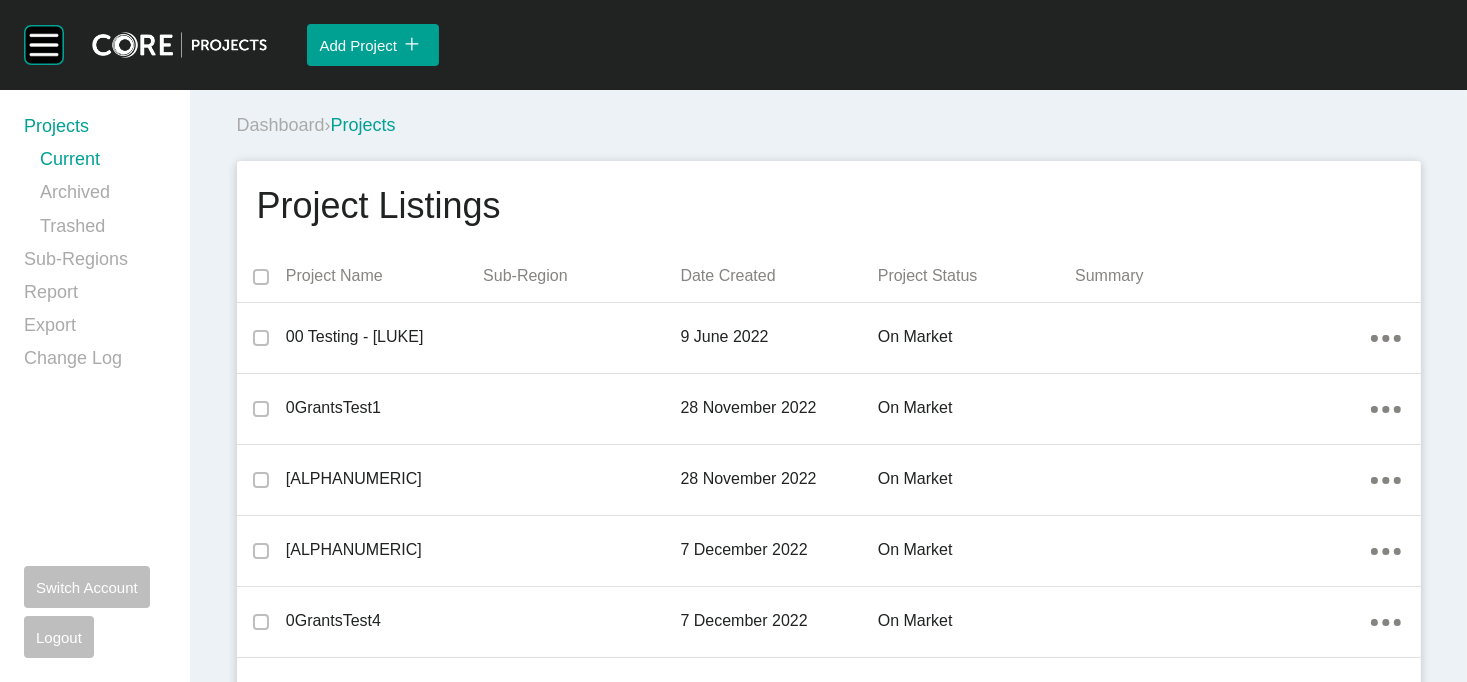 scroll, scrollTop: 45286, scrollLeft: 0, axis: vertical 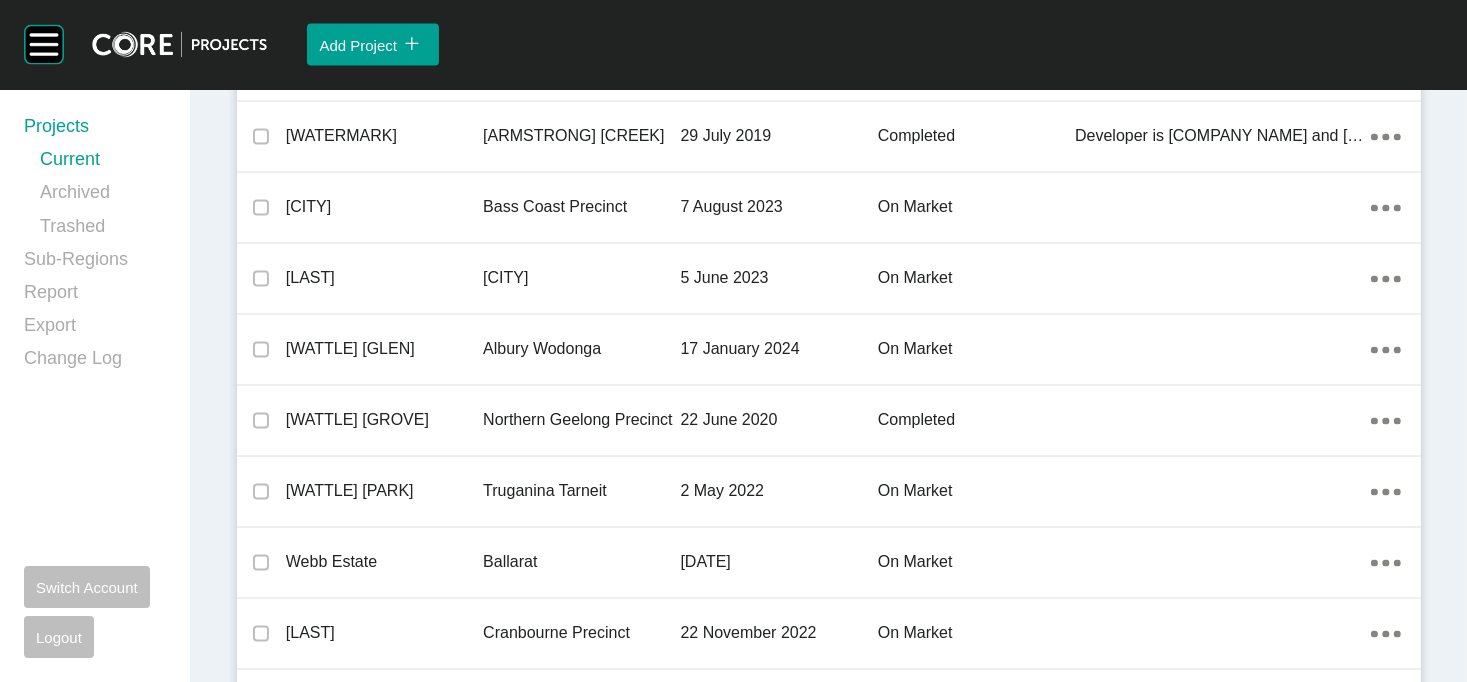 click on "[MELTON]" at bounding box center (581, -8597) 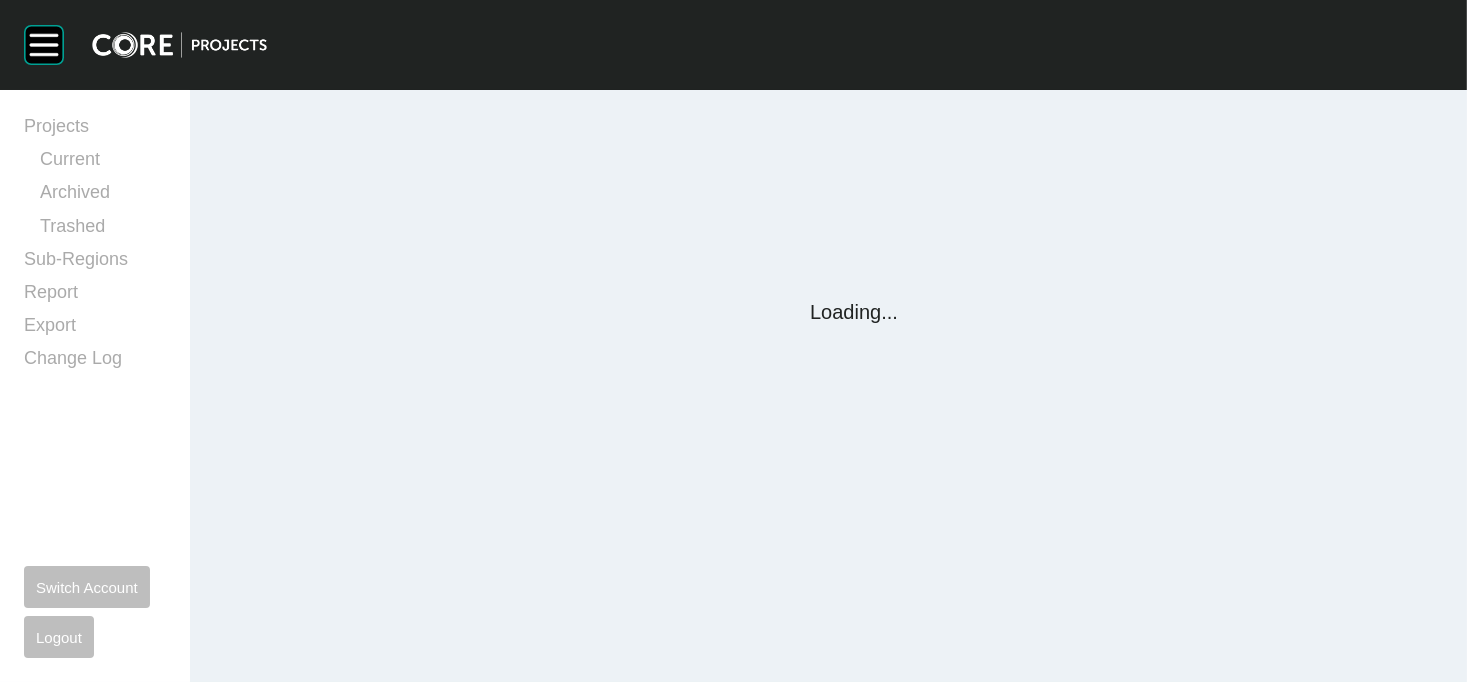 scroll, scrollTop: 0, scrollLeft: 0, axis: both 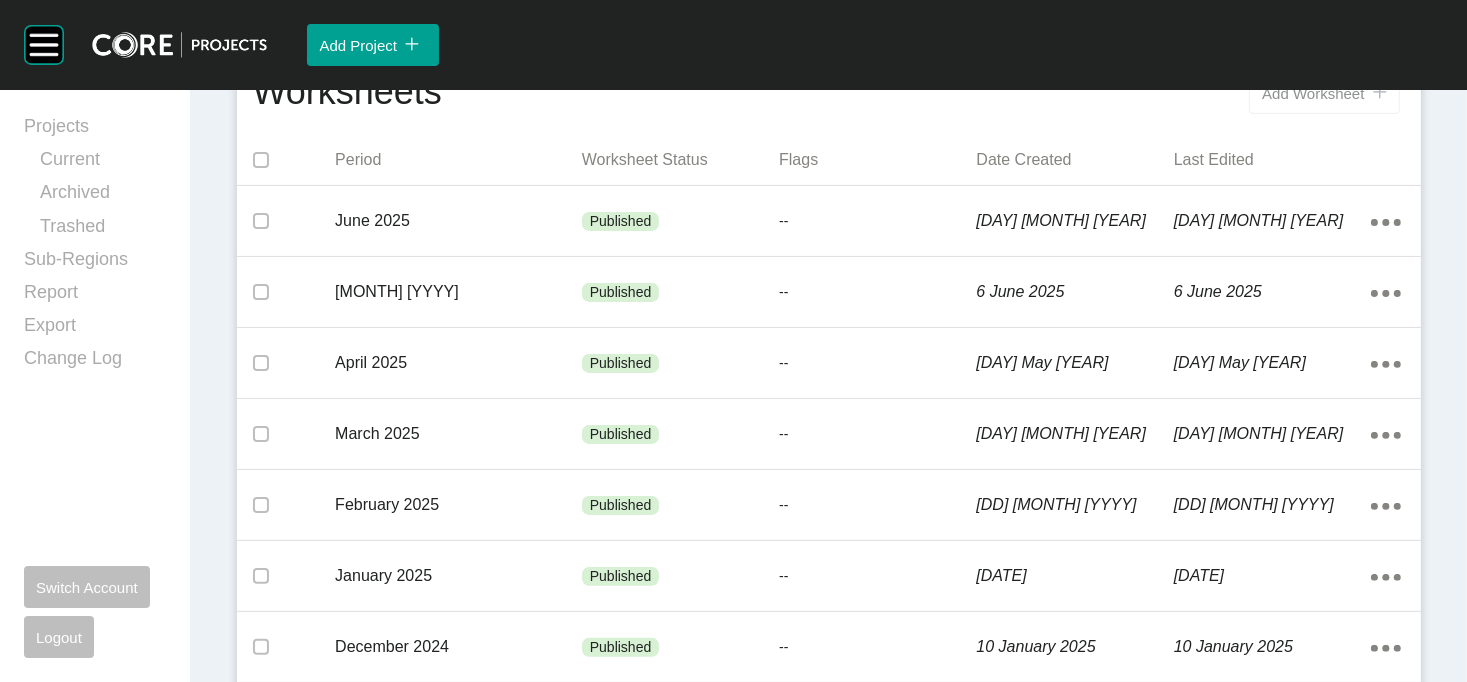 click on "Add Worksheet" at bounding box center (1313, 93) 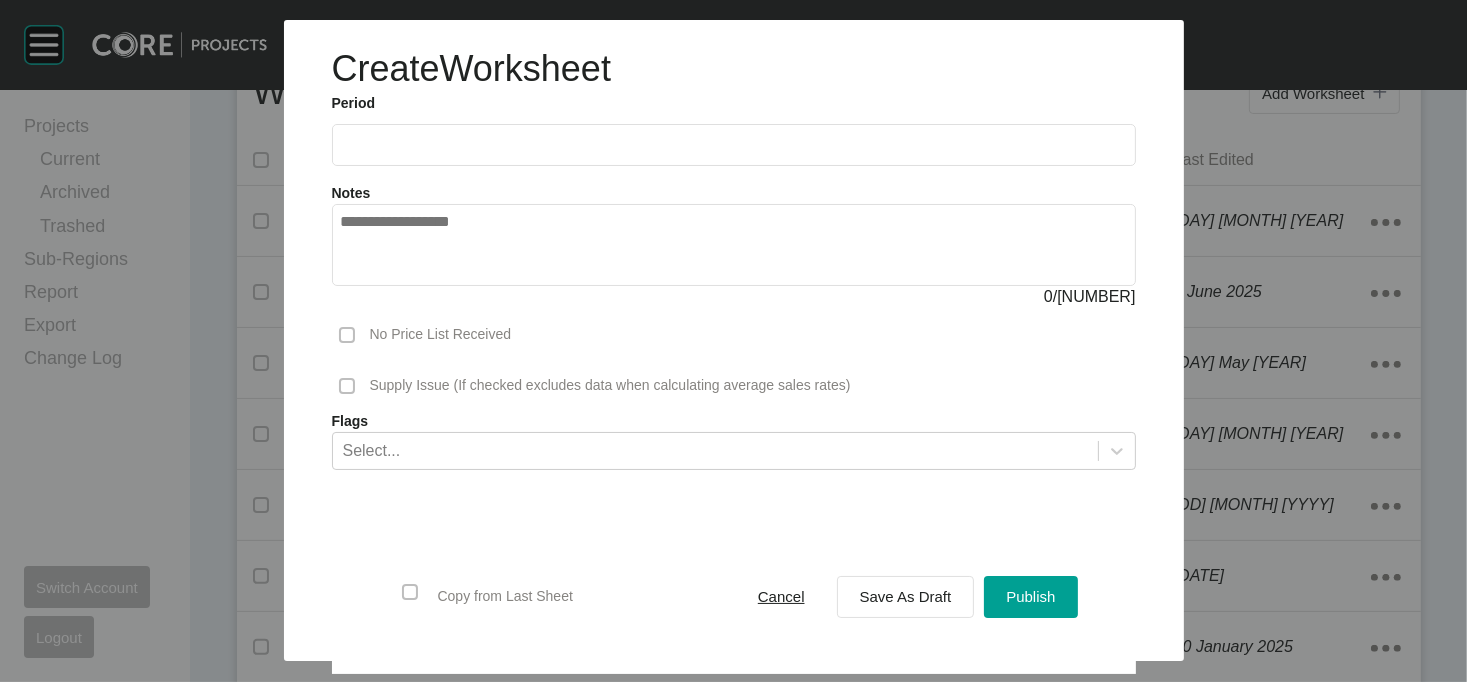 click at bounding box center (734, 144) 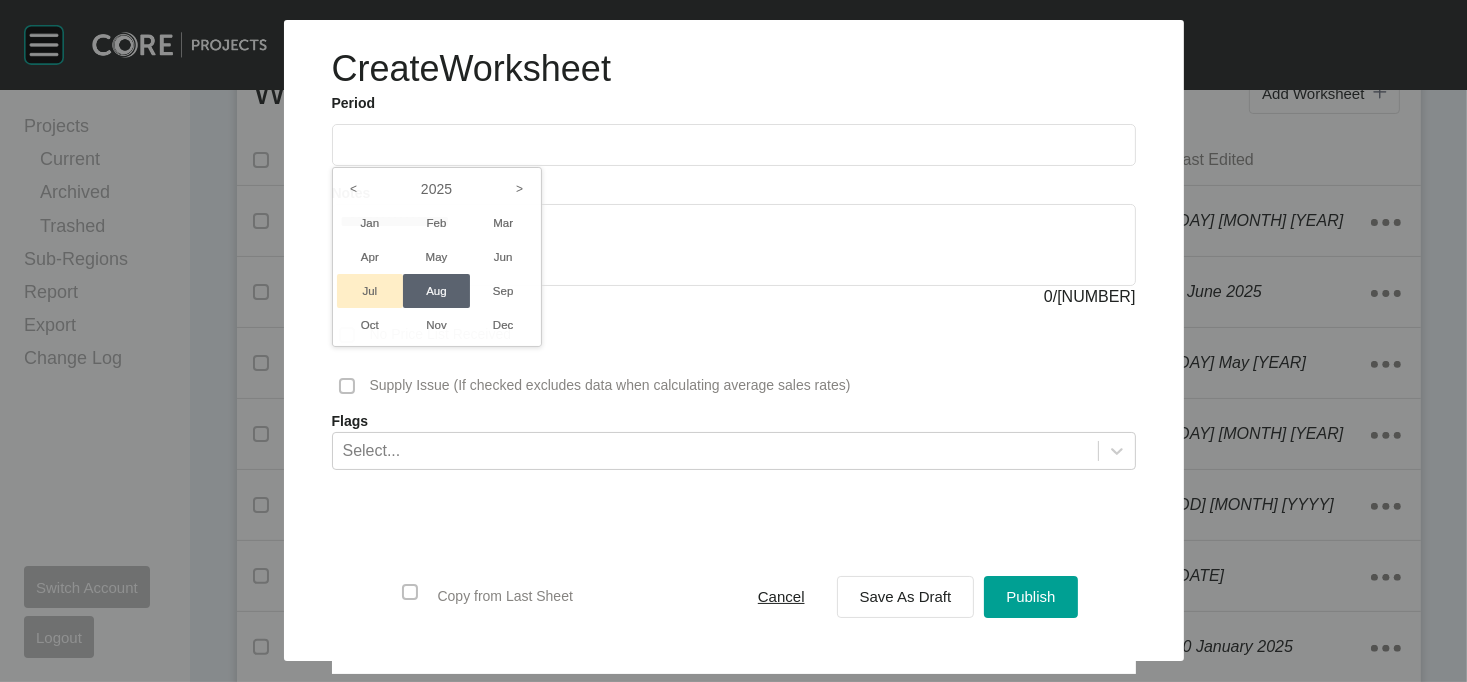 click on "Jul" at bounding box center (370, 291) 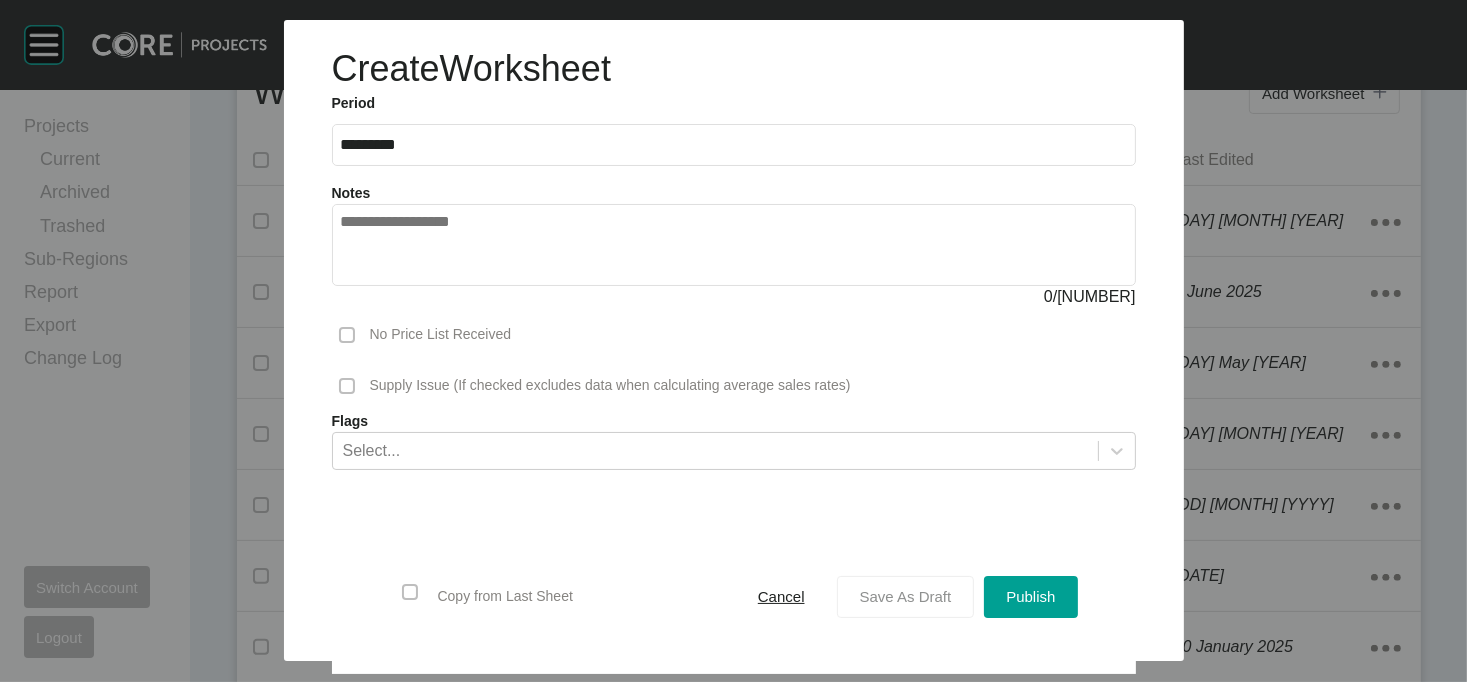 click on "Save As Draft" at bounding box center (906, 596) 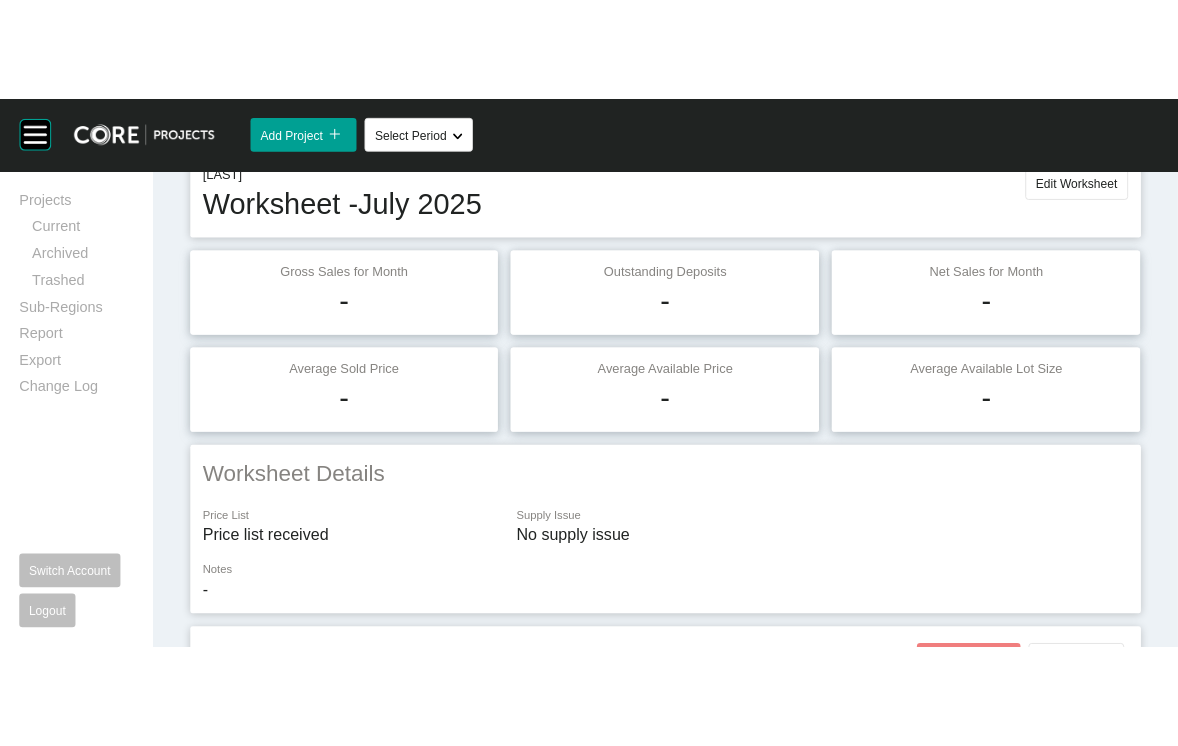 scroll, scrollTop: 0, scrollLeft: 0, axis: both 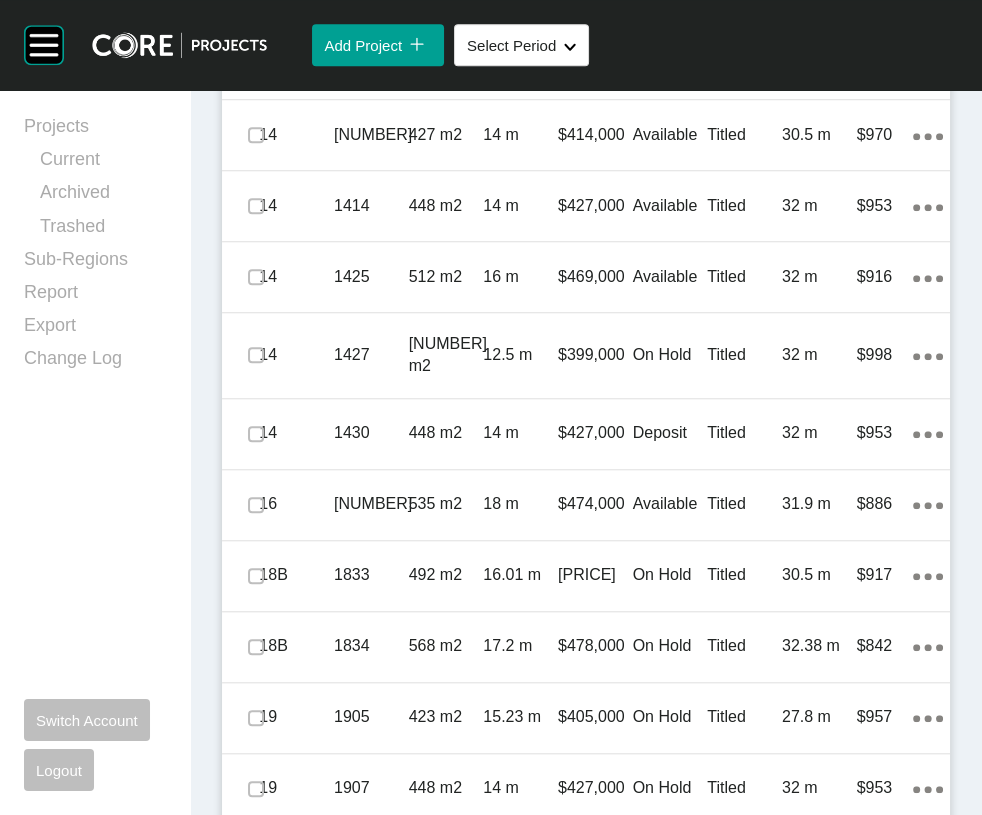 click on "Titled" at bounding box center [744, -220] 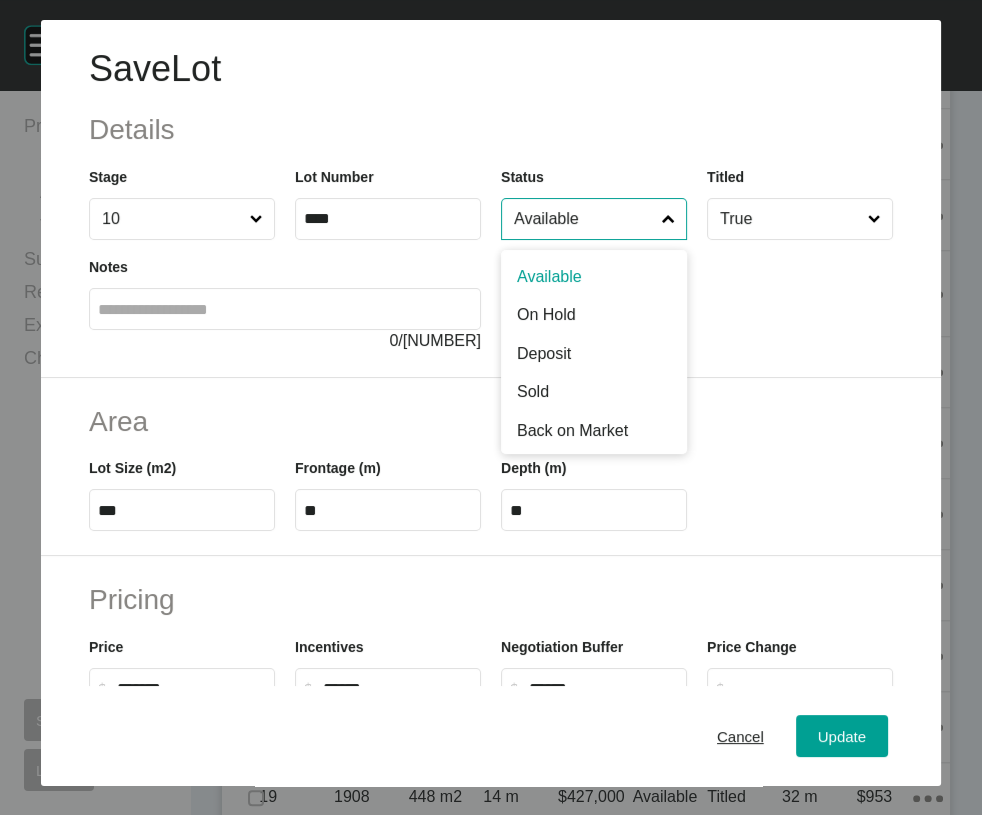 click on "Available" at bounding box center [584, 219] 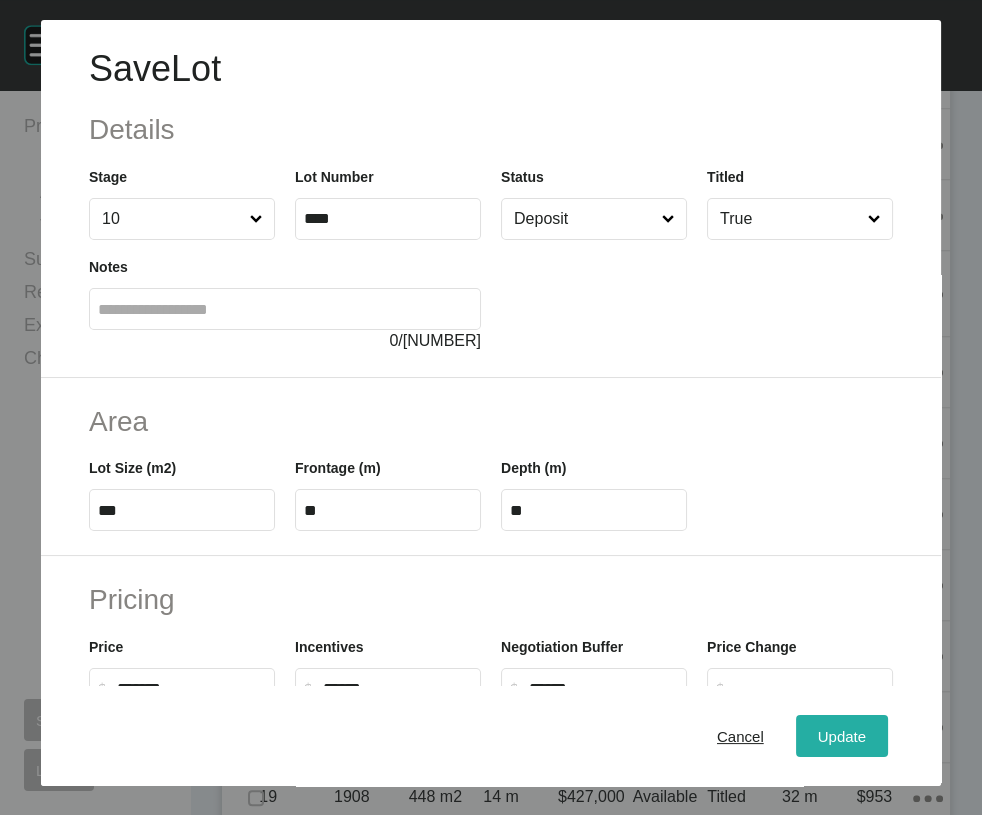 click on "Update" at bounding box center [842, 736] 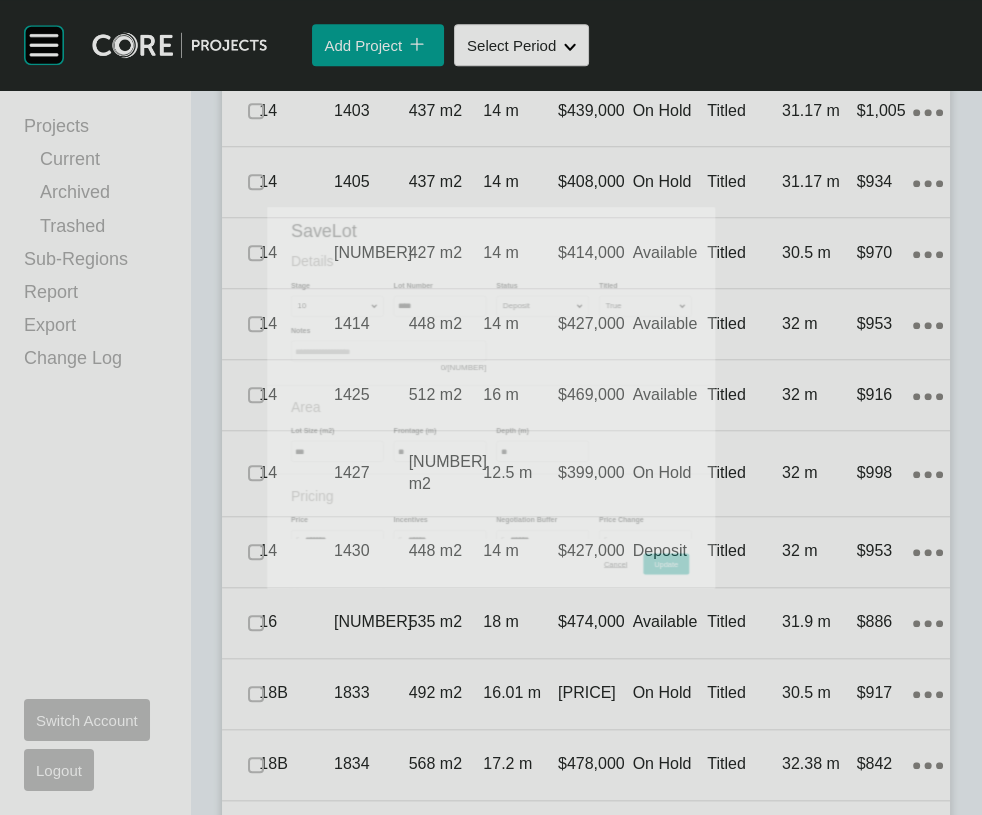 scroll, scrollTop: 1786, scrollLeft: 0, axis: vertical 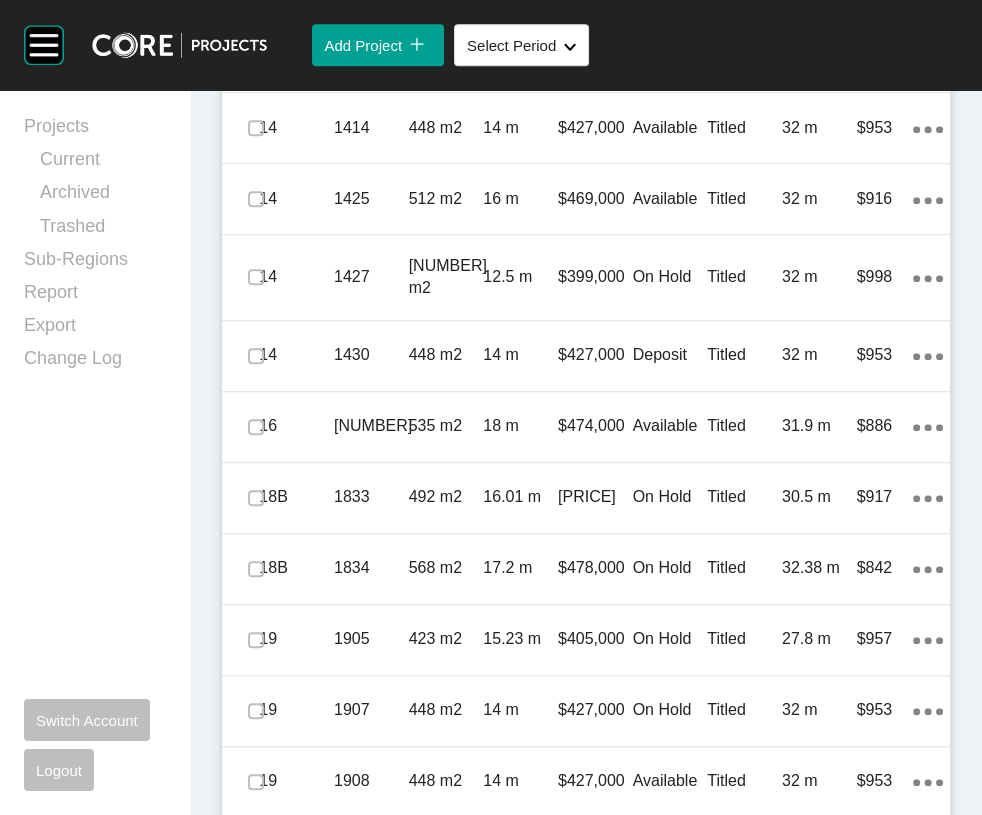 click on "Titled" at bounding box center (744, -227) 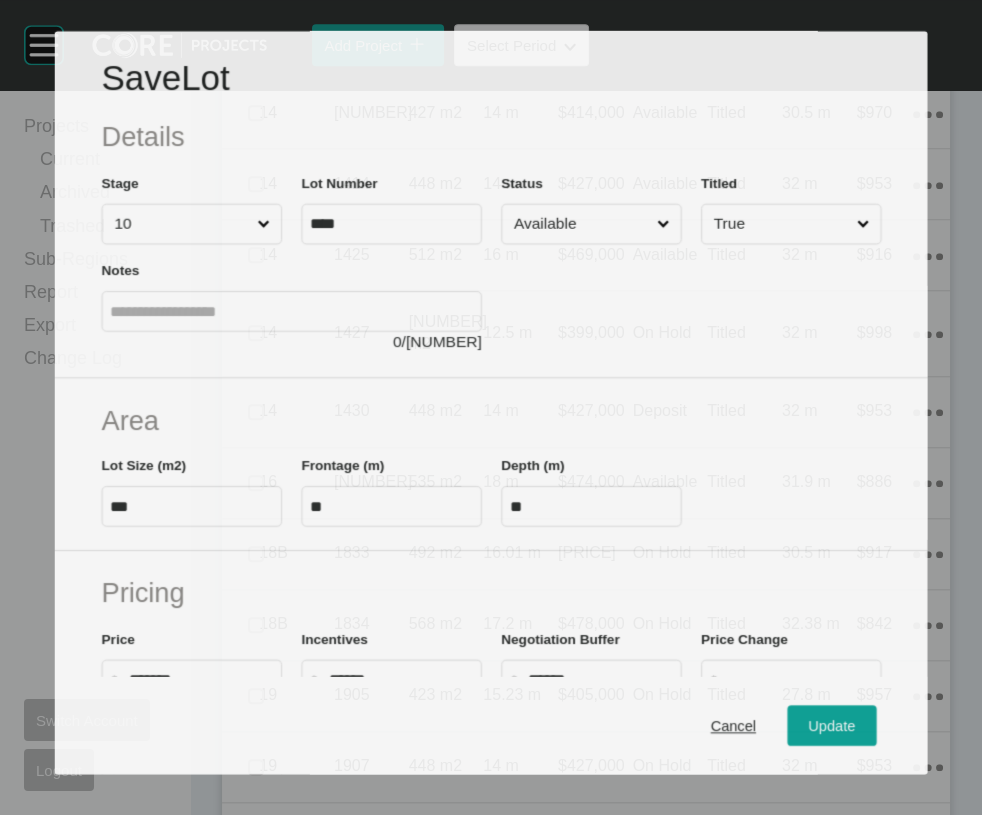 scroll, scrollTop: 1708, scrollLeft: 0, axis: vertical 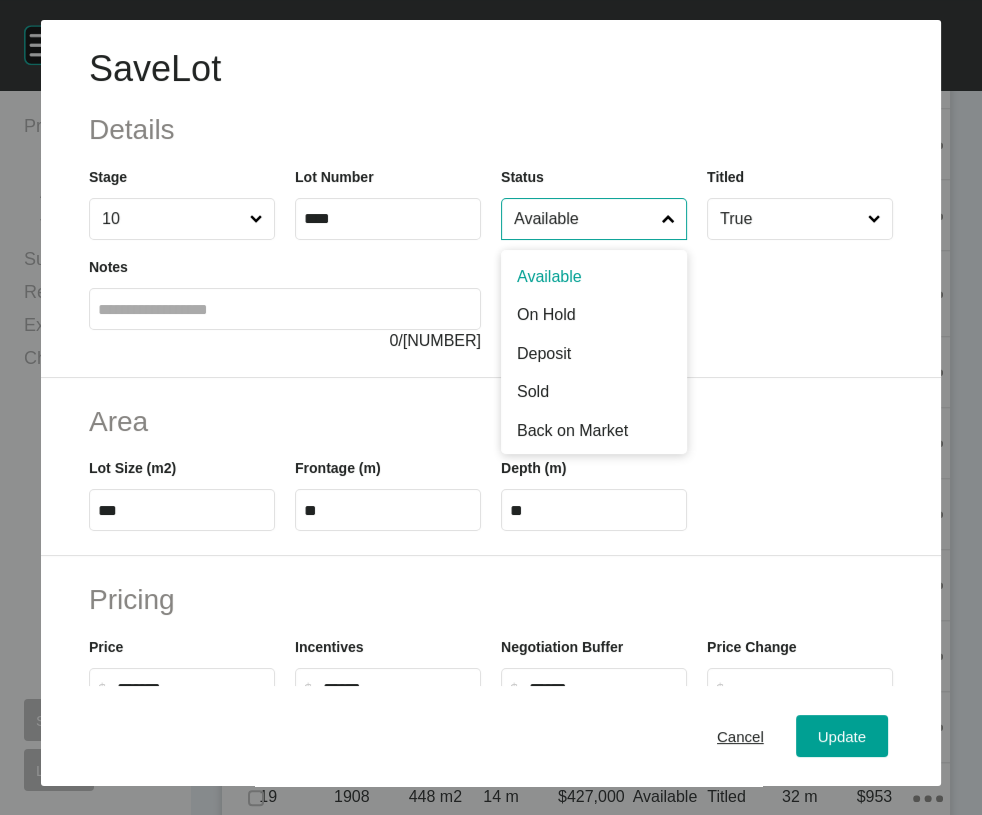 click on "Available" at bounding box center (584, 219) 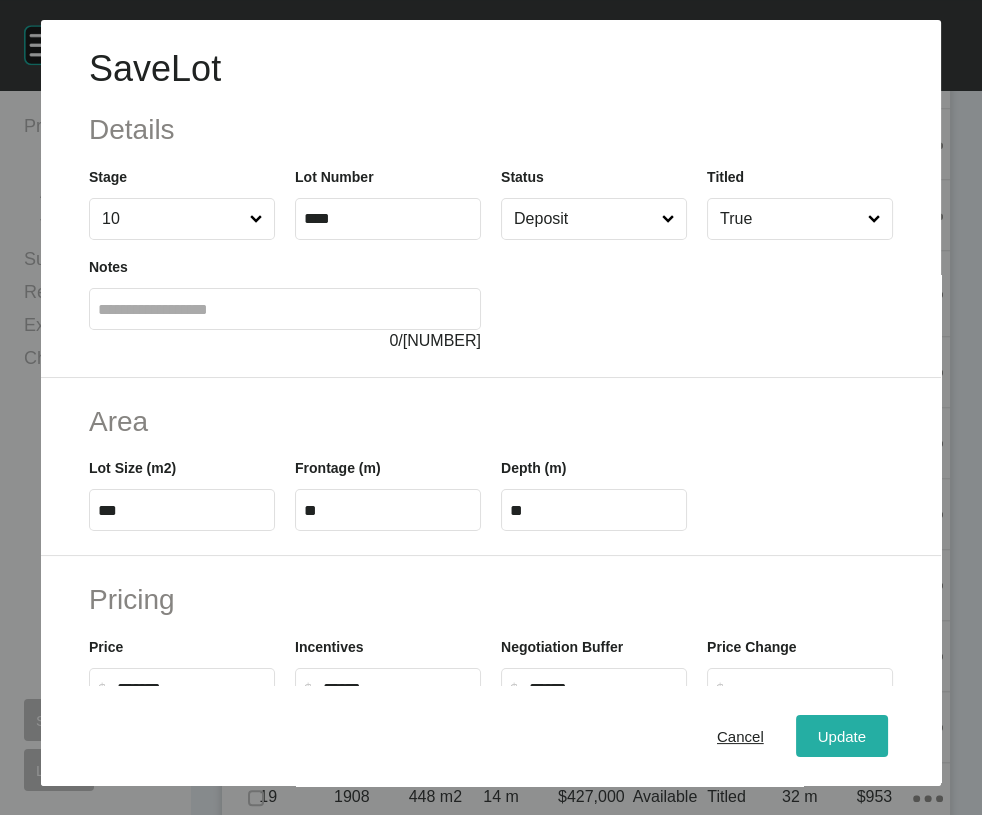 click on "Update" at bounding box center (842, 736) 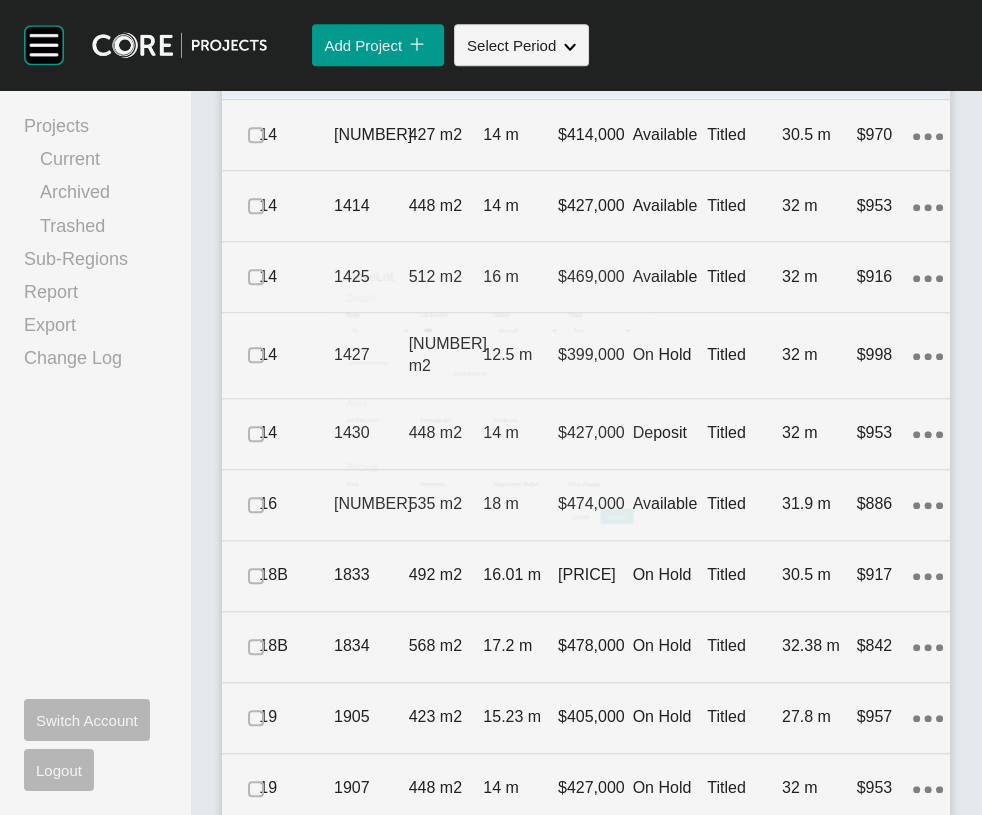 scroll, scrollTop: 1786, scrollLeft: 0, axis: vertical 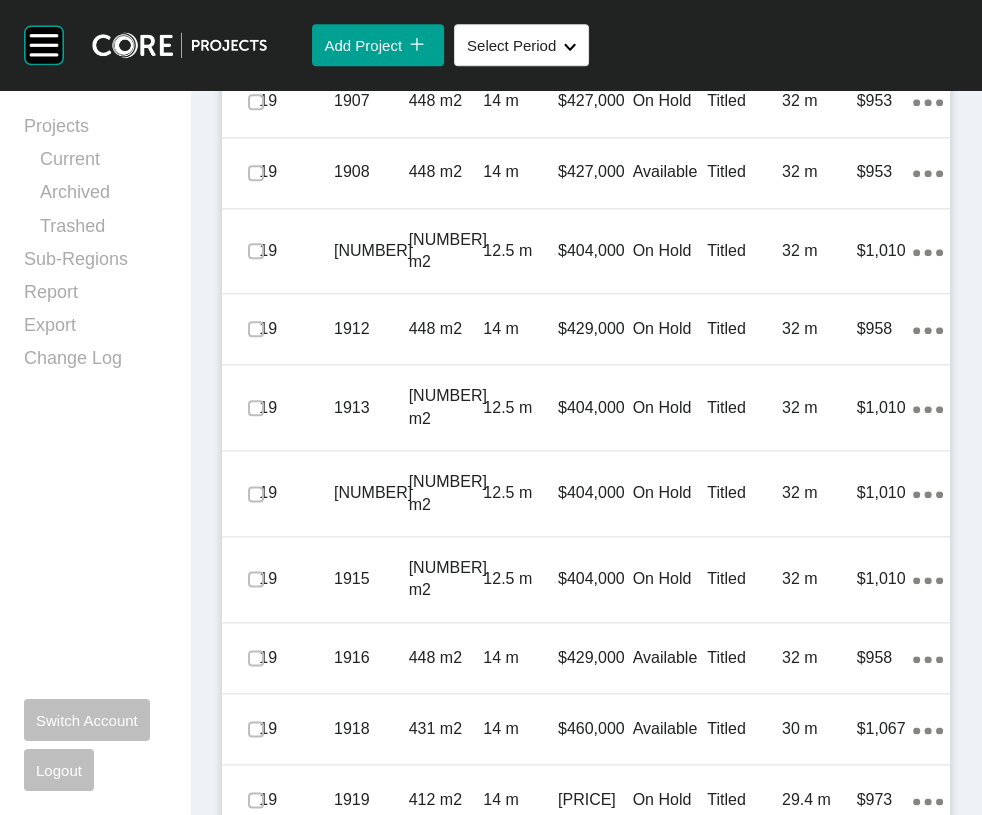 click at bounding box center (256, -253) 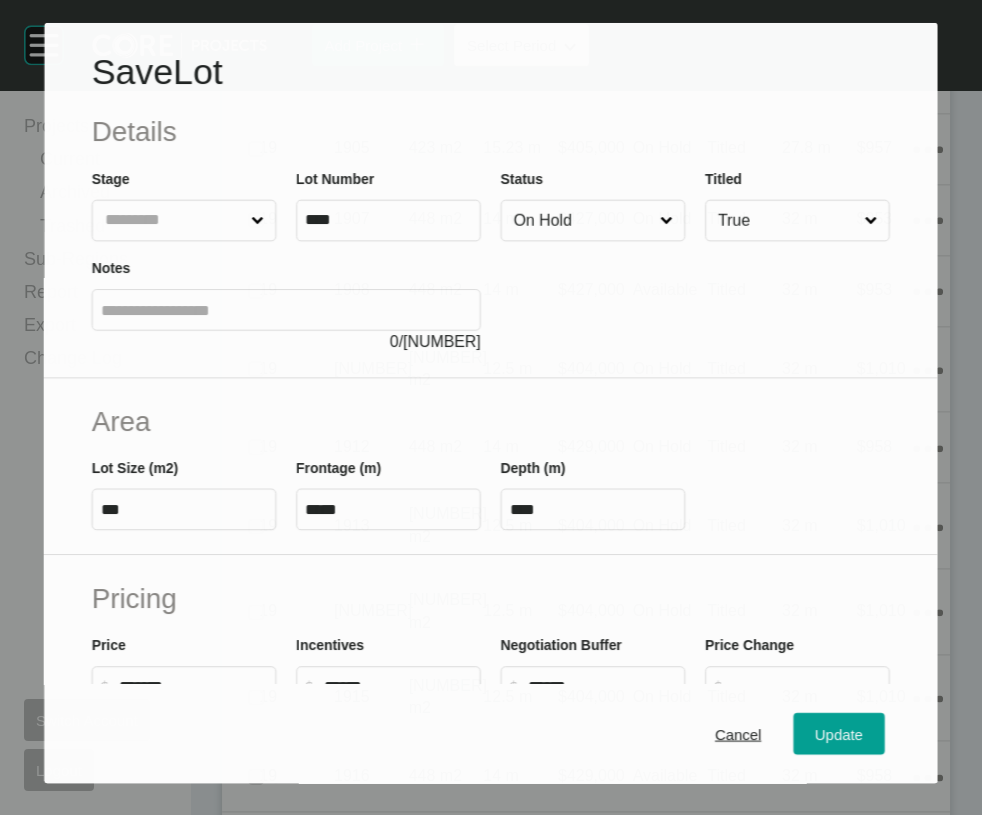 scroll, scrollTop: 2316, scrollLeft: 0, axis: vertical 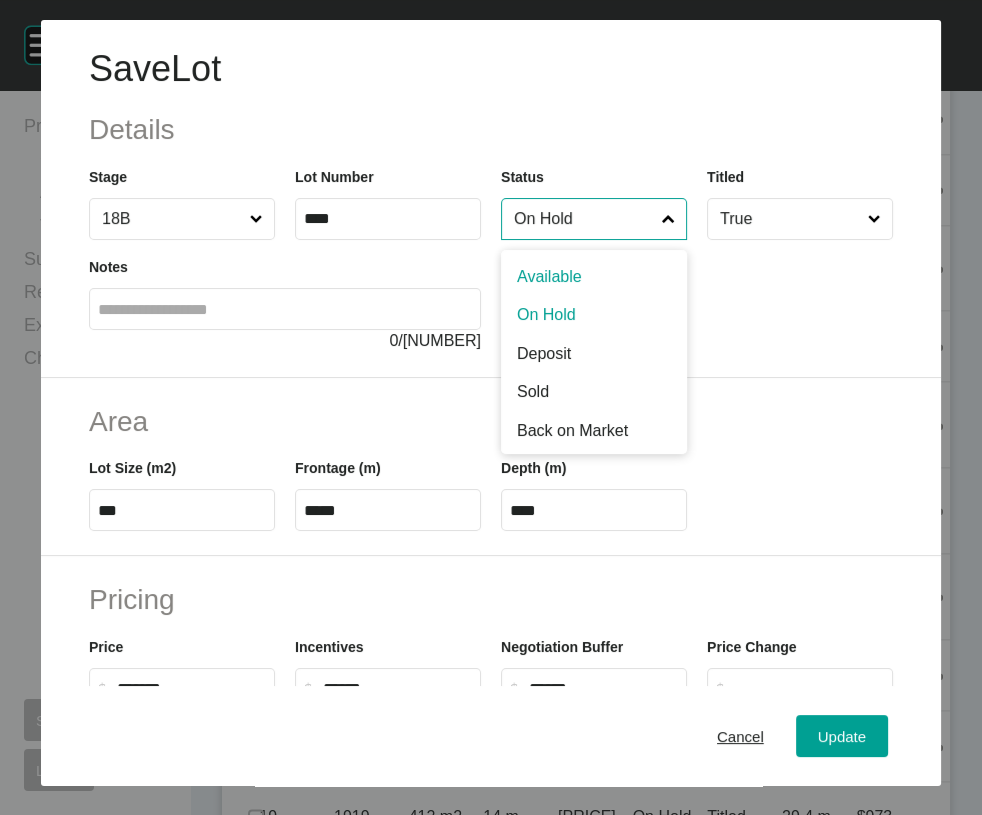 click on "On Hold" at bounding box center [584, 219] 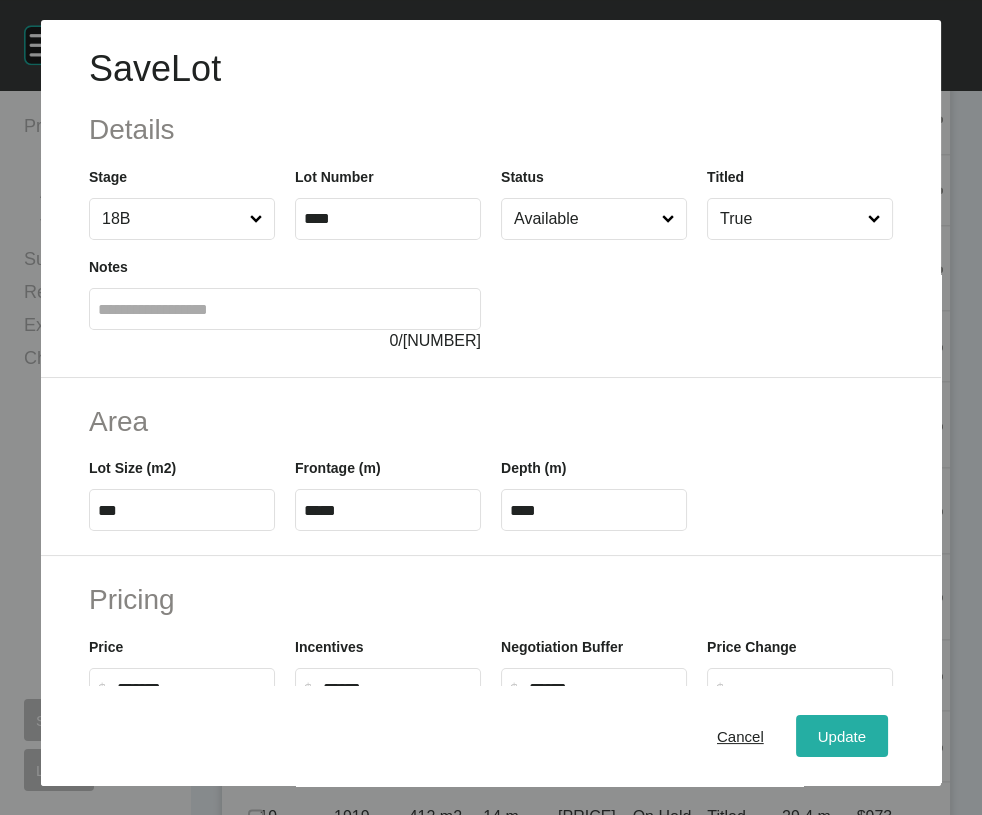 click on "Update" at bounding box center (842, 736) 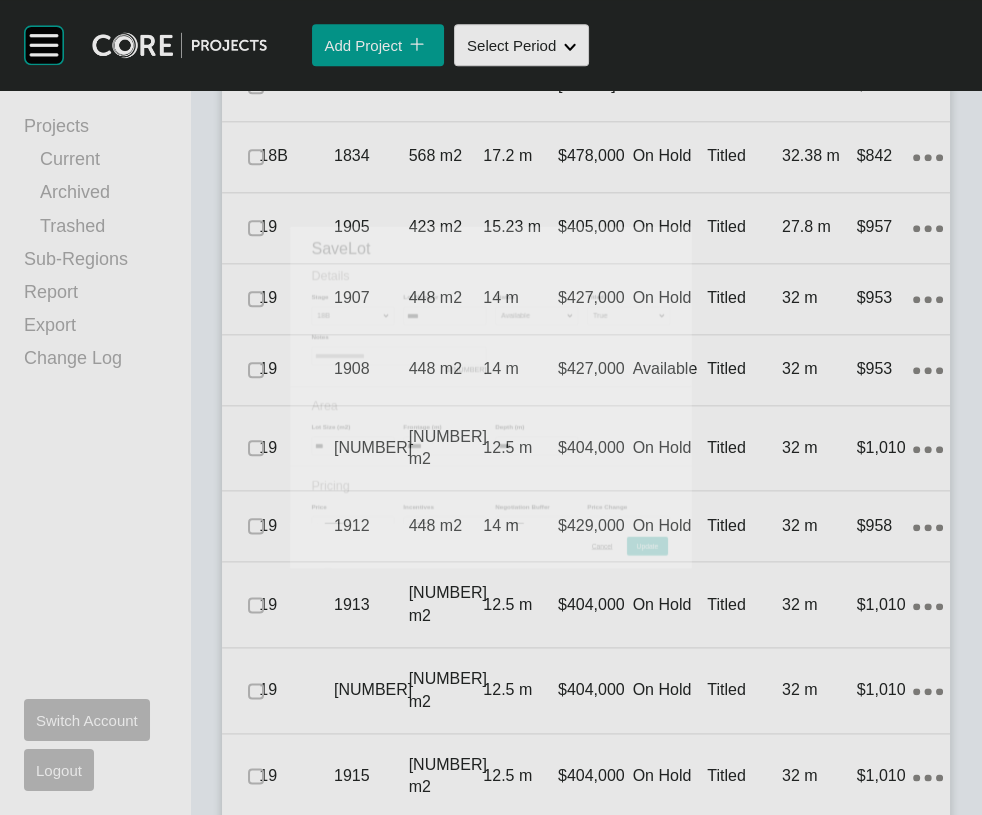 scroll, scrollTop: 2395, scrollLeft: 0, axis: vertical 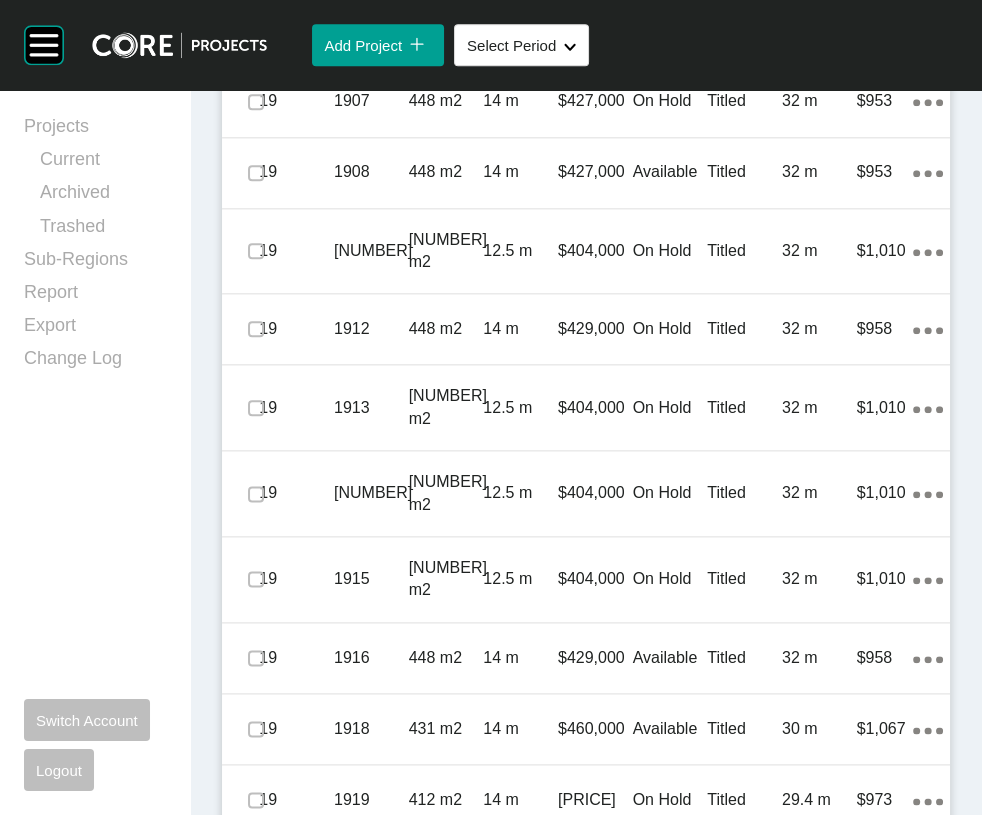 click at bounding box center [256, -40] 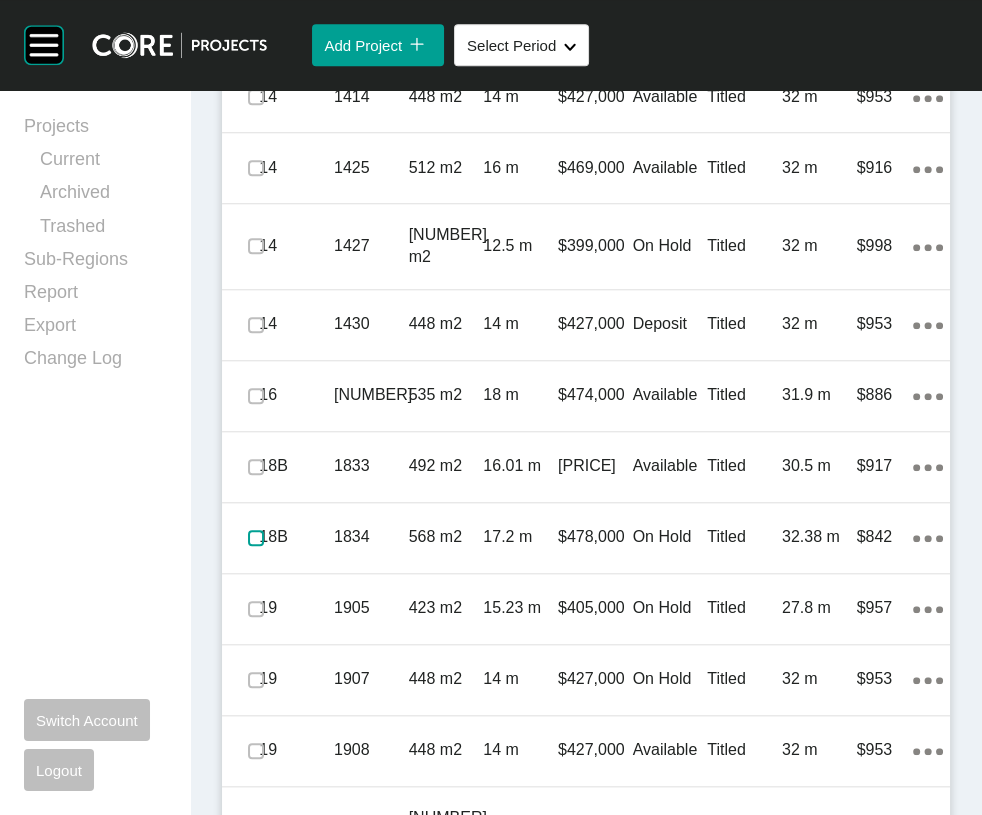 scroll, scrollTop: 1794, scrollLeft: 0, axis: vertical 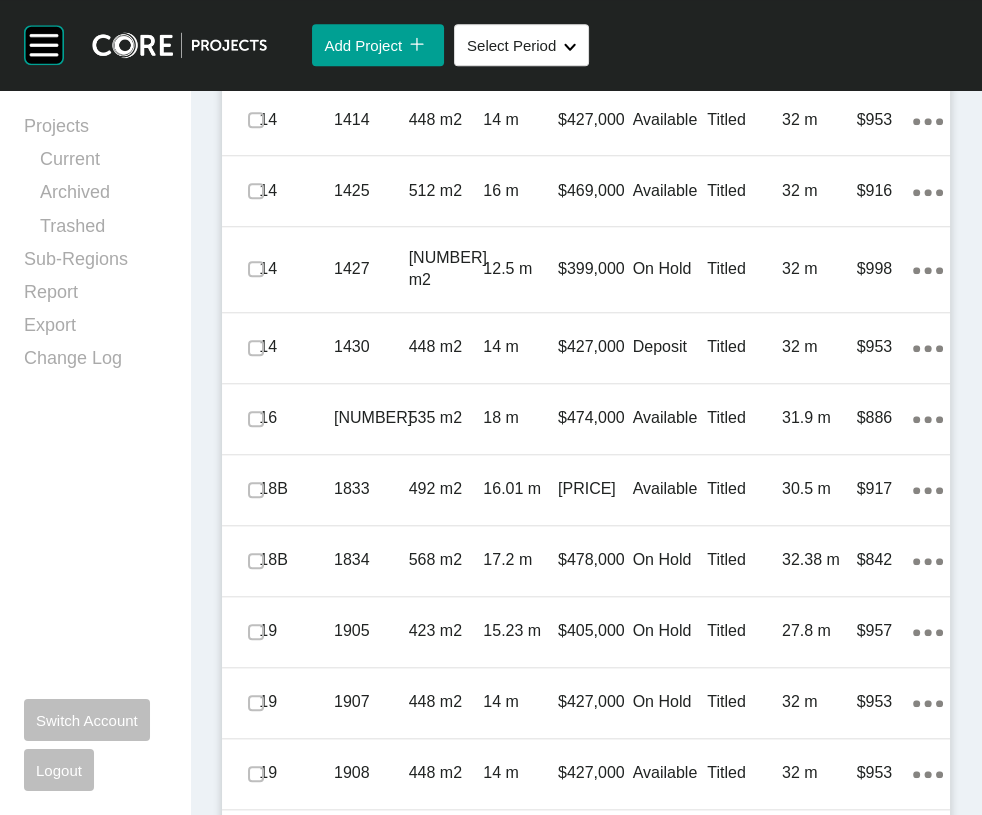 click on "31.6 m" at bounding box center (819, -164) 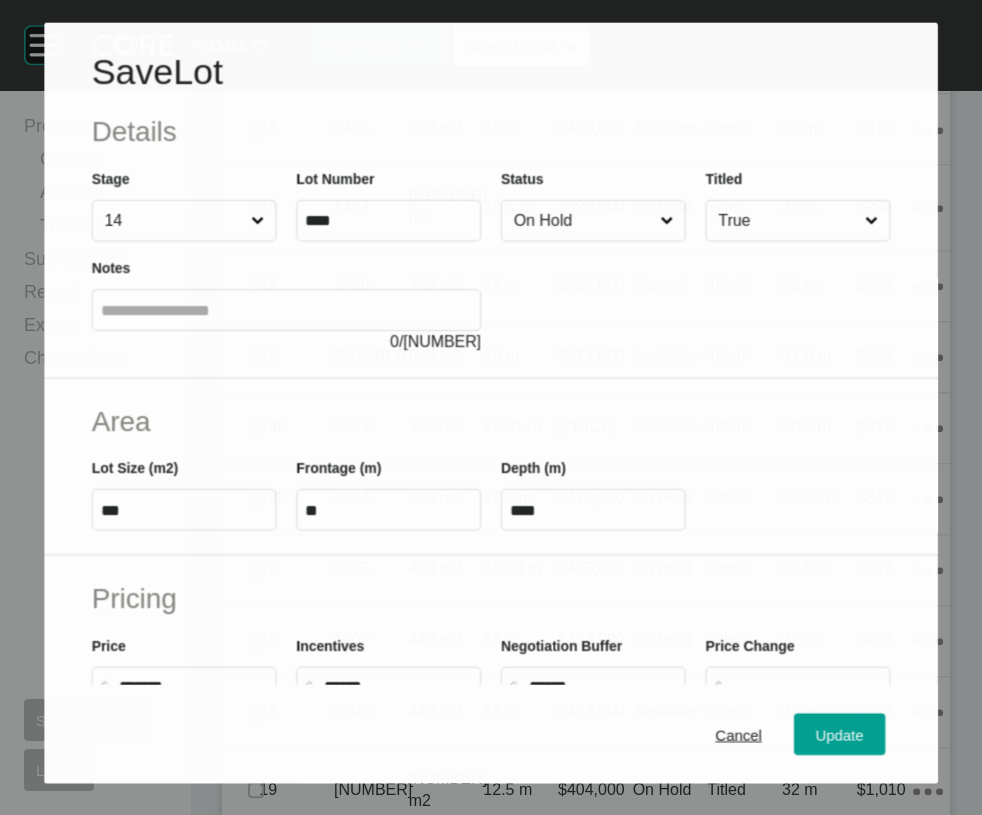 scroll, scrollTop: 1717, scrollLeft: 0, axis: vertical 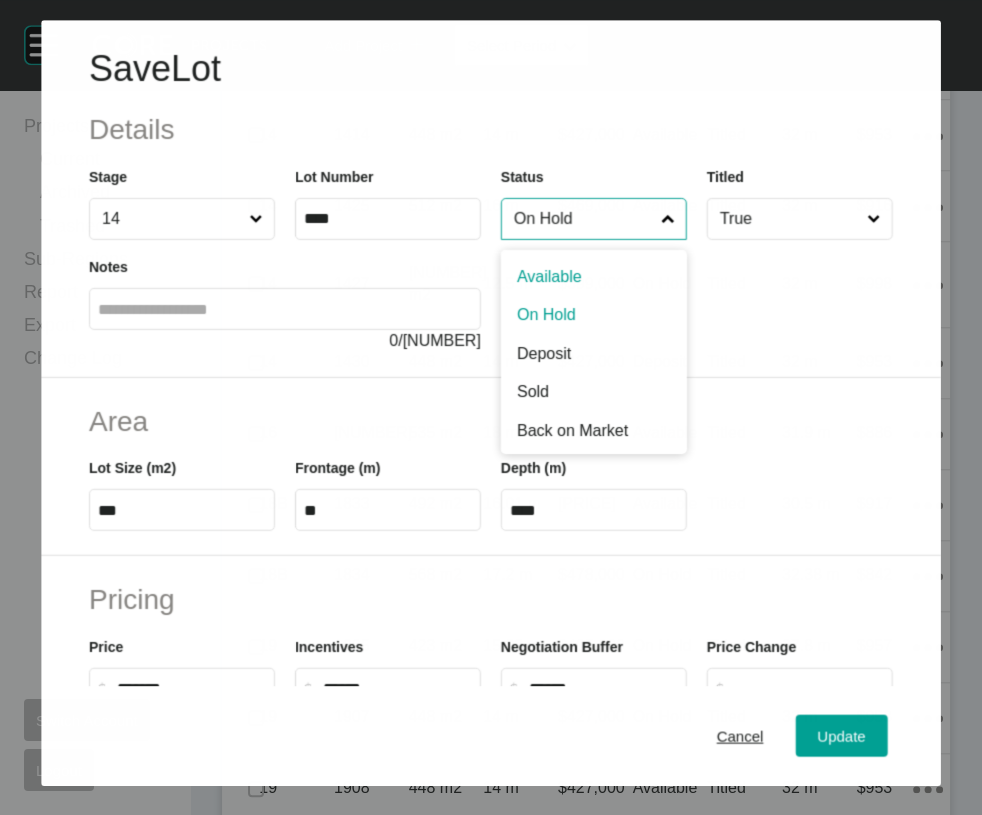 click on "On Hold" at bounding box center [583, 219] 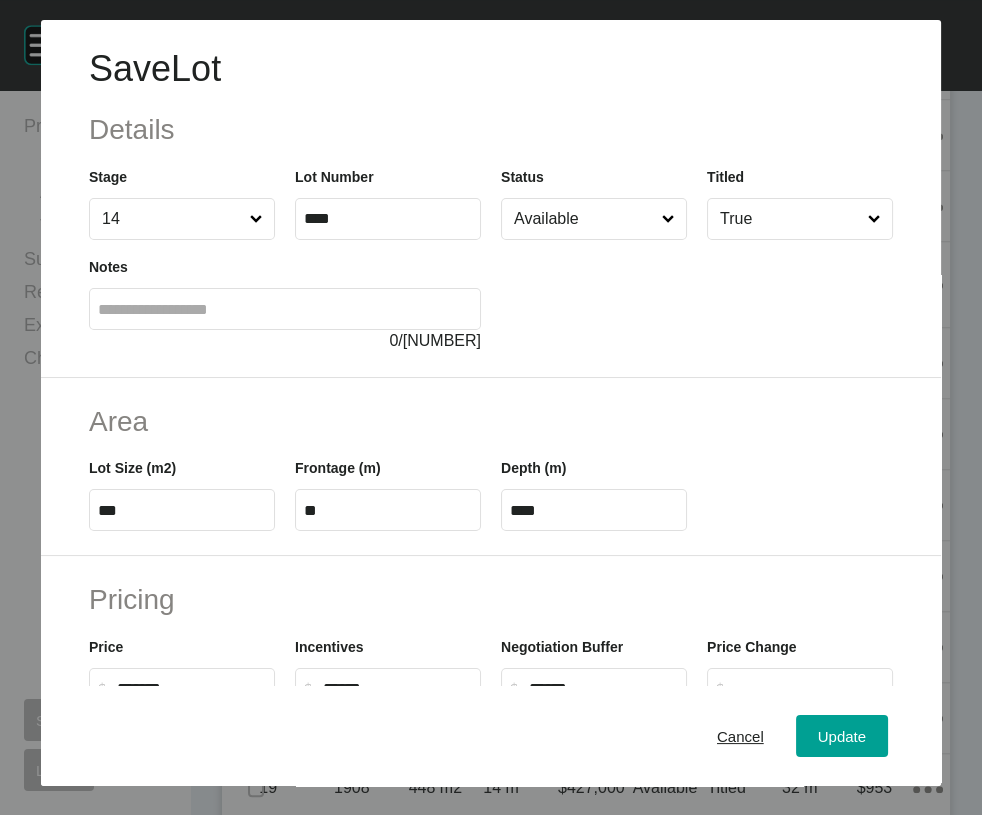 drag, startPoint x: 592, startPoint y: 330, endPoint x: 803, endPoint y: 491, distance: 265.40912 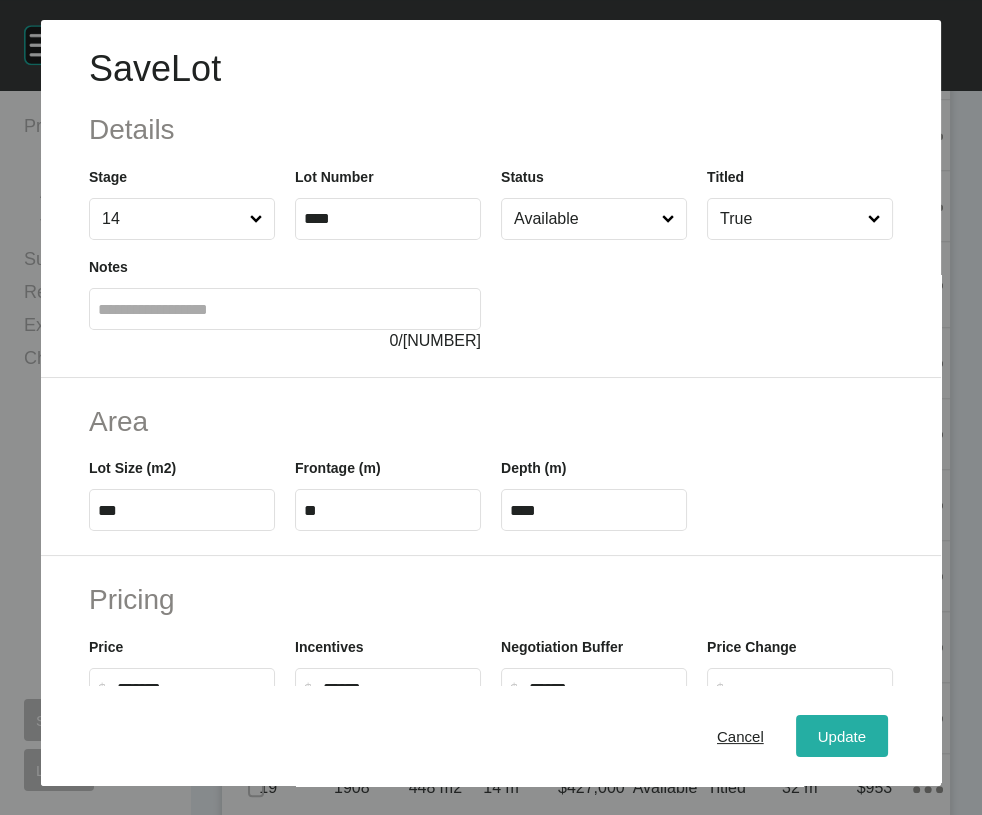 click on "Update" at bounding box center [842, 736] 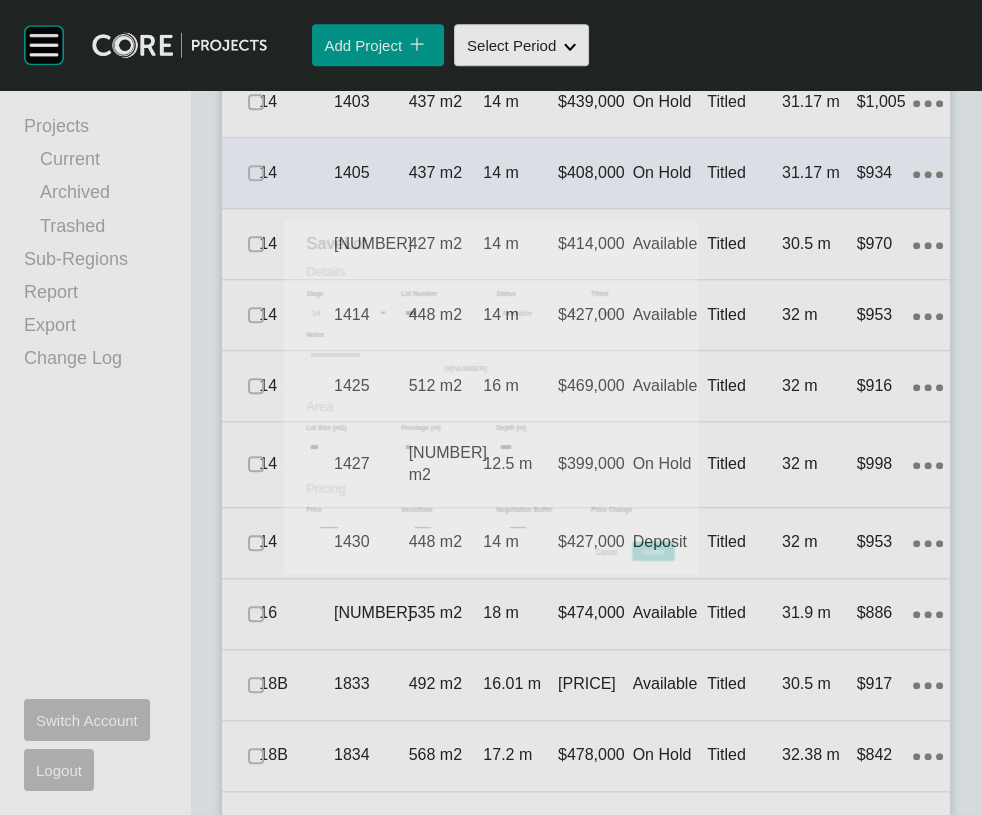 scroll, scrollTop: 1794, scrollLeft: 0, axis: vertical 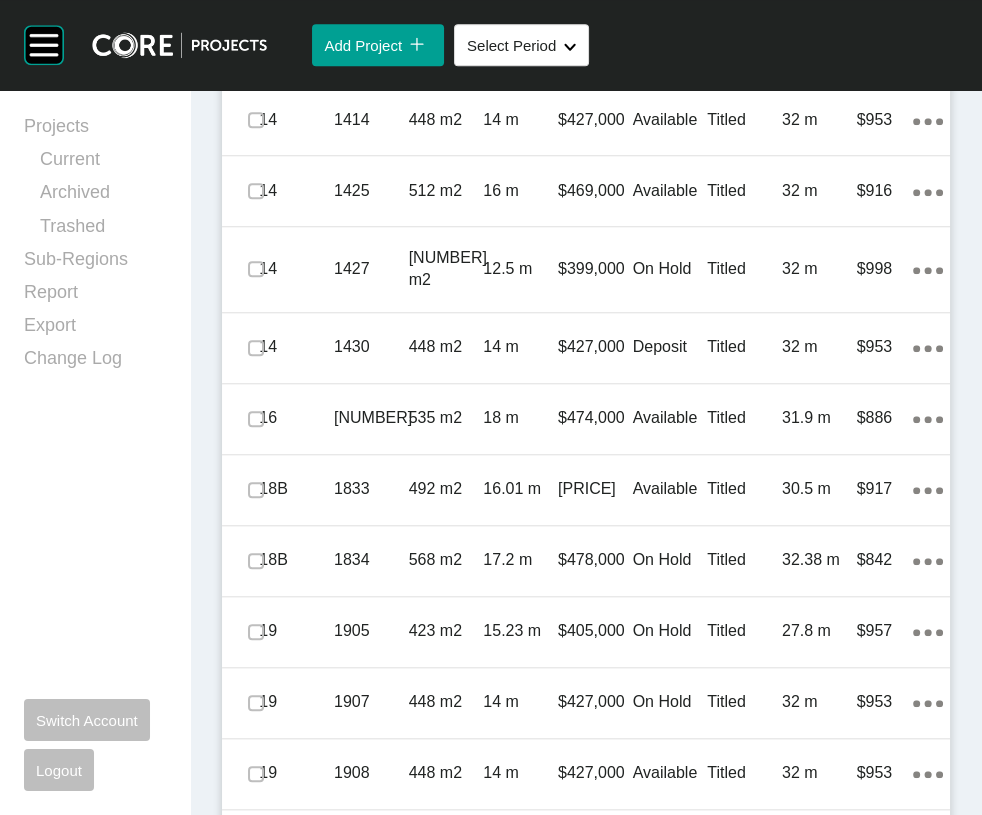click on "Titled" at bounding box center [744, -93] 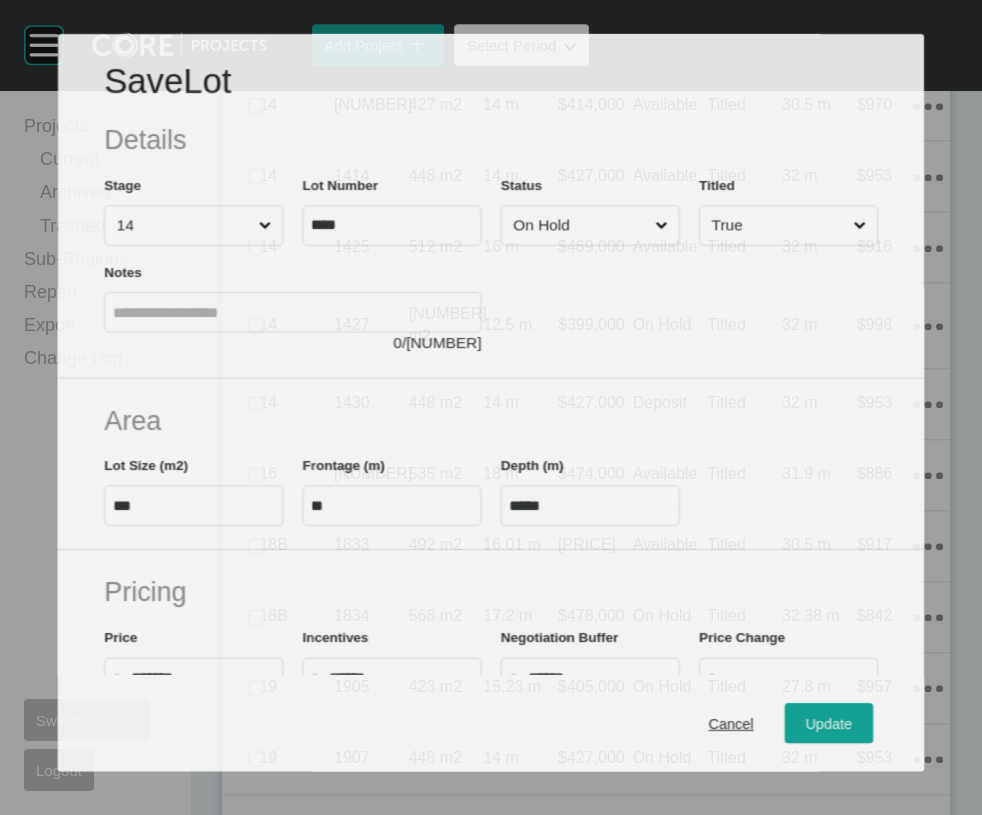 scroll, scrollTop: 1717, scrollLeft: 0, axis: vertical 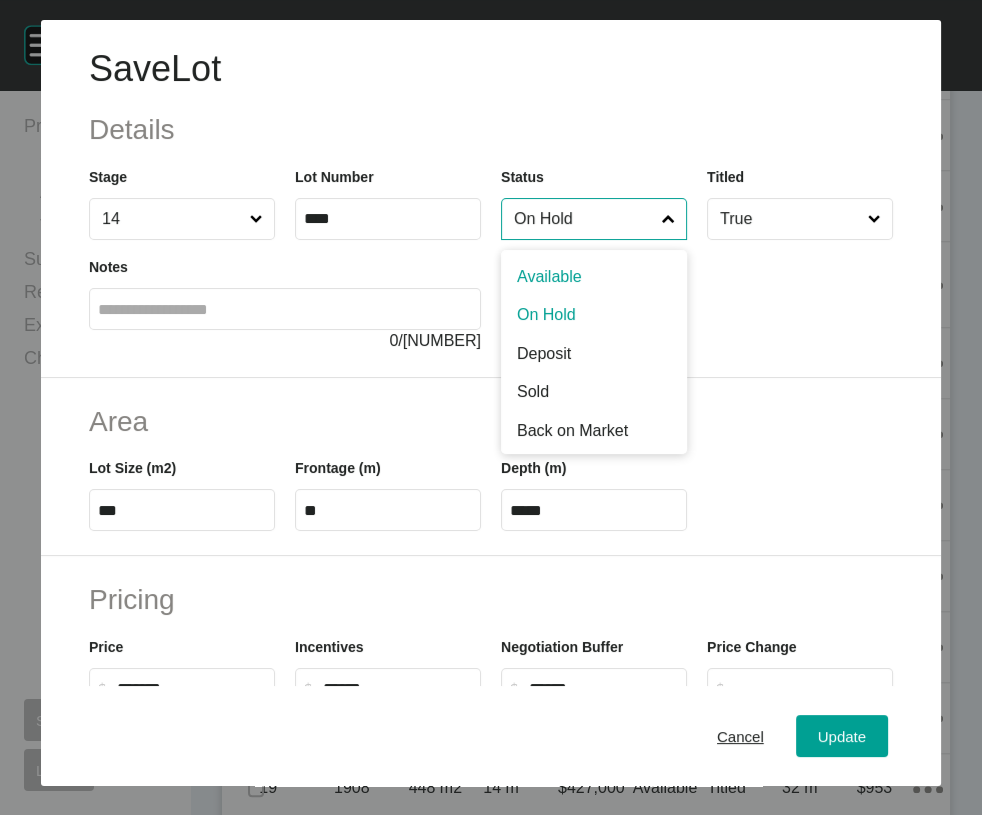 click on "On Hold" at bounding box center (584, 219) 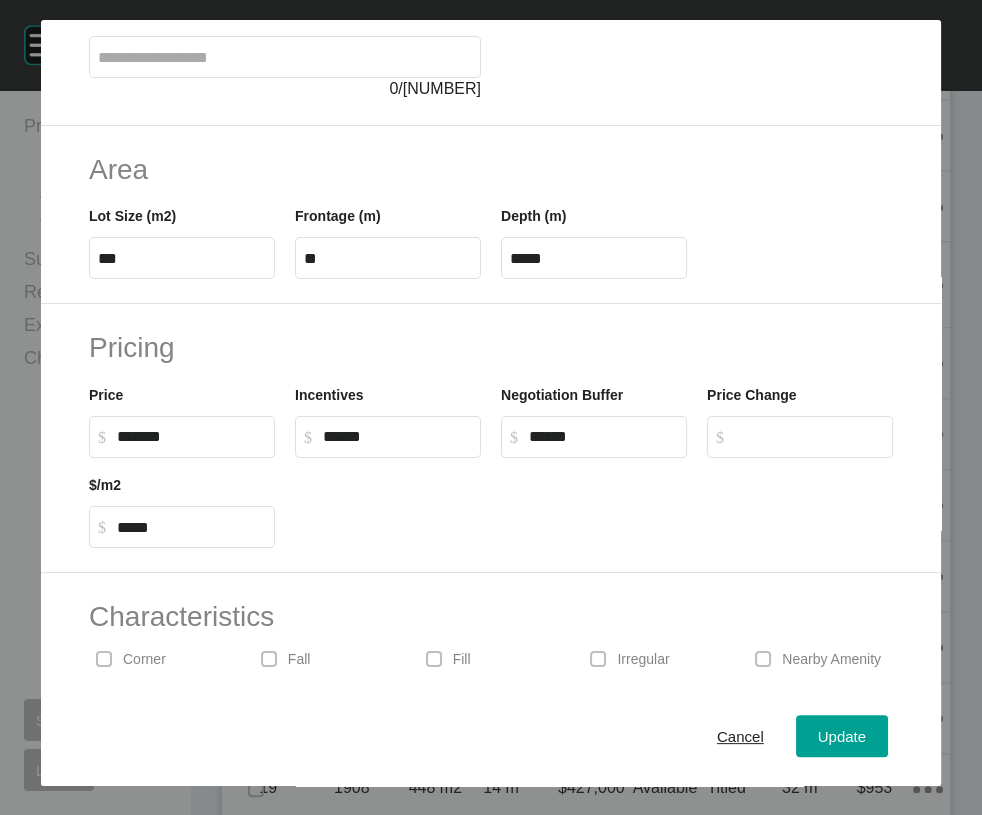 scroll, scrollTop: 263, scrollLeft: 0, axis: vertical 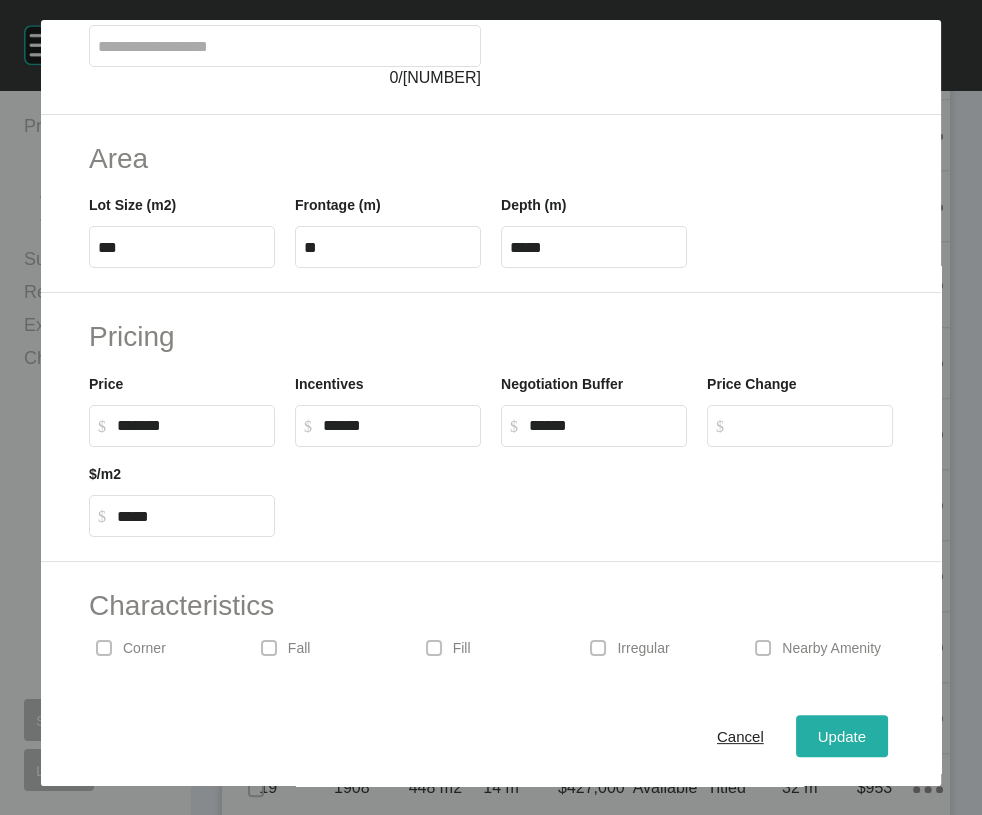 click on "Update" at bounding box center (842, 736) 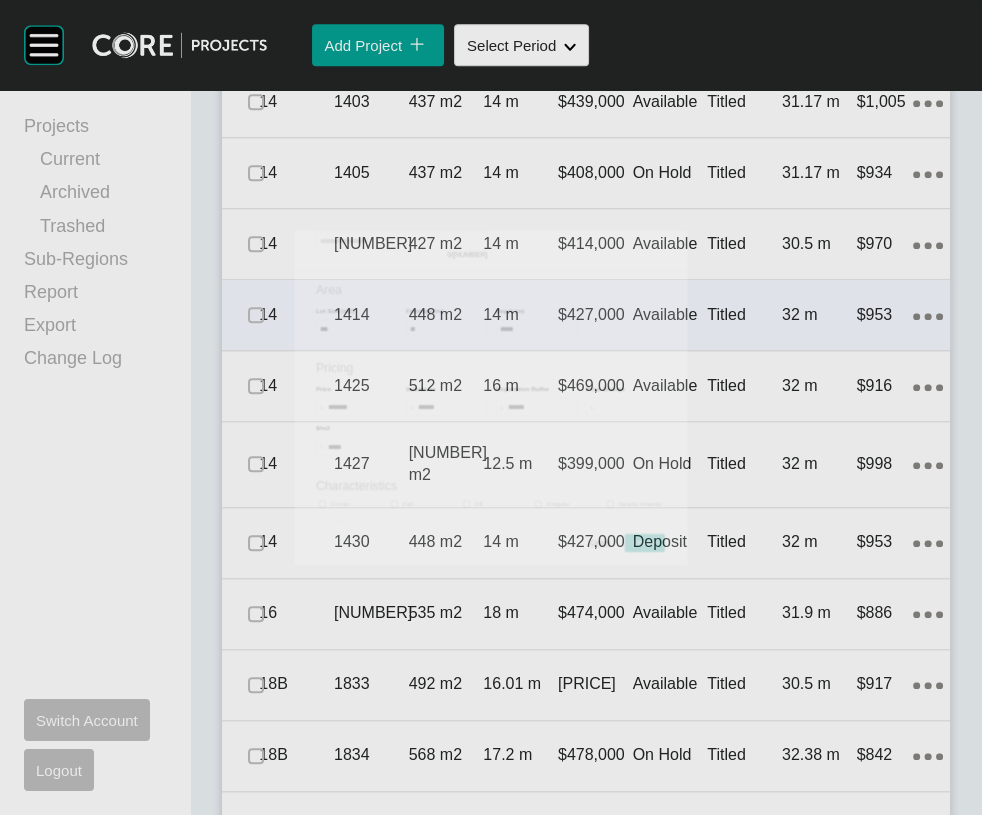 scroll, scrollTop: 1794, scrollLeft: 0, axis: vertical 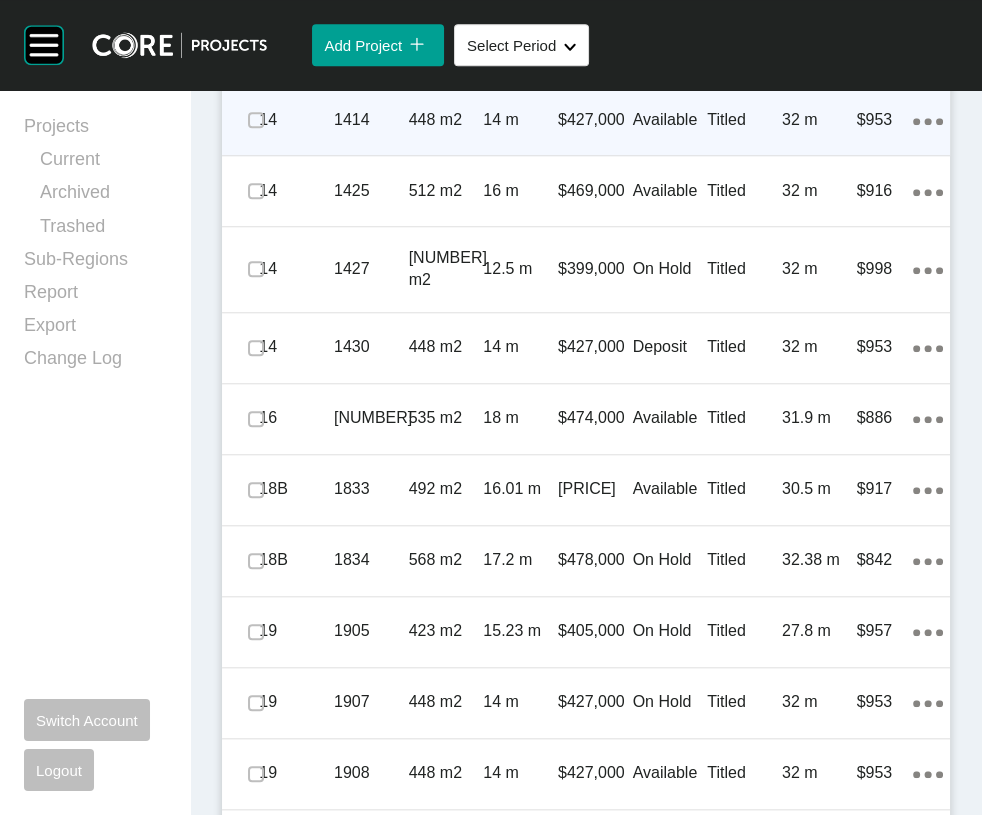 click on "Titled" at bounding box center (744, 120) 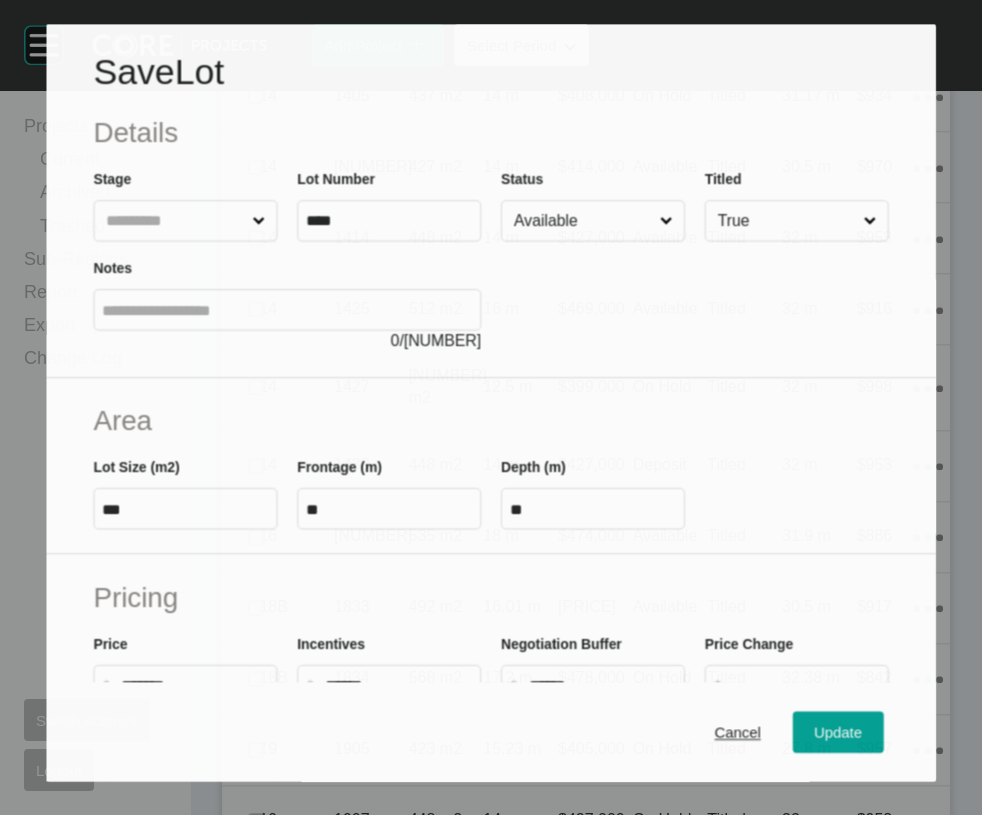 scroll, scrollTop: 1717, scrollLeft: 0, axis: vertical 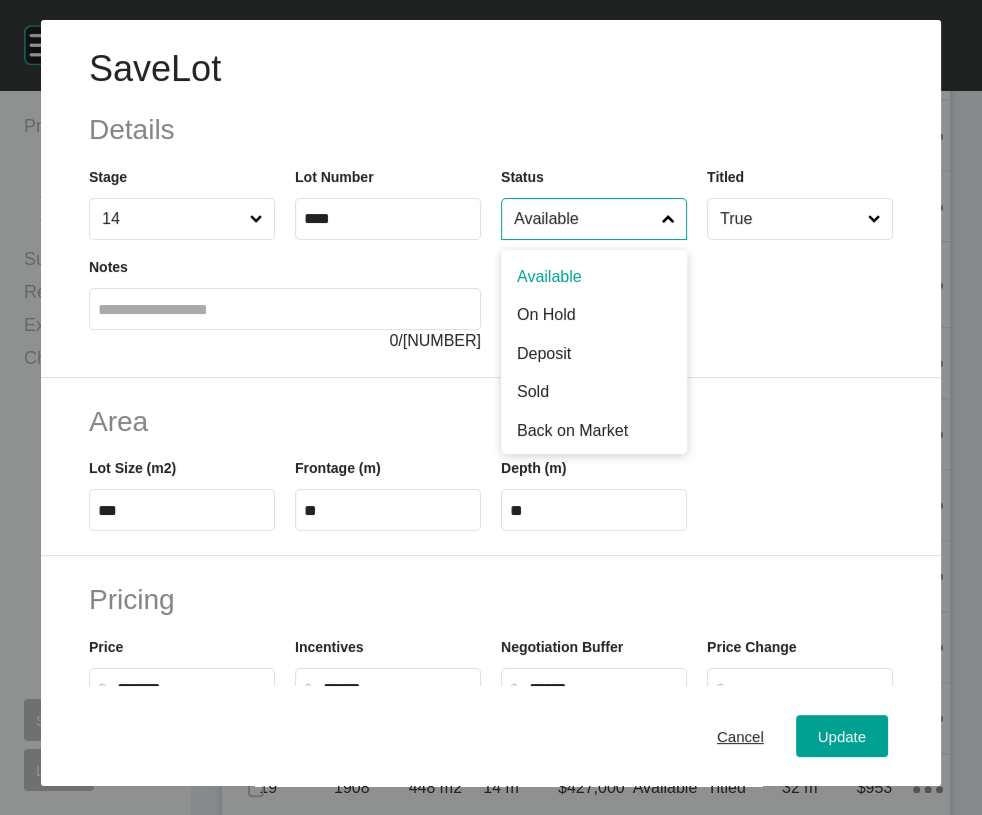 click on "Available" at bounding box center [584, 219] 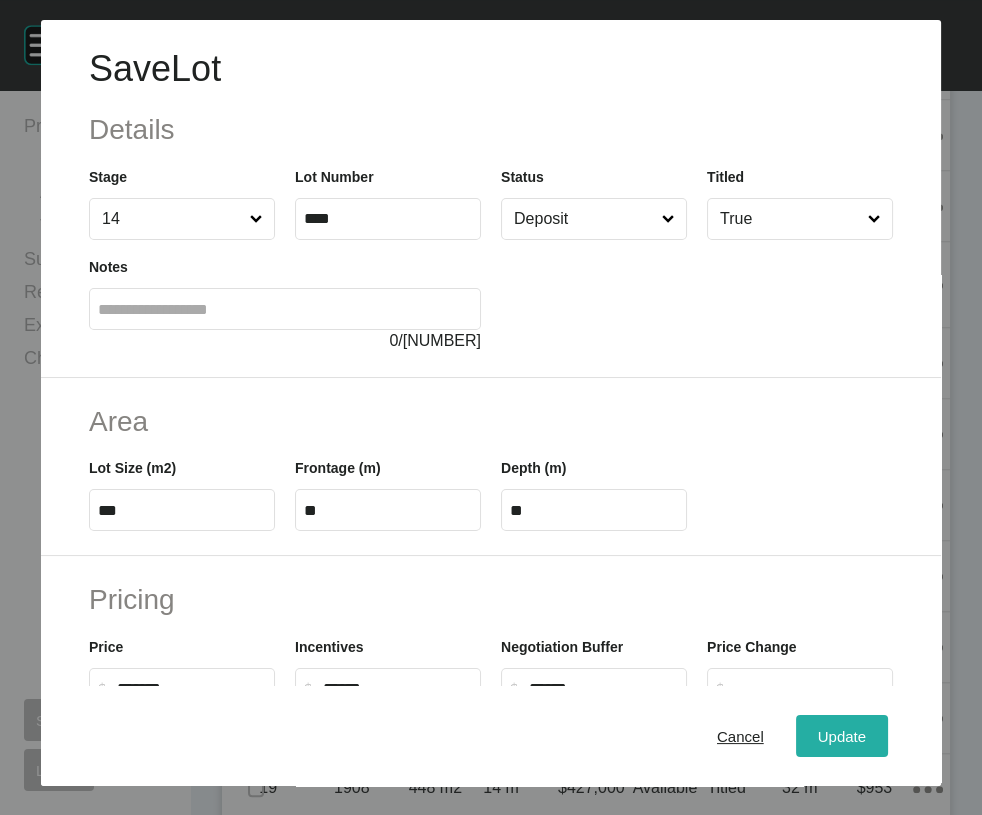 click on "Update" at bounding box center [842, 736] 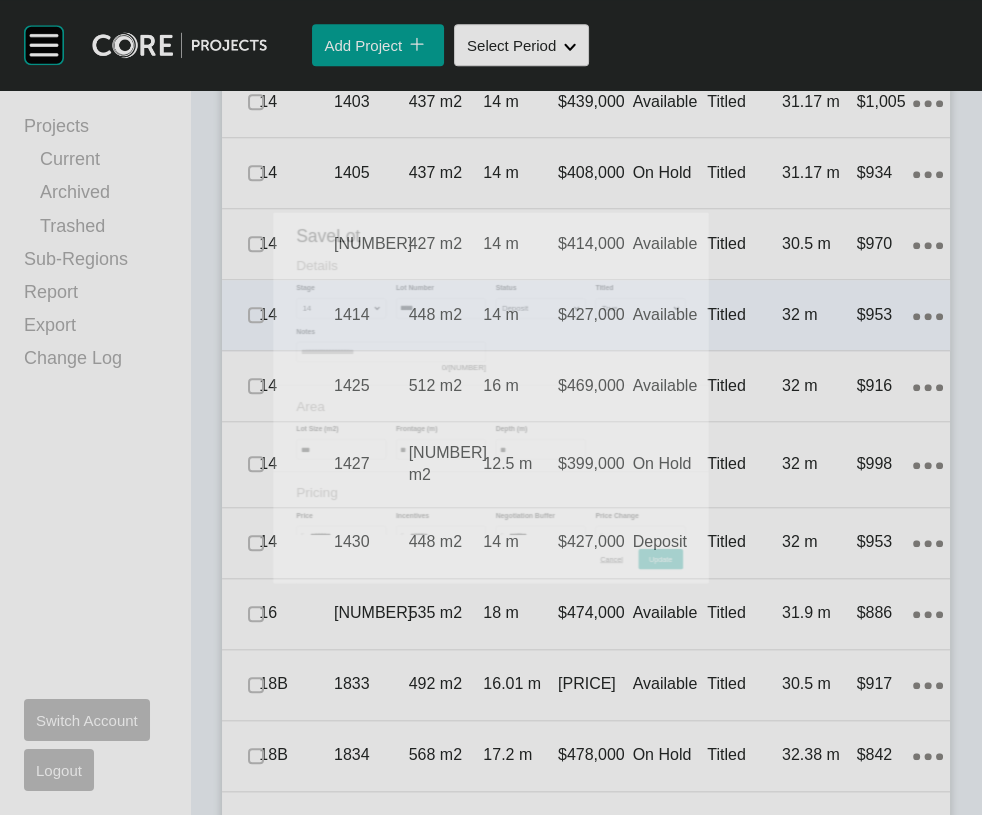 scroll, scrollTop: 1794, scrollLeft: 0, axis: vertical 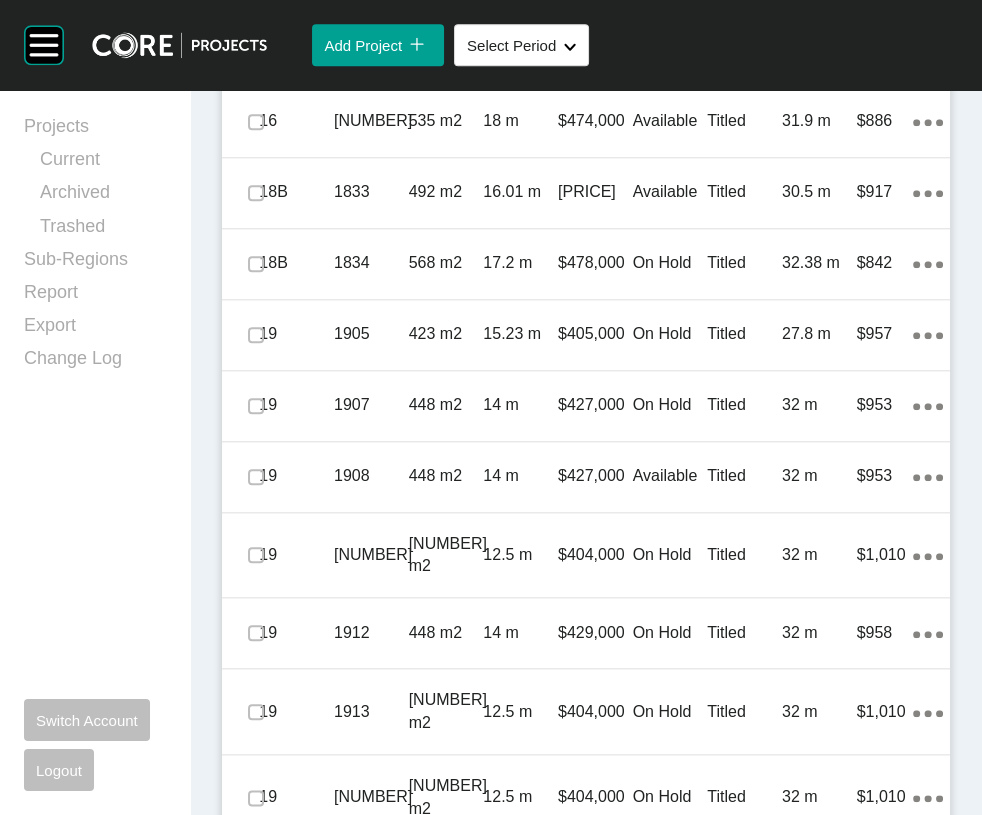 click at bounding box center [256, -106] 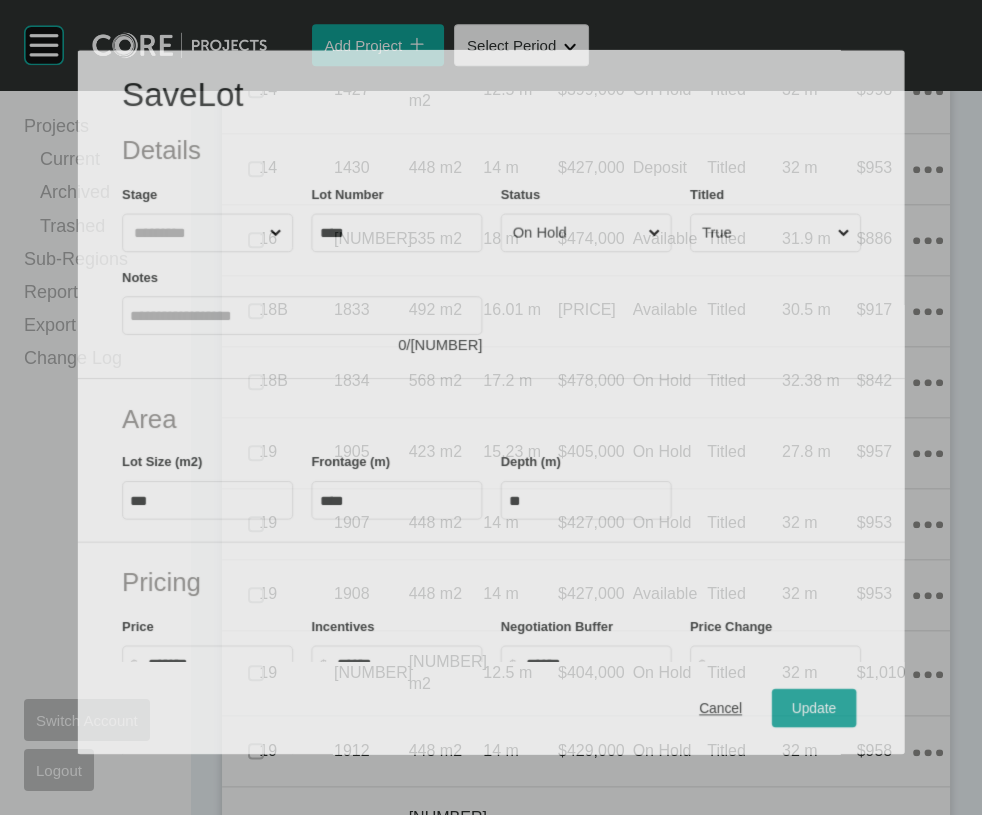 scroll, scrollTop: 2014, scrollLeft: 0, axis: vertical 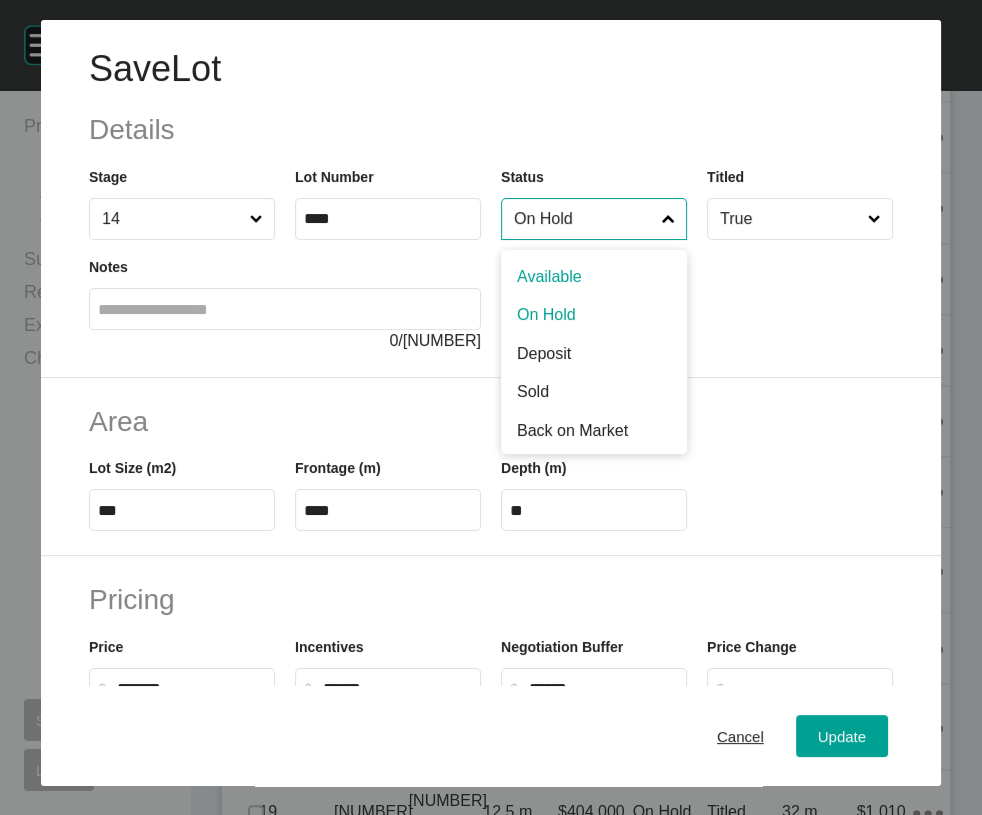click on "On Hold" at bounding box center (584, 219) 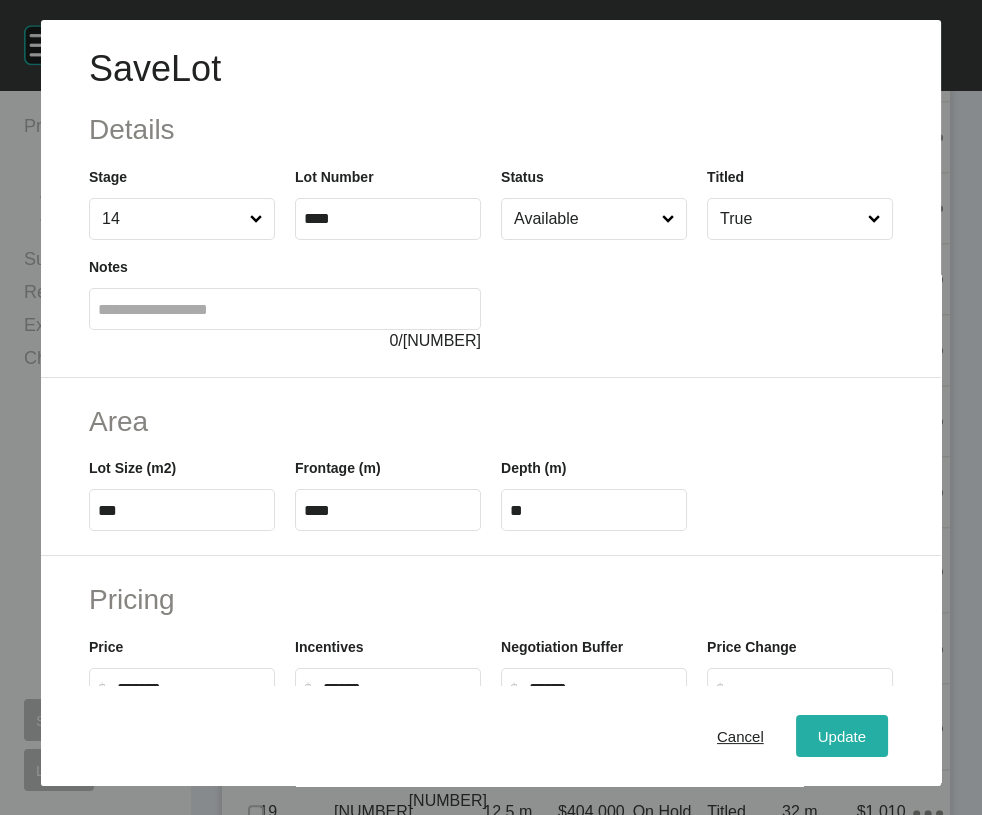click on "Update" at bounding box center (842, 736) 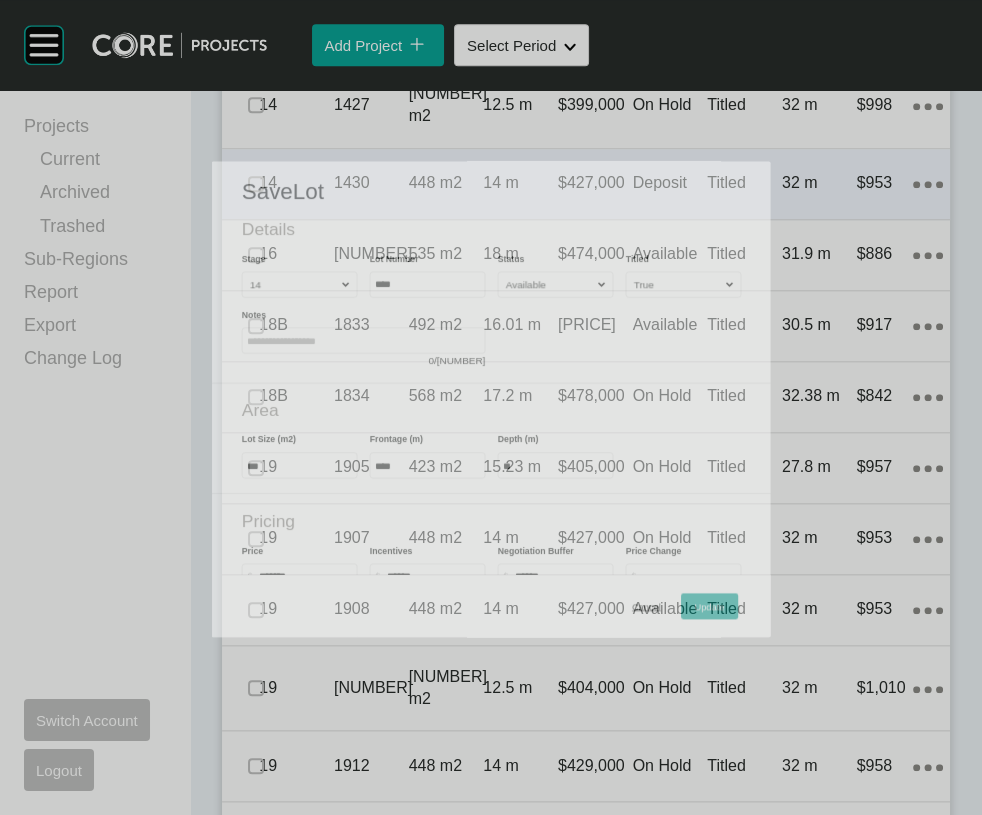 scroll, scrollTop: 2091, scrollLeft: 0, axis: vertical 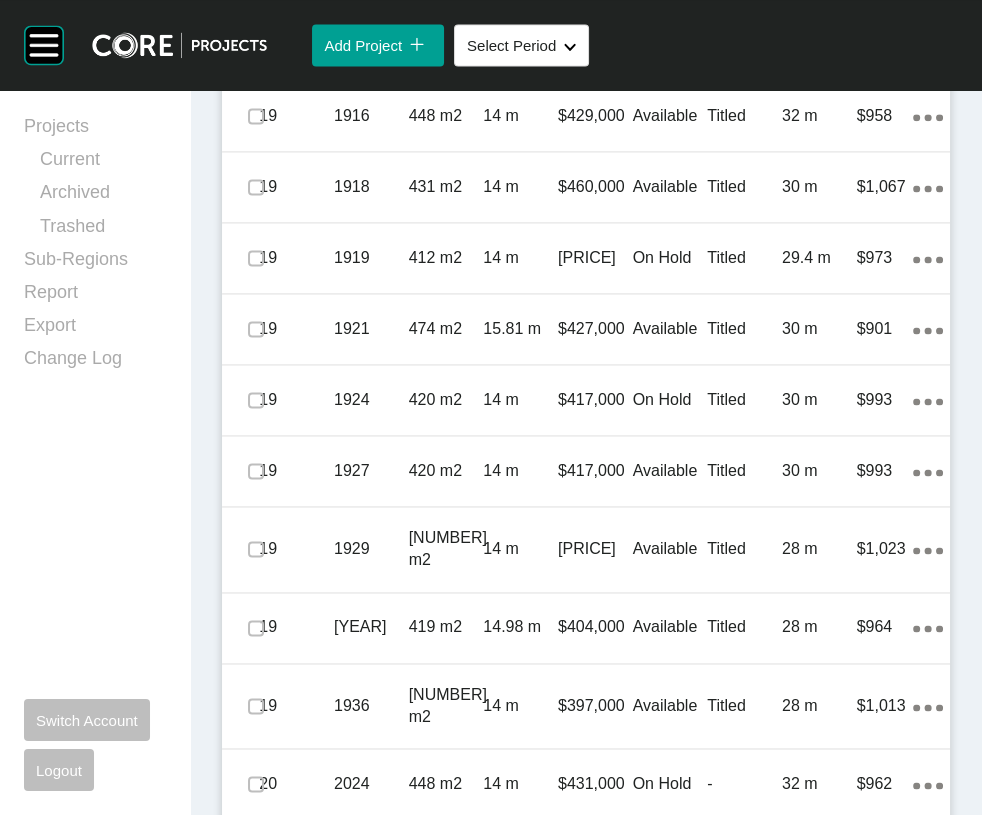 click on "On Hold" at bounding box center [670, -441] 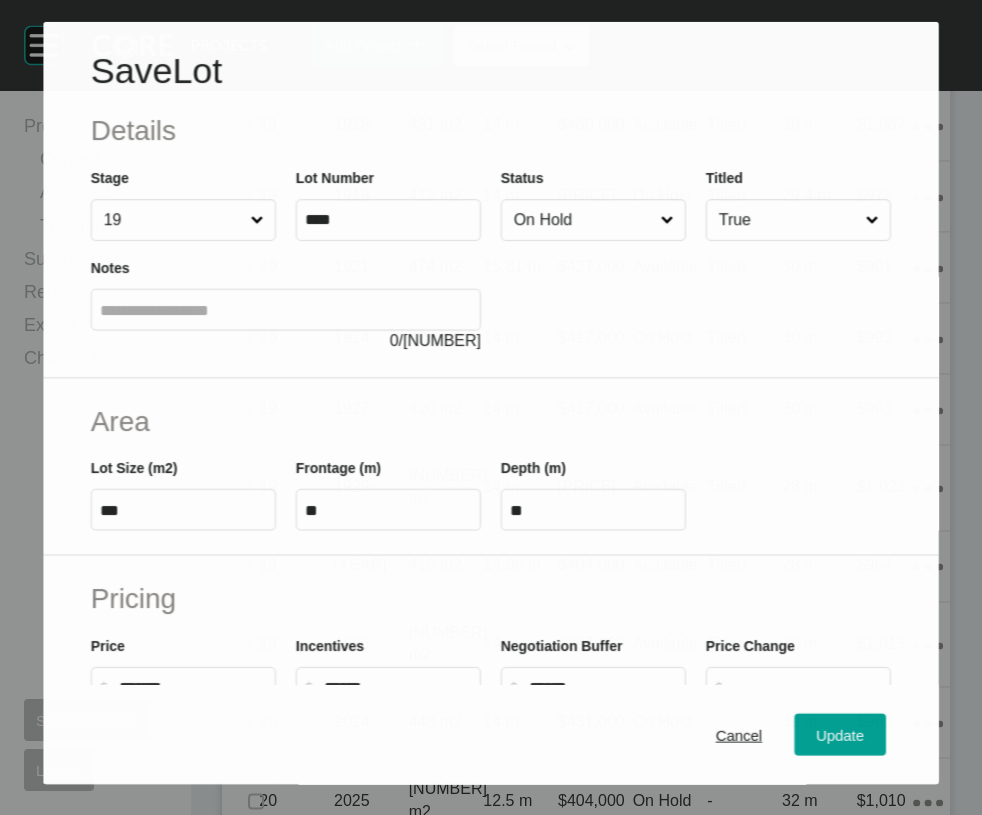 scroll, scrollTop: 2859, scrollLeft: 0, axis: vertical 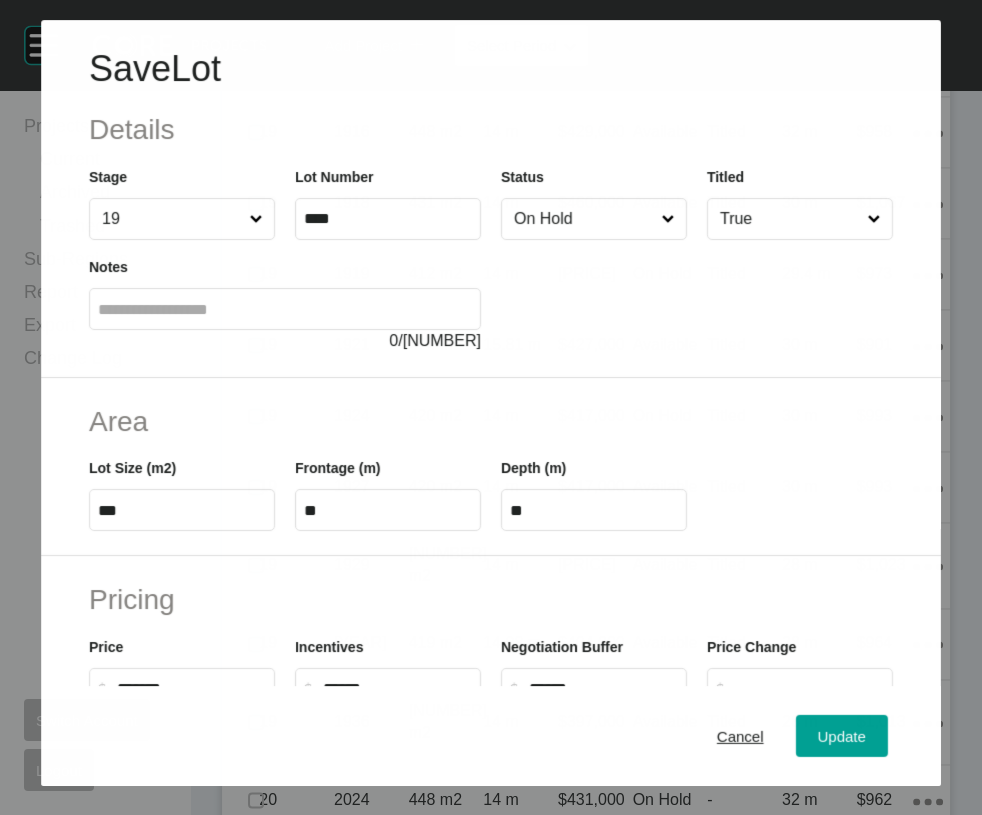 click on "On Hold" at bounding box center (583, 219) 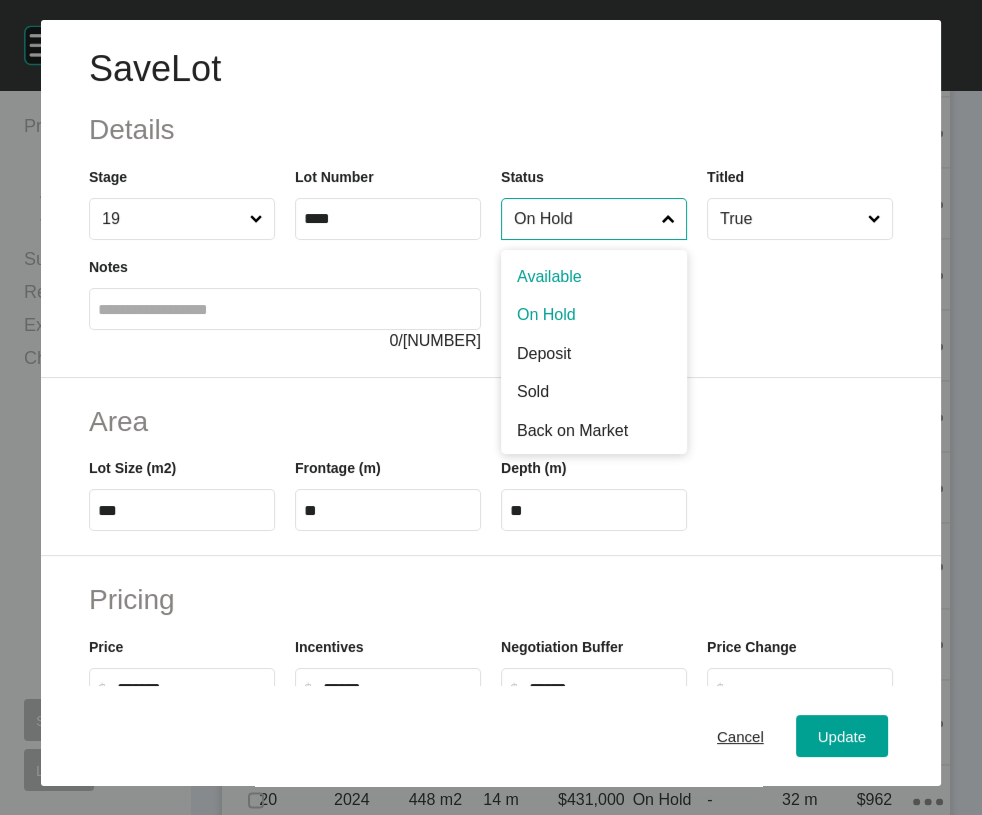 drag, startPoint x: 591, startPoint y: 328, endPoint x: 707, endPoint y: 440, distance: 161.24515 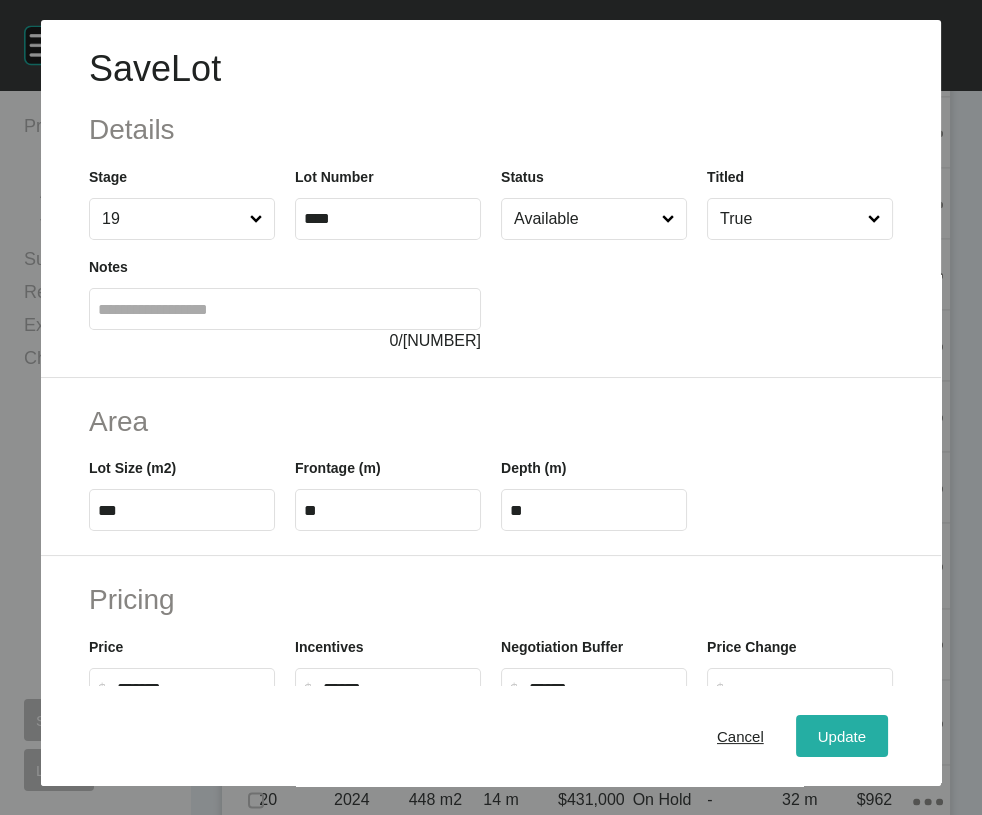 drag, startPoint x: 808, startPoint y: 737, endPoint x: 809, endPoint y: 715, distance: 22.022715 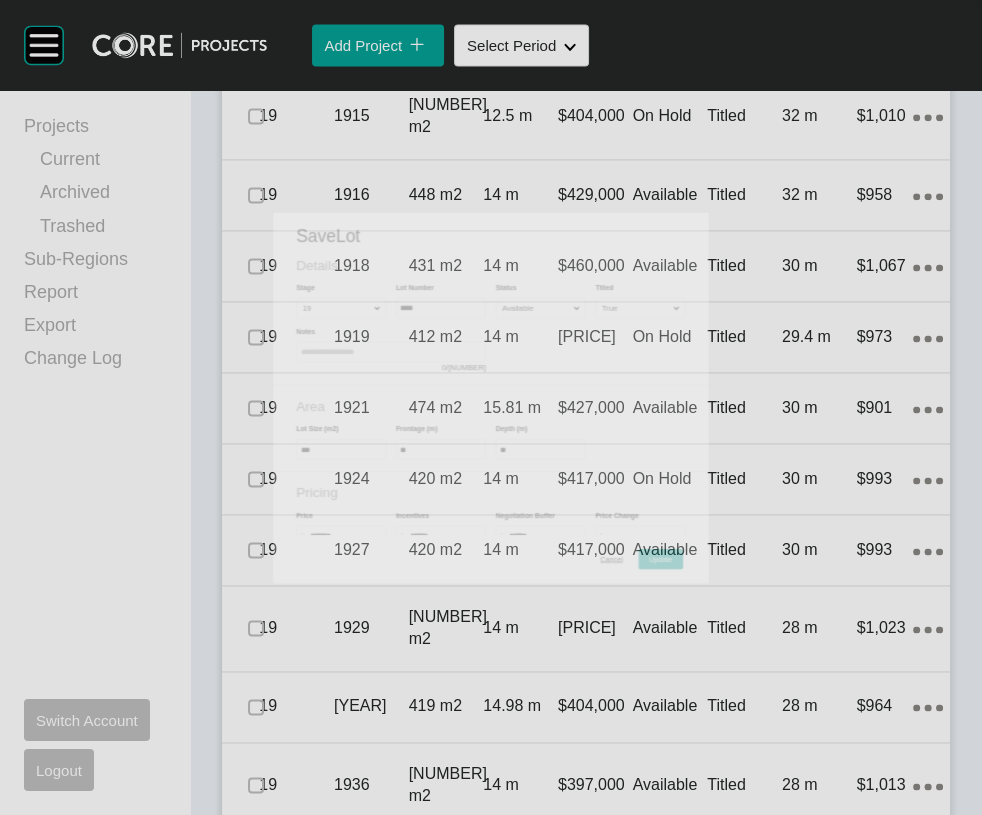 scroll, scrollTop: 2937, scrollLeft: 0, axis: vertical 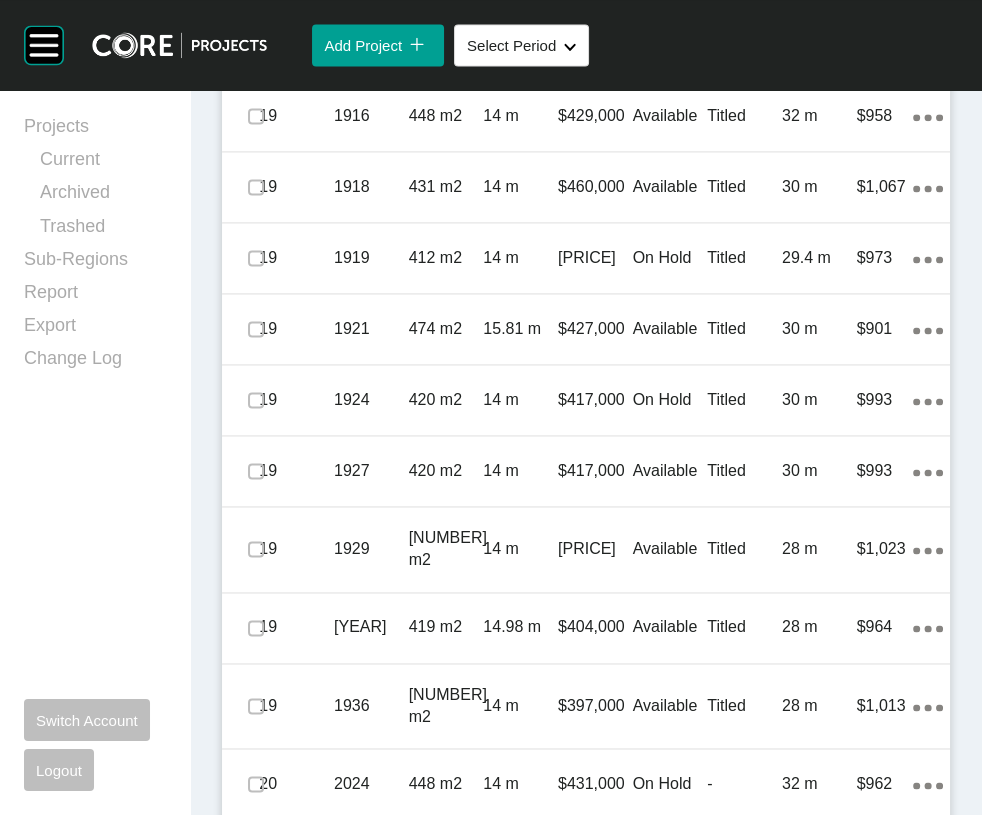 click 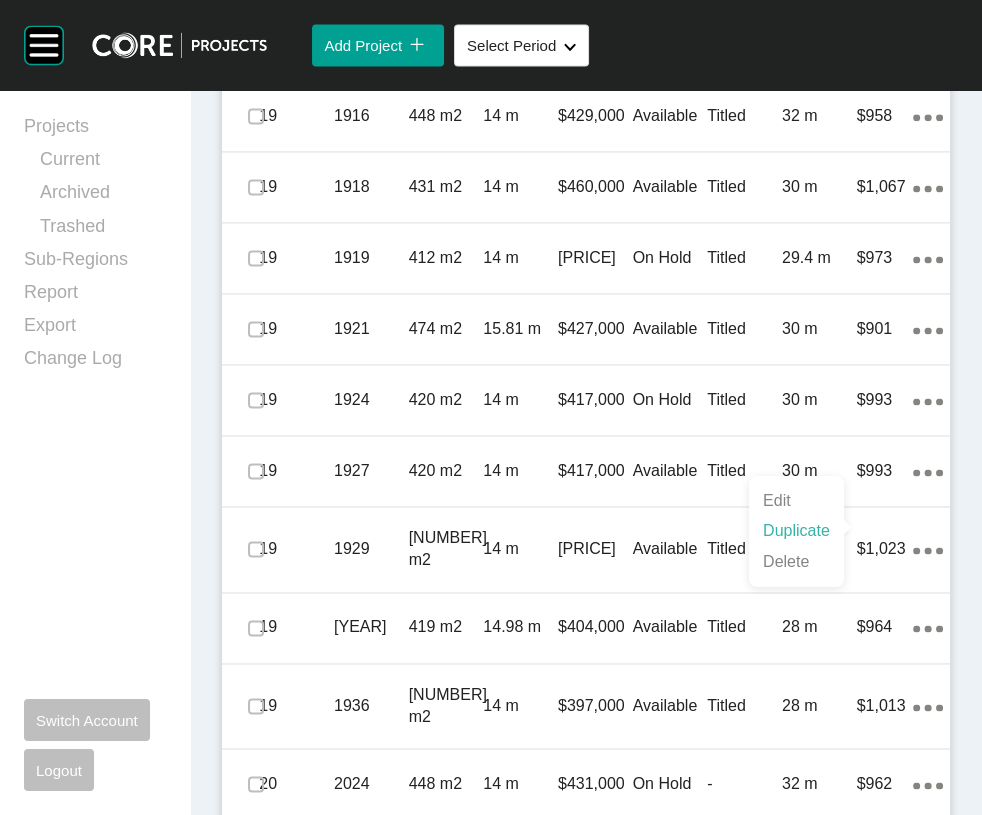 click on "Duplicate" at bounding box center (796, 531) 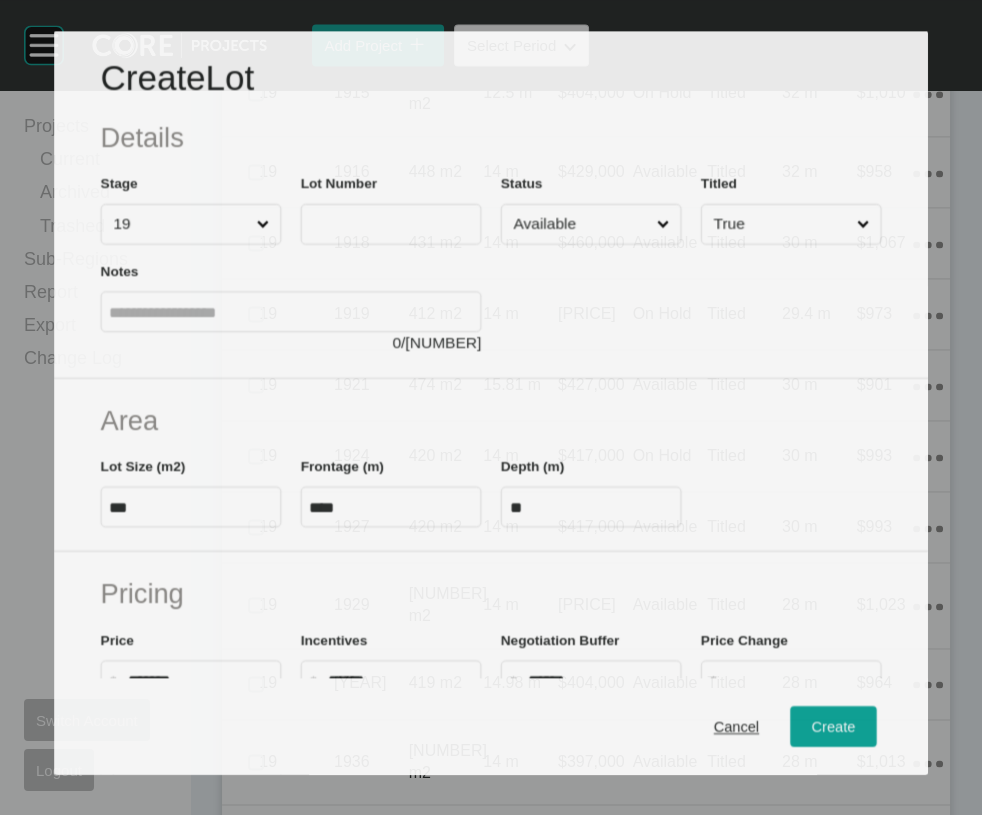 scroll, scrollTop: 2859, scrollLeft: 0, axis: vertical 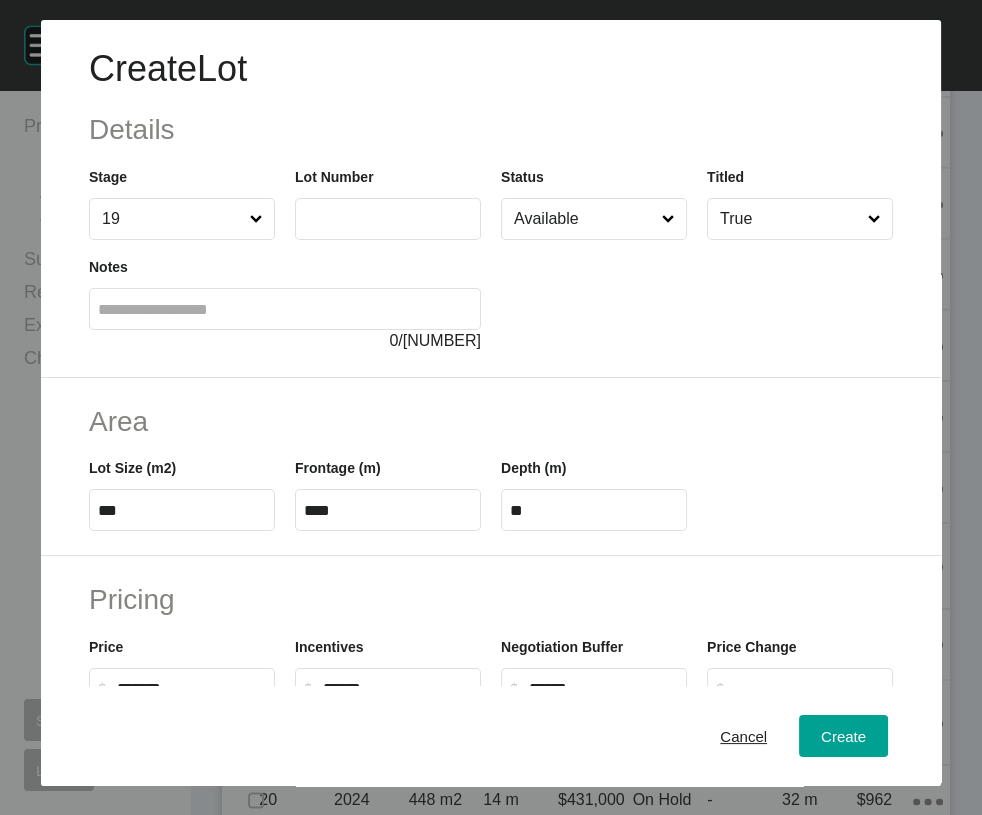 click at bounding box center [388, 219] 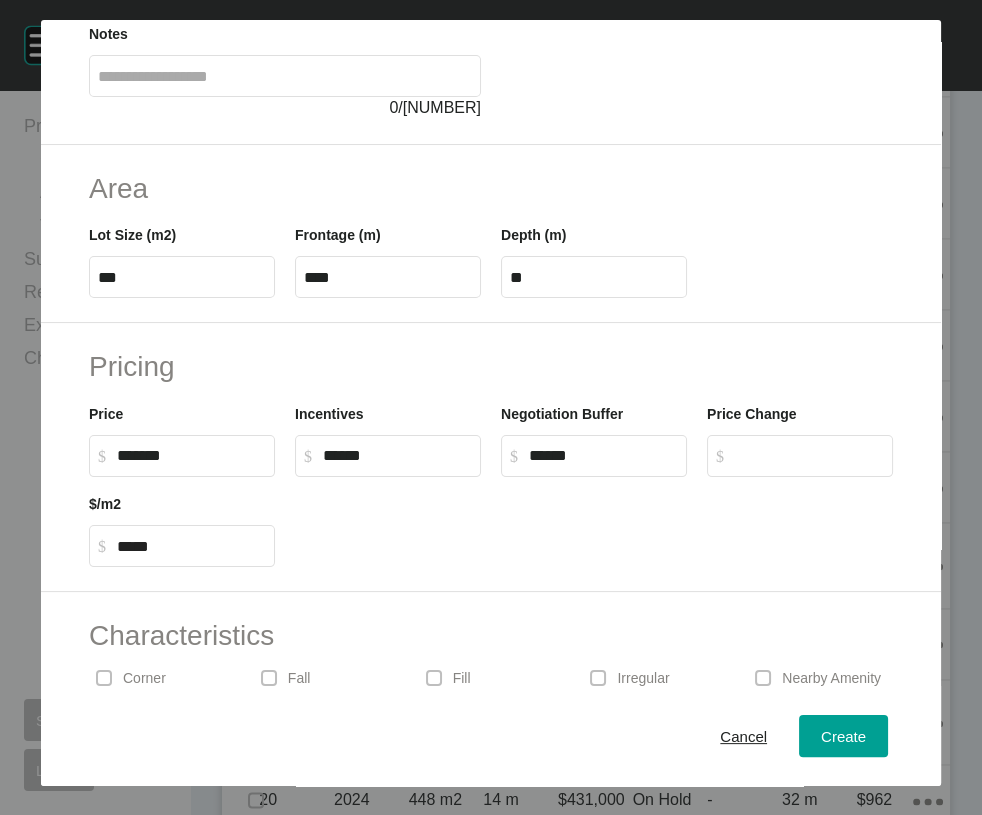 scroll, scrollTop: 237, scrollLeft: 0, axis: vertical 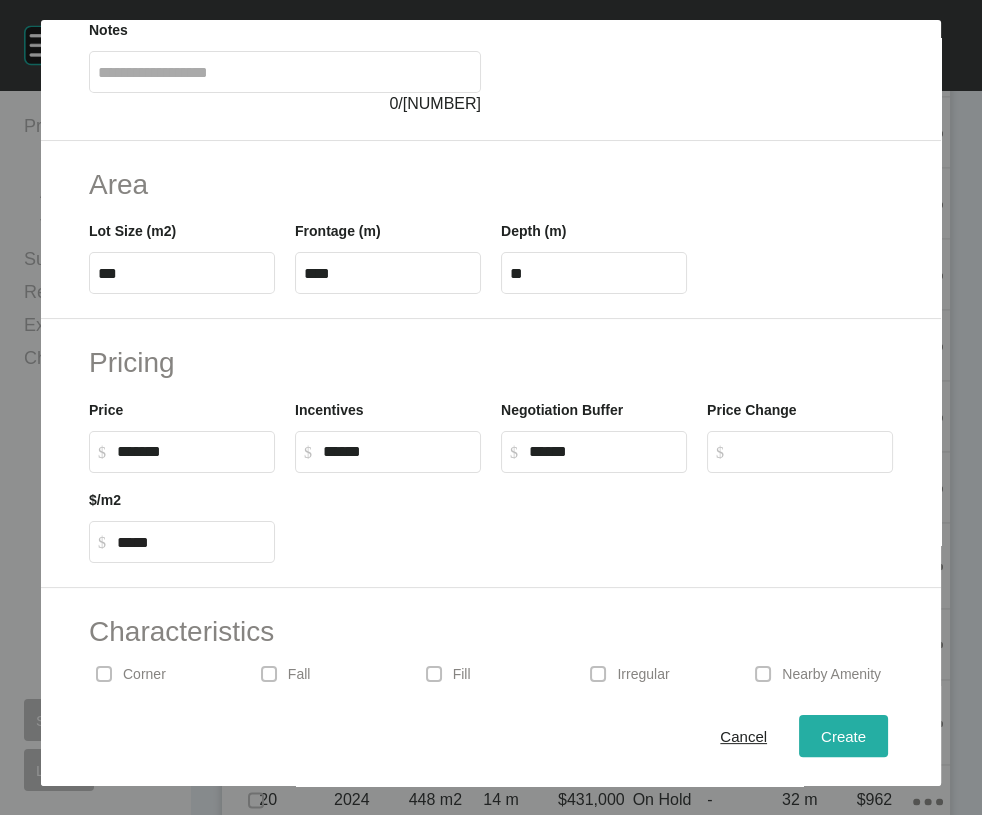 type on "****" 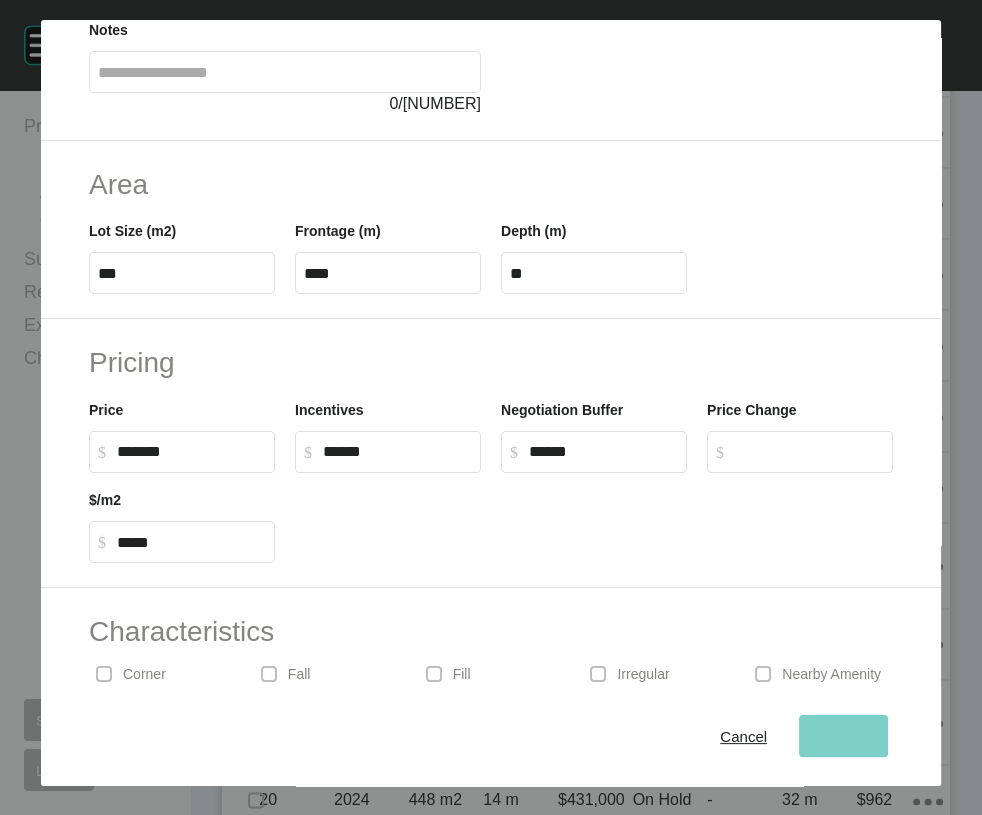 type on "*" 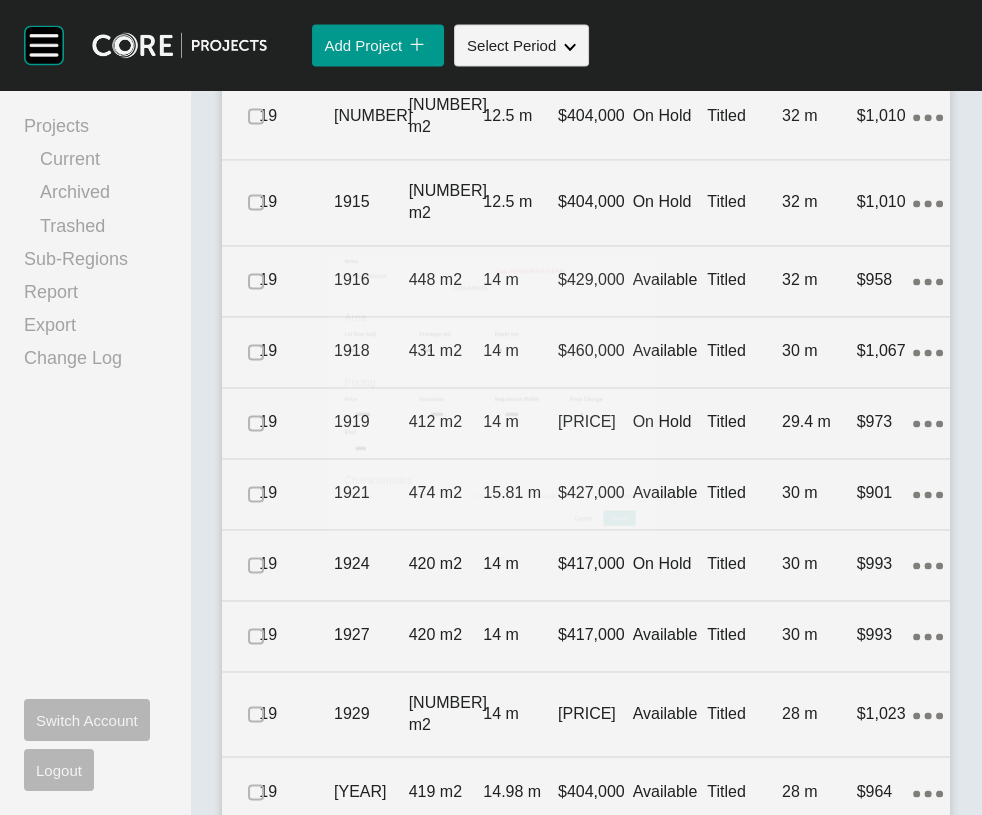 scroll, scrollTop: 2937, scrollLeft: 0, axis: vertical 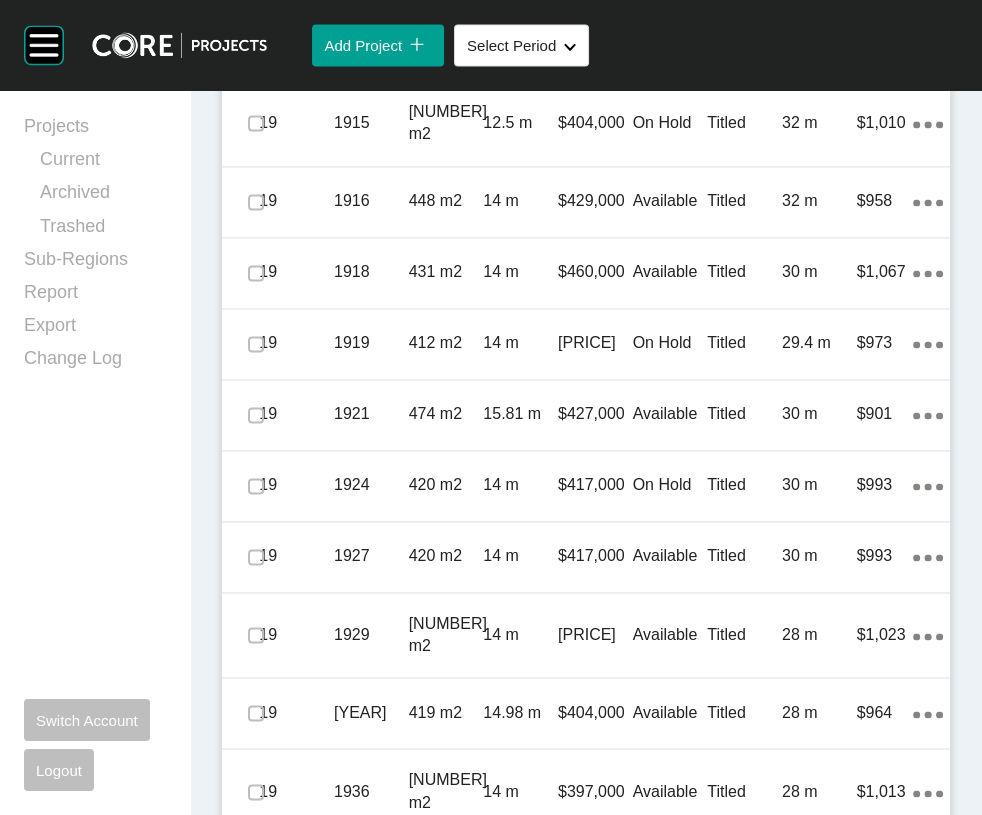 click on "32 m" at bounding box center (819, -205) 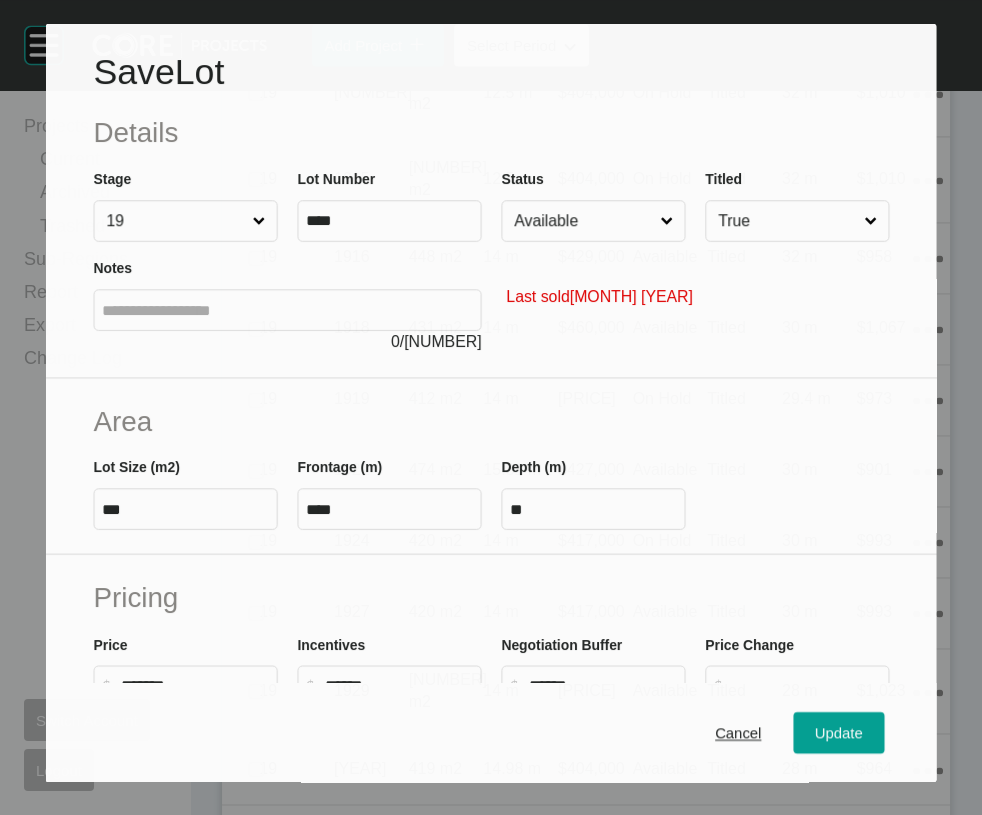 scroll, scrollTop: 2859, scrollLeft: 0, axis: vertical 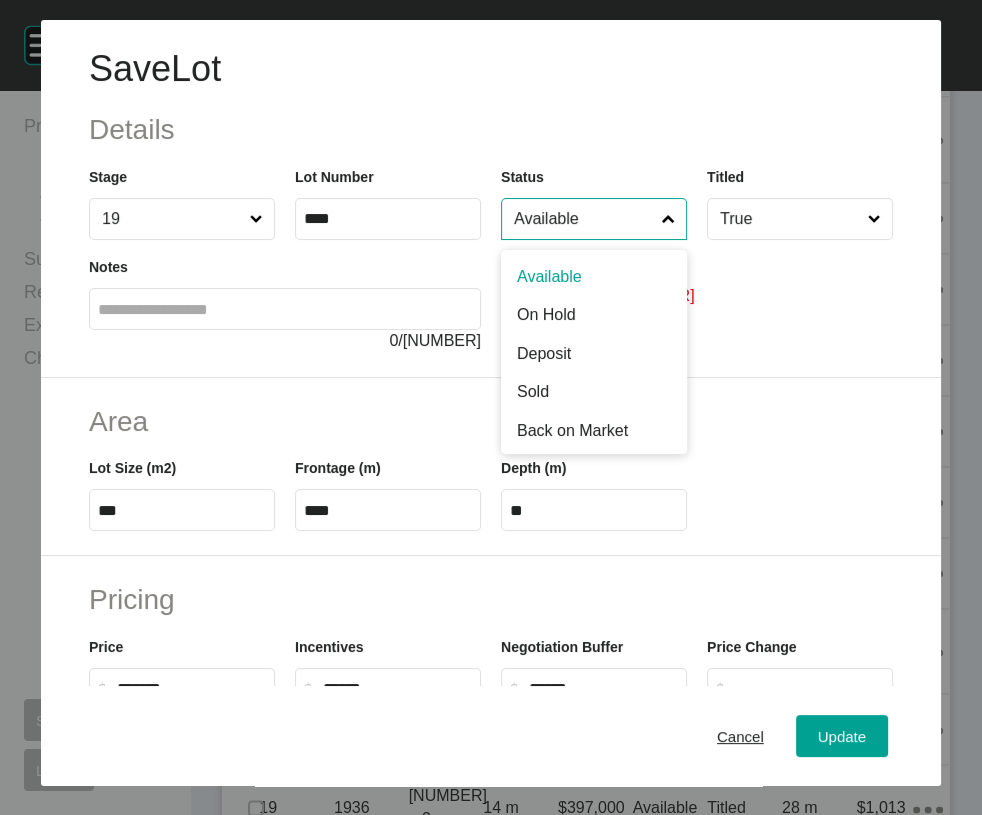 click on "Available" at bounding box center (584, 219) 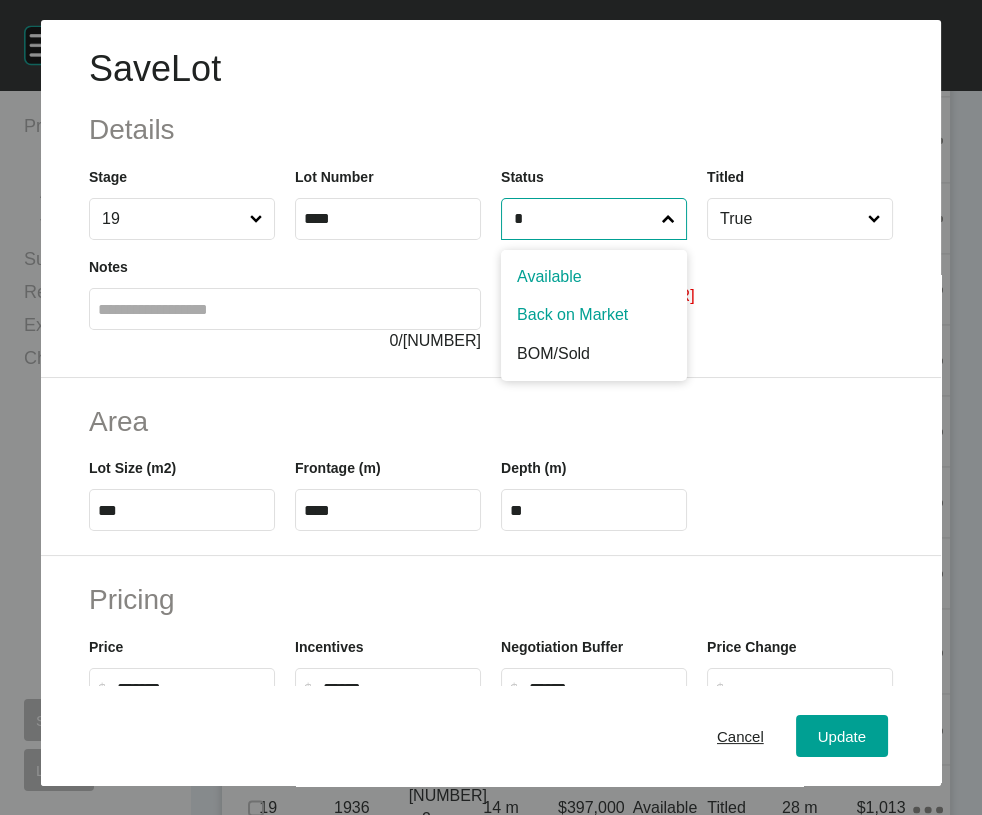 type on "*" 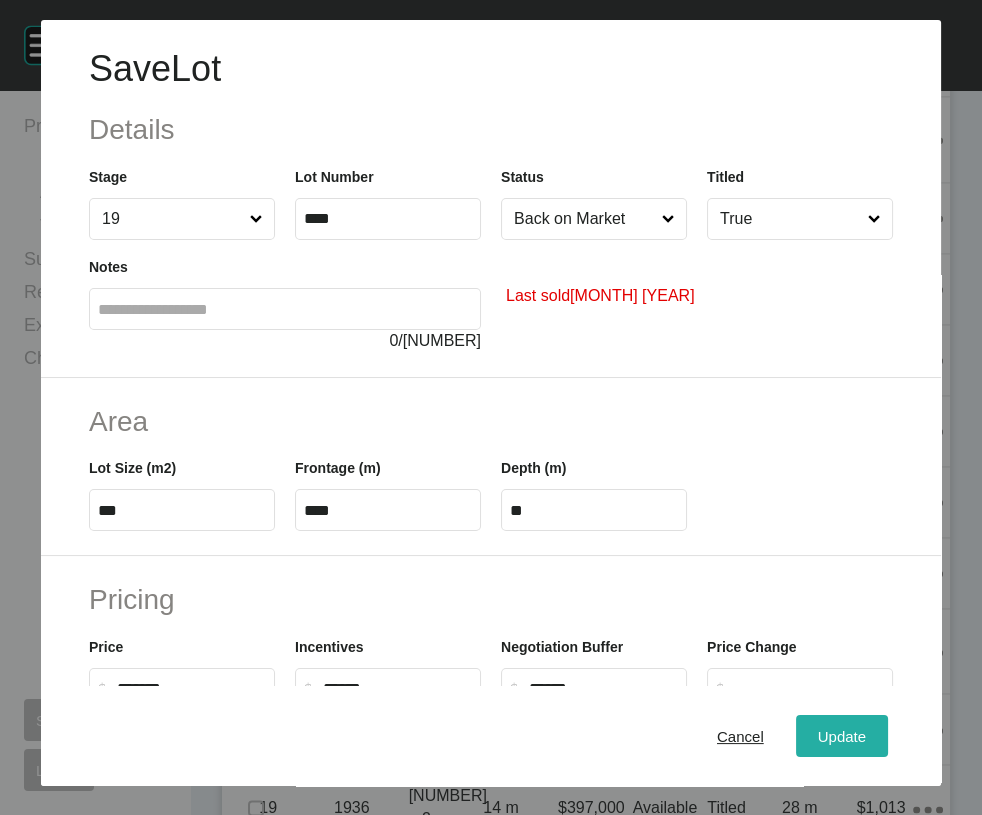 click on "Update" at bounding box center (842, 736) 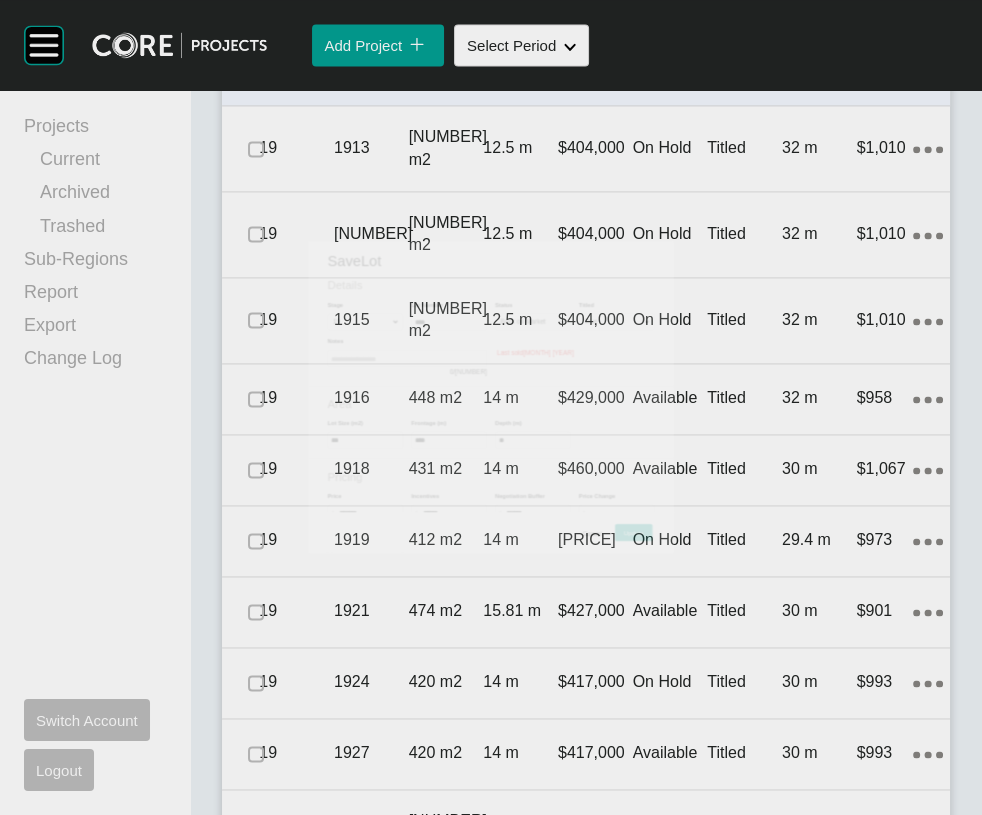 scroll, scrollTop: 2937, scrollLeft: 0, axis: vertical 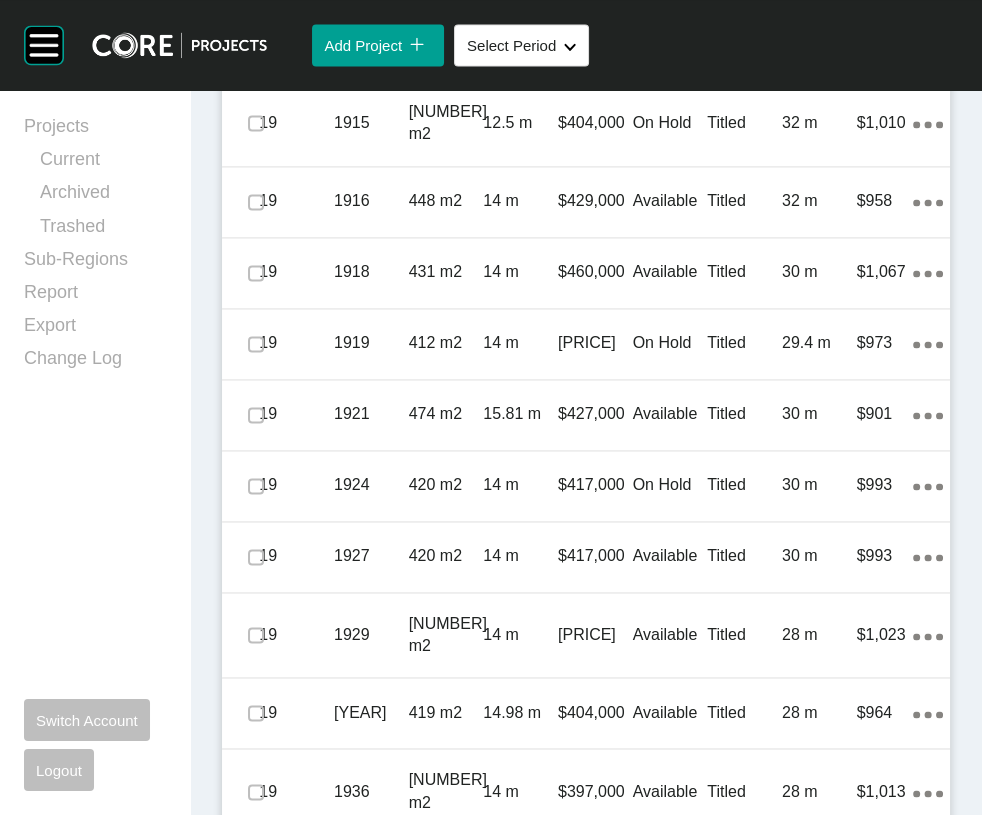 click on "Titled" at bounding box center [744, -127] 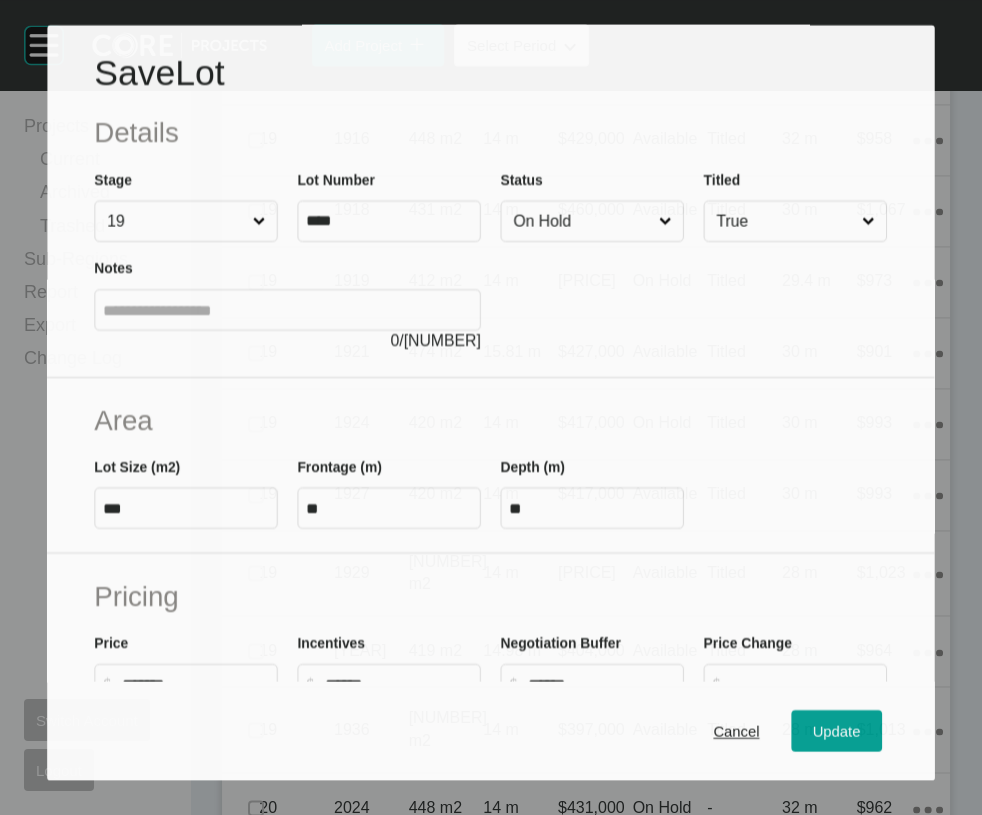 scroll, scrollTop: 2859, scrollLeft: 0, axis: vertical 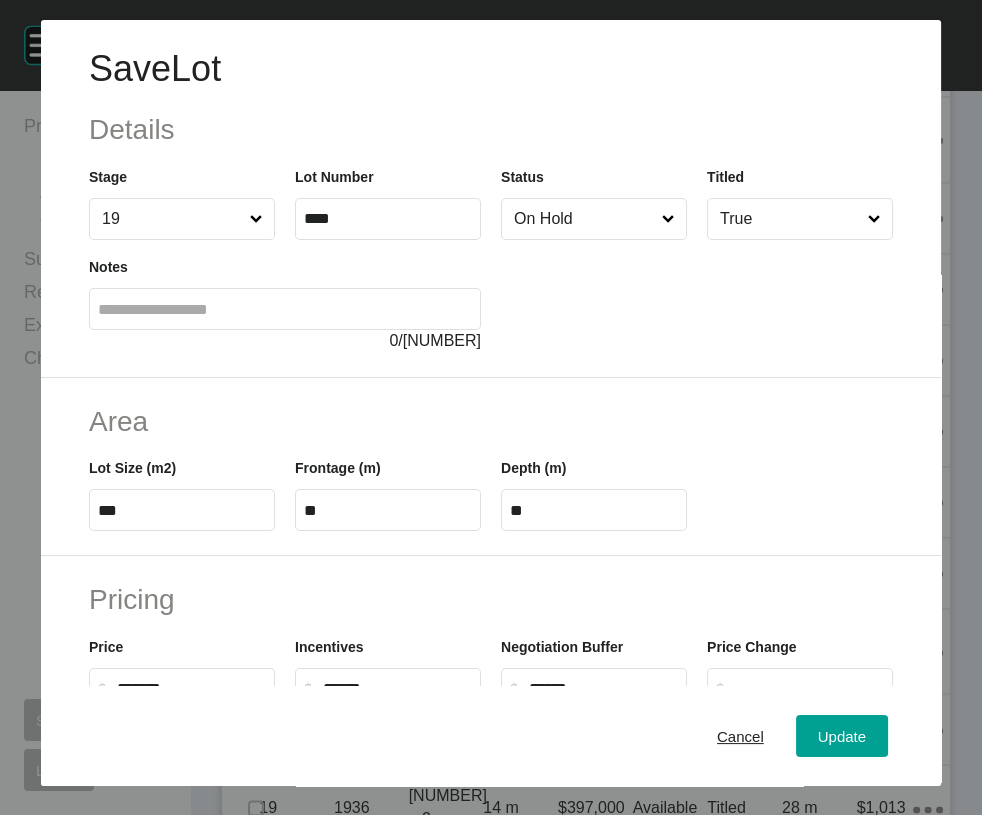 drag, startPoint x: 583, startPoint y: 274, endPoint x: 587, endPoint y: 301, distance: 27.294687 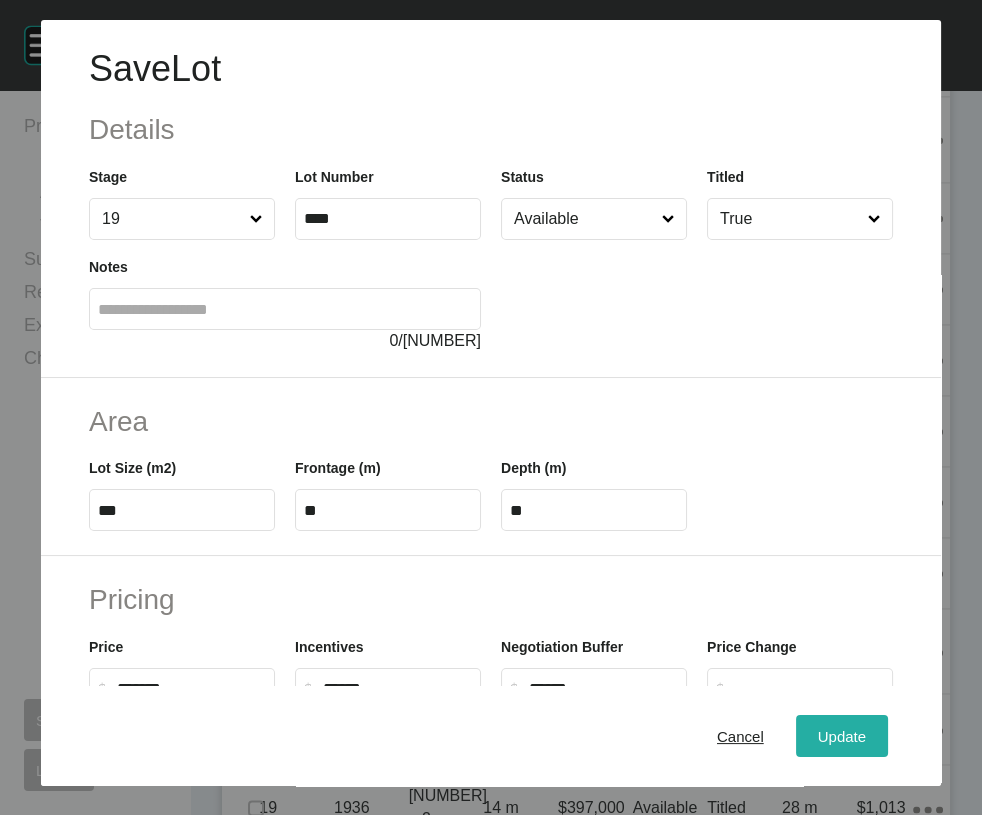 click on "Update" at bounding box center (842, 736) 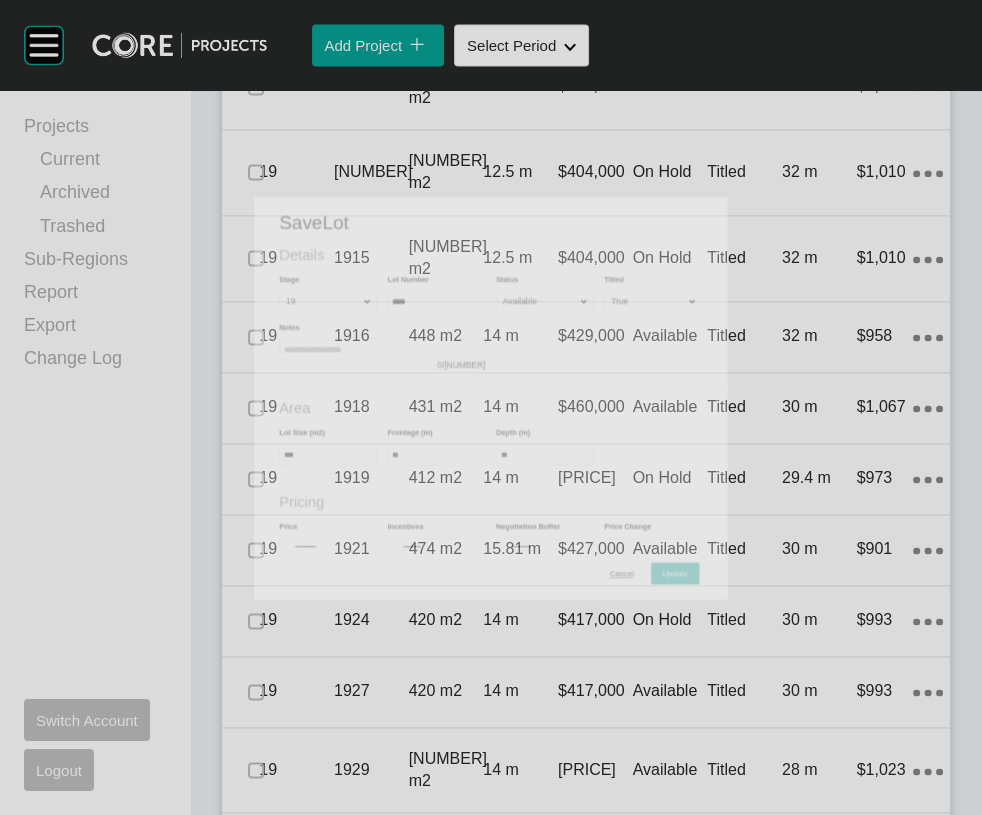 scroll, scrollTop: 2937, scrollLeft: 0, axis: vertical 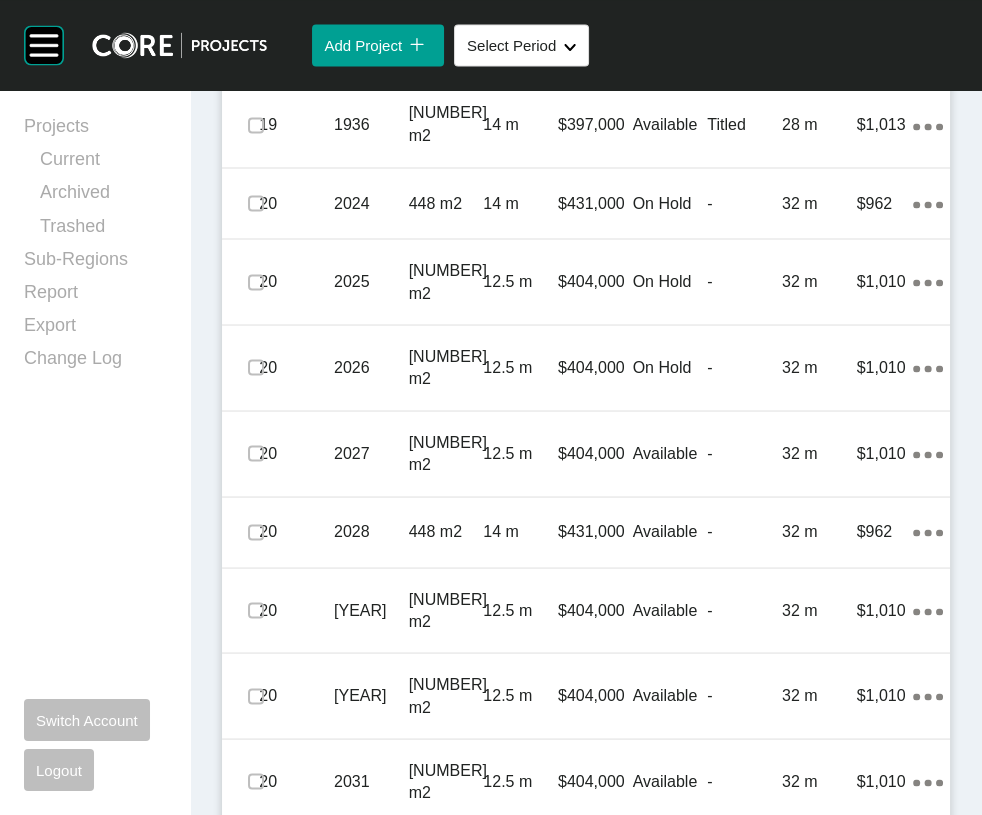 click on "On Hold" at bounding box center (670, -544) 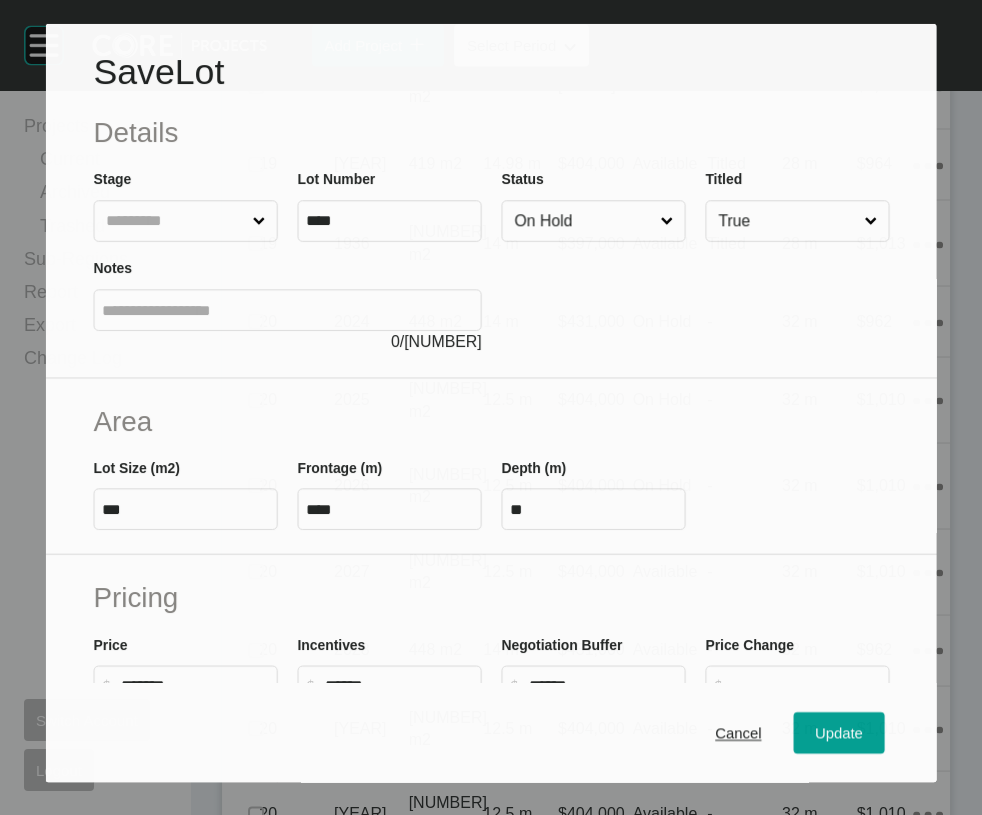 scroll, scrollTop: 3526, scrollLeft: 0, axis: vertical 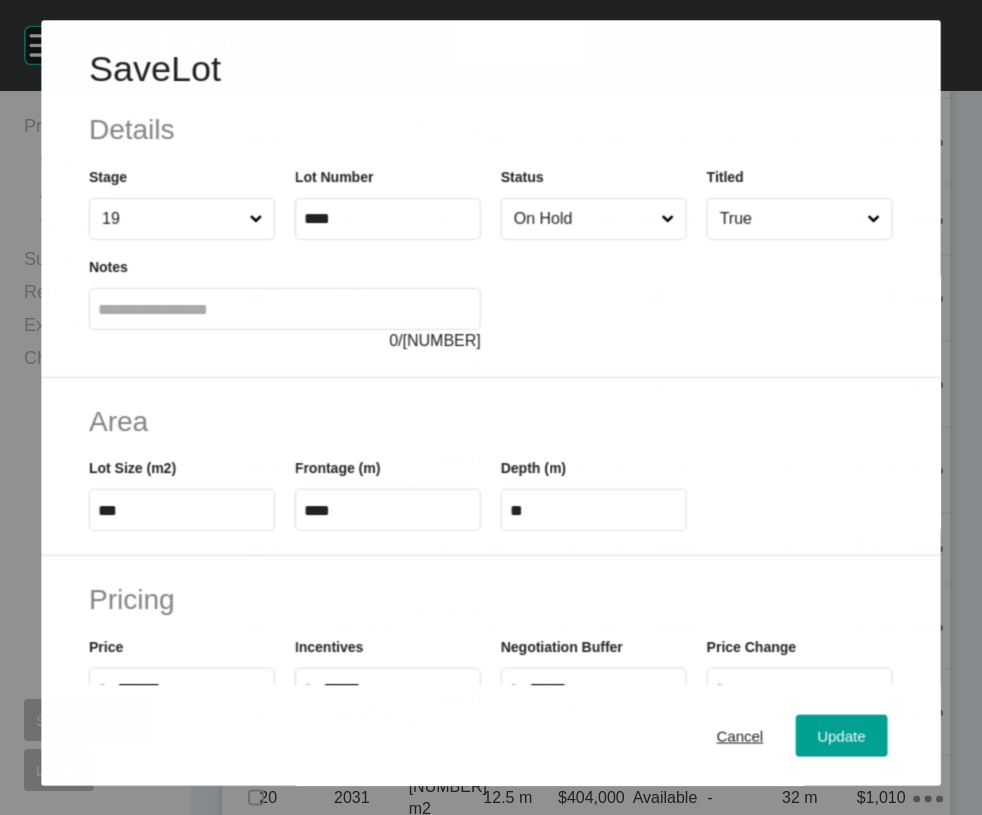 click on "On Hold" at bounding box center (583, 219) 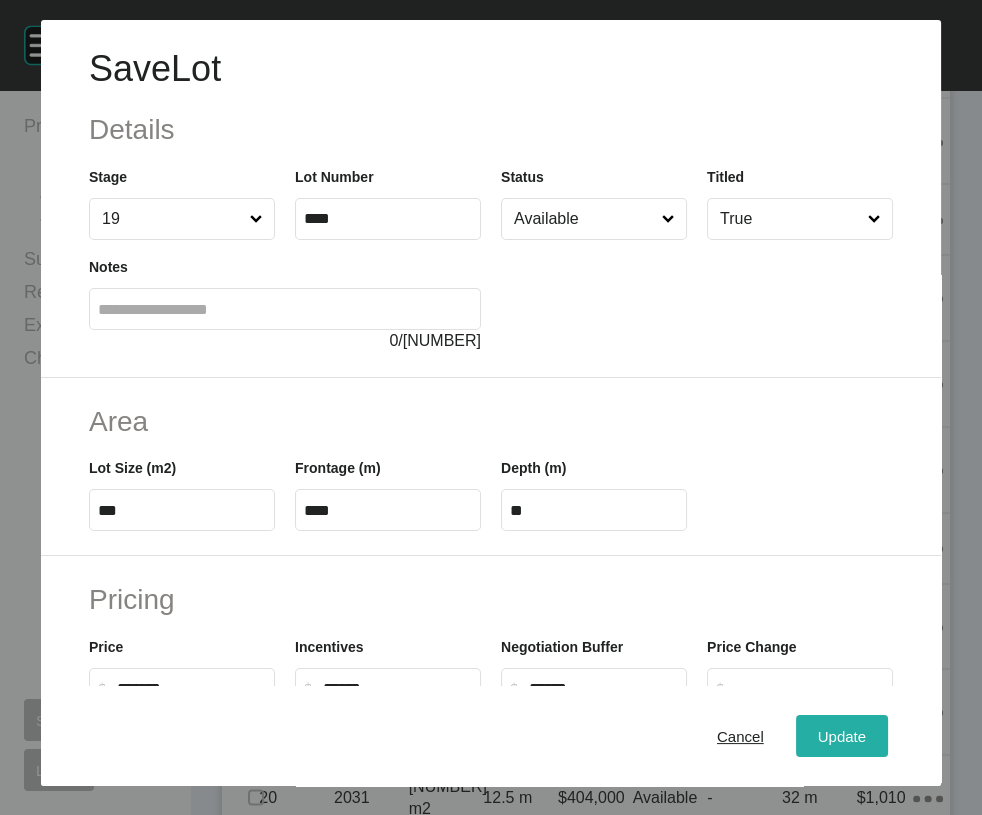 click on "Update" at bounding box center (842, 736) 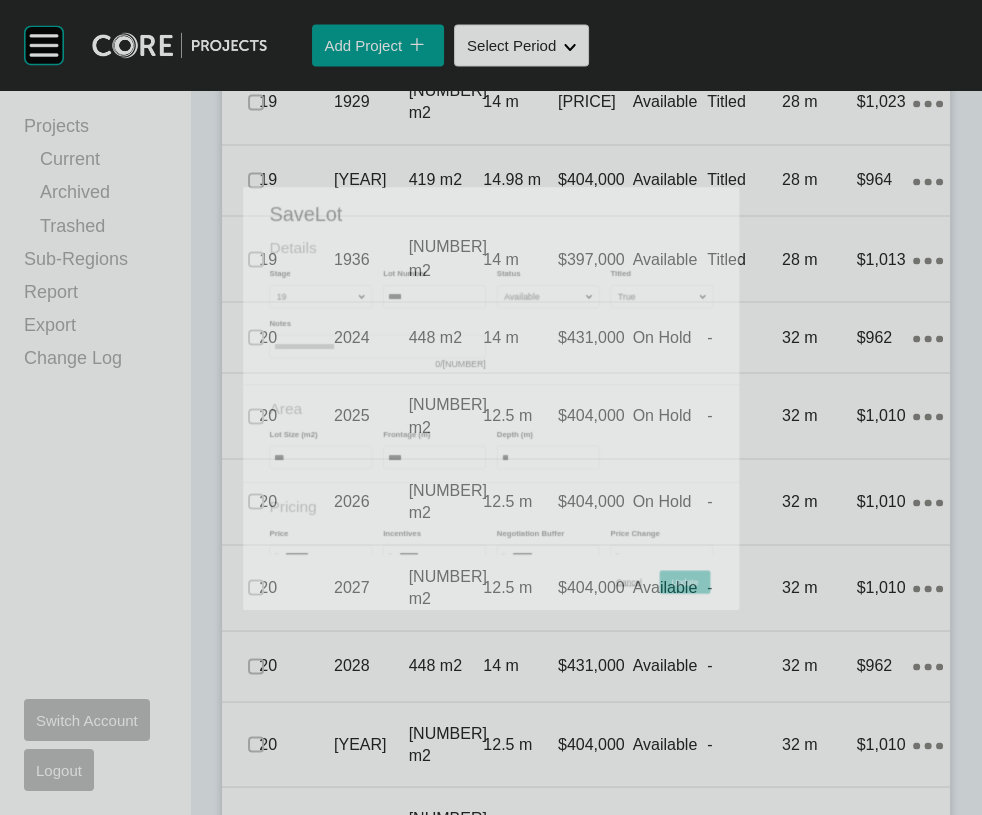 scroll, scrollTop: 3604, scrollLeft: 0, axis: vertical 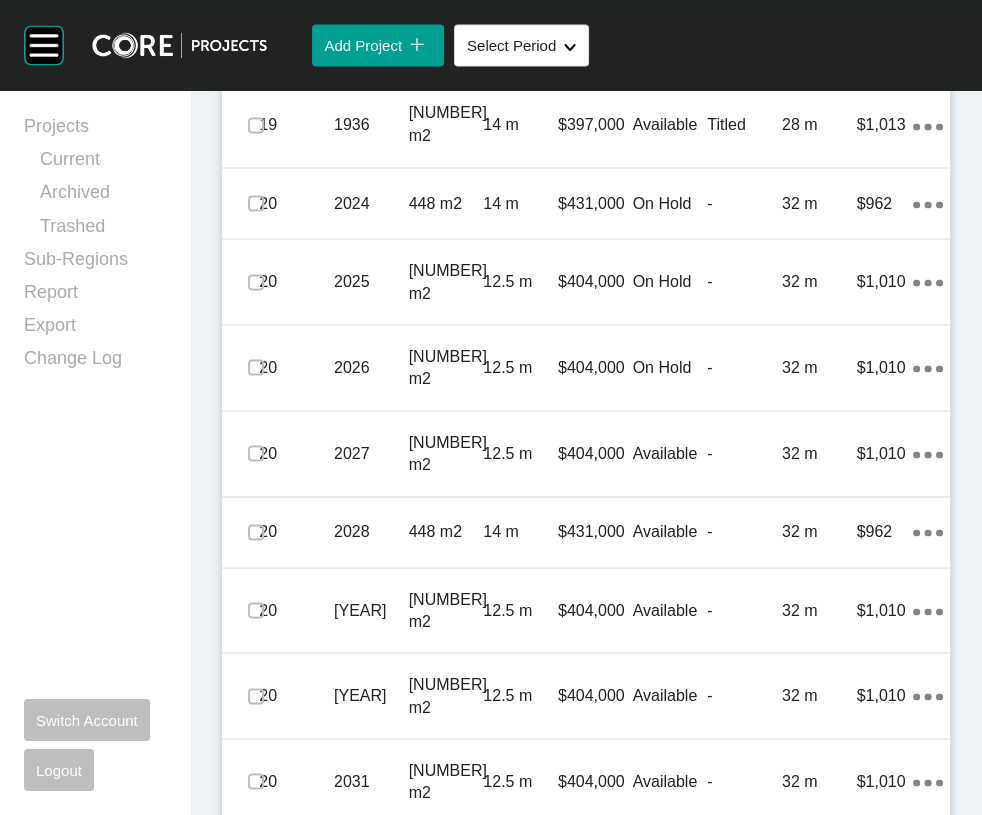 click on "Titled" at bounding box center (744, -324) 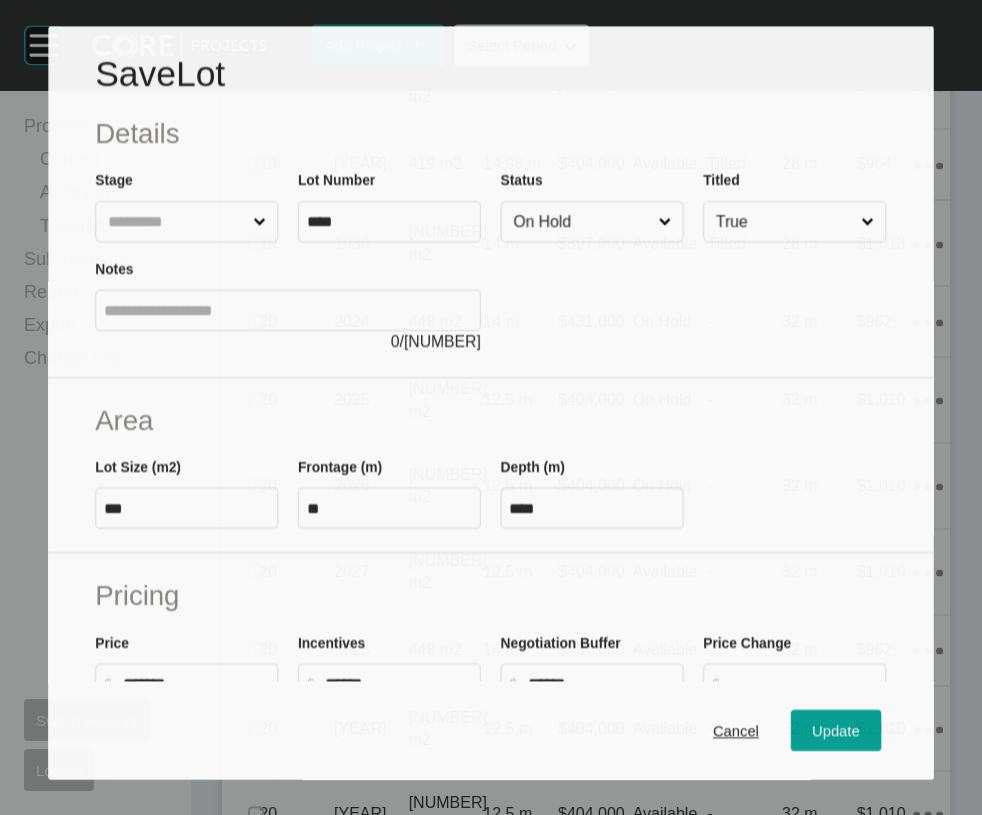 scroll, scrollTop: 3526, scrollLeft: 0, axis: vertical 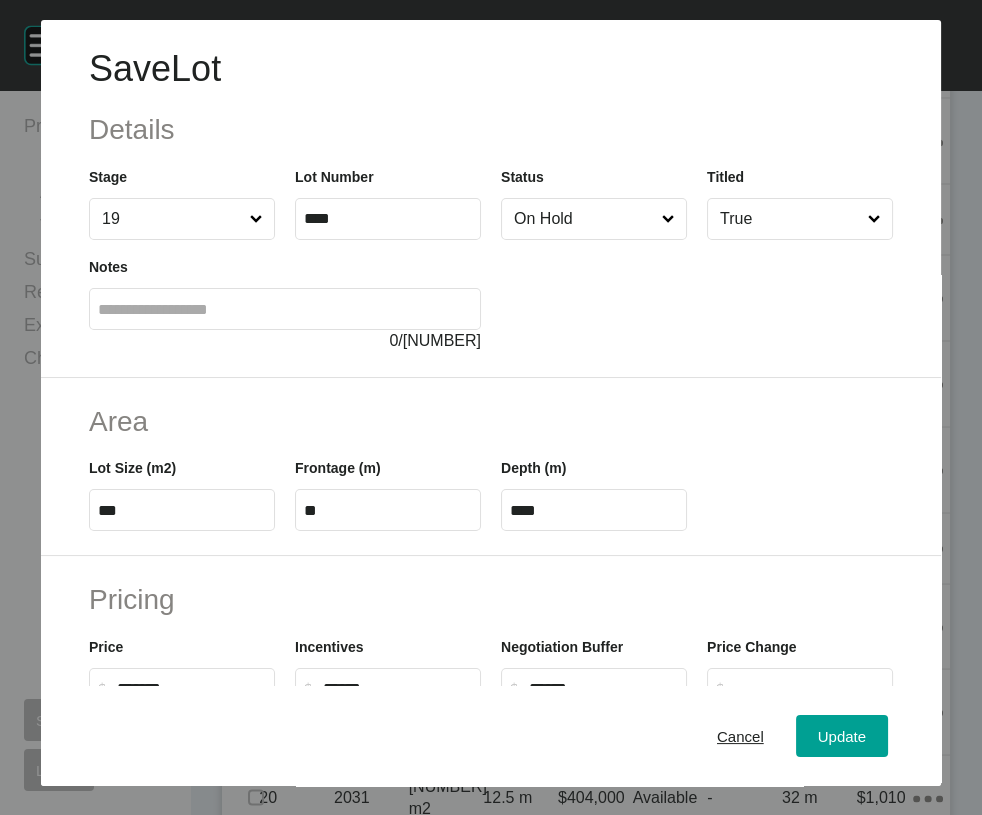 click on "On Hold" at bounding box center [584, 219] 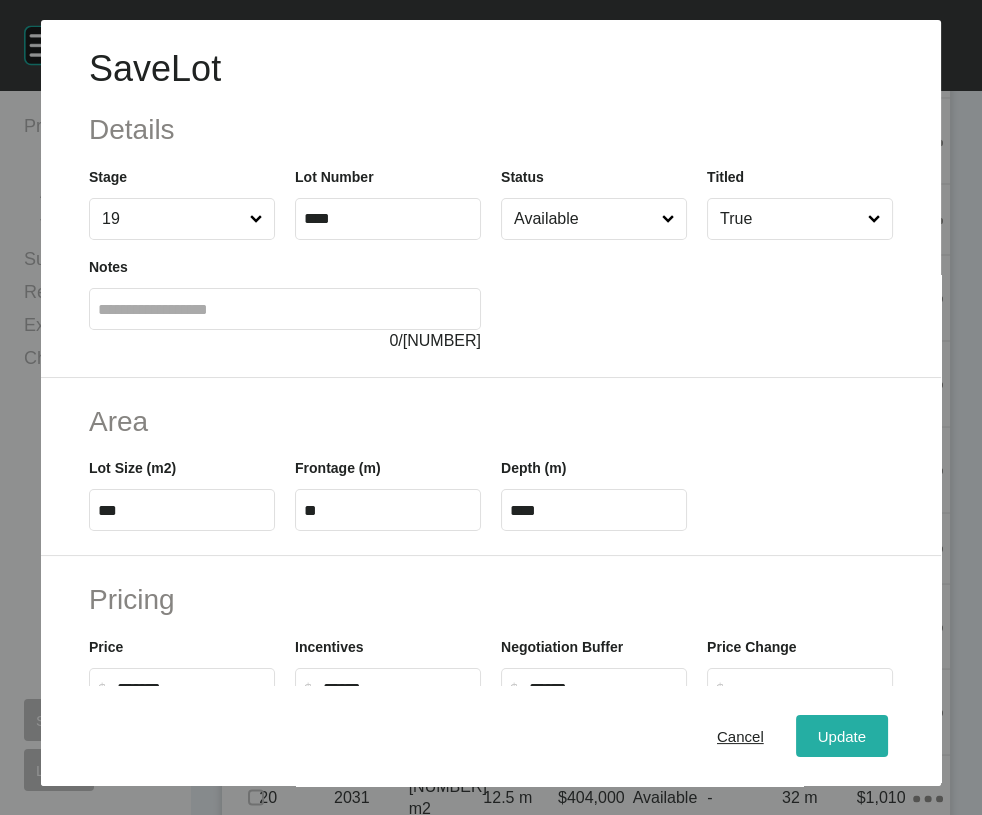 click on "Update" at bounding box center [842, 736] 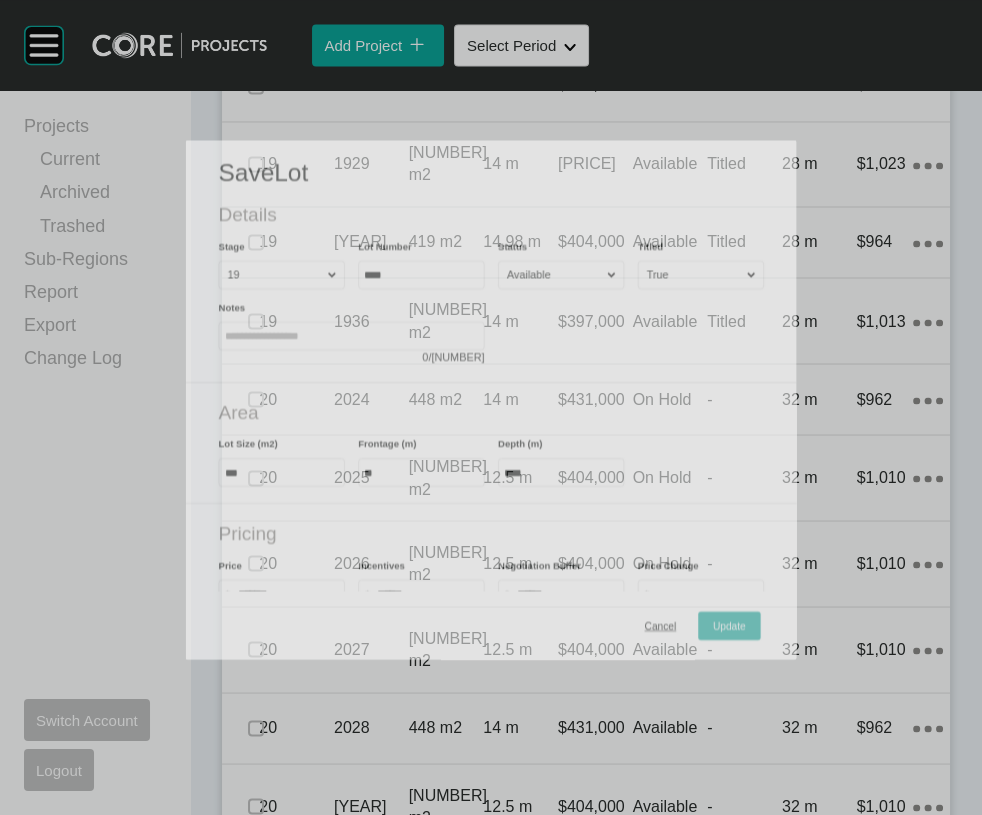 scroll, scrollTop: 3604, scrollLeft: 0, axis: vertical 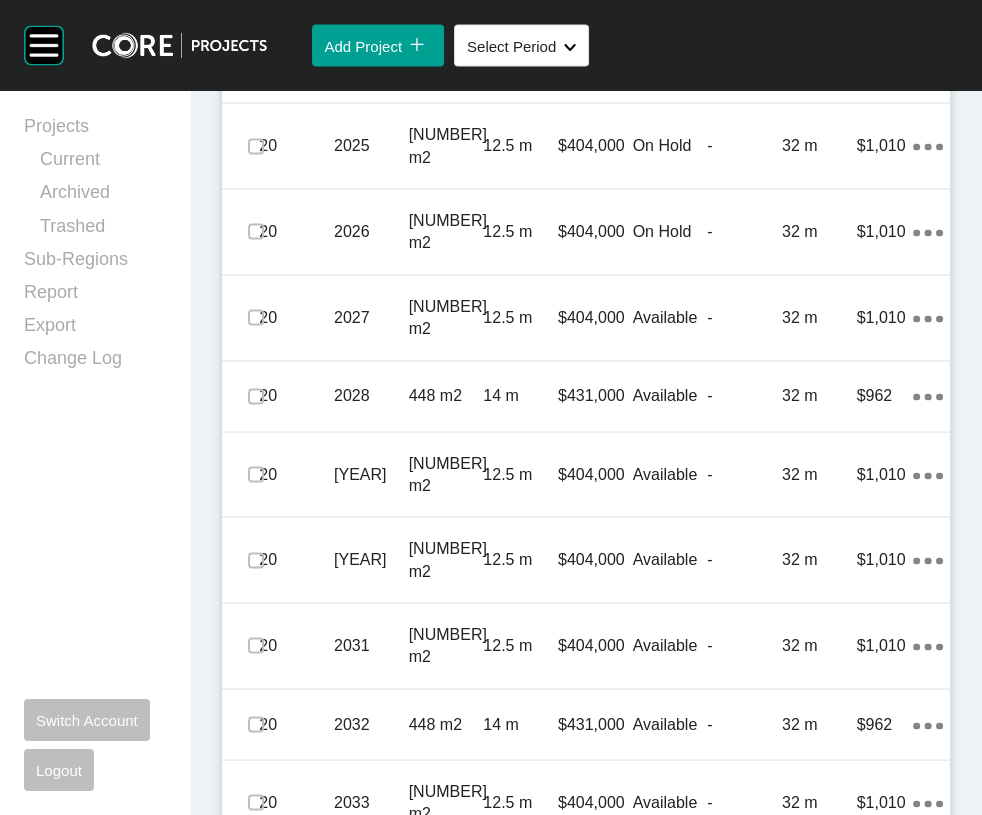 click on "30 m" at bounding box center (819, -318) 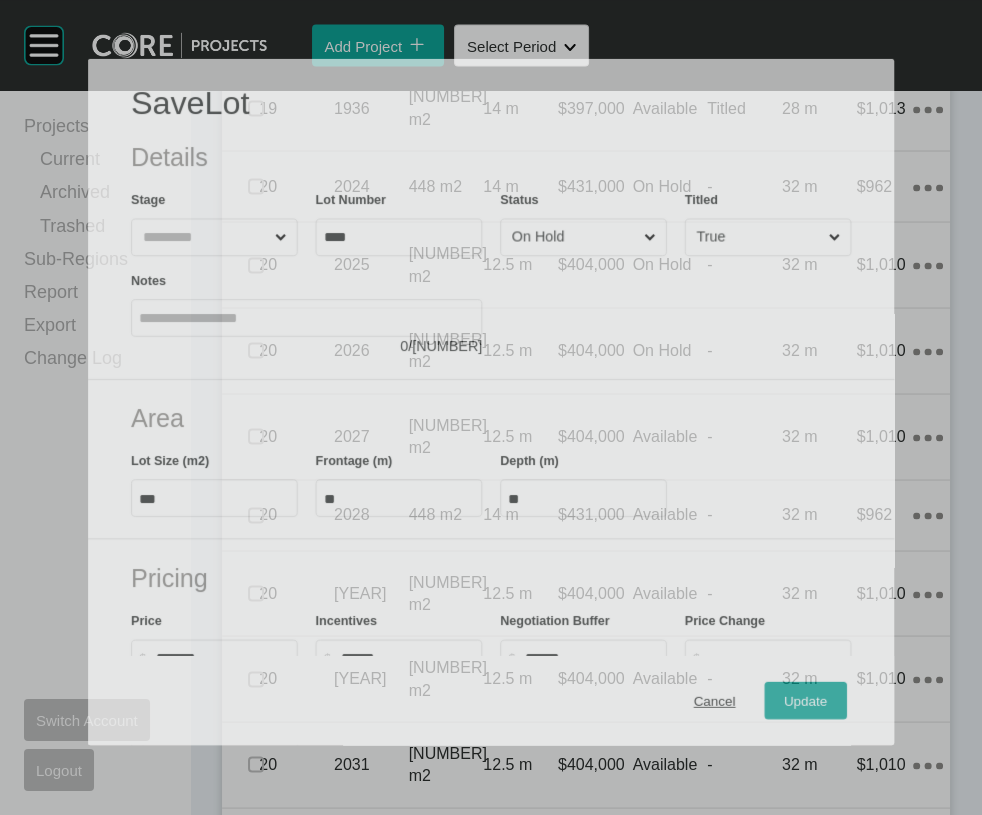 scroll, scrollTop: 3662, scrollLeft: 0, axis: vertical 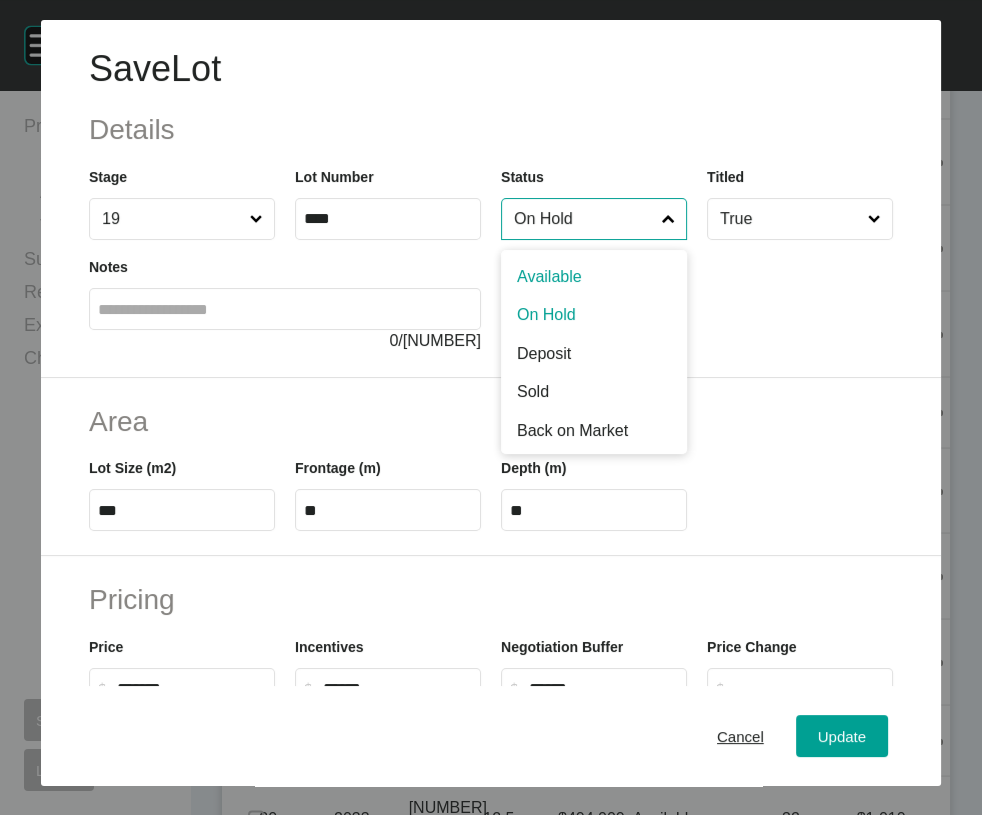 click on "On Hold" at bounding box center [584, 219] 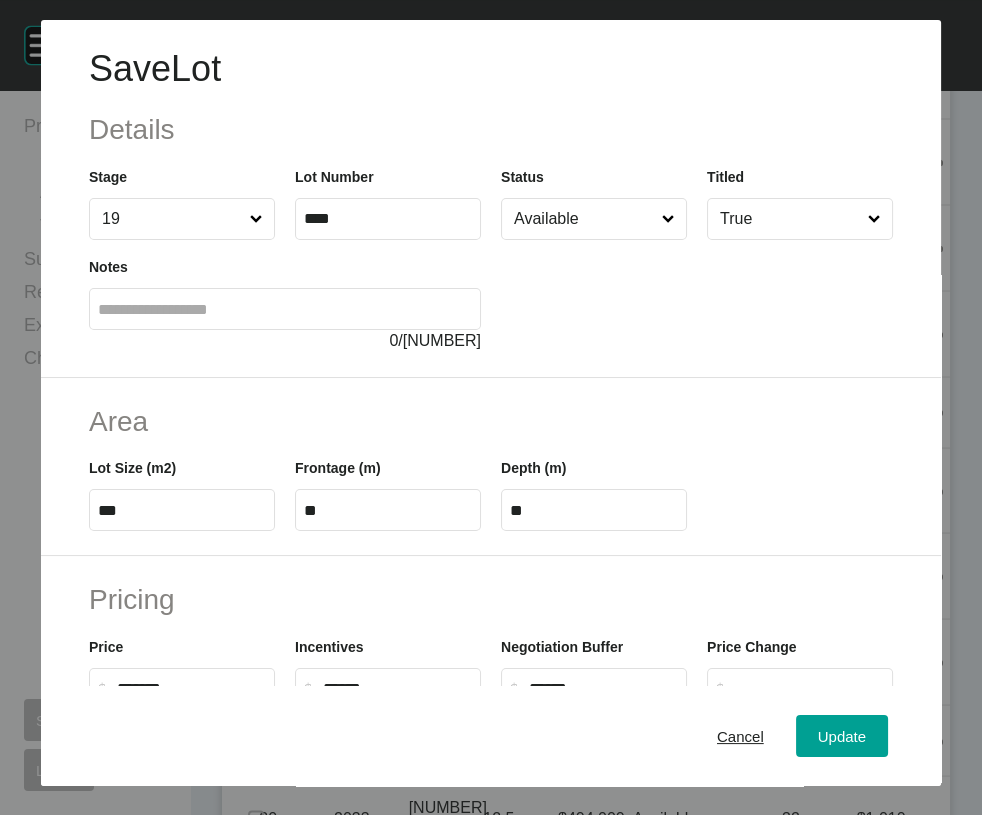 drag, startPoint x: 616, startPoint y: 327, endPoint x: 628, endPoint y: 388, distance: 62.169125 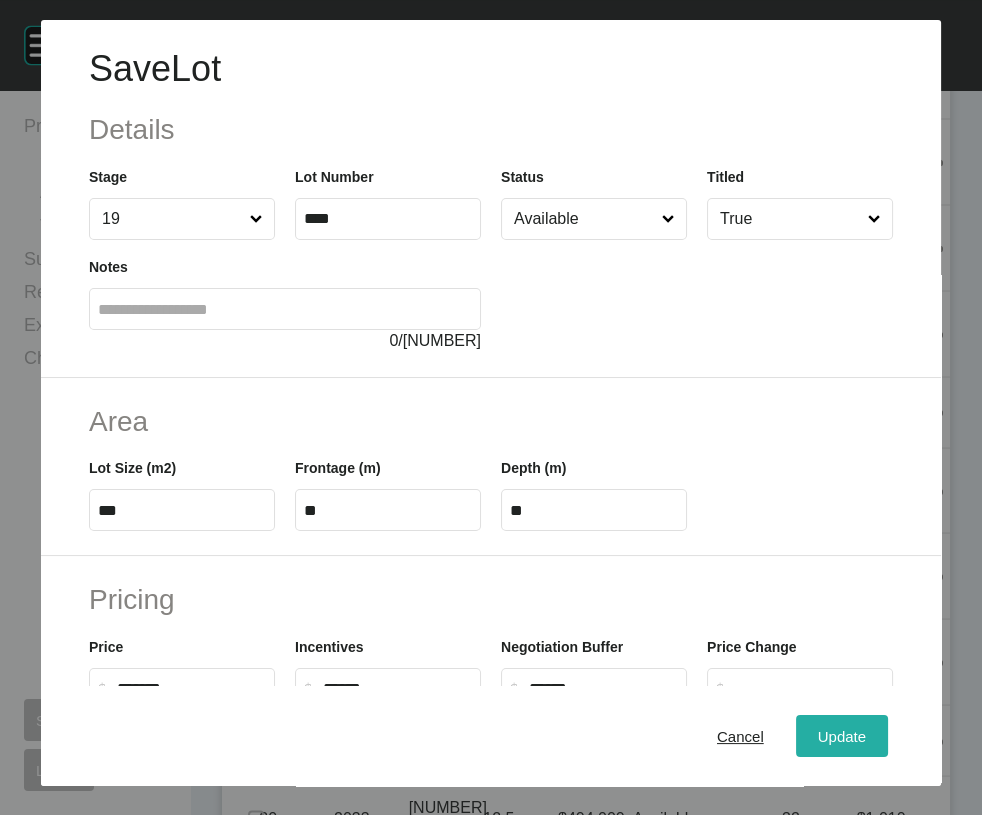 click on "Update" at bounding box center (842, 736) 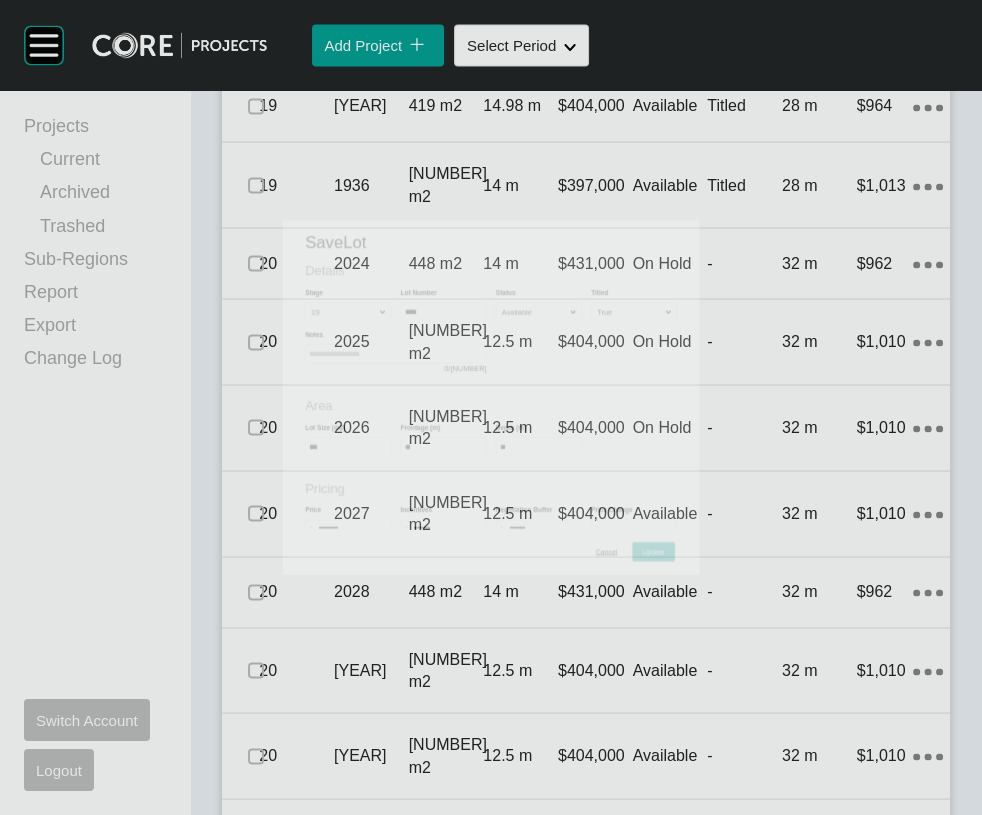 scroll, scrollTop: 3740, scrollLeft: 0, axis: vertical 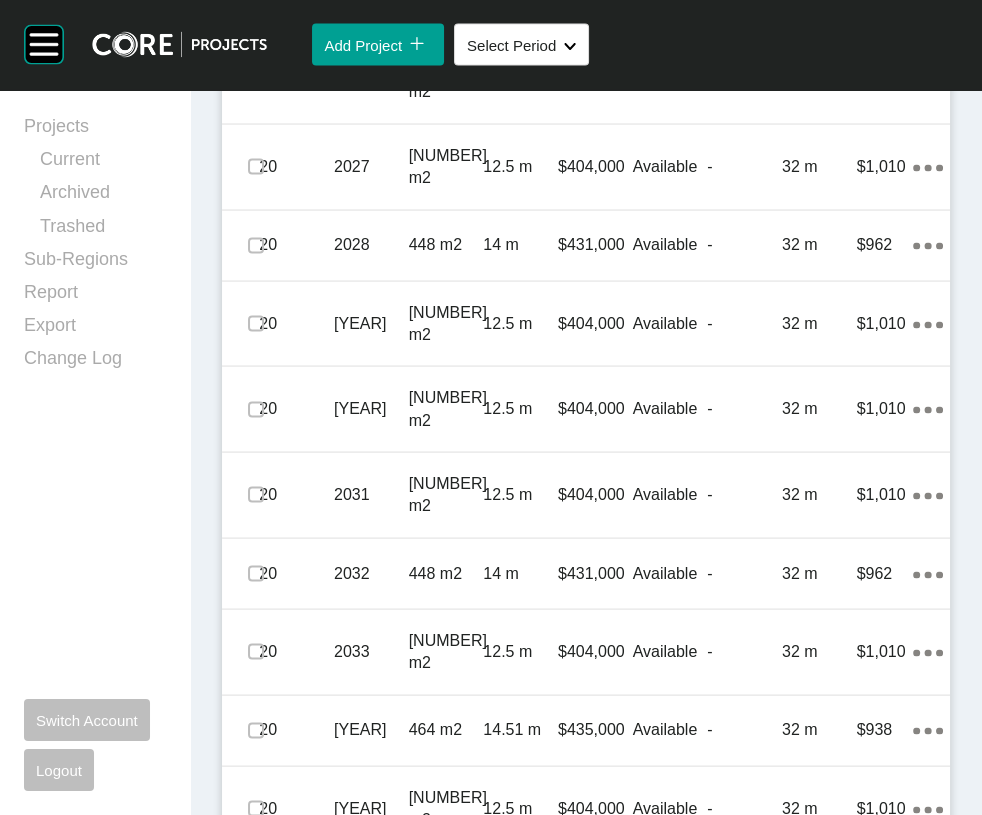 click 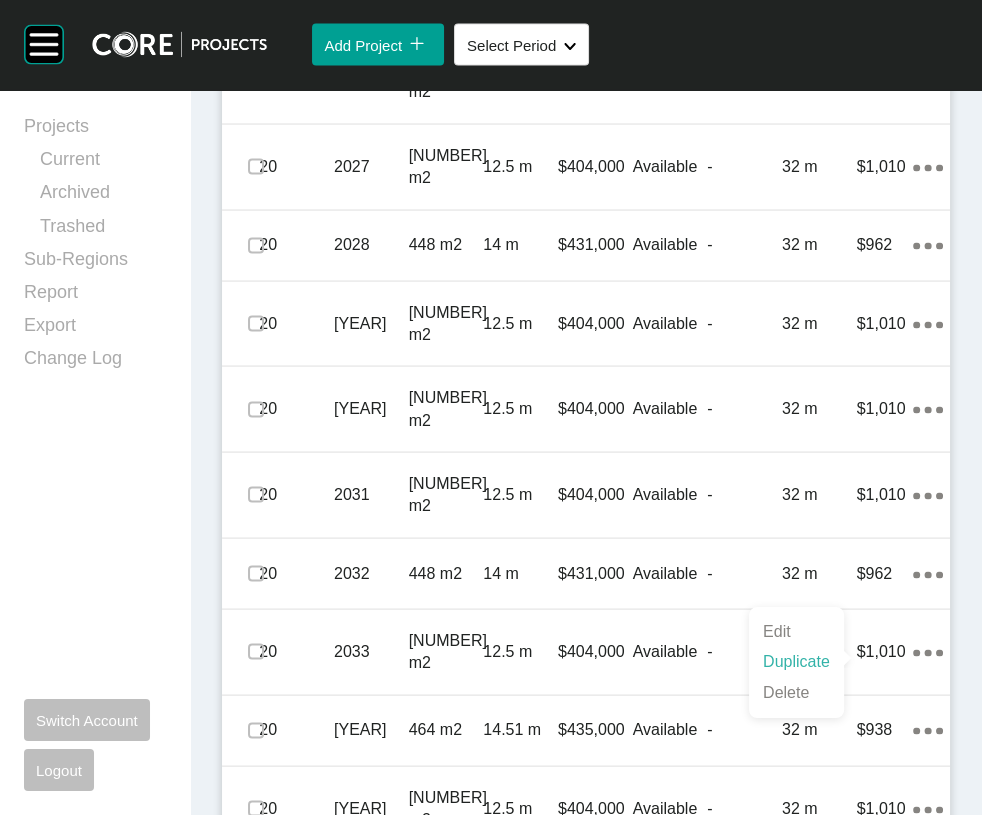 click on "Duplicate" at bounding box center [796, 662] 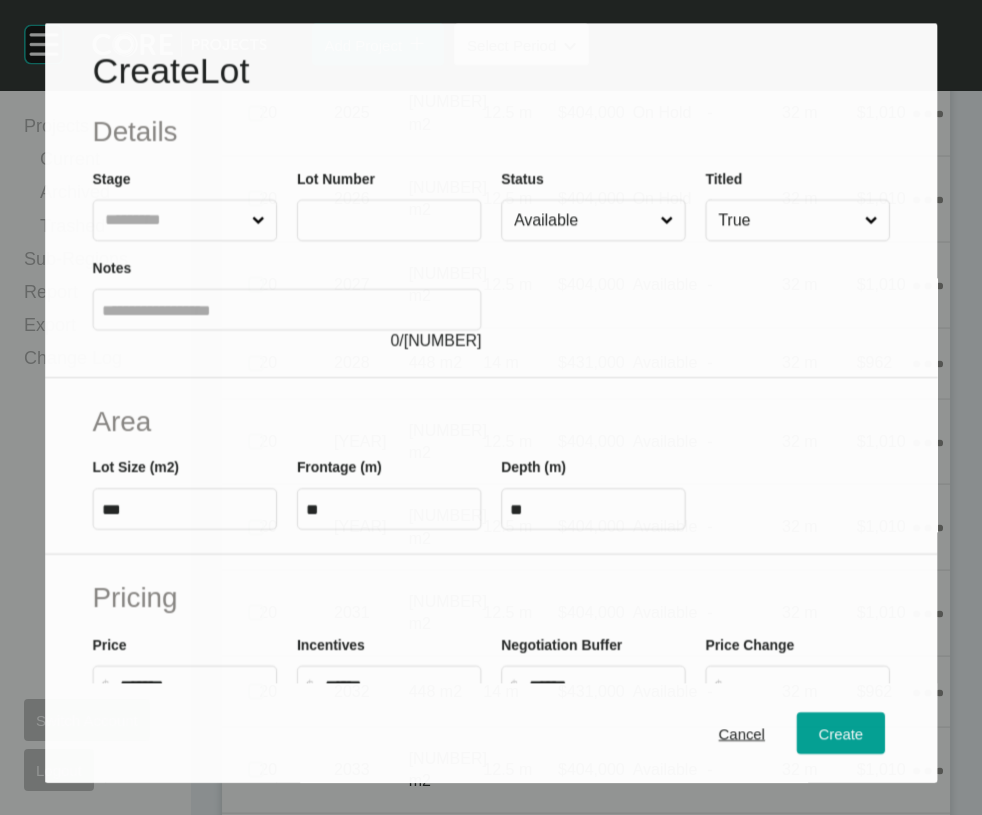 scroll, scrollTop: 3812, scrollLeft: 0, axis: vertical 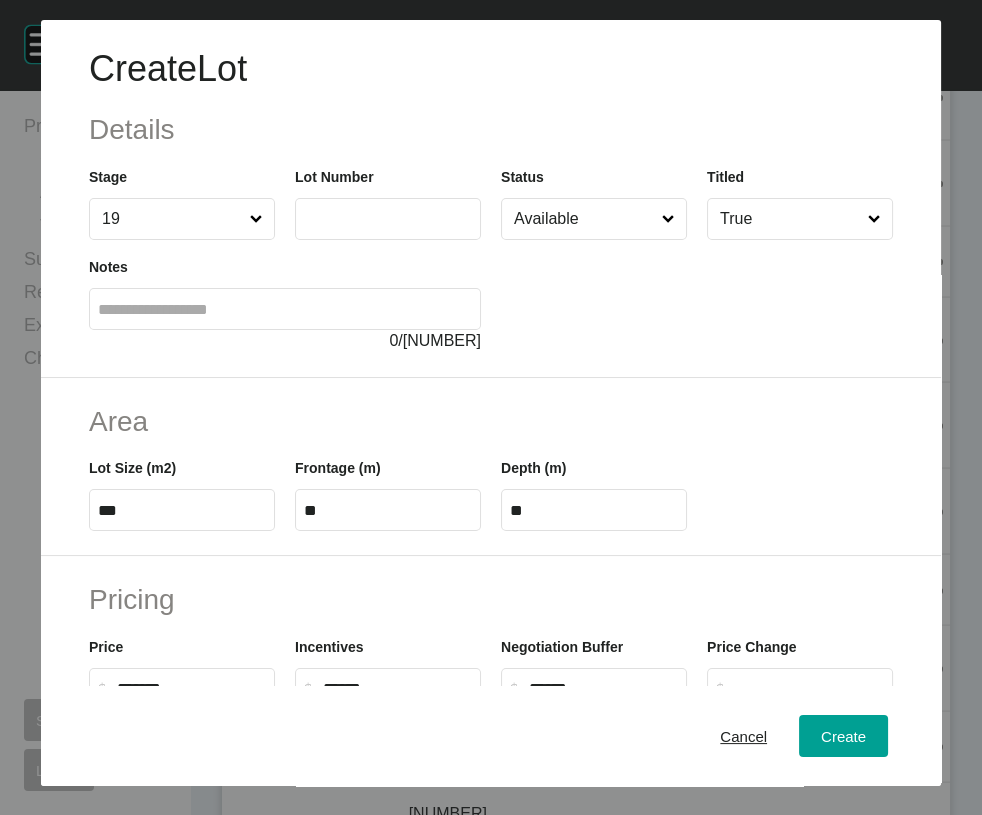 click at bounding box center [388, 219] 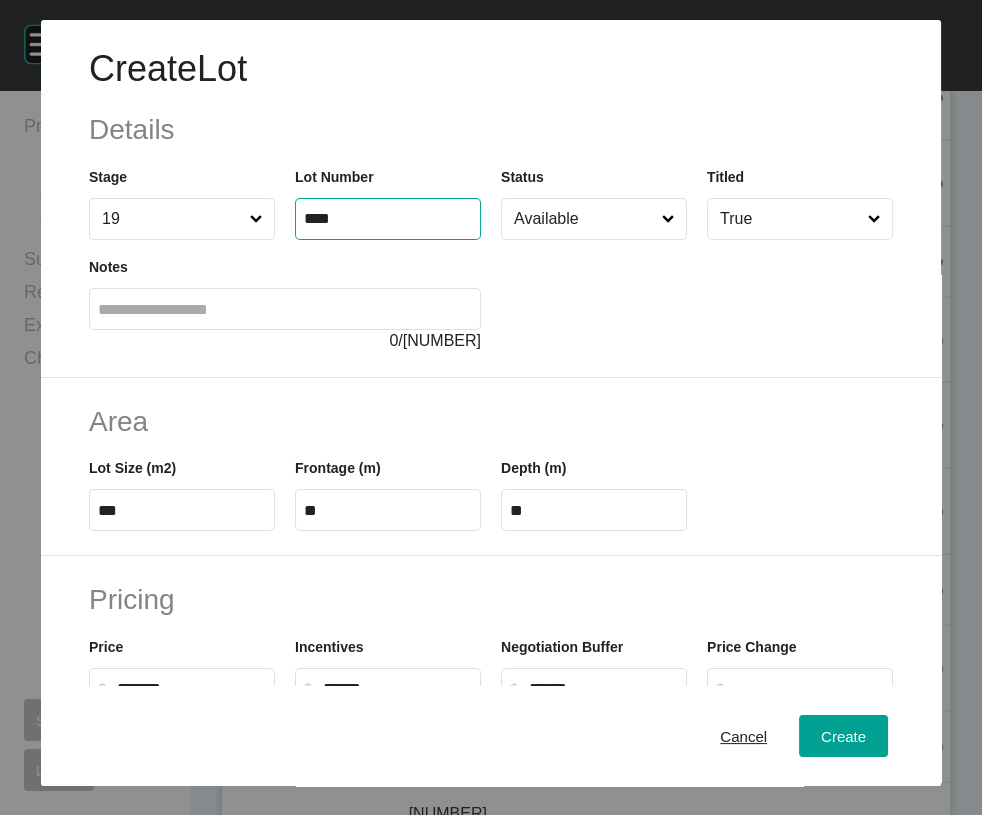 type on "****" 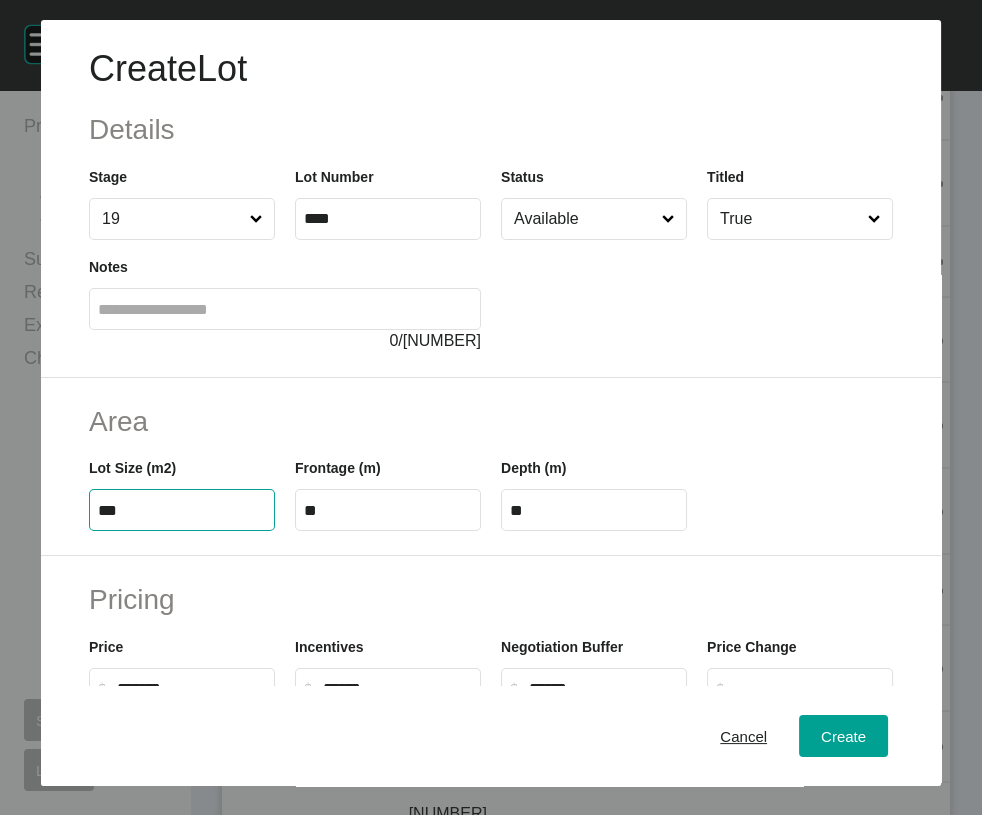 type on "*****" 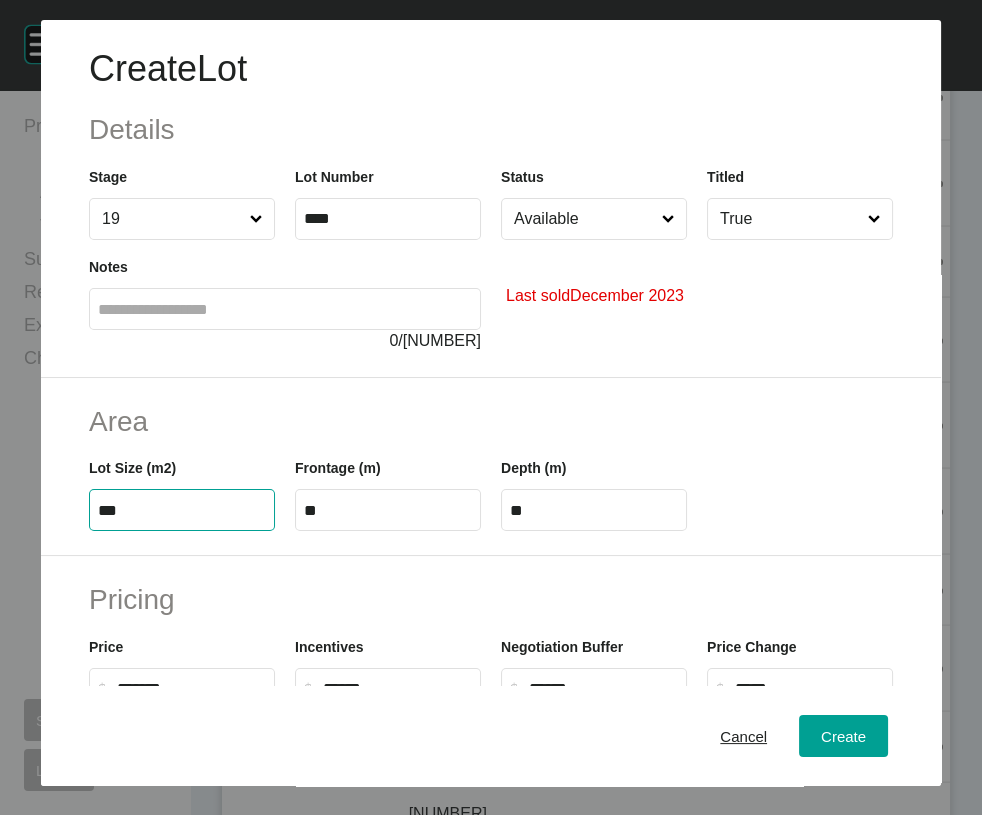 drag, startPoint x: 85, startPoint y: 630, endPoint x: 106, endPoint y: 628, distance: 21.095022 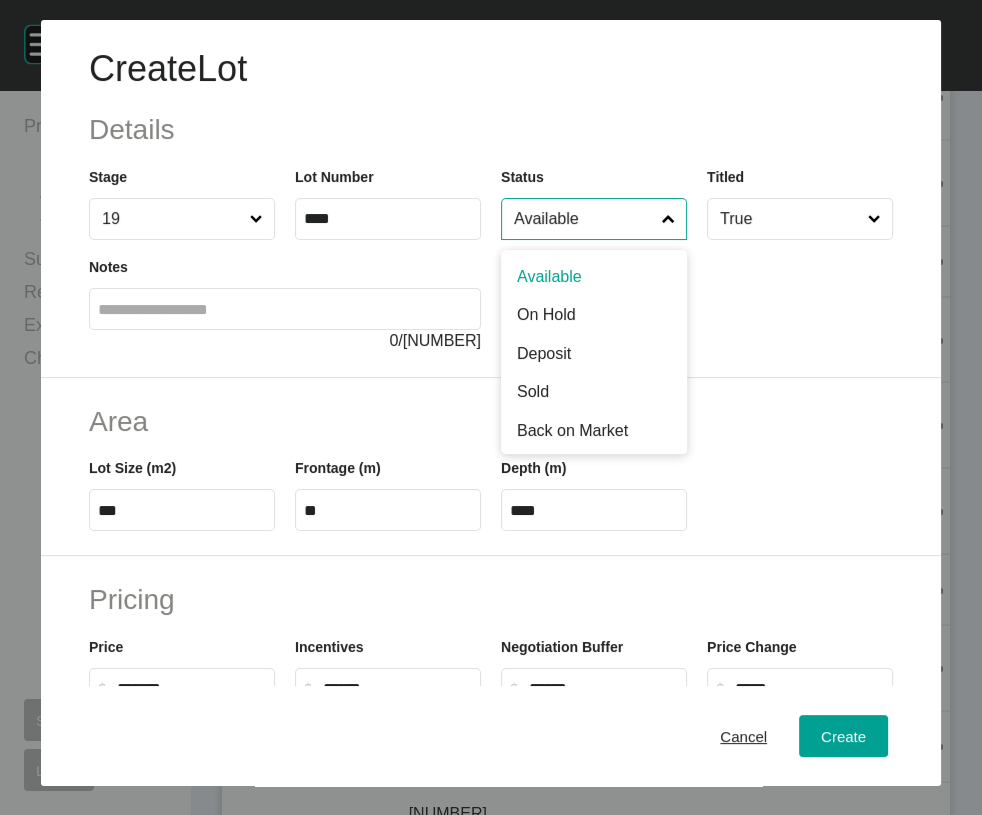 click on "Available" at bounding box center (584, 219) 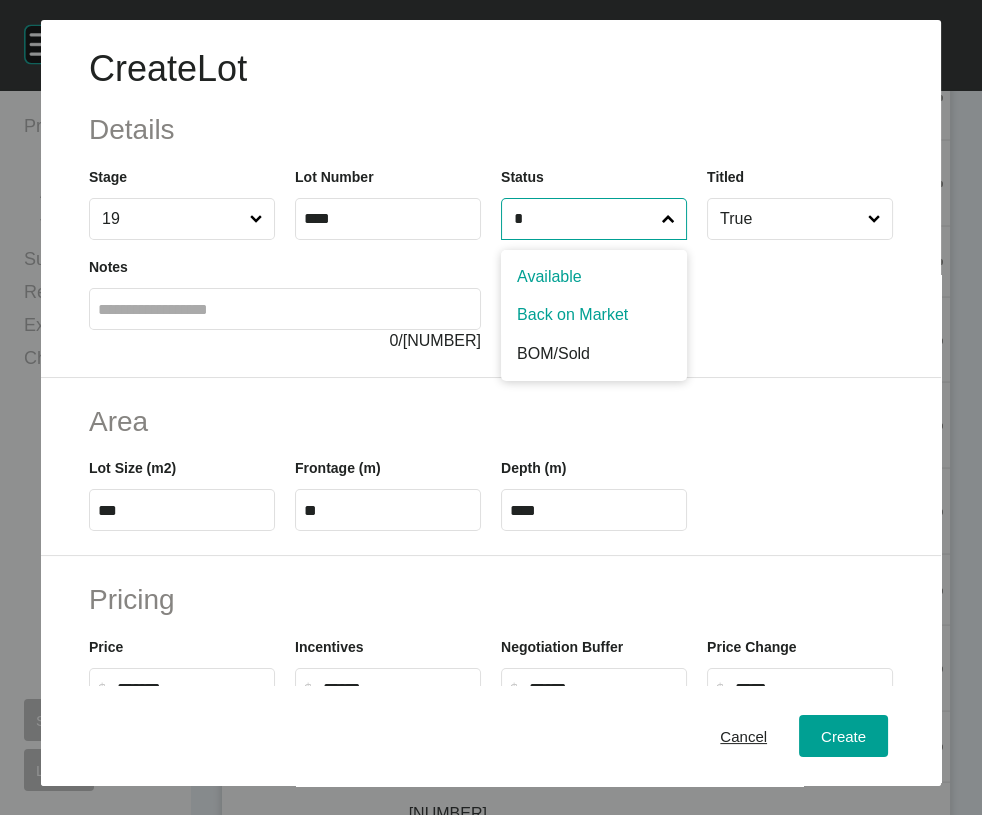 type on "*" 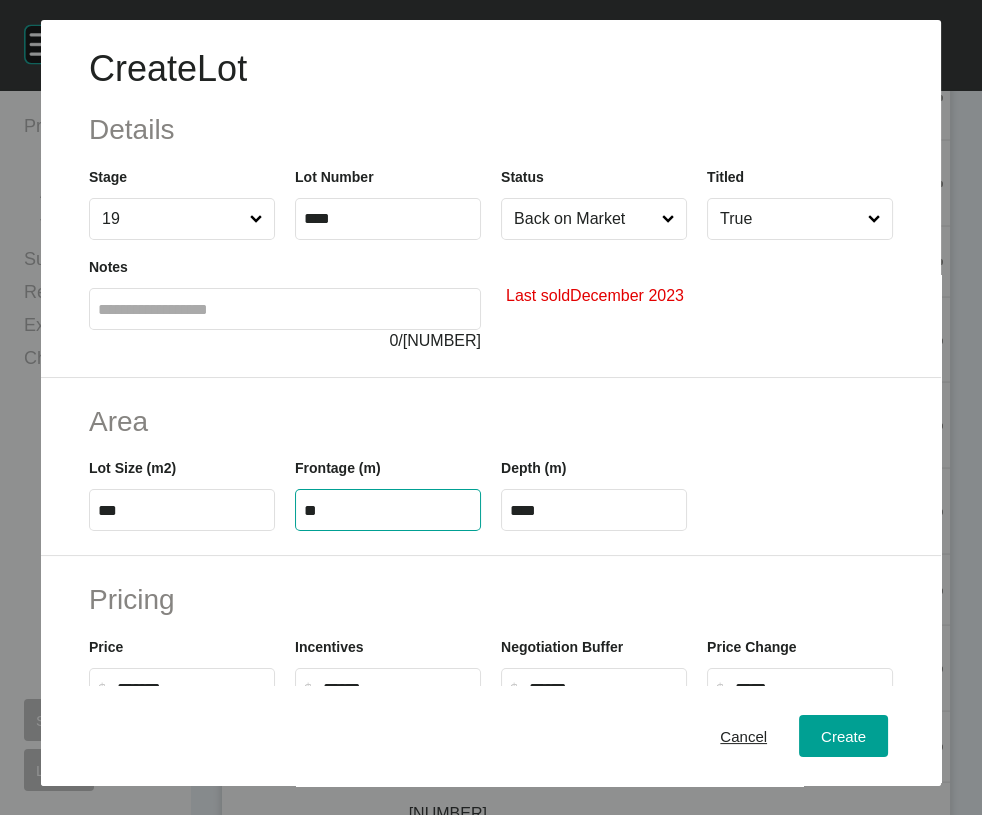 drag, startPoint x: 336, startPoint y: 635, endPoint x: 378, endPoint y: 616, distance: 46.09772 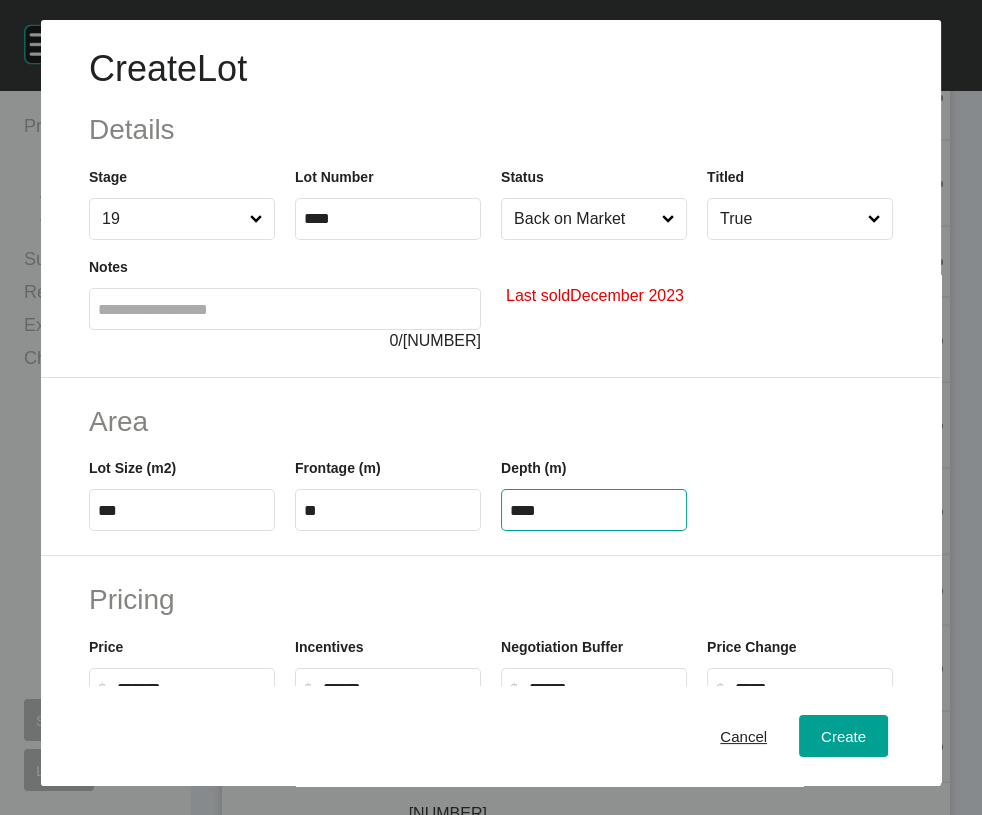 drag, startPoint x: 515, startPoint y: 637, endPoint x: 684, endPoint y: 656, distance: 170.0647 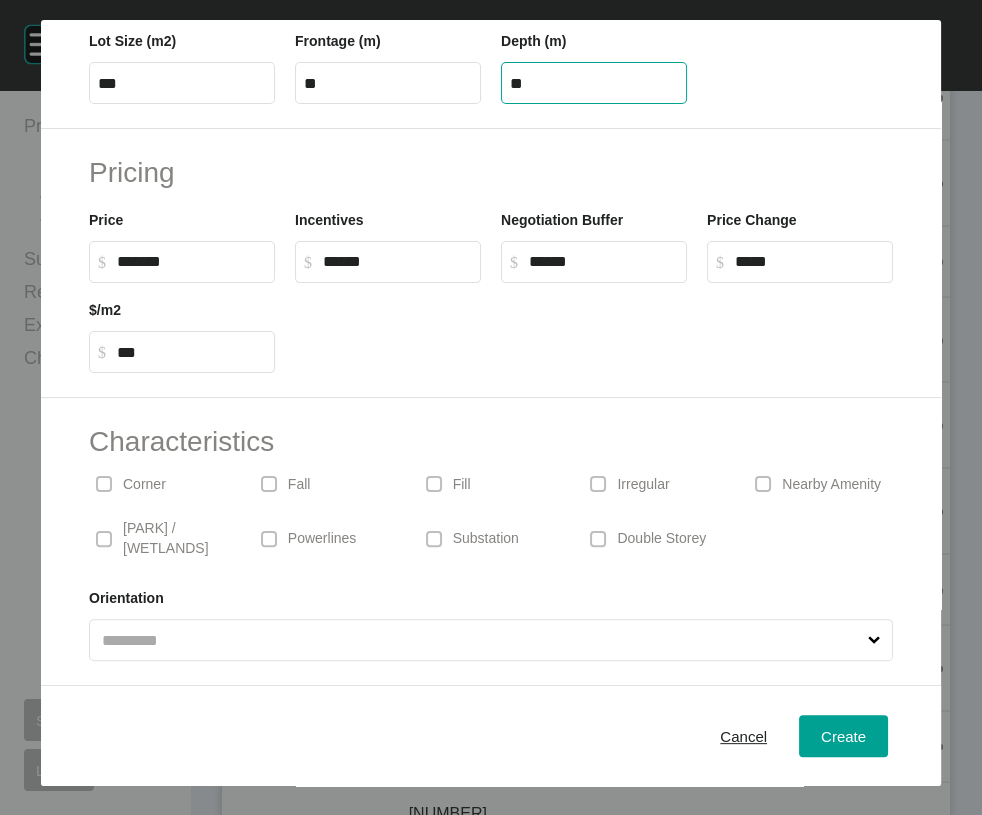 scroll, scrollTop: 556, scrollLeft: 0, axis: vertical 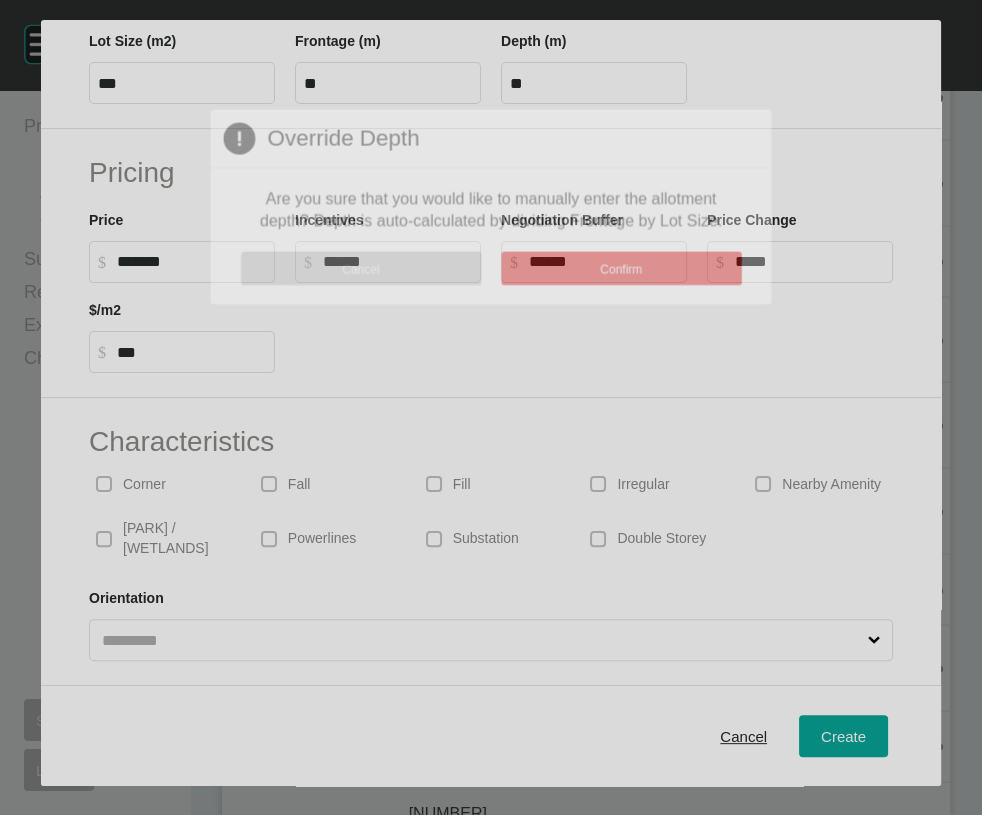 click on "Create  Lot Details Stage 19 Lot Number **** Status Back on Market Titled True Notes 0 / 255 Last sold  [MONTH] [YYYY] Area Lot Size (m2) *** Frontage (m) ** Depth (m) ** Pricing Price $ Created with Sketch. $ ******* Incentives $ Created with Sketch. $ ****** Negotiation Buffer $ Created with Sketch. $ ****** Price Change $ Created with Sketch. $ ***** $/m2 $ Created with Sketch. $ *** Characteristics Corner Fall Fill Irregular Nearby Amenity [PARK] / [WETLANDS] Powerlines Substation Double Storey Orientation Cancel Create Page 1 Created with Sketch.   Override Depth Are you sure that you would like to manually enter the allotment depth? Depth is auto-calculated by dividing Frontage by Lot Size. Cancel Confirm" at bounding box center (491, 407) 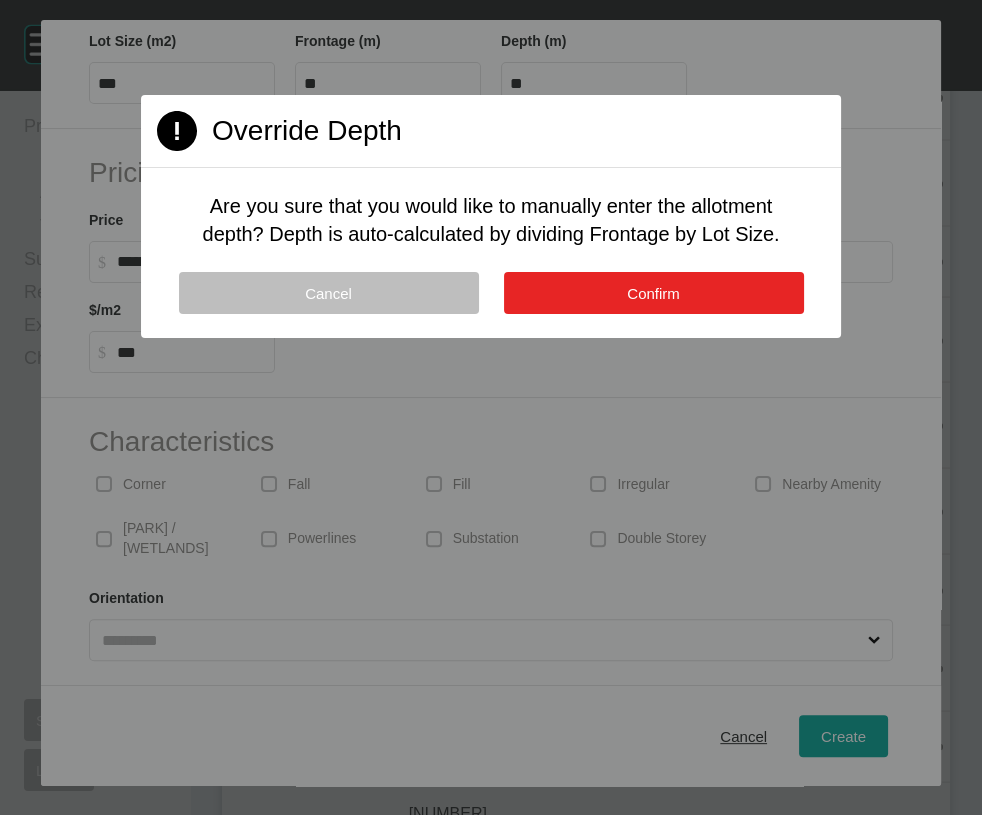 click on "Confirm" at bounding box center [654, 293] 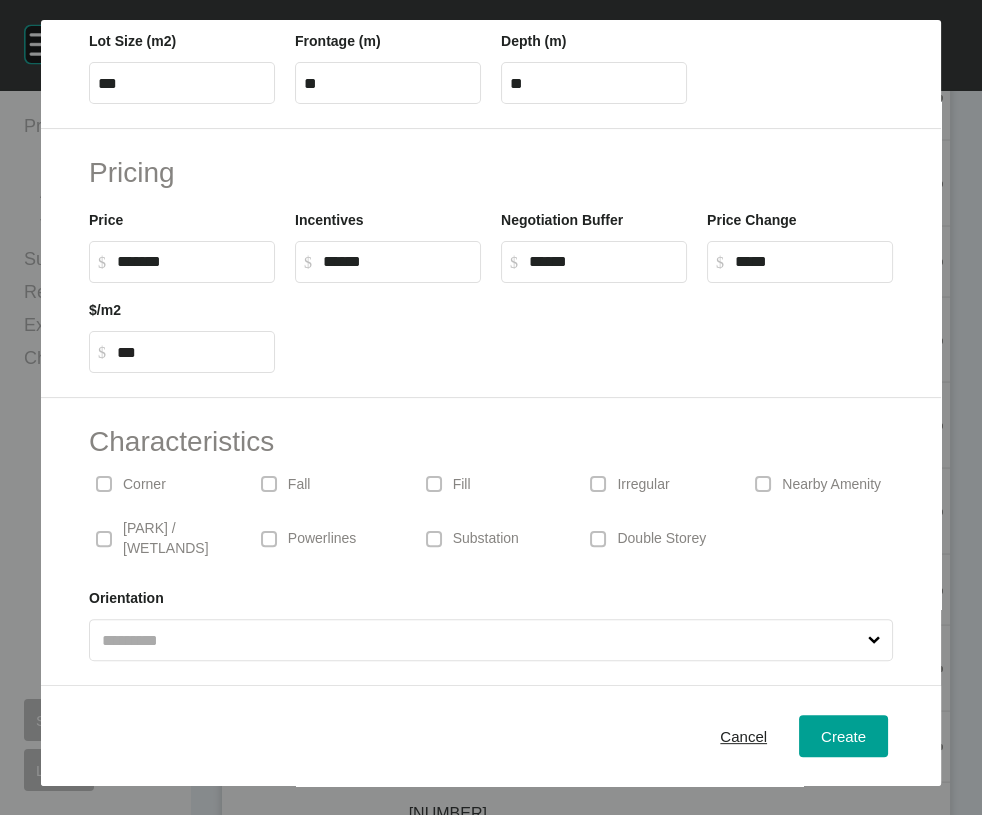 click on "Corner" at bounding box center (144, 485) 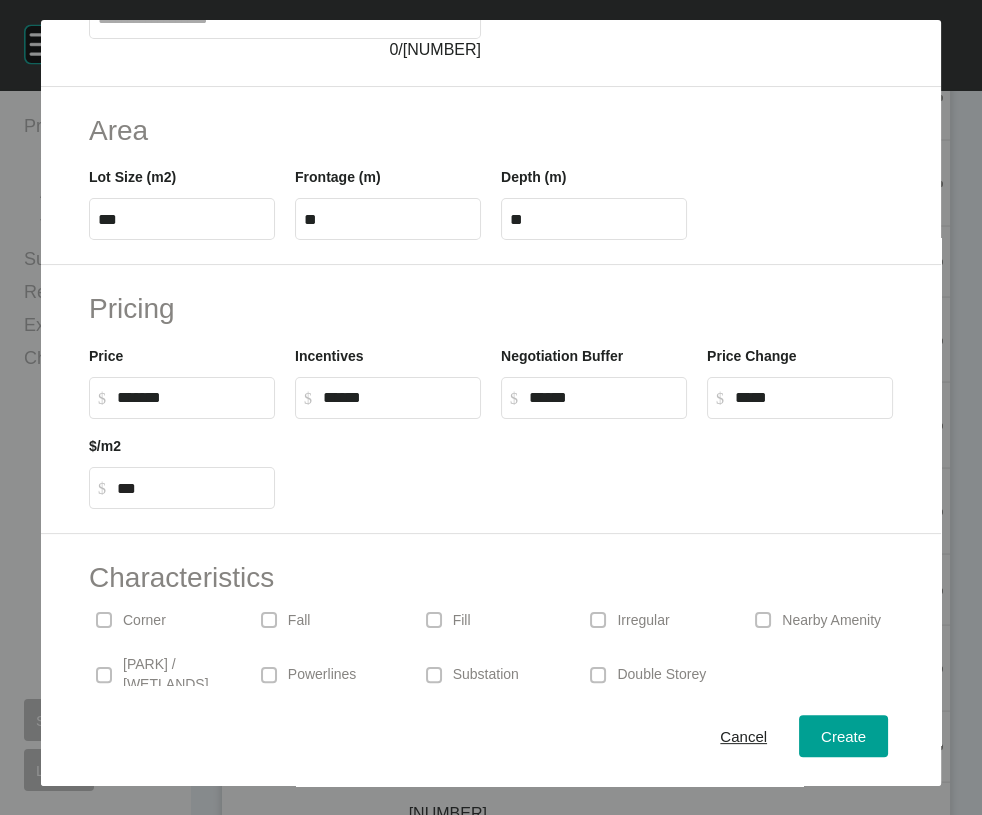 scroll, scrollTop: 350, scrollLeft: 0, axis: vertical 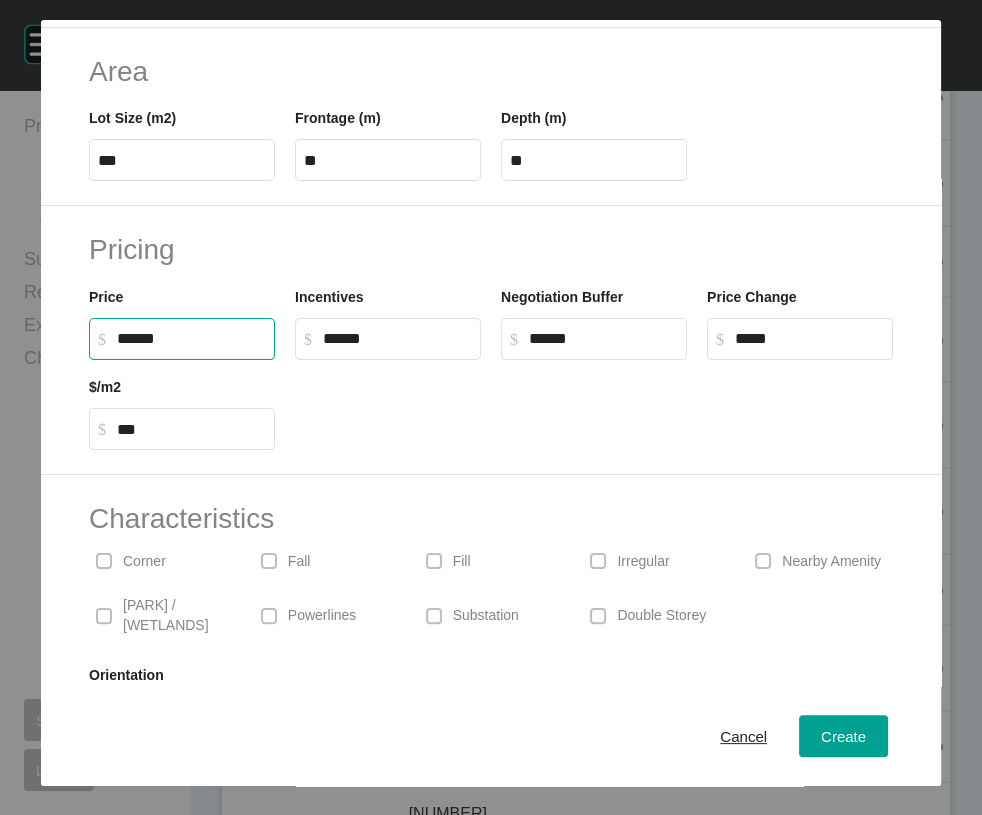 click on "******" at bounding box center (191, 338) 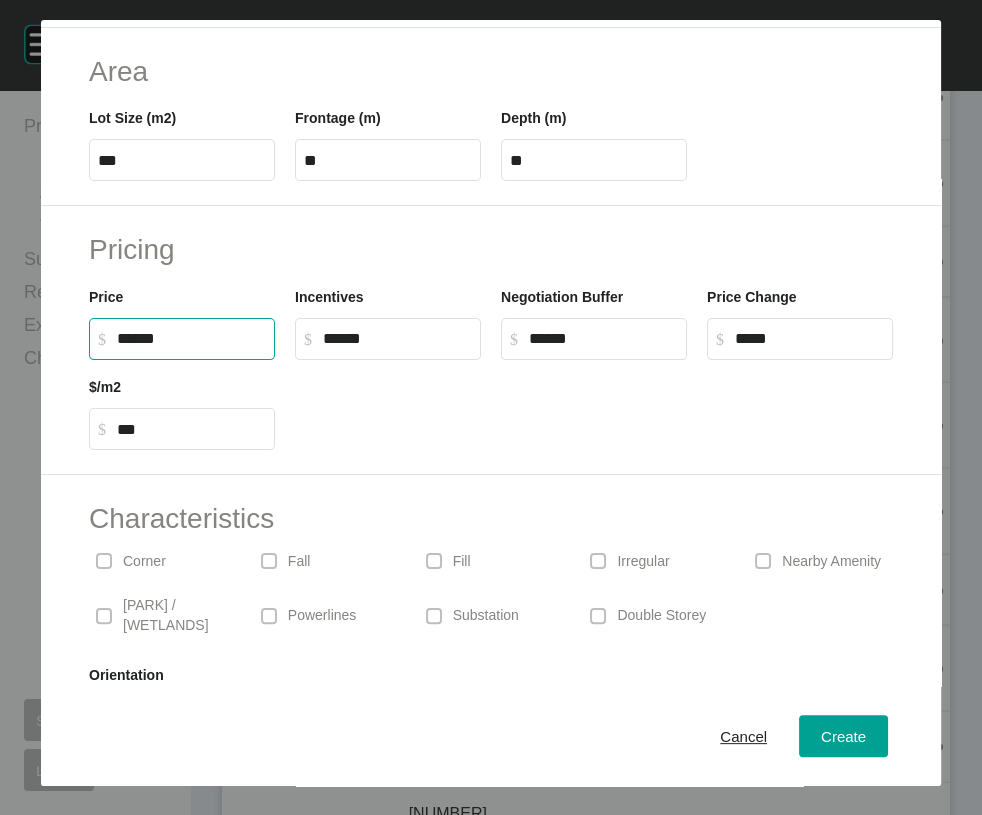 type on "*******" 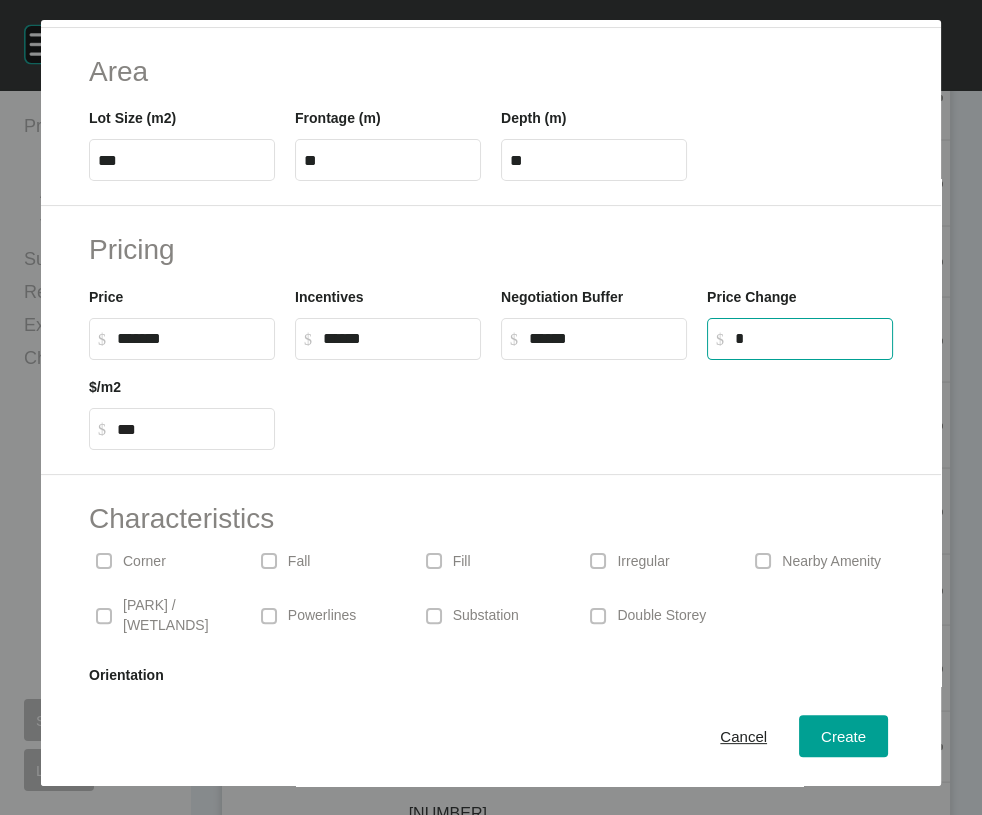 type on "***" 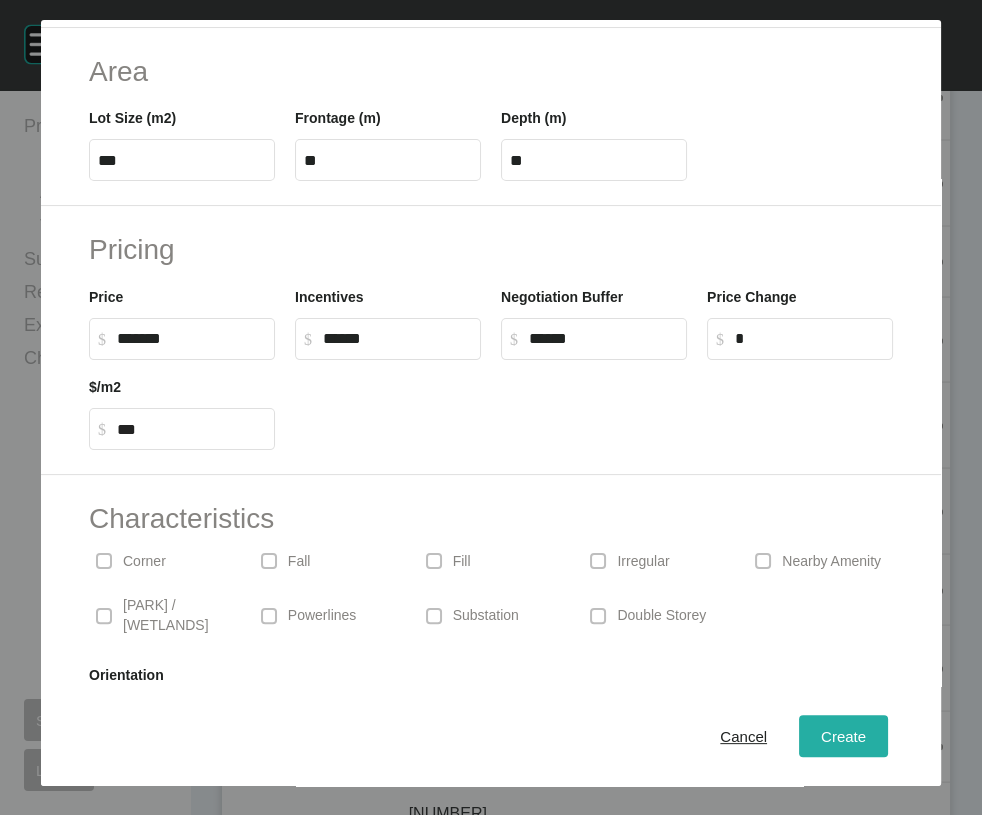 click on "Create" at bounding box center [843, 736] 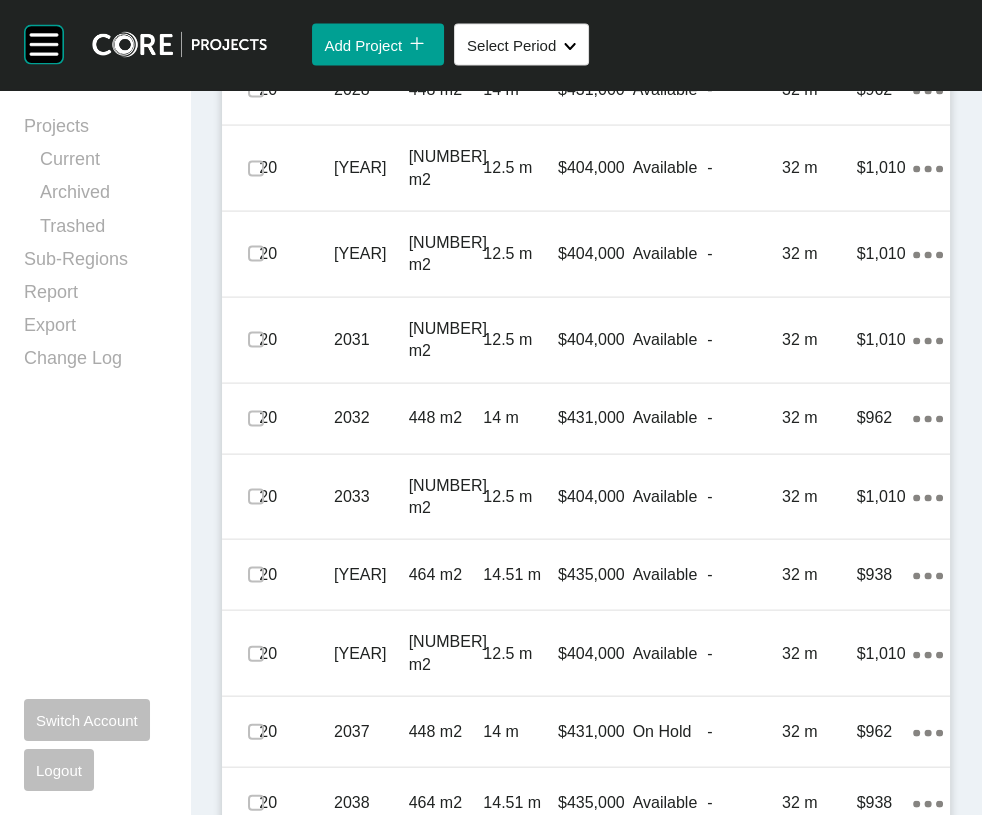 scroll, scrollTop: 4203, scrollLeft: 0, axis: vertical 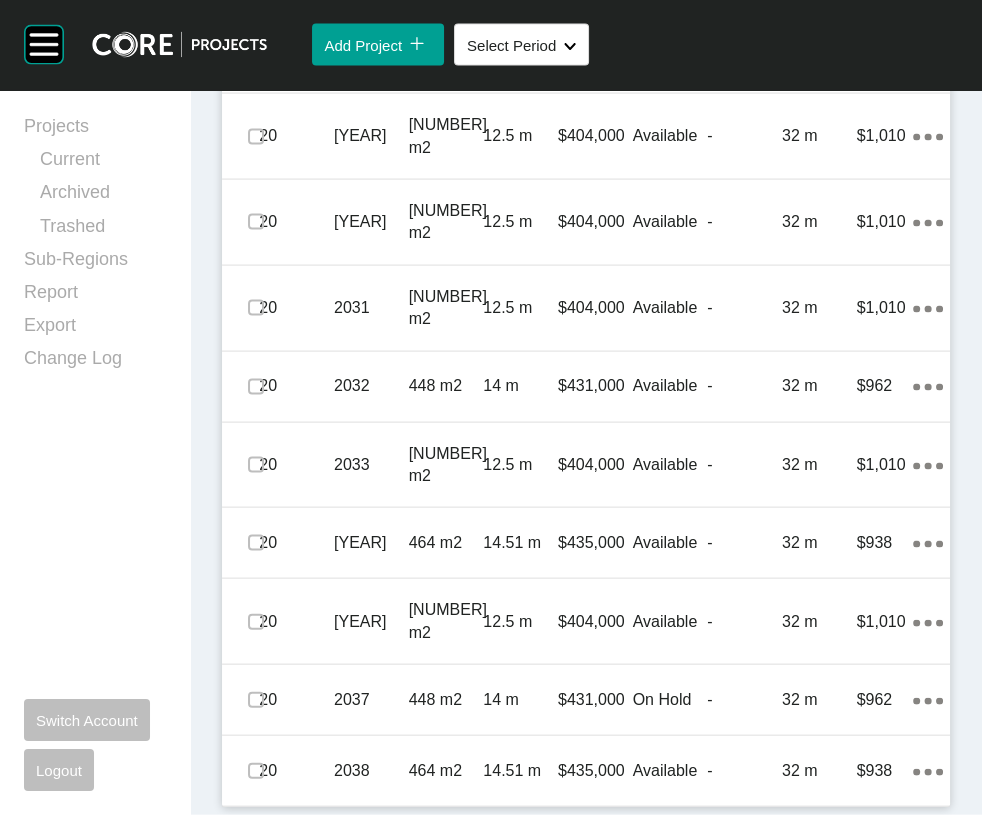 click at bounding box center (256, -505) 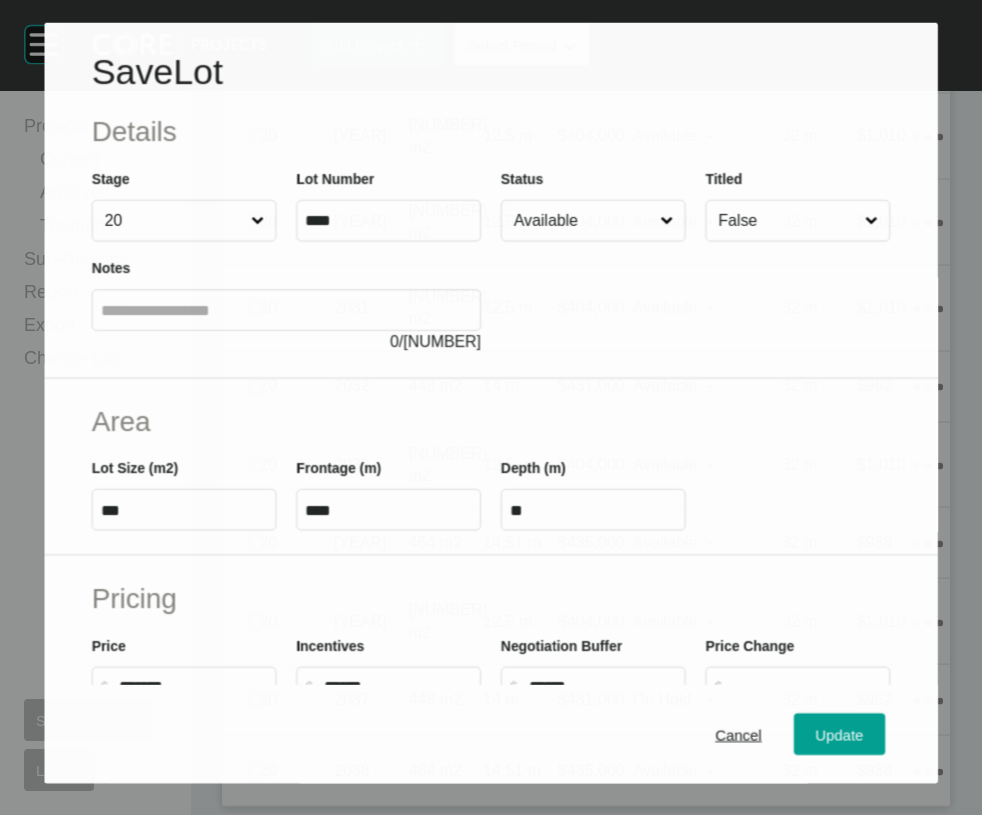 scroll, scrollTop: 4843, scrollLeft: 0, axis: vertical 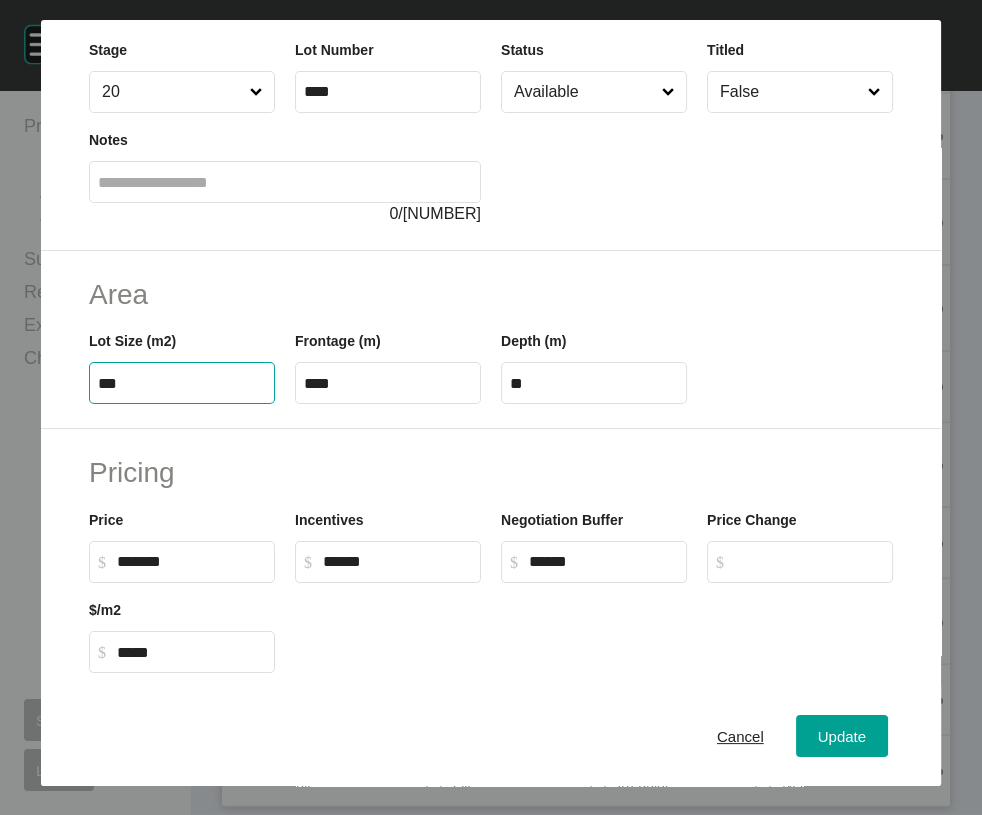 drag, startPoint x: 153, startPoint y: 513, endPoint x: -61, endPoint y: 485, distance: 215.824 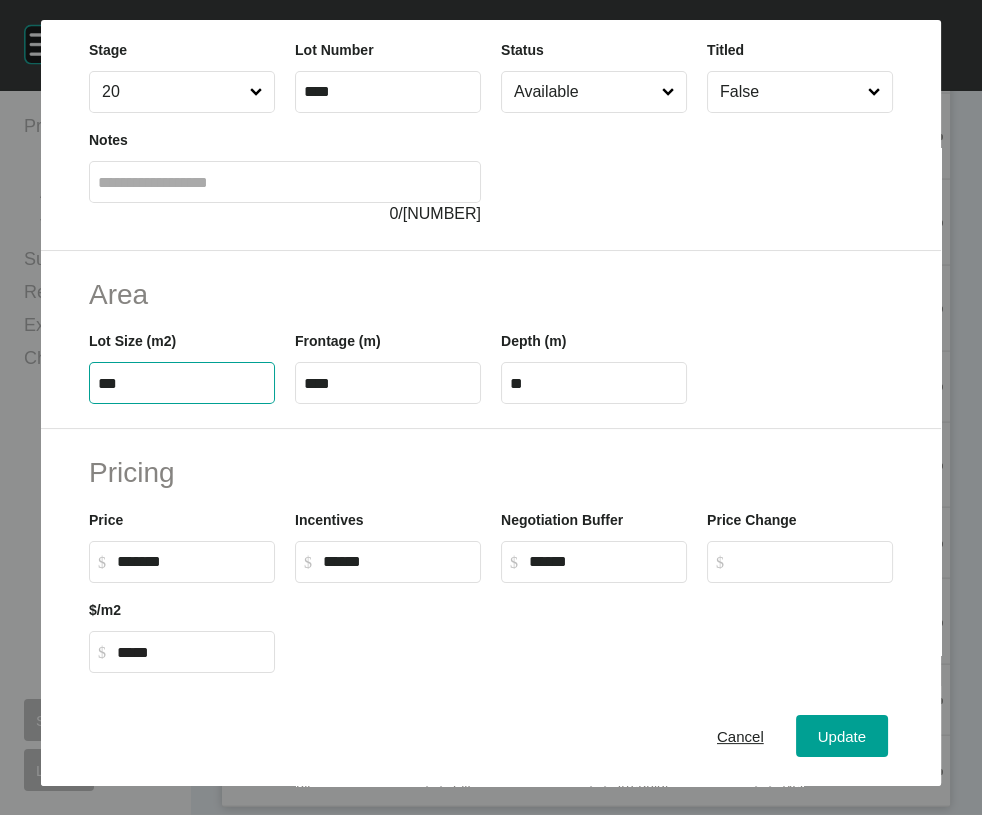type on "***" 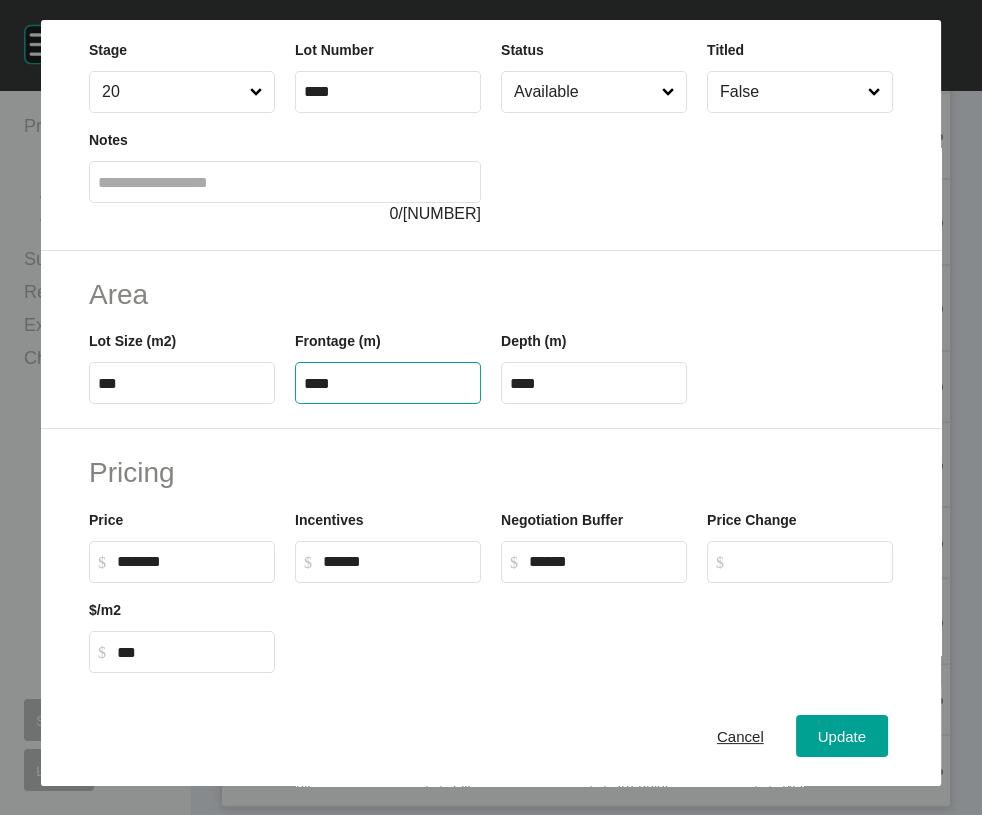 drag, startPoint x: 354, startPoint y: 506, endPoint x: 159, endPoint y: 514, distance: 195.16403 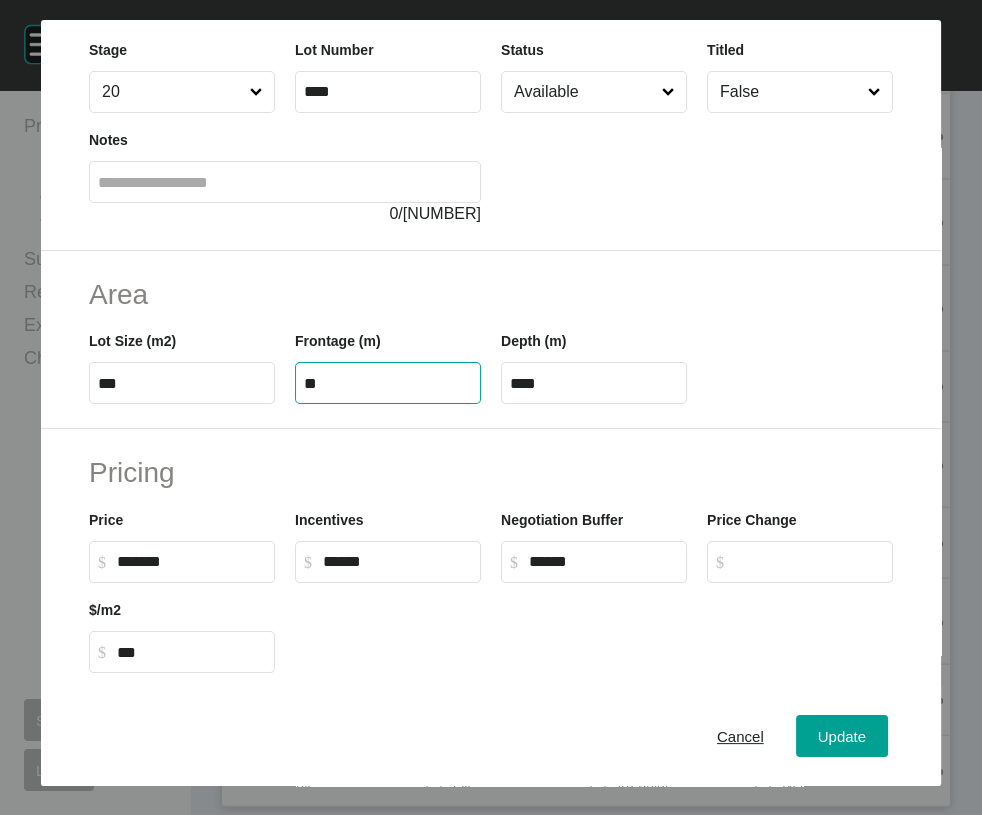 type on "**" 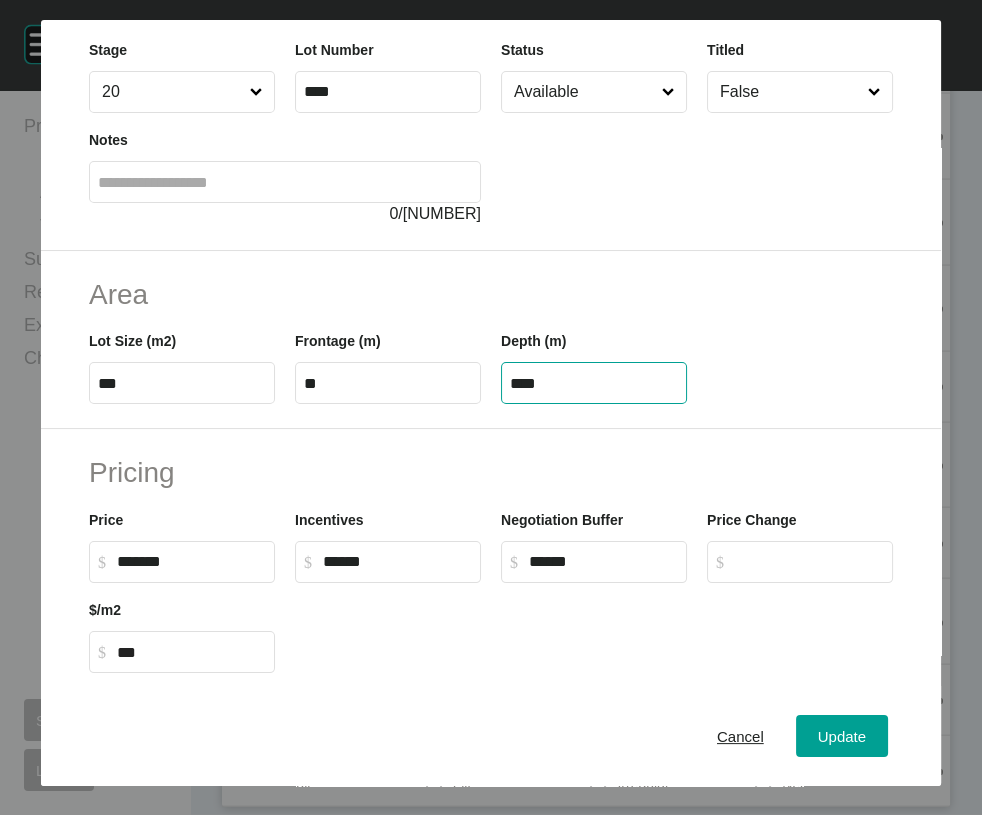 click on "****" at bounding box center [594, 383] 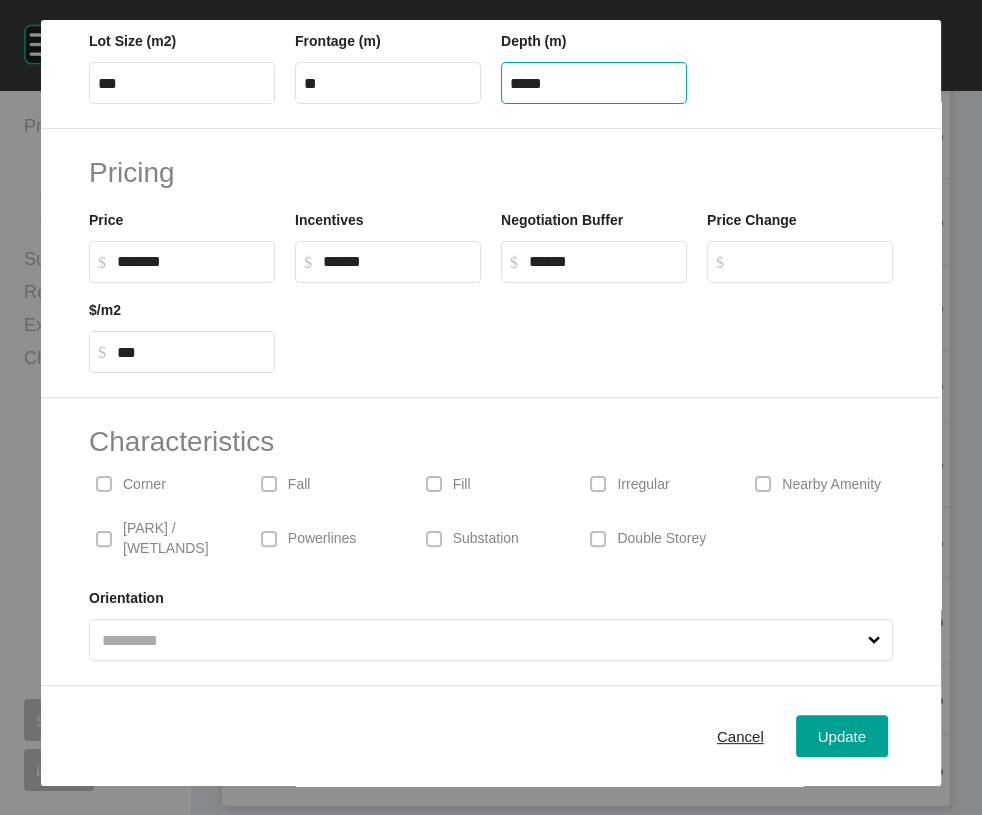 scroll, scrollTop: 533, scrollLeft: 0, axis: vertical 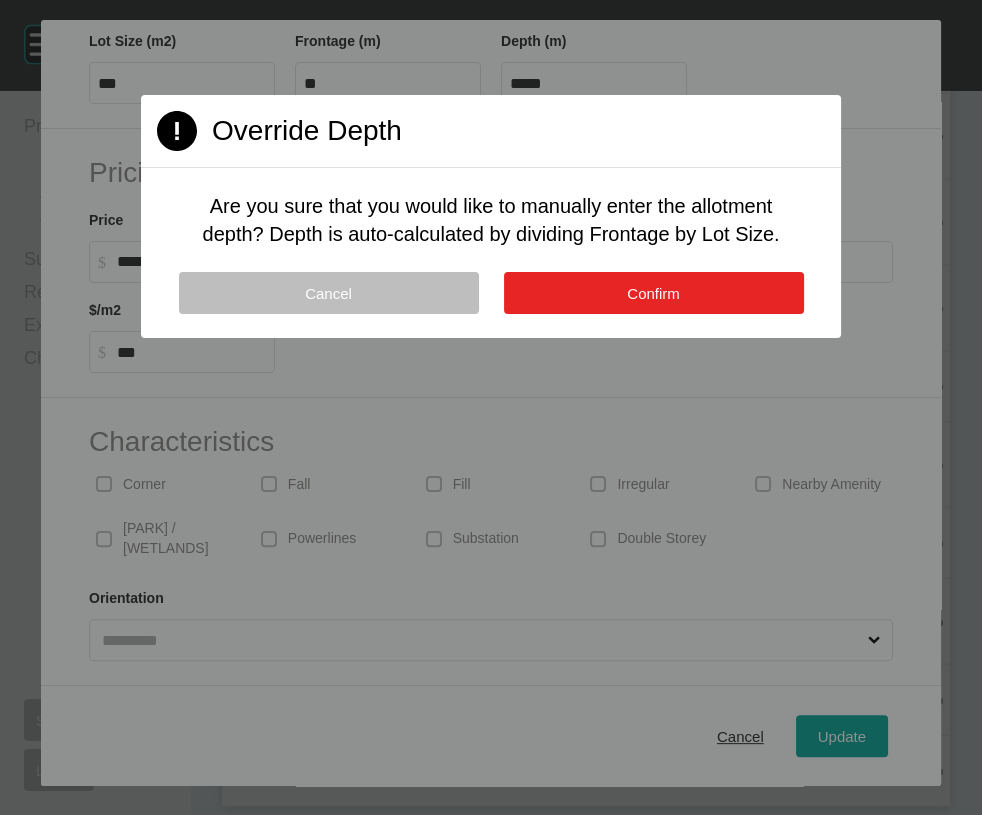 click on "Confirm" at bounding box center (654, 293) 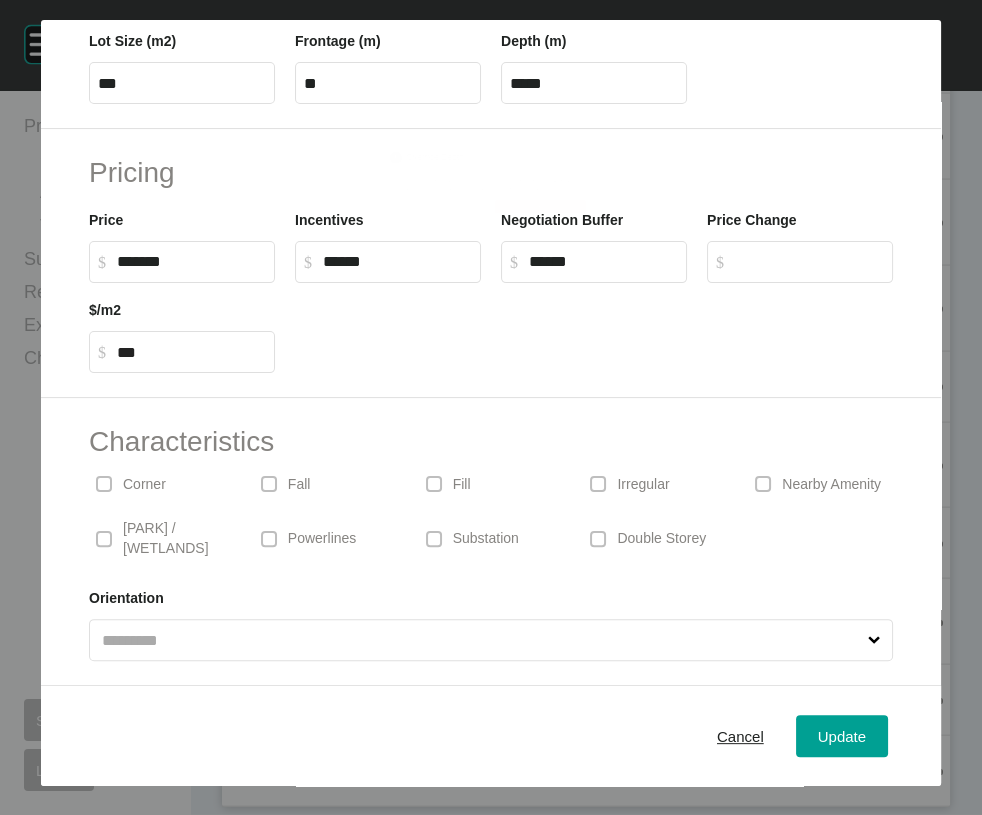 click on "Corner" at bounding box center [144, 485] 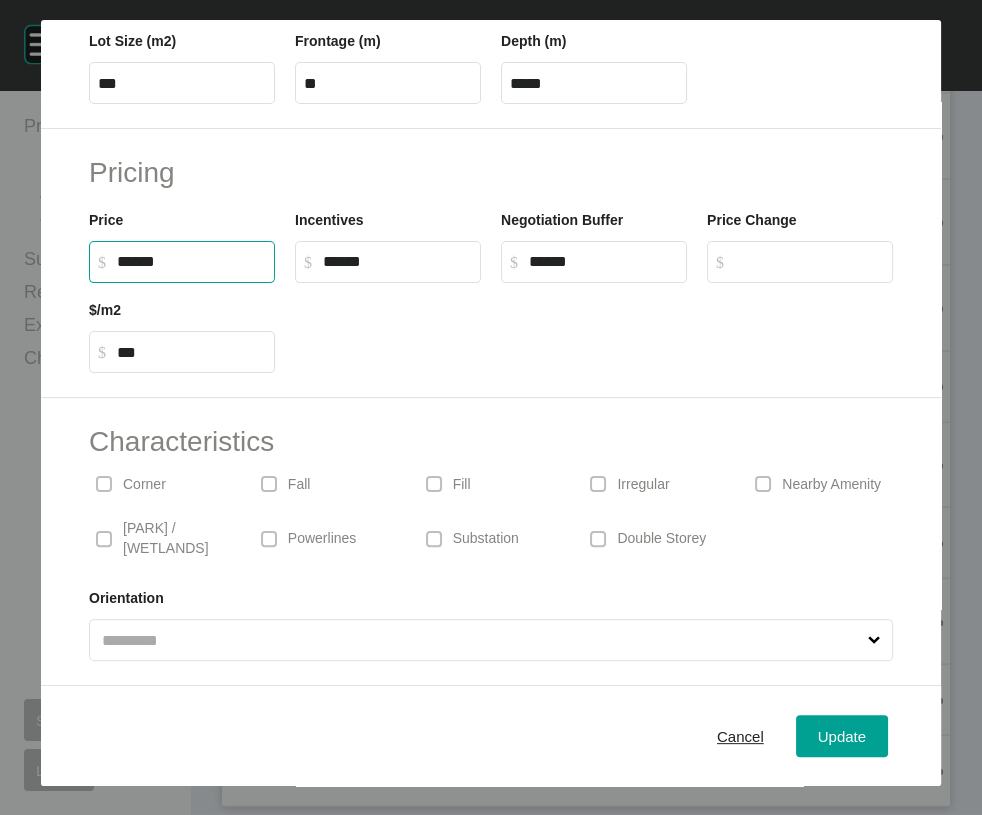 drag, startPoint x: 101, startPoint y: 313, endPoint x: 115, endPoint y: 298, distance: 20.518284 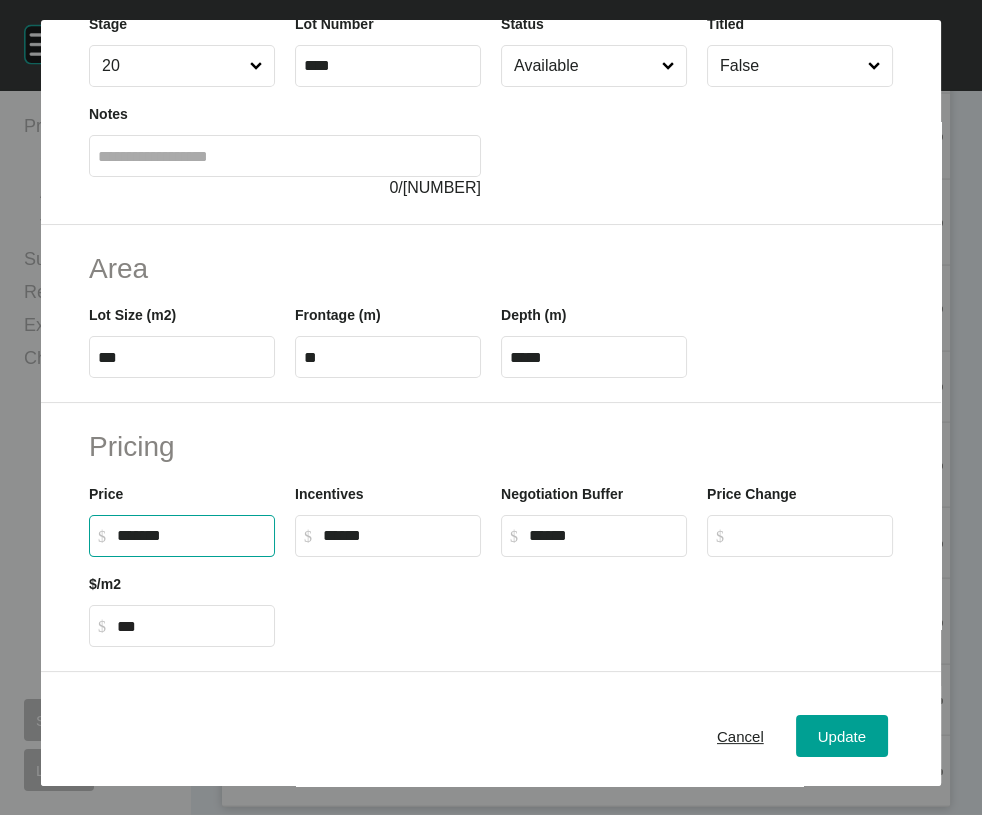 scroll, scrollTop: 133, scrollLeft: 0, axis: vertical 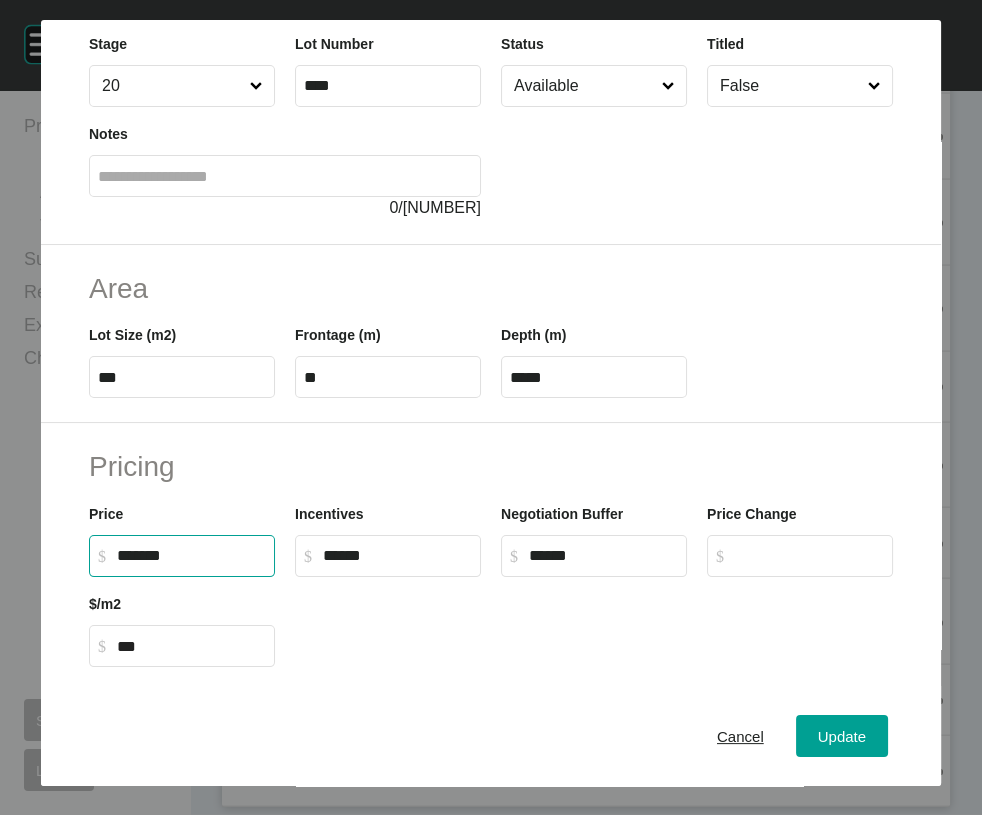 type on "*******" 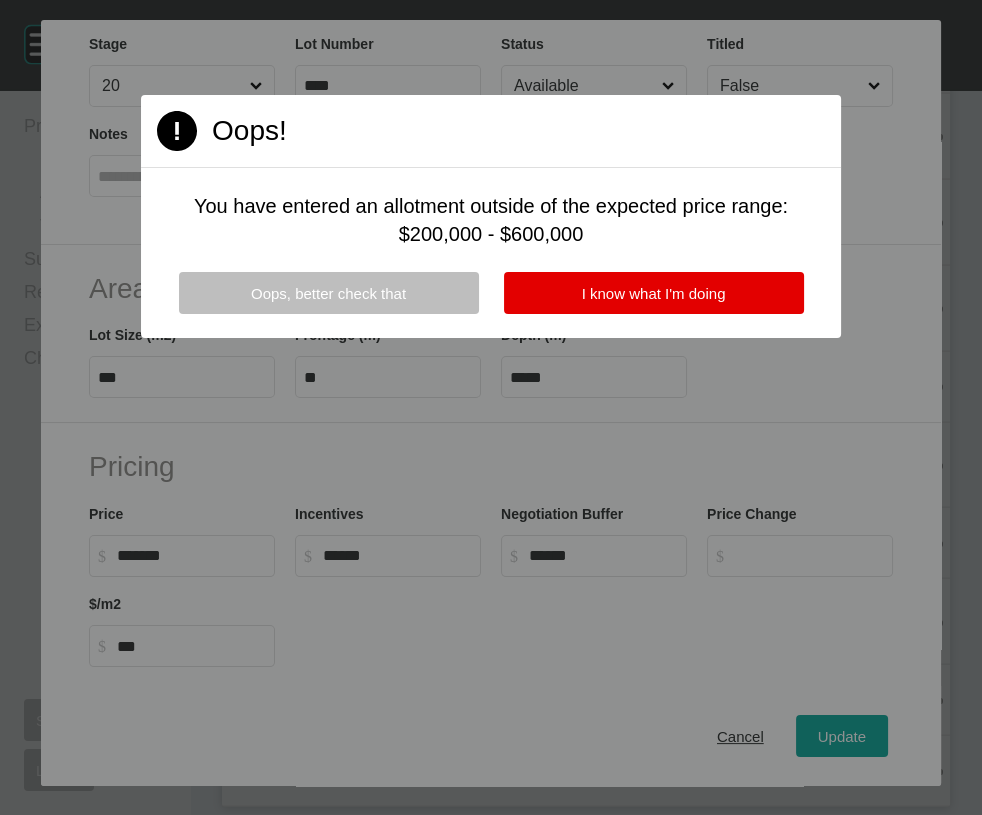 drag, startPoint x: 545, startPoint y: 368, endPoint x: 539, endPoint y: 252, distance: 116.15507 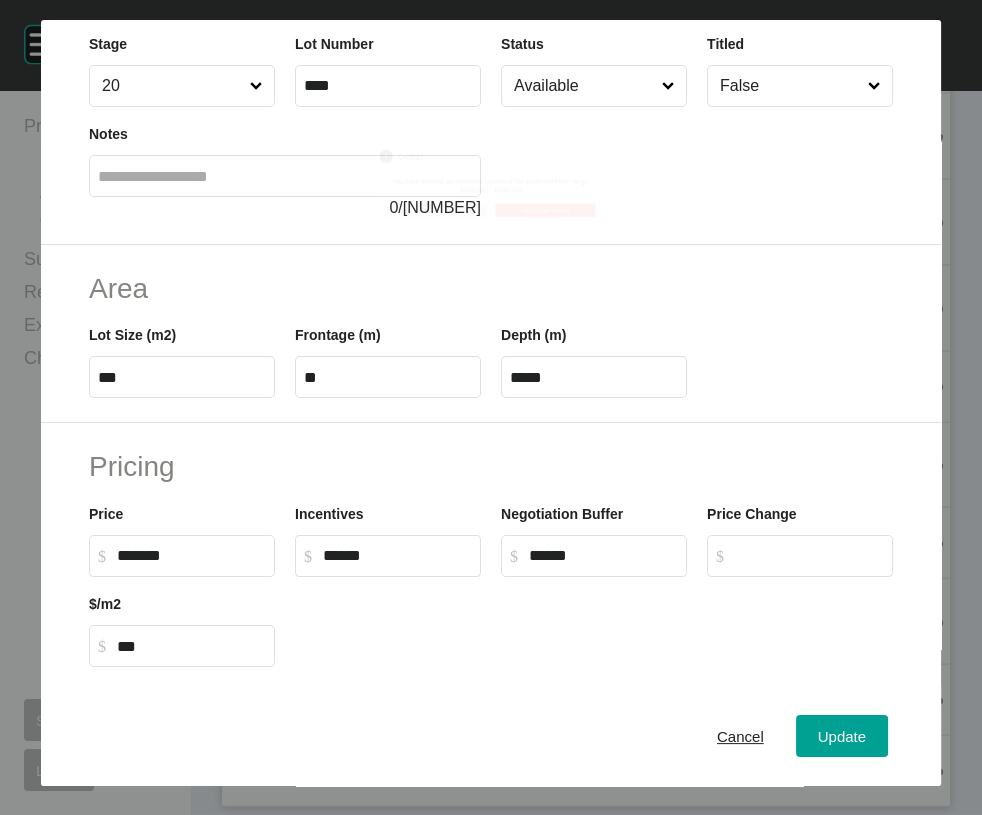 click on "Status Available" at bounding box center (594, 70) 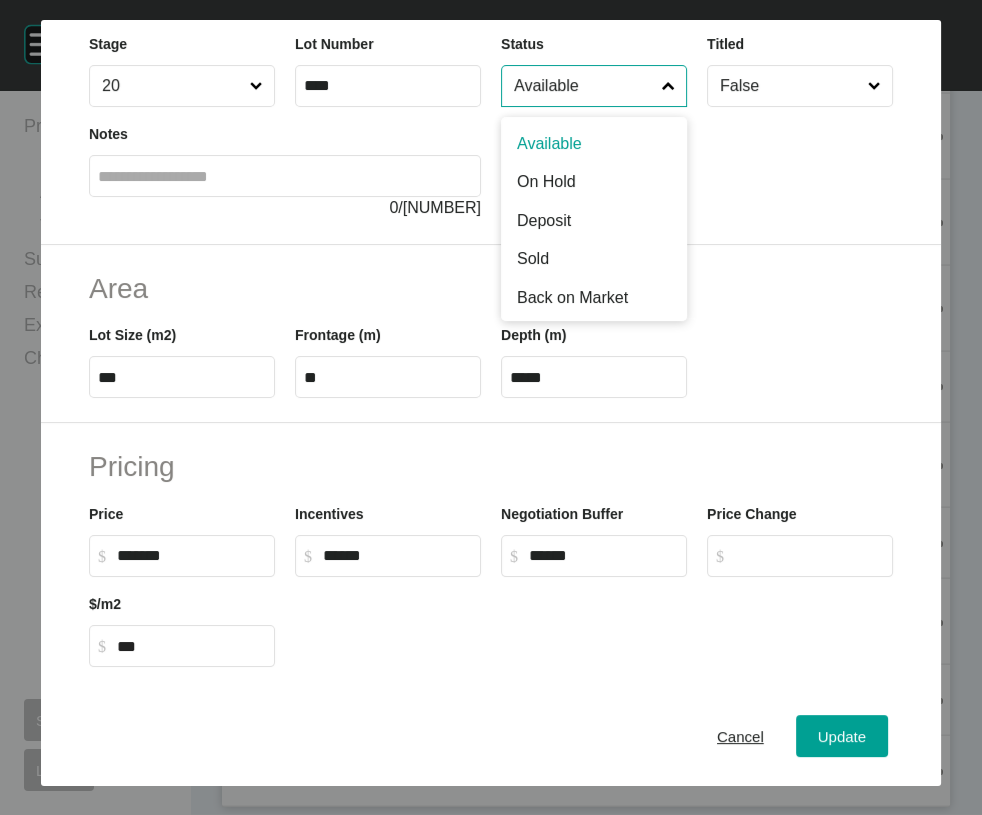click on "Available" at bounding box center [584, 86] 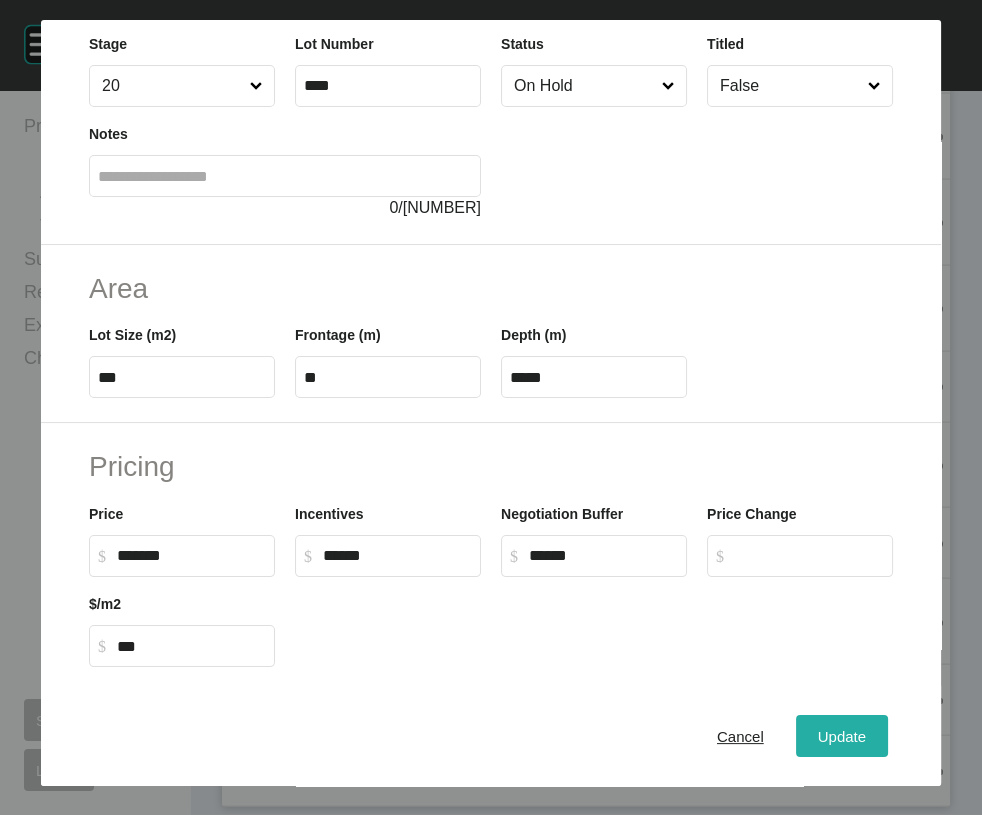 click on "Update" at bounding box center [842, 736] 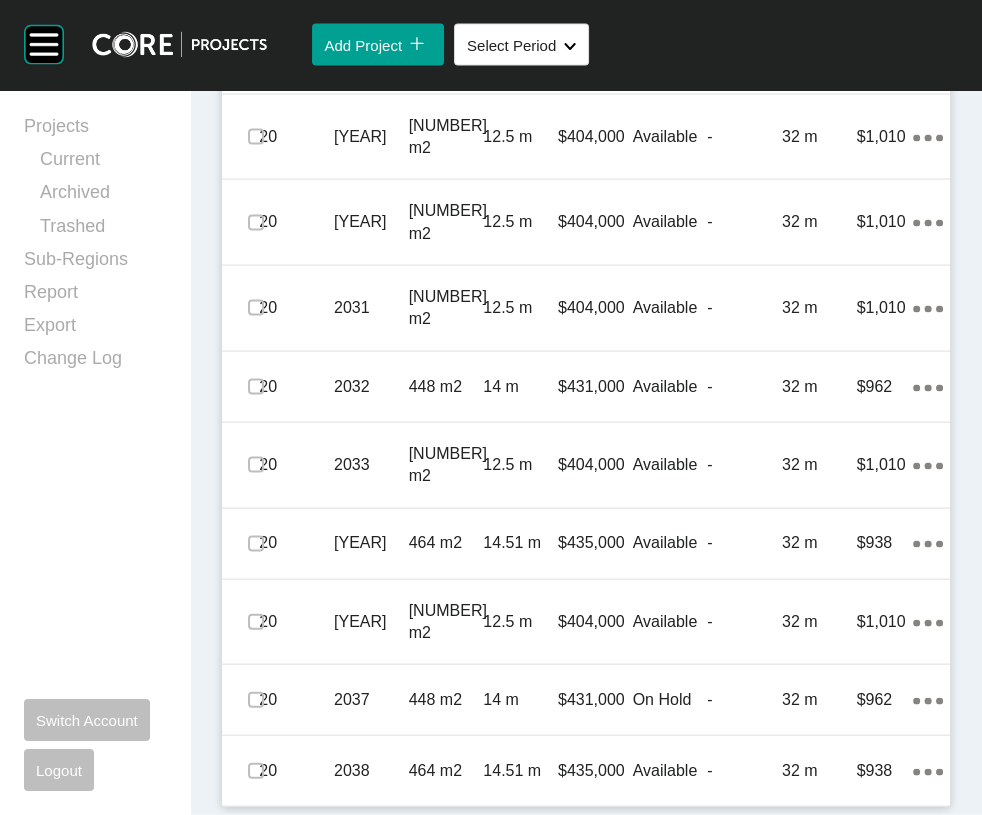 scroll, scrollTop: 4734, scrollLeft: 0, axis: vertical 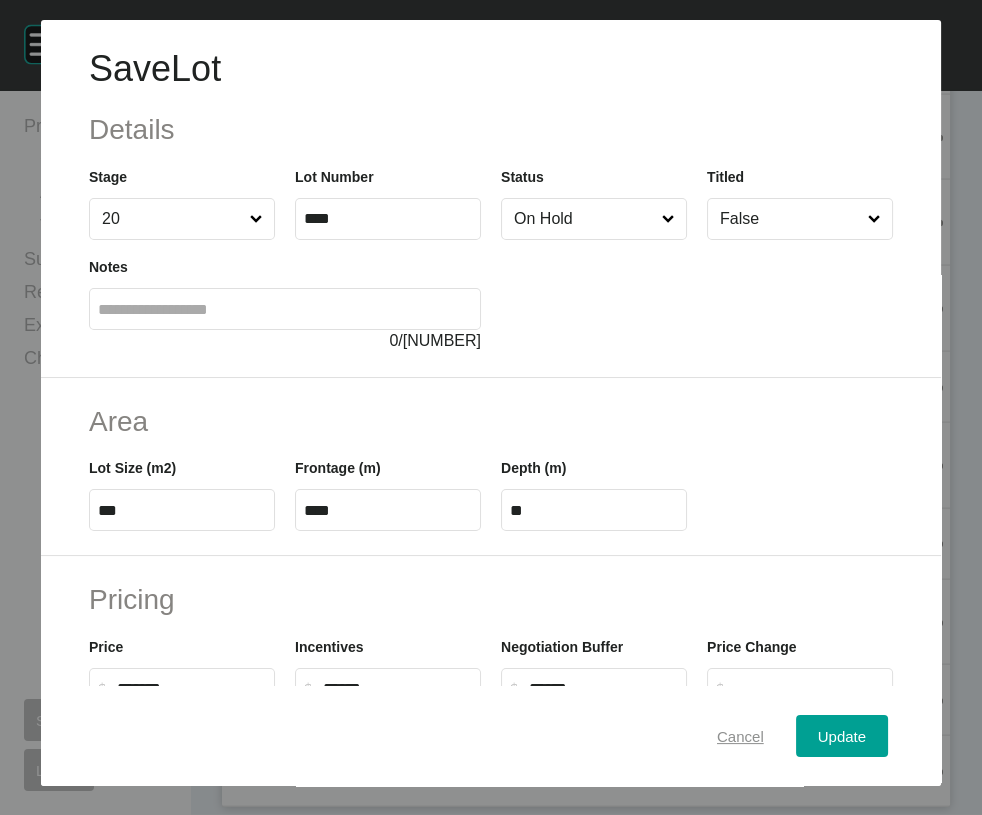 click on "Cancel" at bounding box center (740, 736) 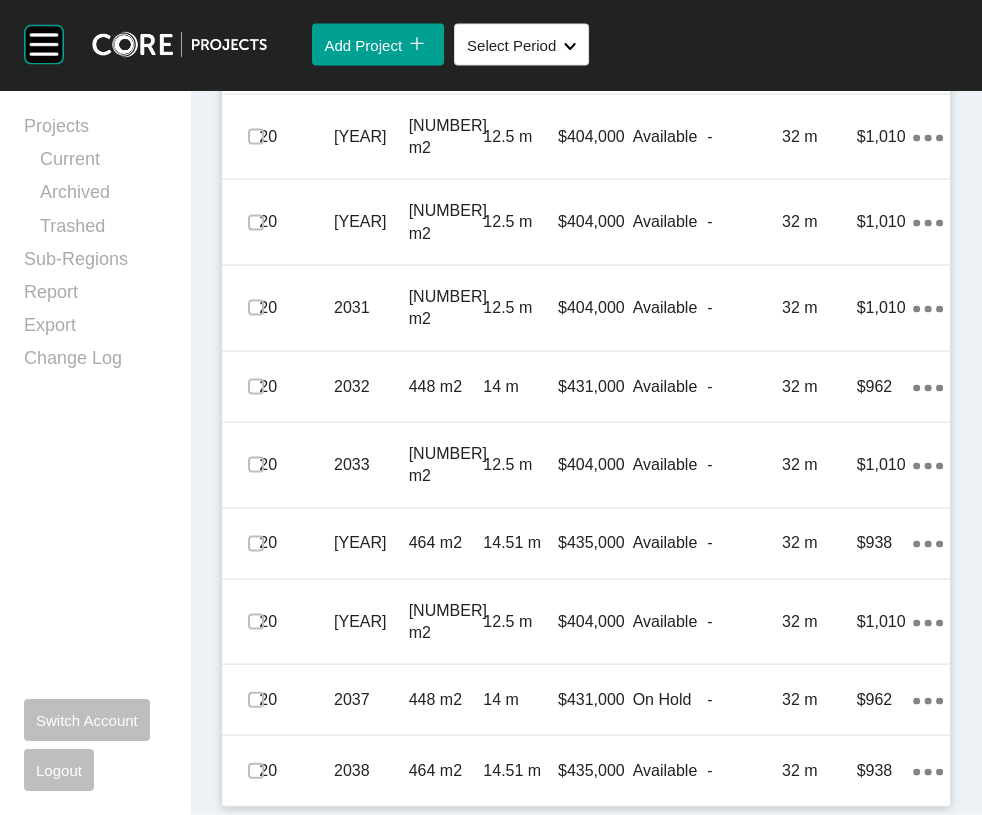 click at bounding box center (256, -177) 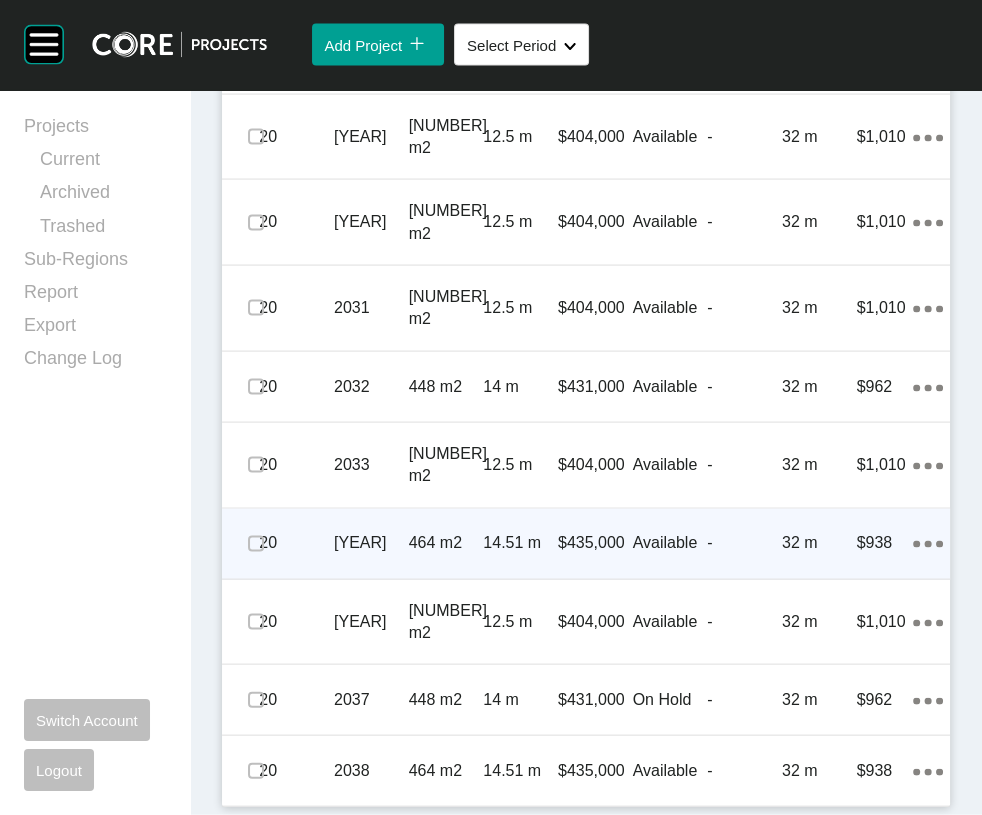 click on "32 m" at bounding box center [819, 543] 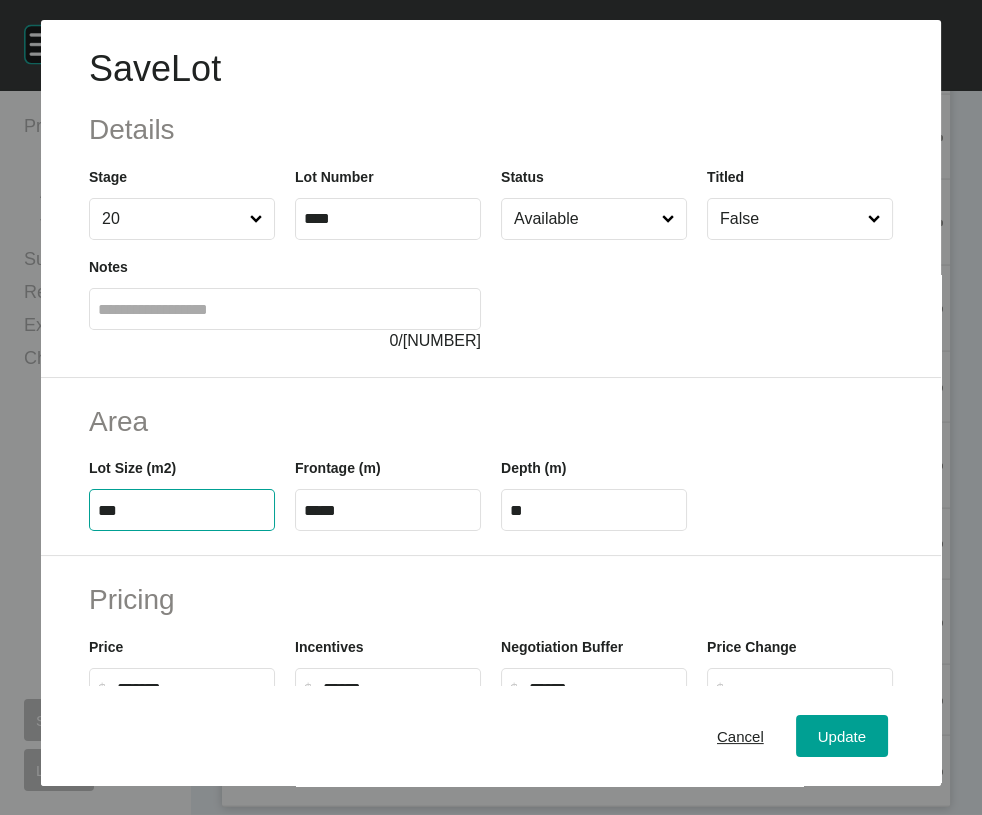 drag, startPoint x: 104, startPoint y: 633, endPoint x: -86, endPoint y: 623, distance: 190.26297 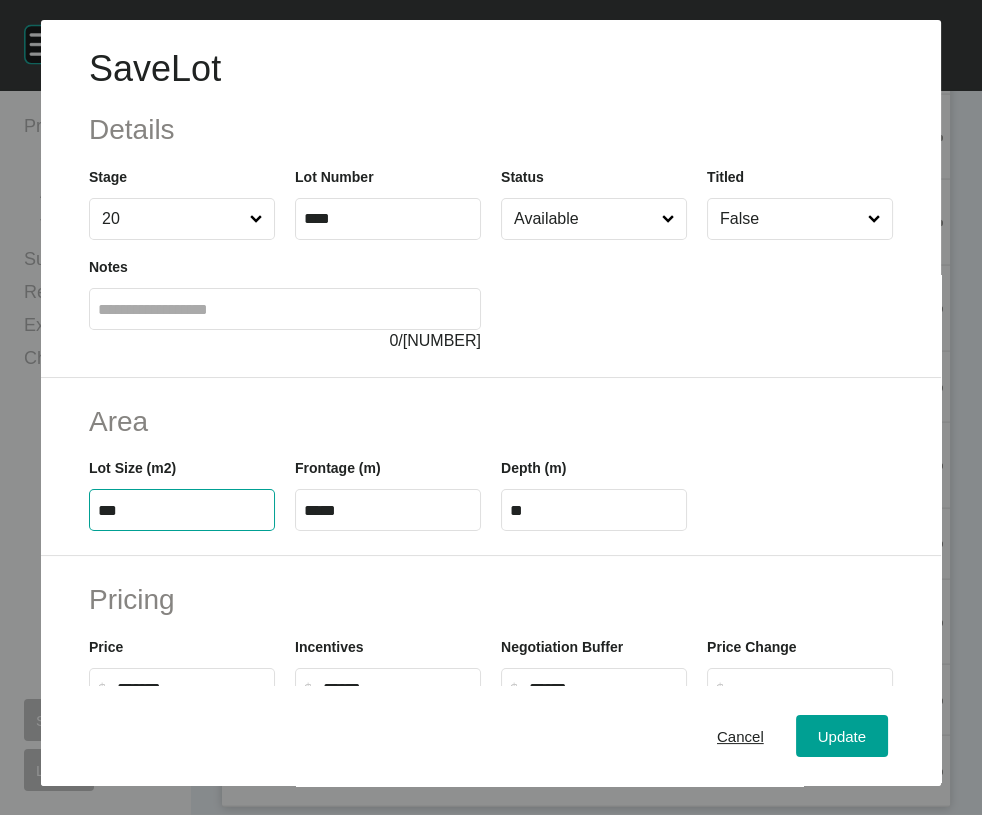 type on "***" 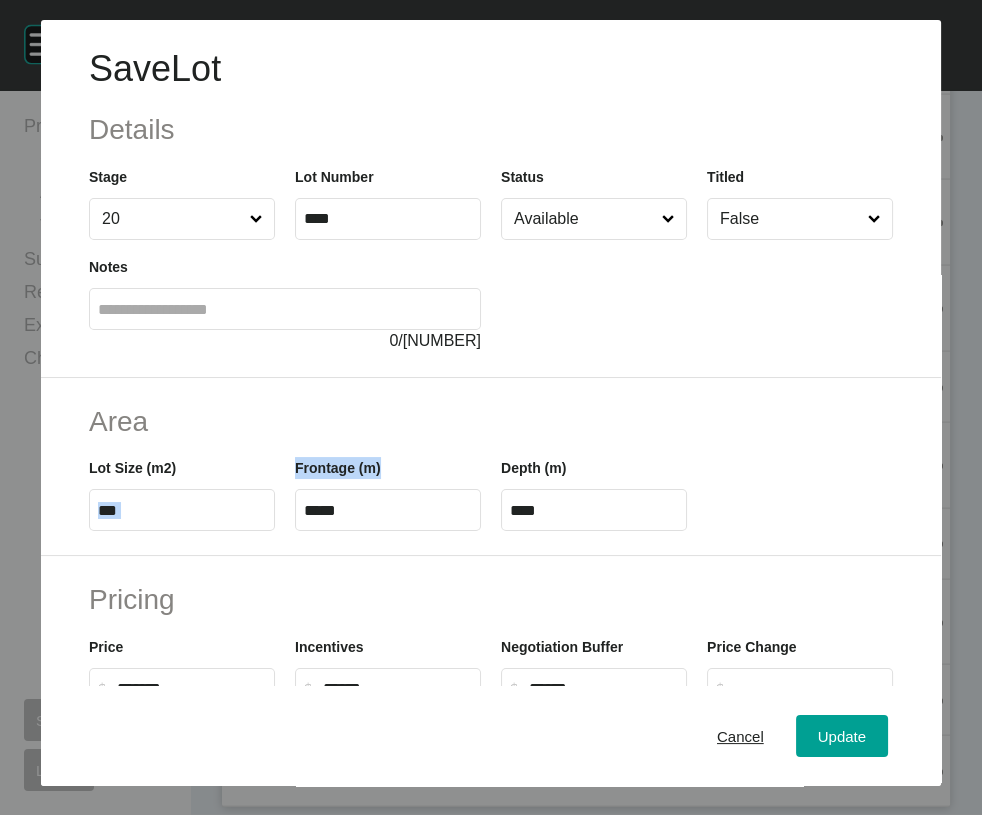 drag, startPoint x: 356, startPoint y: 647, endPoint x: 213, endPoint y: 643, distance: 143.05594 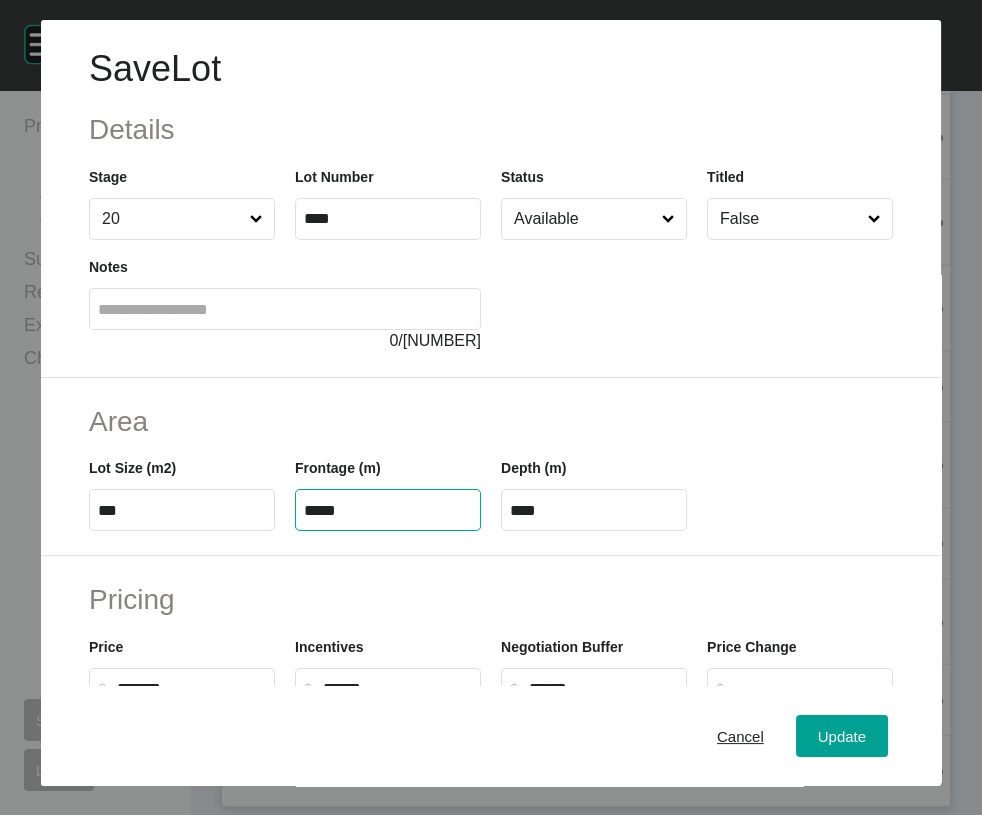 drag, startPoint x: 357, startPoint y: 637, endPoint x: 461, endPoint y: 535, distance: 145.67087 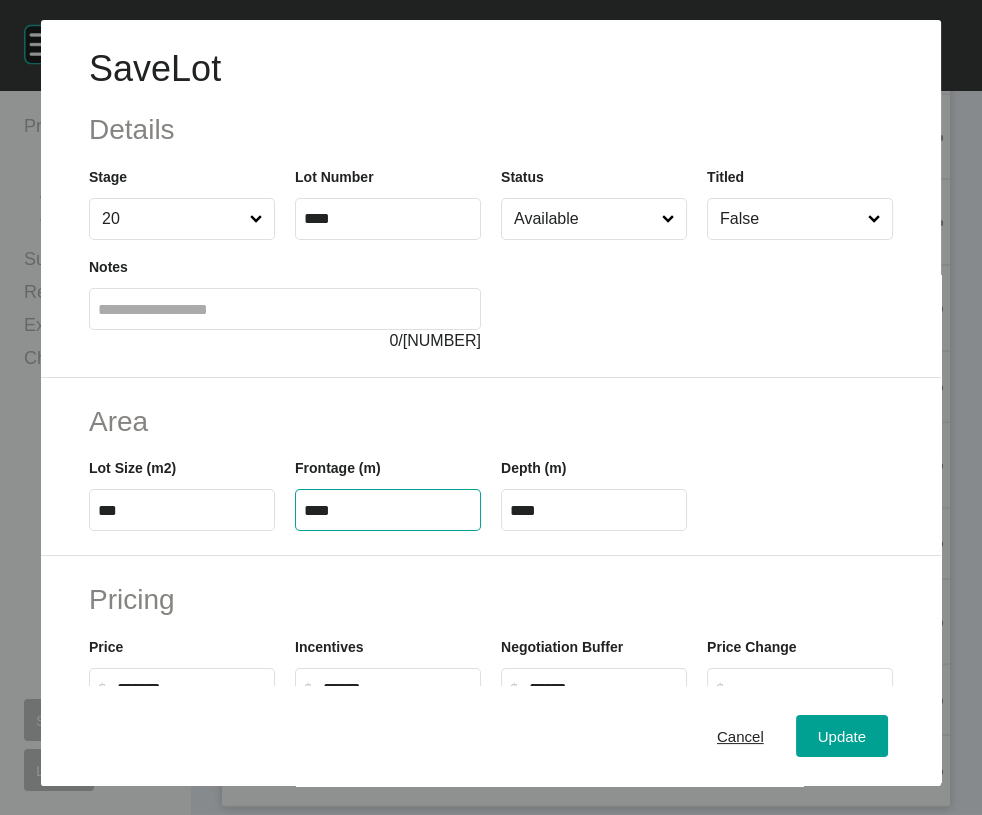 type on "****" 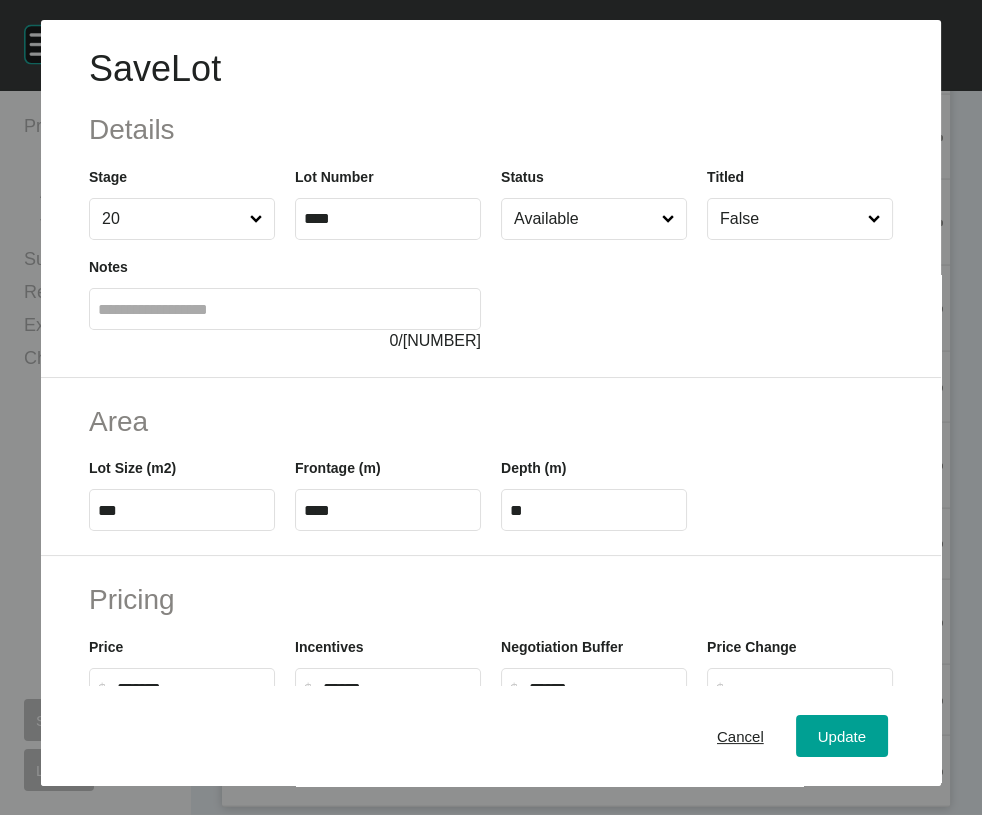 click on "**" at bounding box center [594, 510] 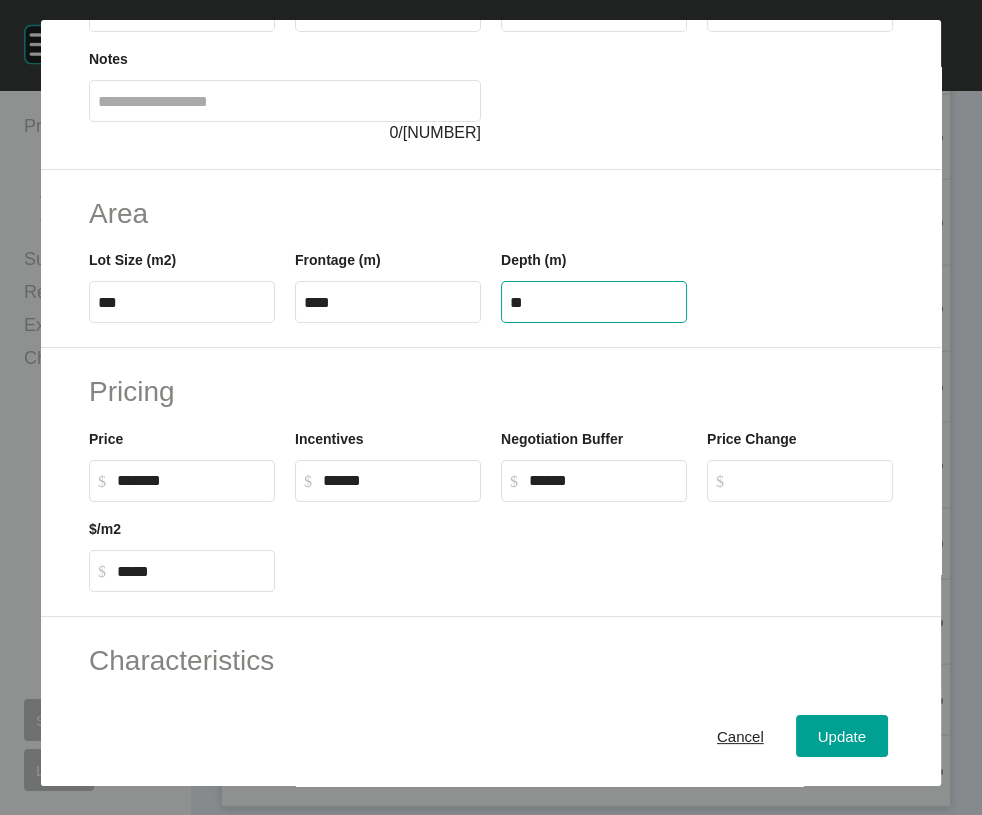 scroll, scrollTop: 231, scrollLeft: 0, axis: vertical 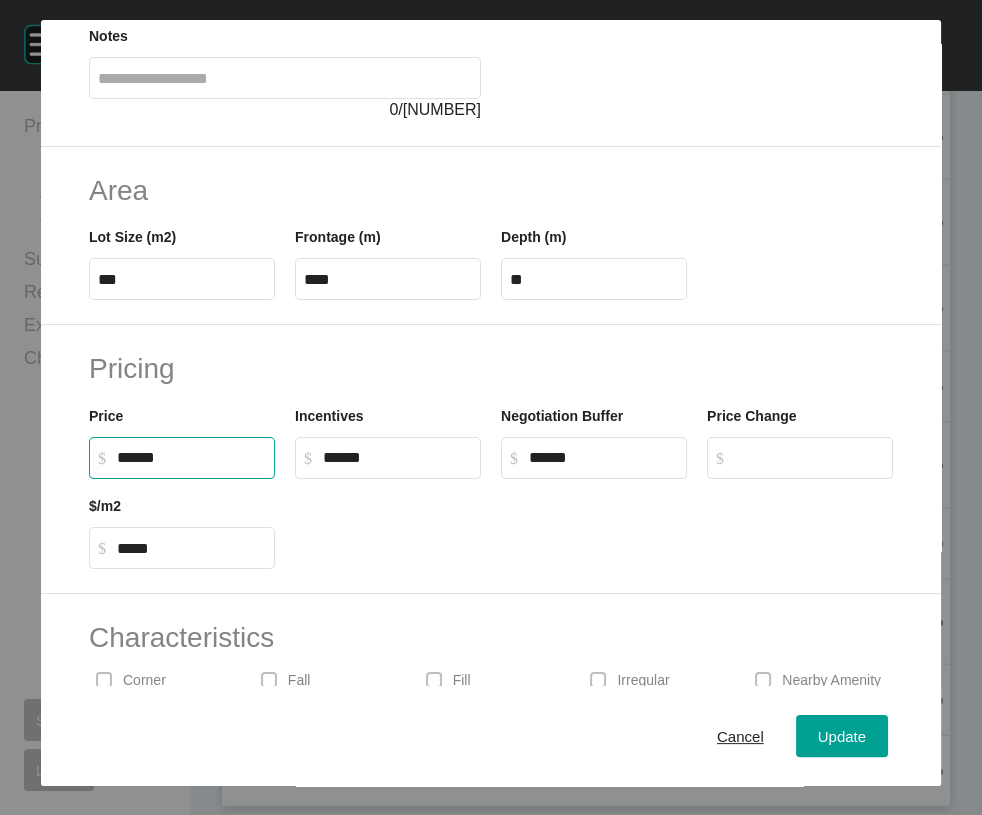 drag, startPoint x: 123, startPoint y: 624, endPoint x: 107, endPoint y: 624, distance: 16 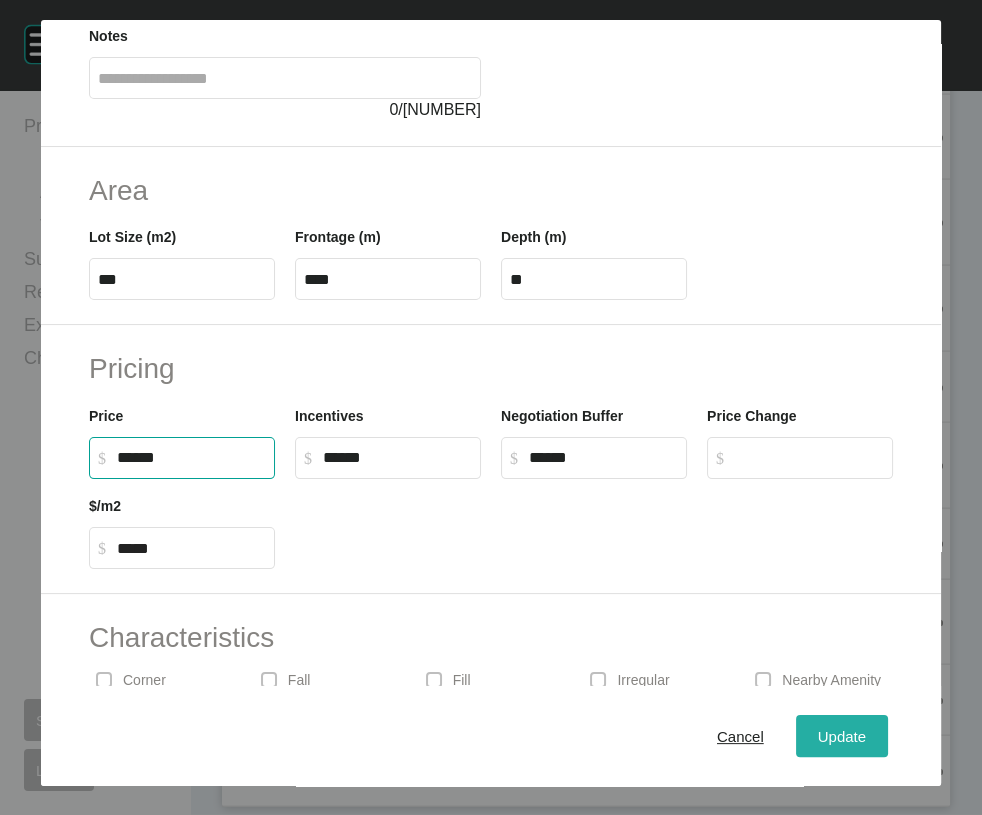 type on "*******" 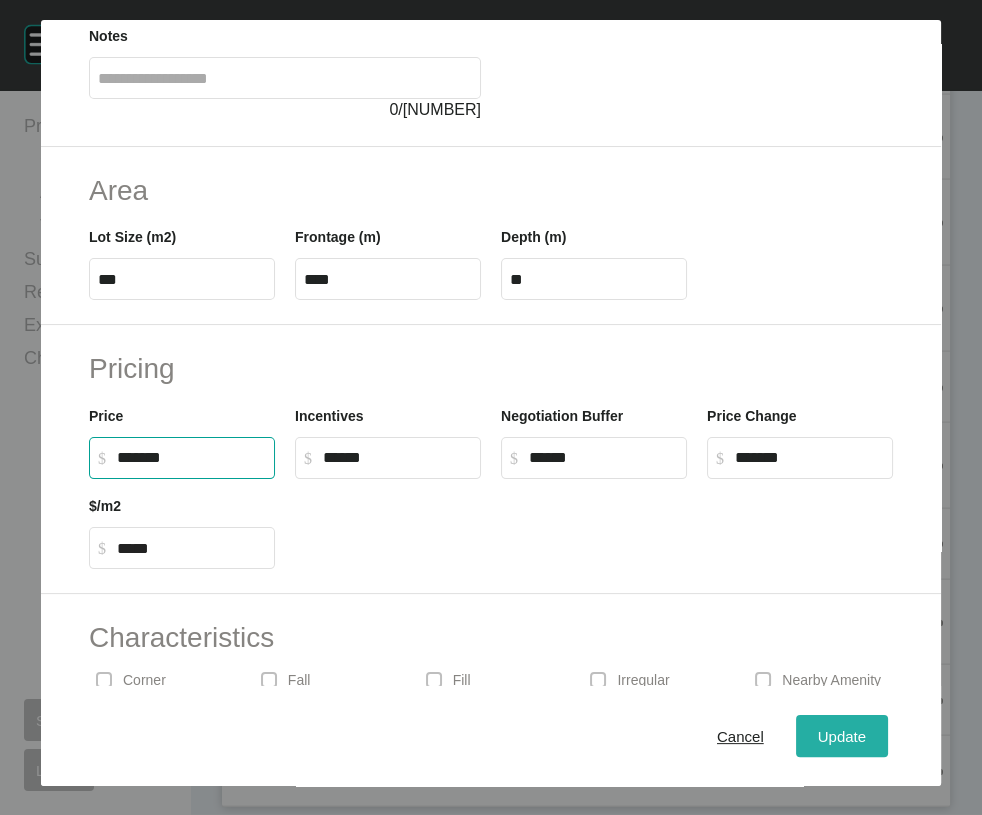 click on "Update" at bounding box center (842, 736) 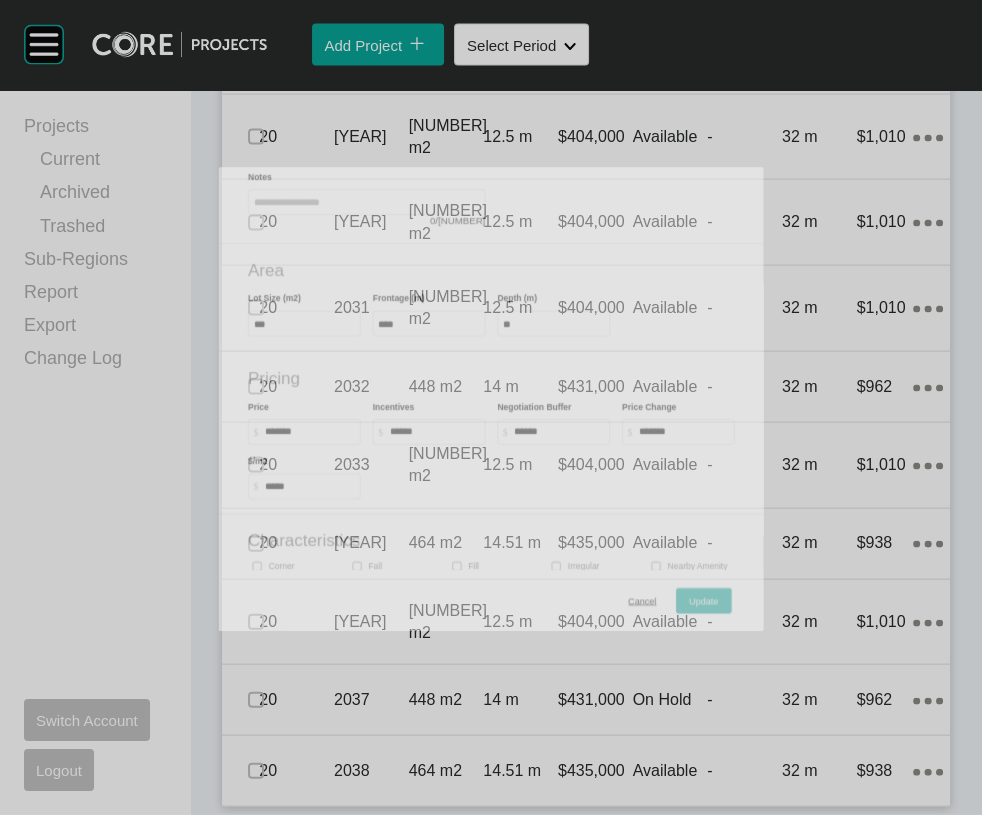 scroll, scrollTop: 5319, scrollLeft: 0, axis: vertical 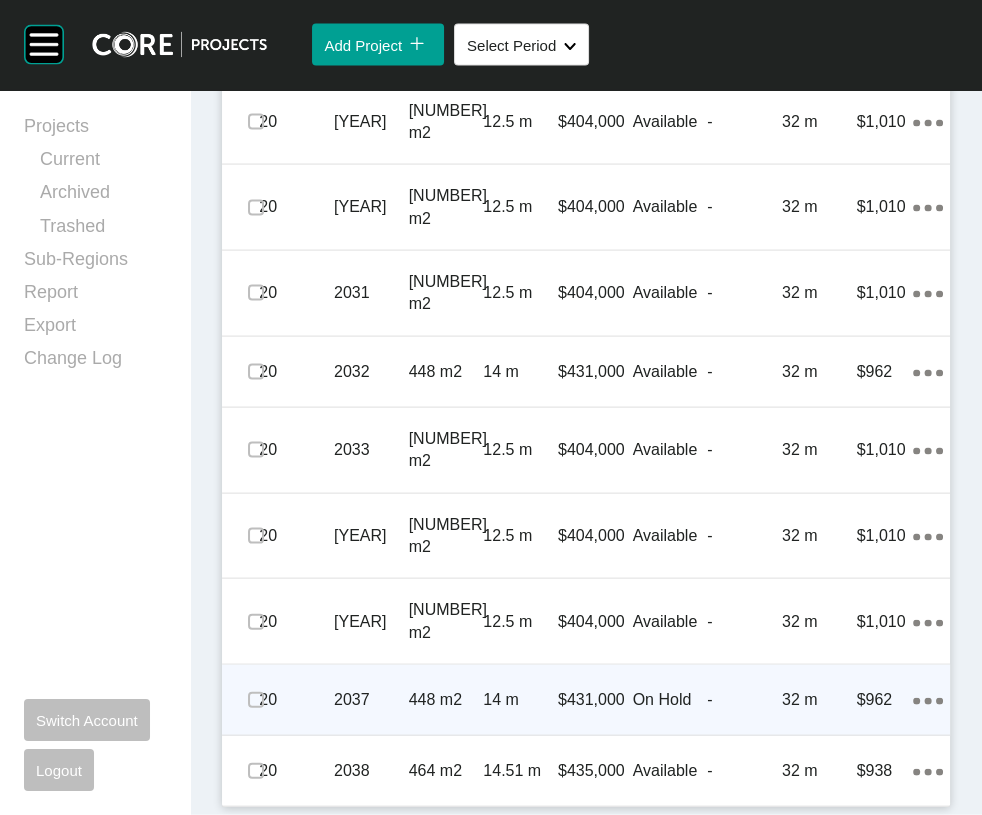 click 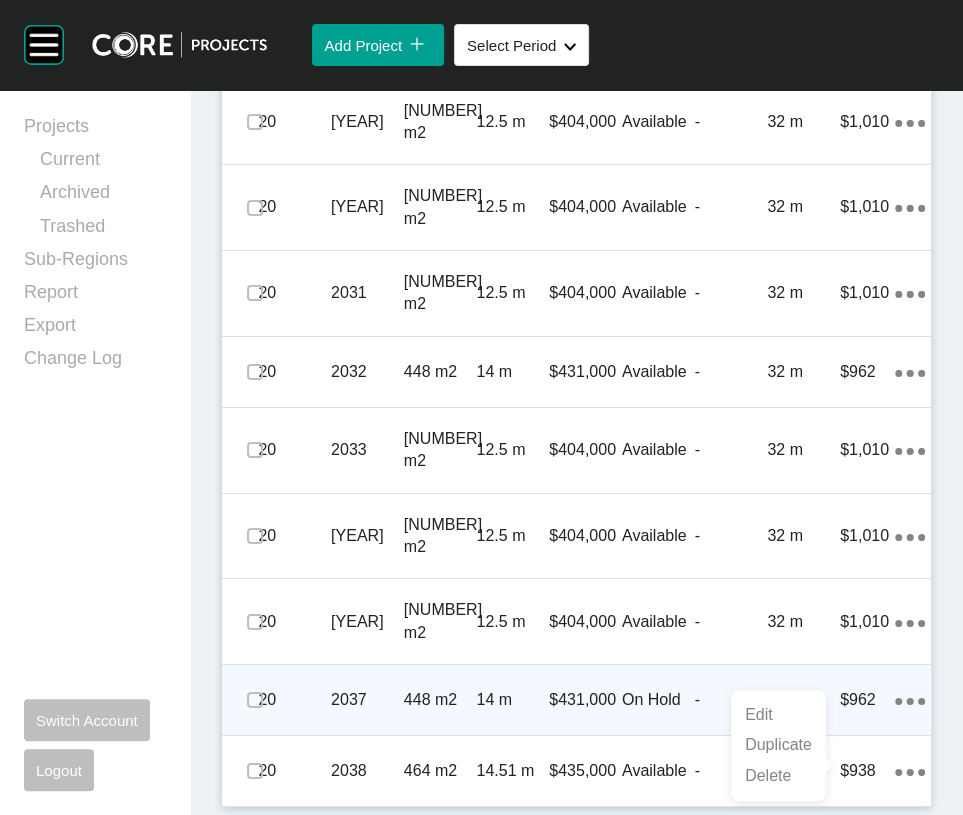 click on "Duplicate" at bounding box center [778, 745] 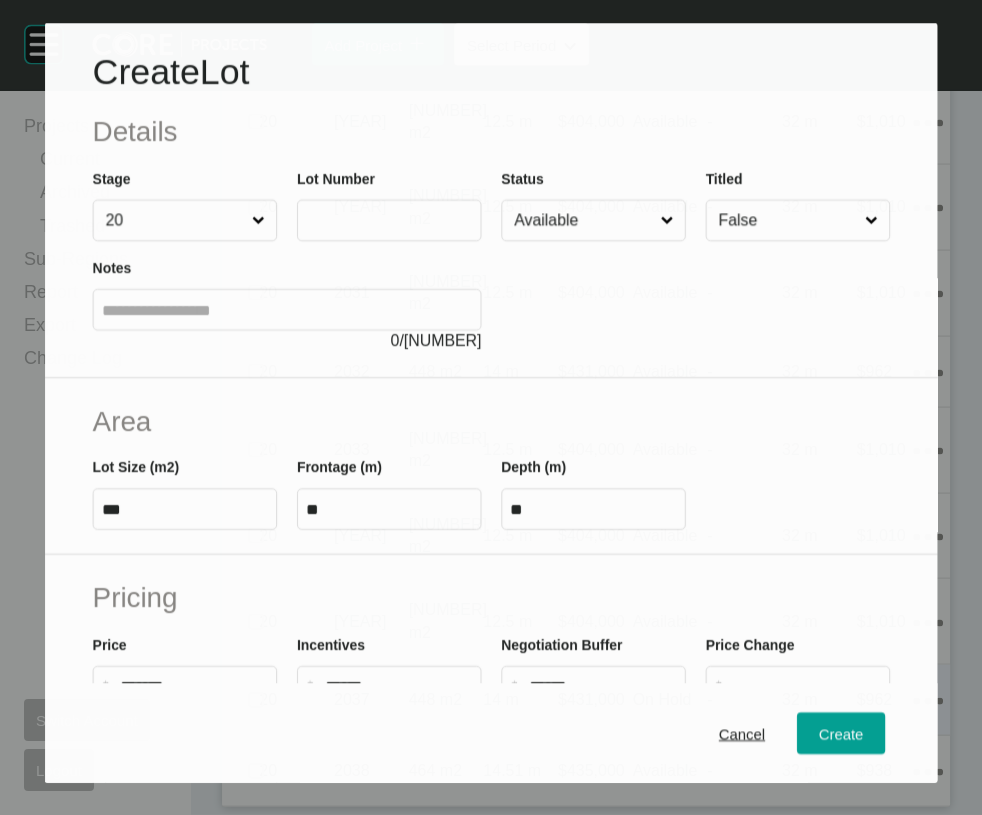 scroll, scrollTop: 5356, scrollLeft: 0, axis: vertical 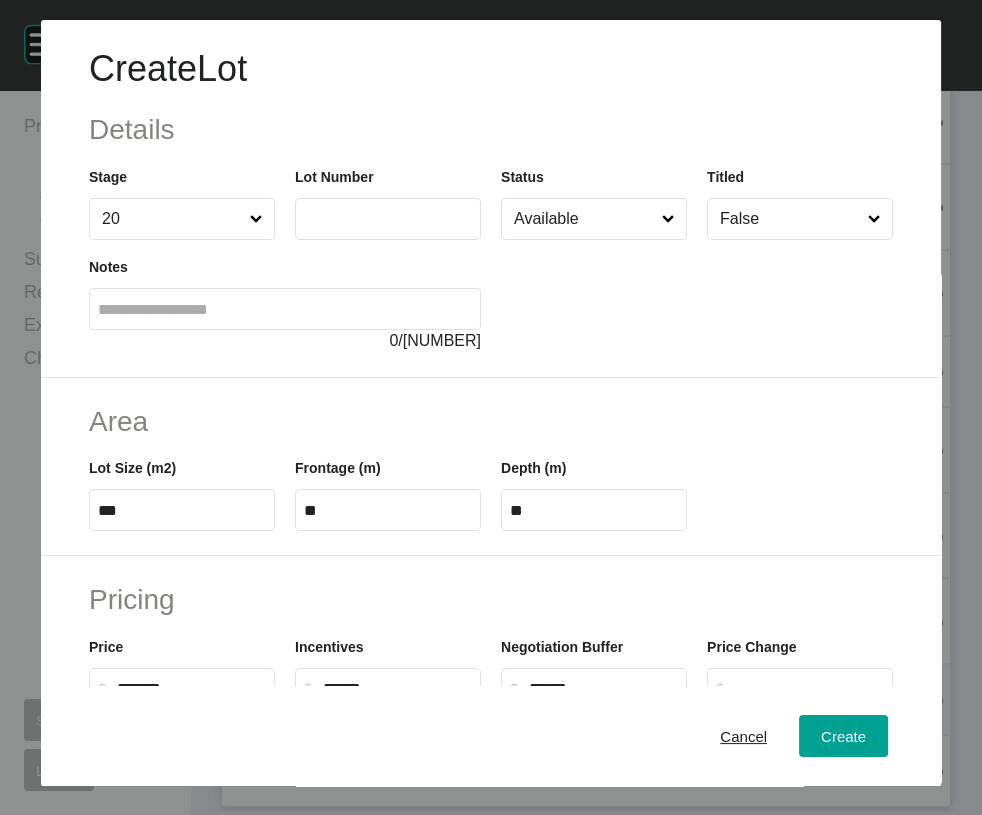 click at bounding box center (388, 218) 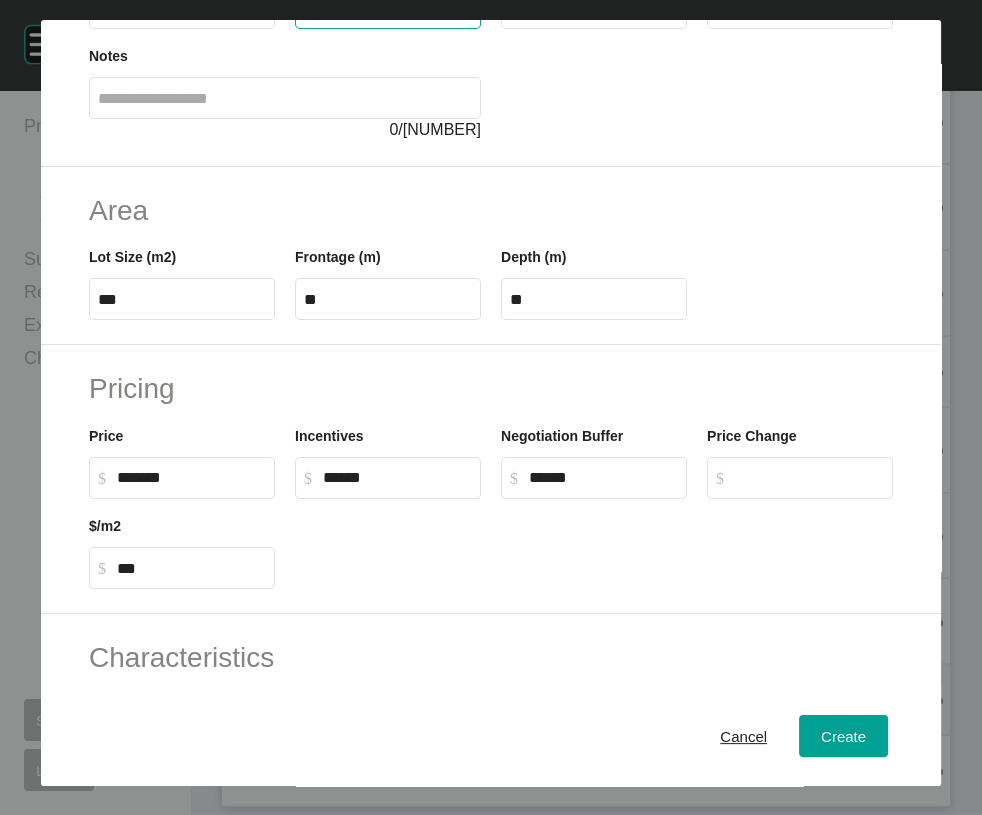 scroll, scrollTop: 224, scrollLeft: 0, axis: vertical 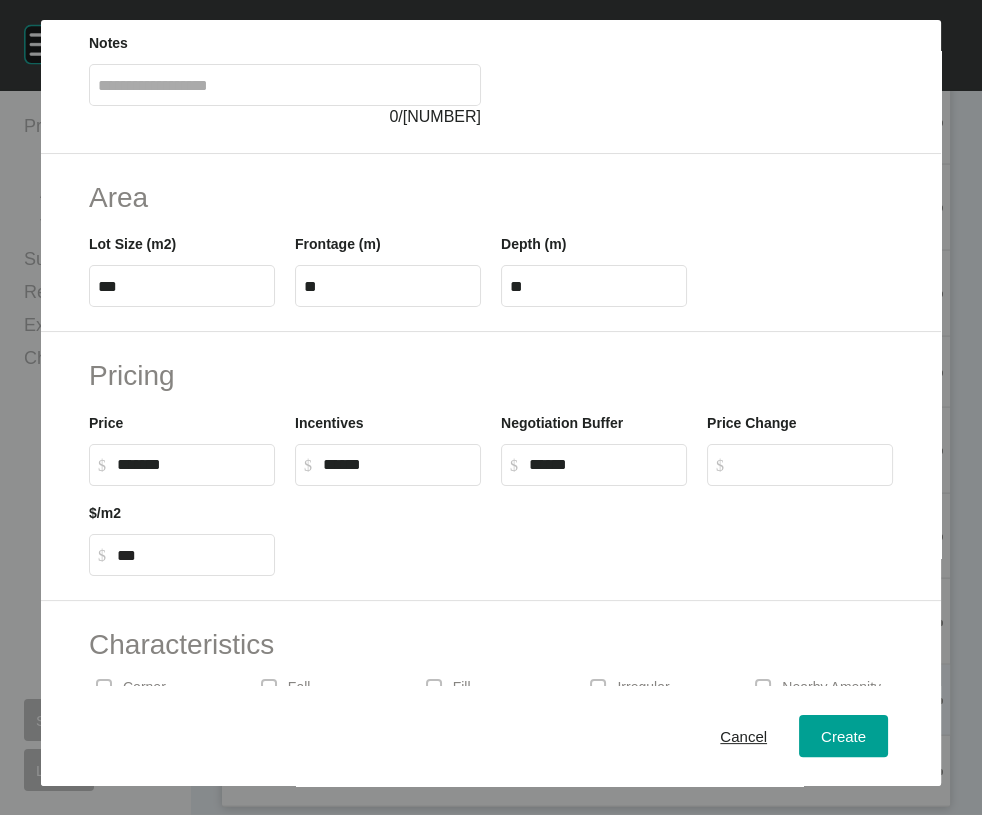 type on "****" 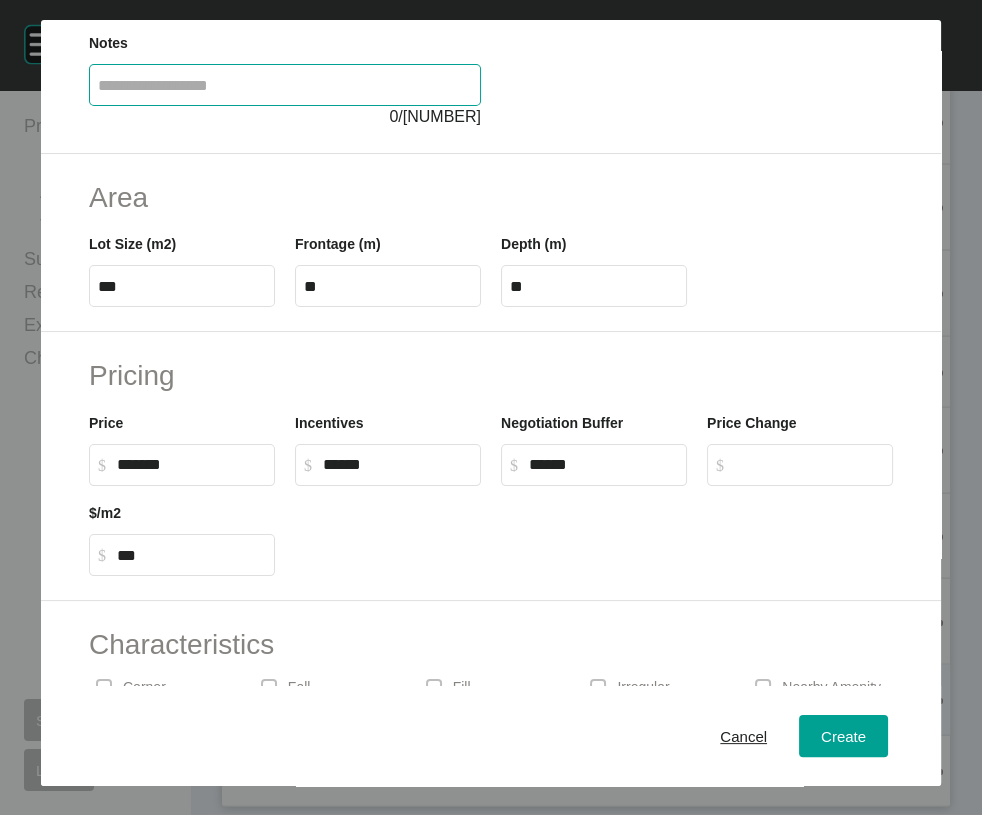 click at bounding box center [285, 85] 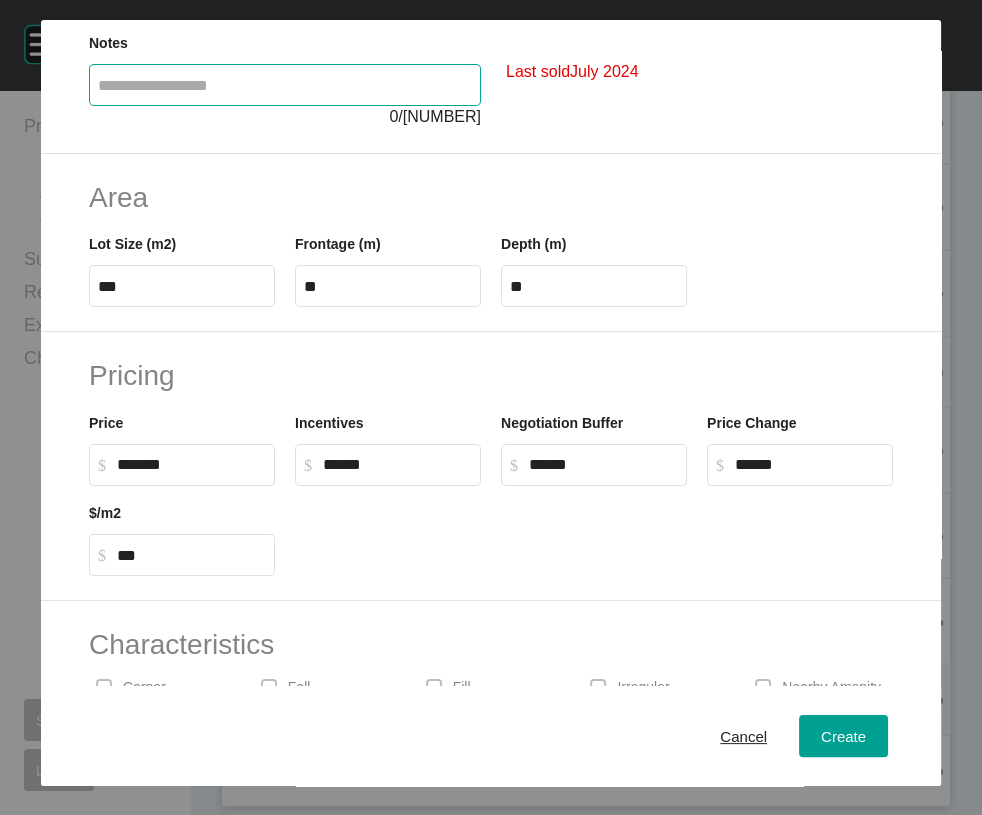 click on "Available" at bounding box center [584, -5] 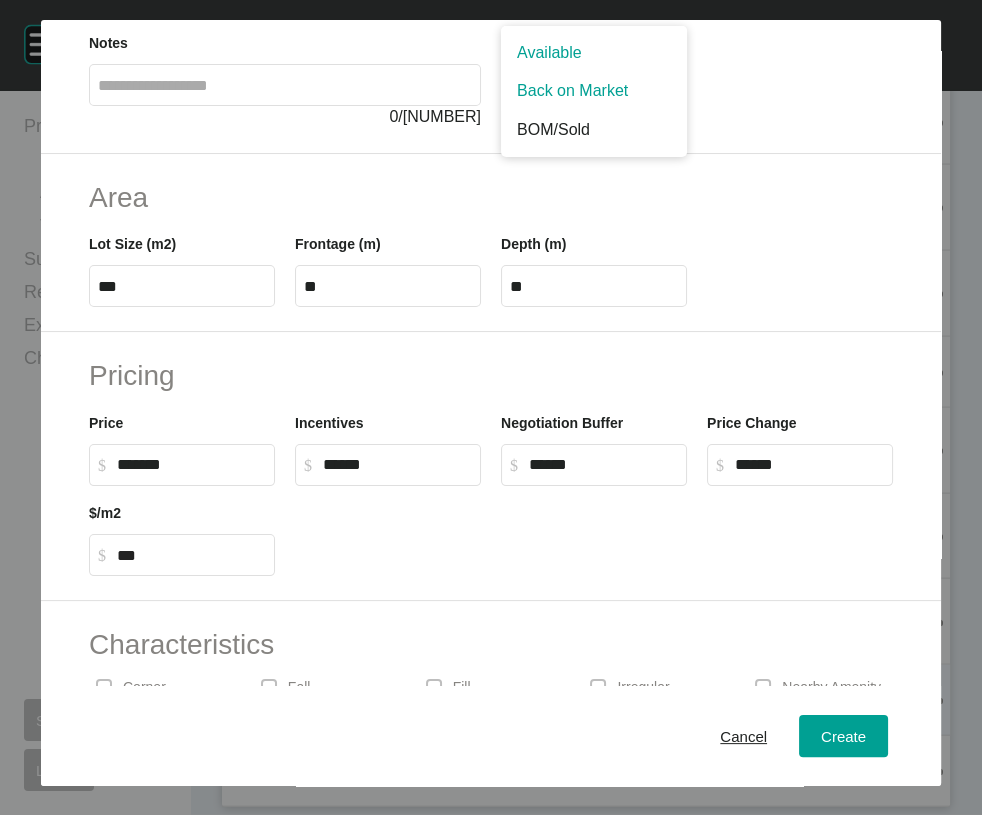 type on "*" 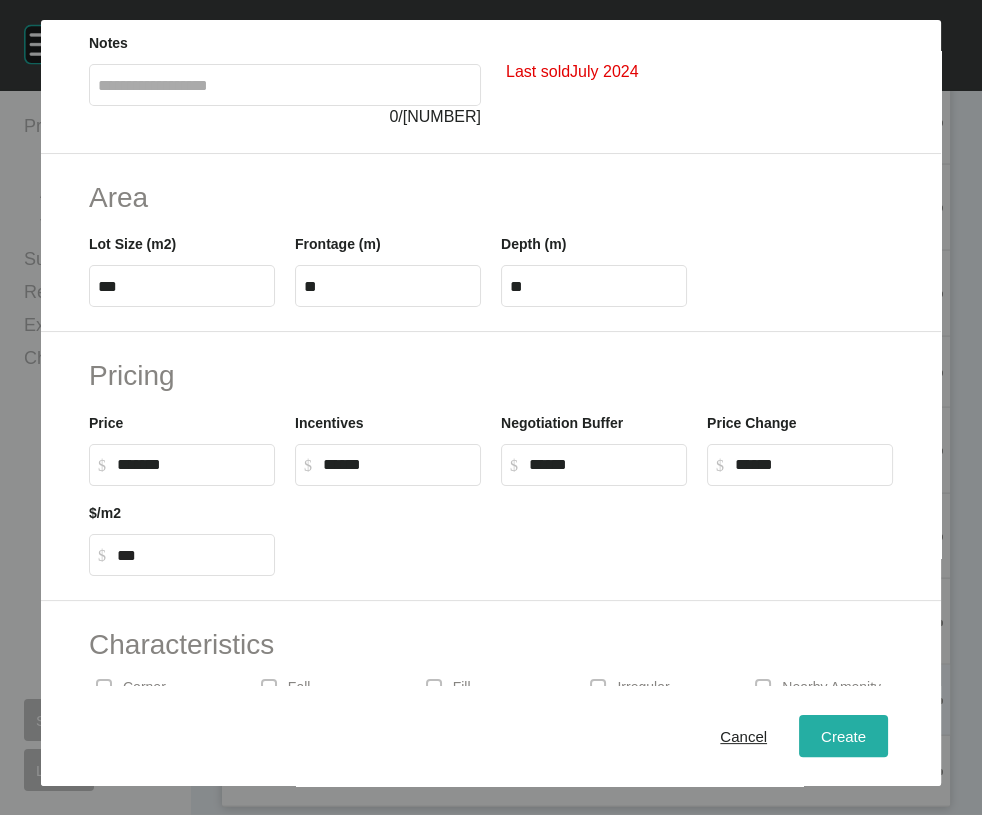 click on "Create" at bounding box center [843, 736] 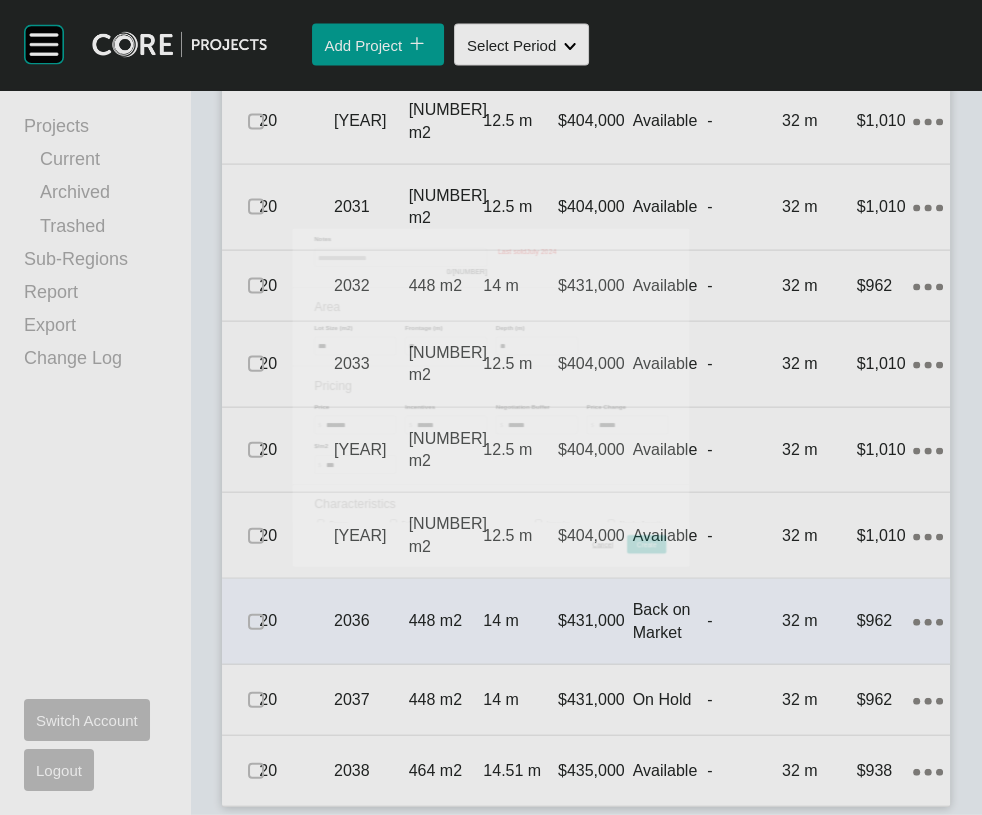 scroll, scrollTop: 5435, scrollLeft: 0, axis: vertical 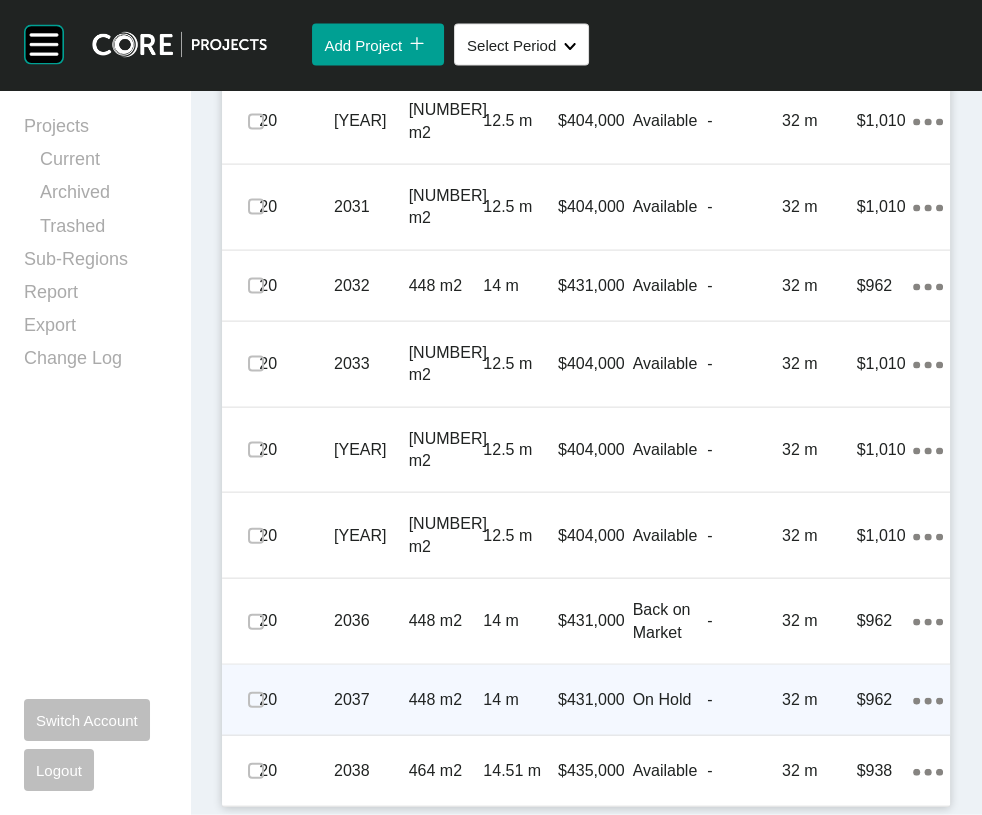 click on "32 m" at bounding box center (819, 700) 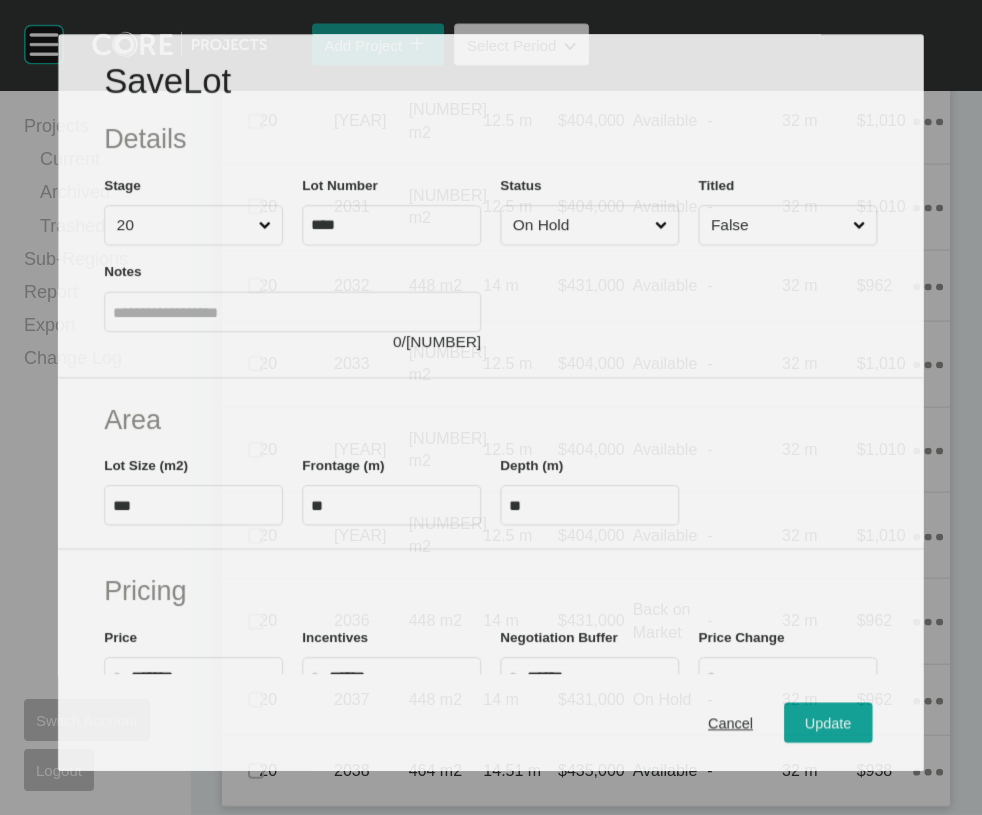 scroll, scrollTop: 5621, scrollLeft: 0, axis: vertical 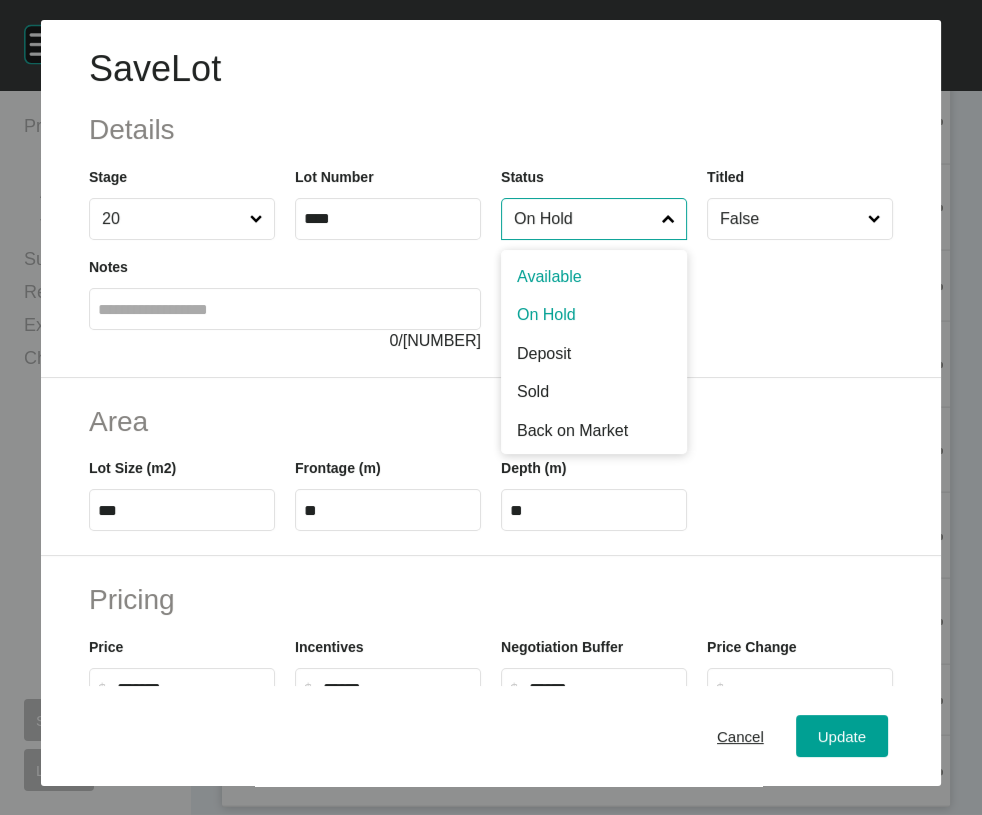 click on "On Hold" at bounding box center (584, 219) 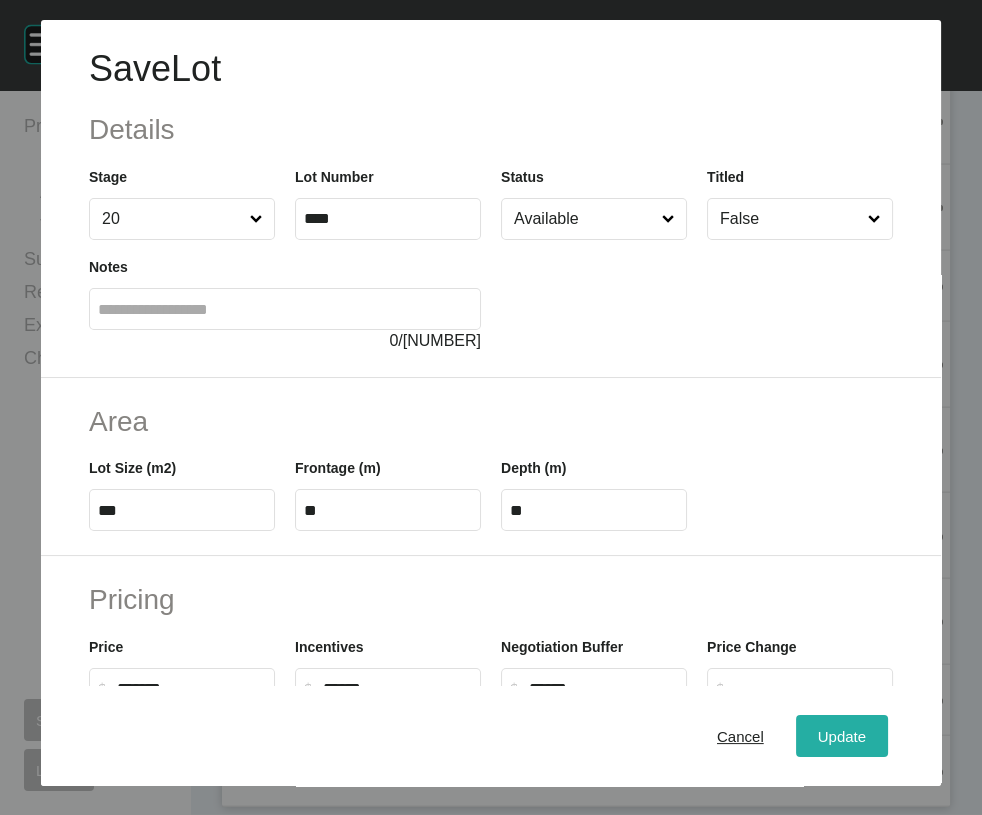click on "Update" at bounding box center [842, 736] 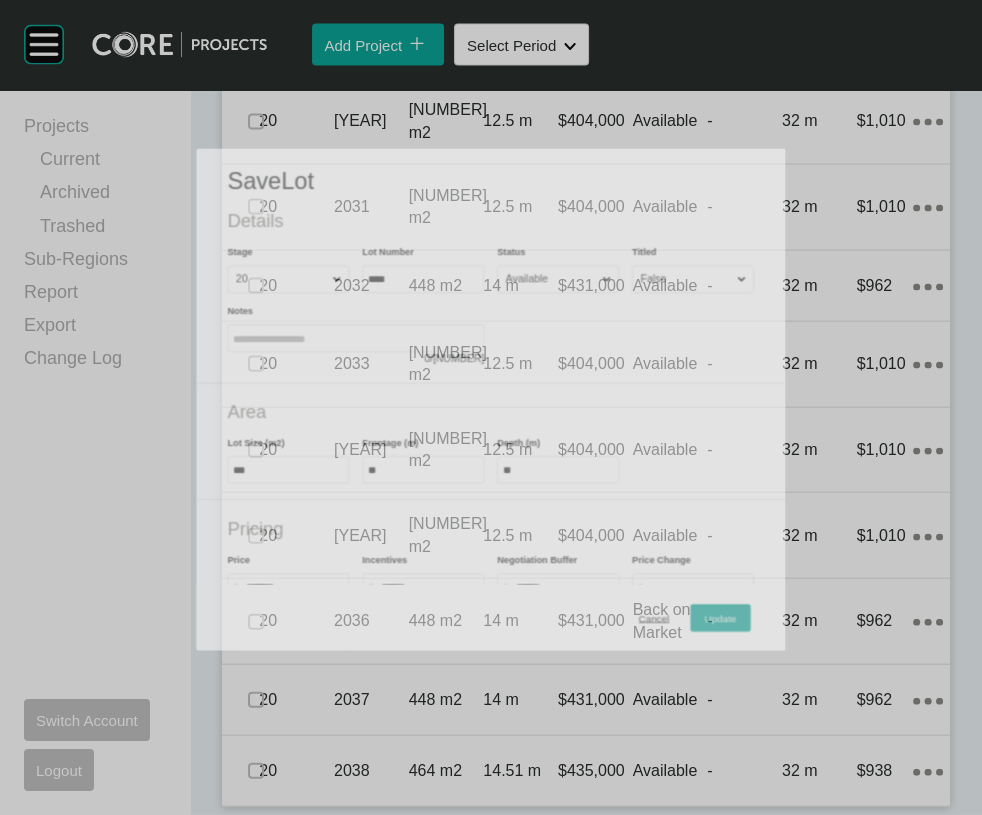 scroll, scrollTop: 5694, scrollLeft: 0, axis: vertical 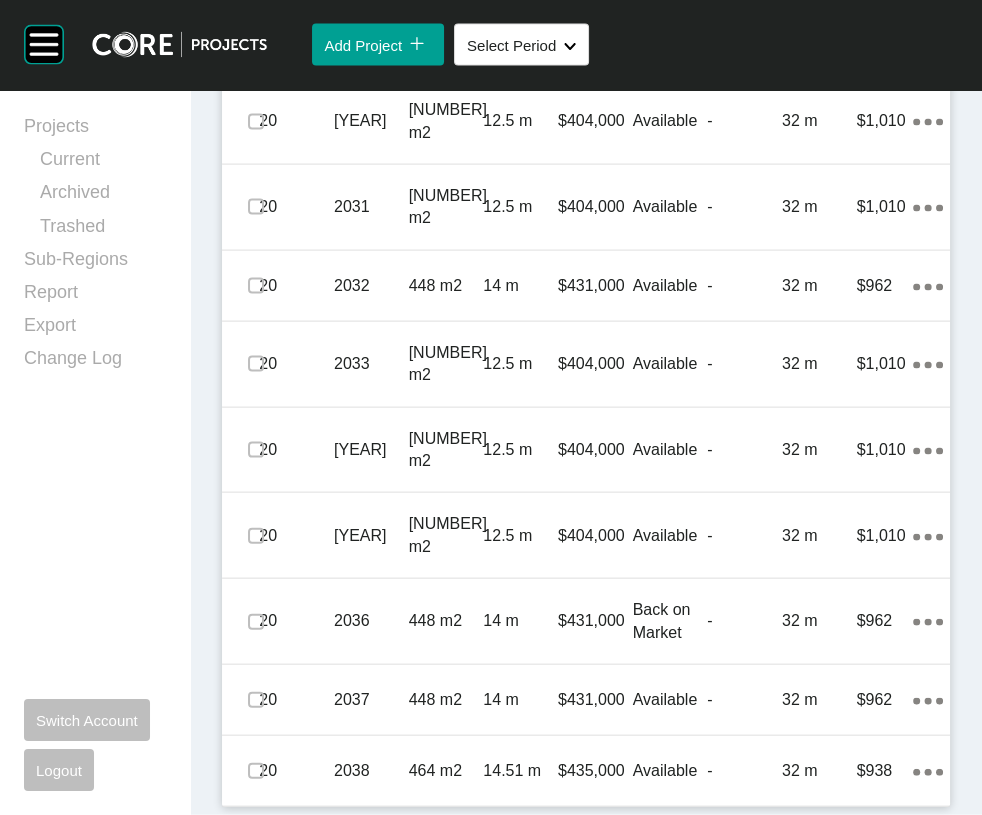 drag, startPoint x: 263, startPoint y: 530, endPoint x: 266, endPoint y: 520, distance: 10.440307 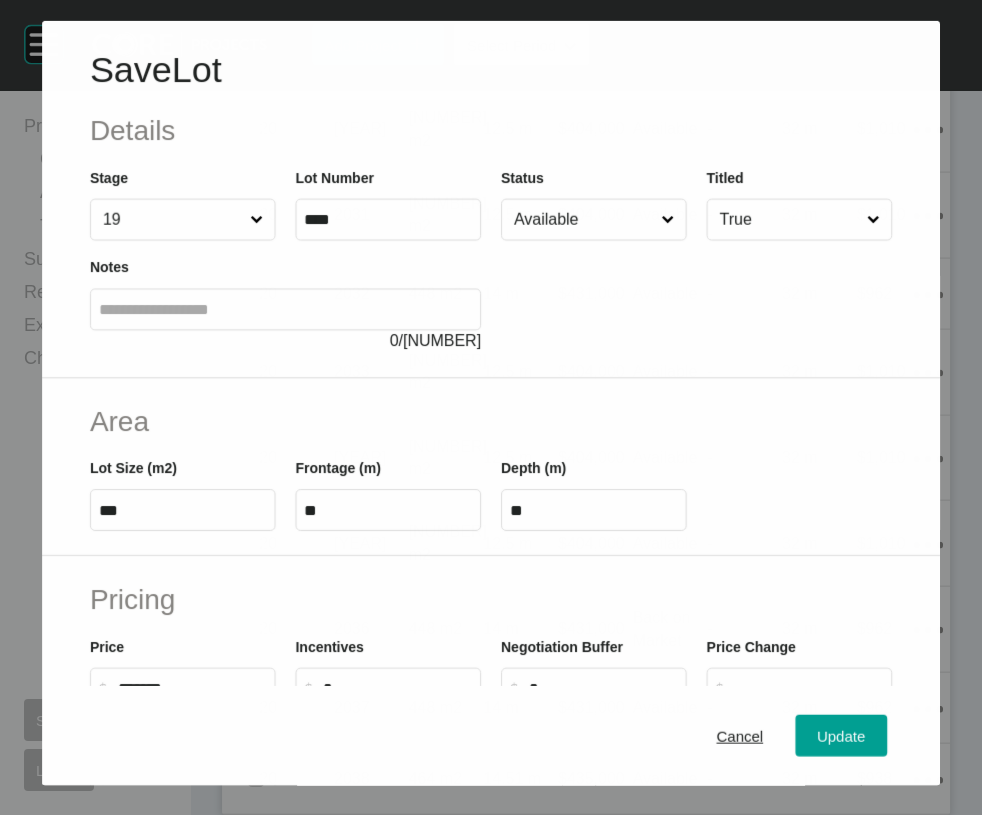 scroll, scrollTop: 4220, scrollLeft: 0, axis: vertical 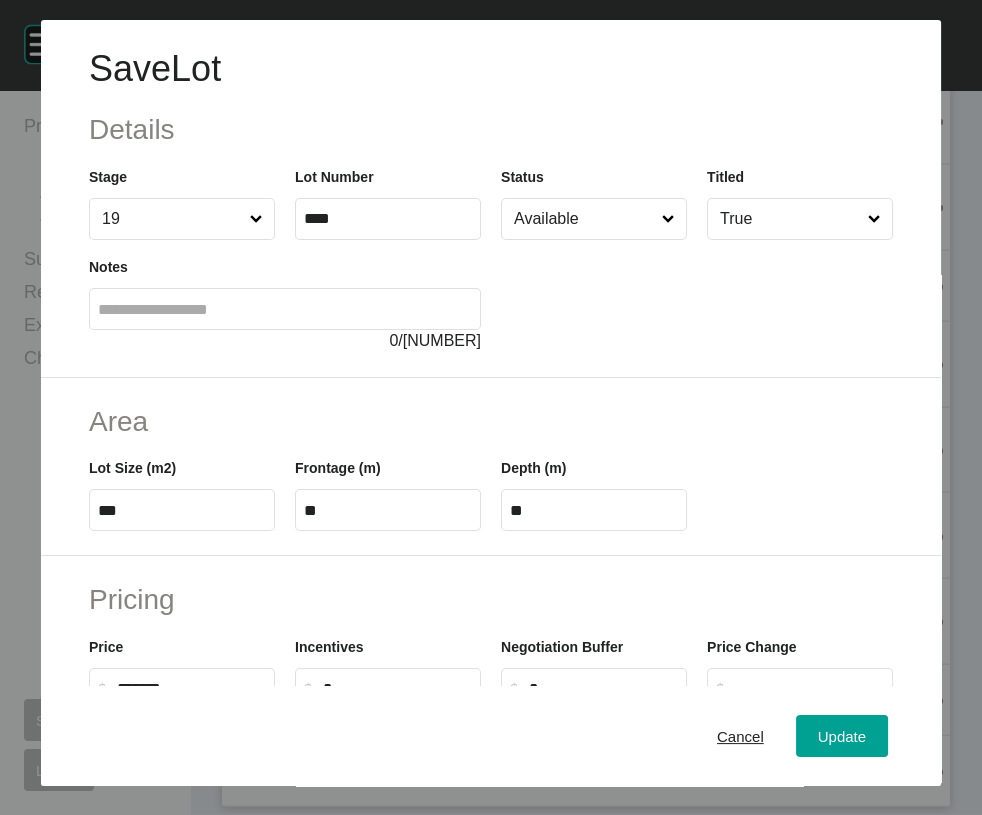 drag, startPoint x: 587, startPoint y: 290, endPoint x: 575, endPoint y: 305, distance: 19.209373 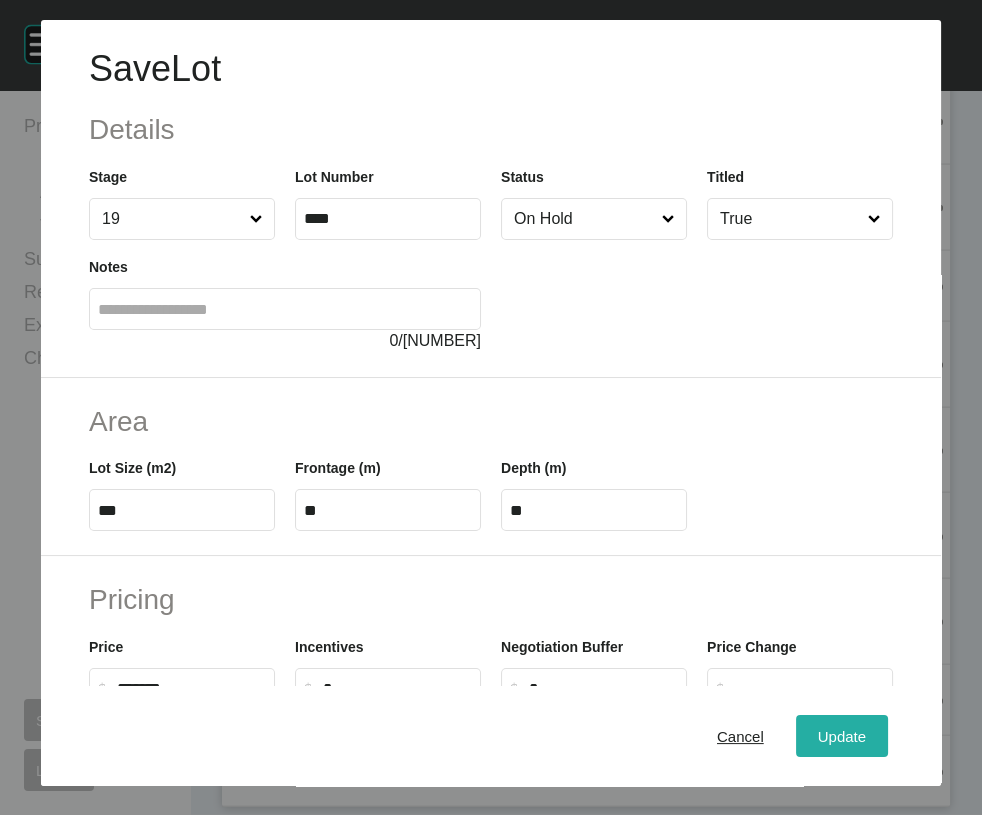 click on "Update" at bounding box center (842, 736) 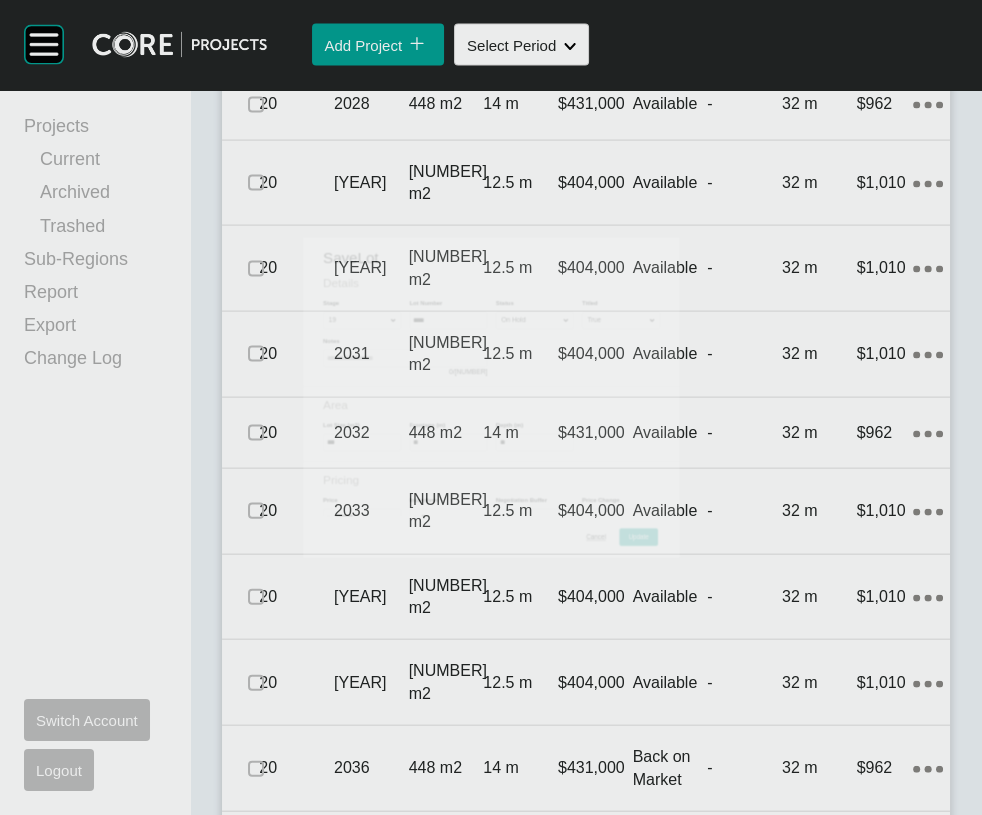 scroll, scrollTop: 4297, scrollLeft: 0, axis: vertical 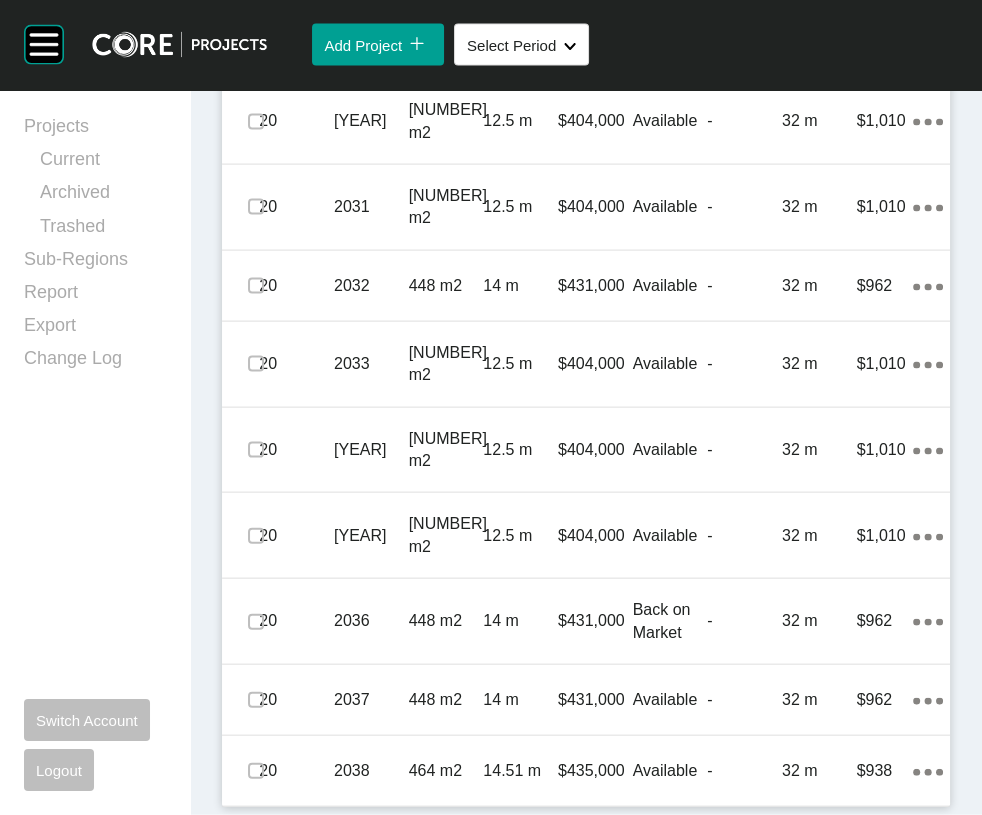 click on "Available" at bounding box center (670, -513) 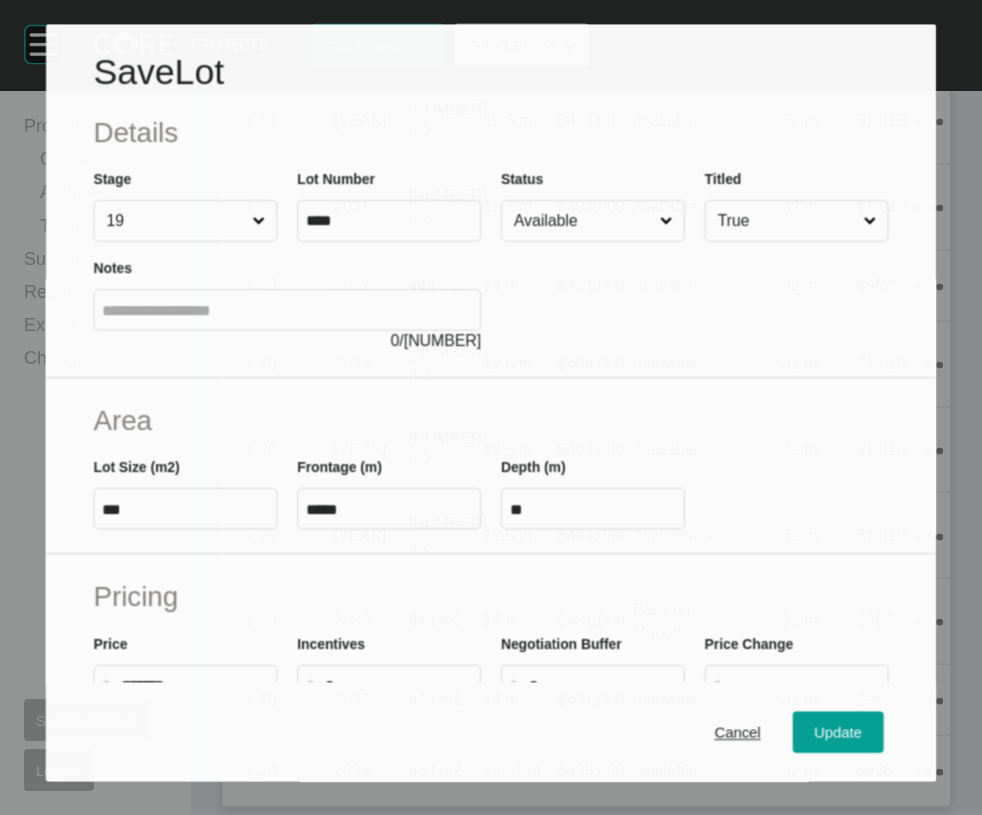 scroll, scrollTop: 4220, scrollLeft: 0, axis: vertical 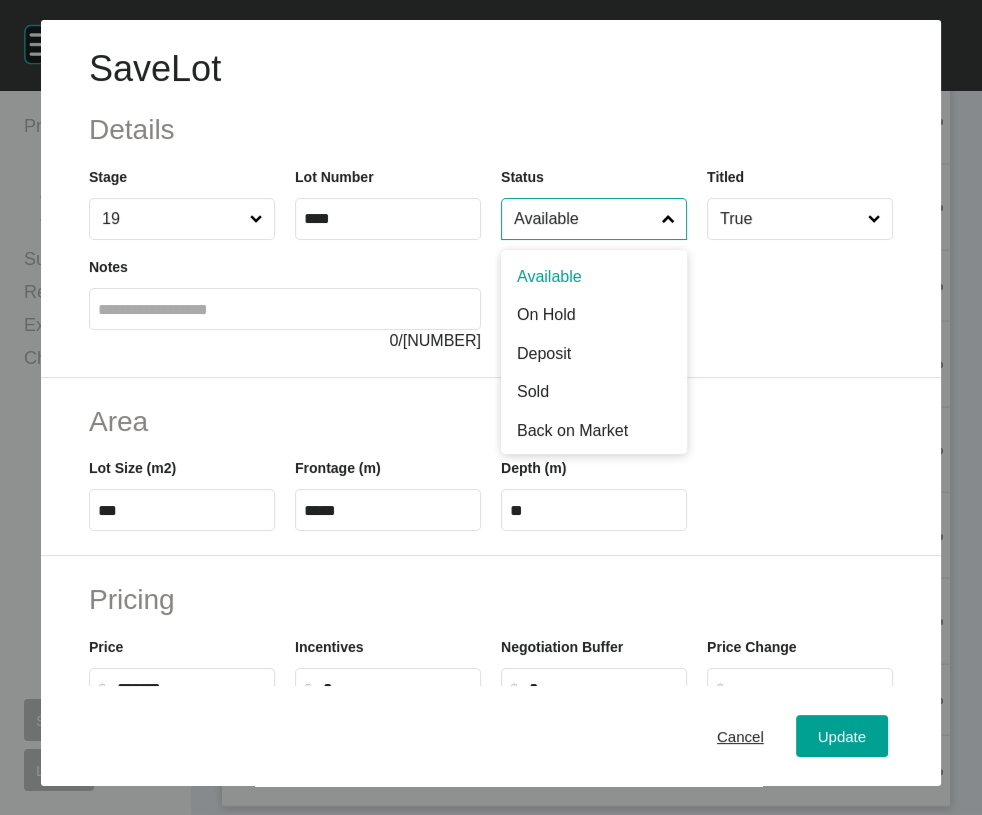 click on "Available" at bounding box center [584, 219] 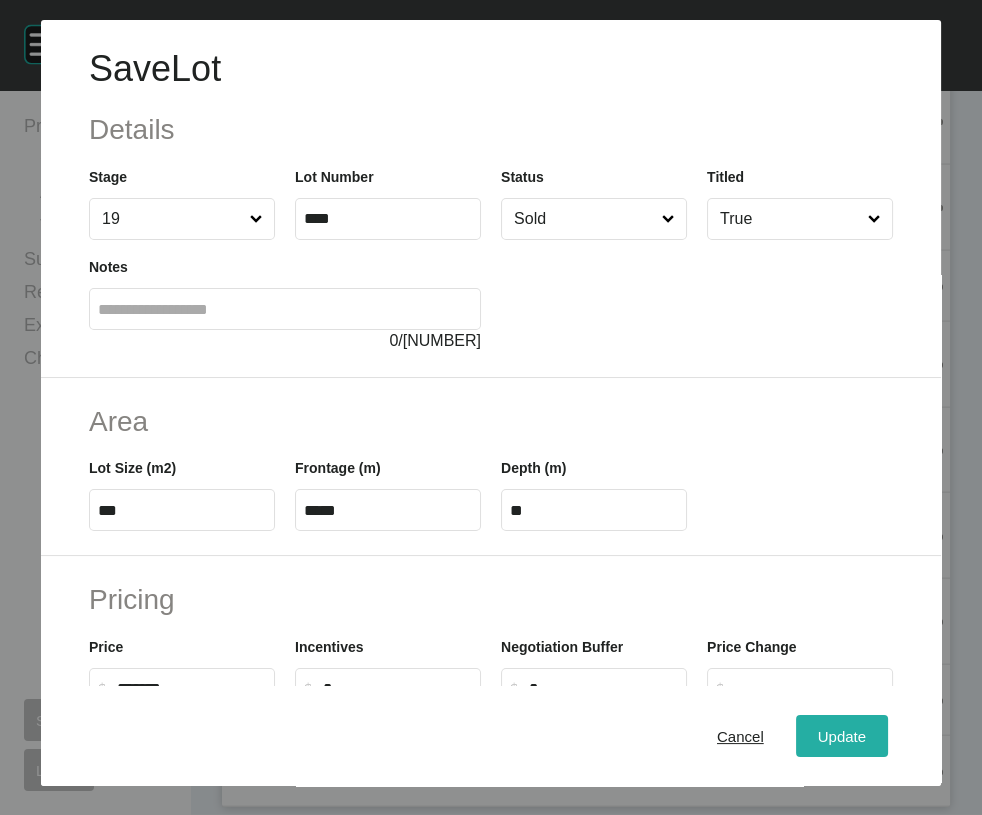 click on "Update" at bounding box center (842, 736) 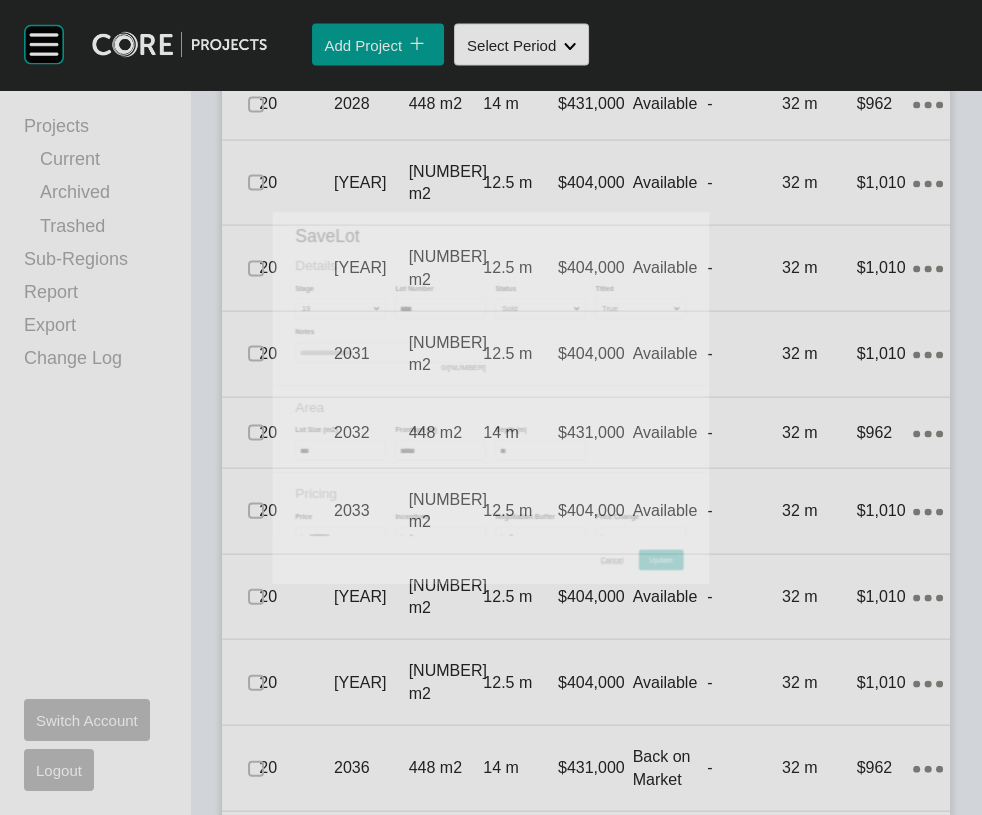 scroll, scrollTop: 4297, scrollLeft: 0, axis: vertical 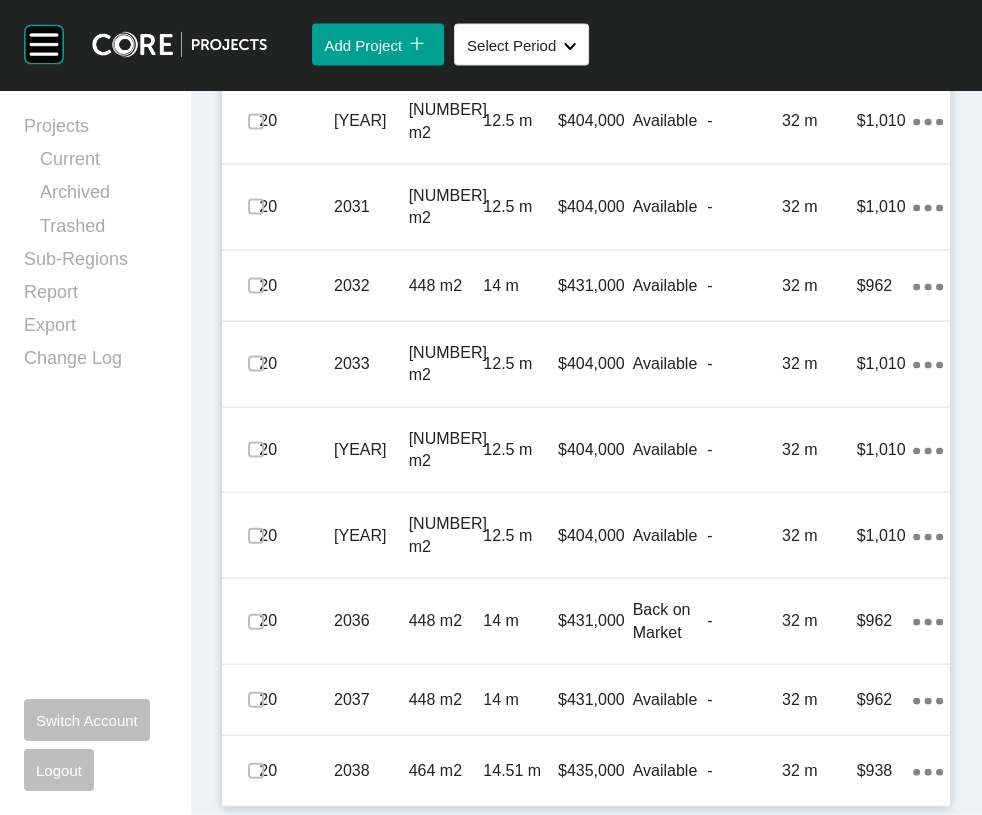 click at bounding box center [256, -513] 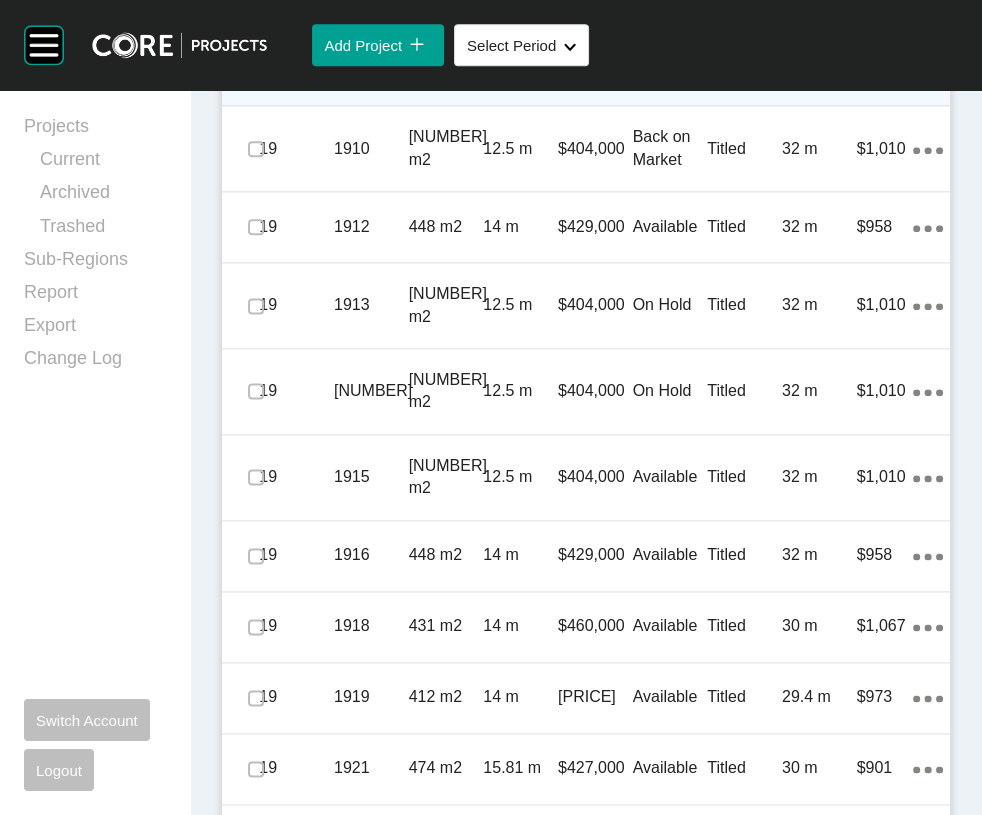 scroll, scrollTop: 2559, scrollLeft: 0, axis: vertical 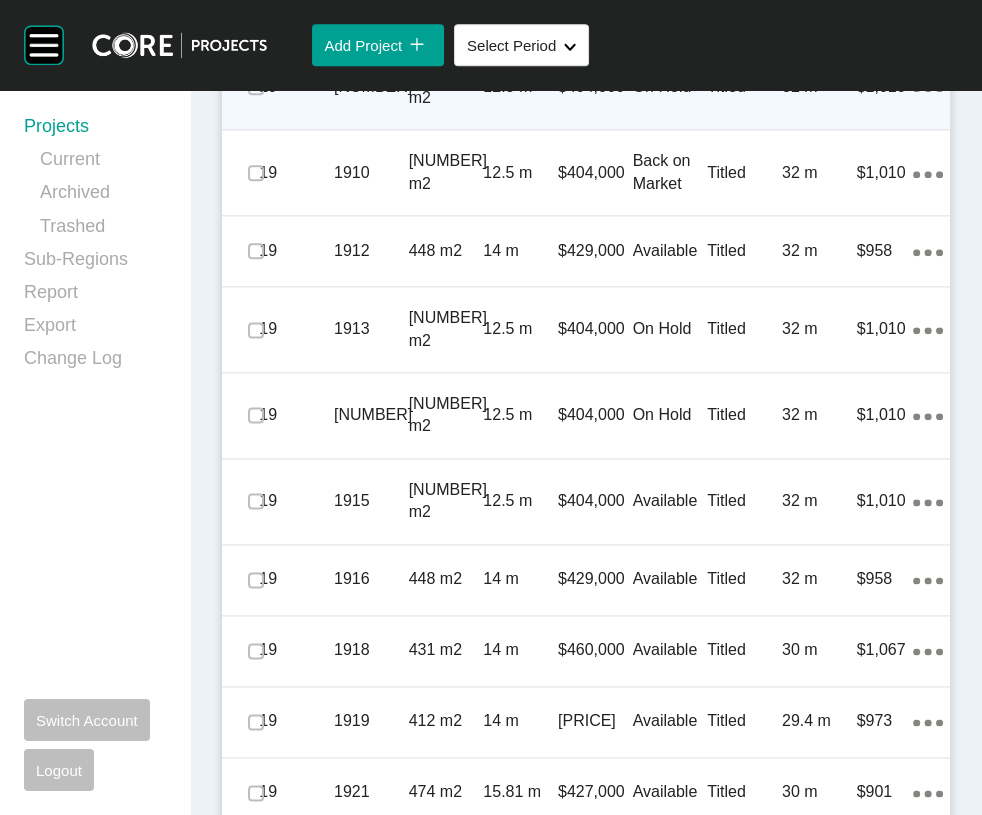 click on "Projects" at bounding box center [95, 130] 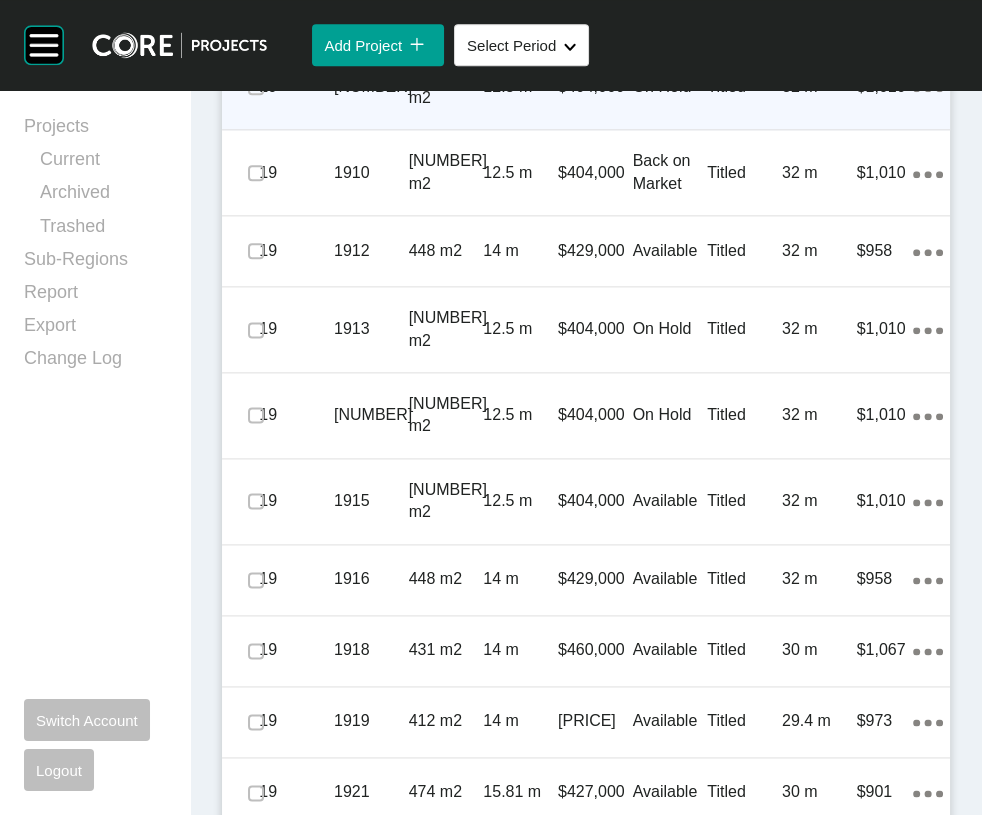 scroll, scrollTop: 0, scrollLeft: 0, axis: both 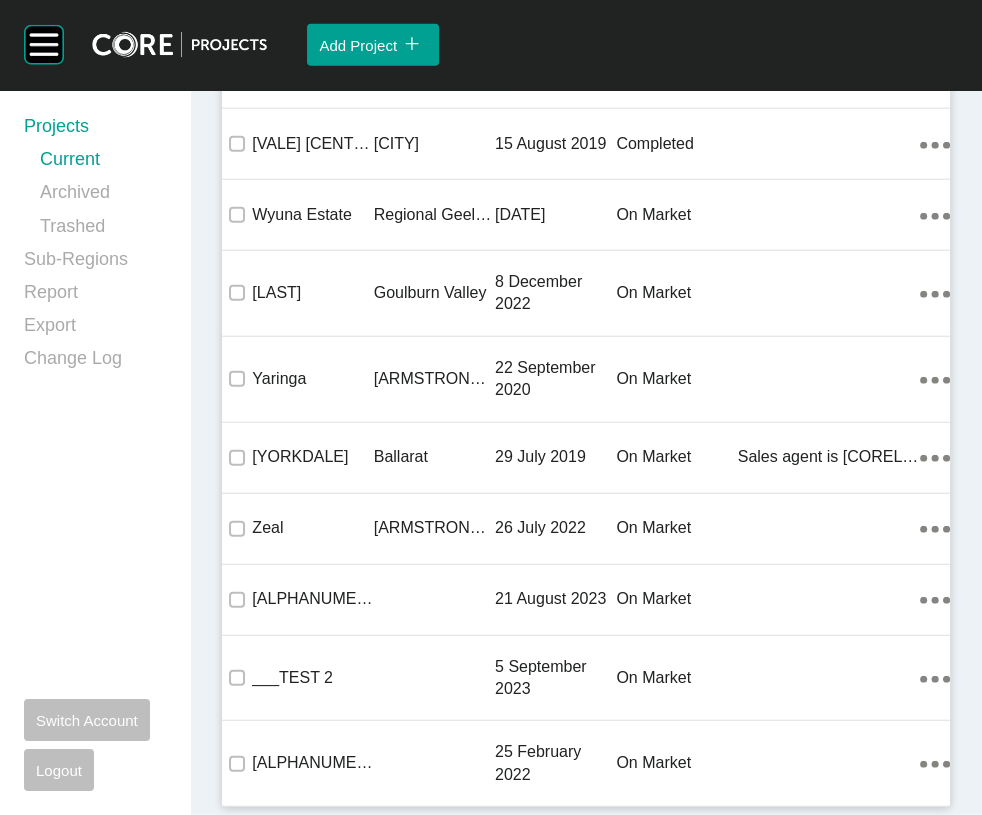 click on "[MELTON]" at bounding box center (434, -11825) 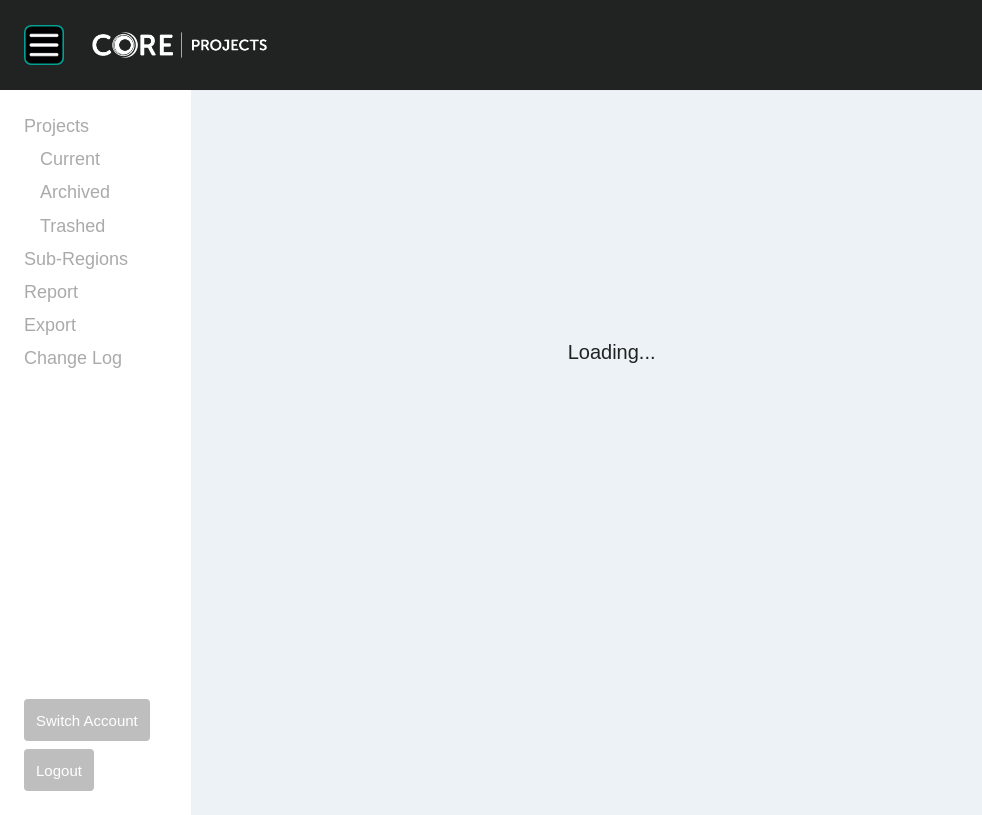 scroll, scrollTop: 0, scrollLeft: 0, axis: both 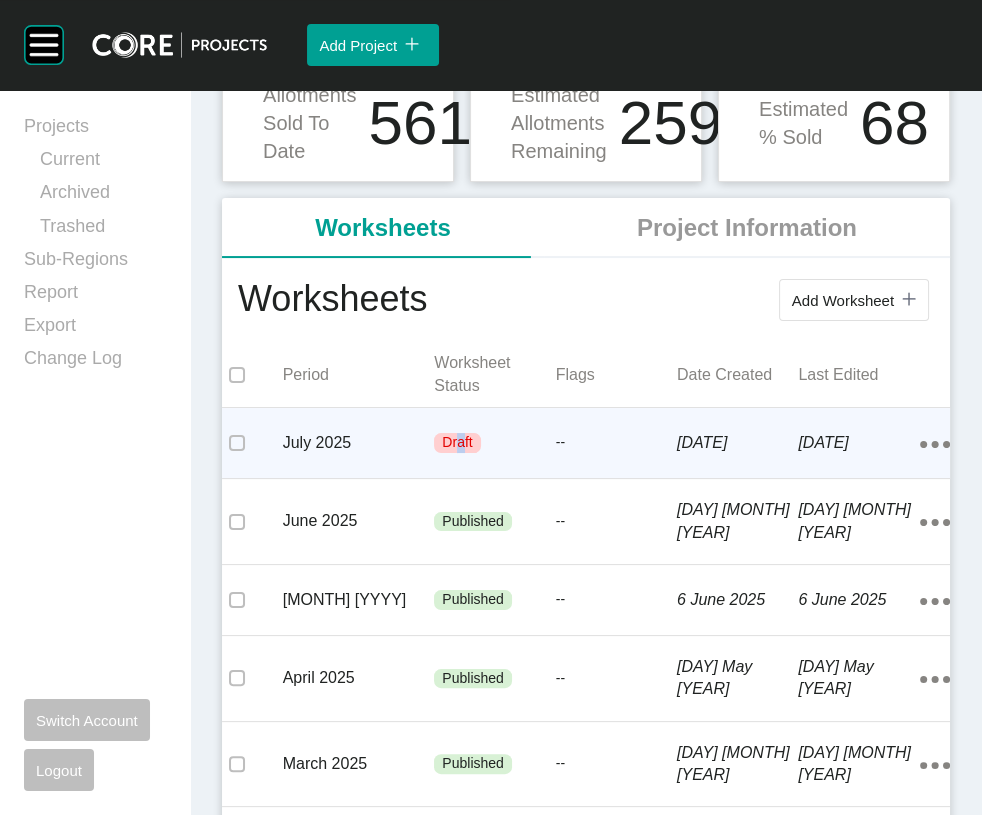 click on "Draft" at bounding box center [494, 443] 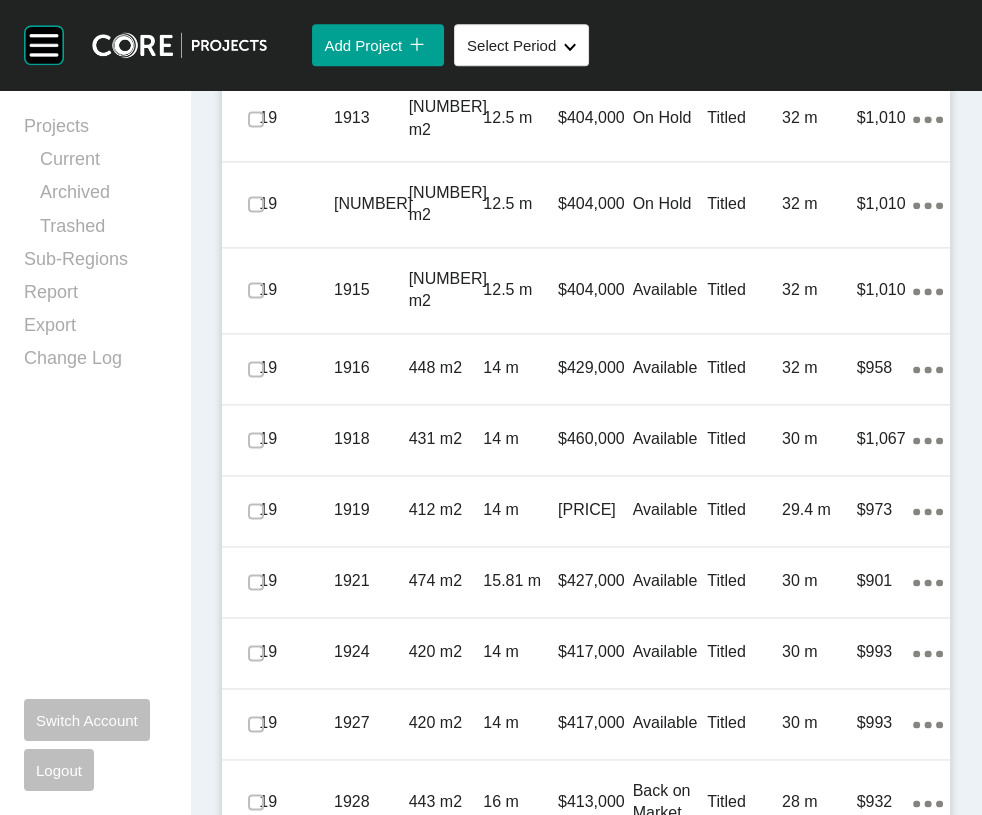 scroll, scrollTop: 2803, scrollLeft: 0, axis: vertical 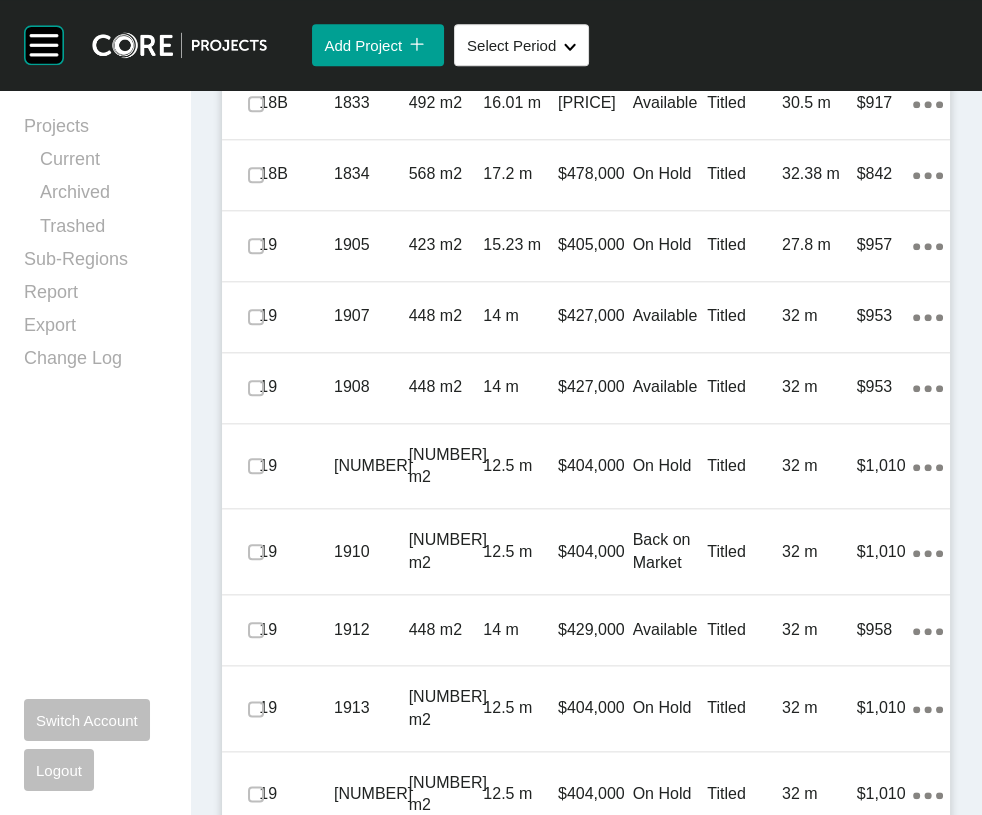 click at bounding box center (256, -195) 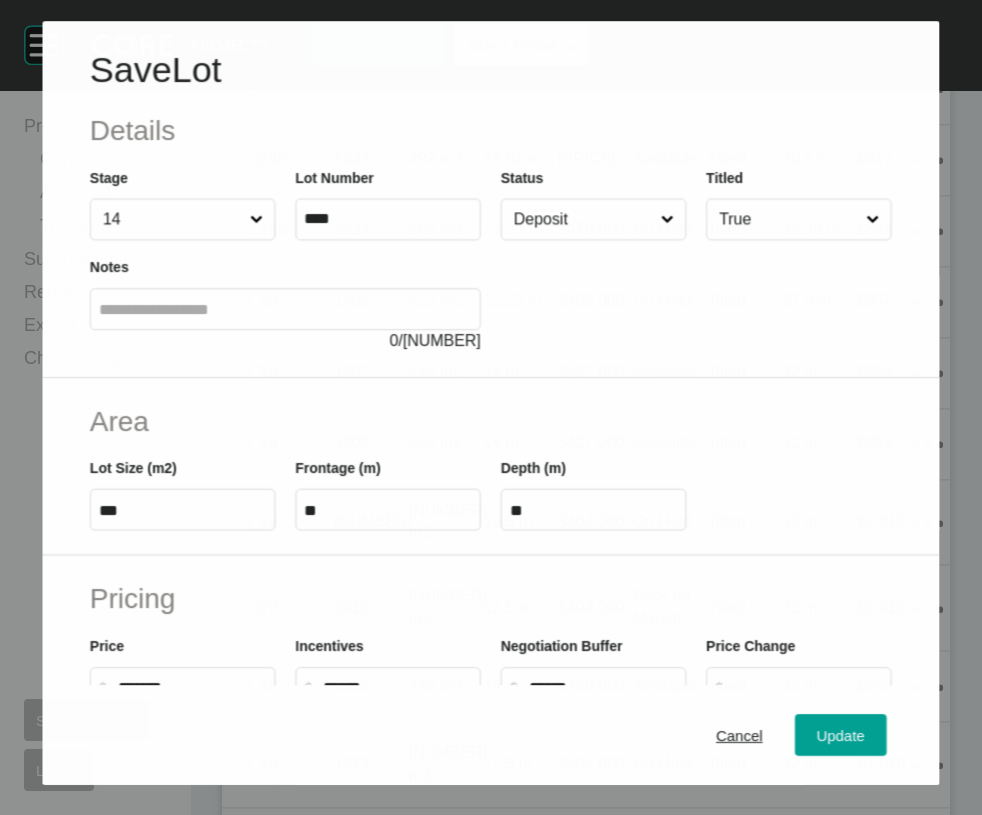 scroll, scrollTop: 2103, scrollLeft: 0, axis: vertical 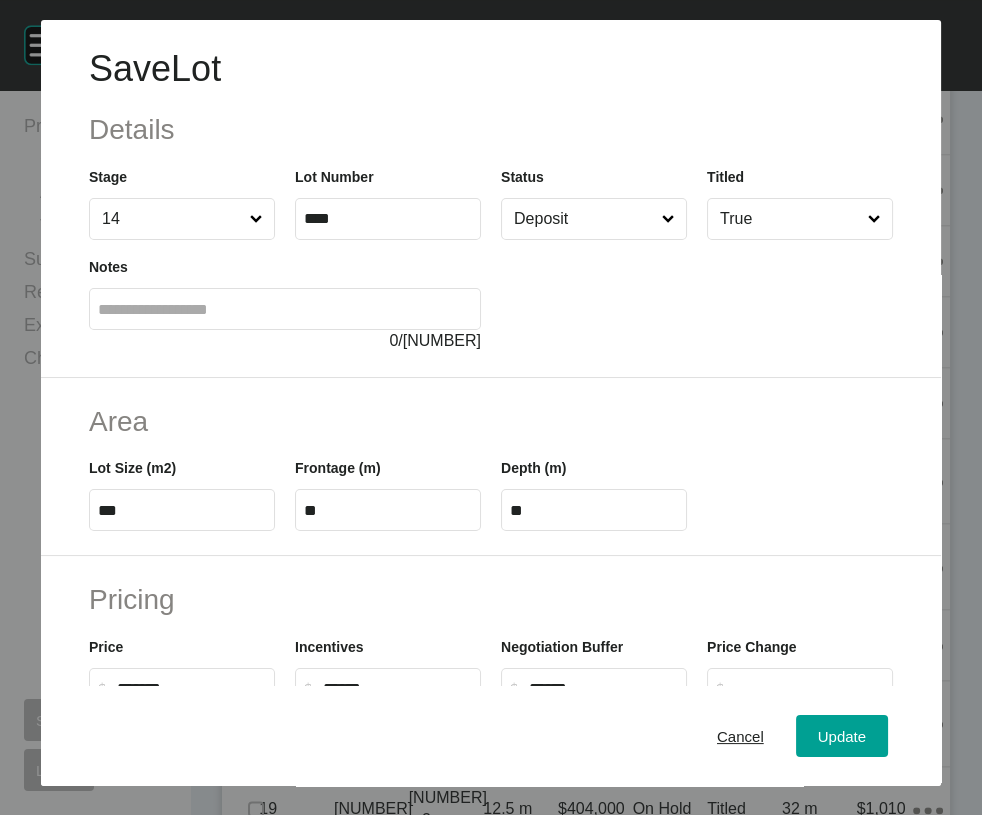 click on "Deposit" at bounding box center (584, 219) 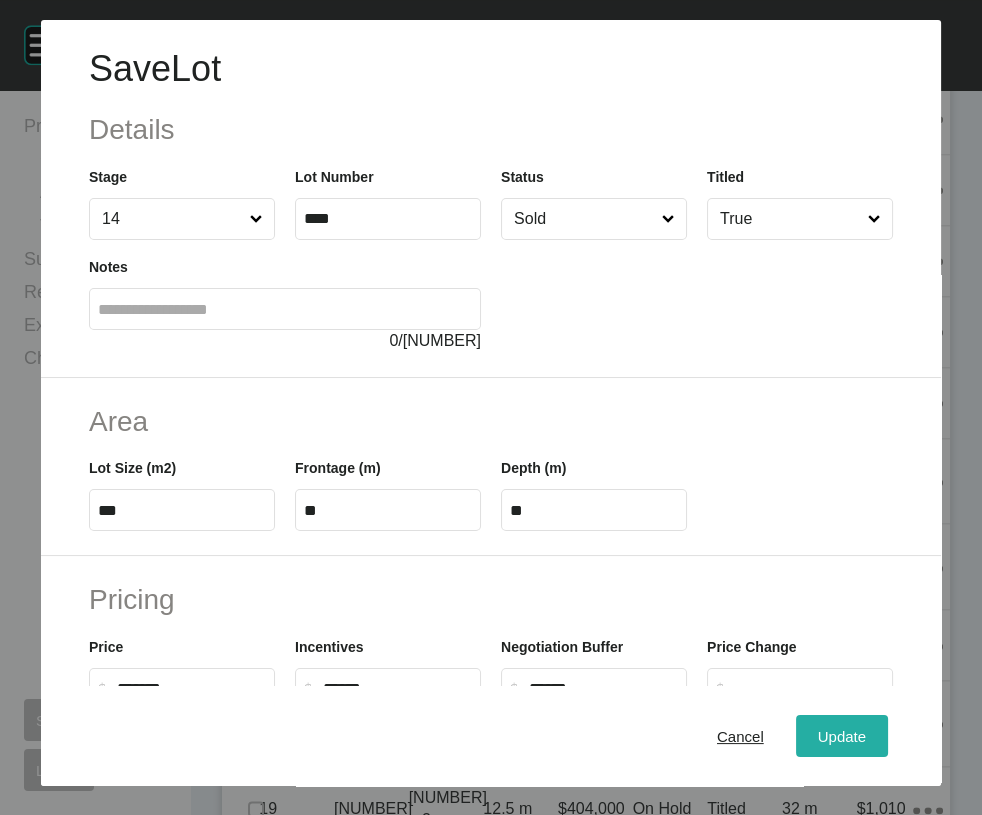 click on "Update" at bounding box center (842, 736) 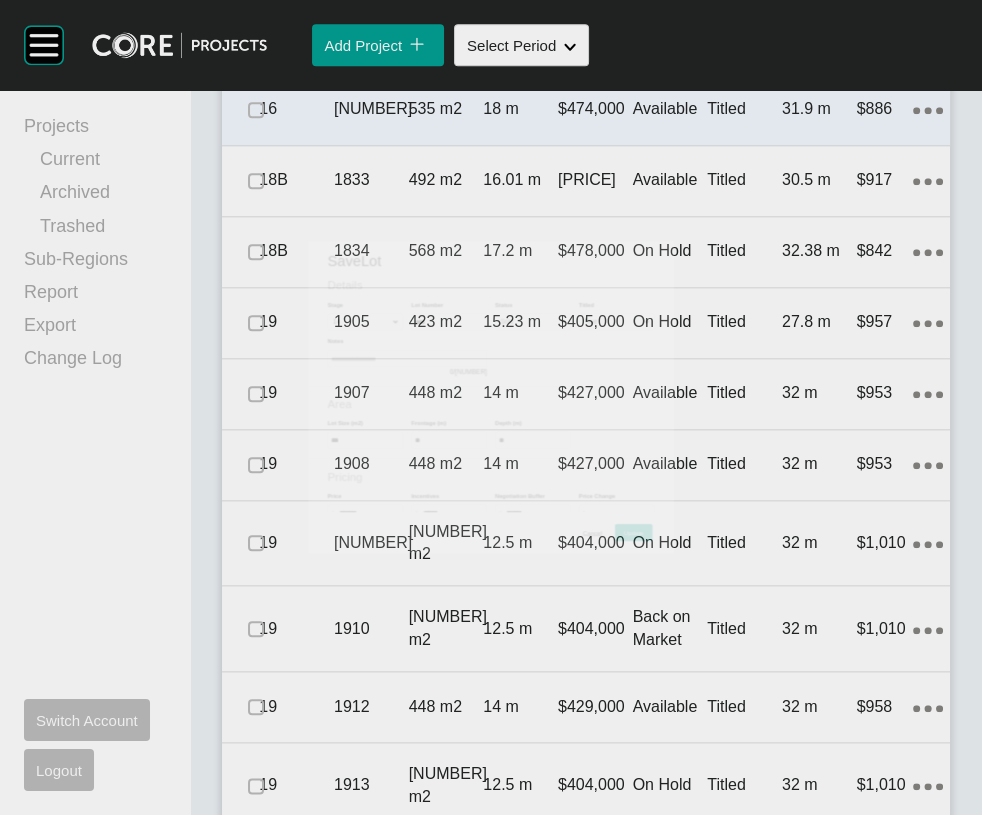 scroll, scrollTop: 2180, scrollLeft: 0, axis: vertical 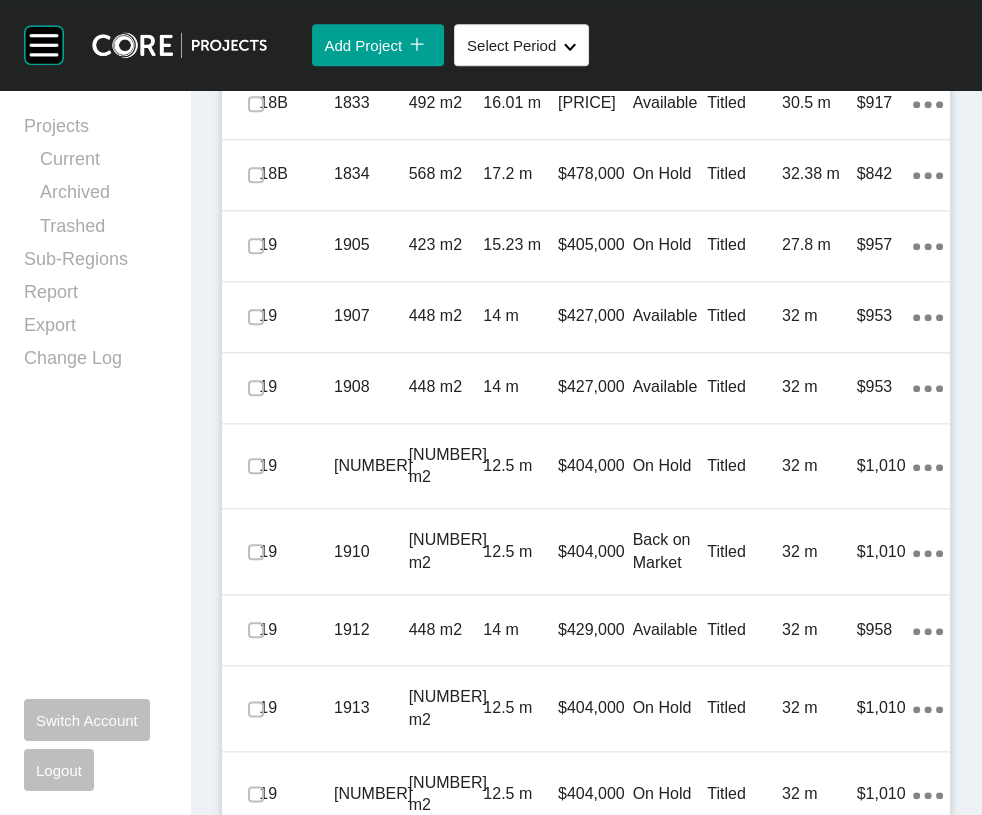 click at bounding box center (256, -38) 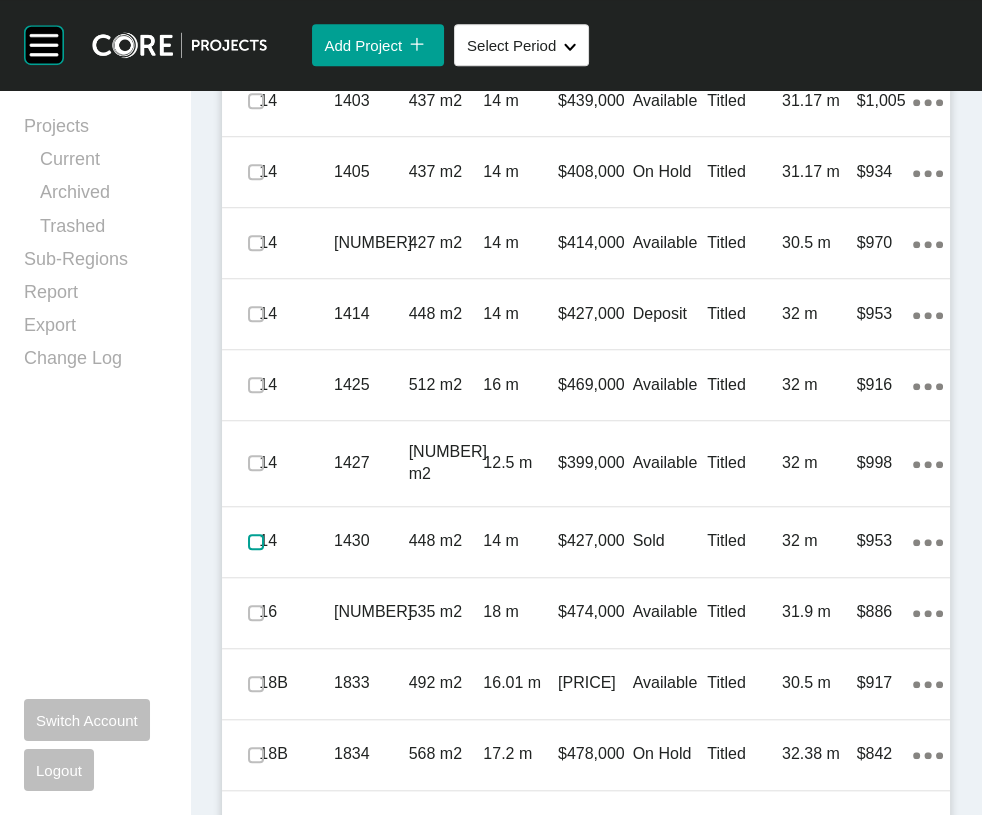 scroll, scrollTop: 1592, scrollLeft: 0, axis: vertical 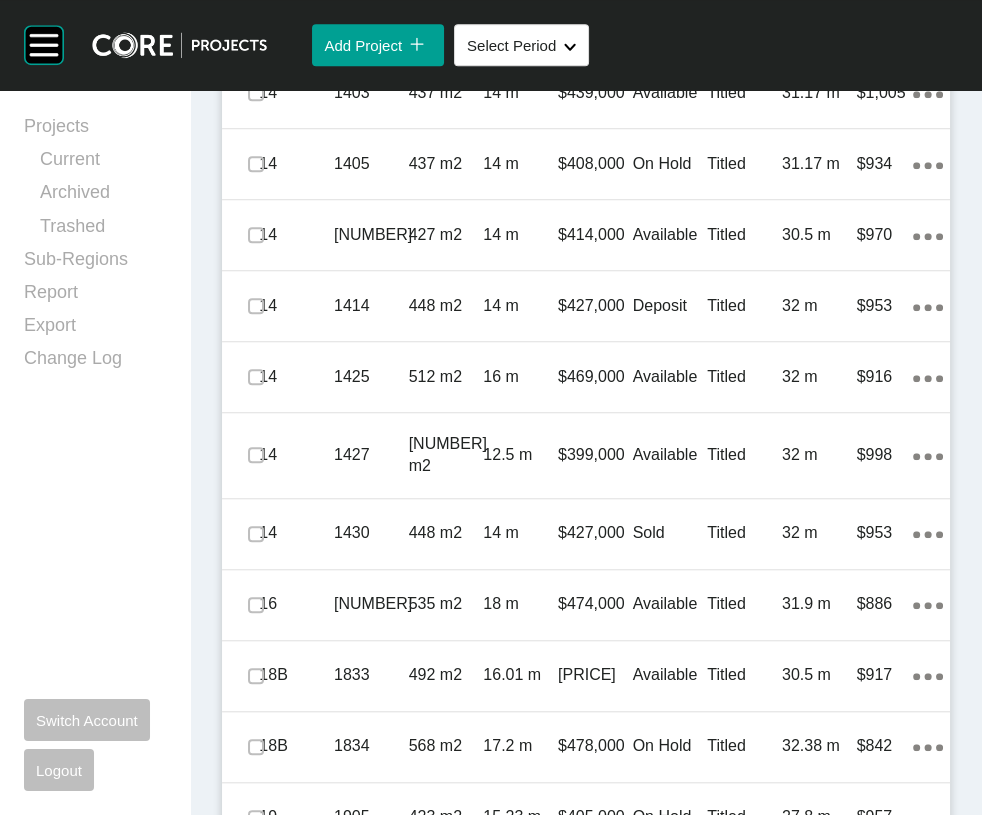 click at bounding box center [256, -120] 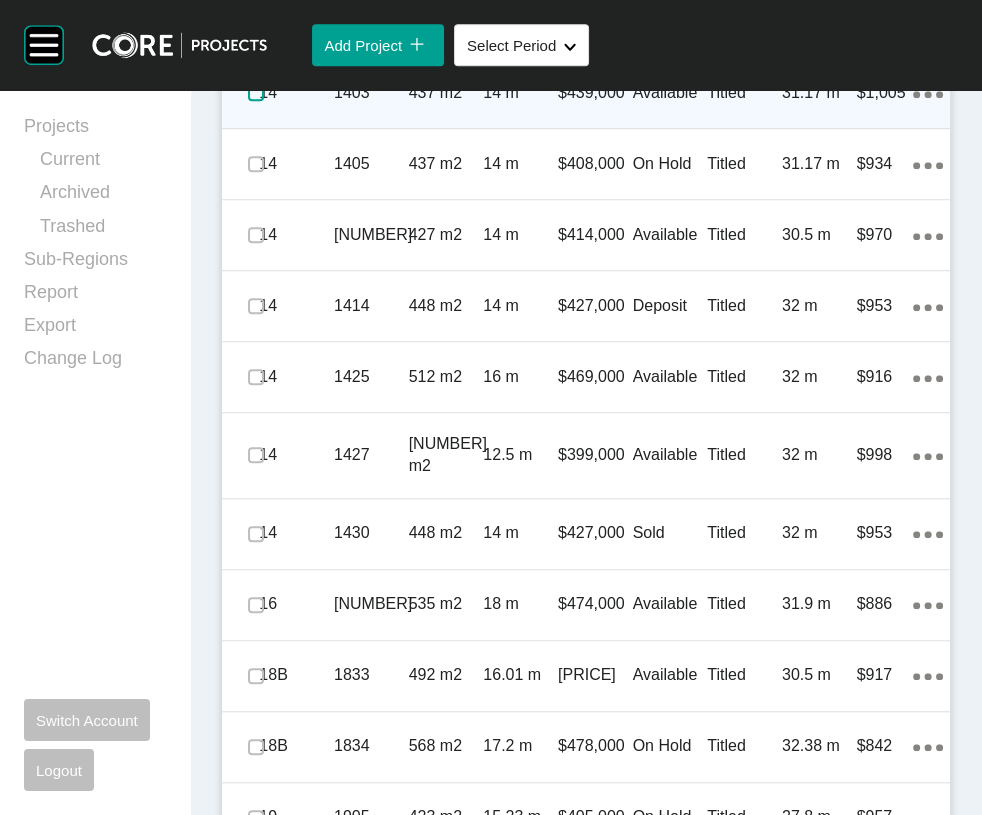 click at bounding box center [256, 93] 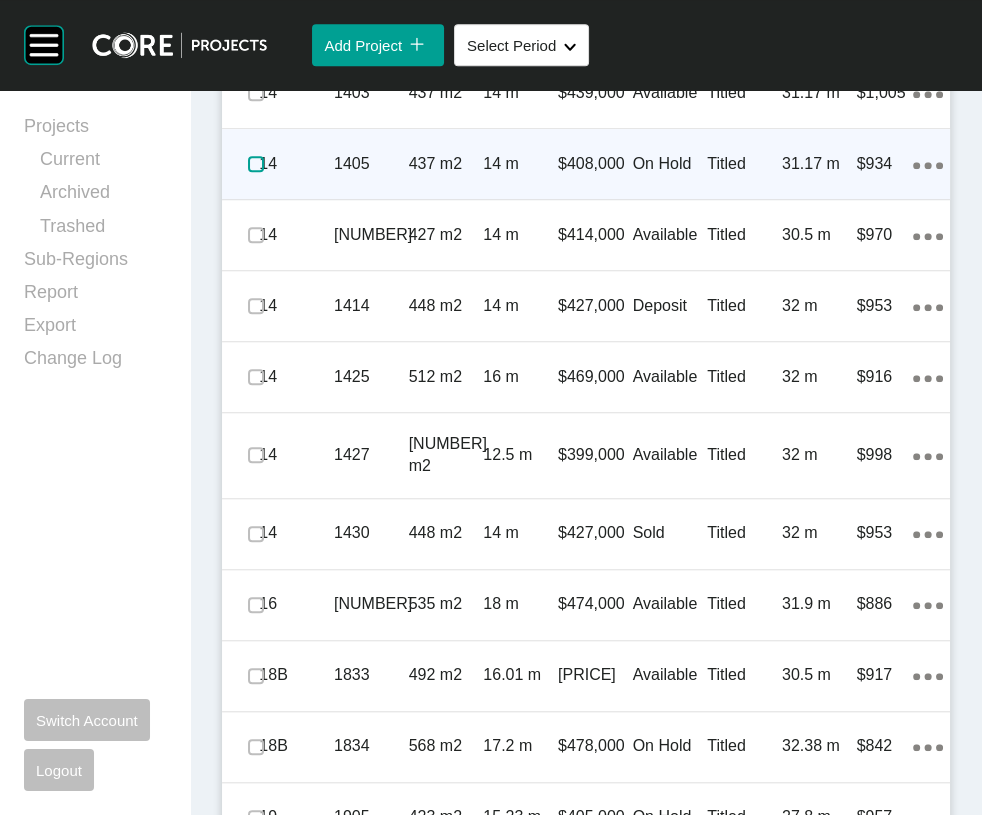 click at bounding box center (256, 164) 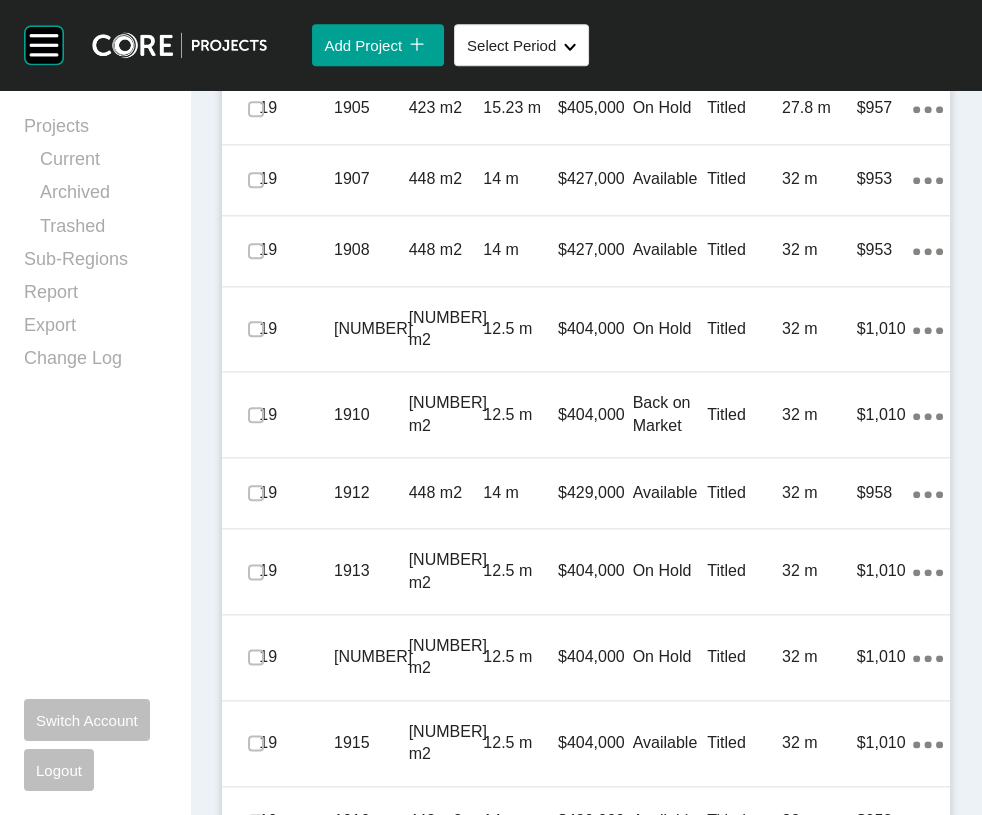 scroll, scrollTop: 2333, scrollLeft: 0, axis: vertical 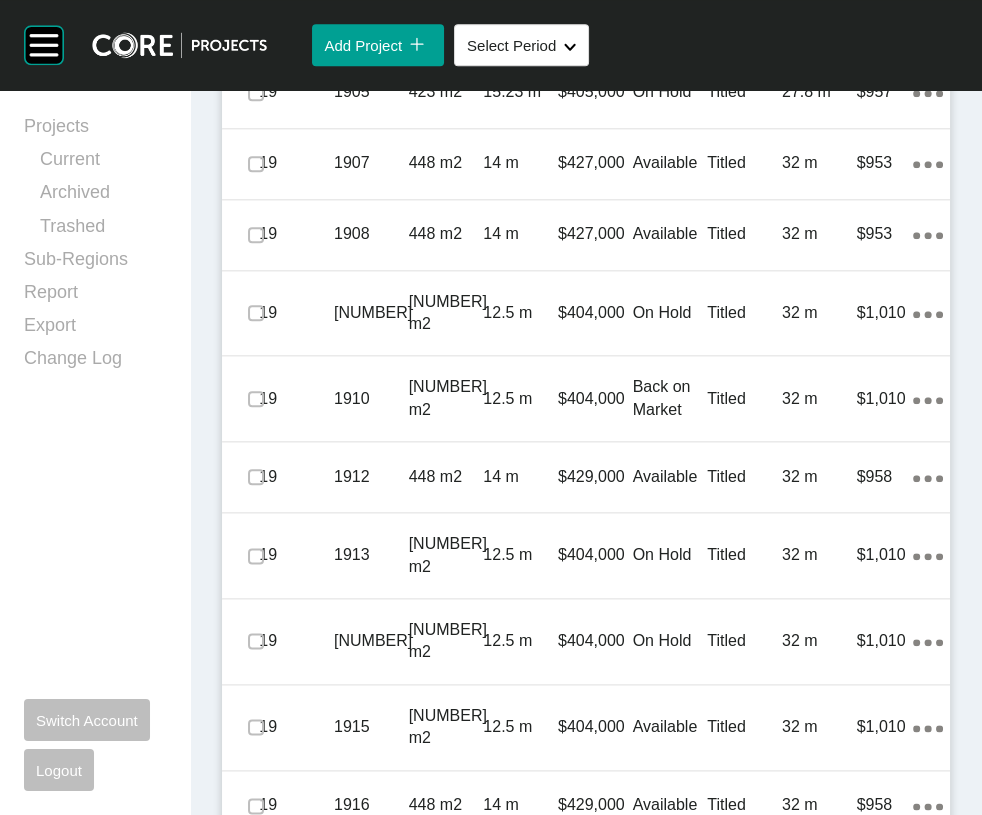click at bounding box center (256, -419) 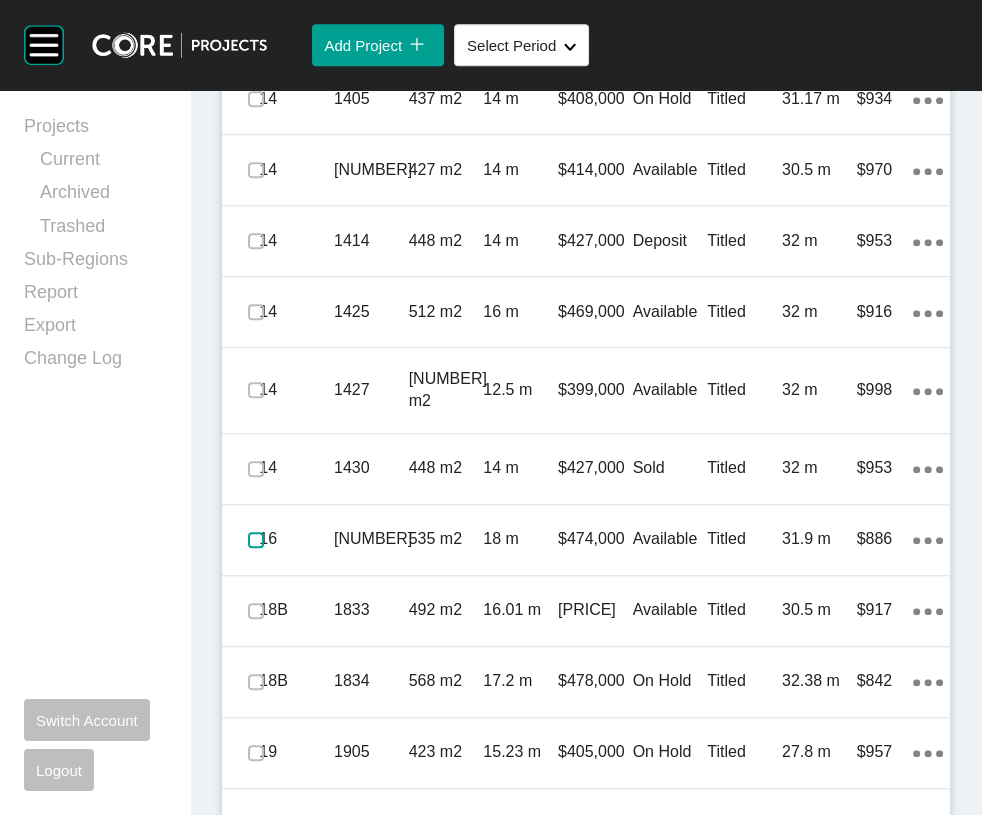 scroll, scrollTop: 1576, scrollLeft: 0, axis: vertical 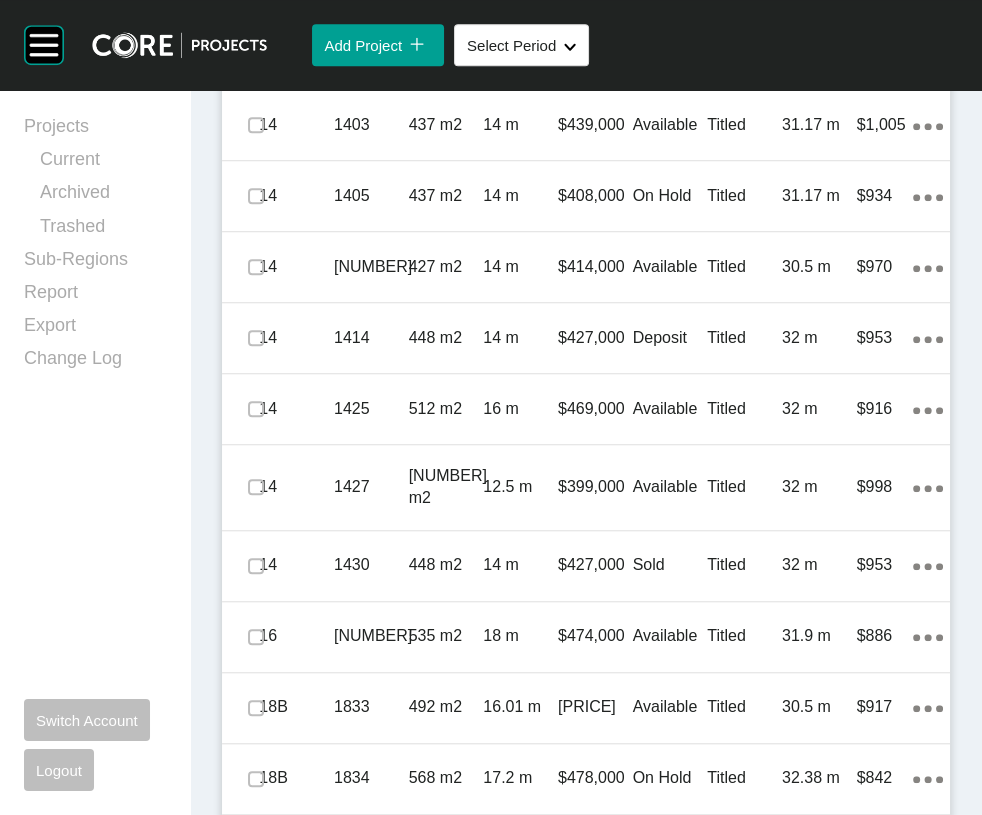 click on "Edit Selected" at bounding box center (623, -216) 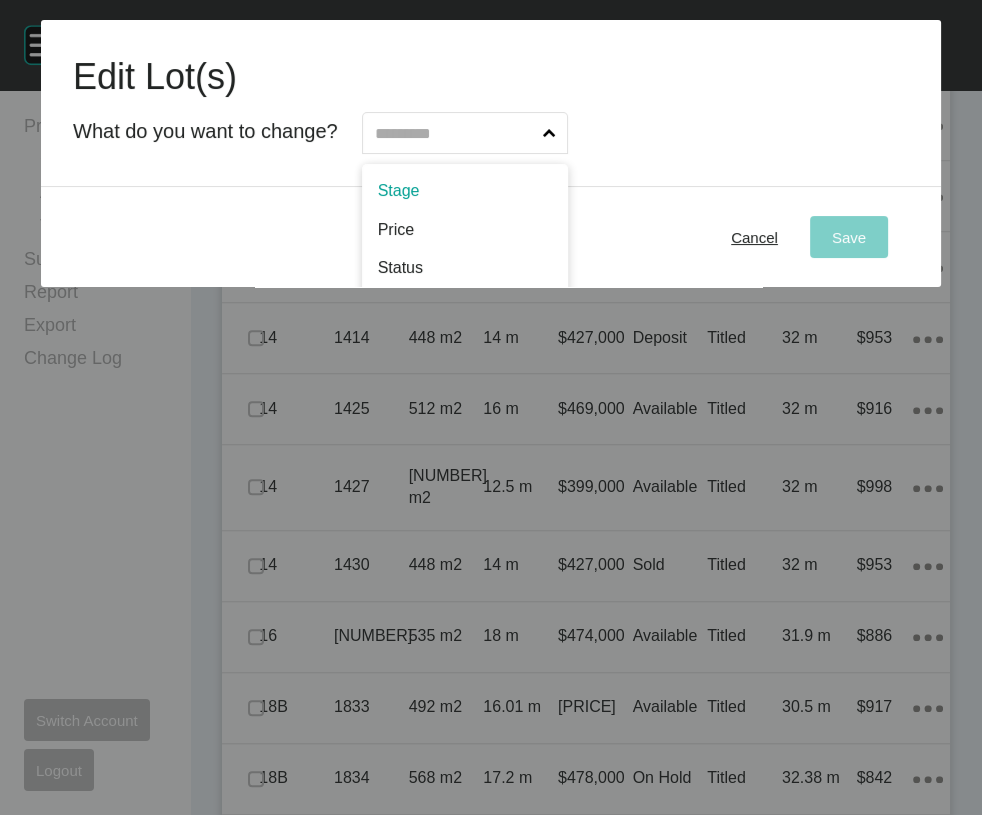 click at bounding box center (455, 133) 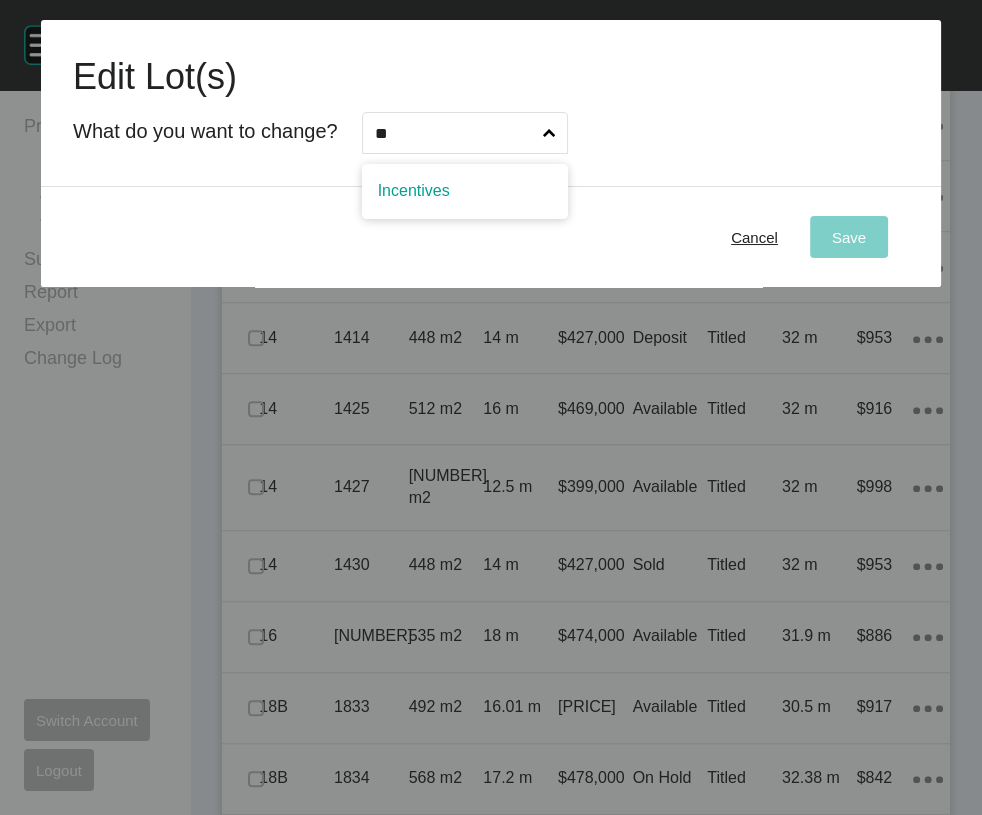 type on "**" 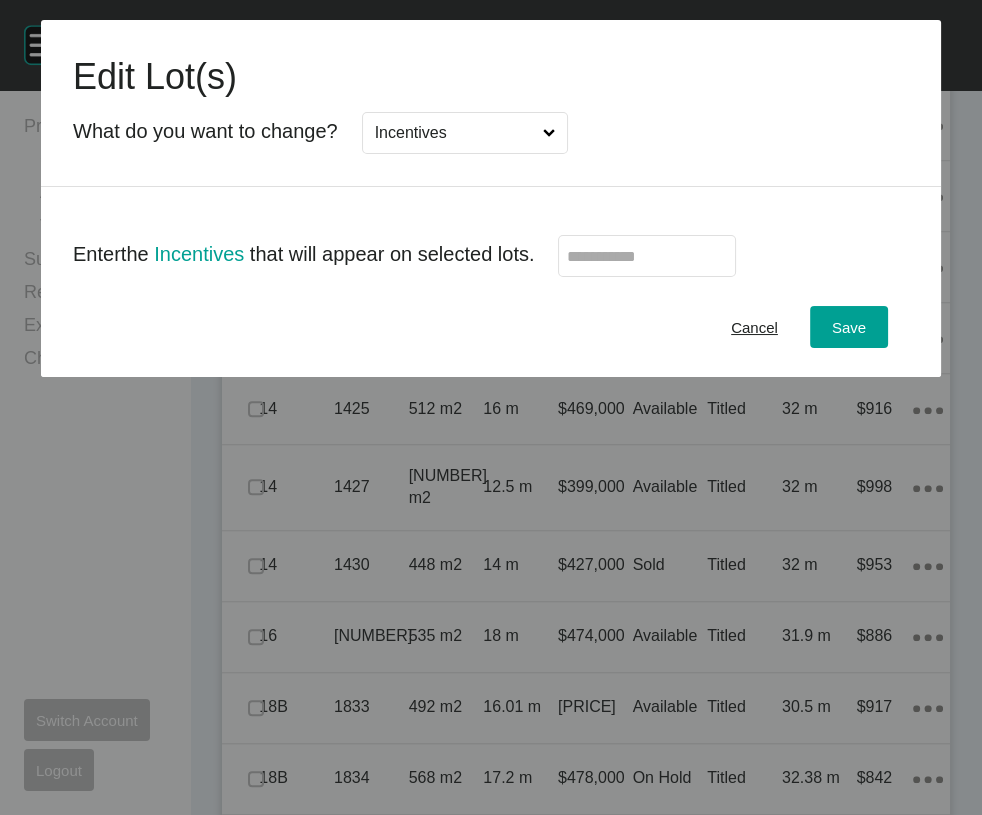 click at bounding box center [647, 256] 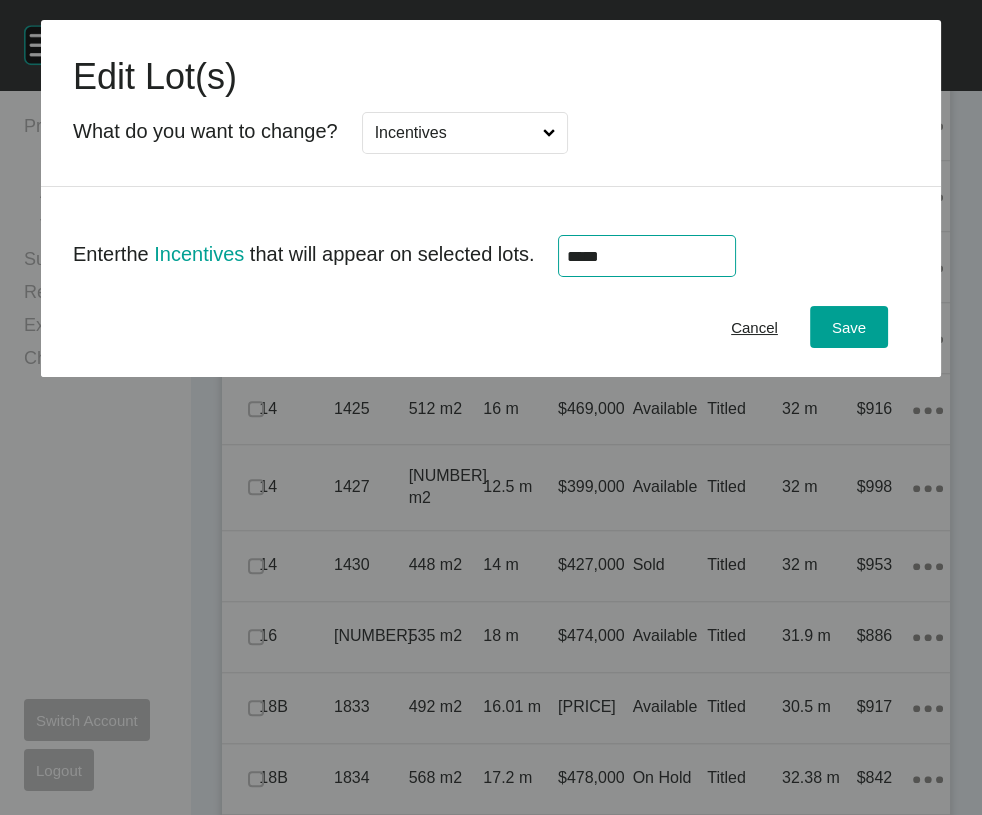type on "******" 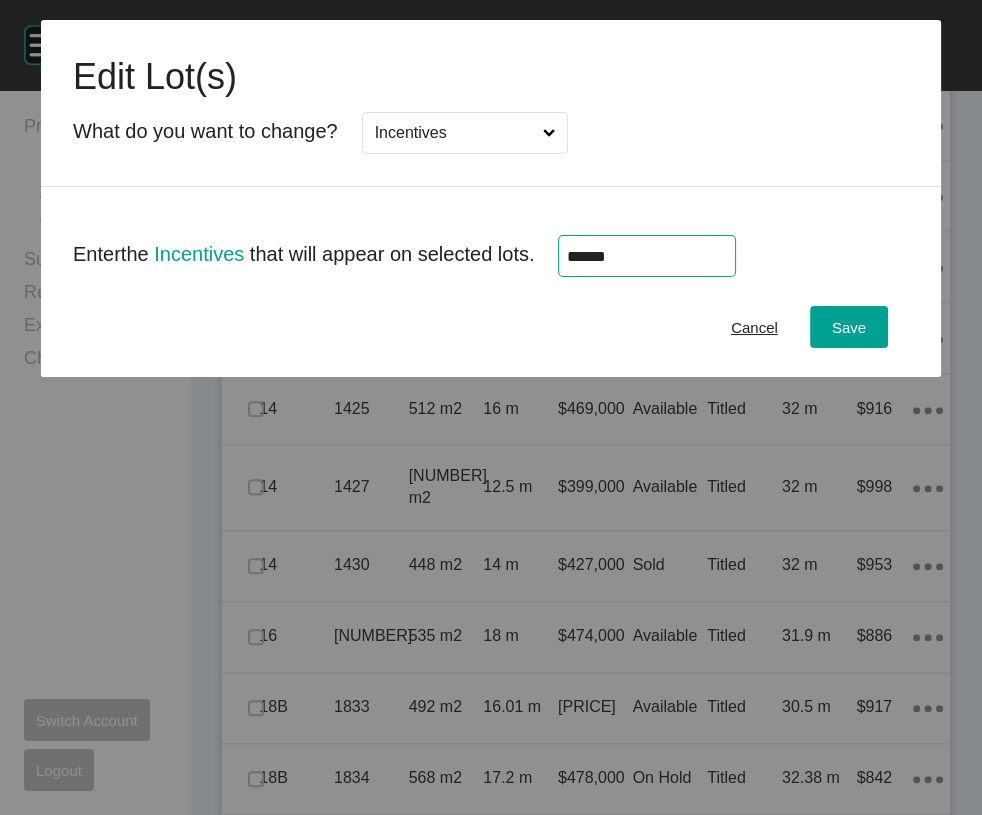 click on "Cancel Save" at bounding box center [491, 327] 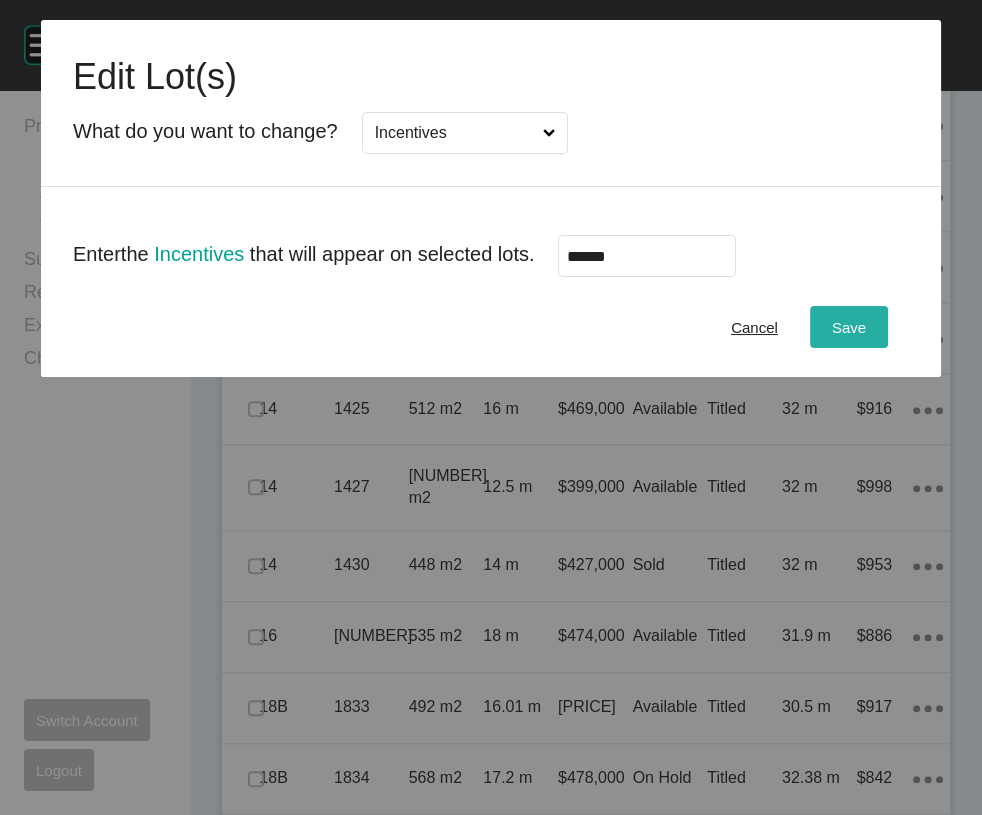 click on "Save" at bounding box center (849, 327) 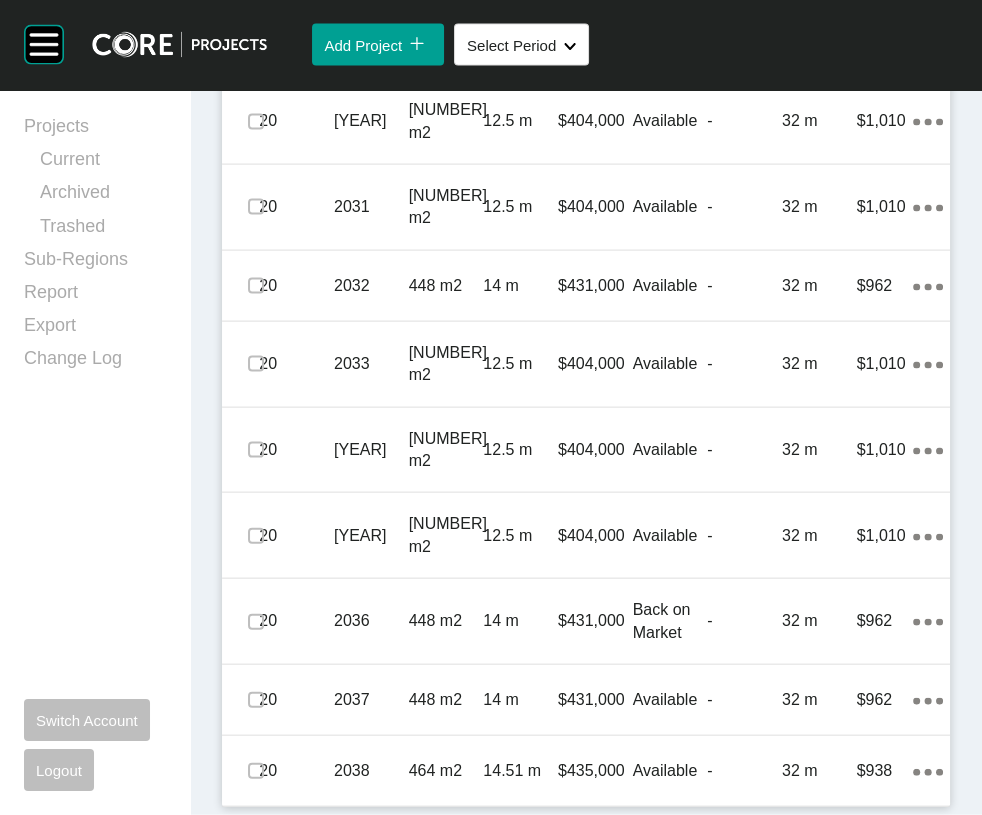 scroll, scrollTop: 4805, scrollLeft: 0, axis: vertical 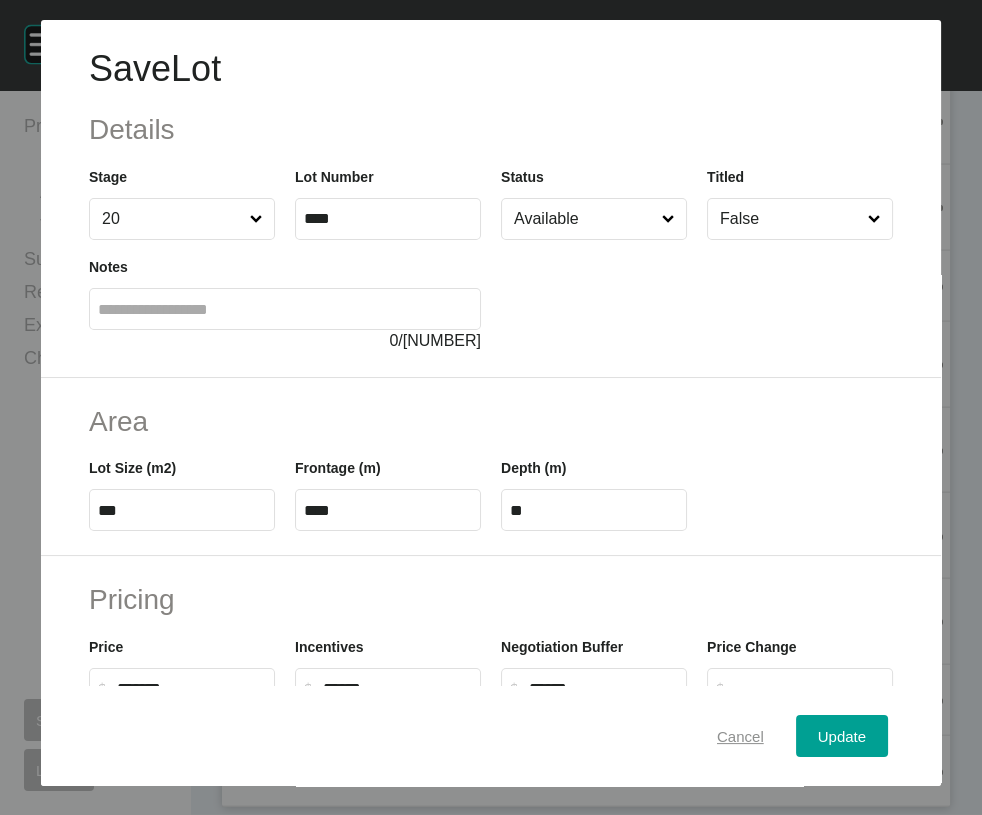 click on "Cancel" at bounding box center (740, 736) 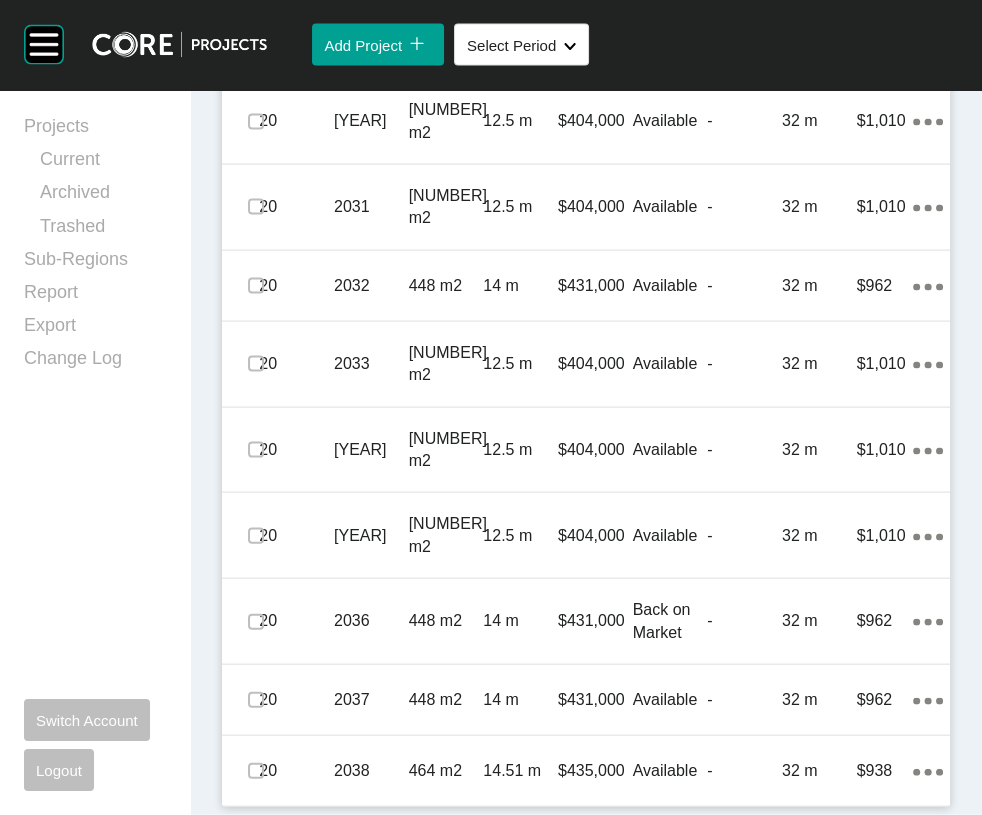 click at bounding box center [256, 36] 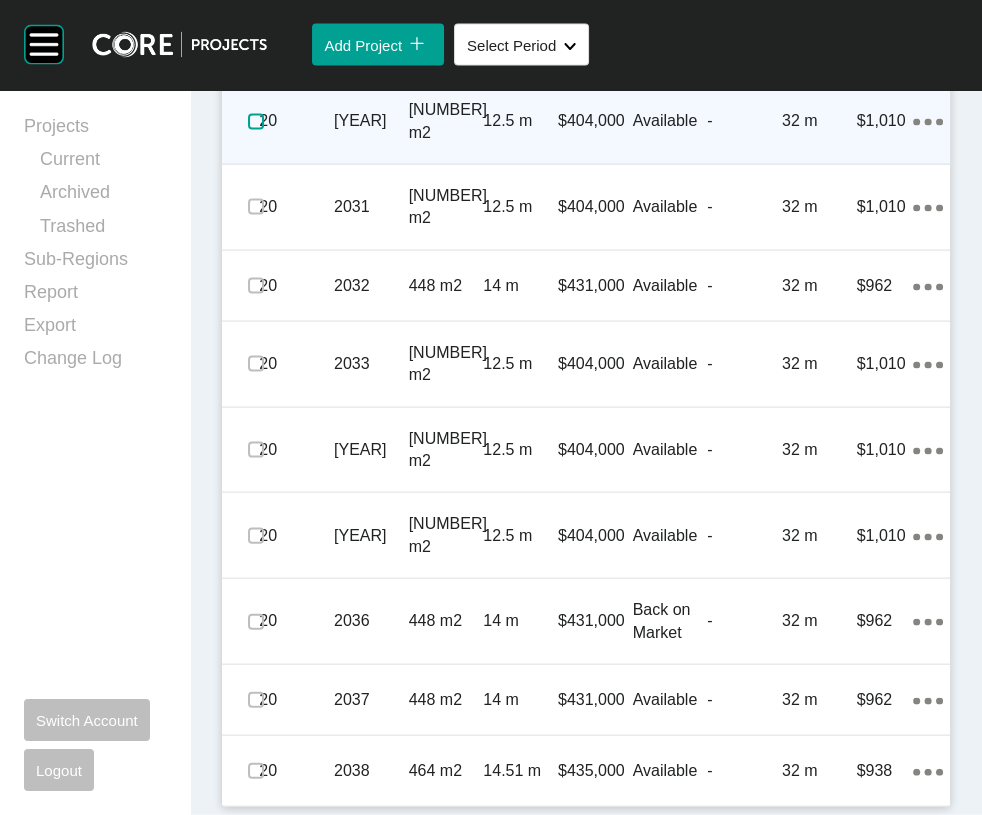 drag, startPoint x: 277, startPoint y: 192, endPoint x: 272, endPoint y: 207, distance: 15.811388 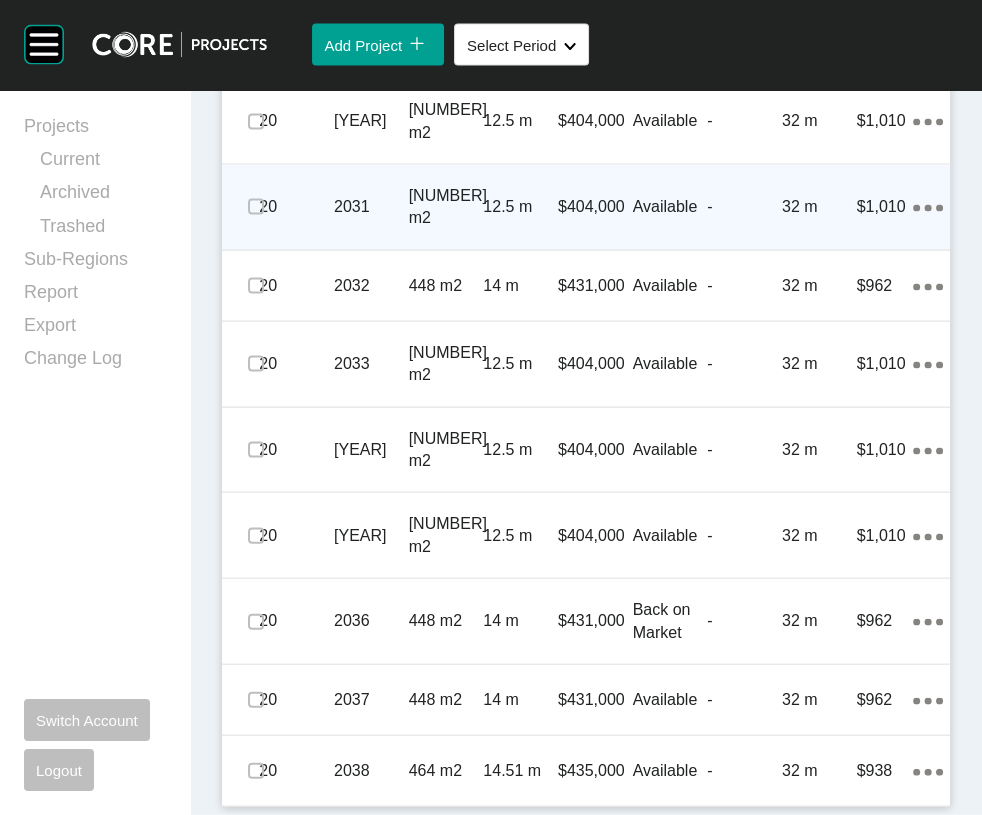 drag, startPoint x: 258, startPoint y: 286, endPoint x: 262, endPoint y: 313, distance: 27.294687 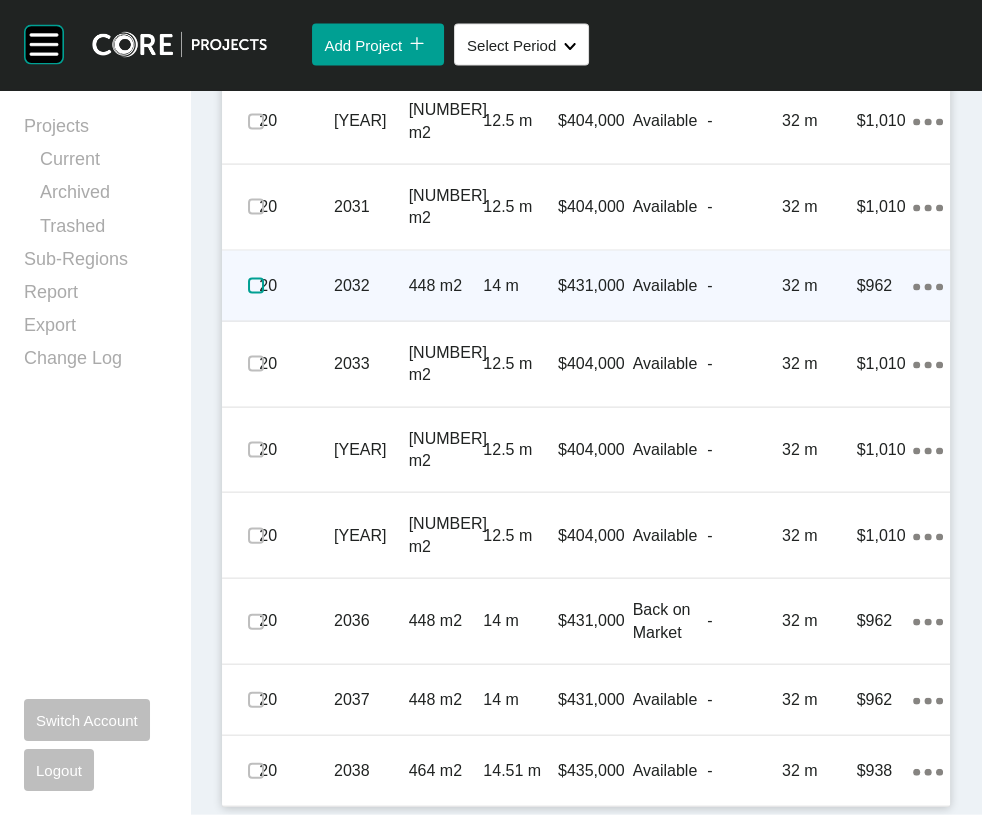 click at bounding box center [256, 286] 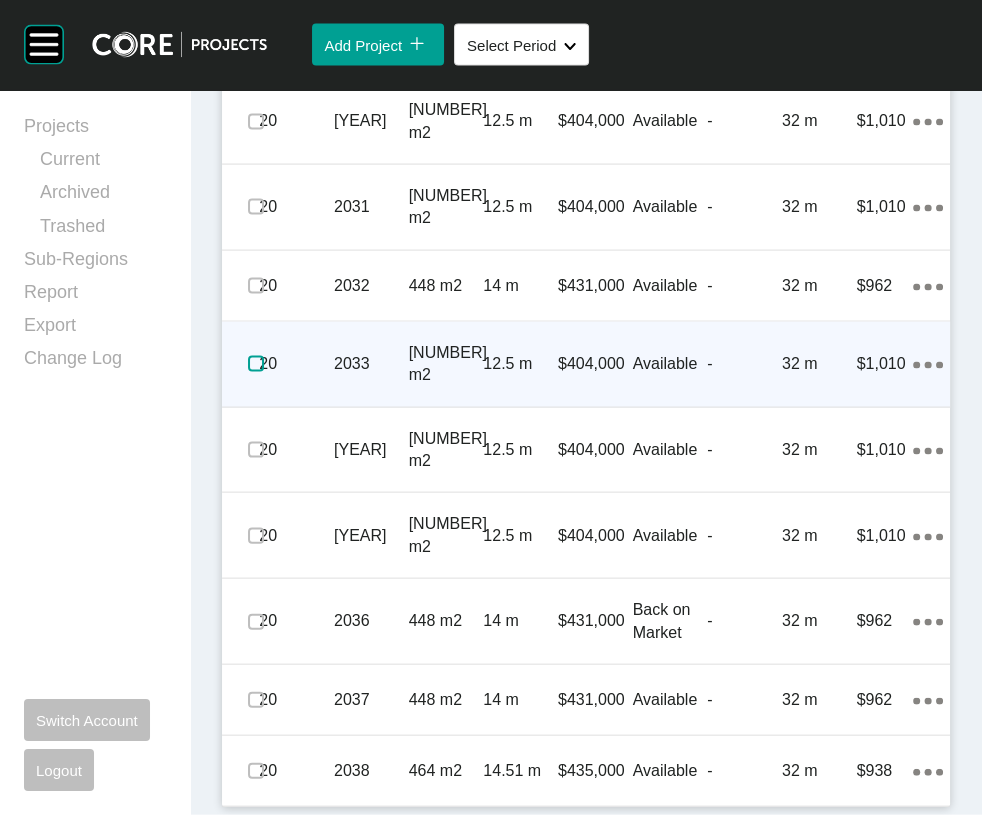 click at bounding box center [256, 364] 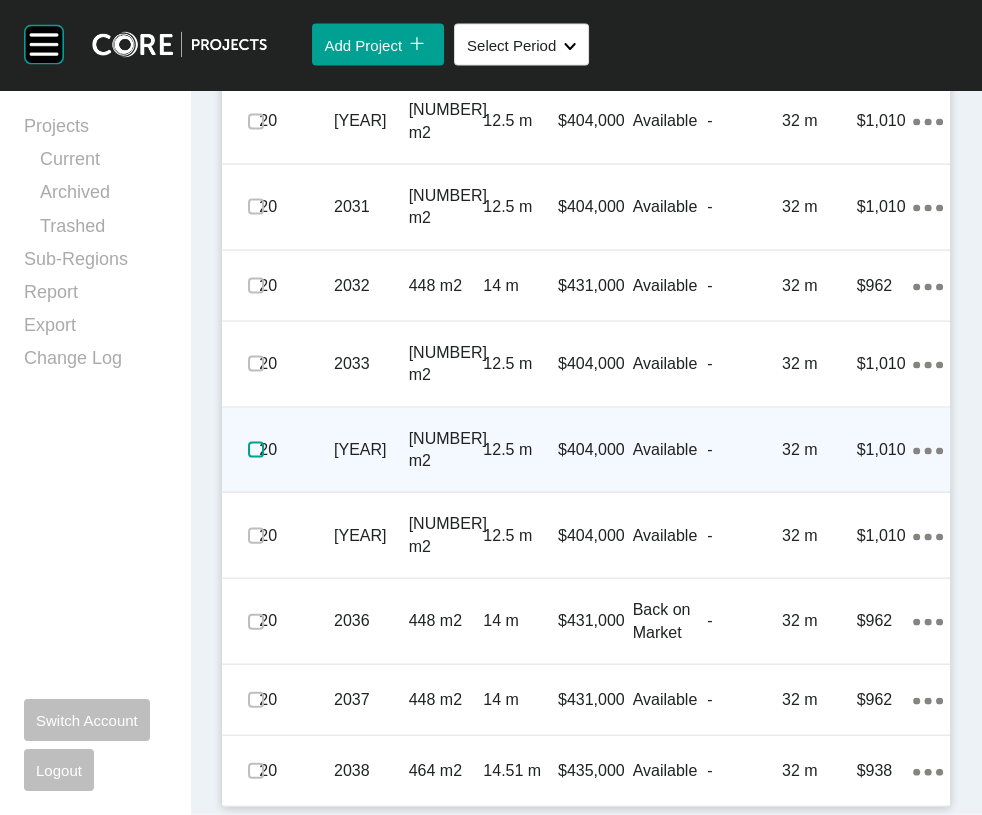 drag, startPoint x: 262, startPoint y: 541, endPoint x: 272, endPoint y: 567, distance: 27.856777 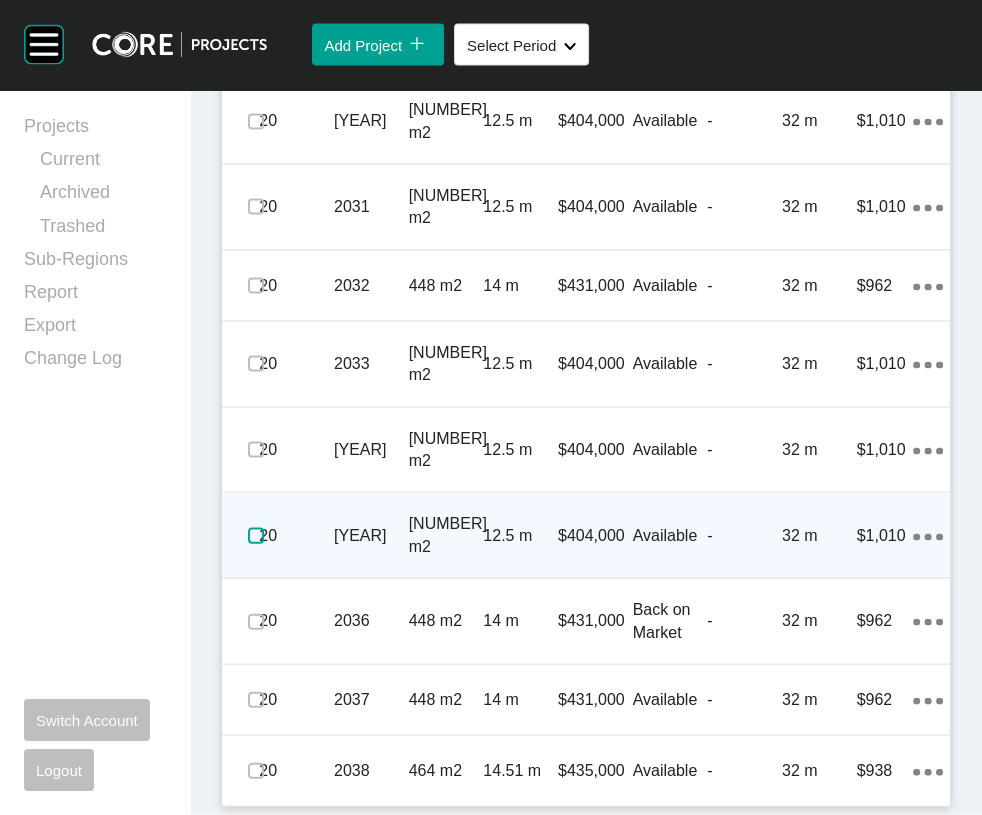 click at bounding box center [256, 536] 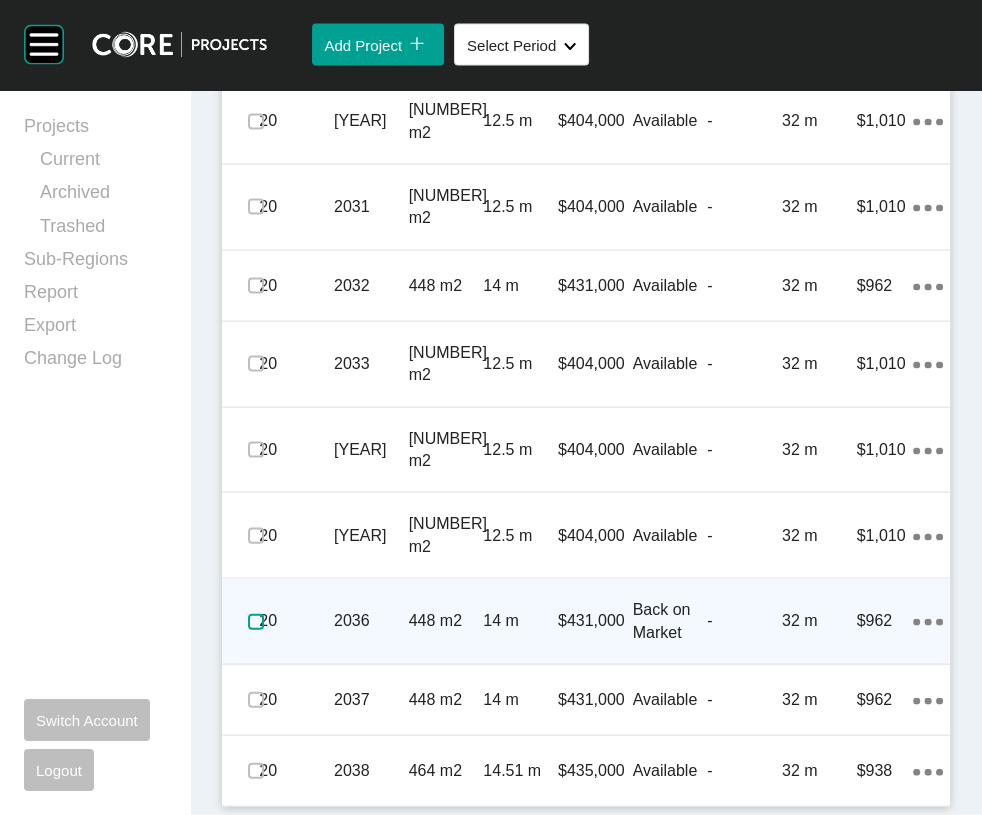 click at bounding box center [256, 622] 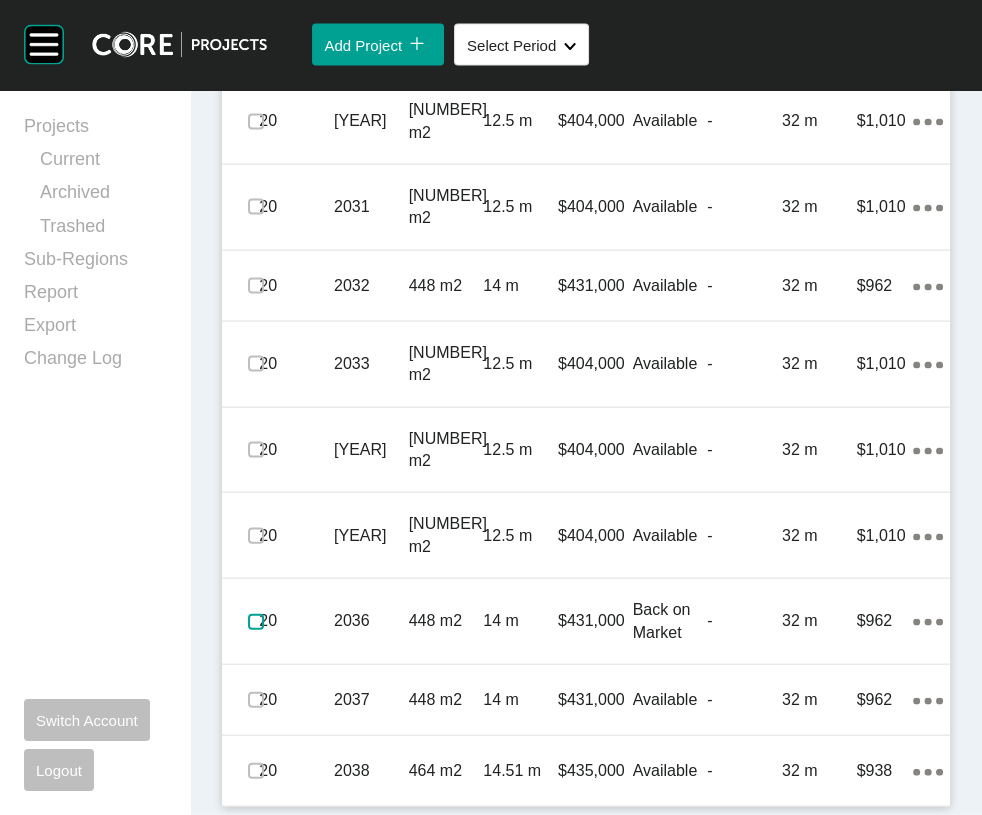 scroll, scrollTop: 5635, scrollLeft: 0, axis: vertical 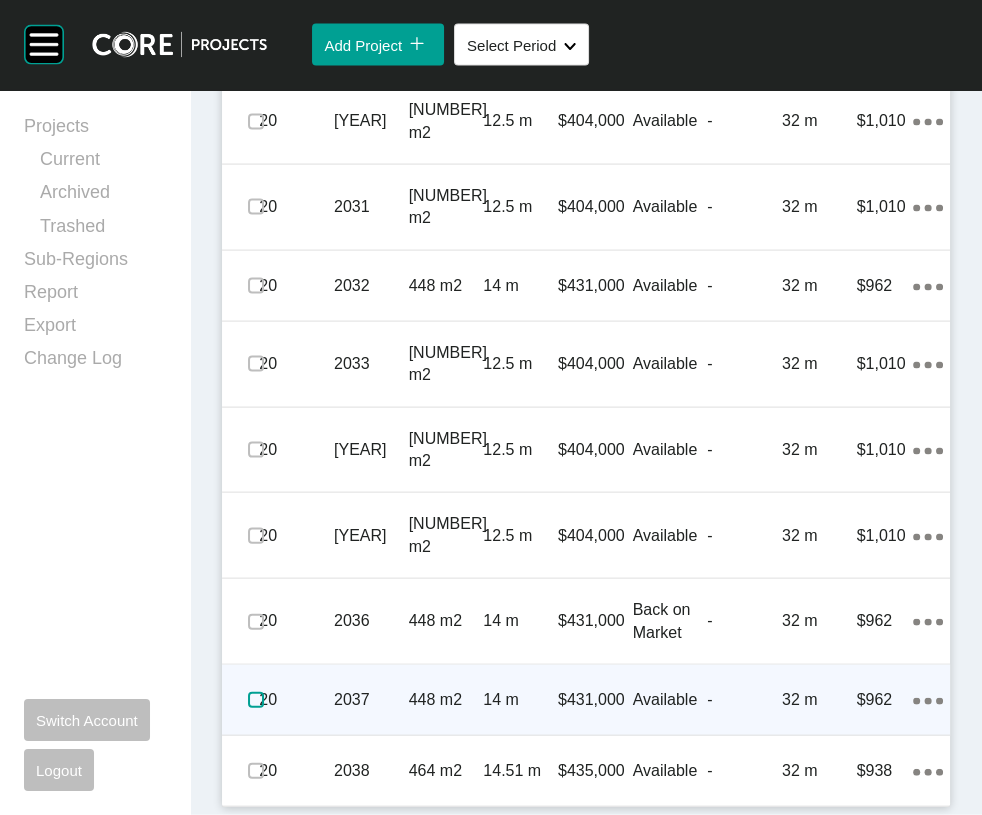 click at bounding box center [256, 700] 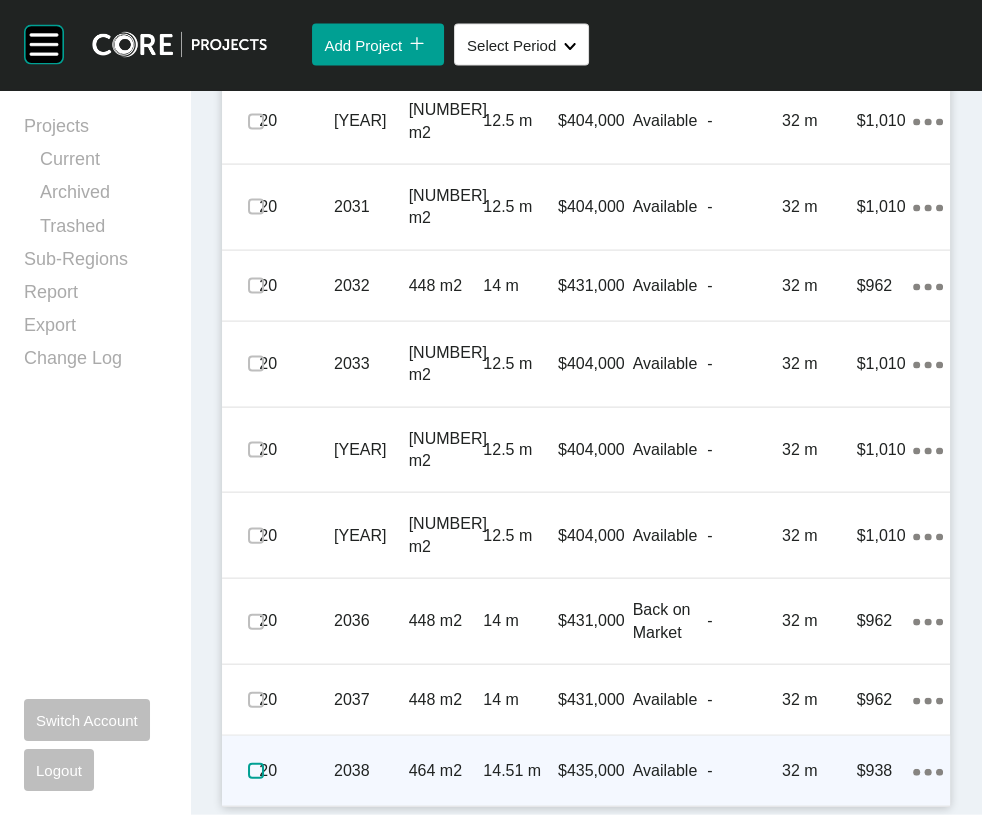 click at bounding box center (256, 771) 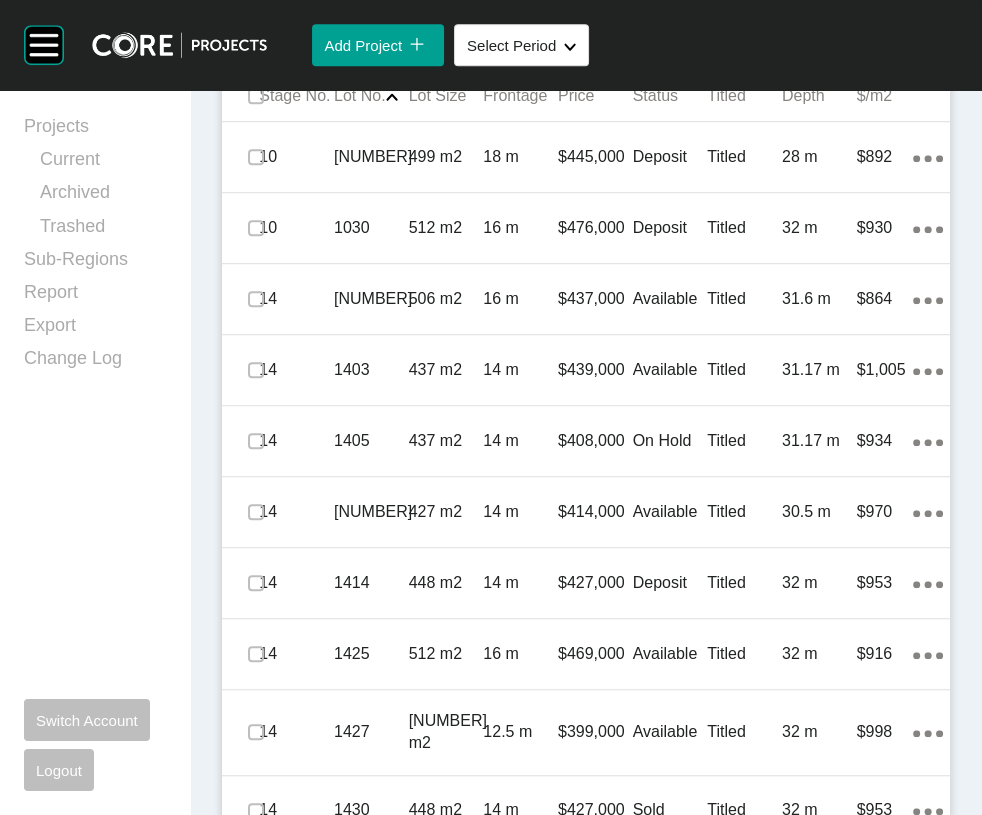 scroll, scrollTop: 1245, scrollLeft: 0, axis: vertical 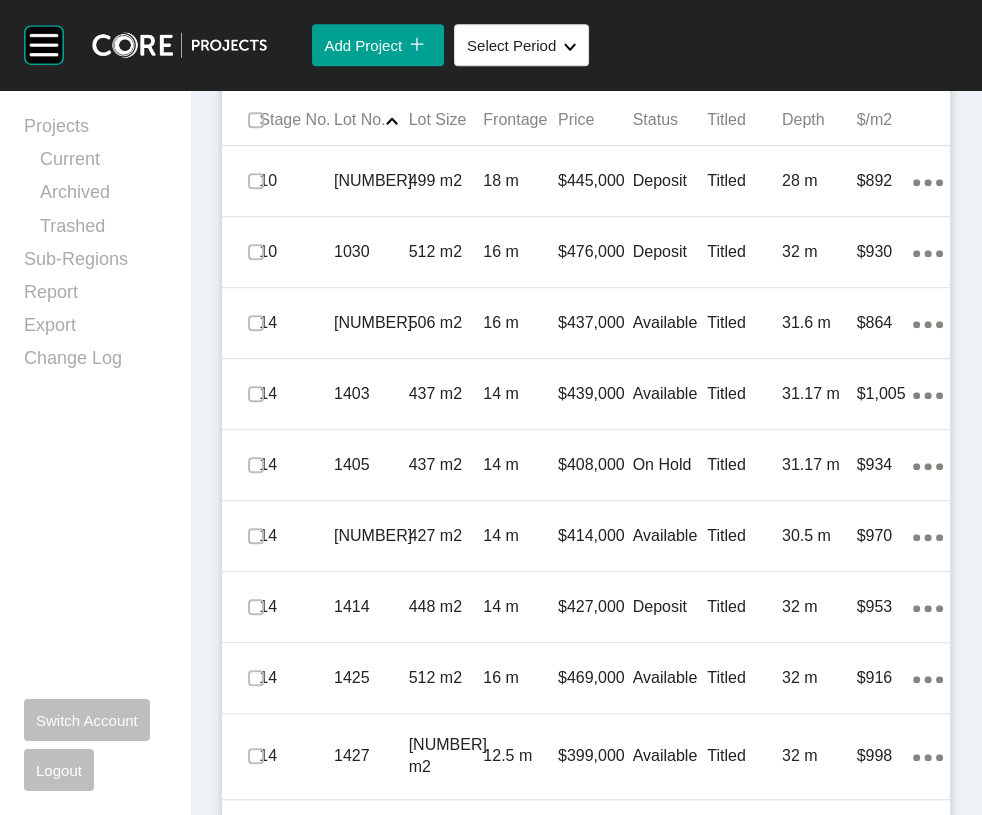 click on "Edit Selected" at bounding box center (623, 52) 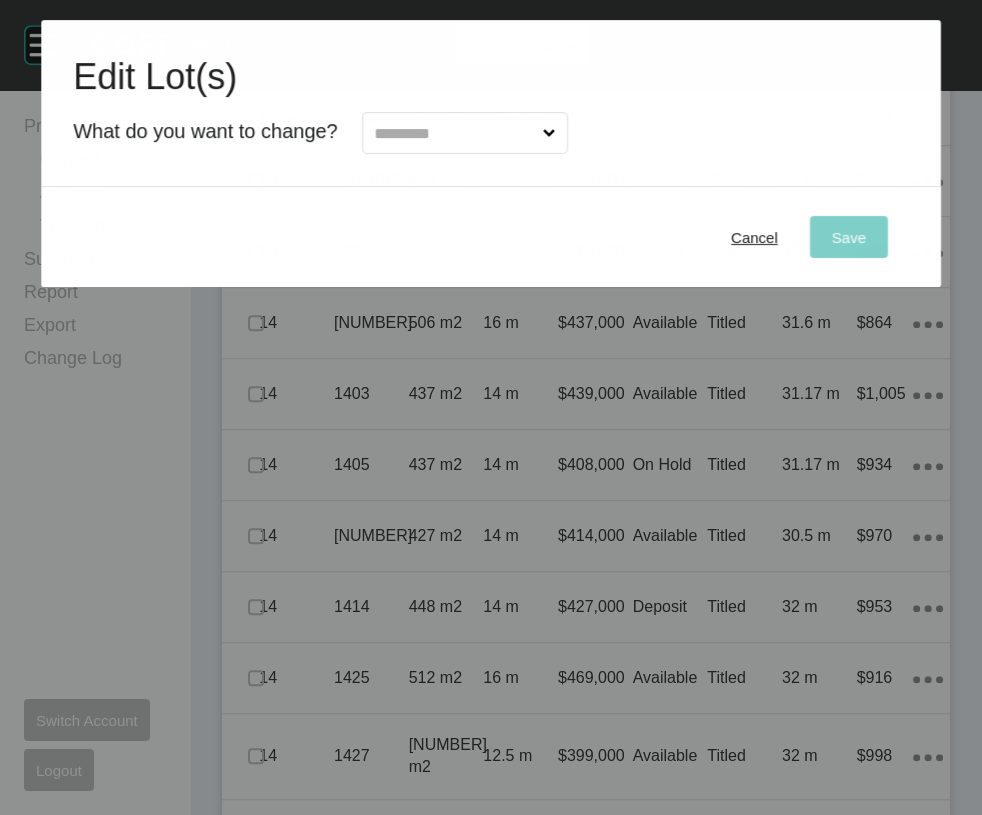 click at bounding box center (455, 133) 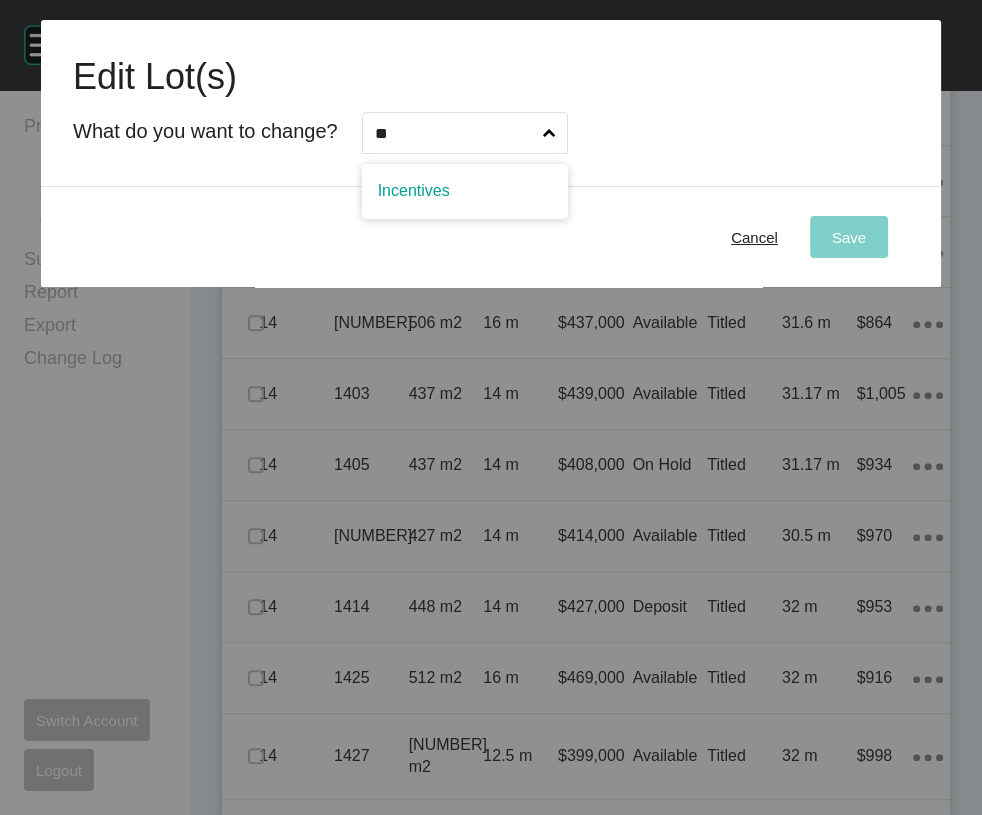type on "**" 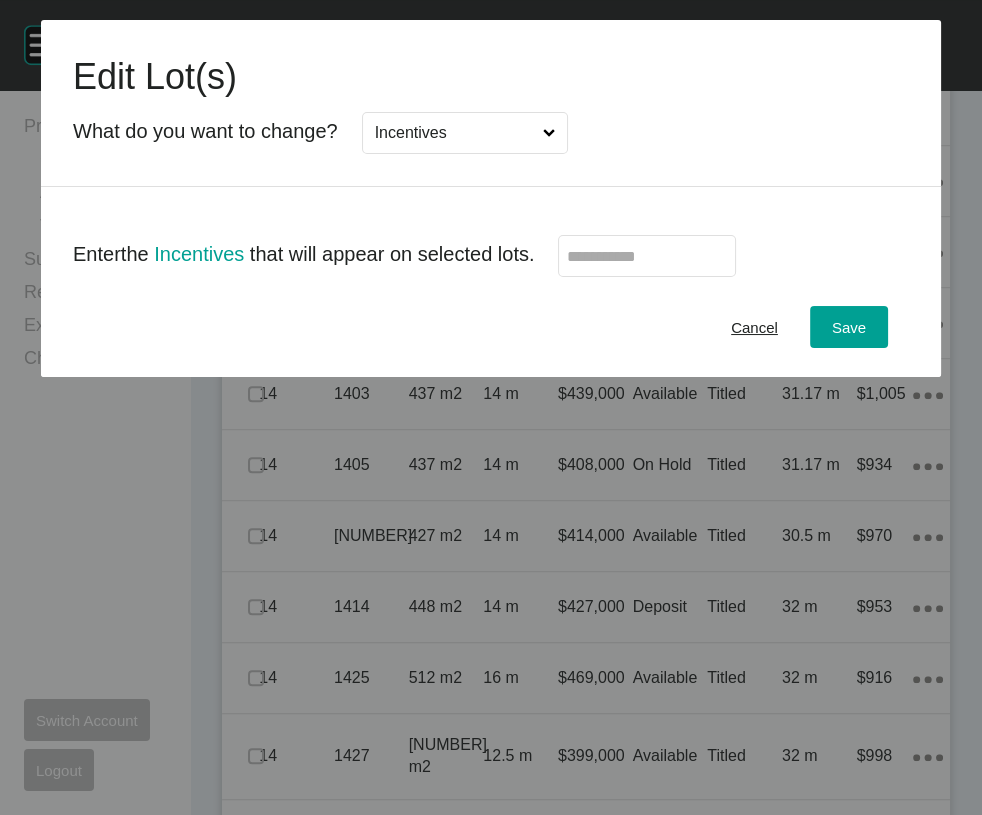 click at bounding box center [647, 256] 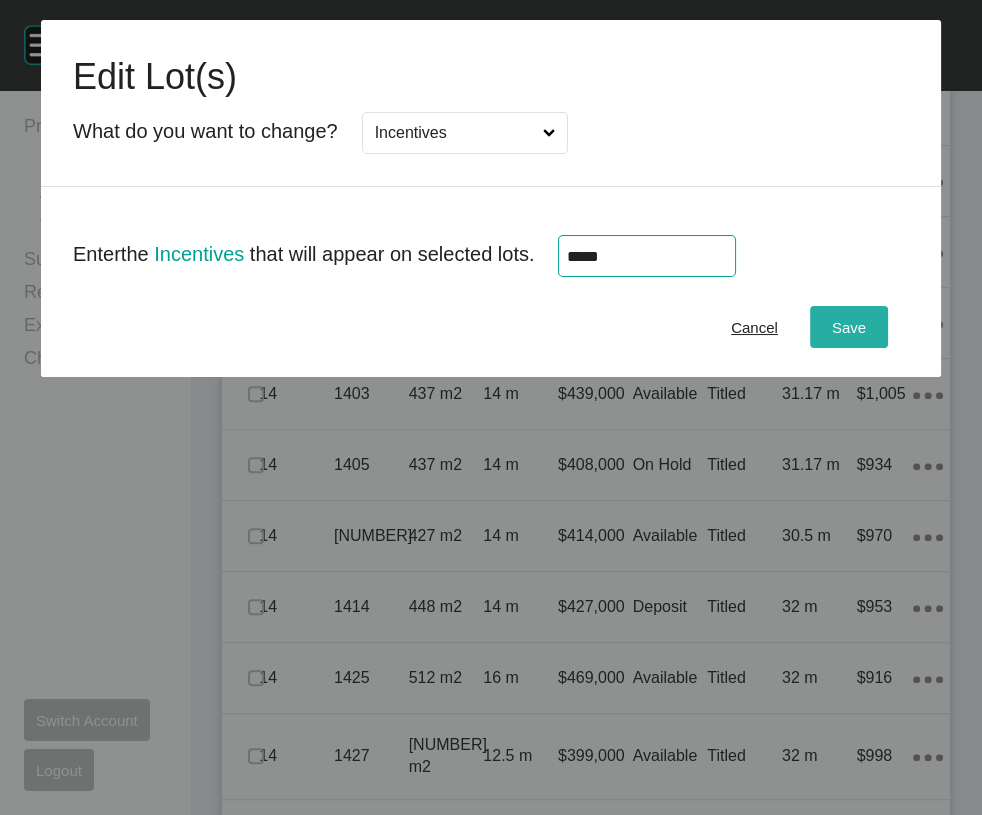 type on "******" 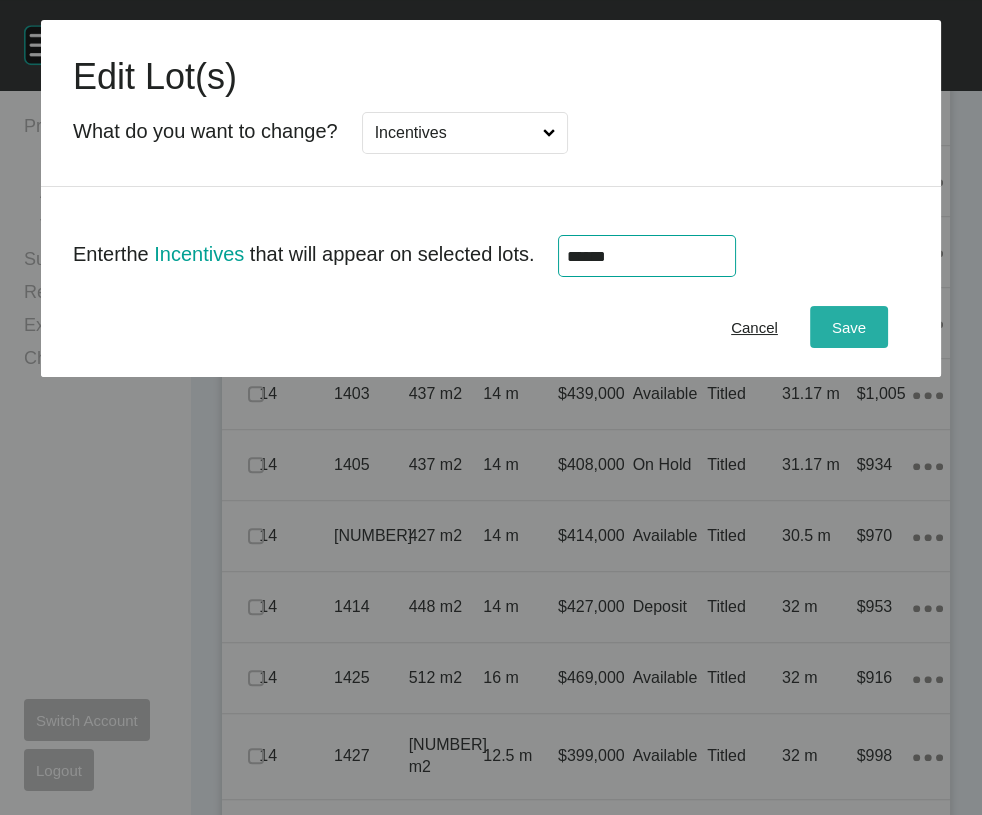 click on "Save" at bounding box center (849, 327) 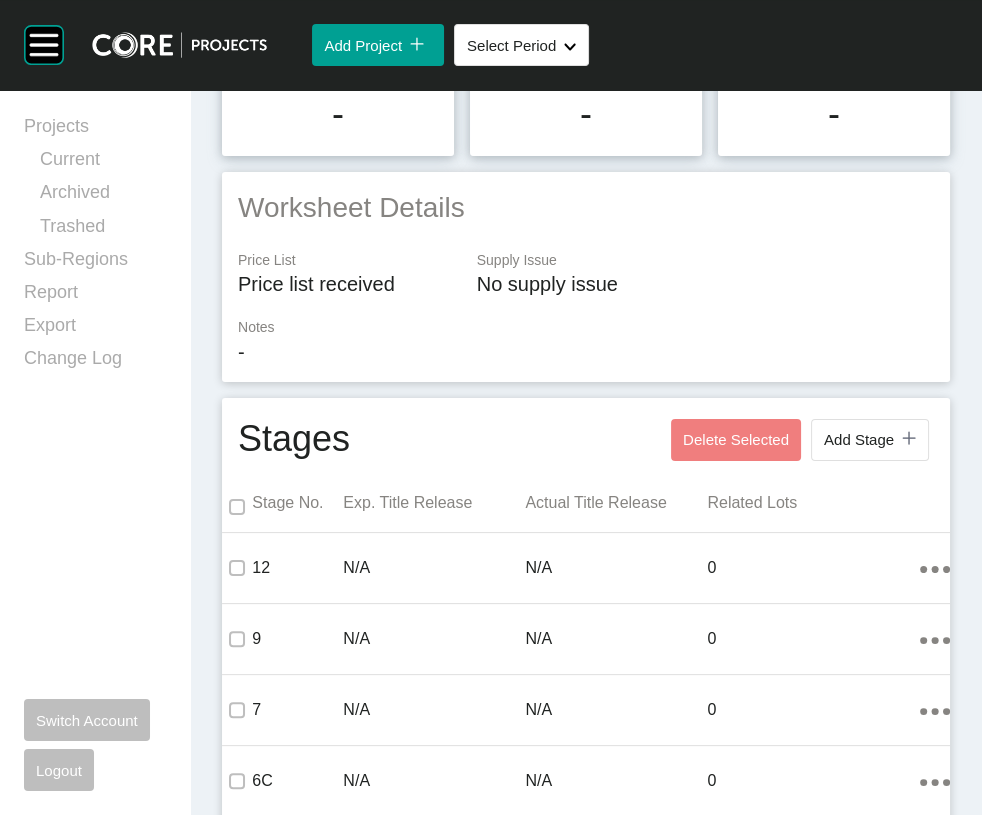 scroll, scrollTop: 0, scrollLeft: 0, axis: both 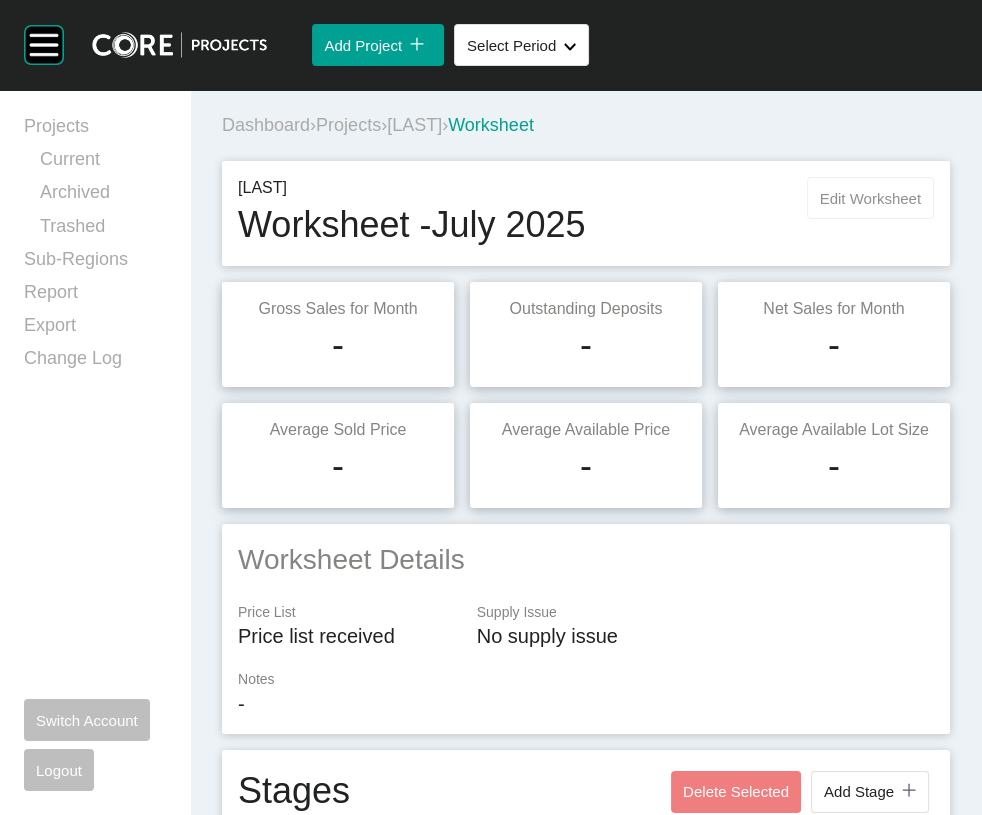 click on "Edit Worksheet" at bounding box center (870, 198) 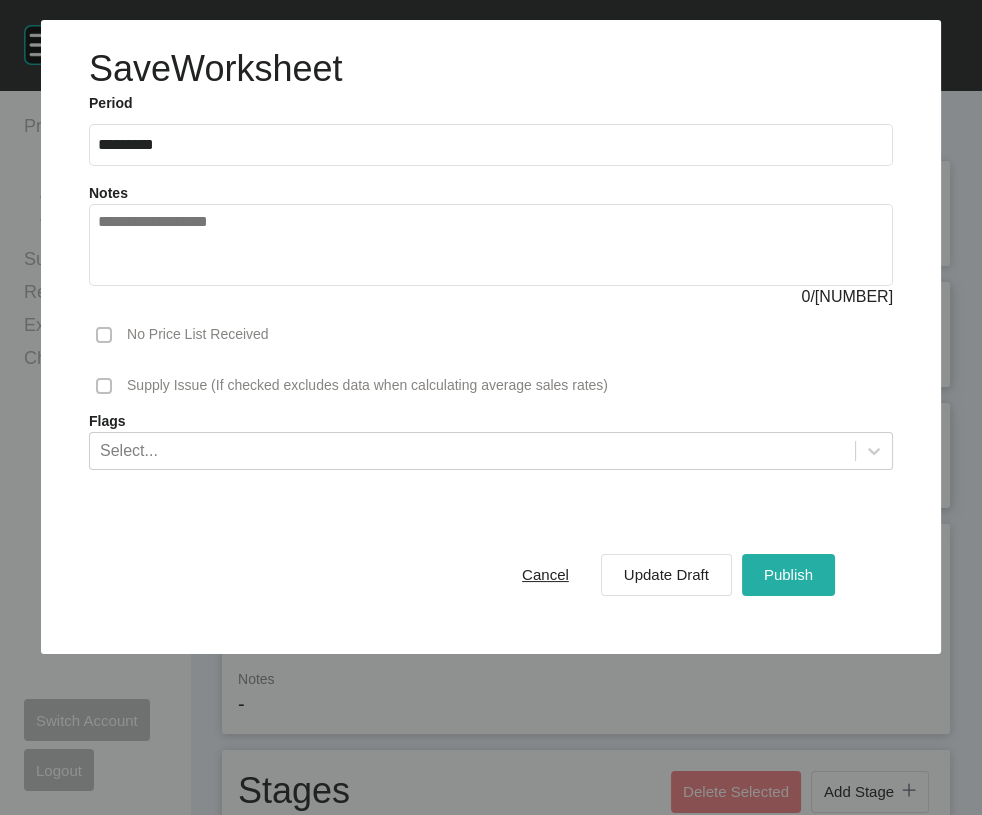 click on "Publish" at bounding box center [788, 574] 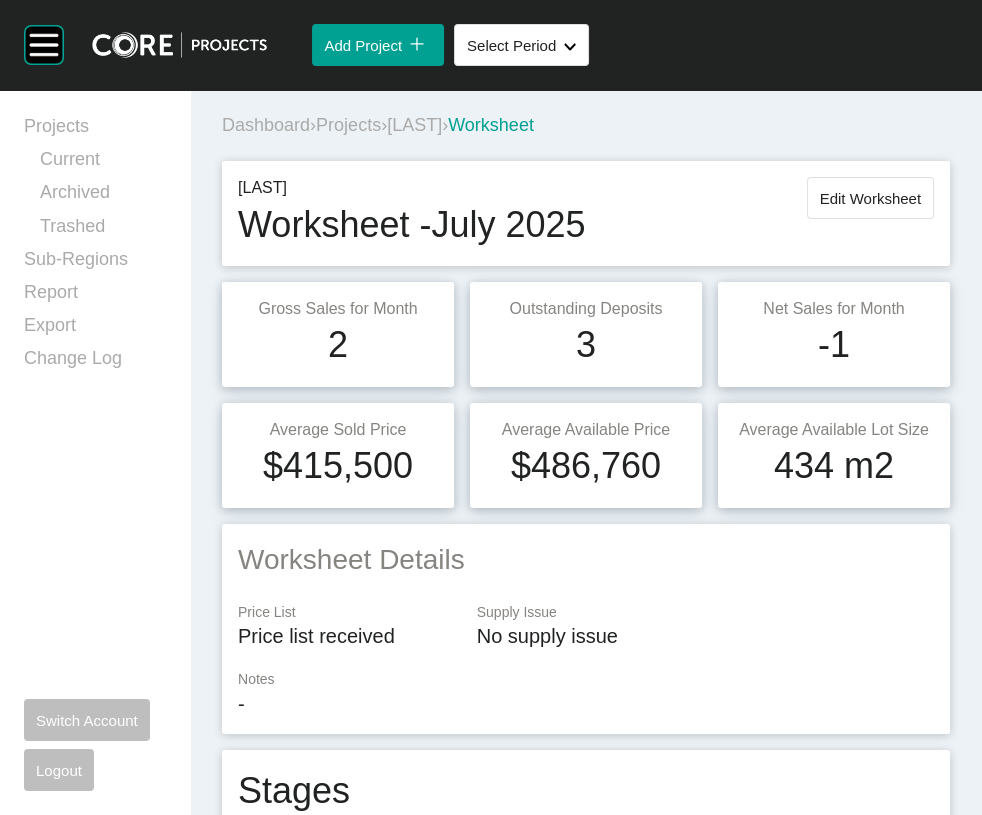 click on "Projects" at bounding box center (348, 125) 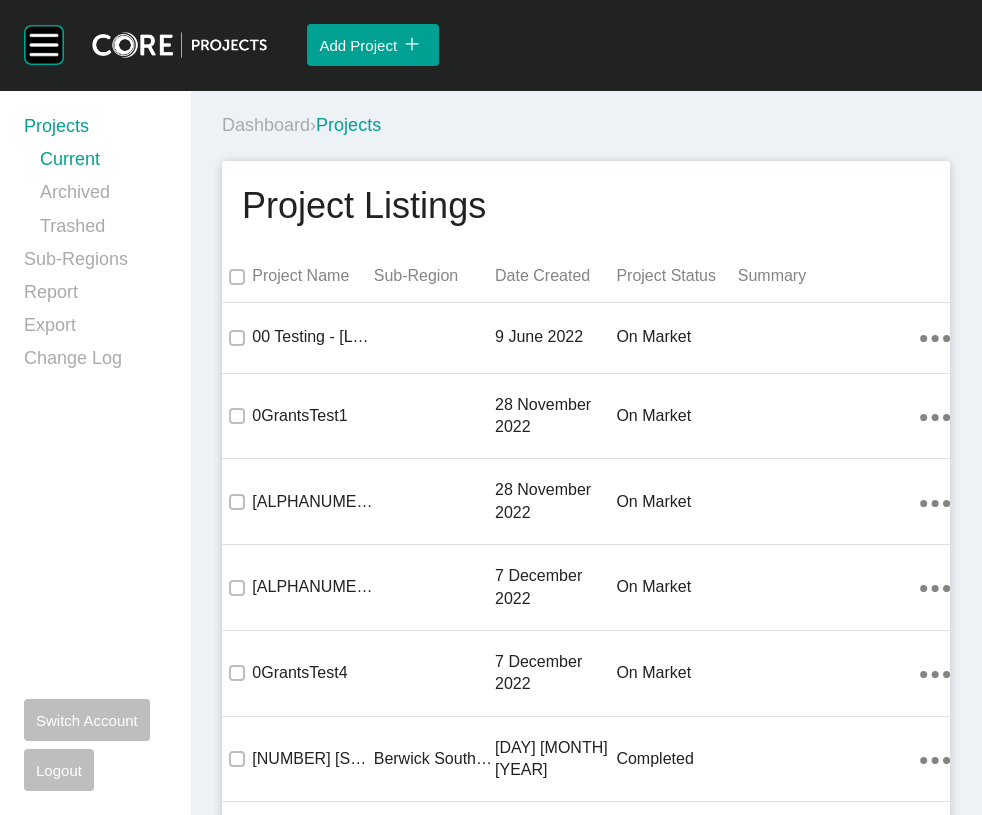 scroll, scrollTop: 62201, scrollLeft: 0, axis: vertical 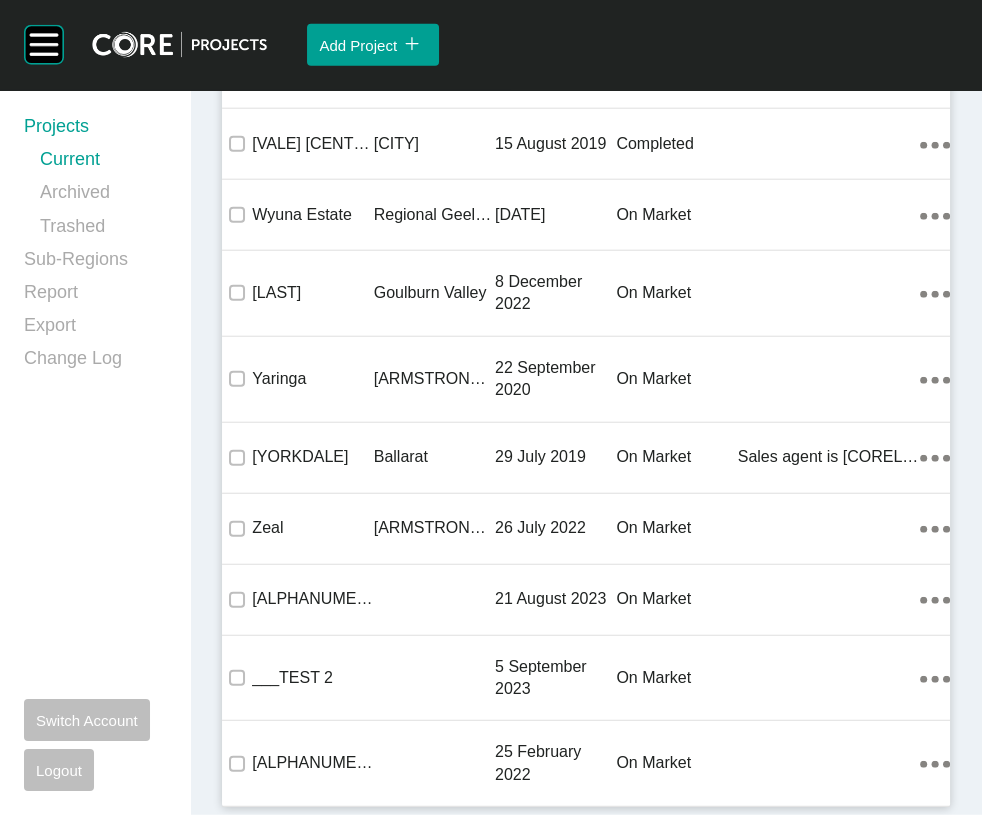 click on "[MELTON]" at bounding box center [434, -4409] 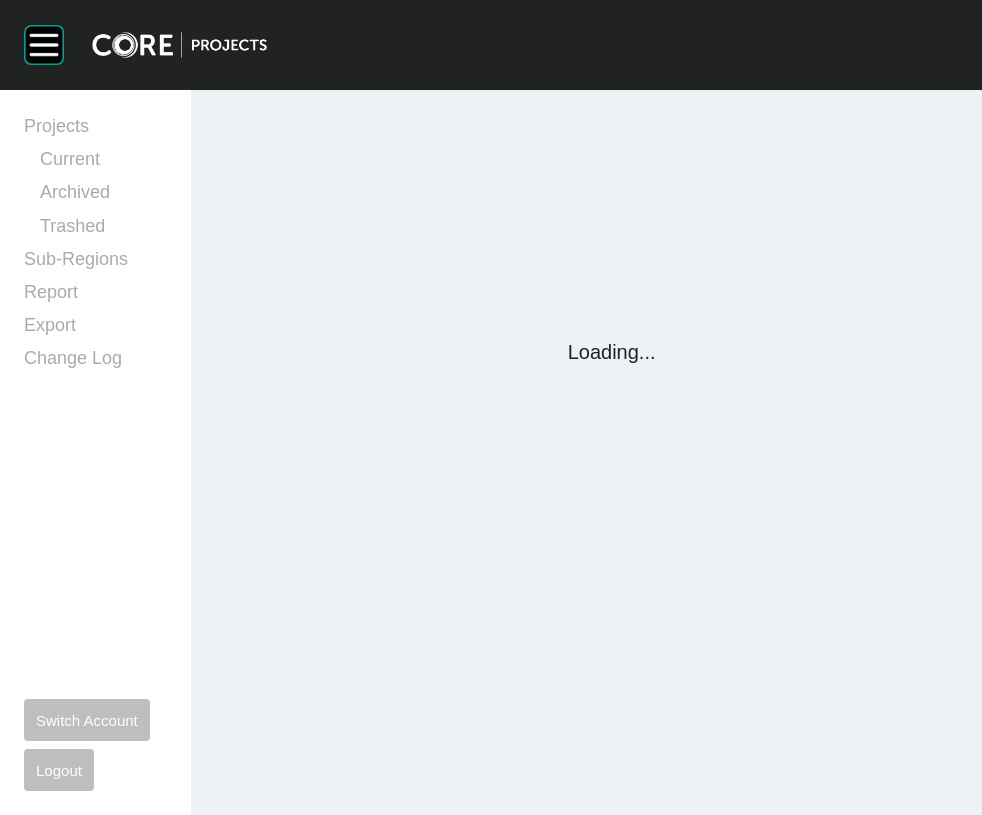 scroll, scrollTop: 0, scrollLeft: 0, axis: both 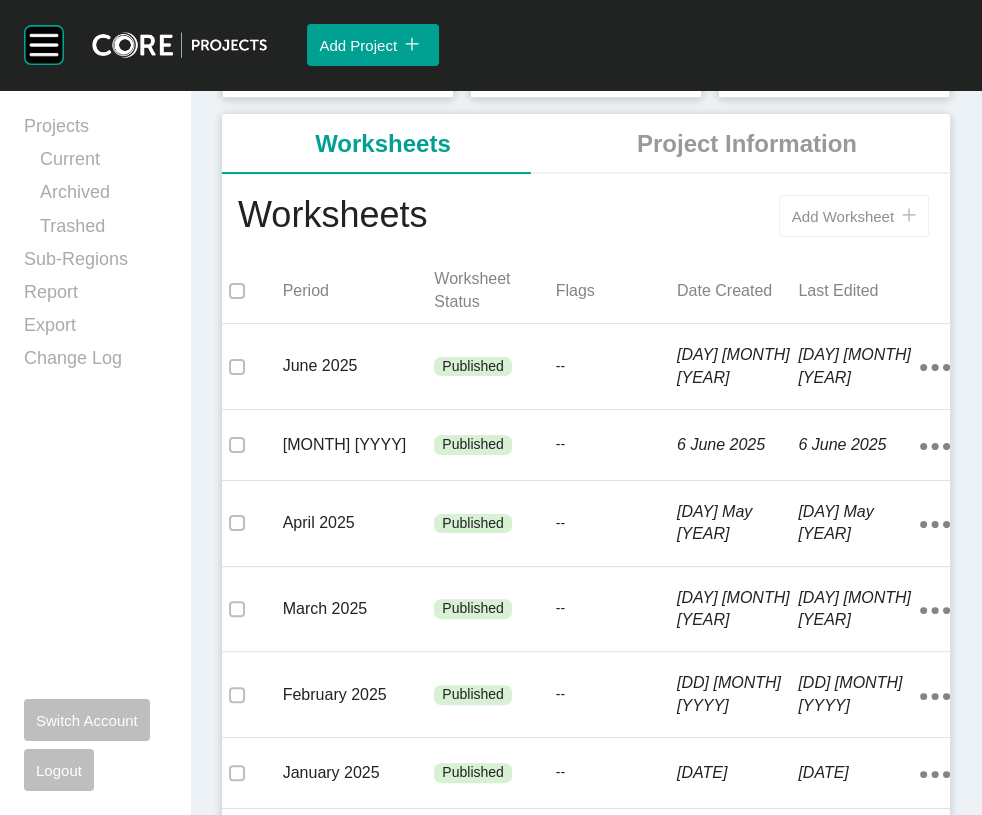click on "Add Worksheet" at bounding box center [843, 216] 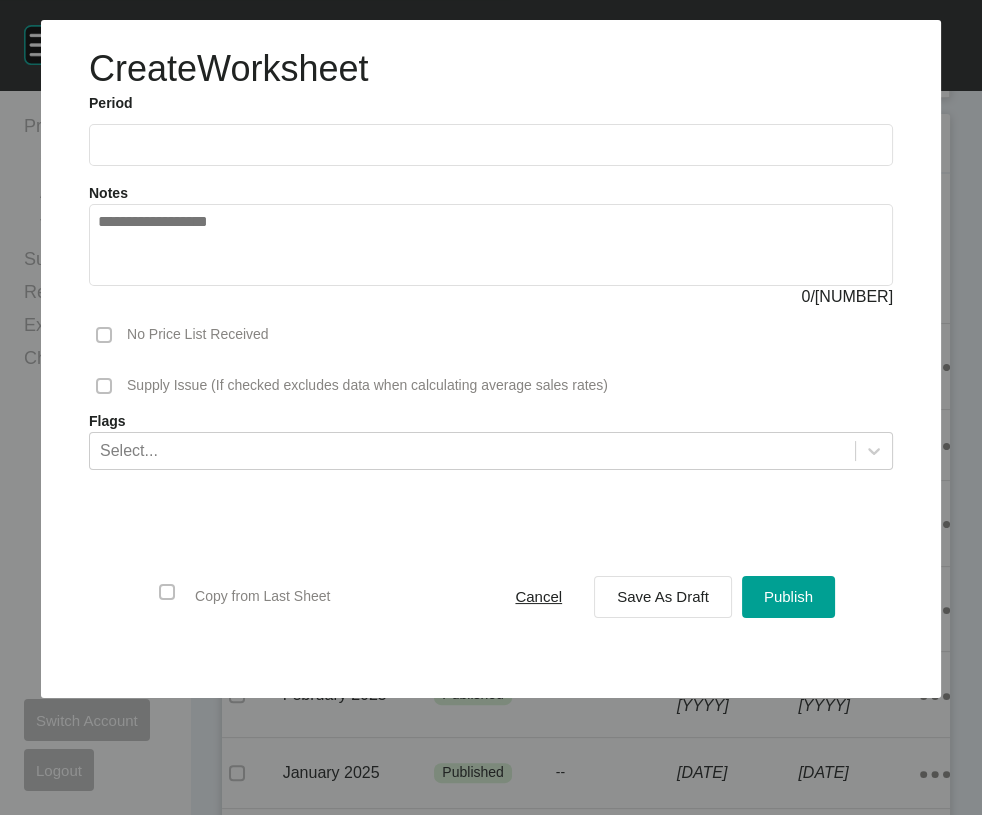 click at bounding box center (491, 144) 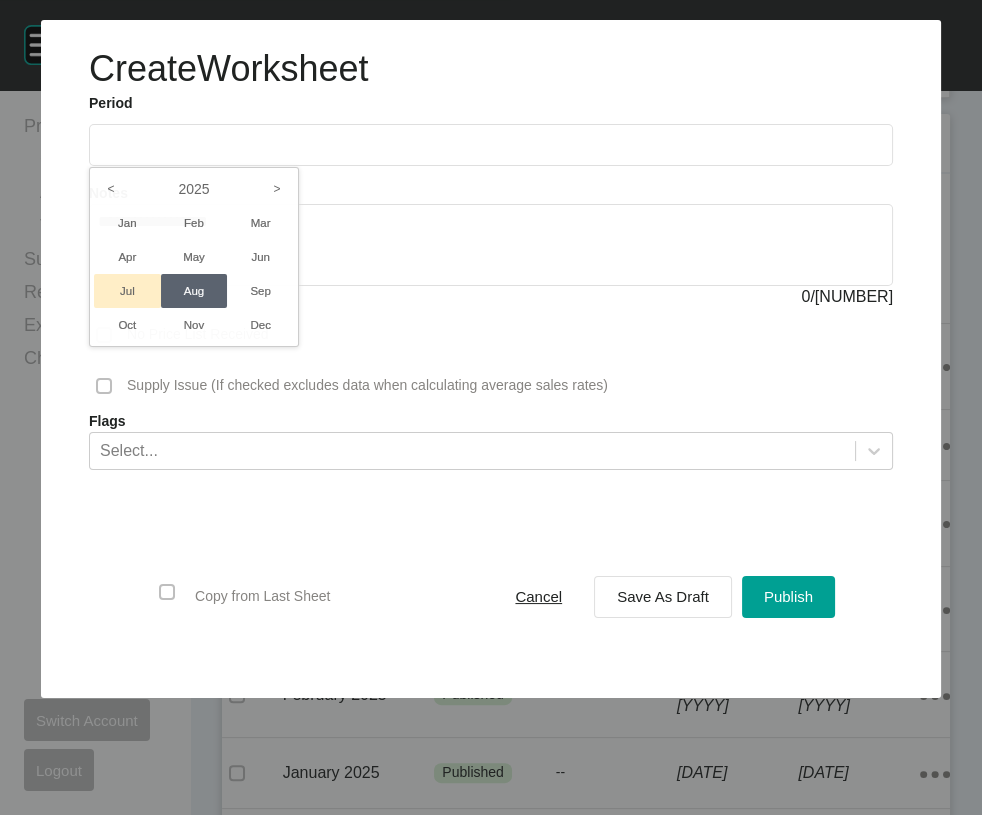click on "Jul" at bounding box center (127, 291) 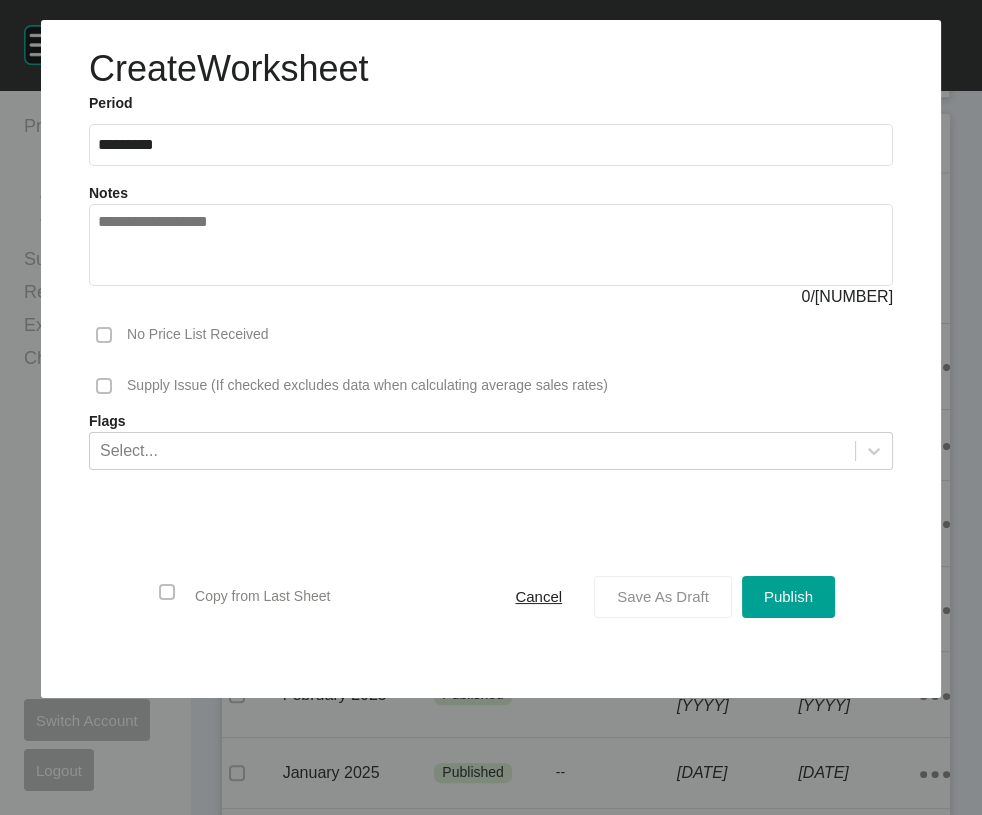 click on "Save As Draft" at bounding box center (663, 596) 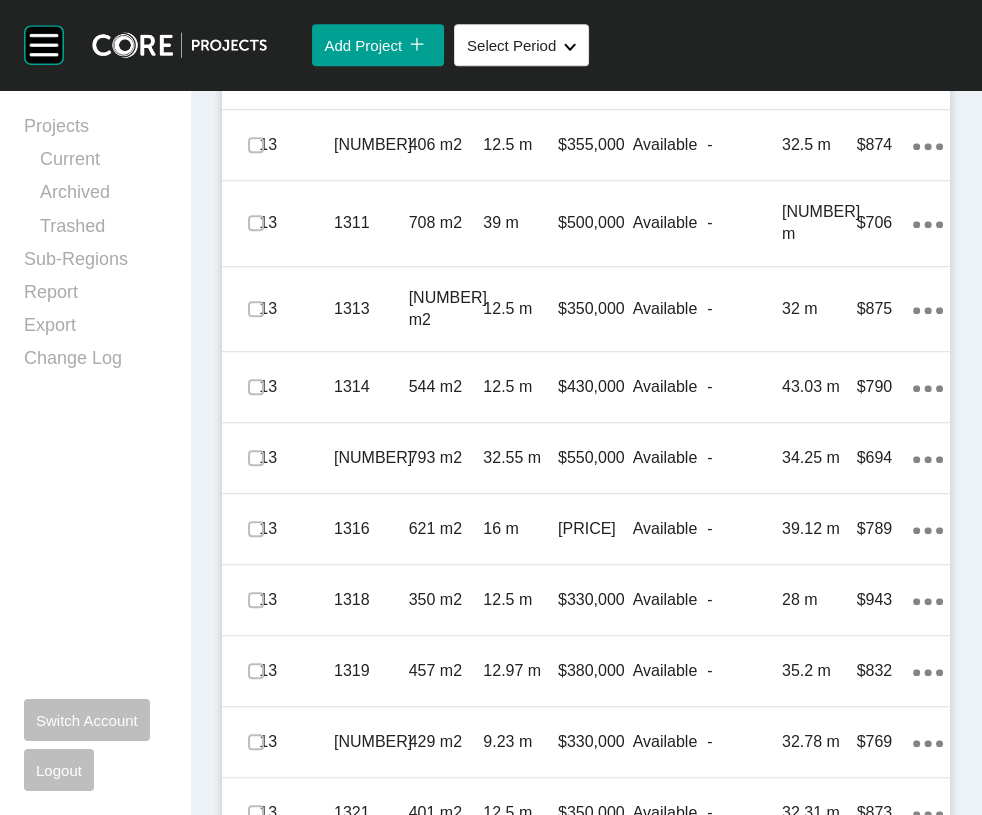 scroll, scrollTop: 1305, scrollLeft: 0, axis: vertical 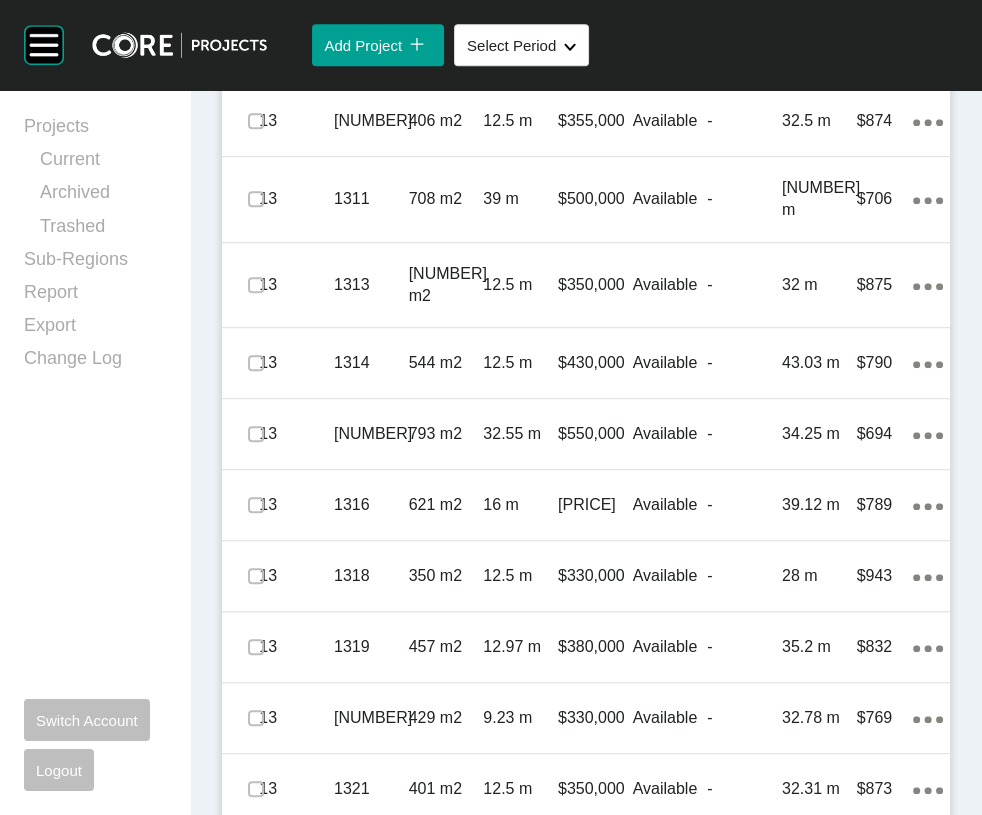 click at bounding box center [256, -92] 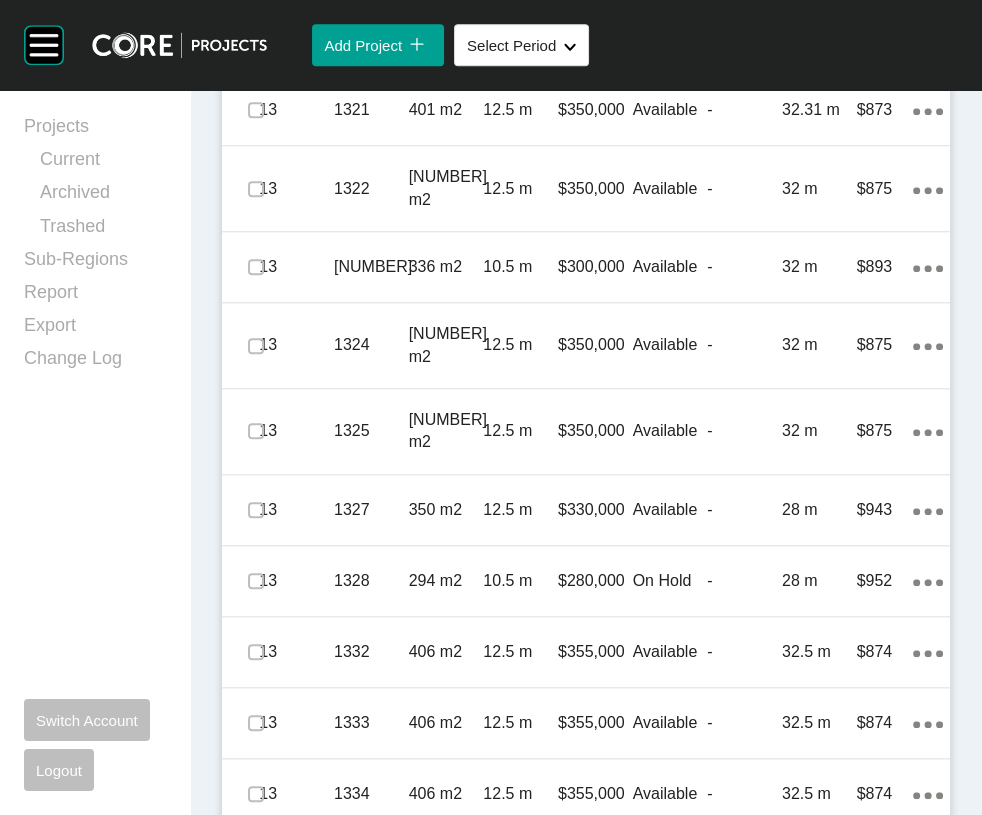 scroll, scrollTop: 1992, scrollLeft: 0, axis: vertical 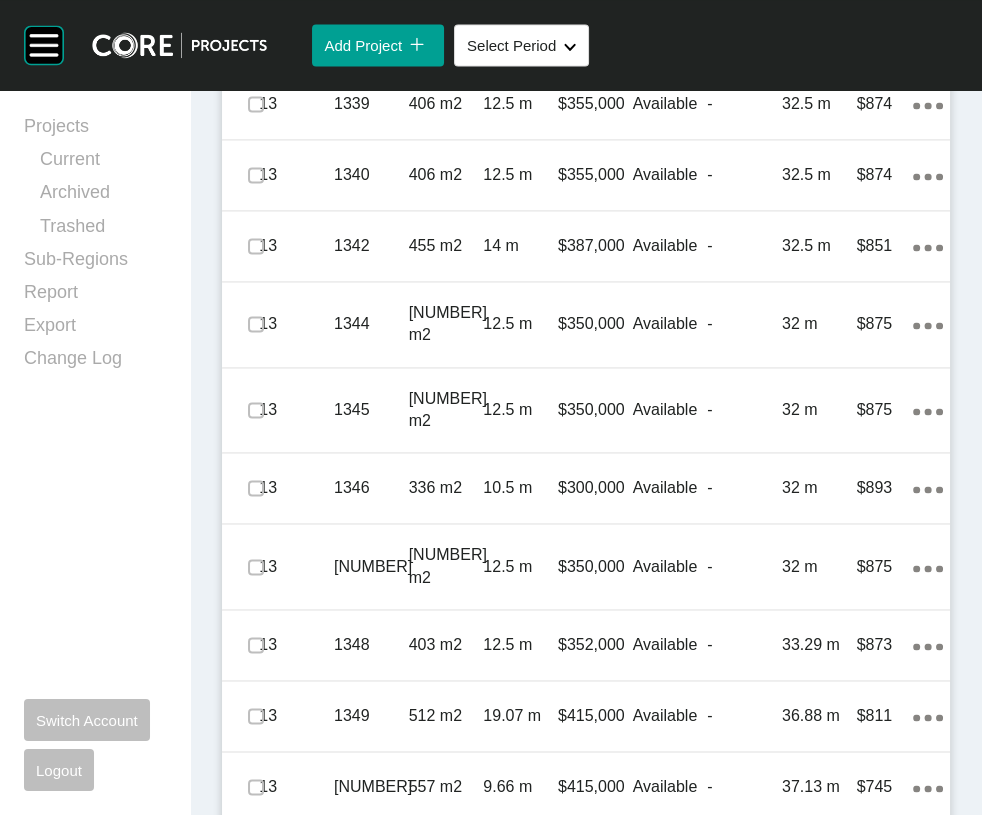click at bounding box center (256, -393) 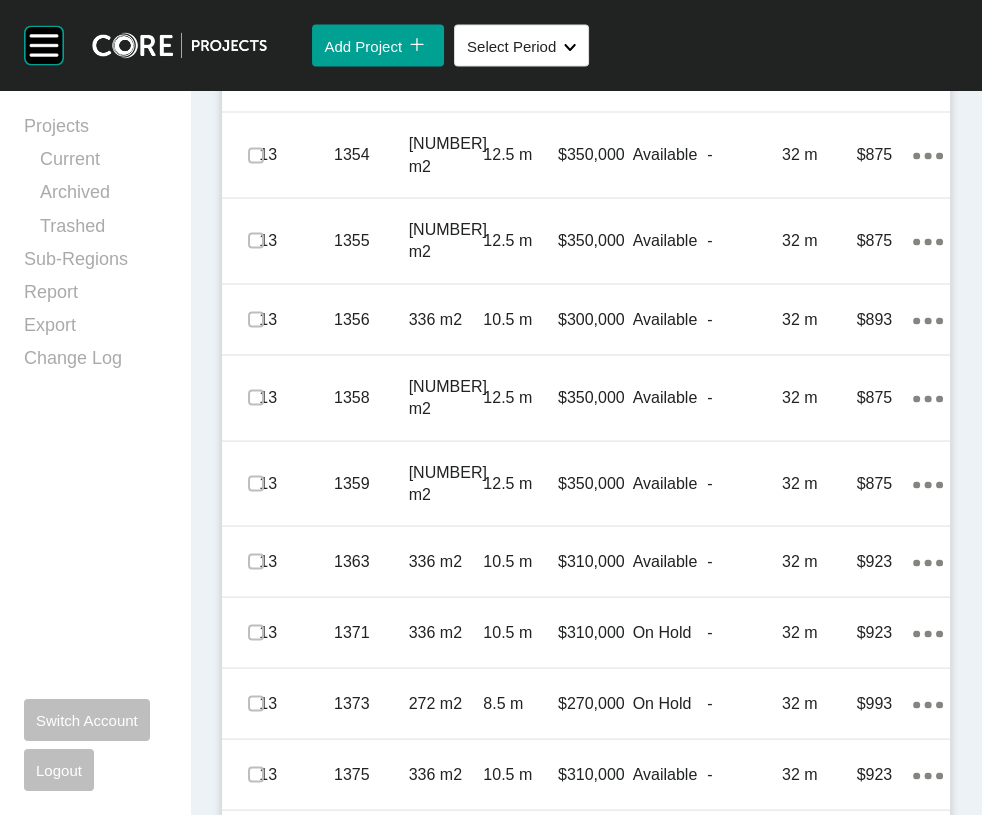 scroll, scrollTop: 3756, scrollLeft: 0, axis: vertical 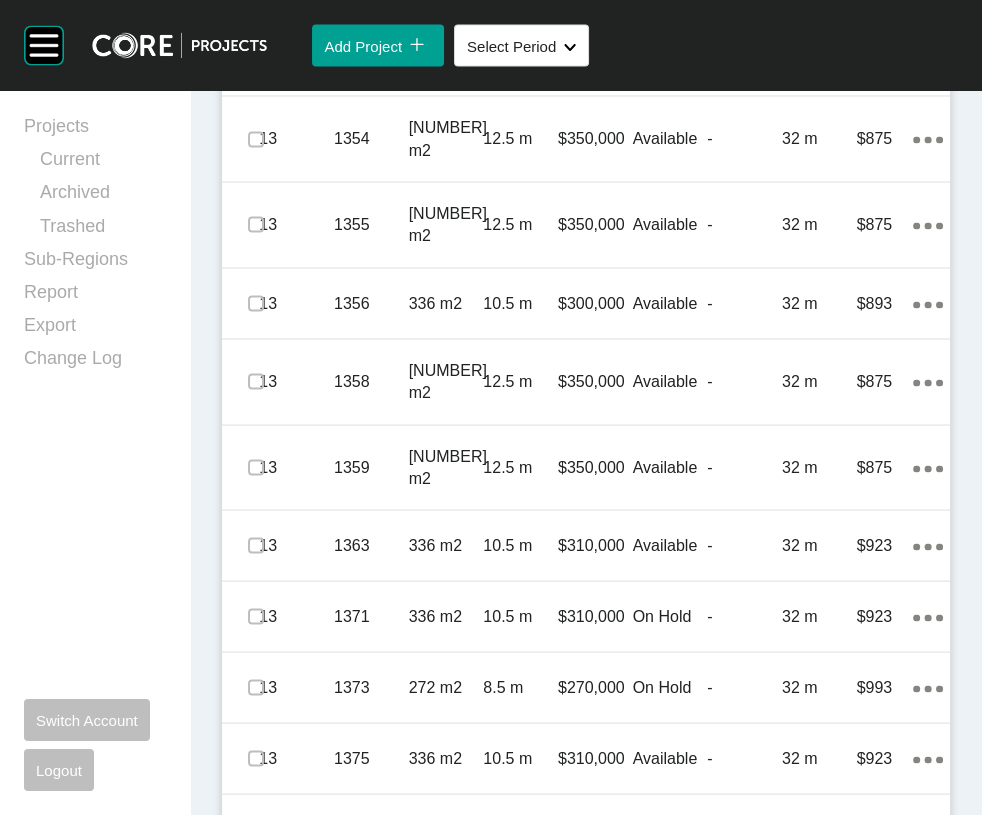 click at bounding box center (256, -310) 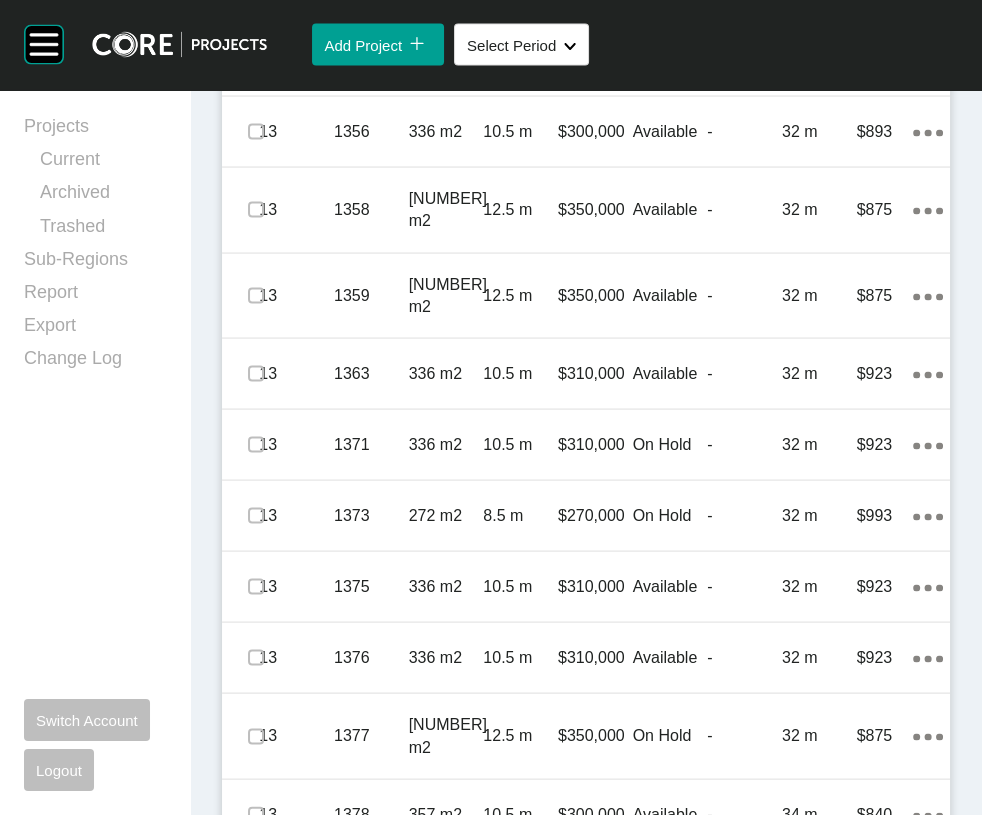 scroll, scrollTop: 3935, scrollLeft: 0, axis: vertical 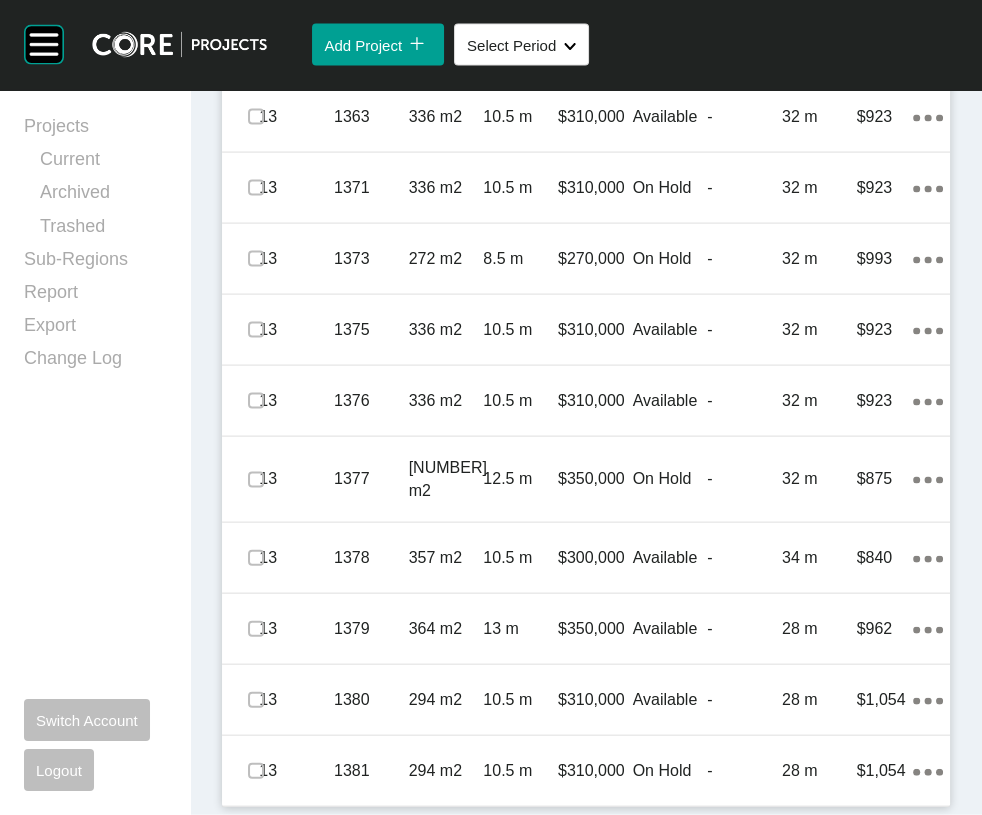 click at bounding box center (256, -125) 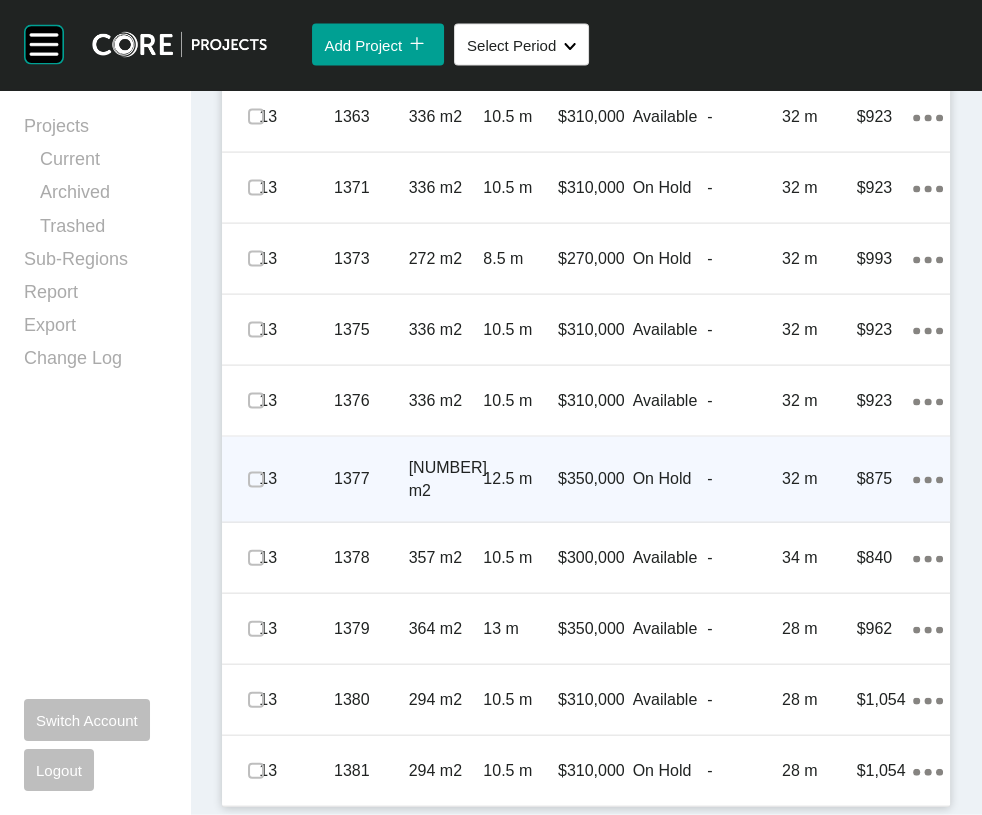 click on "-" at bounding box center (744, 479) 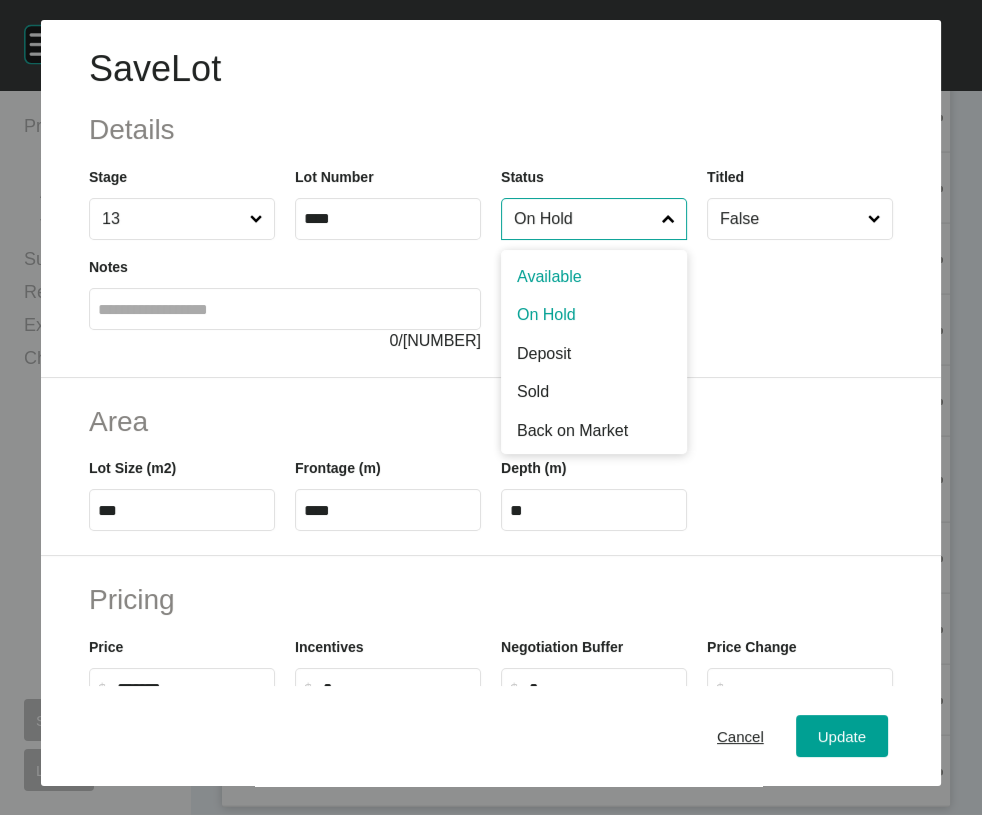 click on "On Hold" at bounding box center [584, 219] 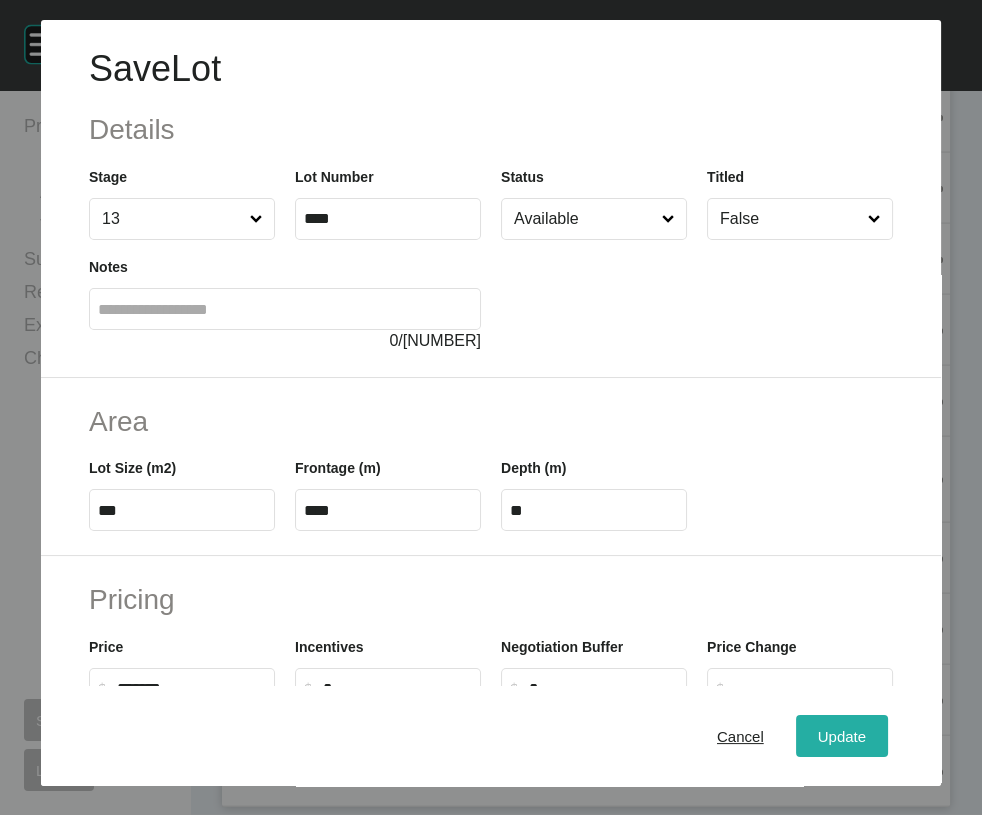 click on "Update" at bounding box center (842, 736) 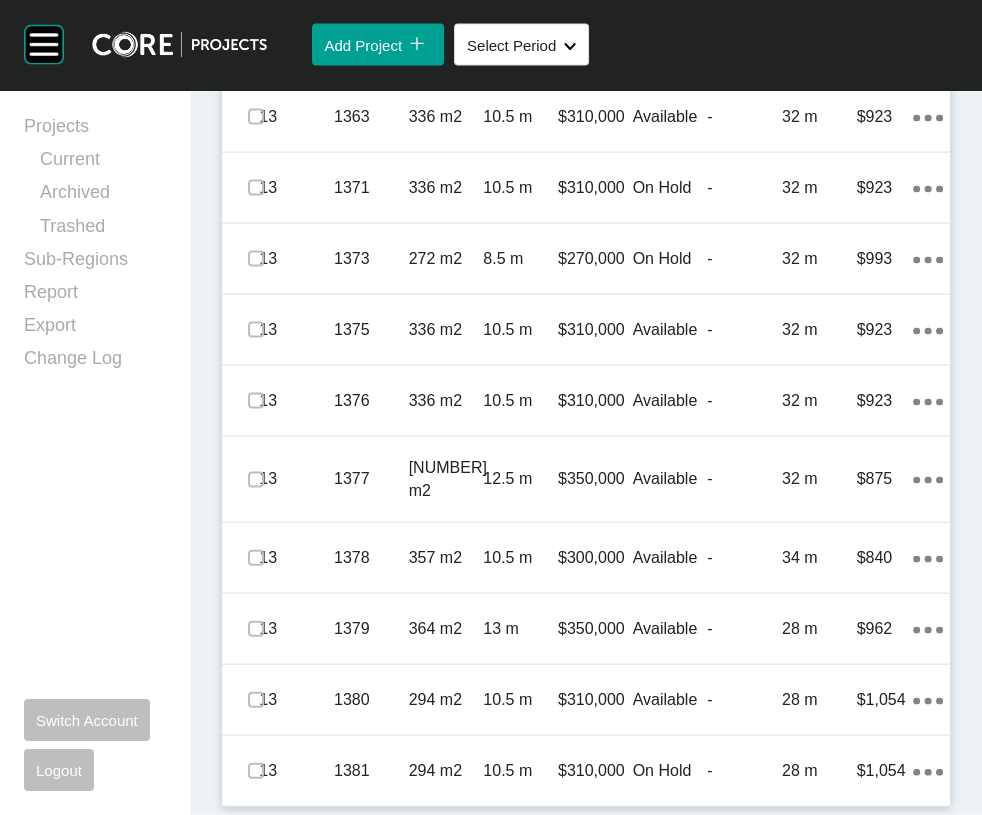scroll, scrollTop: 5519, scrollLeft: 0, axis: vertical 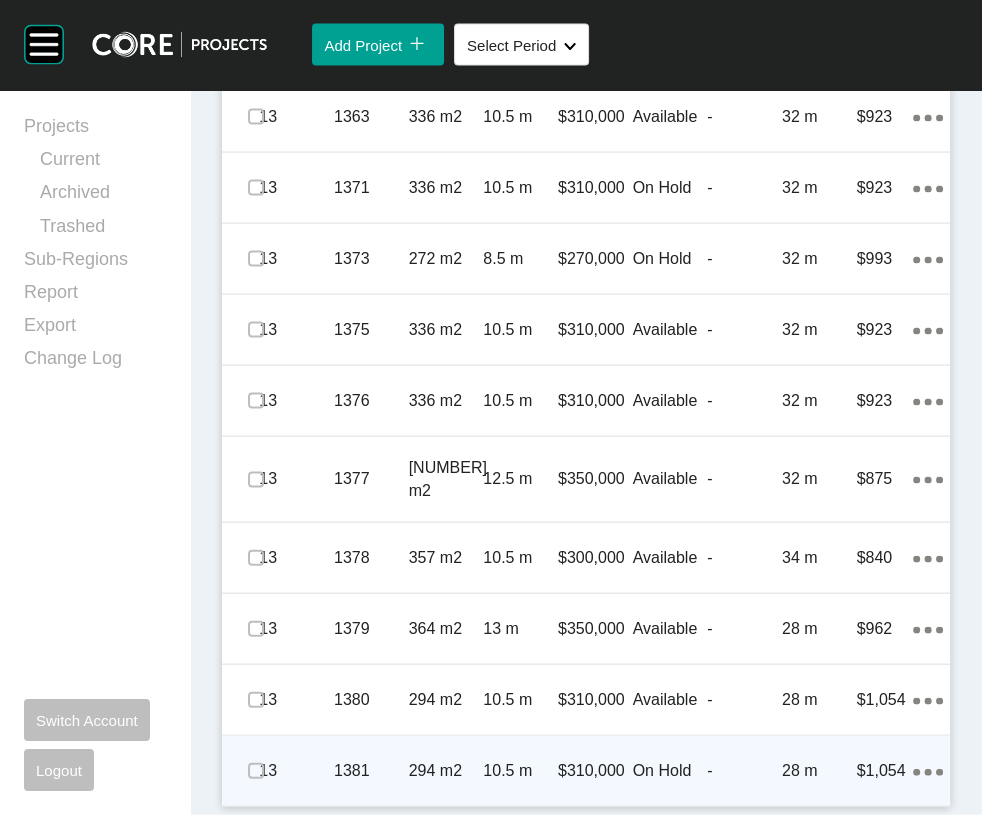 click on "$1,054" at bounding box center [885, 771] 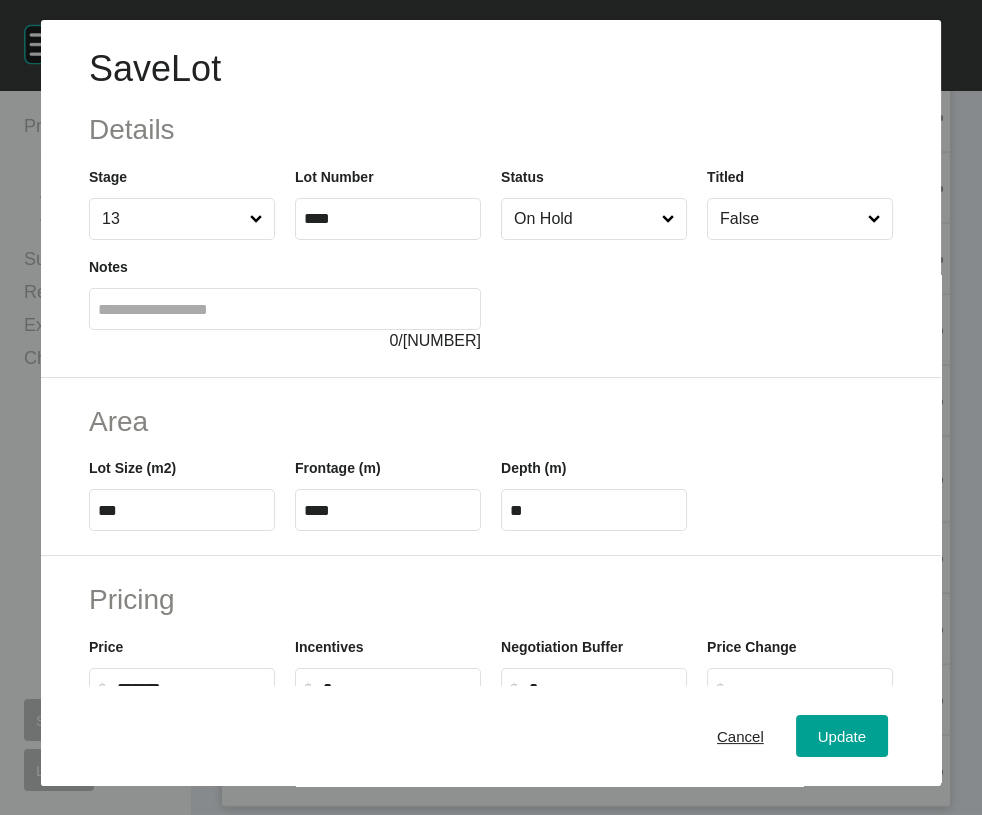 click on "On Hold" at bounding box center [584, 219] 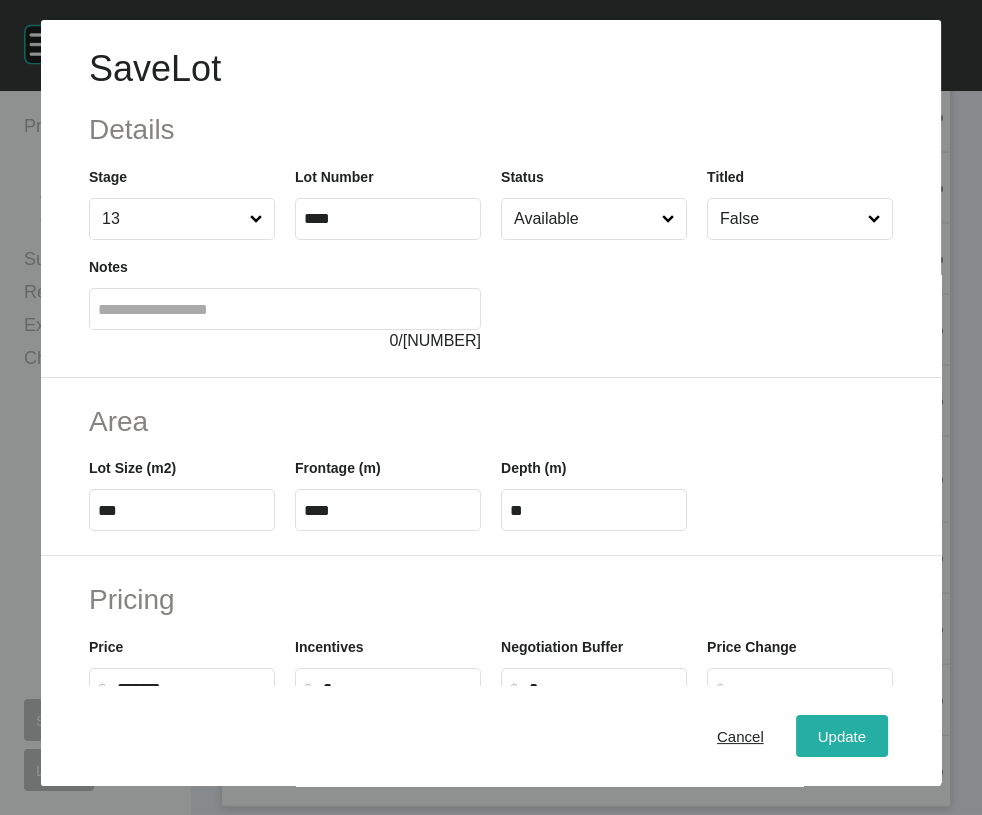 click on "Update" at bounding box center [842, 736] 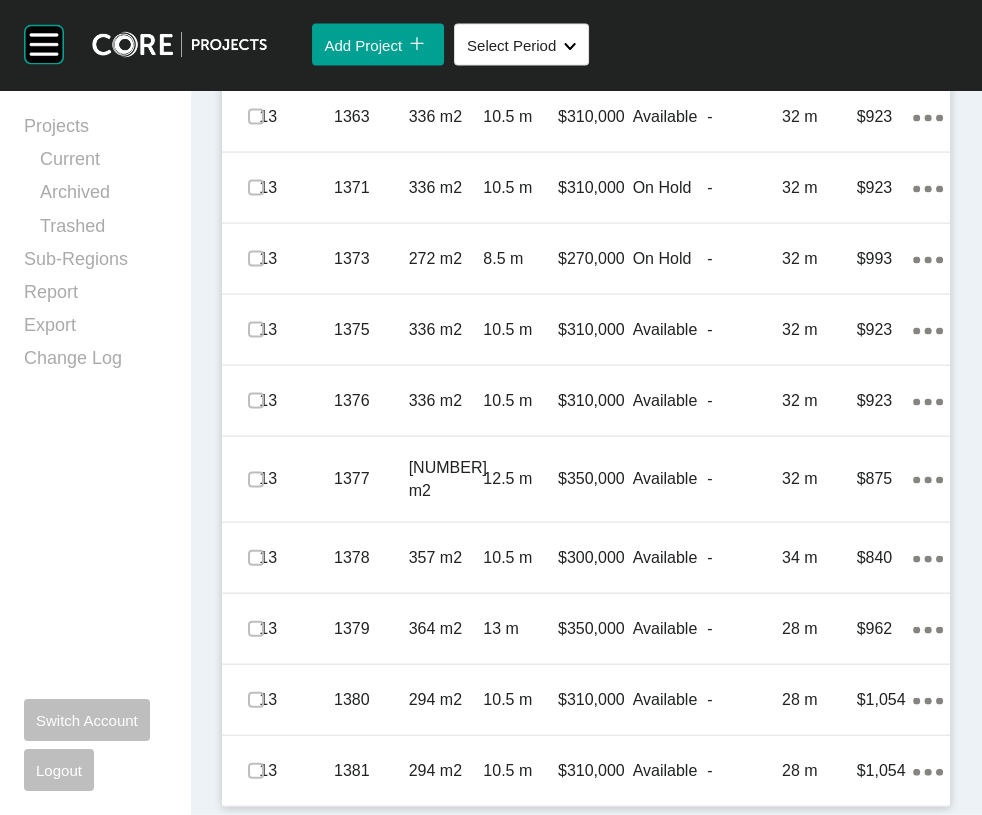 scroll, scrollTop: 4236, scrollLeft: 0, axis: vertical 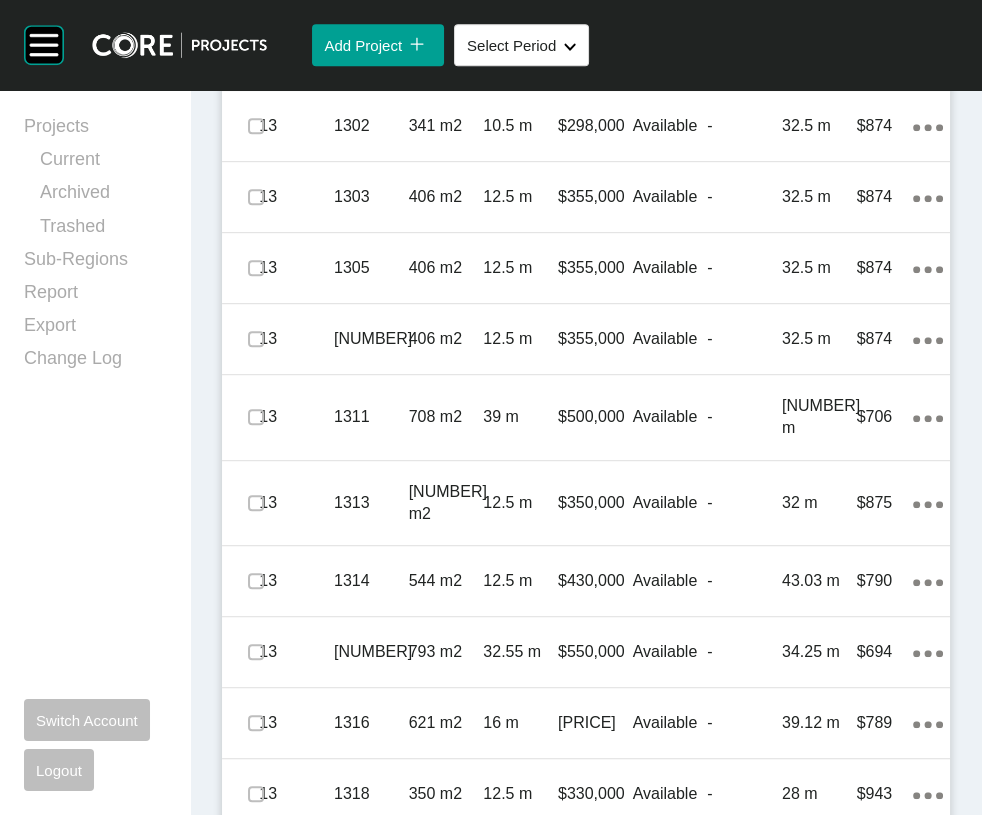 click on "Edit Selected" at bounding box center [623, -74] 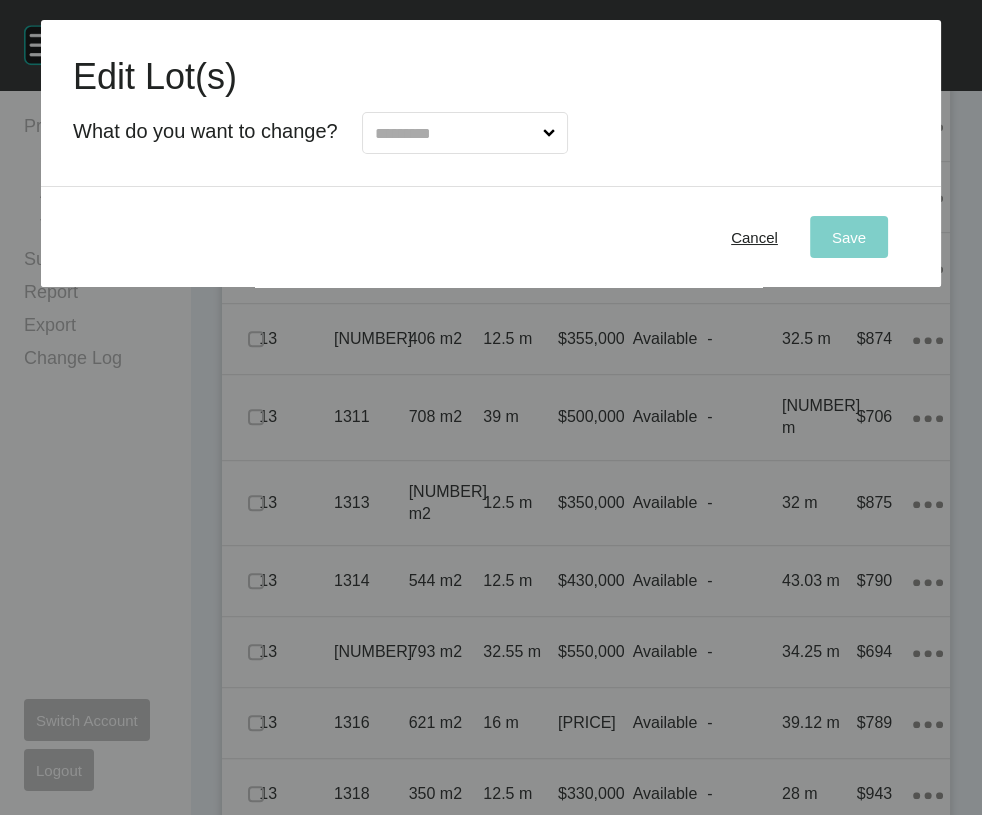 click at bounding box center (455, 133) 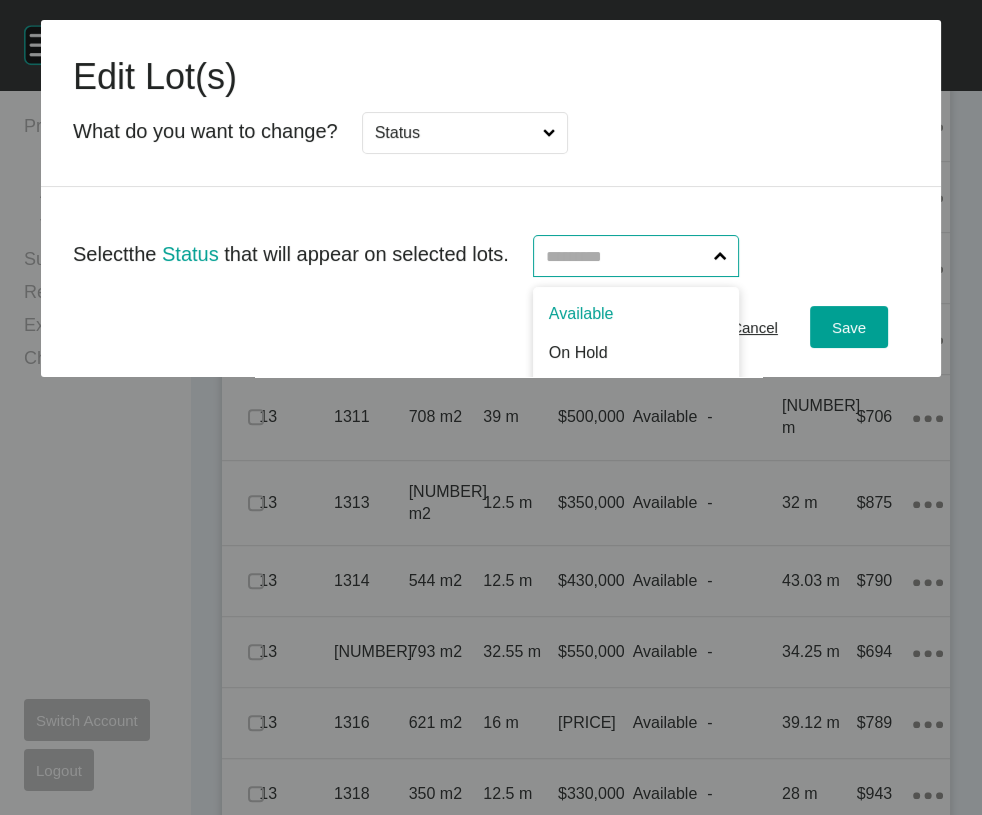 click at bounding box center (626, 256) 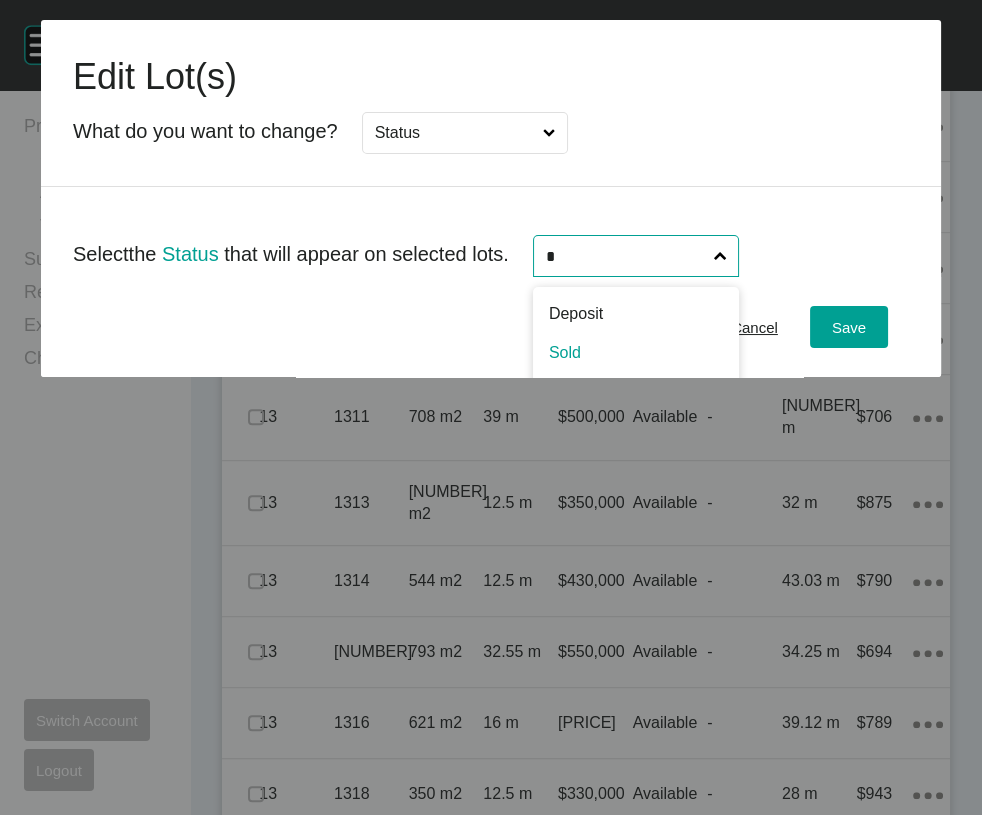 type on "*" 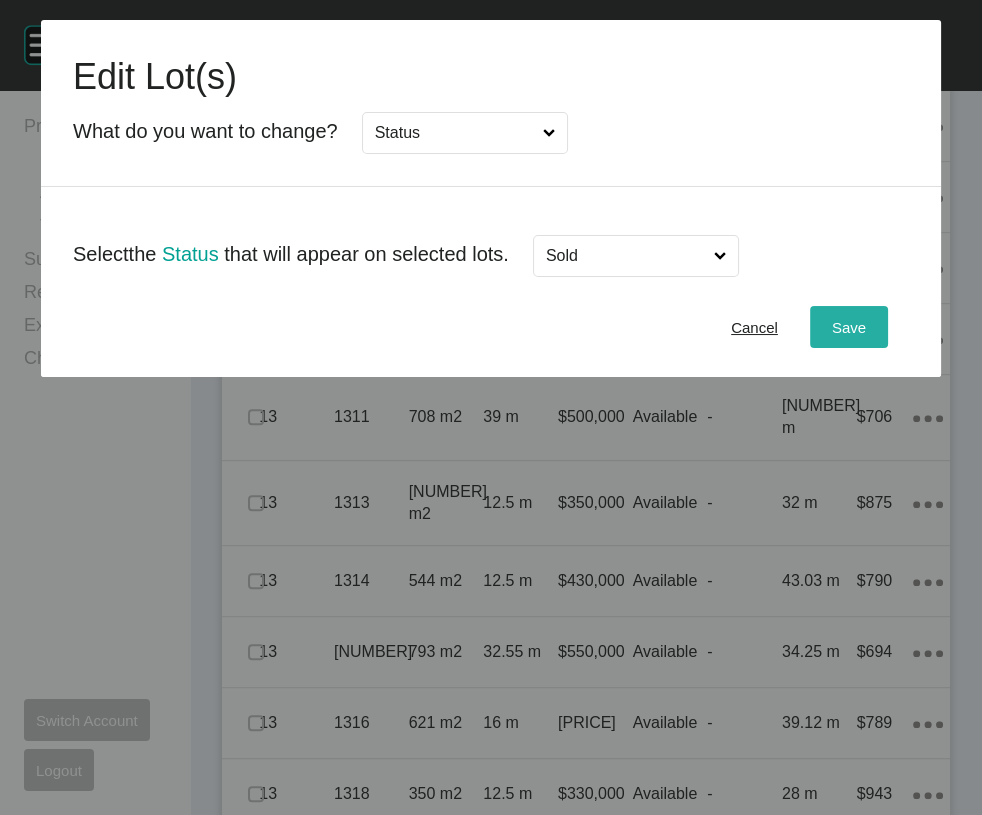 click on "Save" at bounding box center (849, 327) 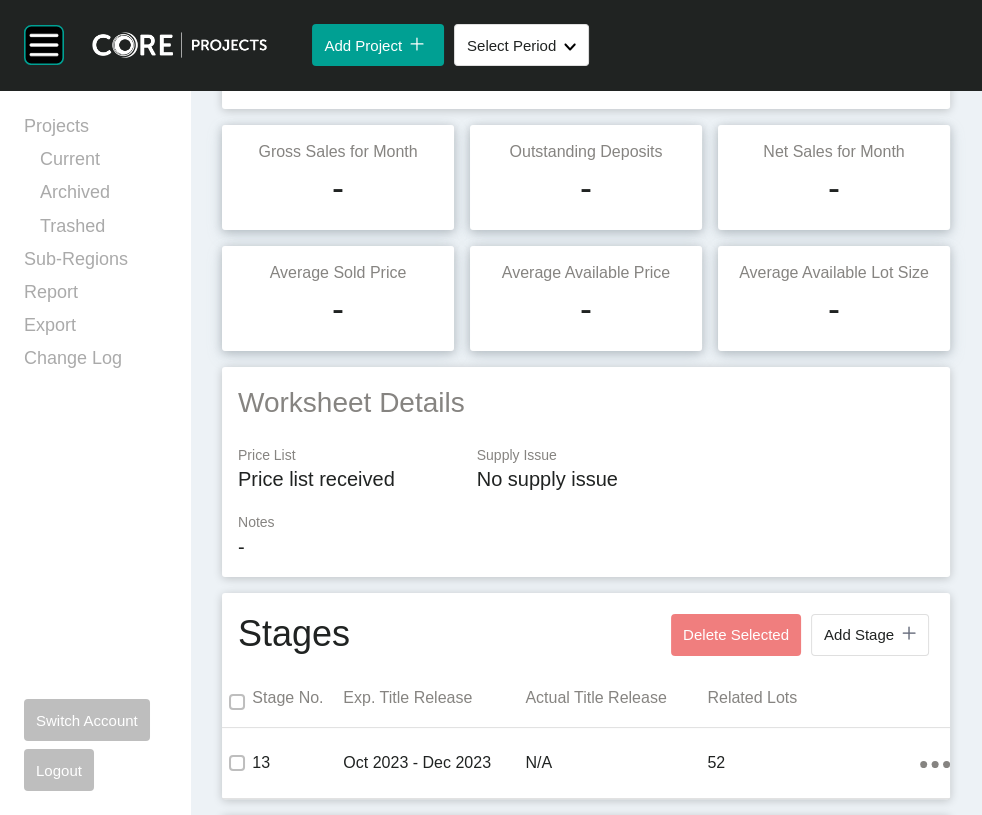 scroll, scrollTop: 0, scrollLeft: 0, axis: both 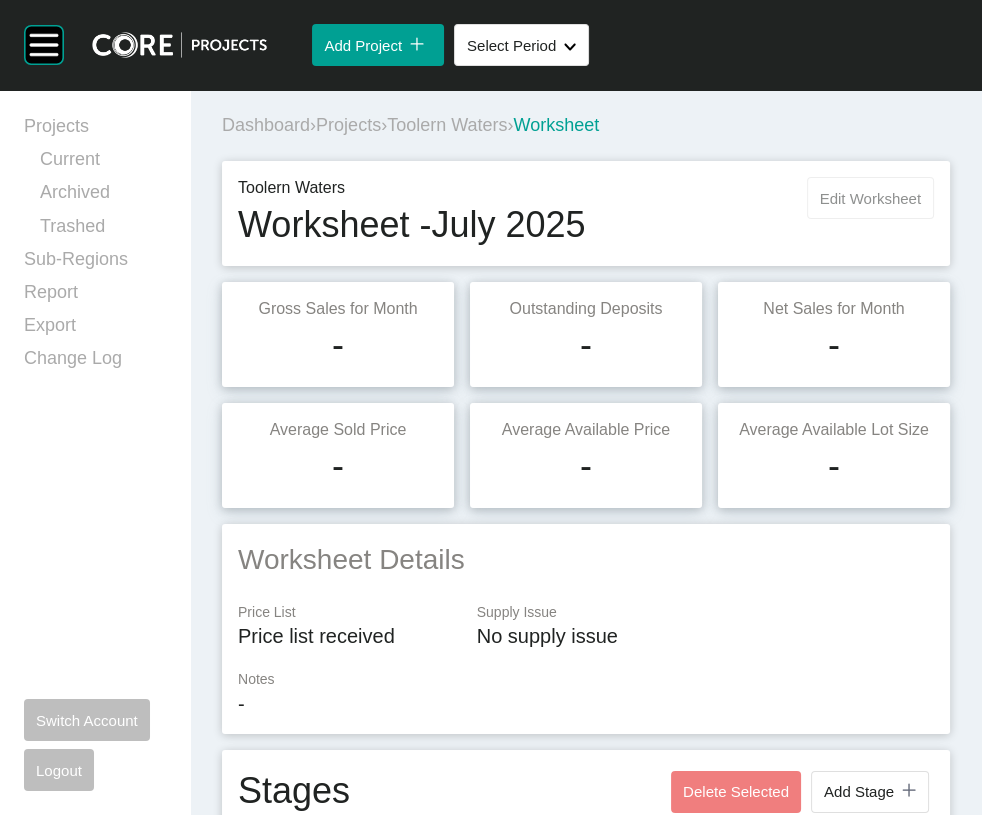 click on "Edit Worksheet" at bounding box center [870, 198] 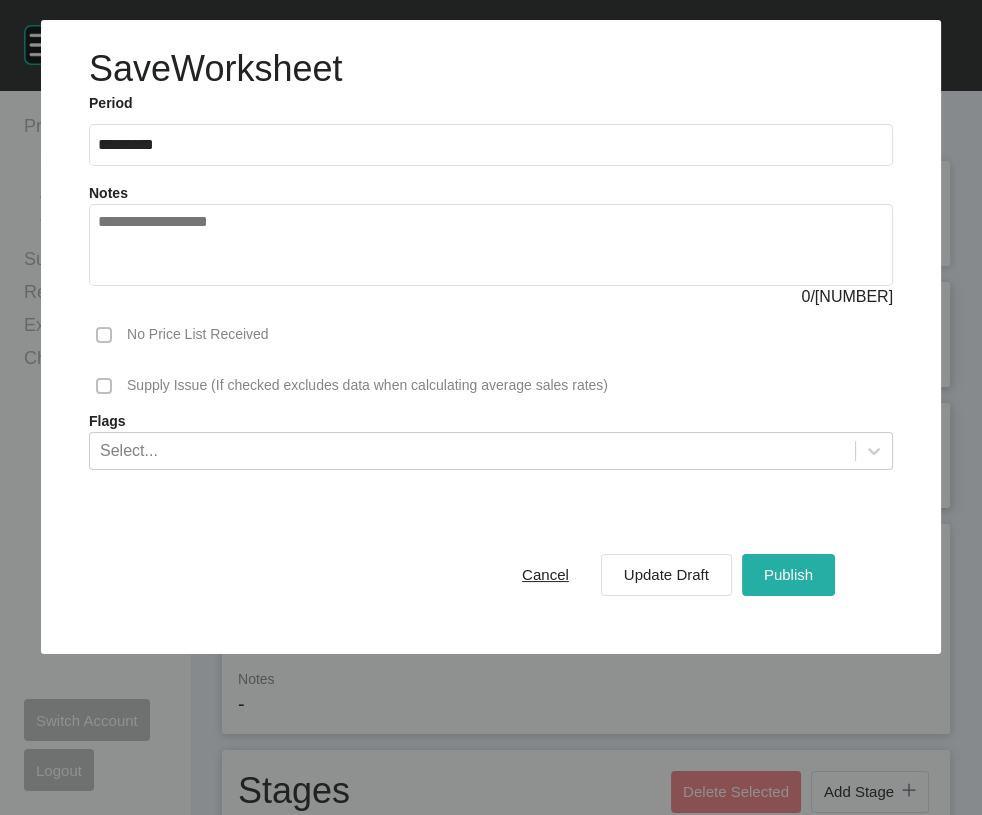click on "Publish" at bounding box center (788, 574) 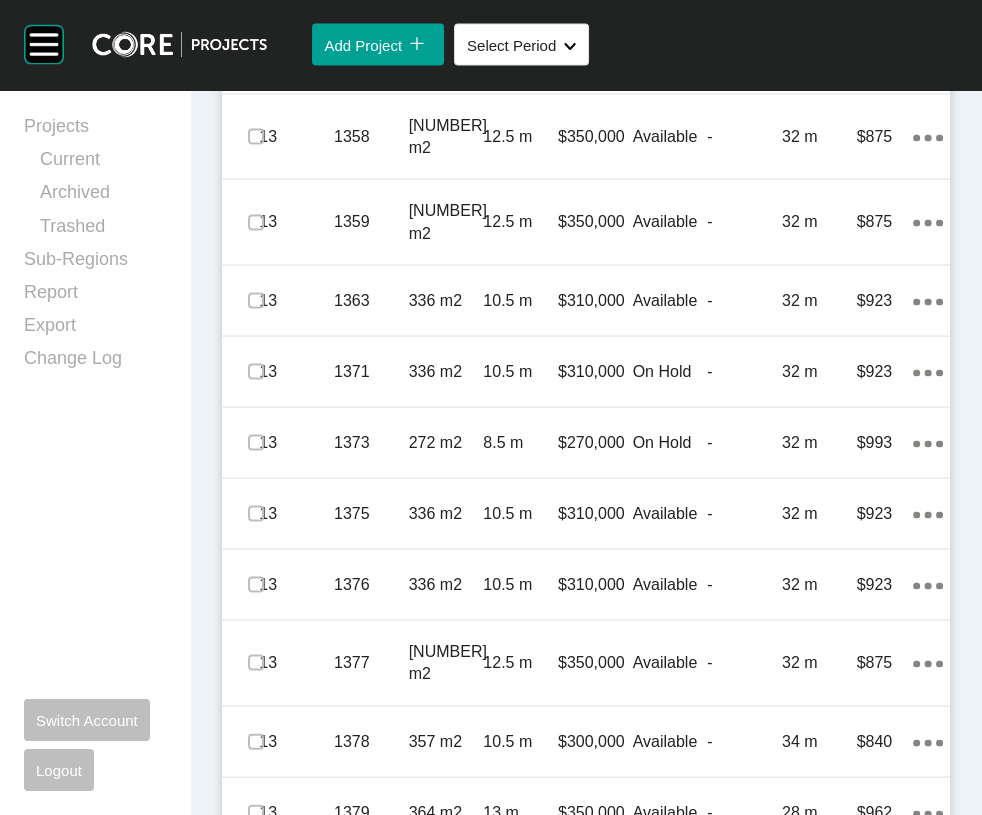 scroll, scrollTop: 4760, scrollLeft: 0, axis: vertical 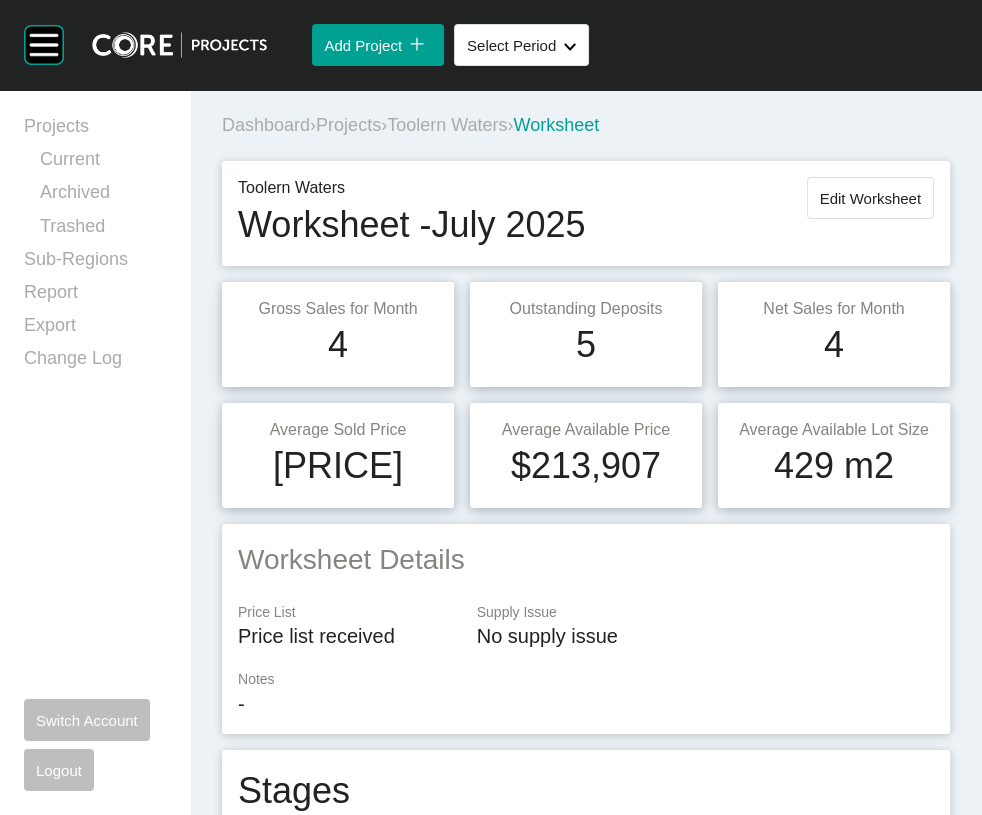 click on "Toolern Waters" at bounding box center [447, 125] 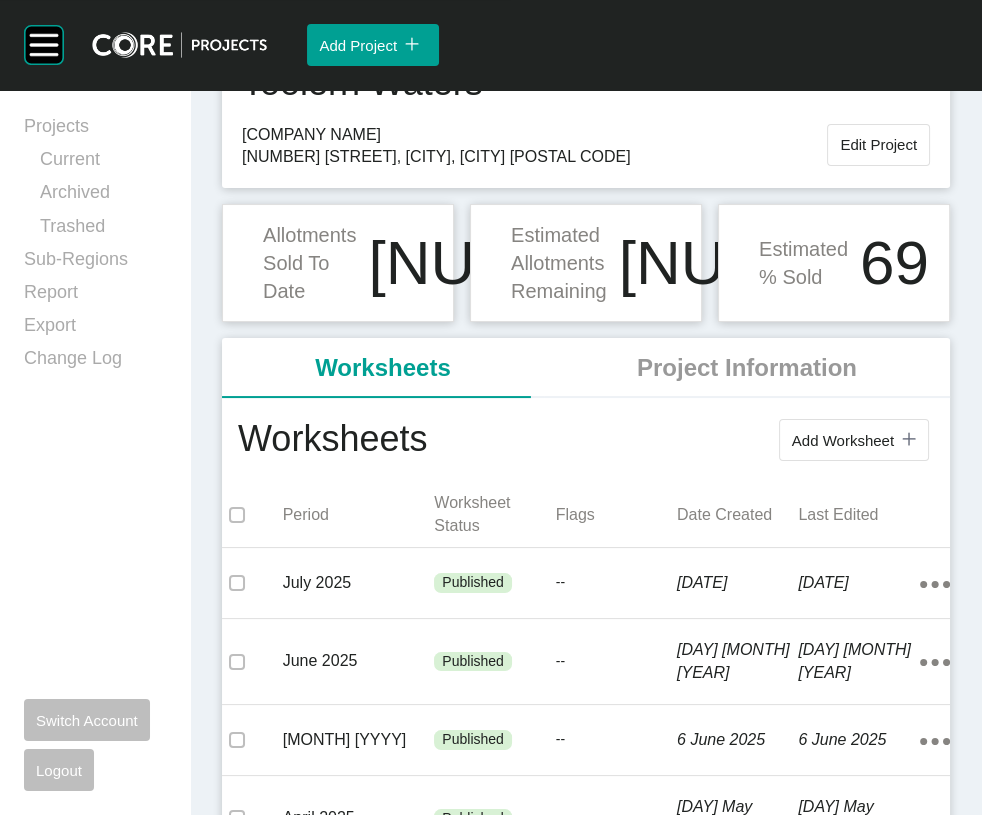scroll, scrollTop: 194, scrollLeft: 0, axis: vertical 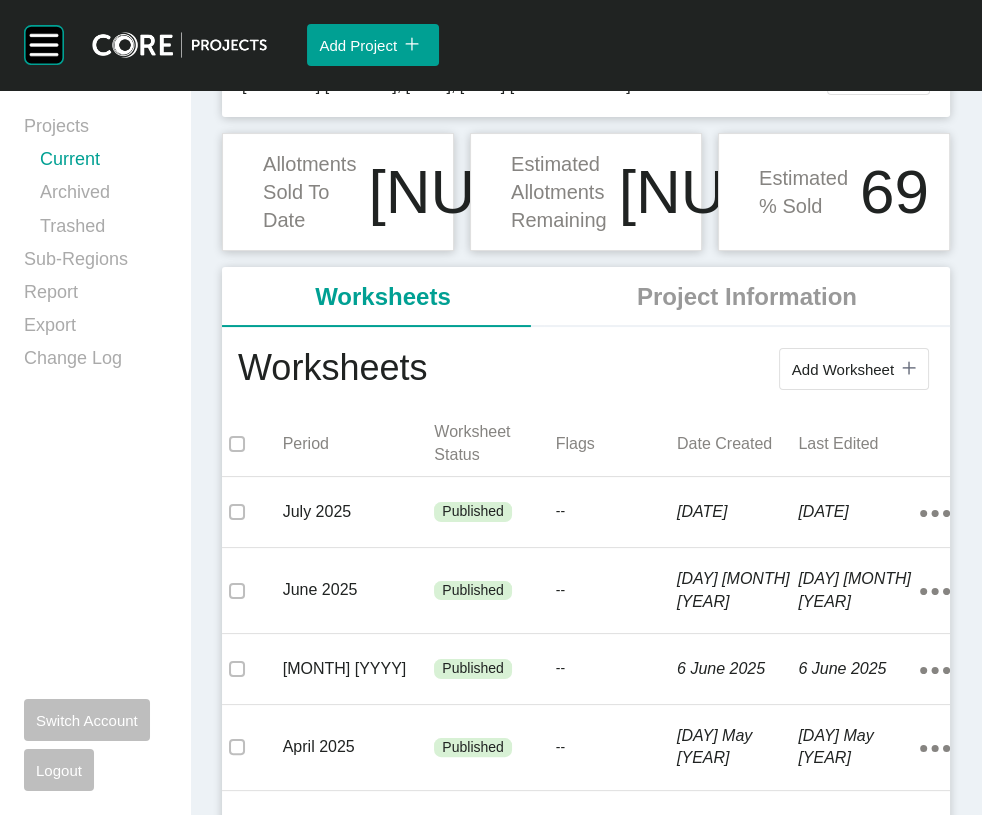 click on "Current" at bounding box center [103, 163] 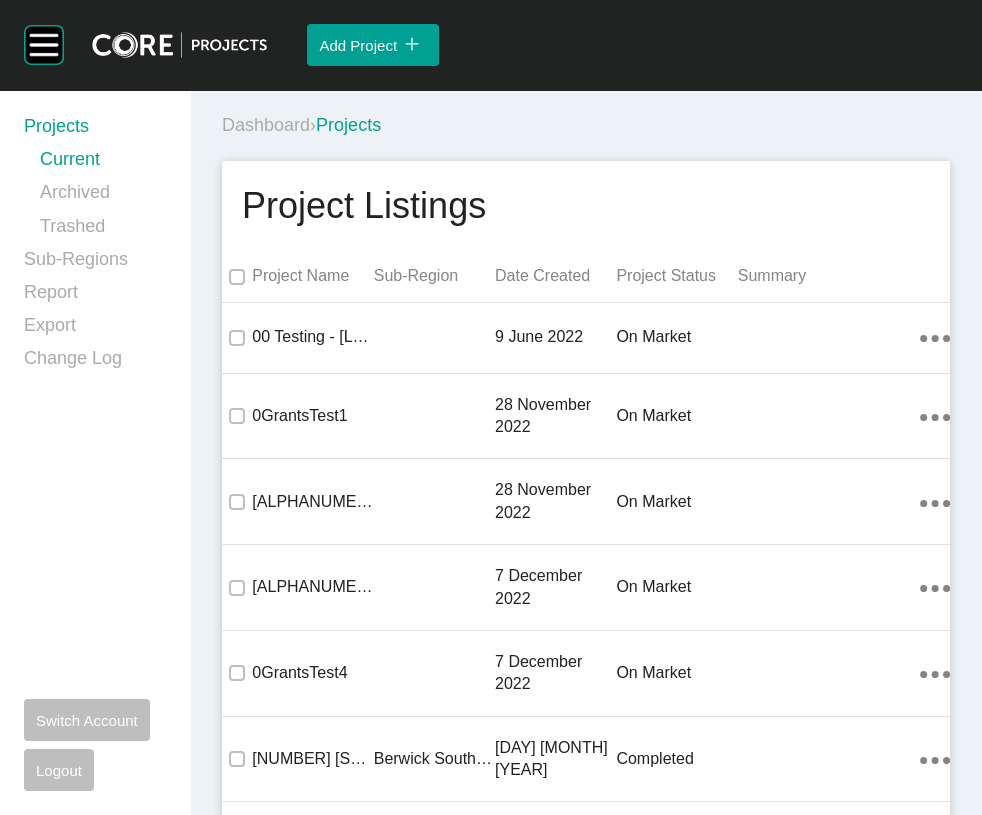 scroll, scrollTop: 32616, scrollLeft: 0, axis: vertical 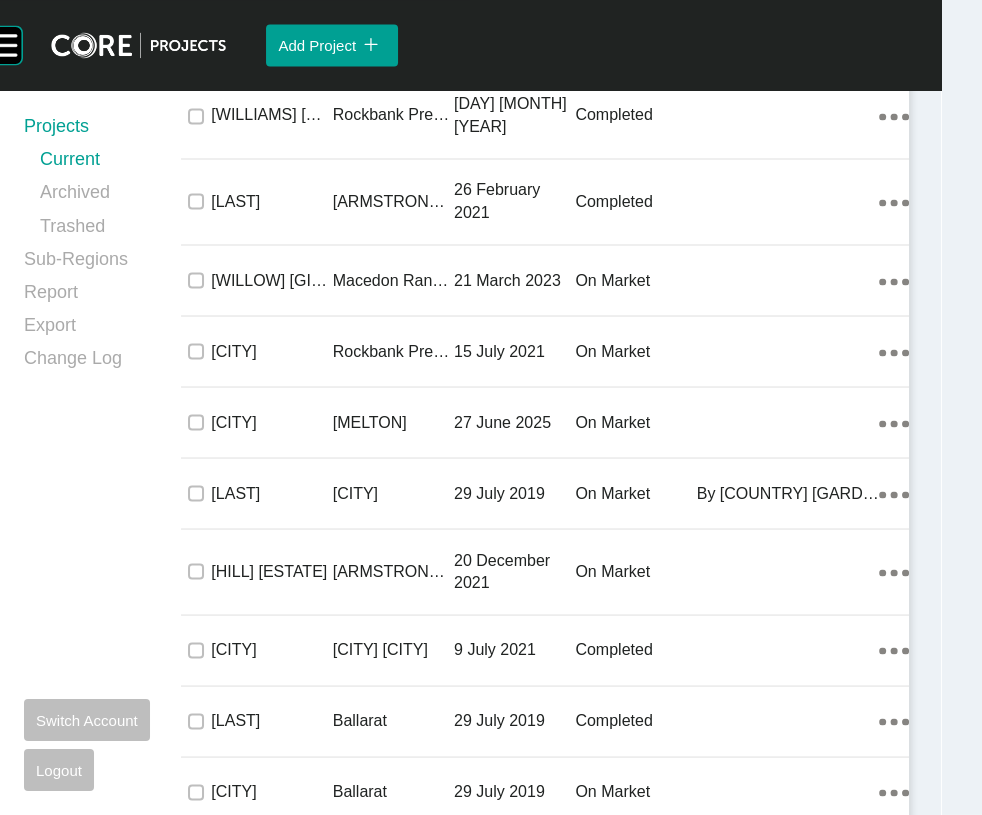 drag, startPoint x: 448, startPoint y: 378, endPoint x: 554, endPoint y: 466, distance: 137.76791 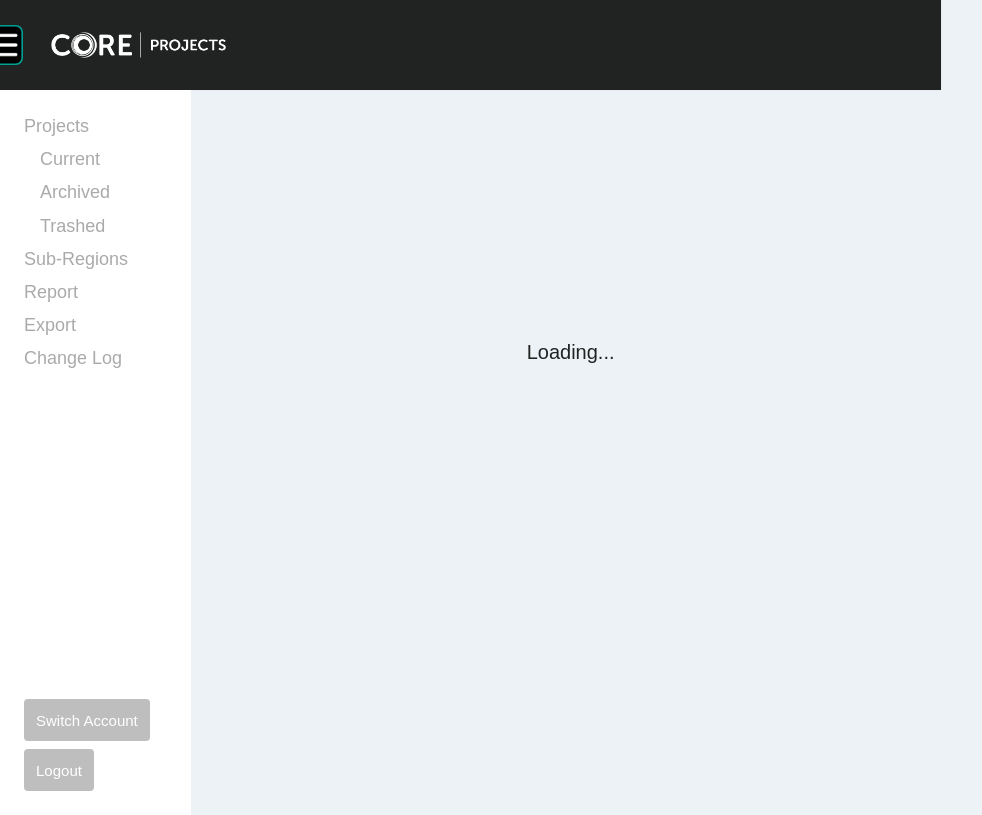 scroll, scrollTop: 0, scrollLeft: 0, axis: both 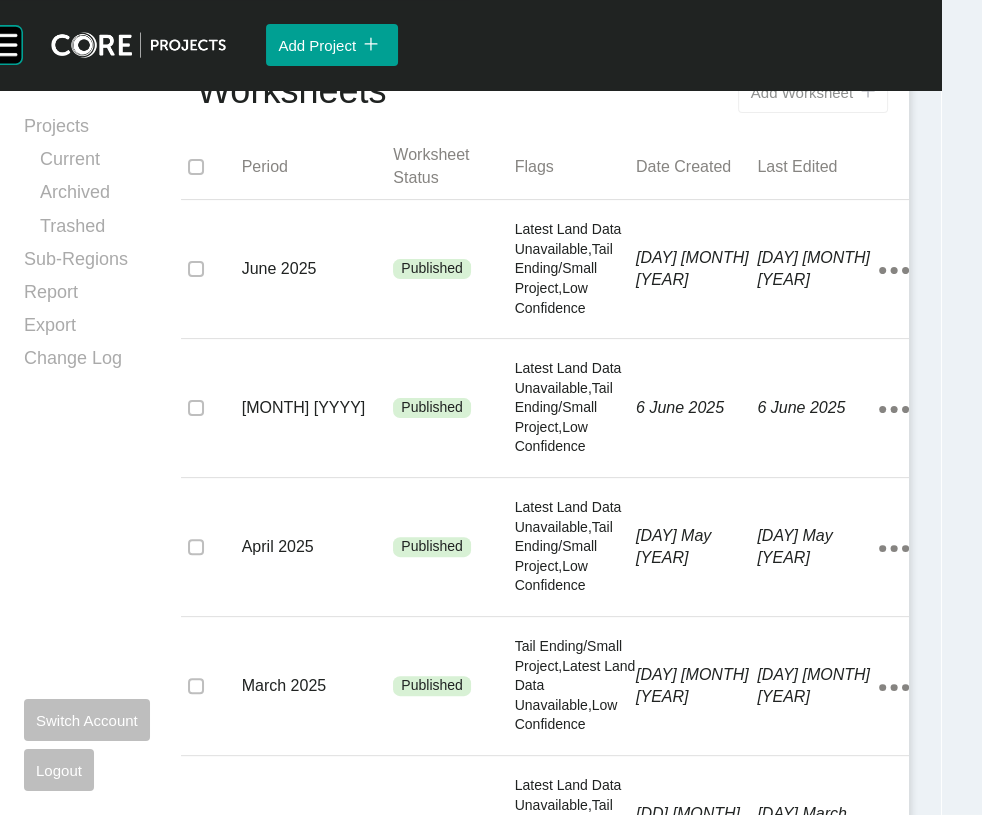 click on "Add Worksheet icon/tick copy 11 Created with Sketch." at bounding box center (813, 92) 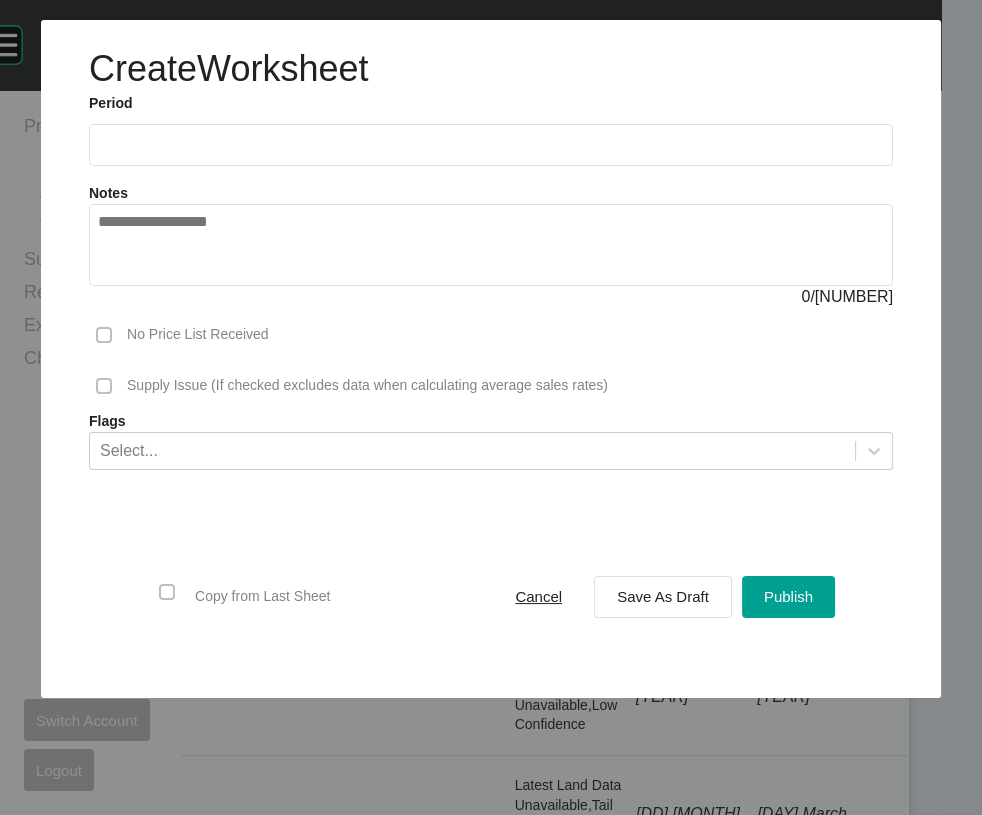 click at bounding box center [491, 144] 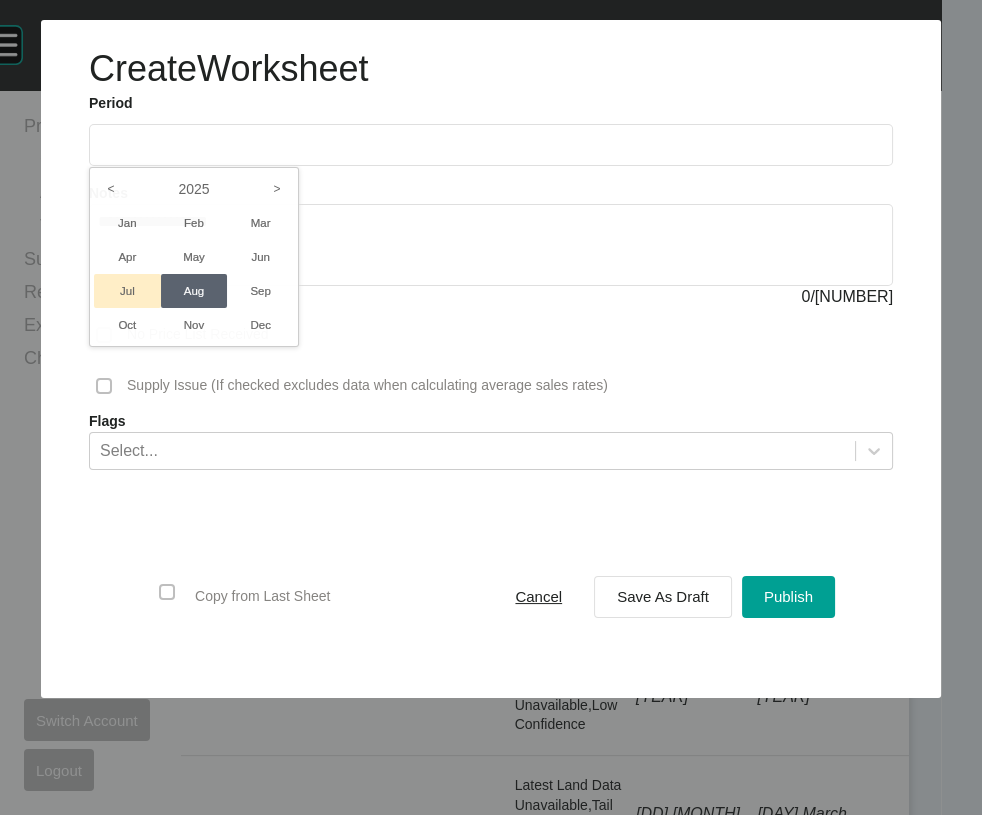 click on "Jul" at bounding box center (127, 291) 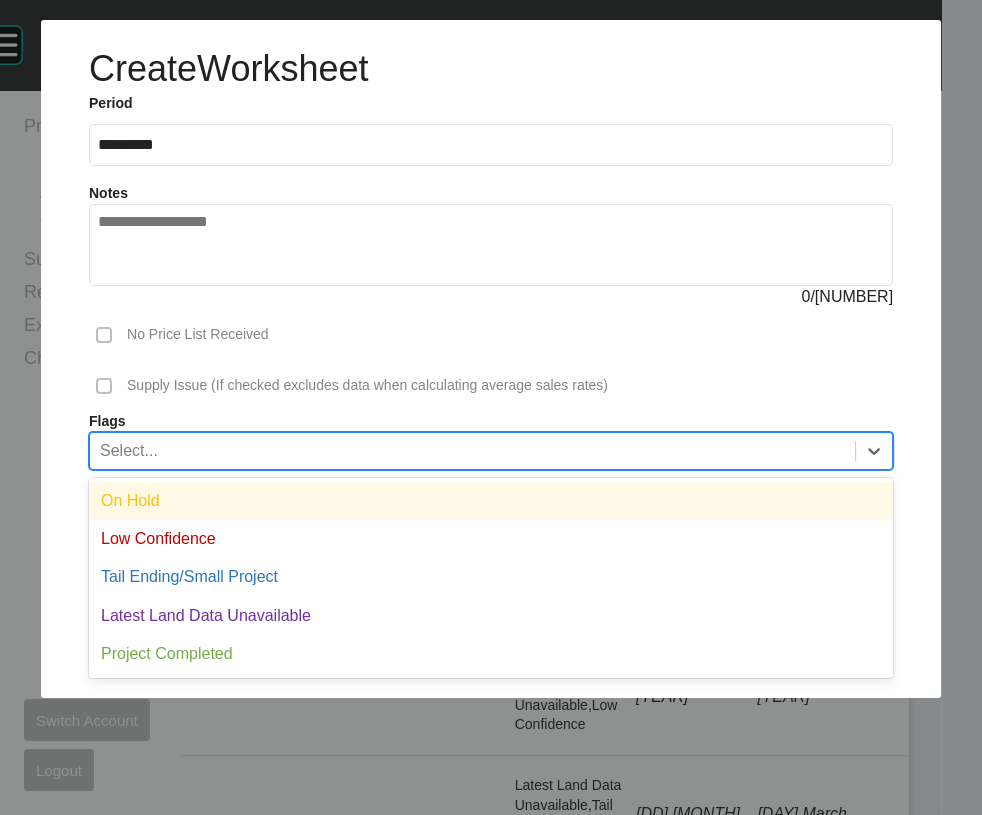 click on "Select..." at bounding box center (472, 450) 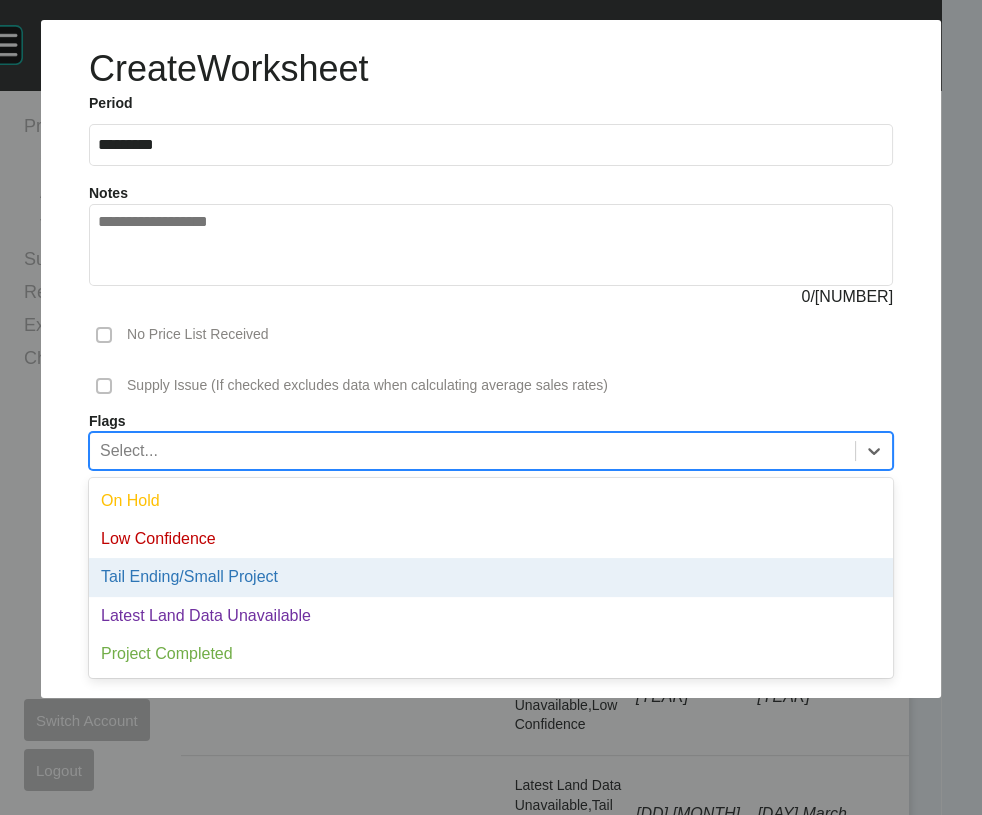 drag, startPoint x: 236, startPoint y: 668, endPoint x: 268, endPoint y: 702, distance: 46.69047 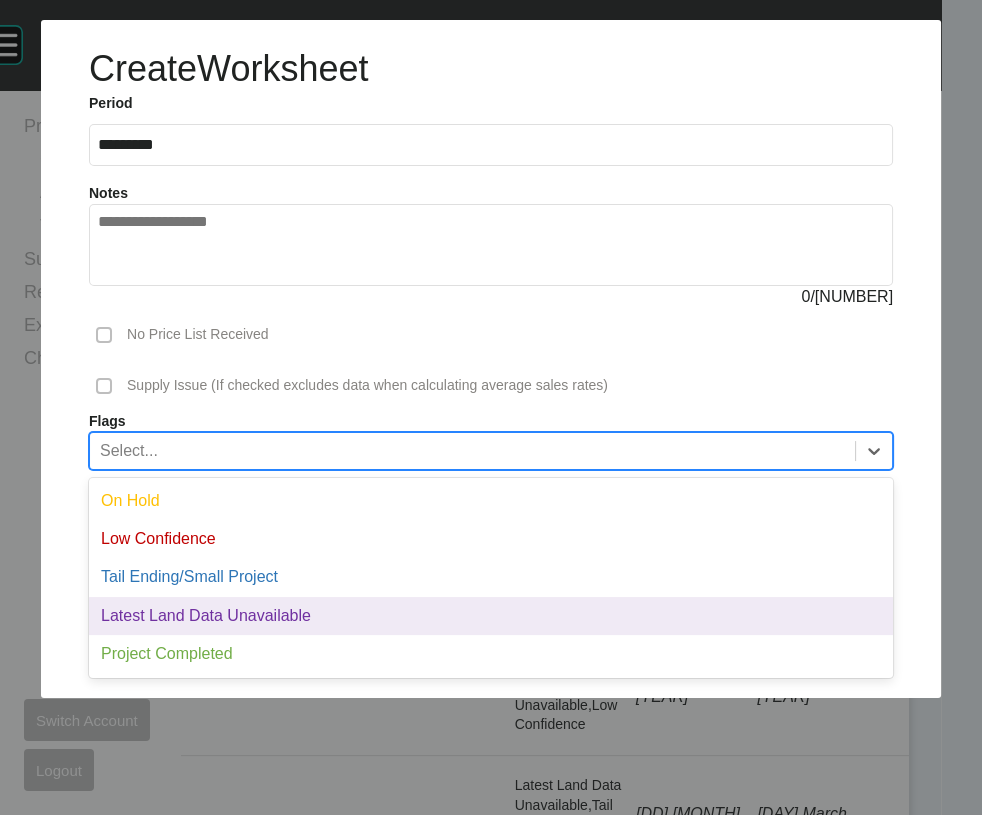 click on "Latest Land Data Unavailable" at bounding box center (491, 616) 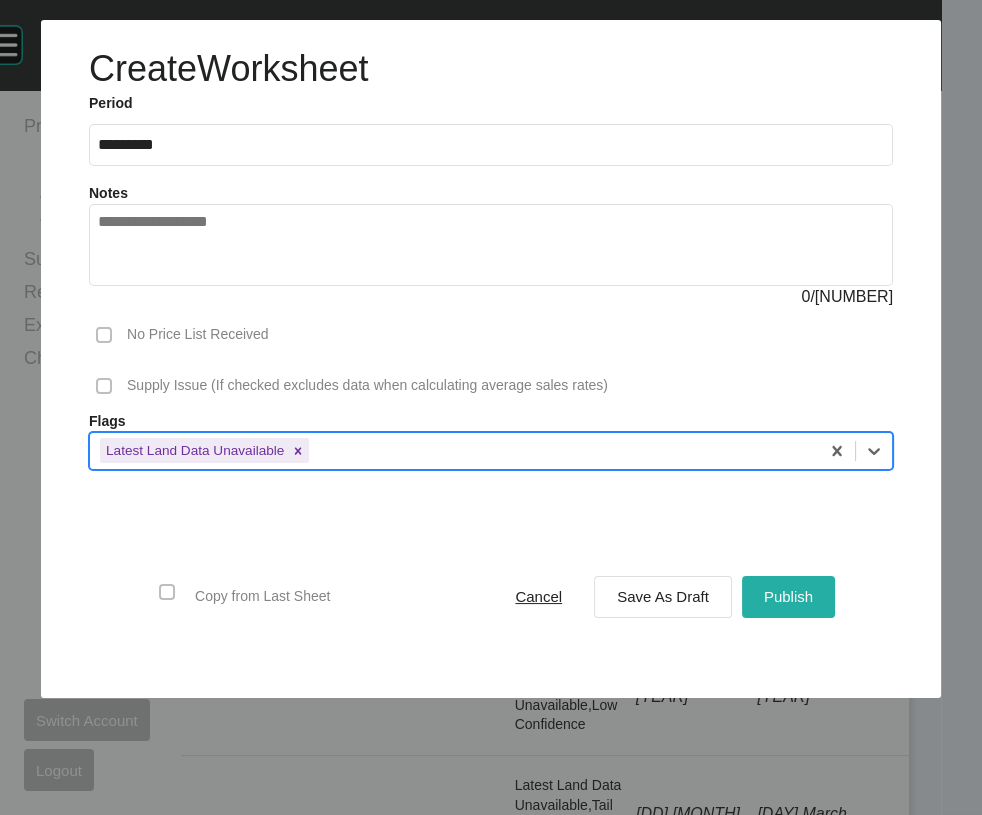 click on "Publish" at bounding box center [788, 596] 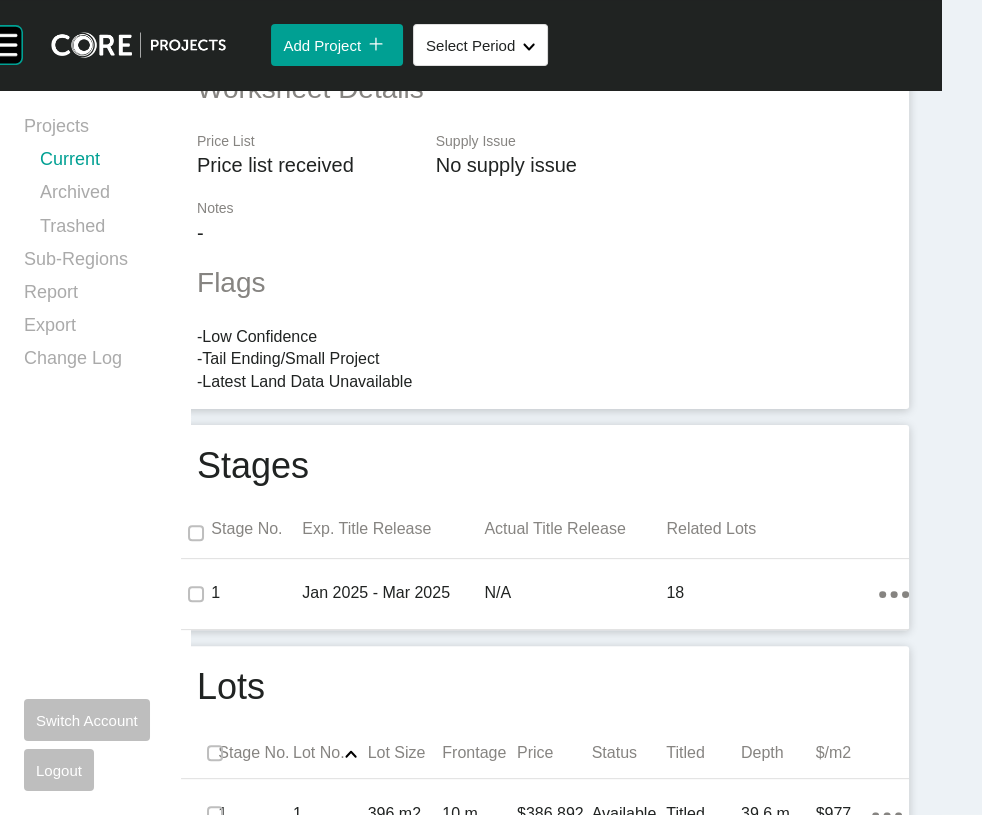 click on "Current" at bounding box center (103, 163) 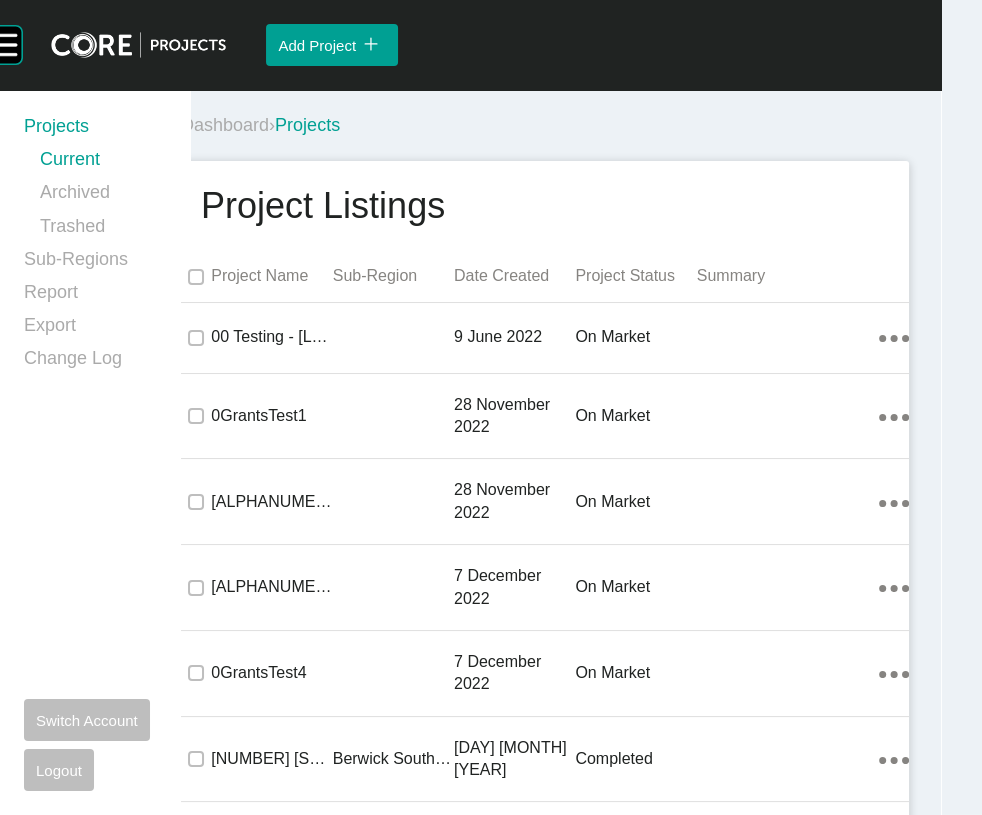 scroll, scrollTop: 56089, scrollLeft: 0, axis: vertical 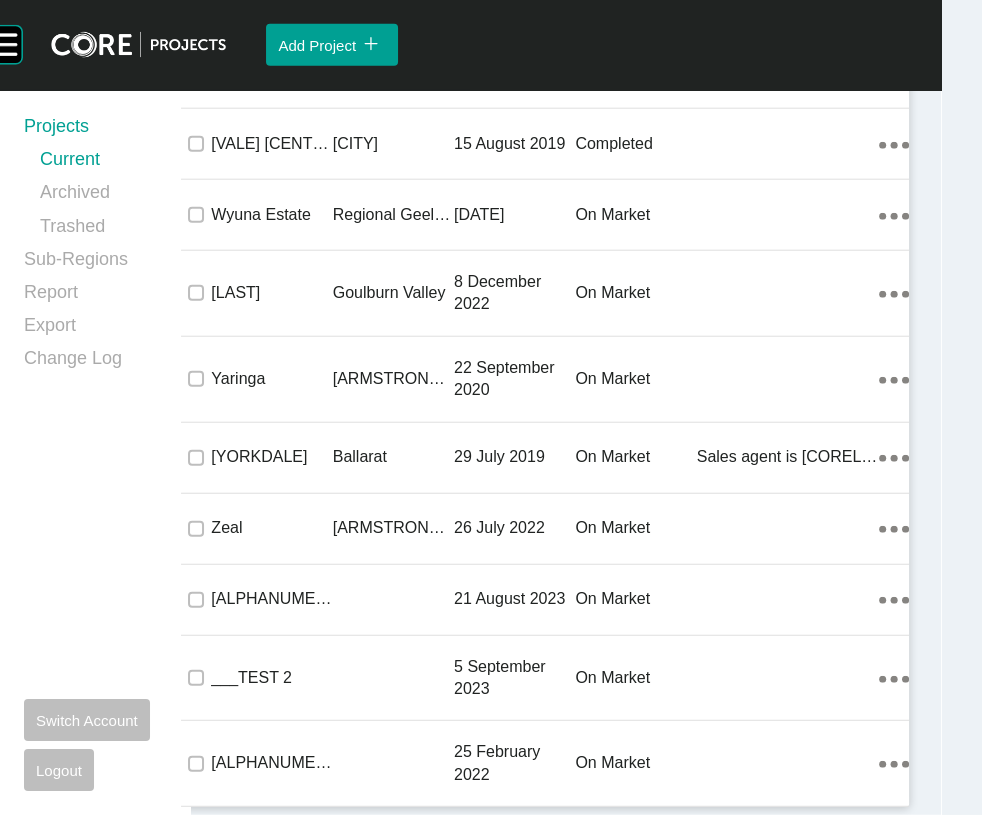 click on "[DAY] April [YEAR]" at bounding box center (514, -8845) 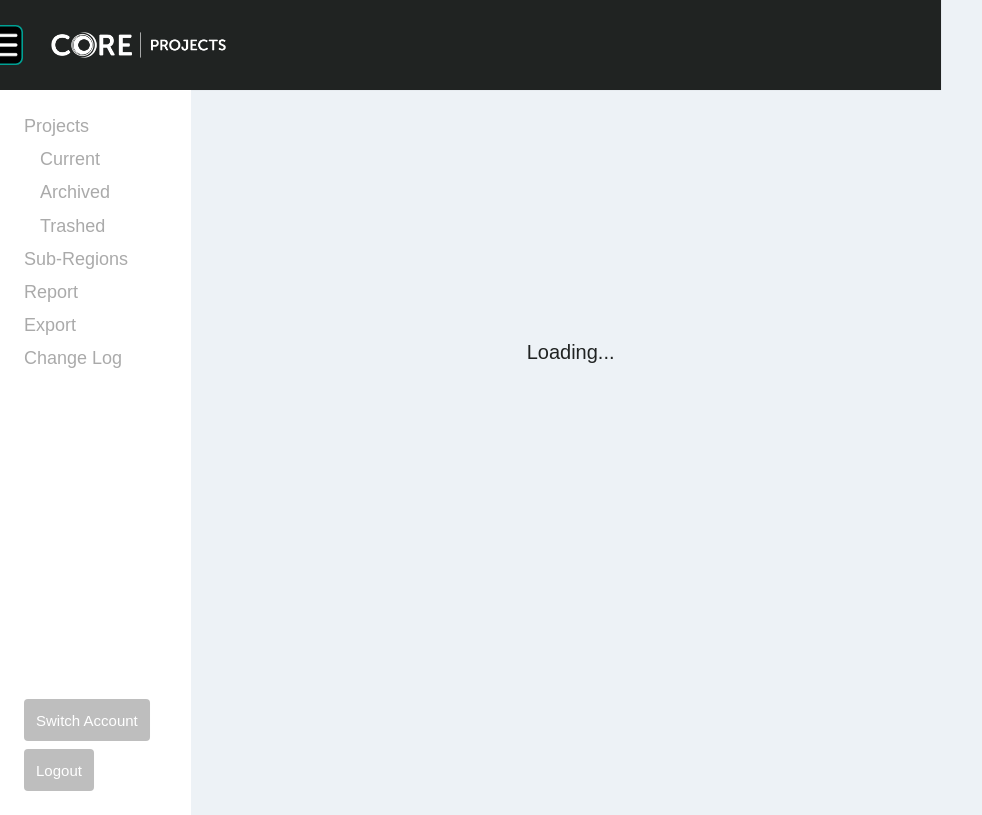 scroll, scrollTop: 0, scrollLeft: 0, axis: both 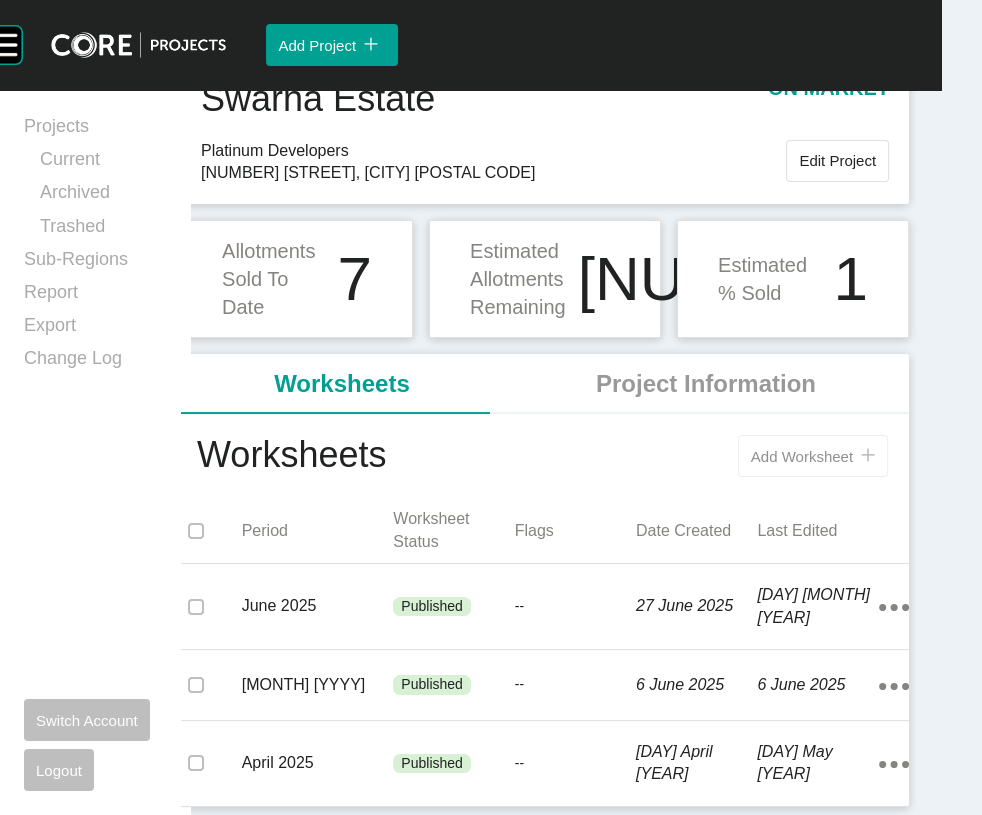 click on "Add Worksheet" at bounding box center (802, 456) 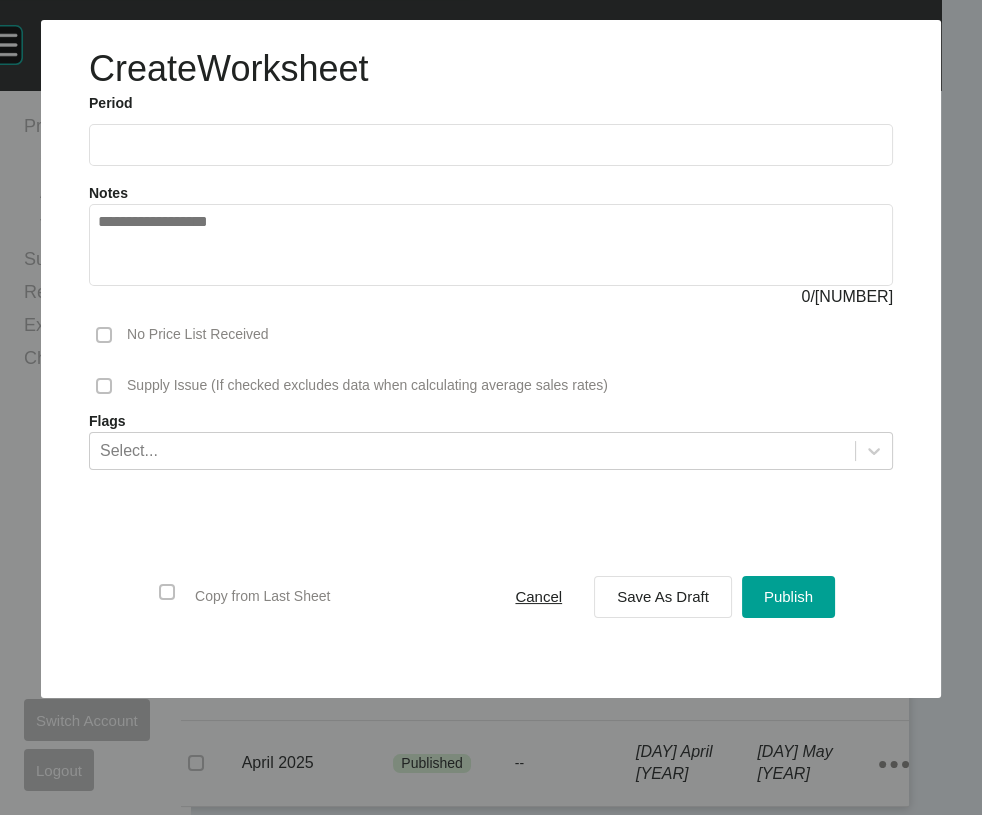 click at bounding box center [491, 145] 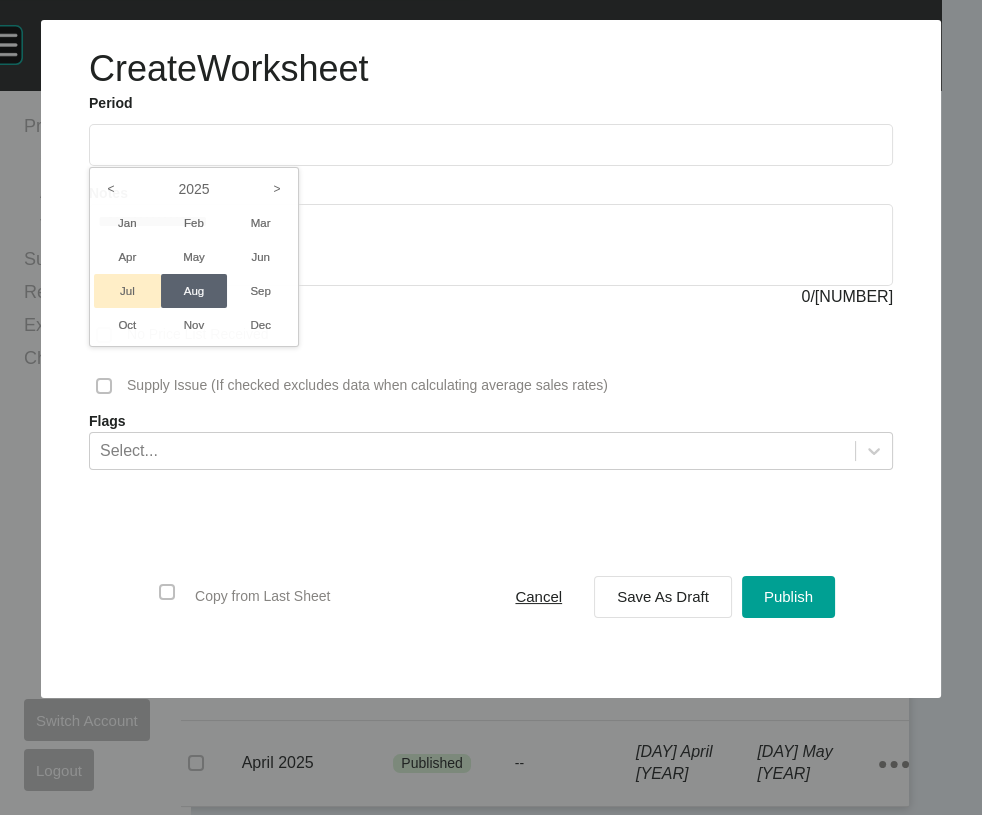 click on "Jul" at bounding box center [127, 291] 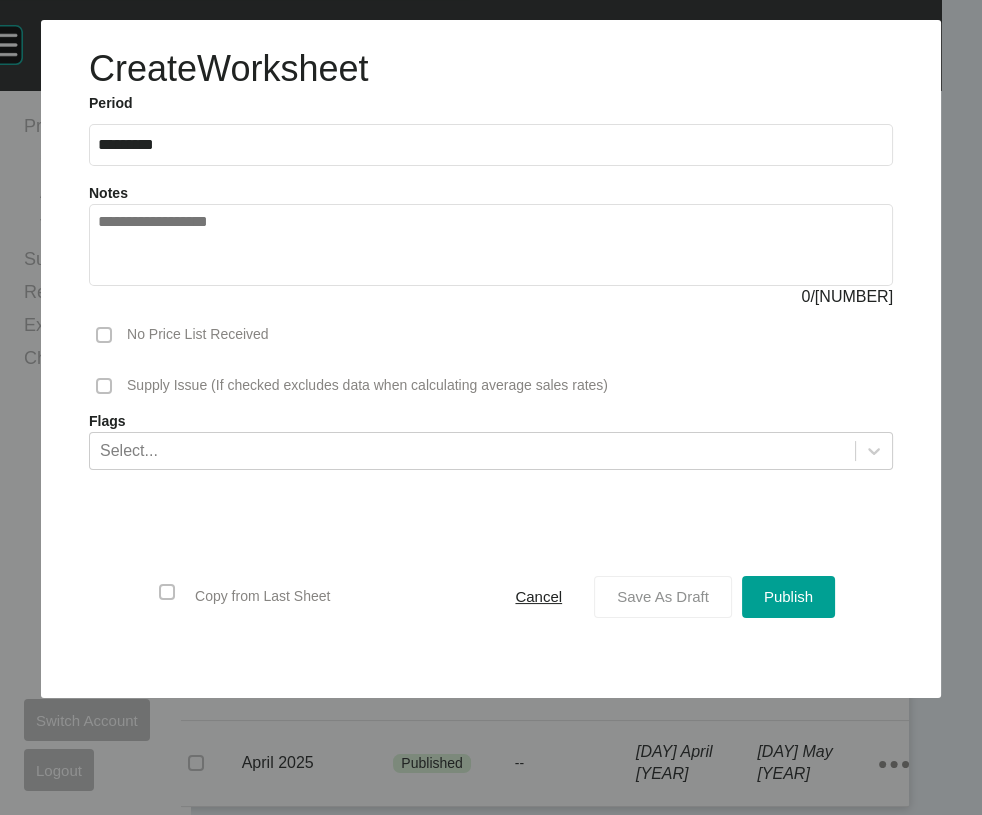 click on "Save As Draft" at bounding box center (663, 596) 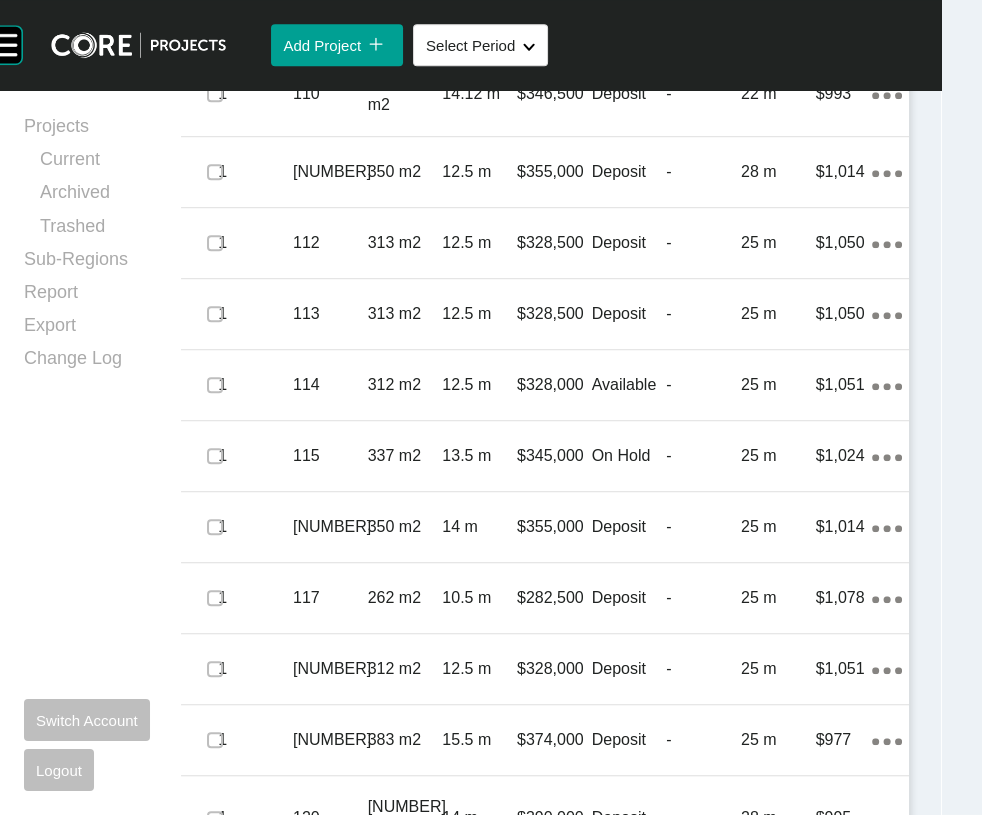 scroll, scrollTop: 1304, scrollLeft: 0, axis: vertical 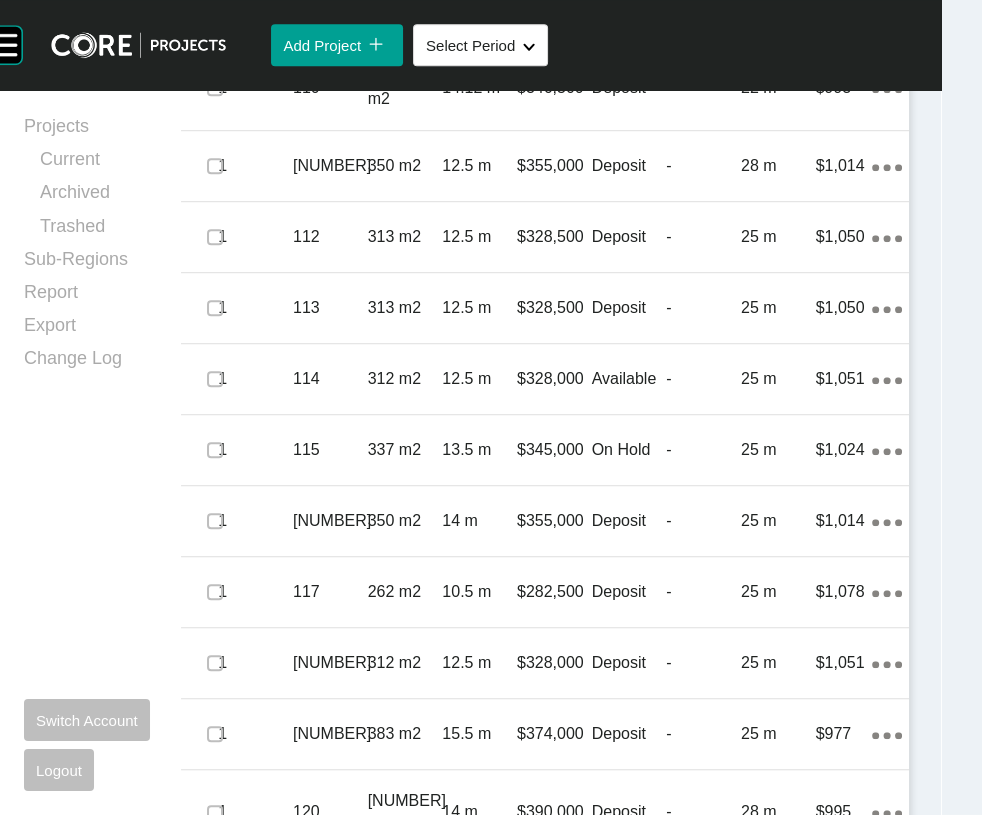 click at bounding box center [215, -137] 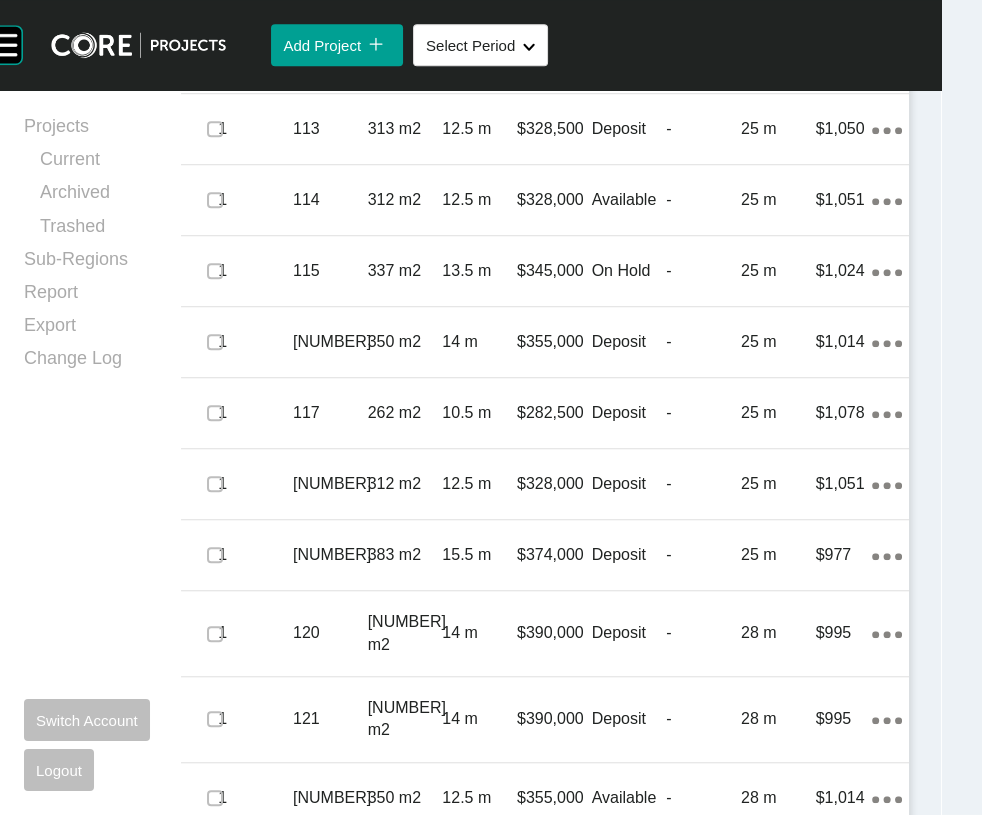 scroll, scrollTop: 1515, scrollLeft: 0, axis: vertical 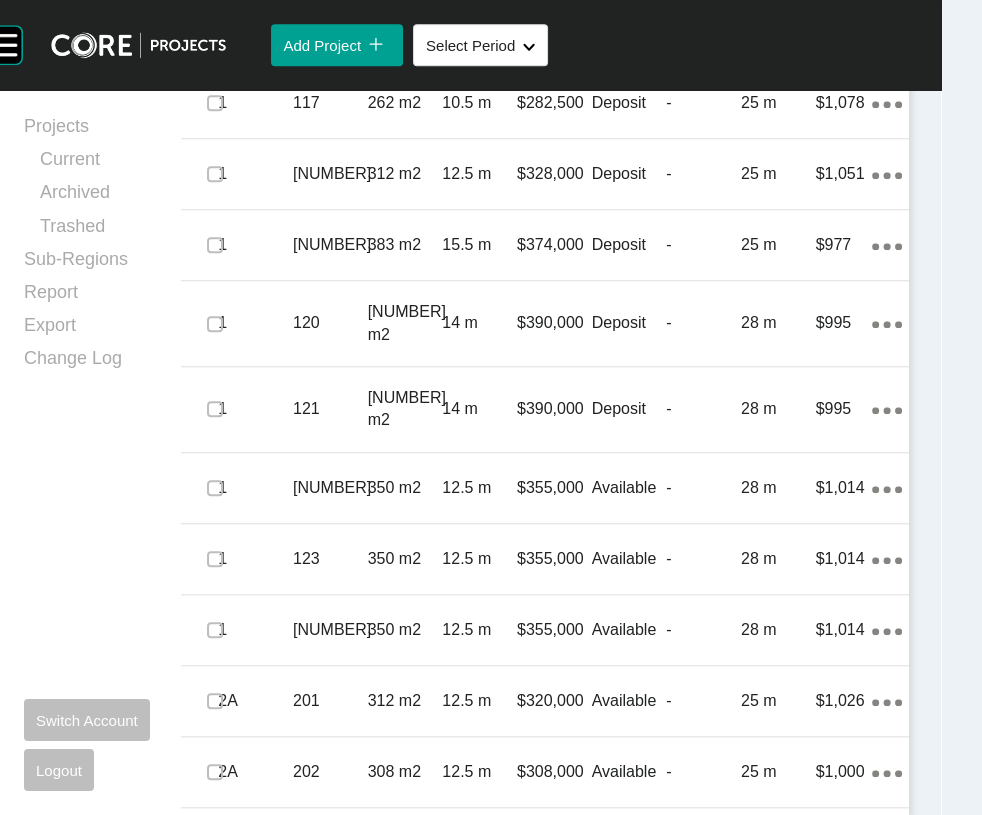 click at bounding box center [215, -110] 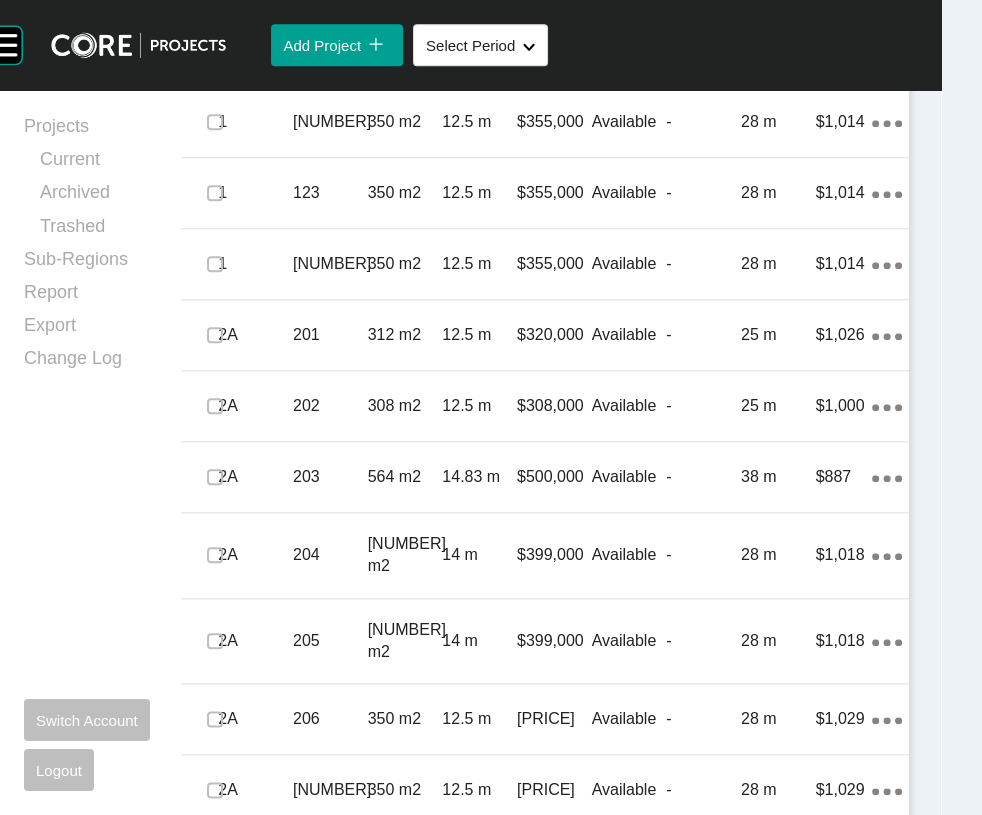 scroll, scrollTop: 2175, scrollLeft: 0, axis: vertical 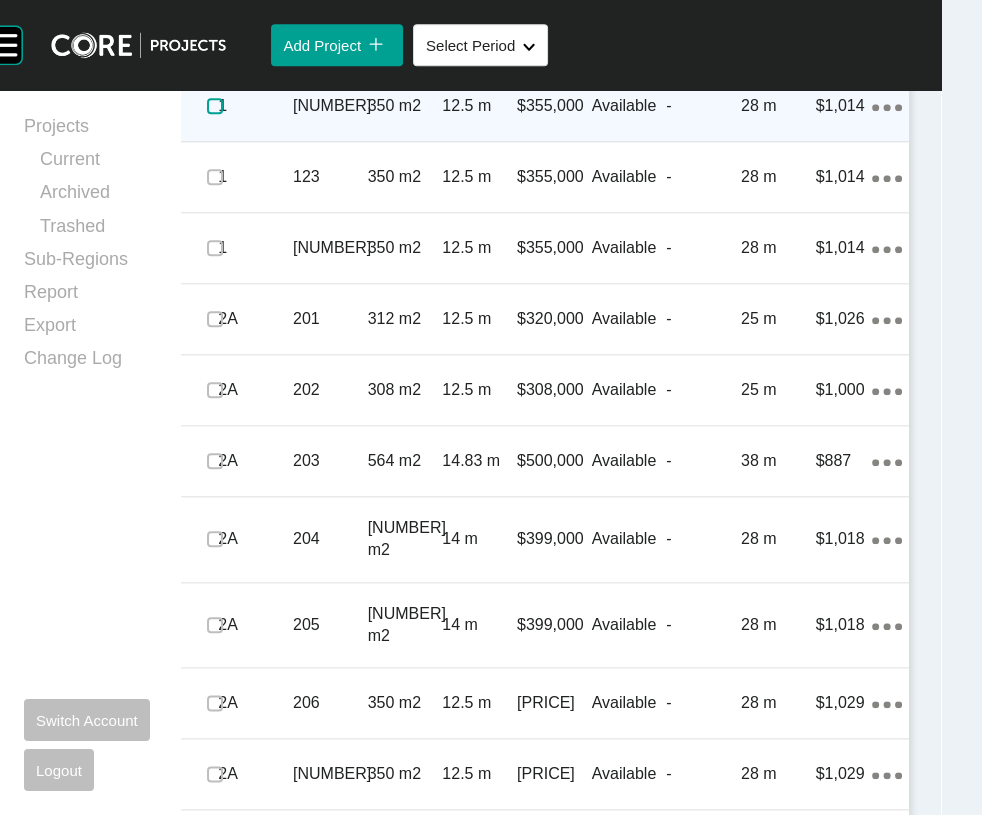 click at bounding box center (215, 106) 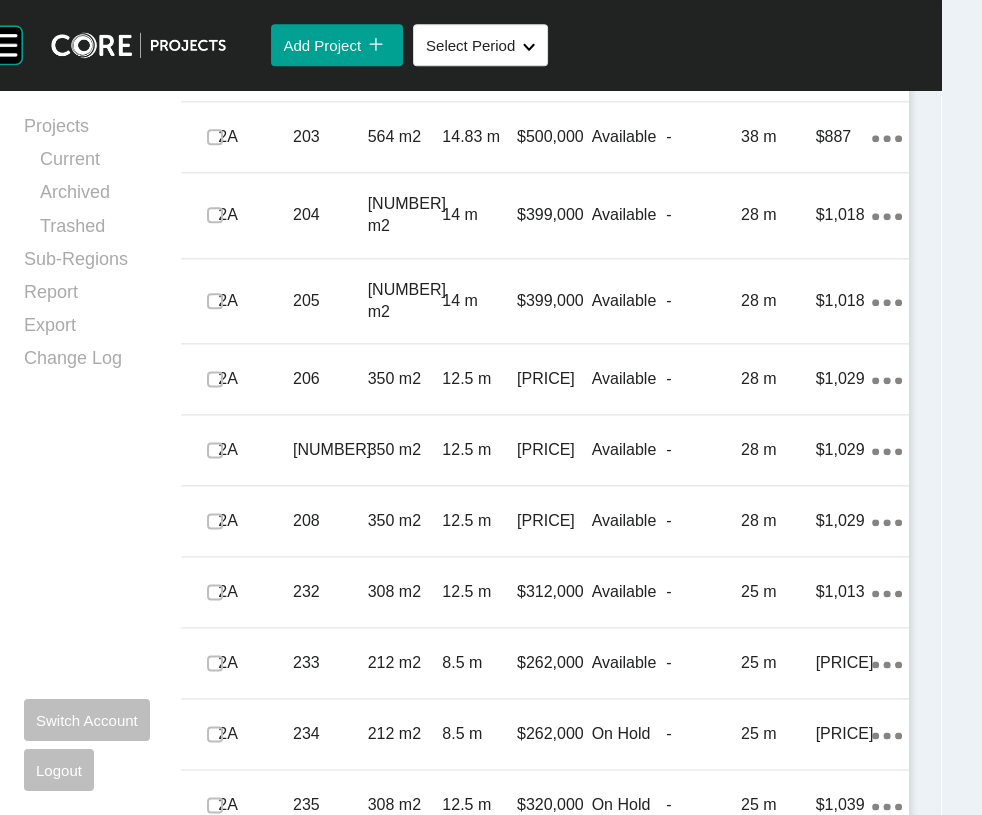 scroll, scrollTop: 2515, scrollLeft: 0, axis: vertical 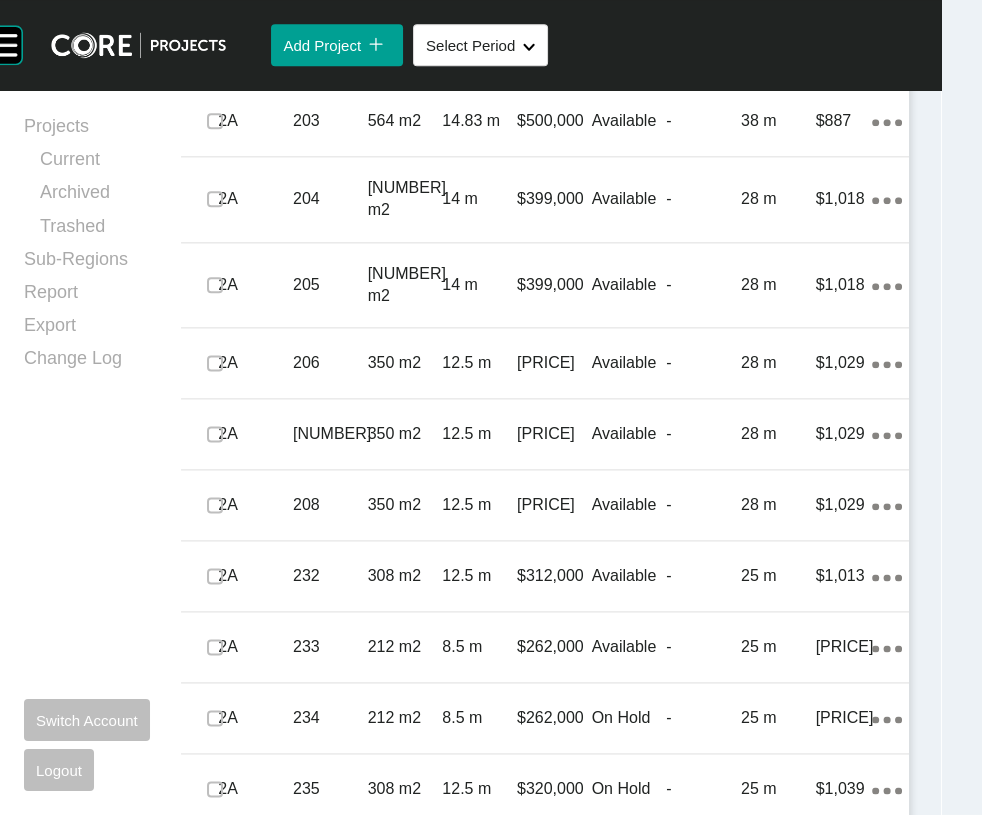 click on "28 m" at bounding box center (778, -163) 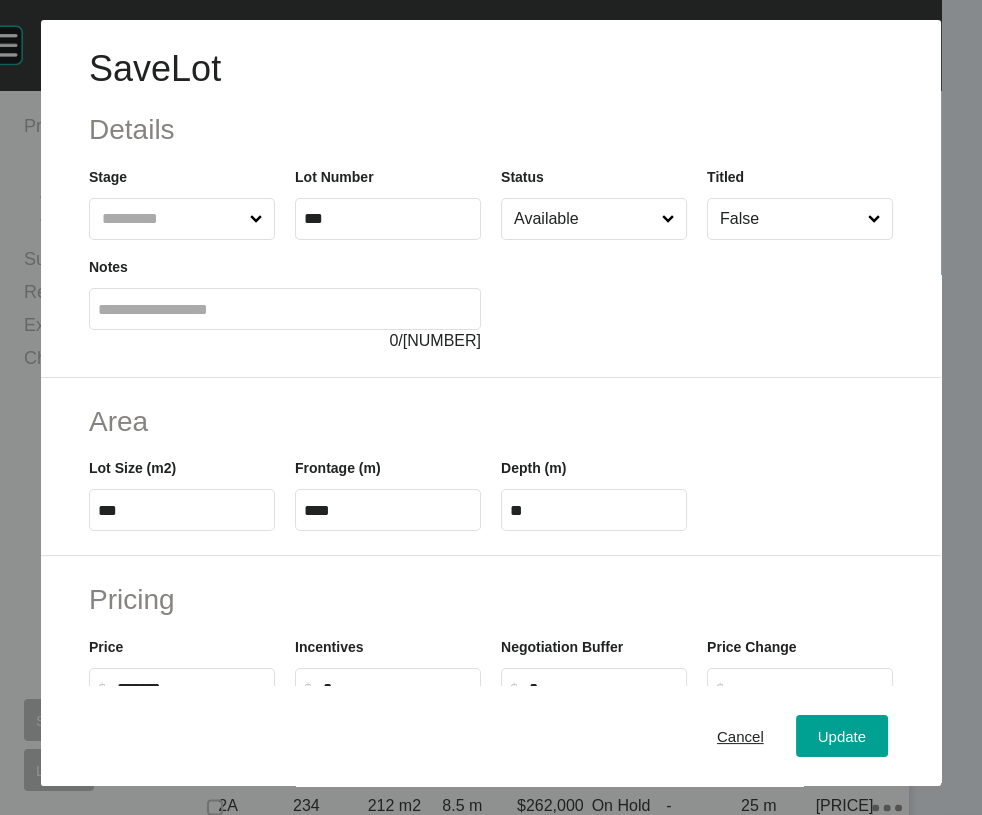 click on "Available" at bounding box center (584, 219) 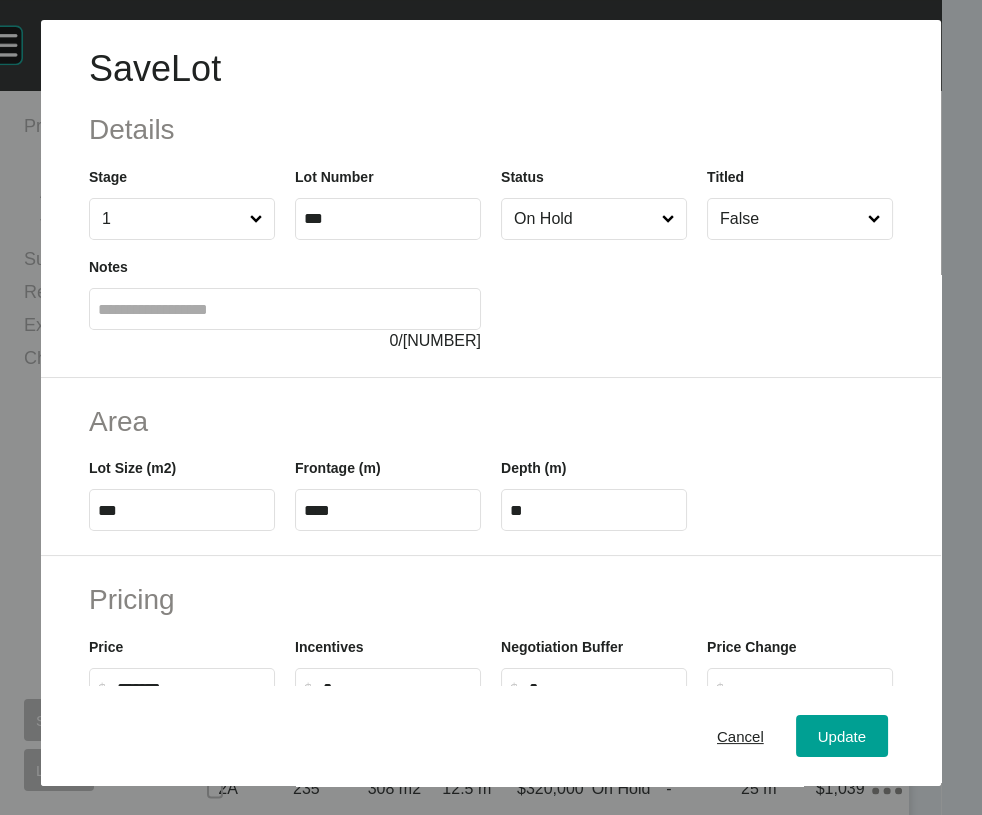 drag, startPoint x: 560, startPoint y: 383, endPoint x: 648, endPoint y: 462, distance: 118.258194 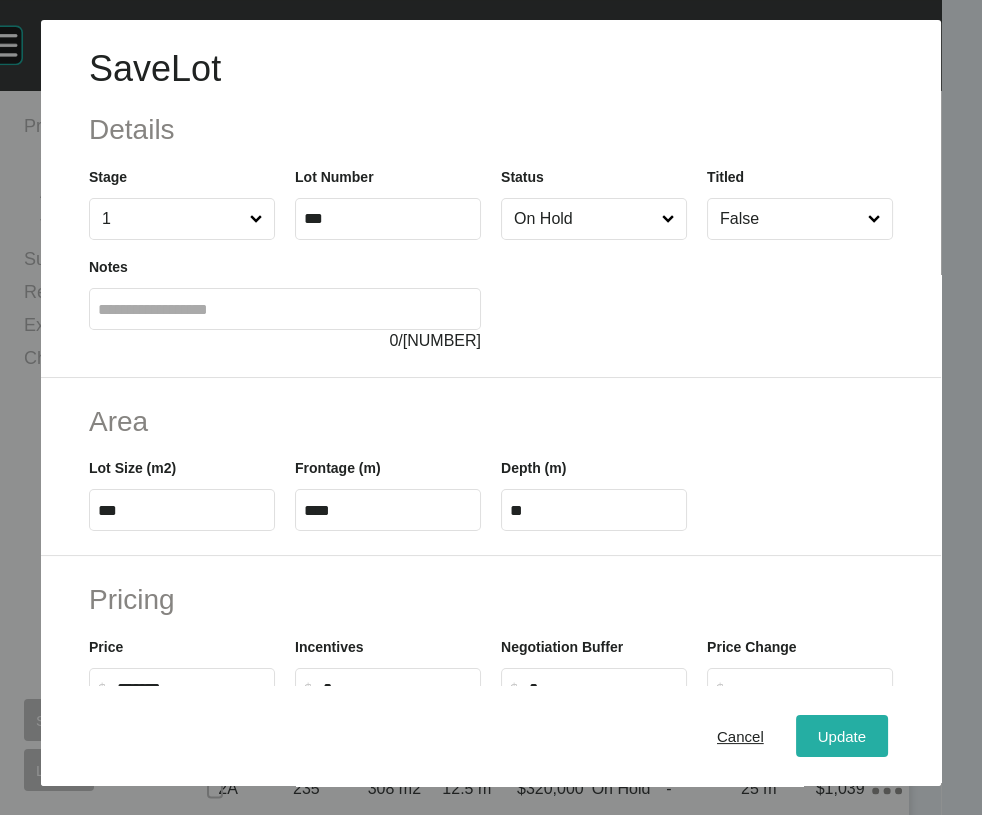 click on "Update" at bounding box center [842, 736] 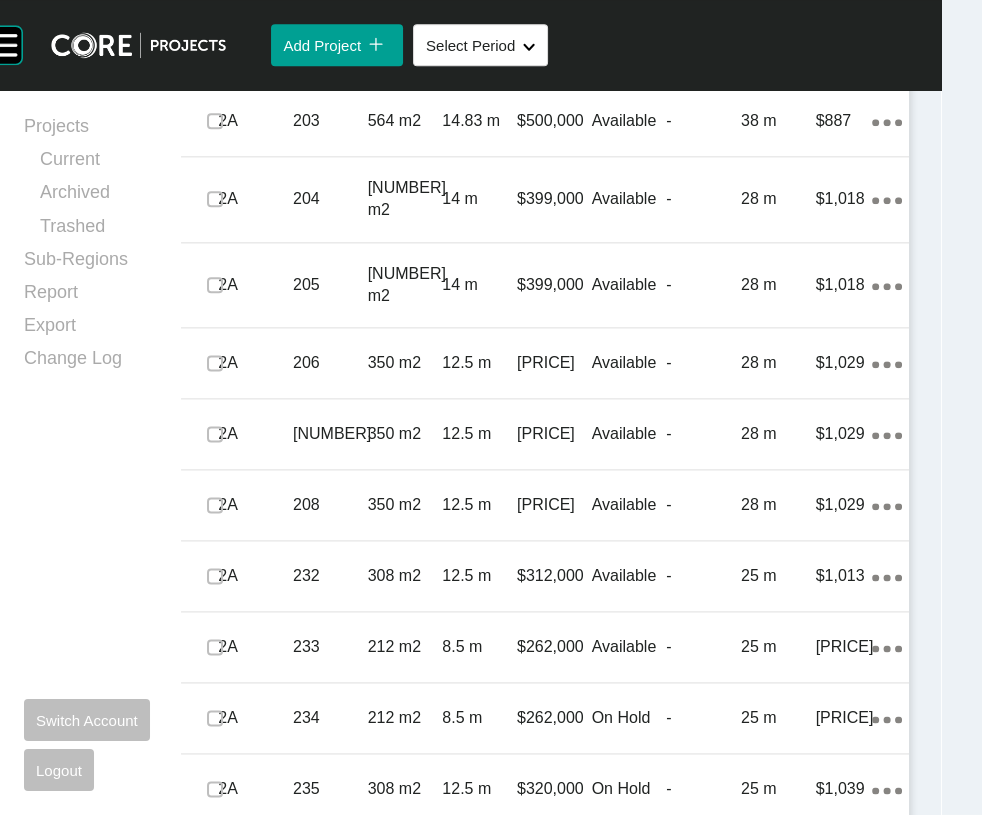 click on "28 m" at bounding box center (778, -92) 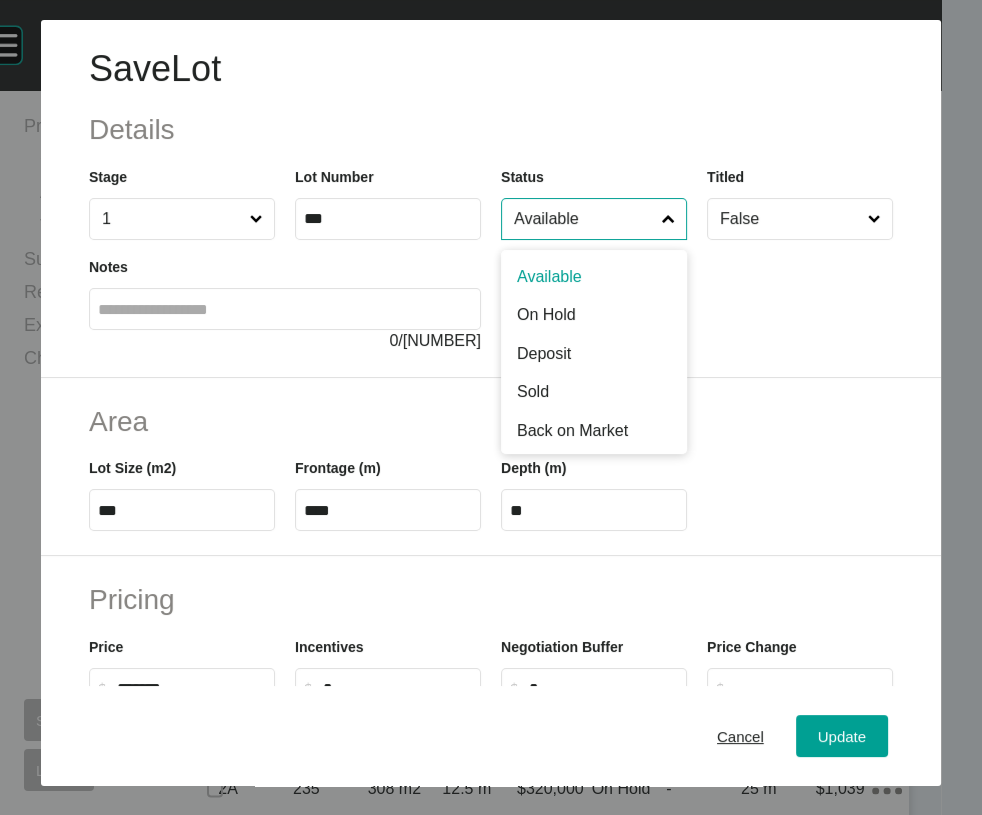 drag, startPoint x: 601, startPoint y: 274, endPoint x: 589, endPoint y: 308, distance: 36.05551 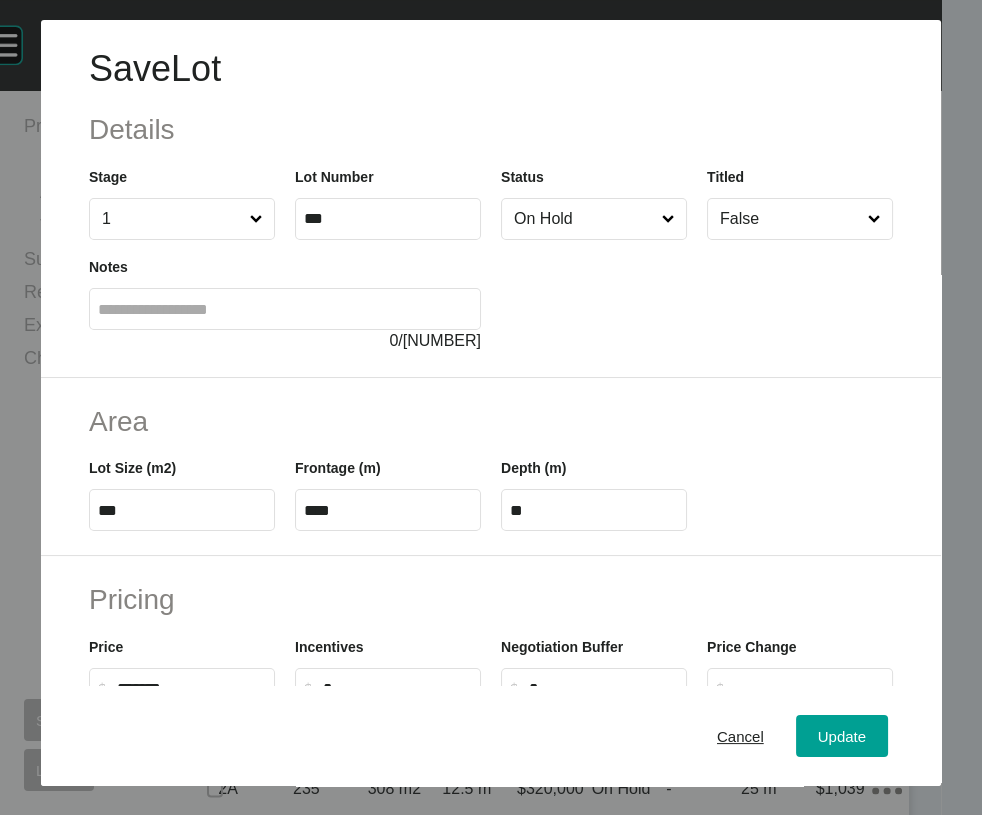 drag, startPoint x: 568, startPoint y: 376, endPoint x: 570, endPoint y: 396, distance: 20.09975 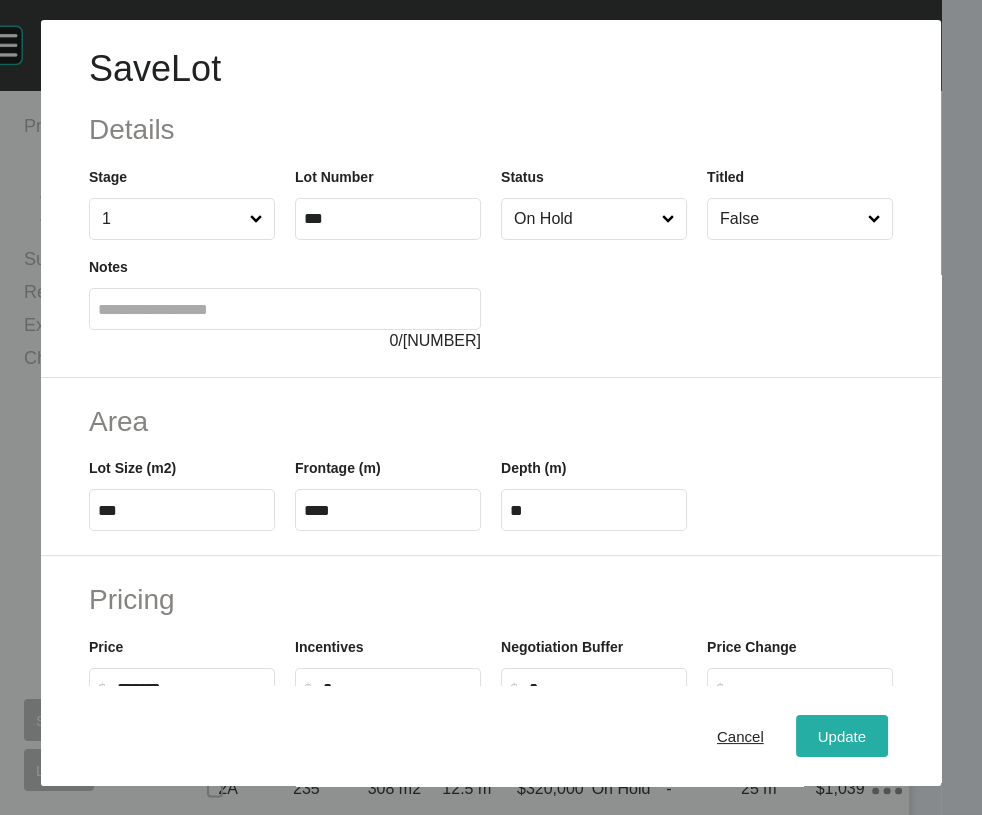 click on "Update" at bounding box center (842, 736) 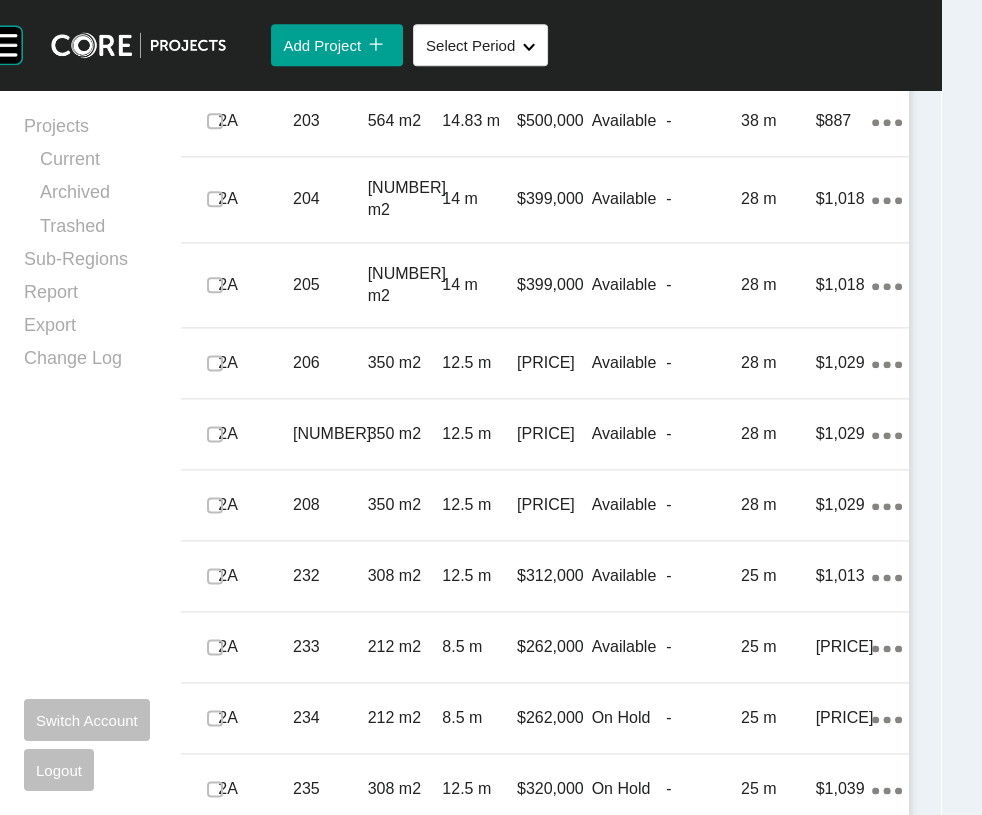 click at bounding box center (215, -163) 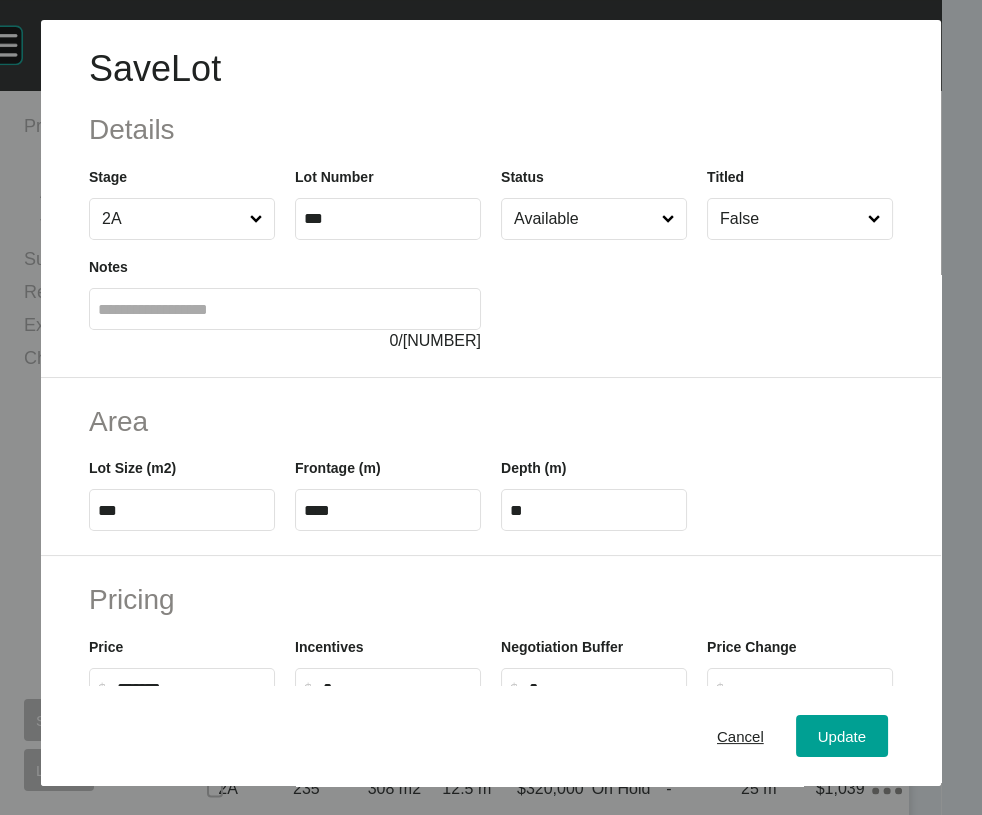 scroll, scrollTop: 686, scrollLeft: 0, axis: vertical 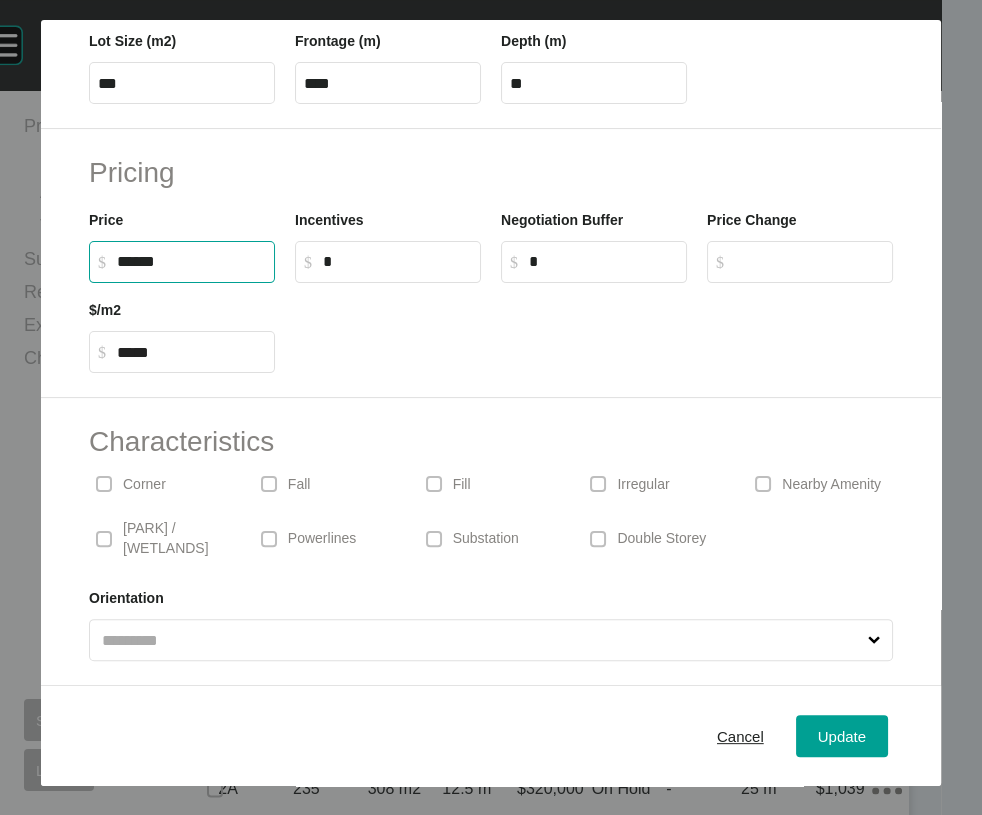 drag, startPoint x: 103, startPoint y: 168, endPoint x: 111, endPoint y: 156, distance: 14.422205 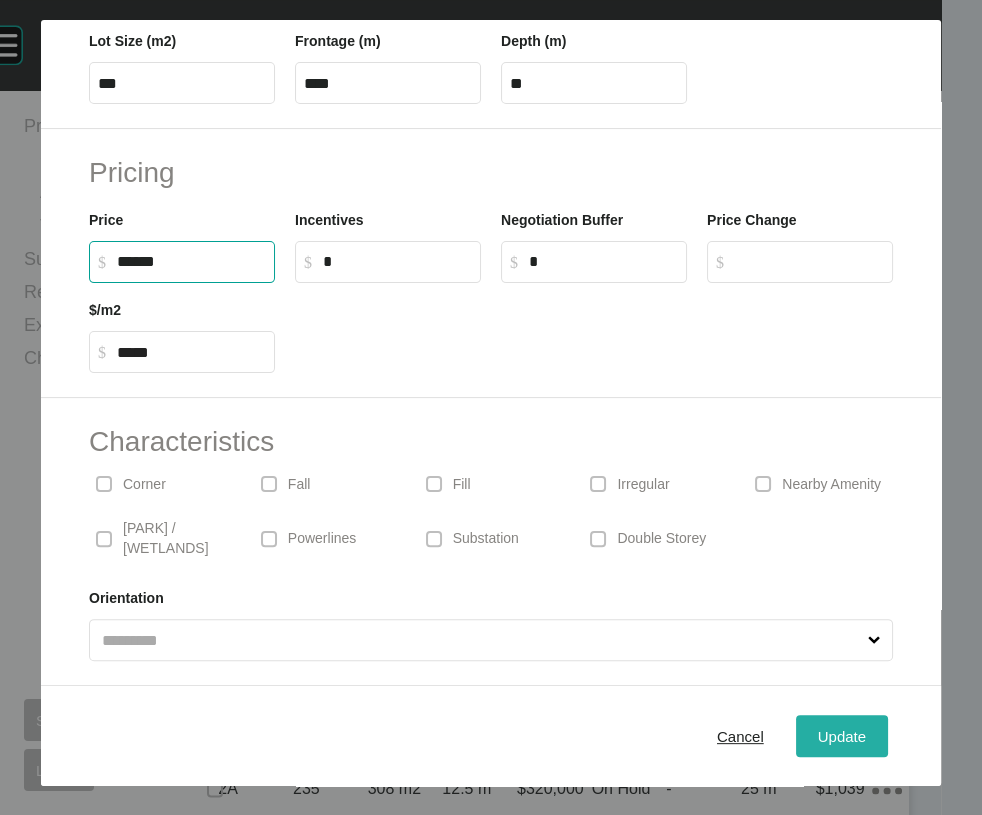 type on "*******" 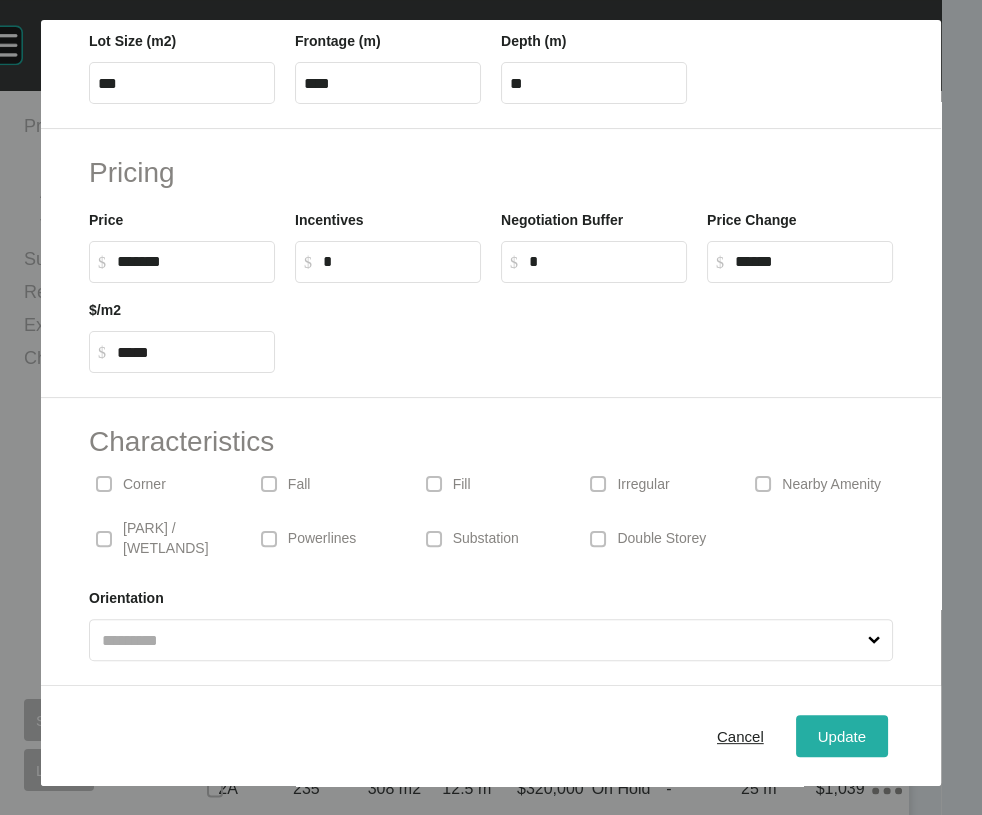 click on "Update" at bounding box center [842, 736] 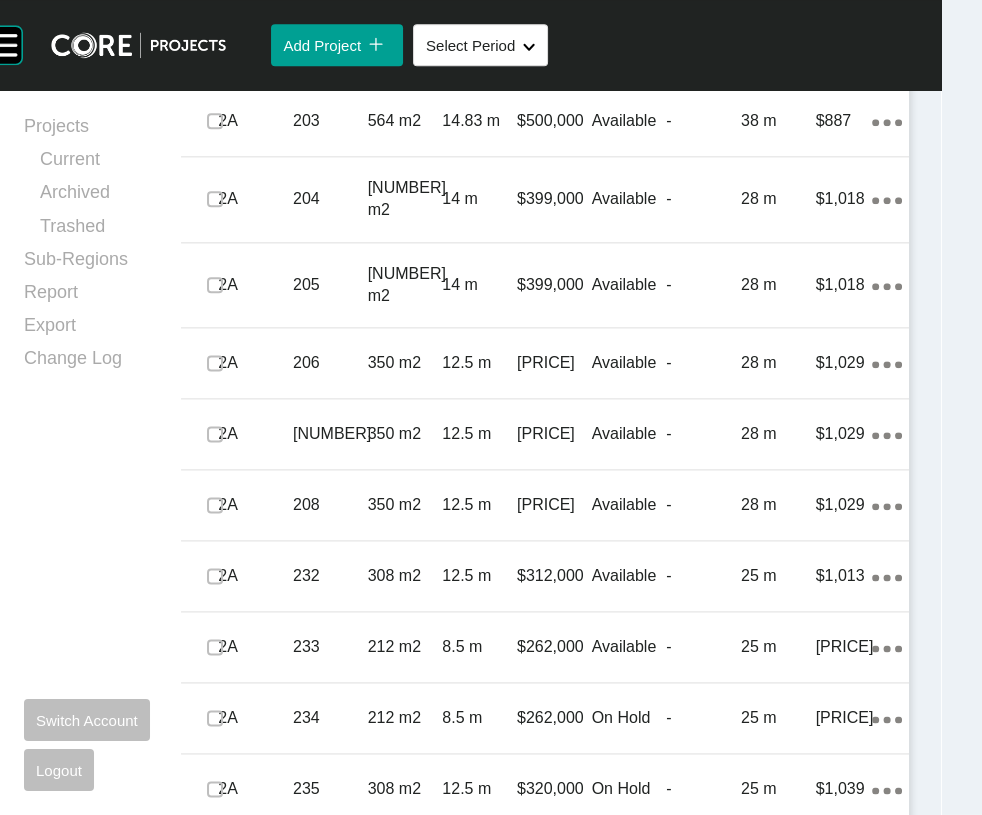 click at bounding box center [215, -21] 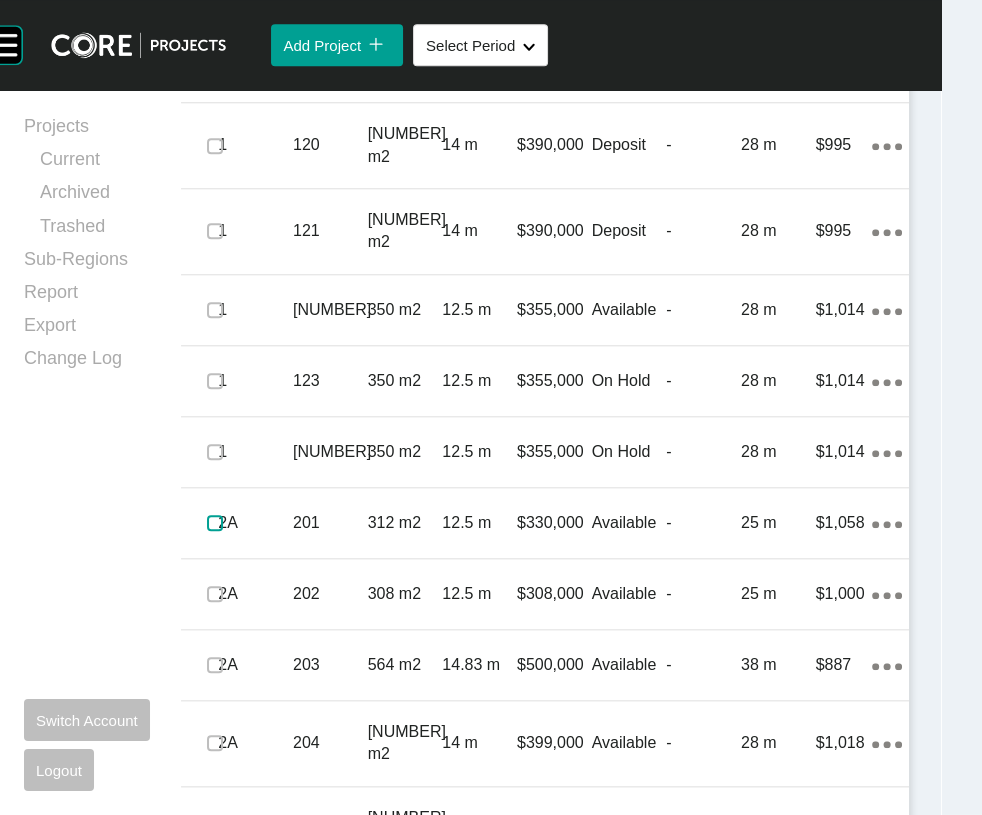 scroll, scrollTop: 1977, scrollLeft: 0, axis: vertical 